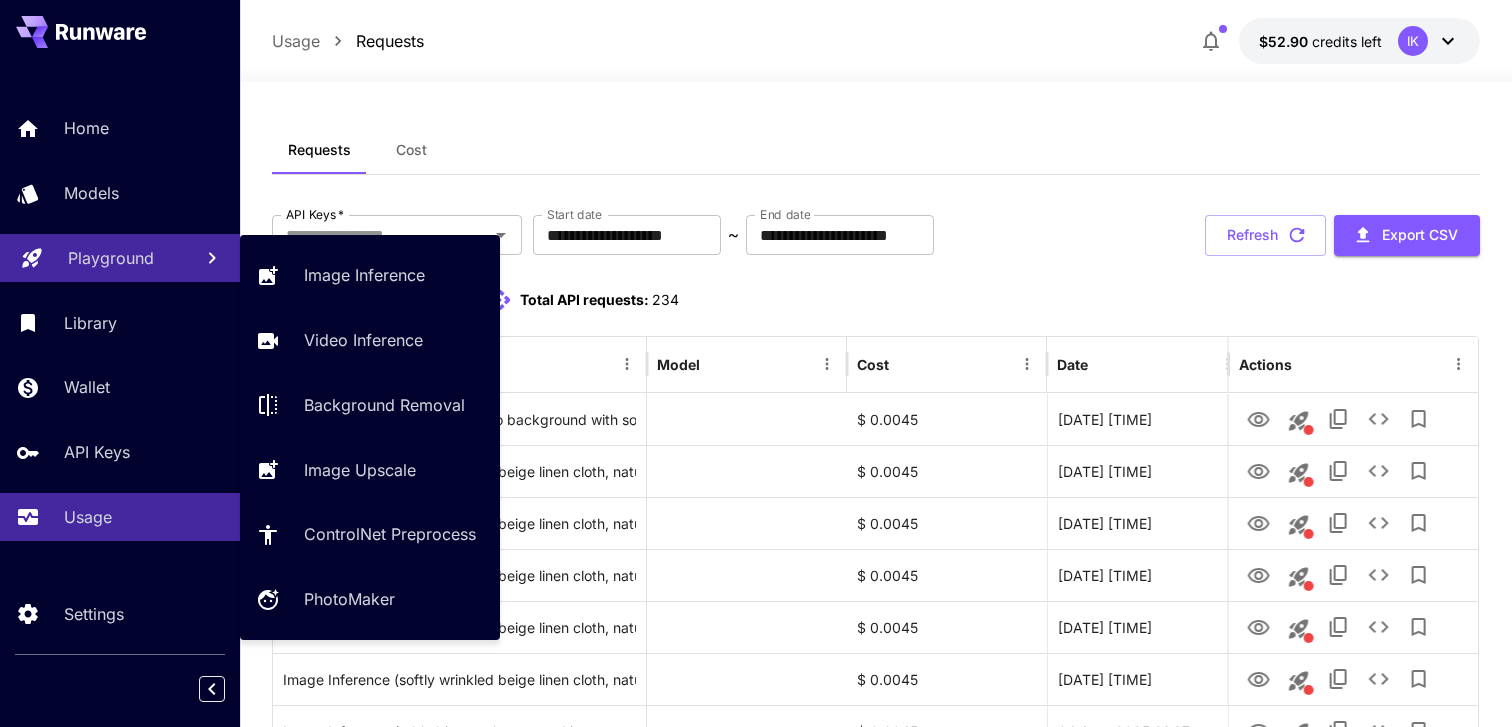 scroll, scrollTop: 0, scrollLeft: 0, axis: both 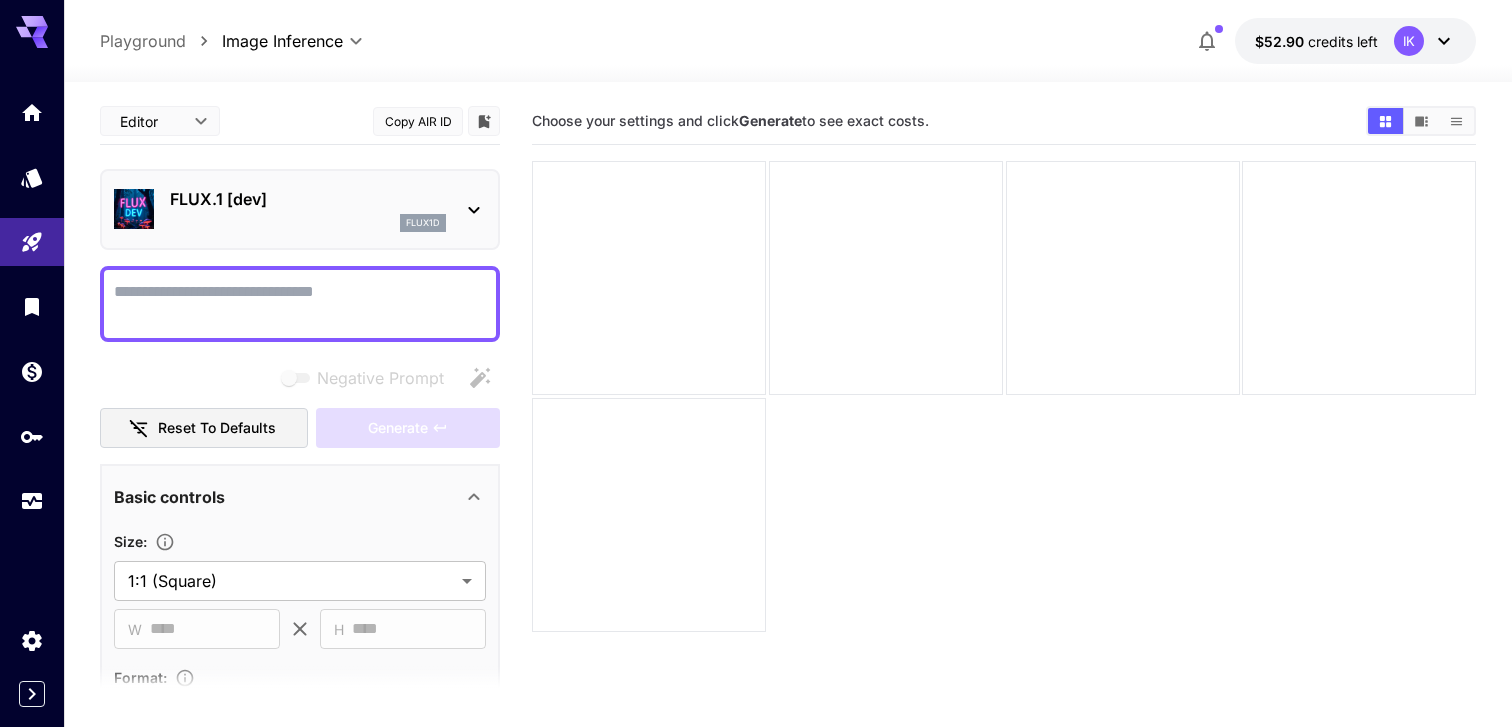 click on "Negative Prompt" at bounding box center (300, 304) 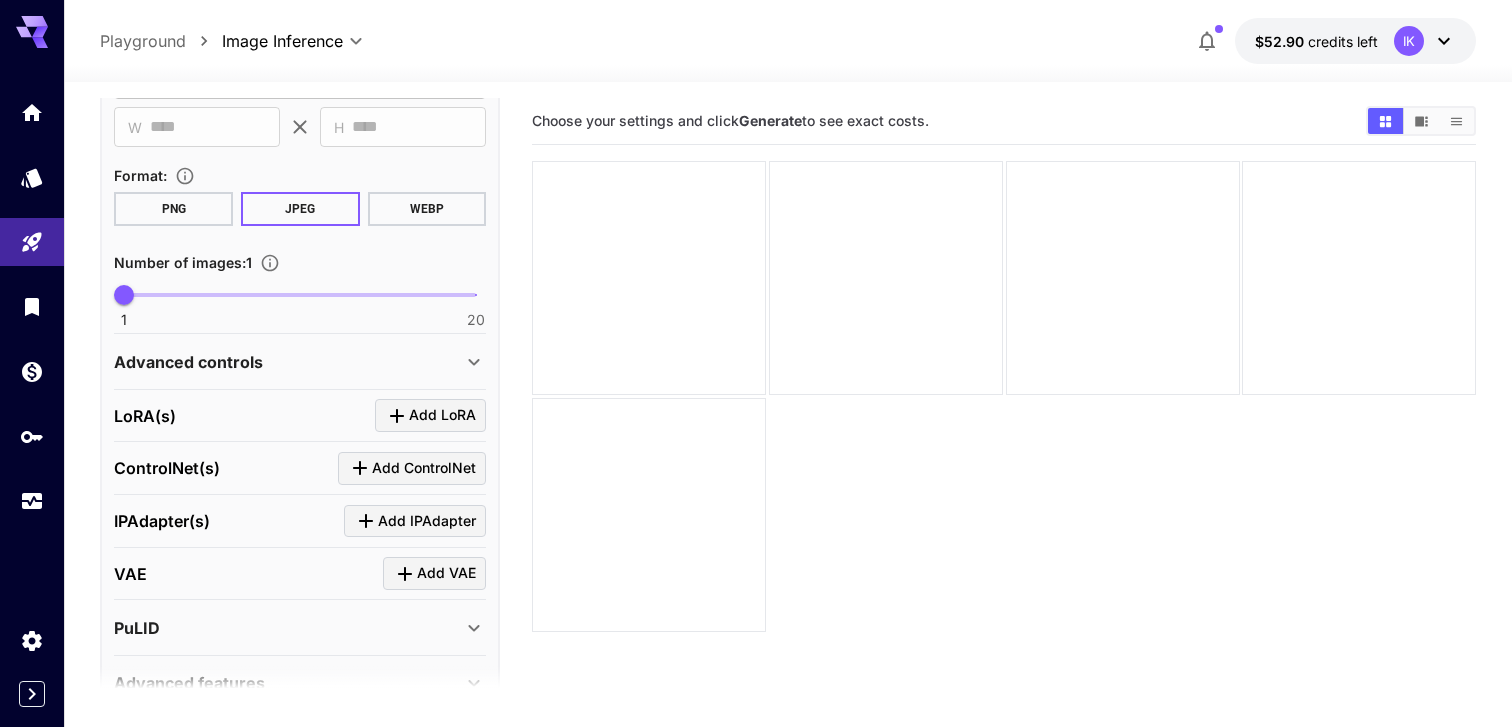 scroll, scrollTop: 518, scrollLeft: 0, axis: vertical 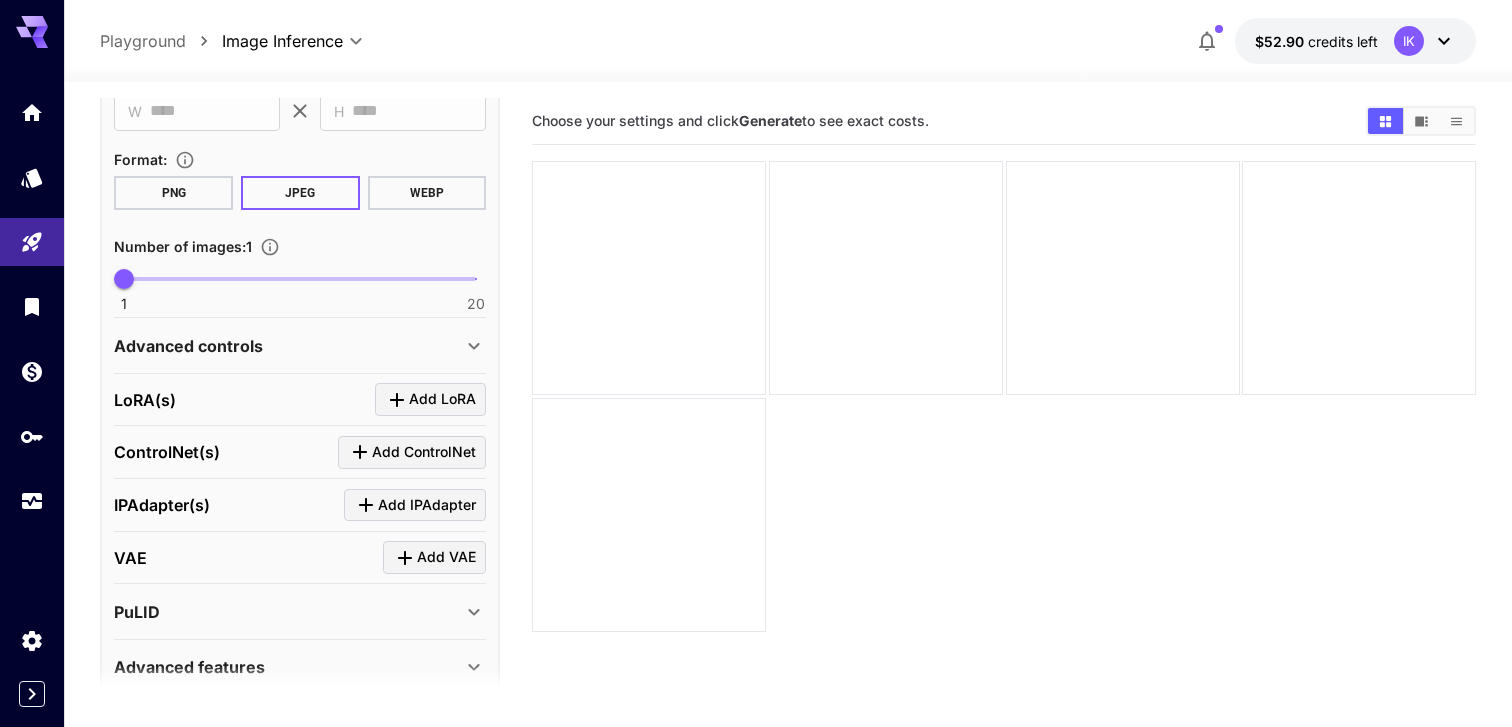 click on "Advanced controls" at bounding box center [300, 346] 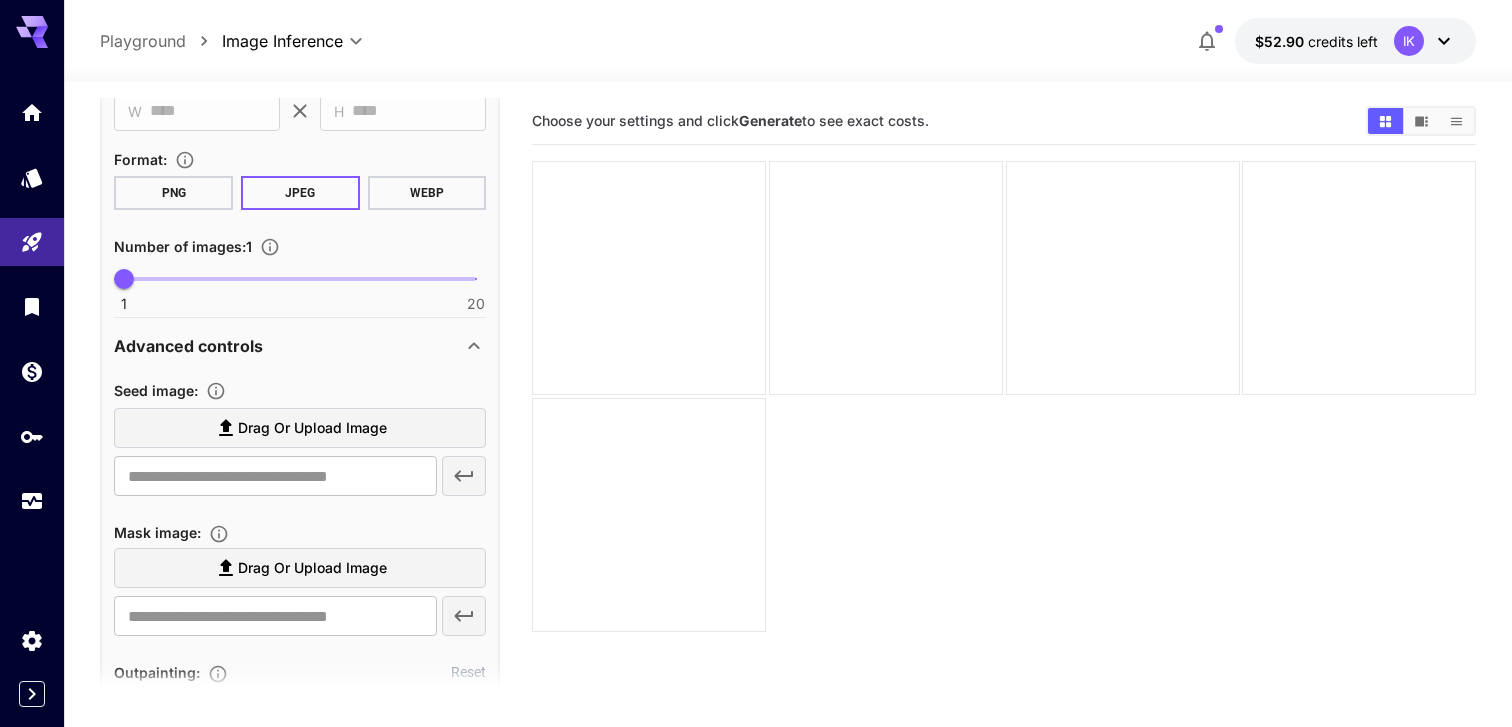 click on "Drag or upload image" at bounding box center [300, 428] 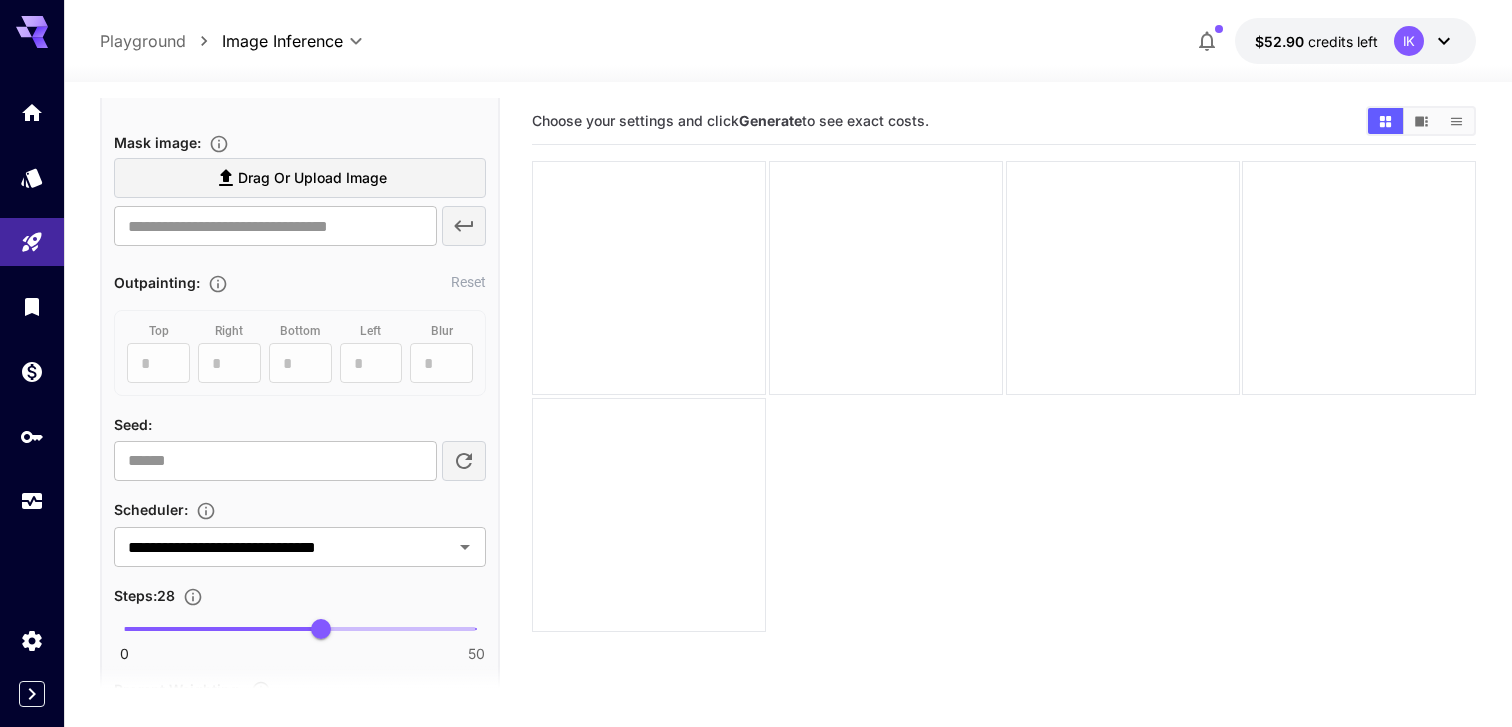 type on "**********" 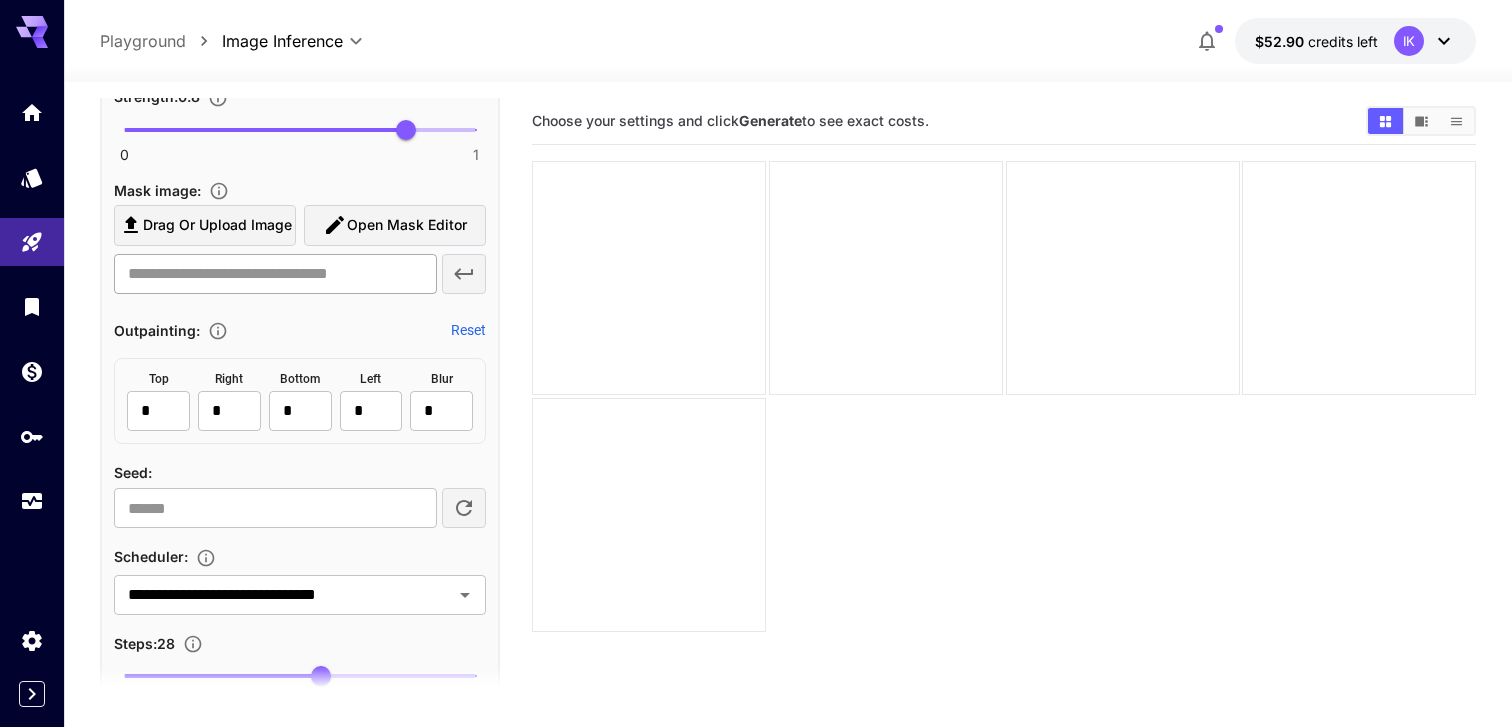 scroll, scrollTop: 1046, scrollLeft: 0, axis: vertical 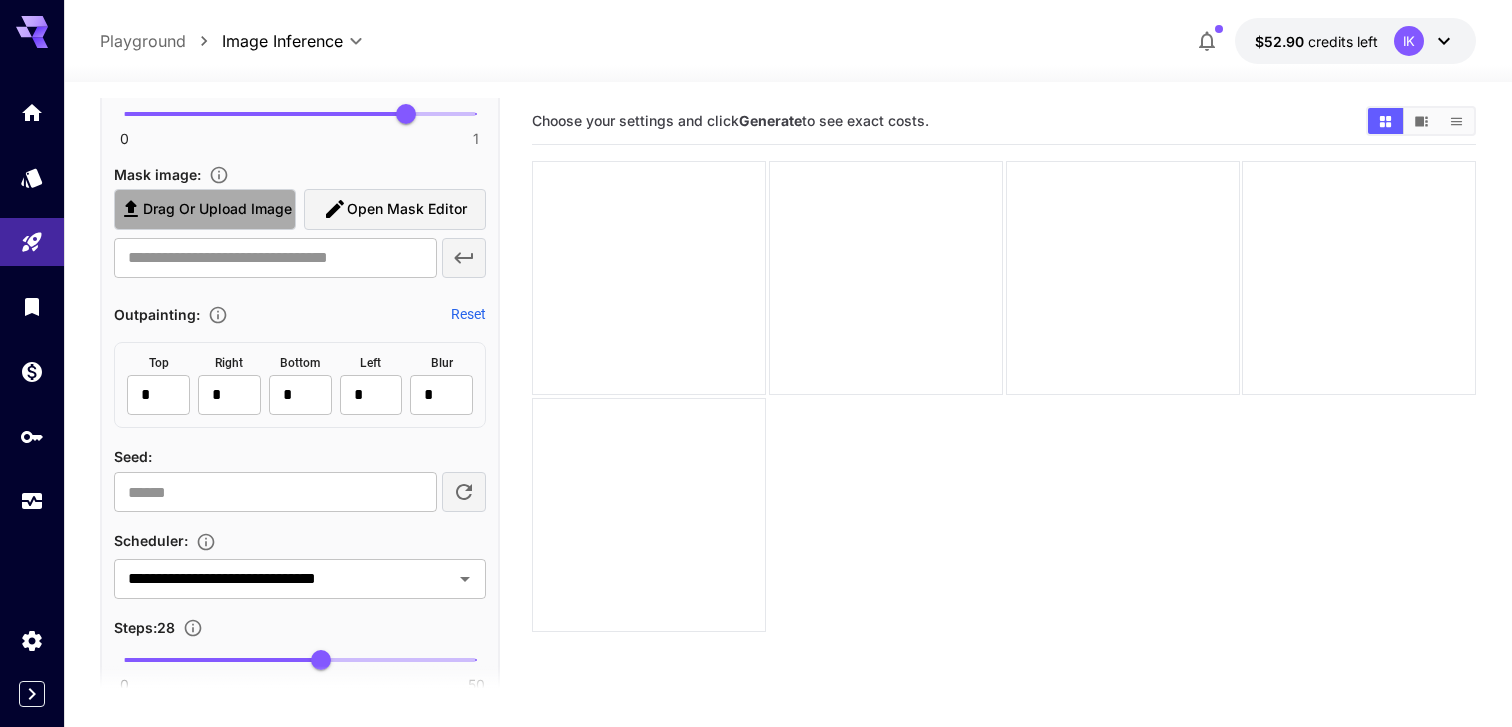 click on "Drag or upload image" at bounding box center (217, 209) 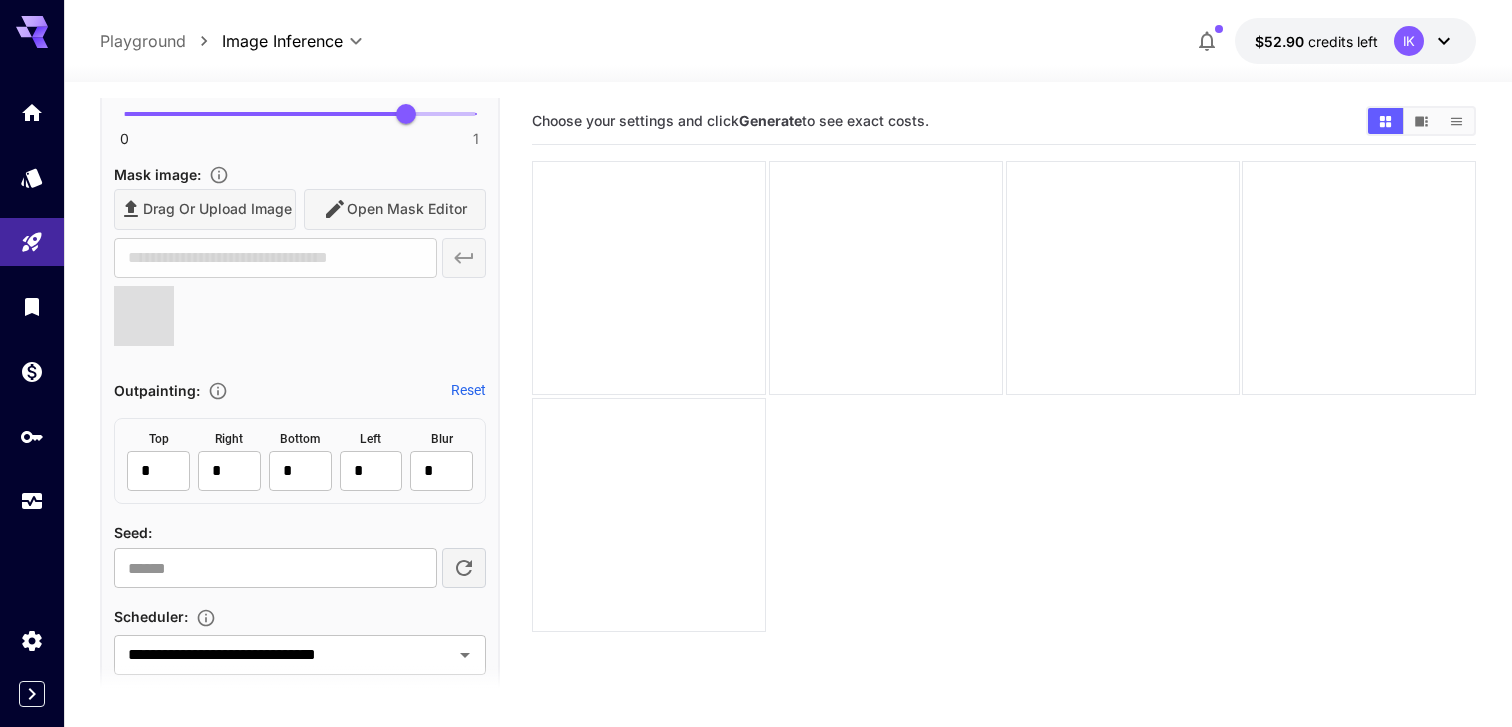 type on "**********" 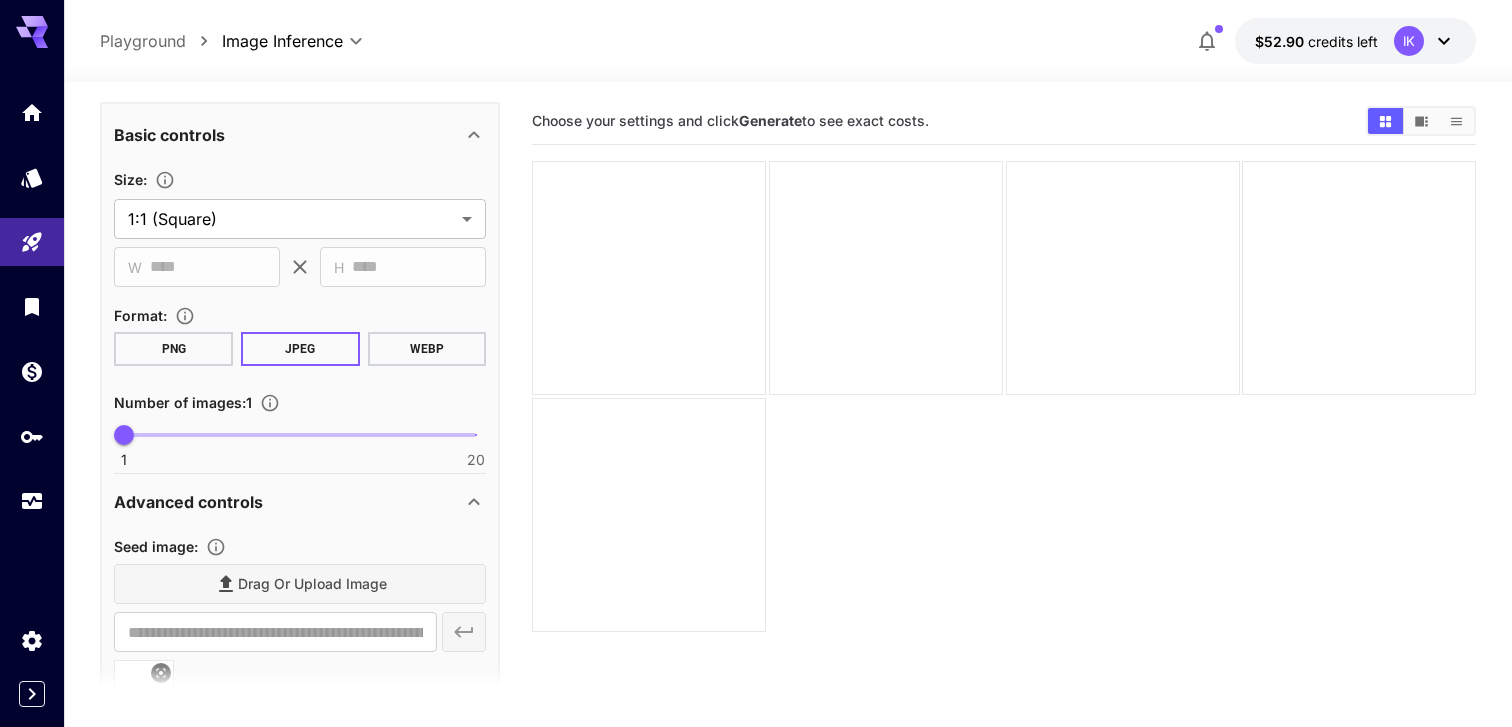 scroll, scrollTop: 143, scrollLeft: 0, axis: vertical 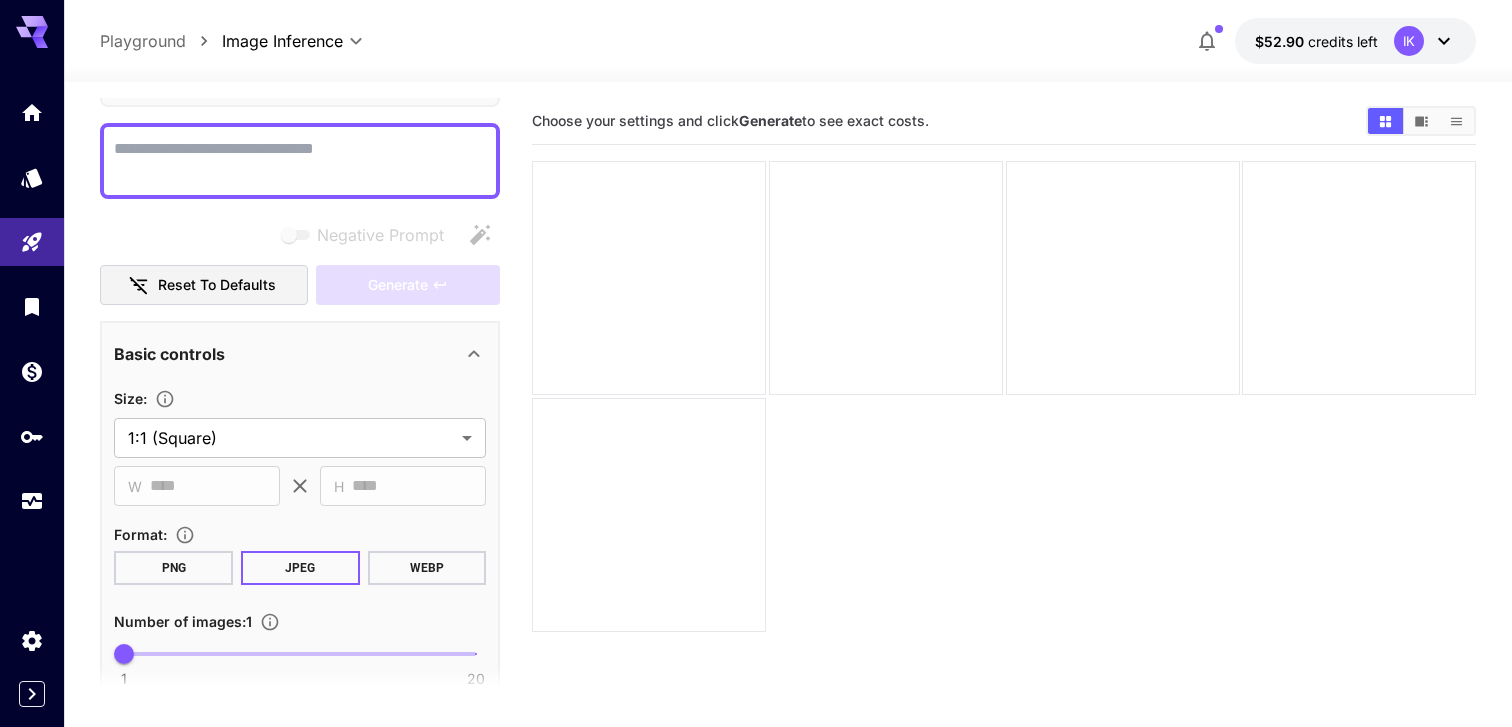 click on "Negative Prompt" at bounding box center [300, 161] 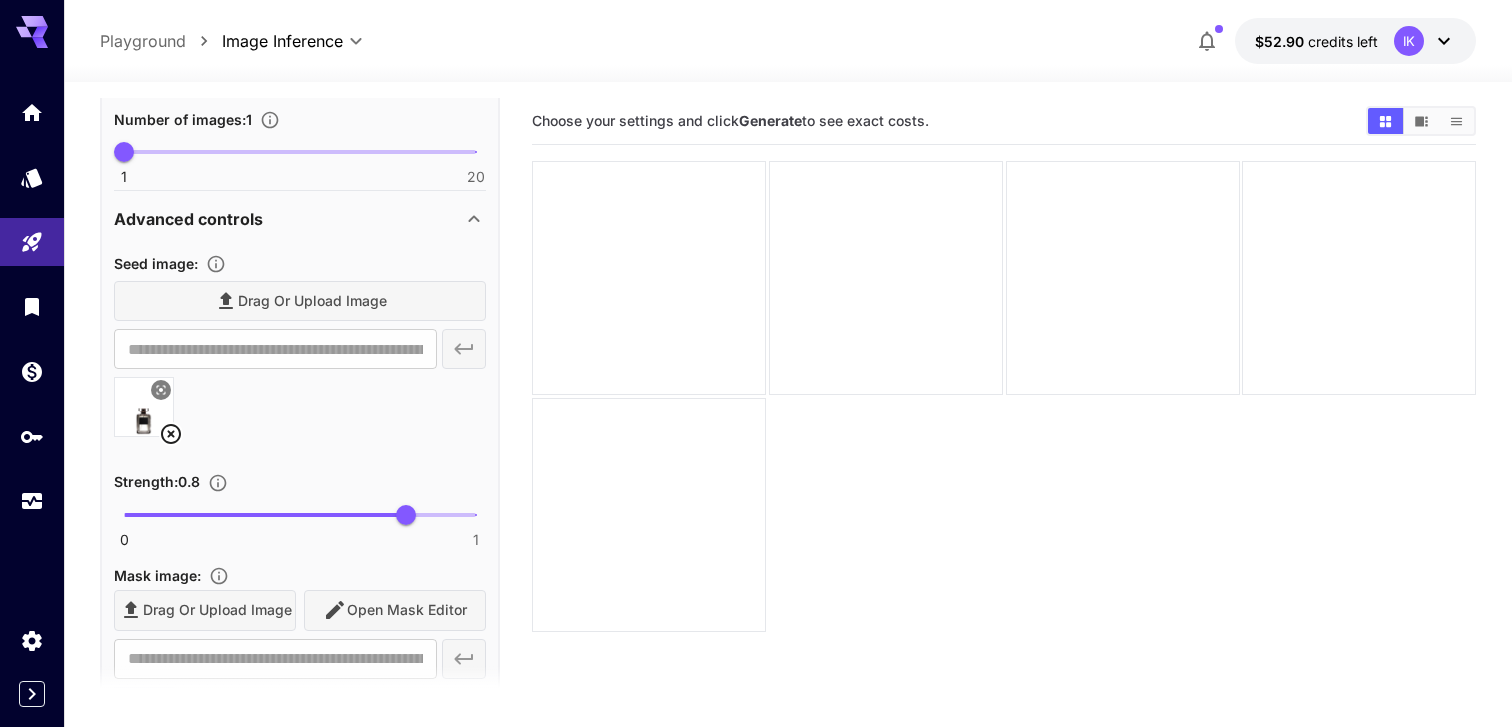 scroll, scrollTop: 772, scrollLeft: 0, axis: vertical 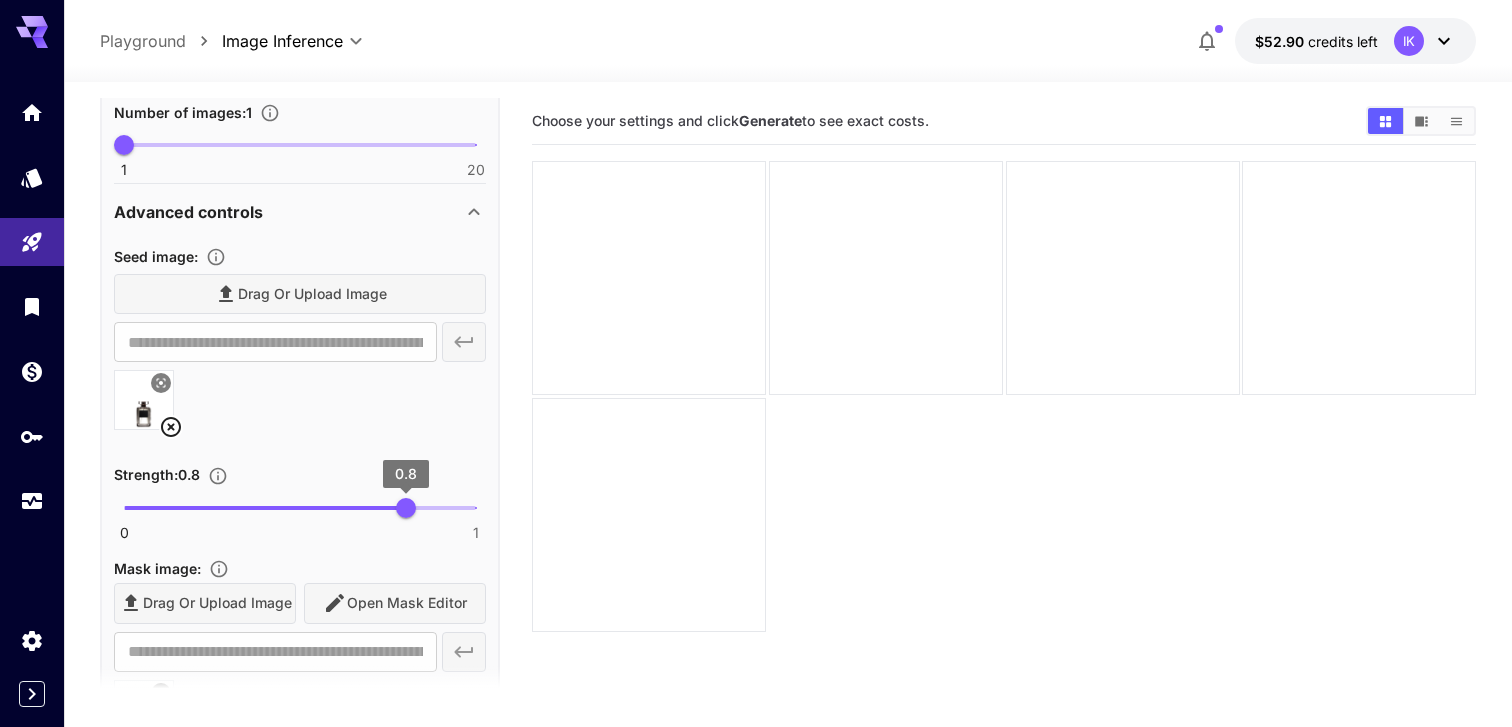 type on "**********" 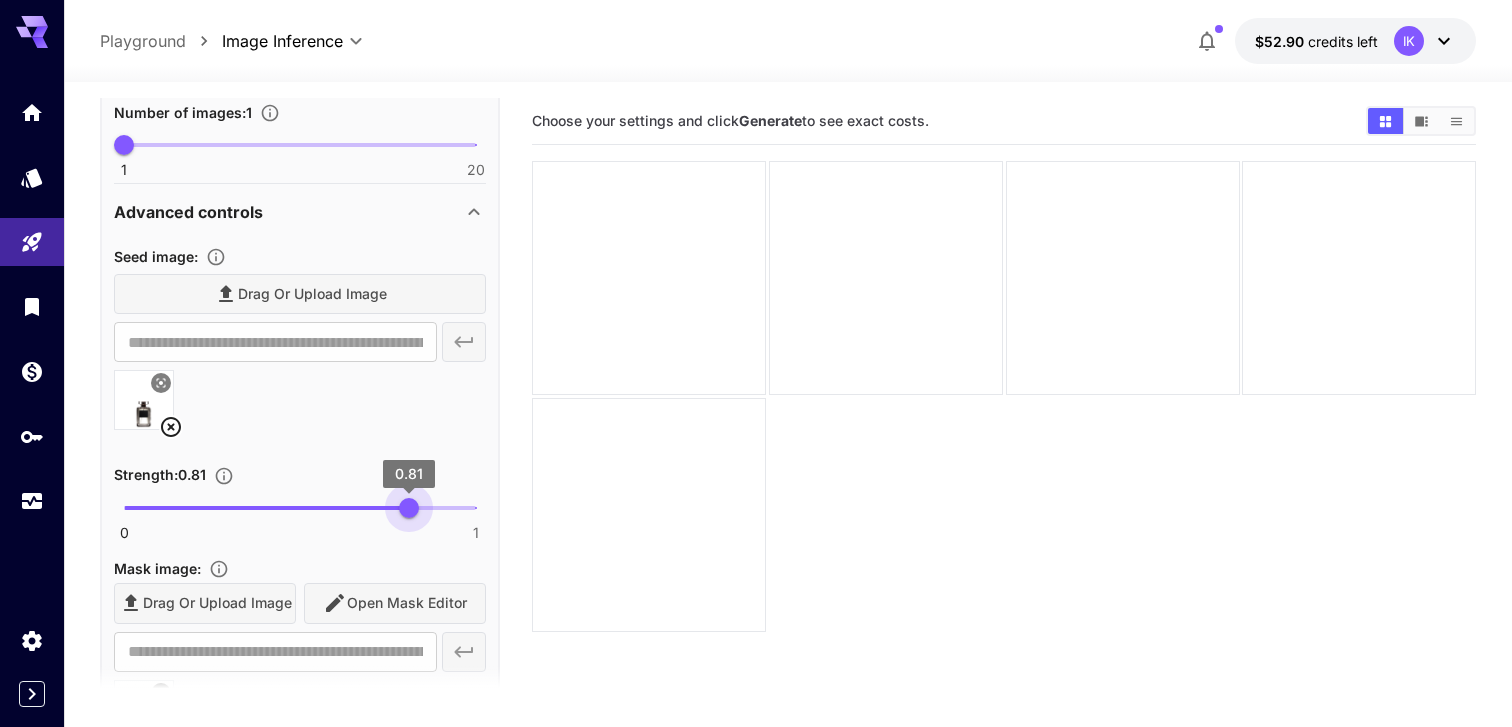 drag, startPoint x: 410, startPoint y: 513, endPoint x: 486, endPoint y: 513, distance: 76 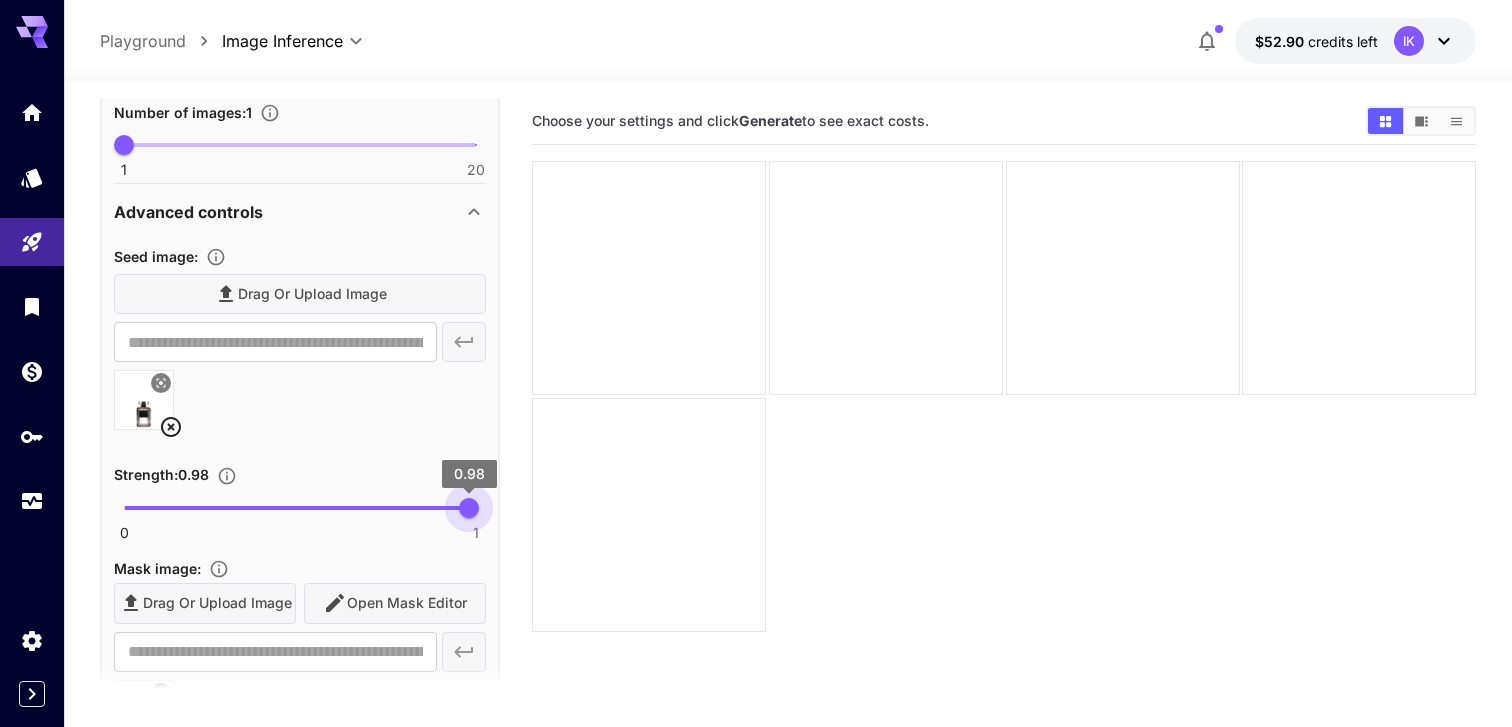 type on "*" 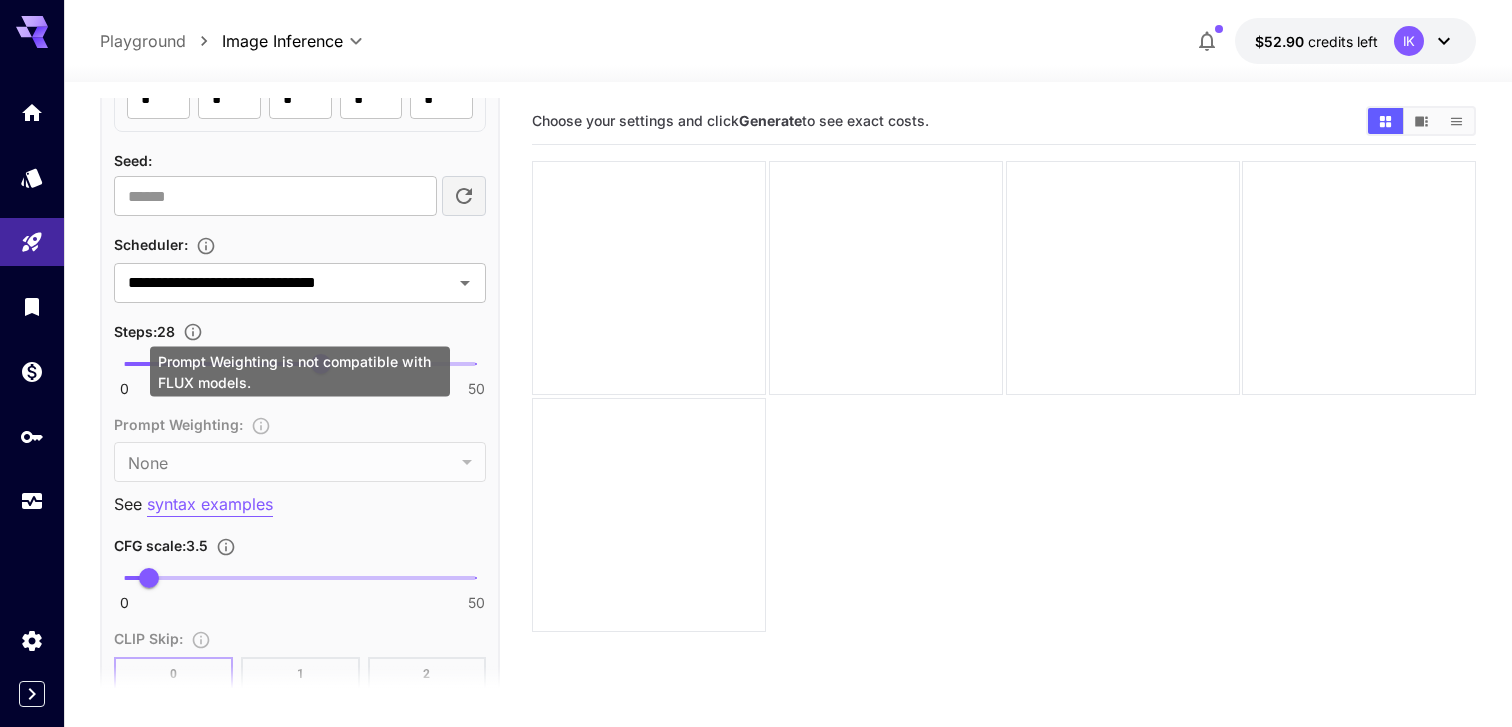 scroll, scrollTop: 1567, scrollLeft: 0, axis: vertical 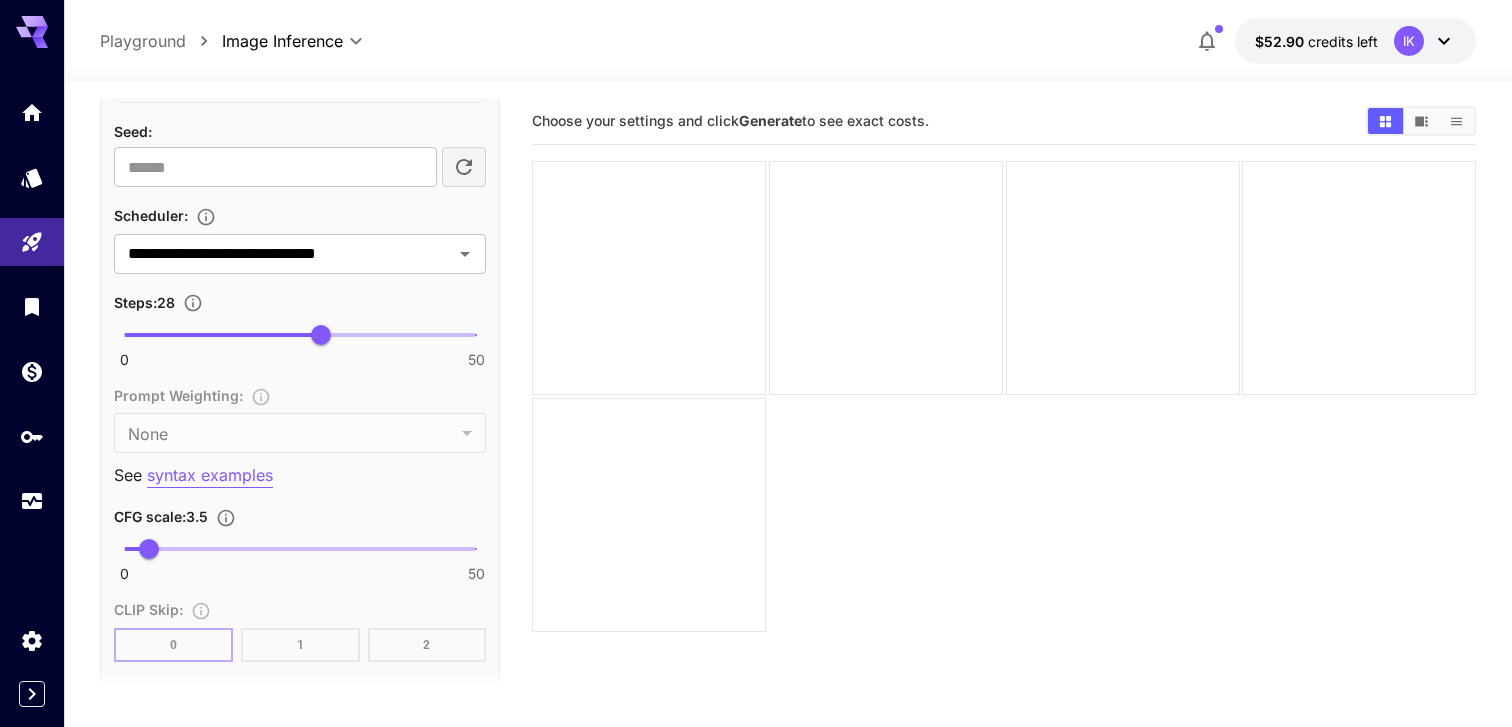 click on "0 50 3.5" at bounding box center (300, 549) 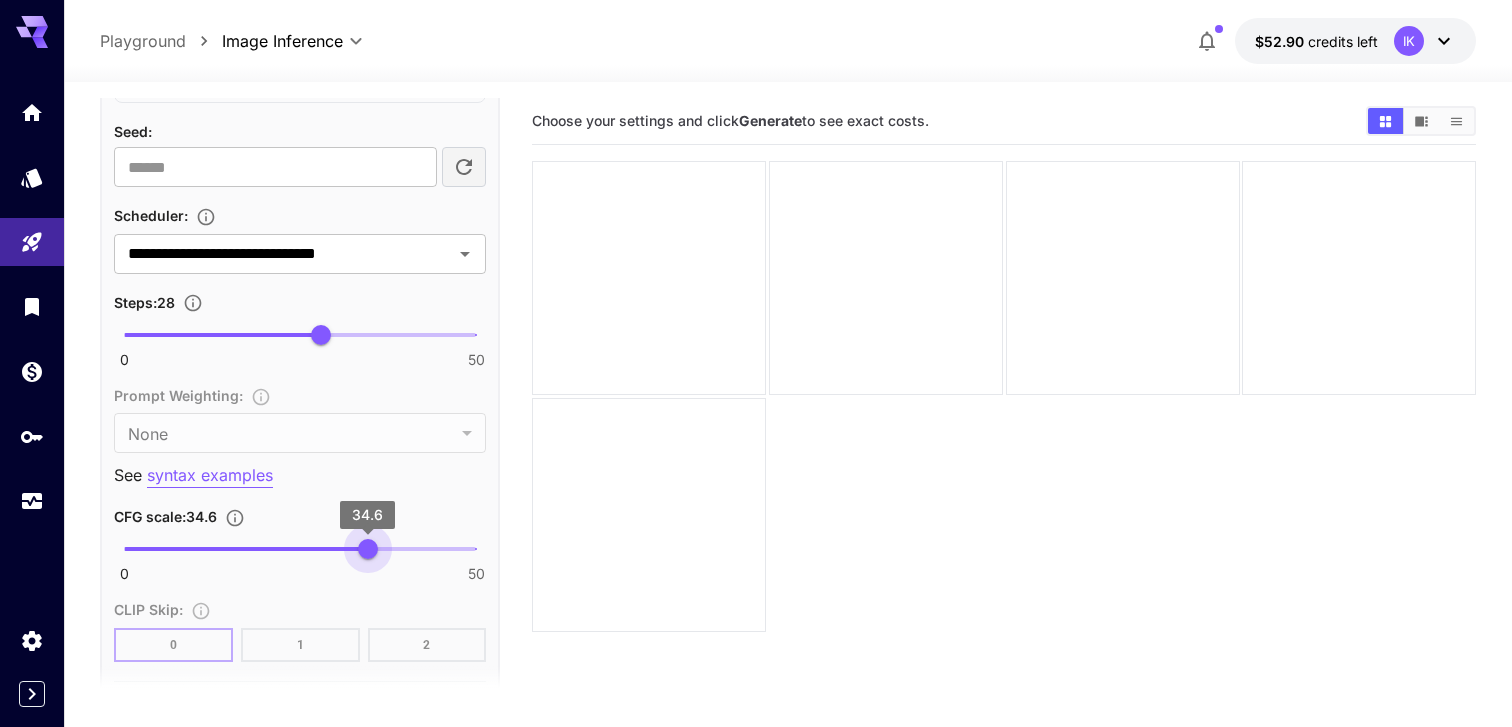 drag, startPoint x: 395, startPoint y: 552, endPoint x: 368, endPoint y: 553, distance: 27.018513 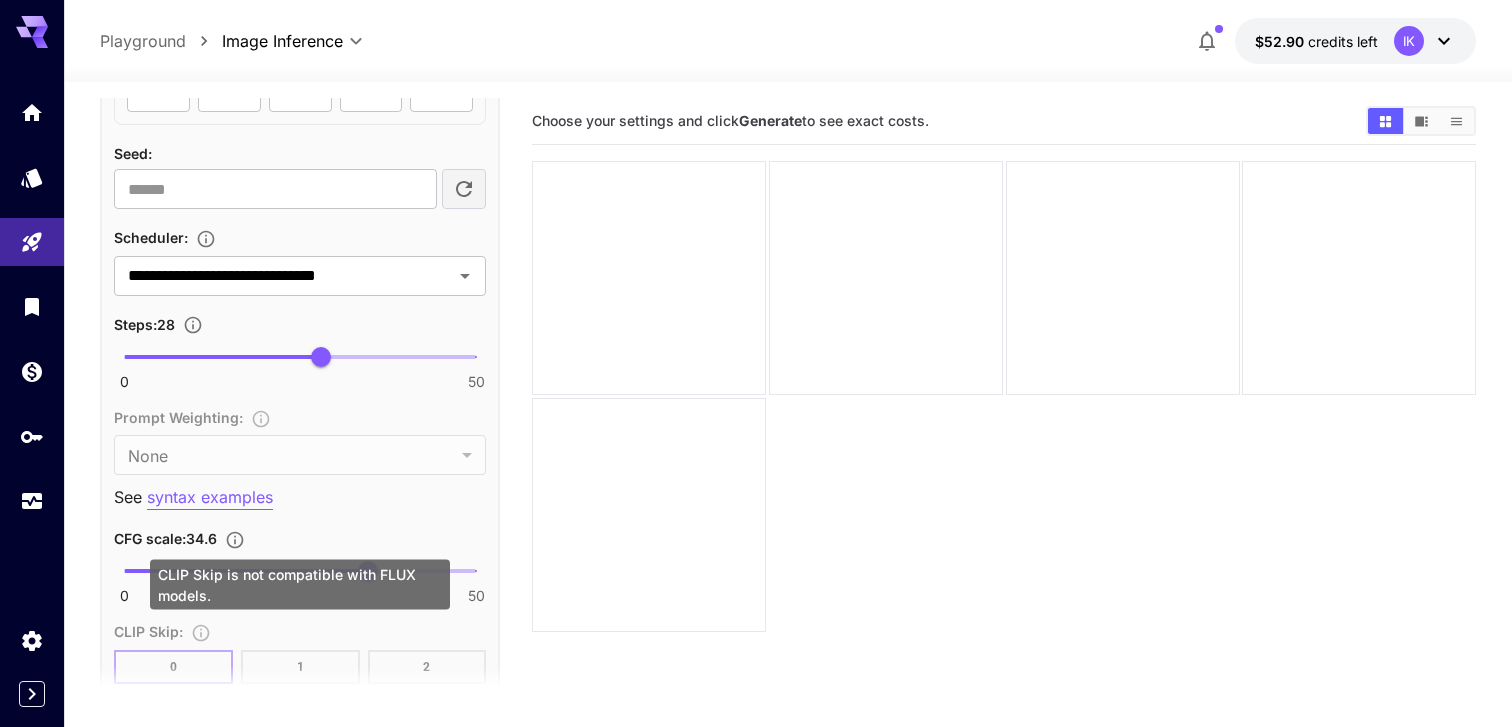 scroll, scrollTop: 1539, scrollLeft: 0, axis: vertical 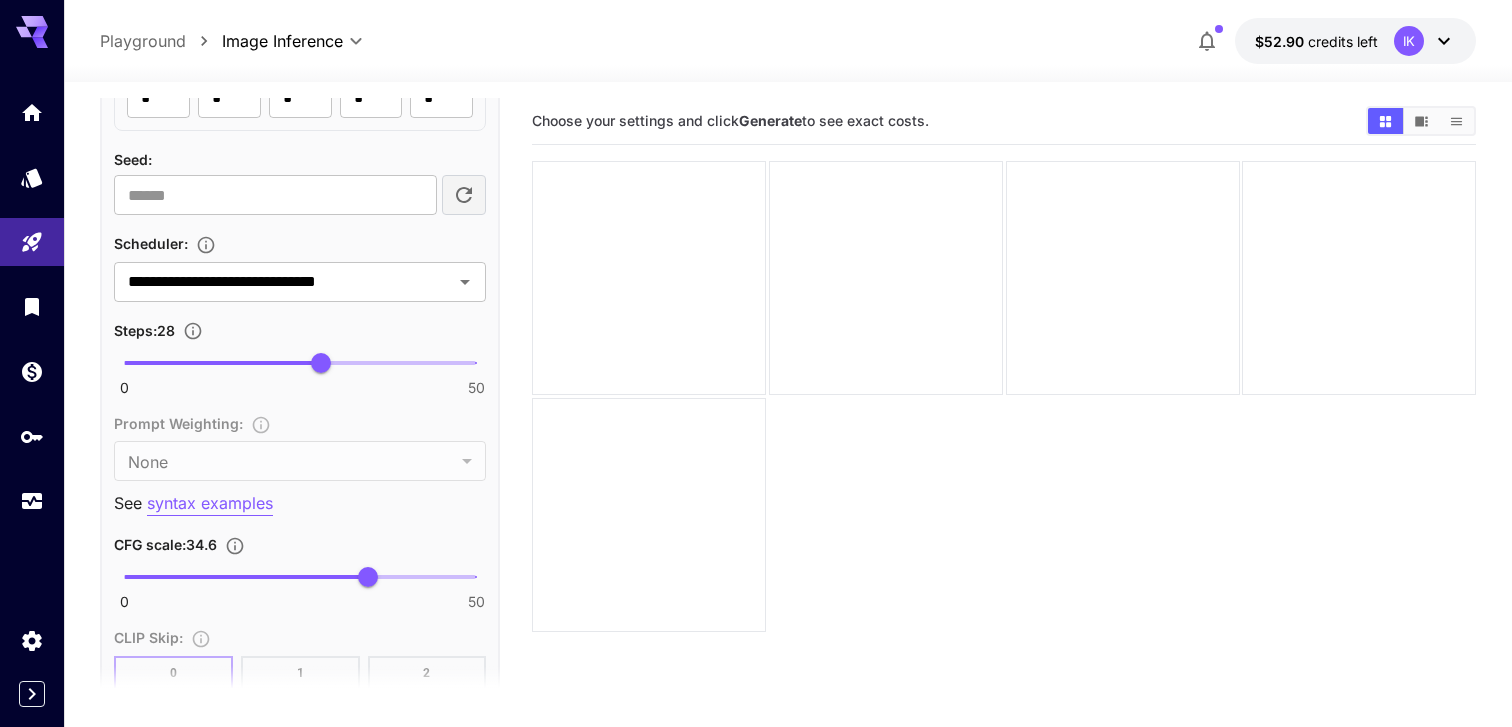 click on "0 50 34.6" at bounding box center [300, 577] 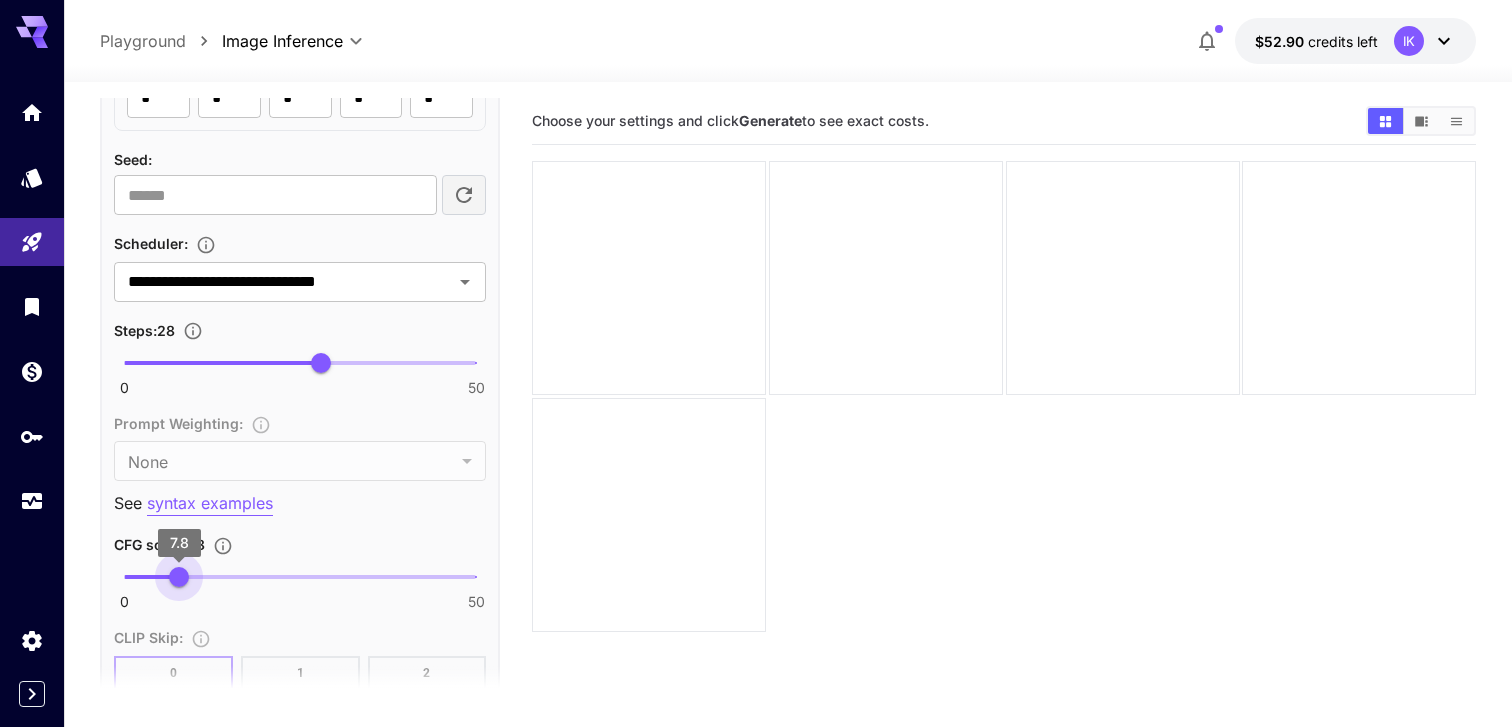 drag, startPoint x: 195, startPoint y: 578, endPoint x: 179, endPoint y: 578, distance: 16 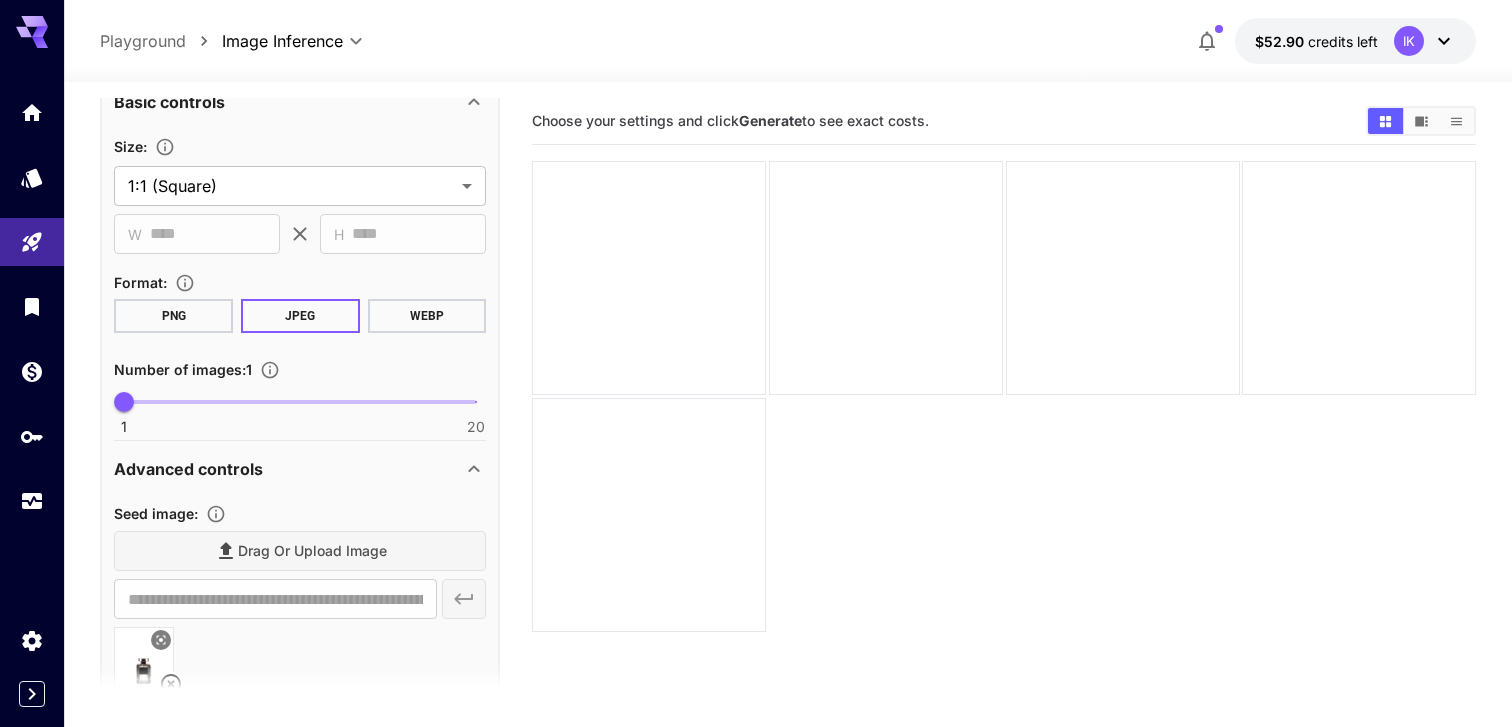 scroll, scrollTop: 260, scrollLeft: 0, axis: vertical 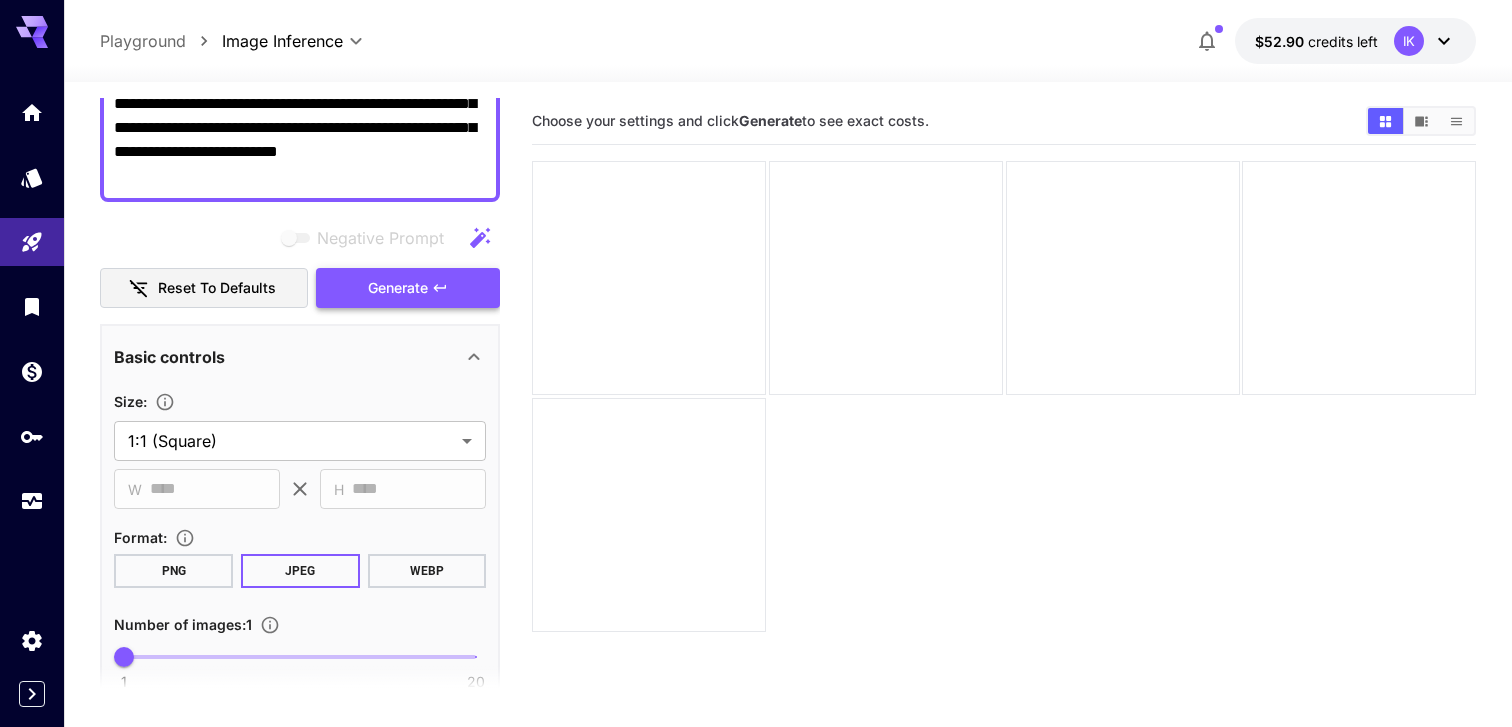 click on "Generate" at bounding box center [408, 288] 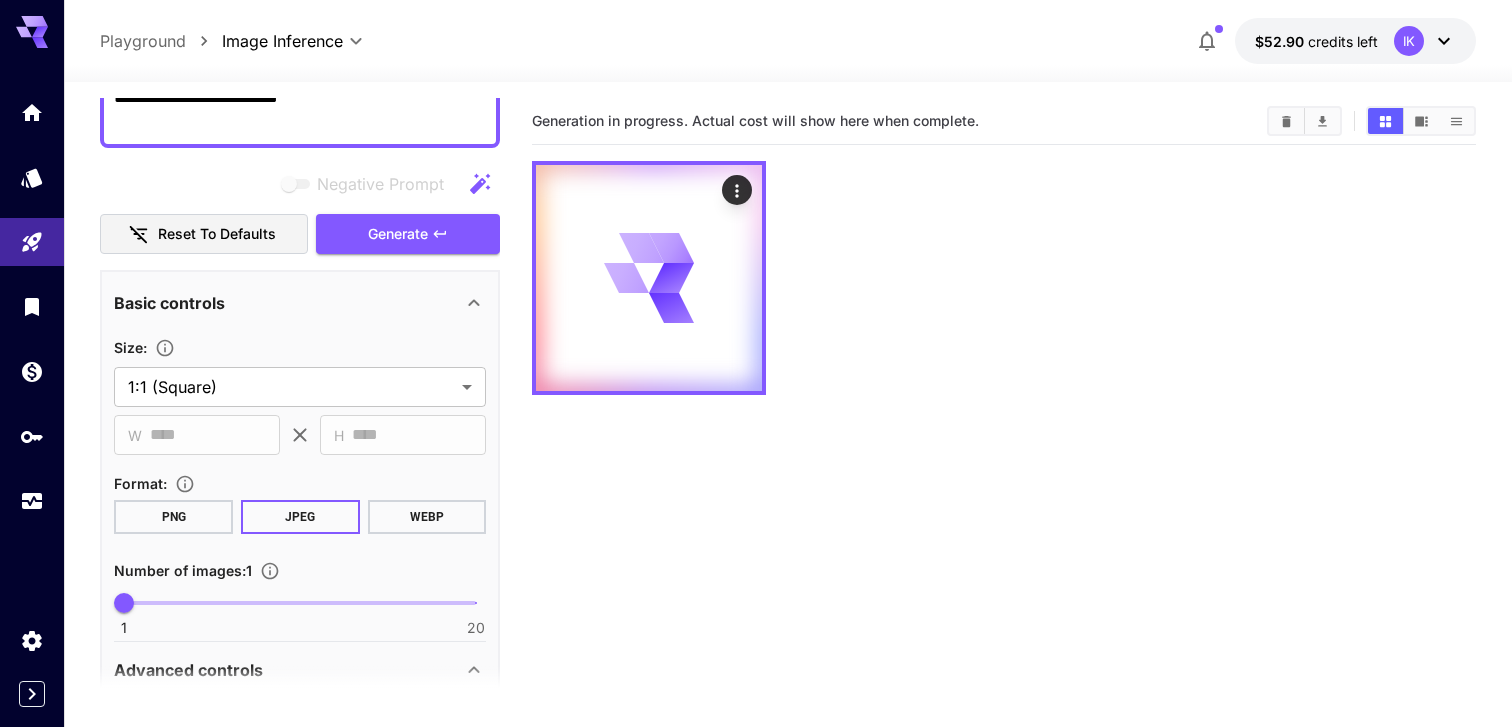 scroll, scrollTop: 321, scrollLeft: 0, axis: vertical 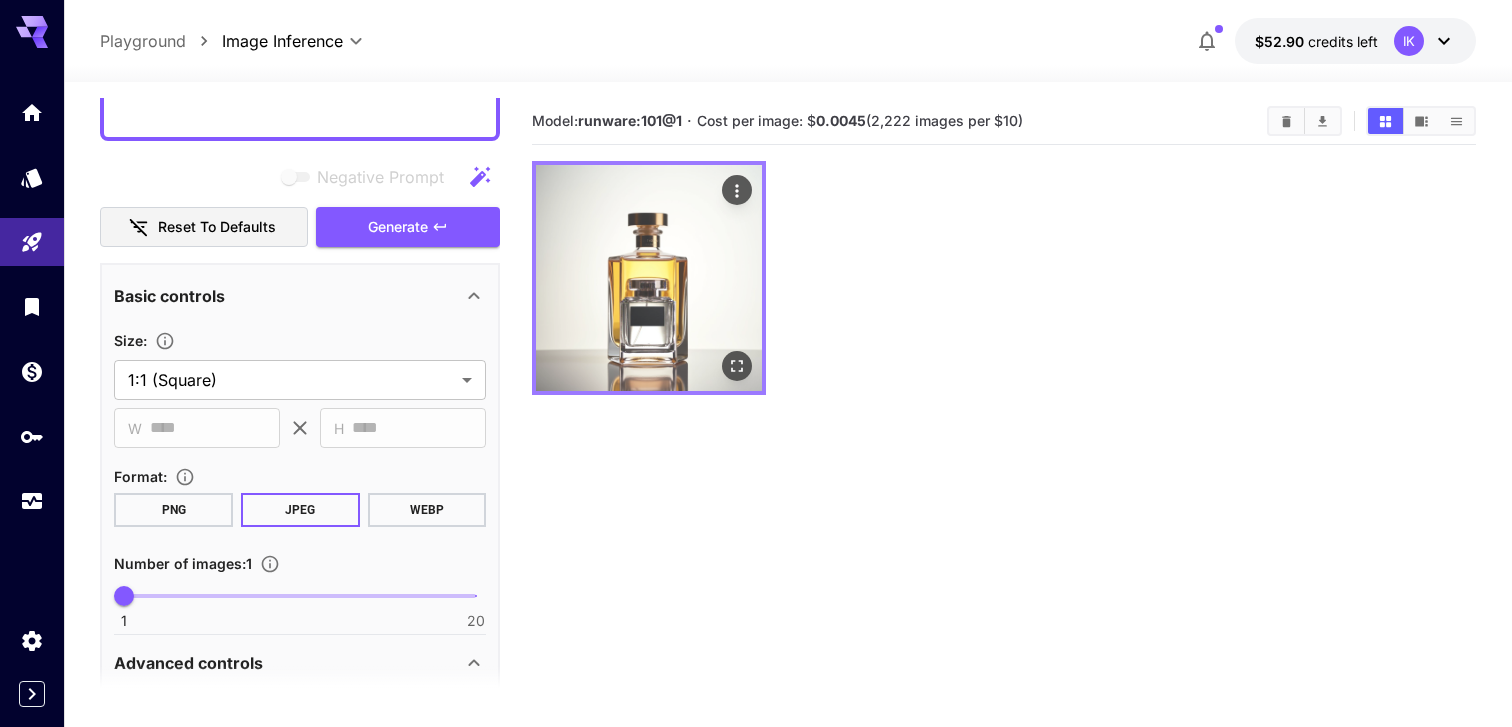 click at bounding box center [649, 278] 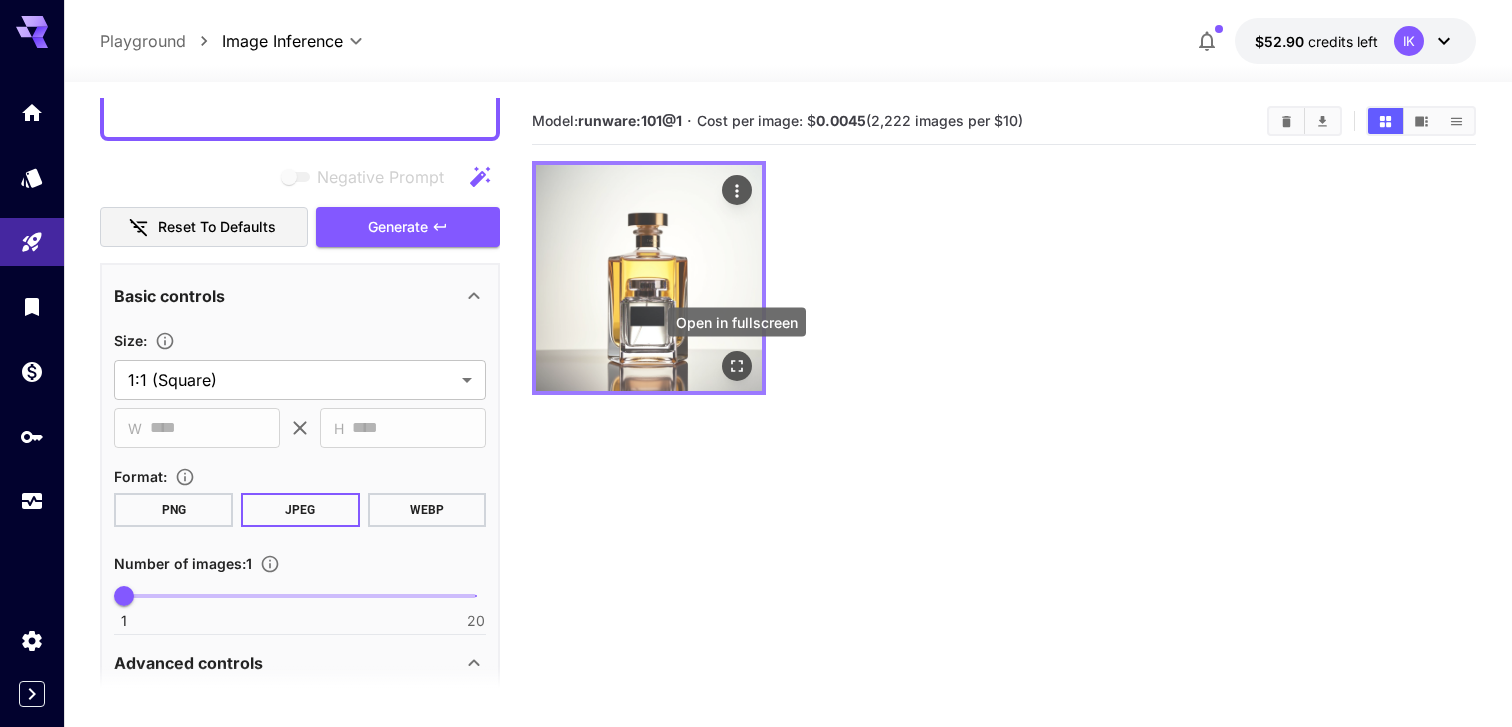 click 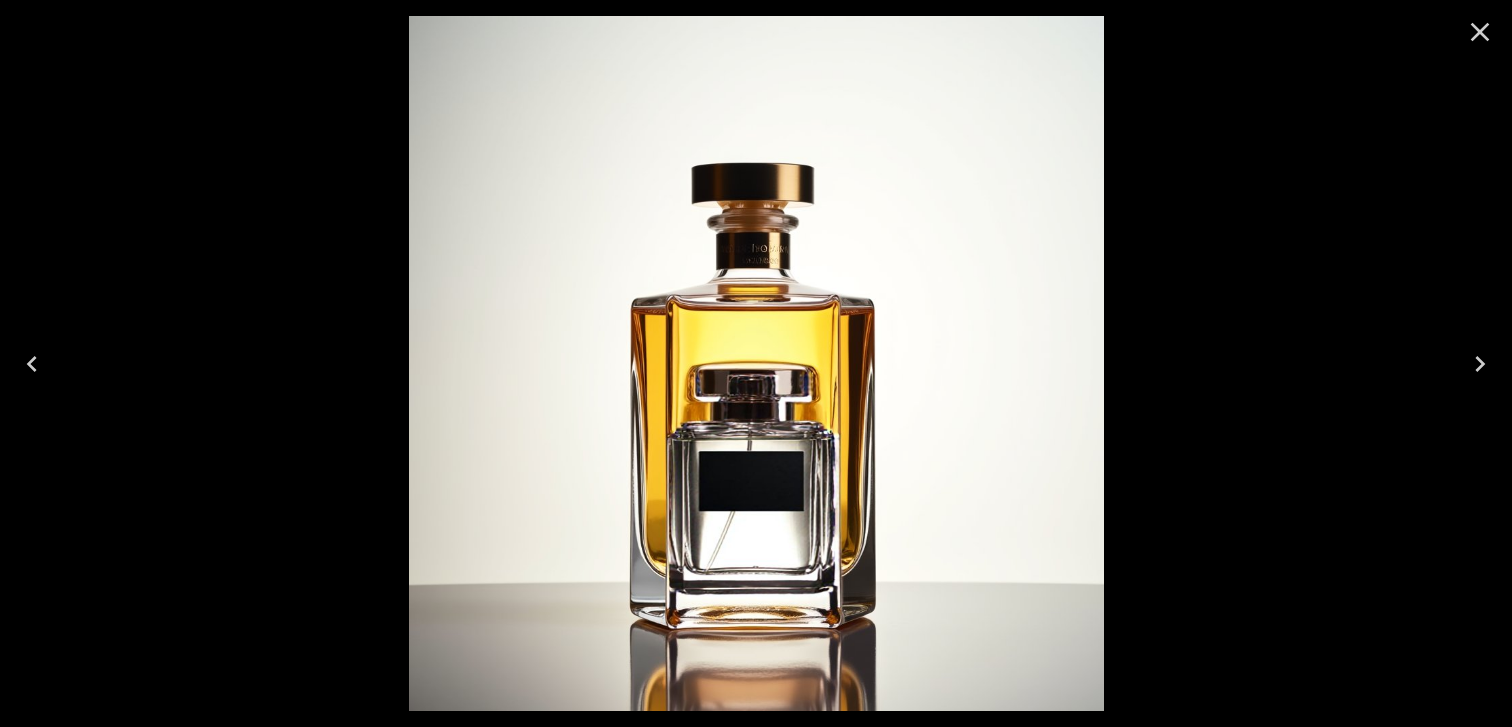 click 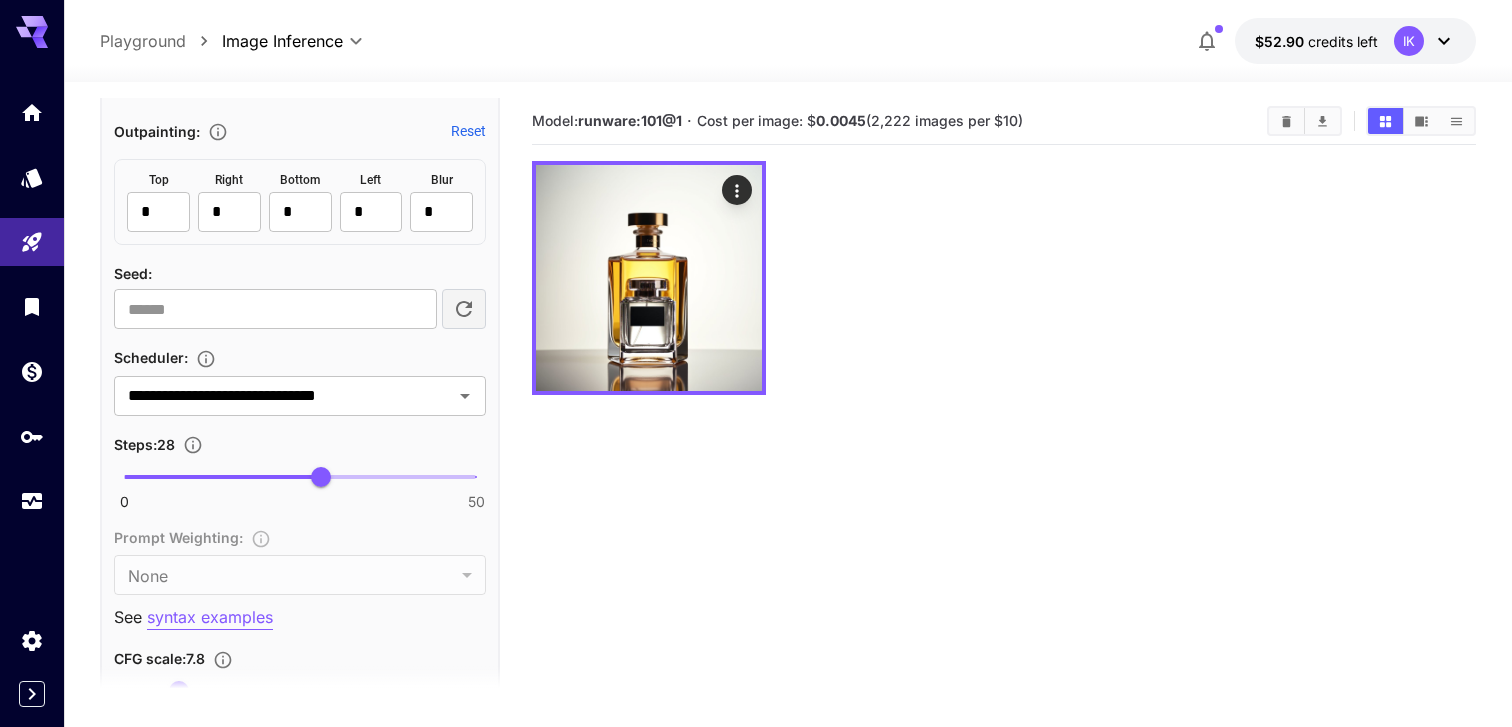 scroll, scrollTop: 1959, scrollLeft: 0, axis: vertical 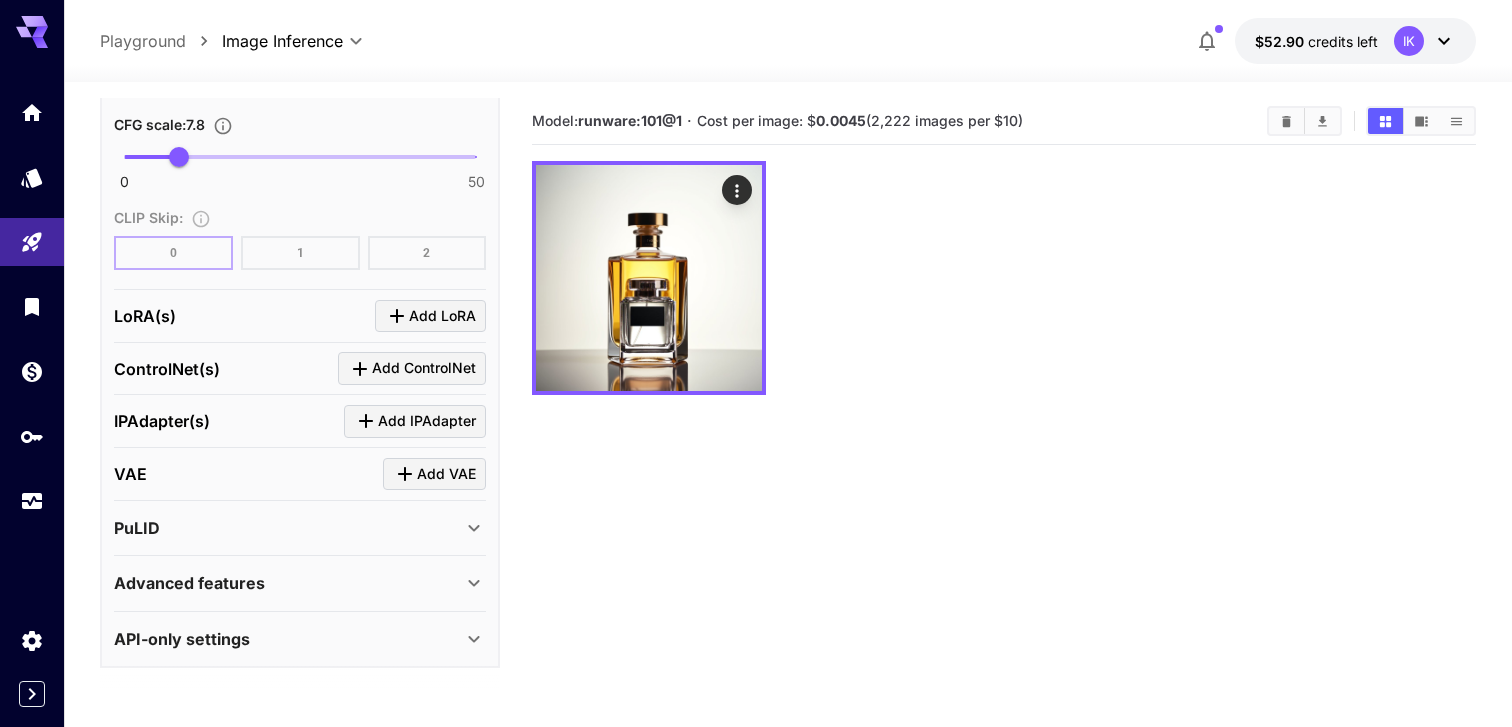 type on "****" 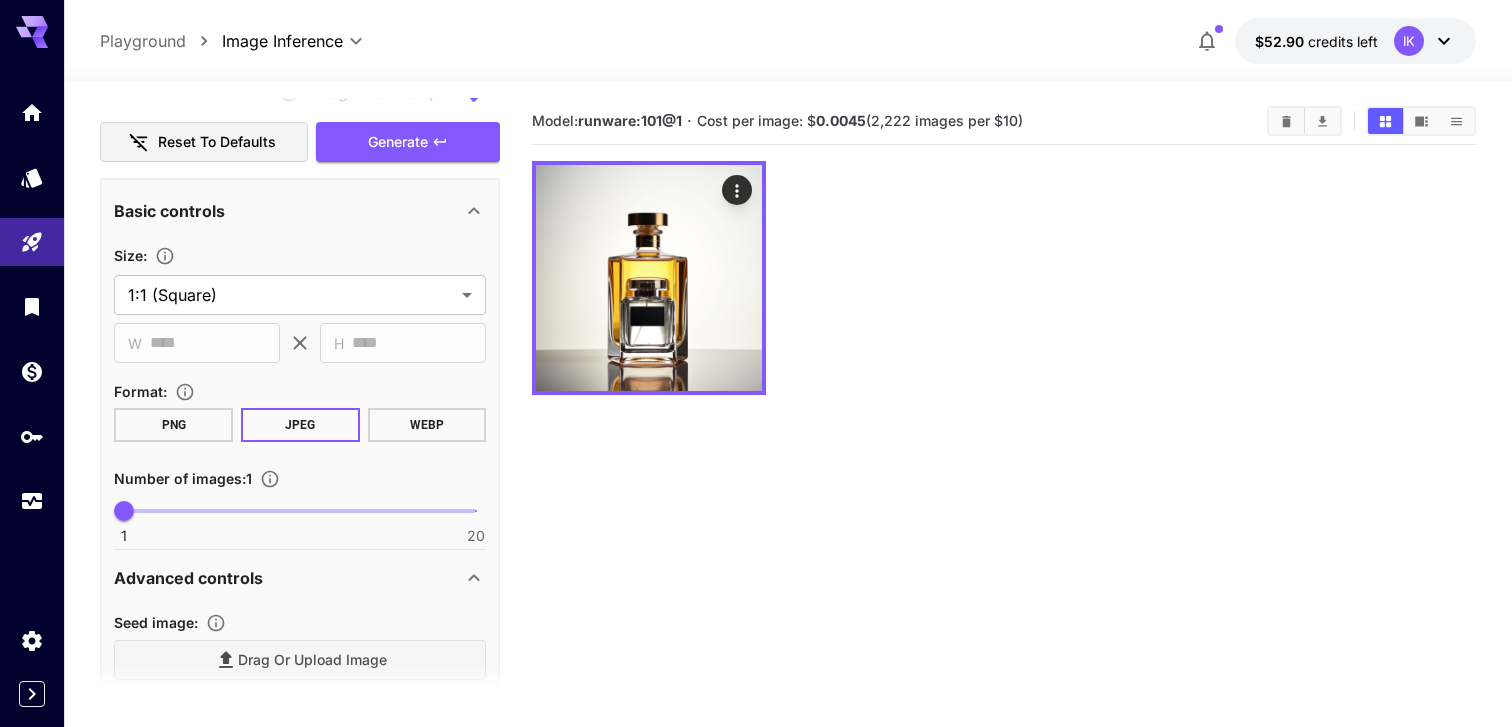 scroll, scrollTop: 226, scrollLeft: 0, axis: vertical 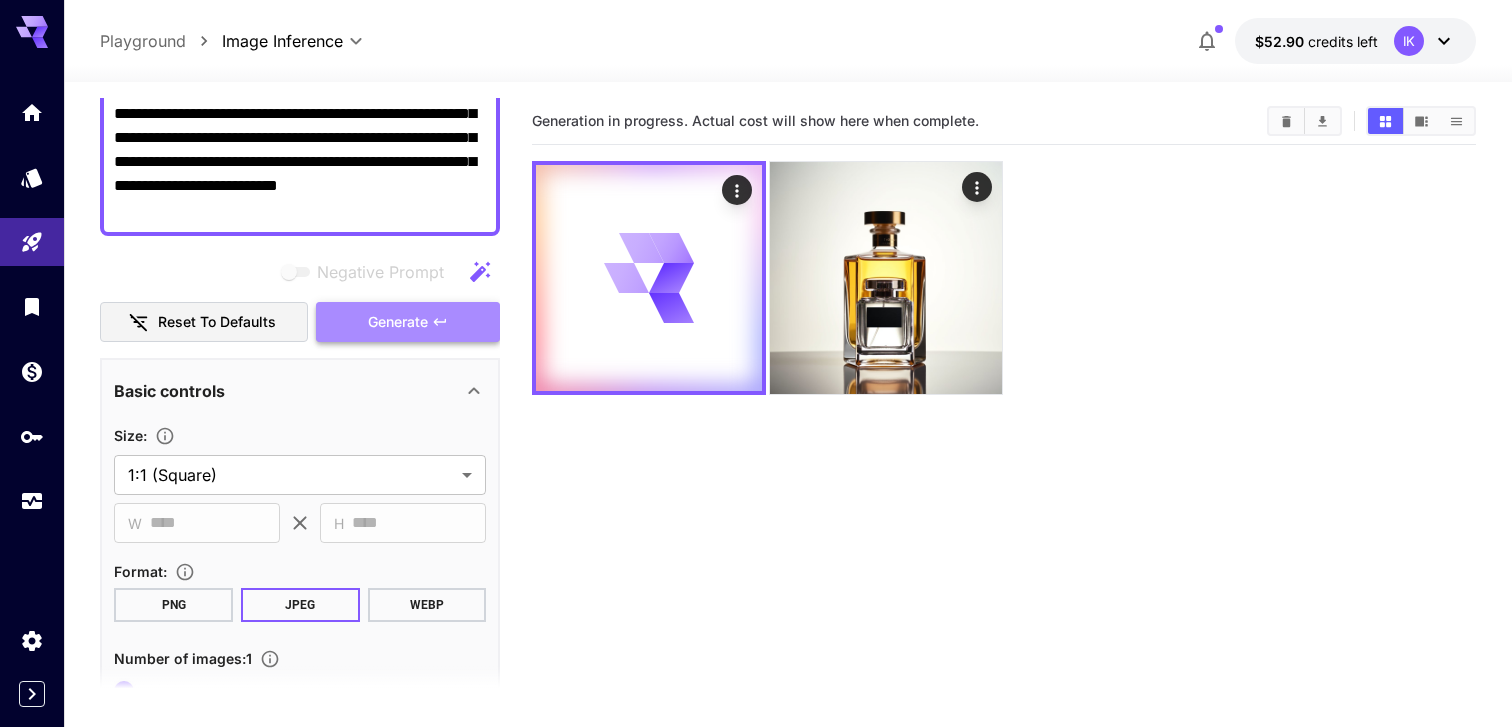click on "Generate" at bounding box center [408, 322] 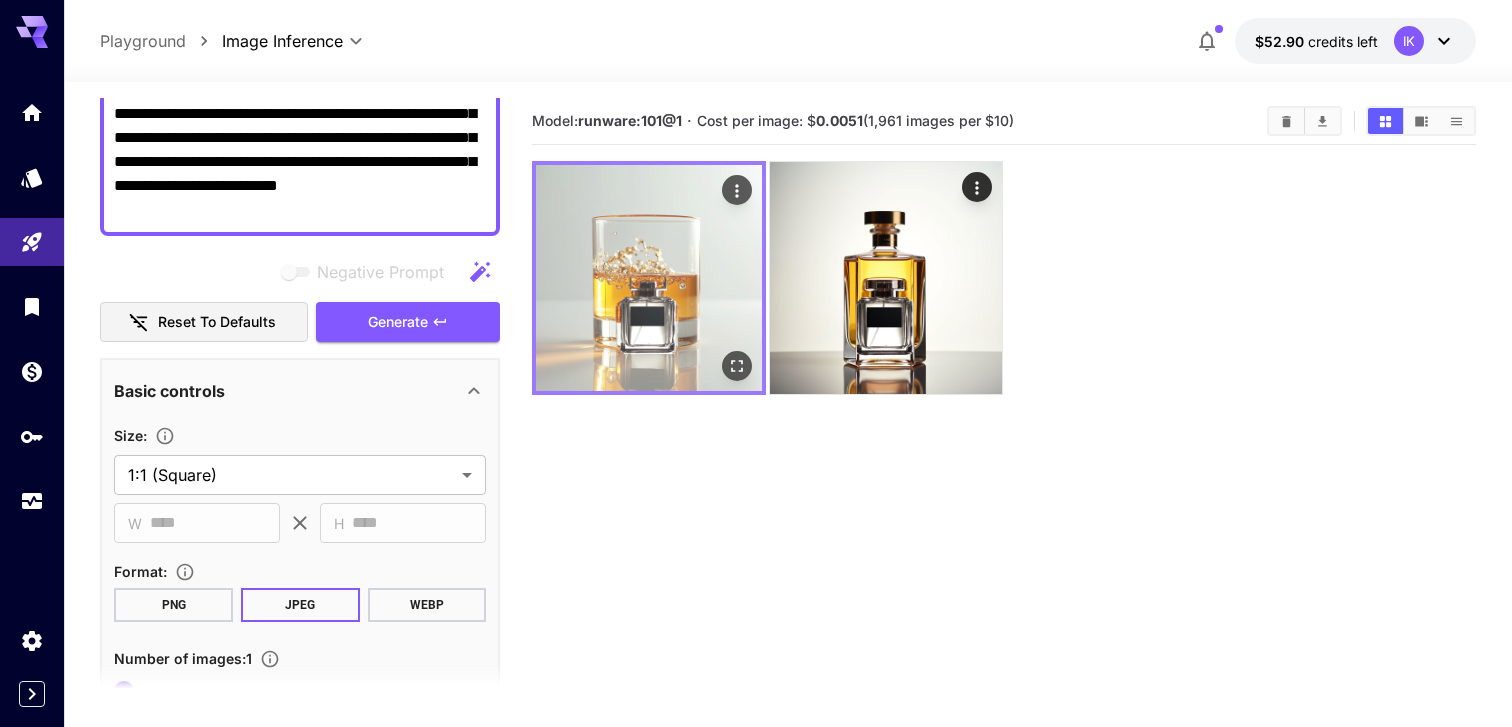 click at bounding box center (649, 278) 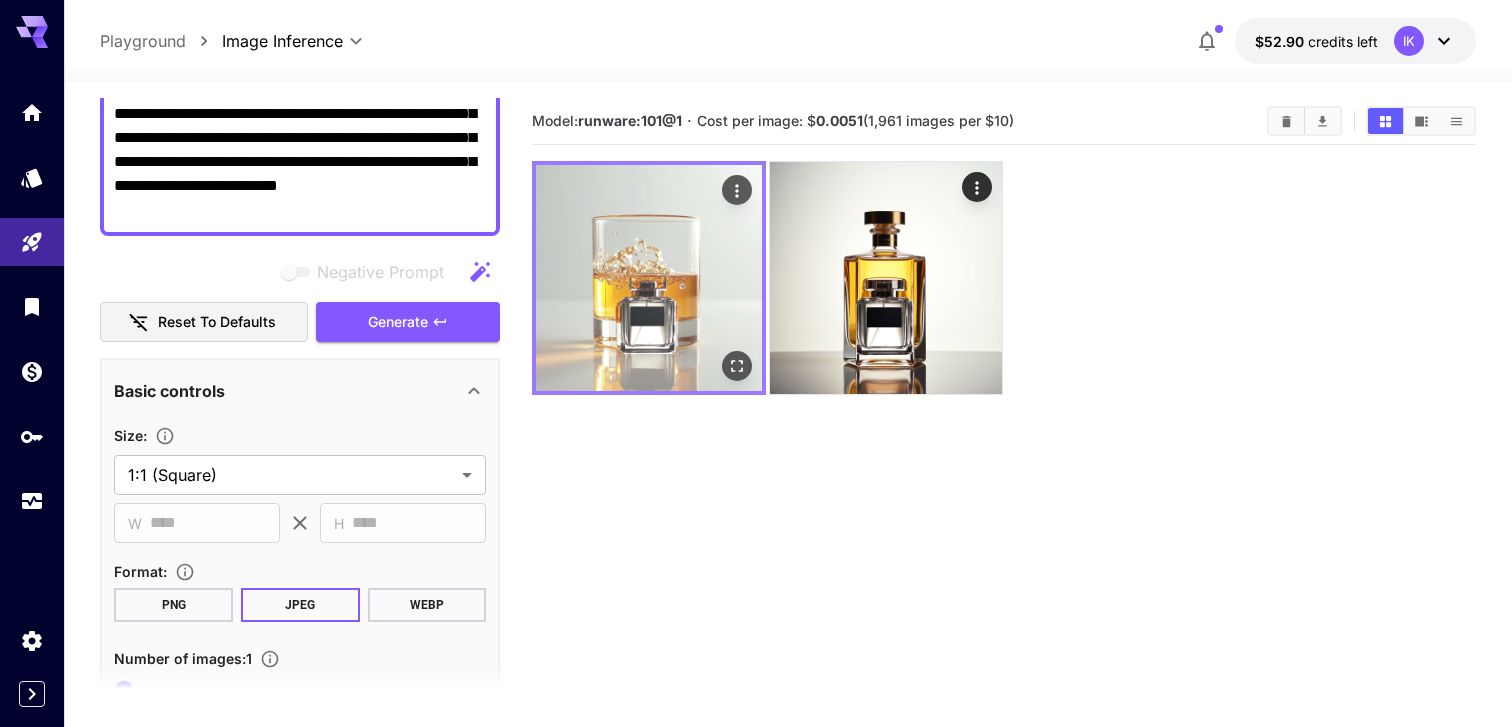 click at bounding box center [737, 366] 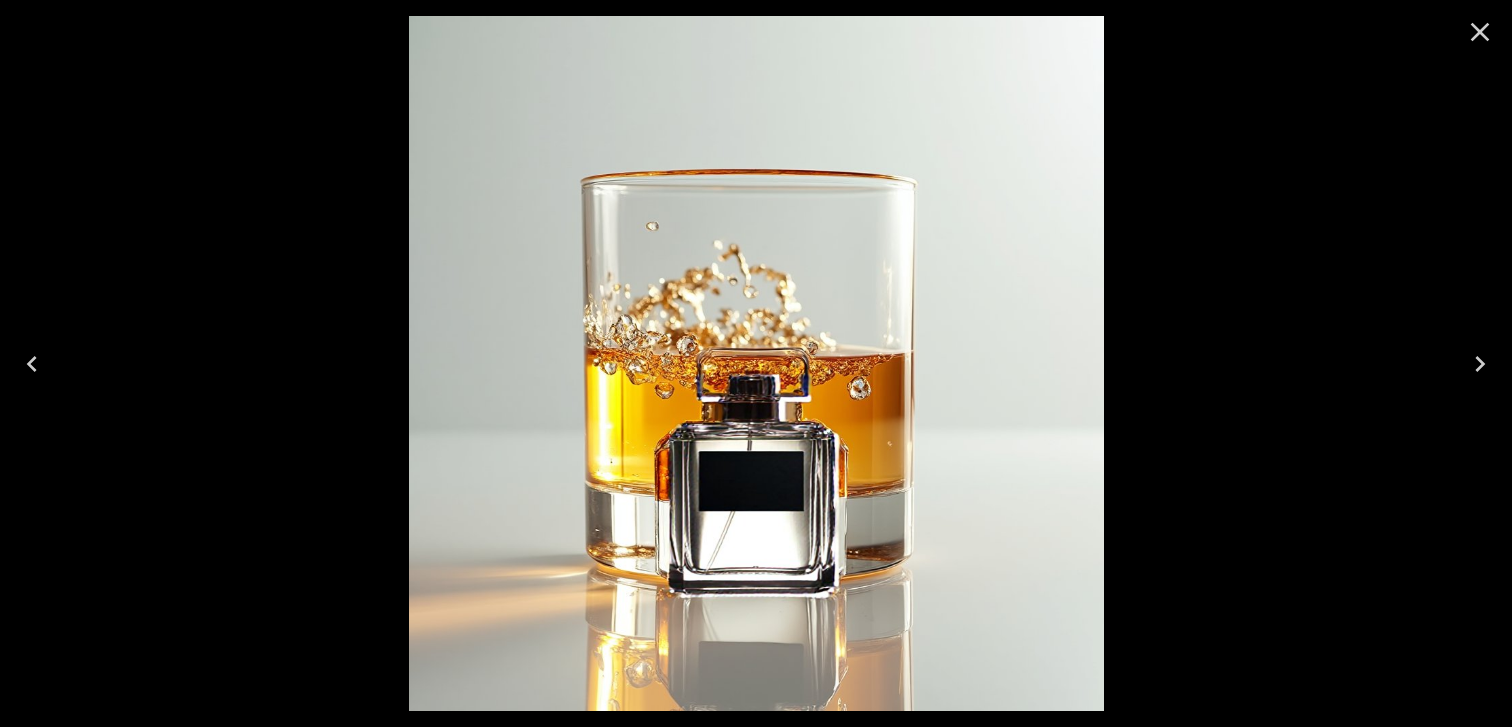 click 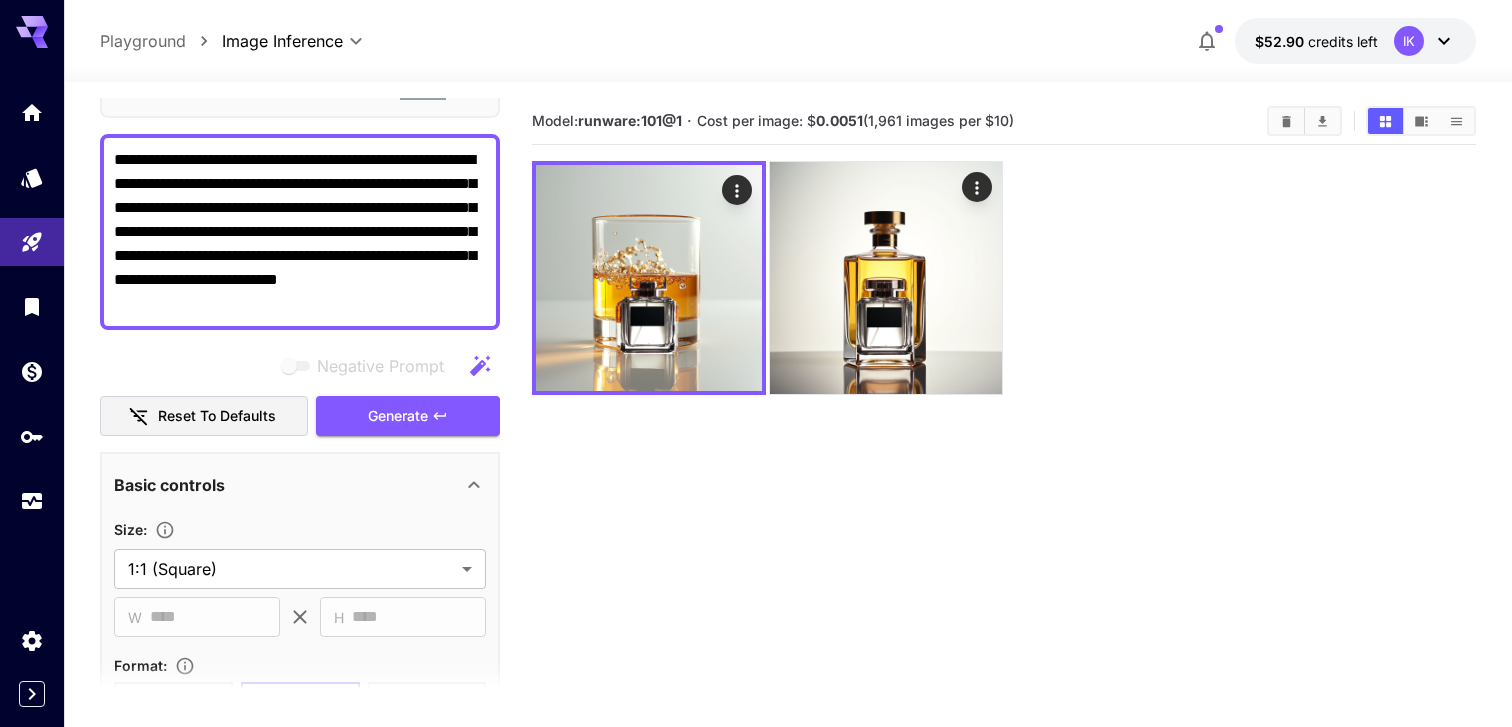 scroll, scrollTop: 123, scrollLeft: 0, axis: vertical 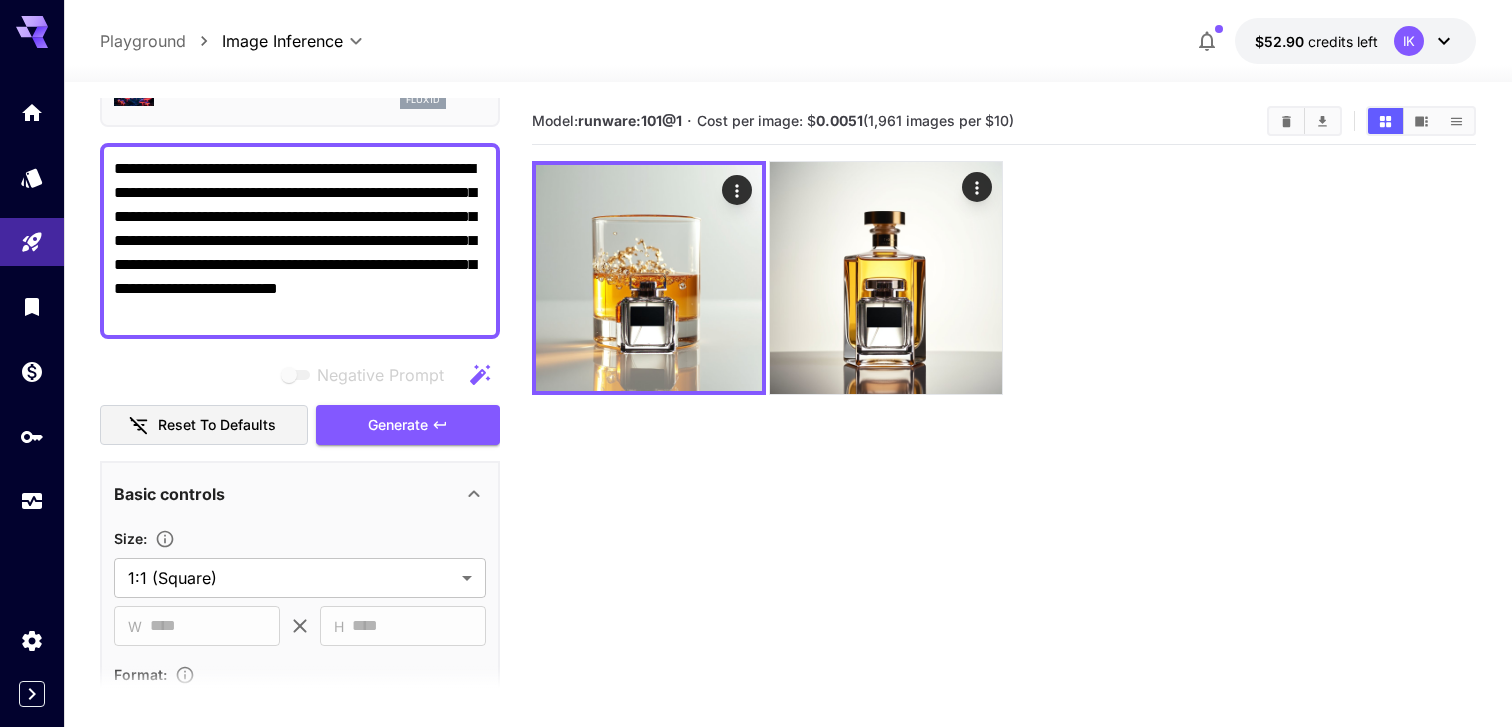 click on "**********" at bounding box center (300, 241) 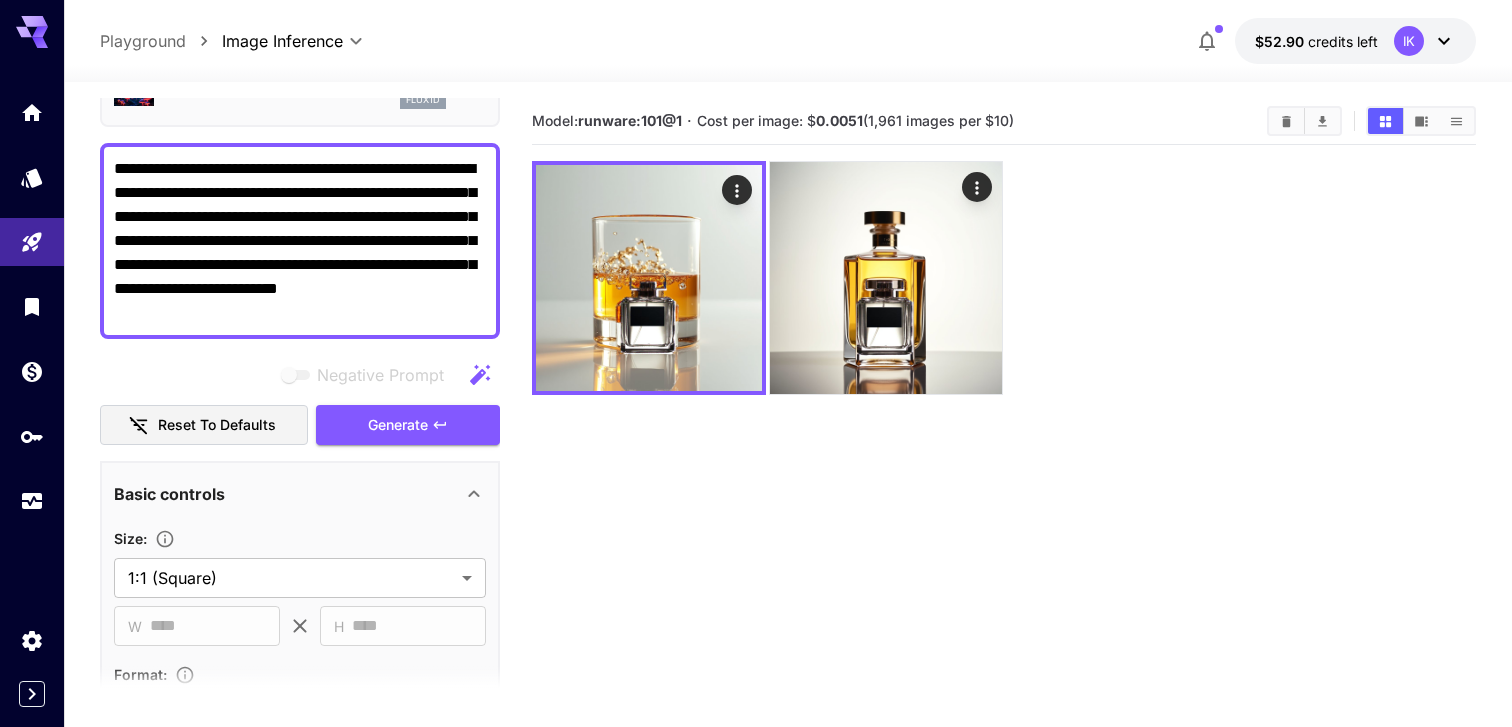 drag, startPoint x: 235, startPoint y: 237, endPoint x: 102, endPoint y: 237, distance: 133 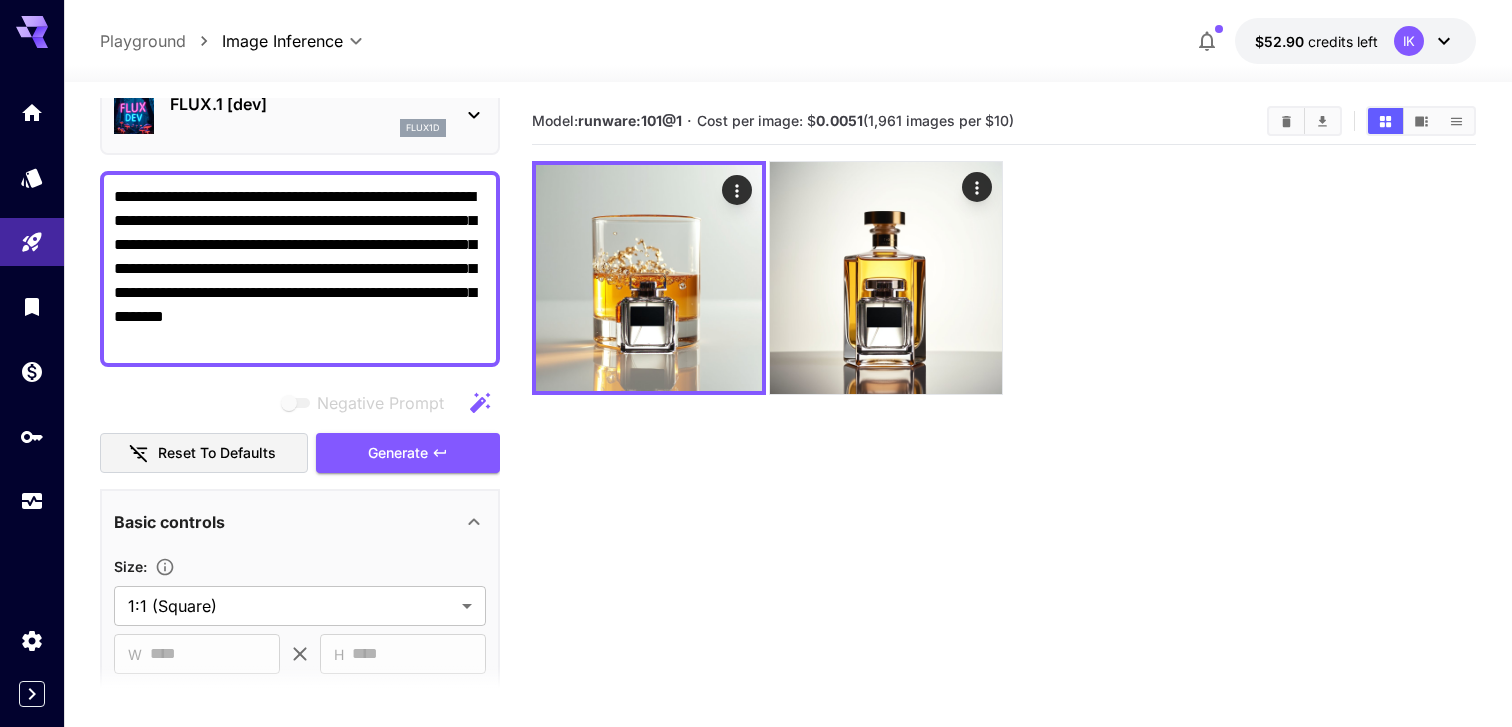 scroll, scrollTop: 91, scrollLeft: 0, axis: vertical 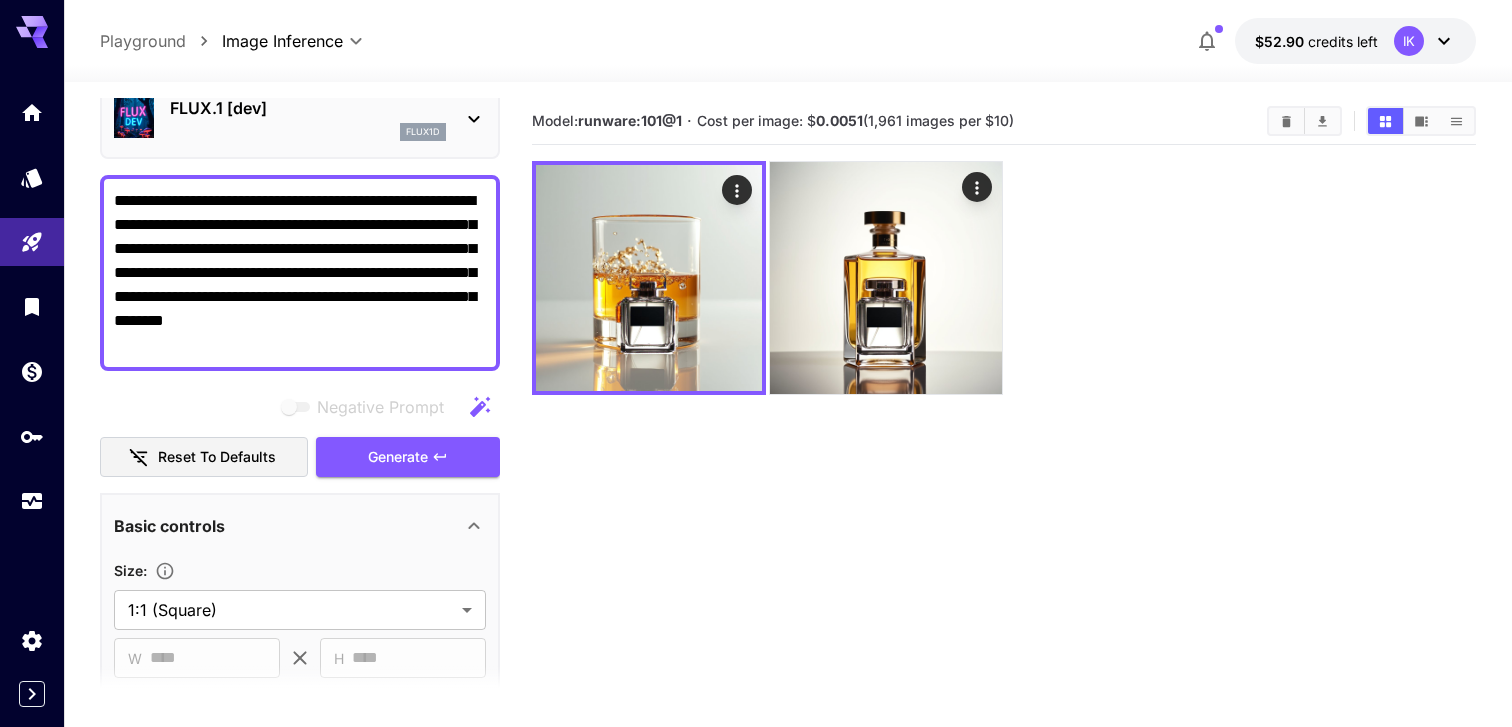 drag, startPoint x: 438, startPoint y: 222, endPoint x: 237, endPoint y: 221, distance: 201.00249 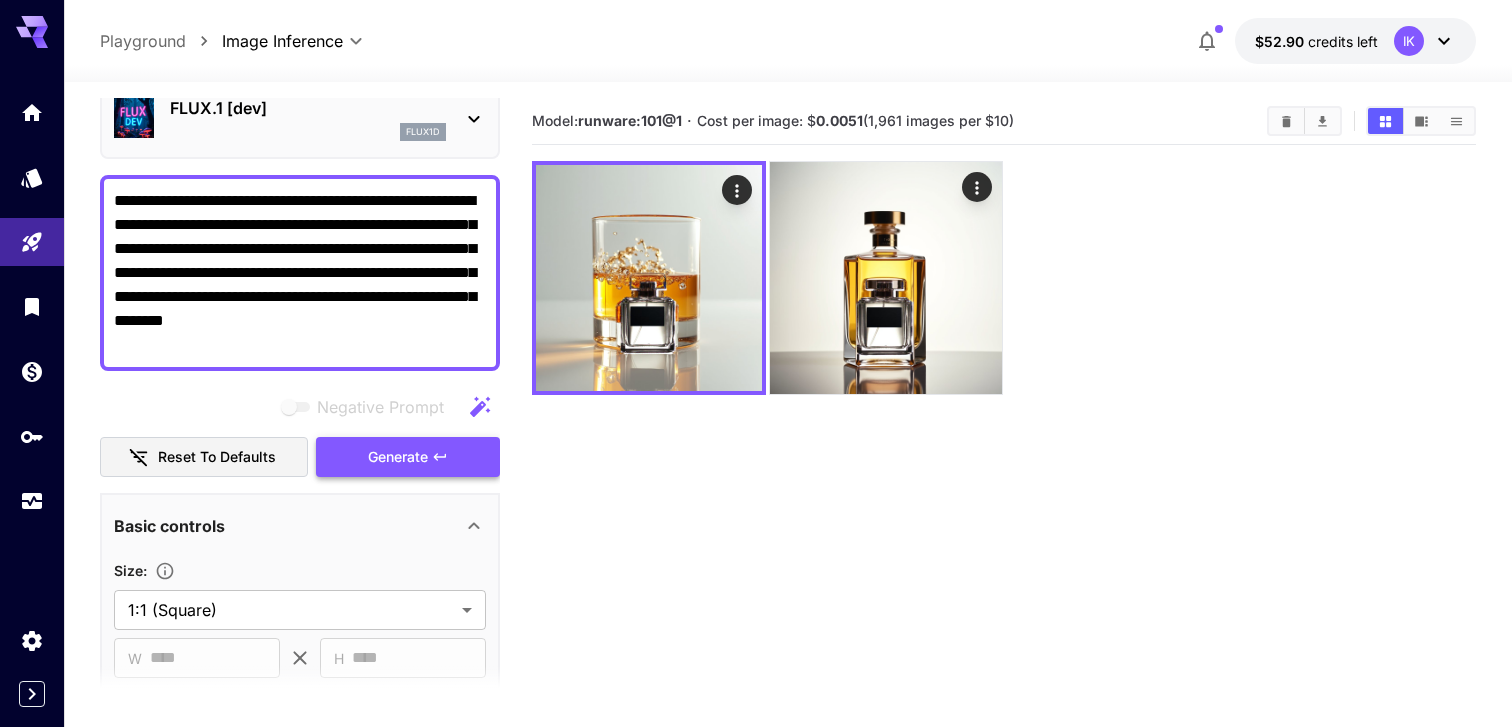 type on "**********" 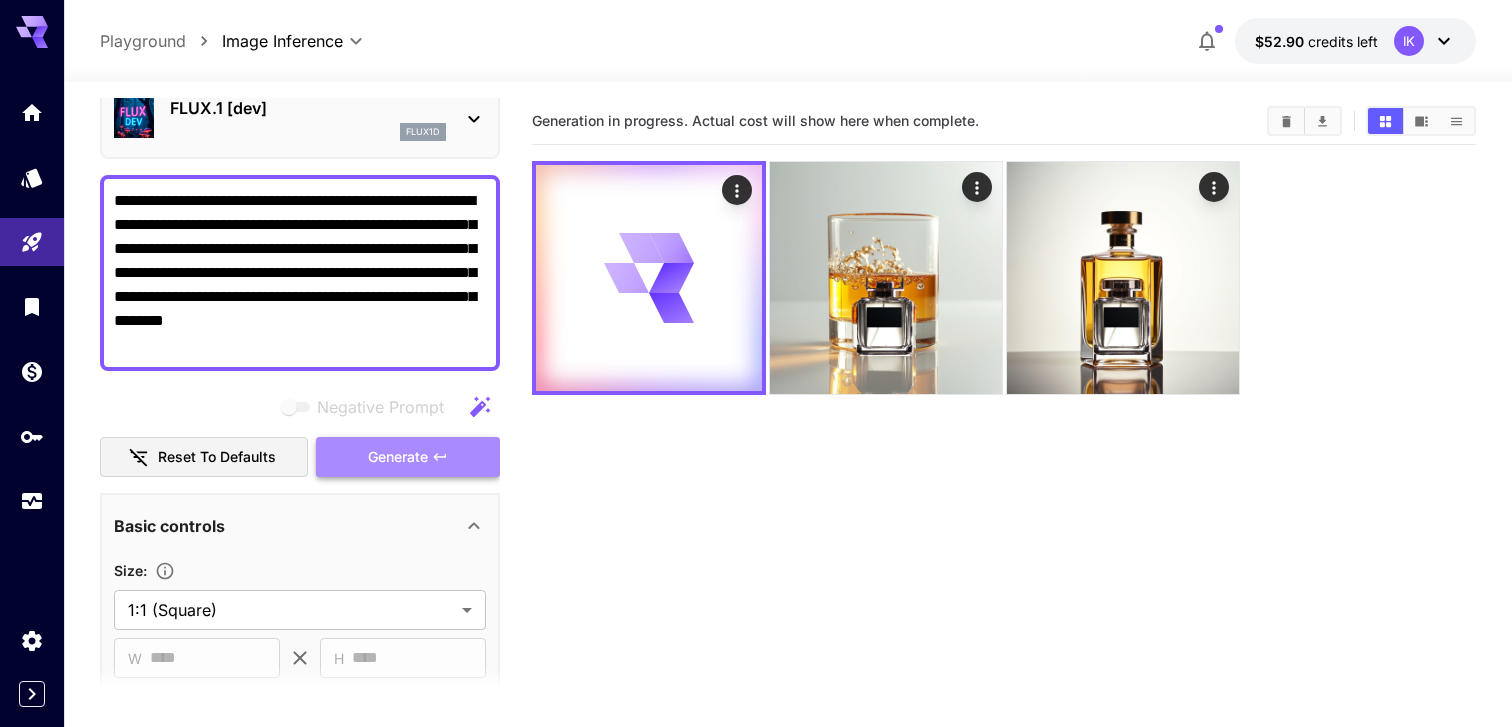 click on "Generate" at bounding box center (398, 457) 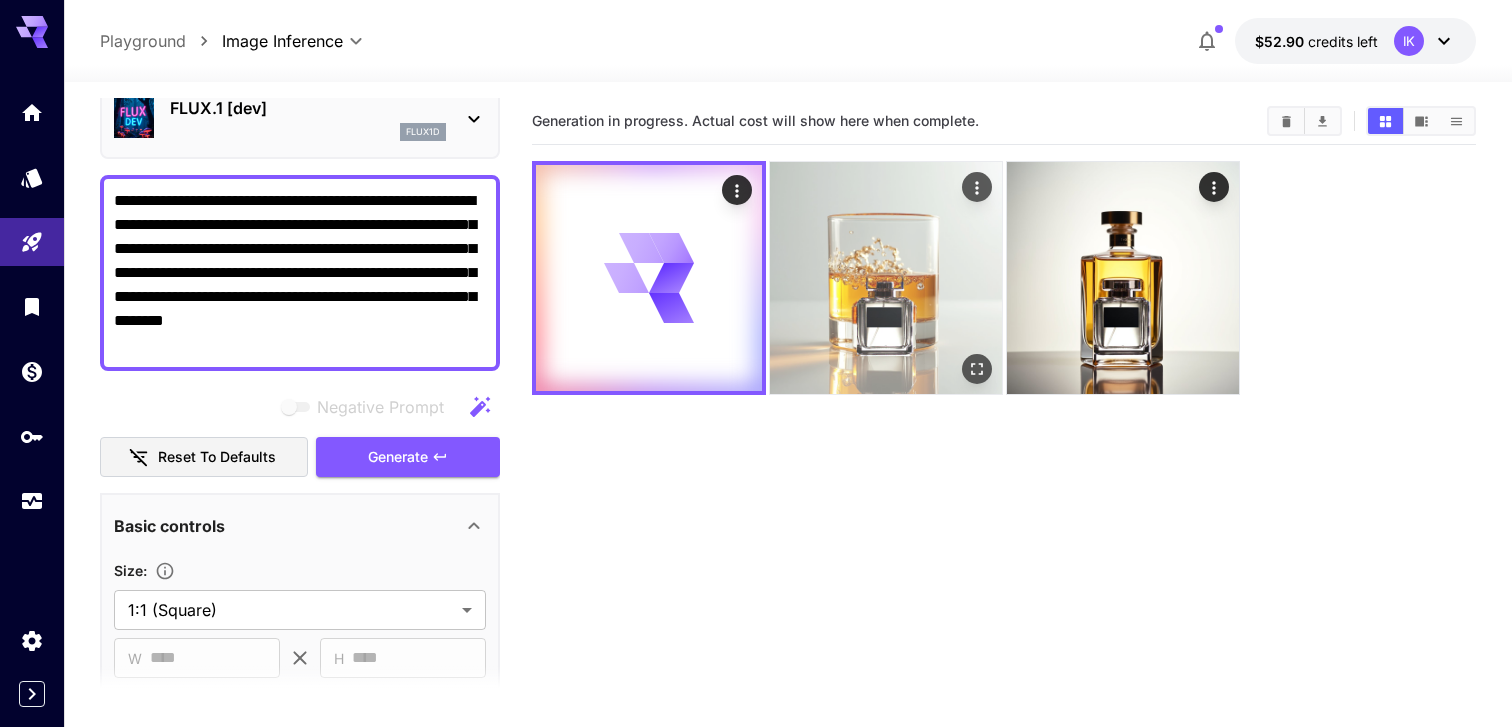 click at bounding box center (886, 278) 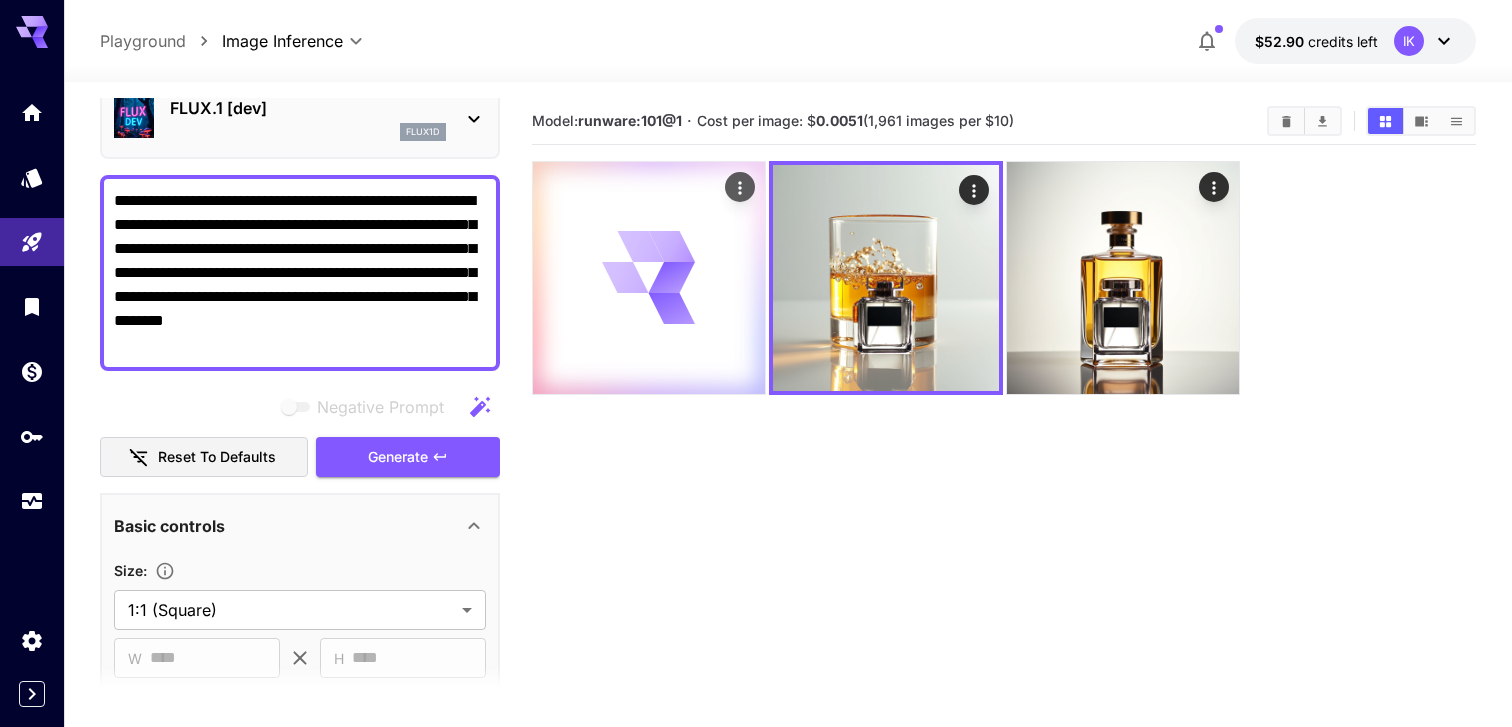 click 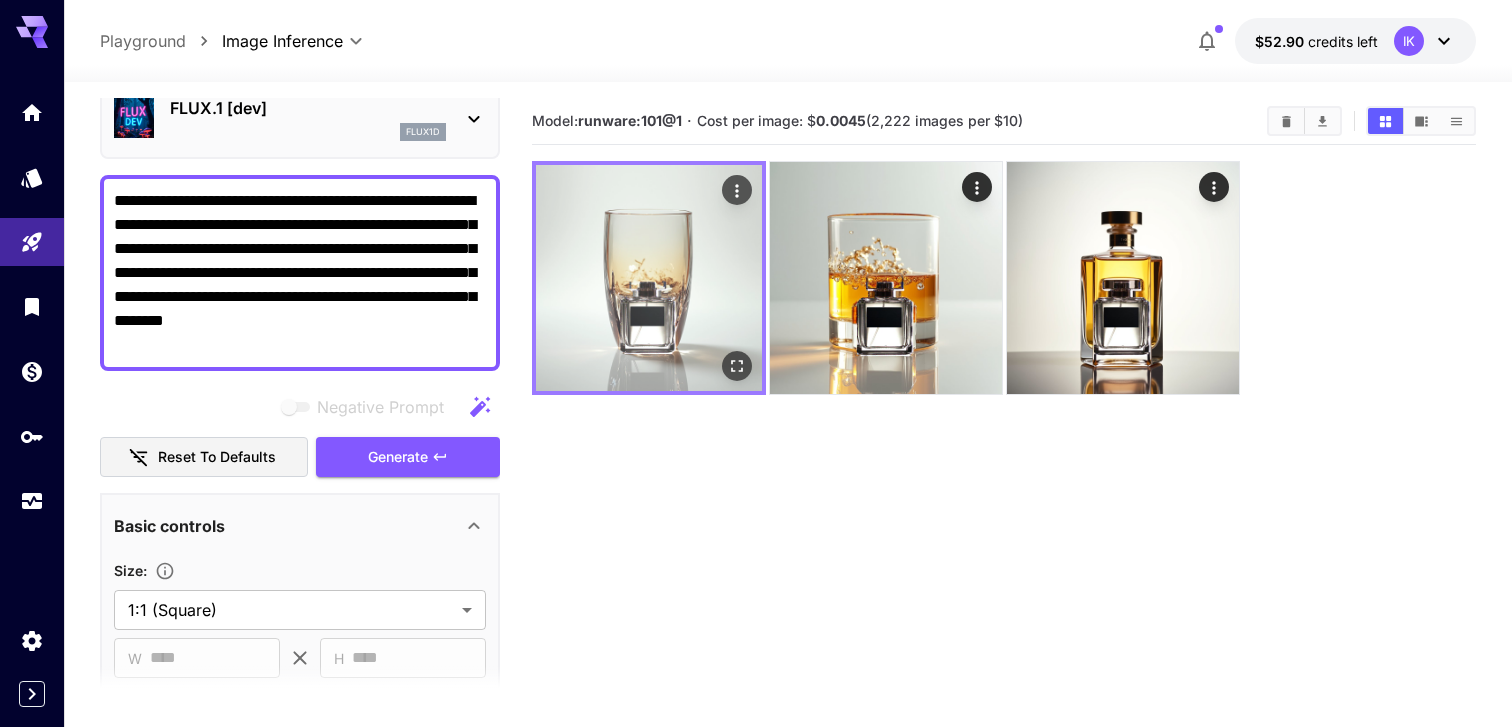 click at bounding box center (649, 278) 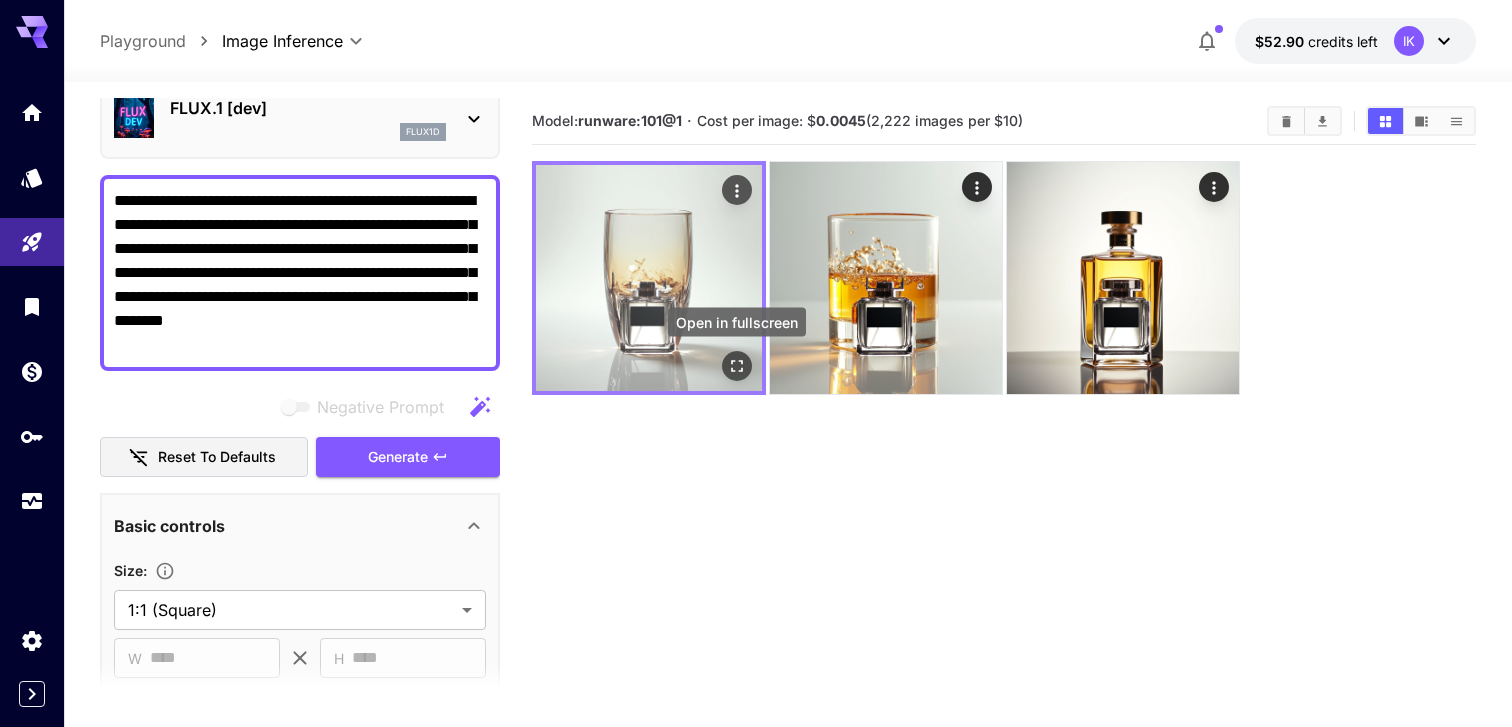 click at bounding box center [737, 366] 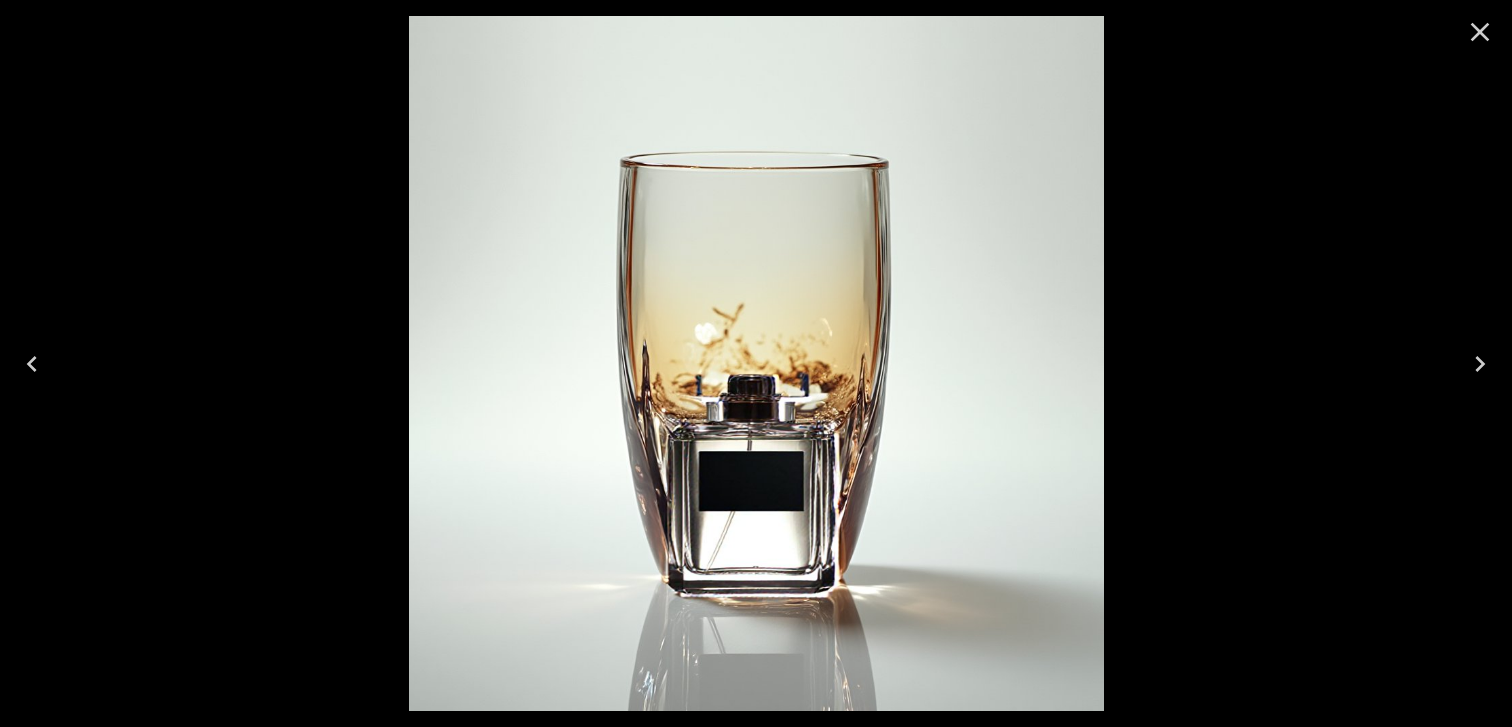 click 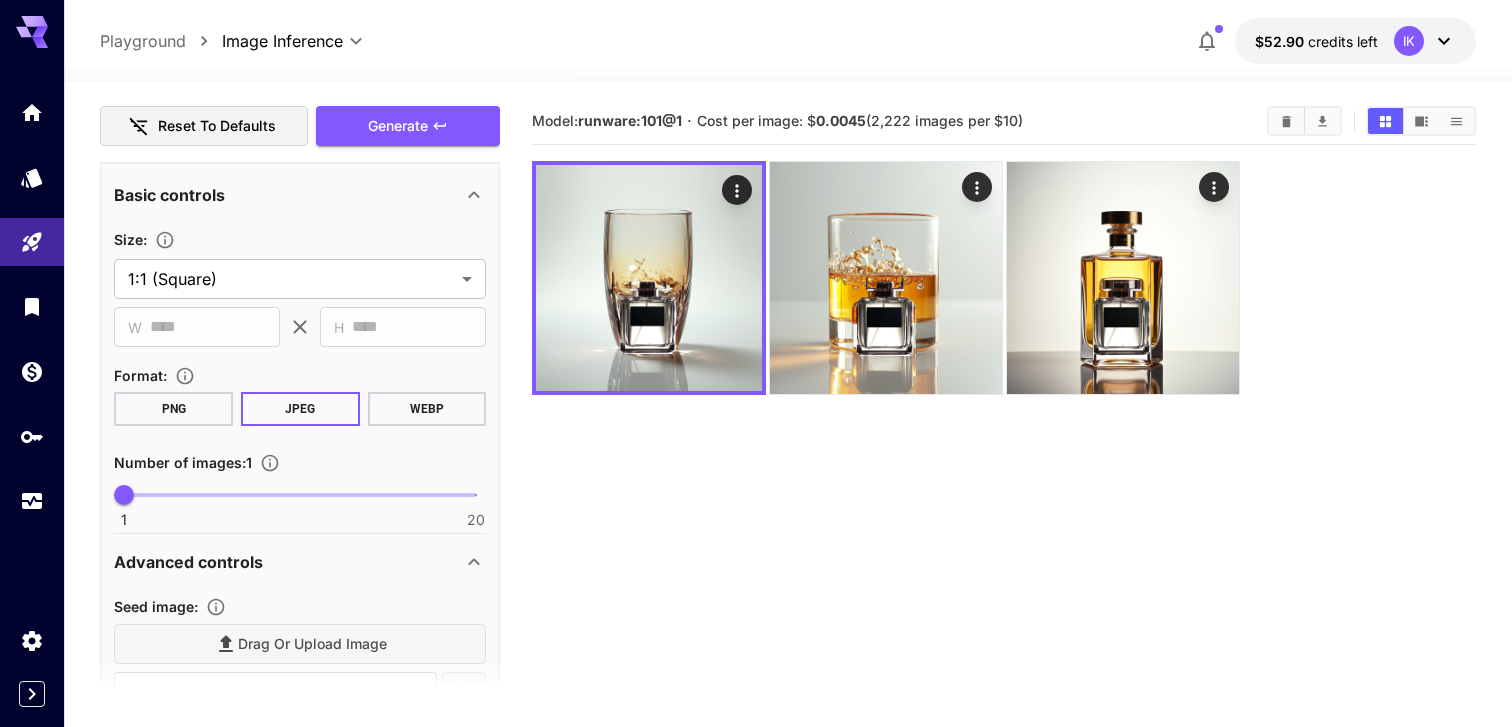scroll, scrollTop: 436, scrollLeft: 0, axis: vertical 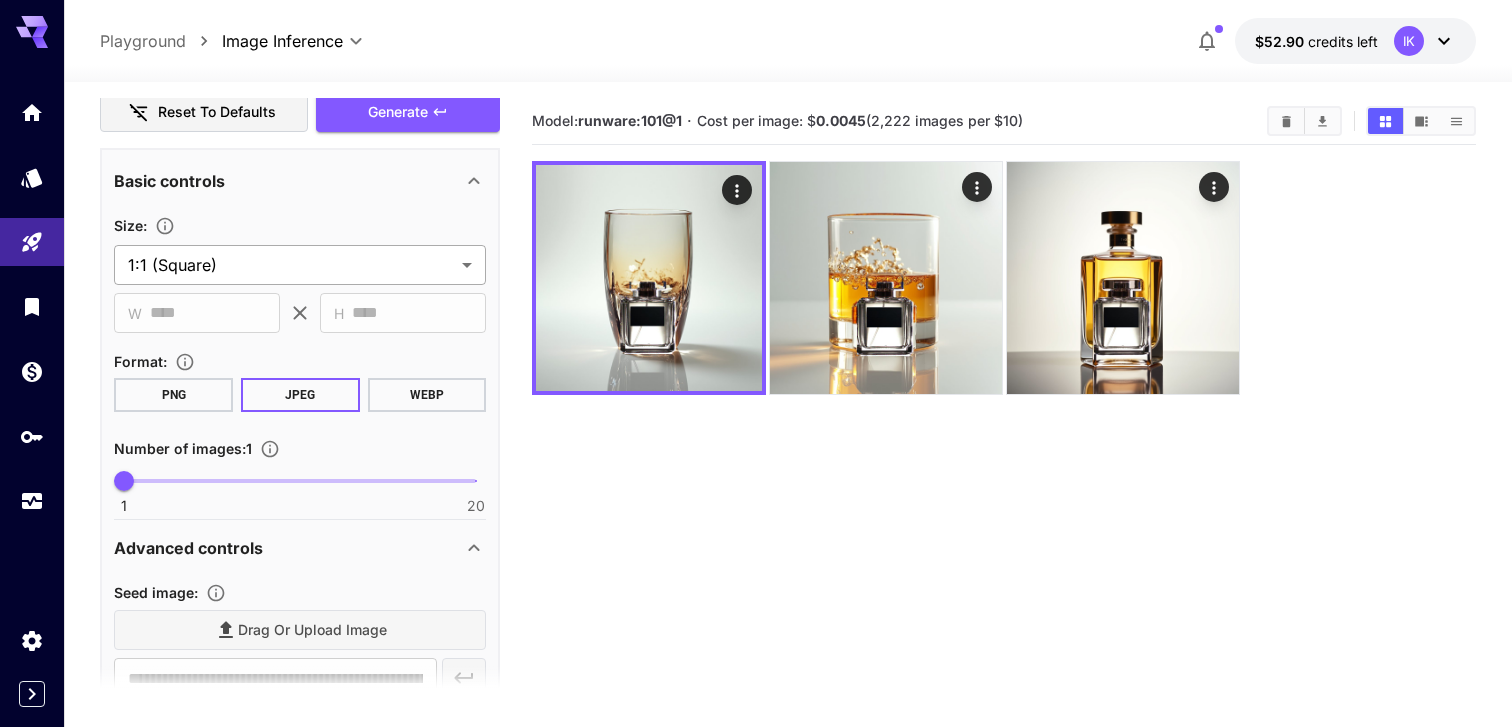 click on "**********" at bounding box center (756, 442) 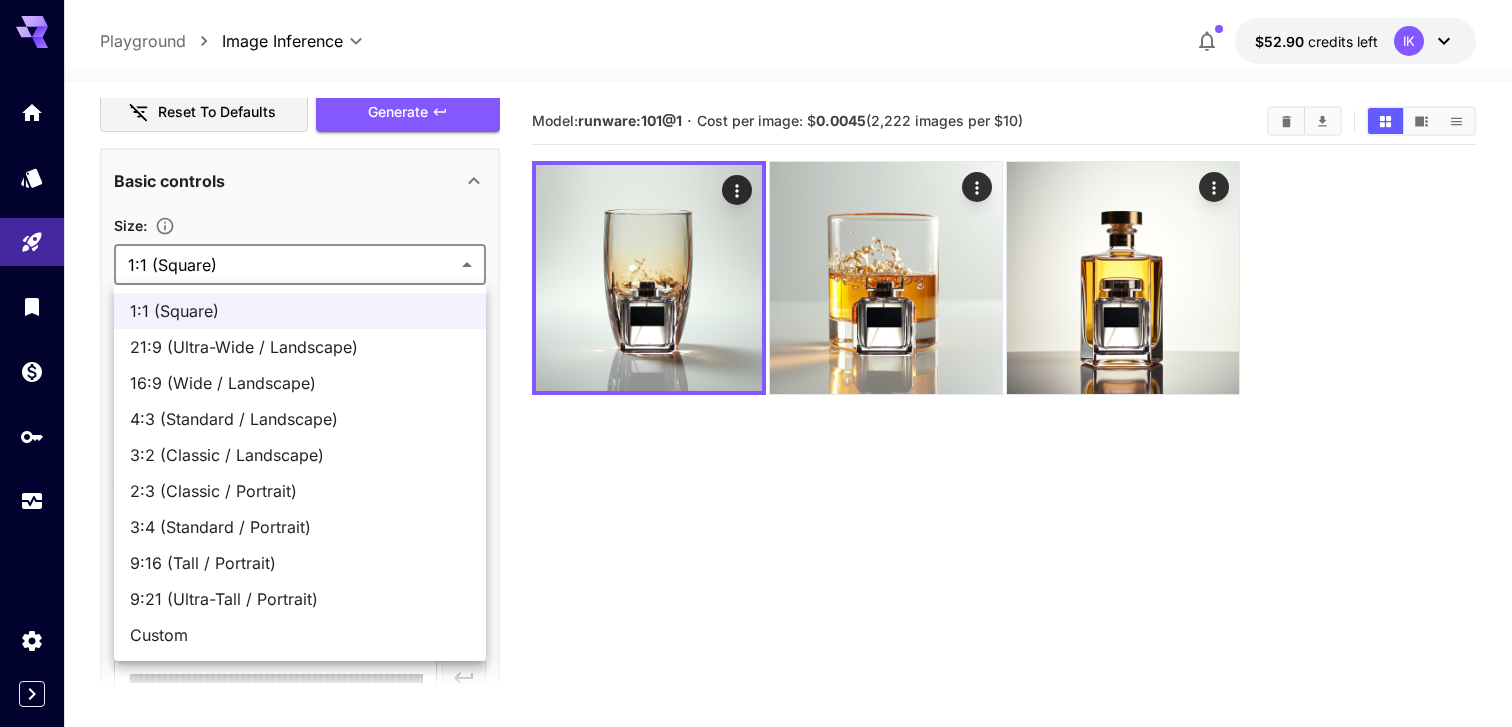 click on "4:3 (Standard / Landscape)" at bounding box center [300, 419] 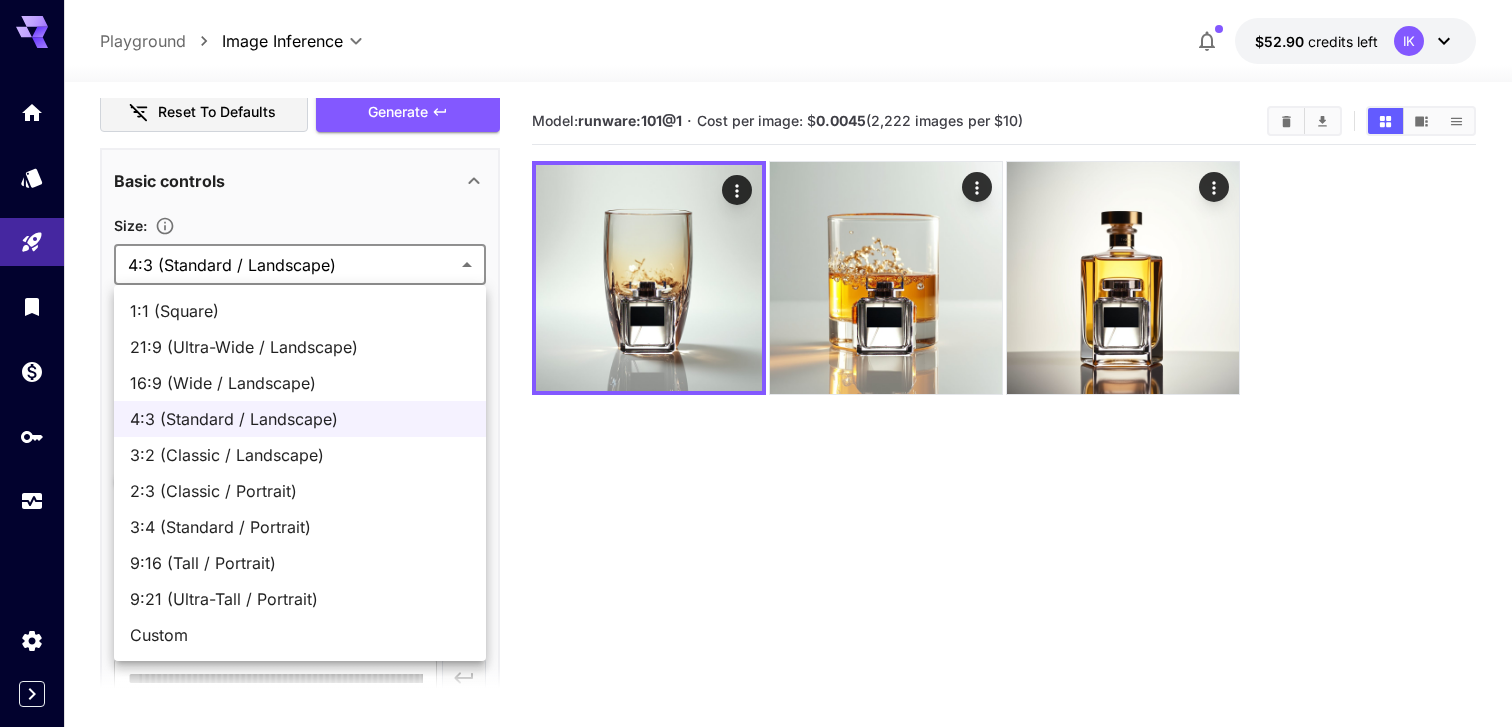 click on "**********" at bounding box center [756, 442] 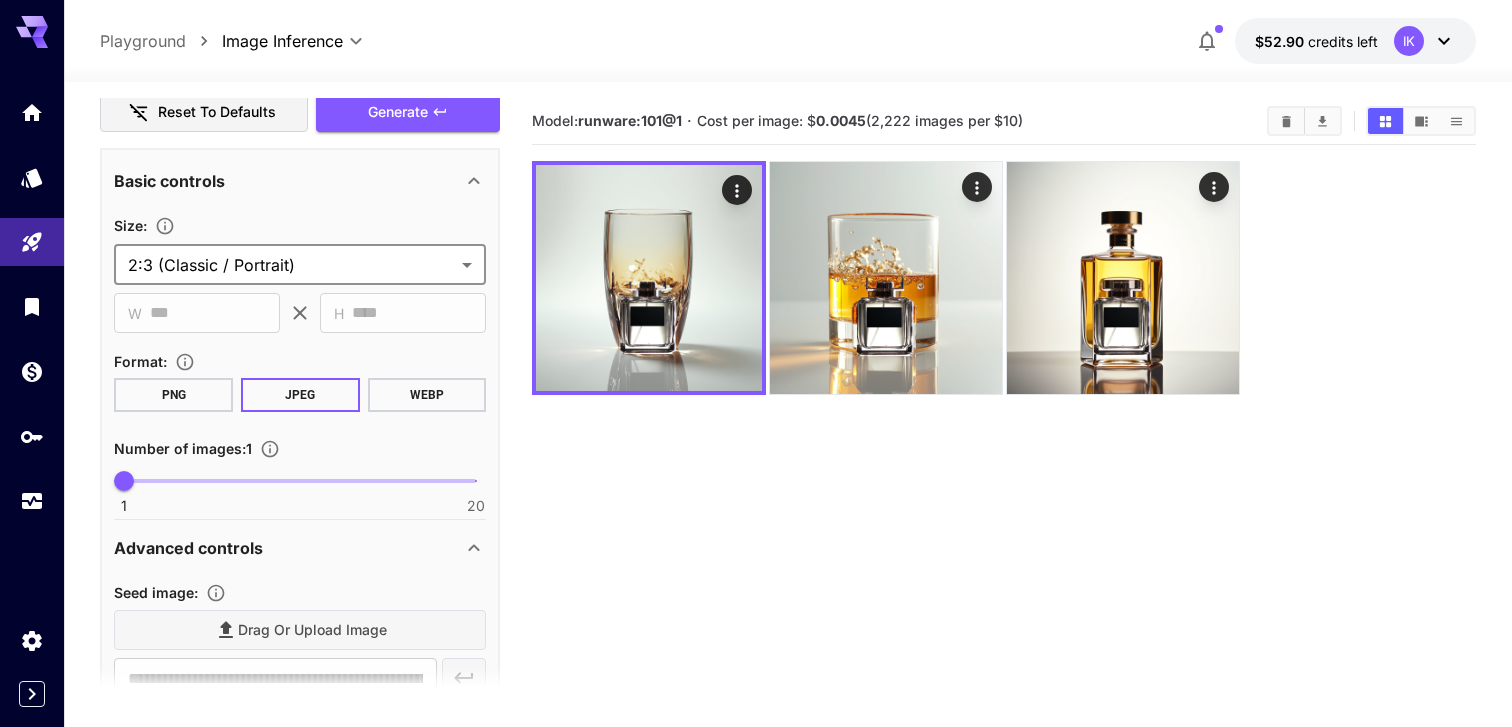 click on "**********" at bounding box center (756, 442) 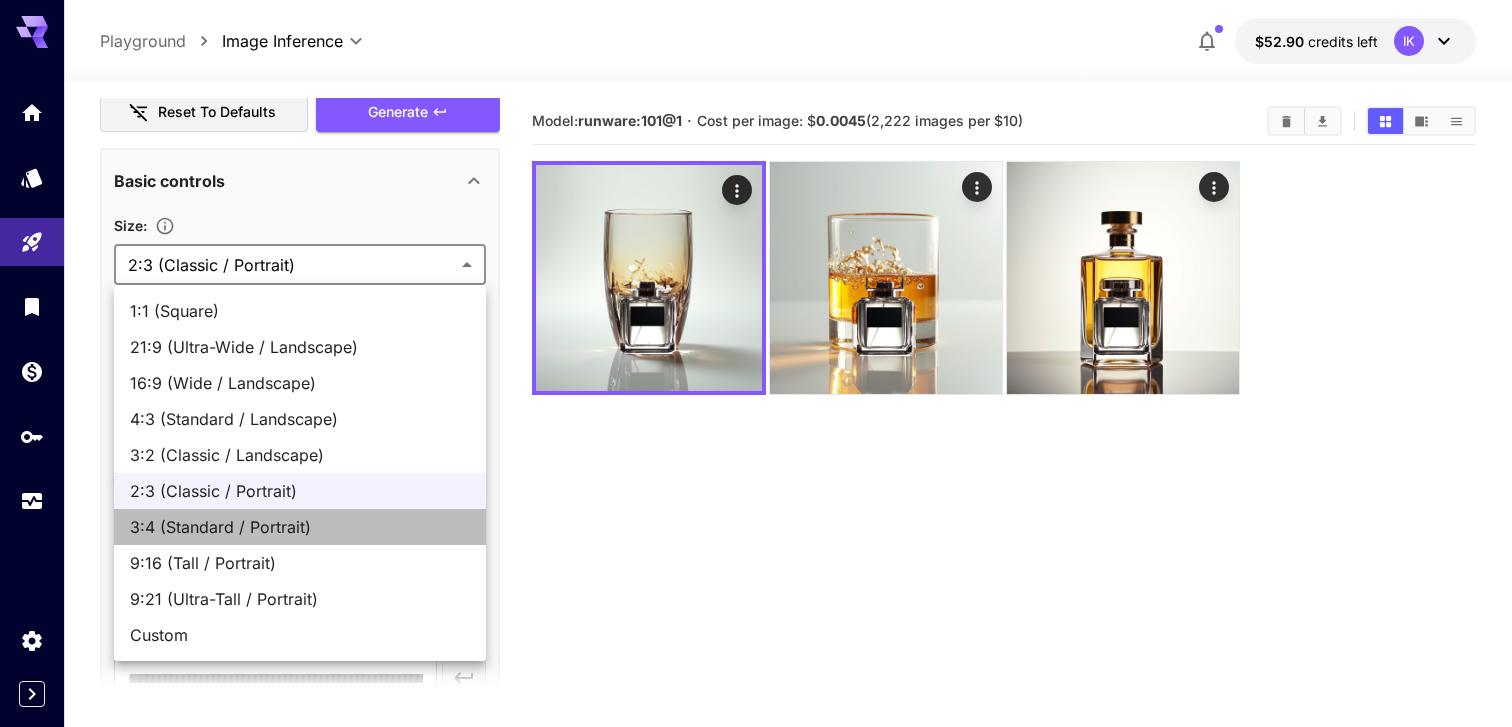 click on "3:4 (Standard / Portrait)" at bounding box center [300, 527] 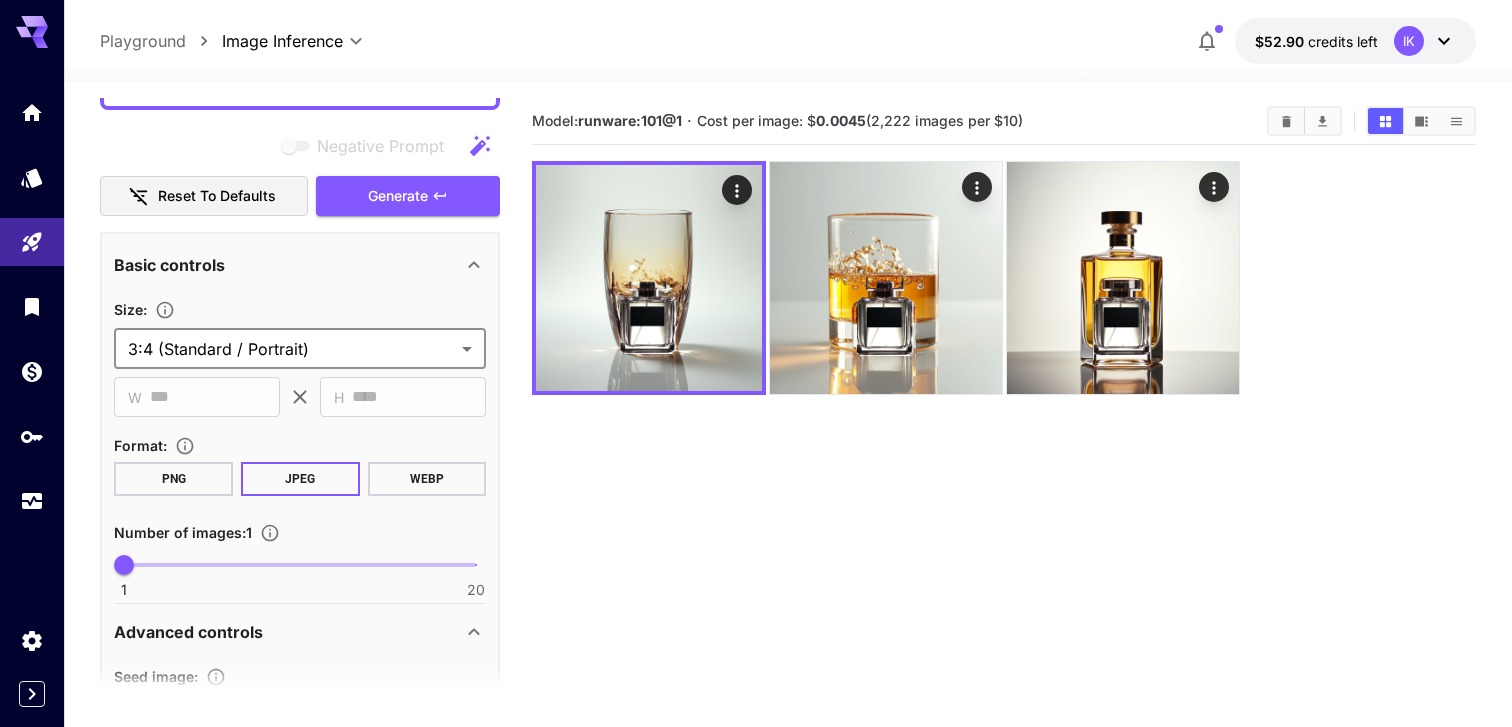 scroll, scrollTop: 100, scrollLeft: 0, axis: vertical 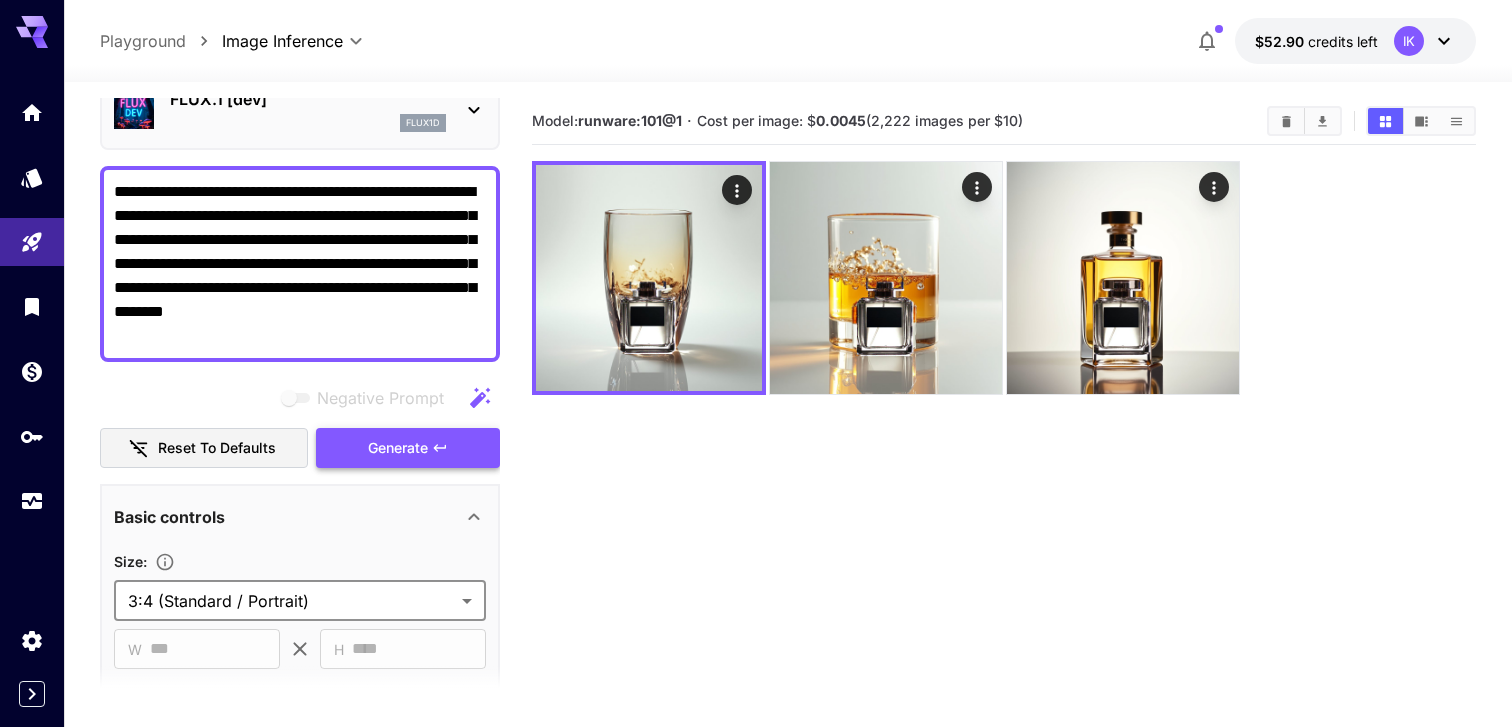 click on "Generate" at bounding box center (398, 448) 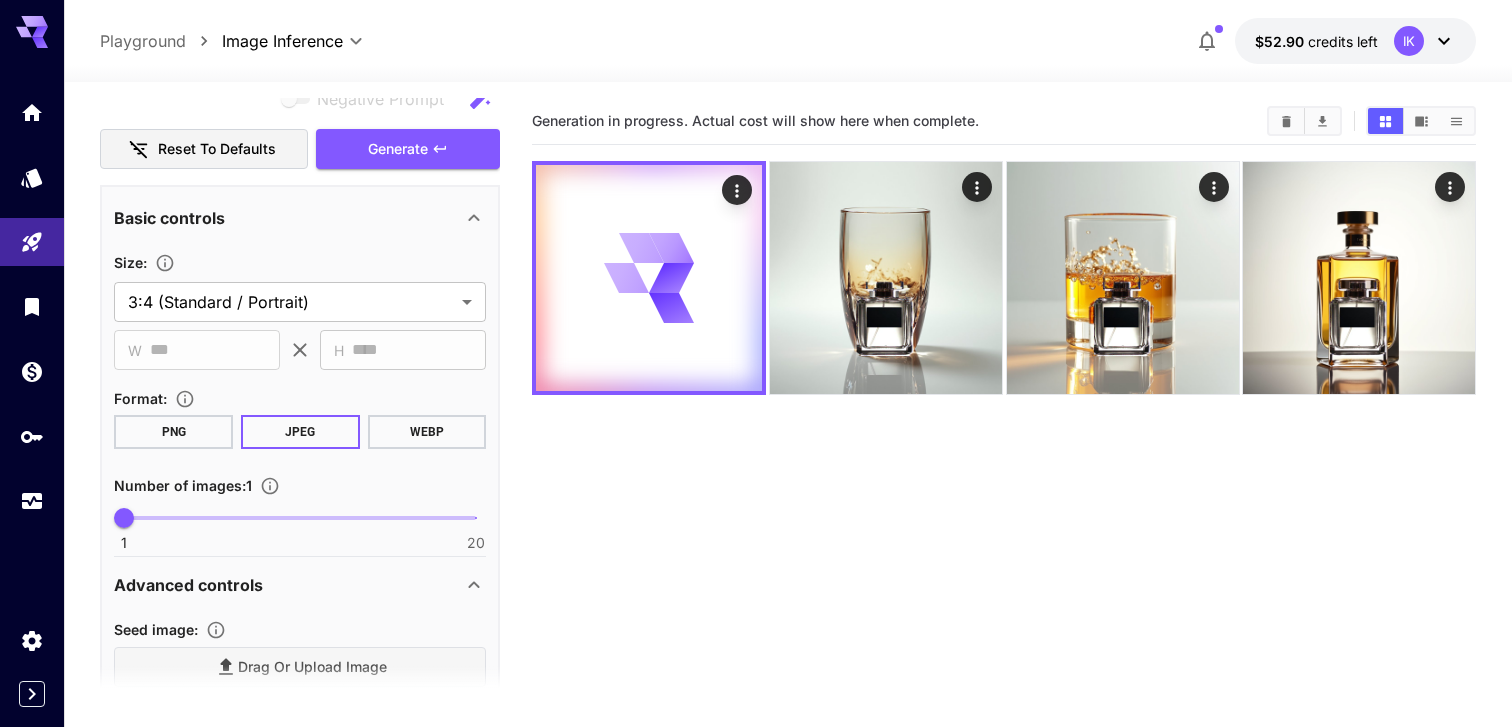scroll, scrollTop: 379, scrollLeft: 0, axis: vertical 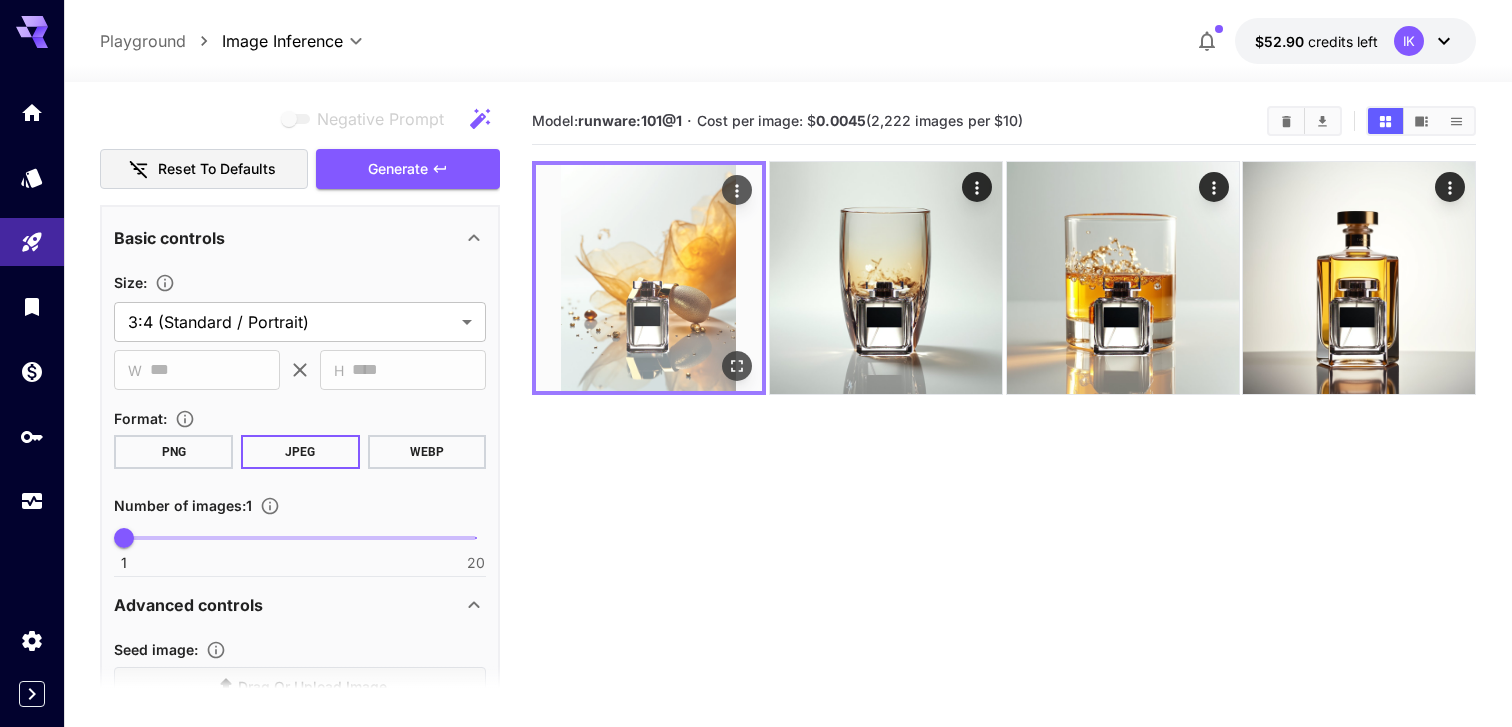 click at bounding box center [649, 278] 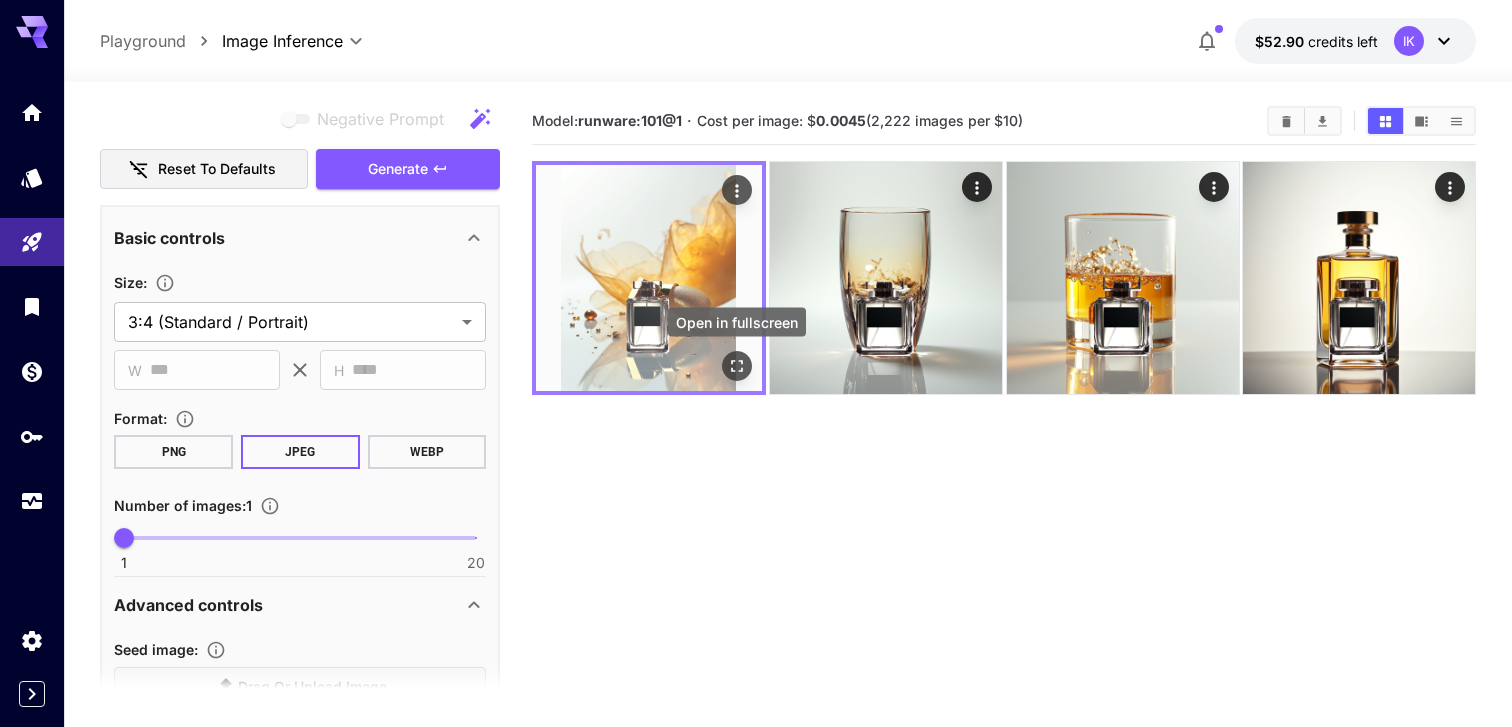 click on "Open in fullscreen" at bounding box center (737, 328) 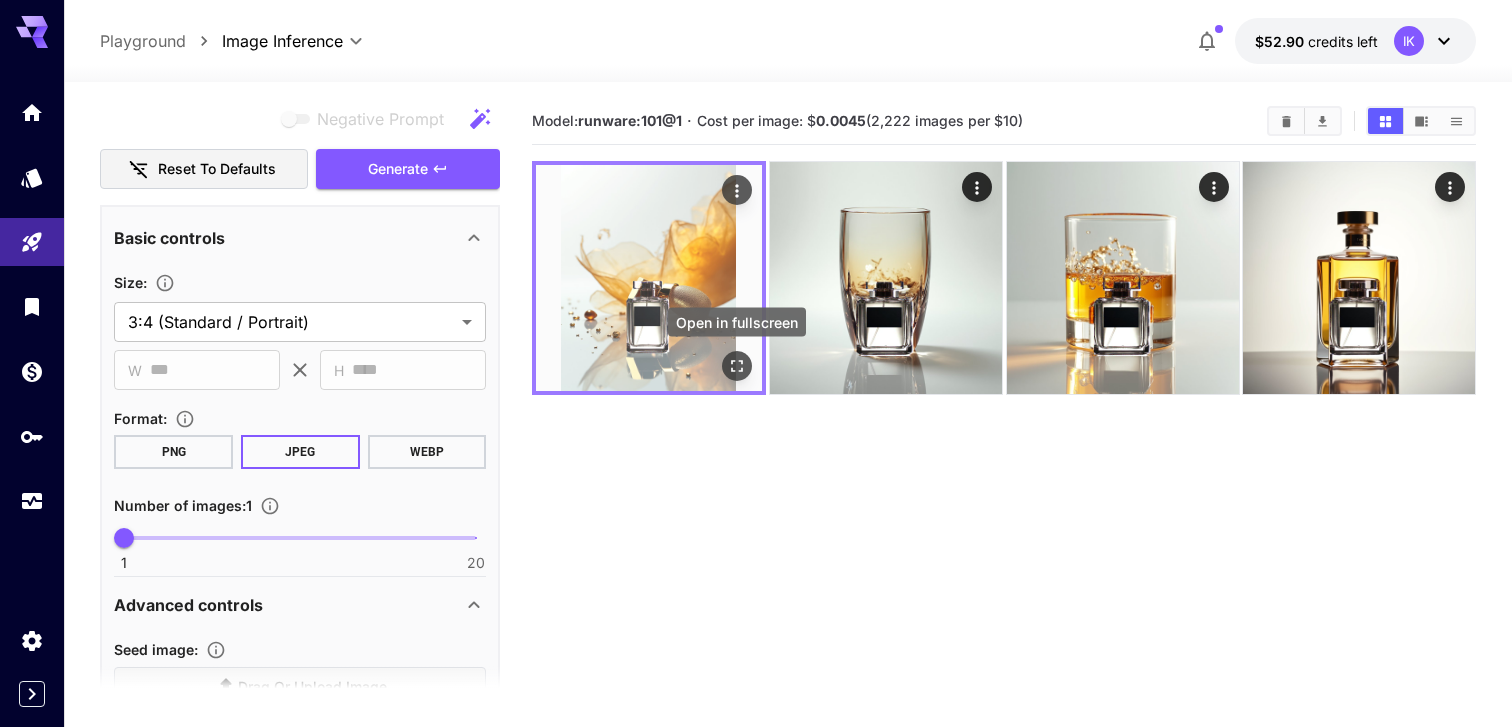 click 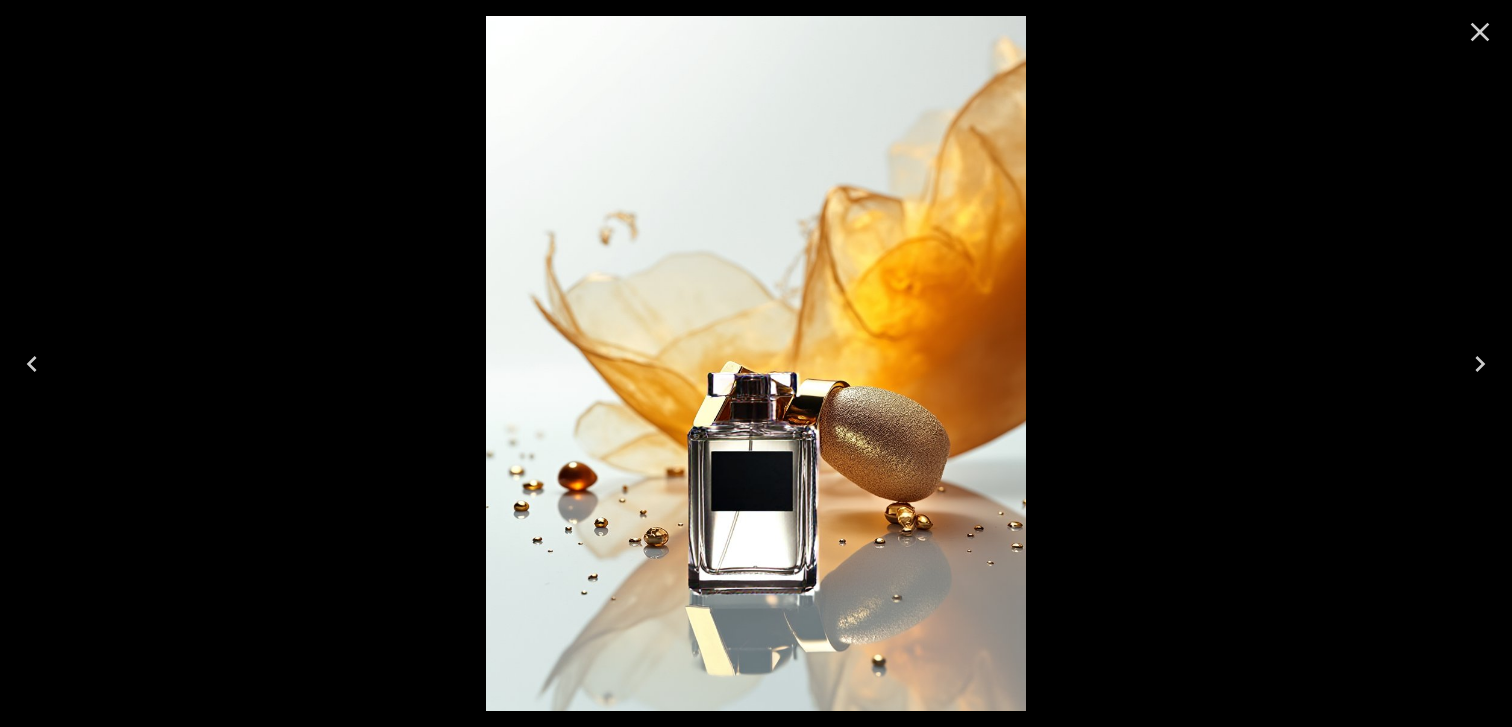 click 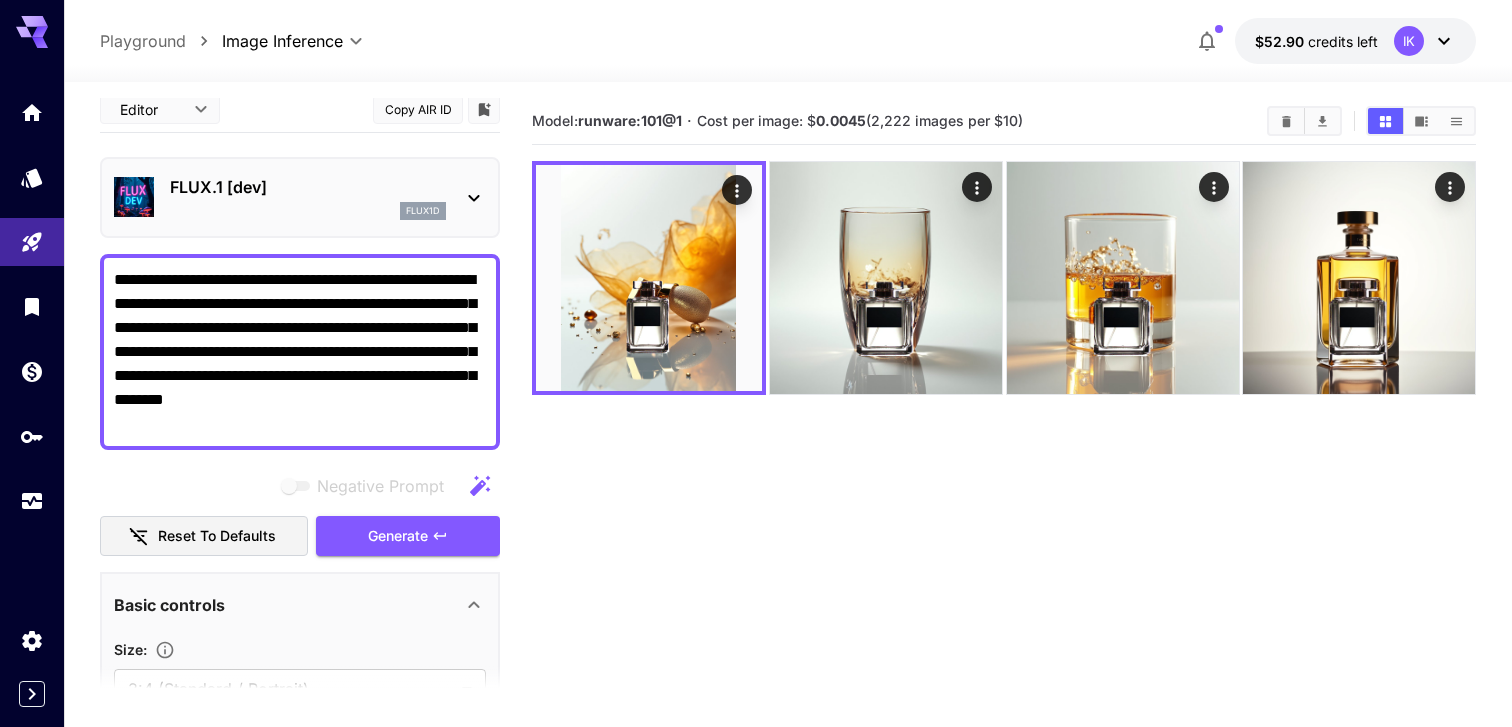 scroll, scrollTop: 0, scrollLeft: 0, axis: both 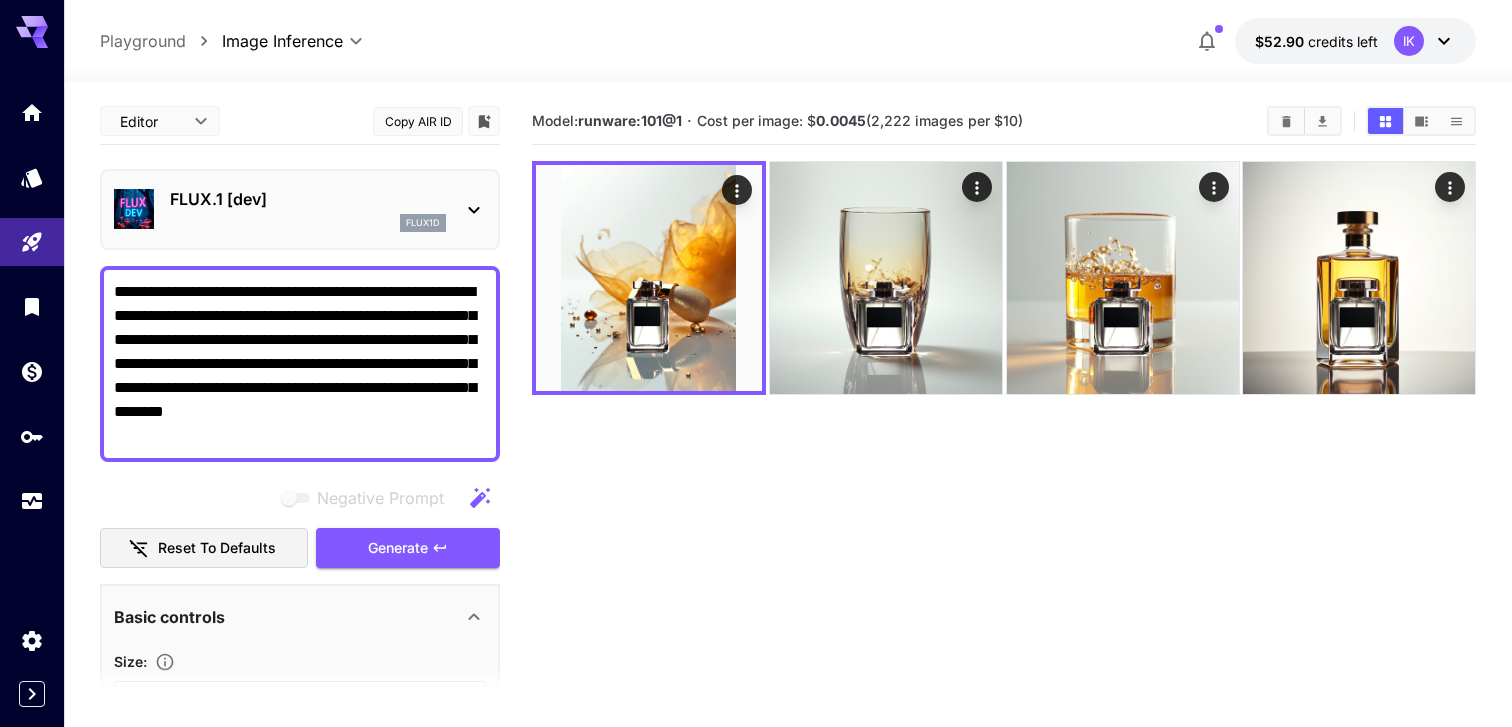 click on "FLUX.1 [dev]" at bounding box center [308, 199] 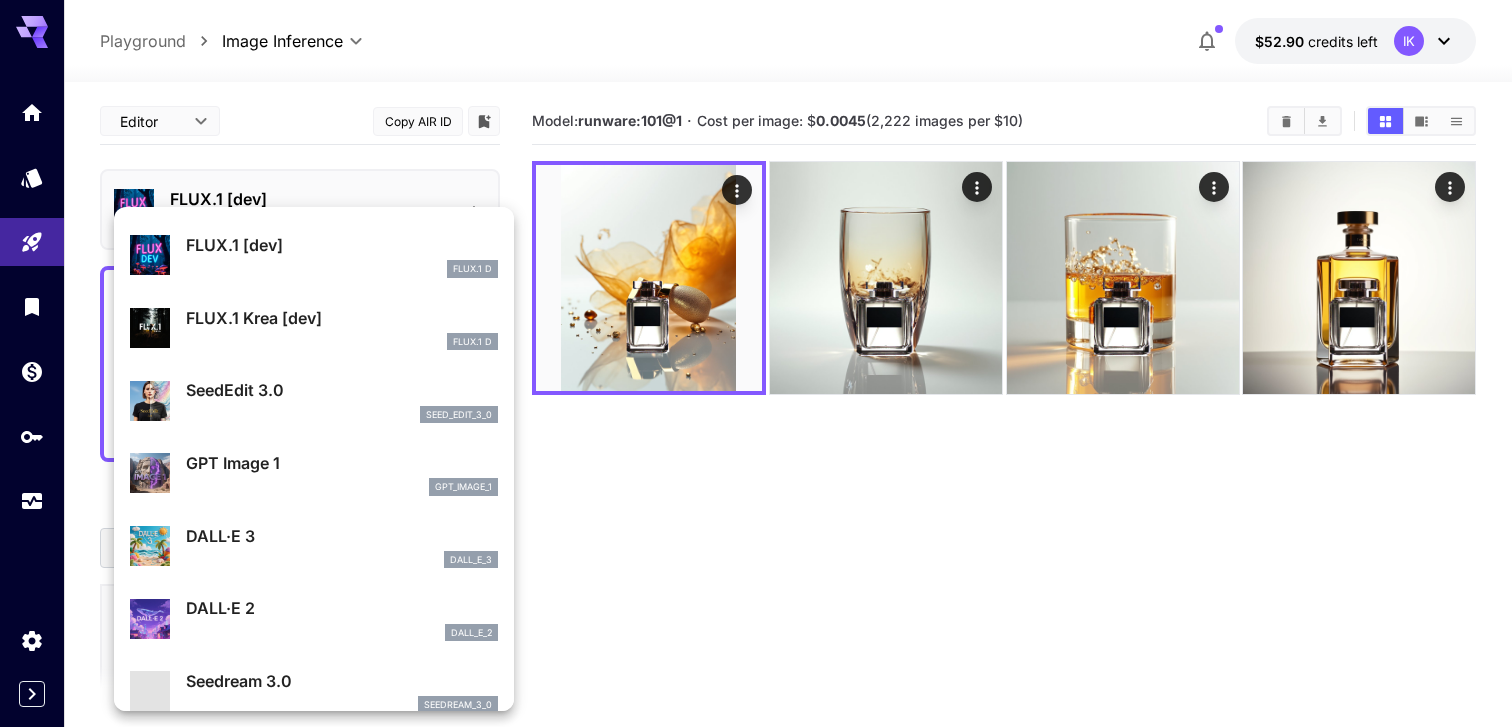 scroll, scrollTop: 59, scrollLeft: 0, axis: vertical 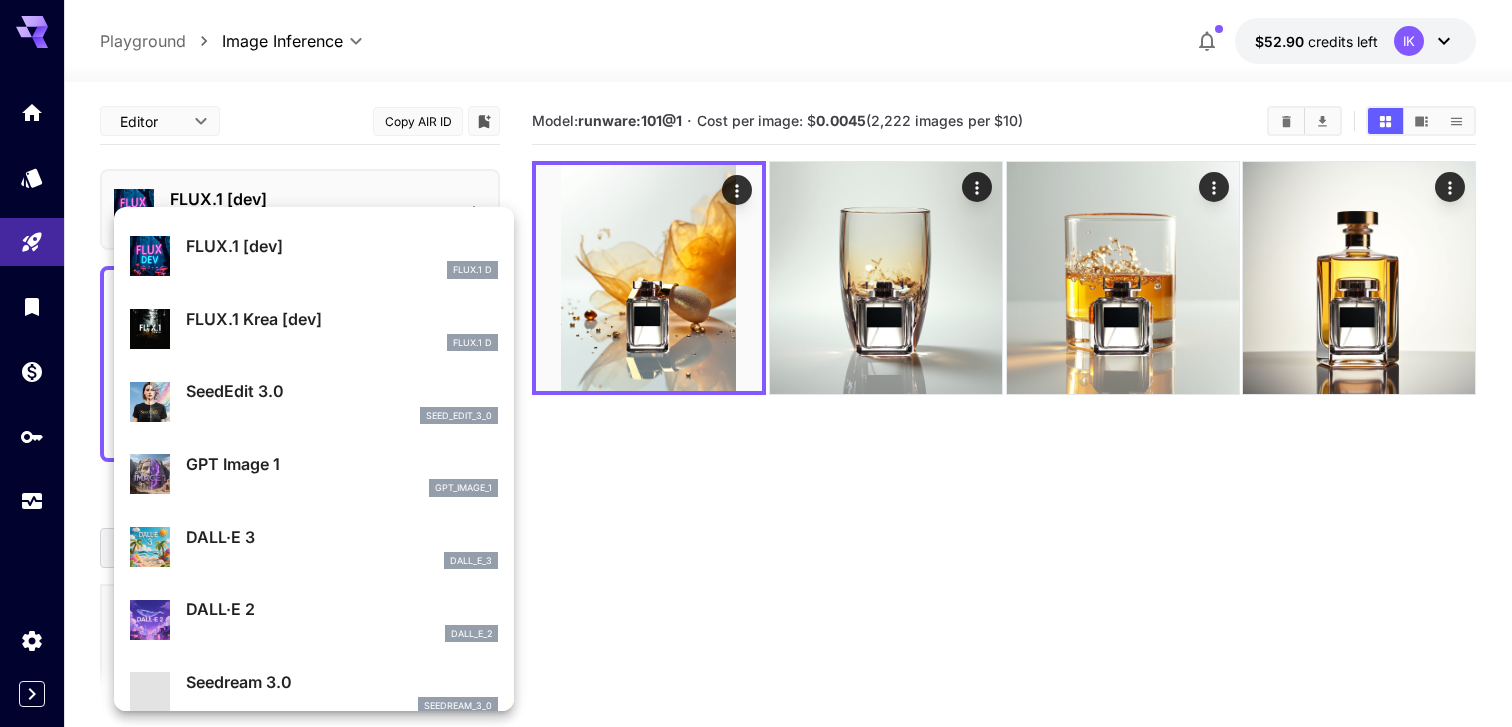 click on "FLUX.1 D" at bounding box center [342, 343] 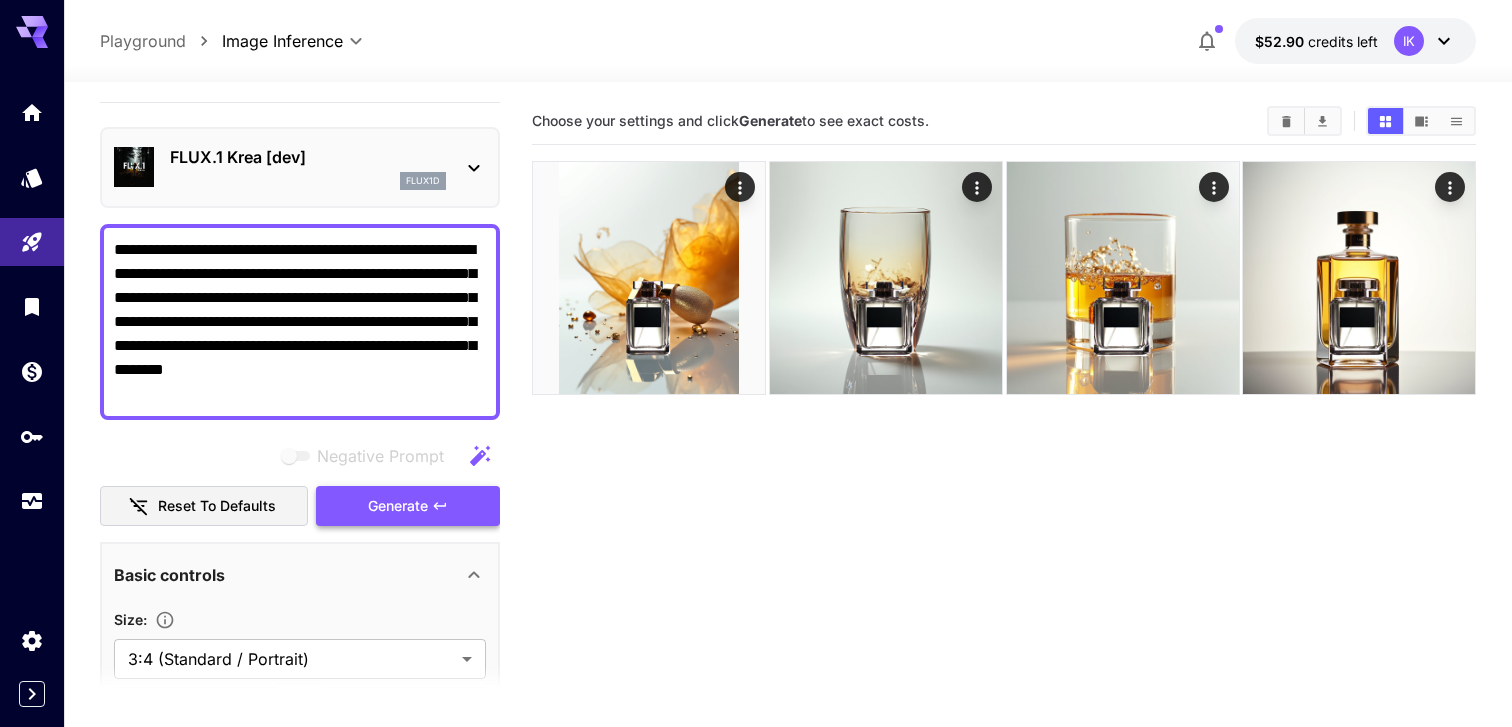 scroll, scrollTop: 39, scrollLeft: 0, axis: vertical 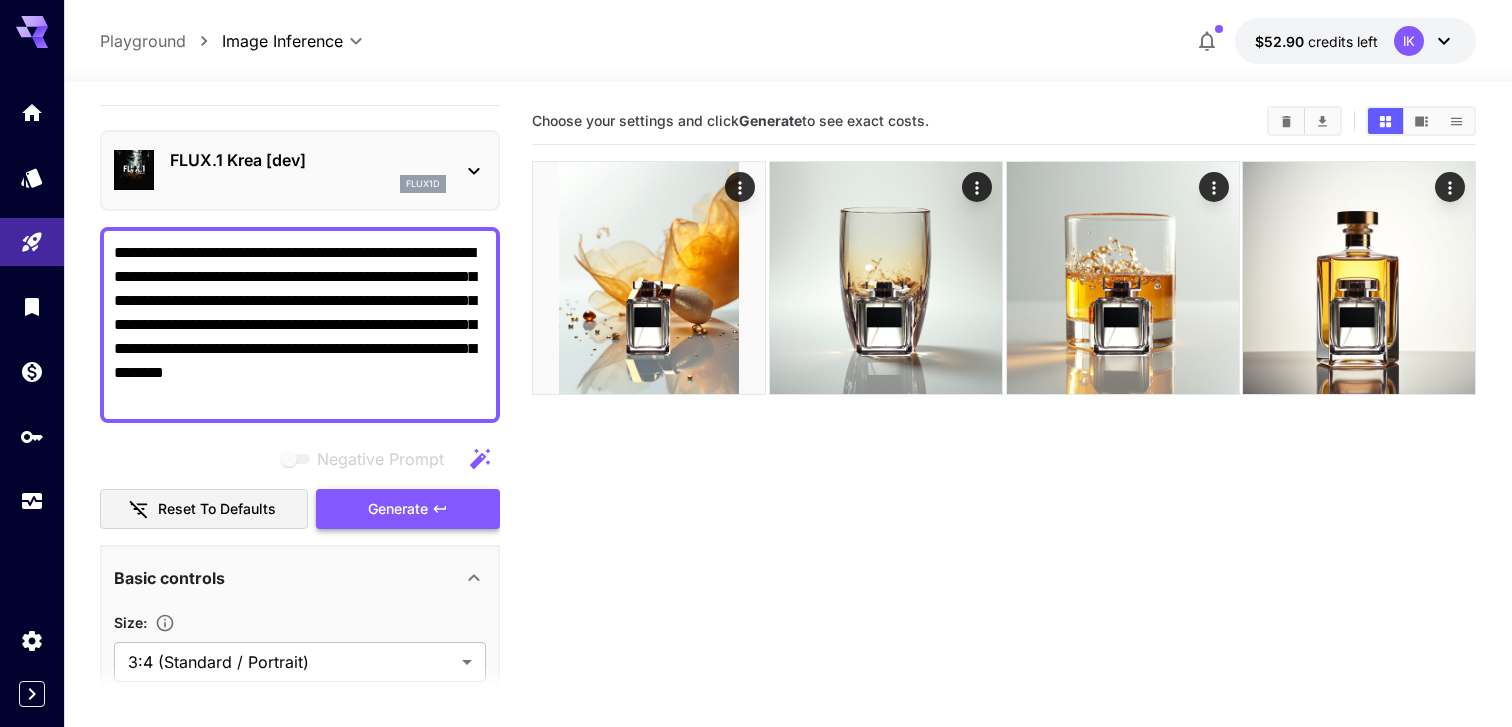 click on "Generate" at bounding box center [408, 509] 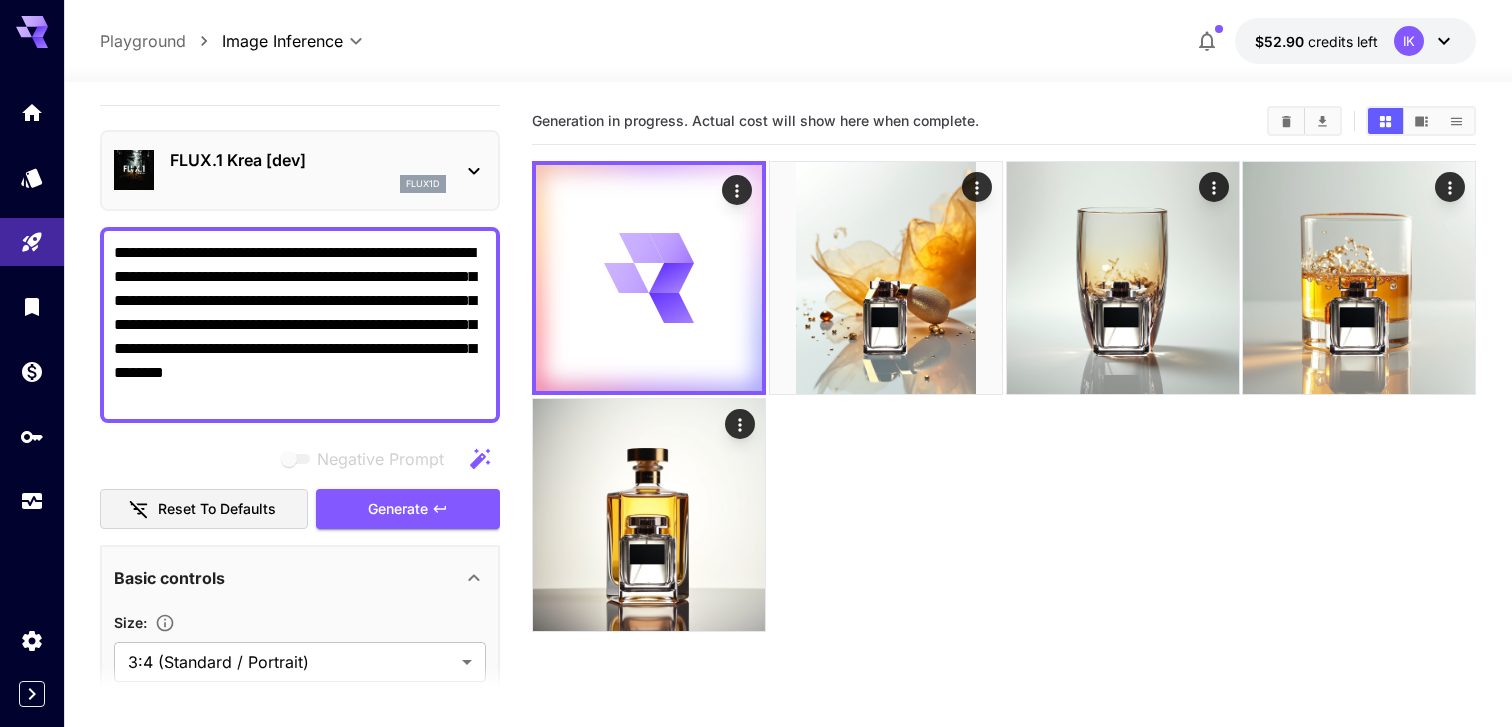 scroll, scrollTop: 0, scrollLeft: 0, axis: both 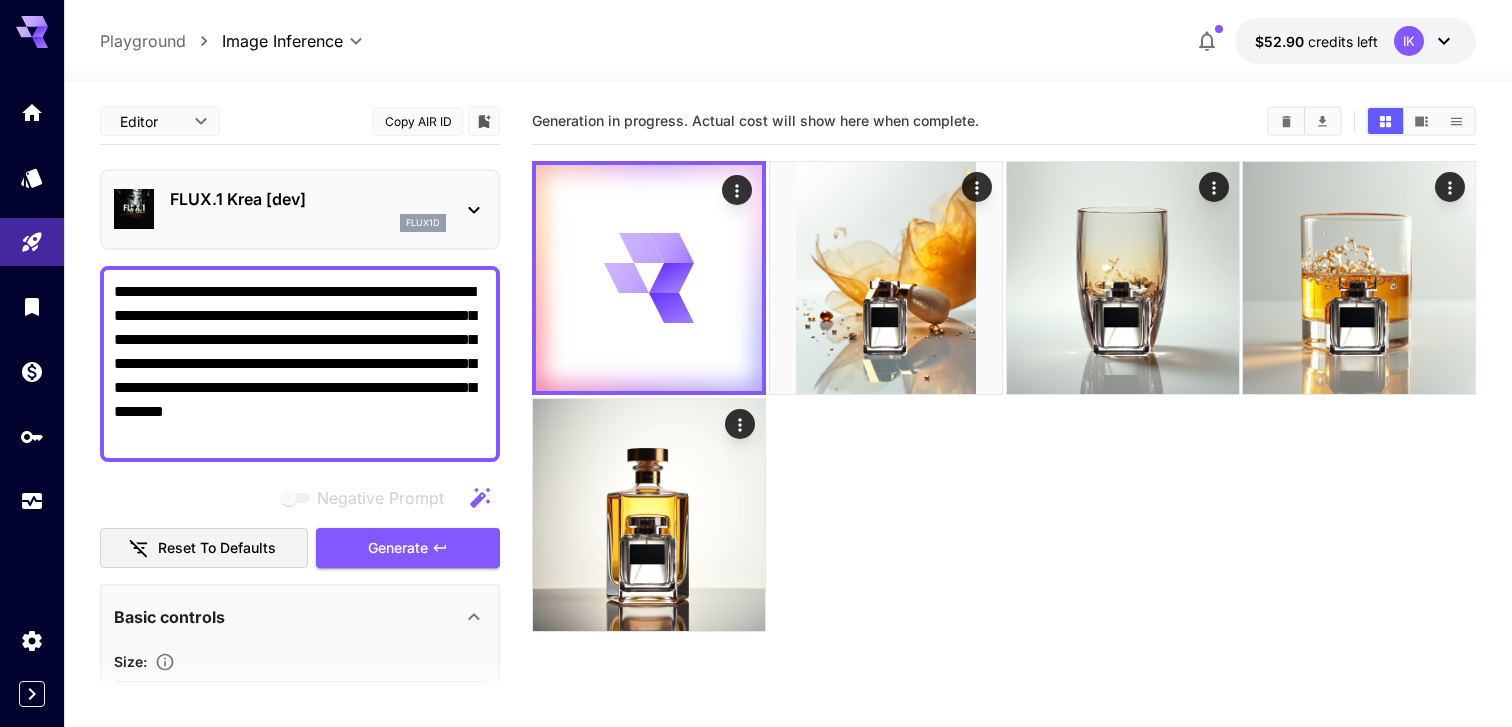 click on "FLUX.1 Krea [dev] flux1d" at bounding box center [300, 209] 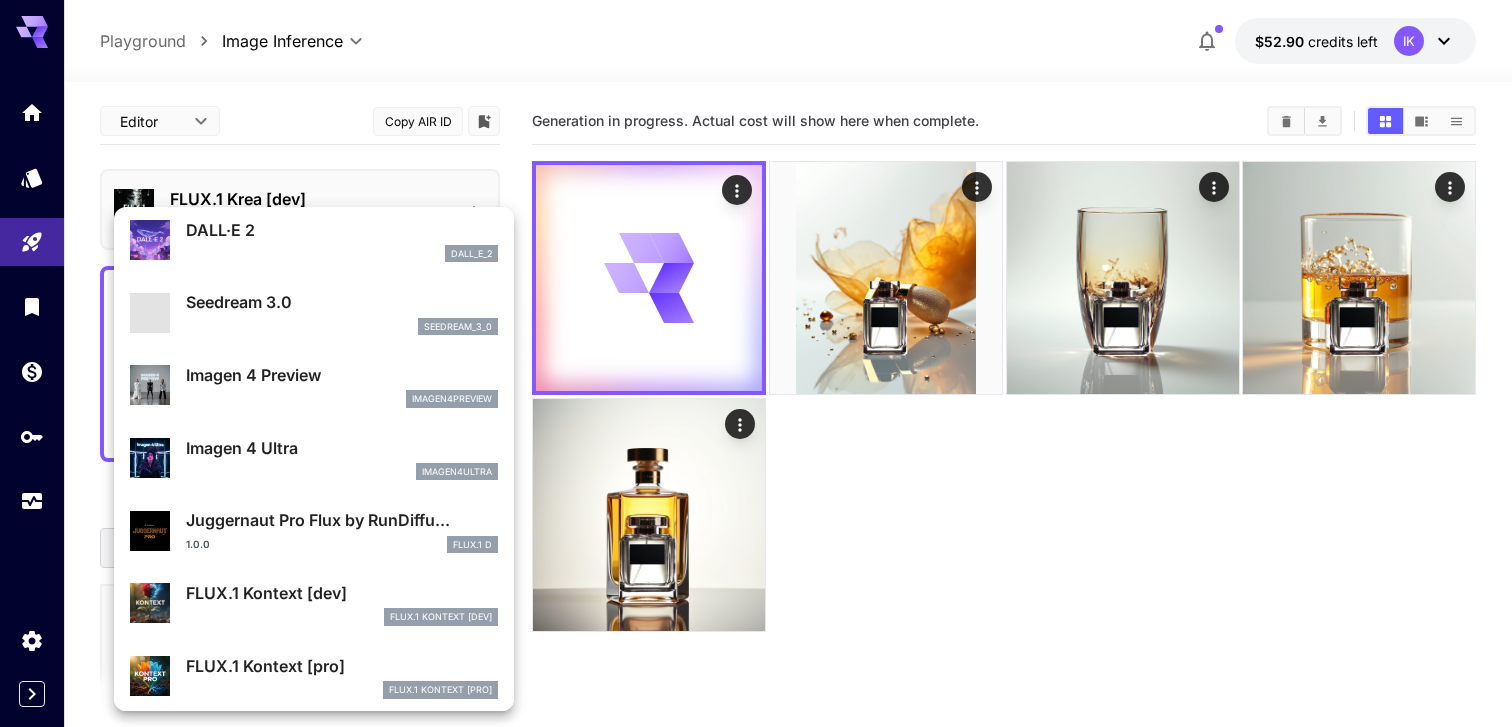 scroll, scrollTop: 441, scrollLeft: 0, axis: vertical 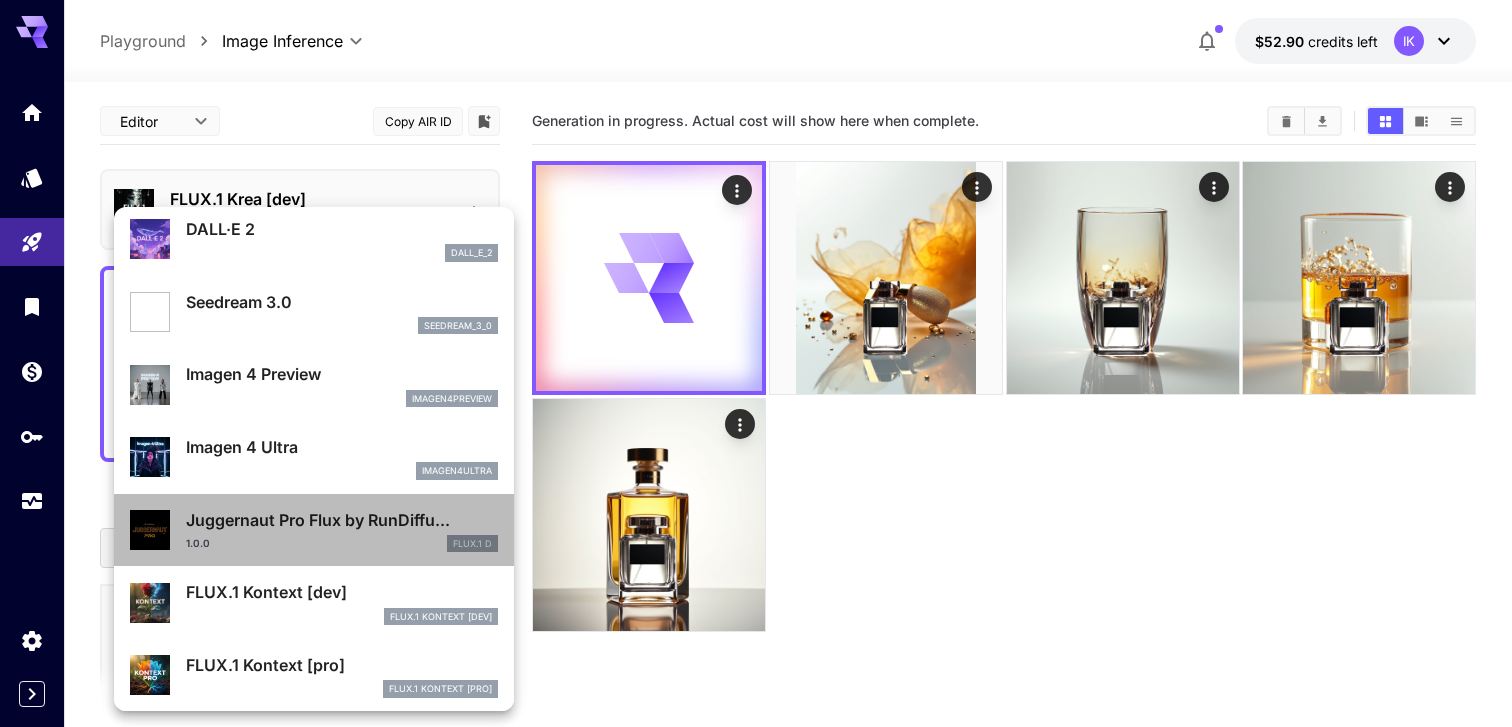 click on "1.0.0 FLUX.1 D" at bounding box center (342, 544) 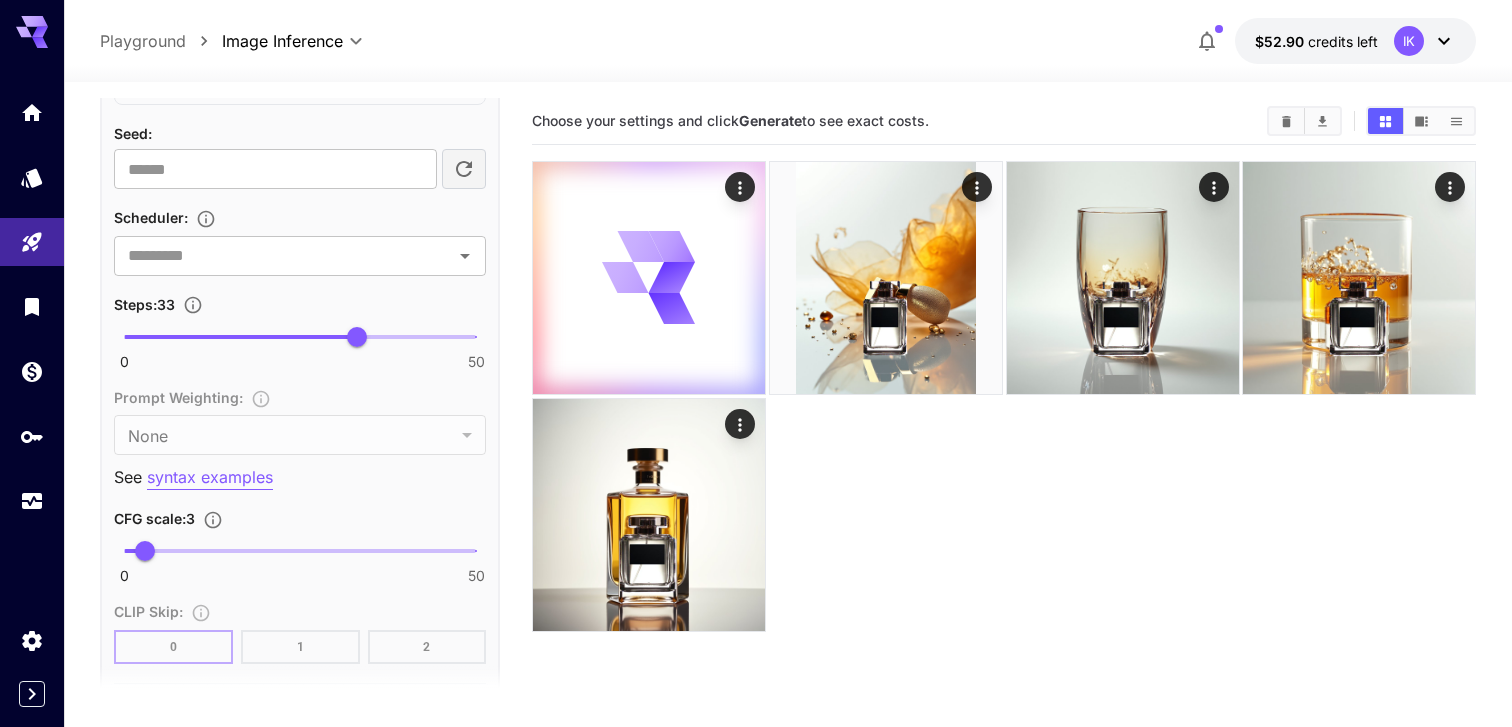 scroll, scrollTop: 1568, scrollLeft: 0, axis: vertical 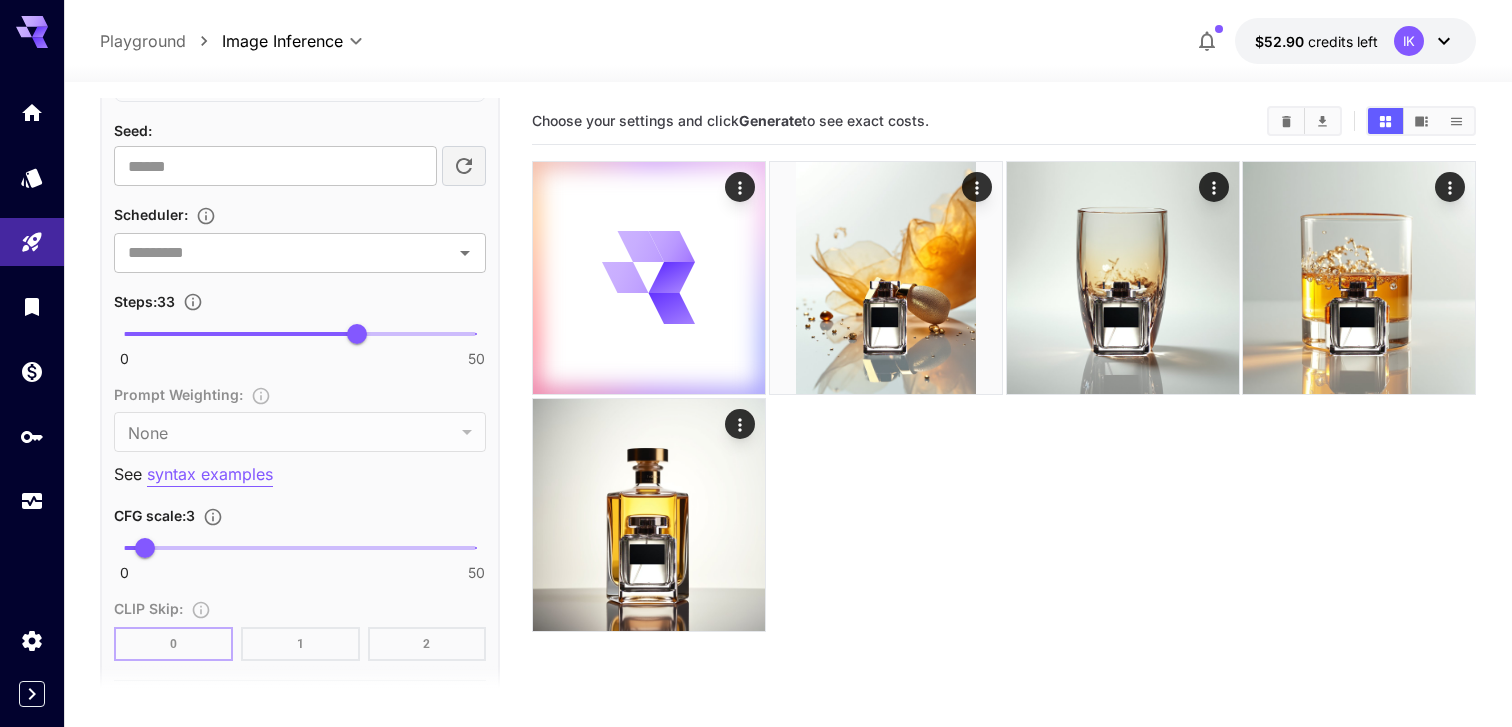 type on "****" 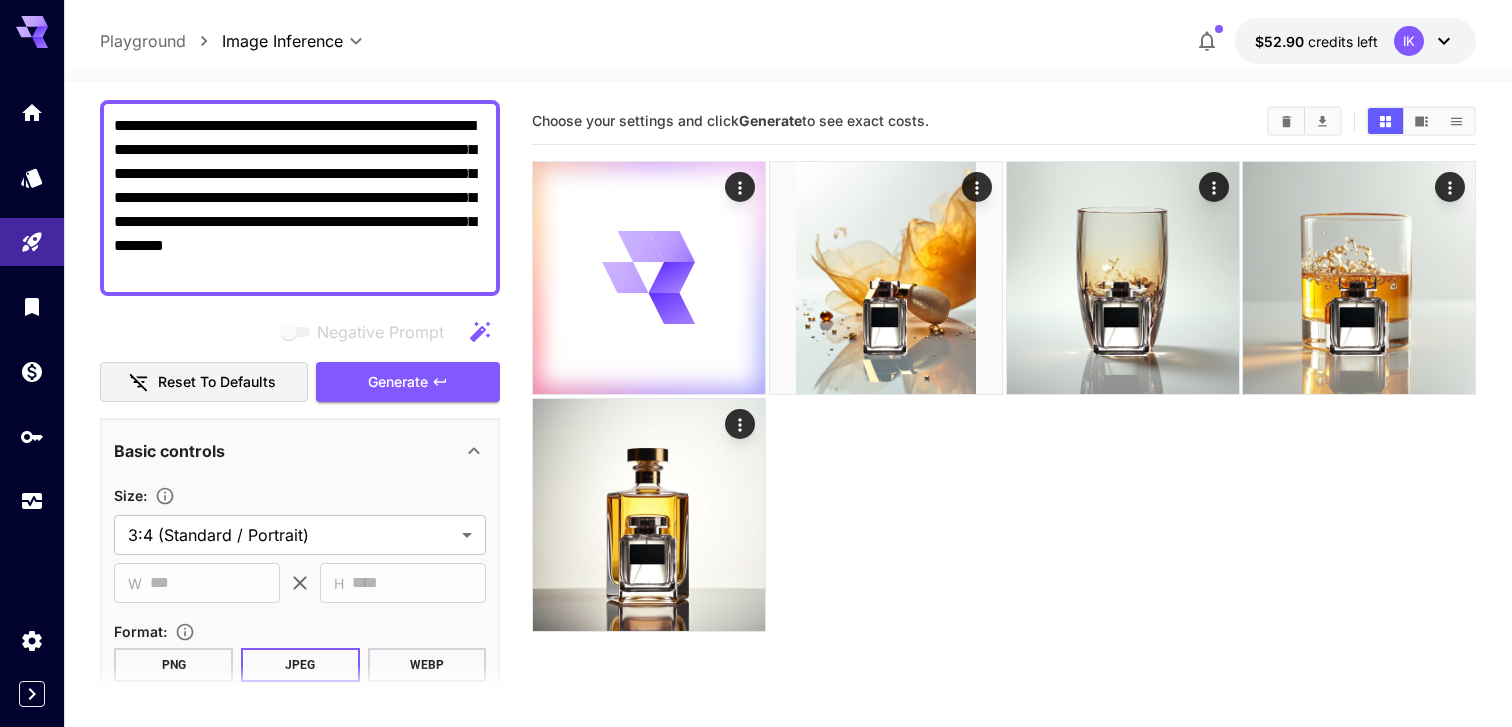 scroll, scrollTop: 0, scrollLeft: 0, axis: both 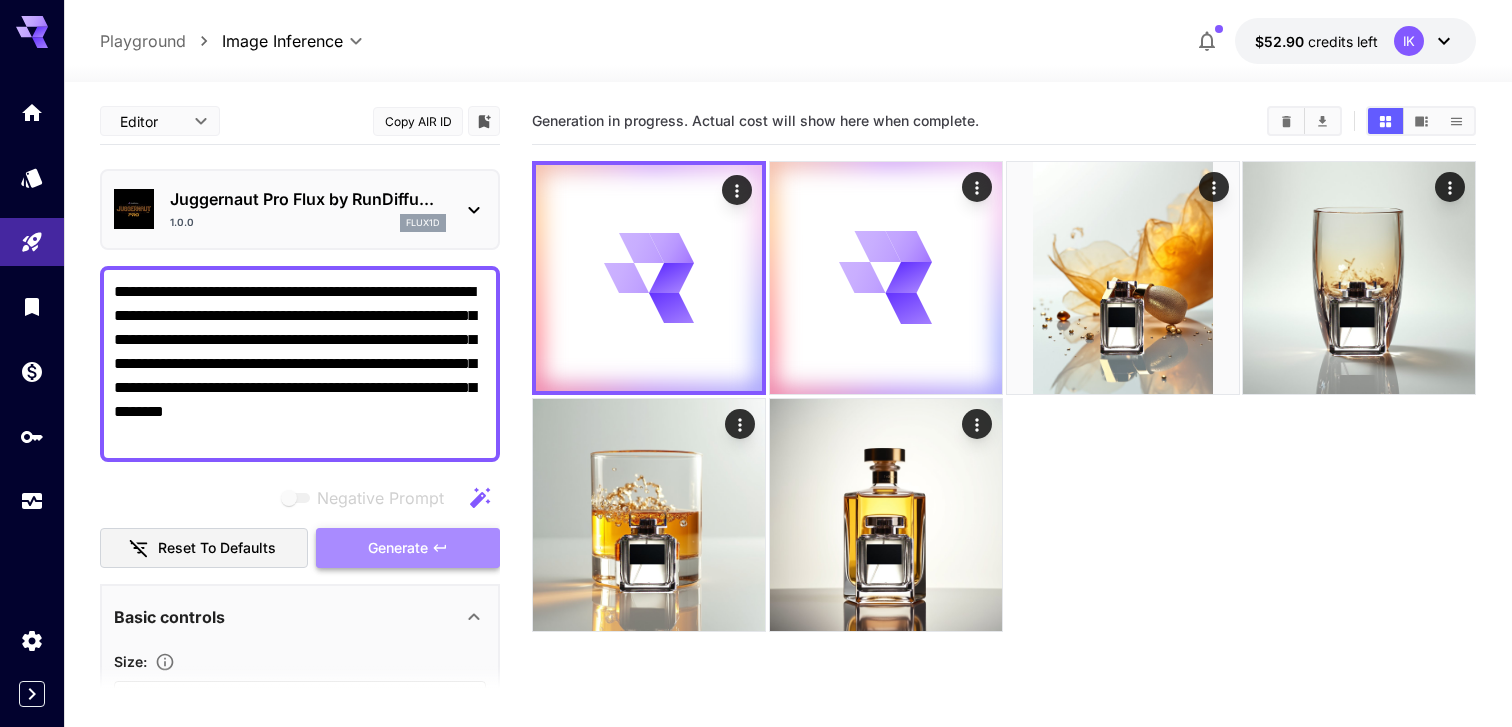 click on "Generate" at bounding box center (398, 548) 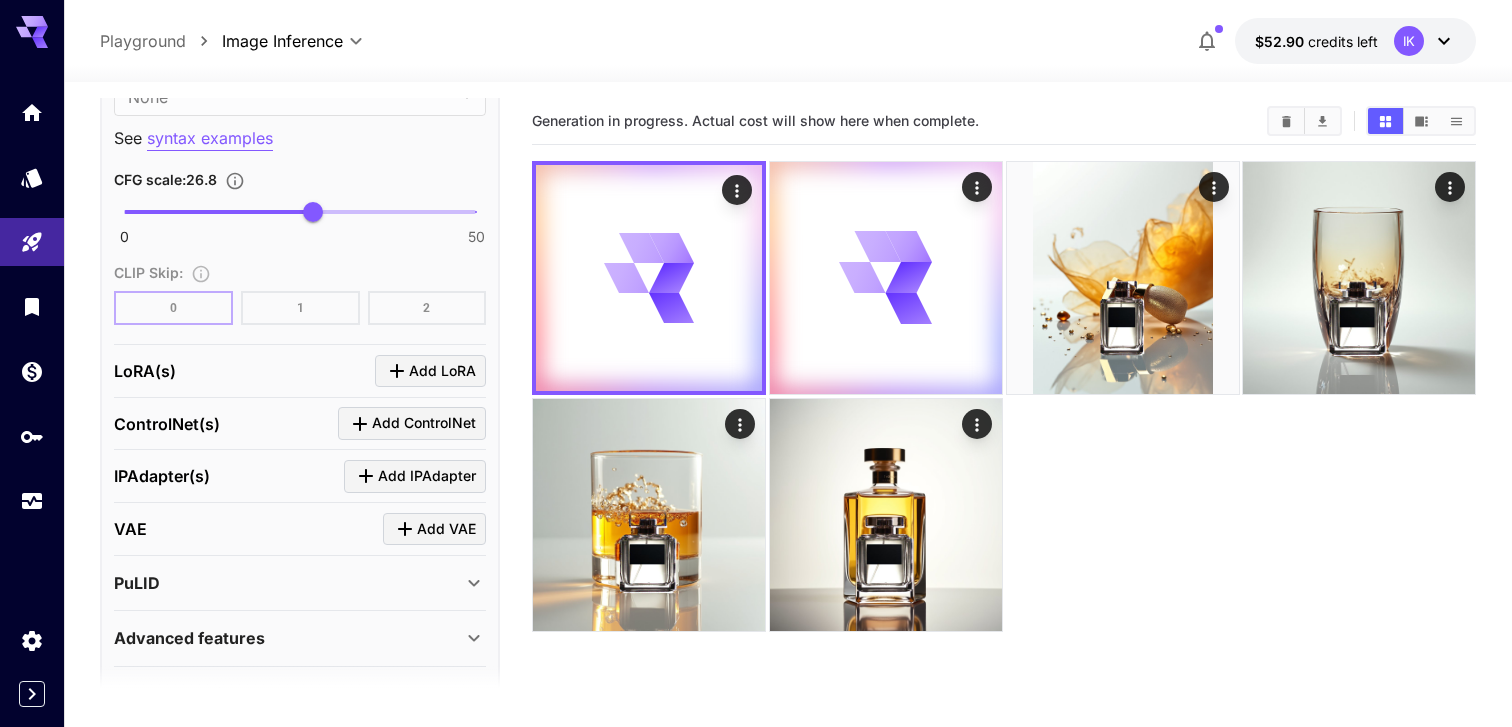 scroll, scrollTop: 1959, scrollLeft: 0, axis: vertical 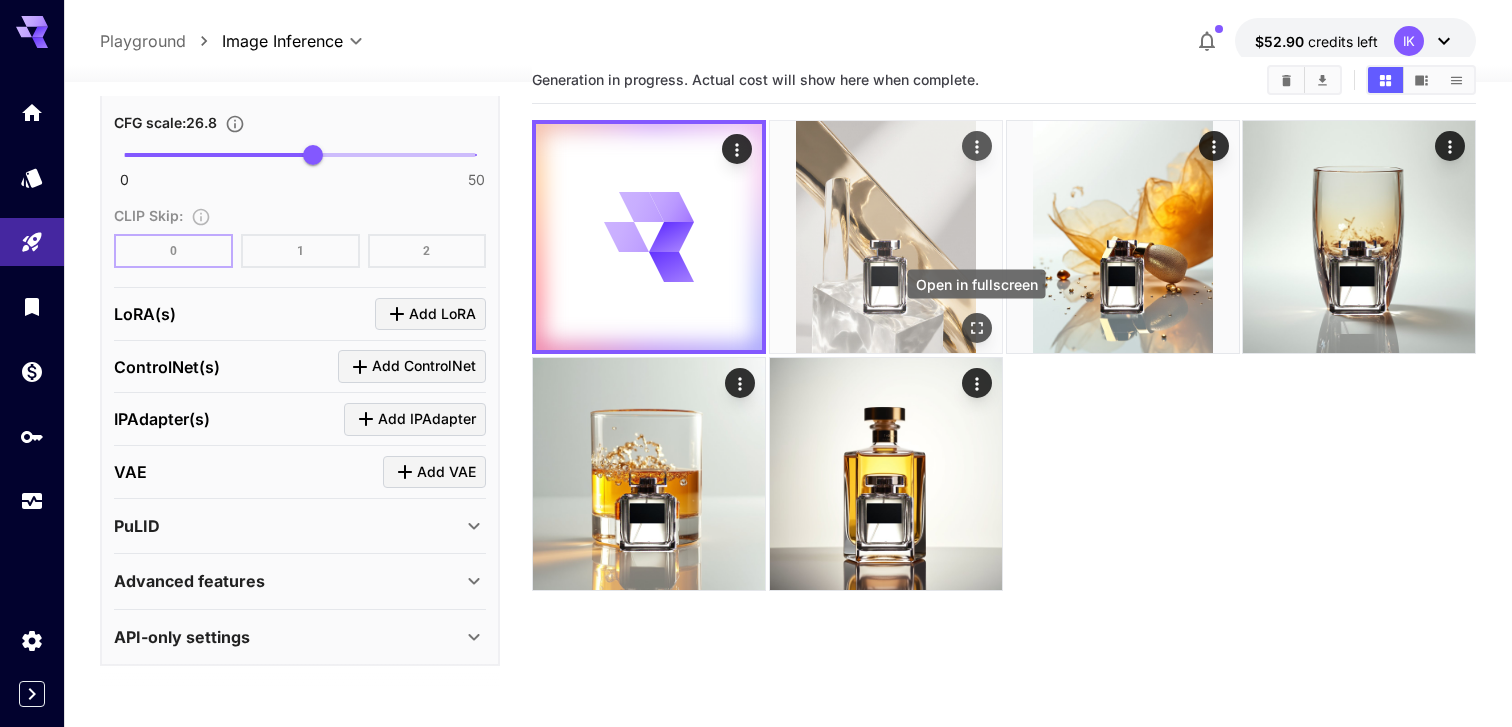 click at bounding box center (976, 328) 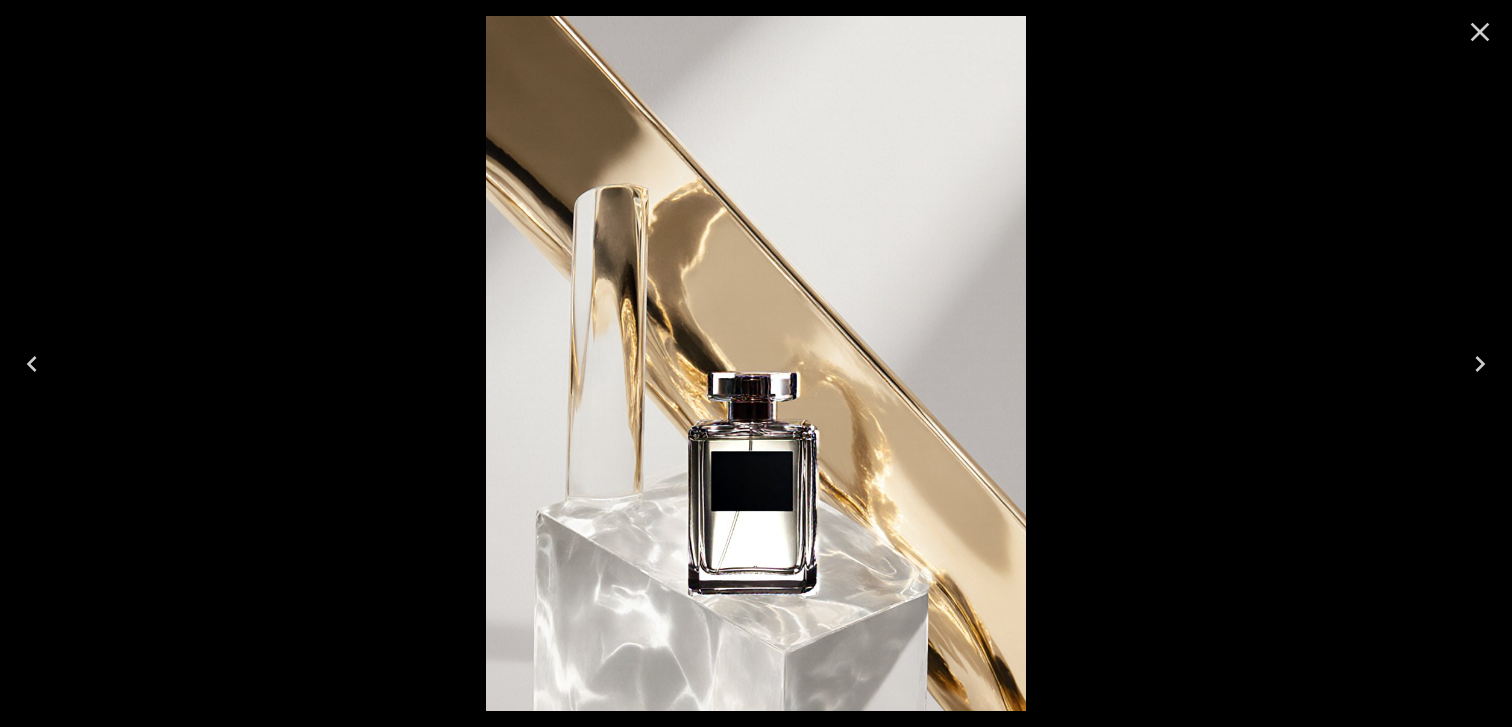 click 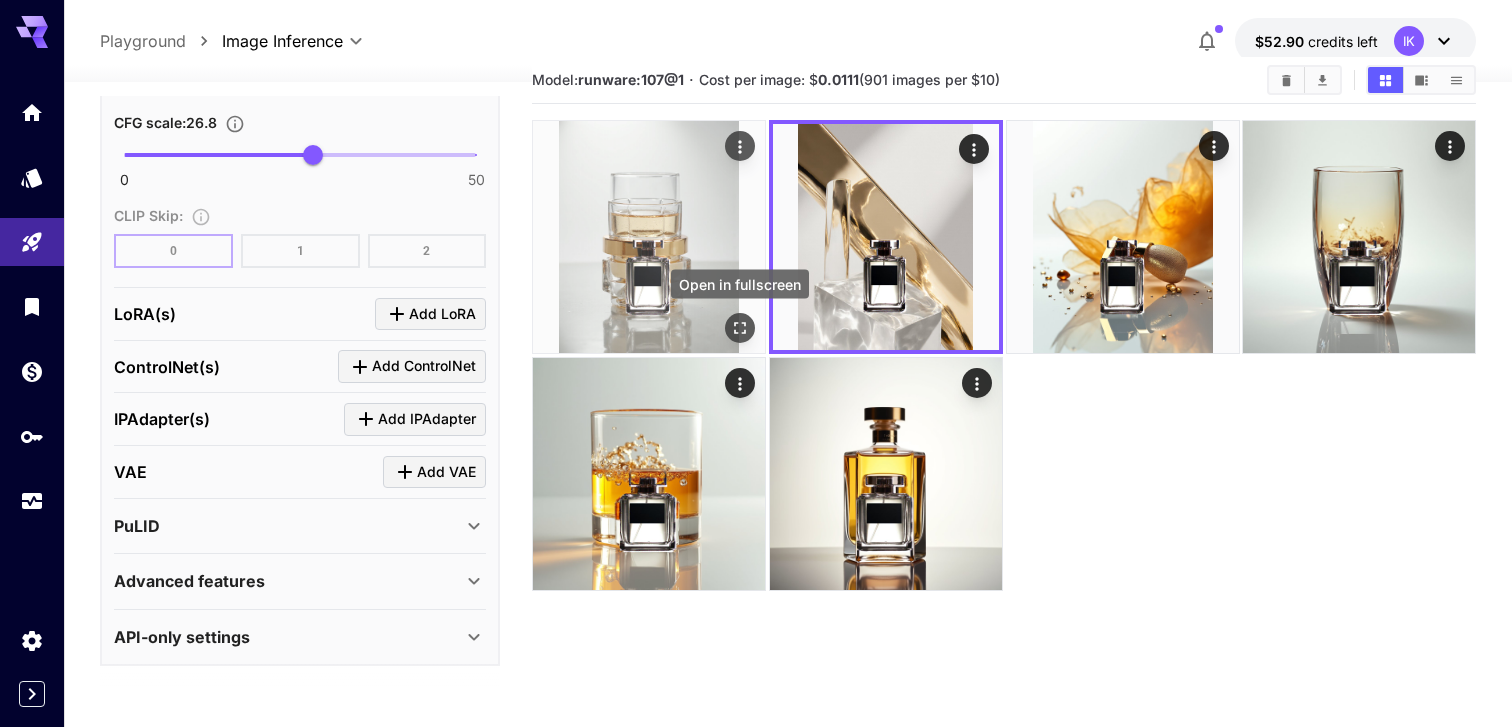 click at bounding box center [740, 328] 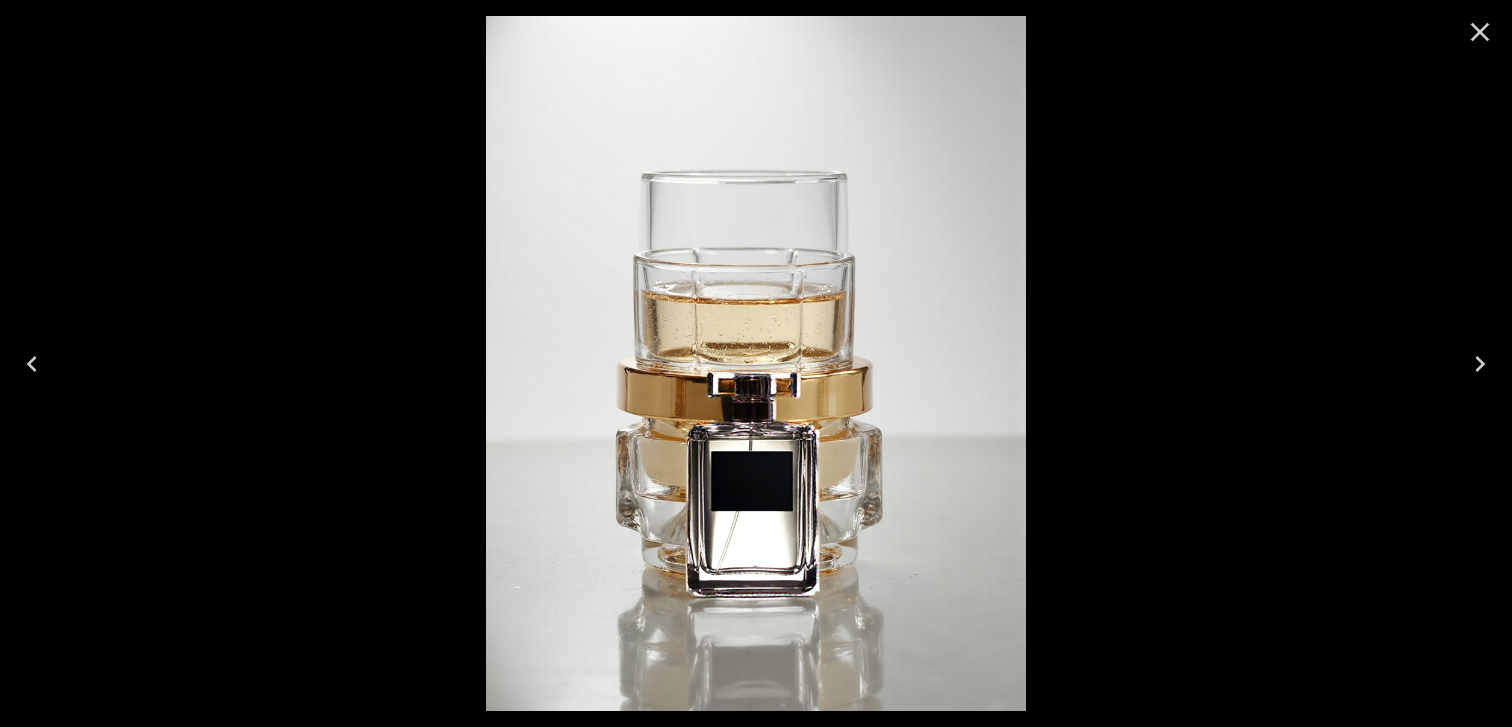 click 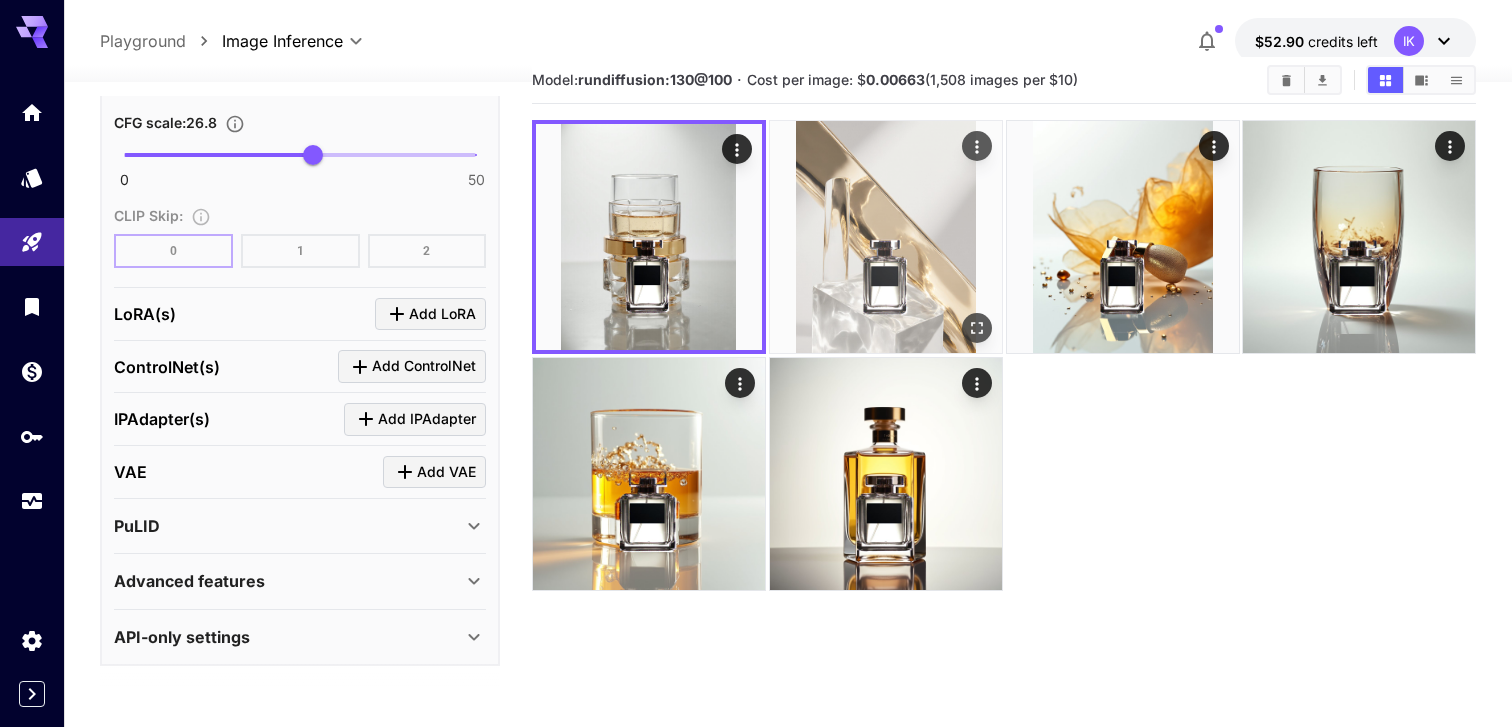 click at bounding box center (886, 237) 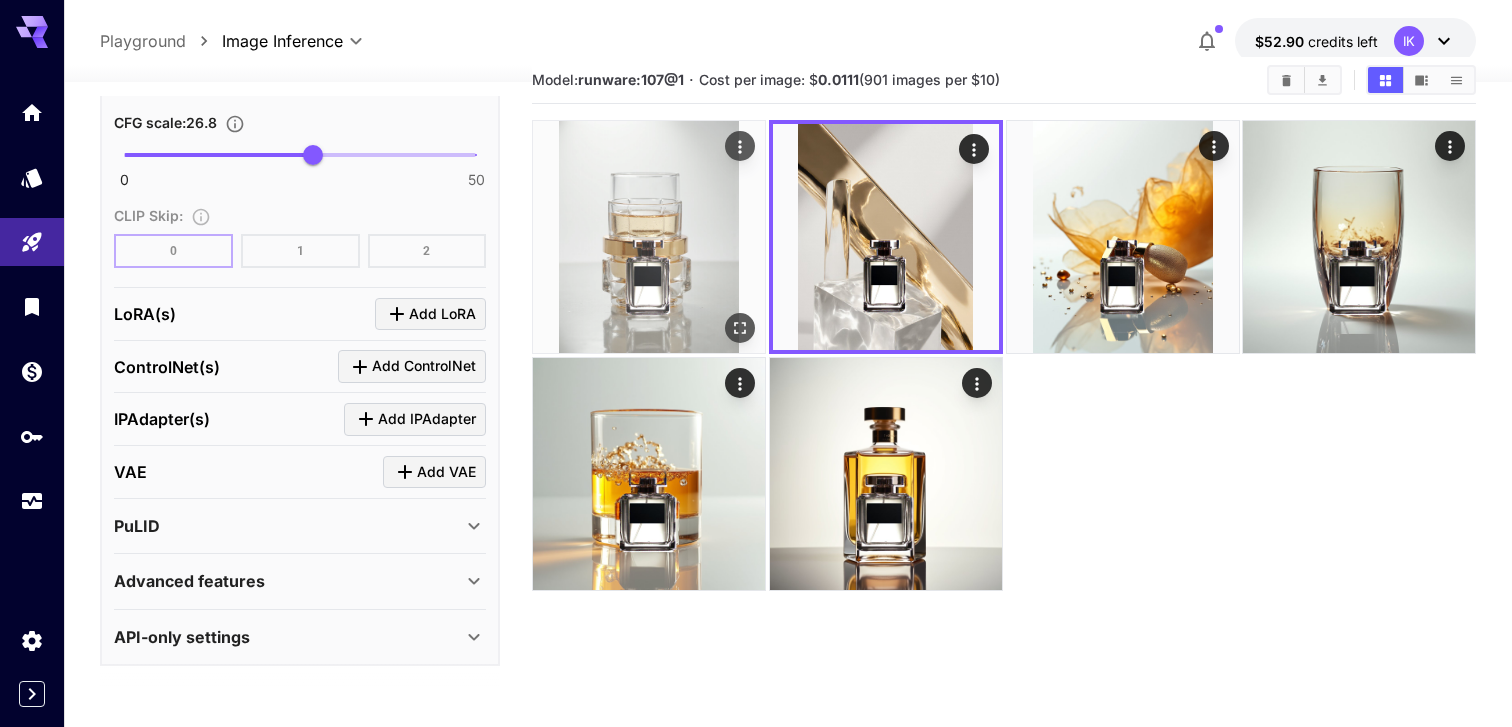 click at bounding box center (649, 237) 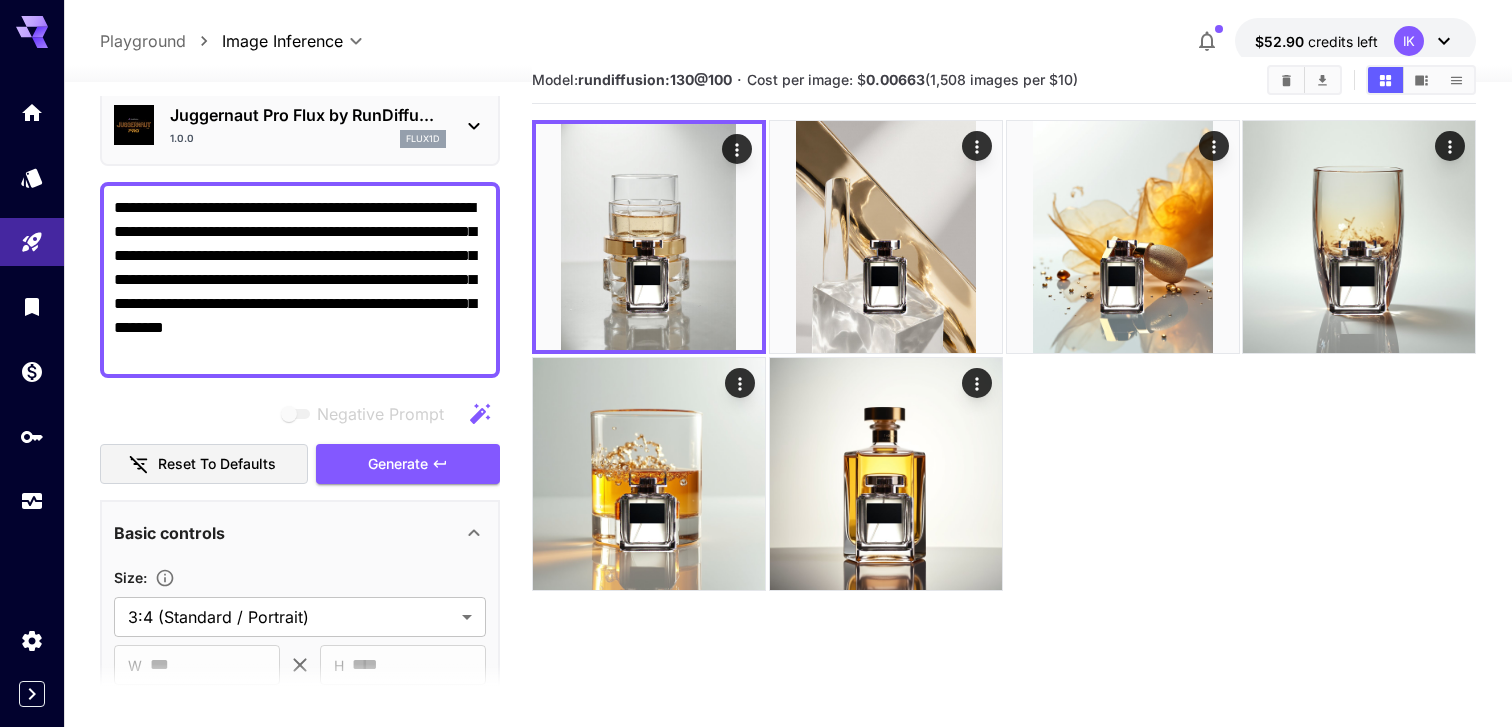 scroll, scrollTop: 0, scrollLeft: 0, axis: both 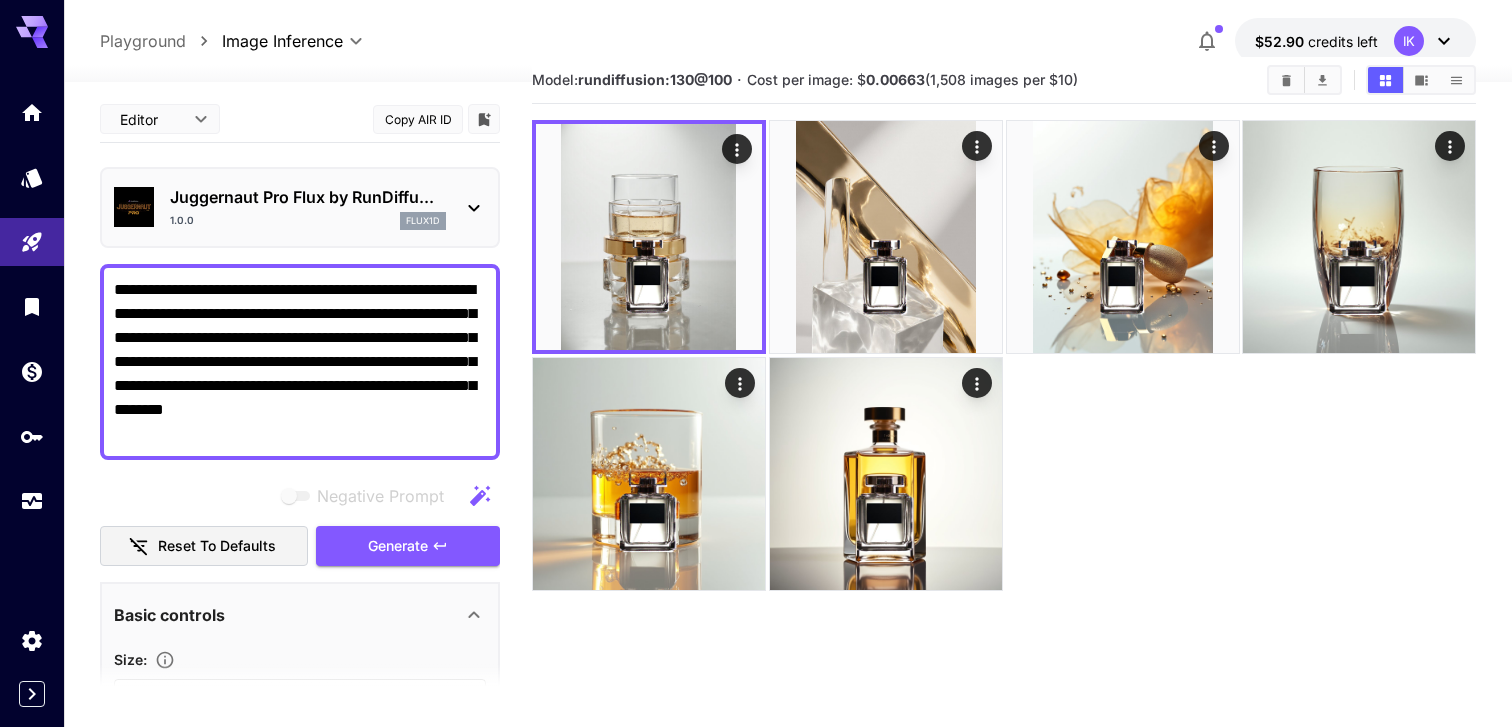 click on "Juggernaut Pro Flux by RunDiffu... 1.0.0 flux1d" at bounding box center [300, 207] 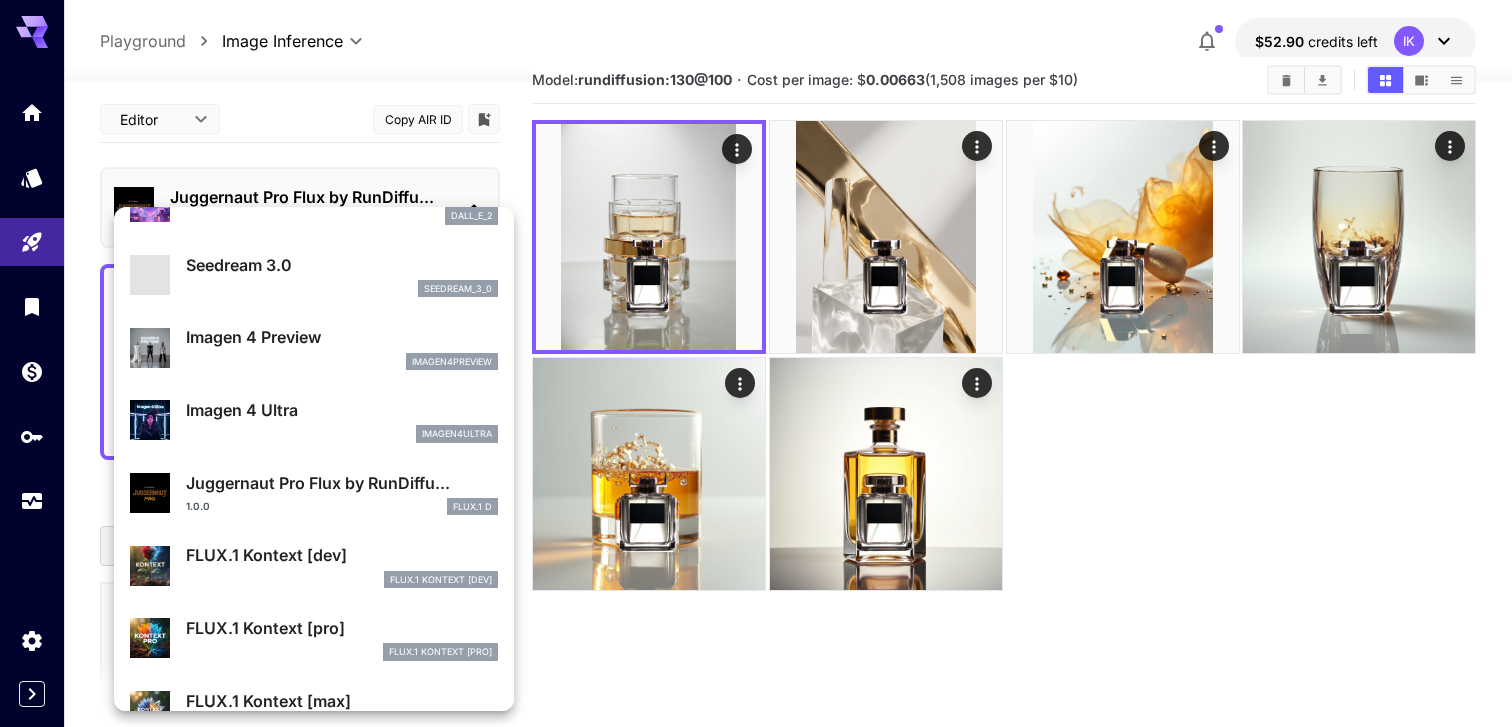 scroll, scrollTop: 526, scrollLeft: 0, axis: vertical 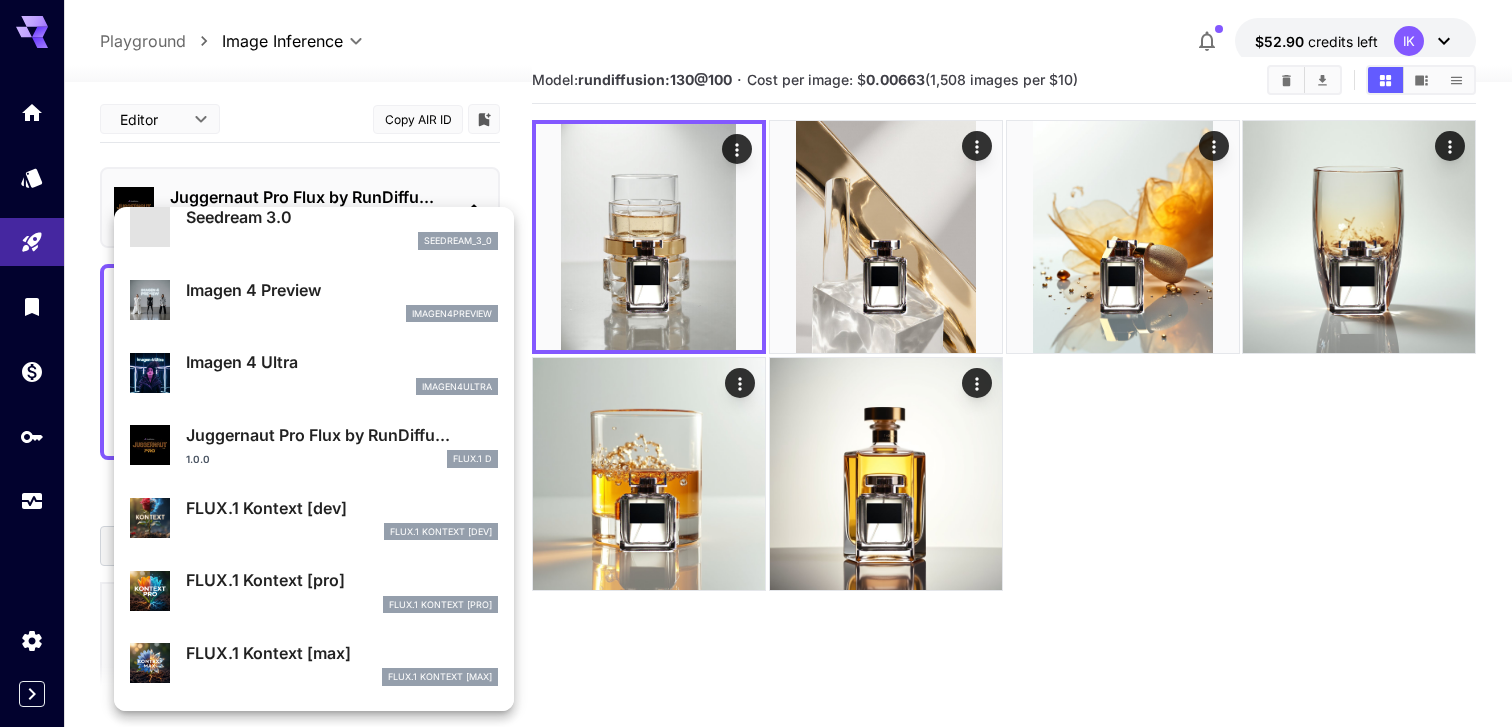 click on "FlUX.1 Kontext [dev]" at bounding box center [342, 532] 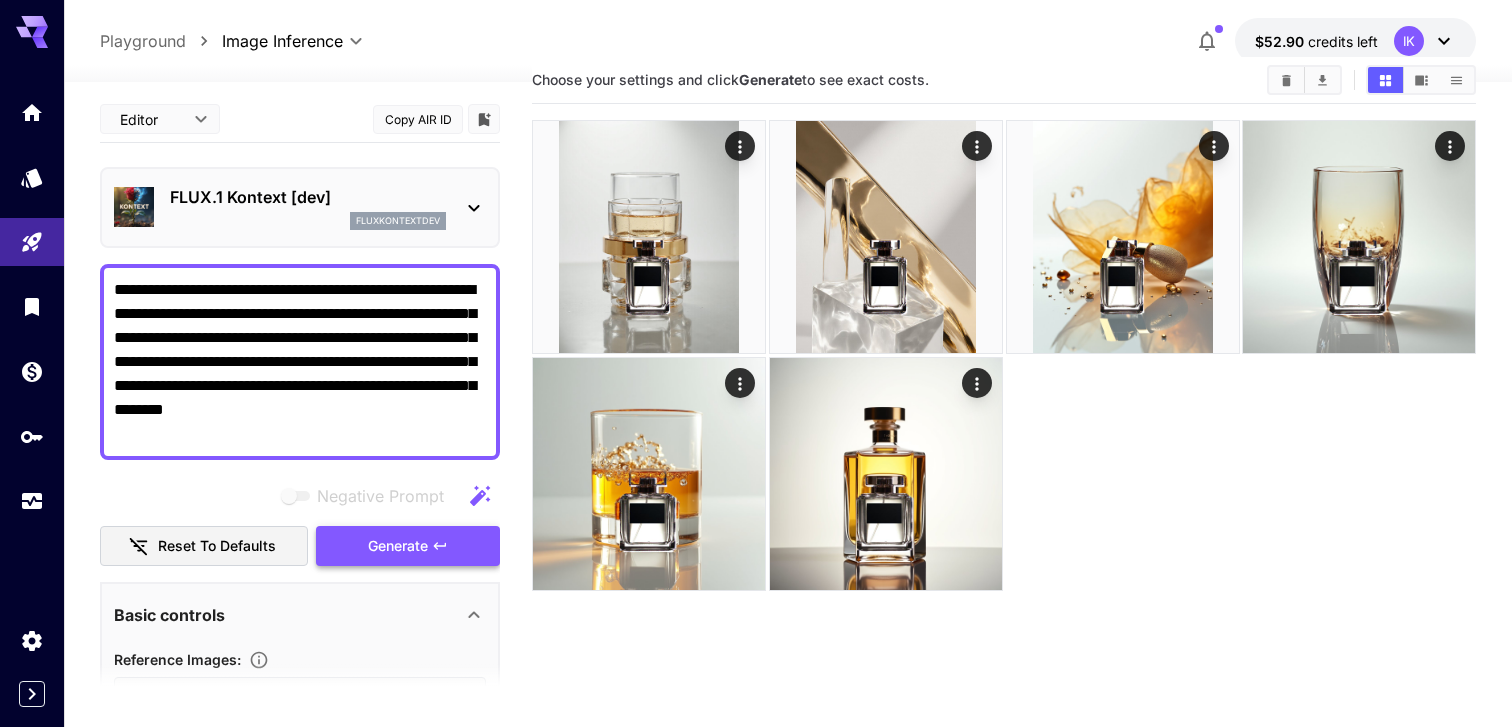 click on "Generate" at bounding box center [398, 546] 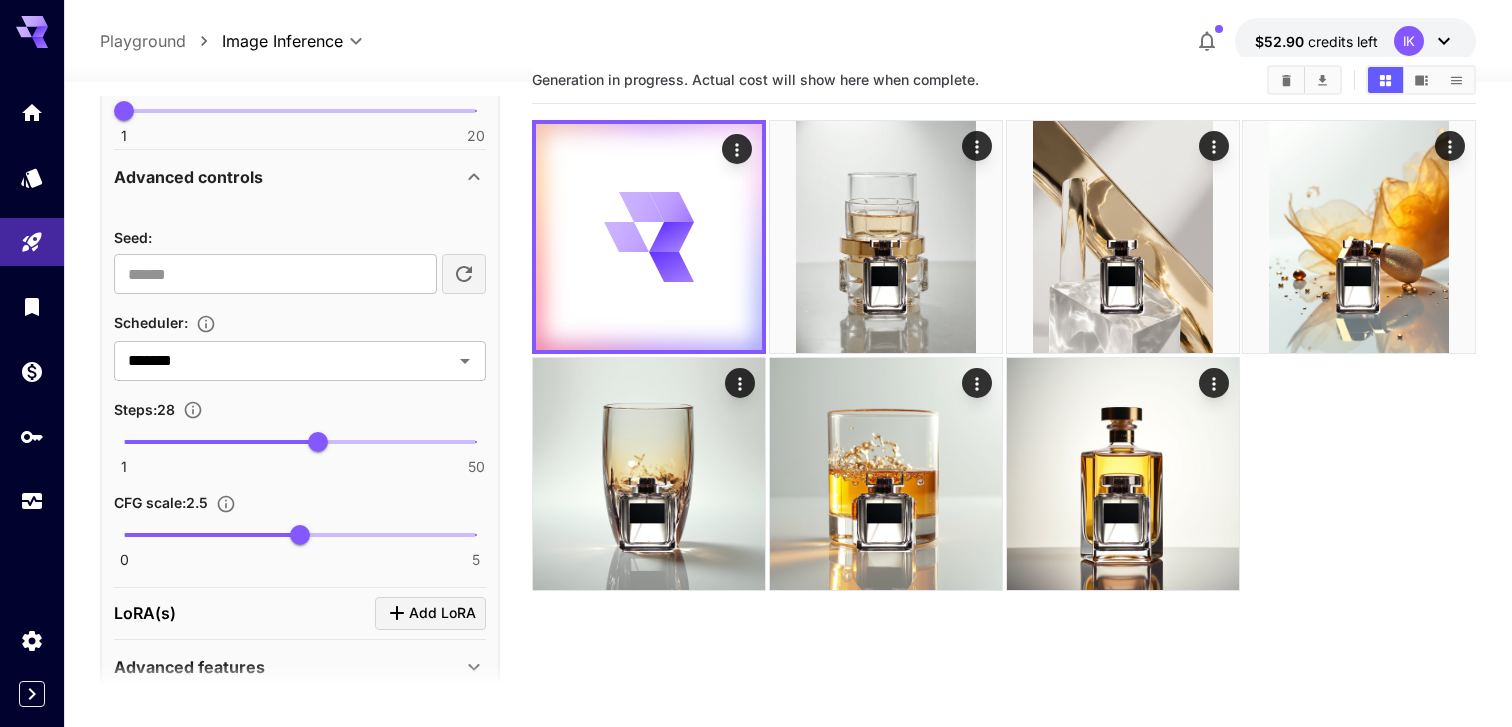 scroll, scrollTop: 1048, scrollLeft: 0, axis: vertical 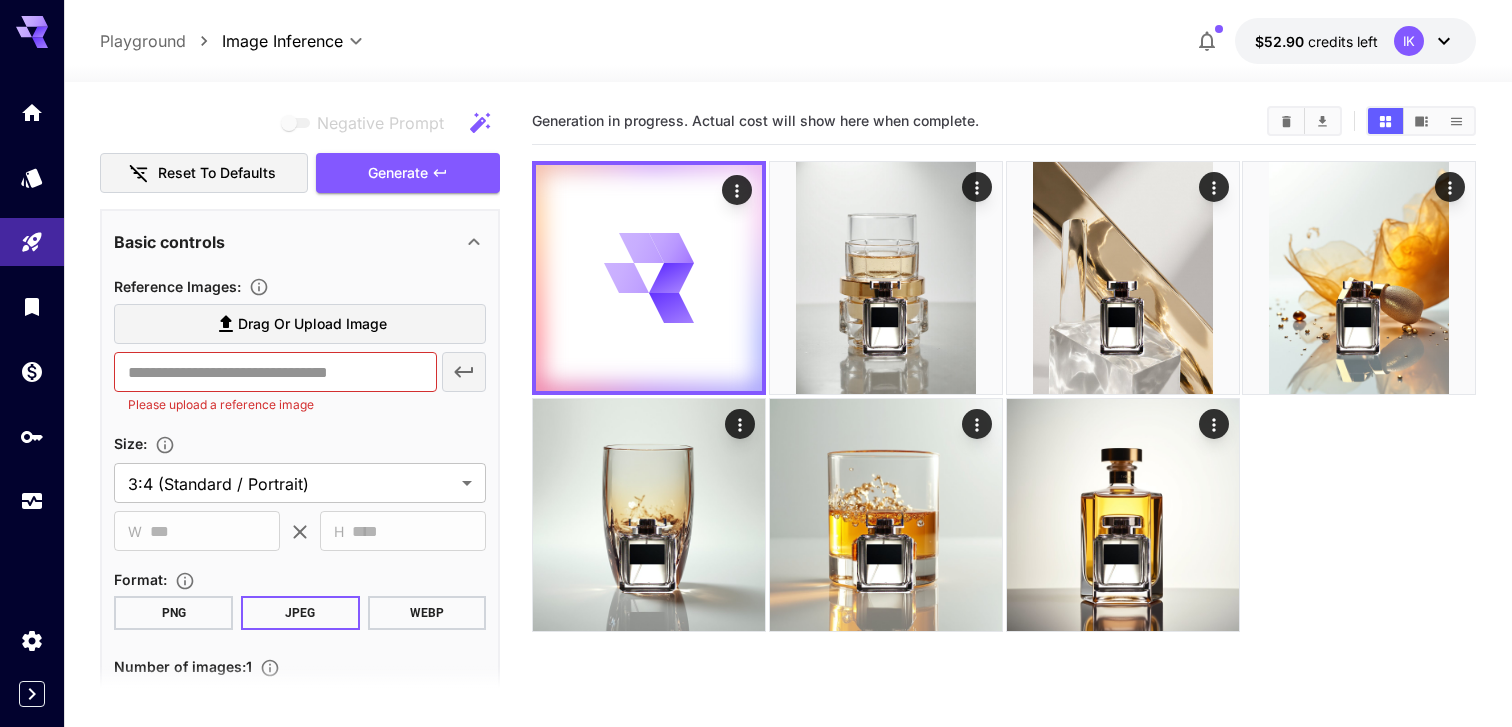 click on "Drag or upload image" at bounding box center [300, 324] 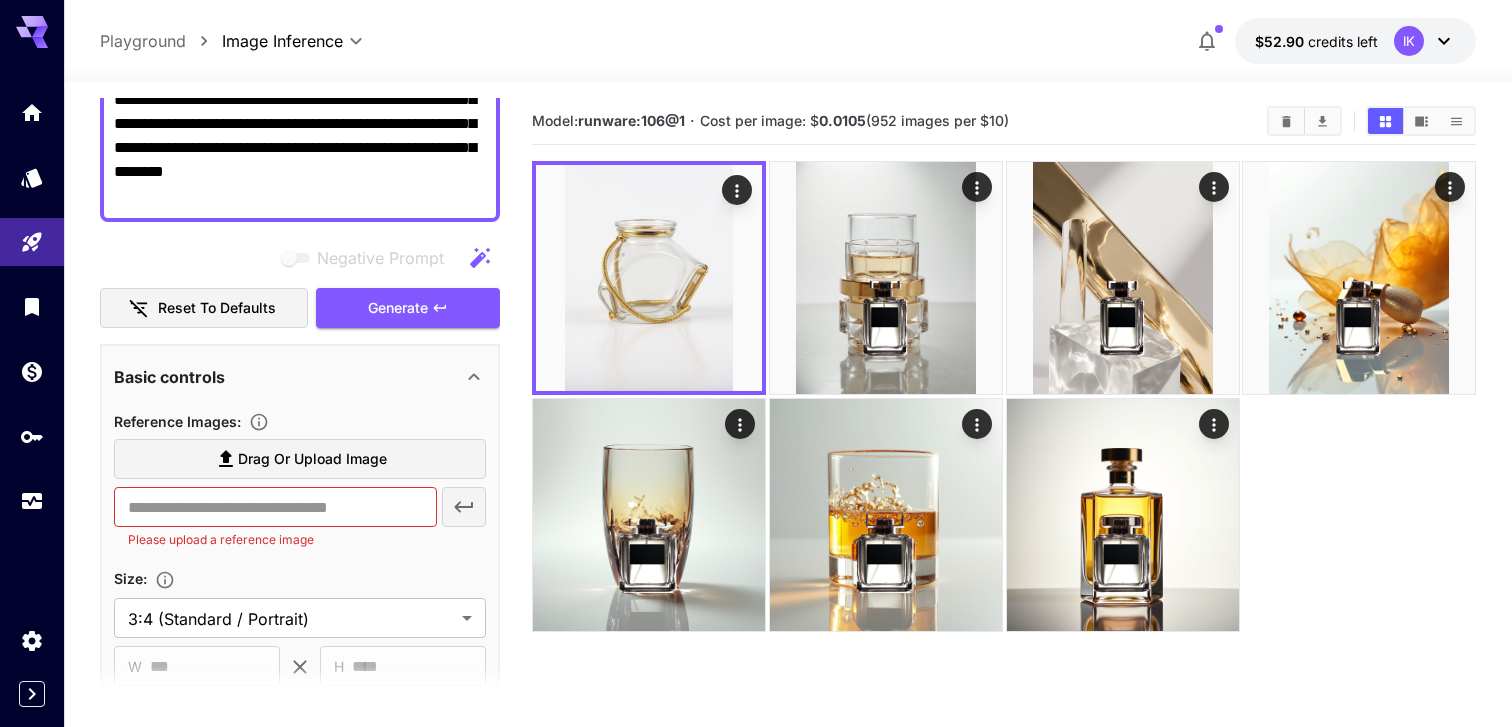 scroll, scrollTop: 192, scrollLeft: 0, axis: vertical 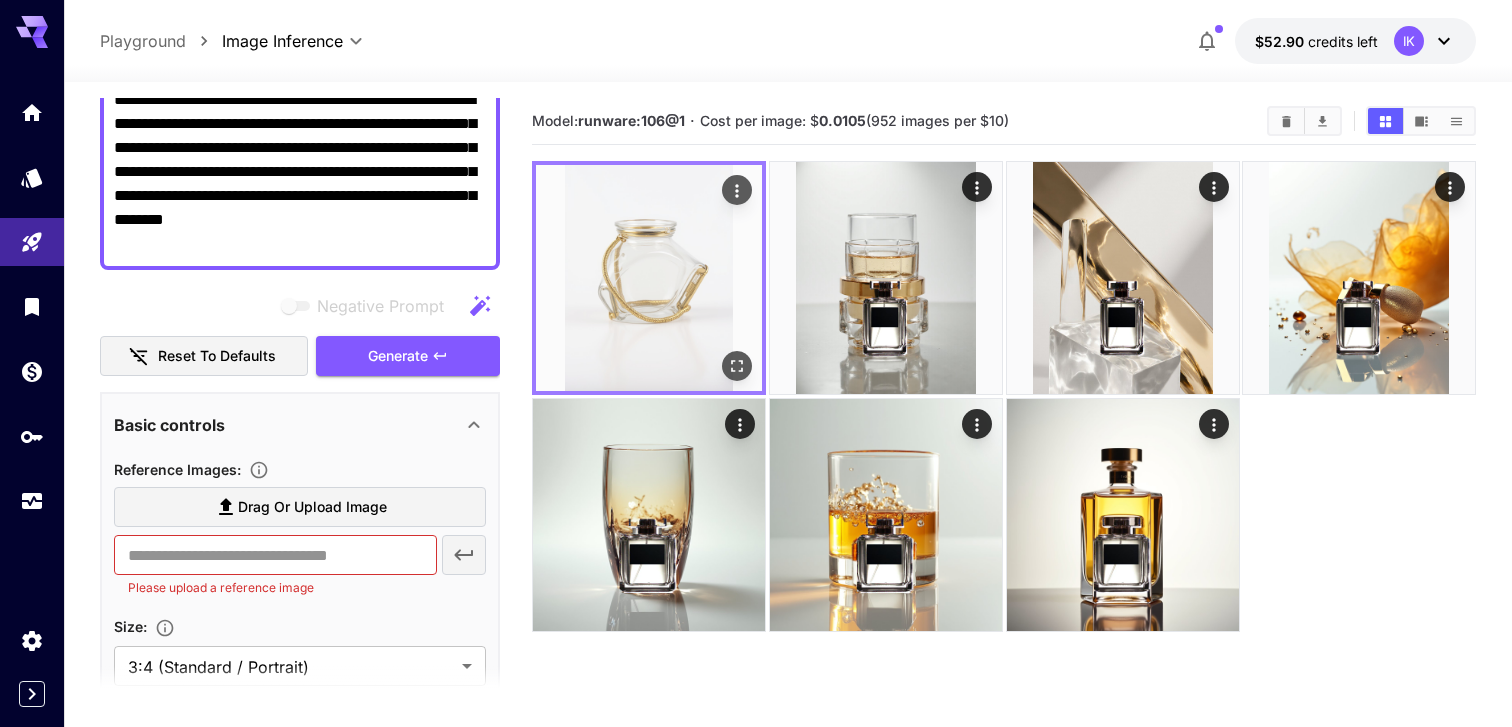 click 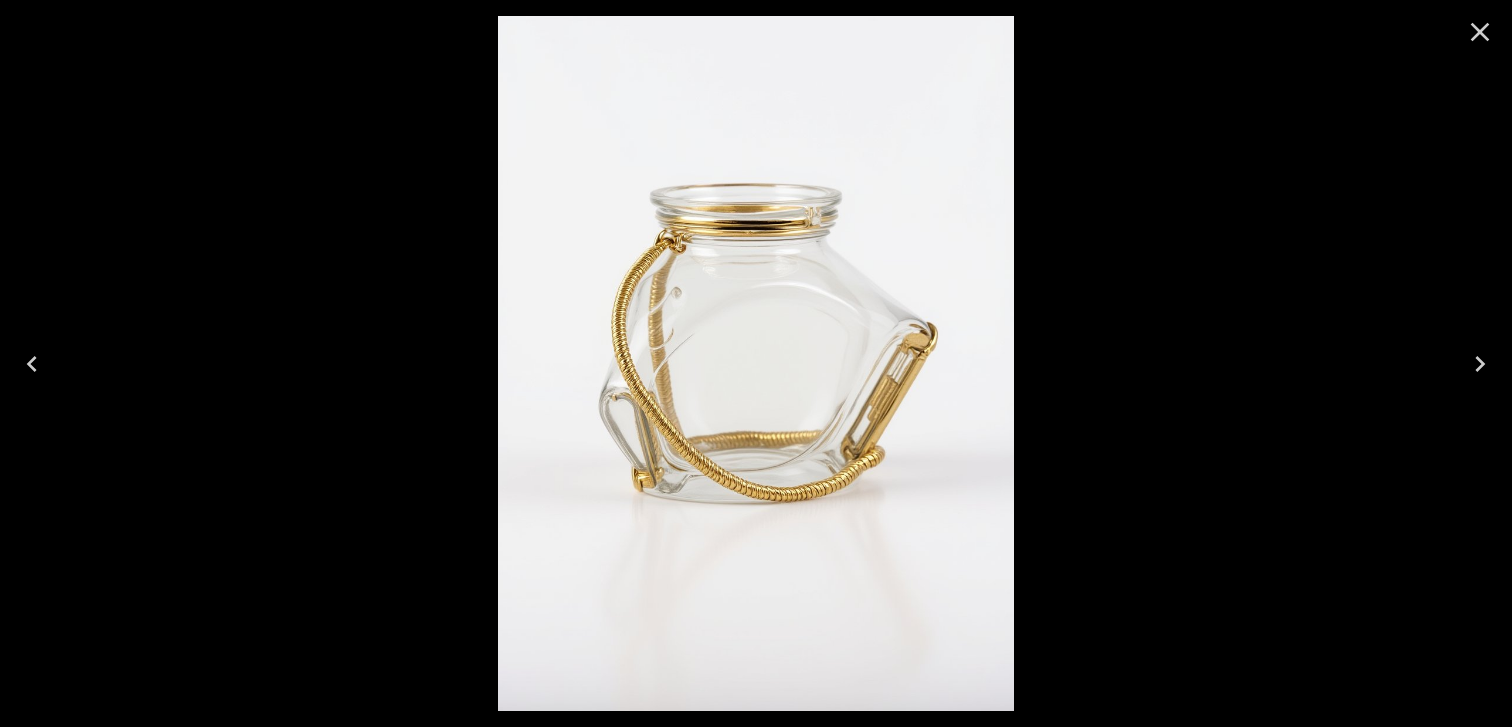 click 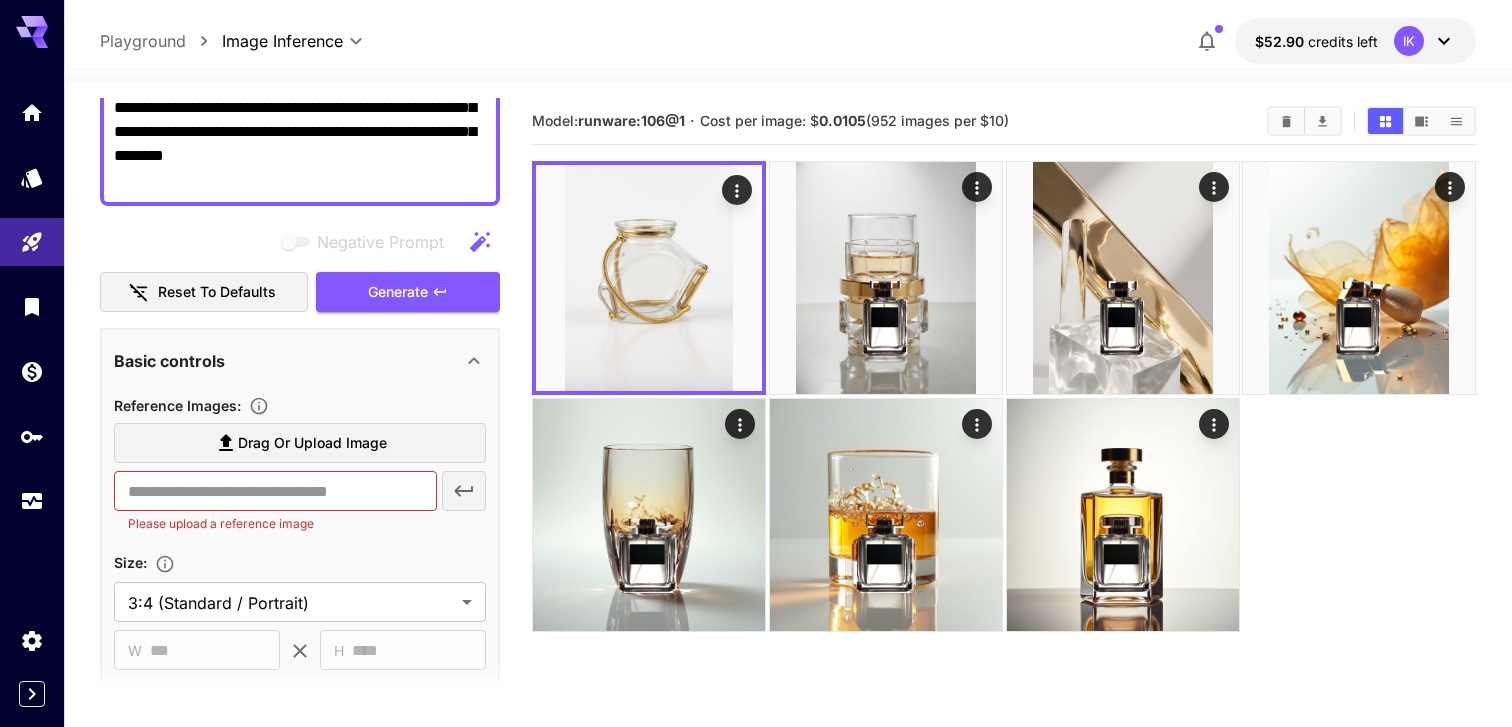 scroll, scrollTop: 474, scrollLeft: 0, axis: vertical 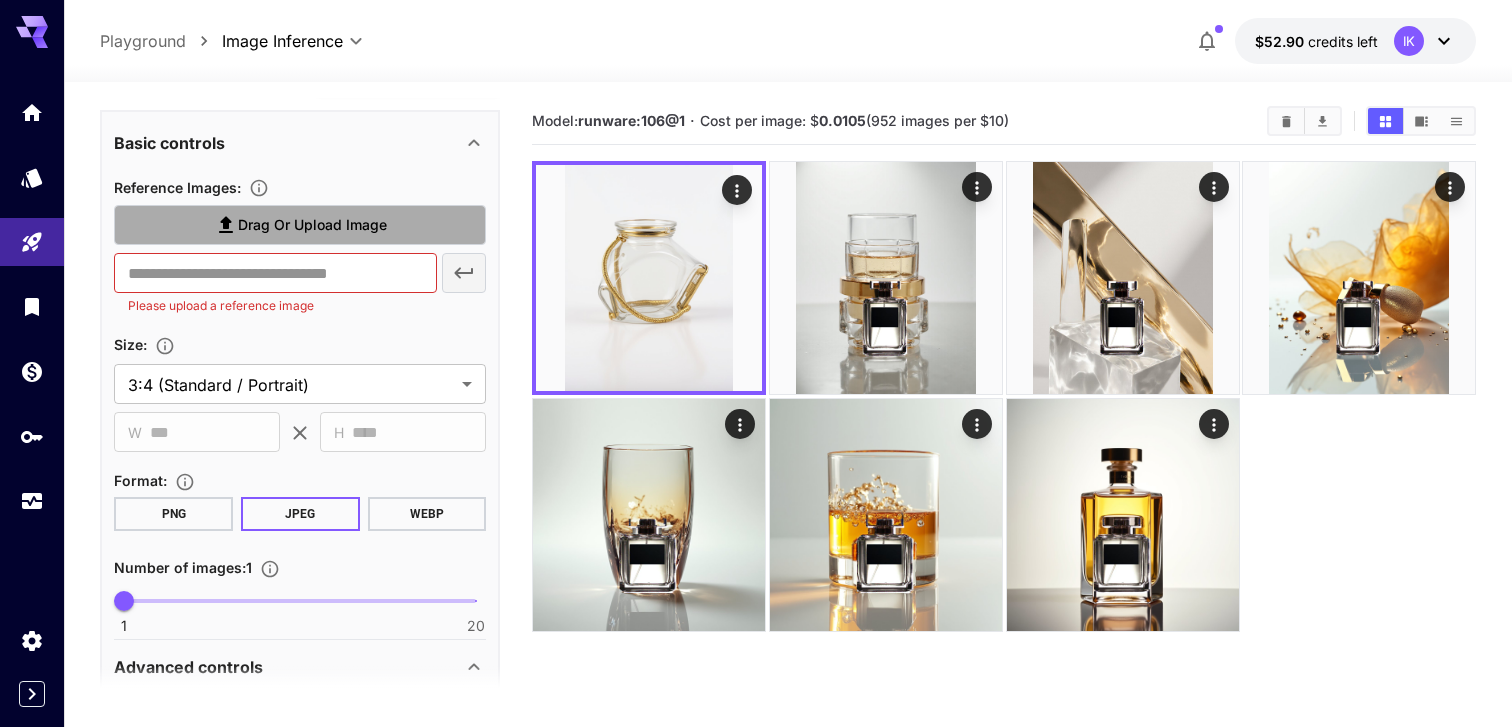 click on "Drag or upload image" at bounding box center [312, 225] 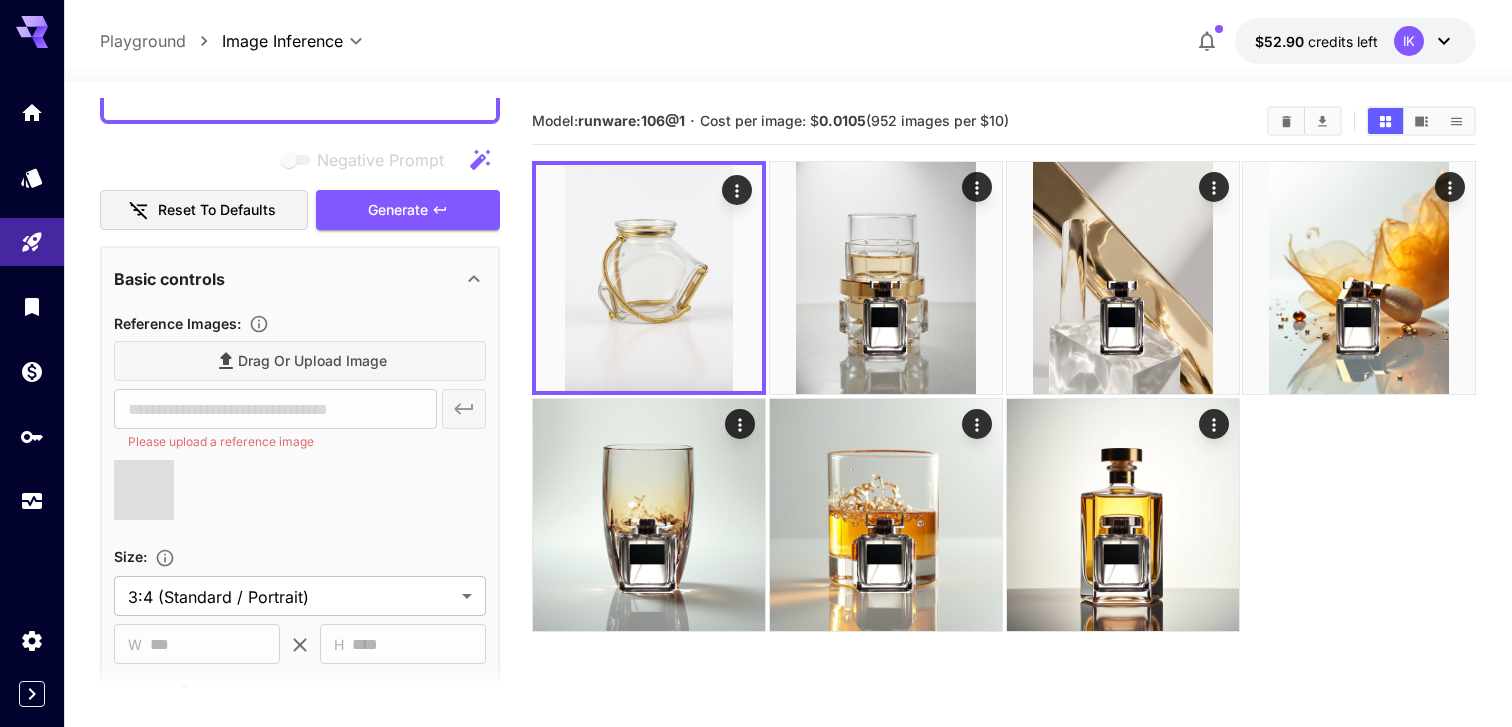 scroll, scrollTop: 0, scrollLeft: 0, axis: both 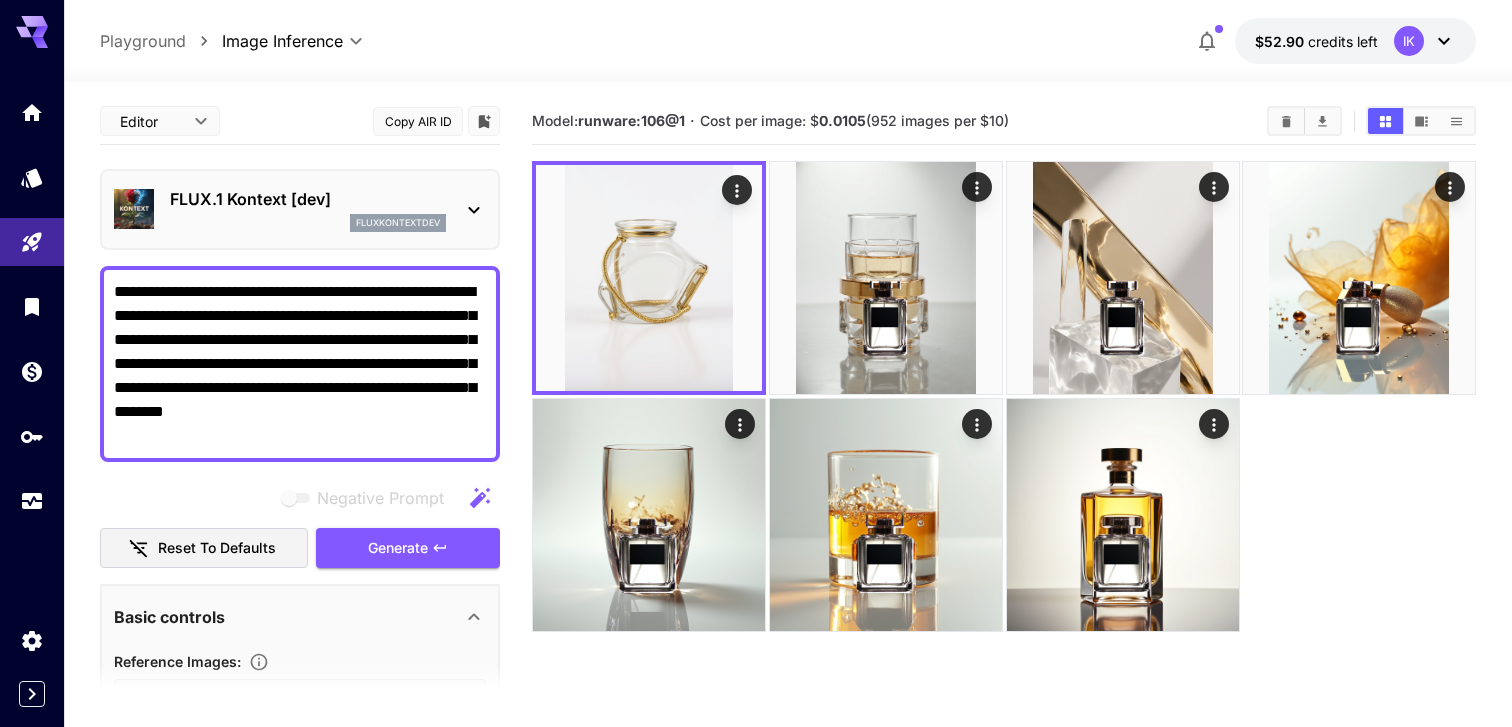 type on "**********" 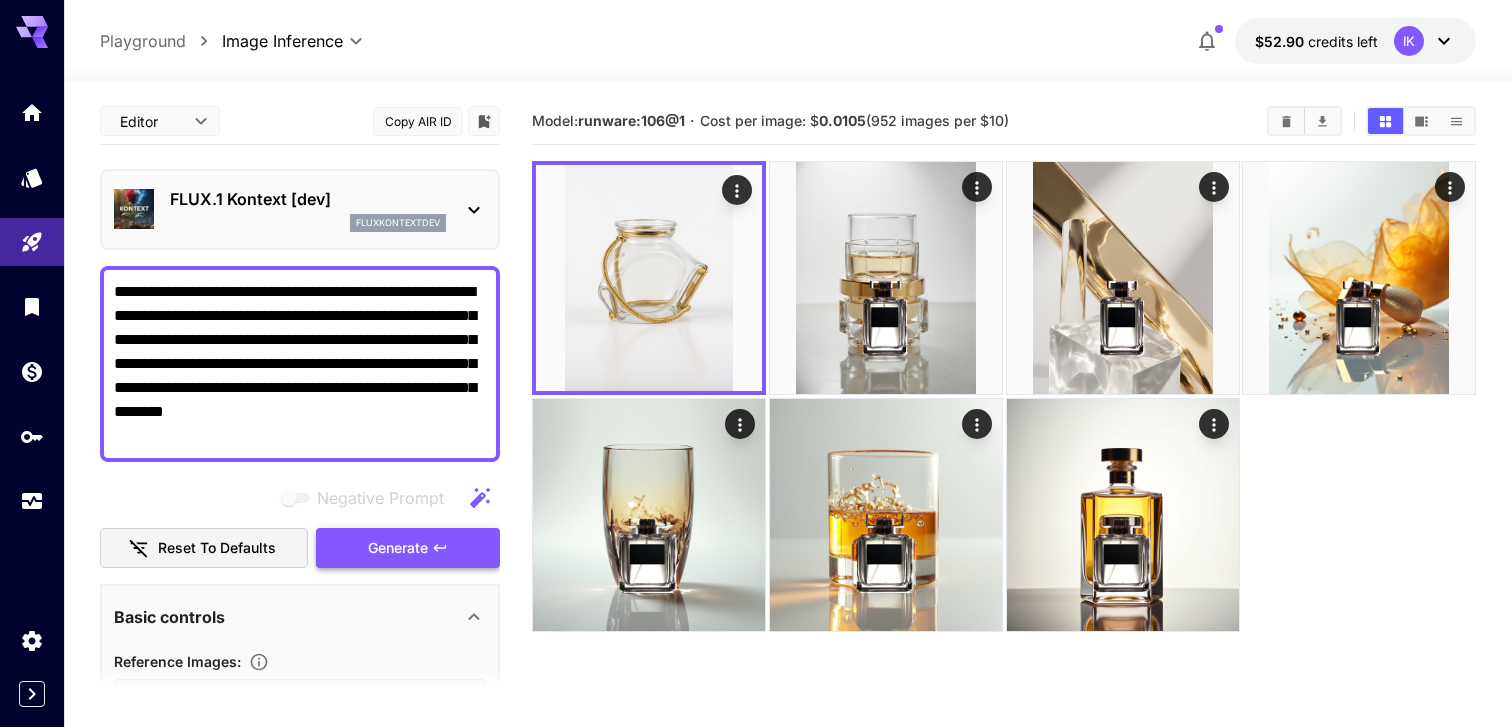 click 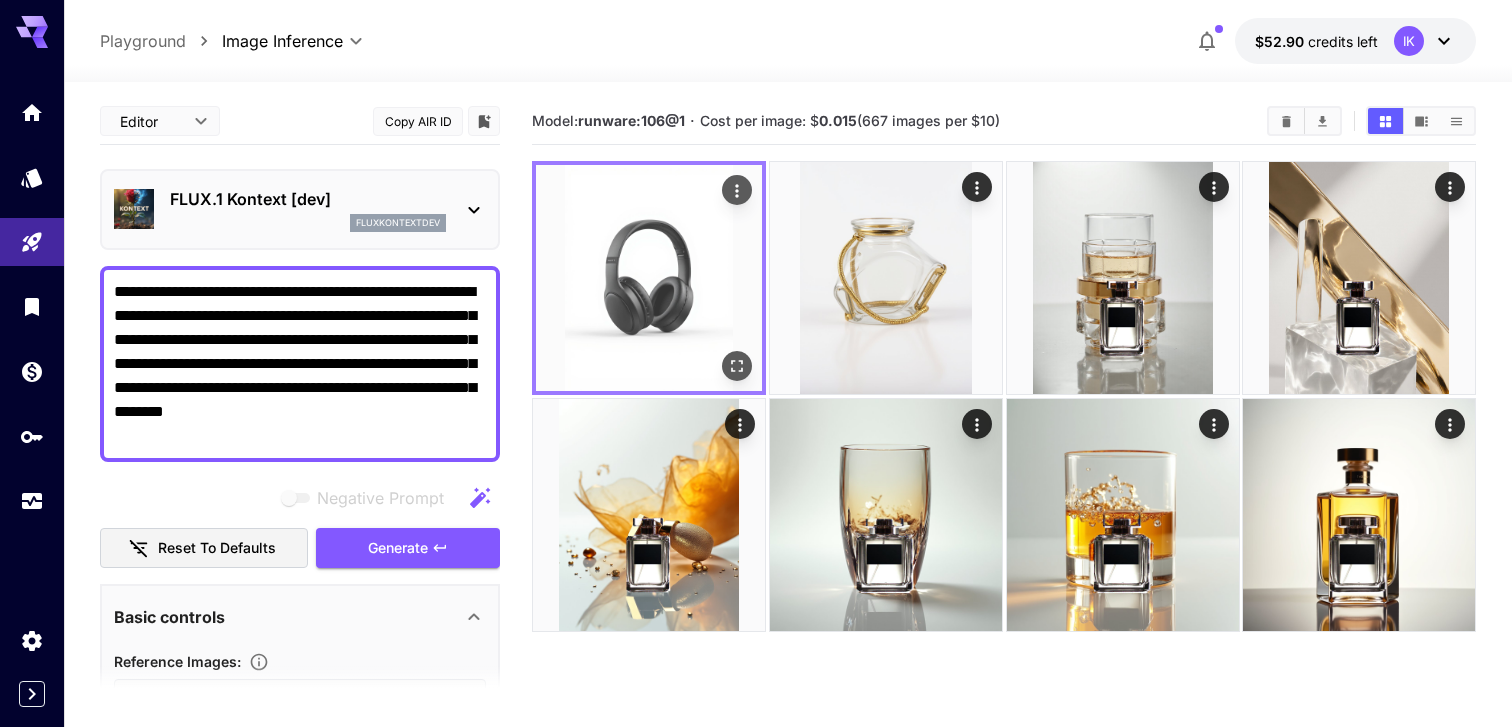 click 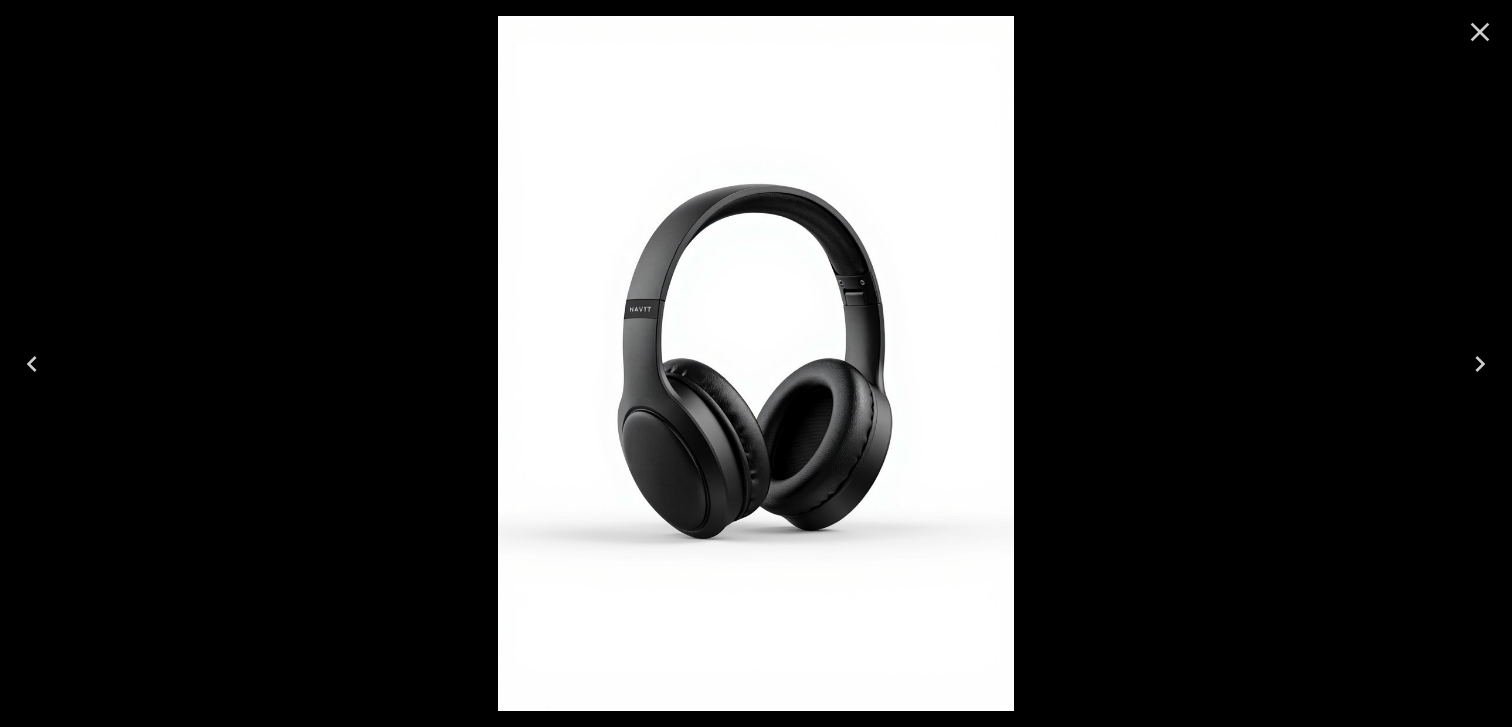 click 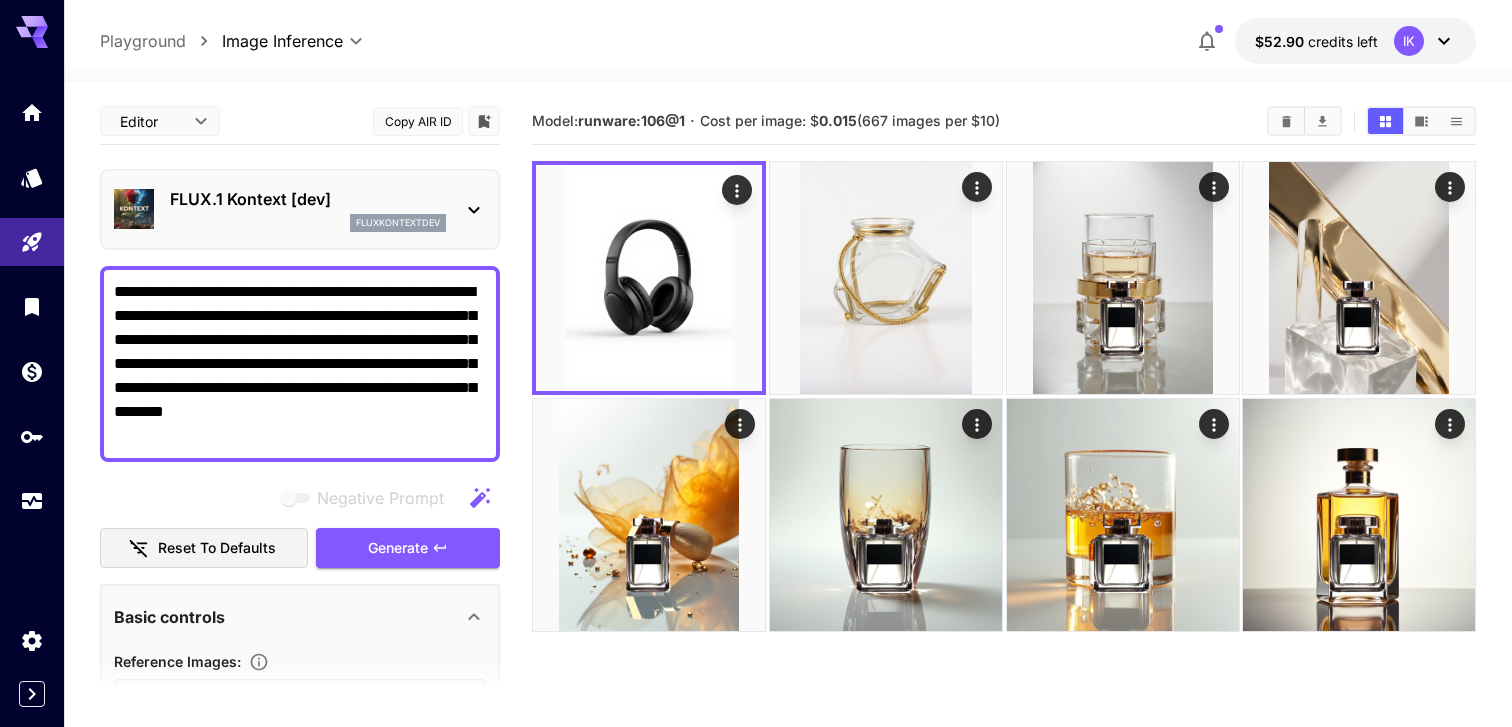 click on "**********" at bounding box center (300, 364) 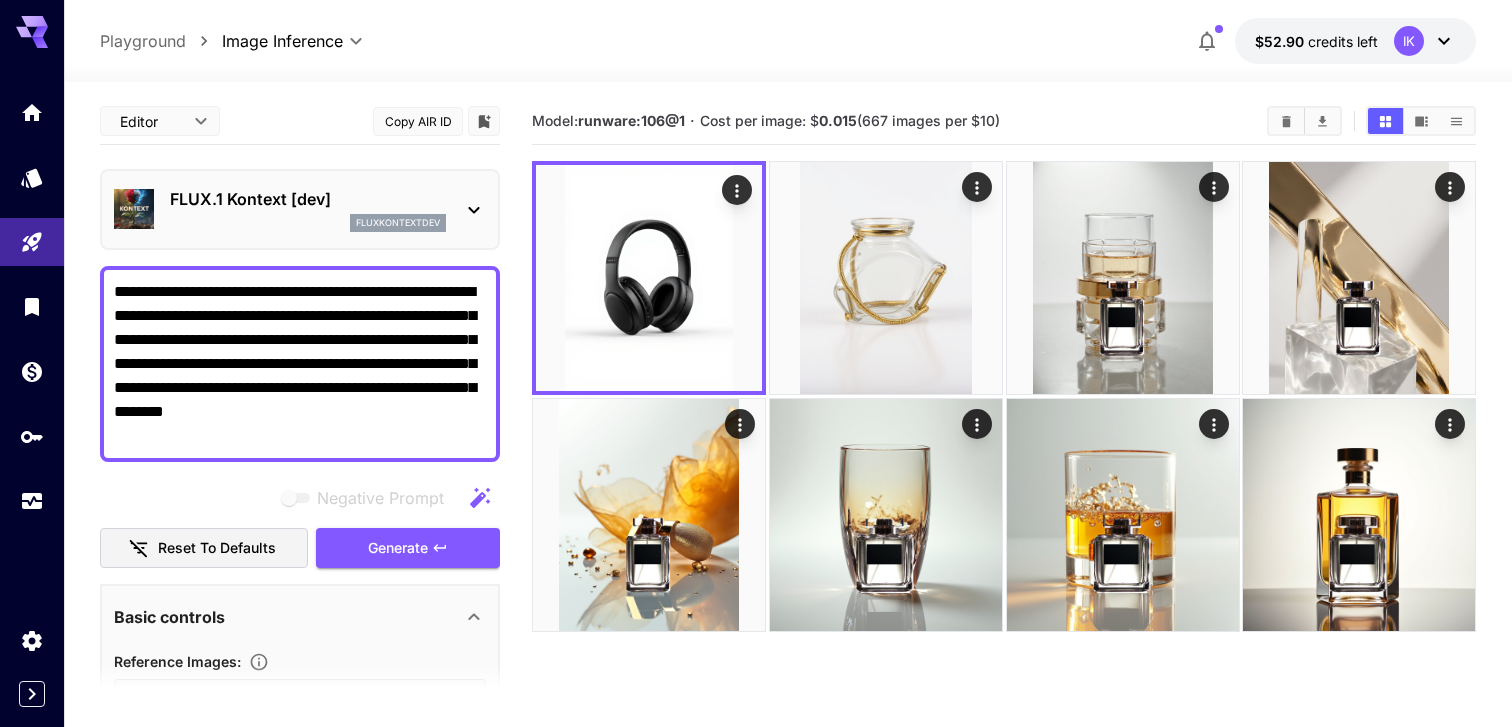 click on "**********" at bounding box center [300, 364] 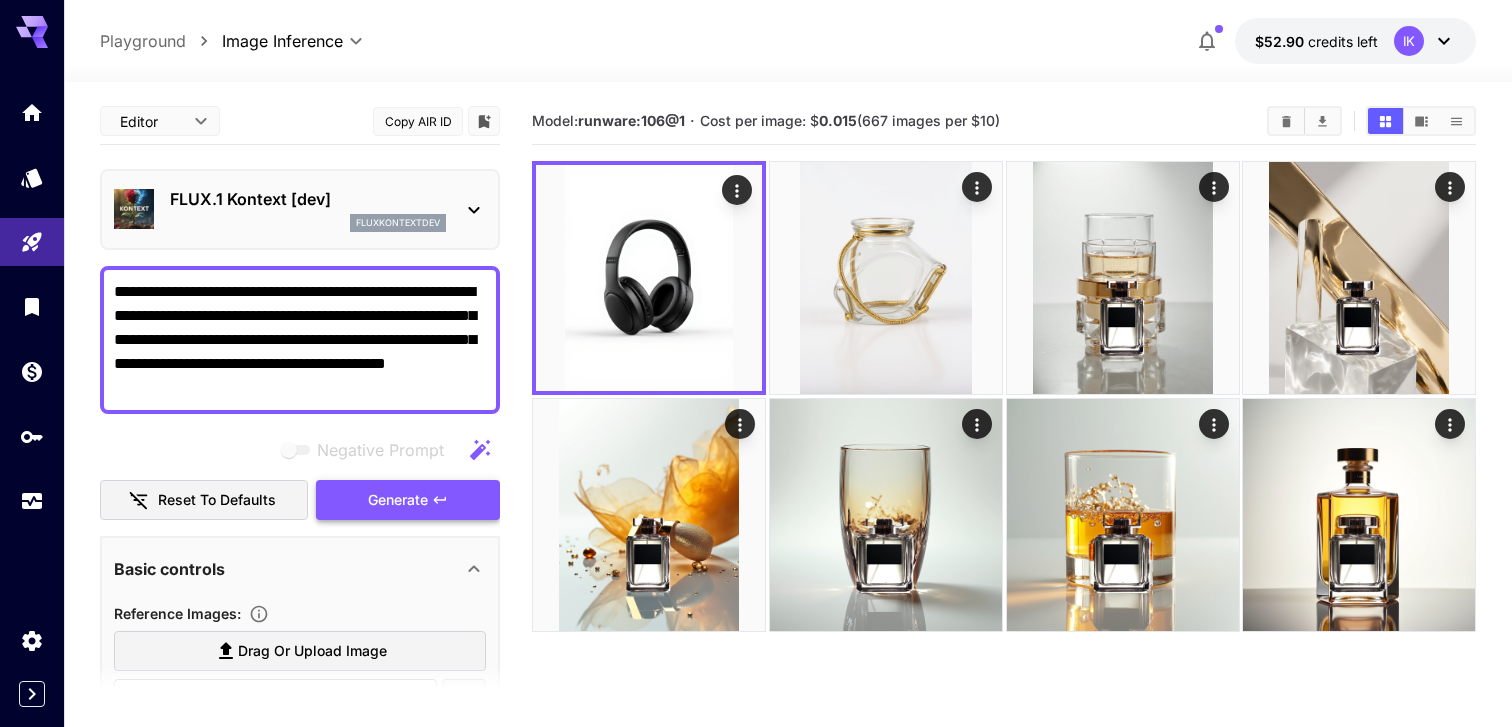 type on "**********" 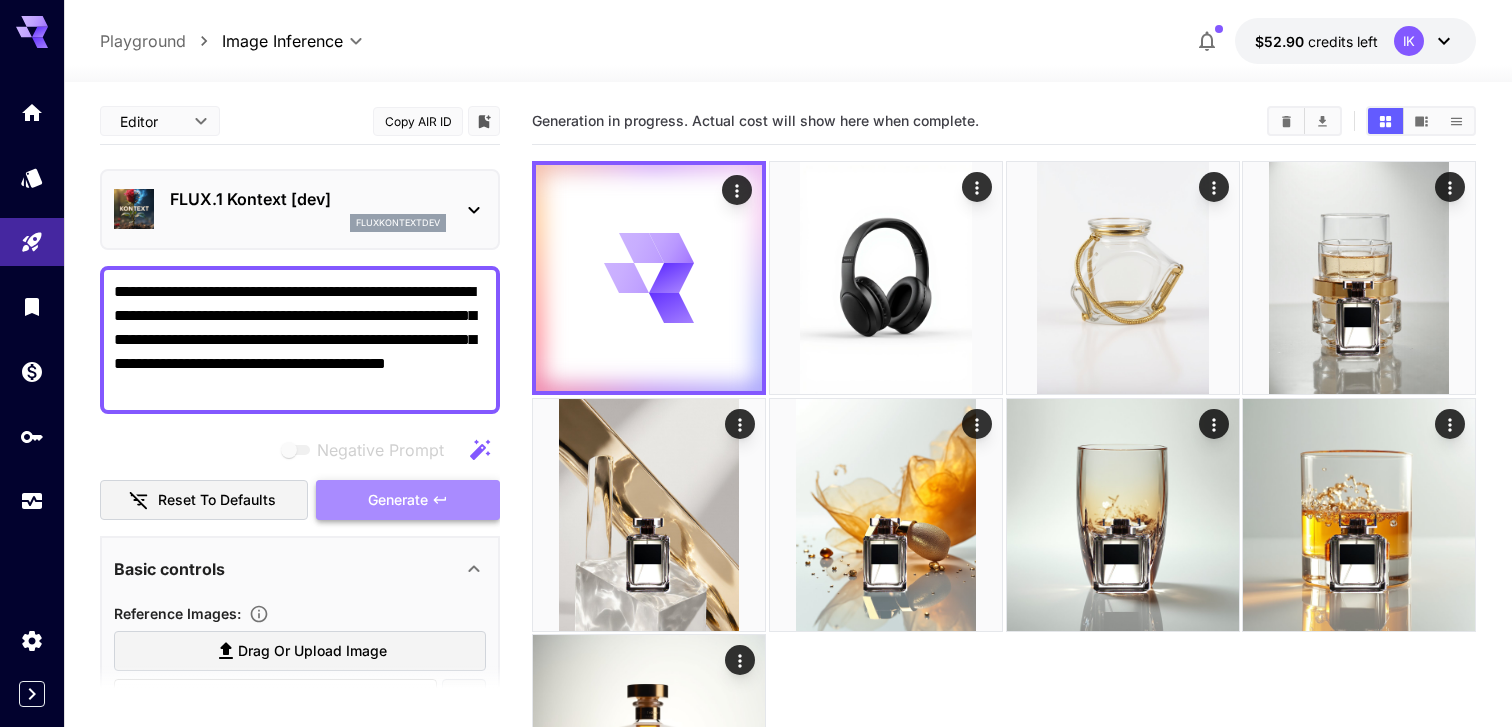 click on "Generate" at bounding box center (398, 500) 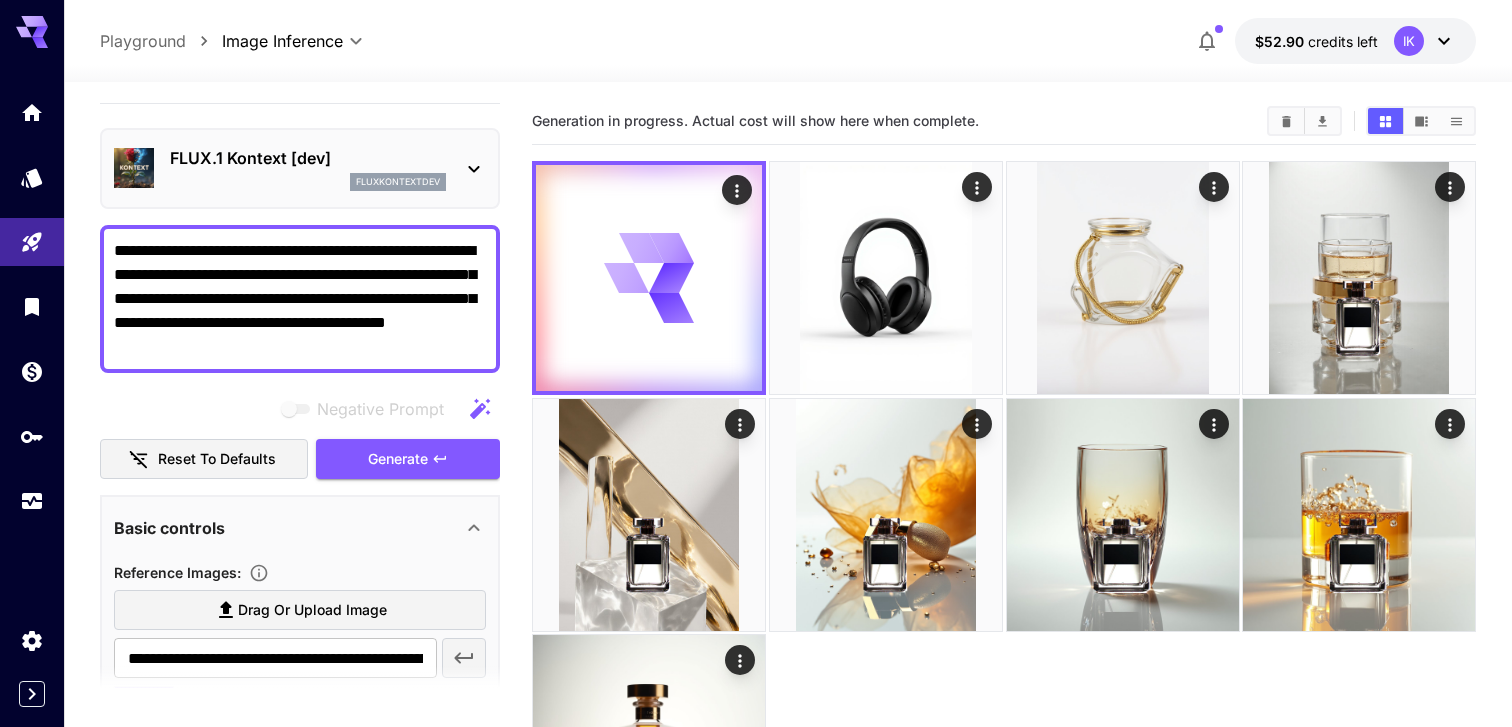 scroll, scrollTop: 0, scrollLeft: 0, axis: both 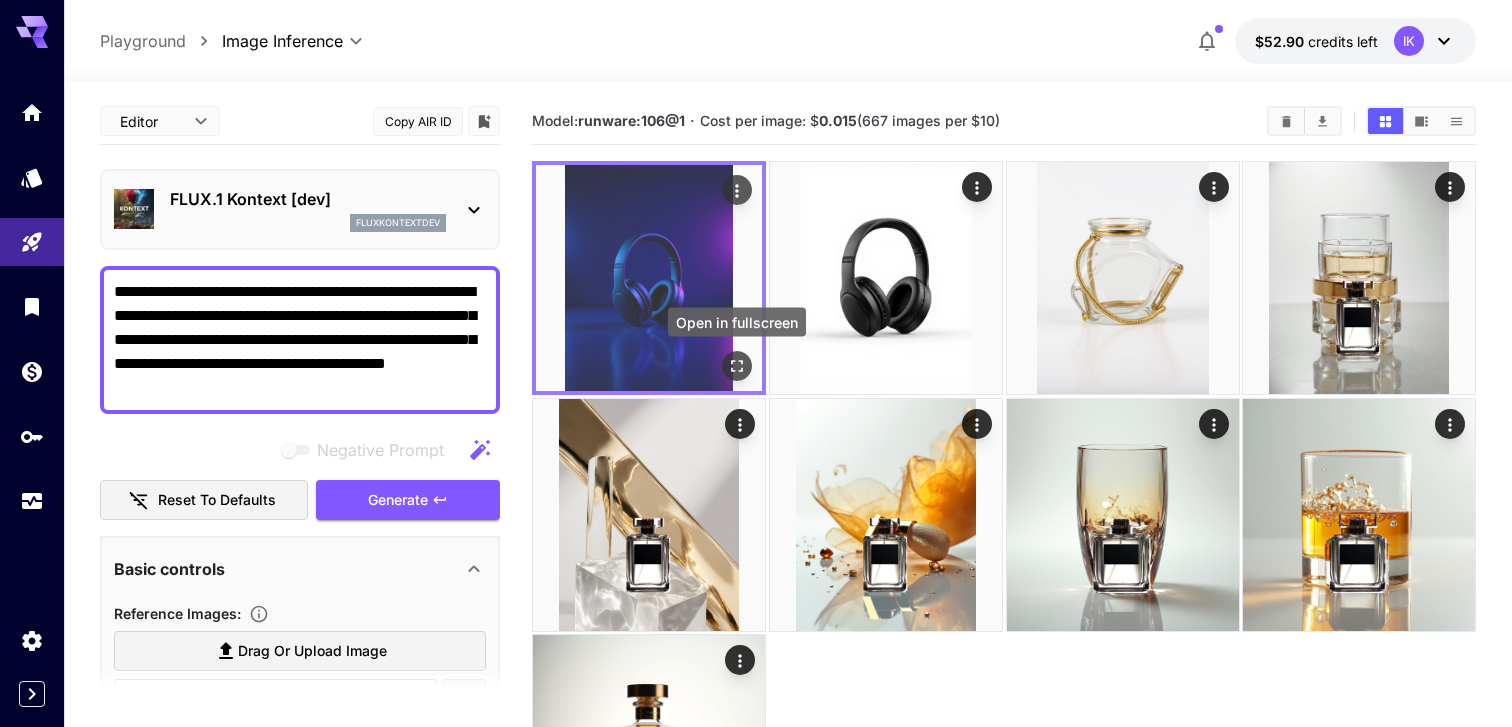 click 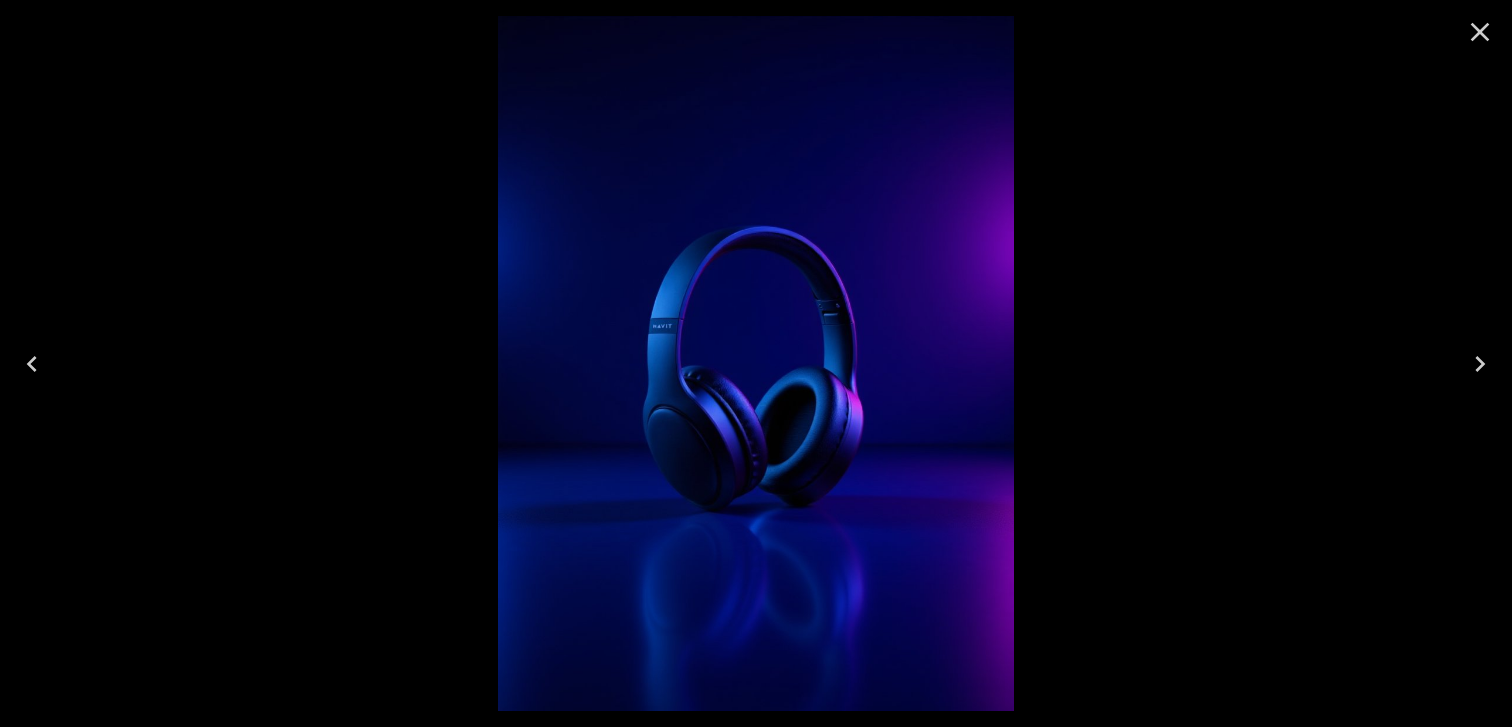 click 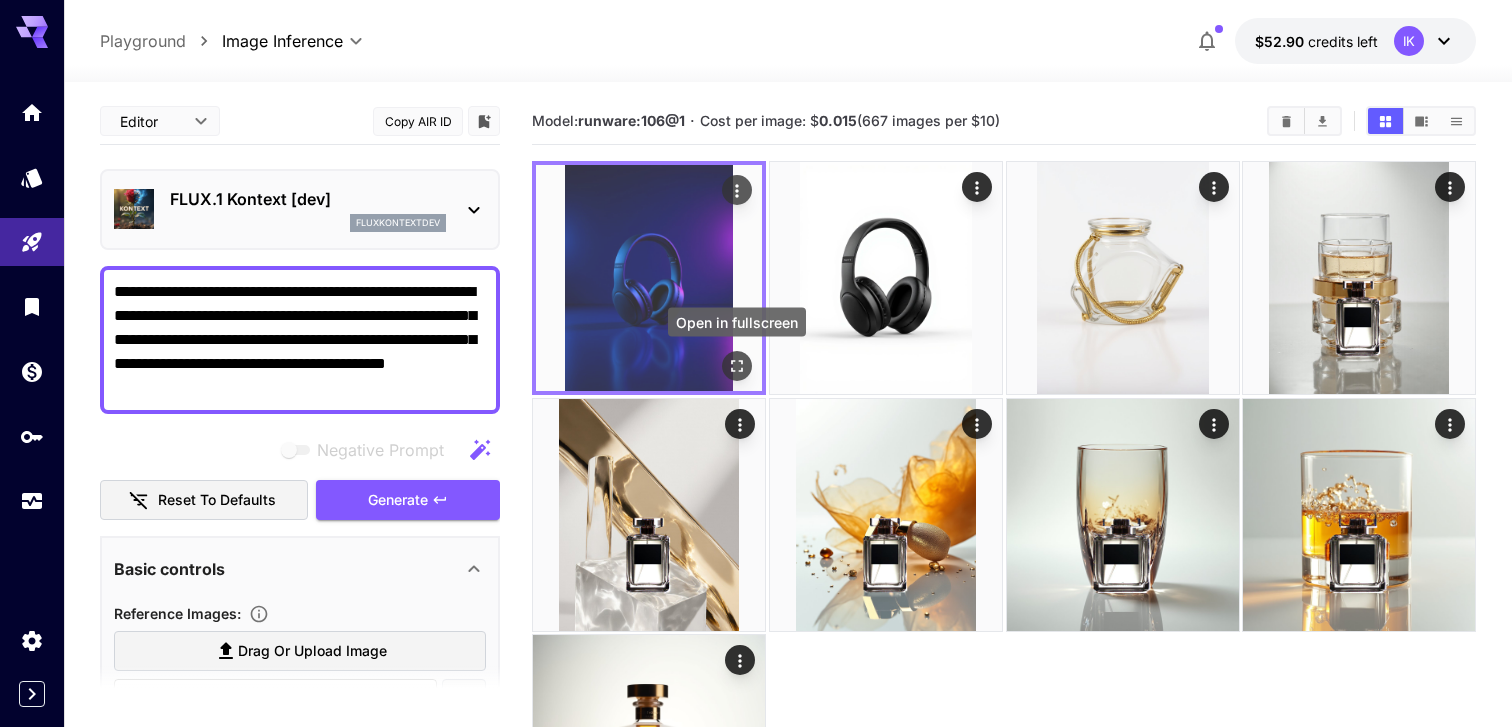 click 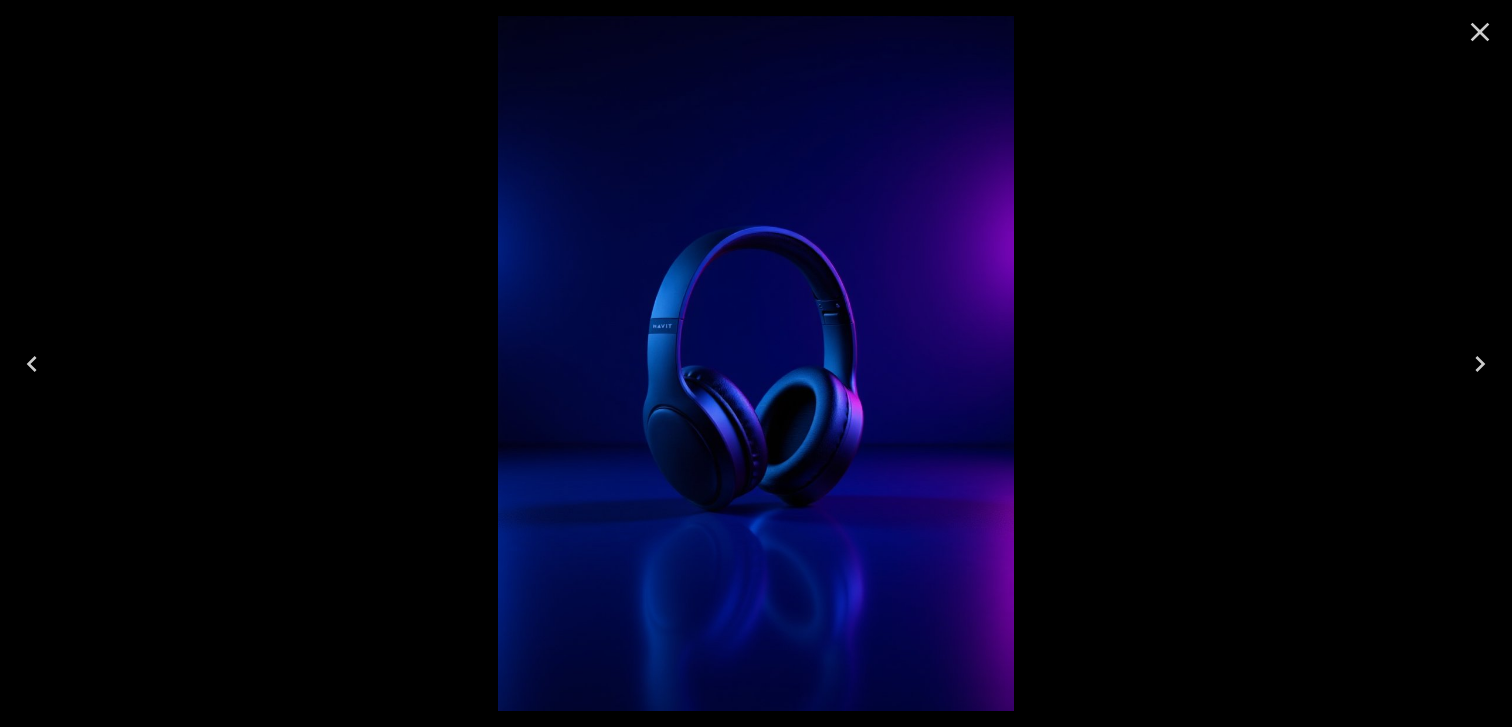 click 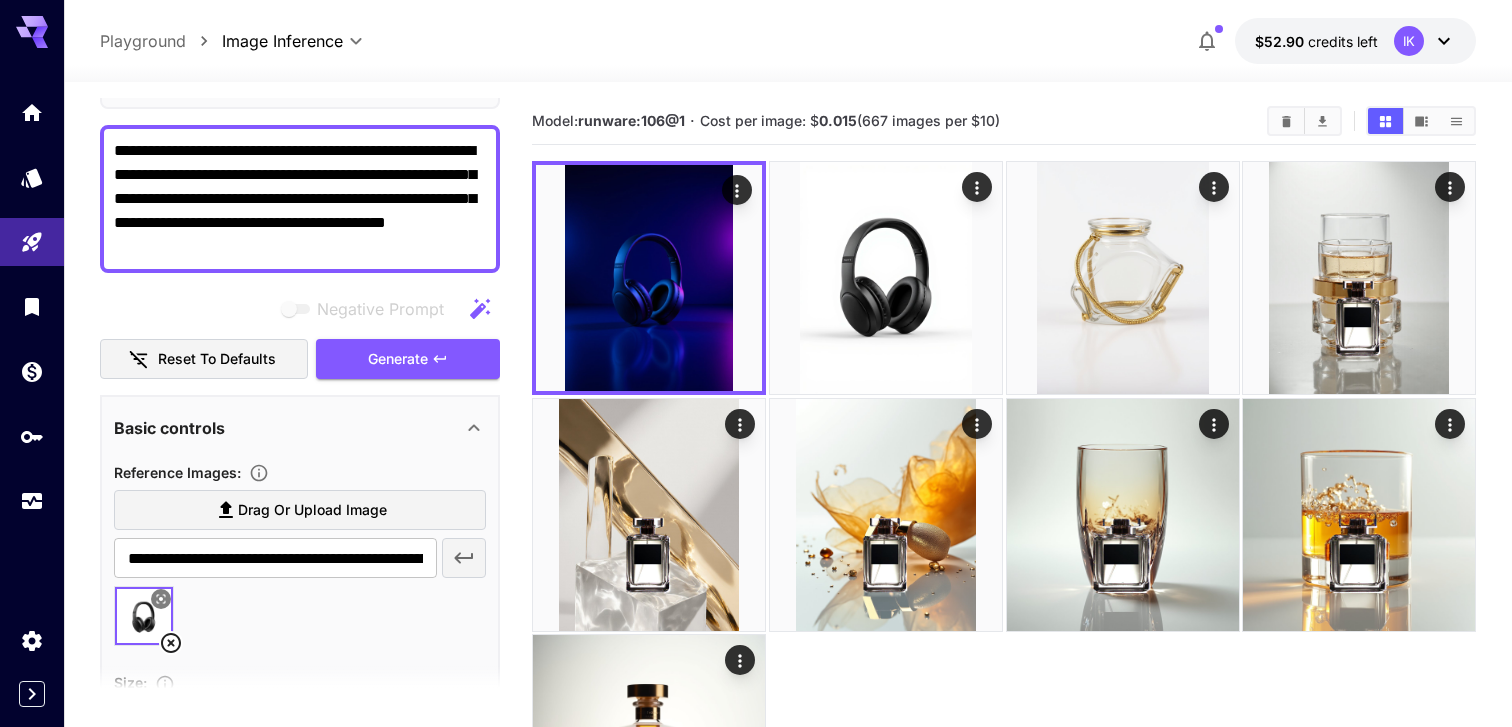 scroll, scrollTop: 218, scrollLeft: 0, axis: vertical 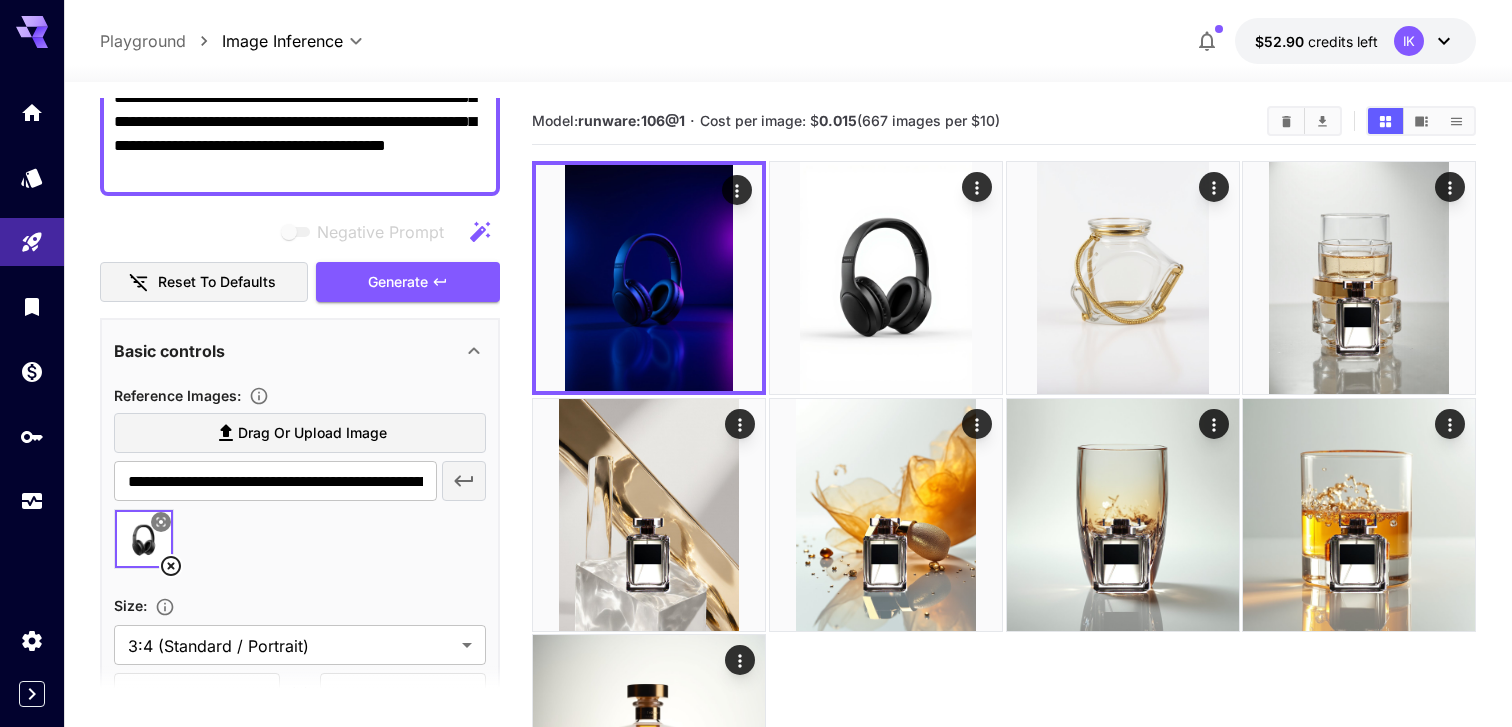 click 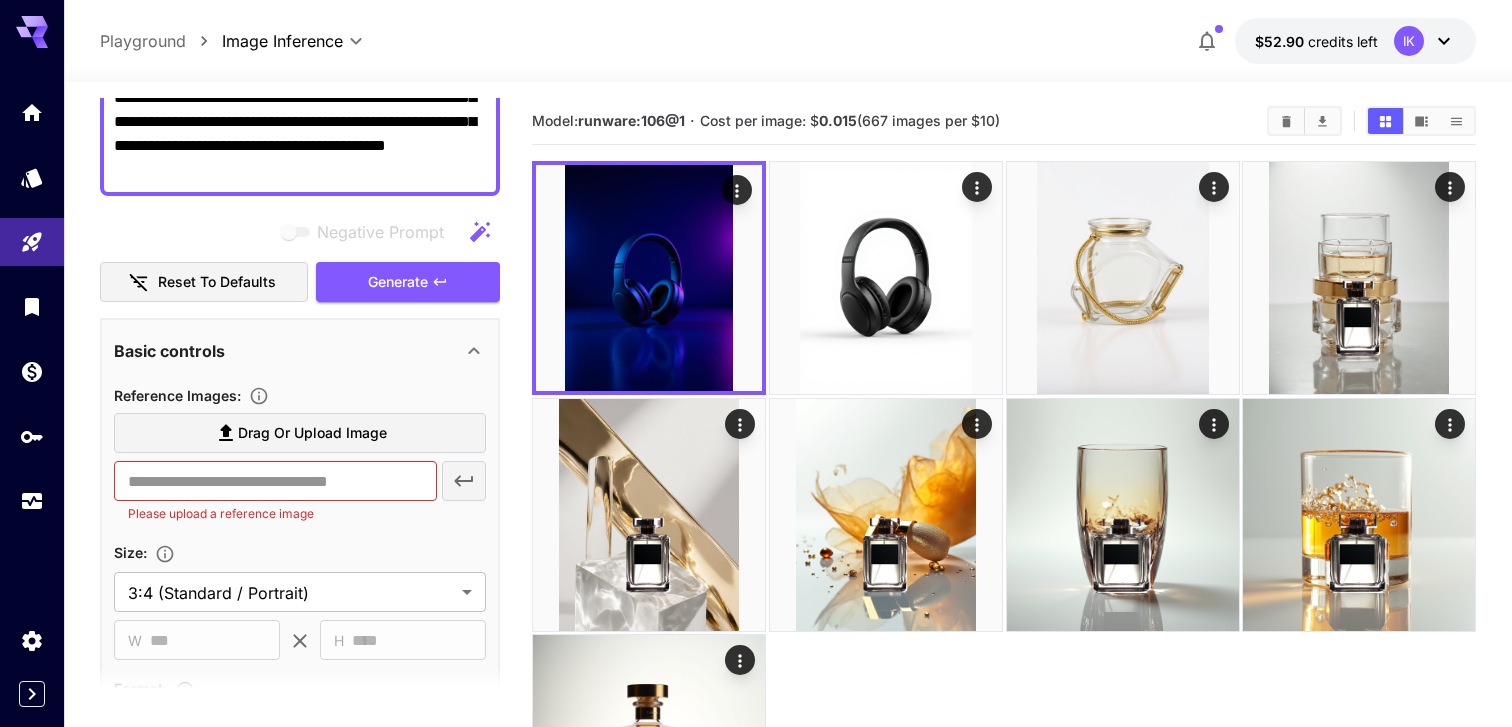 click on "Drag or upload image" at bounding box center [312, 433] 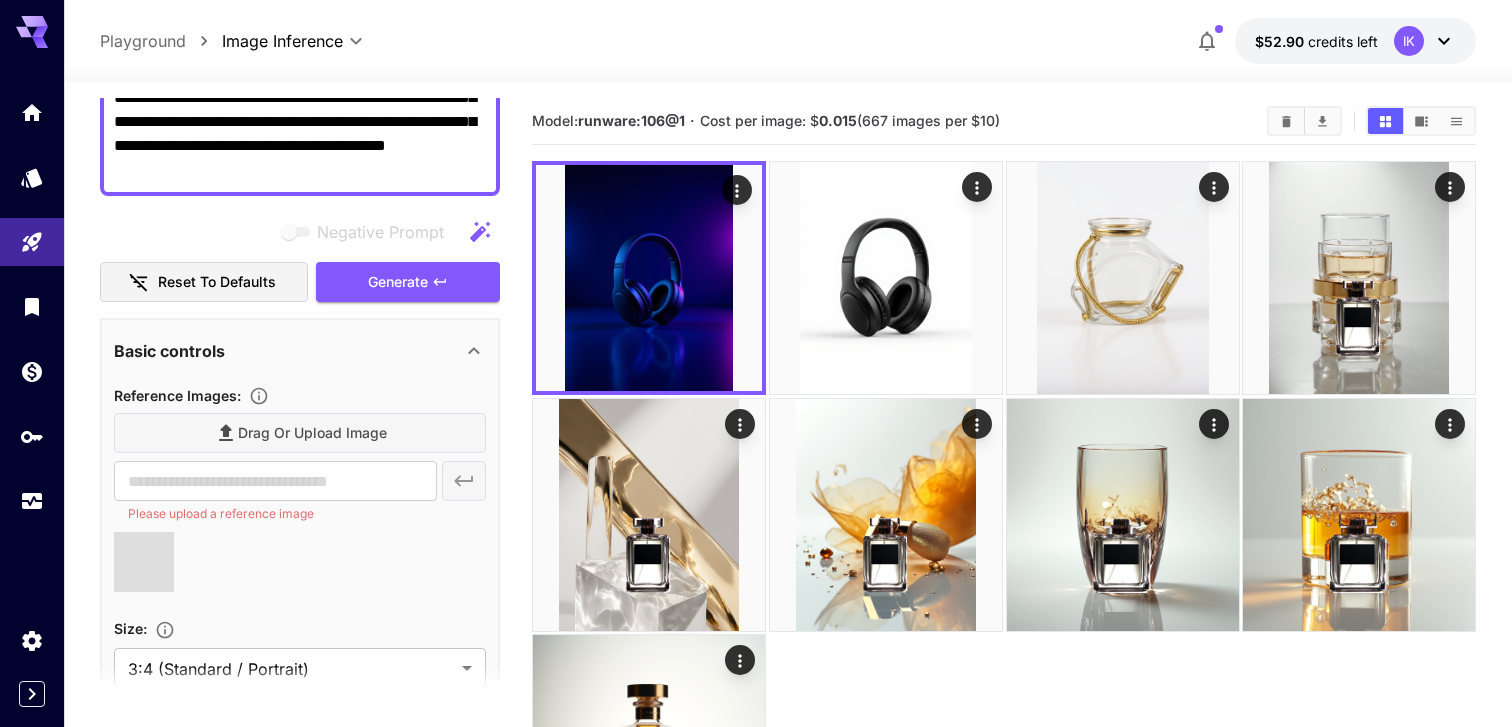 scroll, scrollTop: 0, scrollLeft: 0, axis: both 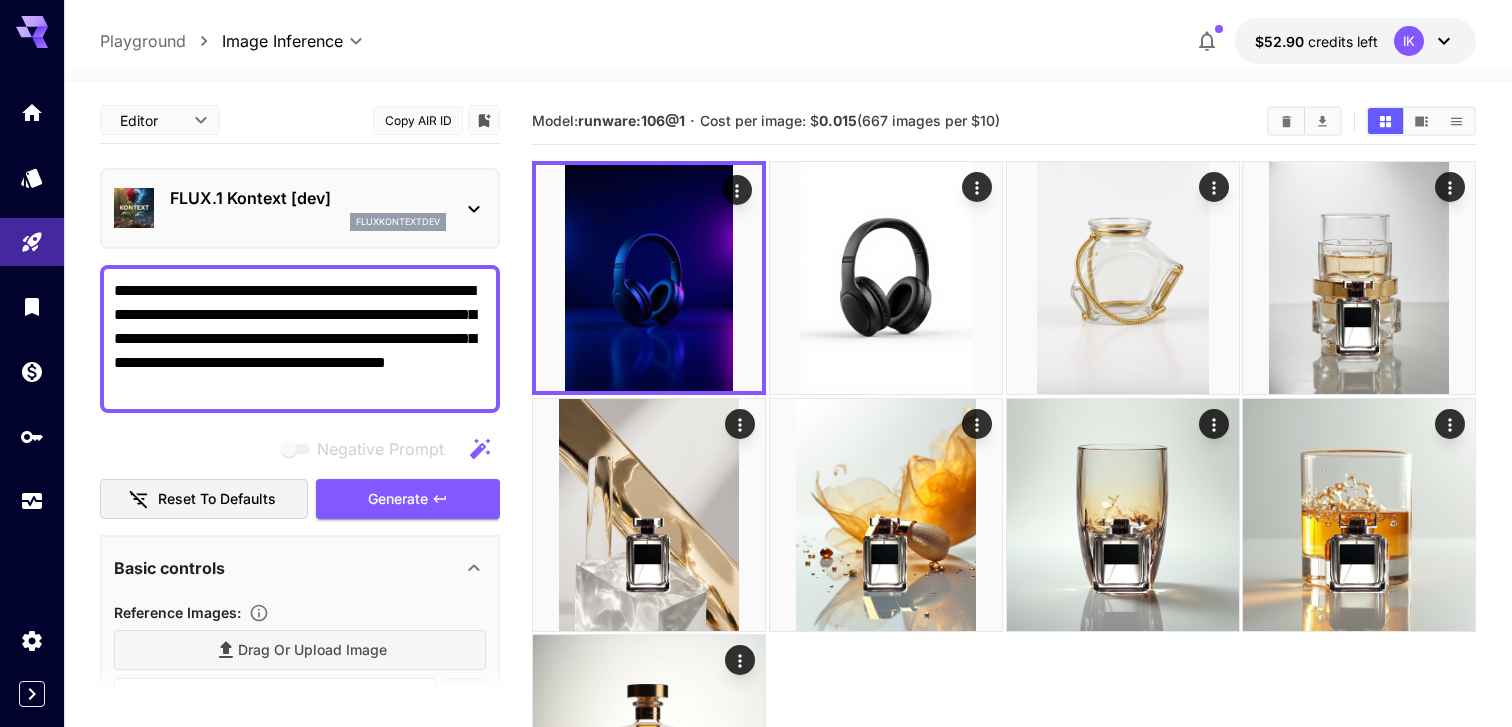 type on "**********" 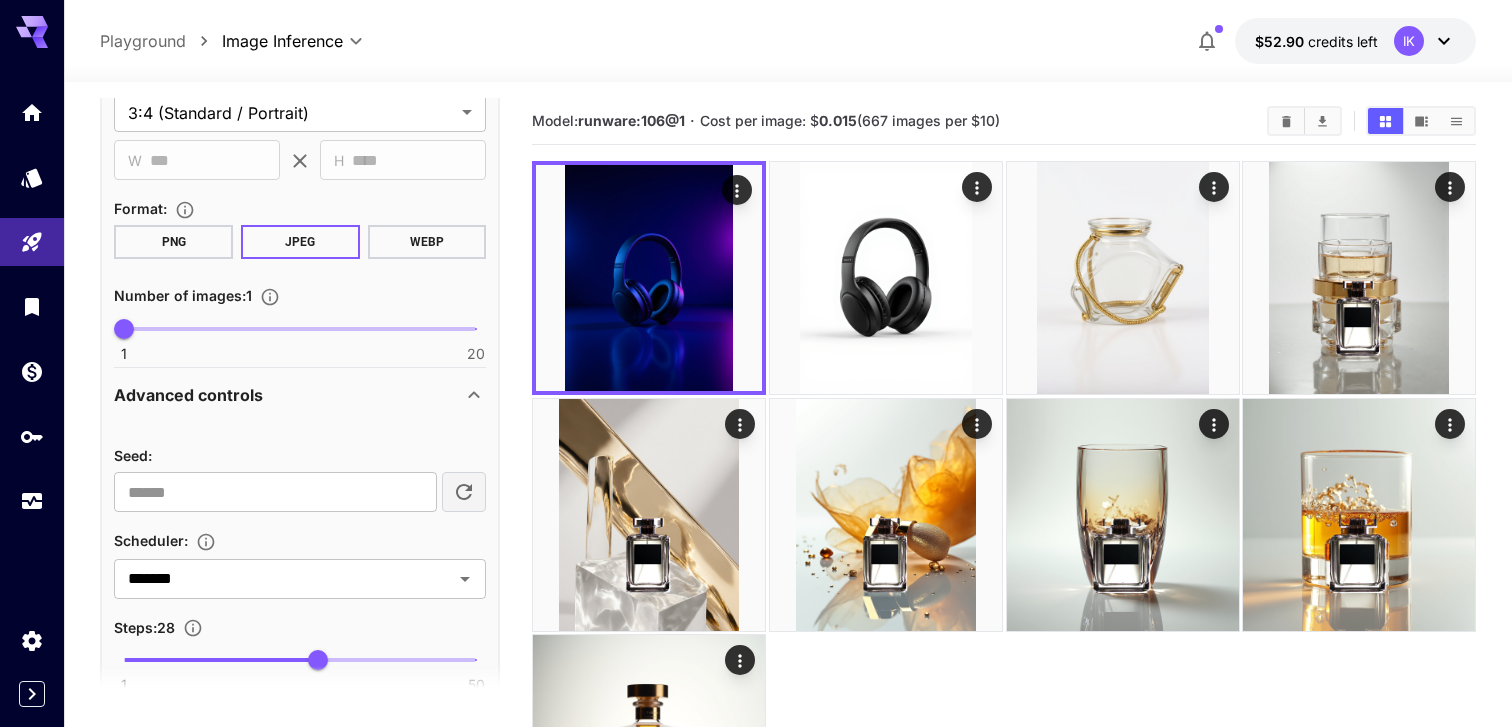 scroll, scrollTop: 0, scrollLeft: 0, axis: both 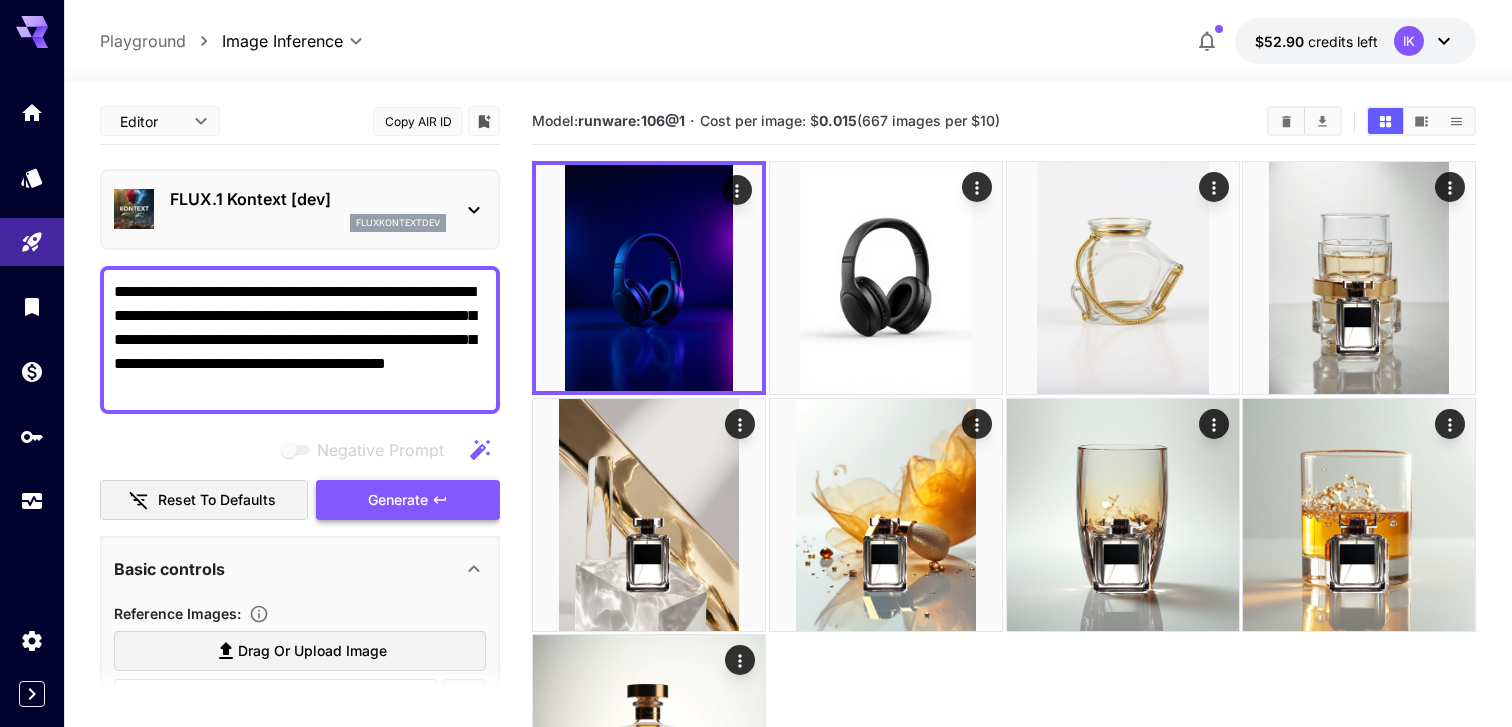click on "Generate" at bounding box center [398, 500] 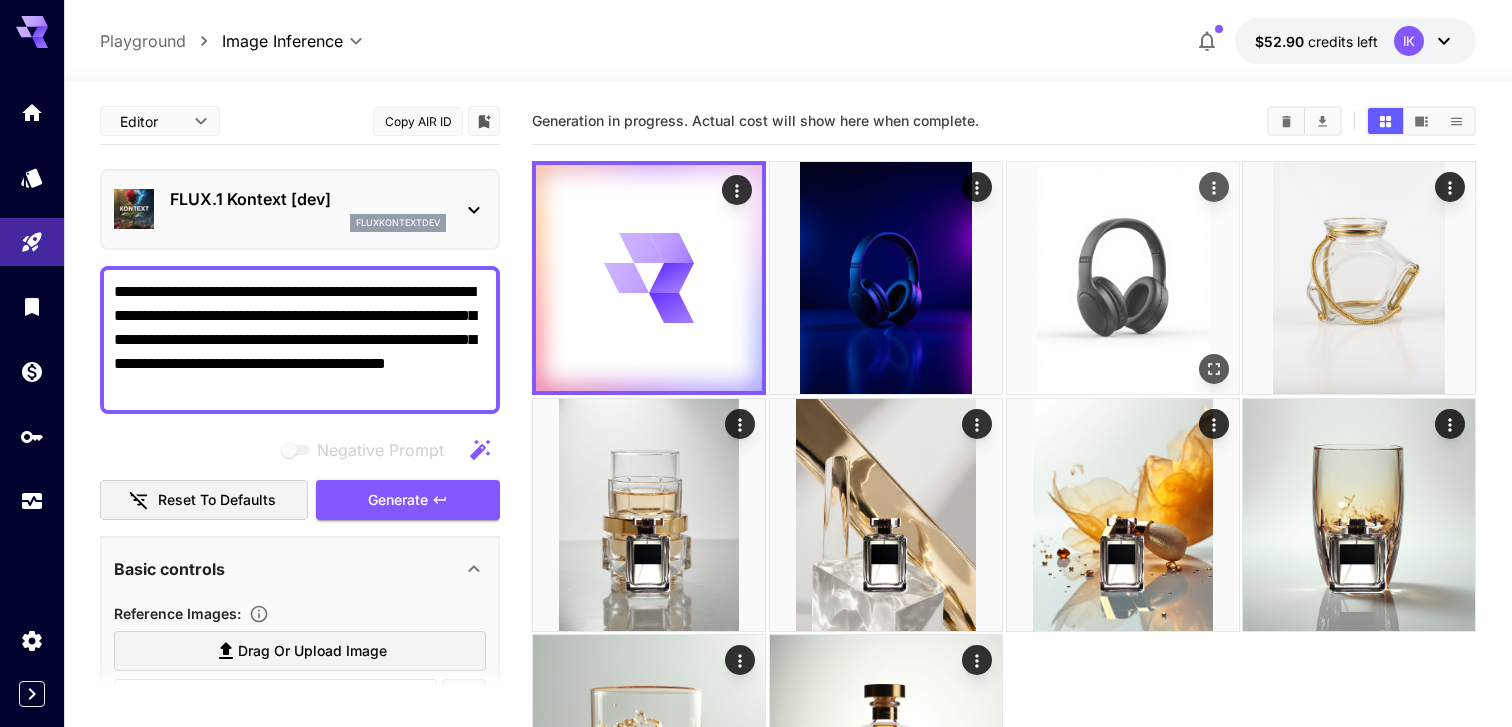 click at bounding box center (1123, 278) 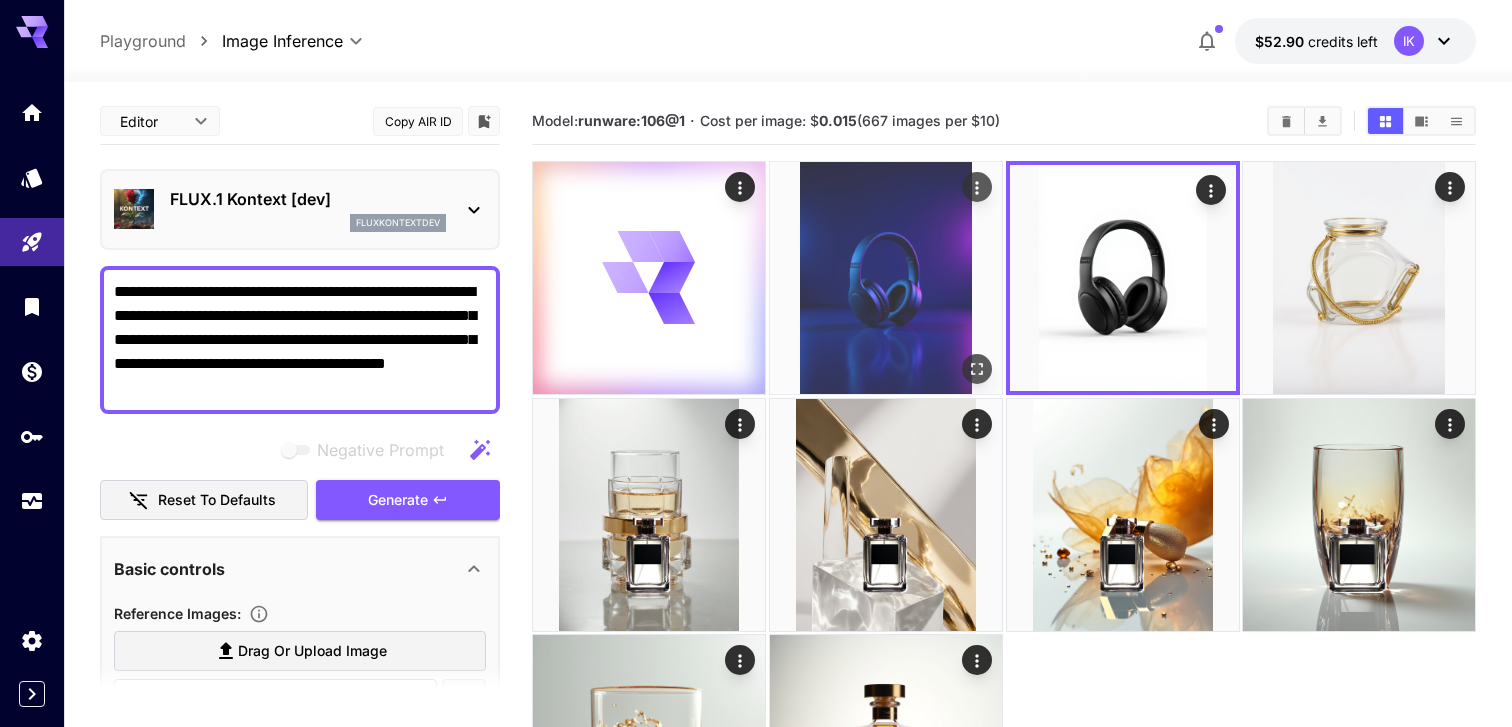 click at bounding box center (886, 278) 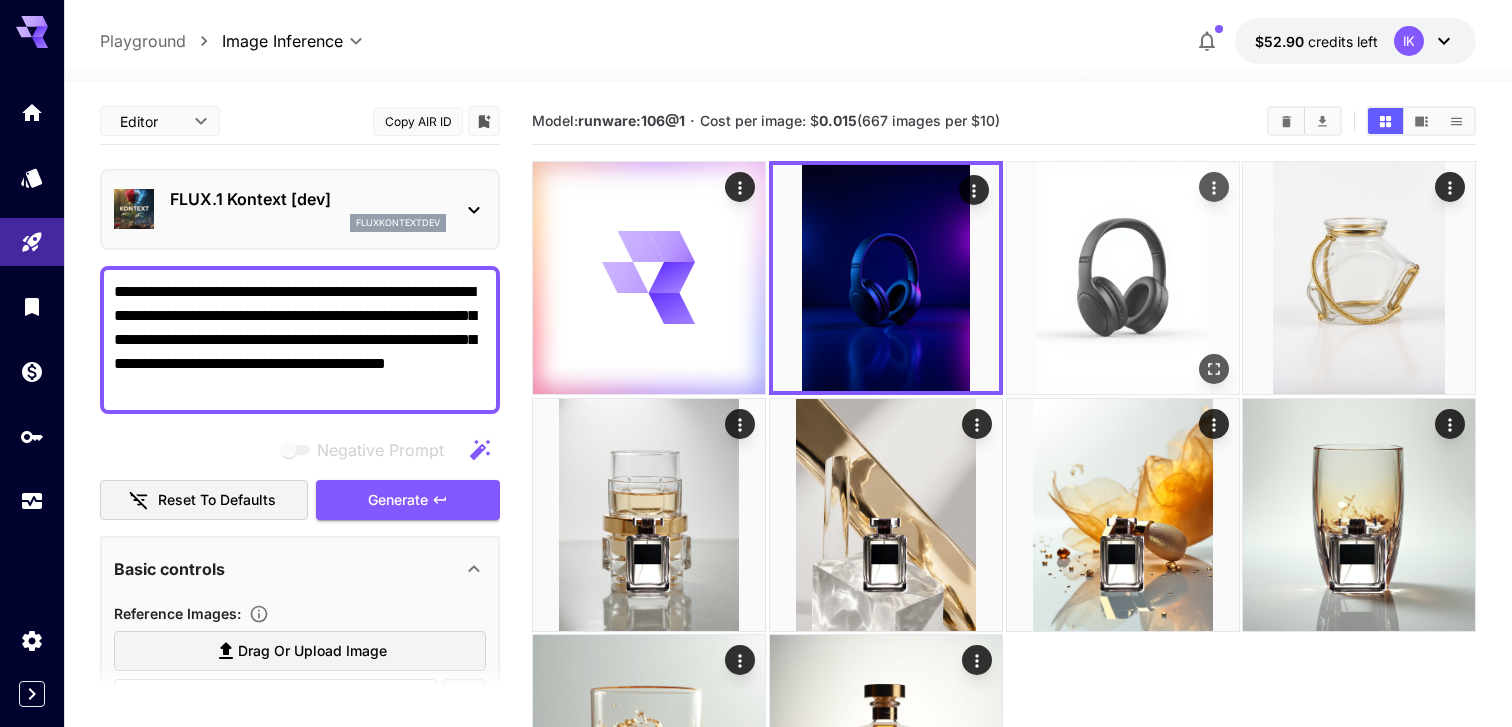 click at bounding box center (1123, 278) 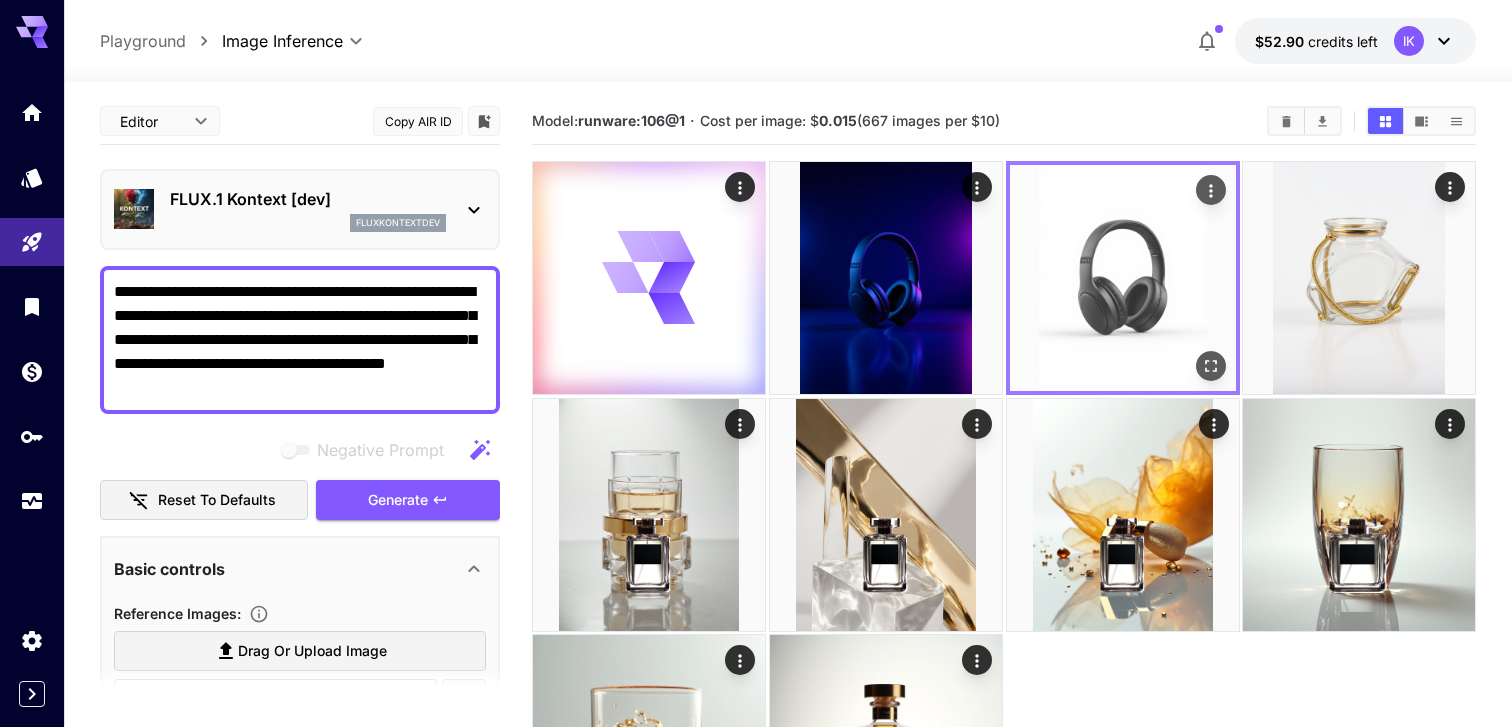 click 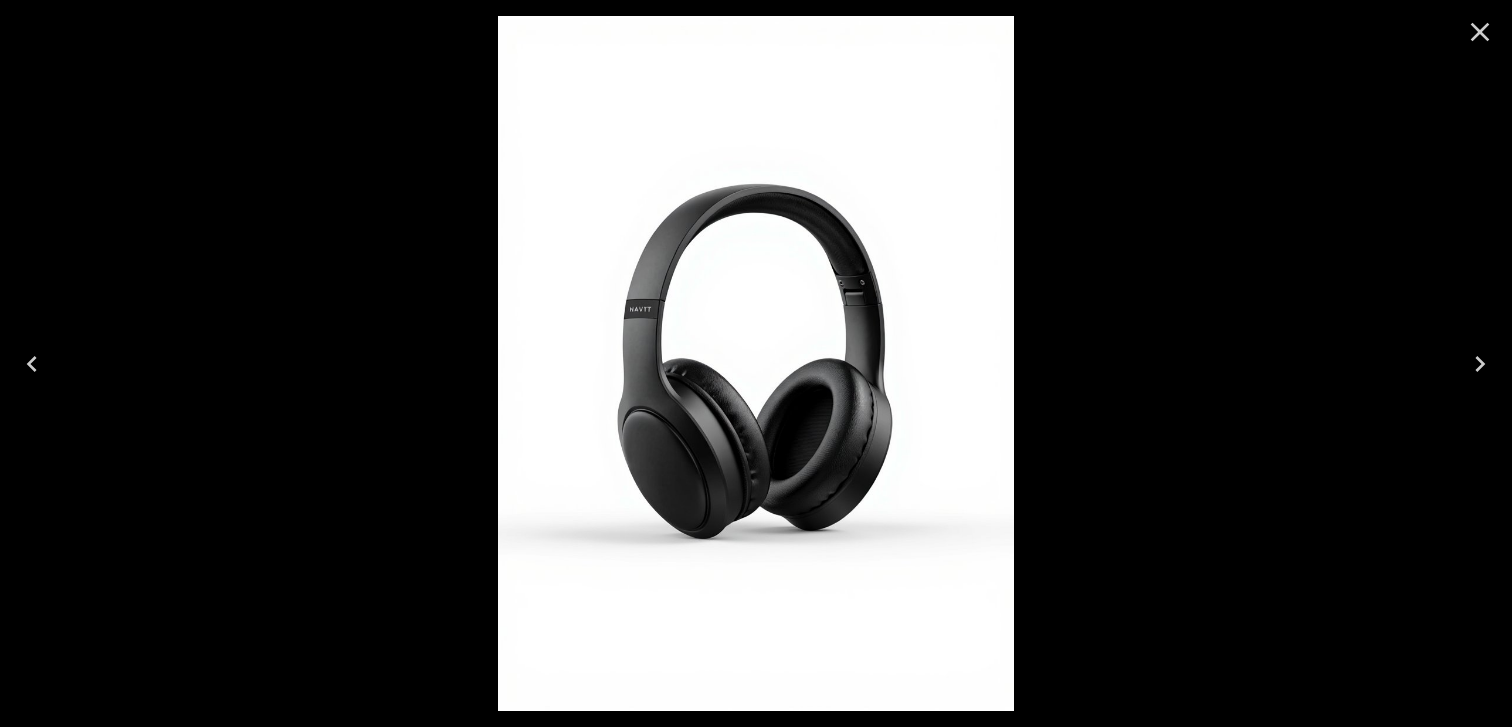 click 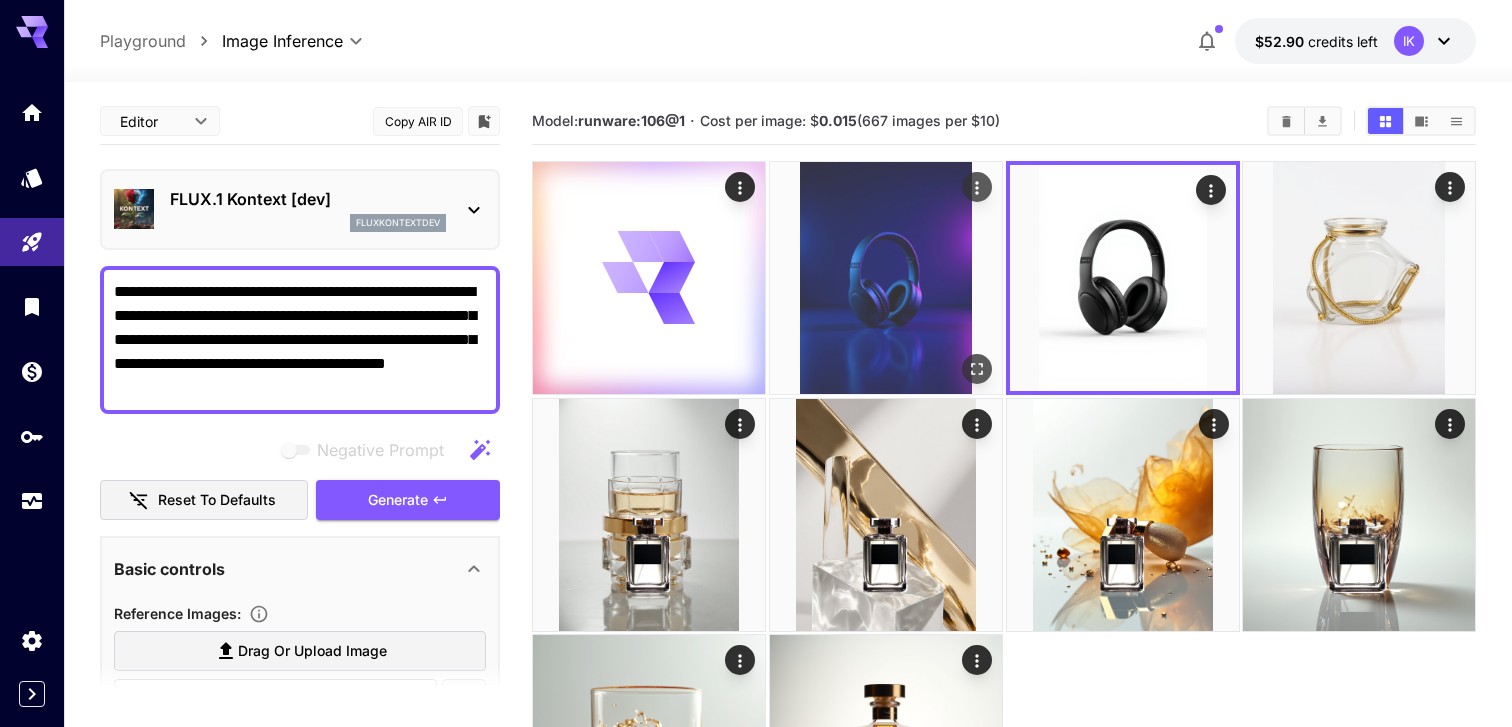 click at bounding box center [886, 278] 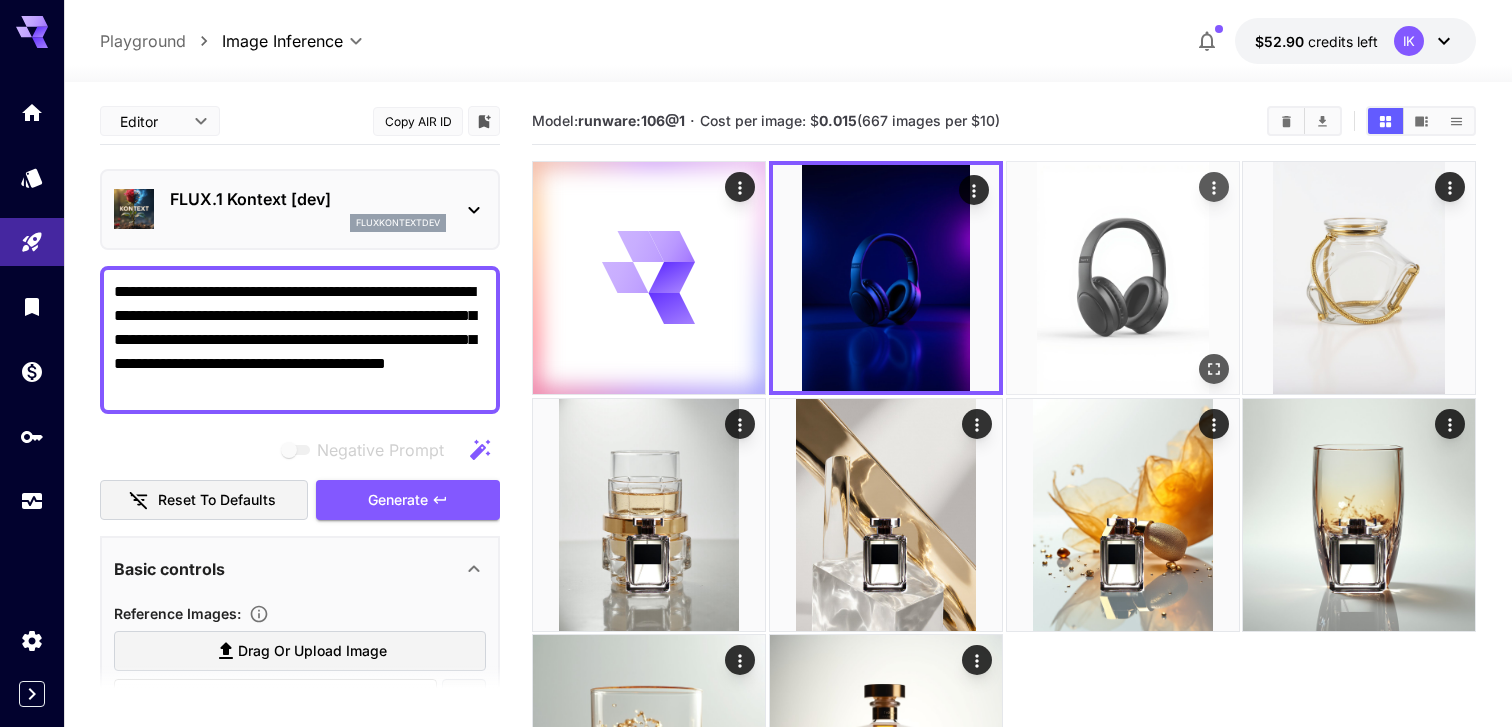 click at bounding box center (1123, 278) 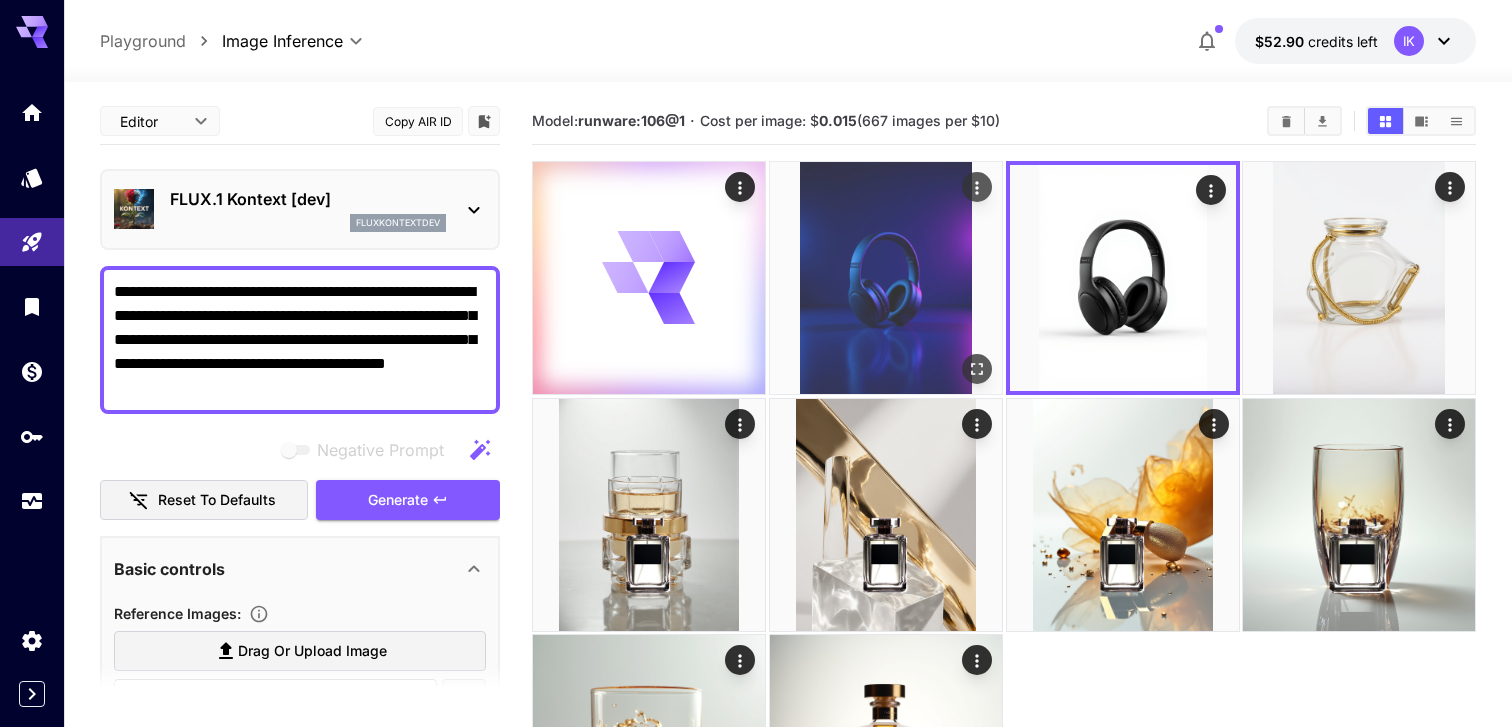 click at bounding box center (886, 278) 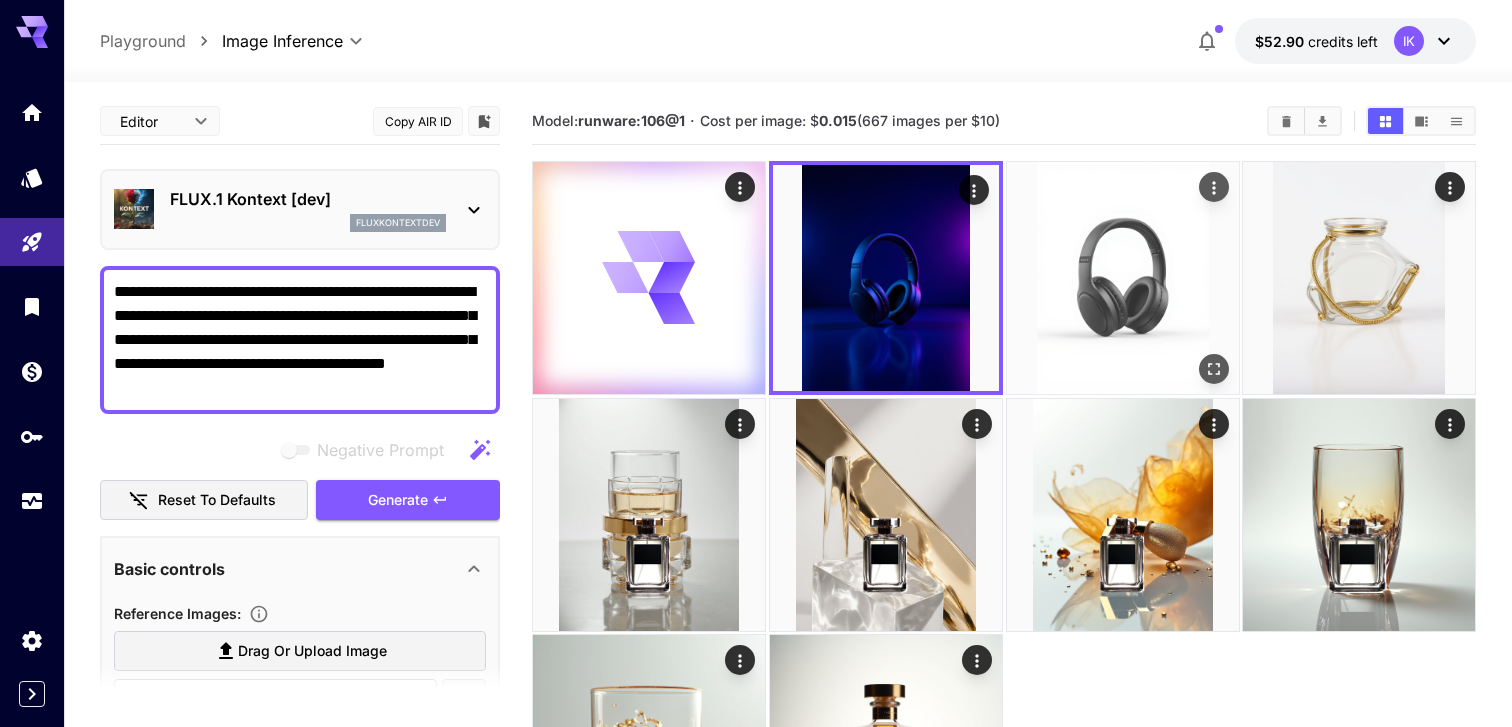 click at bounding box center (1123, 278) 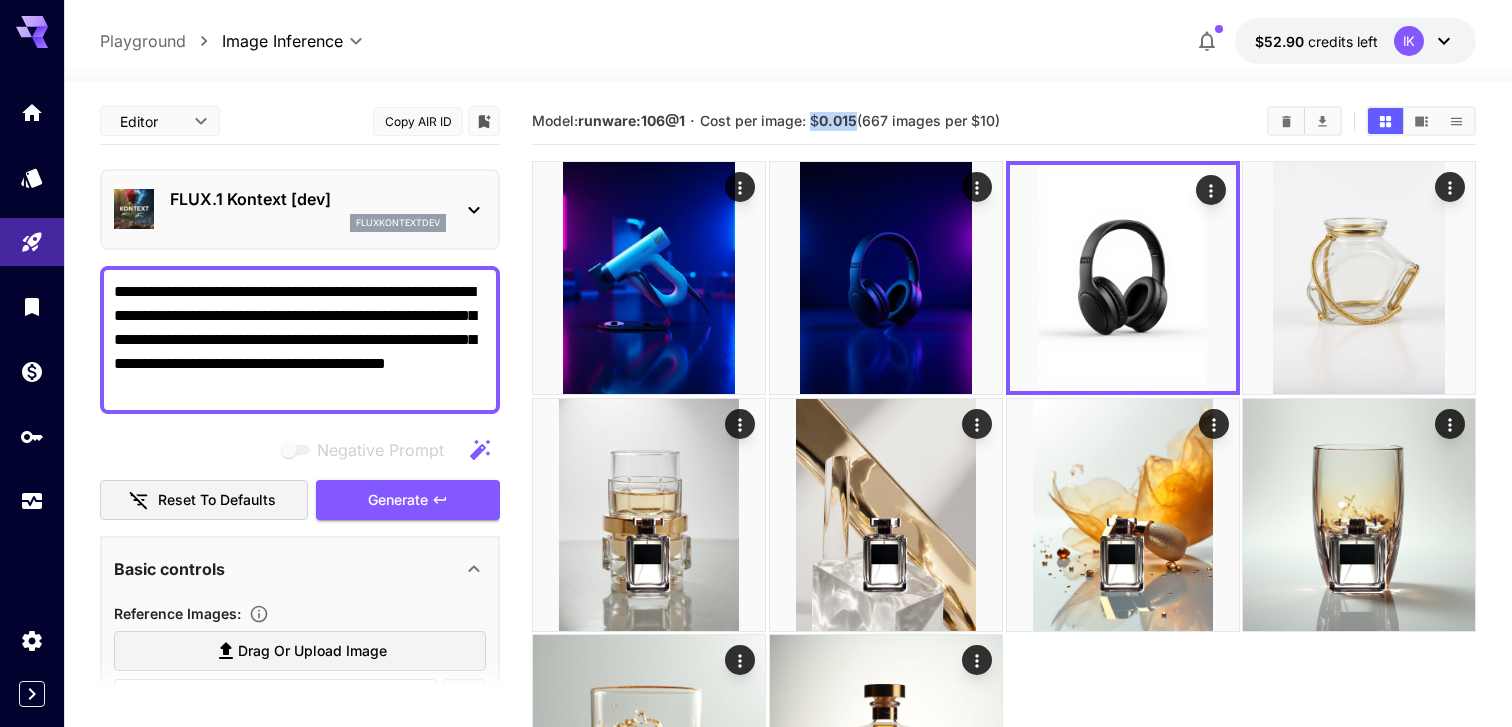 drag, startPoint x: 859, startPoint y: 122, endPoint x: 815, endPoint y: 122, distance: 44 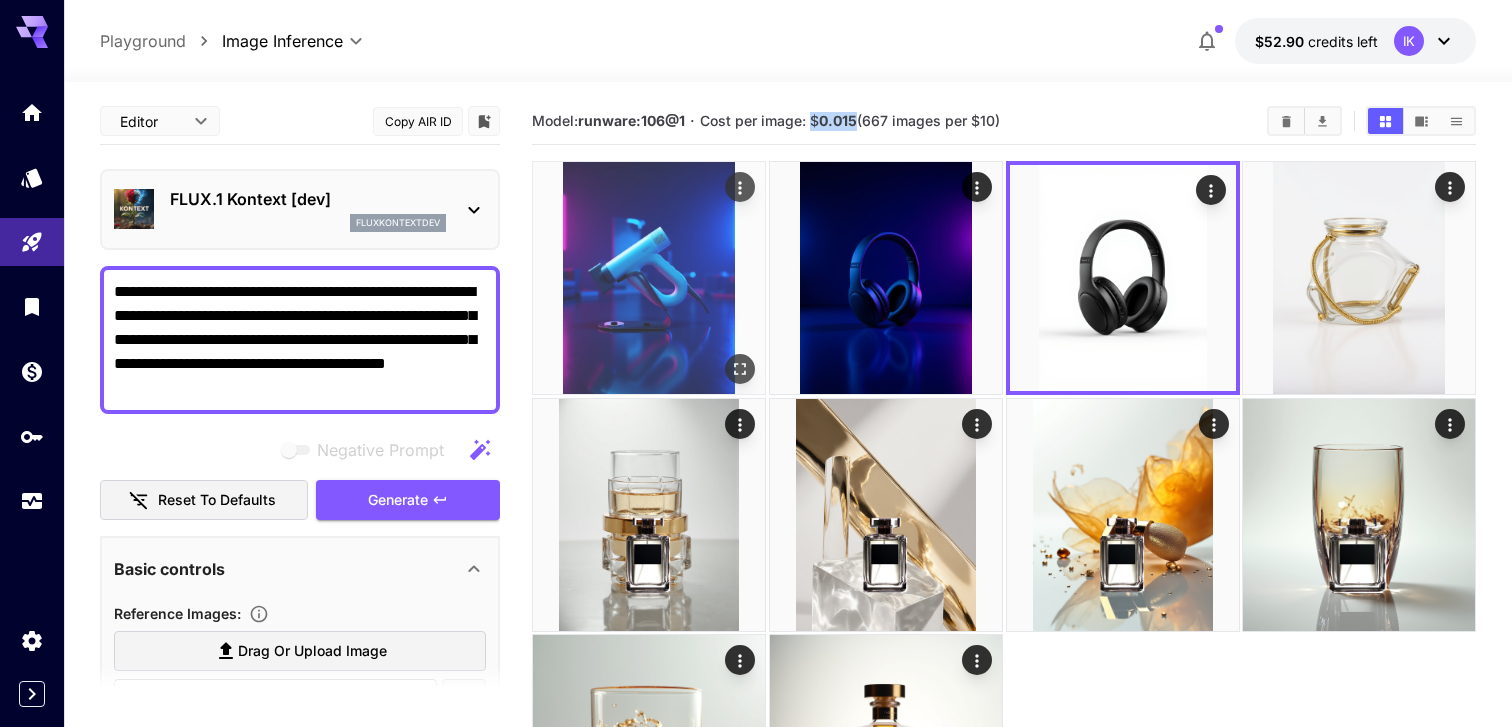 click 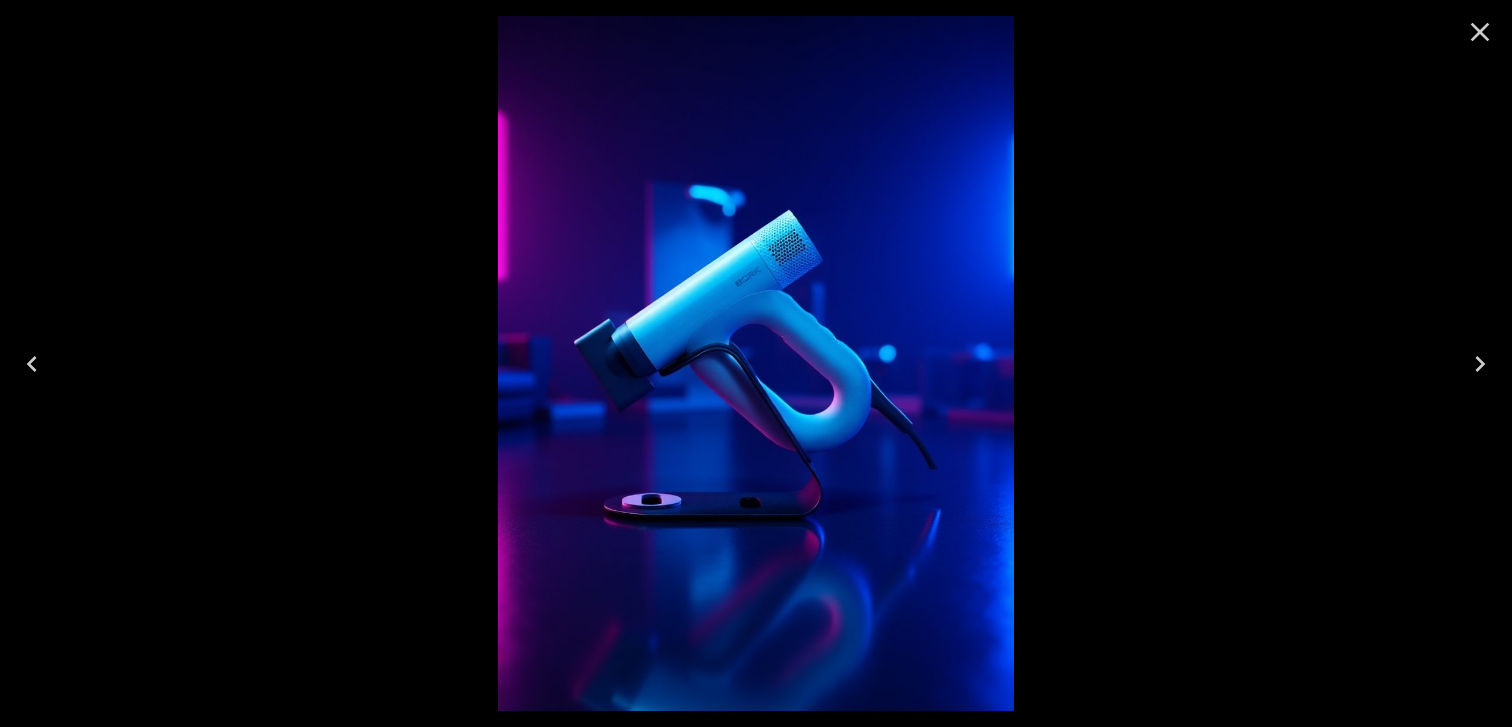 click at bounding box center (756, 363) 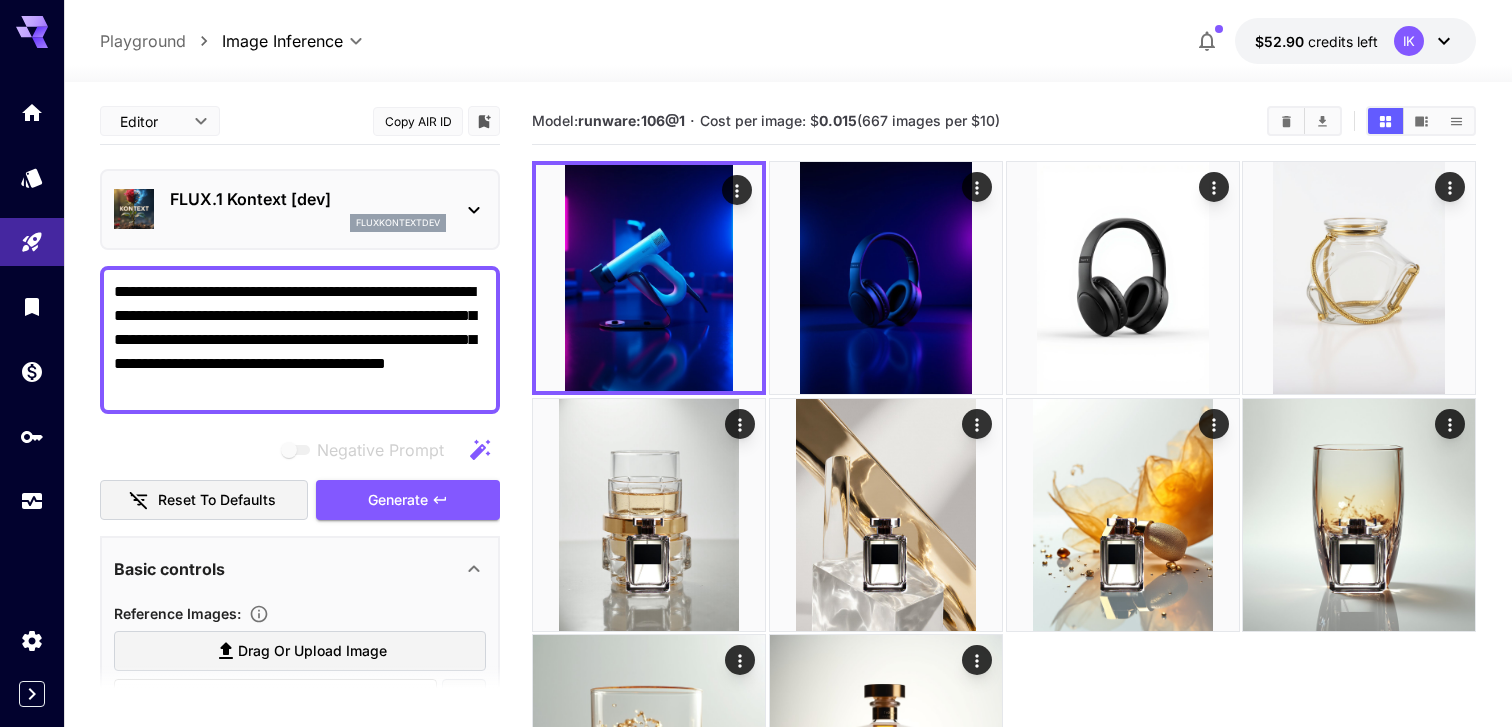 click on "**********" at bounding box center (300, 340) 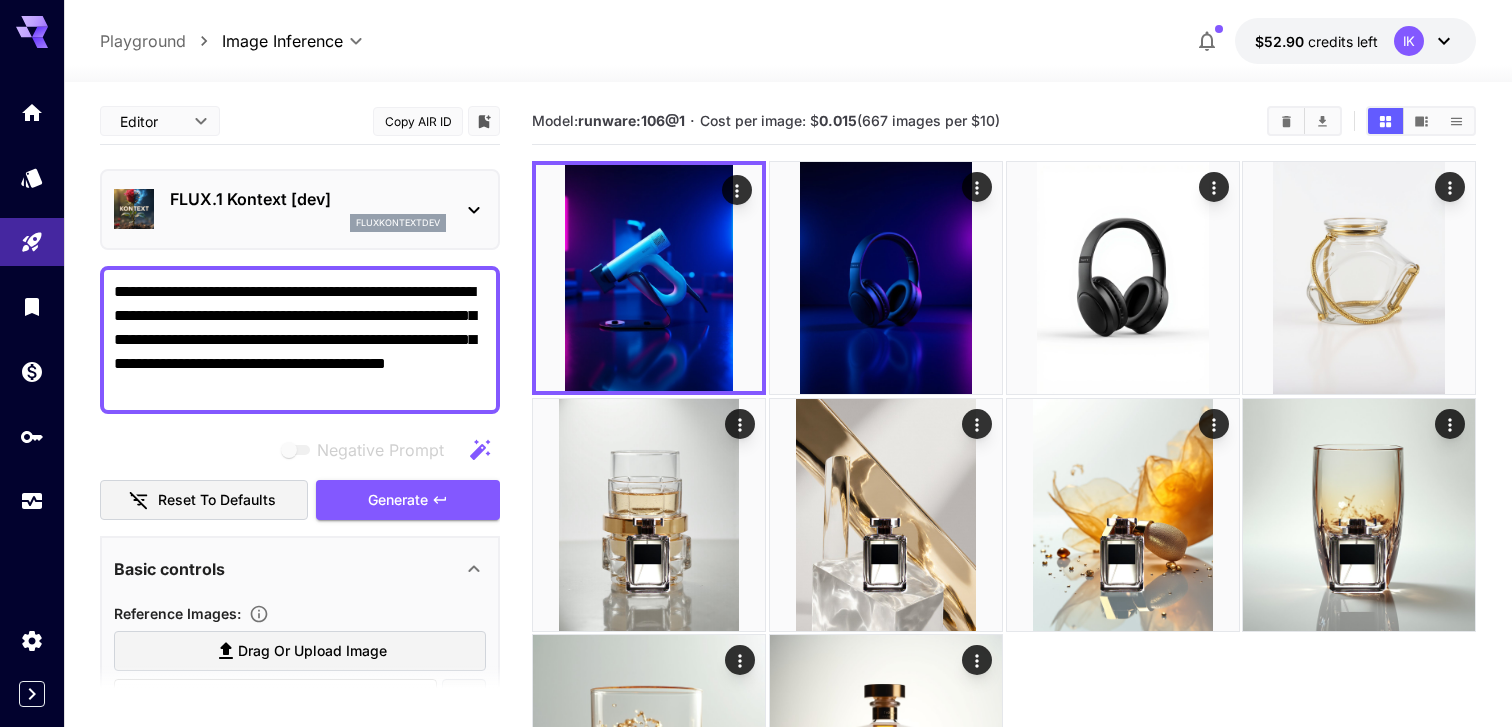 paste on "**********" 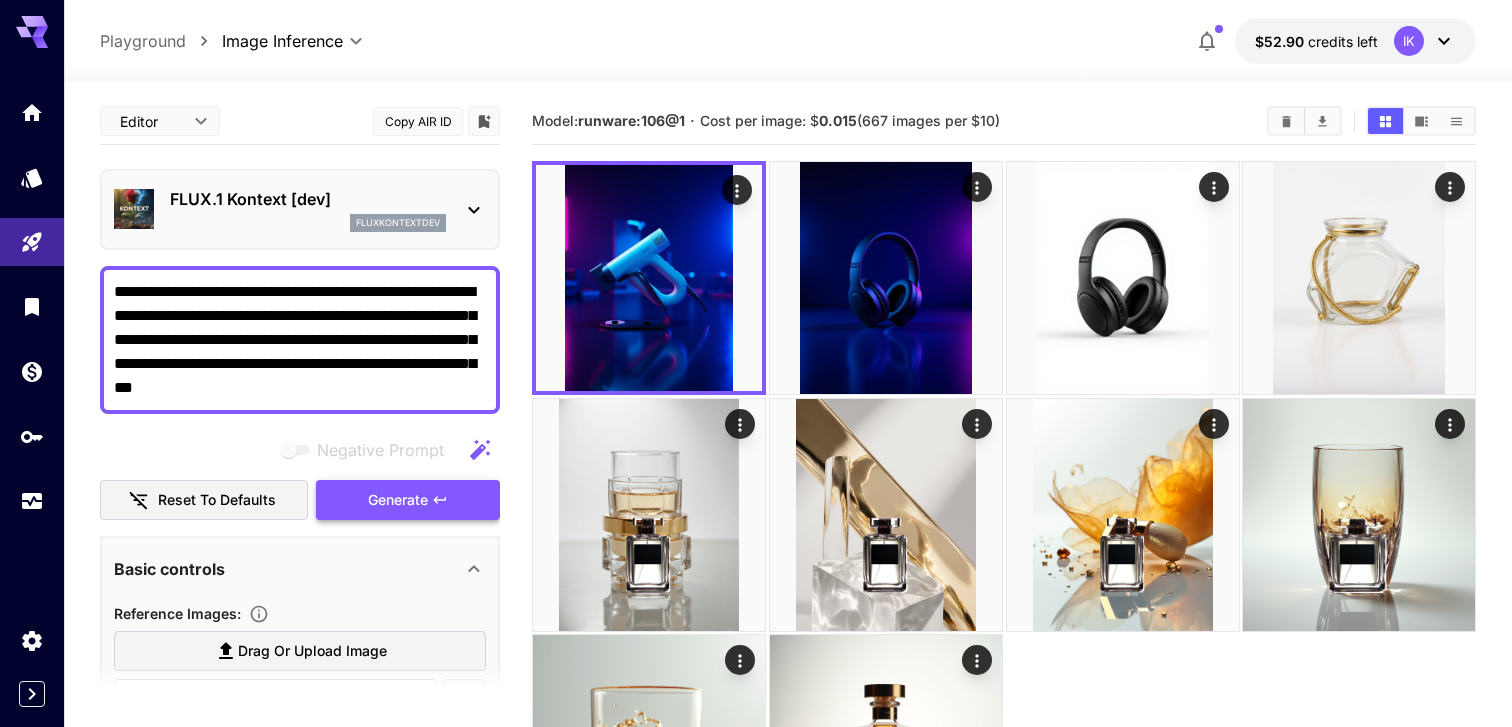 click on "Generate" at bounding box center (398, 500) 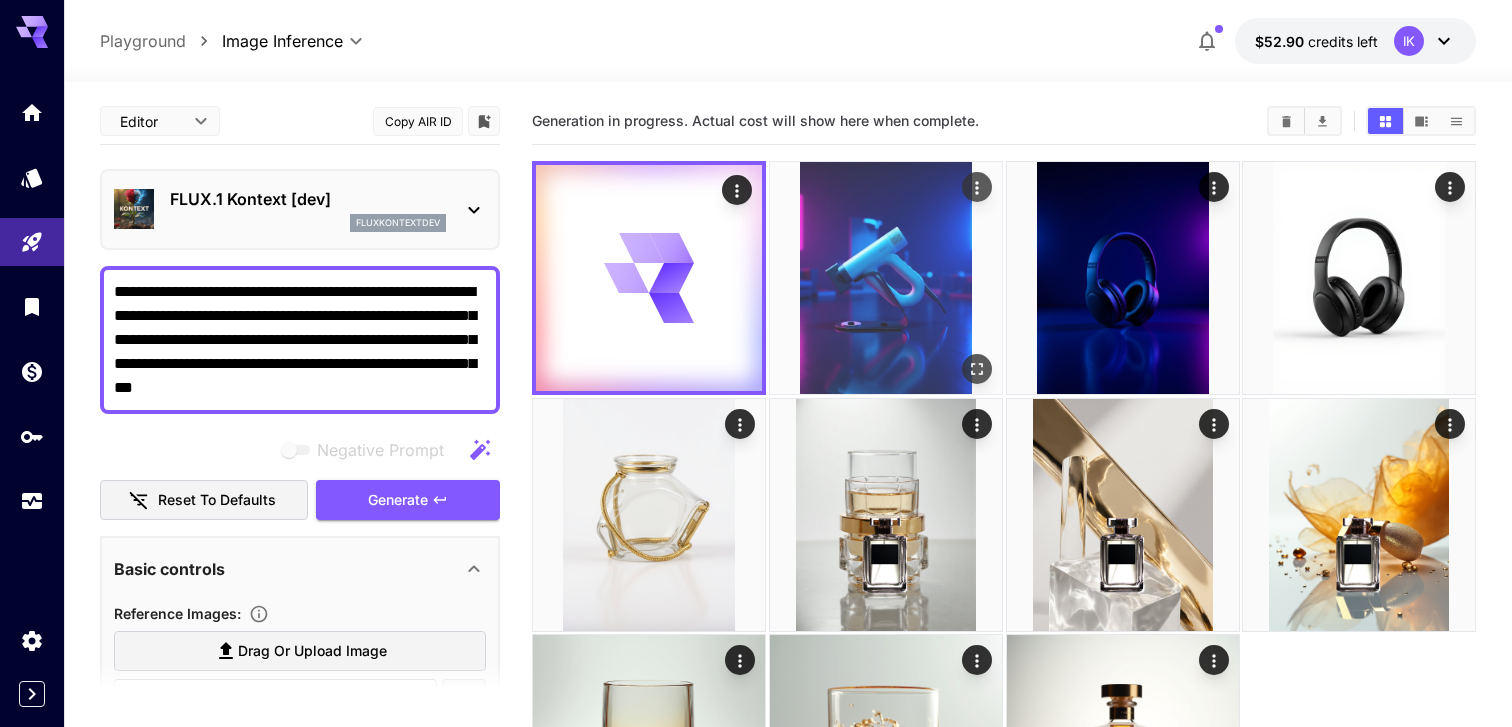 click at bounding box center [886, 278] 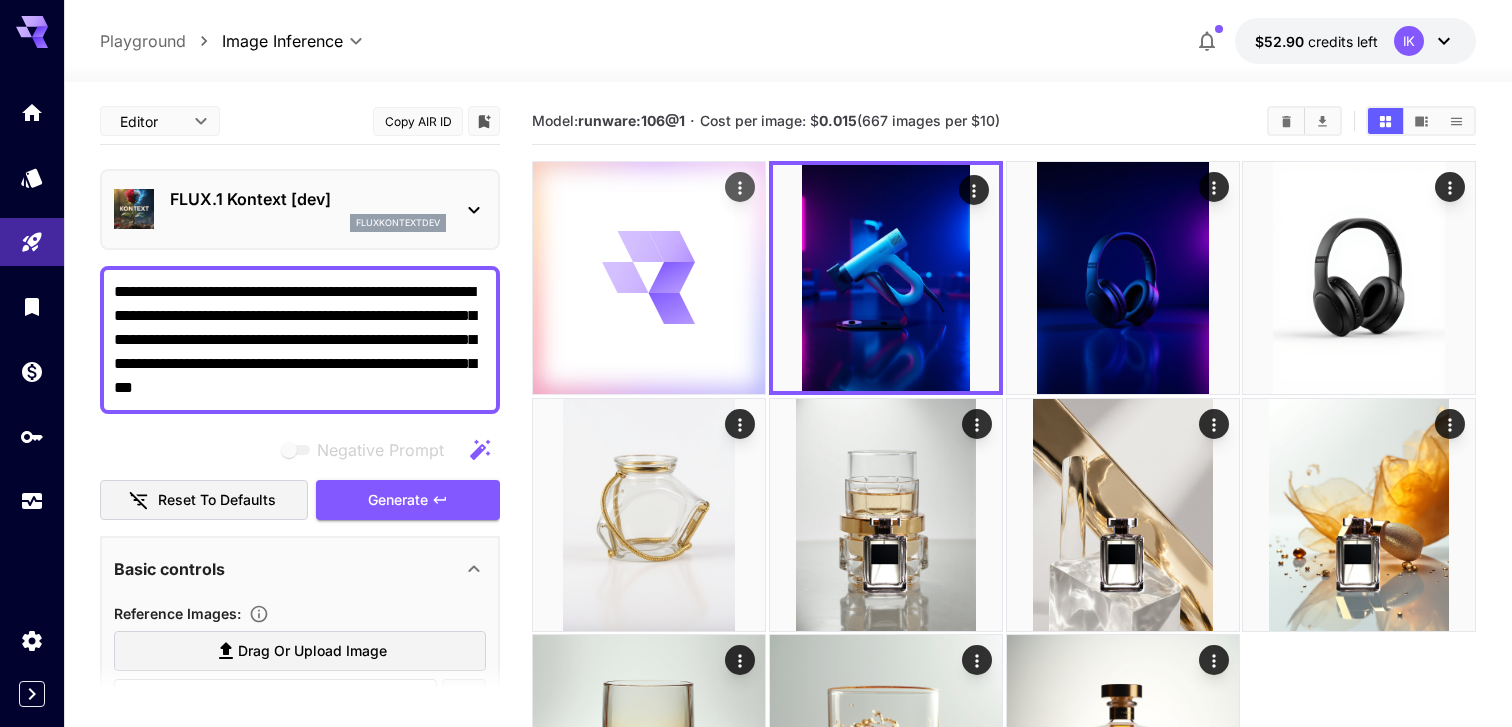 click at bounding box center (649, 278) 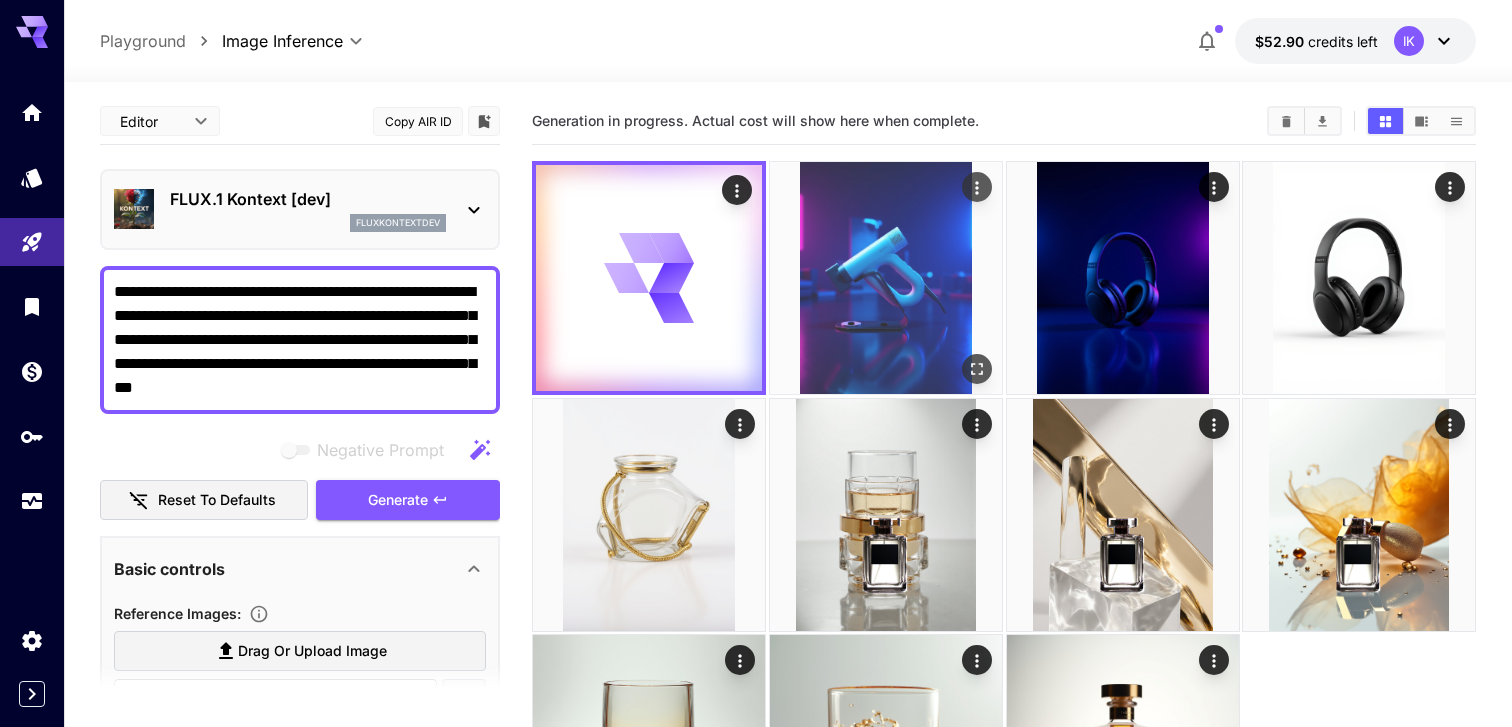 click at bounding box center [886, 278] 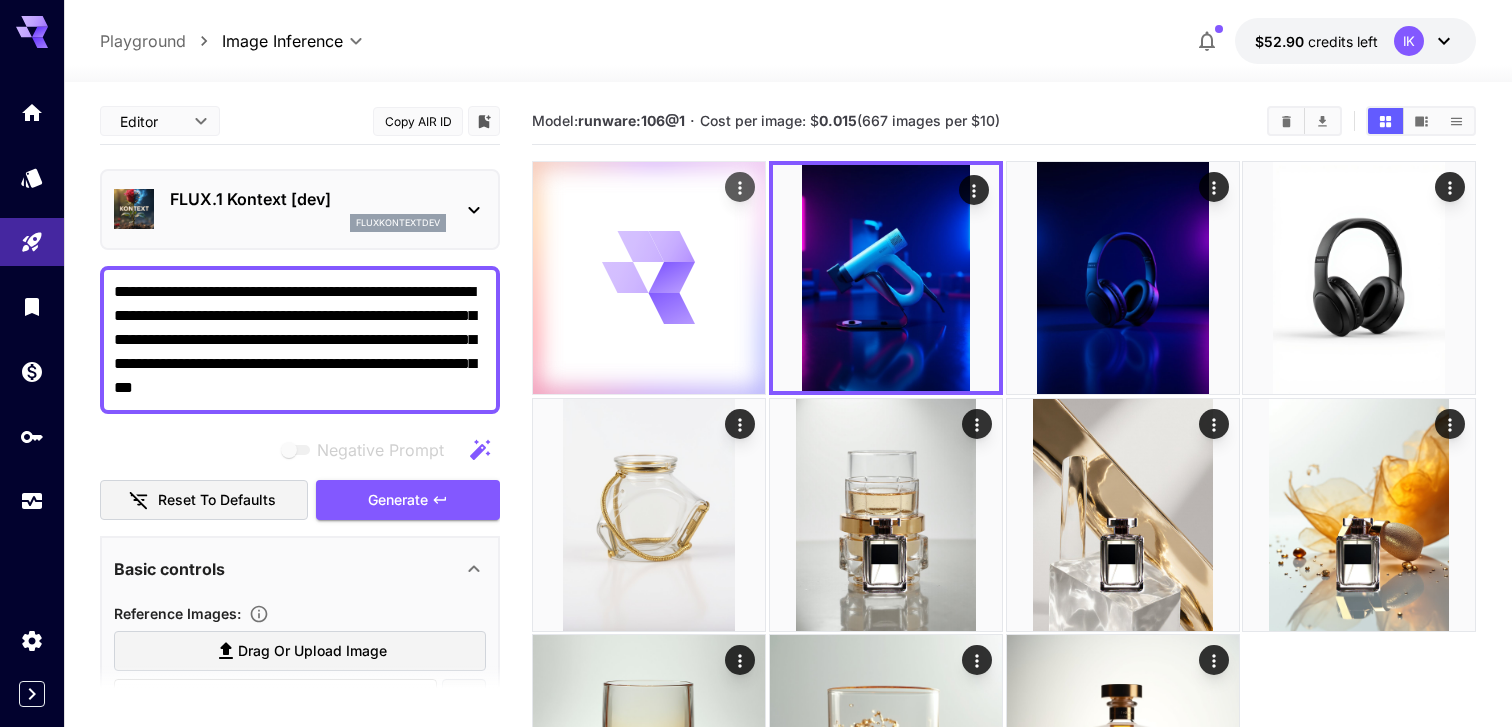 click 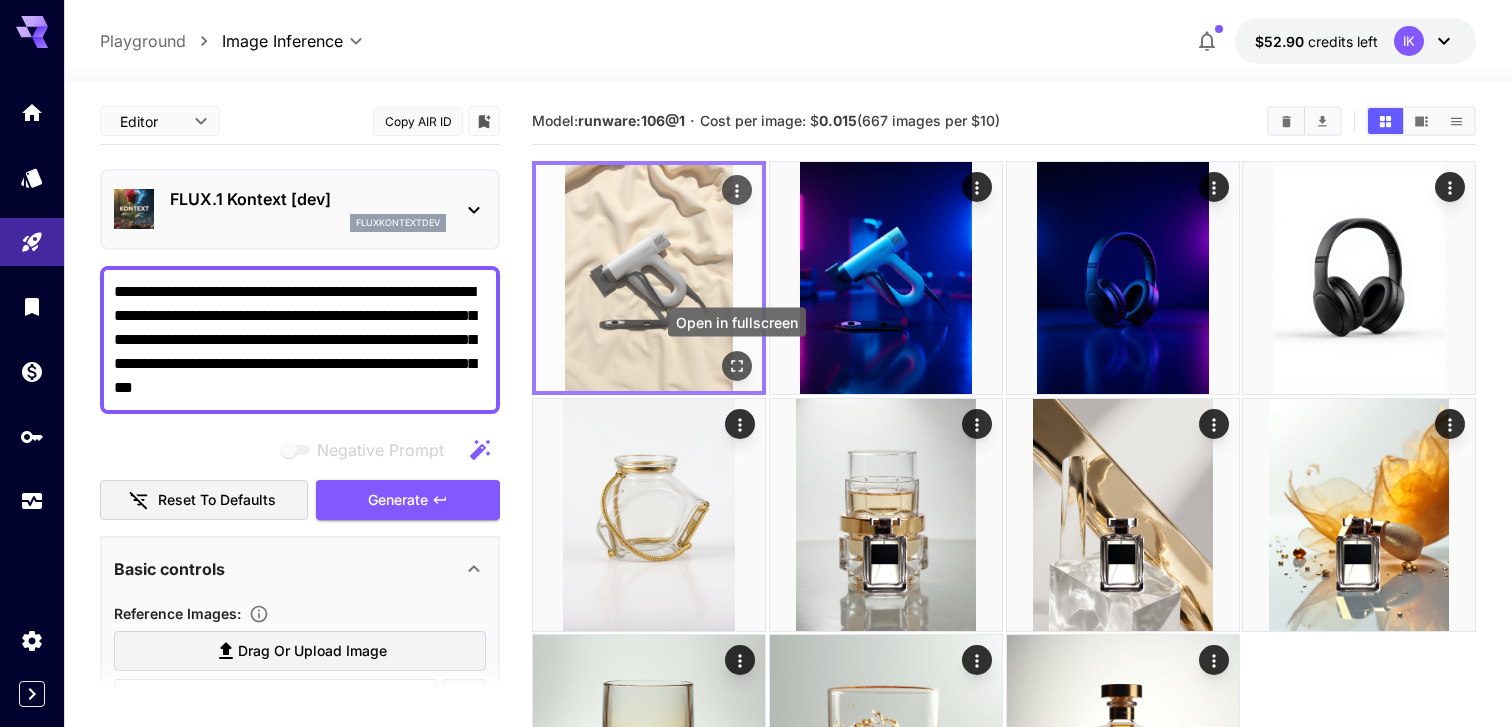 click 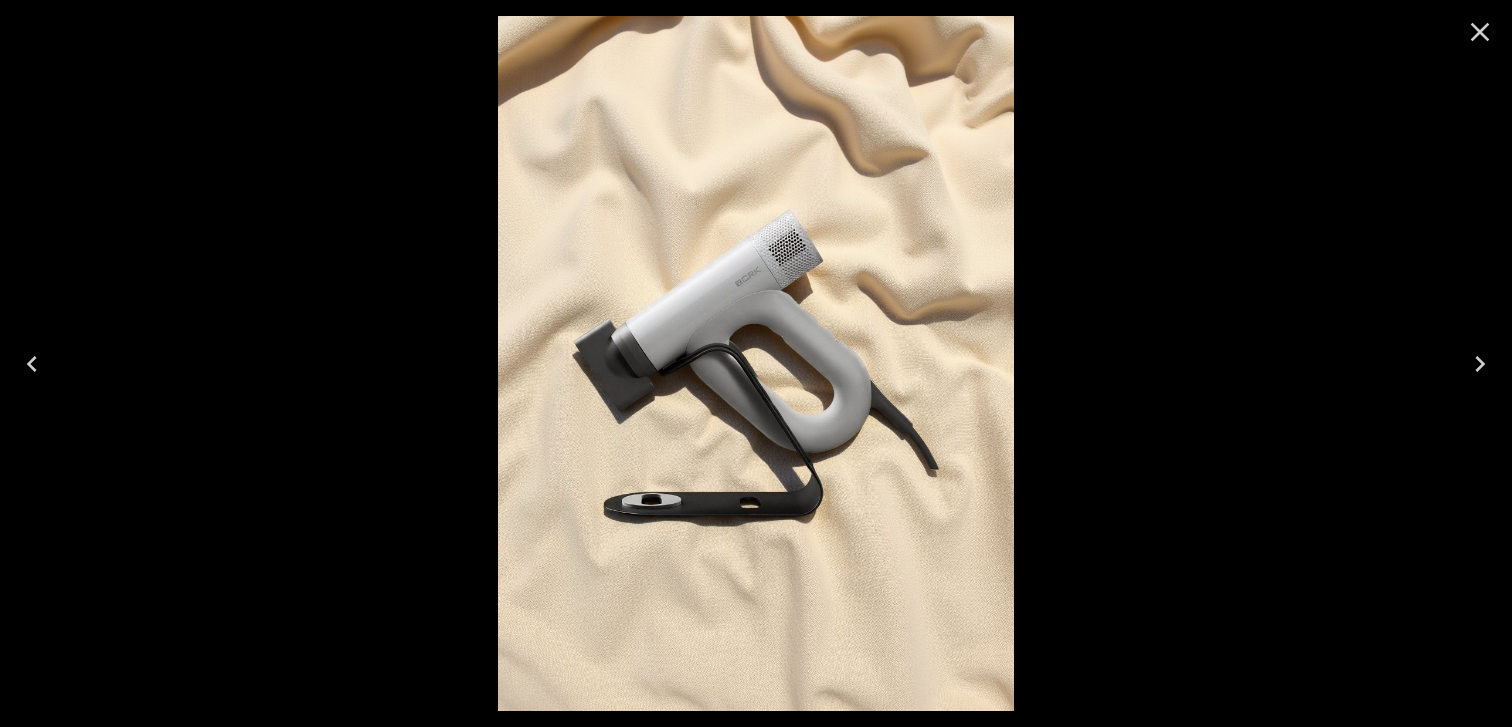 click 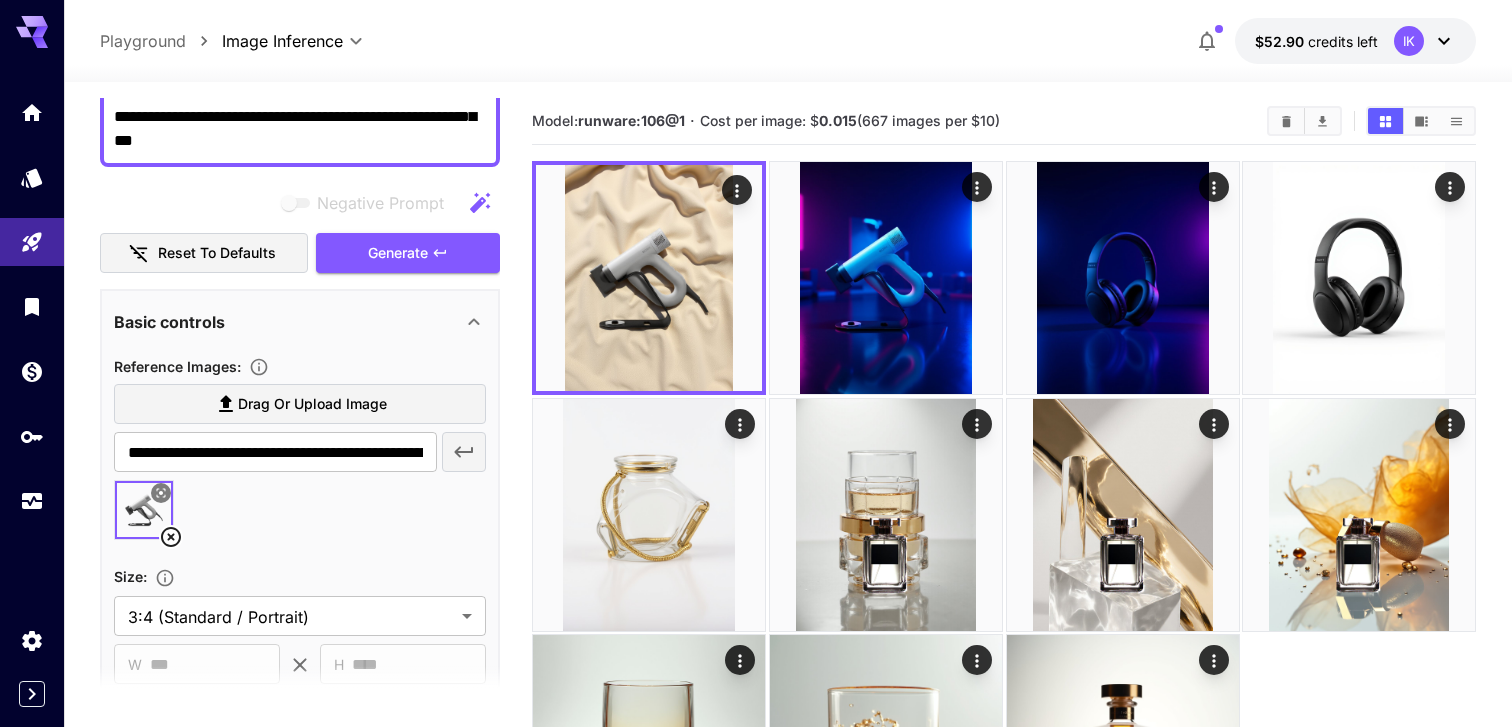 scroll, scrollTop: 0, scrollLeft: 0, axis: both 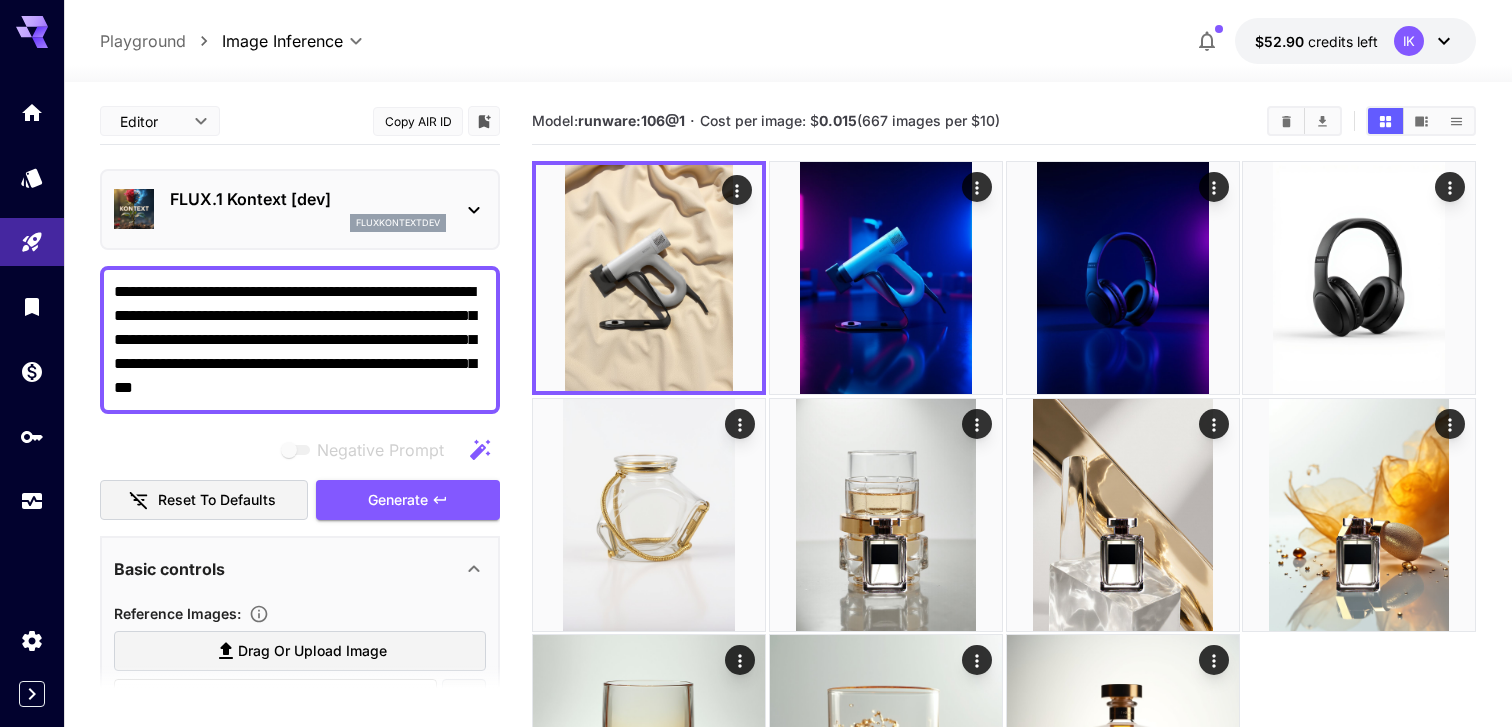 click on "FLUX.1 Kontext [dev] fluxkontextdev" at bounding box center [300, 209] 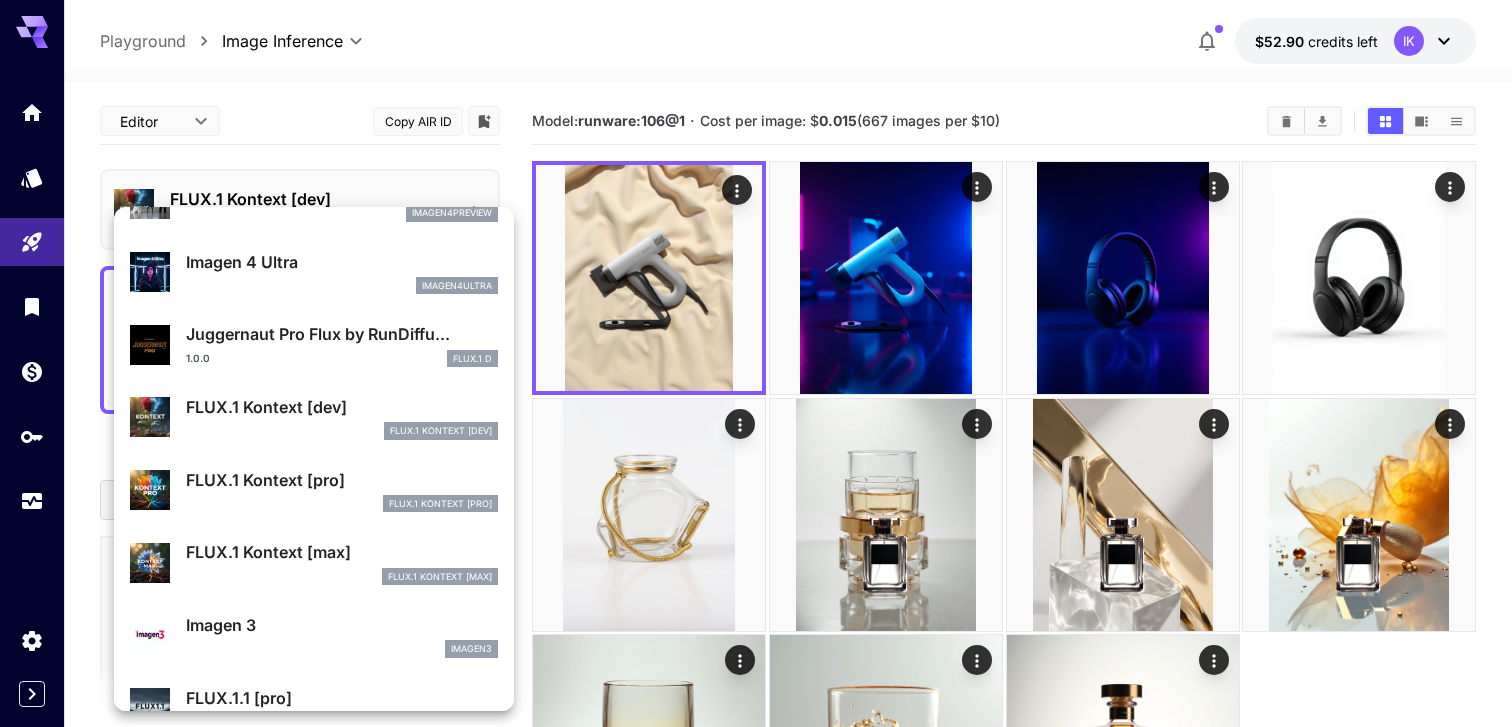 scroll, scrollTop: 673, scrollLeft: 0, axis: vertical 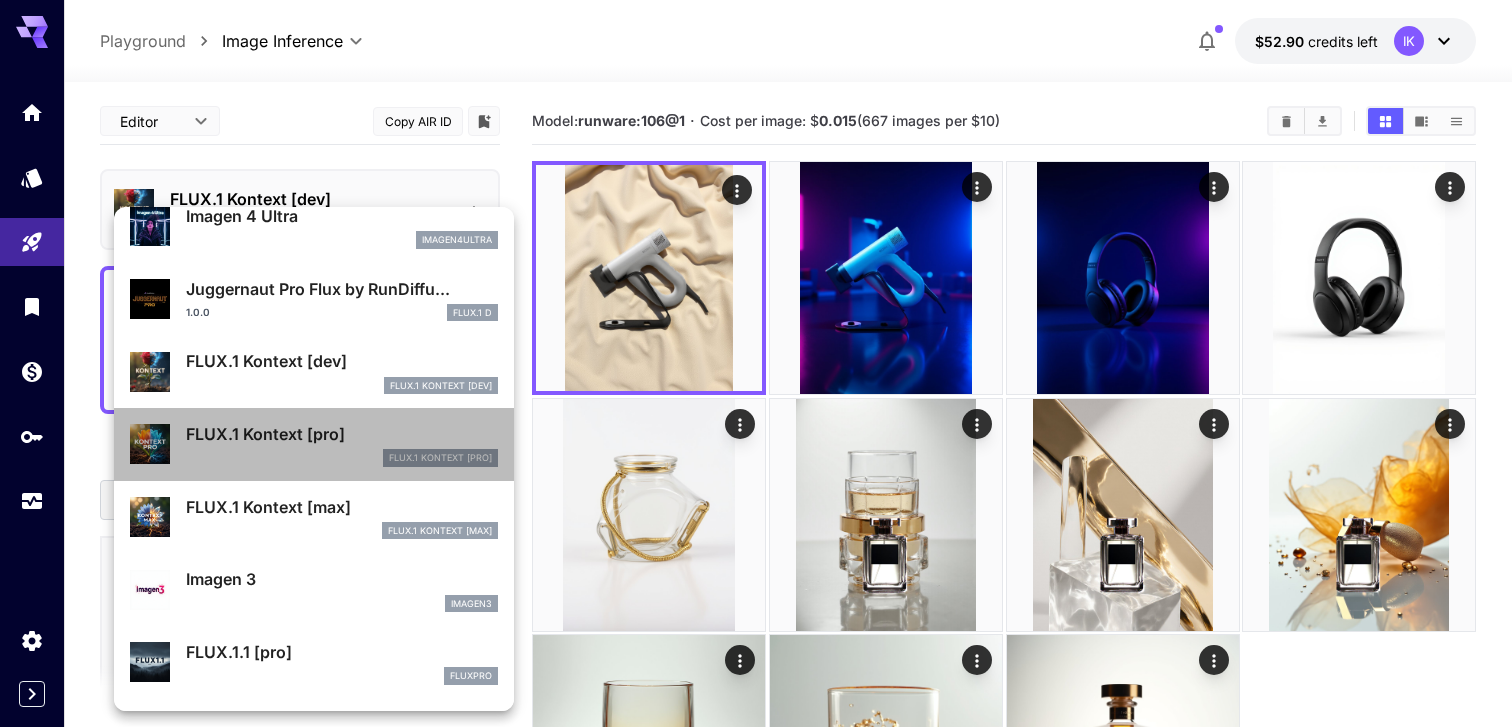 click on "FlUX.1 Kontext [pro]" at bounding box center (342, 458) 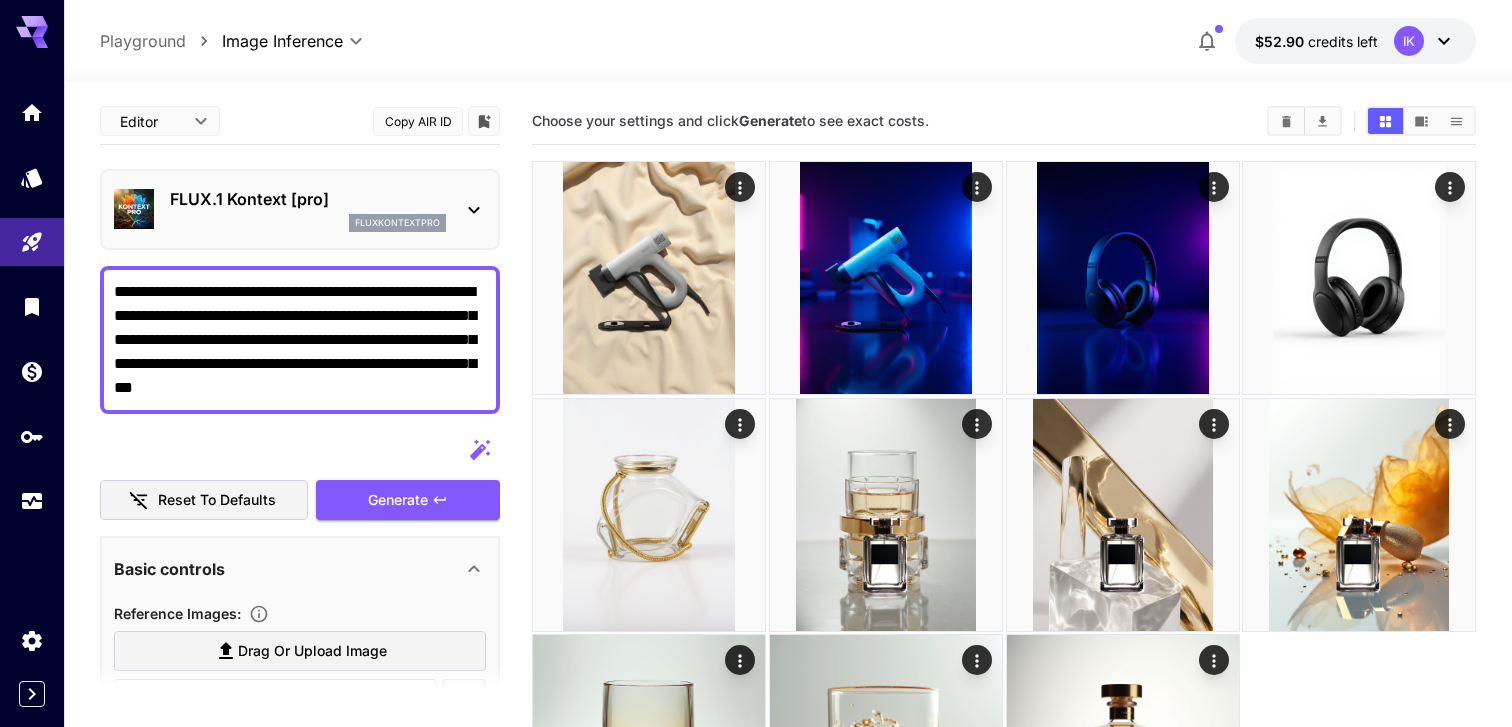 click on "**********" at bounding box center [300, 340] 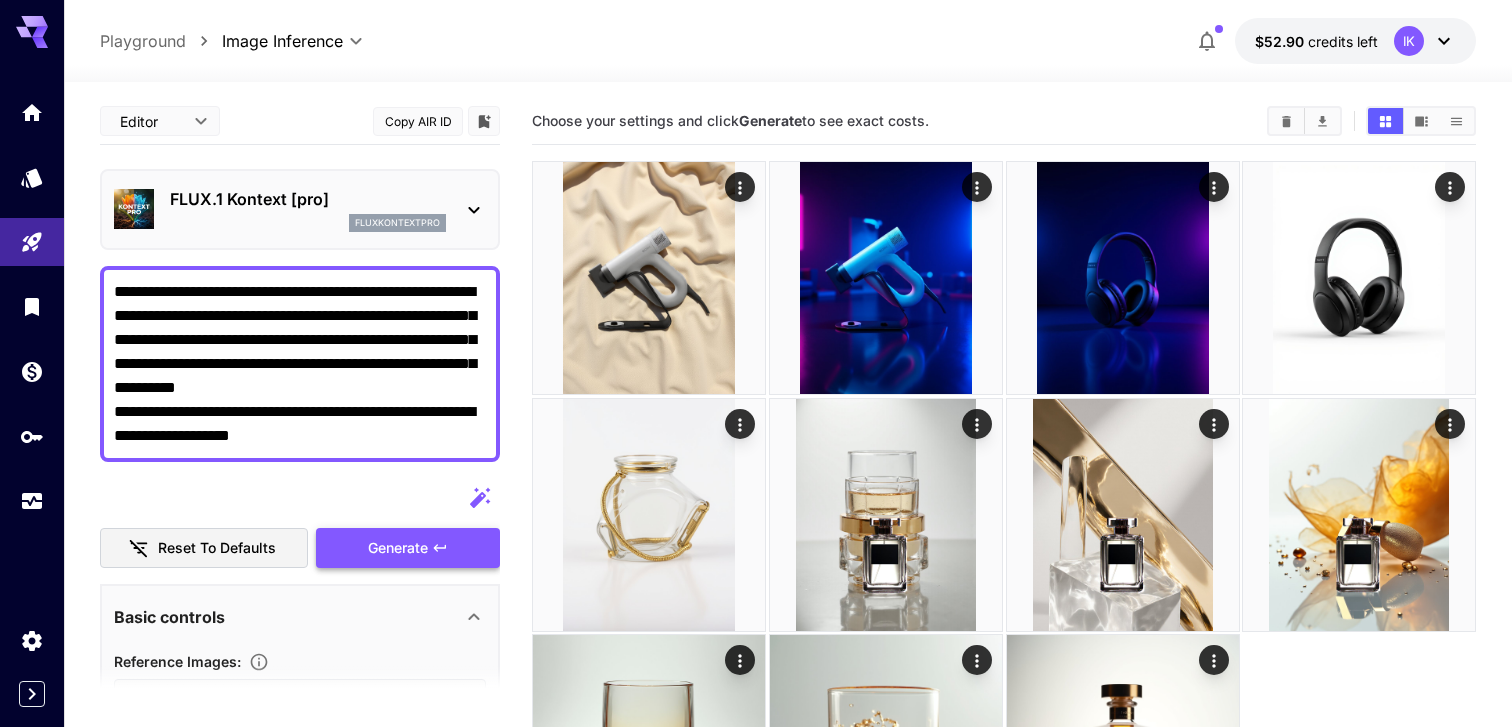 type on "**********" 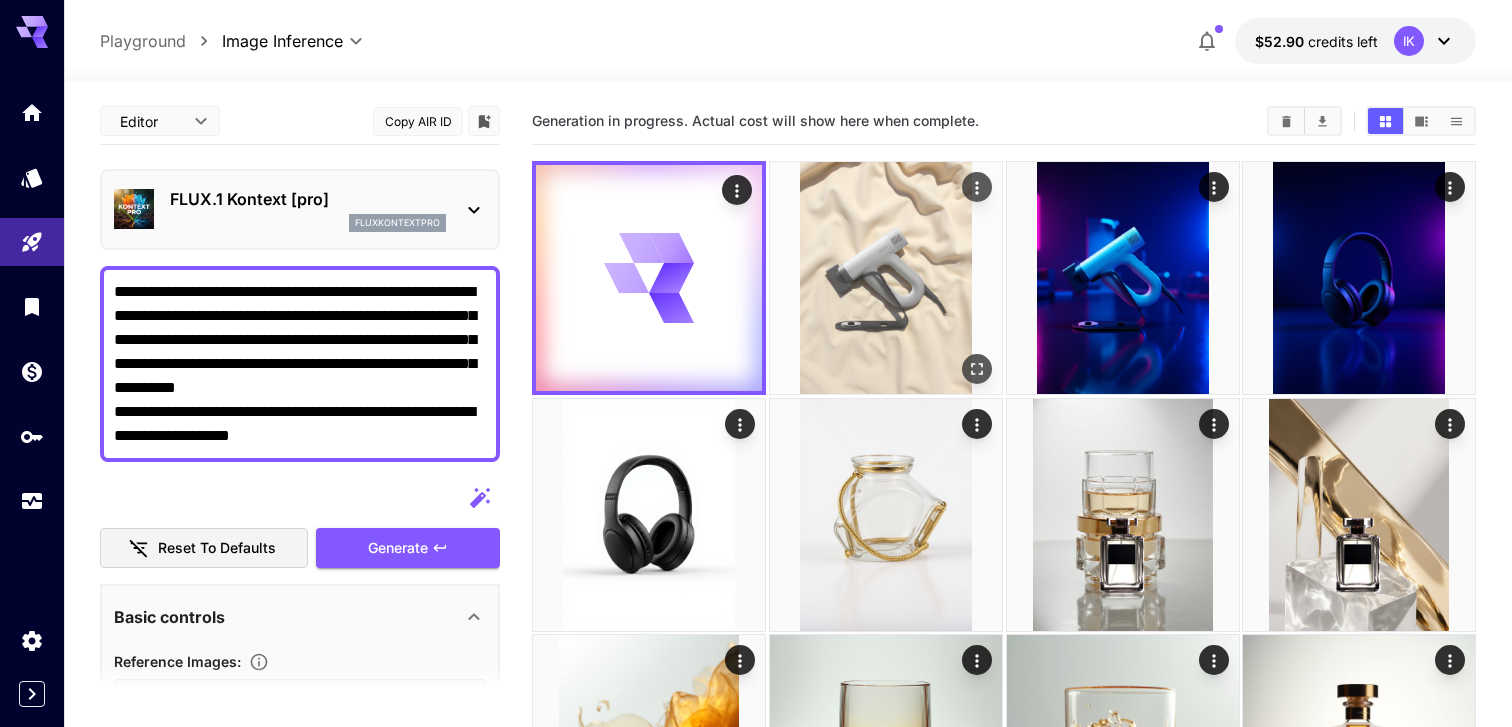 click at bounding box center [886, 278] 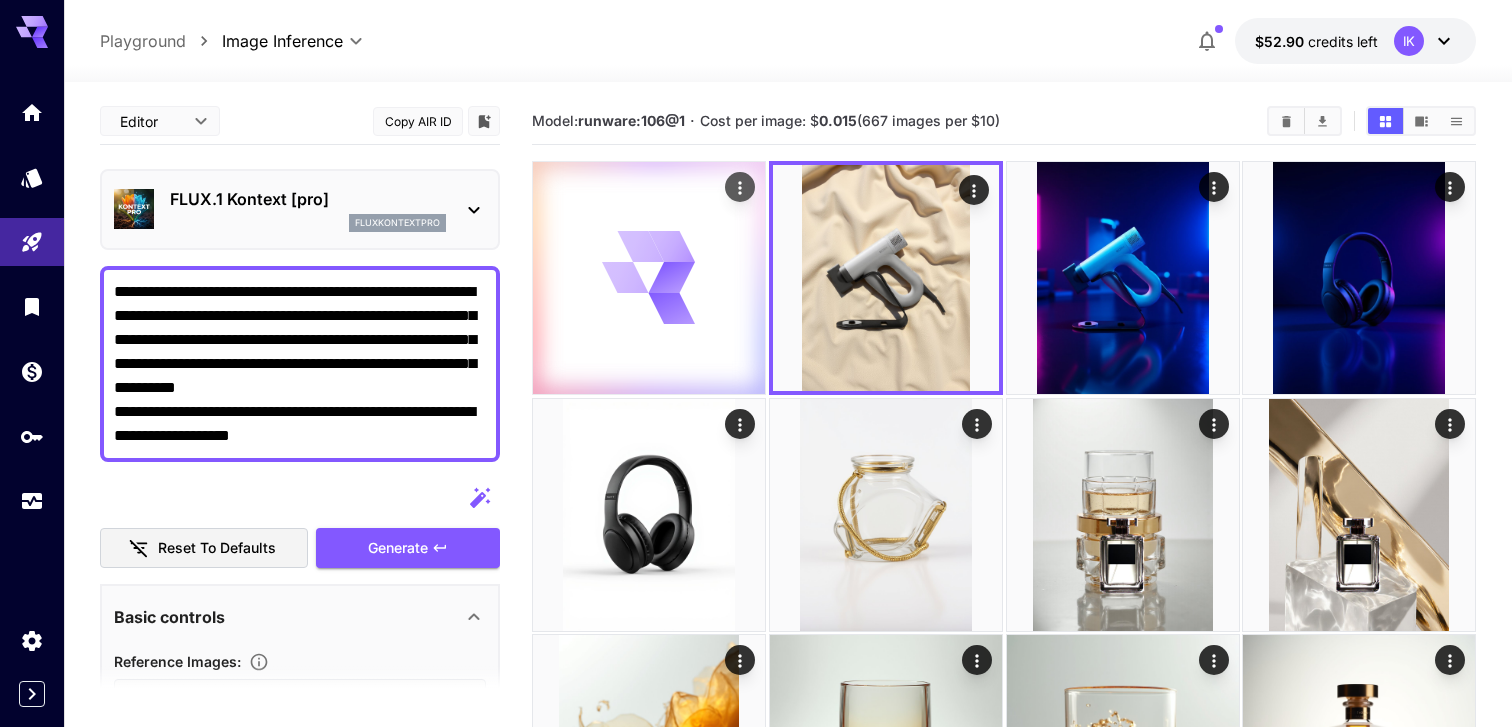 click 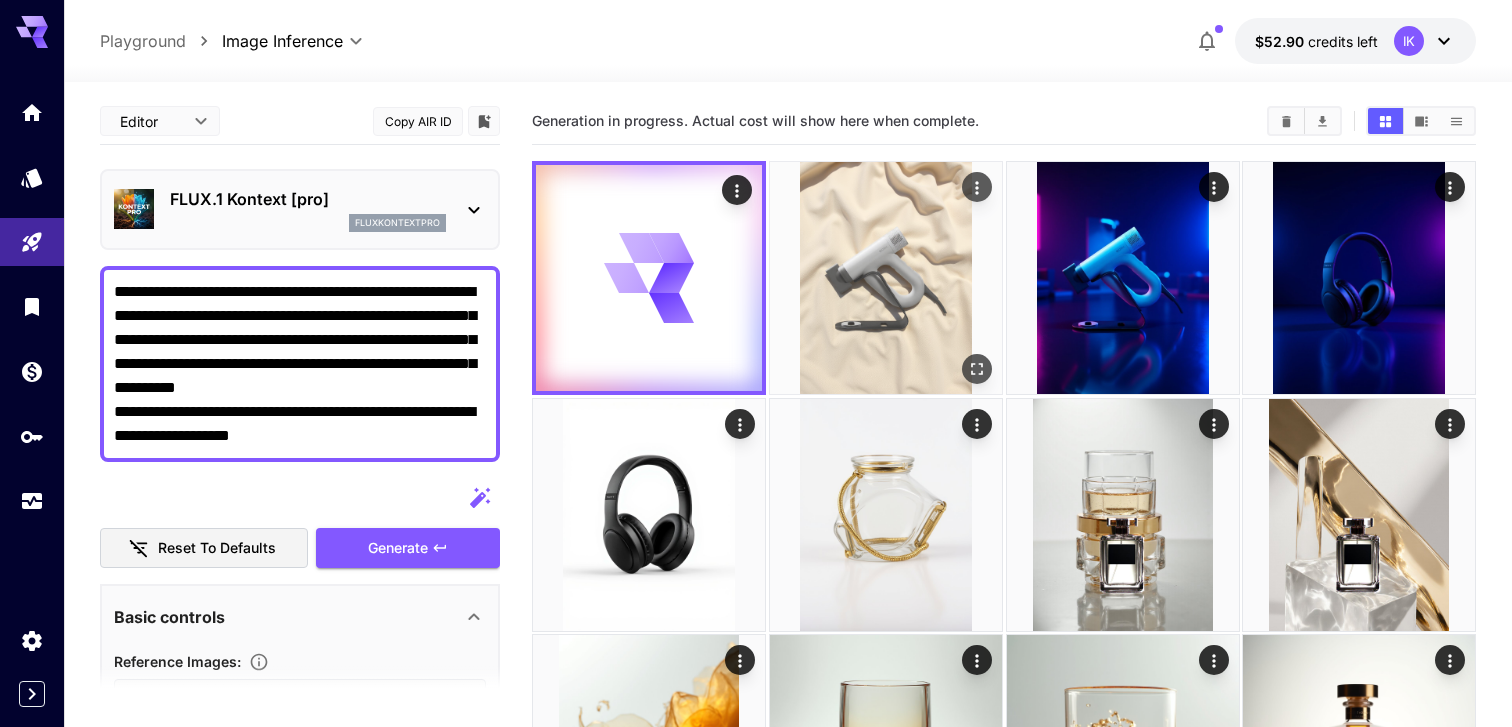 click at bounding box center (886, 278) 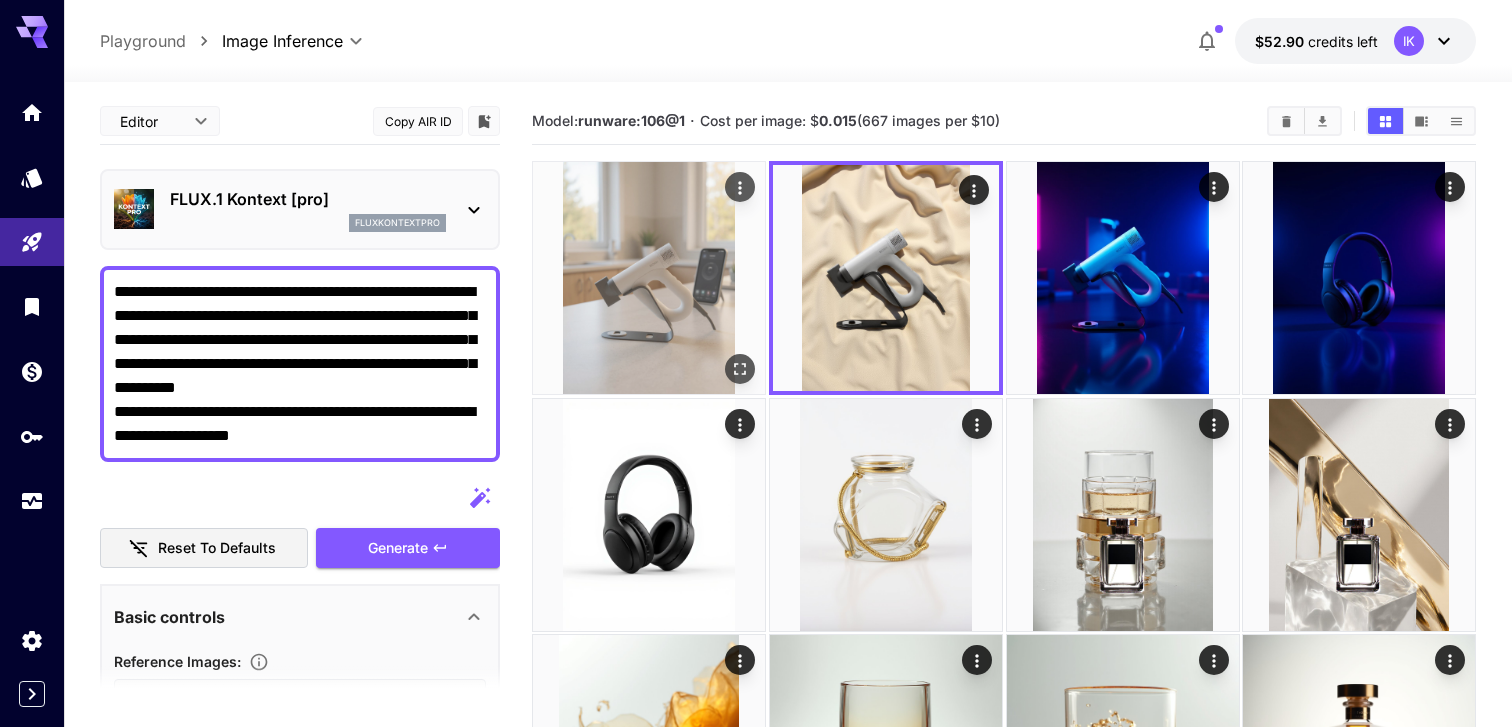 click at bounding box center (649, 278) 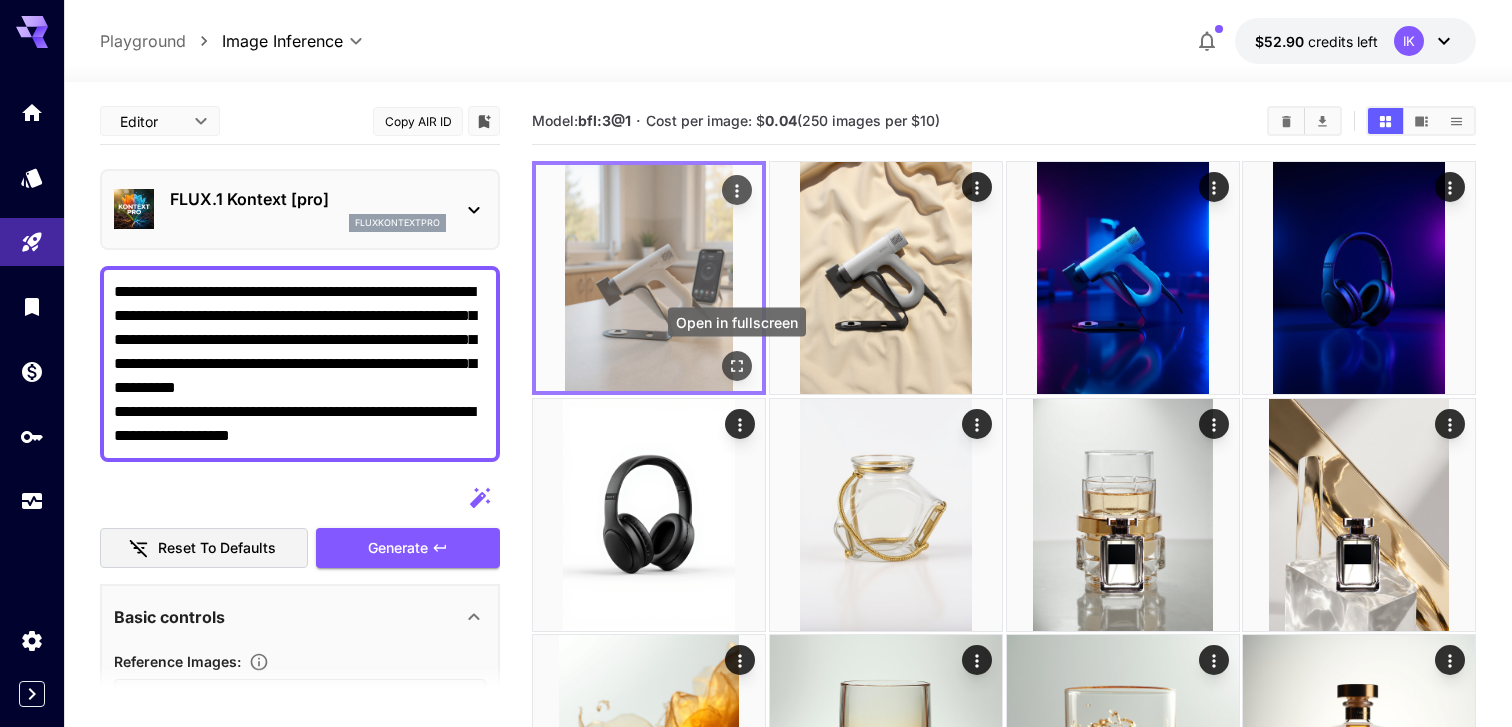 click 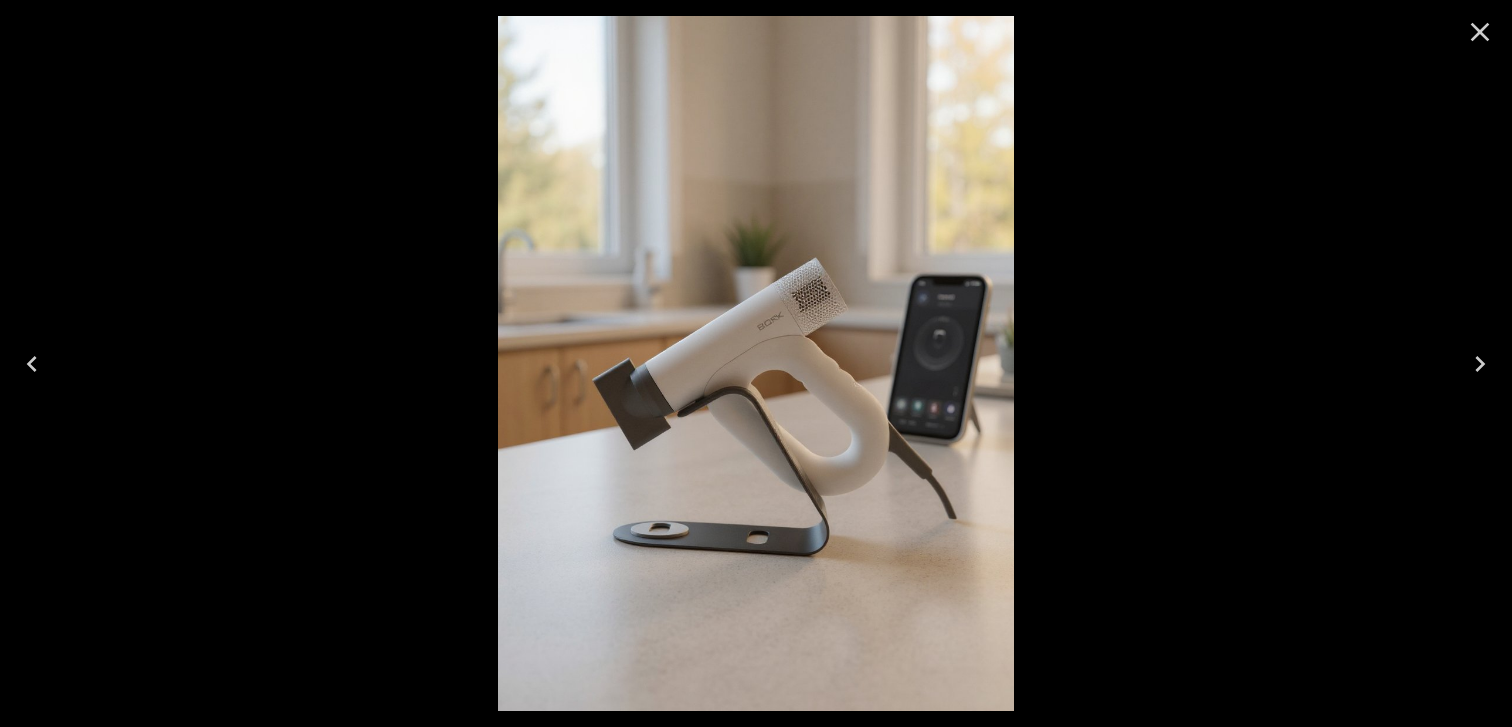 click 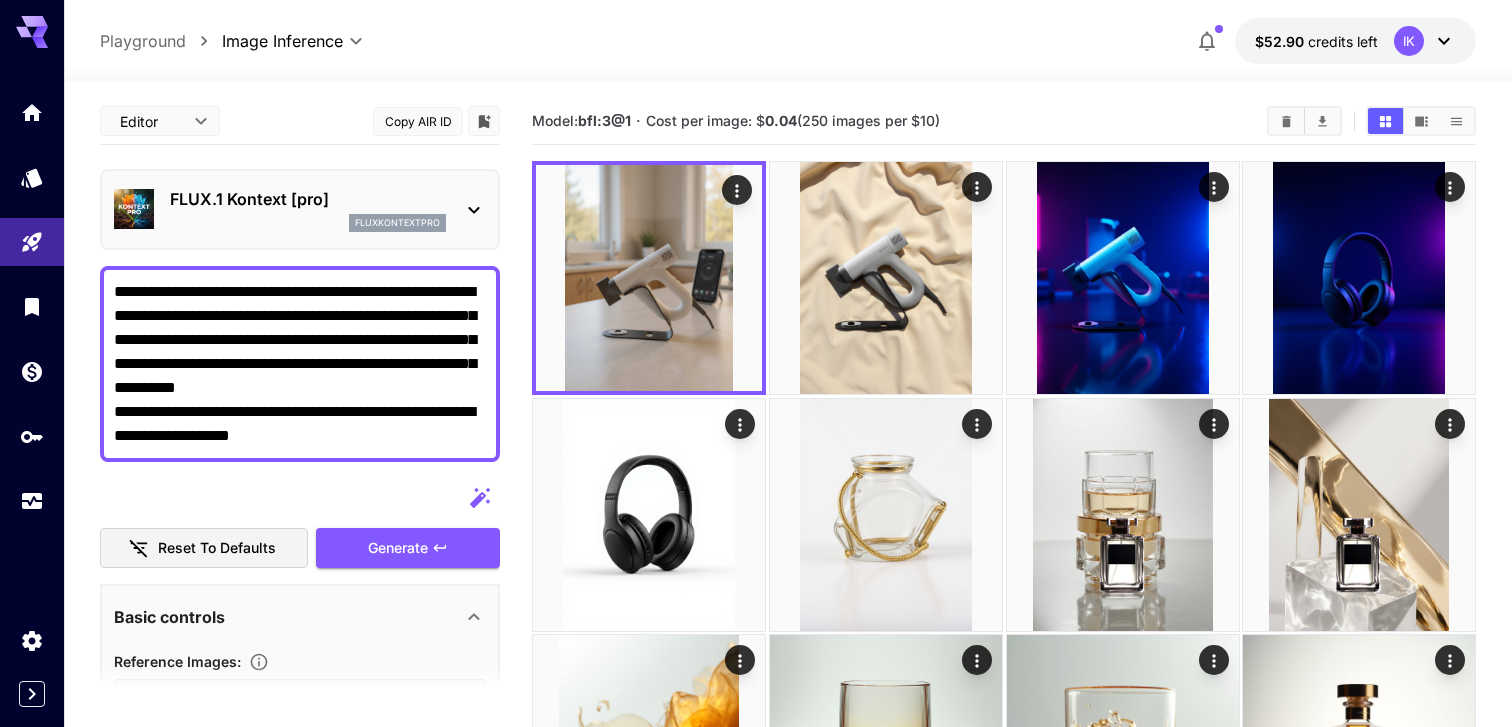 click on "FLUX.1 Kontext [pro]" at bounding box center [308, 199] 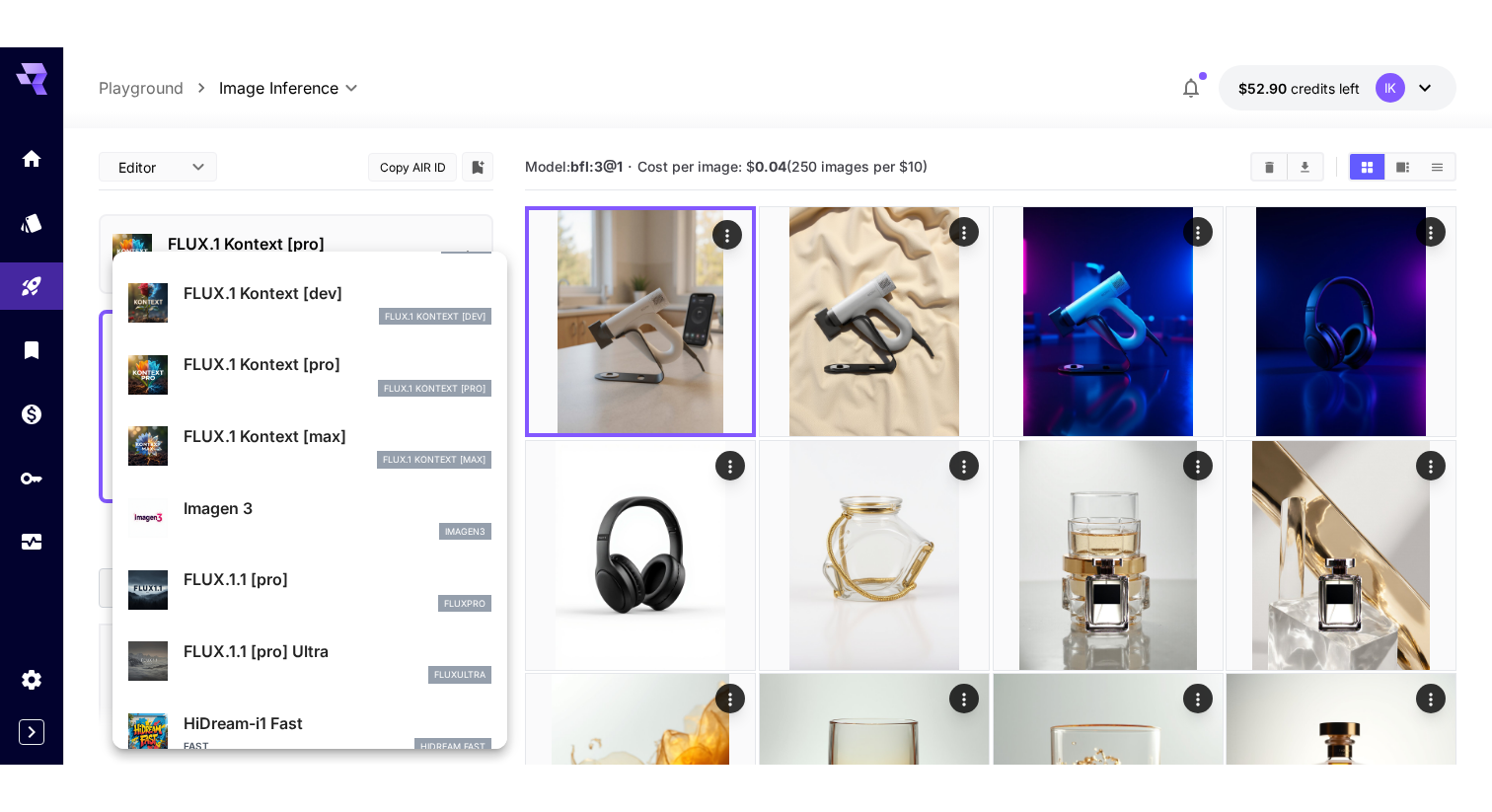 scroll, scrollTop: 794, scrollLeft: 0, axis: vertical 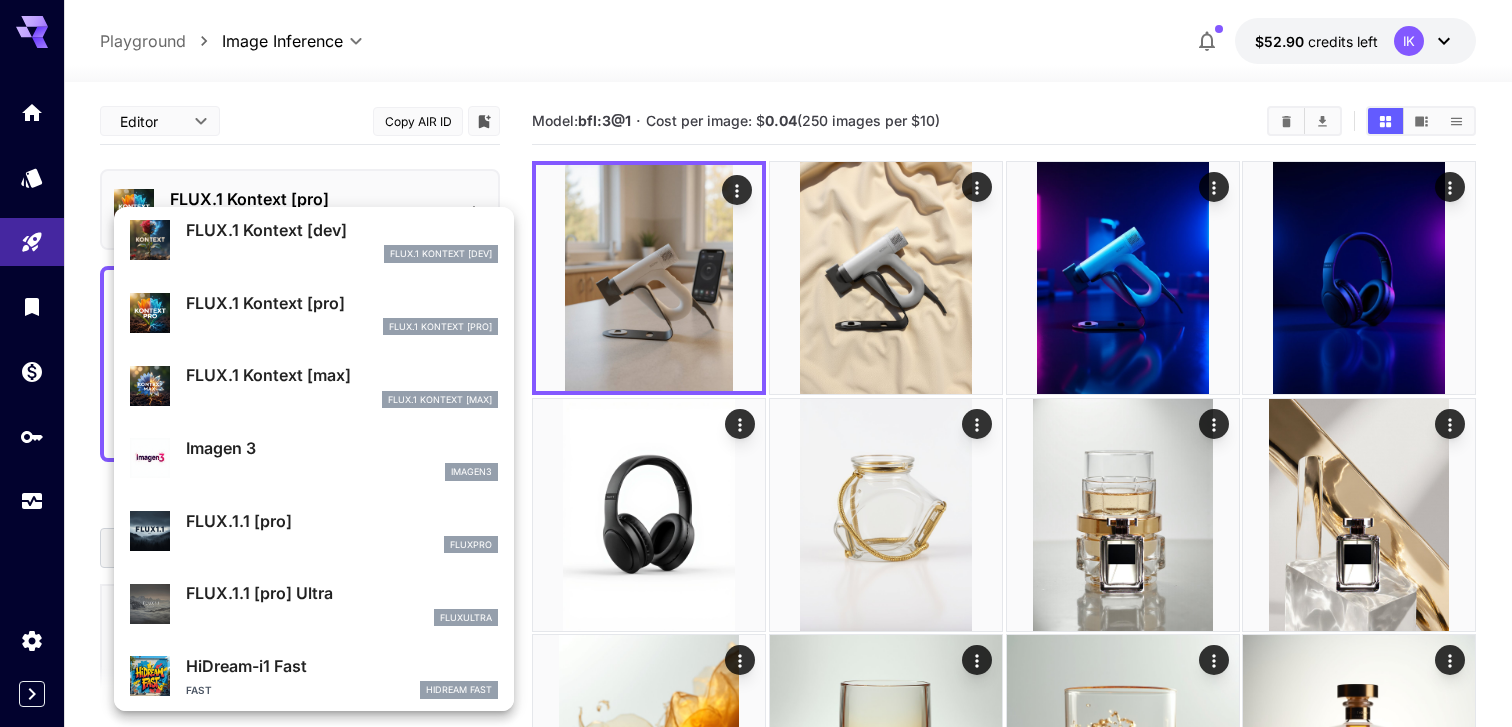 click on "FLUX.1 Kontext [max]" at bounding box center (342, 375) 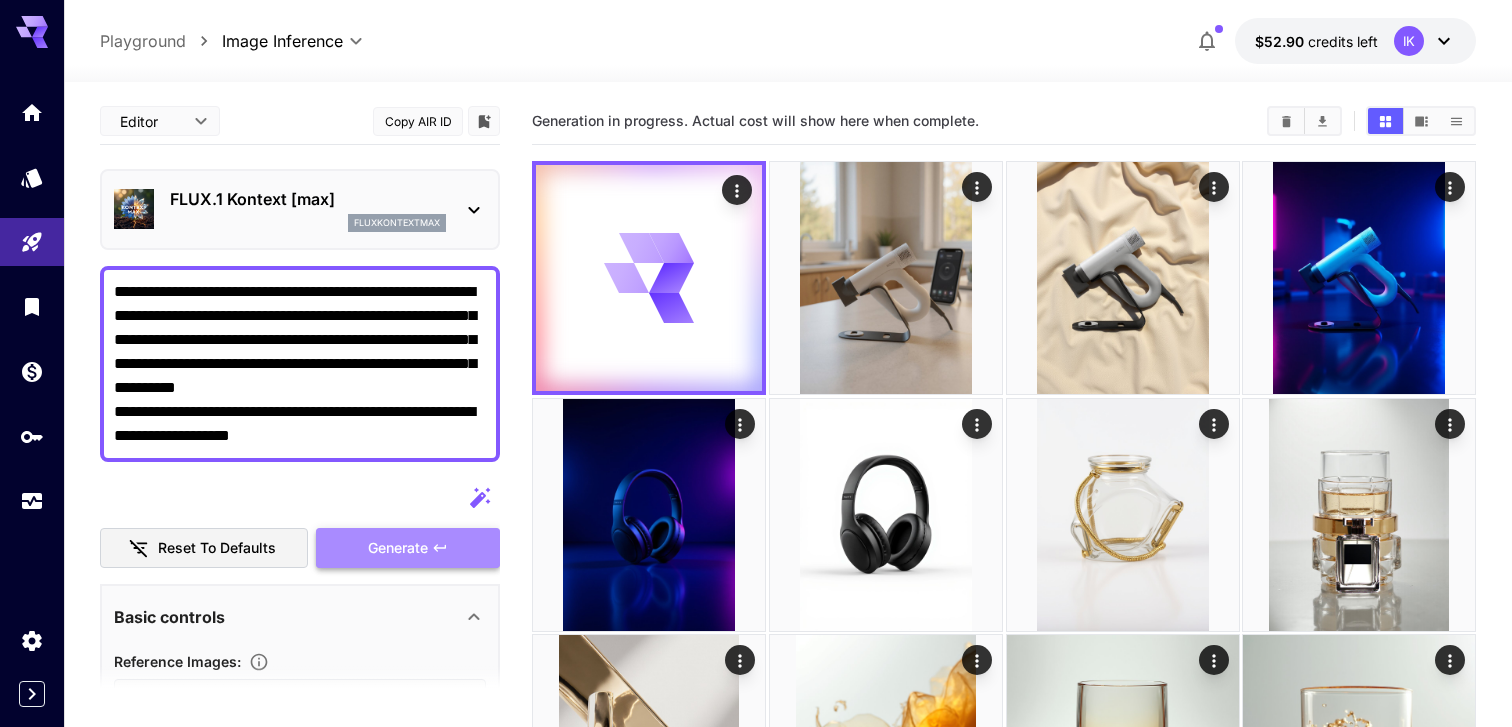 click on "Generate" at bounding box center (408, 548) 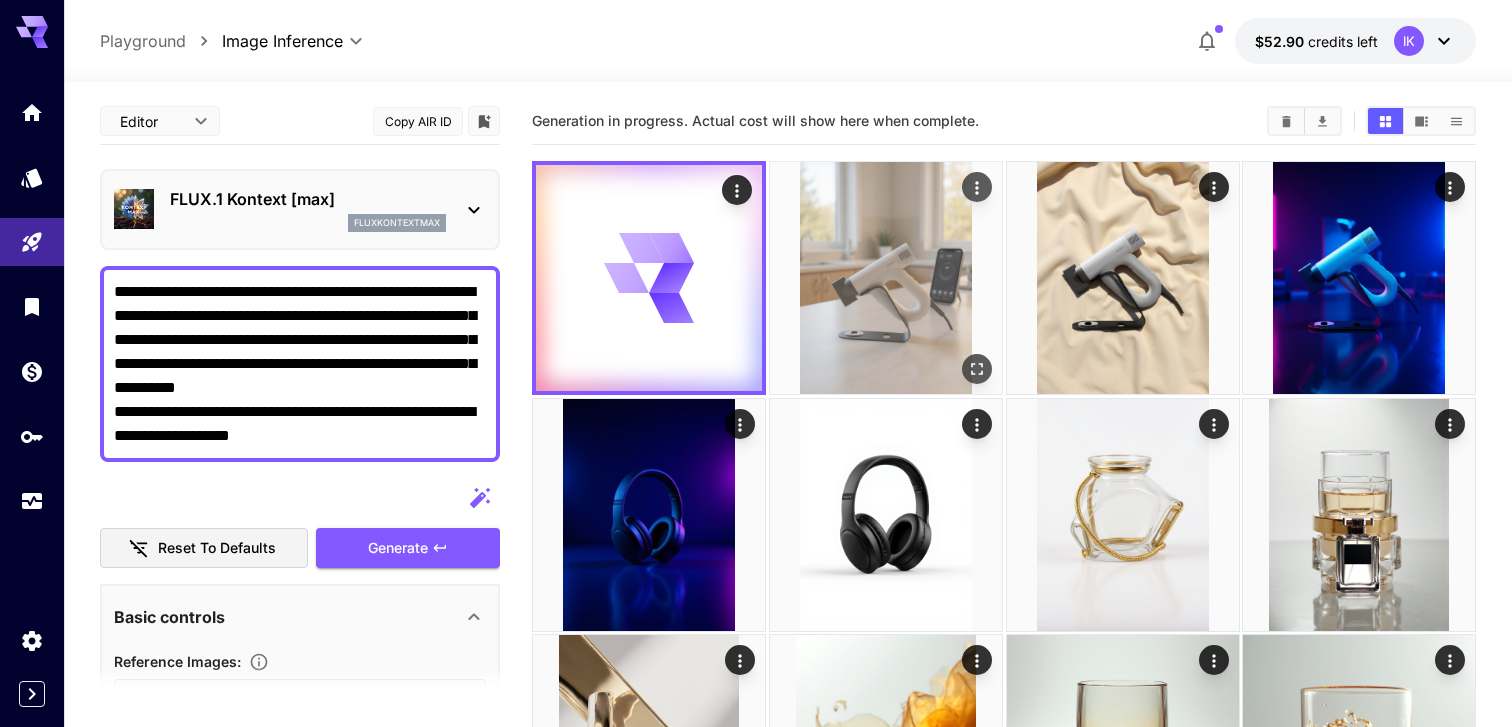 click at bounding box center (886, 278) 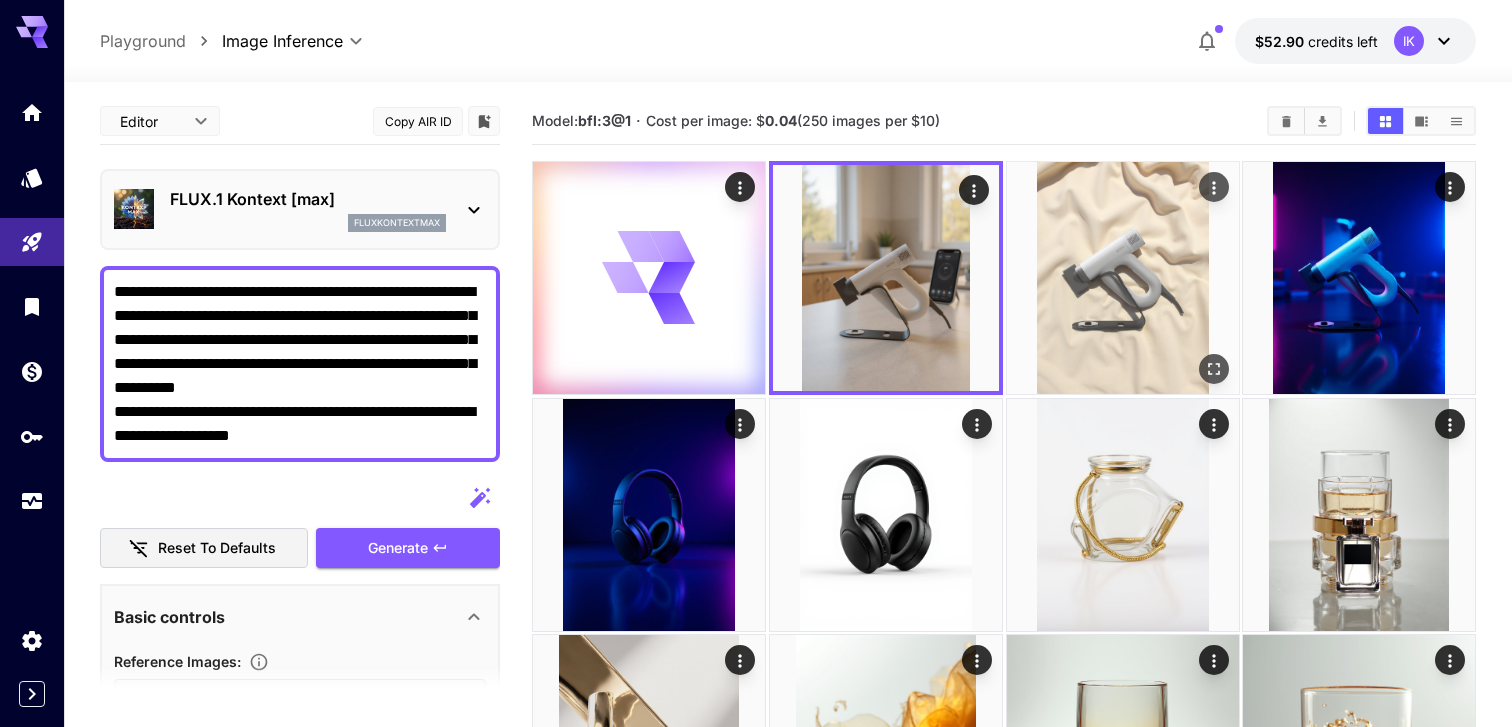 click at bounding box center [1123, 278] 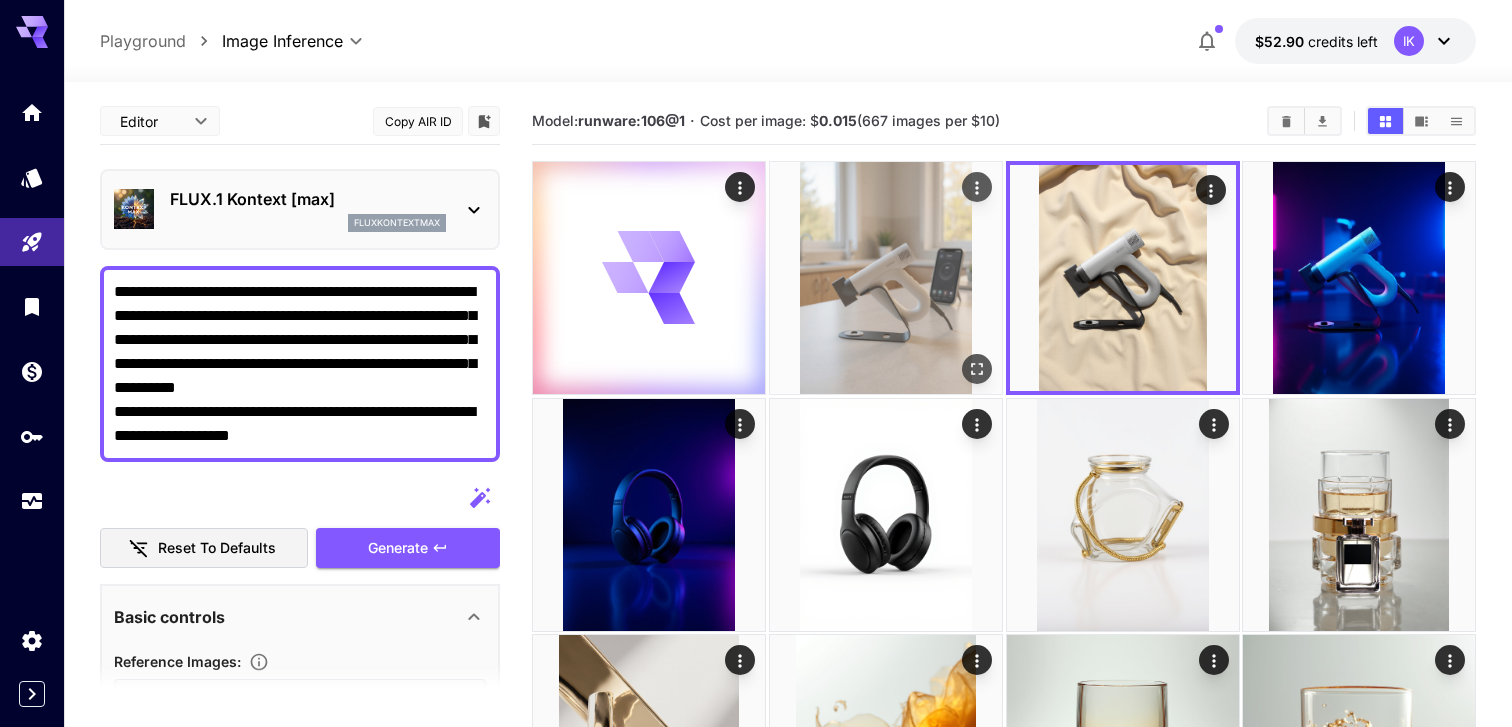 click at bounding box center [886, 278] 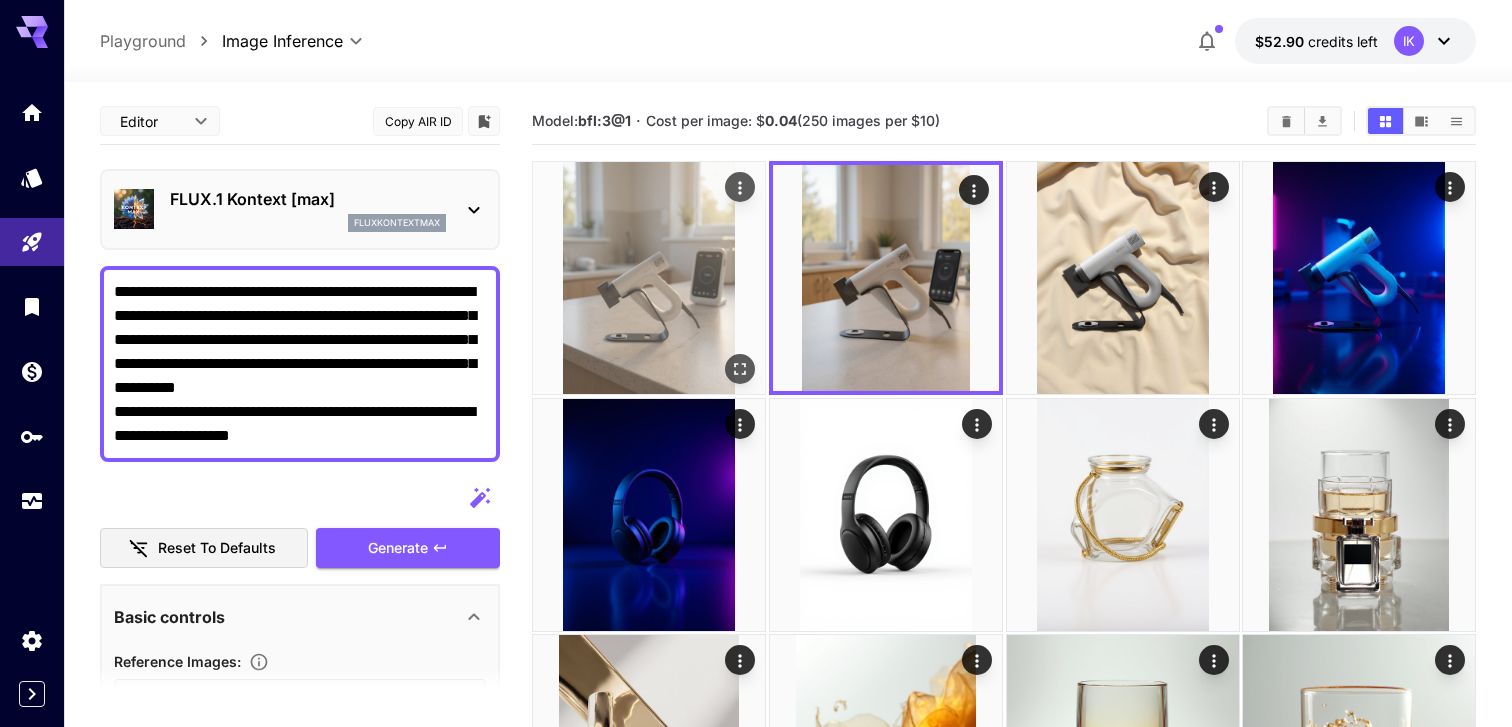 click at bounding box center (649, 278) 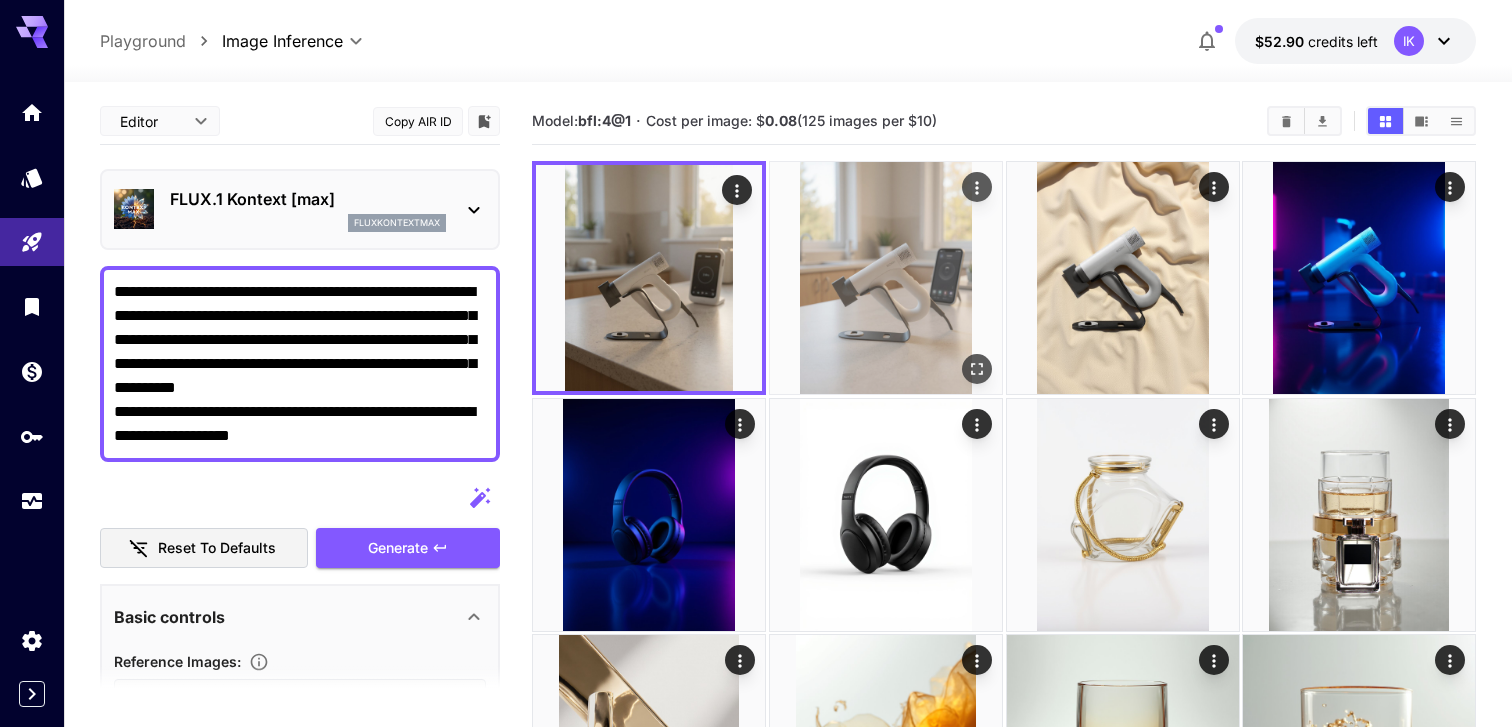 click at bounding box center (886, 278) 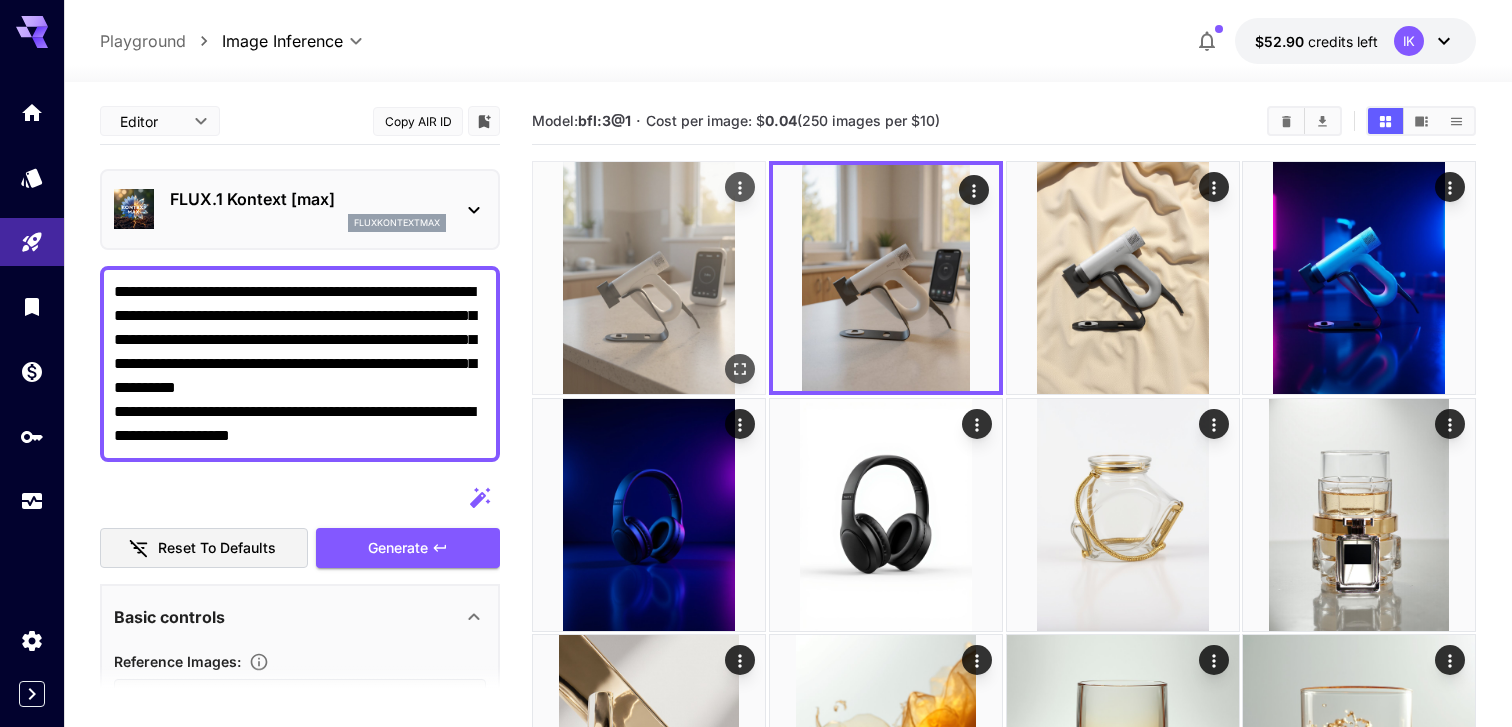 click at bounding box center [649, 278] 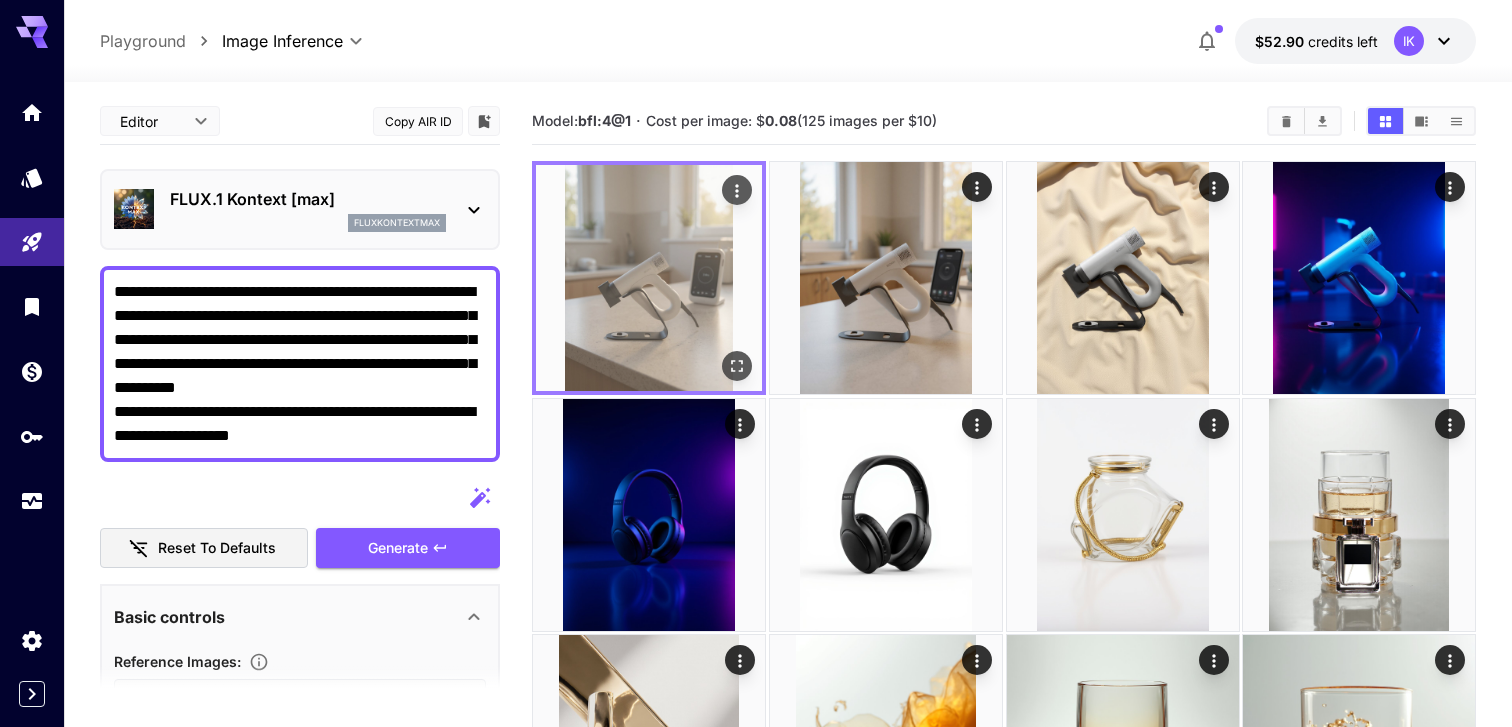 click 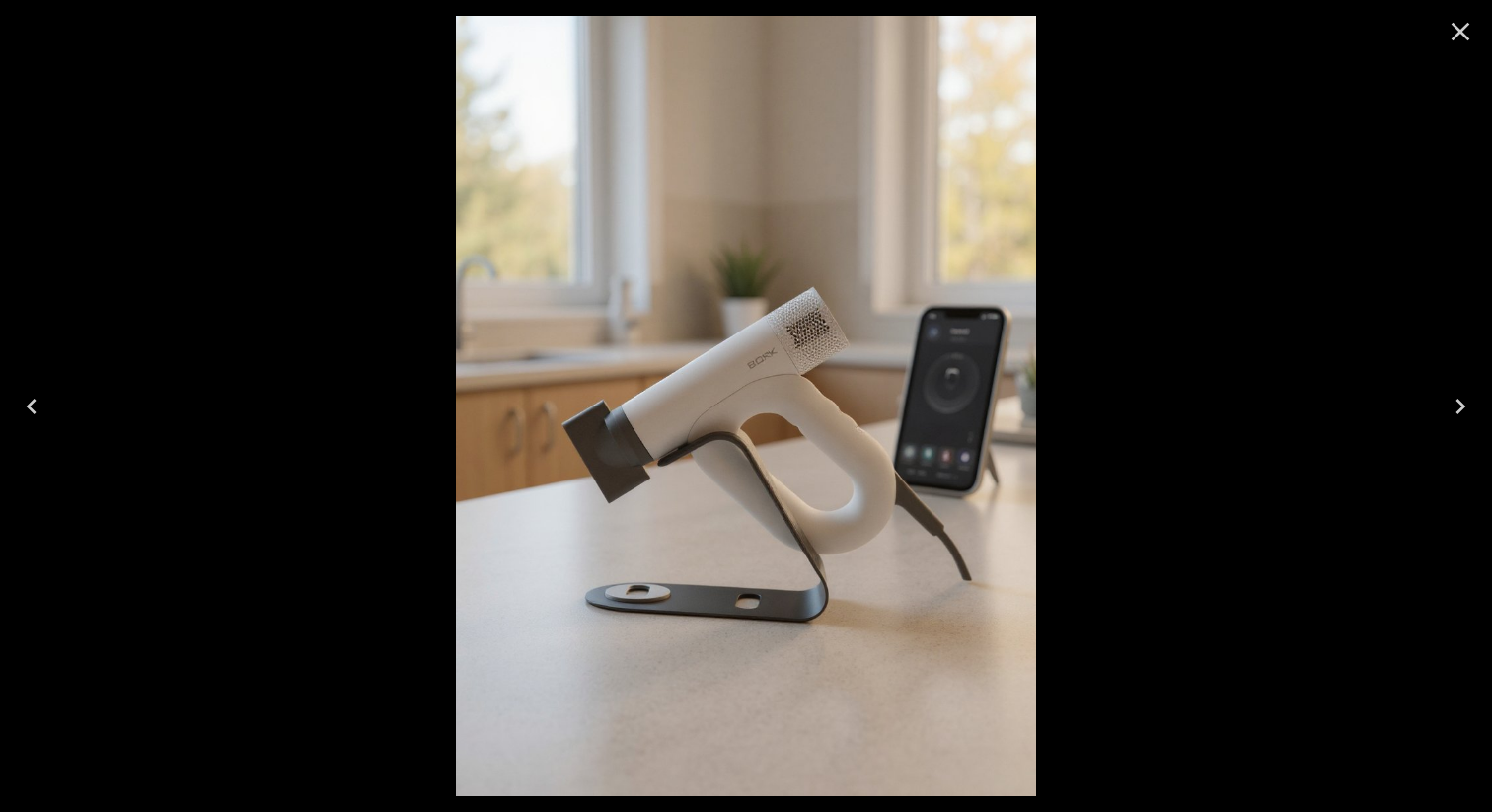 click 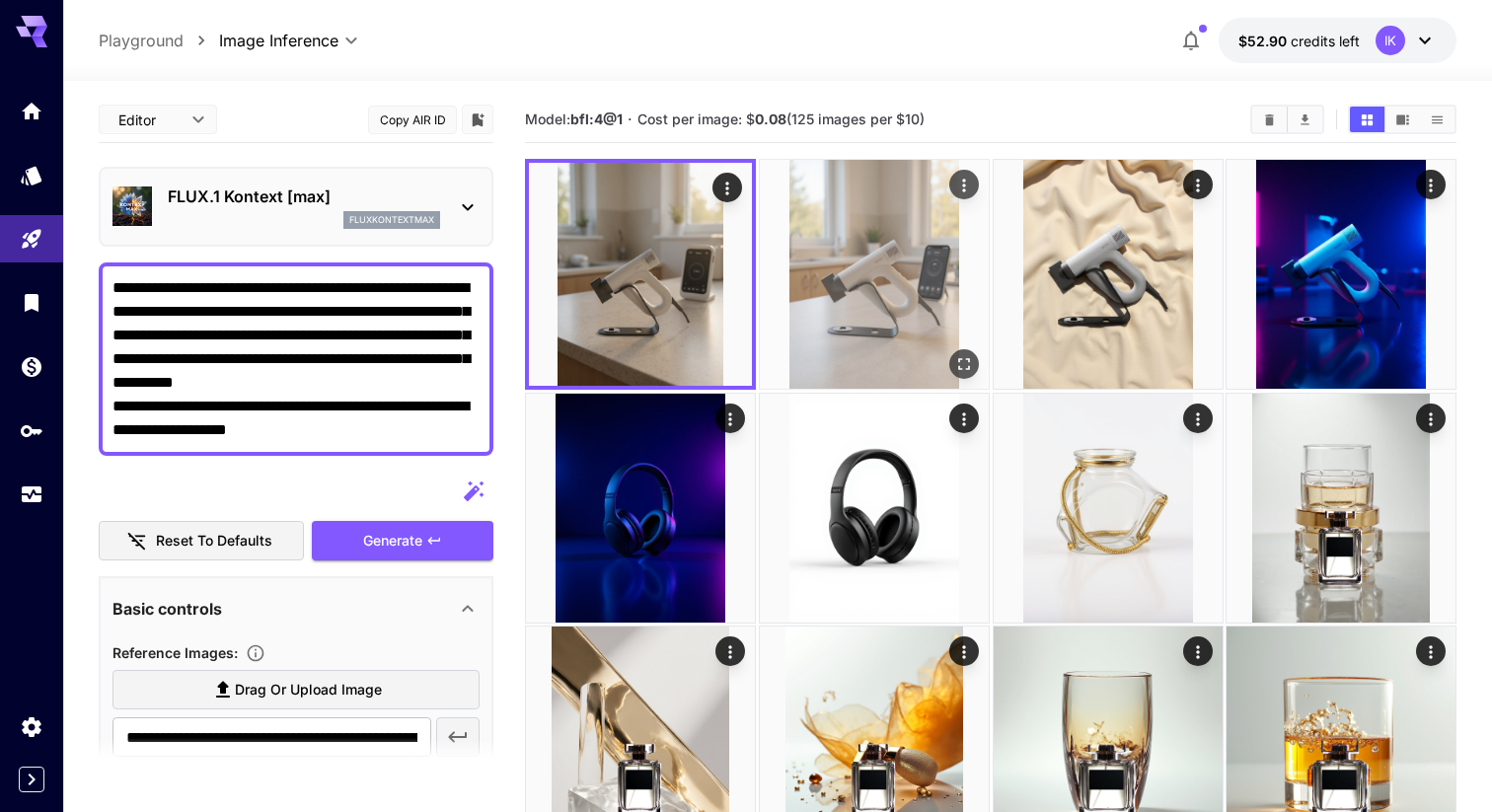 click at bounding box center (874, 274) 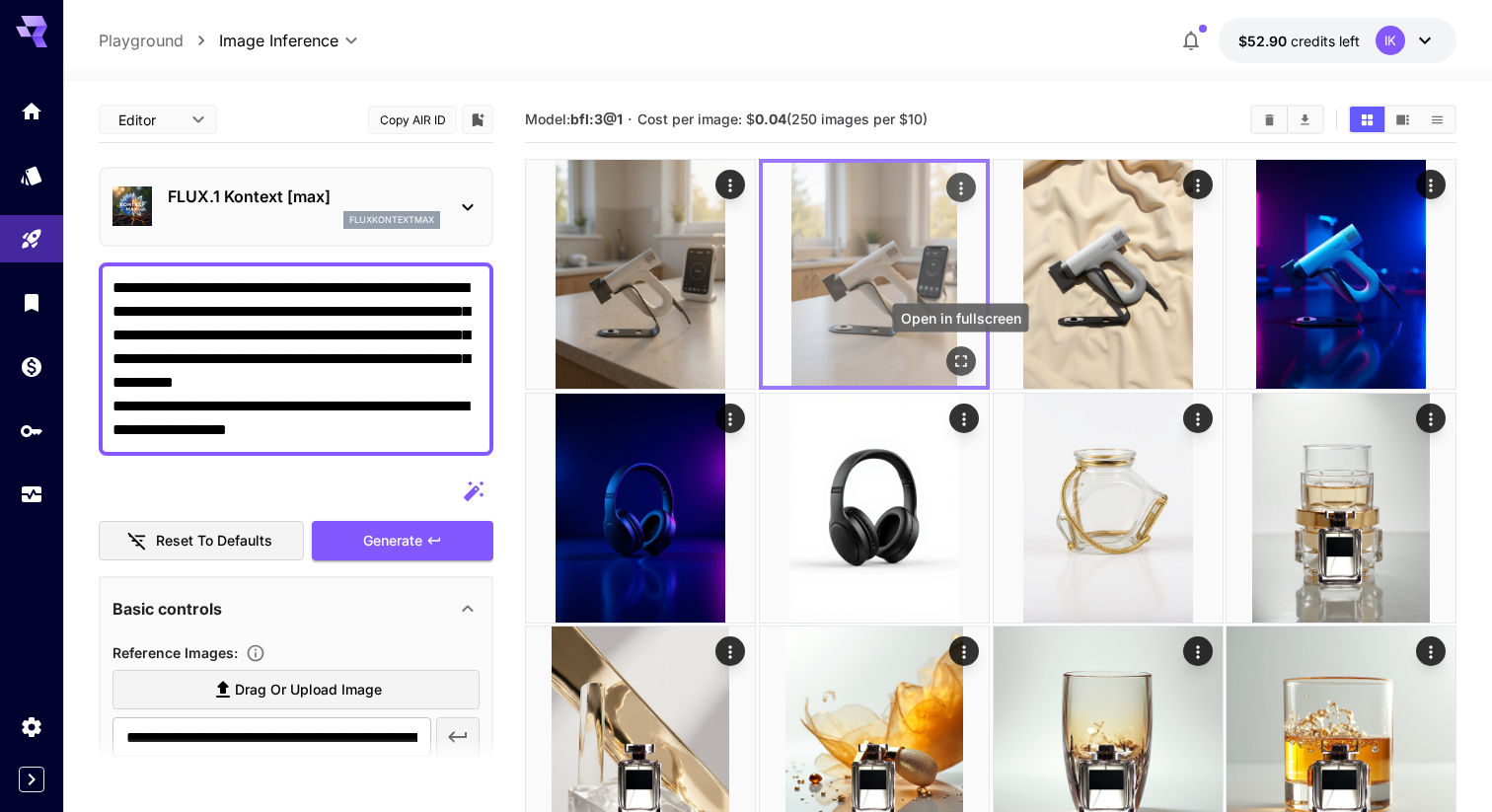 click 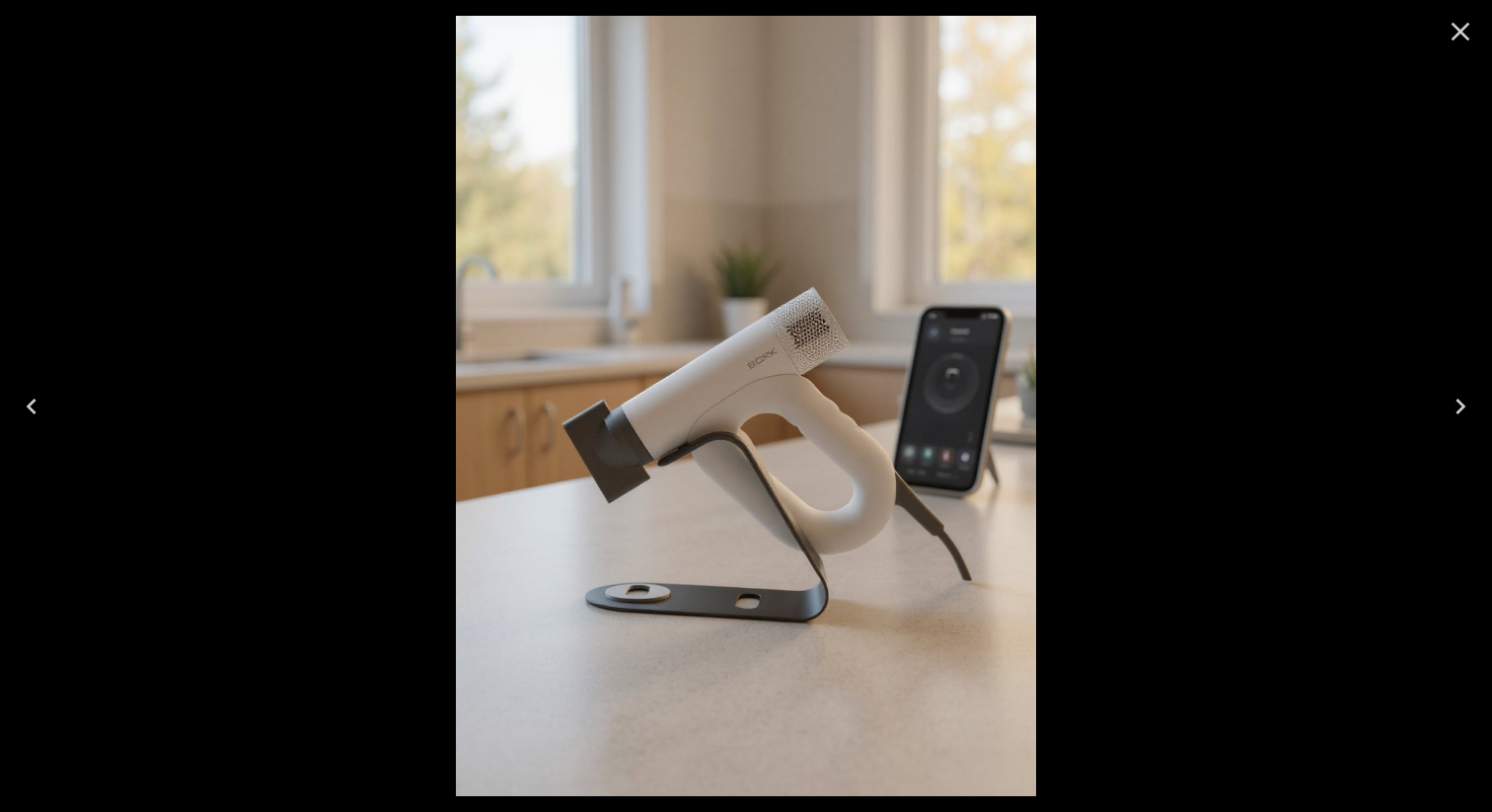 scroll, scrollTop: 0, scrollLeft: 0, axis: both 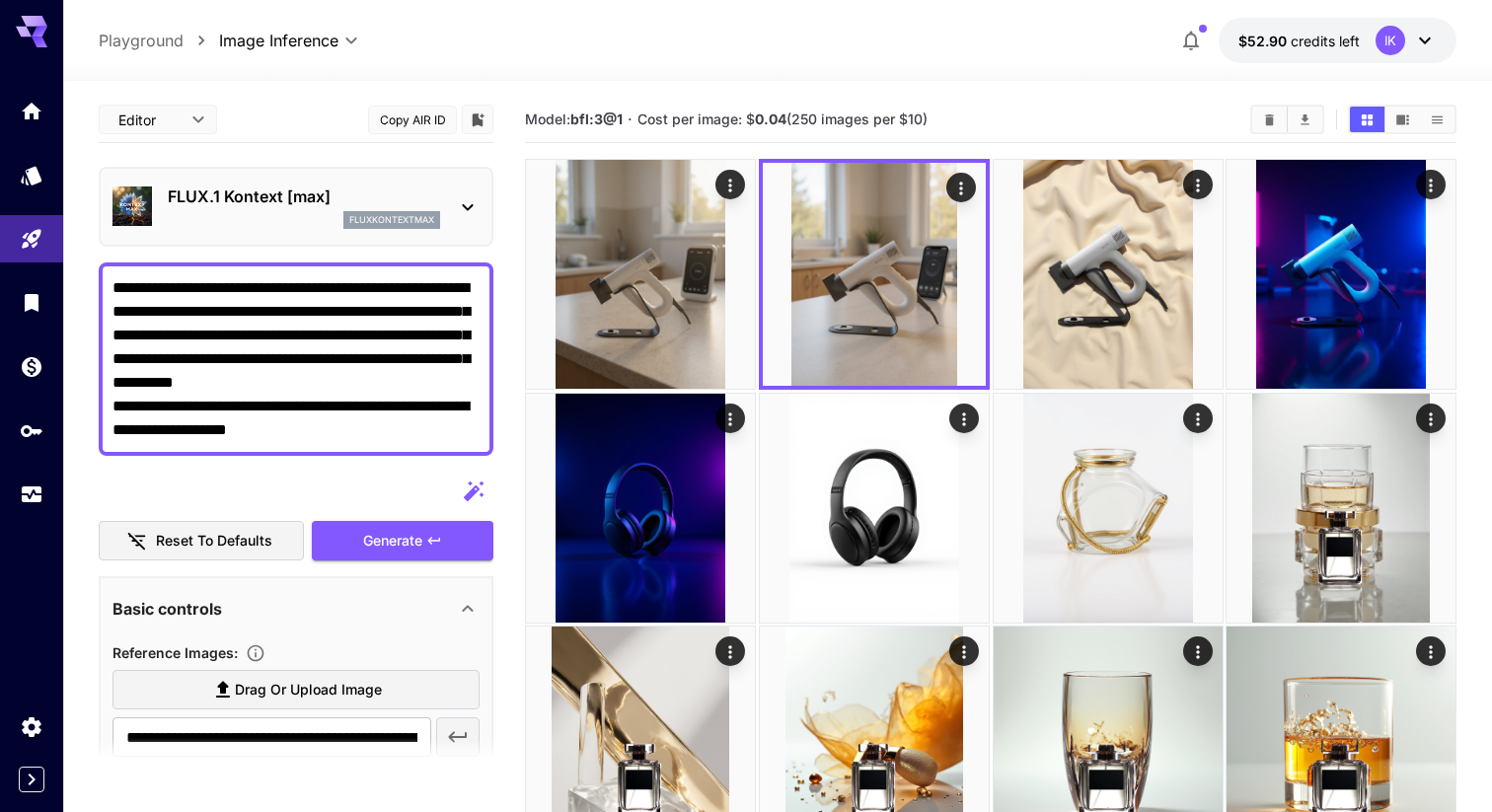 click on "FLUX.1 Kontext [max]" at bounding box center [304, 196] 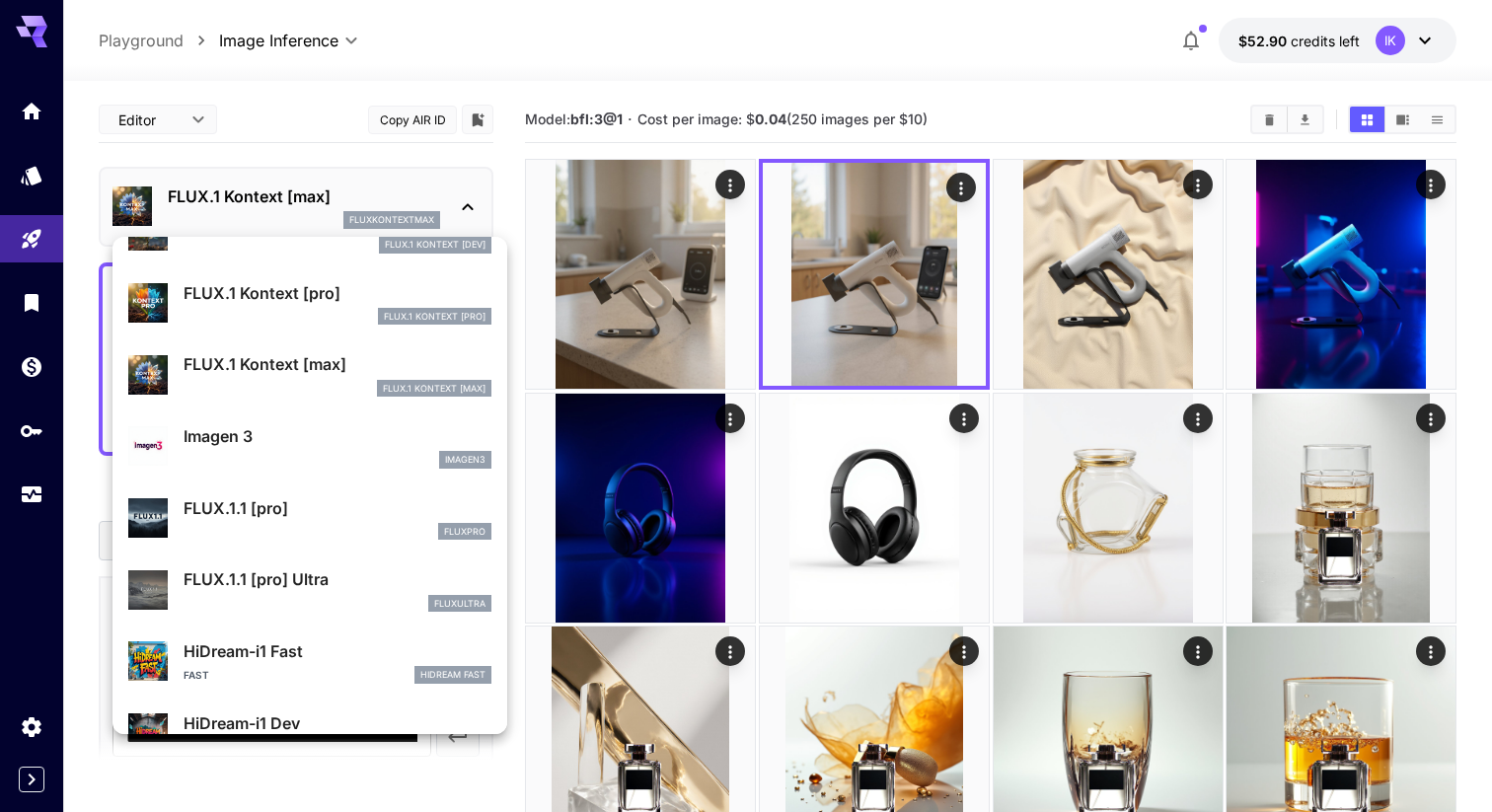 scroll, scrollTop: 845, scrollLeft: 0, axis: vertical 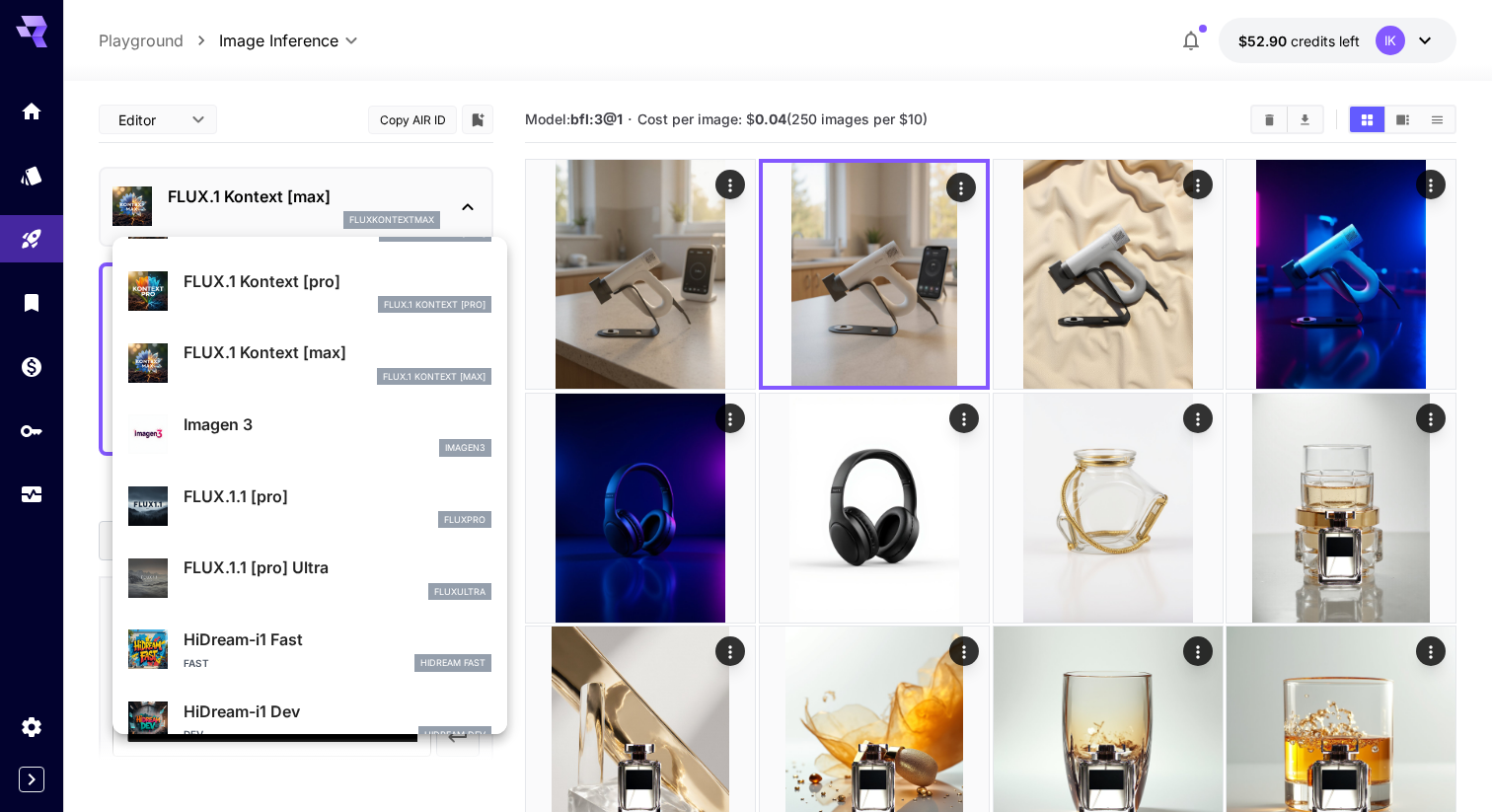 click on "FLUX.1.1 [pro] fluxpro" at bounding box center [310, 506] 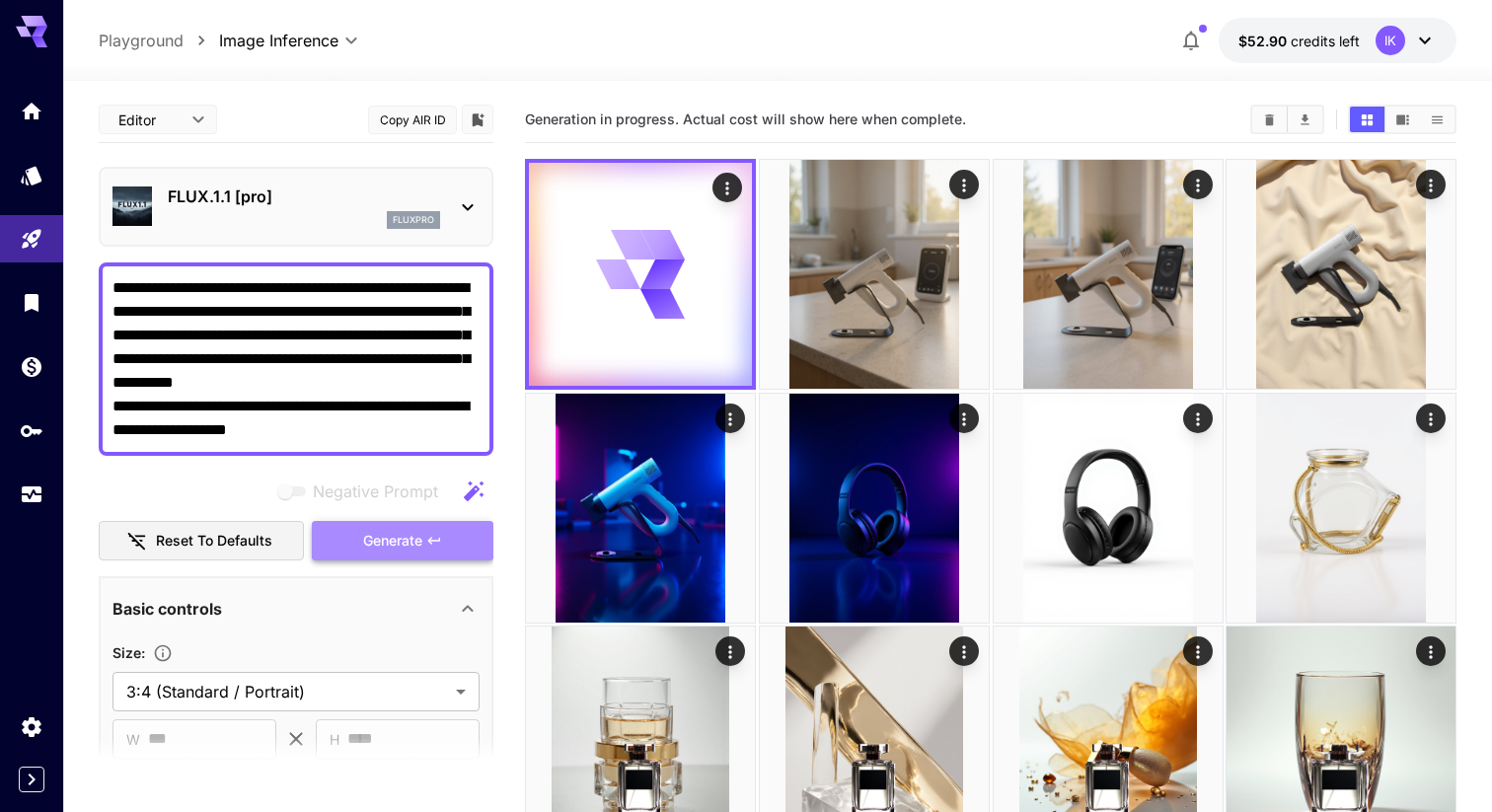 click on "Generate" at bounding box center (393, 541) 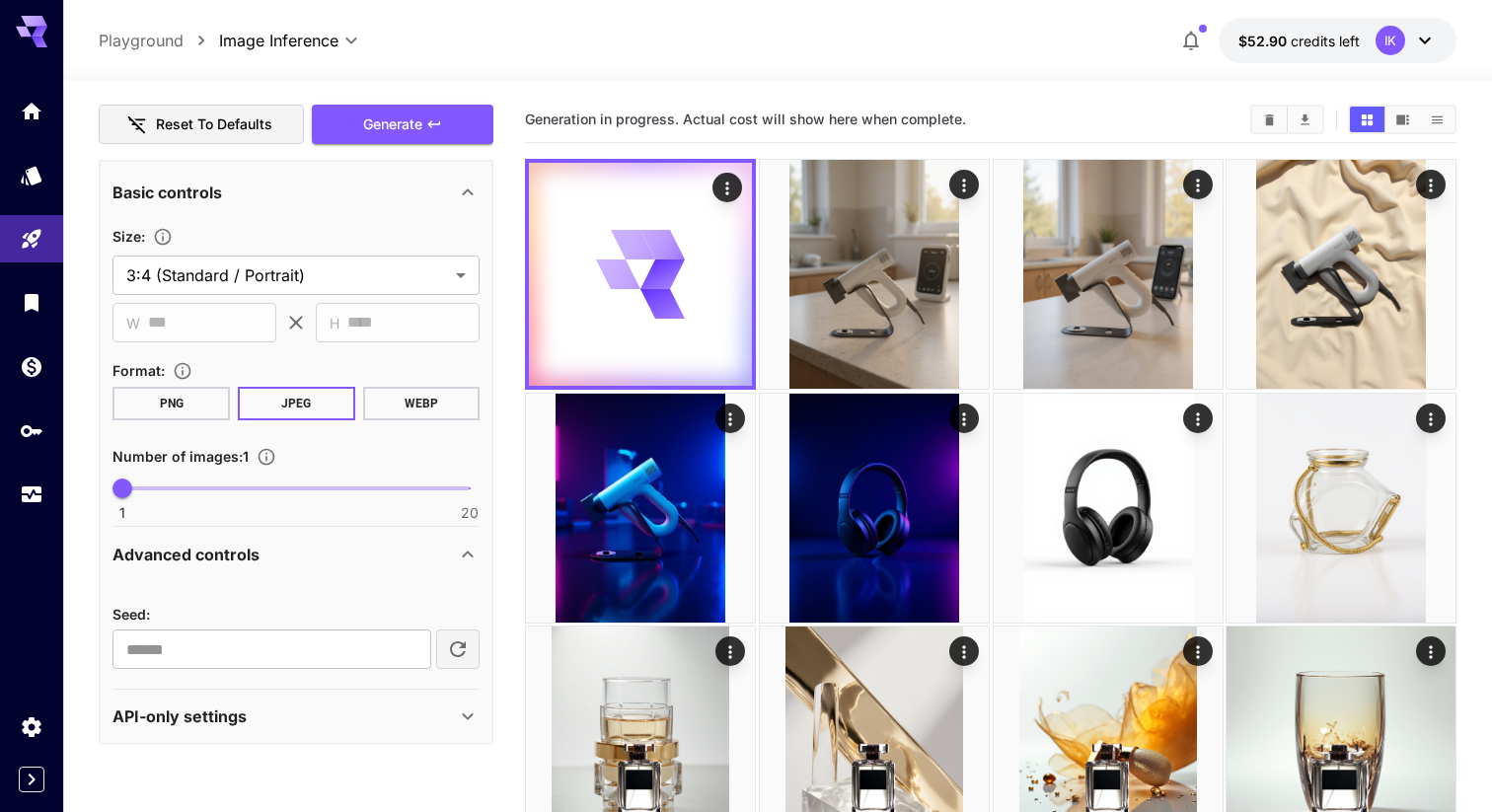 scroll, scrollTop: 423, scrollLeft: 0, axis: vertical 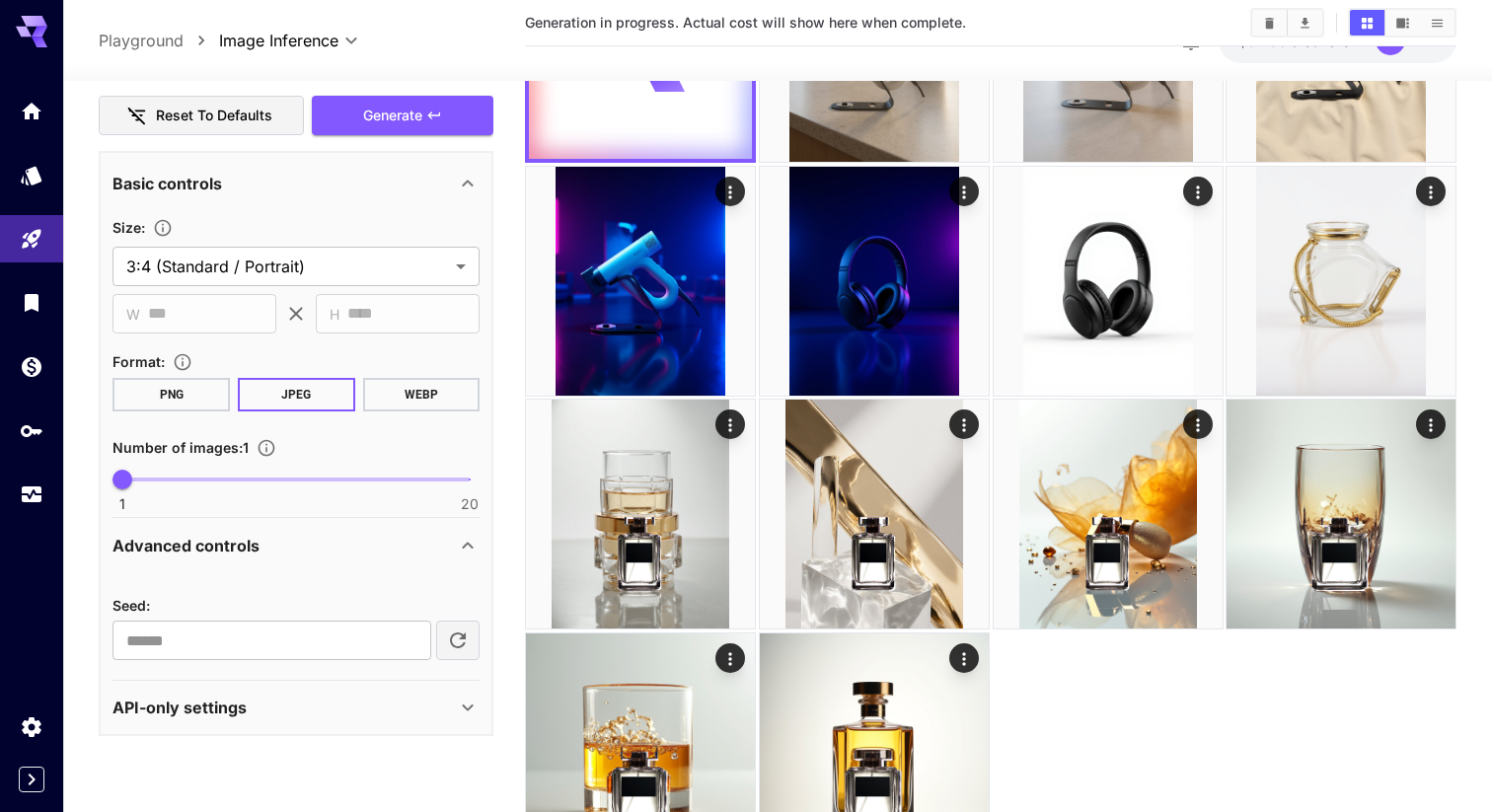 click 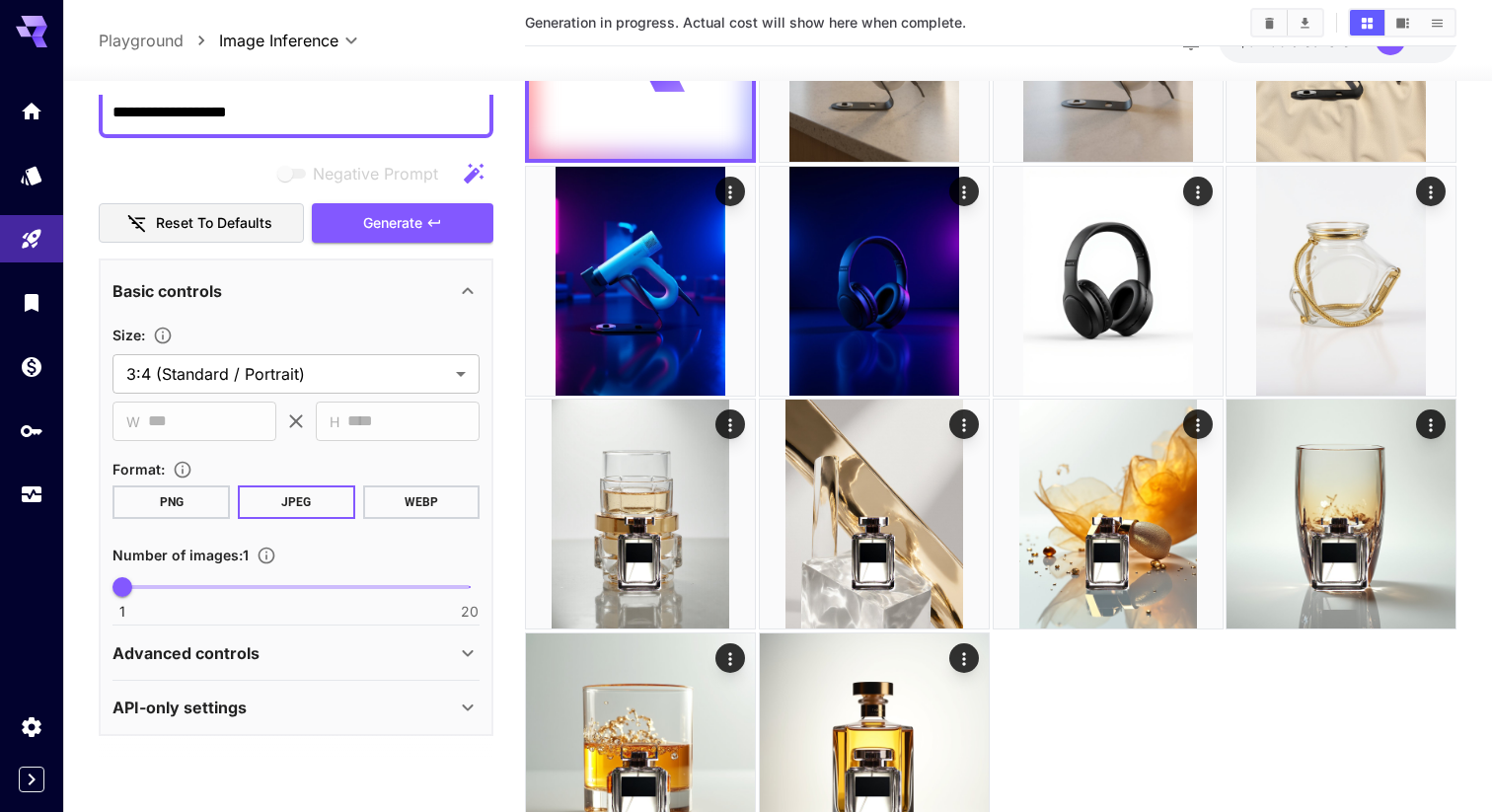 click on "Advanced controls" at bounding box center [284, 653] 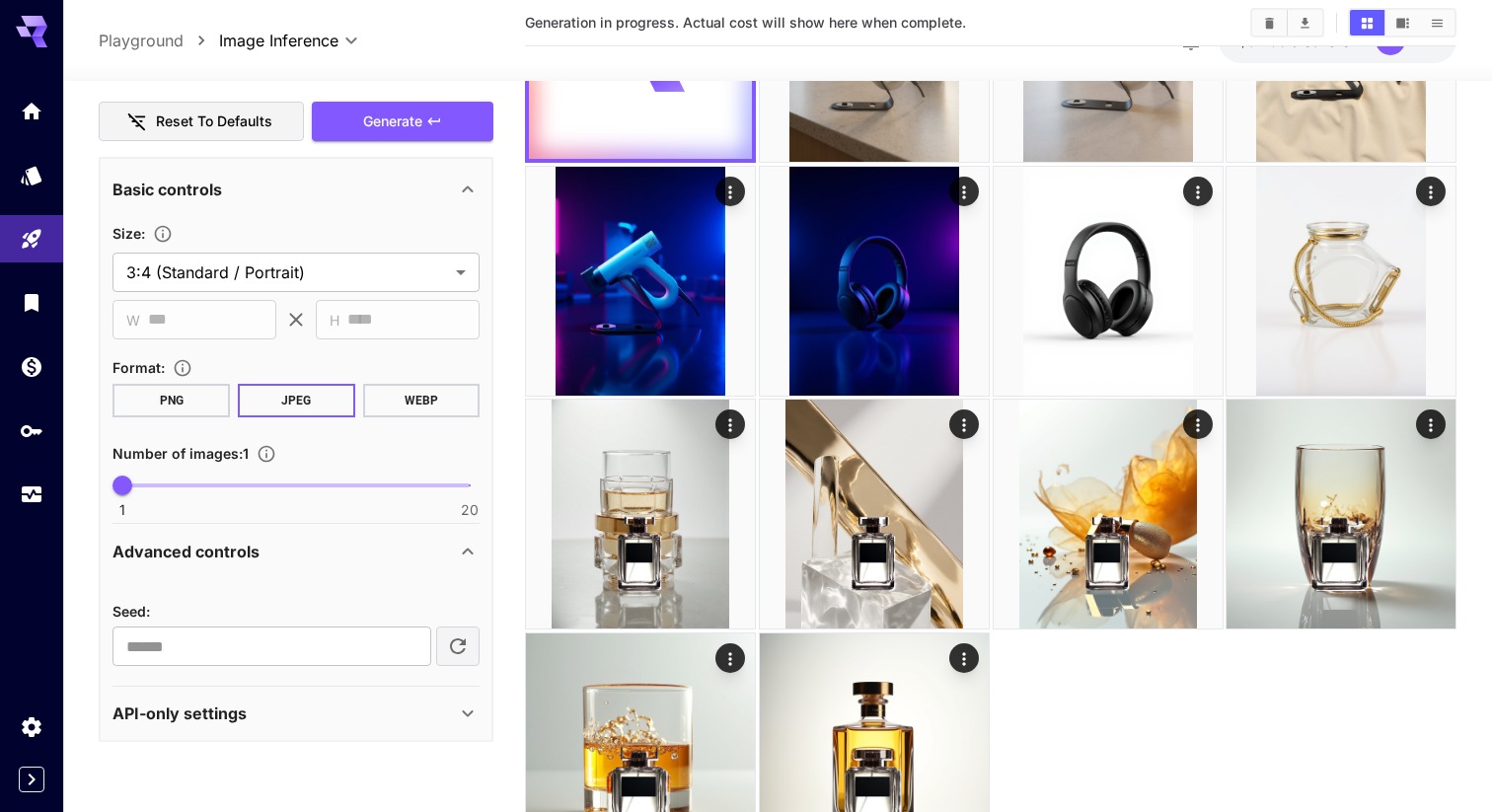 scroll, scrollTop: 423, scrollLeft: 0, axis: vertical 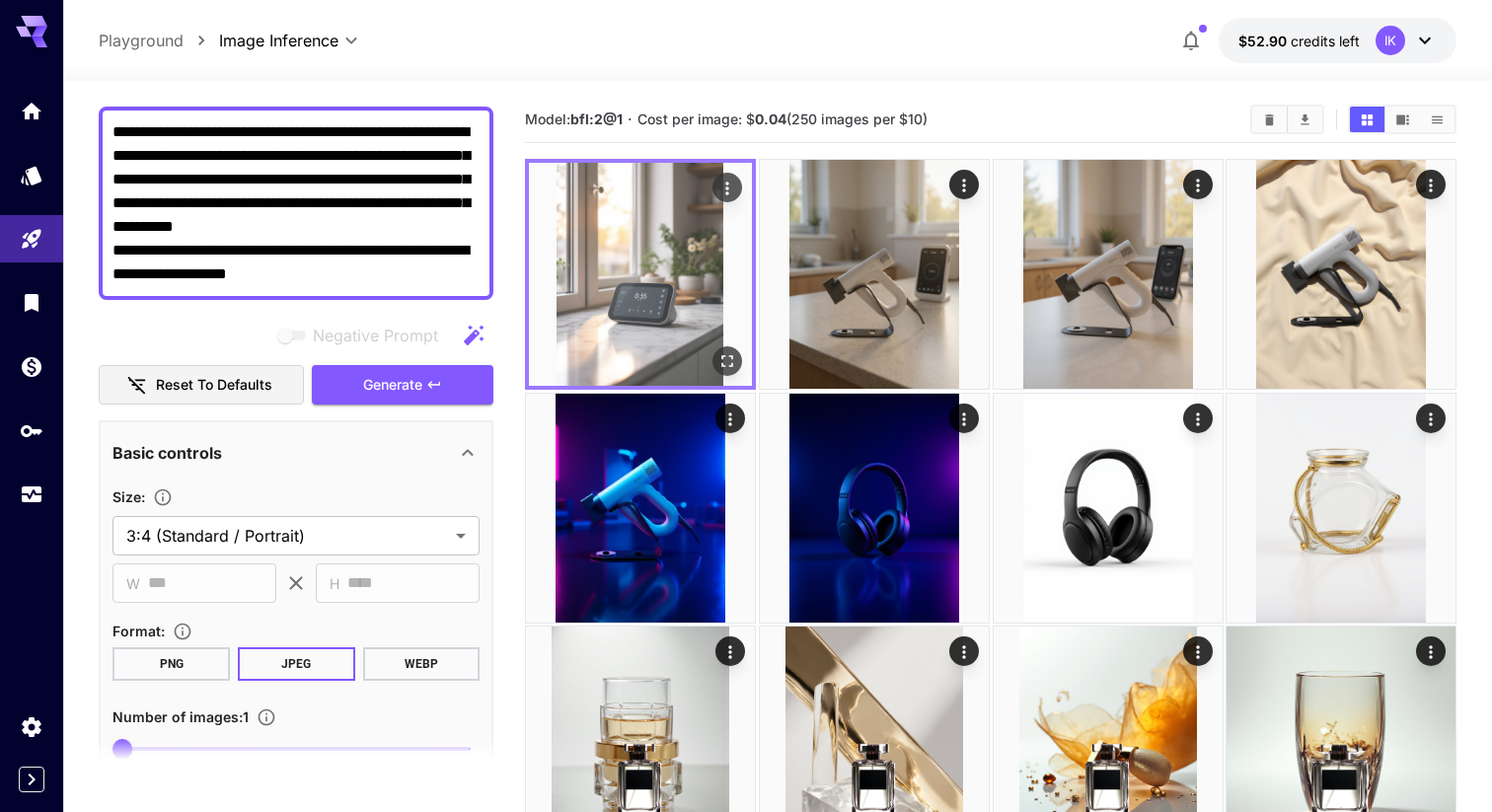 click at bounding box center (640, 274) 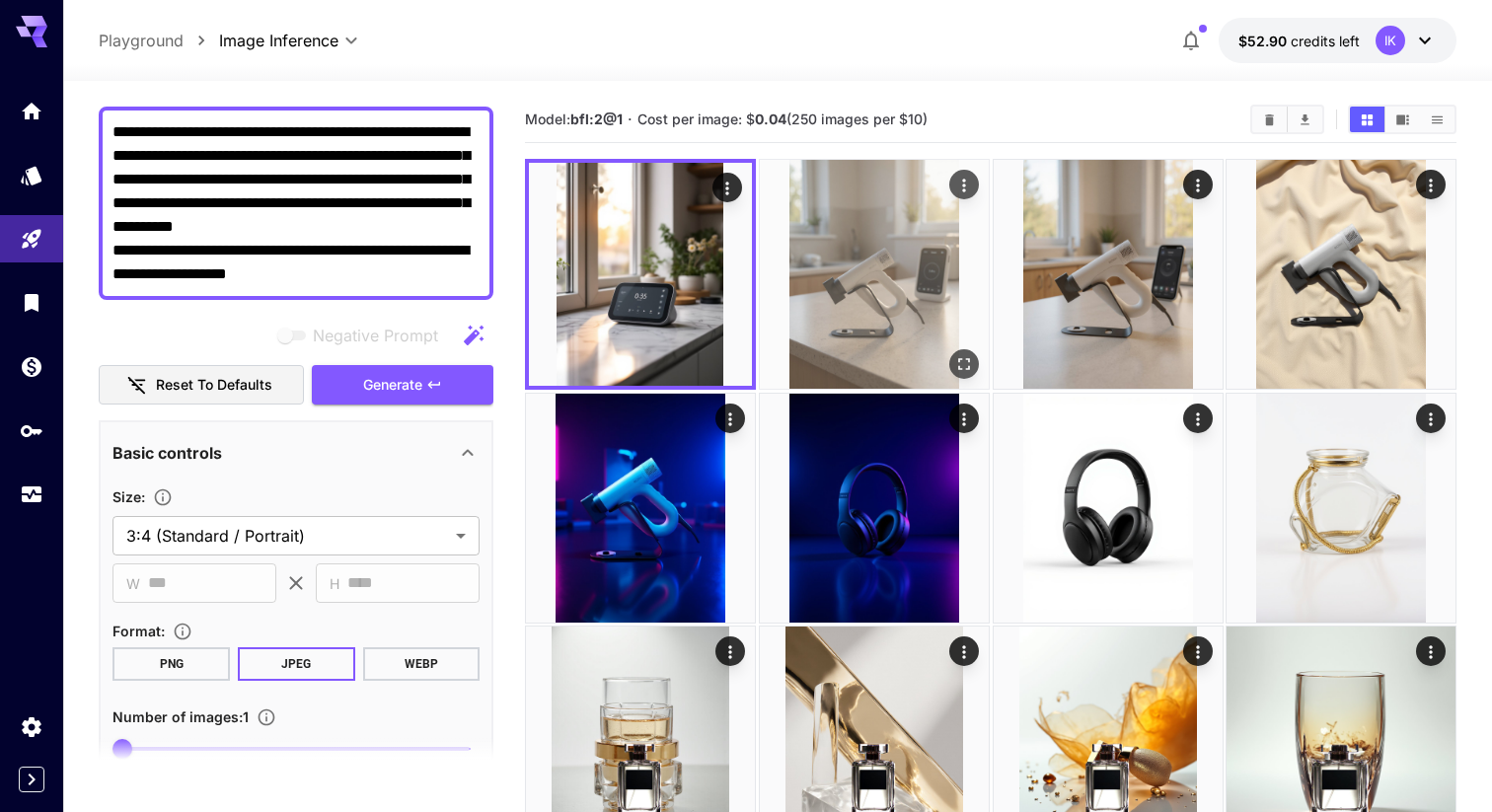click at bounding box center (874, 274) 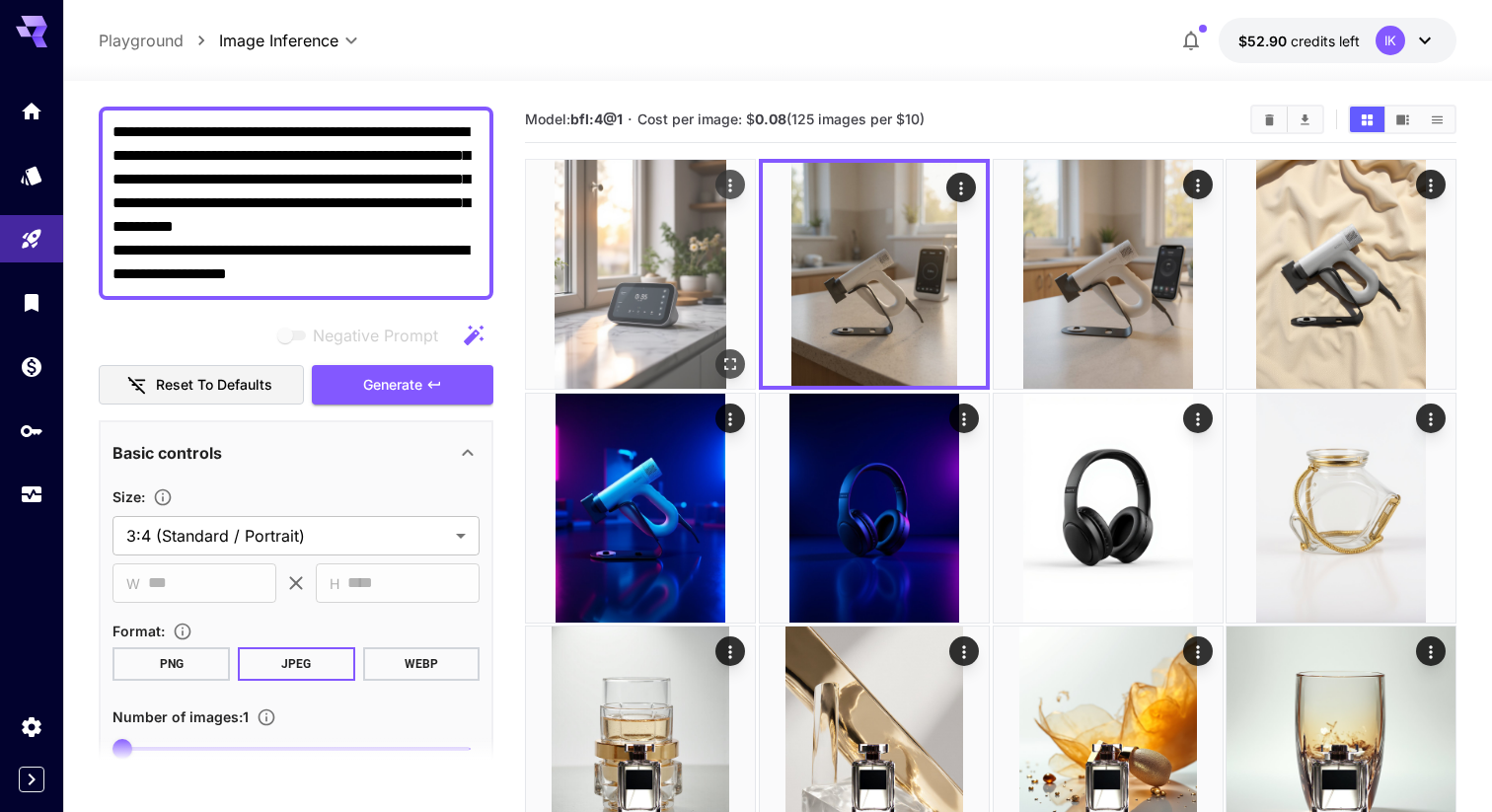 click at bounding box center (640, 274) 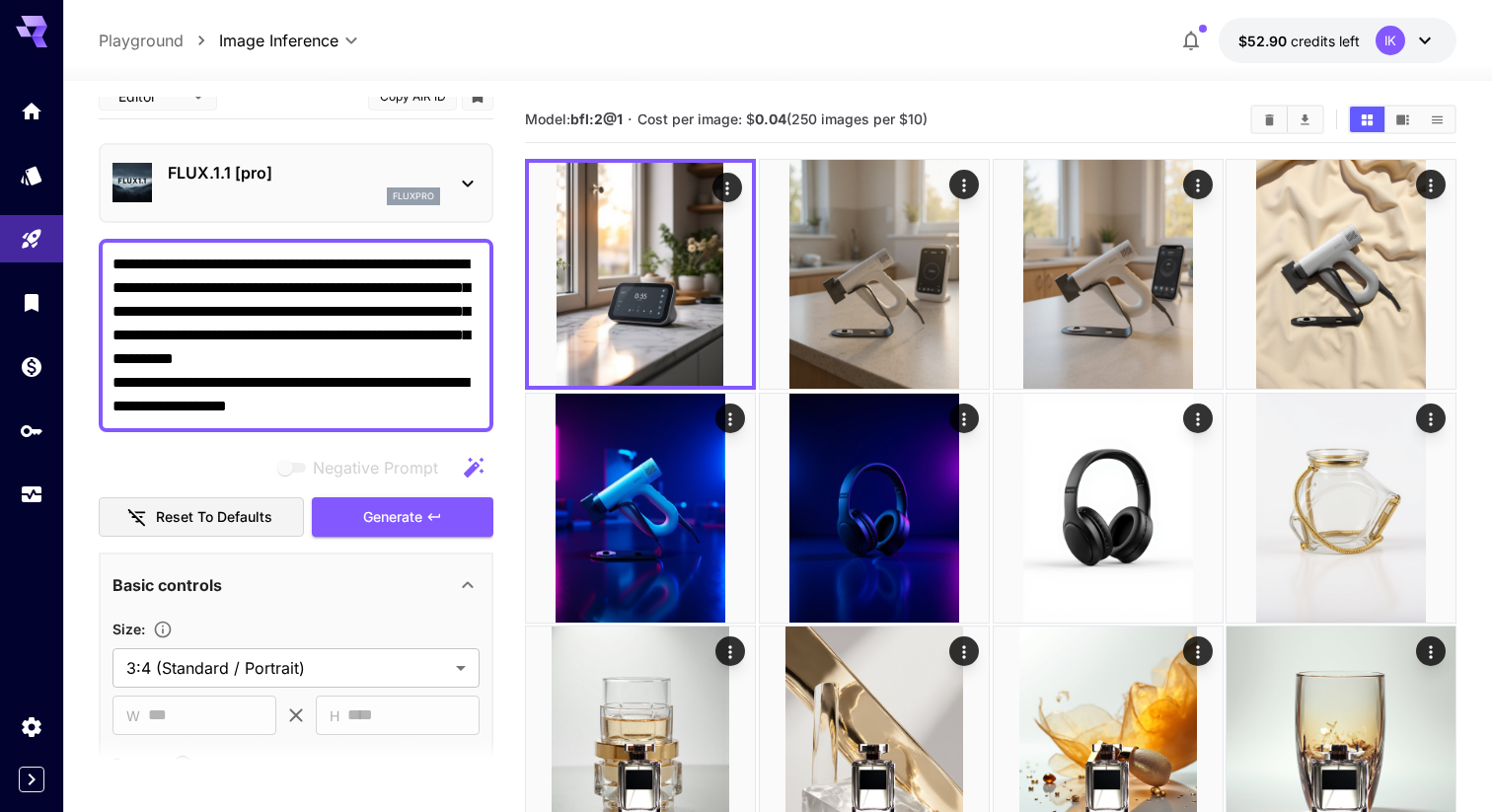 scroll, scrollTop: 0, scrollLeft: 0, axis: both 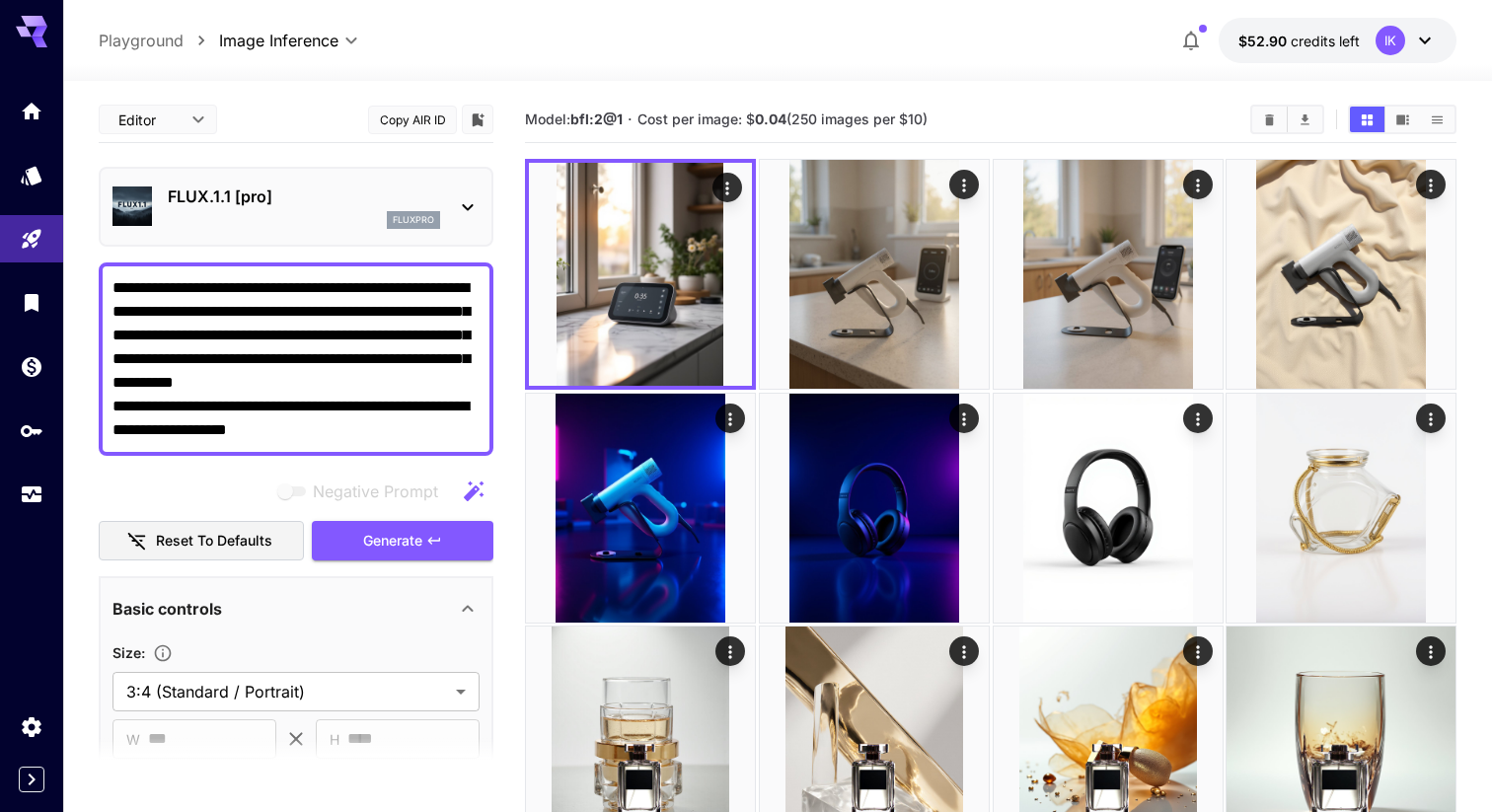 click on "FLUX.1.1 [pro]" at bounding box center (304, 196) 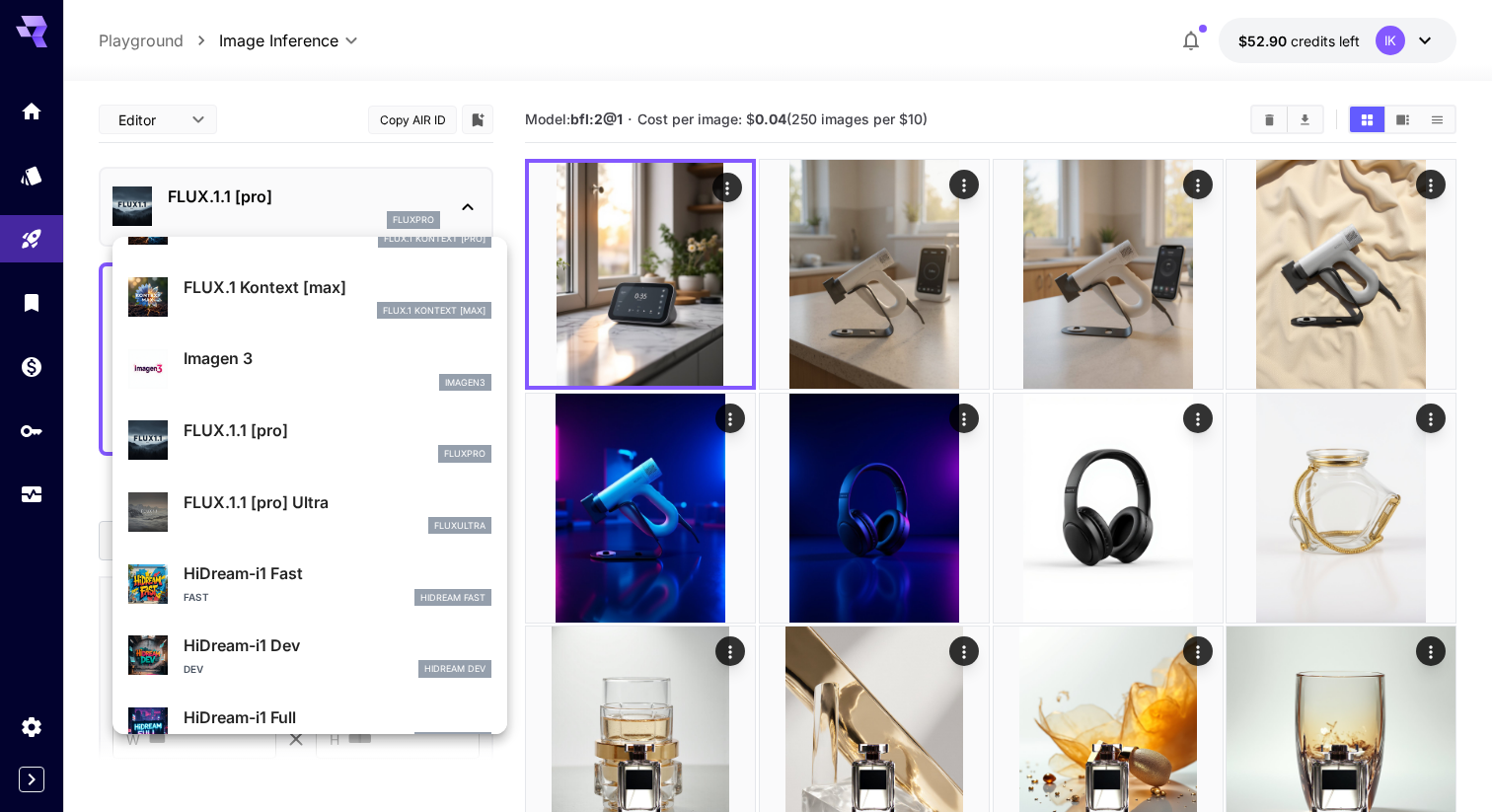 scroll, scrollTop: 1092, scrollLeft: 0, axis: vertical 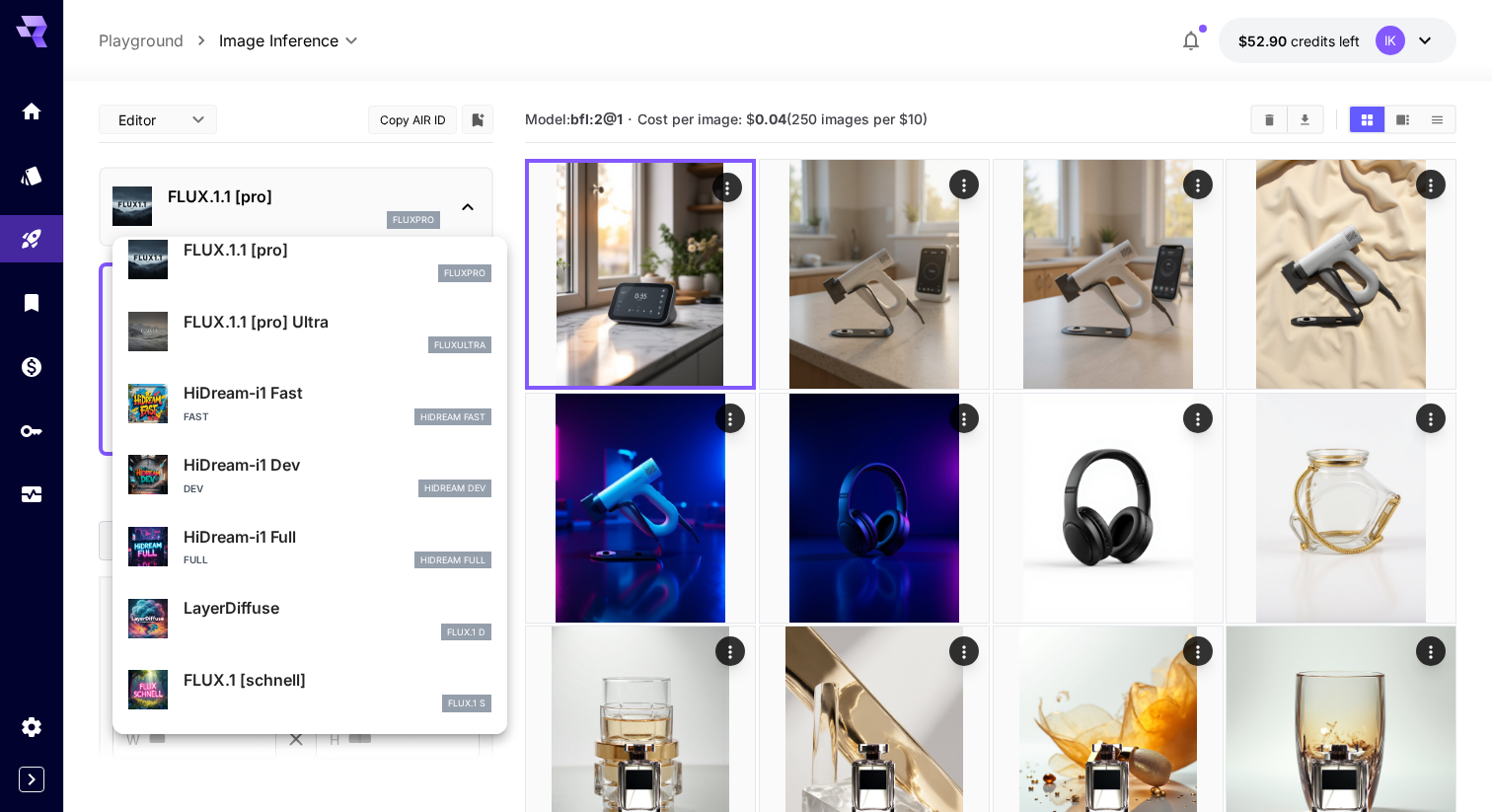 click on "Dev HiDream Dev" at bounding box center [337, 488] 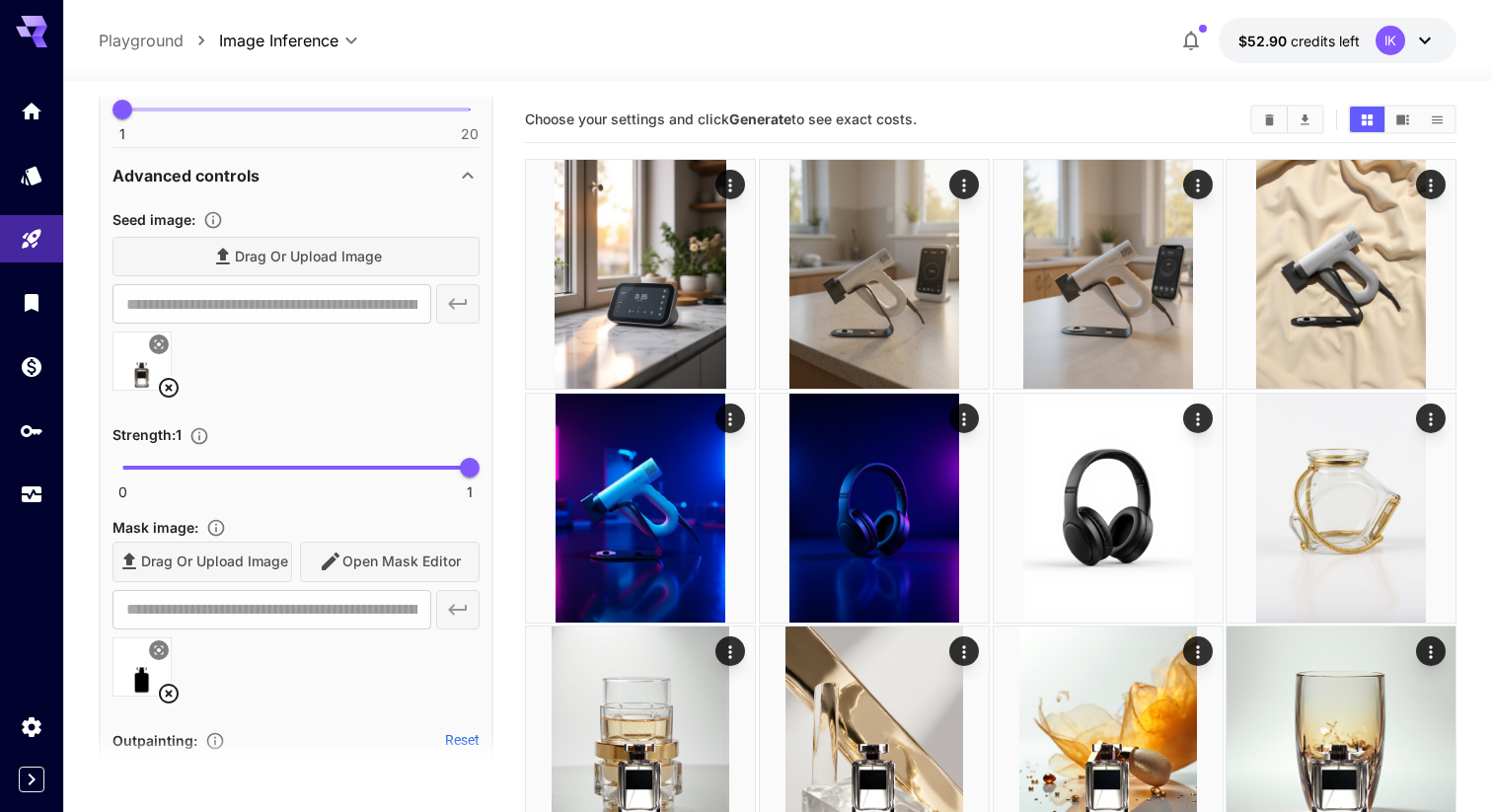 scroll, scrollTop: 791, scrollLeft: 0, axis: vertical 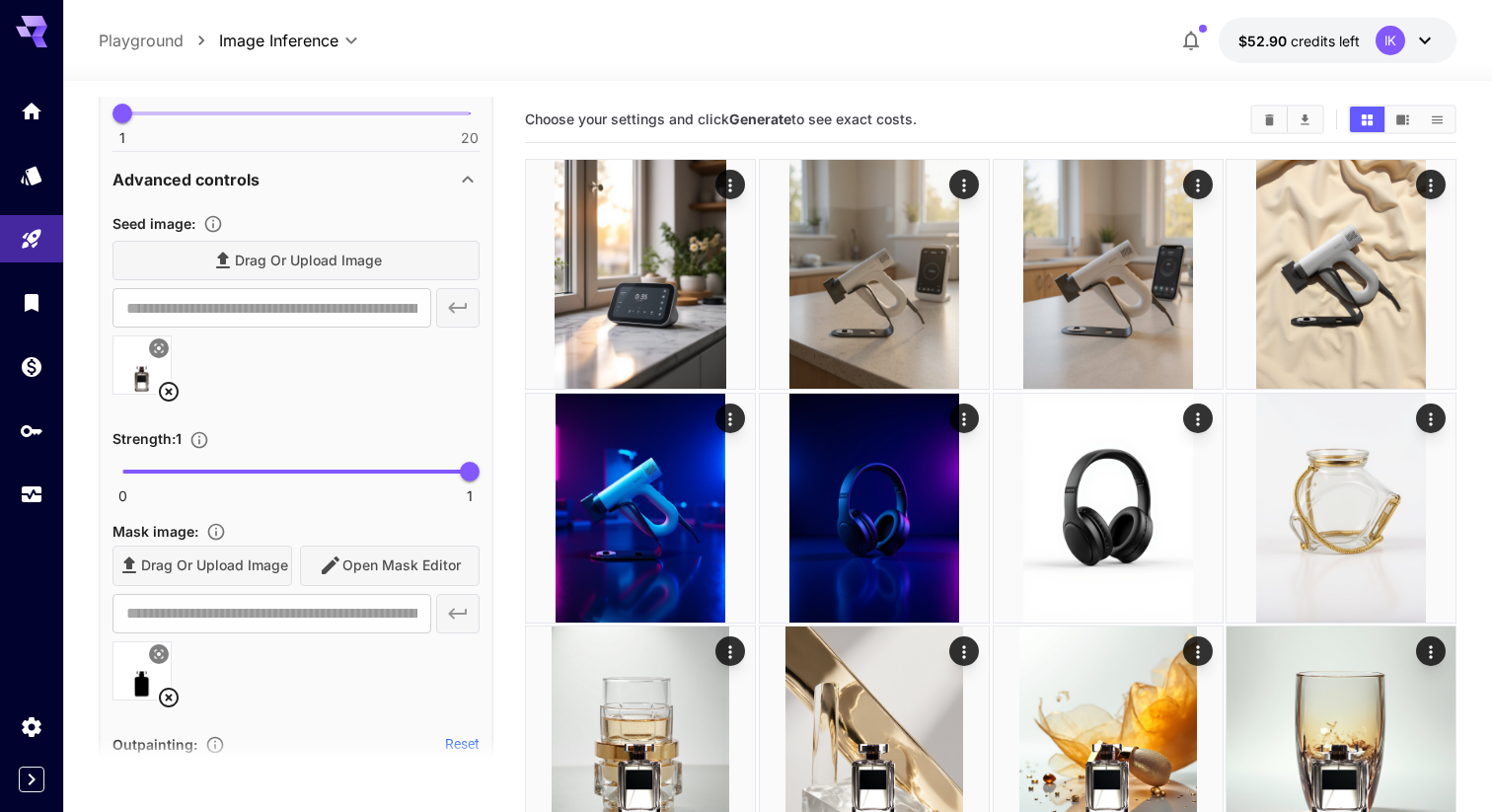 click 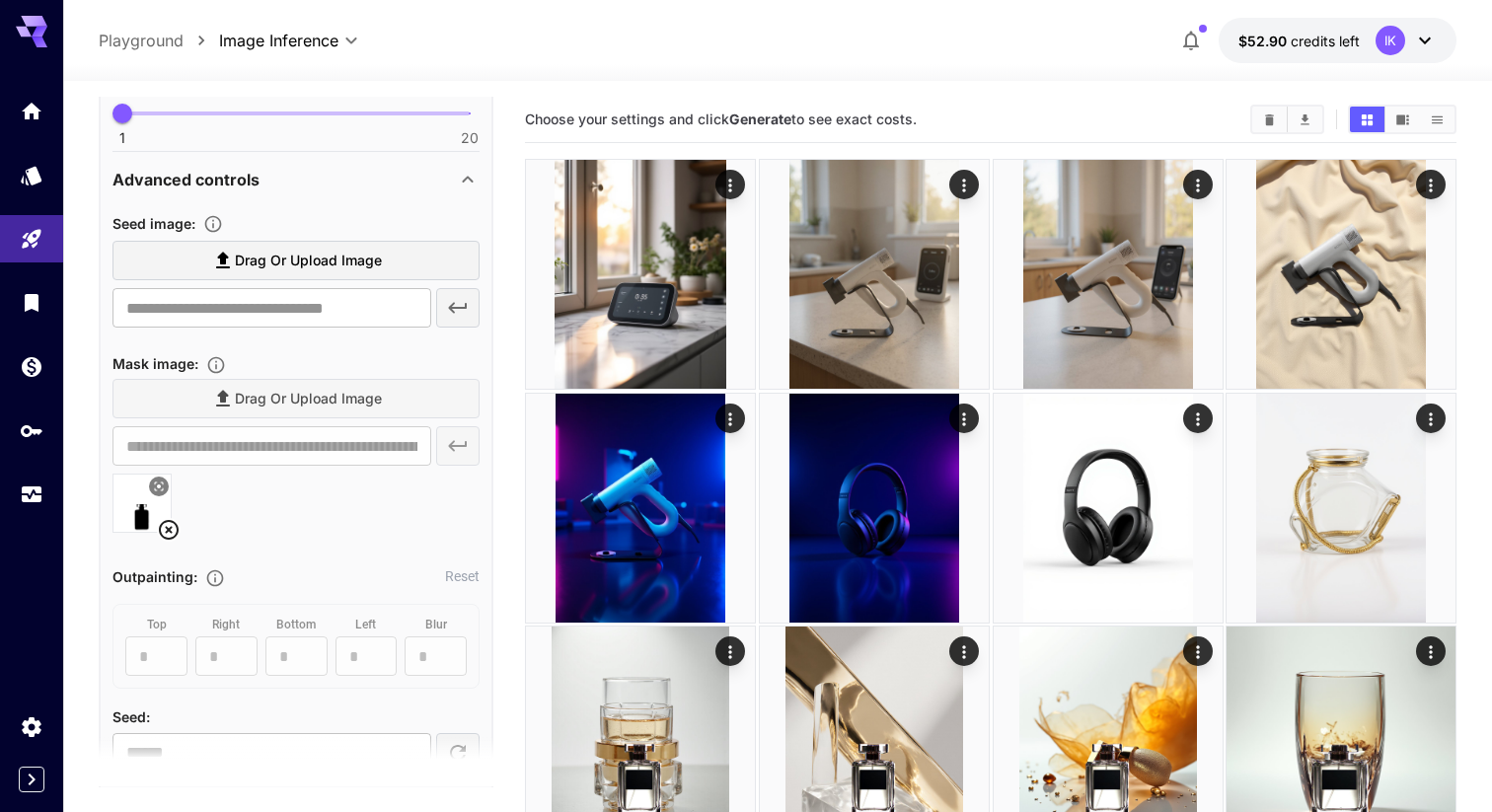 click 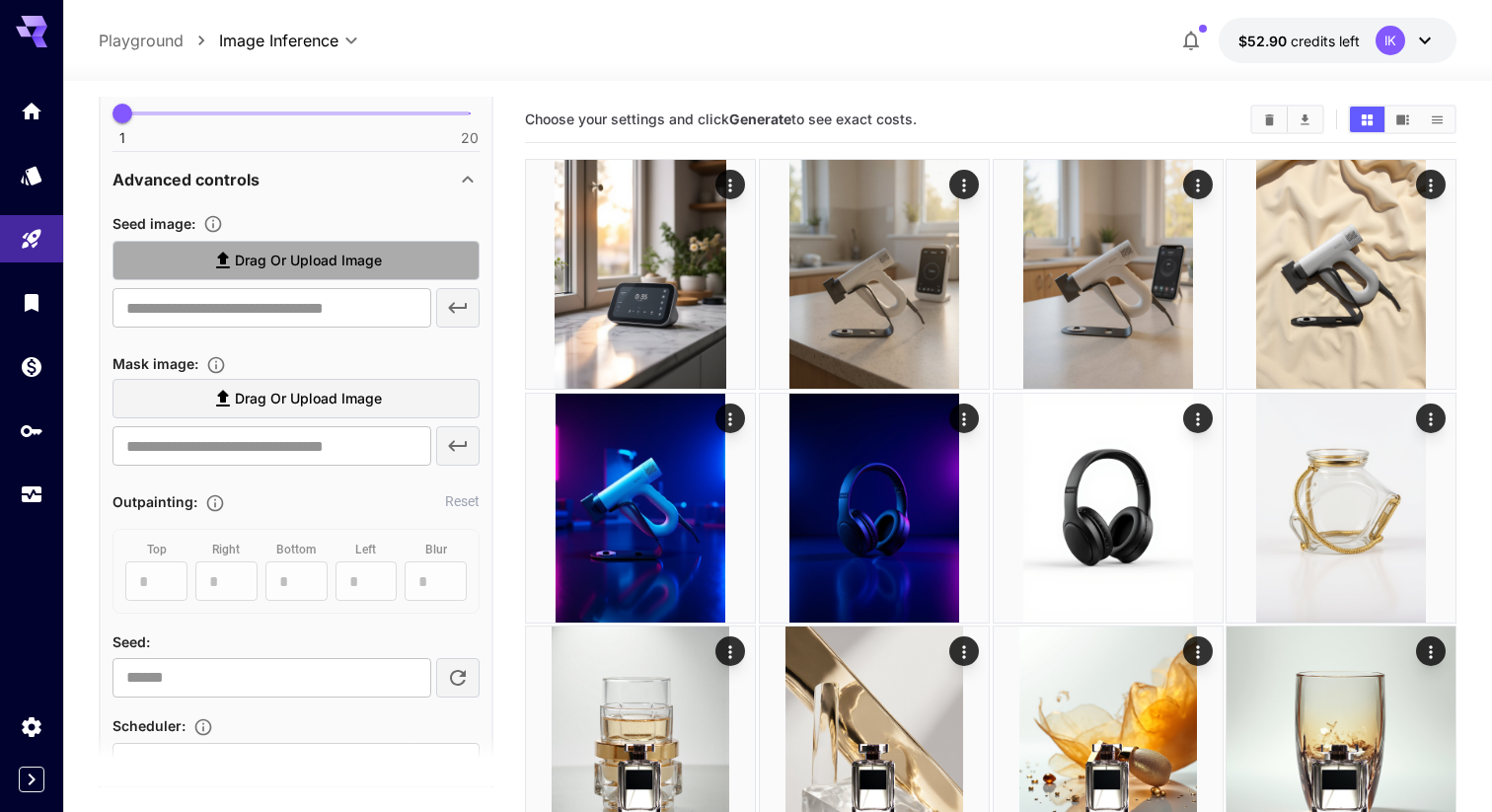 click on "Drag or upload image" at bounding box center (296, 260) 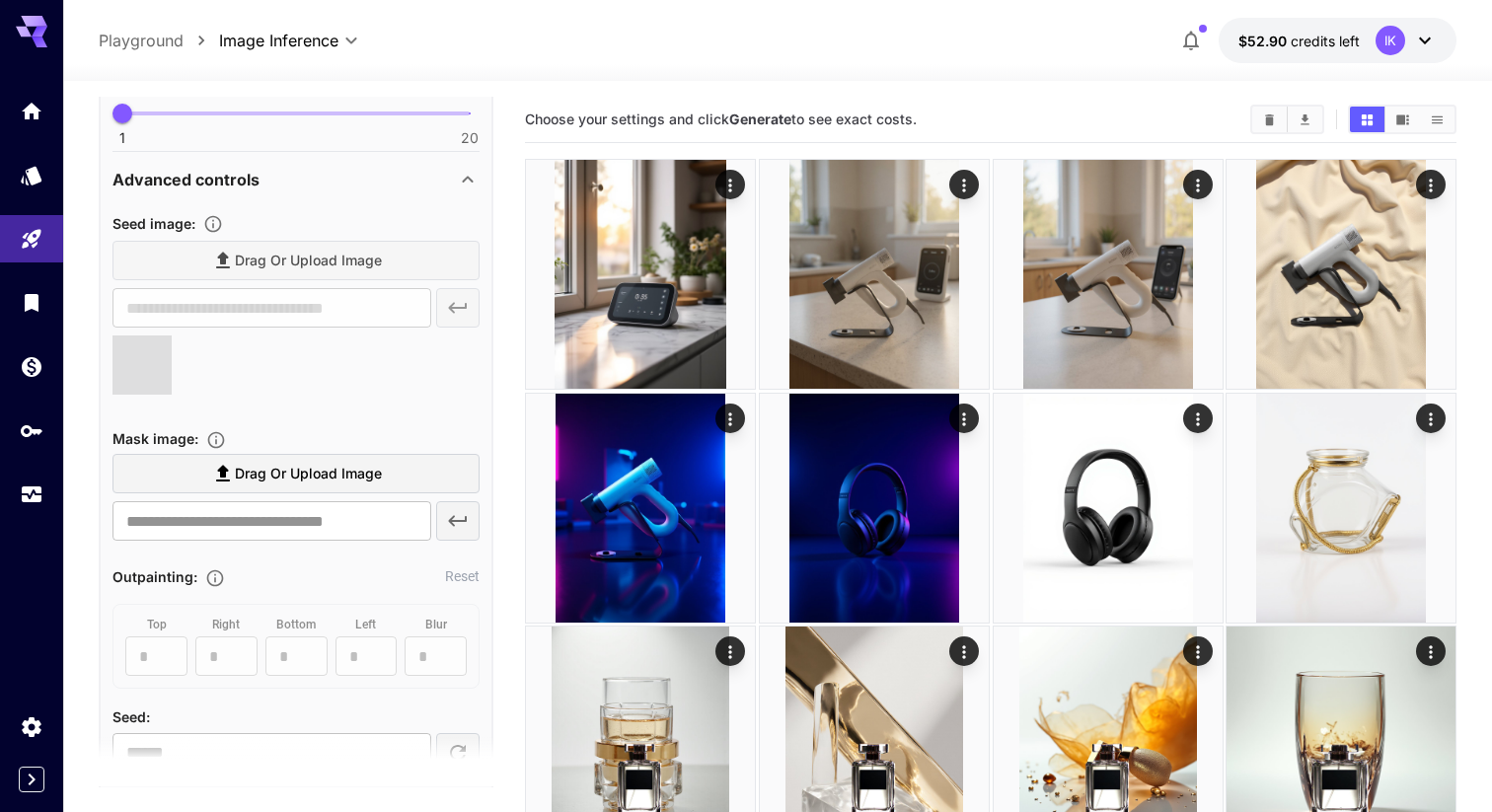 type on "**********" 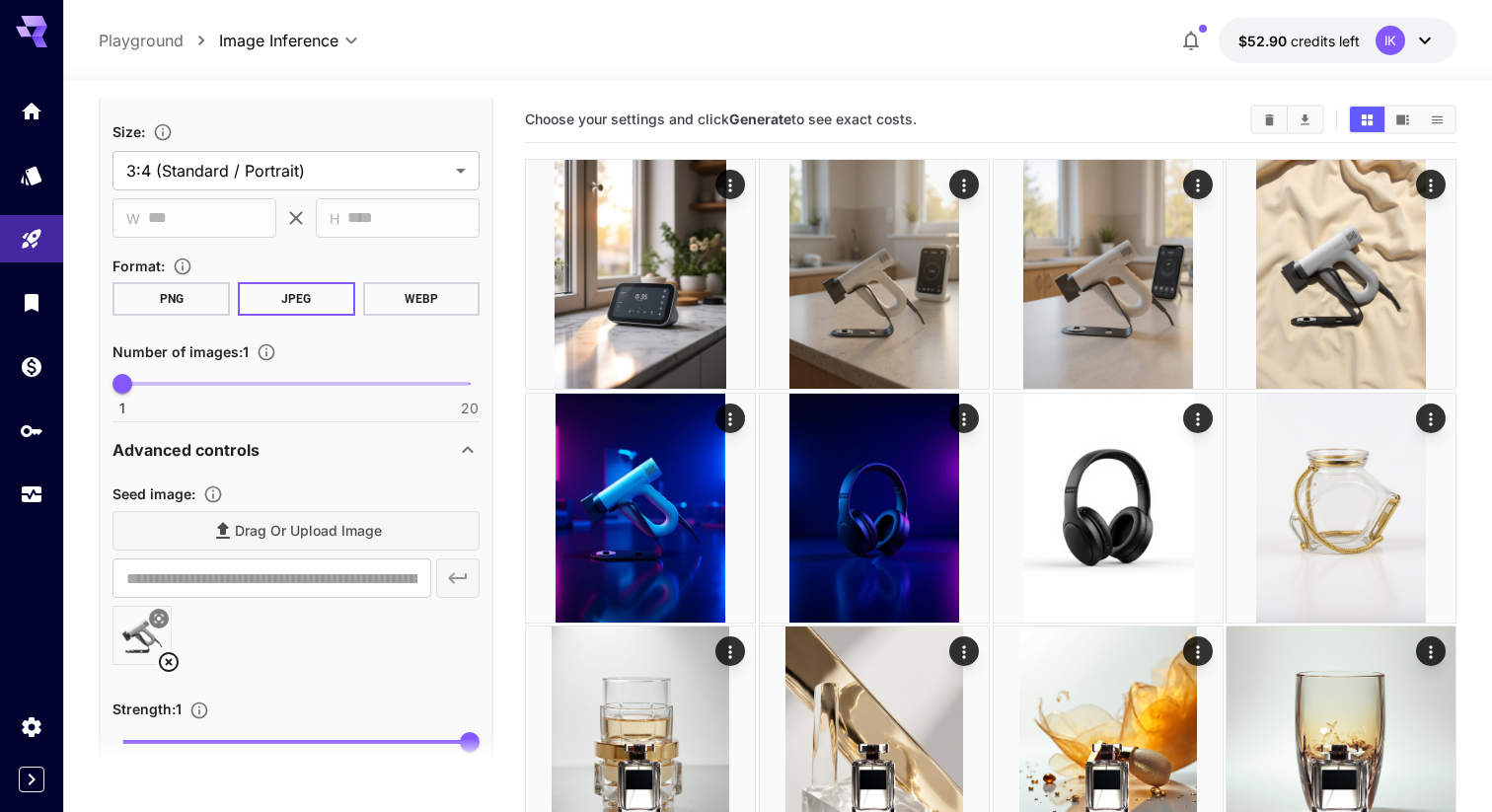 scroll, scrollTop: 515, scrollLeft: 0, axis: vertical 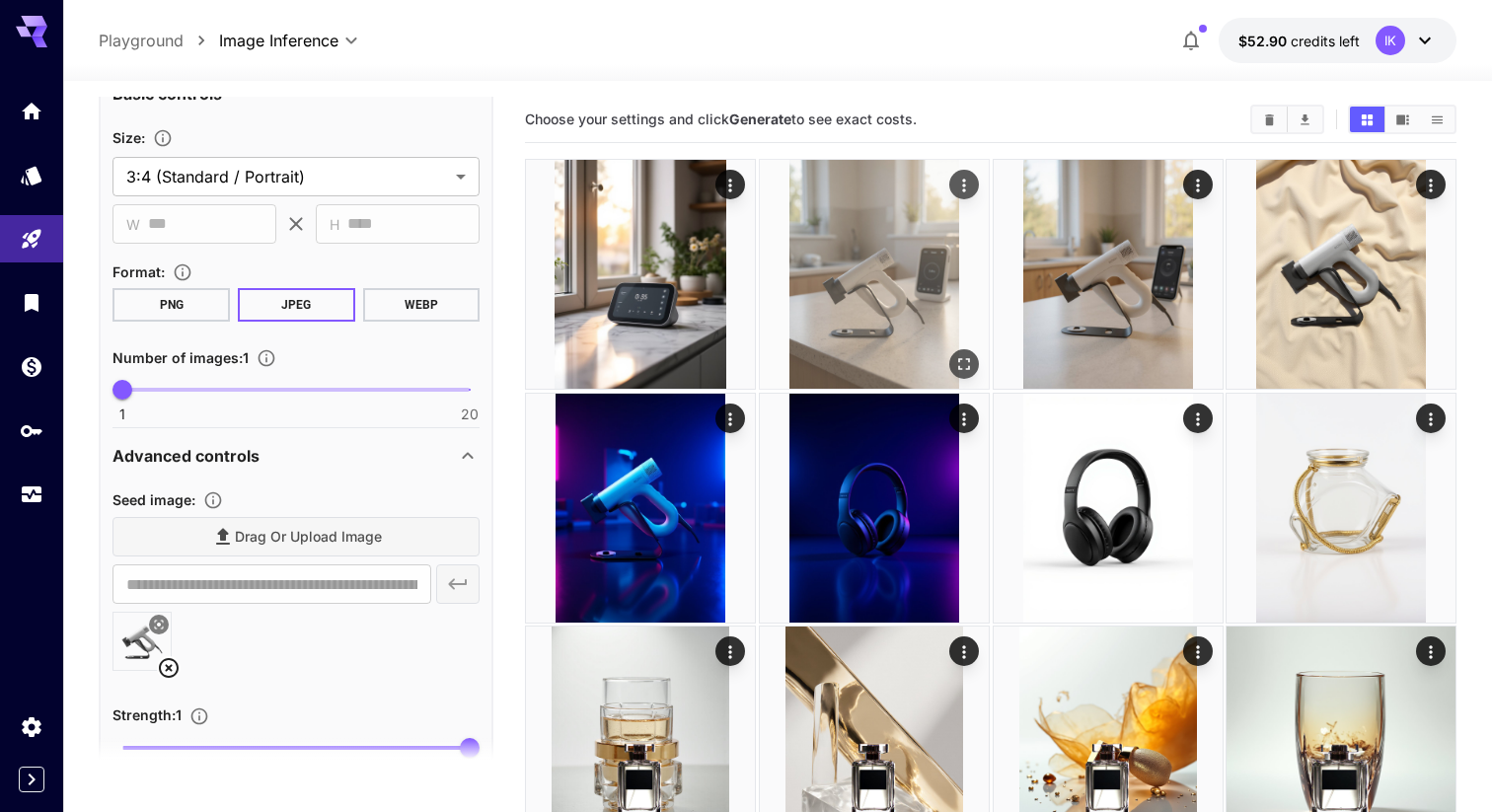 click at bounding box center [874, 274] 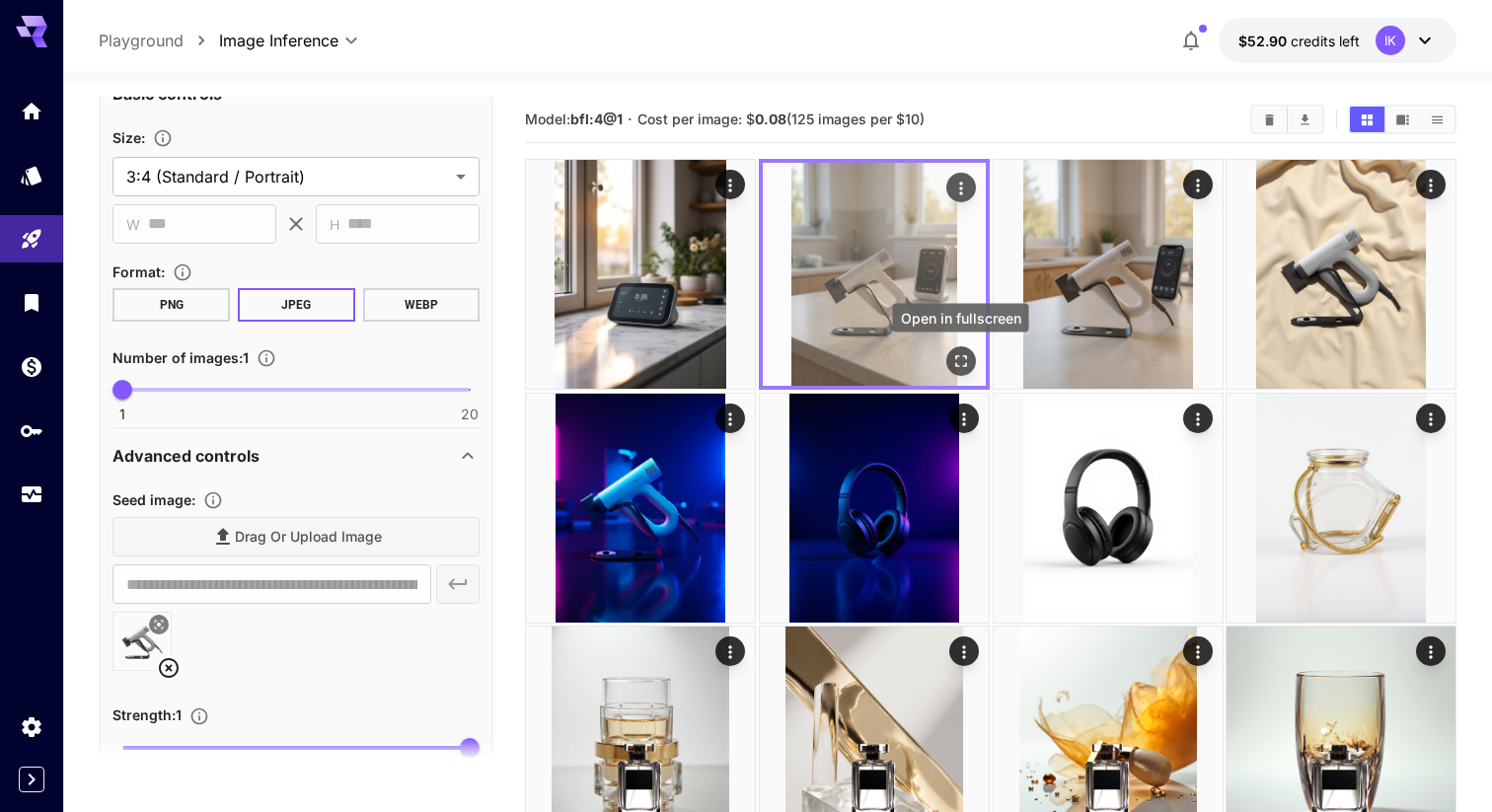 click 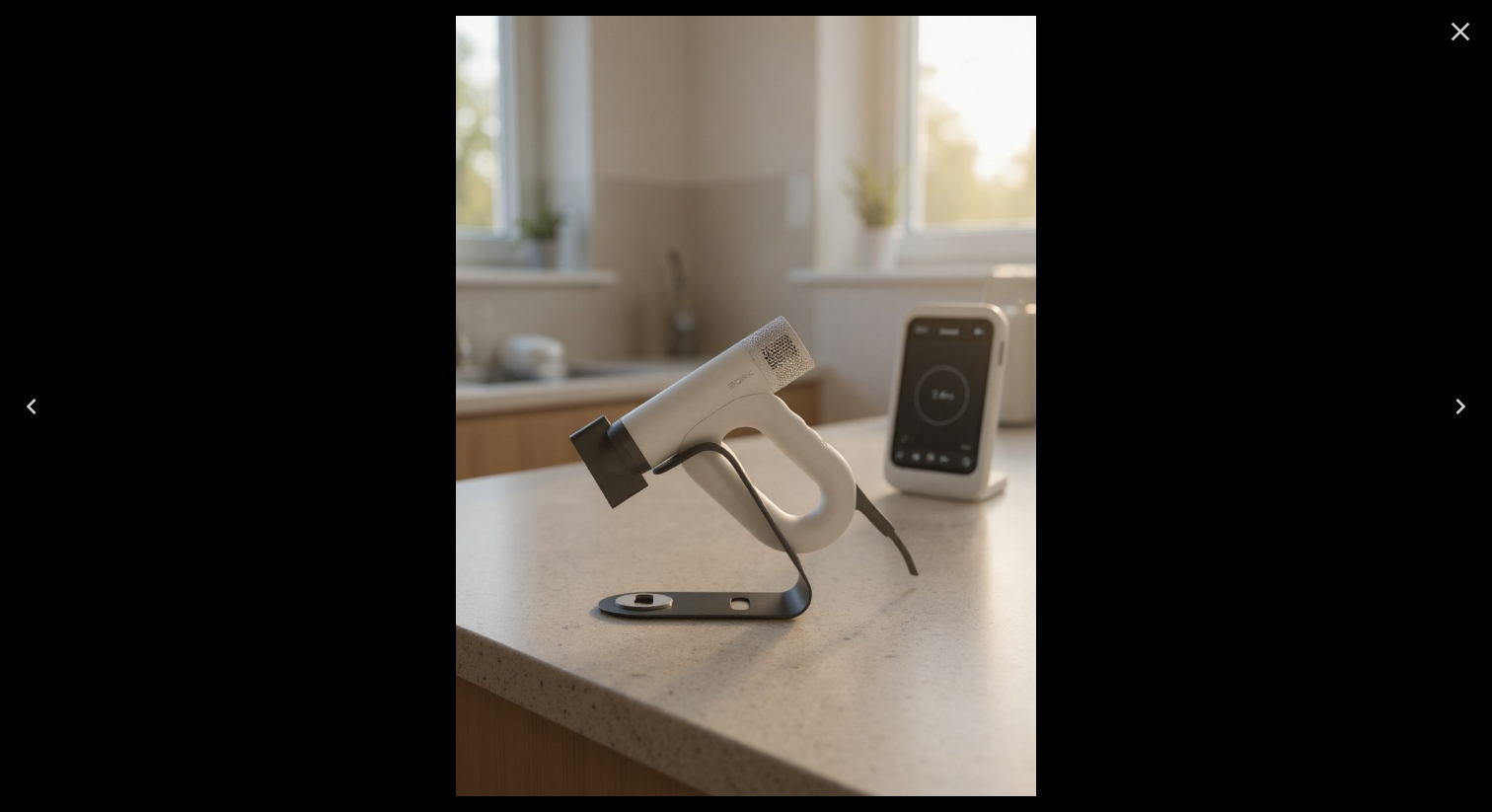 click 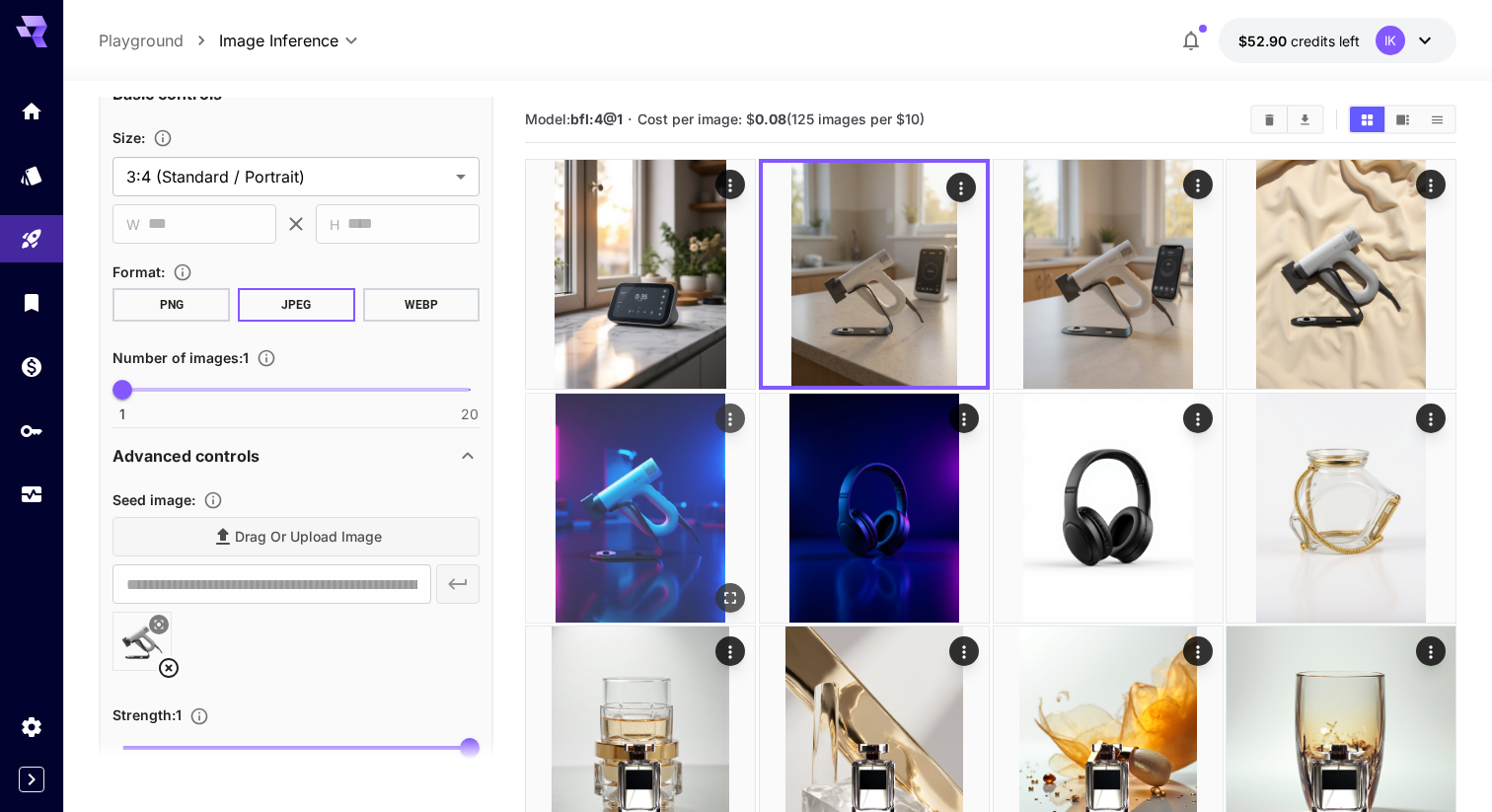 click at bounding box center (640, 508) 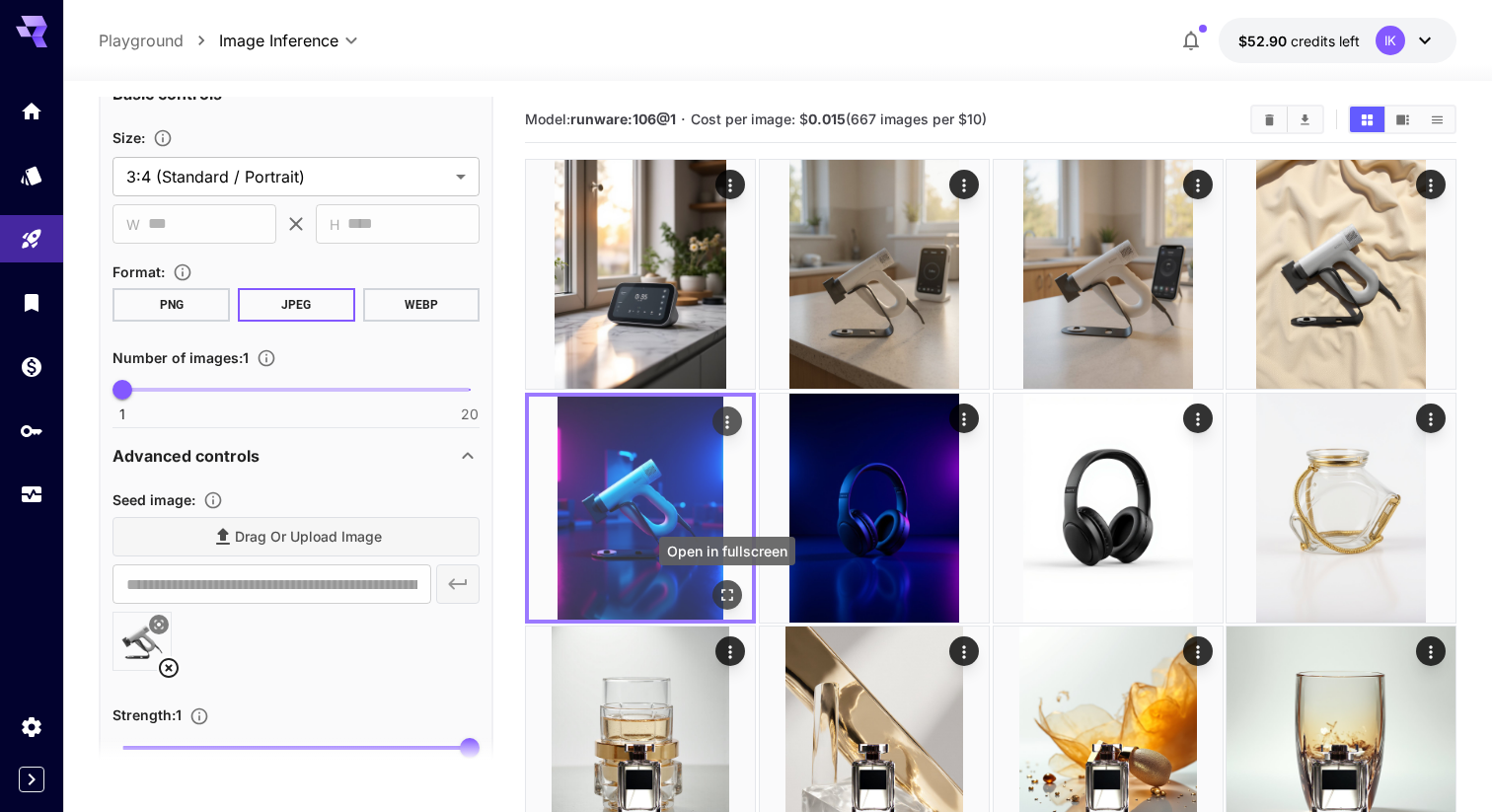 click 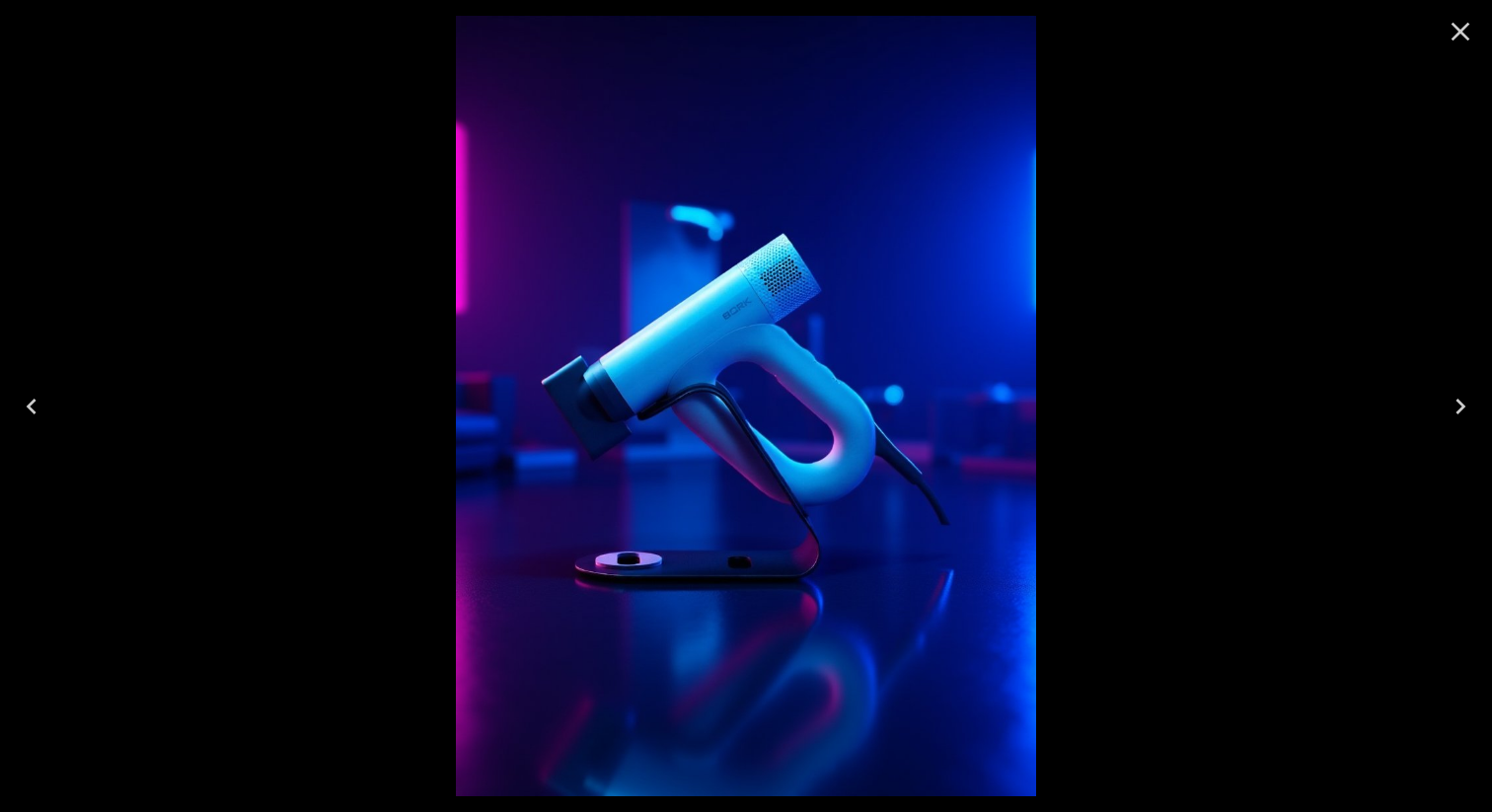 click 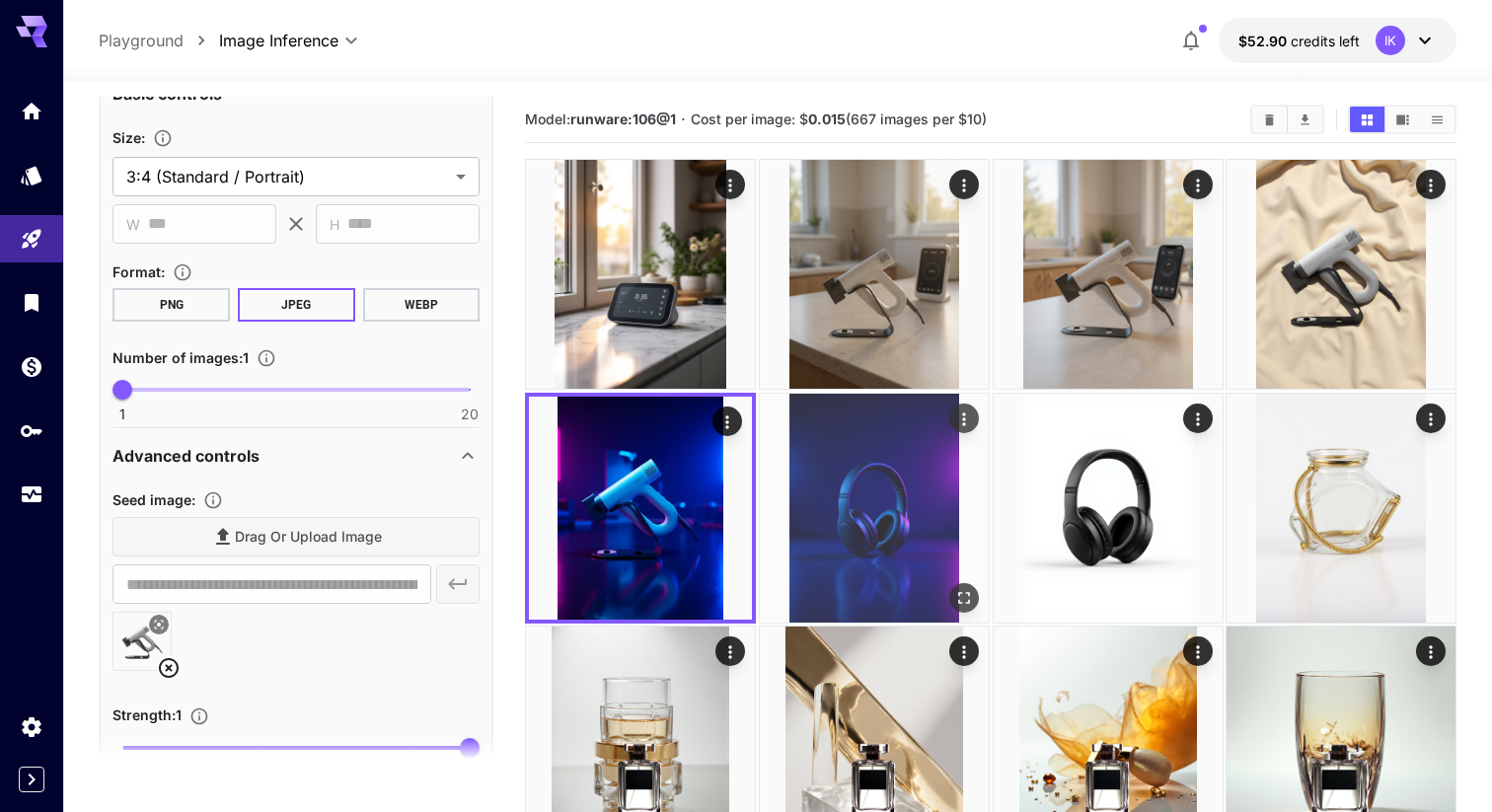 click at bounding box center [874, 508] 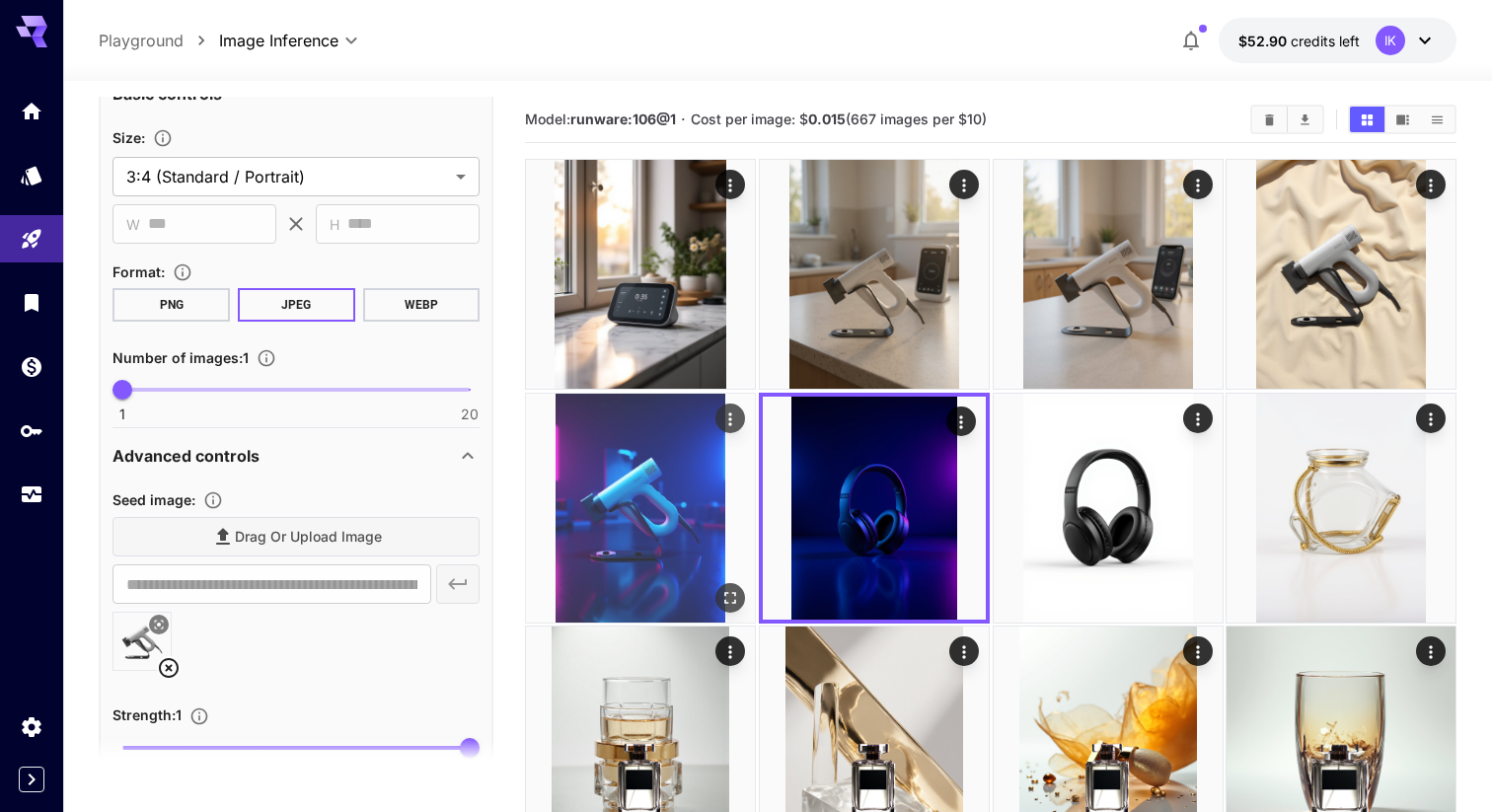 click at bounding box center (640, 508) 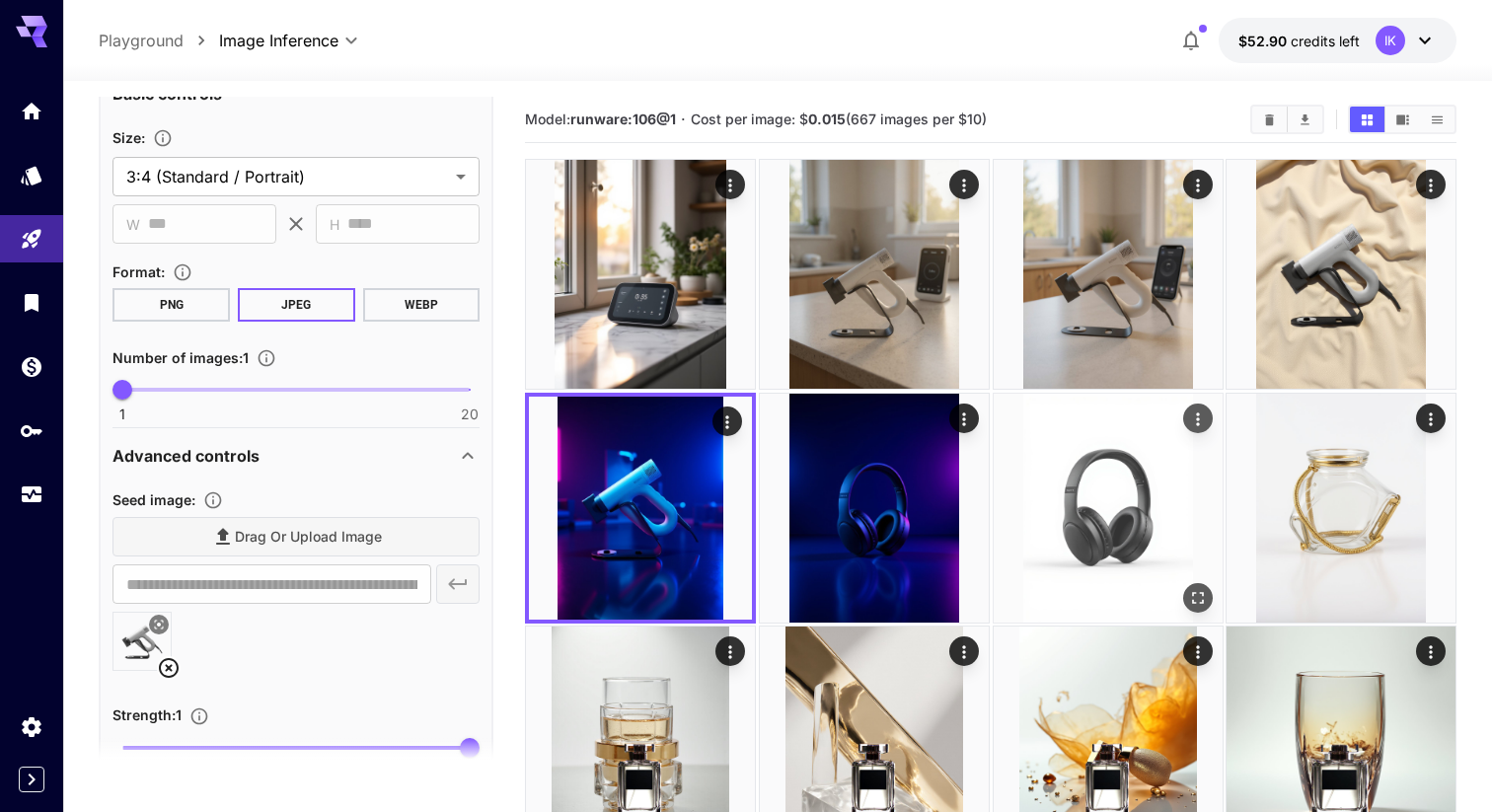 click at bounding box center [1108, 508] 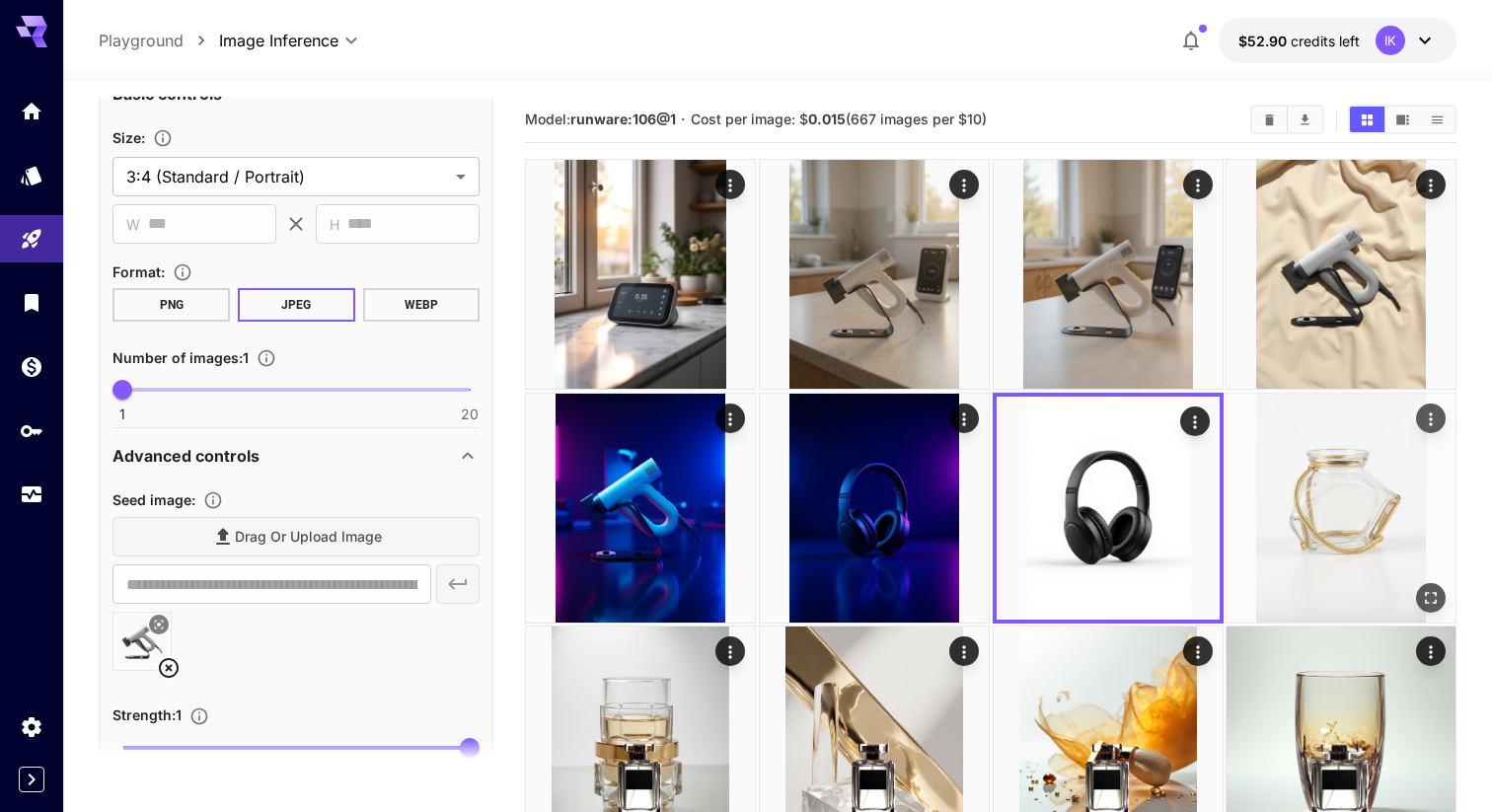 click at bounding box center (1341, 508) 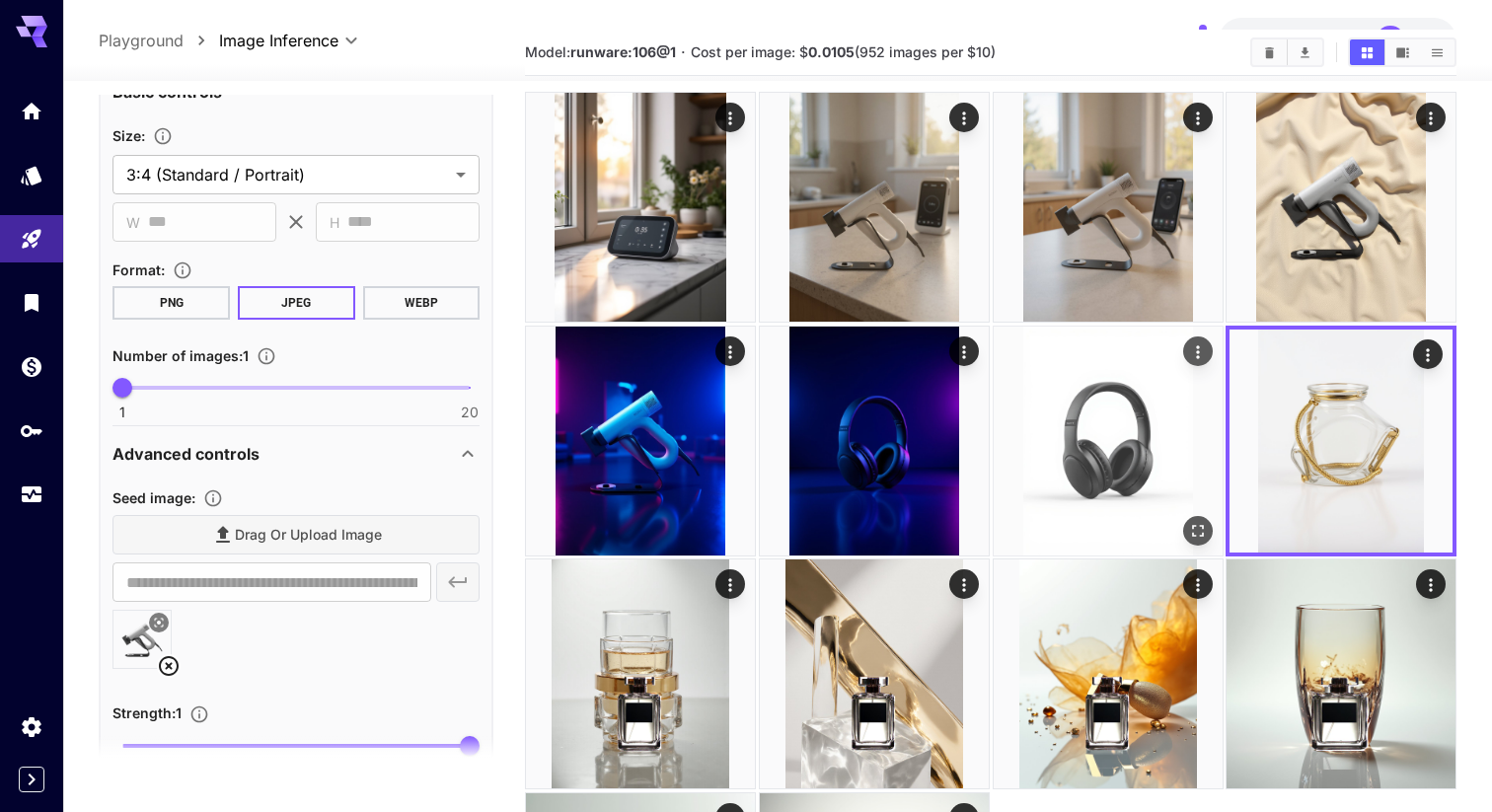 scroll, scrollTop: 78, scrollLeft: 0, axis: vertical 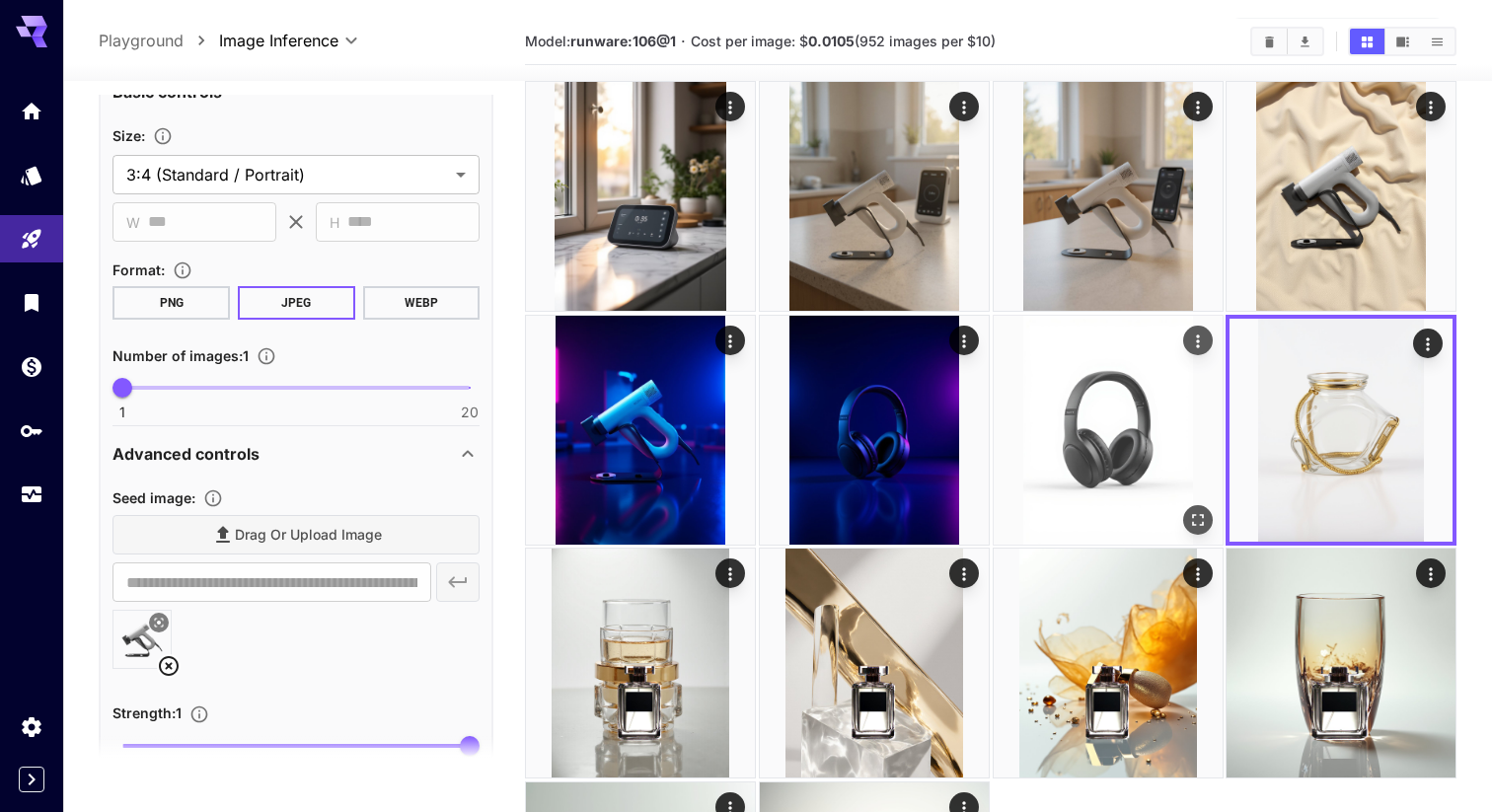 click at bounding box center [1108, 430] 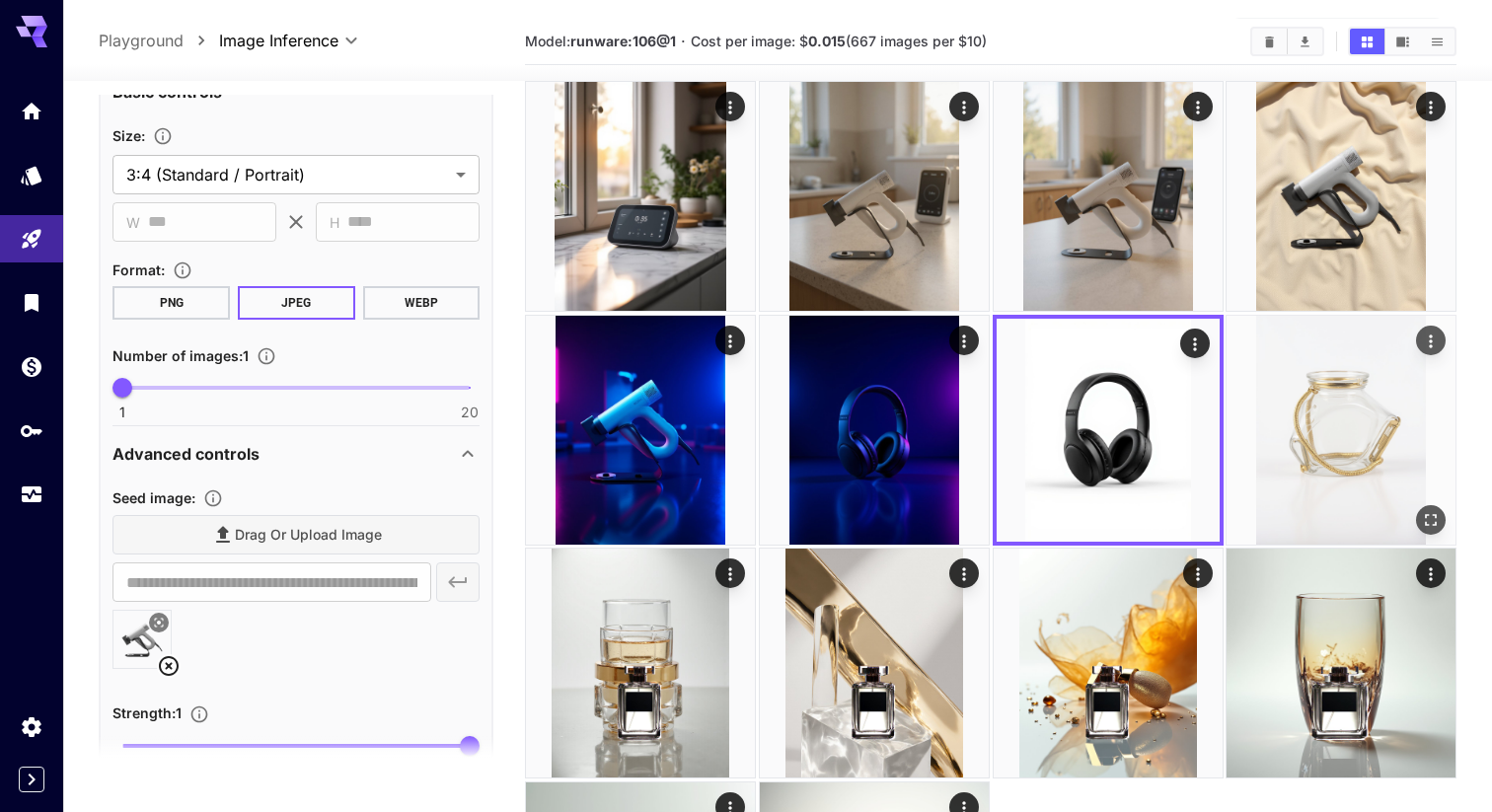 click at bounding box center (1341, 430) 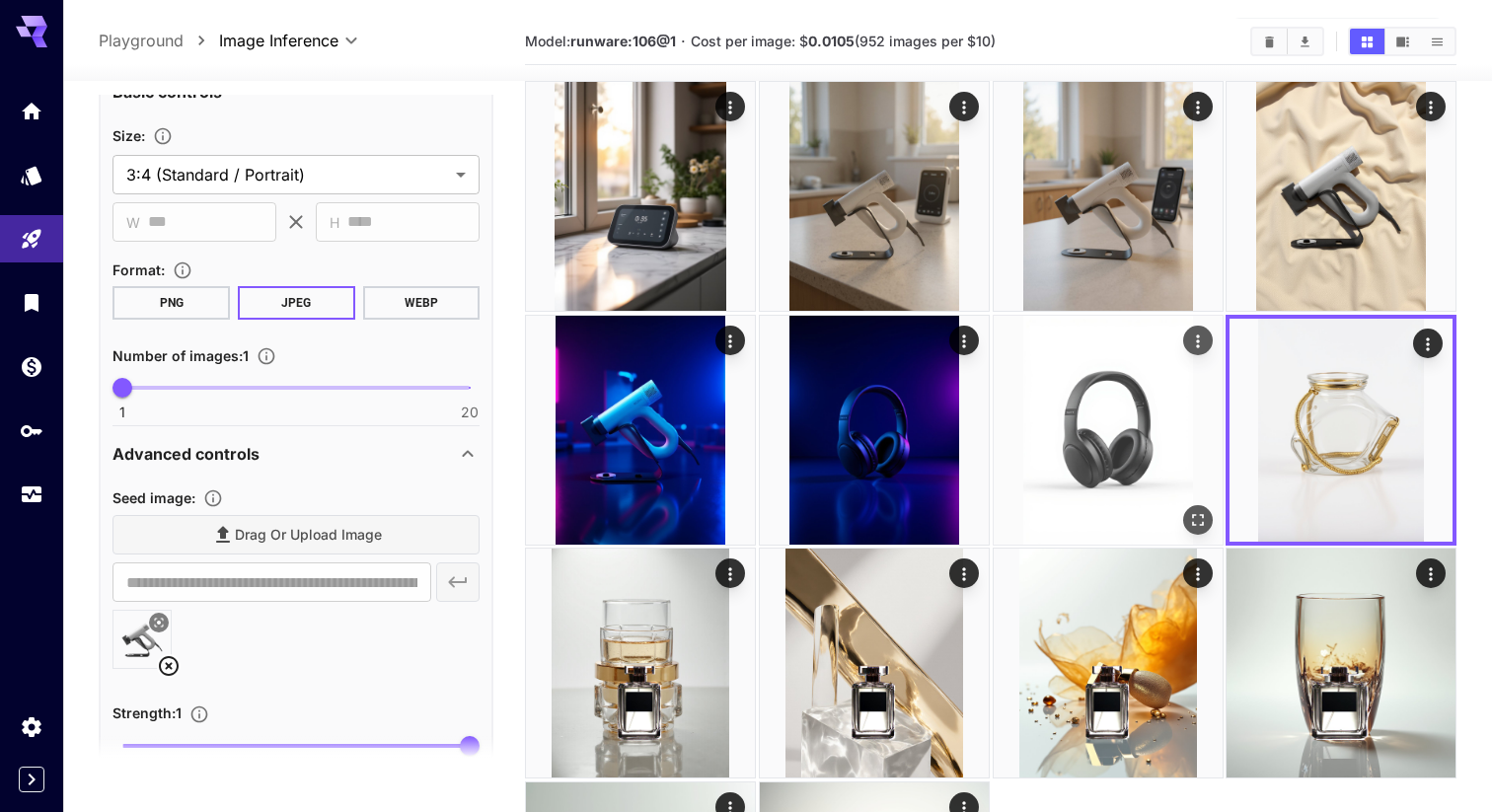 click at bounding box center (1108, 430) 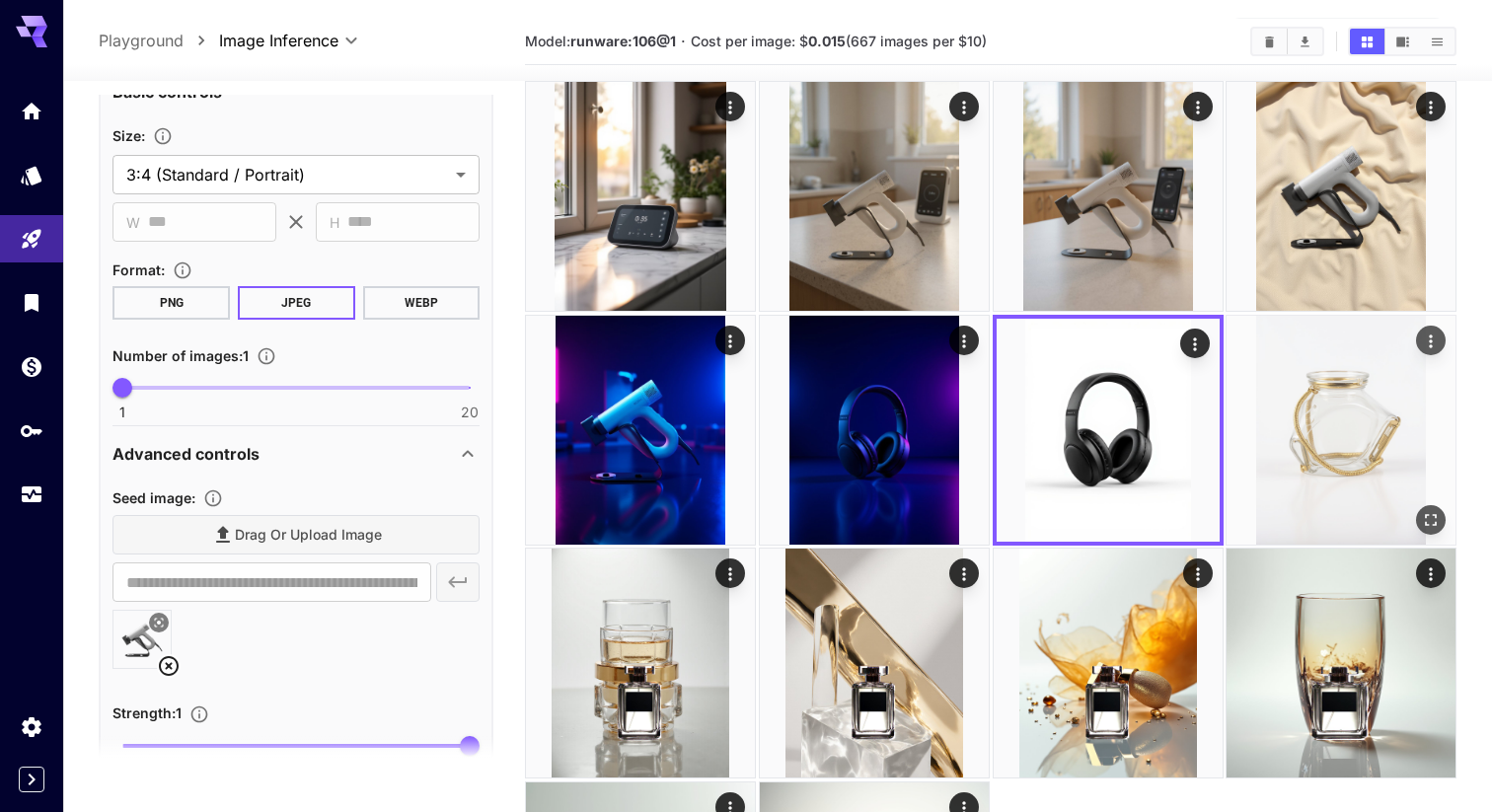 click at bounding box center [1341, 430] 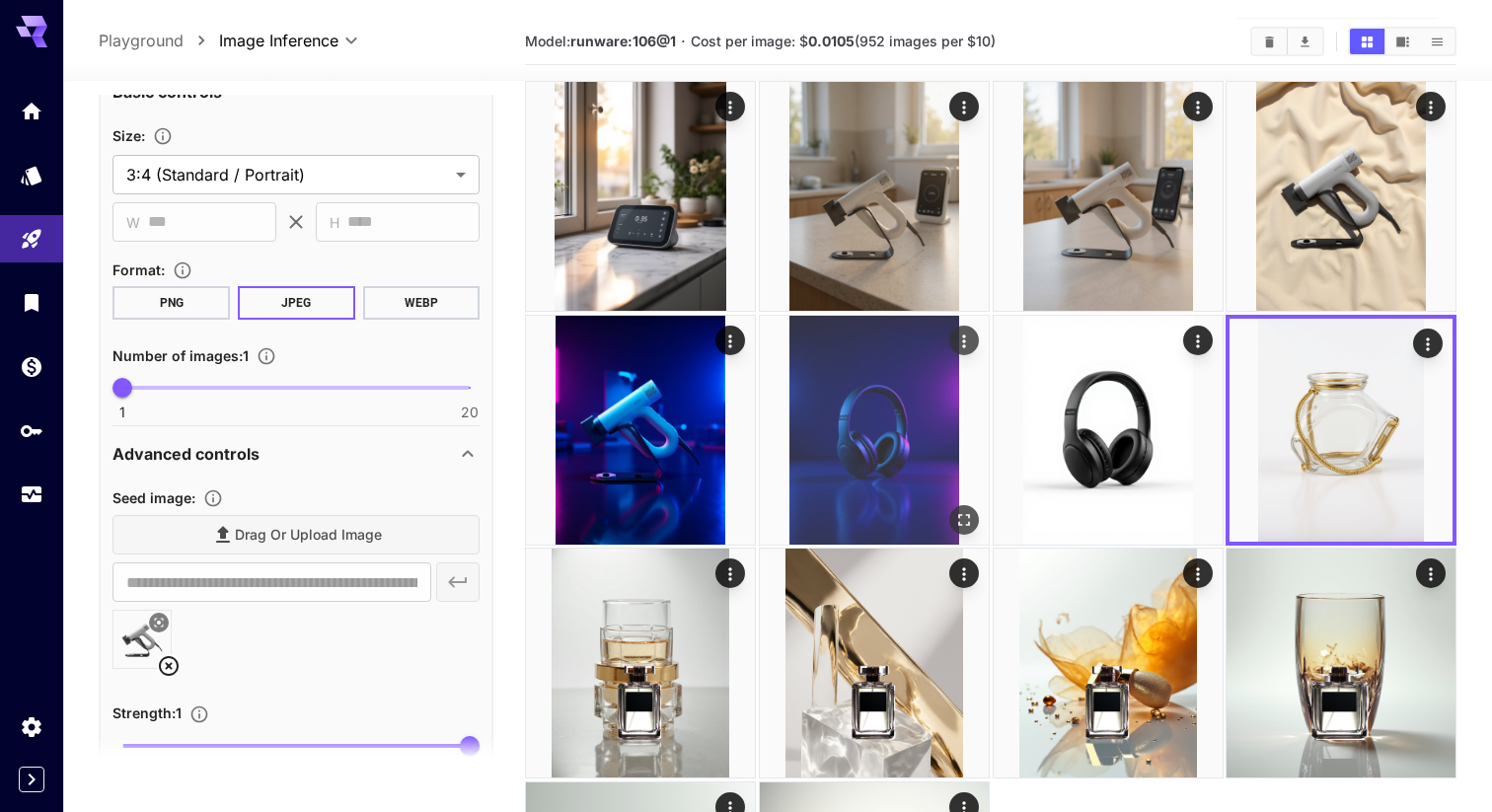 click at bounding box center (874, 430) 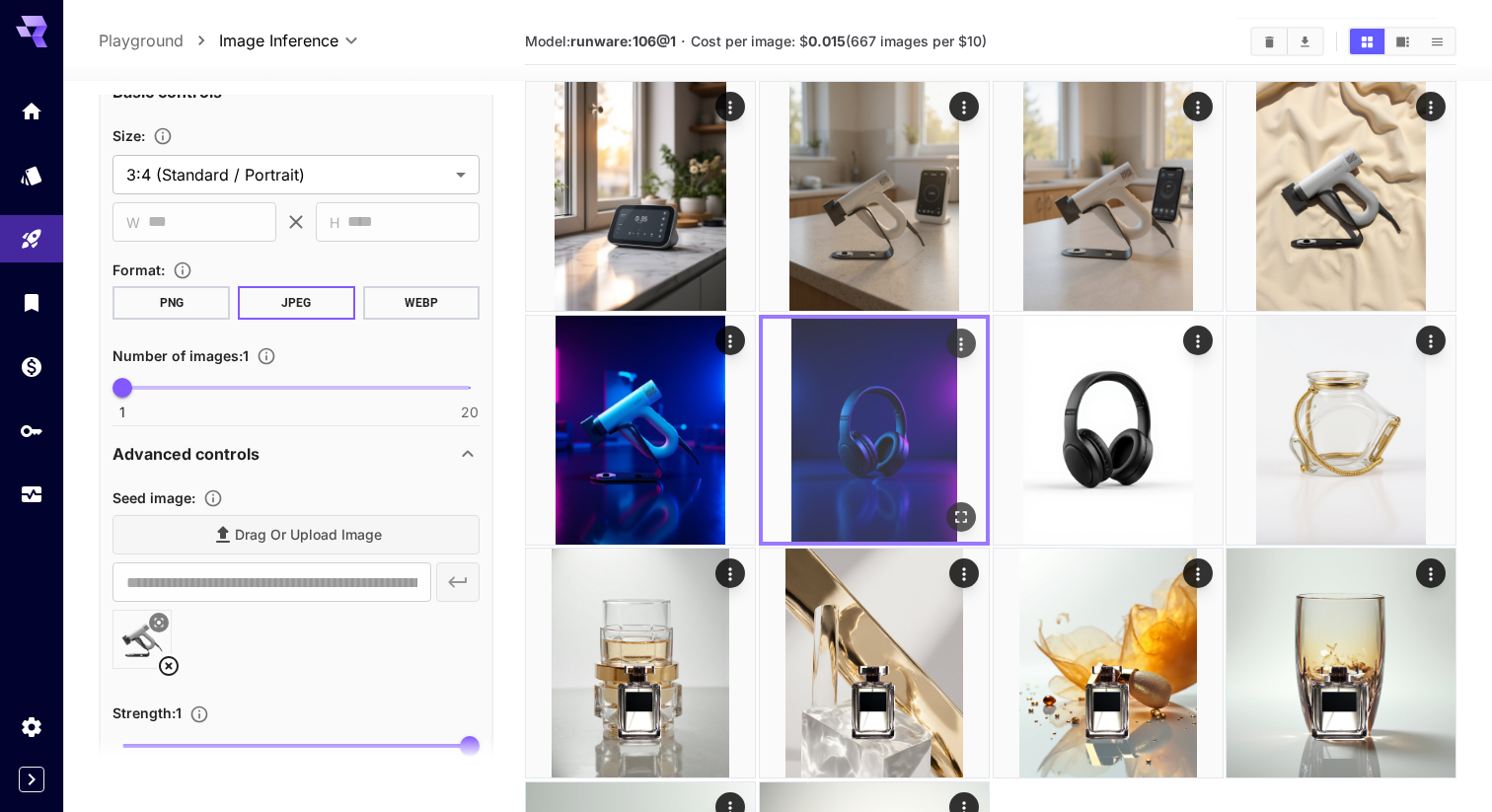 click at bounding box center [874, 430] 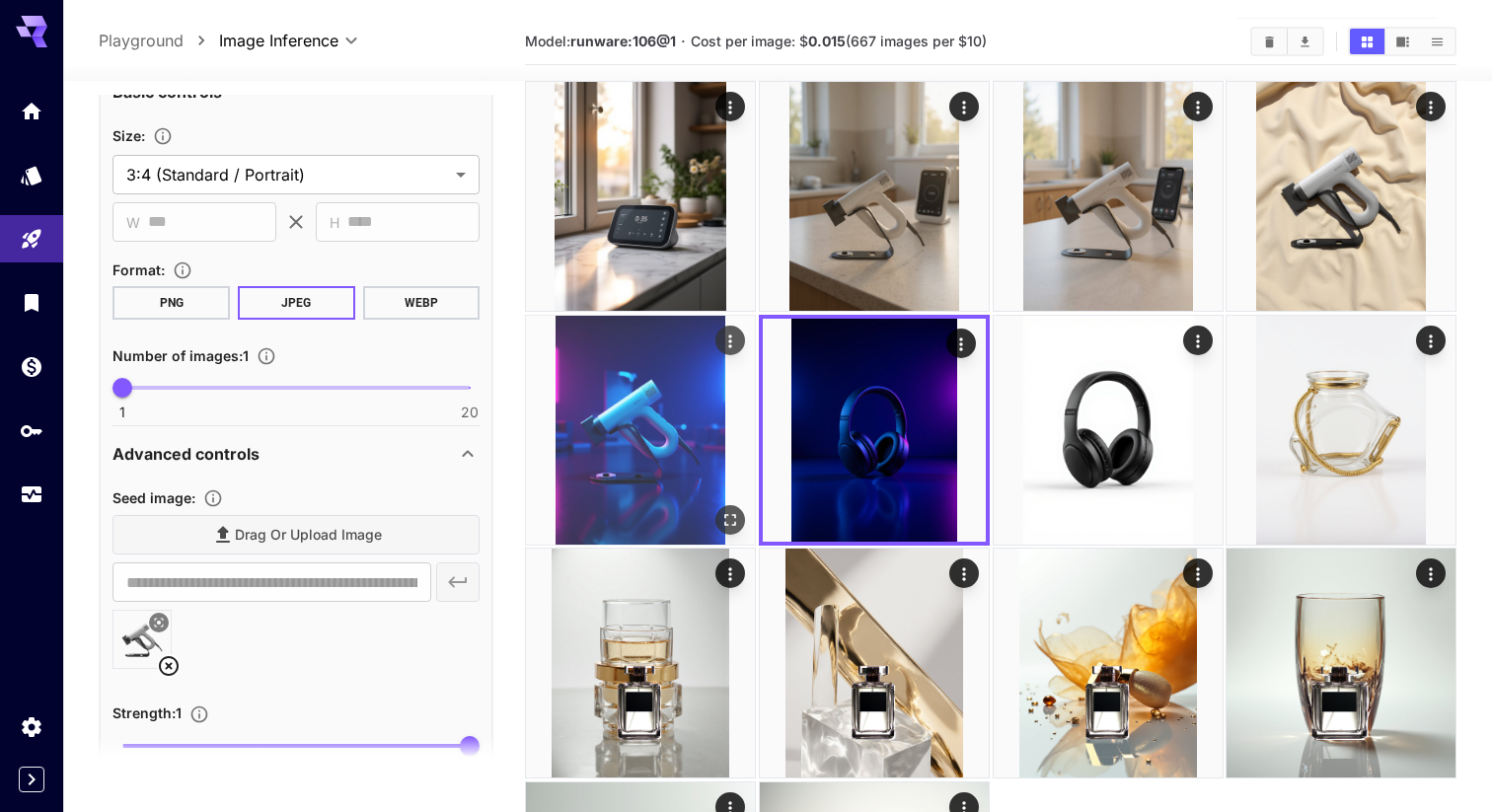 click at bounding box center (640, 430) 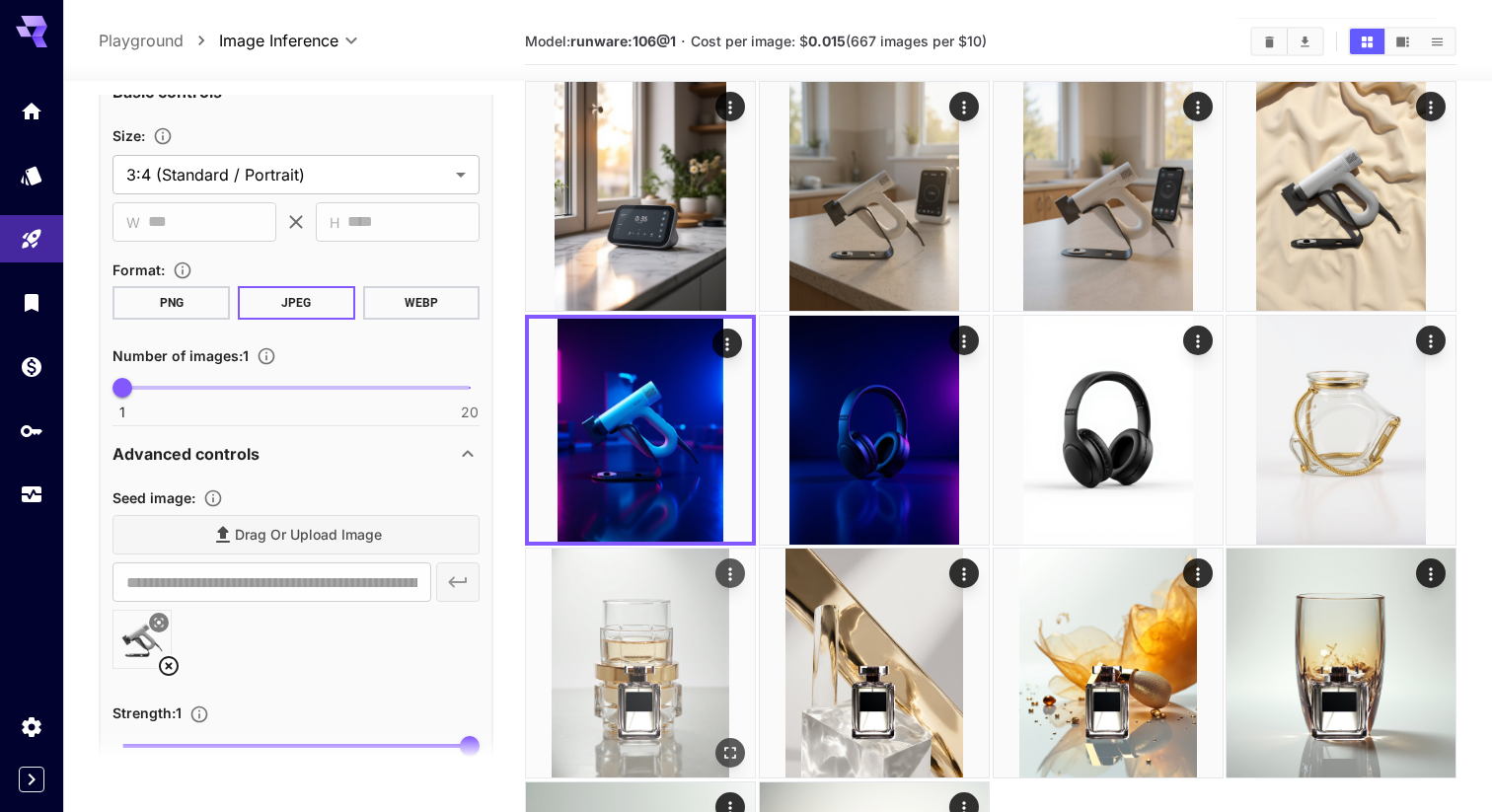 click at bounding box center [640, 663] 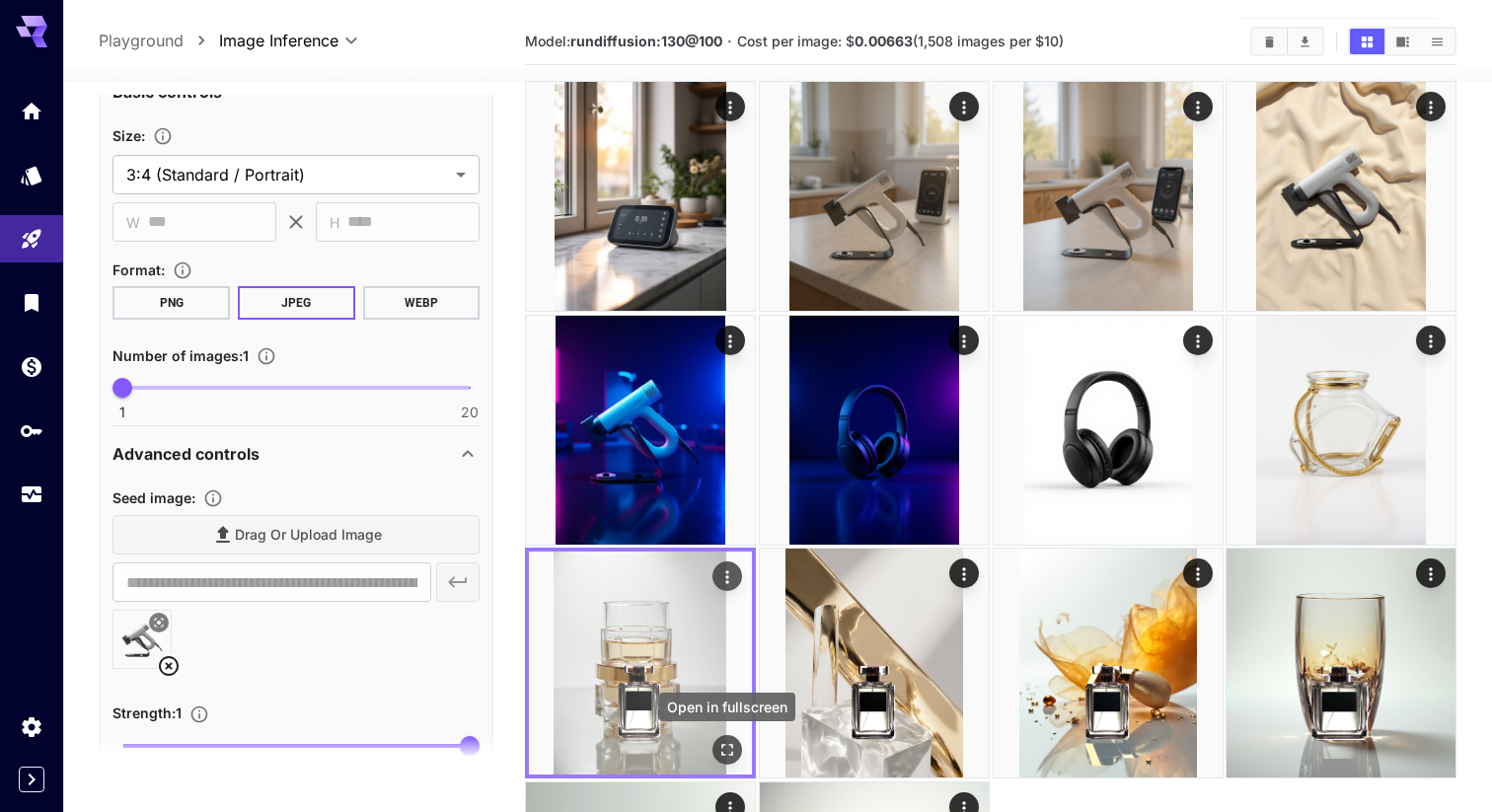 click 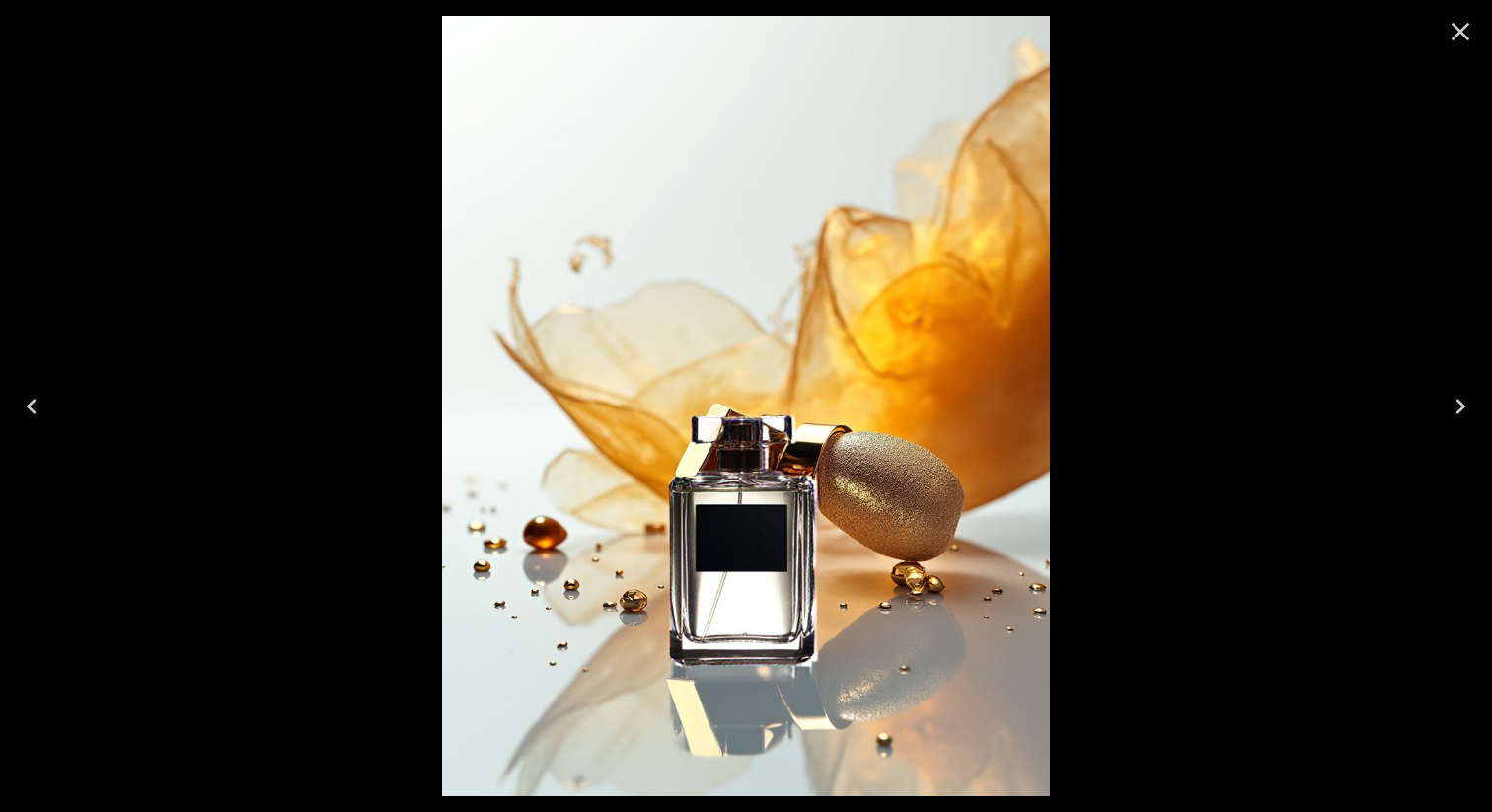 click 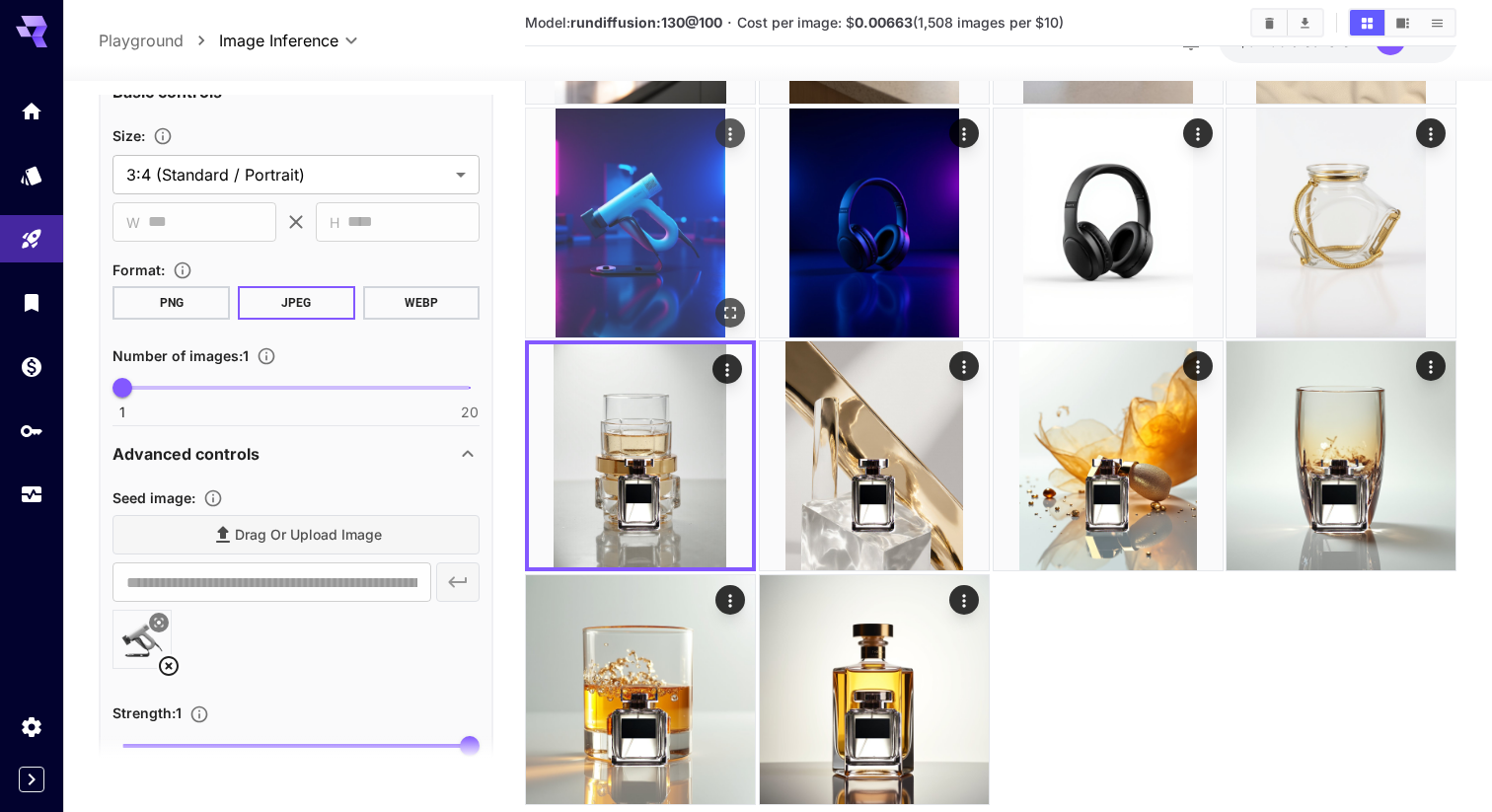 scroll, scrollTop: 336, scrollLeft: 0, axis: vertical 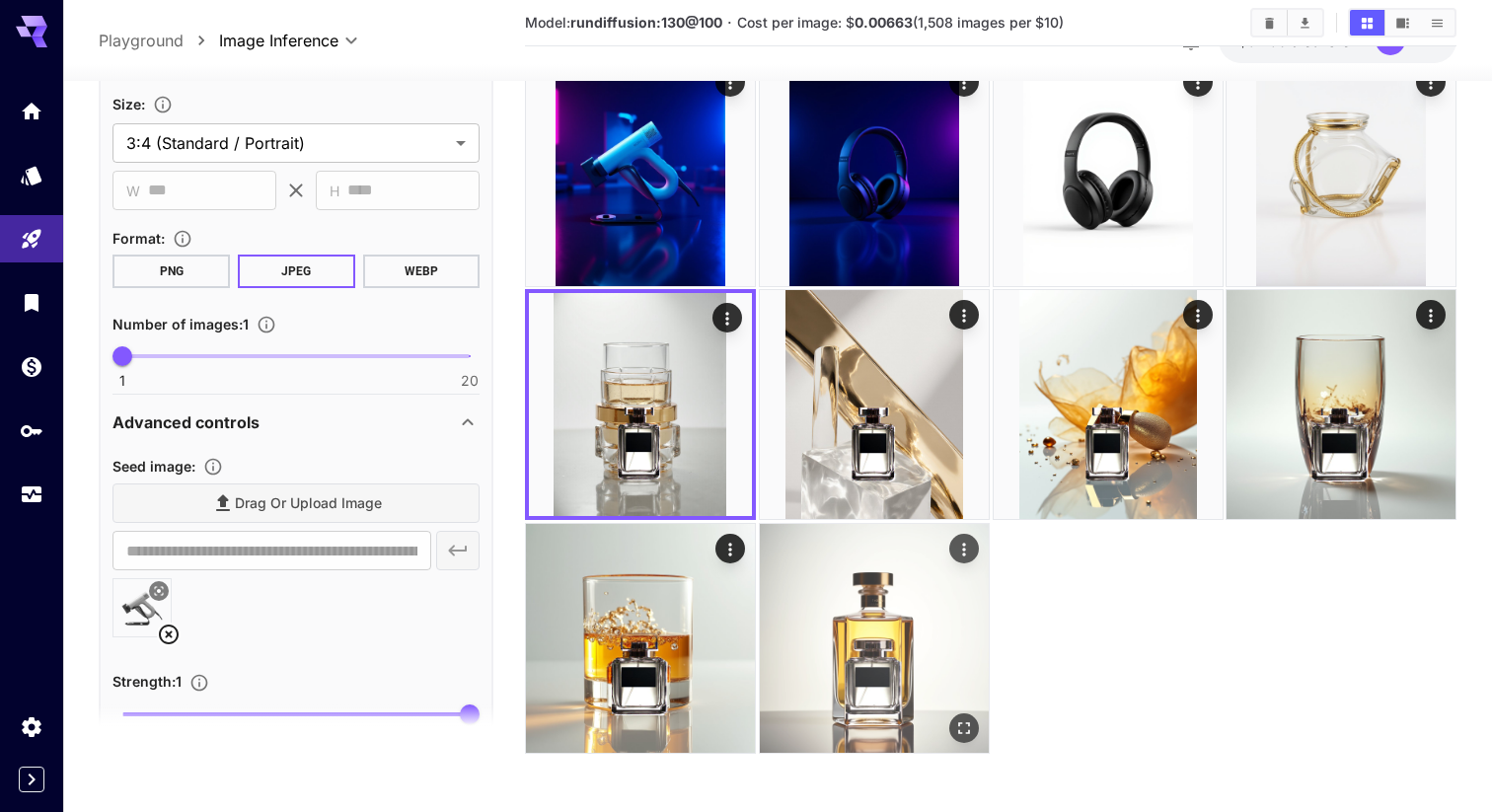 click at bounding box center (874, 638) 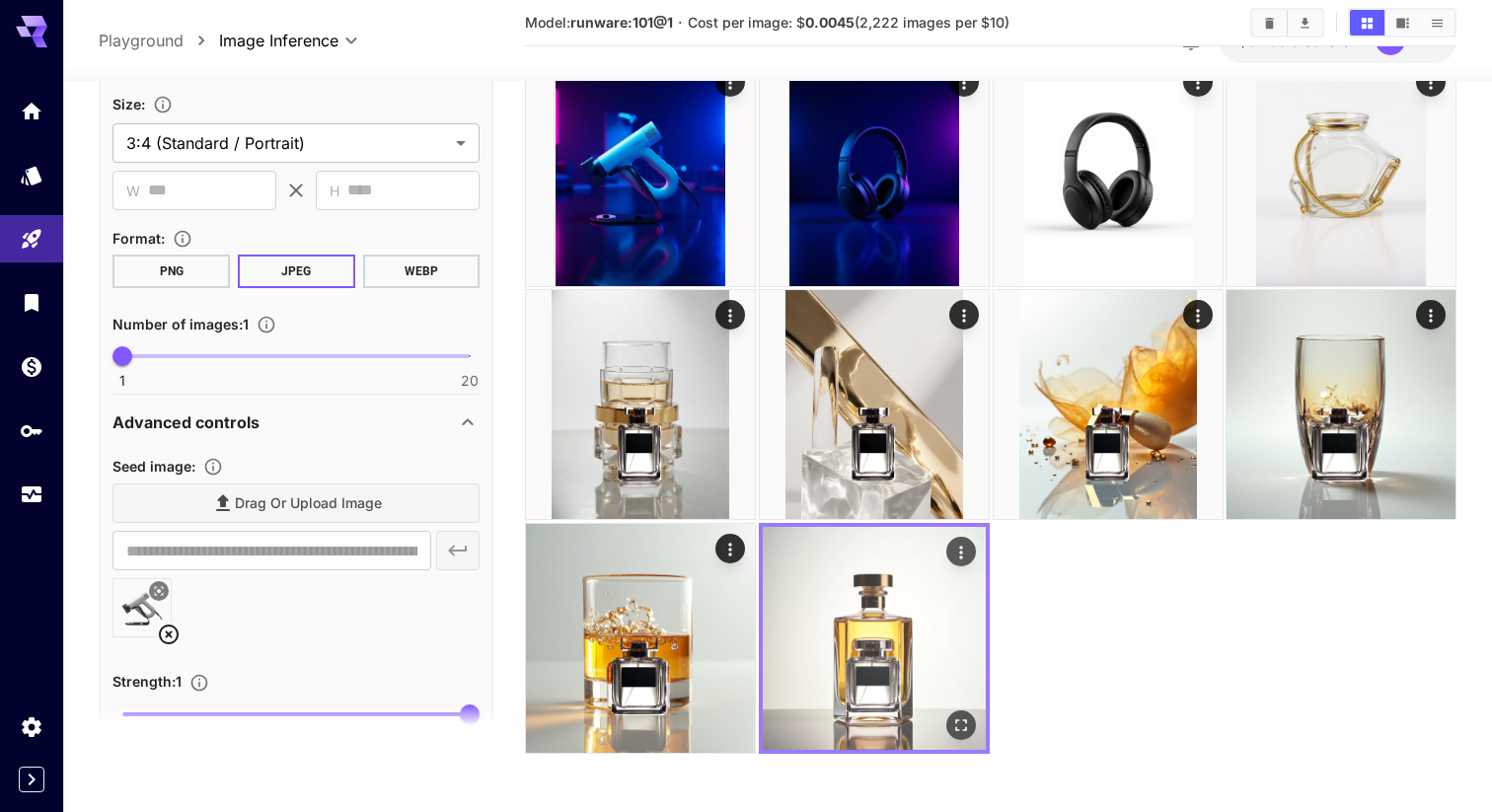 click 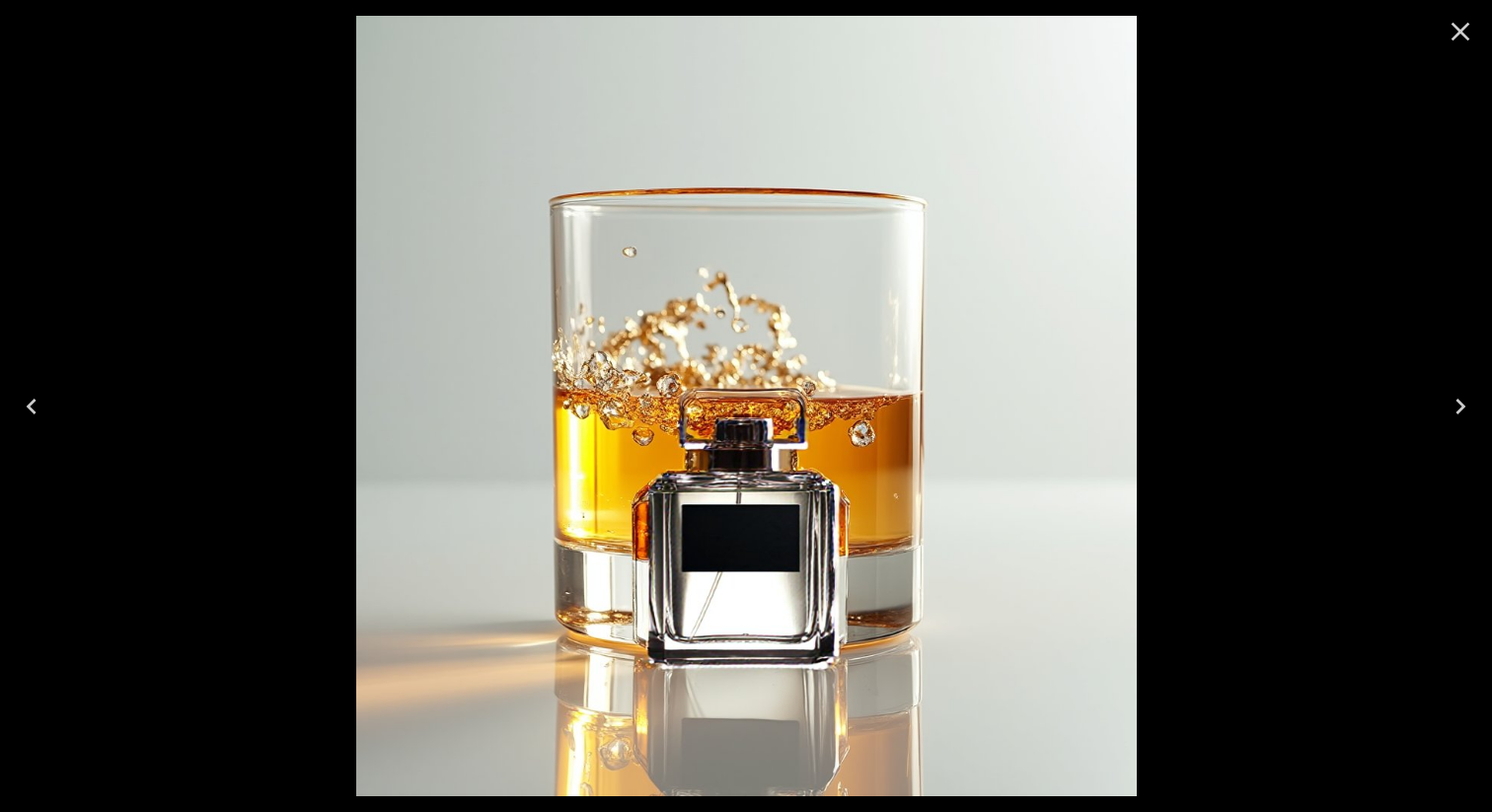 click 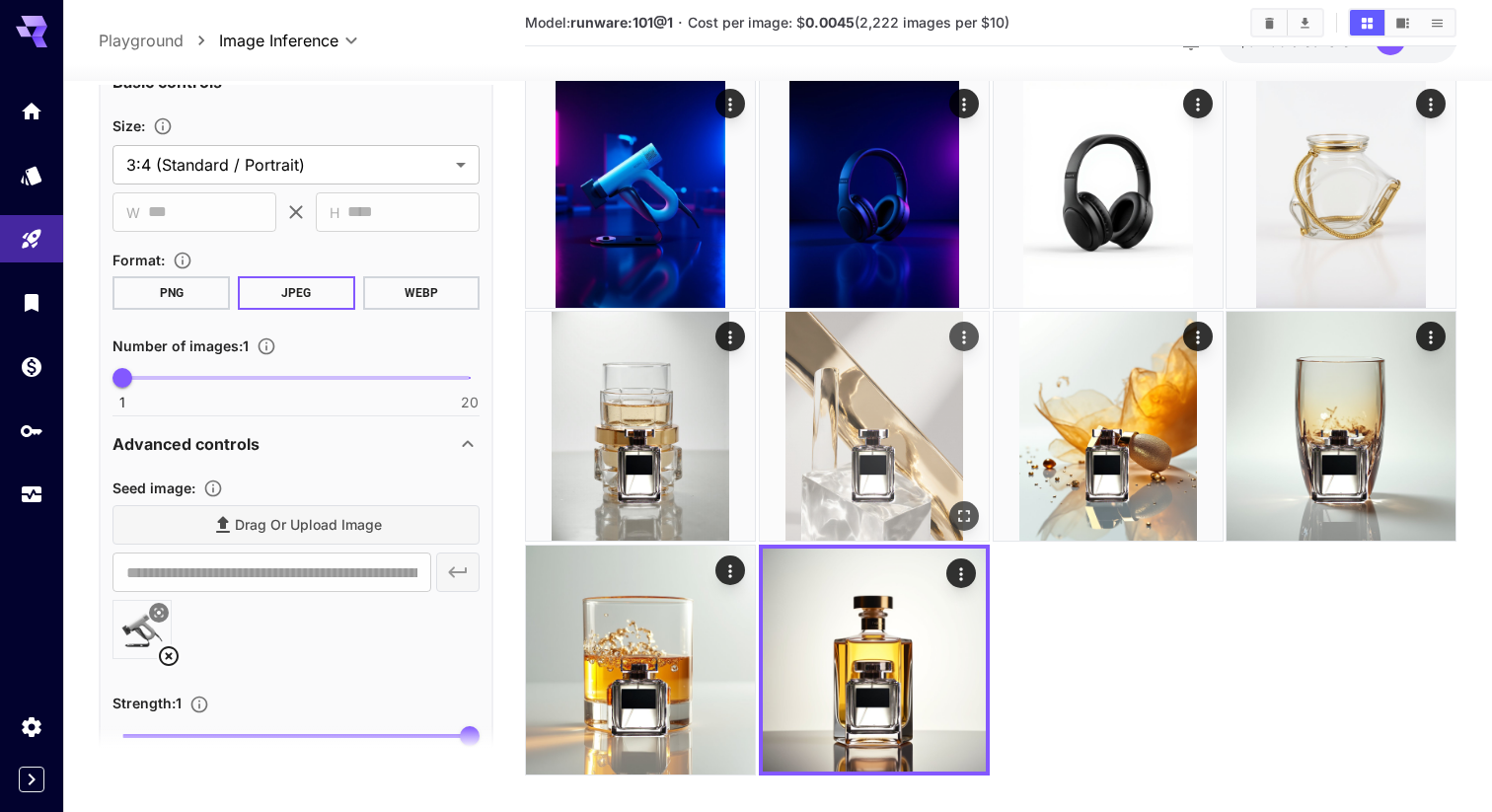 scroll, scrollTop: 336, scrollLeft: 0, axis: vertical 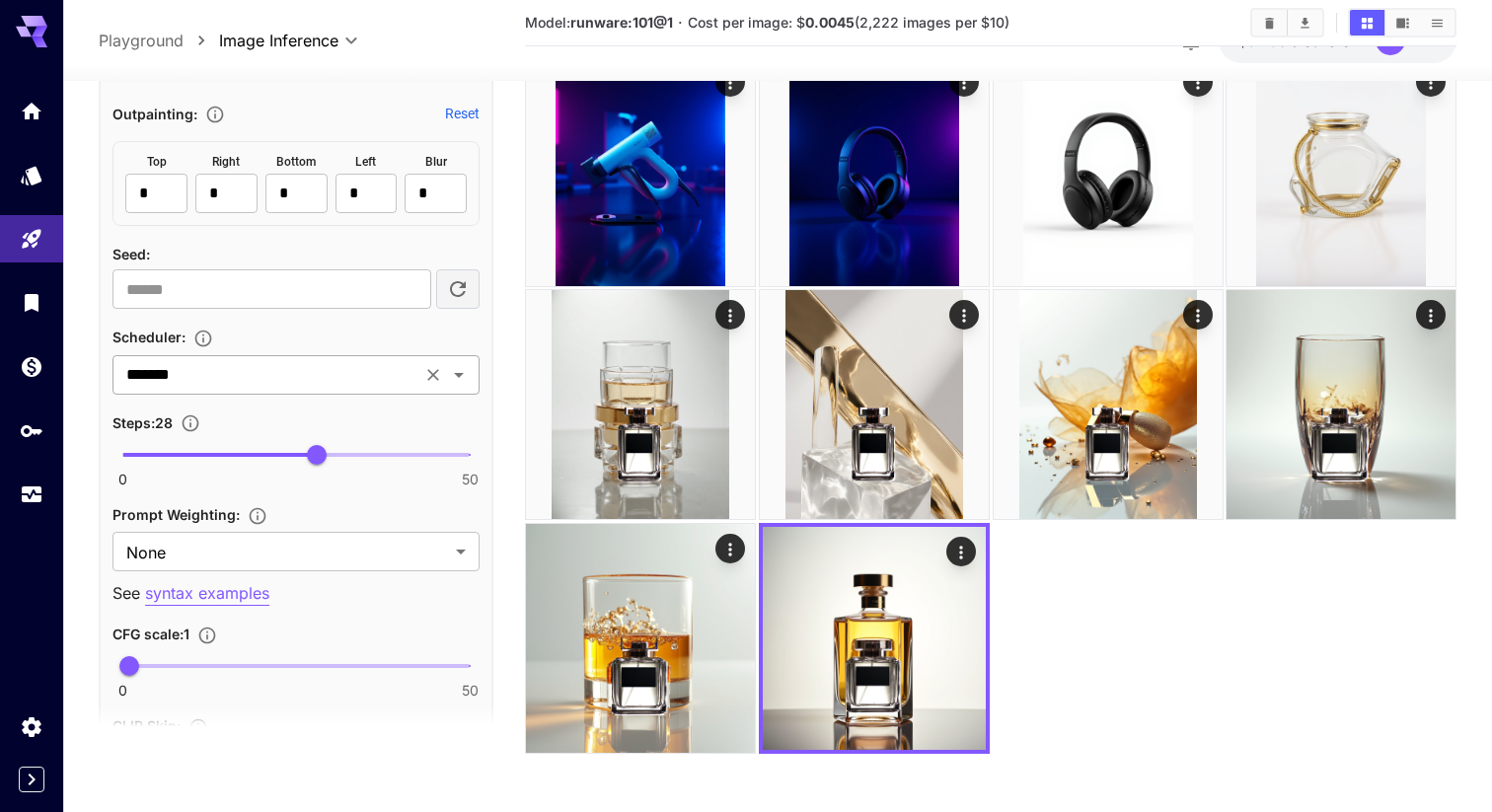 click on "*******" at bounding box center [266, 375] 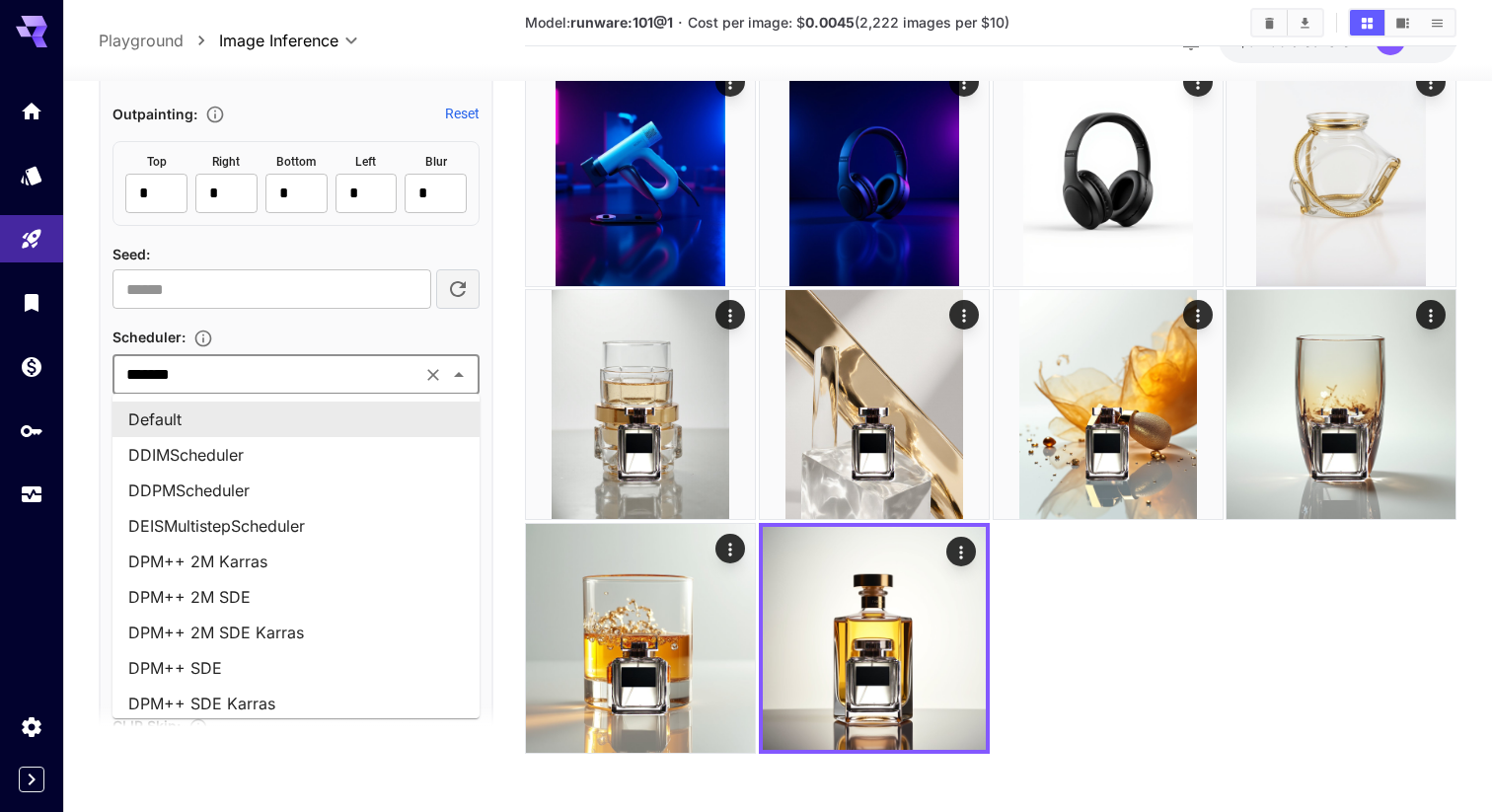 click on "Scheduler :" at bounding box center [296, 336] 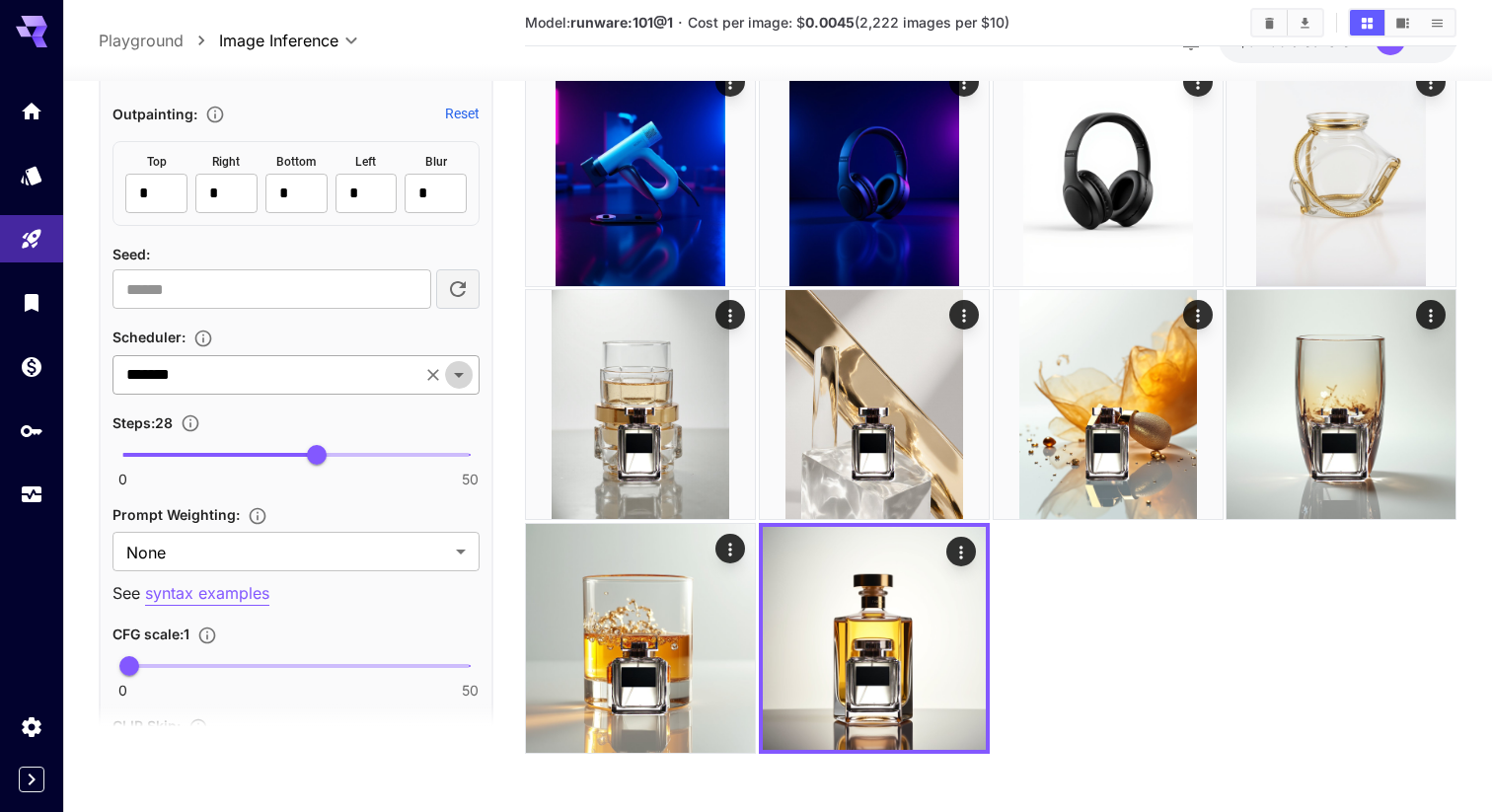 click 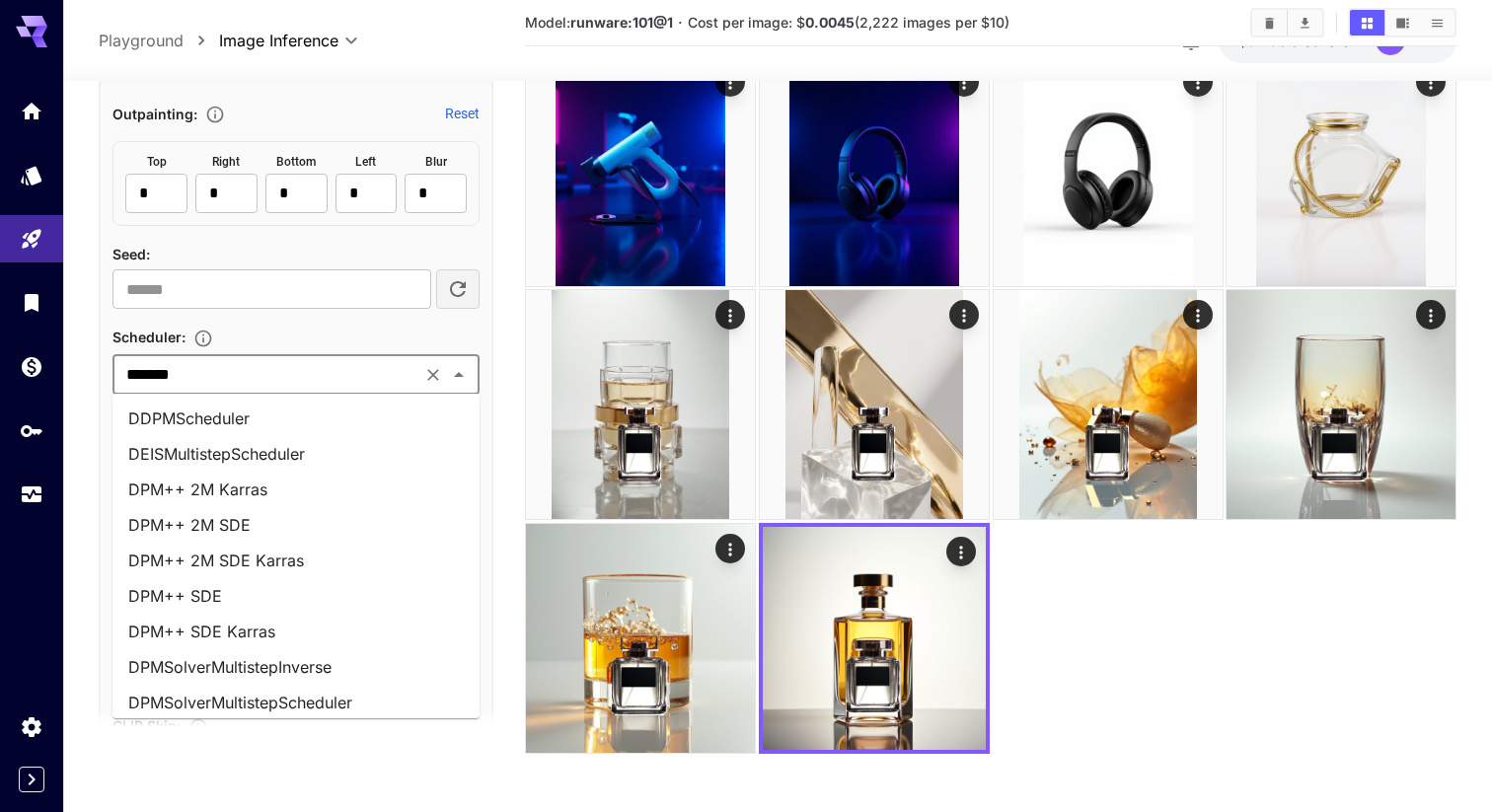 scroll, scrollTop: 0, scrollLeft: 0, axis: both 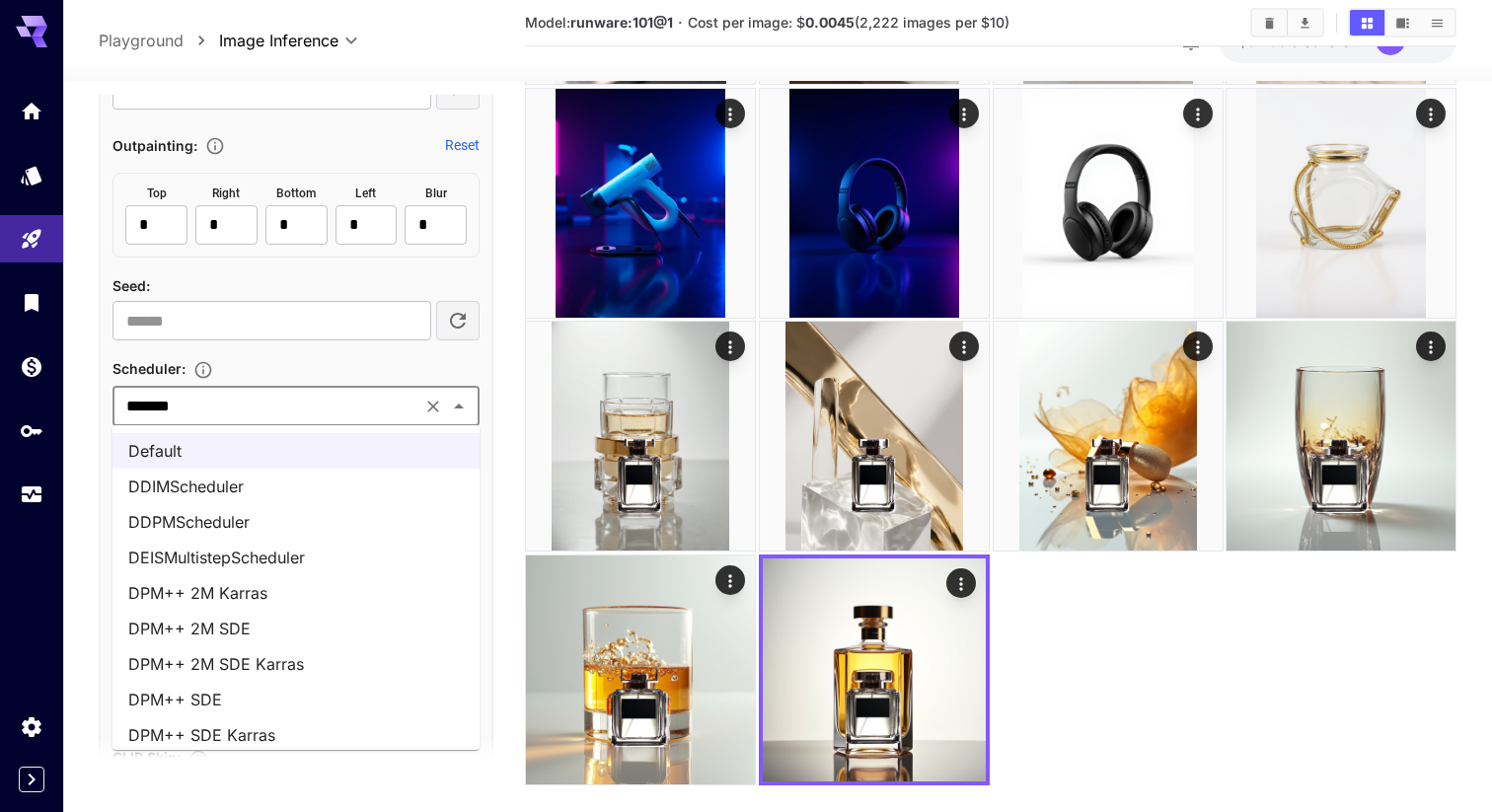 click on "DPM++ 2M Karras" at bounding box center (296, 593) 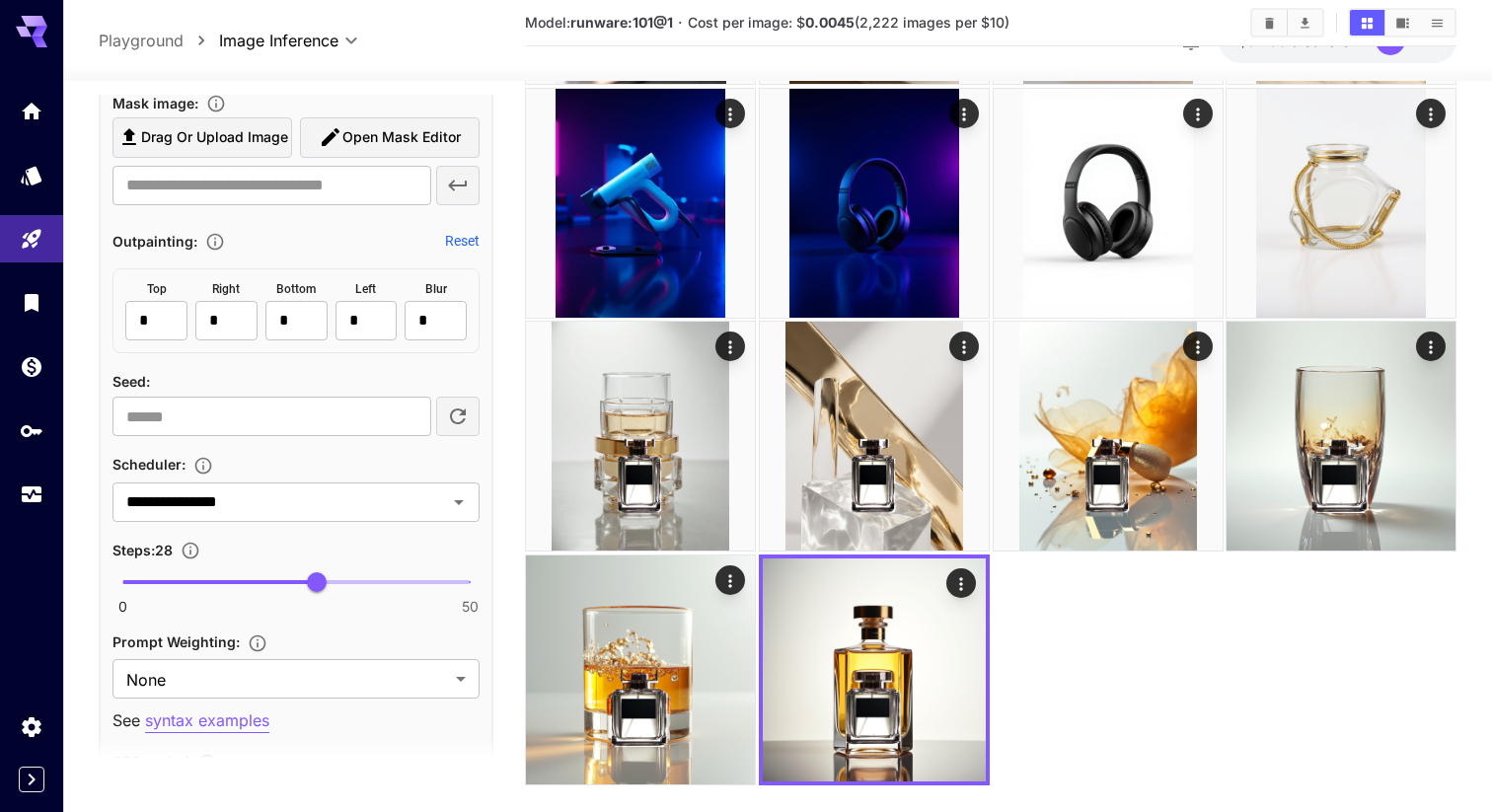 scroll, scrollTop: 1207, scrollLeft: 0, axis: vertical 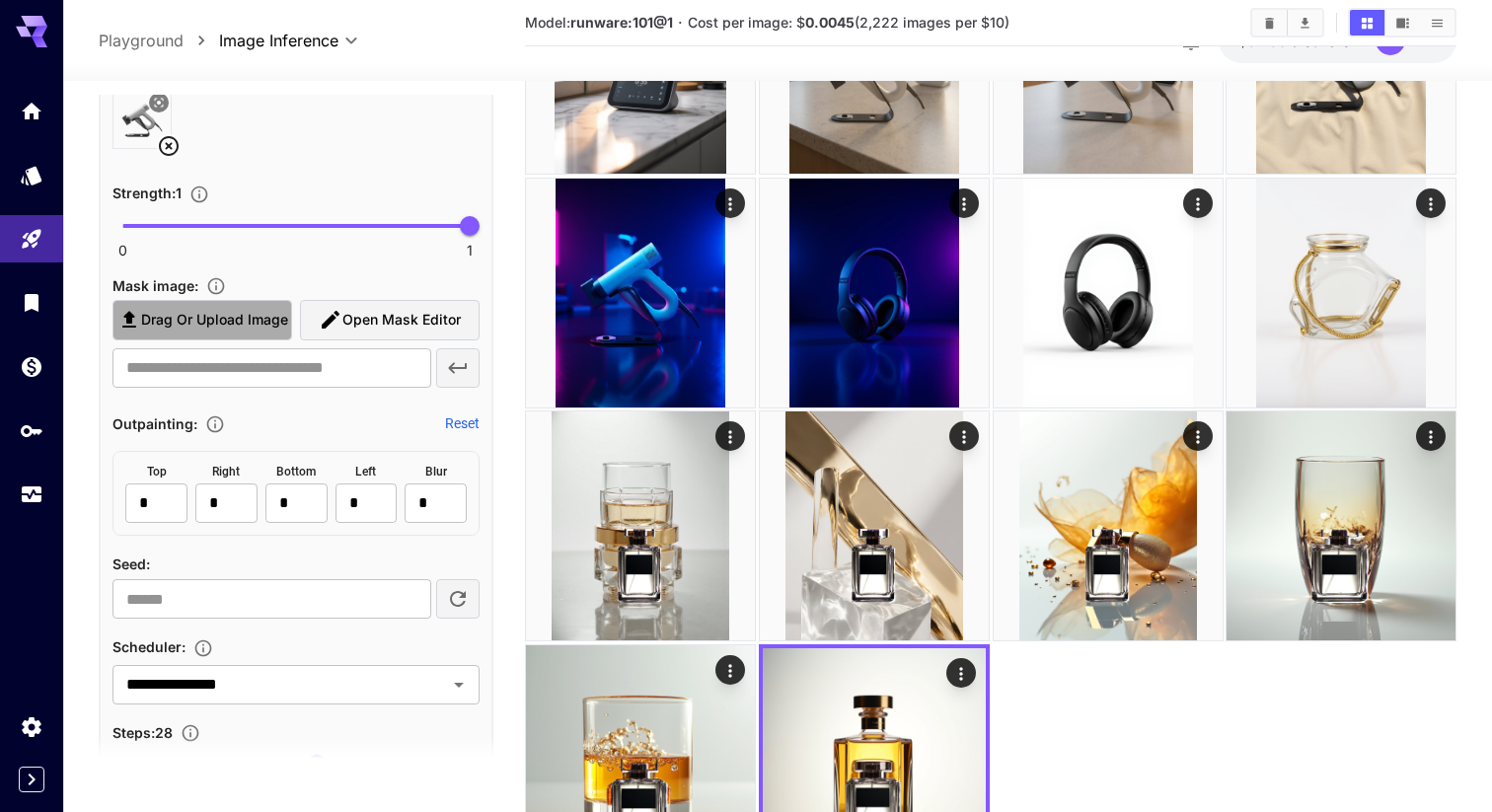 click on "Drag or upload image" at bounding box center [214, 320] 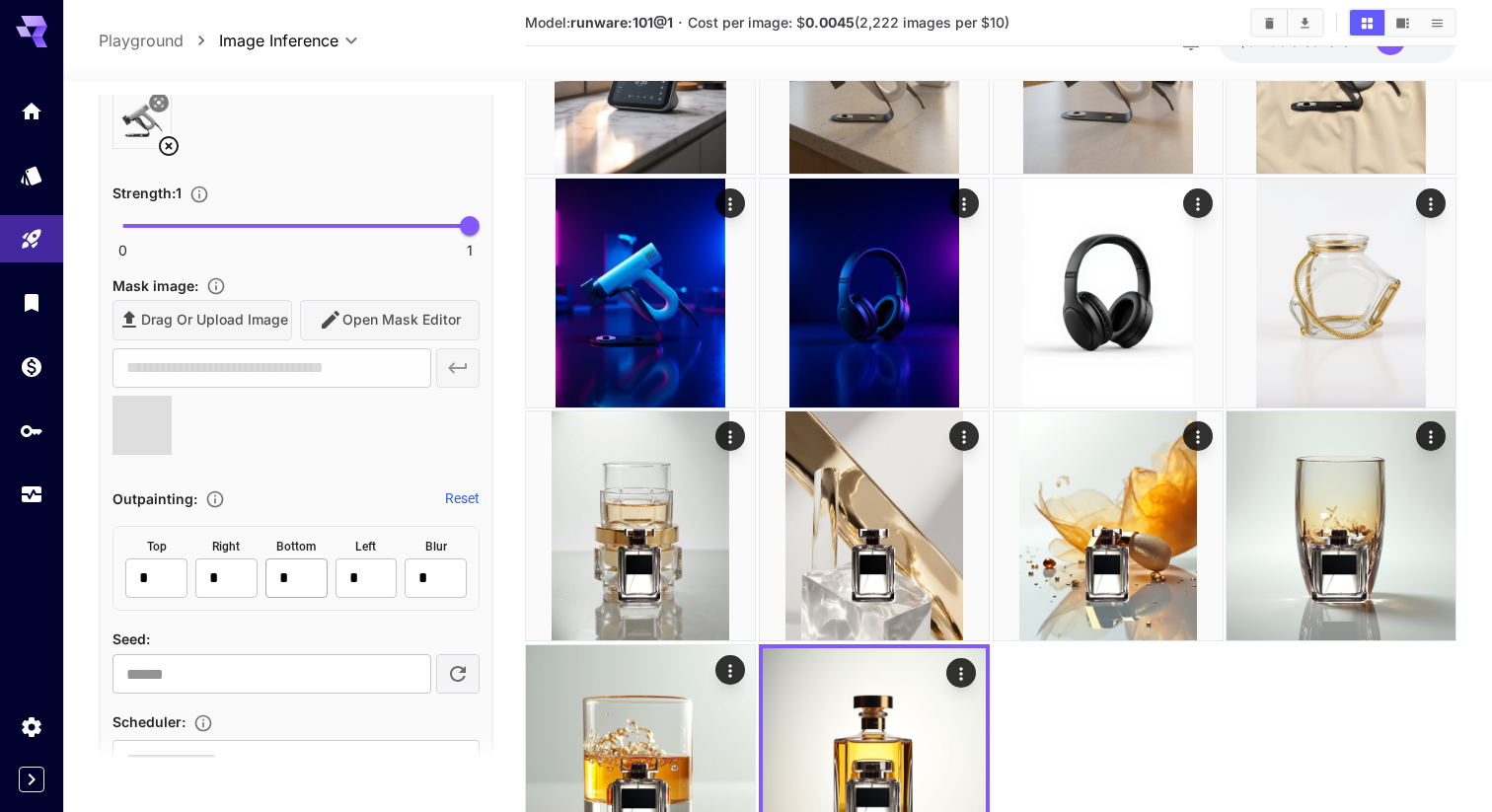 type on "**********" 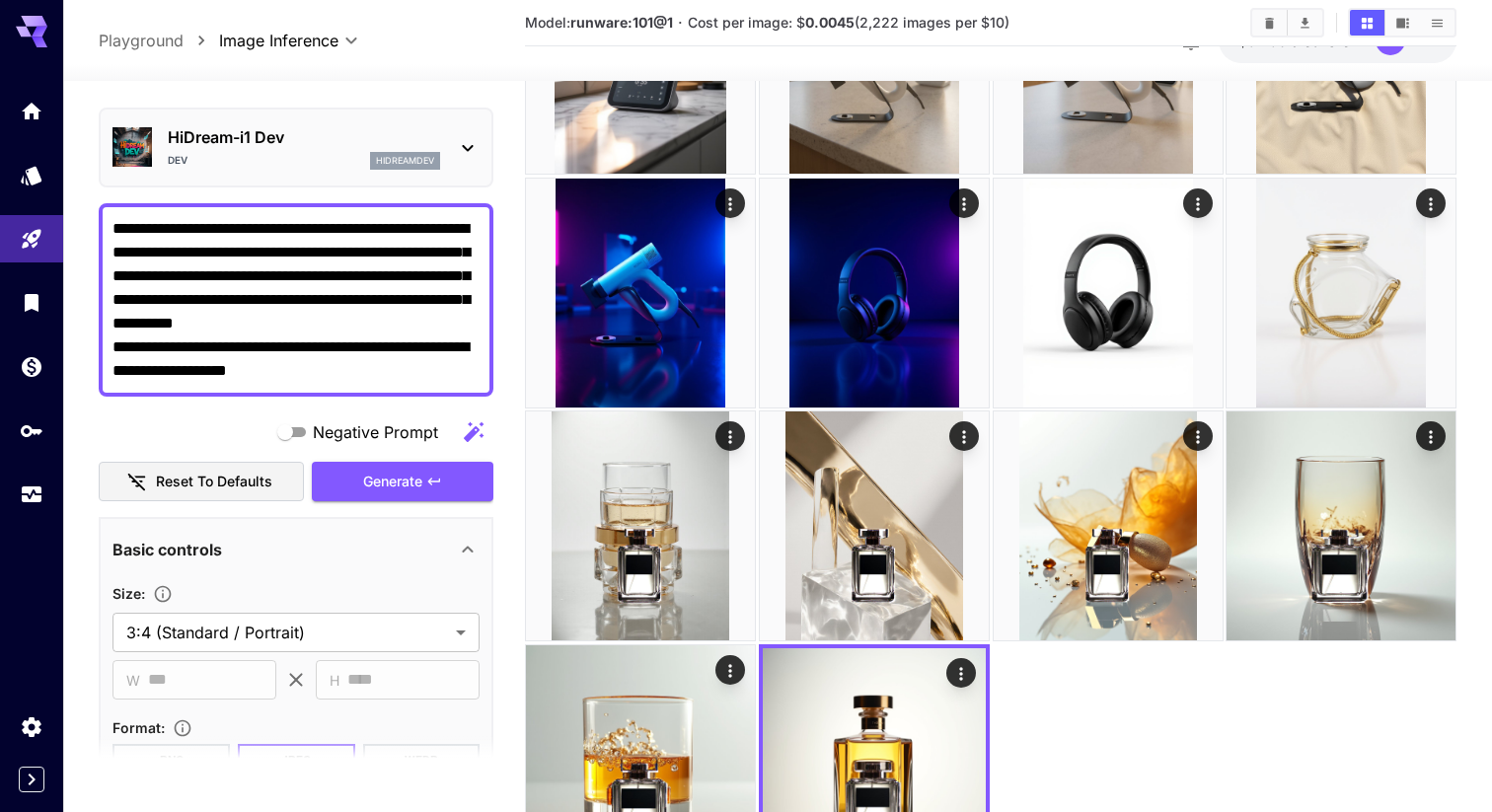 scroll, scrollTop: 0, scrollLeft: 0, axis: both 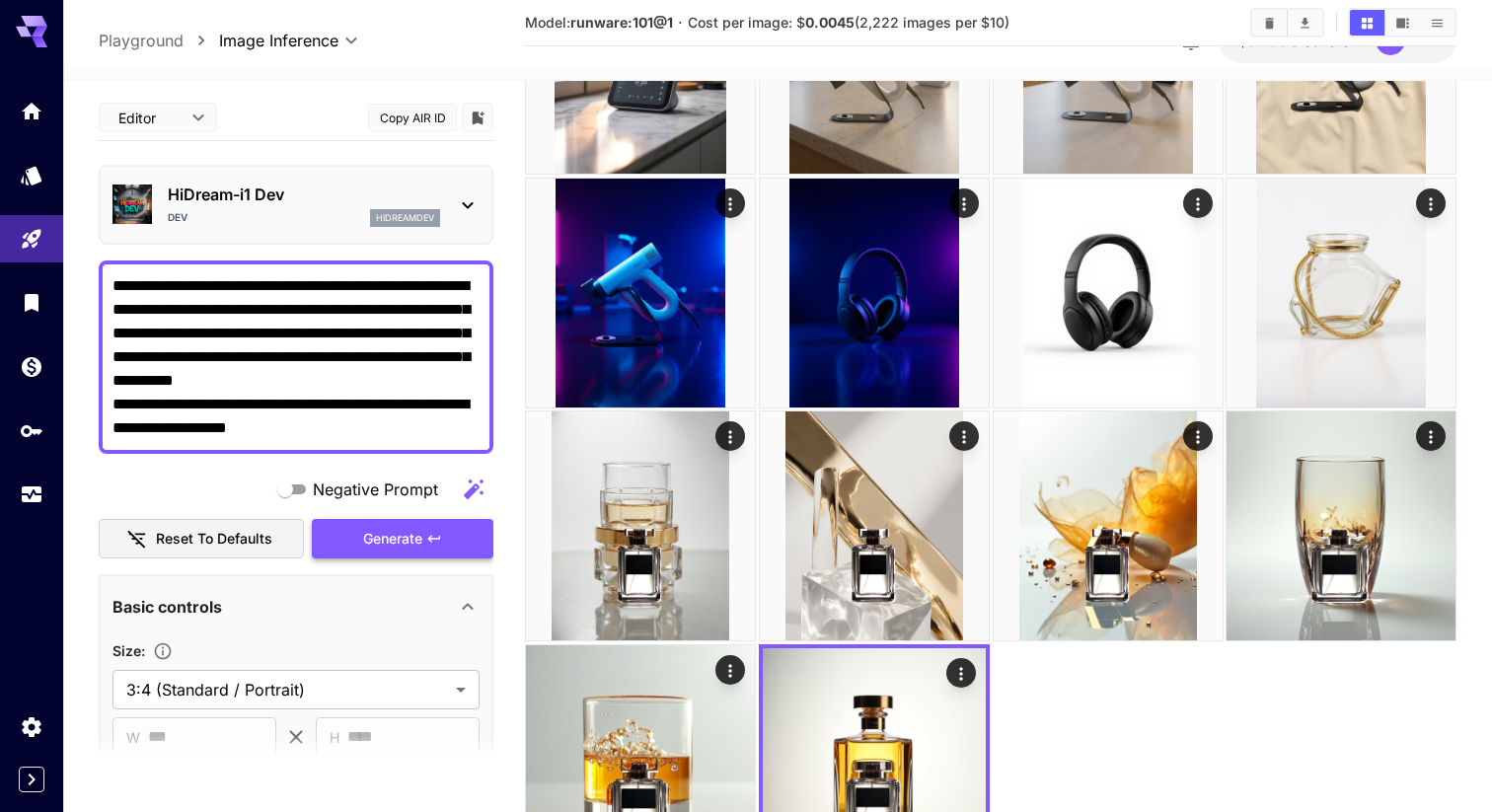 click on "Generate" at bounding box center [393, 539] 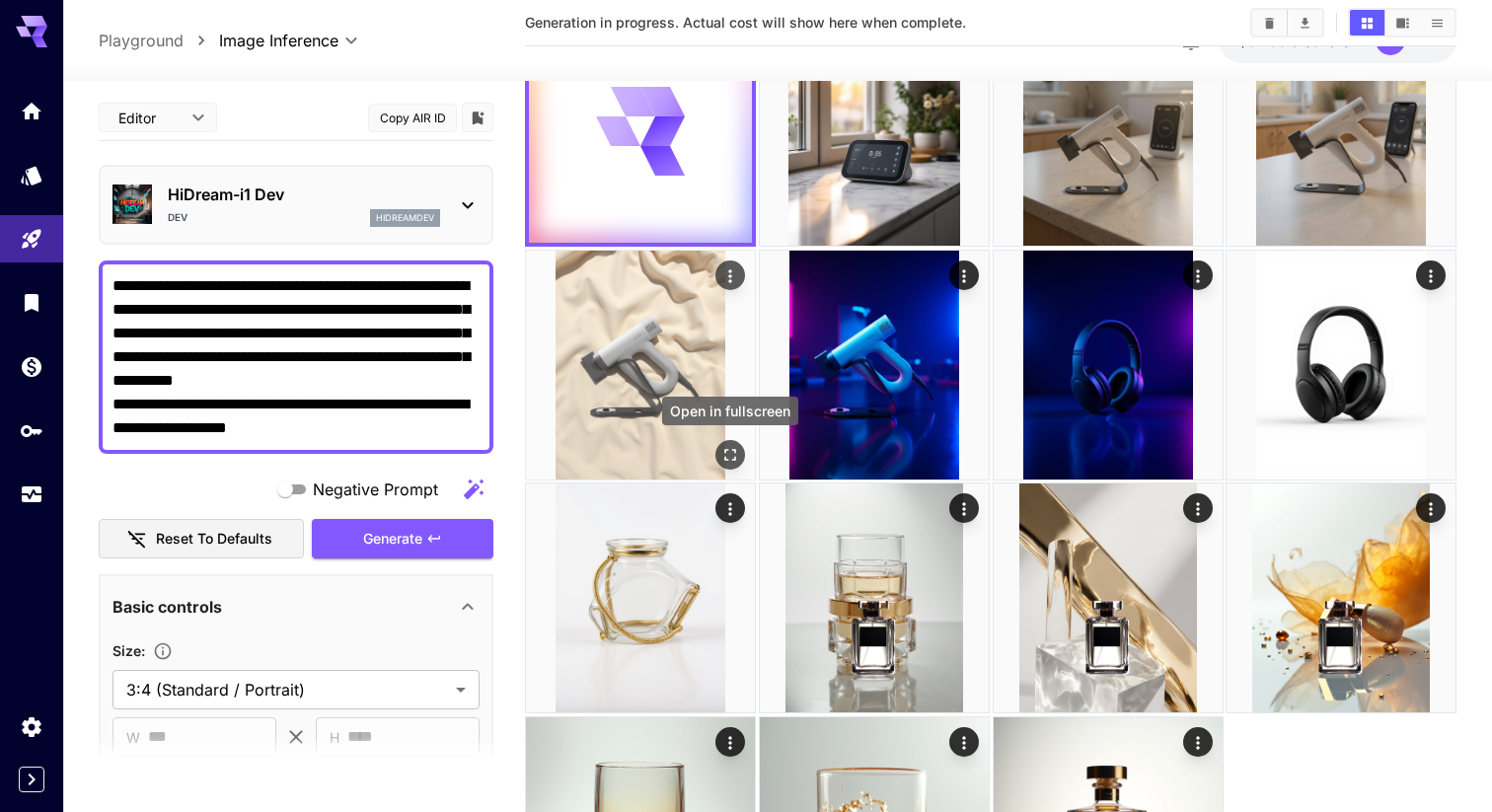 scroll, scrollTop: 0, scrollLeft: 0, axis: both 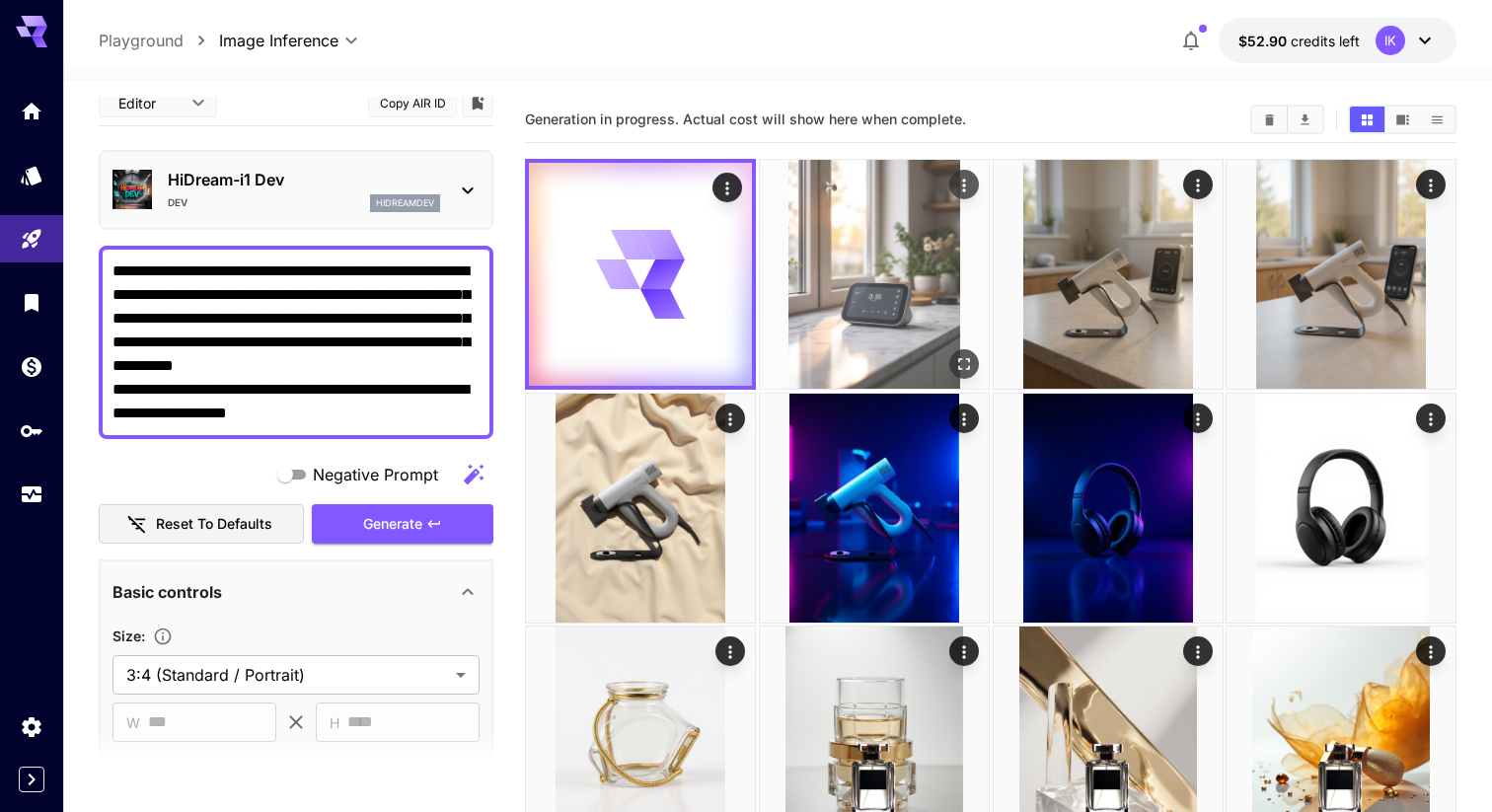 click at bounding box center (874, 274) 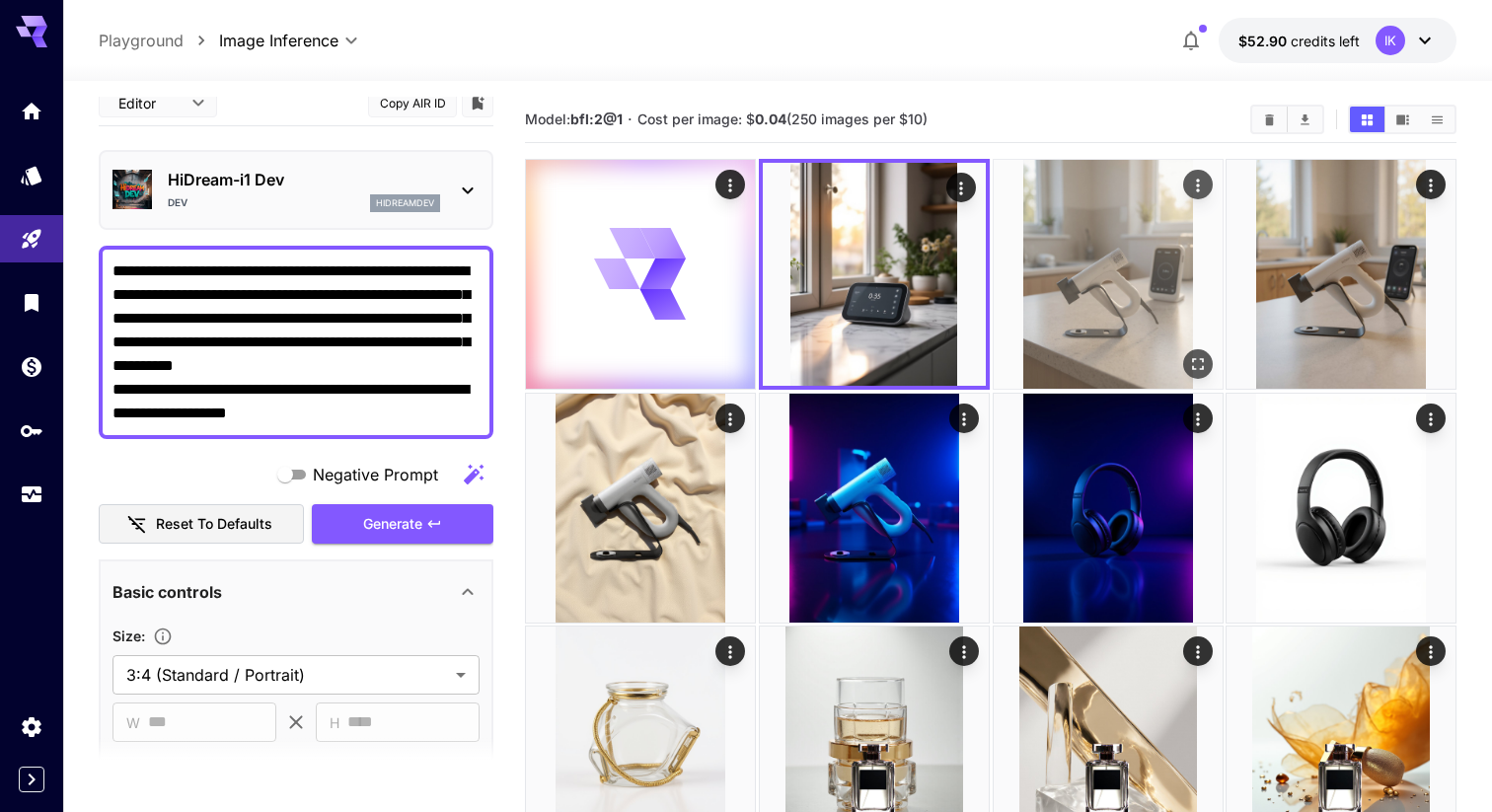 click at bounding box center (1108, 274) 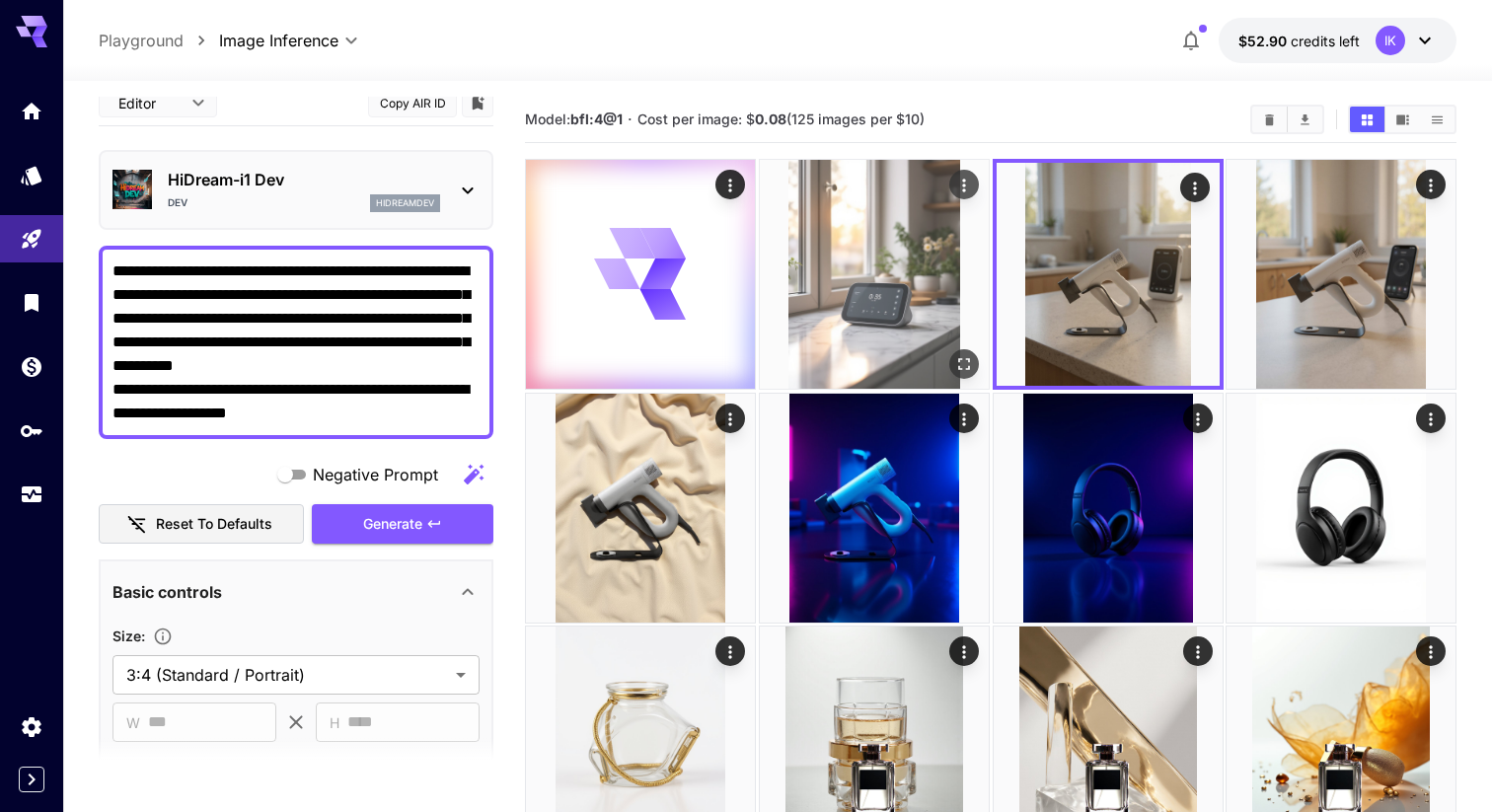 click at bounding box center (874, 274) 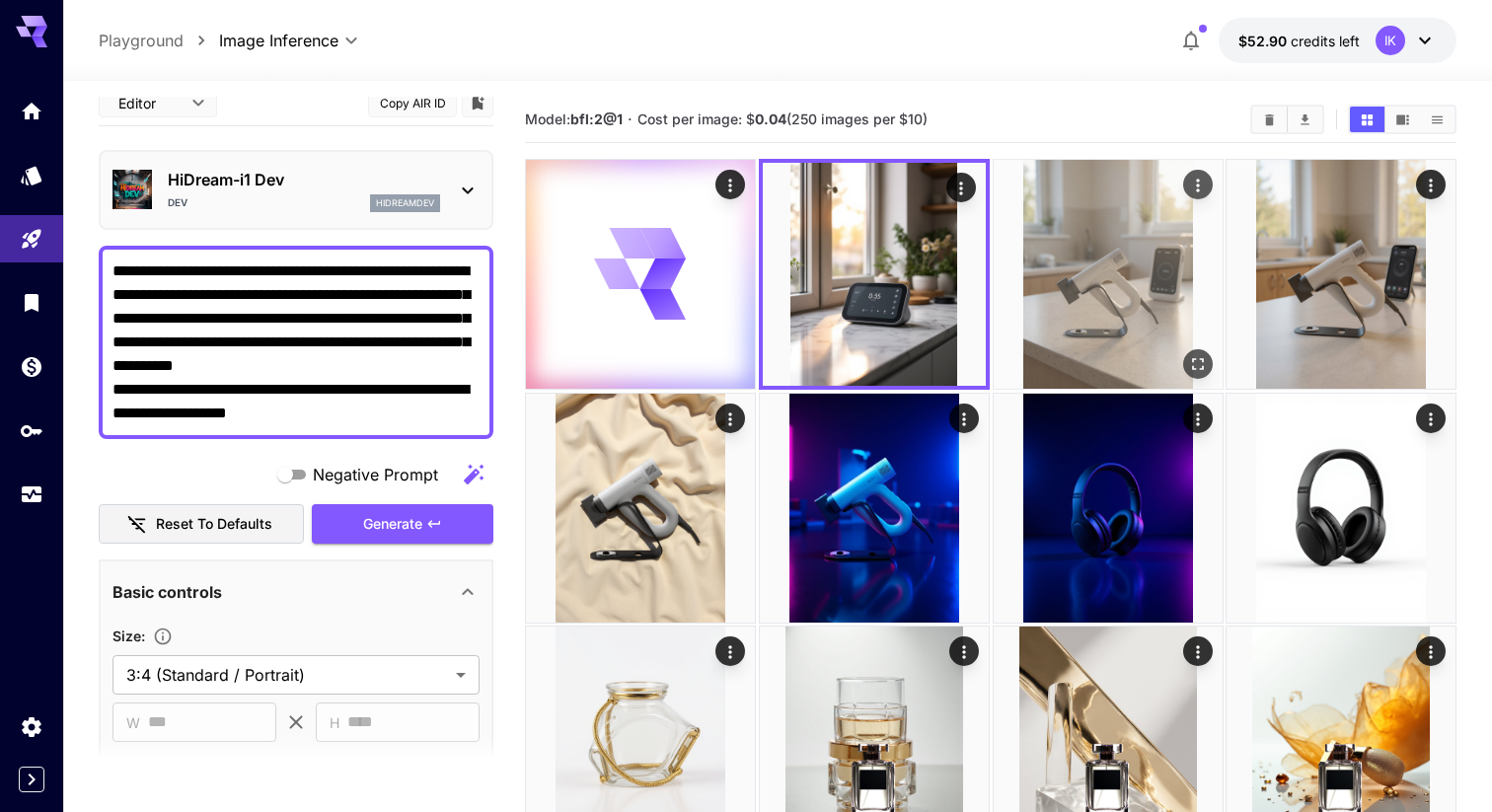 click at bounding box center (1108, 274) 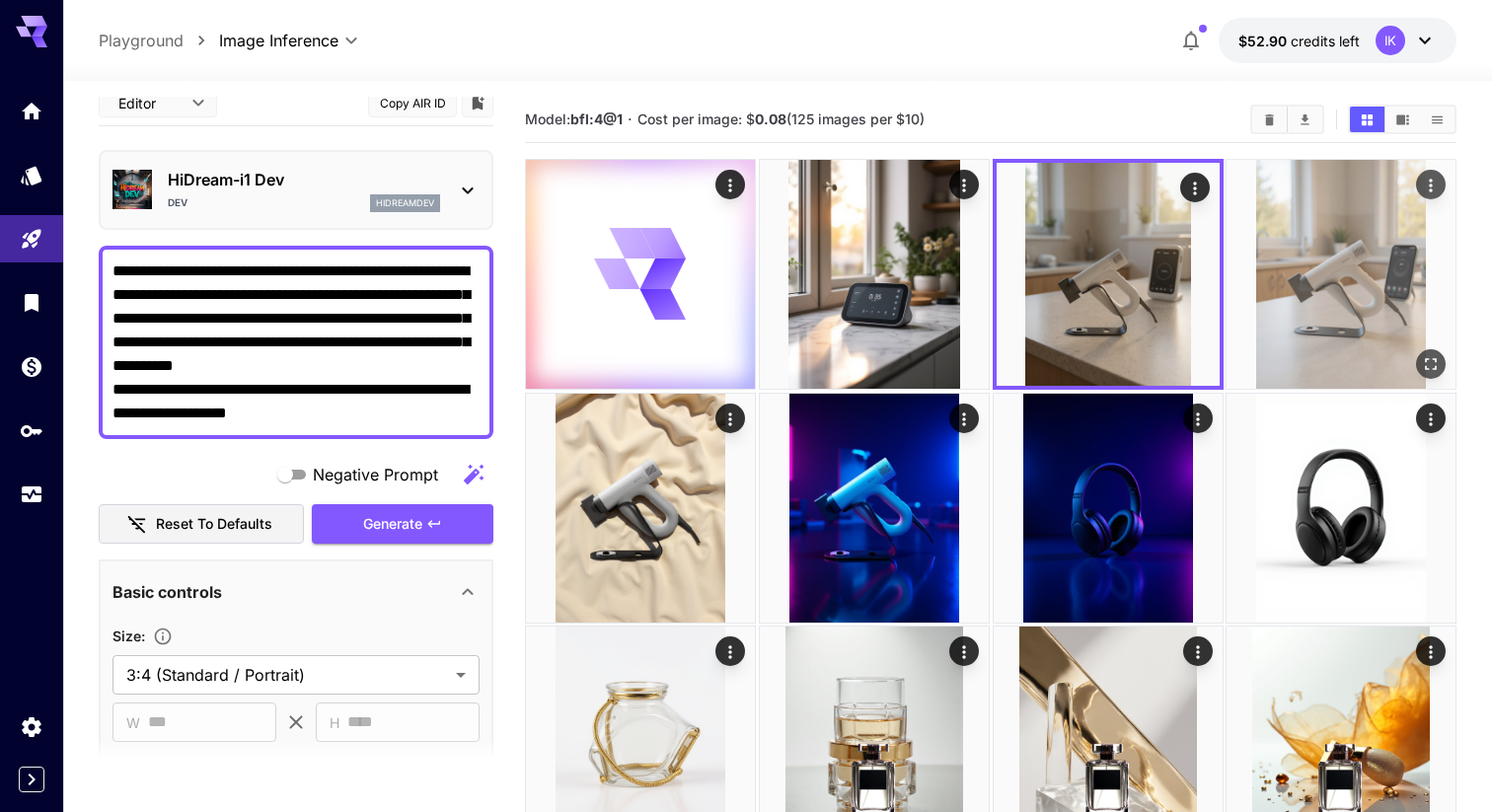 click at bounding box center (1341, 274) 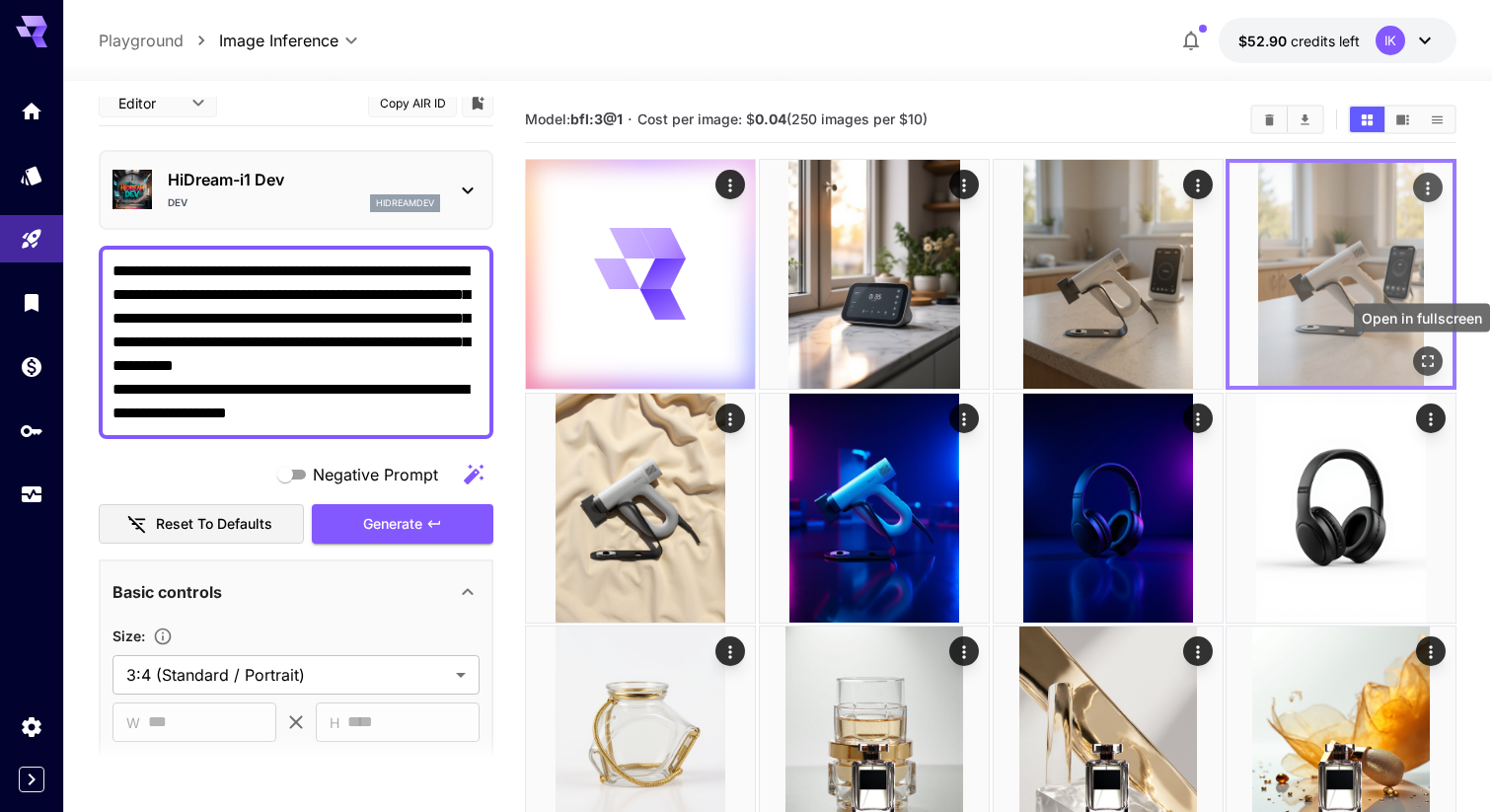 click 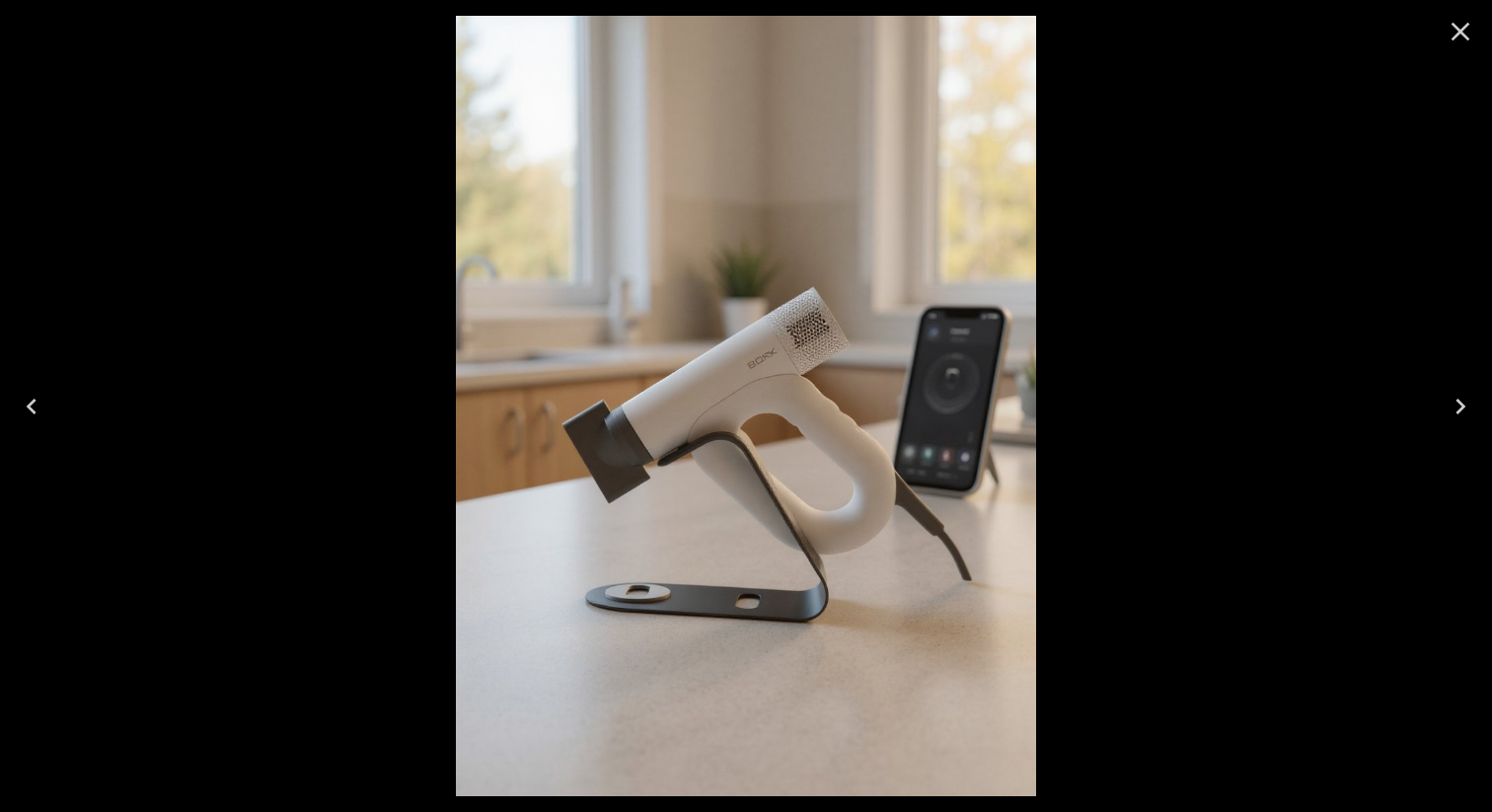 click 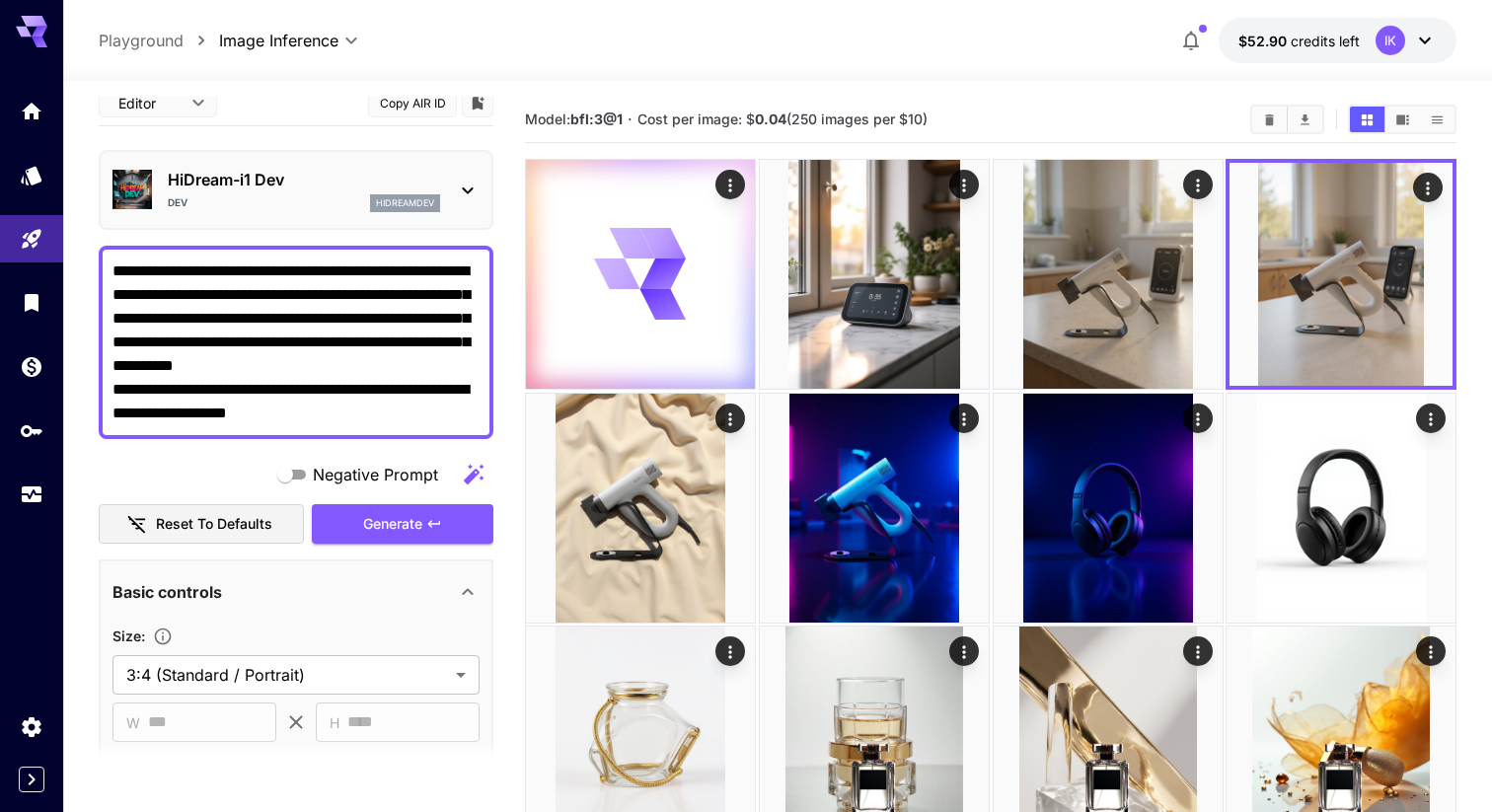 click on "HiDream-i1 Dev Dev hidreamdev" at bounding box center [296, 189] 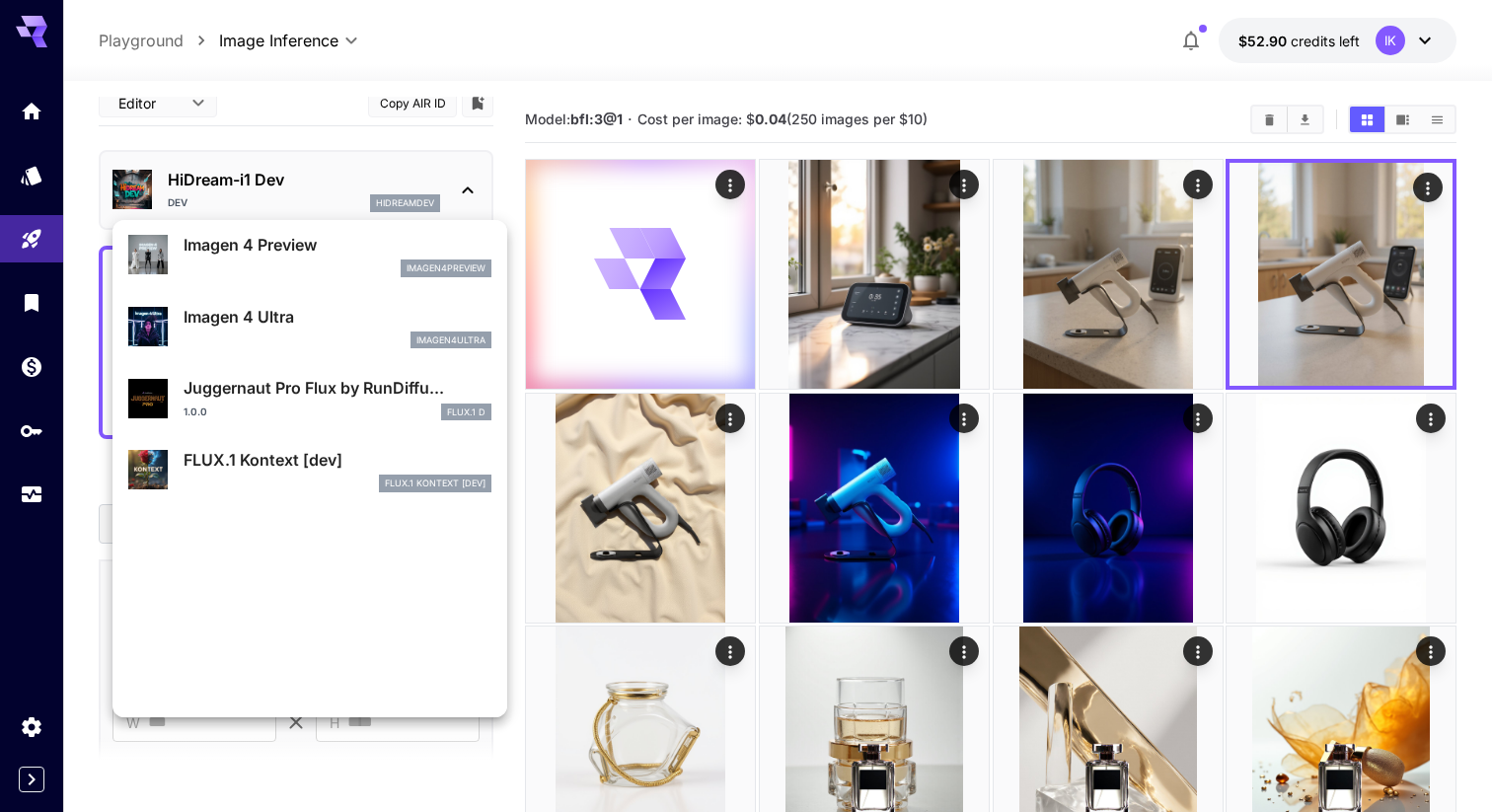 scroll, scrollTop: 1092, scrollLeft: 0, axis: vertical 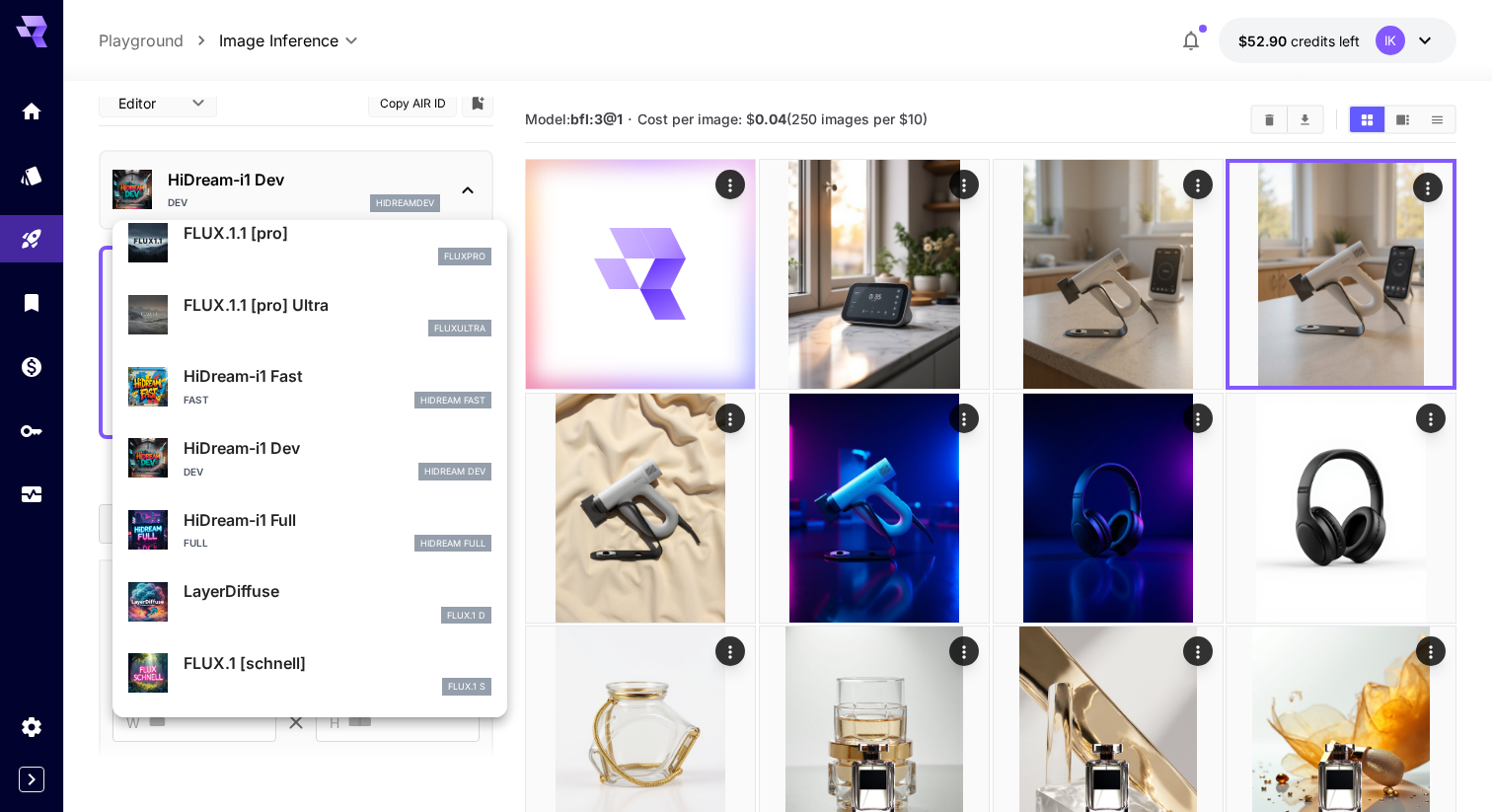 click on "HiDream-i1 Full" at bounding box center (337, 520) 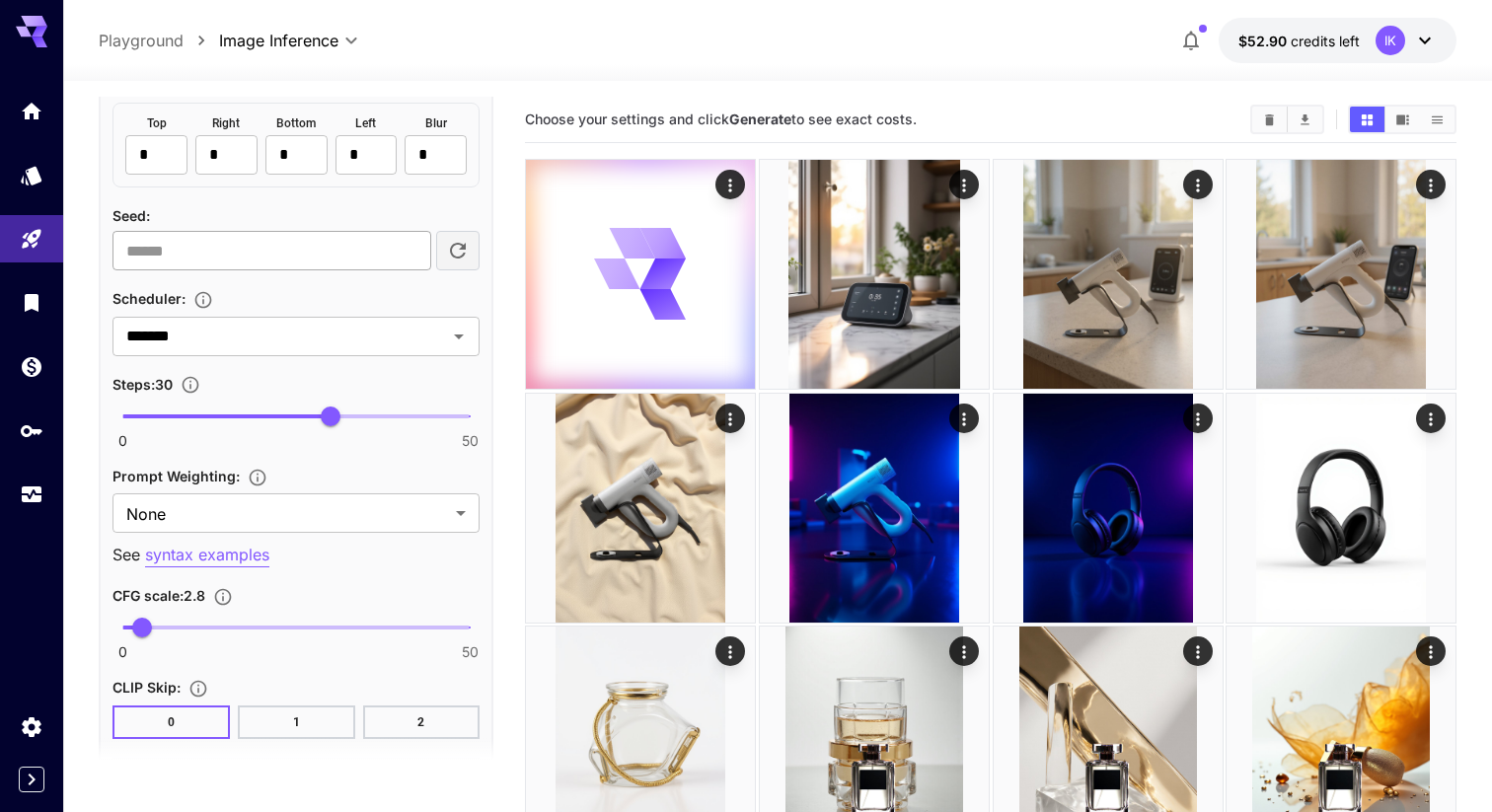 scroll, scrollTop: 1480, scrollLeft: 0, axis: vertical 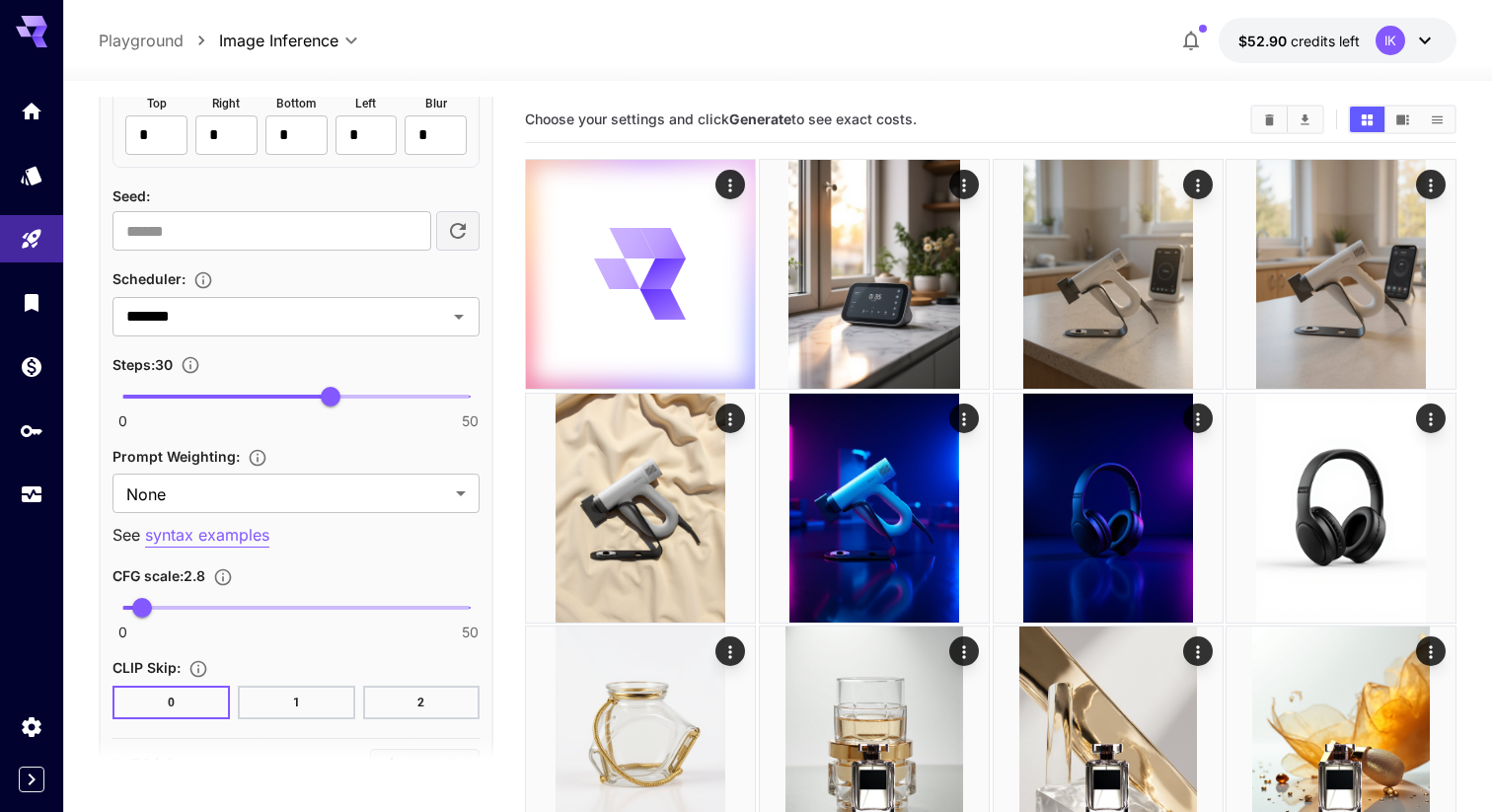 click on "0 50 2.8" at bounding box center (296, 608) 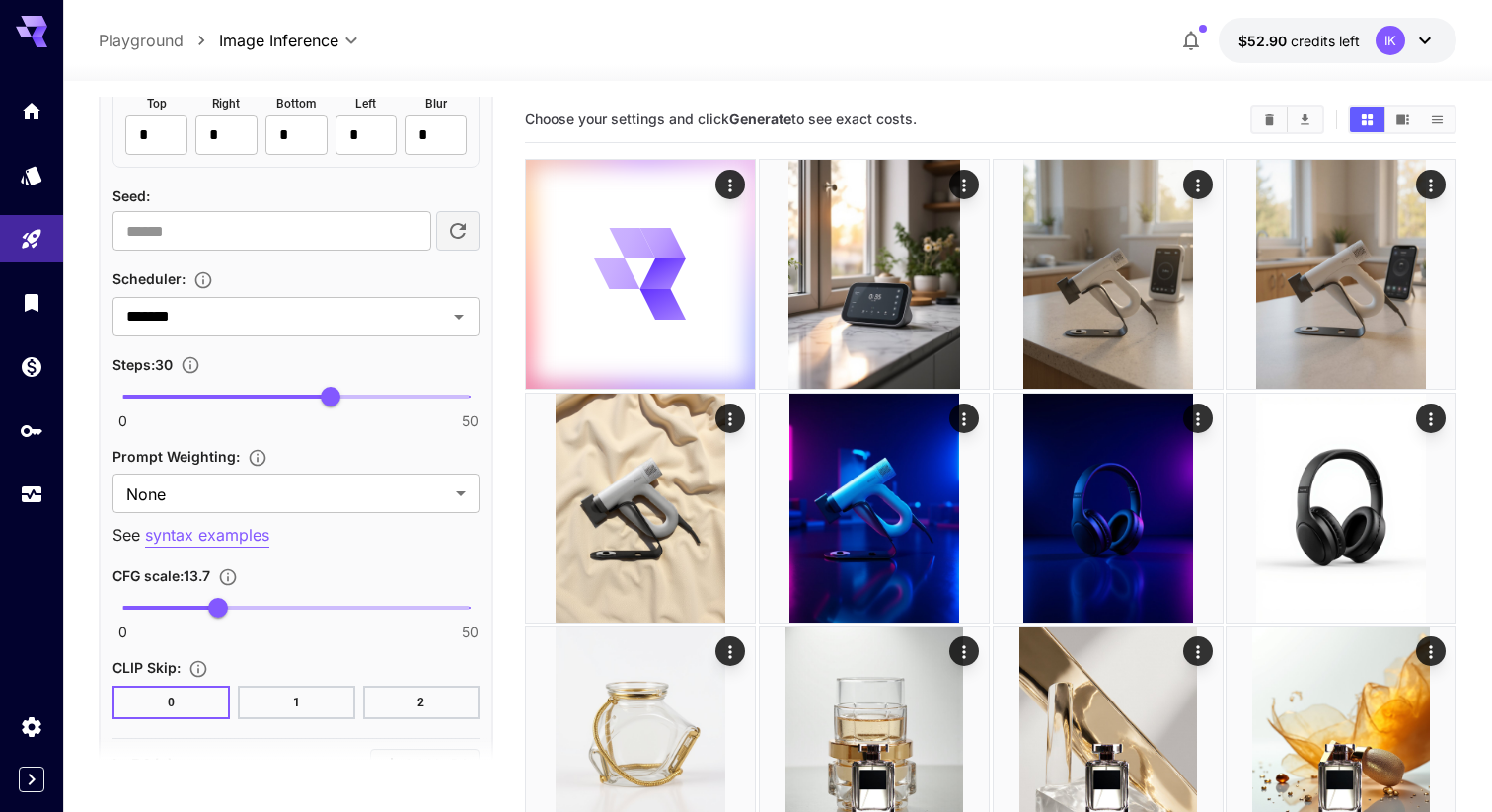 type on "****" 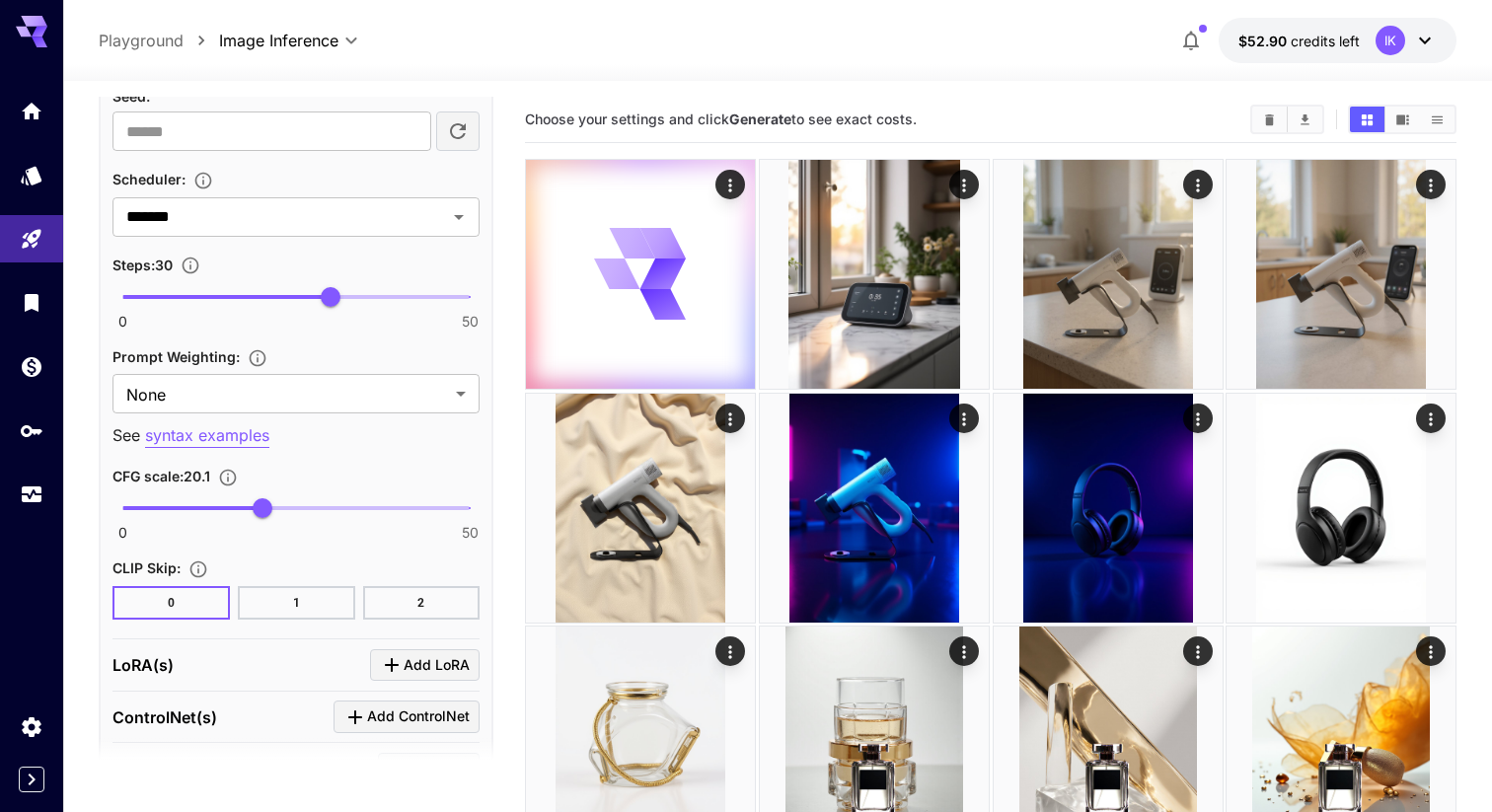 scroll, scrollTop: 1579, scrollLeft: 0, axis: vertical 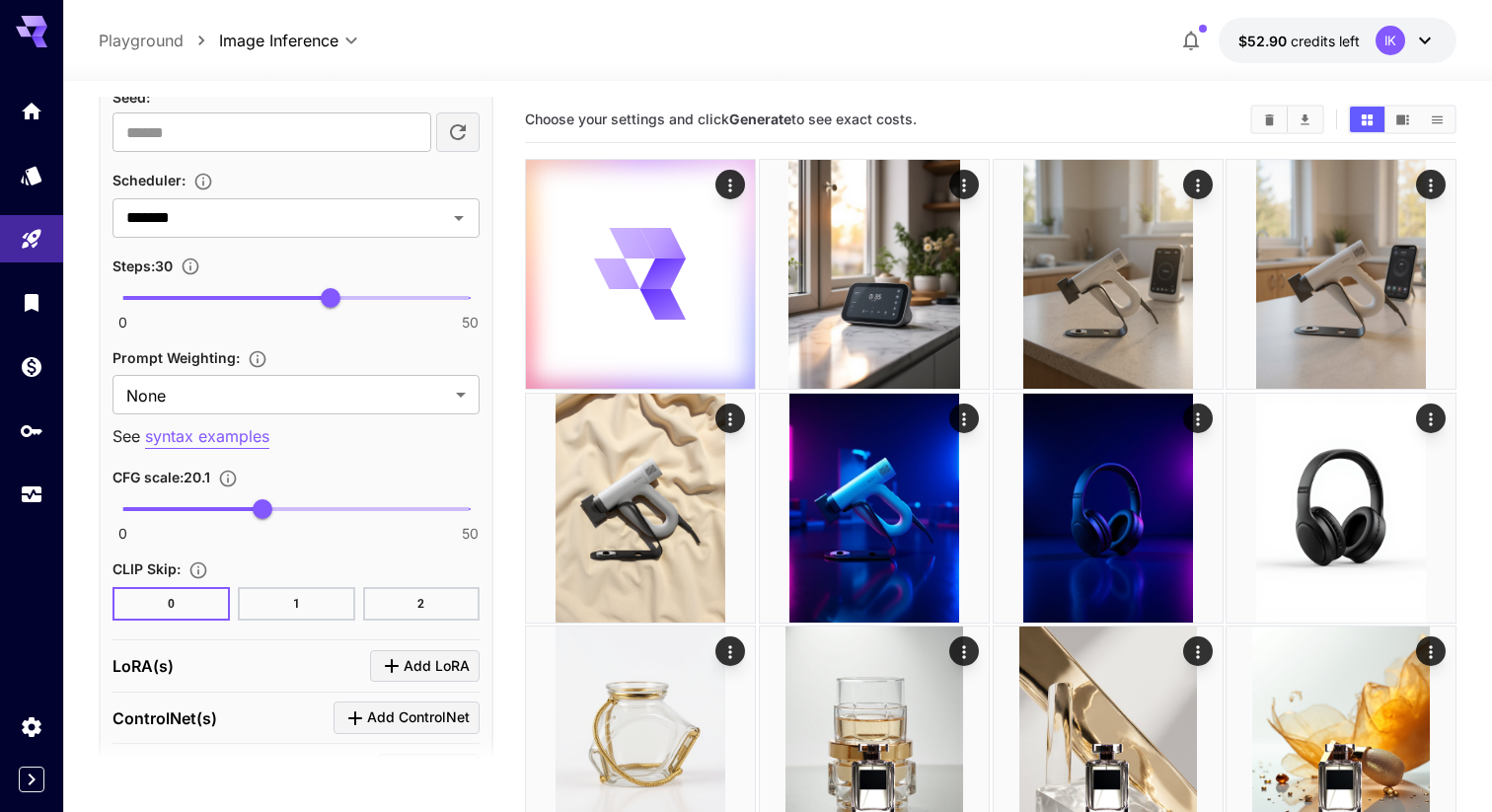 click on "1" at bounding box center [296, 604] 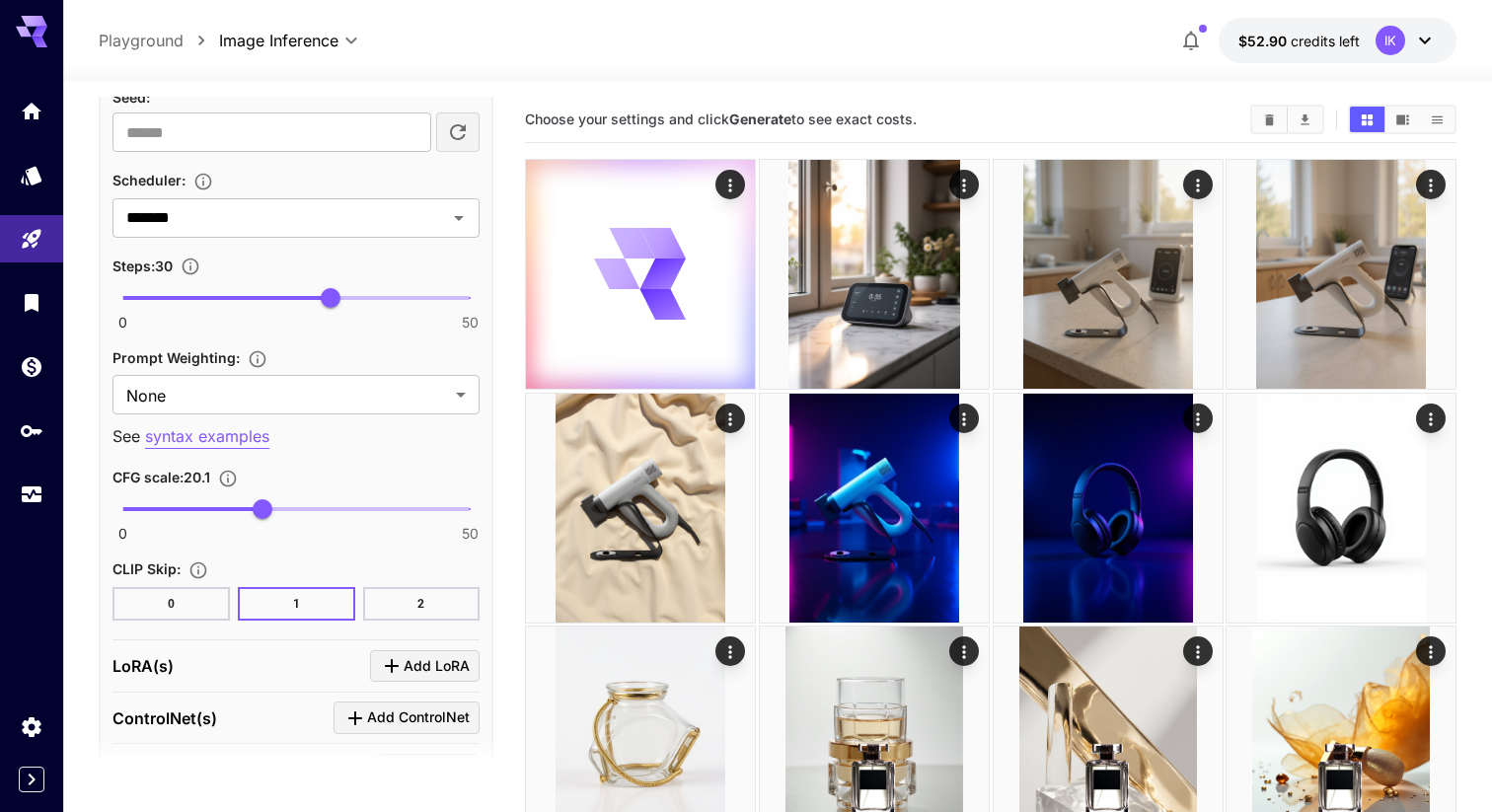 click on "2" at bounding box center (421, 604) 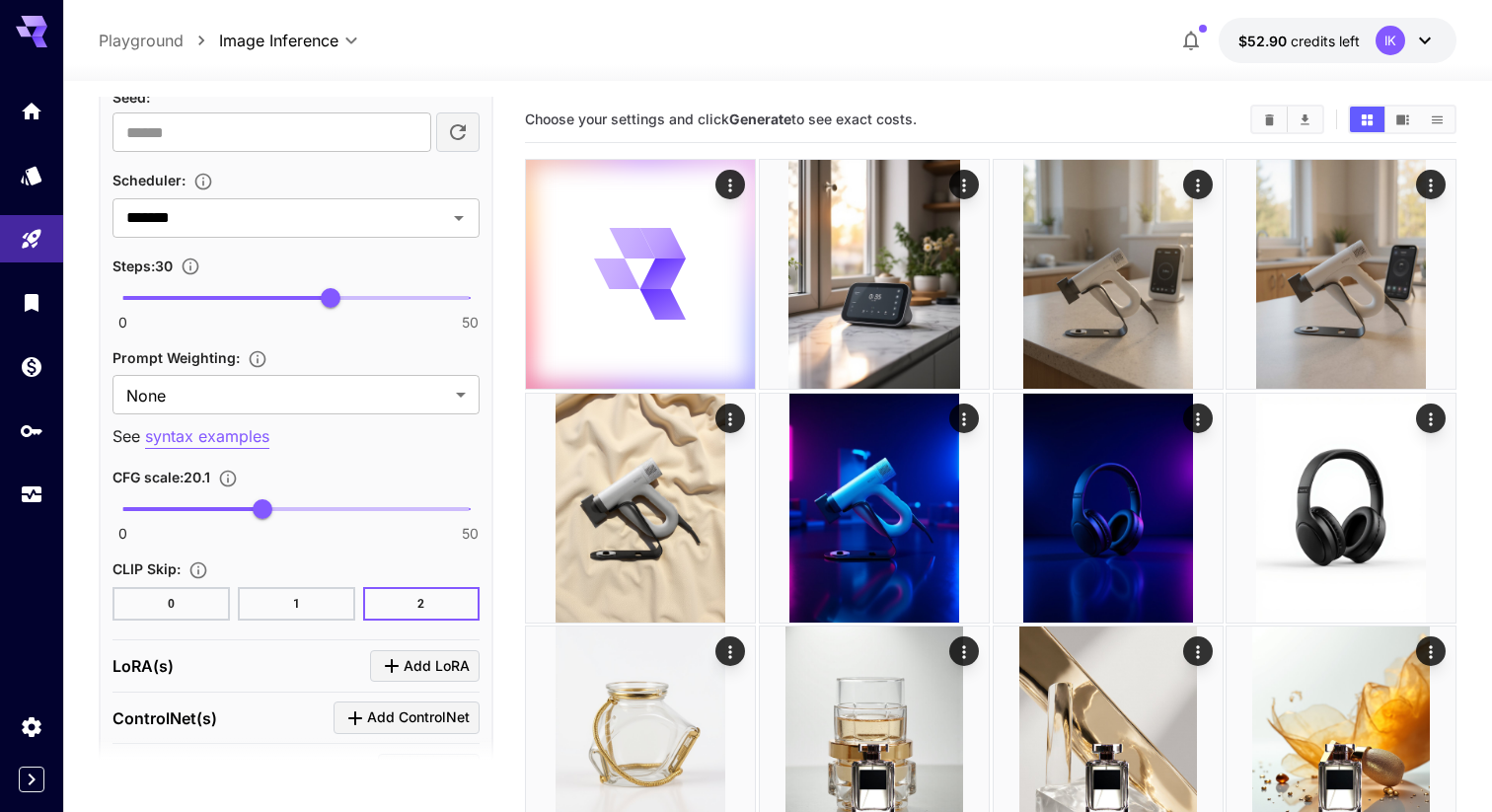 click on "1" at bounding box center [296, 604] 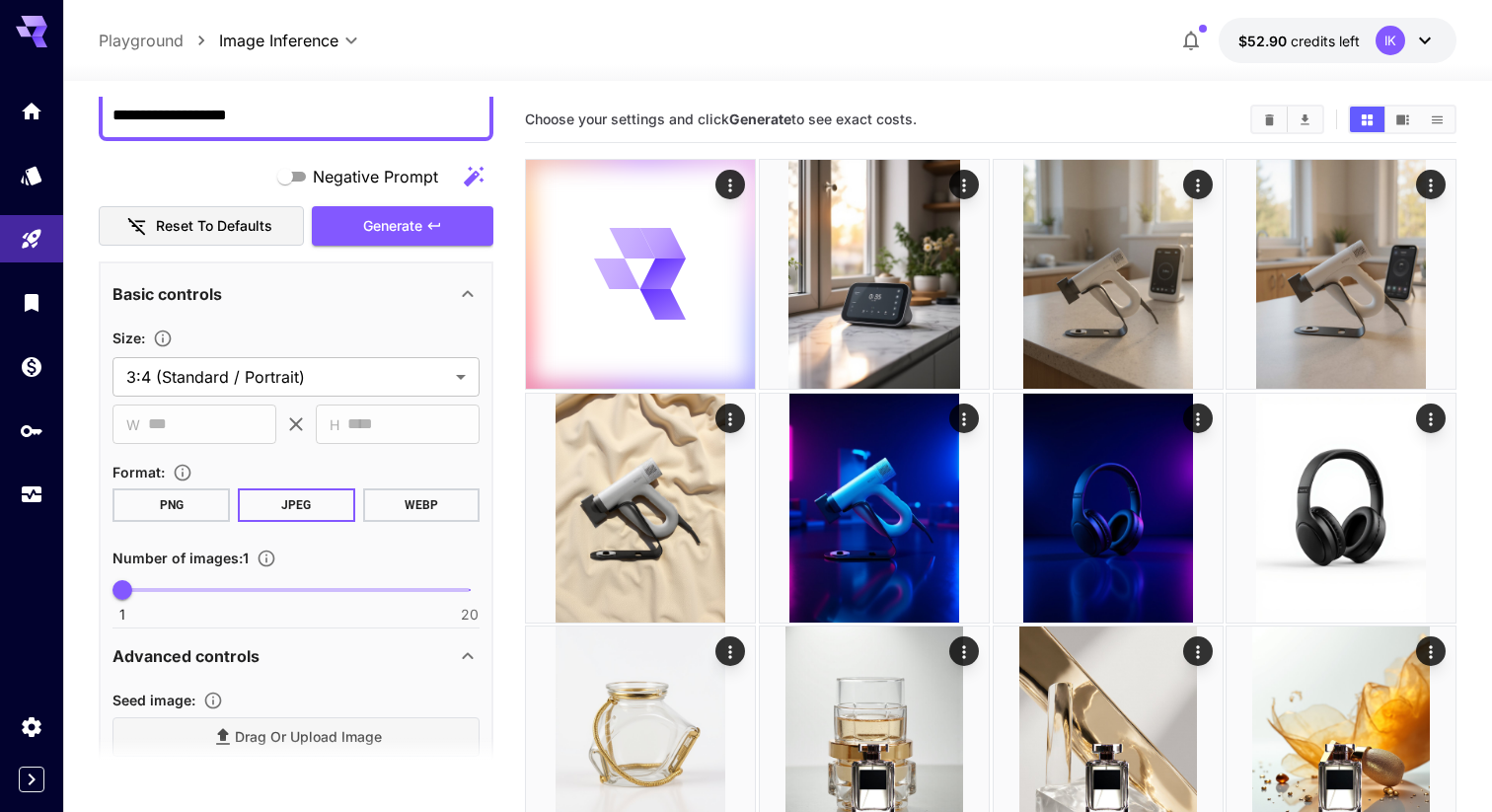 scroll, scrollTop: 0, scrollLeft: 0, axis: both 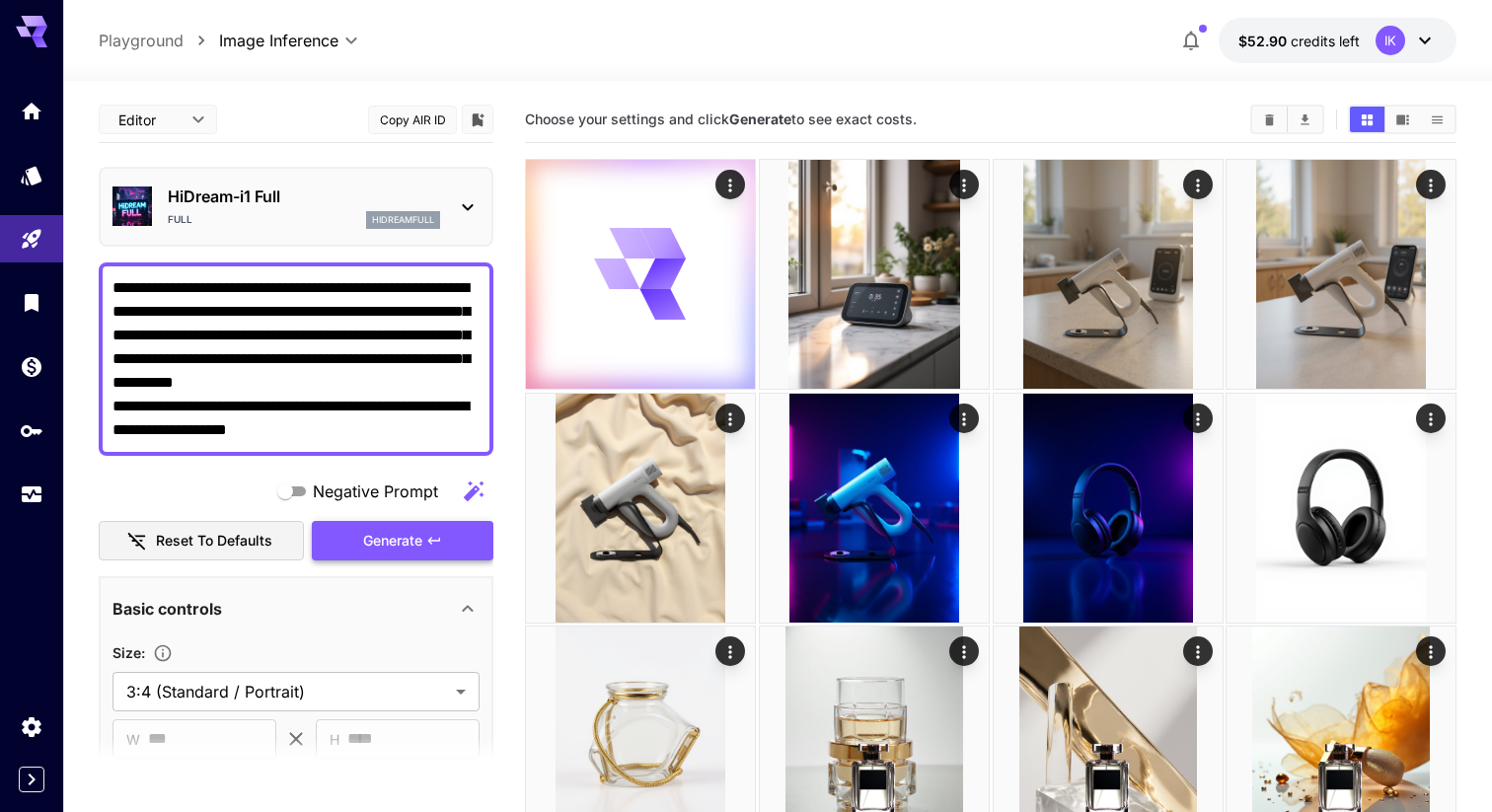 click on "Generate" at bounding box center [393, 541] 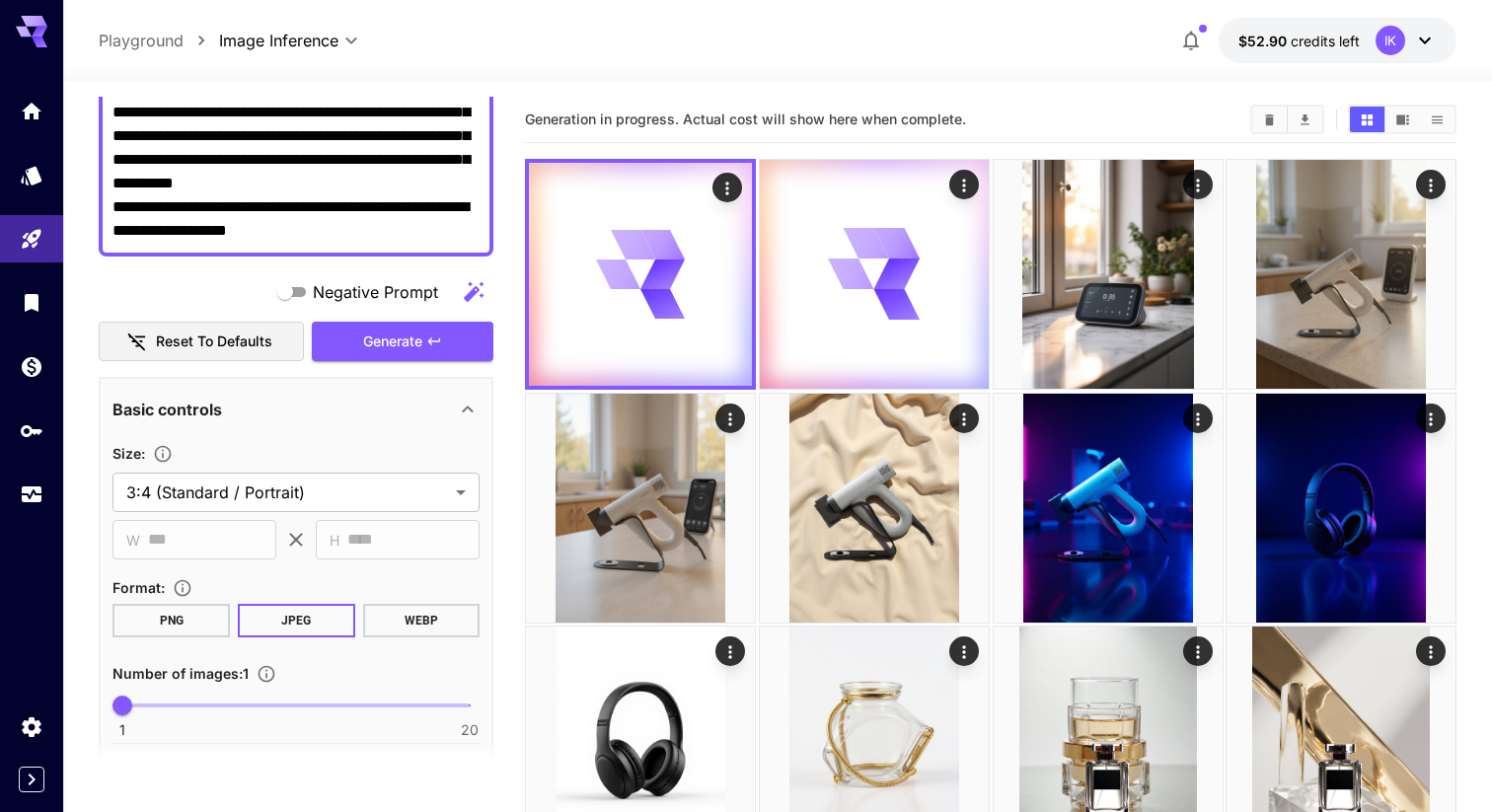 scroll, scrollTop: 0, scrollLeft: 0, axis: both 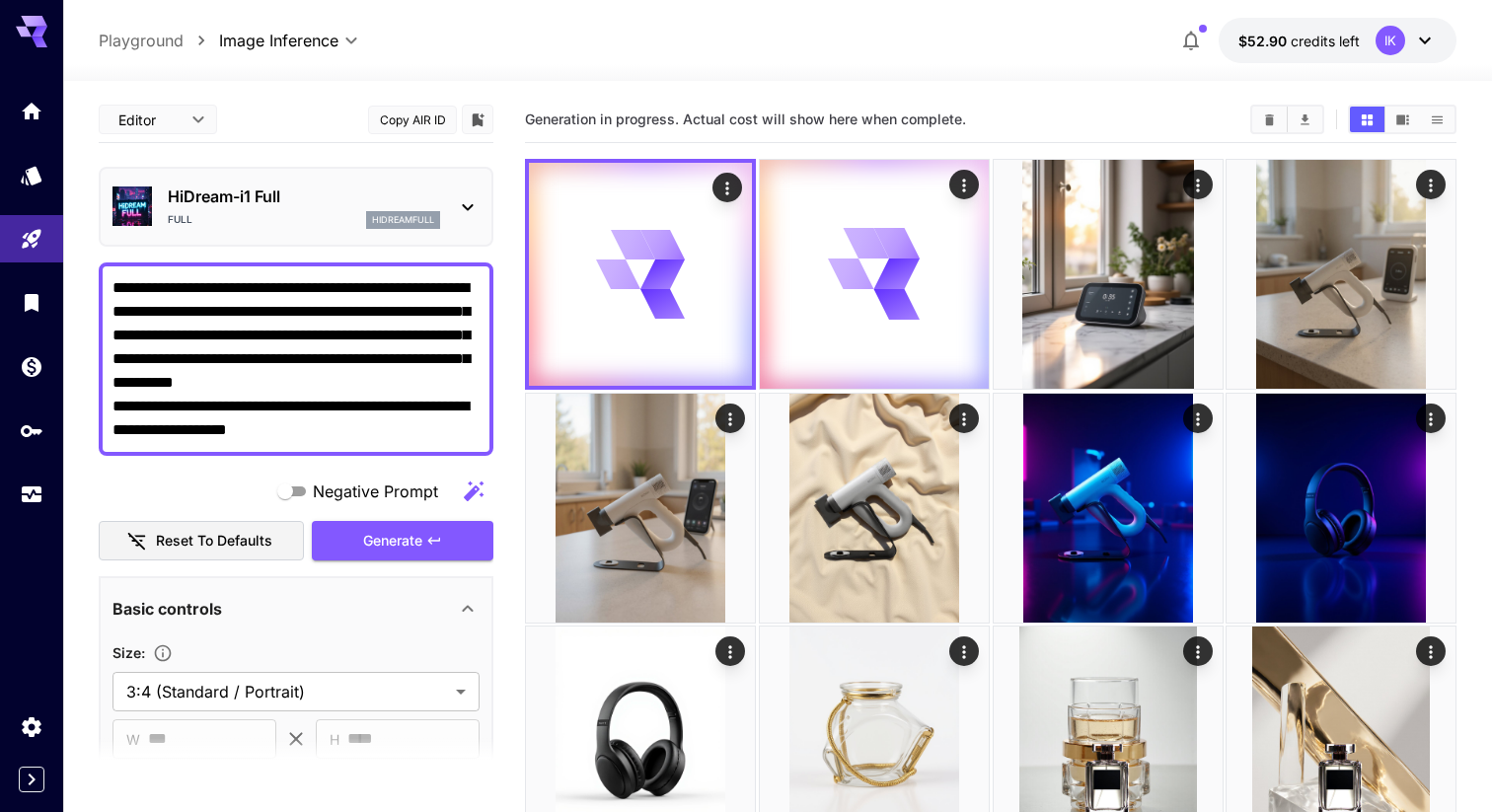 click on "Playground" at bounding box center [141, 40] 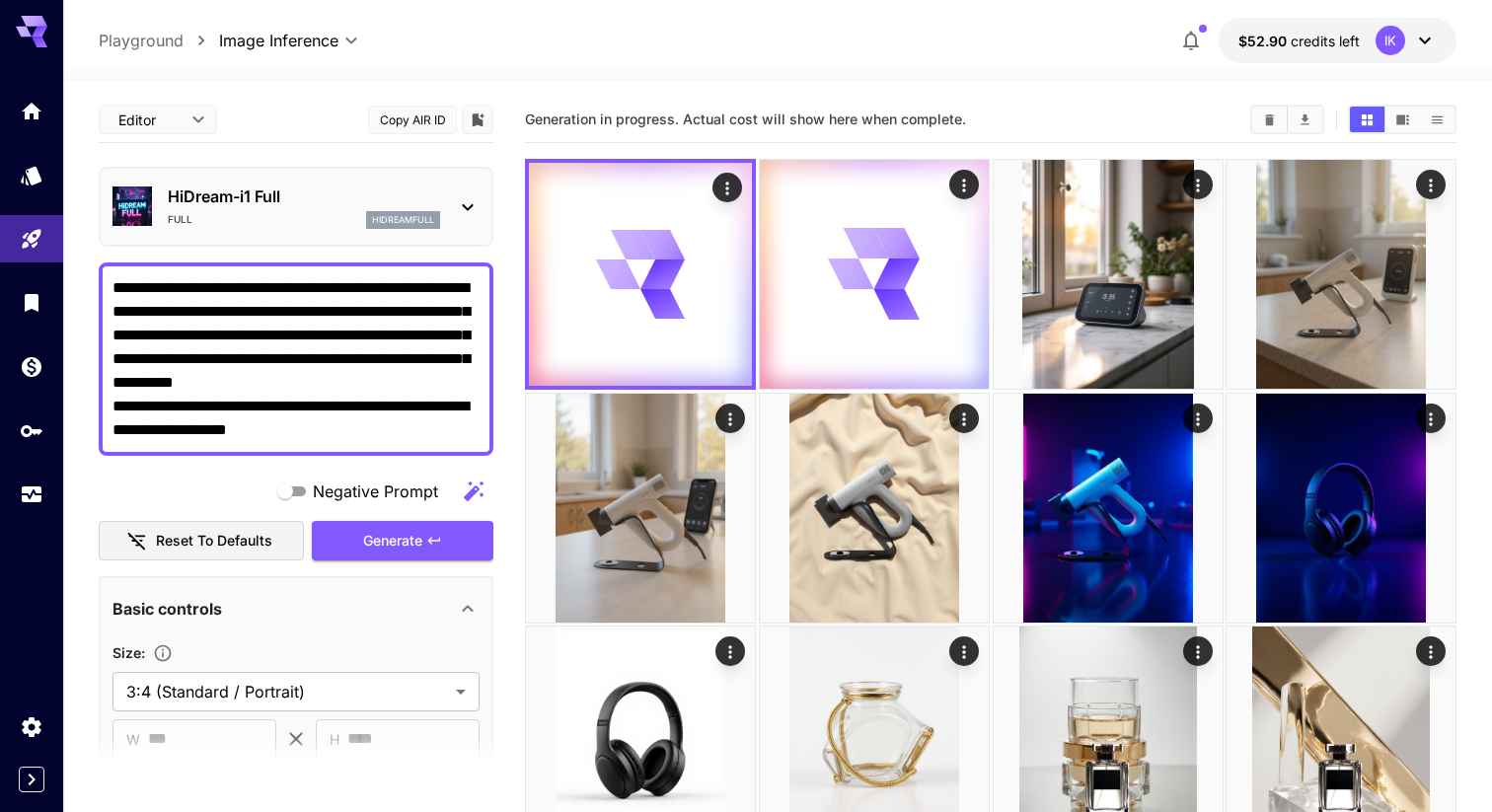 click on "Playground" at bounding box center (141, 40) 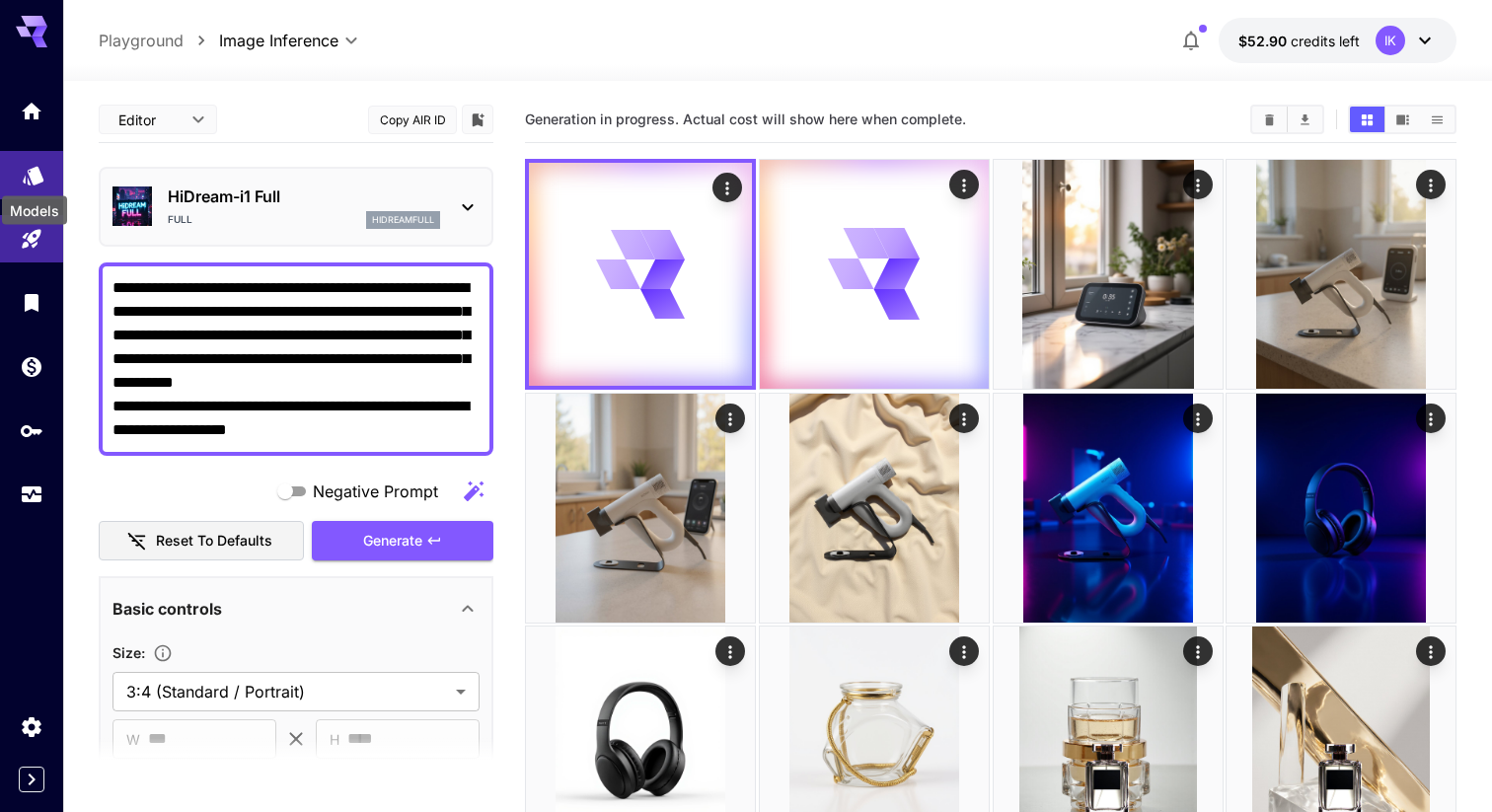 click 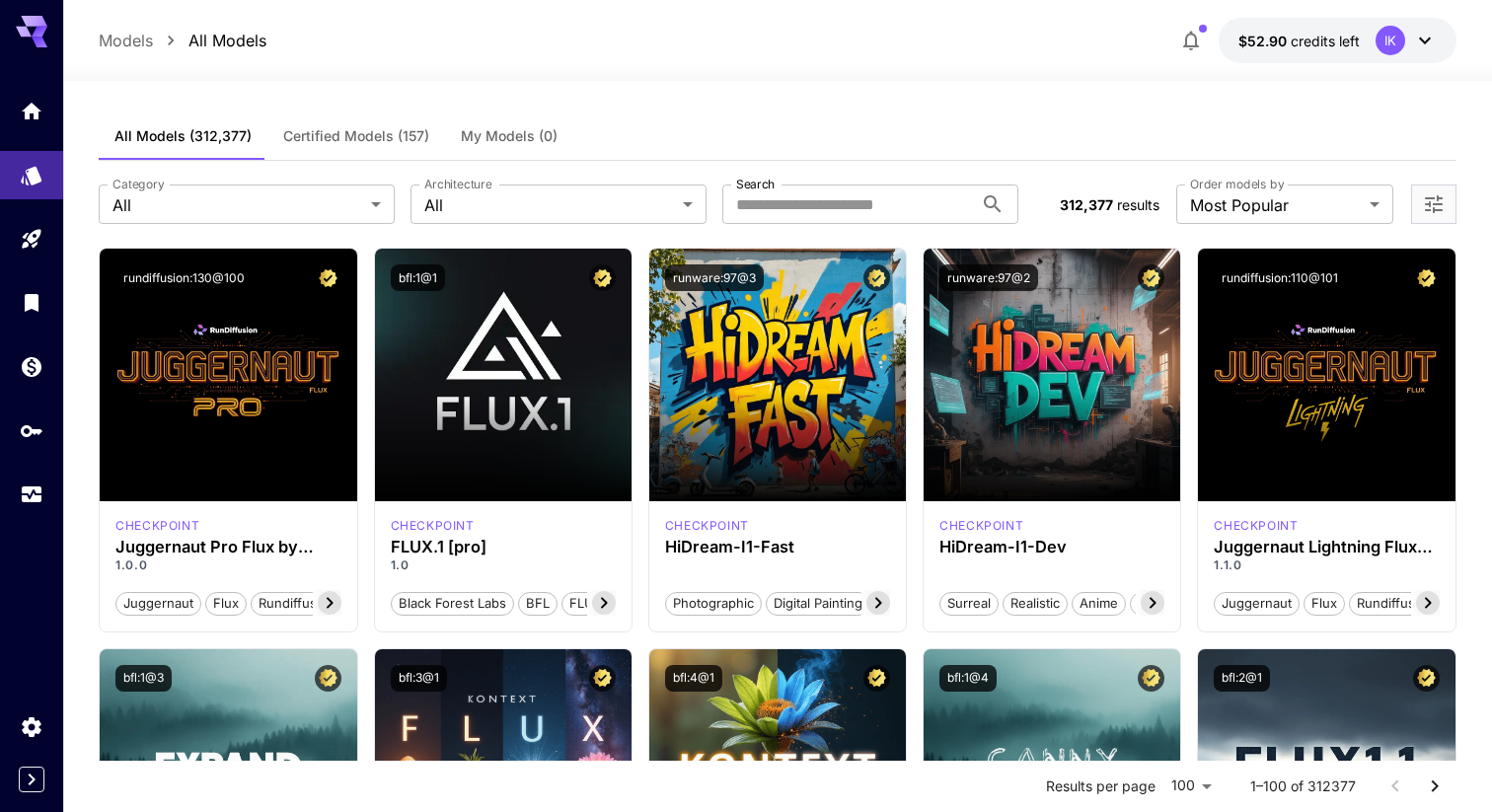 click on "**********" at bounding box center (778, 204) 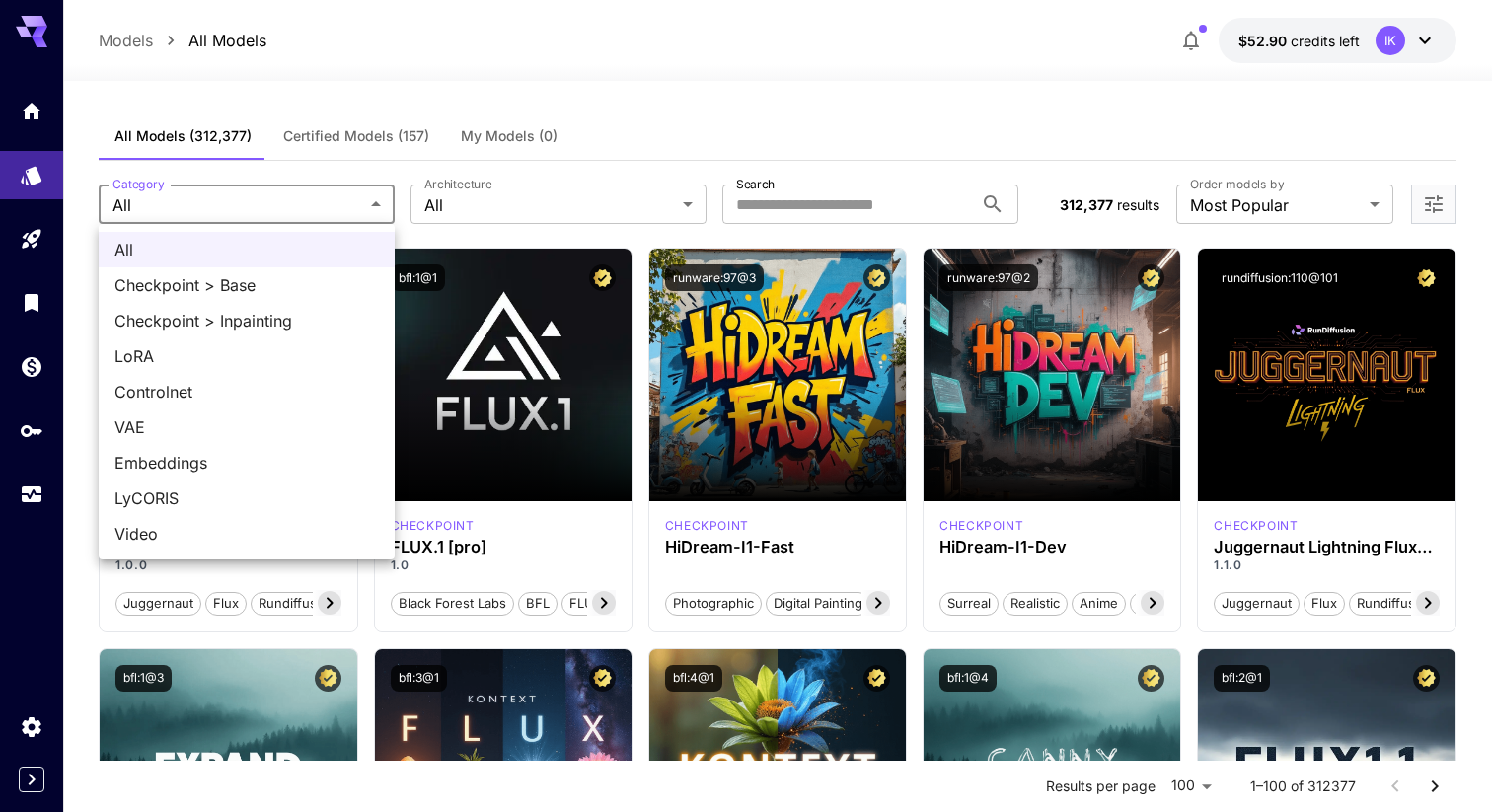 click on "**********" at bounding box center [746, 7413] 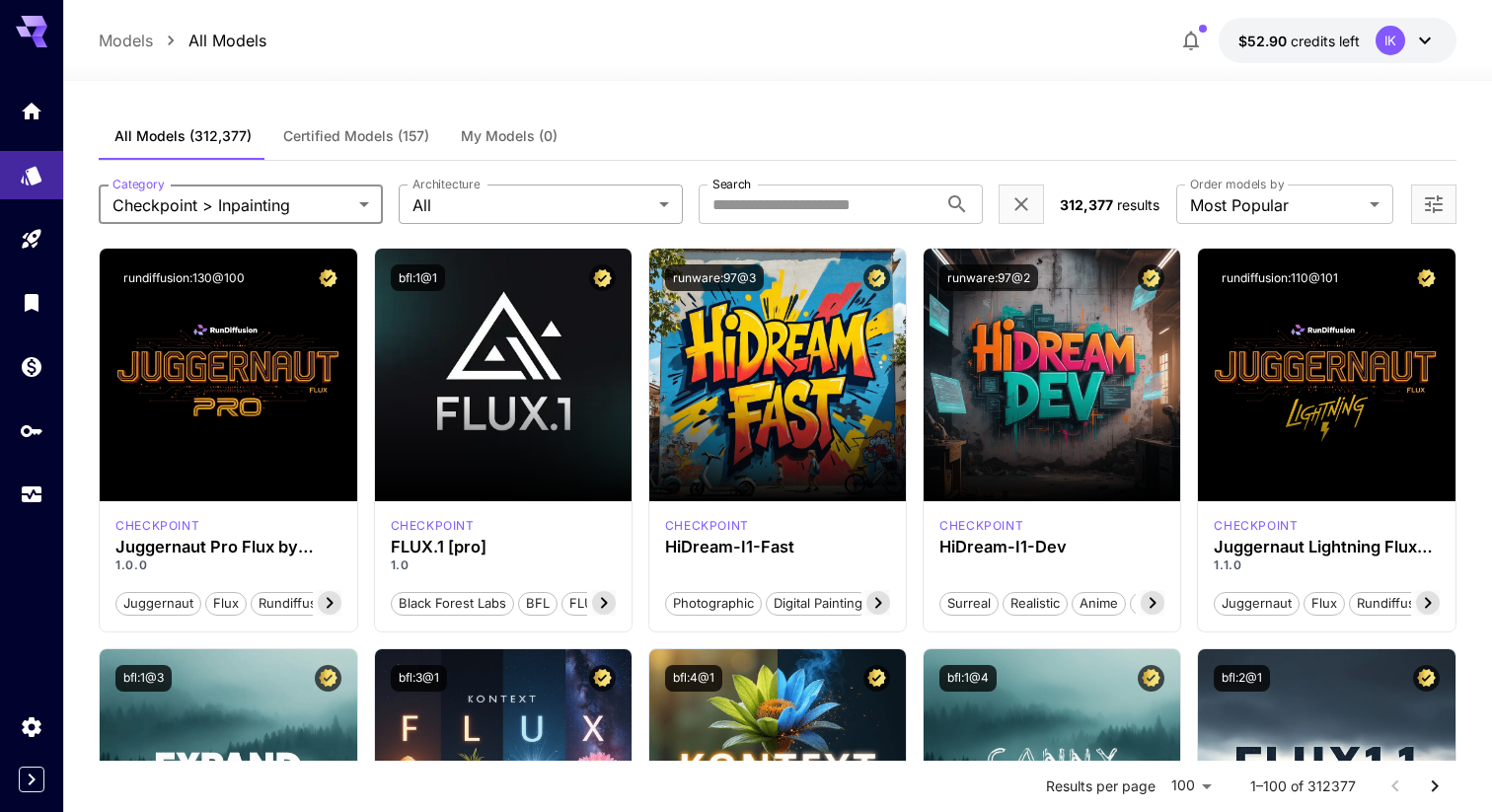 click on "**********" at bounding box center (746, 7413) 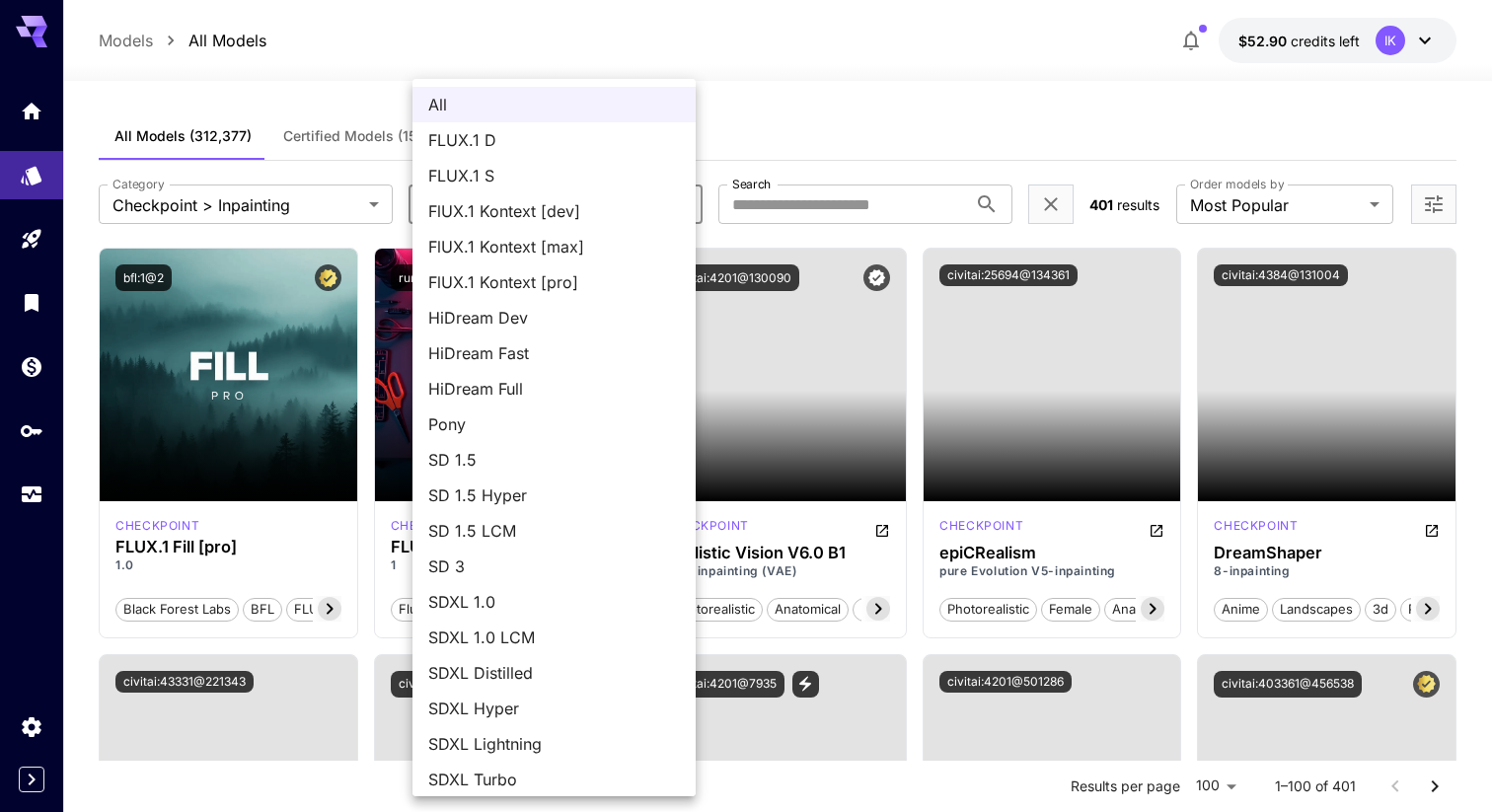 click at bounding box center [746, 406] 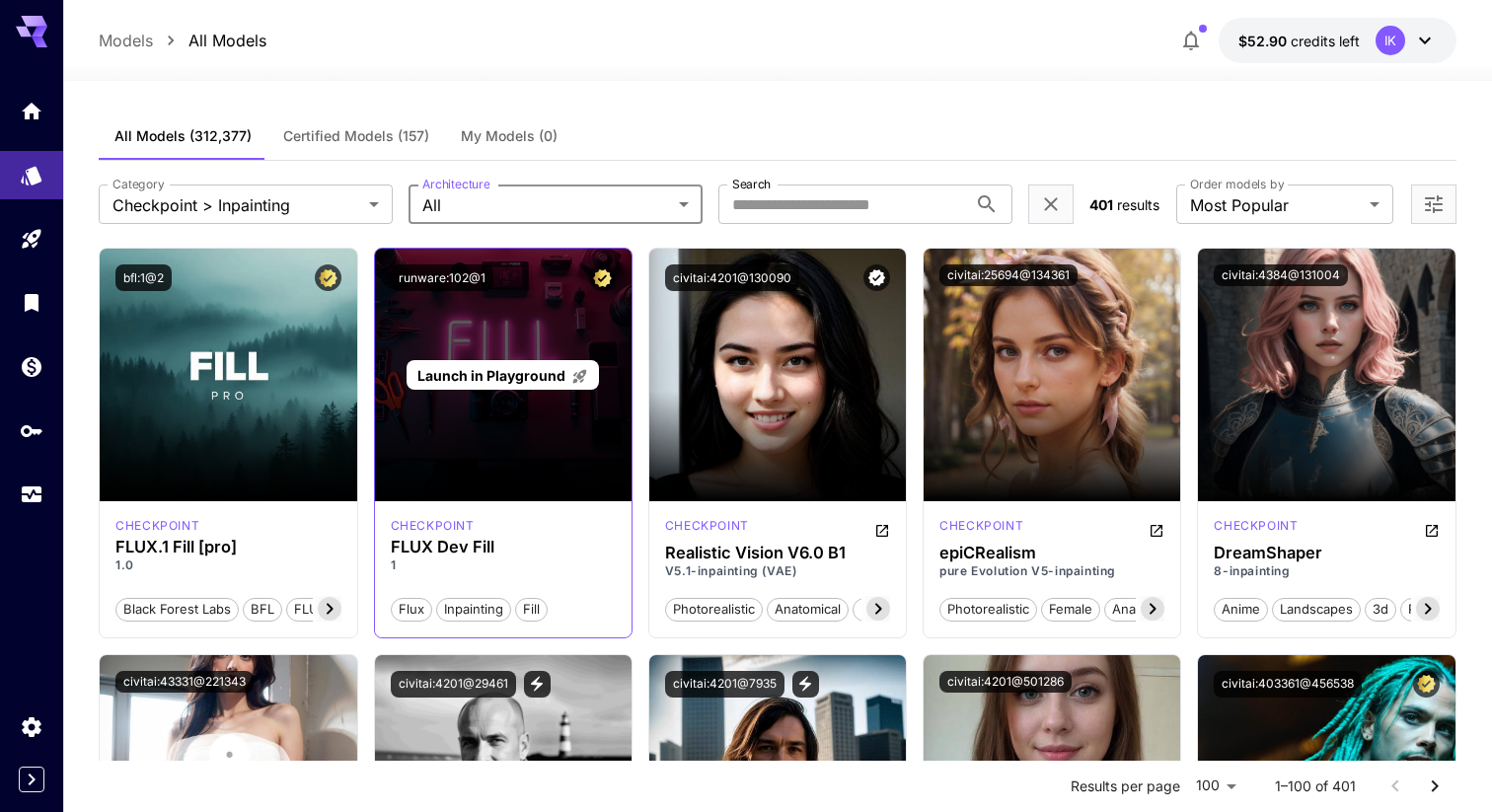 click on "Launch in Playground" at bounding box center [491, 375] 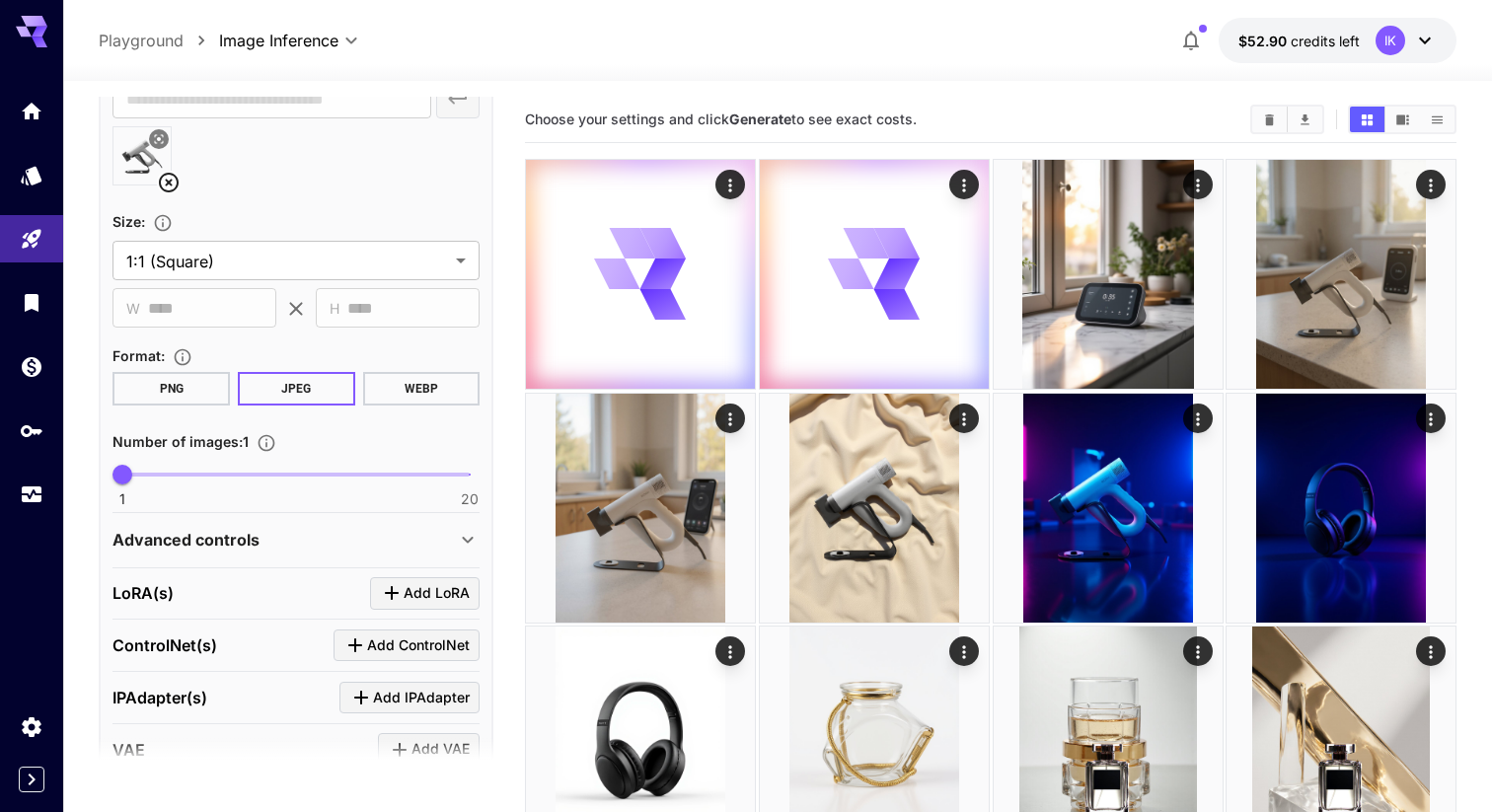 scroll, scrollTop: 639, scrollLeft: 0, axis: vertical 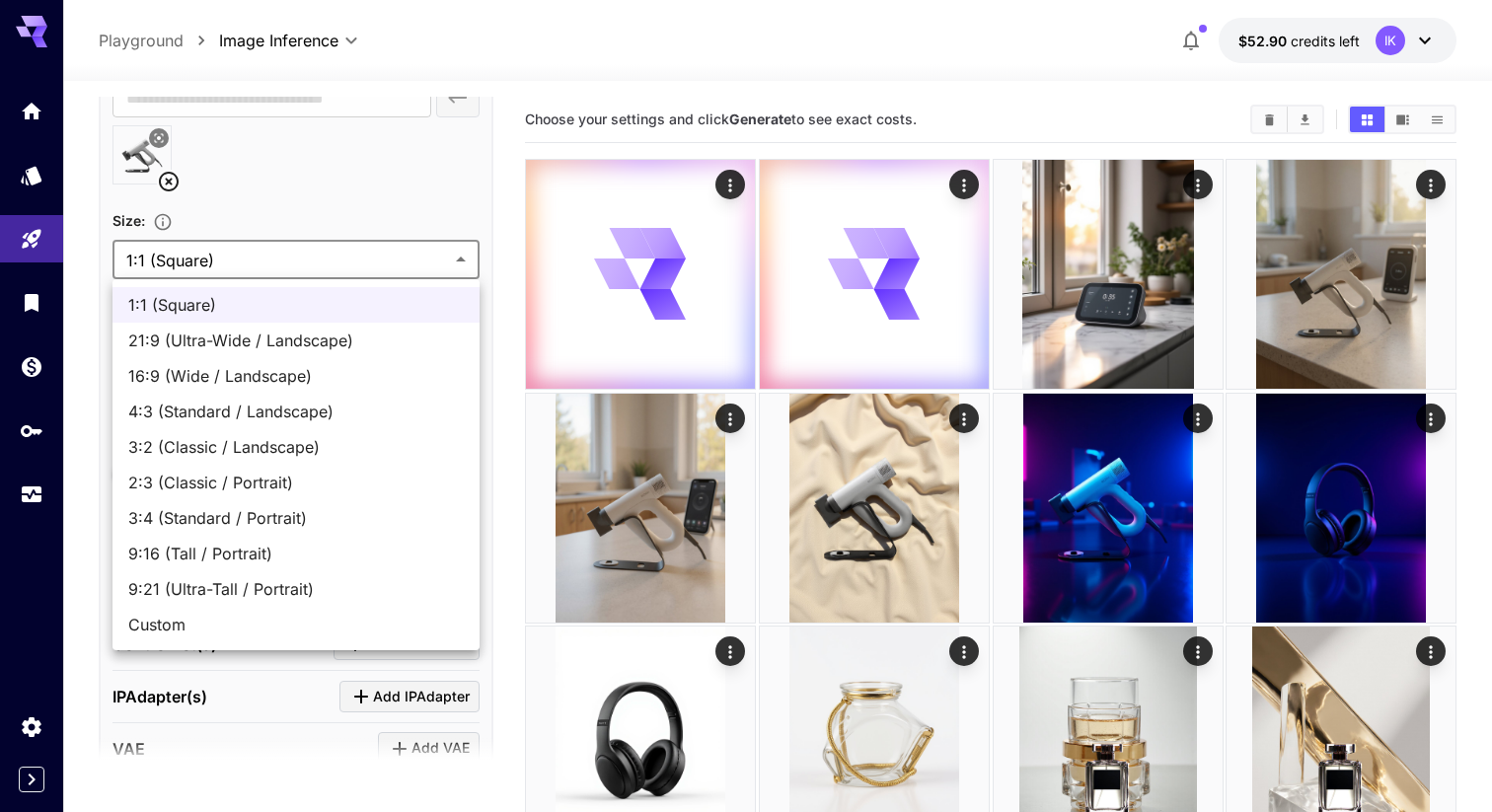 click on "**********" at bounding box center [746, 574] 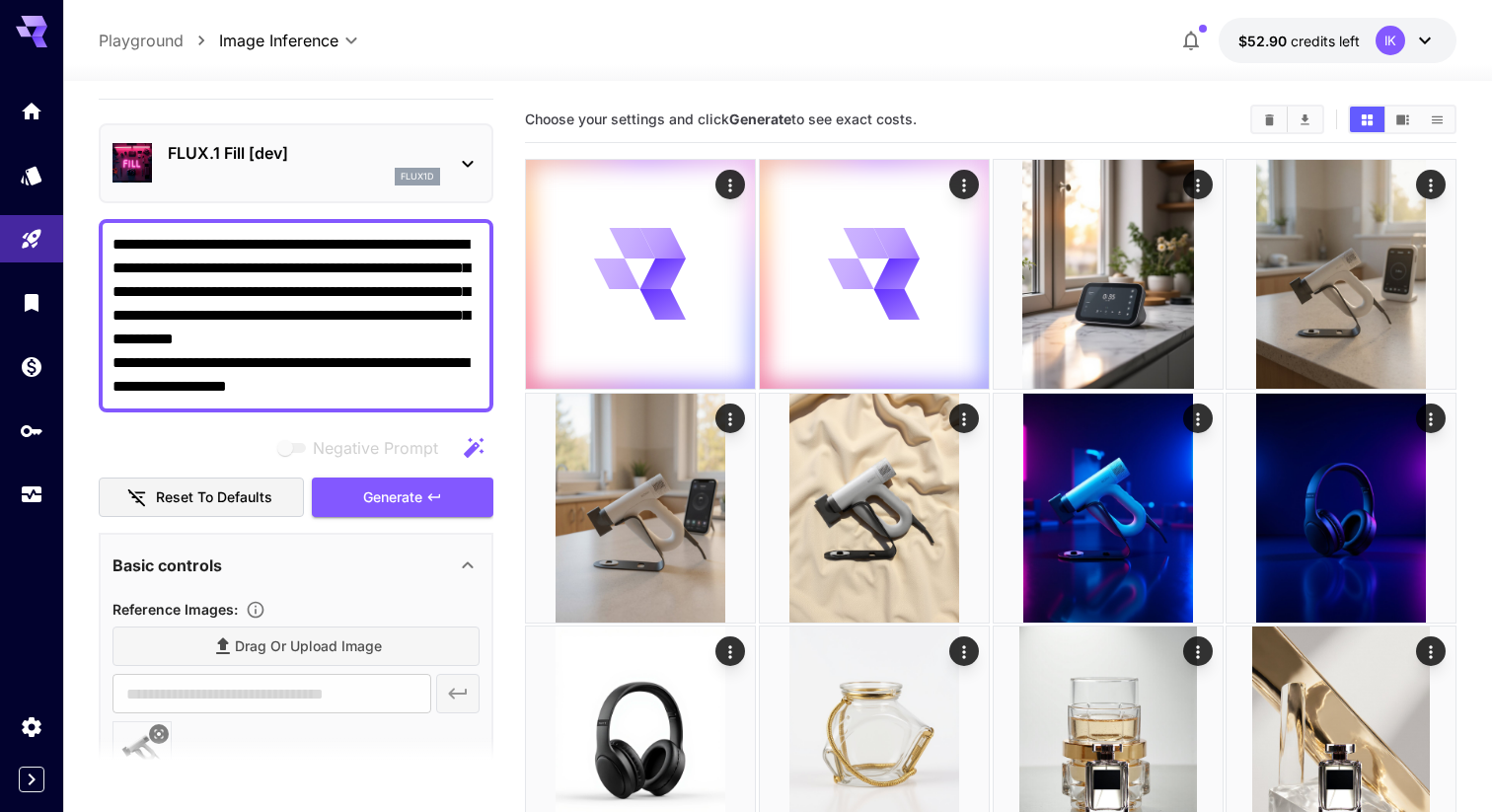 scroll, scrollTop: 0, scrollLeft: 0, axis: both 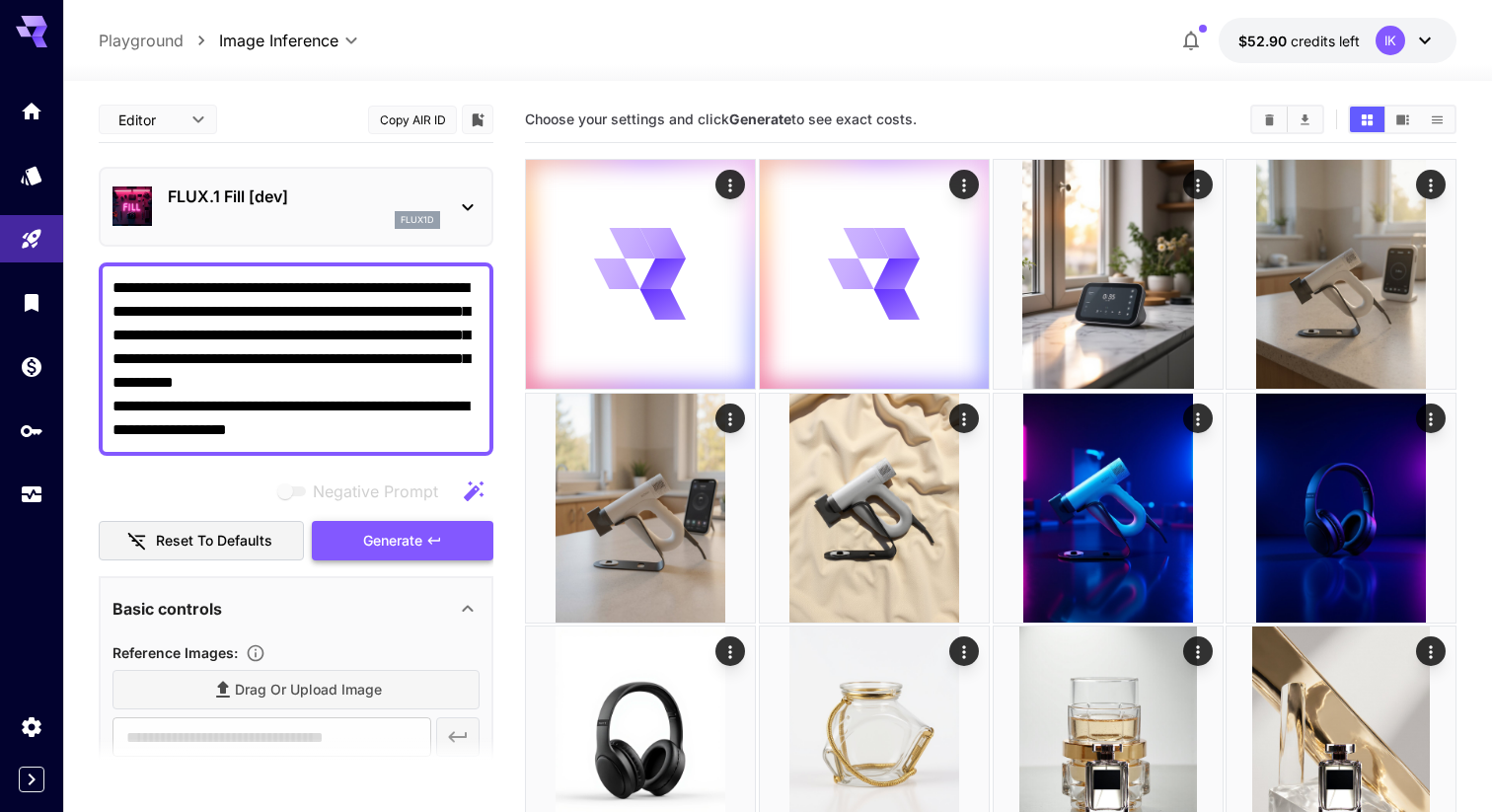 click on "Generate" at bounding box center (393, 541) 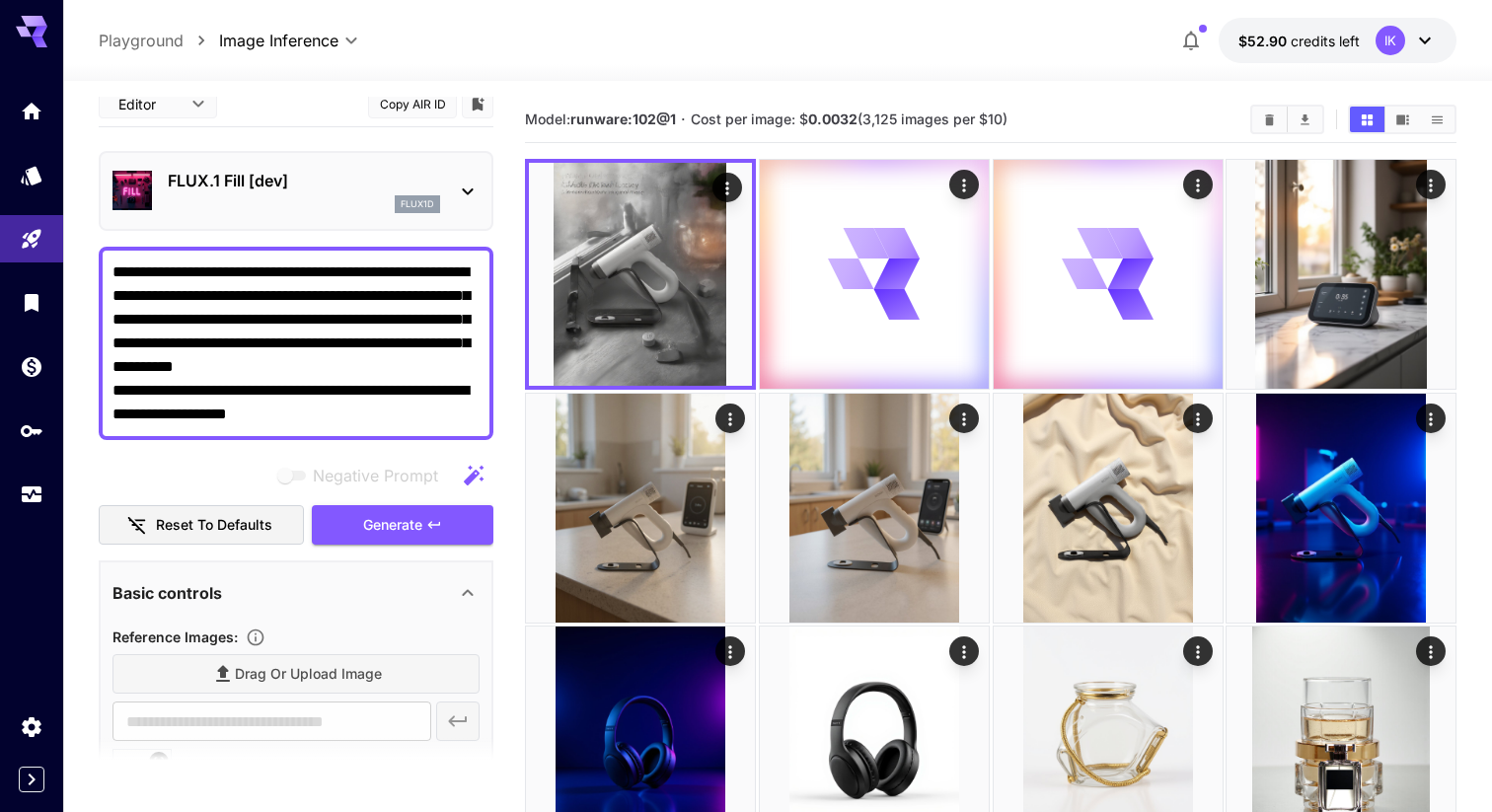 scroll, scrollTop: 17, scrollLeft: 0, axis: vertical 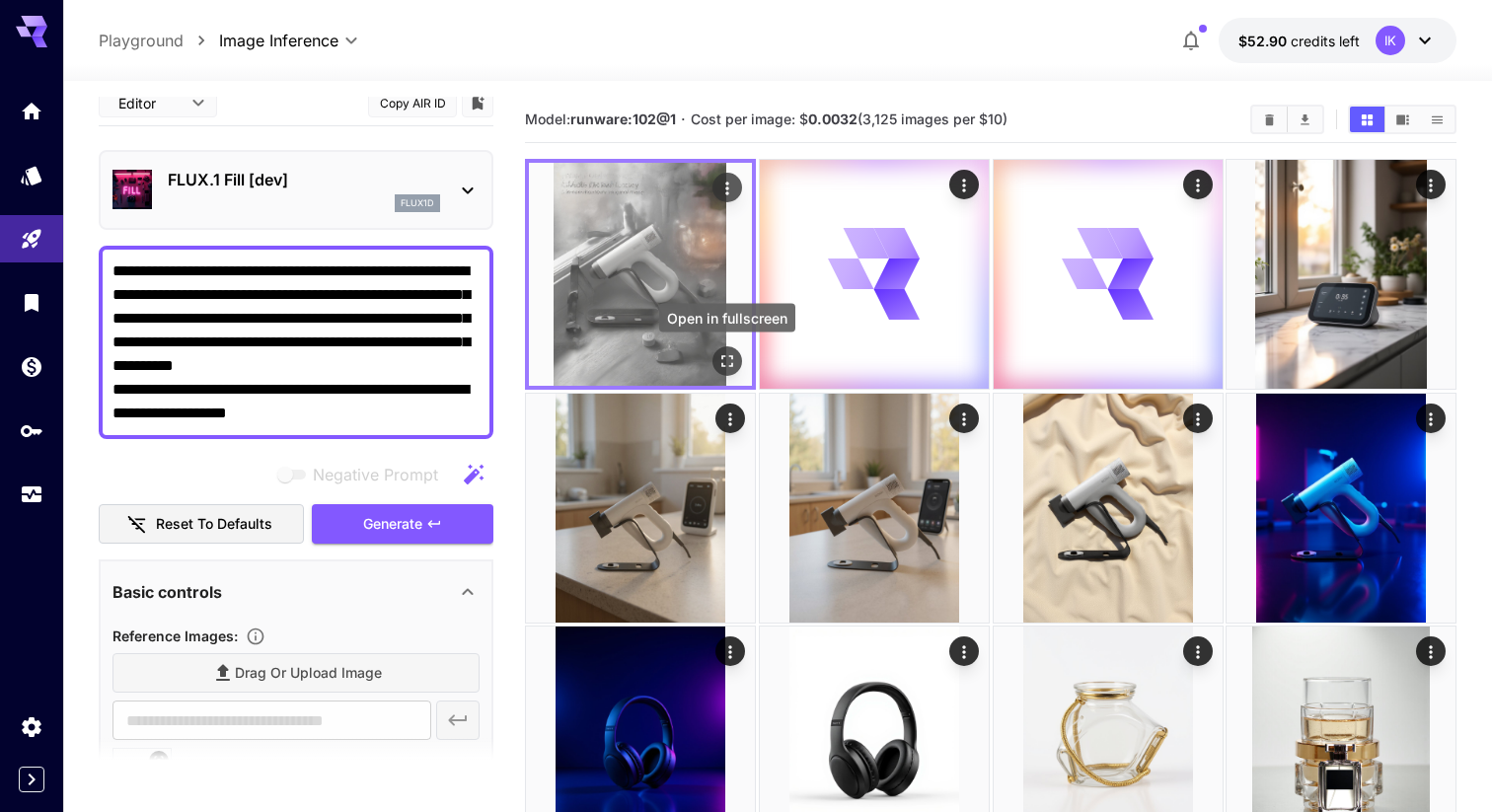 click 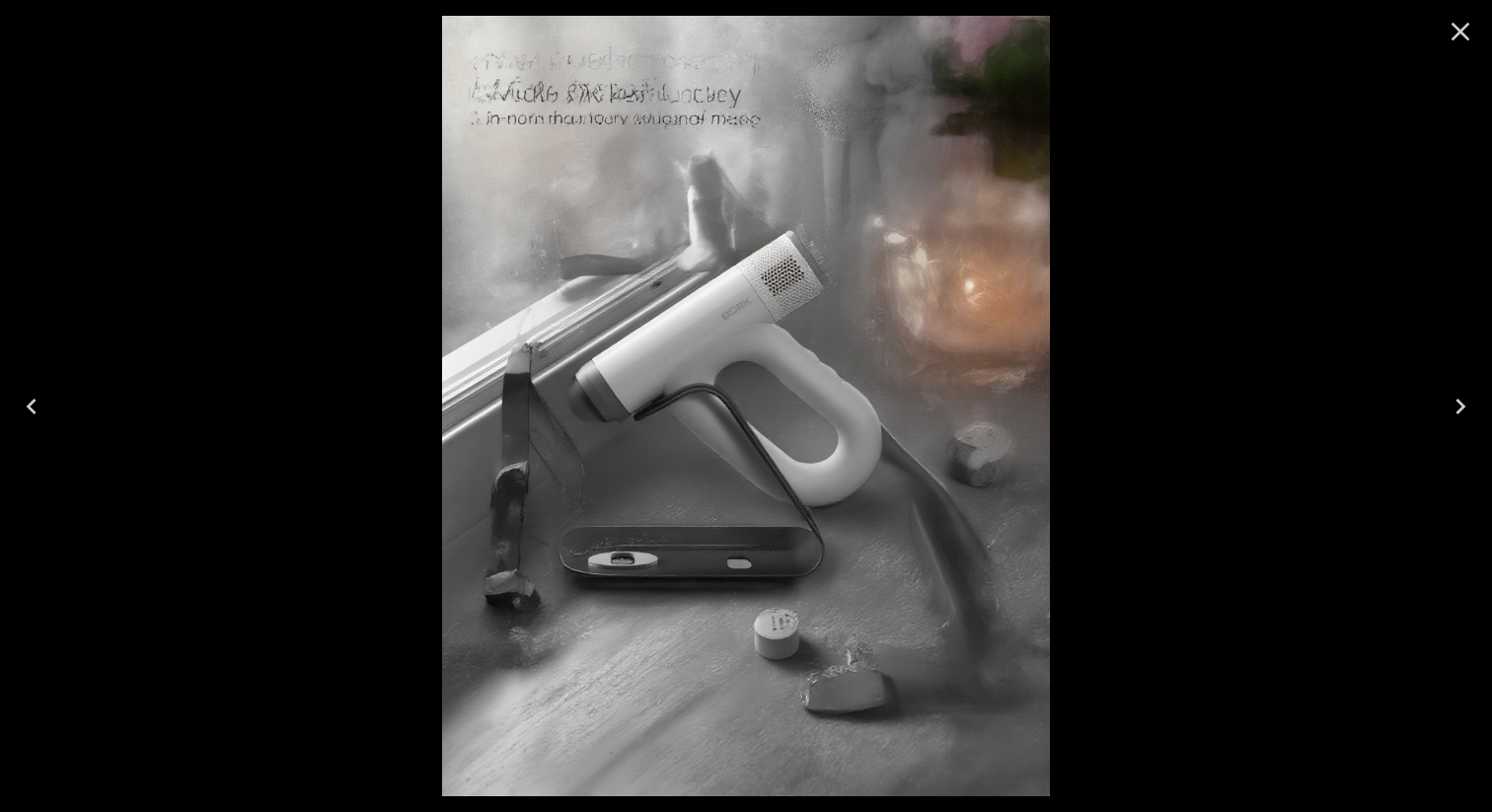click 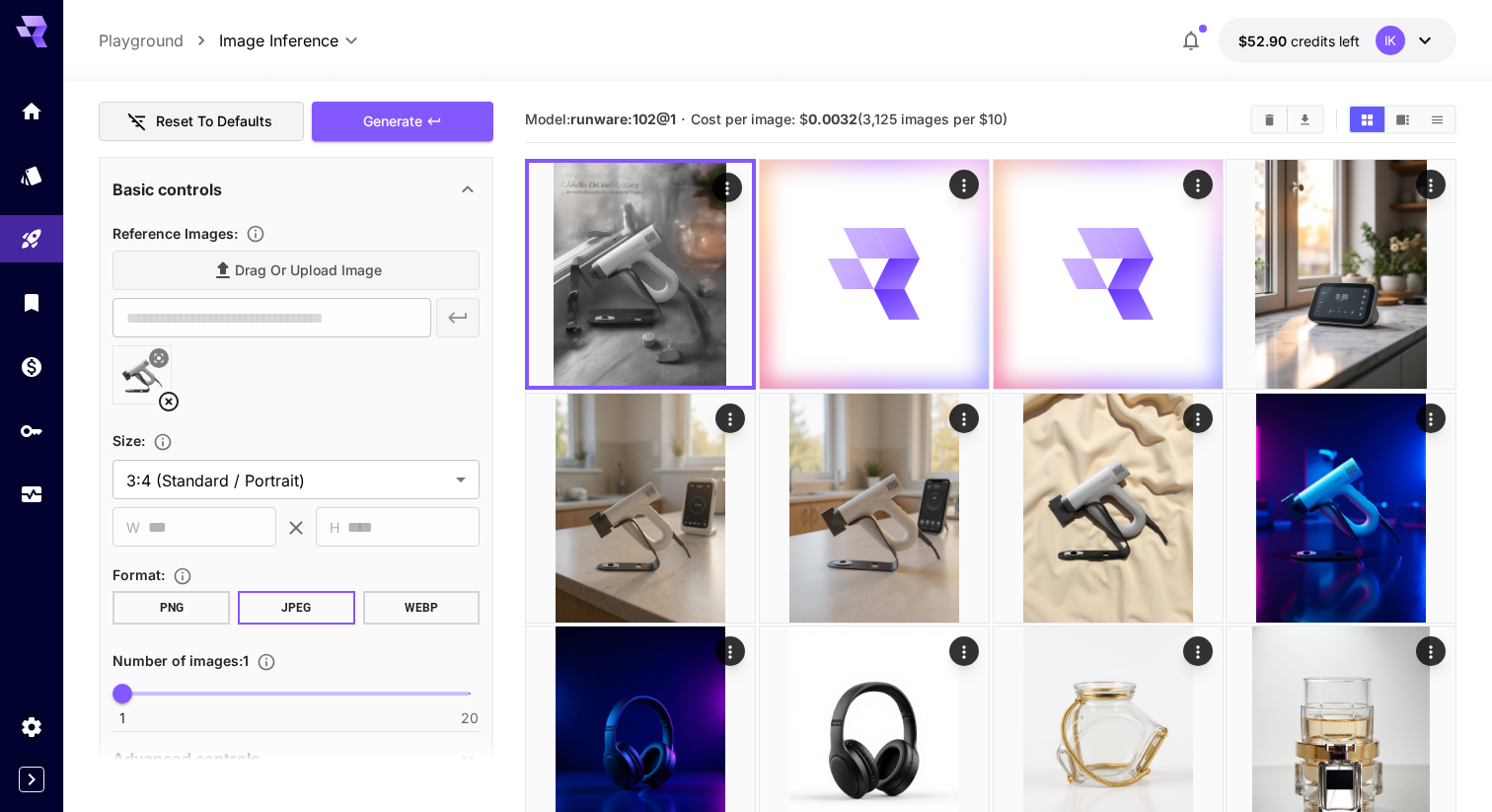 scroll, scrollTop: 396, scrollLeft: 0, axis: vertical 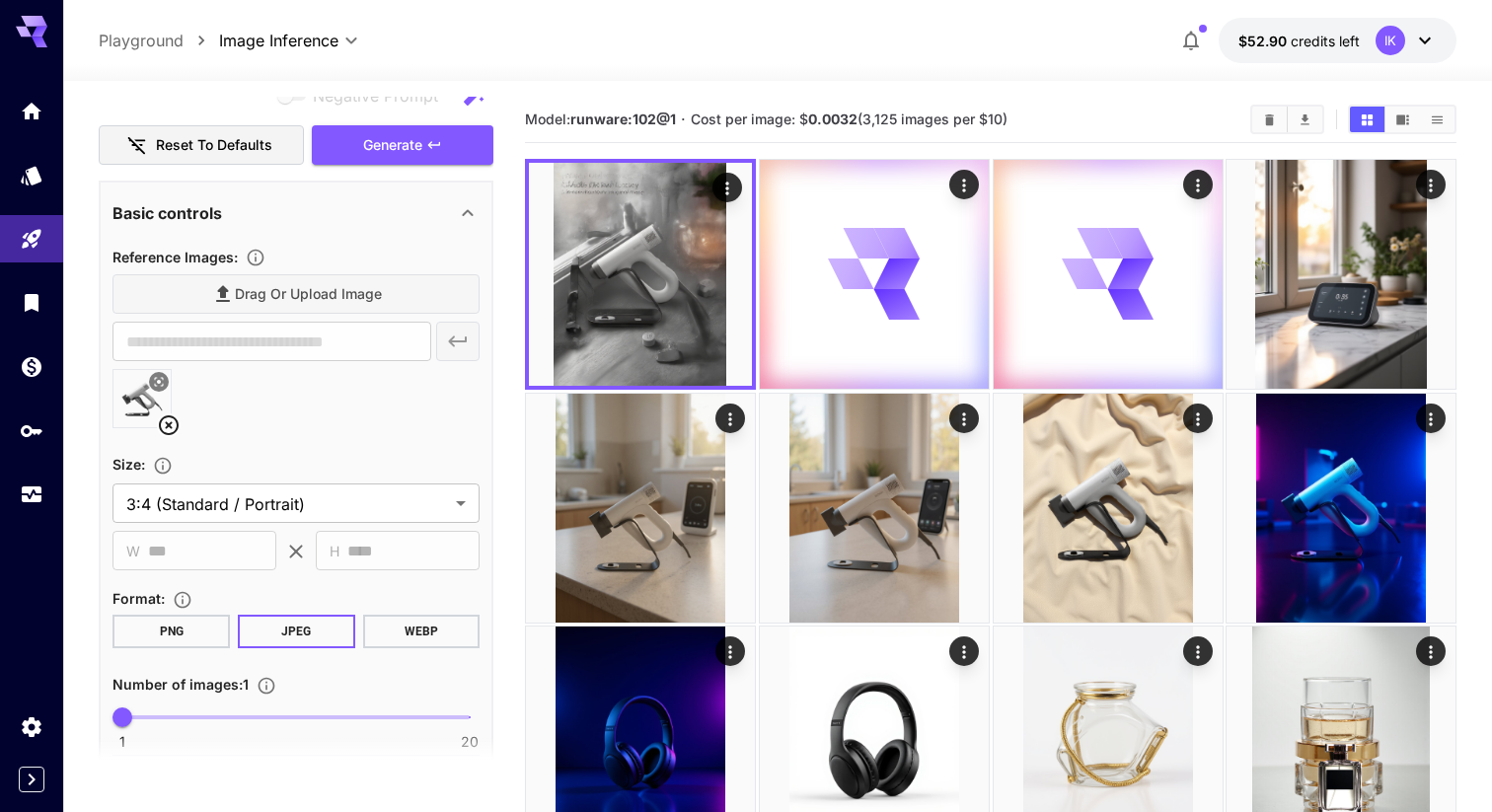 click at bounding box center (142, 399) 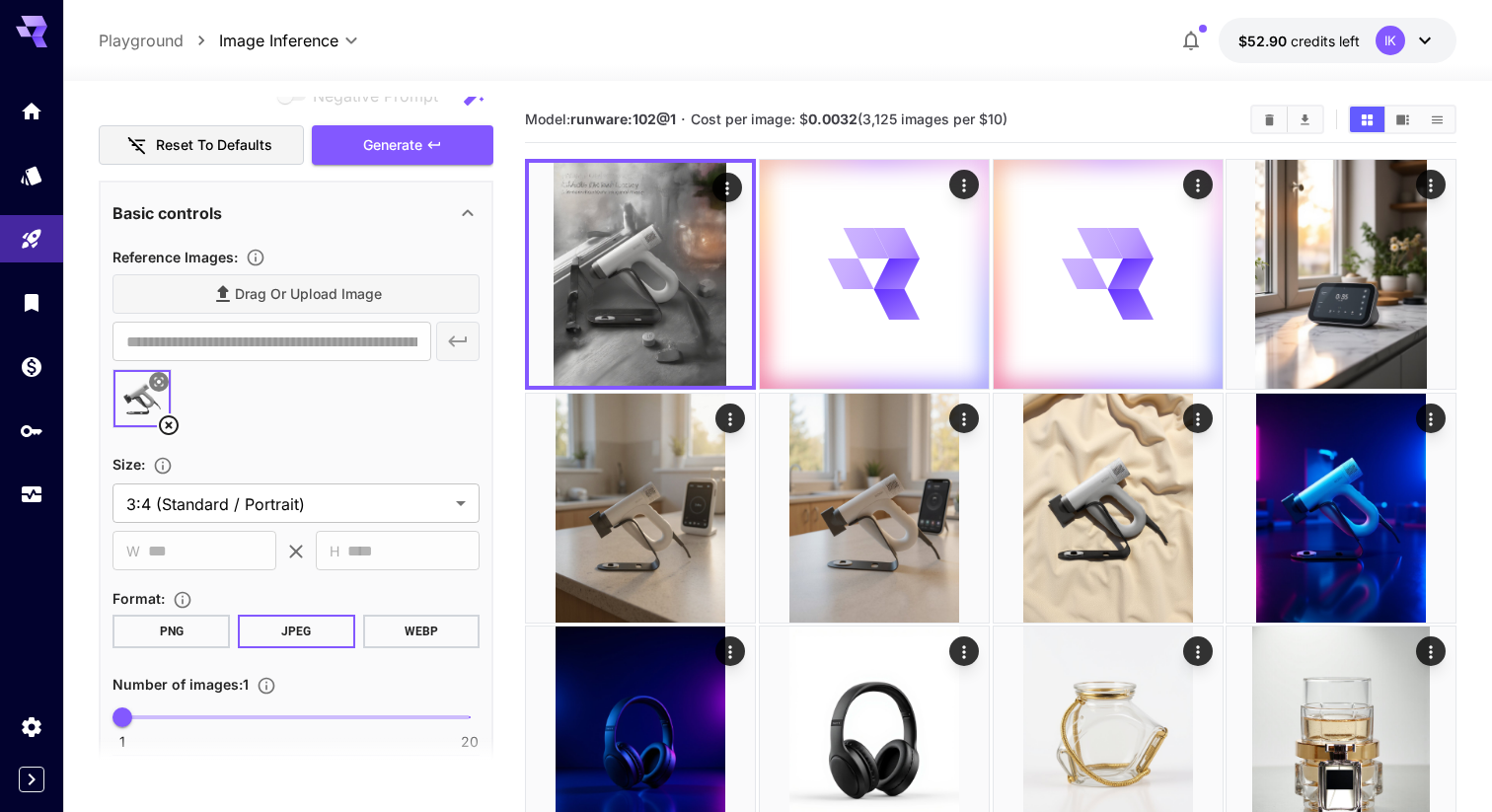 click 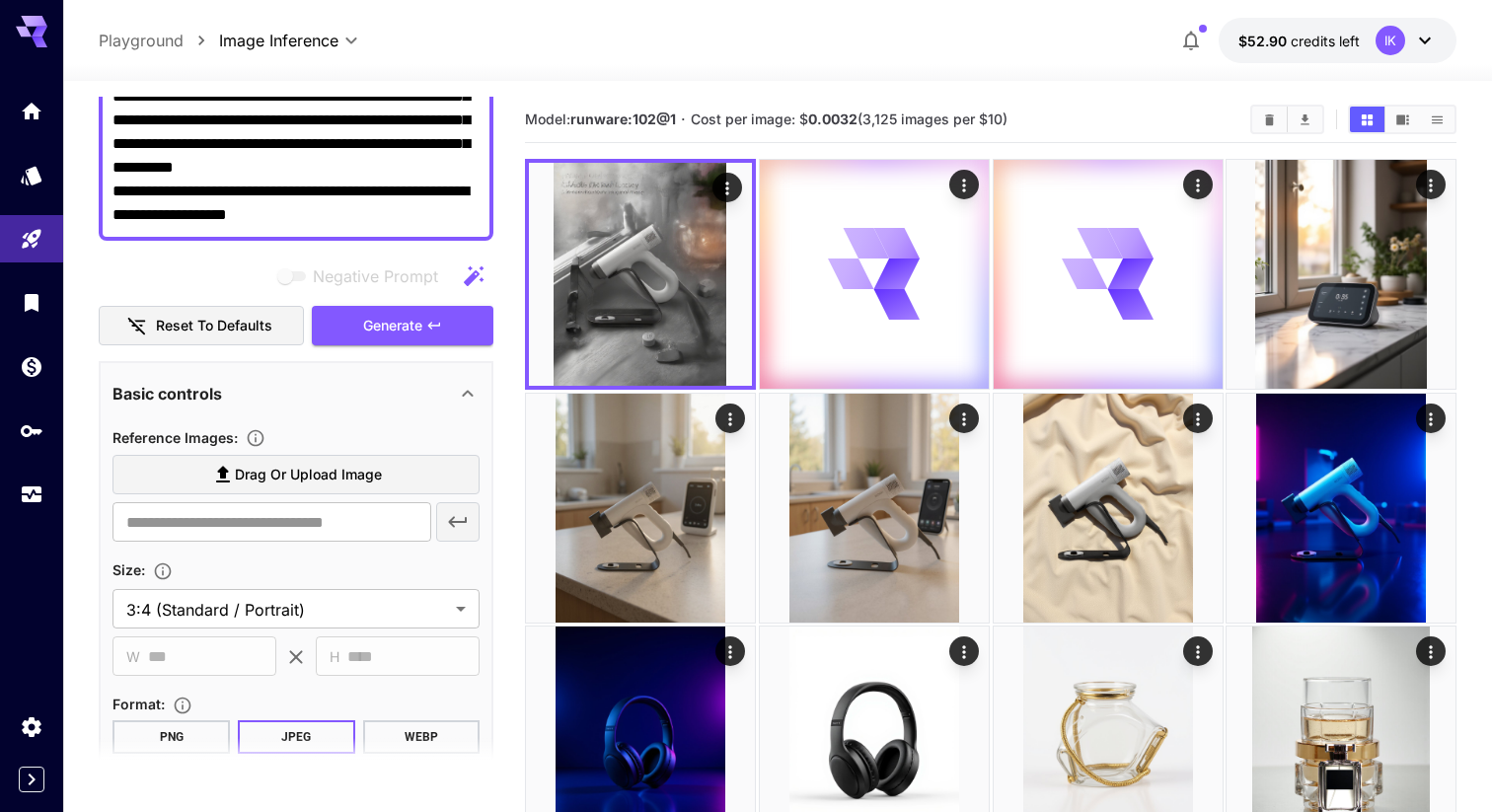scroll, scrollTop: 363, scrollLeft: 0, axis: vertical 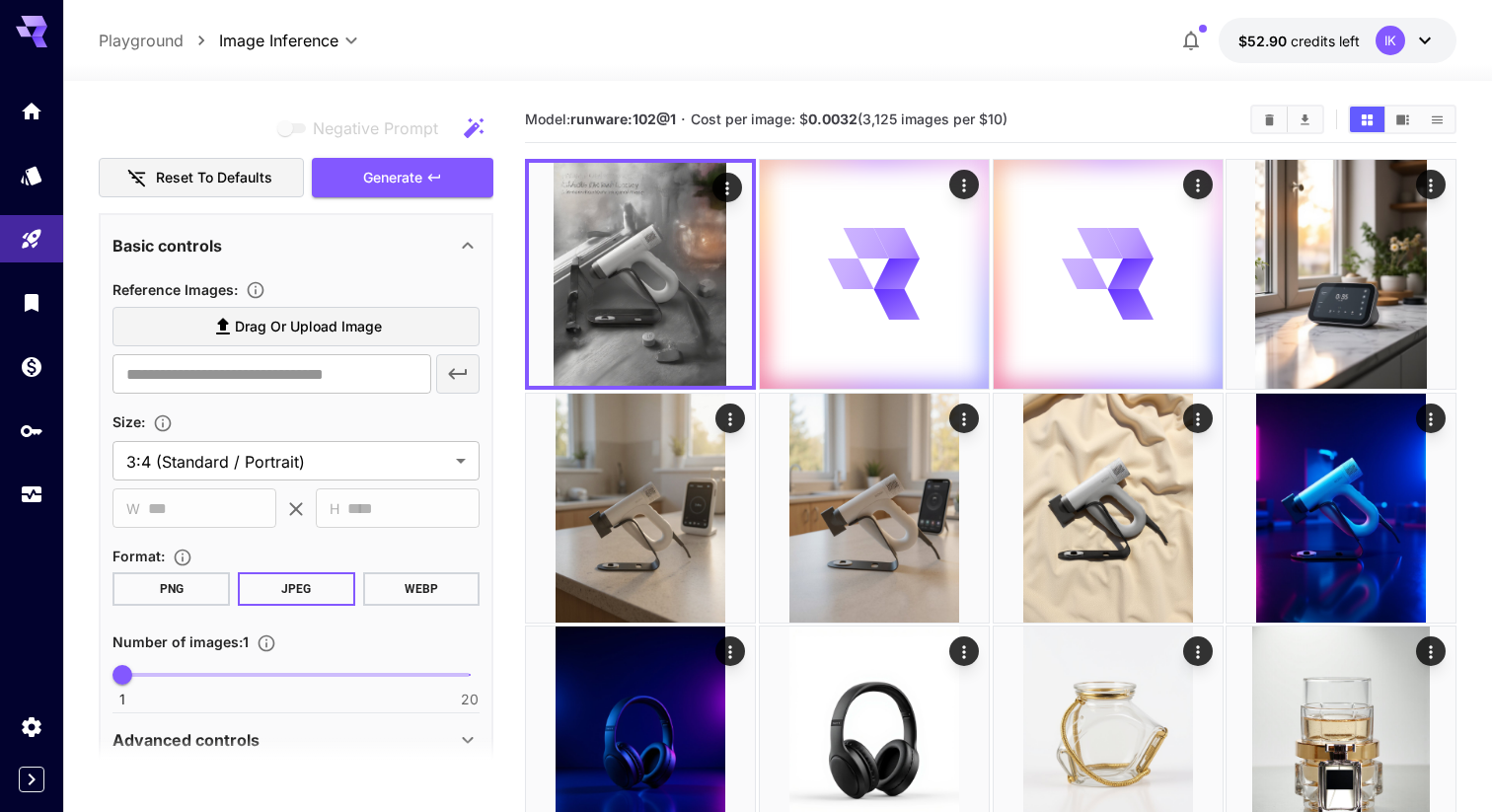 click on "Drag or upload image" at bounding box center [308, 327] 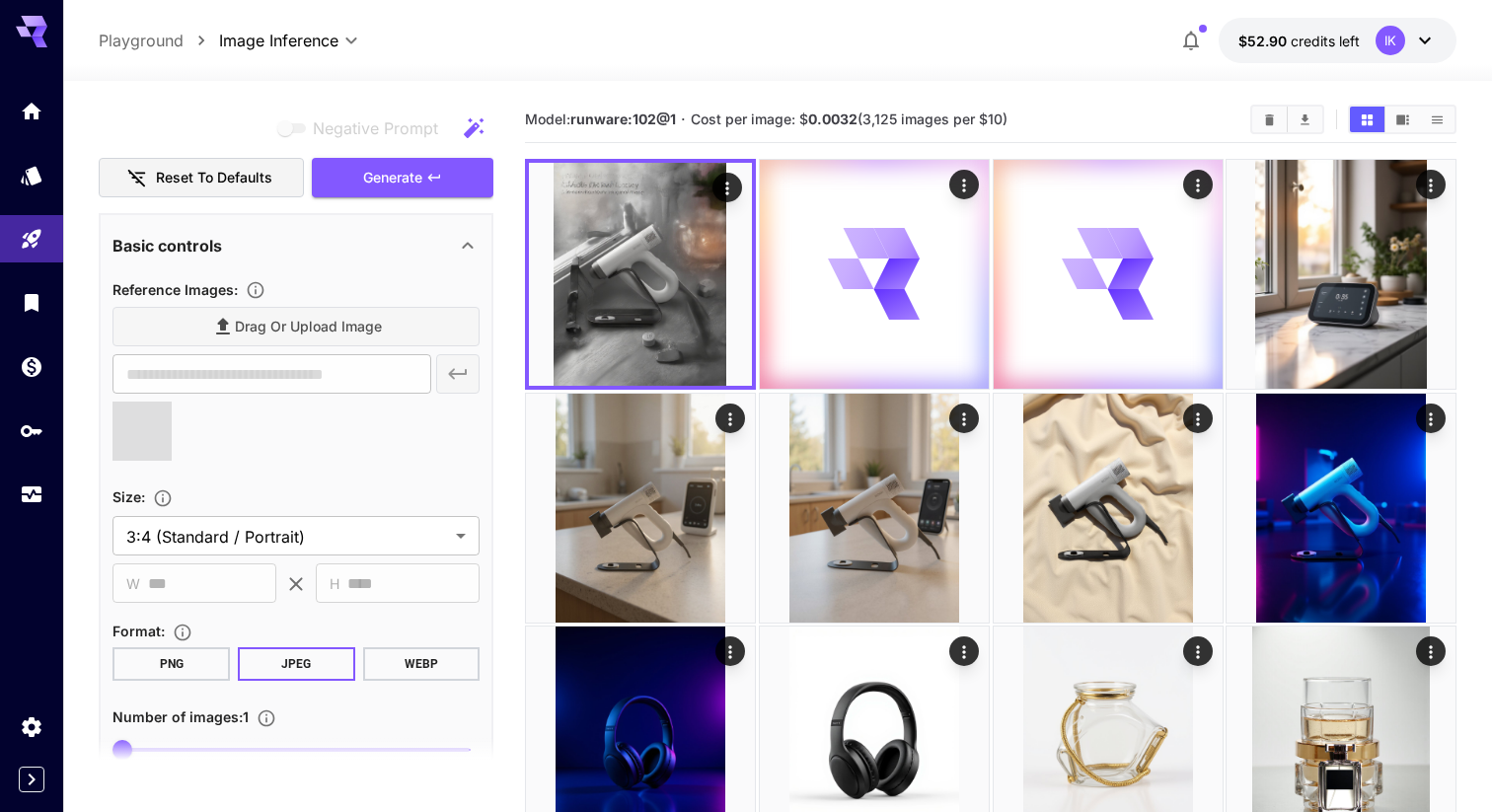 scroll, scrollTop: 0, scrollLeft: 0, axis: both 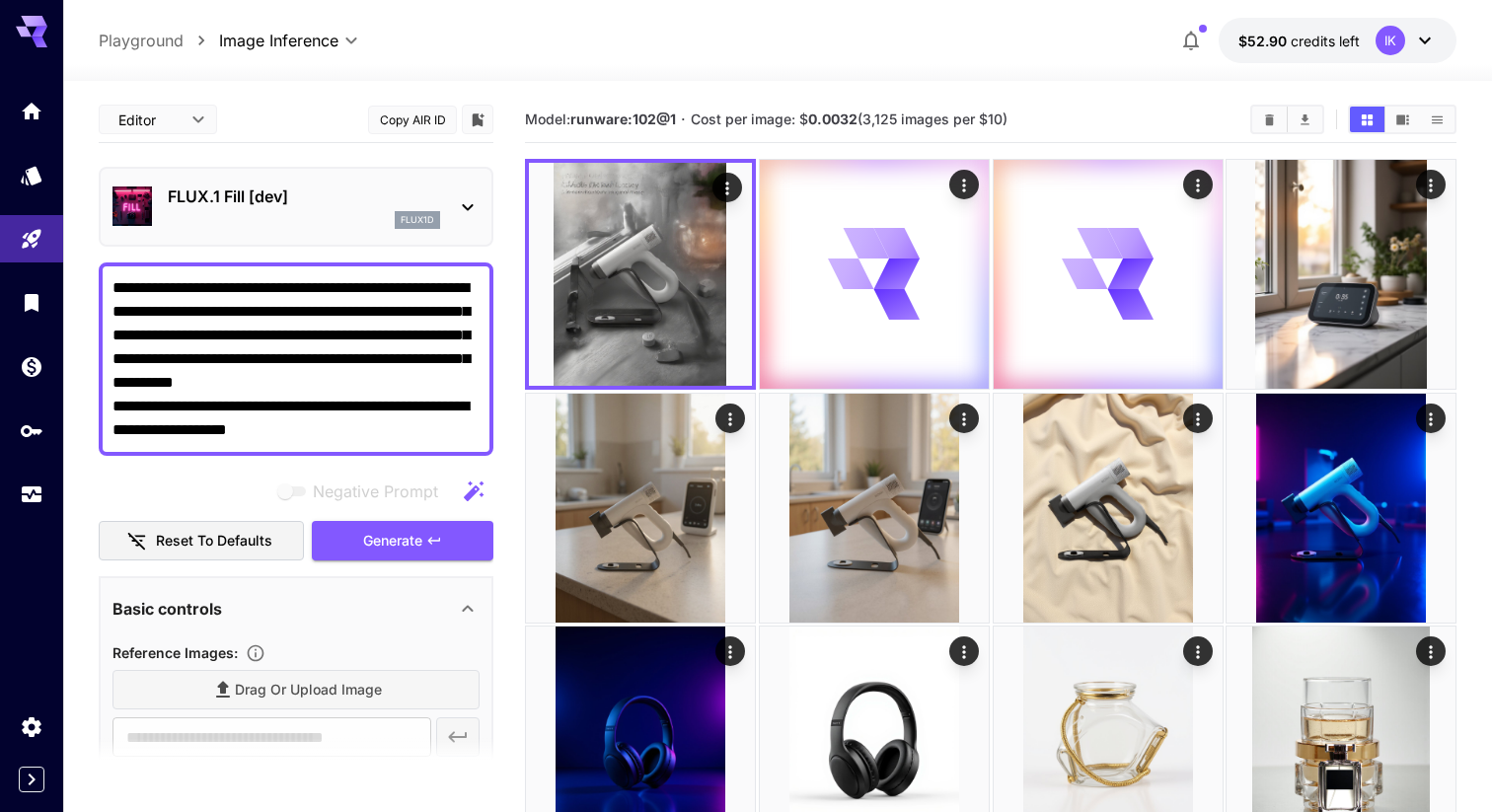 type on "**********" 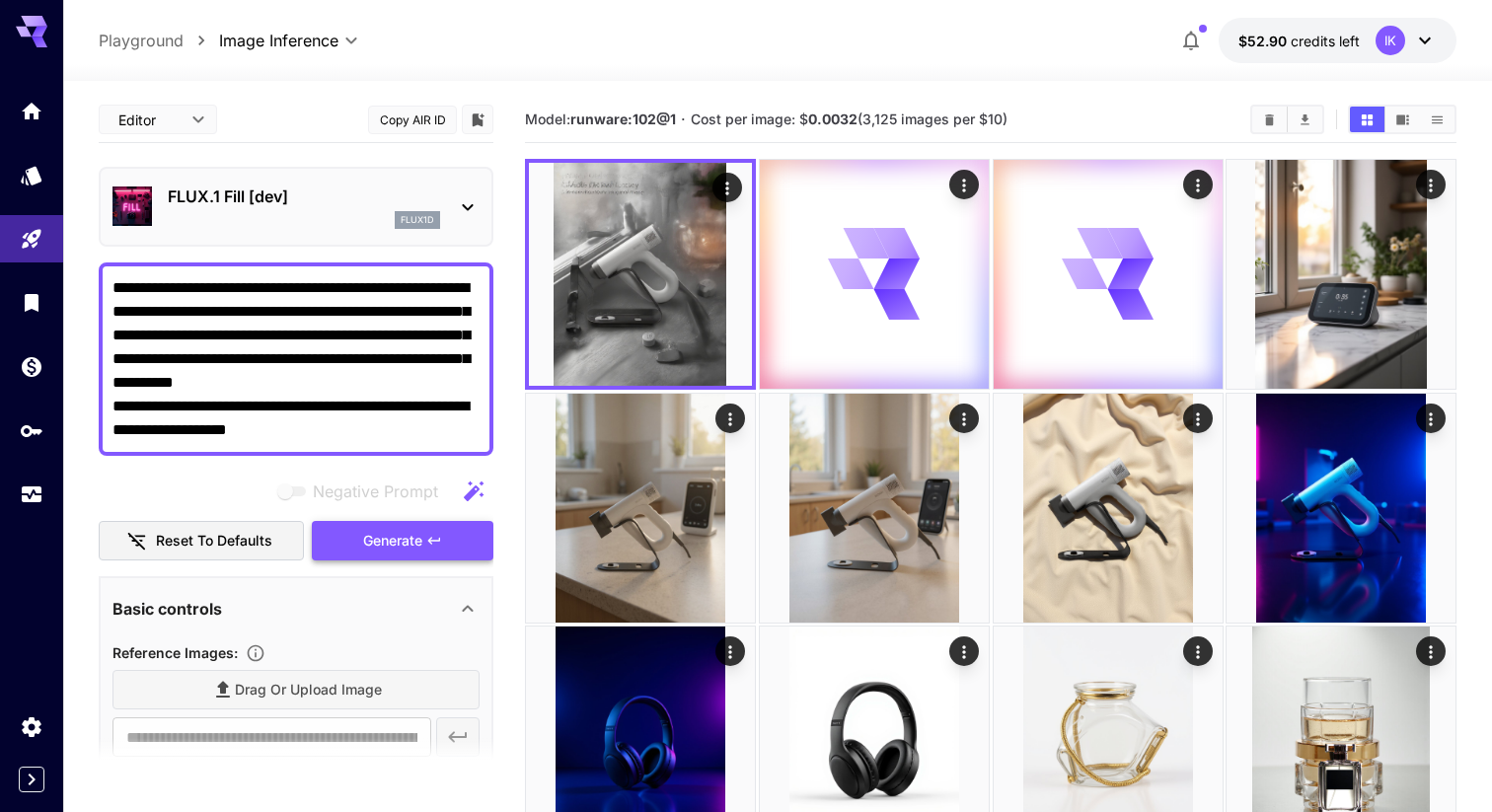 click on "Generate" at bounding box center (403, 541) 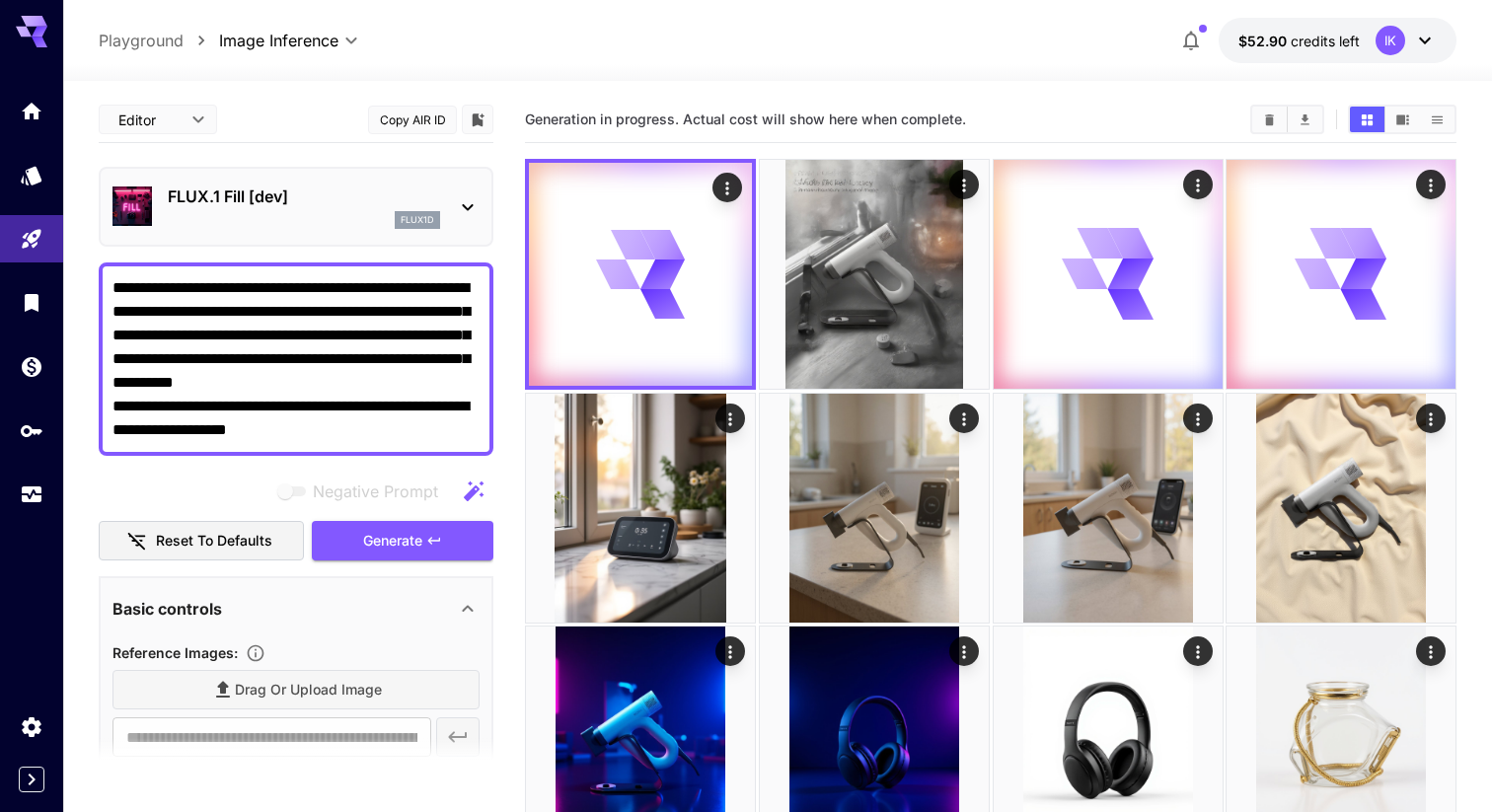 click on "**********" at bounding box center [296, 359] 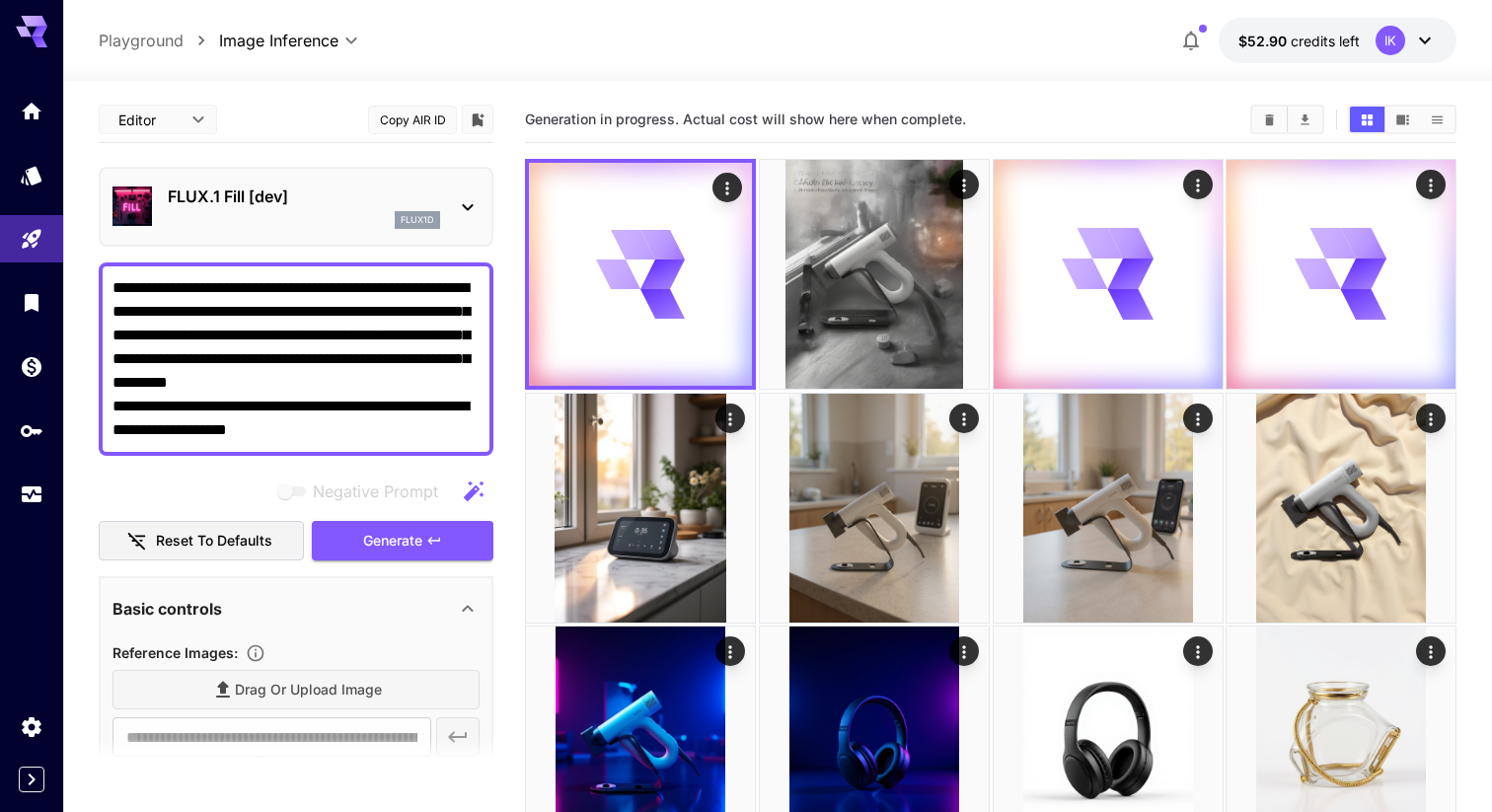 click on "**********" at bounding box center [296, 359] 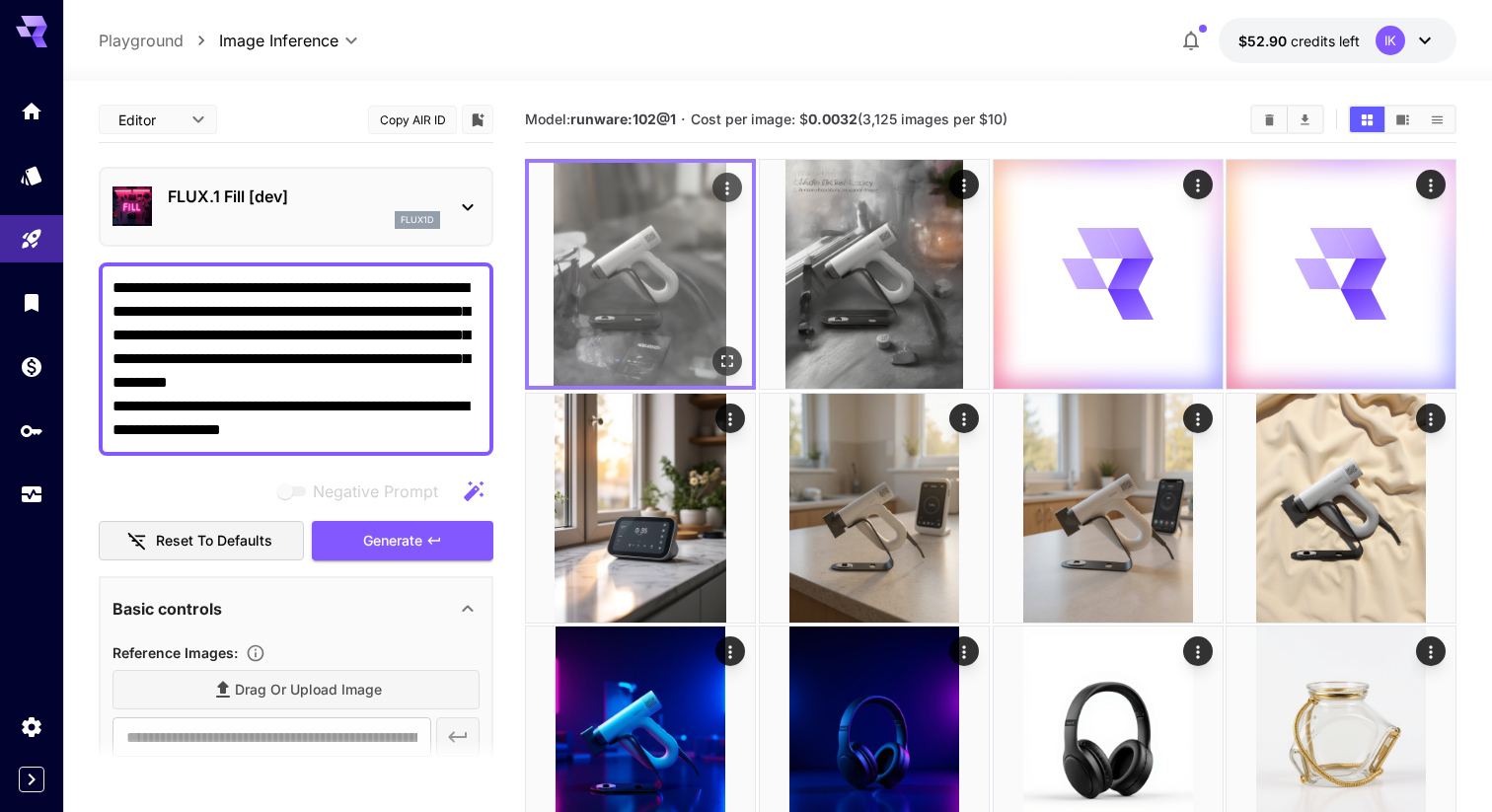 type on "**********" 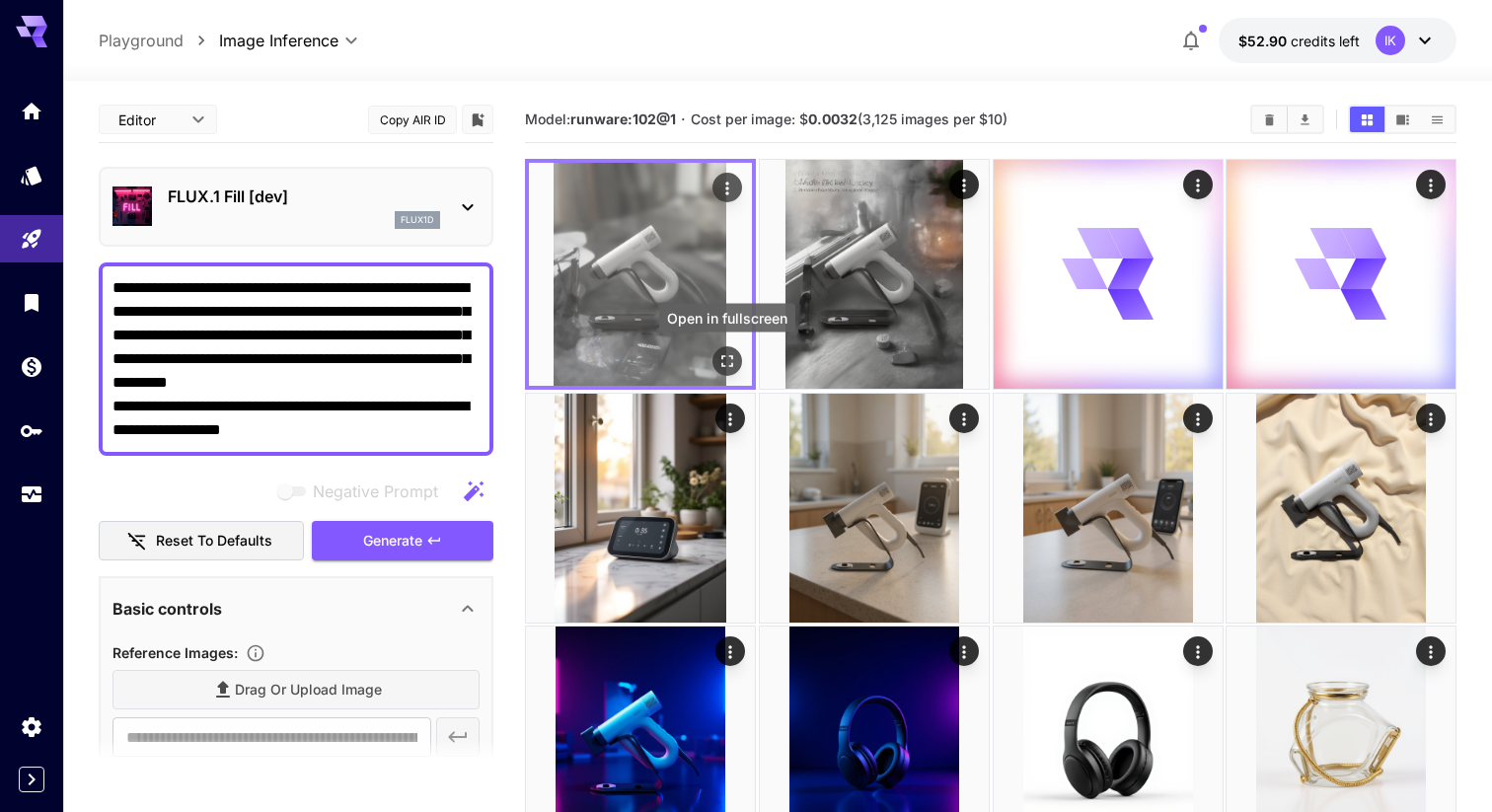 click at bounding box center [727, 361] 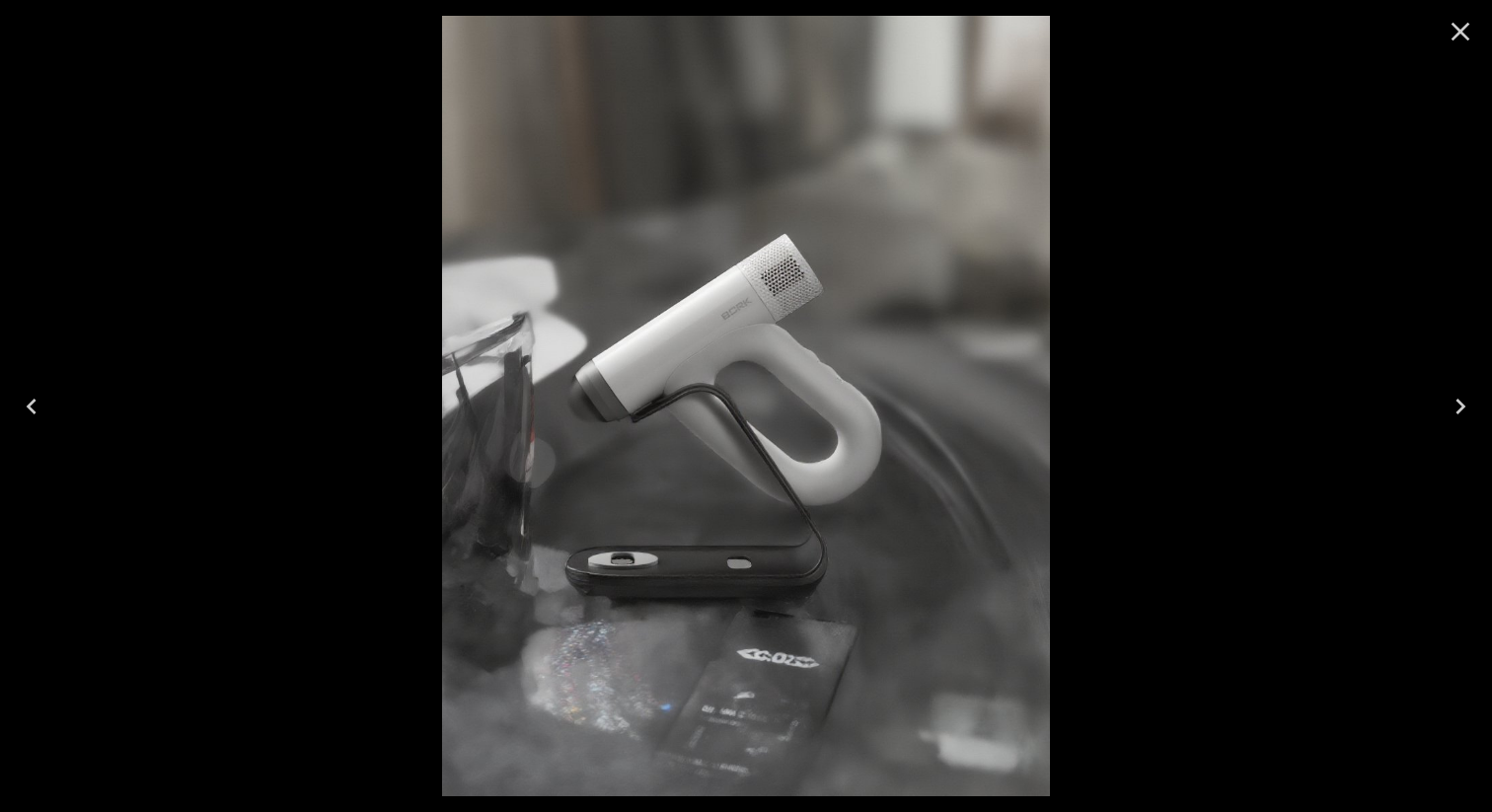 click 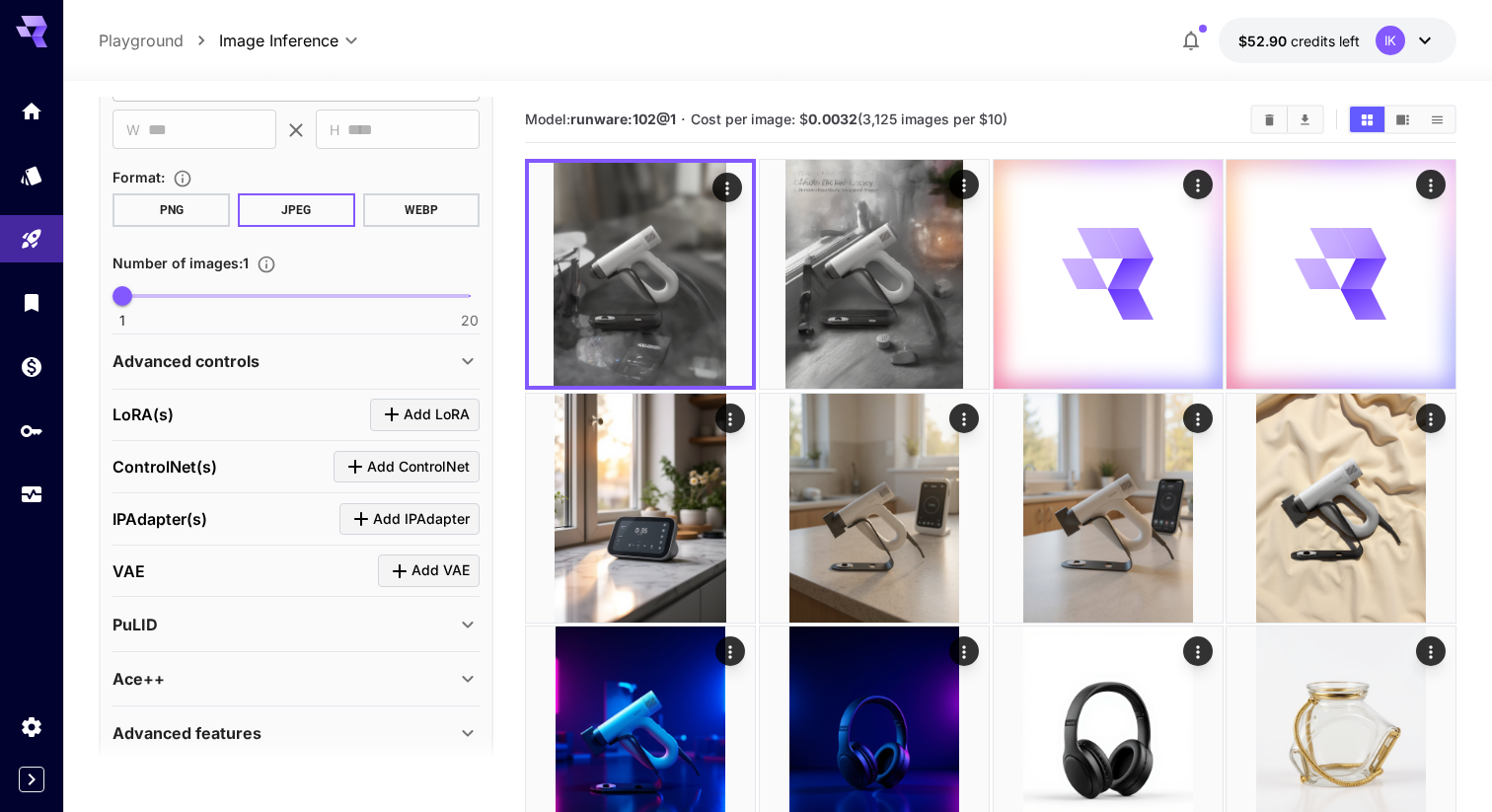 scroll, scrollTop: 797, scrollLeft: 0, axis: vertical 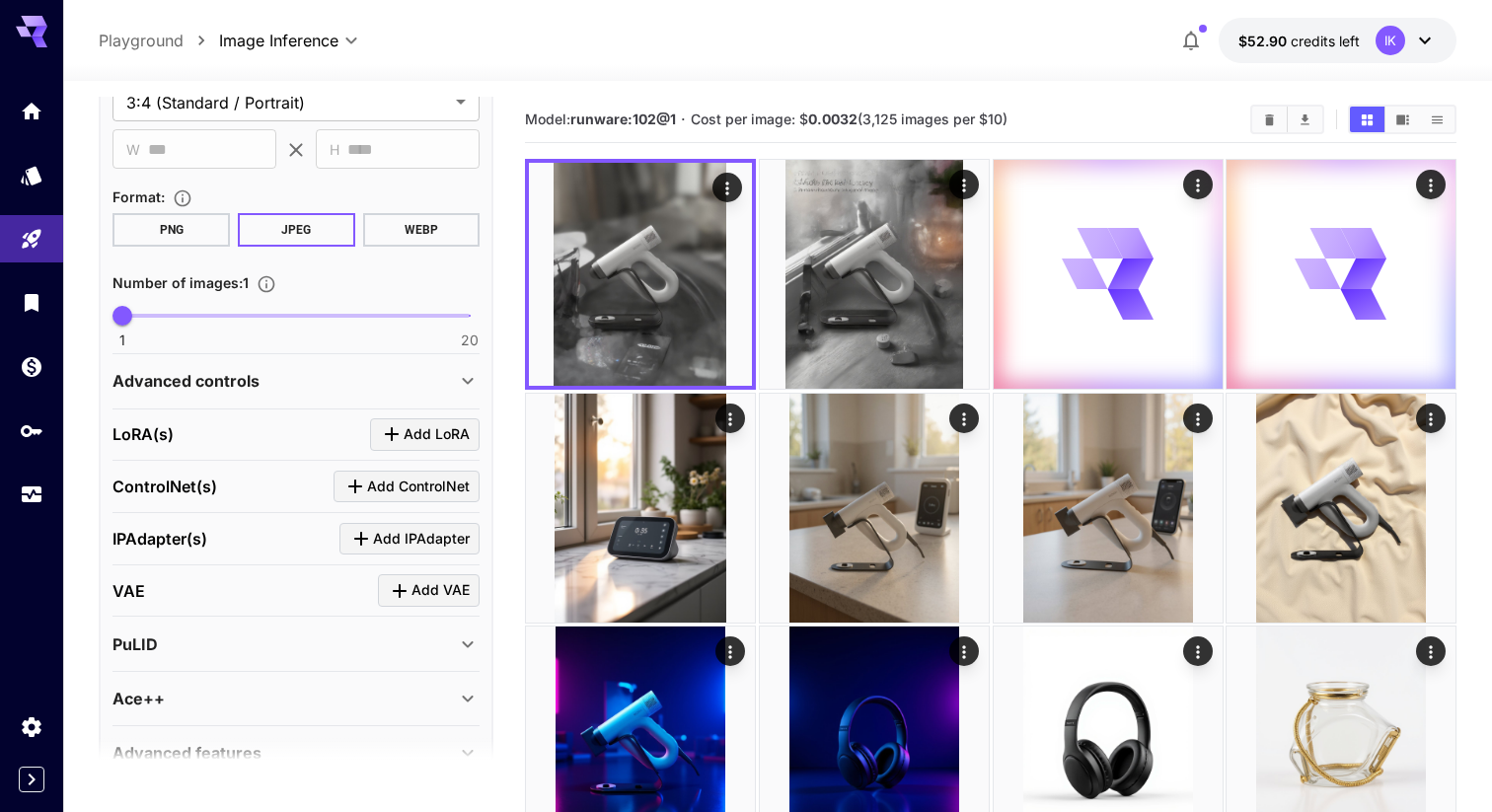 click on "Advanced controls" at bounding box center [186, 381] 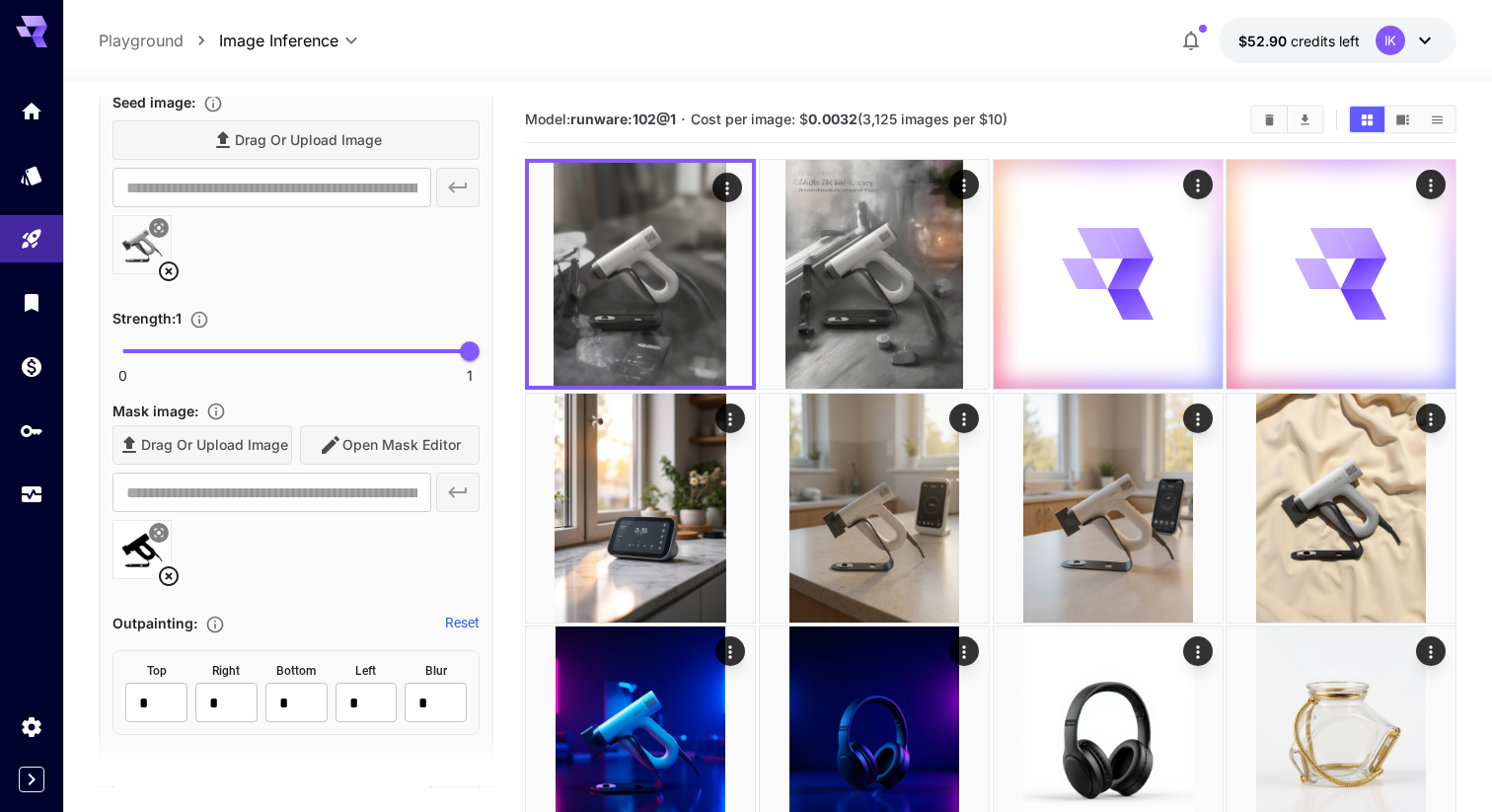 scroll, scrollTop: 1125, scrollLeft: 0, axis: vertical 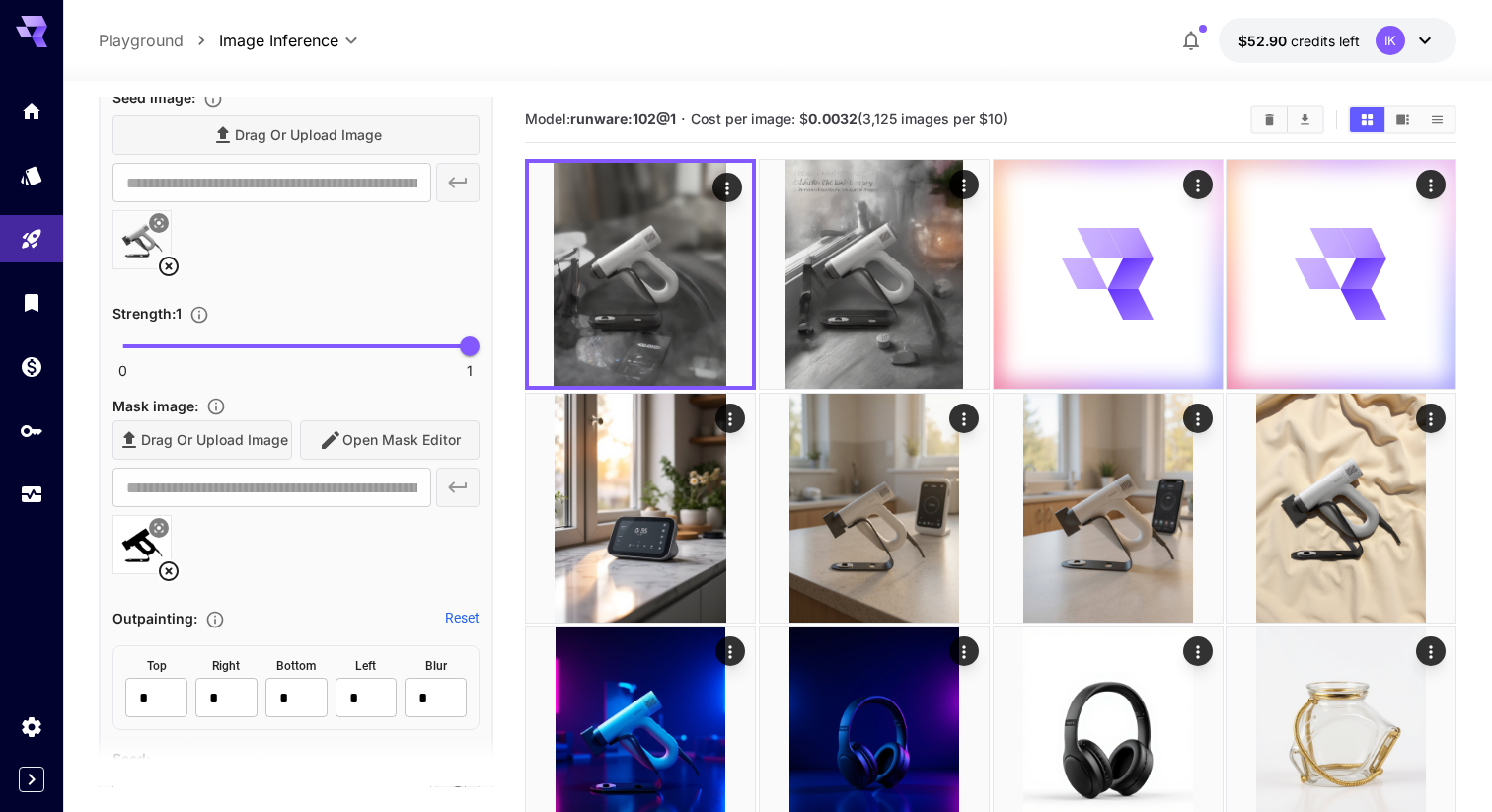 click 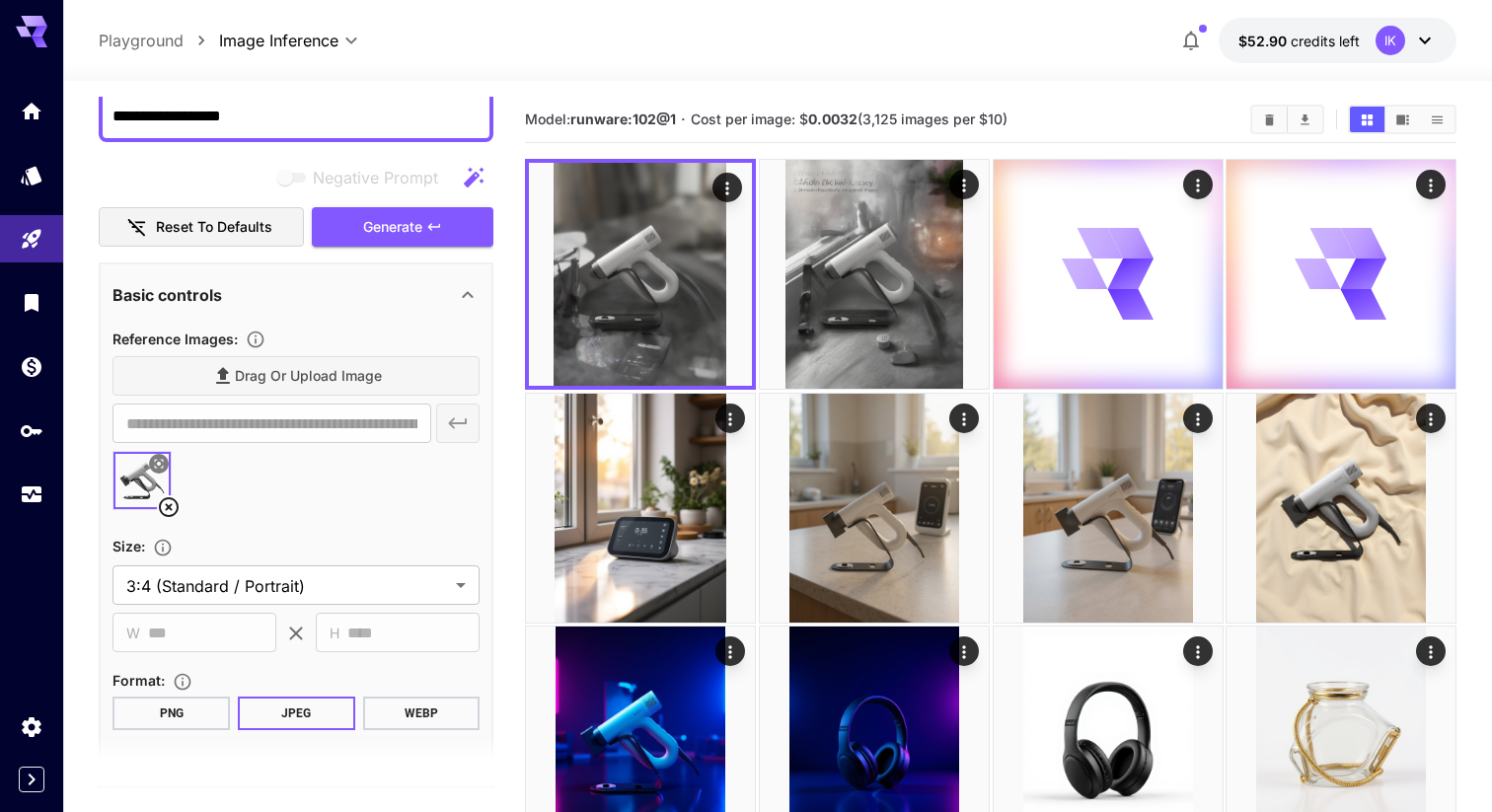 scroll, scrollTop: 0, scrollLeft: 0, axis: both 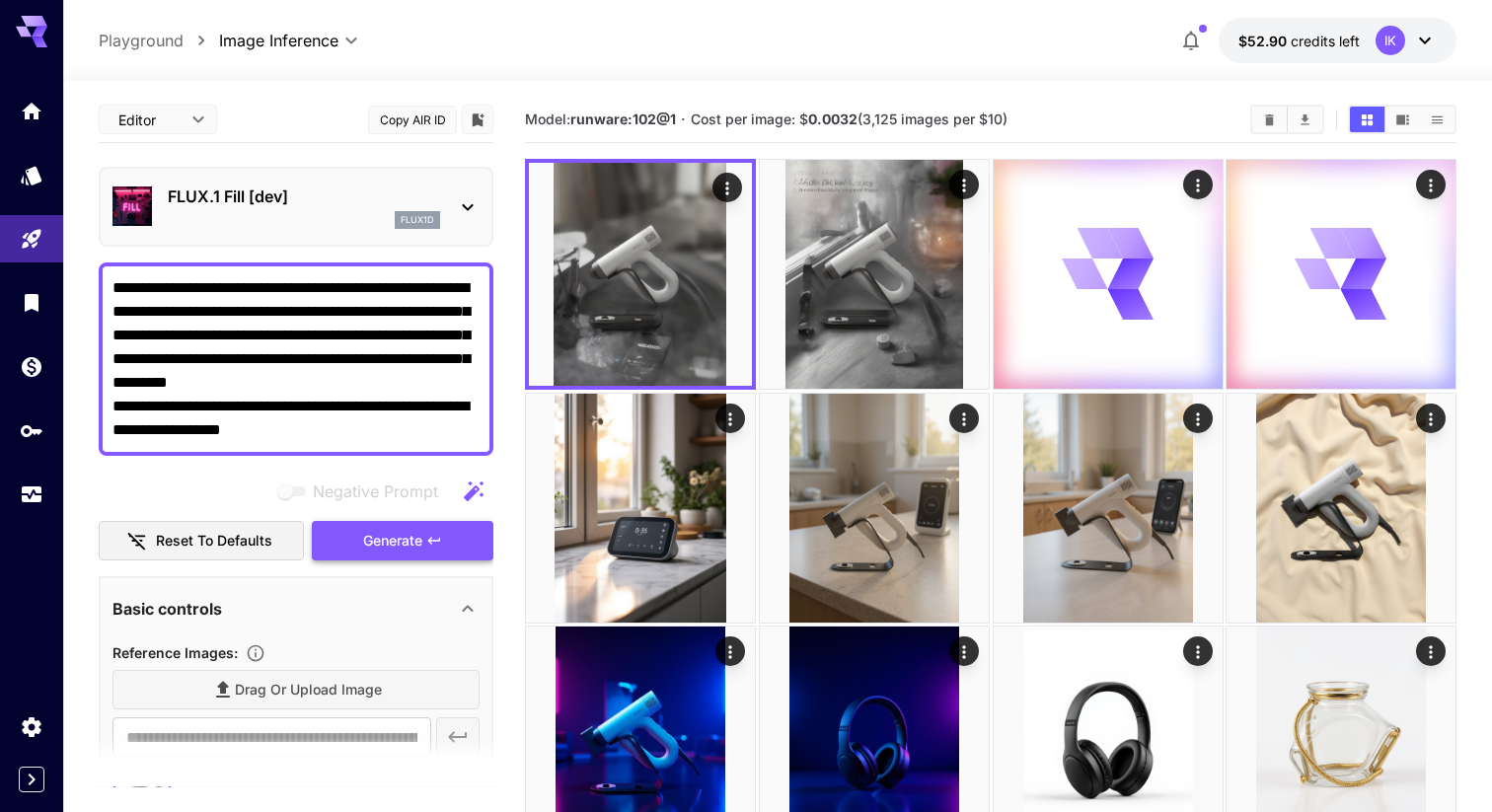 click on "Generate" at bounding box center (403, 541) 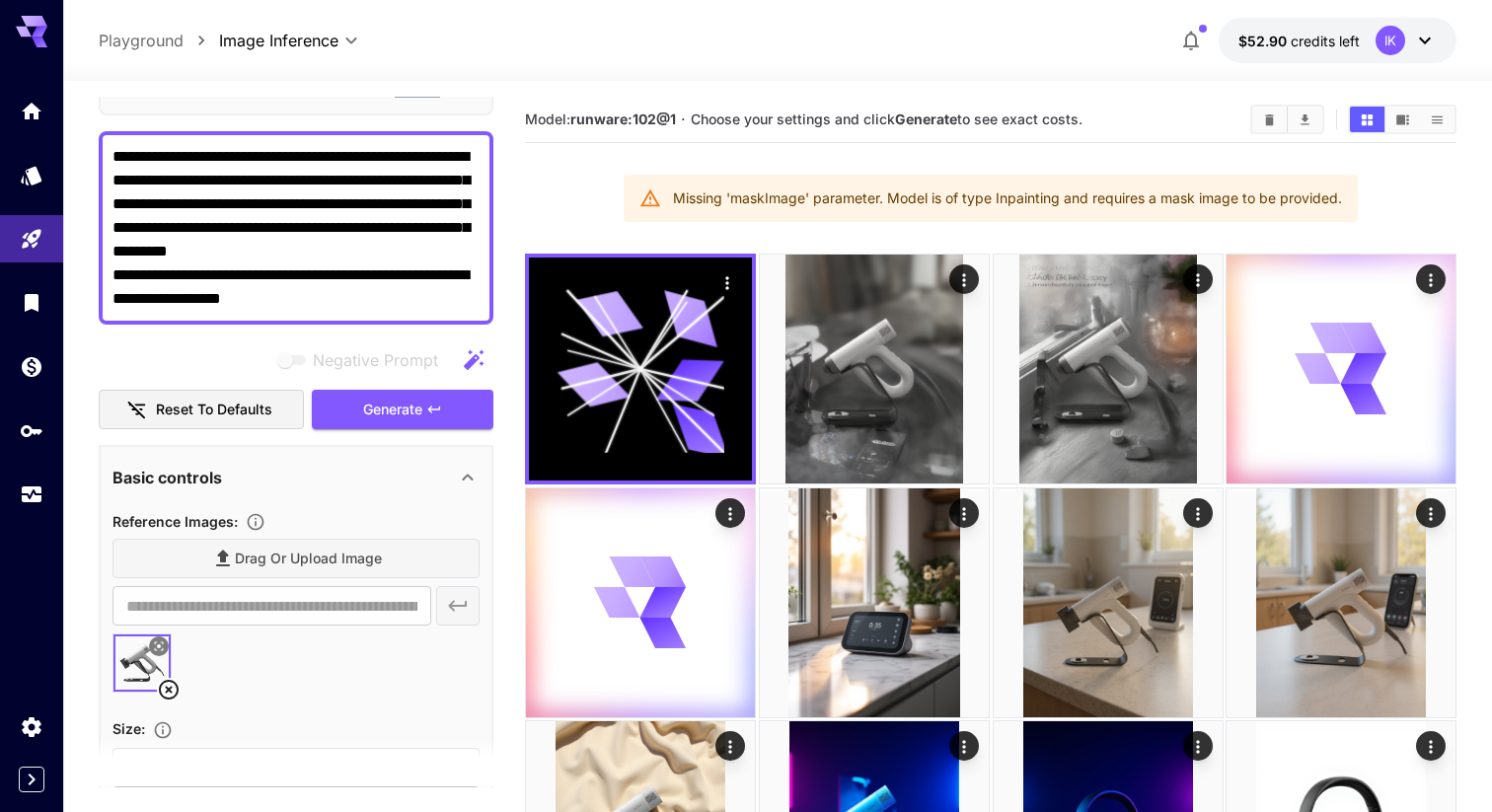 scroll, scrollTop: 143, scrollLeft: 0, axis: vertical 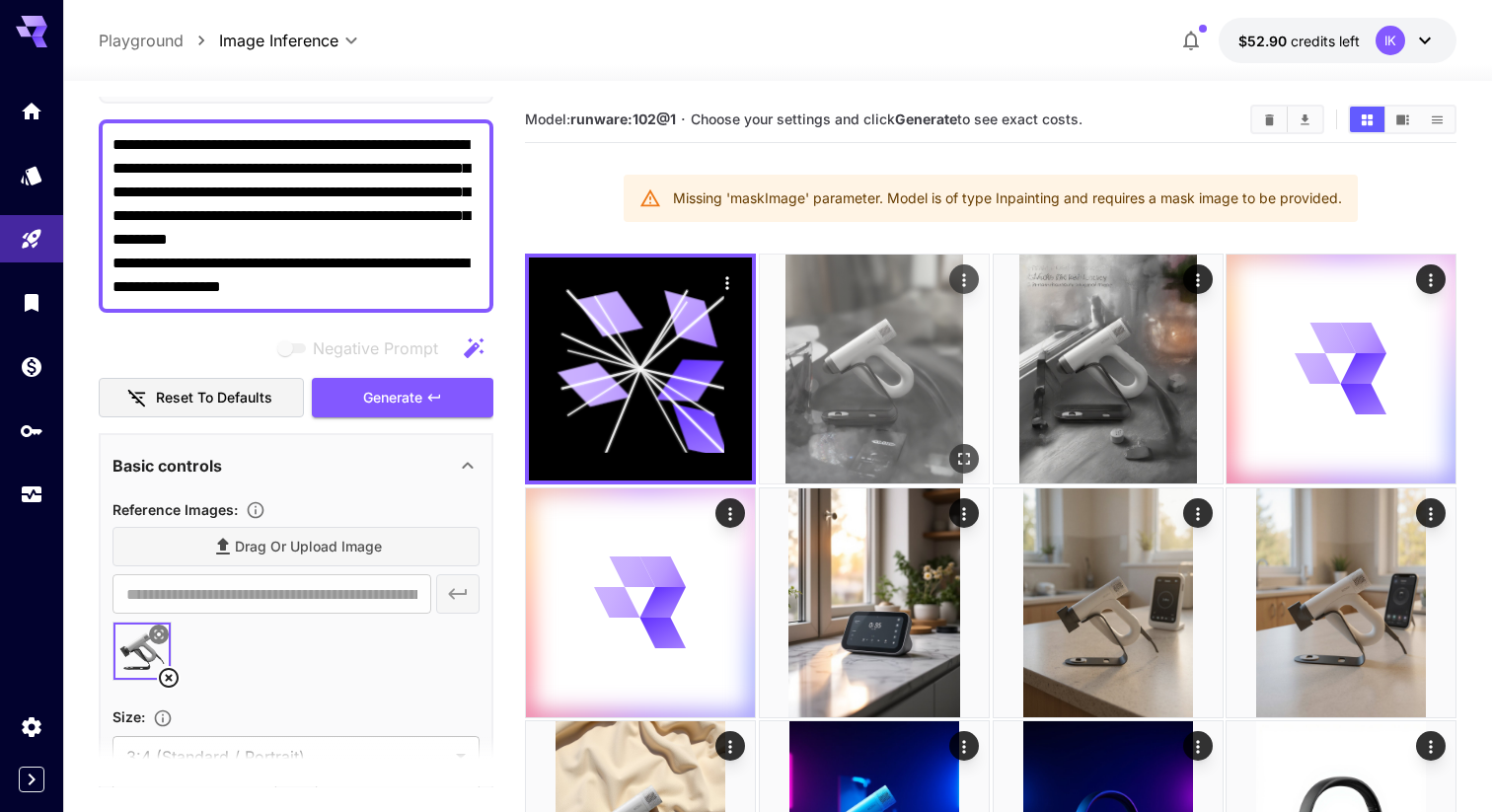 click at bounding box center [874, 369] 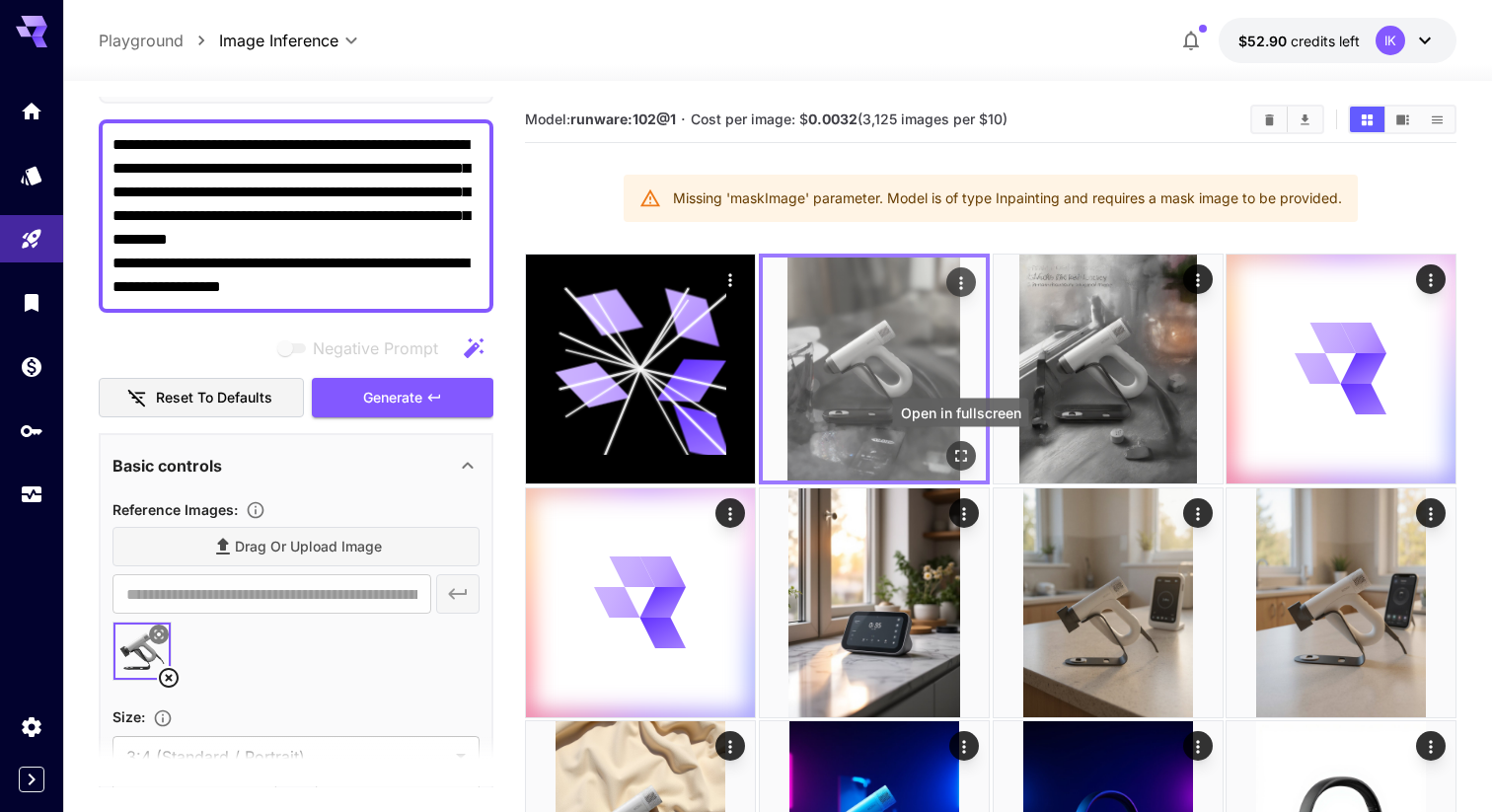 click 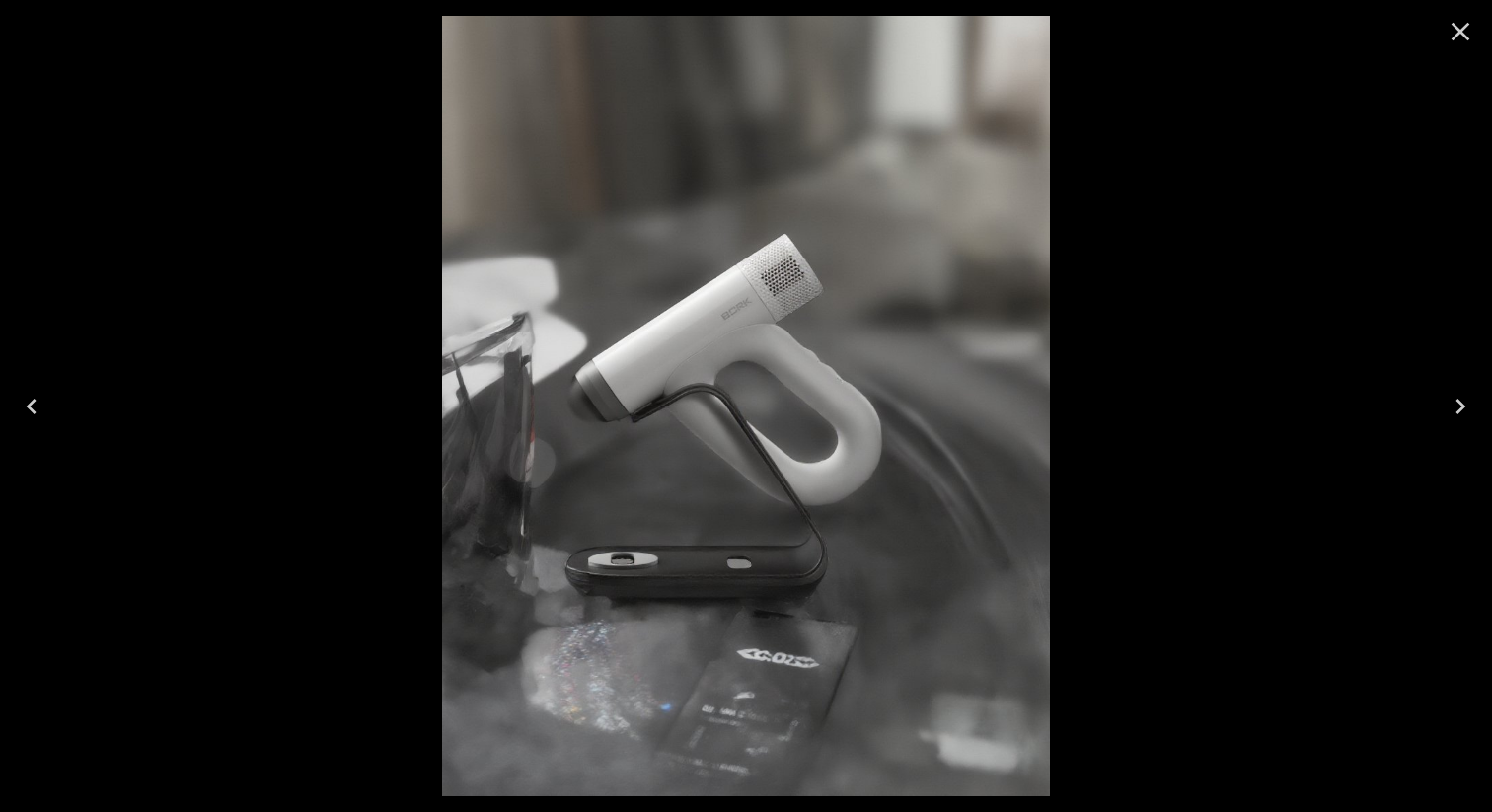 click 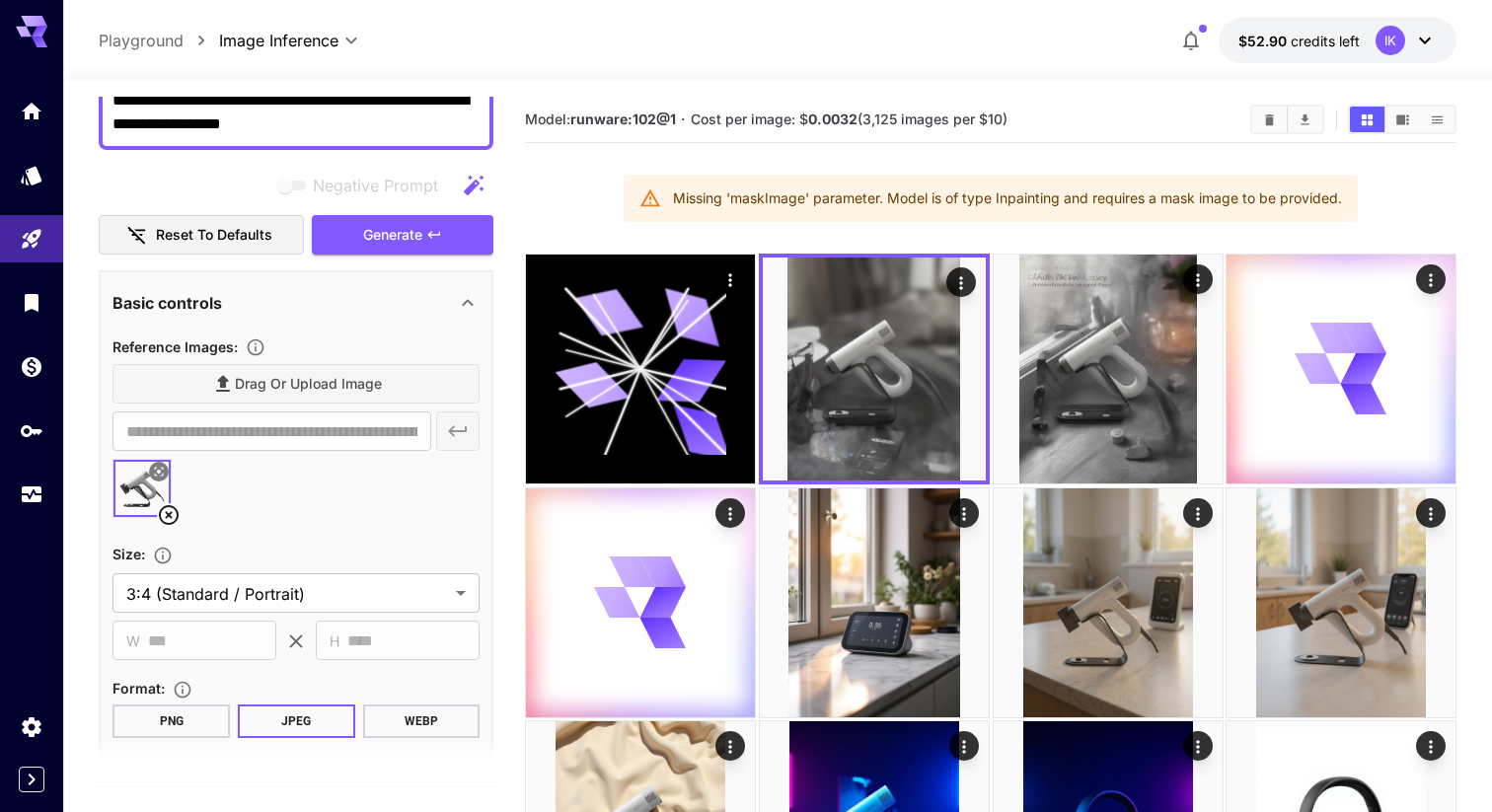 scroll, scrollTop: 353, scrollLeft: 0, axis: vertical 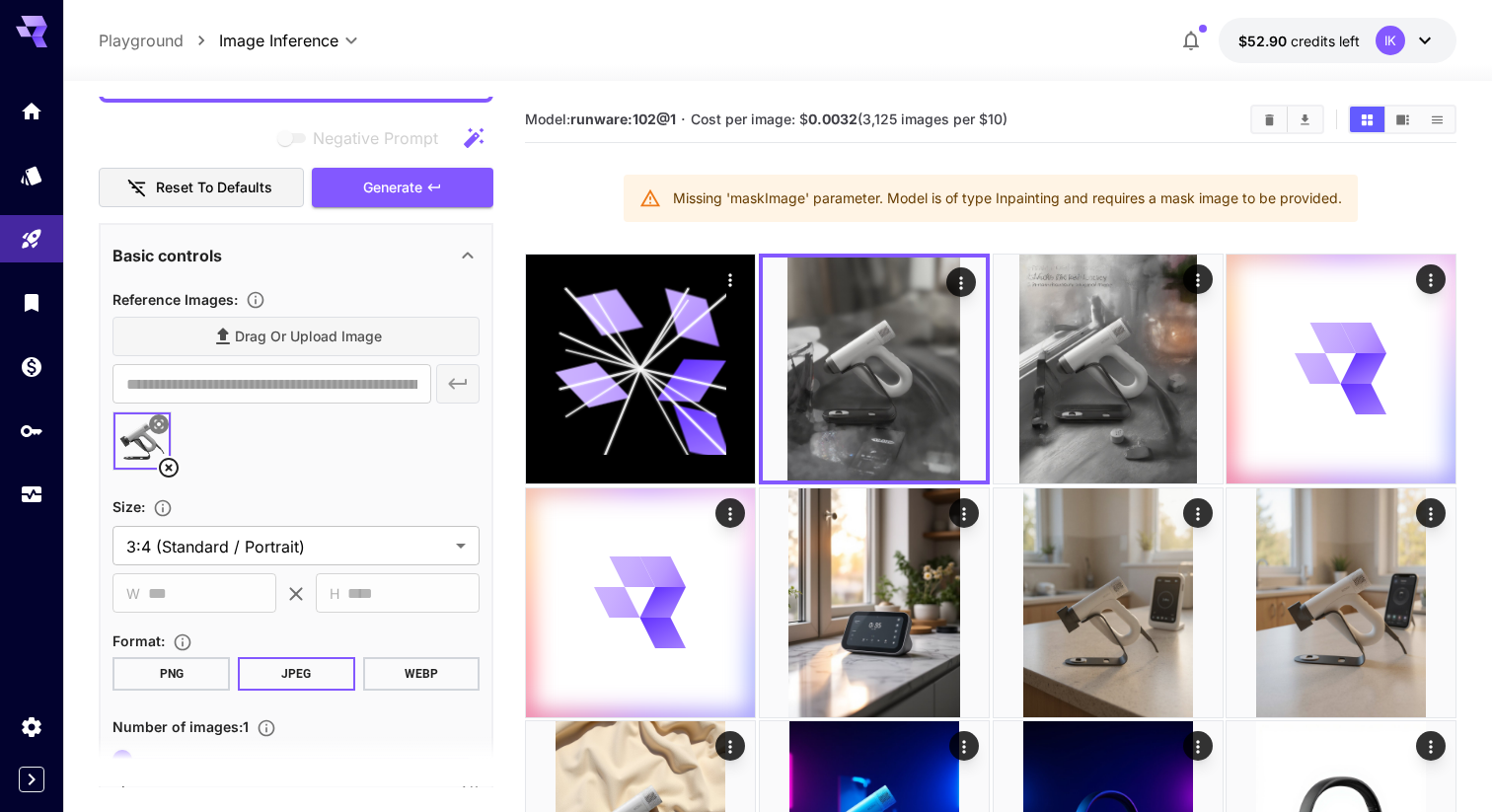 click 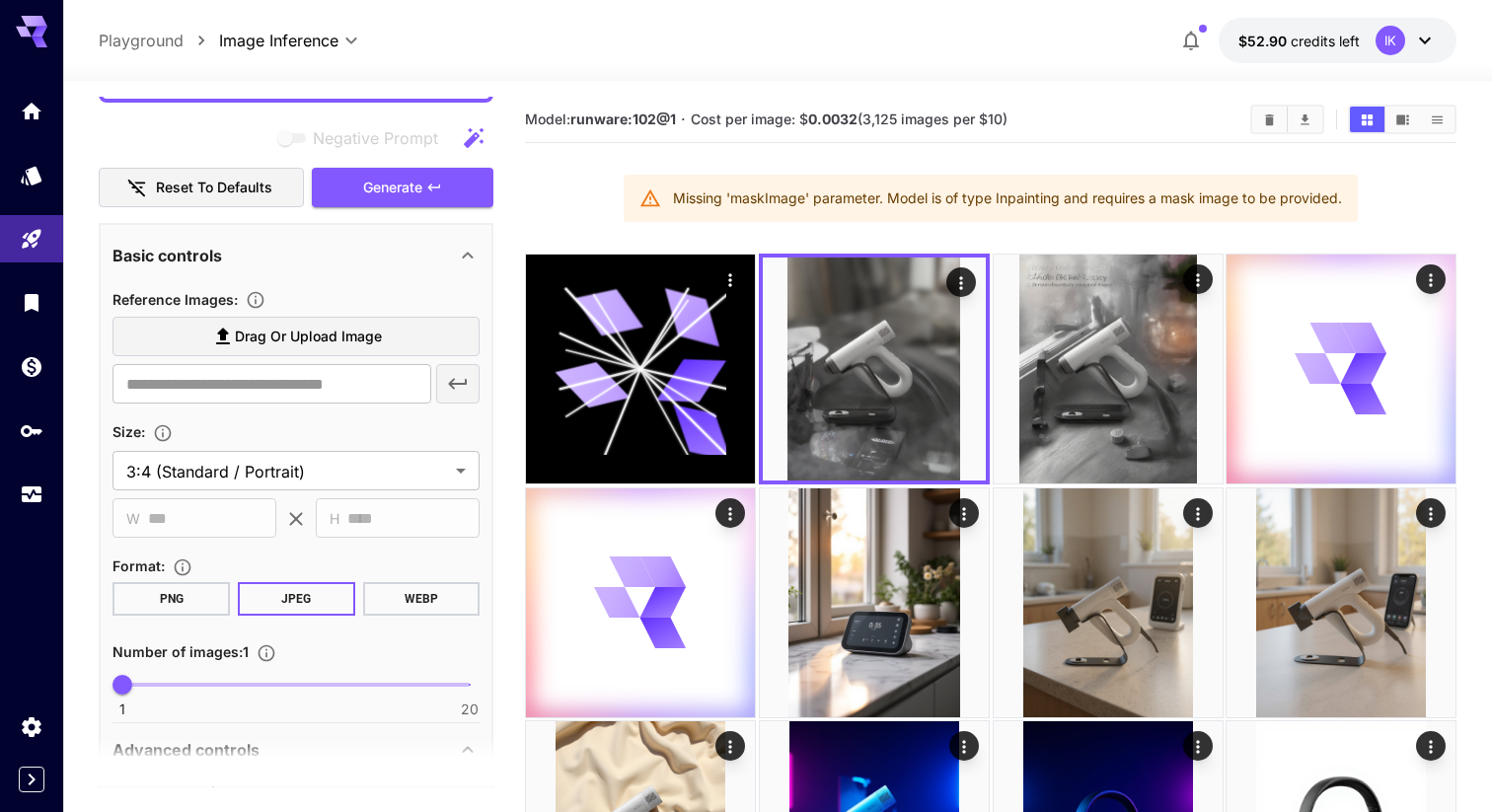 click on "Drag or upload image" at bounding box center (308, 336) 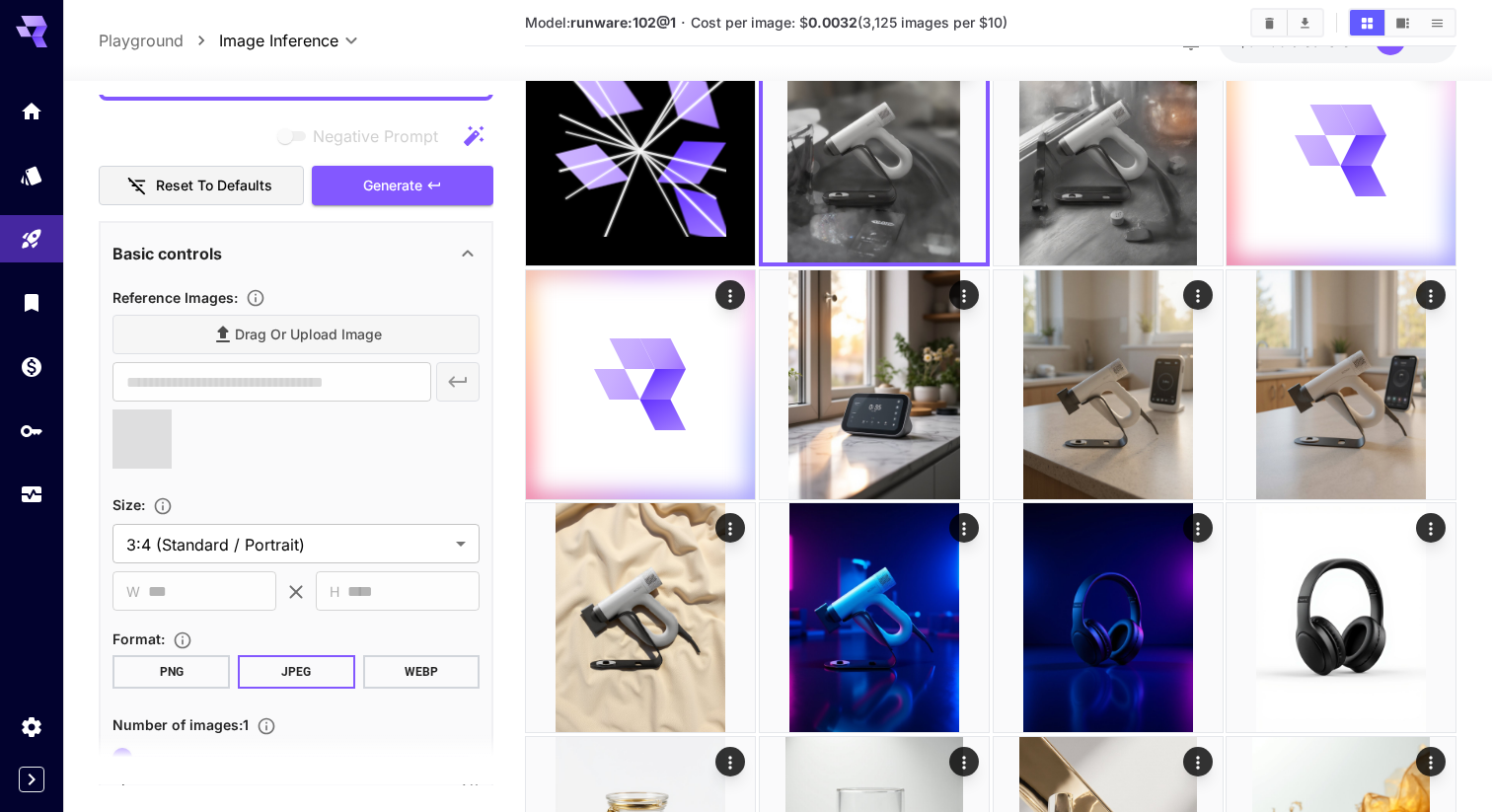 scroll, scrollTop: 240, scrollLeft: 0, axis: vertical 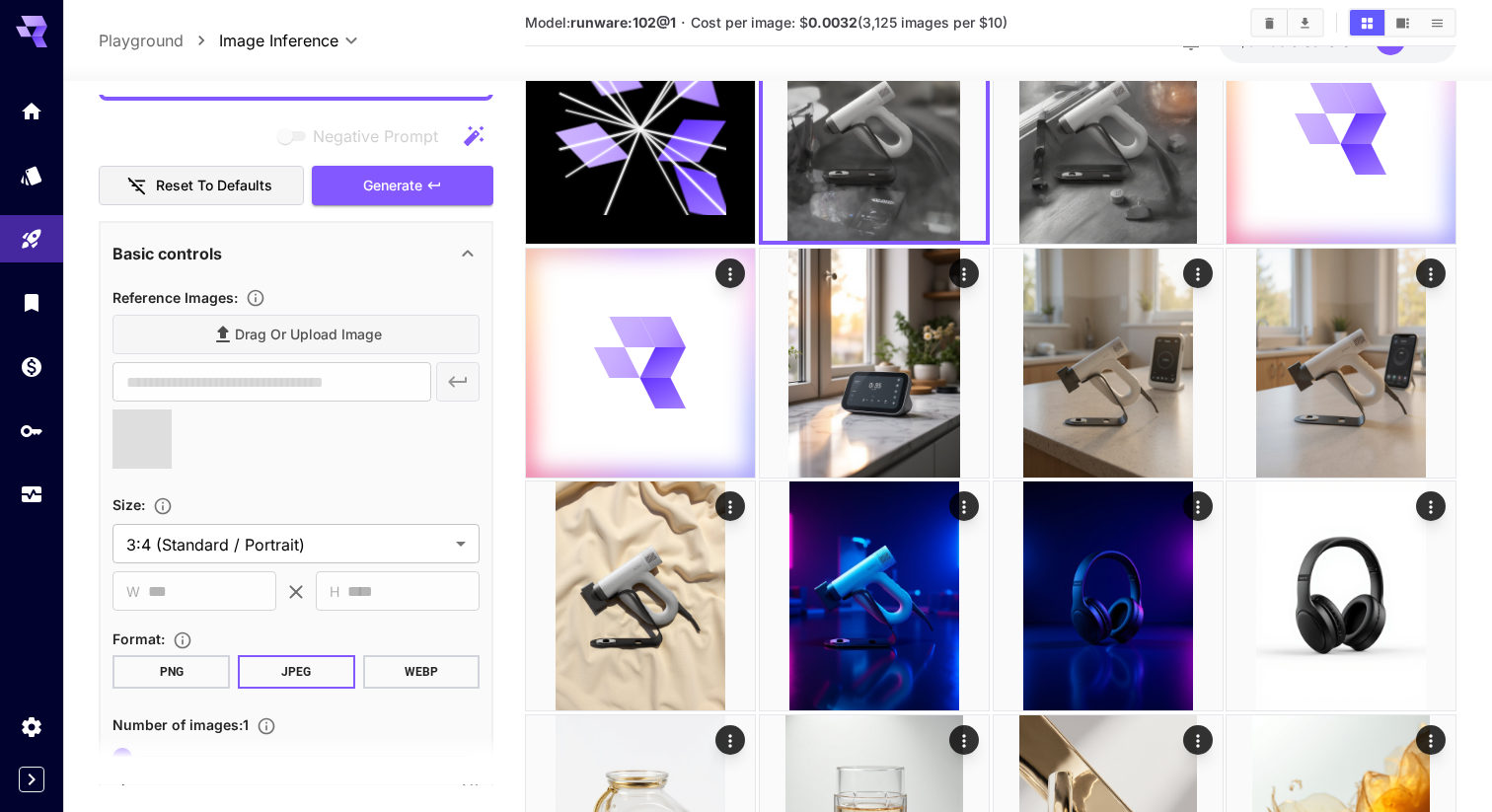 type on "**********" 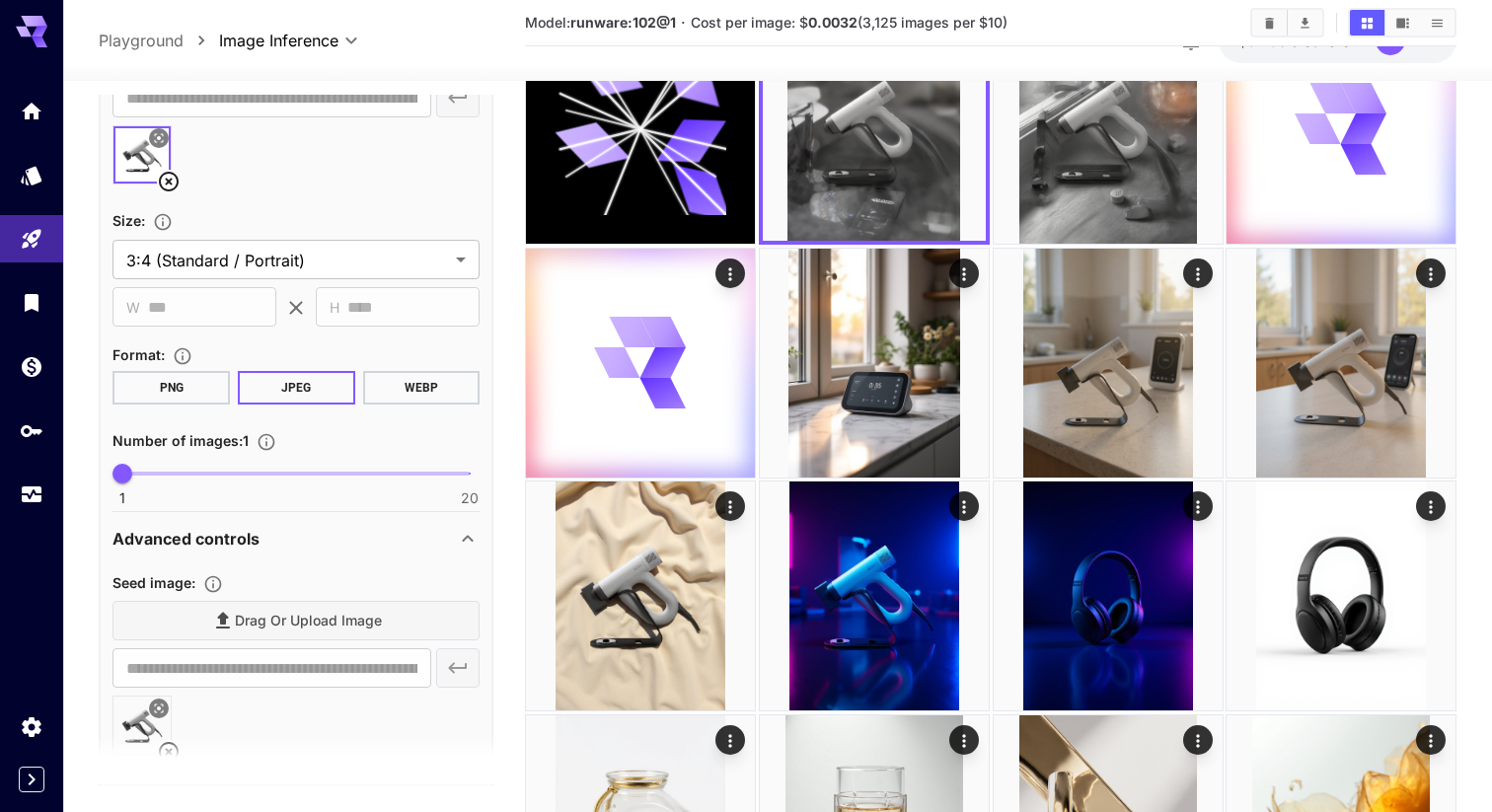 scroll, scrollTop: 655, scrollLeft: 0, axis: vertical 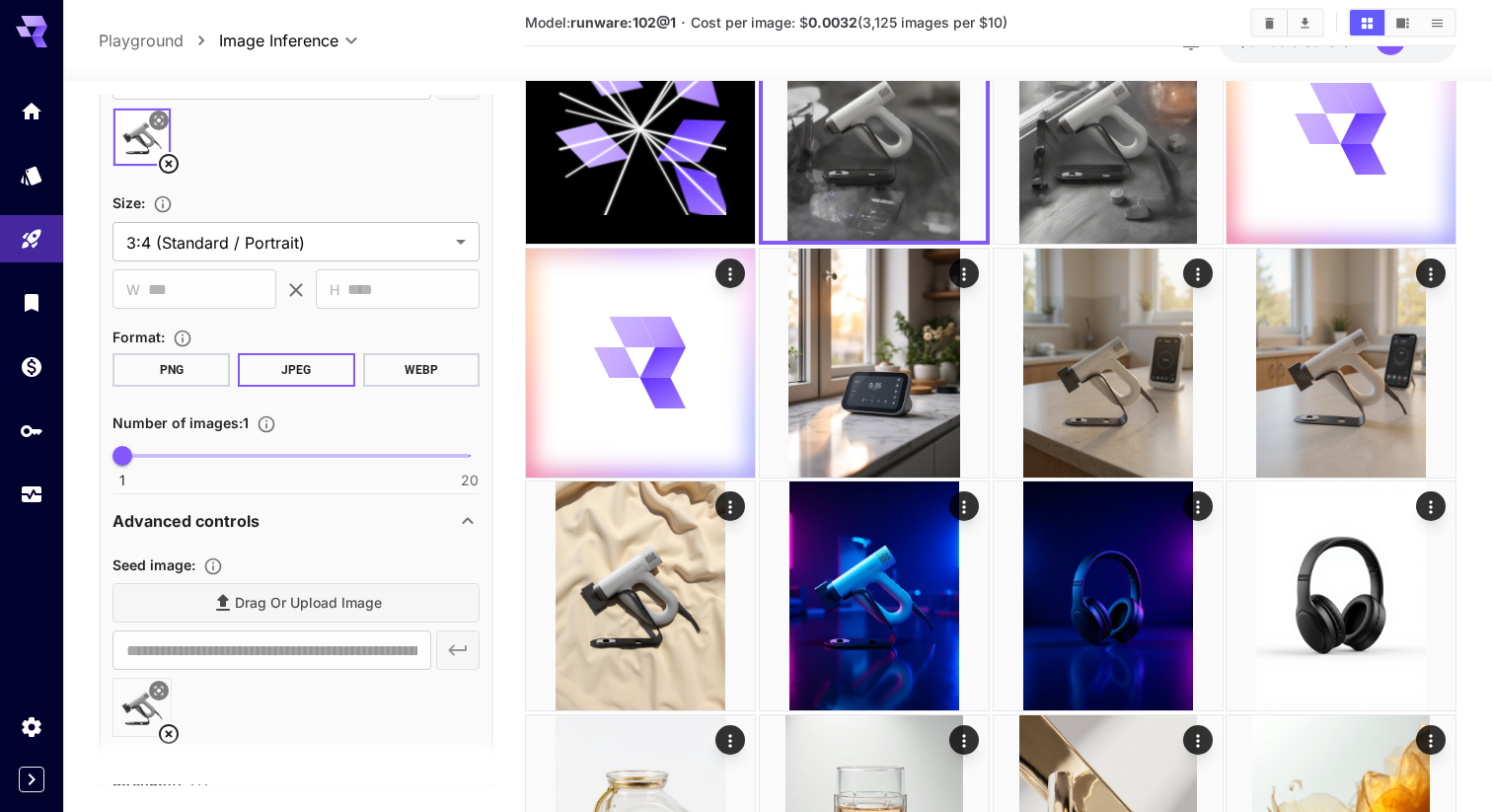 click 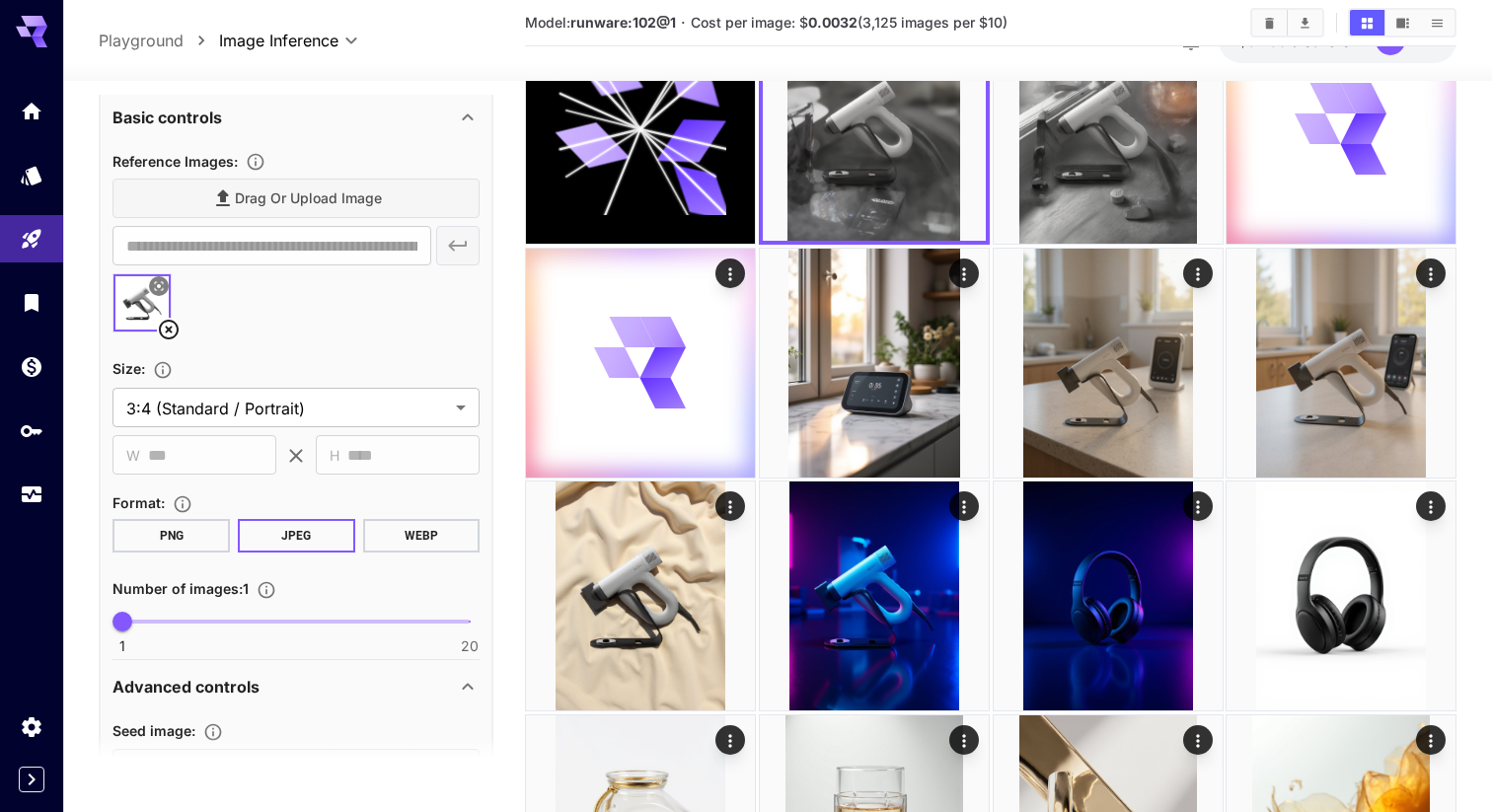 scroll, scrollTop: 450, scrollLeft: 0, axis: vertical 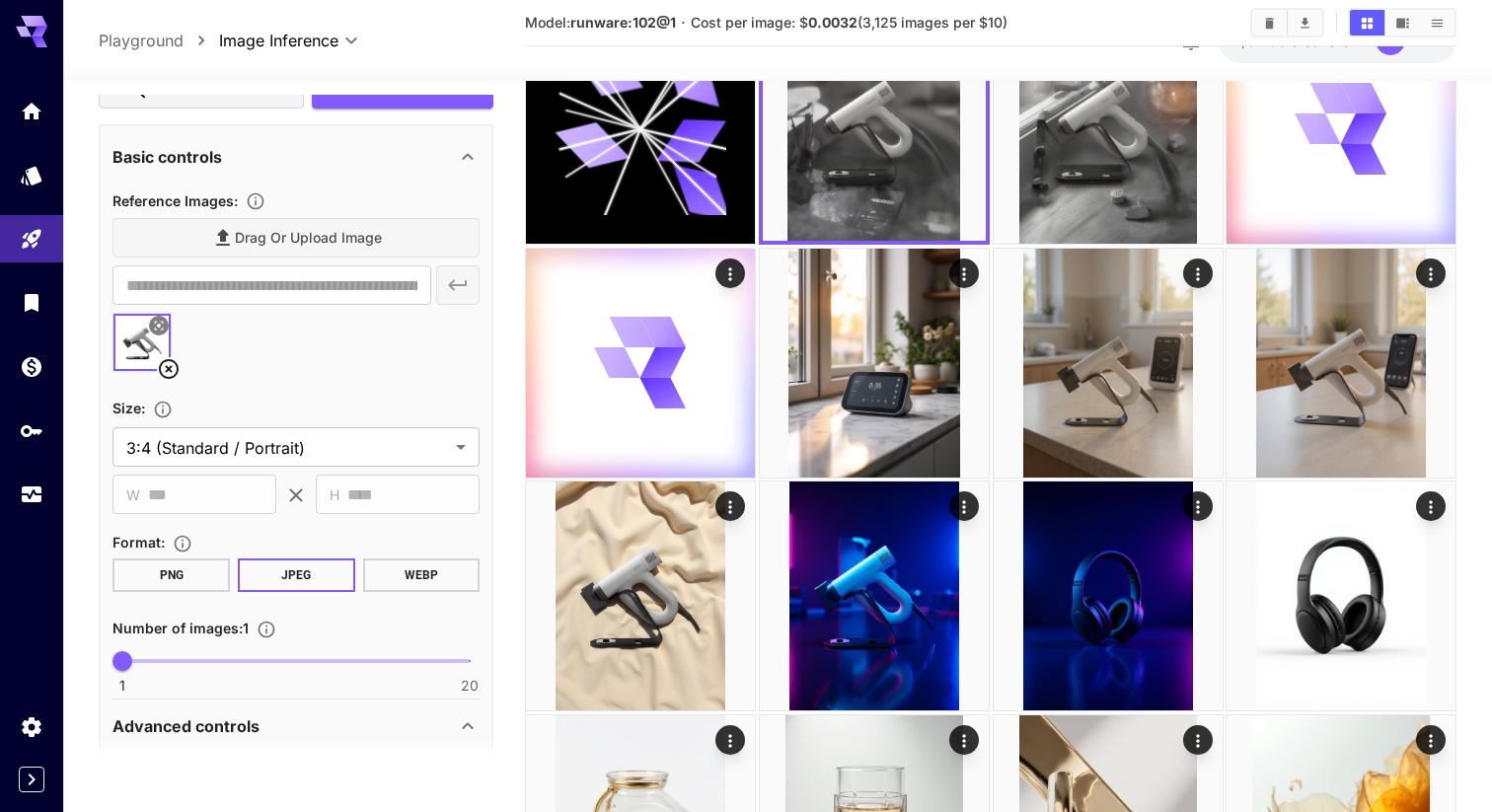 click 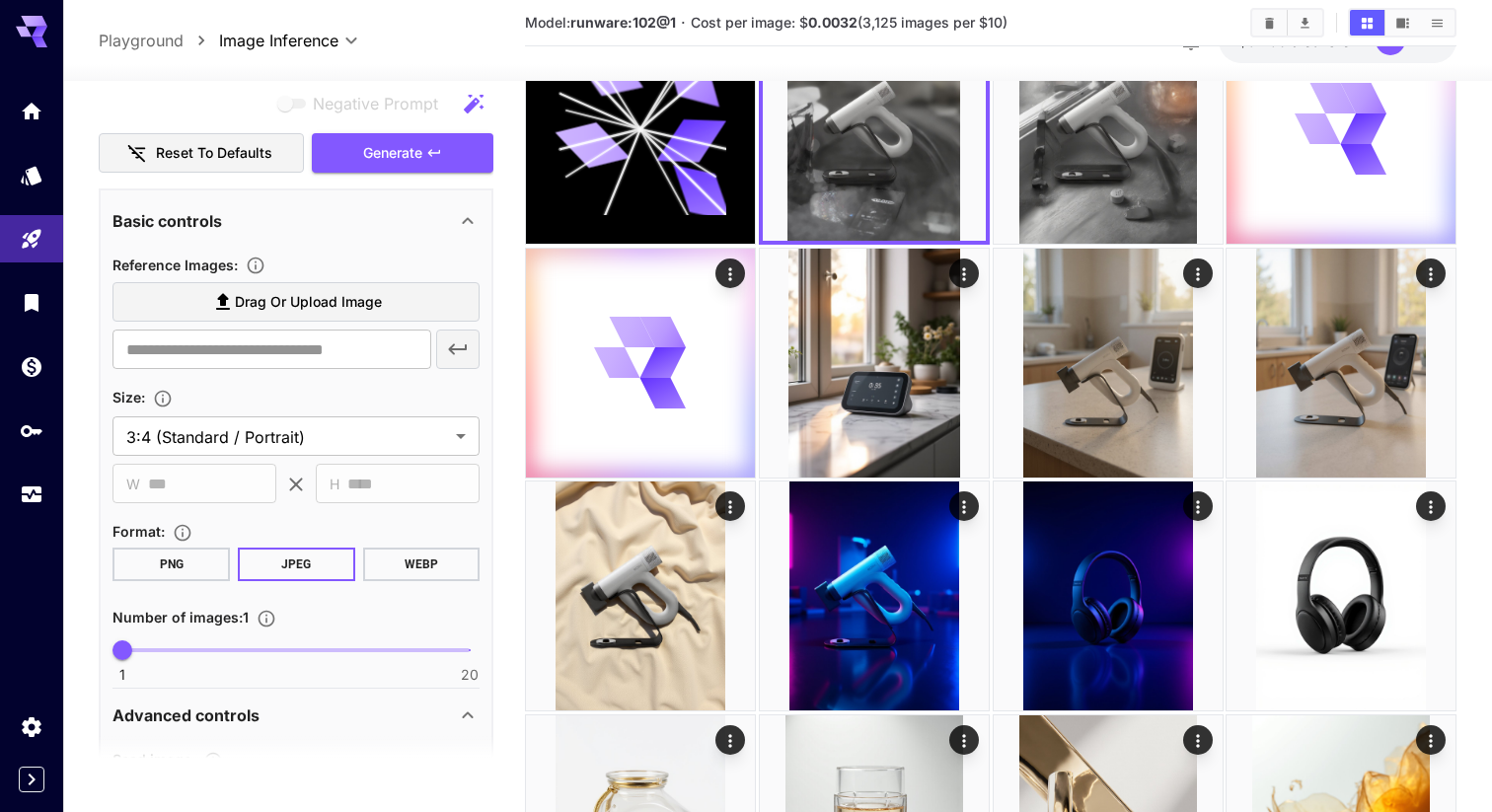 scroll, scrollTop: 412, scrollLeft: 0, axis: vertical 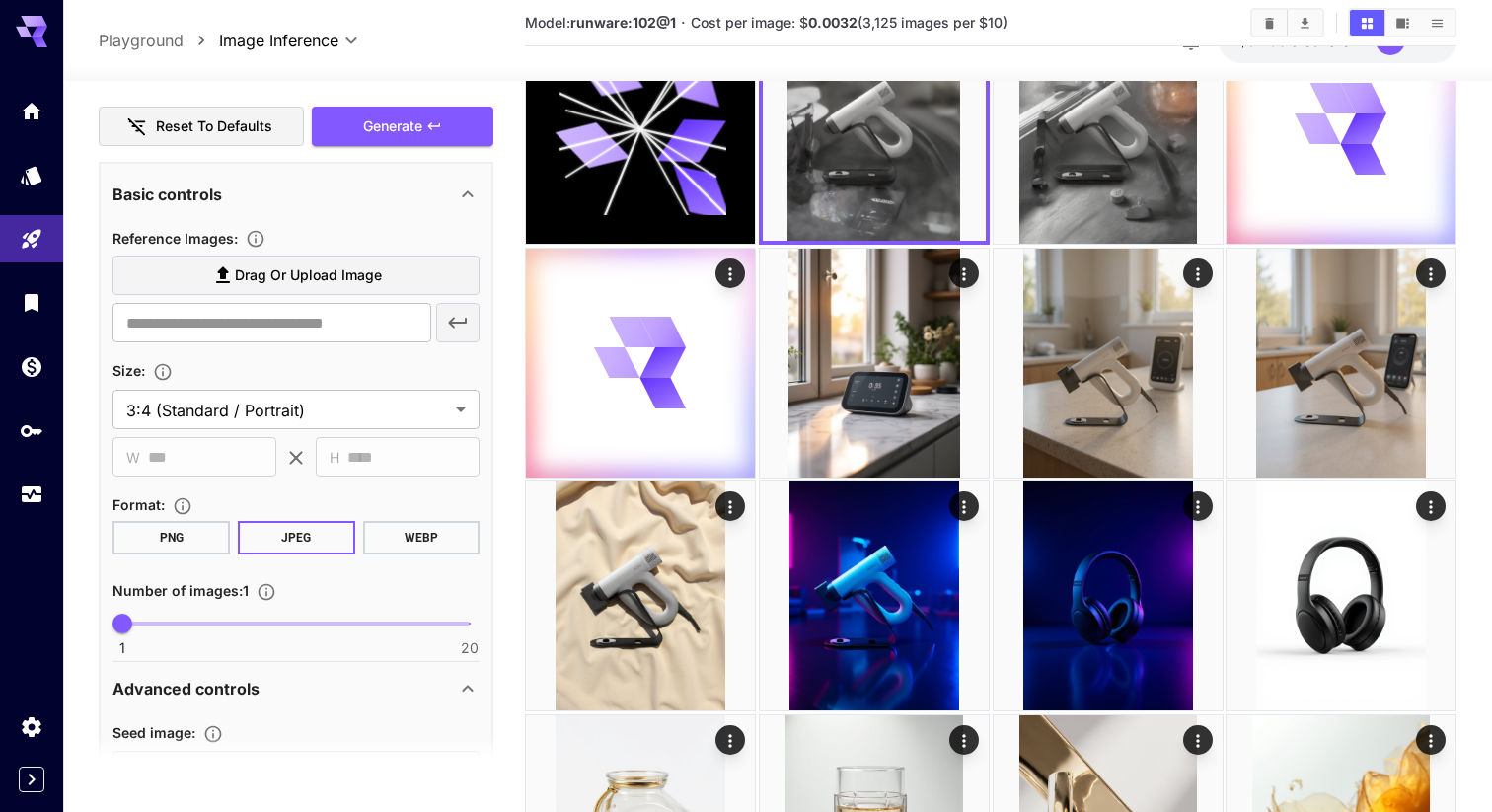 click 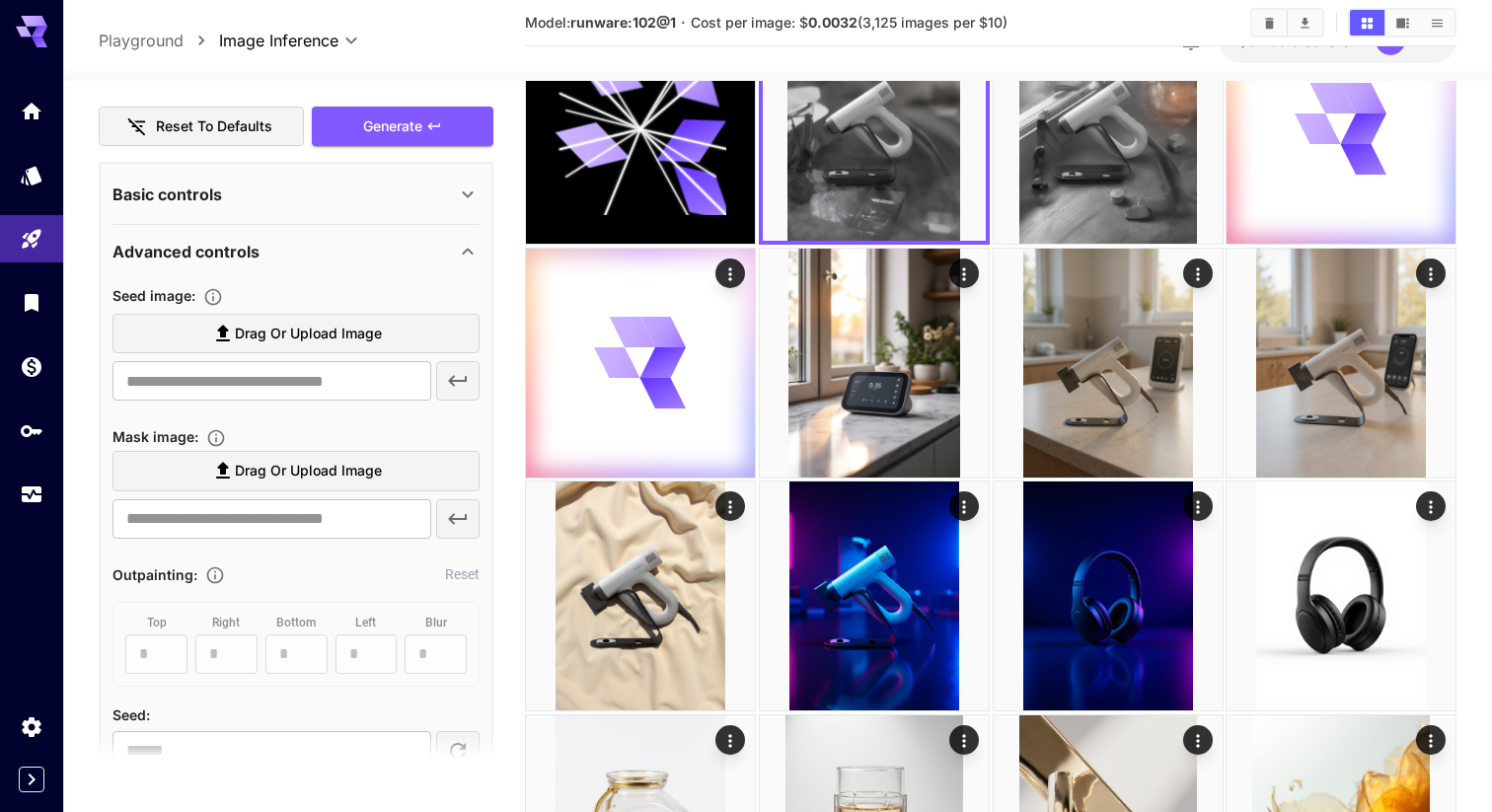 click 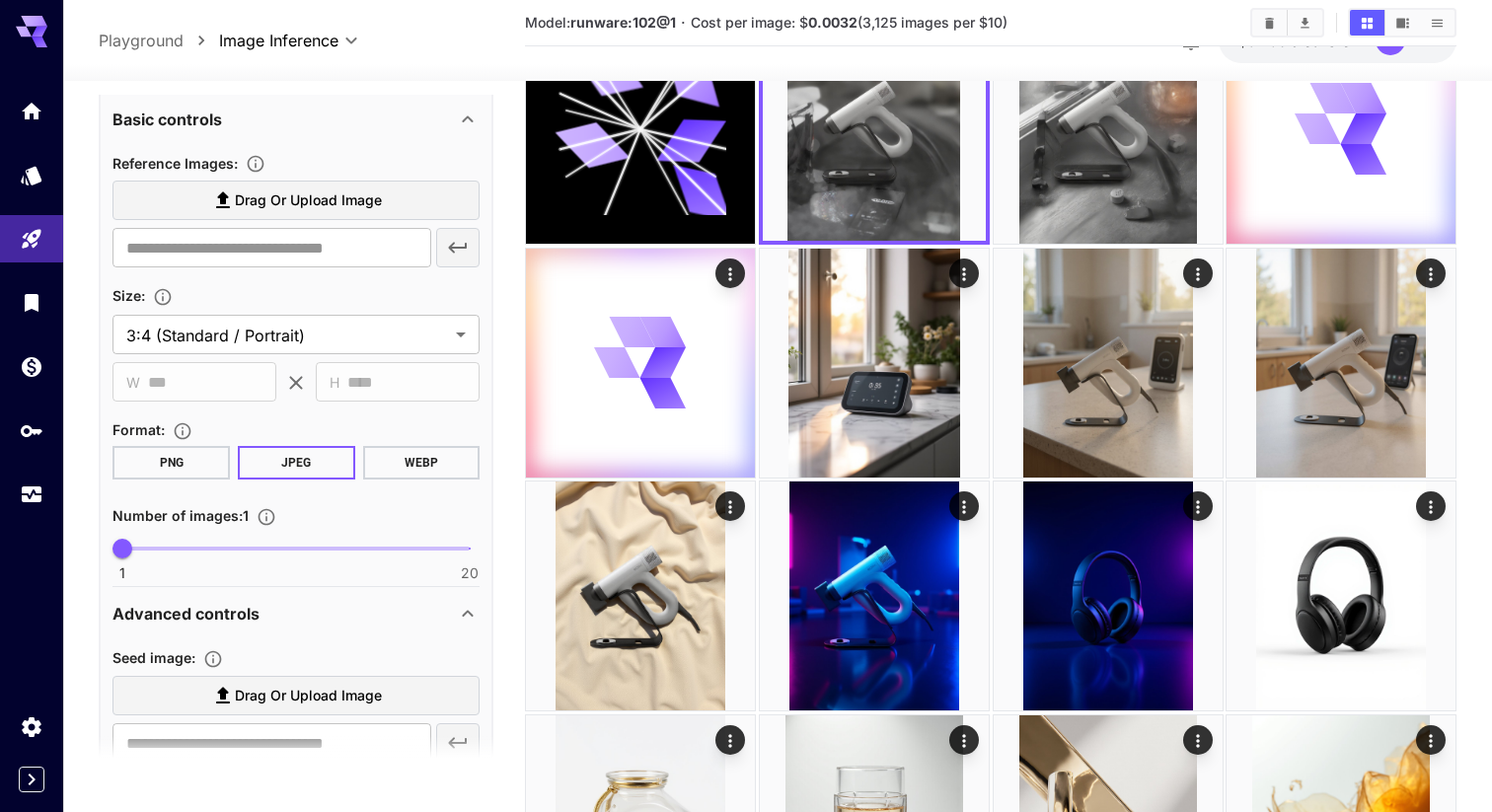 scroll, scrollTop: 434, scrollLeft: 0, axis: vertical 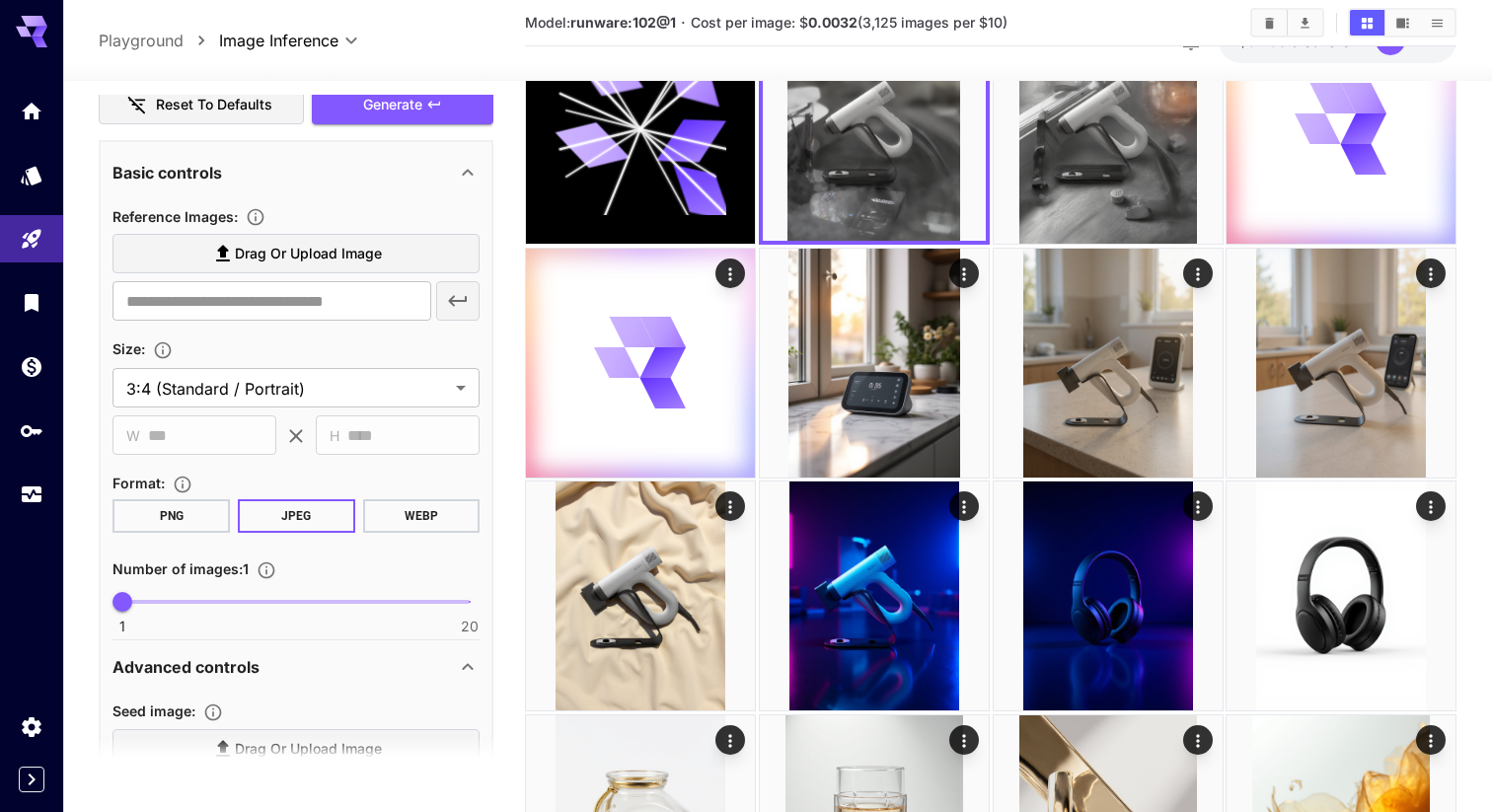 click 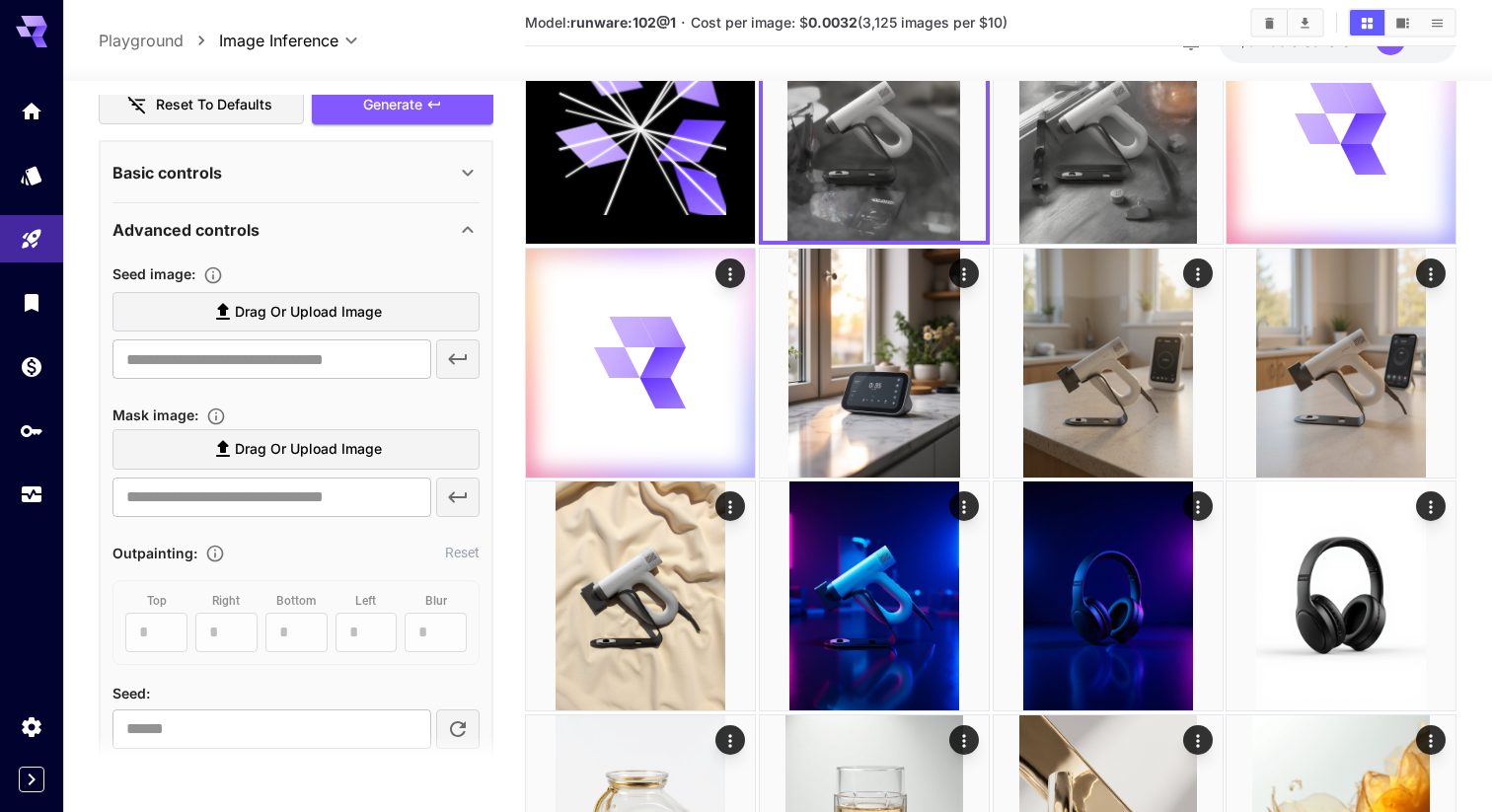 click on "Seed image :" at bounding box center [172, 273] 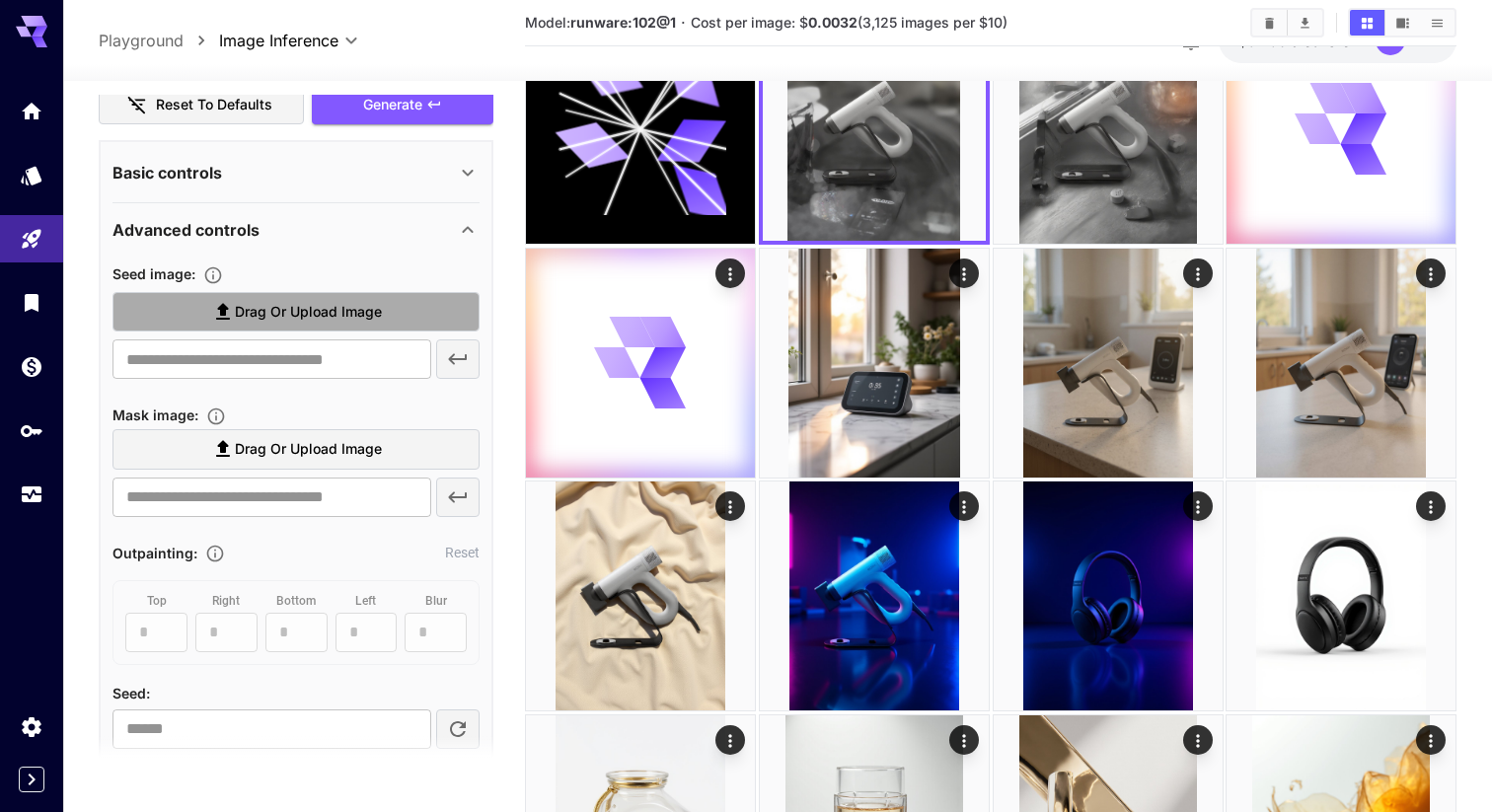 click 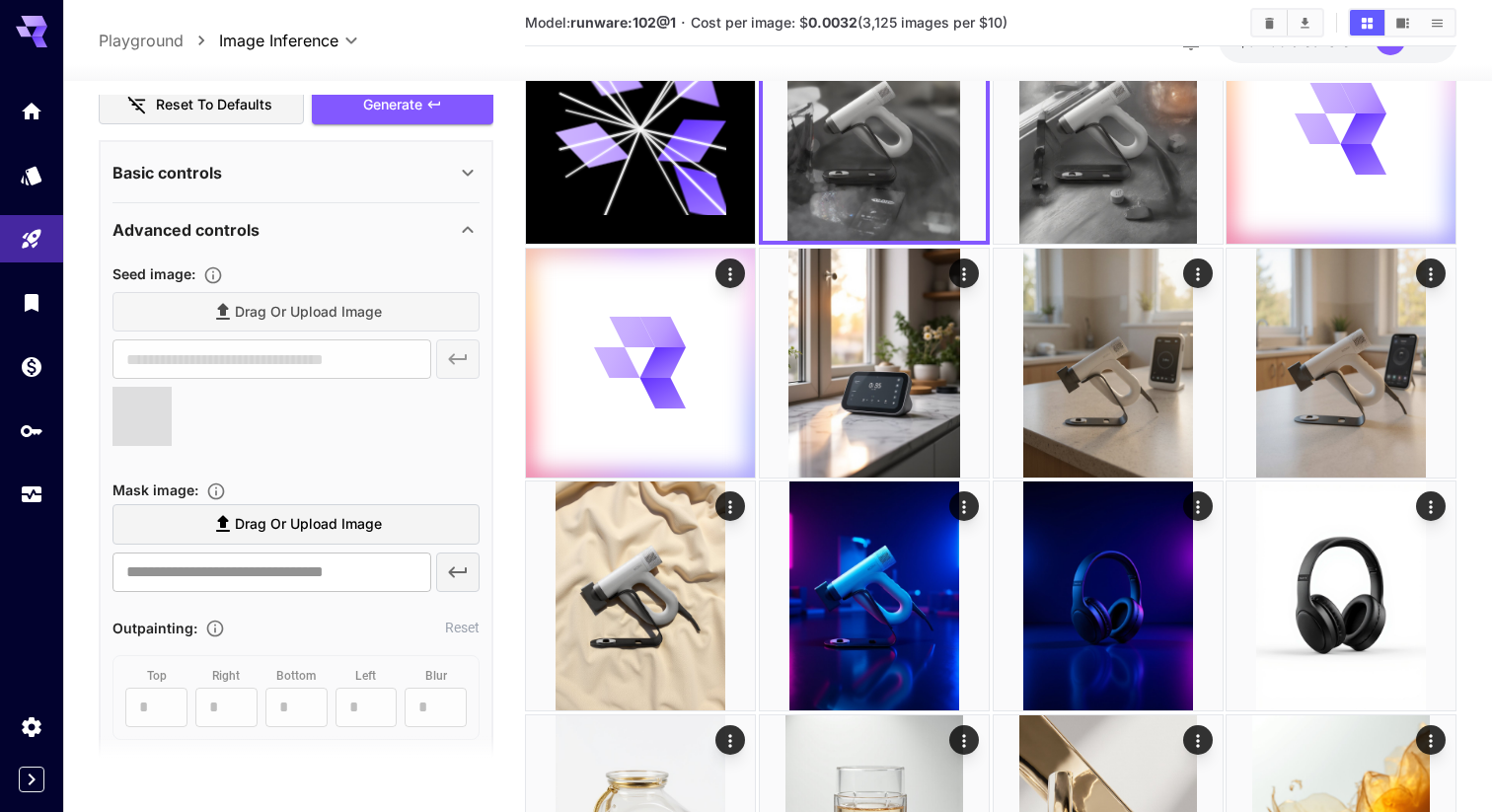 type on "**********" 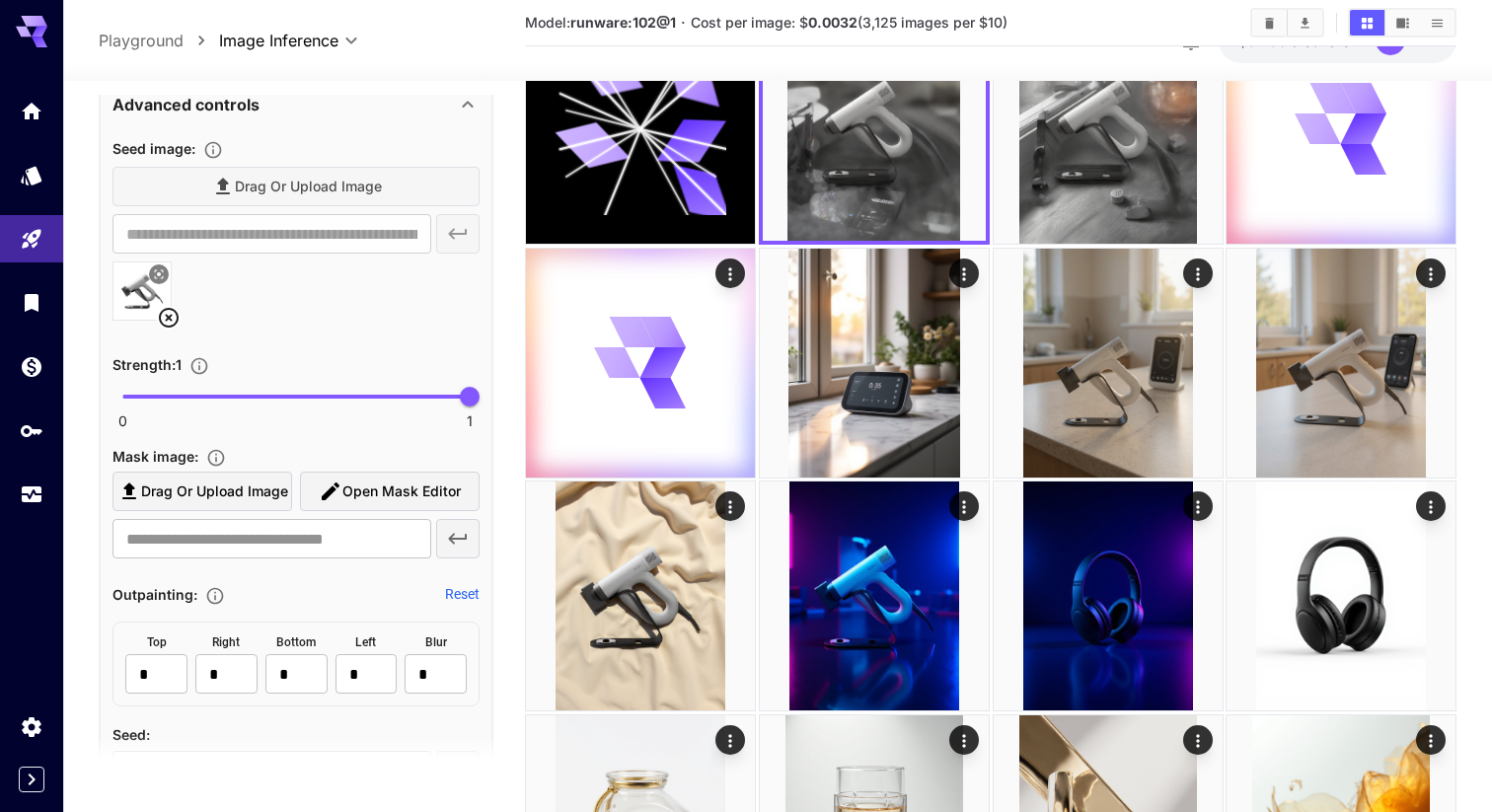 scroll, scrollTop: 617, scrollLeft: 0, axis: vertical 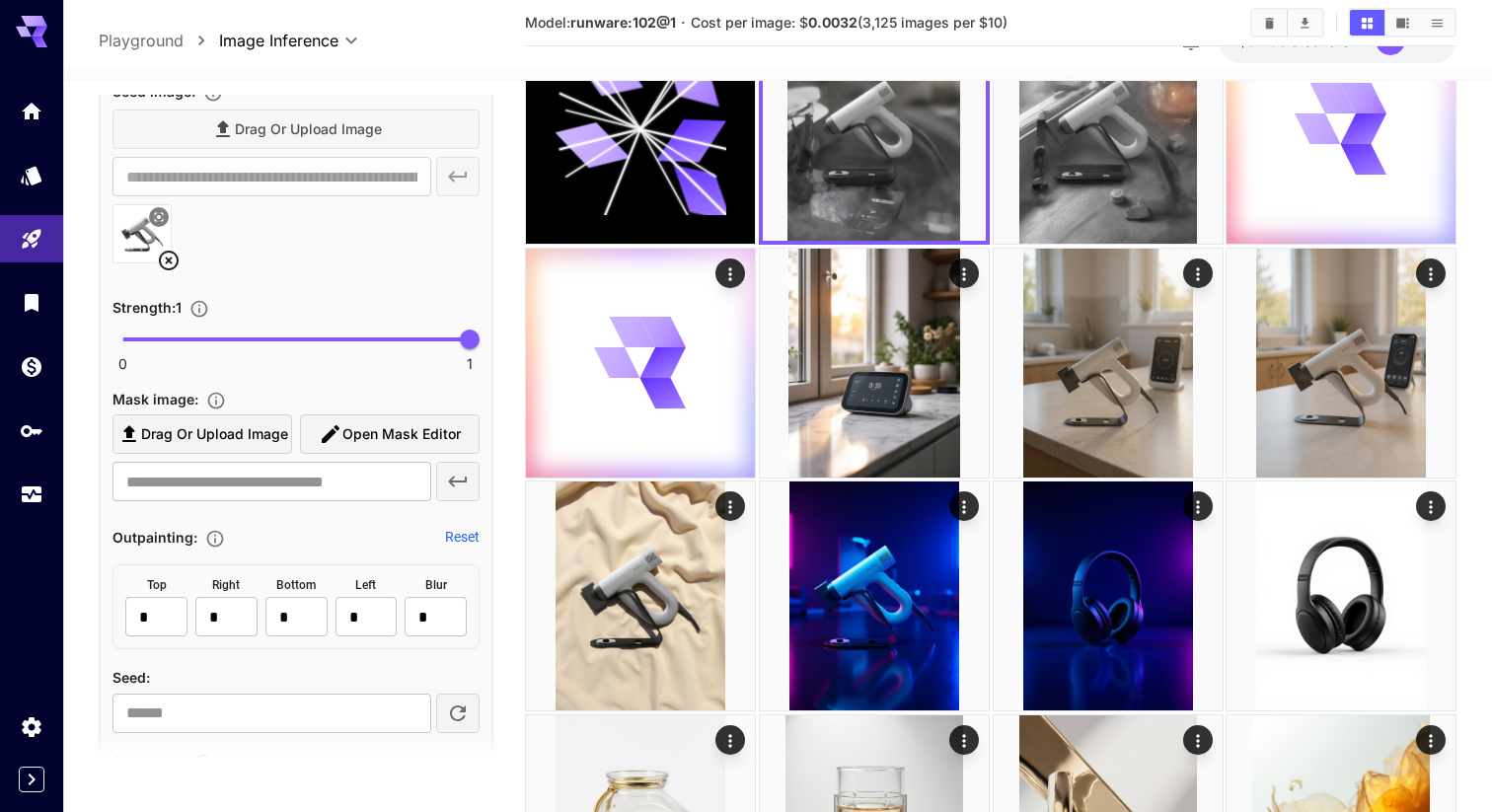 click on "Drag or upload image" at bounding box center [214, 434] 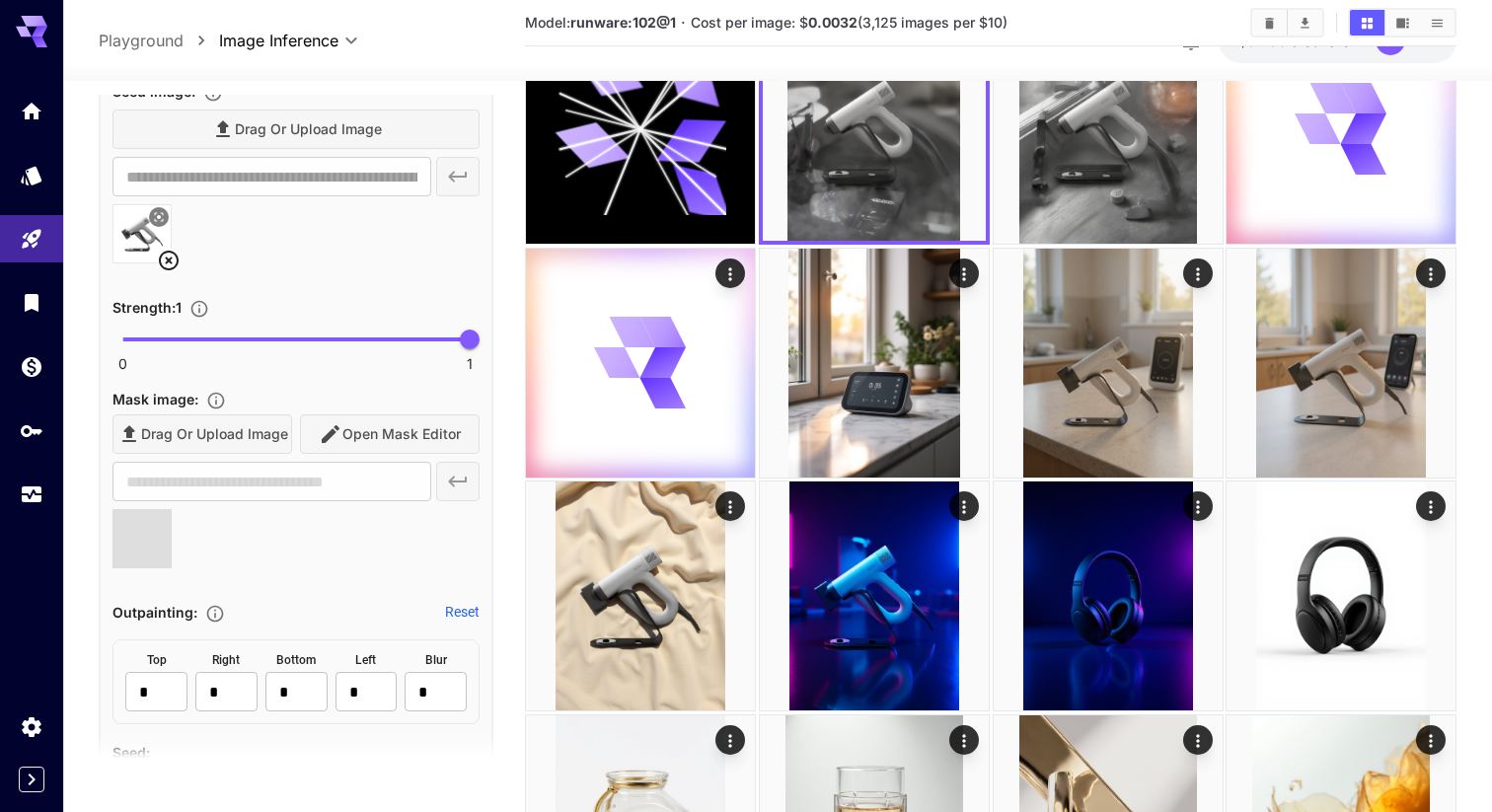 scroll, scrollTop: 0, scrollLeft: 0, axis: both 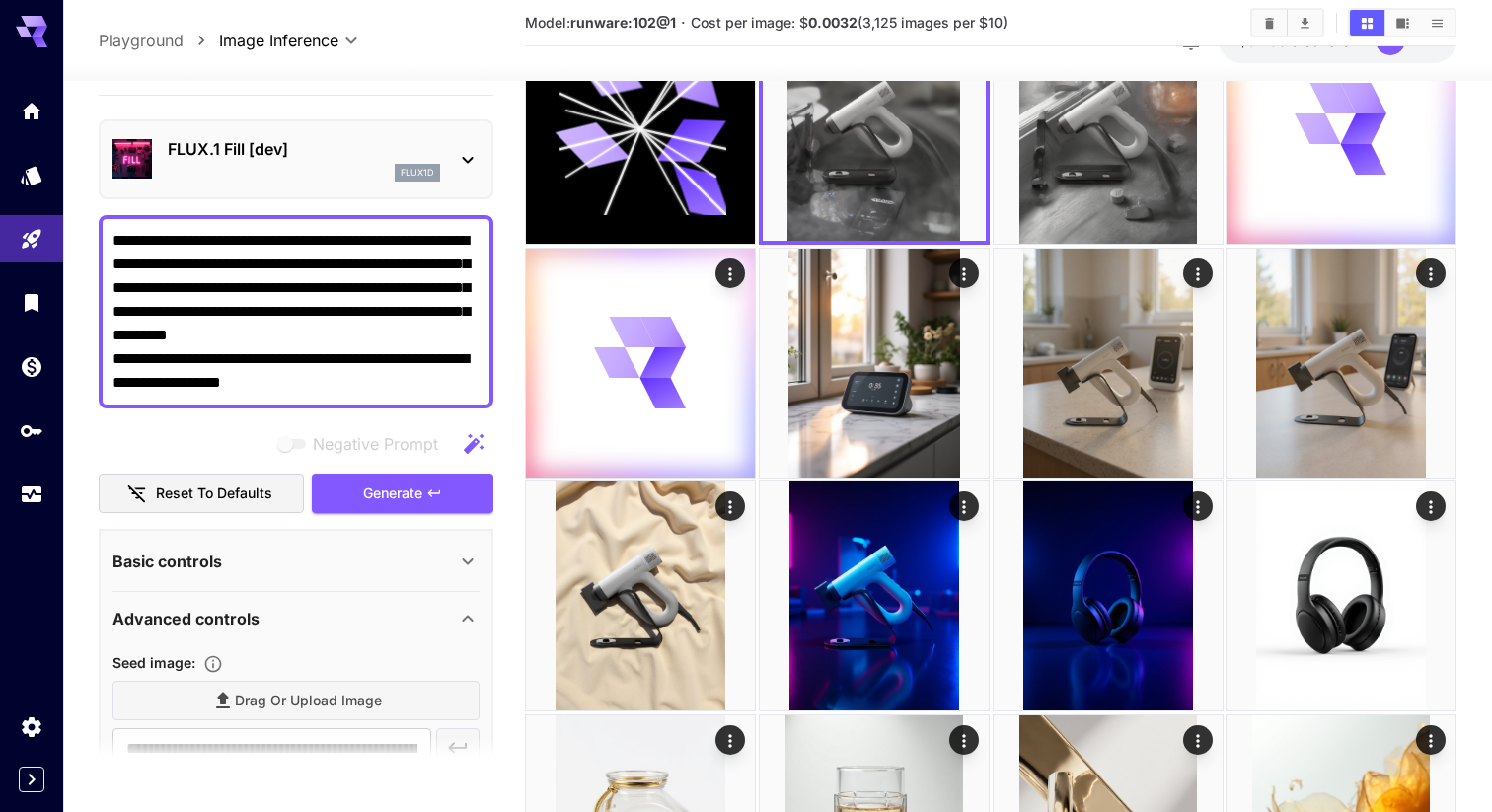 type on "**********" 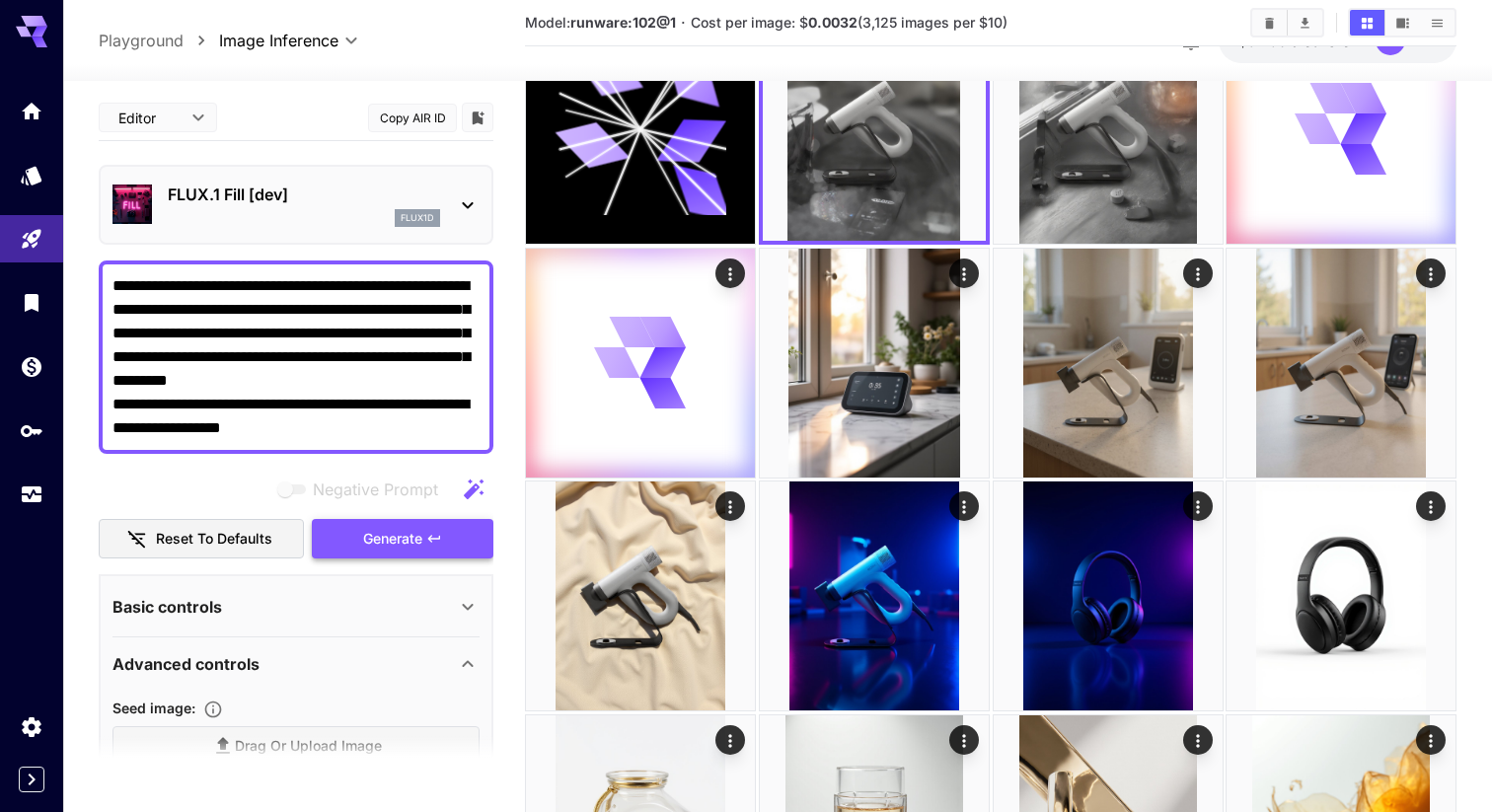 click on "Generate" at bounding box center (393, 539) 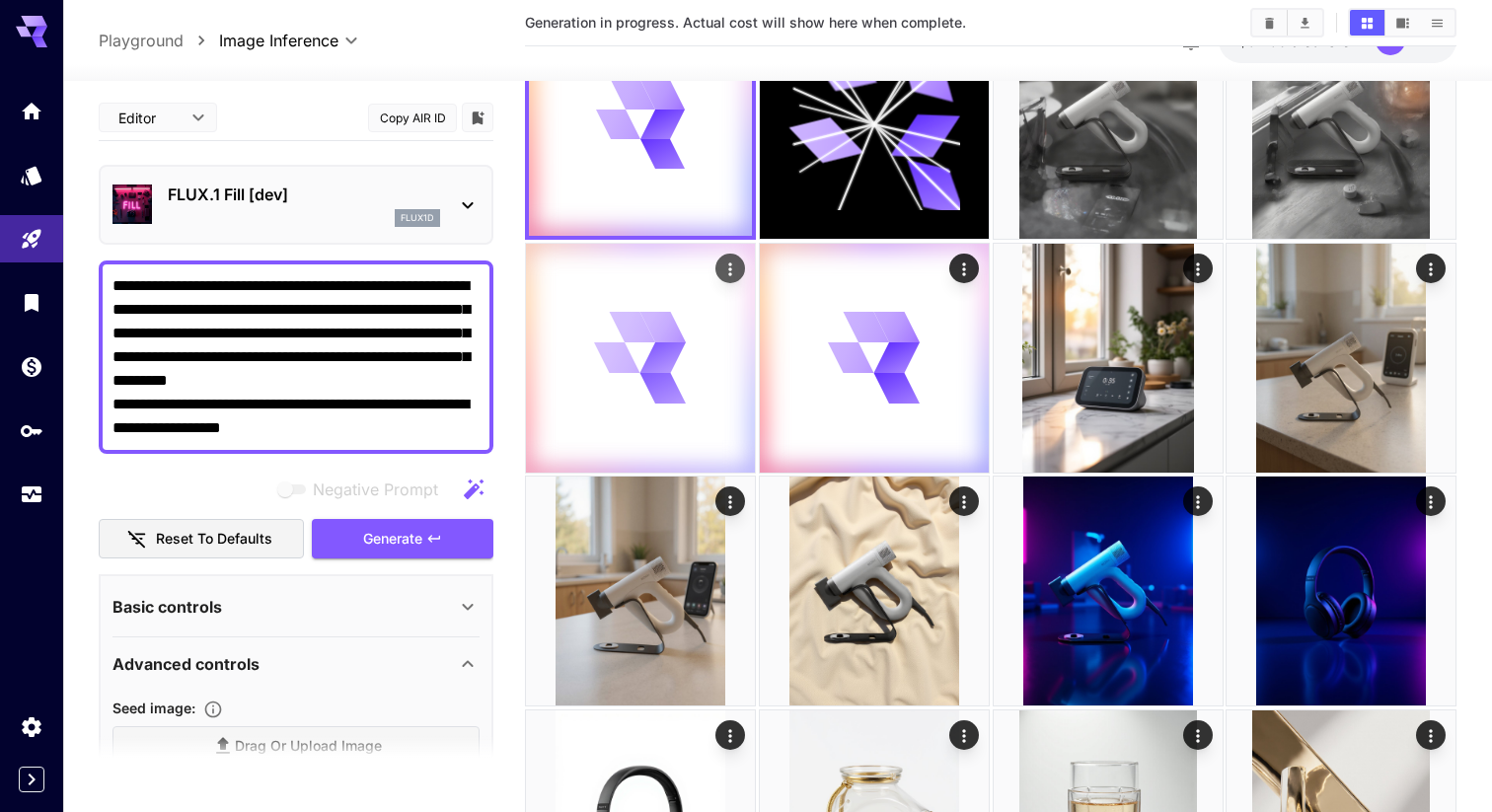 scroll, scrollTop: 0, scrollLeft: 0, axis: both 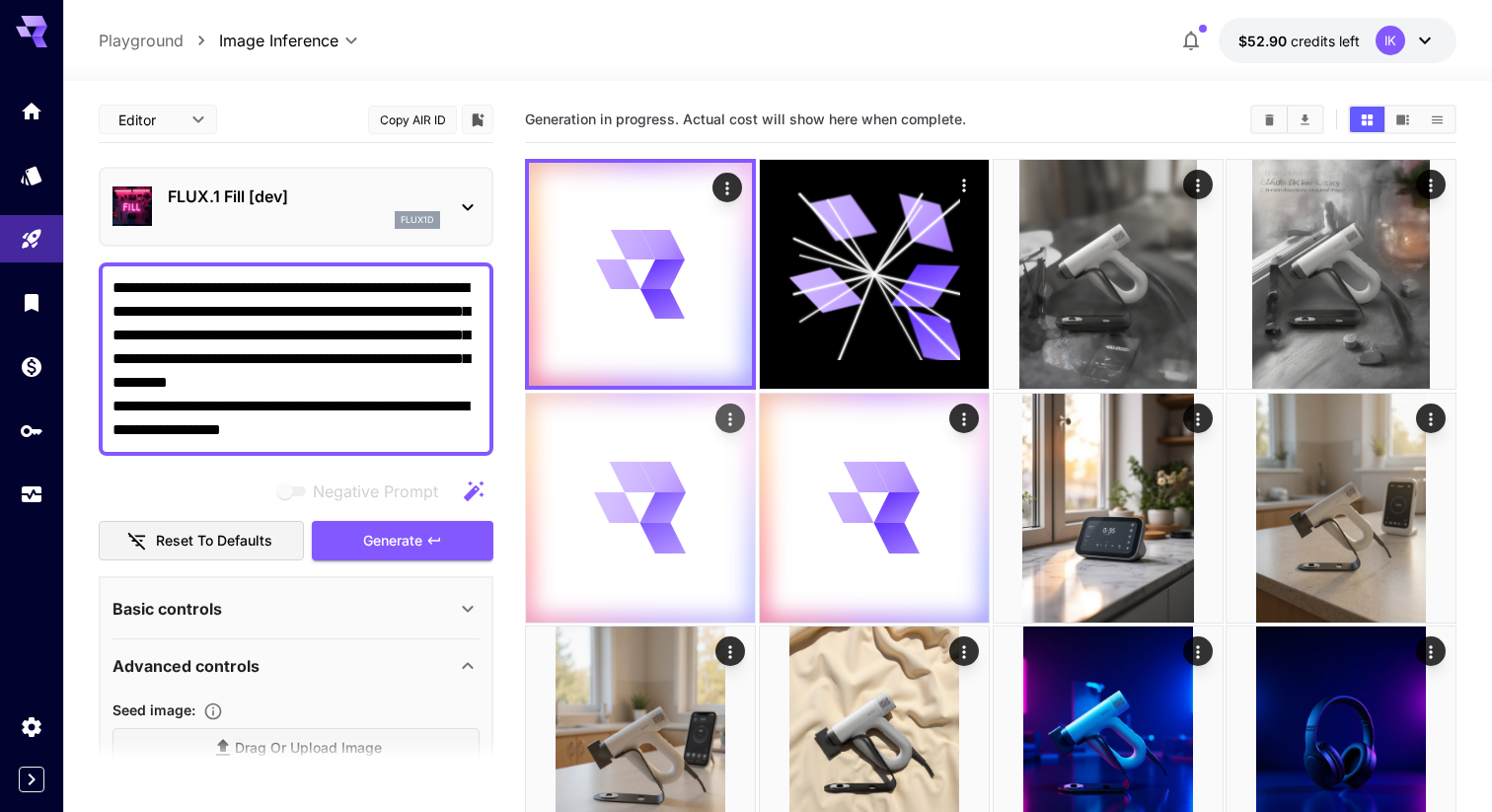 click 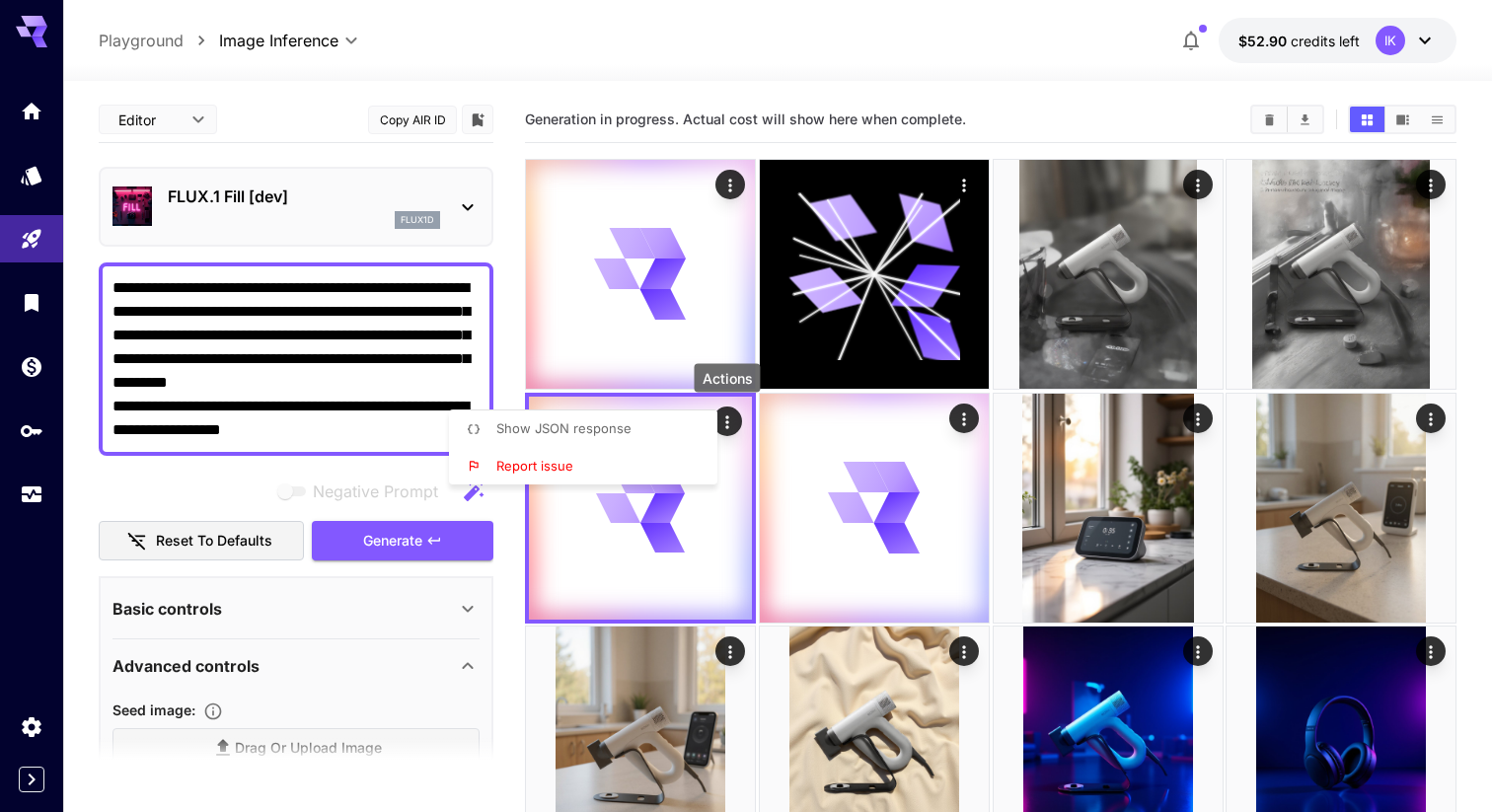 click at bounding box center [746, 406] 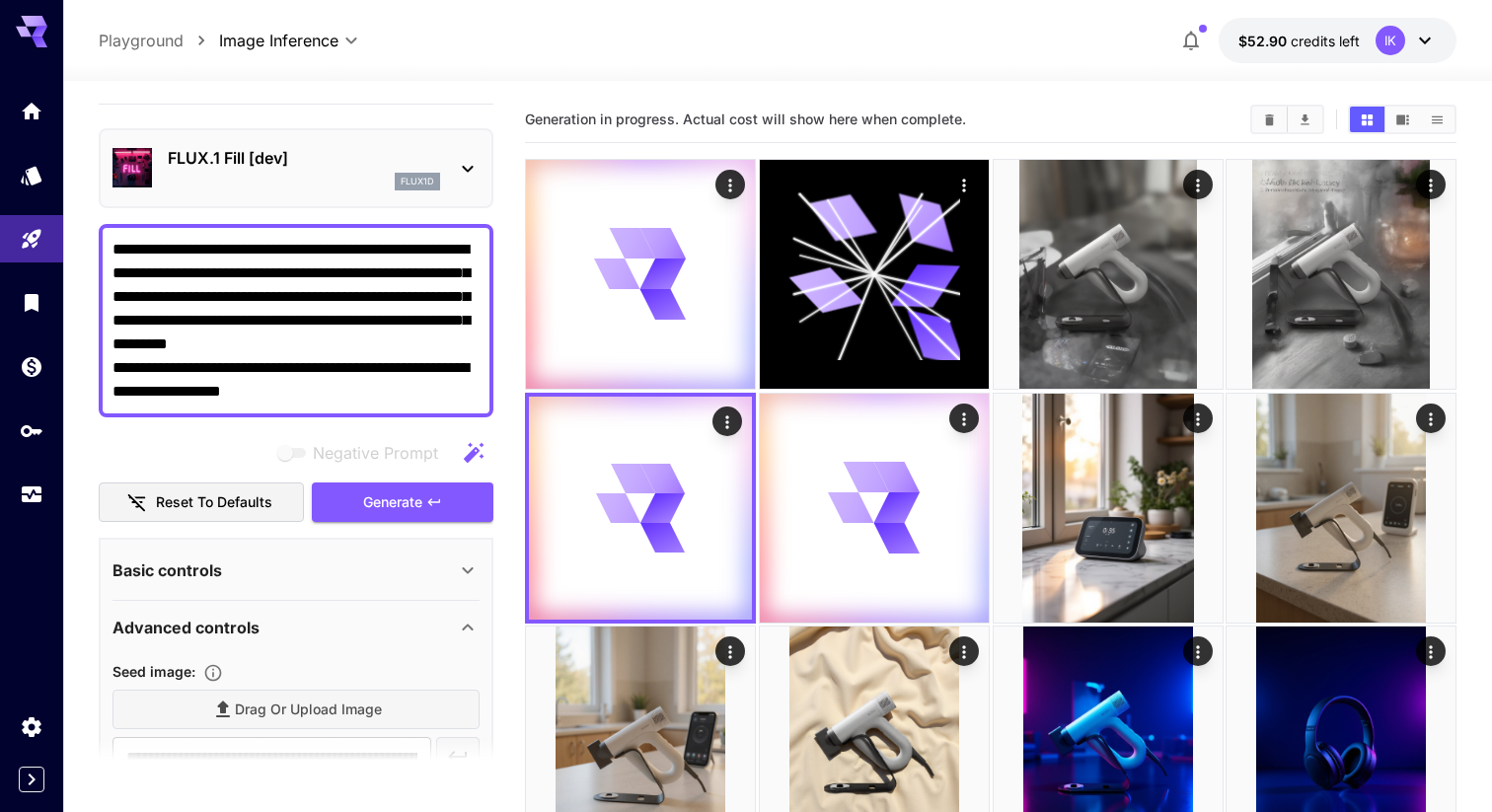 scroll, scrollTop: 0, scrollLeft: 0, axis: both 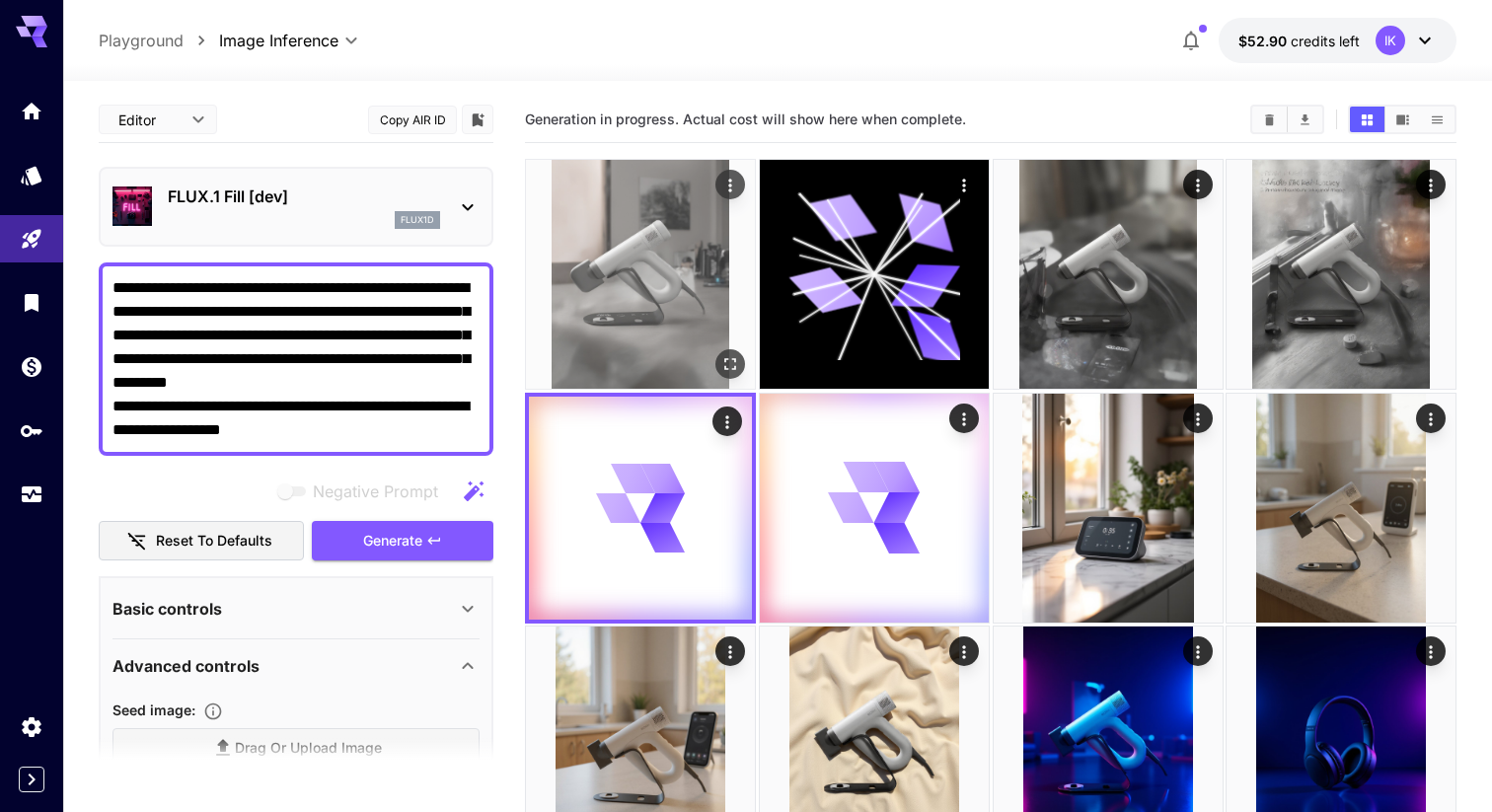 click at bounding box center (640, 274) 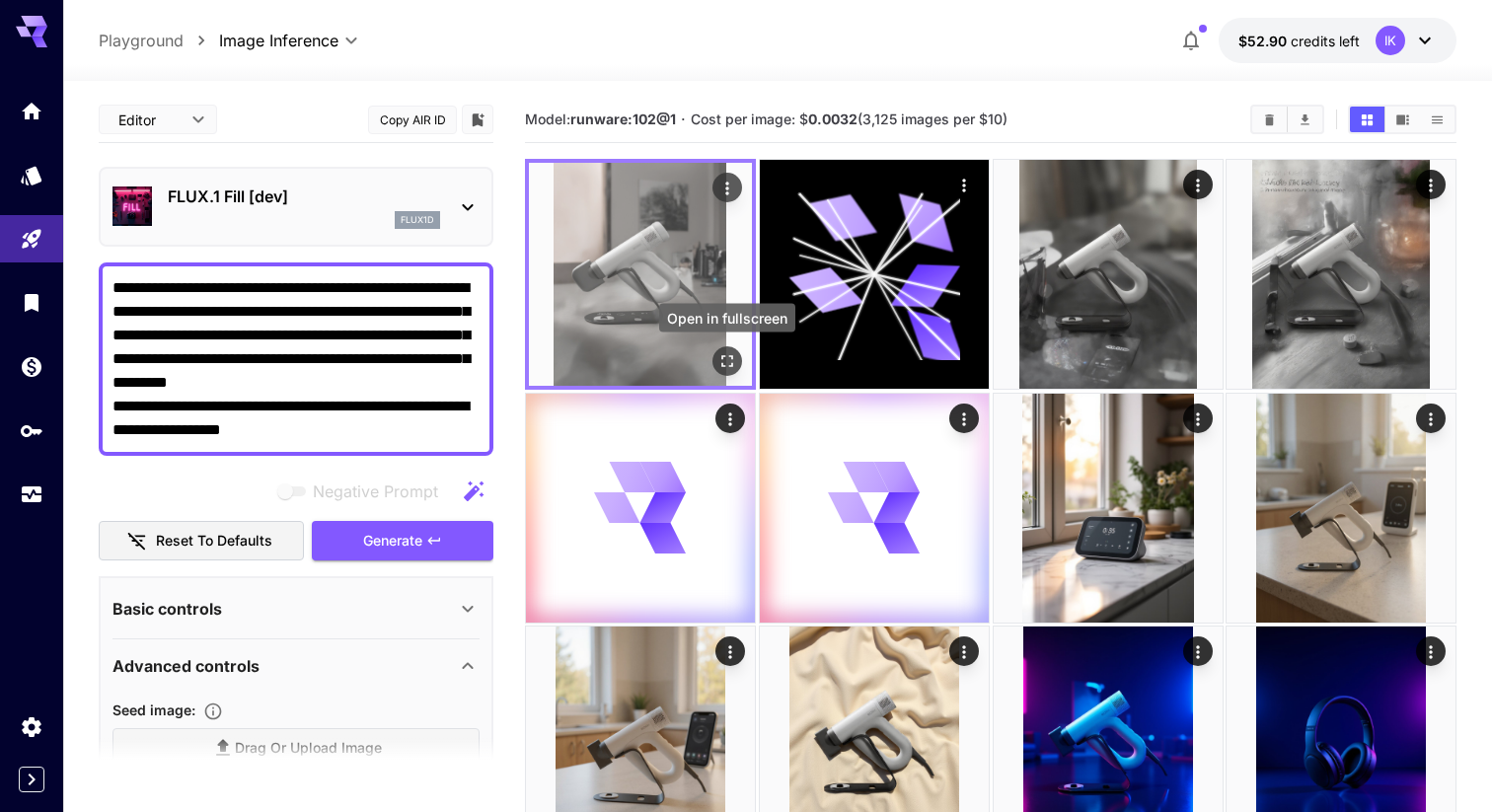 click 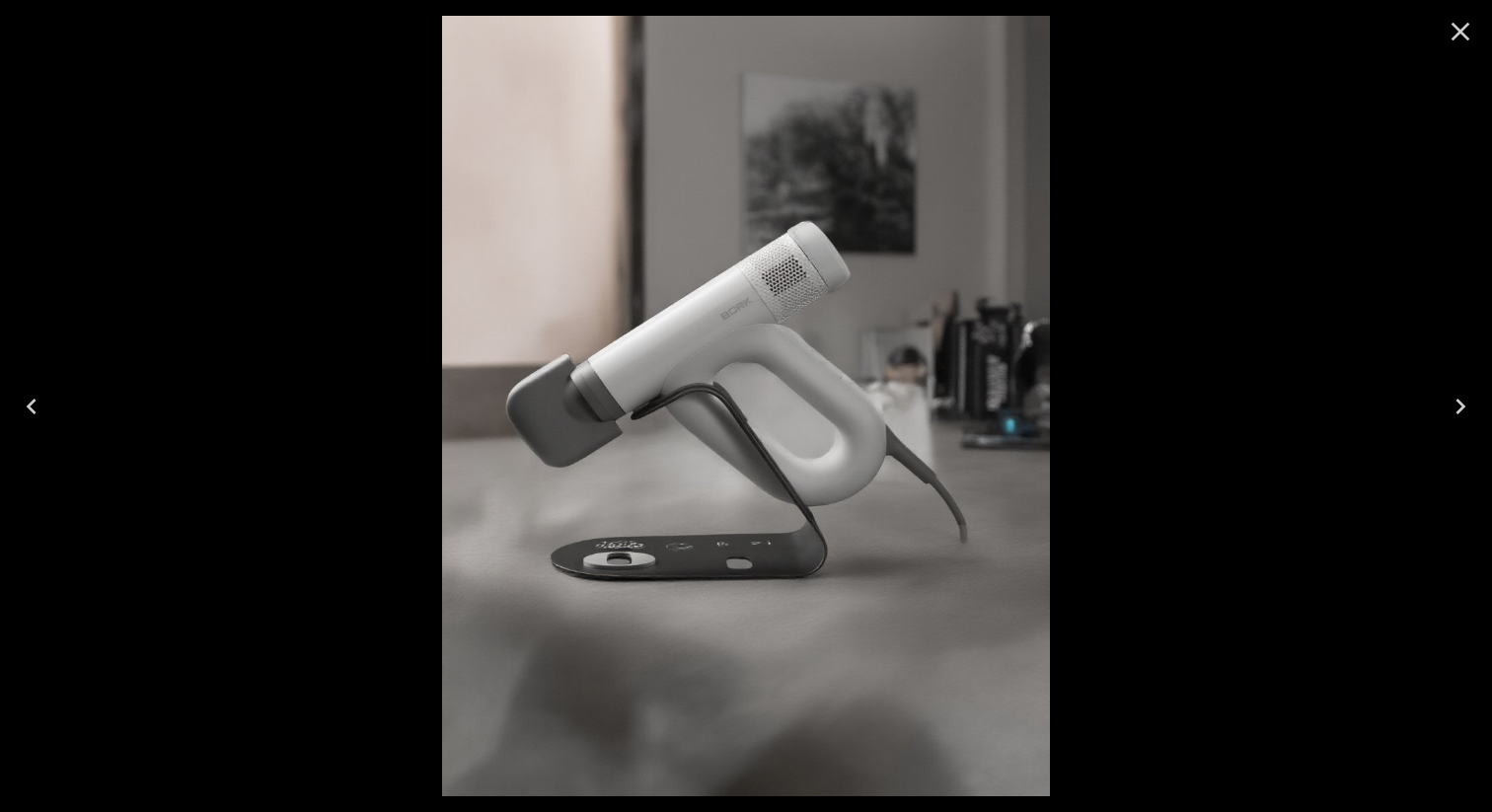 click 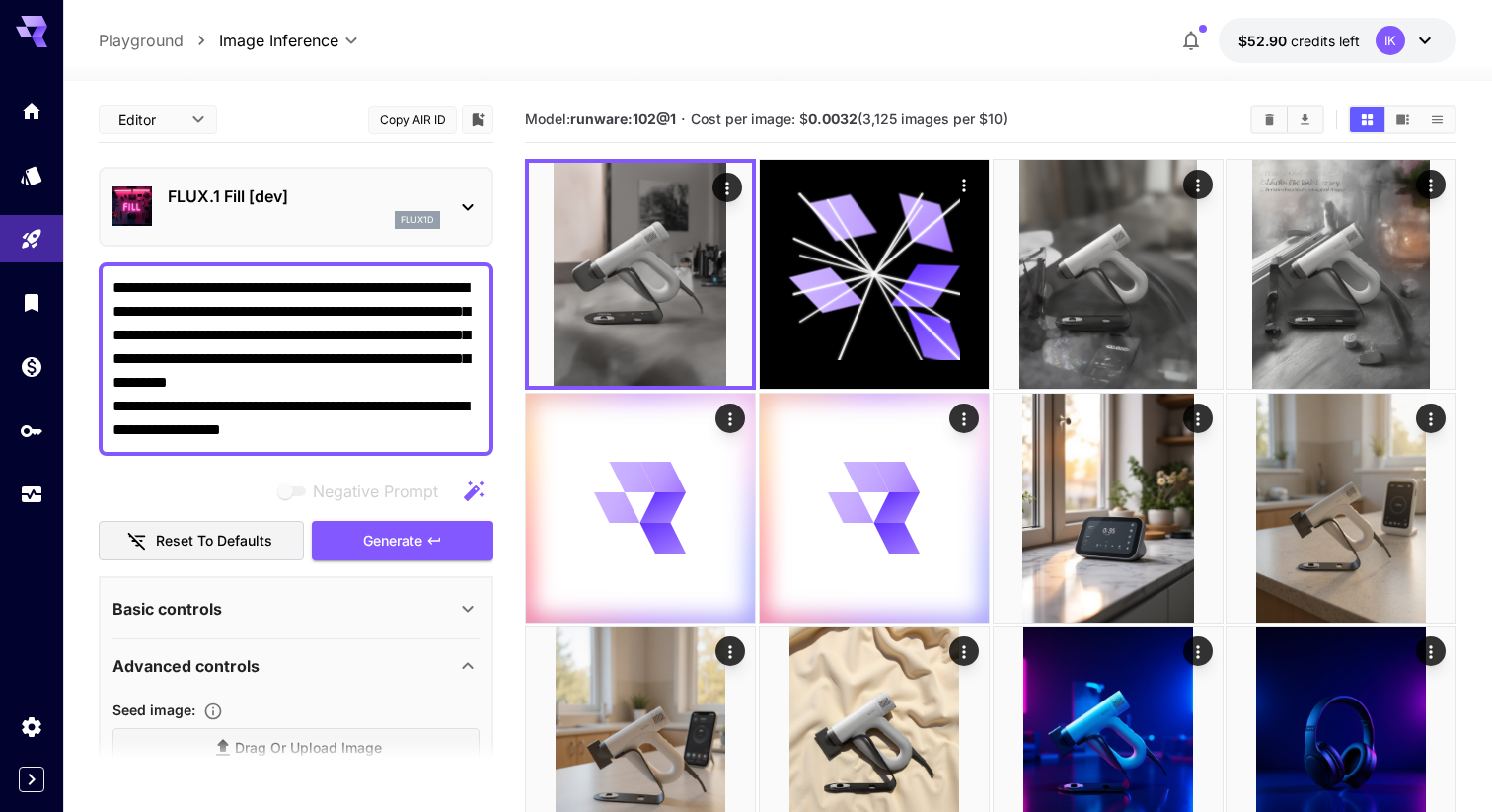 click on "flux1d" at bounding box center [304, 220] 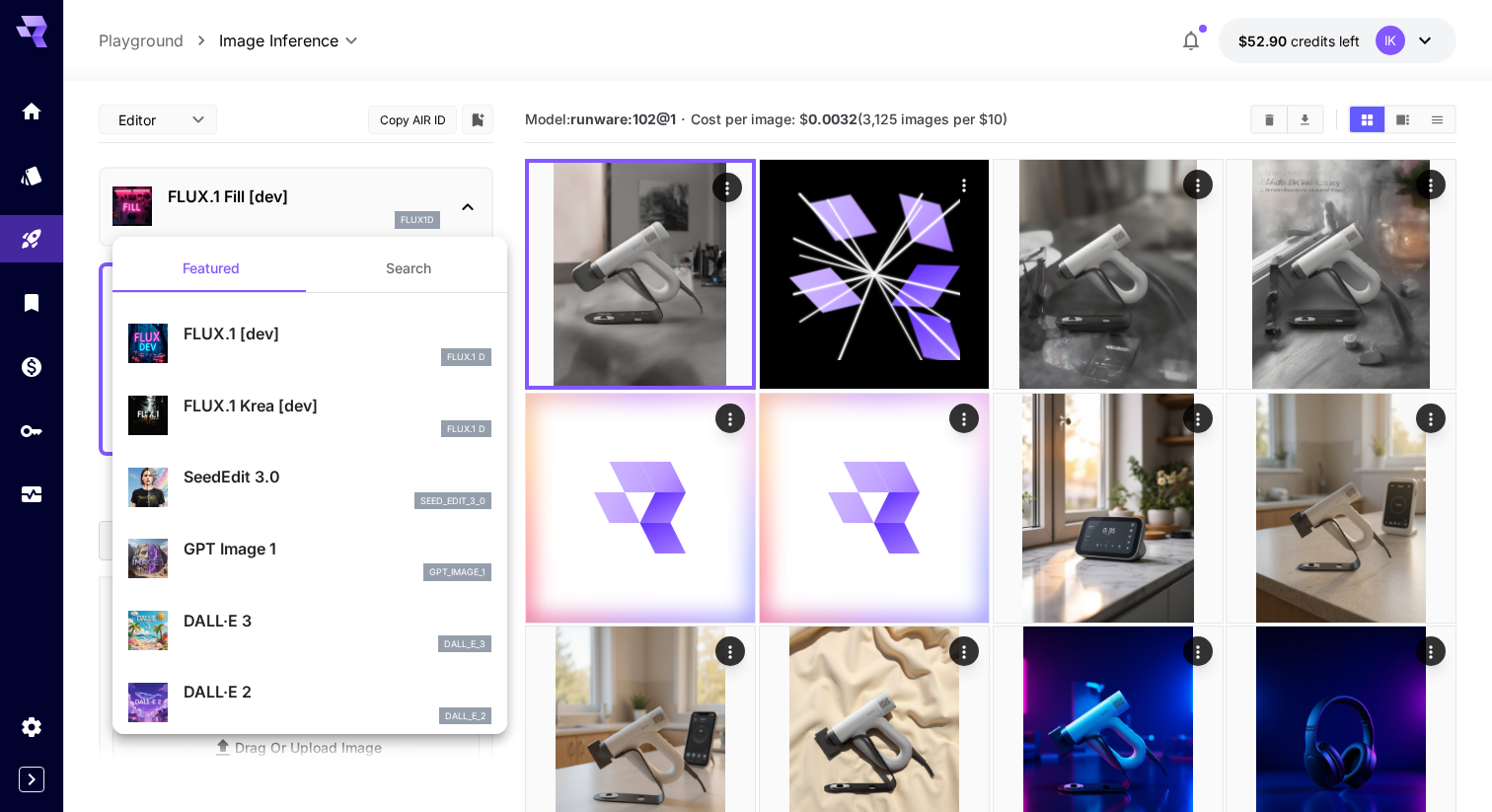 click at bounding box center [746, 406] 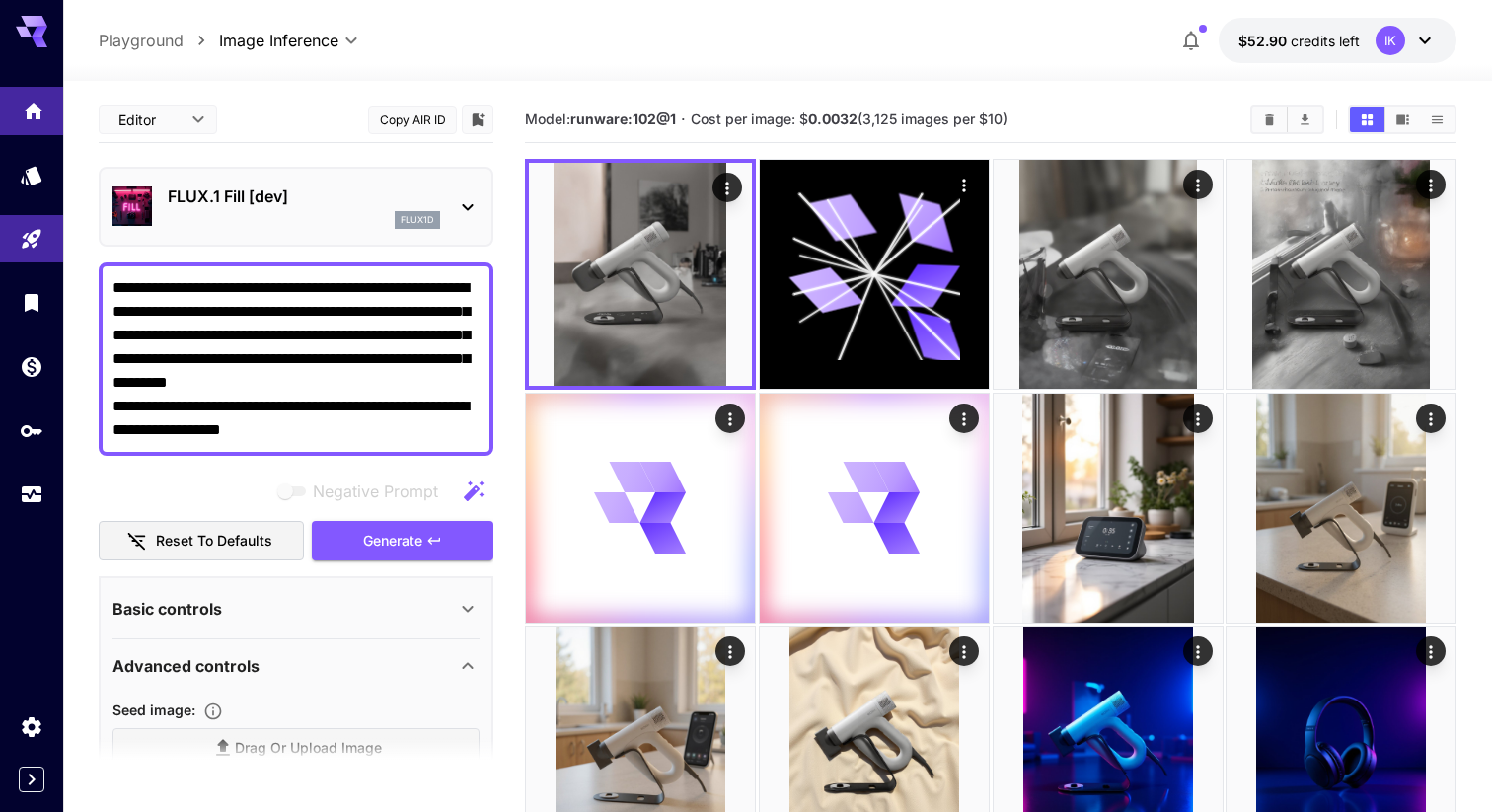 click at bounding box center (32, 111) 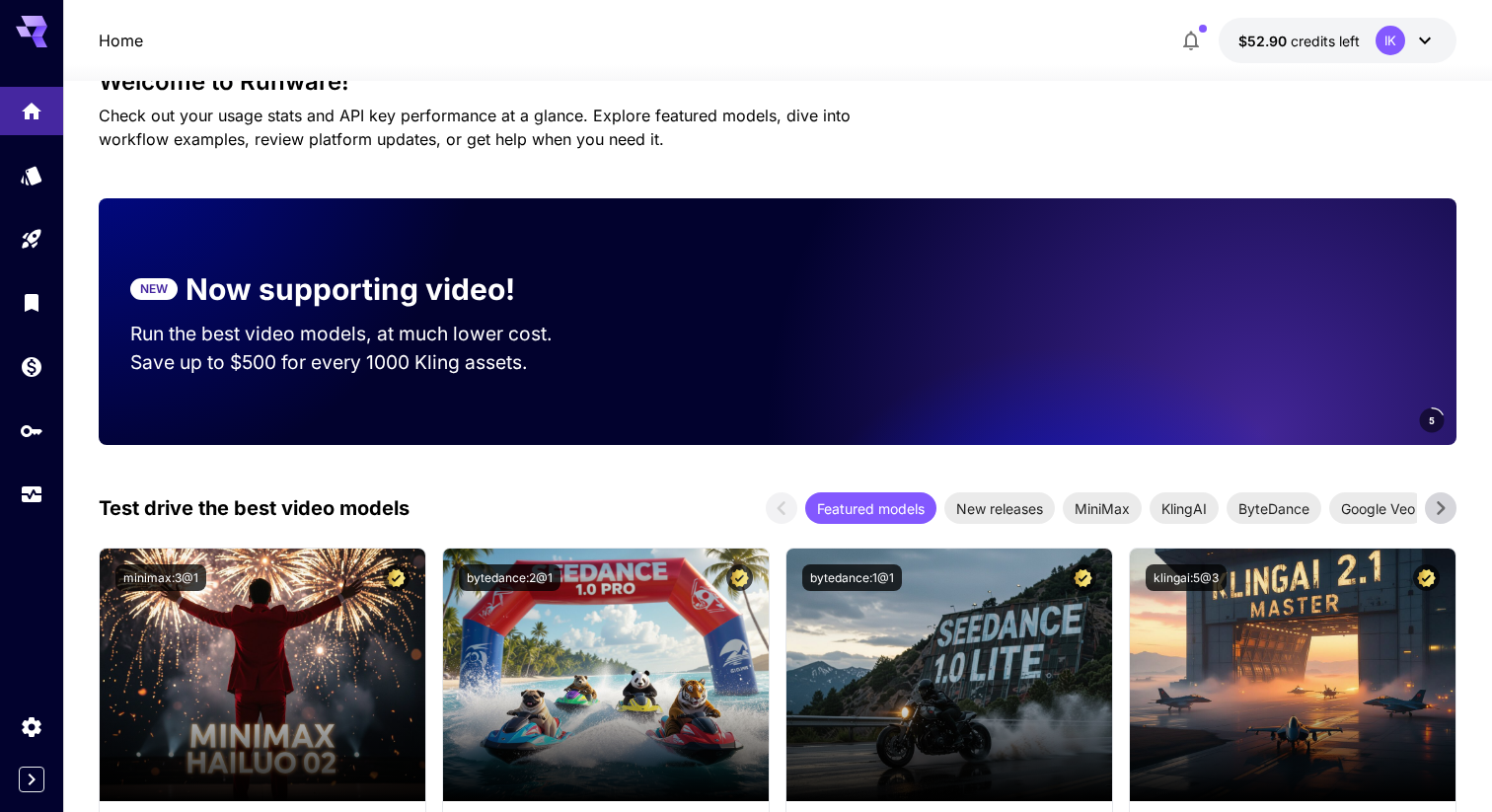 scroll, scrollTop: 0, scrollLeft: 0, axis: both 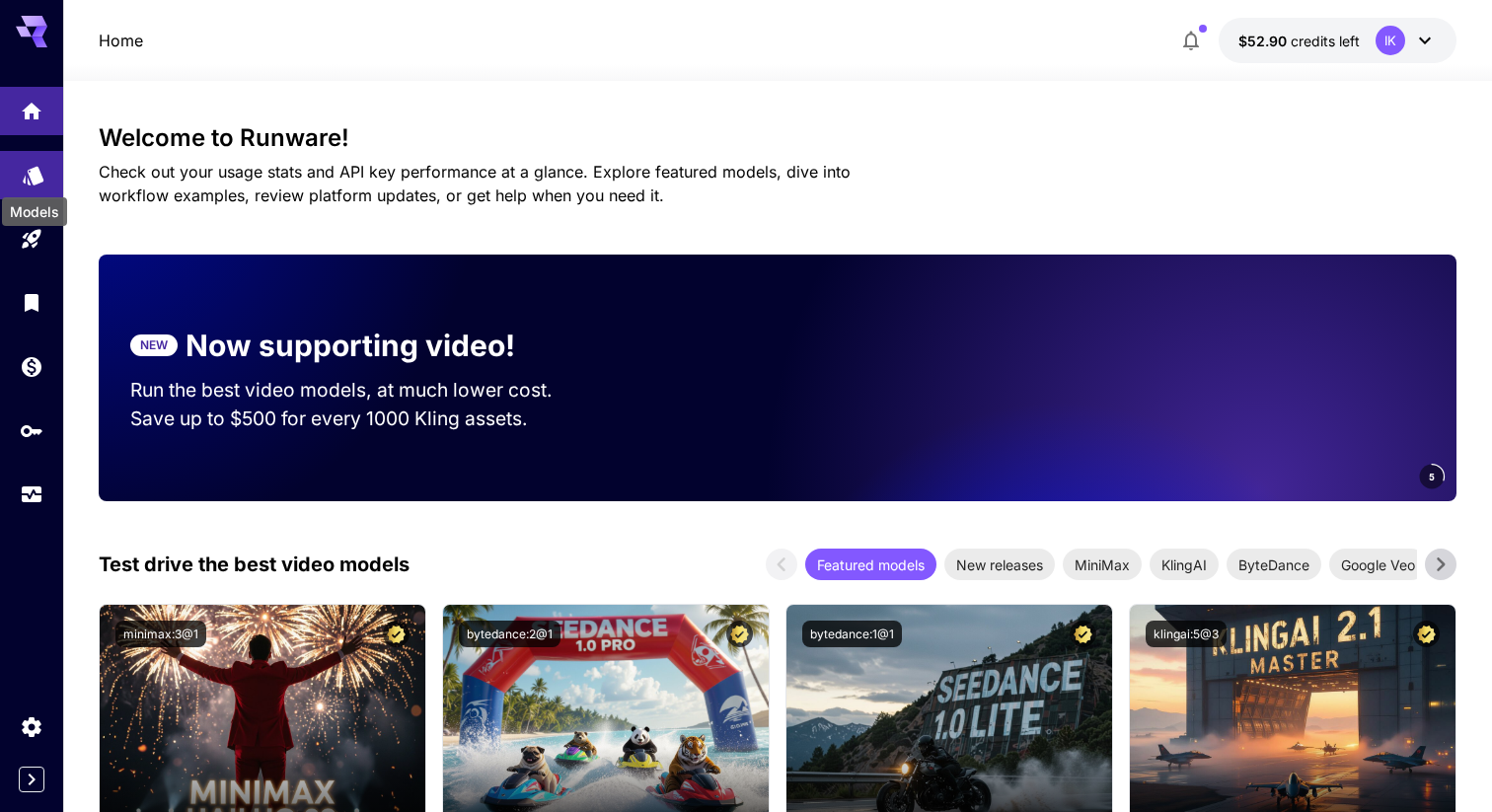 click 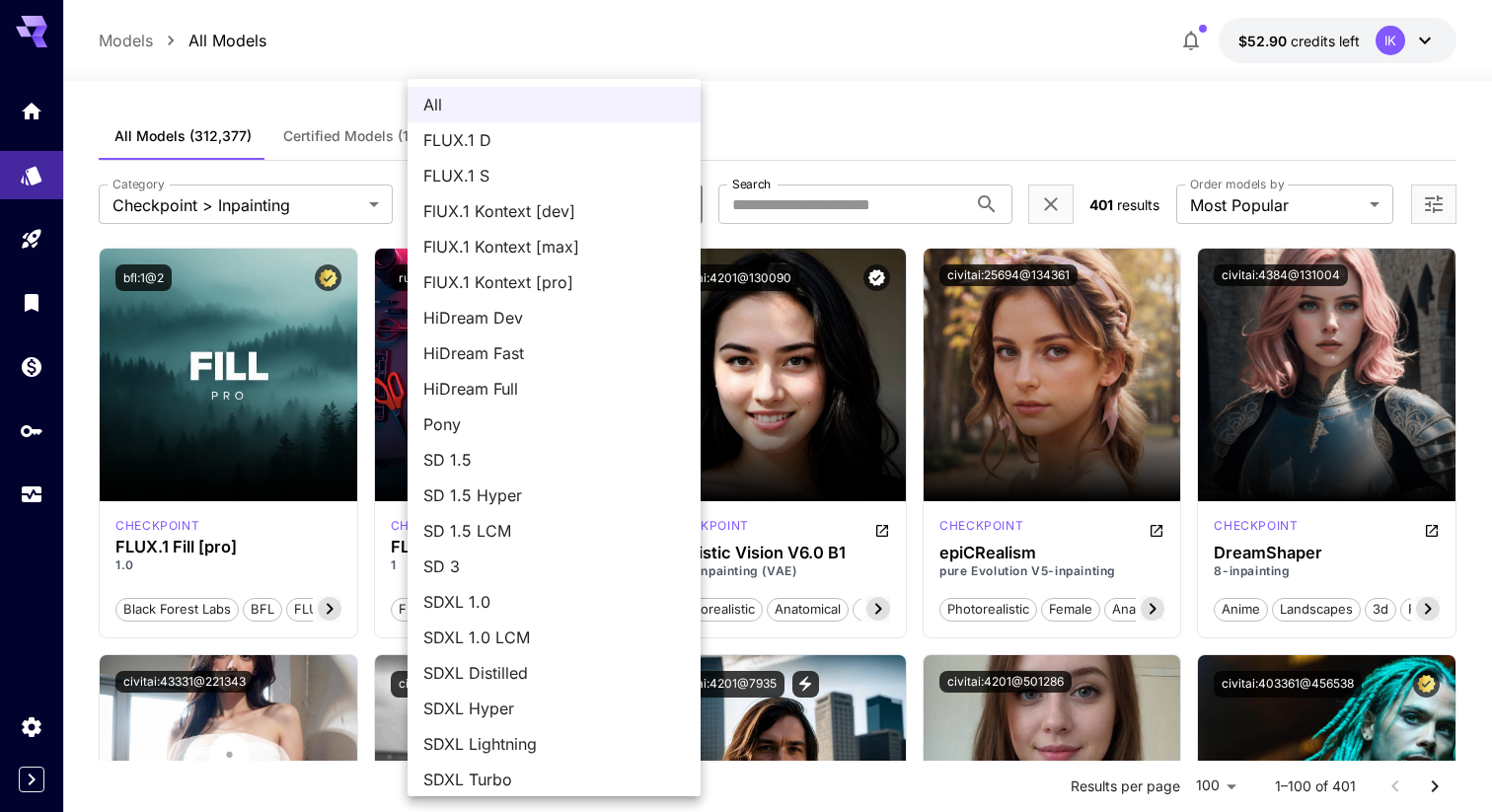click on "**********" at bounding box center [746, 7424] 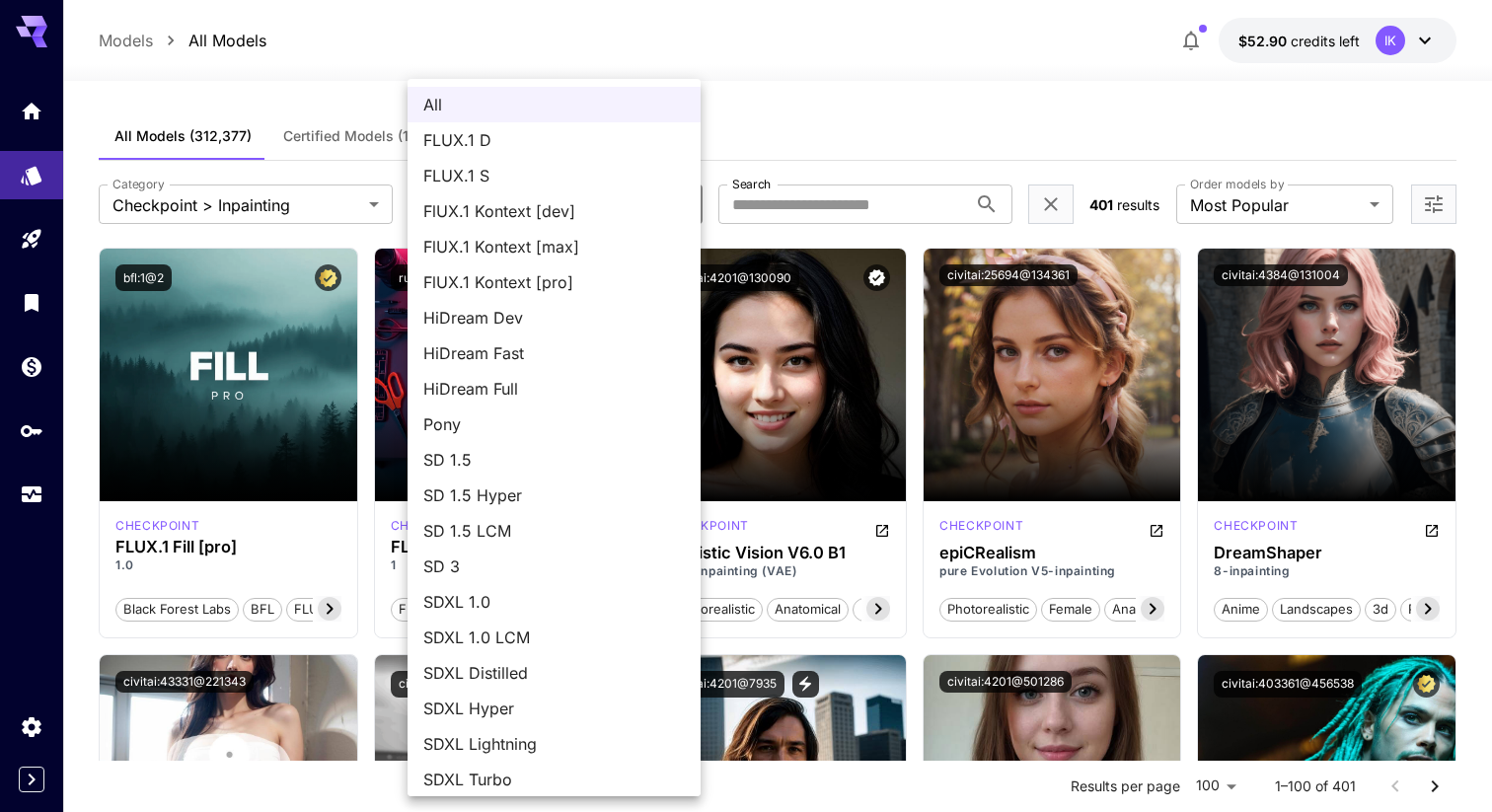 click at bounding box center [746, 406] 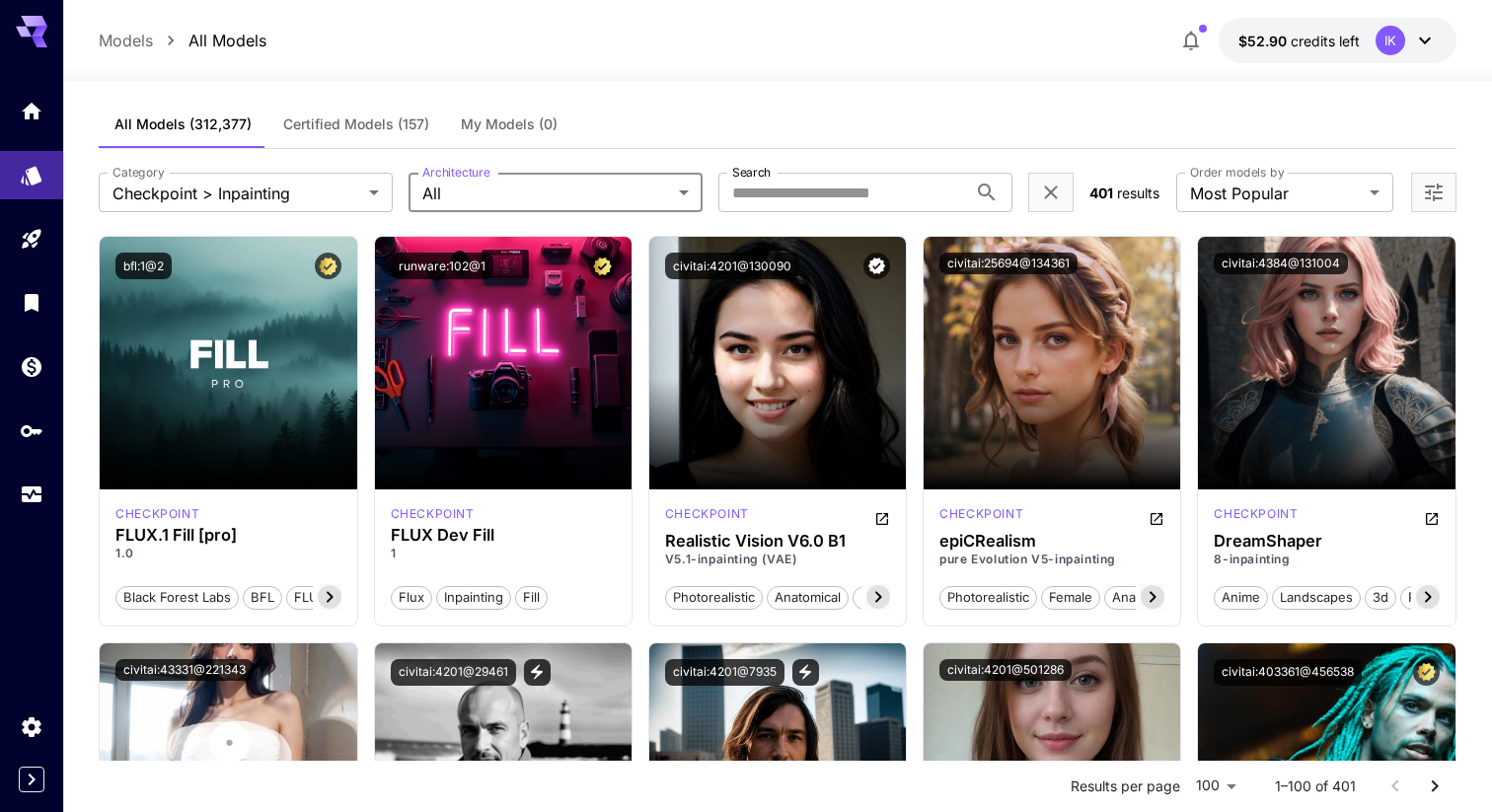 scroll, scrollTop: 0, scrollLeft: 0, axis: both 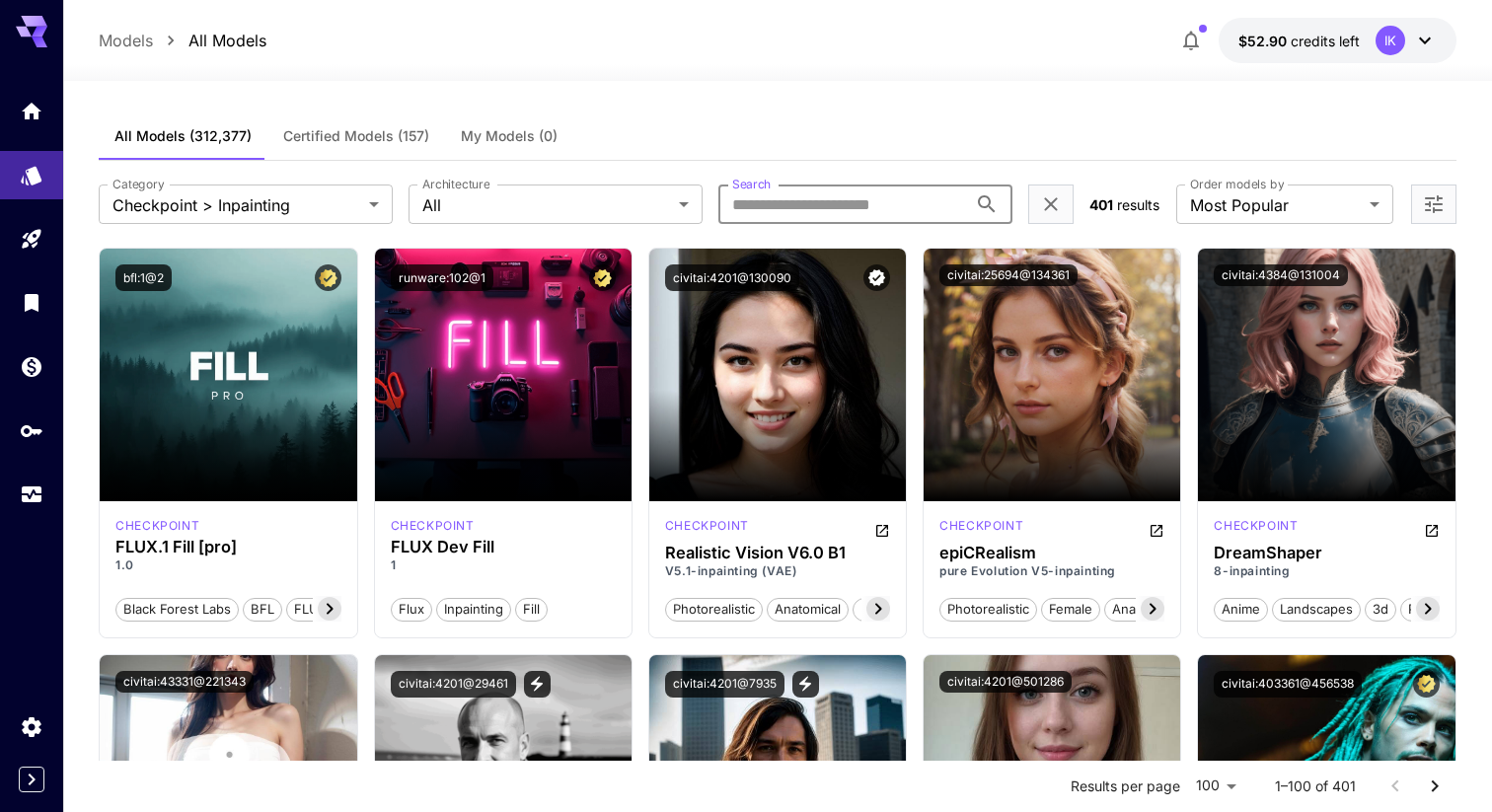 click on "Search" at bounding box center (843, 204) 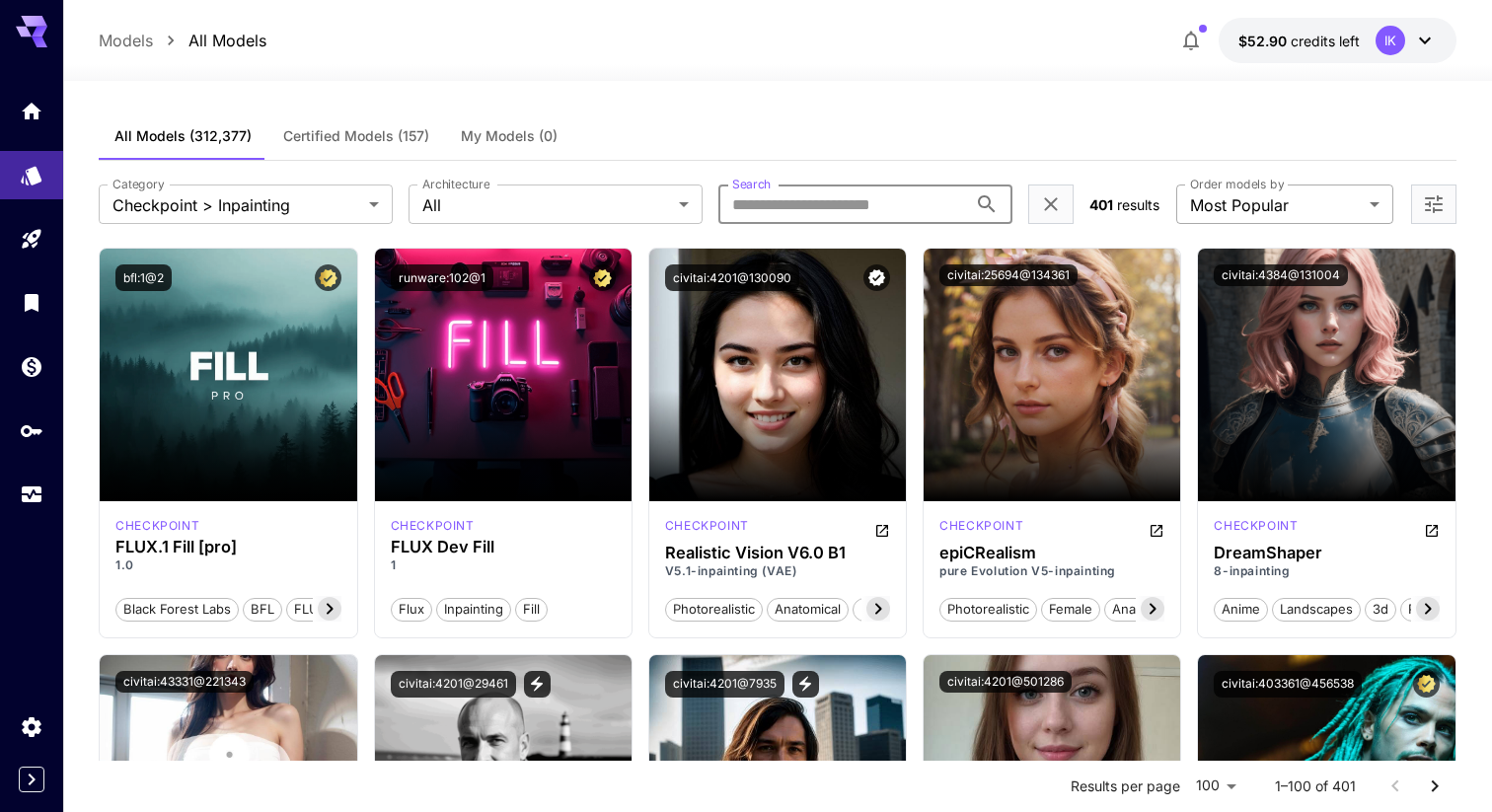 click on "**********" at bounding box center (746, 7424) 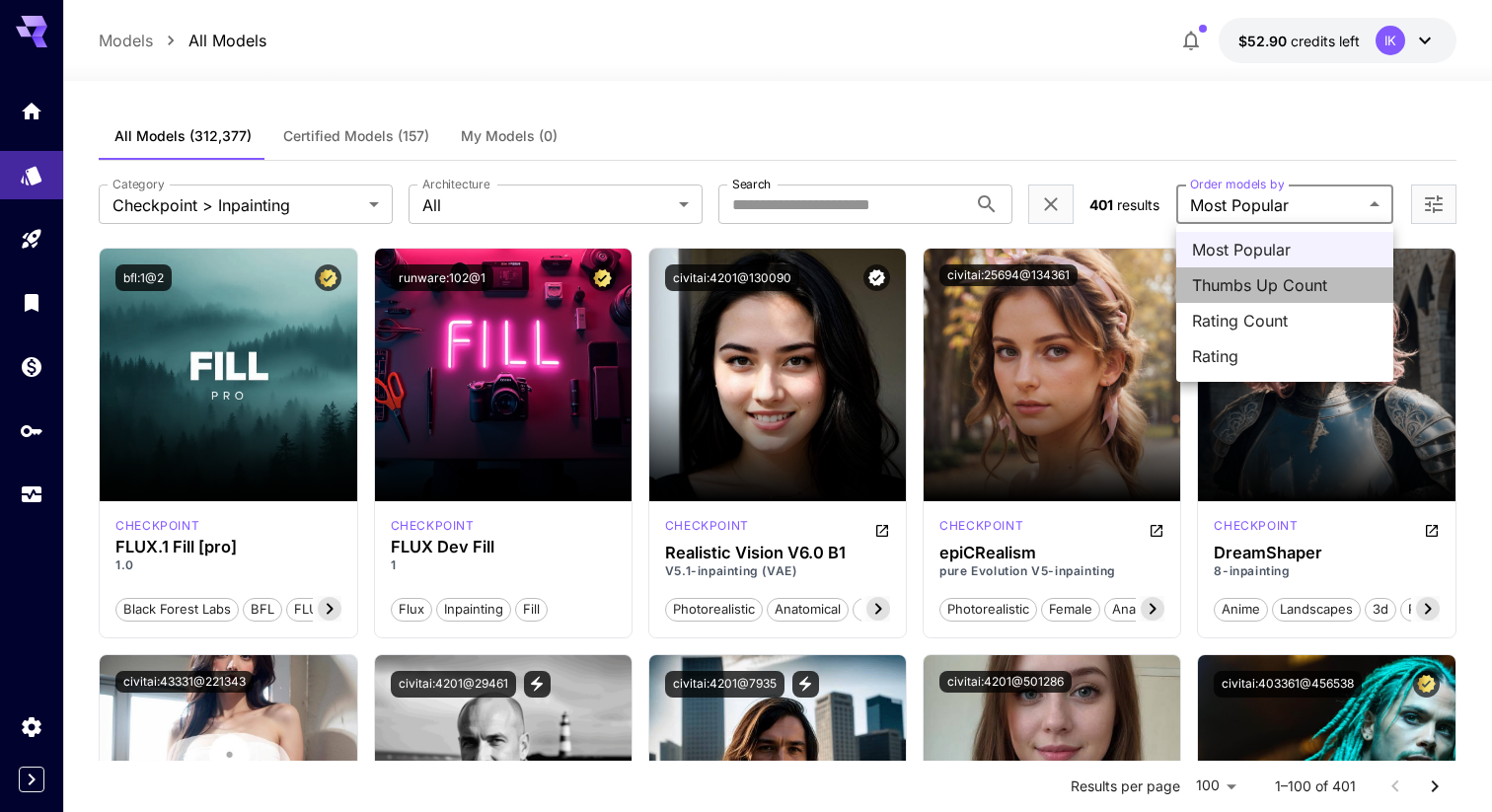 click on "Thumbs Up Count" at bounding box center [1285, 285] 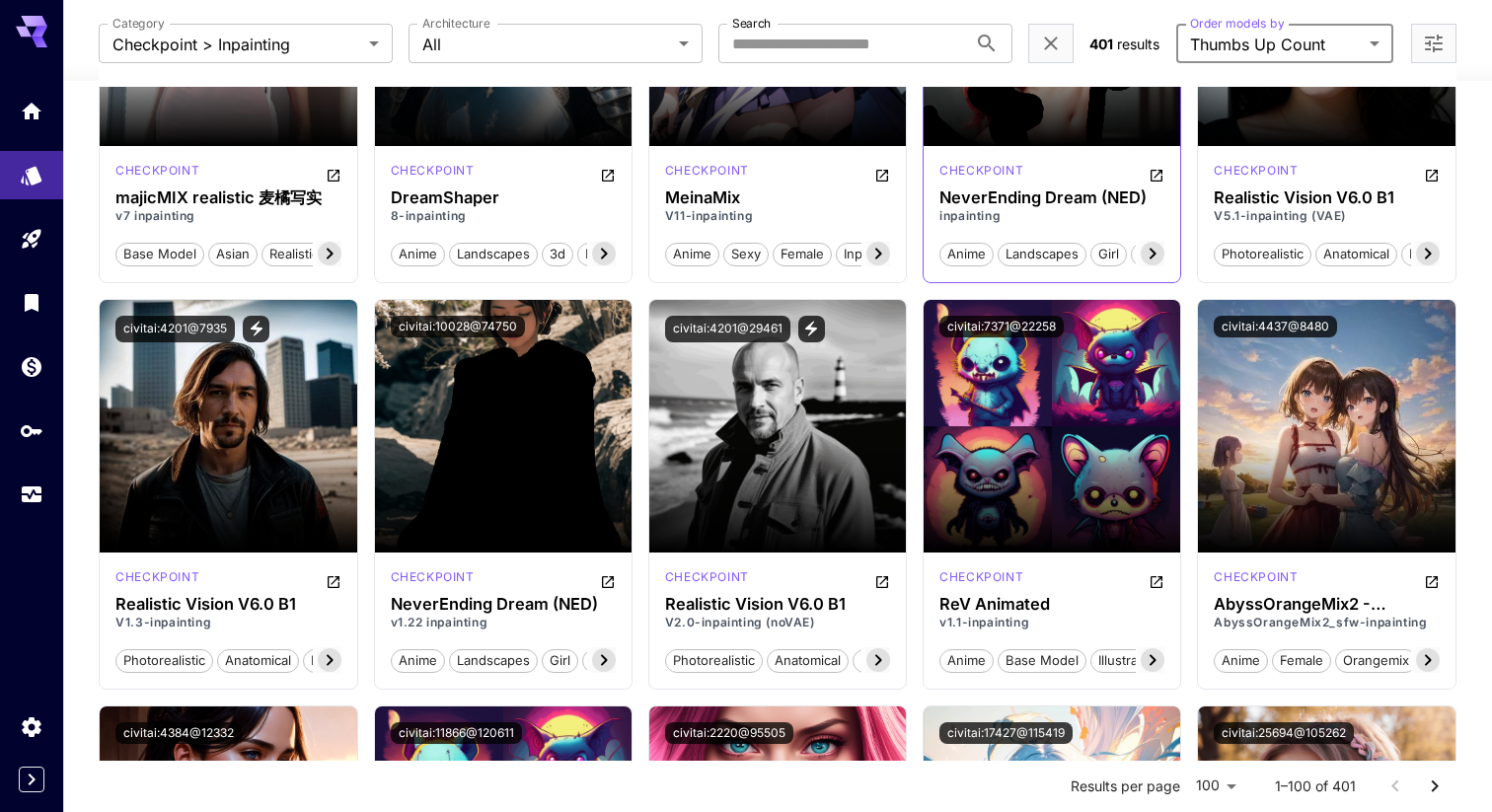 scroll, scrollTop: 357, scrollLeft: 0, axis: vertical 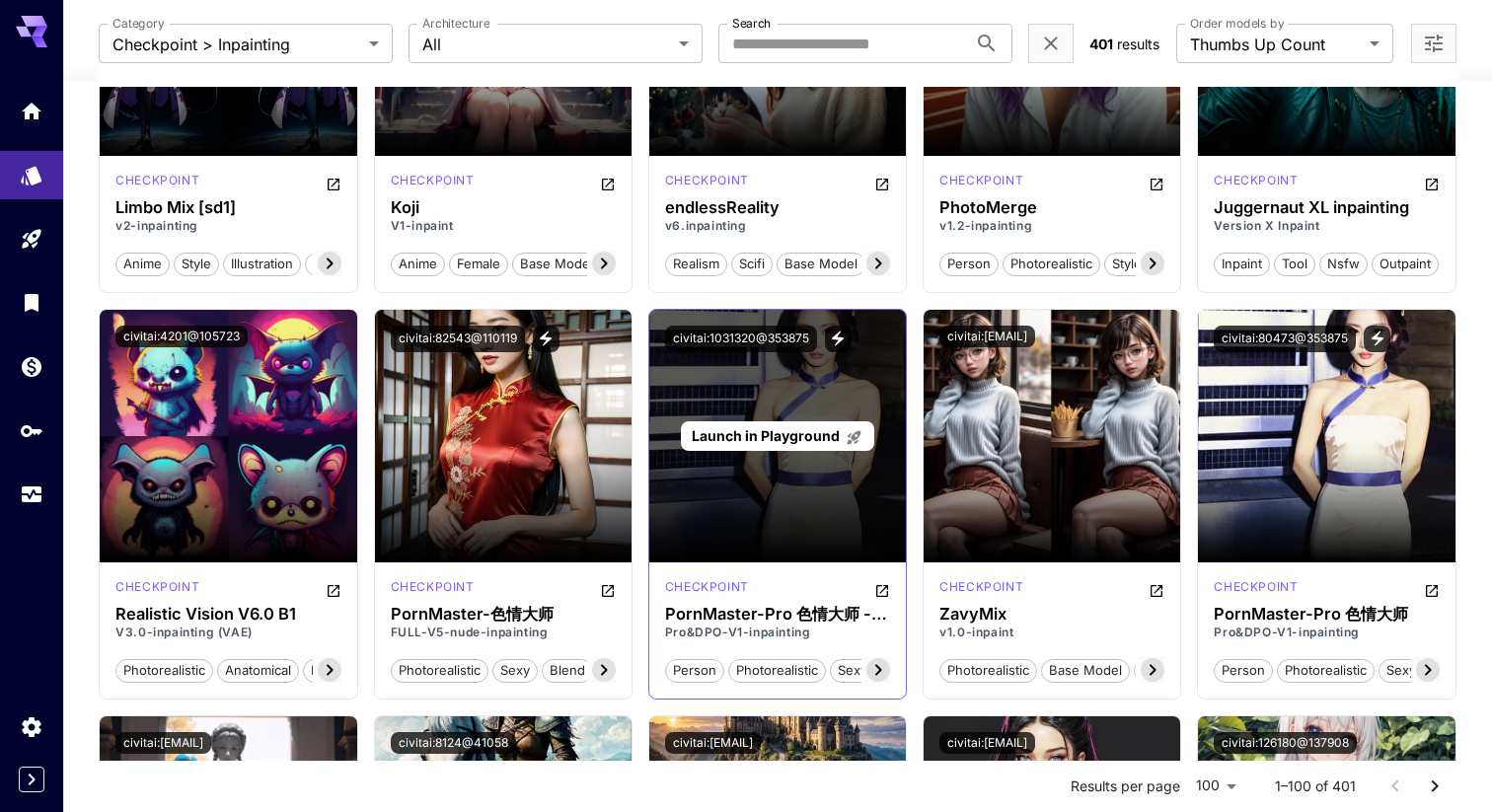 click on "Launch in Playground" at bounding box center [778, 436] 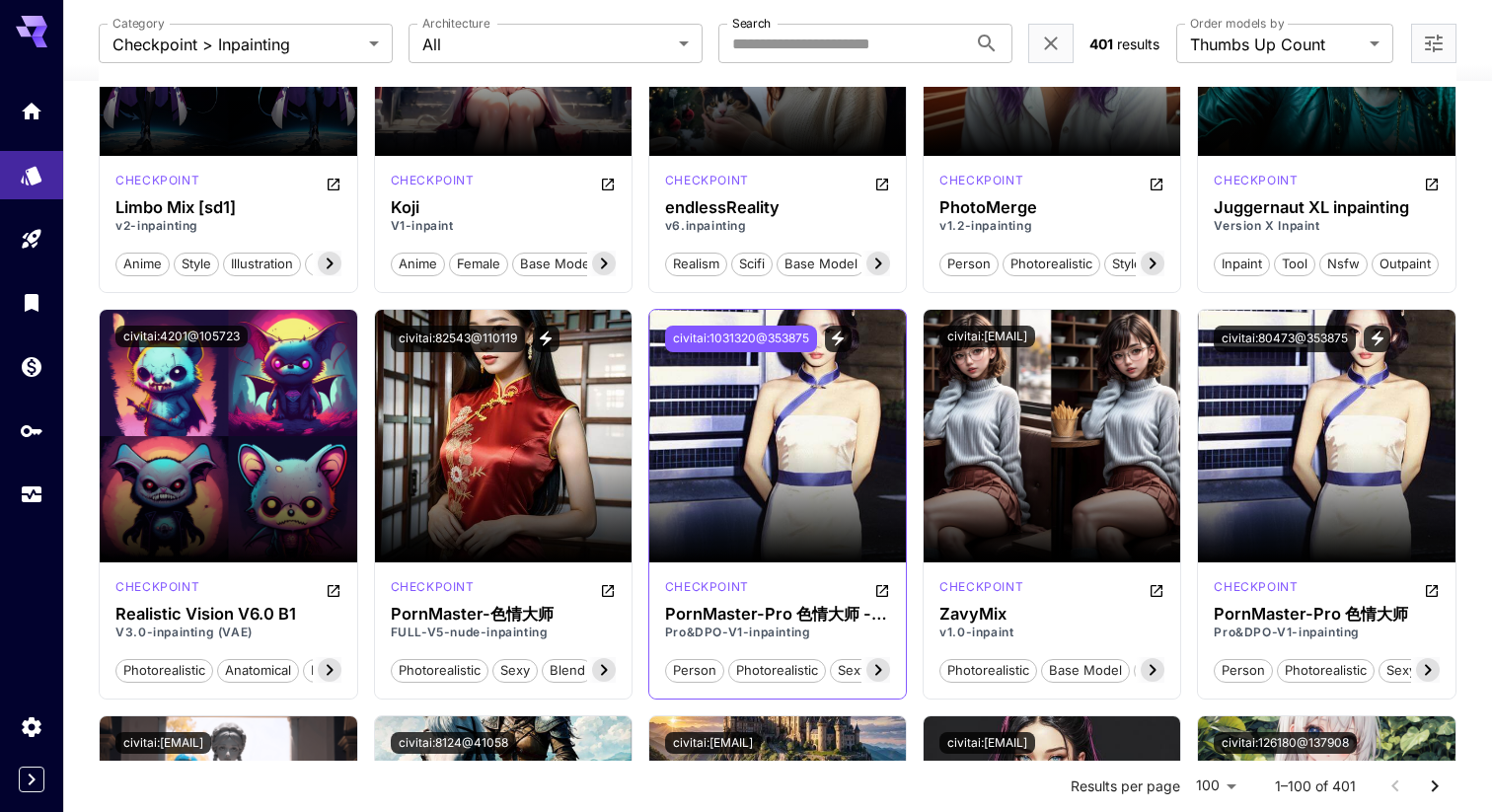 click on "civitai:1031320@353875" at bounding box center [741, 338] 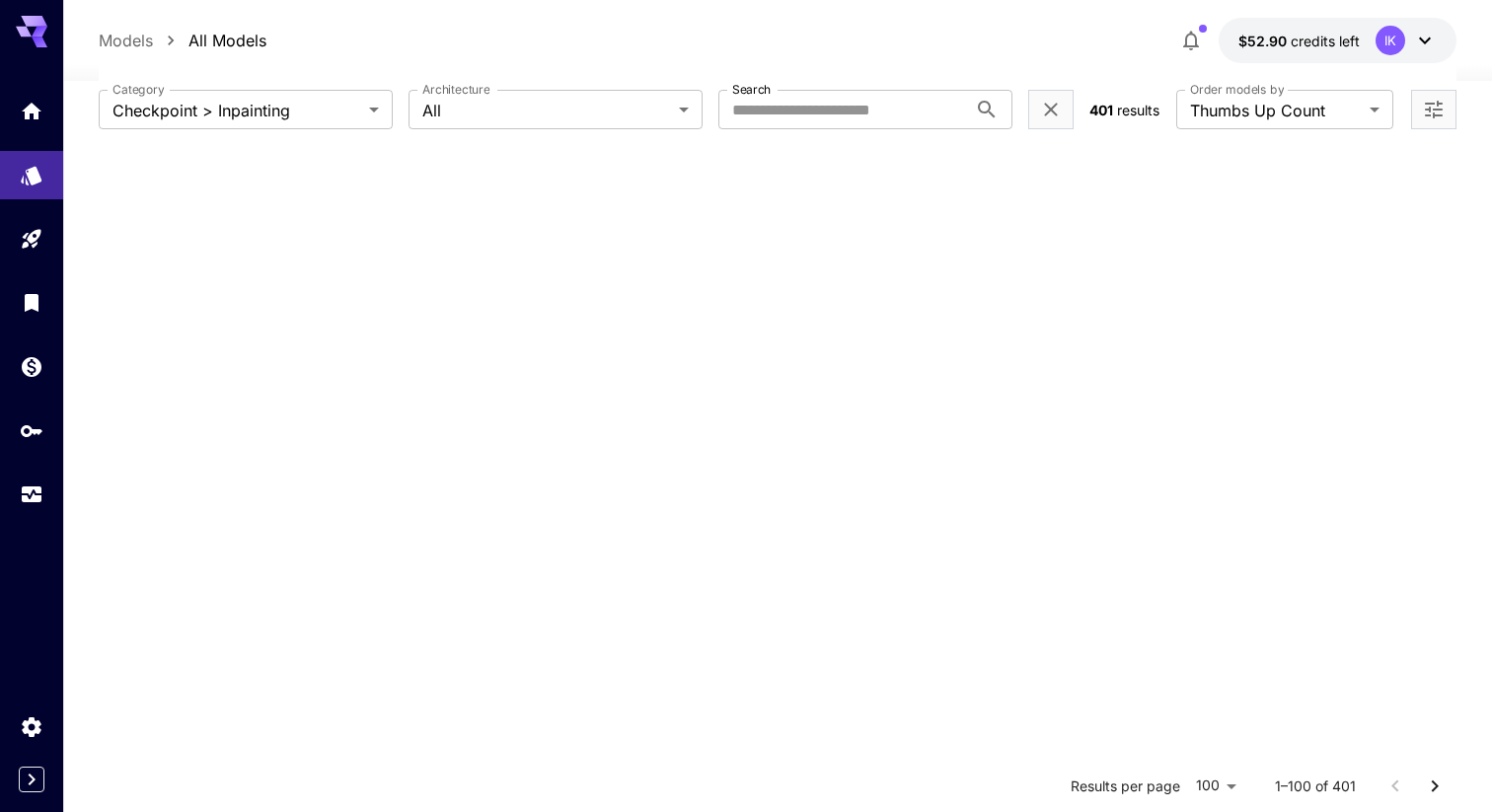 scroll, scrollTop: 0, scrollLeft: 0, axis: both 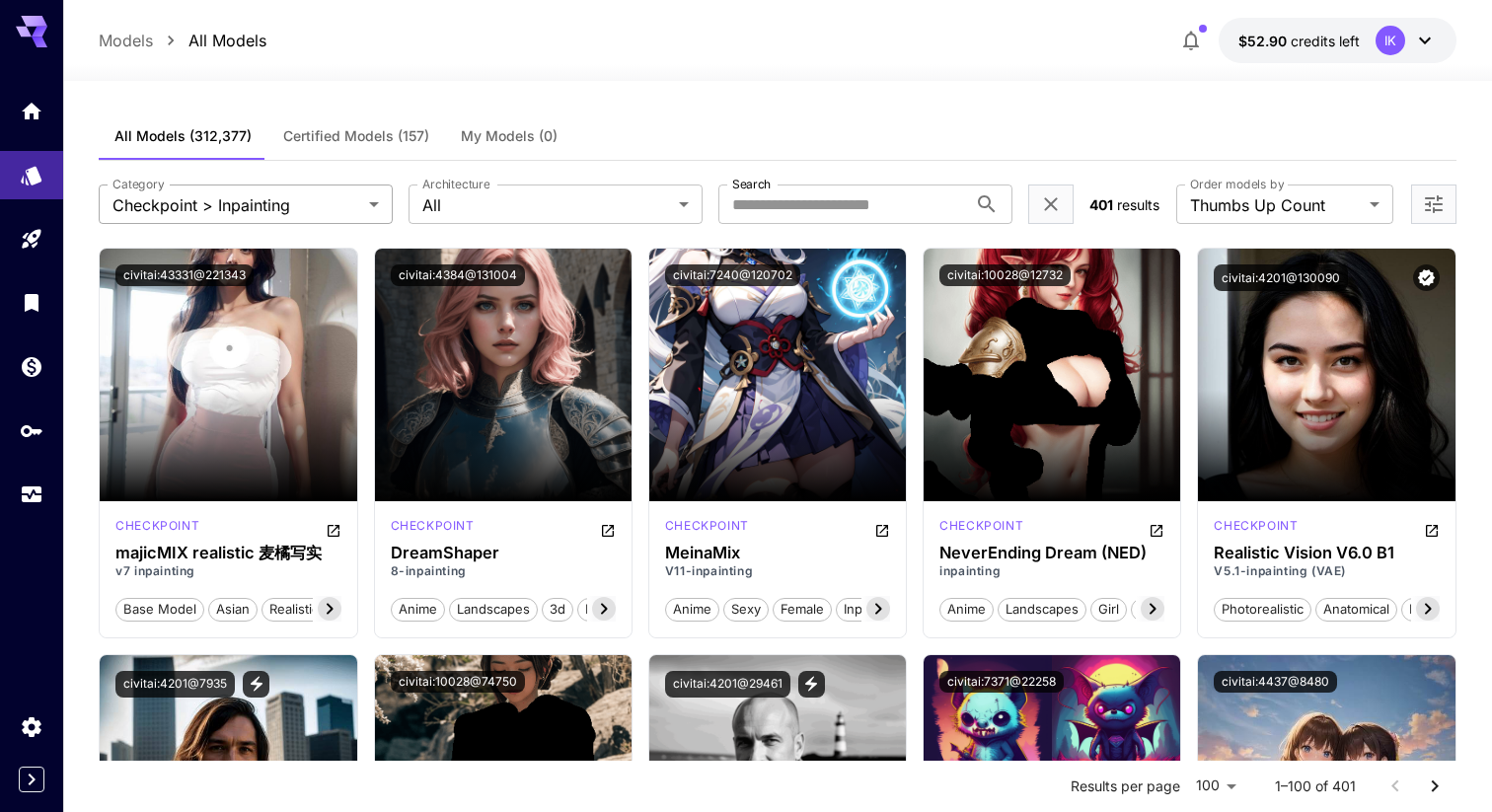 click on "**********" at bounding box center [746, 4228] 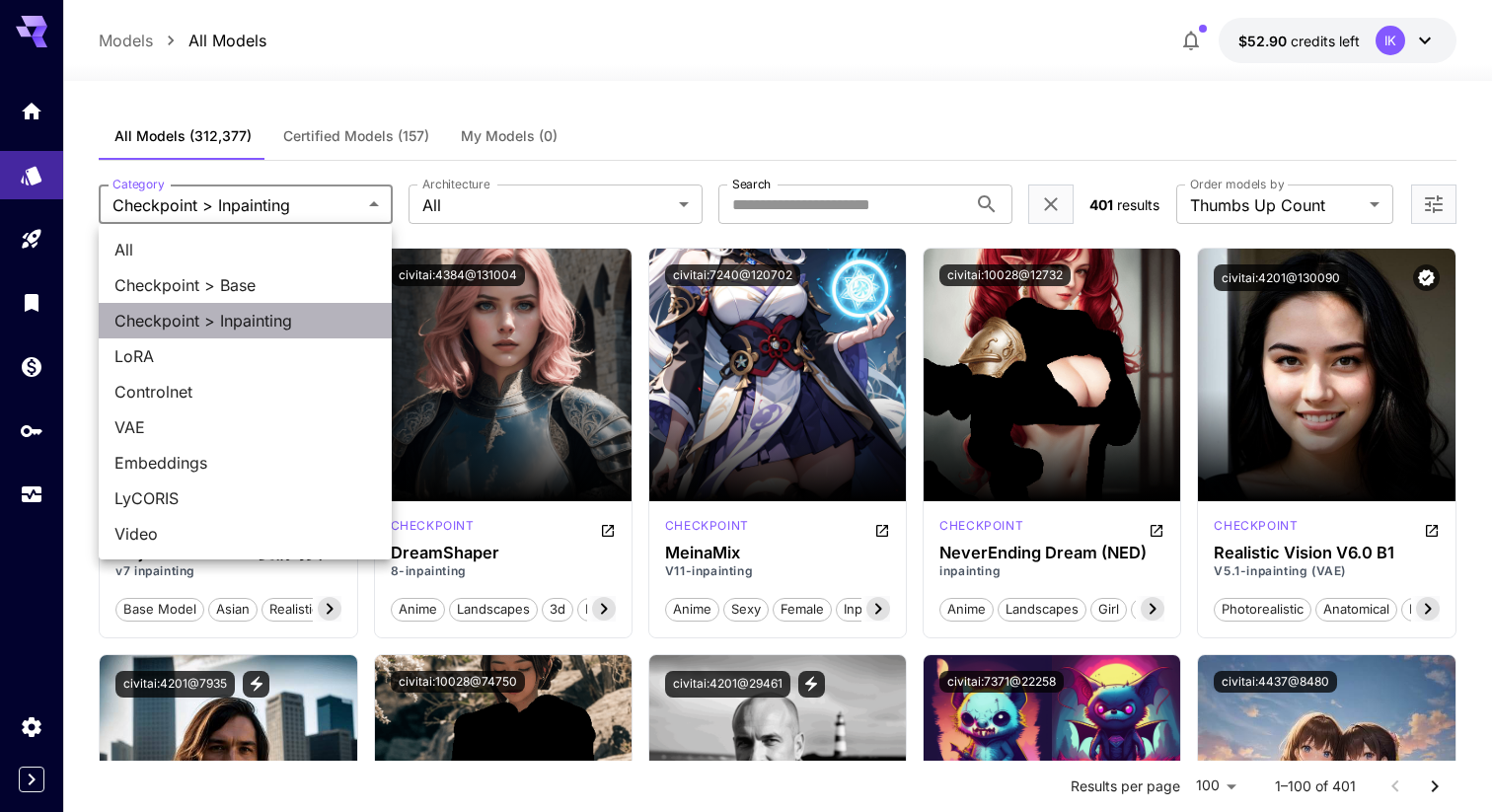 click on "Checkpoint > Inpainting" at bounding box center (245, 321) 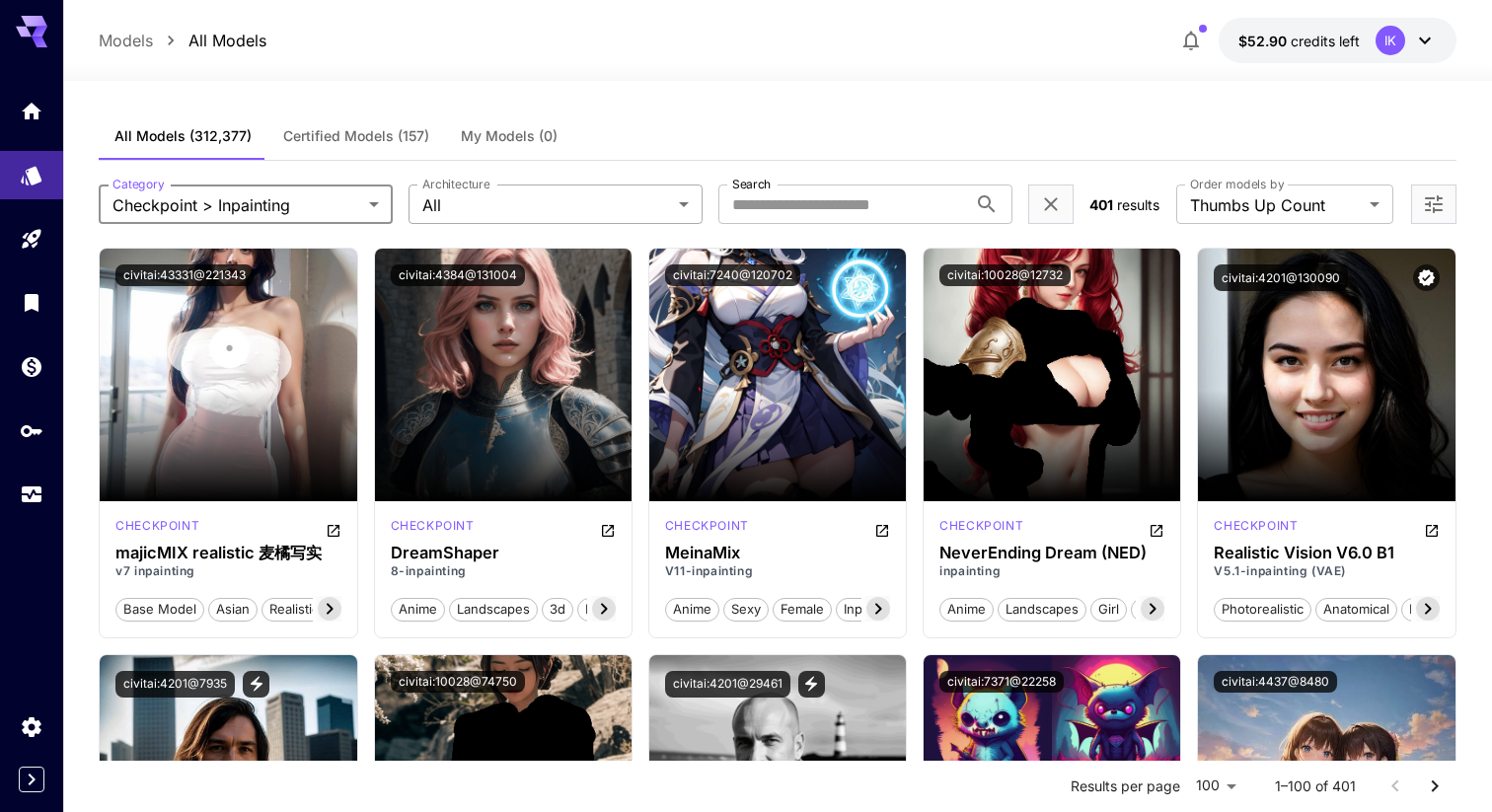 click on "**********" at bounding box center [746, 4228] 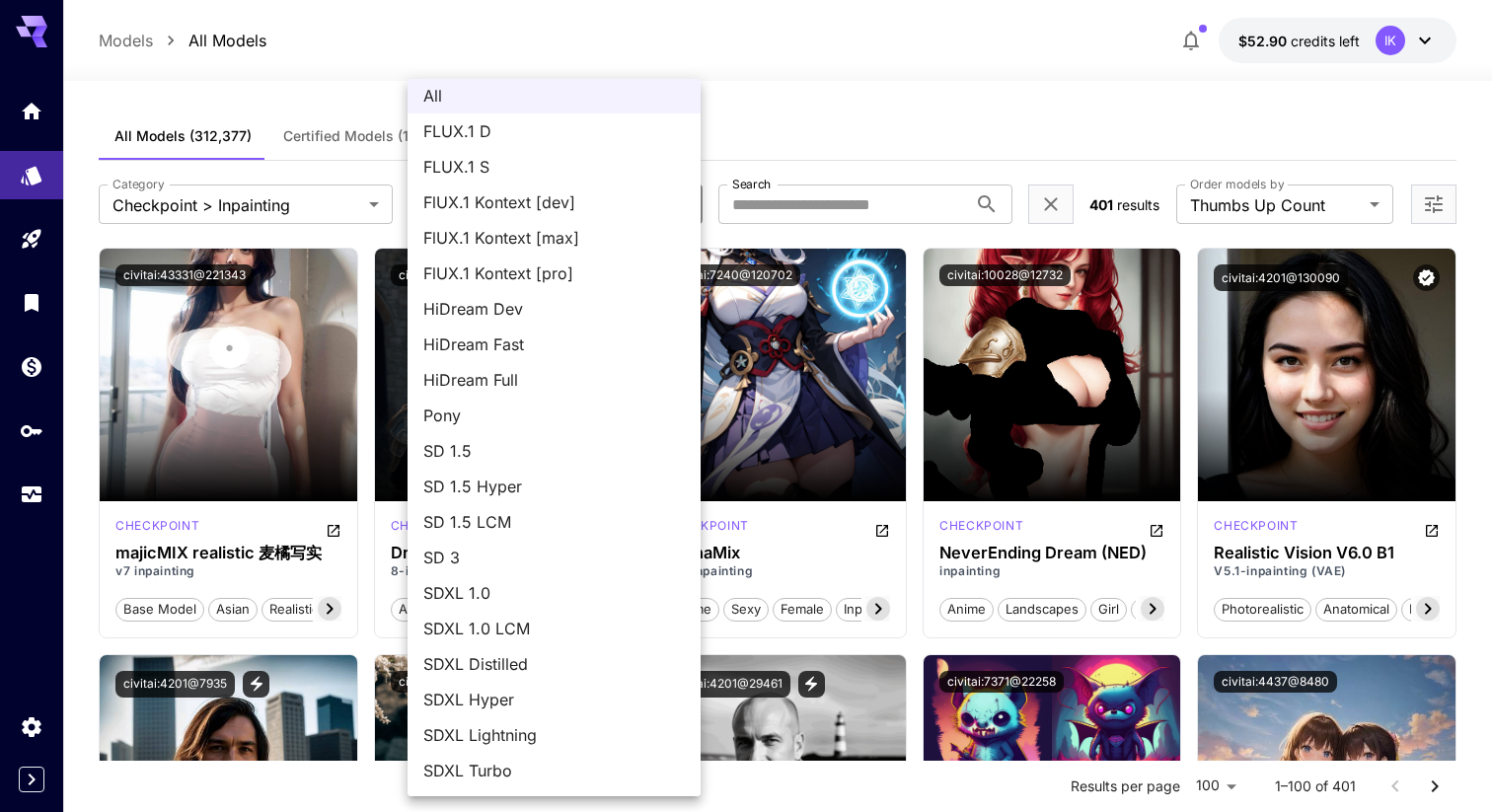 scroll, scrollTop: 0, scrollLeft: 0, axis: both 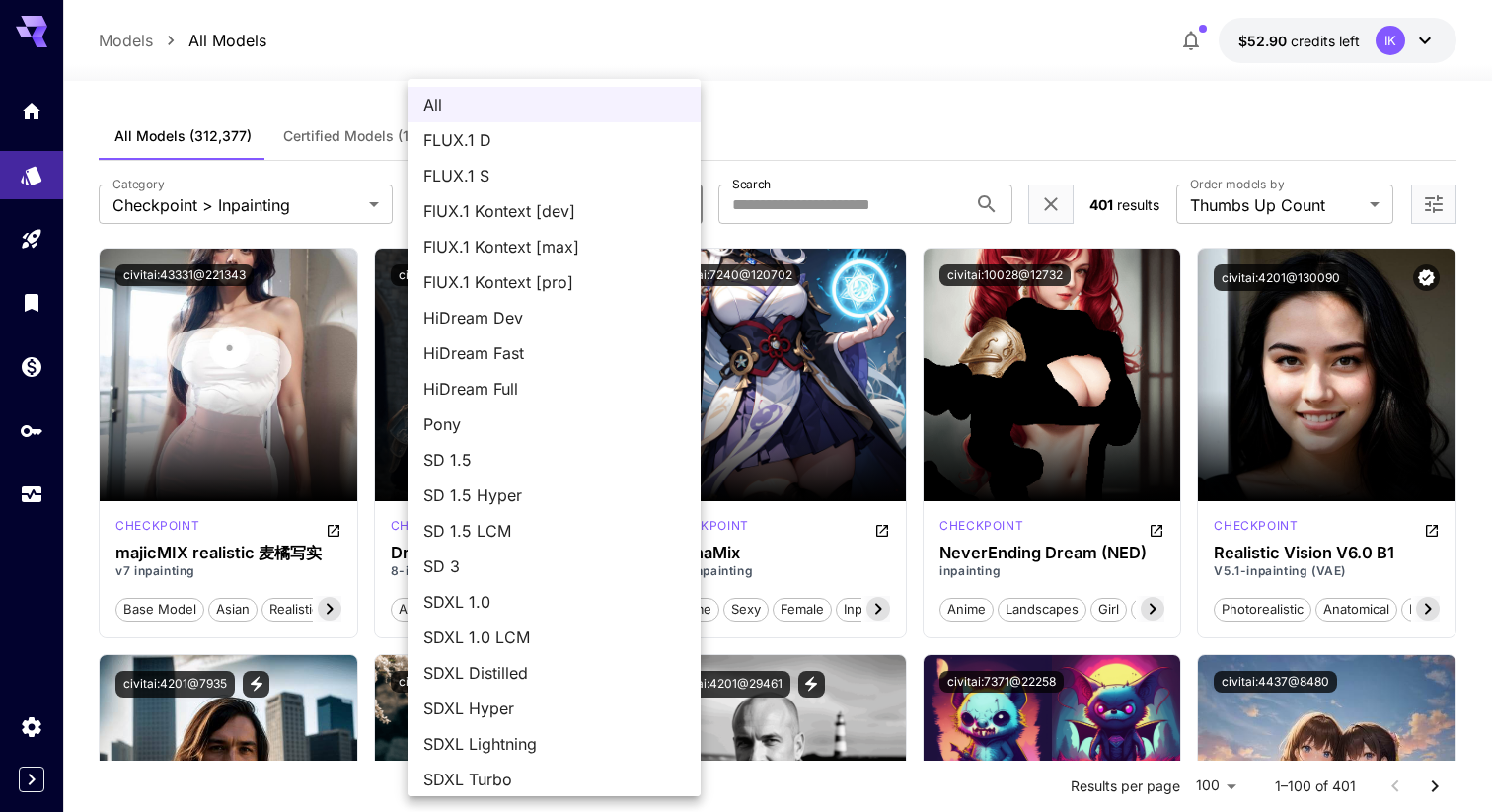 click on "HiDream Dev" at bounding box center (554, 318) 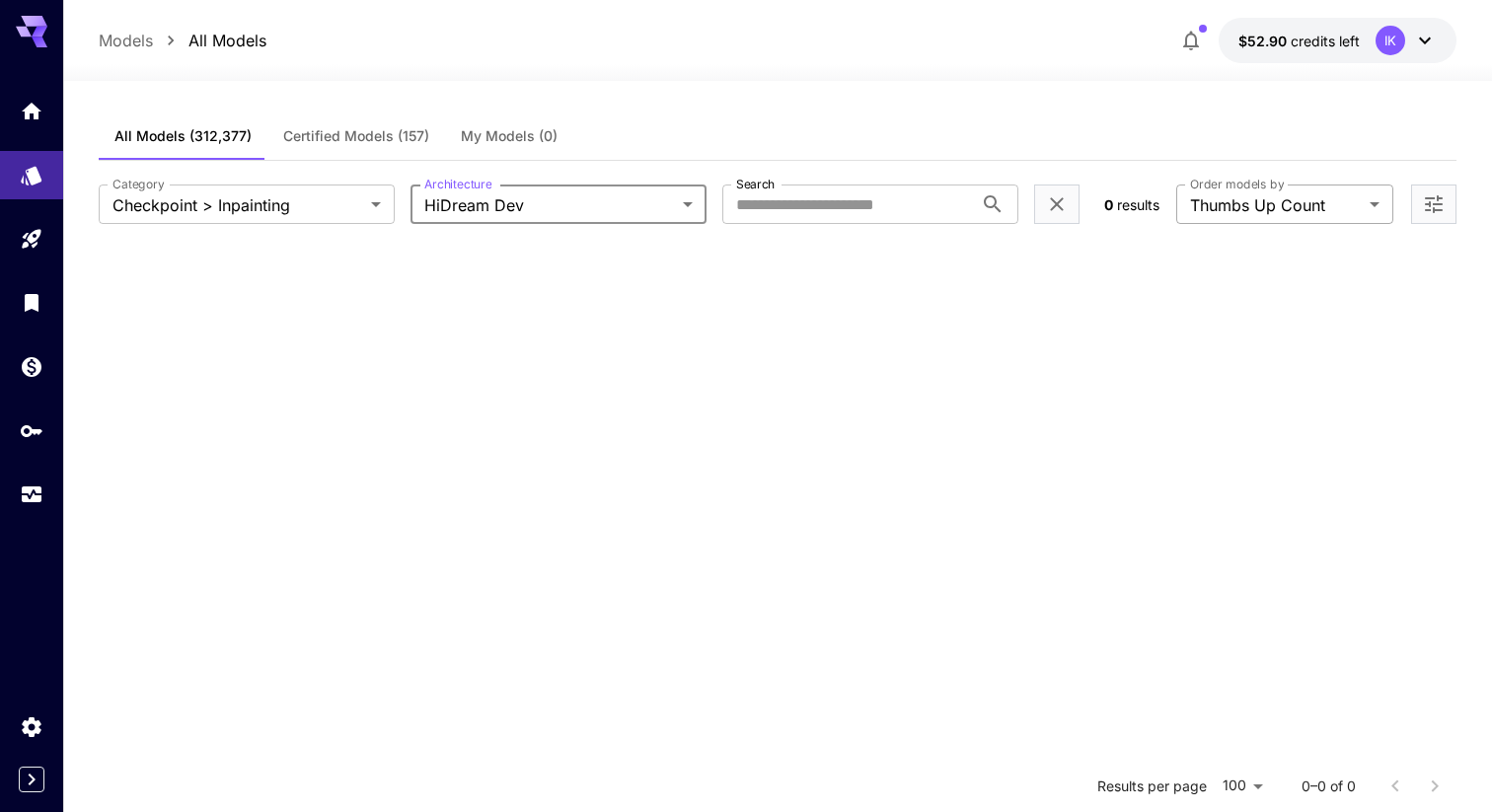 click on "**********" at bounding box center [746, 585] 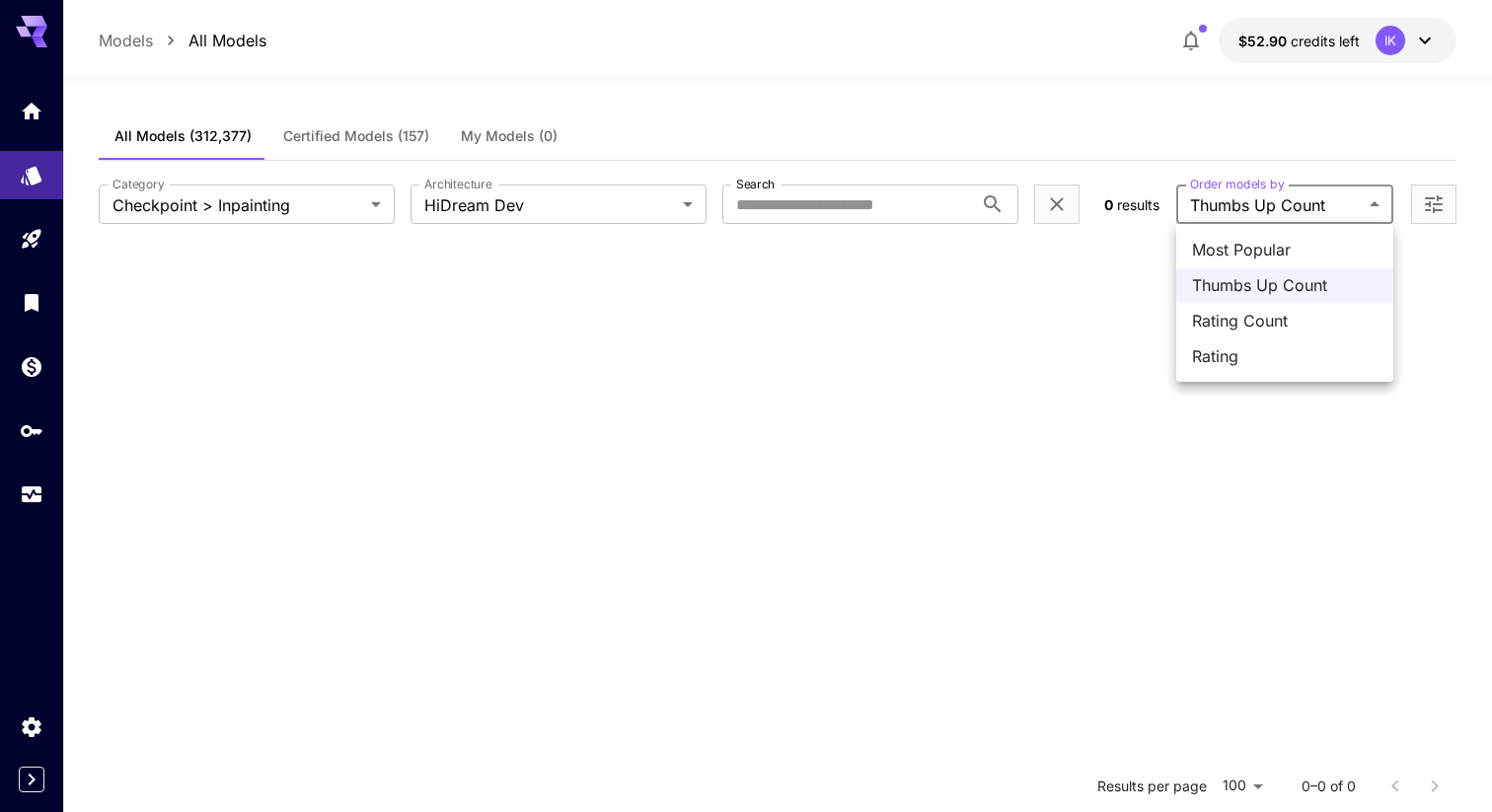 click on "Rating" at bounding box center [1285, 356] 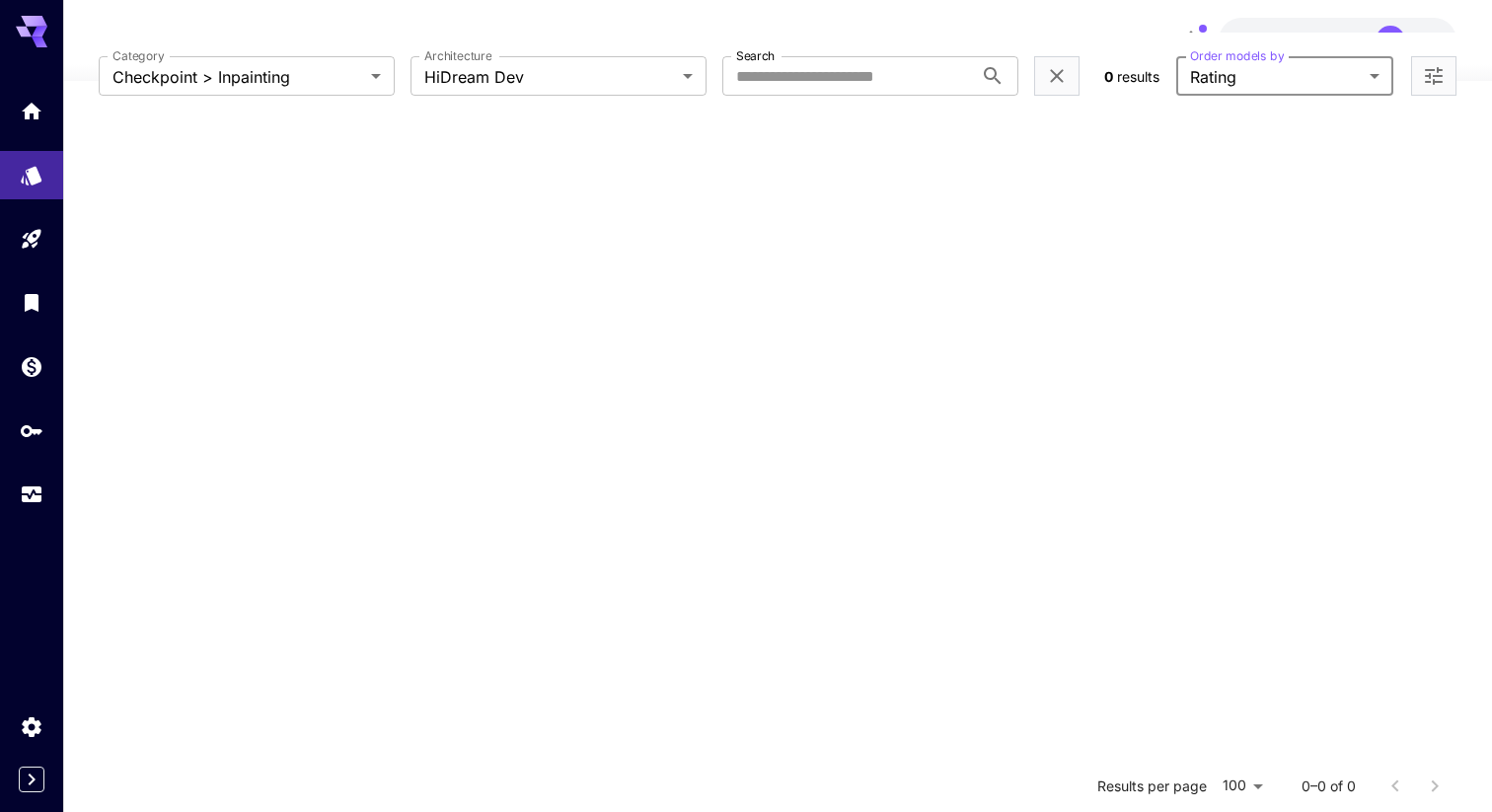 scroll, scrollTop: 0, scrollLeft: 0, axis: both 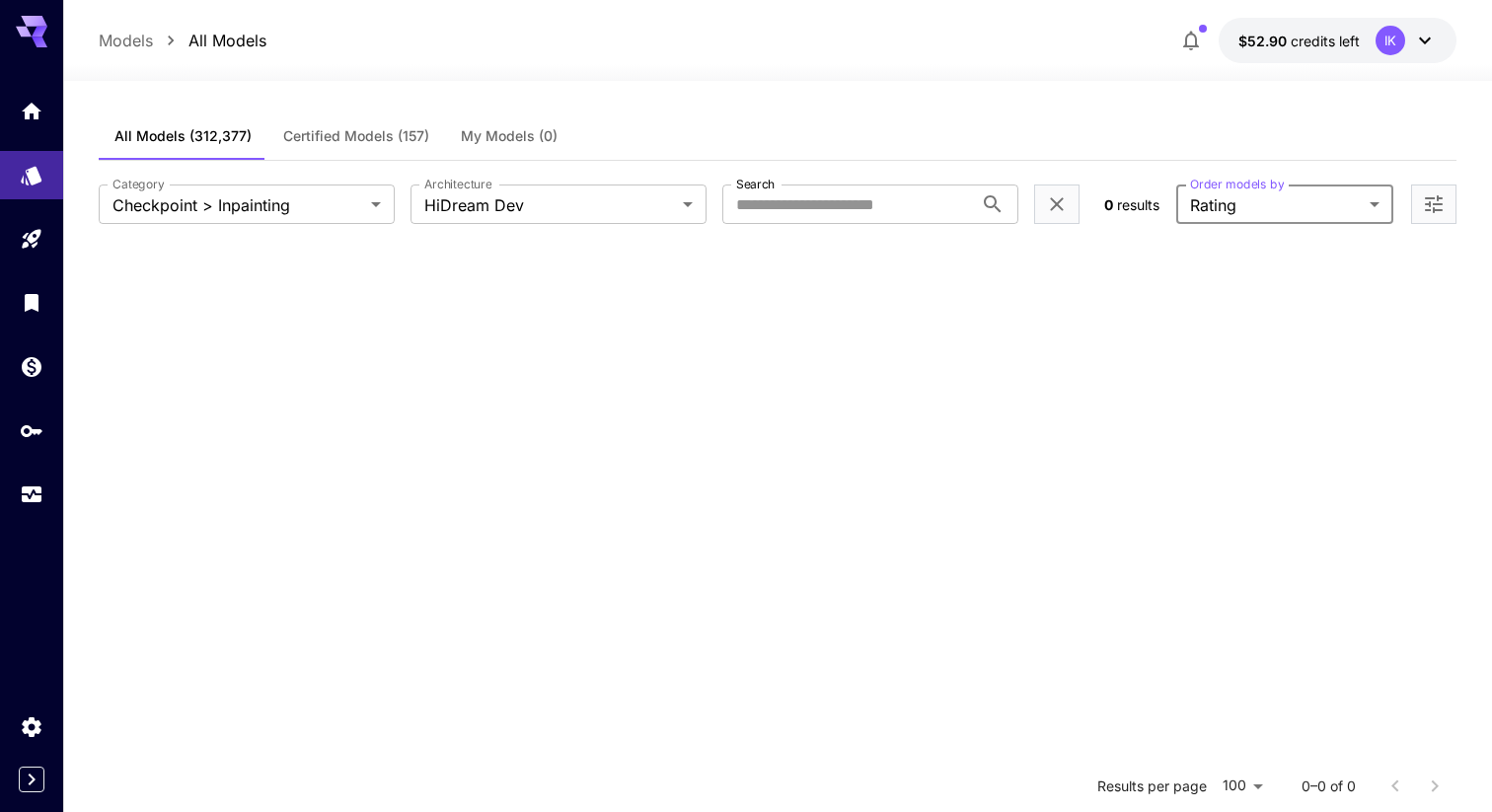 click on "**********" at bounding box center (746, 585) 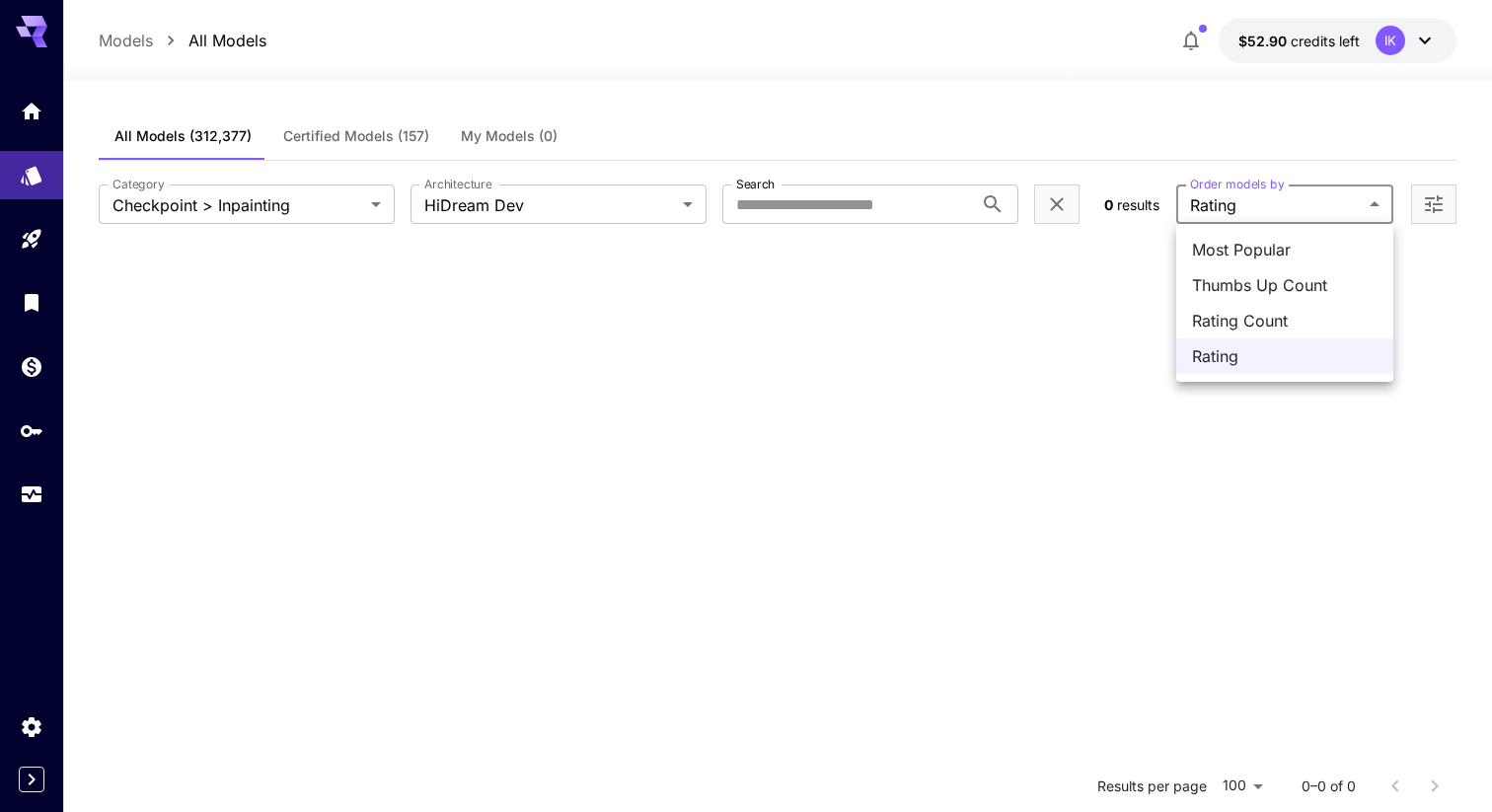click at bounding box center [746, 406] 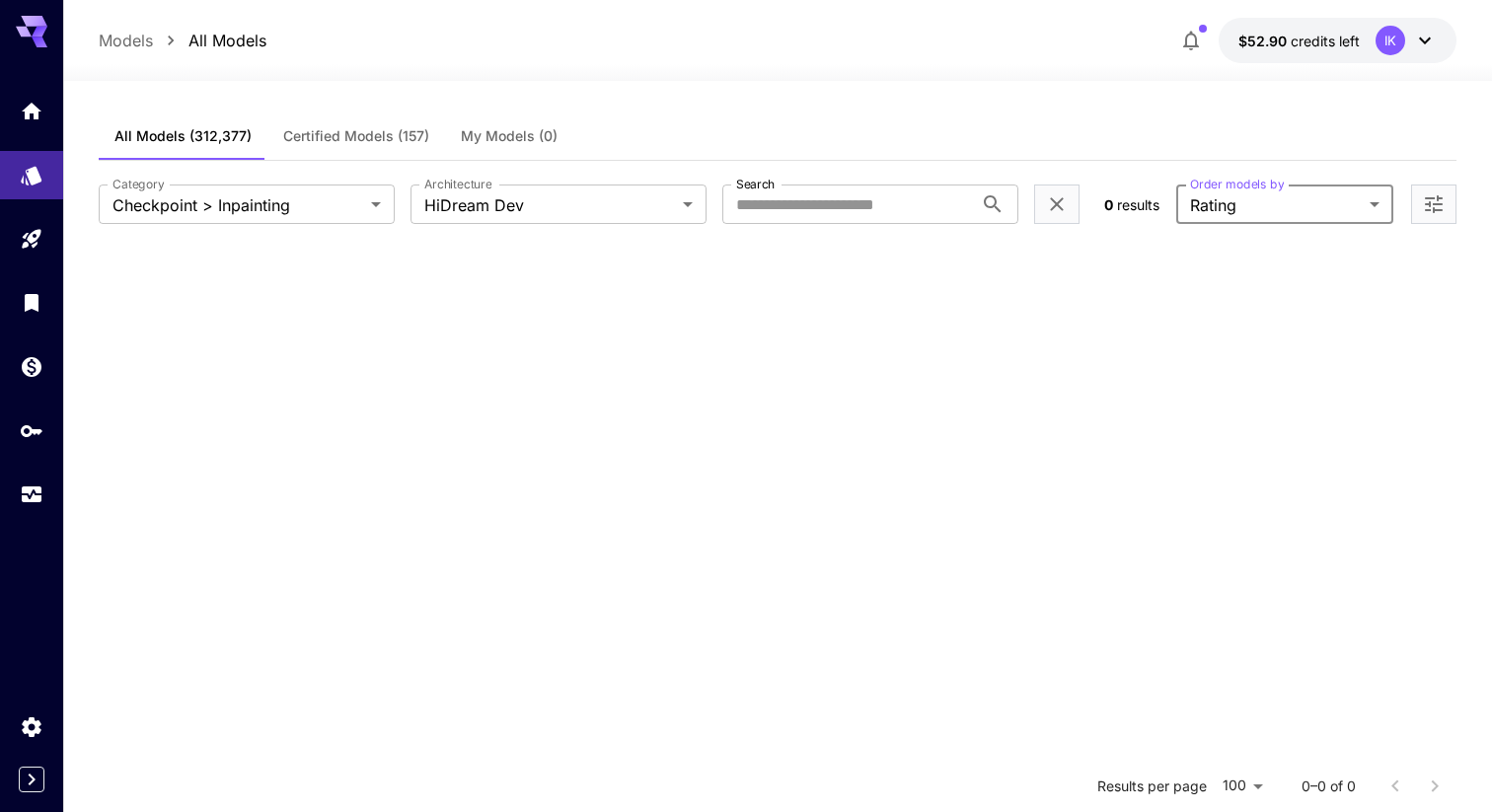 click on "**********" at bounding box center [746, 585] 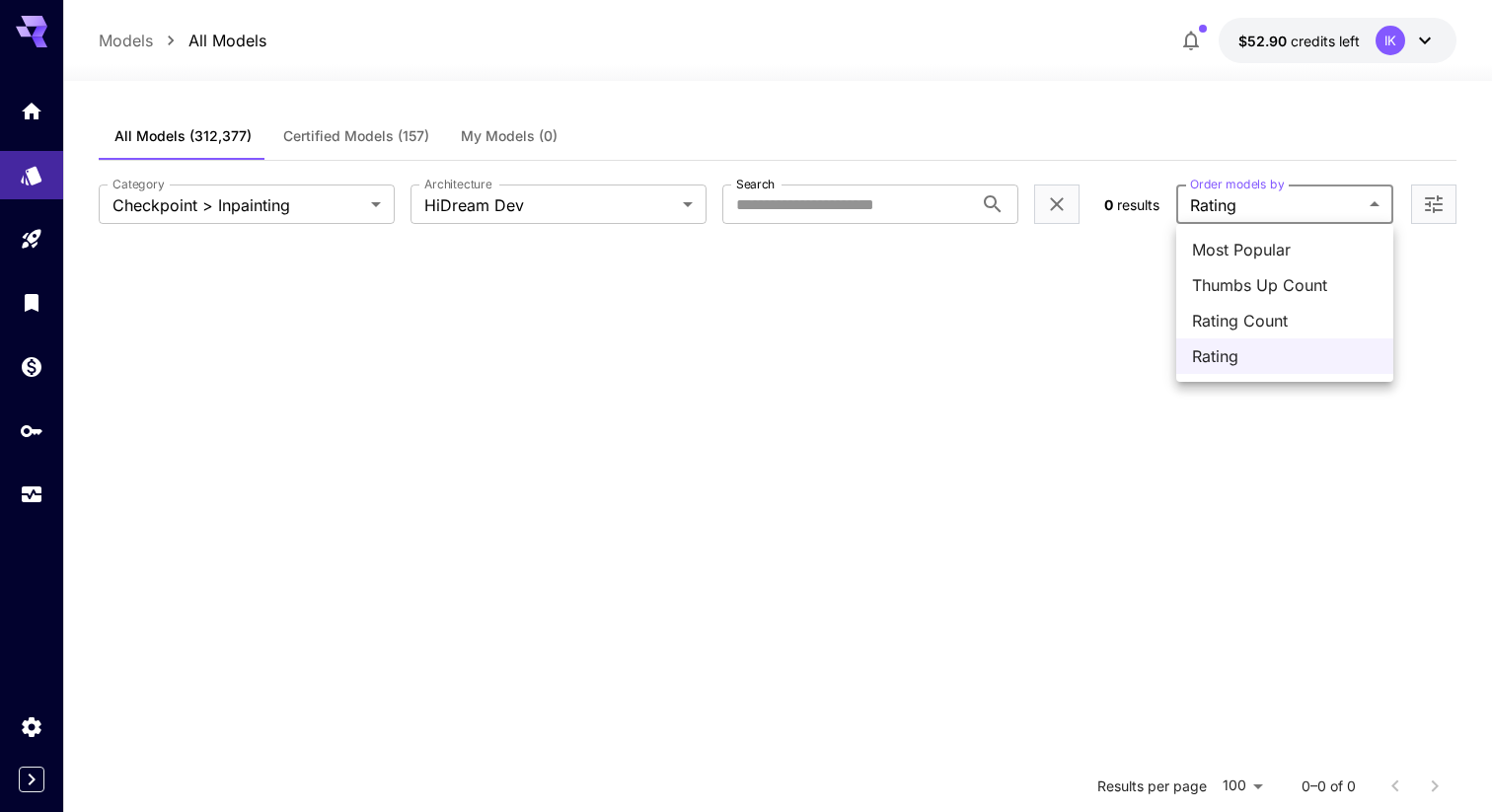 click on "Most Popular" at bounding box center (1285, 250) 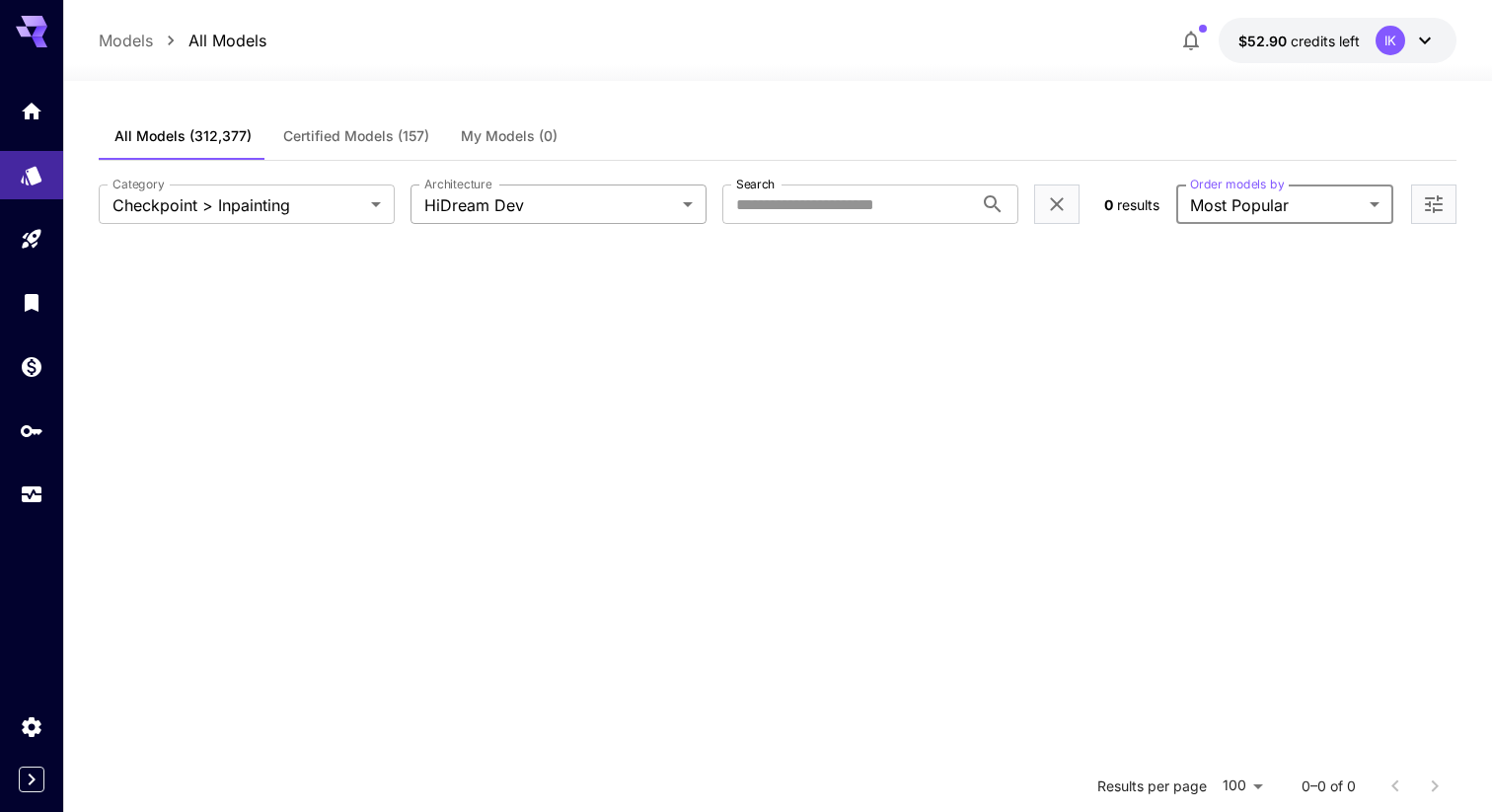 click on "**********" at bounding box center [746, 585] 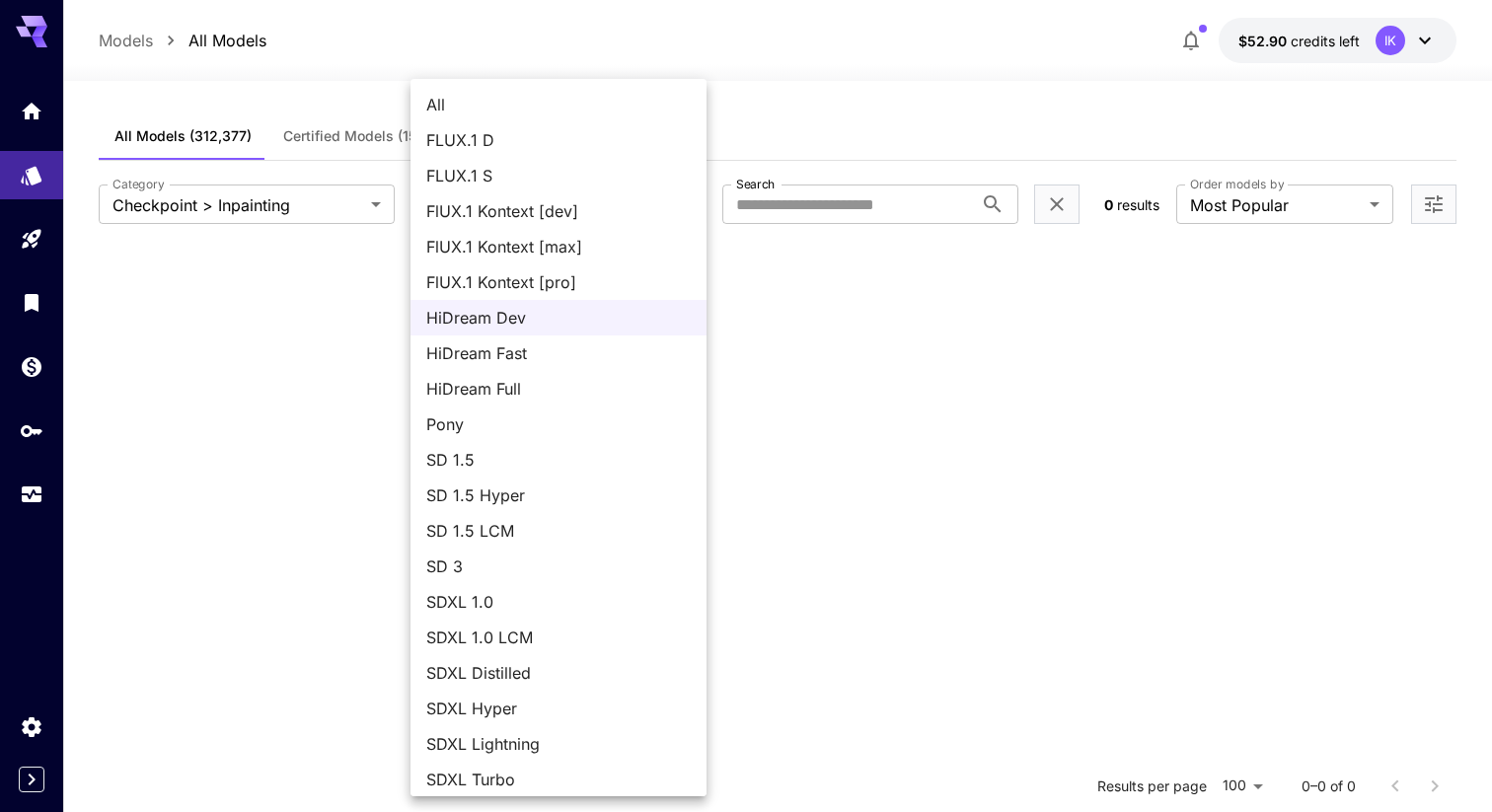 click on "HiDream Fast" at bounding box center [559, 353] 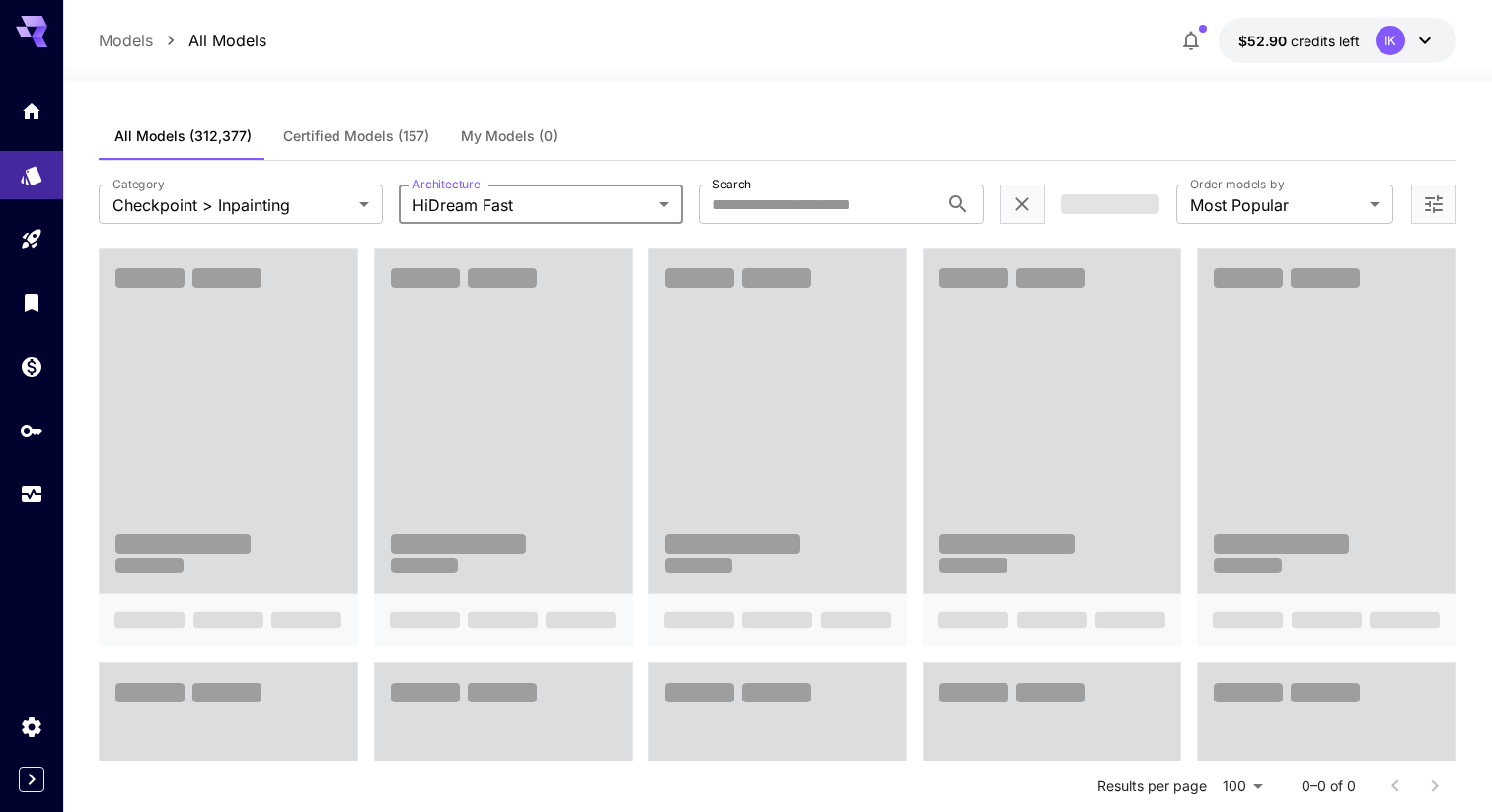 click on "**********" at bounding box center (746, 998) 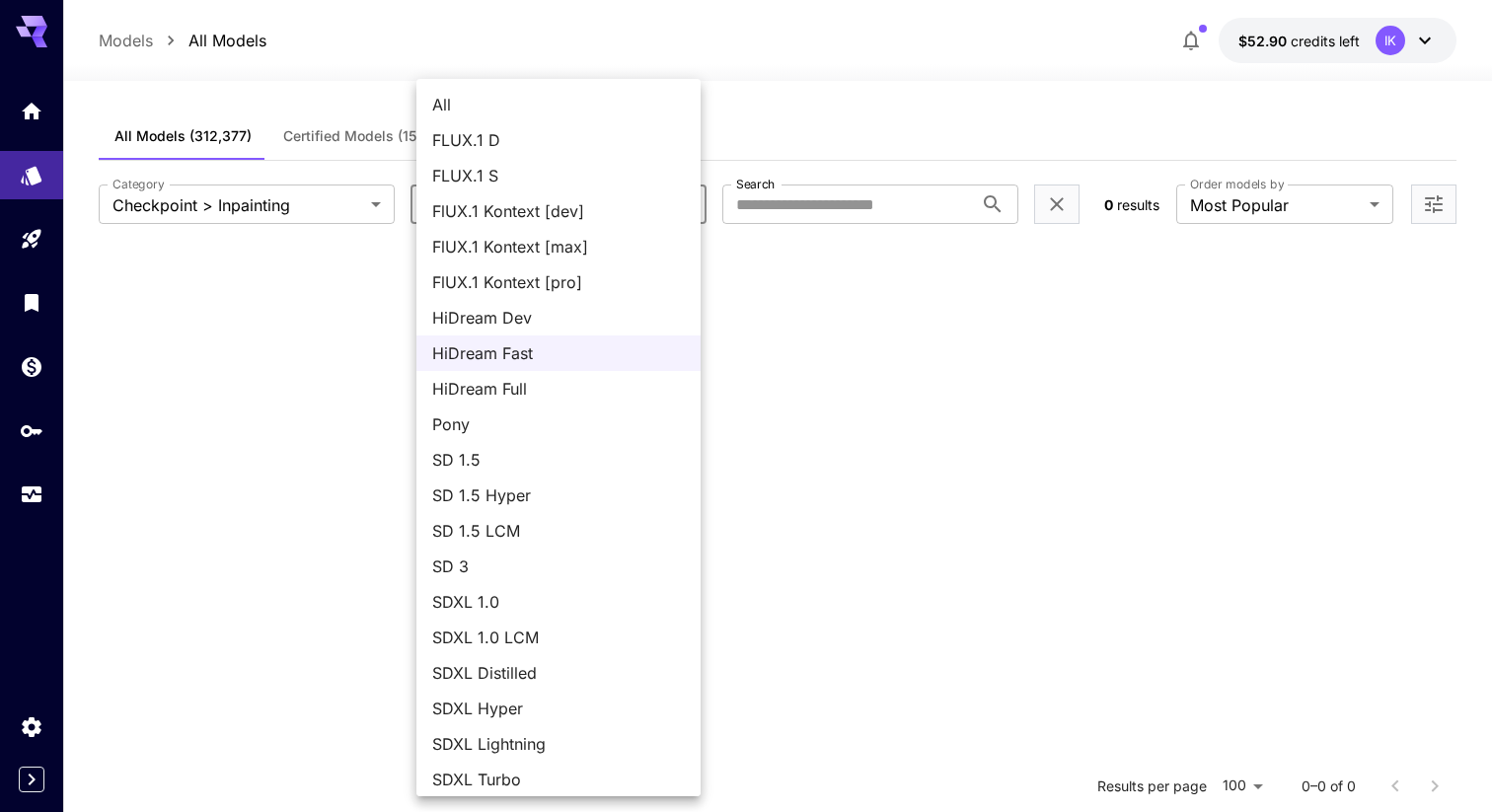 click at bounding box center (746, 406) 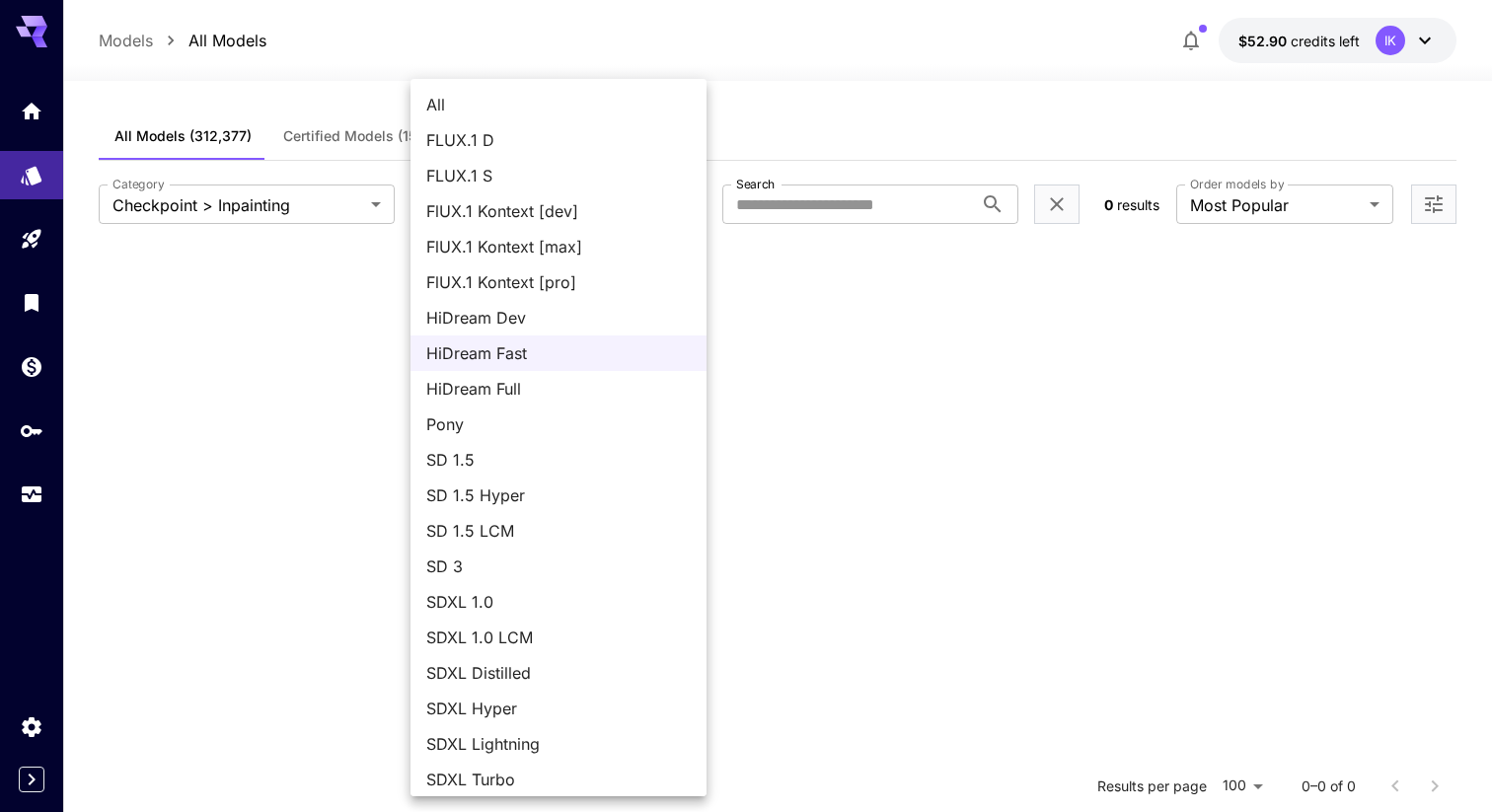 click on "**********" at bounding box center (746, 585) 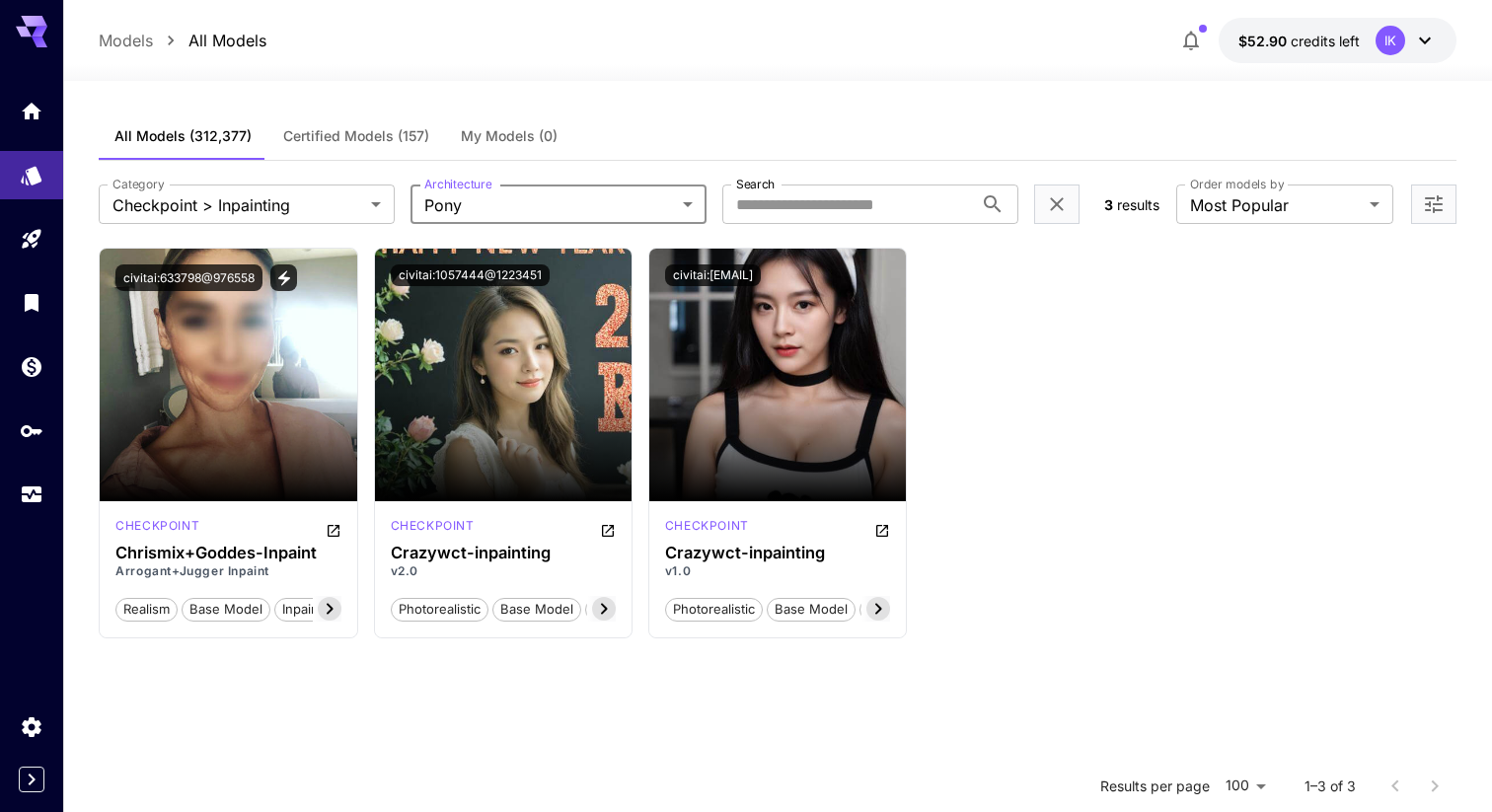 click on "**********" at bounding box center [746, 585] 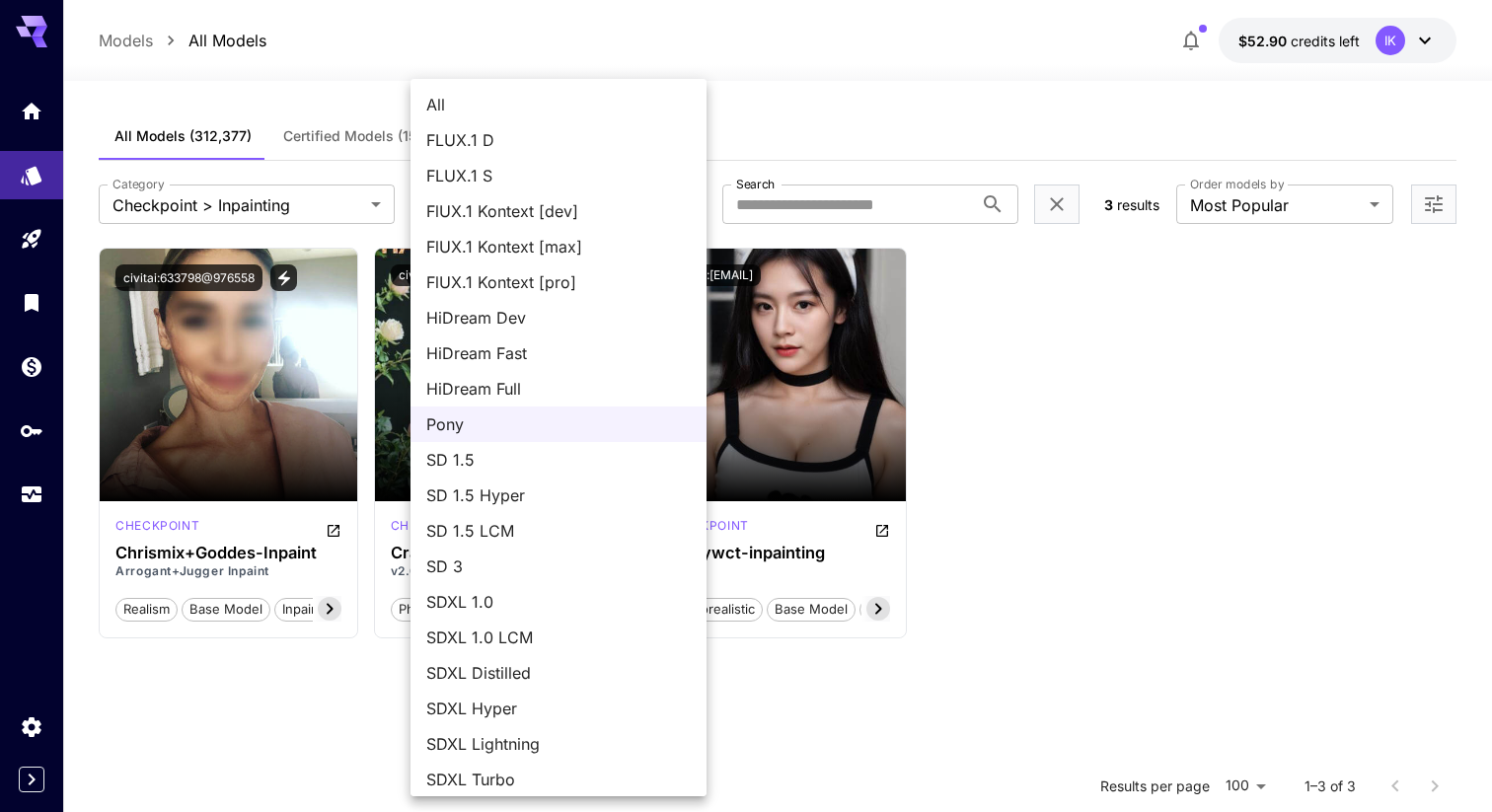 scroll, scrollTop: 9, scrollLeft: 0, axis: vertical 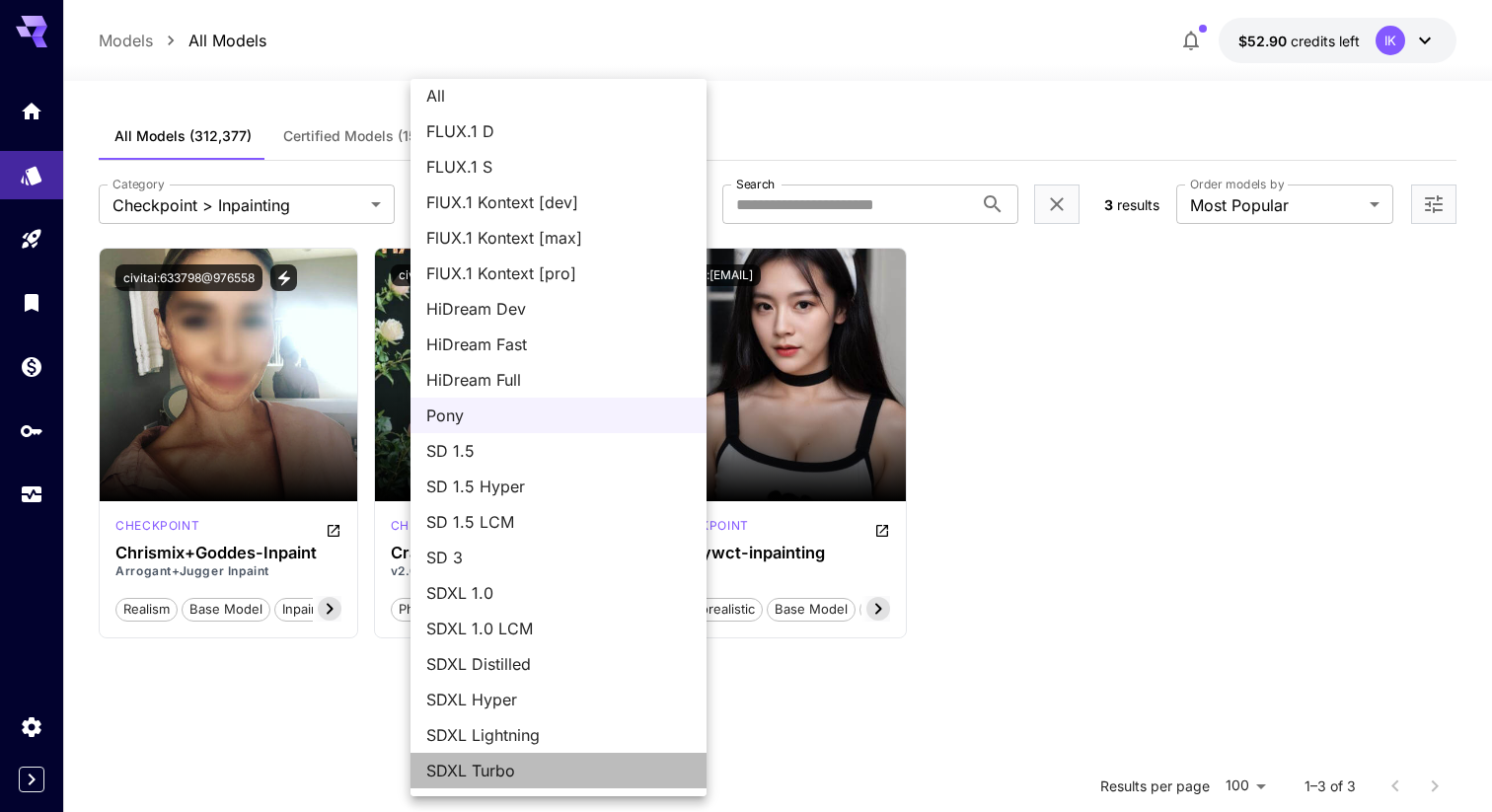 click on "SDXL Turbo" at bounding box center (559, 771) 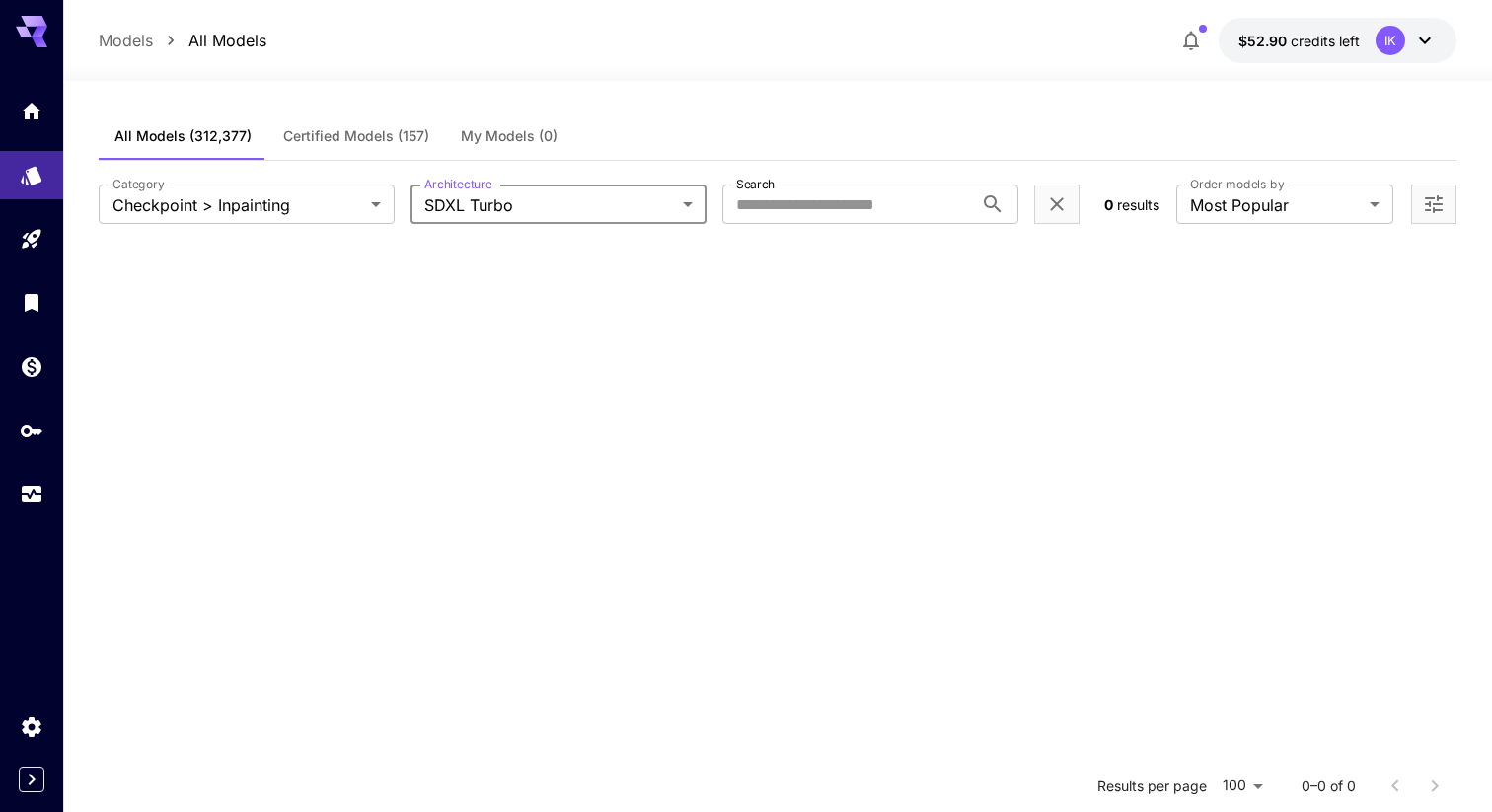 click on "**********" at bounding box center [746, 585] 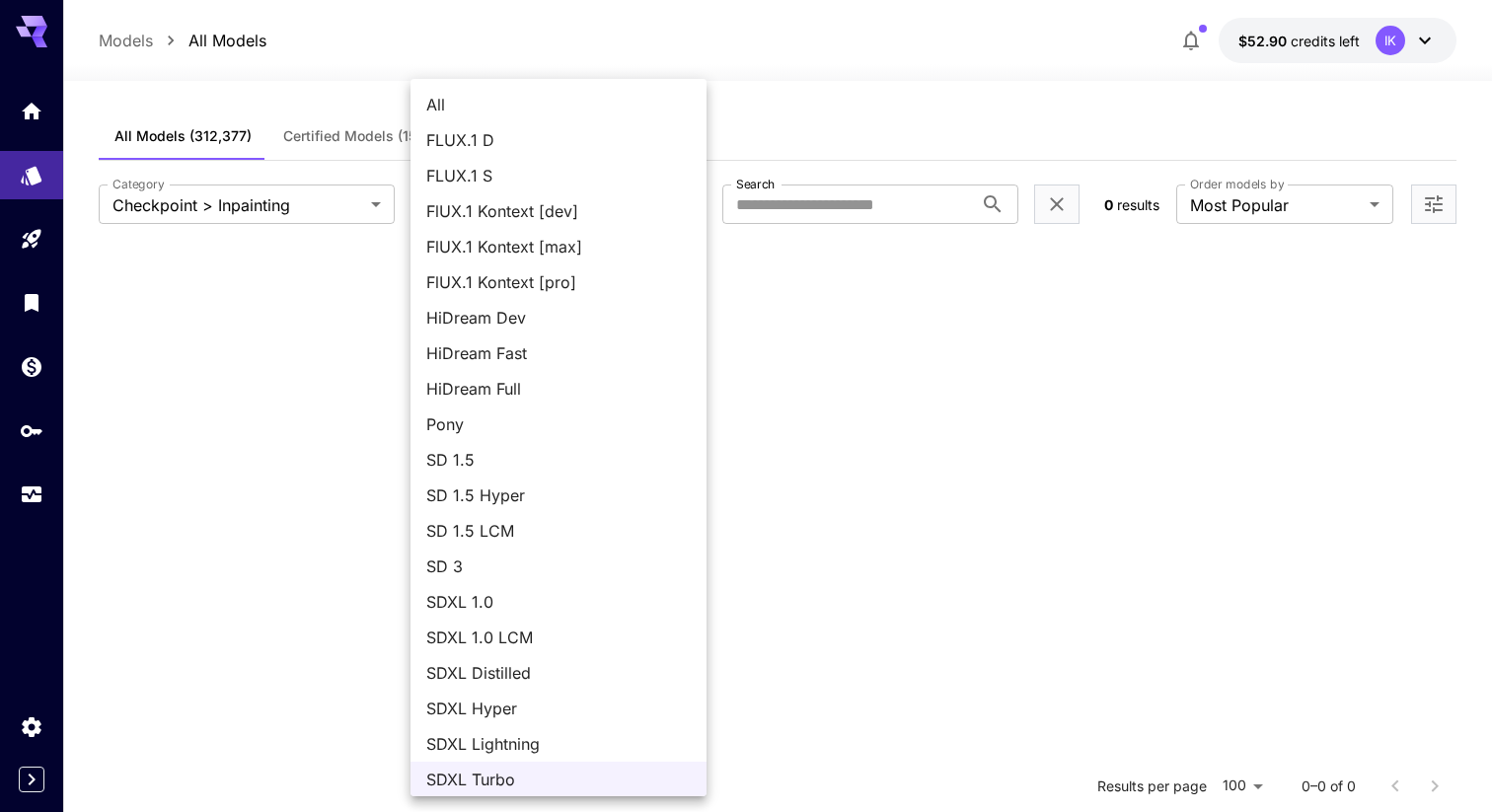 scroll, scrollTop: 1, scrollLeft: 0, axis: vertical 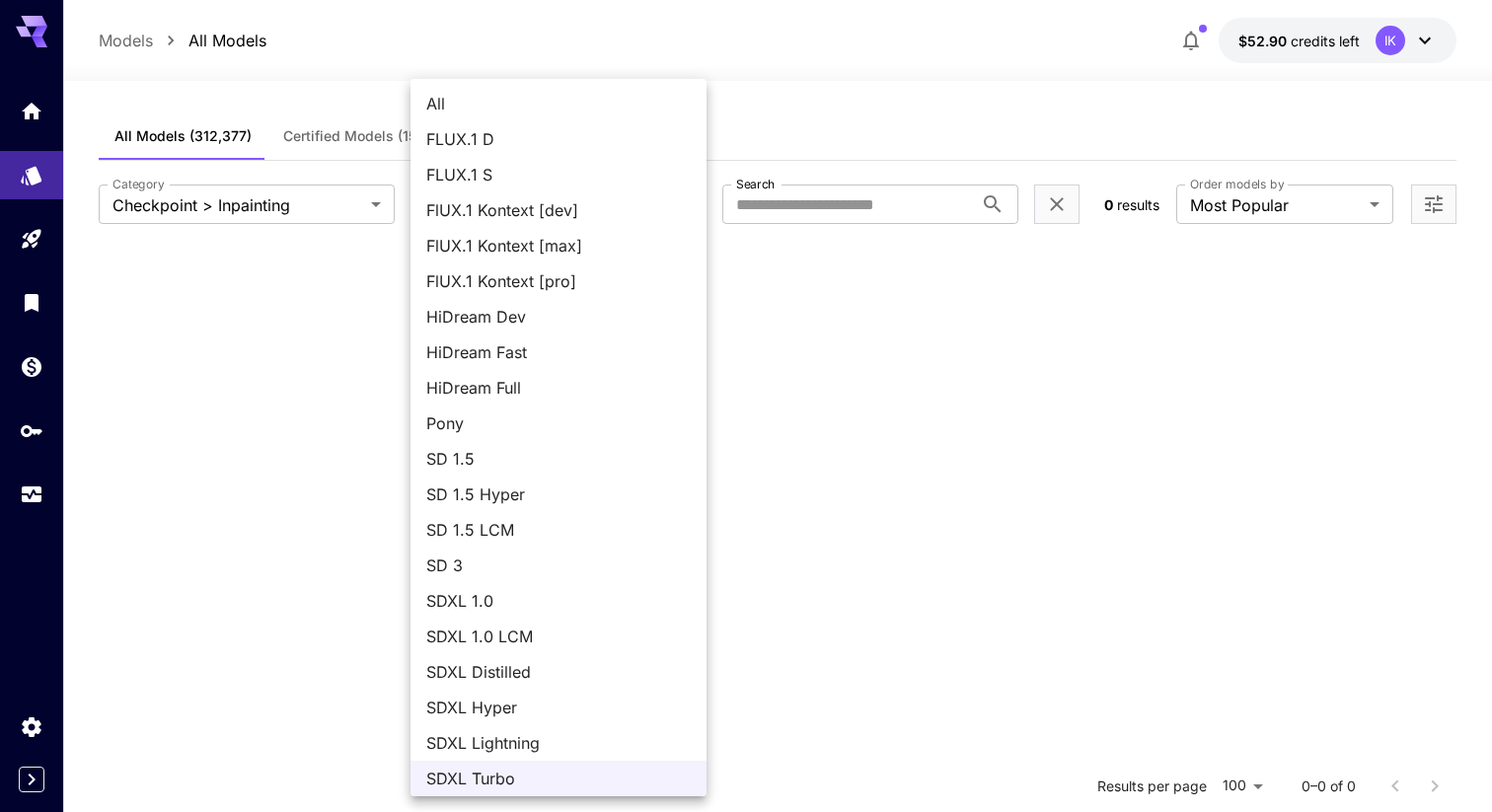 click on "SDXL Hyper" at bounding box center [559, 707] 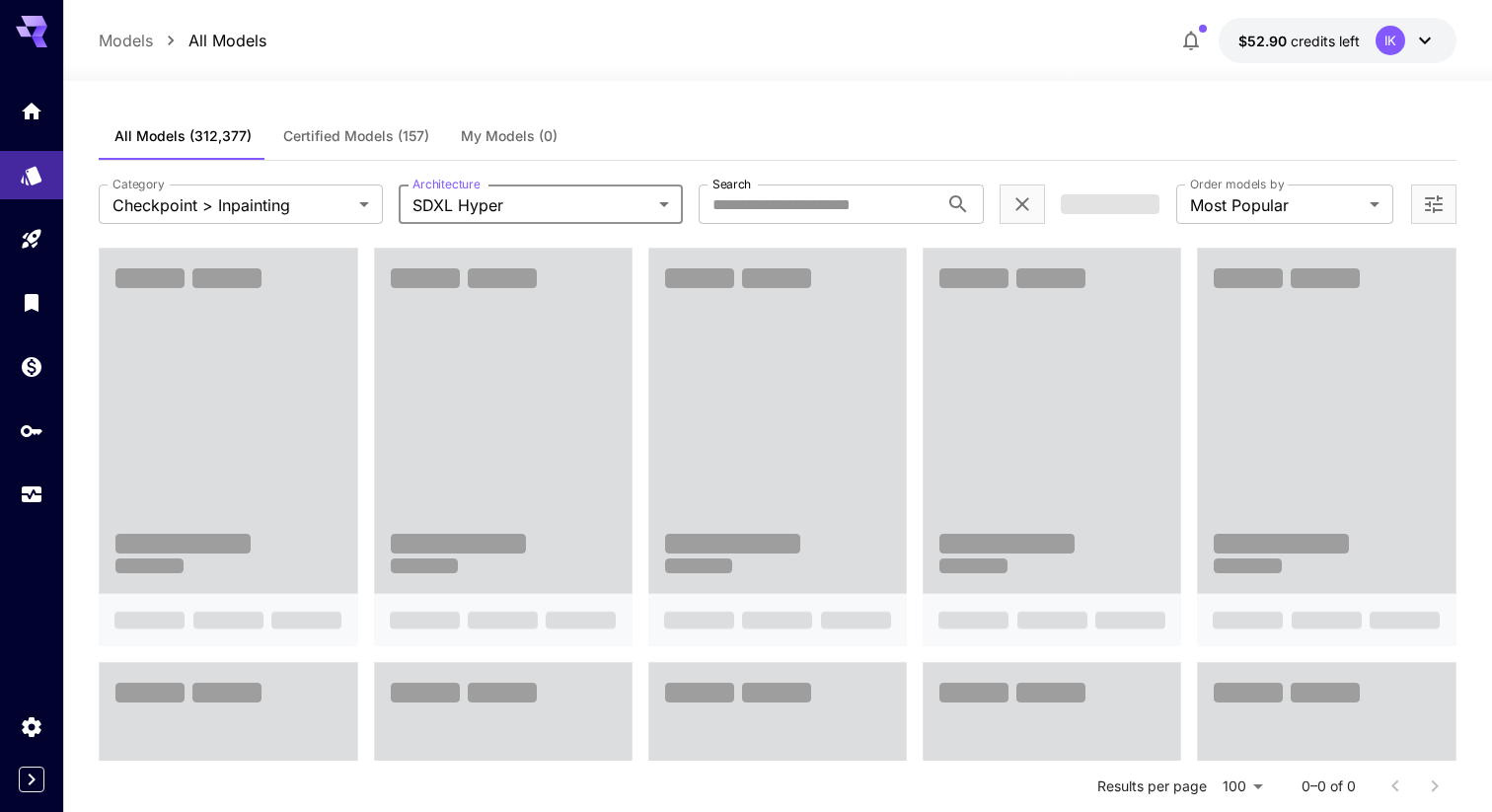click on "**********" at bounding box center (746, 998) 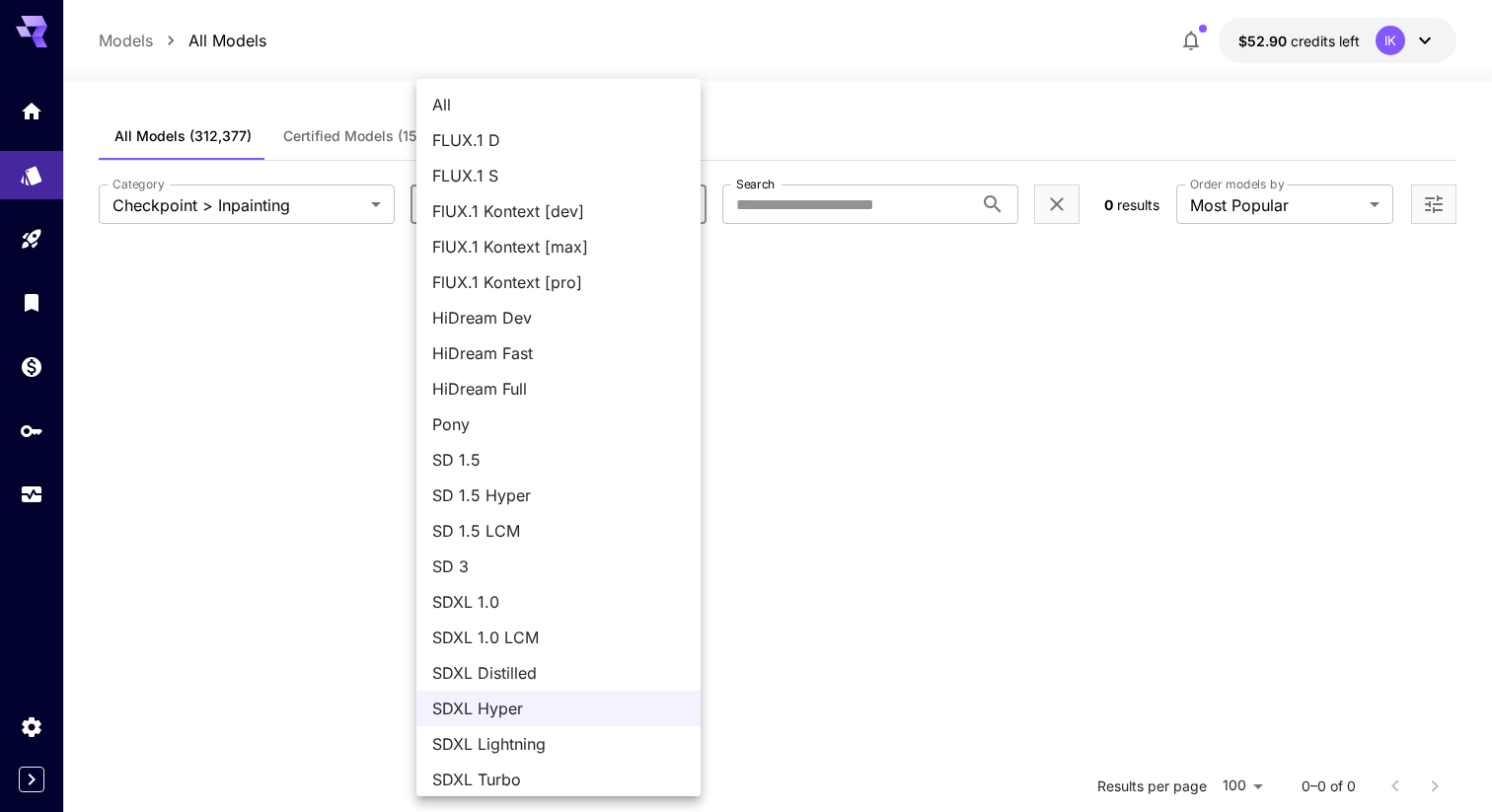 scroll, scrollTop: 9, scrollLeft: 0, axis: vertical 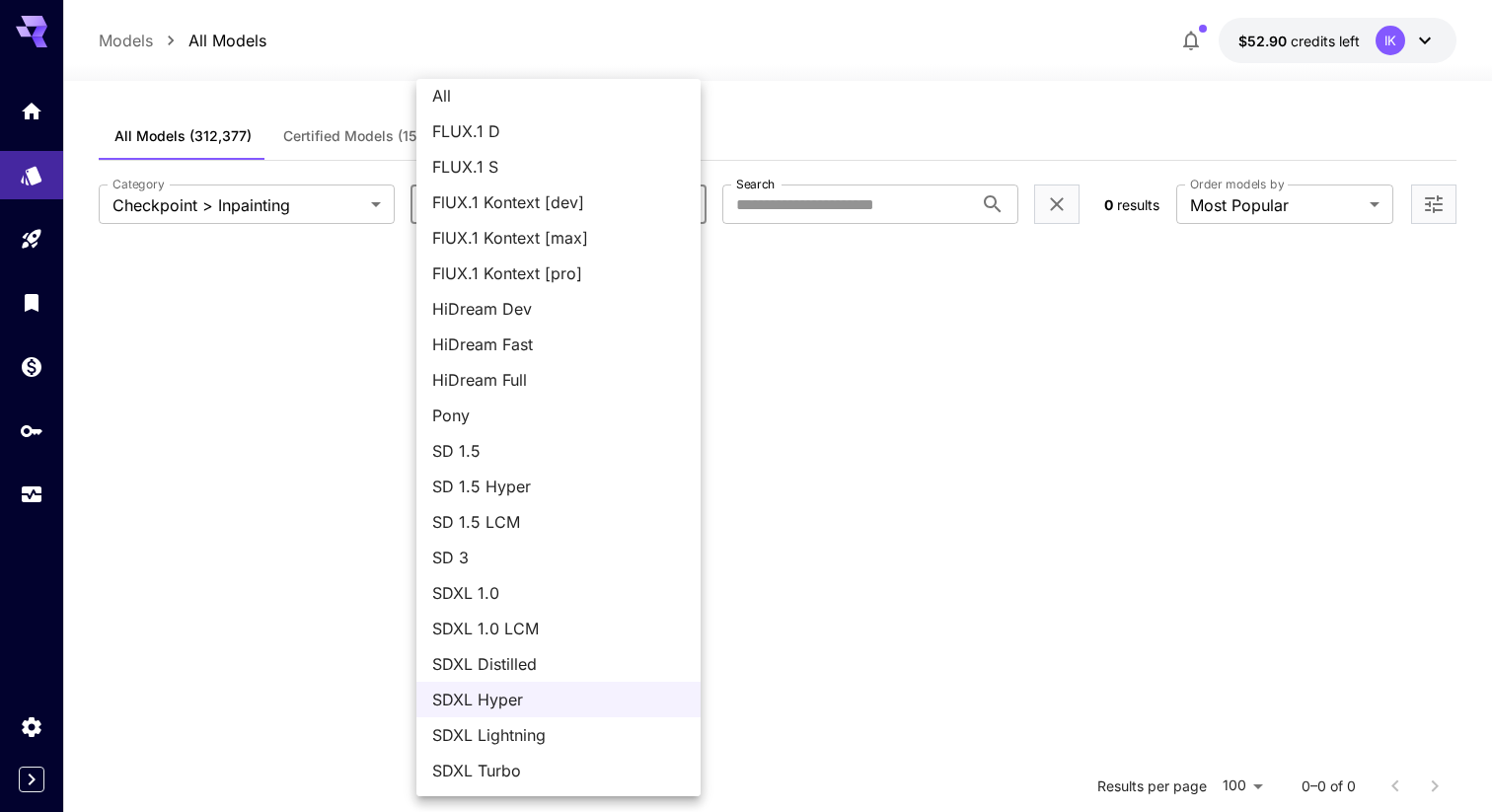 click on "SDXL 1.0" at bounding box center [559, 593] 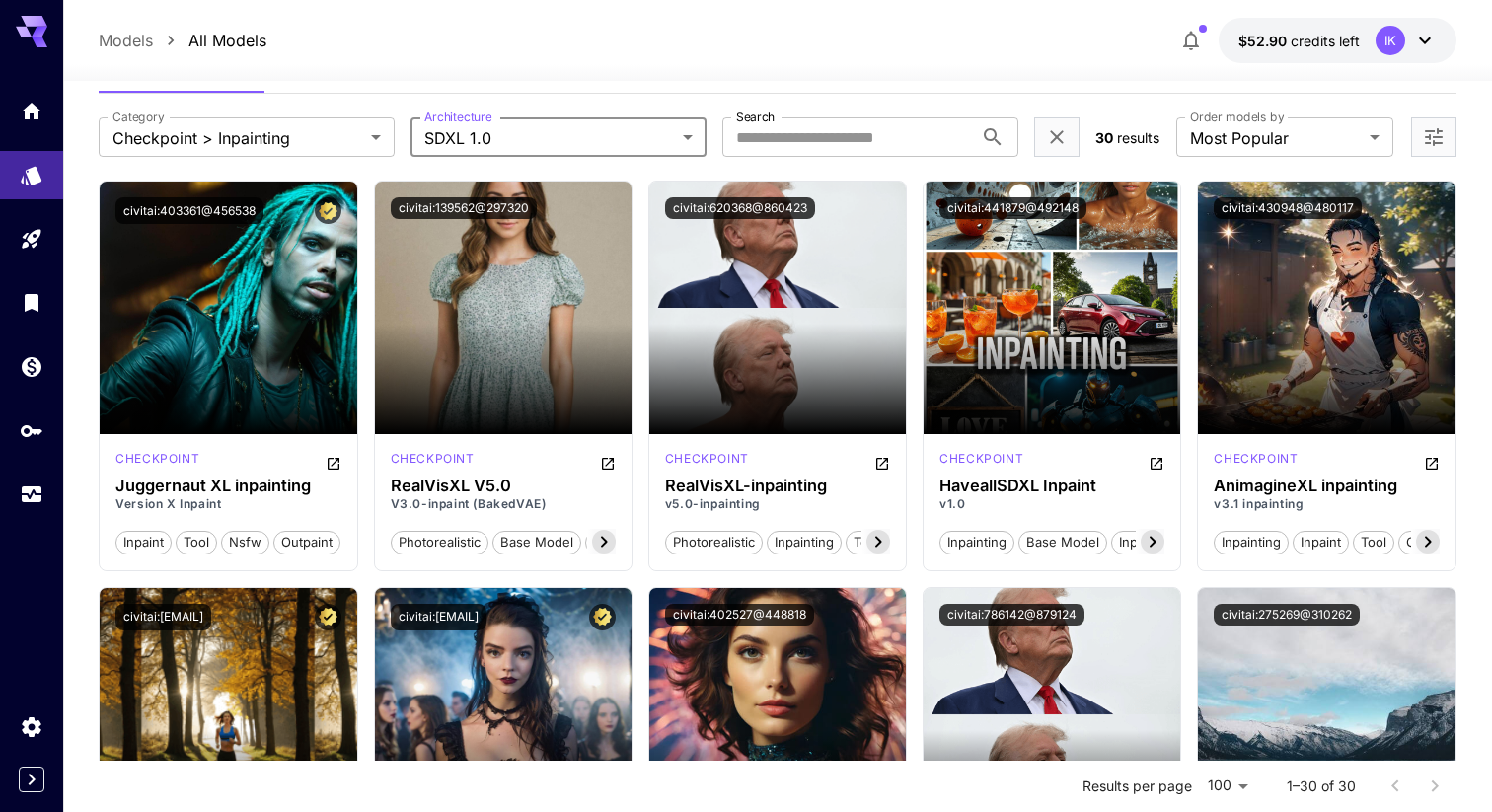 scroll, scrollTop: 75, scrollLeft: 0, axis: vertical 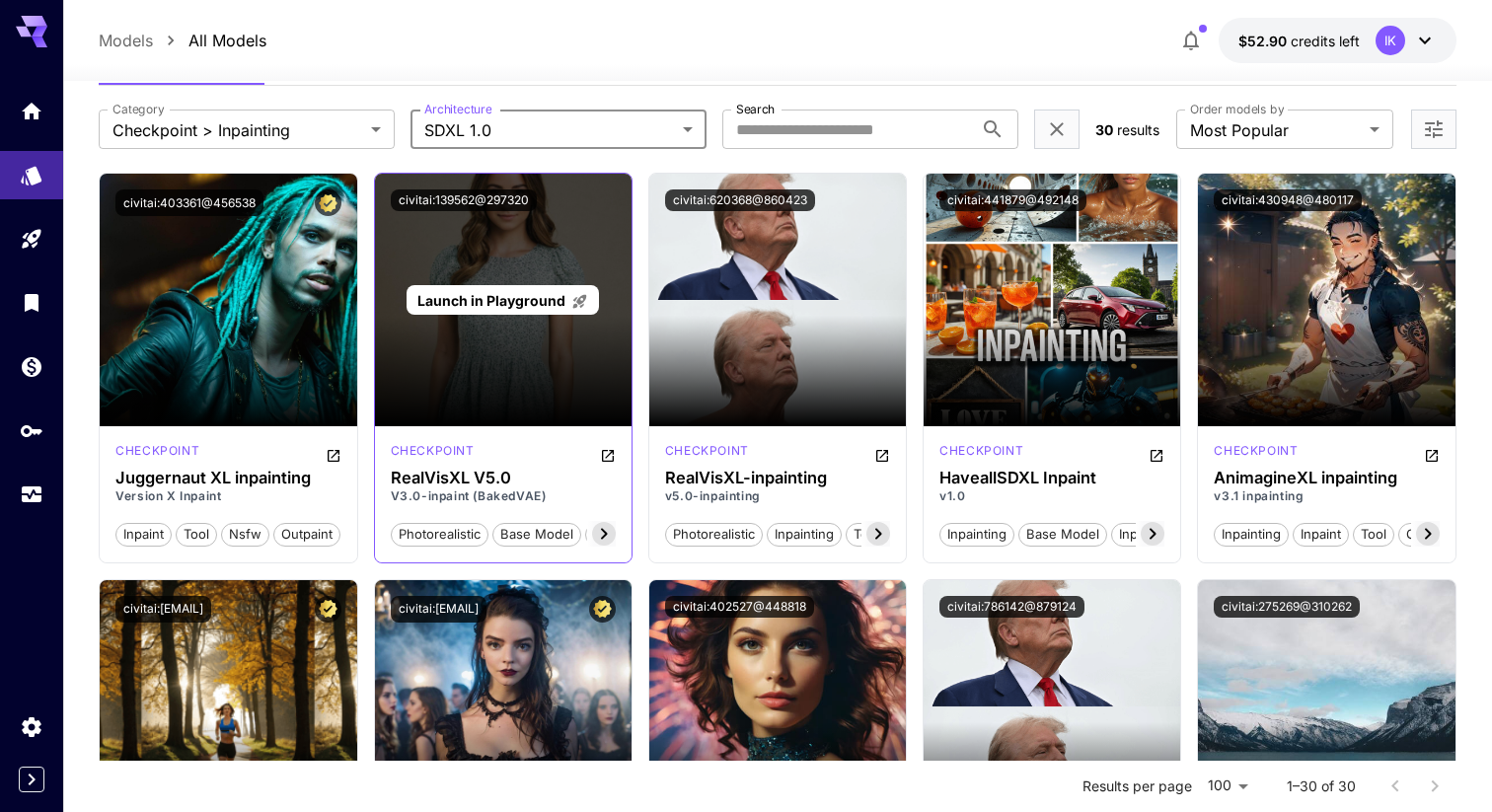 click on "Launch in Playground" at bounding box center (491, 300) 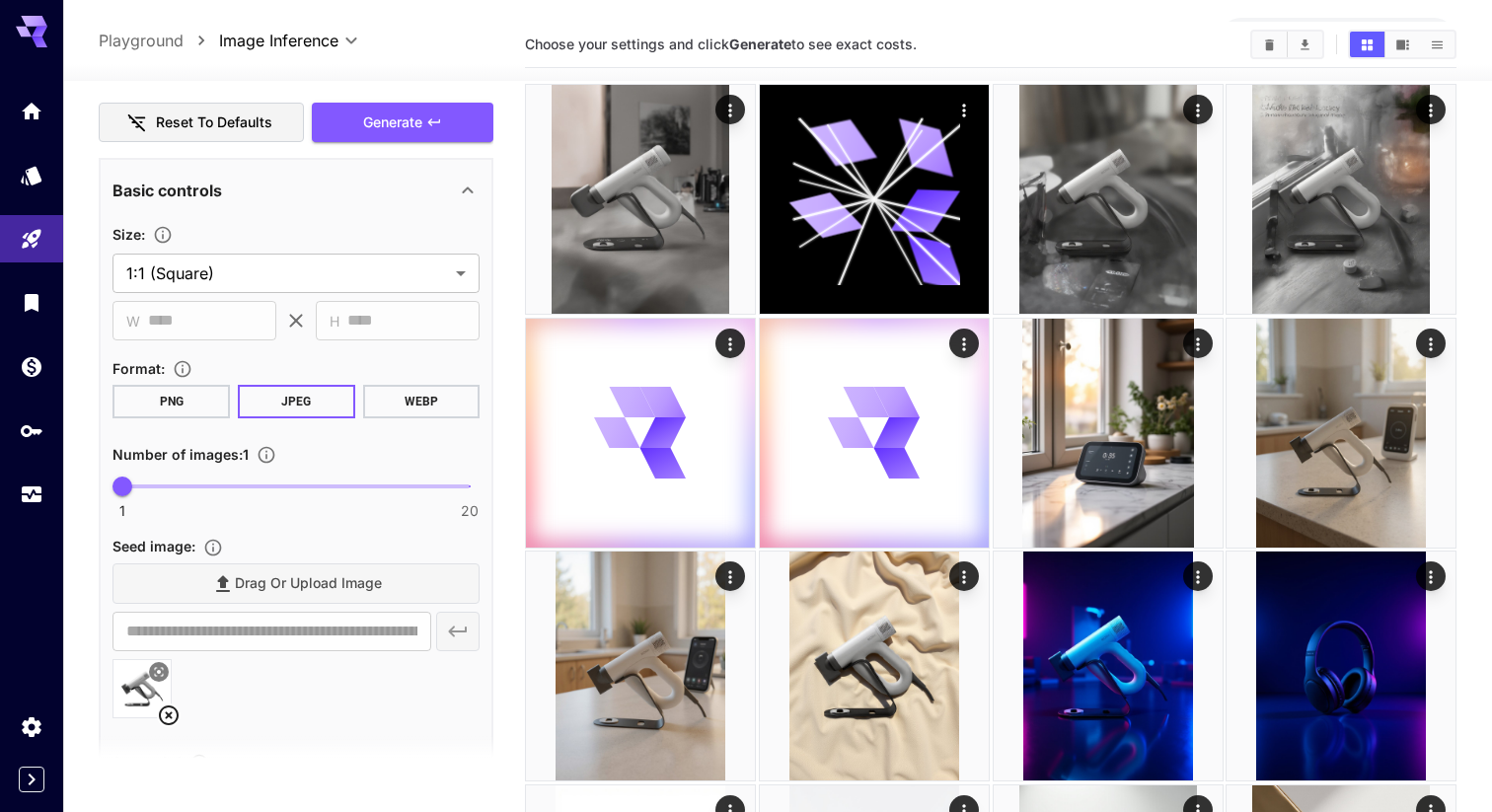 scroll, scrollTop: 427, scrollLeft: 0, axis: vertical 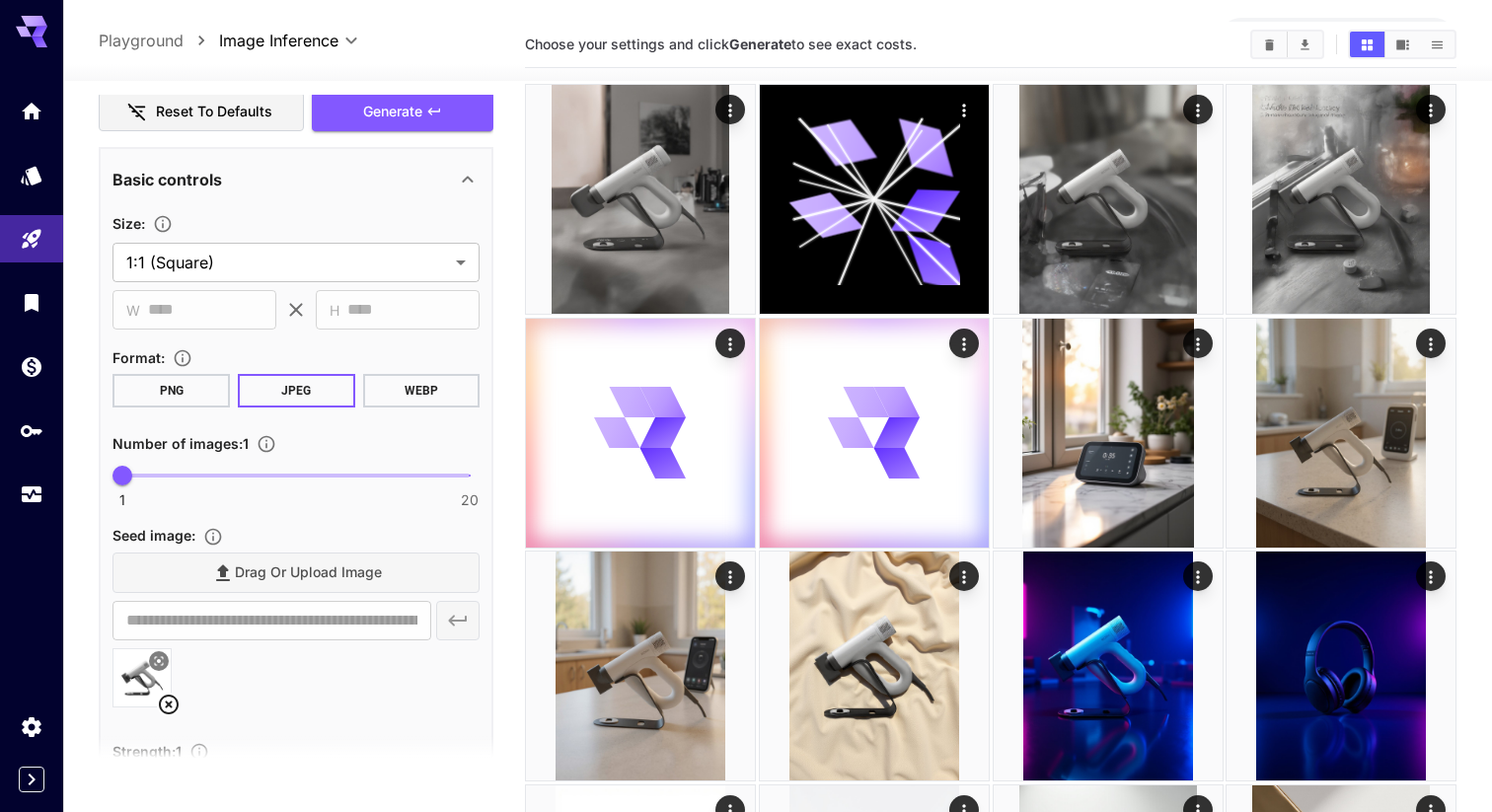 click on "**********" at bounding box center [296, 247] 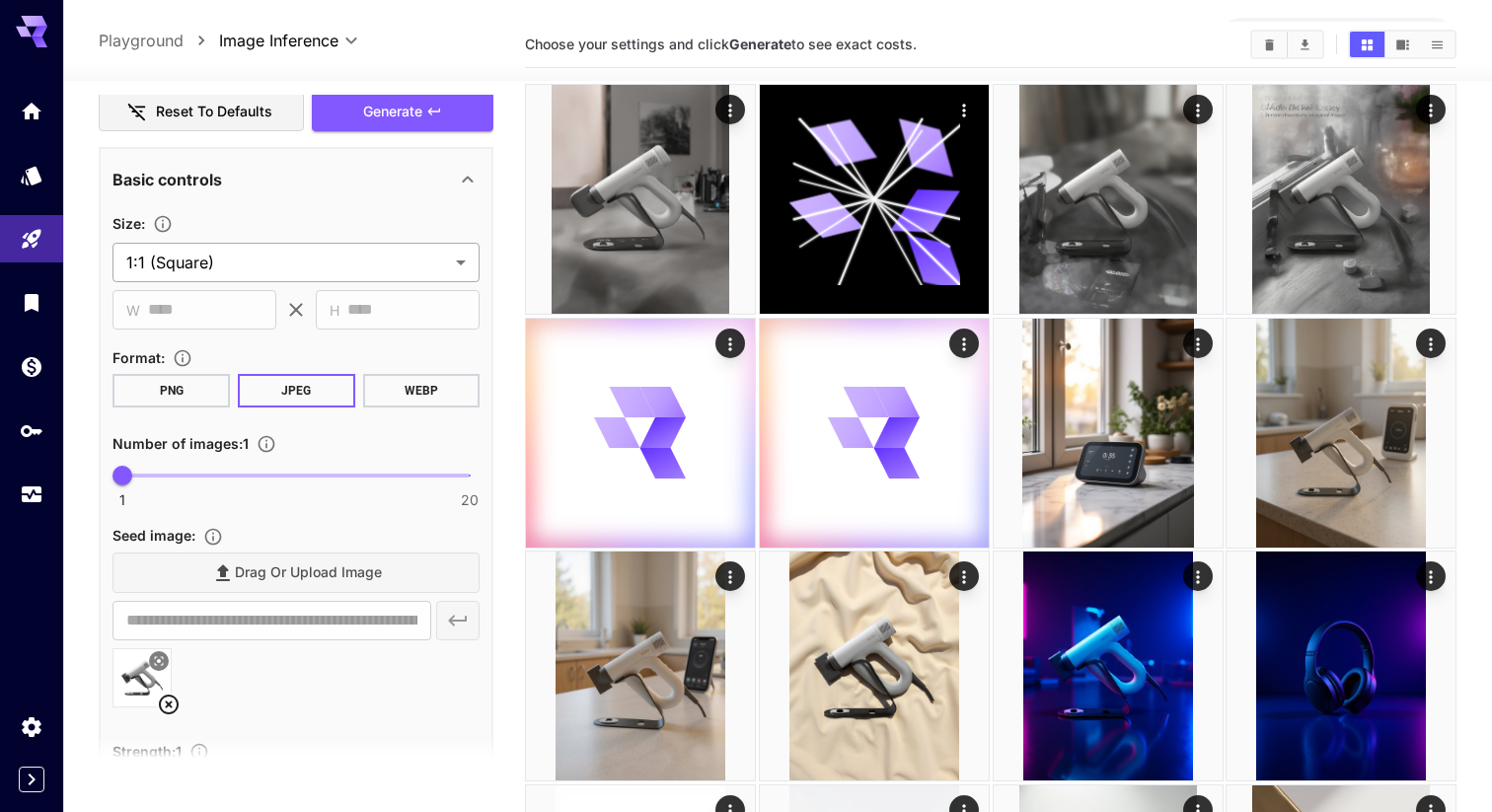 click on "**********" at bounding box center [746, 616] 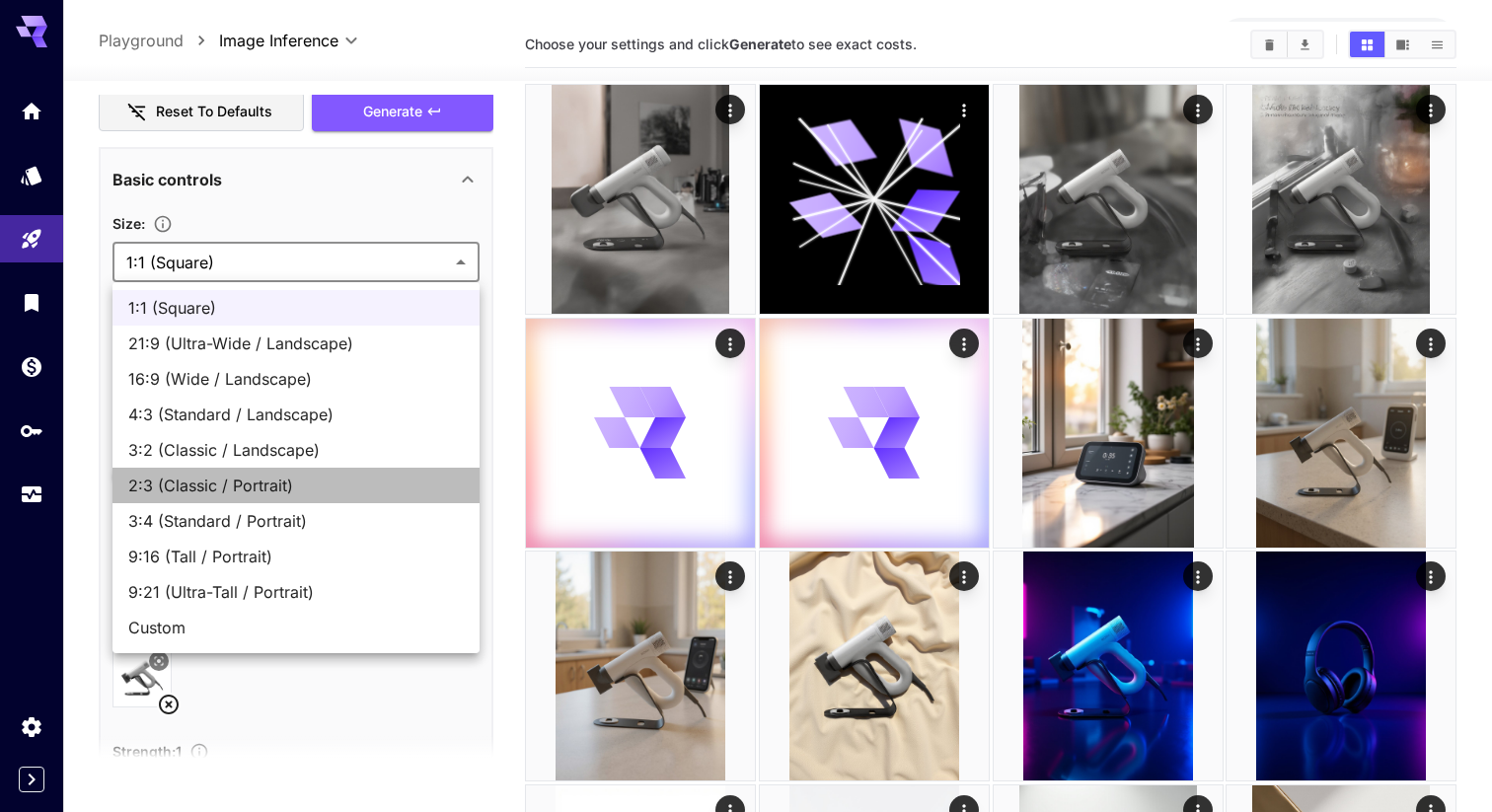 click on "2:3 (Classic / Portrait)" at bounding box center (296, 485) 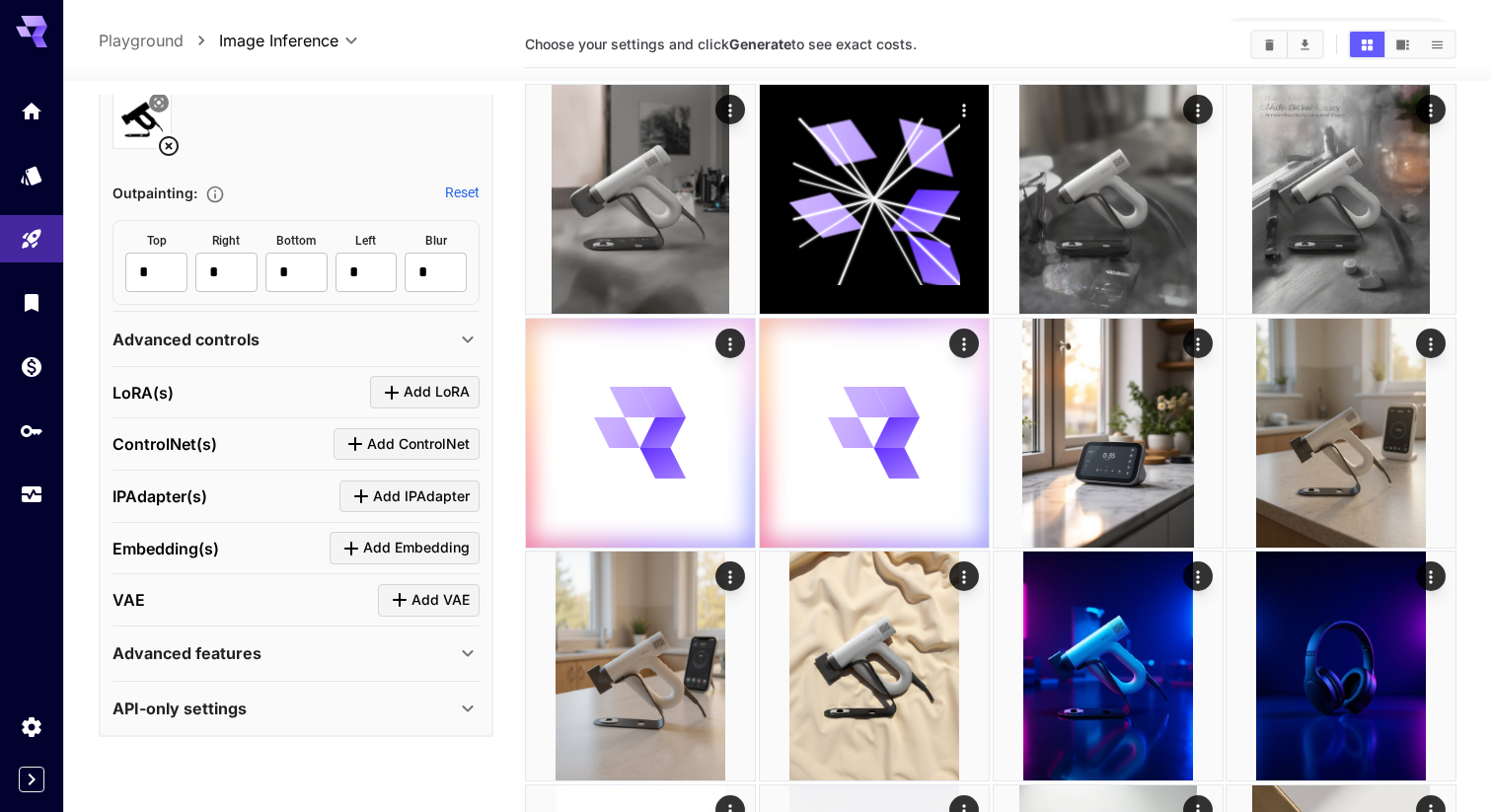 scroll, scrollTop: 1291, scrollLeft: 0, axis: vertical 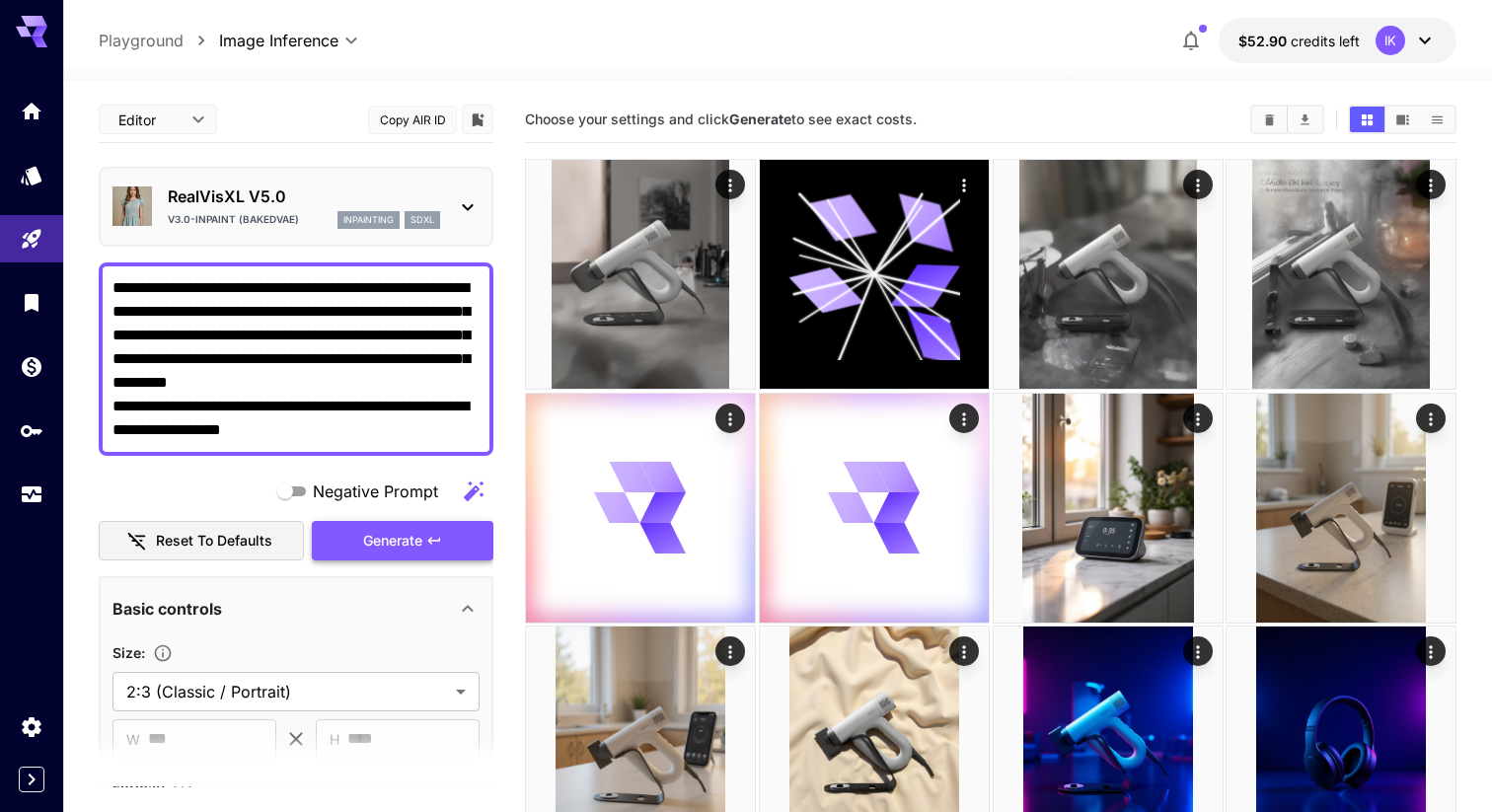 click on "Generate" at bounding box center [393, 541] 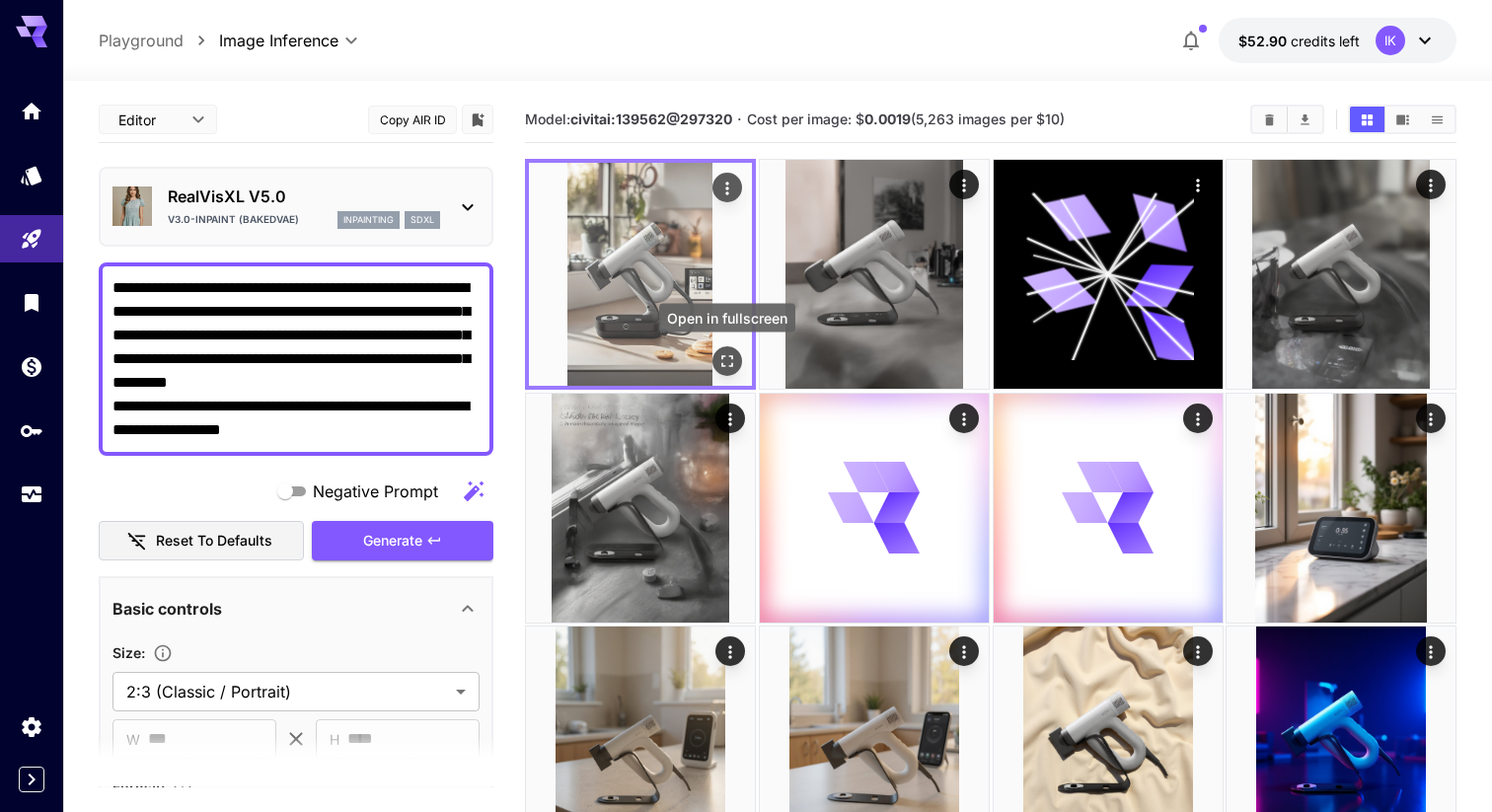 click 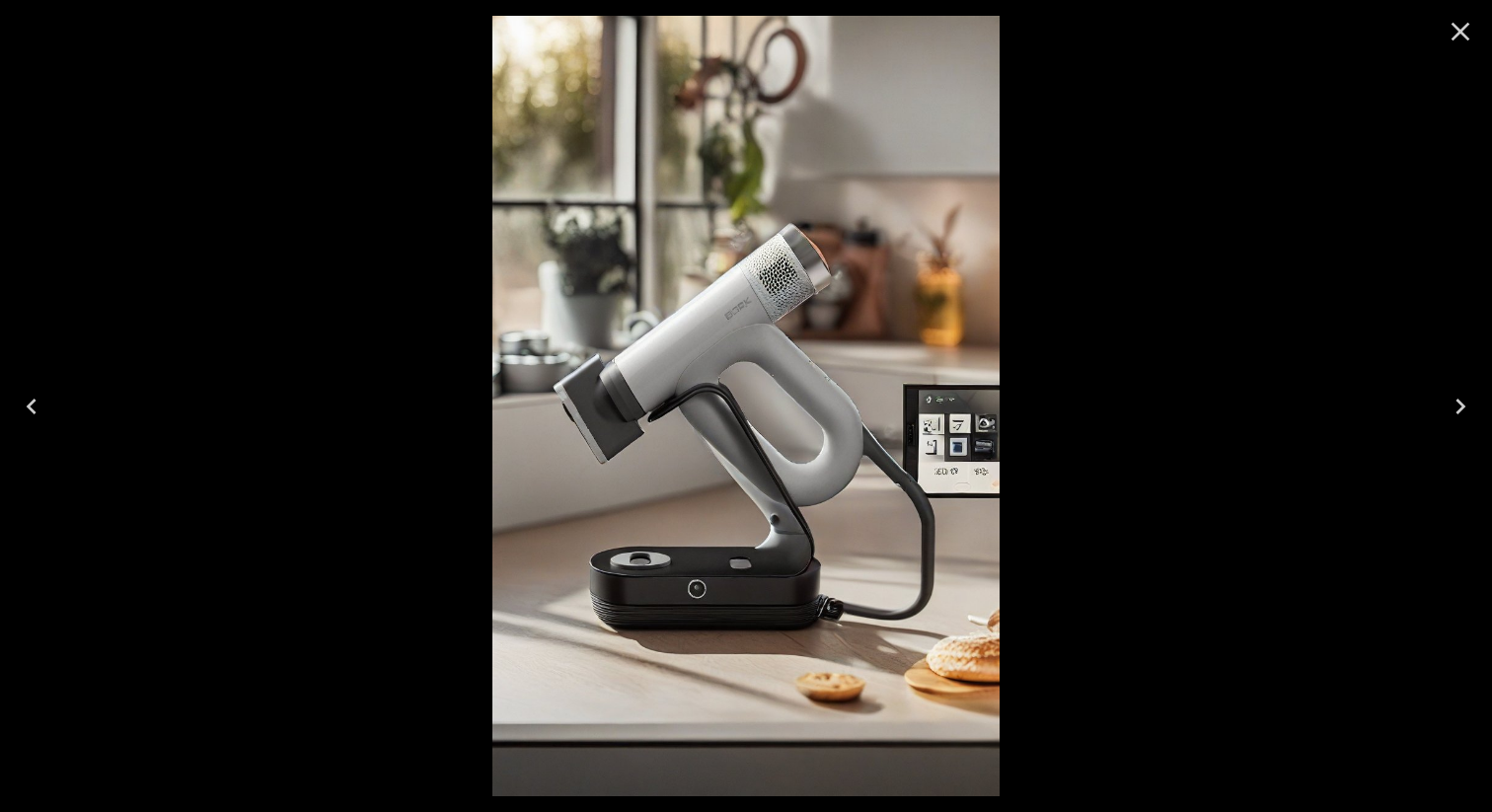 click 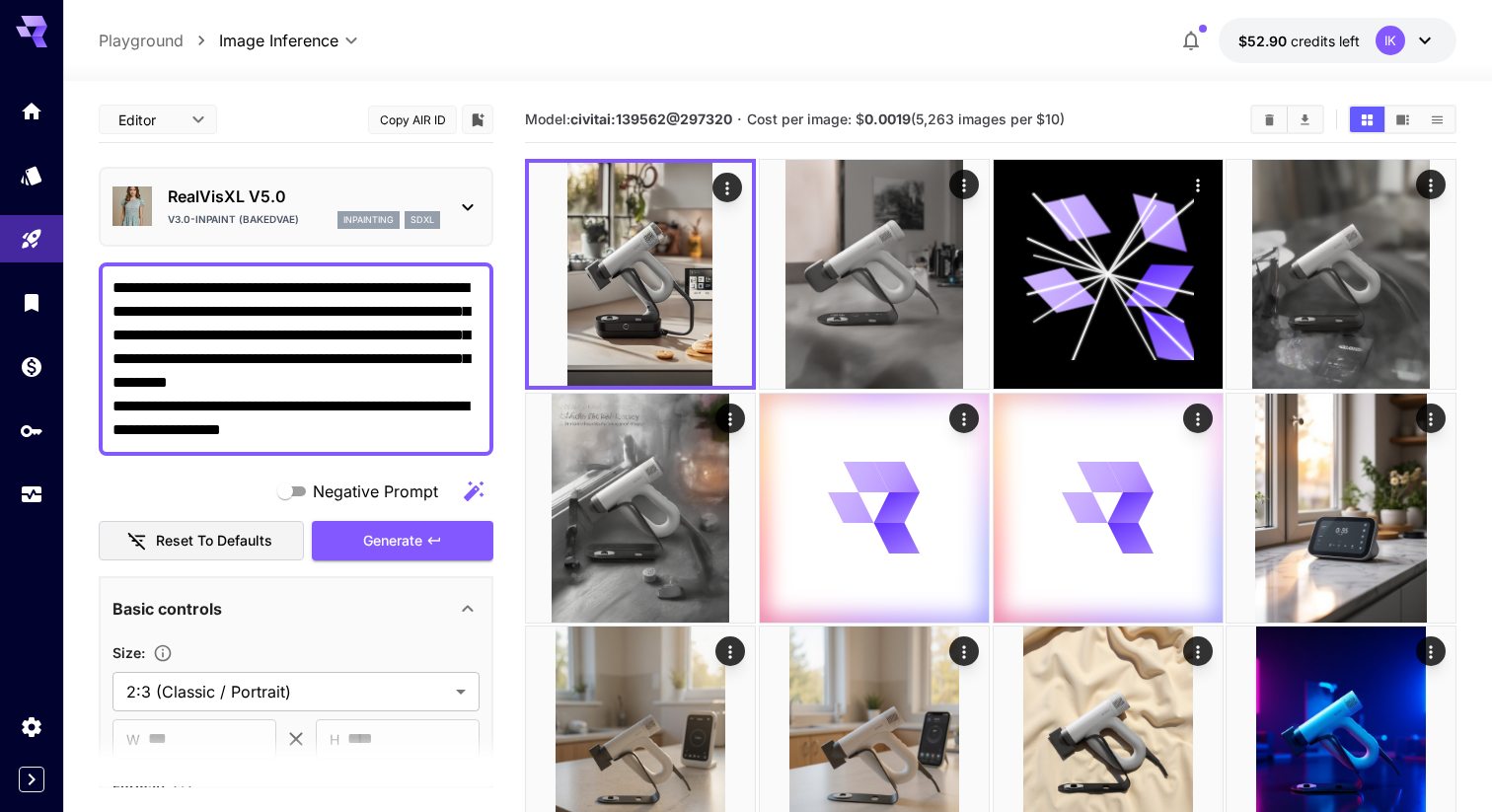 click on "**********" at bounding box center (296, 359) 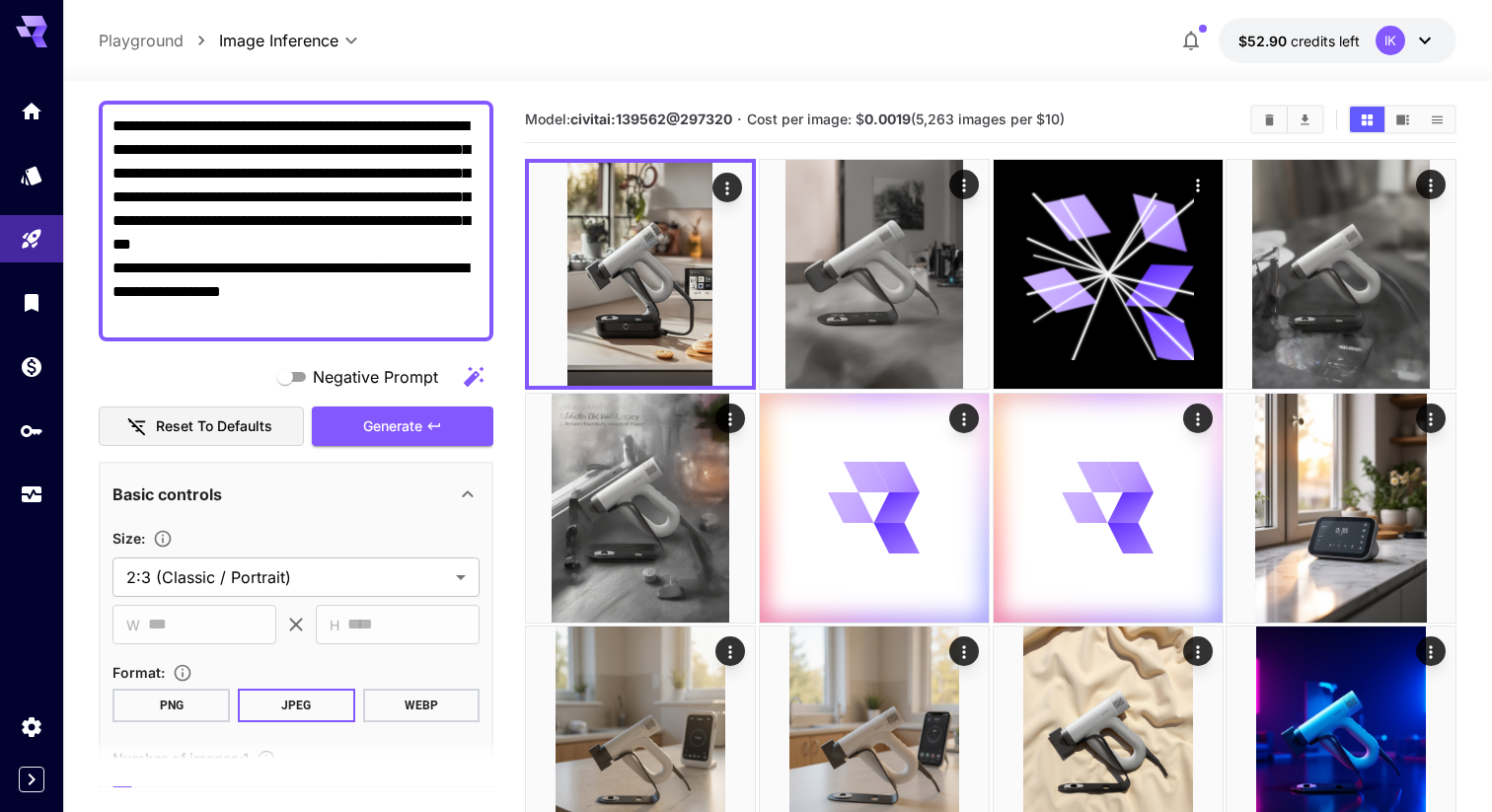 scroll, scrollTop: 168, scrollLeft: 0, axis: vertical 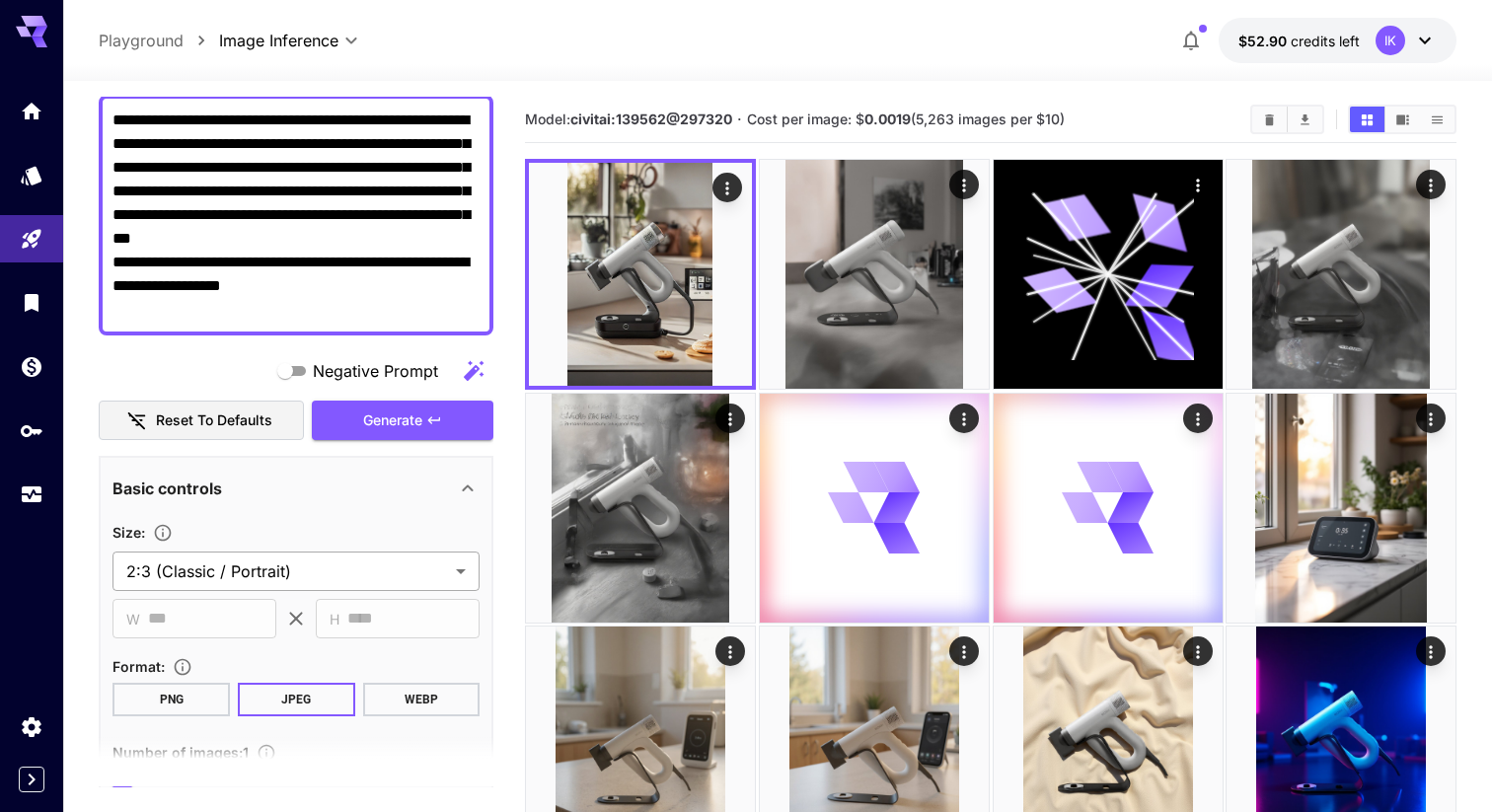 type on "**********" 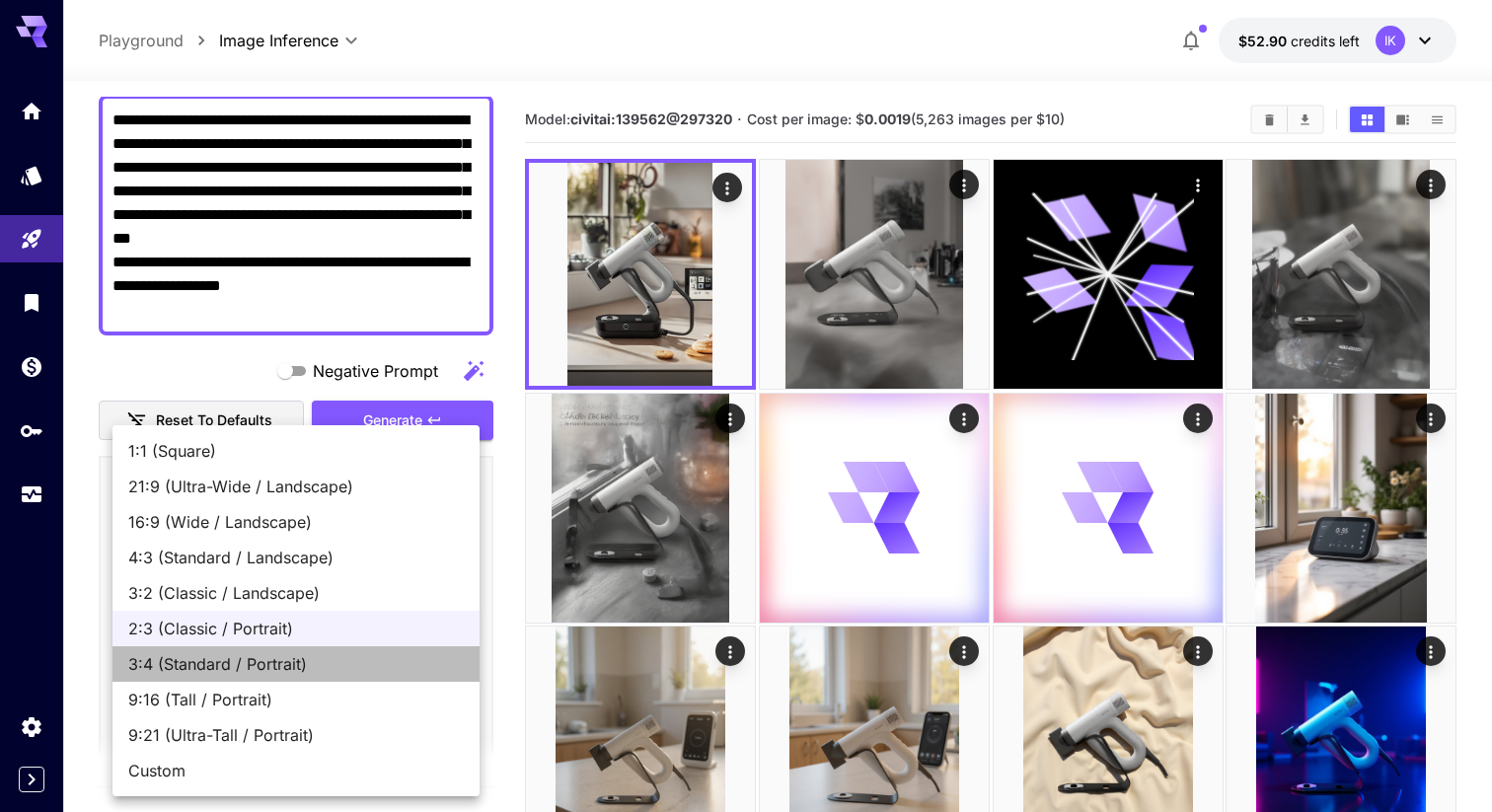 click on "3:4 (Standard / Portrait)" at bounding box center [296, 664] 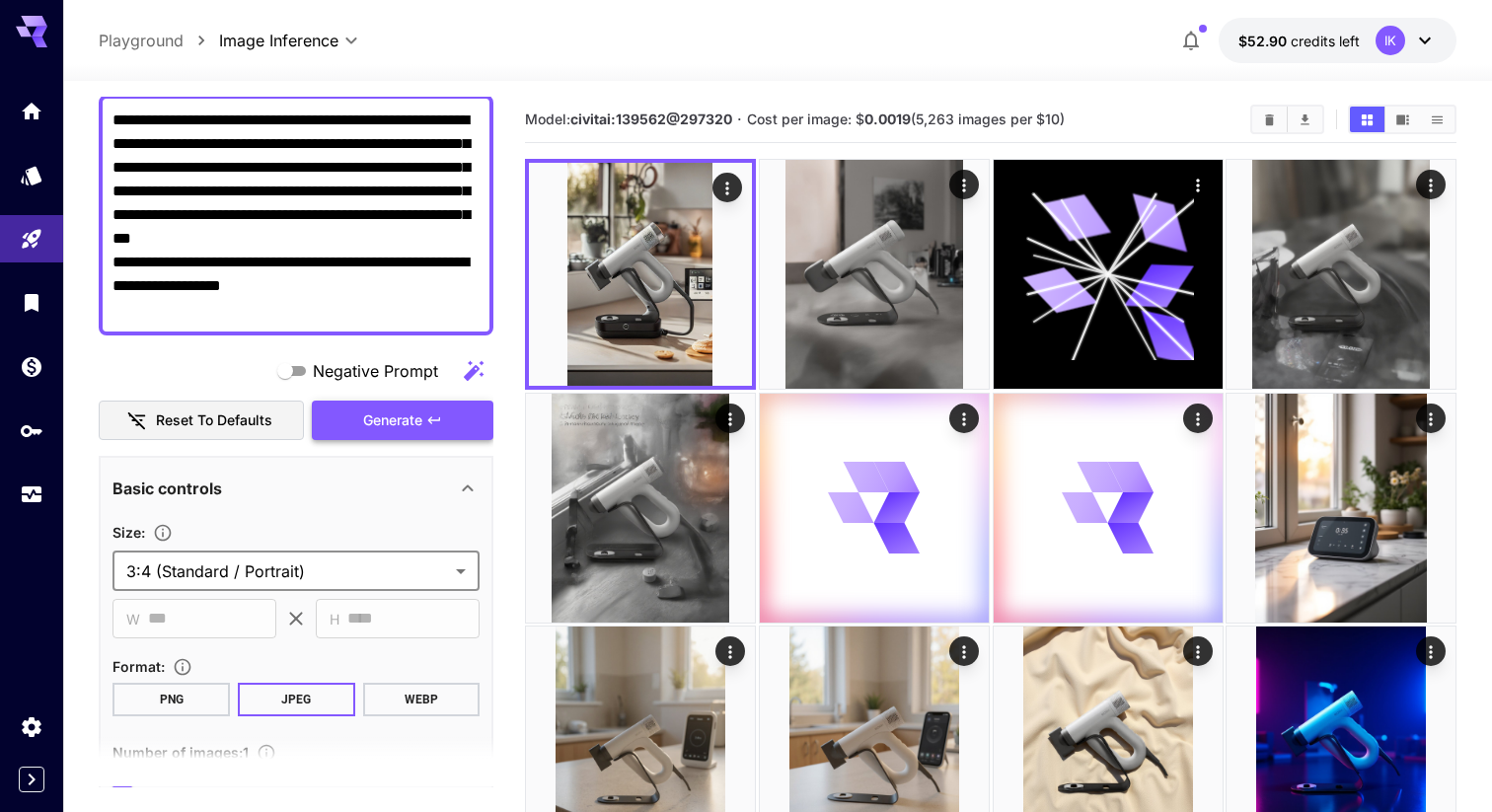 click on "Generate" at bounding box center [403, 420] 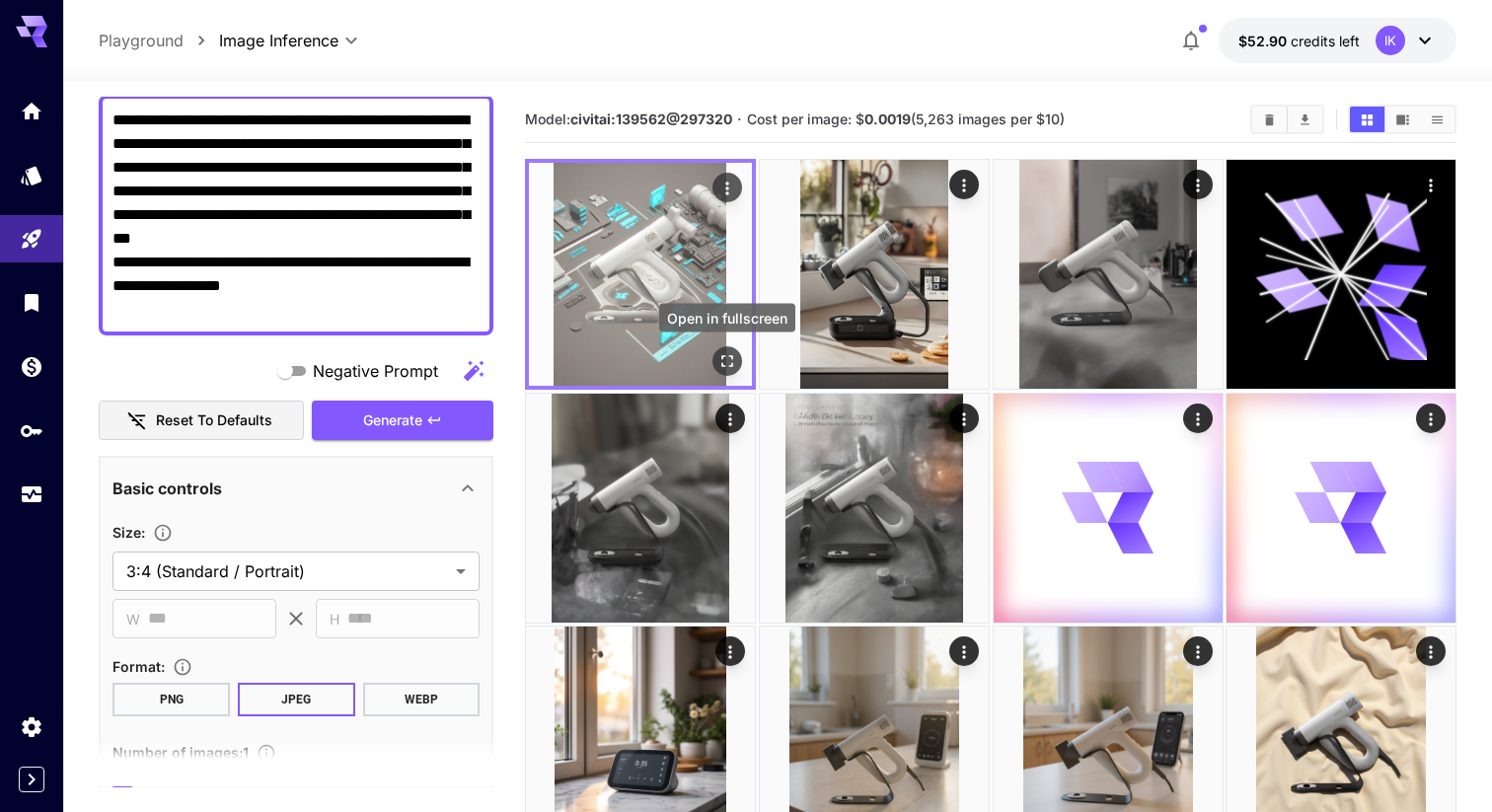 click 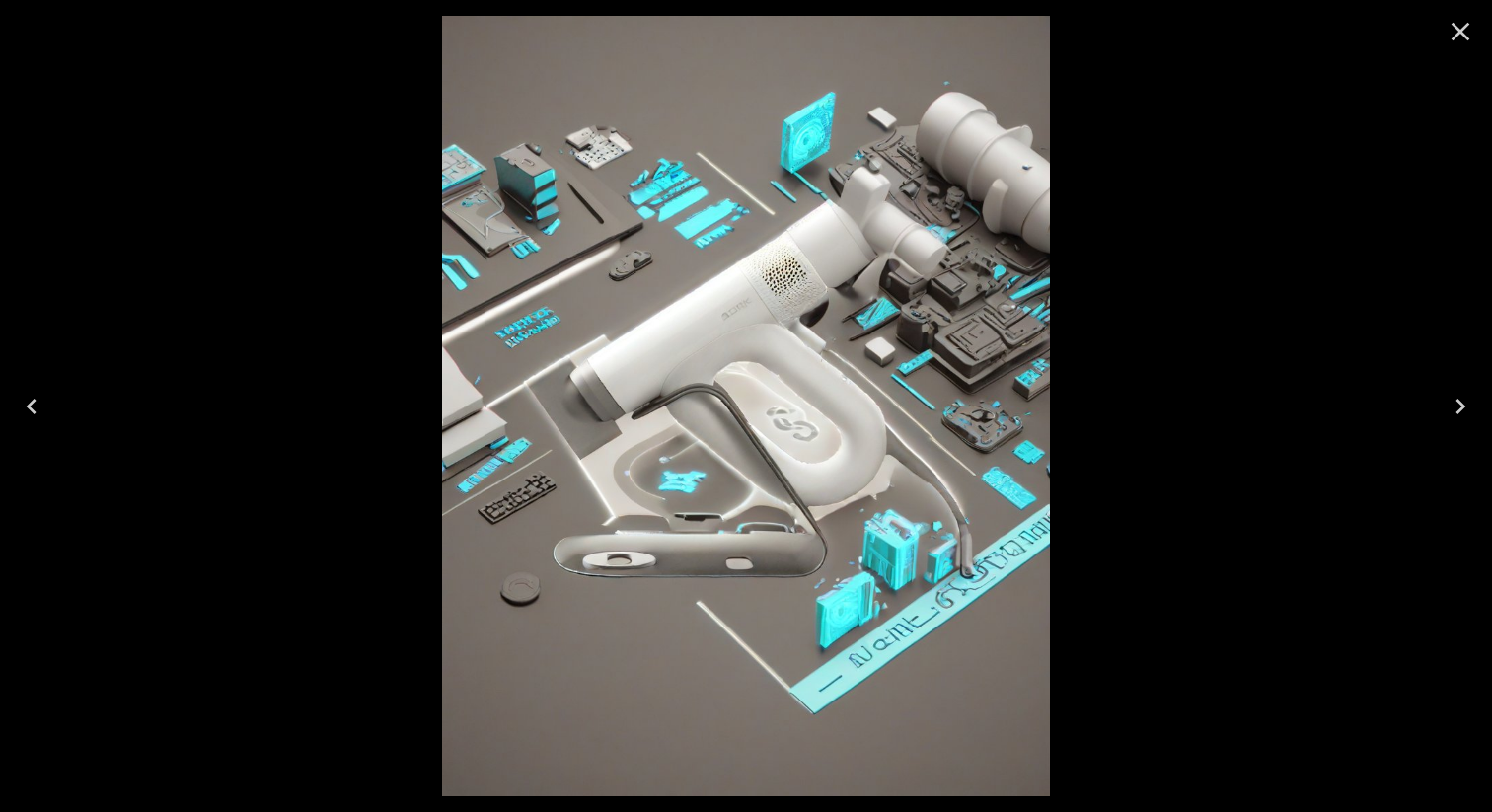 click 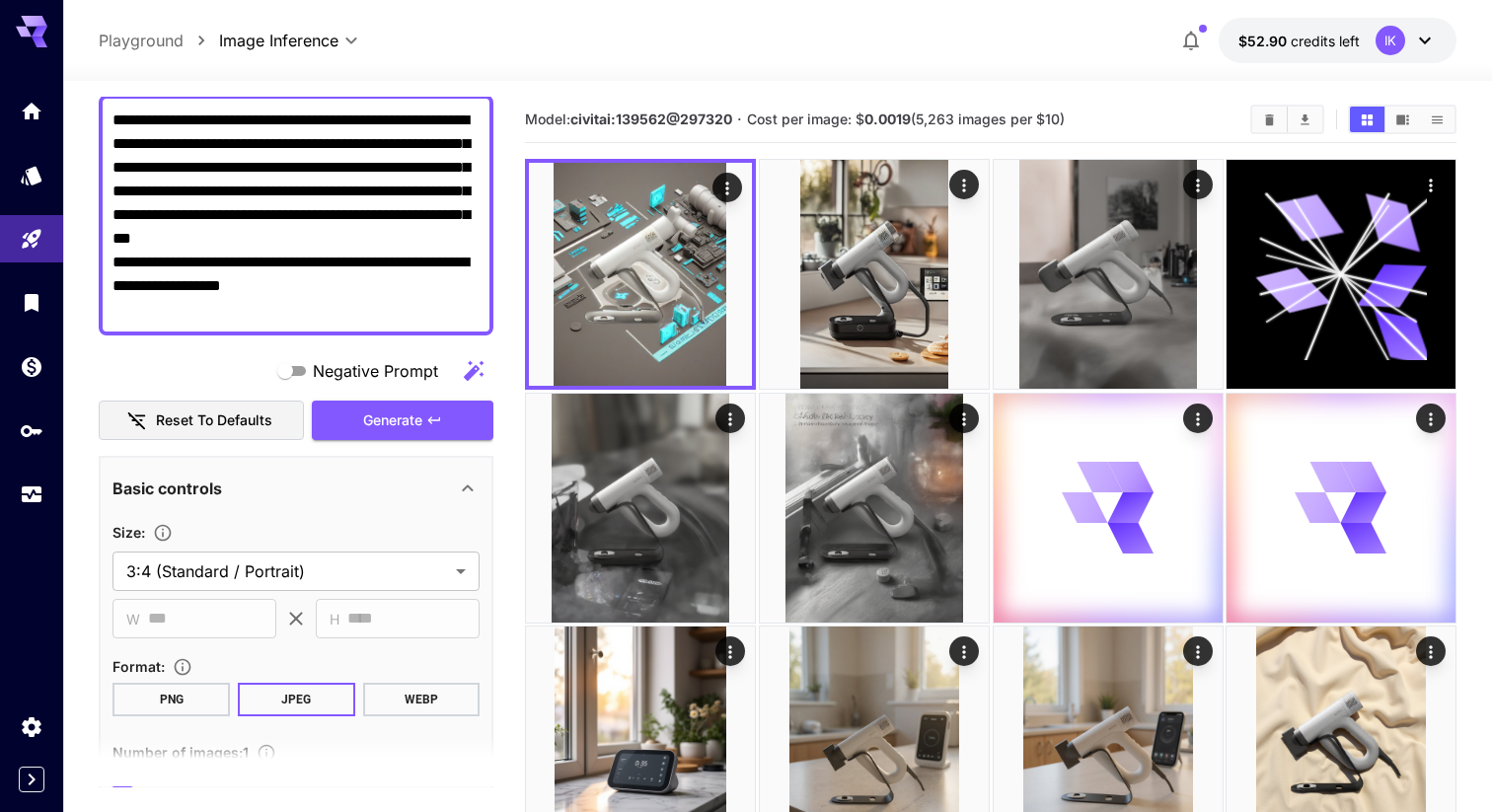 click on "**********" at bounding box center (296, 215) 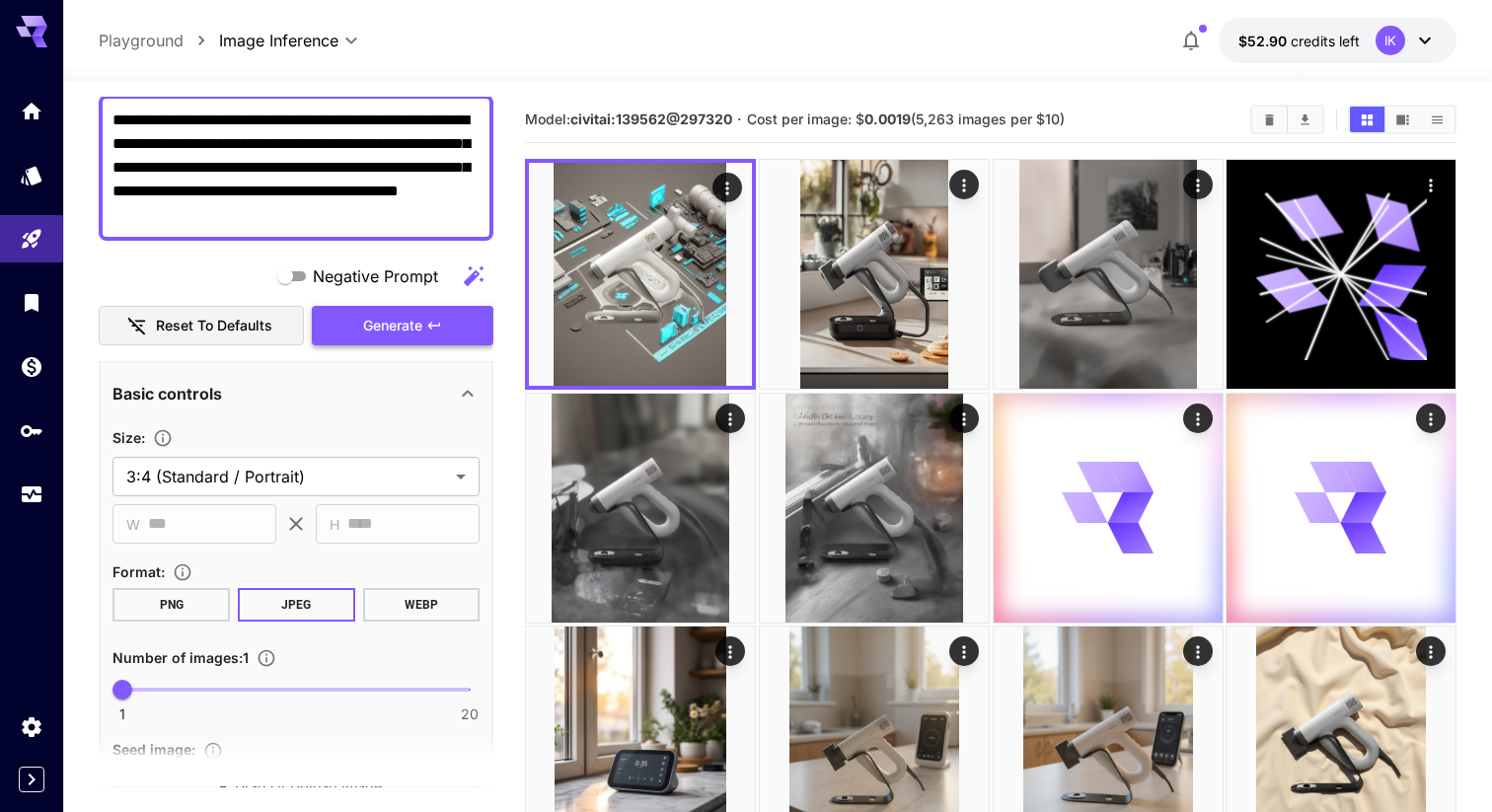 type on "**********" 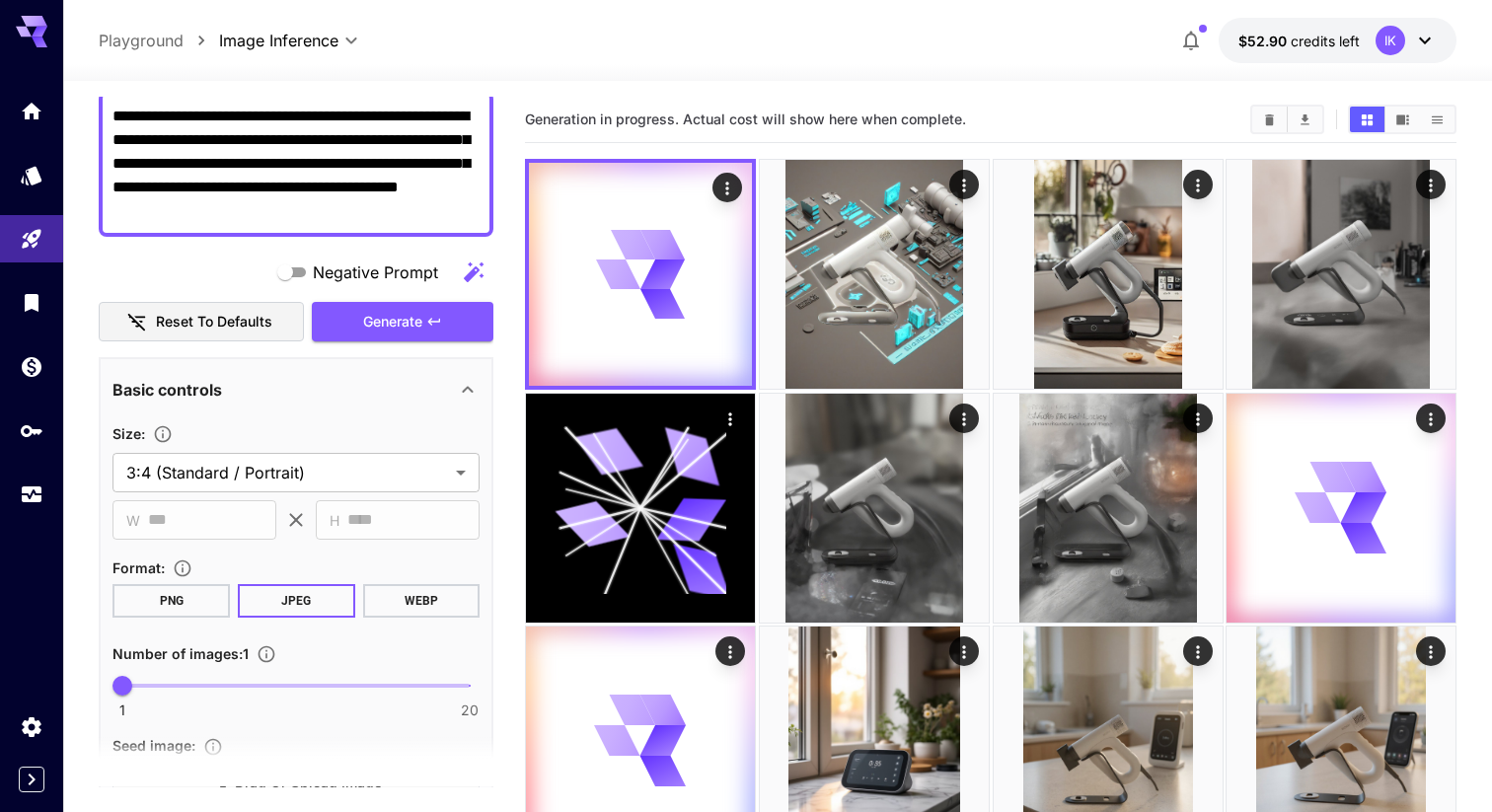 scroll, scrollTop: 164, scrollLeft: 0, axis: vertical 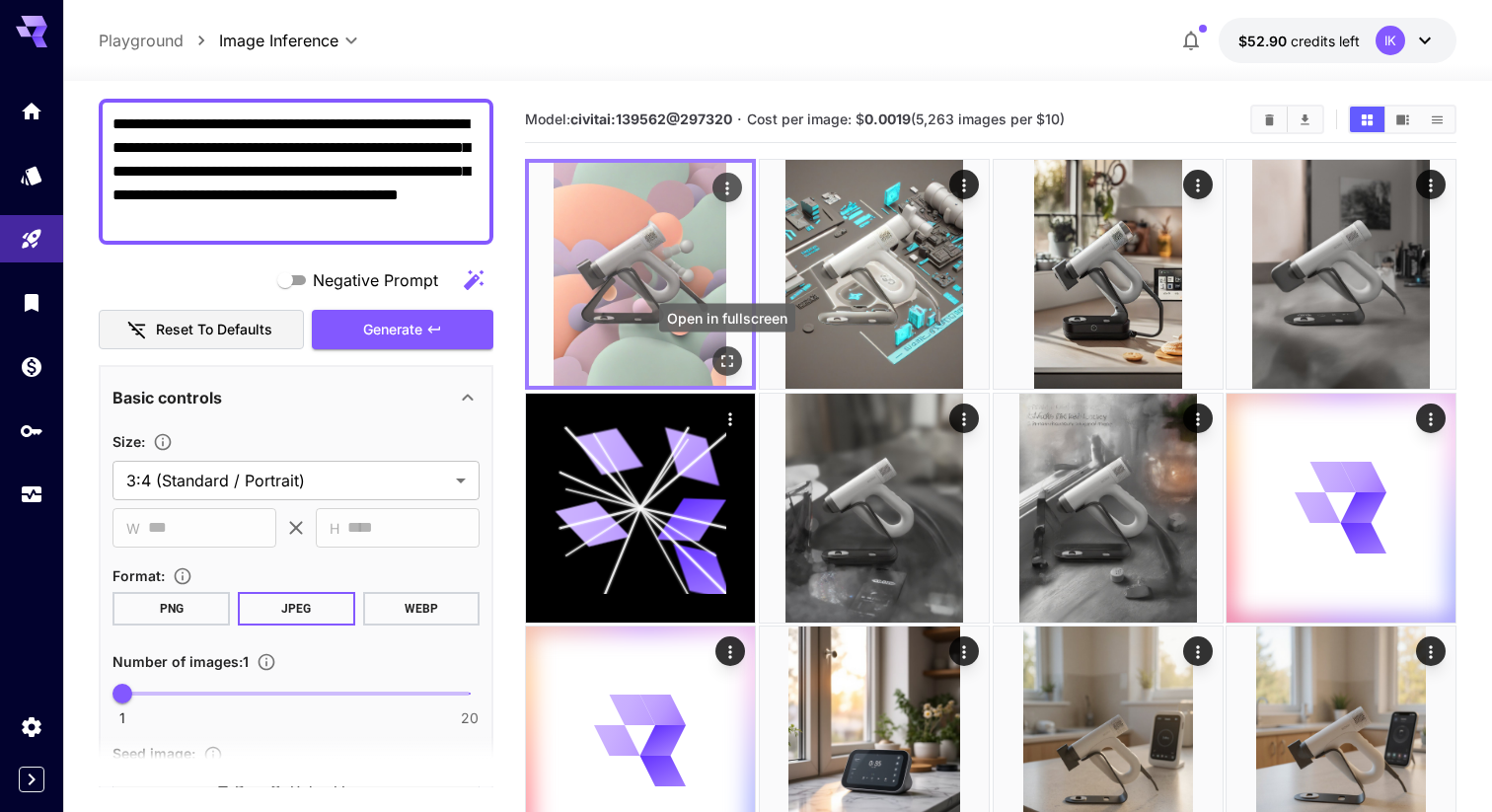 click 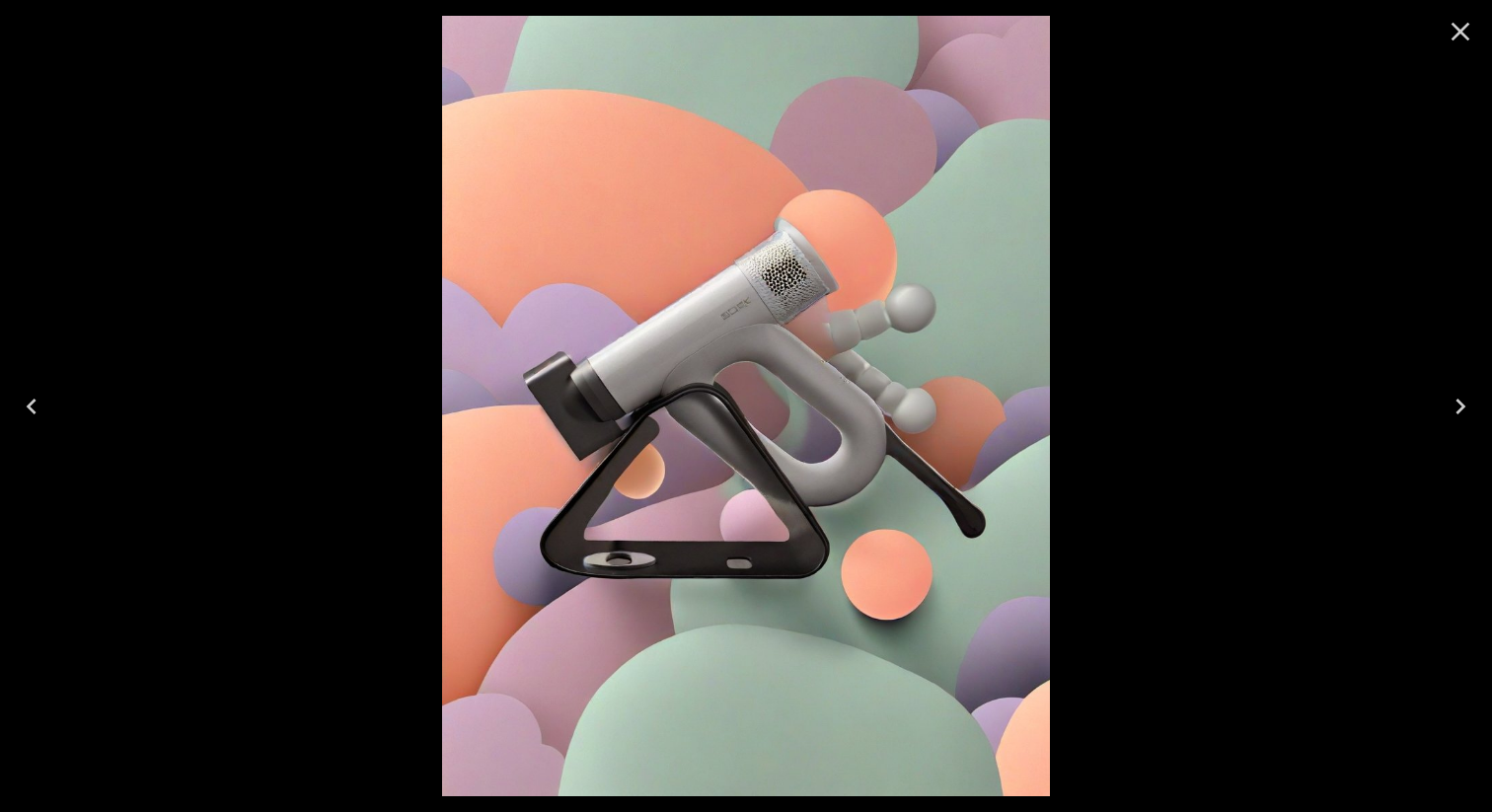 click 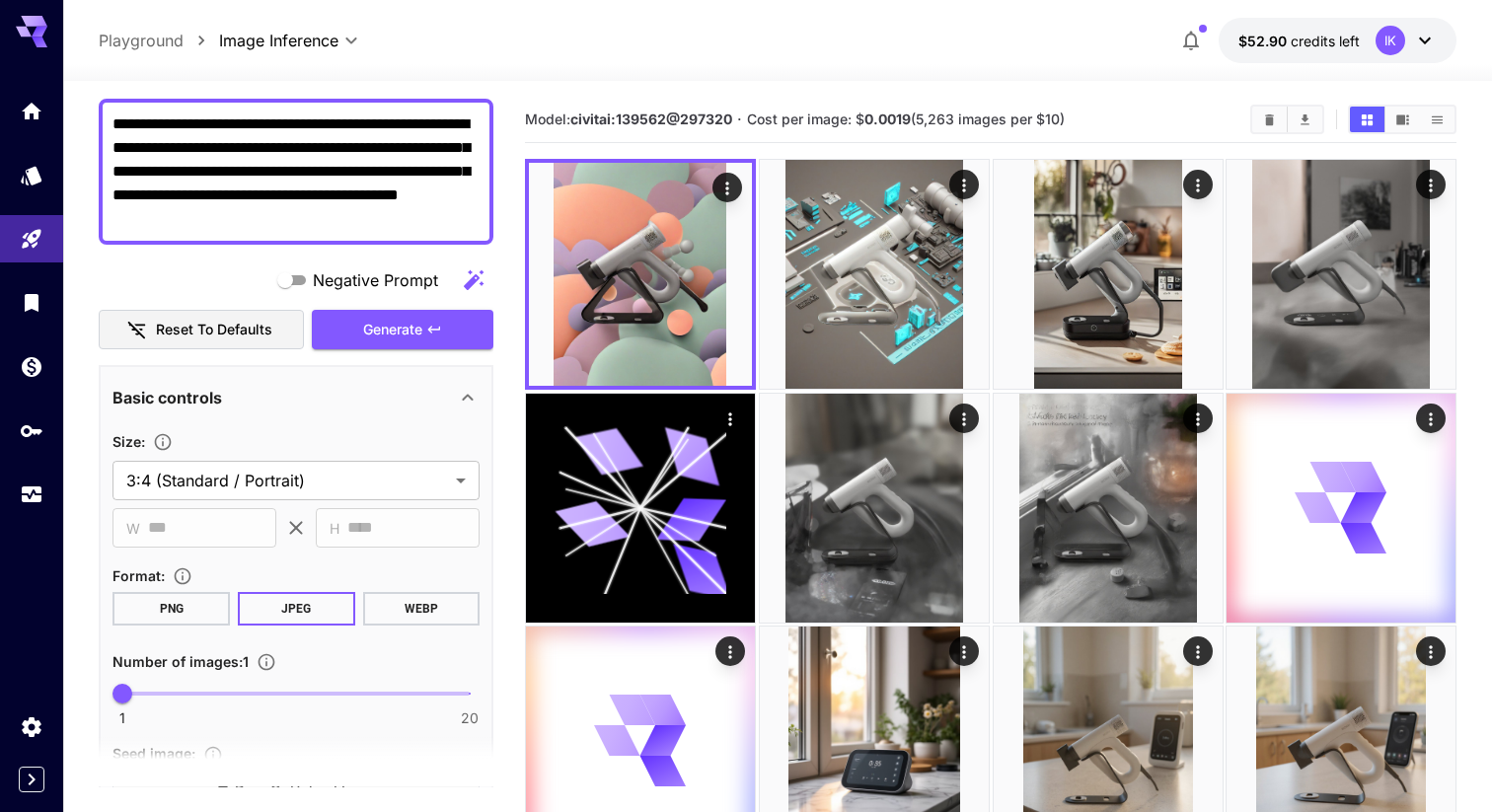 scroll, scrollTop: 0, scrollLeft: 0, axis: both 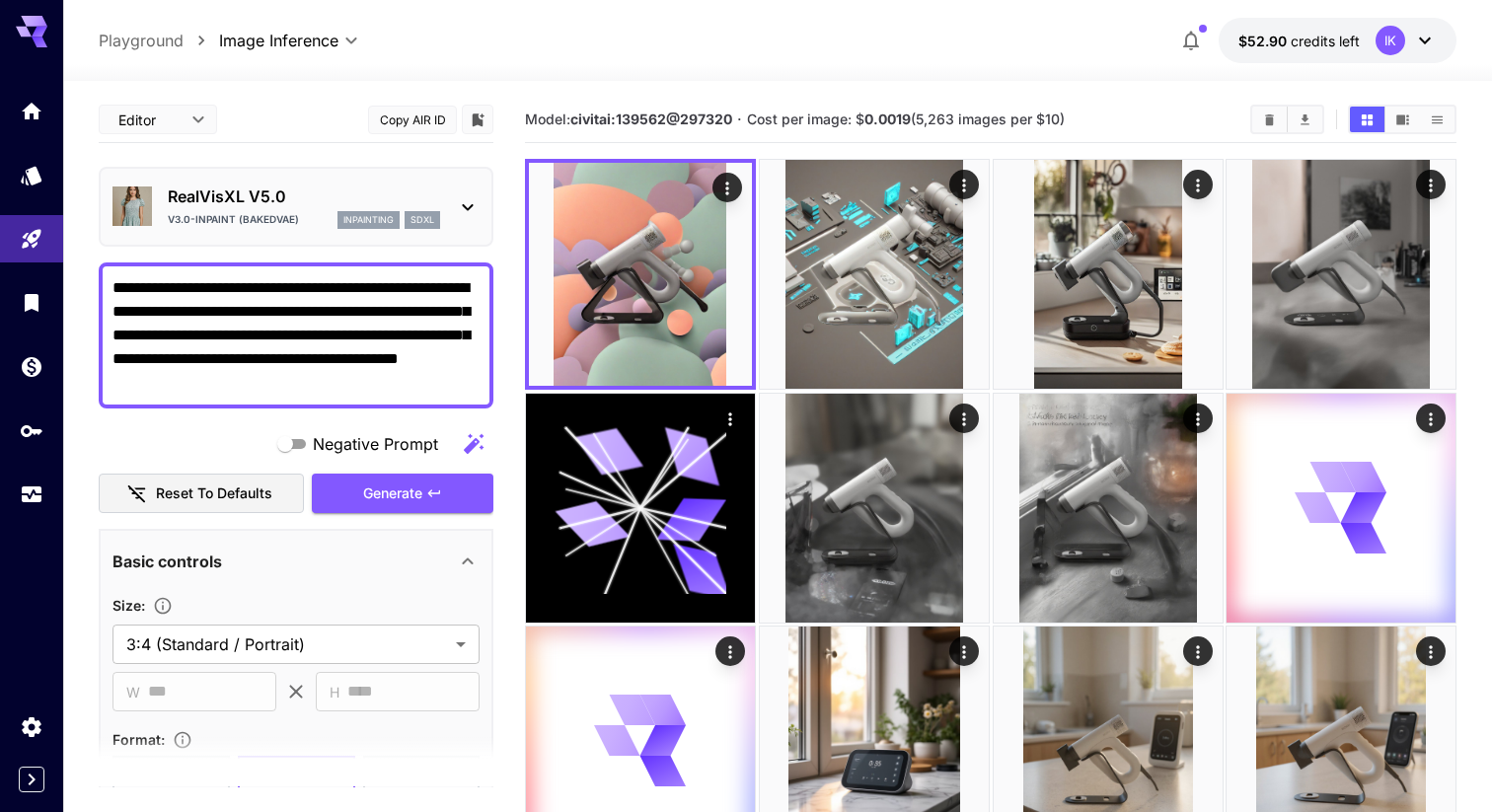 click on "RealVisXL V5.0 V3.0-inpaint (BakedVAE) inpainting sdxl" at bounding box center [304, 206] 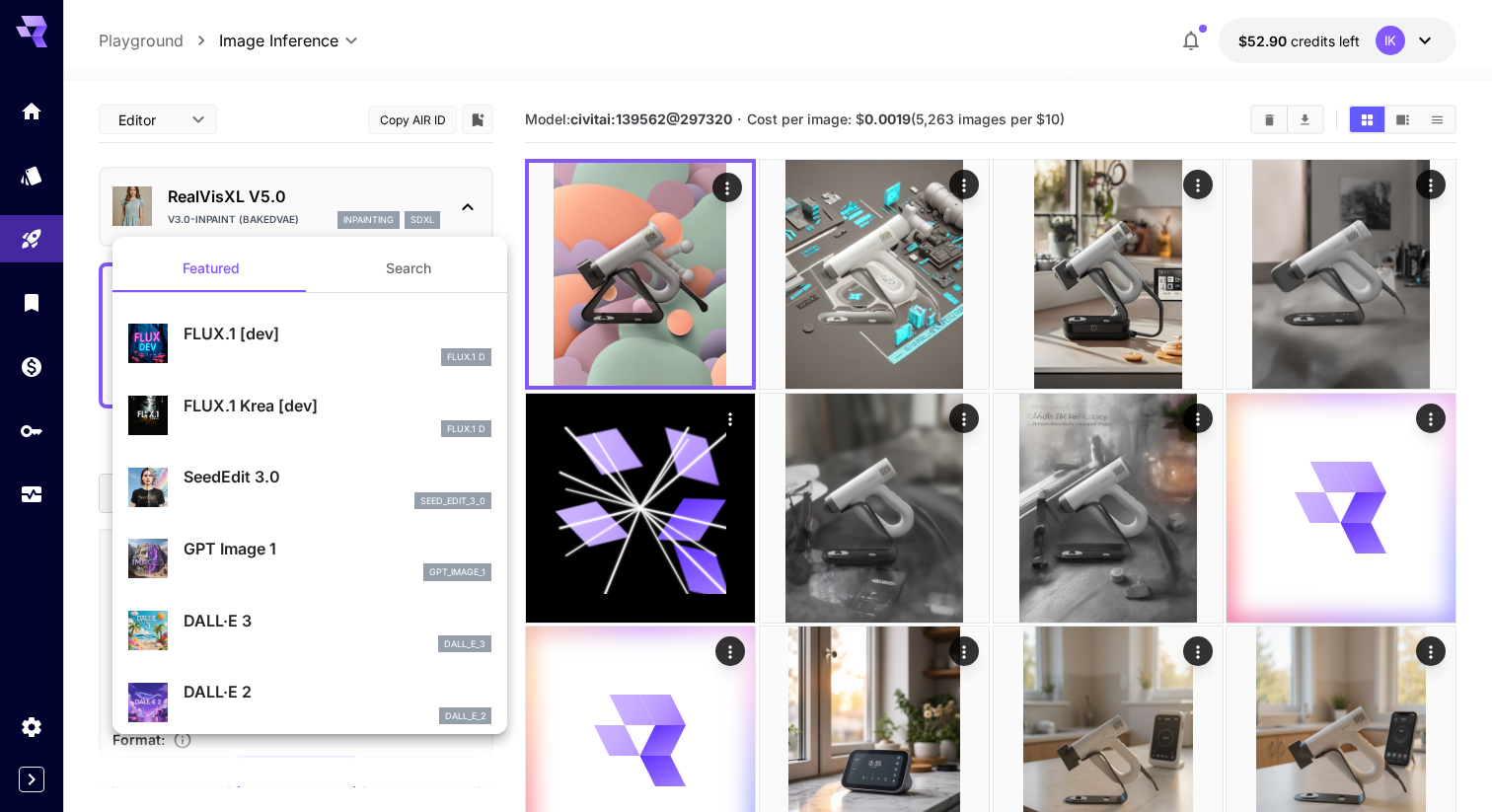 click at bounding box center (746, 406) 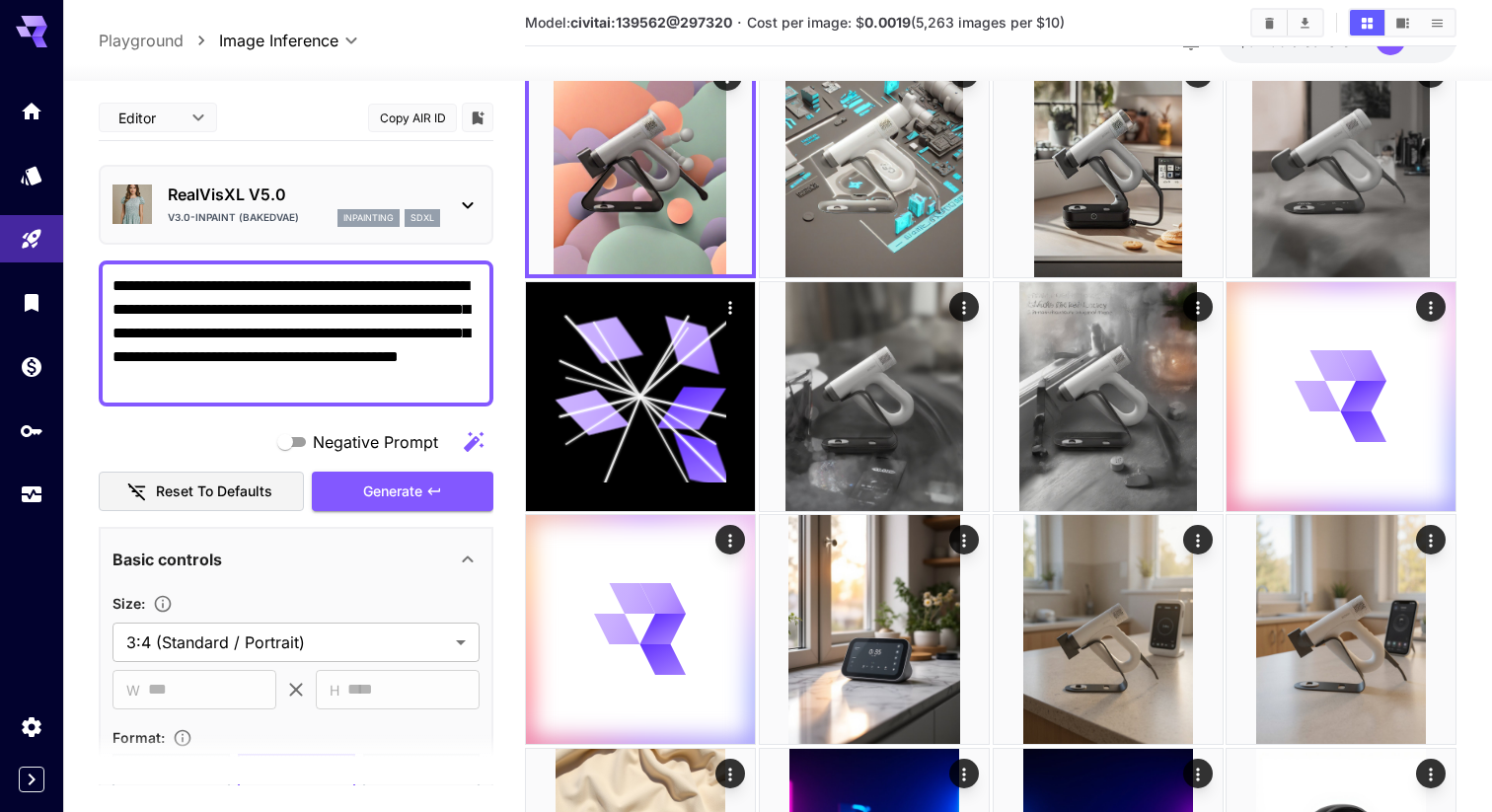 scroll, scrollTop: 128, scrollLeft: 0, axis: vertical 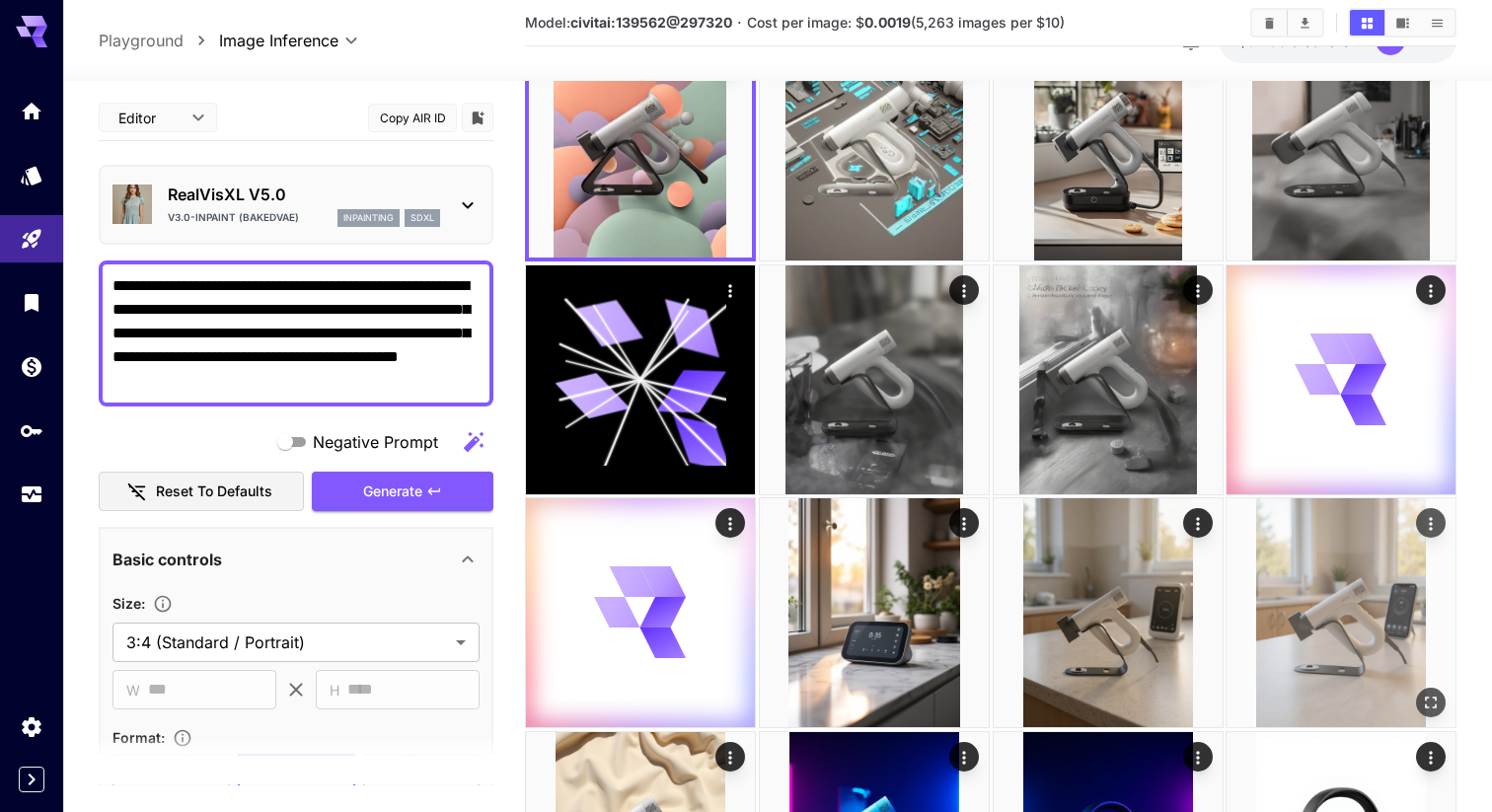 click at bounding box center (1341, 613) 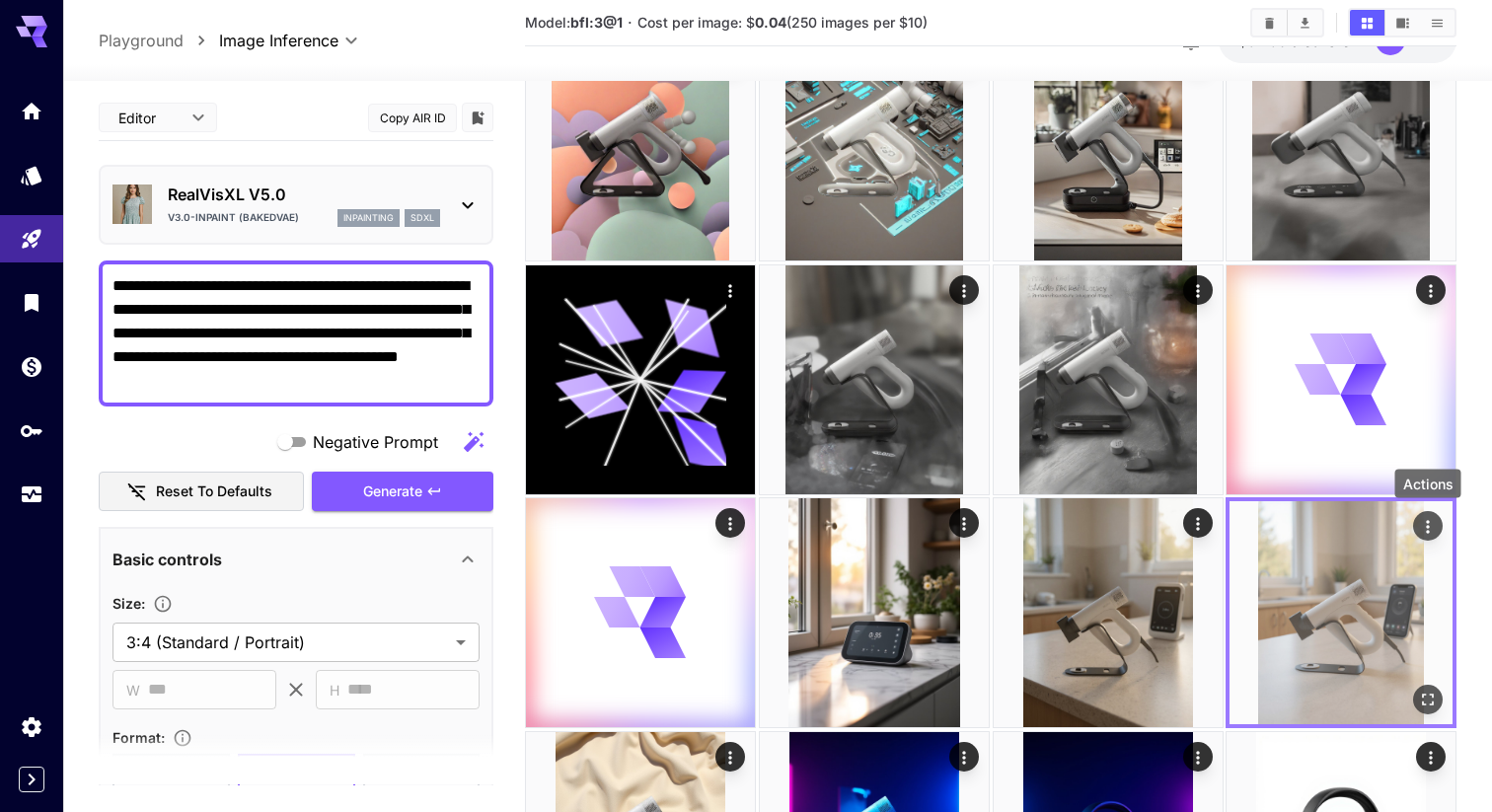 click at bounding box center (1428, 526) 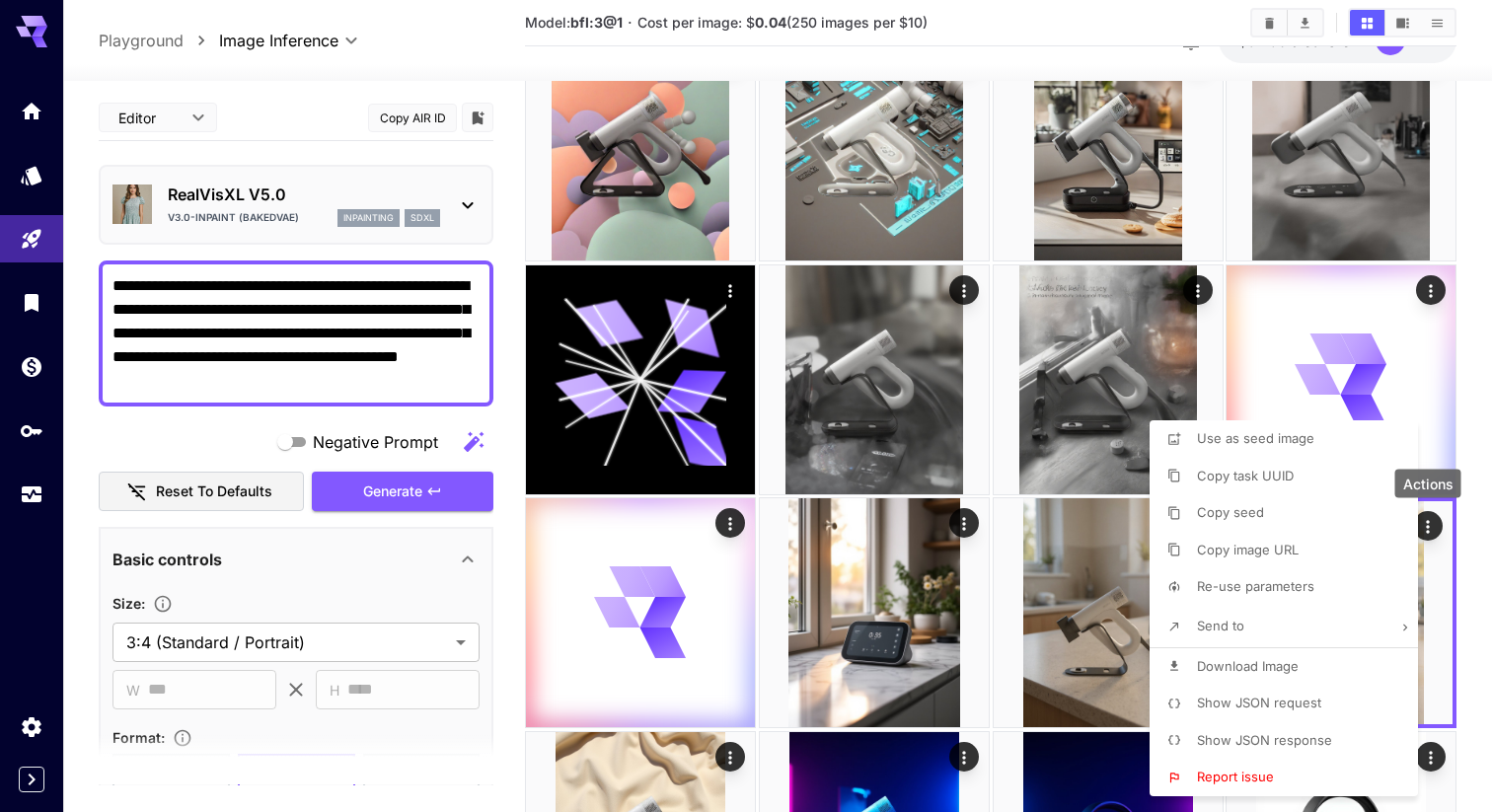 click on "Re-use parameters" at bounding box center [1255, 586] 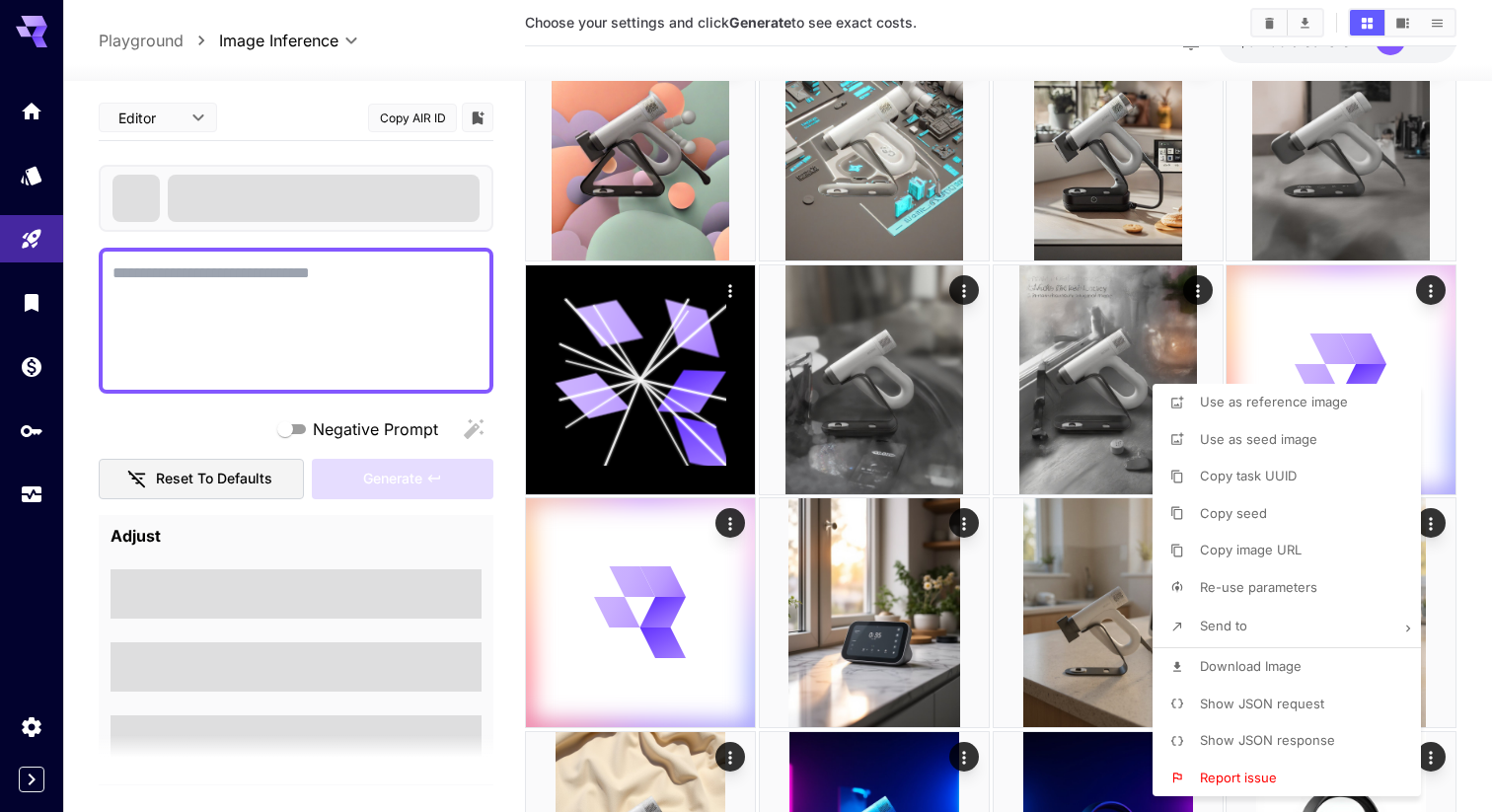 type on "**********" 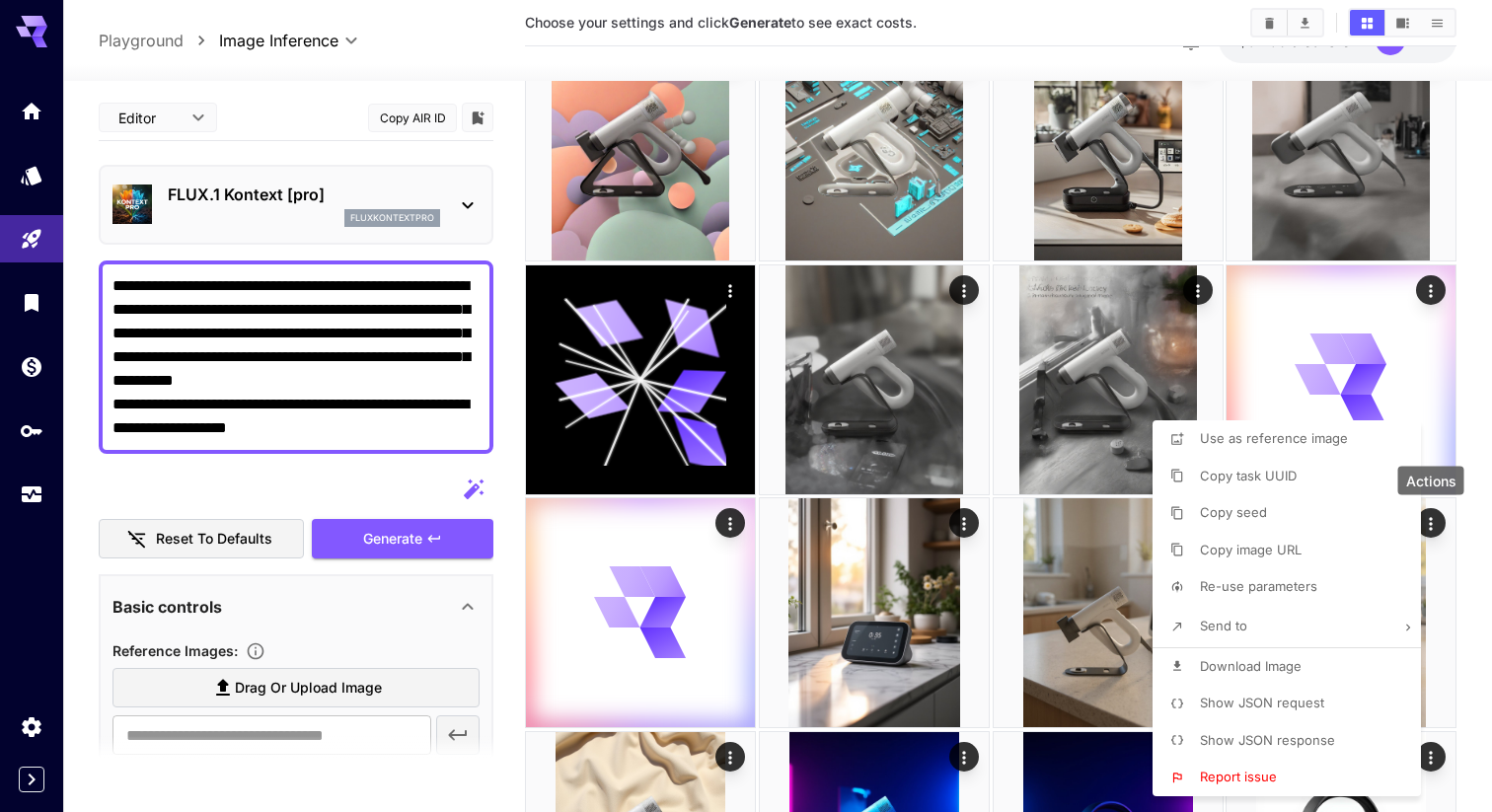 click at bounding box center [746, 406] 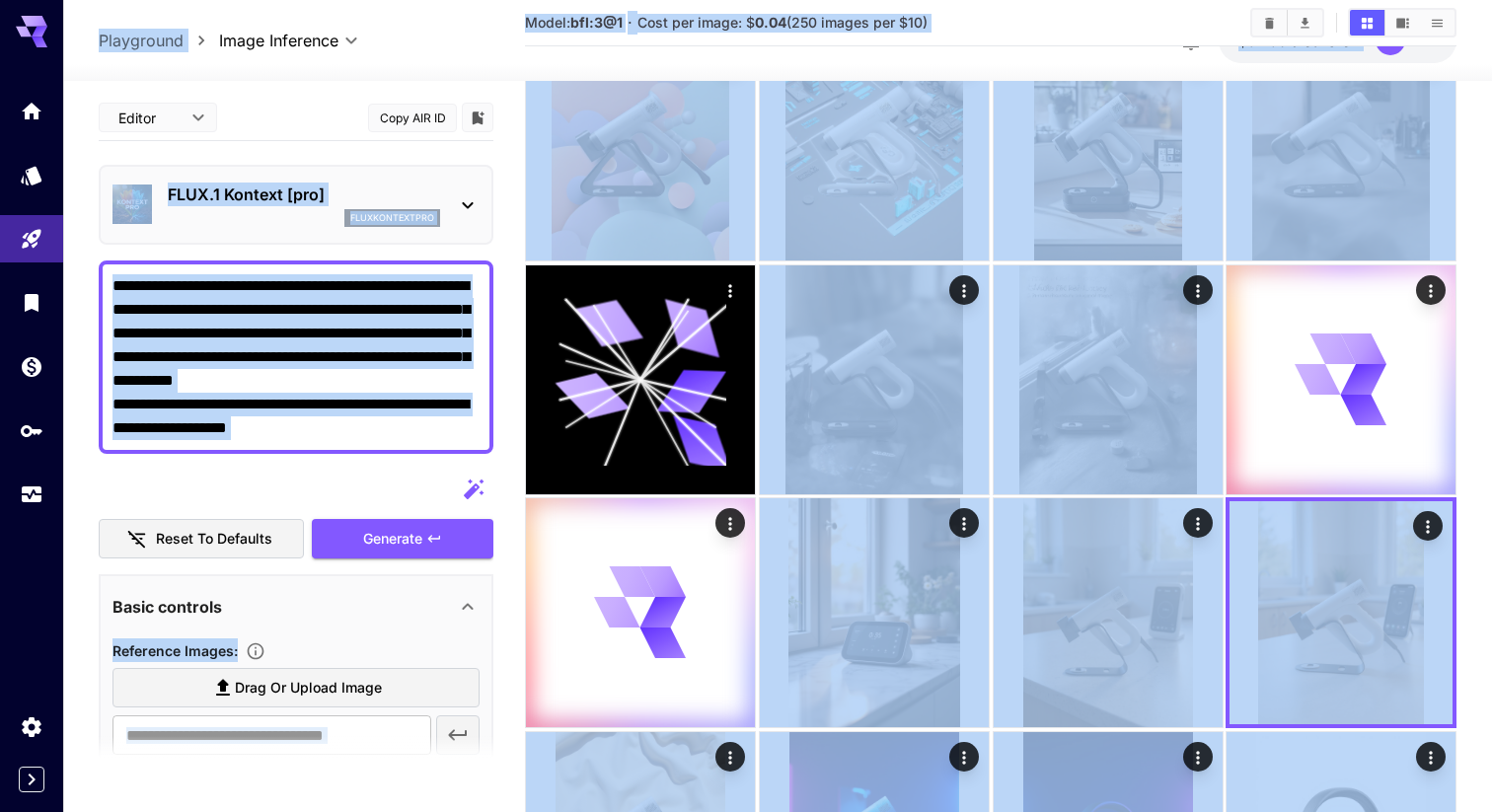 copy on "**********" 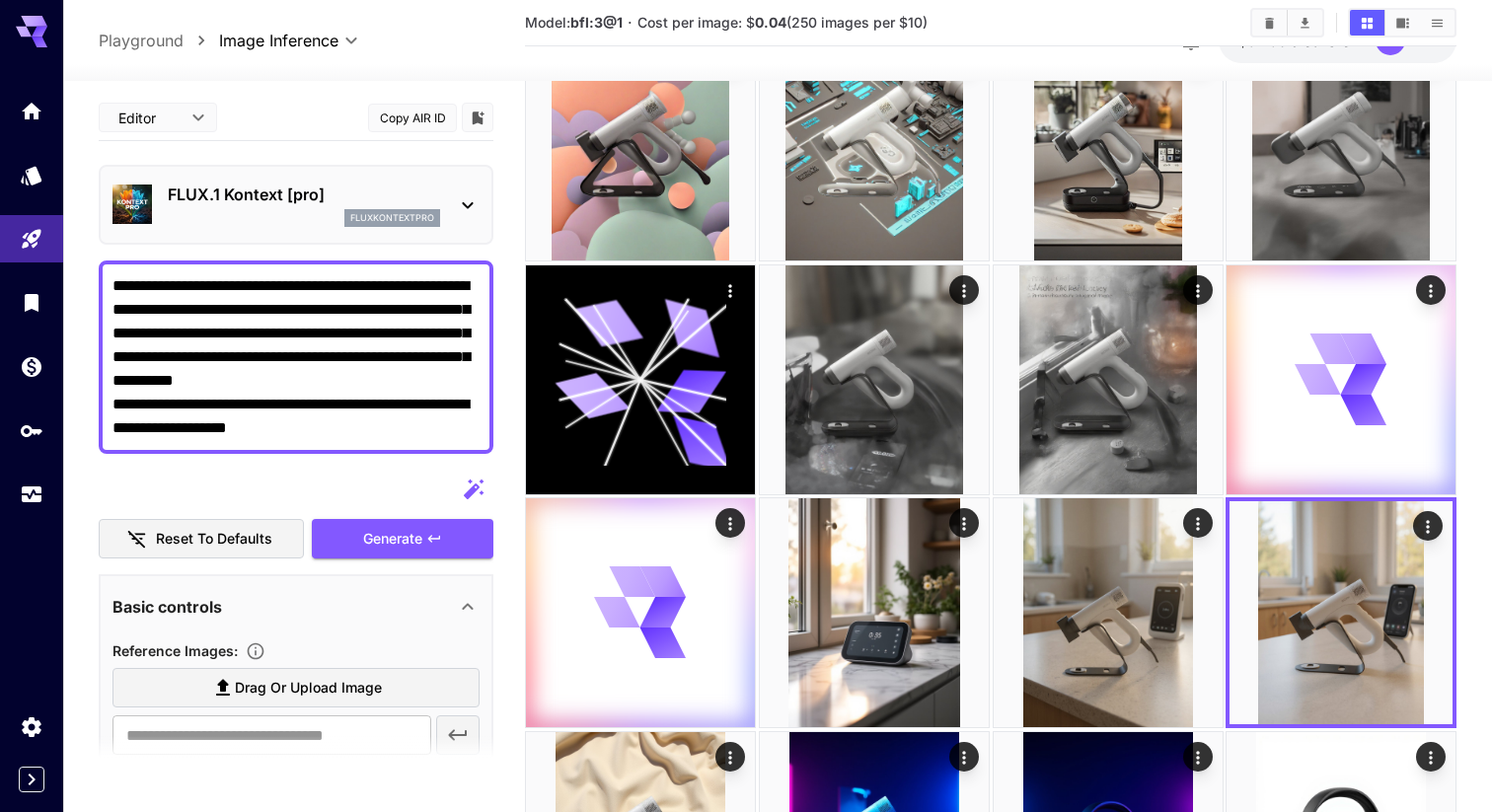 click on "**********" at bounding box center [296, 357] 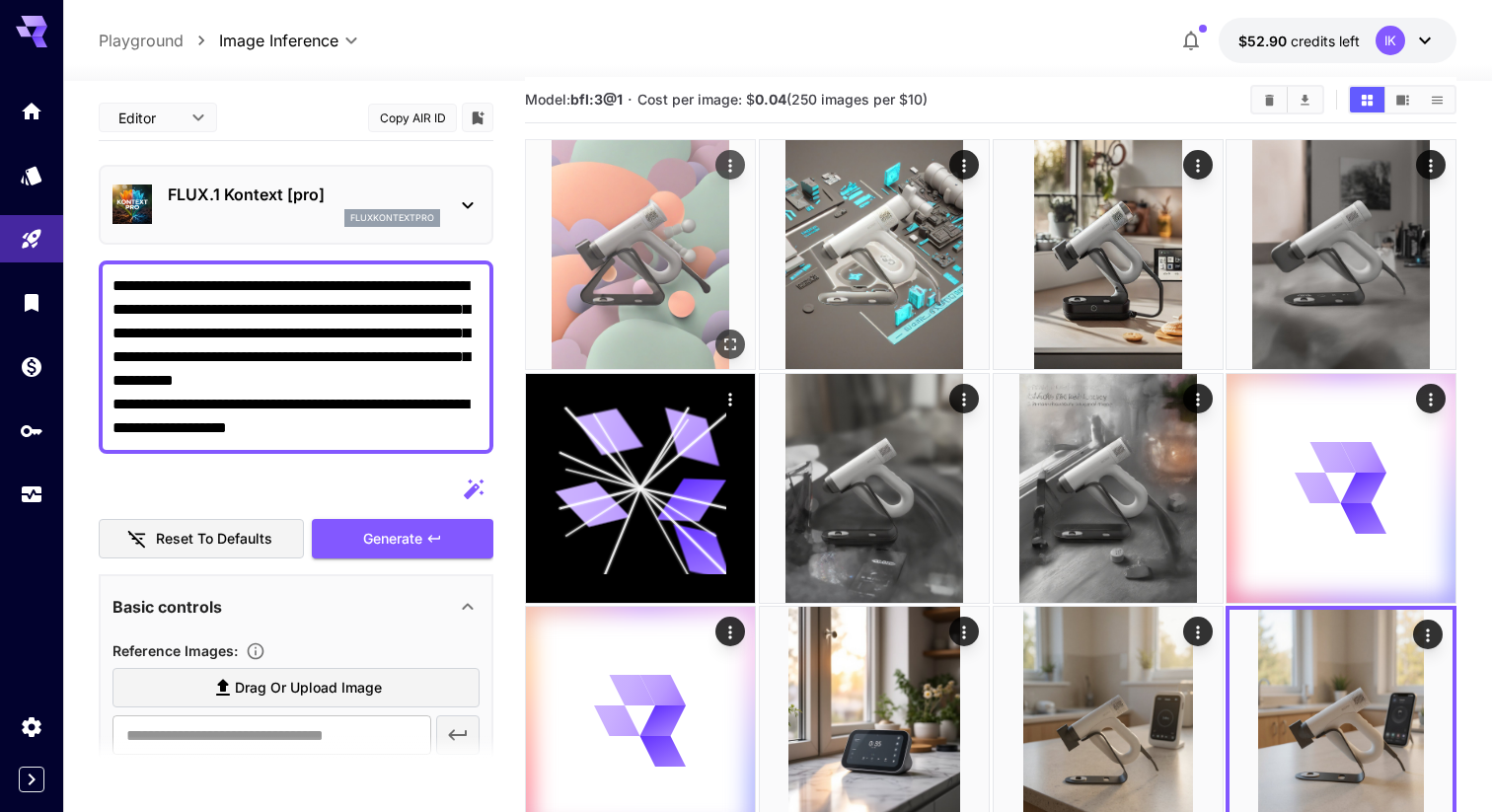 scroll, scrollTop: 0, scrollLeft: 0, axis: both 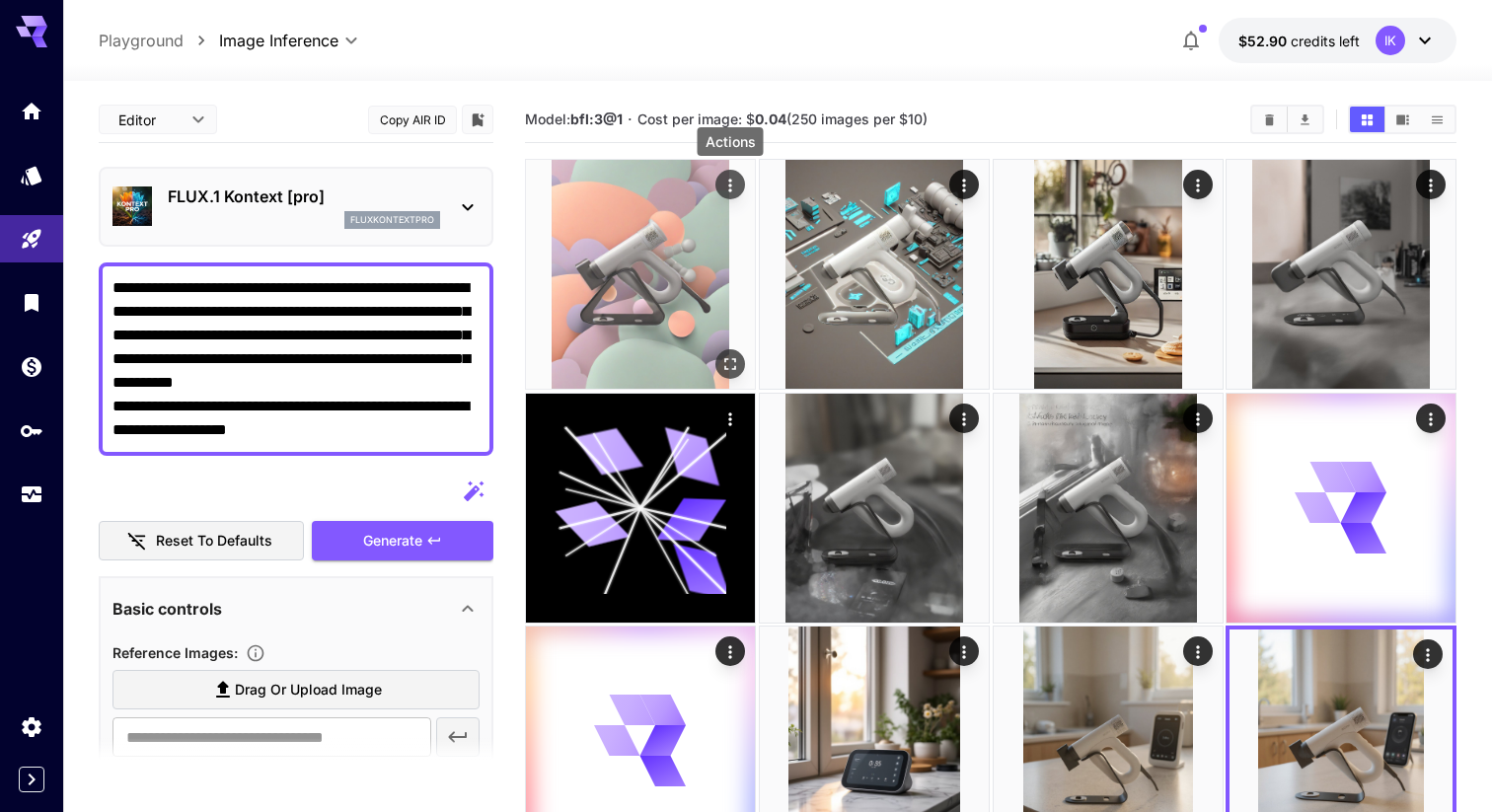 click 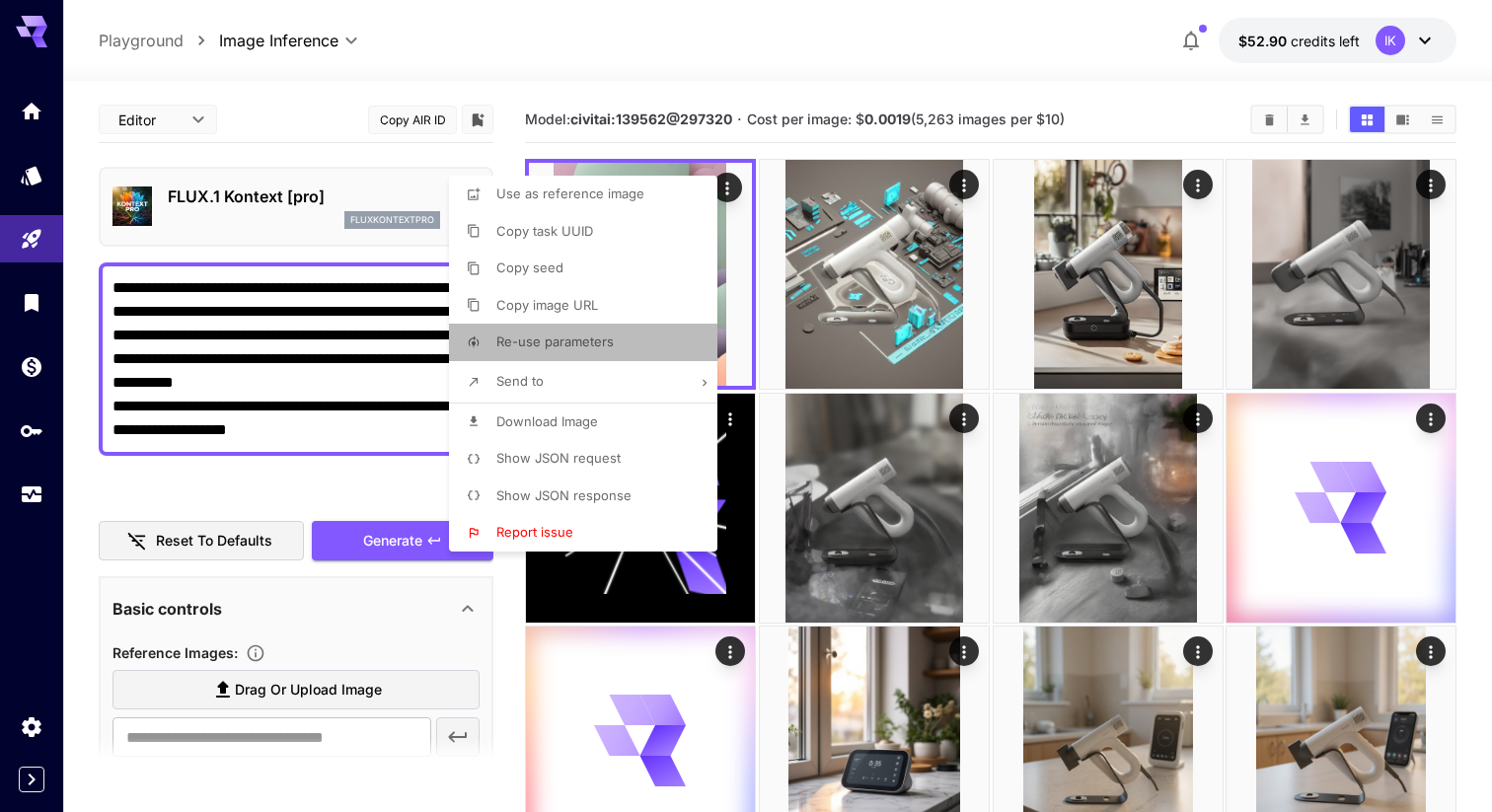 click on "Re-use parameters" at bounding box center (555, 341) 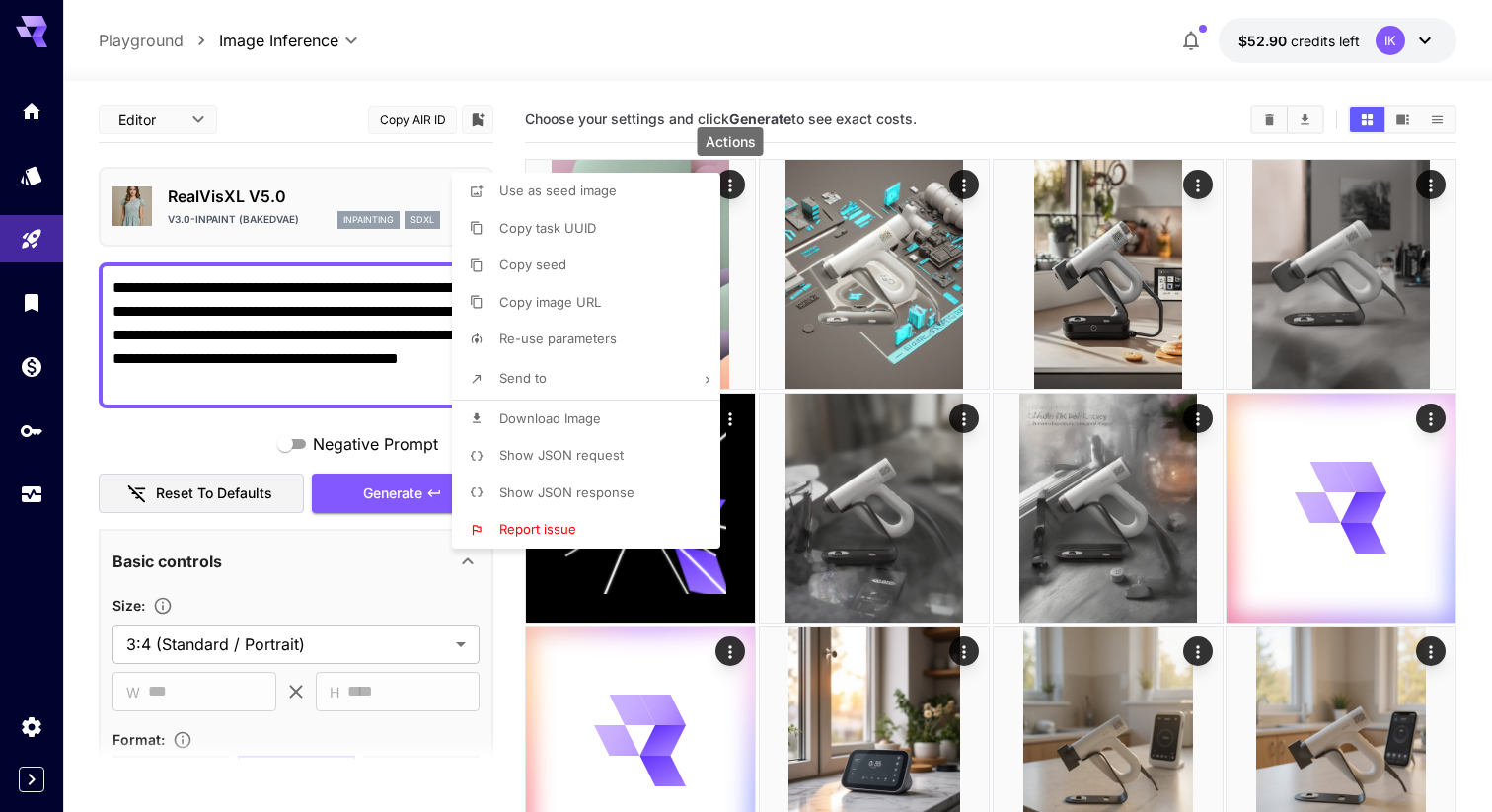 click at bounding box center (746, 406) 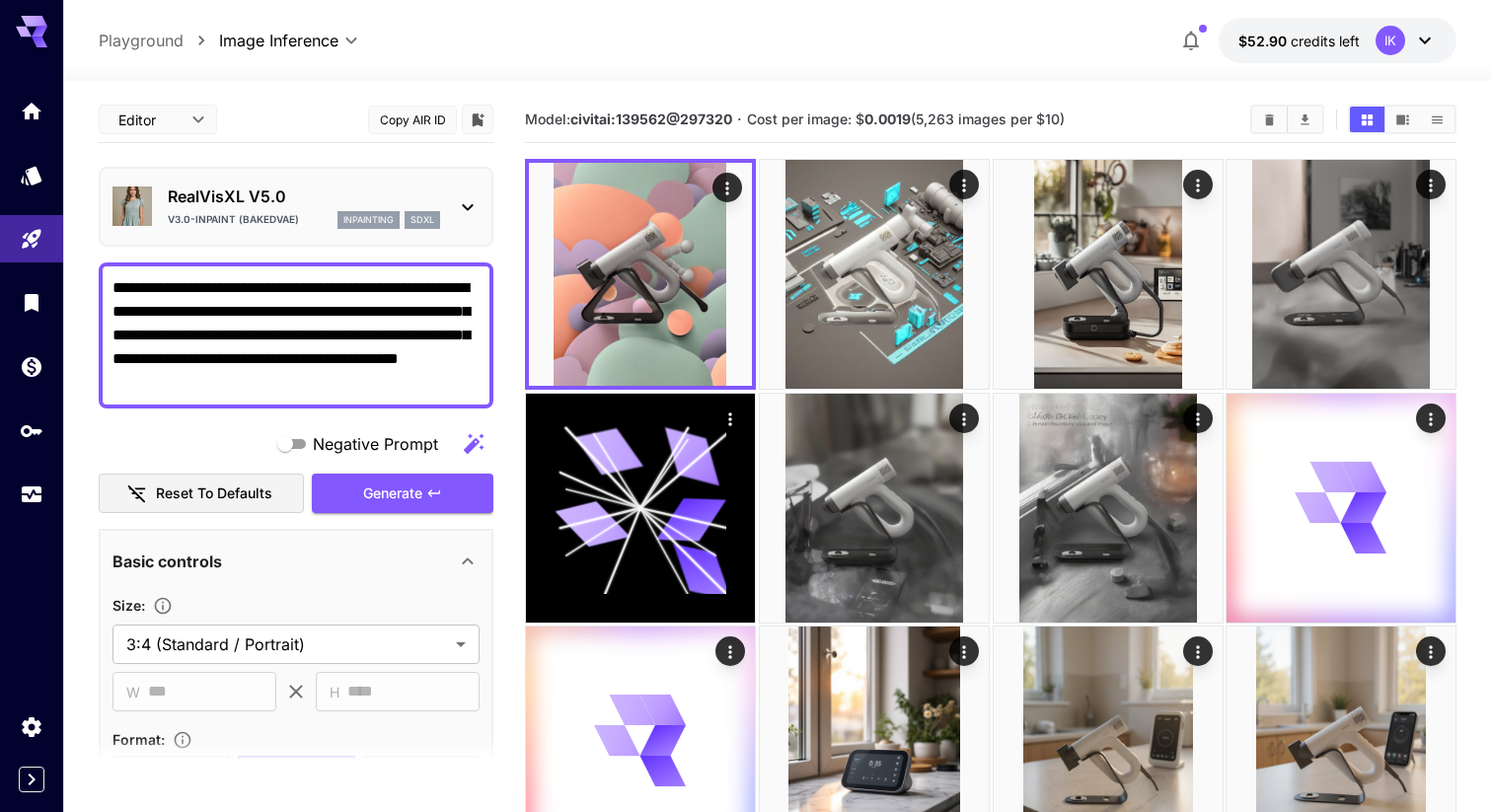 click on "**********" at bounding box center (296, 335) 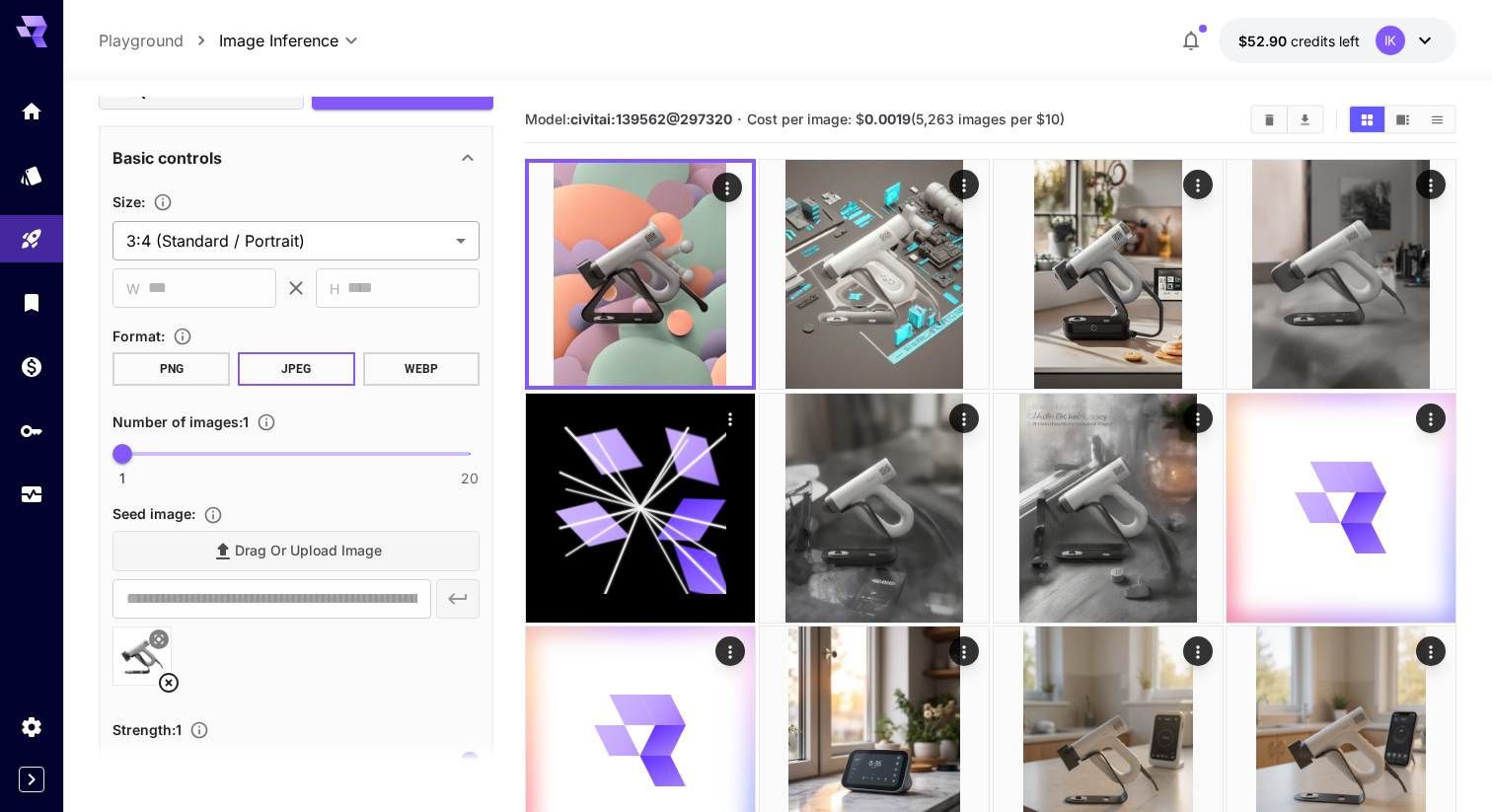 scroll, scrollTop: 458, scrollLeft: 0, axis: vertical 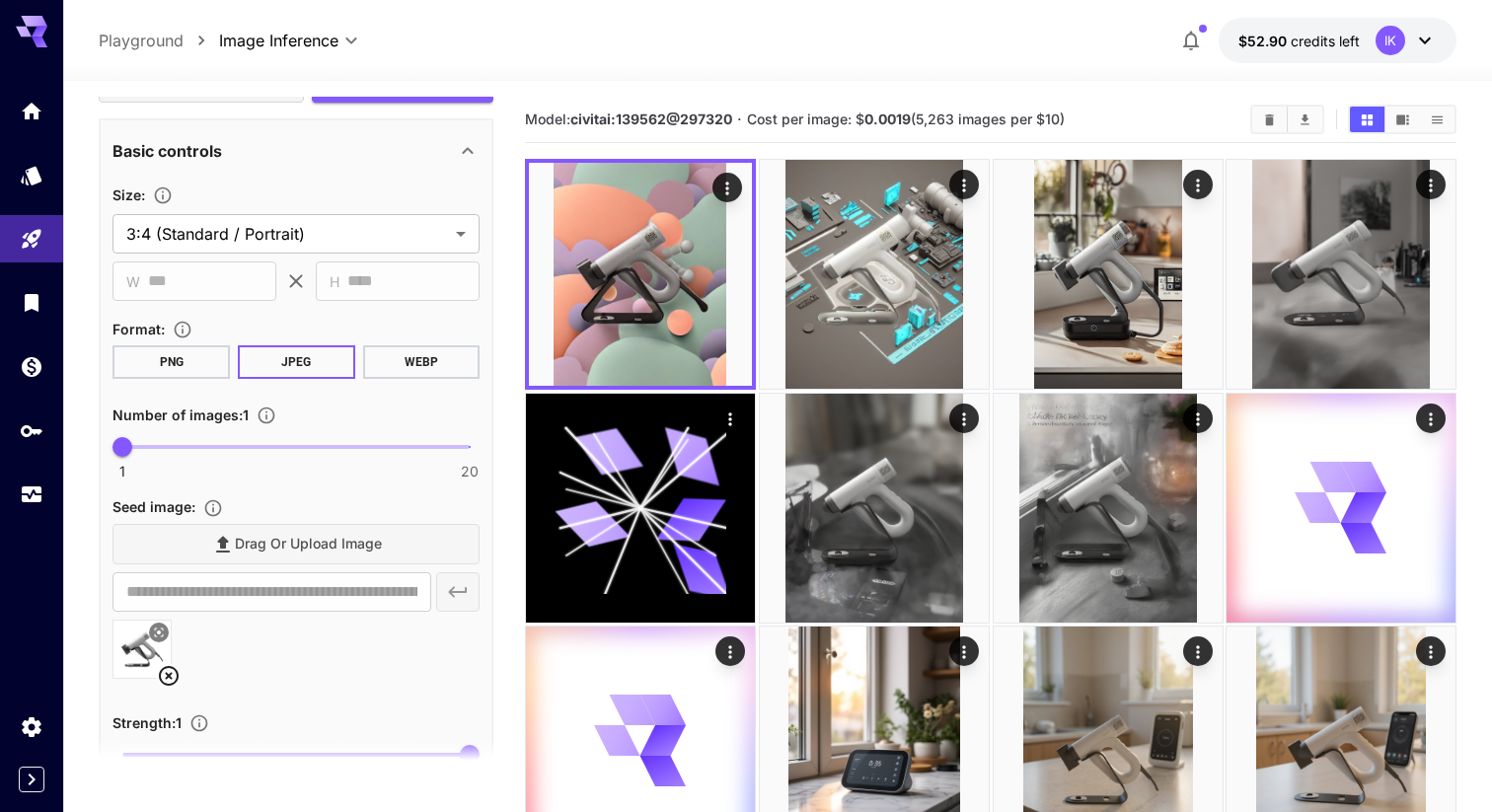 type on "**********" 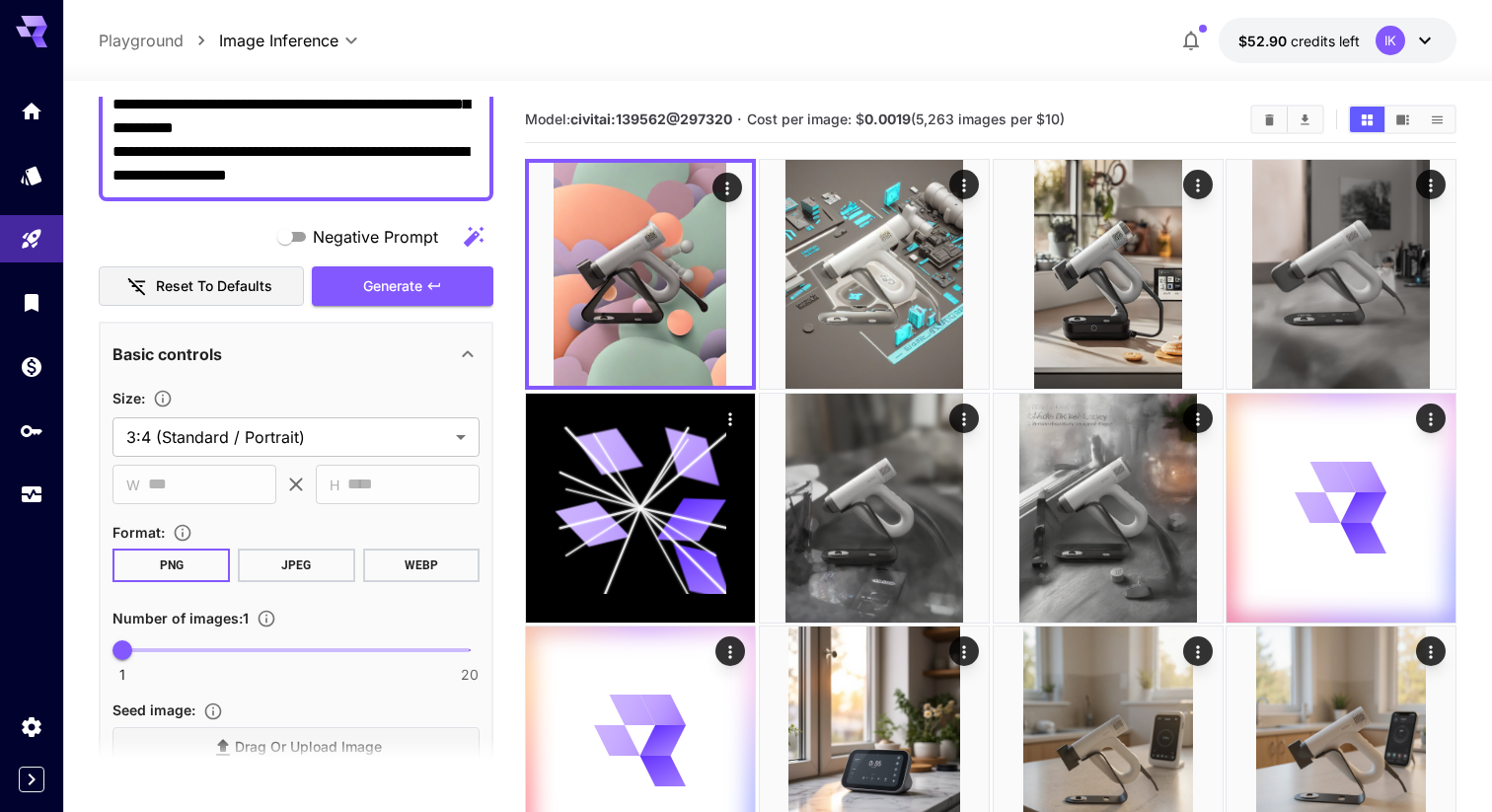 scroll, scrollTop: 177, scrollLeft: 0, axis: vertical 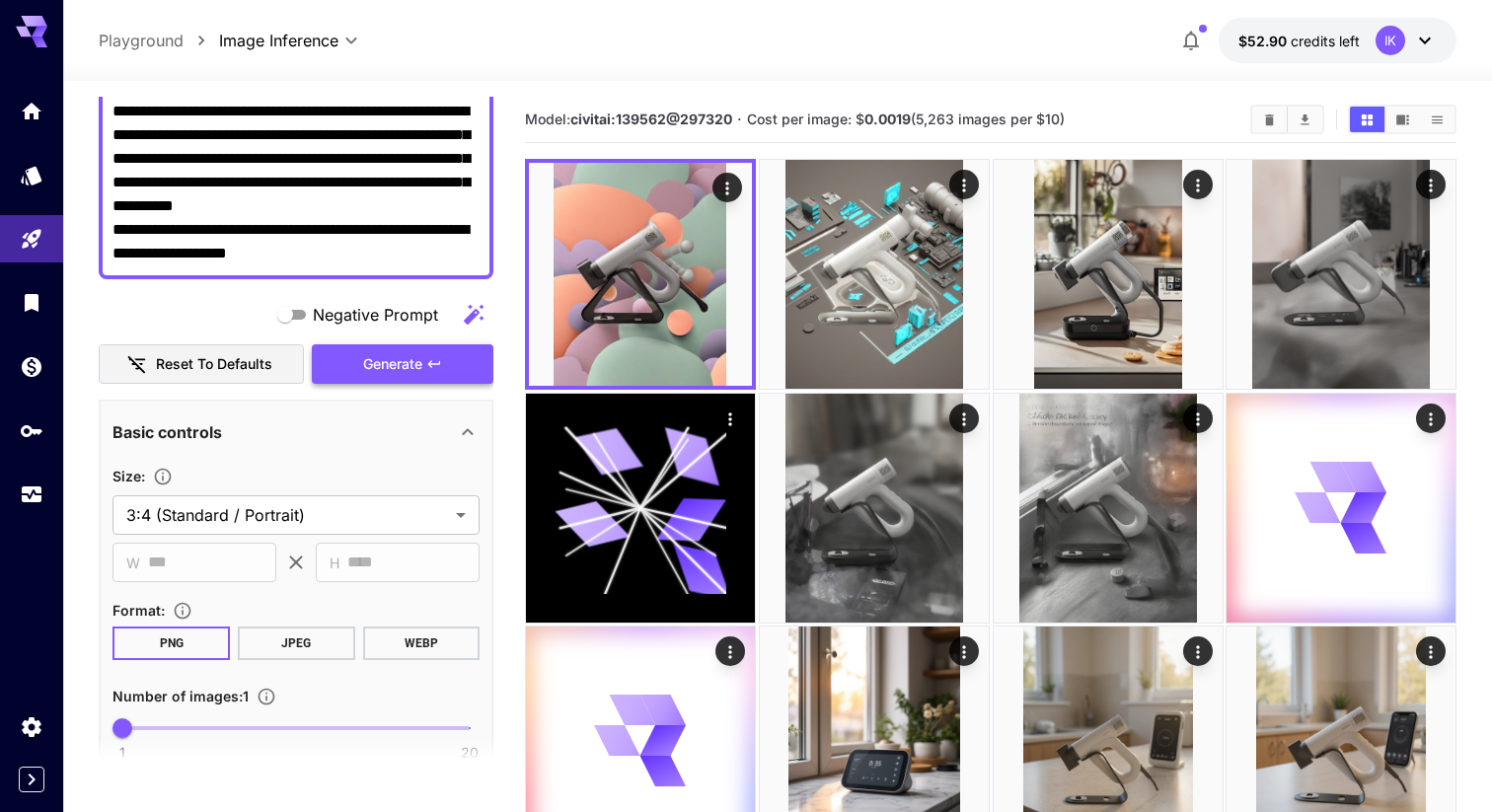 click on "Generate" at bounding box center [393, 364] 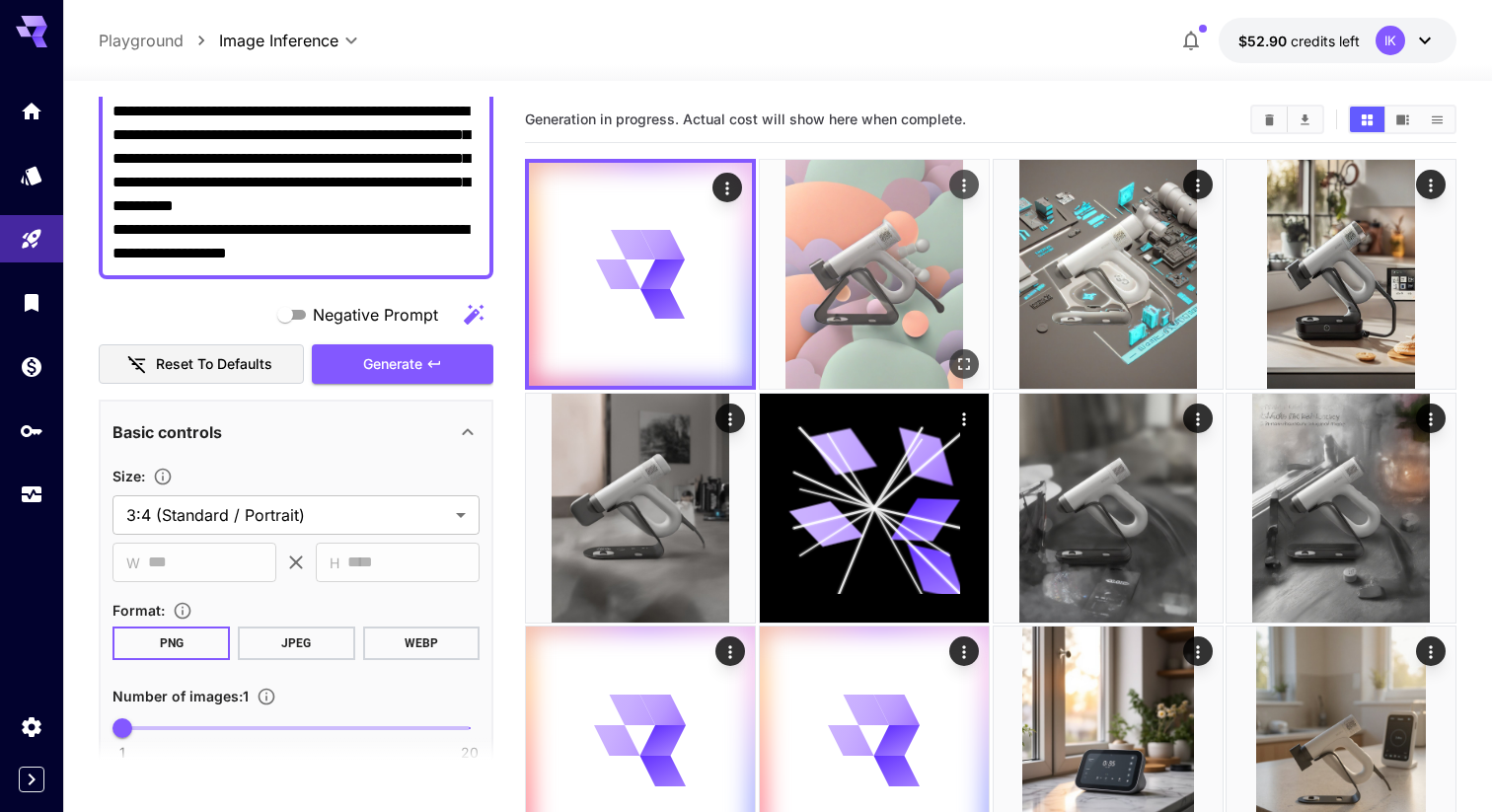 click at bounding box center [874, 274] 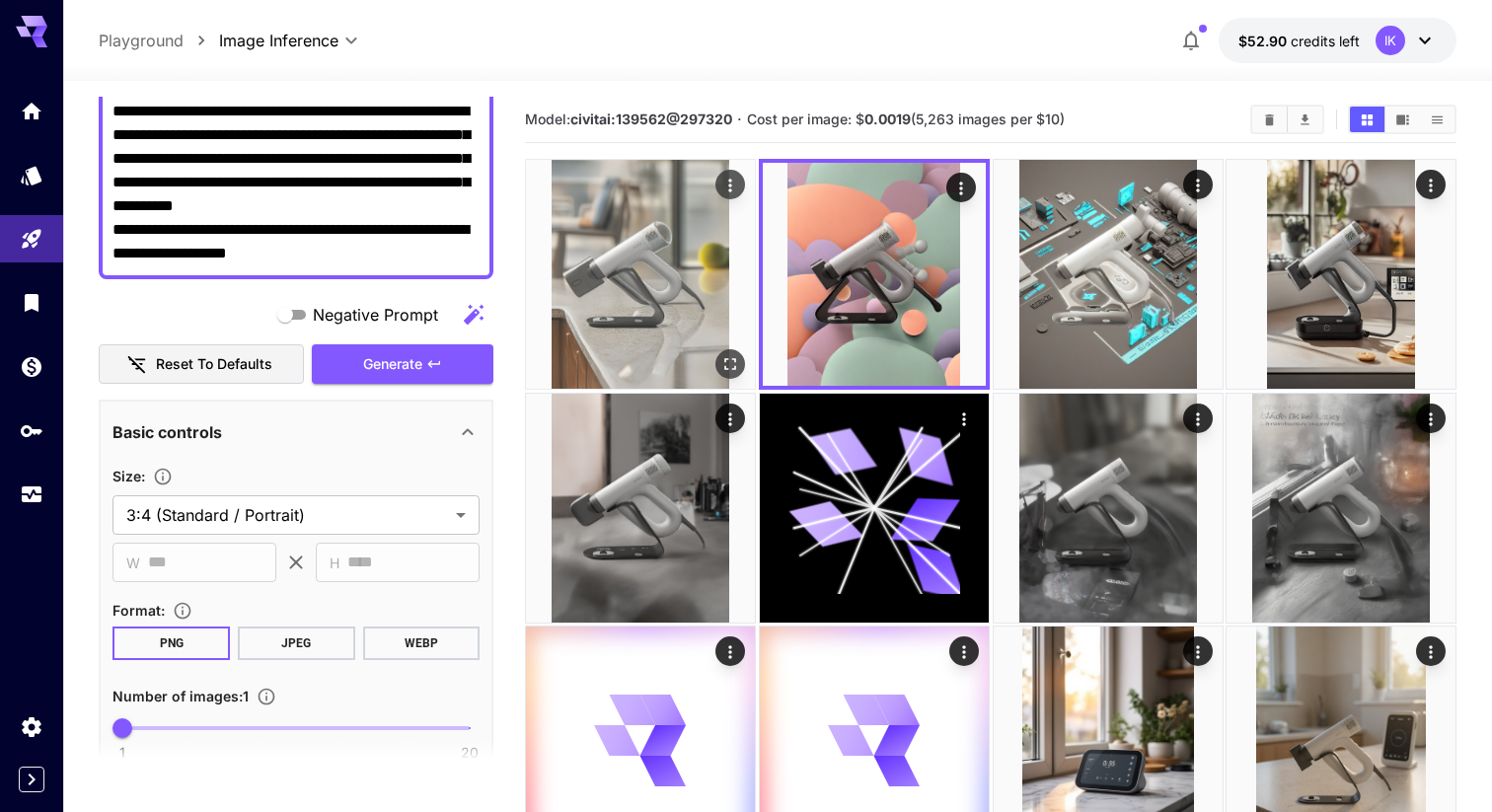 click at bounding box center [640, 274] 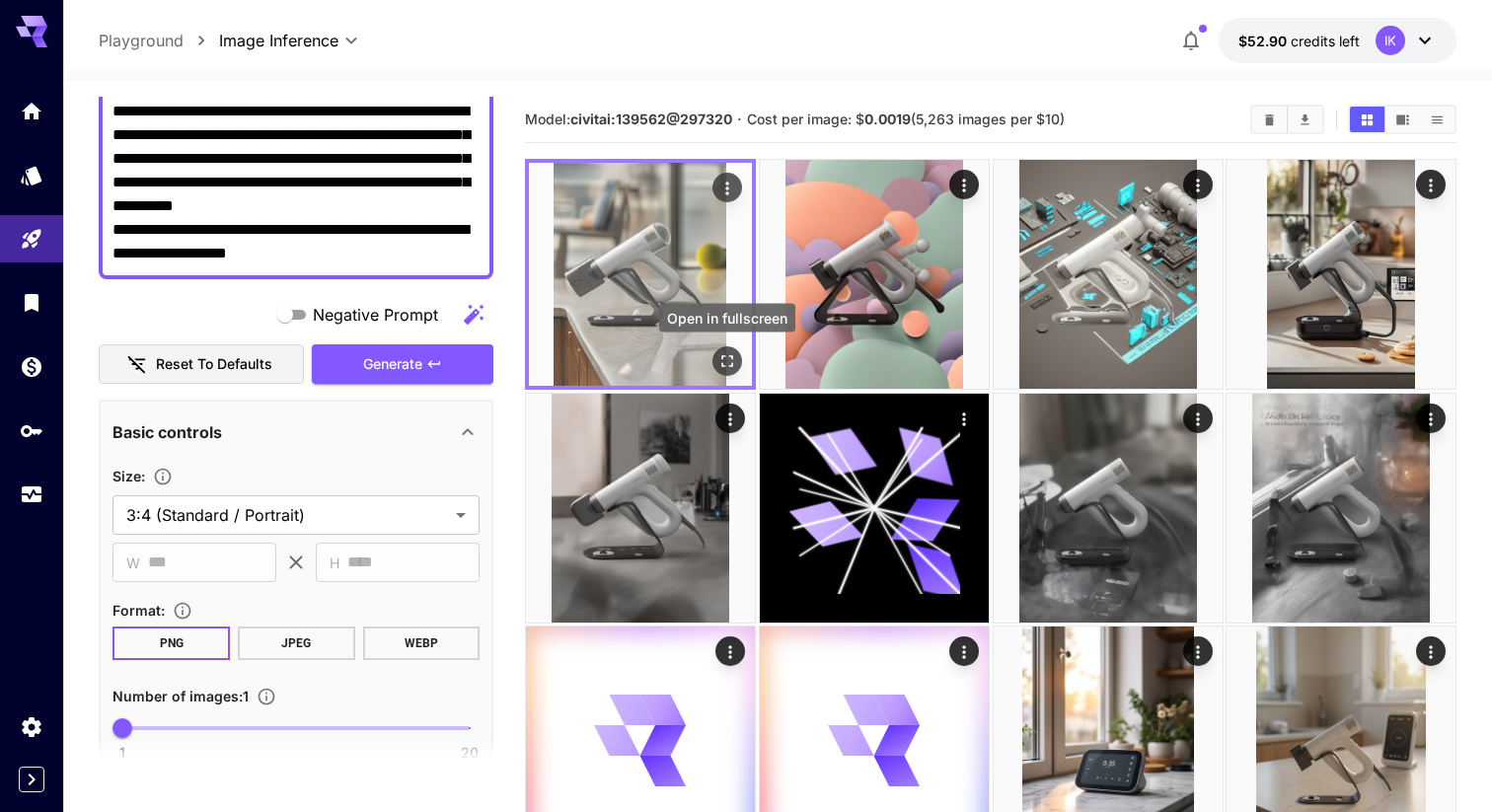 click 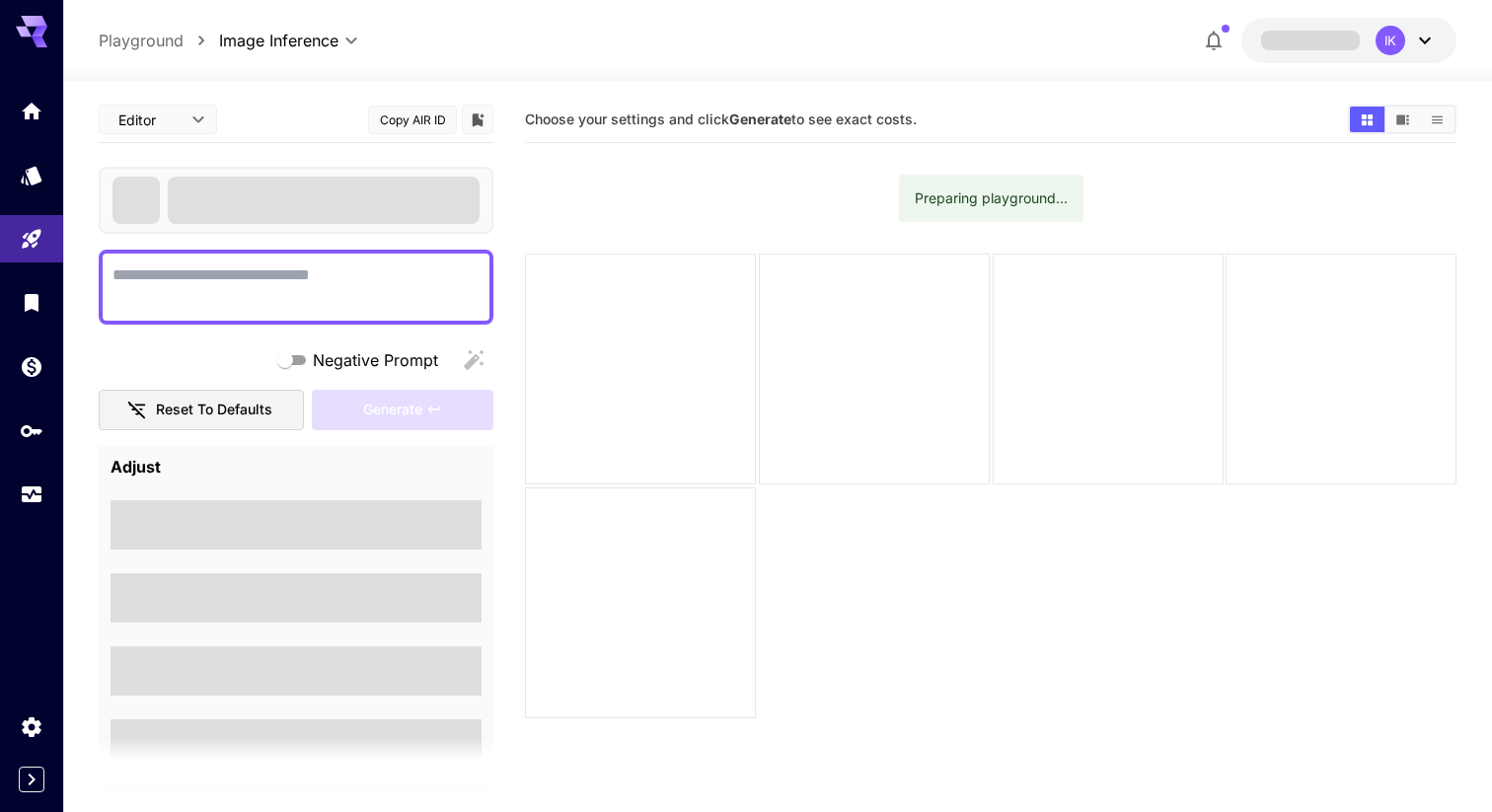 scroll, scrollTop: 0, scrollLeft: 0, axis: both 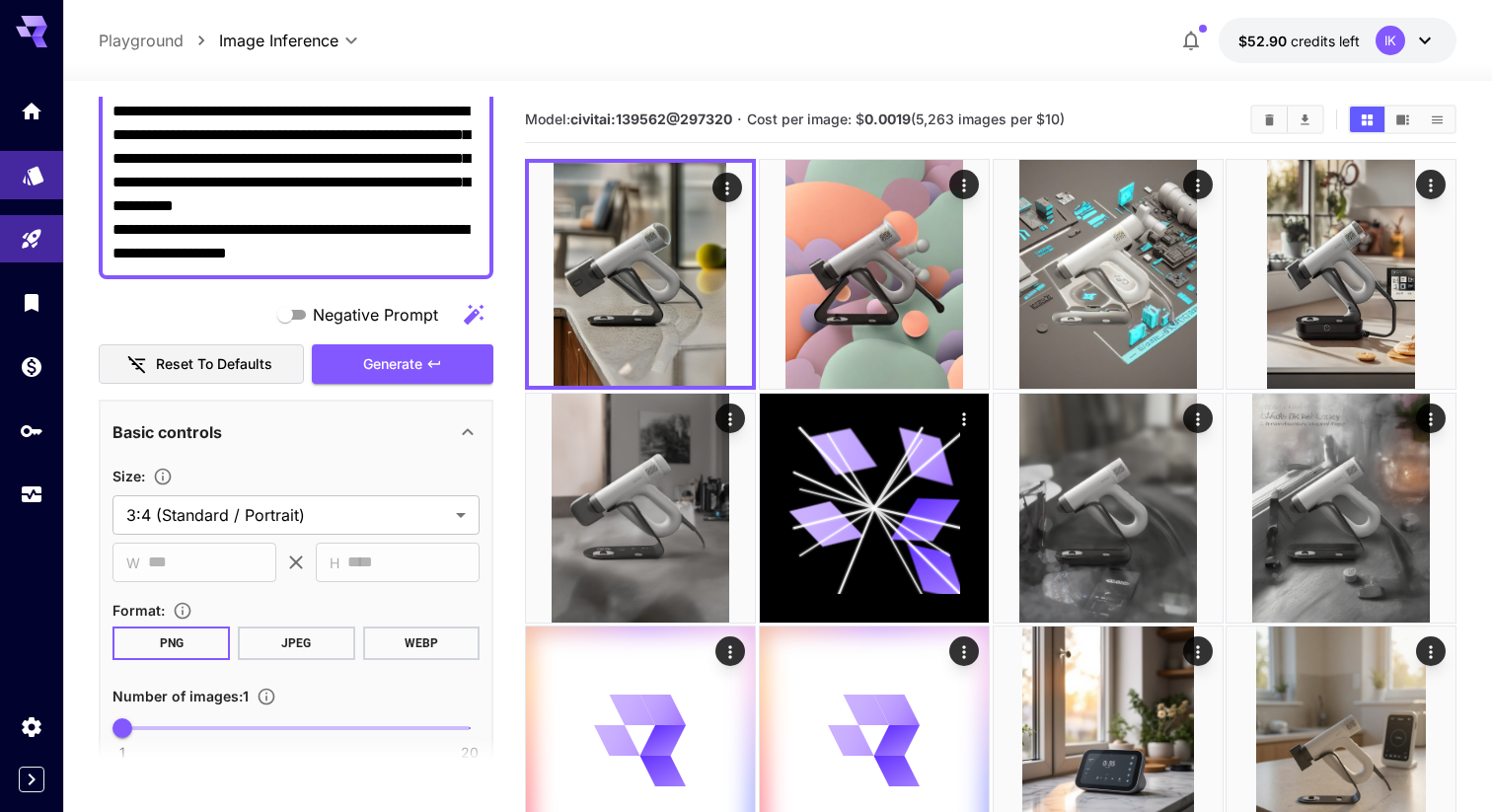 click 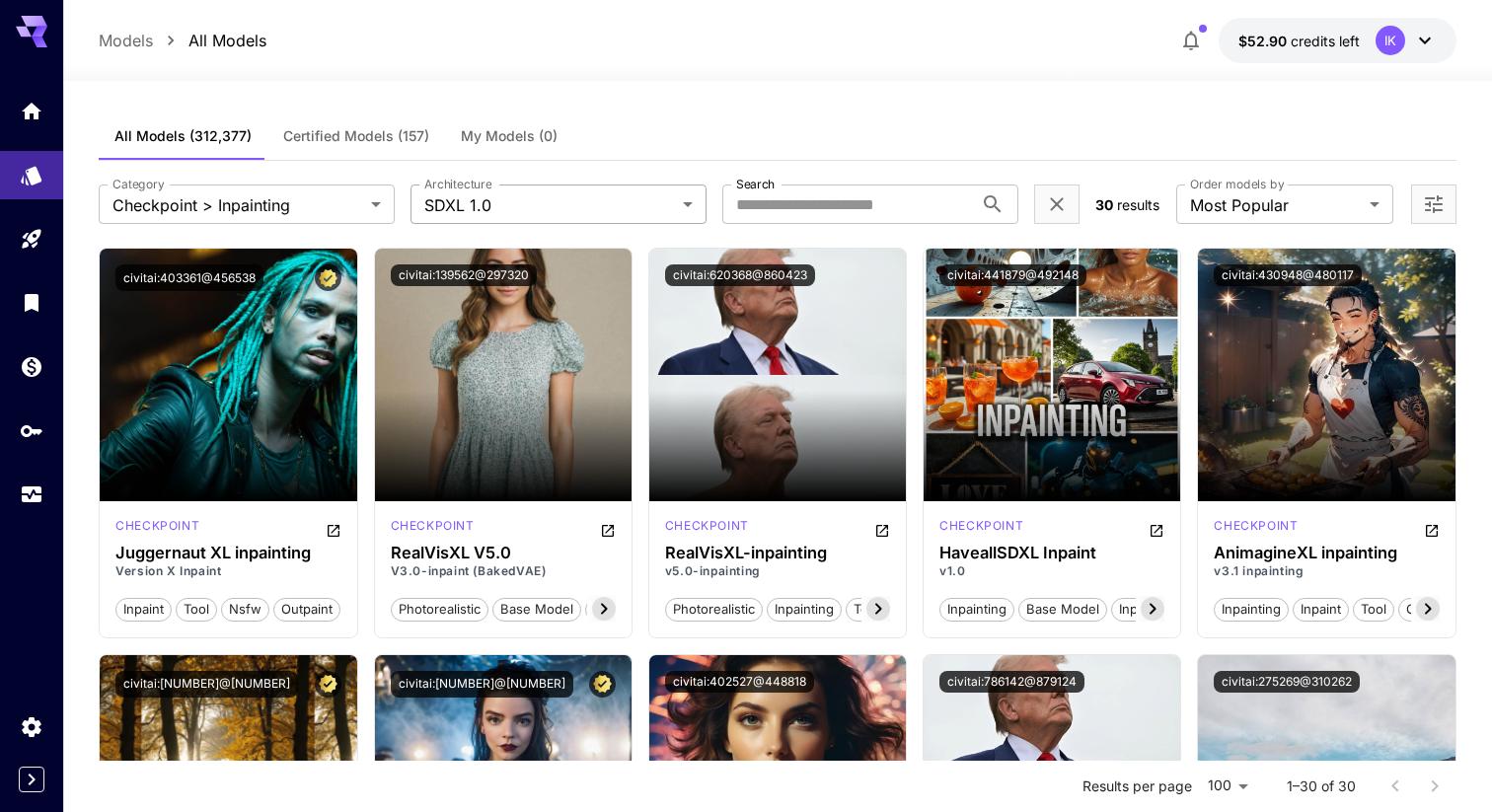 click on "**********" at bounding box center [746, 1789] 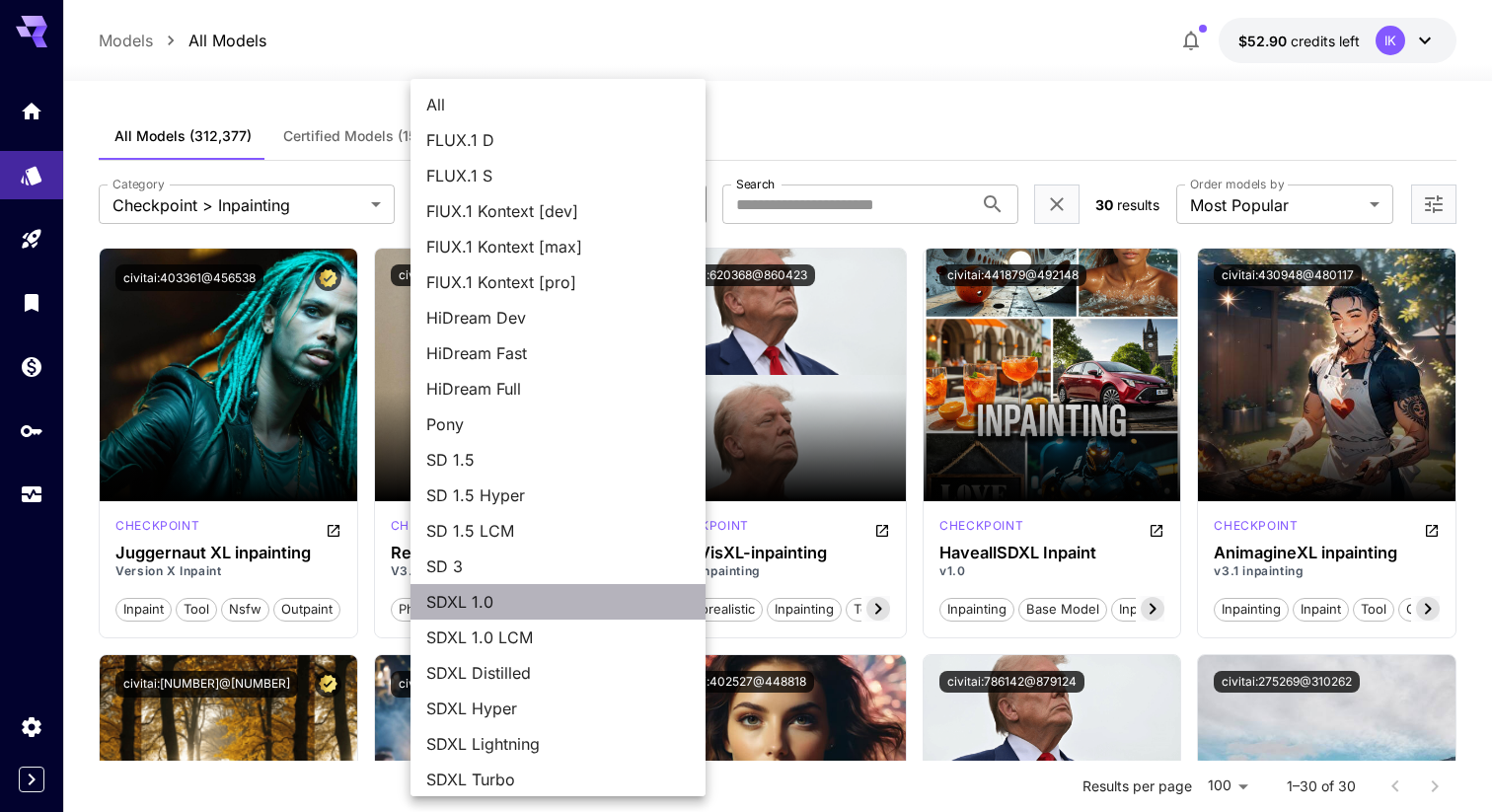 click on "SDXL 1.0" at bounding box center (558, 602) 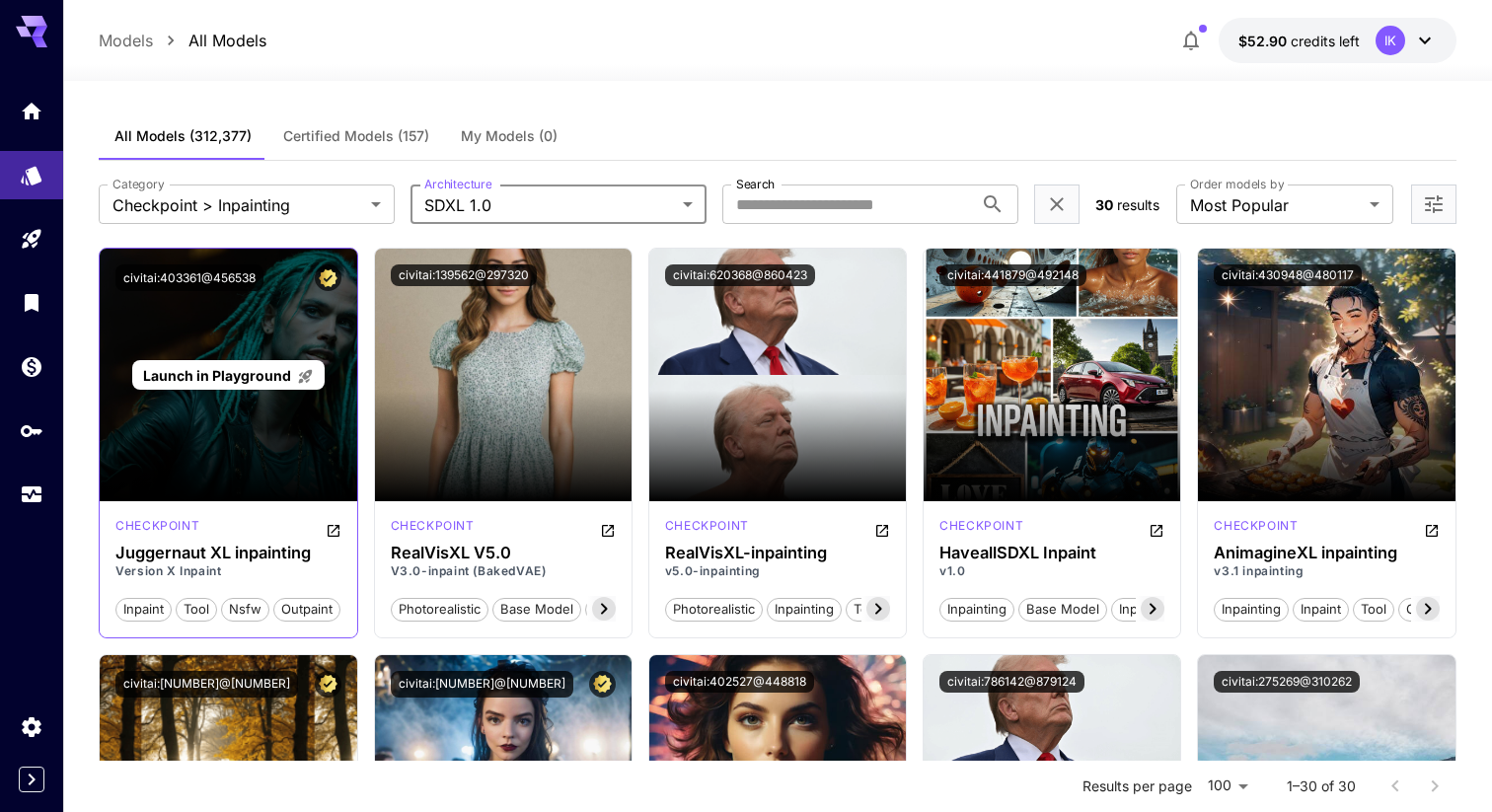 click on "Launch in Playground" at bounding box center (228, 375) 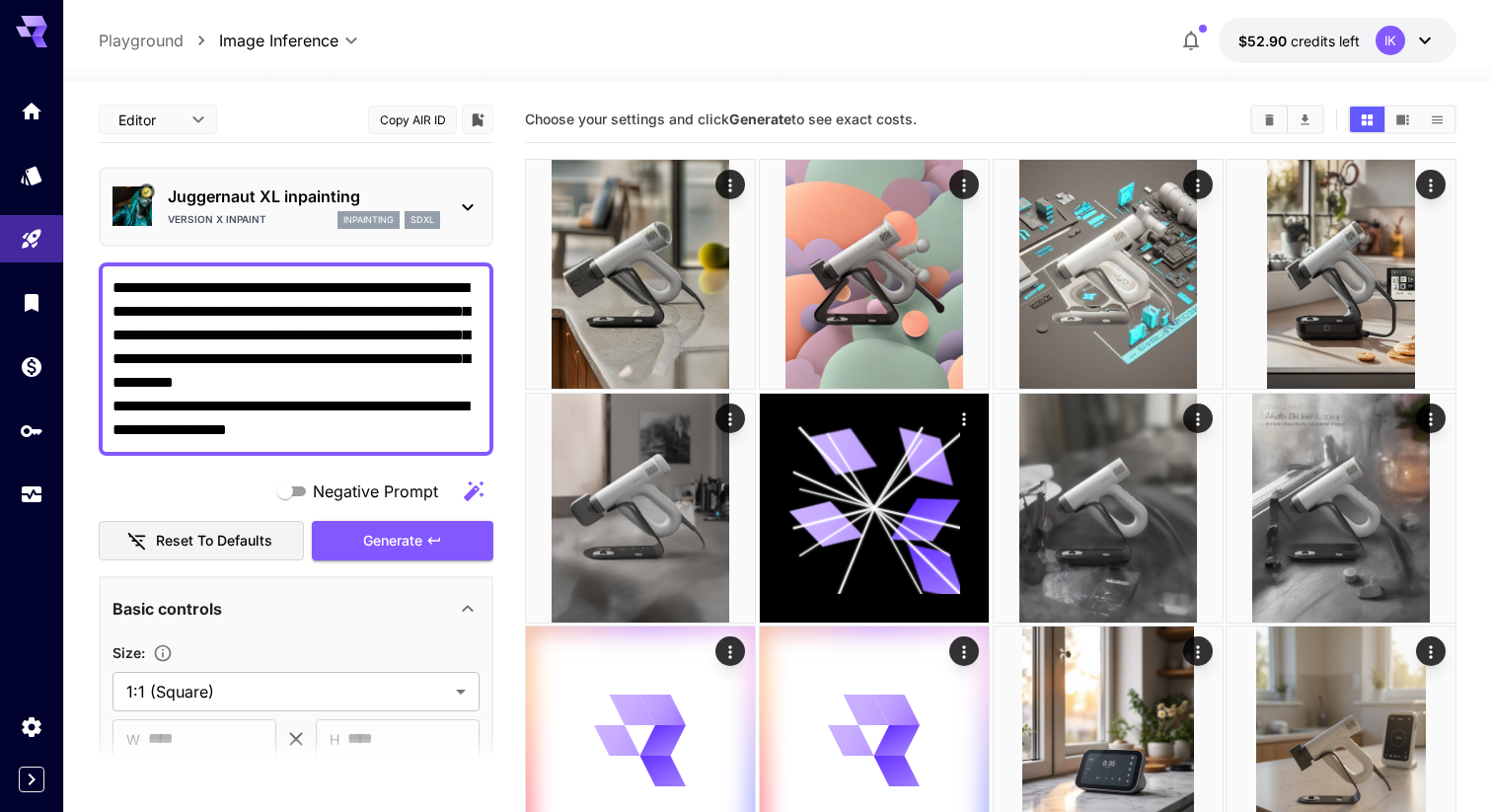 click on "**********" at bounding box center (296, 359) 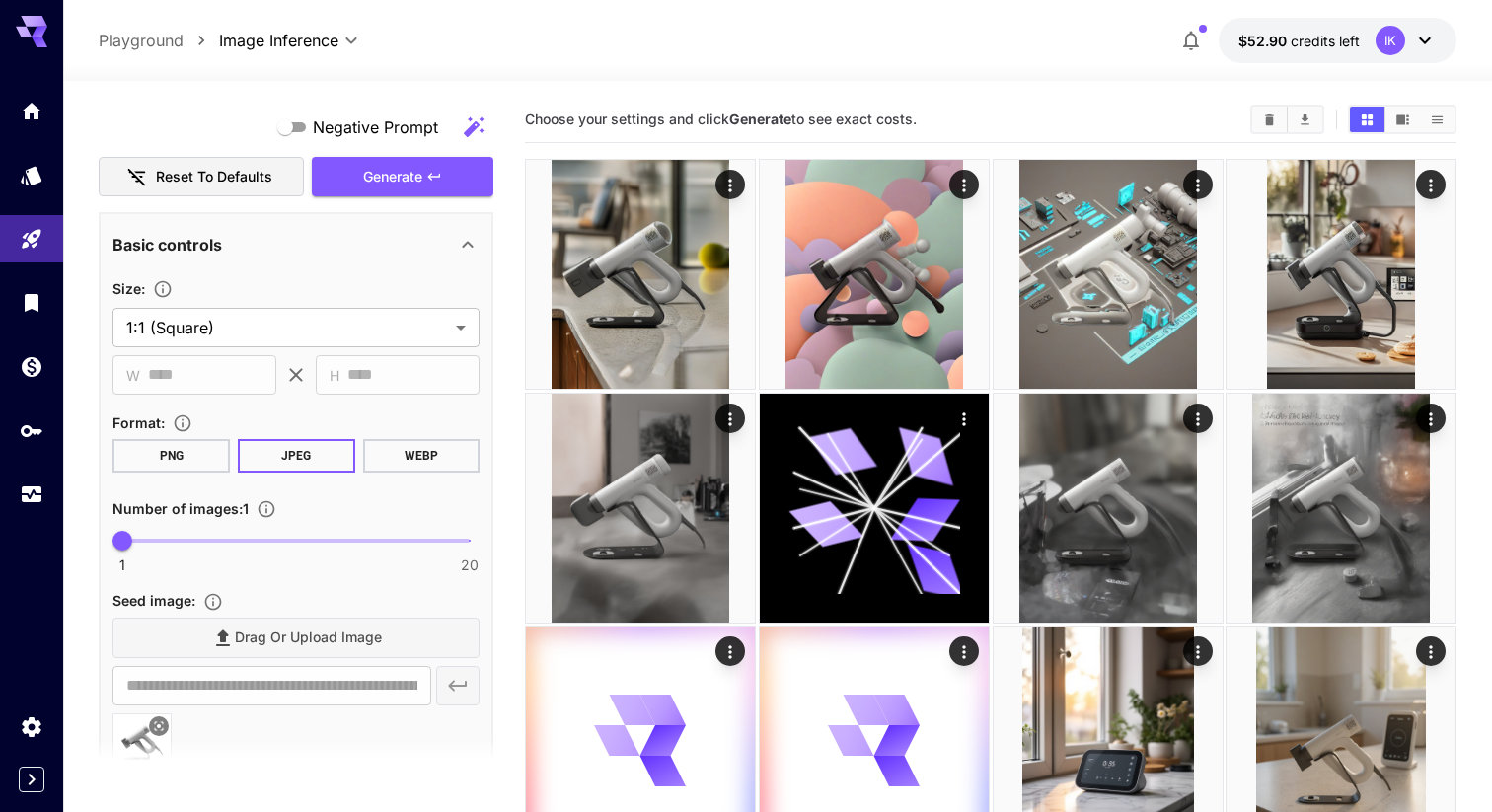 scroll, scrollTop: 485, scrollLeft: 0, axis: vertical 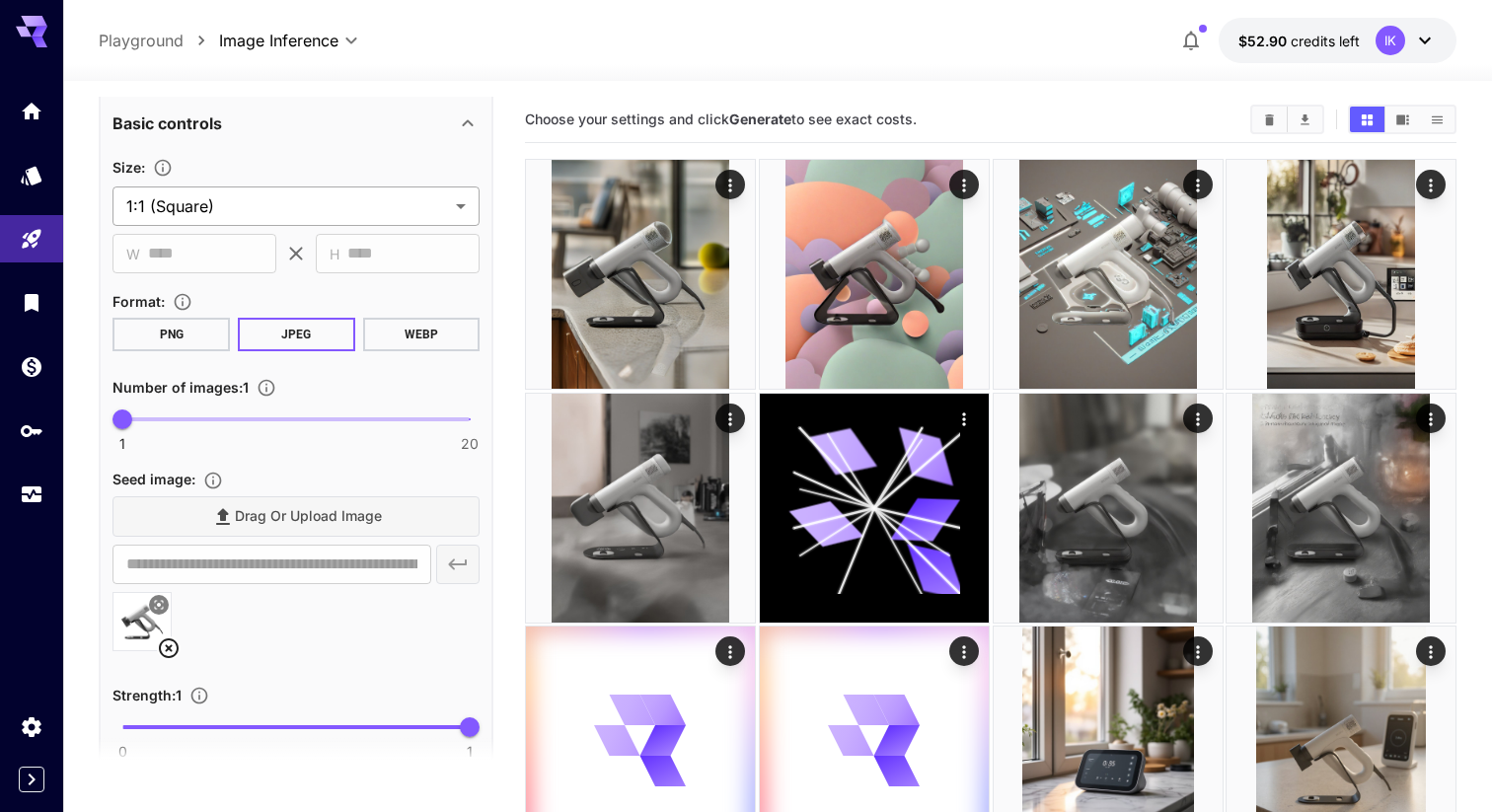 click on "**********" at bounding box center [746, 808] 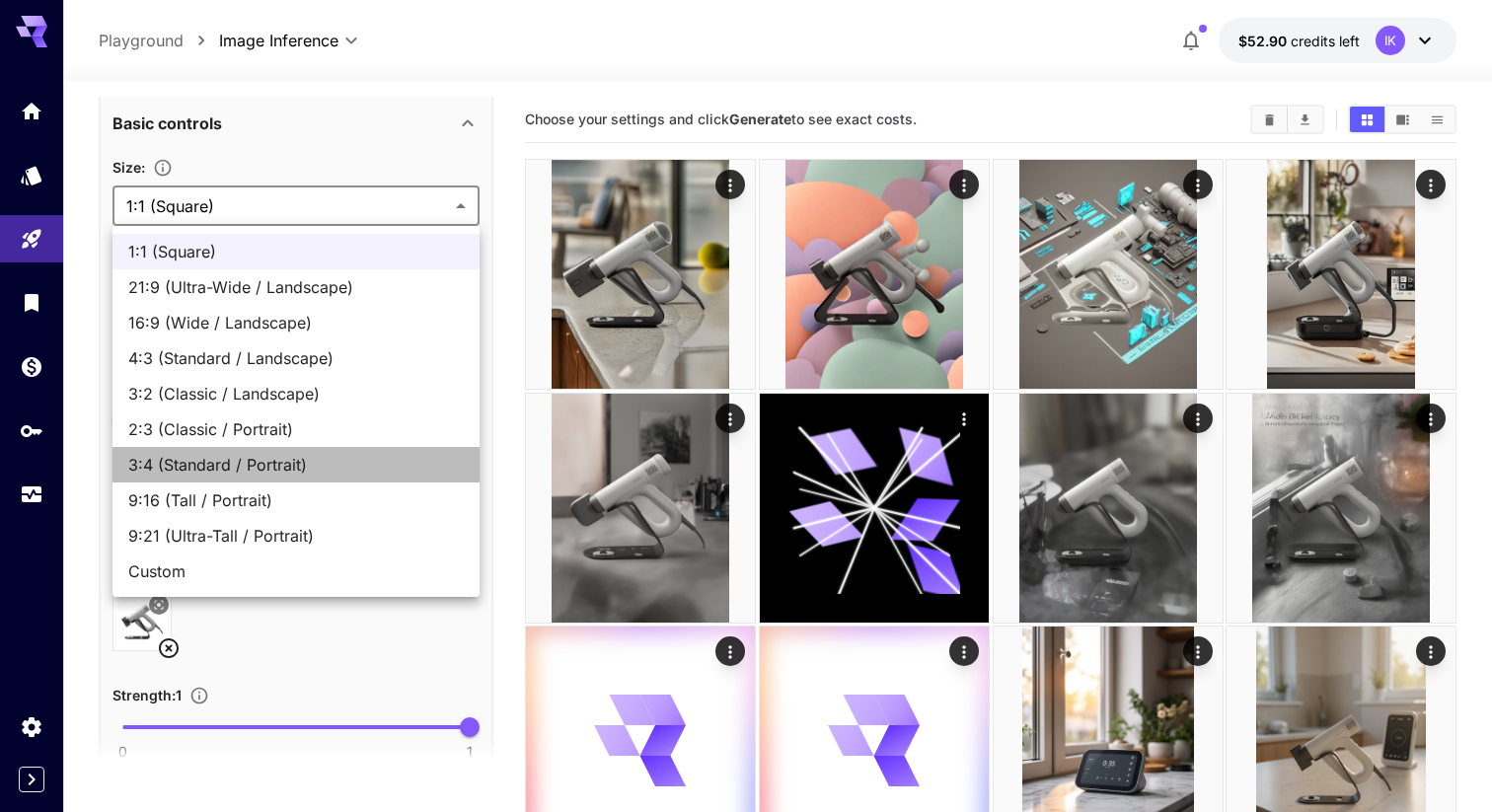click on "3:4 (Standard / Portrait)" at bounding box center (296, 465) 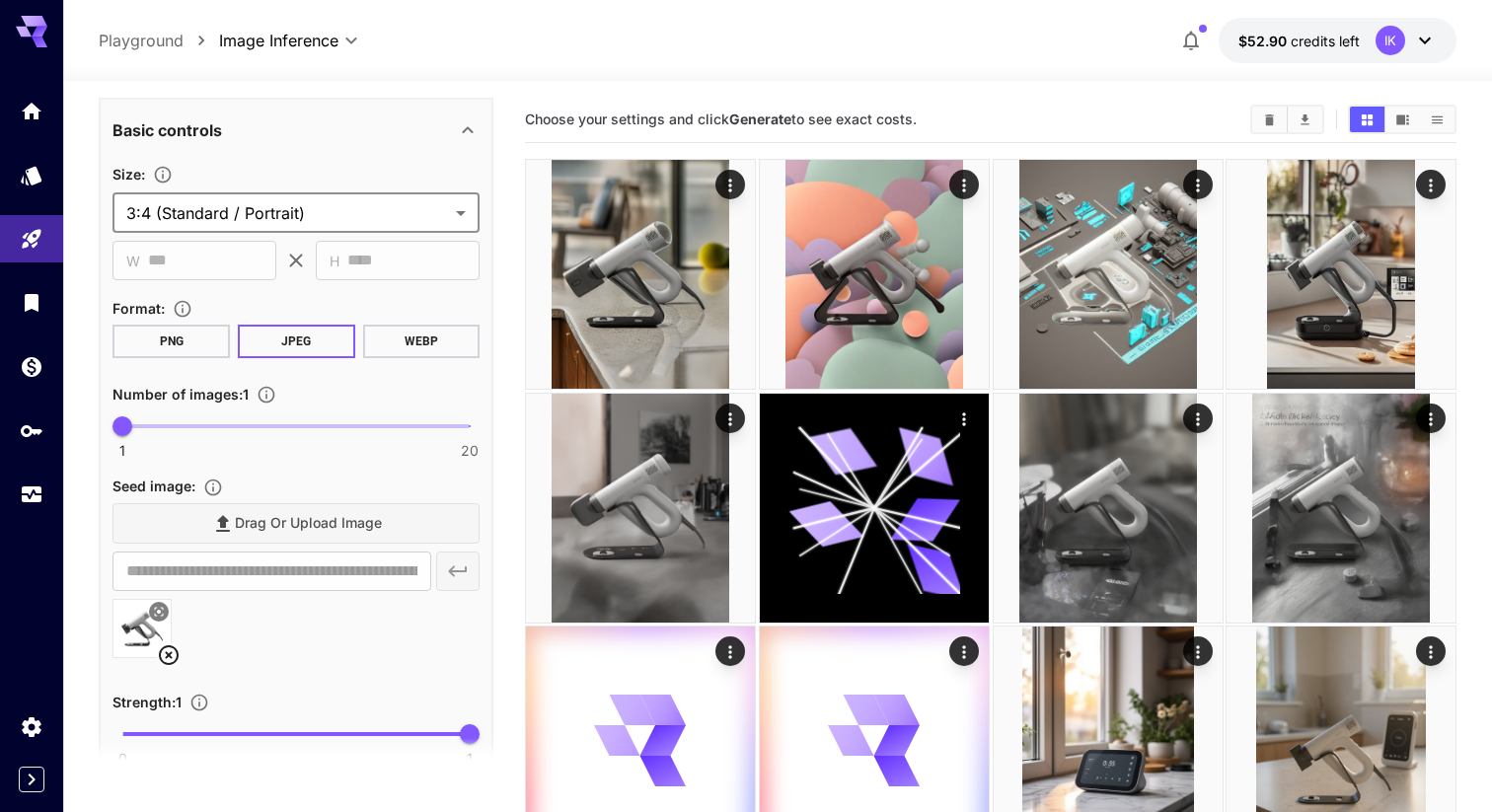 scroll, scrollTop: 477, scrollLeft: 0, axis: vertical 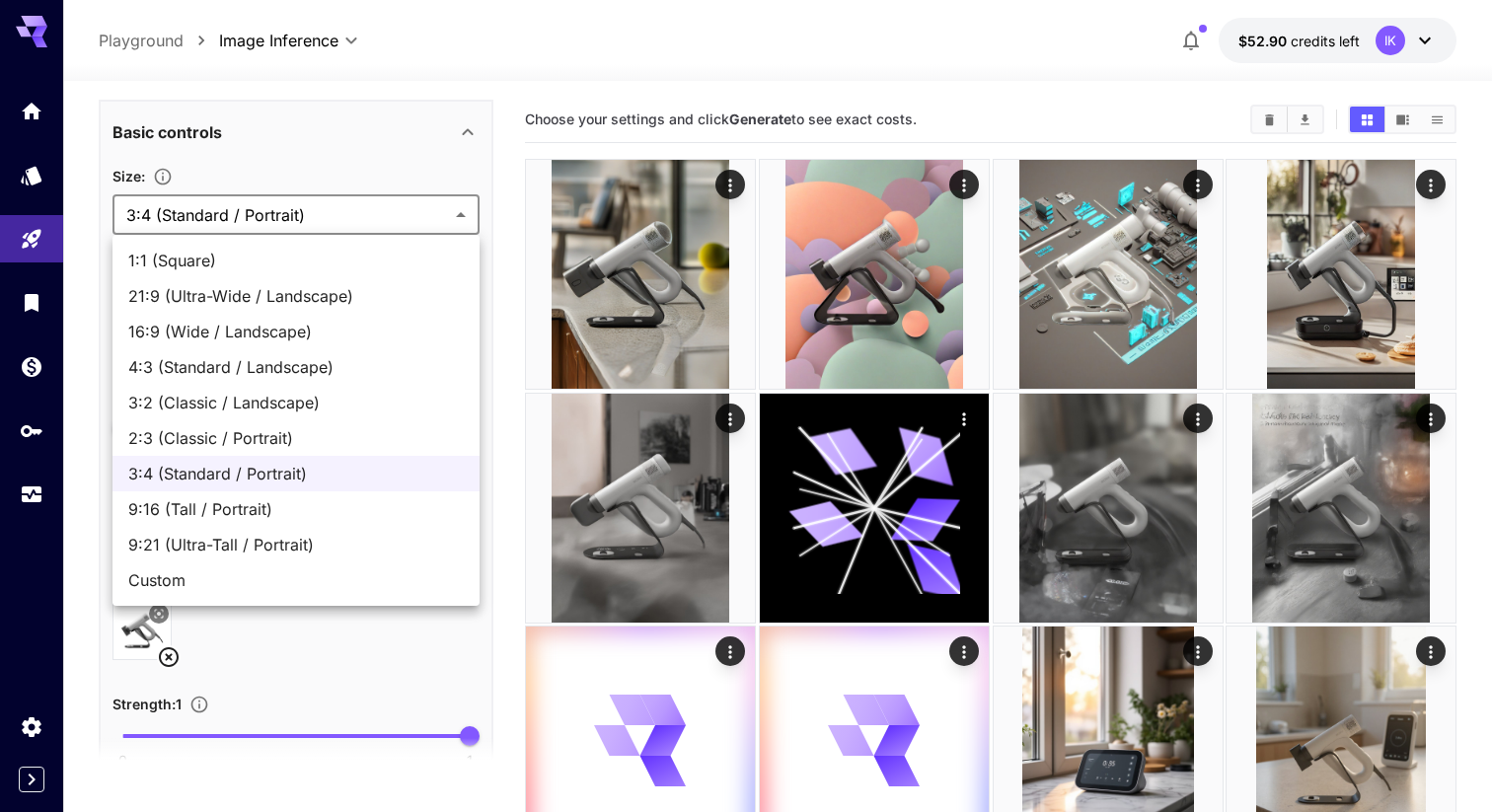 click on "**********" at bounding box center [746, 808] 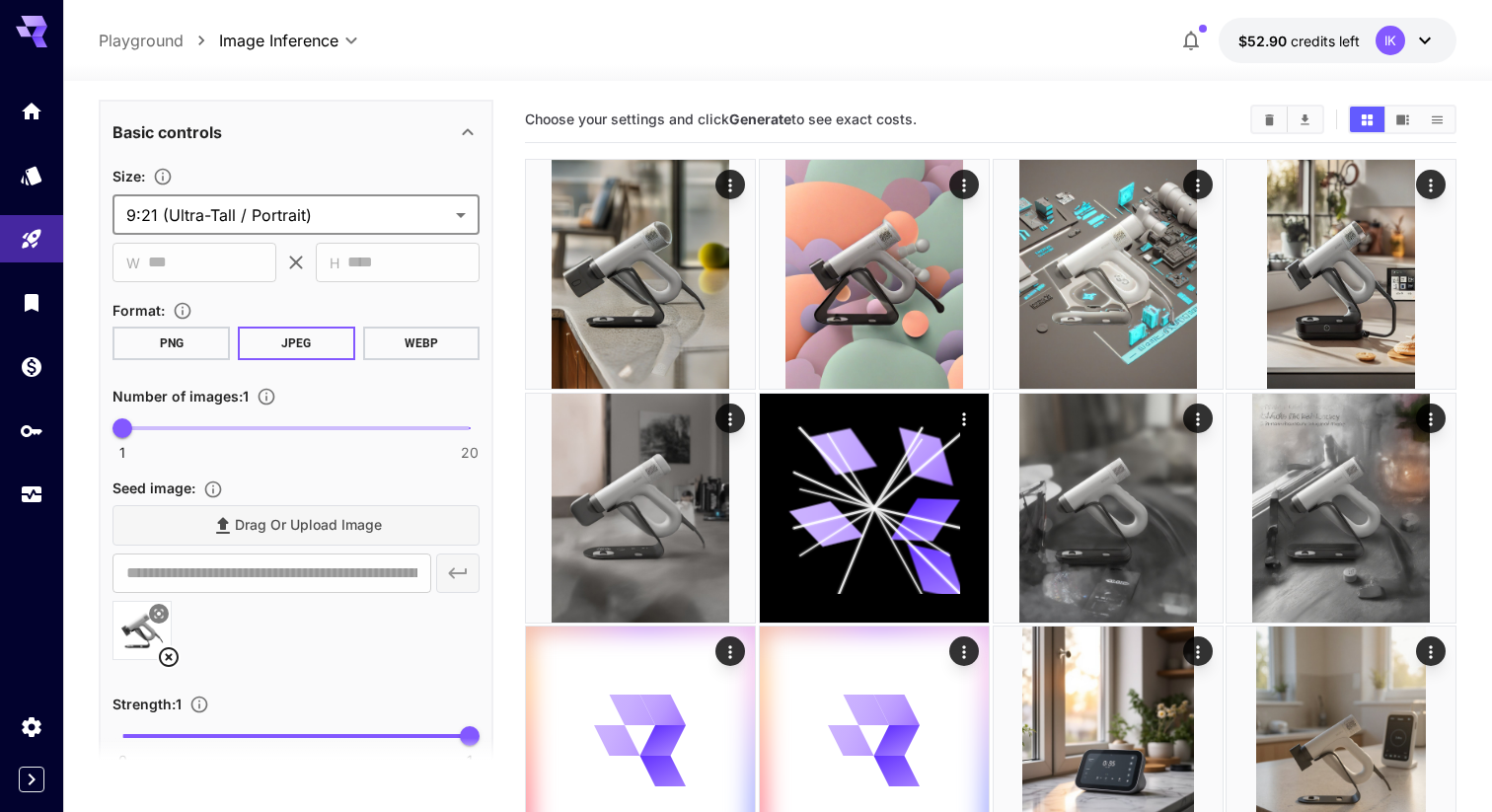 click on "**********" at bounding box center [746, 808] 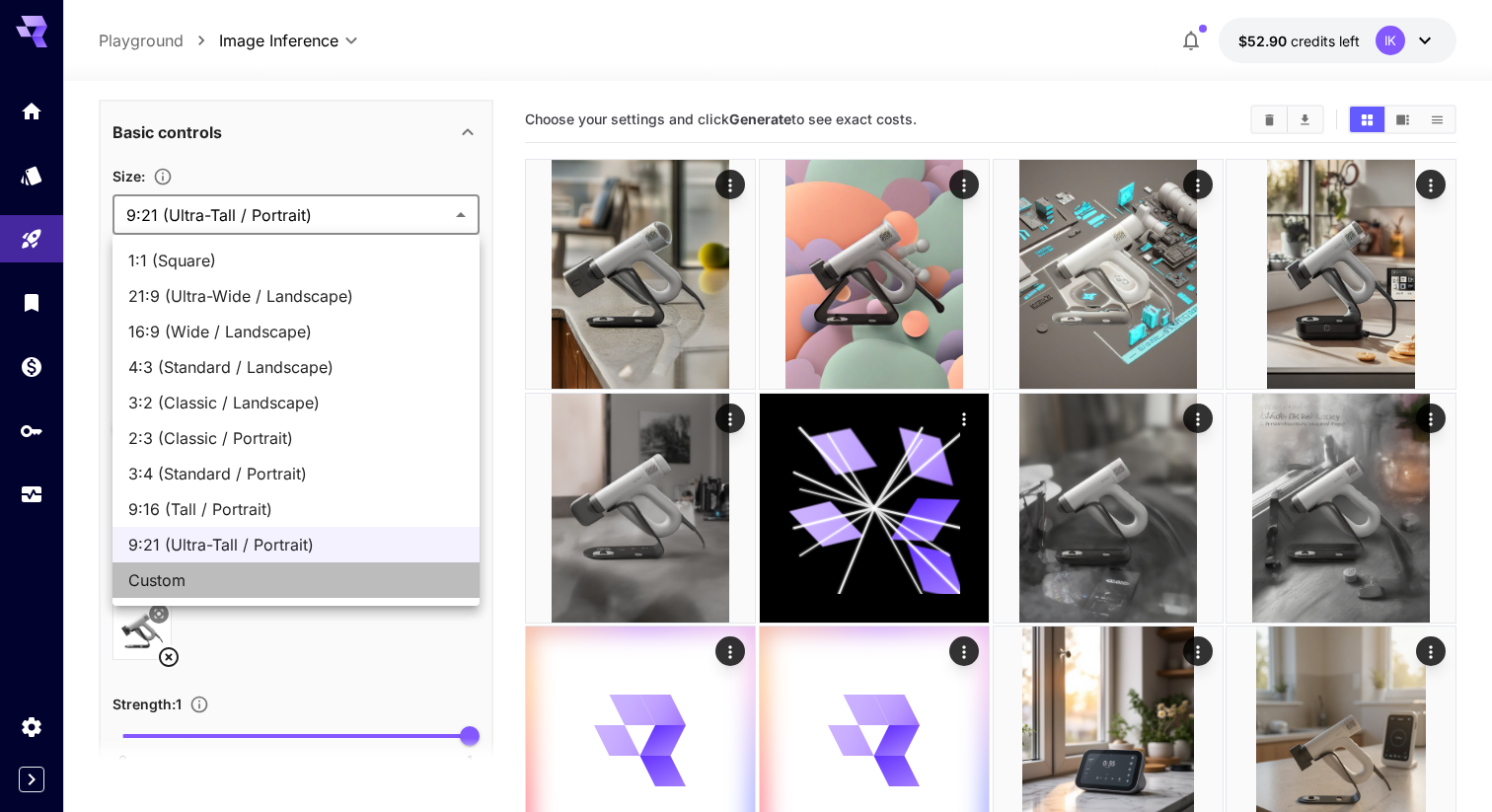 click on "Custom" at bounding box center (296, 580) 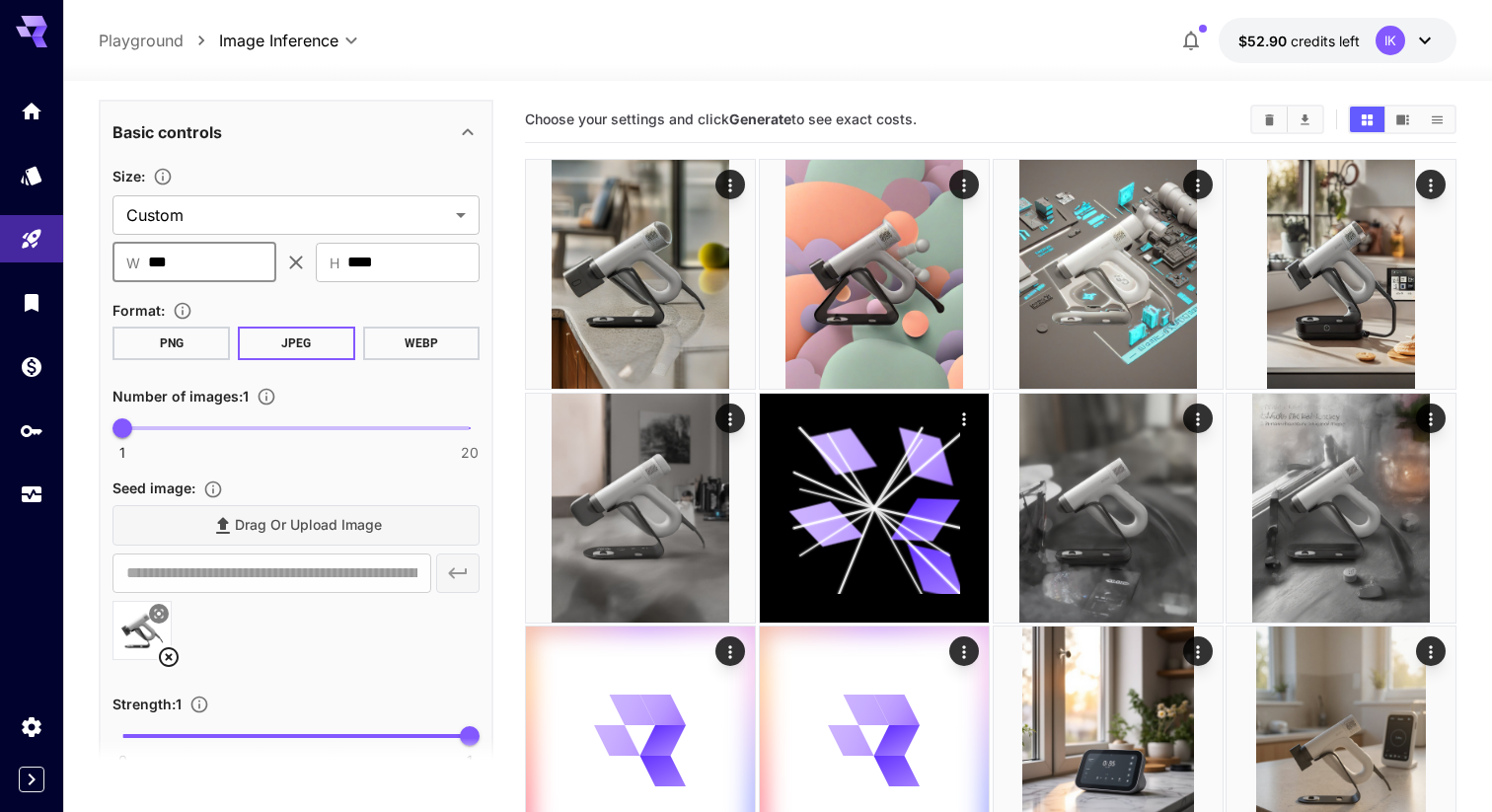 drag, startPoint x: 198, startPoint y: 268, endPoint x: 89, endPoint y: 268, distance: 109 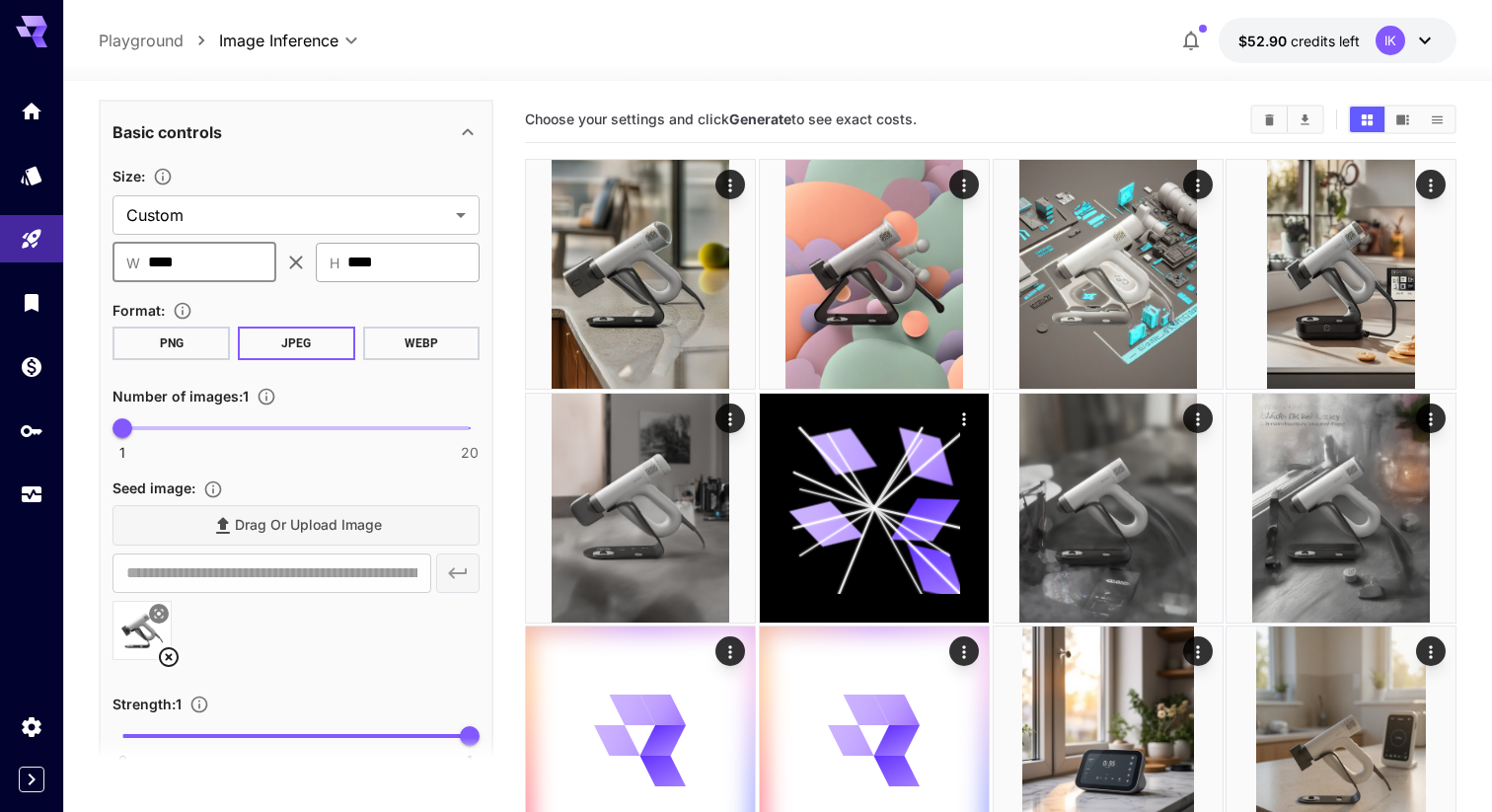 type on "****" 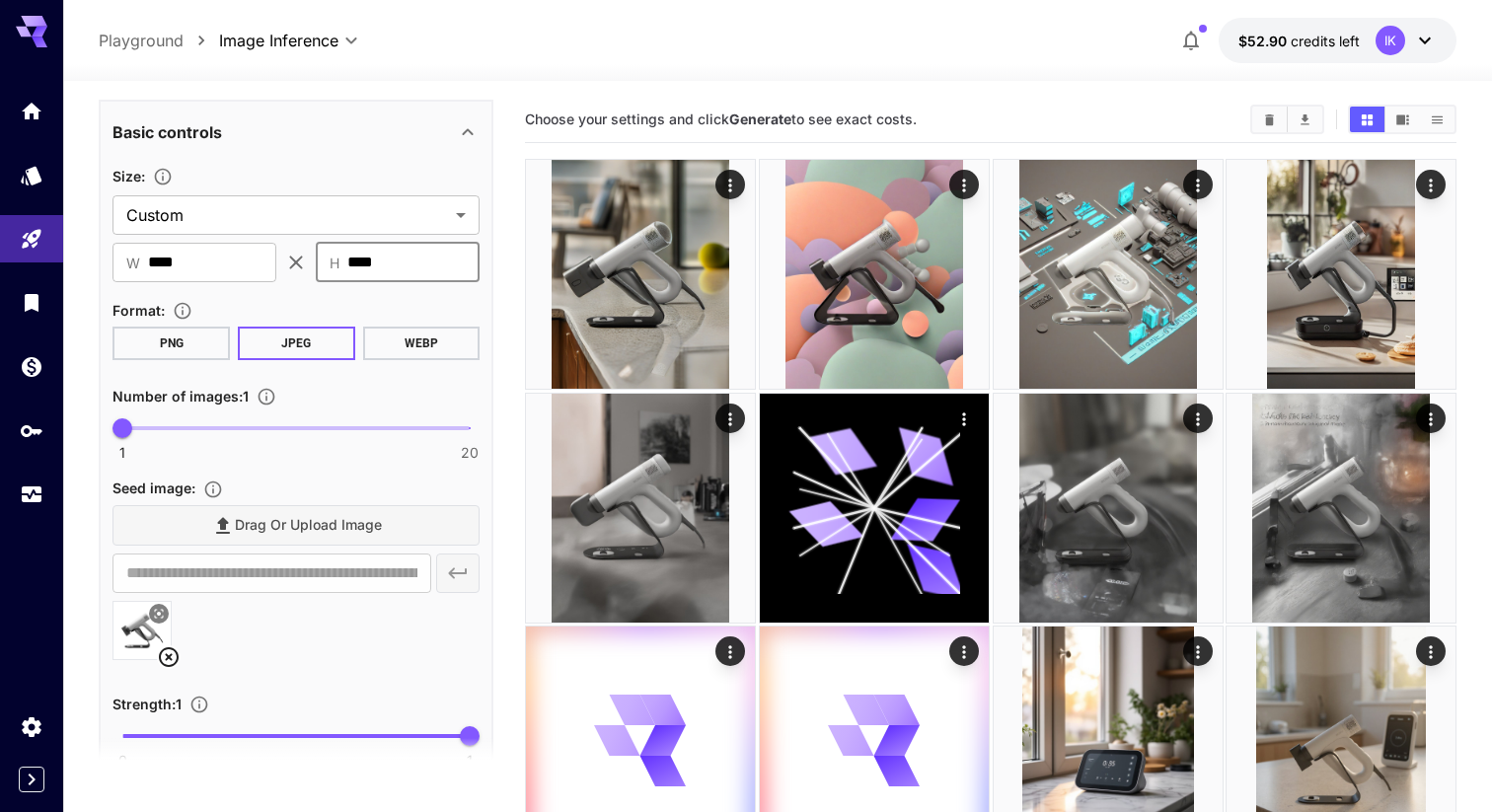 drag, startPoint x: 409, startPoint y: 266, endPoint x: 292, endPoint y: 266, distance: 117 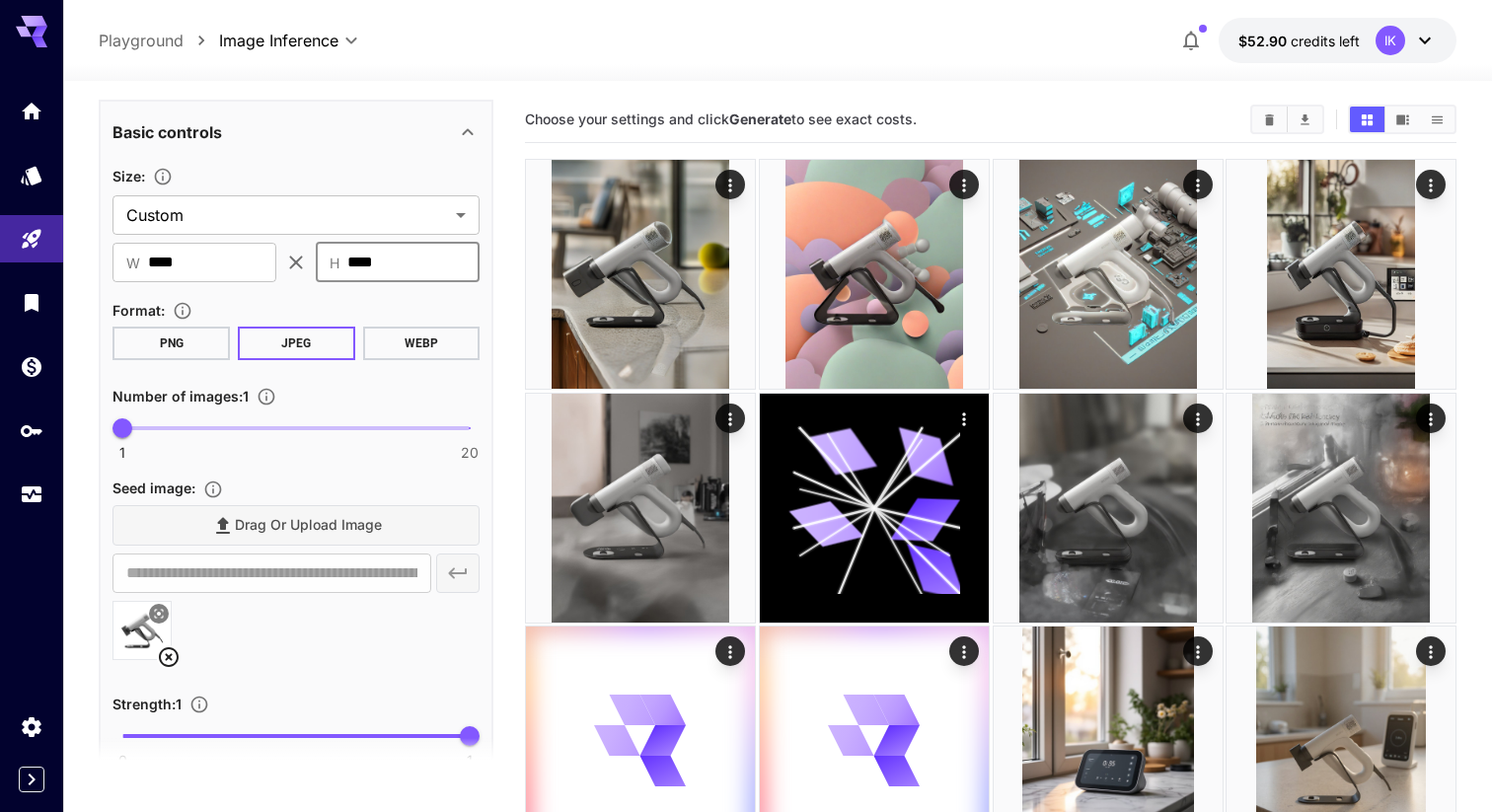 click on "​ W **** ​ ​ H **** ​" at bounding box center [296, 262] 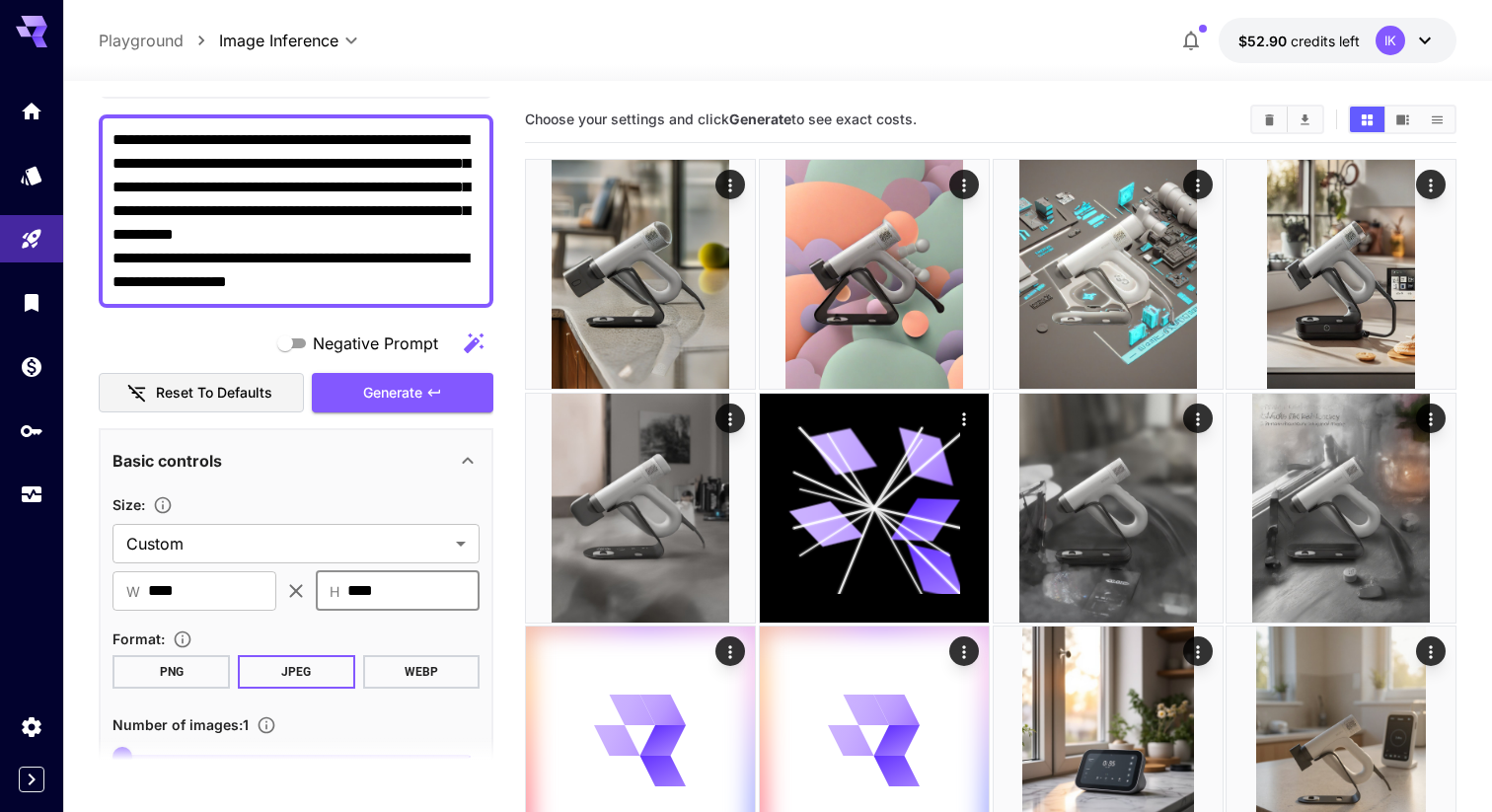 scroll, scrollTop: 0, scrollLeft: 0, axis: both 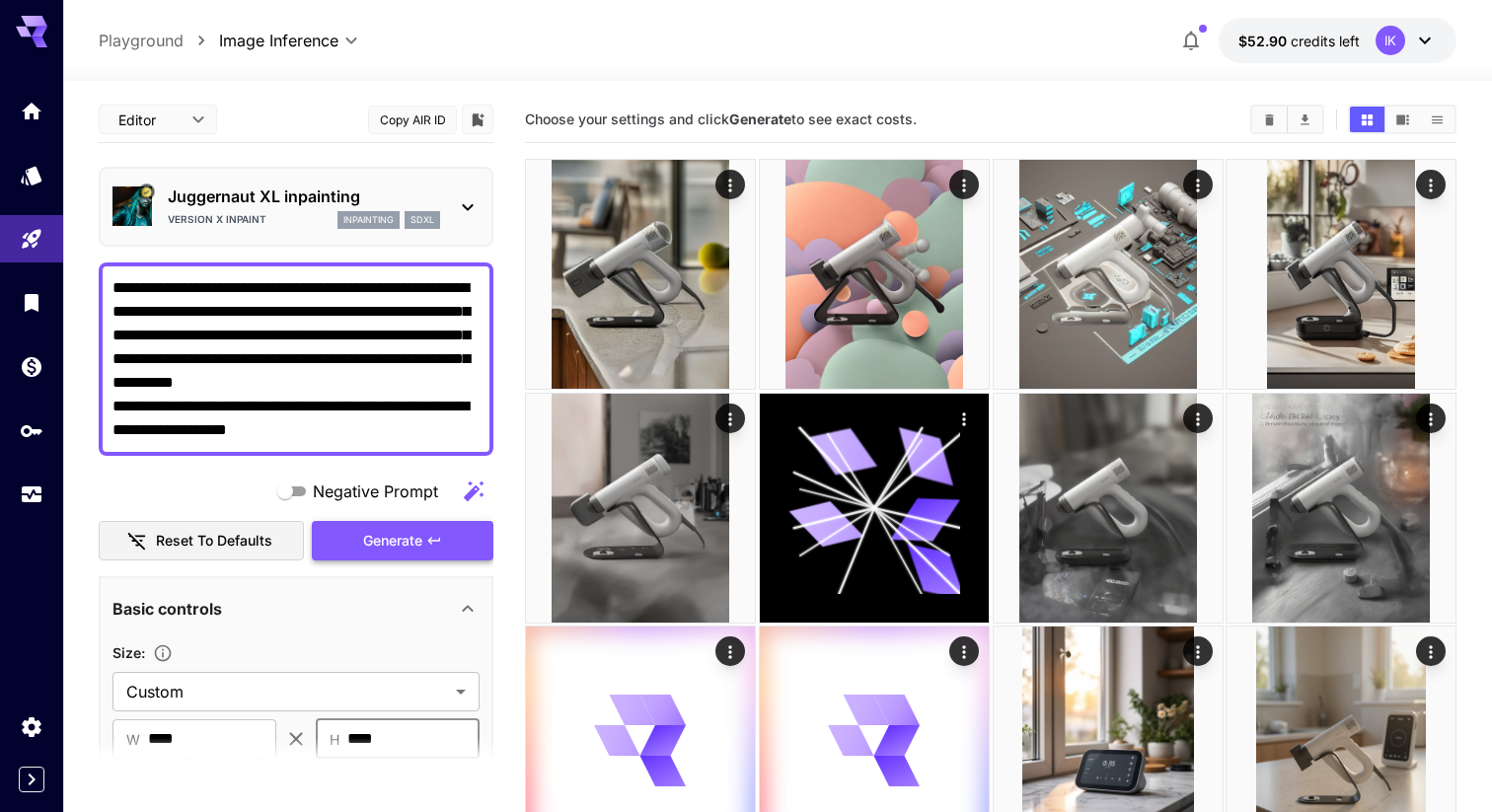 type on "****" 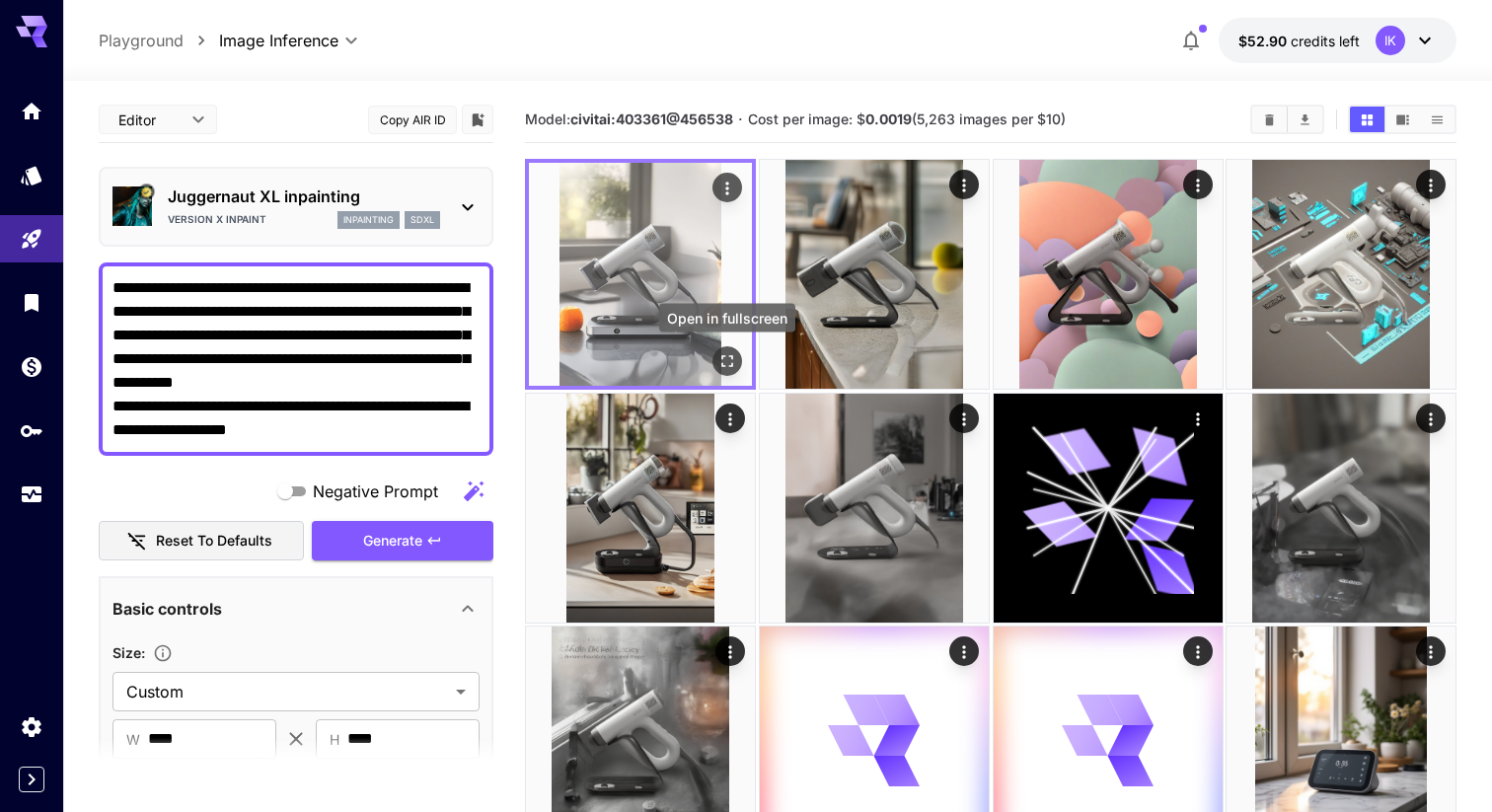 click 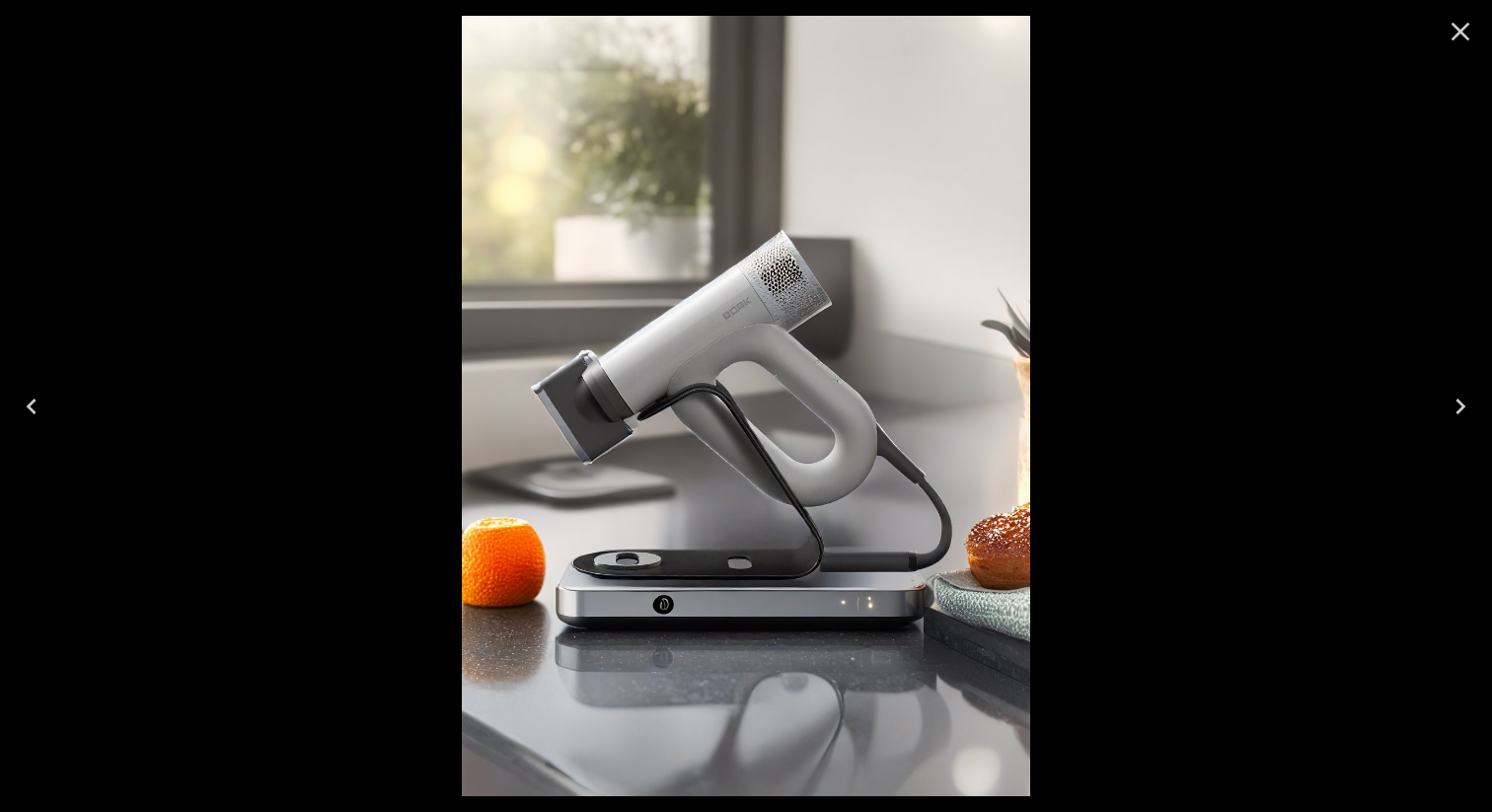 click 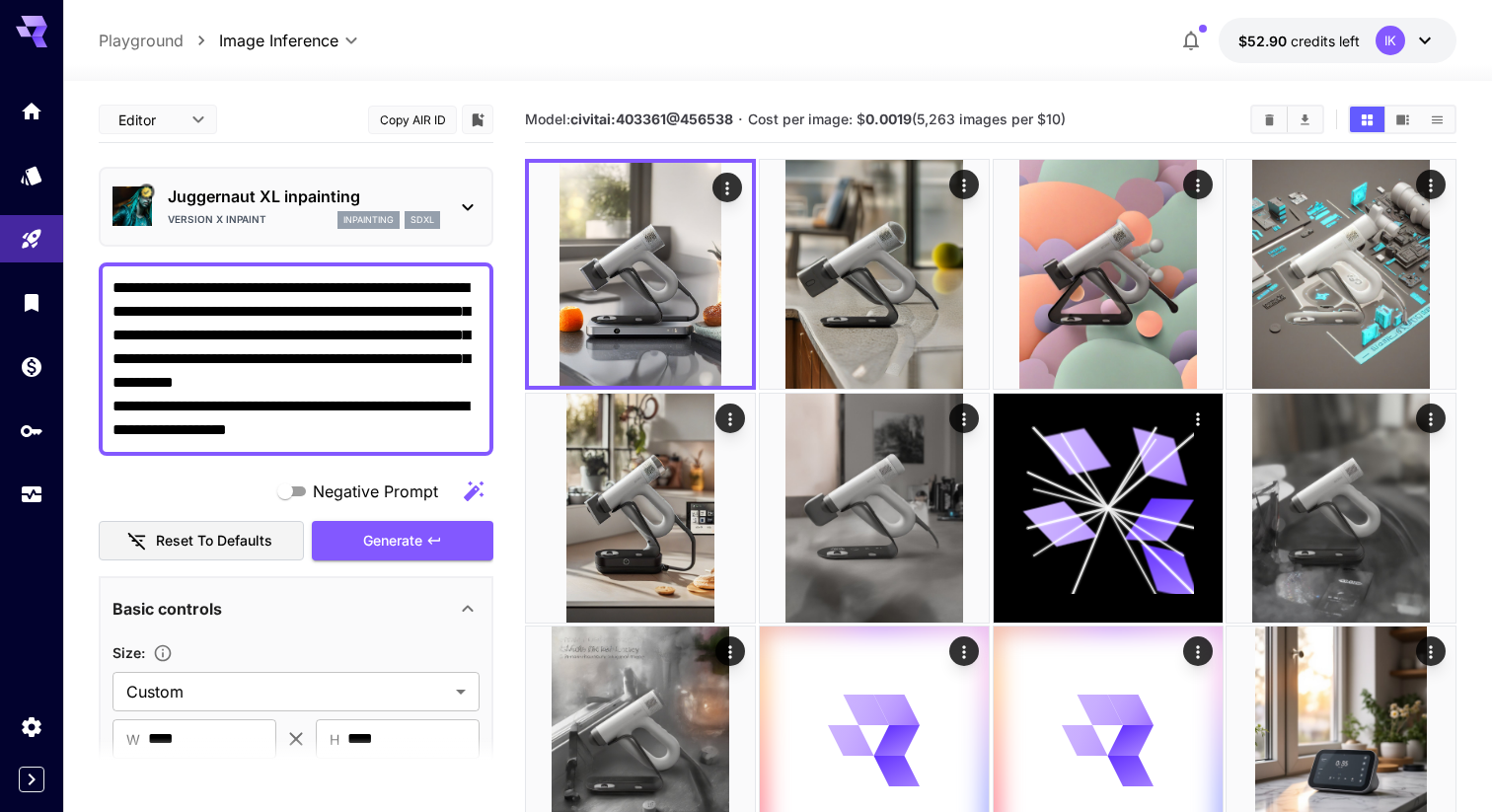 click at bounding box center [32, 302] 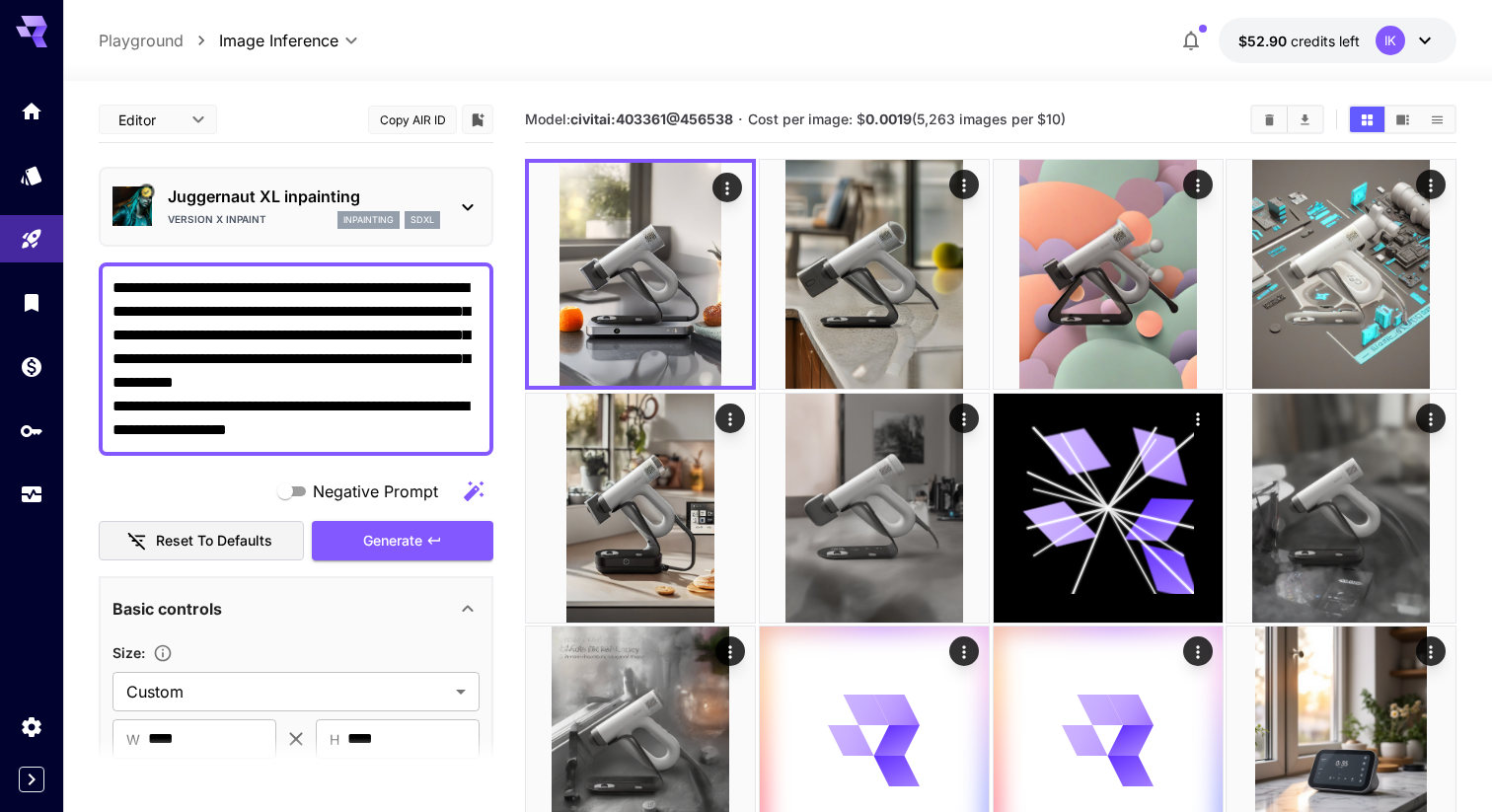 click at bounding box center (32, 302) 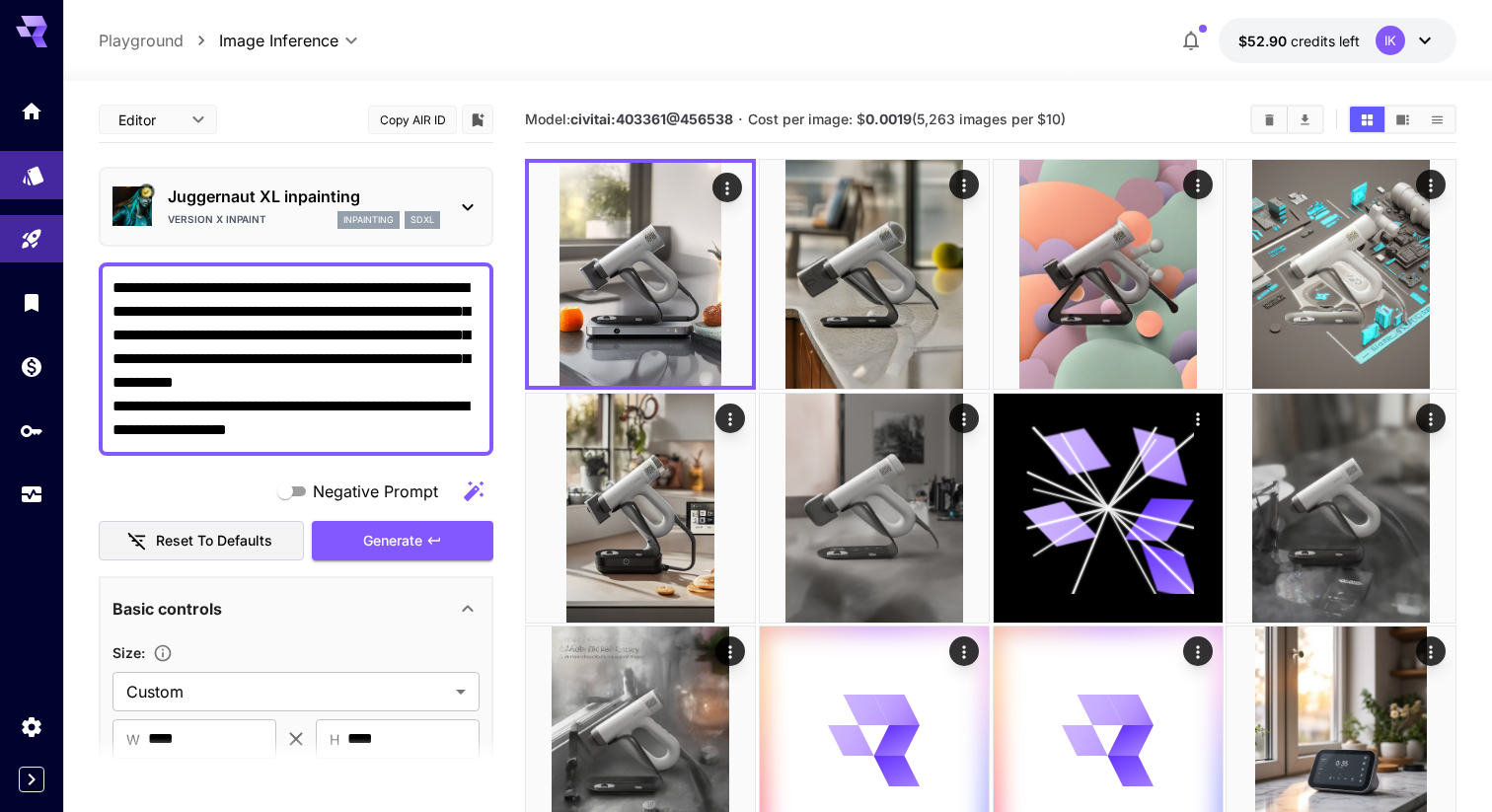 click 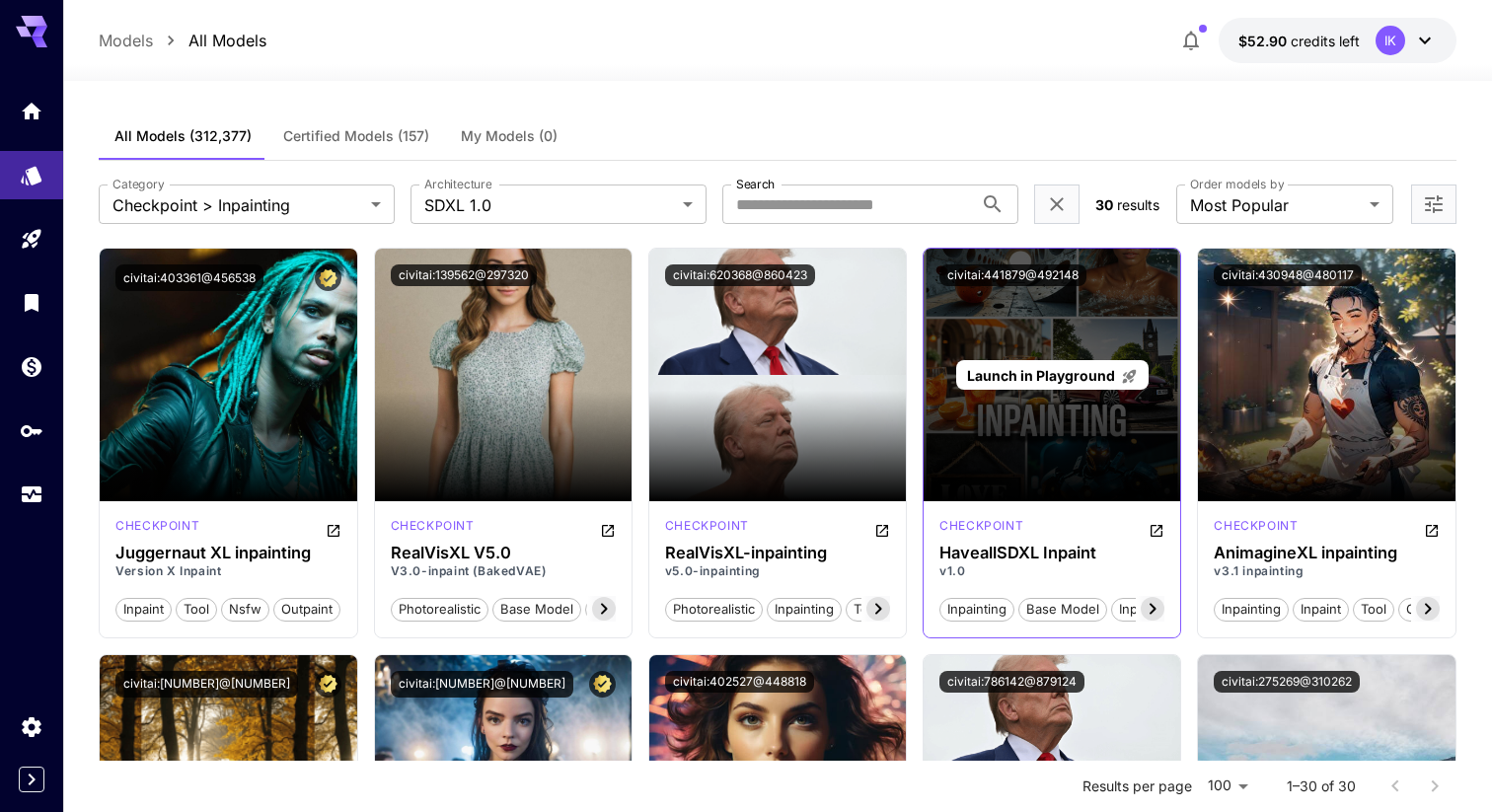 click on "Launch in Playground" at bounding box center (1041, 375) 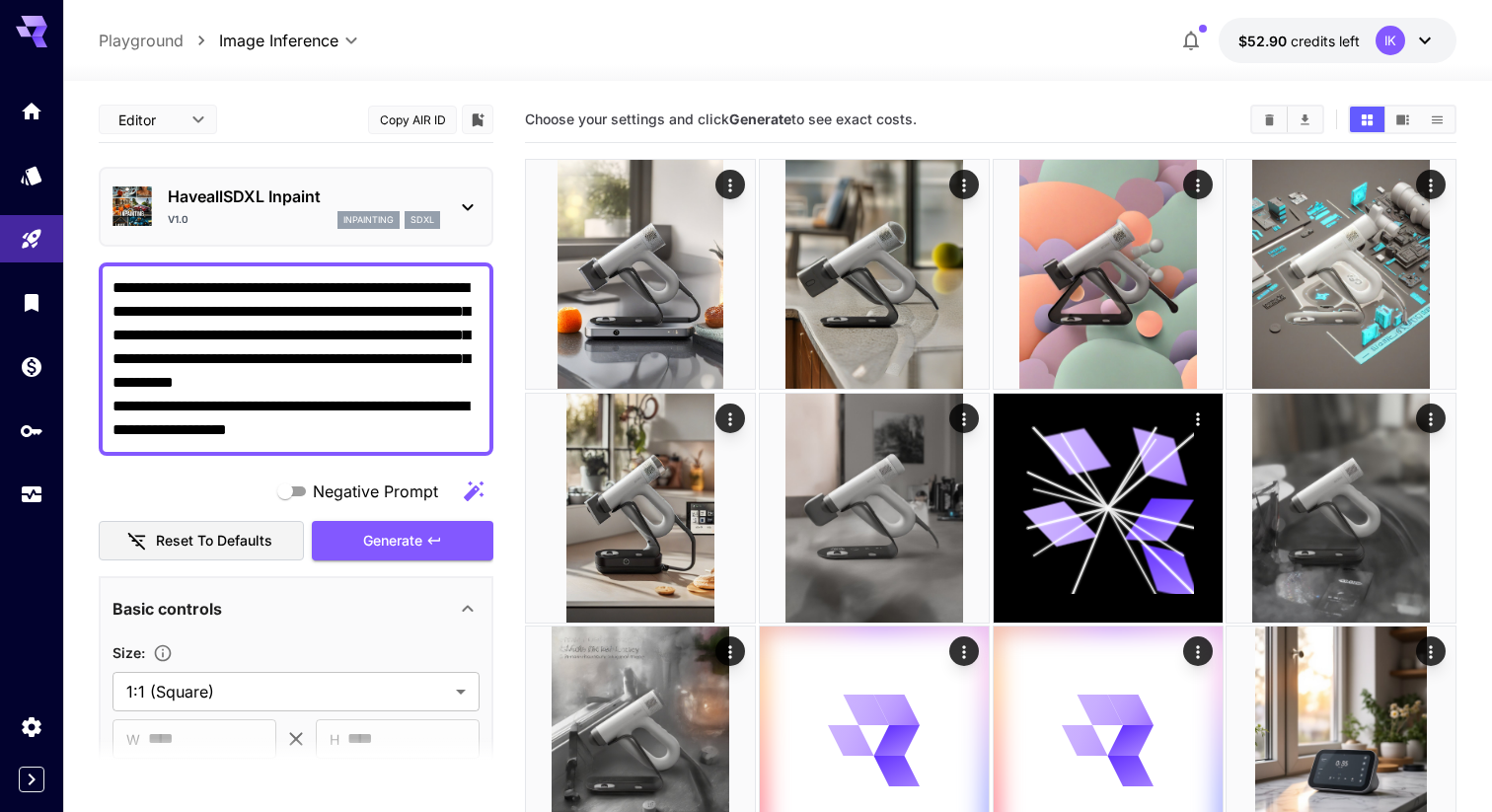 click on "**********" at bounding box center [296, 359] 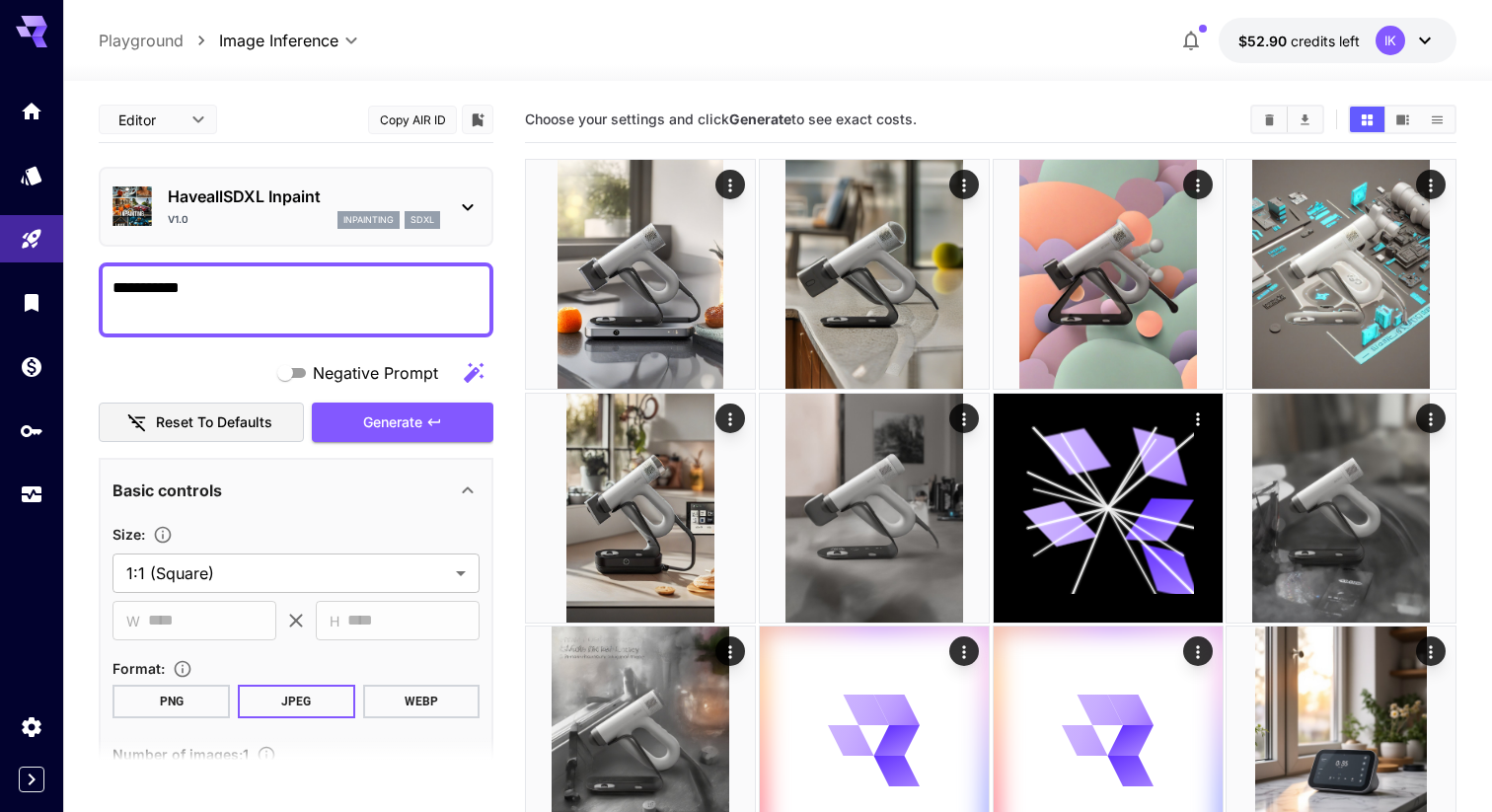 type on "**********" 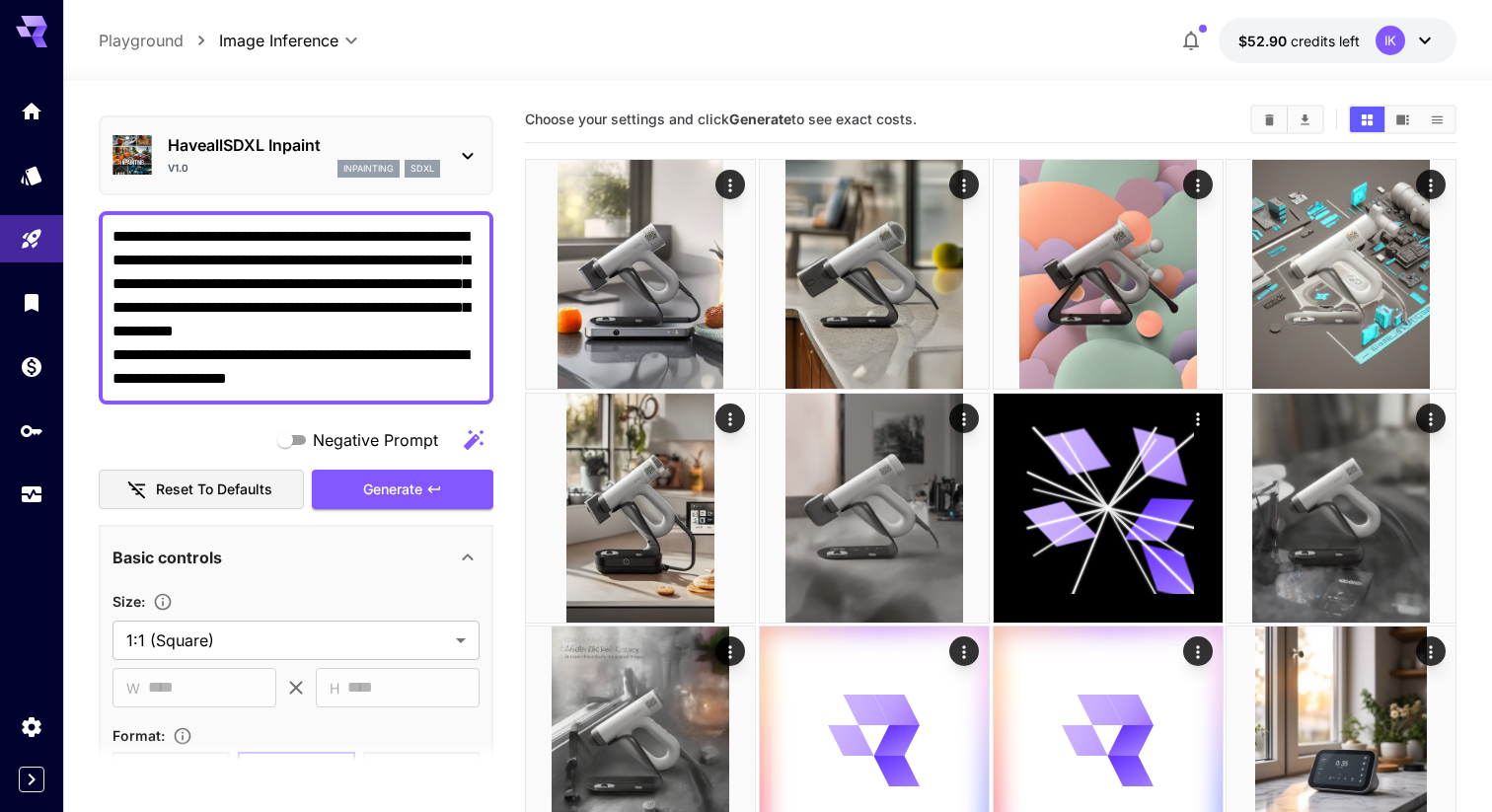 scroll, scrollTop: 56, scrollLeft: 0, axis: vertical 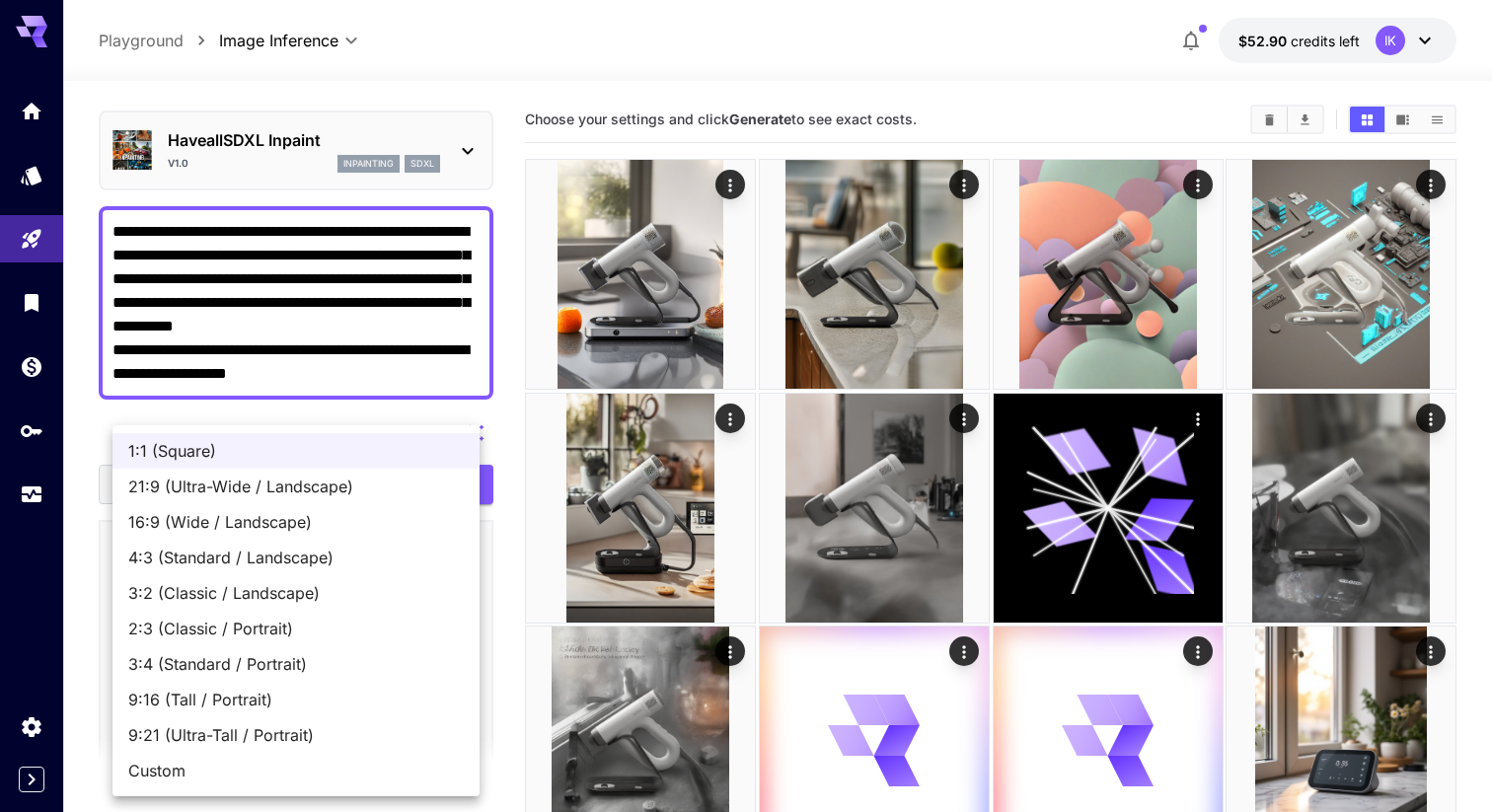 click on "**********" at bounding box center (746, 924) 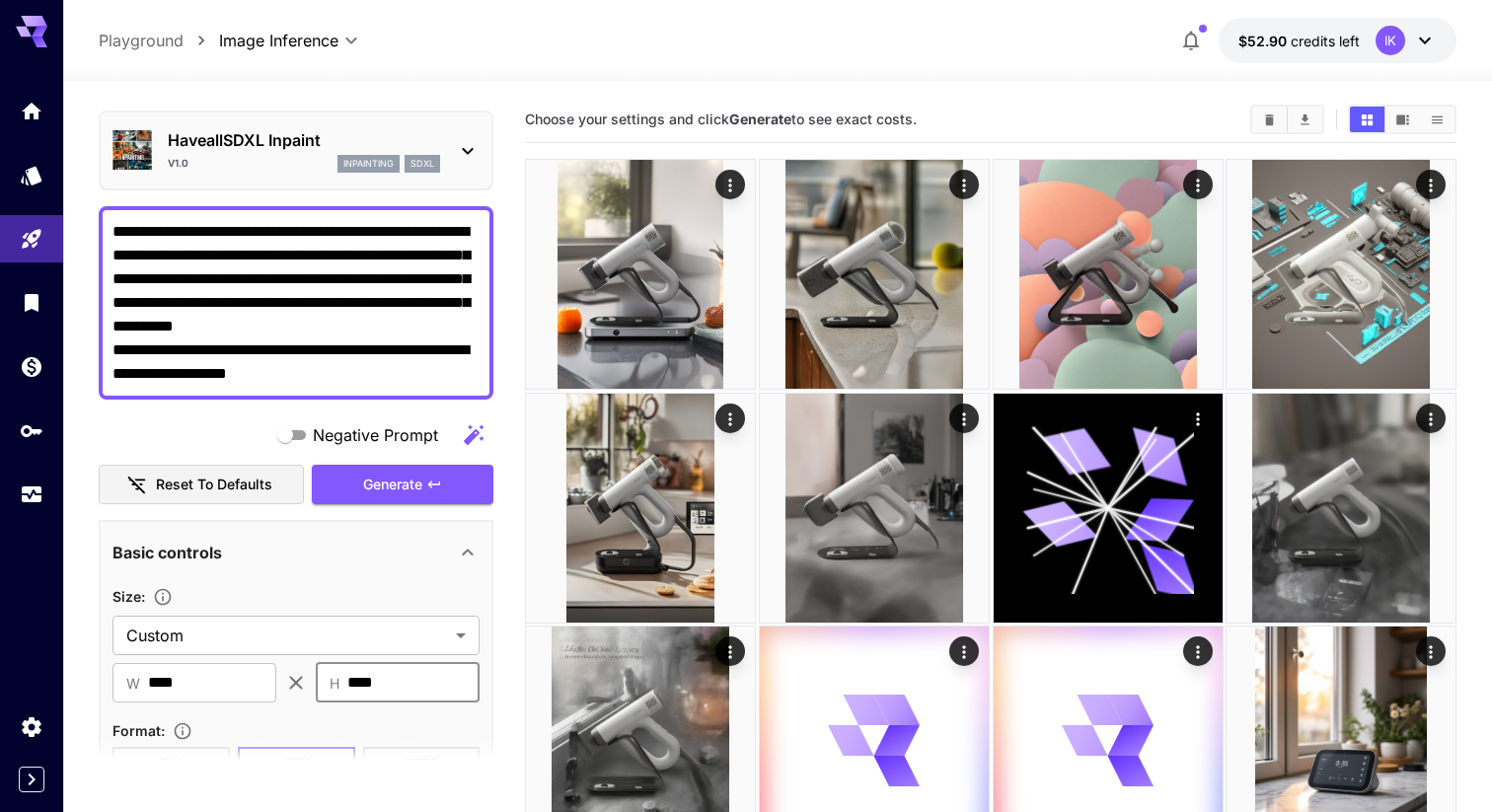 drag, startPoint x: 432, startPoint y: 681, endPoint x: 285, endPoint y: 681, distance: 147 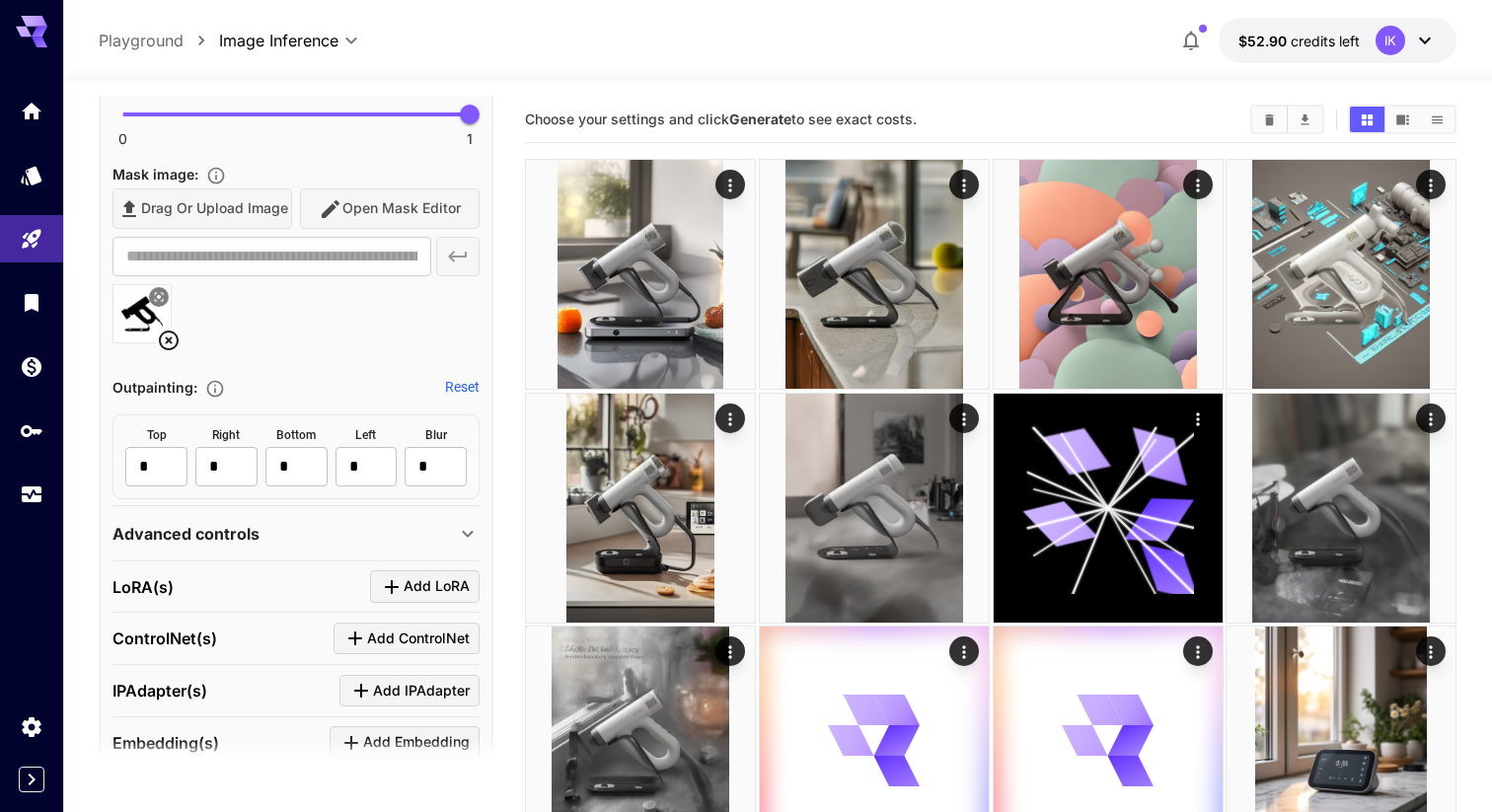 scroll, scrollTop: 1144, scrollLeft: 0, axis: vertical 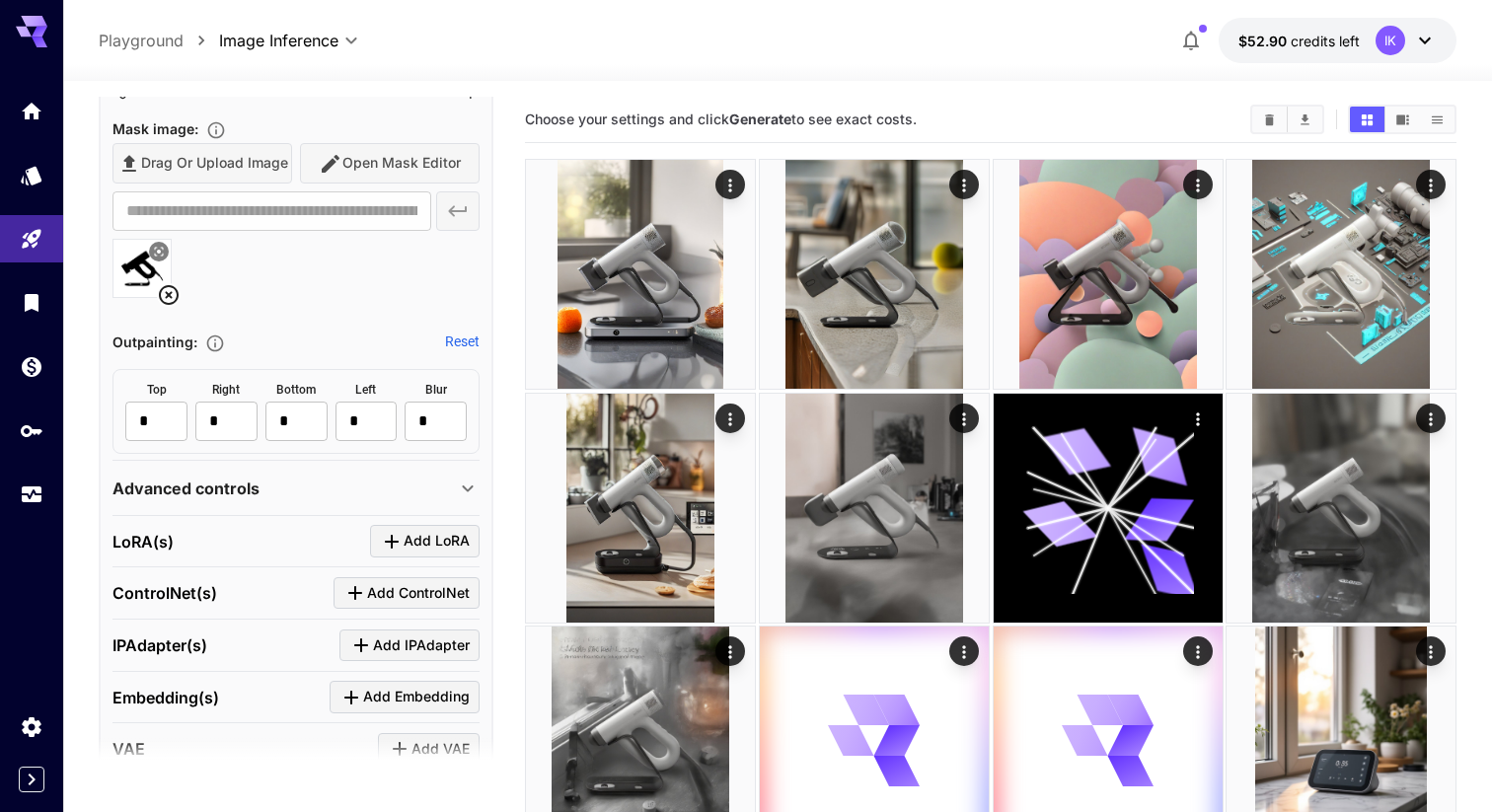 type on "****" 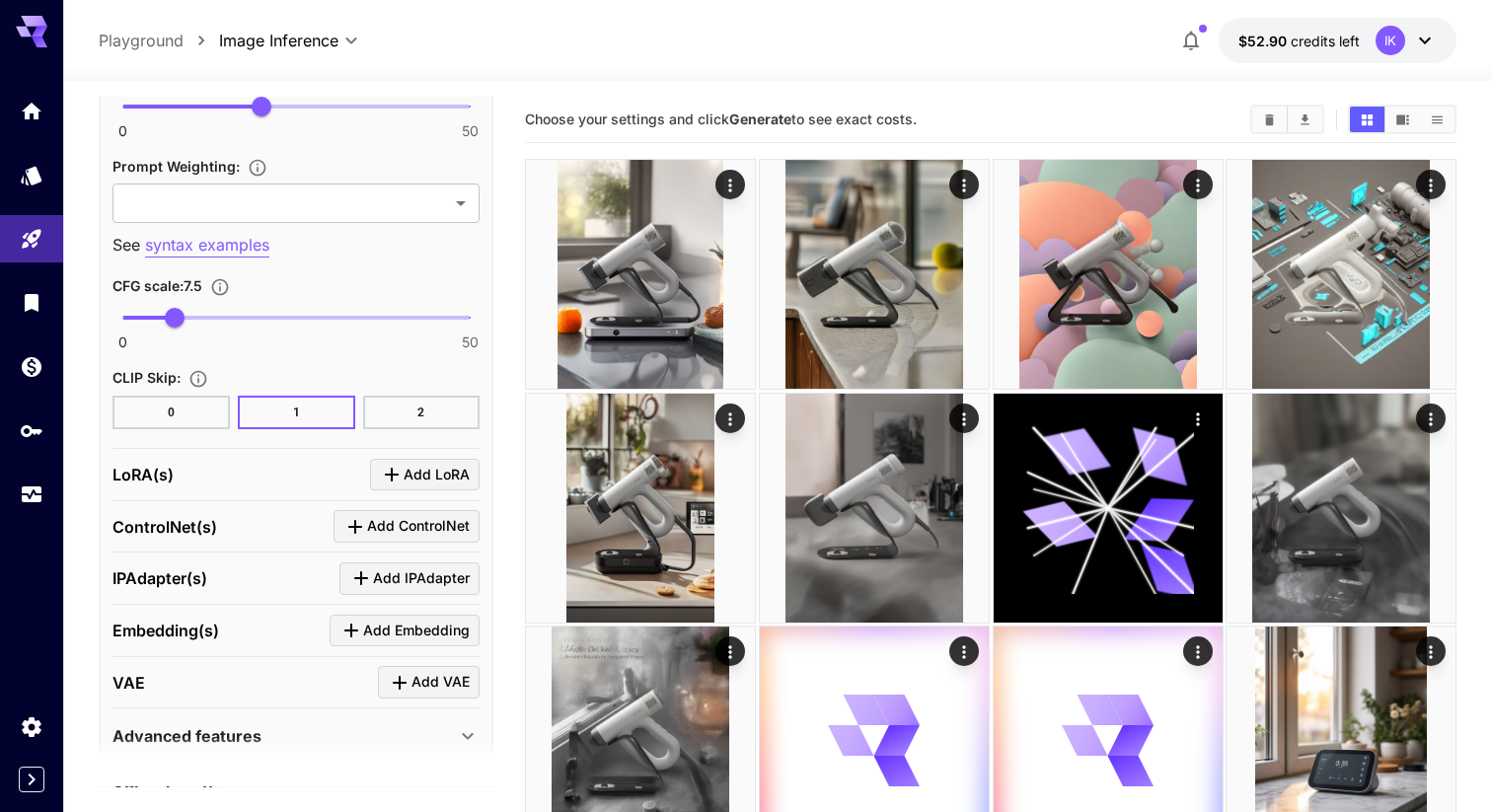 scroll, scrollTop: 1850, scrollLeft: 0, axis: vertical 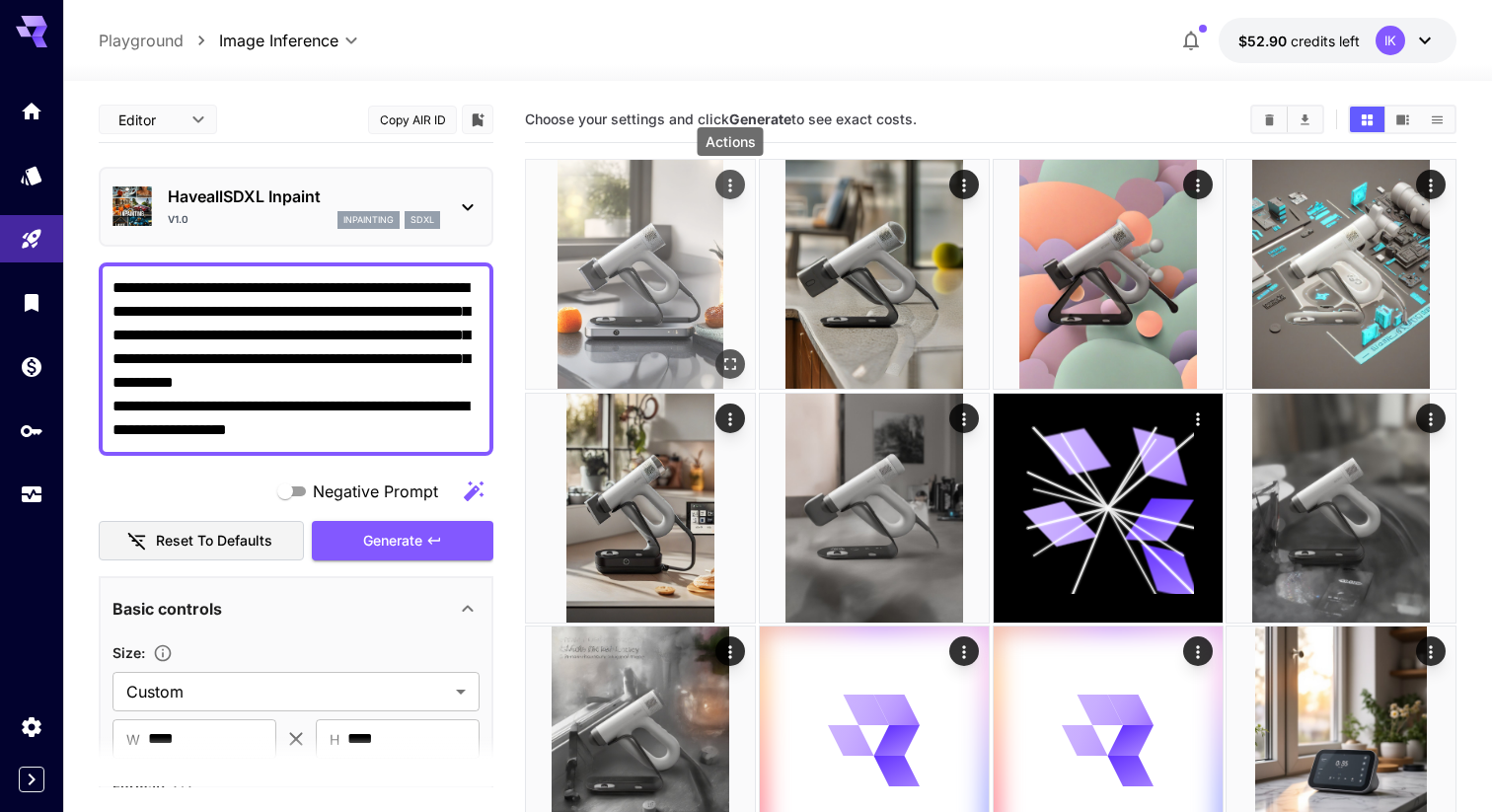 click 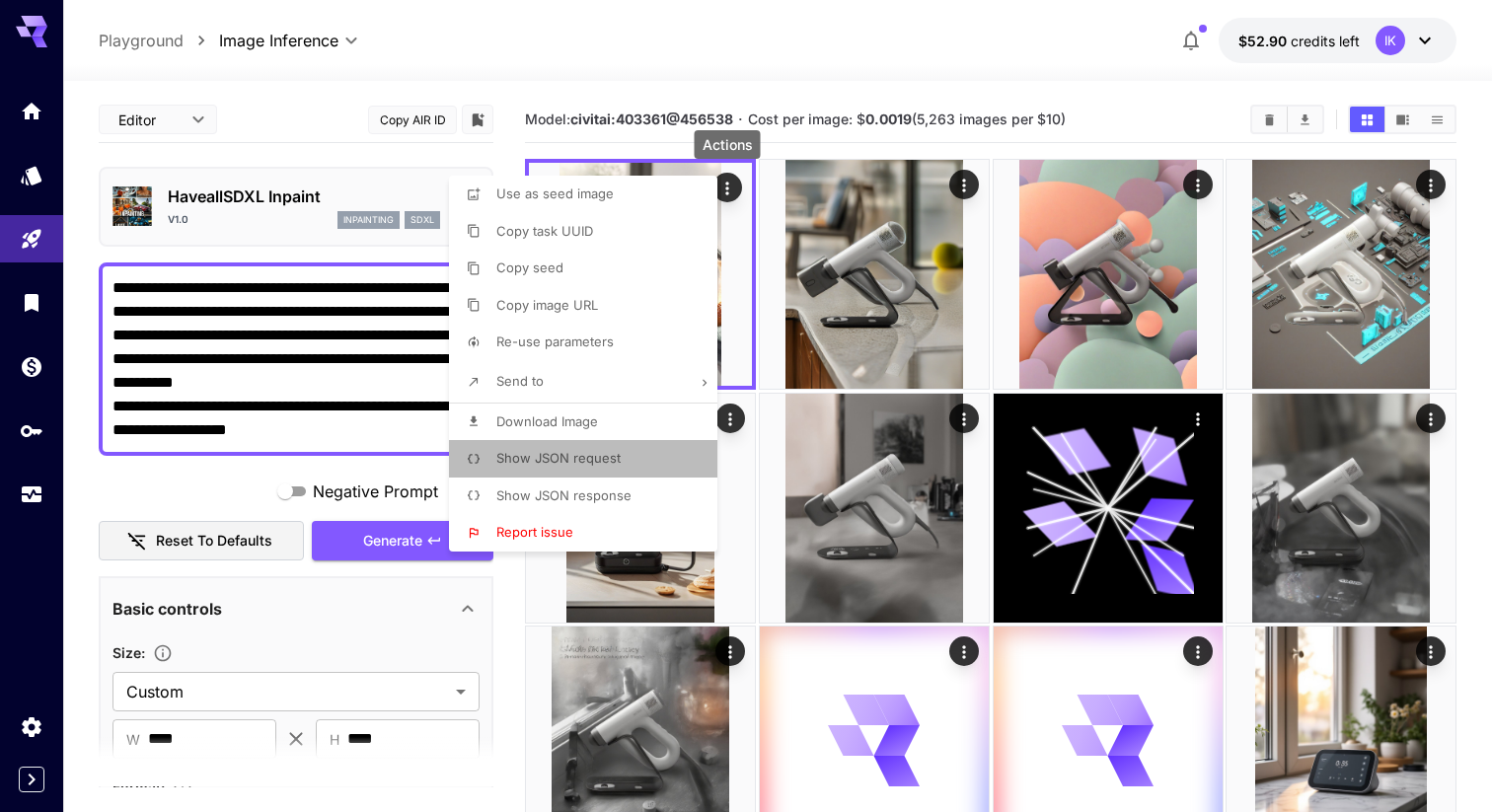 click on "Show JSON request" at bounding box center [559, 458] 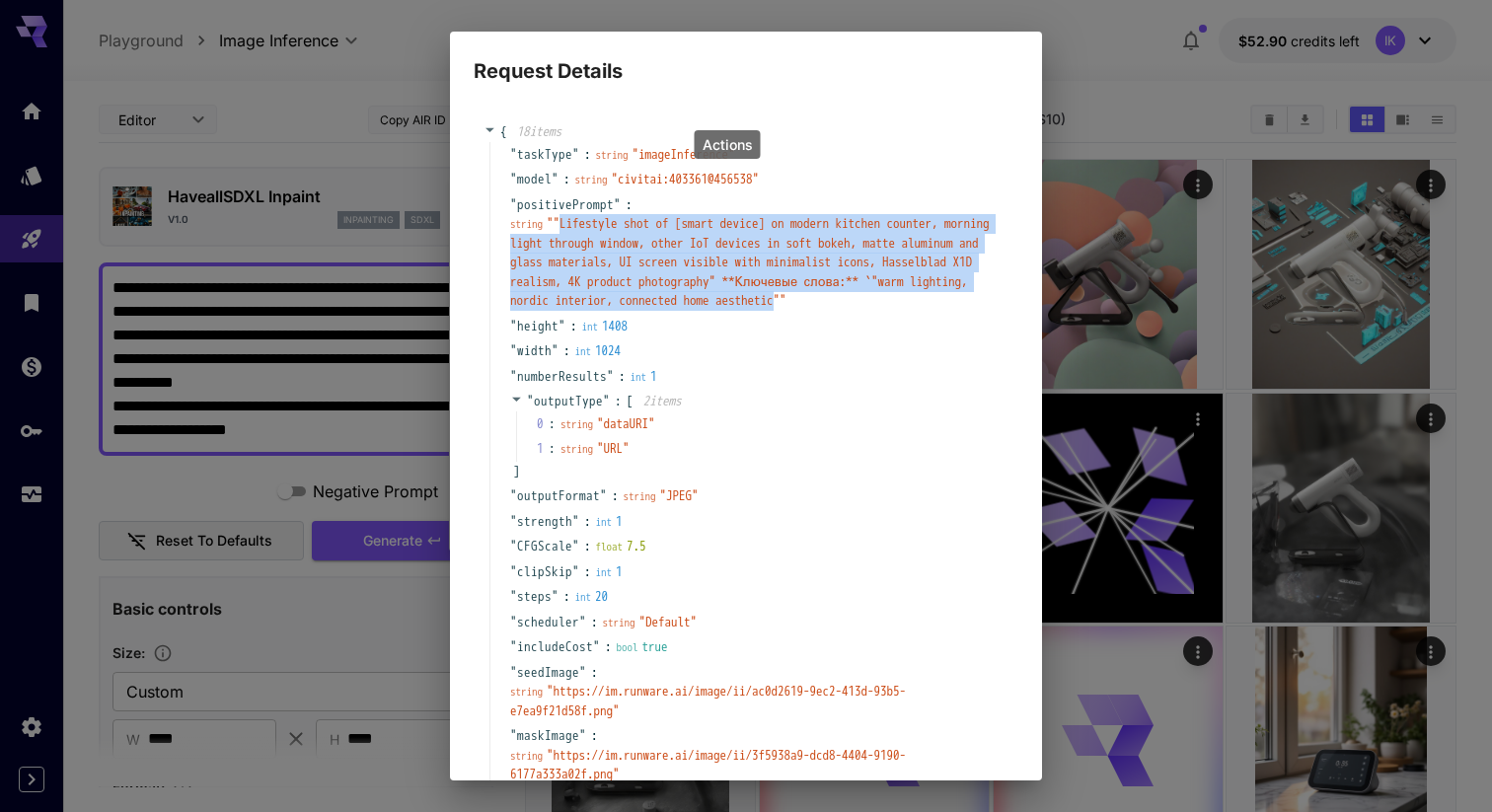 drag, startPoint x: 824, startPoint y: 317, endPoint x: 566, endPoint y: 229, distance: 272.59494 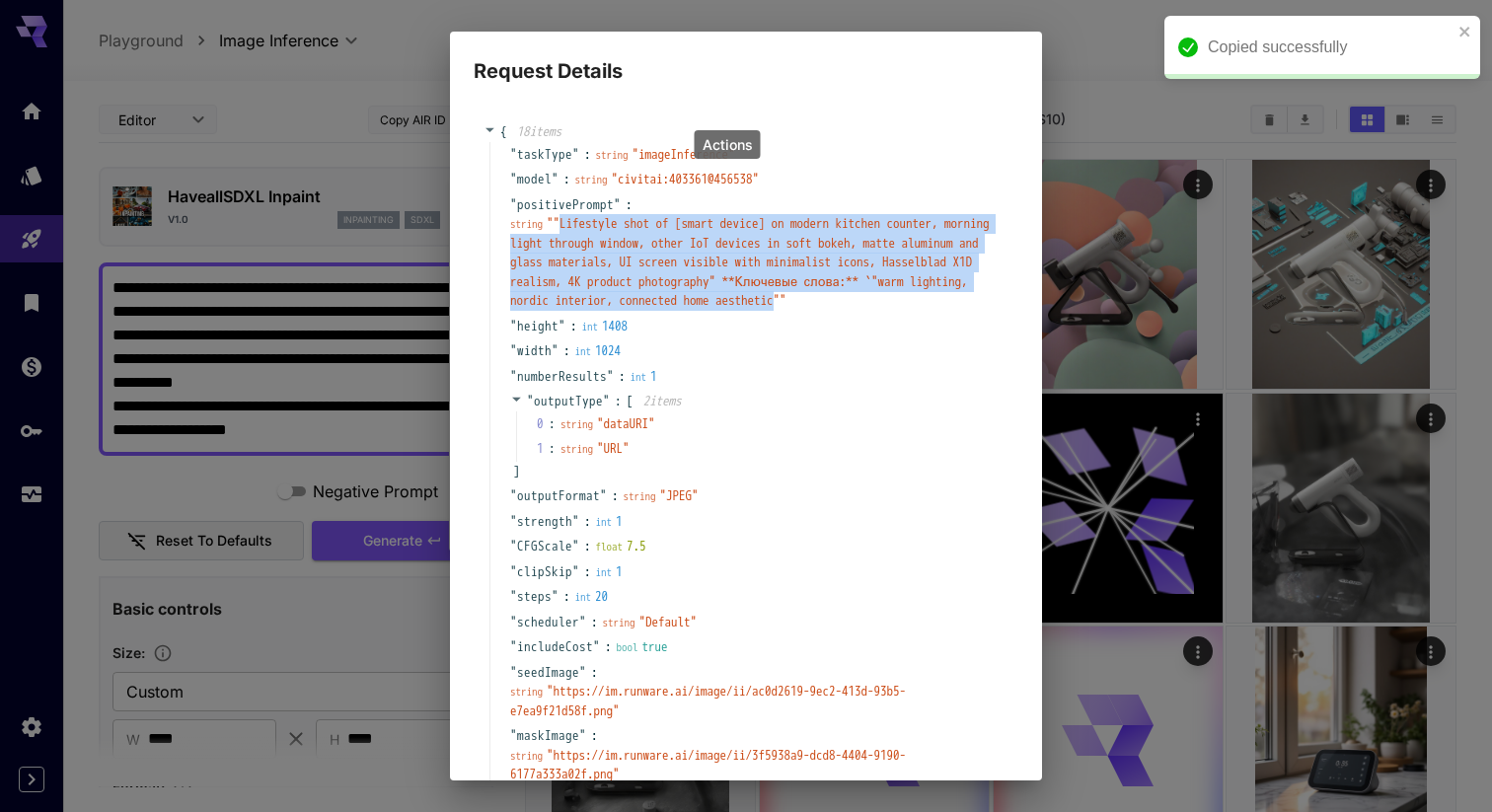 copy on "Lifestyle shot of [smart device] on modern kitchen counter, morning light through window, other IoT devices in soft bokeh, matte aluminum and glass materials, UI screen visible with minimalist icons, Hasselblad X1D realism, 4K product photography"
**Ключевые слова:** `"warm lighting, nordic interior, connected home aesthetic" 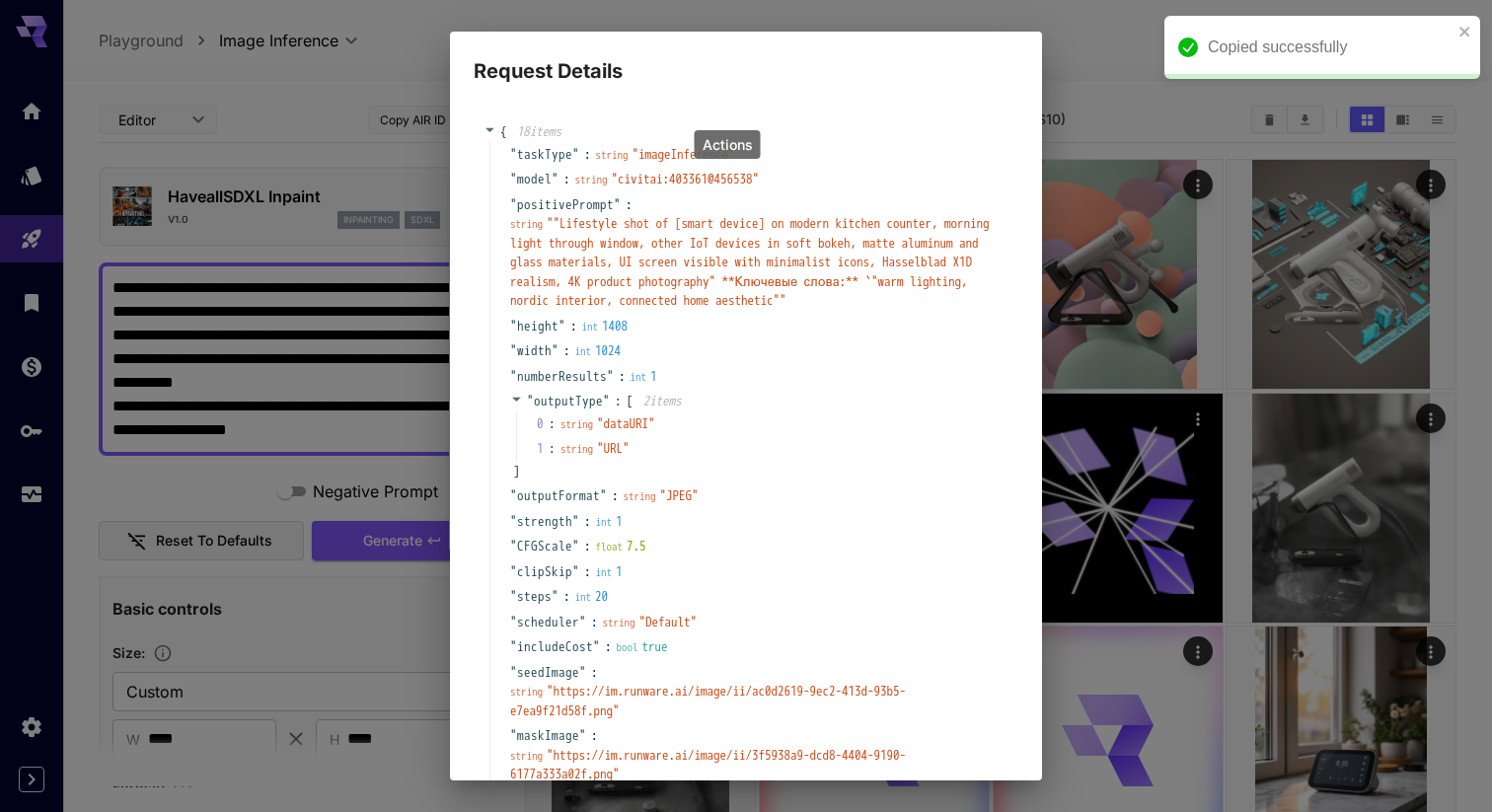 click on "Request Details { 18  item s " taskType " : string " imageInference " " model " : string " civitai:403361@456538 " " positivePrompt " : string " "Lifestyle shot of [smart device] on modern kitchen counter, morning light through window, other IoT devices in soft bokeh, matte aluminum and glass materials, UI screen visible with minimalist icons, Hasselblad X1D realism, 4K product photography"
**Ключевые слова:** `"warm lighting, nordic interior, connected home aesthetic" " " height " : int 1408 " width " : int 1024 " numberResults " : int 1 " outputType " : [ 2  item s 0 : string " dataURI " 1 : string " URL " ] " outputFormat " : string " JPEG " " strength " : int 1 " CFGScale " : float 7.5 " clipSkip " : int 1 " steps " : int 20 " scheduler " : string " Default " " includeCost " : bool true " seedImage " : string " https://im.runware.ai/image/ii/ac0d2619-9ec2-413d-93b5-e7ea9f21d58f.png " " maskImage " : string " https://im.runware.ai/image/ii/3f5938a9-dcd8-4404-9190-6177a333a02f.png " " " : int" at bounding box center (746, 406) 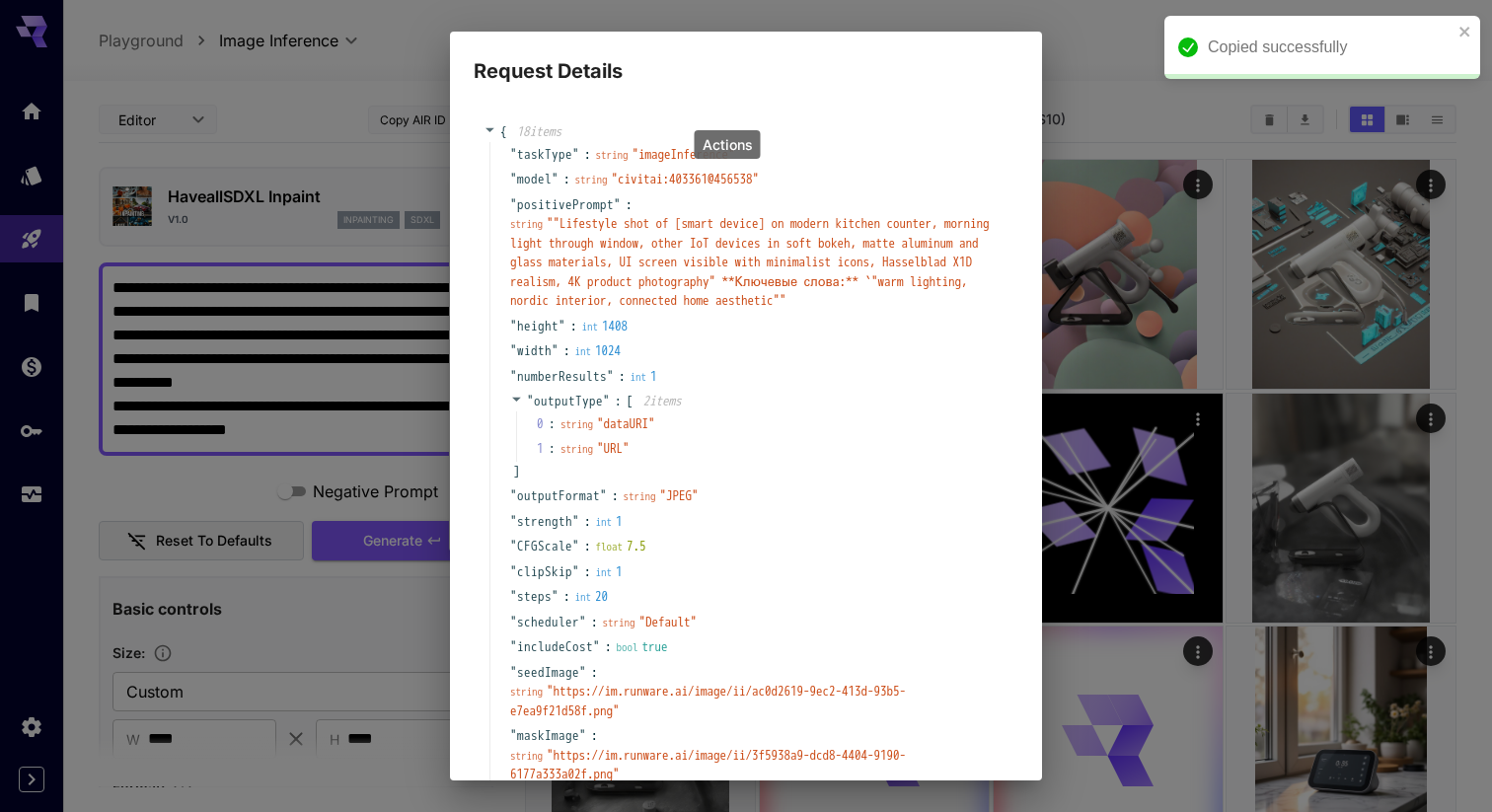 click on "Request Details { 18  item s " taskType " : string " imageInference " " model " : string " civitai:403361@456538 " " positivePrompt " : string " "Lifestyle shot of [smart device] on modern kitchen counter, morning light through window, other IoT devices in soft bokeh, matte aluminum and glass materials, UI screen visible with minimalist icons, Hasselblad X1D realism, 4K product photography"
**Ключевые слова:** `"warm lighting, nordic interior, connected home aesthetic" " " height " : int 1408 " width " : int 1024 " numberResults " : int 1 " outputType " : [ 2  item s 0 : string " dataURI " 1 : string " URL " ] " outputFormat " : string " JPEG " " strength " : int 1 " CFGScale " : float 7.5 " clipSkip " : int 1 " steps " : int 20 " scheduler " : string " Default " " includeCost " : bool true " seedImage " : string " https://im.runware.ai/image/ii/ac0d2619-9ec2-413d-93b5-e7ea9f21d58f.png " " maskImage " : string " https://im.runware.ai/image/ii/3f5938a9-dcd8-4404-9190-6177a333a02f.png " " " : int" at bounding box center (746, 406) 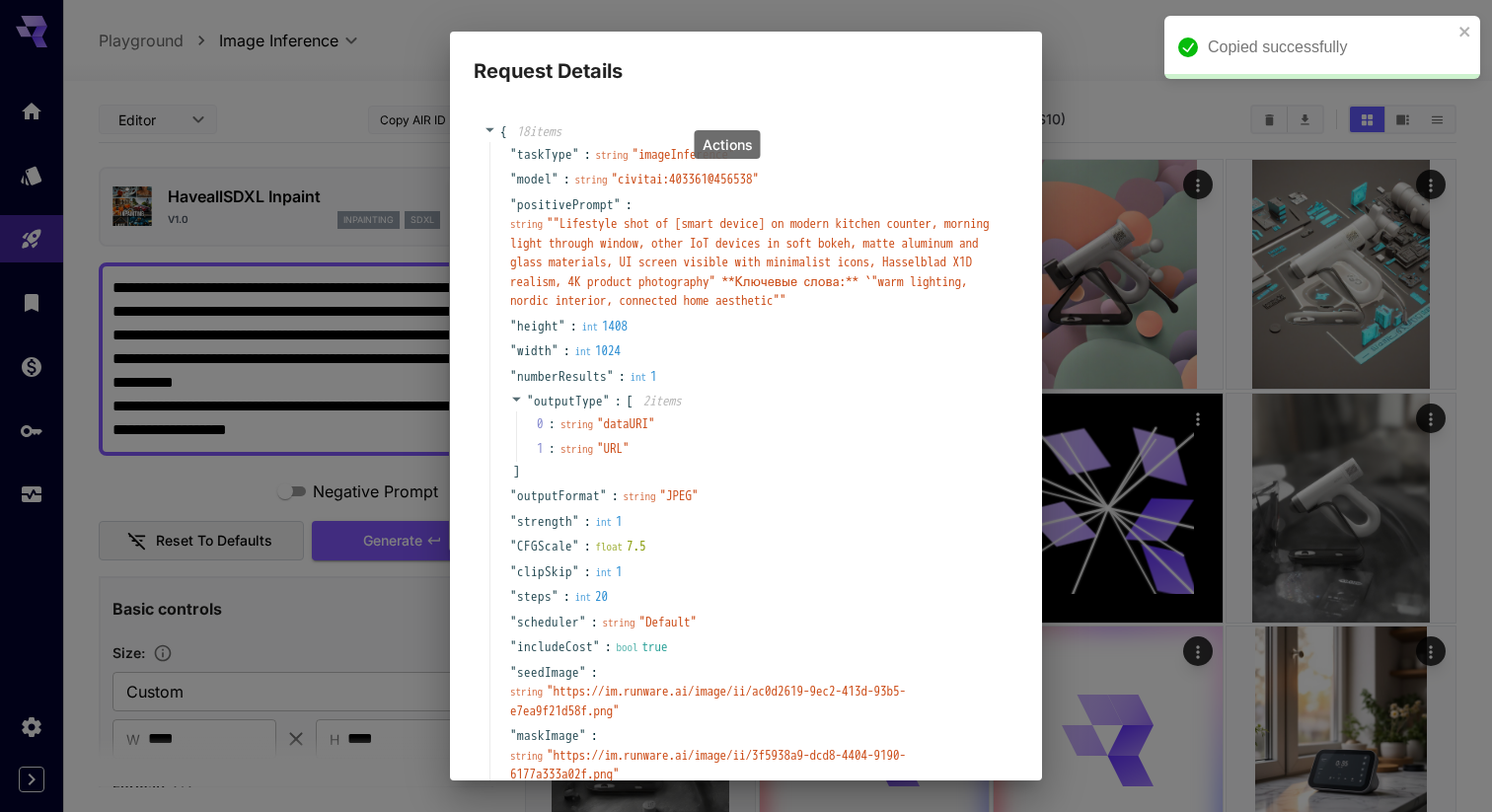 scroll, scrollTop: 214, scrollLeft: 0, axis: vertical 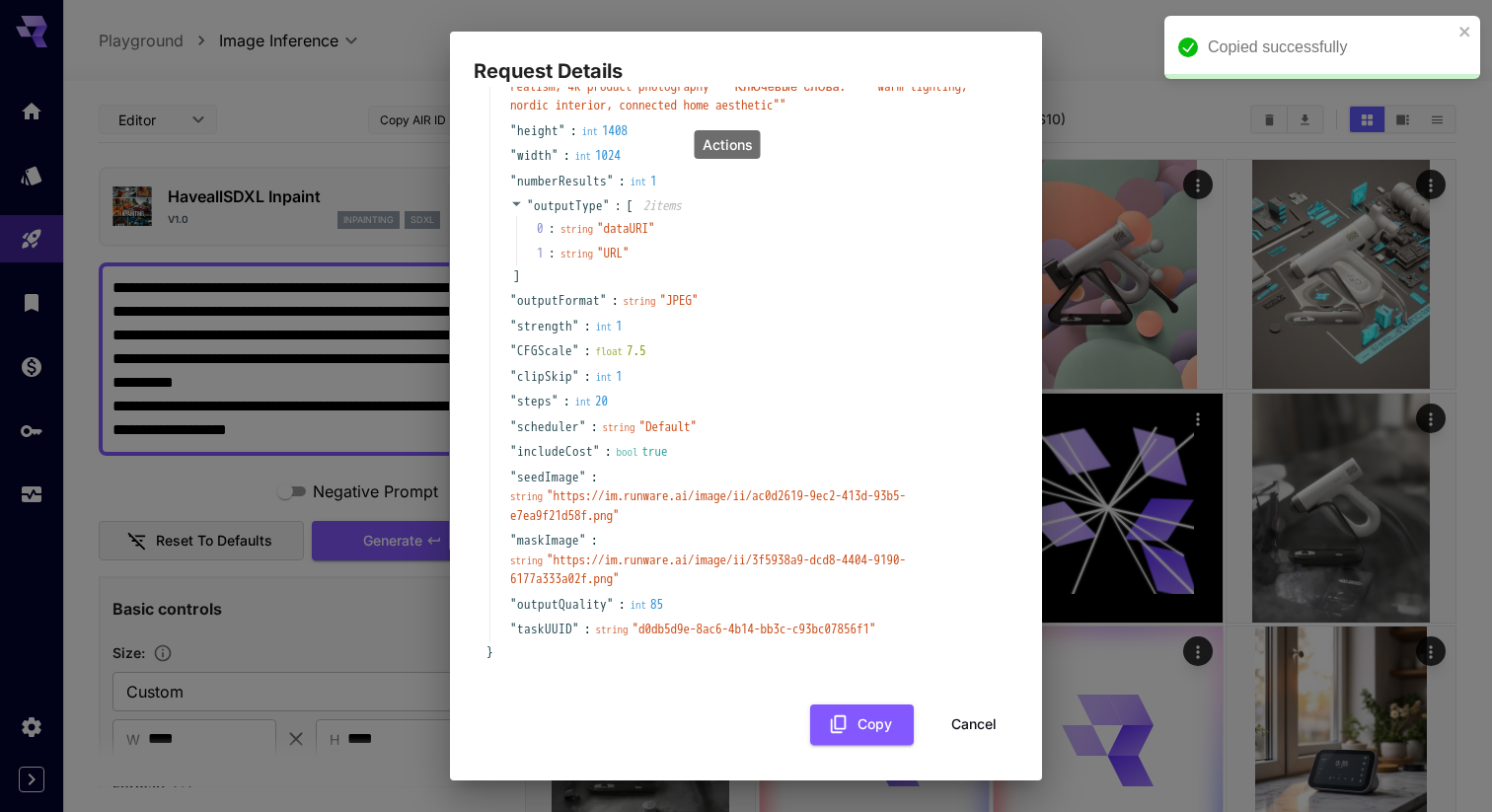 click on "Cancel" at bounding box center [974, 724] 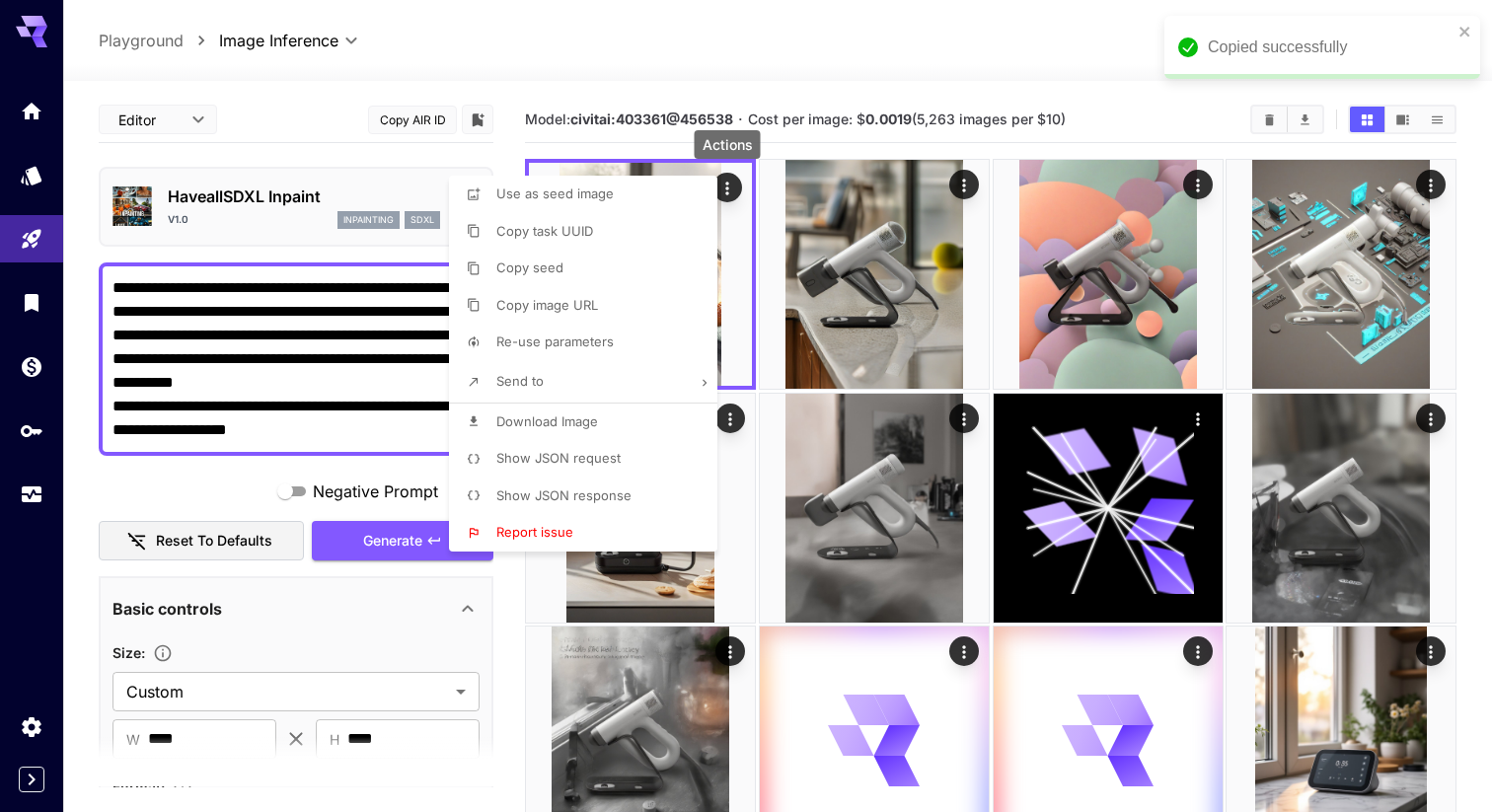 click at bounding box center (746, 406) 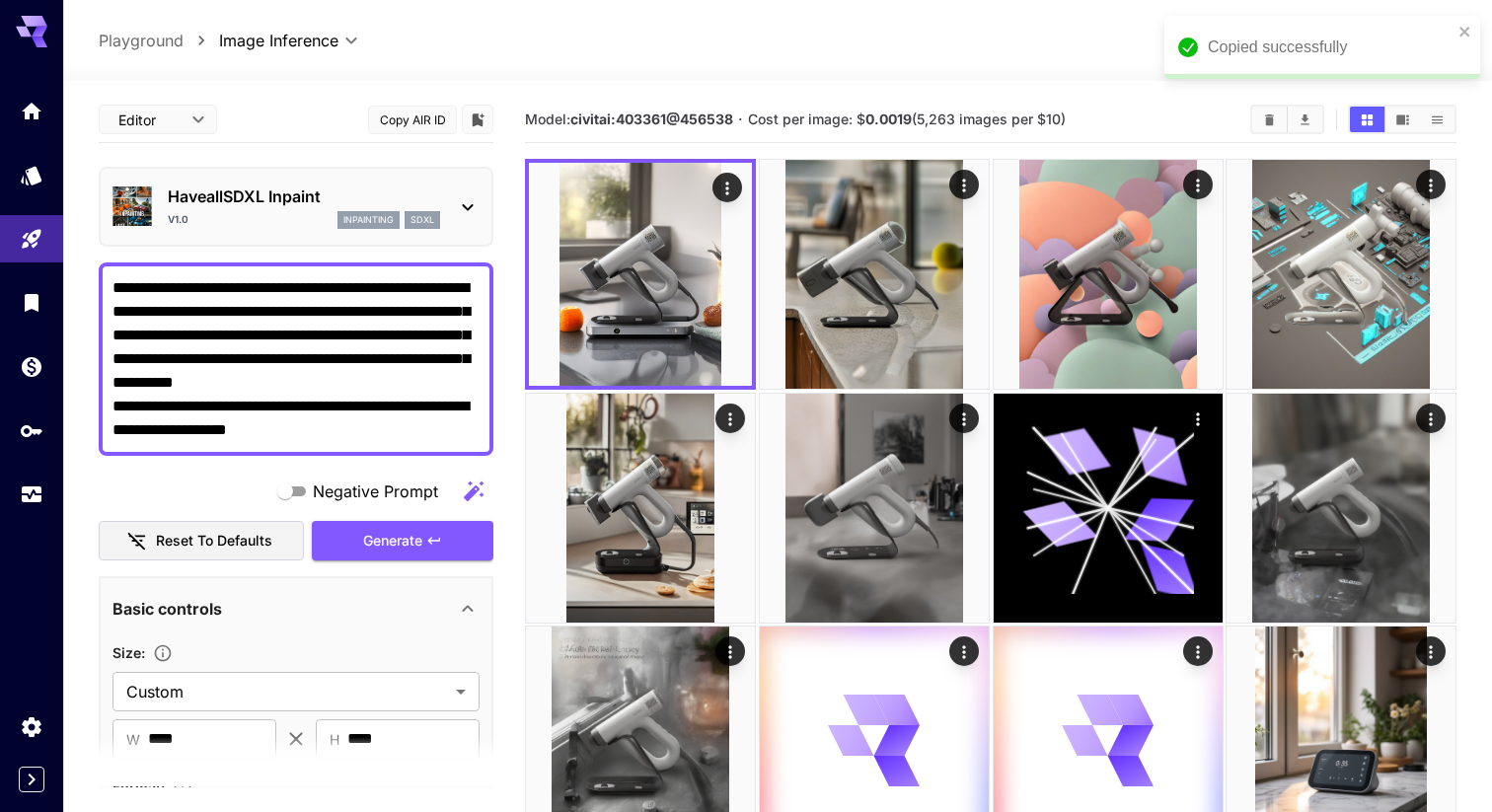 type 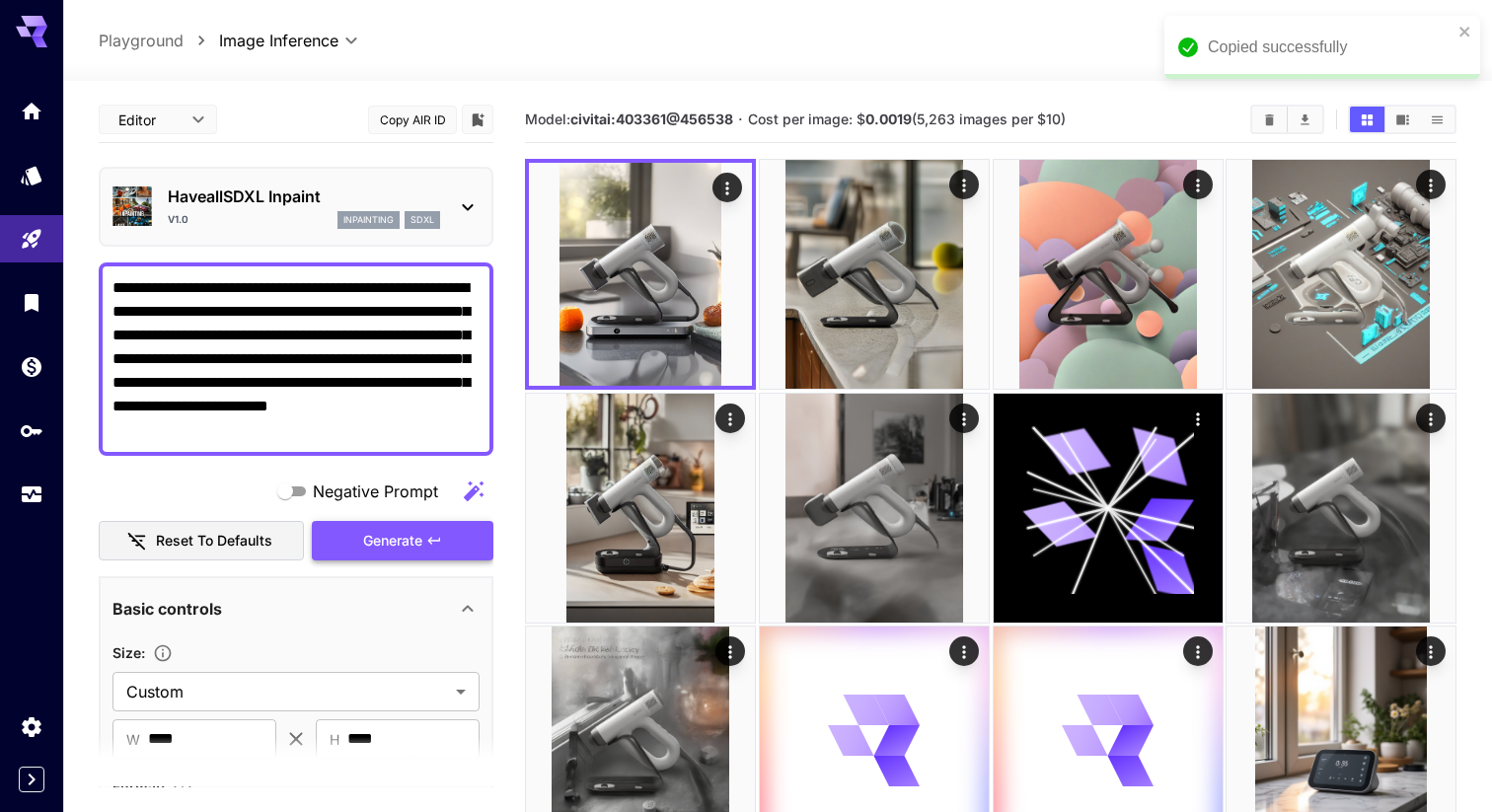 click 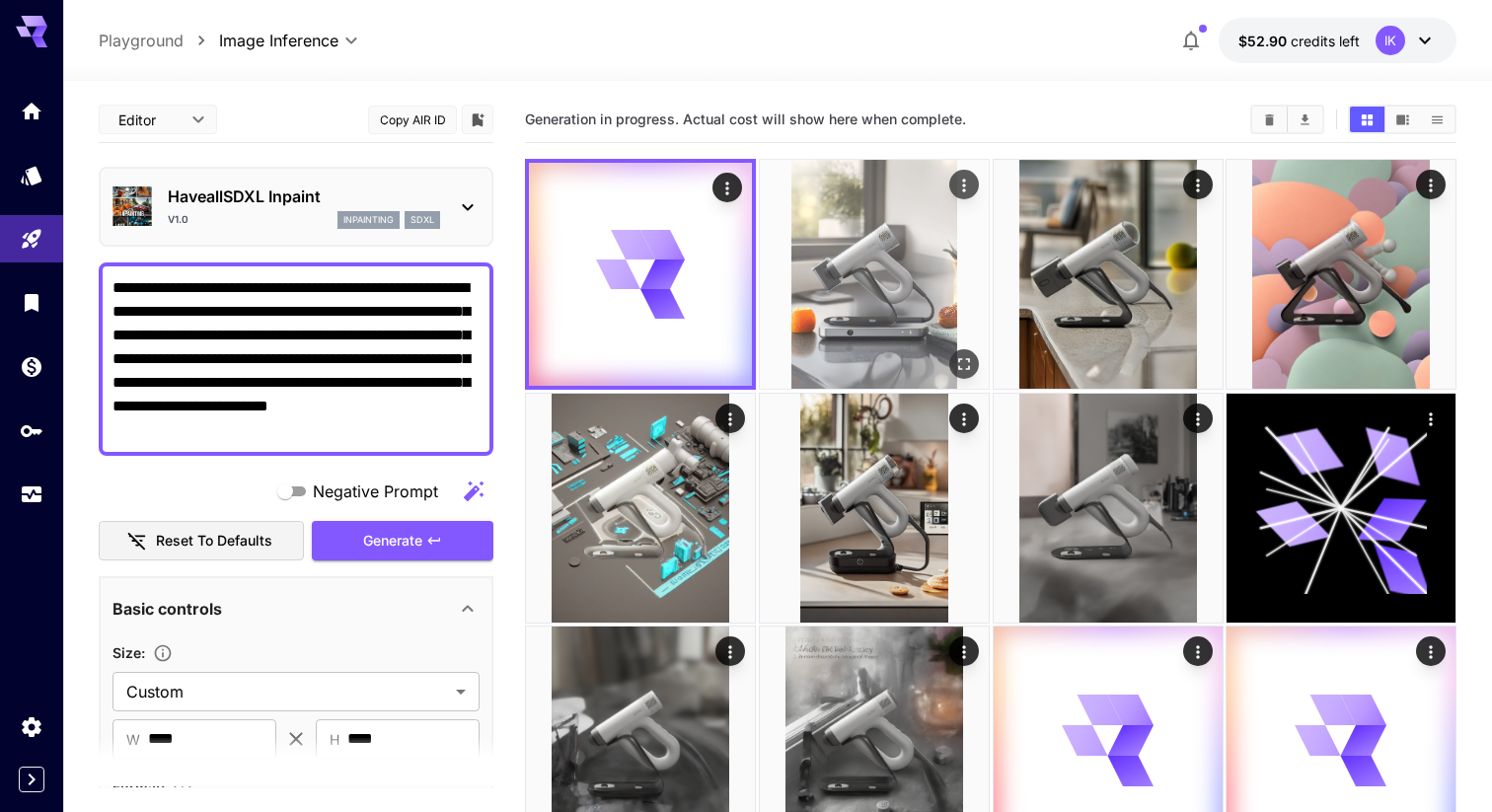 click at bounding box center (874, 274) 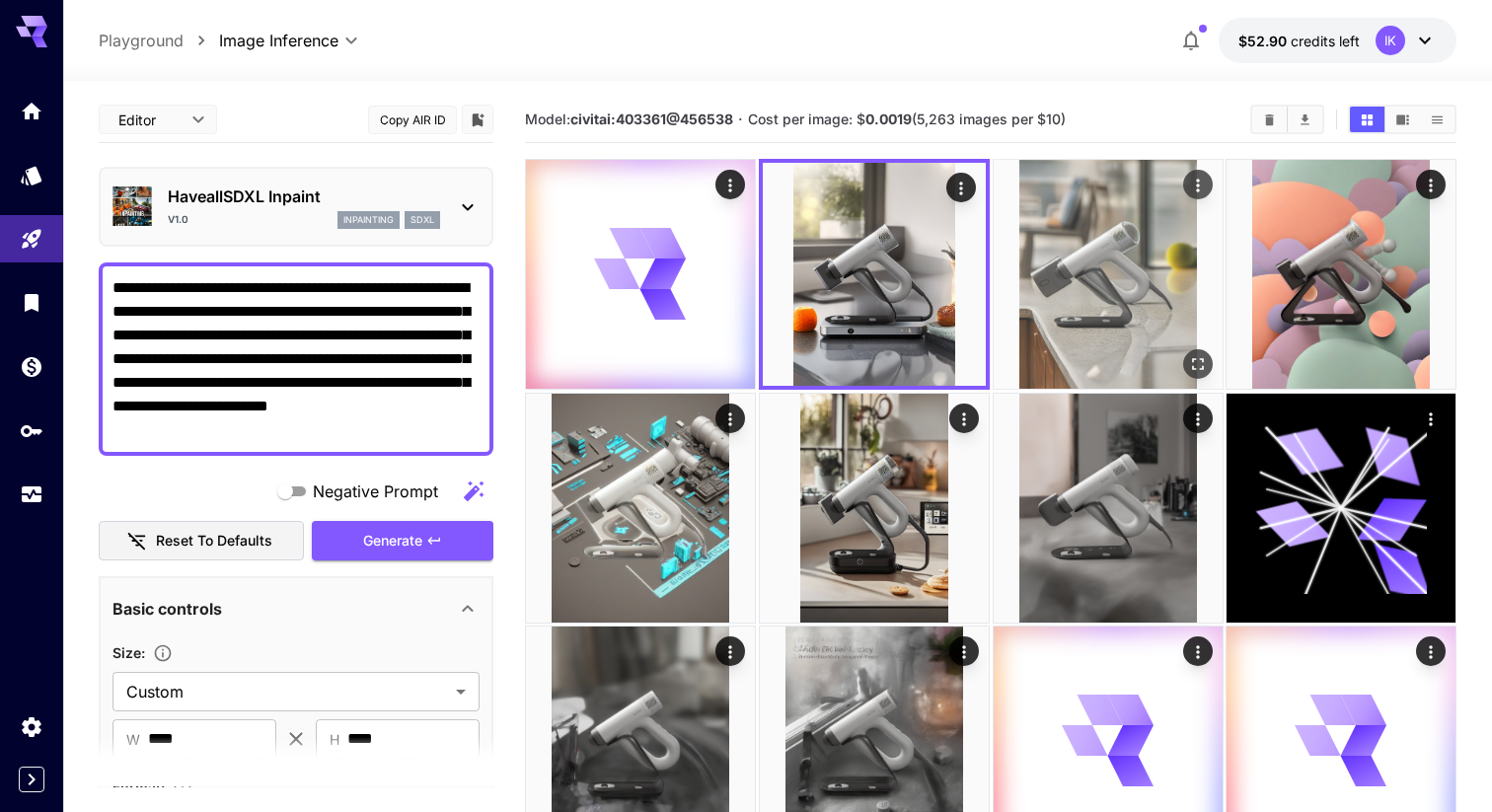 click at bounding box center [1108, 274] 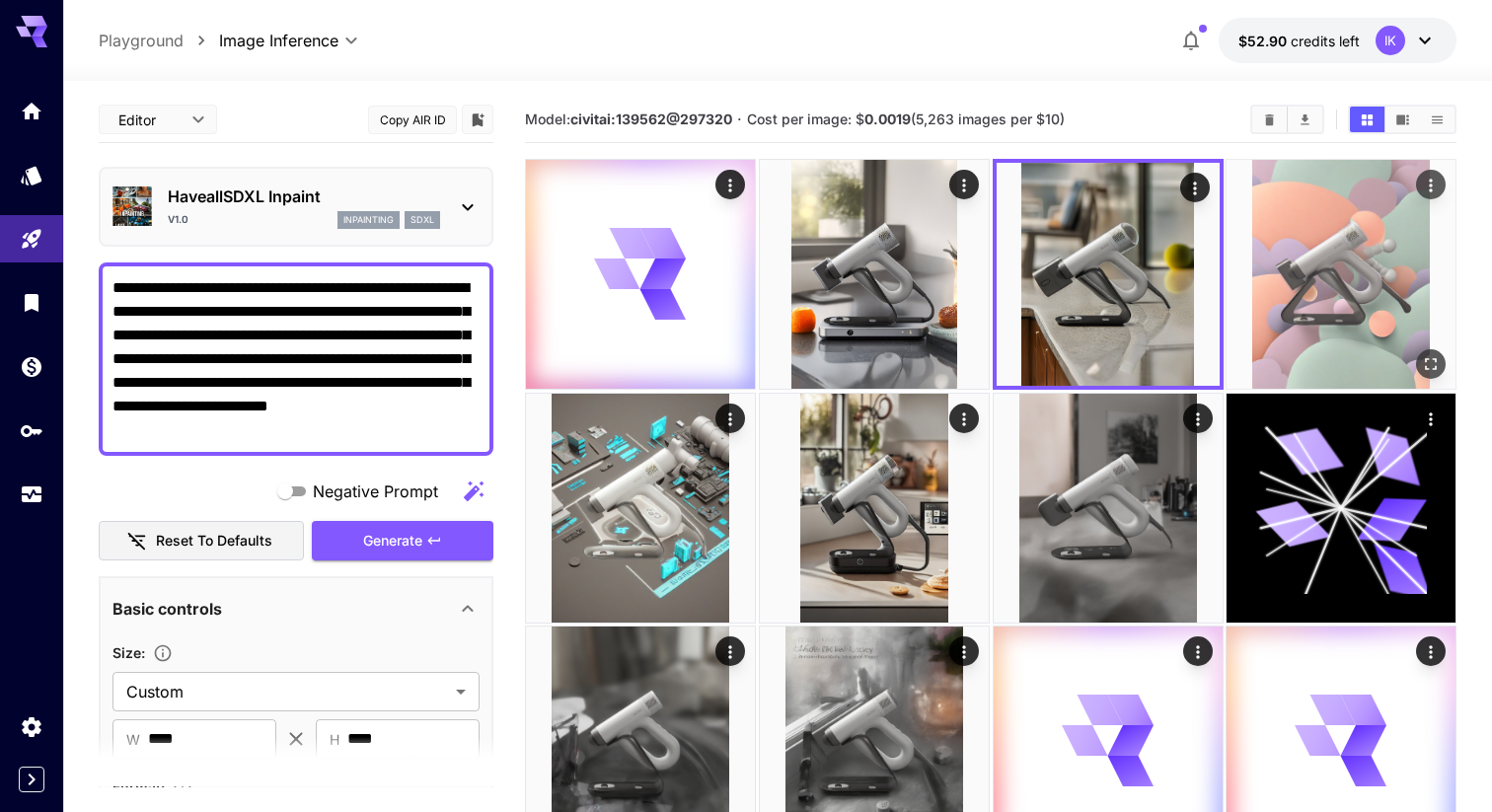 click at bounding box center [1341, 274] 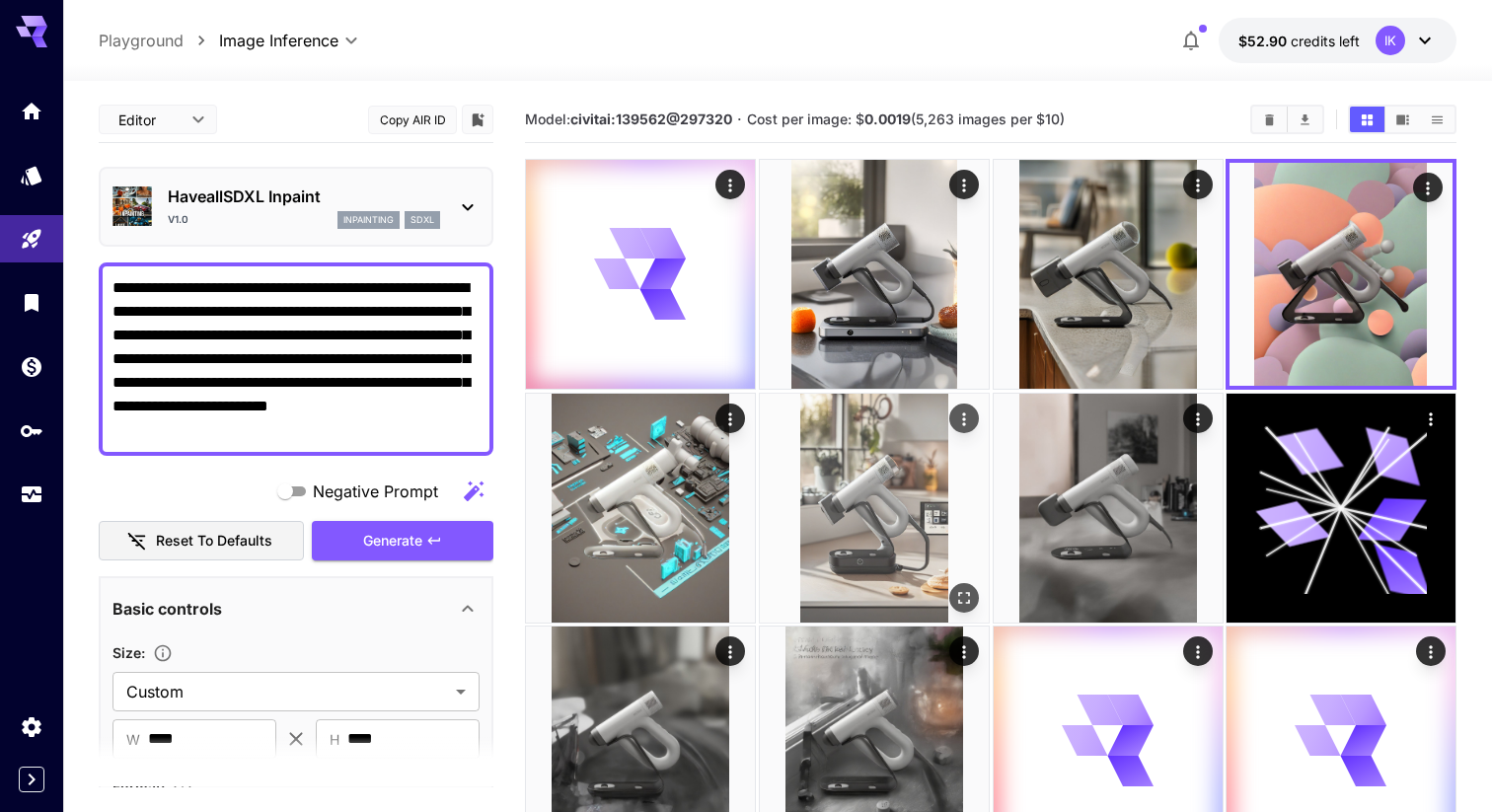 click at bounding box center [874, 508] 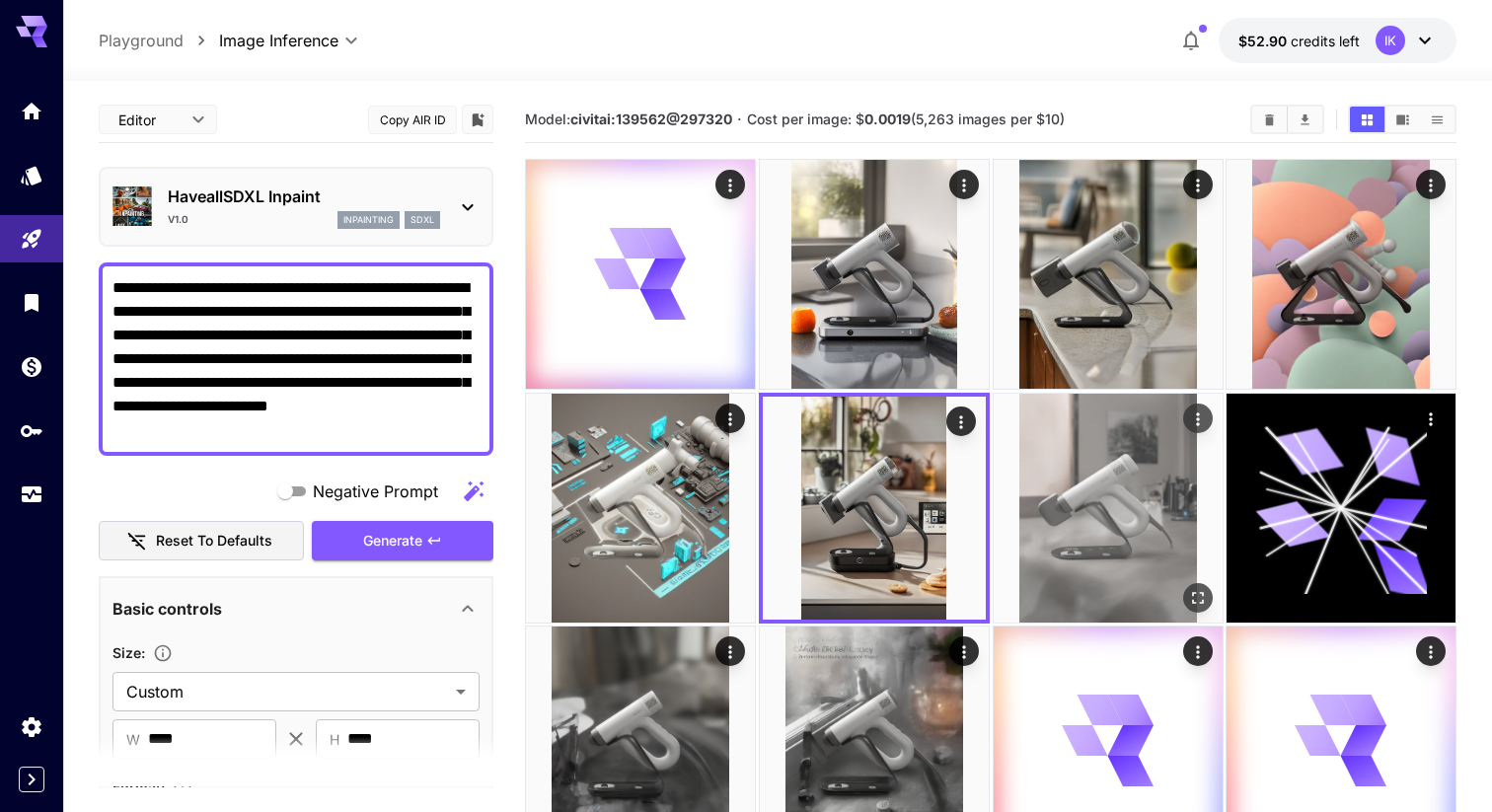 click at bounding box center (1108, 508) 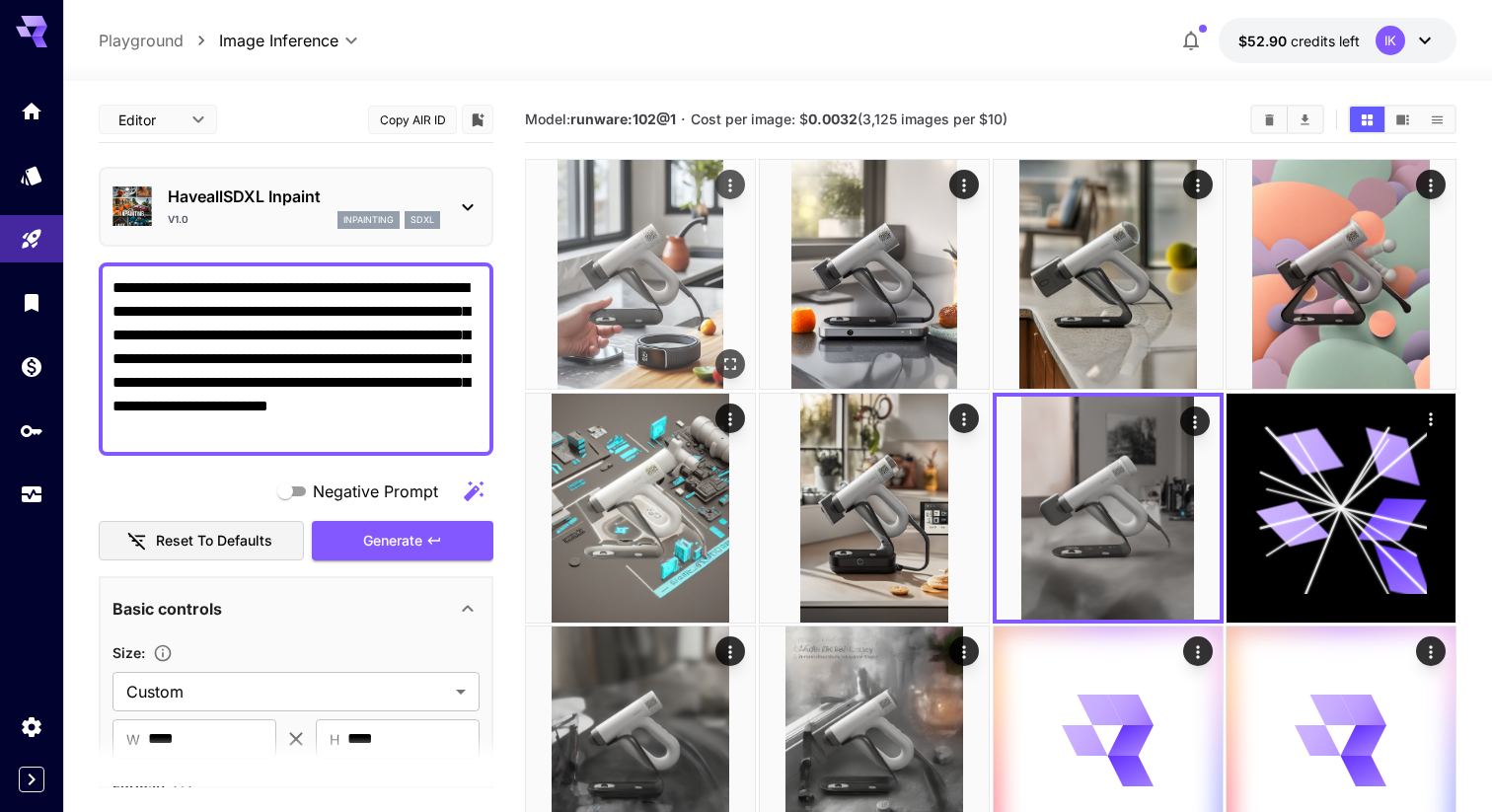 click at bounding box center (640, 274) 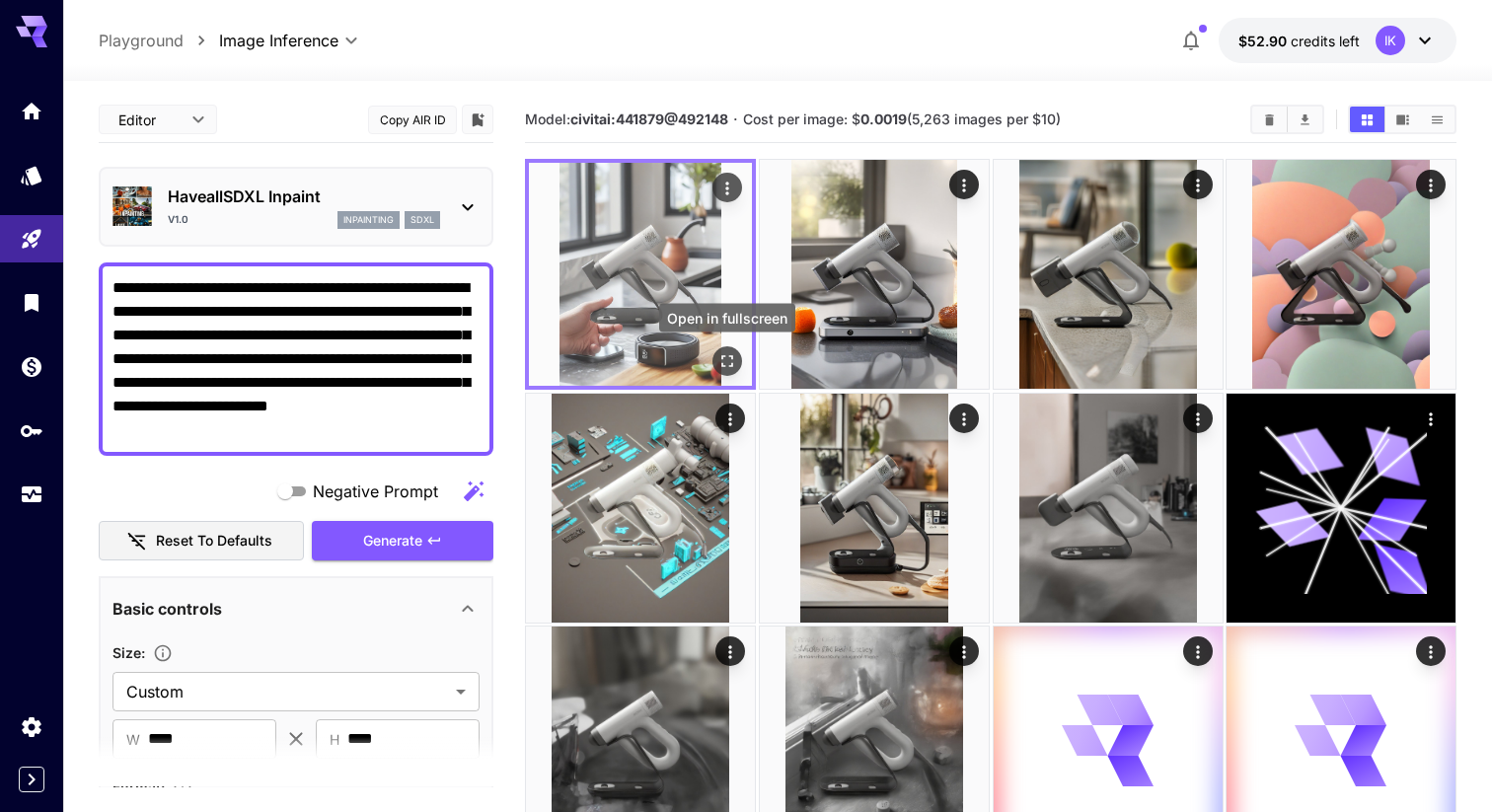 click 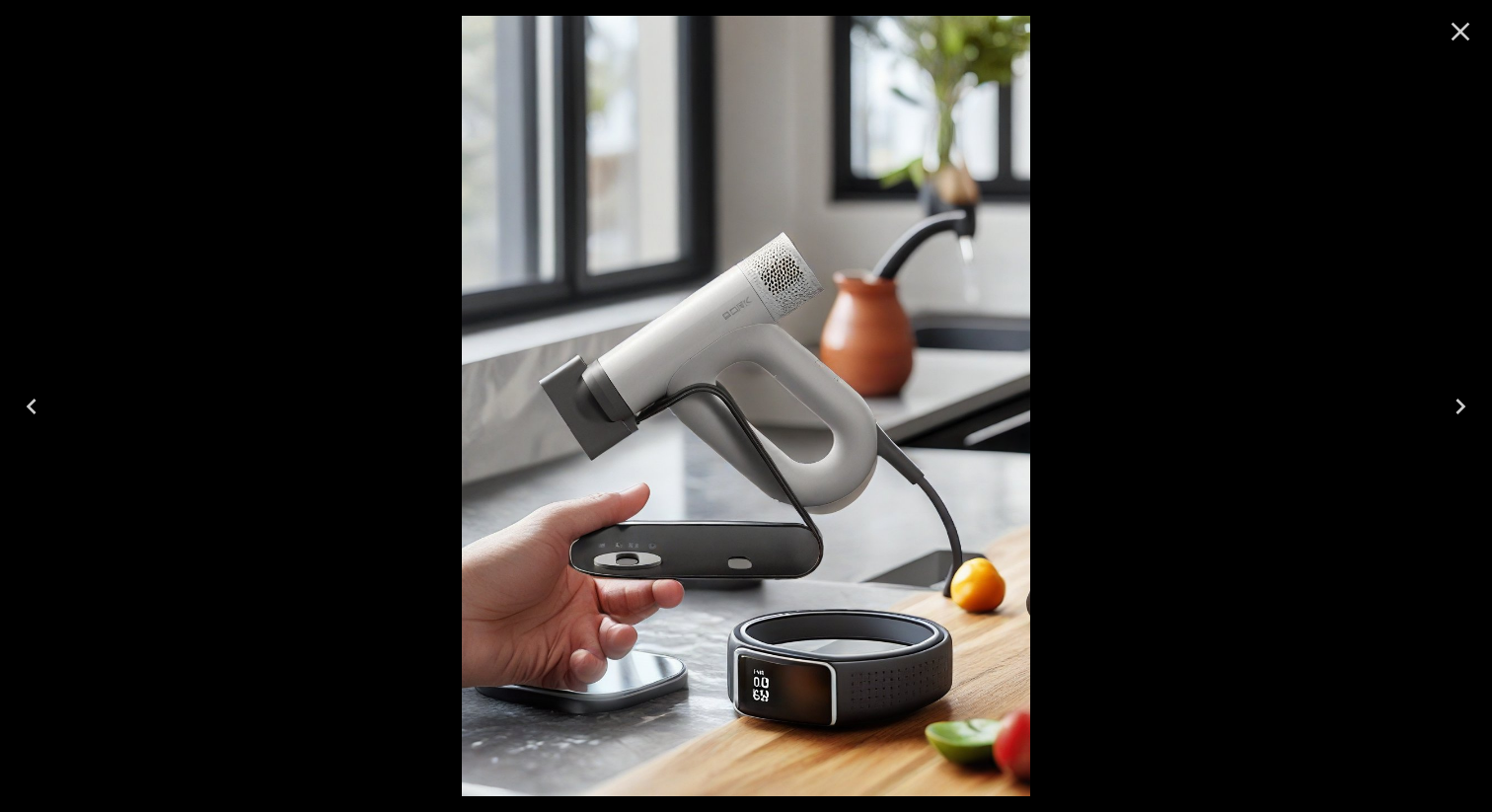 click 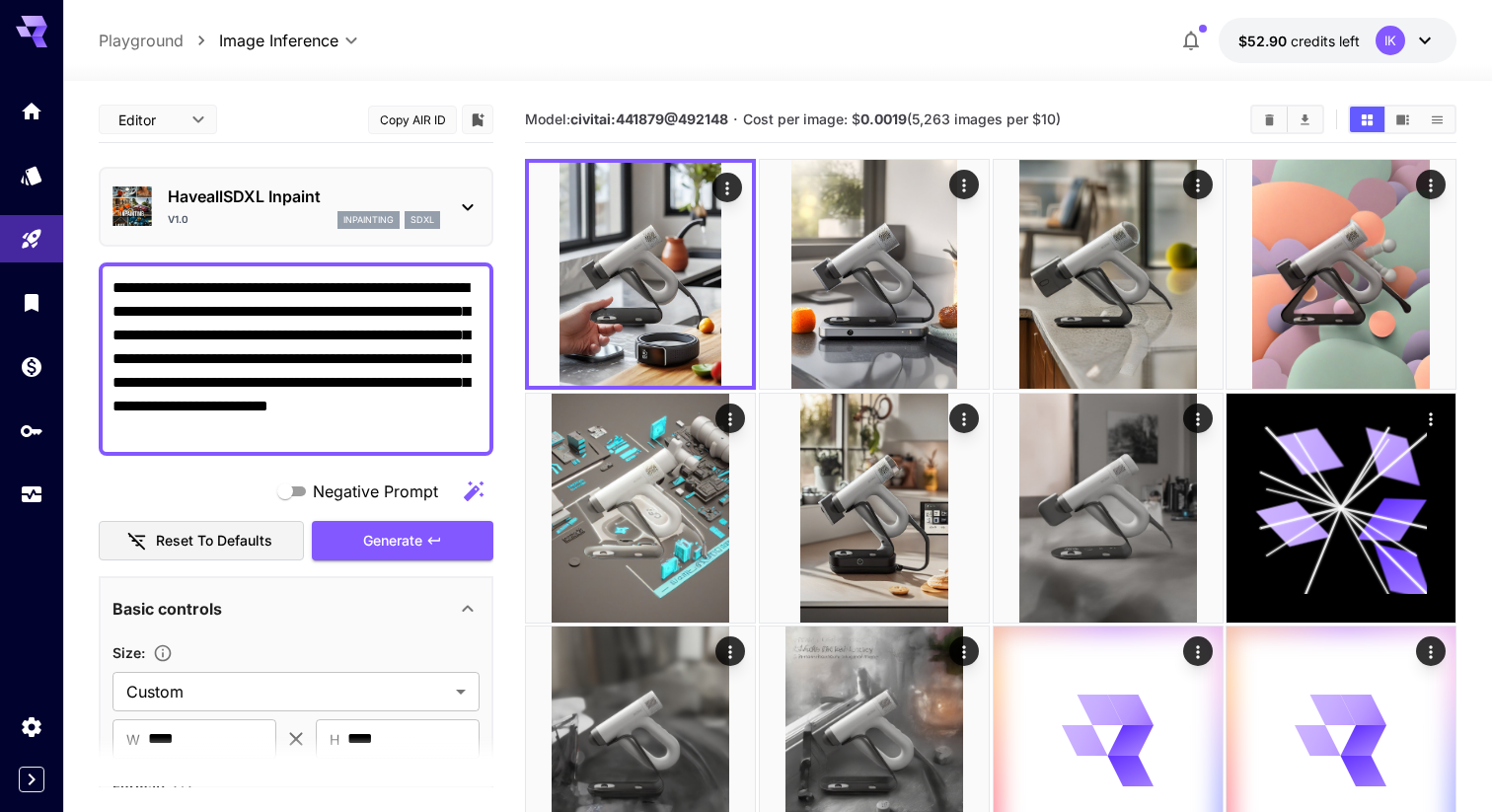 drag, startPoint x: 364, startPoint y: 431, endPoint x: 130, endPoint y: 250, distance: 295.83272 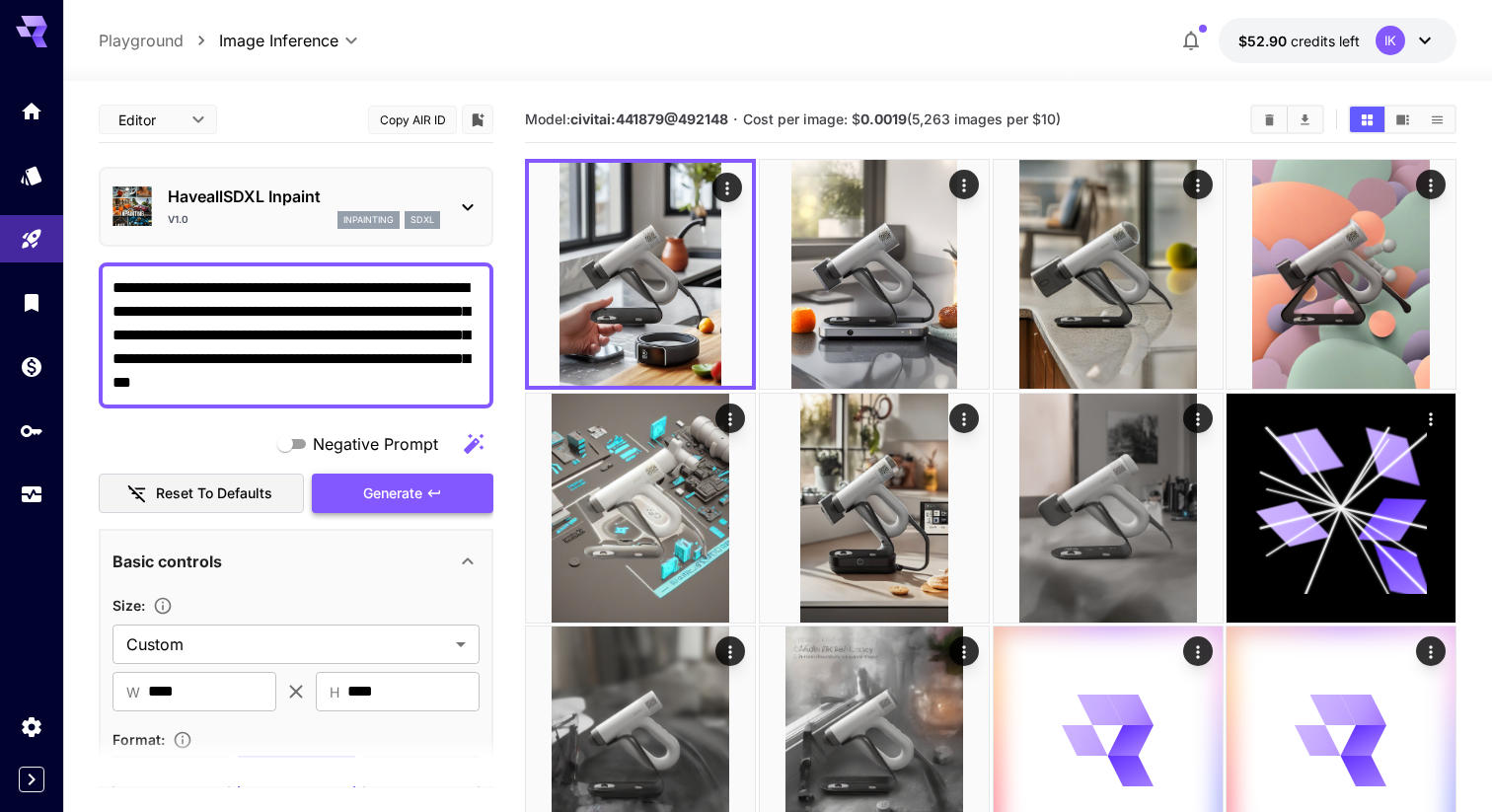 type on "**********" 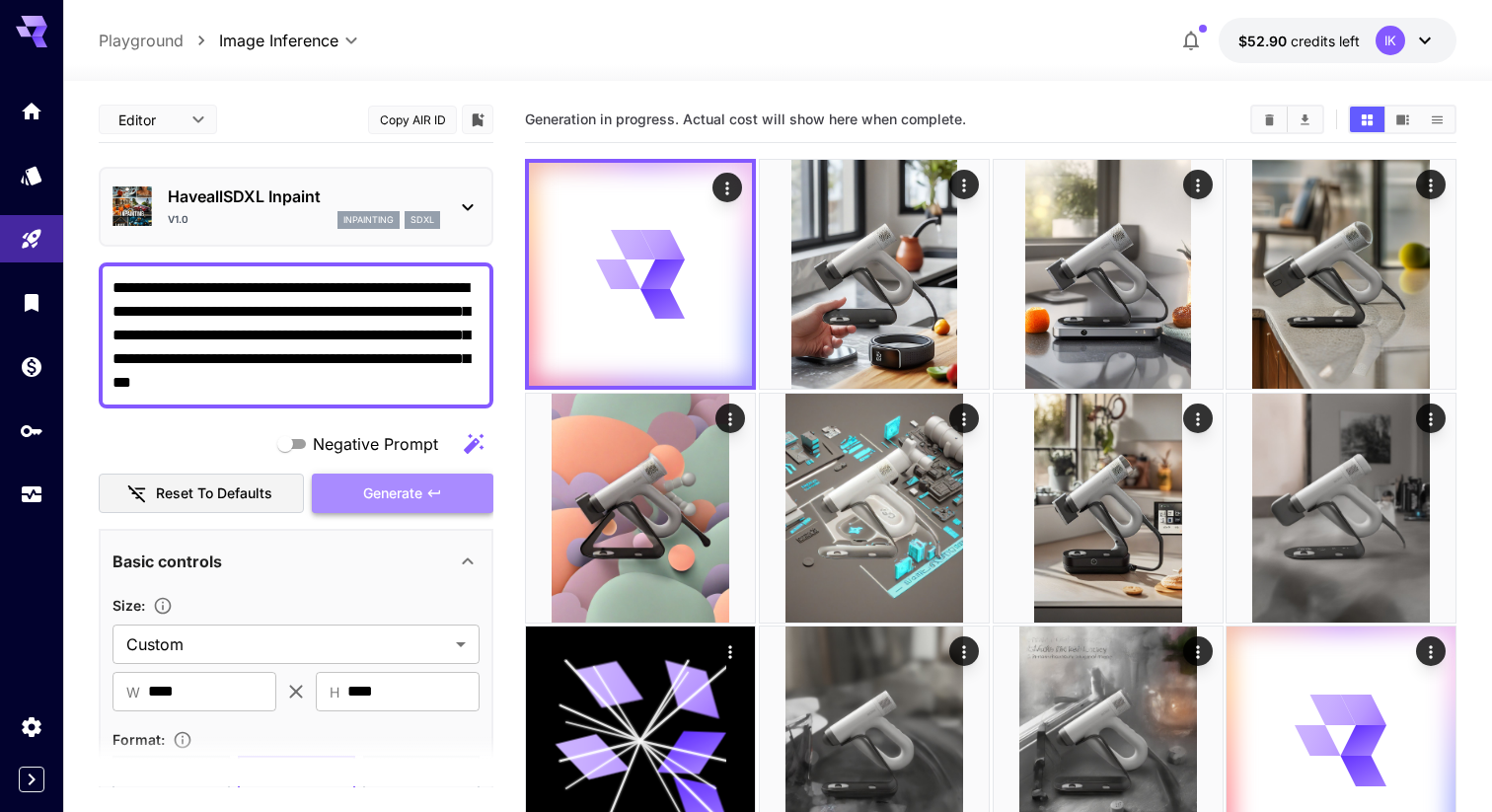 click on "Generate" at bounding box center [393, 493] 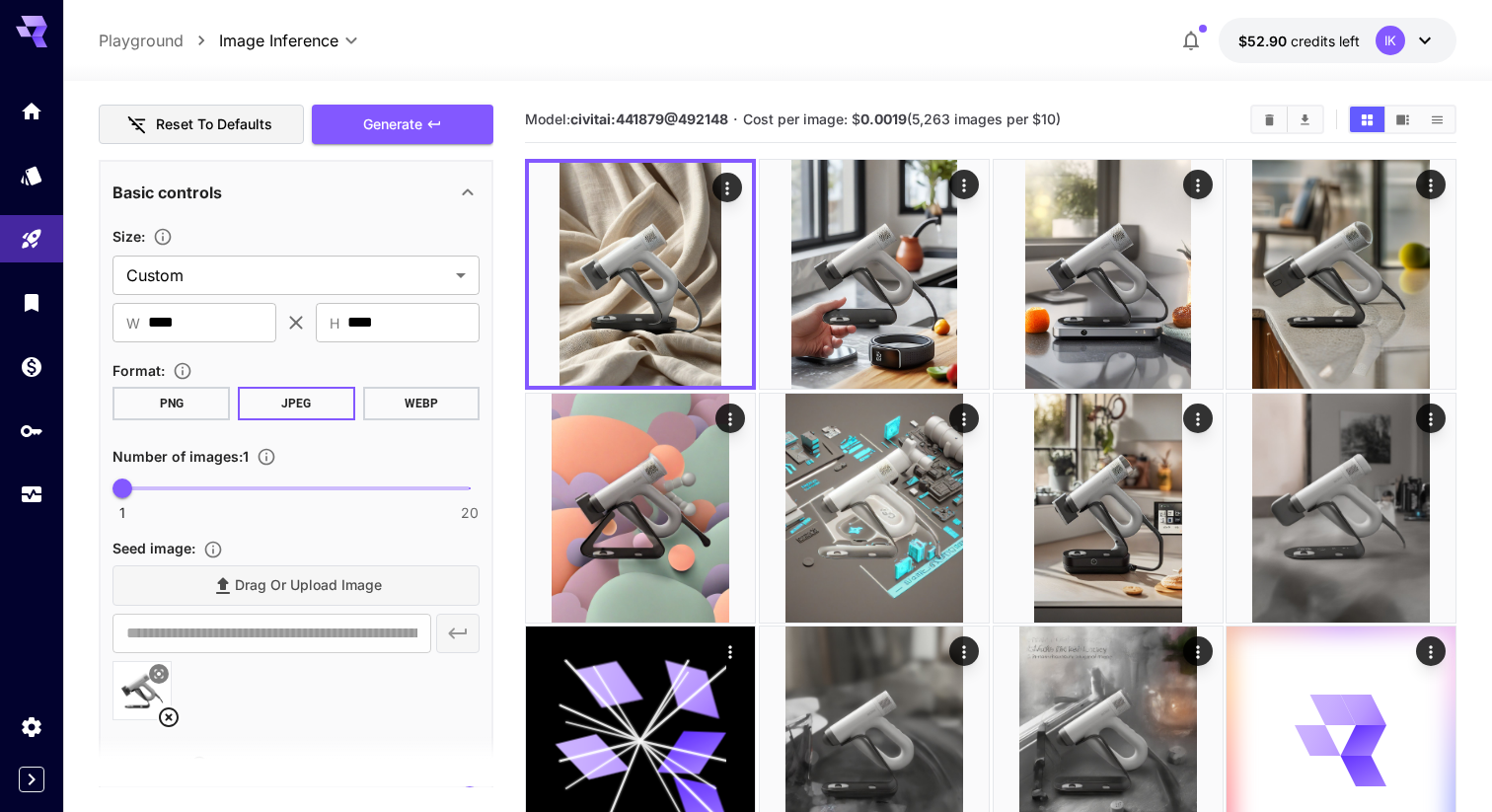 scroll, scrollTop: 320, scrollLeft: 0, axis: vertical 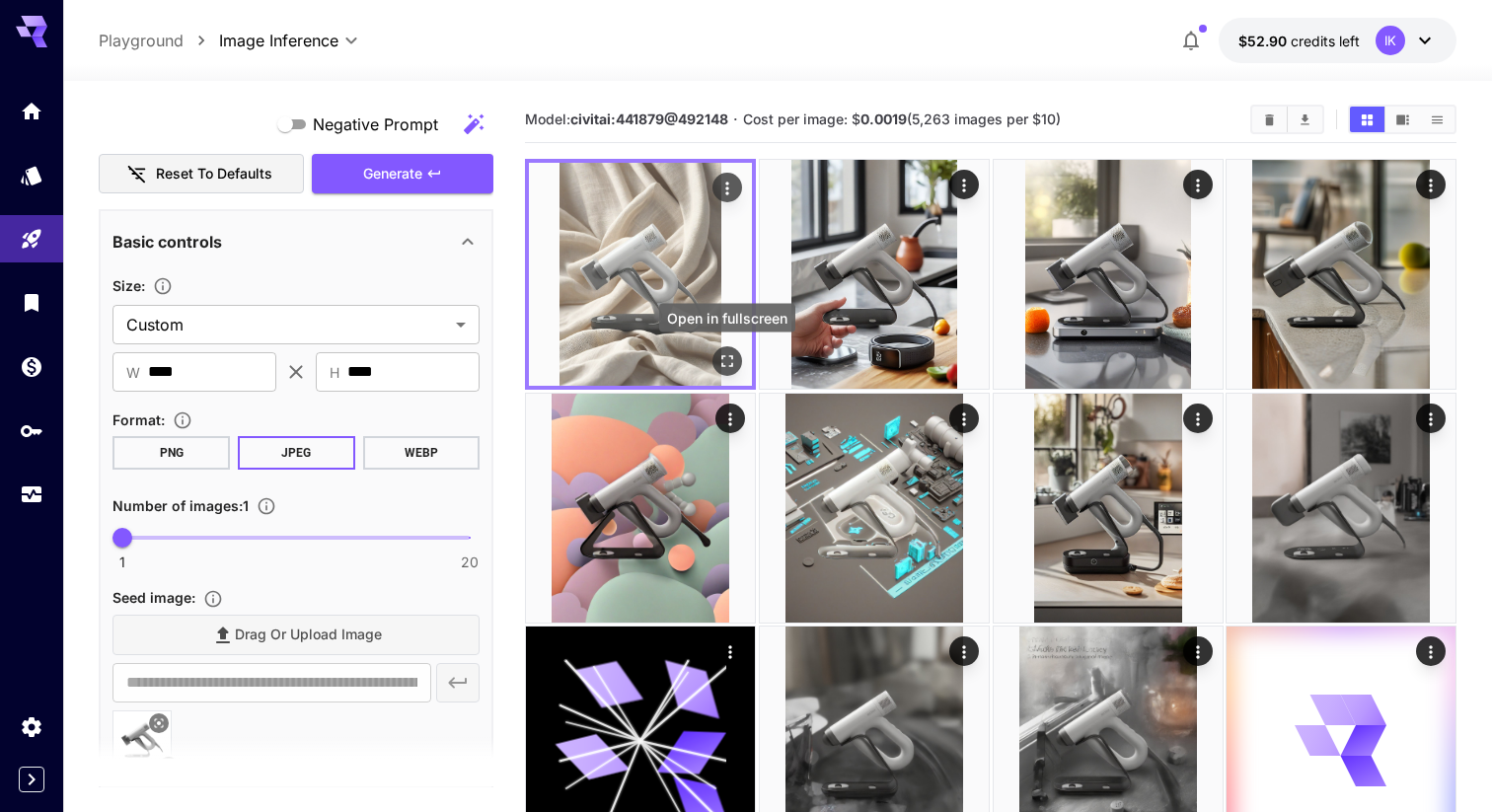 click 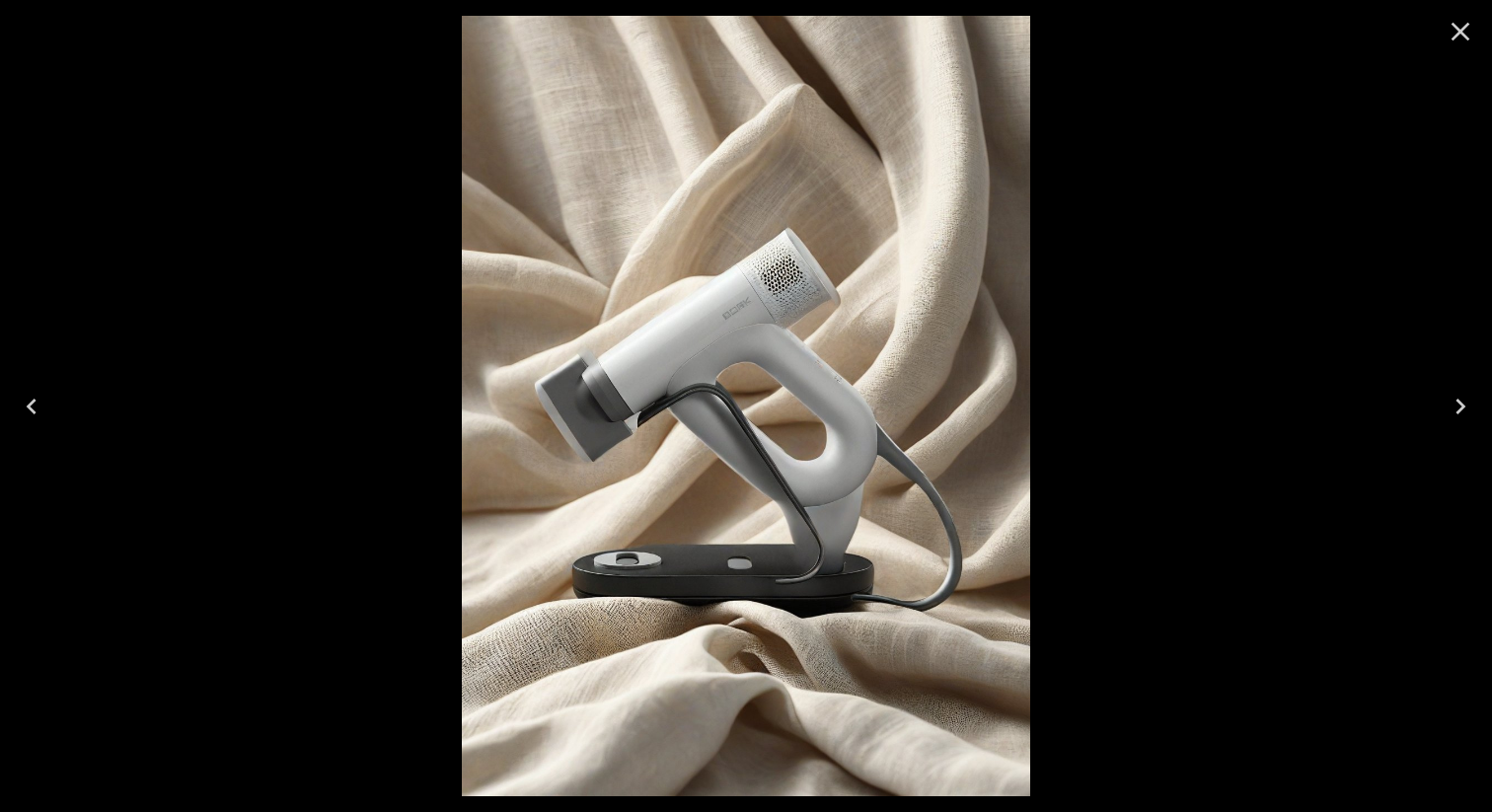 click 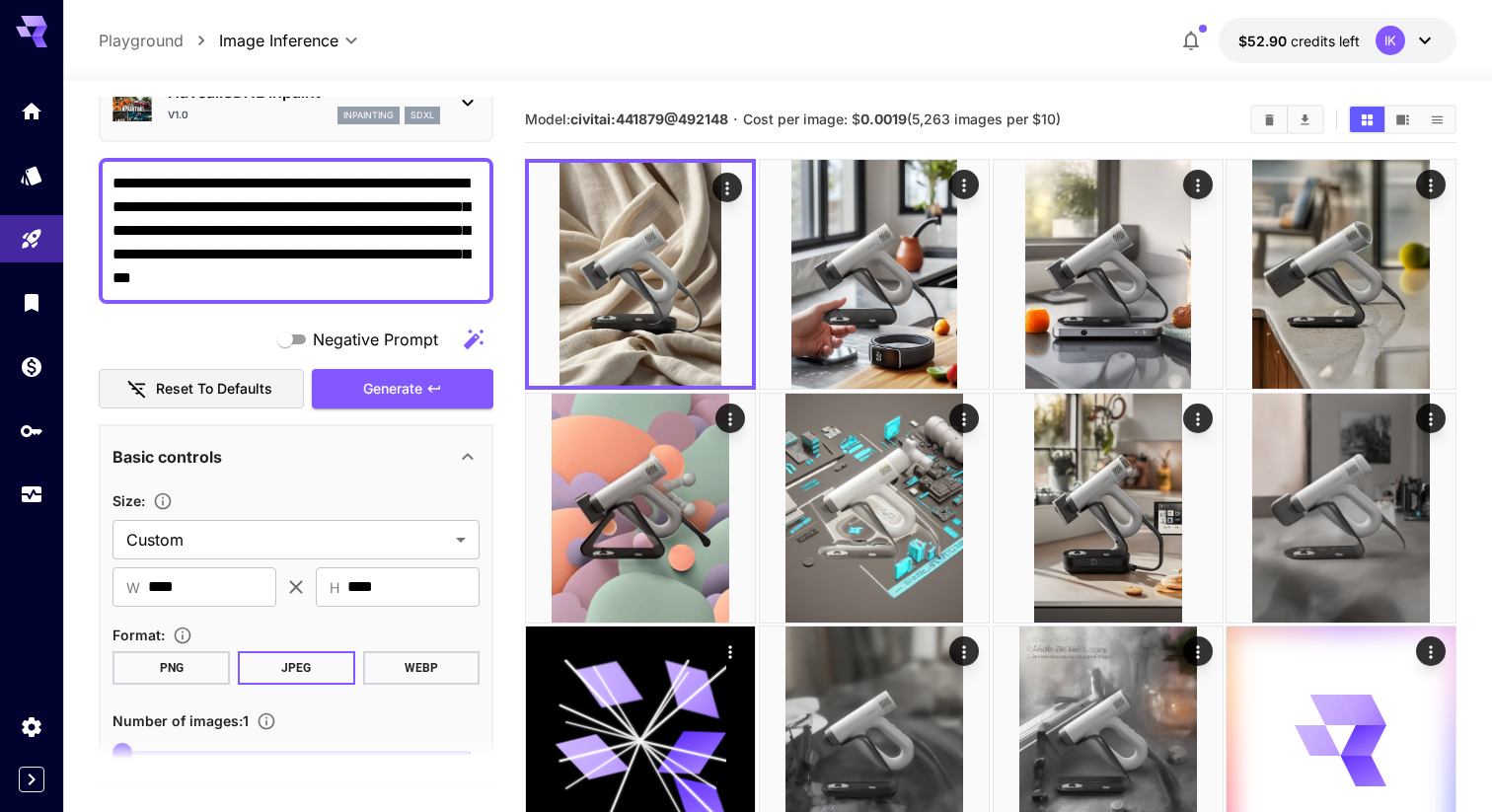 scroll, scrollTop: 0, scrollLeft: 0, axis: both 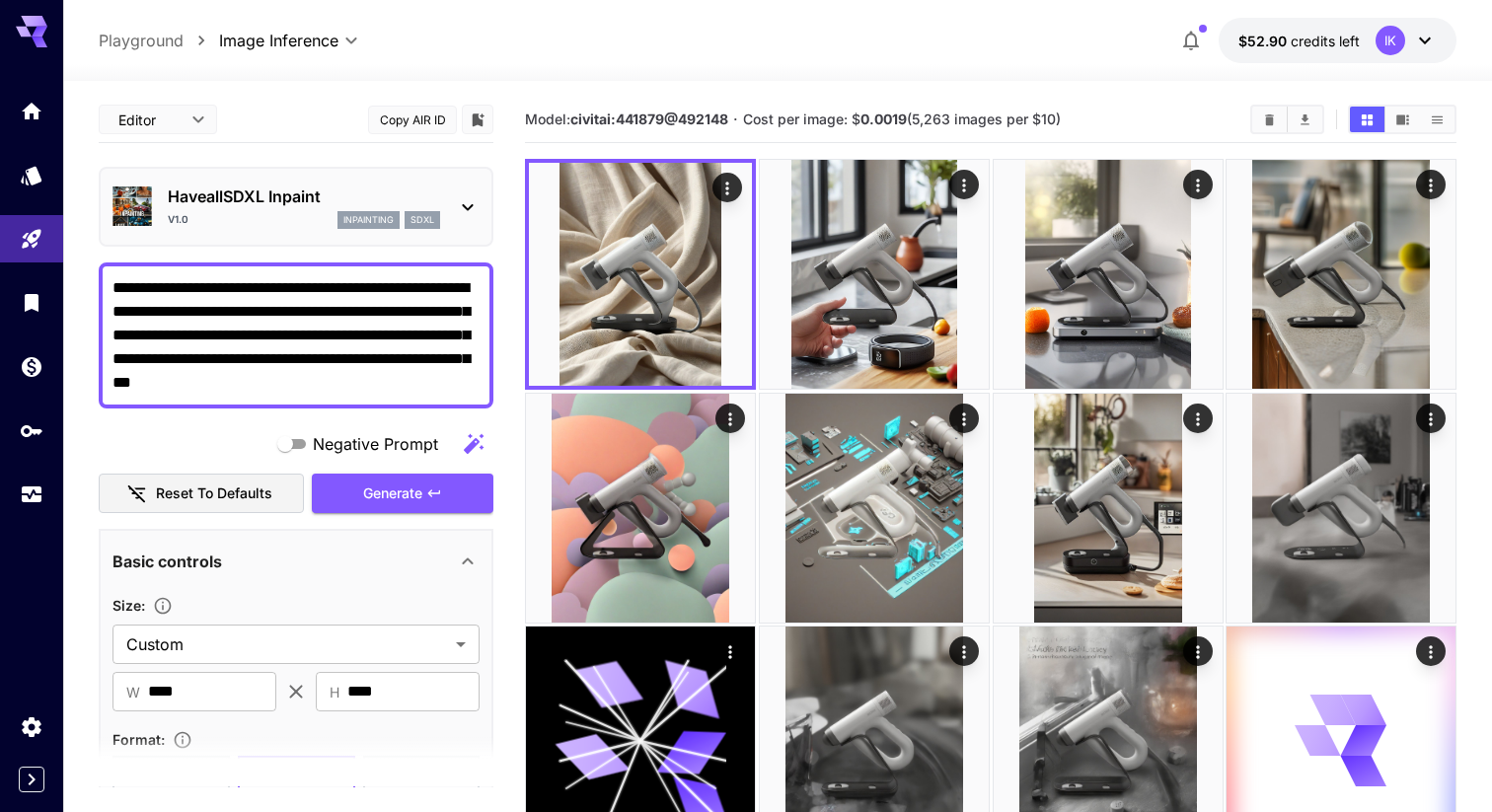 click on "**********" at bounding box center (296, 1319) 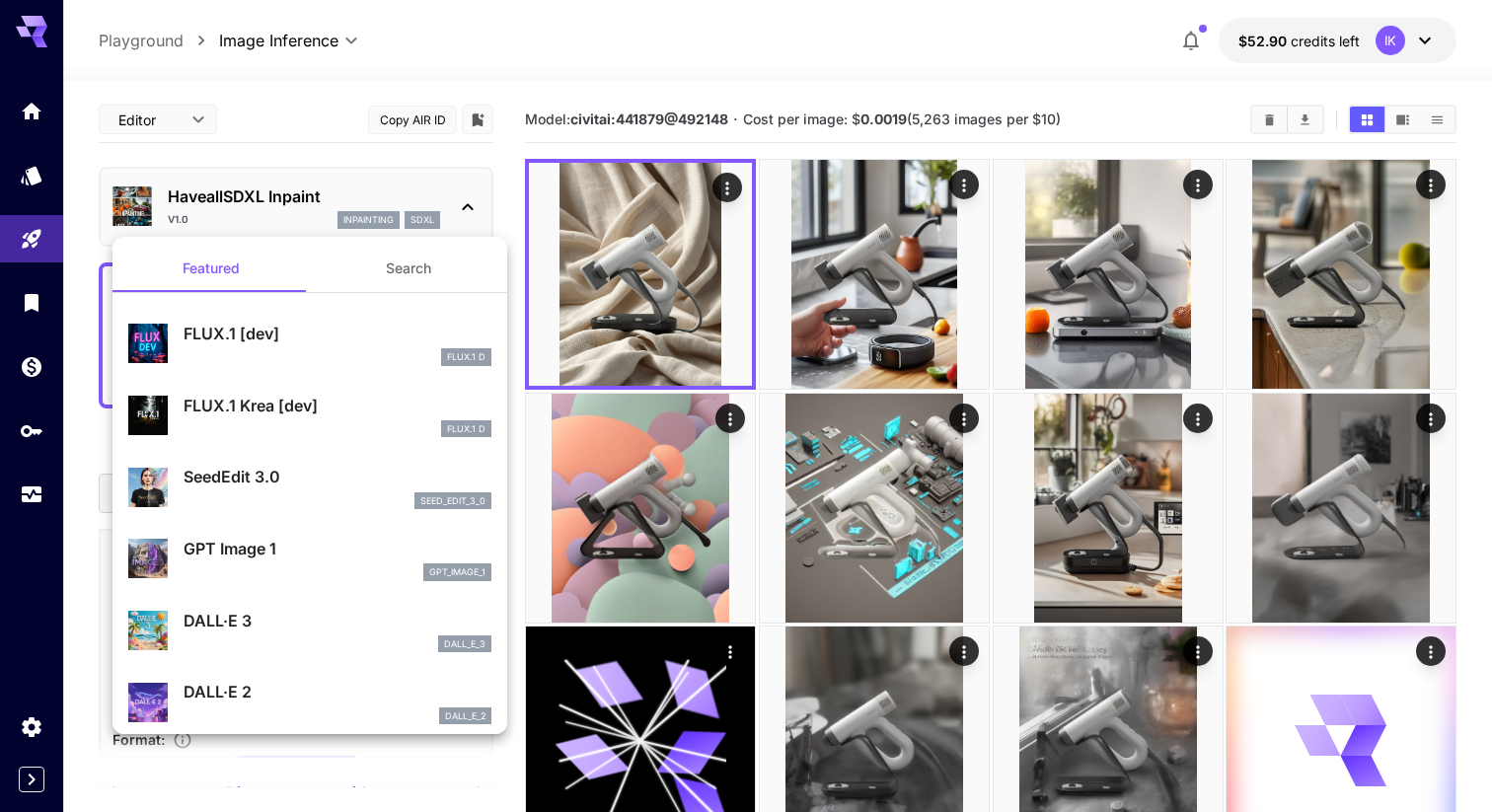click on "FLUX.1 [dev]" at bounding box center (337, 333) 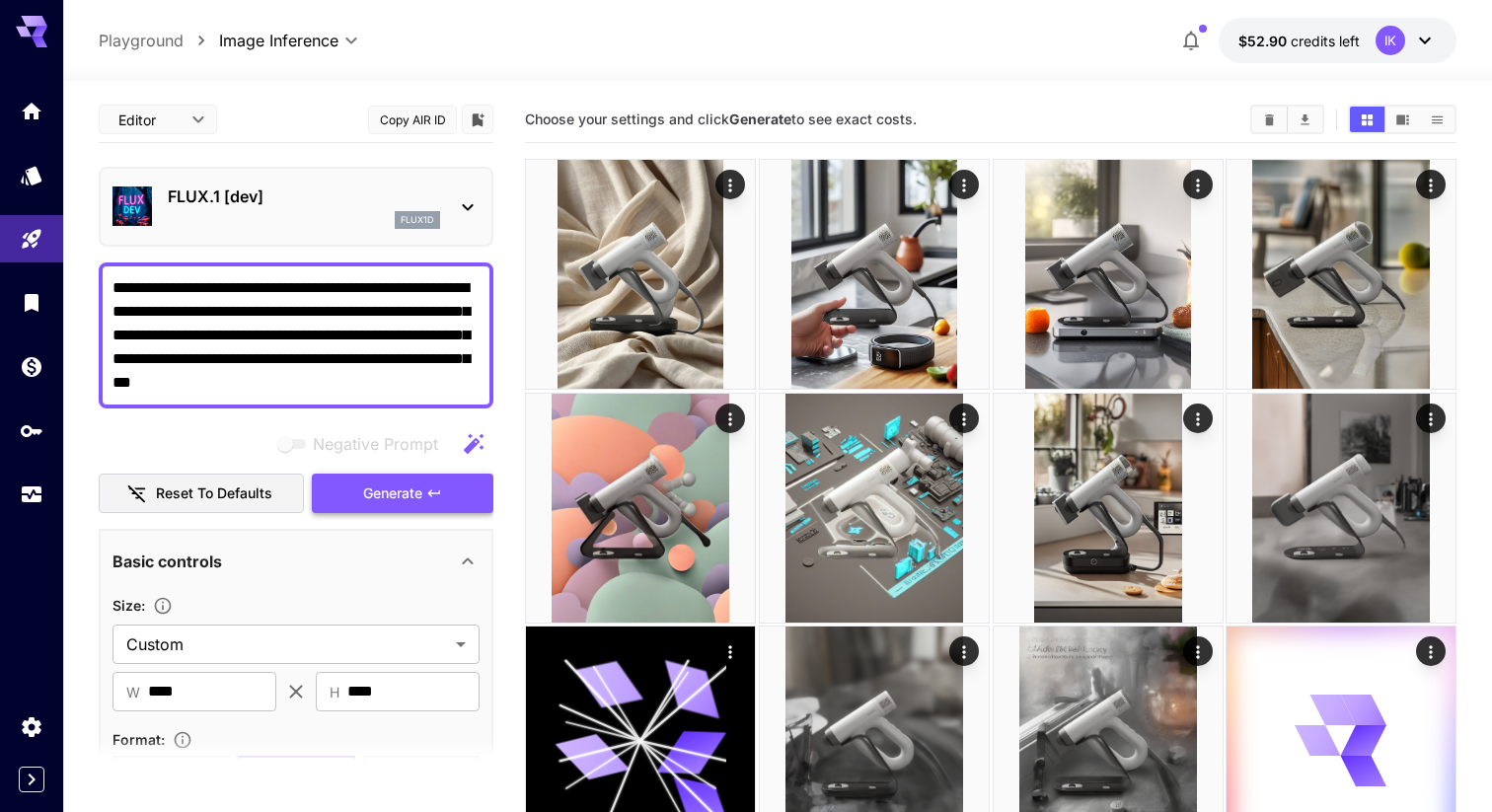 click on "Generate" at bounding box center [403, 493] 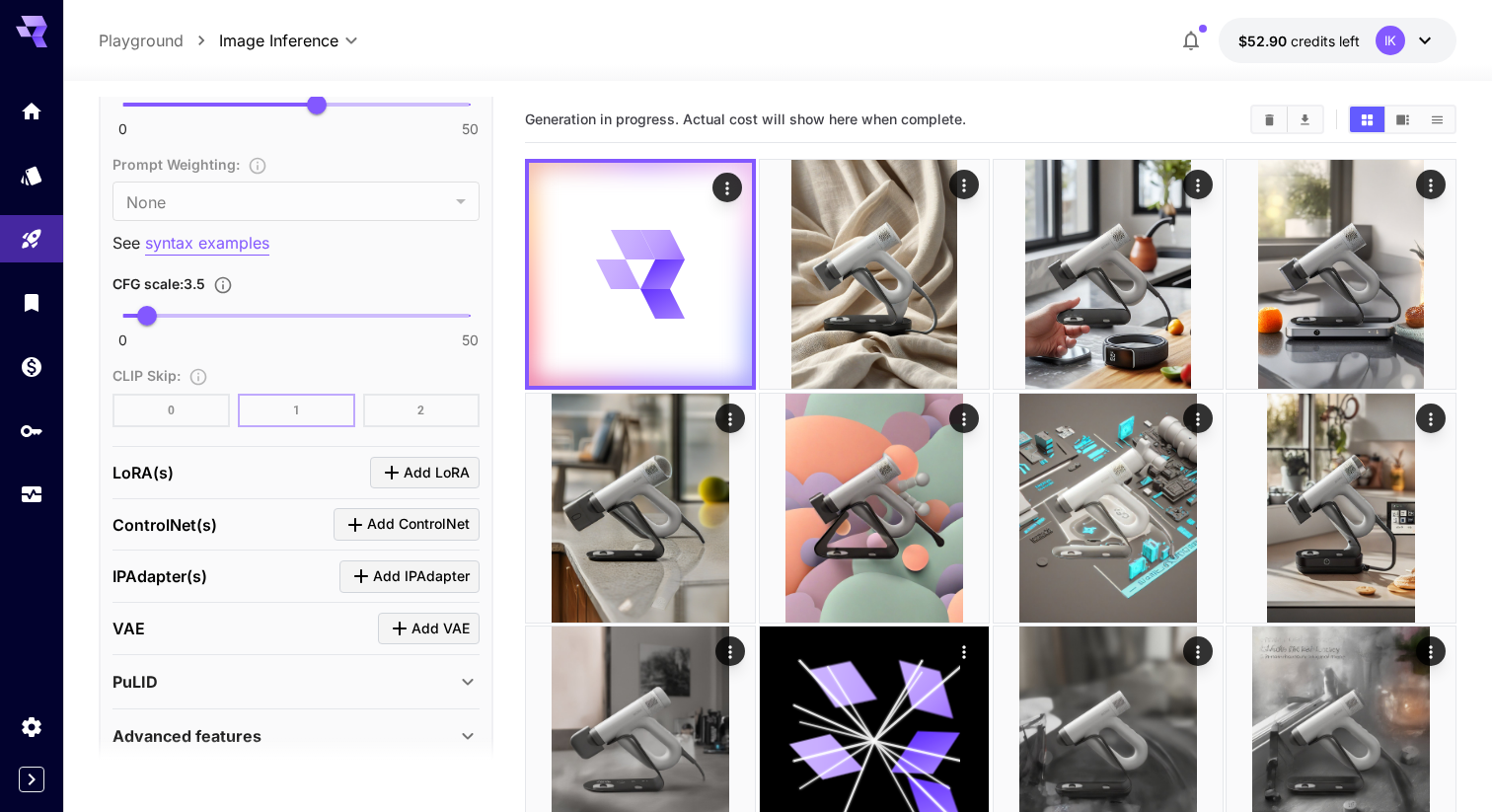 scroll, scrollTop: 1805, scrollLeft: 0, axis: vertical 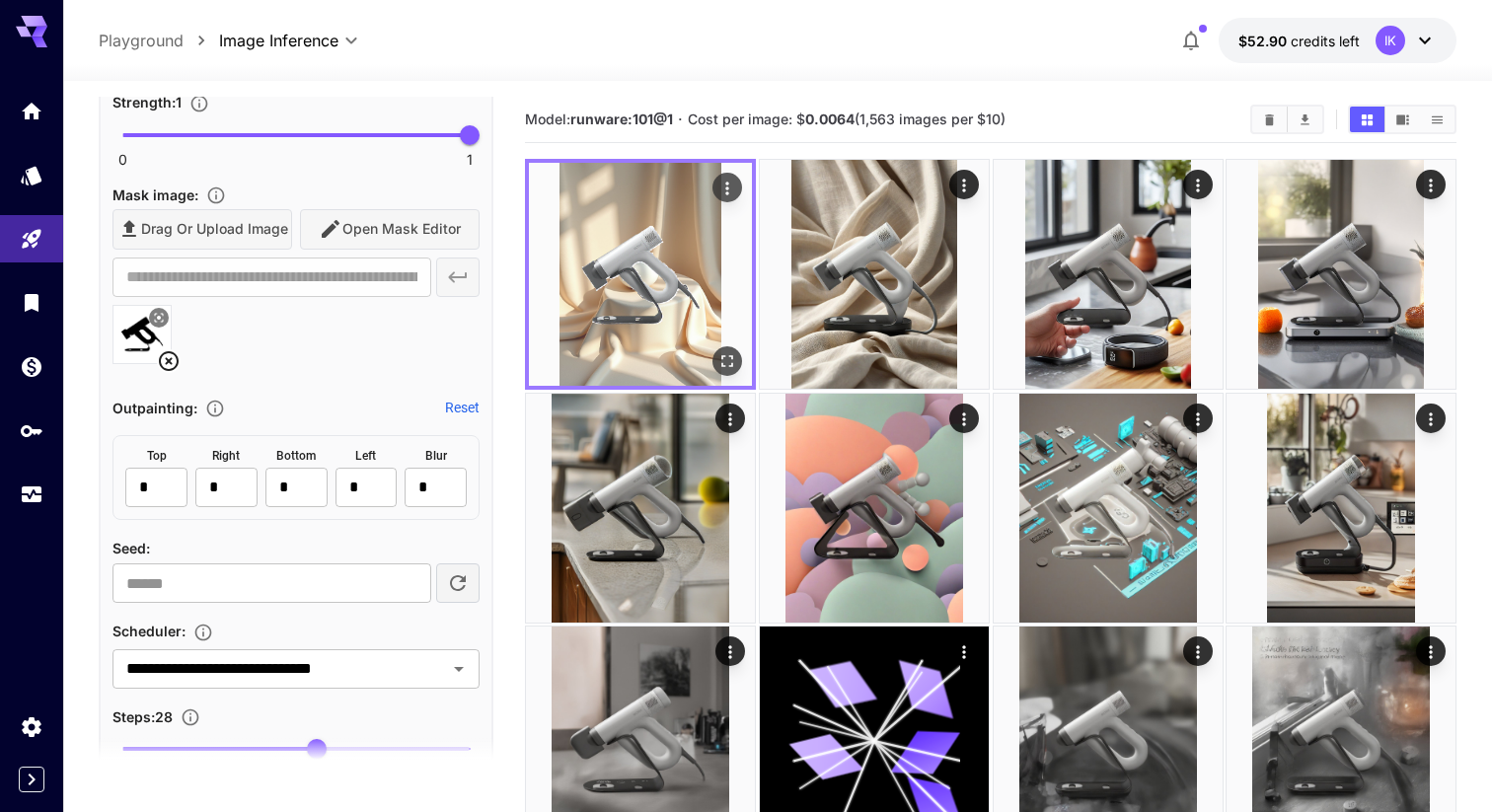 click 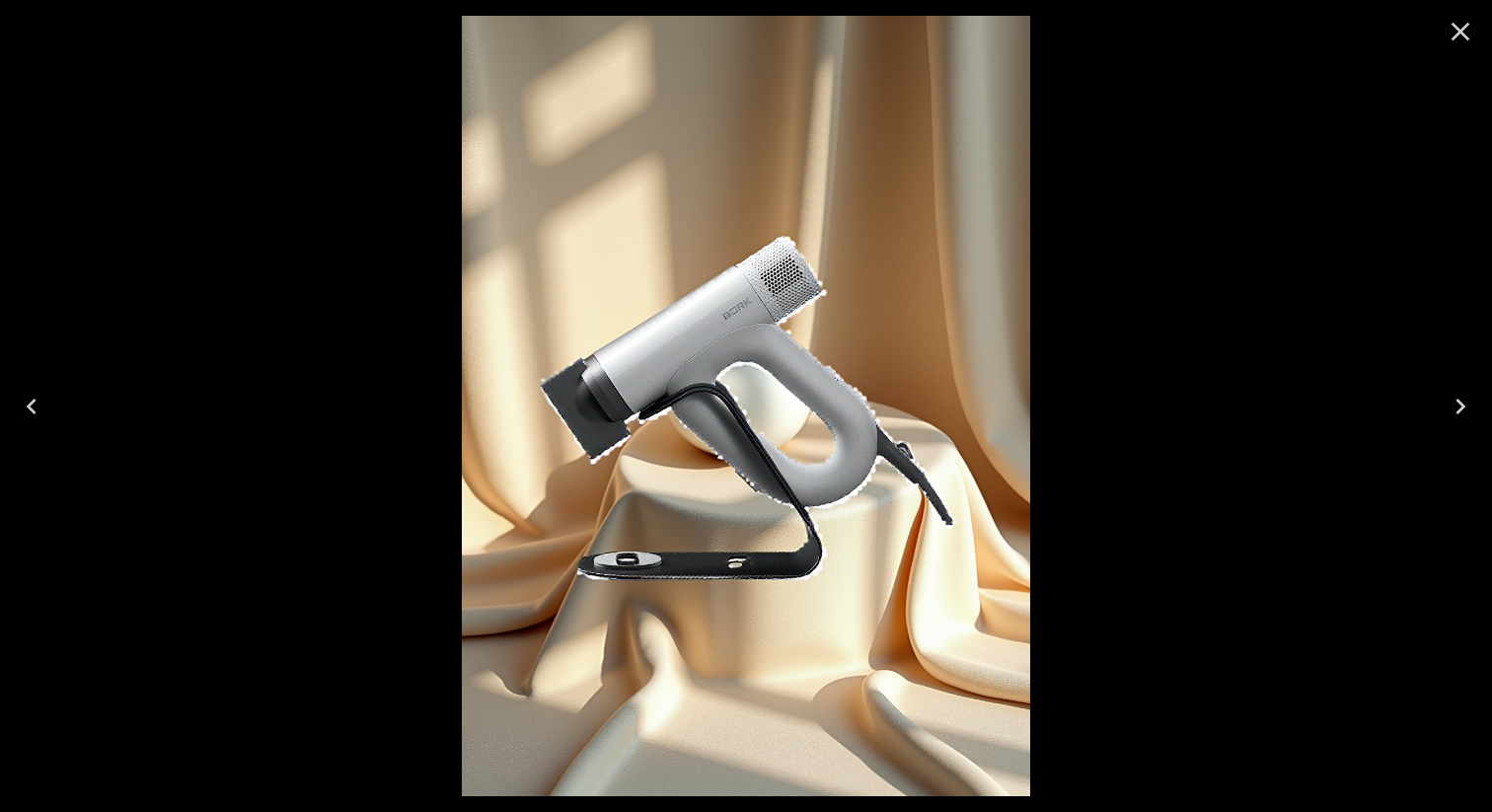 click 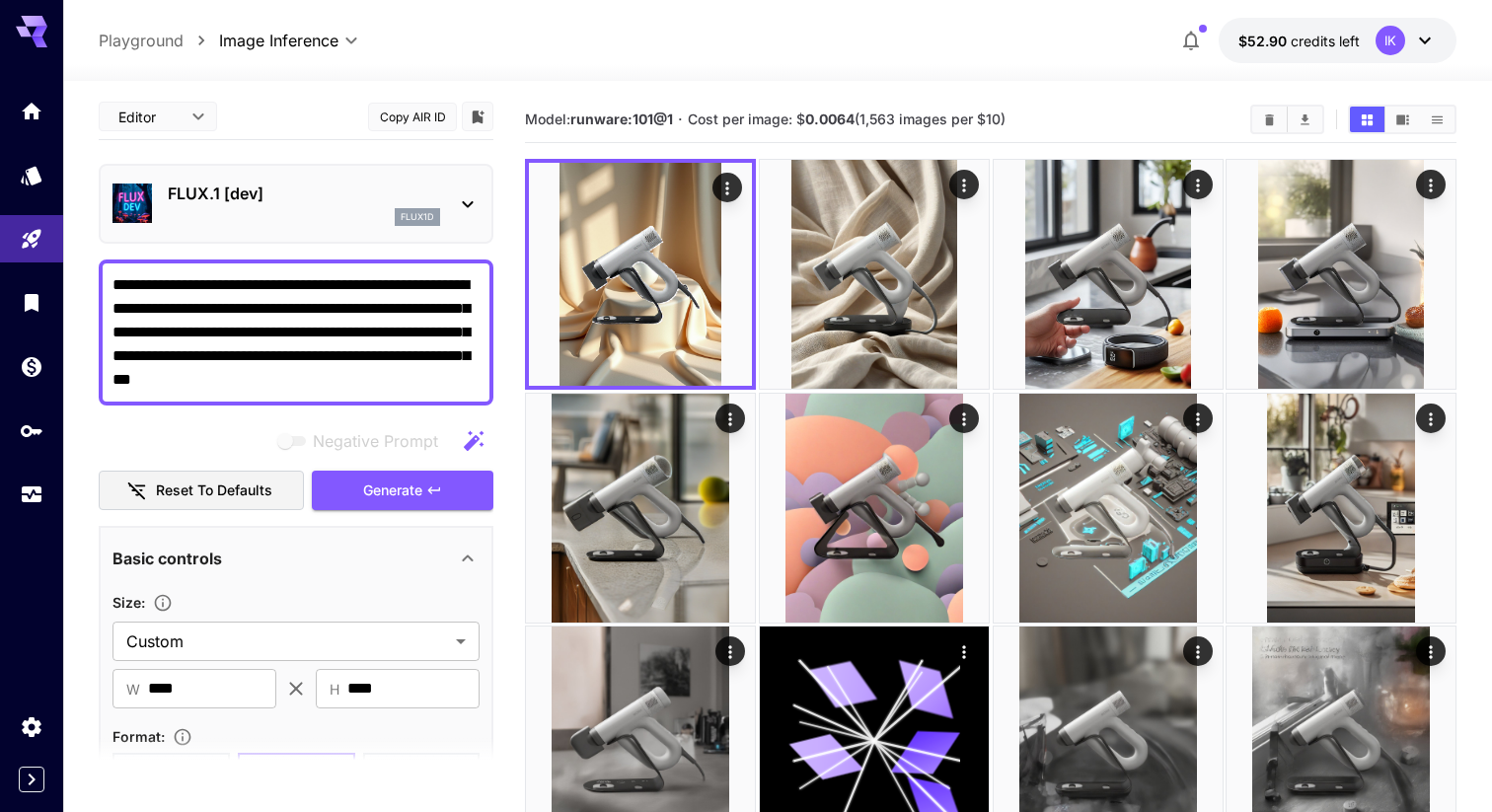 scroll, scrollTop: 0, scrollLeft: 0, axis: both 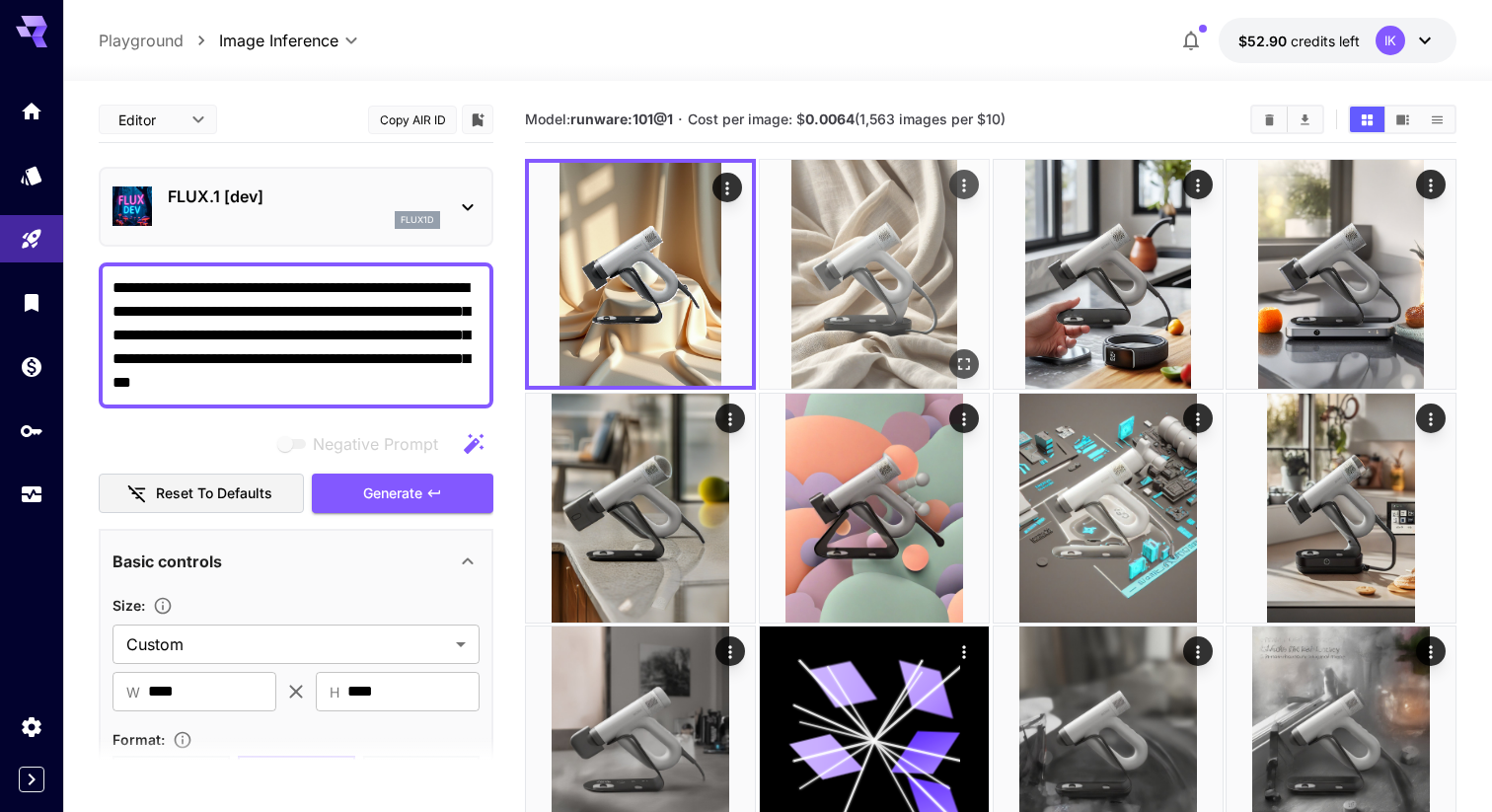 click at bounding box center (874, 274) 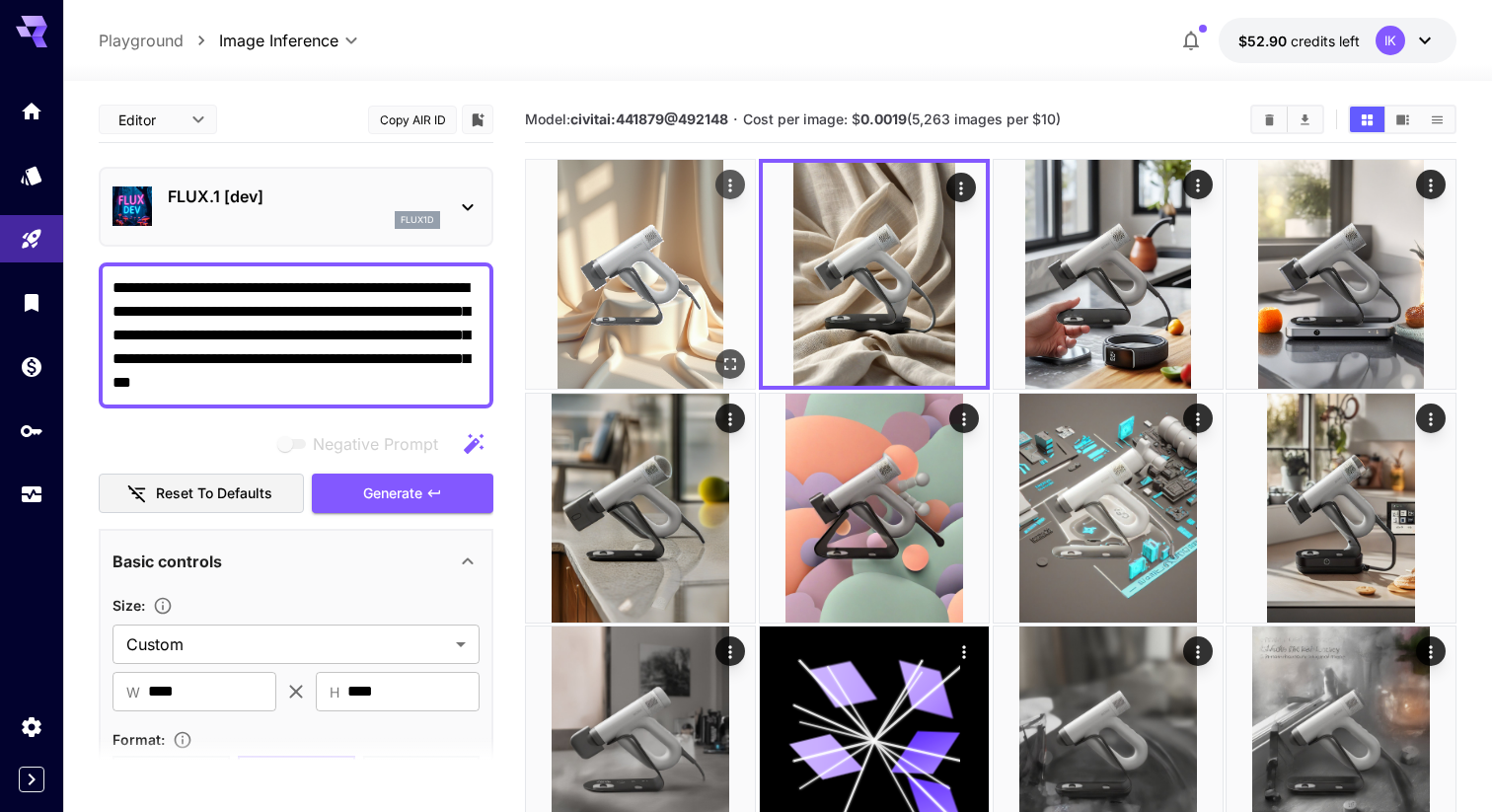 click at bounding box center [640, 274] 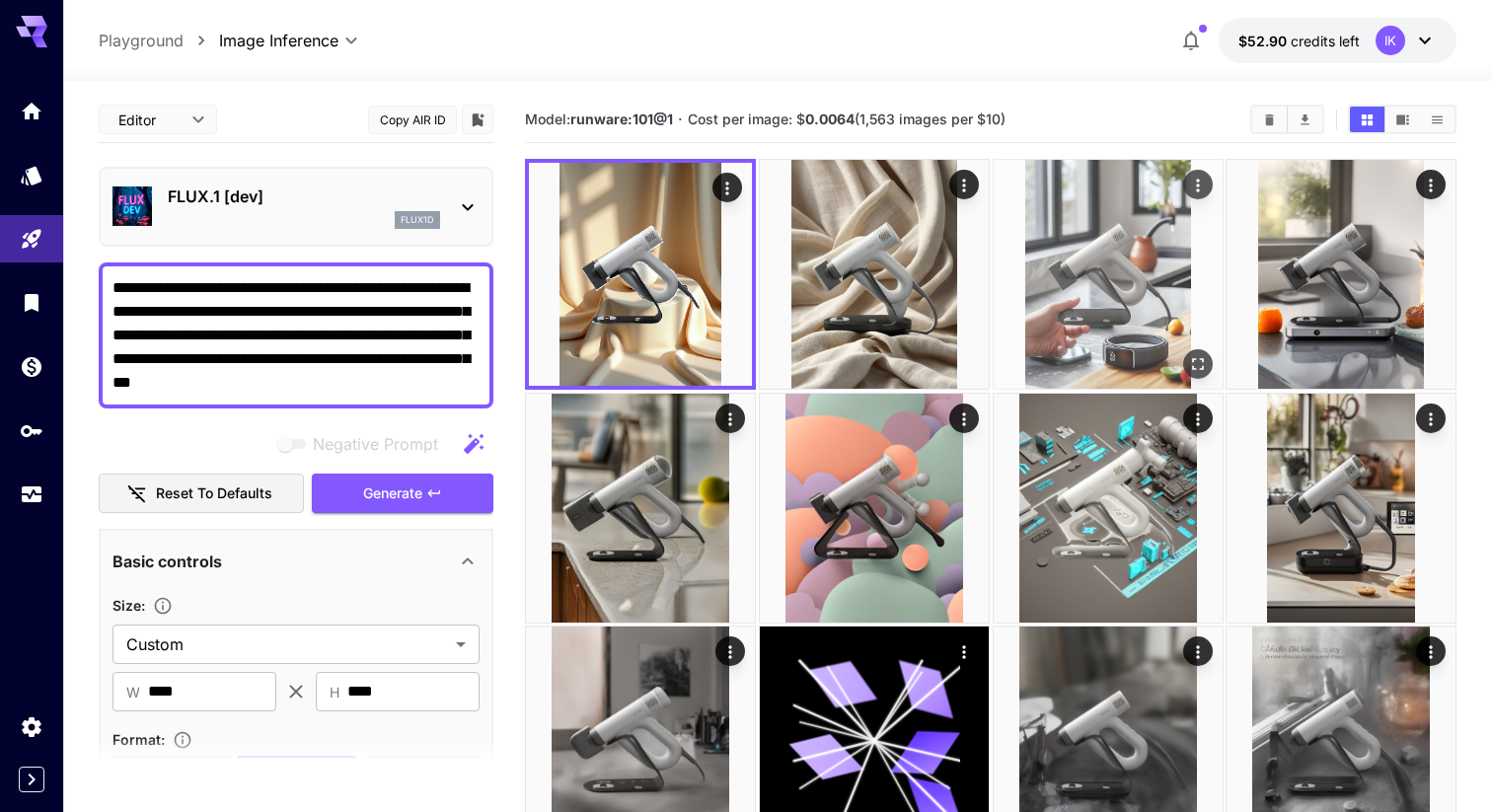 click at bounding box center (1108, 274) 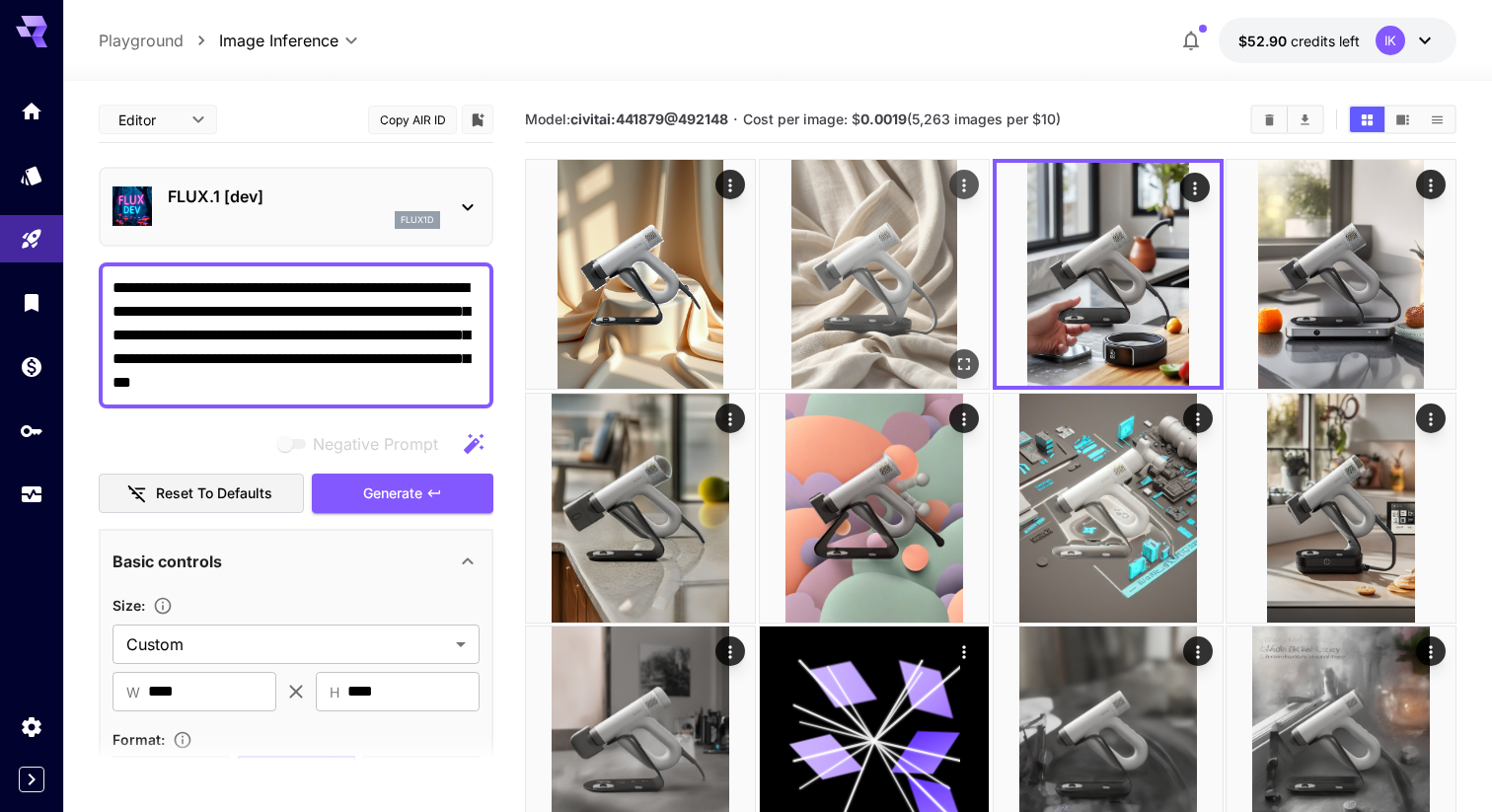 click at bounding box center [874, 274] 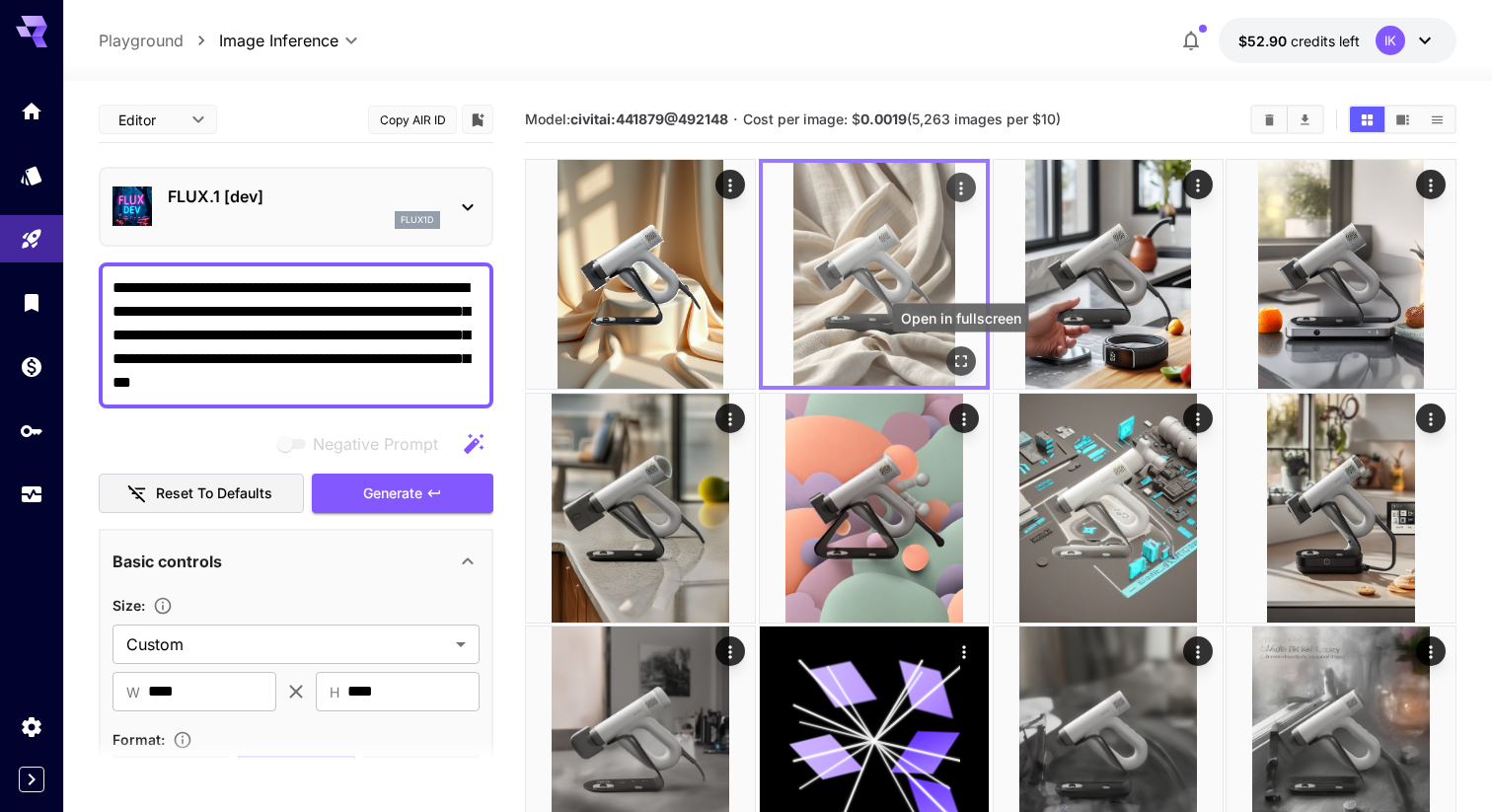 click 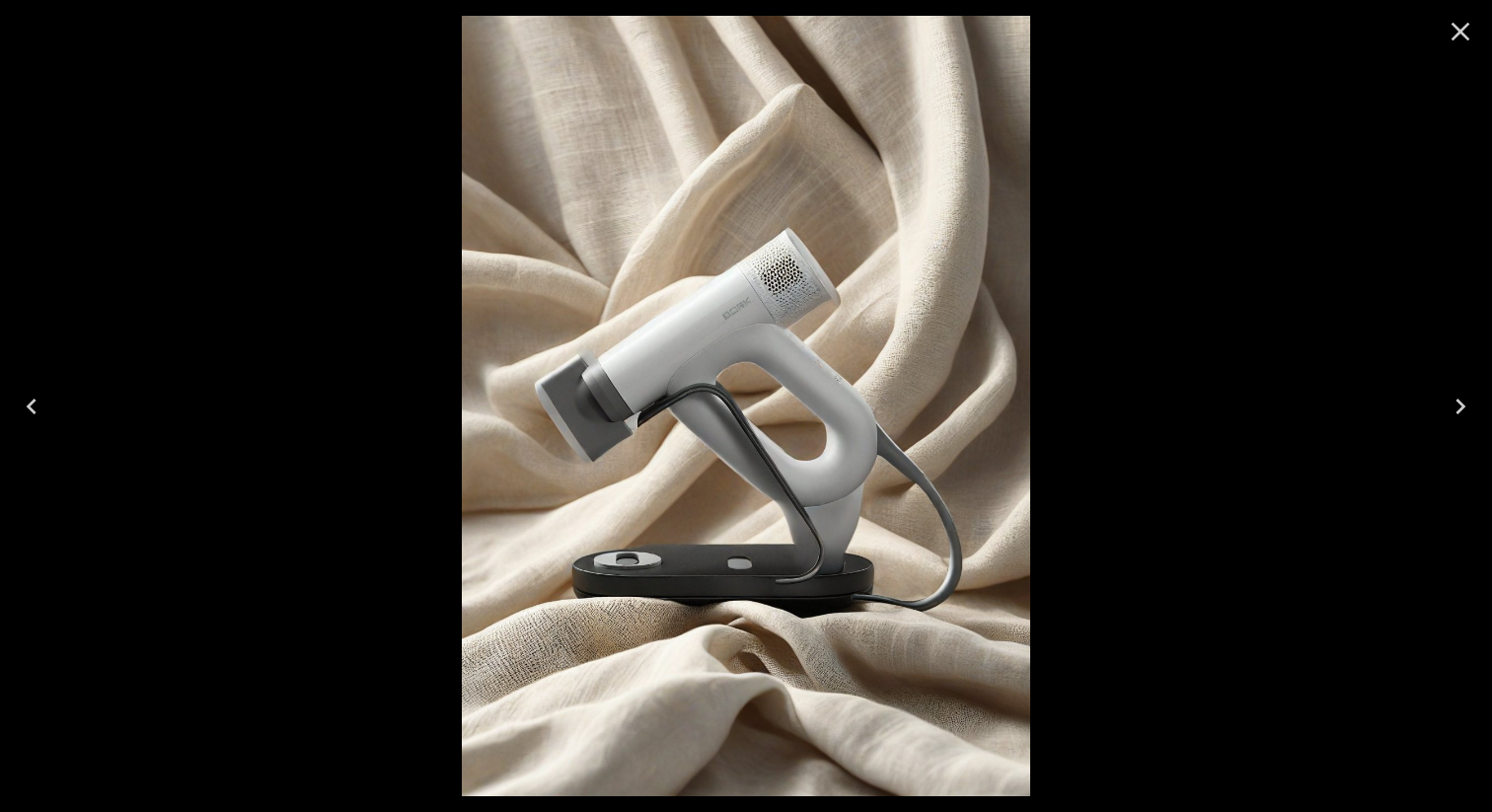 click 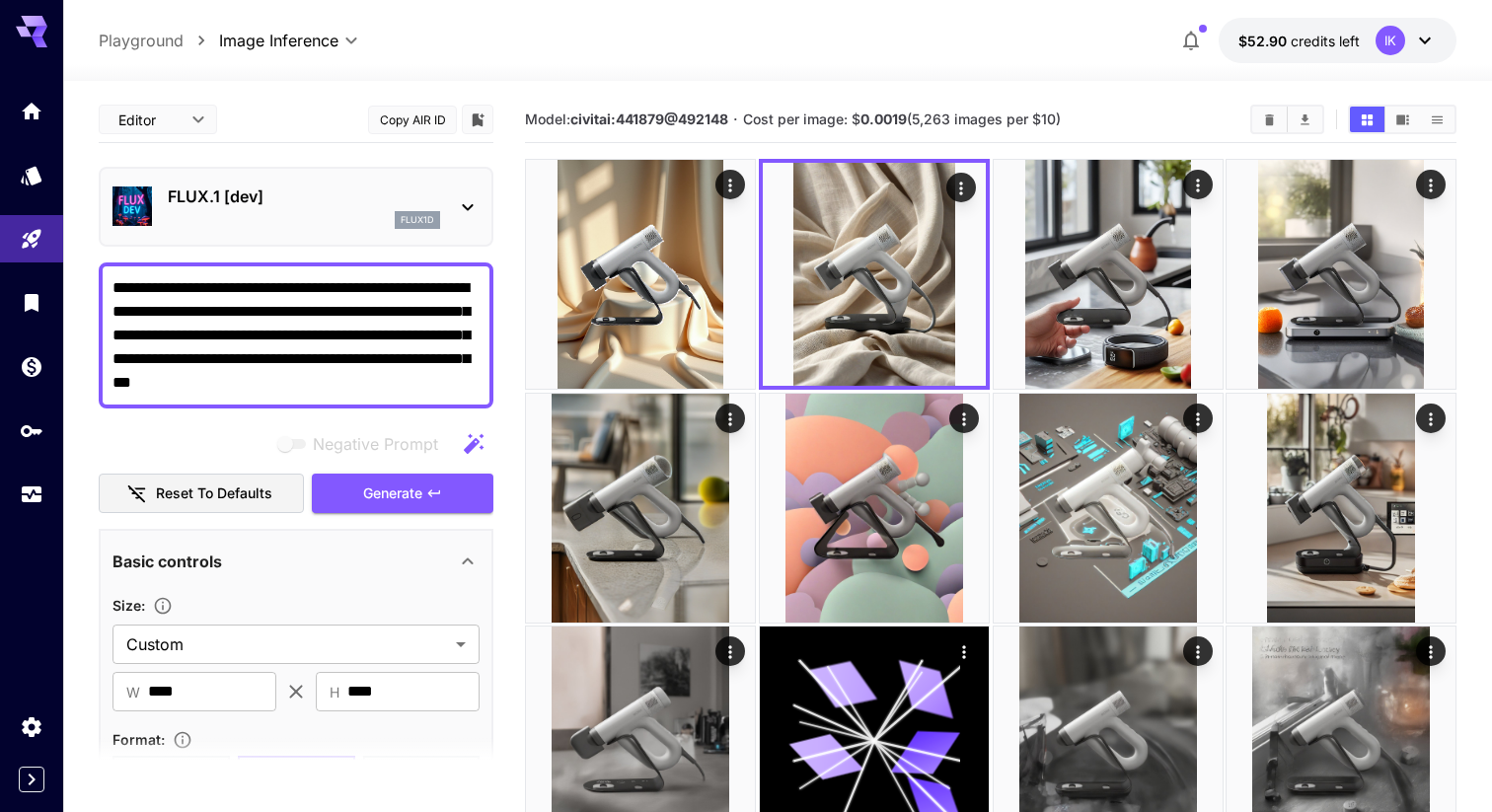 click at bounding box center (32, 302) 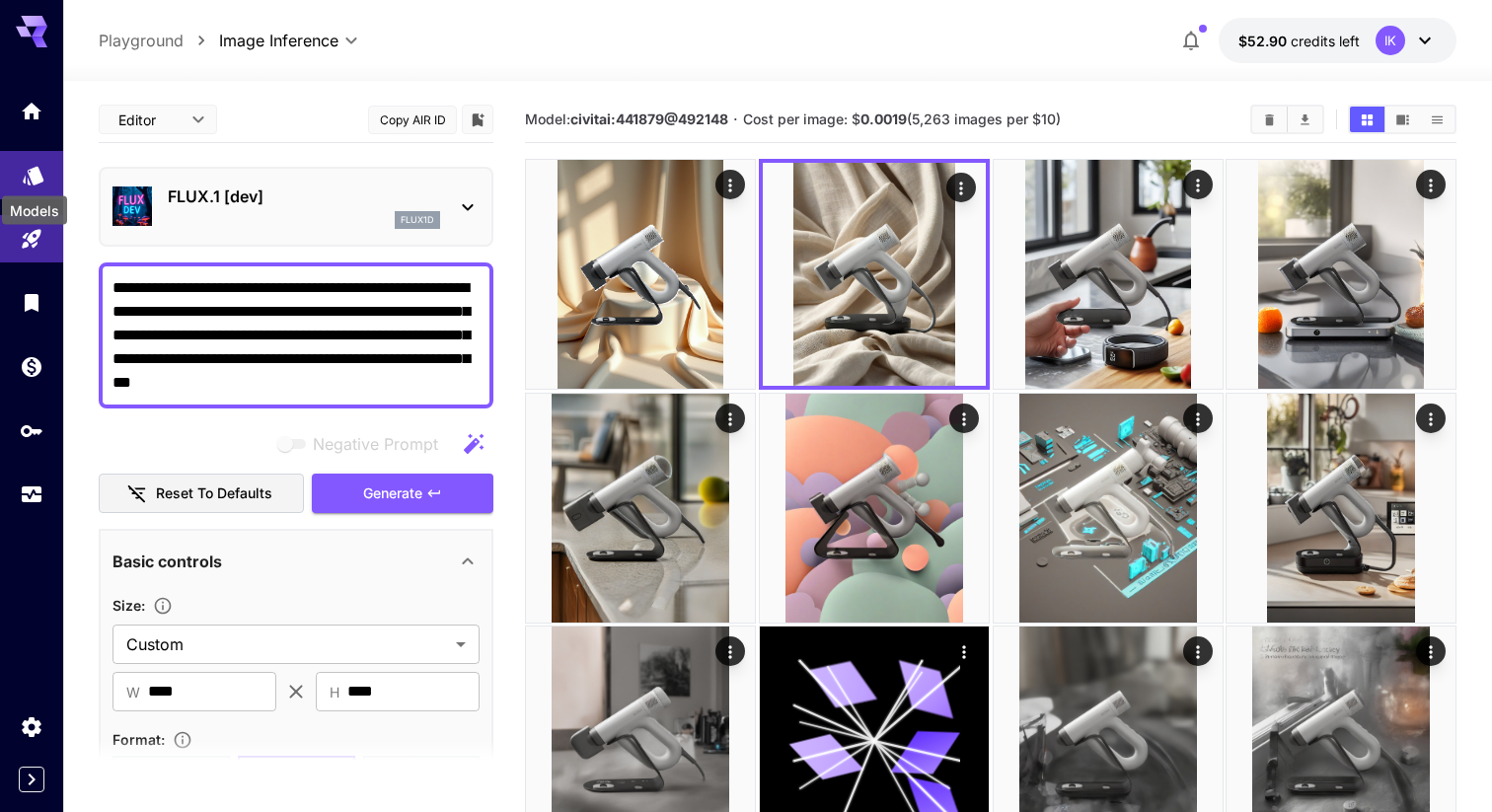 click 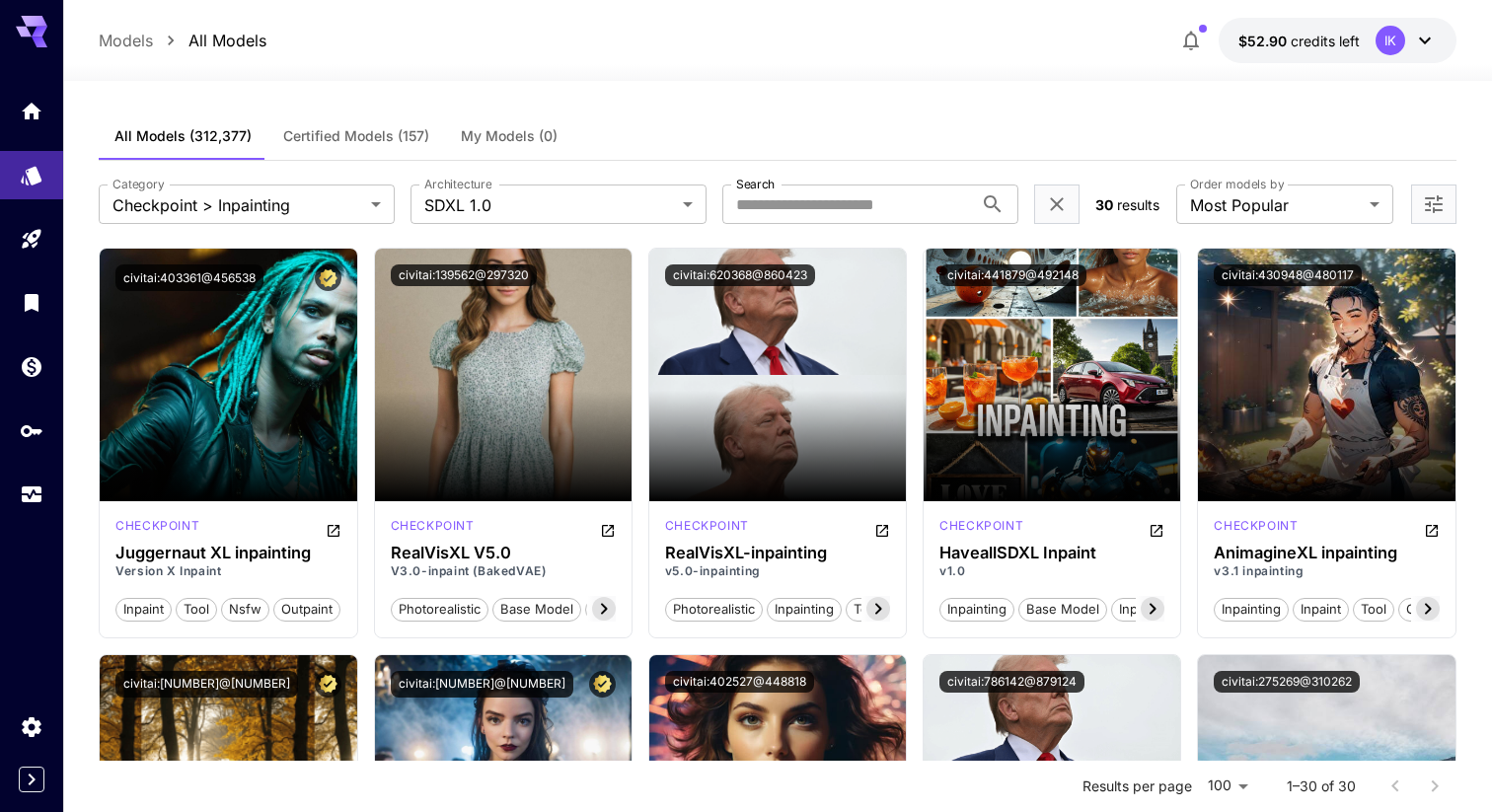 click on "Certified Models (157)" at bounding box center [356, 136] 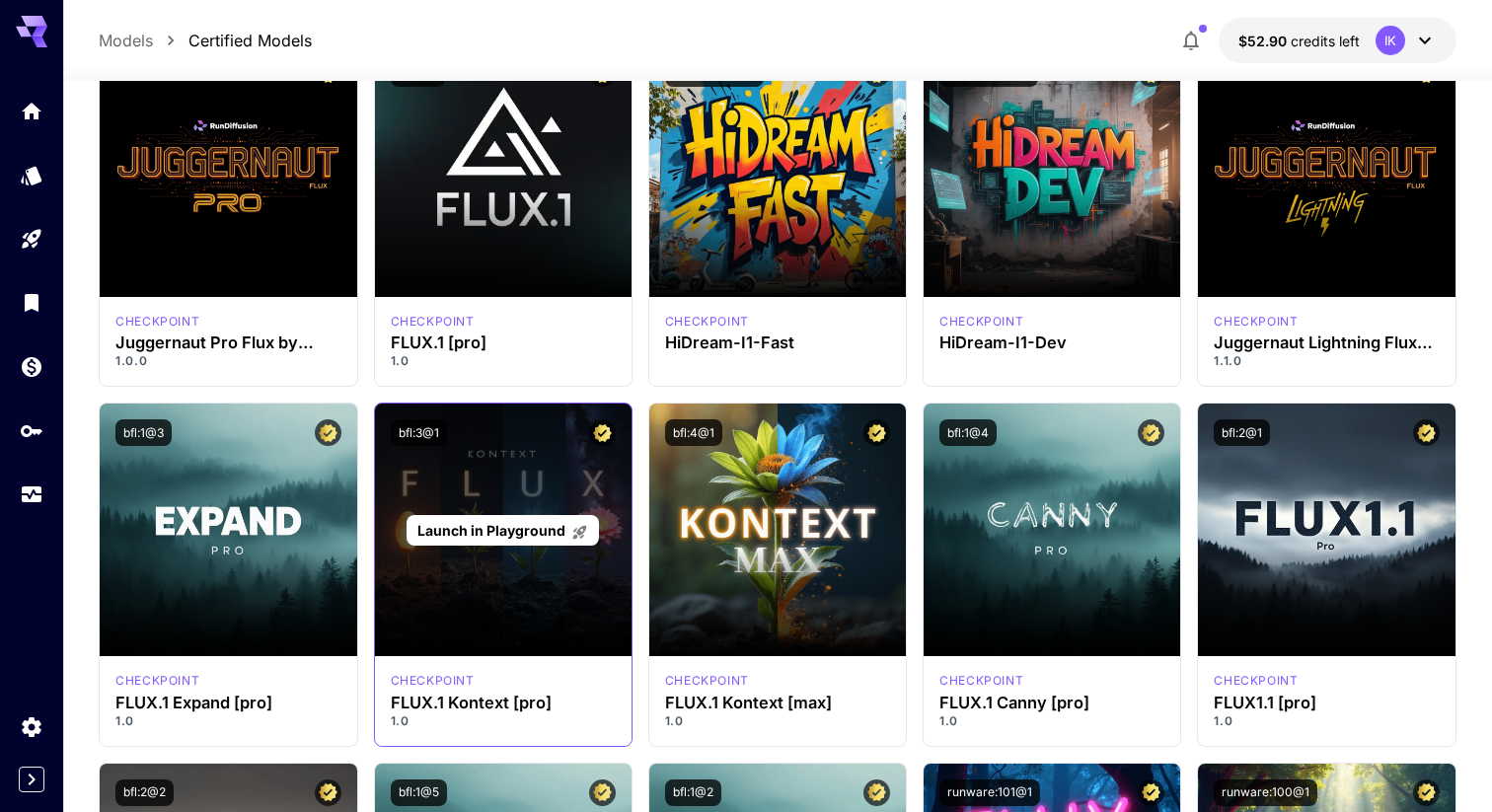 scroll, scrollTop: 0, scrollLeft: 0, axis: both 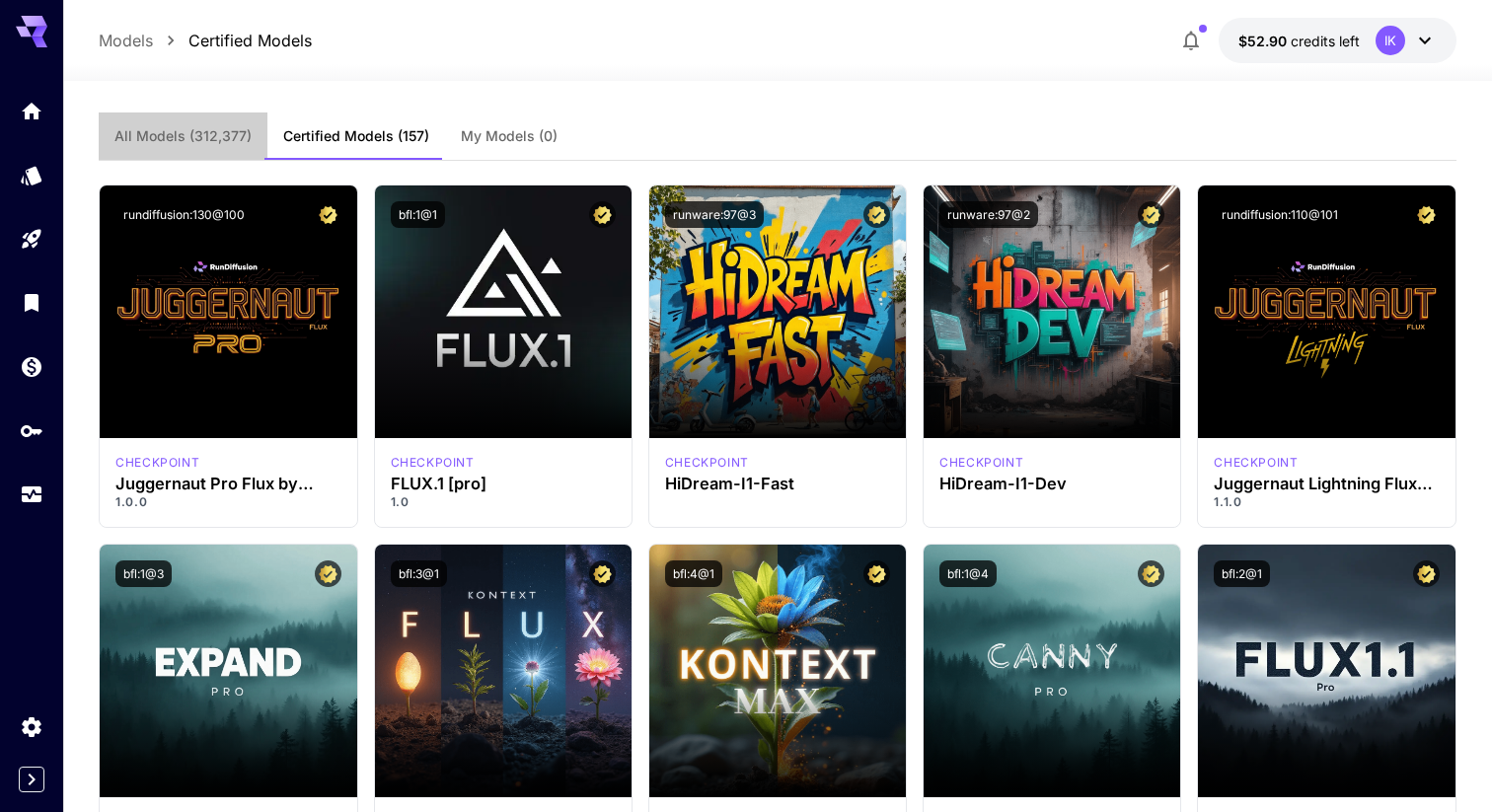 click on "All Models (312,377)" at bounding box center (183, 136) 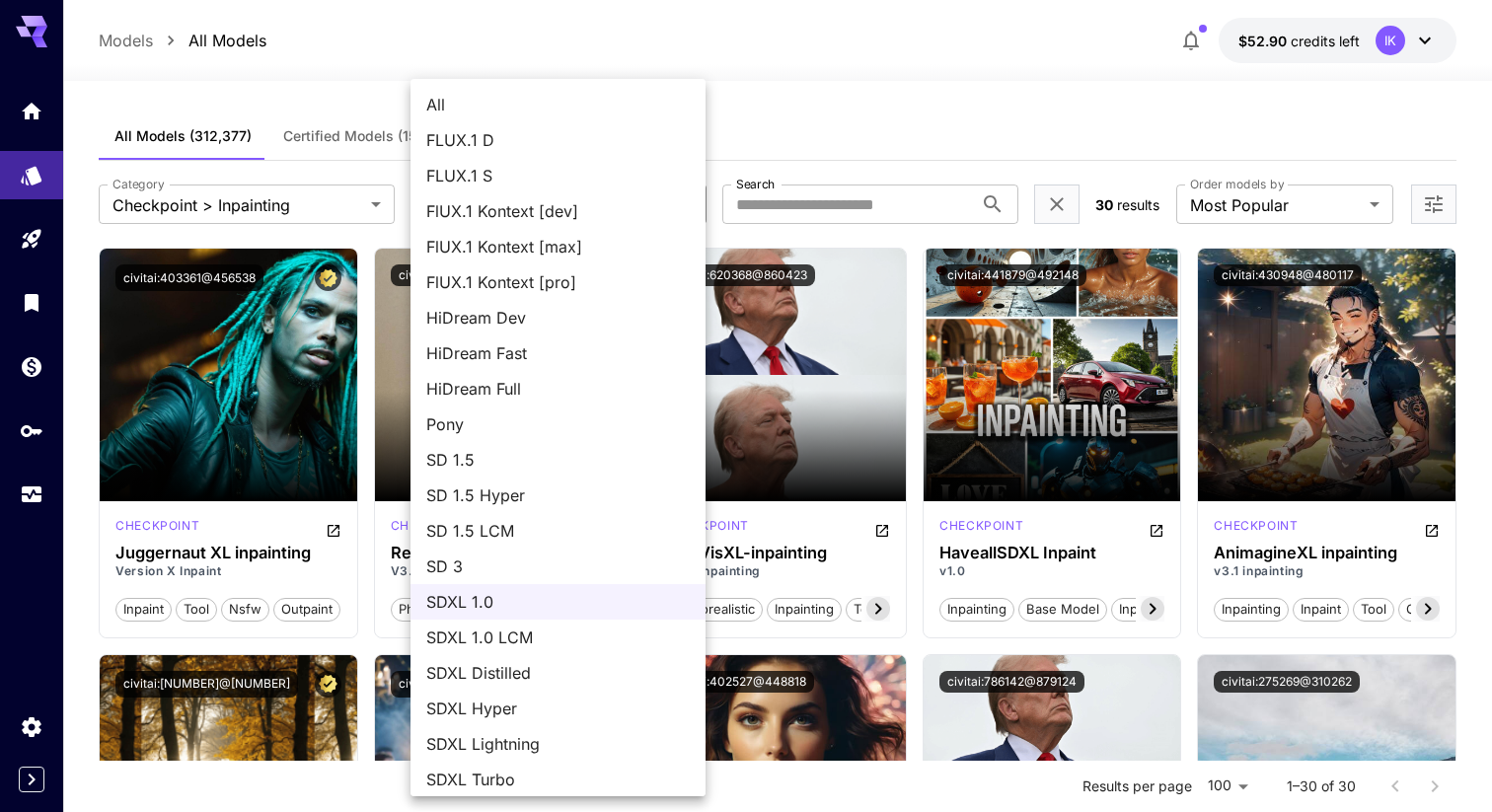 click on "**********" at bounding box center (746, 1789) 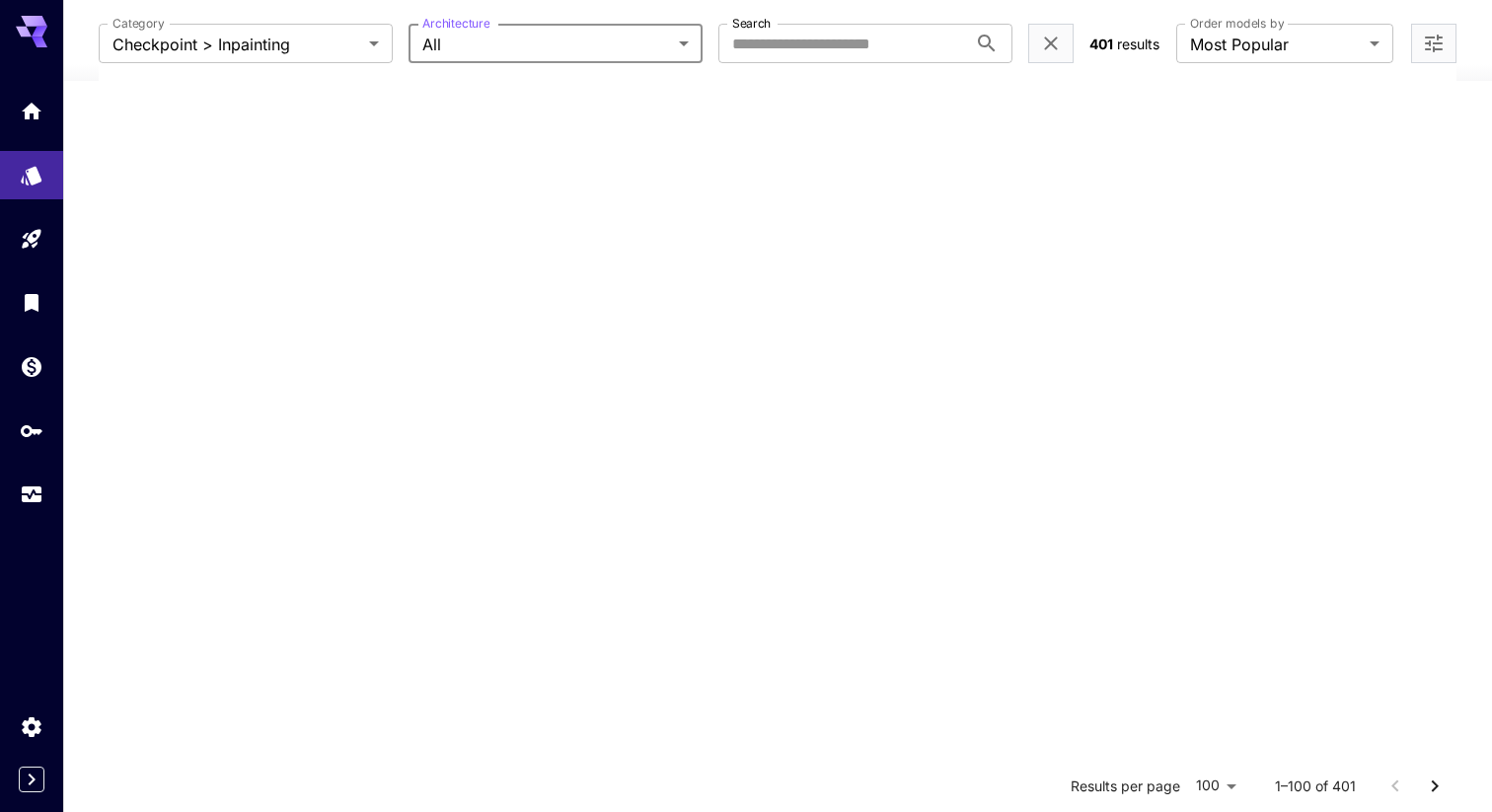 scroll, scrollTop: 0, scrollLeft: 0, axis: both 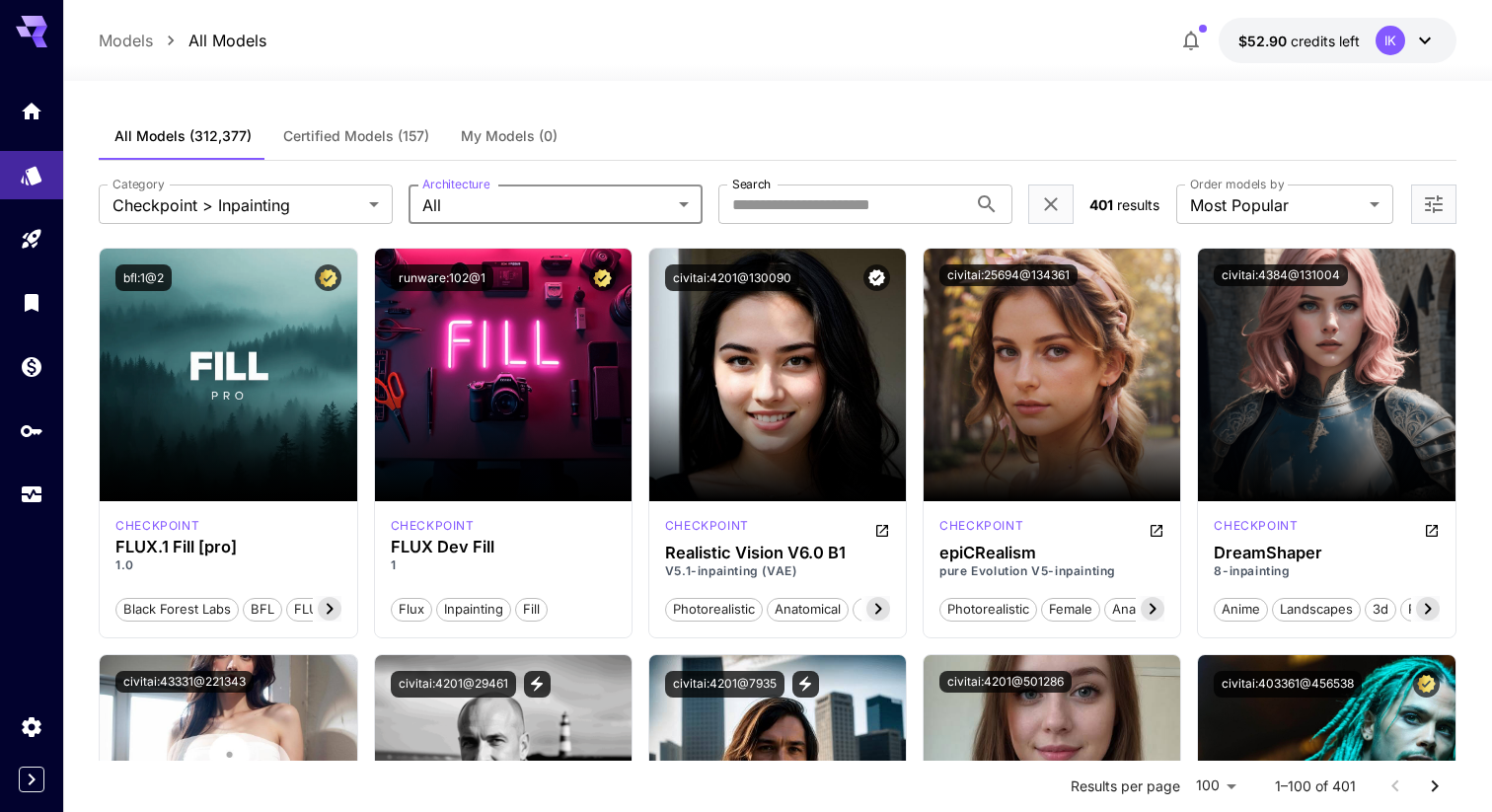 click on "**********" at bounding box center (746, 5227) 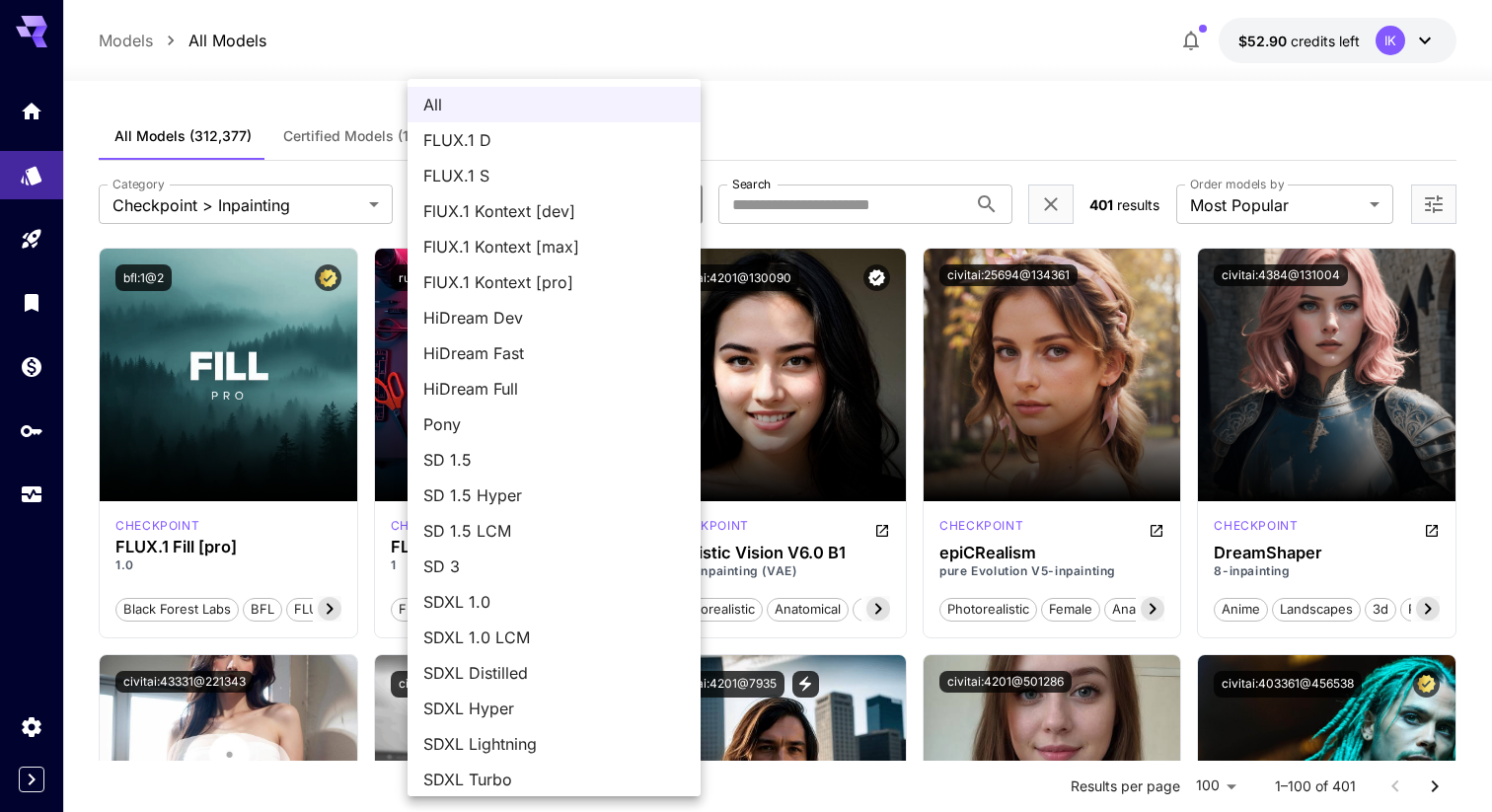 click on "FLUX.1 D" at bounding box center [554, 140] 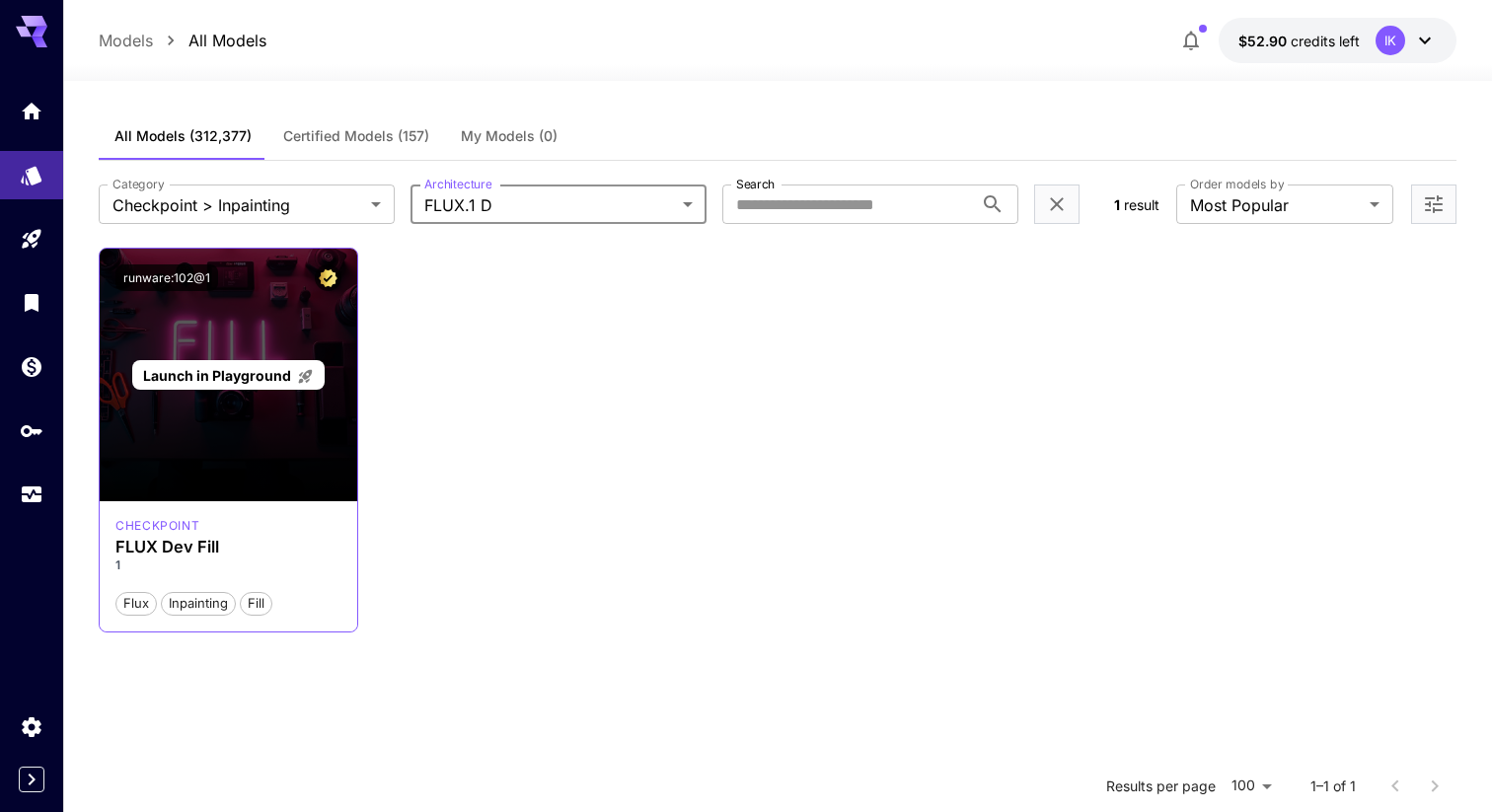 click on "Launch in Playground" at bounding box center (217, 375) 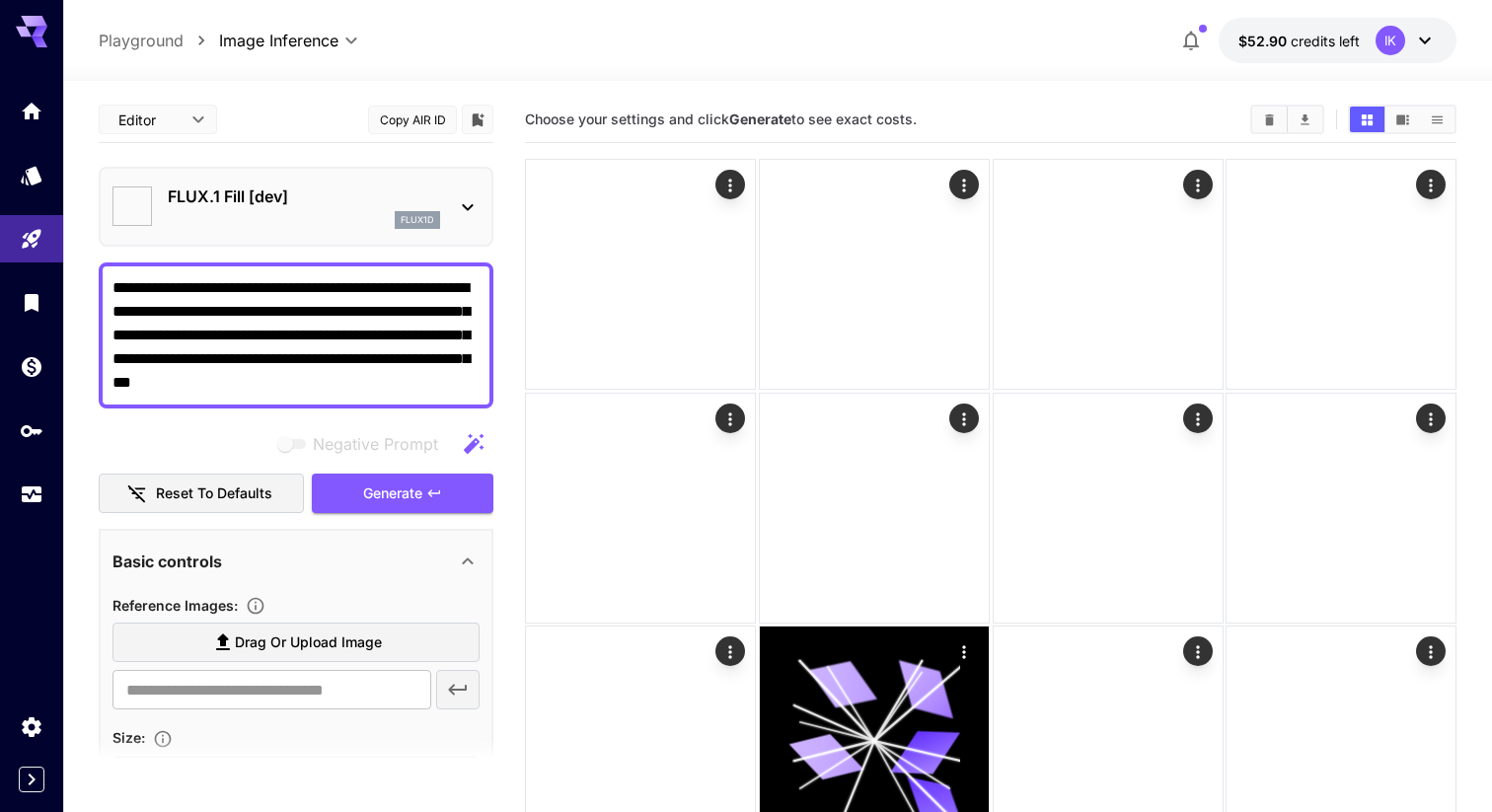 type on "*******" 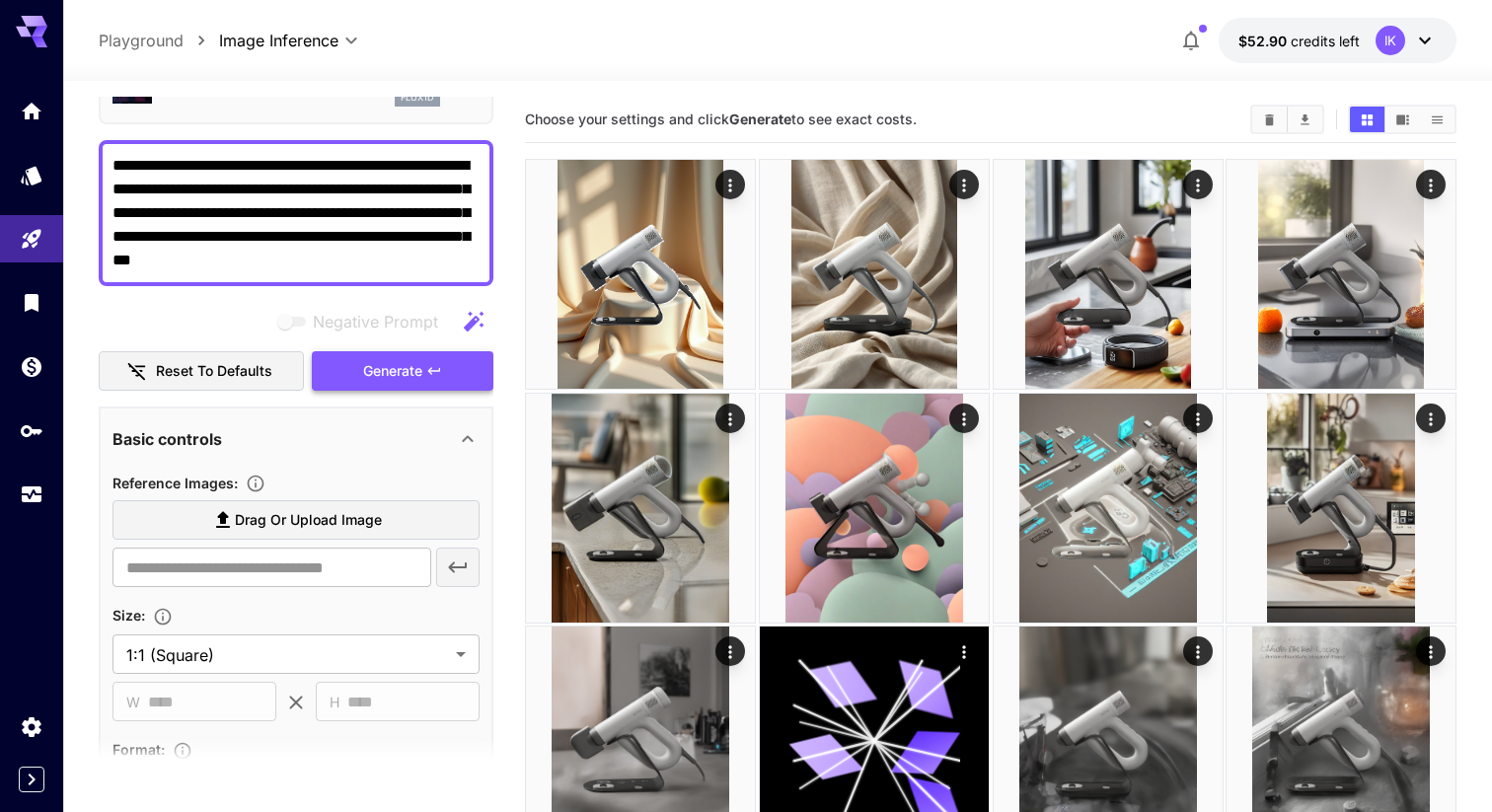 scroll, scrollTop: 340, scrollLeft: 0, axis: vertical 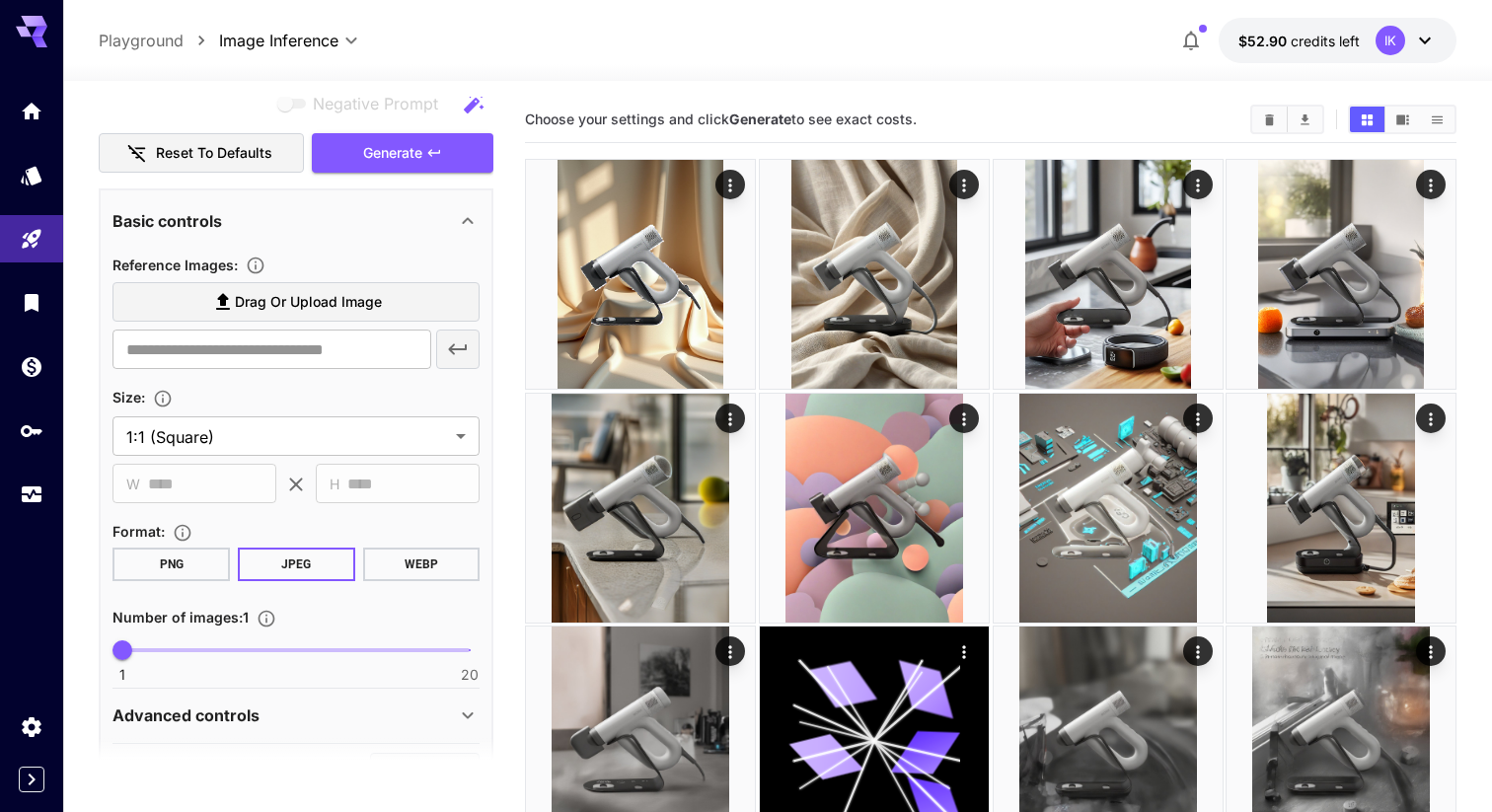 click on "Size :" at bounding box center (296, 397) 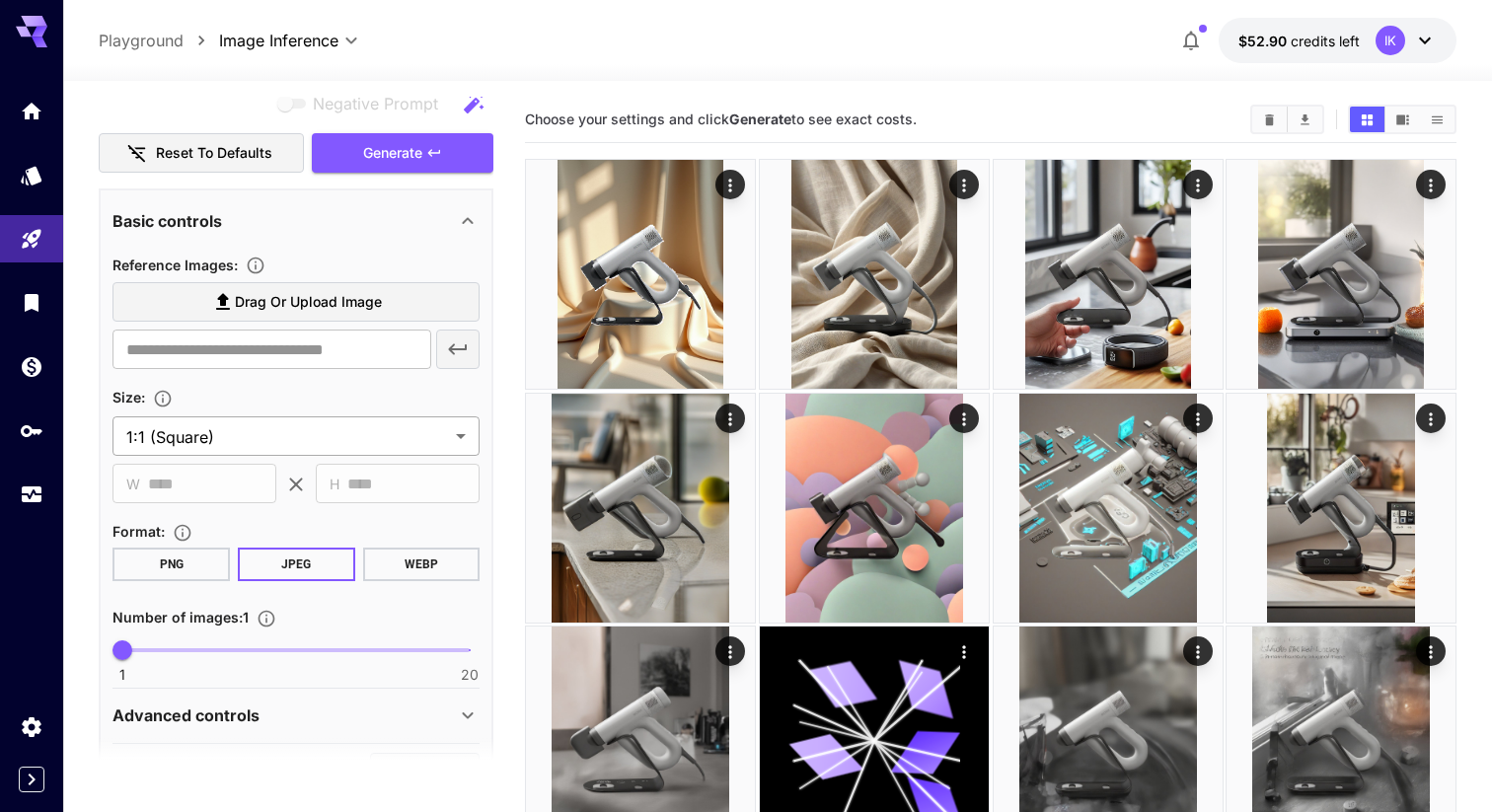 click on "**********" at bounding box center (746, 924) 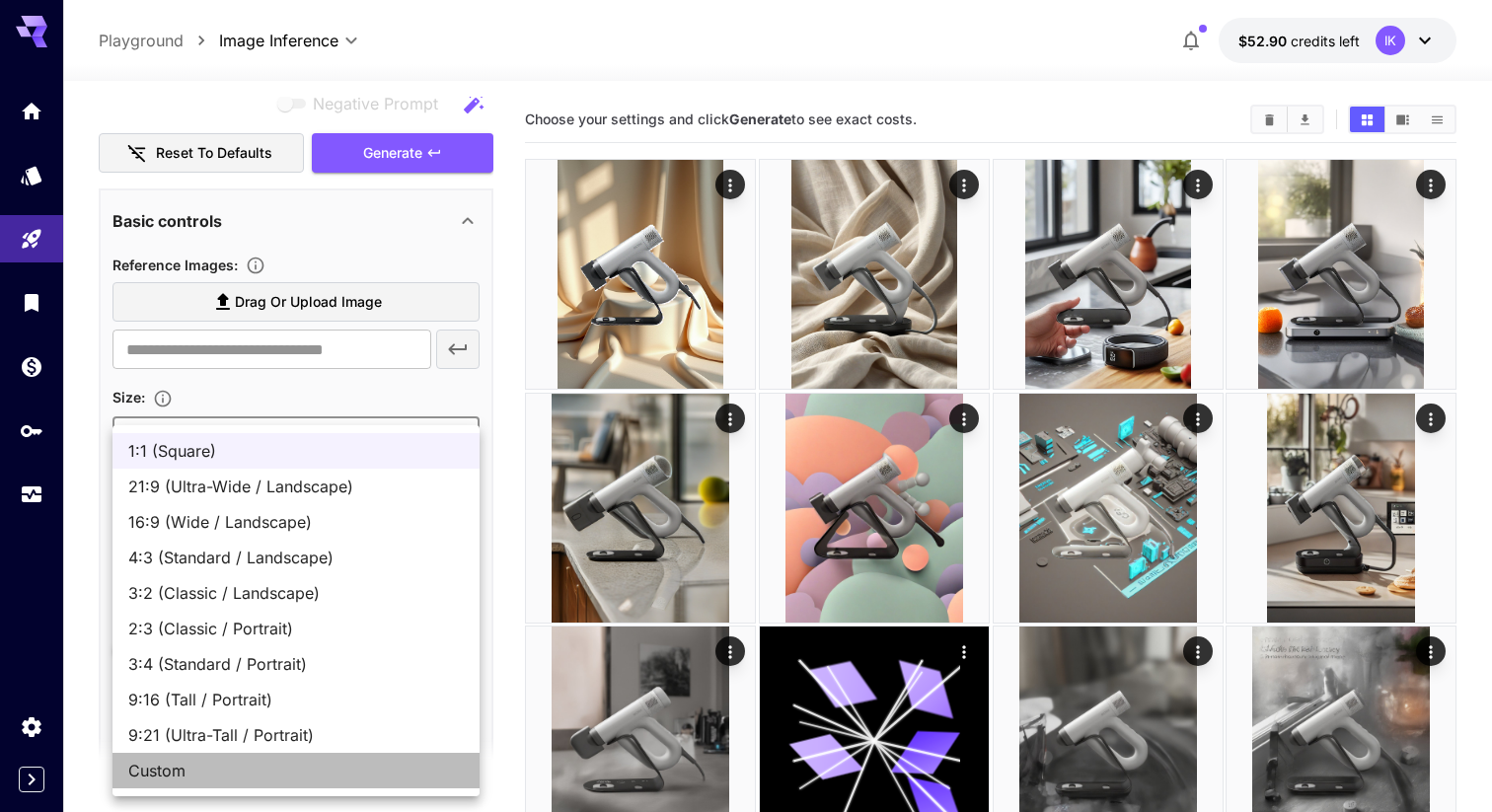 click on "Custom" at bounding box center [296, 771] 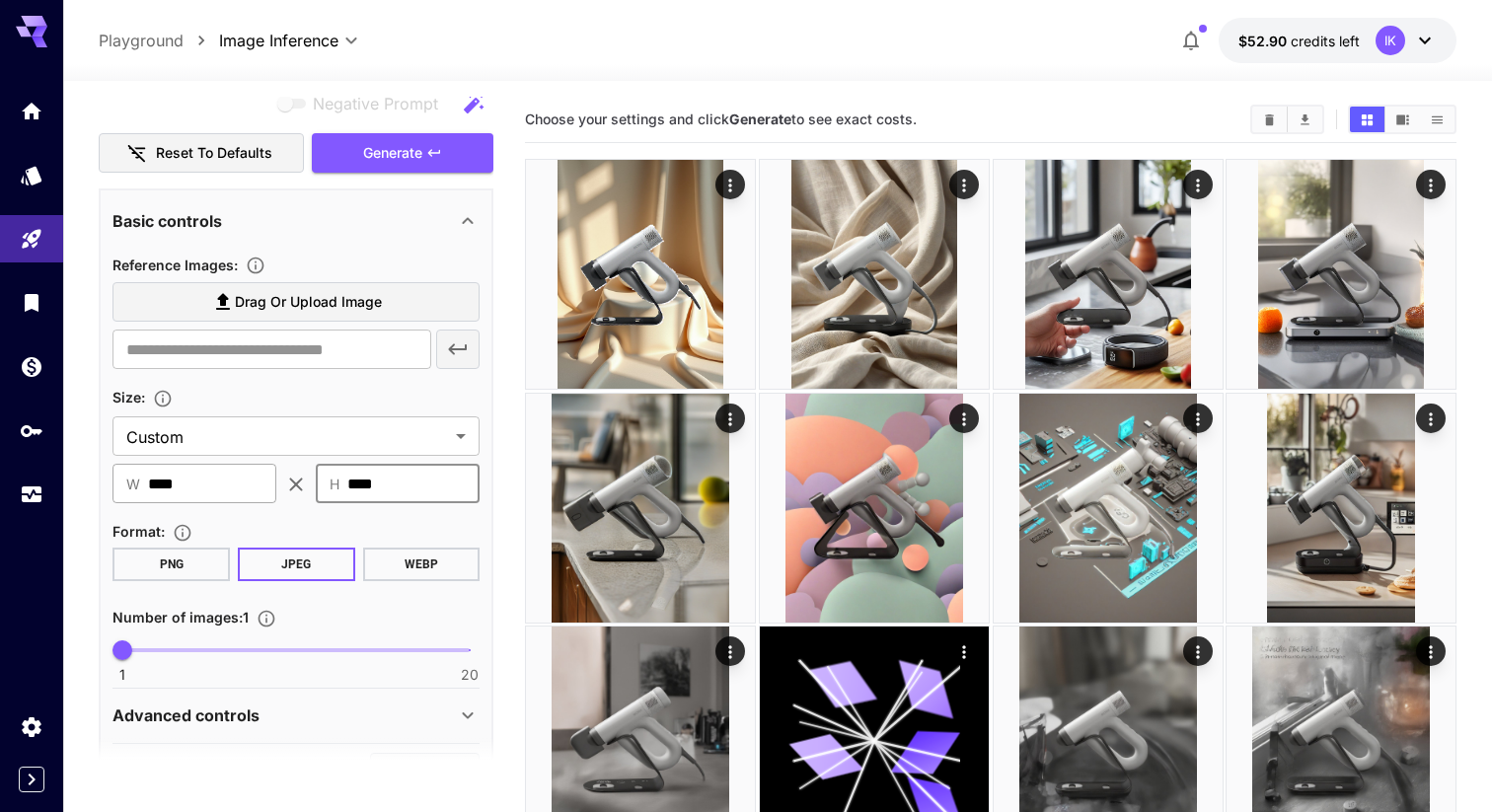 drag, startPoint x: 421, startPoint y: 493, endPoint x: 201, endPoint y: 490, distance: 220.02045 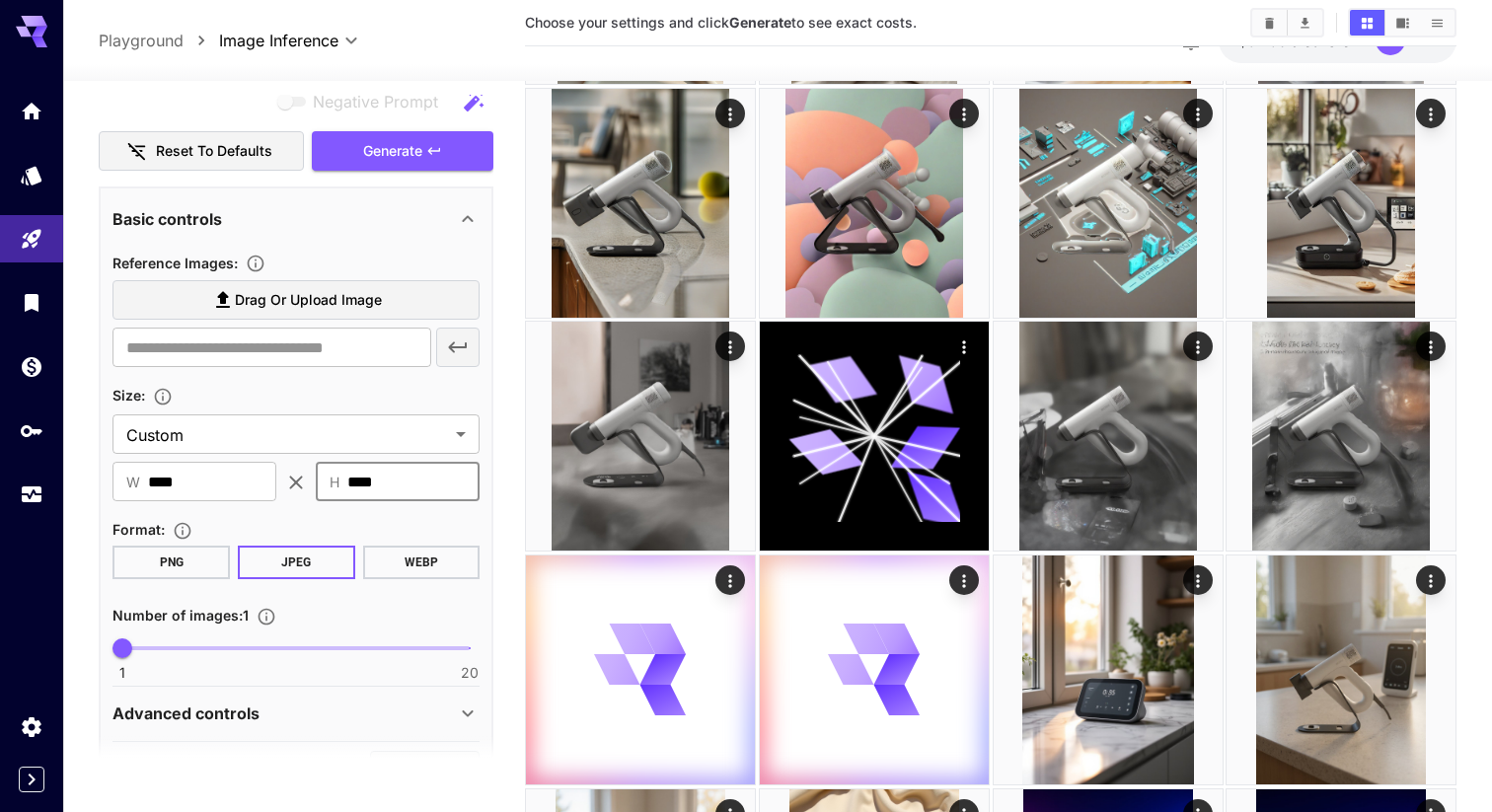 scroll, scrollTop: 320, scrollLeft: 0, axis: vertical 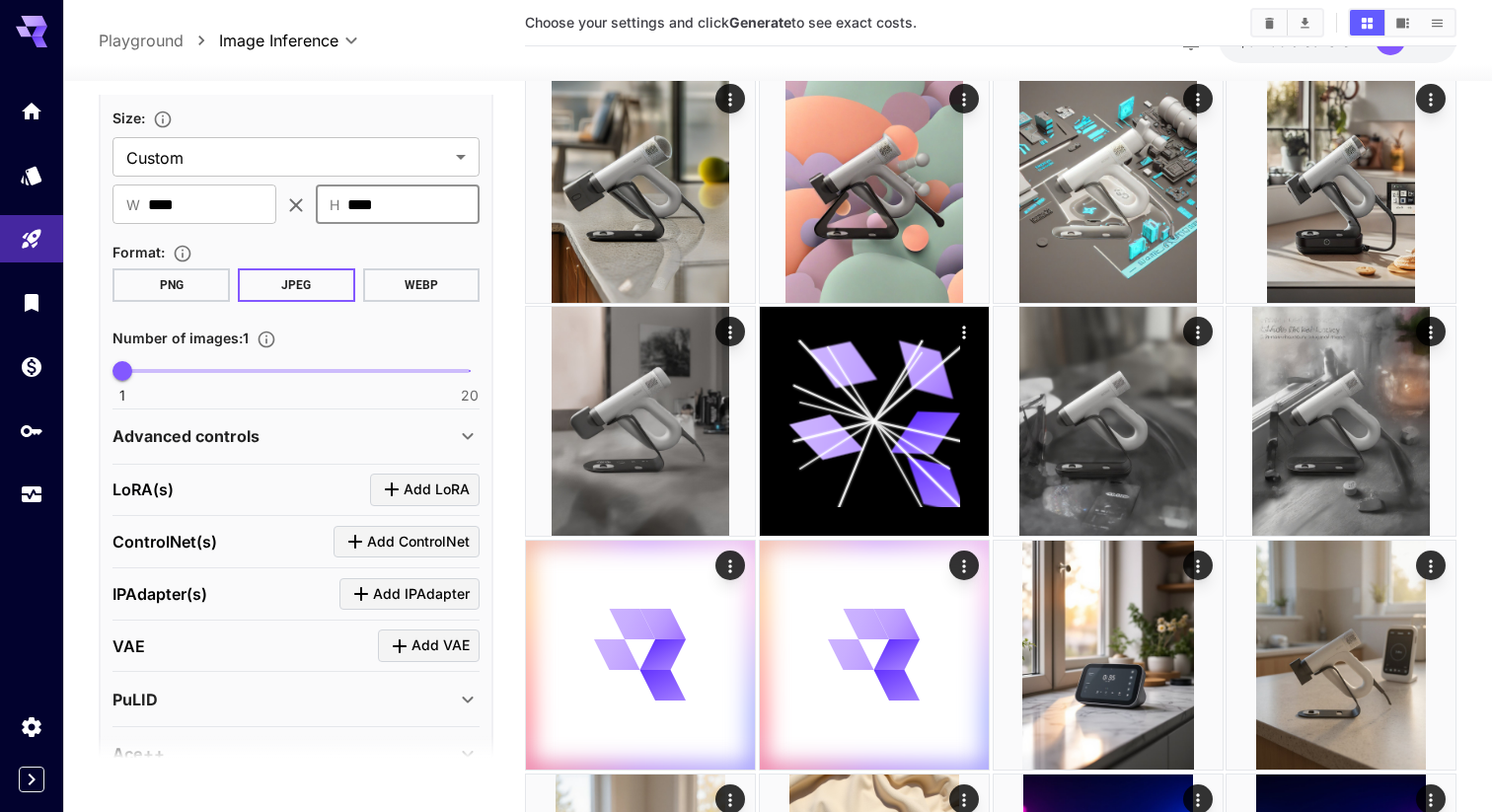 type on "****" 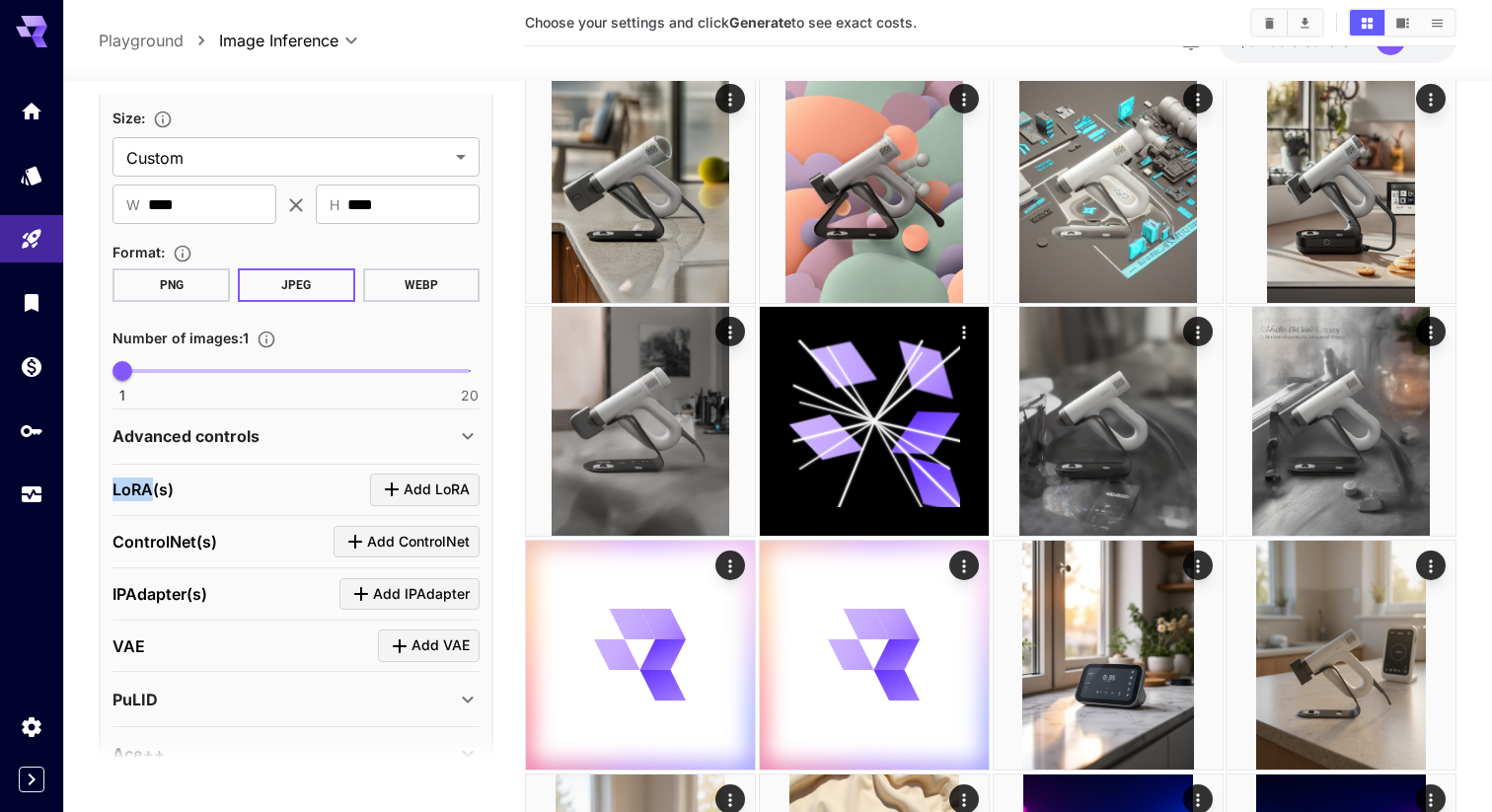 click on "**********" at bounding box center (296, 436) 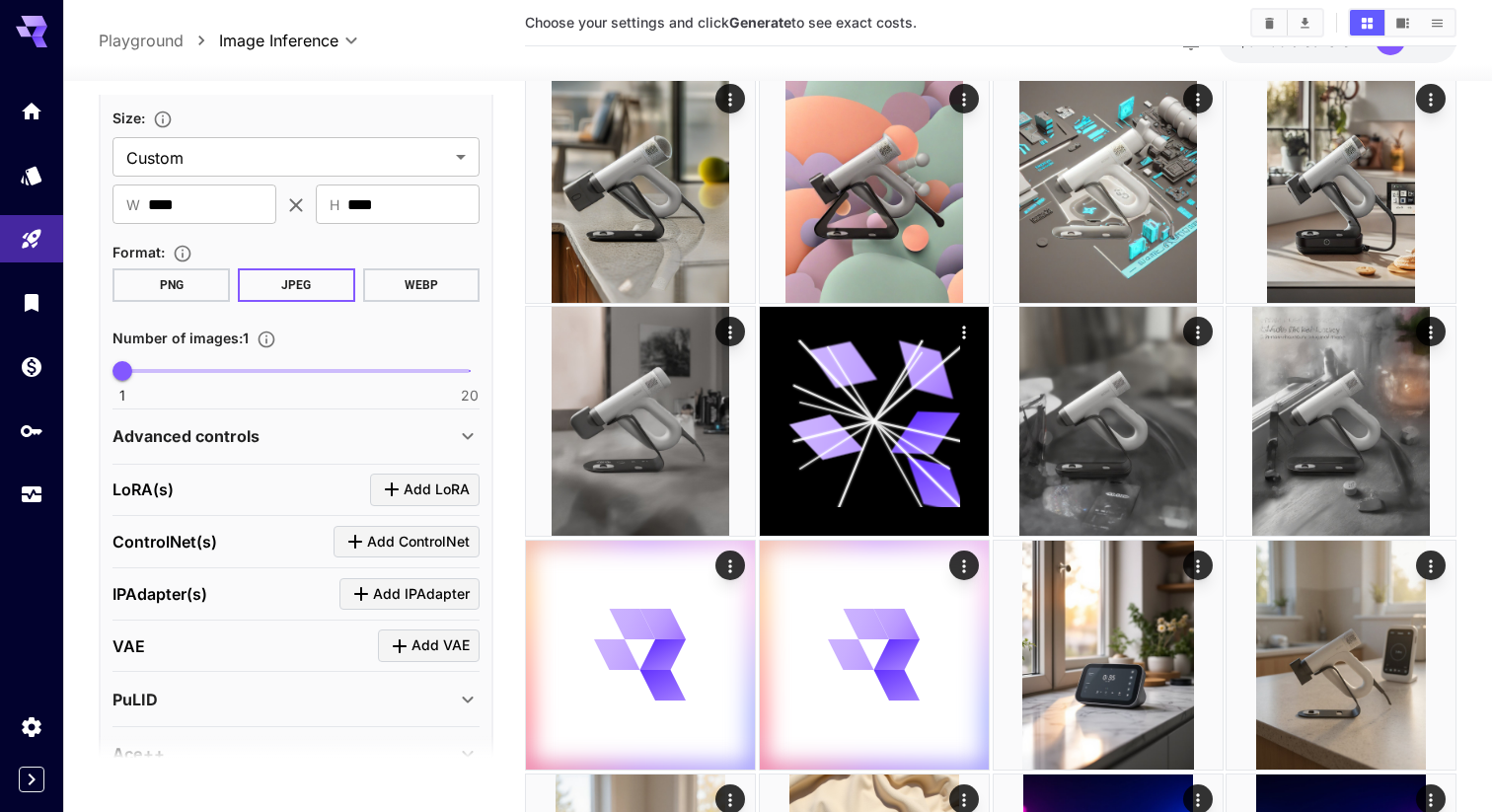 click on "LoRA(s) Add LoRA" at bounding box center (296, 490) 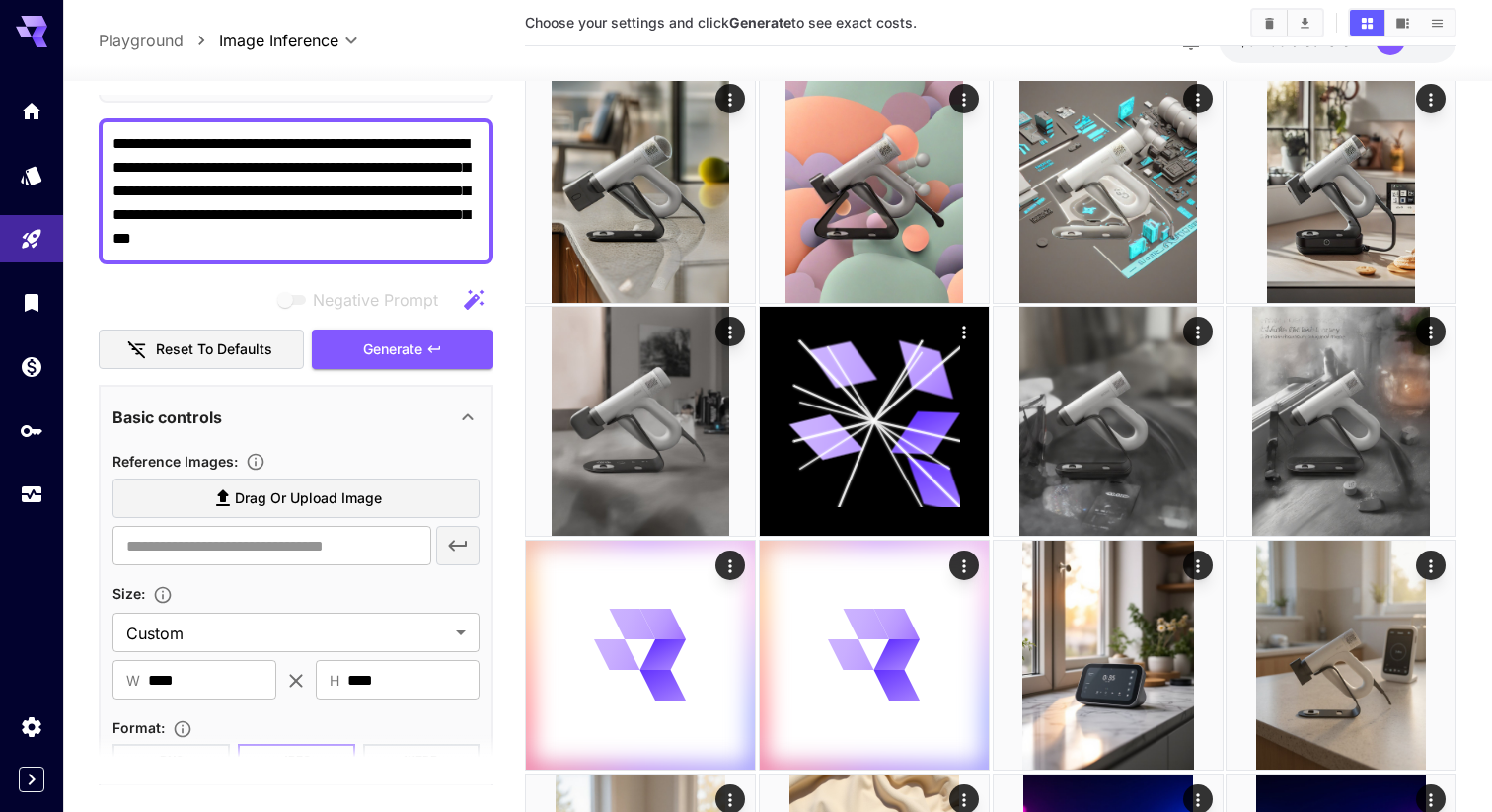 scroll, scrollTop: 0, scrollLeft: 0, axis: both 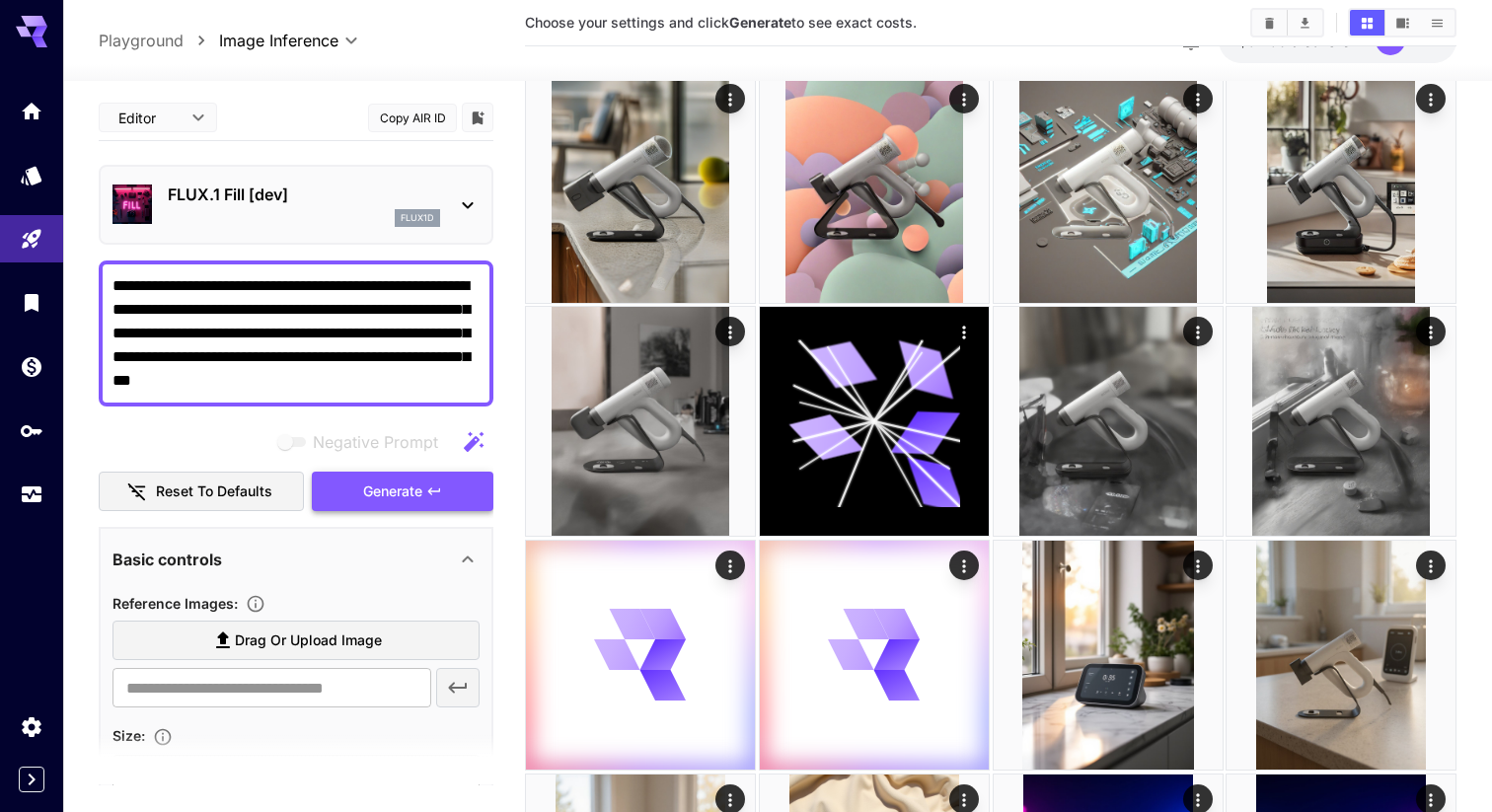 click on "Generate" at bounding box center (403, 491) 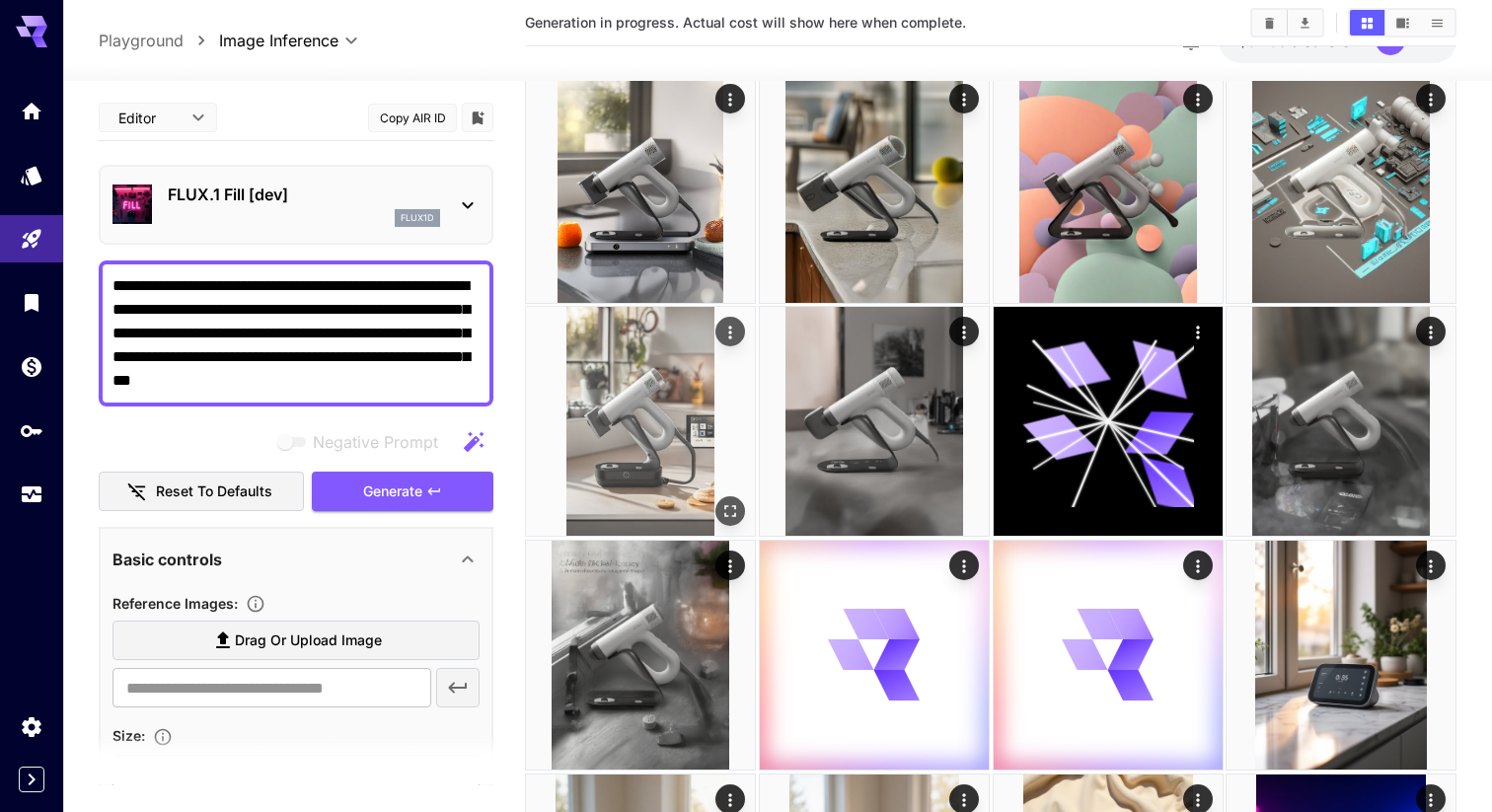scroll, scrollTop: 0, scrollLeft: 0, axis: both 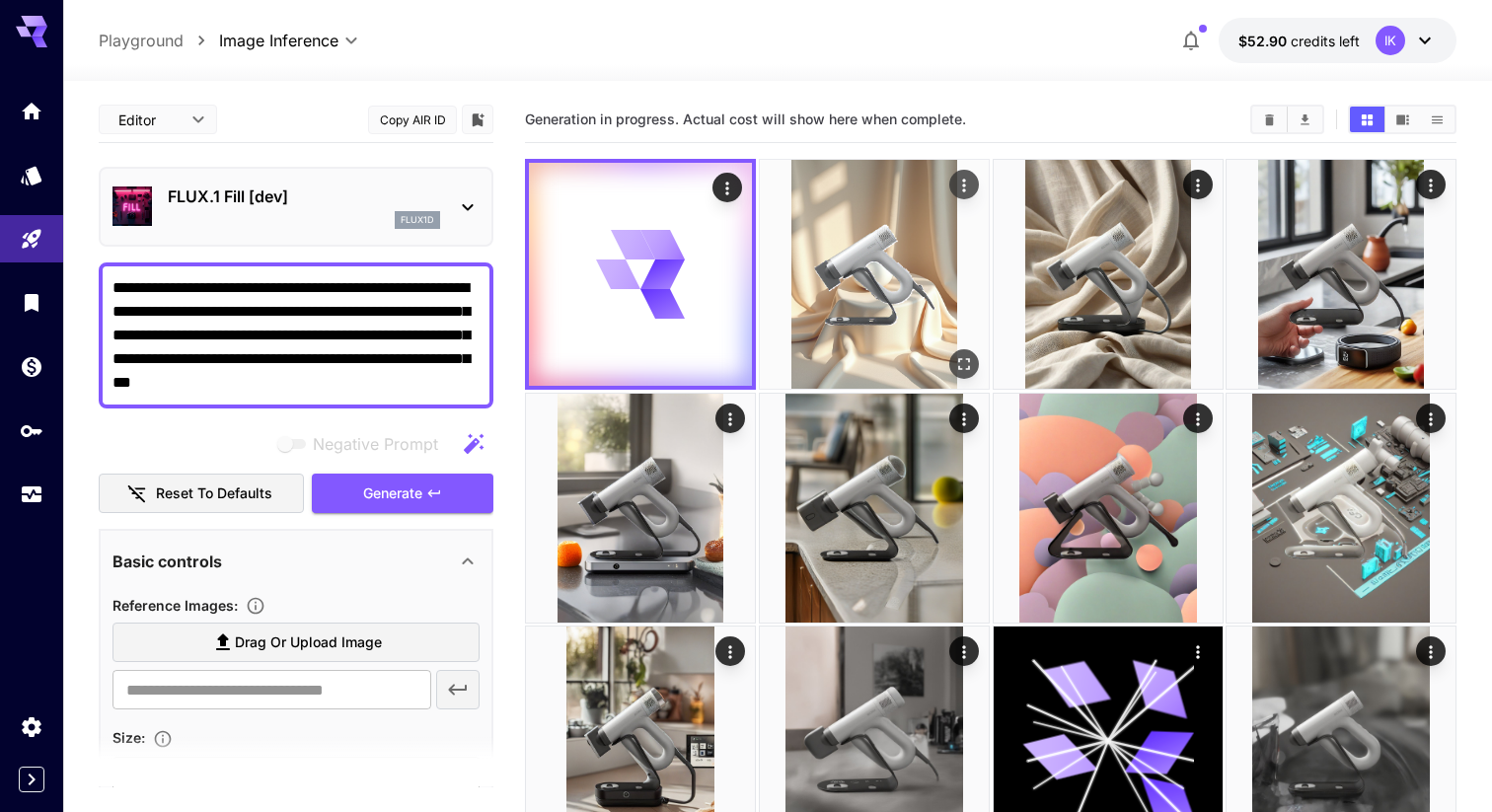 click at bounding box center [874, 274] 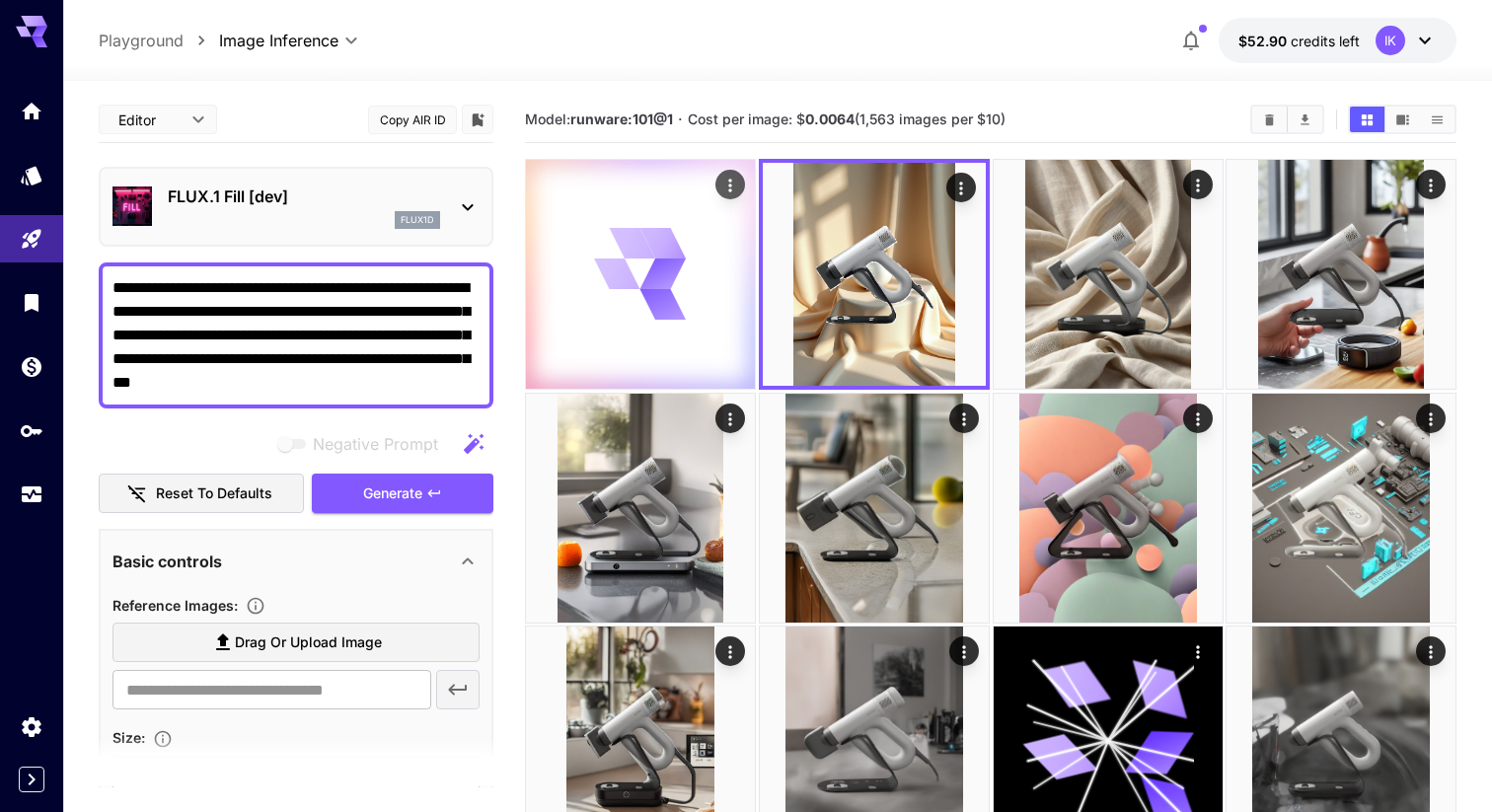 click at bounding box center (640, 274) 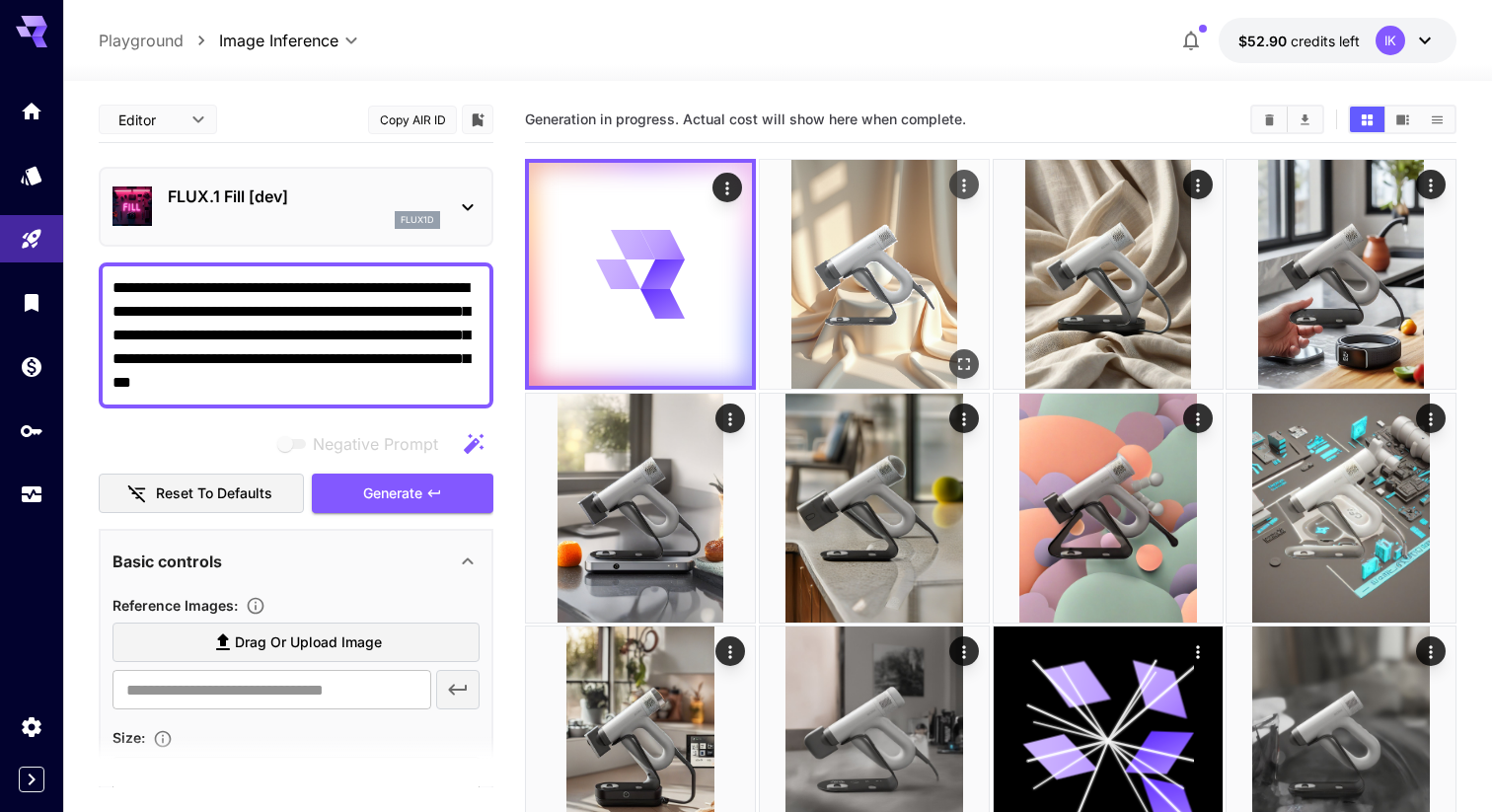 click at bounding box center (874, 274) 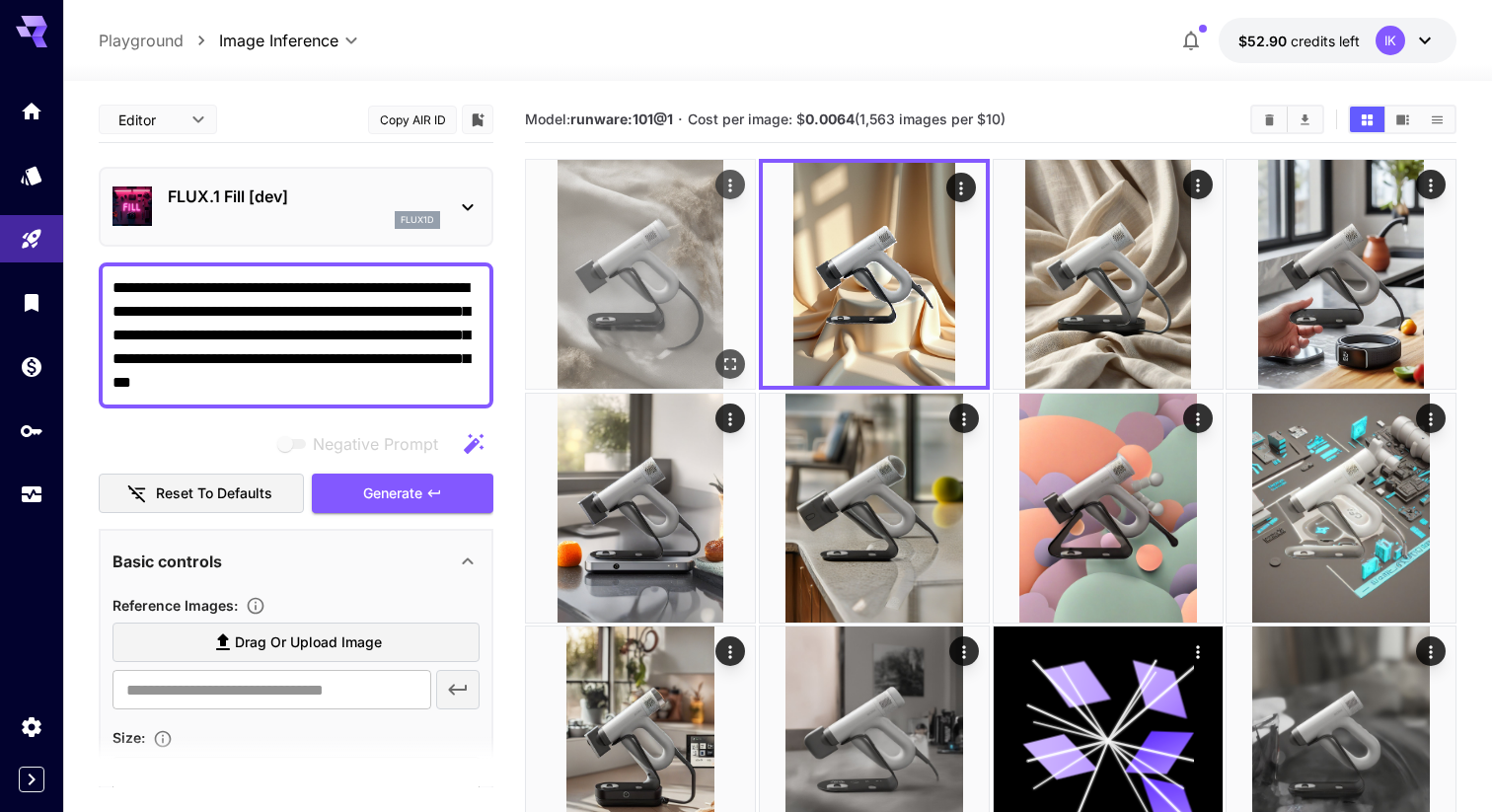 click at bounding box center (640, 274) 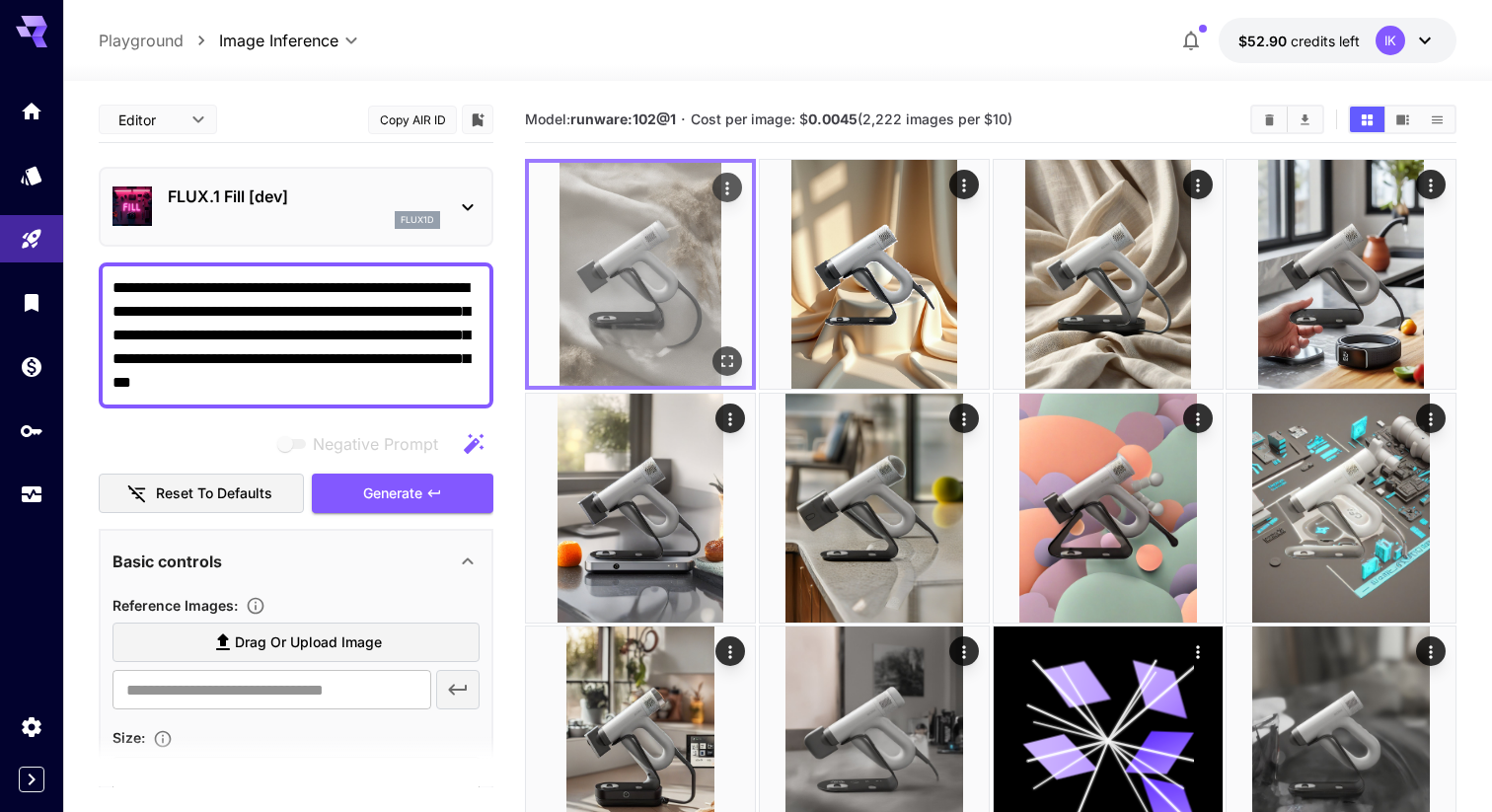 click 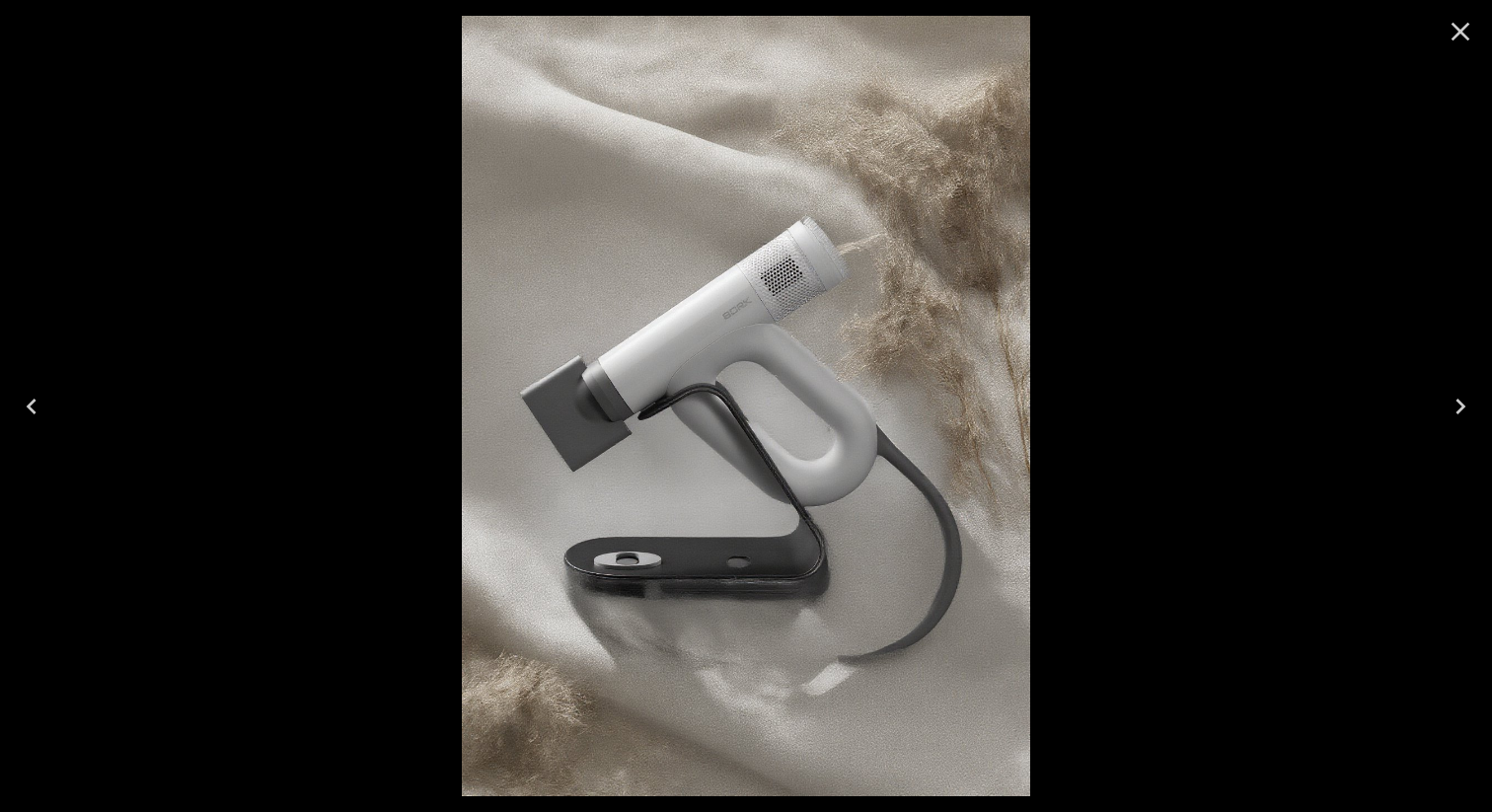 click 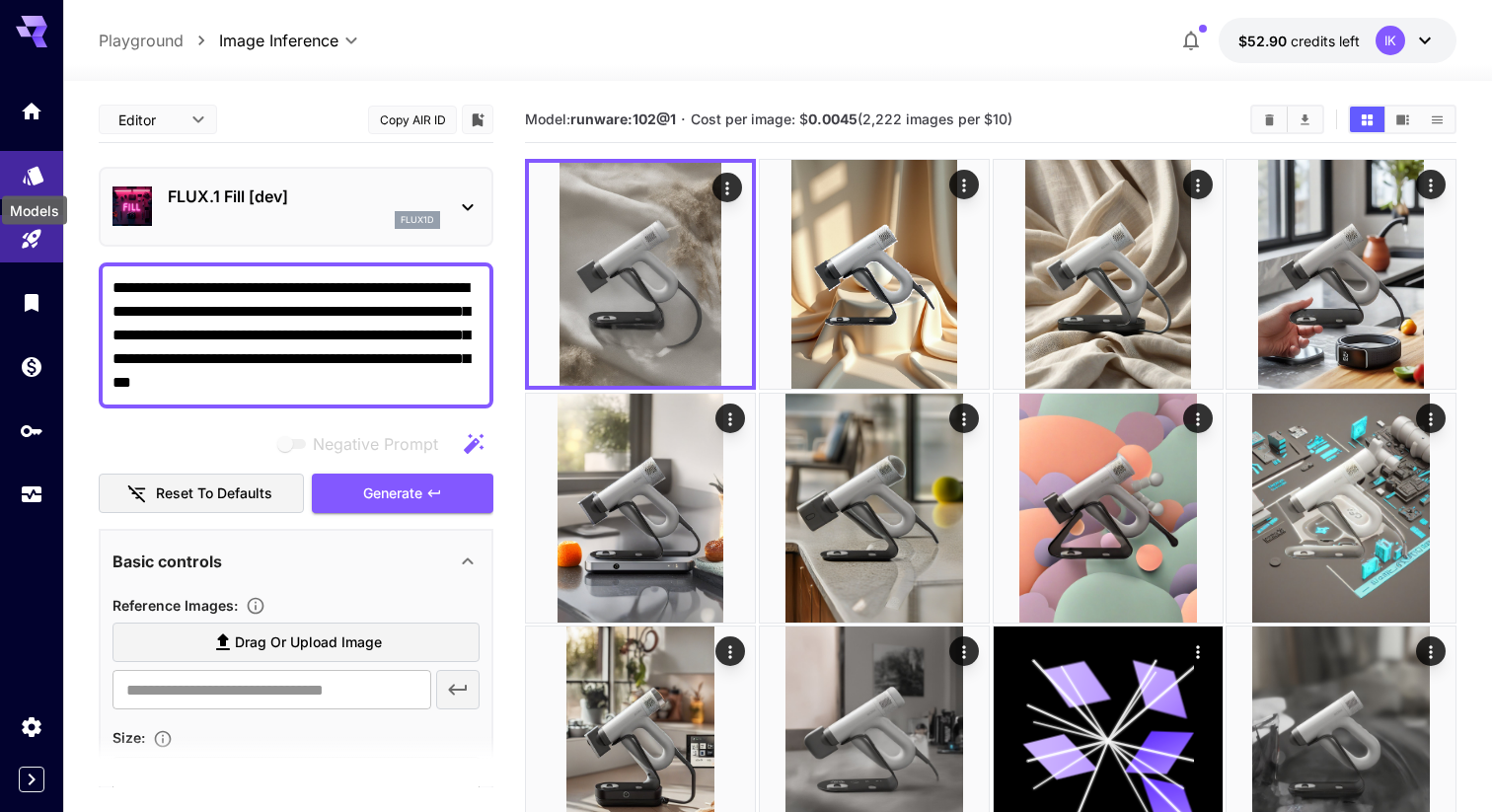 click 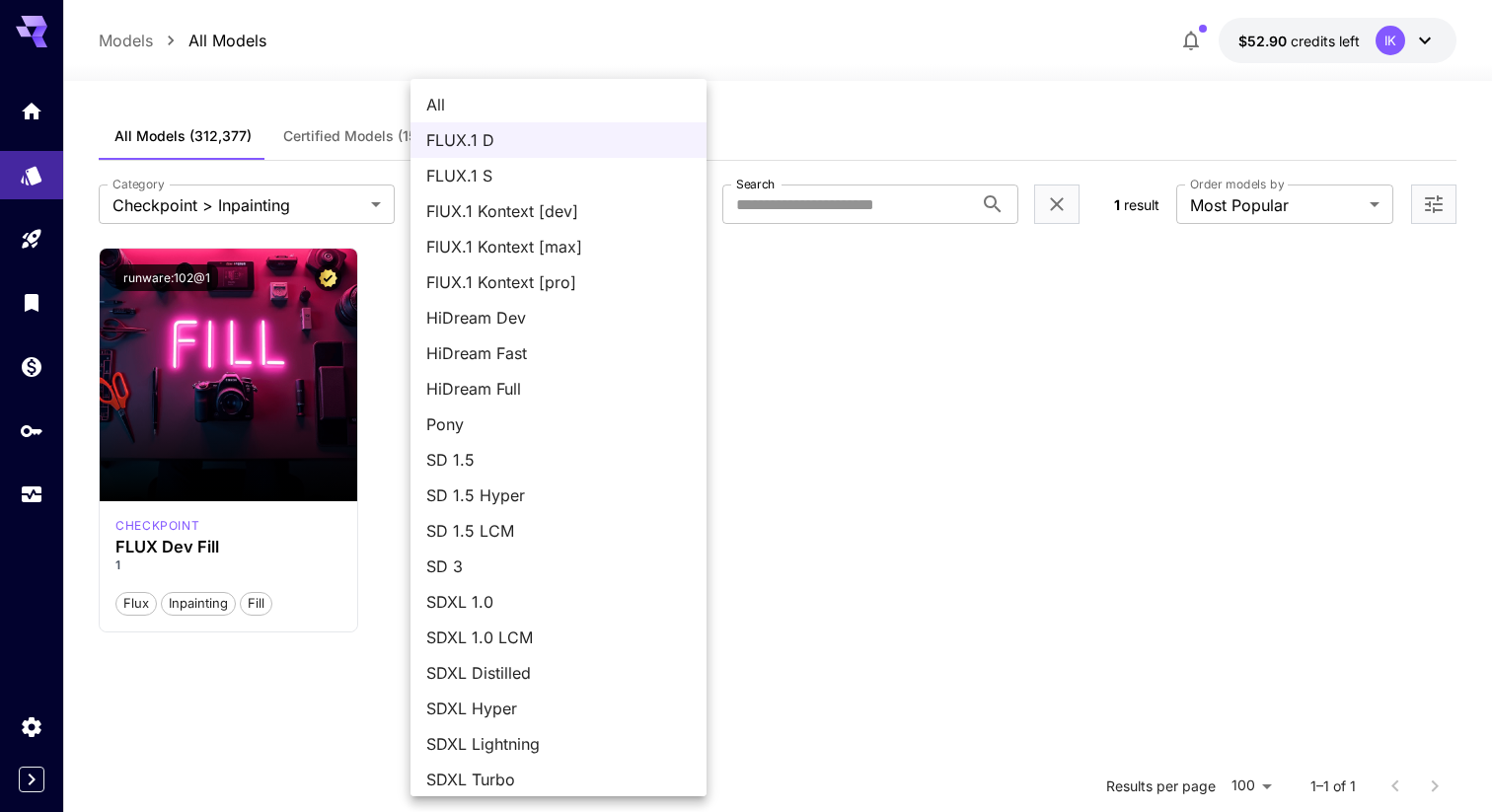 click on "**********" at bounding box center [746, 585] 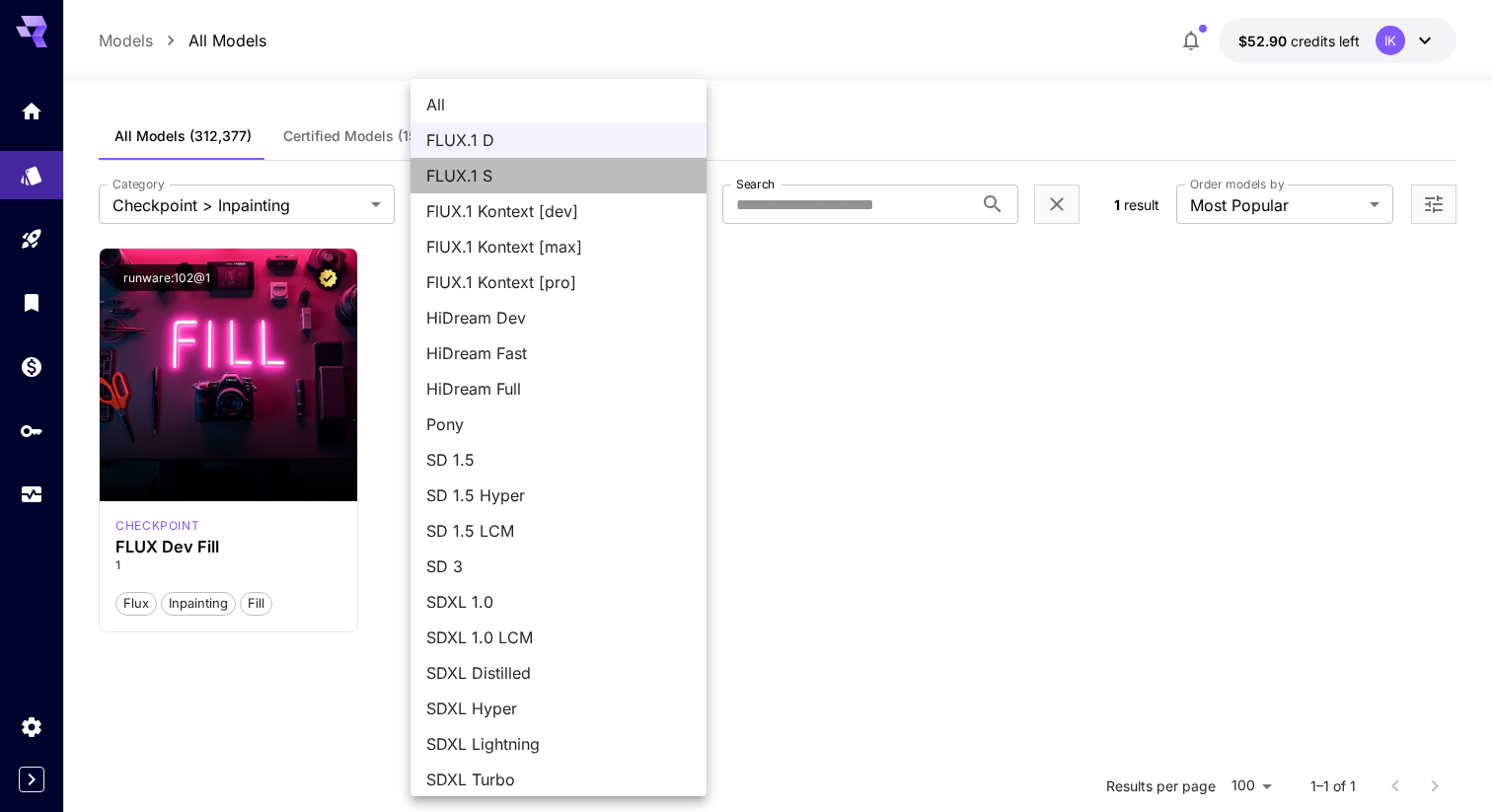 click on "FLUX.1 S" at bounding box center [559, 176] 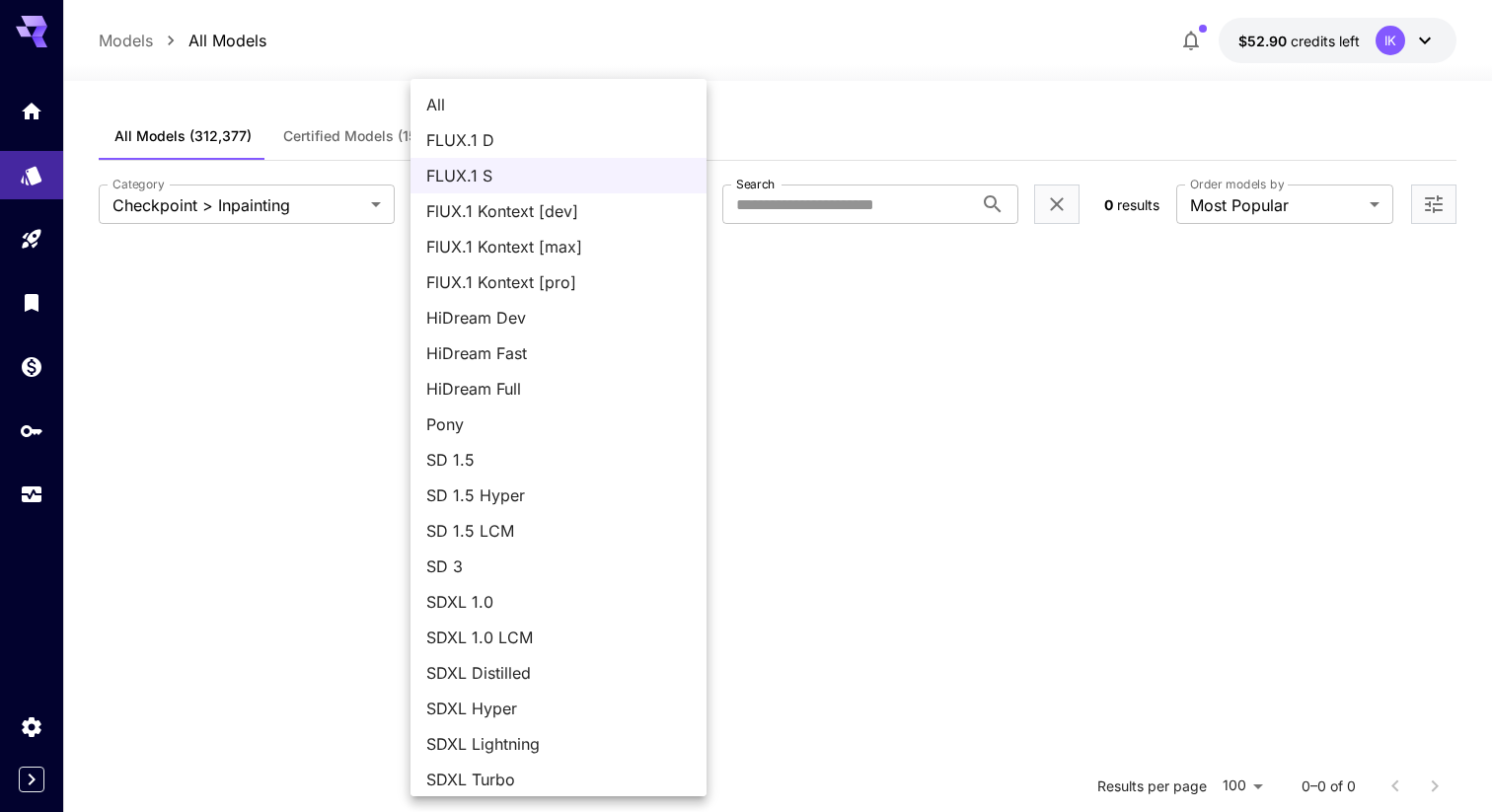 click on "**********" at bounding box center (746, 585) 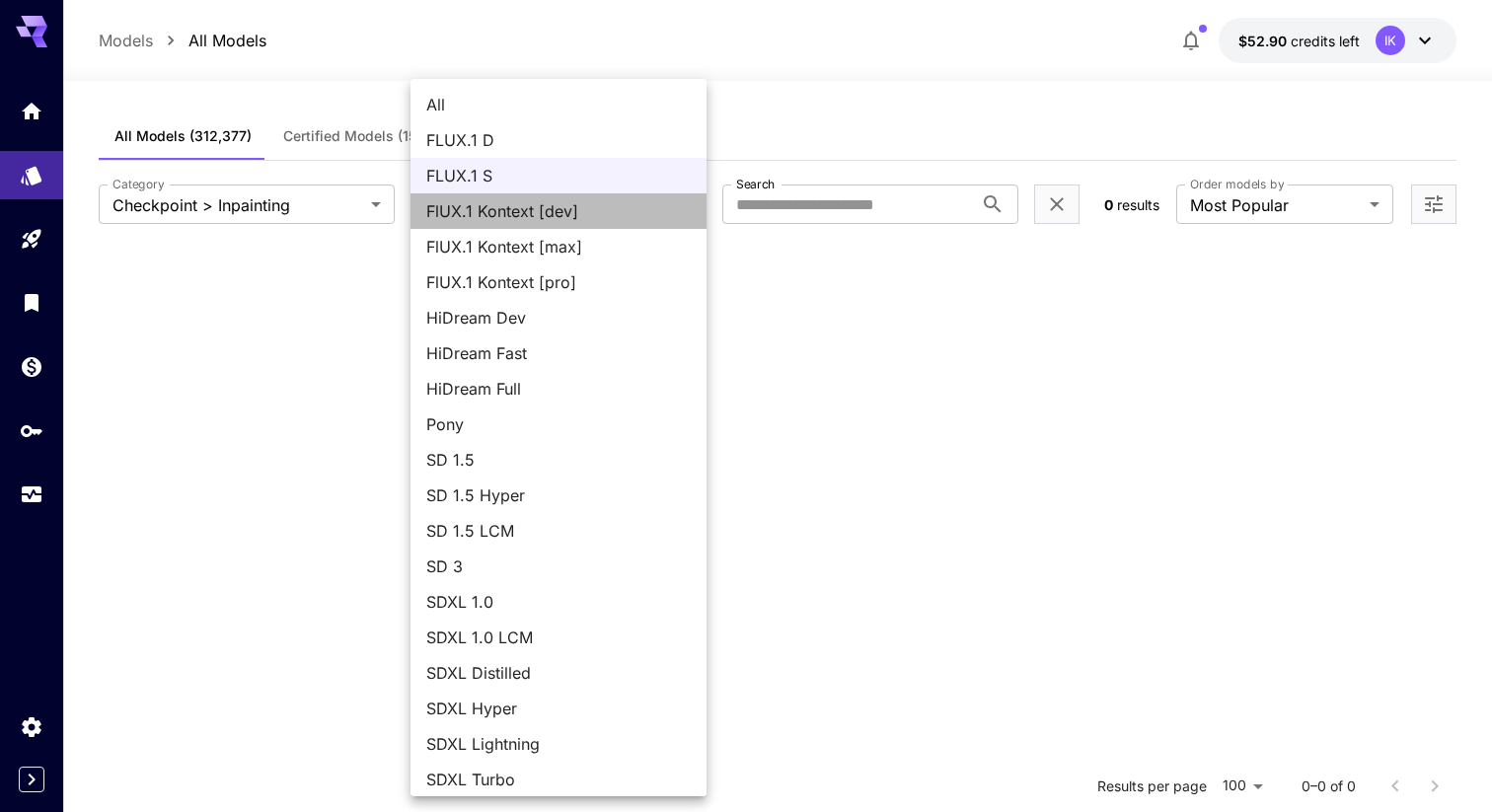 click on "FlUX.1 Kontext [dev]" at bounding box center [559, 211] 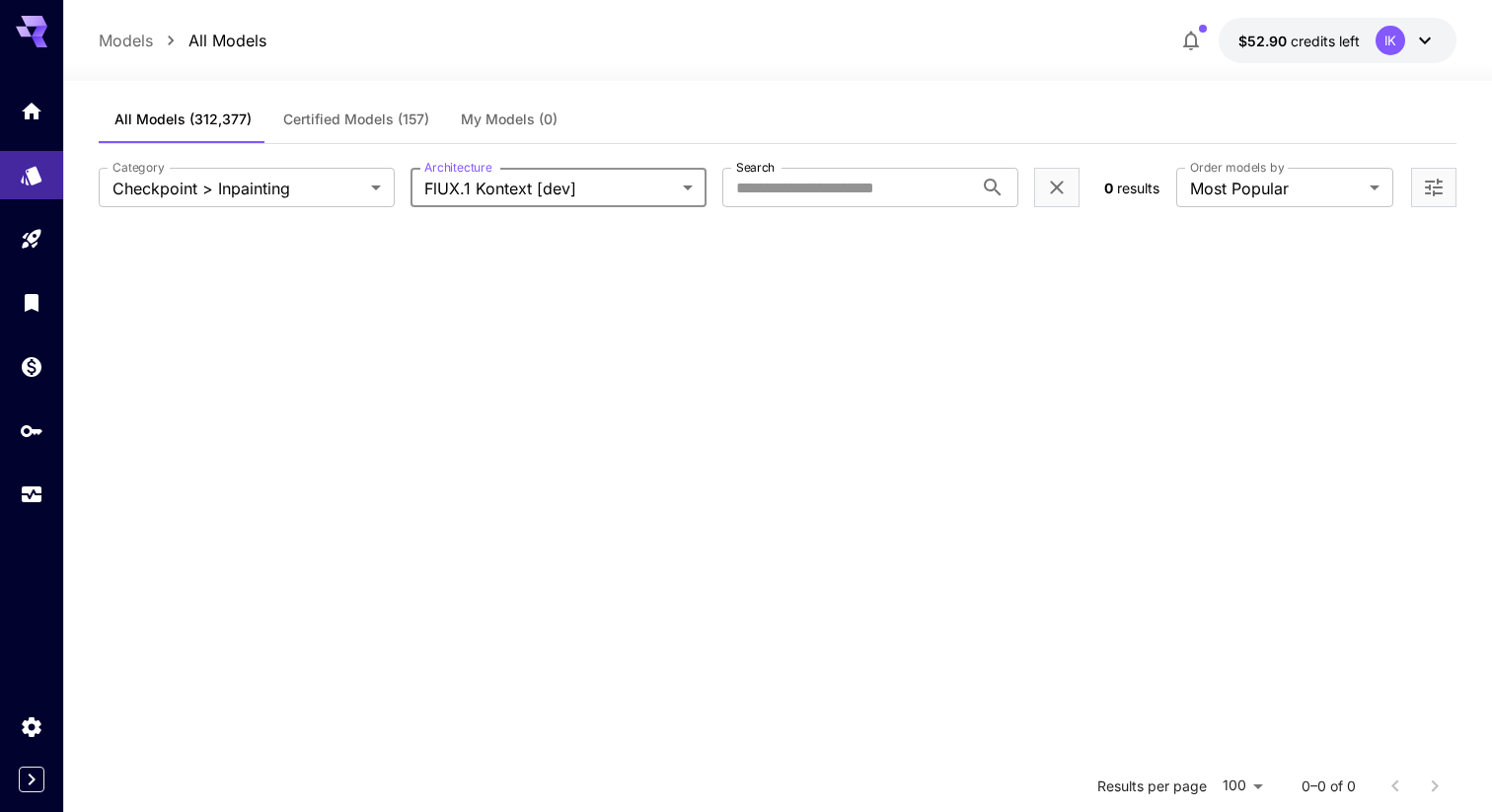 scroll, scrollTop: 0, scrollLeft: 0, axis: both 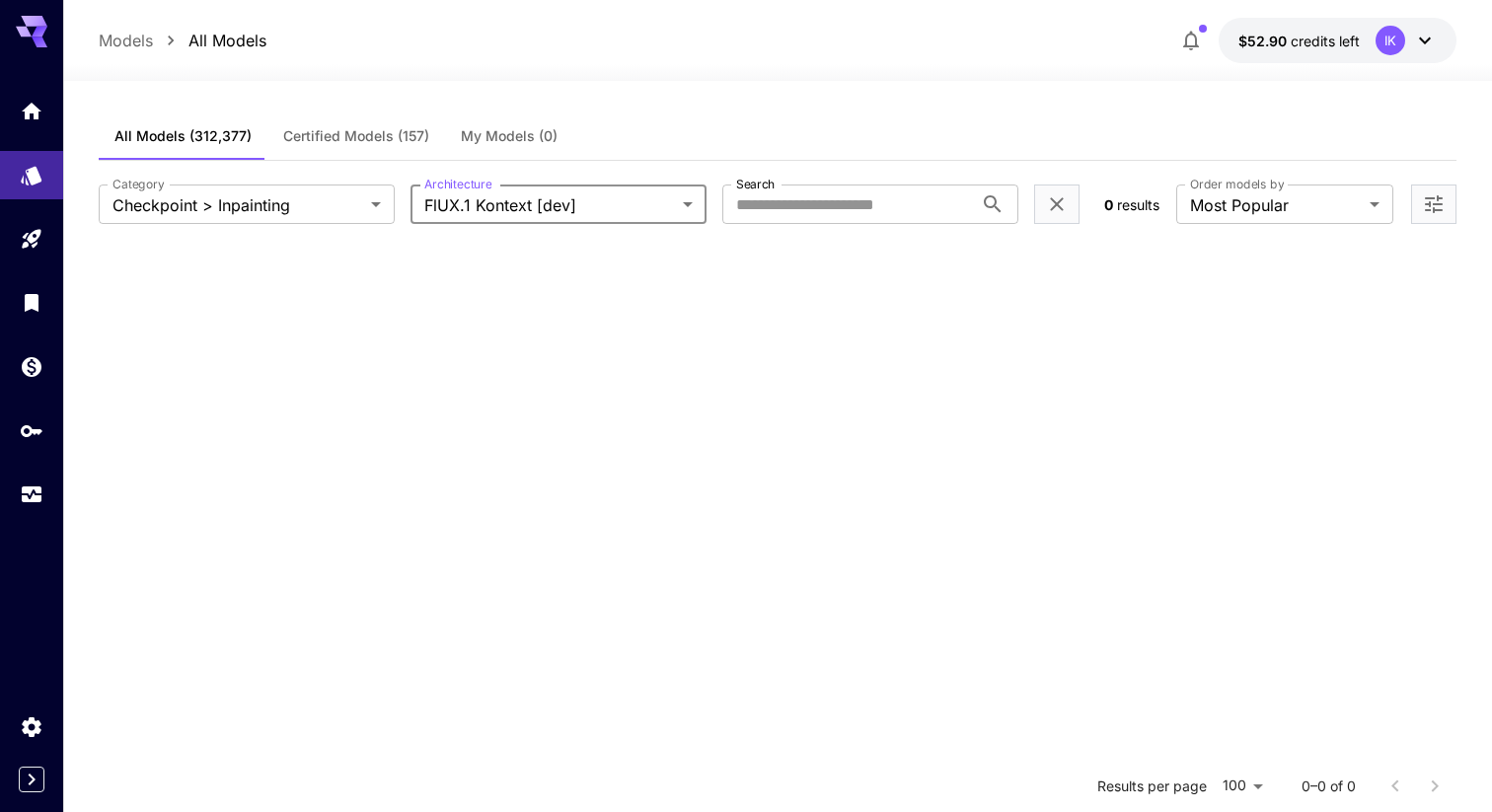 click on "**********" at bounding box center [746, 585] 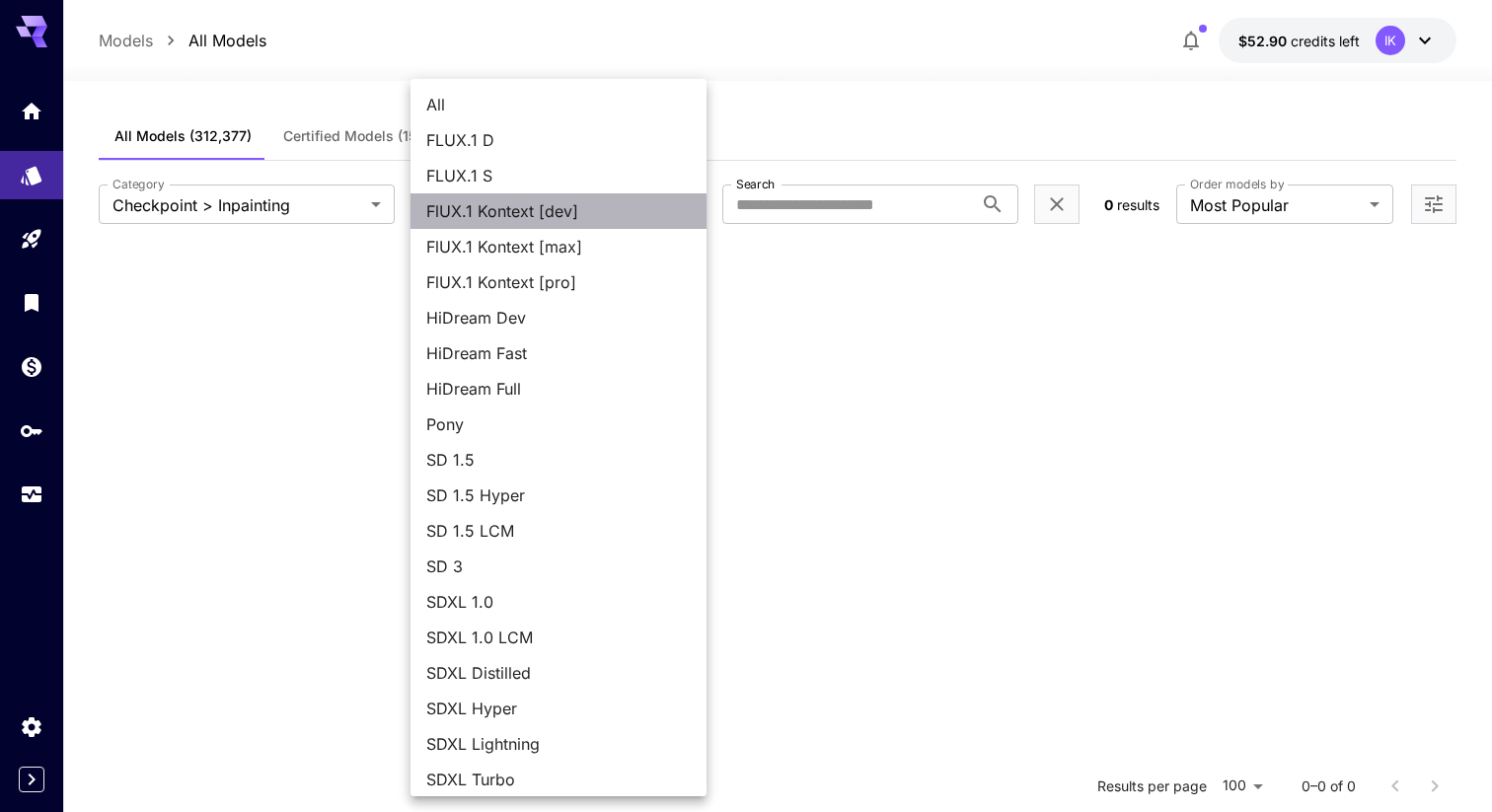click on "FlUX.1 Kontext [dev]" at bounding box center [559, 211] 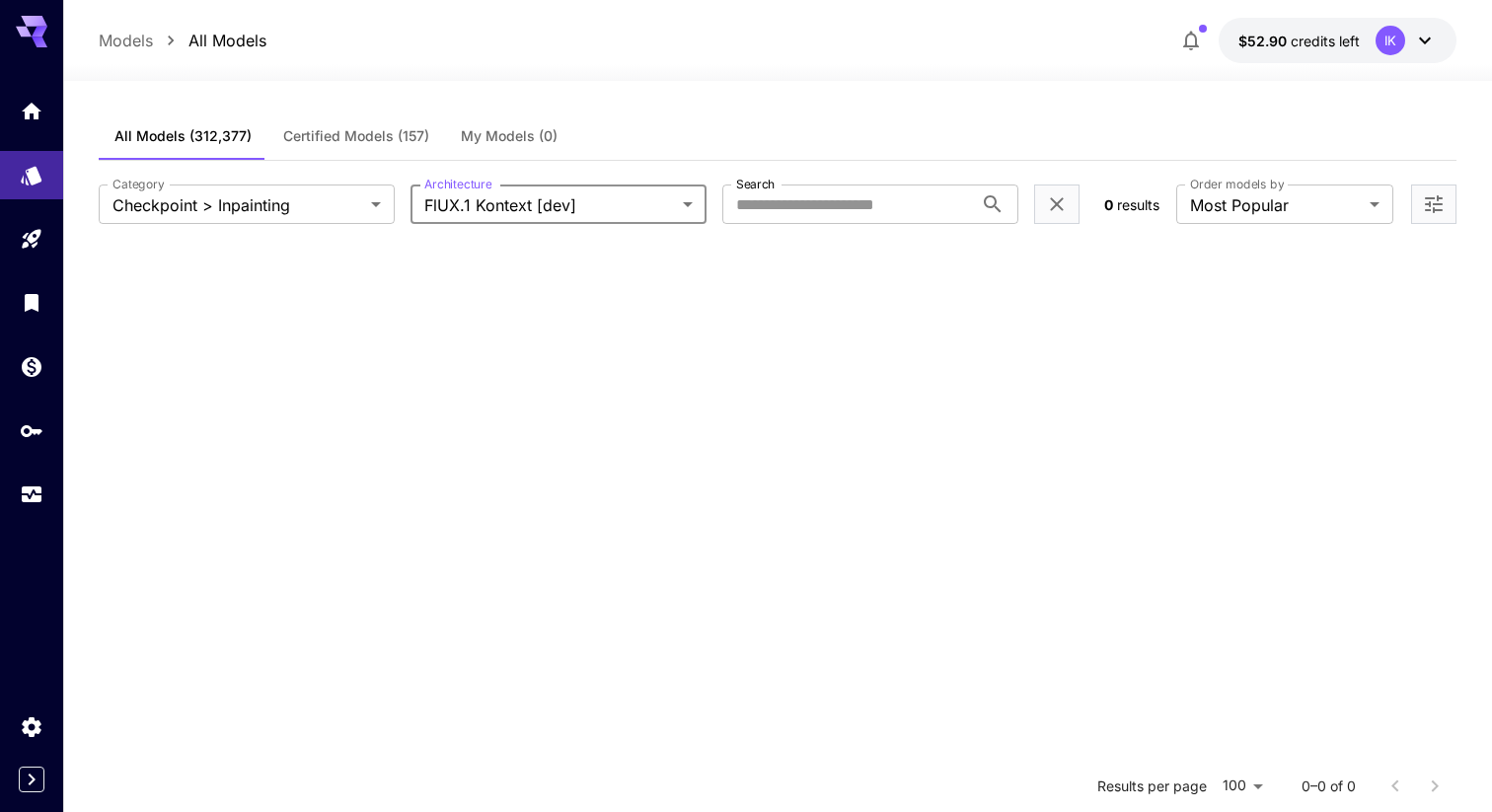 click on "**********" at bounding box center (746, 585) 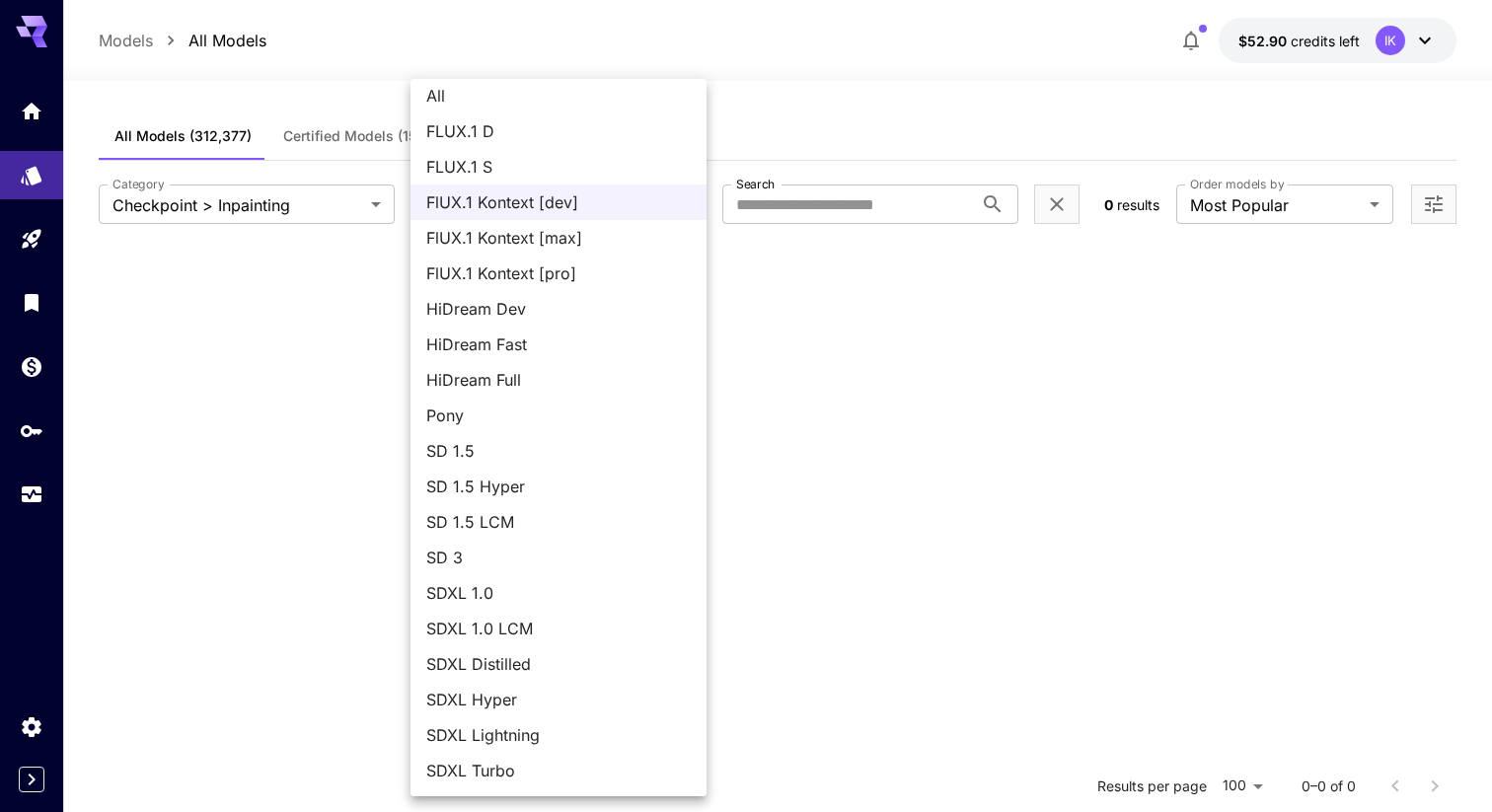 scroll, scrollTop: 0, scrollLeft: 0, axis: both 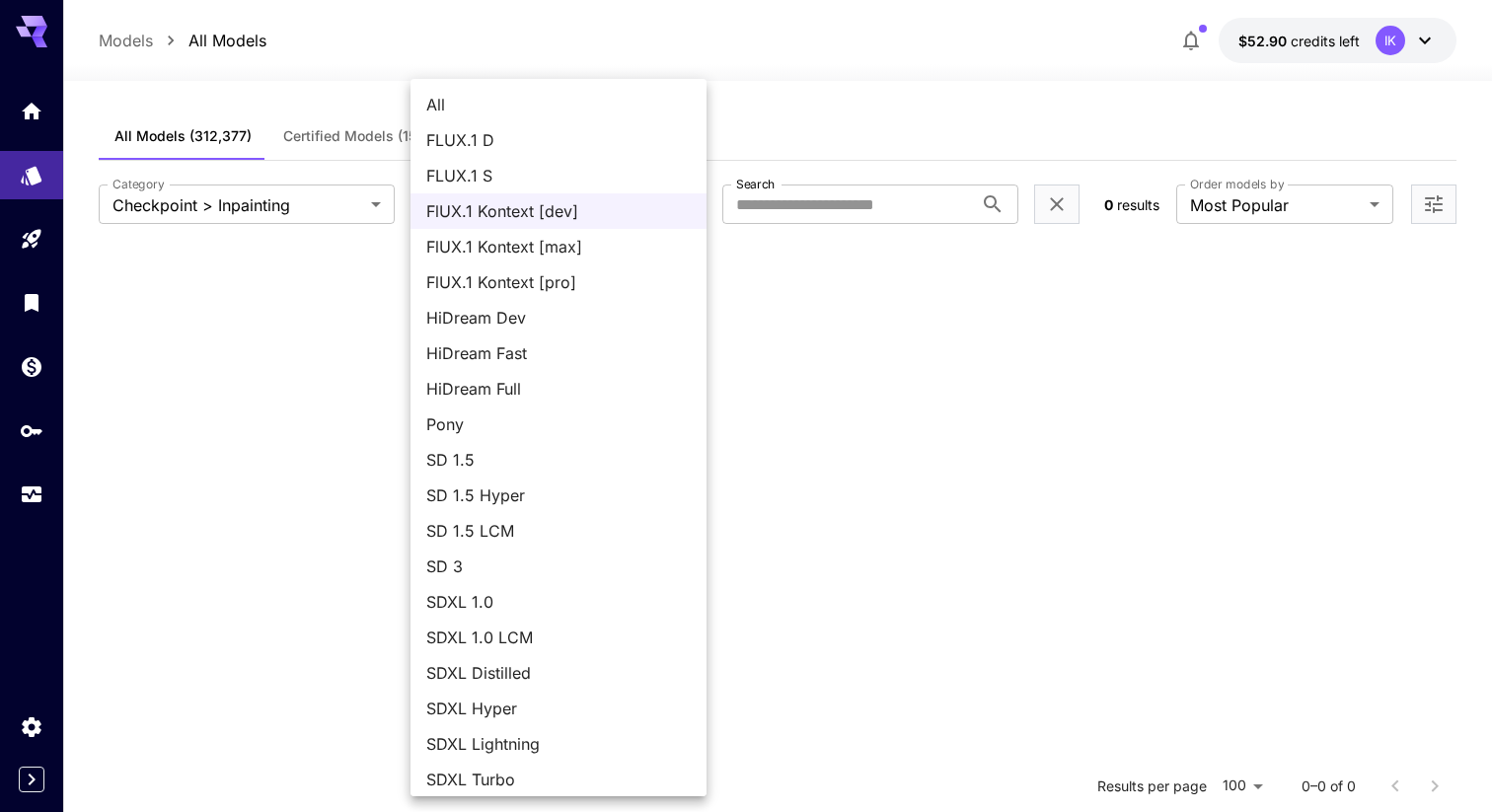click on "SD 3" at bounding box center [559, 566] 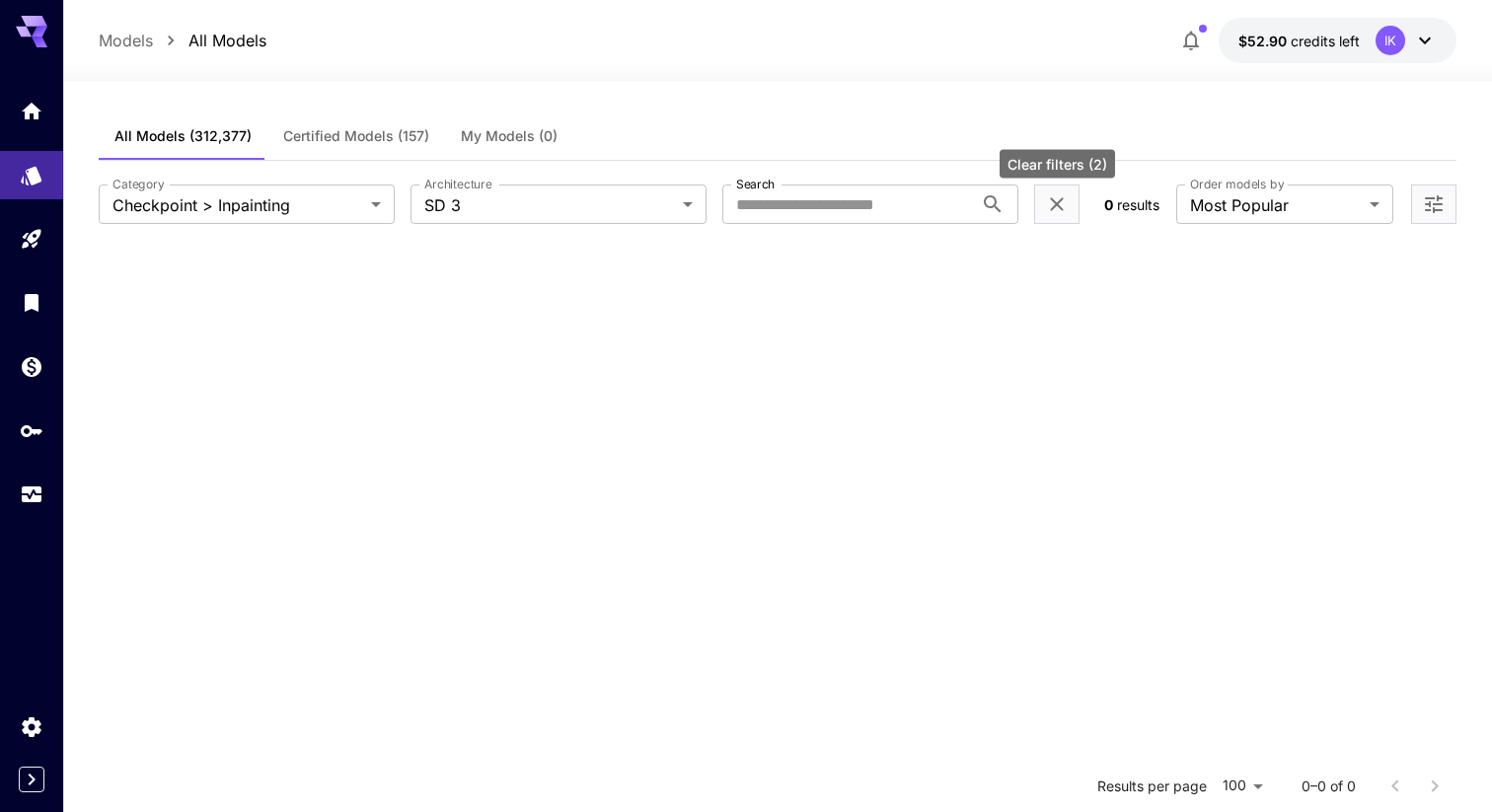 click 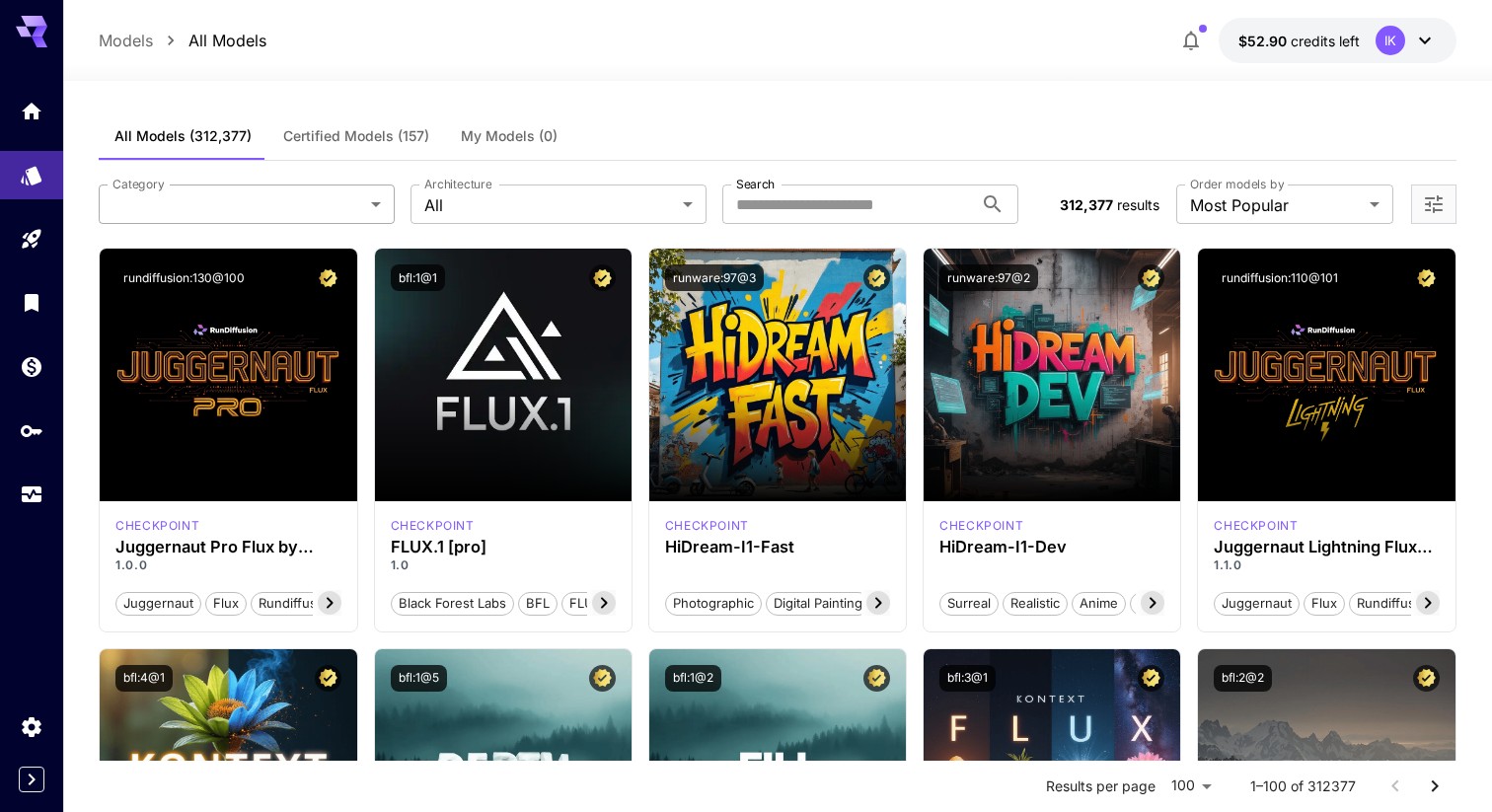 click on "**********" at bounding box center (746, 7413) 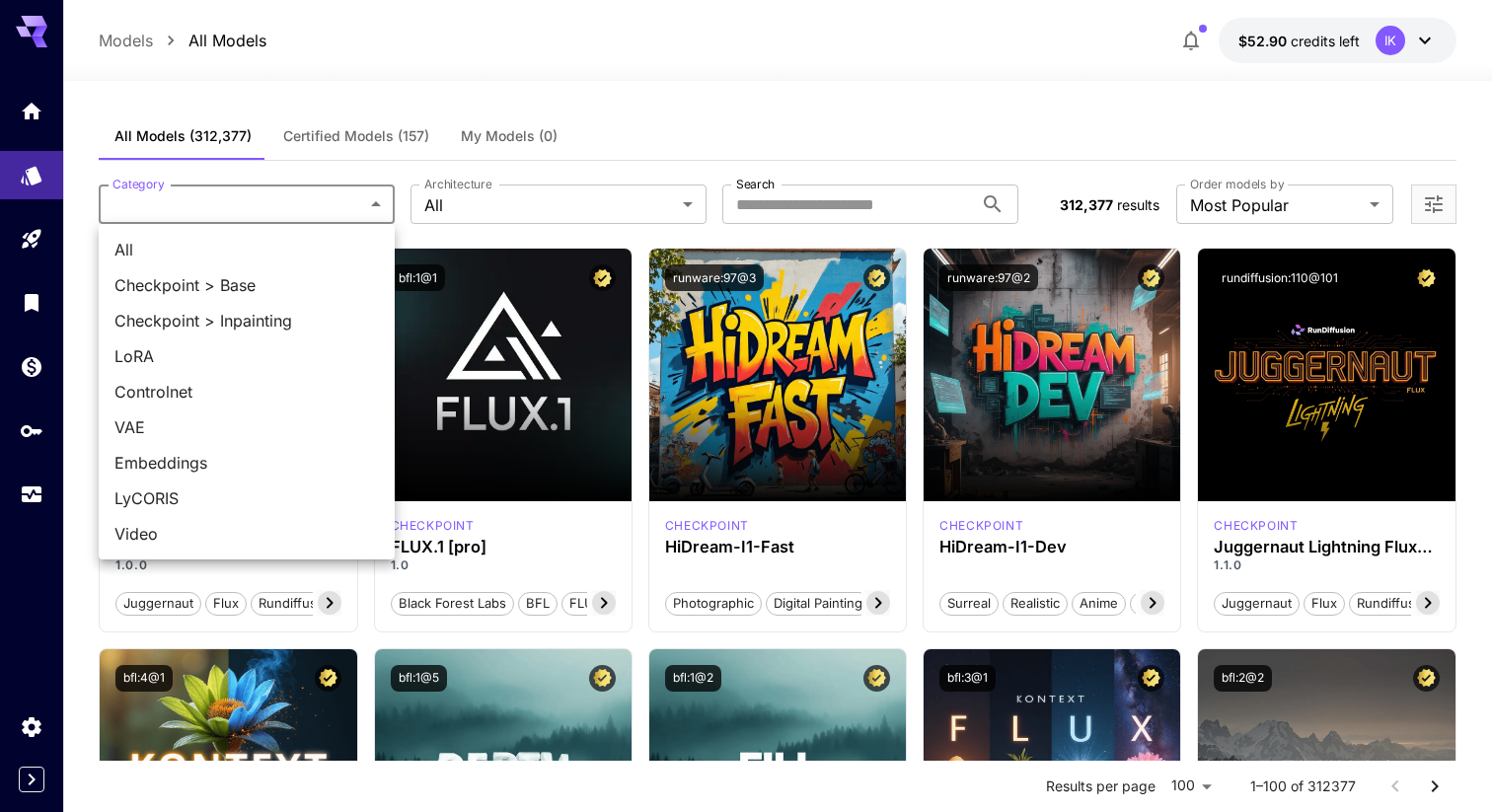 click on "Checkpoint > Inpainting" at bounding box center [247, 321] 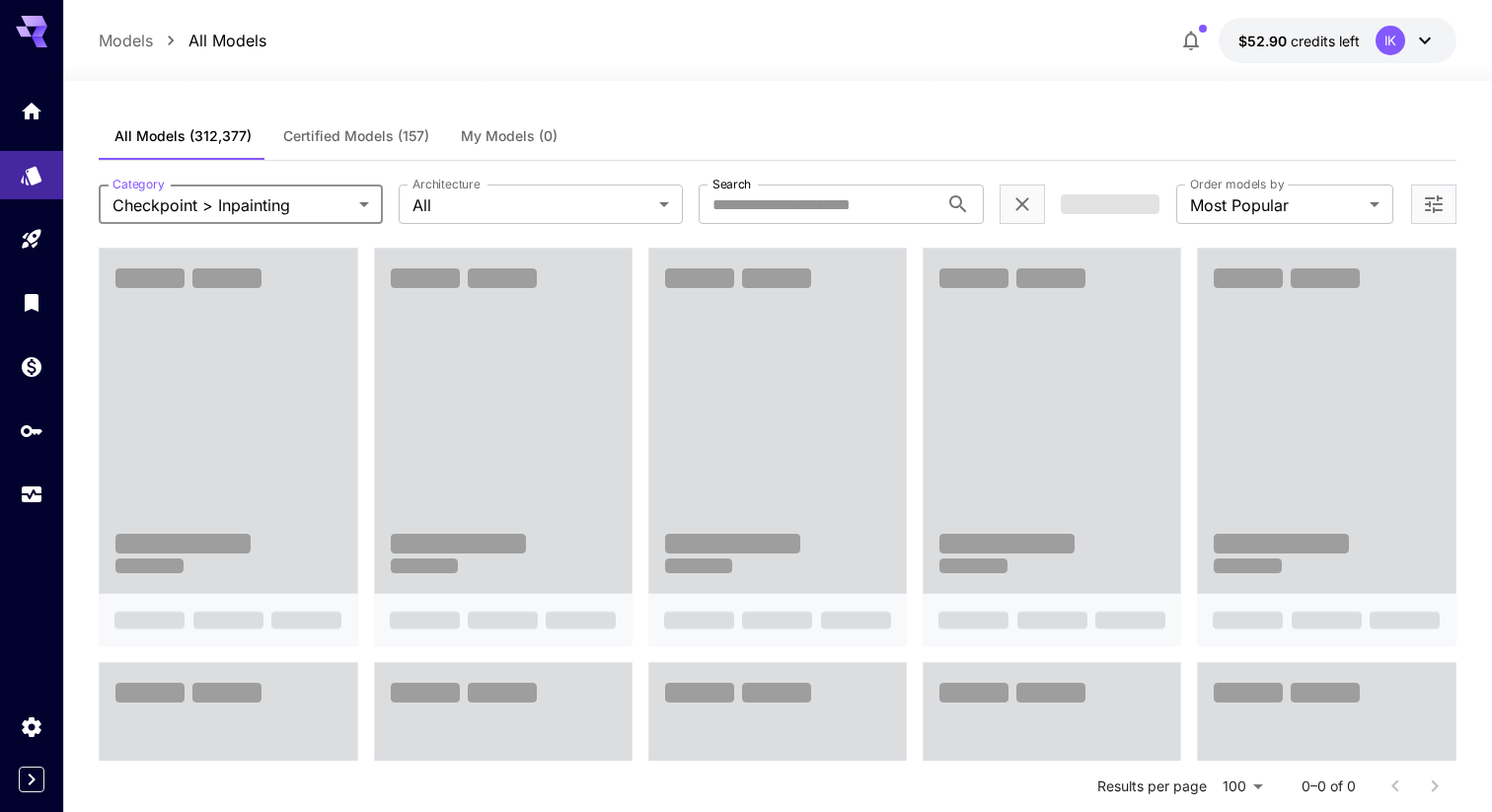 click on "**********" at bounding box center (746, 998) 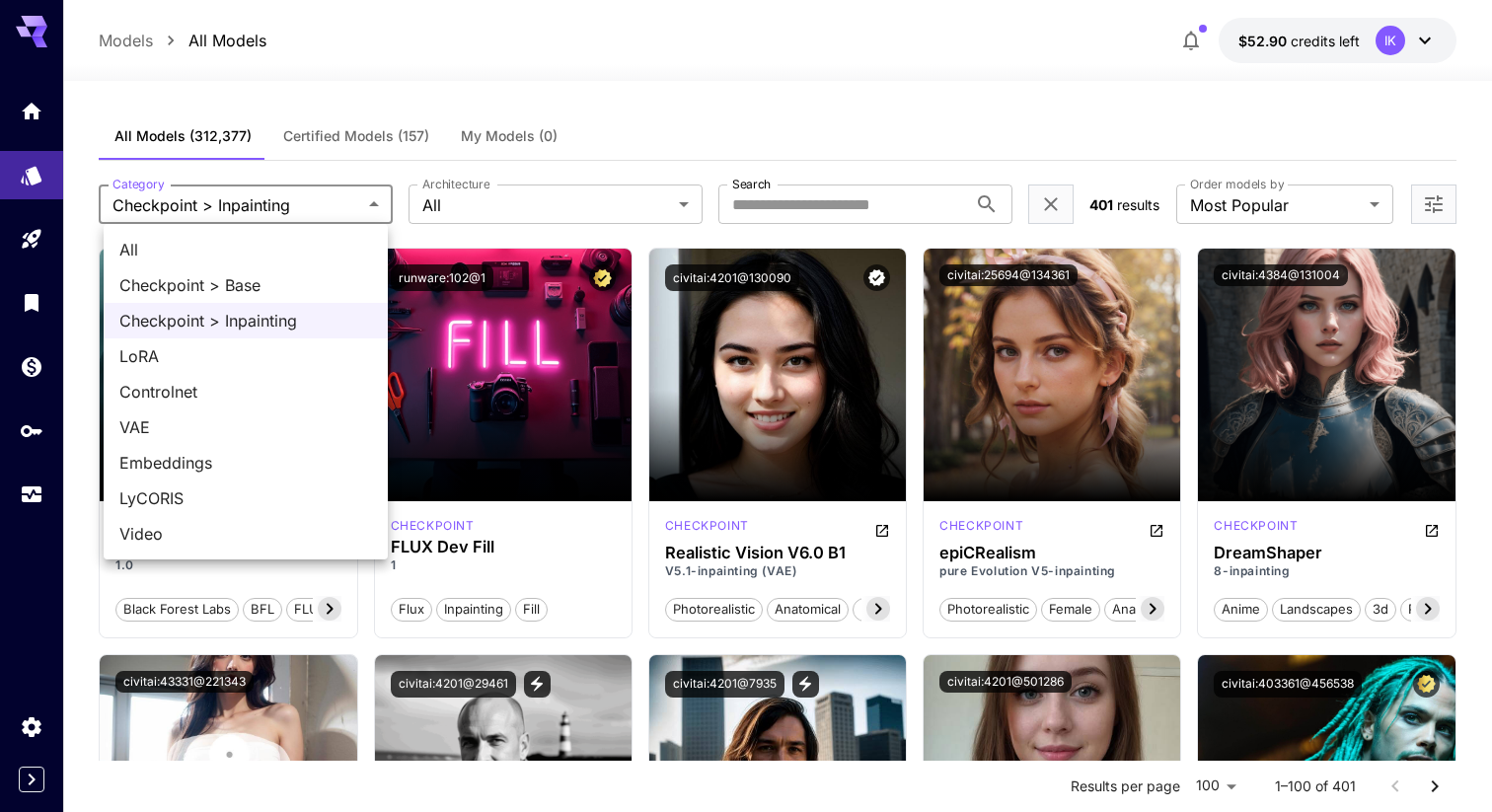 click at bounding box center [746, 406] 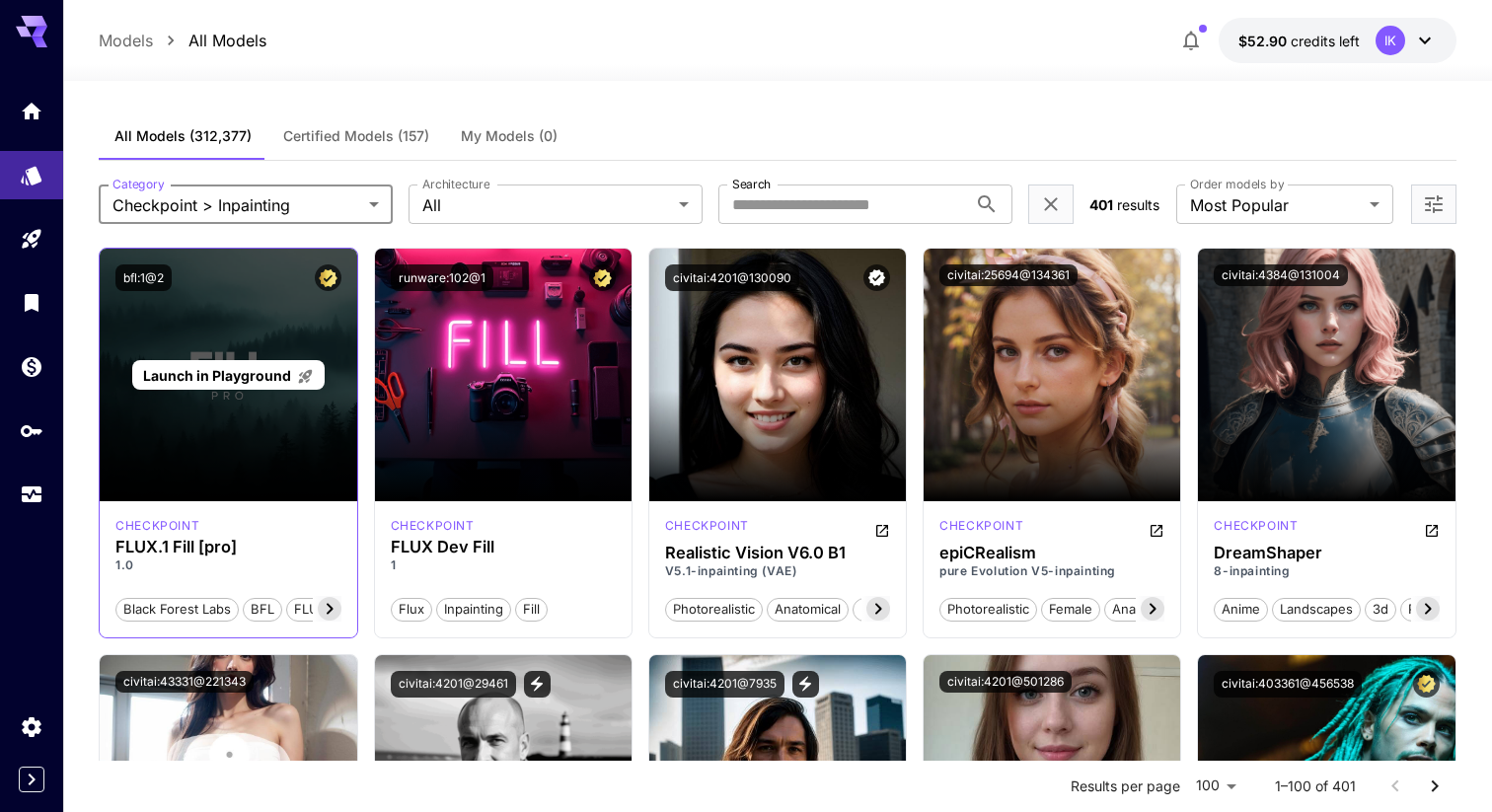 click on "Launch in Playground" at bounding box center (217, 375) 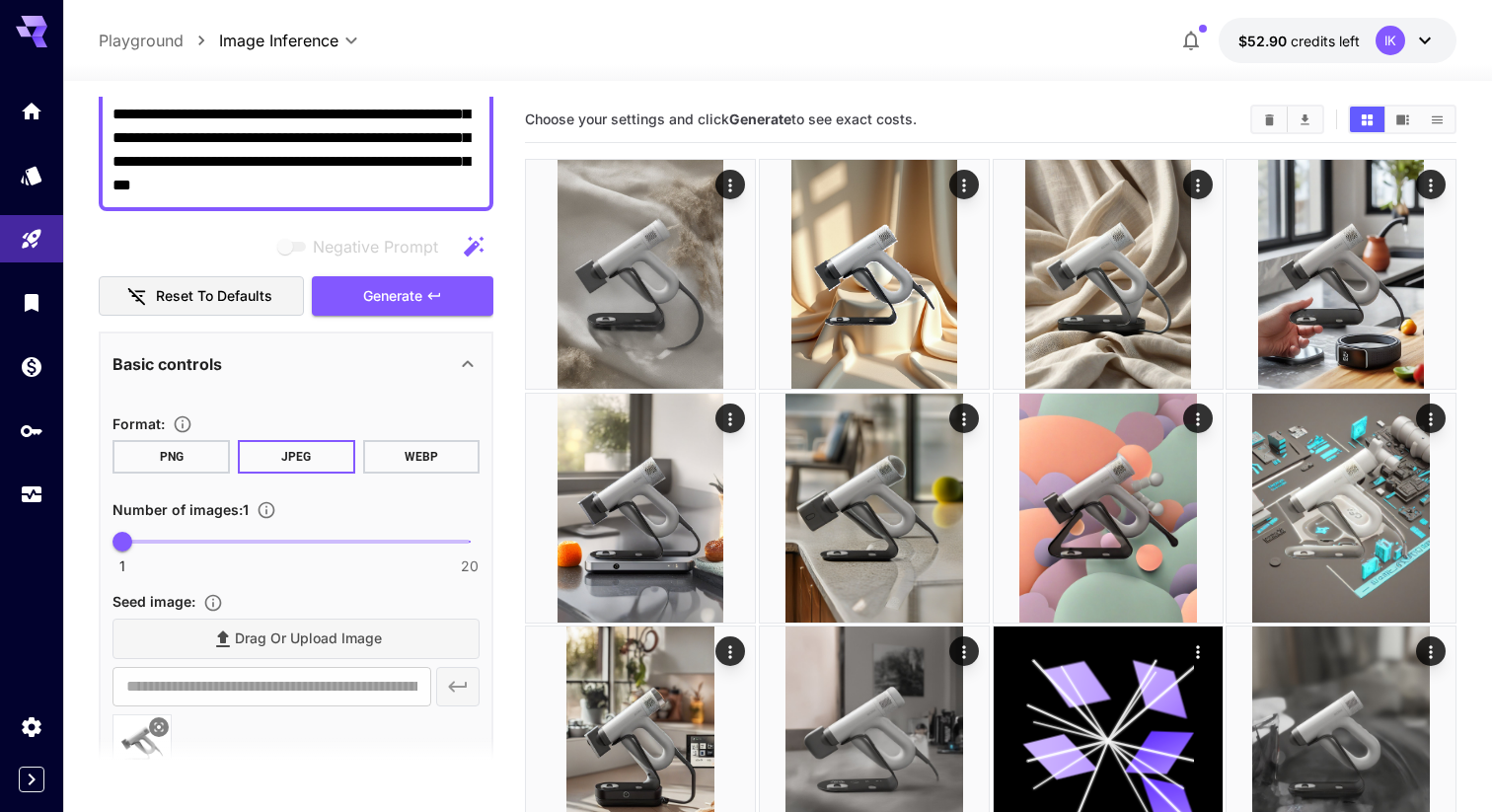 scroll, scrollTop: 474, scrollLeft: 0, axis: vertical 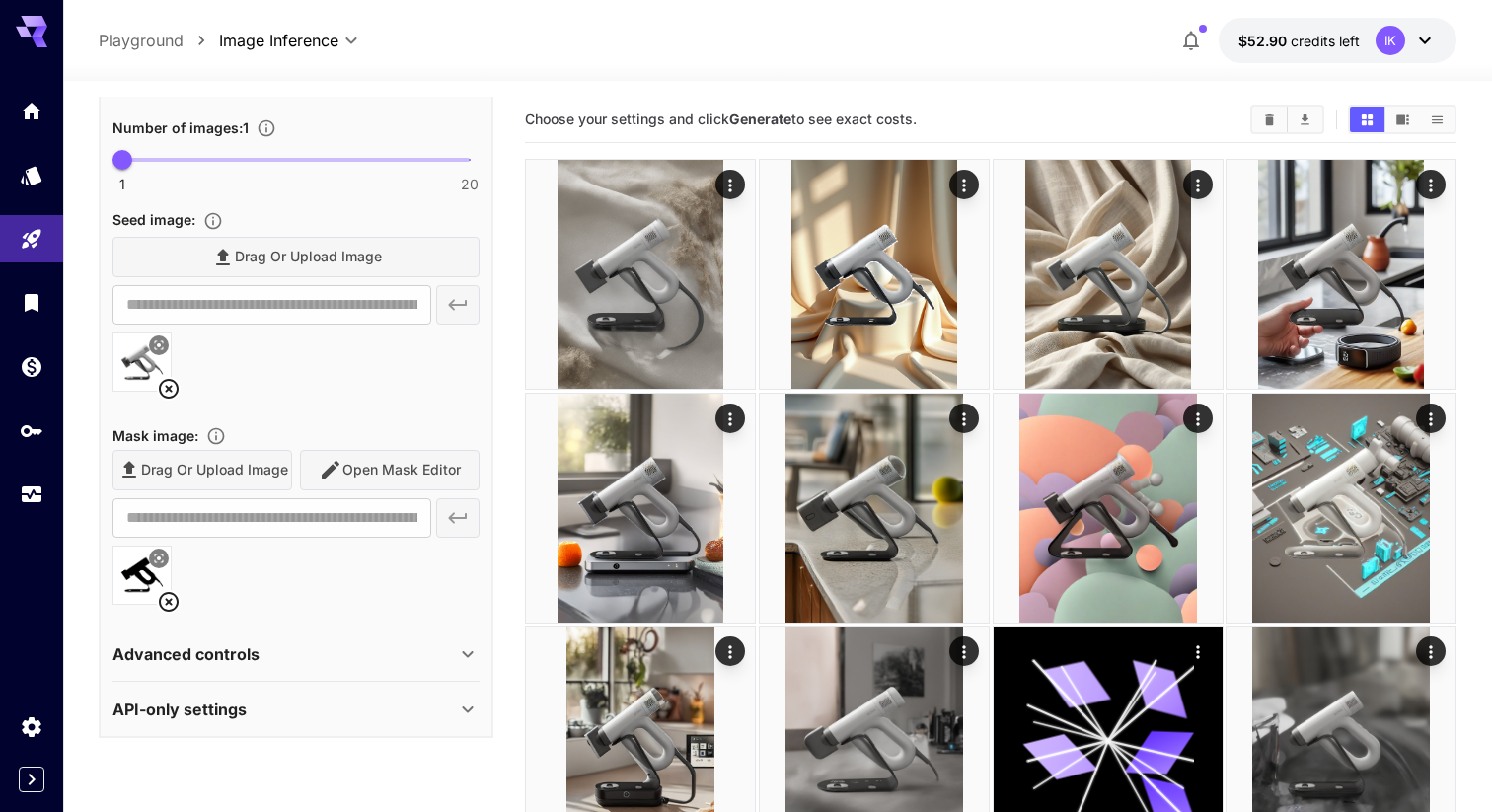 click on "Advanced controls" at bounding box center (284, 654) 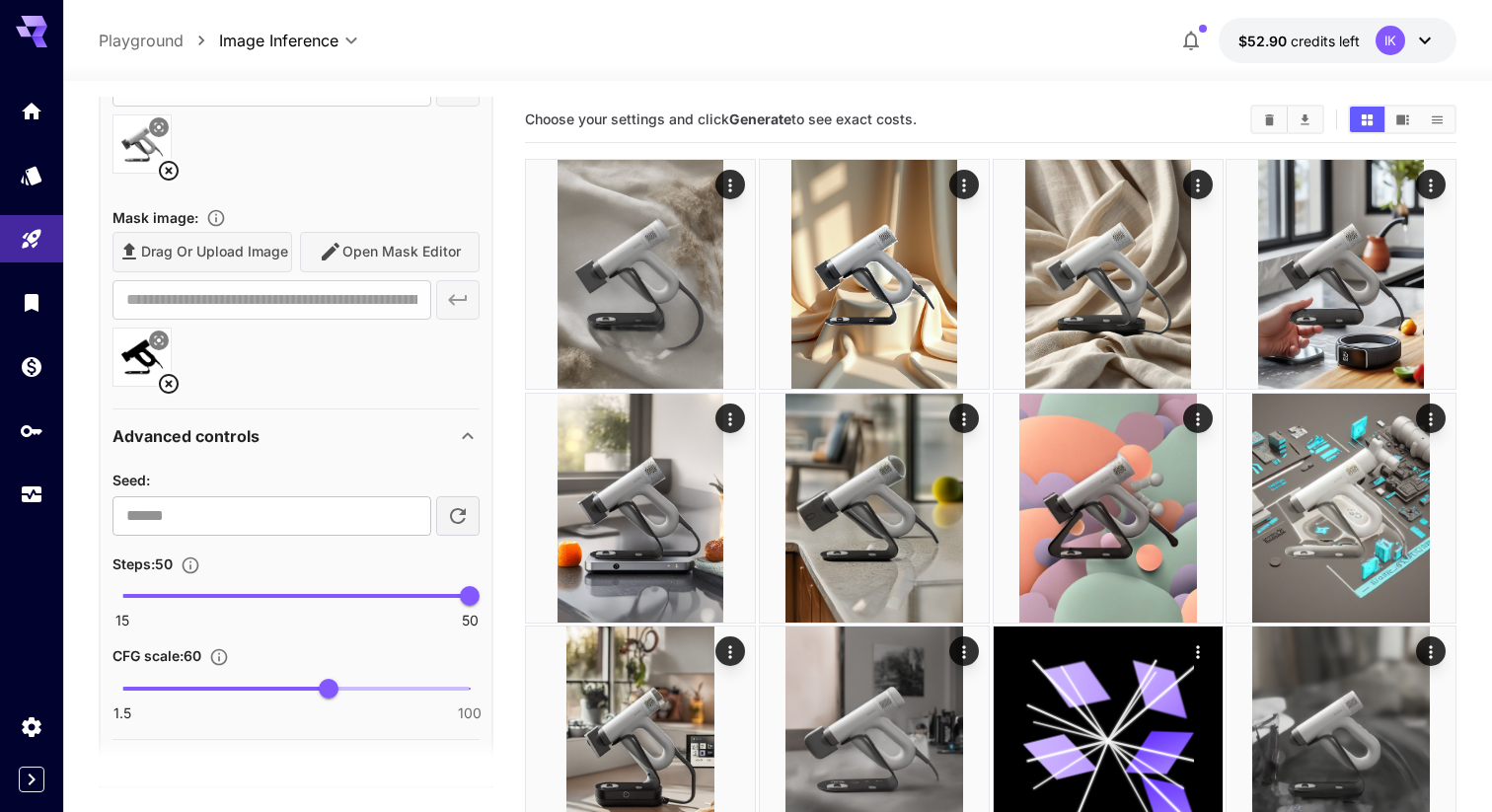 scroll, scrollTop: 853, scrollLeft: 0, axis: vertical 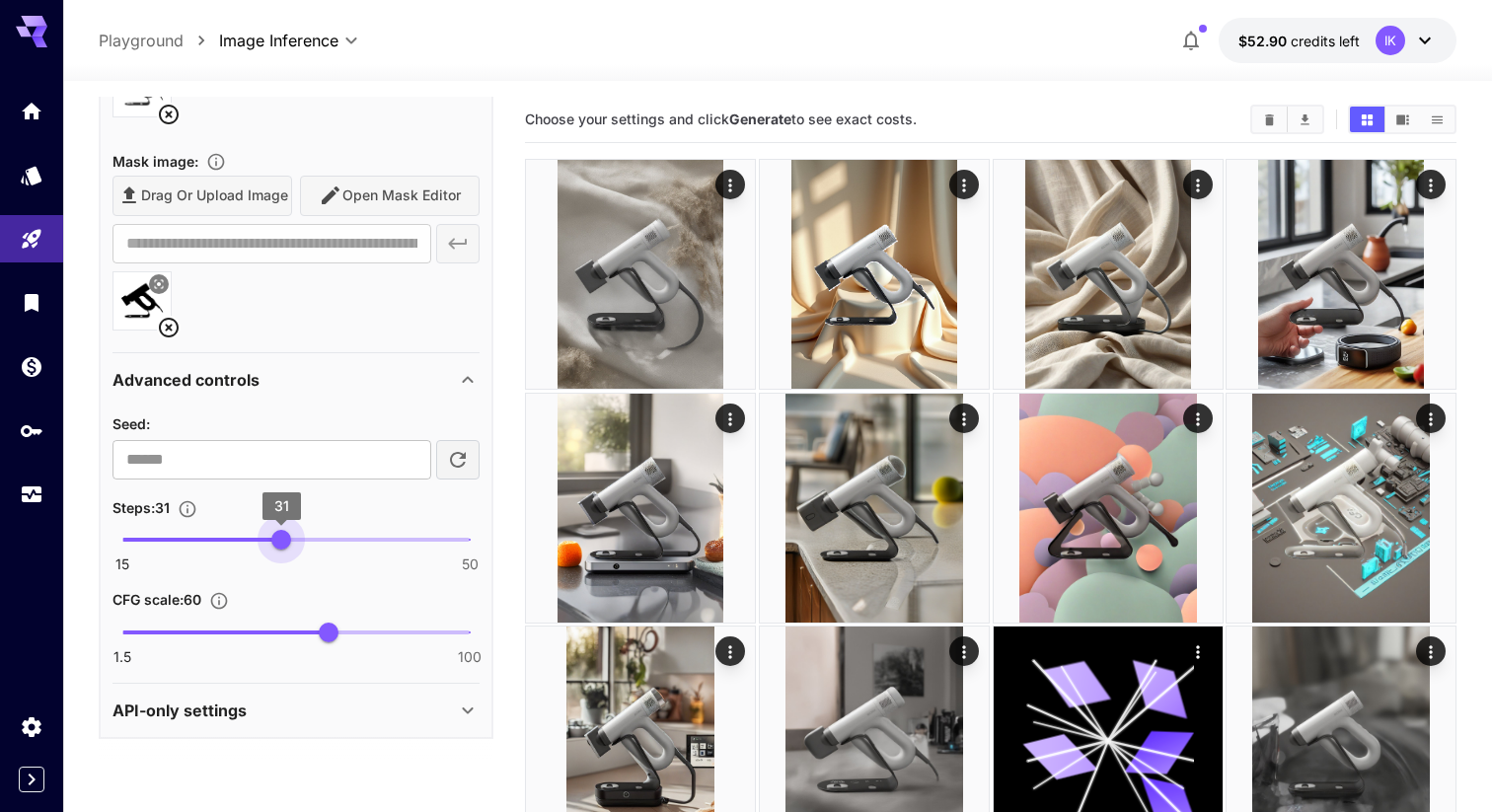 type on "**" 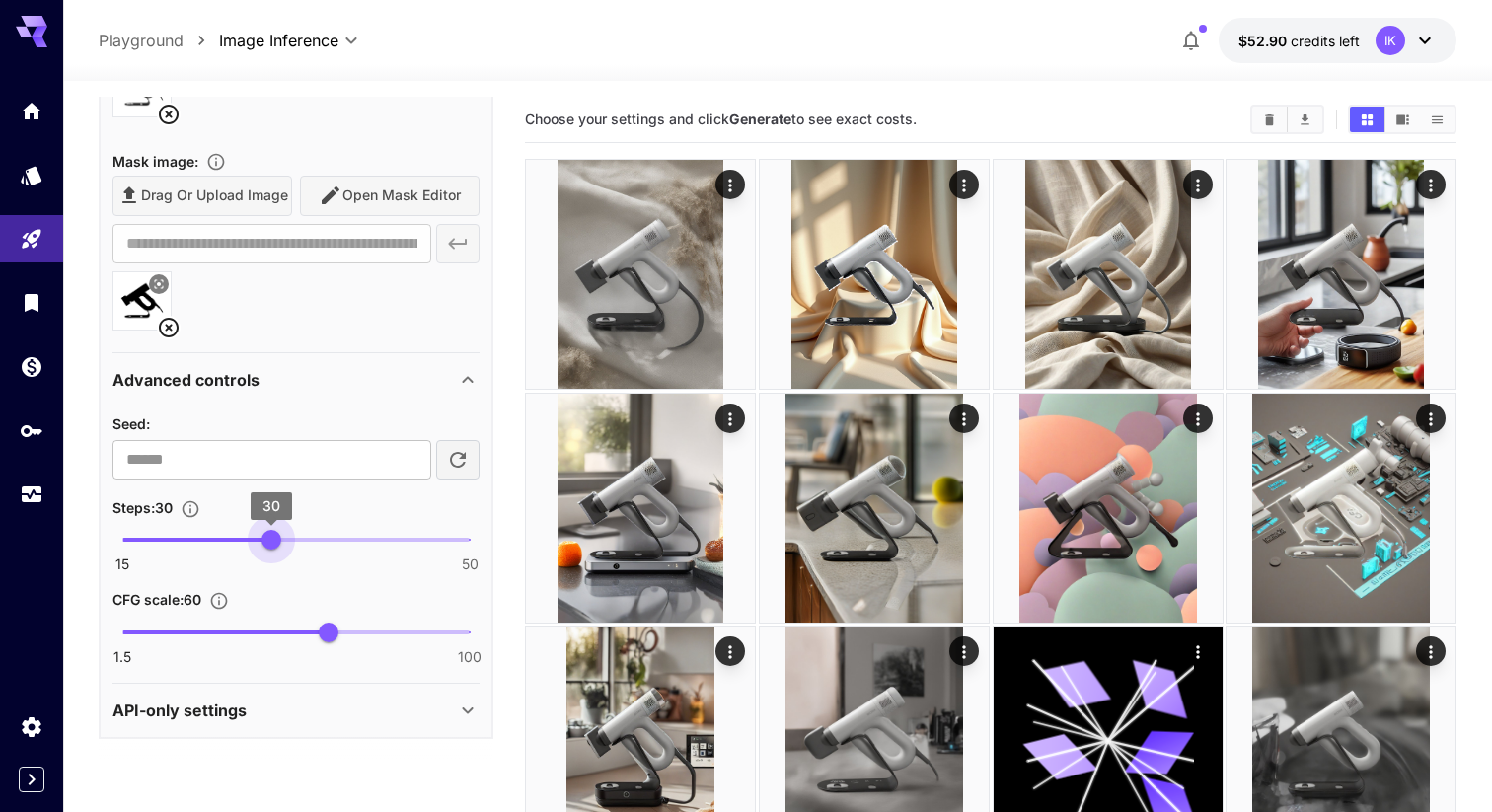 drag, startPoint x: 476, startPoint y: 530, endPoint x: 273, endPoint y: 533, distance: 203.02217 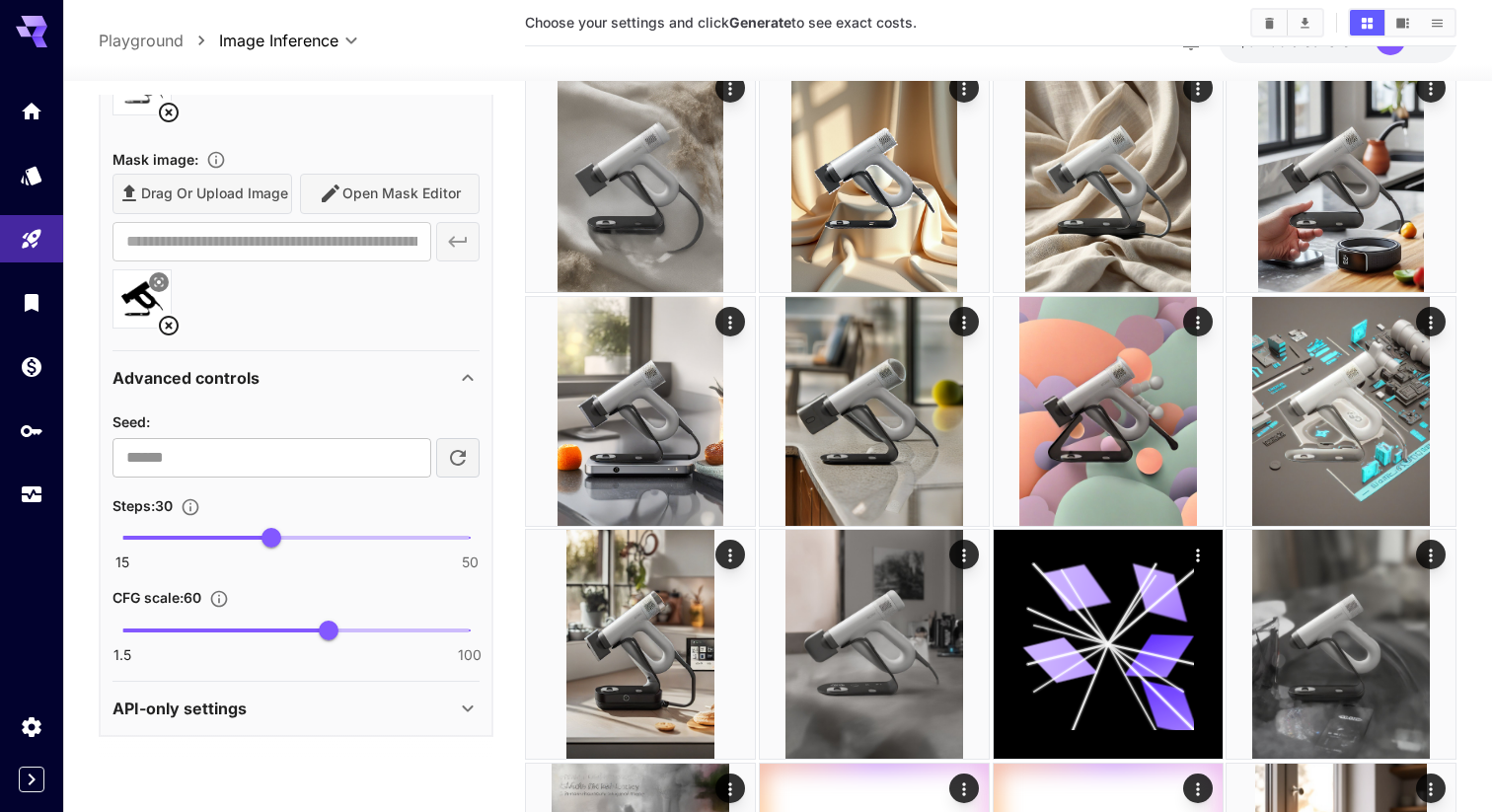 scroll, scrollTop: 141, scrollLeft: 0, axis: vertical 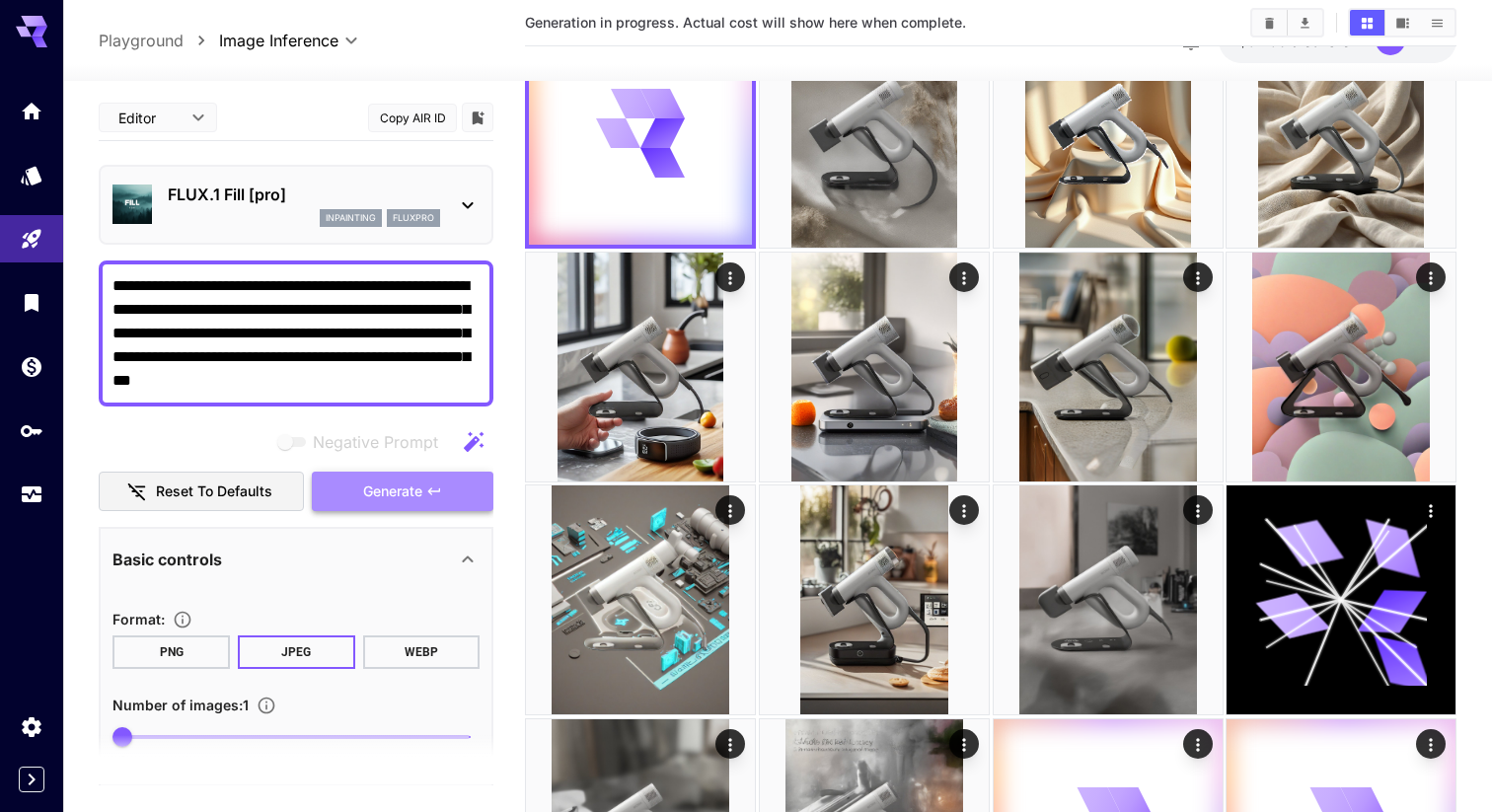 click on "Generate" at bounding box center (403, 491) 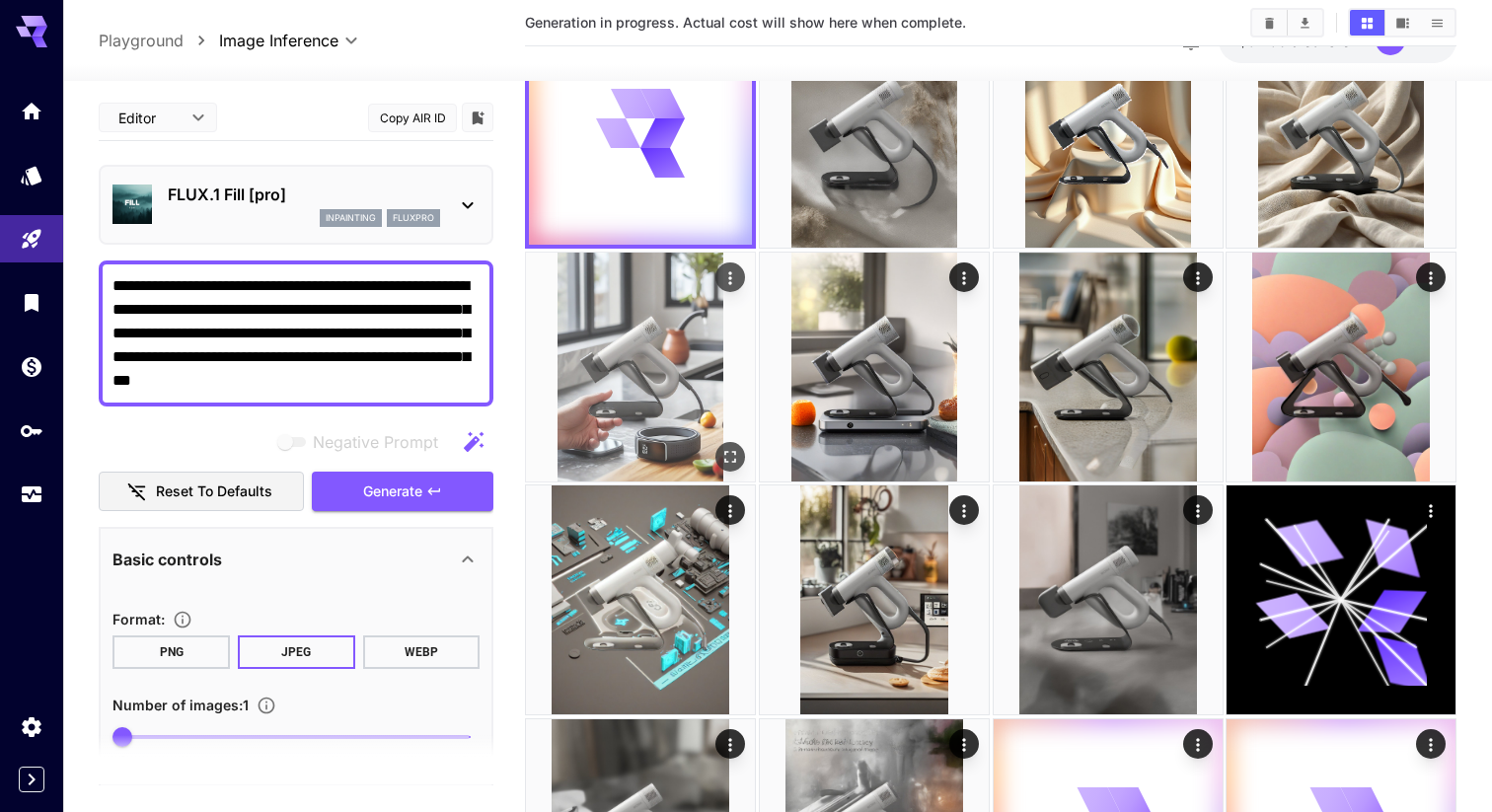scroll, scrollTop: 0, scrollLeft: 0, axis: both 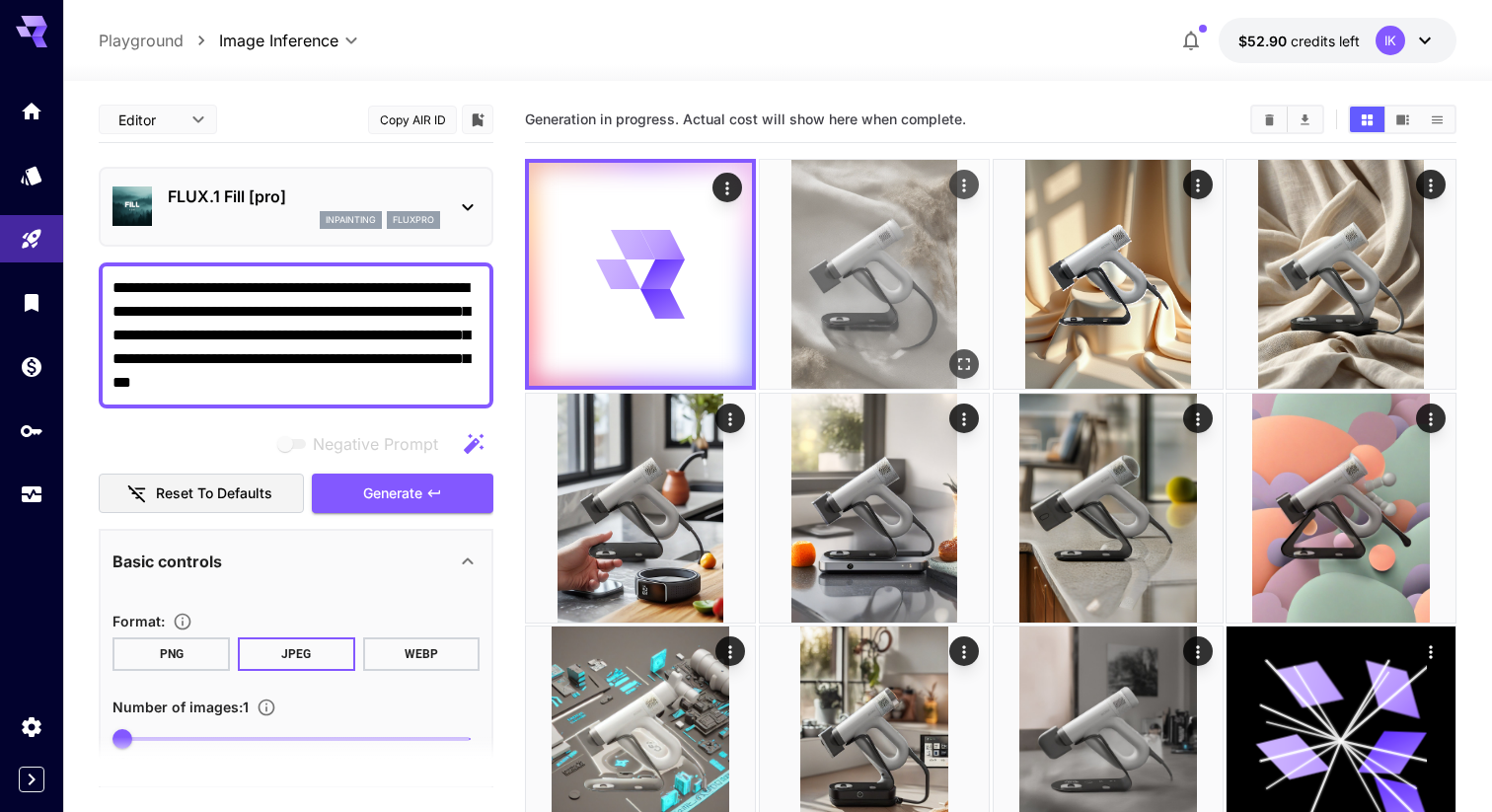 click at bounding box center [874, 274] 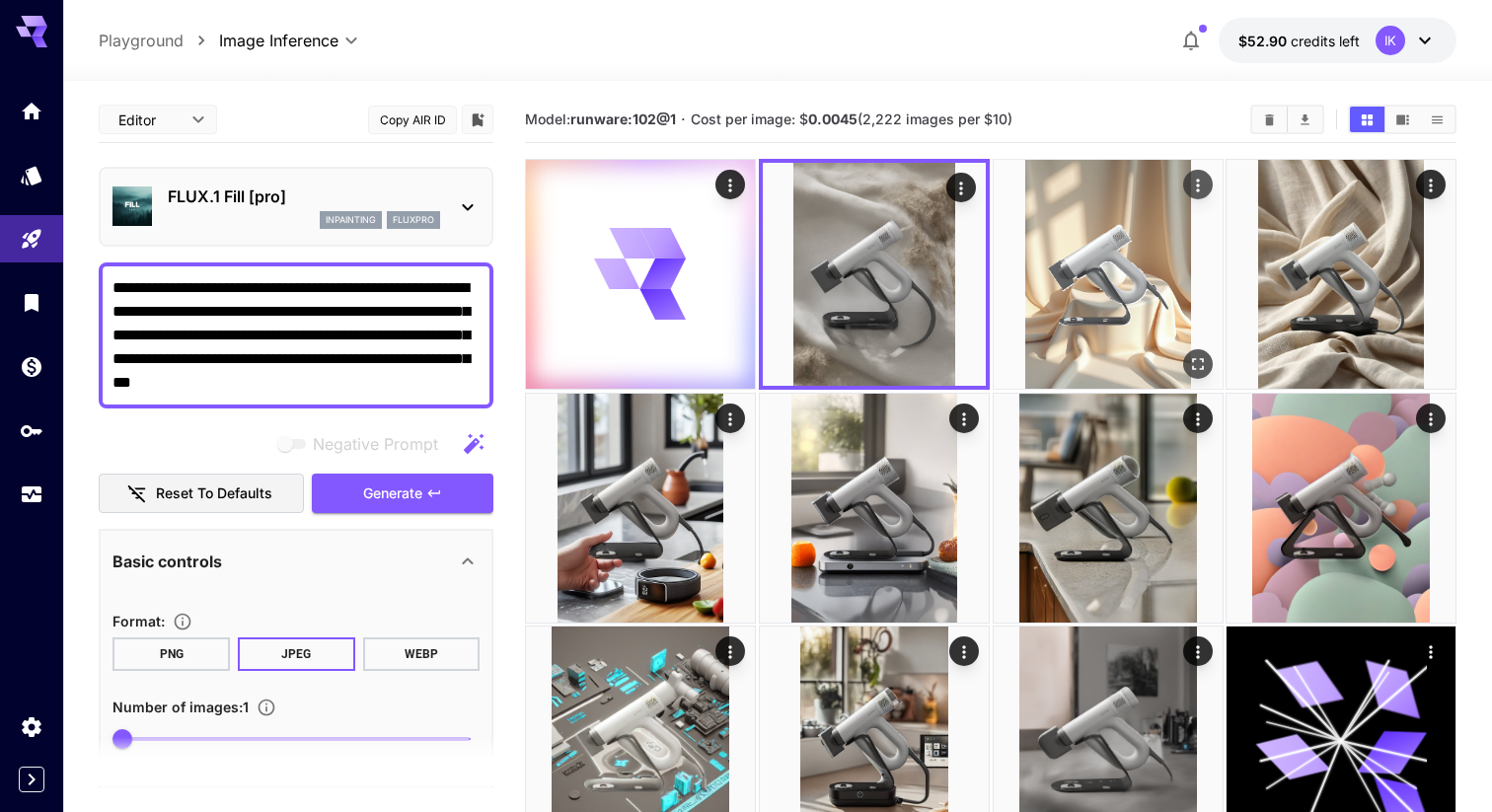 click at bounding box center [1108, 274] 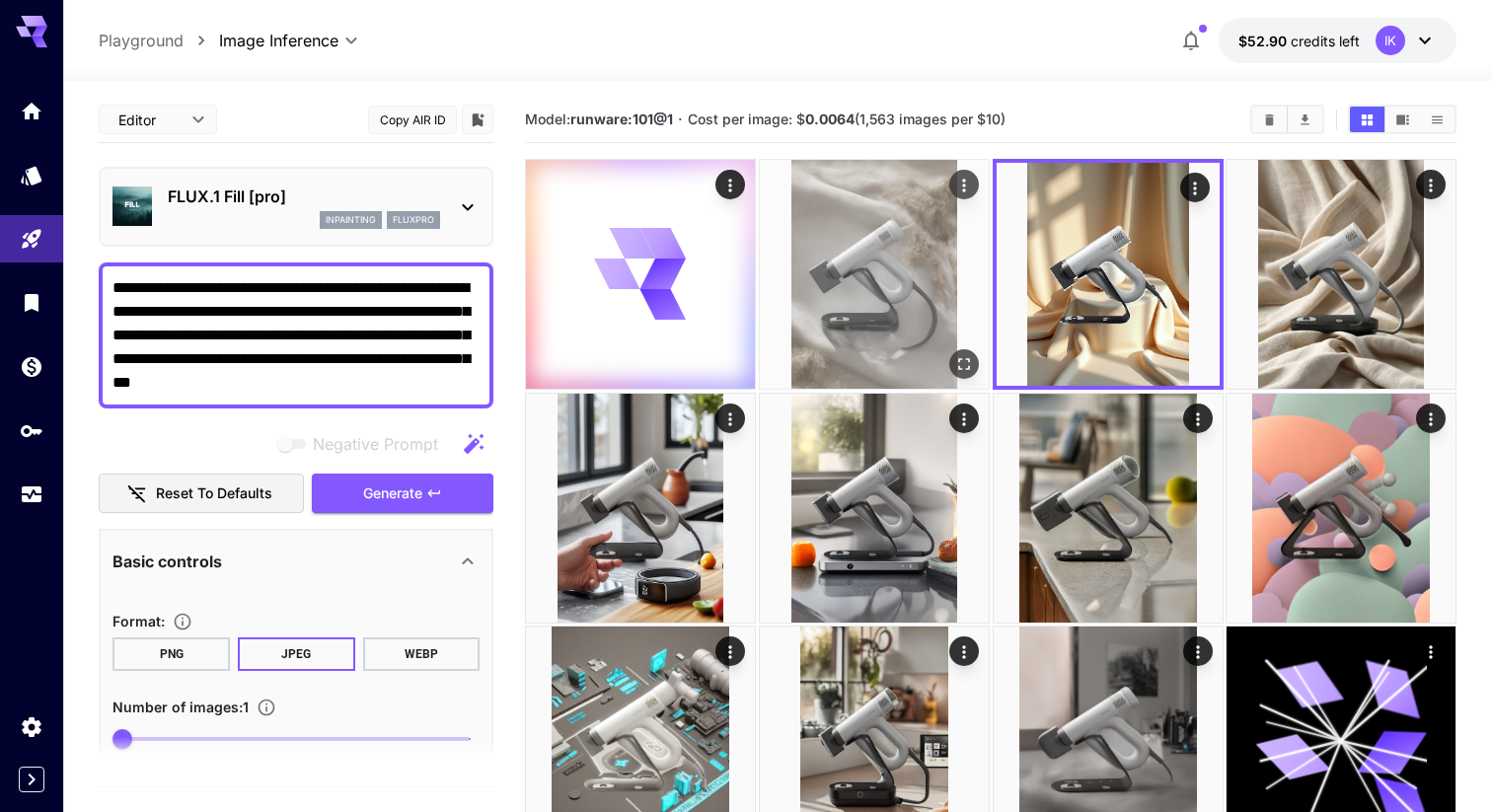 click at bounding box center [874, 274] 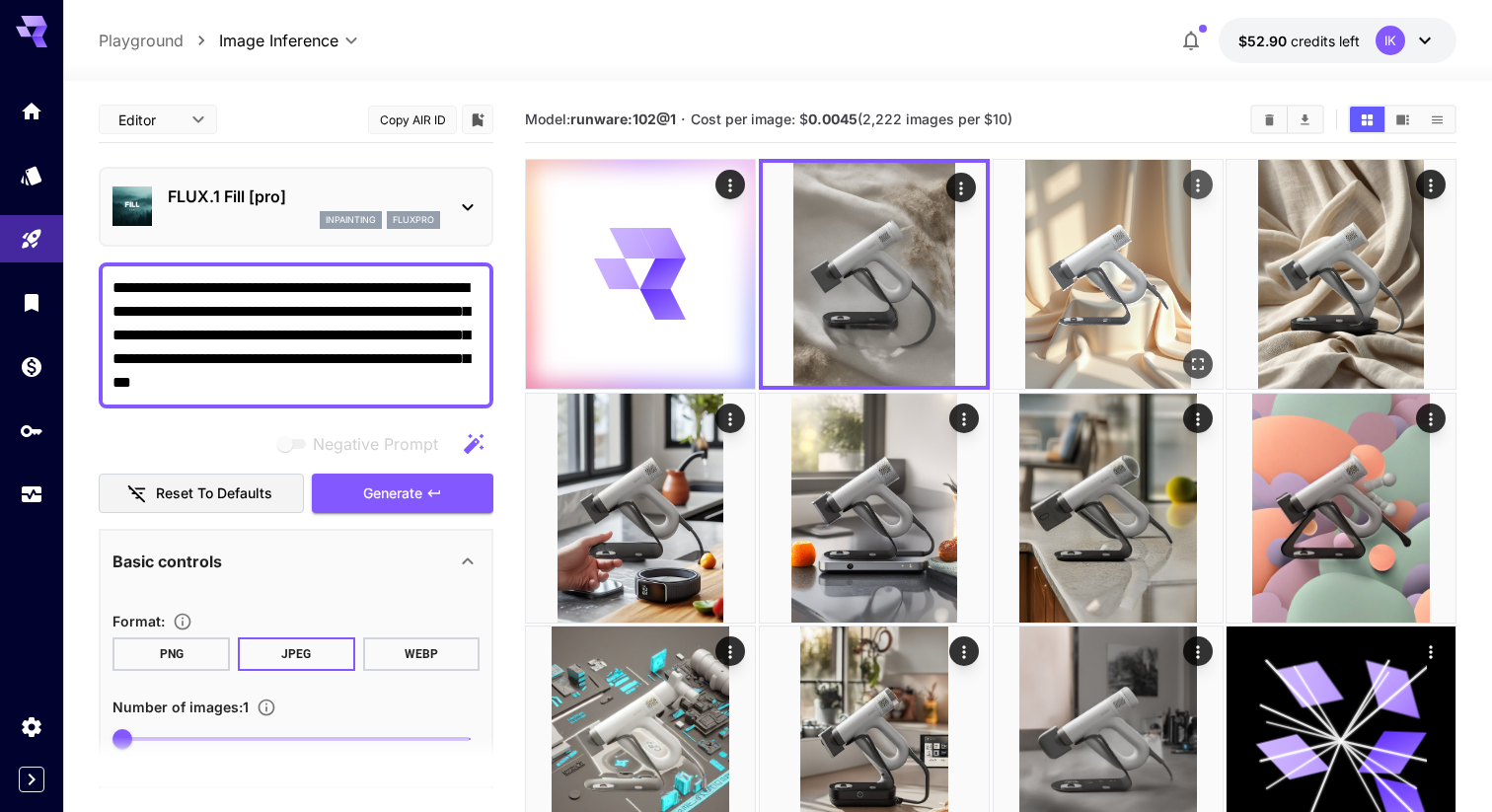 click at bounding box center [1108, 274] 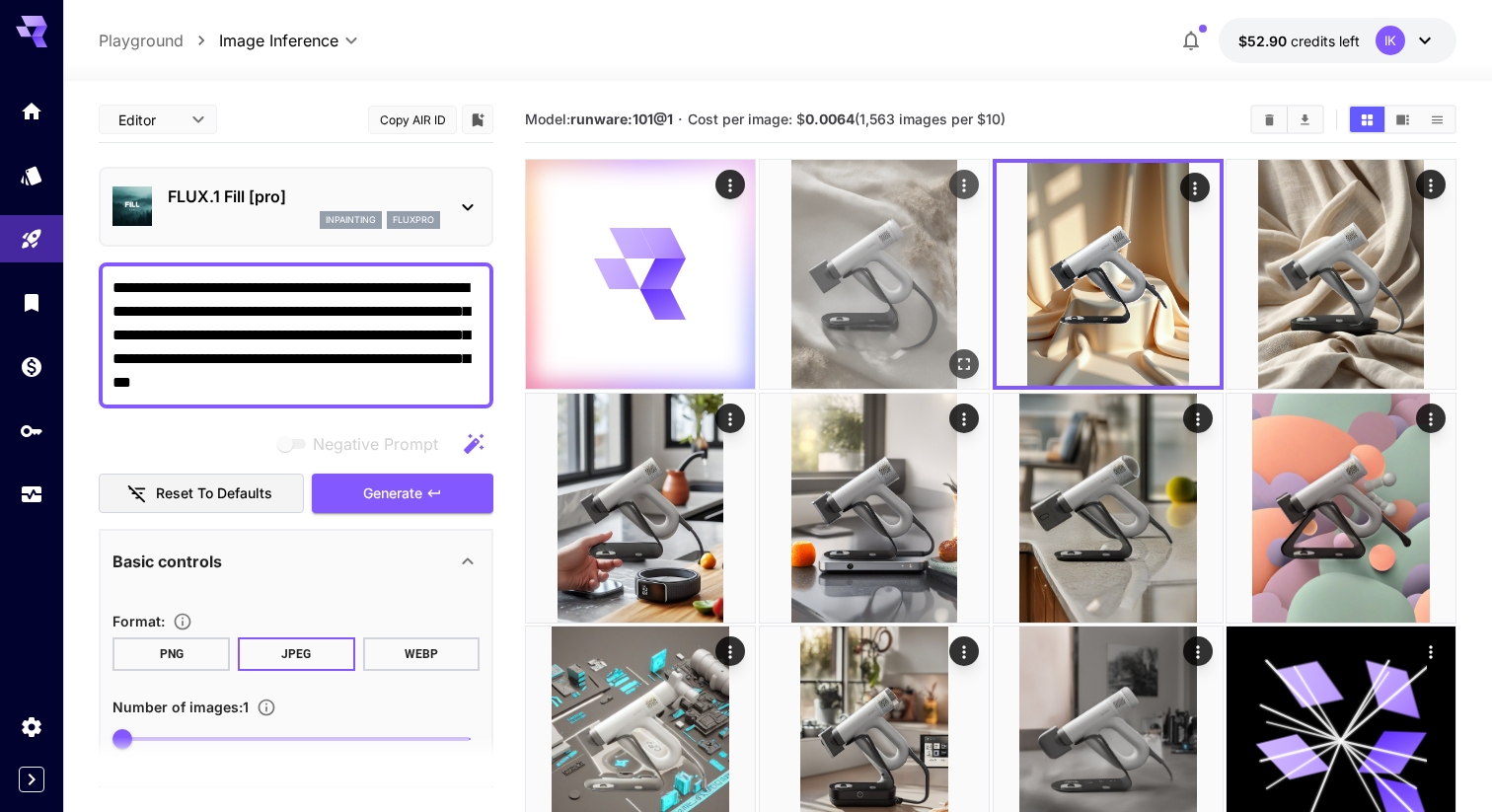 click at bounding box center (874, 274) 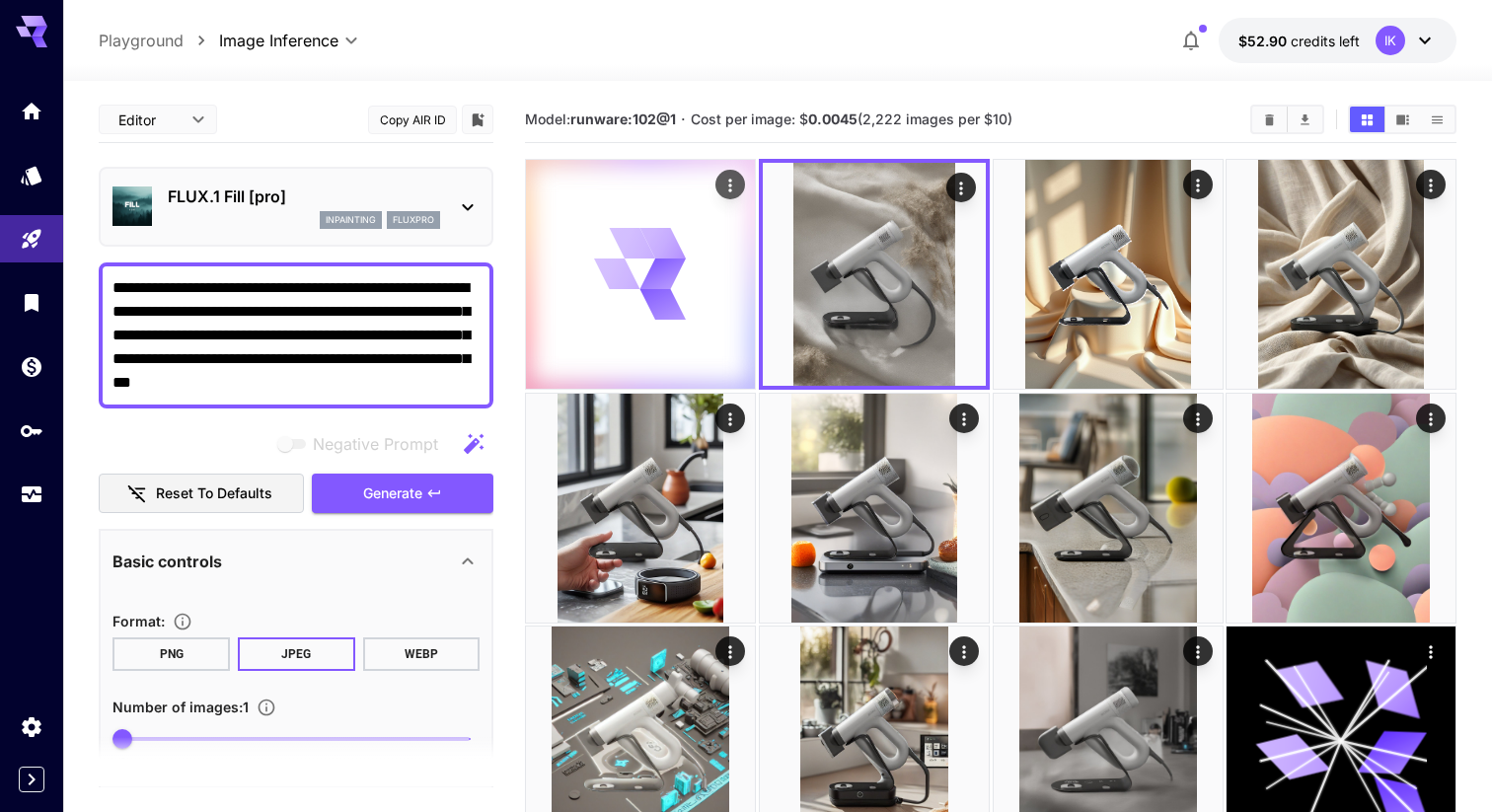 click at bounding box center [640, 274] 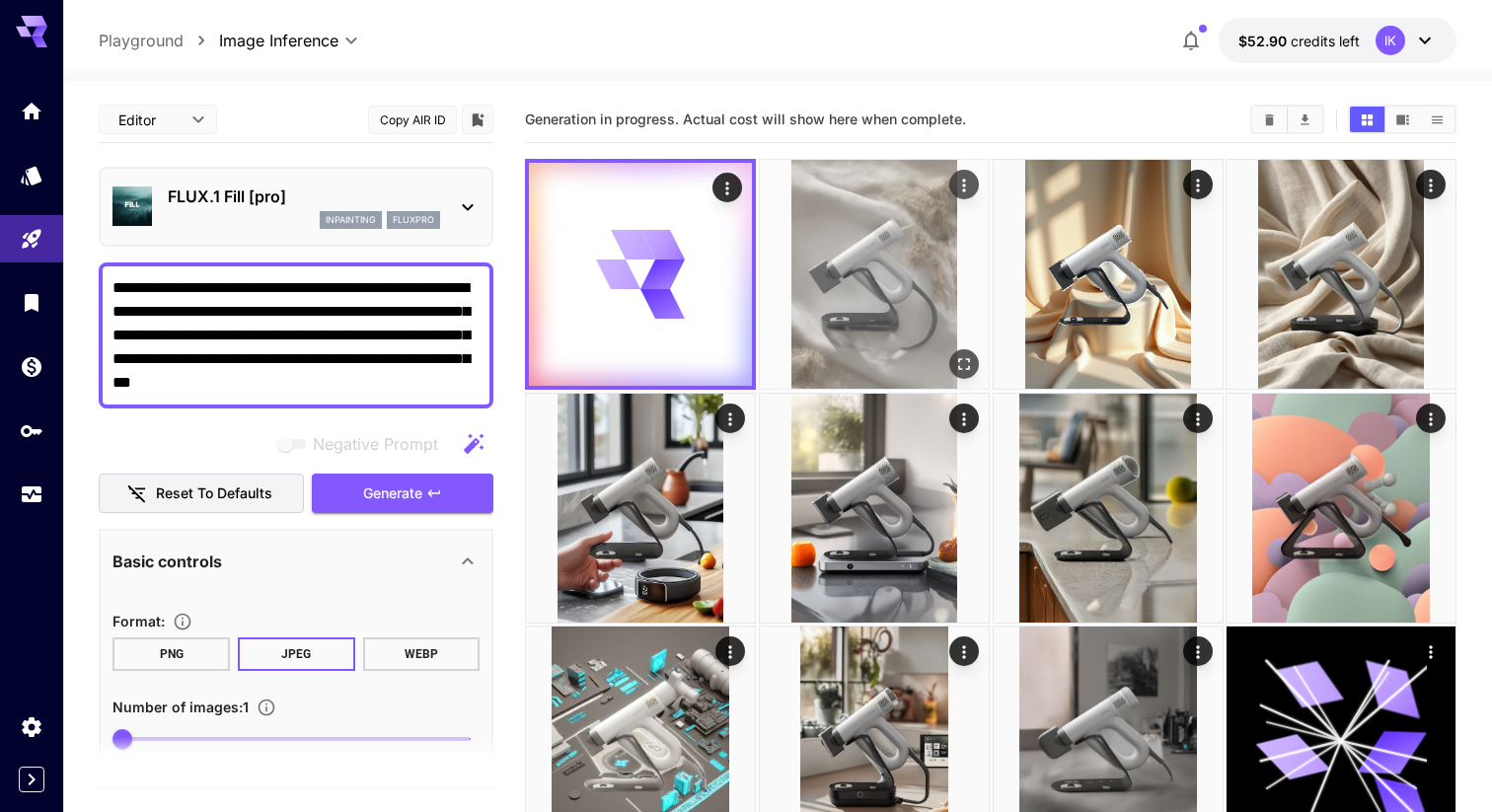 click at bounding box center (874, 274) 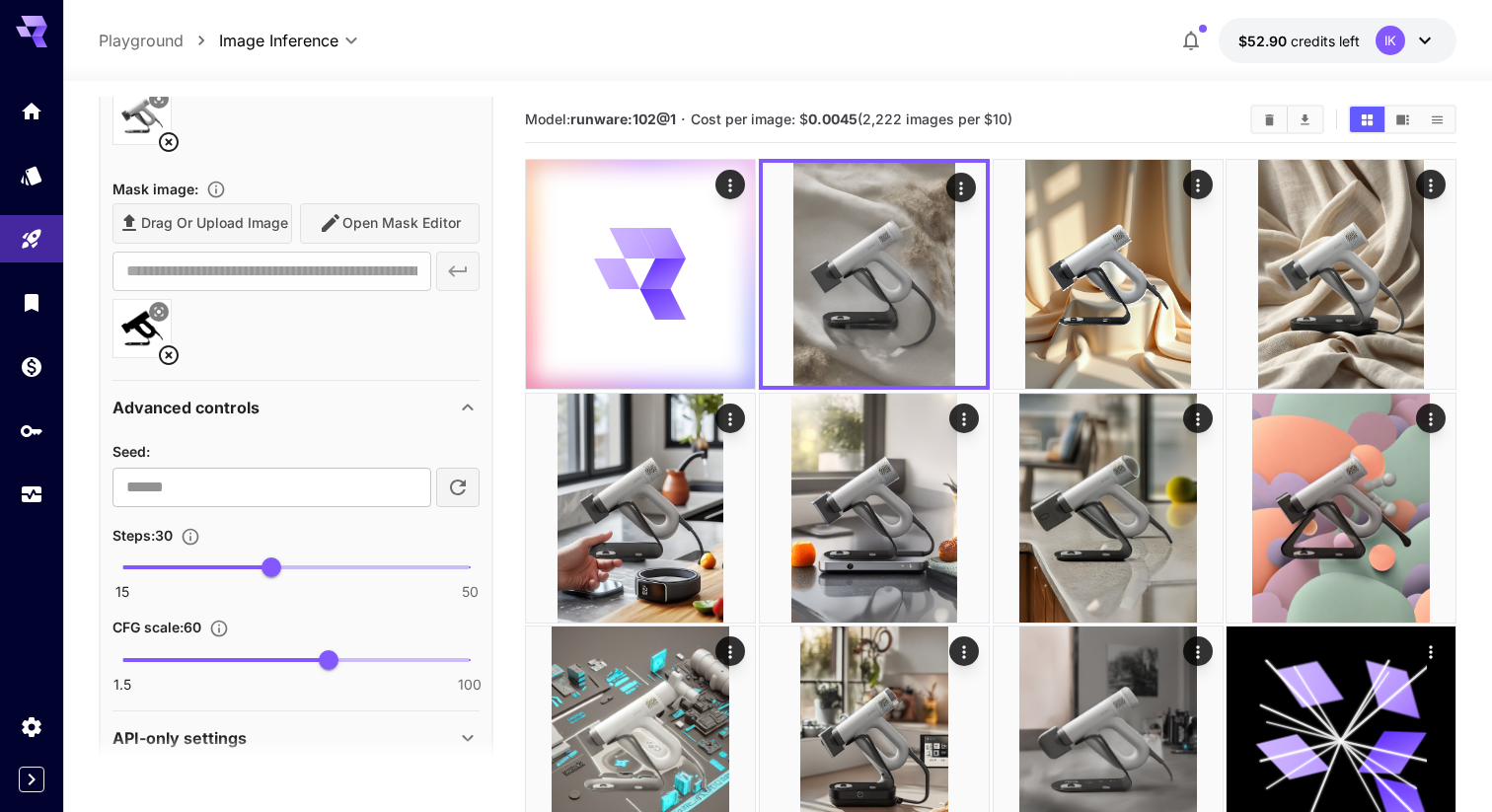 scroll, scrollTop: 853, scrollLeft: 0, axis: vertical 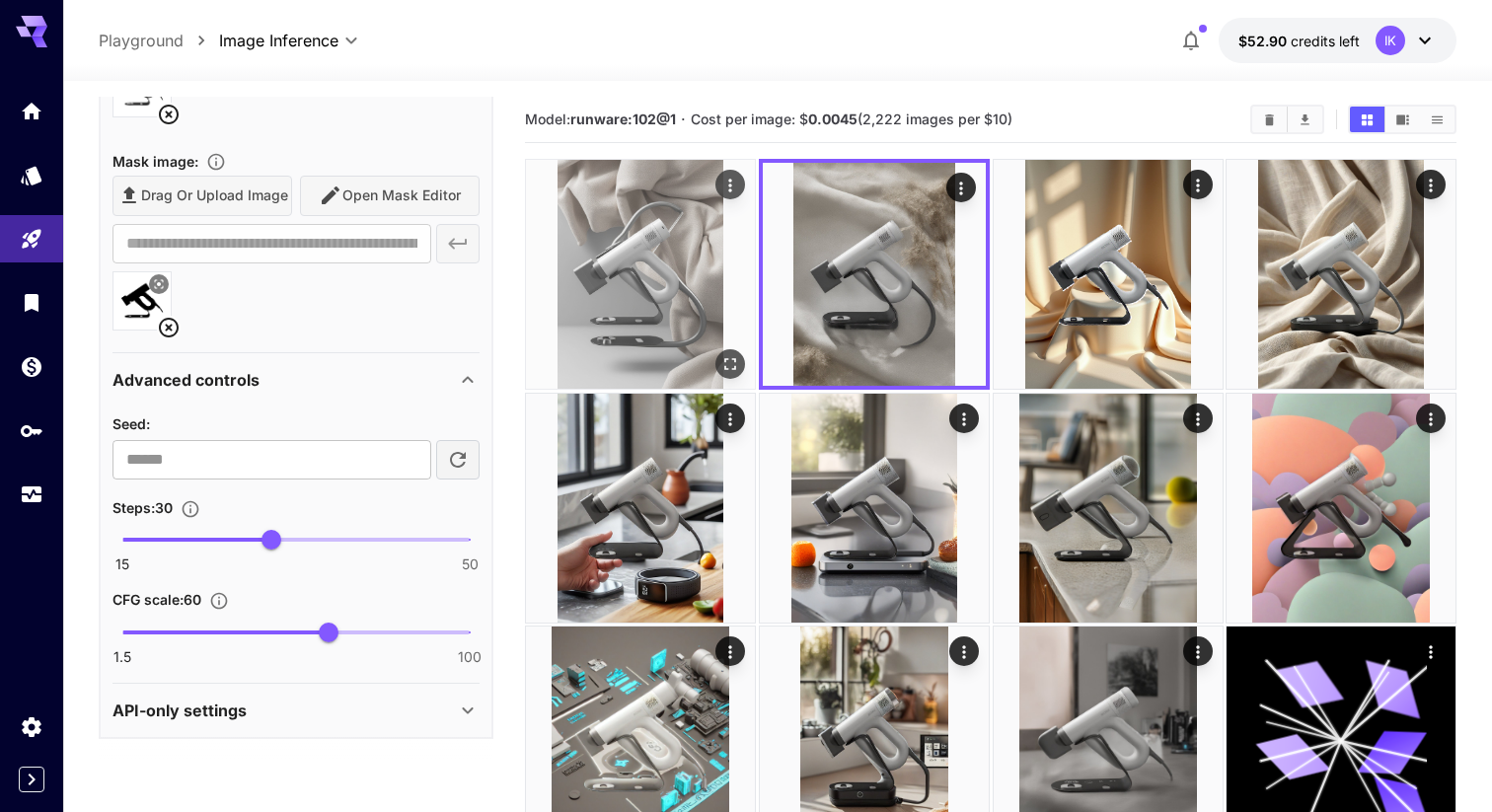 click at bounding box center (640, 274) 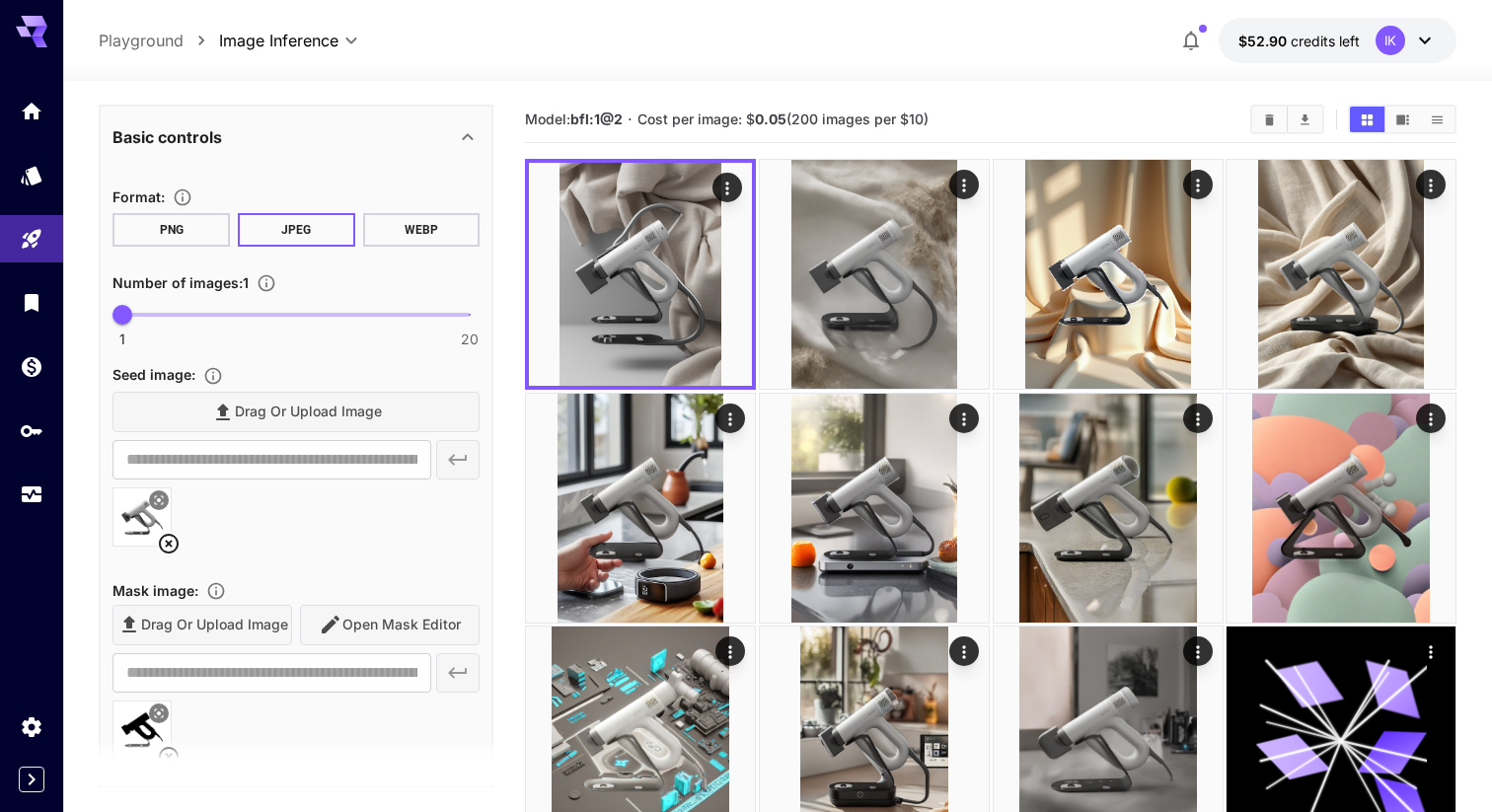 scroll, scrollTop: 0, scrollLeft: 0, axis: both 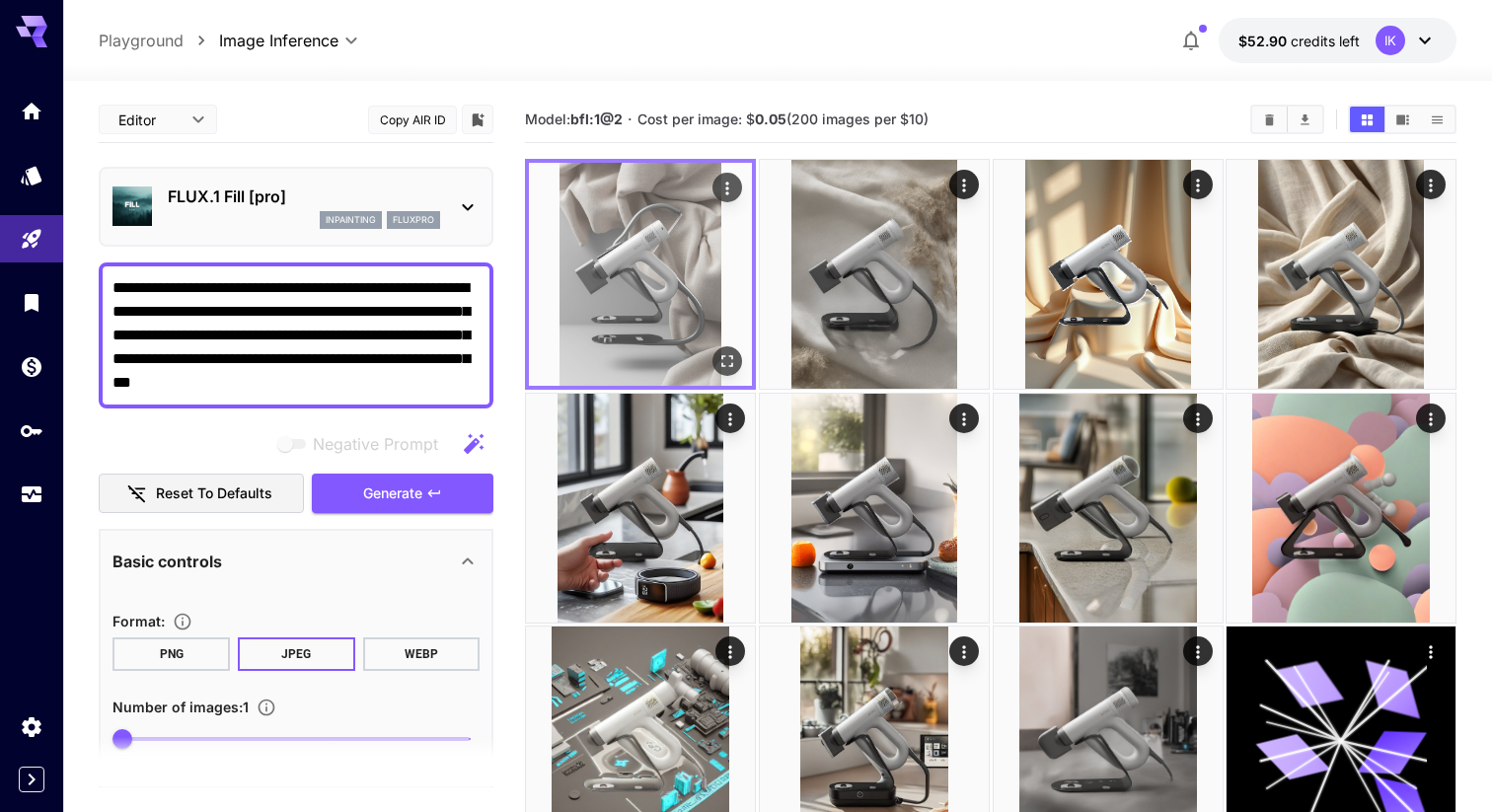 click 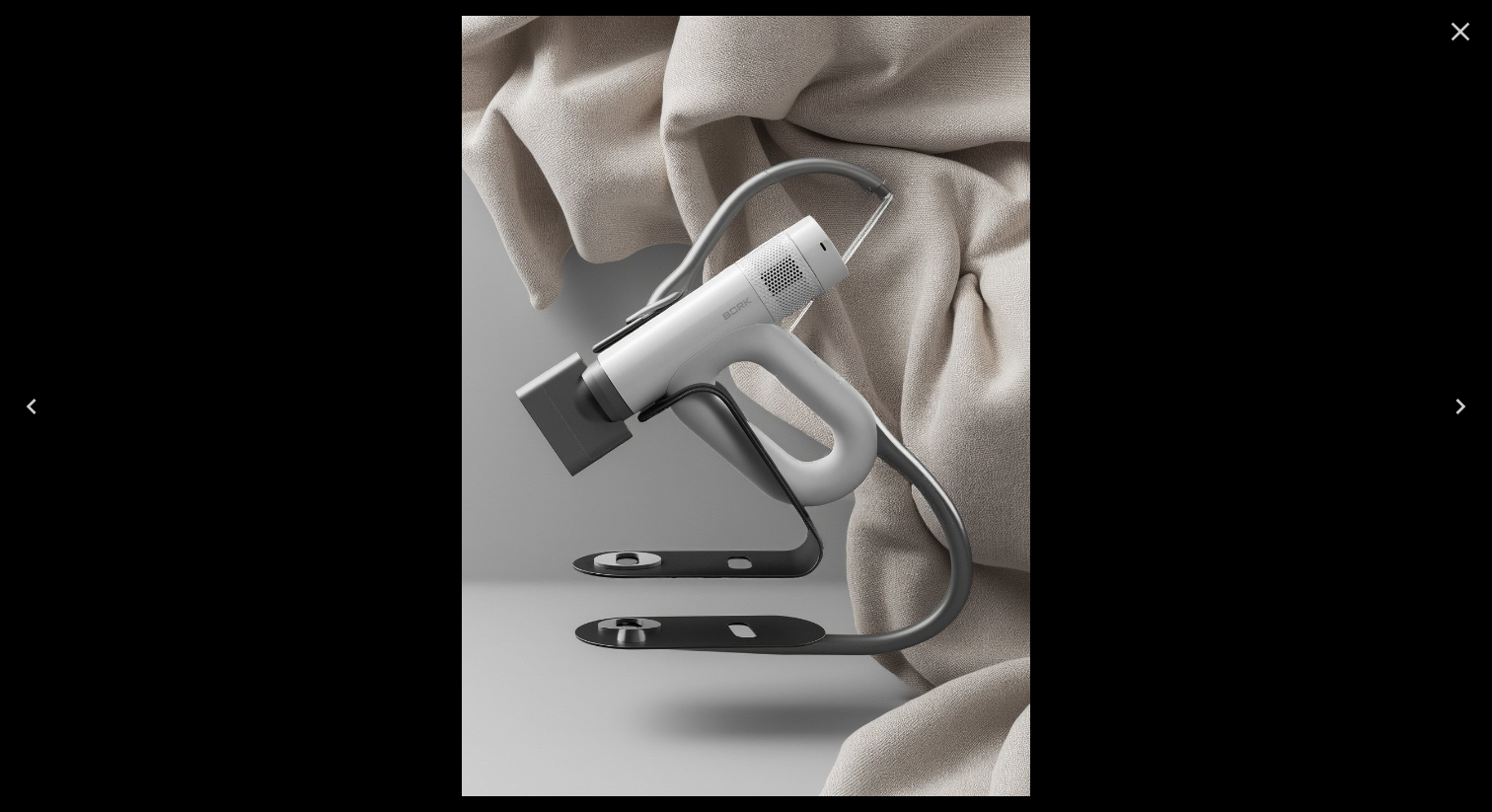click at bounding box center [745, 406] 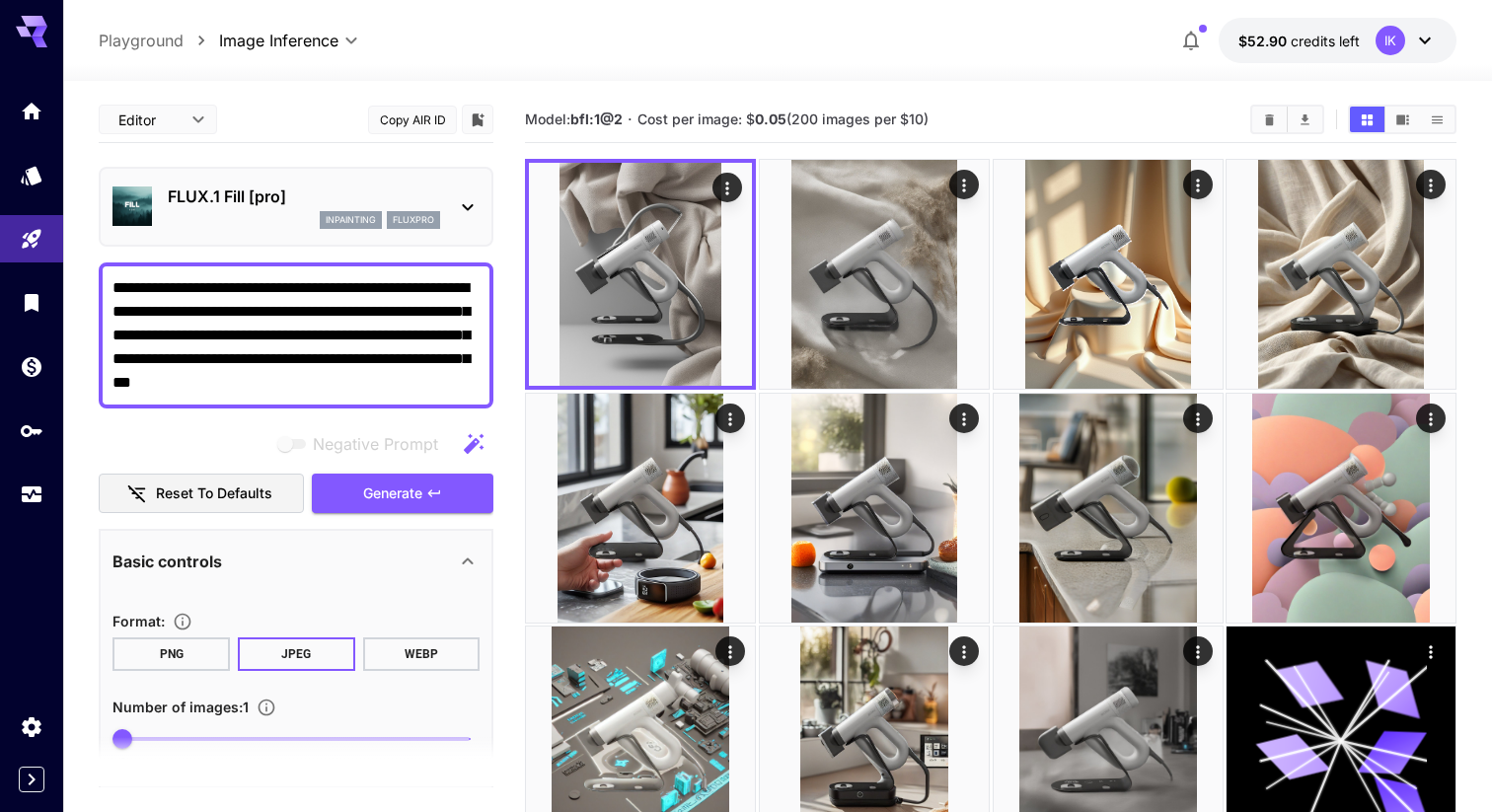 click on "FLUX.1 Fill [pro] inpainting fluxpro" at bounding box center [304, 206] 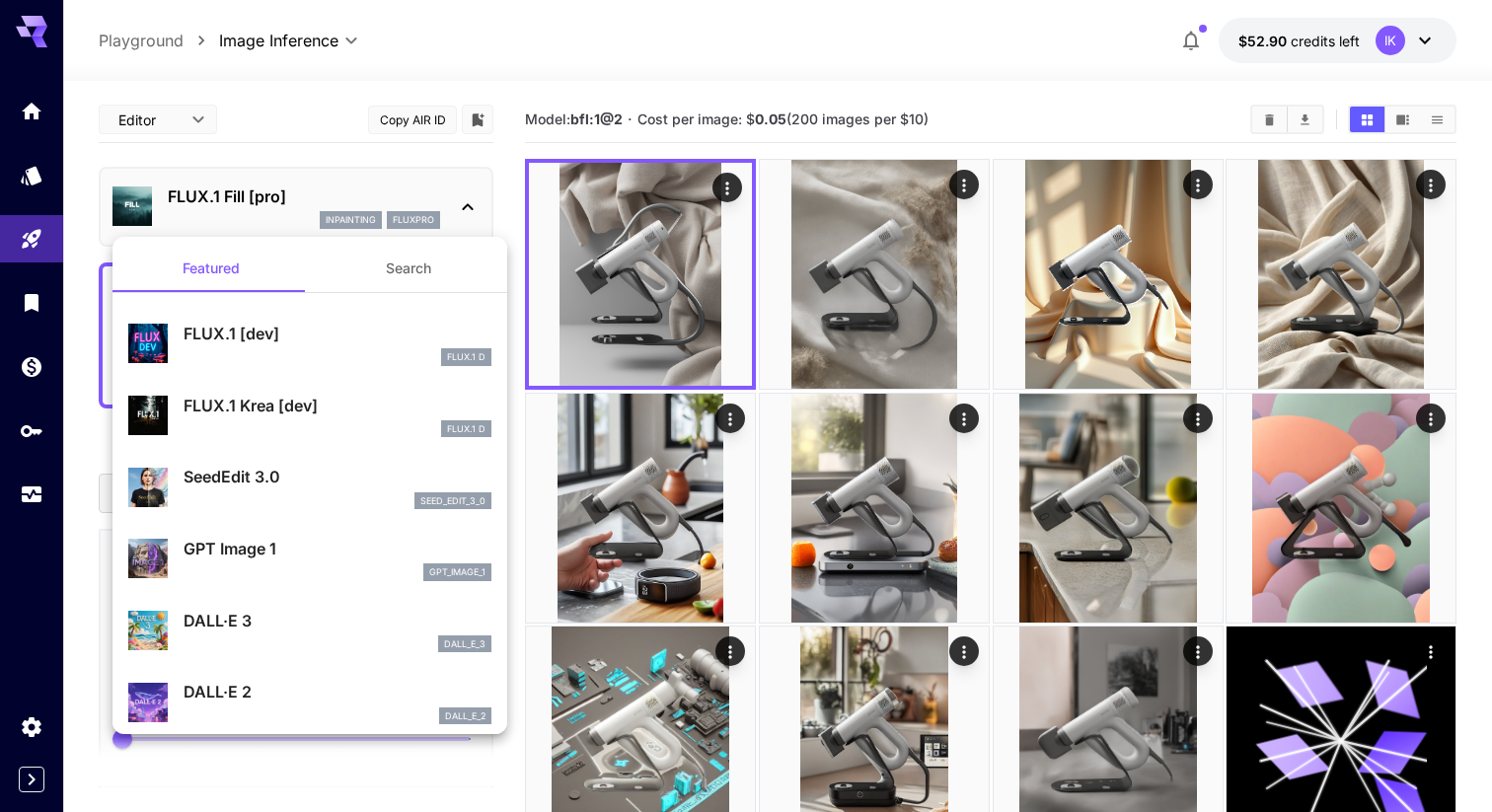 click at bounding box center [746, 406] 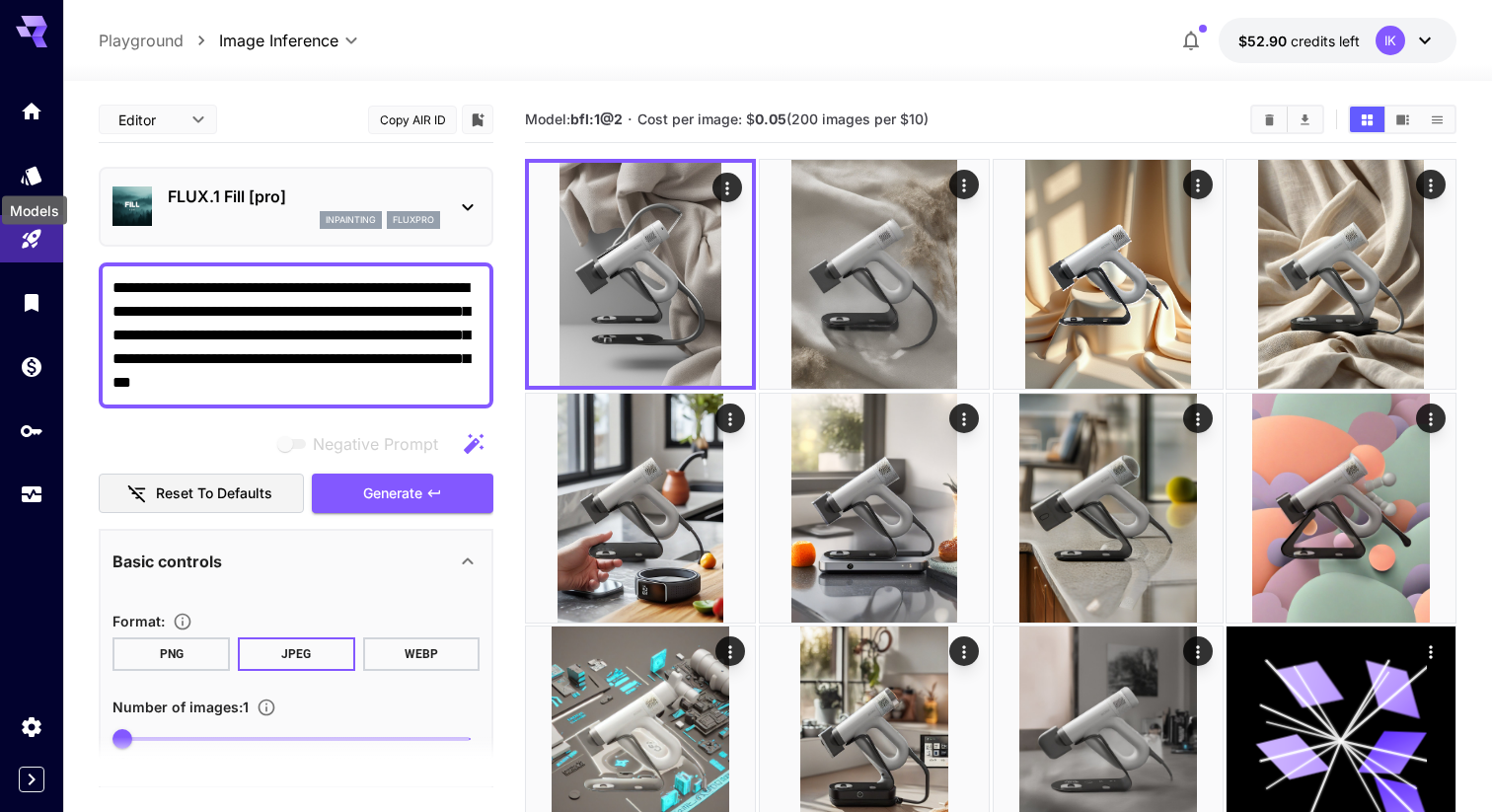 click on "Models" at bounding box center [35, 204] 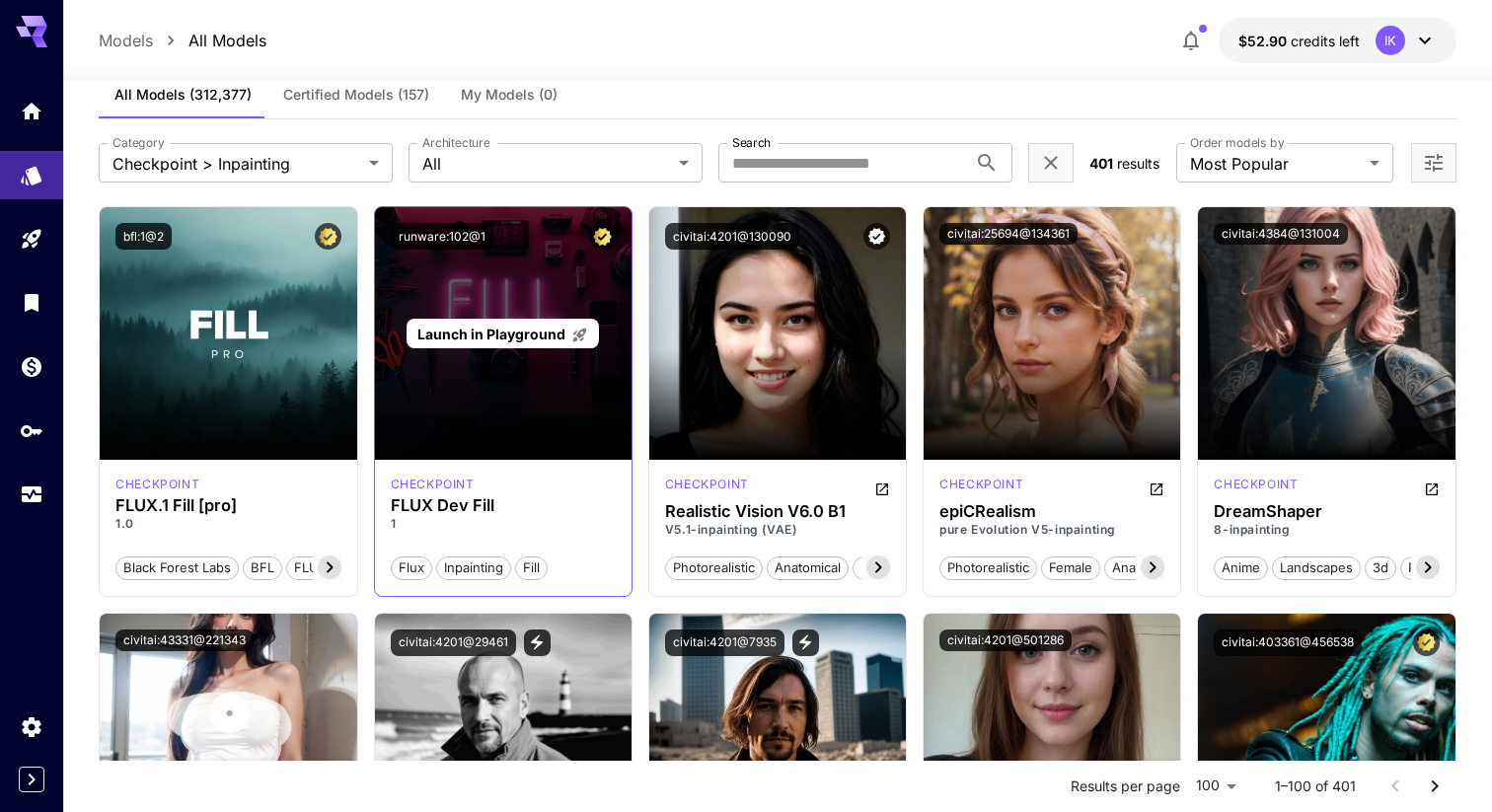 scroll, scrollTop: 50, scrollLeft: 0, axis: vertical 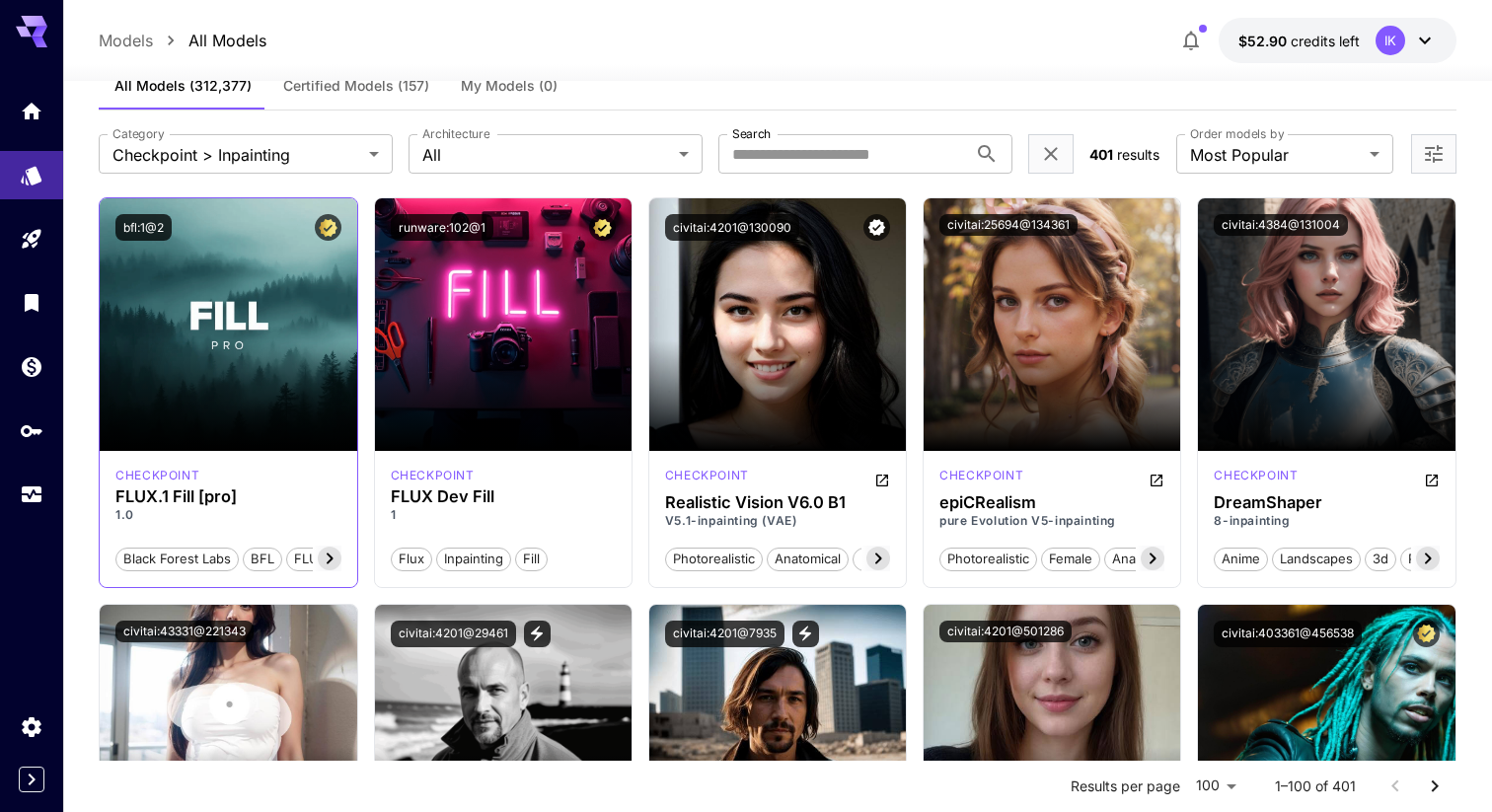 click 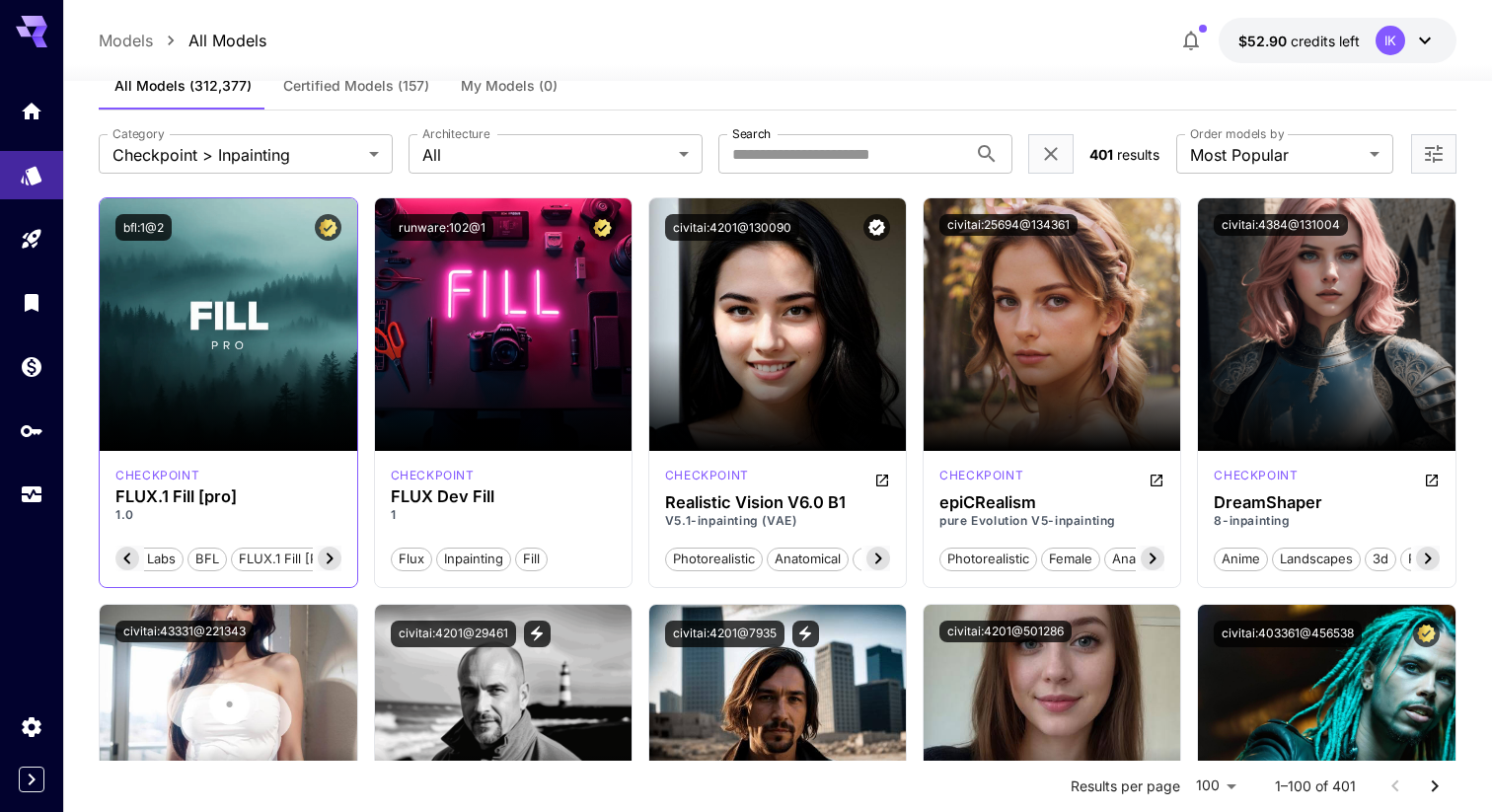 click 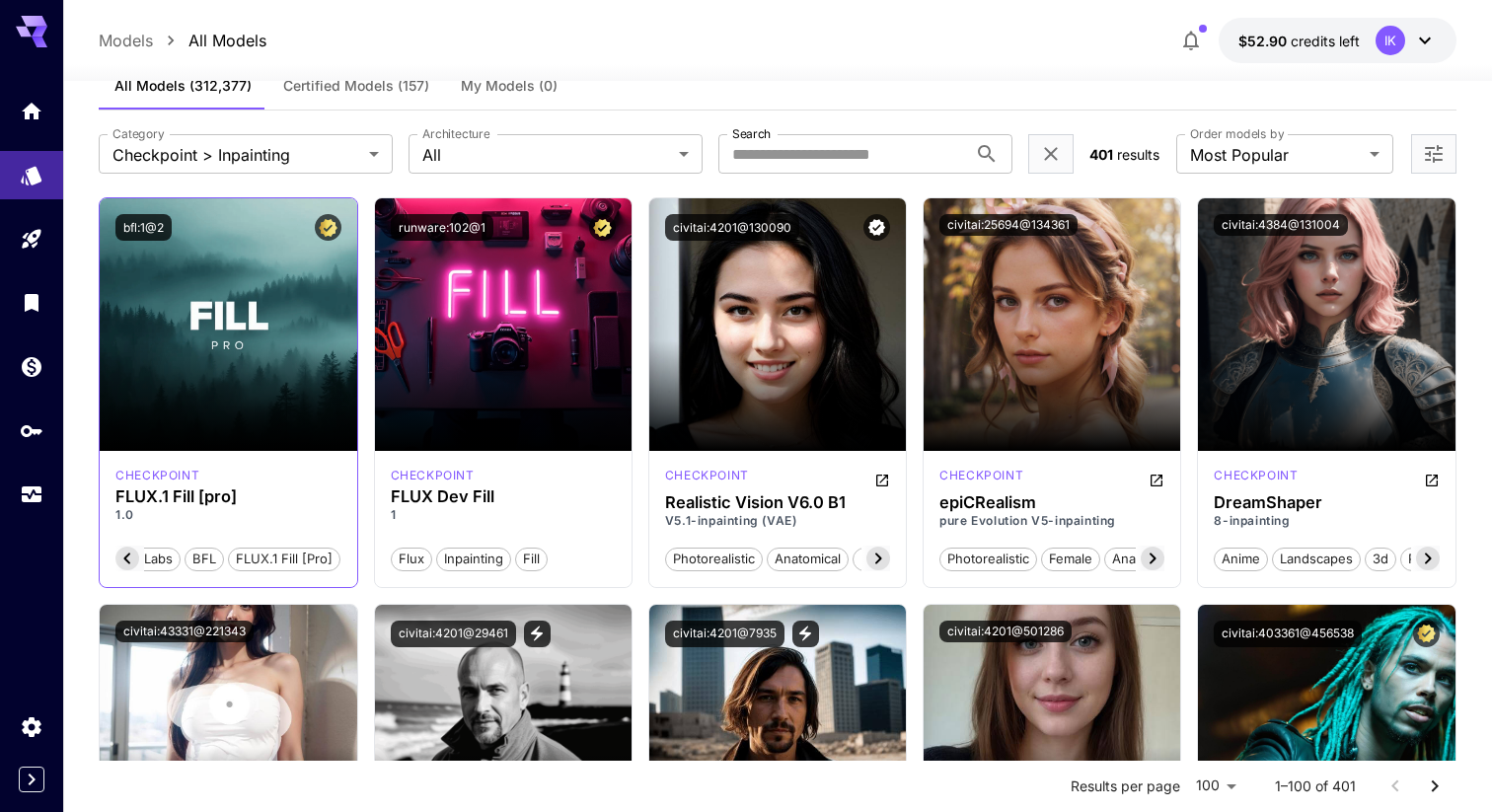 scroll, scrollTop: 0, scrollLeft: 84, axis: horizontal 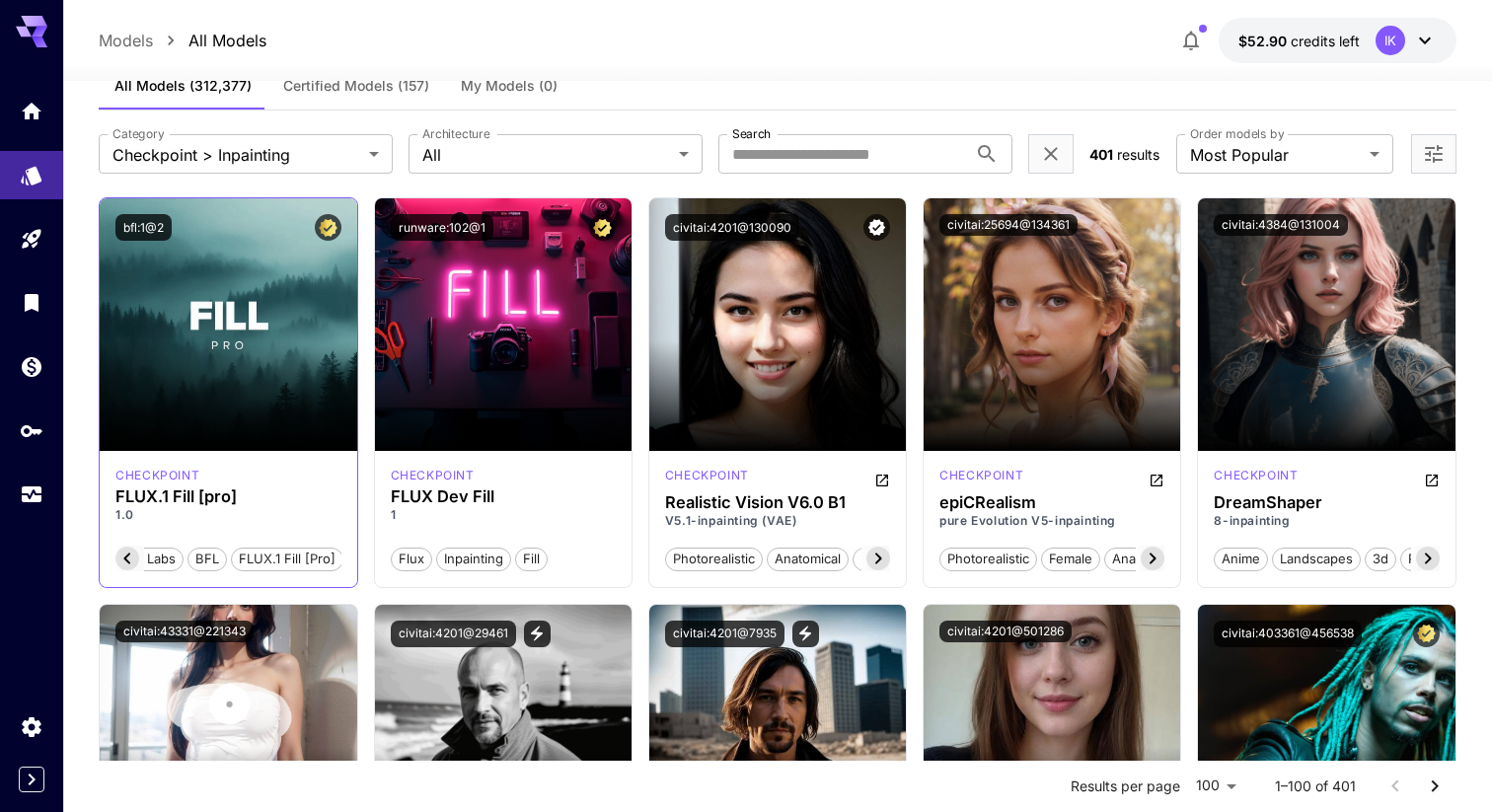 click on "FLUX.1 Fill [pro]" at bounding box center [287, 559] 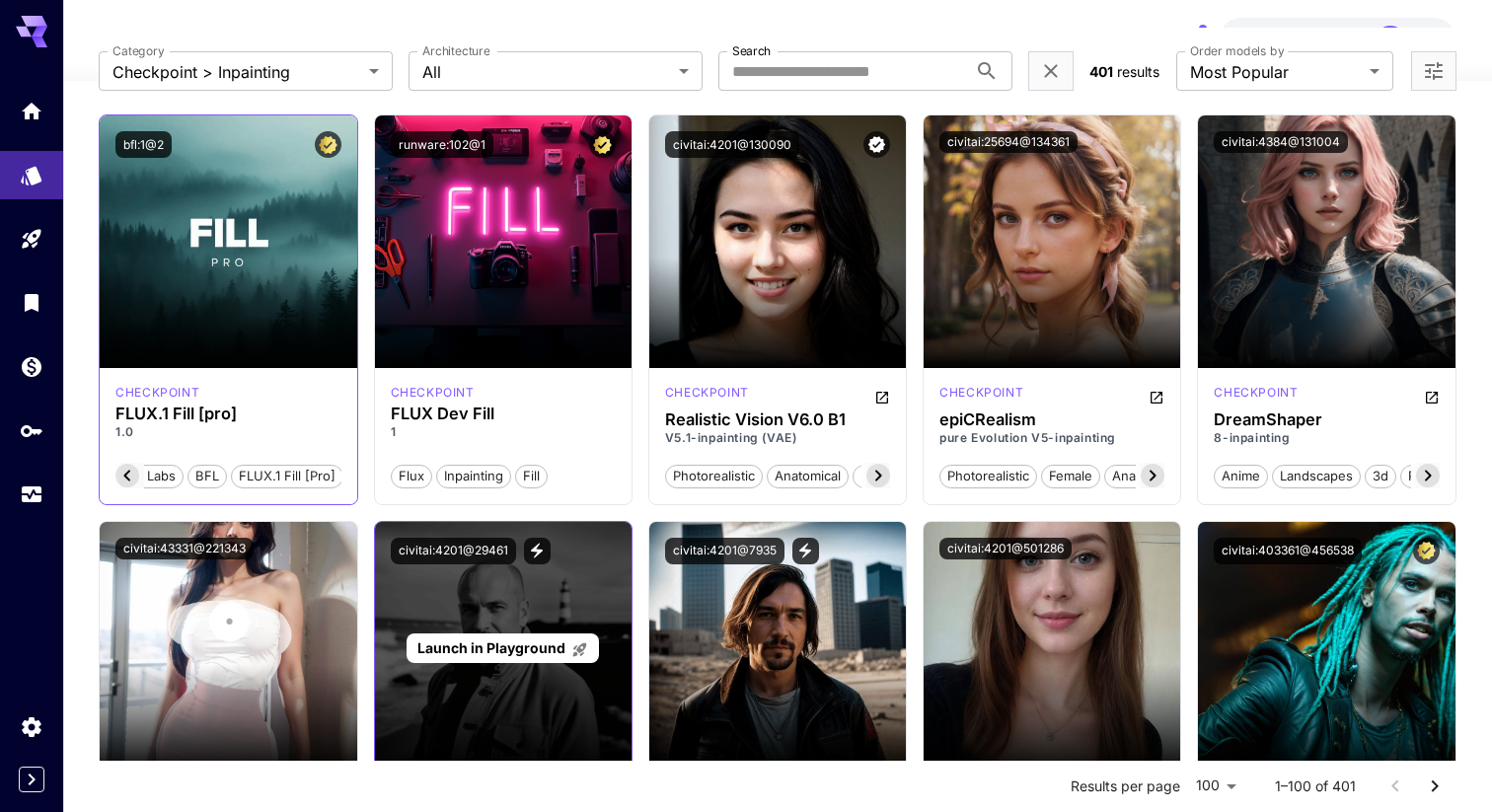 scroll, scrollTop: 0, scrollLeft: 0, axis: both 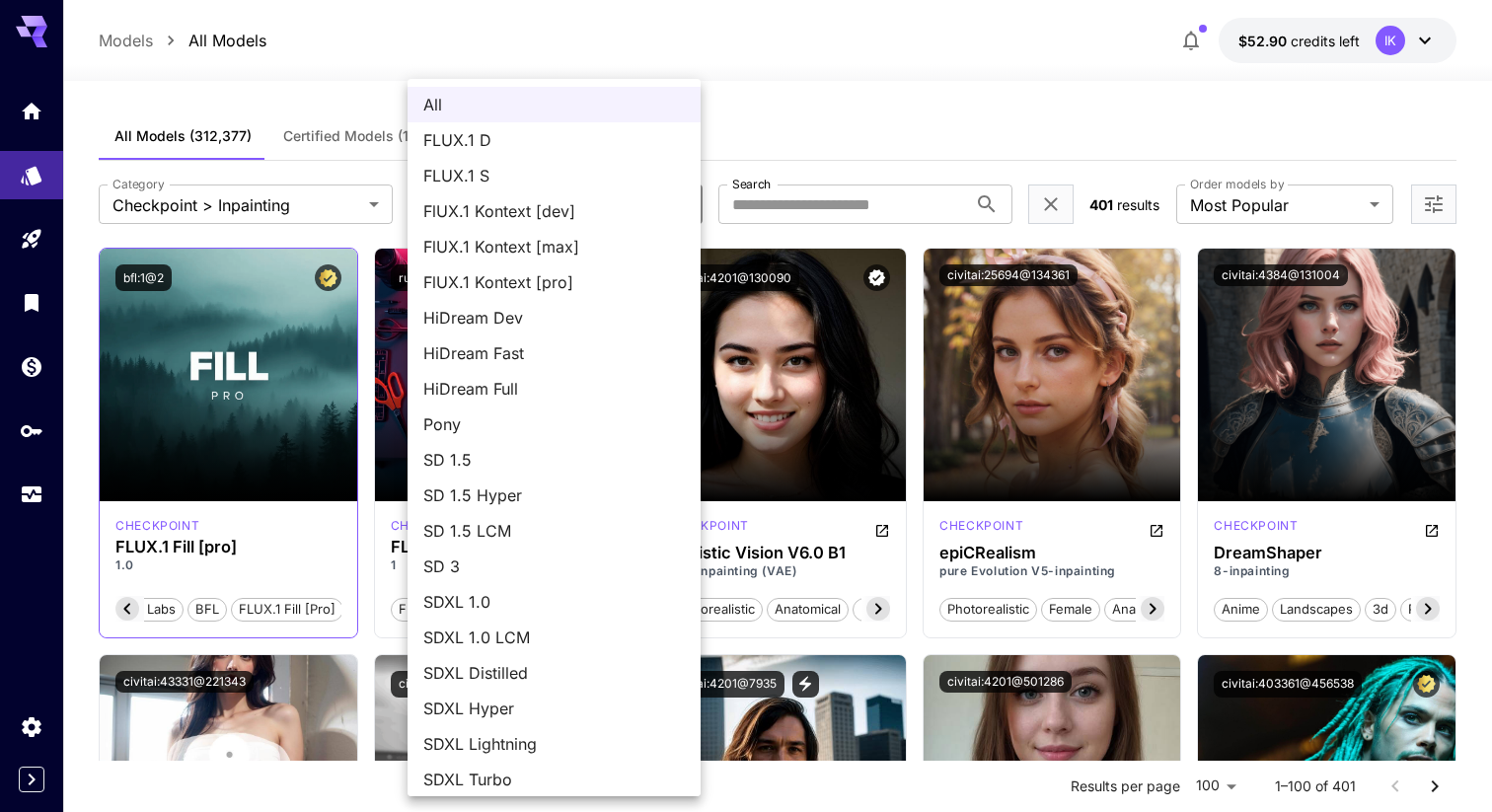 click on "**********" at bounding box center [746, 7225] 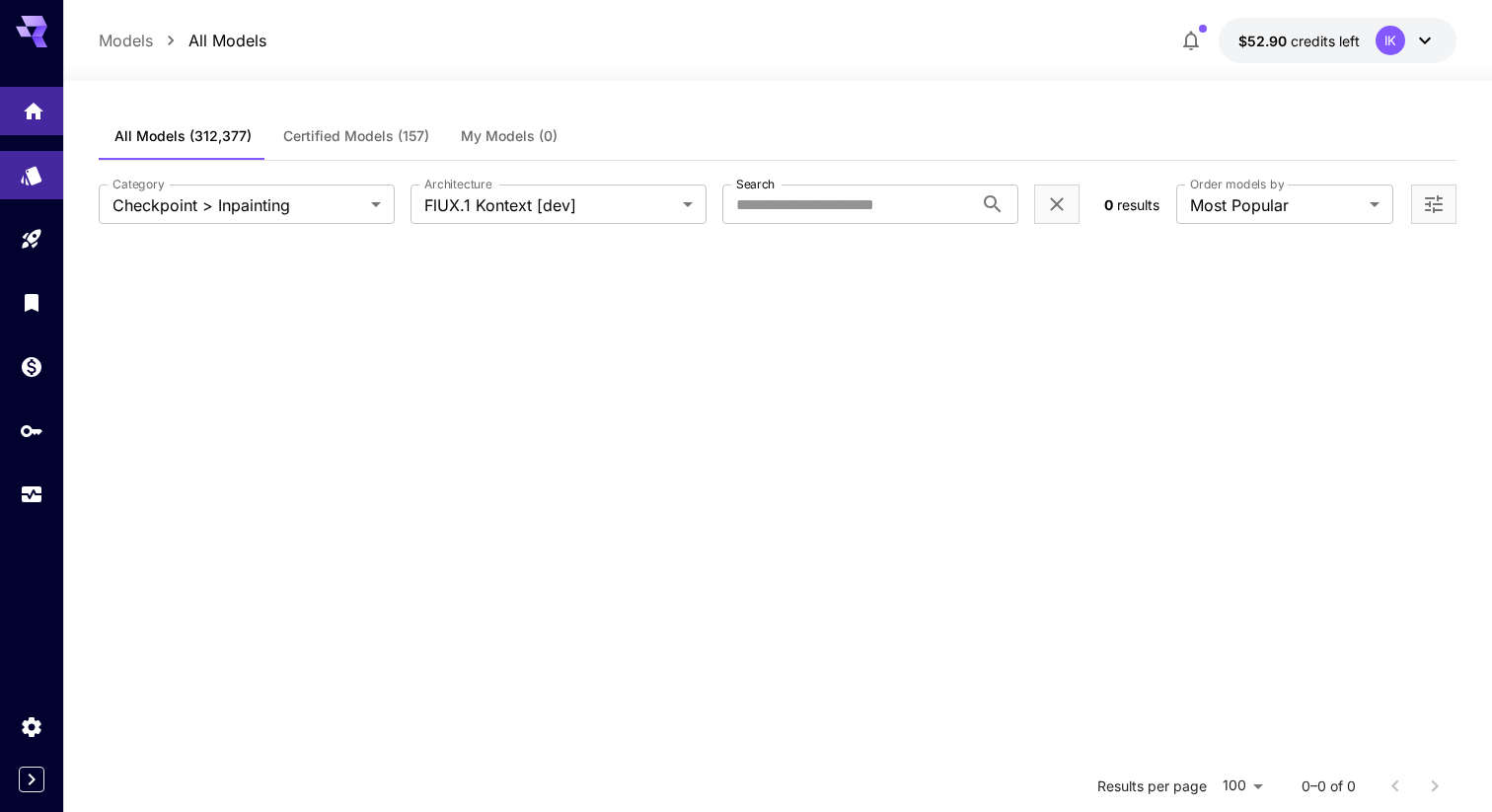 click at bounding box center (32, 111) 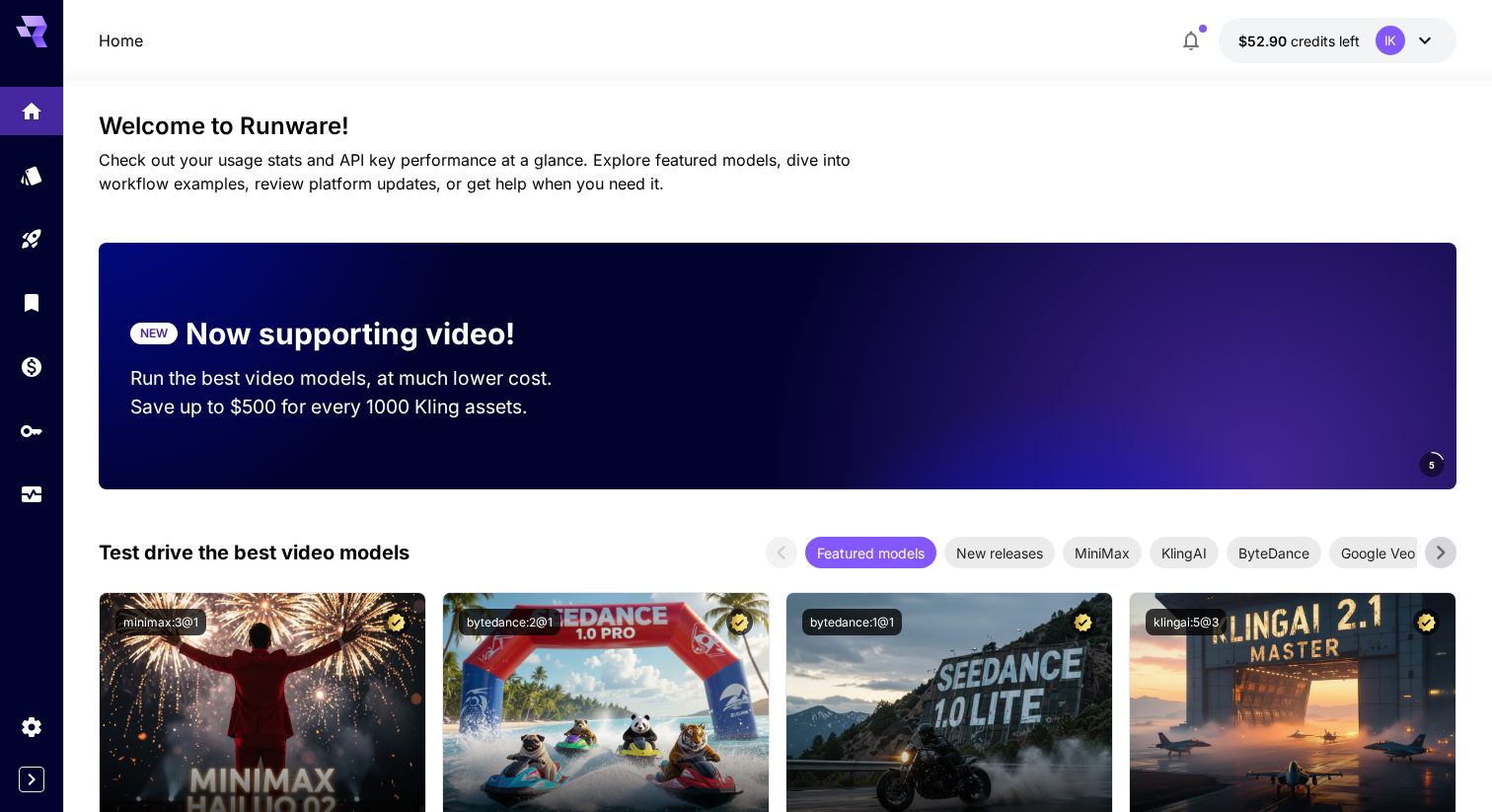 scroll, scrollTop: 0, scrollLeft: 0, axis: both 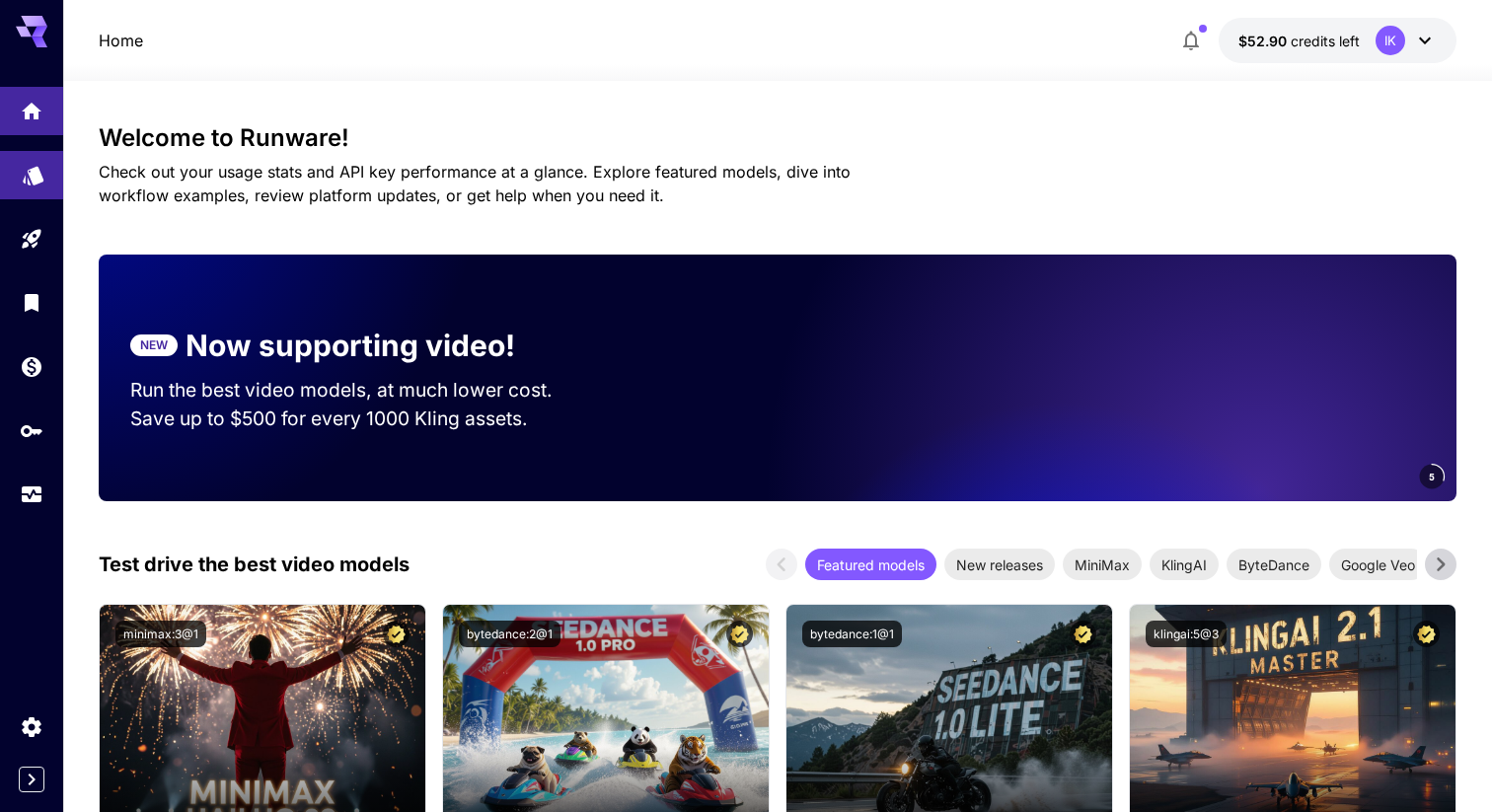 click at bounding box center [32, 175] 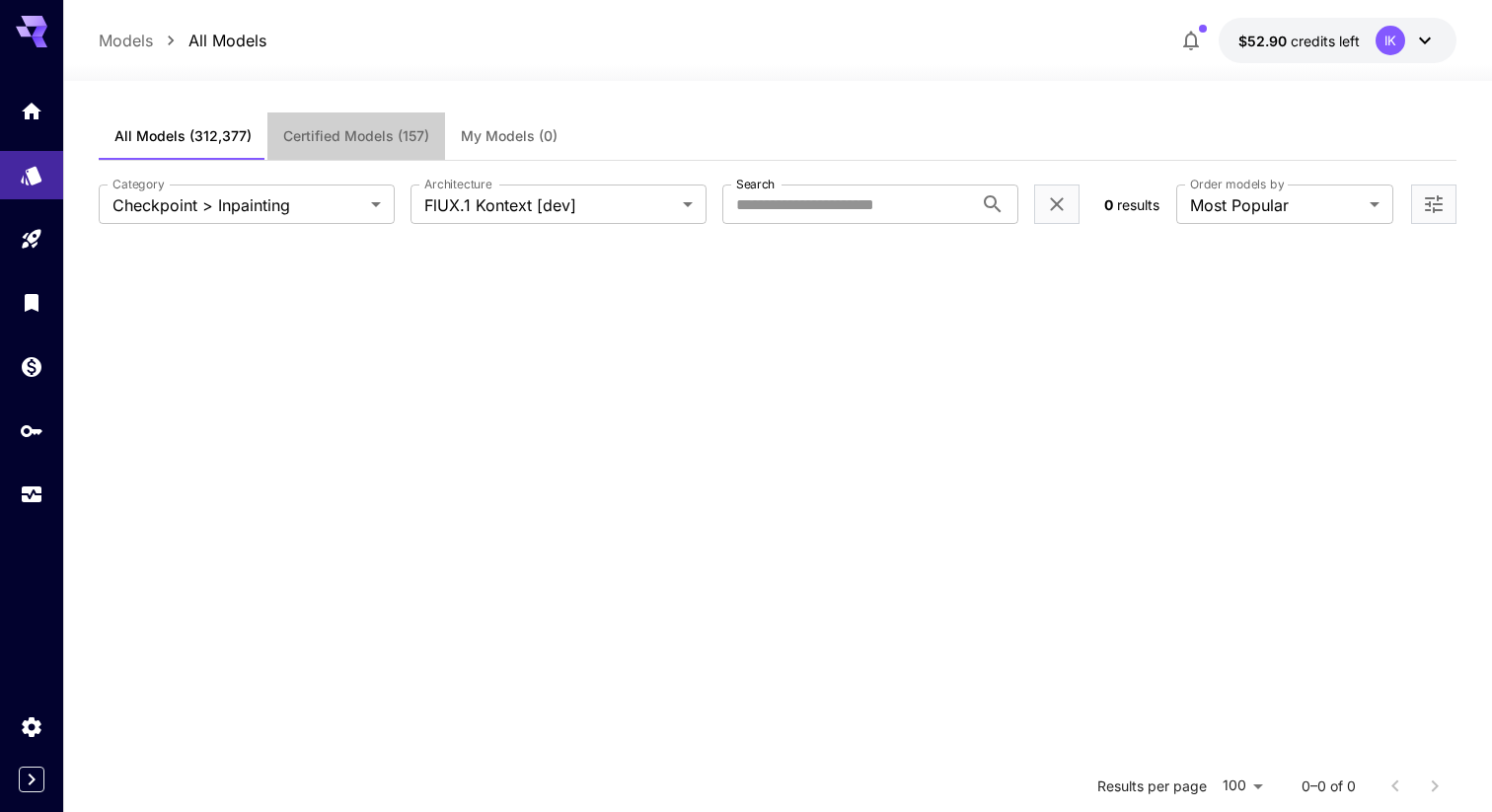 click on "Certified Models (157)" at bounding box center [356, 136] 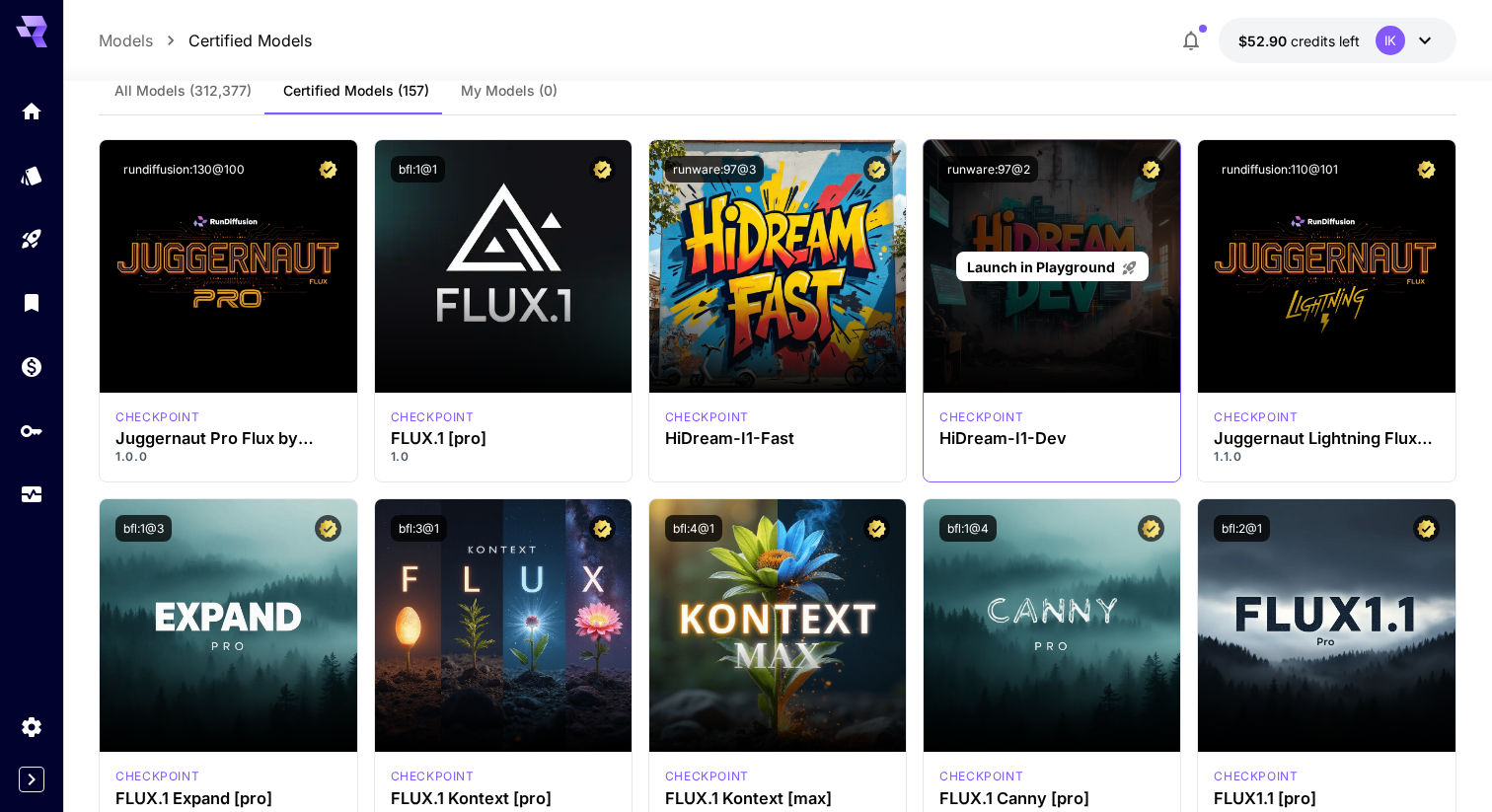 scroll, scrollTop: 52, scrollLeft: 0, axis: vertical 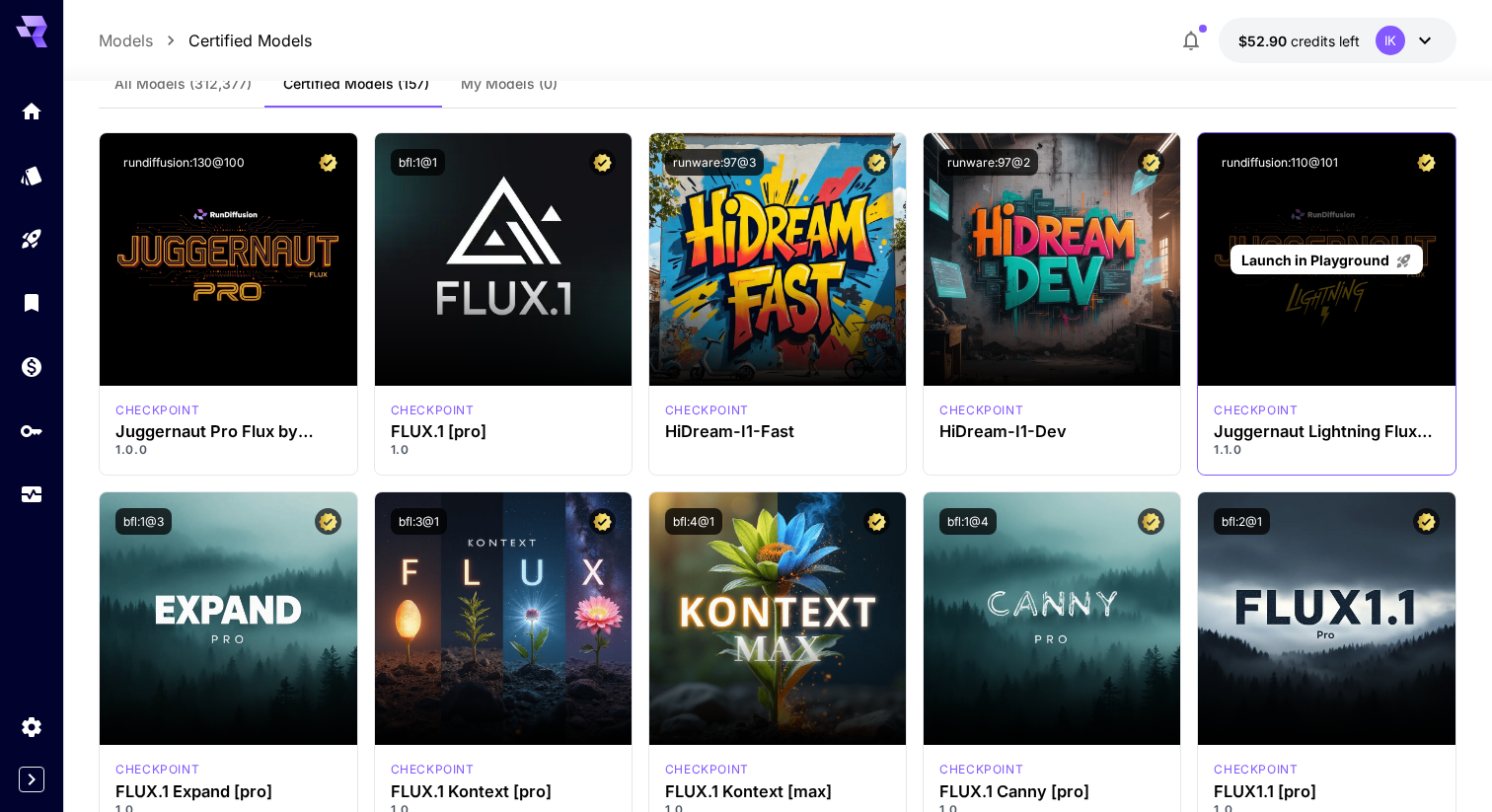 click on "Launch in Playground" at bounding box center (1315, 259) 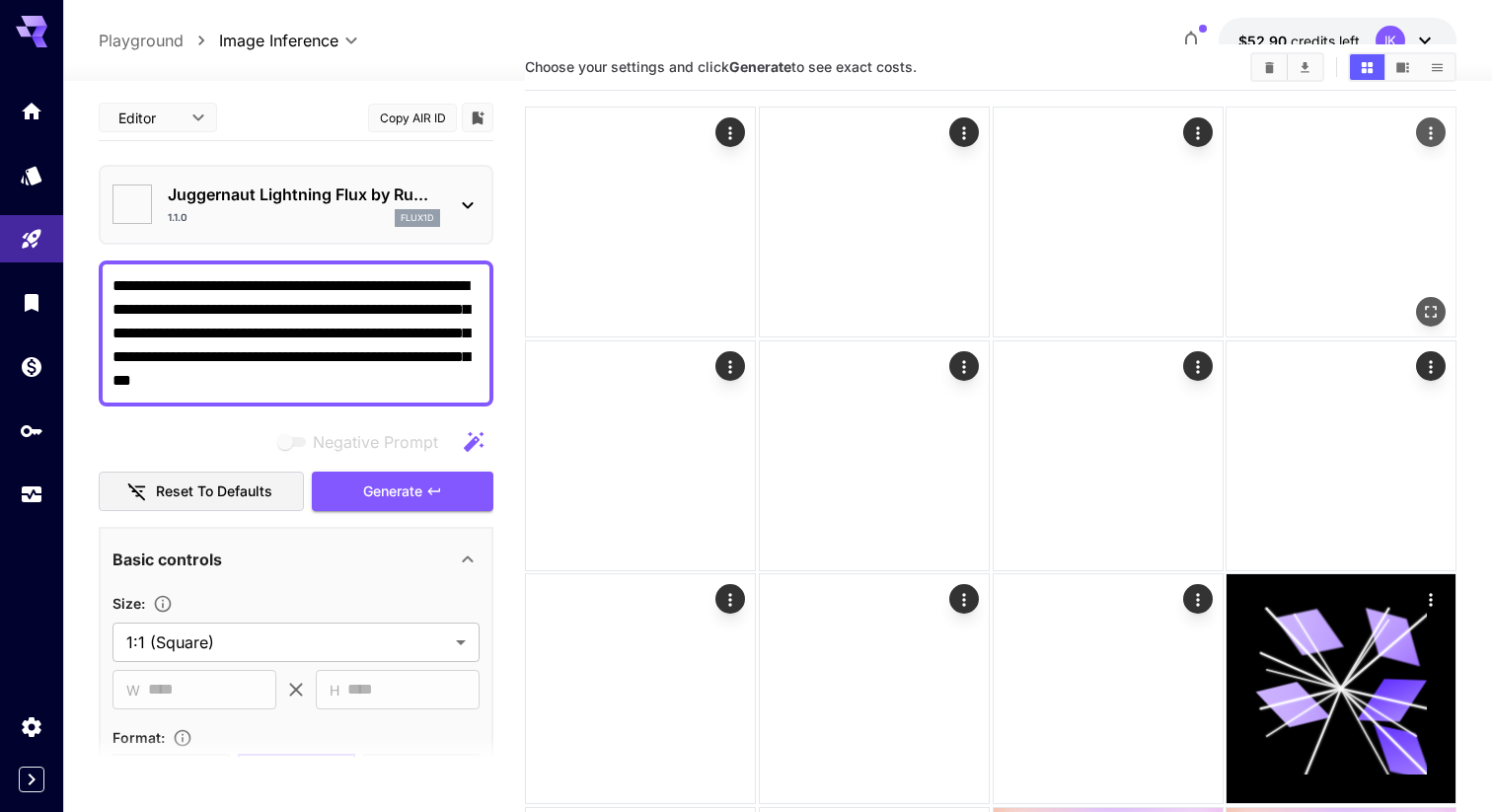 type on "**********" 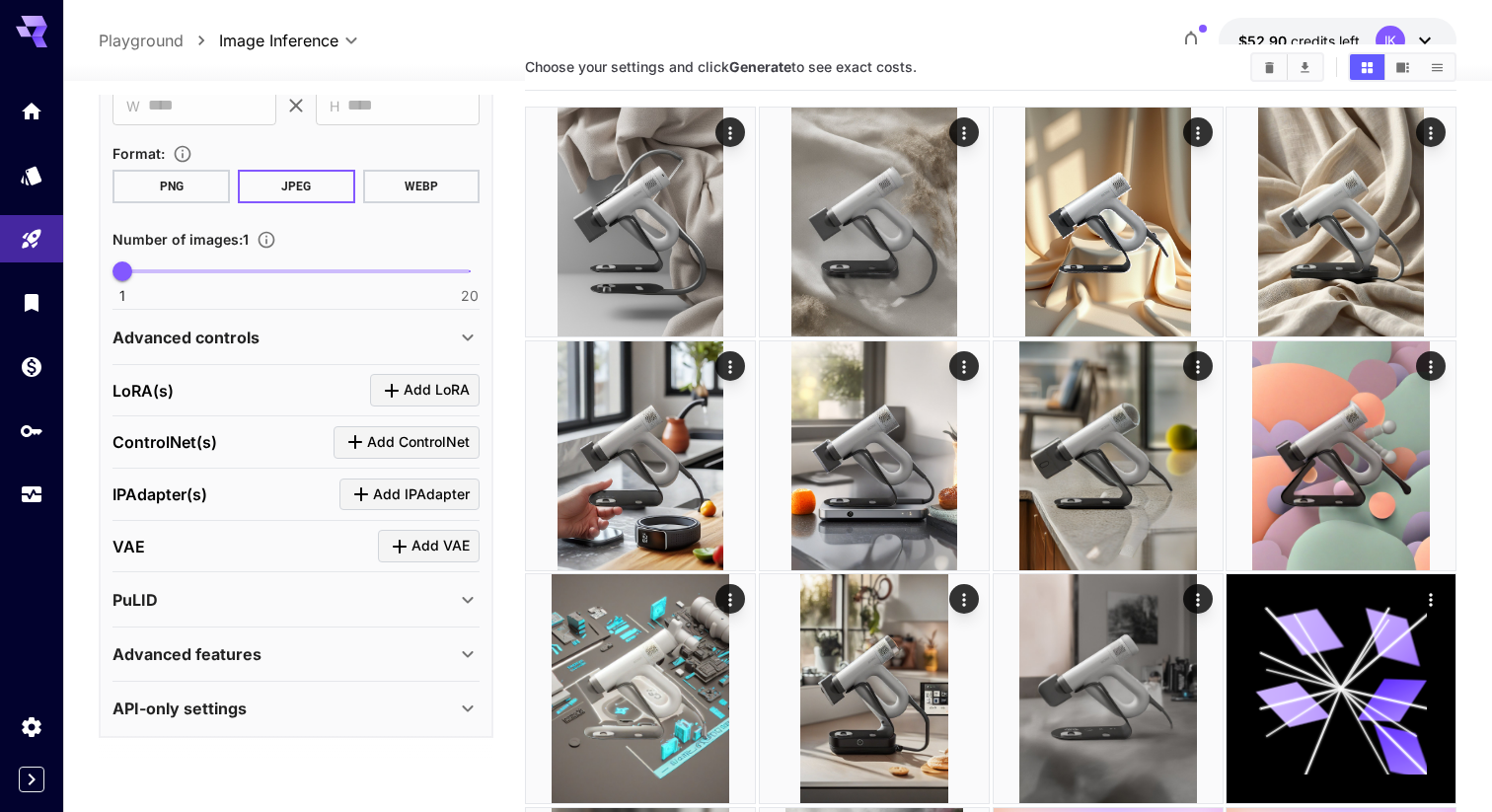 click on "Advanced controls" at bounding box center (296, 337) 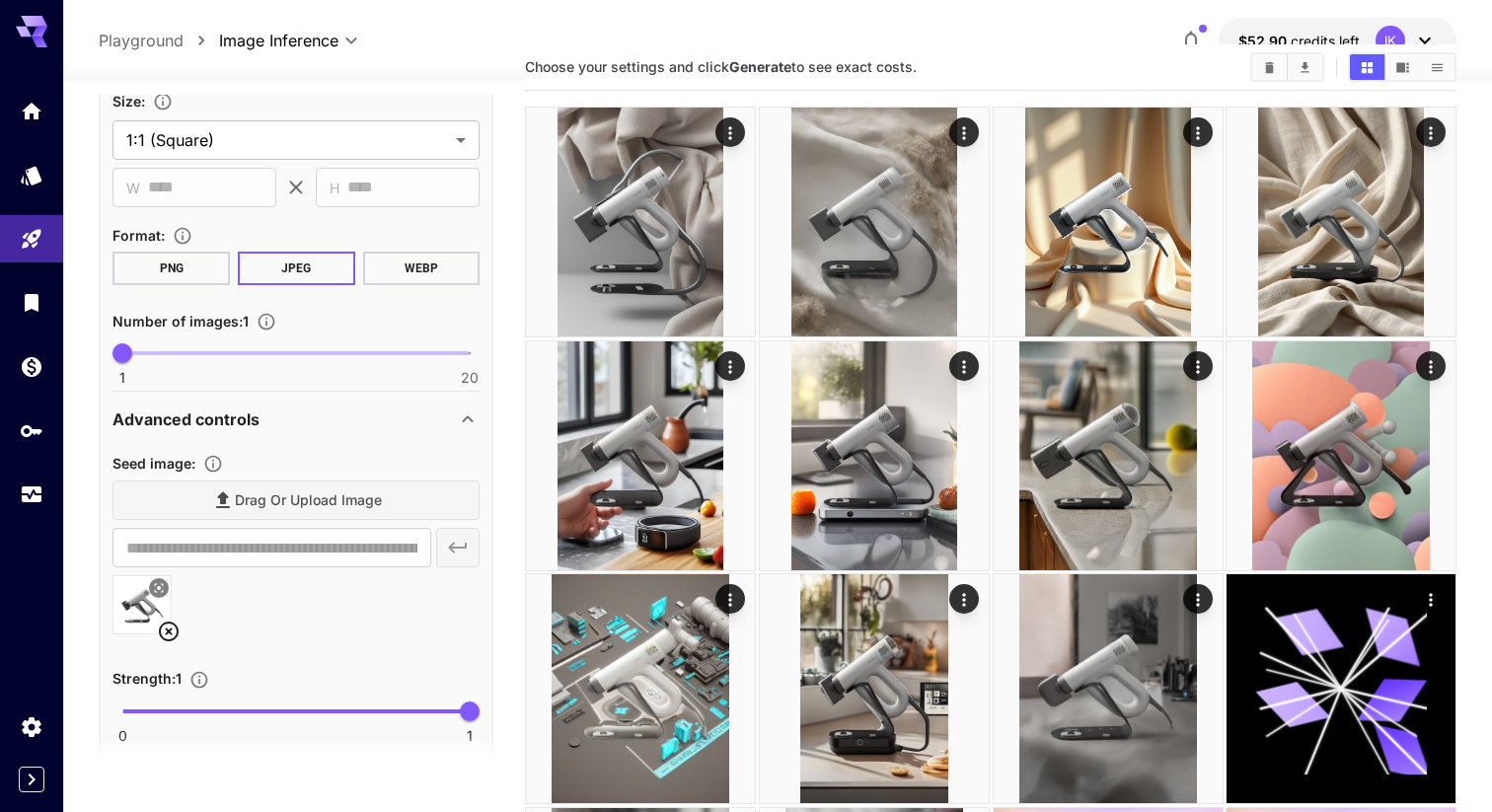 scroll, scrollTop: 489, scrollLeft: 0, axis: vertical 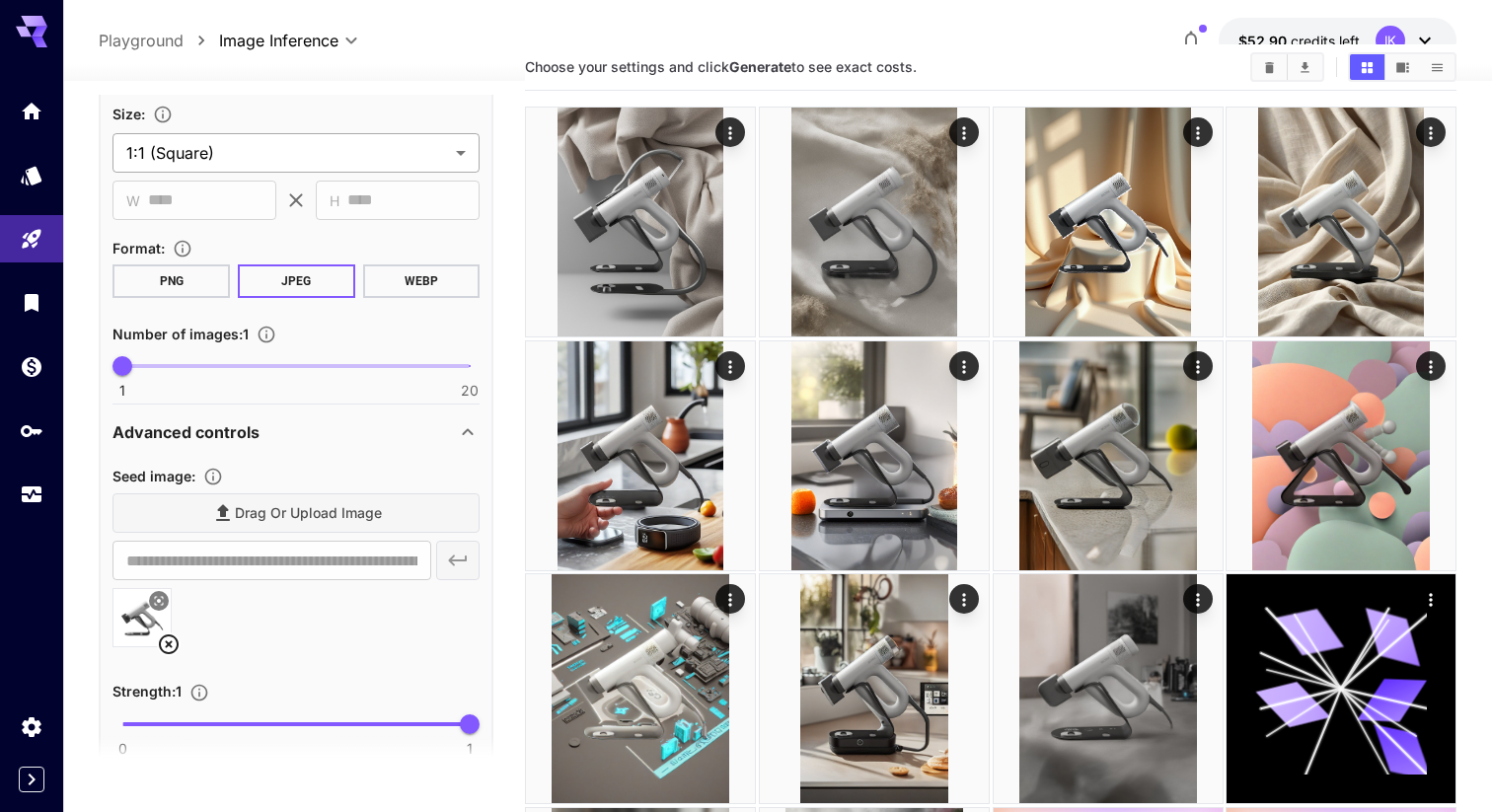 click on "**********" at bounding box center [746, 989] 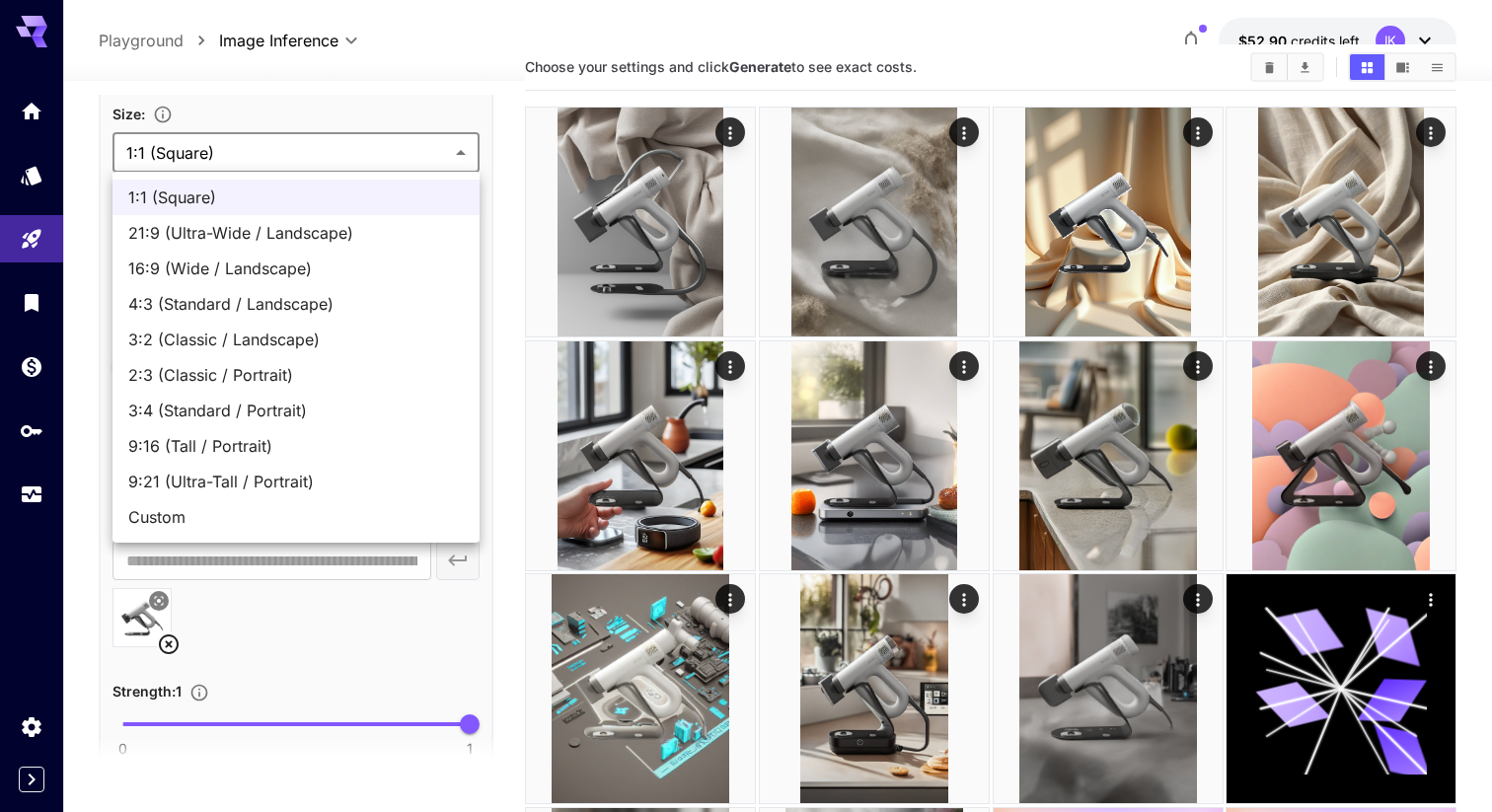 click on "Custom" at bounding box center (296, 517) 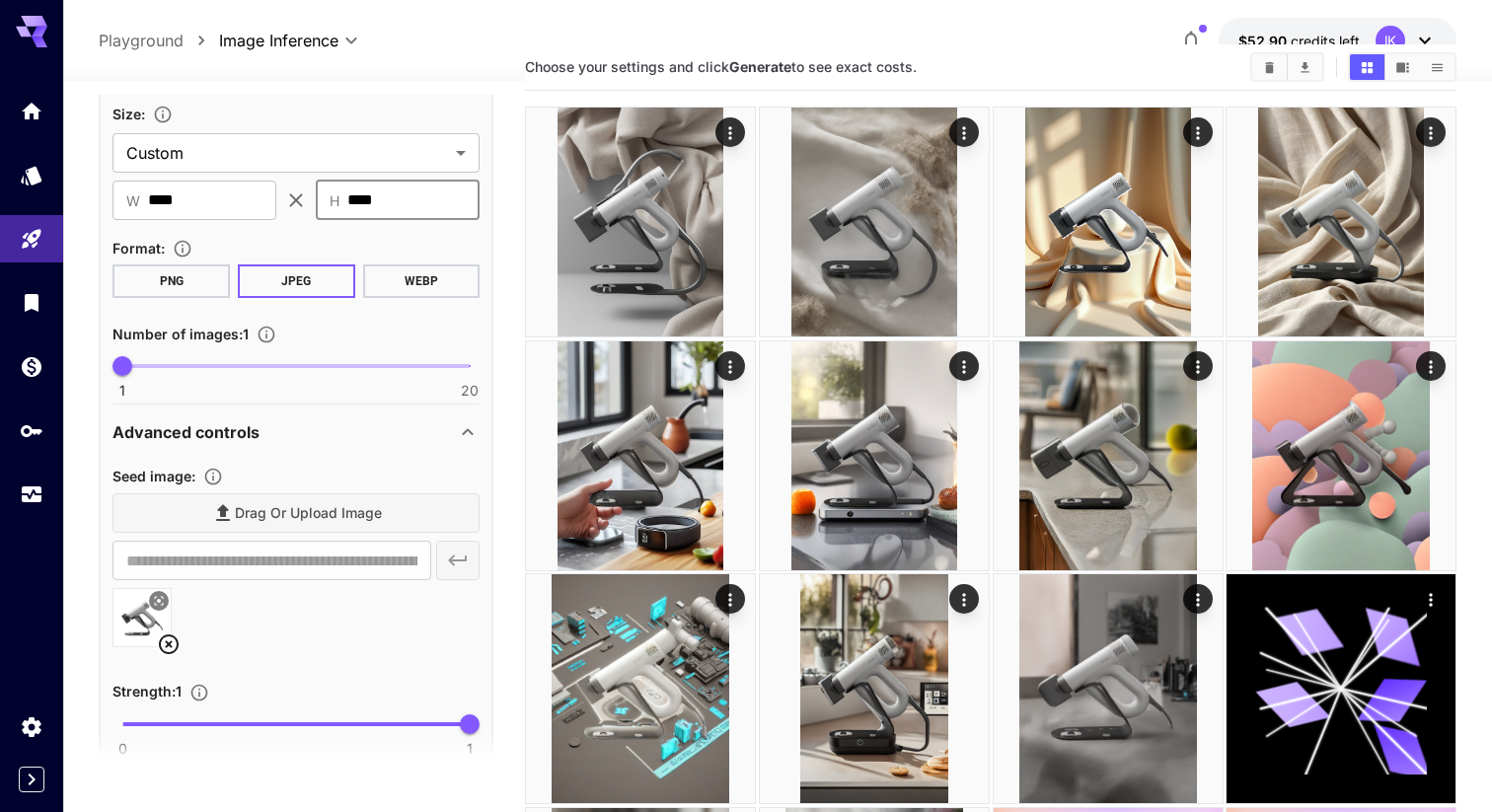 drag, startPoint x: 400, startPoint y: 216, endPoint x: 296, endPoint y: 198, distance: 105.546198 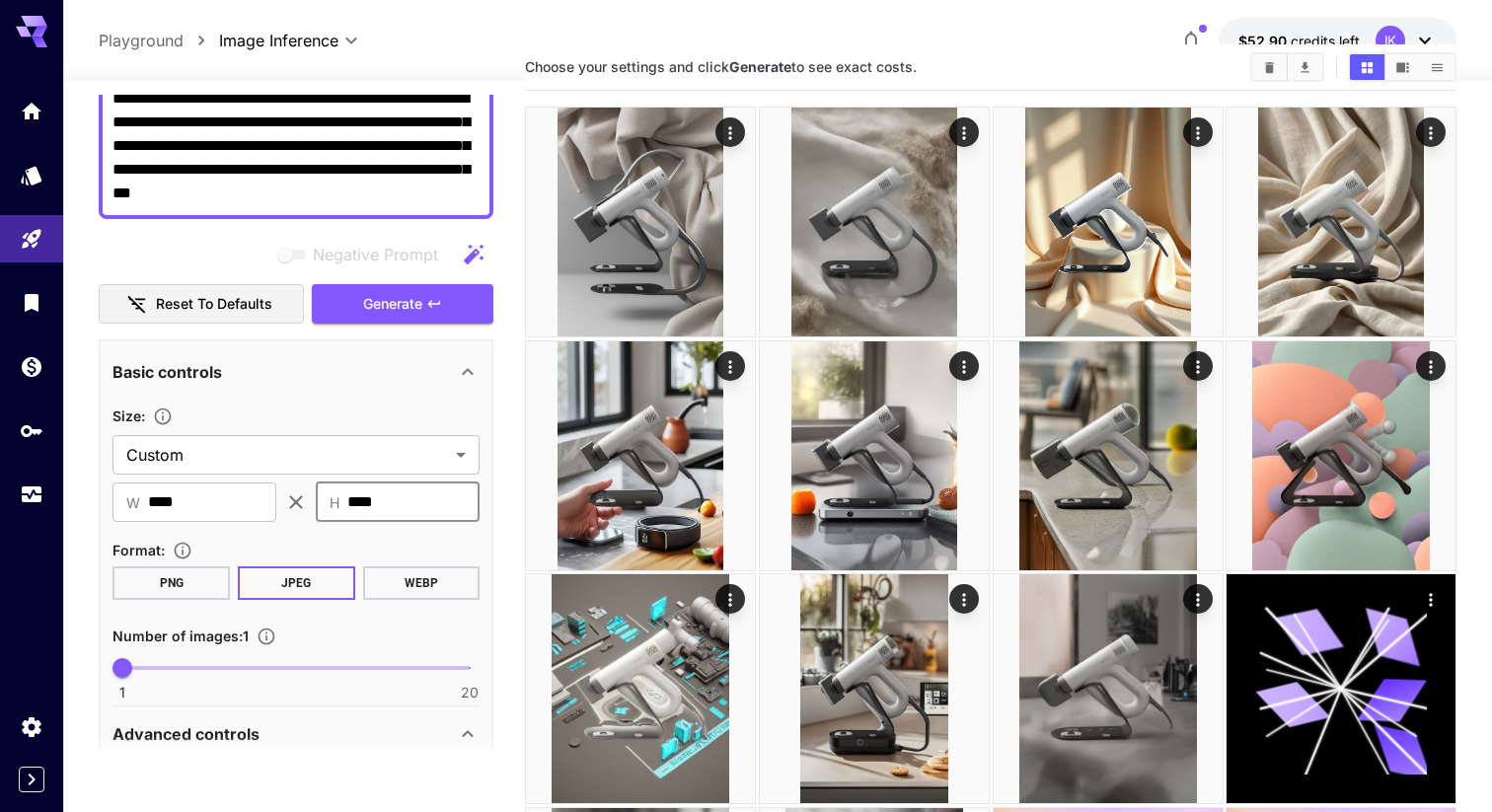 scroll, scrollTop: 0, scrollLeft: 0, axis: both 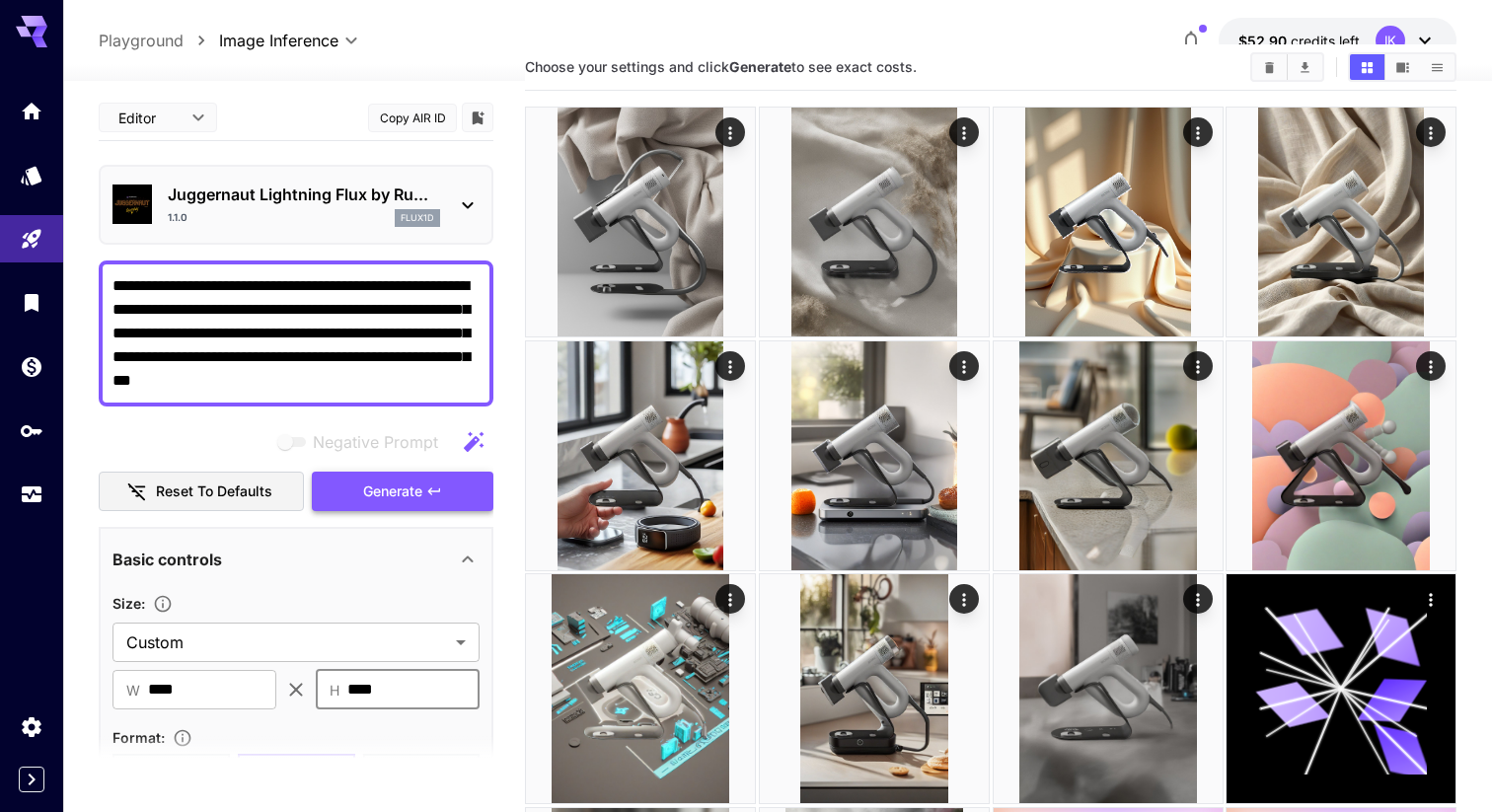 type on "****" 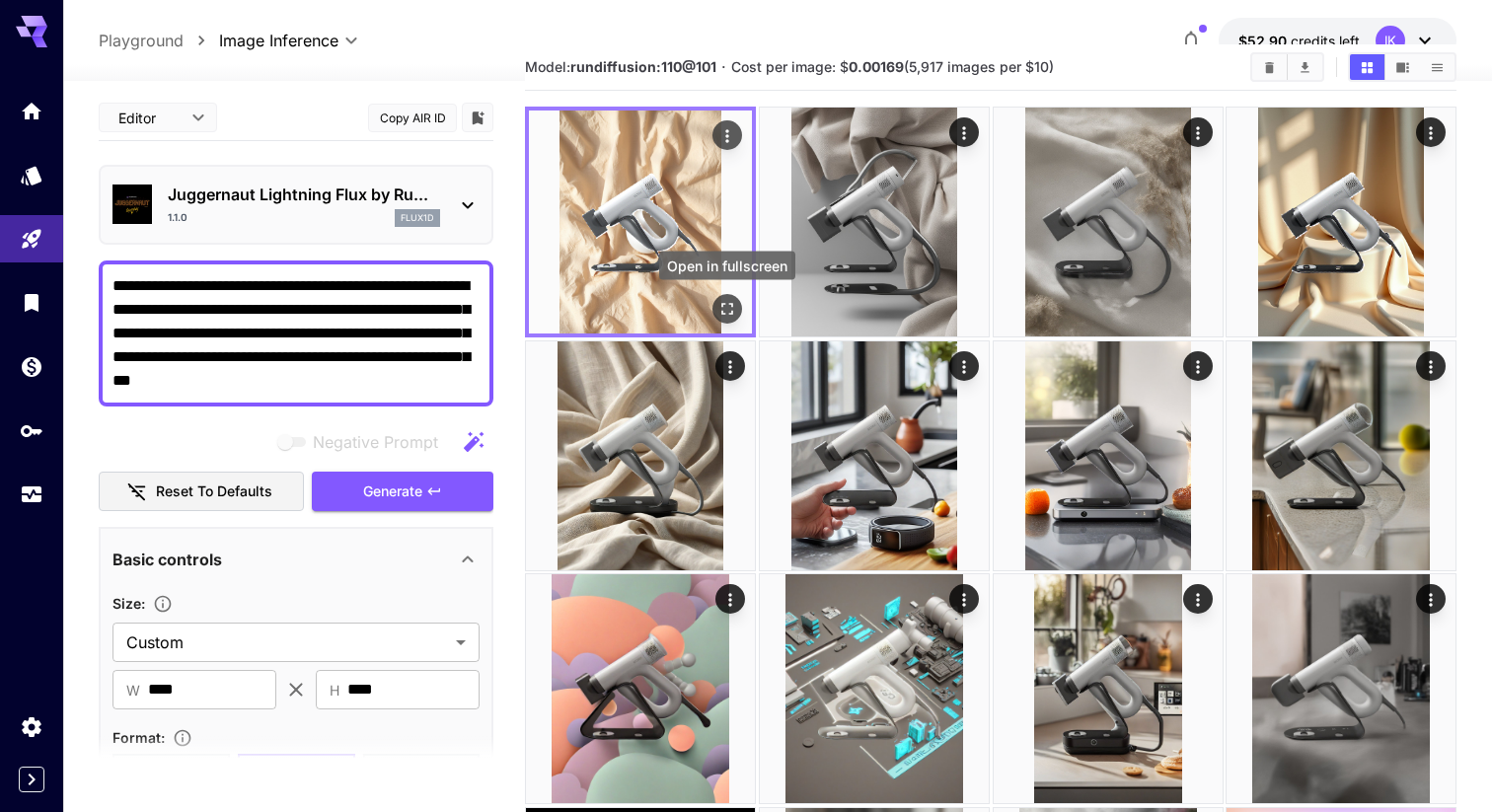 click 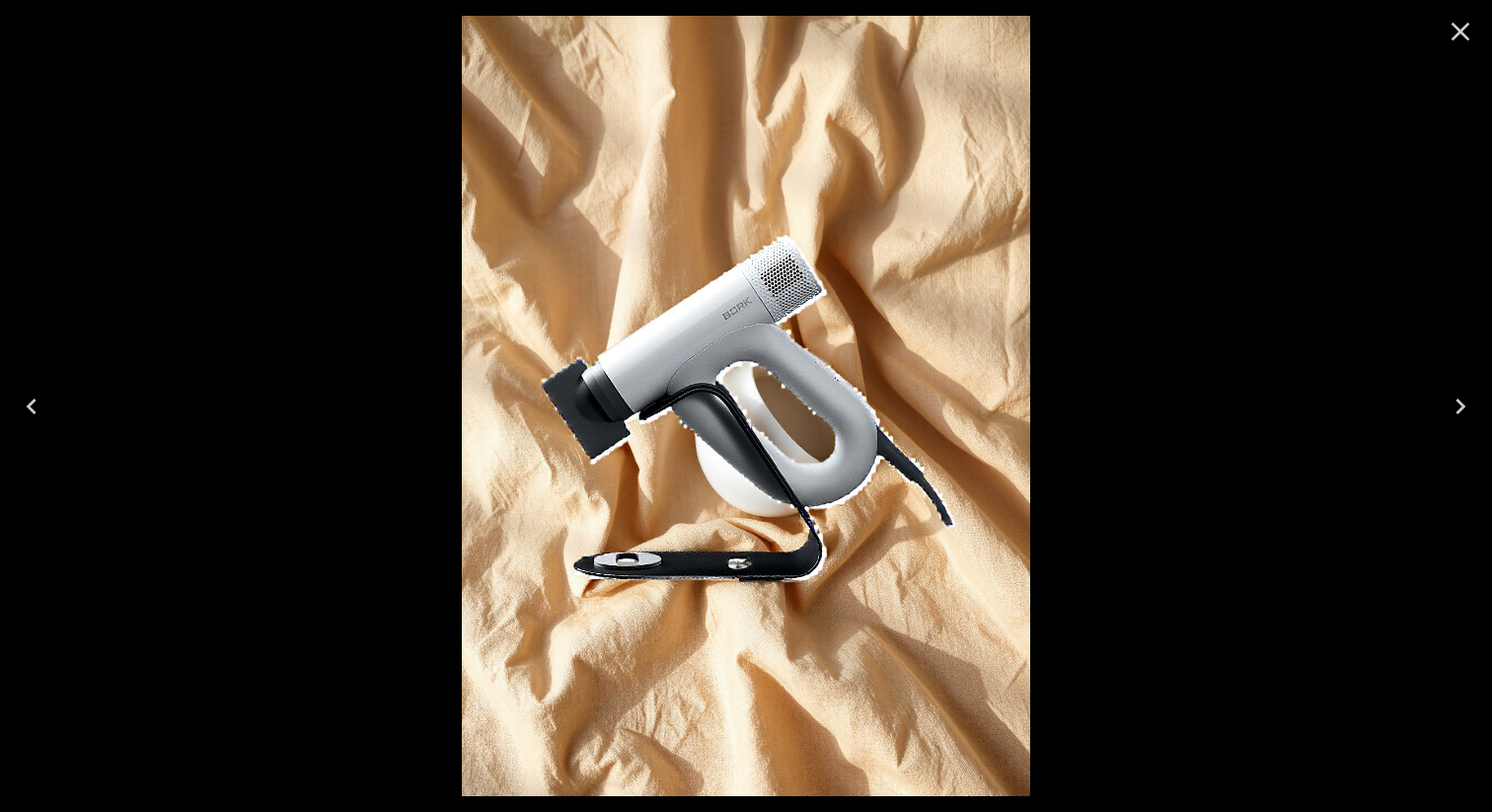 click 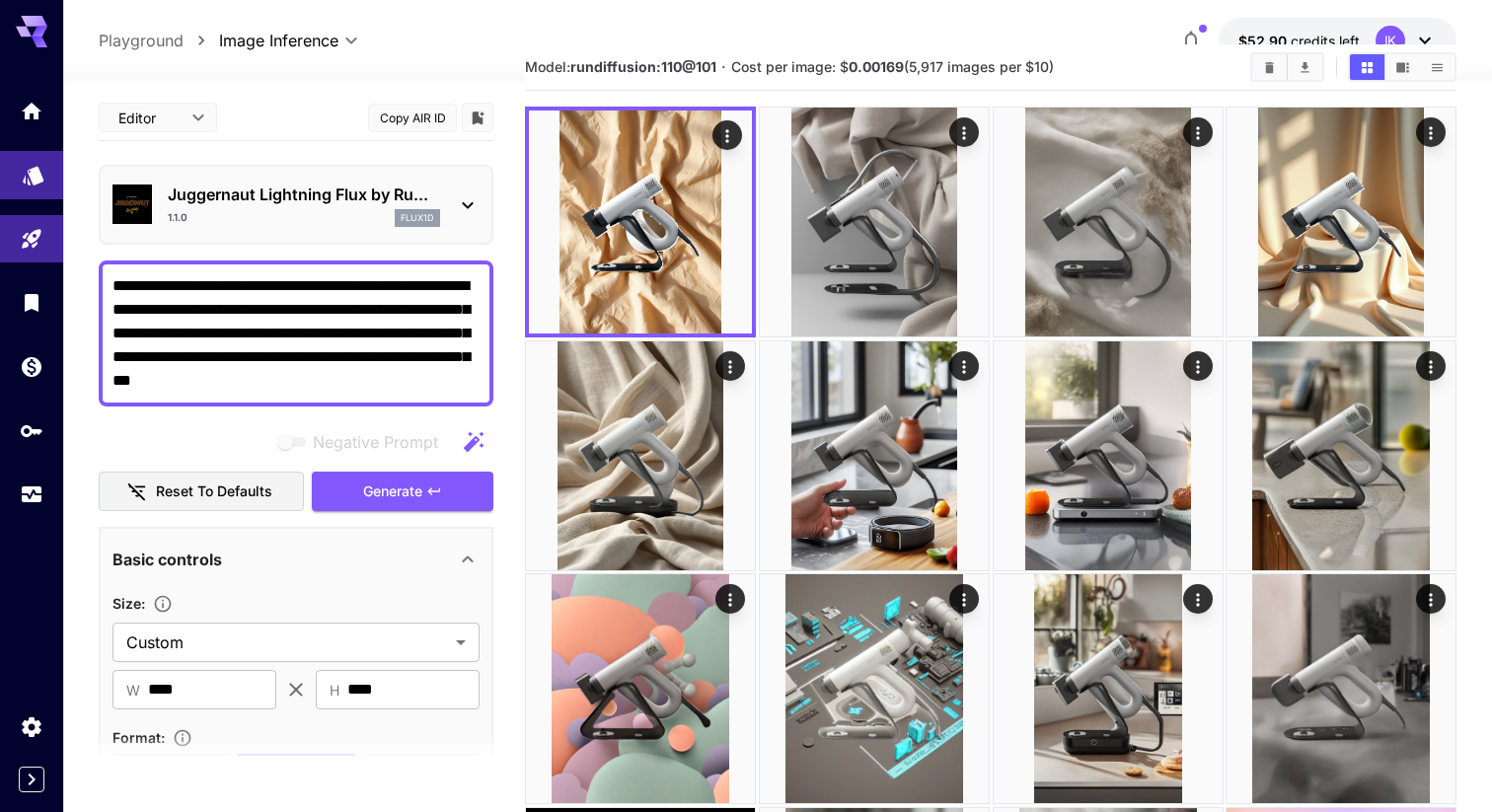 click at bounding box center [32, 175] 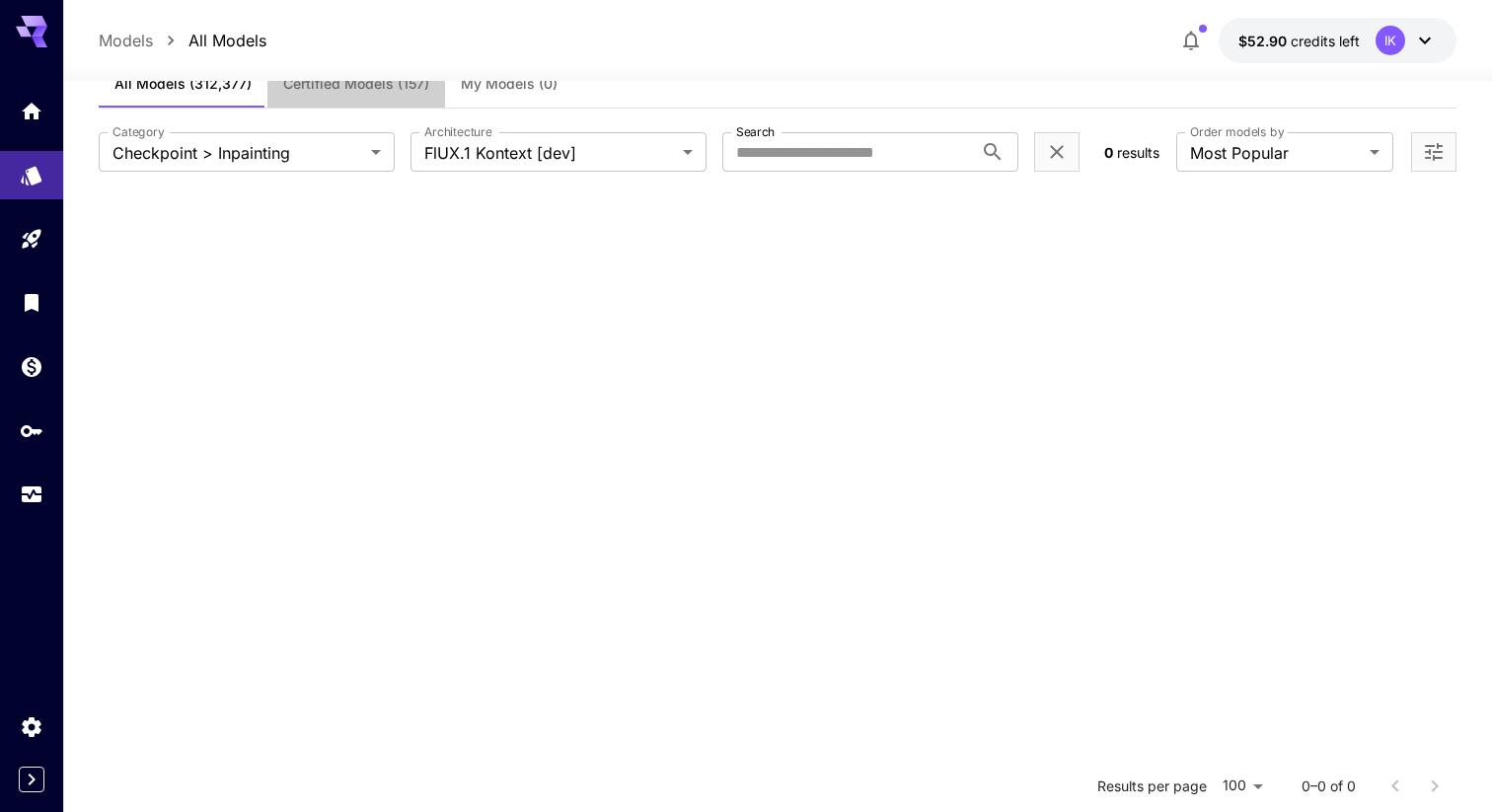 click on "Certified Models (157)" at bounding box center (356, 84) 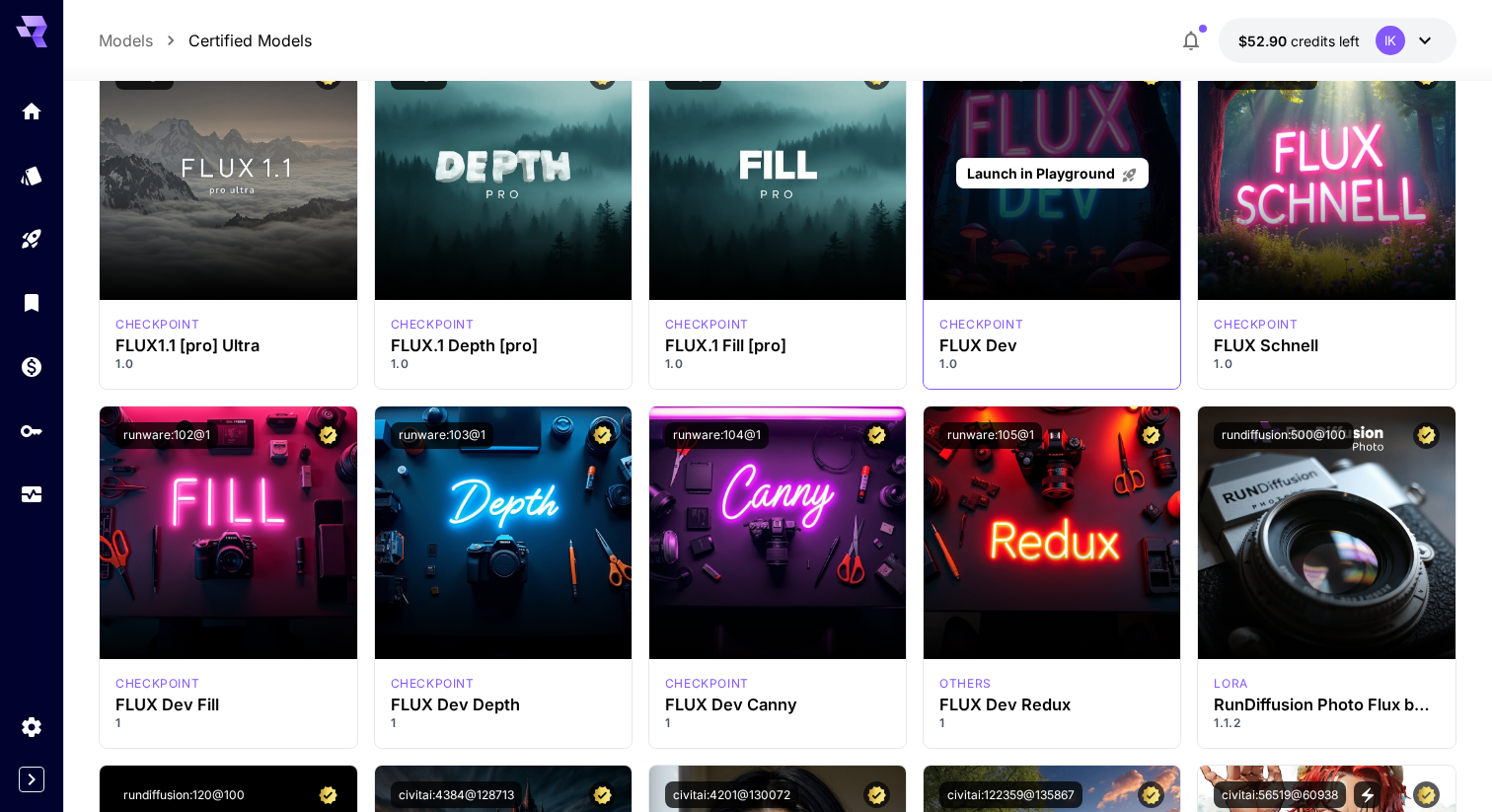 scroll, scrollTop: 869, scrollLeft: 0, axis: vertical 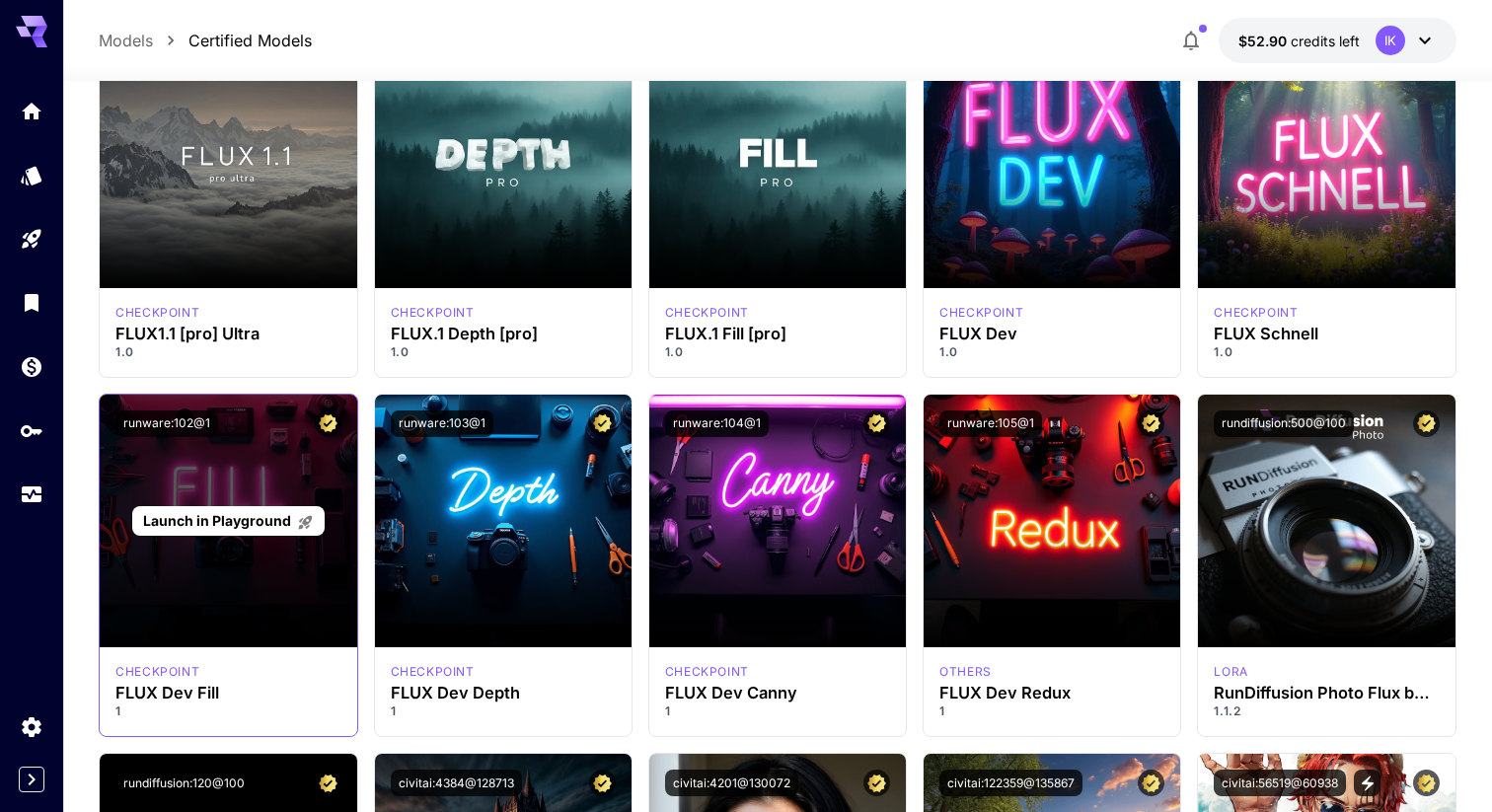 click on "Launch in Playground" at bounding box center (228, 520) 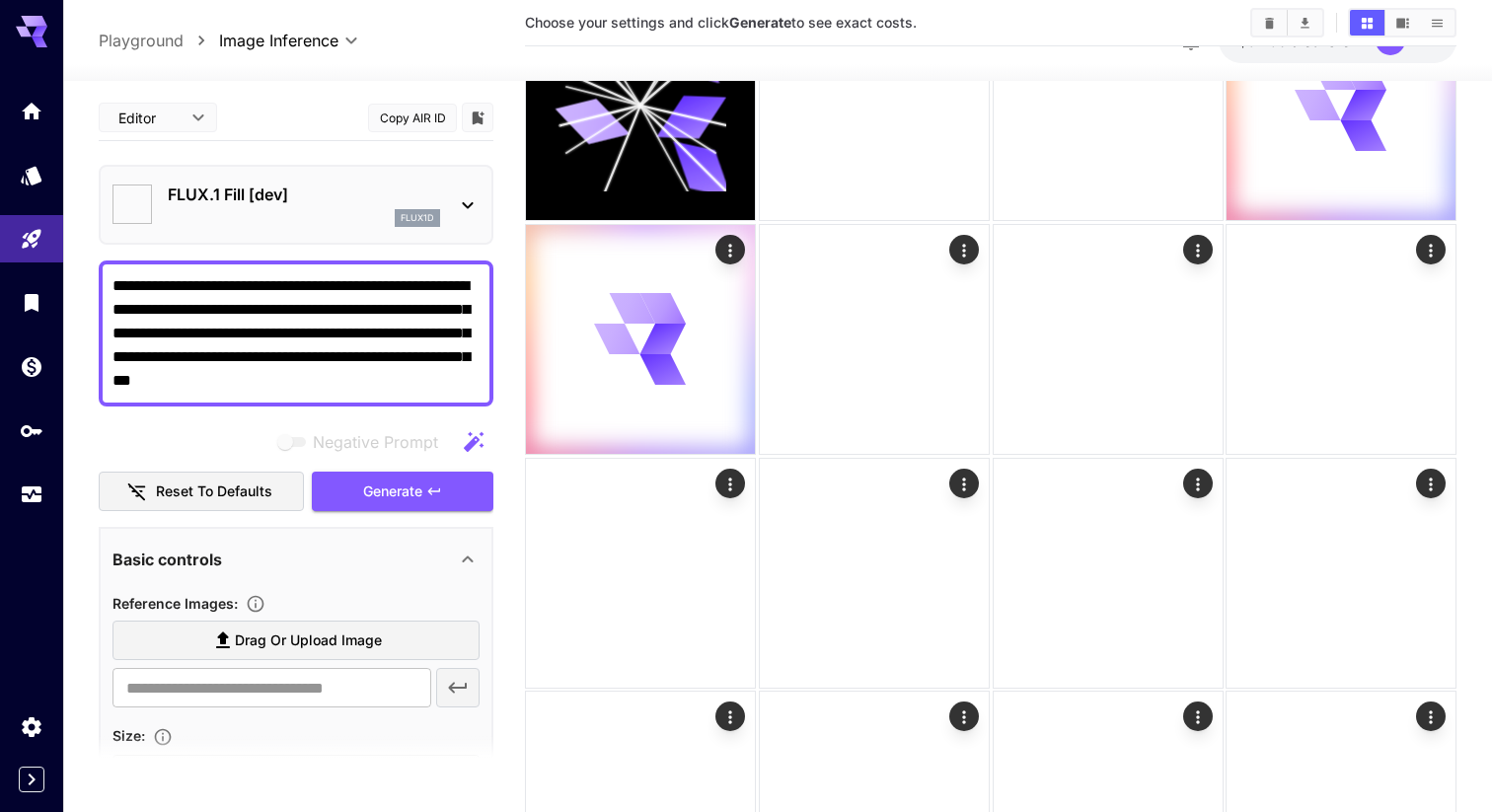 type on "*******" 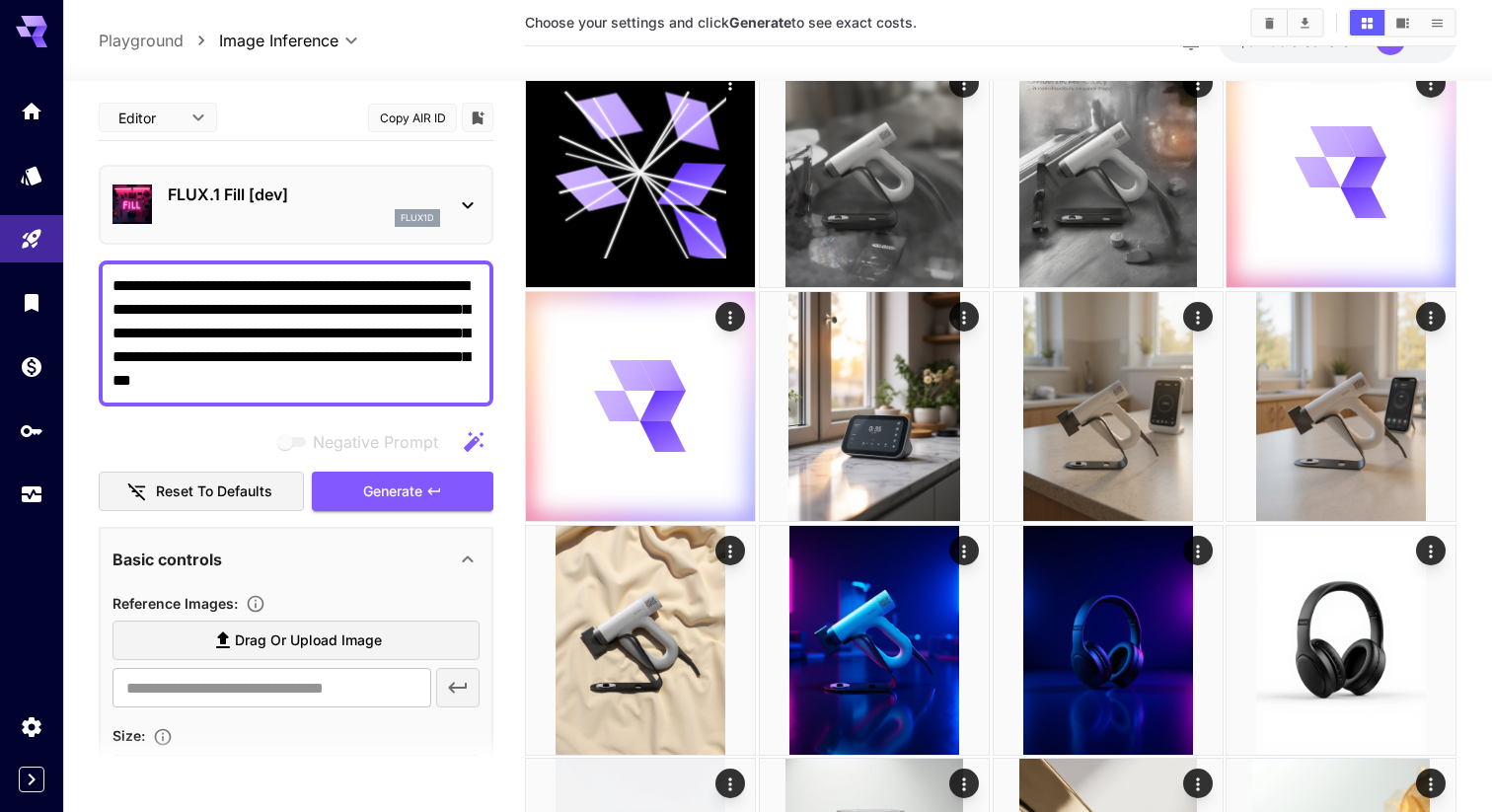 scroll, scrollTop: 747, scrollLeft: 0, axis: vertical 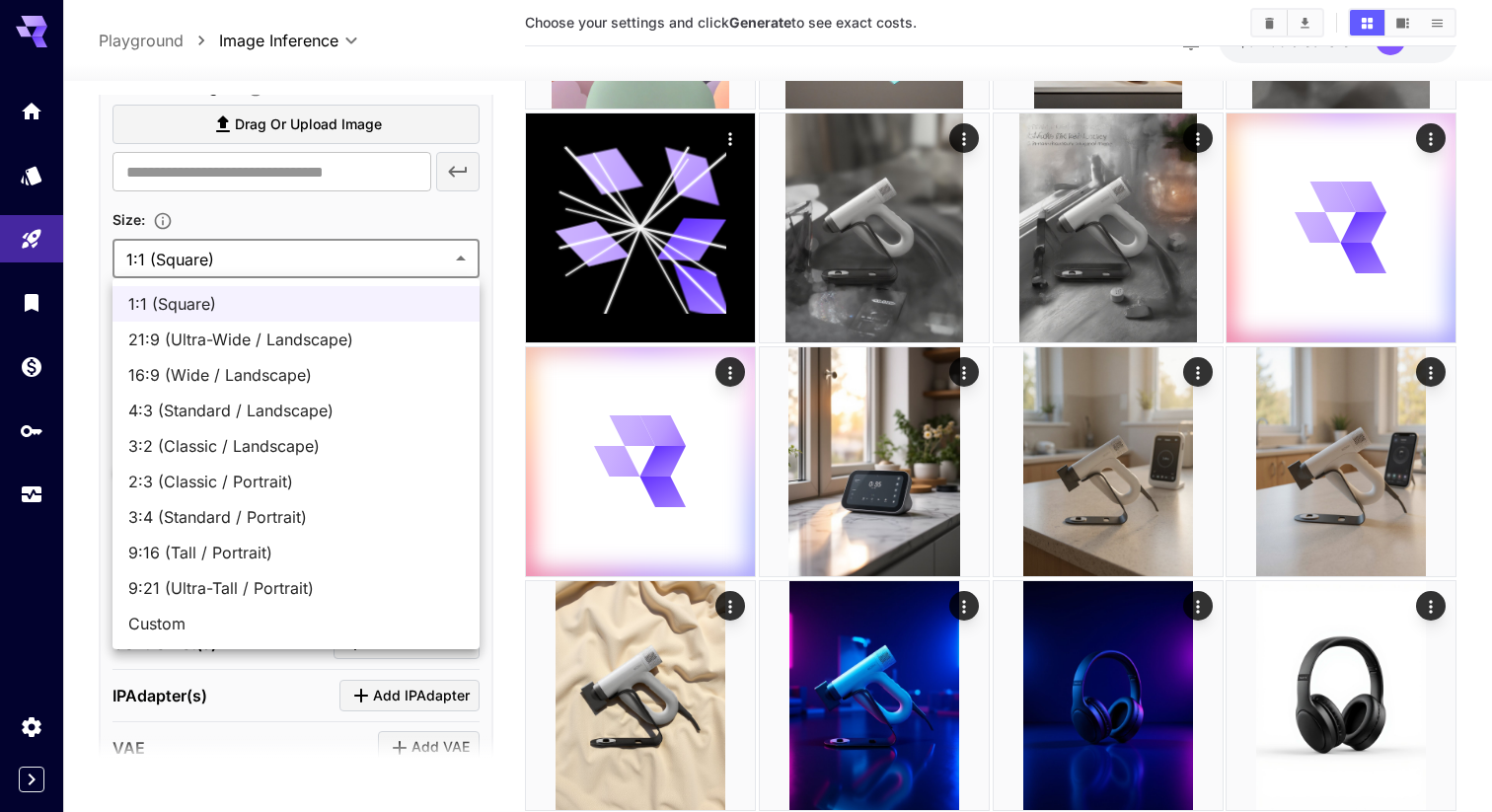 click on "**********" at bounding box center [746, 294] 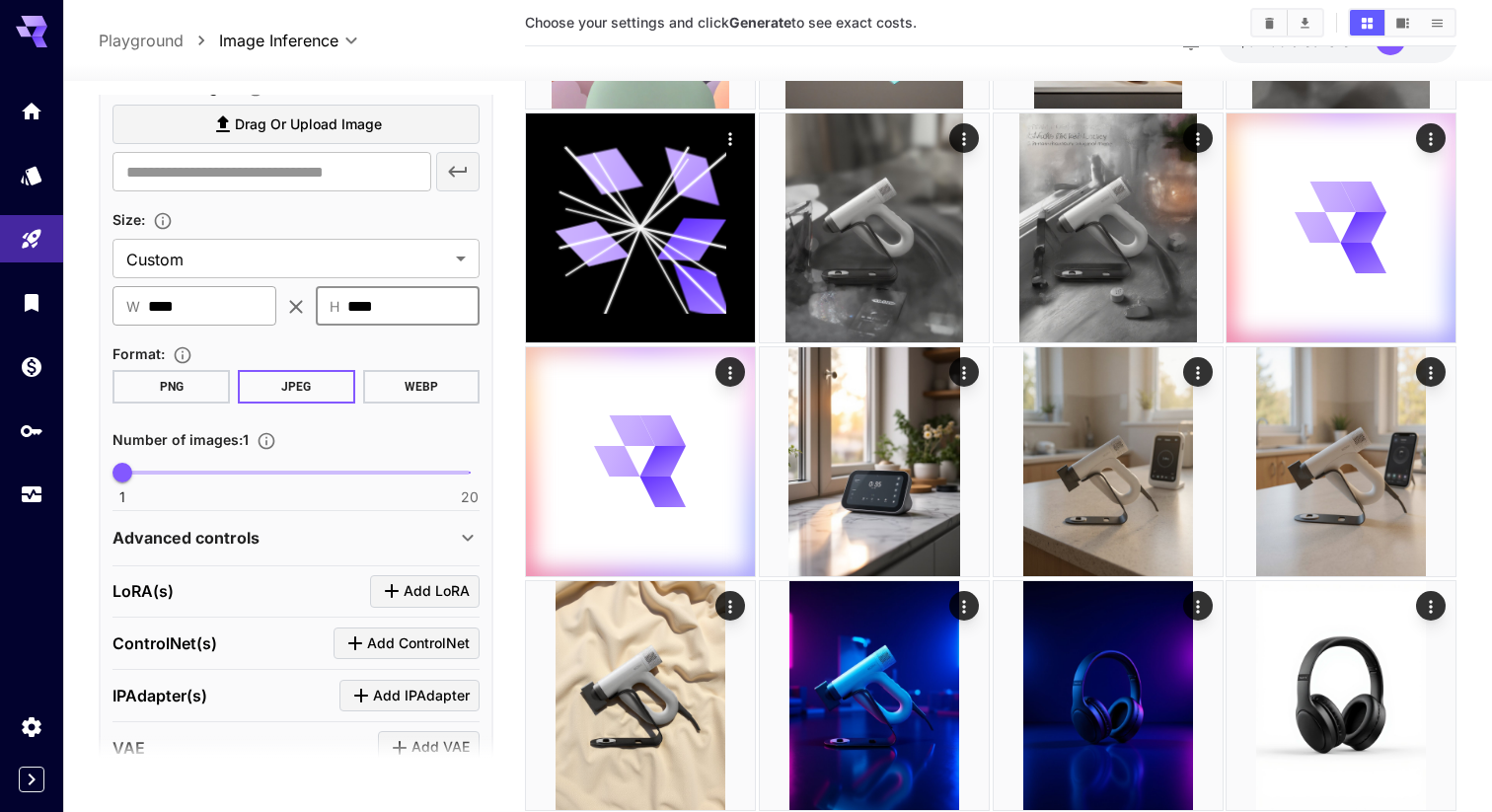 drag, startPoint x: 404, startPoint y: 300, endPoint x: 220, endPoint y: 300, distance: 184 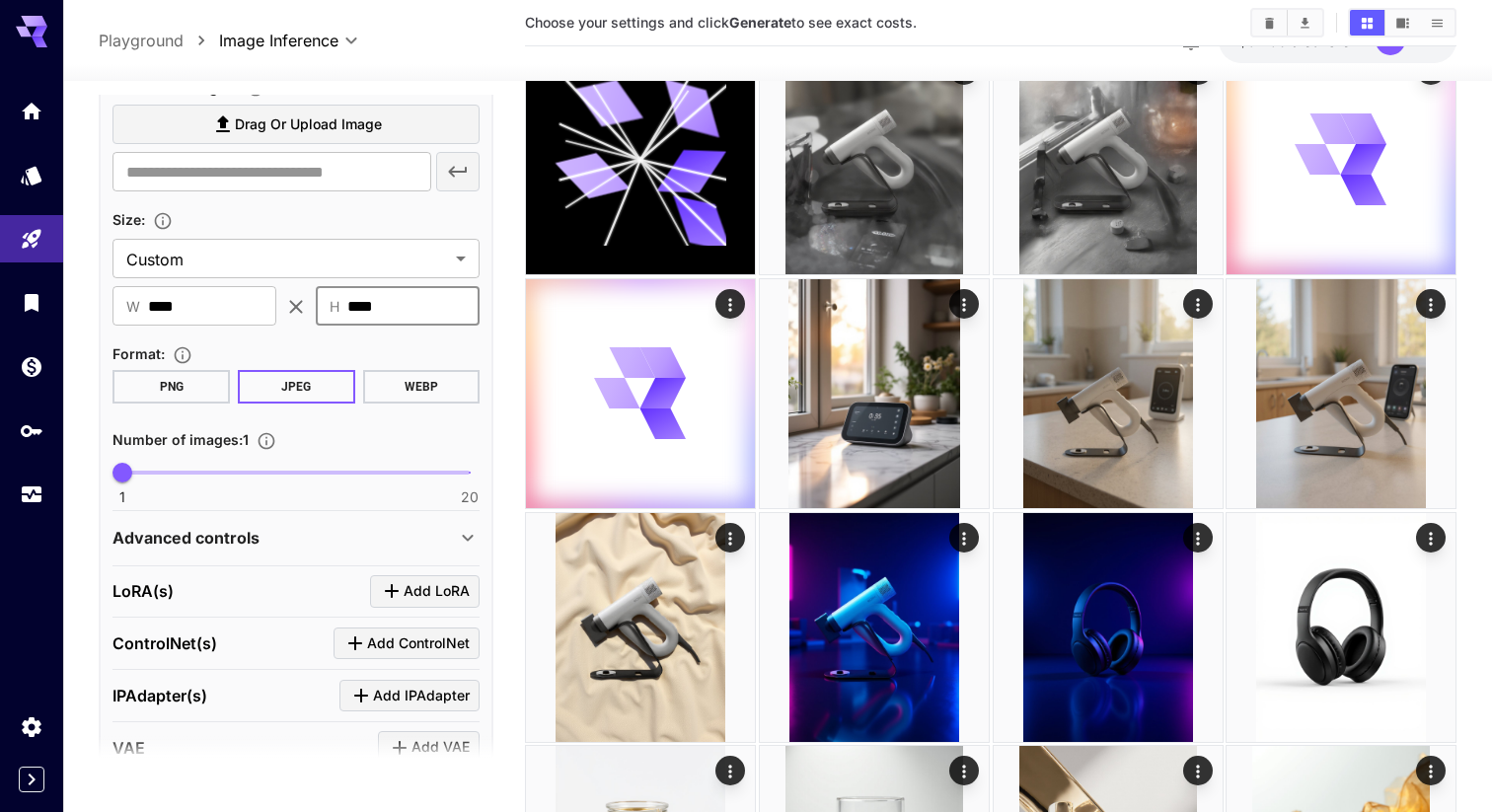 scroll, scrollTop: 856, scrollLeft: 0, axis: vertical 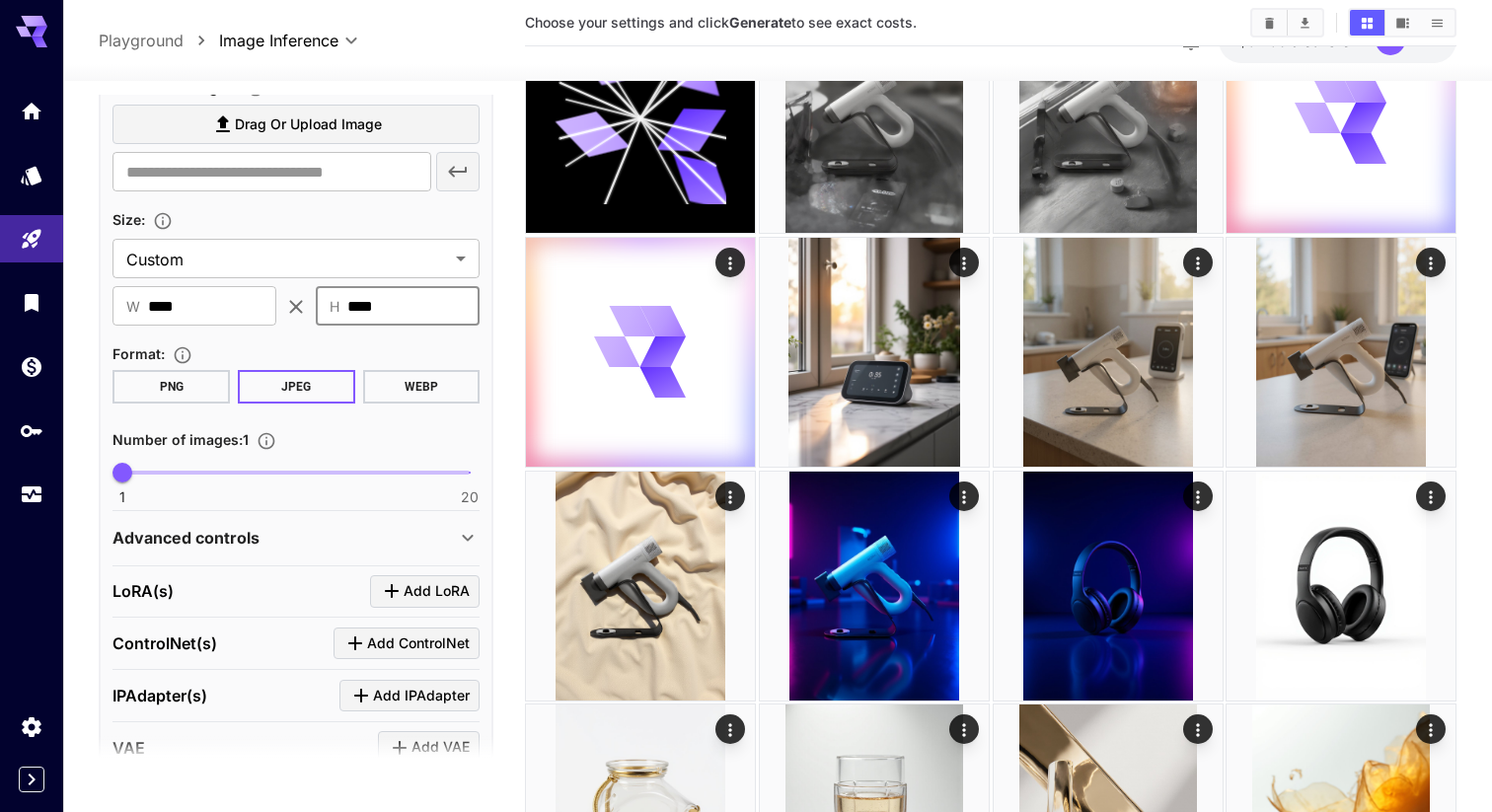 type on "****" 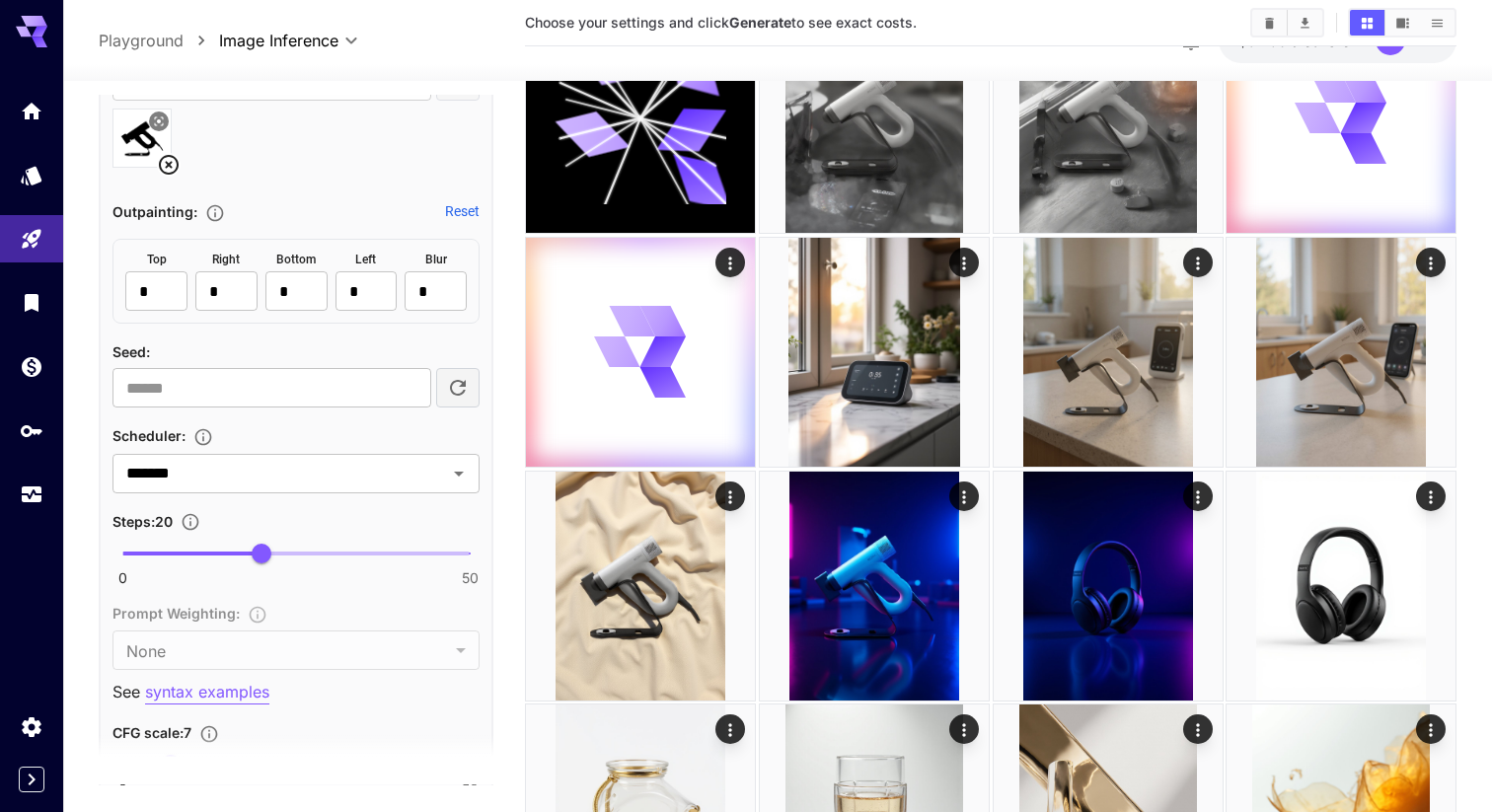 scroll, scrollTop: 1421, scrollLeft: 0, axis: vertical 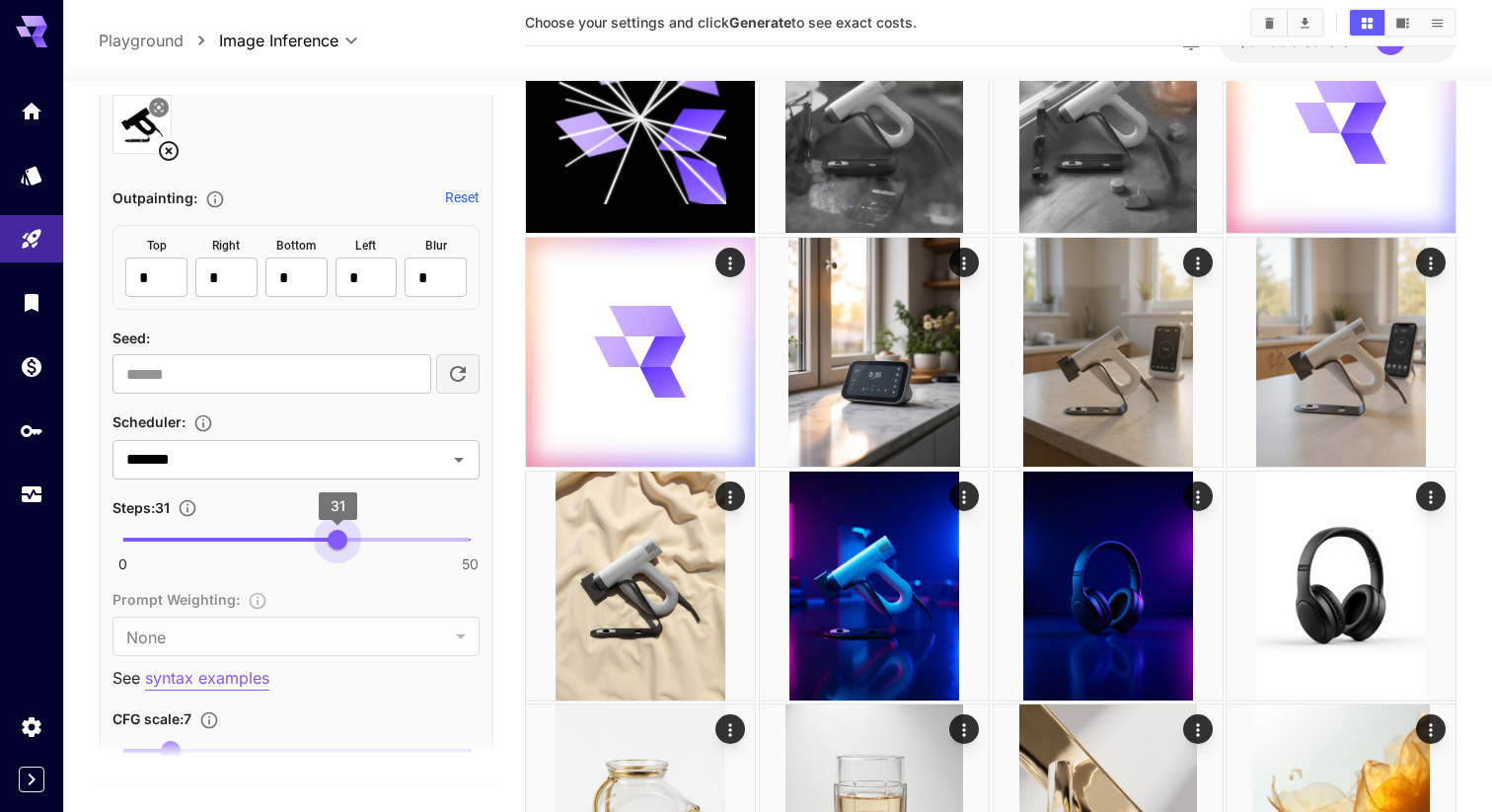 type on "**" 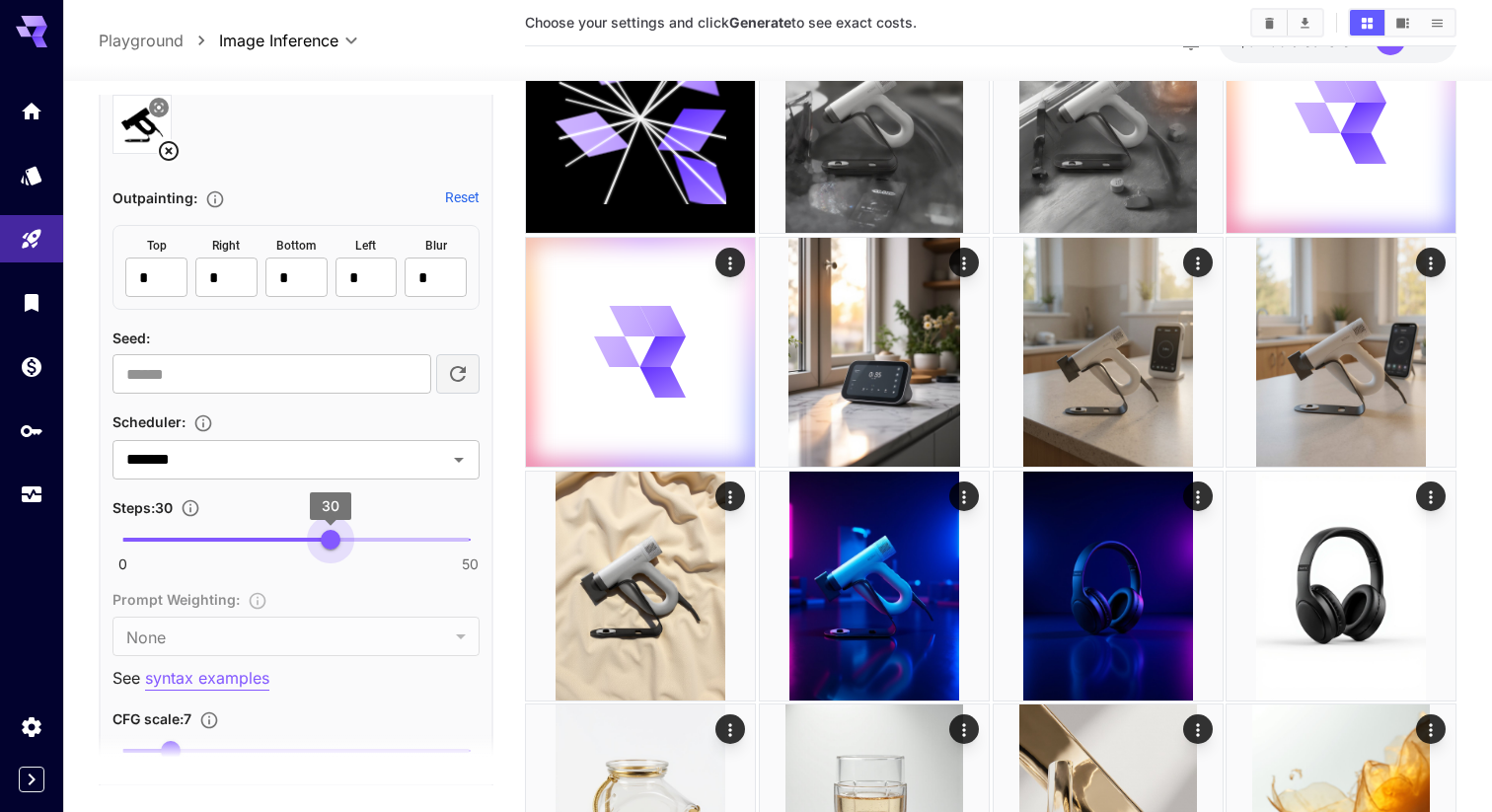 drag, startPoint x: 258, startPoint y: 541, endPoint x: 333, endPoint y: 535, distance: 75.23962 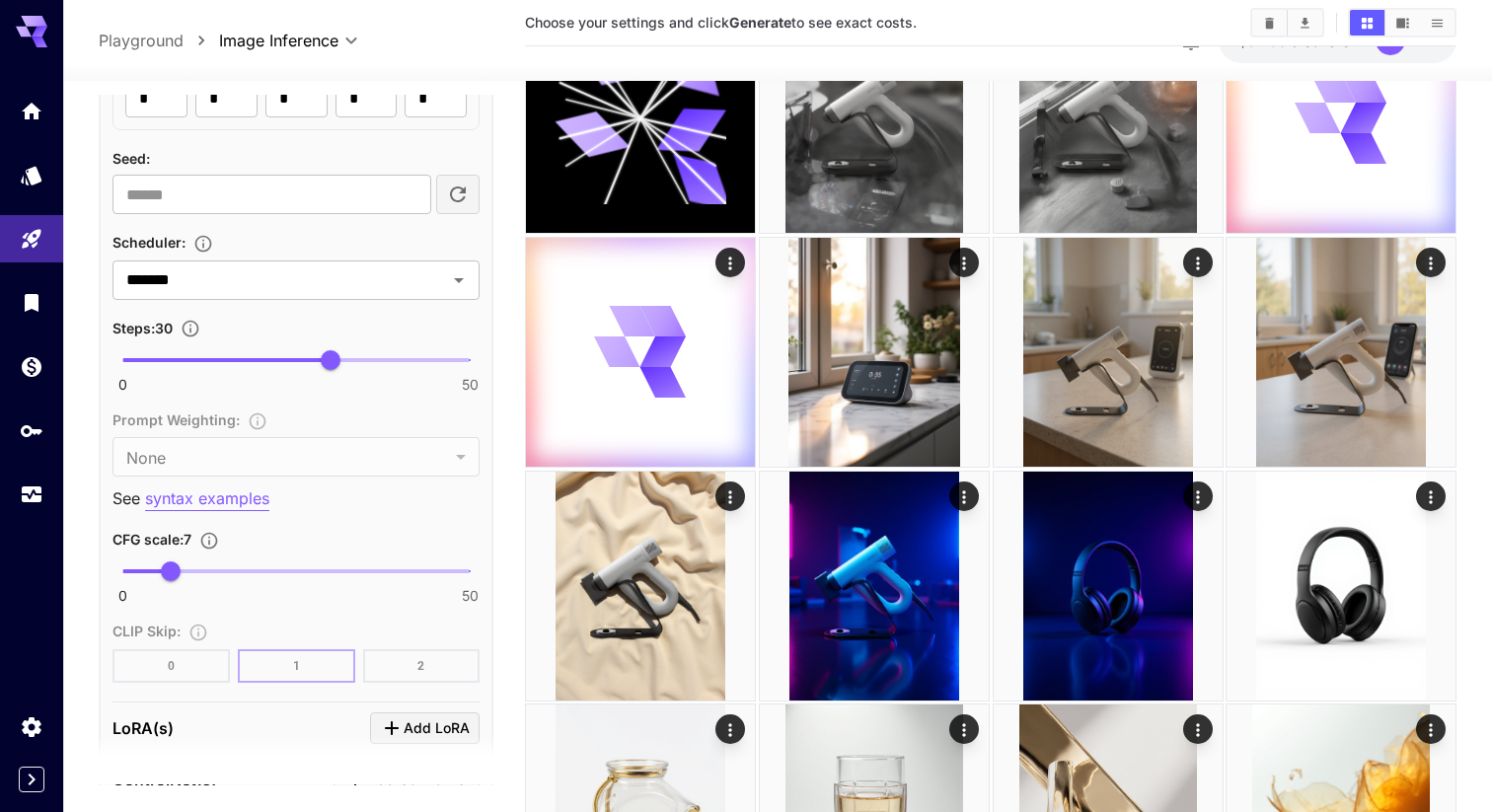 scroll, scrollTop: 1606, scrollLeft: 0, axis: vertical 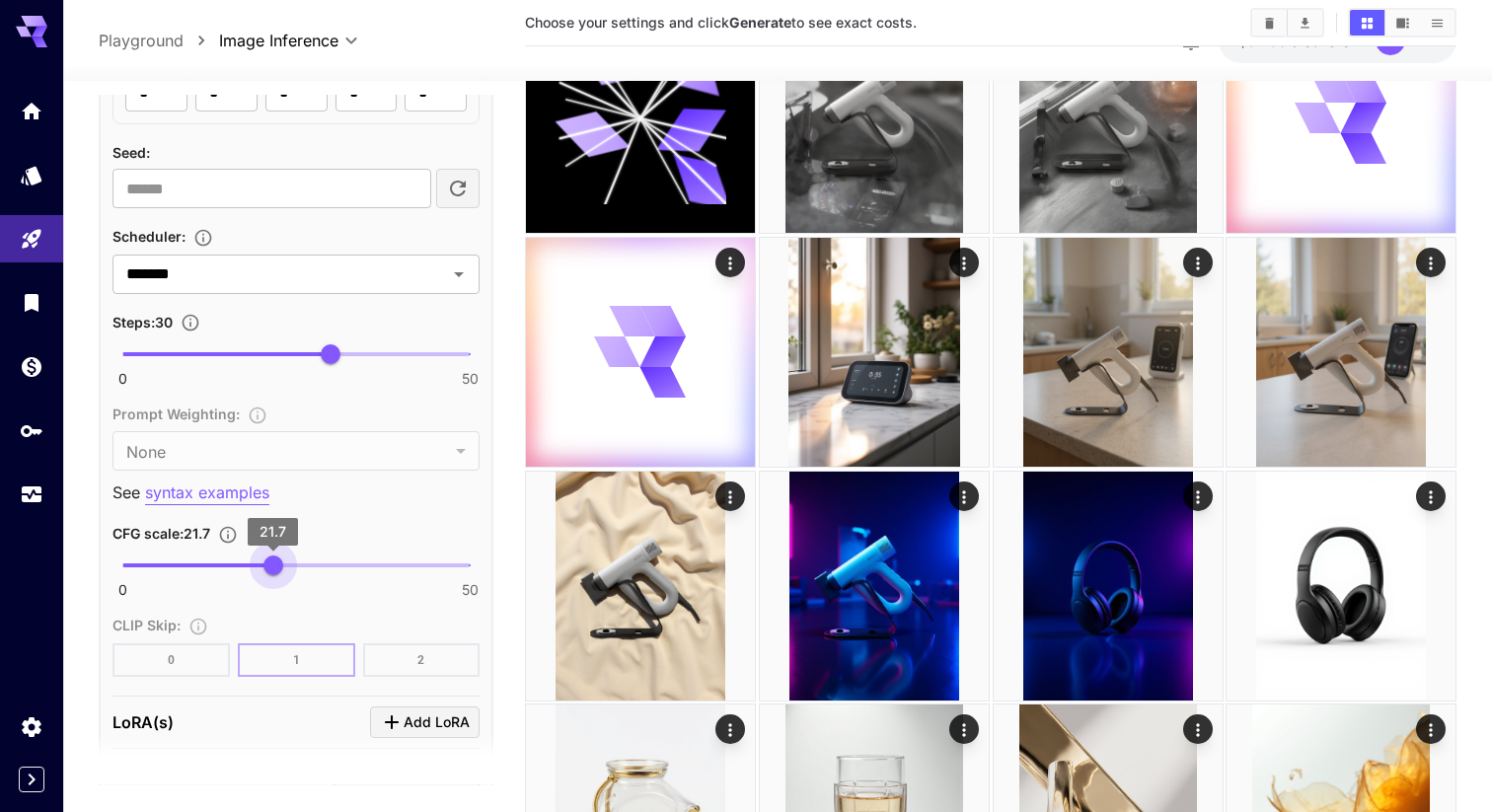 click on "0 50 21.7" at bounding box center [296, 565] 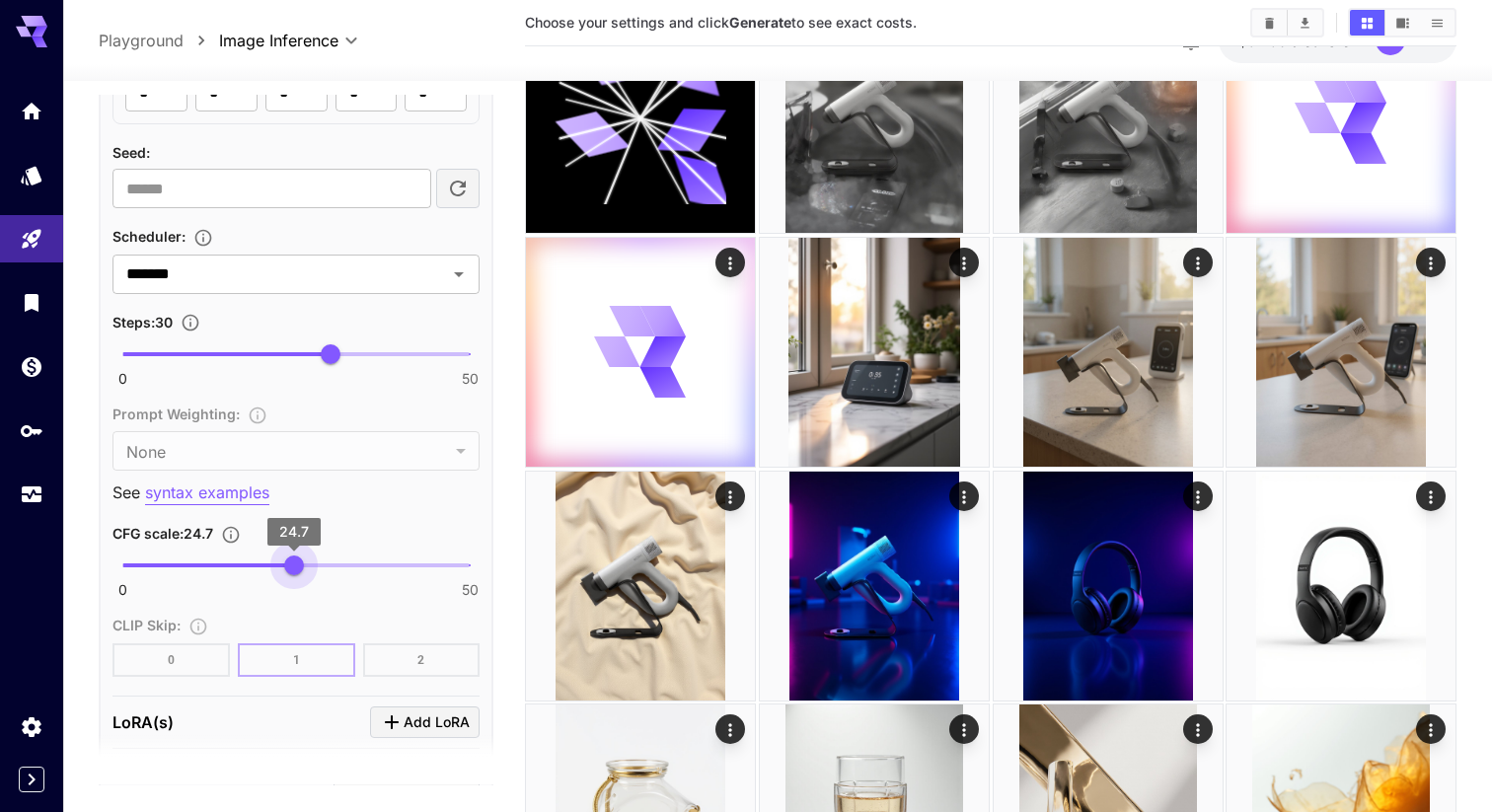 type on "****" 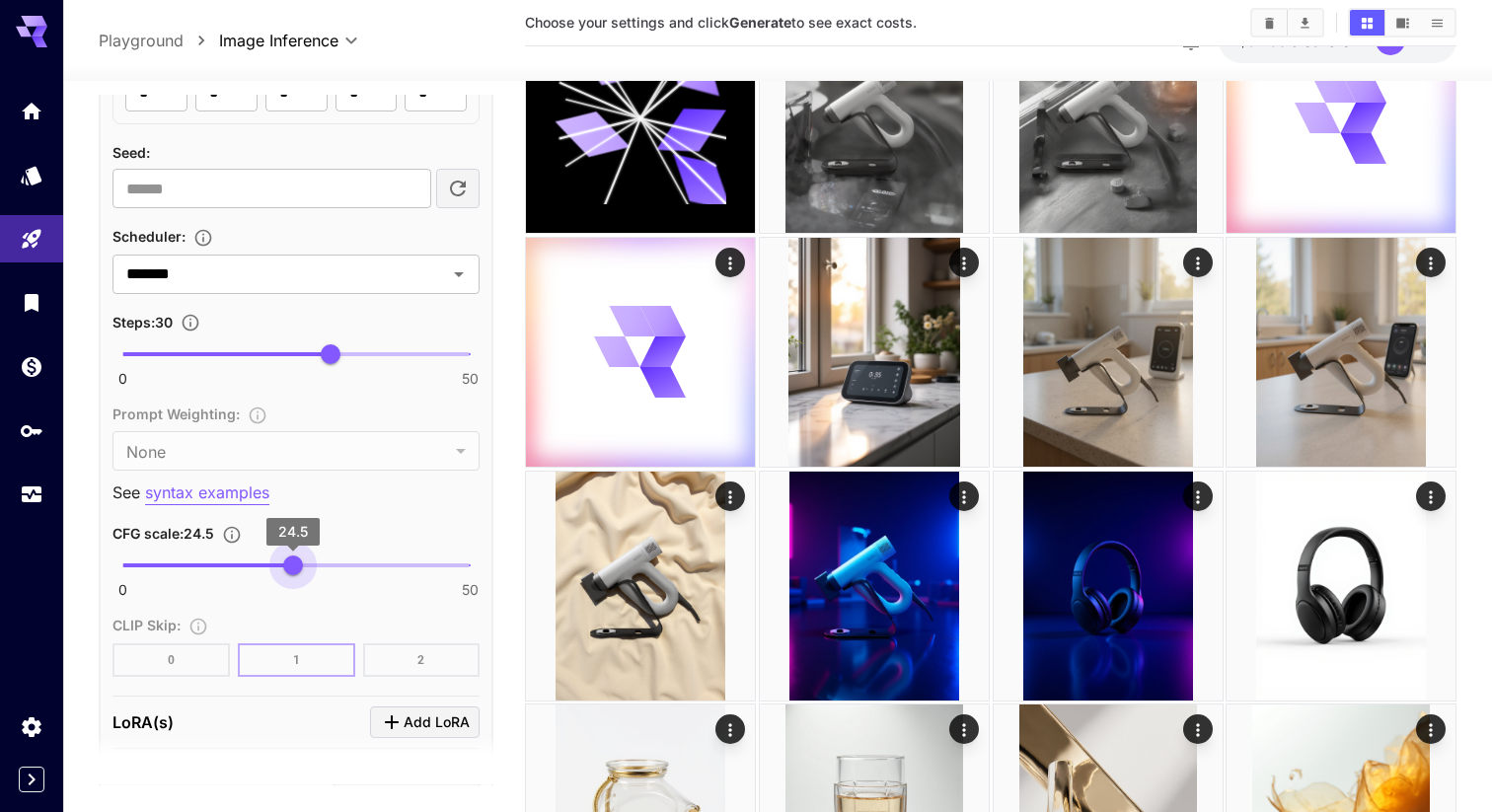 drag, startPoint x: 307, startPoint y: 564, endPoint x: 293, endPoint y: 575, distance: 17.804494 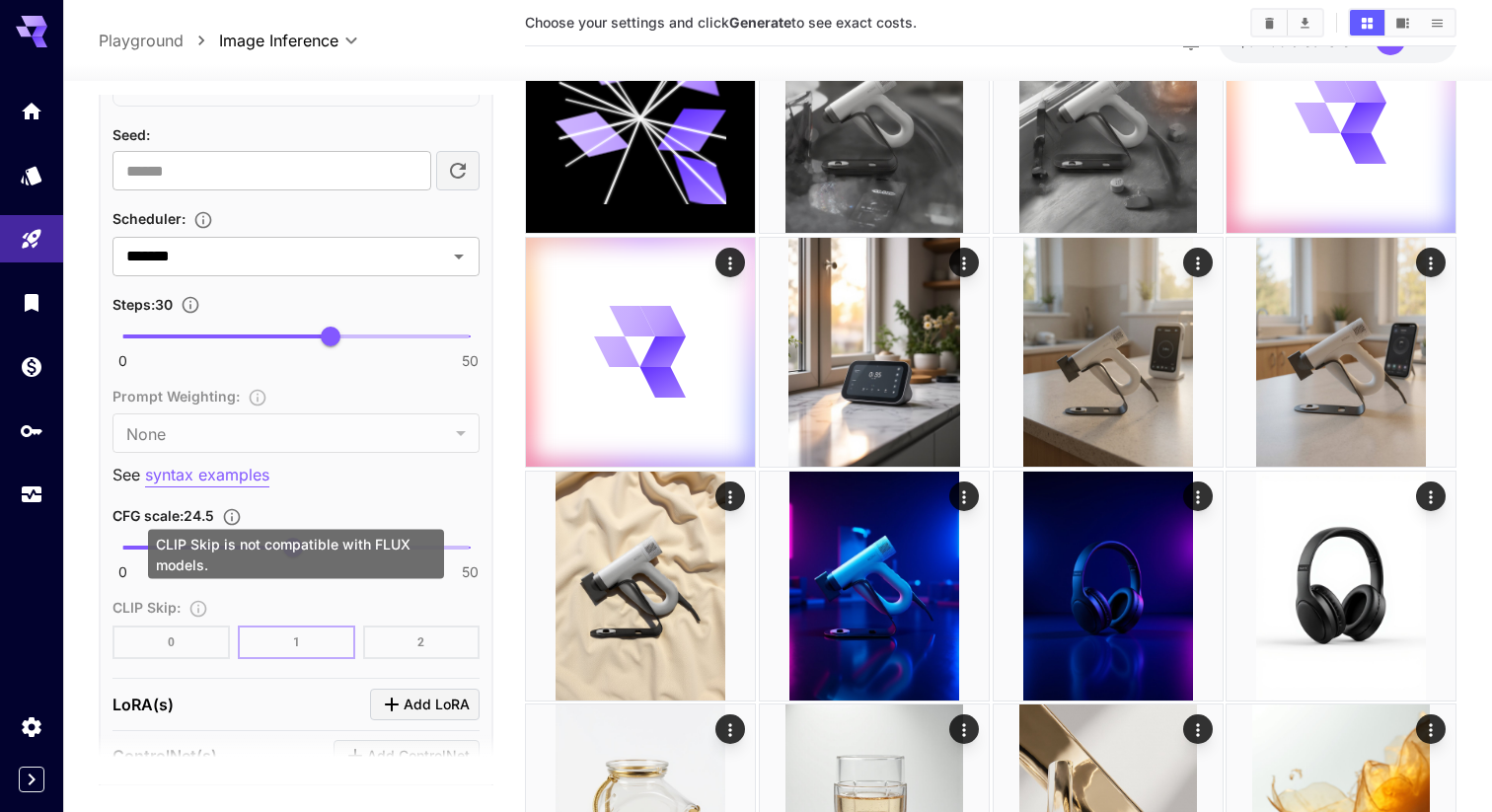 scroll, scrollTop: 1625, scrollLeft: 0, axis: vertical 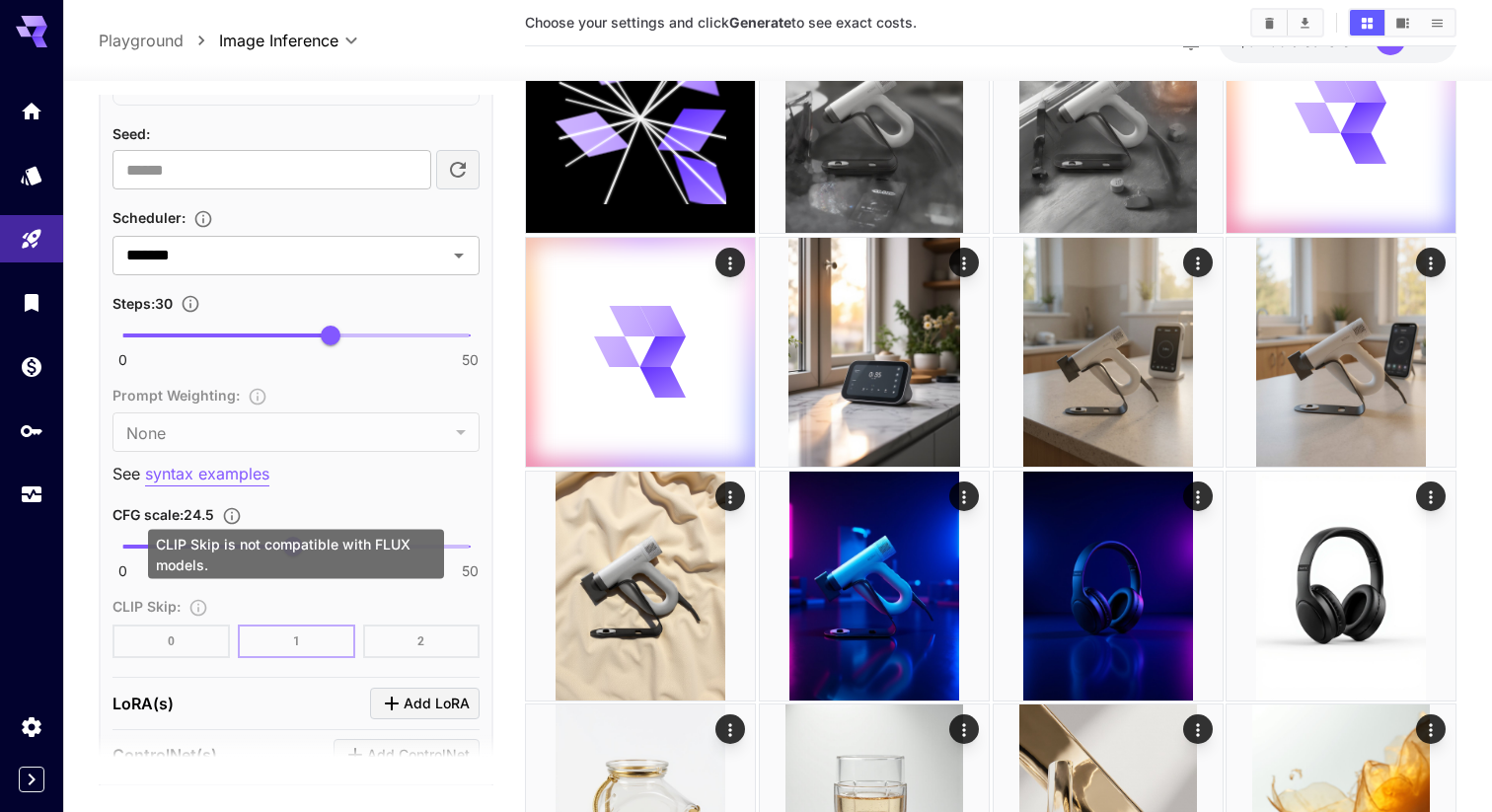 click on "CLIP Skip :  0 1 2" at bounding box center (296, 626) 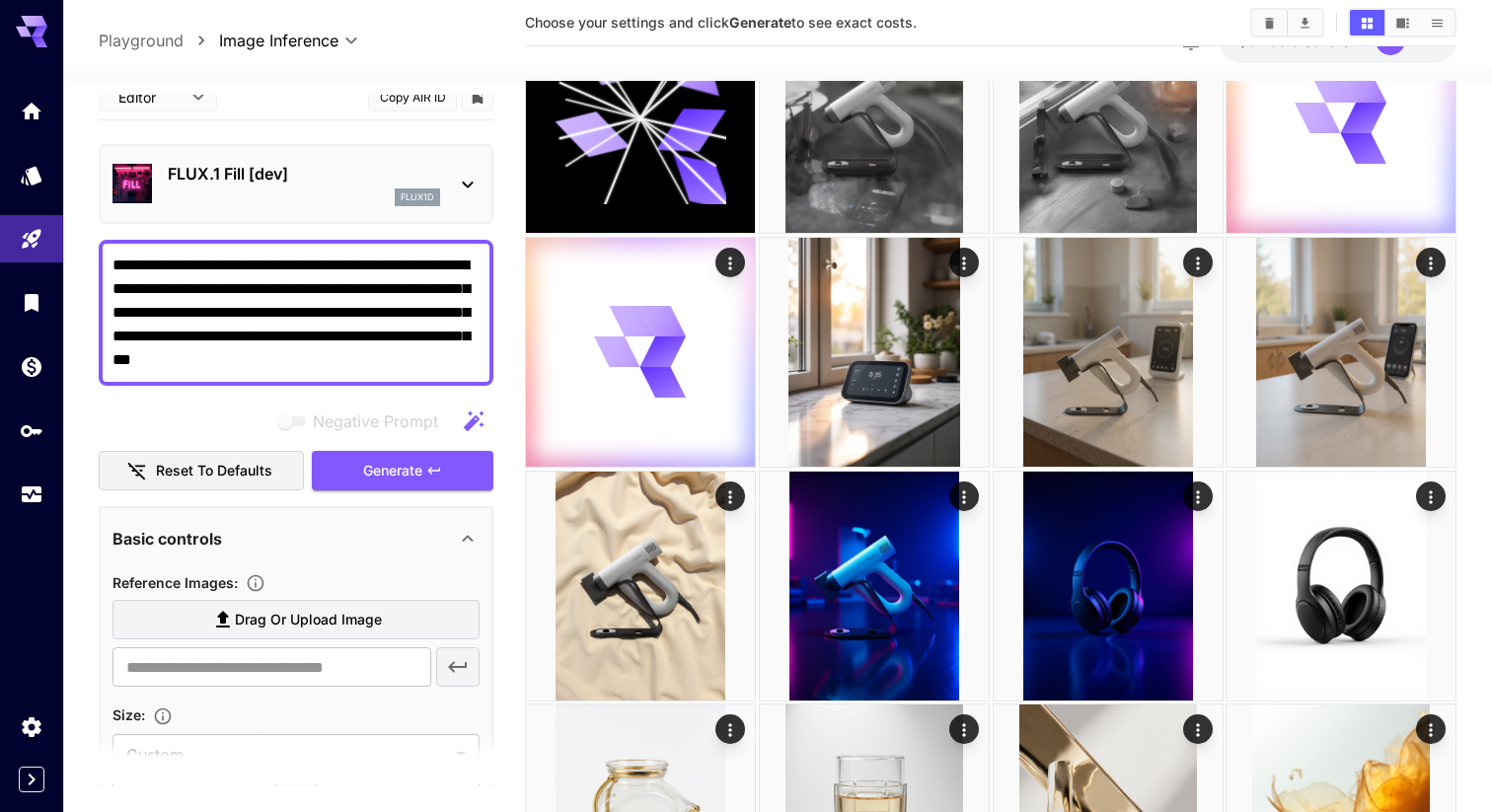 scroll, scrollTop: 0, scrollLeft: 0, axis: both 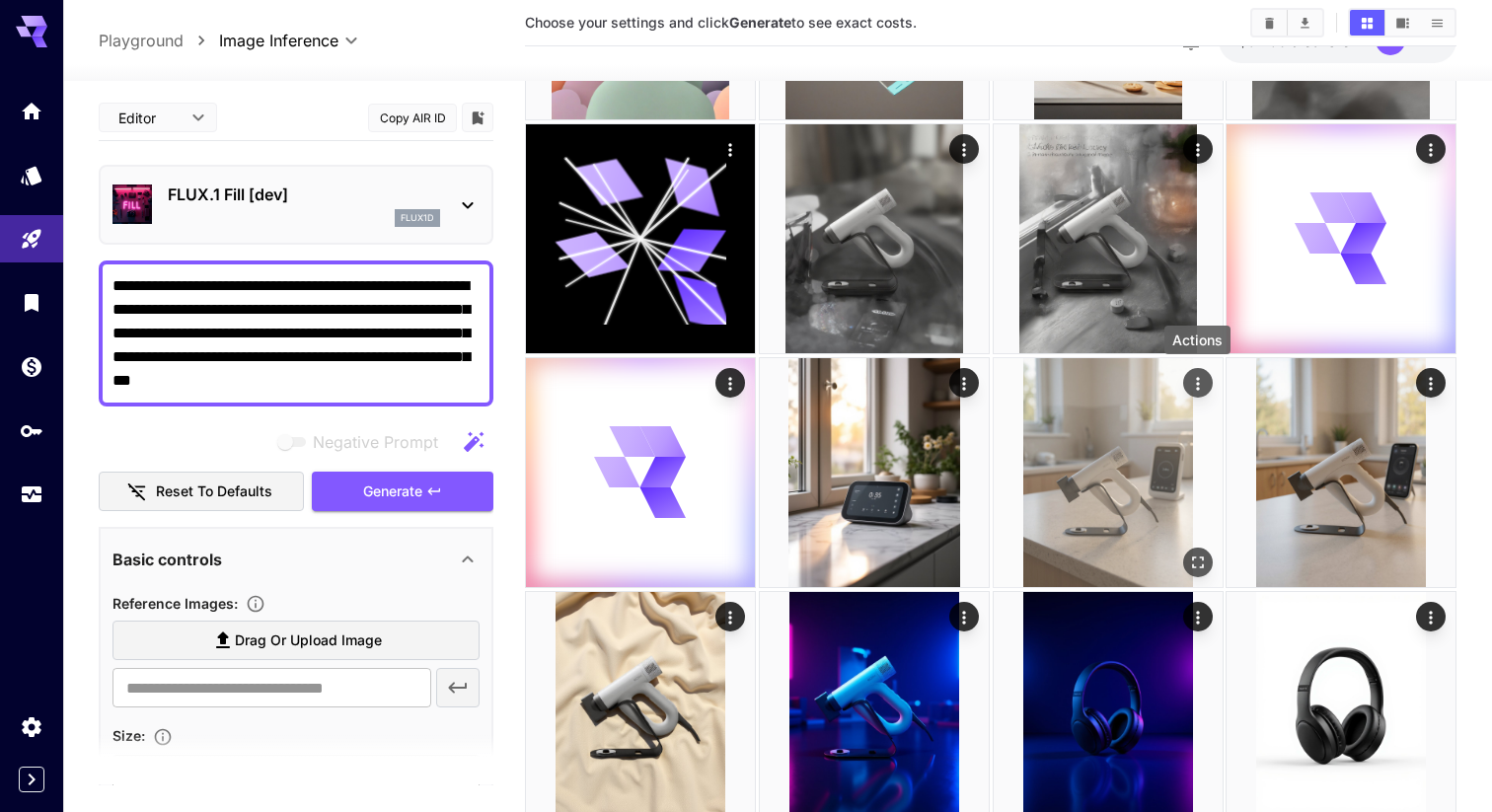 click 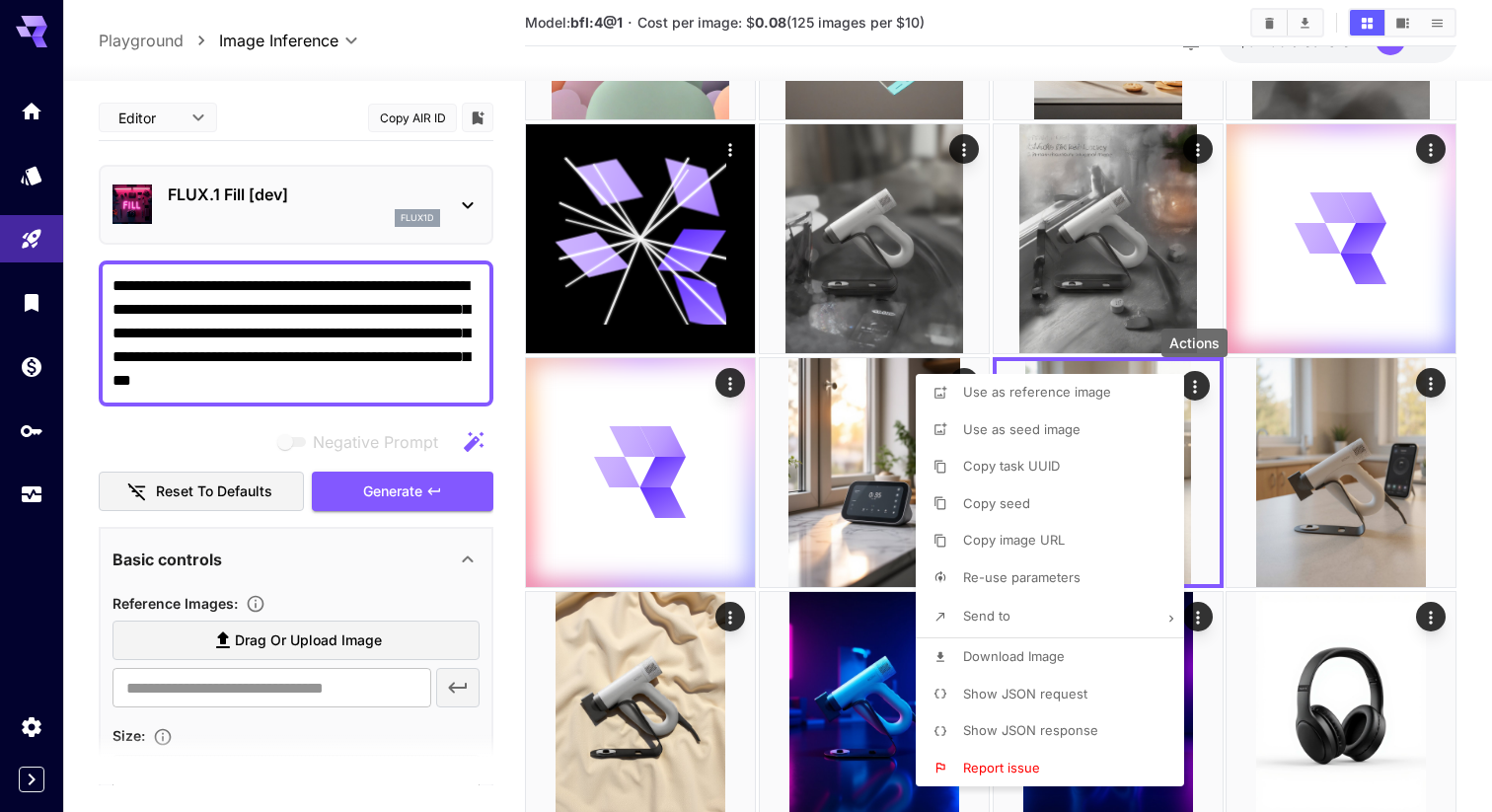 click on "Show JSON request" at bounding box center (1056, 695) 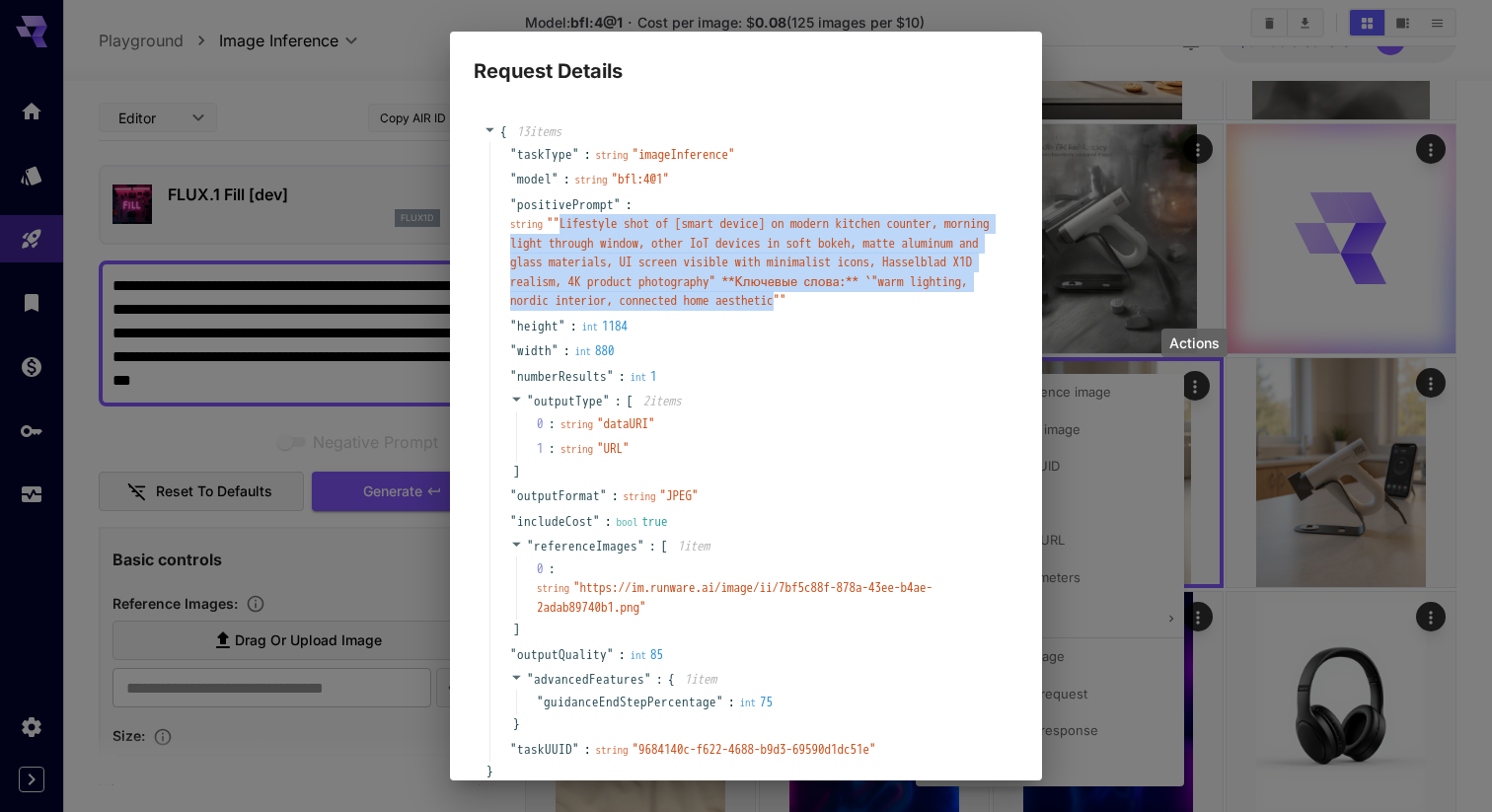 drag, startPoint x: 827, startPoint y: 318, endPoint x: 567, endPoint y: 221, distance: 277.50495 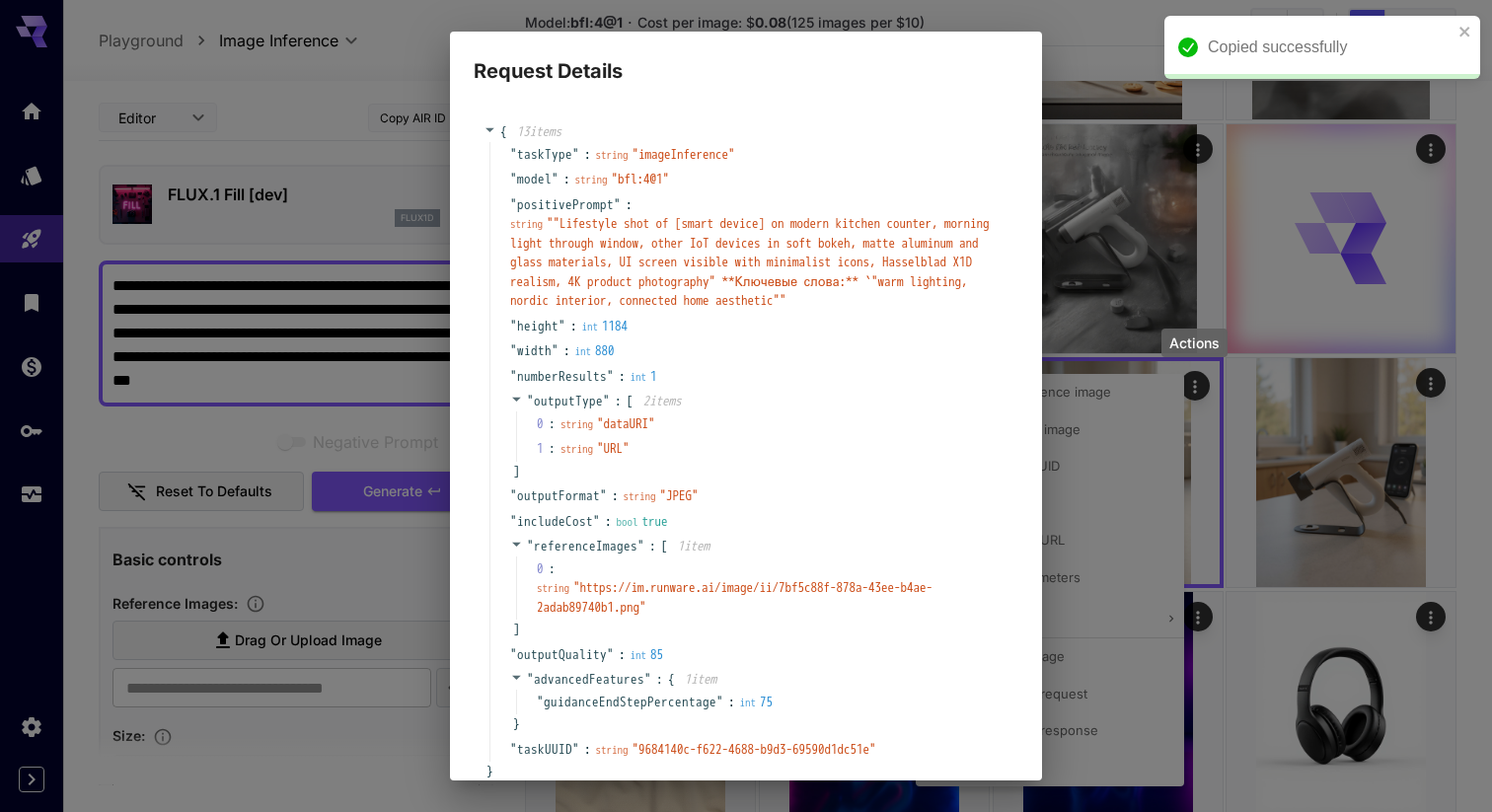 click on "Request Details { 13  item s " taskType " : string " imageInference " " model " : string " bfl:4@1 " " positivePrompt " : string " "Lifestyle shot of [smart device] on modern kitchen counter, morning light through window, other IoT devices in soft bokeh, matte aluminum and glass materials, UI screen visible with minimalist icons, Hasselblad X1D realism, 4K product photography"
**Ключевые слова:** `"warm lighting, nordic interior, connected home aesthetic" " " height " : int 1184 " width " : int 880 " numberResults " : int 1 " outputType " : [ 2  item s 0 : string " dataURI " 1 : string " URL " ] " outputFormat " : string " JPEG " " includeCost " : bool true " referenceImages " : [ 1  item 0 : string " https://im.runware.ai/image/ii/7bf5c88f-878a-43ee-b4ae-2adab89740b1.png " ] " outputQuality " : int 85 " advancedFeatures " : { 1  item " guidanceEndStepPercentage " : int 75 } " taskUUID " : string " 9684140c-f622-4688-b9d3-69590d1dc51e " } Copy Cancel" at bounding box center [746, 406] 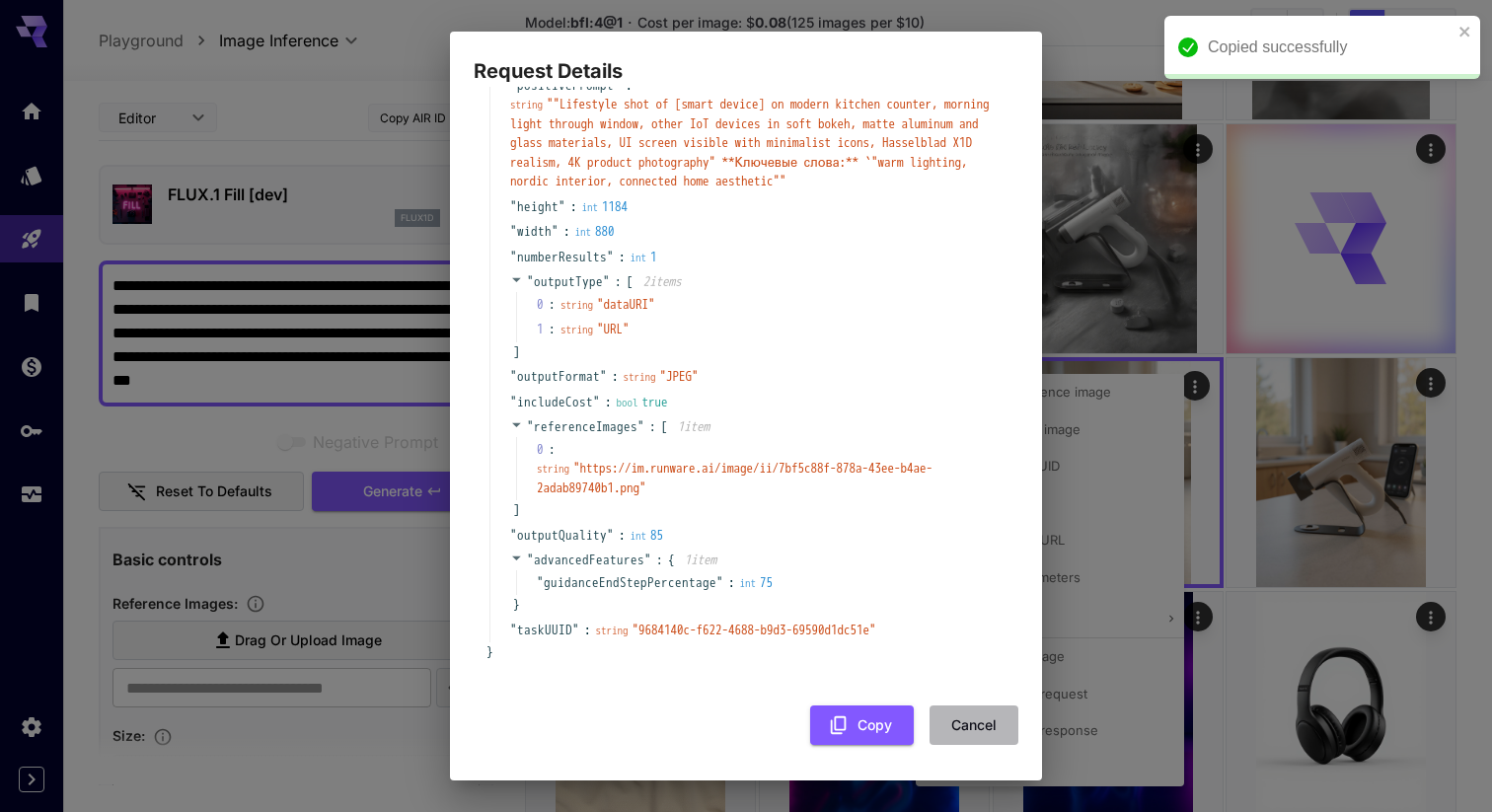 click on "Cancel" at bounding box center (974, 725) 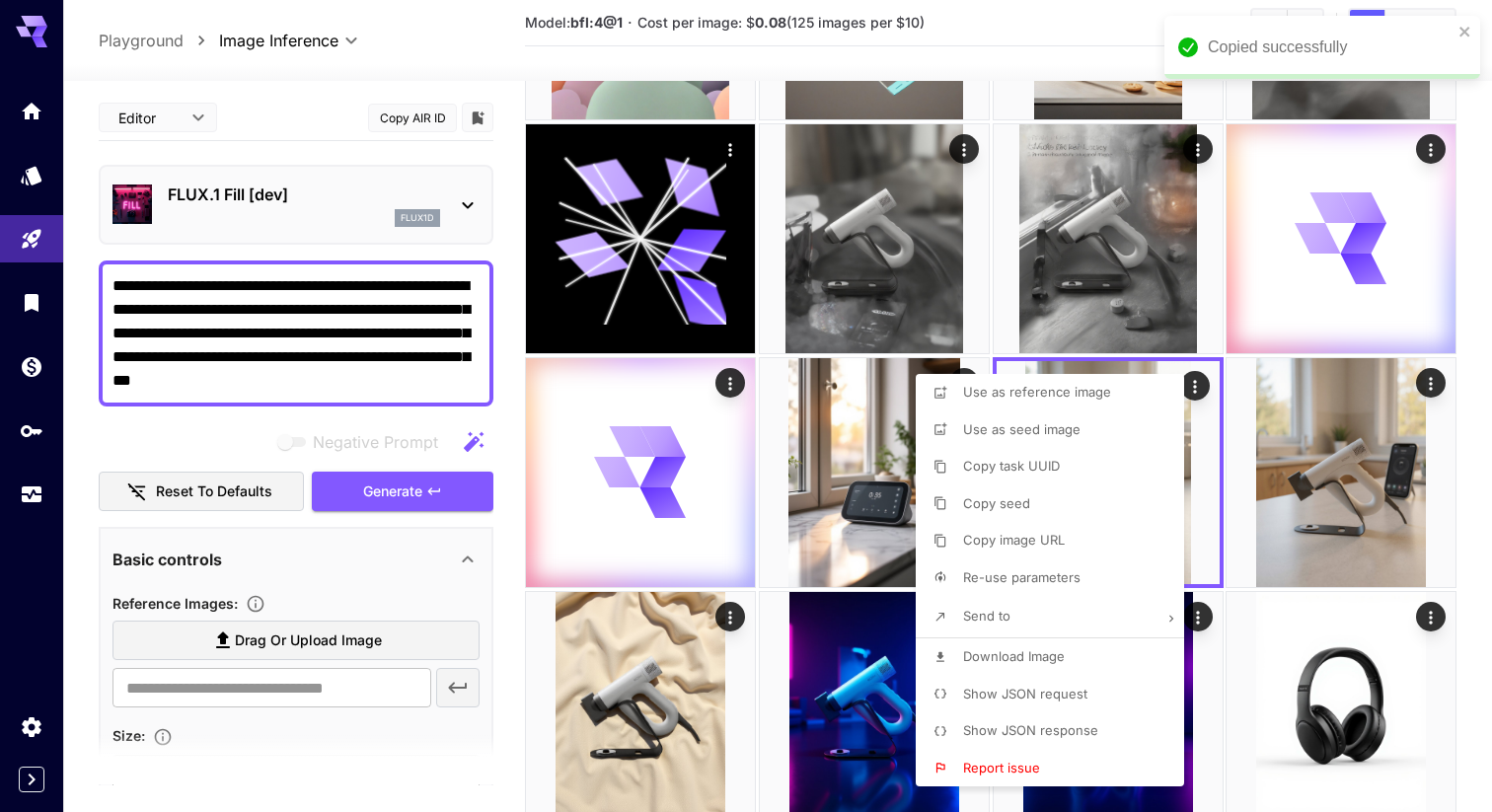click at bounding box center [746, 406] 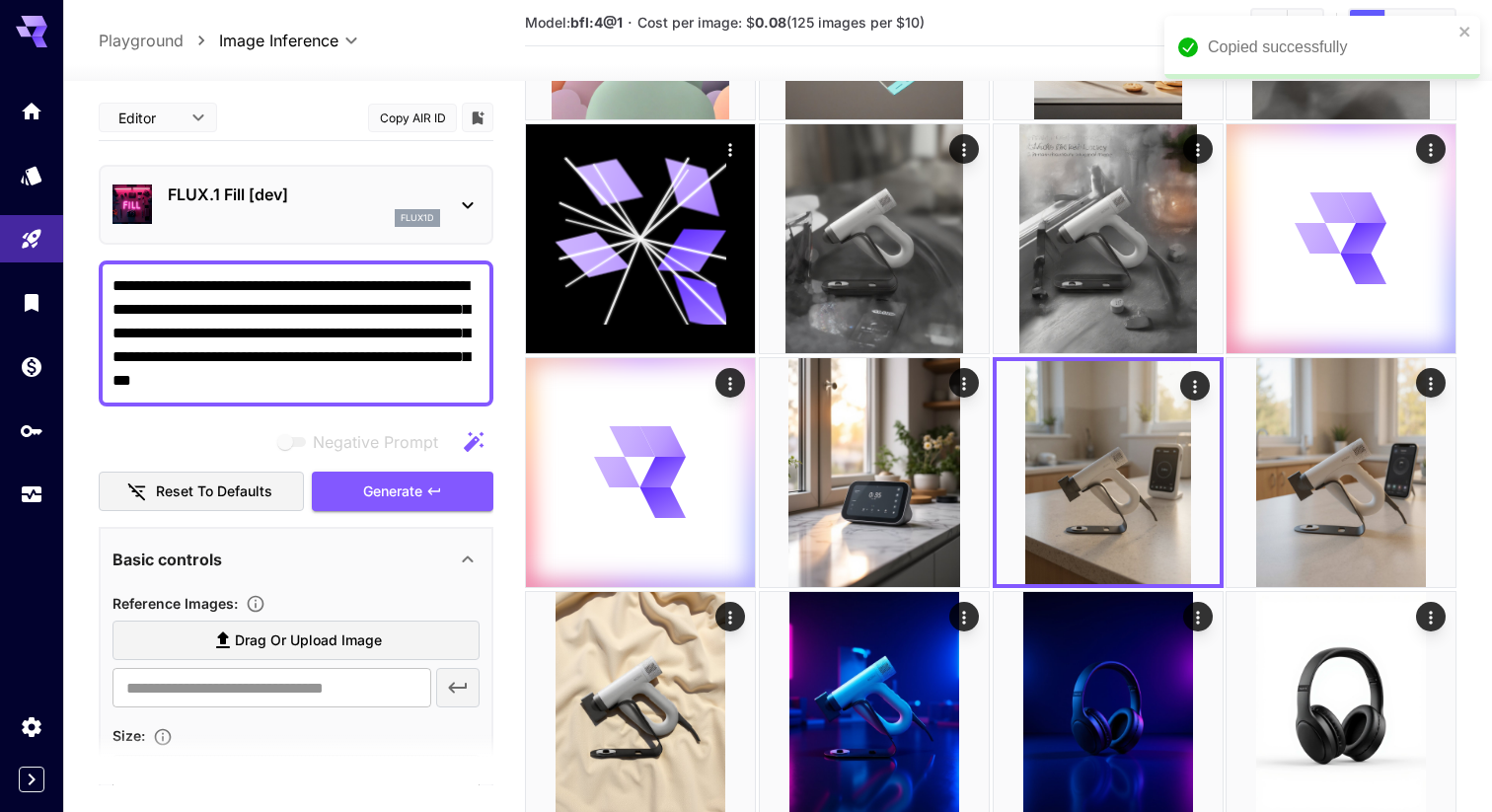 click on "**********" at bounding box center [296, 333] 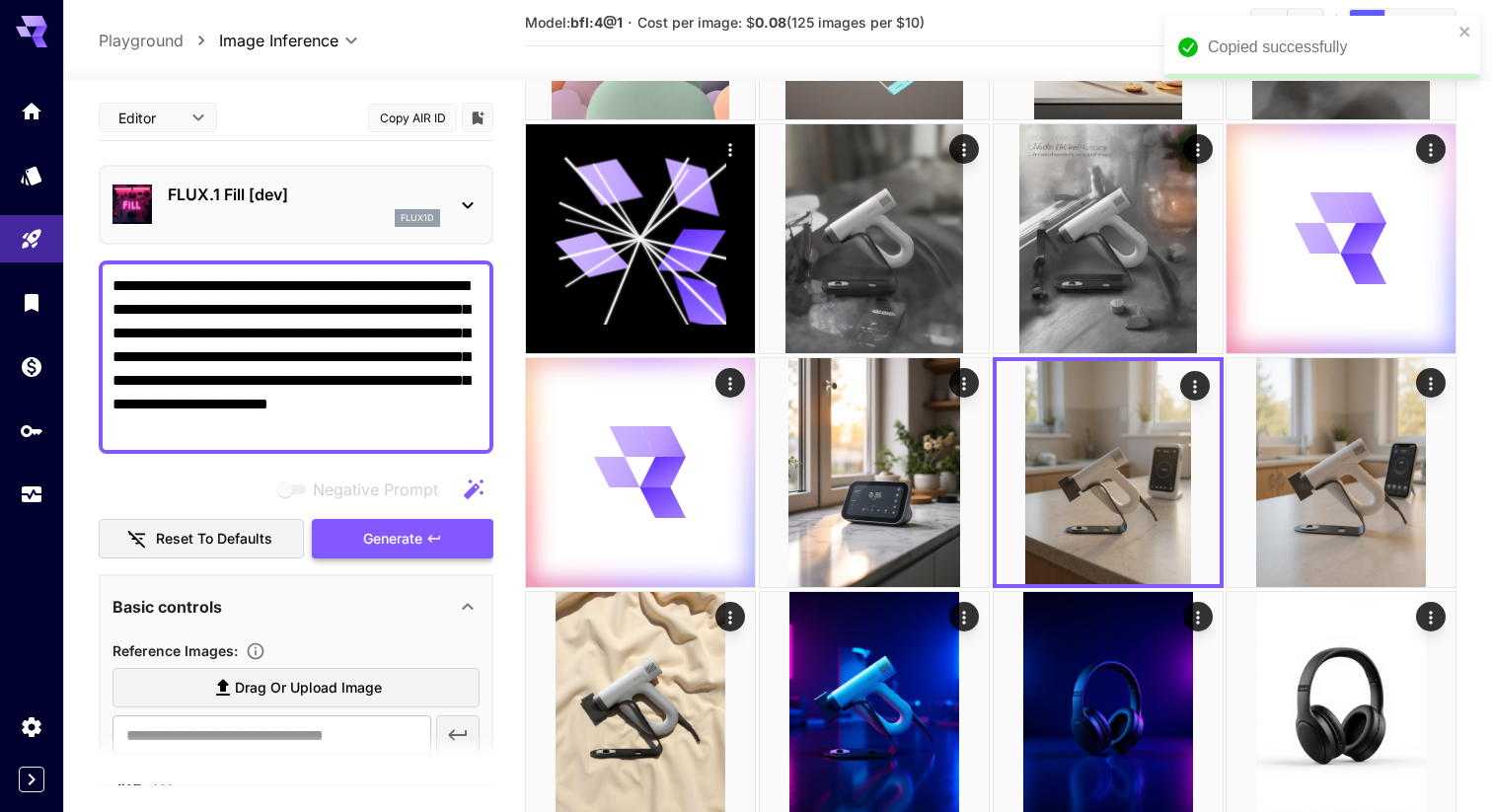 click on "Generate" at bounding box center (393, 539) 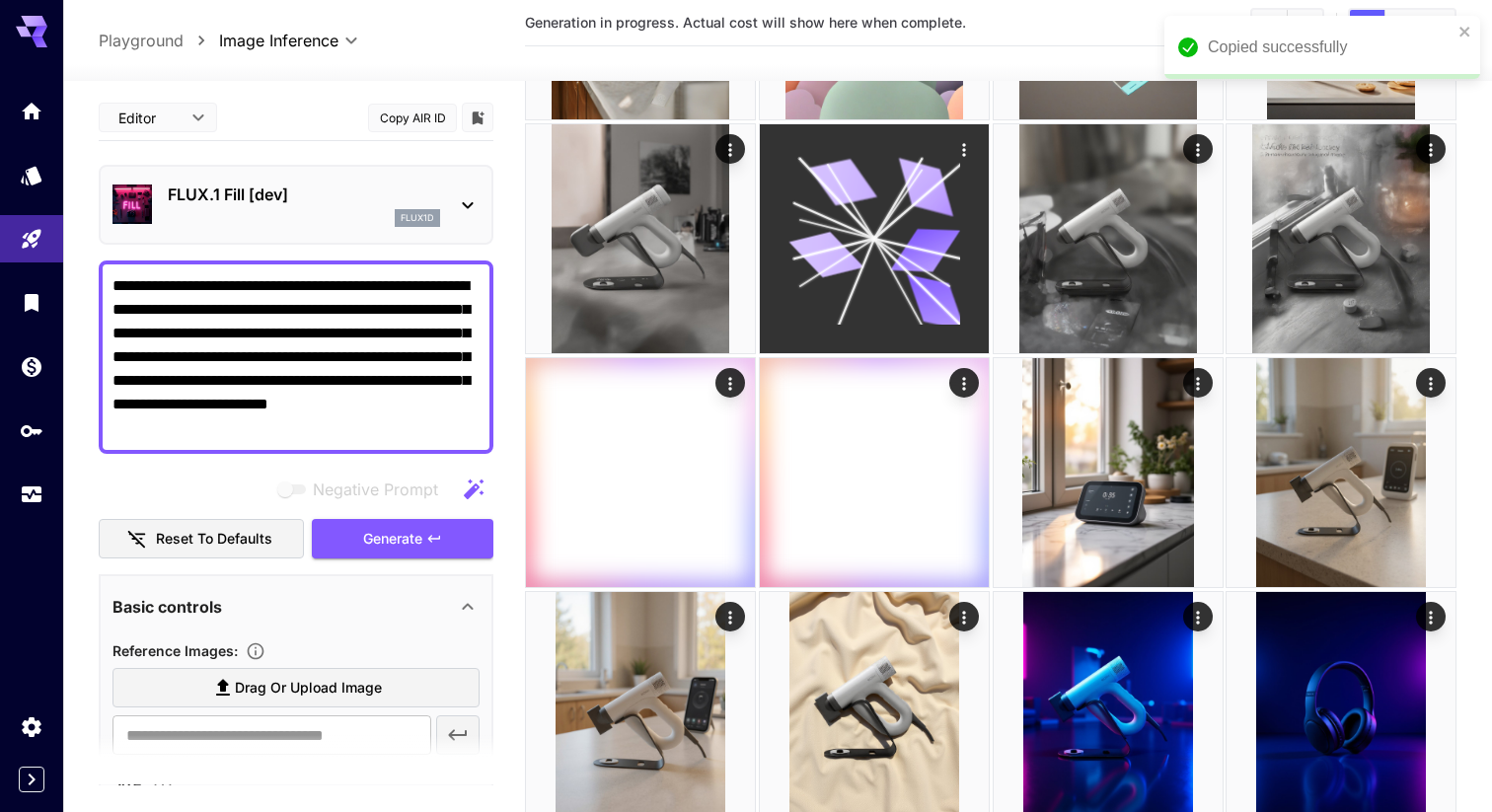 scroll, scrollTop: 0, scrollLeft: 0, axis: both 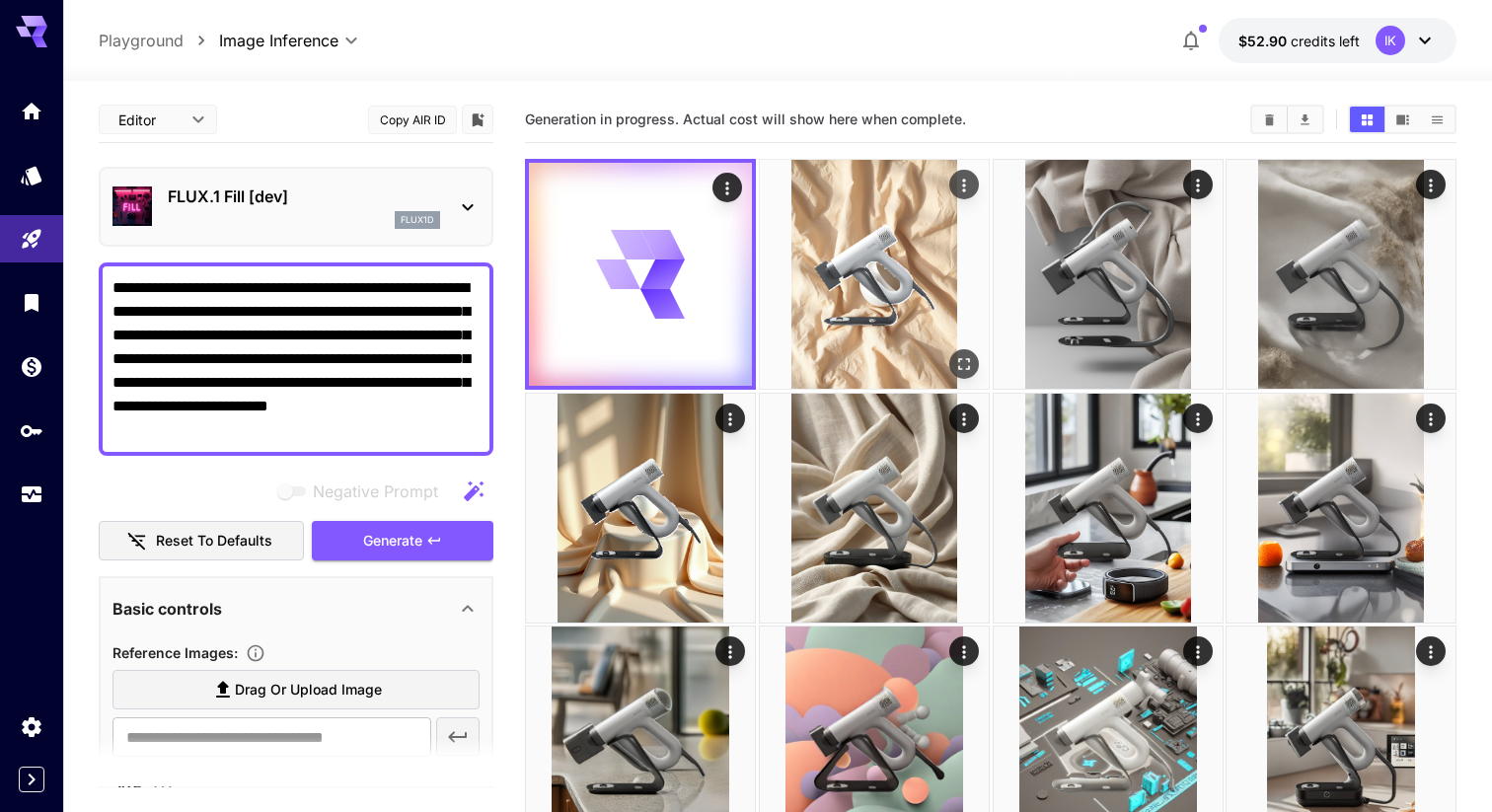 click at bounding box center (874, 274) 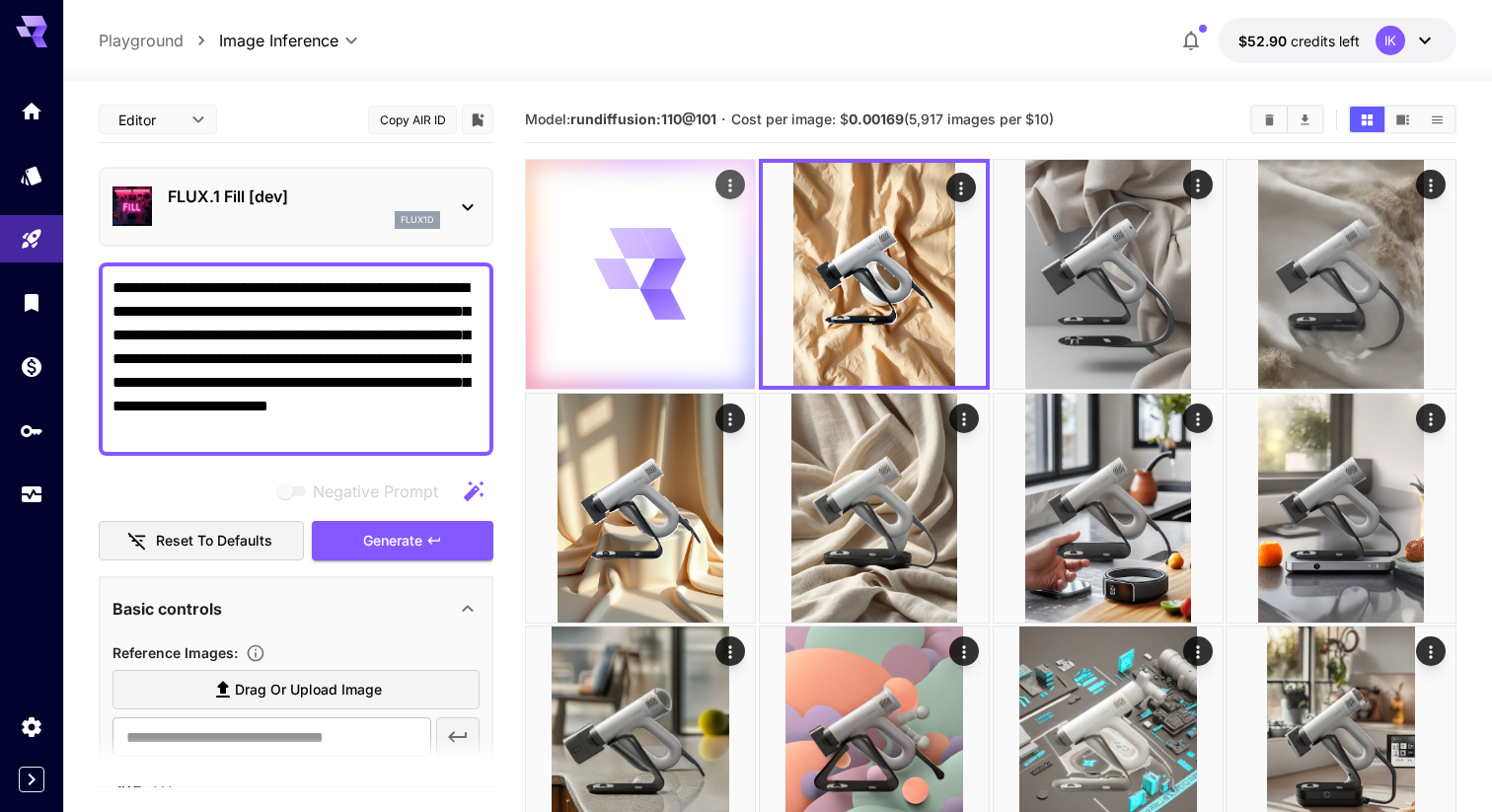 click 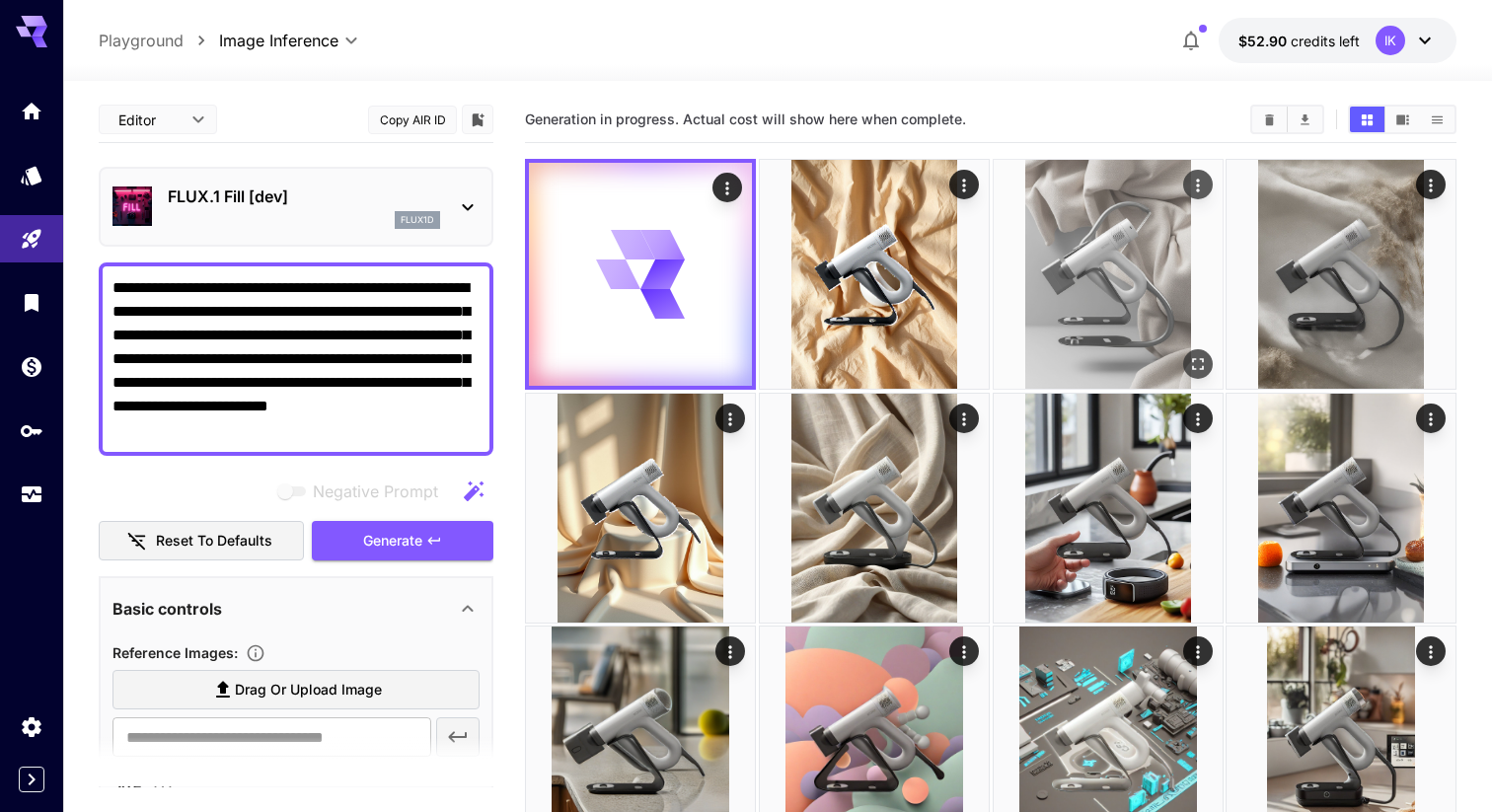 click at bounding box center (1108, 274) 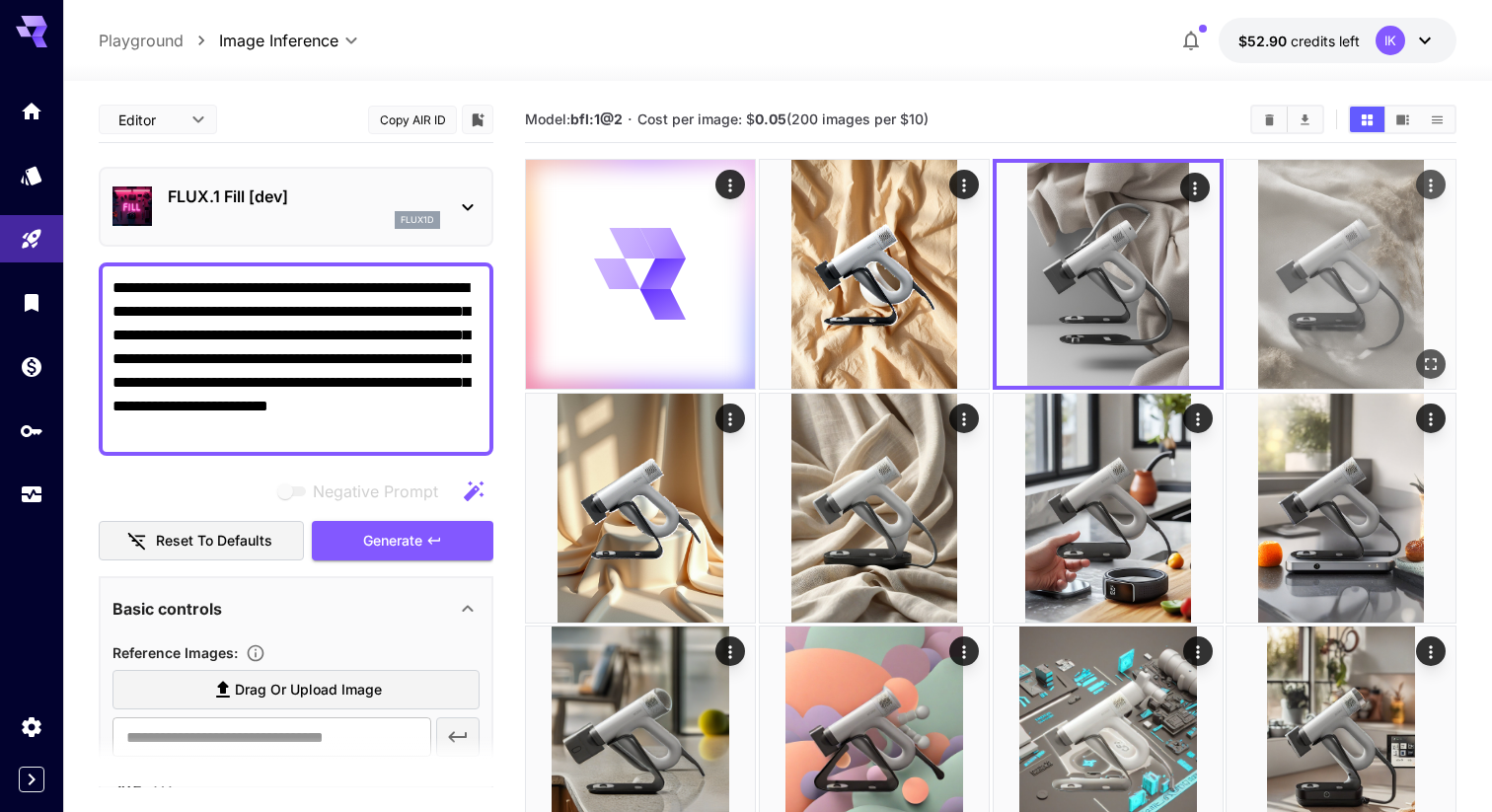click at bounding box center [1341, 274] 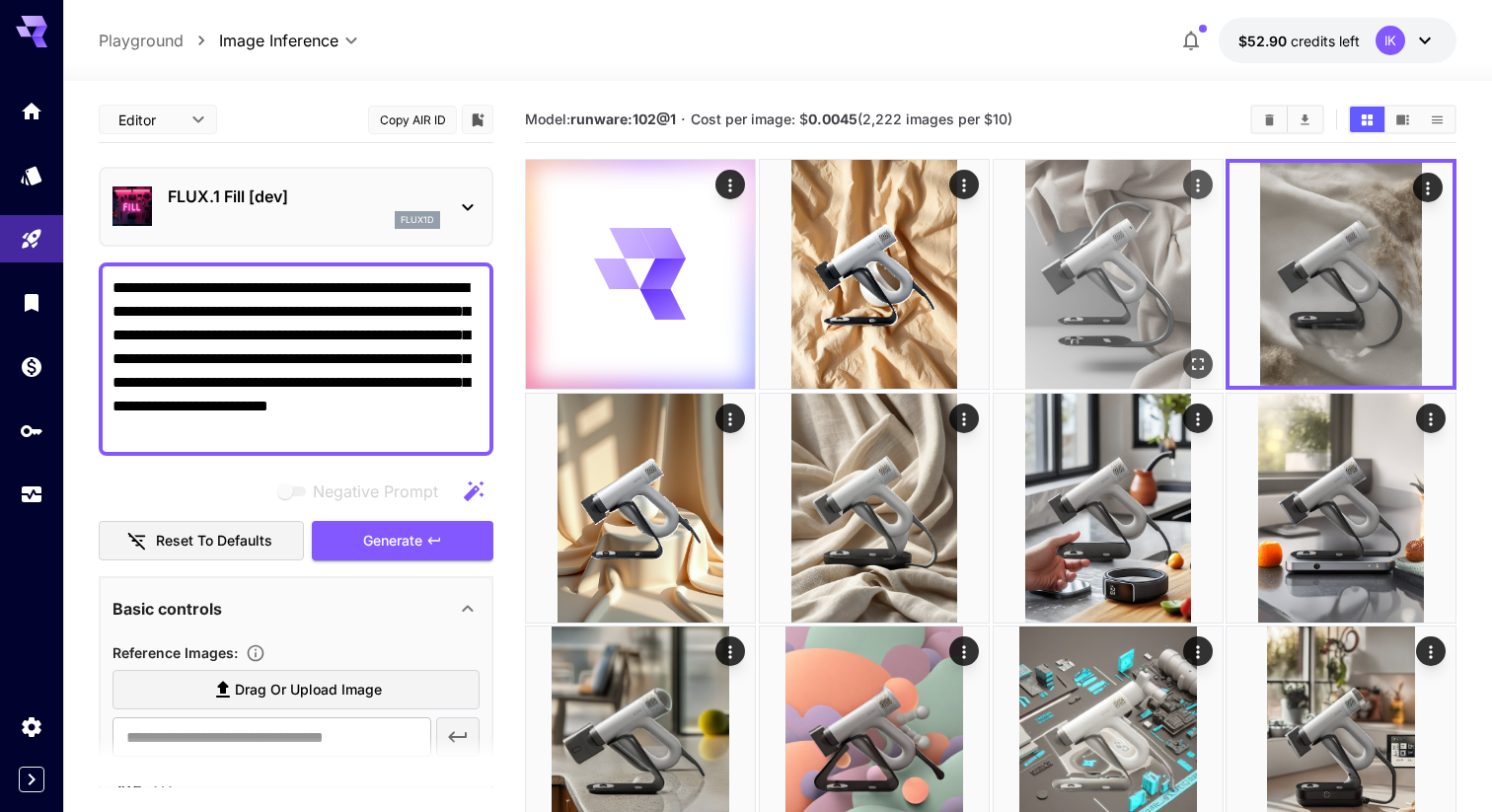click at bounding box center [1108, 274] 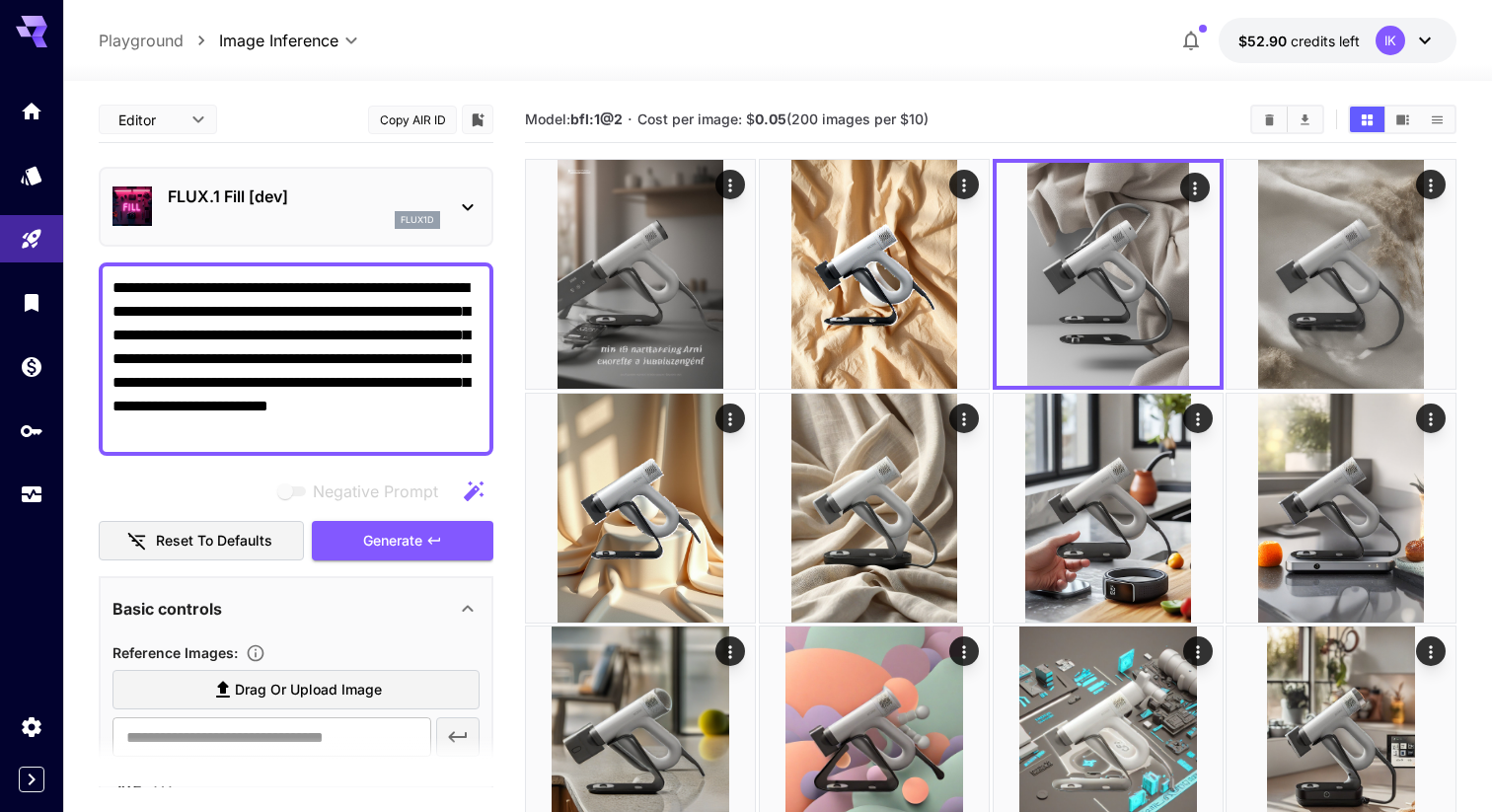 click at bounding box center [640, 274] 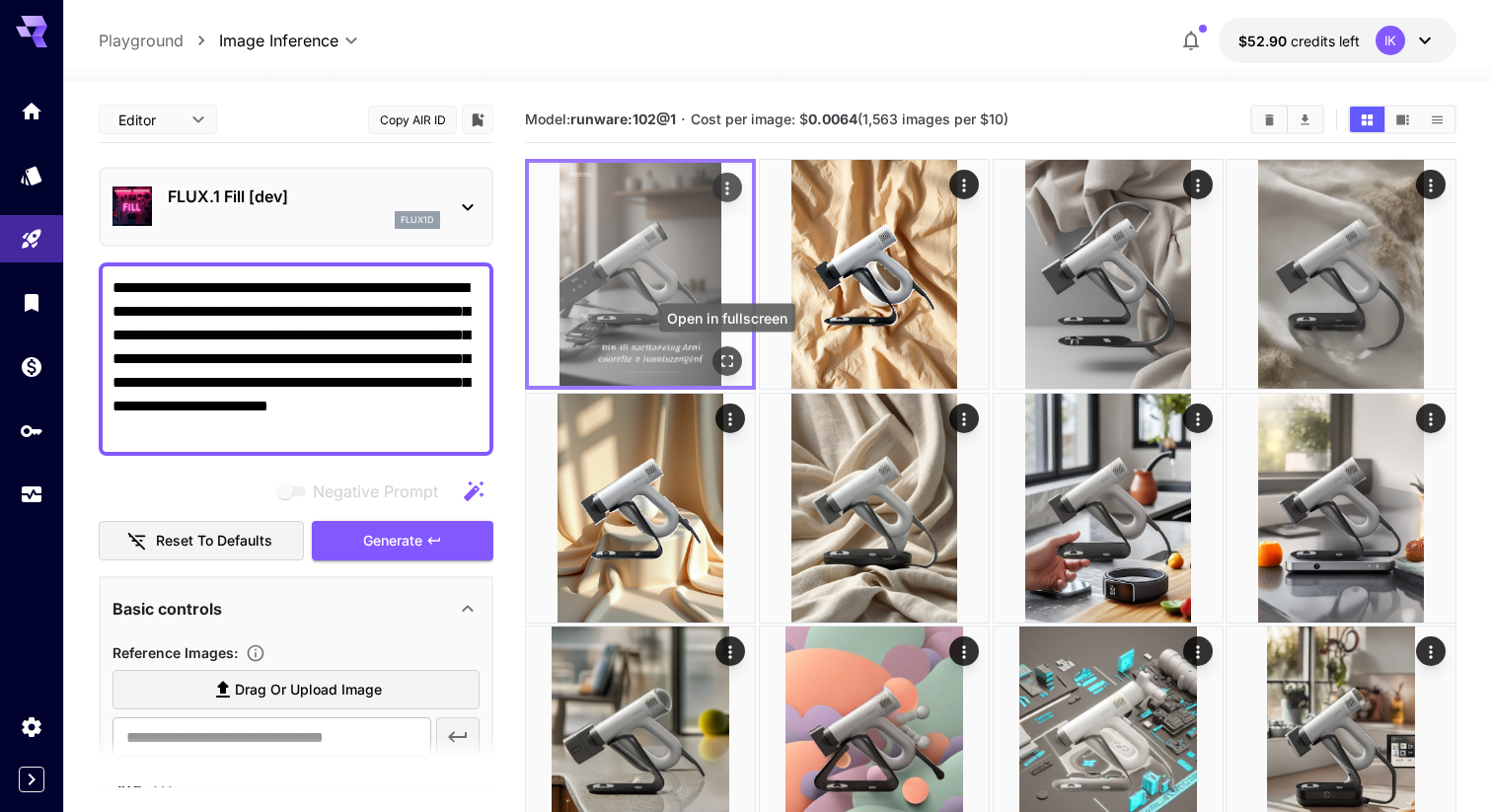 click 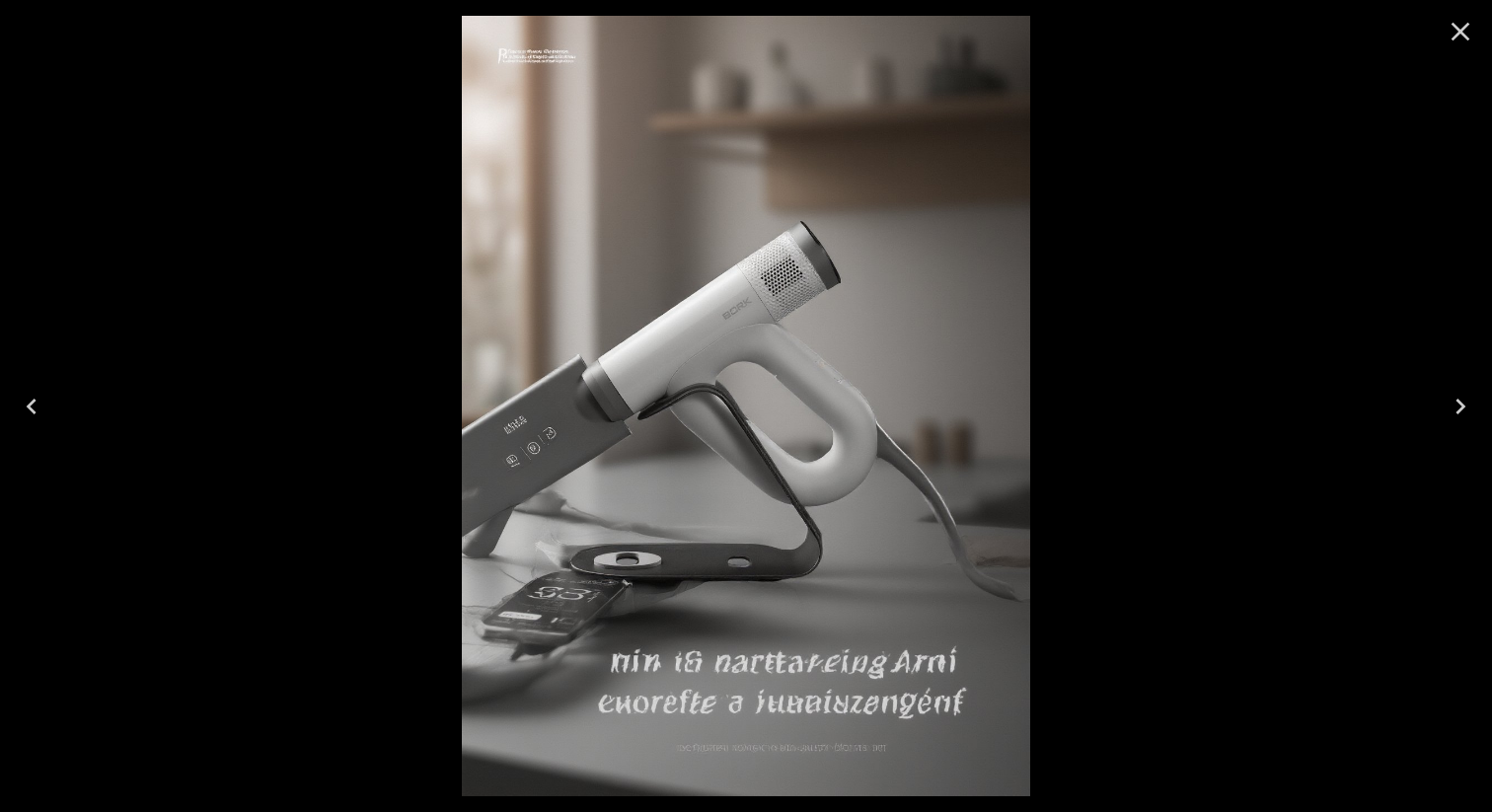 click 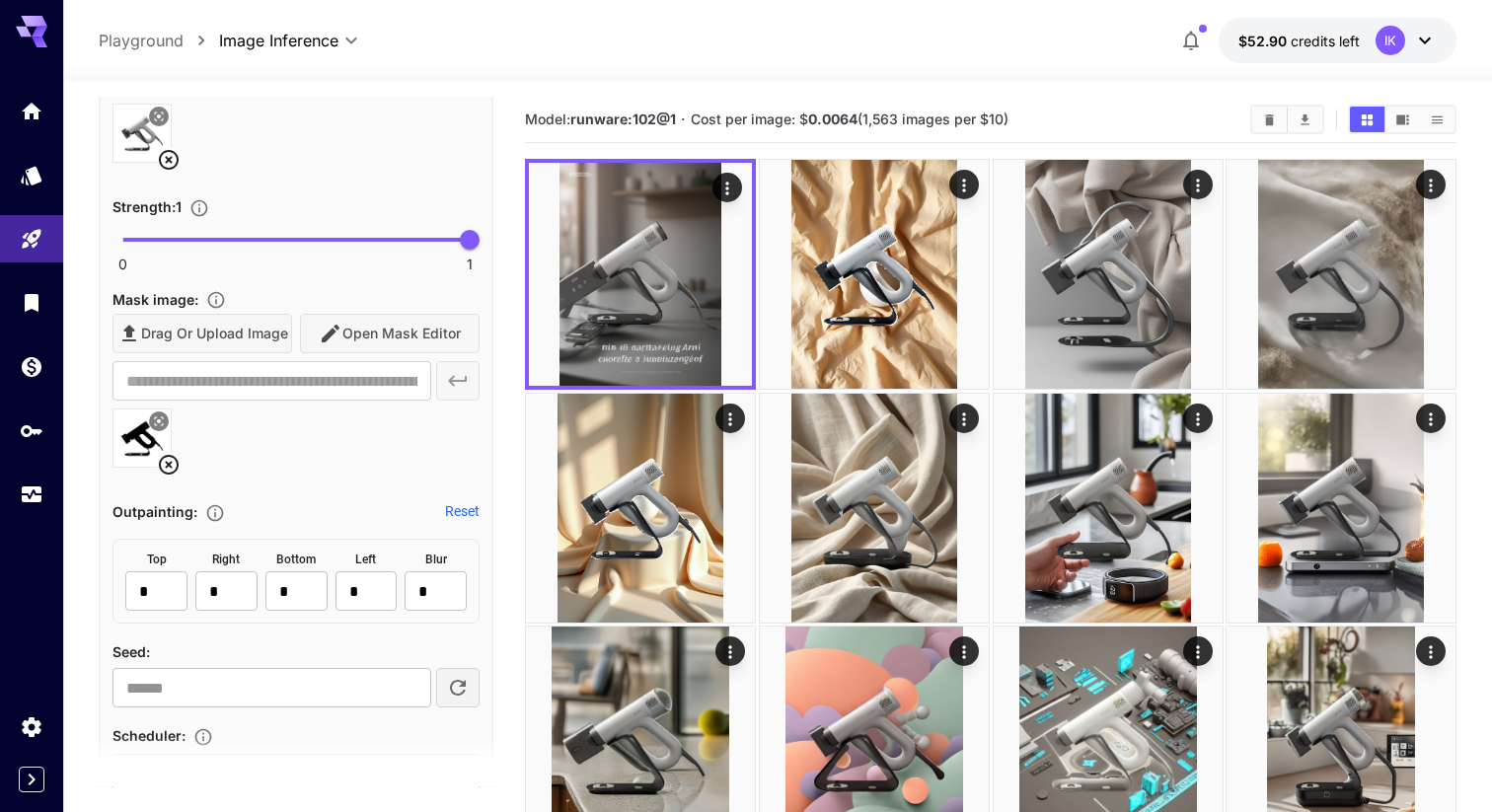 scroll, scrollTop: 1145, scrollLeft: 0, axis: vertical 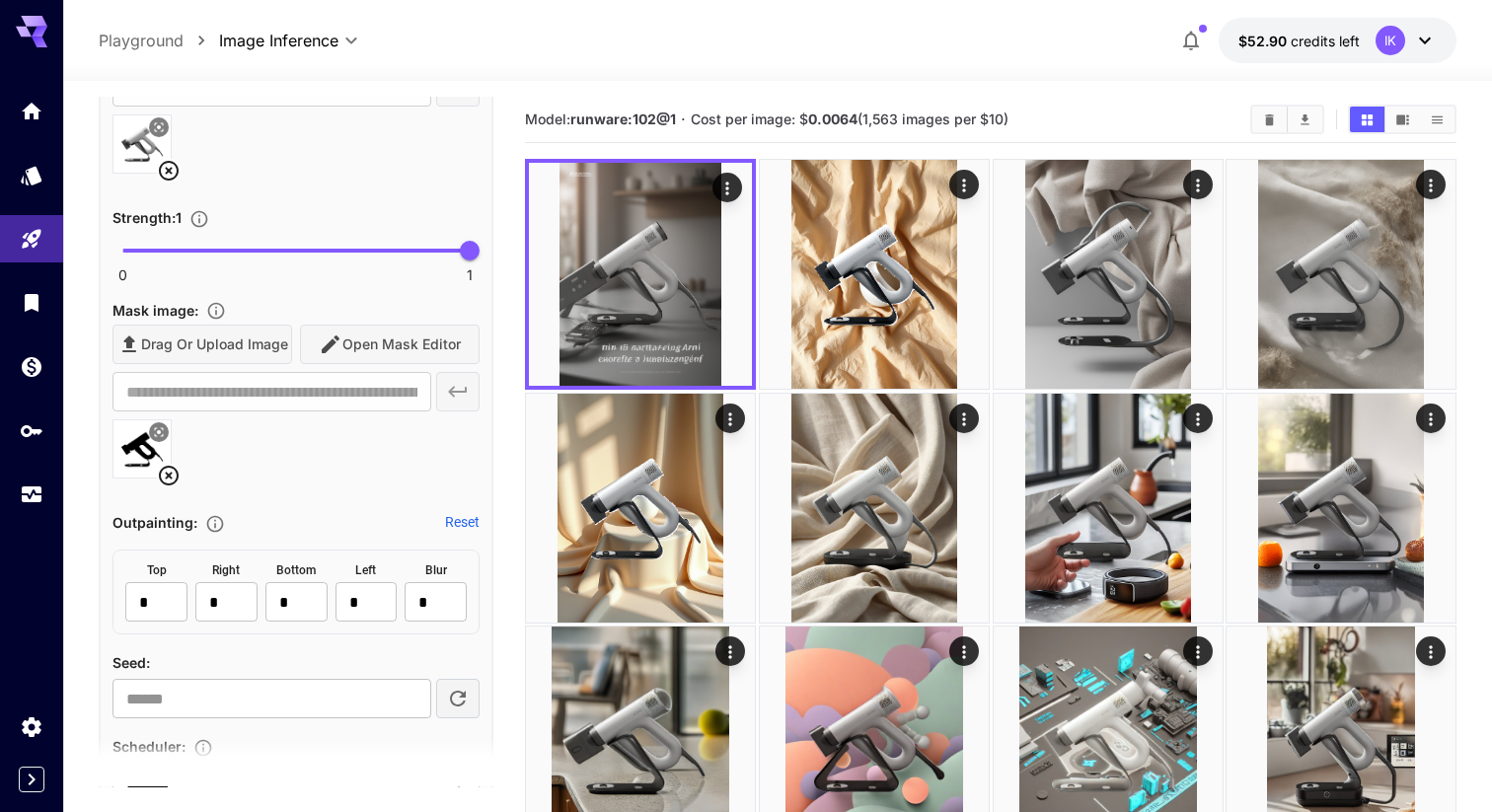 click at bounding box center [142, 449] 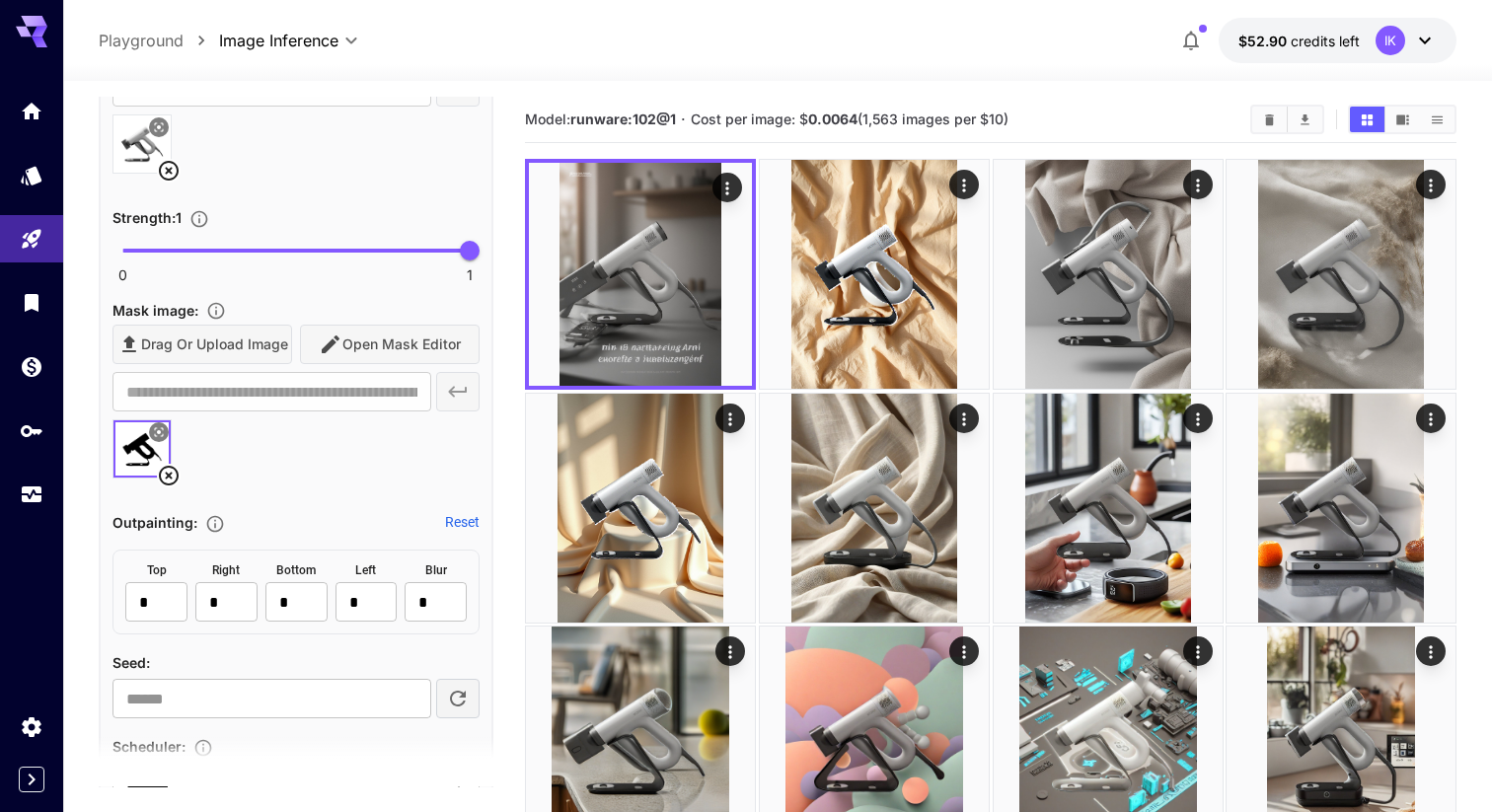 click 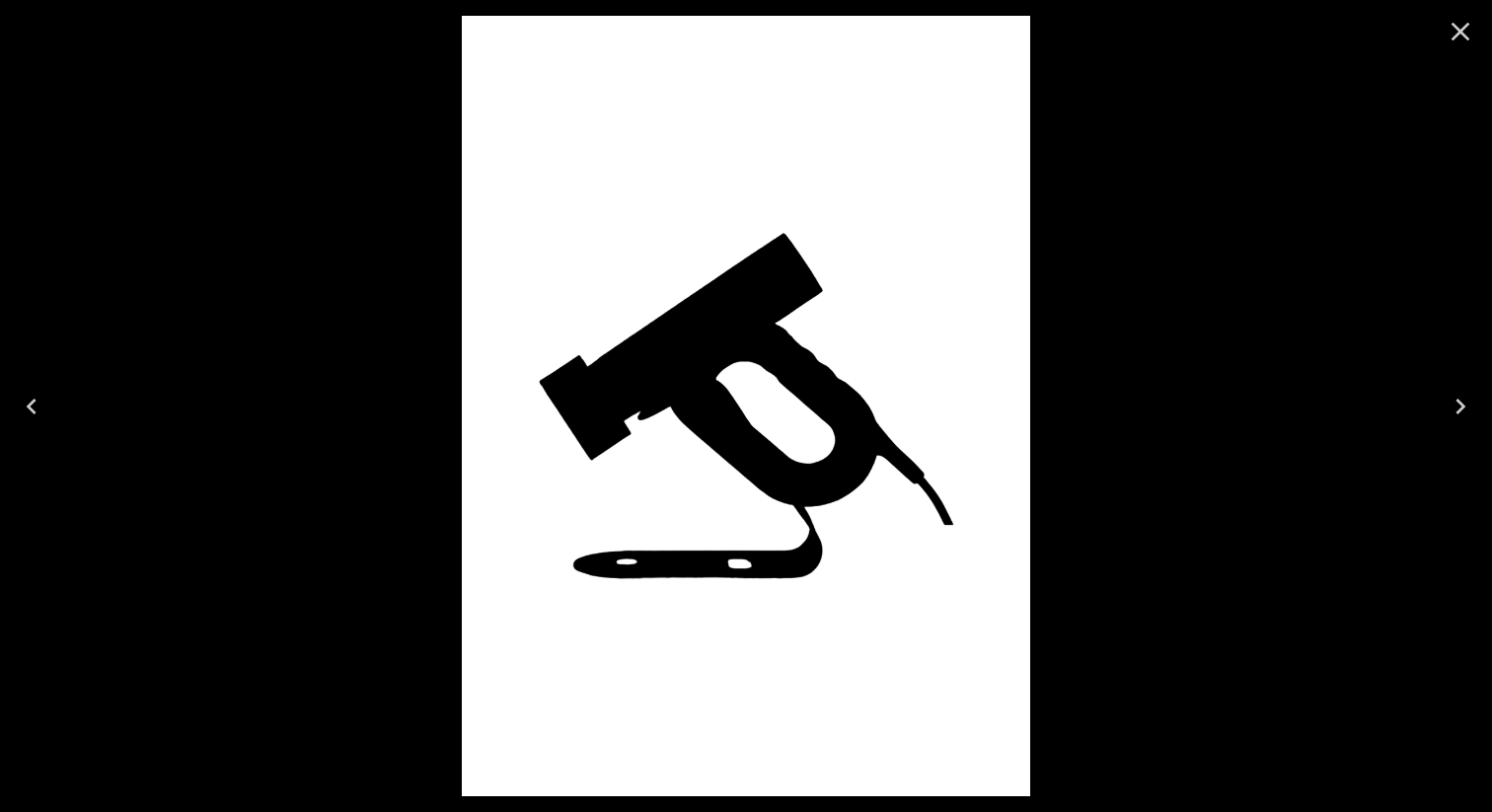 click at bounding box center (746, 406) 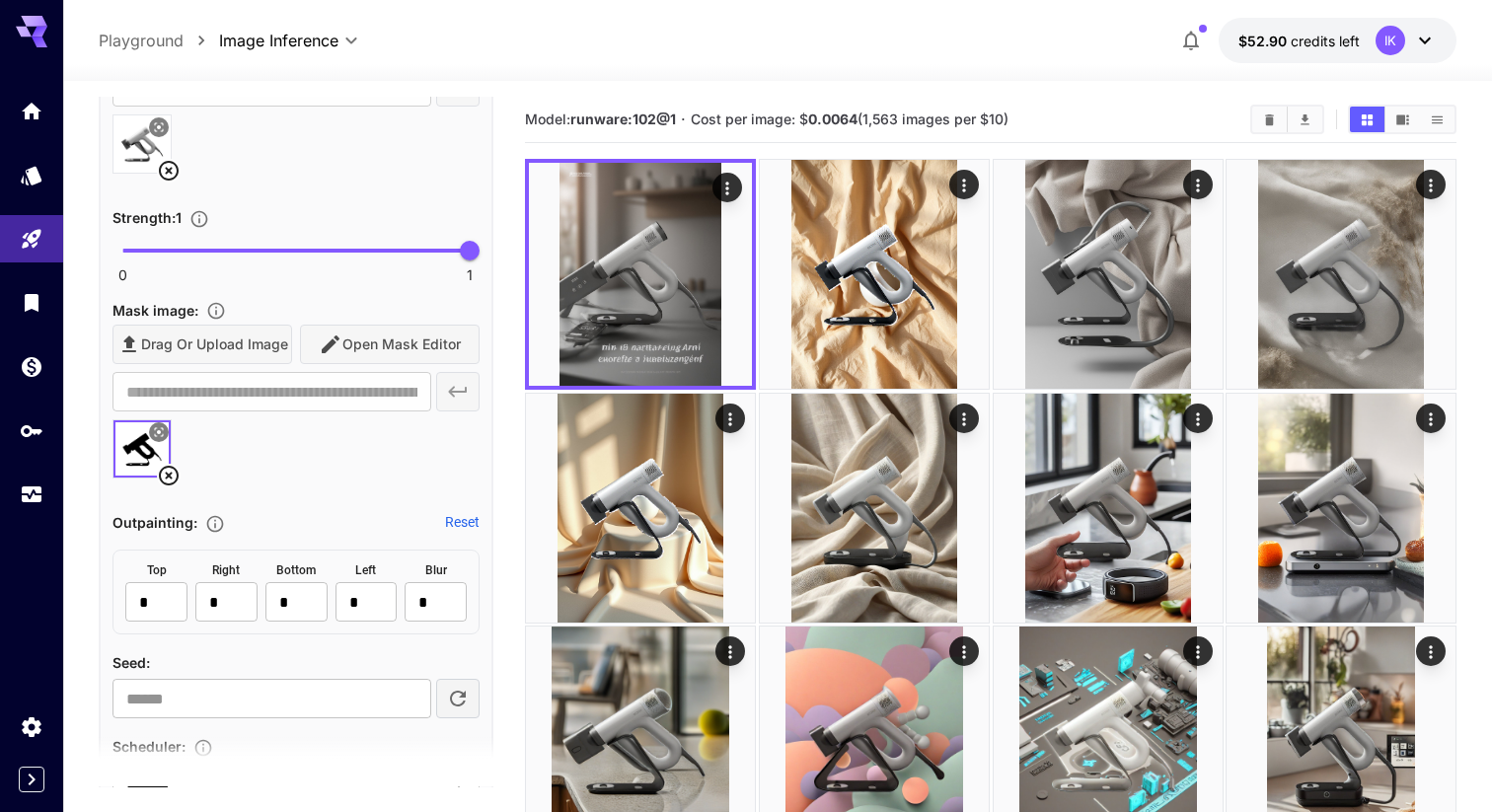 click 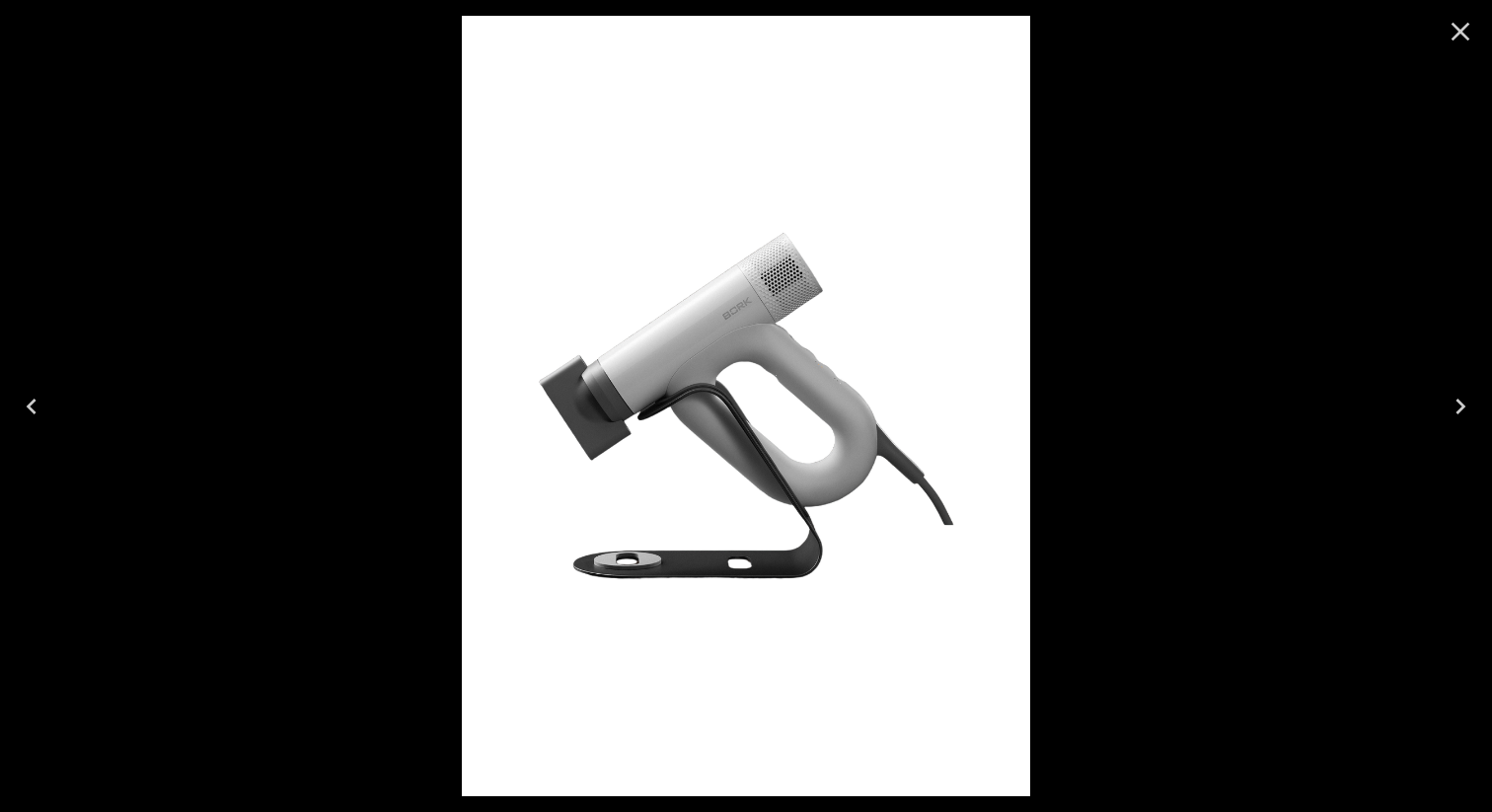 click 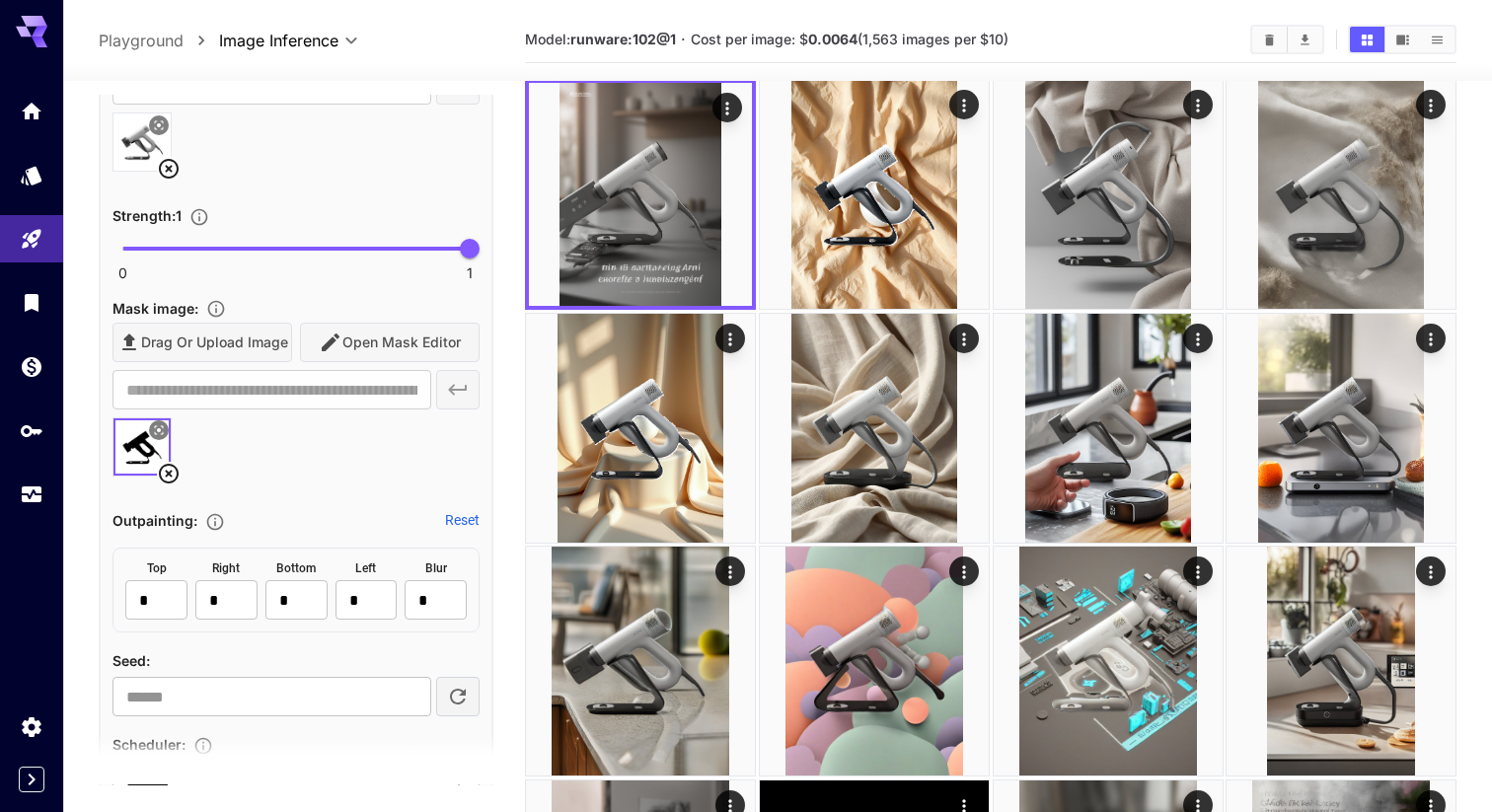 scroll, scrollTop: 94, scrollLeft: 0, axis: vertical 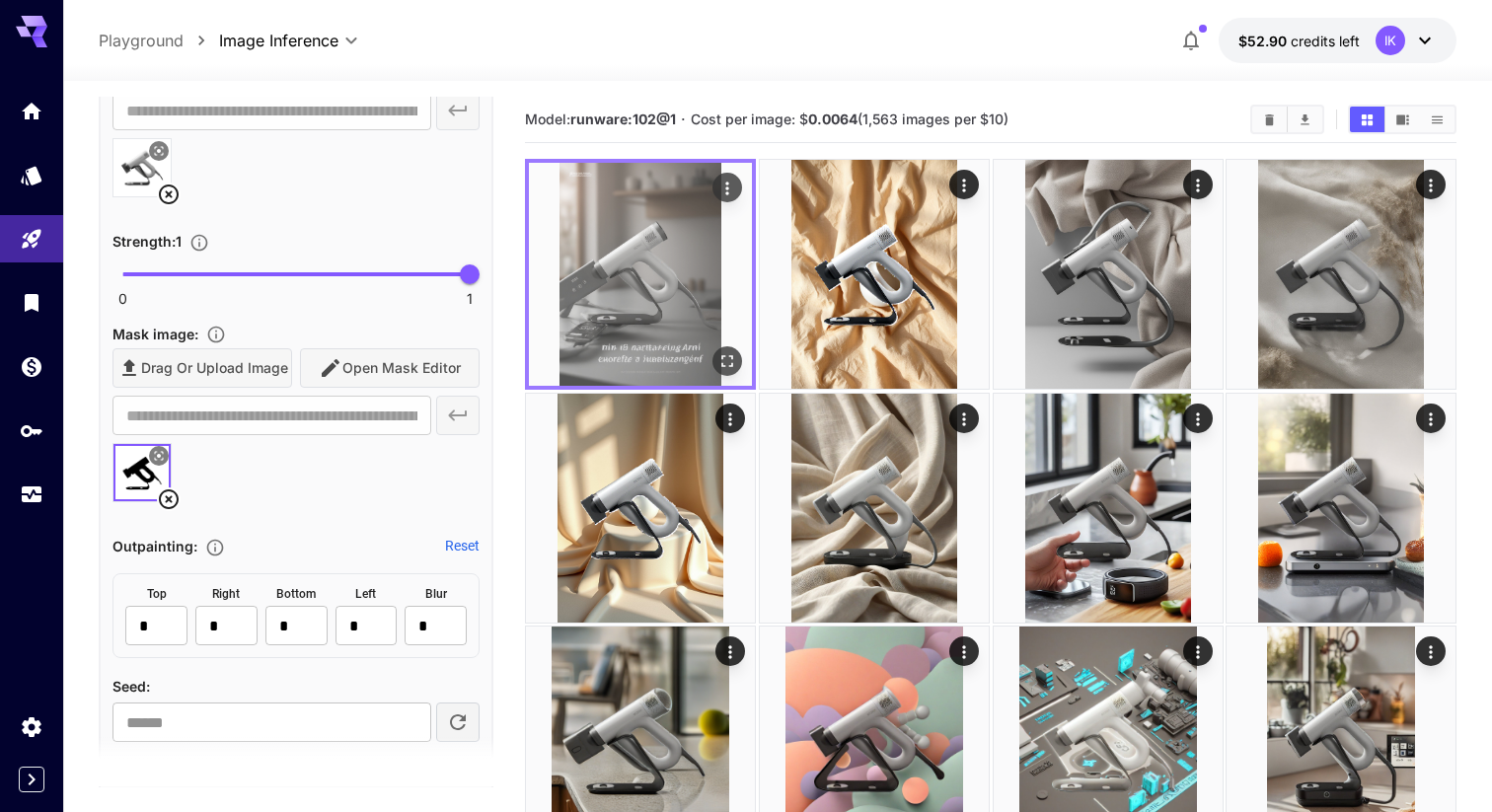 click at bounding box center [640, 274] 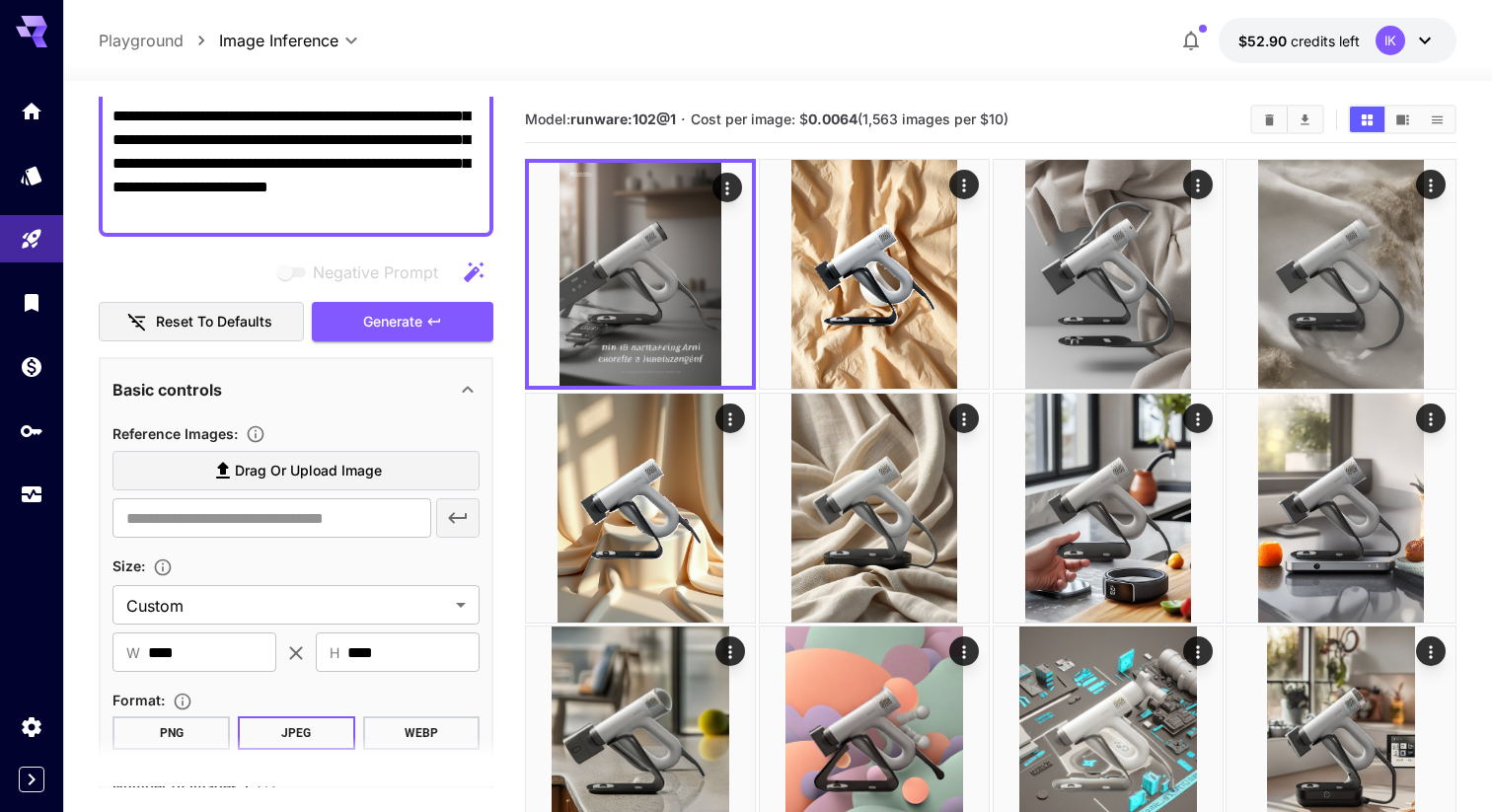 scroll, scrollTop: 0, scrollLeft: 0, axis: both 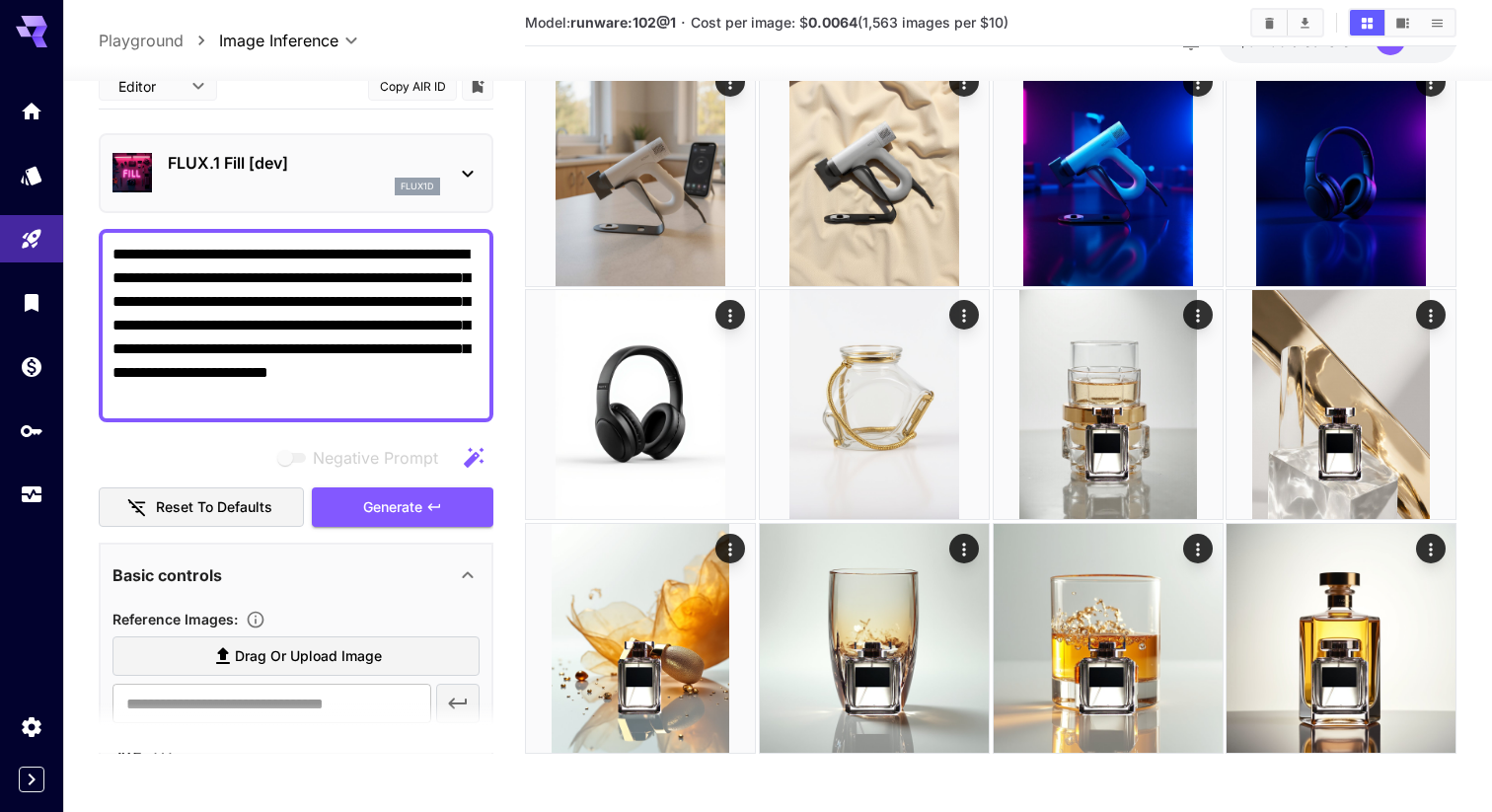 click on "**********" at bounding box center (296, 326) 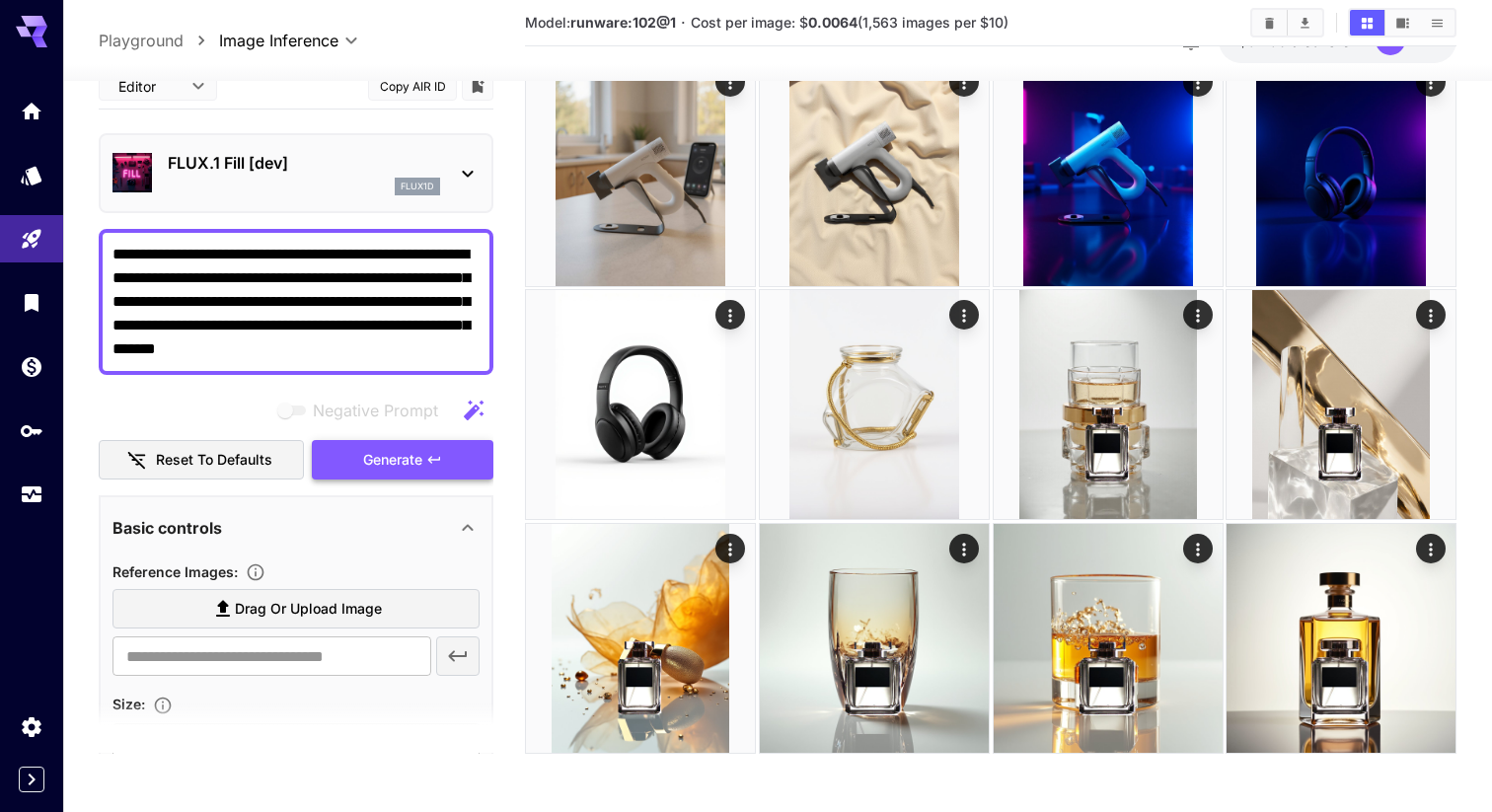 type on "**********" 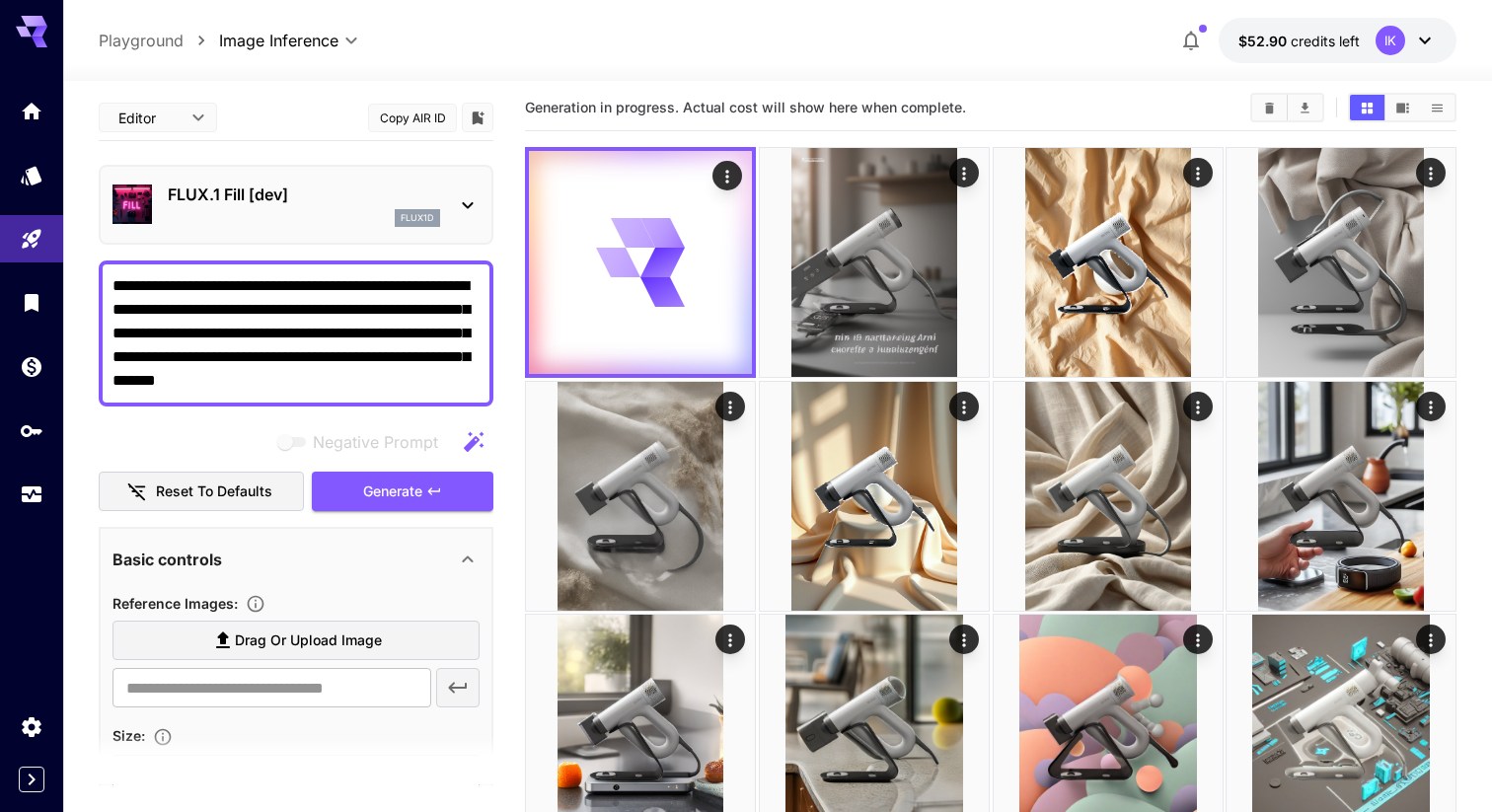 scroll, scrollTop: 0, scrollLeft: 0, axis: both 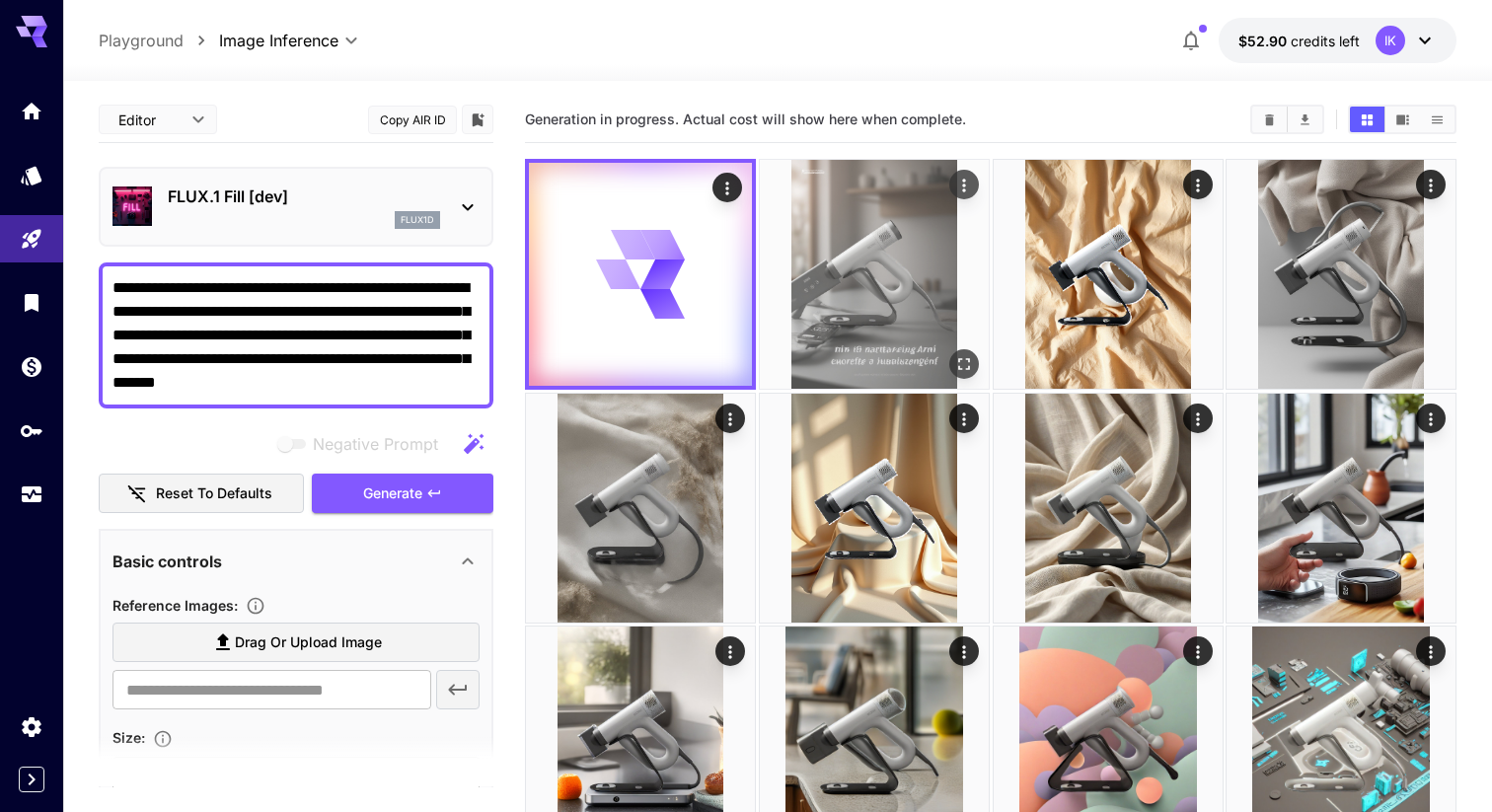 click at bounding box center (874, 274) 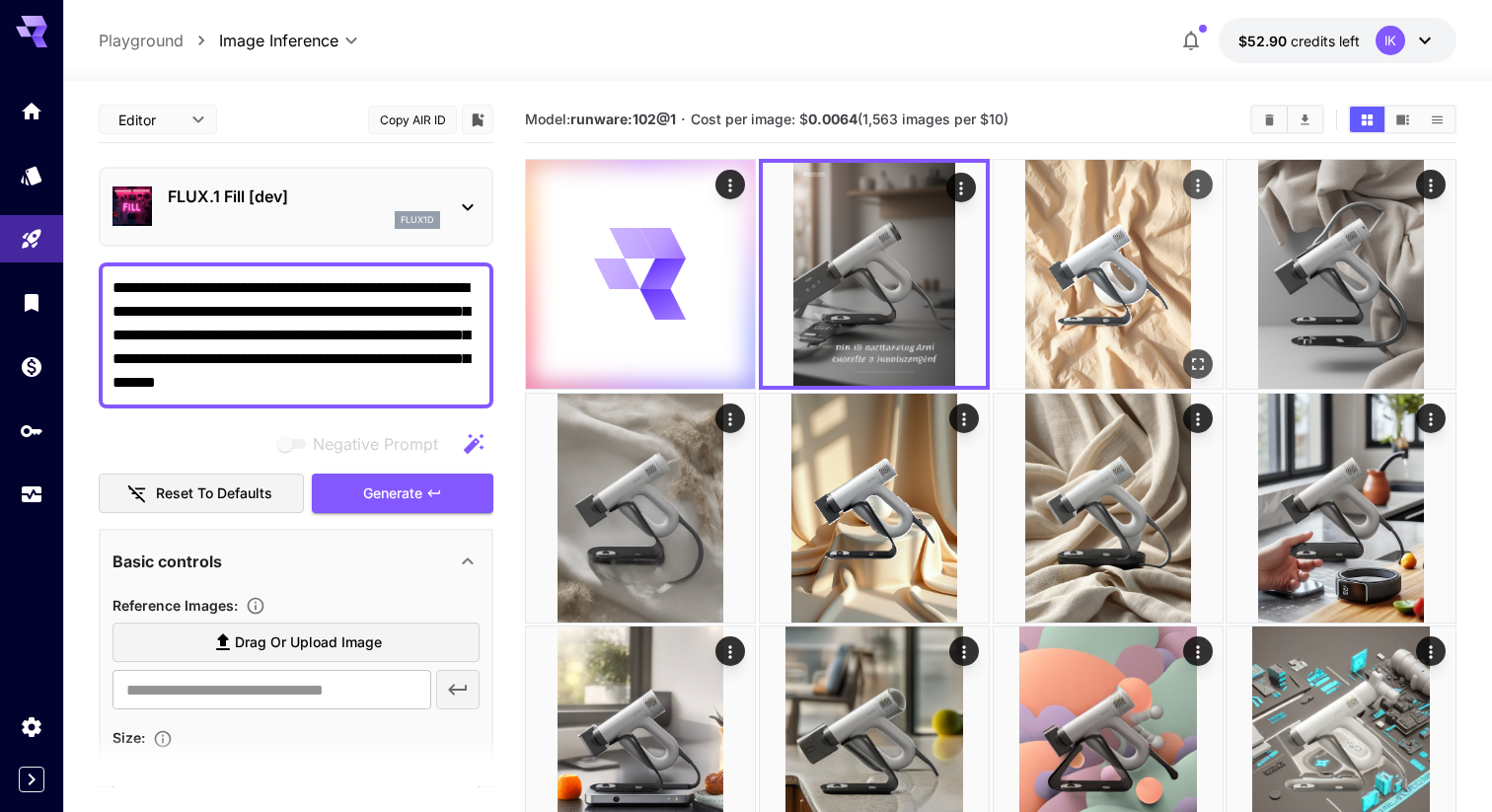 click at bounding box center (1108, 274) 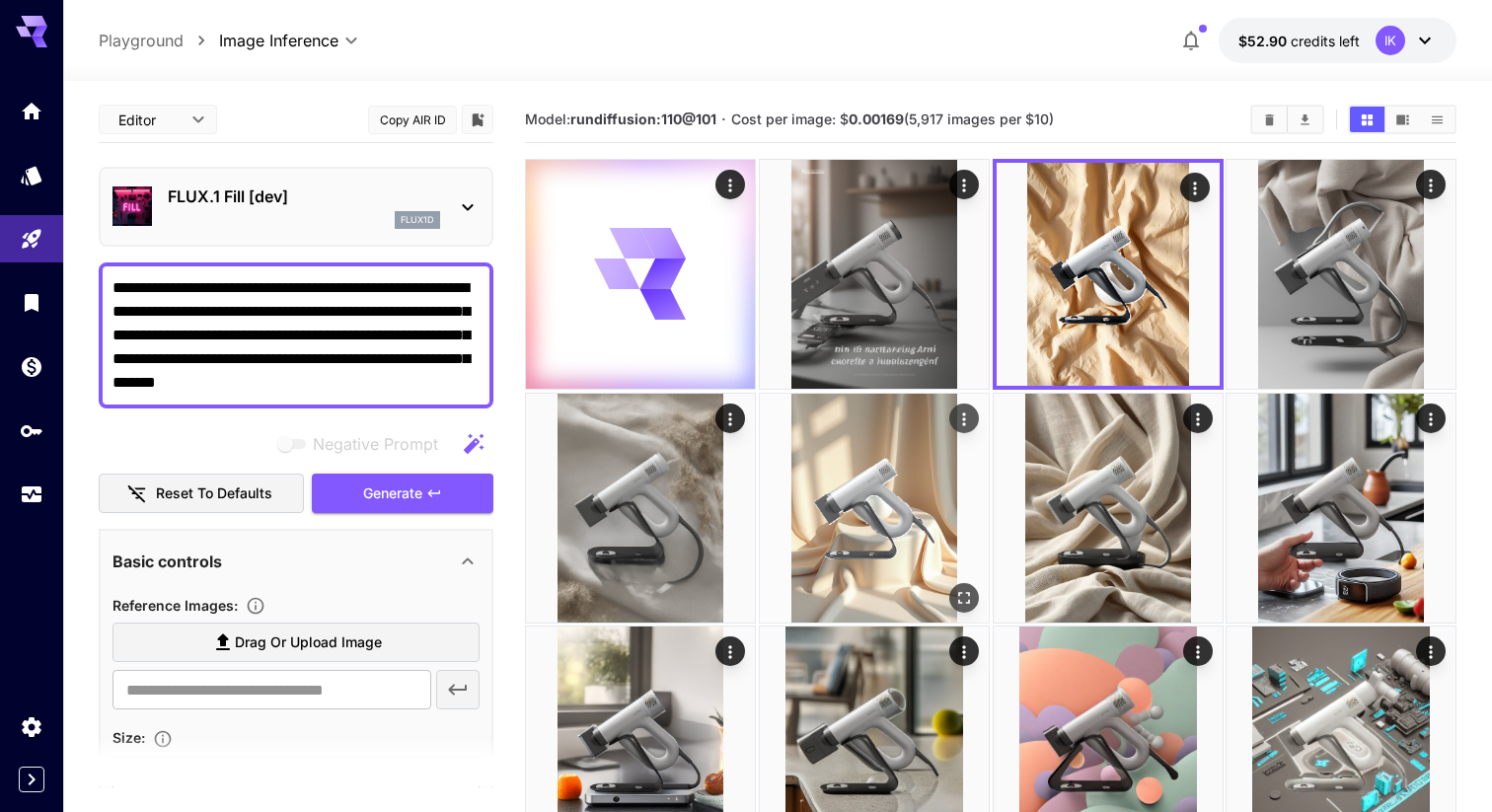 click at bounding box center (874, 508) 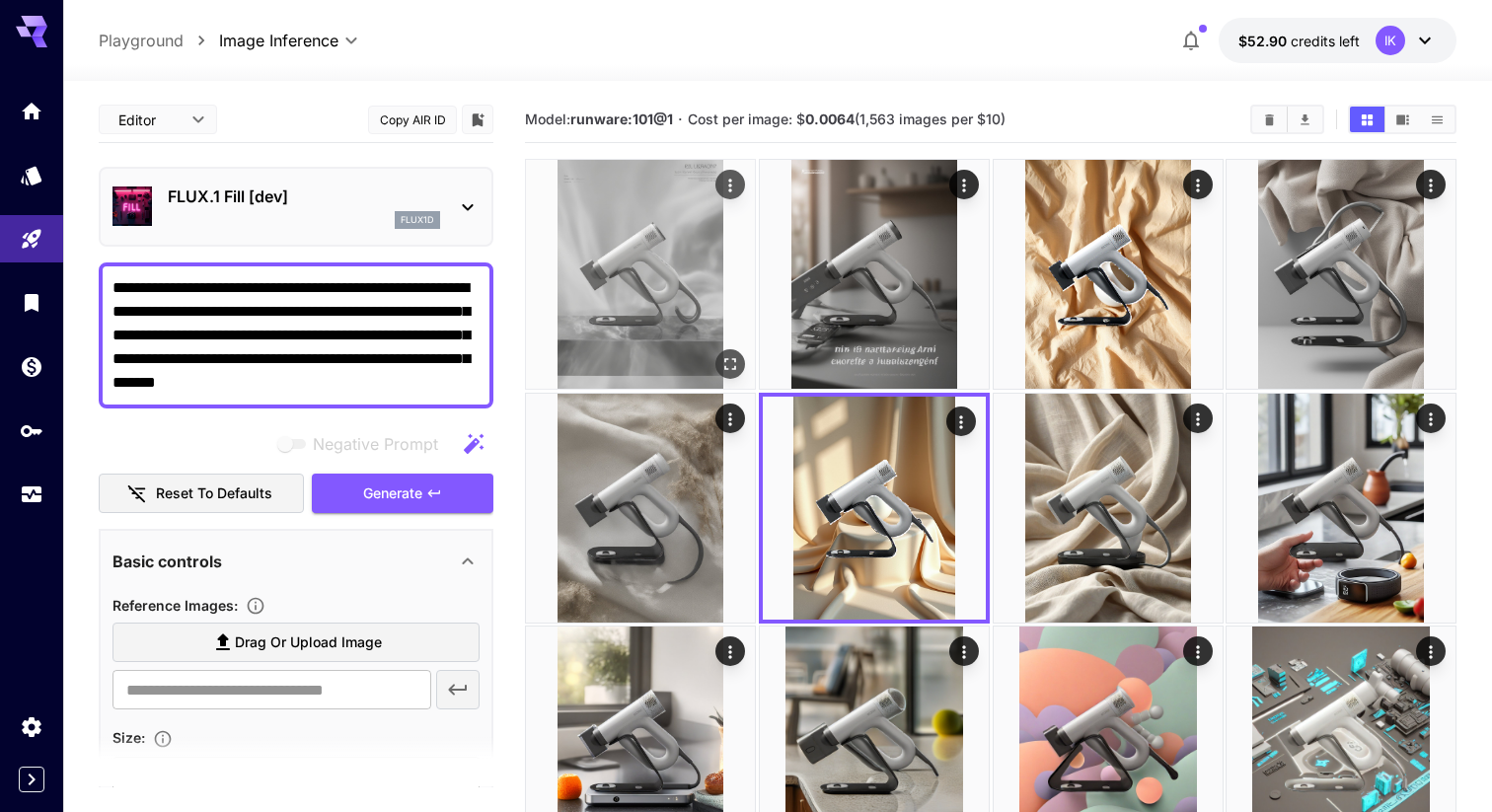 click at bounding box center [640, 274] 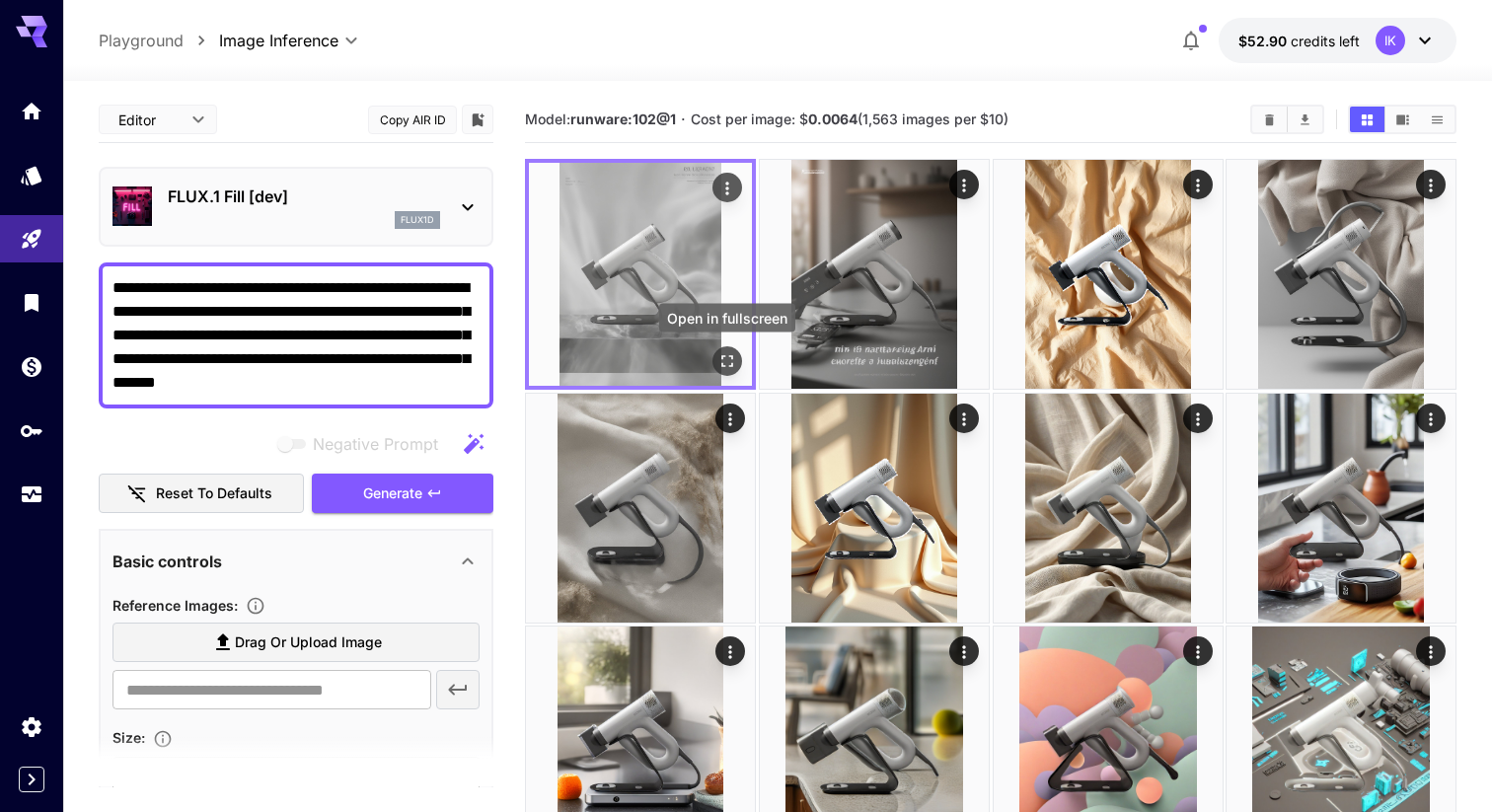click 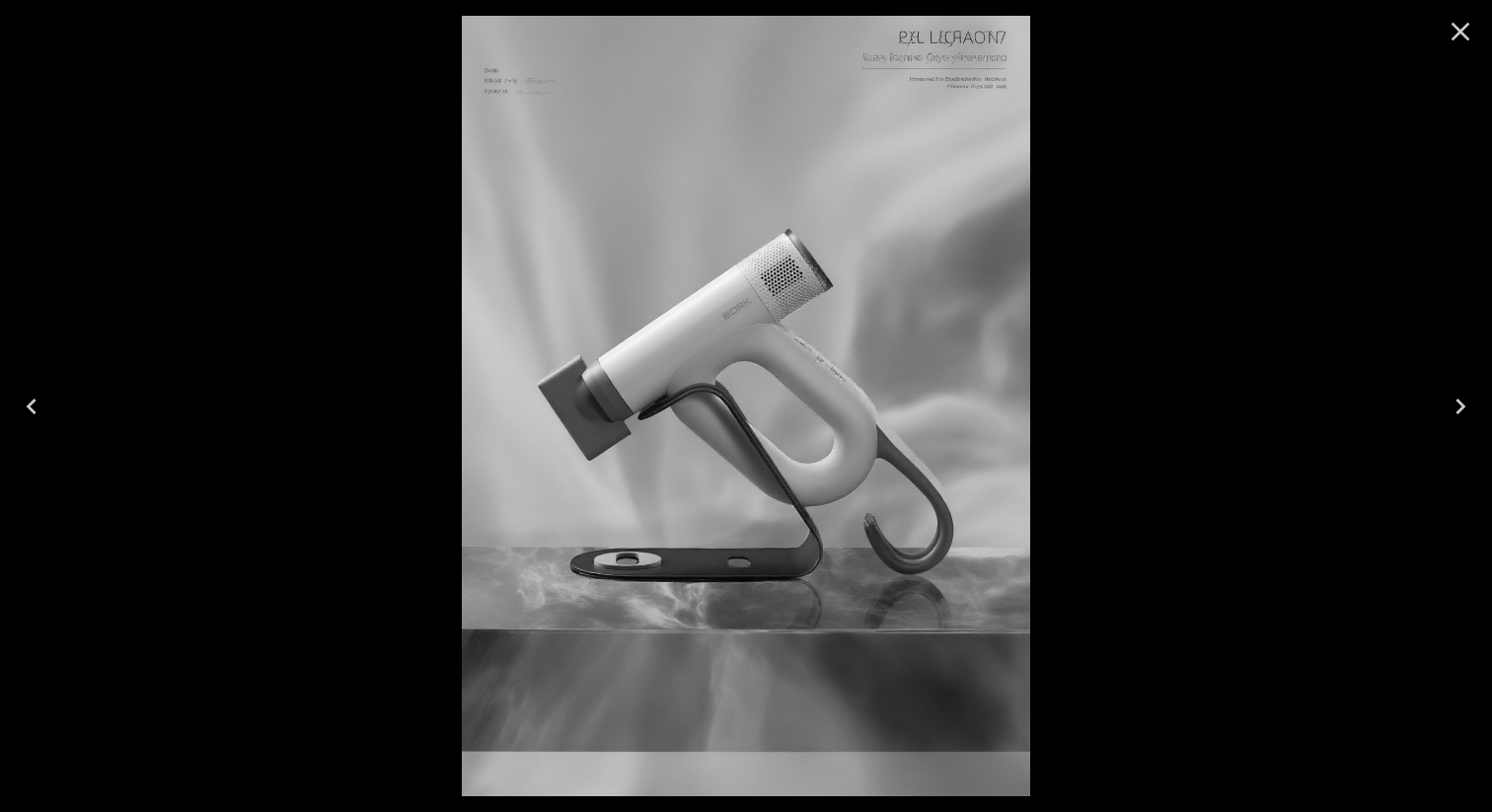 scroll, scrollTop: 0, scrollLeft: 0, axis: both 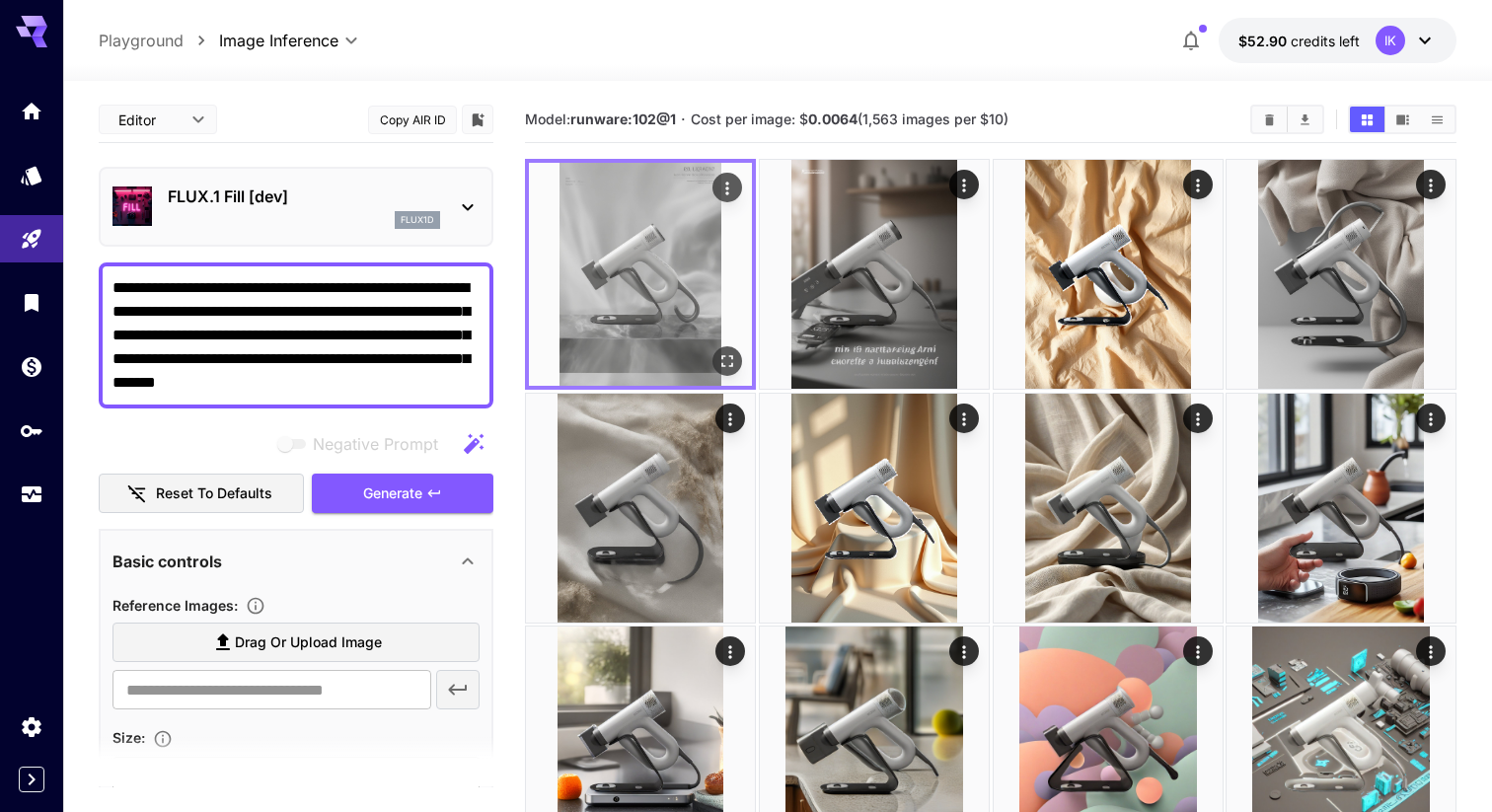 click 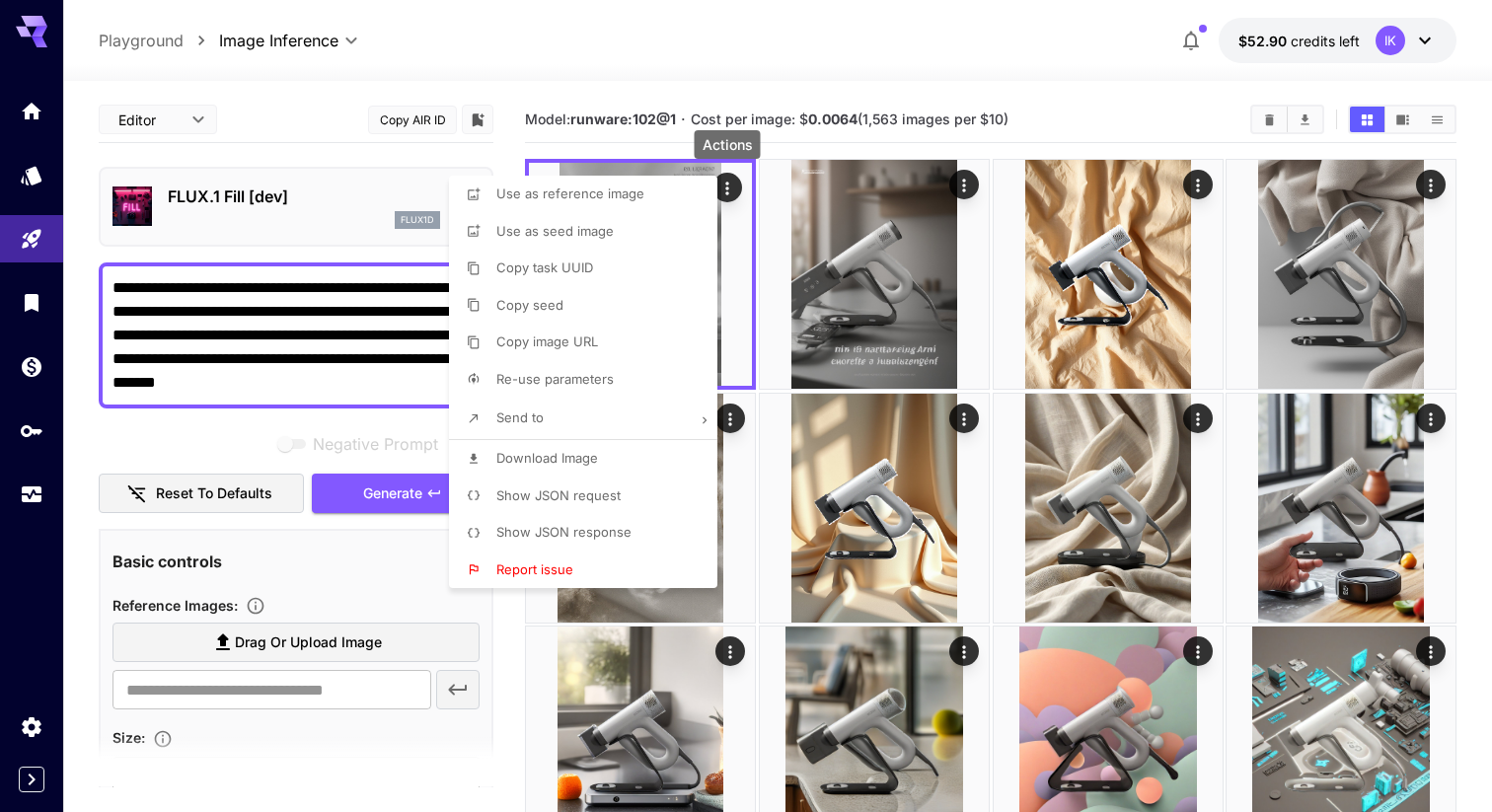click on "Download Image" at bounding box center (589, 459) 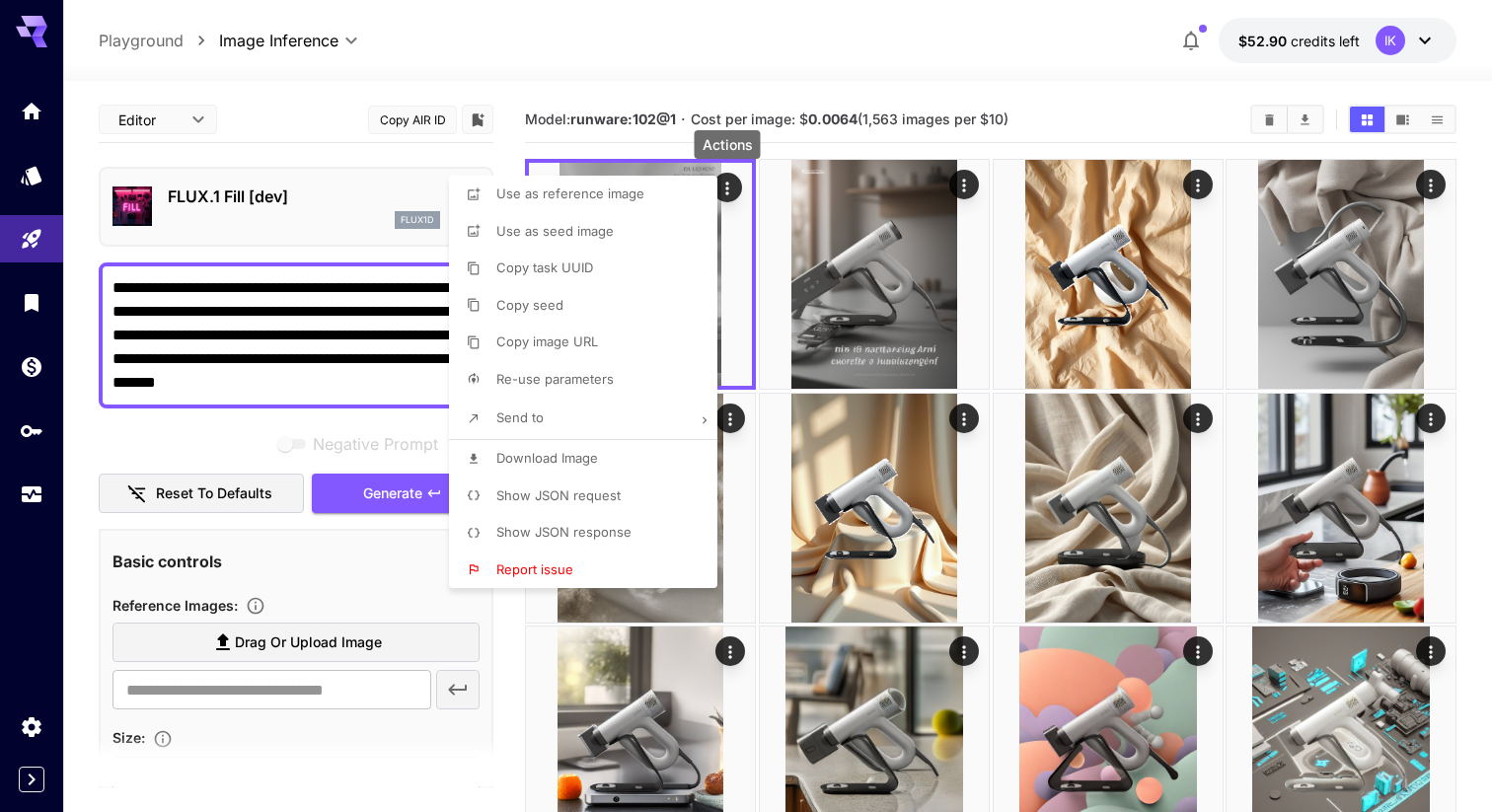 click at bounding box center [746, 406] 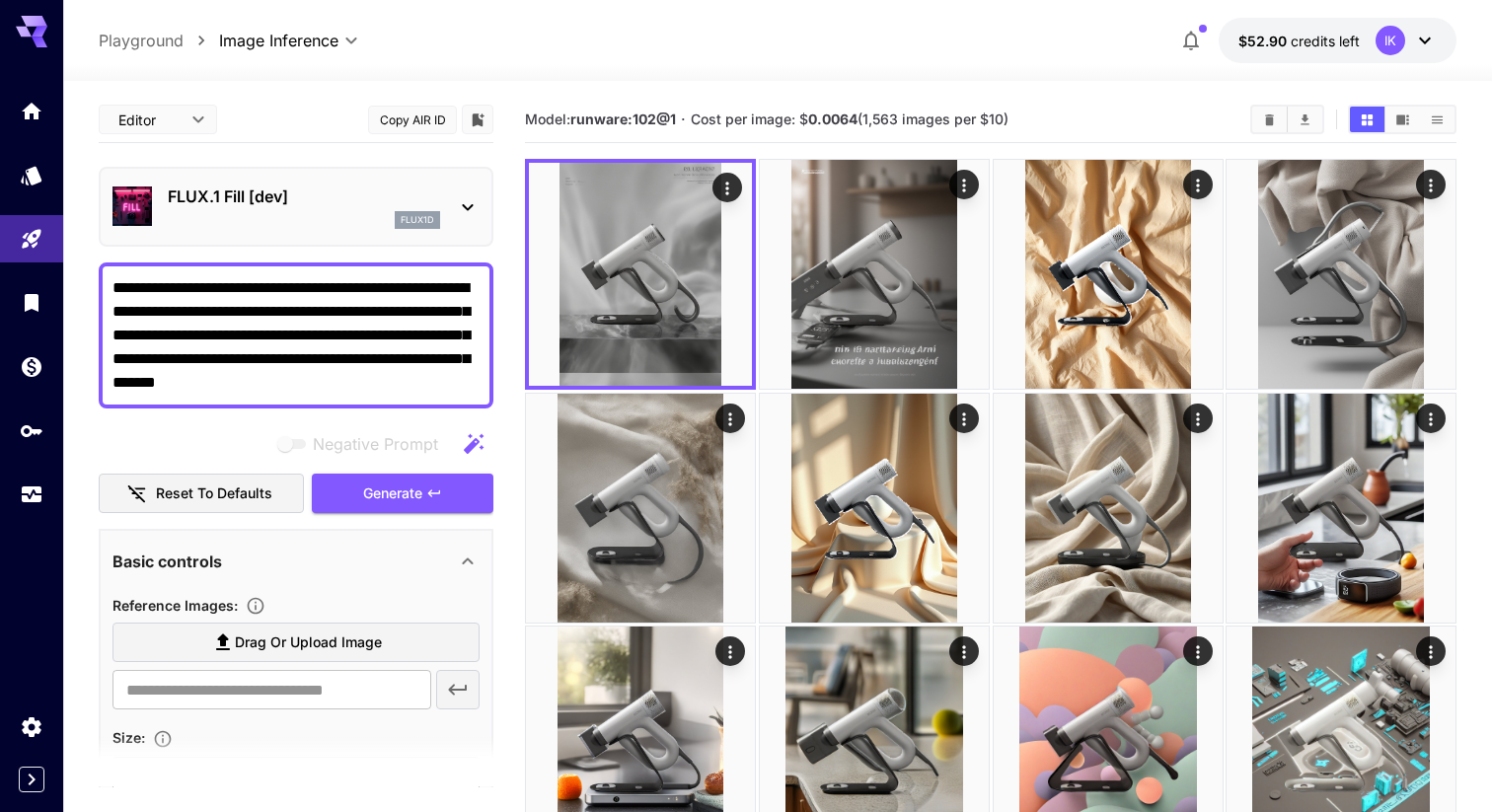 click on "**********" at bounding box center [296, 335] 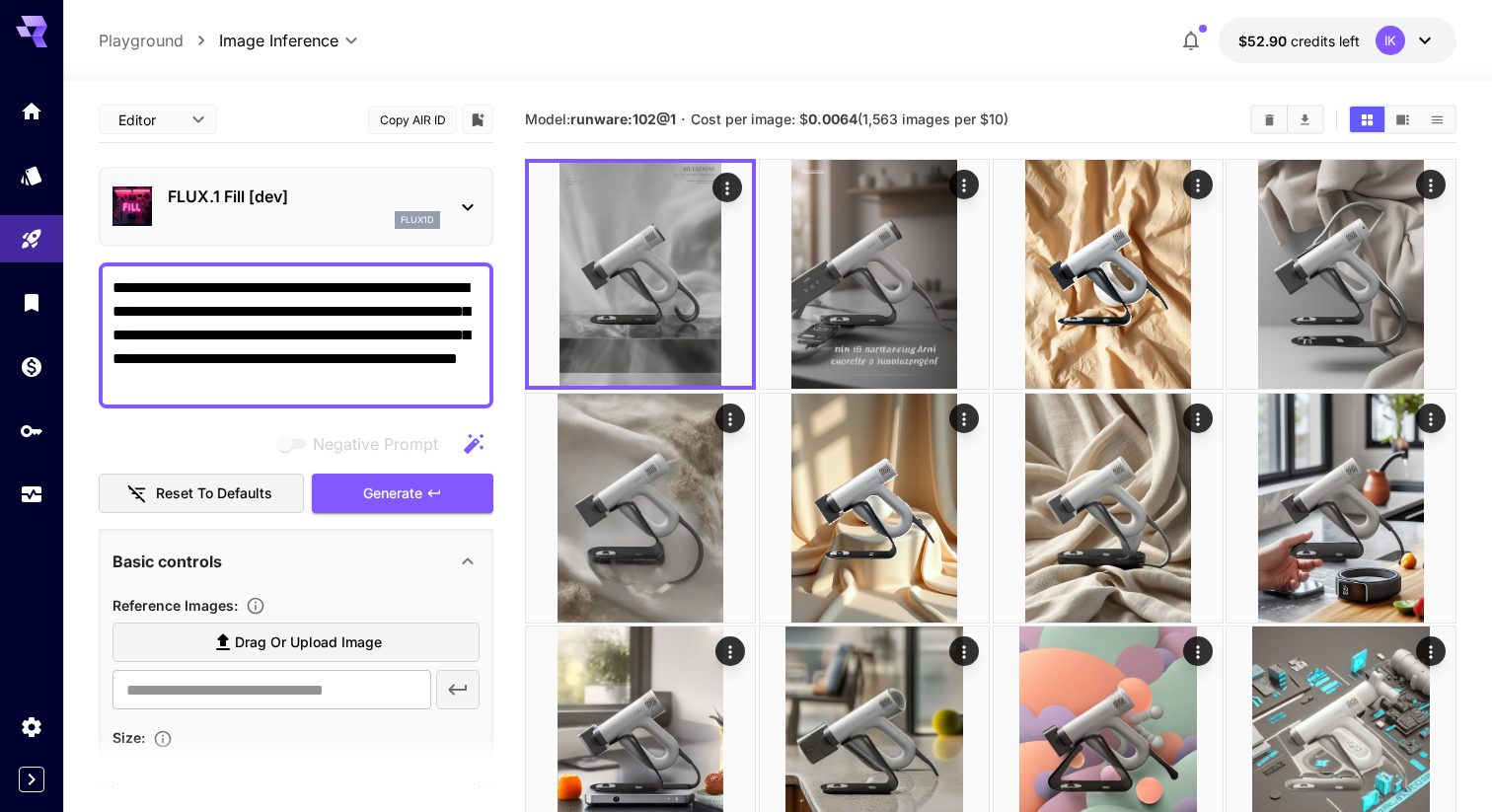 click on "**********" at bounding box center (296, 335) 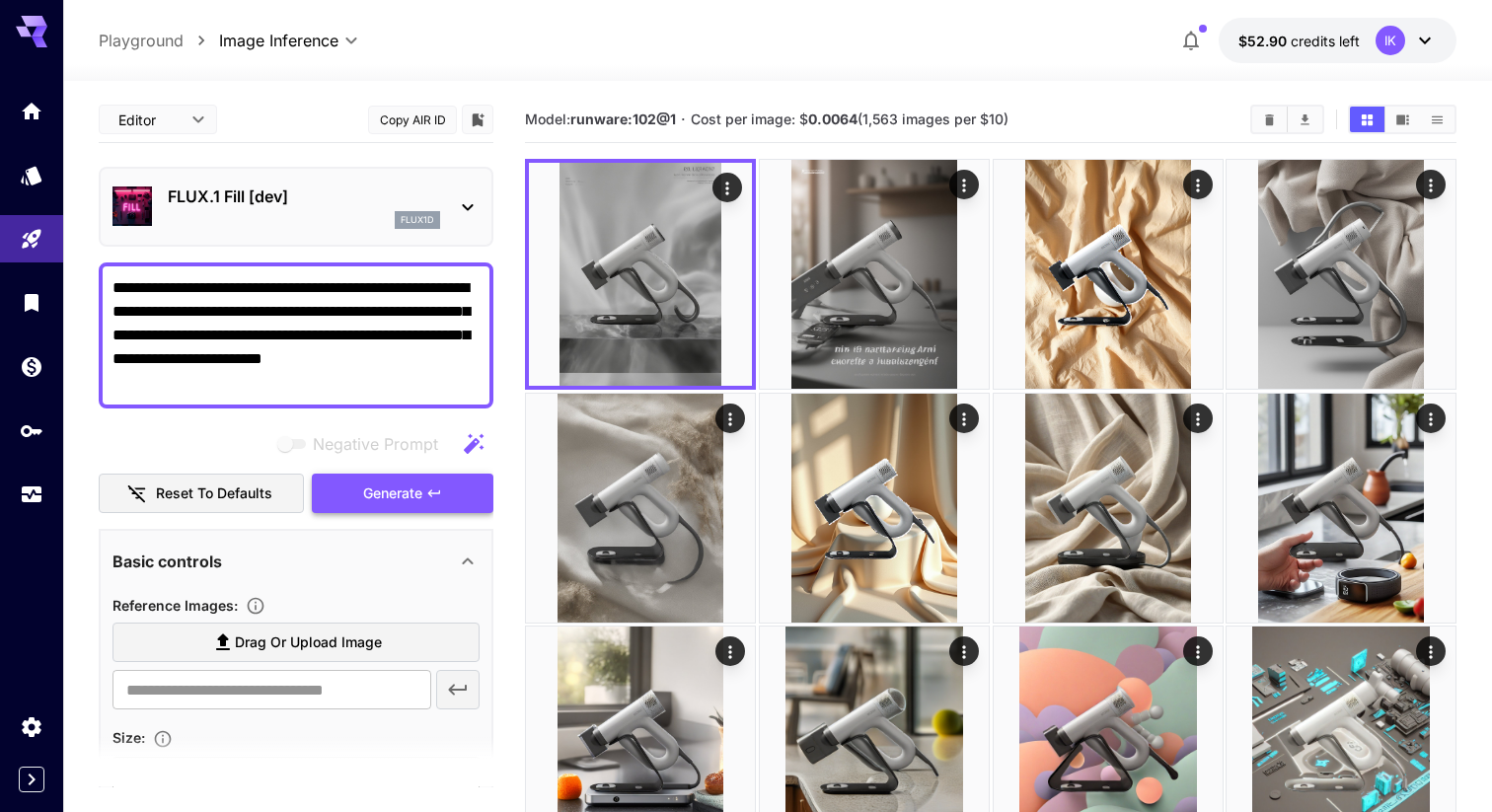 click on "Generate" at bounding box center (393, 493) 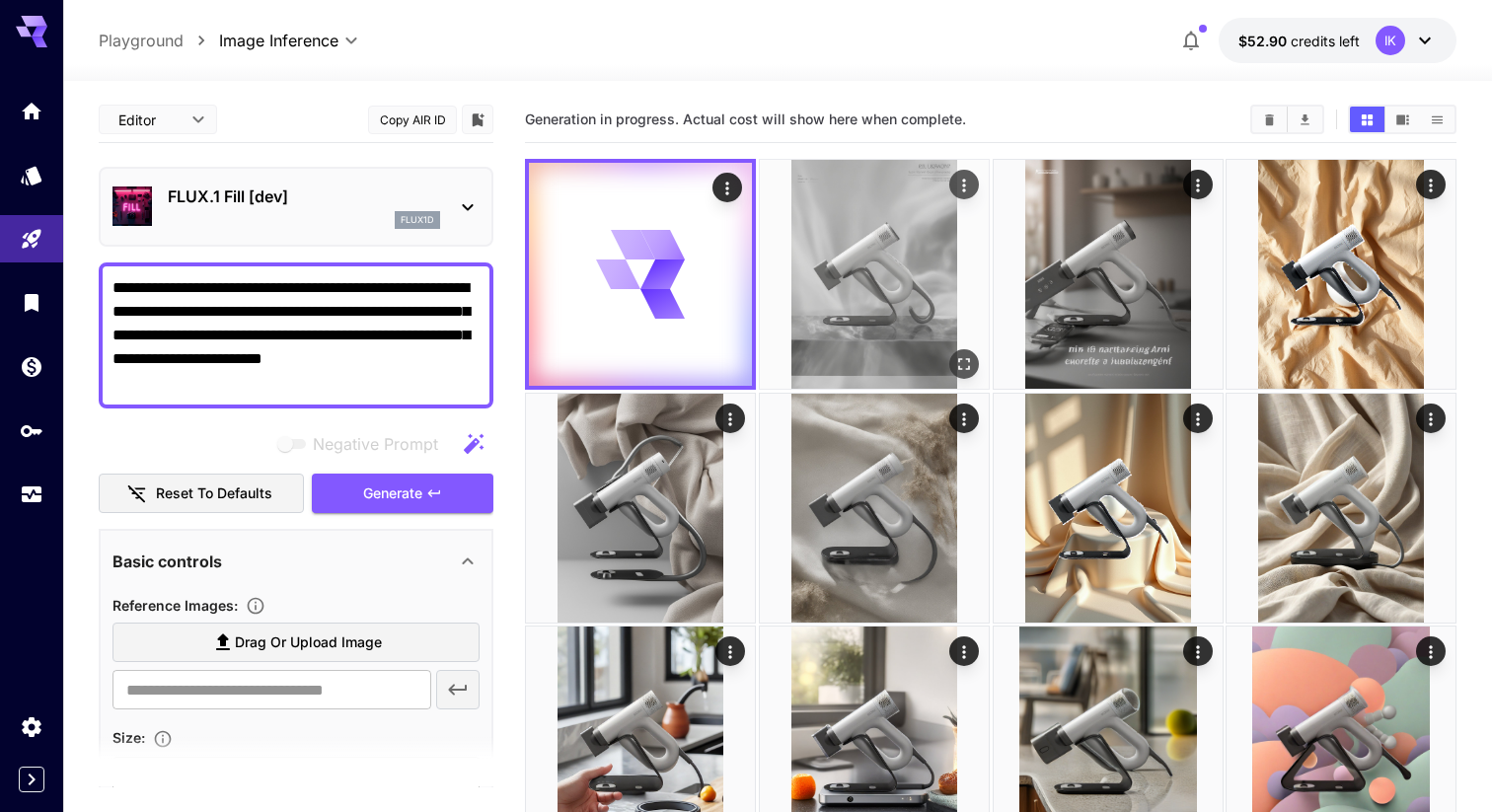 click at bounding box center (874, 274) 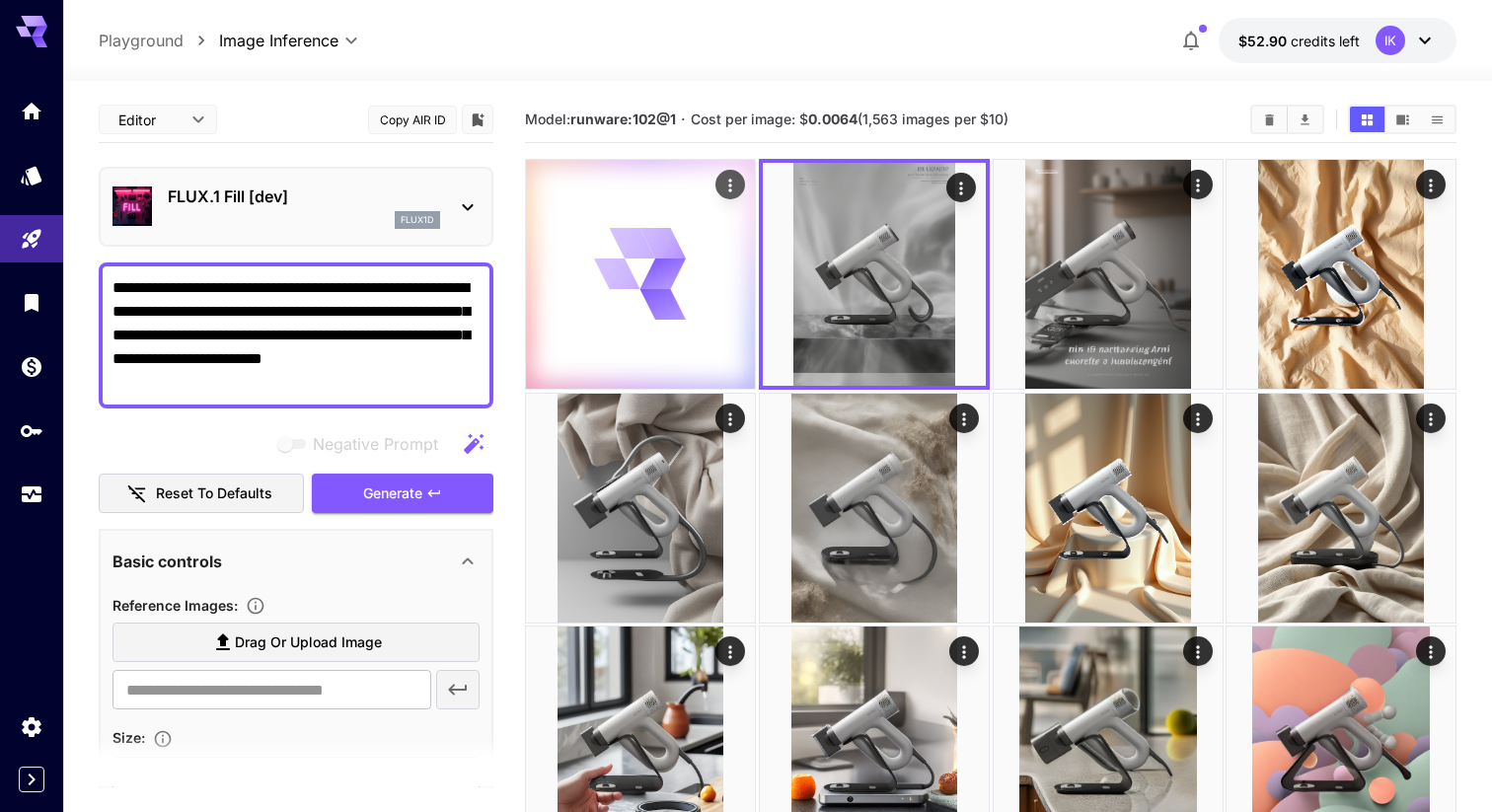 click at bounding box center [640, 274] 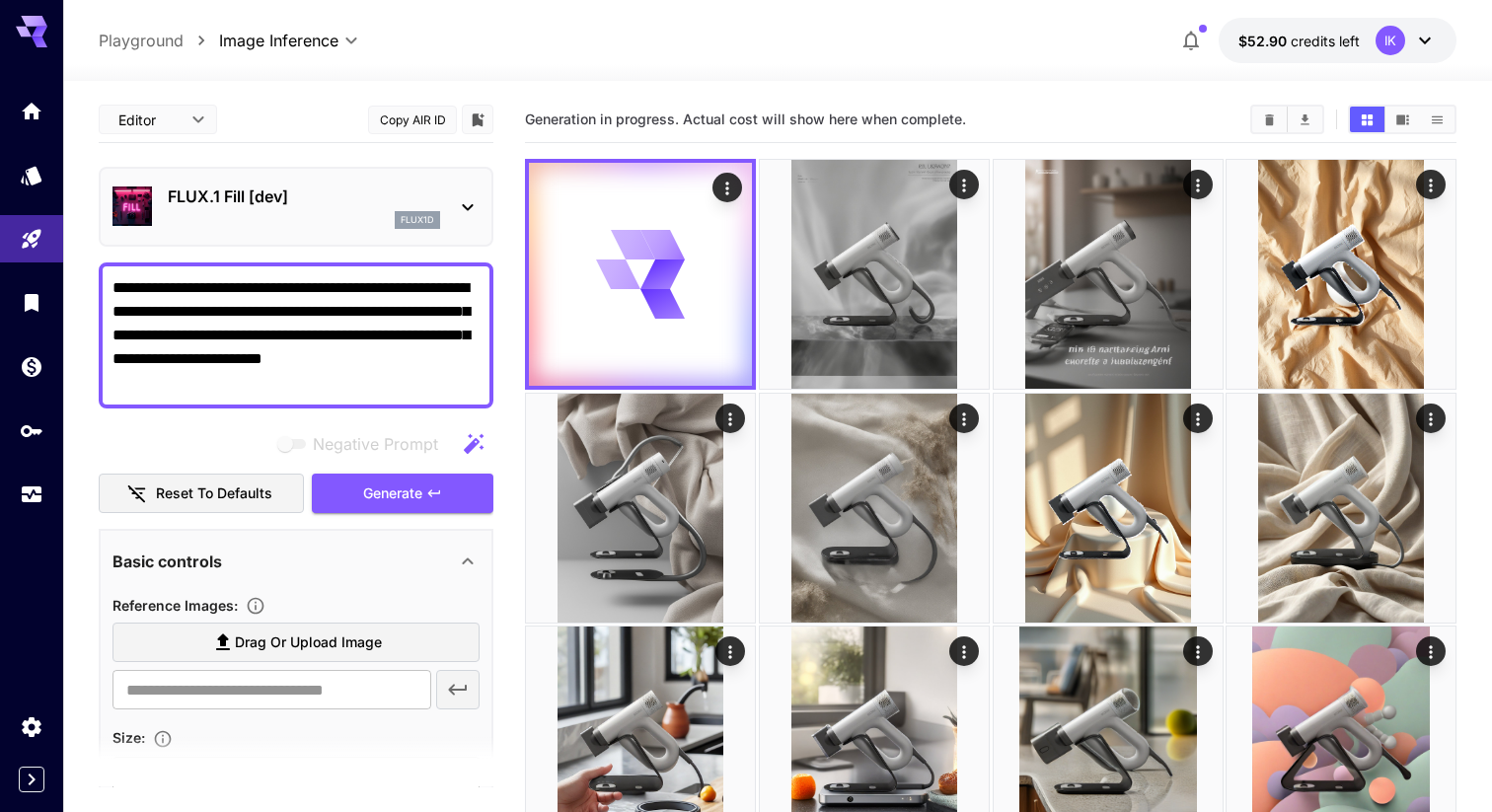 click on "**********" at bounding box center (296, 335) 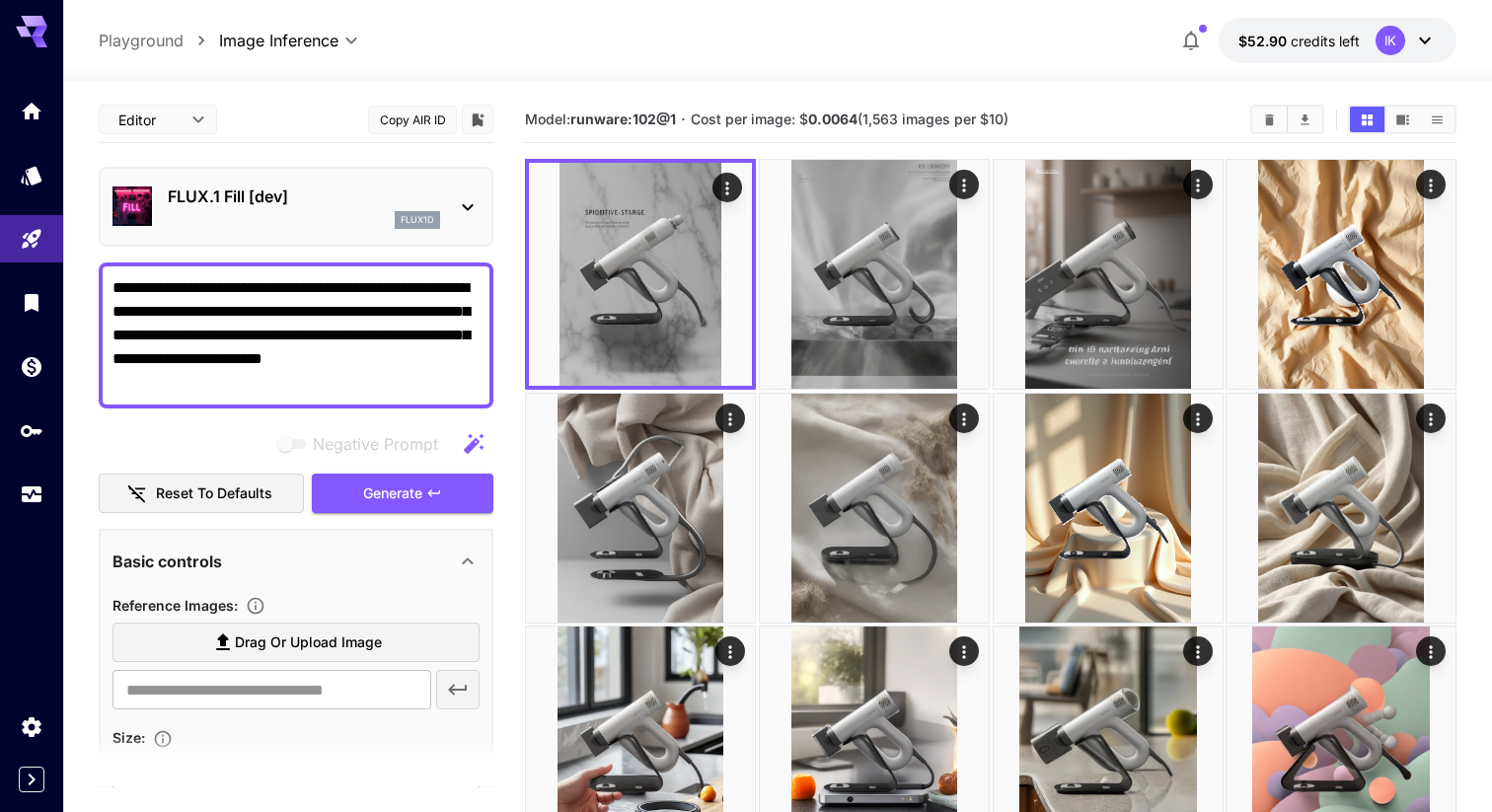 paste on "**********" 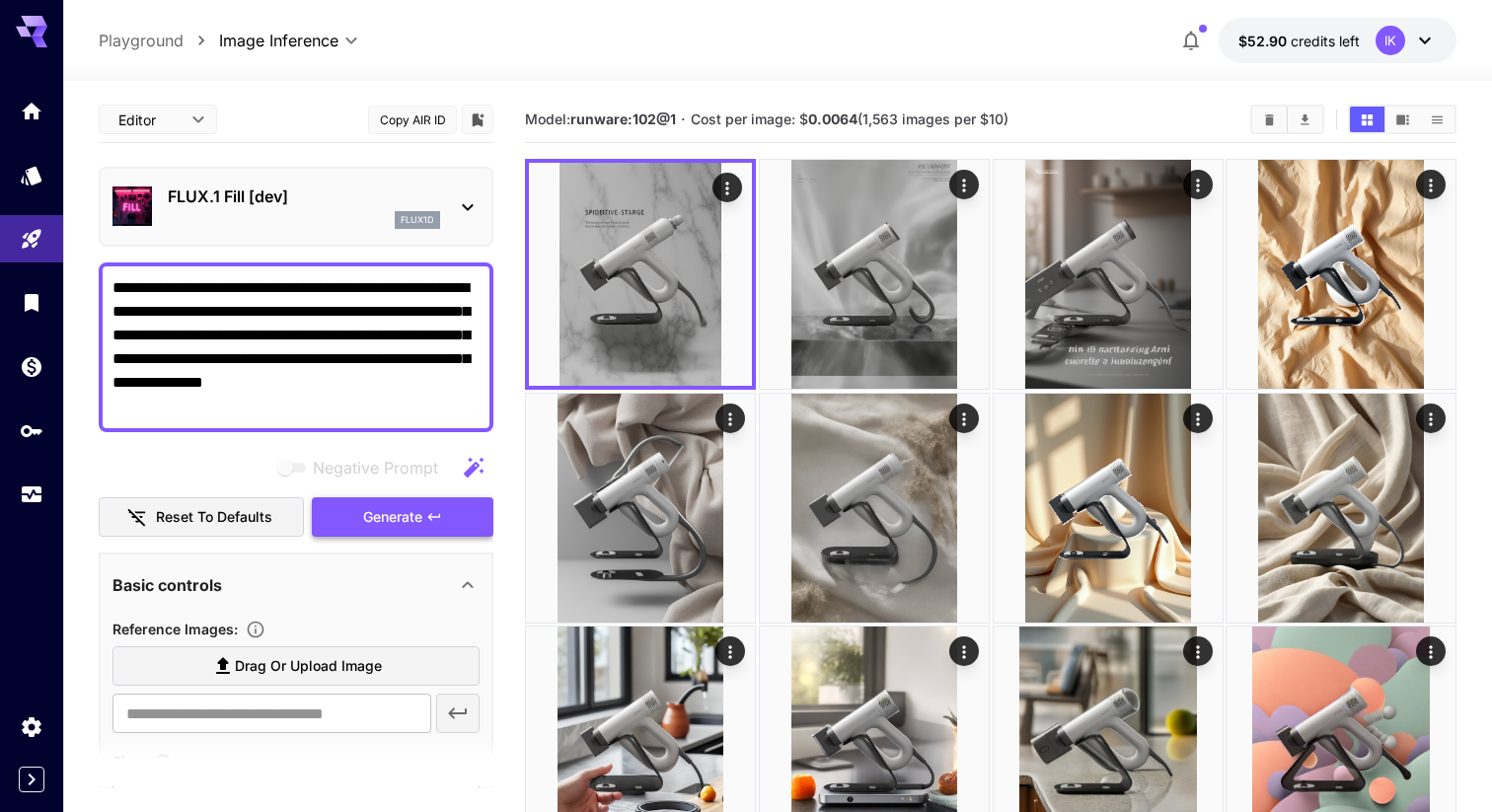 type on "**********" 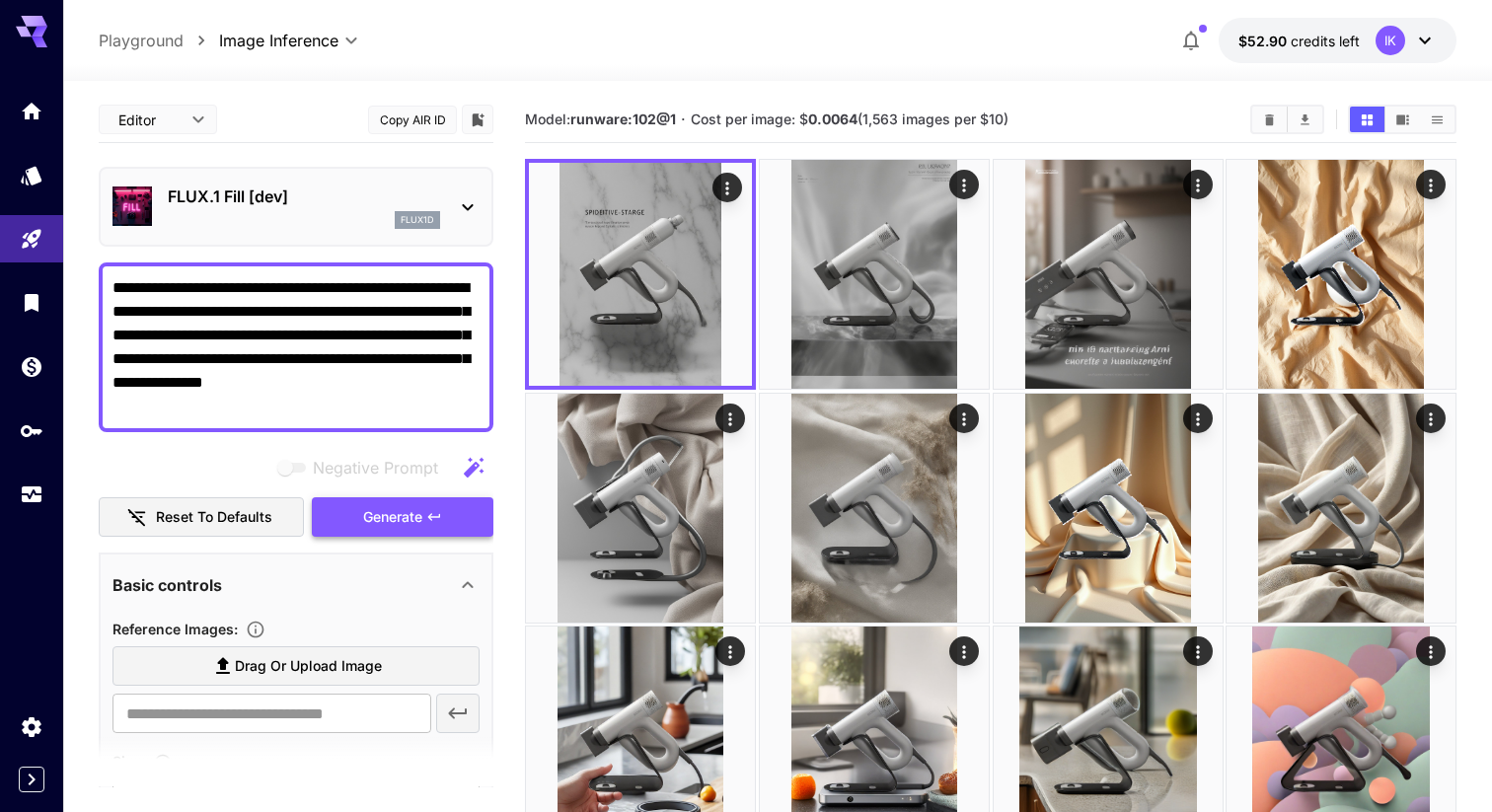 click on "Generate" at bounding box center [393, 517] 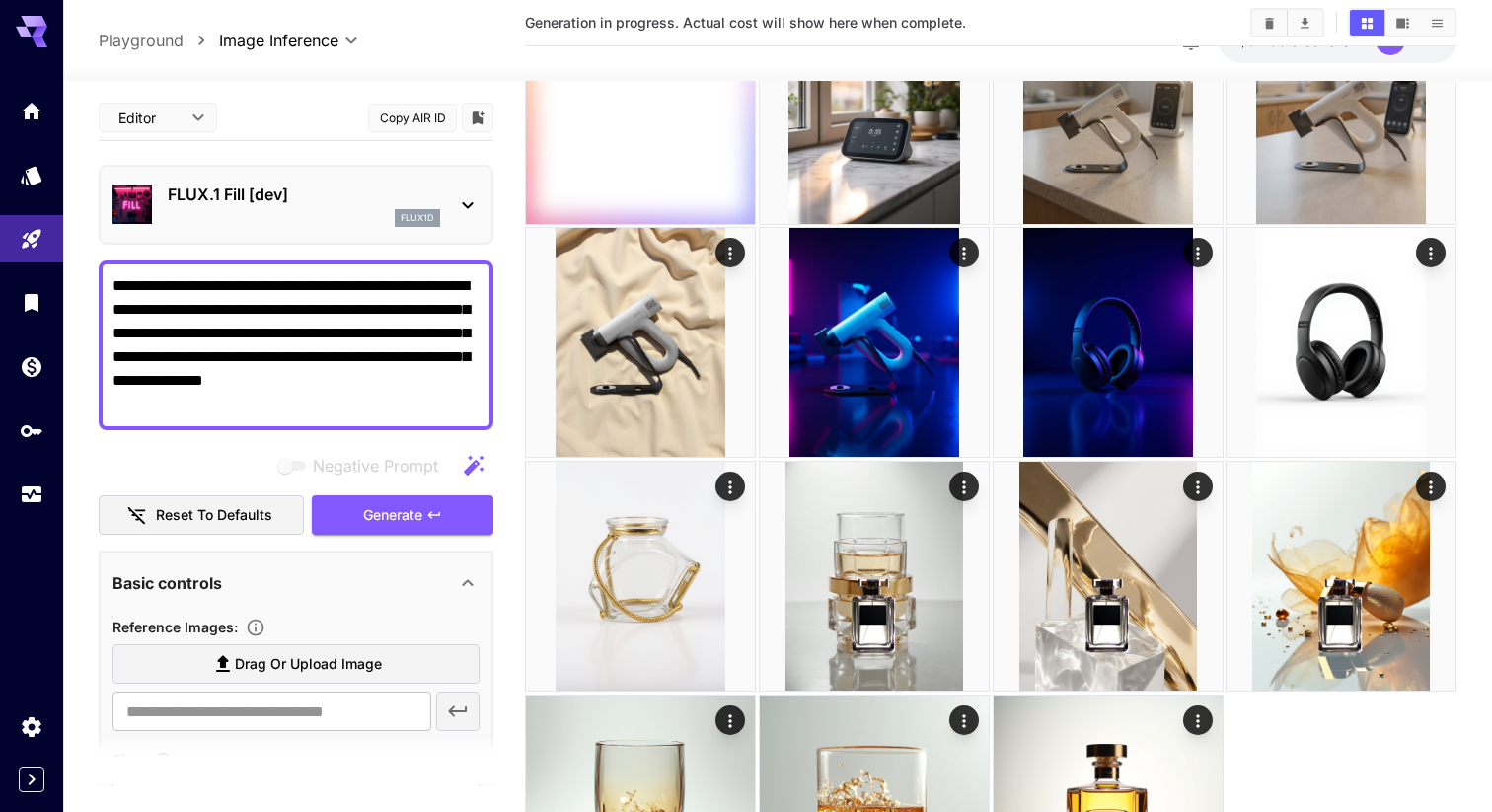 scroll, scrollTop: 1336, scrollLeft: 0, axis: vertical 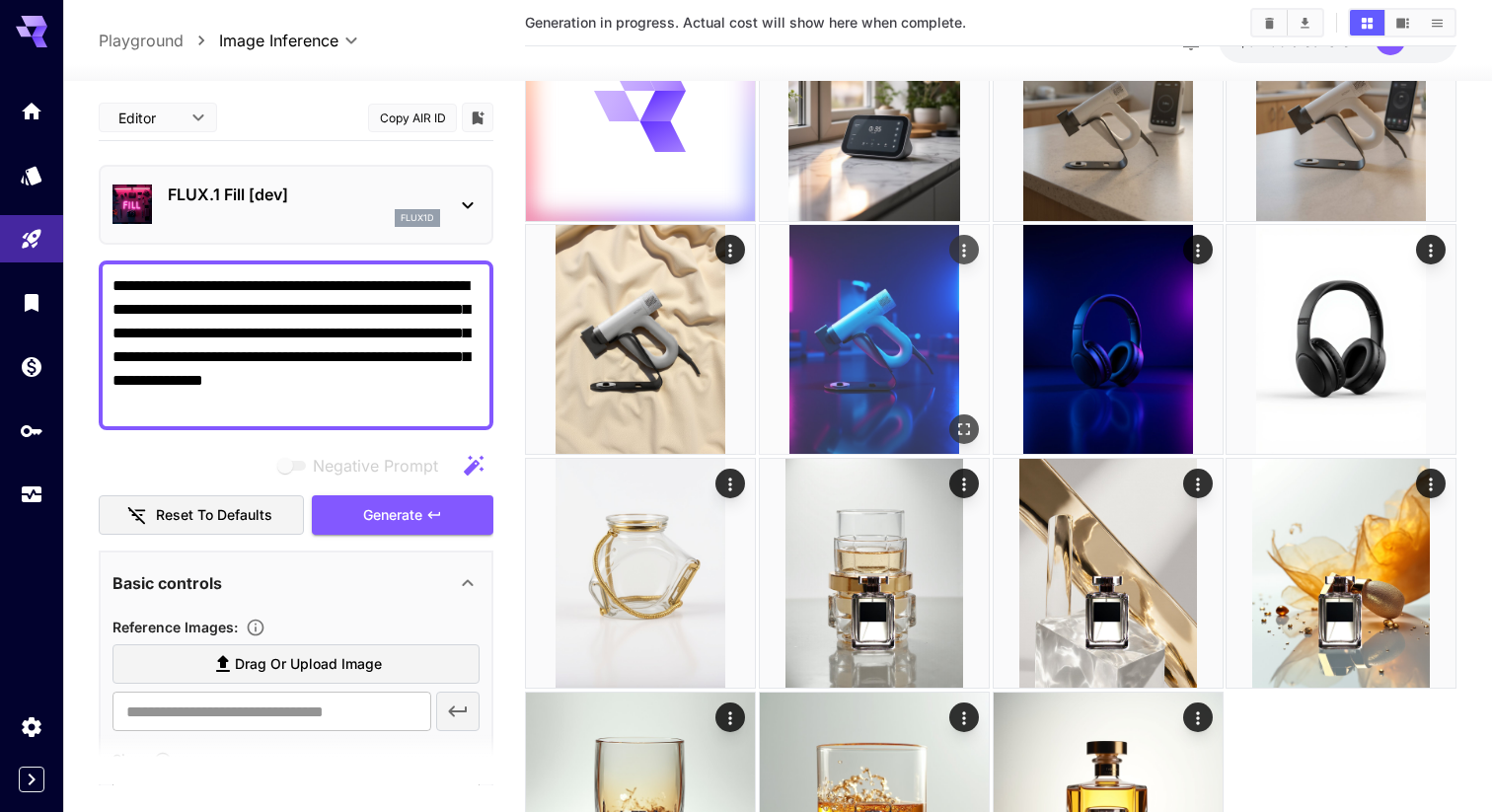 click at bounding box center (874, 339) 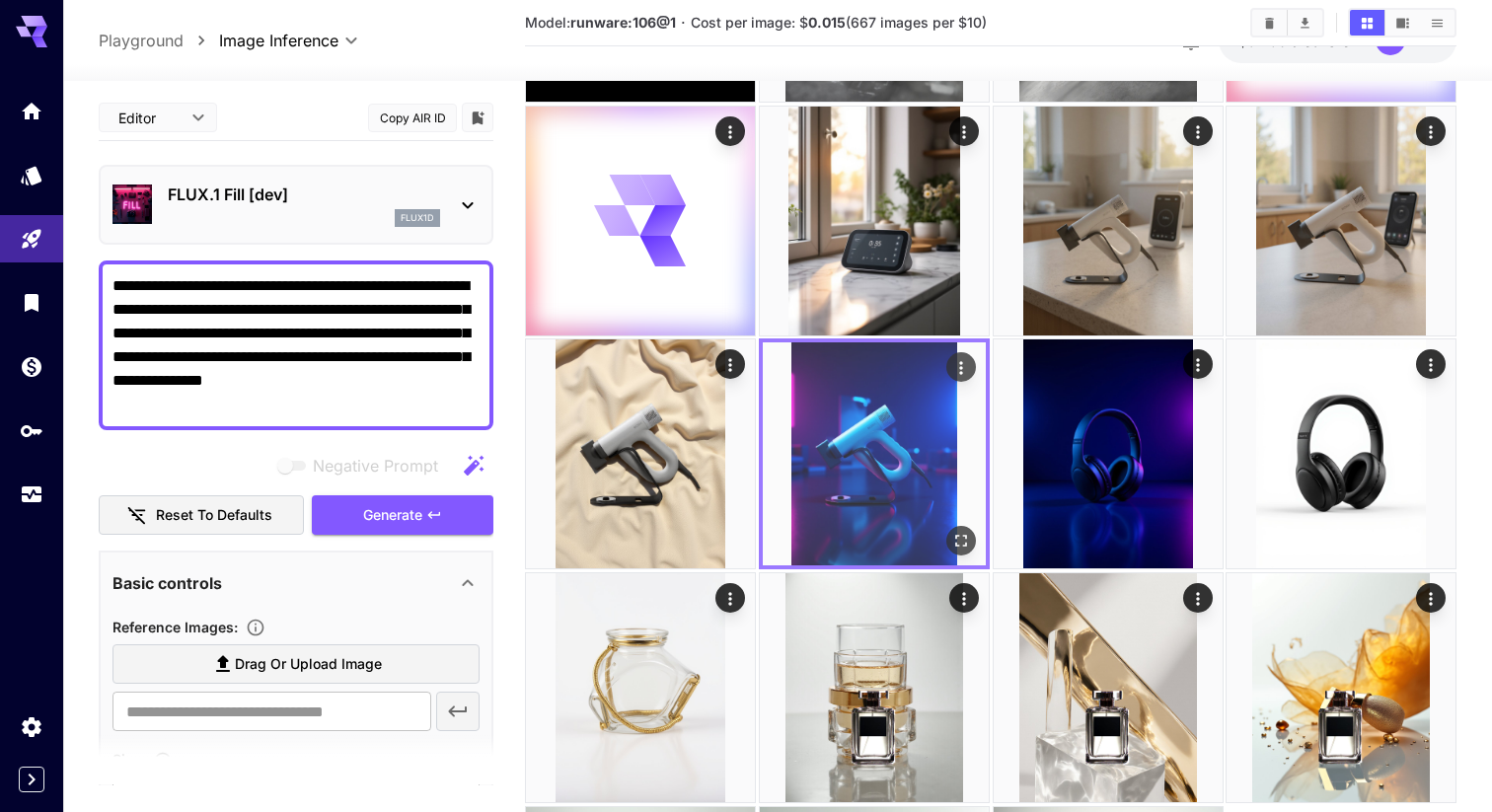 scroll, scrollTop: 1217, scrollLeft: 0, axis: vertical 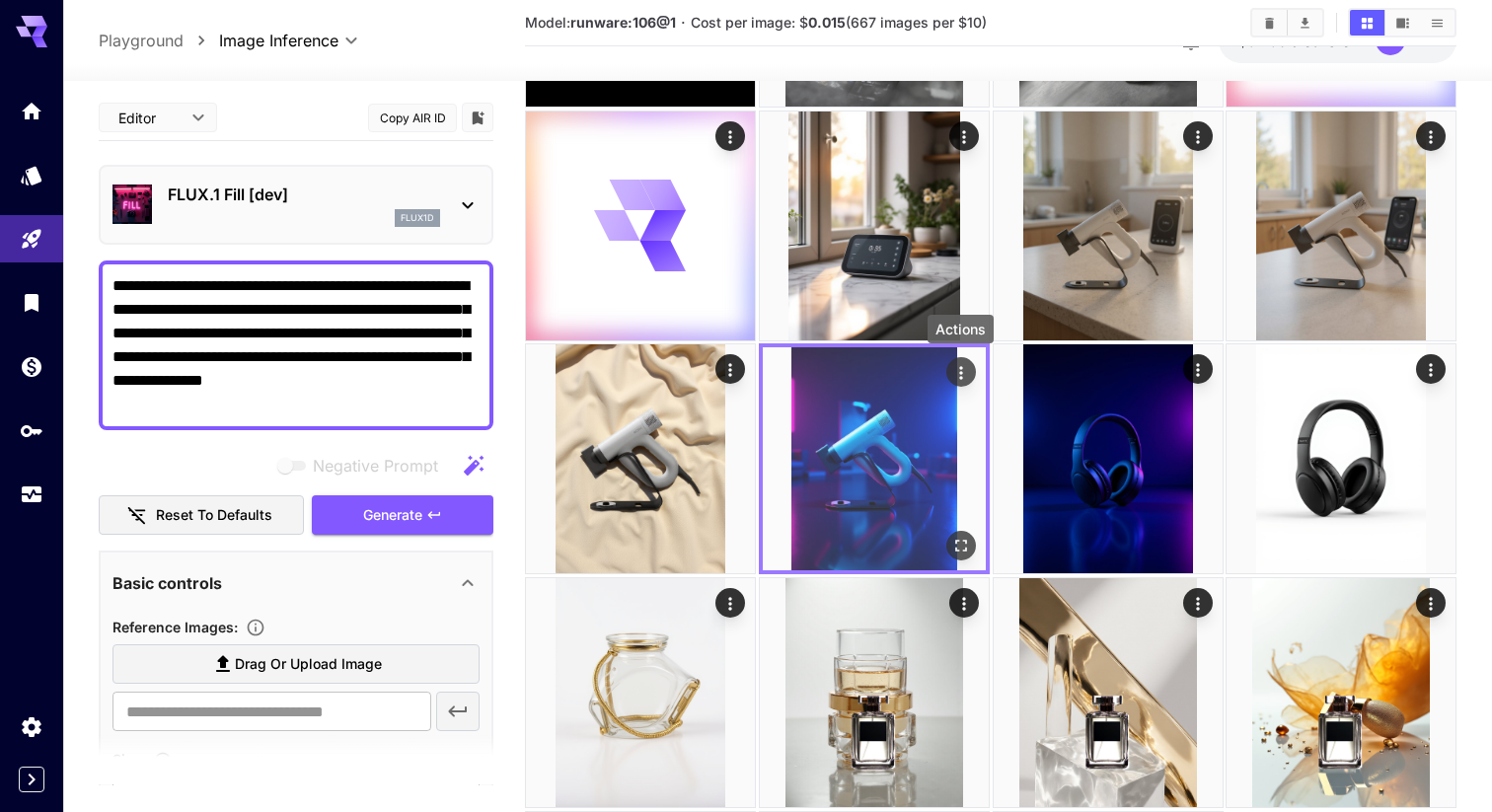 click 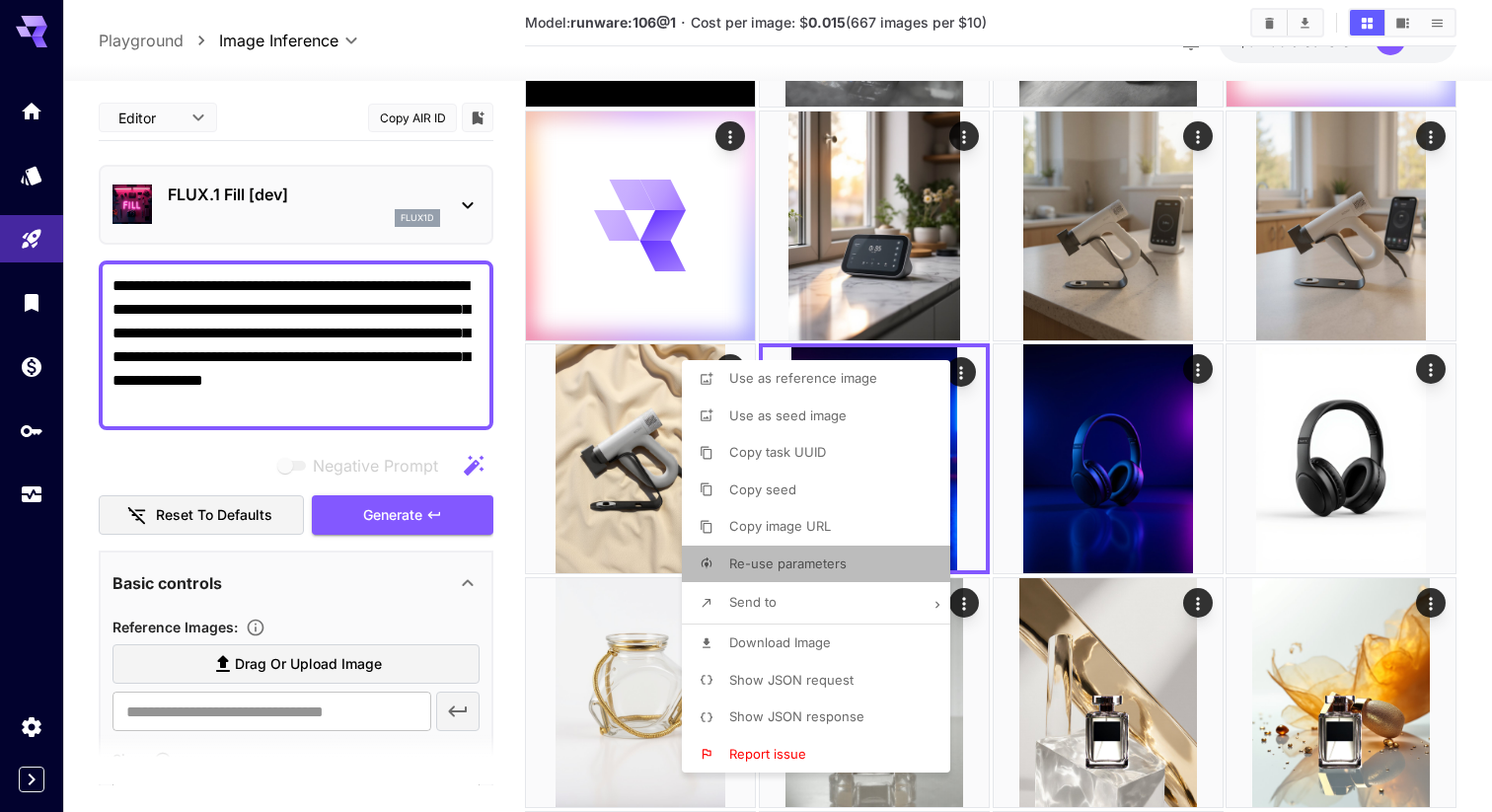 click on "Re-use parameters" at bounding box center (787, 563) 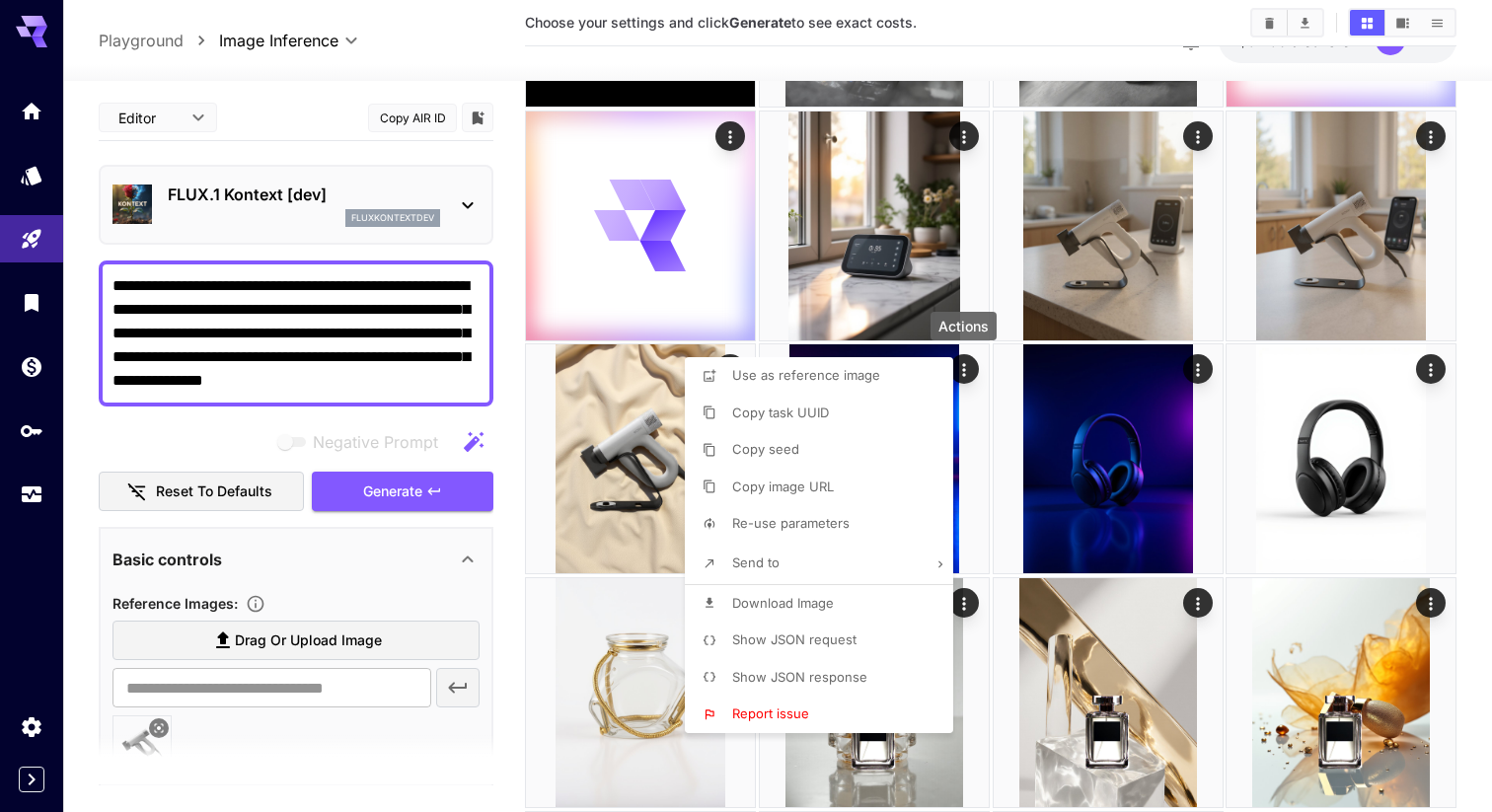click at bounding box center (746, 406) 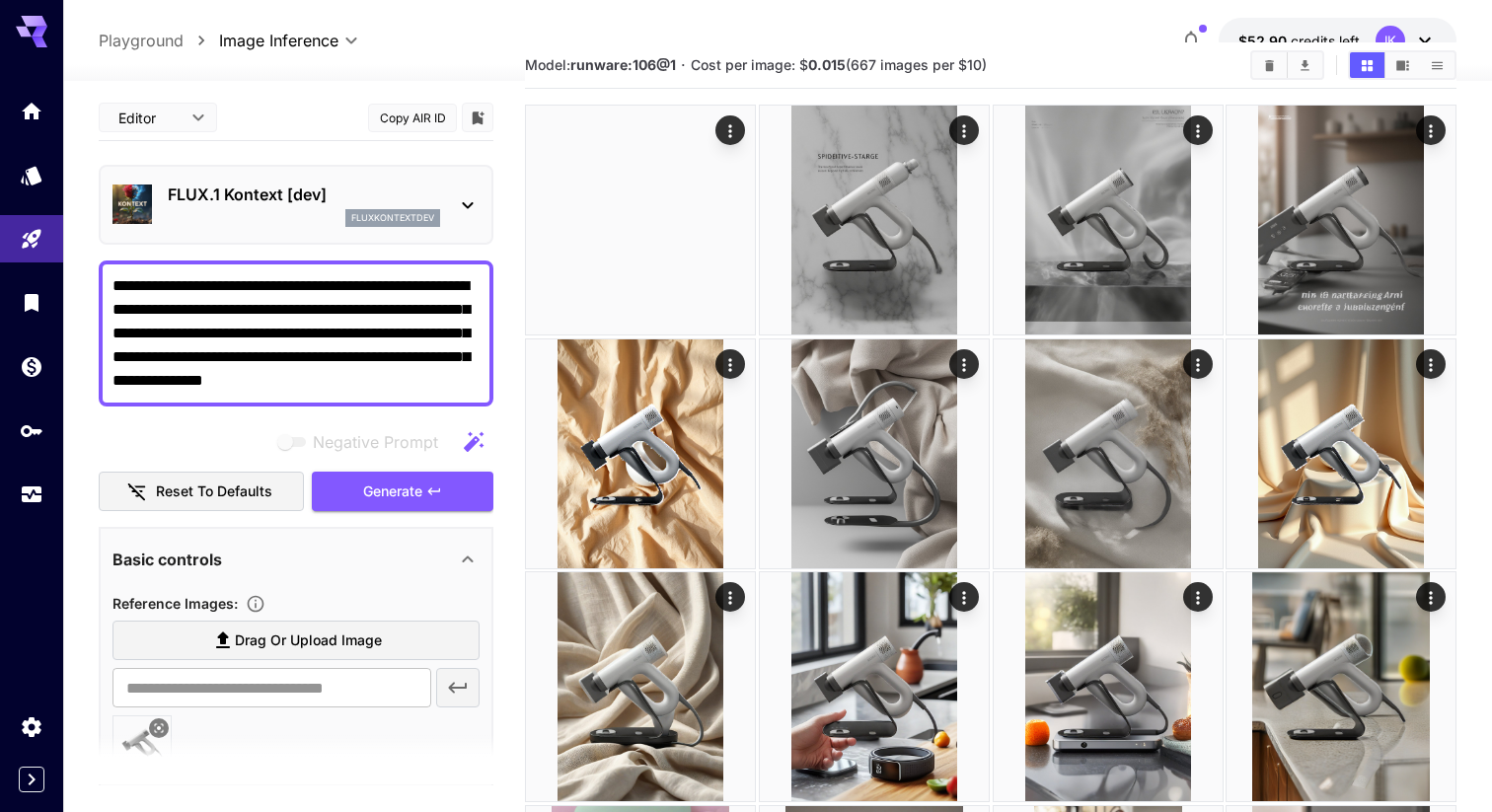 scroll, scrollTop: 0, scrollLeft: 0, axis: both 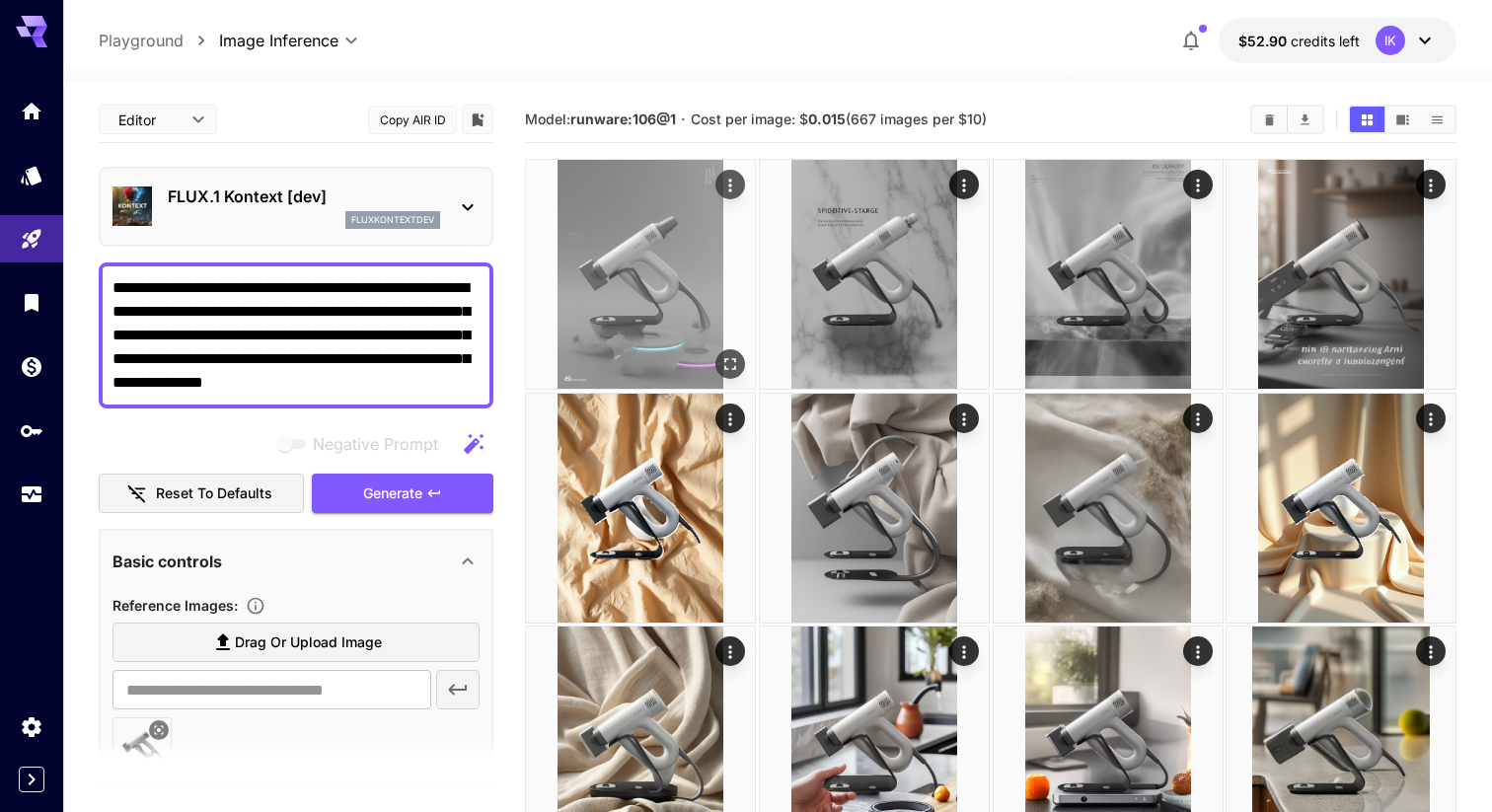 click at bounding box center [640, 274] 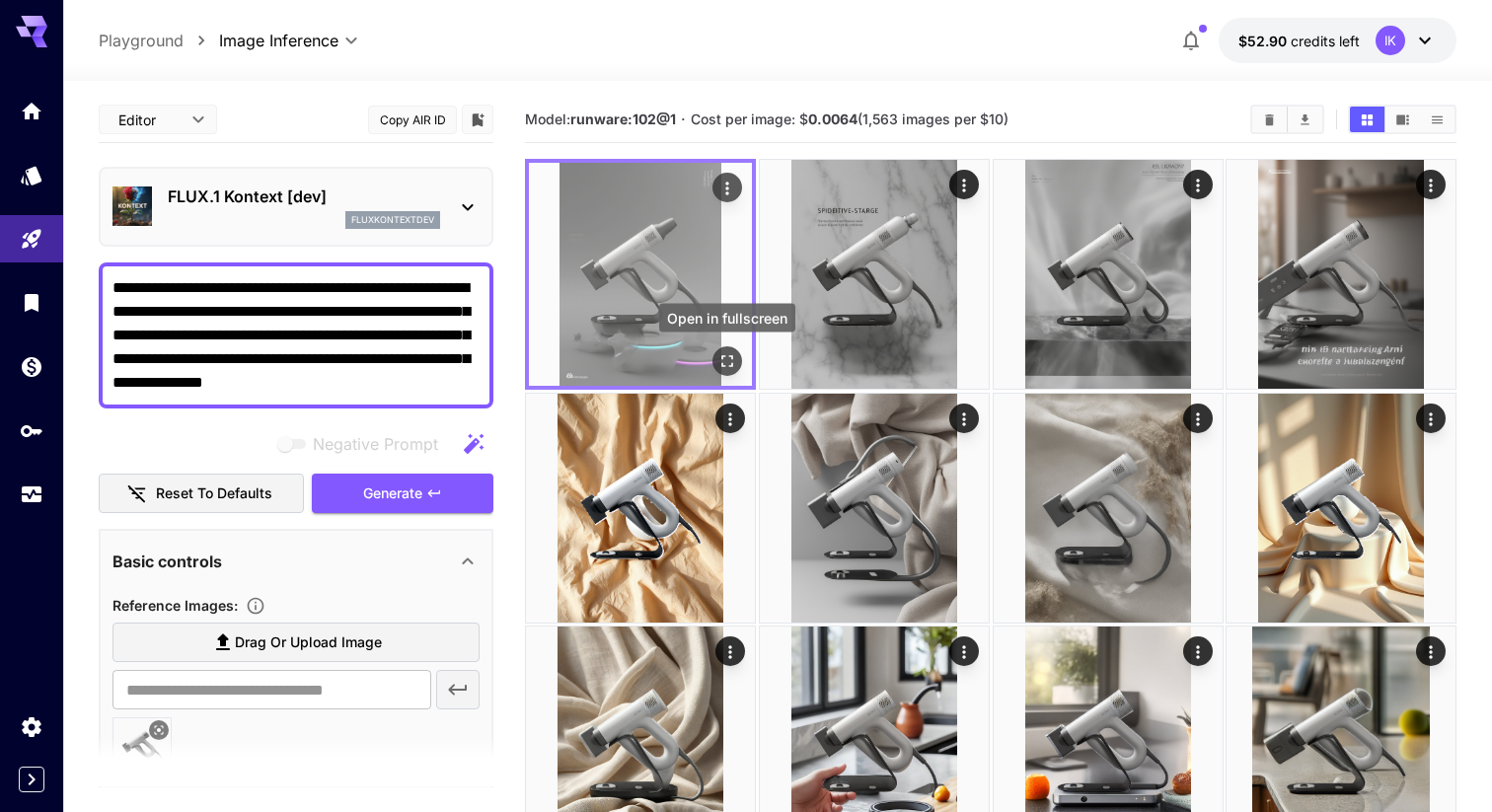click at bounding box center [727, 361] 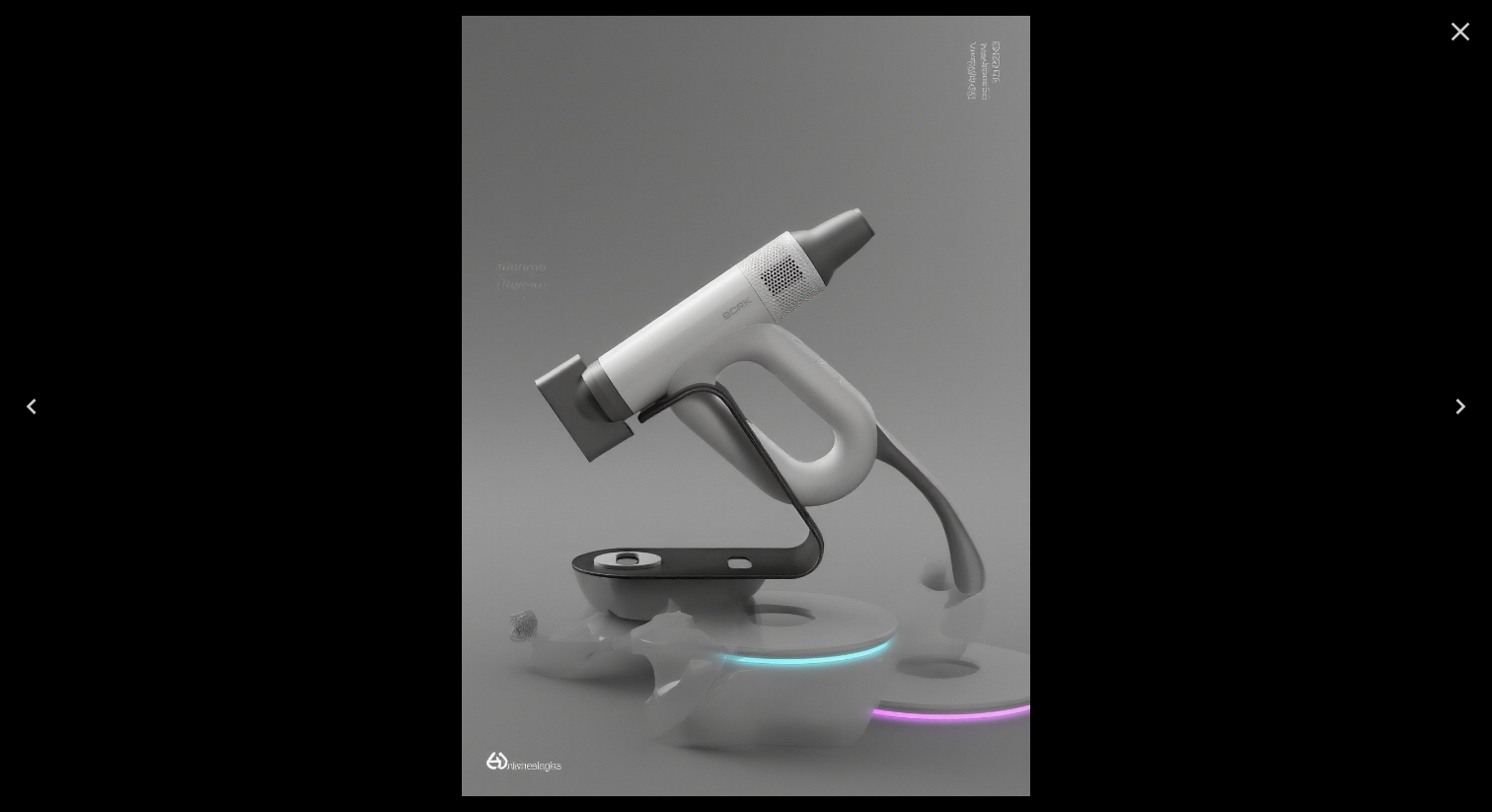 click 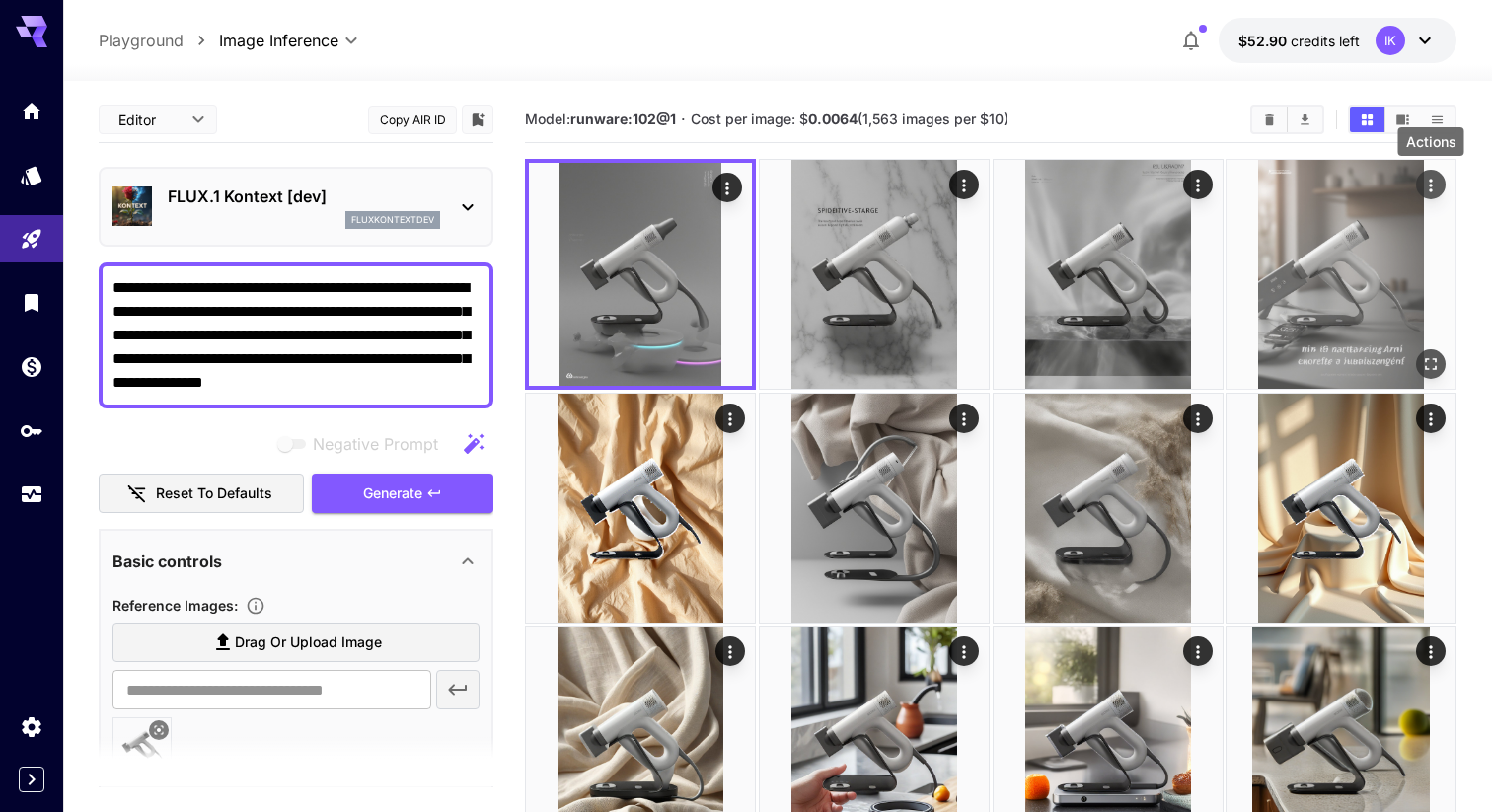 click 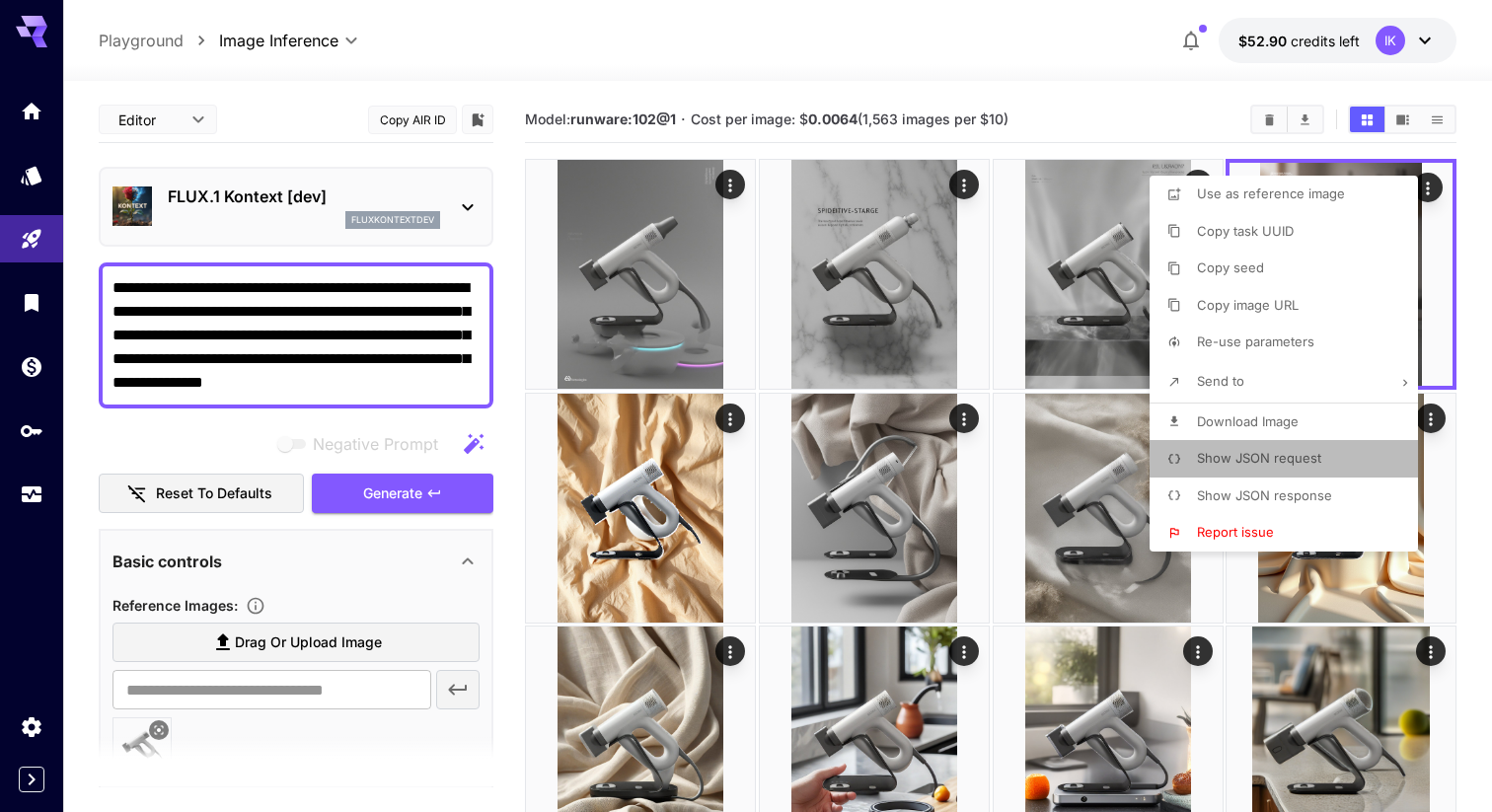 click on "Show JSON request" at bounding box center (1259, 458) 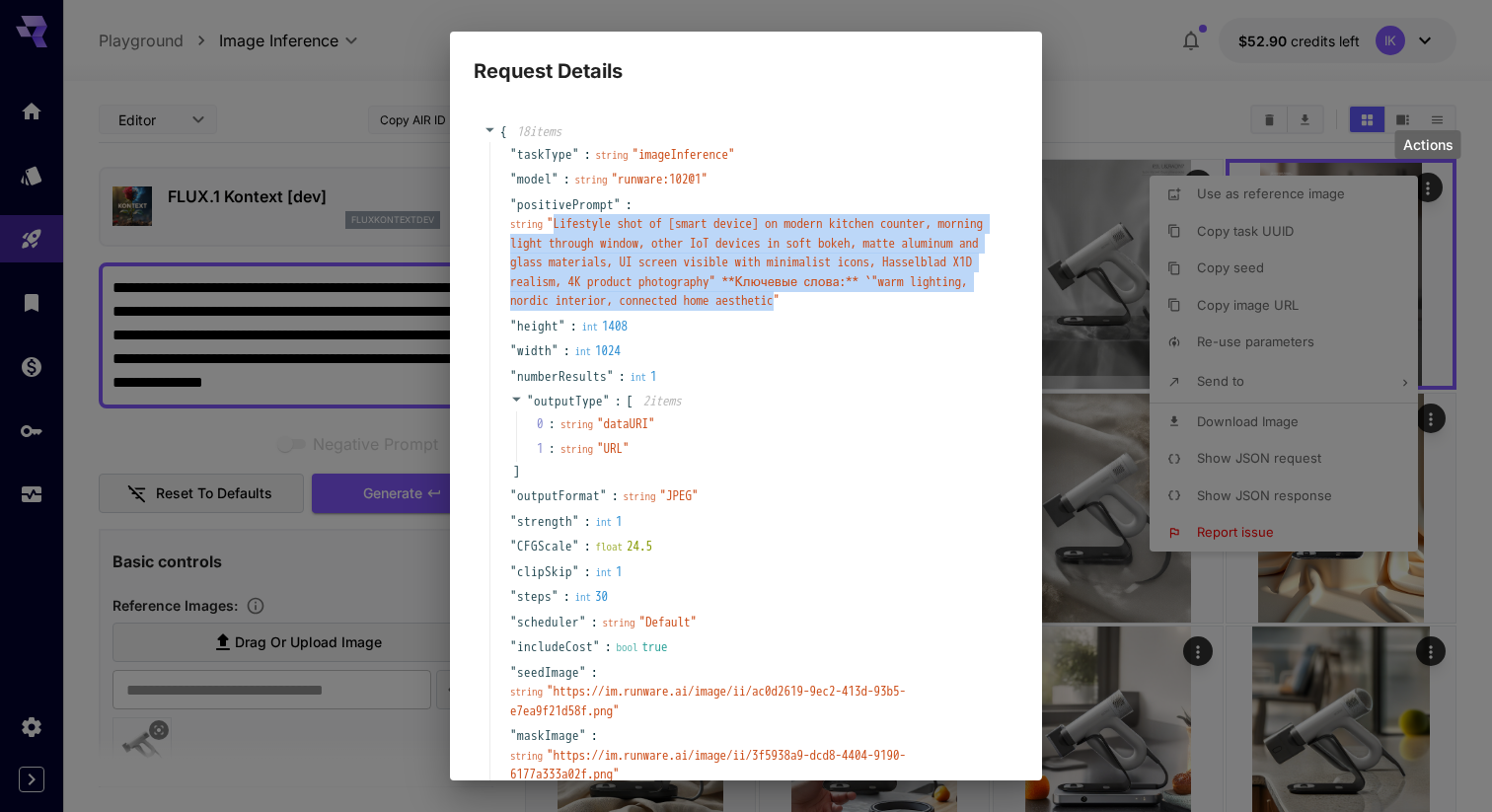 drag, startPoint x: 827, startPoint y: 321, endPoint x: 561, endPoint y: 227, distance: 282.12054 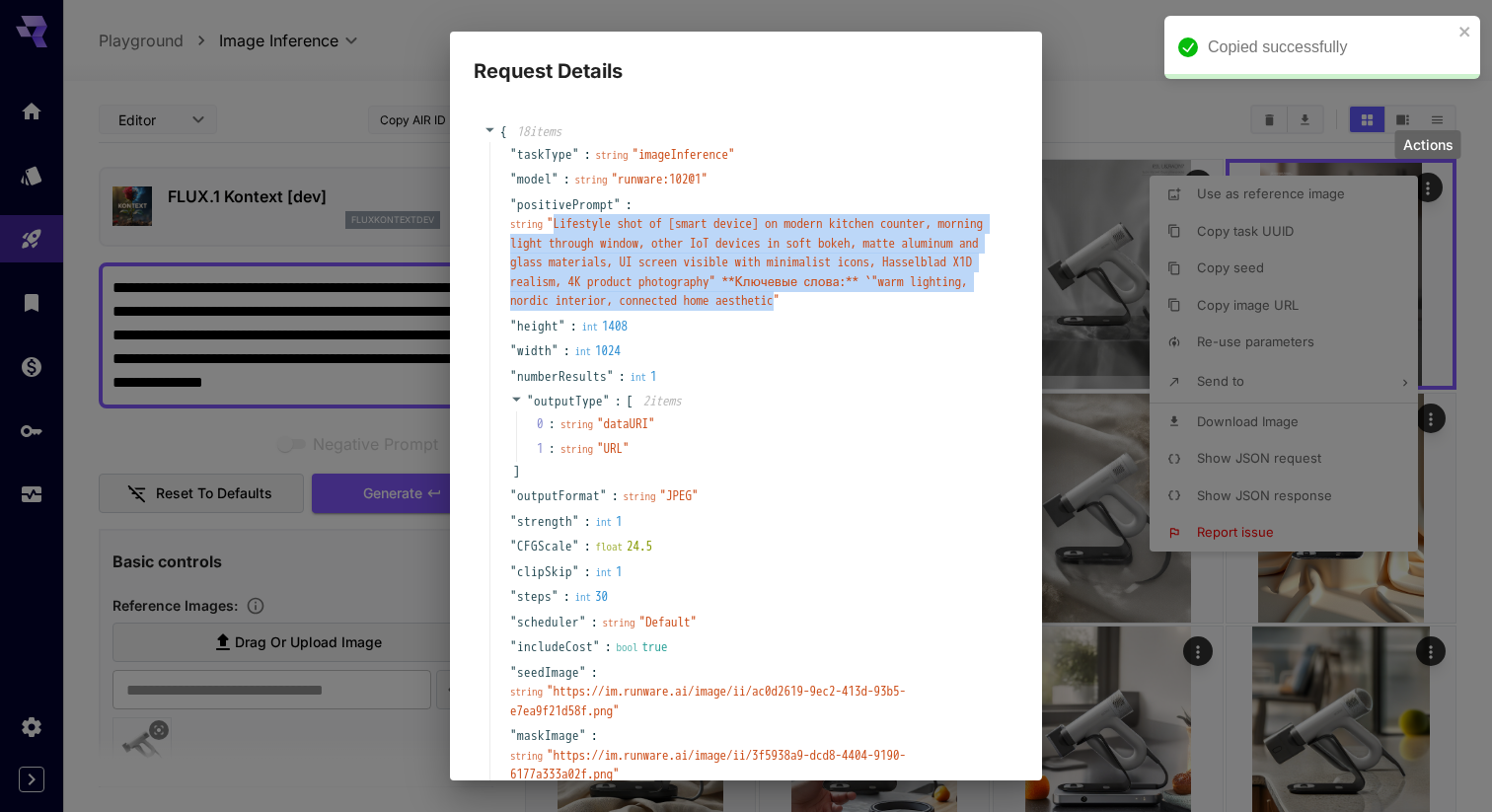 copy on "Lifestyle shot of [smart device] on modern kitchen counter, morning light through window, other IoT devices in soft bokeh, matte aluminum and glass materials, UI screen visible with minimalist icons, Hasselblad X1D realism, 4K product photography" **Ключевые слова:** `"warm lighting, nordic interior, connected home aesthetic" 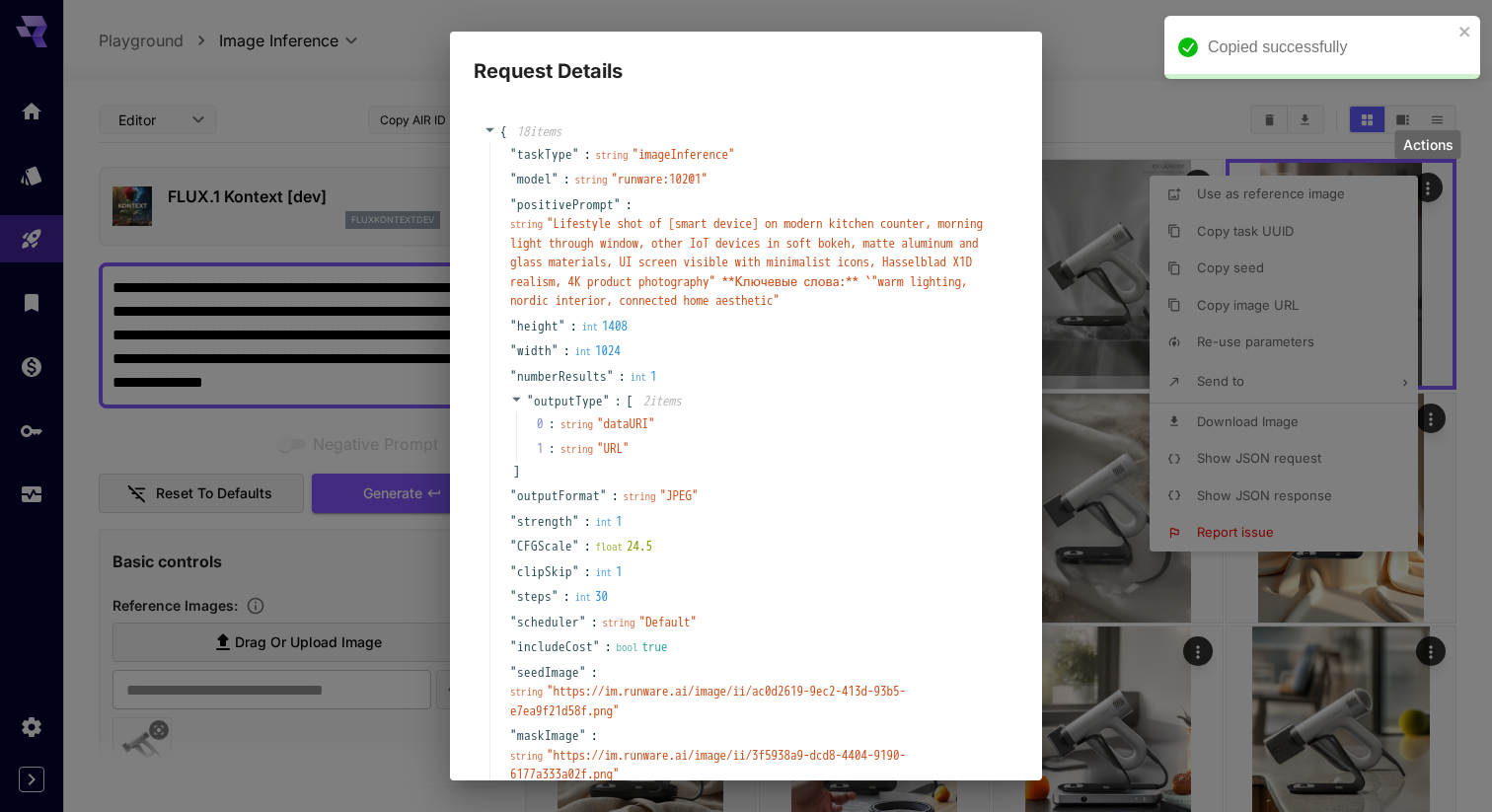 click on "Request Details { 18  item s " taskType " : string " imageInference " " model " : string " runware:102@1 " " positivePrompt " : string " Lifestyle shot of [smart device] on modern kitchen counter, morning light through window, other IoT devices in soft bokeh, matte aluminum and glass materials, UI screen visible with minimalist icons, Hasselblad X1D realism, 4K product photography" **Ключевые слова:** `"warm lighting, nordic interior, connected home aesthetic " " height " : int 1408 " width " : int 1024 " numberResults " : int 1 " outputType " : [ 2  item s 0 : string " dataURI " 1 : string " URL " ] " outputFormat " : string " JPEG " " strength " : int 1 " CFGScale " : float 24.5 " clipSkip " : int 1 " steps " : int 30 " scheduler " : string " Default " " includeCost " : bool true " seedImage " : string " https://im.runware.ai/image/ii/ac0d2619-9ec2-413d-93b5-e7ea9f21d58f.png " " maskImage " : string " https://im.runware.ai/image/ii/3f5938a9-dcd8-4404-9190-6177a333a02f.png " " outputQuality " :" at bounding box center (746, 406) 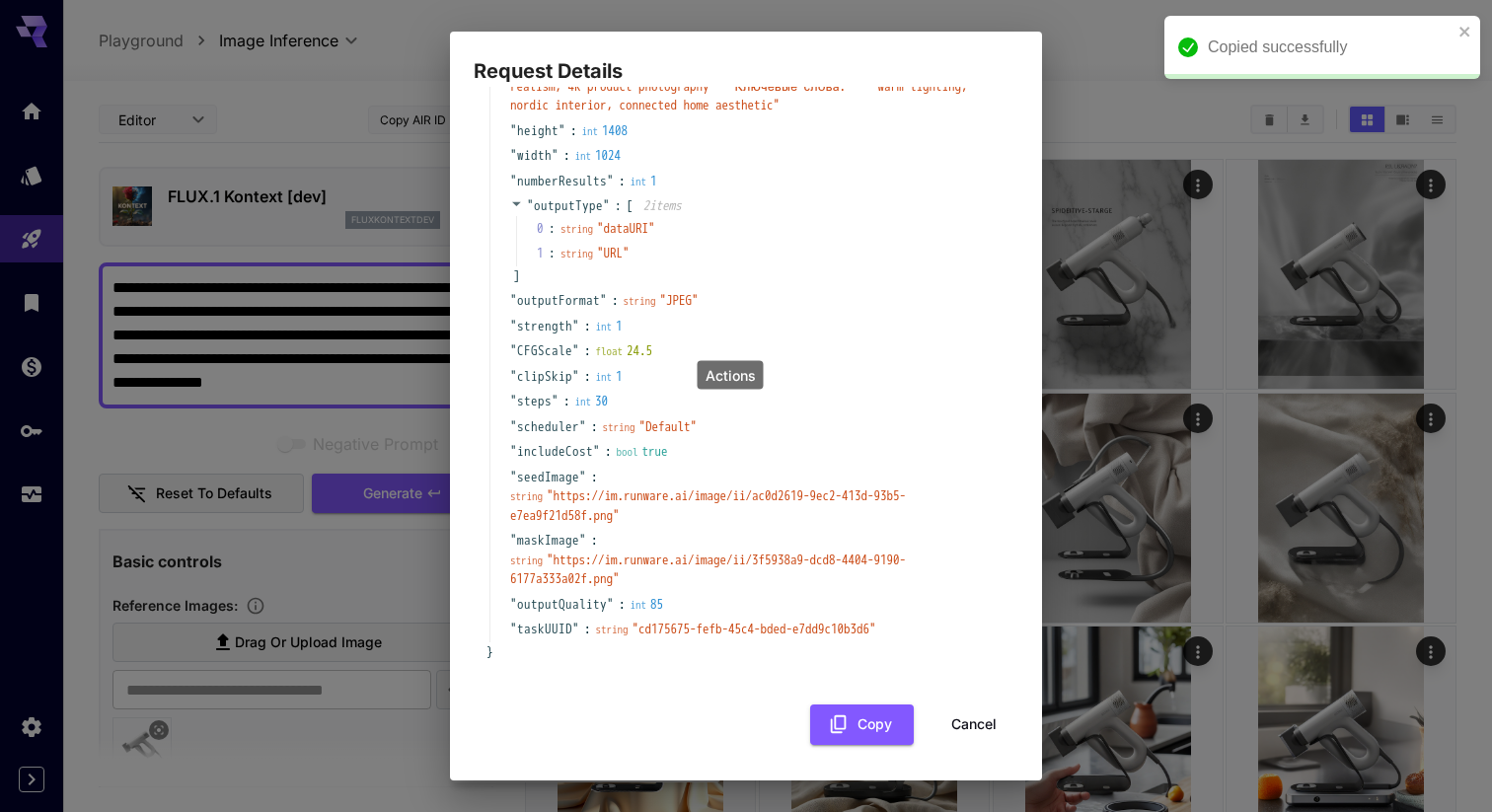 click on "Cancel" at bounding box center [974, 724] 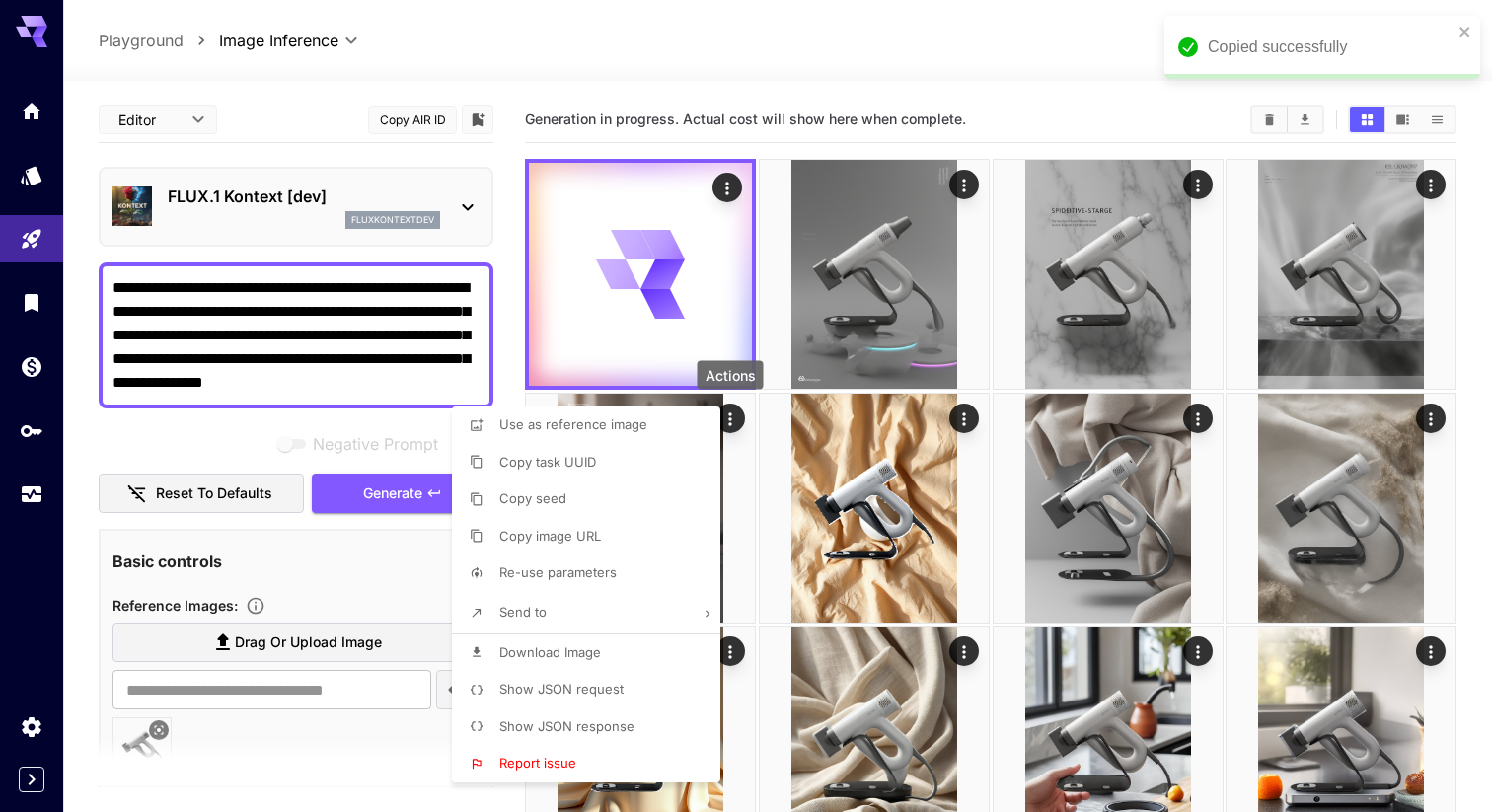click at bounding box center [746, 406] 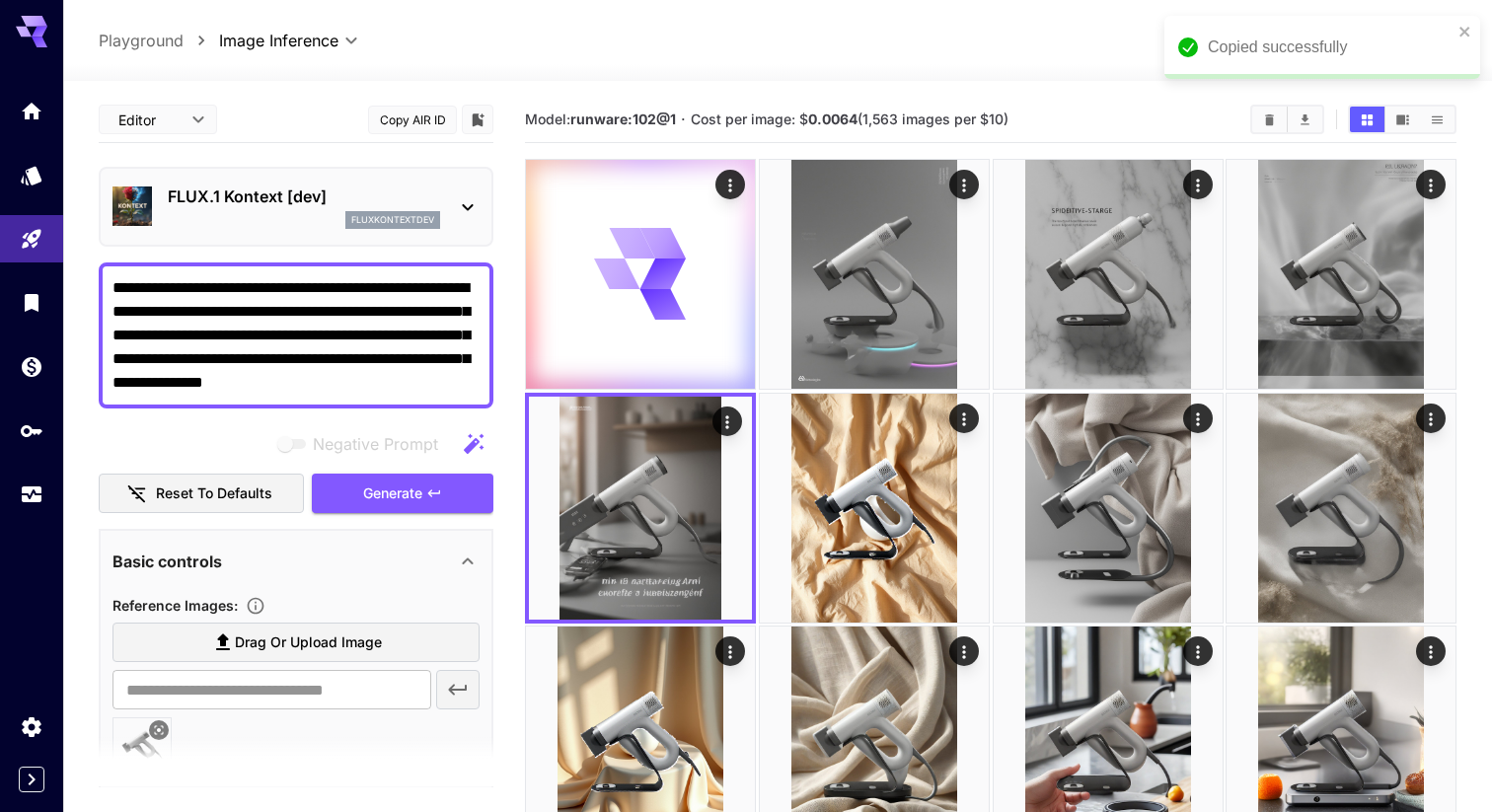 type 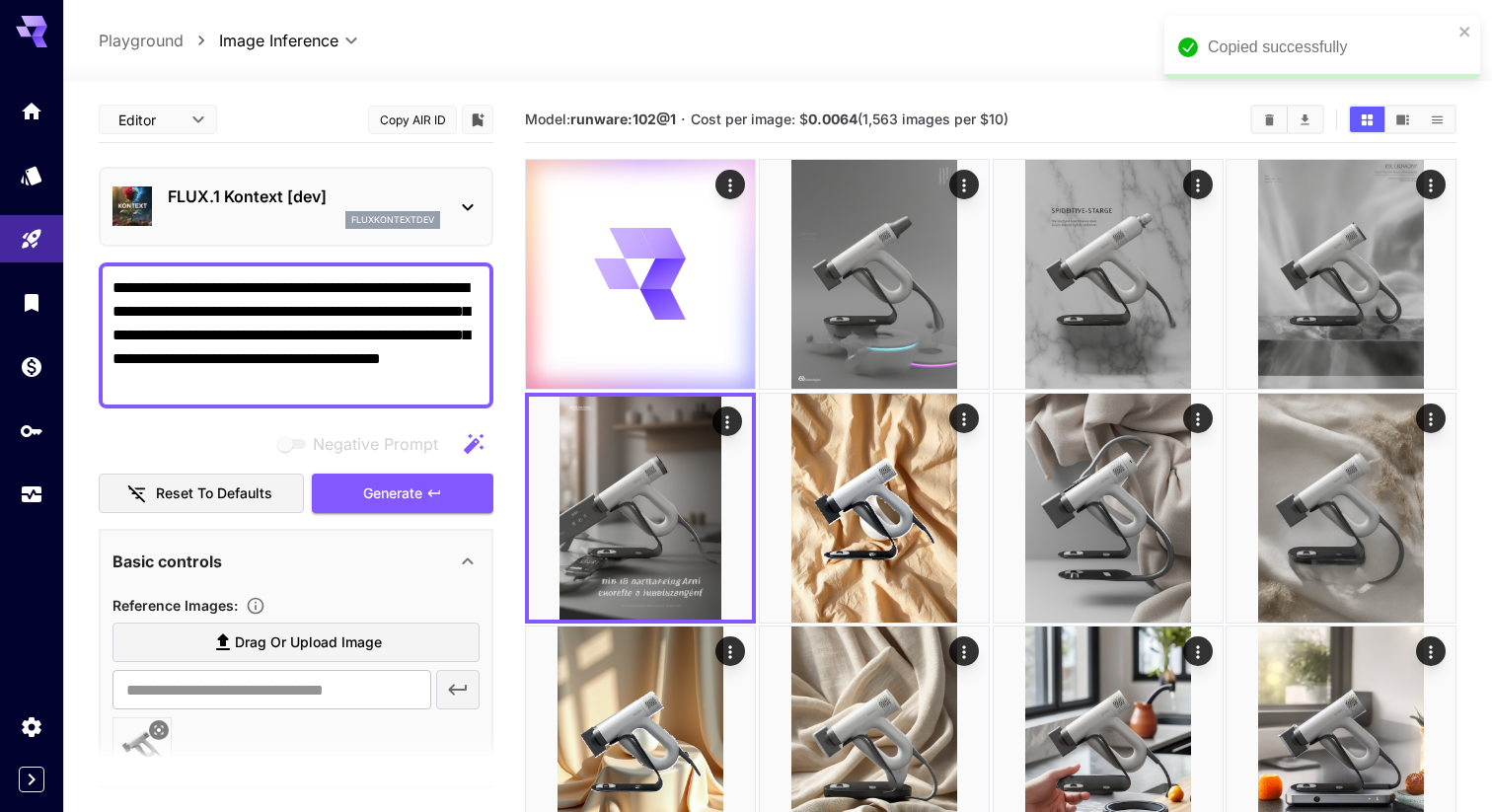 click on "**********" at bounding box center [296, 335] 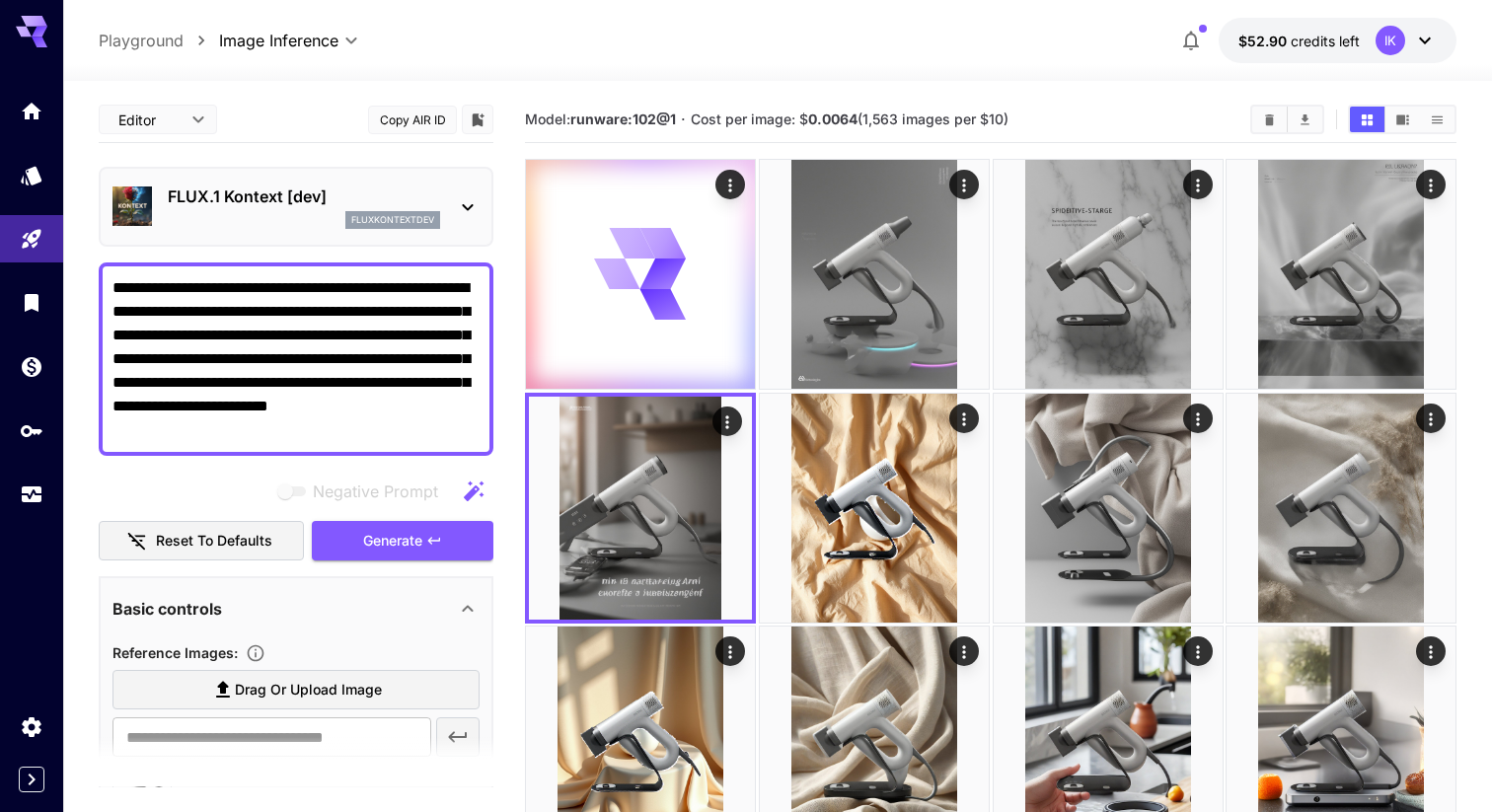 click on "0.0064" at bounding box center (833, 118) 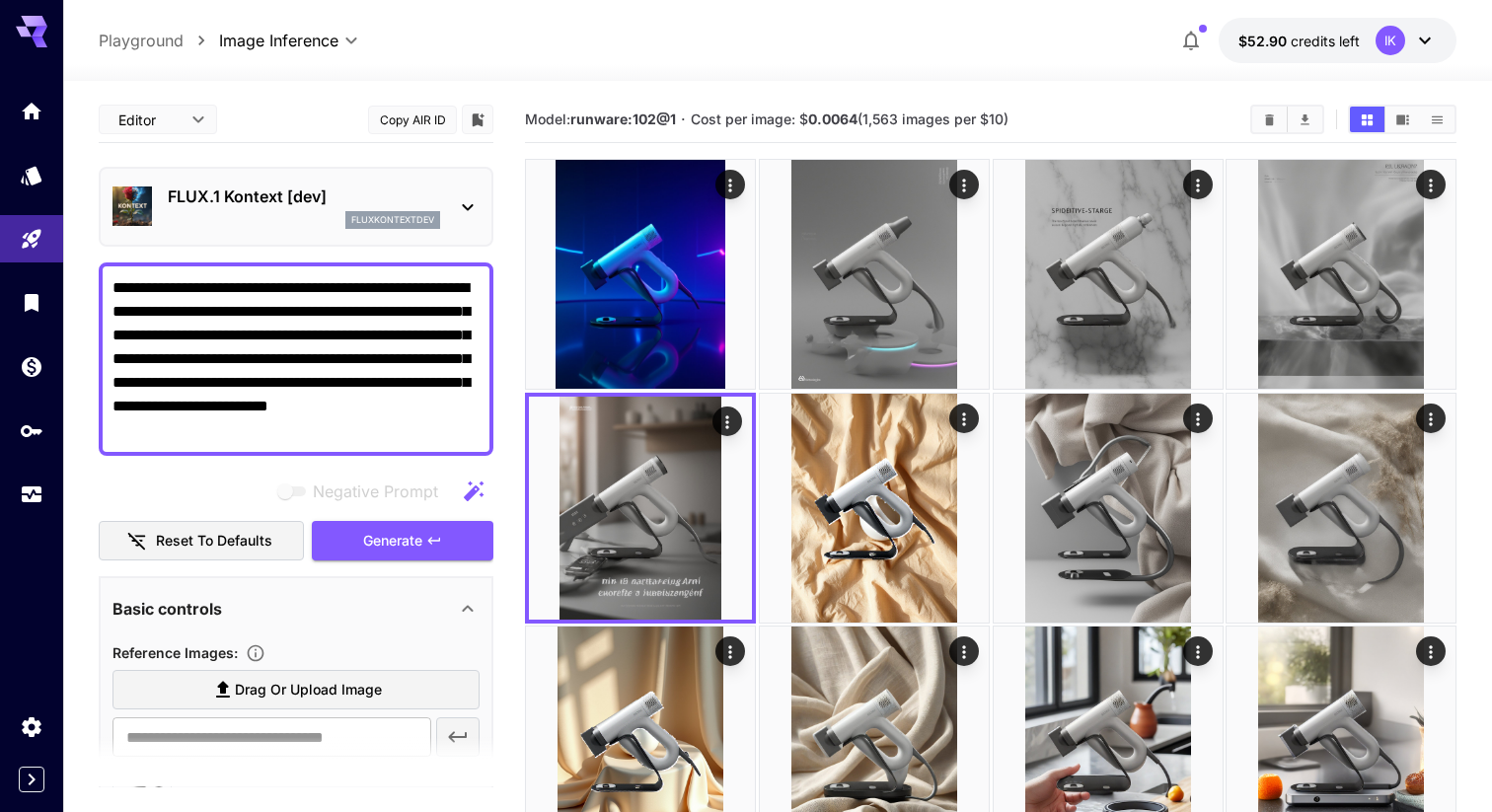 click on "**********" at bounding box center (296, 359) 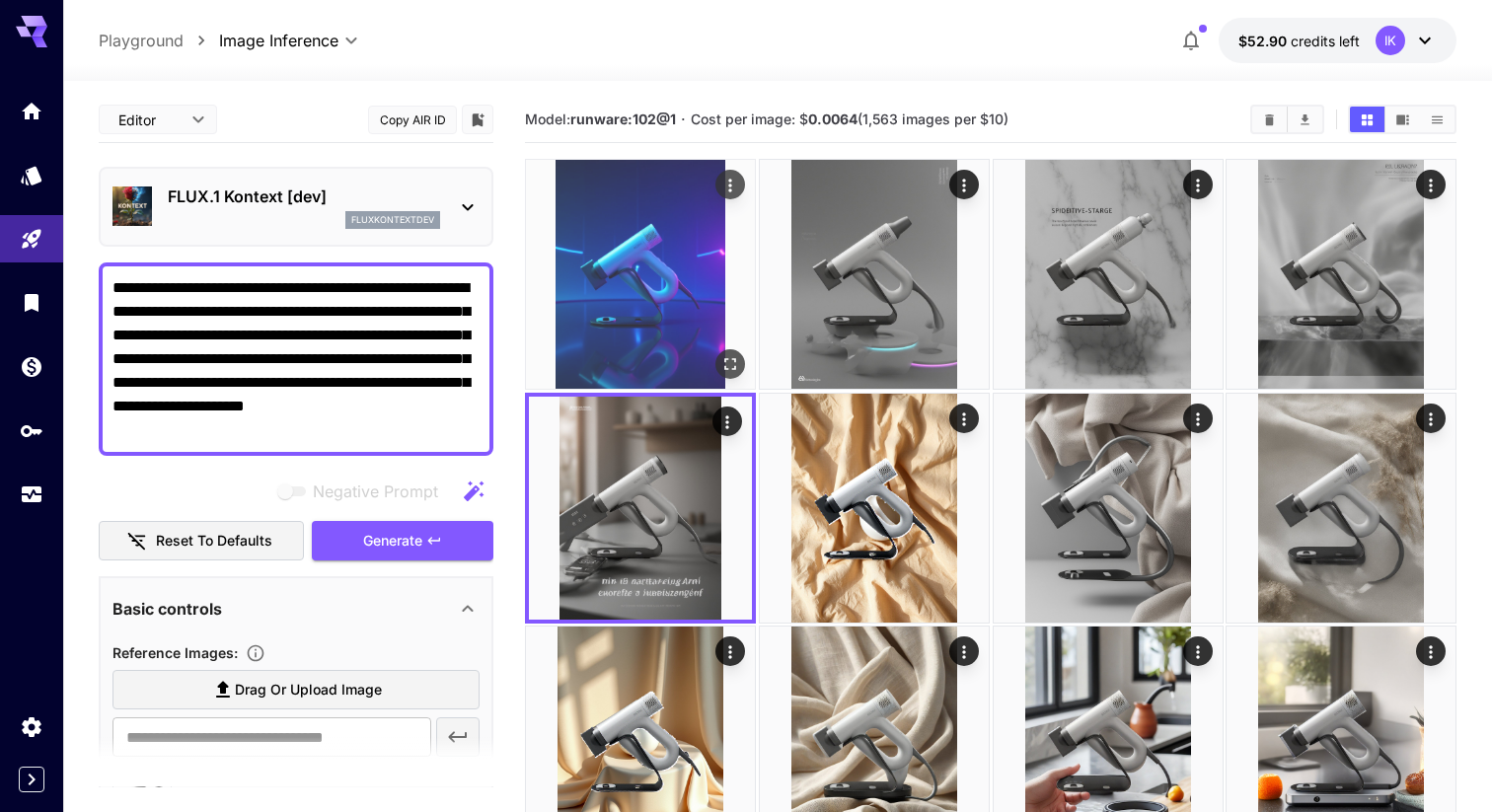 type on "**********" 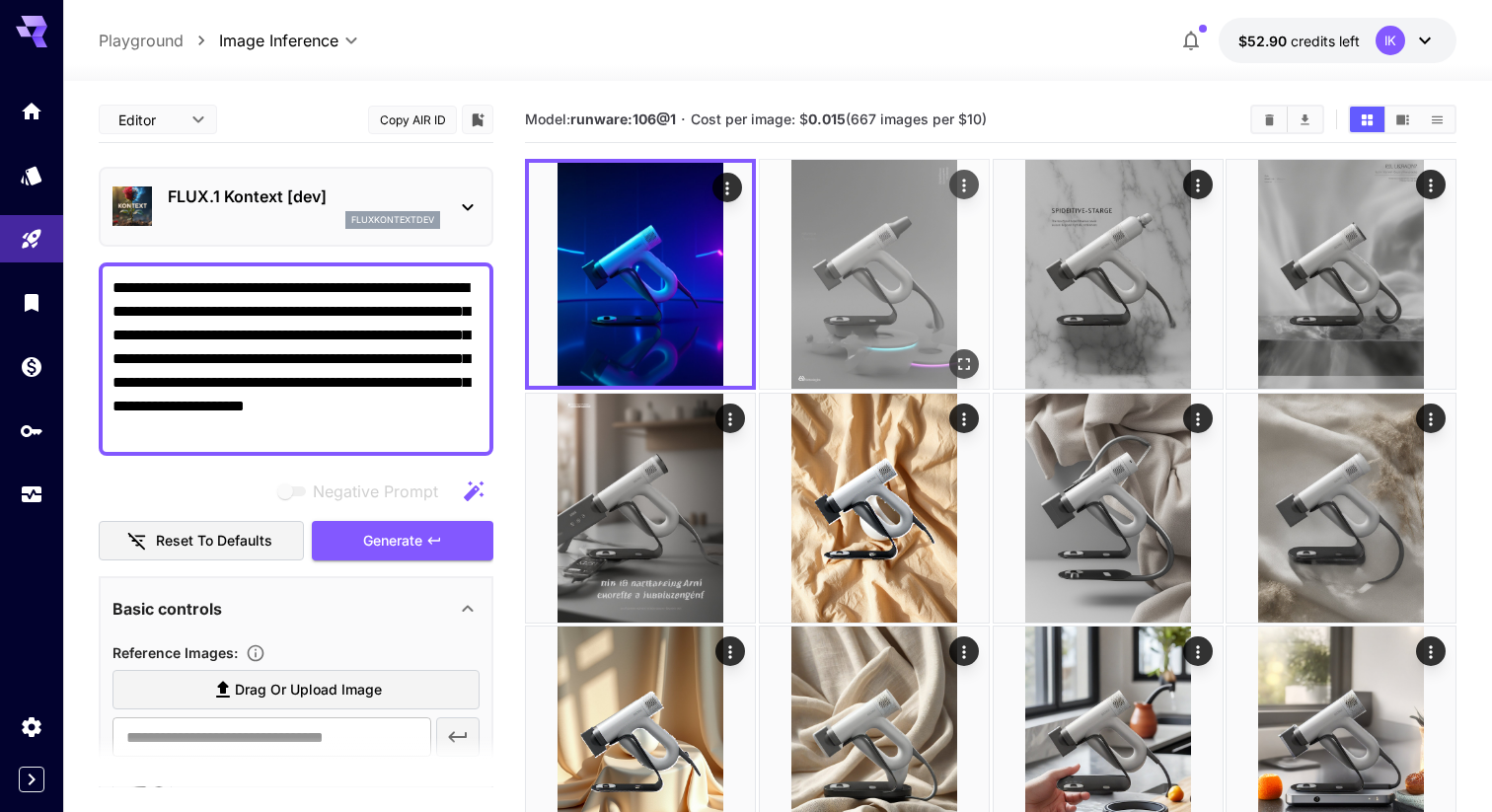 click at bounding box center (874, 274) 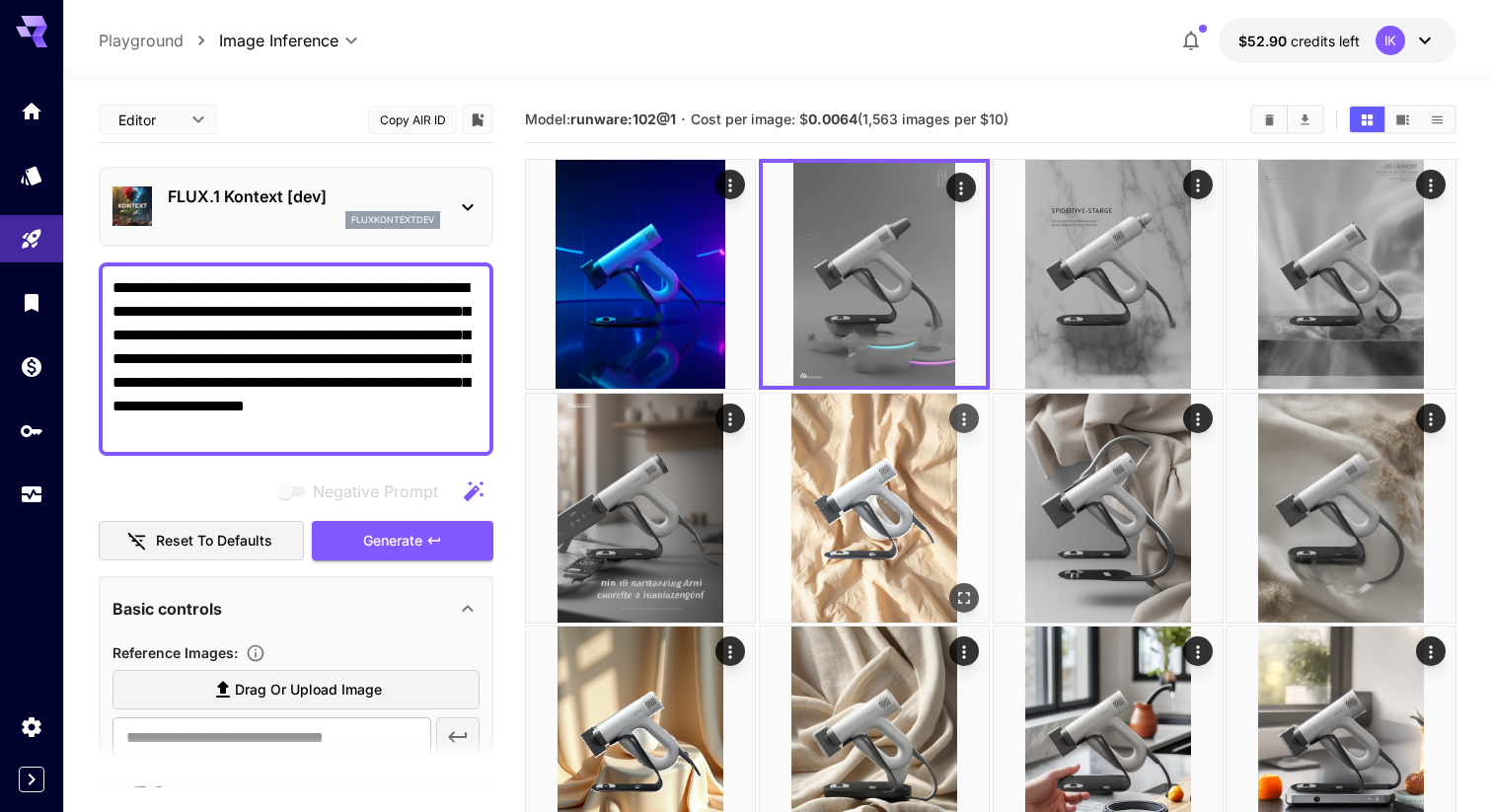 click at bounding box center (874, 508) 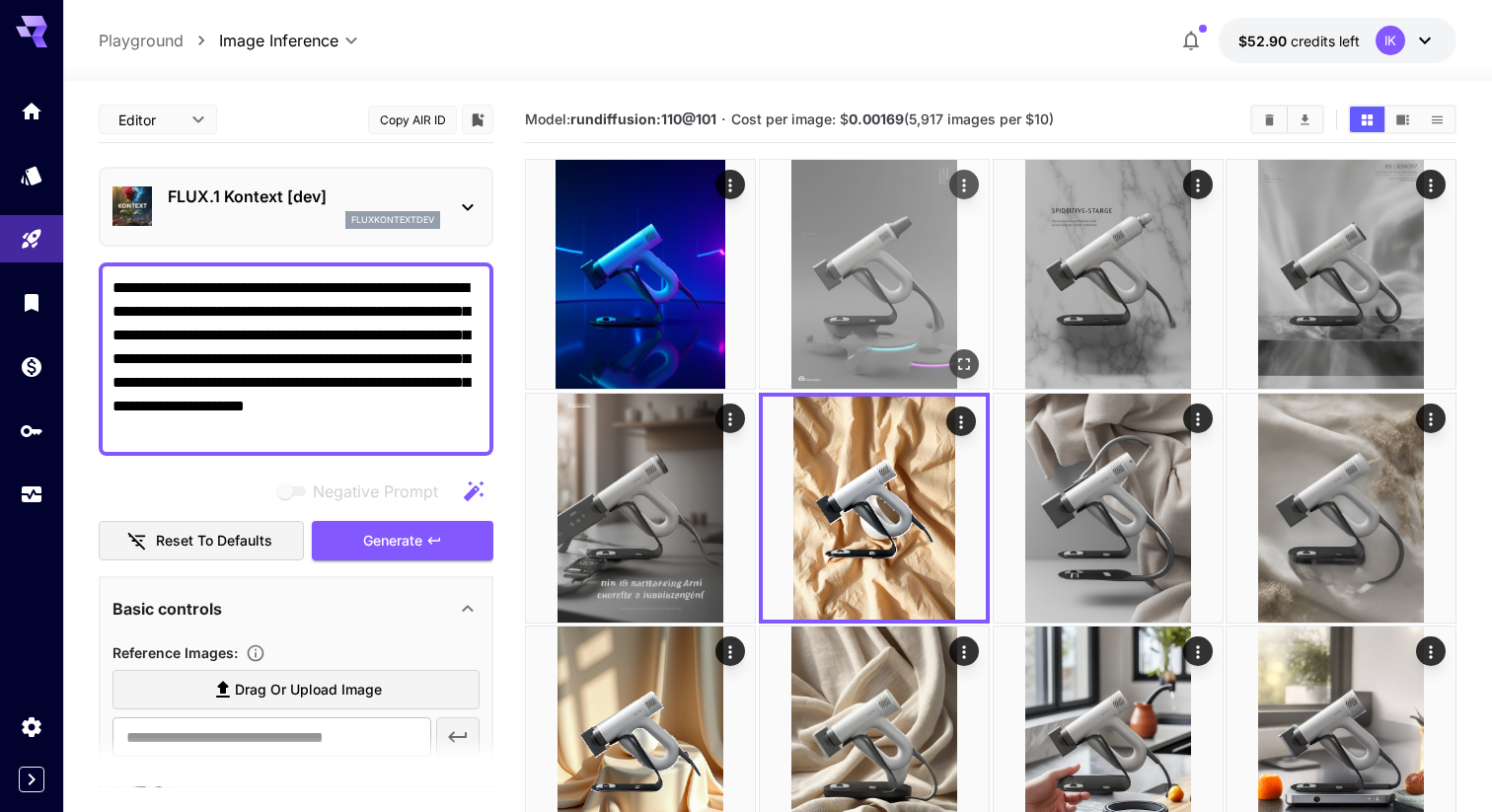 click at bounding box center [874, 274] 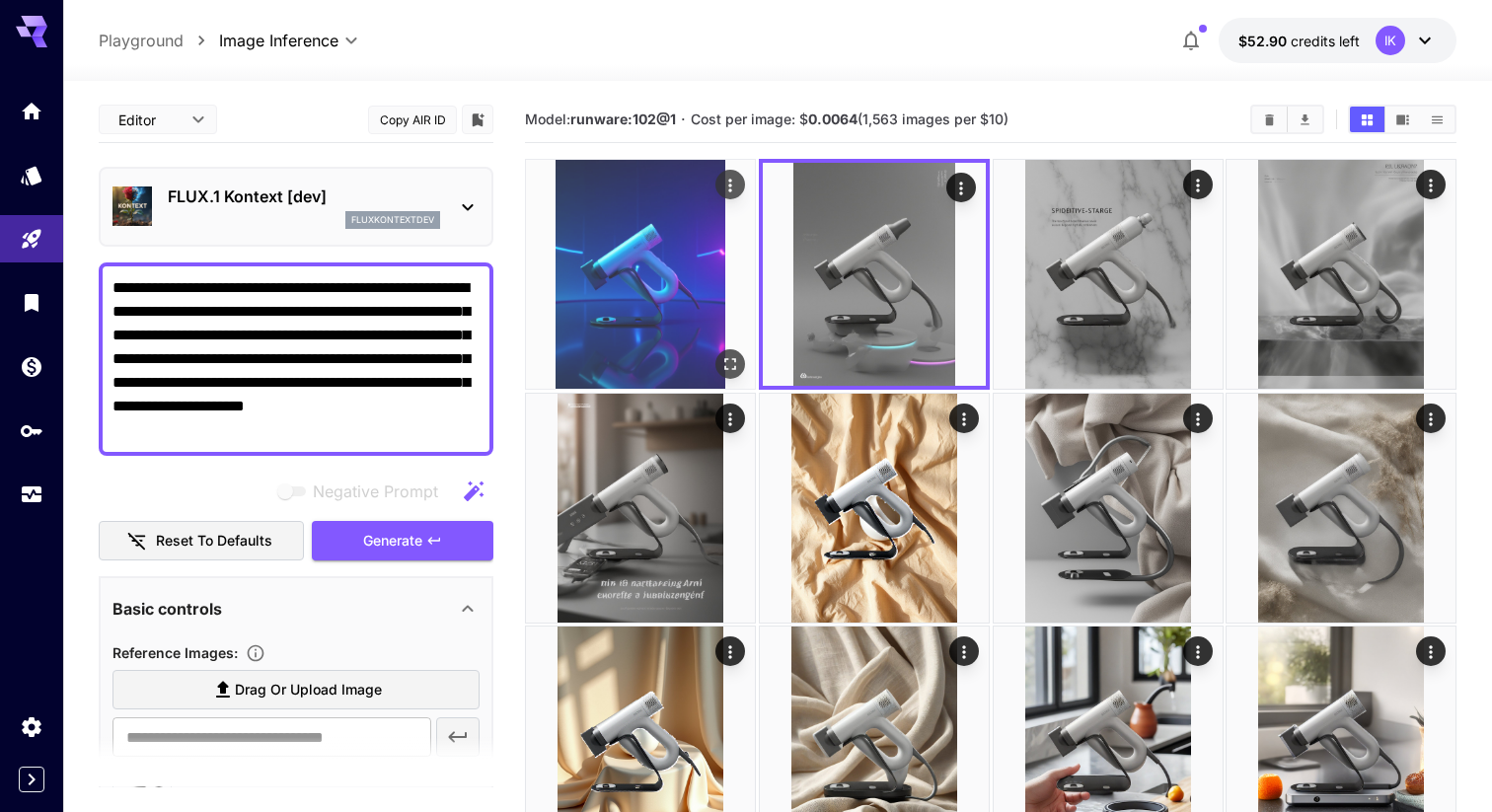 click at bounding box center [640, 274] 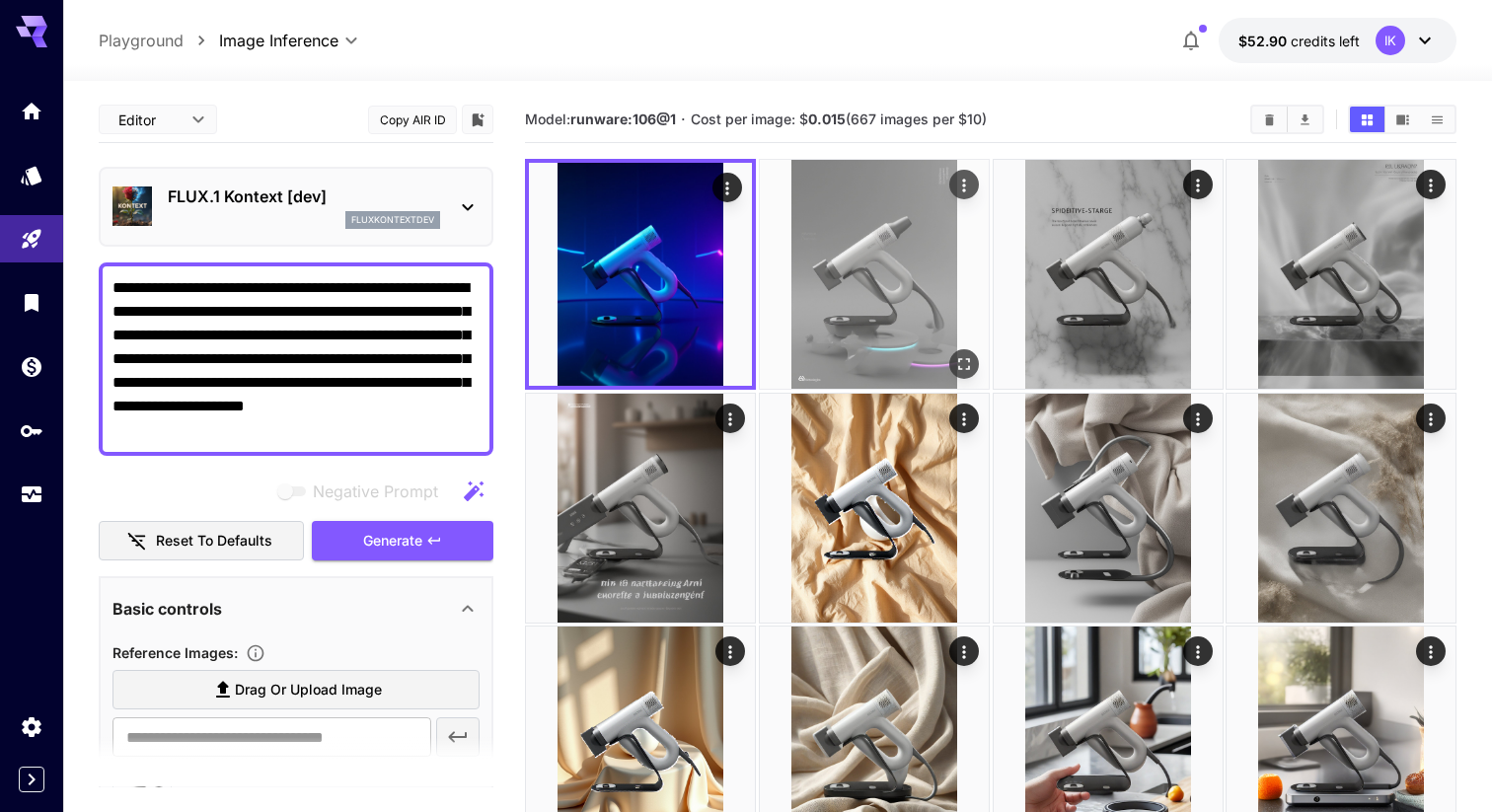 click at bounding box center [874, 274] 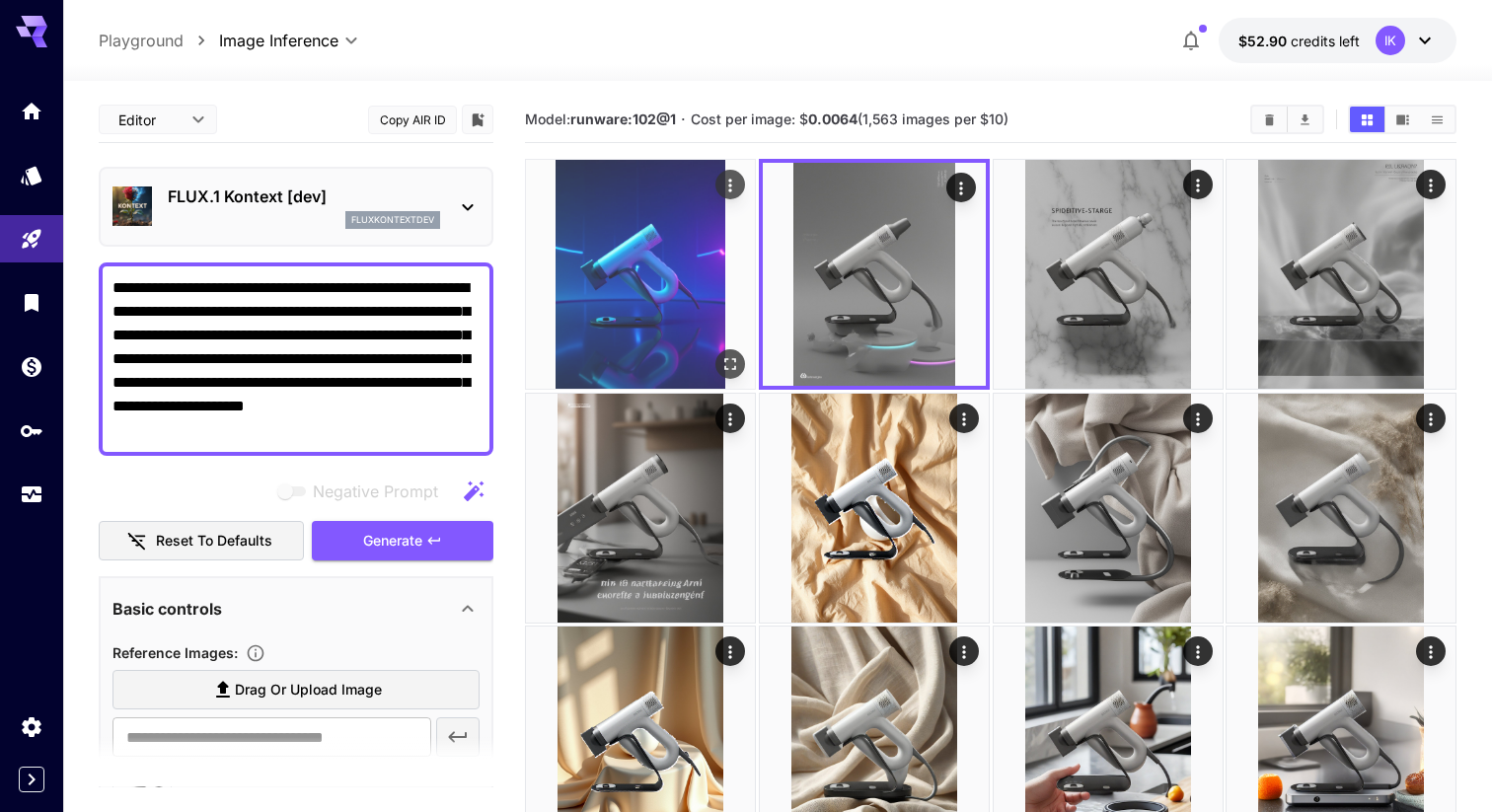 click at bounding box center (640, 274) 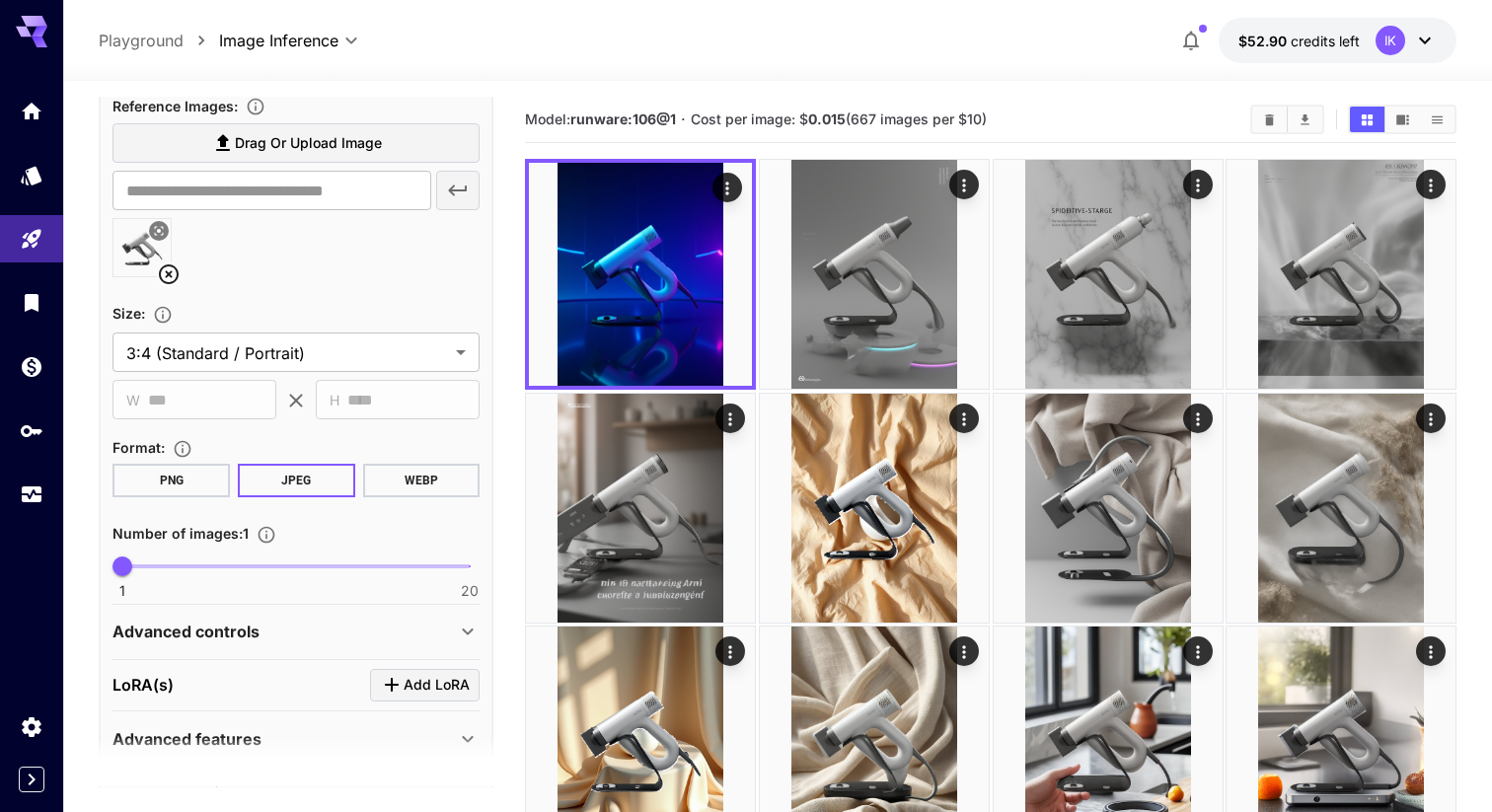 scroll, scrollTop: 562, scrollLeft: 0, axis: vertical 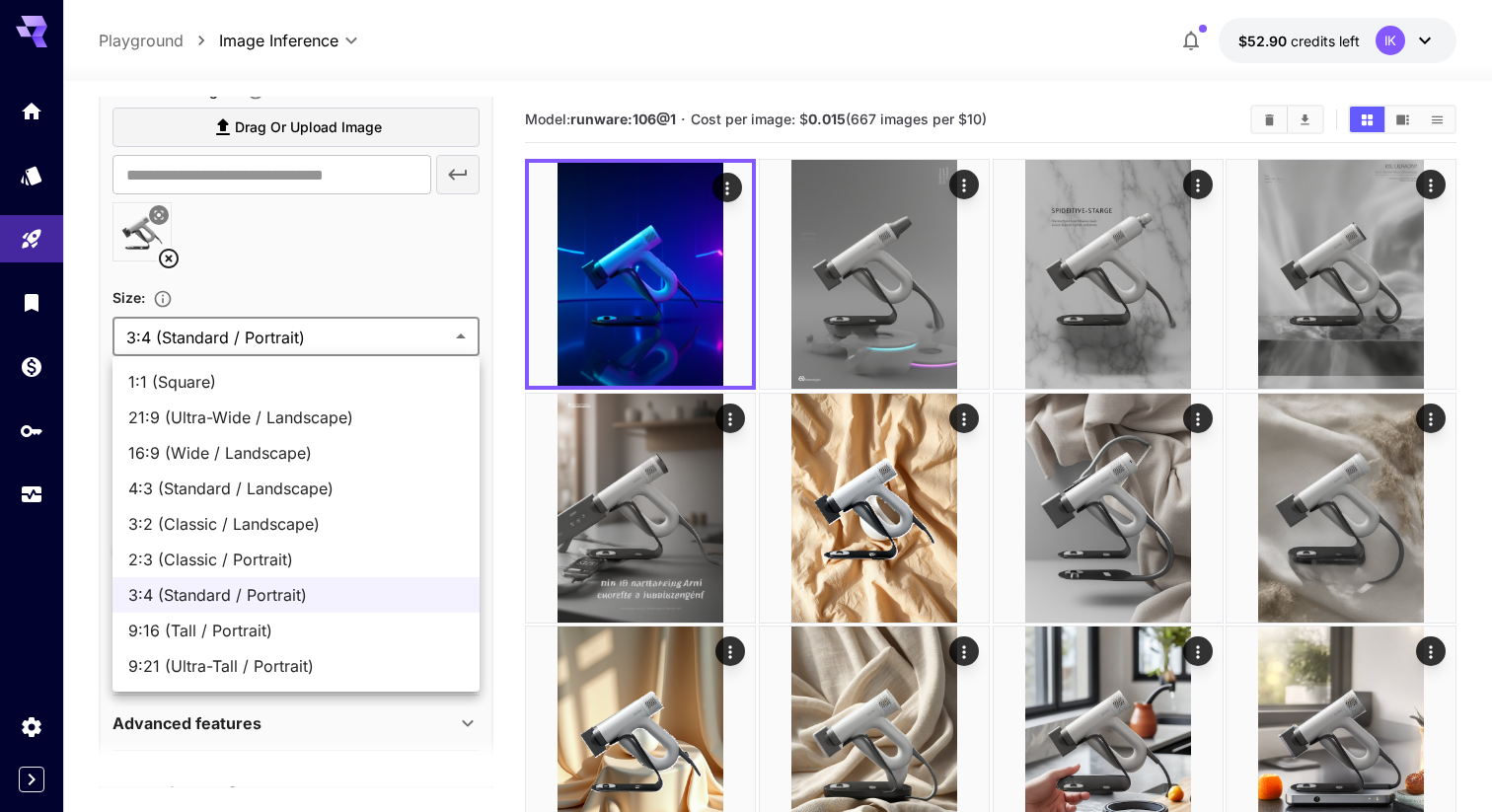 click on "**********" at bounding box center [746, 1158] 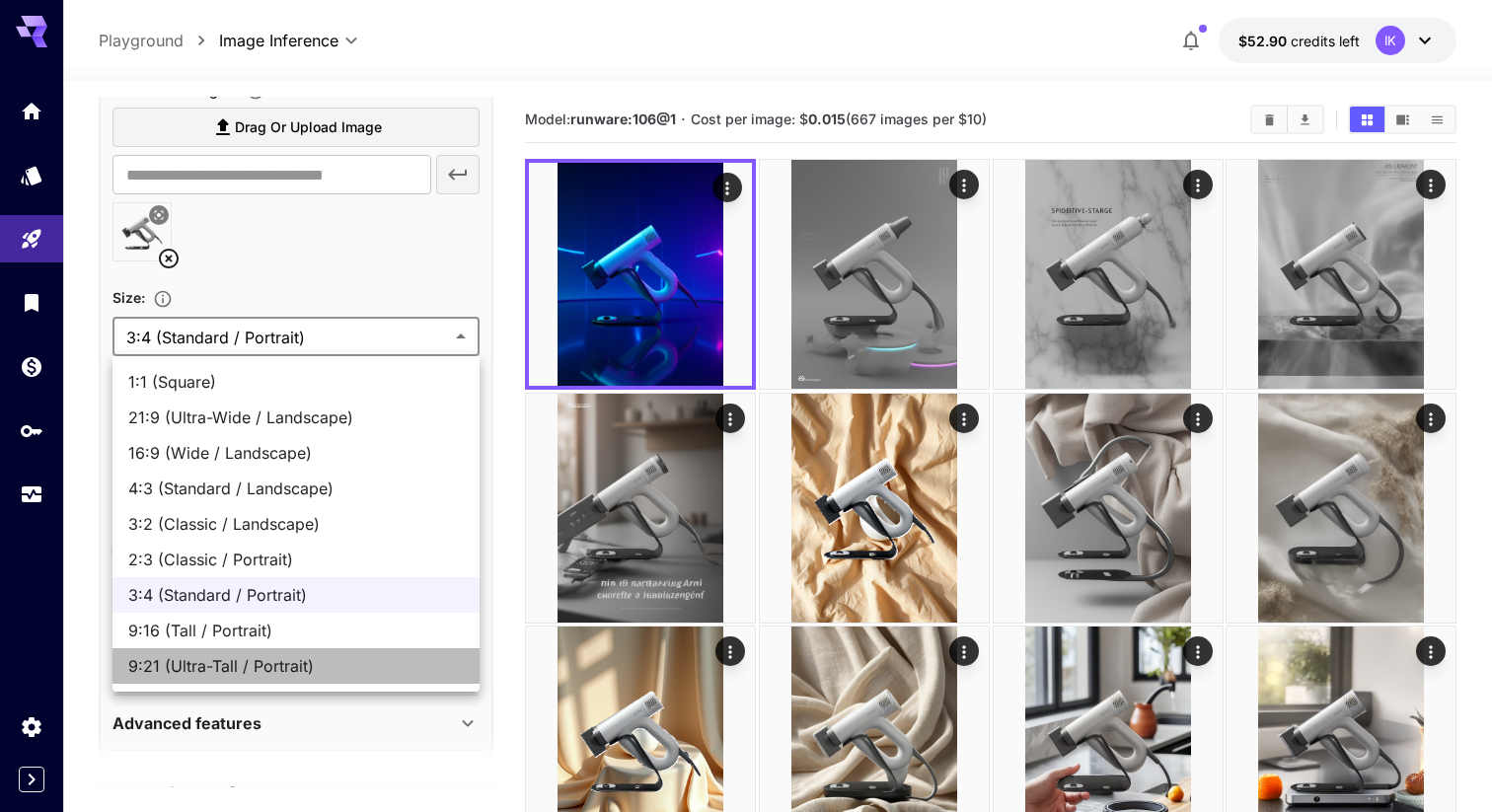 click on "9:21 (Ultra-Tall / Portrait)" at bounding box center (296, 666) 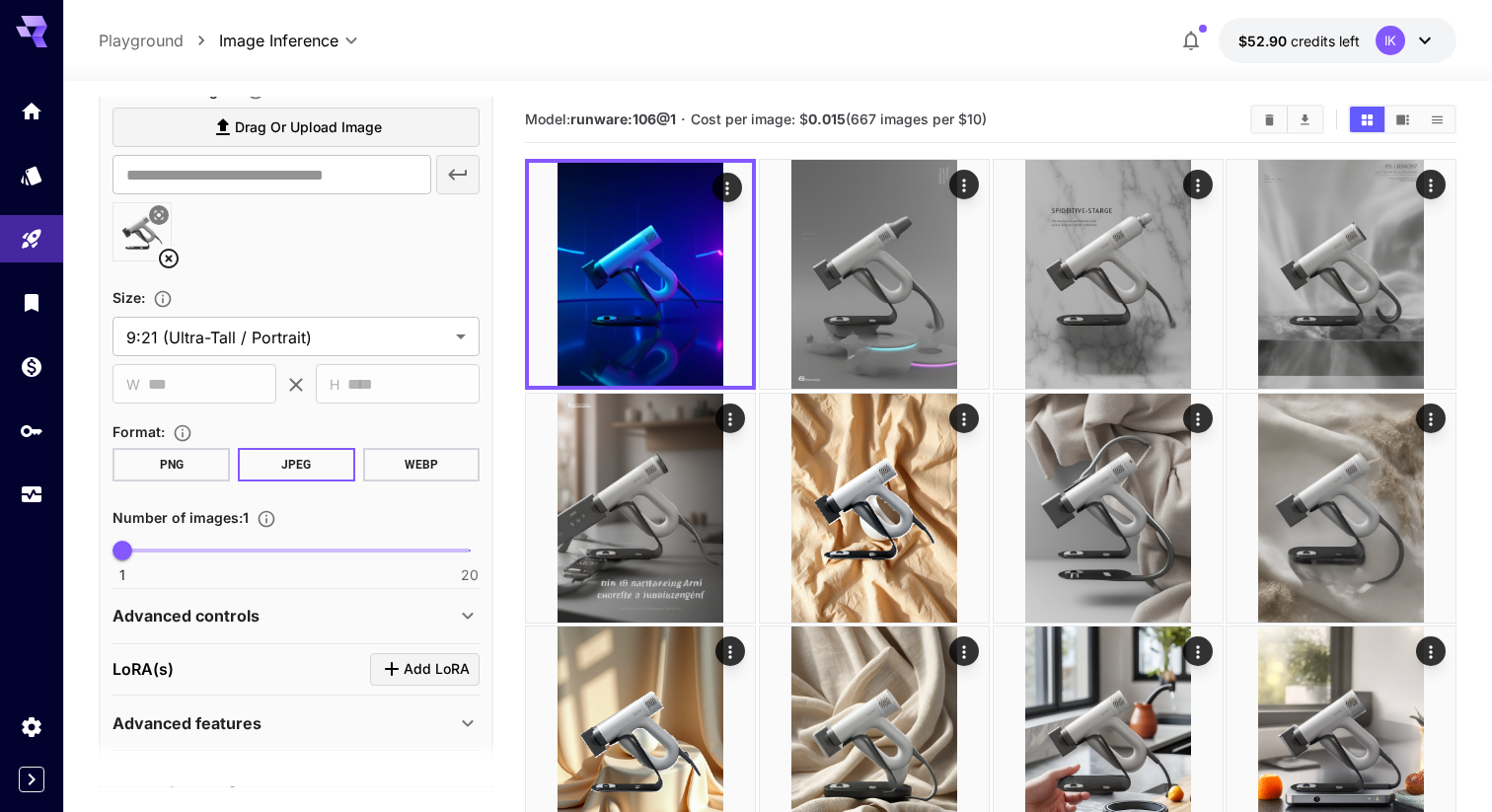 click on "**********" at bounding box center [296, 321] 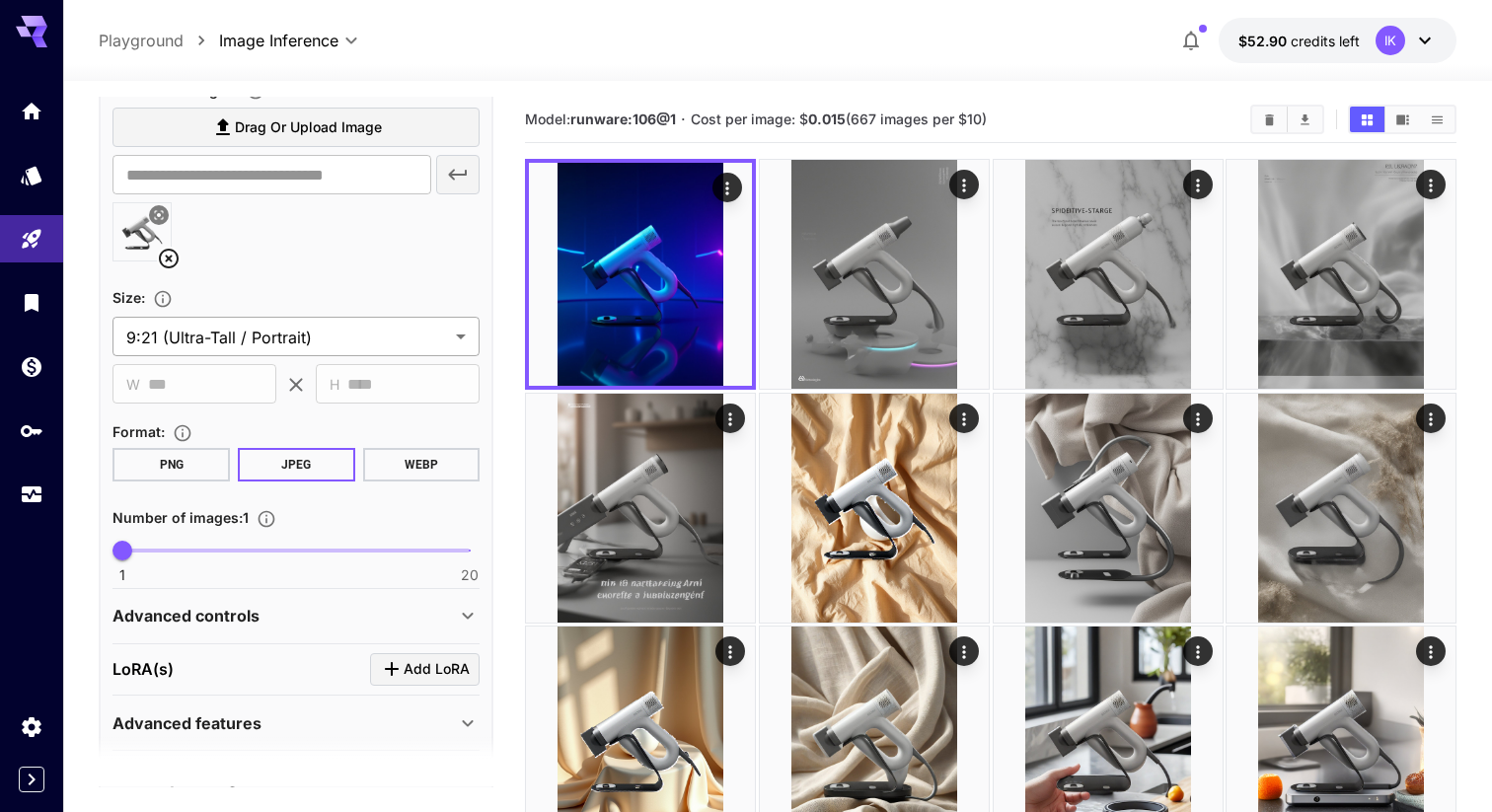 click on "**********" at bounding box center (746, 1158) 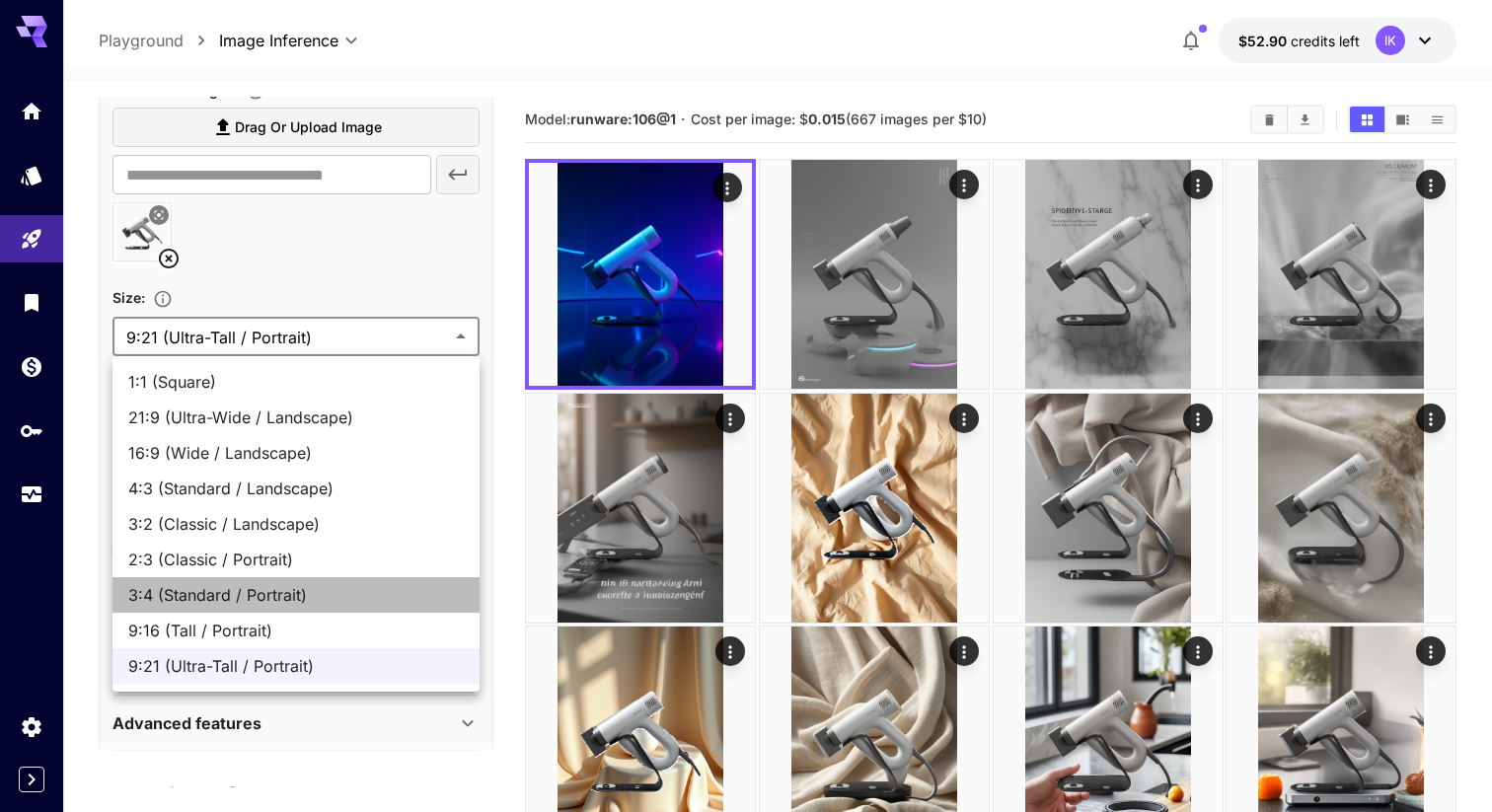 click on "3:4 (Standard / Portrait)" at bounding box center [296, 595] 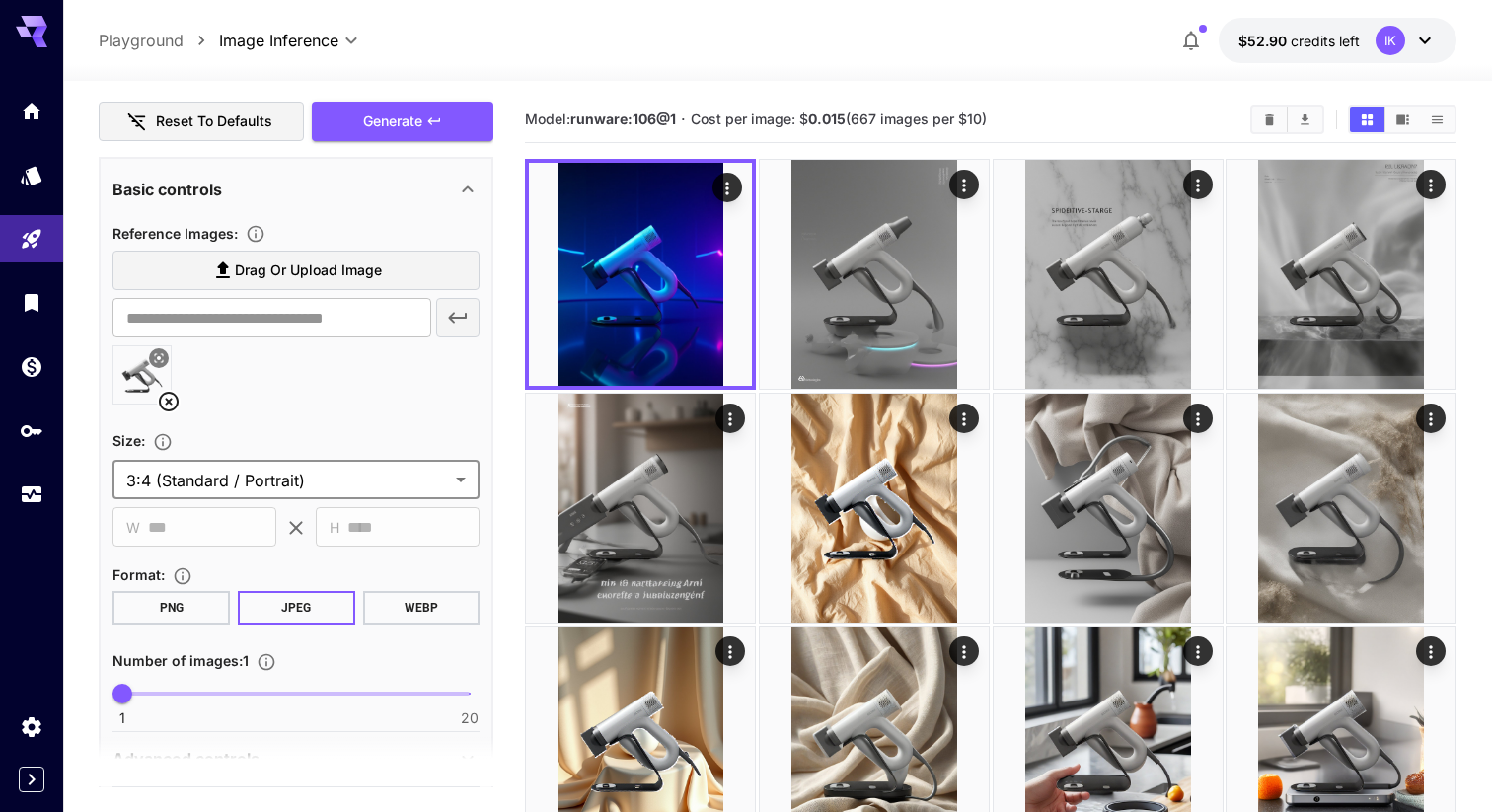 scroll, scrollTop: 427, scrollLeft: 0, axis: vertical 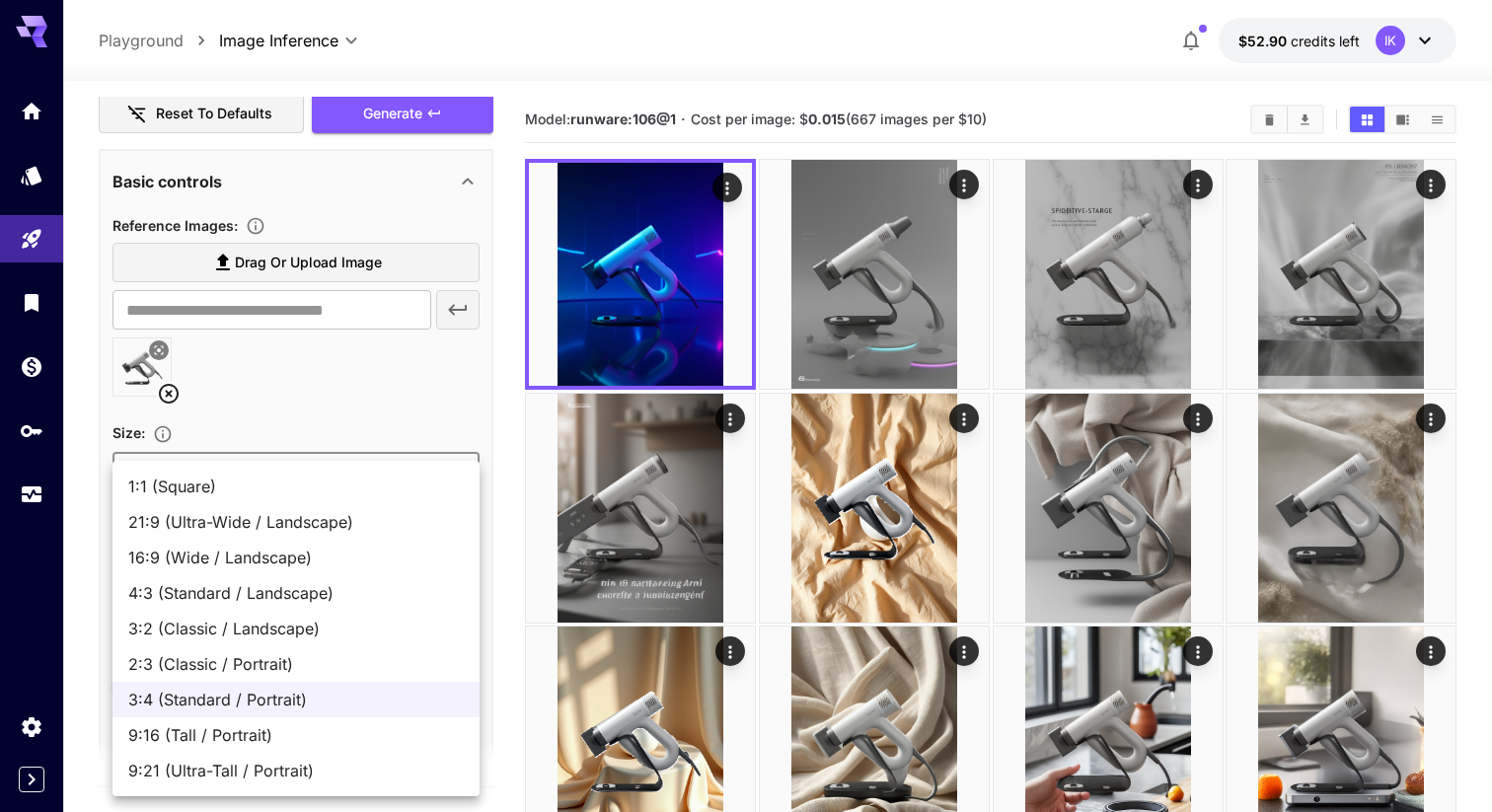 click on "**********" at bounding box center (746, 1158) 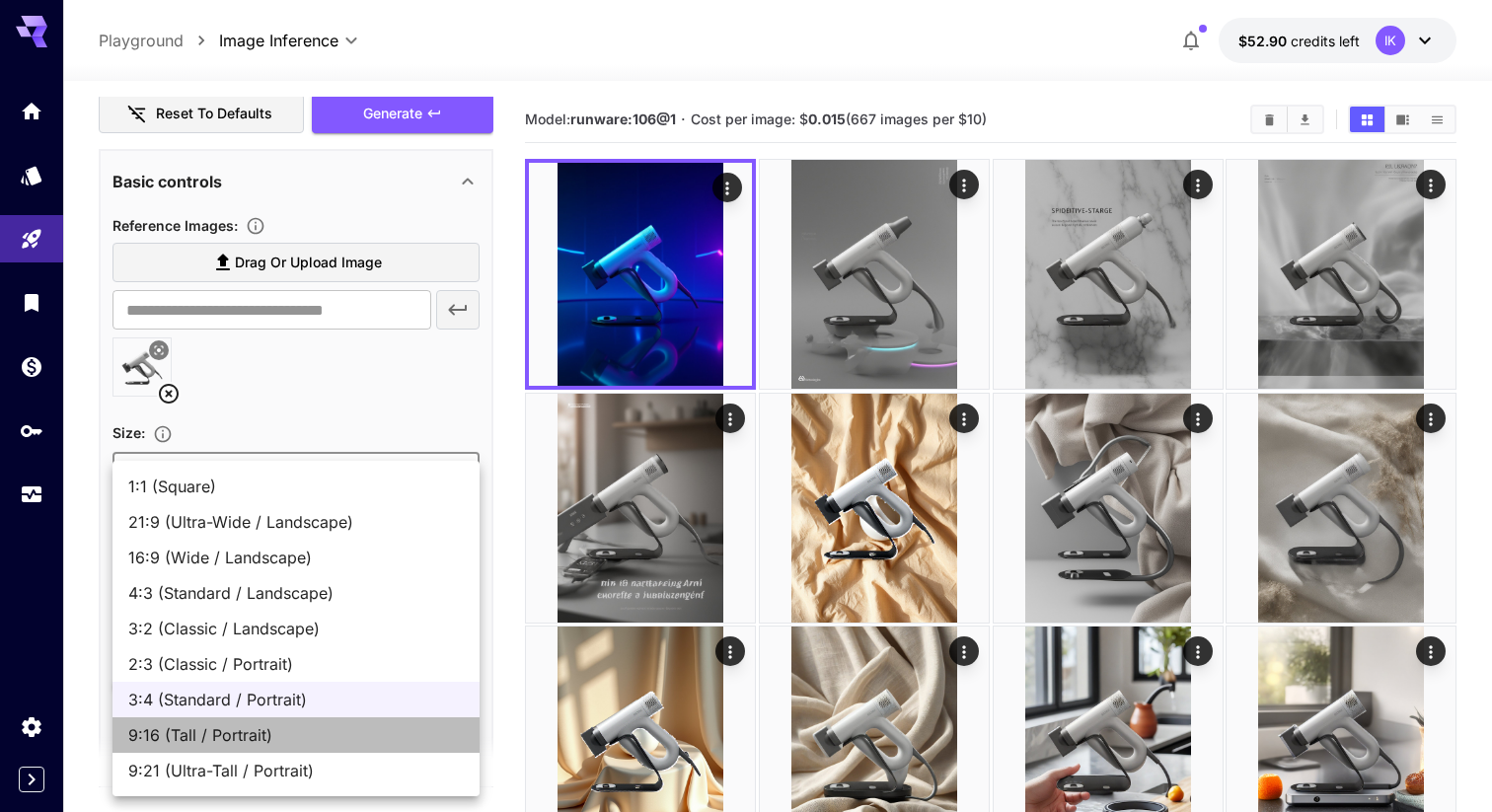 click on "9:16 (Tall / Portrait)" at bounding box center (296, 735) 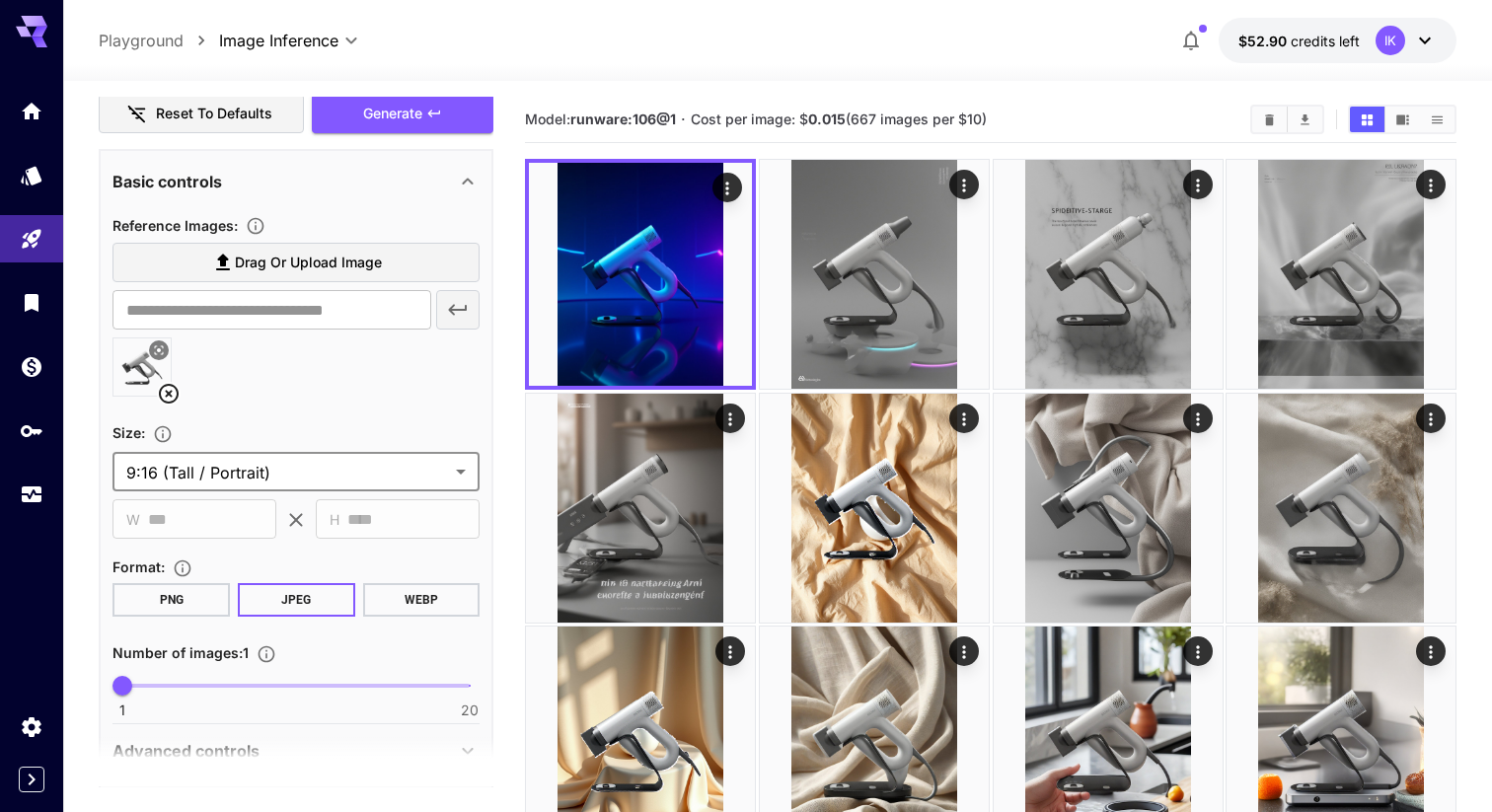 click on "**********" at bounding box center [746, 1158] 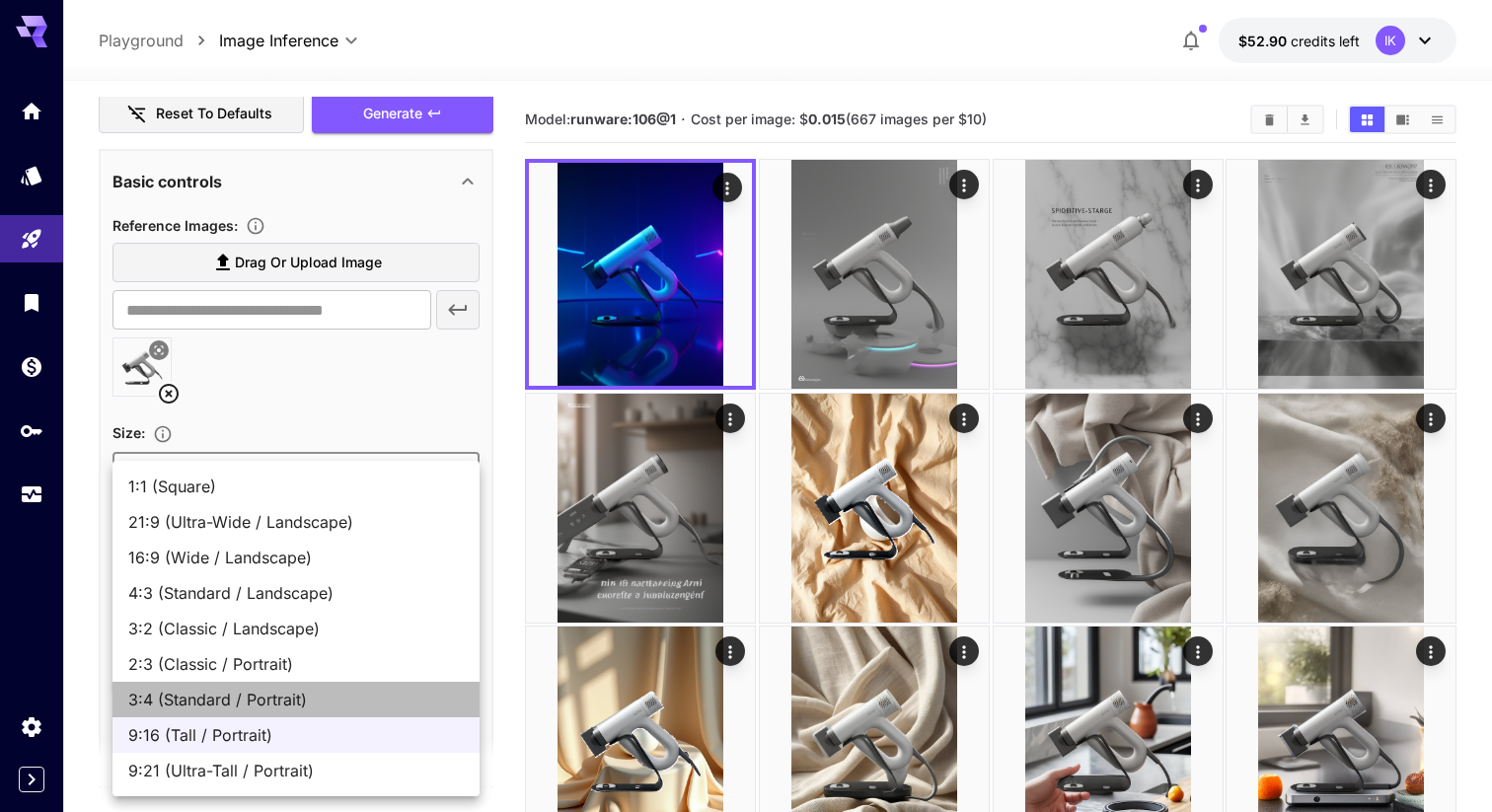 click on "3:4 (Standard / Portrait)" at bounding box center (296, 700) 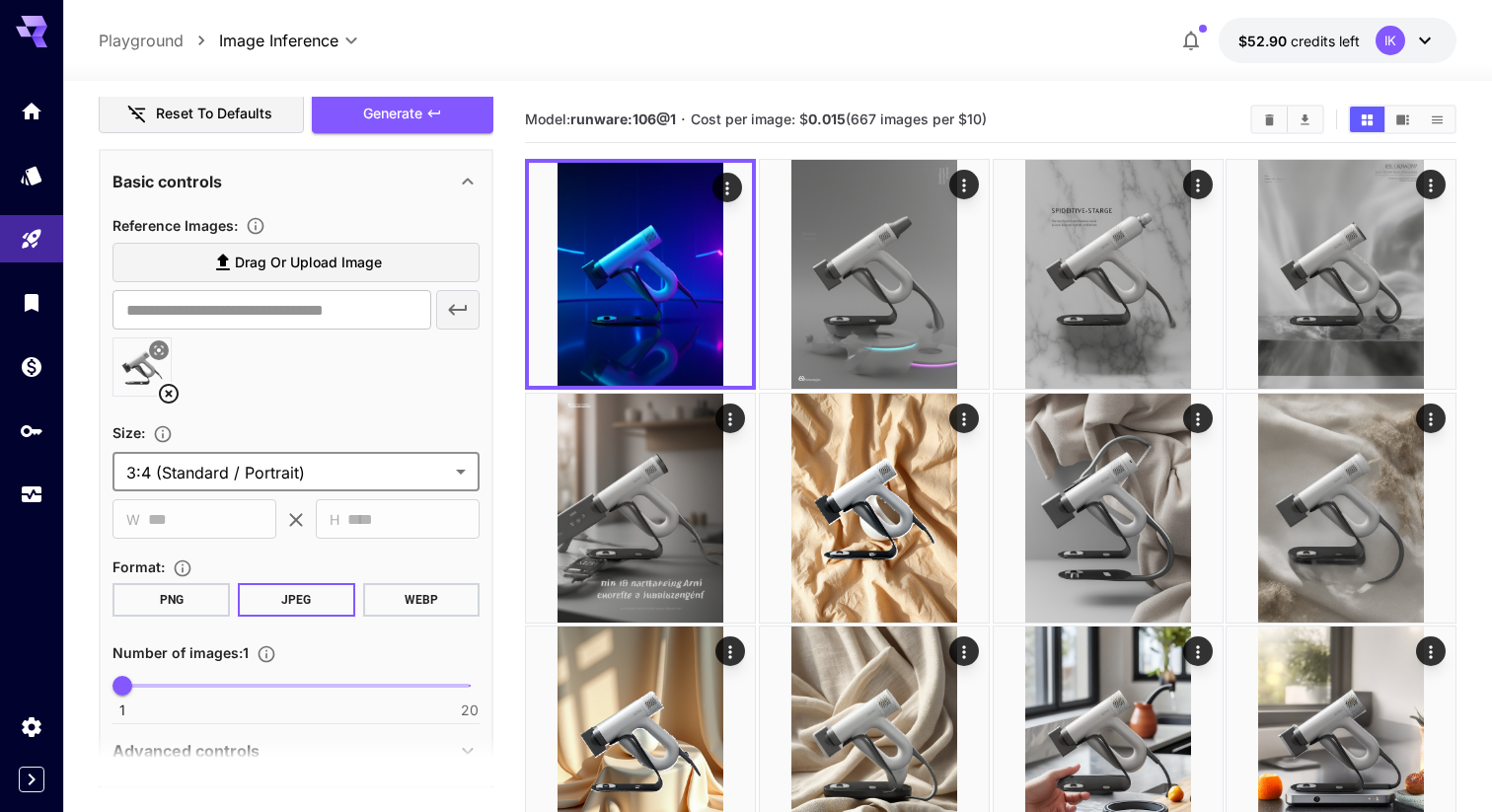 type on "**********" 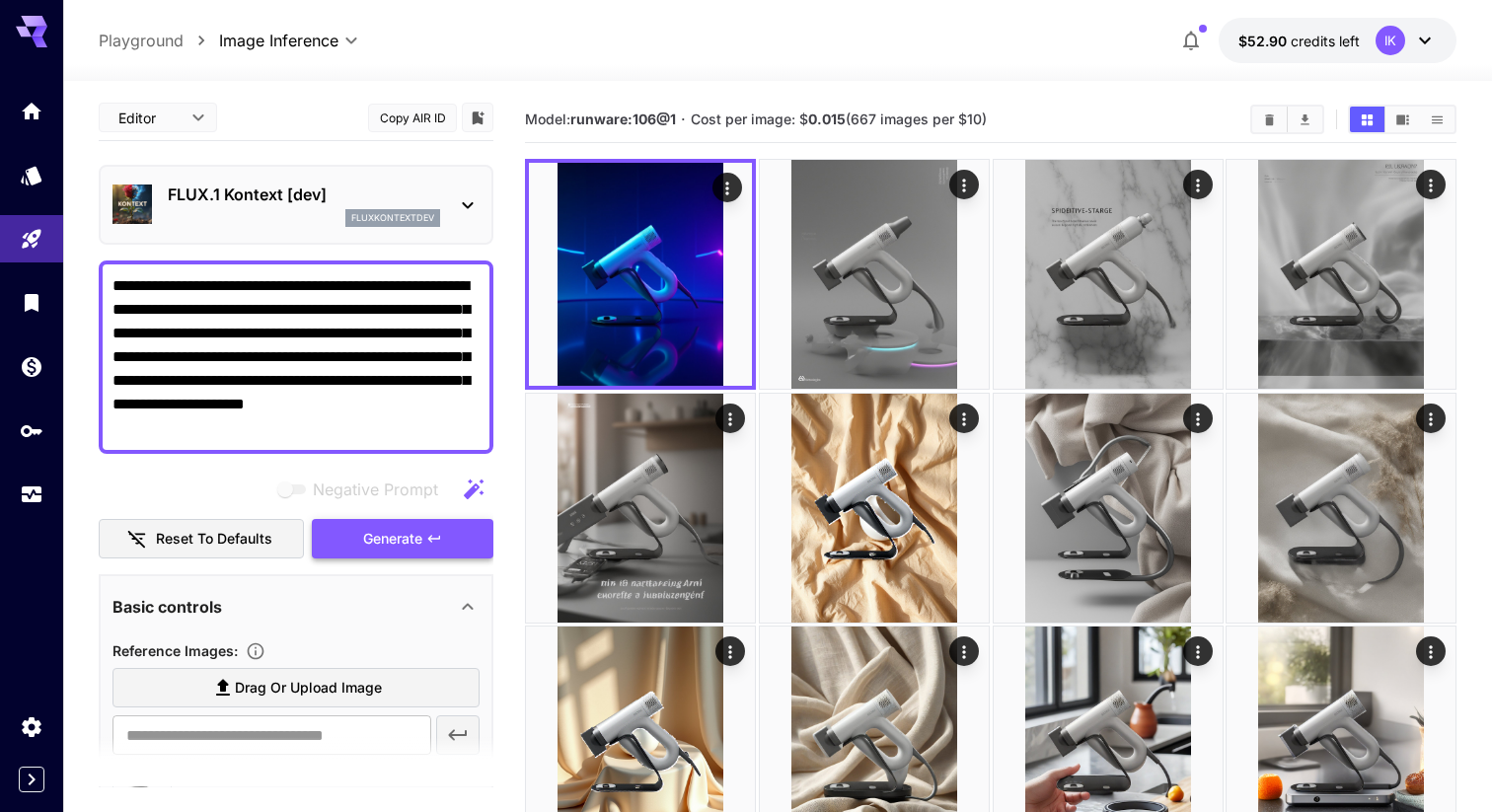 scroll, scrollTop: 0, scrollLeft: 0, axis: both 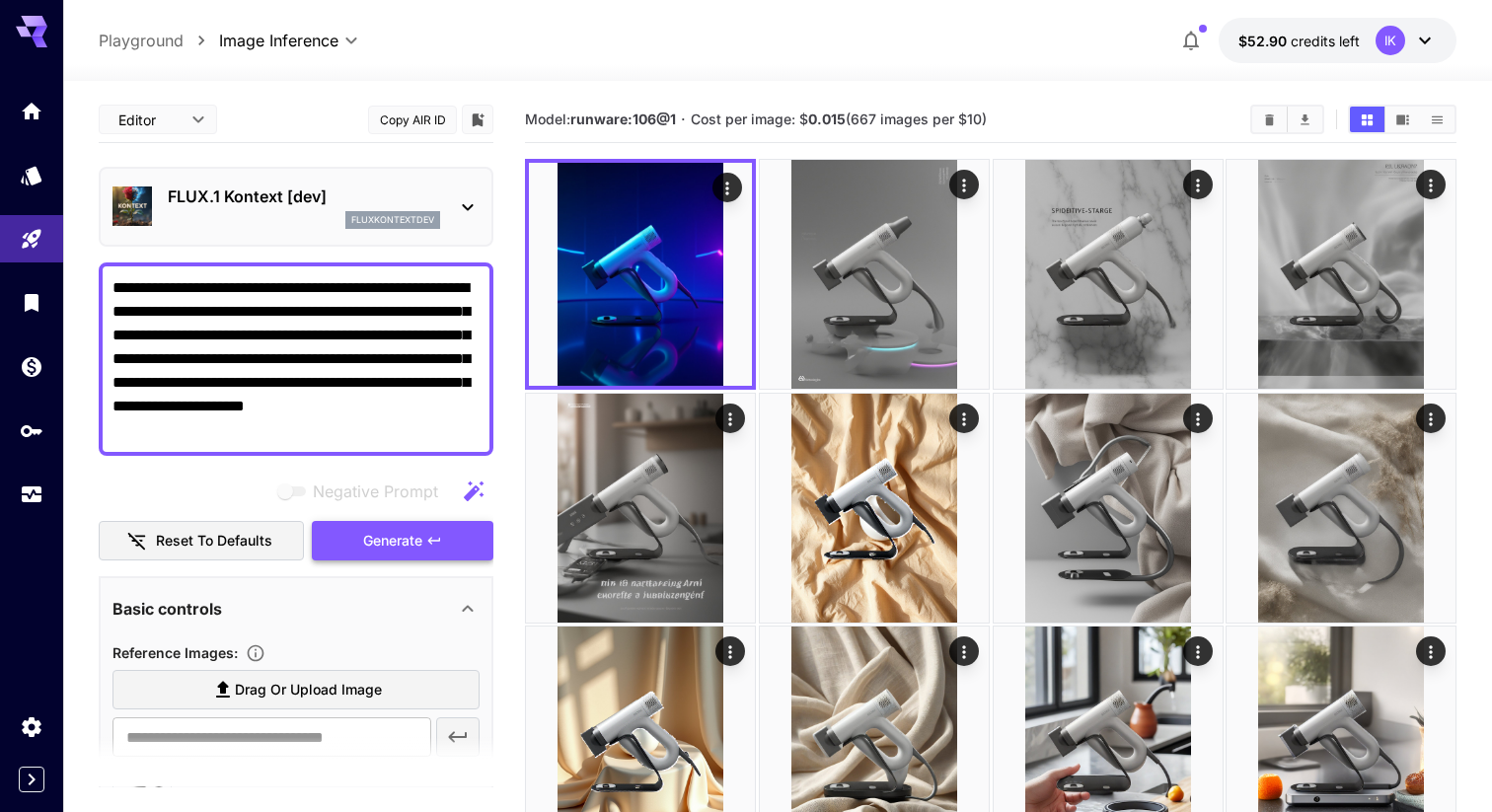 click on "Generate" at bounding box center (403, 541) 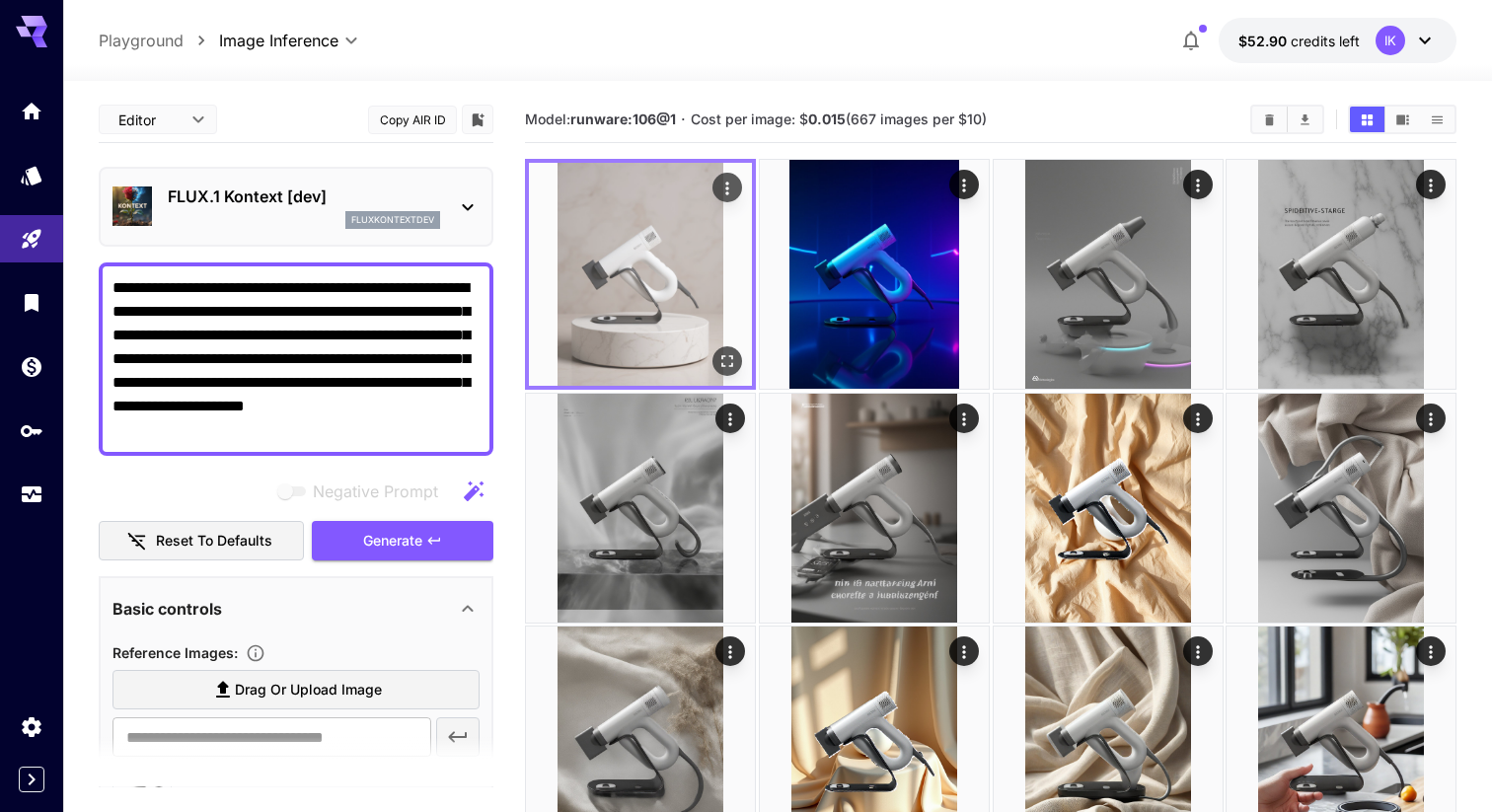 click 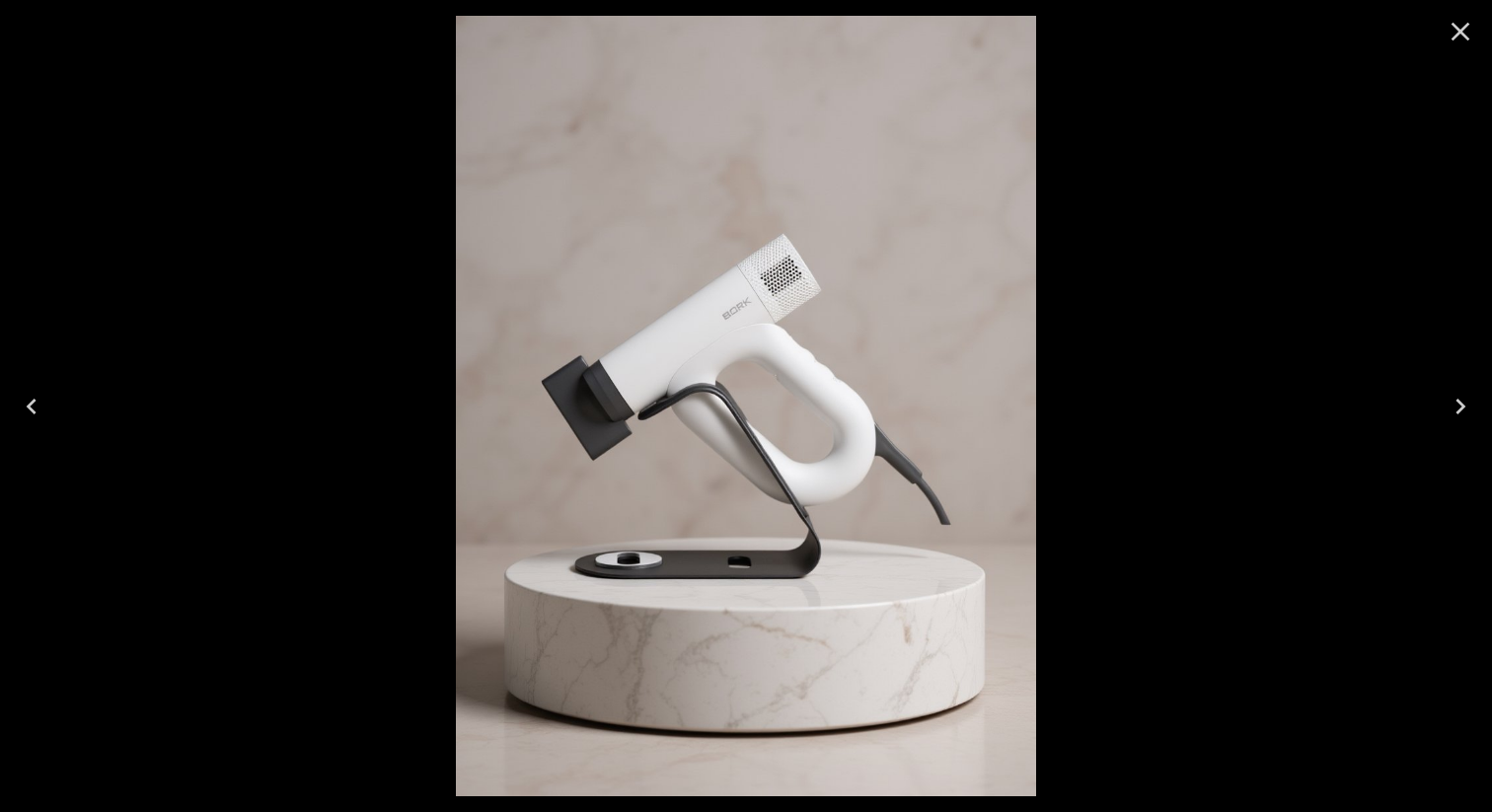 click 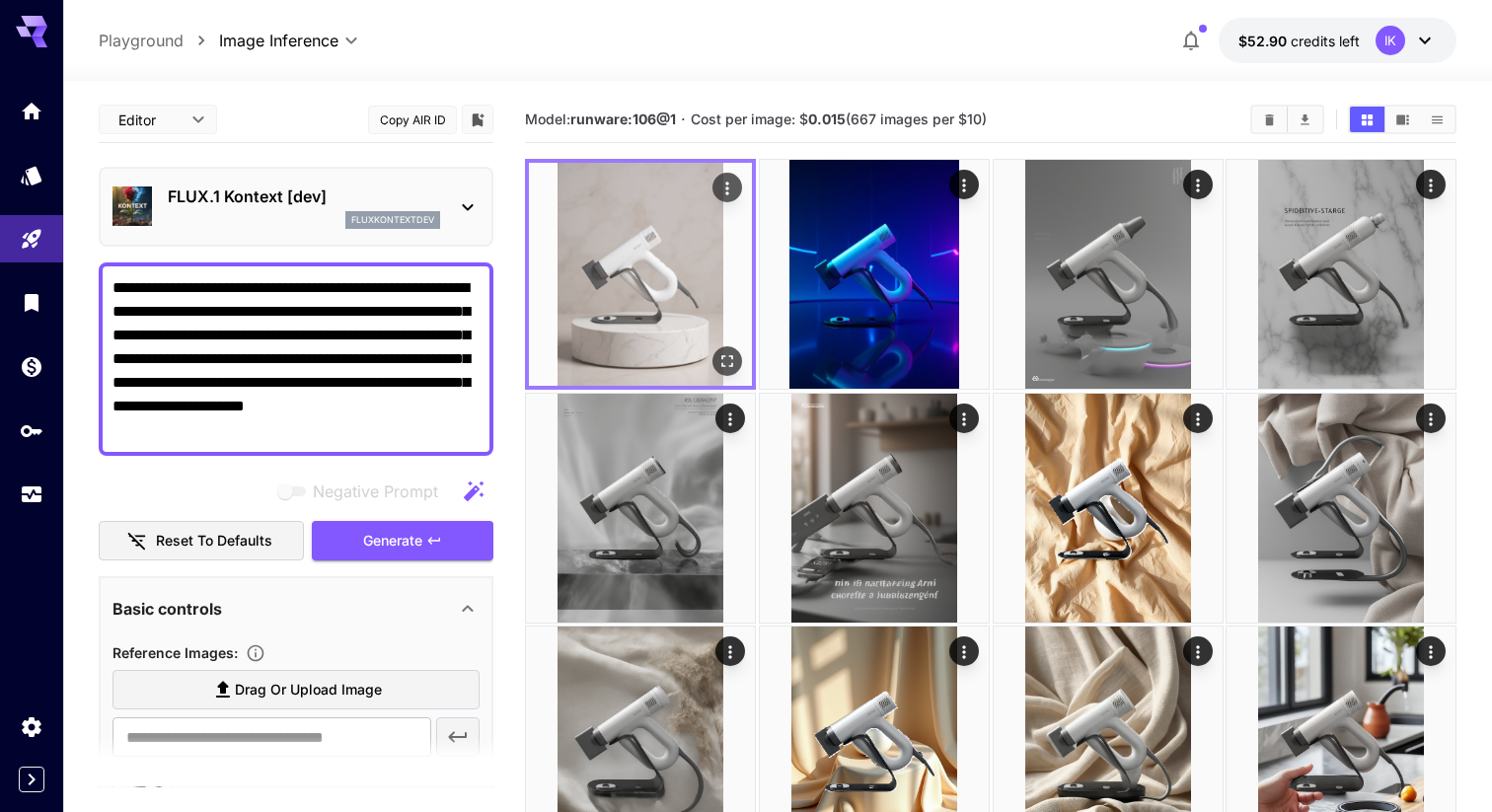 click at bounding box center (640, 274) 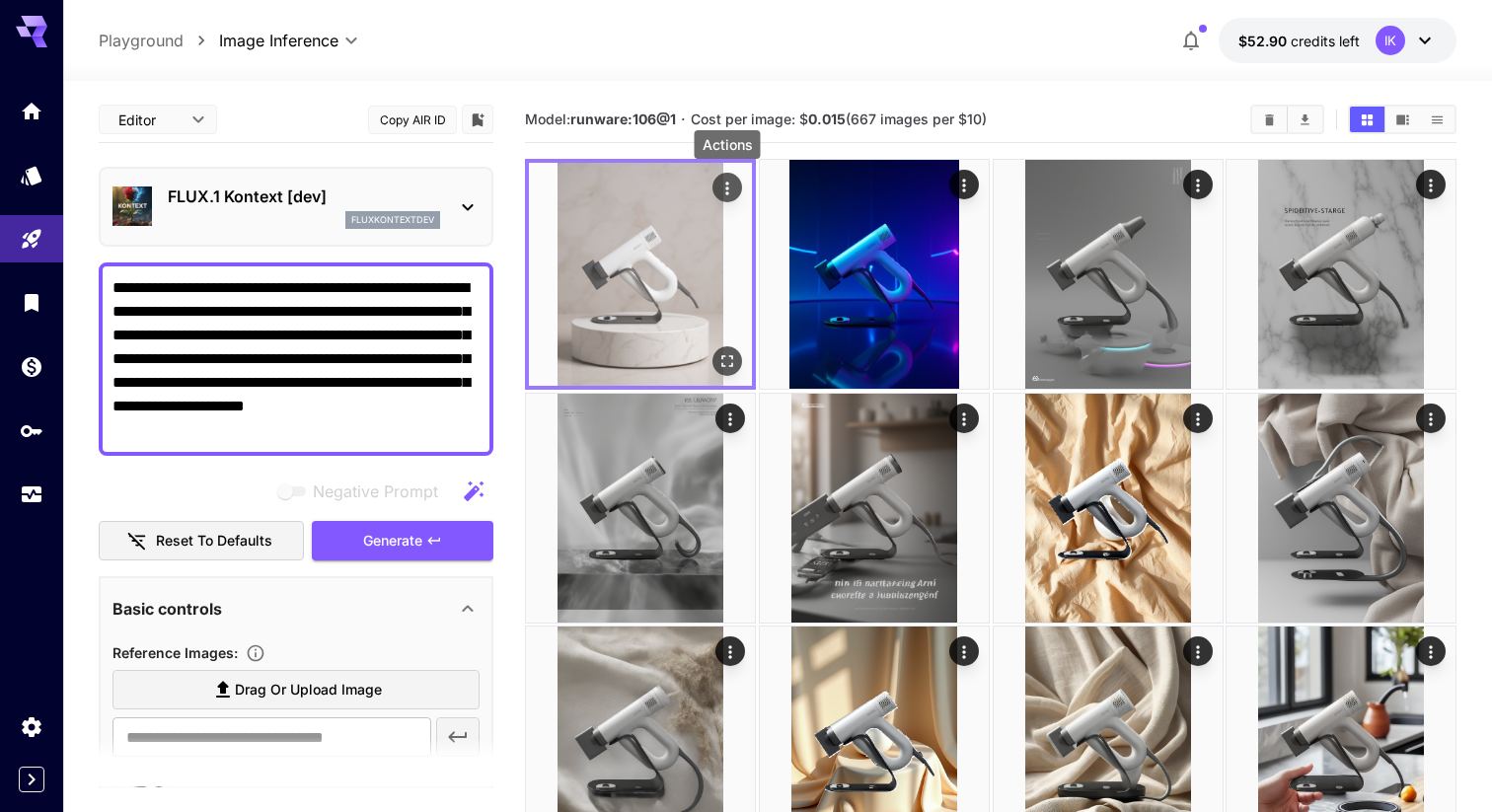 click at bounding box center (727, 187) 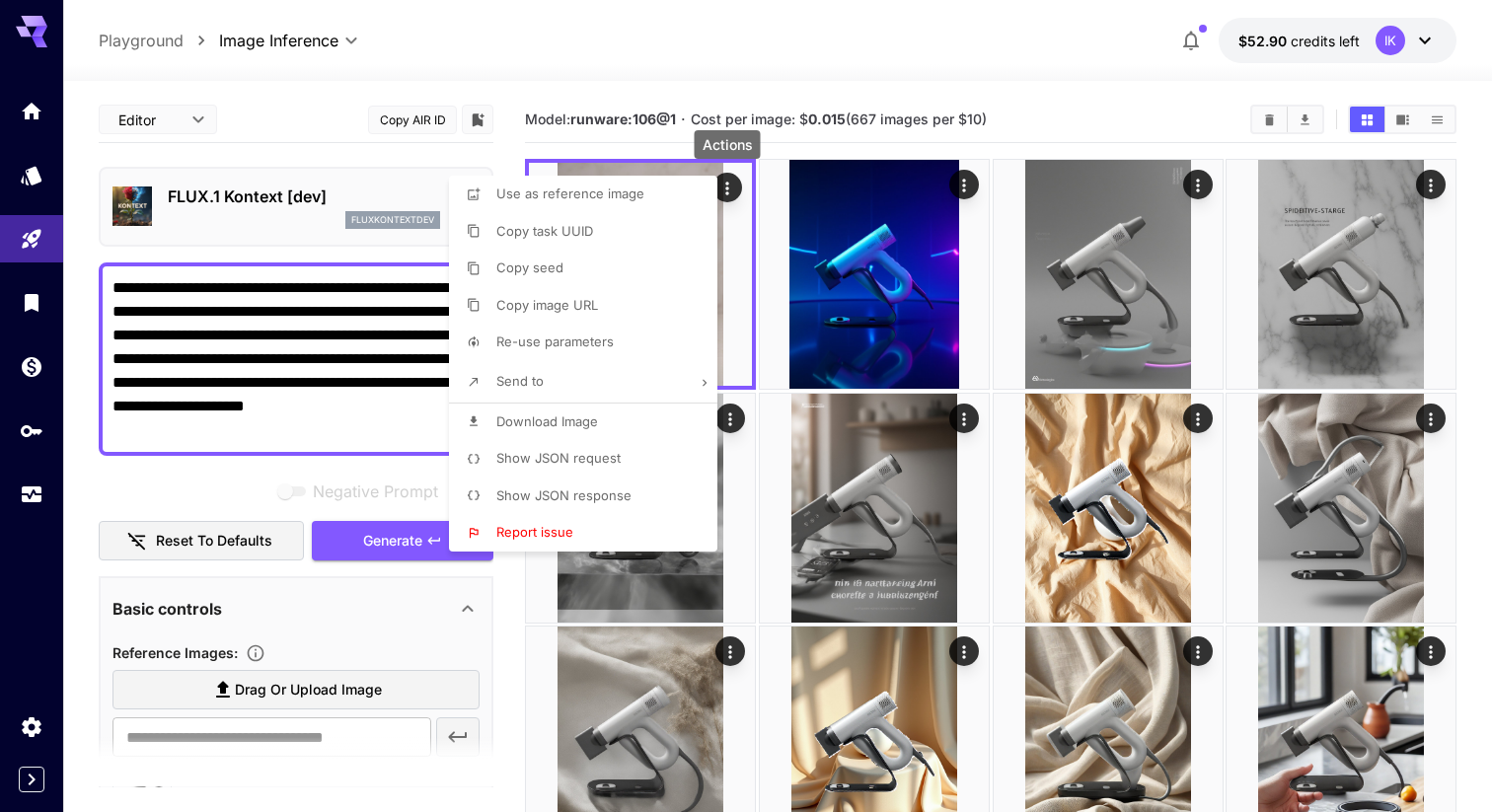 click on "Download Image" at bounding box center [589, 422] 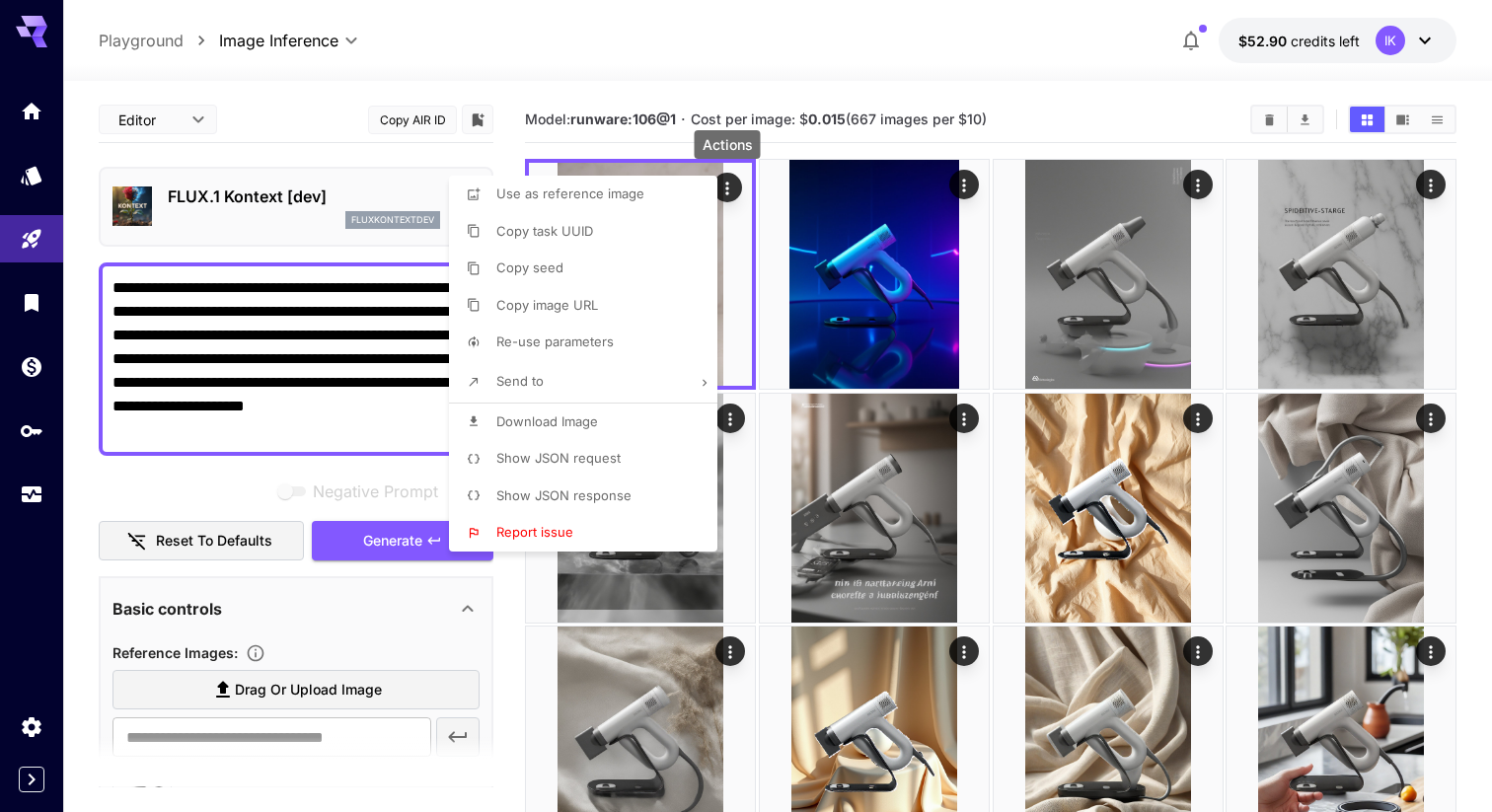 click at bounding box center (746, 406) 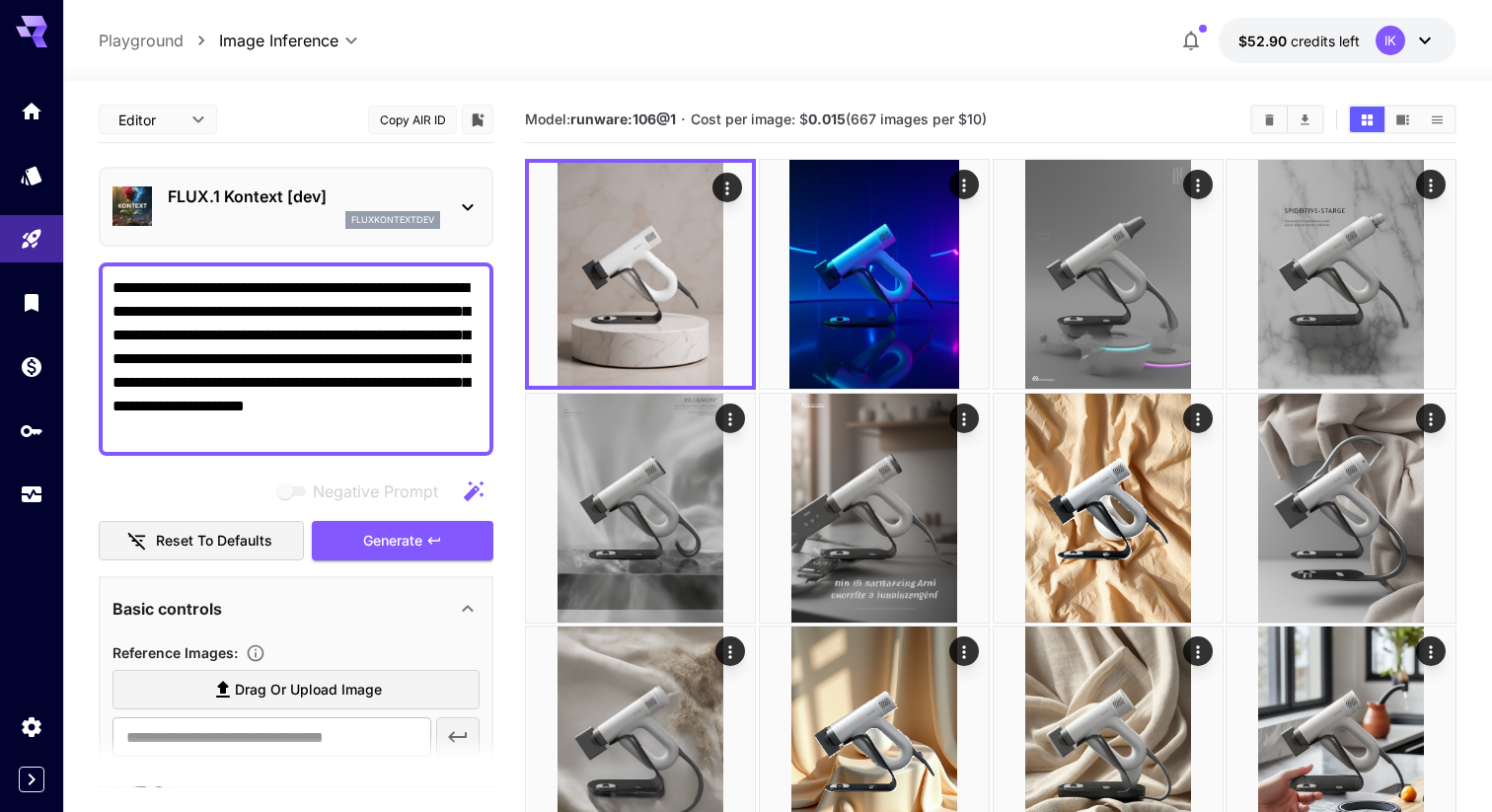 click on "FLUX.1 Kontext [dev]" at bounding box center [304, 196] 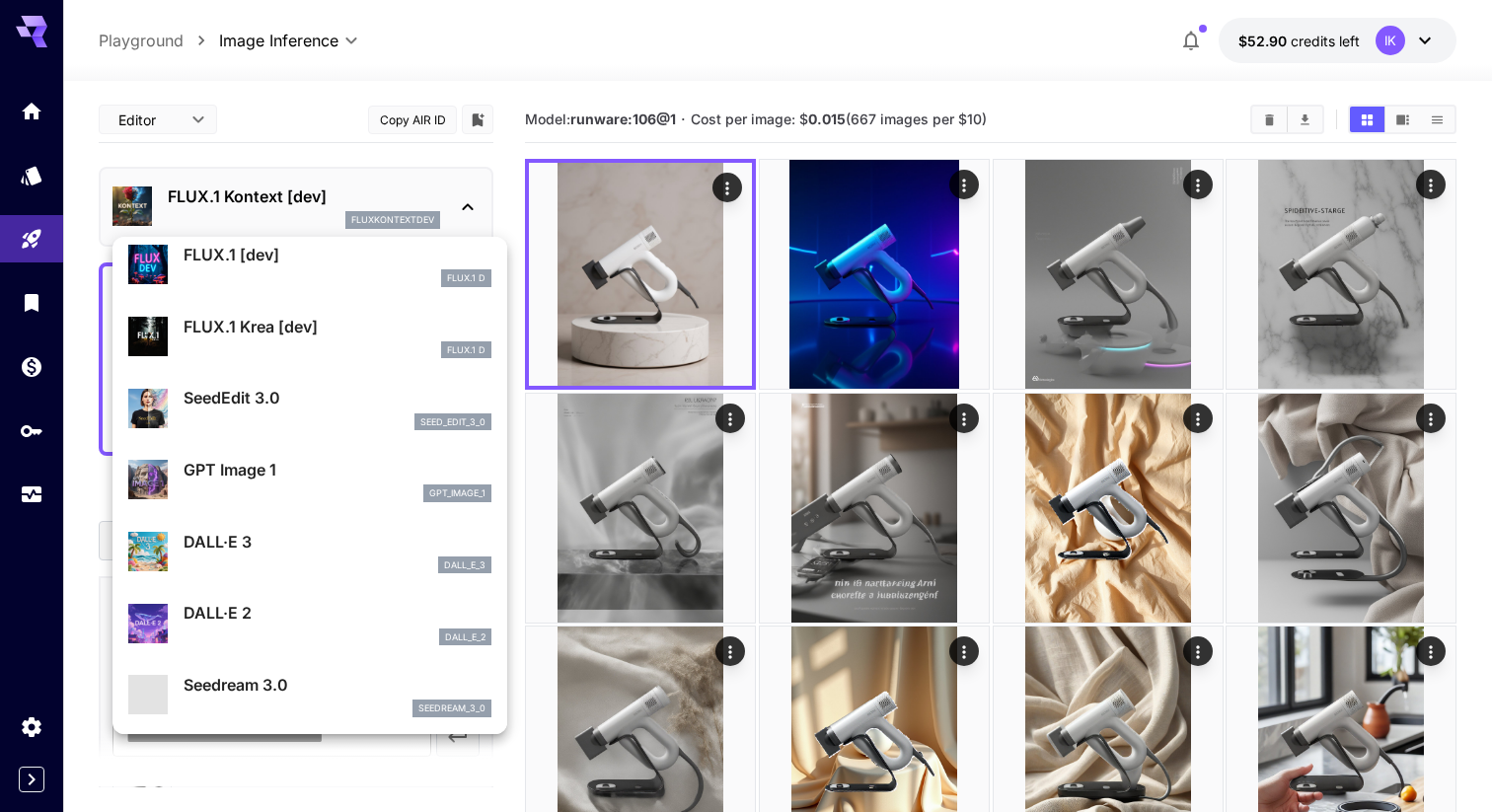 scroll, scrollTop: 82, scrollLeft: 0, axis: vertical 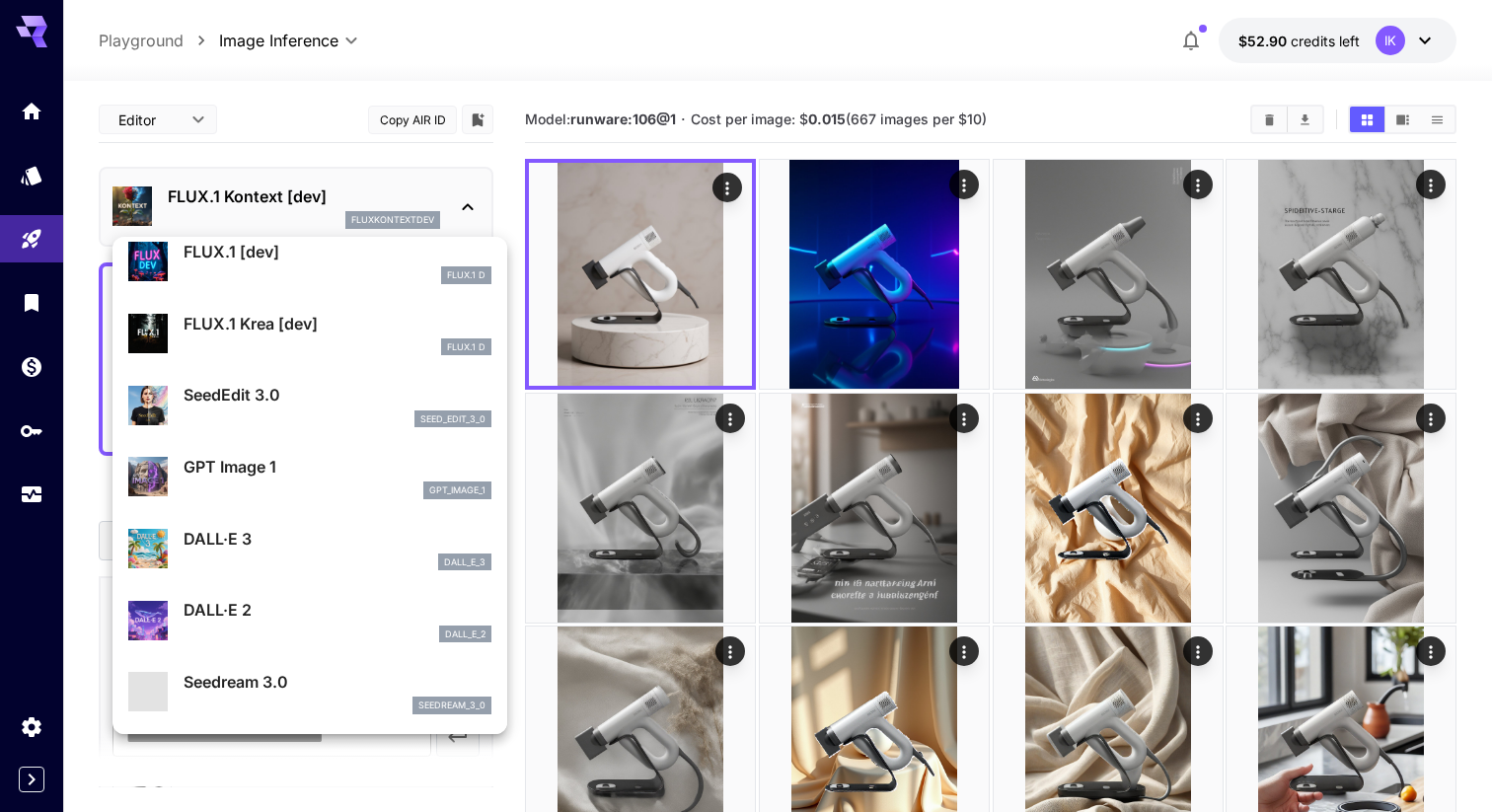 click on "SeedEdit 3.0 seed_edit_3_0" at bounding box center [337, 405] 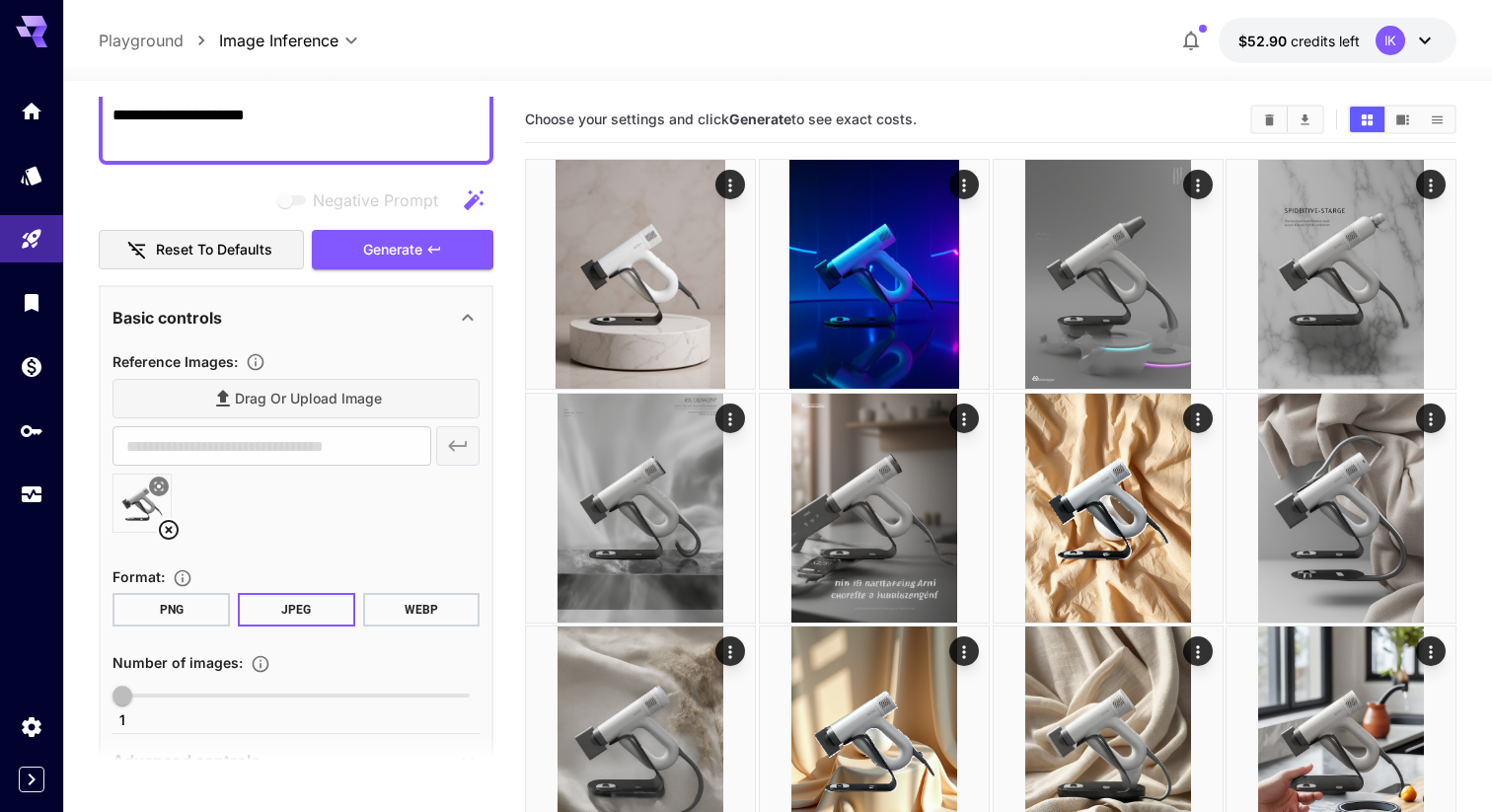 scroll, scrollTop: 398, scrollLeft: 0, axis: vertical 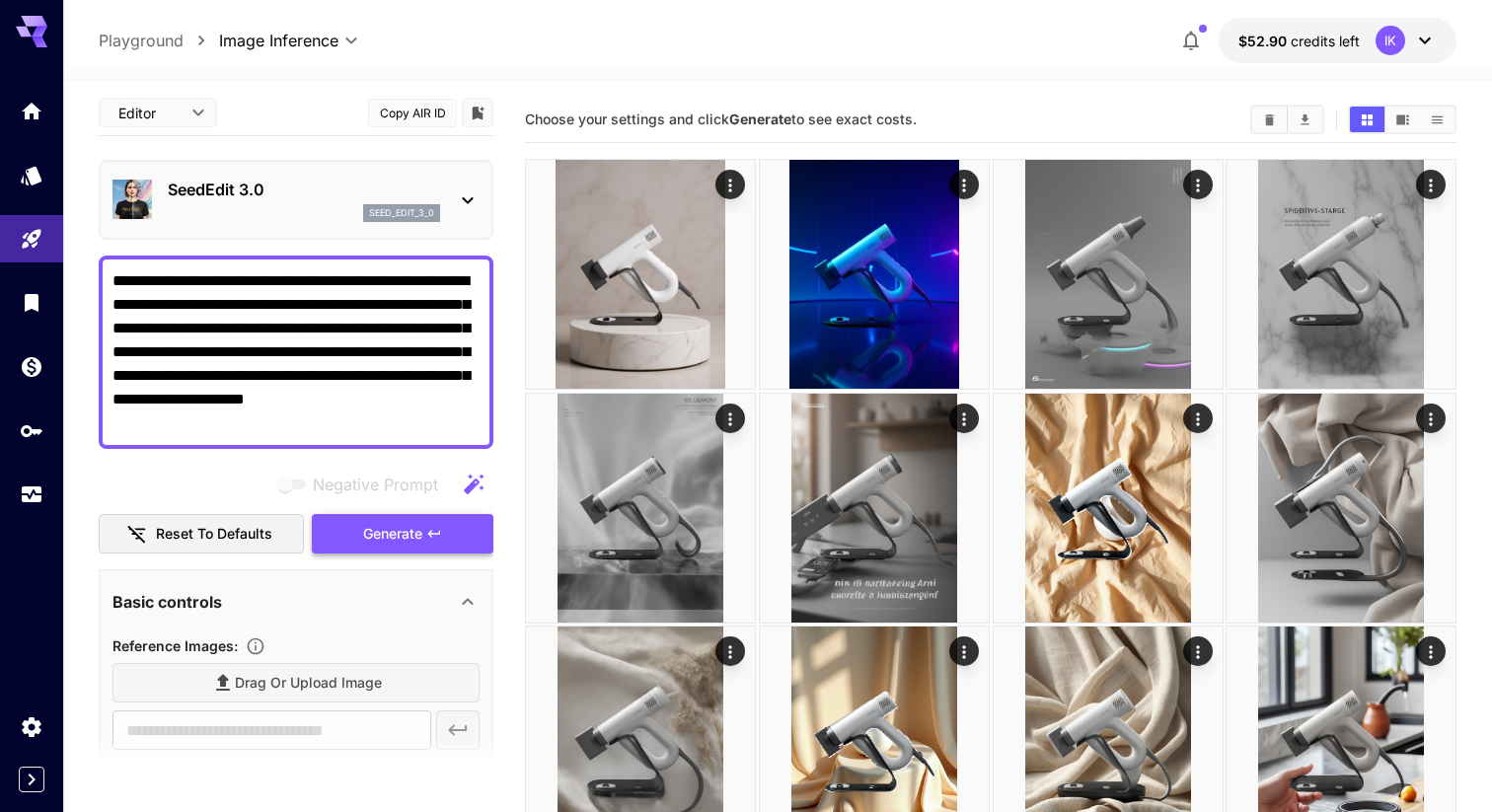 click on "Generate" at bounding box center [393, 534] 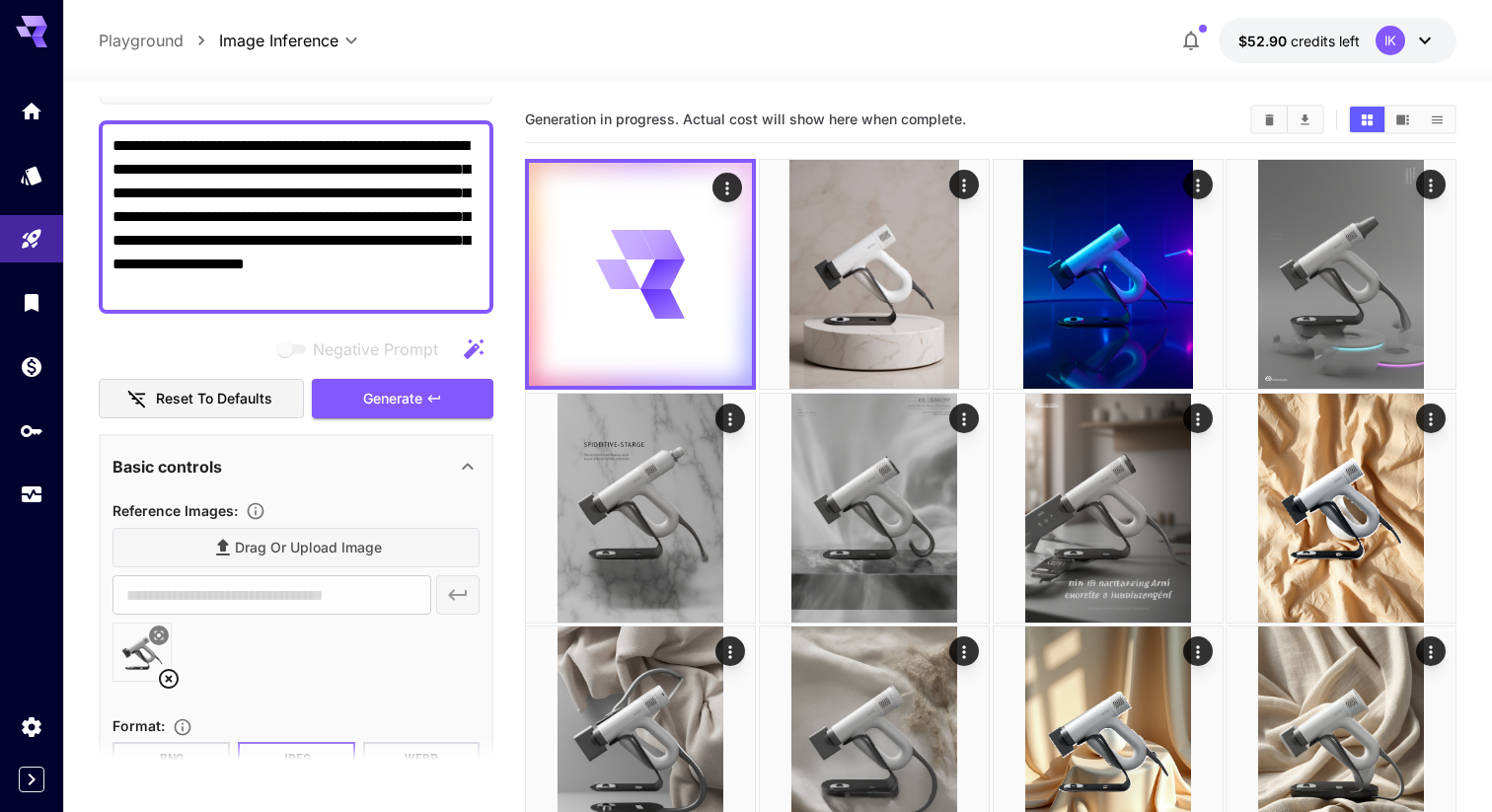 scroll, scrollTop: 398, scrollLeft: 0, axis: vertical 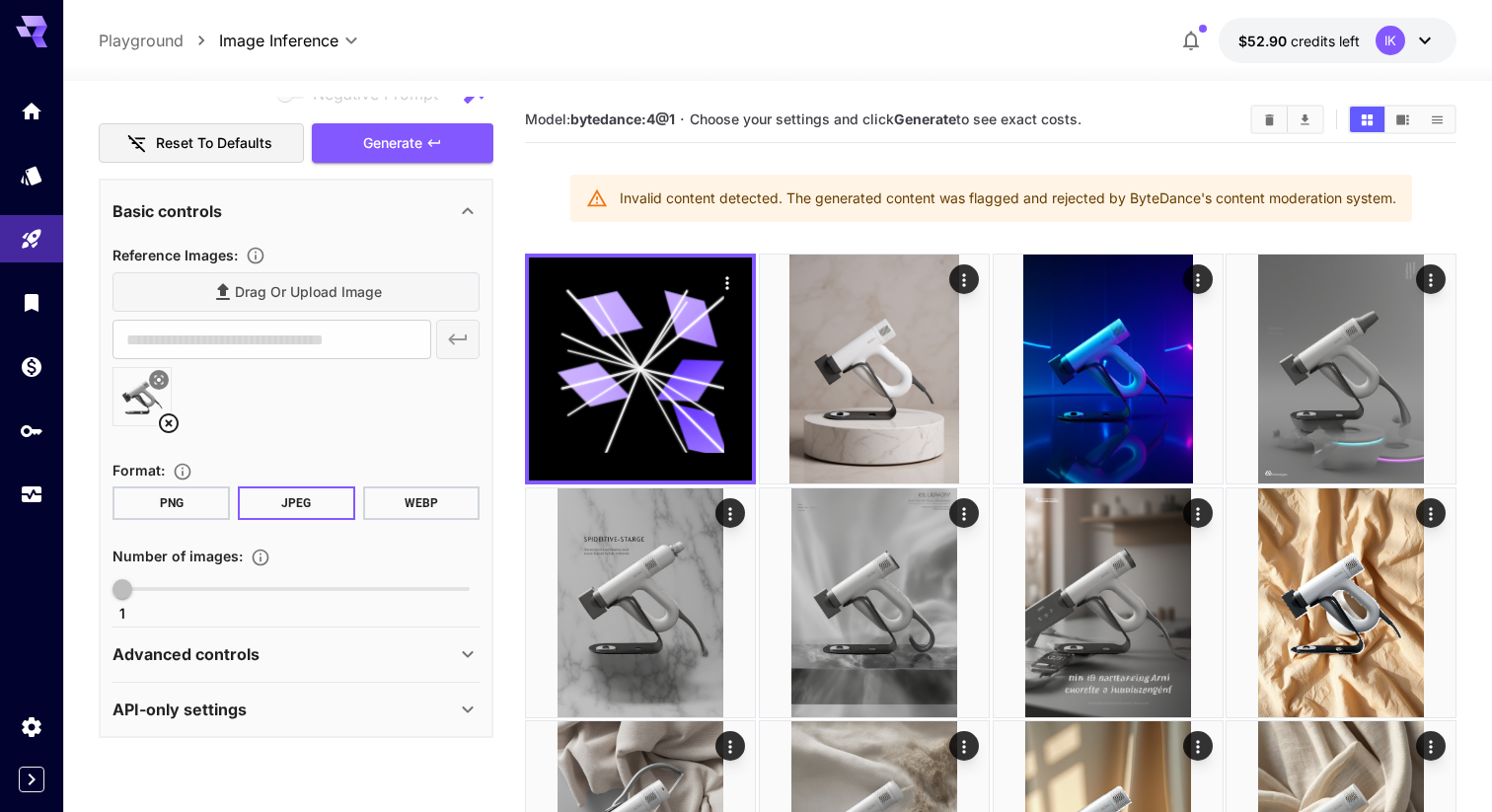 click on "Reference Images :" at bounding box center [296, 255] 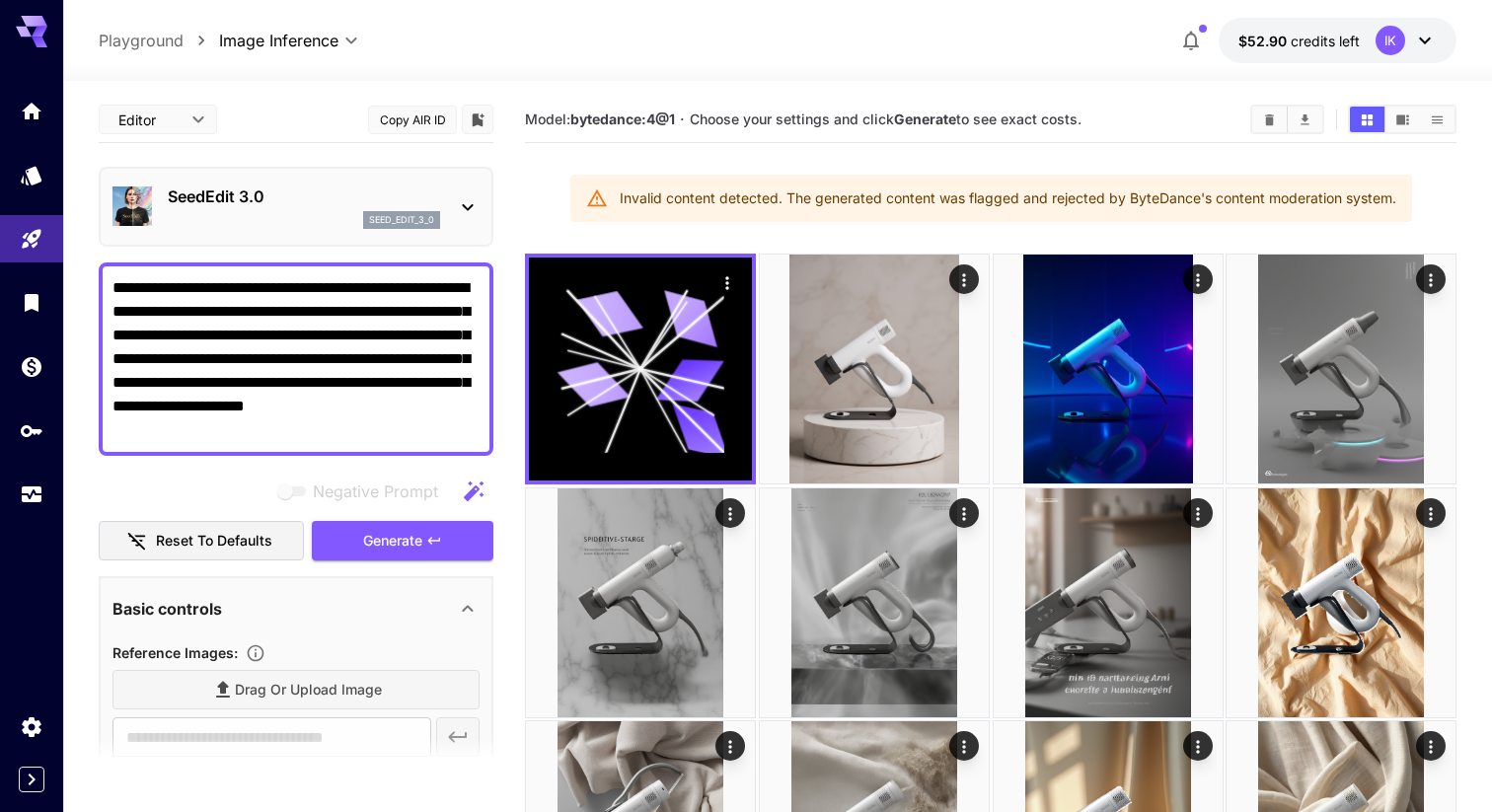 click on "SeedEdit 3.0" at bounding box center (304, 196) 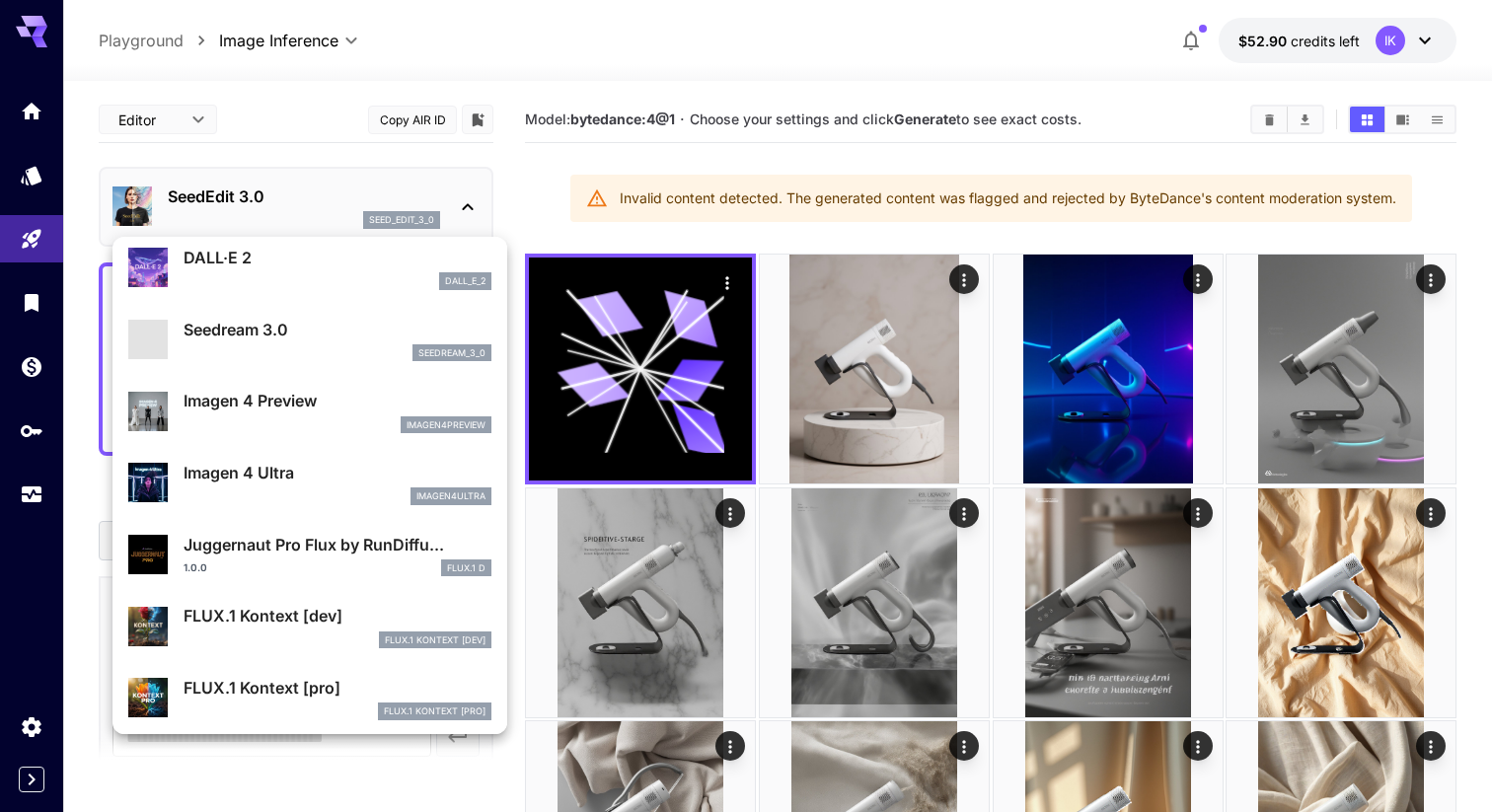 scroll, scrollTop: 455, scrollLeft: 0, axis: vertical 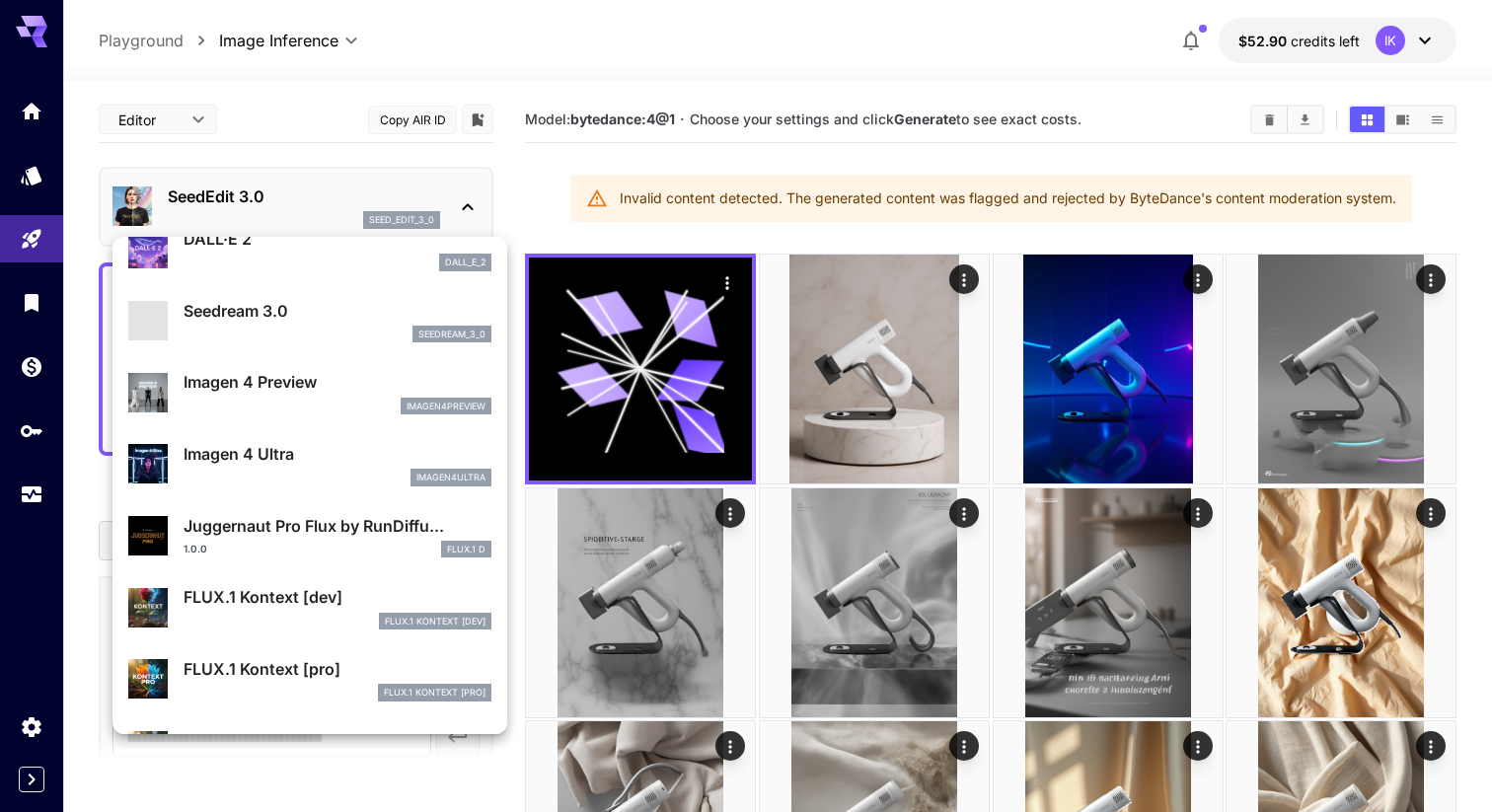 click on "1.0.0 FLUX.1 D" at bounding box center [337, 550] 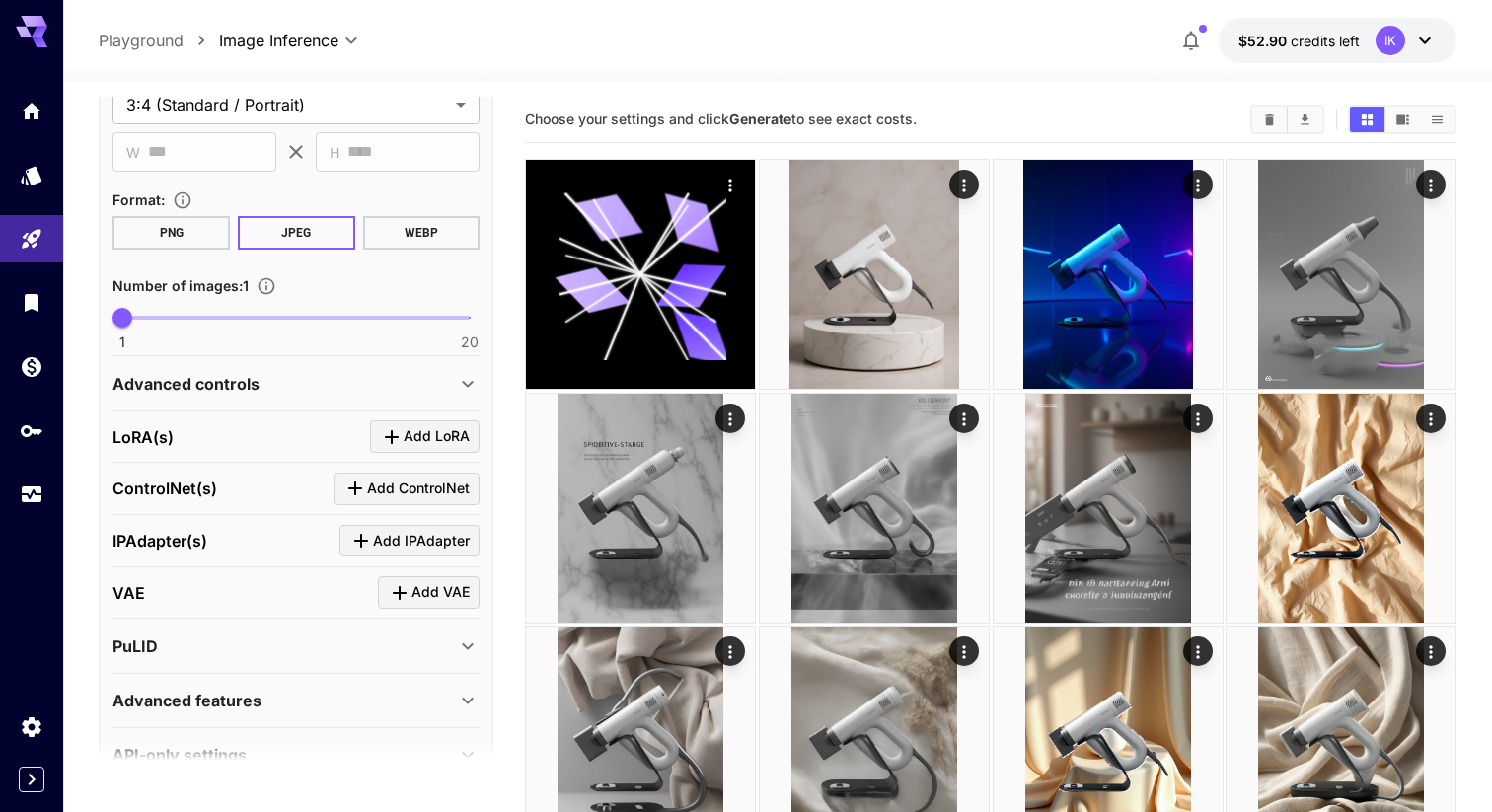 scroll, scrollTop: 632, scrollLeft: 0, axis: vertical 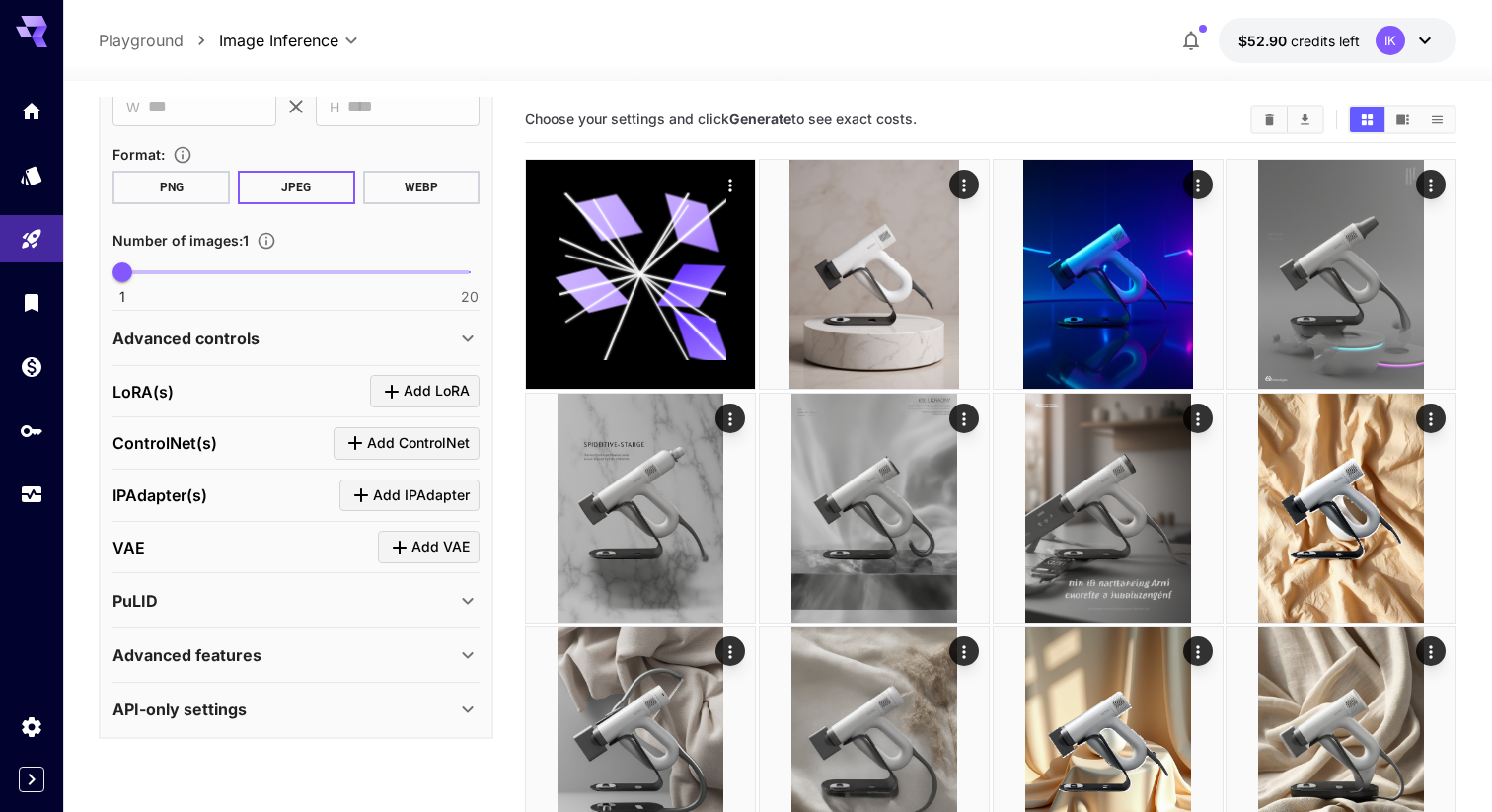 click on "**********" at bounding box center (296, 128) 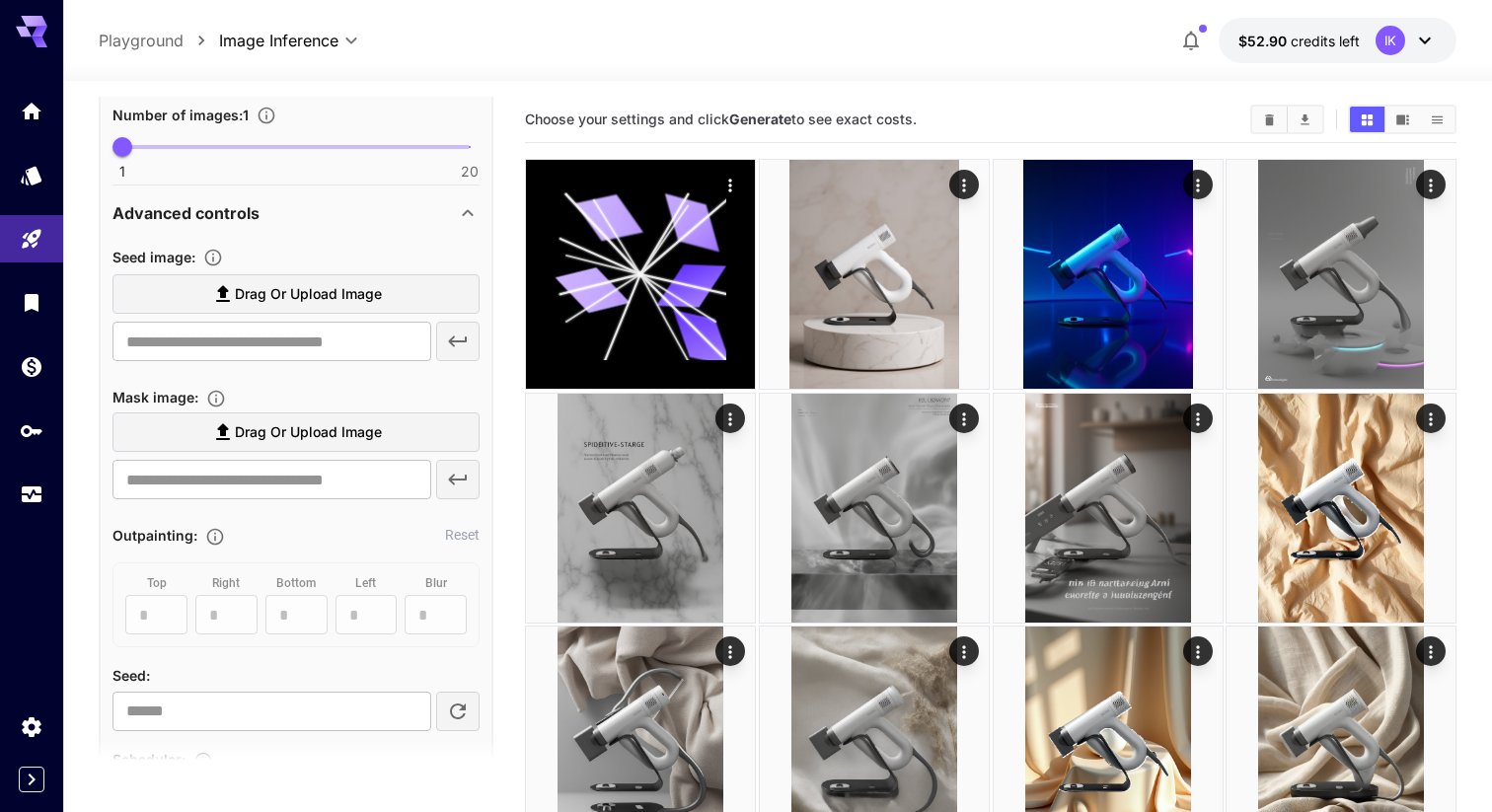scroll, scrollTop: 859, scrollLeft: 0, axis: vertical 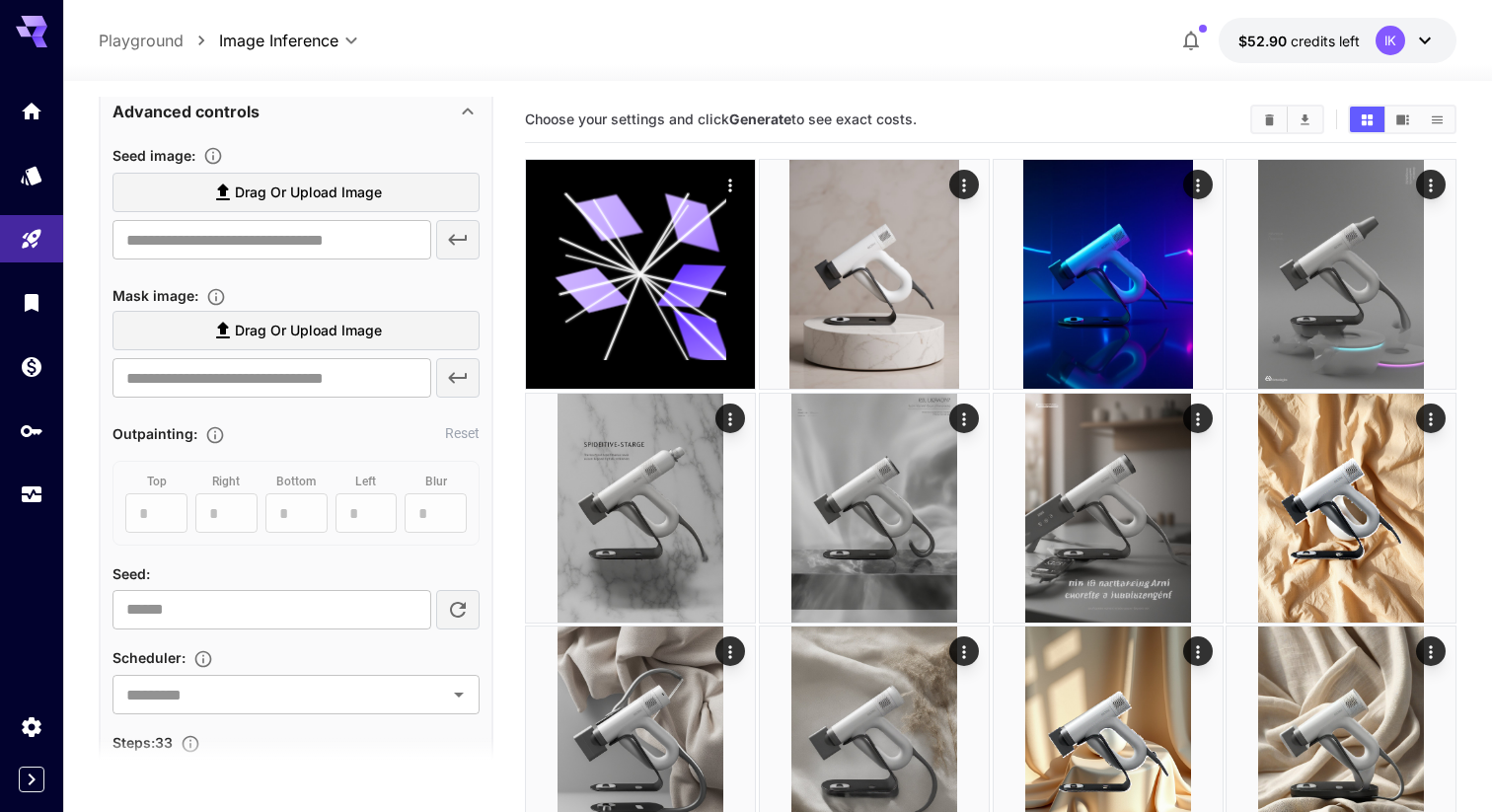 click on "Drag or upload image" at bounding box center [308, 192] 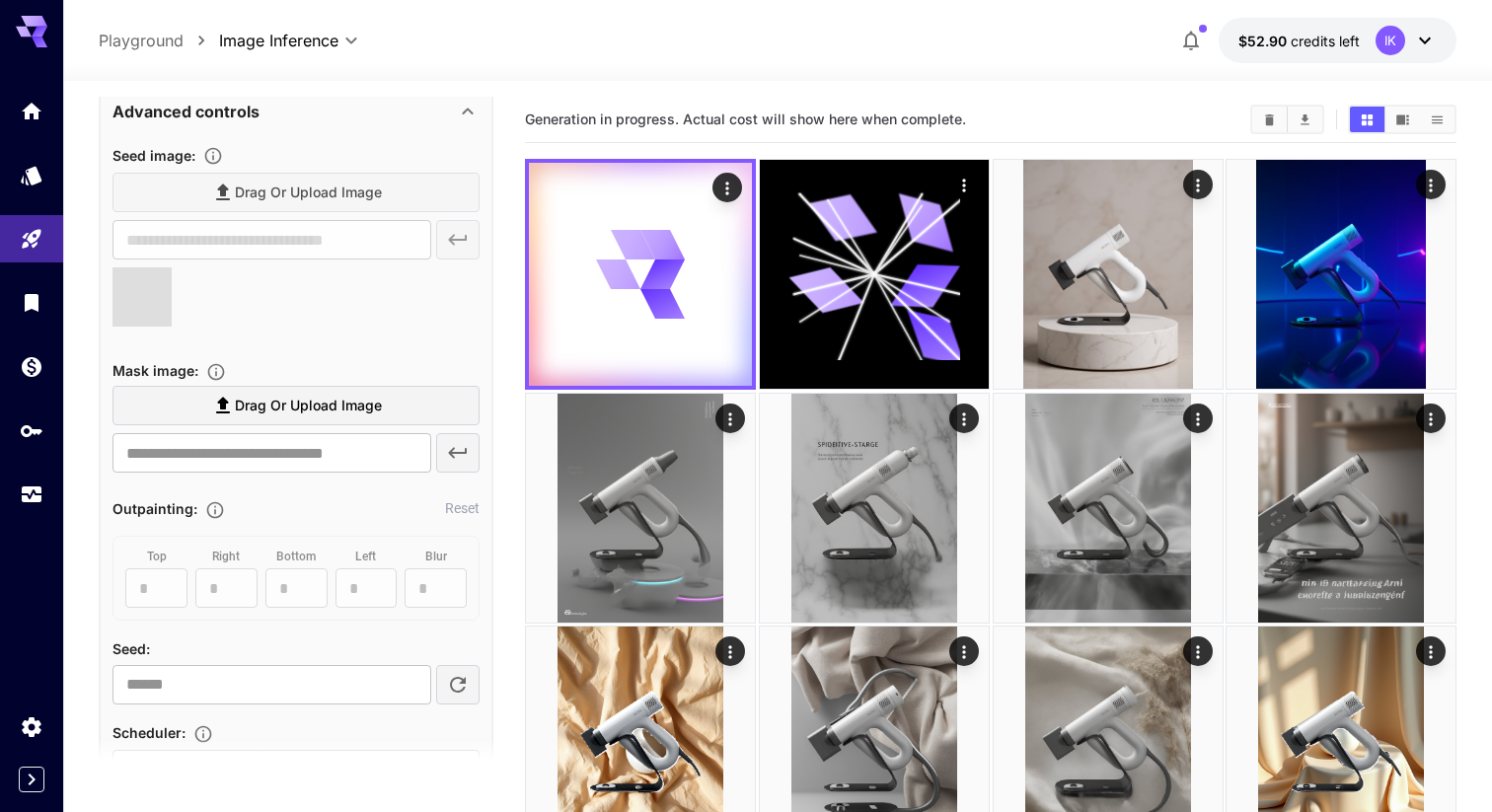 click on "Seed image :  Drag or upload image ​ Mask image :  Drag or upload image ​" at bounding box center (296, 312) 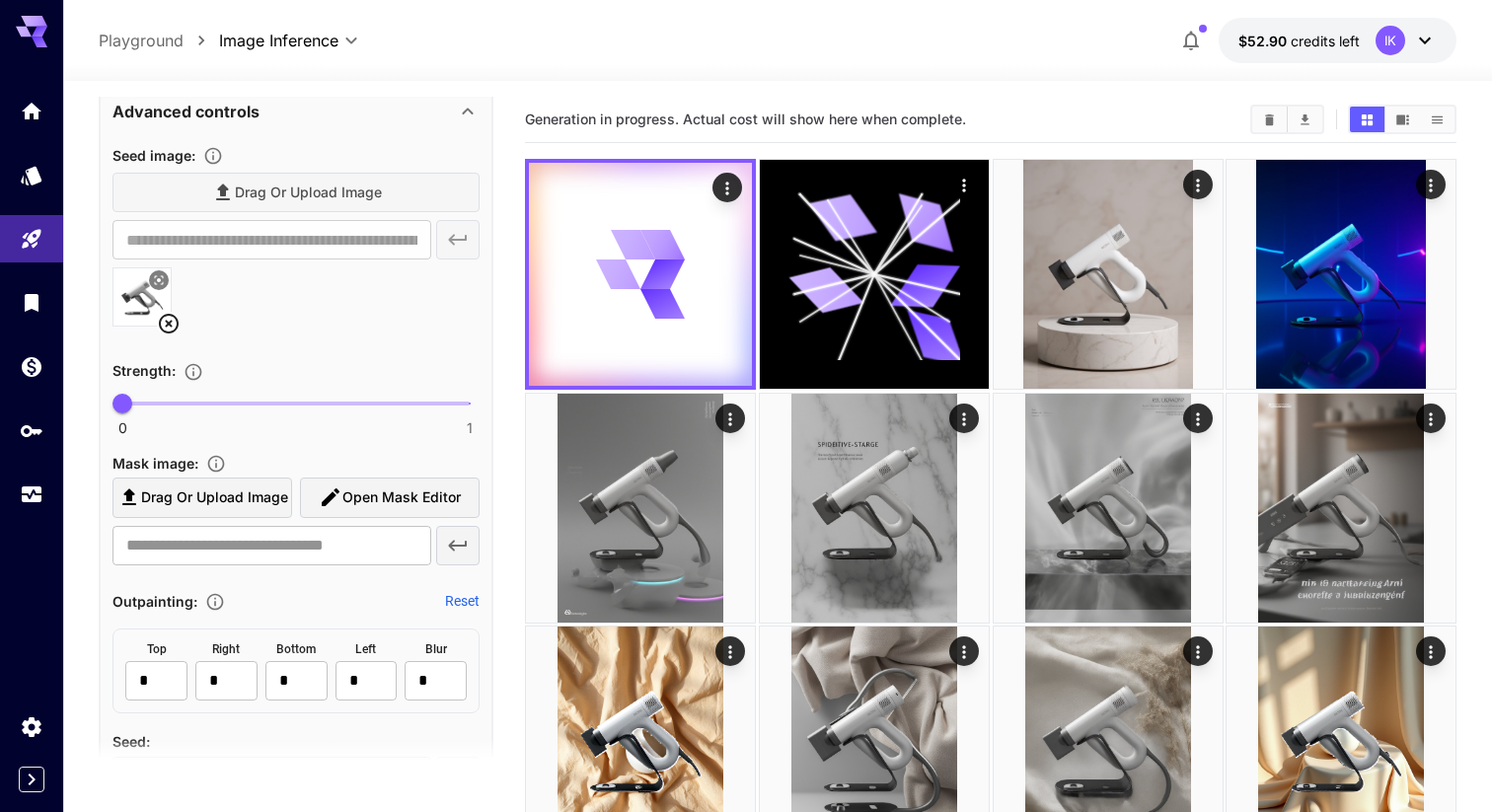 click on "Drag or upload image" at bounding box center [214, 497] 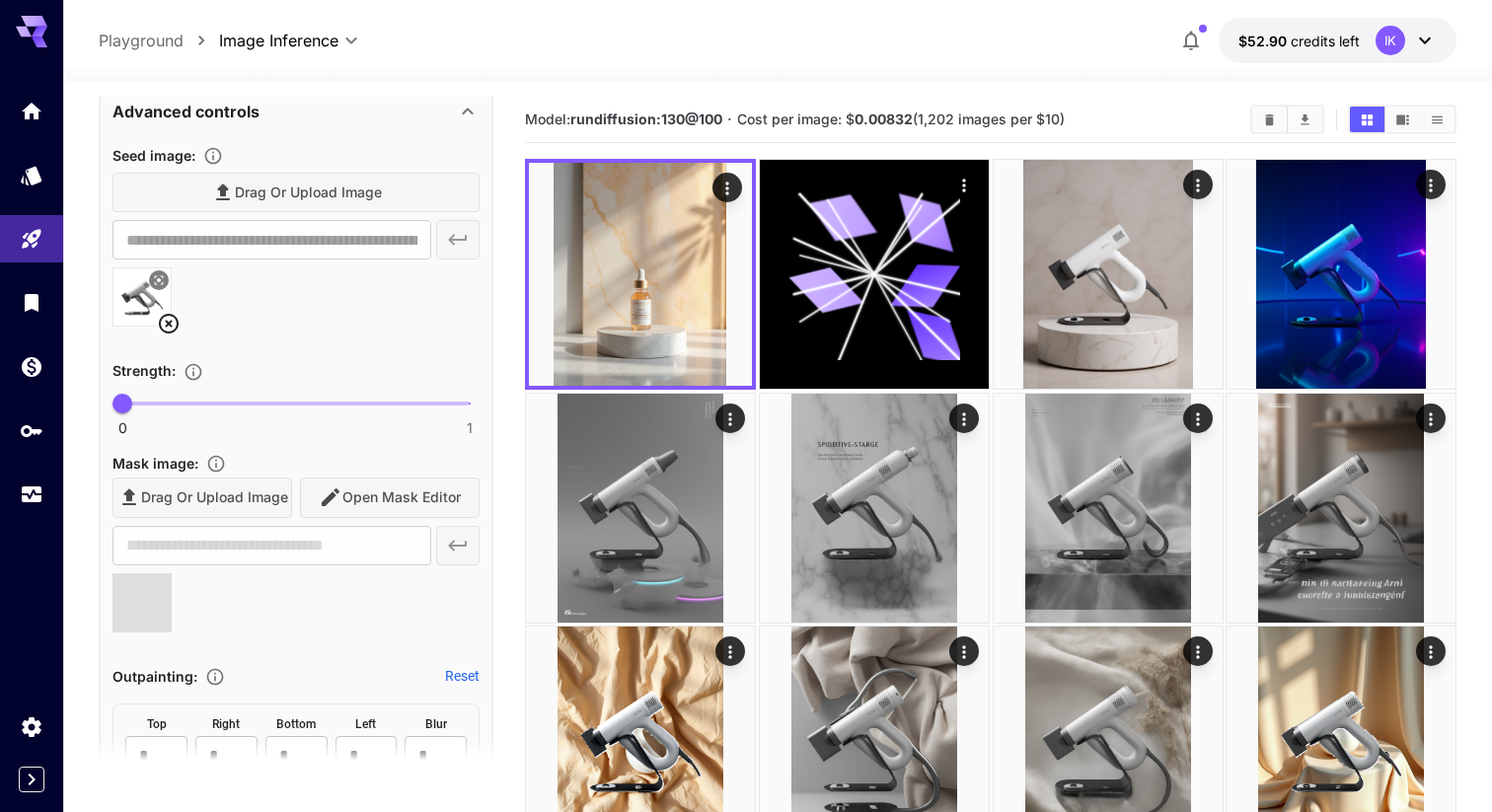 type on "**********" 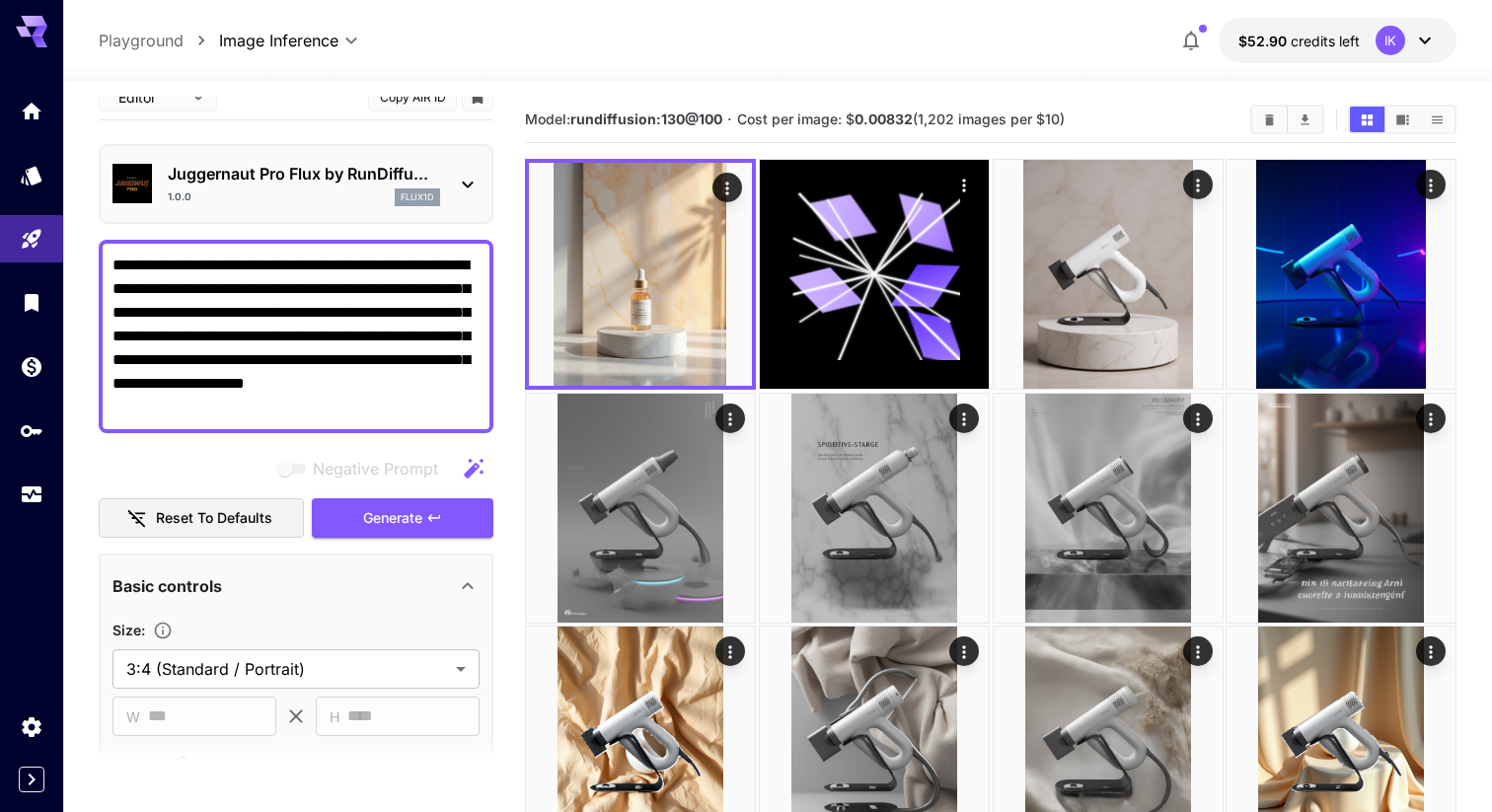 scroll, scrollTop: 0, scrollLeft: 0, axis: both 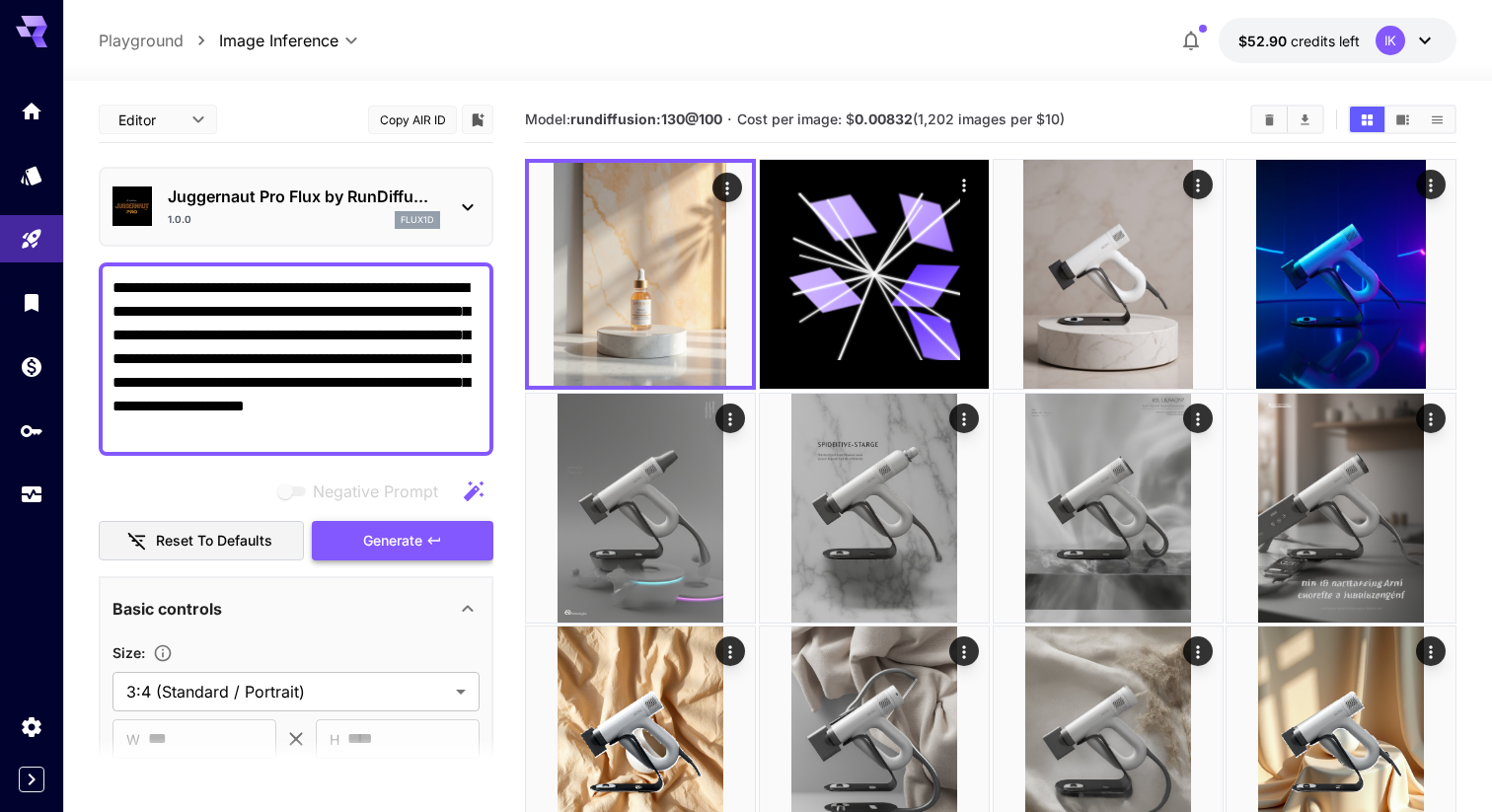 click 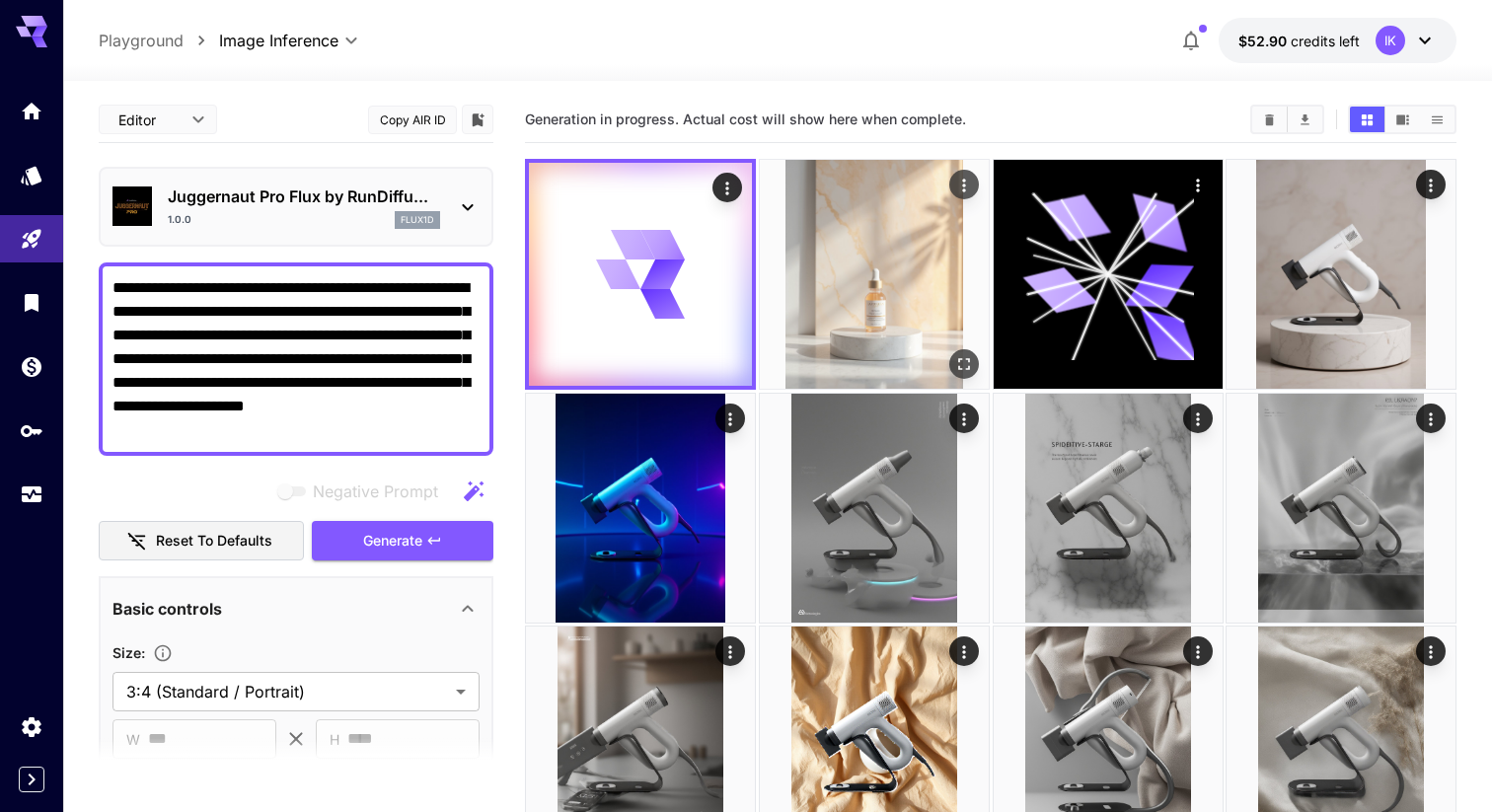 click at bounding box center [874, 274] 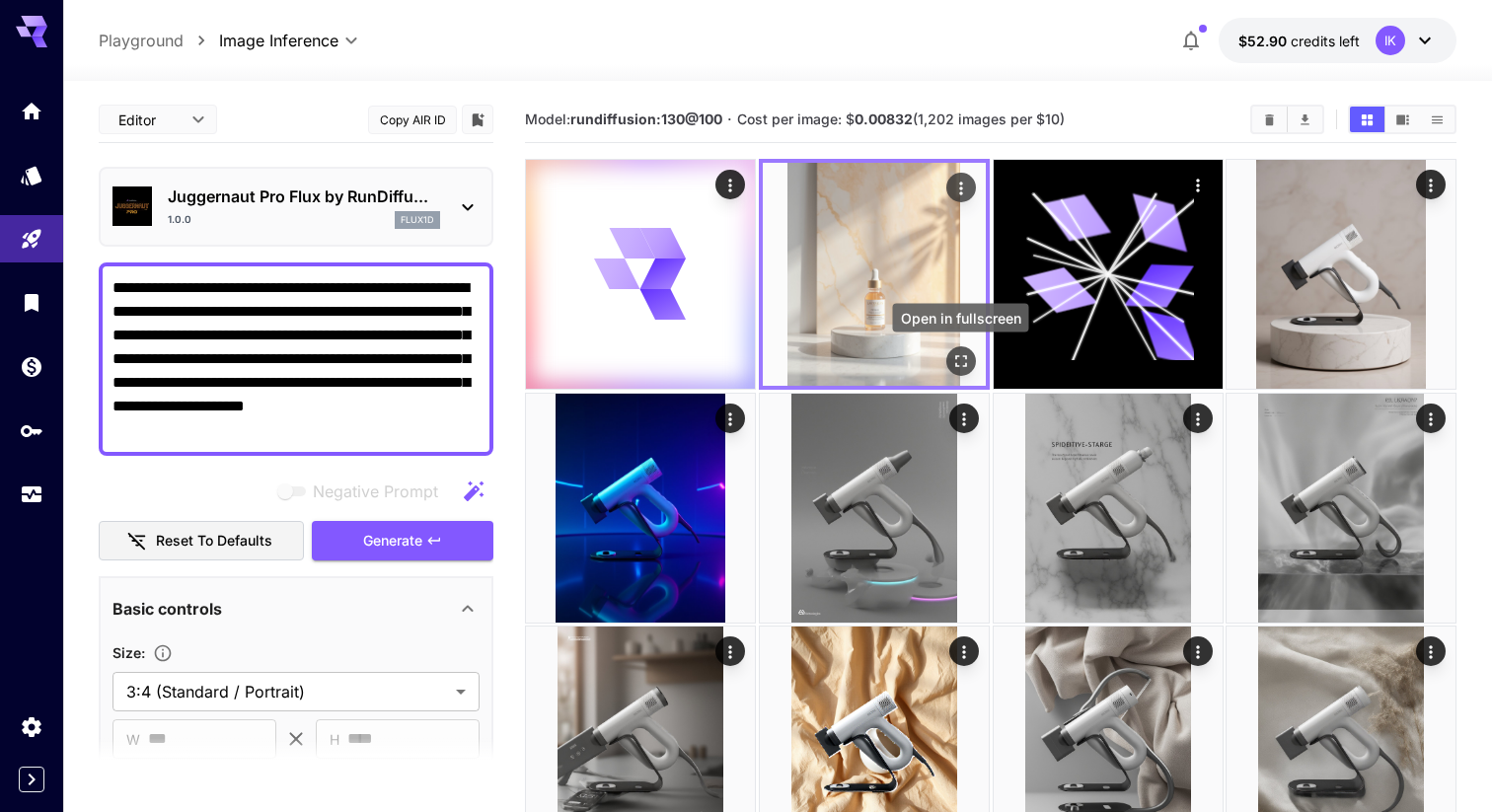click 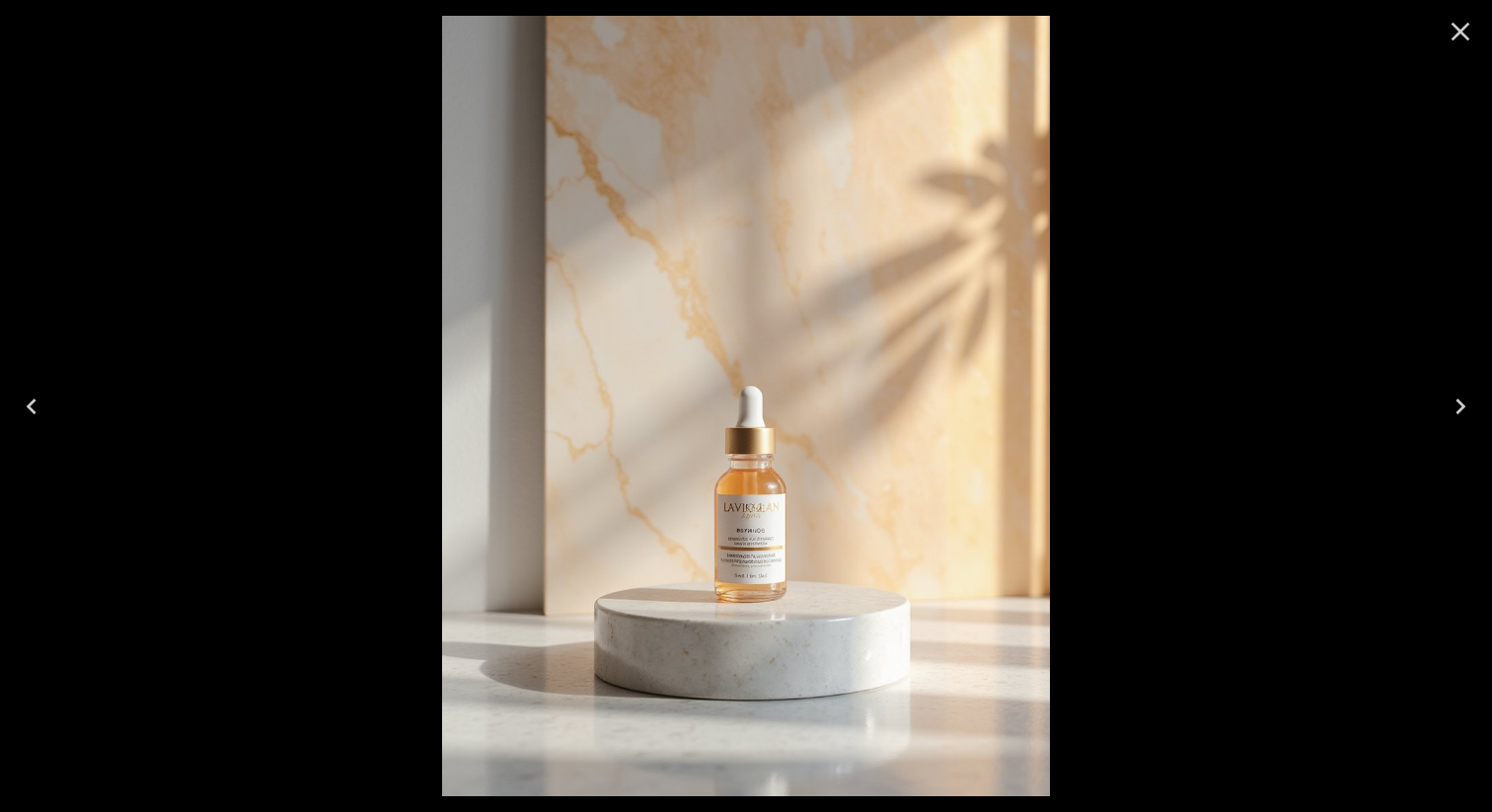 click 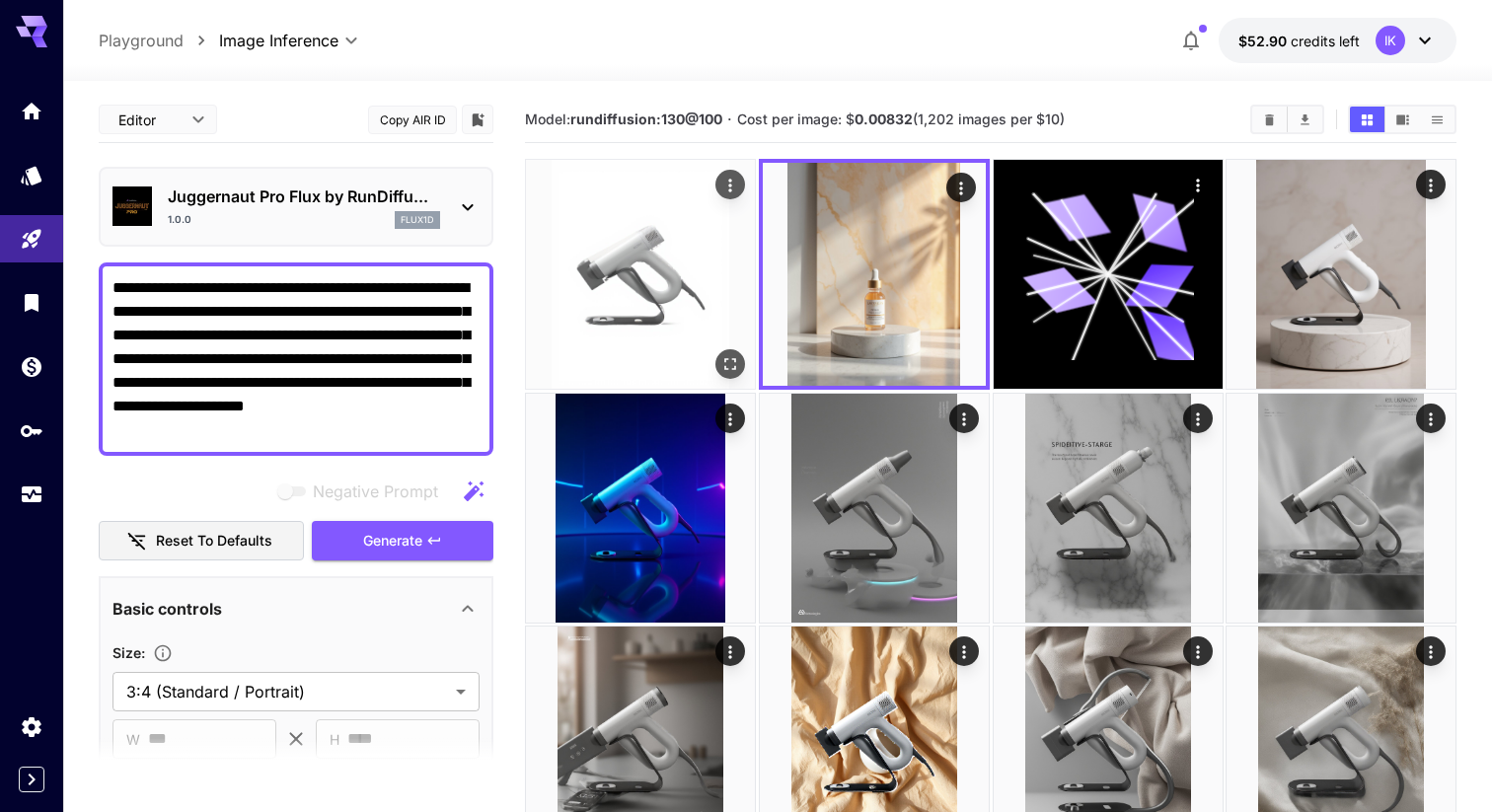 click at bounding box center (640, 274) 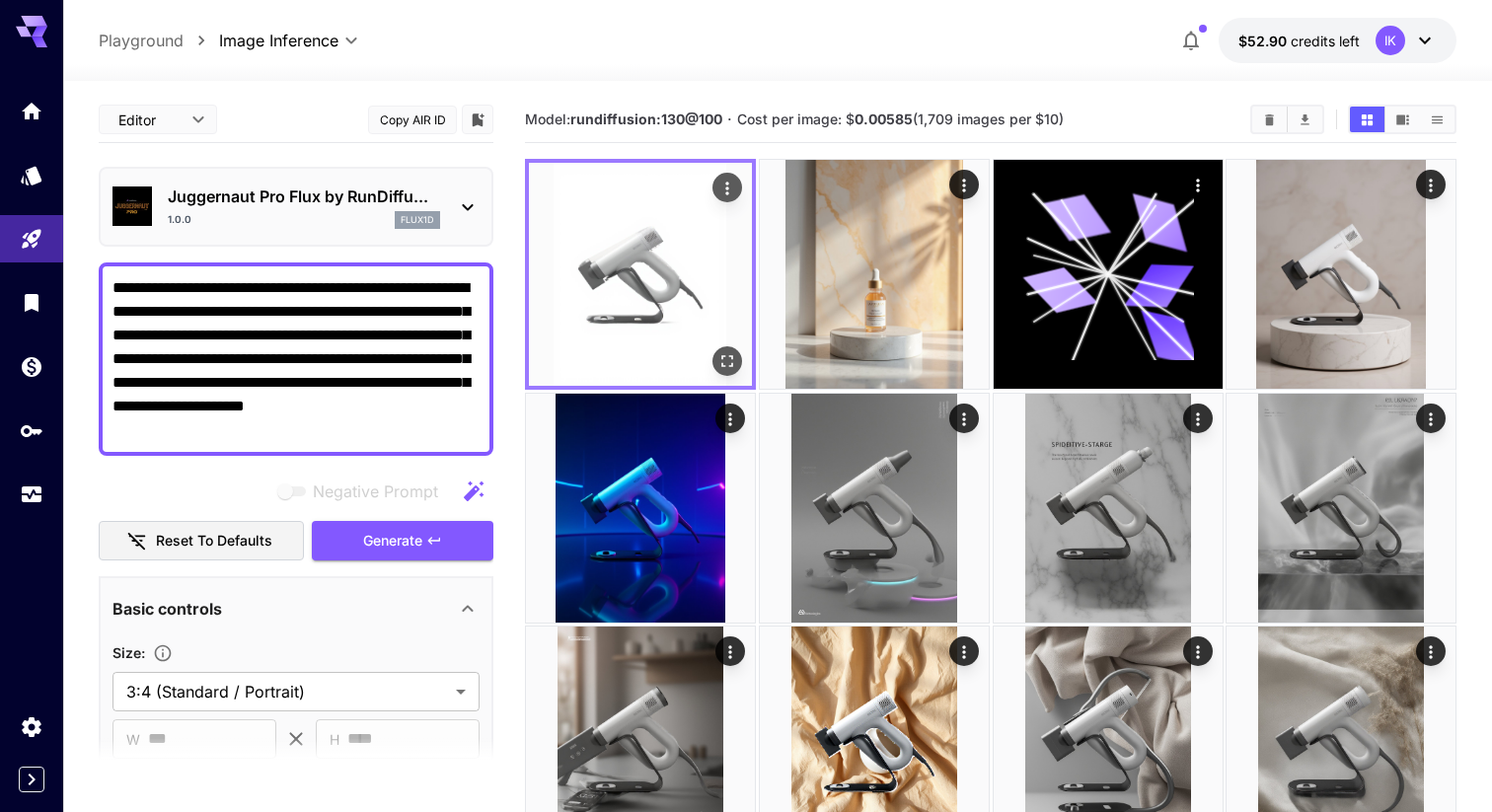 click 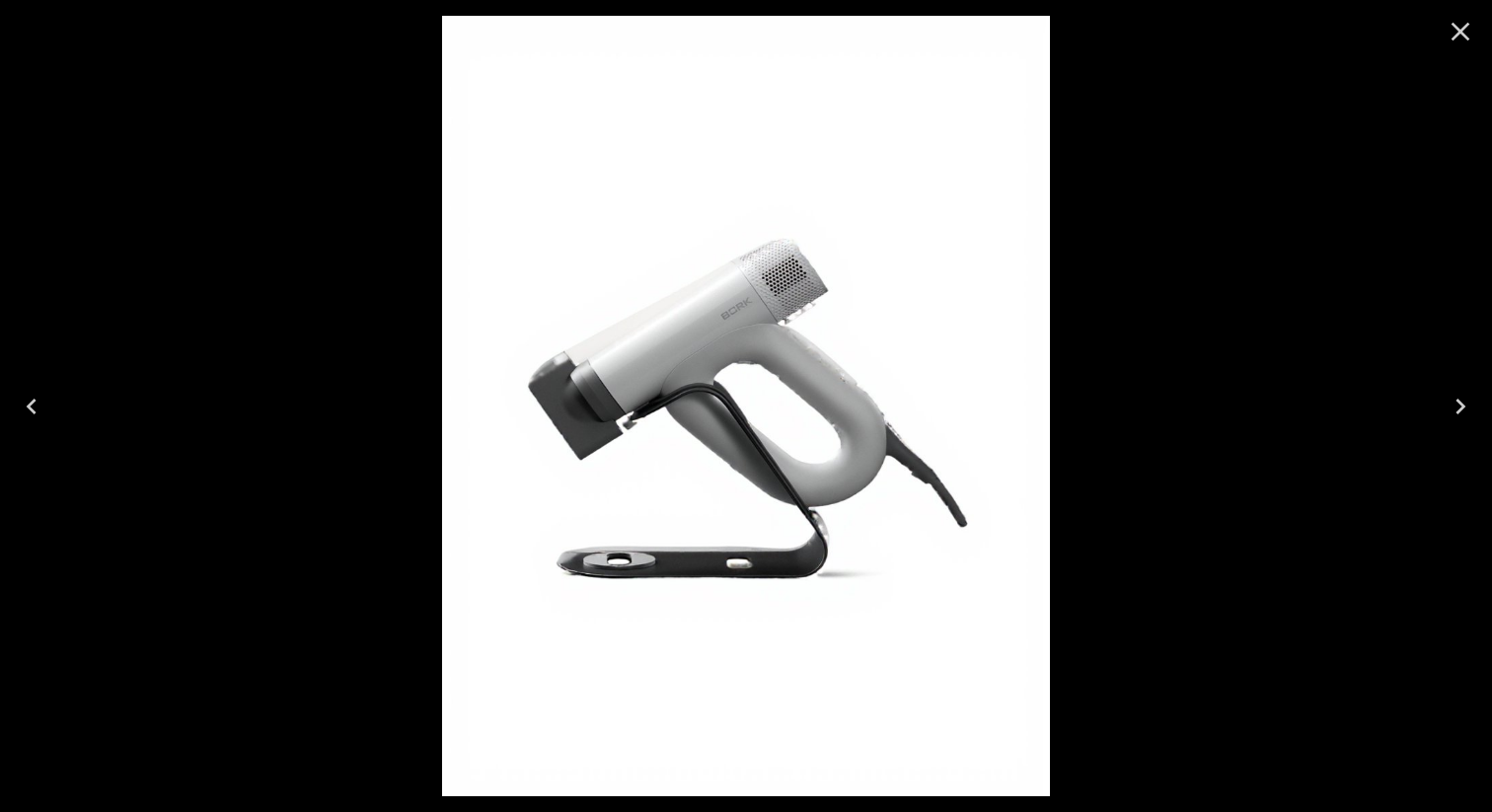 click 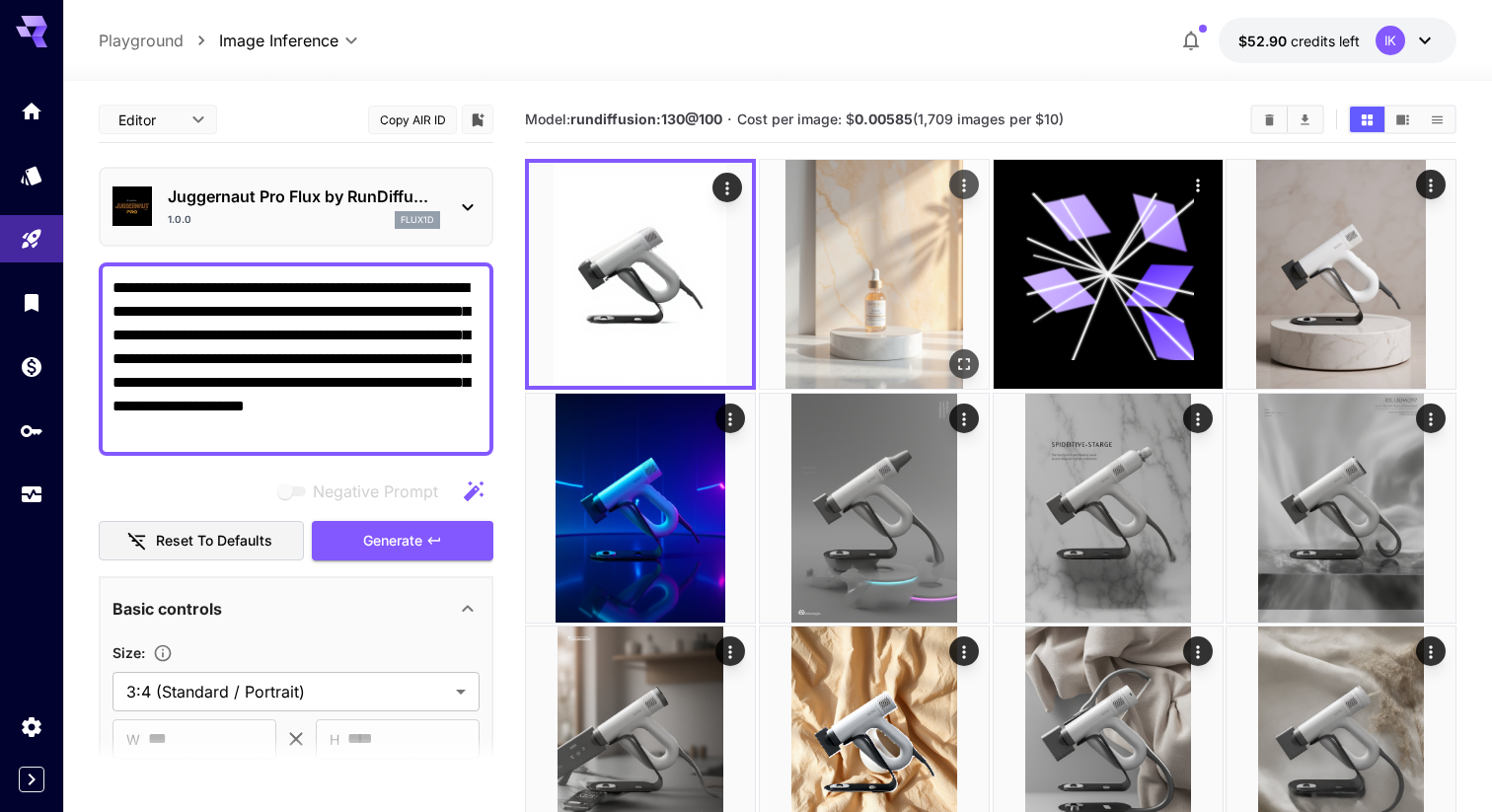 click at bounding box center (874, 274) 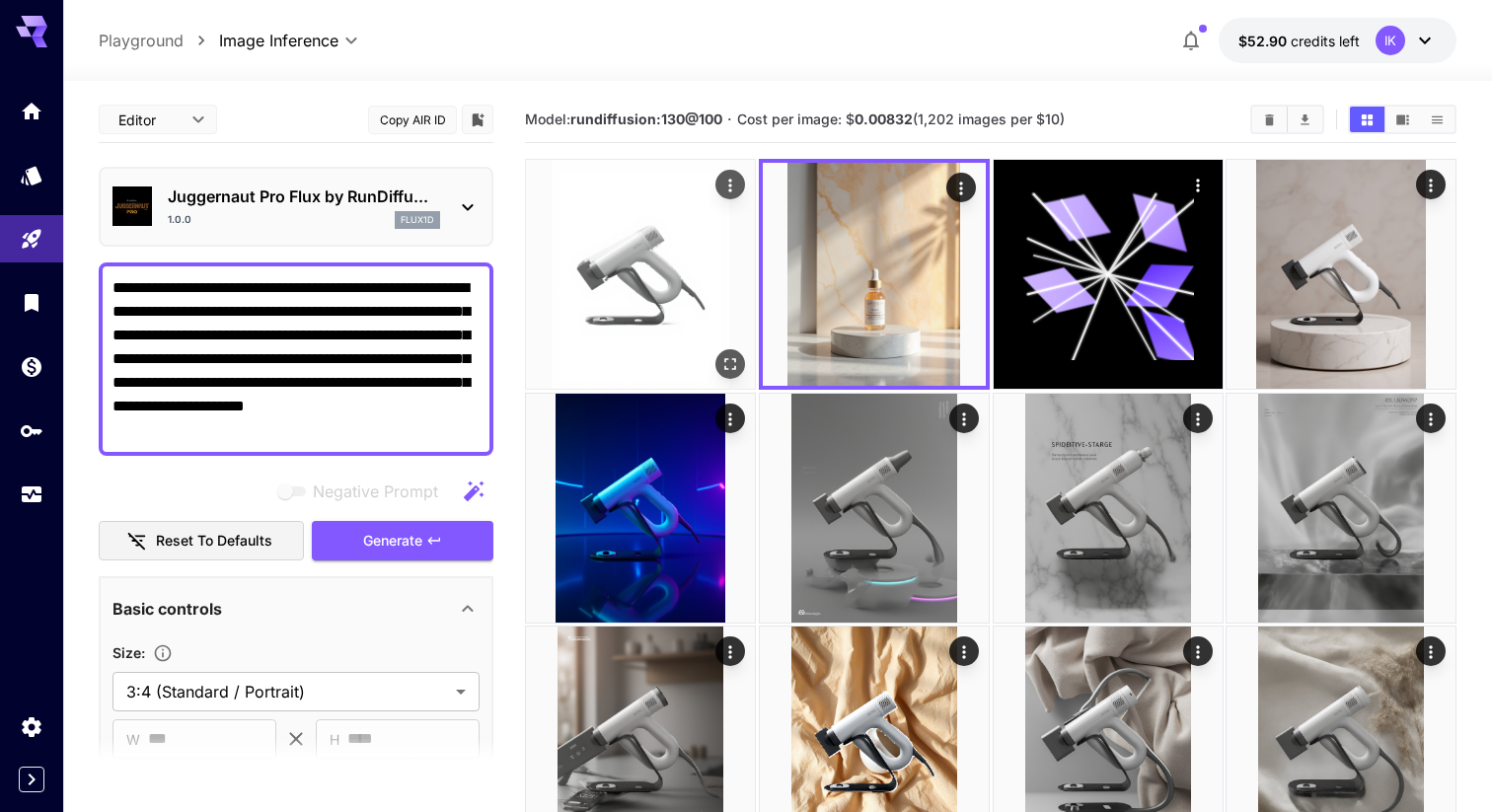 click at bounding box center [640, 274] 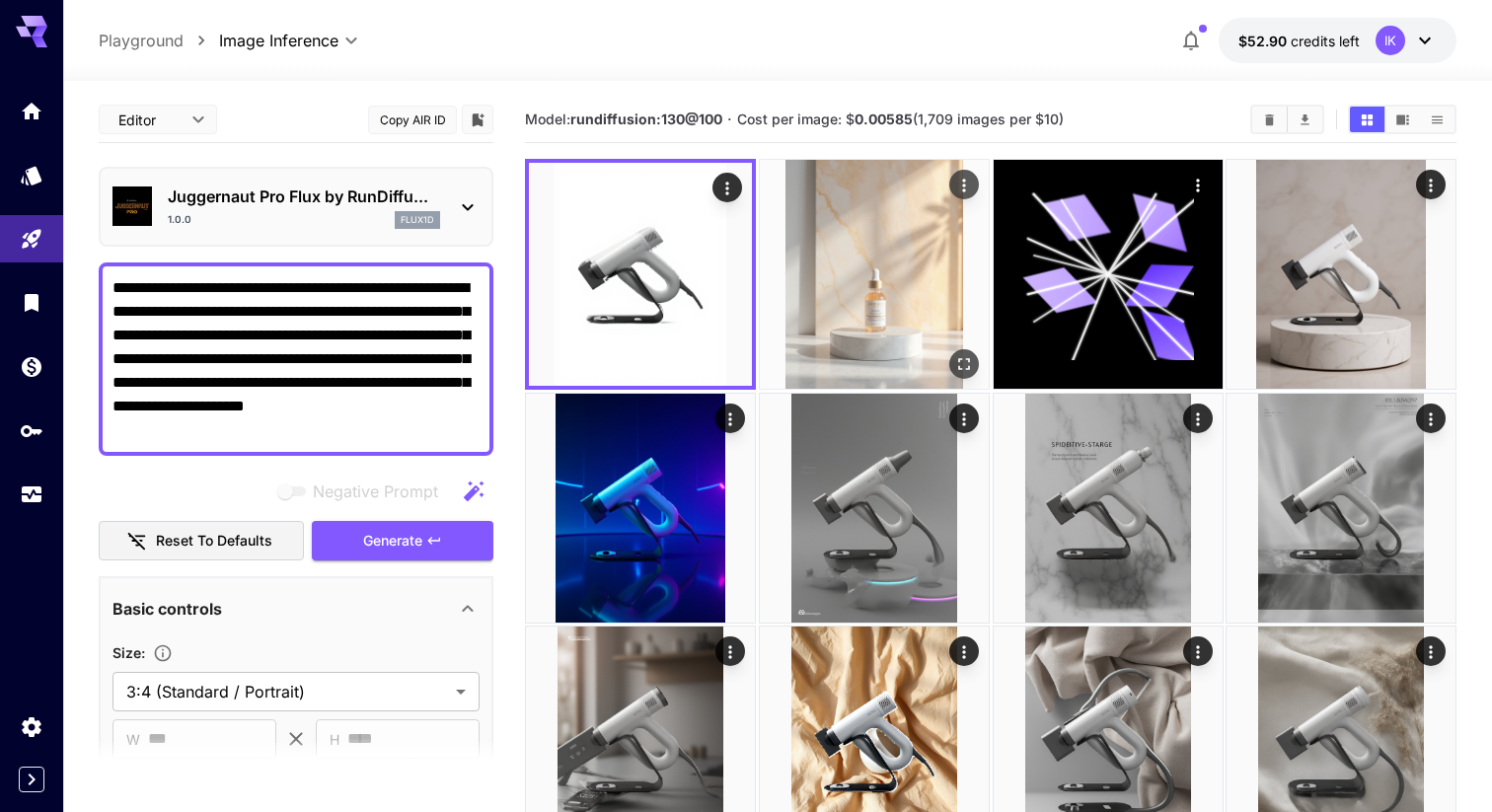 click at bounding box center (874, 274) 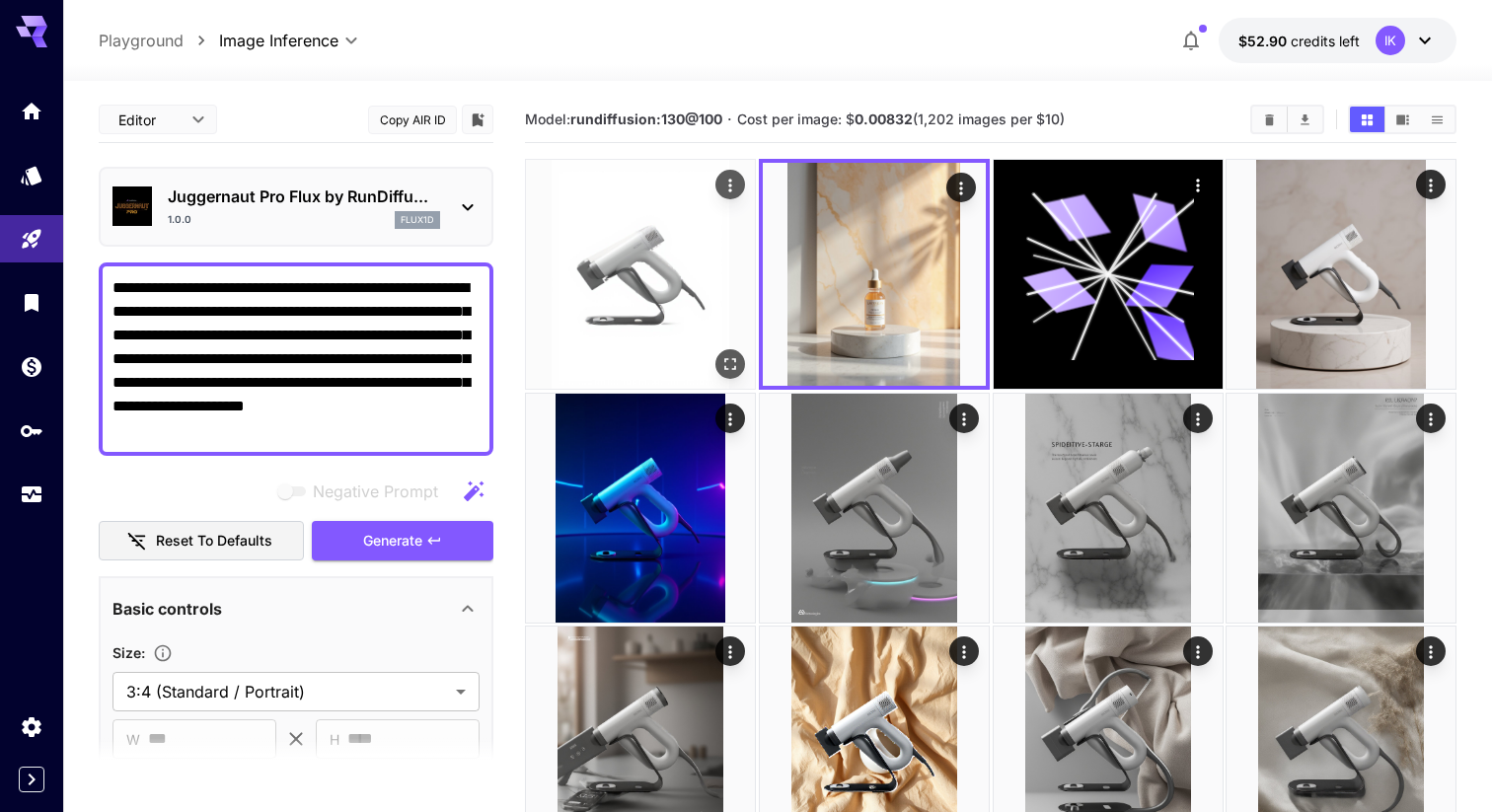 click at bounding box center [640, 274] 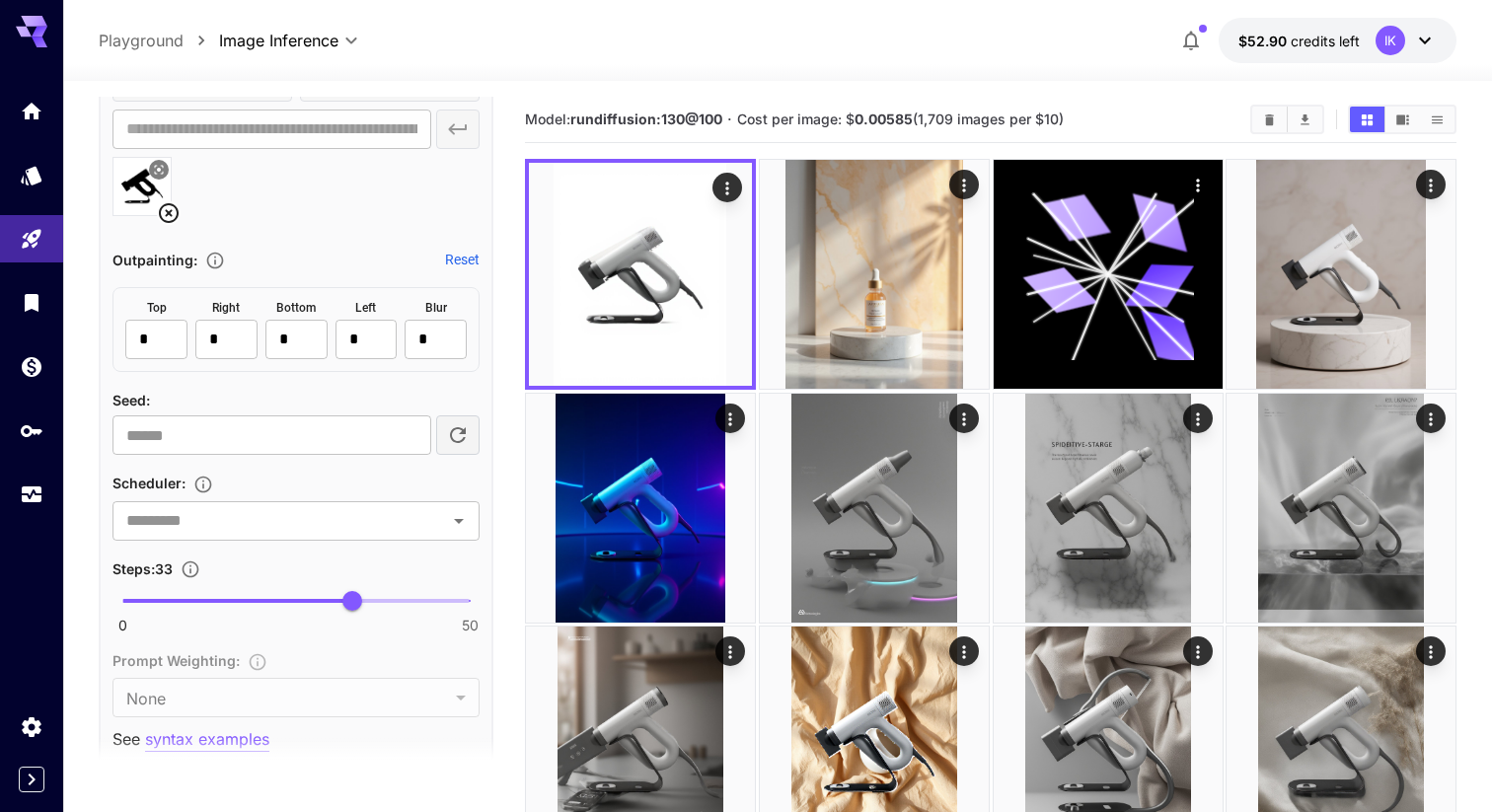 scroll, scrollTop: 1319, scrollLeft: 0, axis: vertical 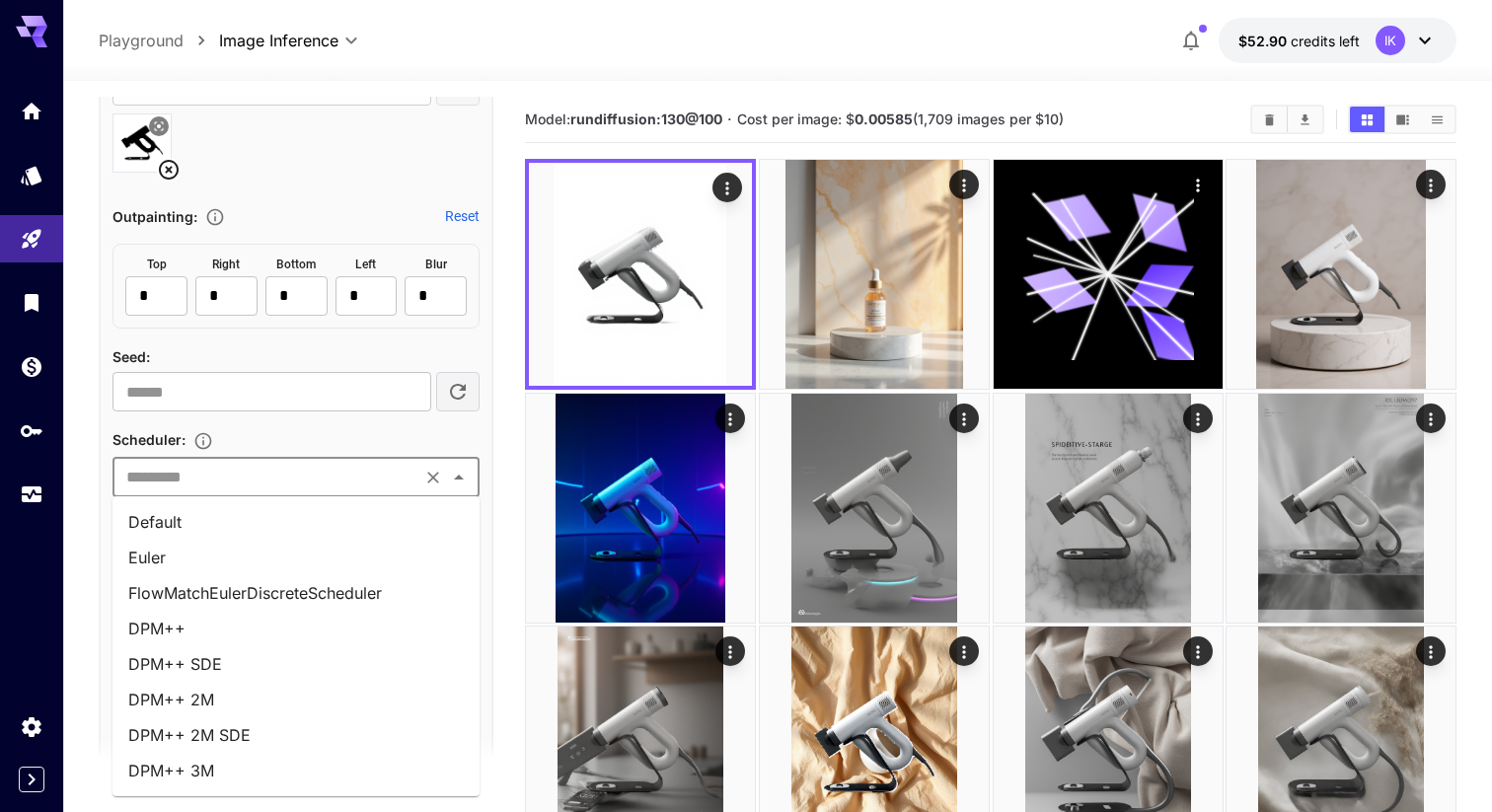 click at bounding box center [266, 478] 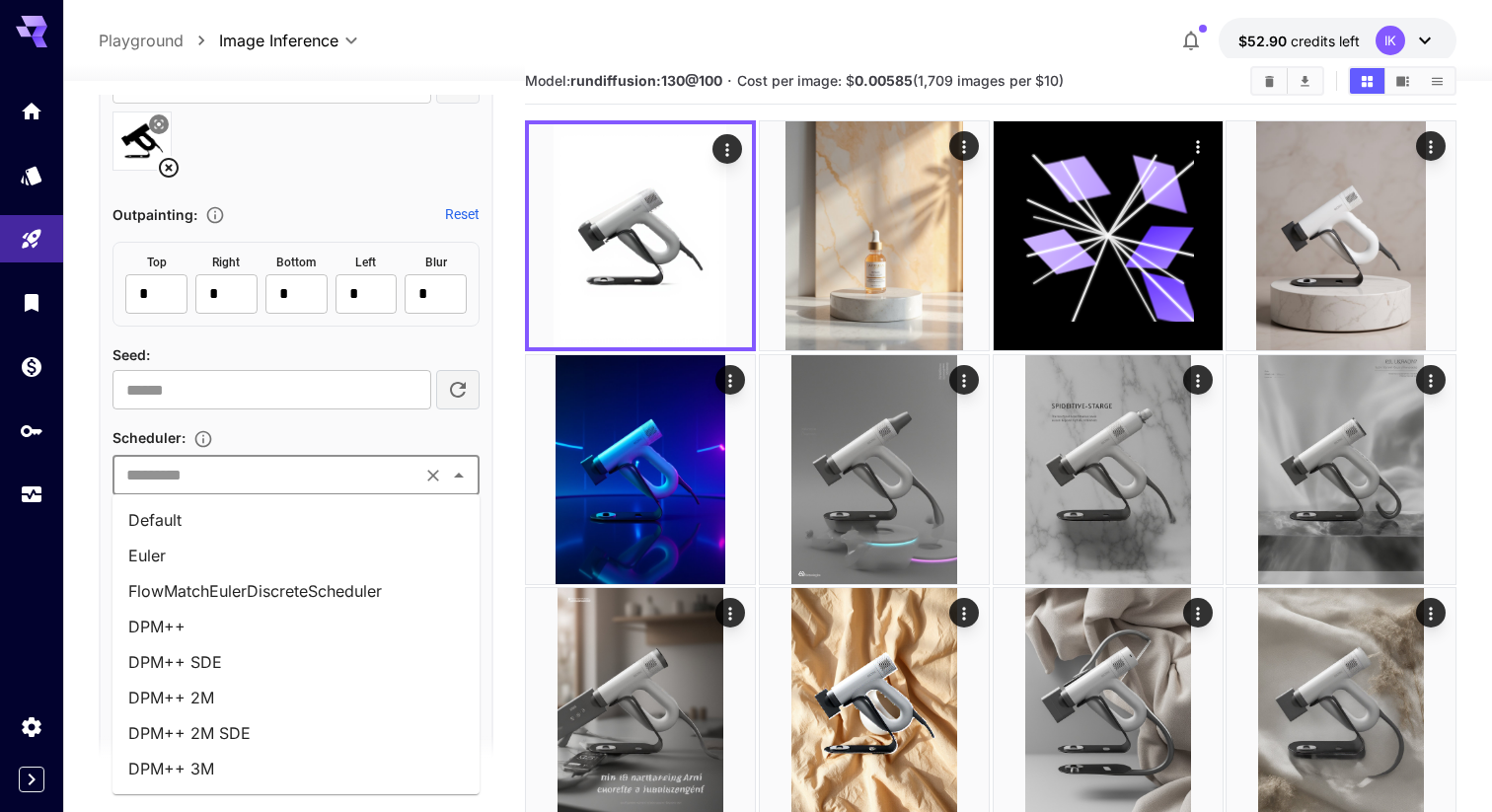 scroll, scrollTop: 39, scrollLeft: 0, axis: vertical 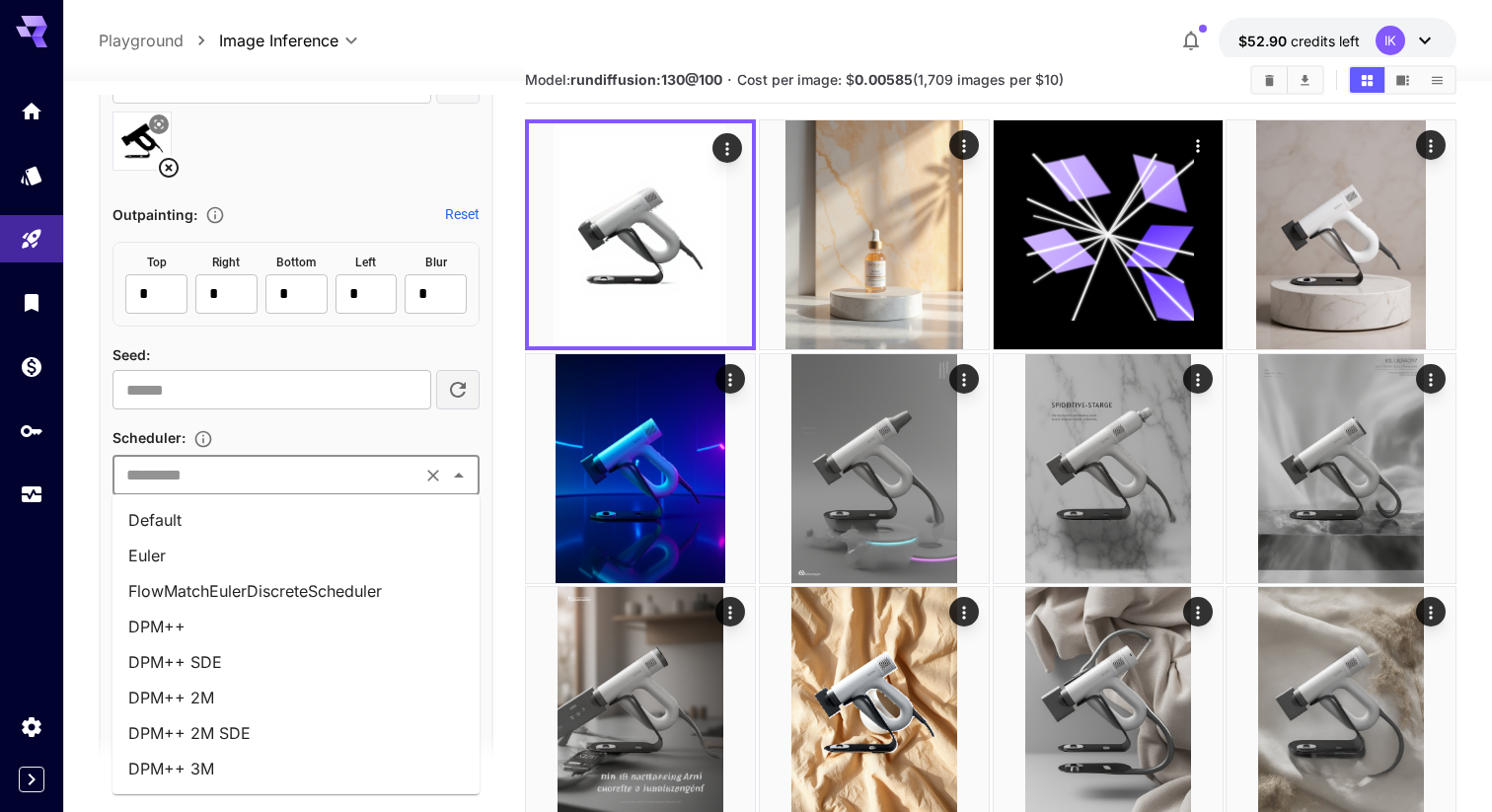 click on "FlowMatchEulerDiscreteScheduler" at bounding box center [296, 591] 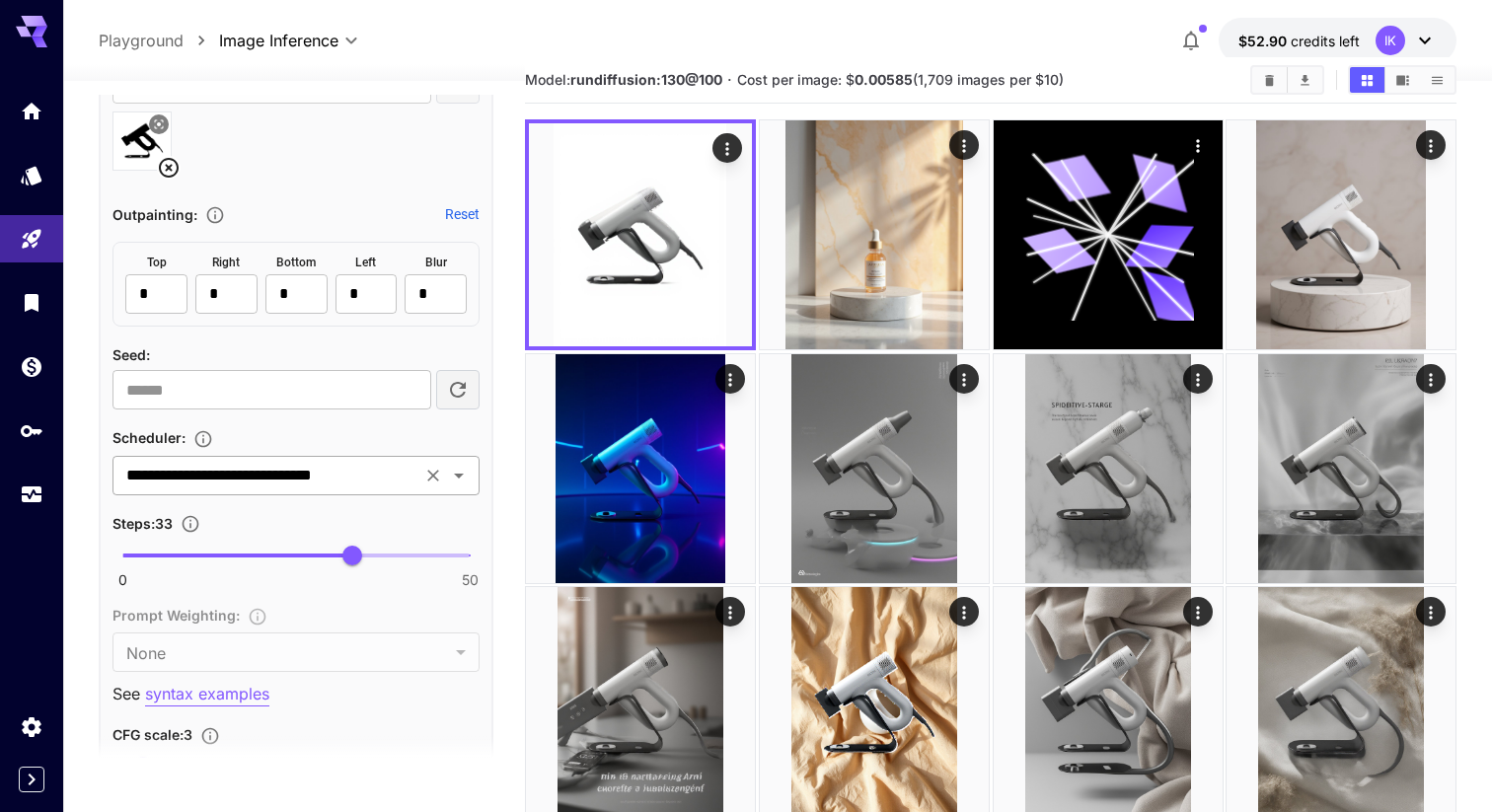 click on "**********" at bounding box center (266, 476) 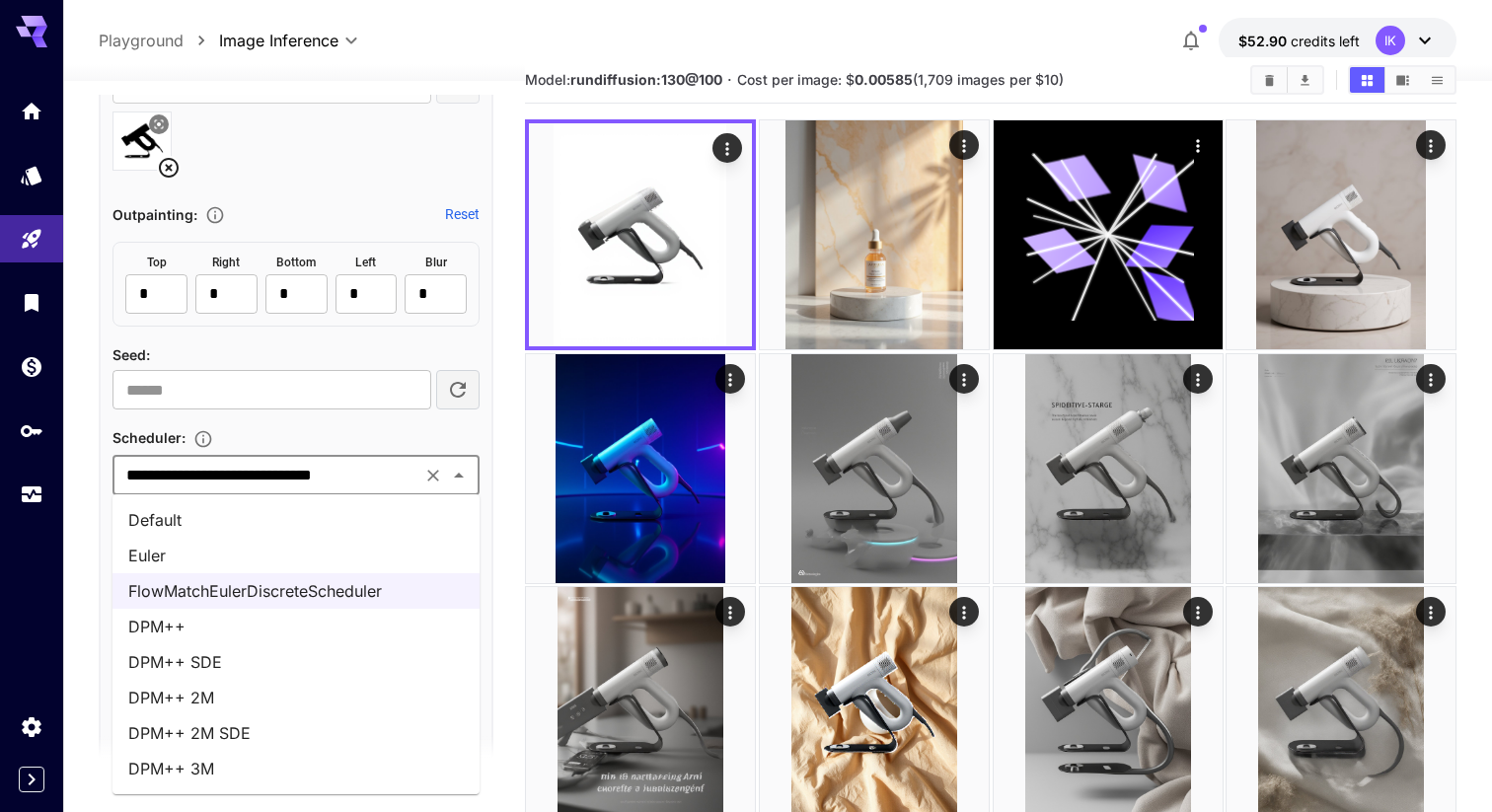 click on "DPM++" at bounding box center [296, 627] 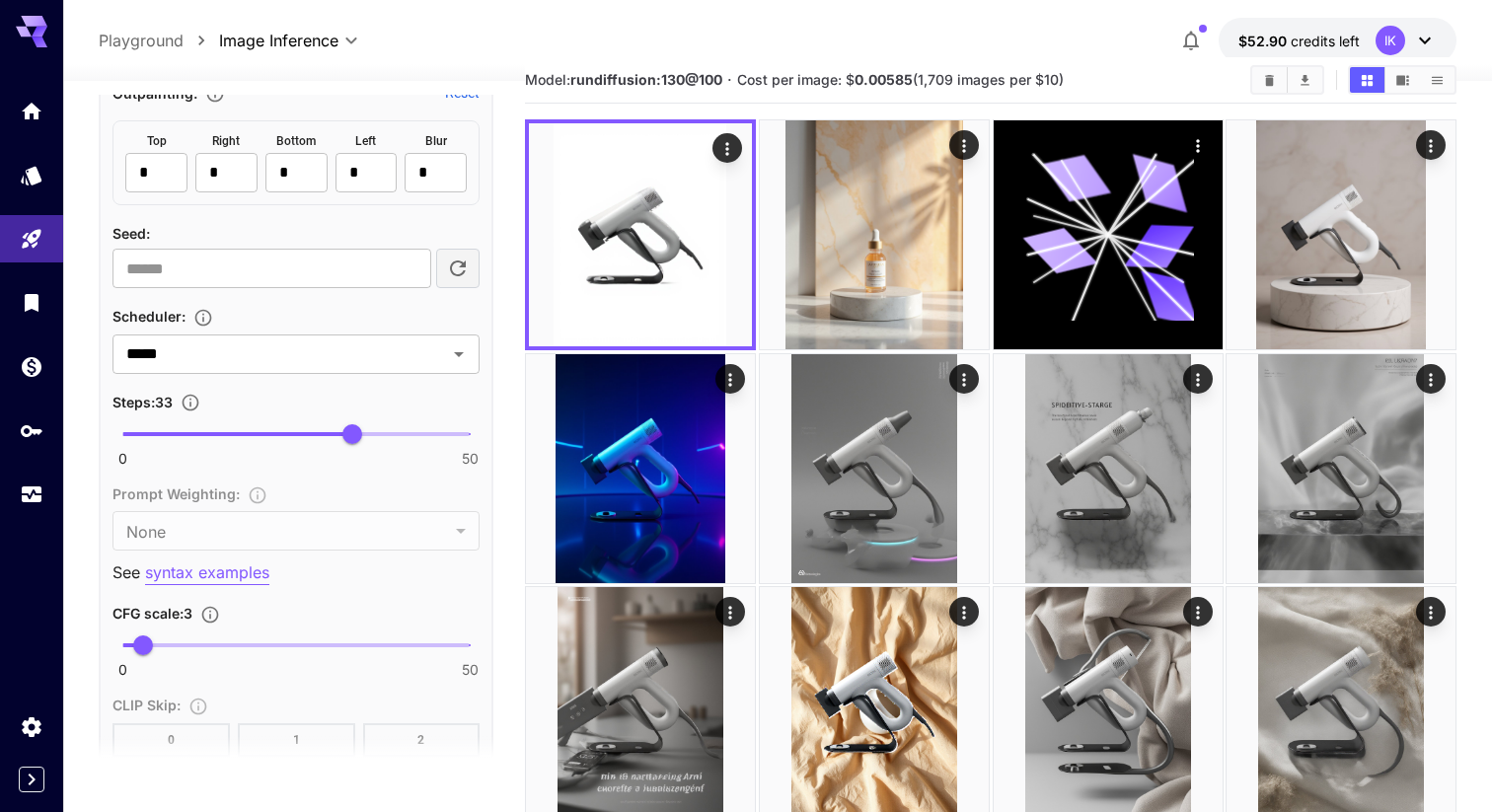 scroll, scrollTop: 1457, scrollLeft: 0, axis: vertical 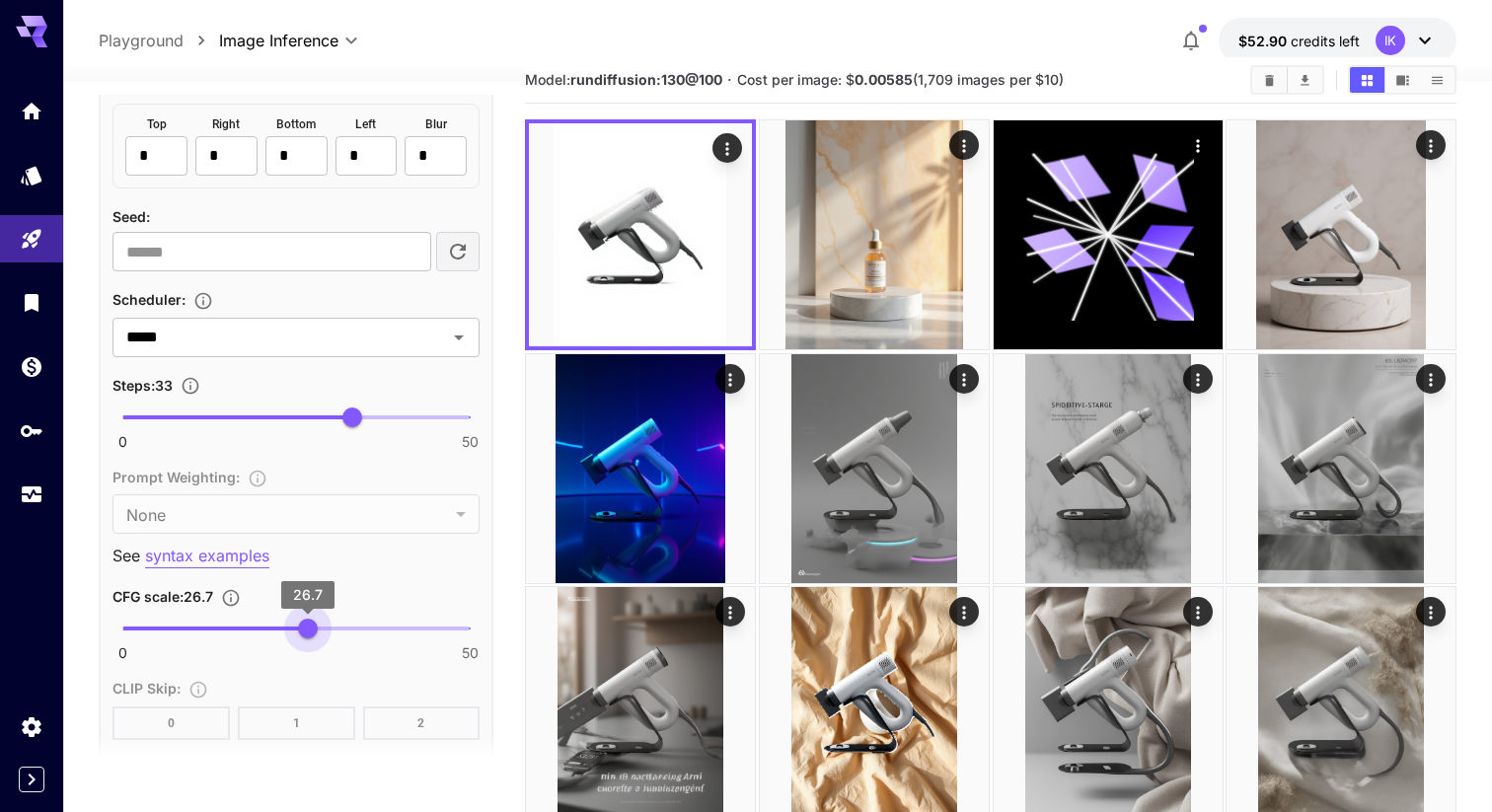 drag, startPoint x: 227, startPoint y: 631, endPoint x: 324, endPoint y: 634, distance: 97.046381 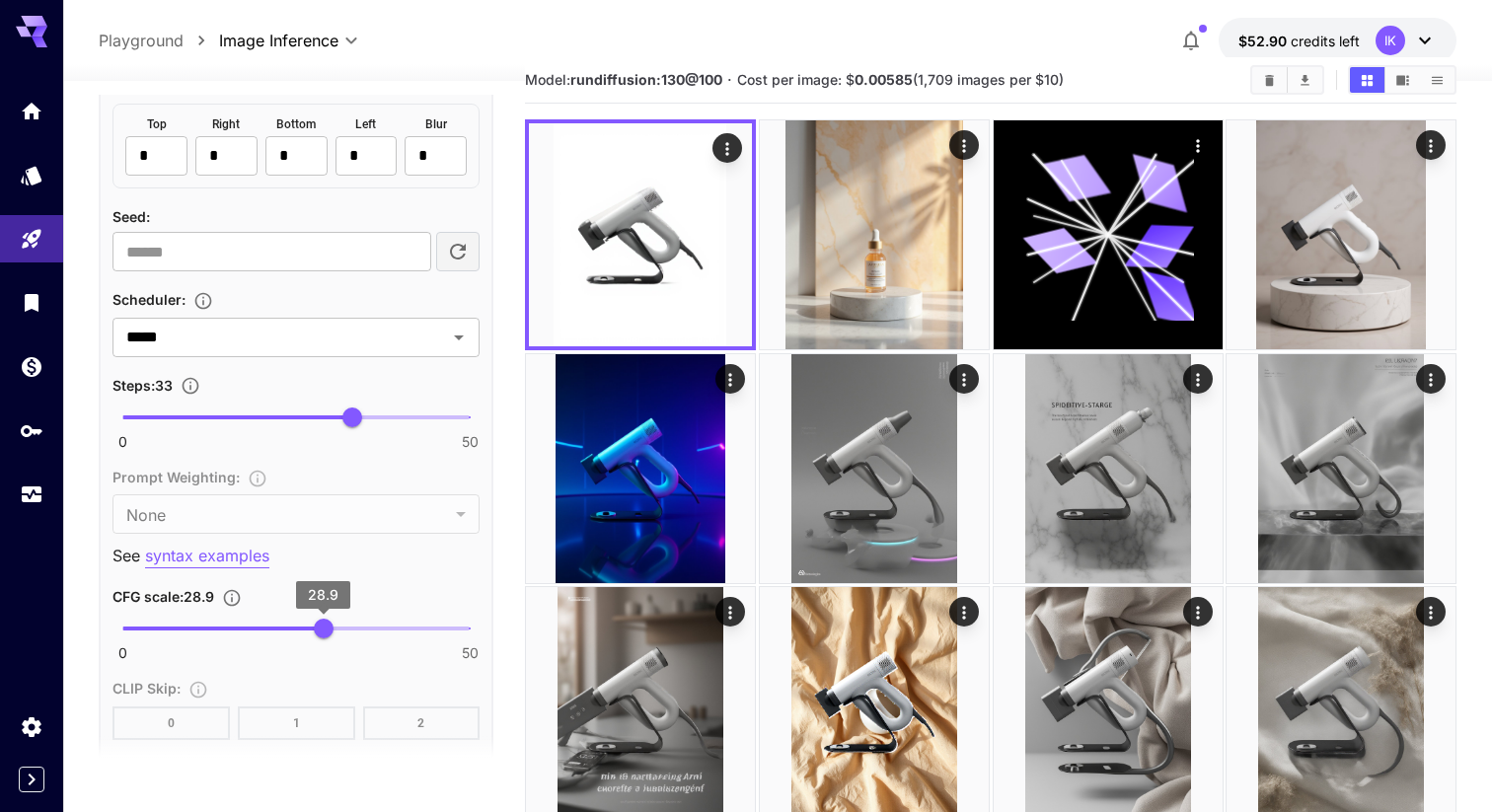 type on "****" 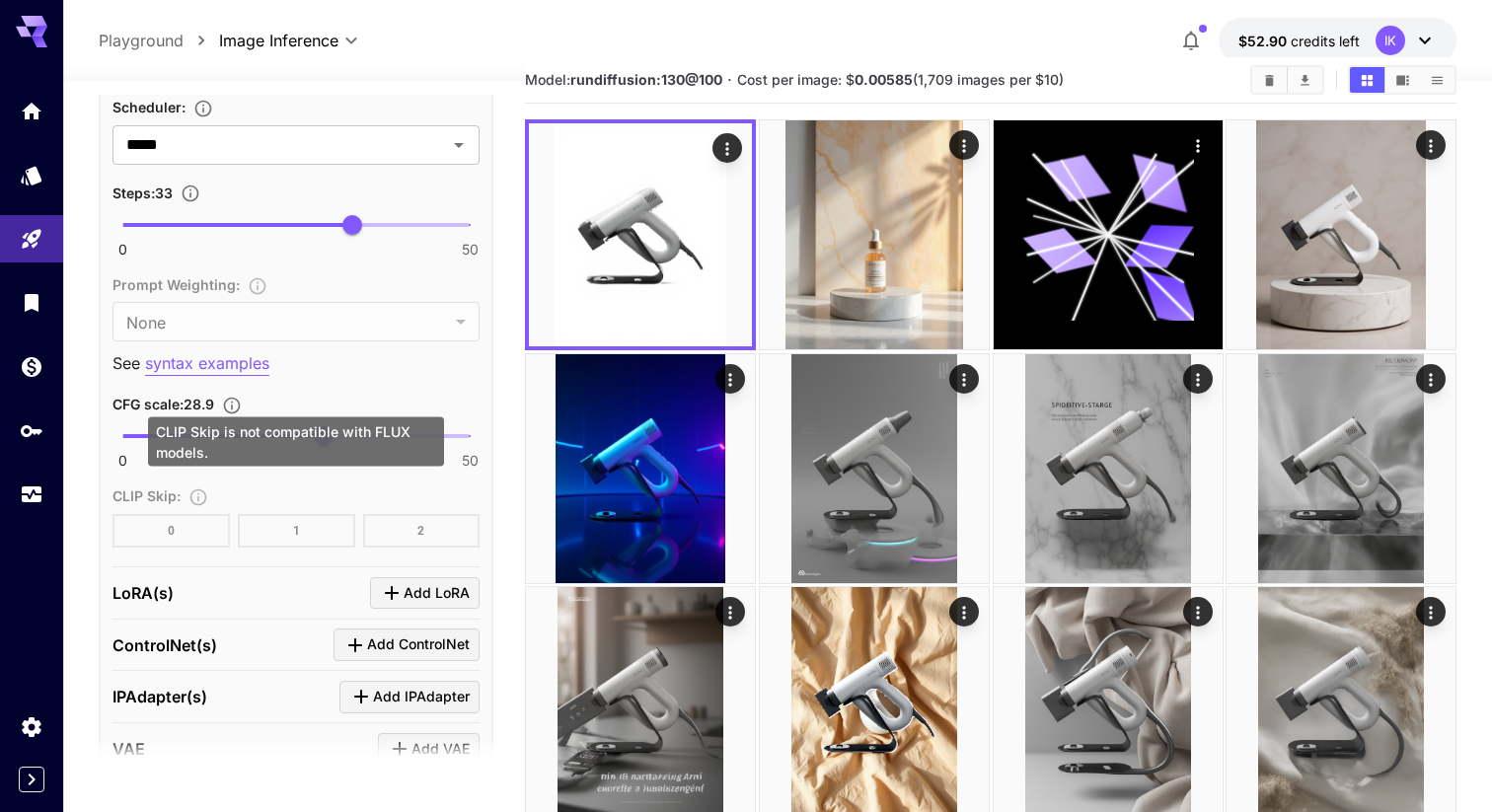 scroll, scrollTop: 1652, scrollLeft: 0, axis: vertical 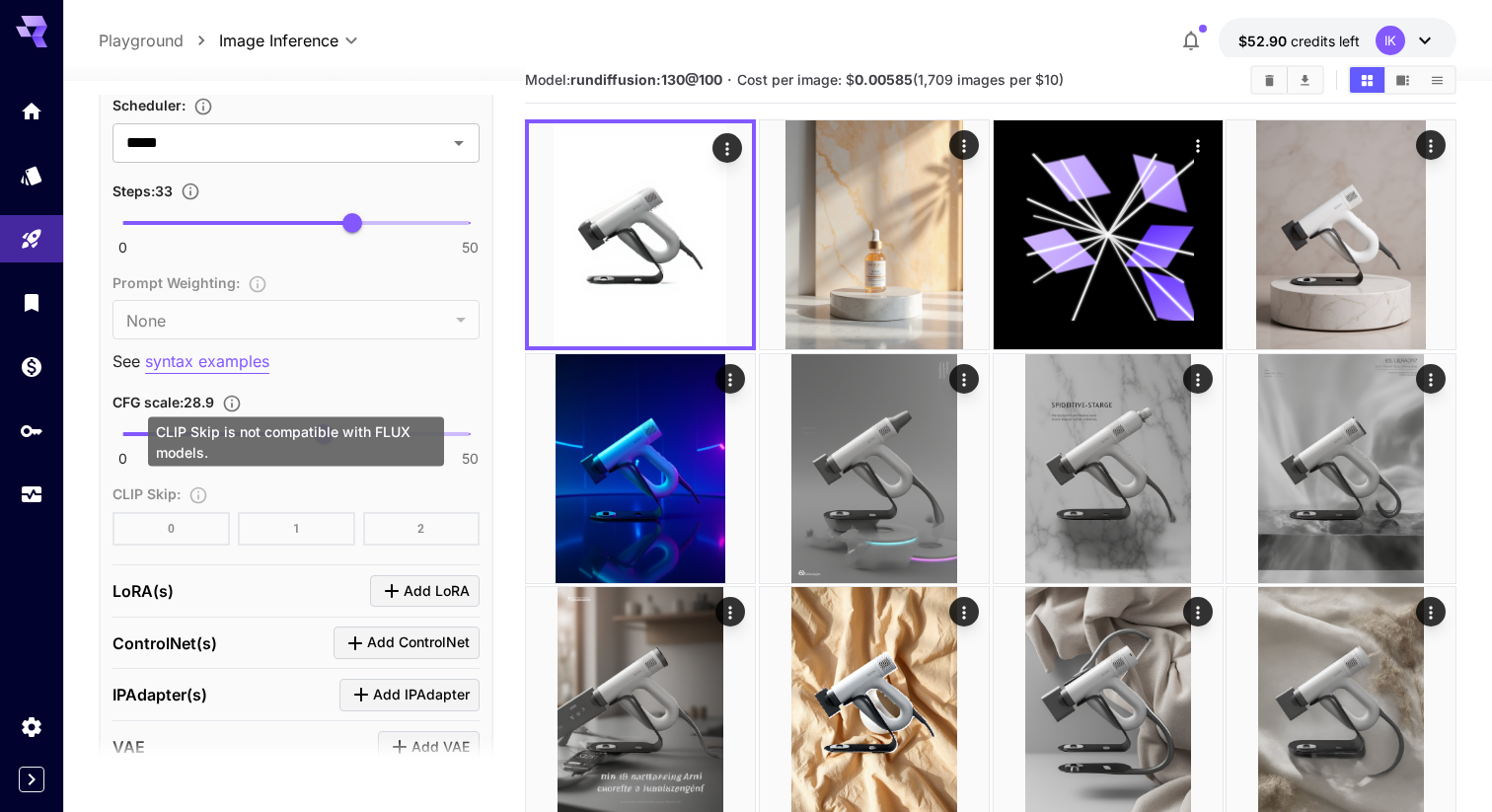 click on "CLIP Skip :  0 1 2" at bounding box center [296, 513] 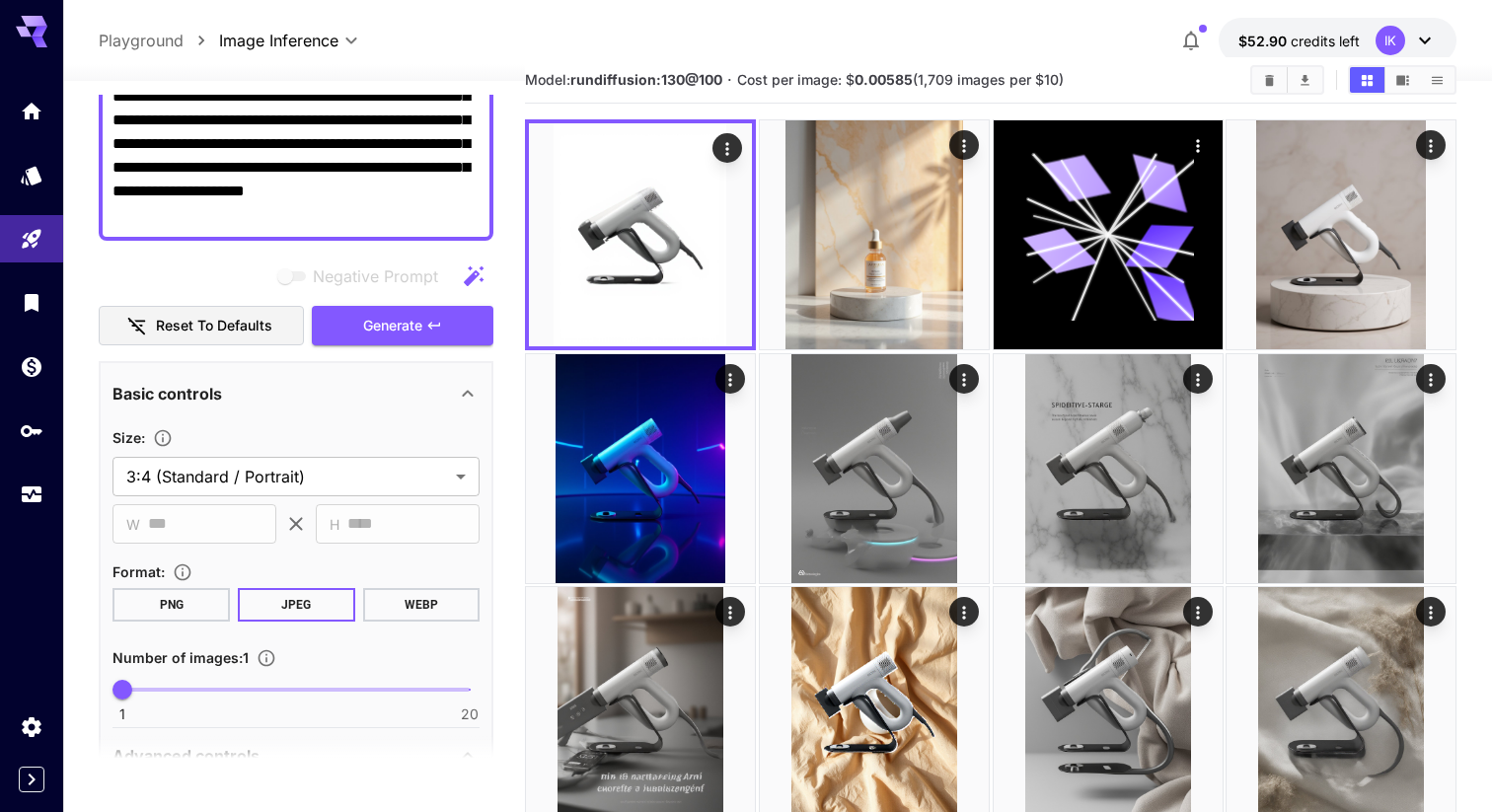 scroll, scrollTop: 209, scrollLeft: 0, axis: vertical 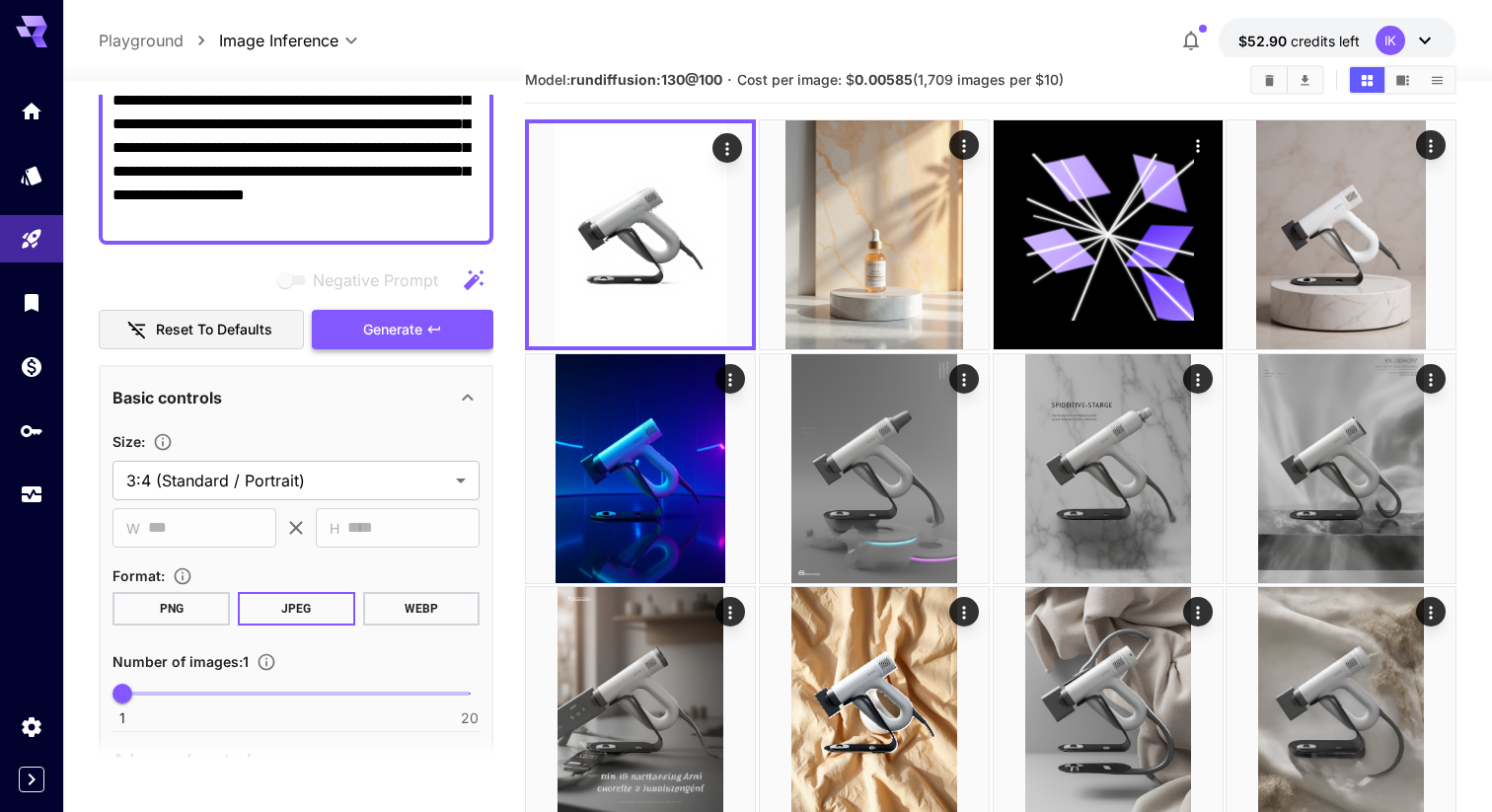 click on "Generate" at bounding box center [403, 330] 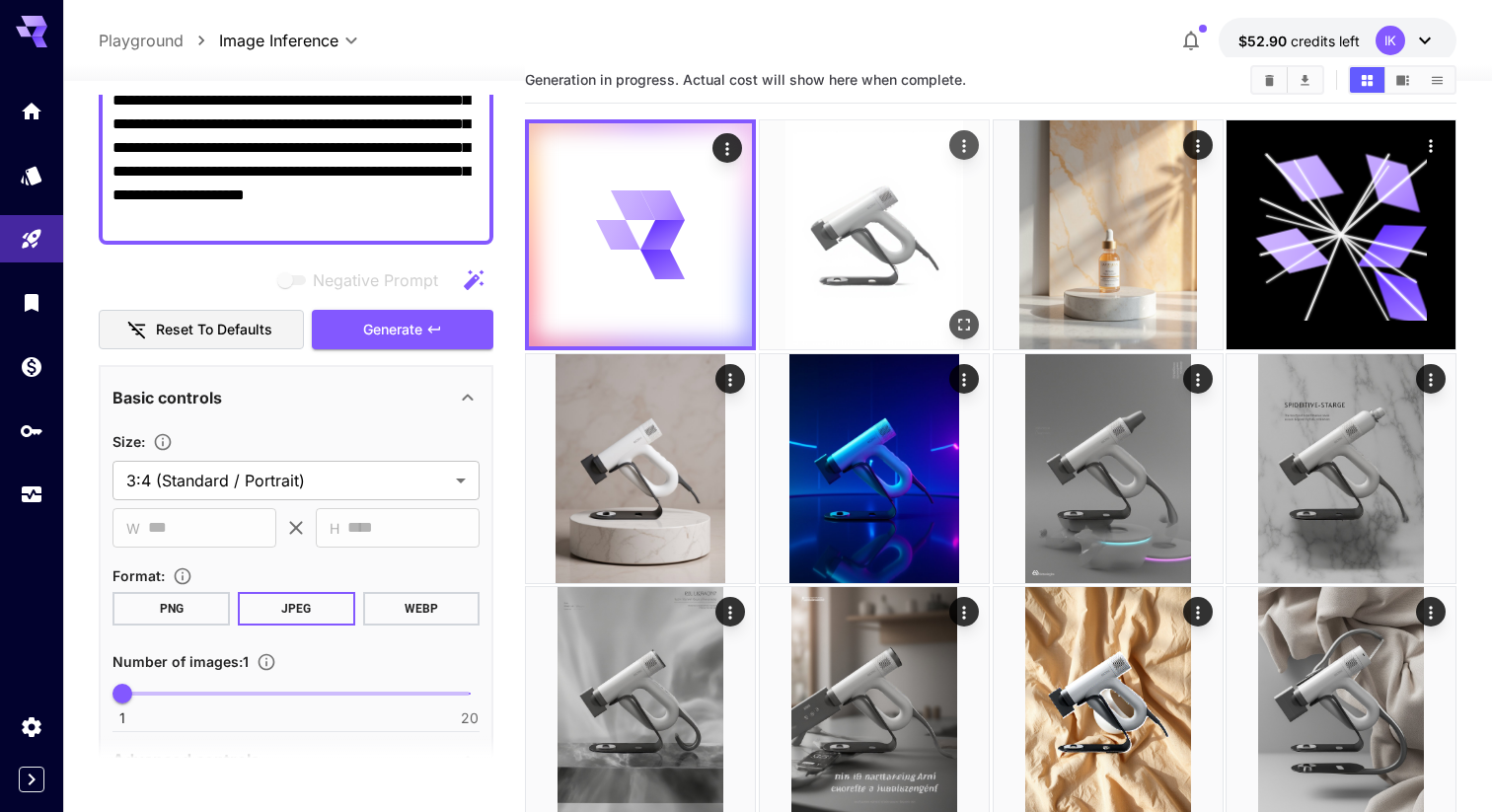 click at bounding box center (874, 235) 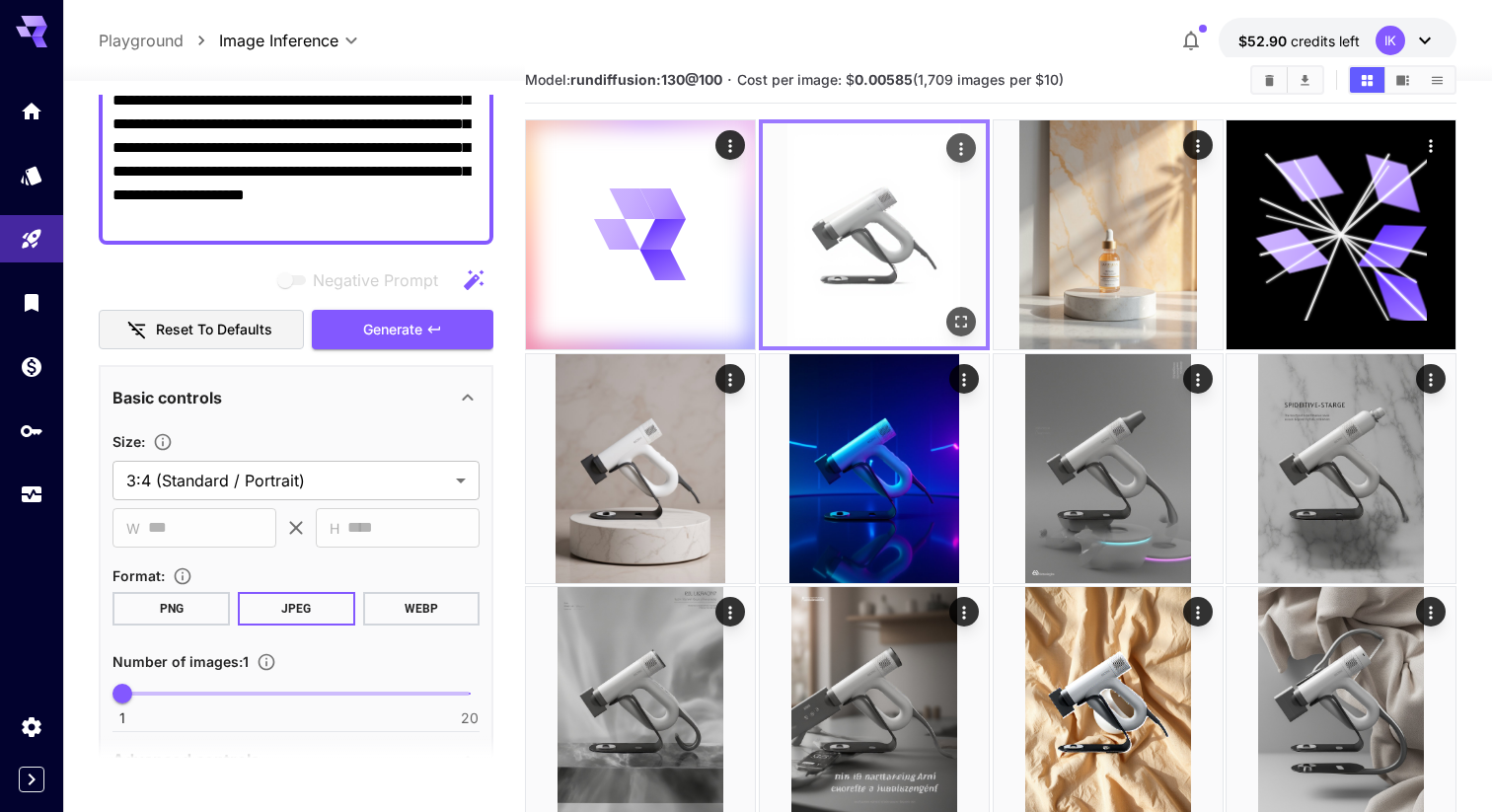 scroll, scrollTop: 0, scrollLeft: 0, axis: both 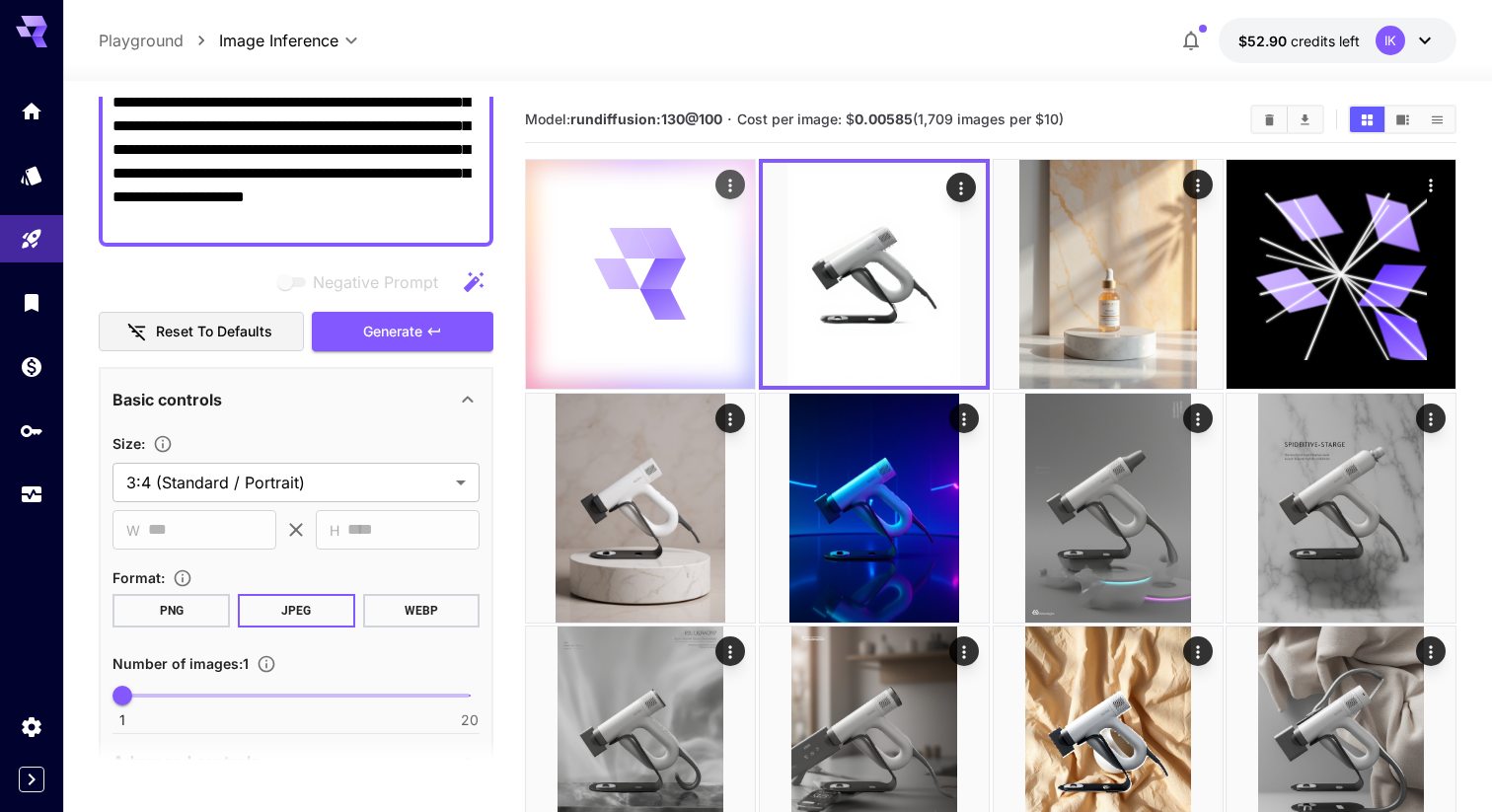 click at bounding box center (640, 274) 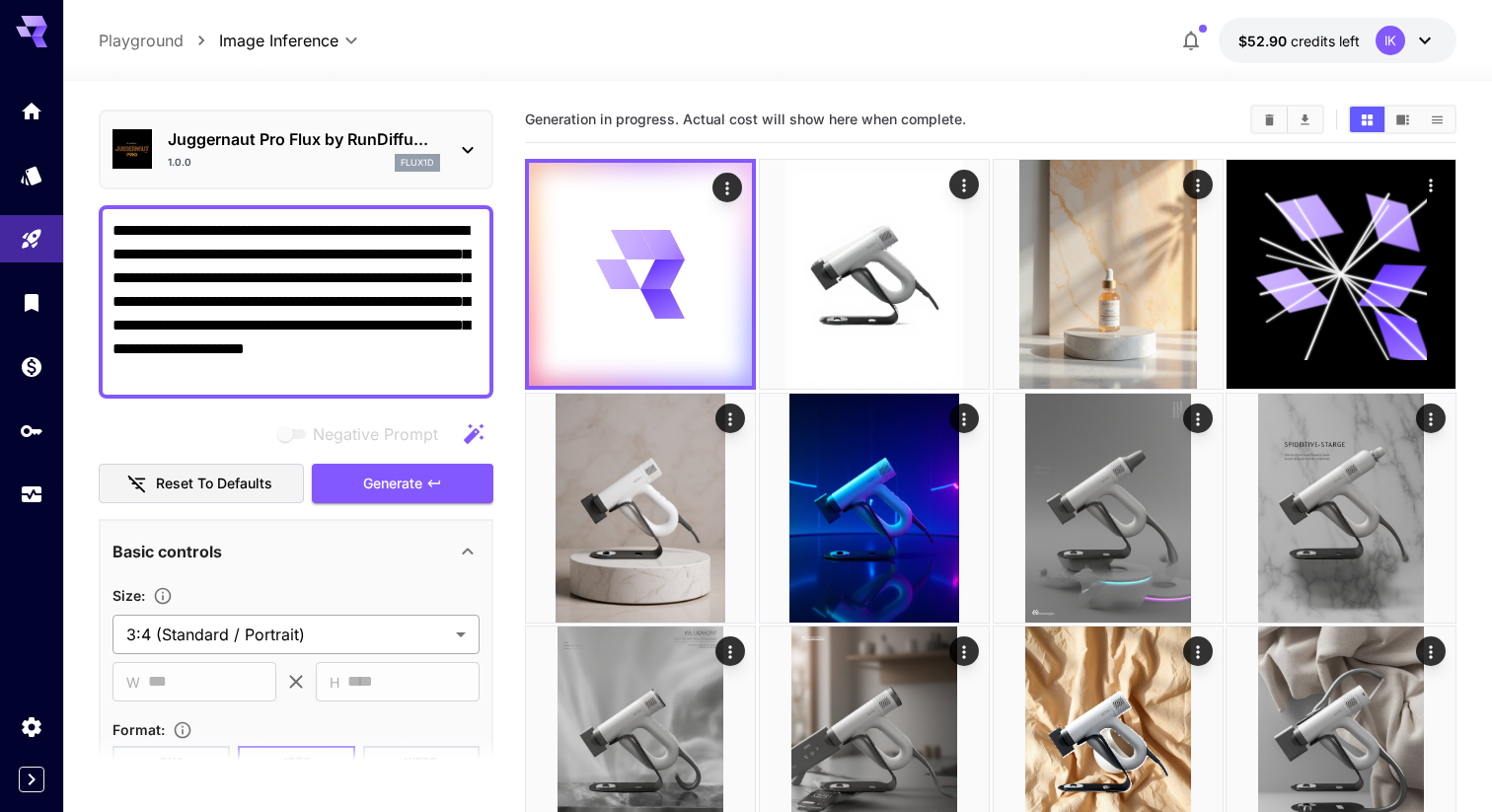 scroll, scrollTop: 0, scrollLeft: 0, axis: both 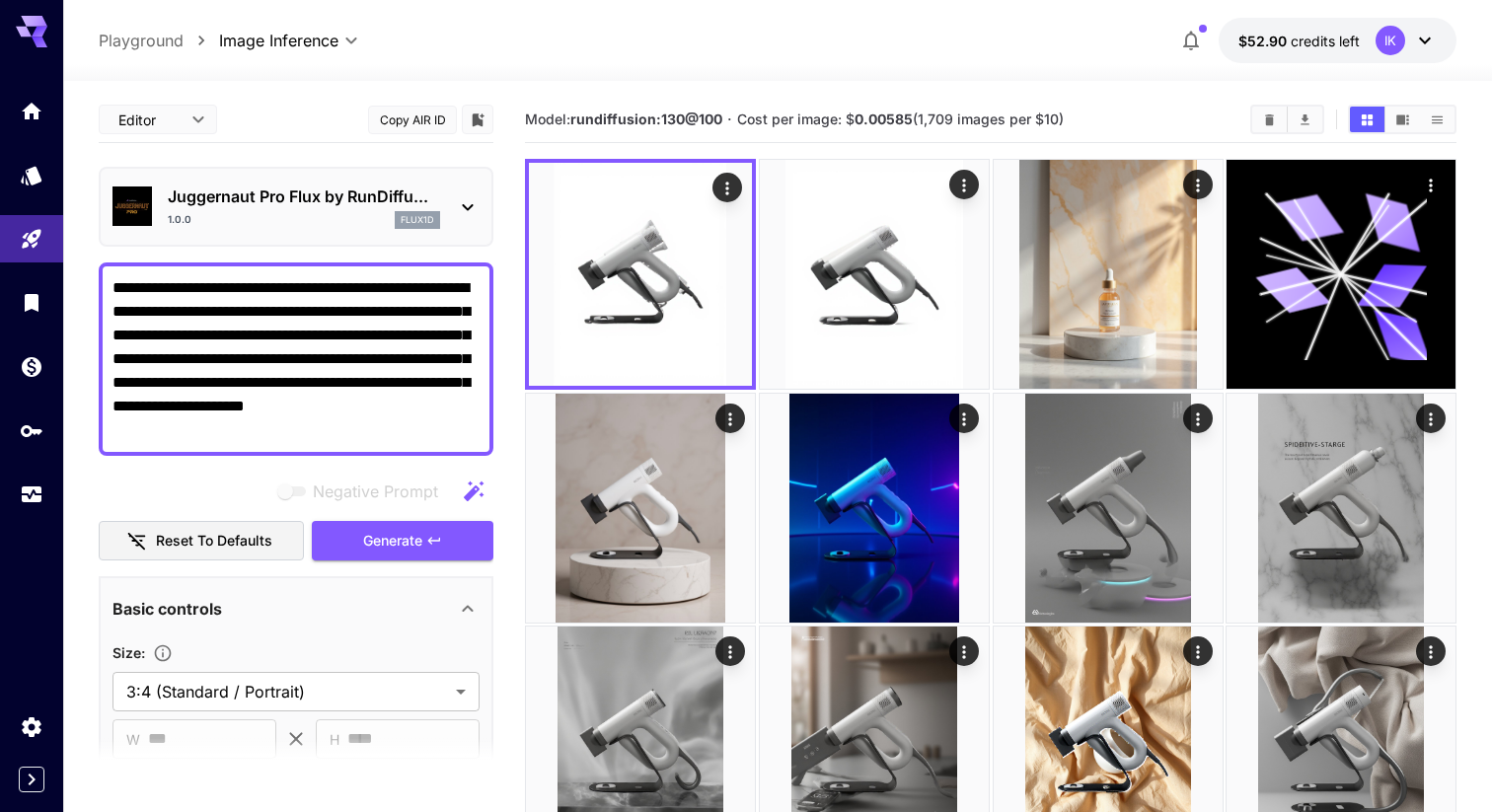 click on "**********" at bounding box center [296, 359] 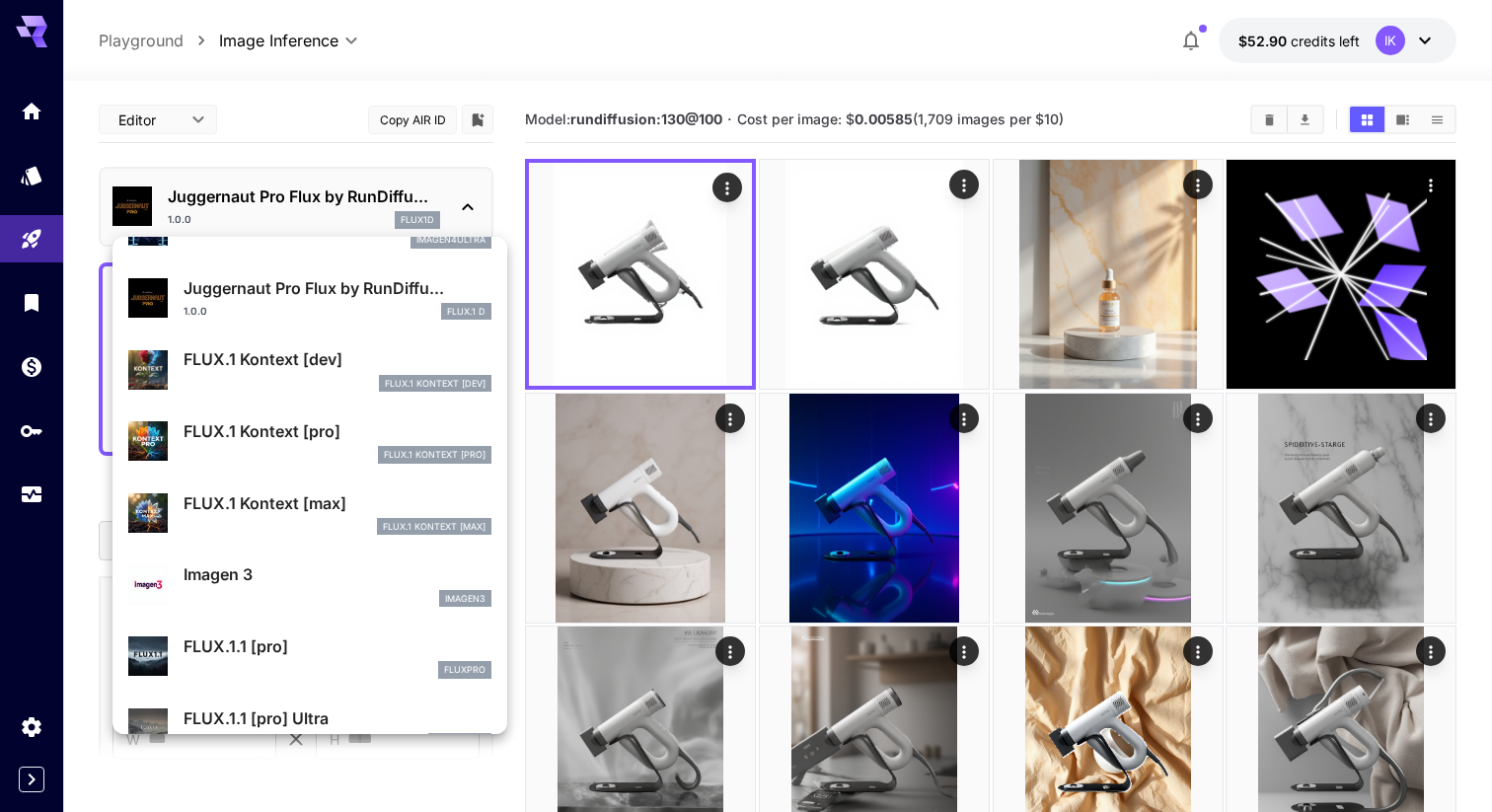 scroll, scrollTop: 700, scrollLeft: 0, axis: vertical 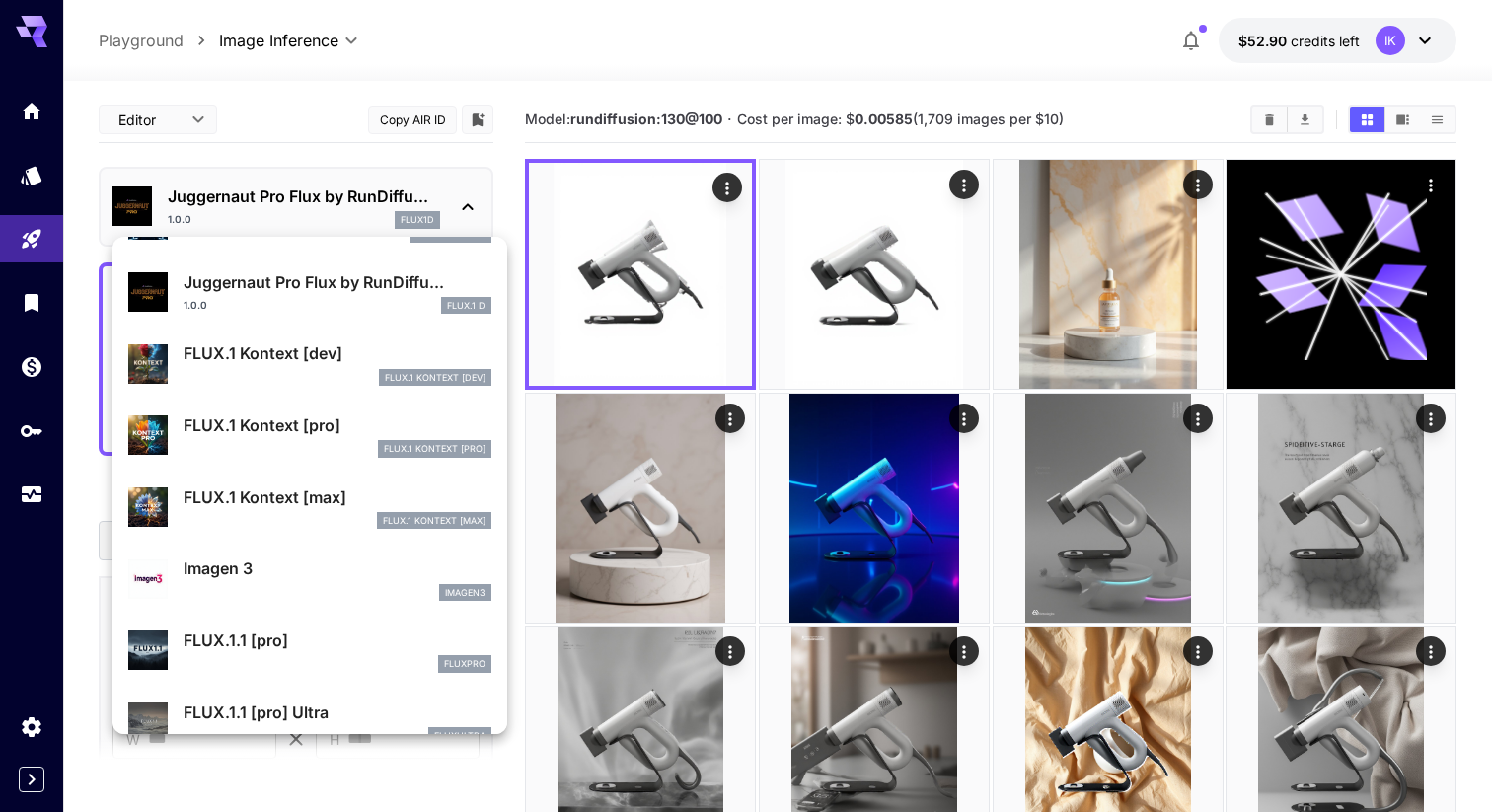 click on "Imagen 3 imagen3" at bounding box center (337, 578) 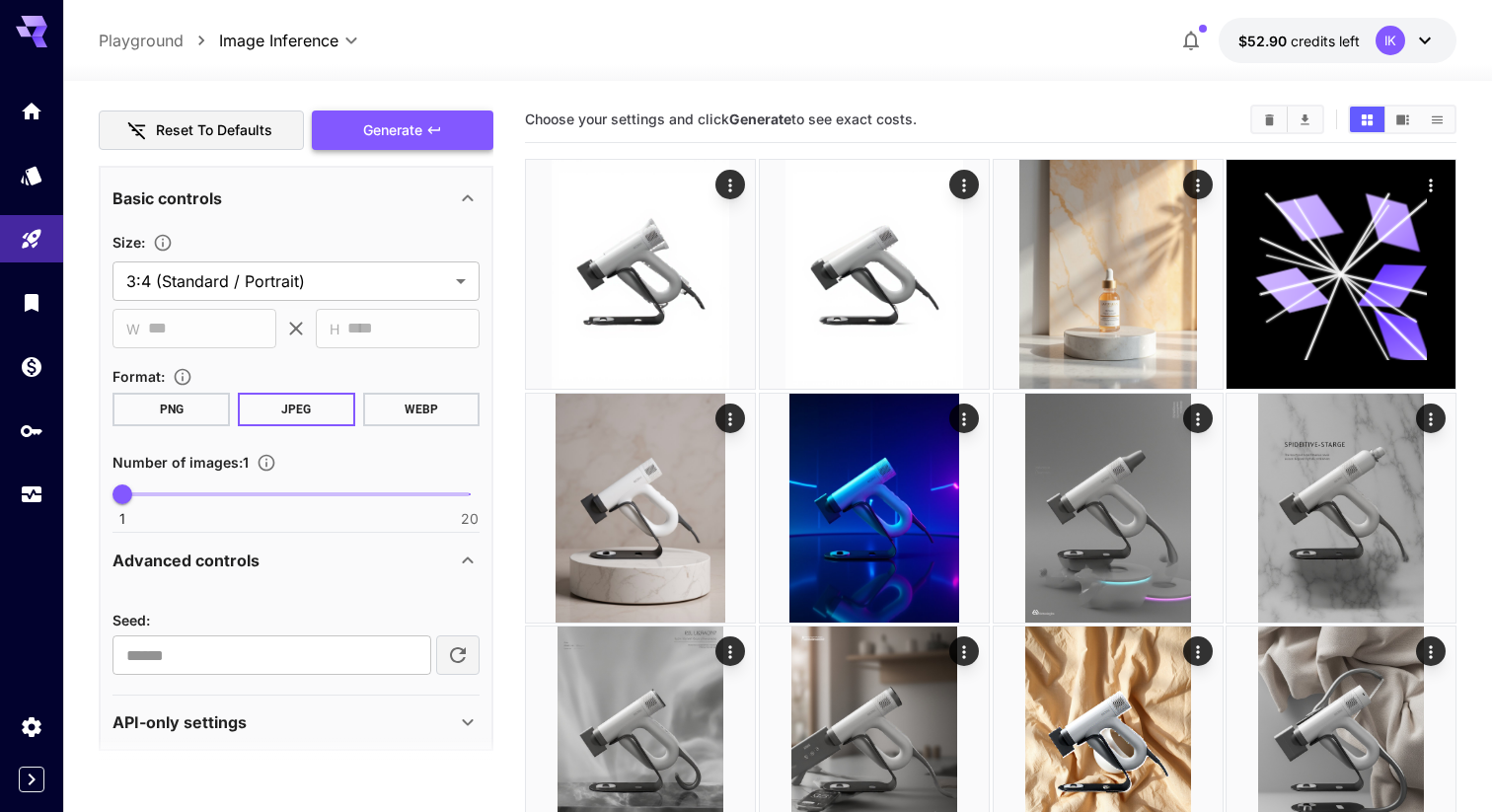 scroll, scrollTop: 0, scrollLeft: 0, axis: both 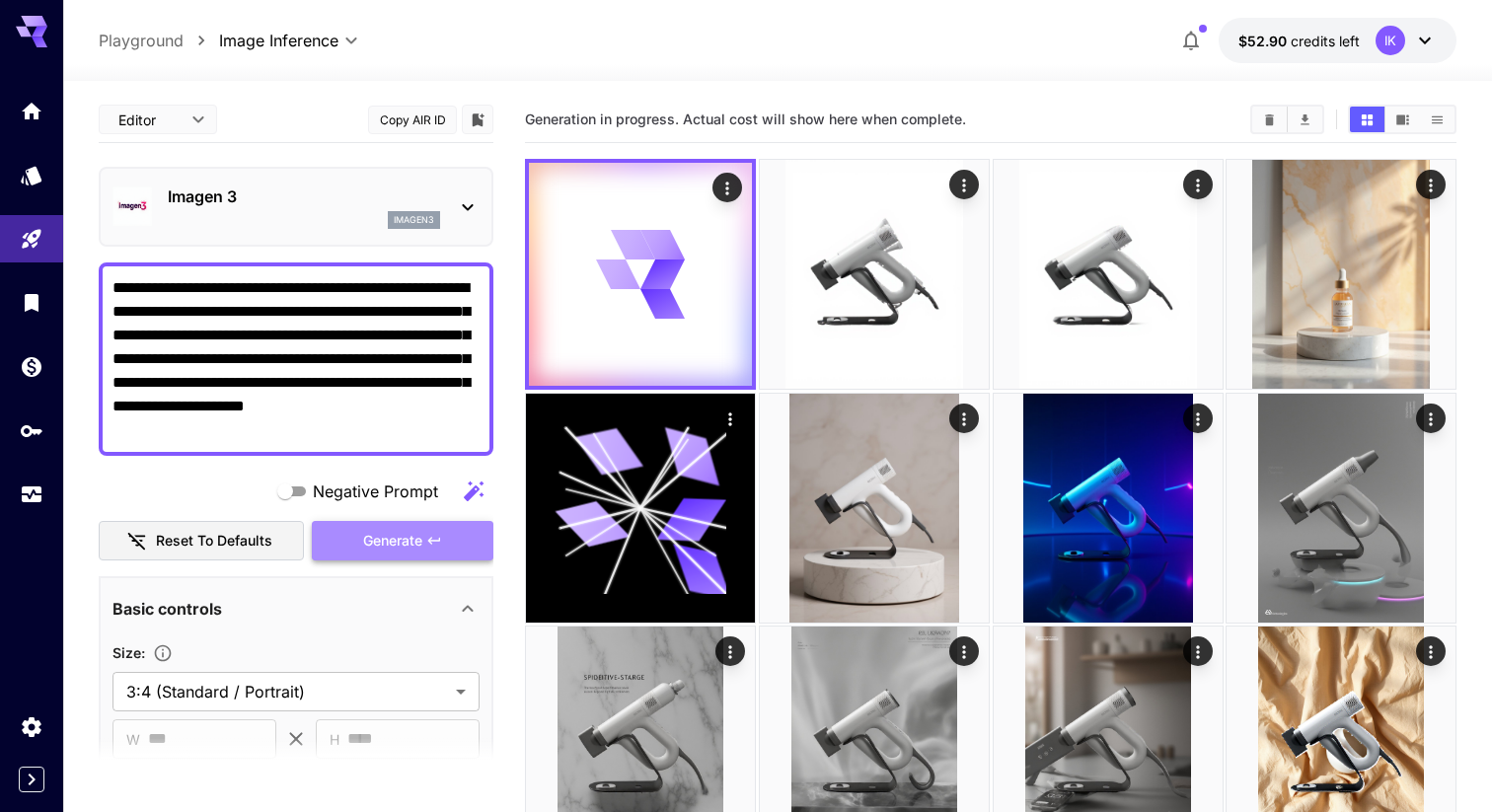 click on "Generate" at bounding box center [403, 541] 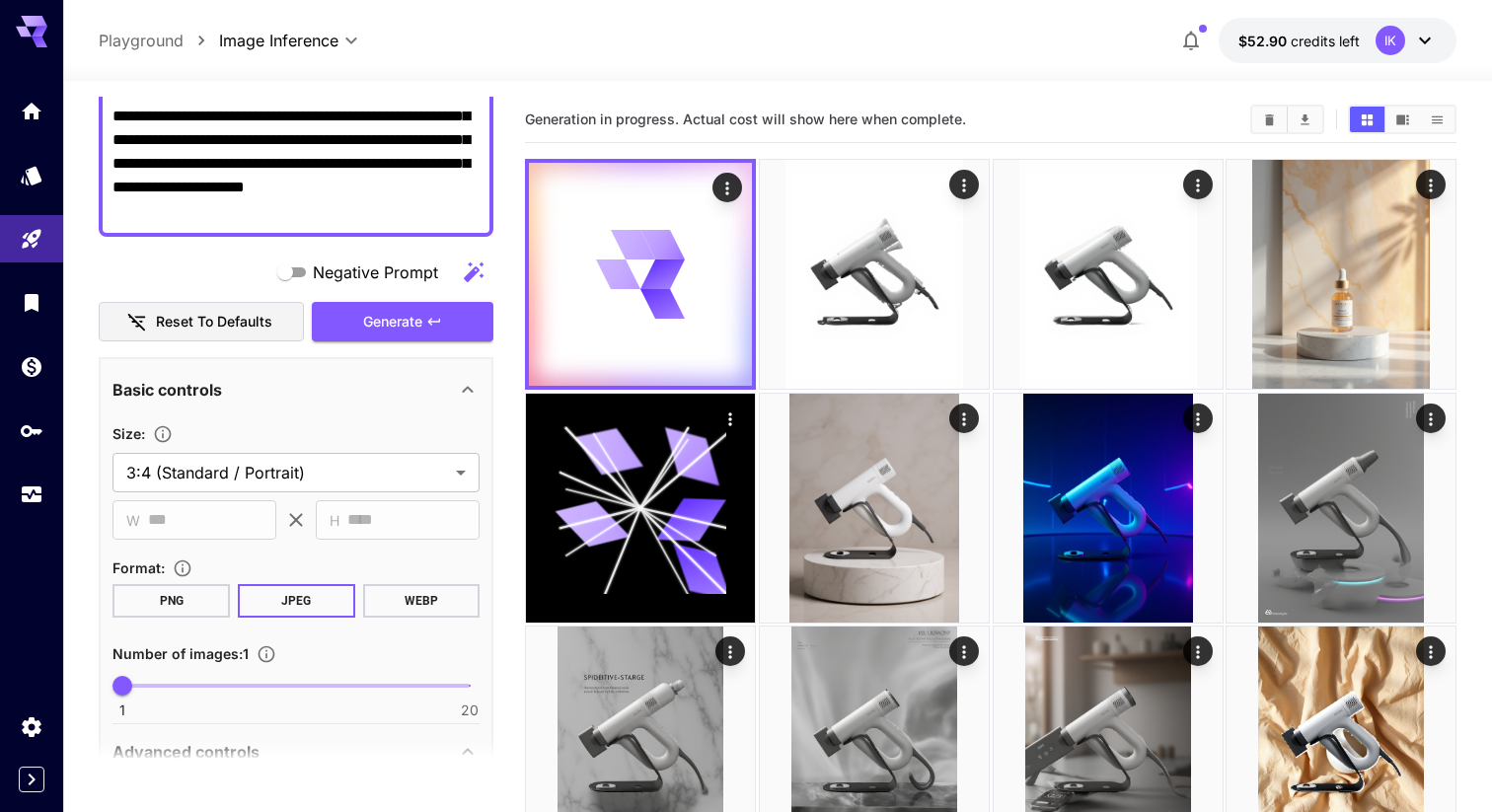scroll, scrollTop: 423, scrollLeft: 0, axis: vertical 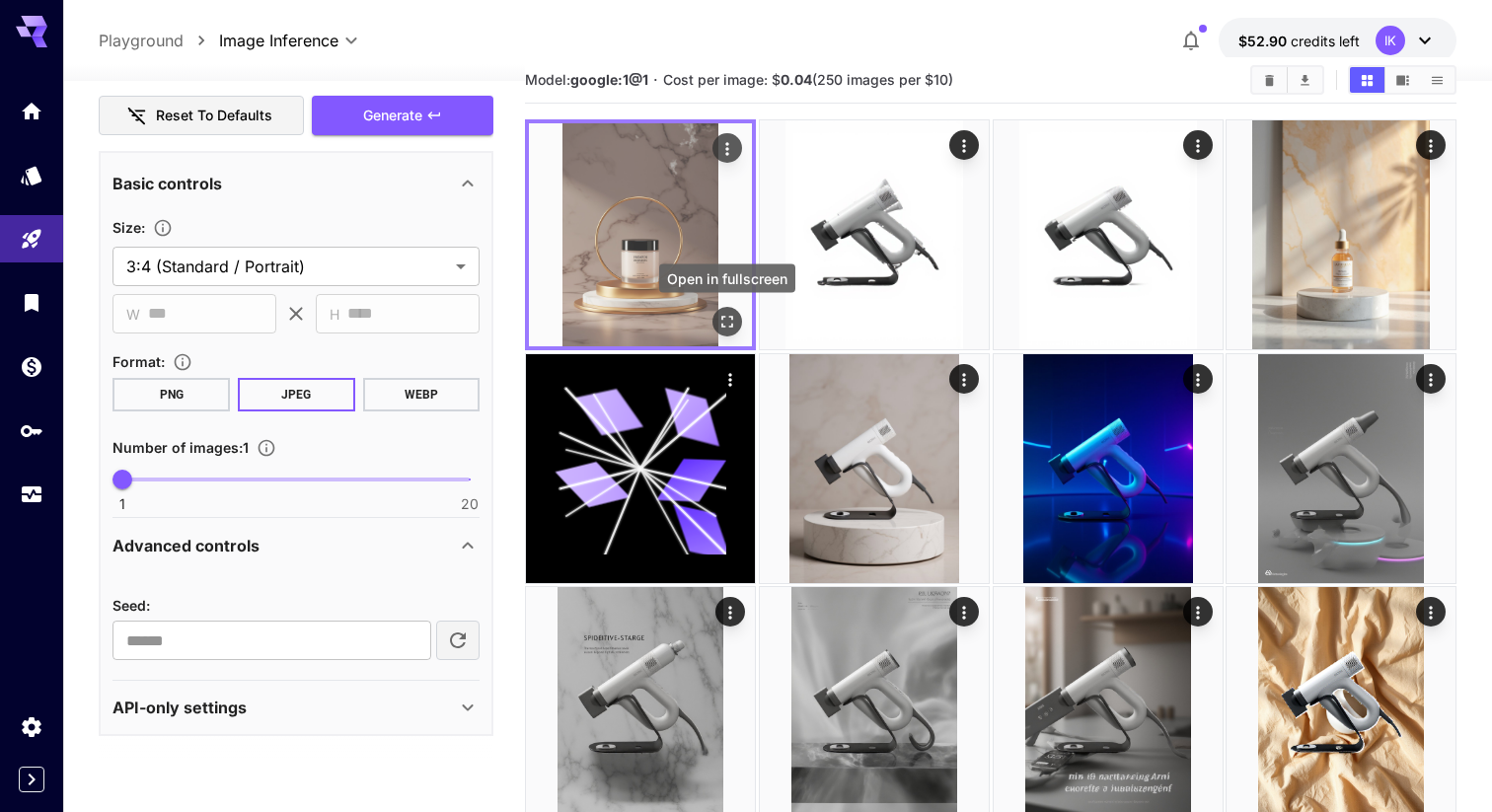 click 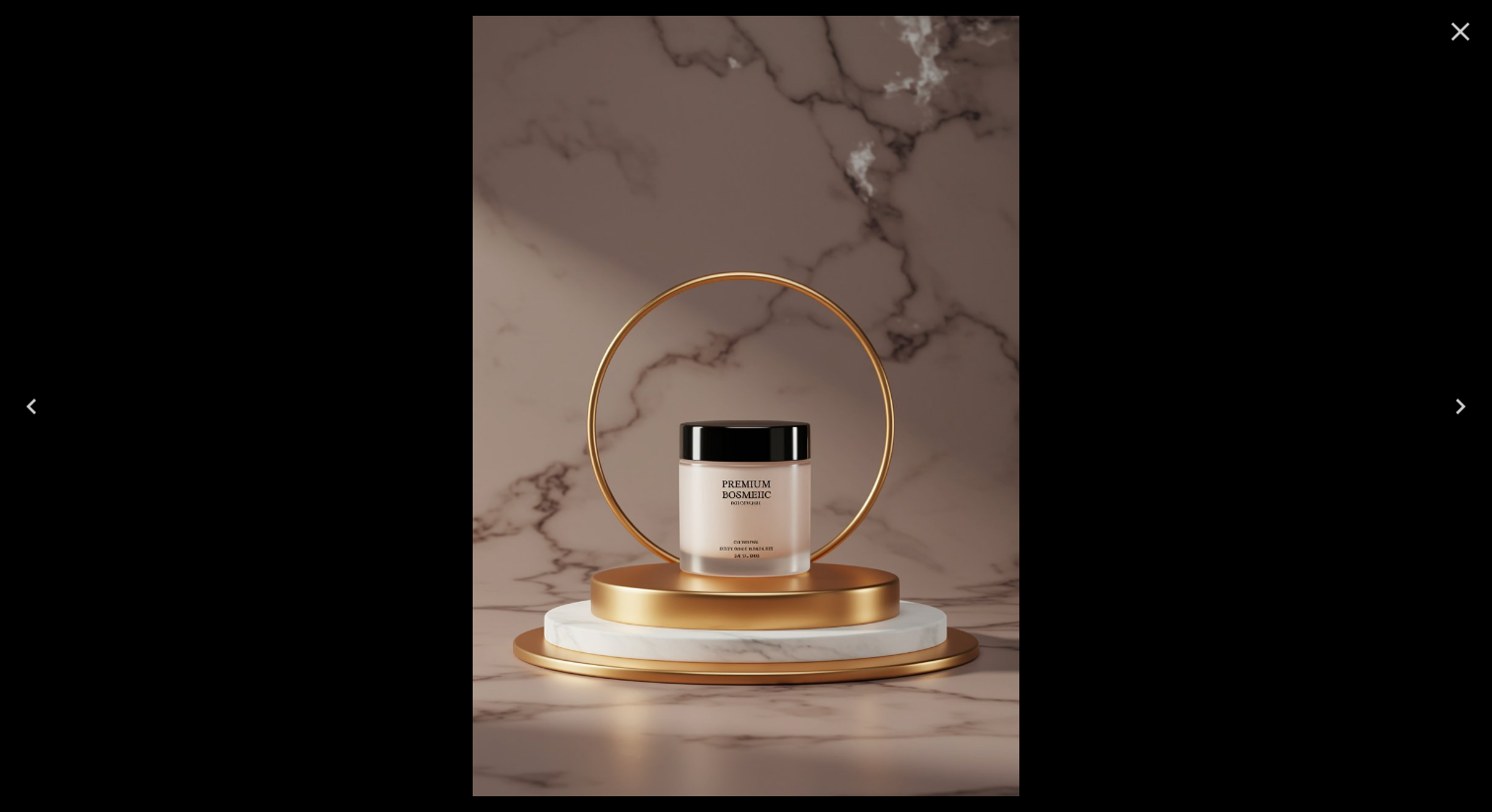 click 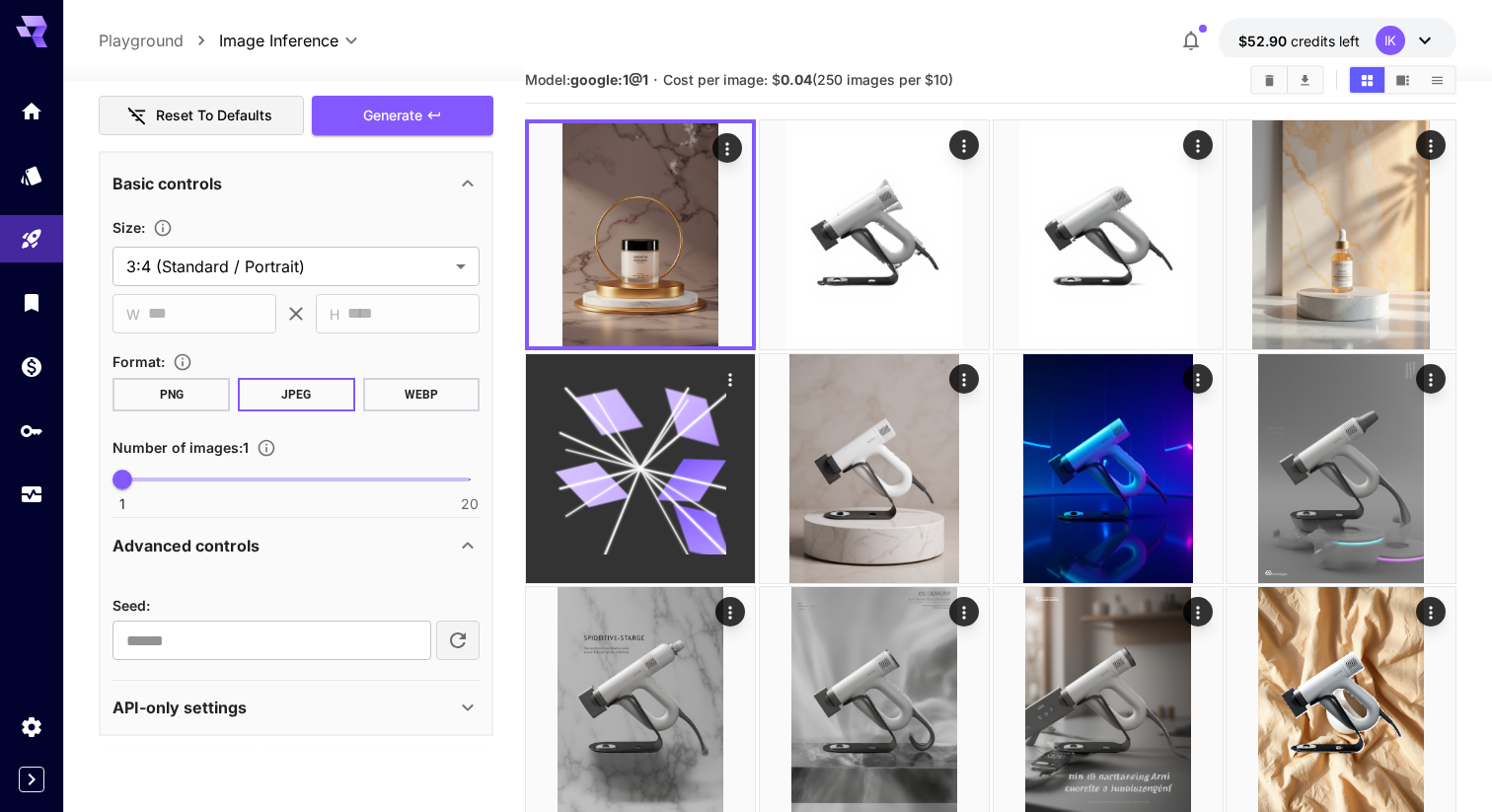 scroll, scrollTop: 0, scrollLeft: 0, axis: both 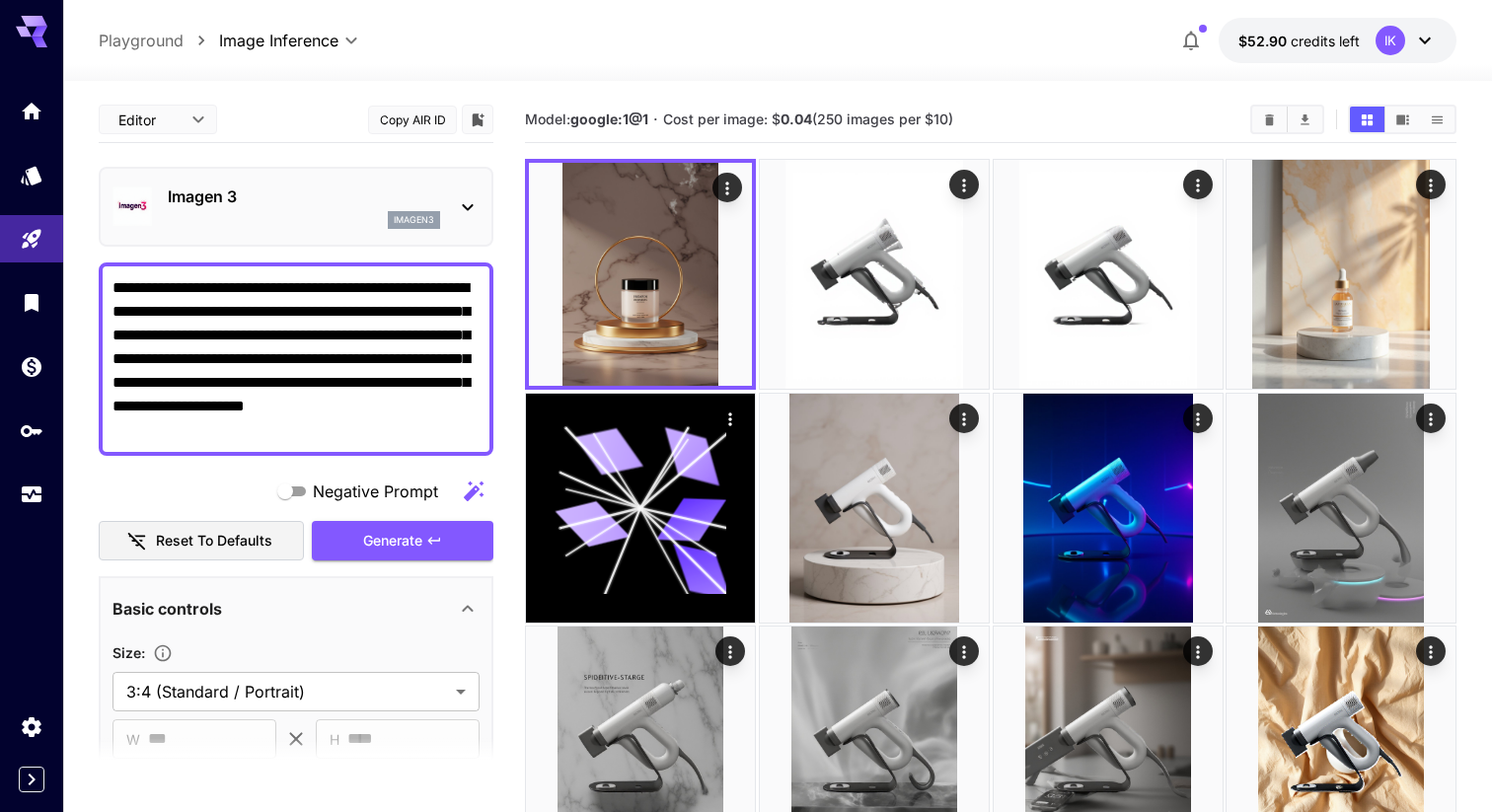 click on "Imagen 3 imagen3" at bounding box center (296, 206) 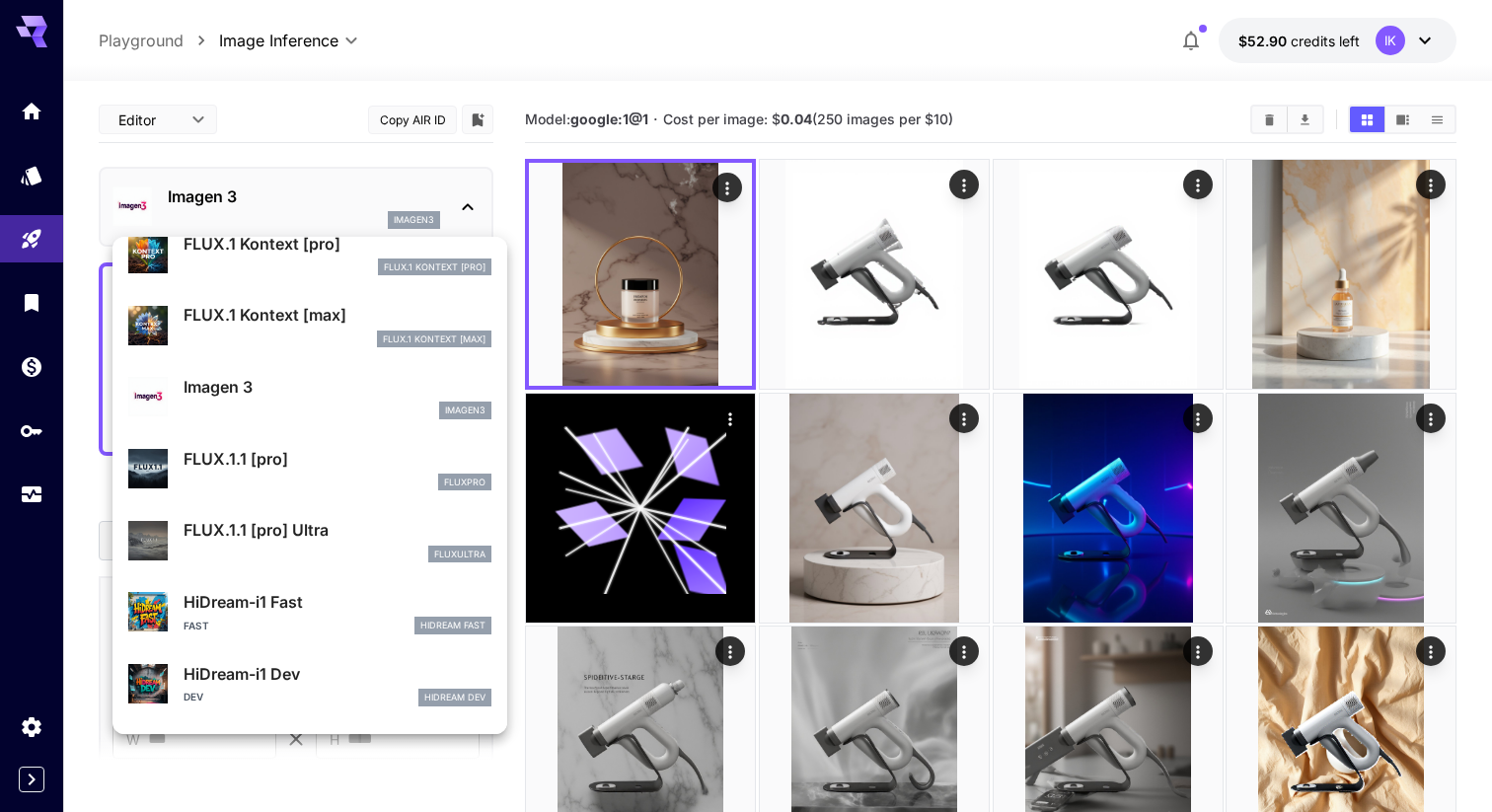 scroll, scrollTop: 887, scrollLeft: 0, axis: vertical 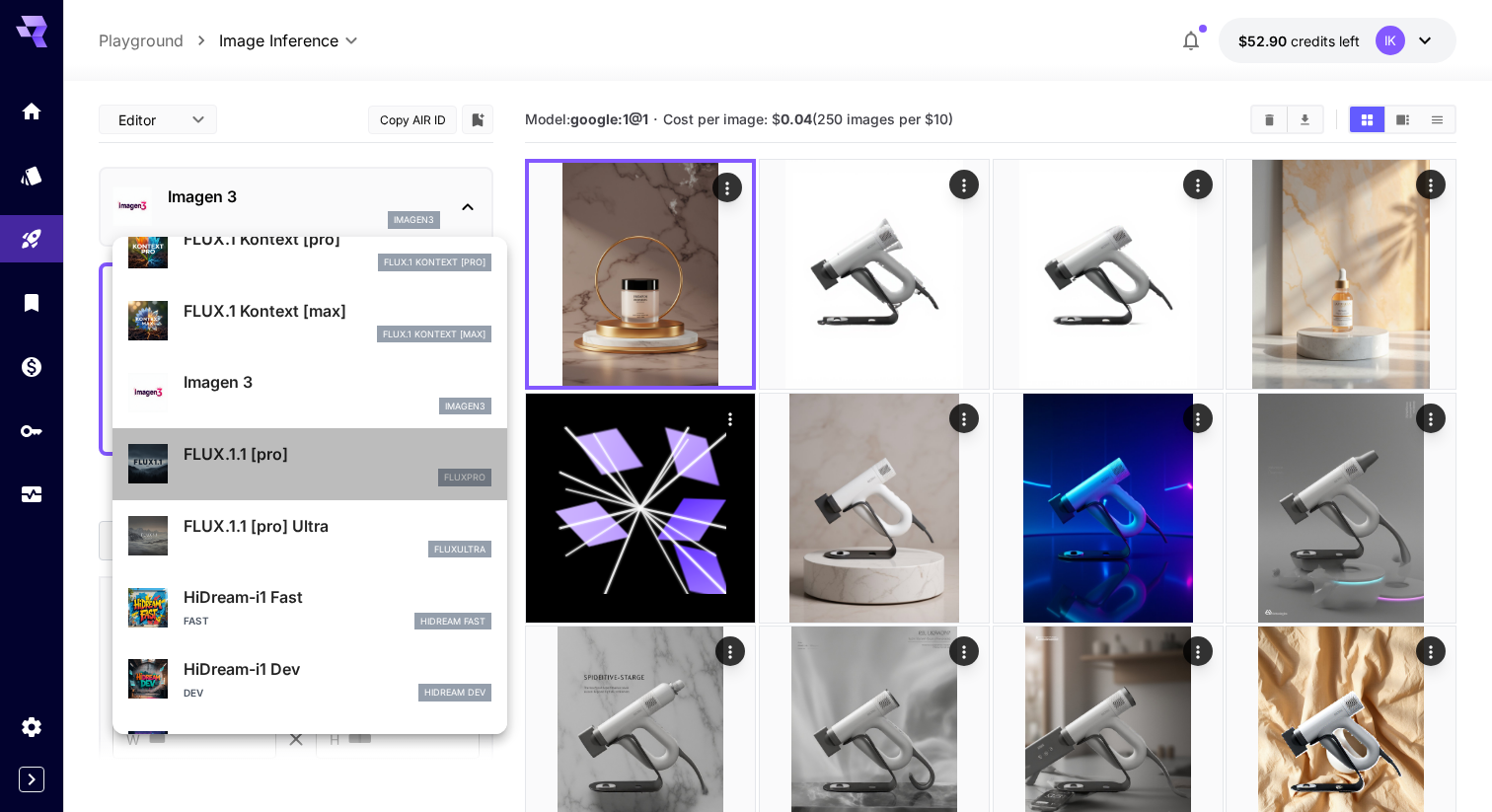 click on "FLUX.1.1 [pro] fluxpro" at bounding box center [310, 464] 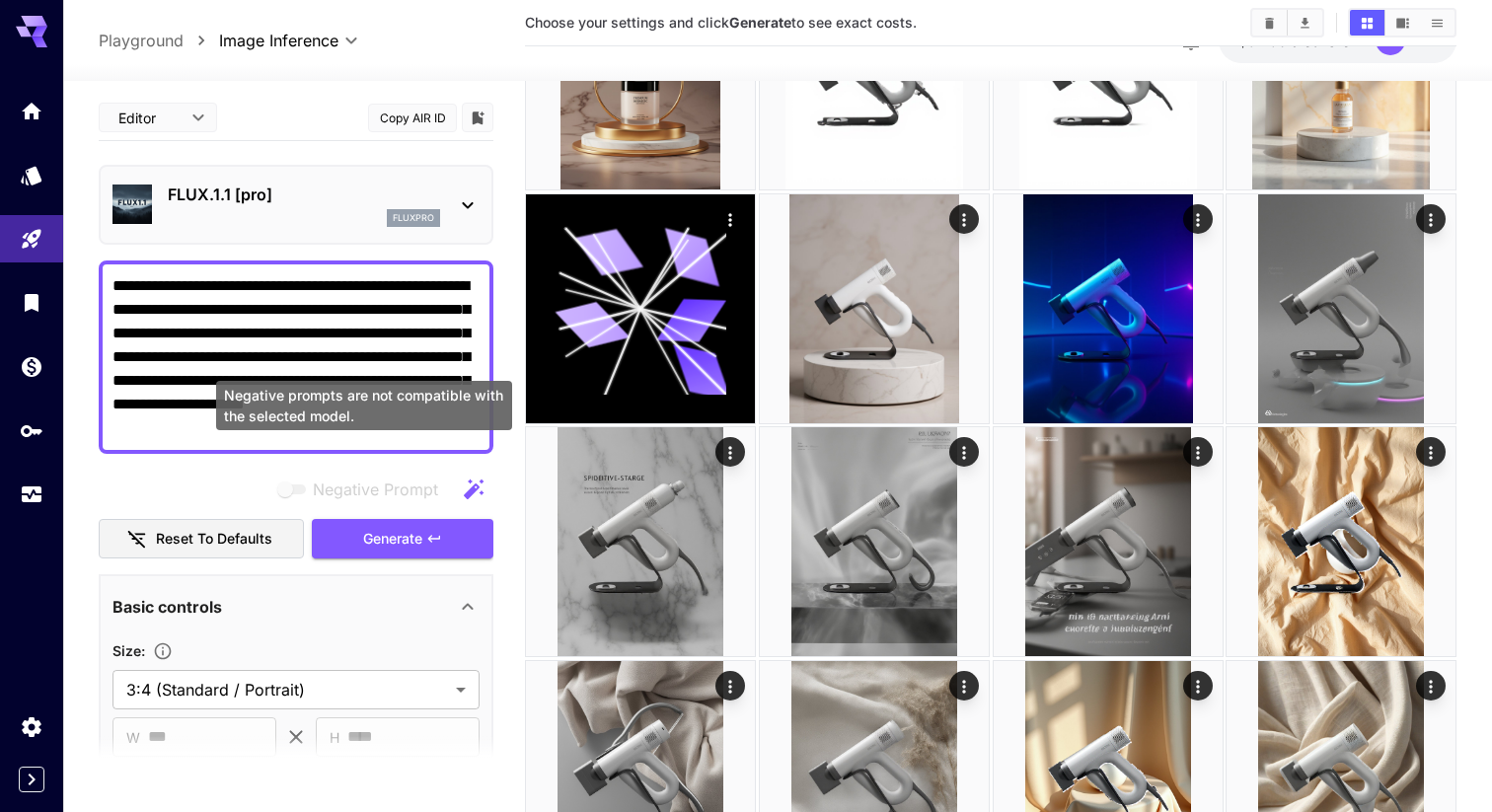scroll, scrollTop: 470, scrollLeft: 0, axis: vertical 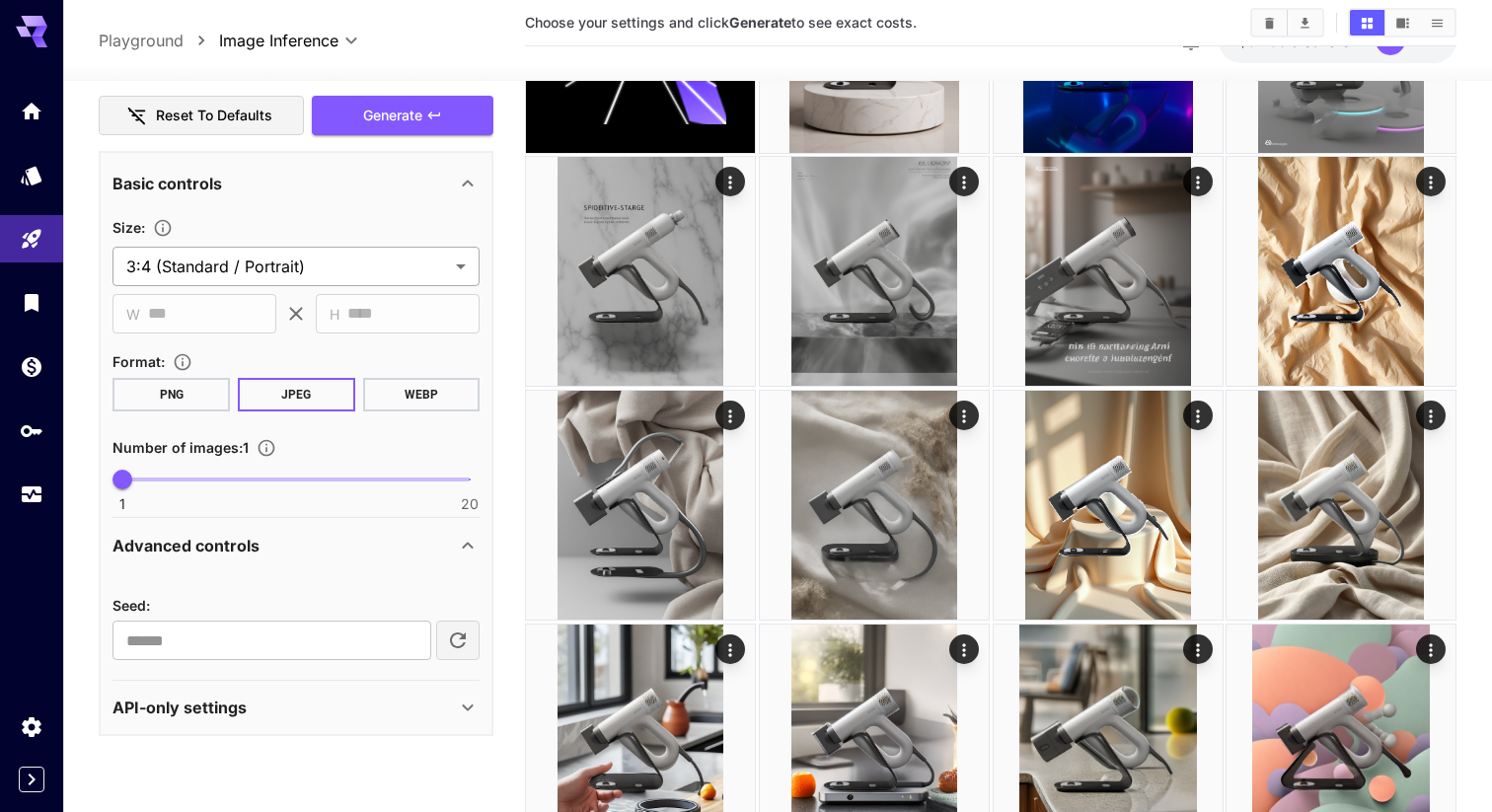 click on "**********" at bounding box center (746, 923) 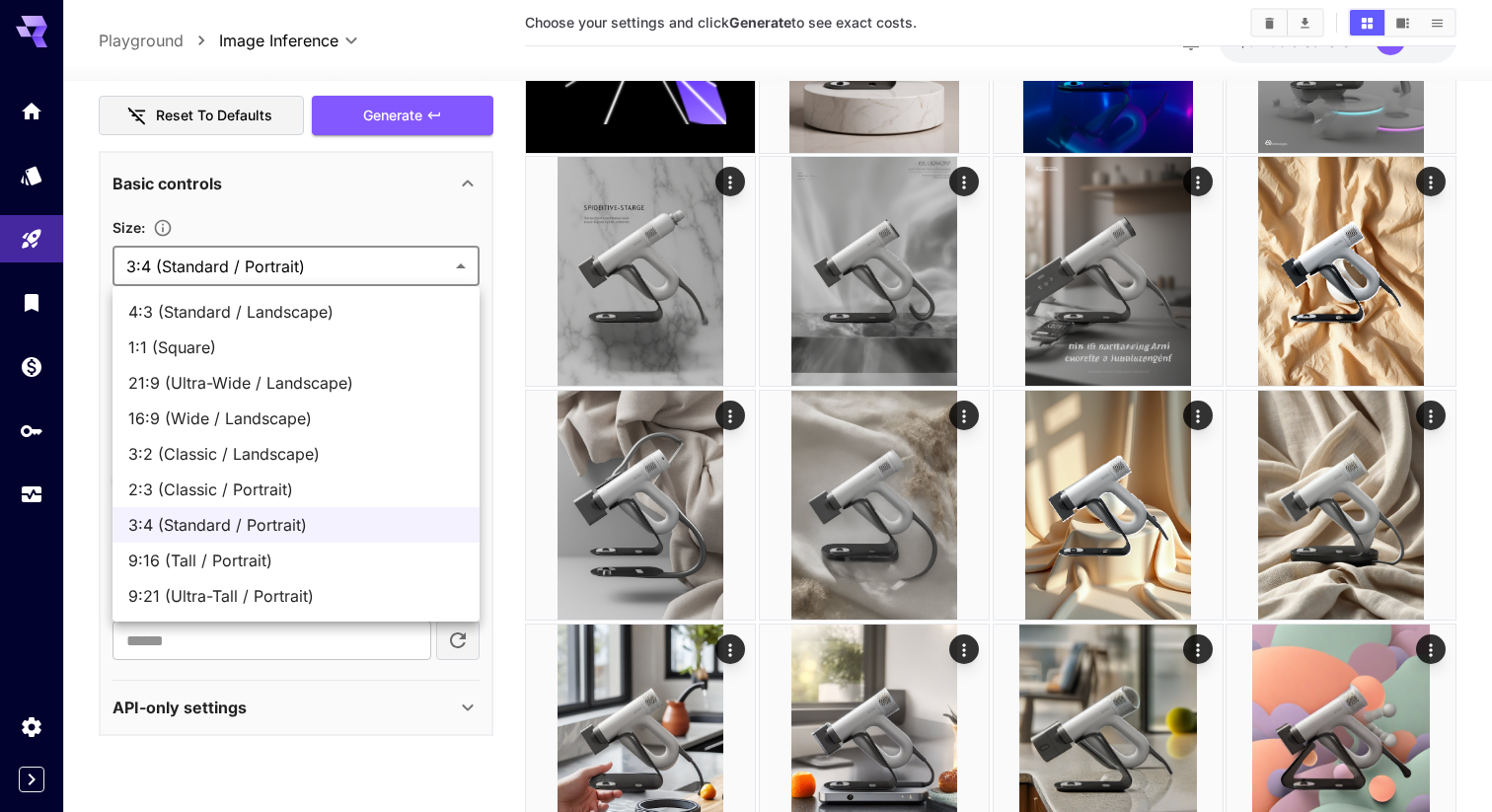 click at bounding box center (746, 406) 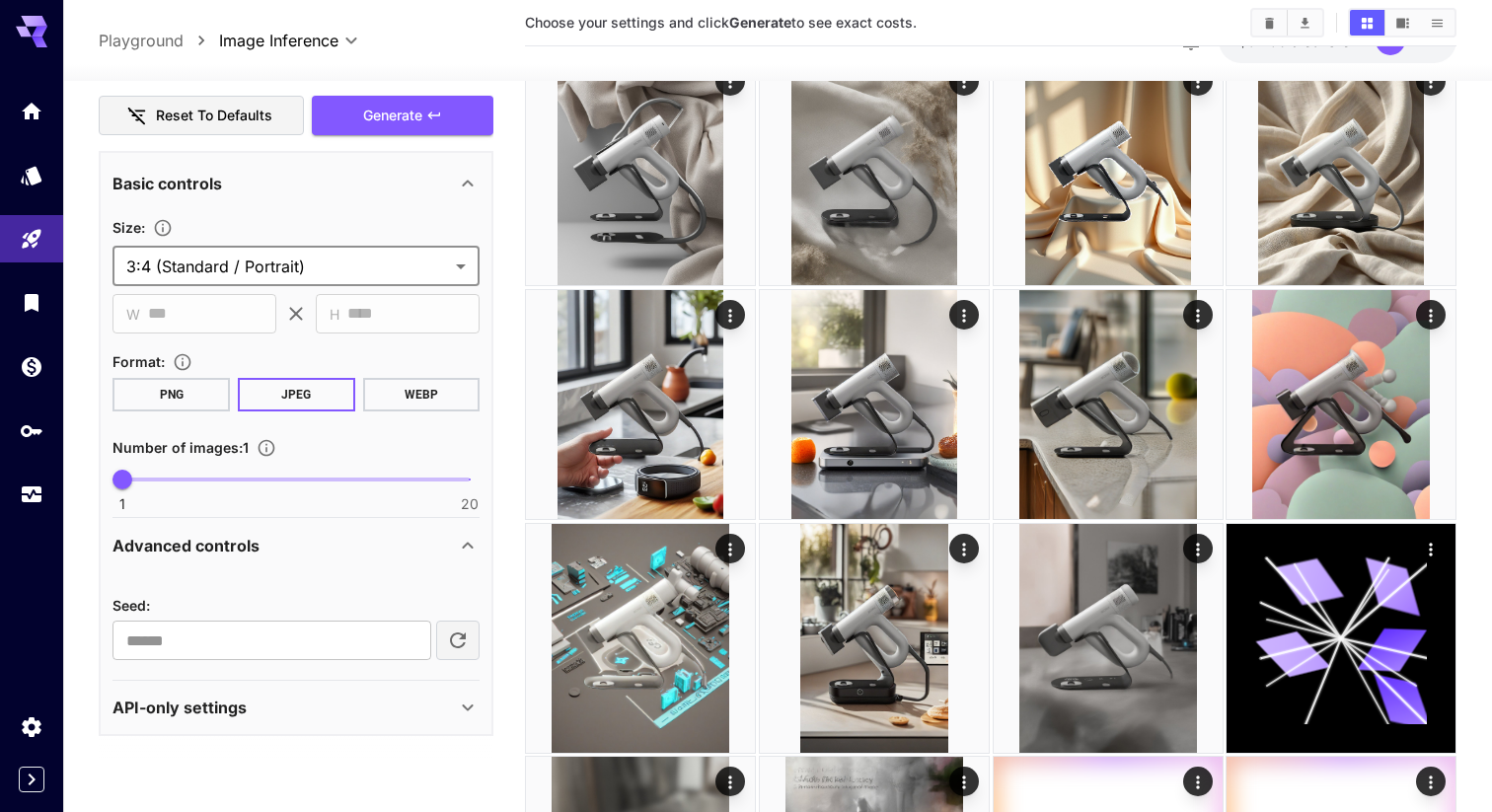 scroll, scrollTop: 858, scrollLeft: 0, axis: vertical 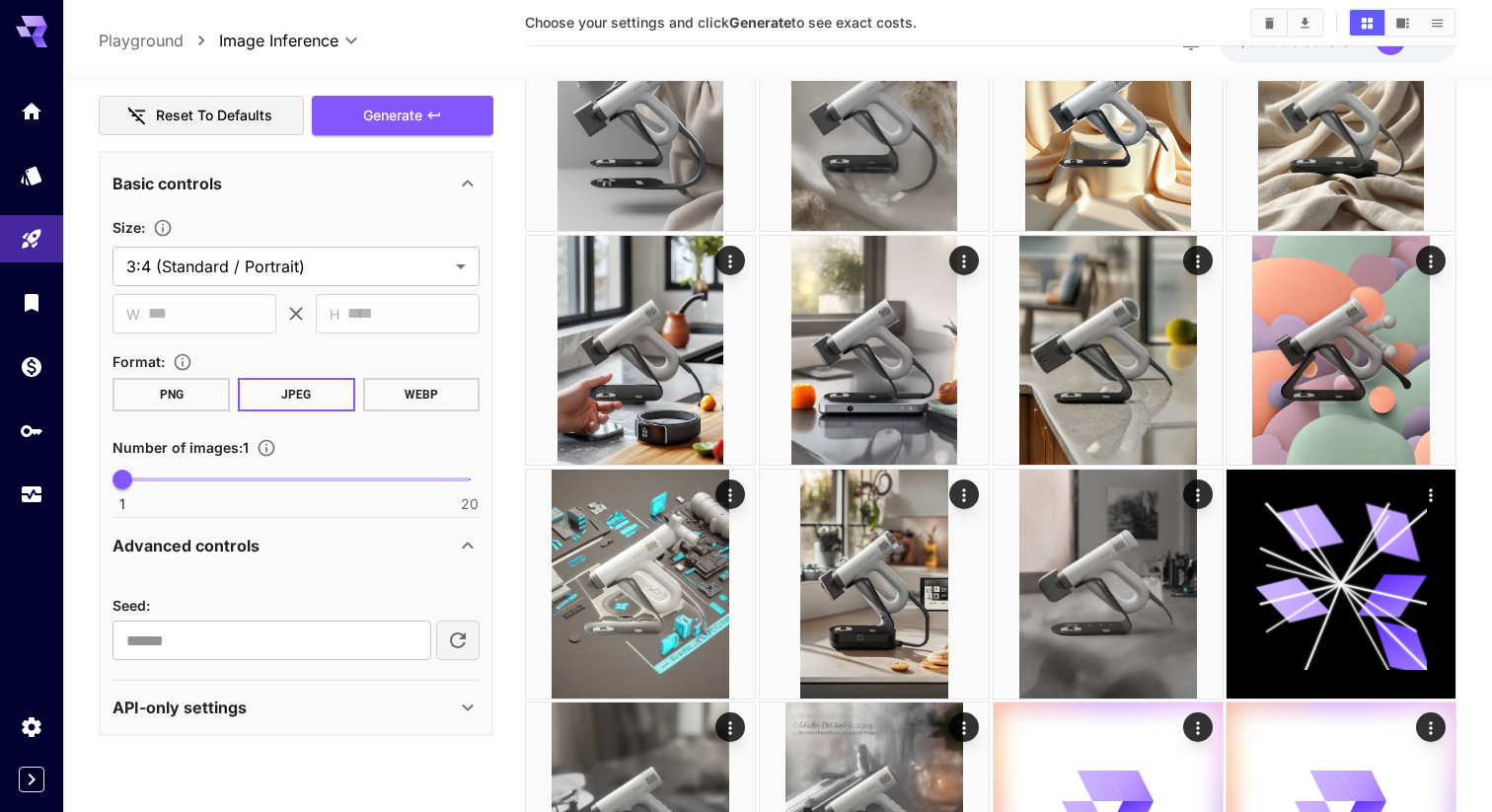 click on "API-only settings" at bounding box center [296, 707] 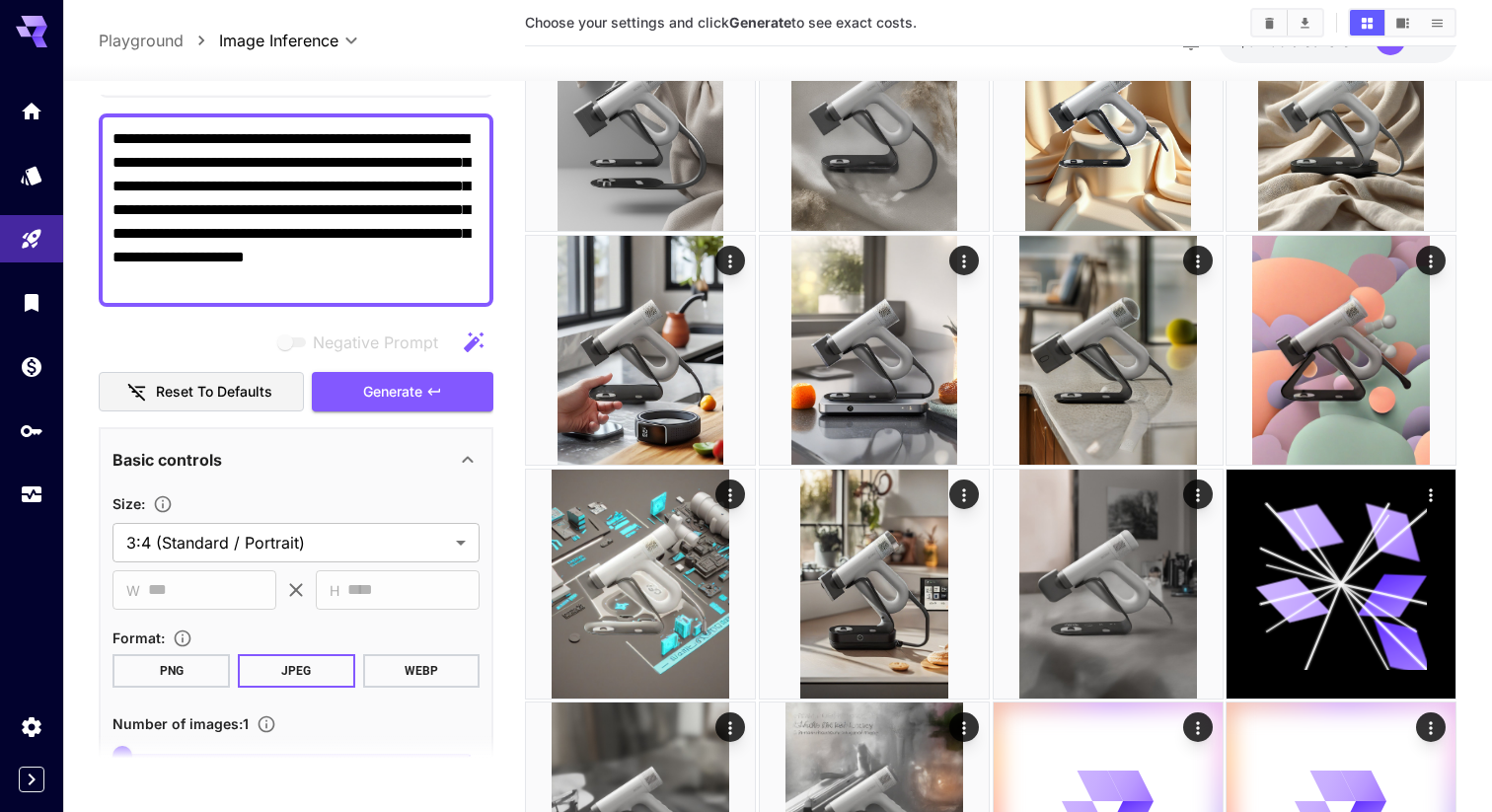 scroll, scrollTop: 144, scrollLeft: 0, axis: vertical 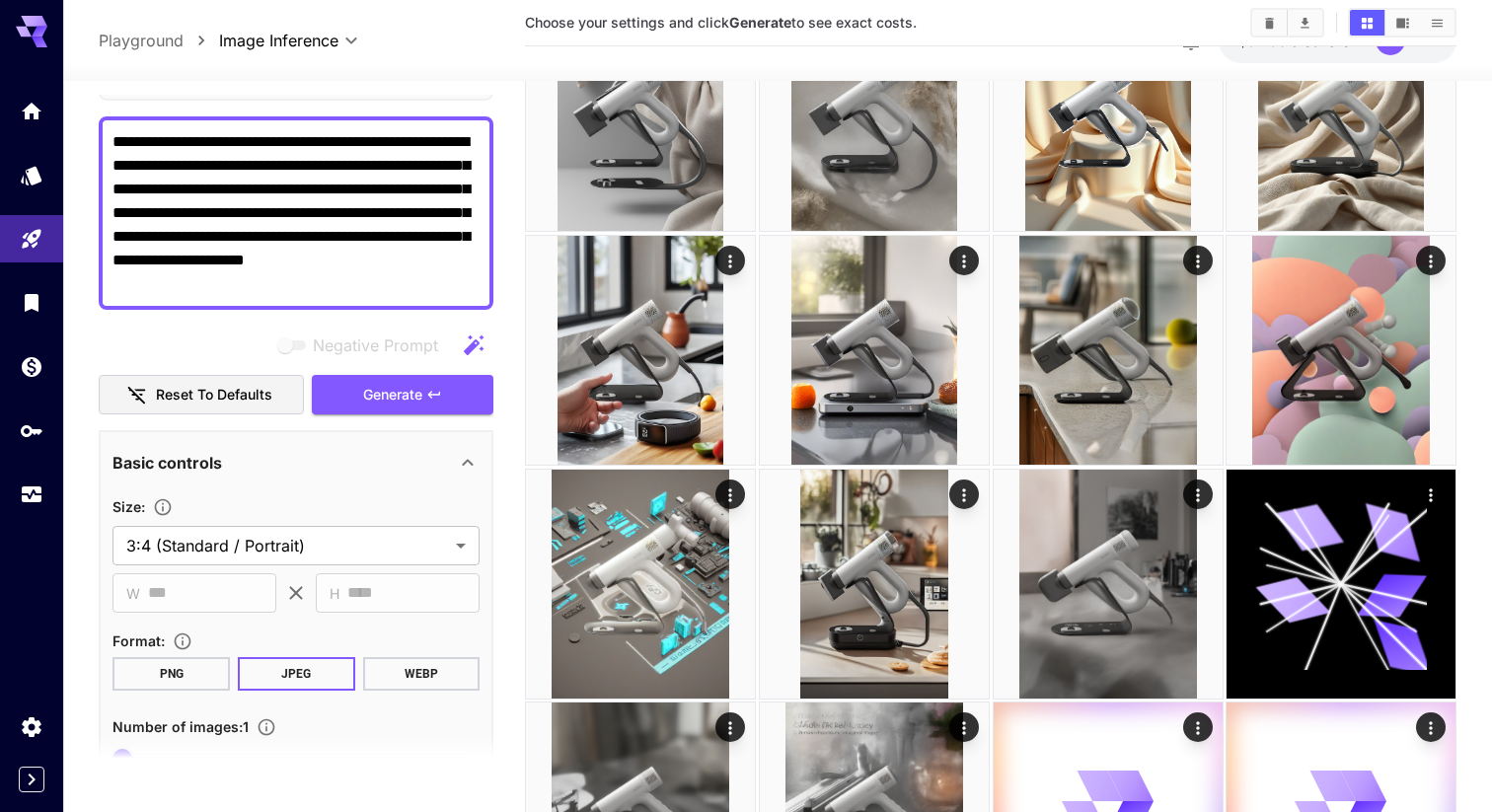 click on "Basic controls" at bounding box center [296, 463] 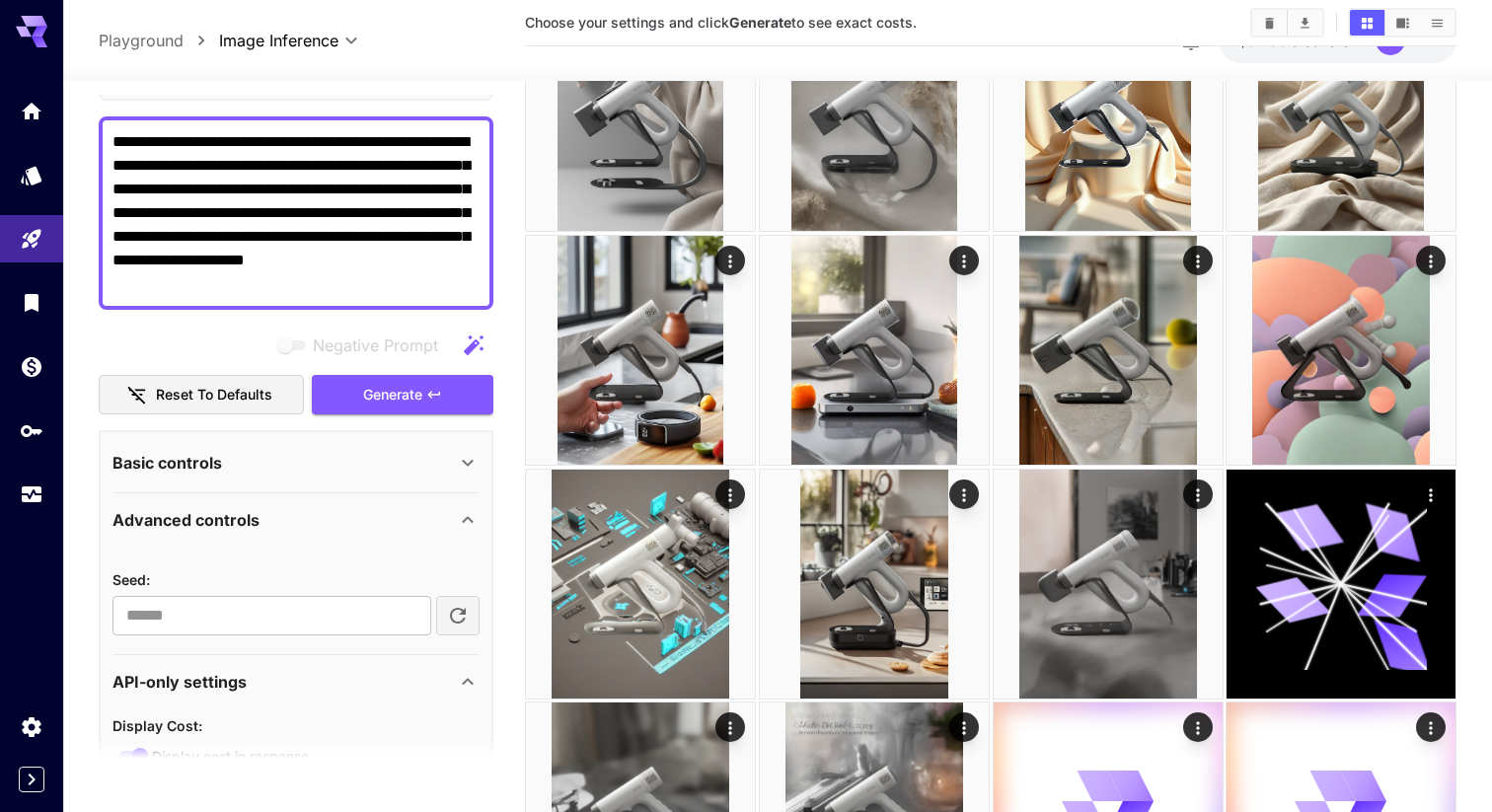 click on "Advanced controls" at bounding box center [284, 520] 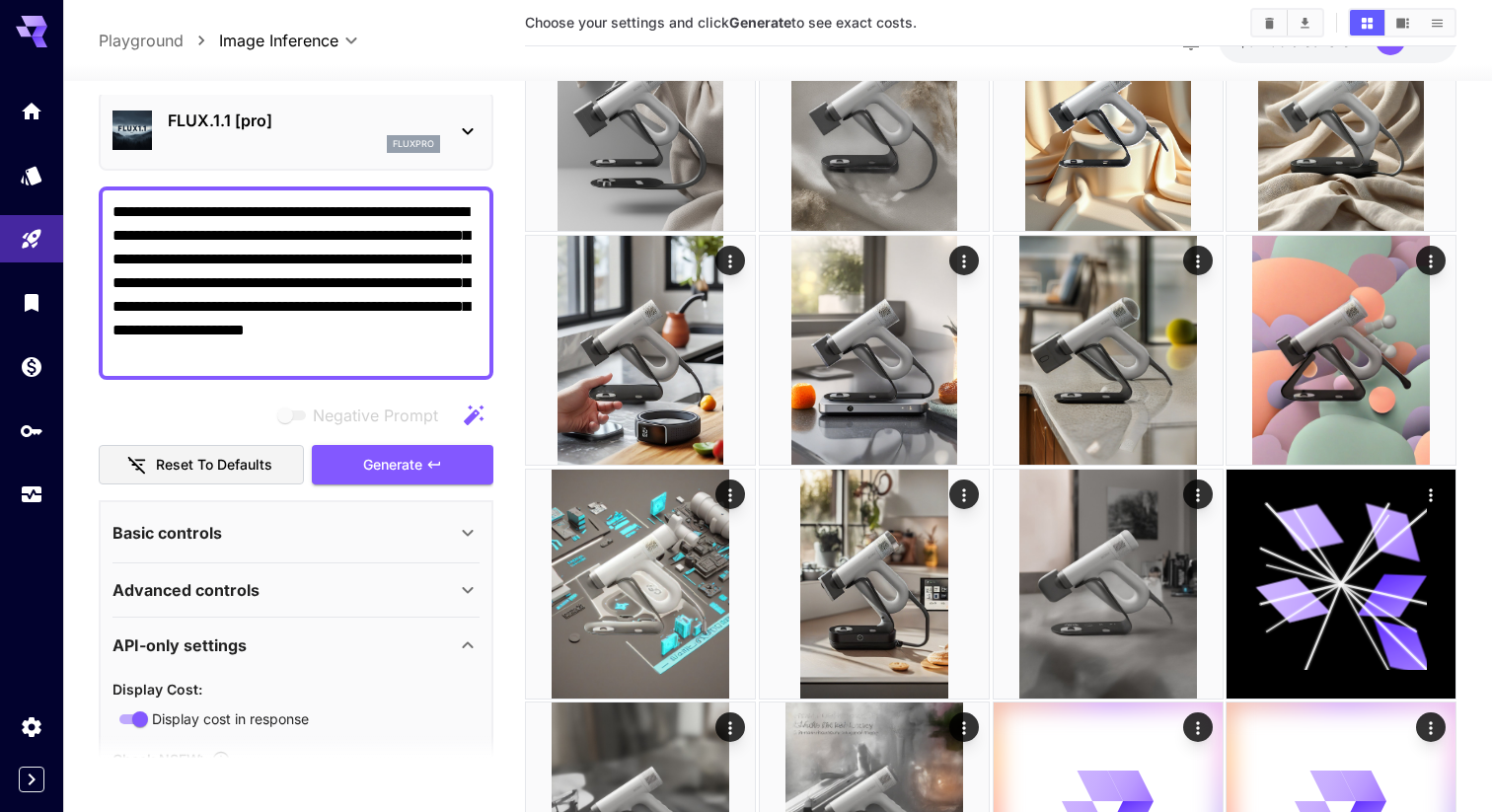 scroll, scrollTop: 347, scrollLeft: 0, axis: vertical 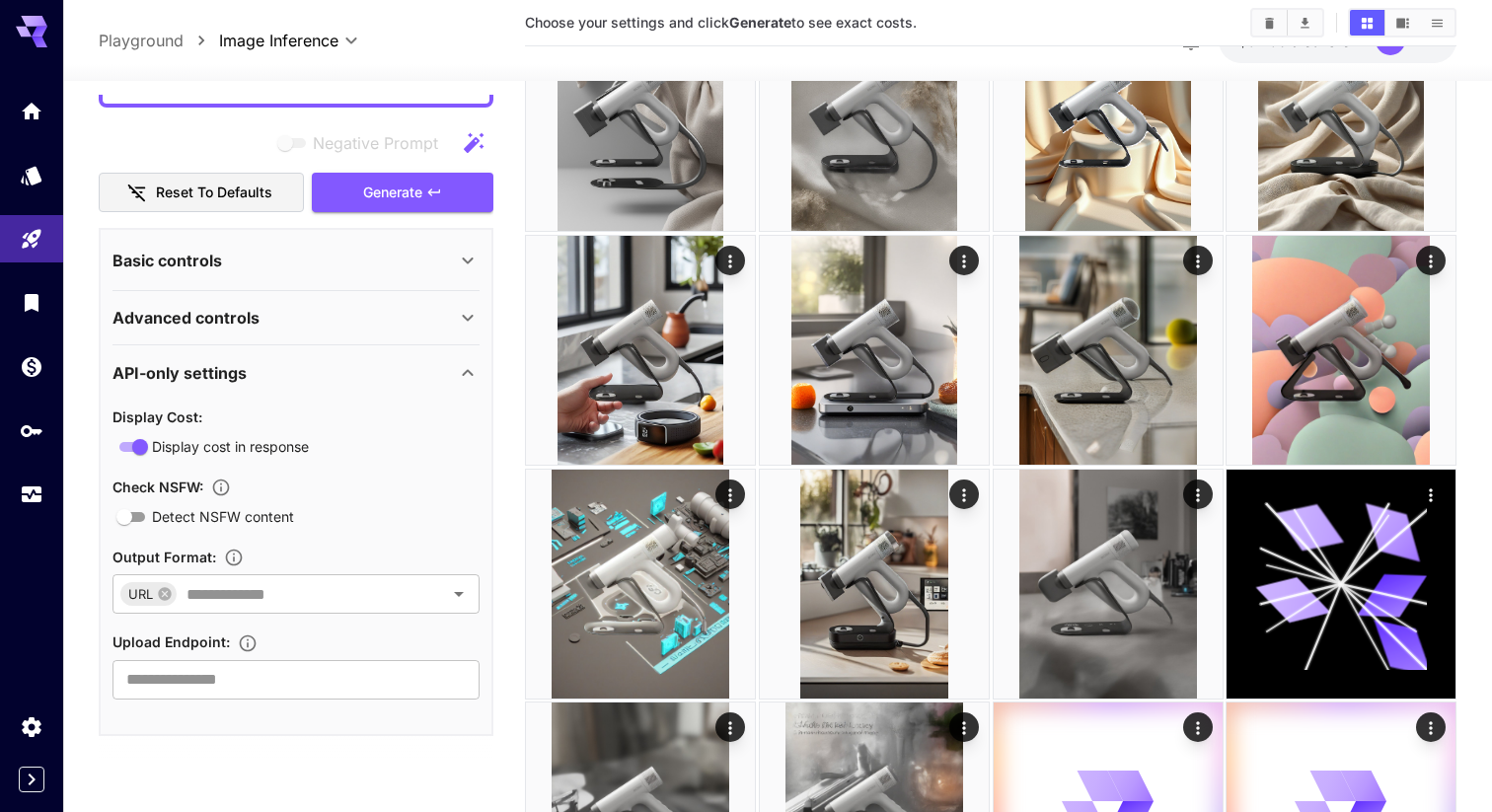 click on "API-only settings" at bounding box center [284, 373] 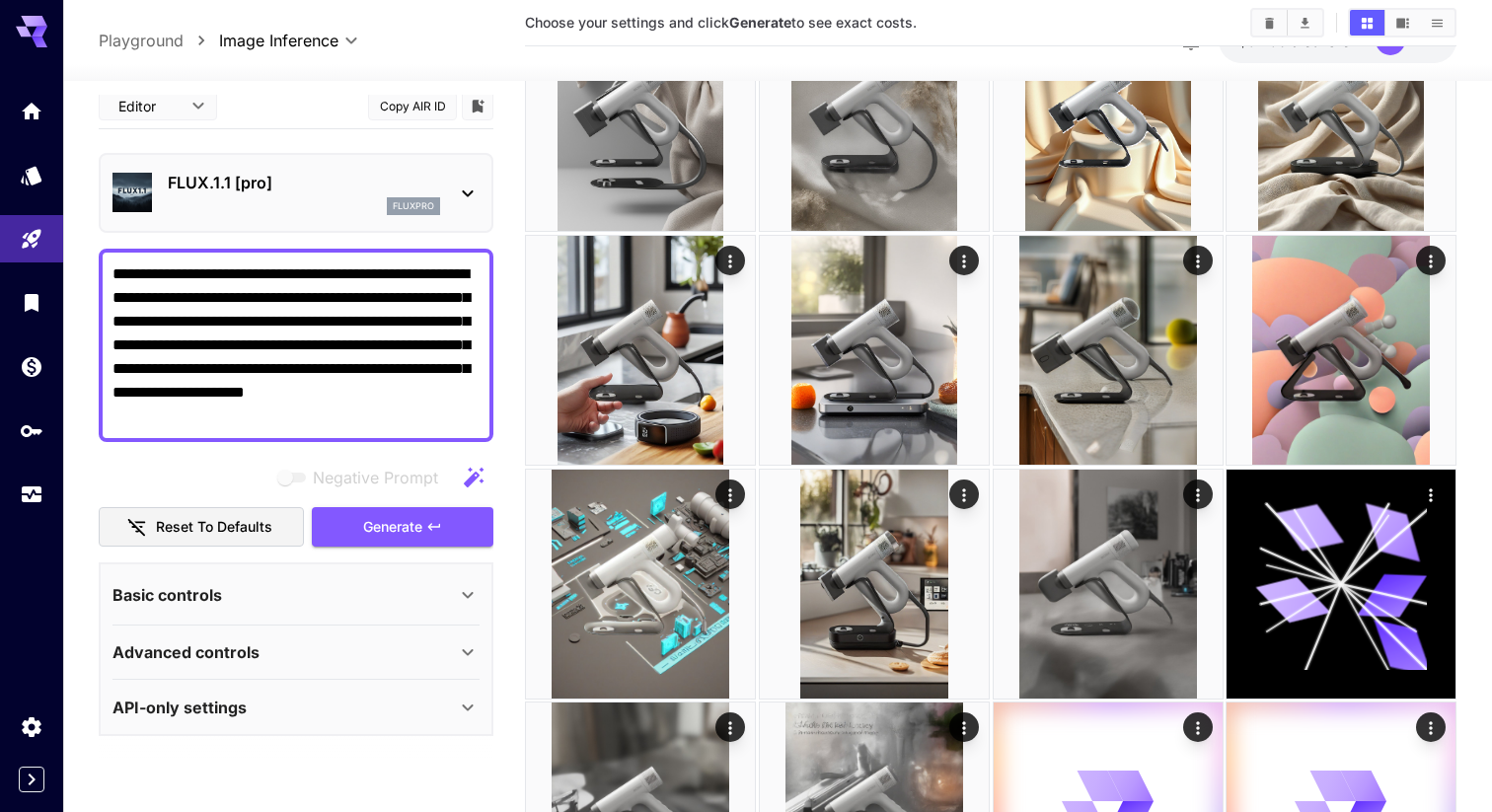 scroll, scrollTop: 0, scrollLeft: 0, axis: both 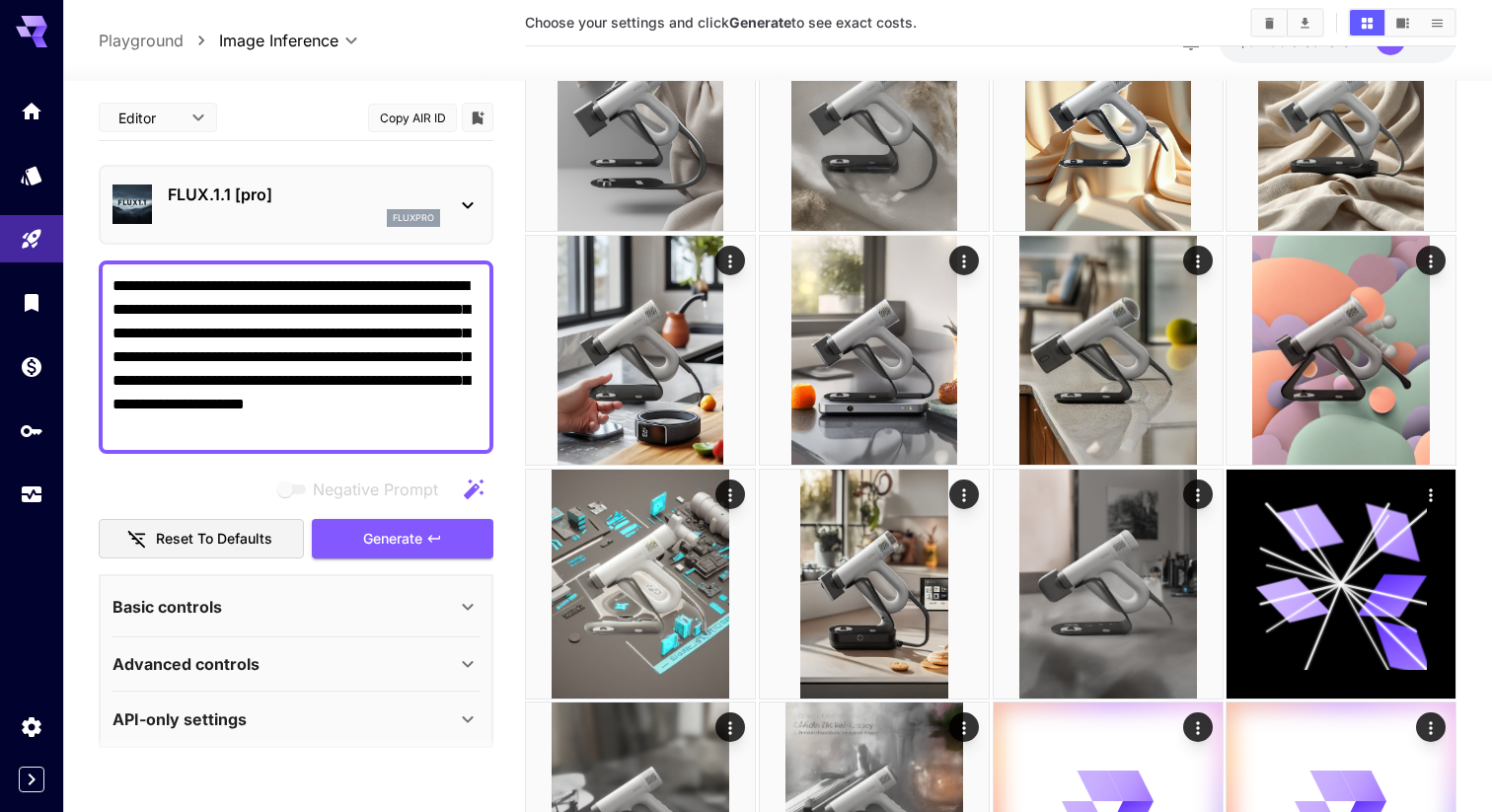 click on "Basic controls" at bounding box center [296, 607] 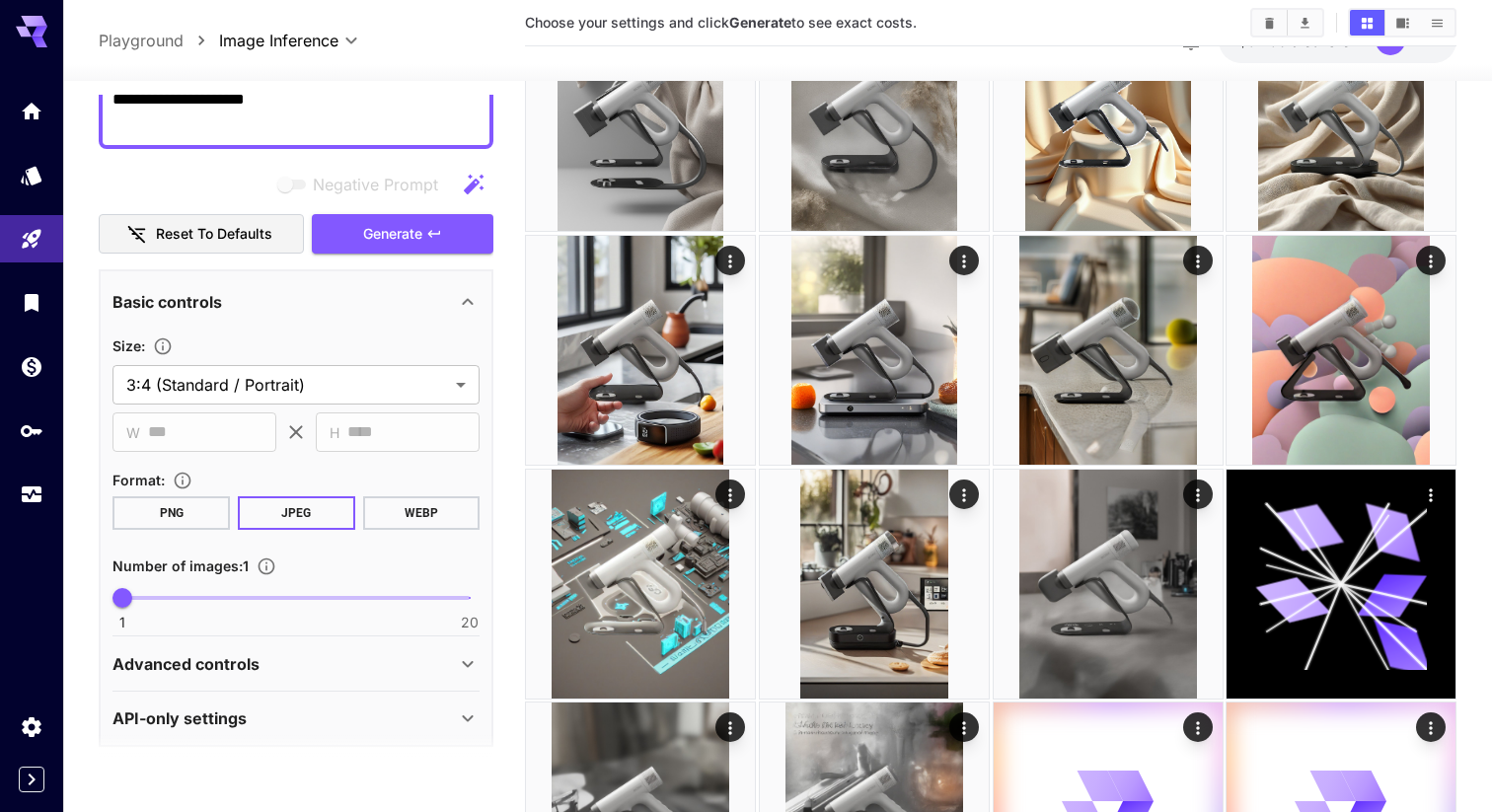 scroll, scrollTop: 316, scrollLeft: 0, axis: vertical 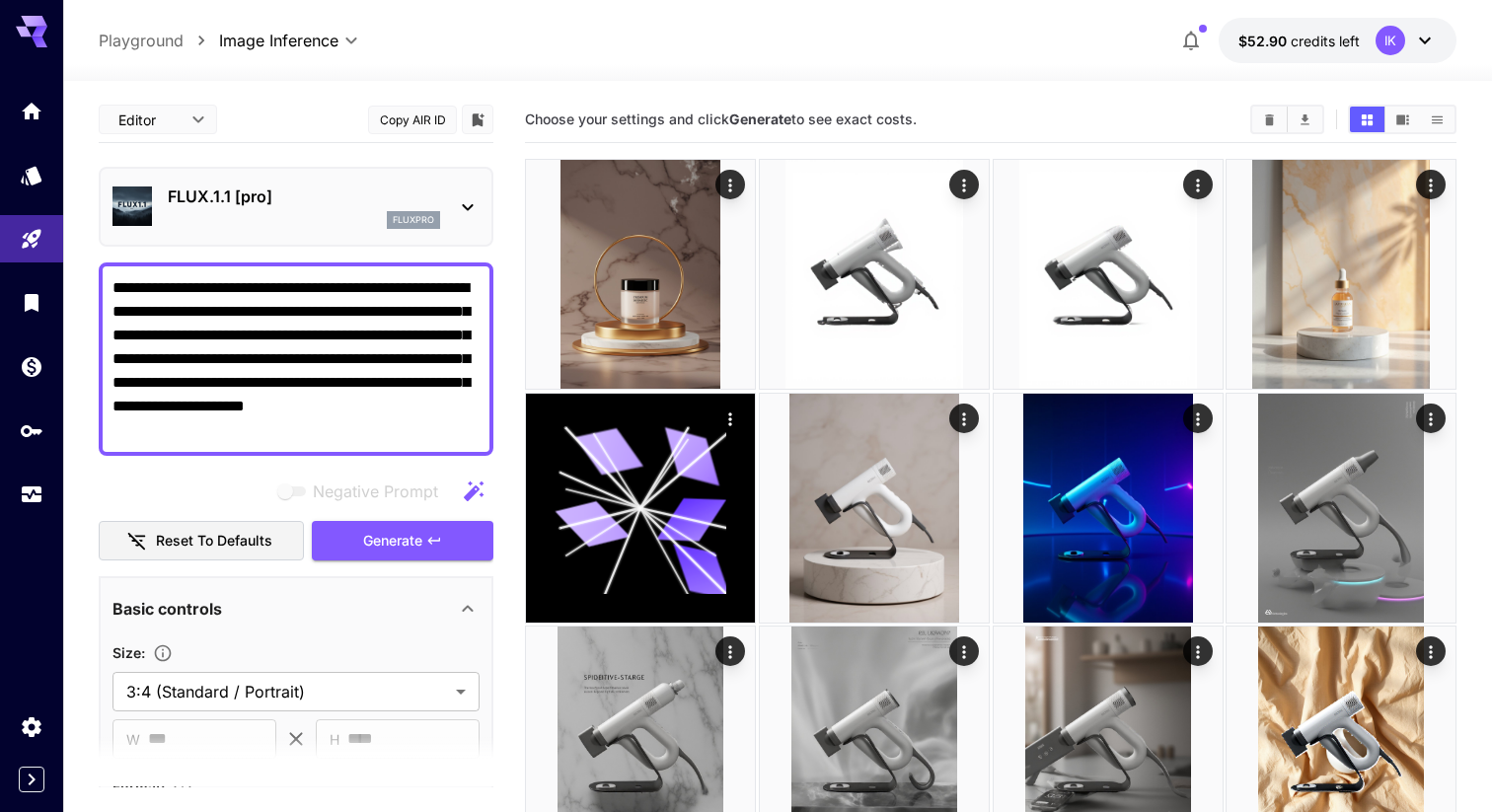 click on "FLUX.1.1 [pro]" at bounding box center (304, 196) 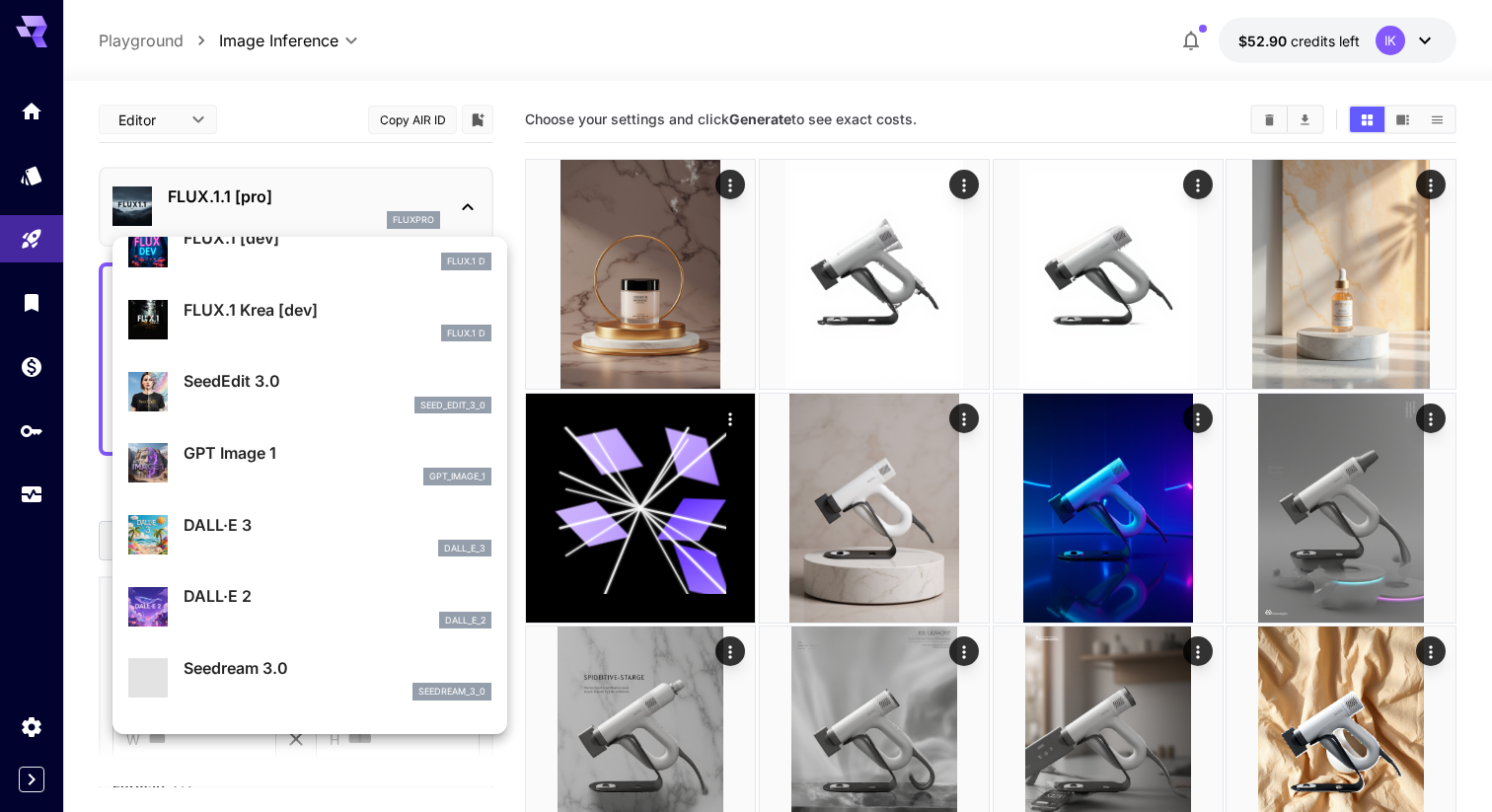 scroll, scrollTop: 0, scrollLeft: 0, axis: both 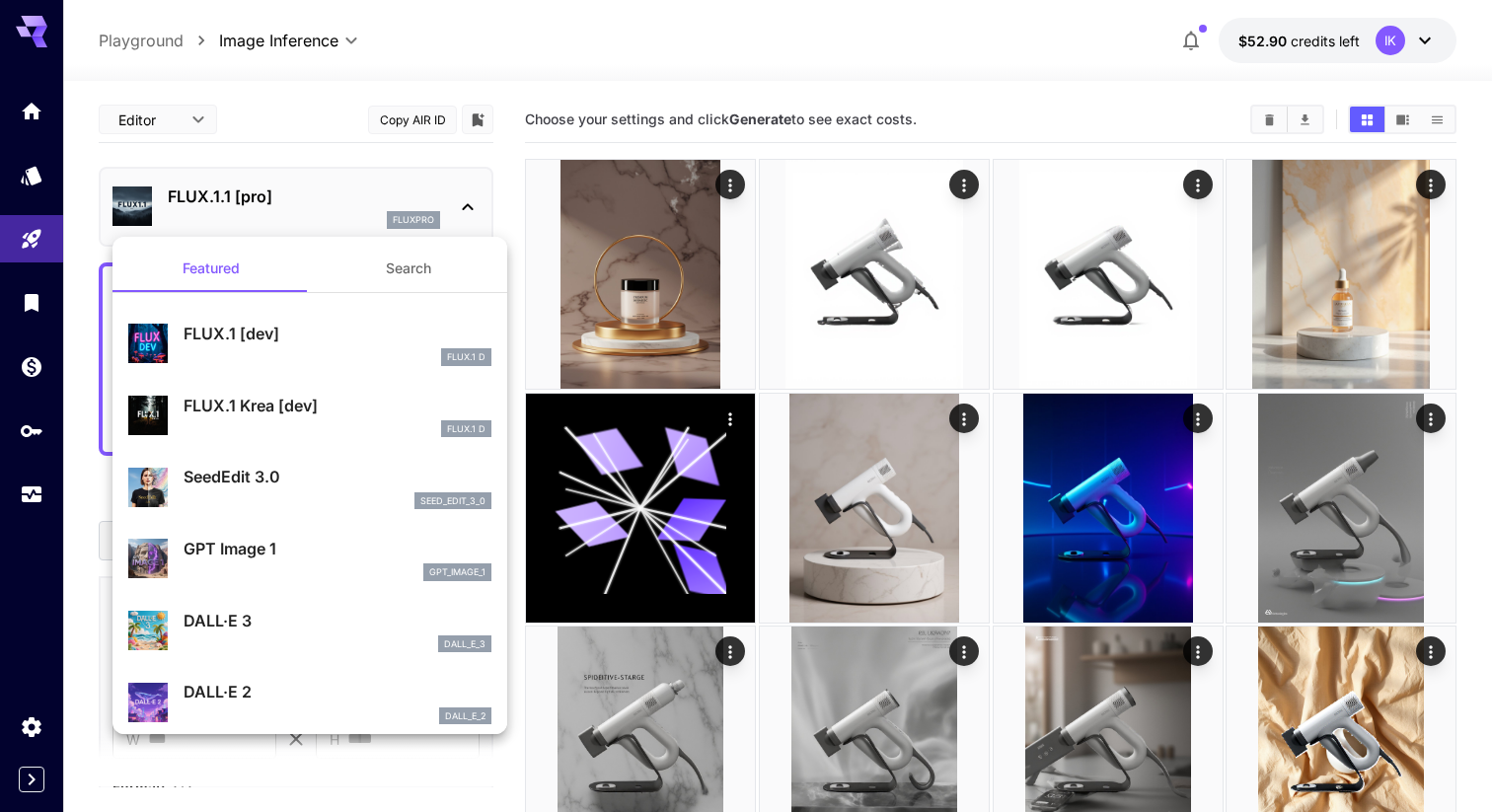 click at bounding box center [746, 406] 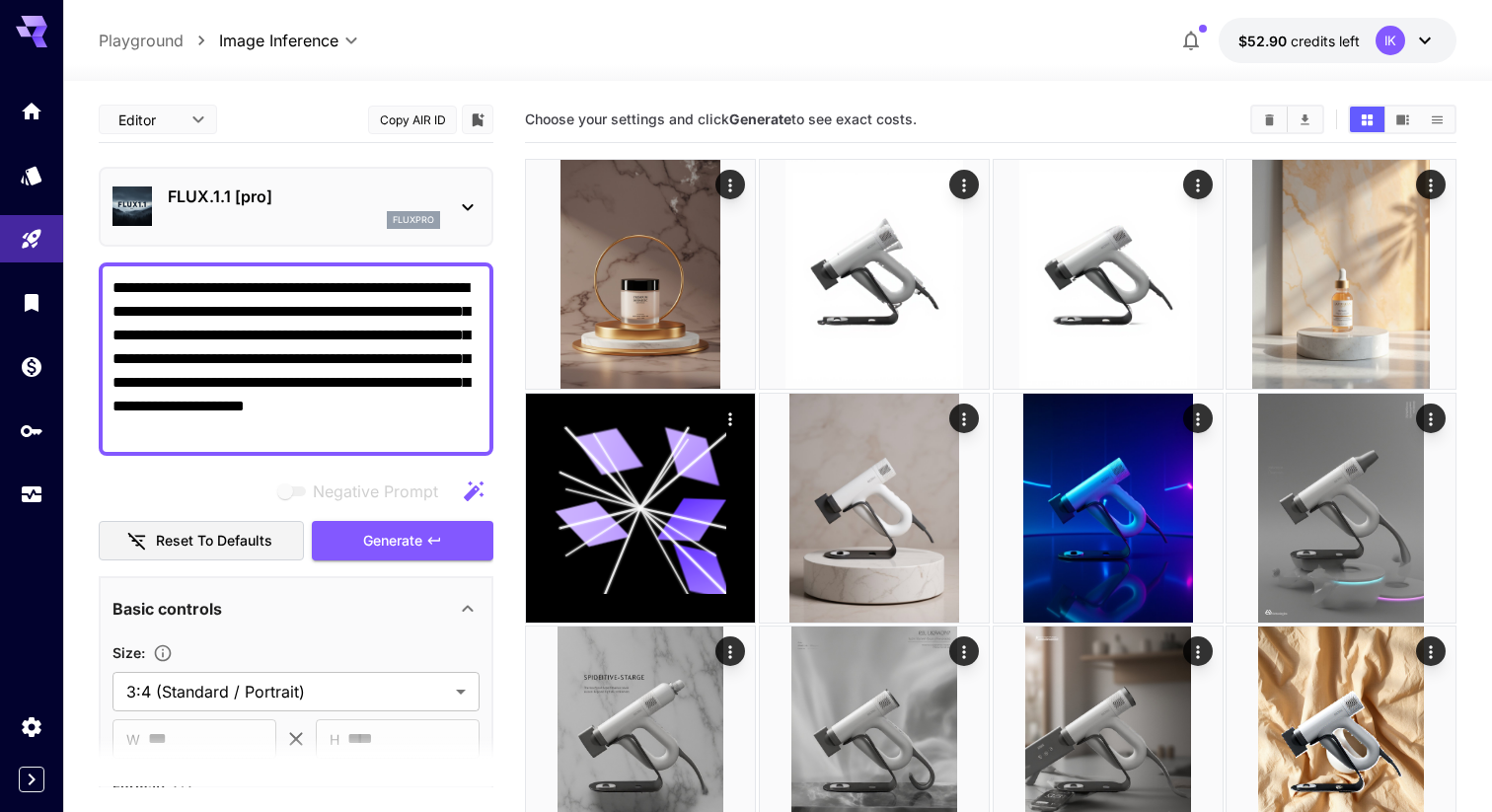 click on "**********" at bounding box center [296, 359] 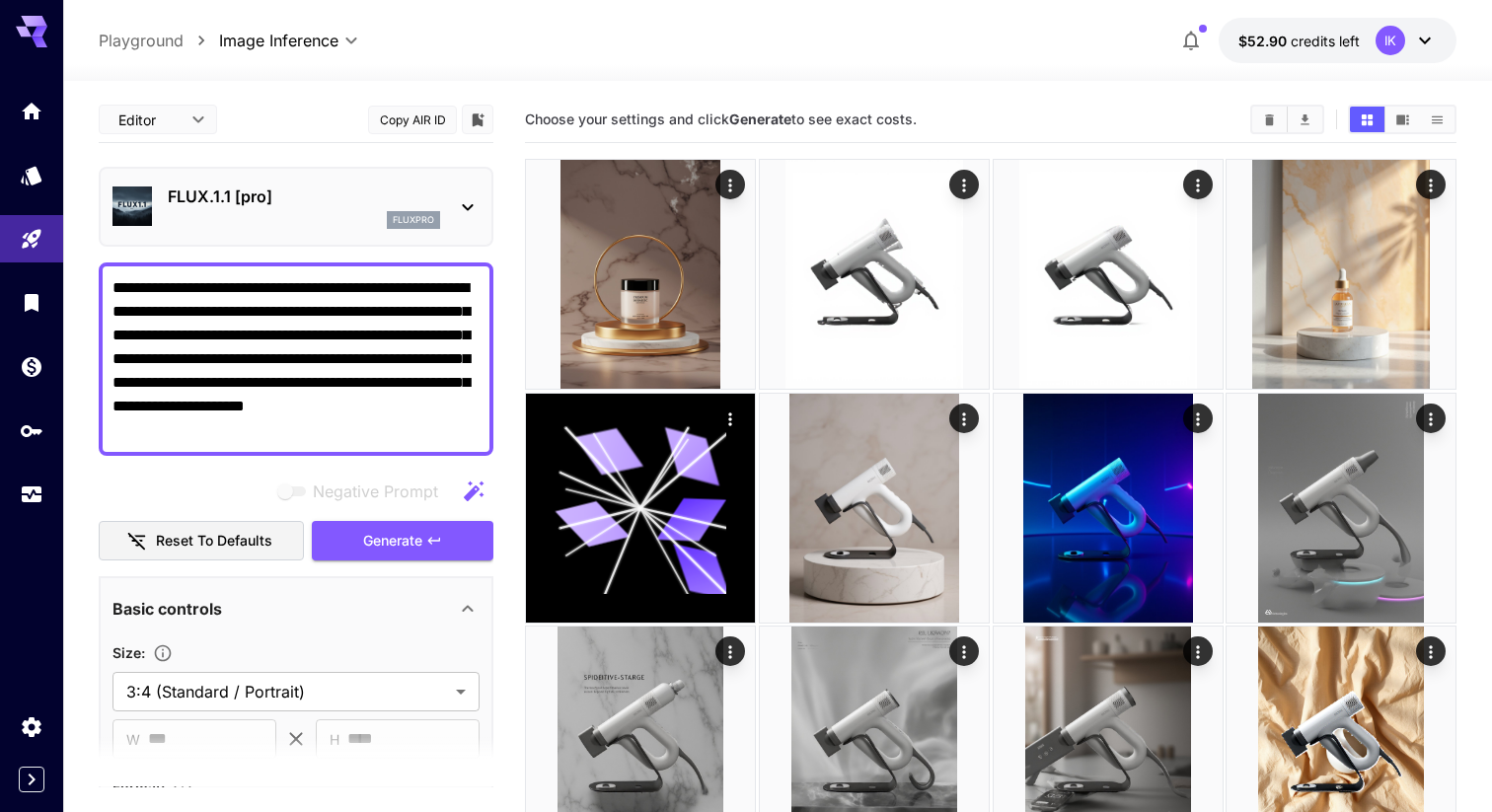 paste on "**********" 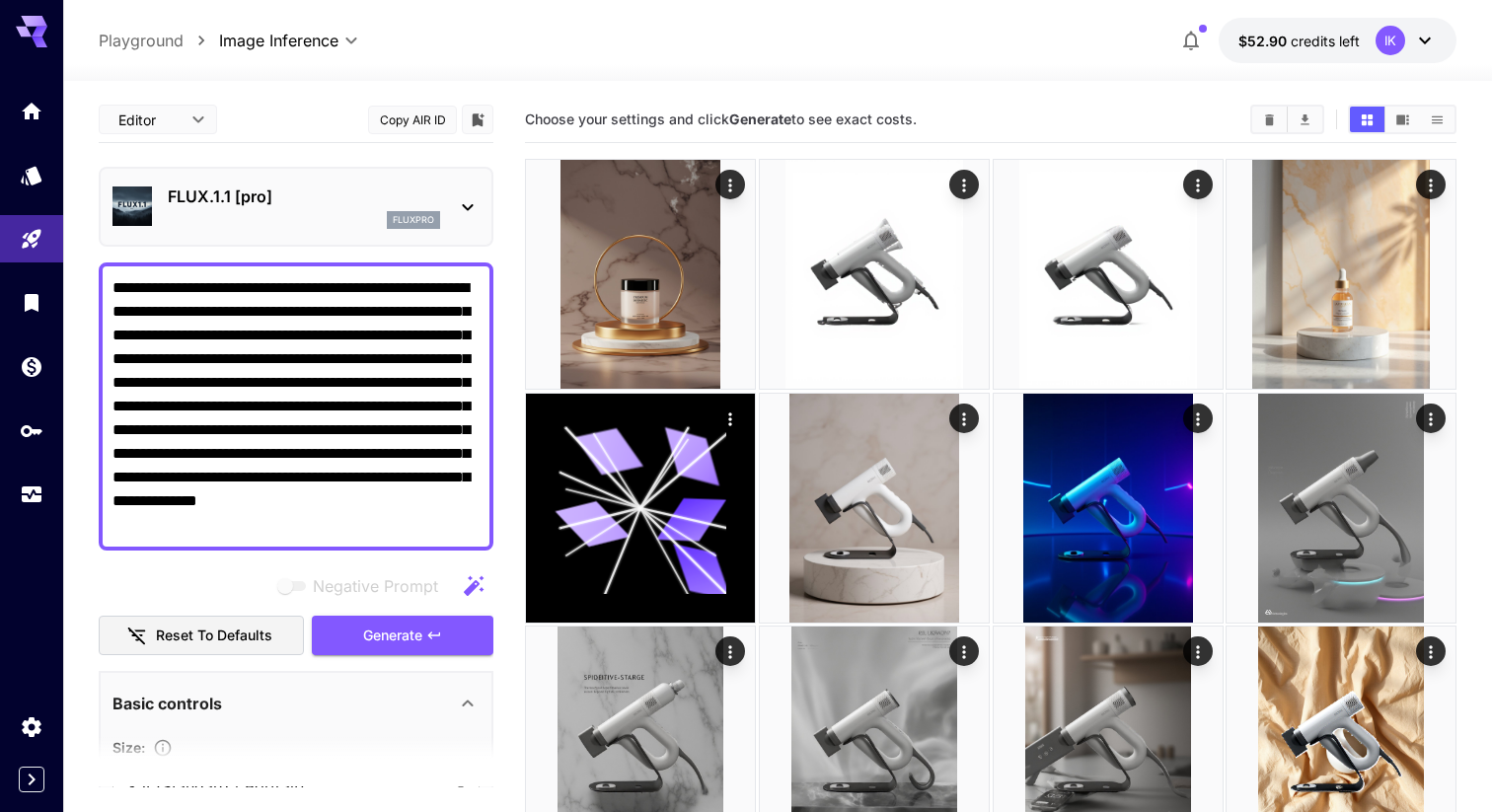 type on "**********" 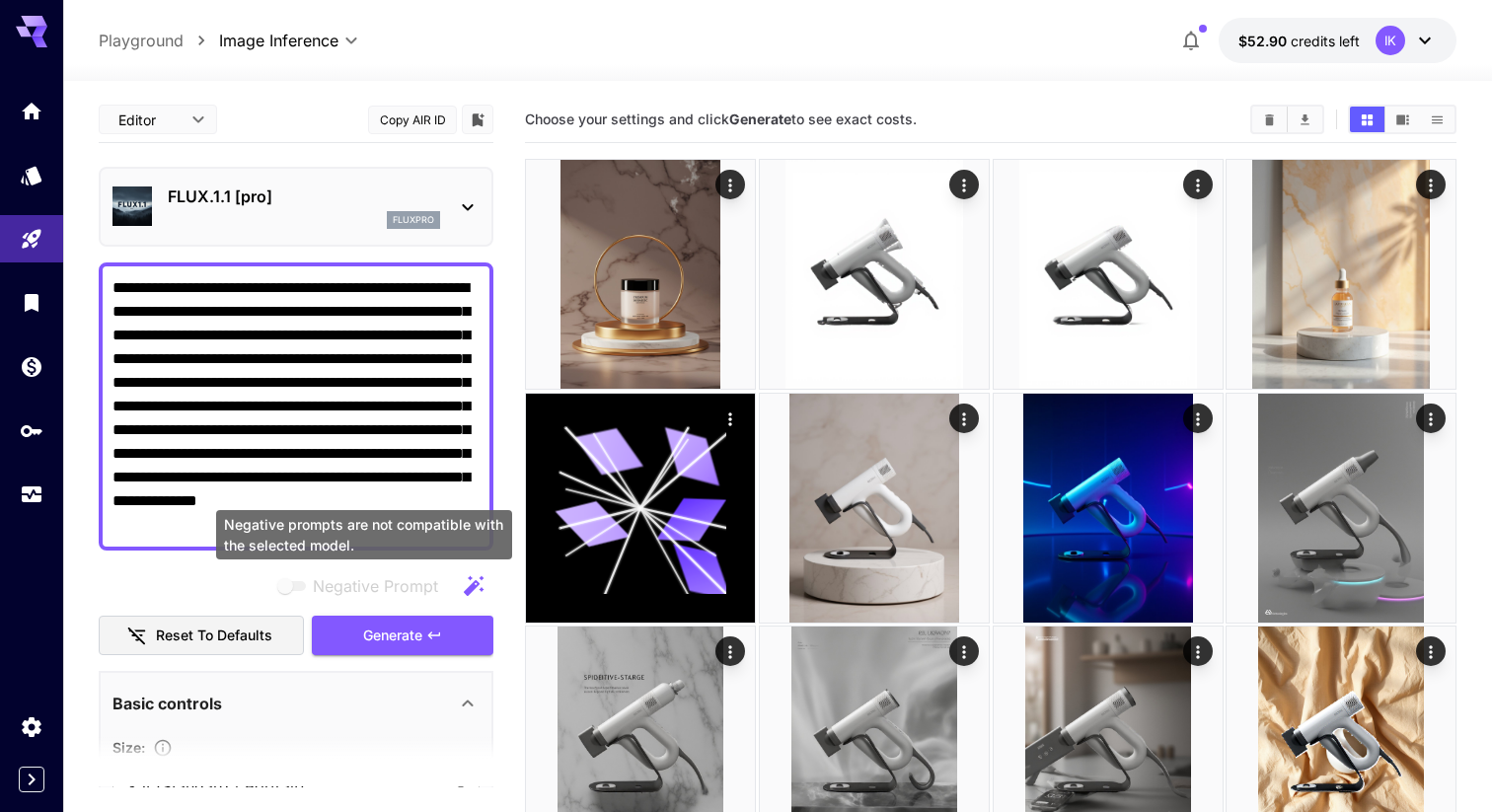 click at bounding box center (293, 586) 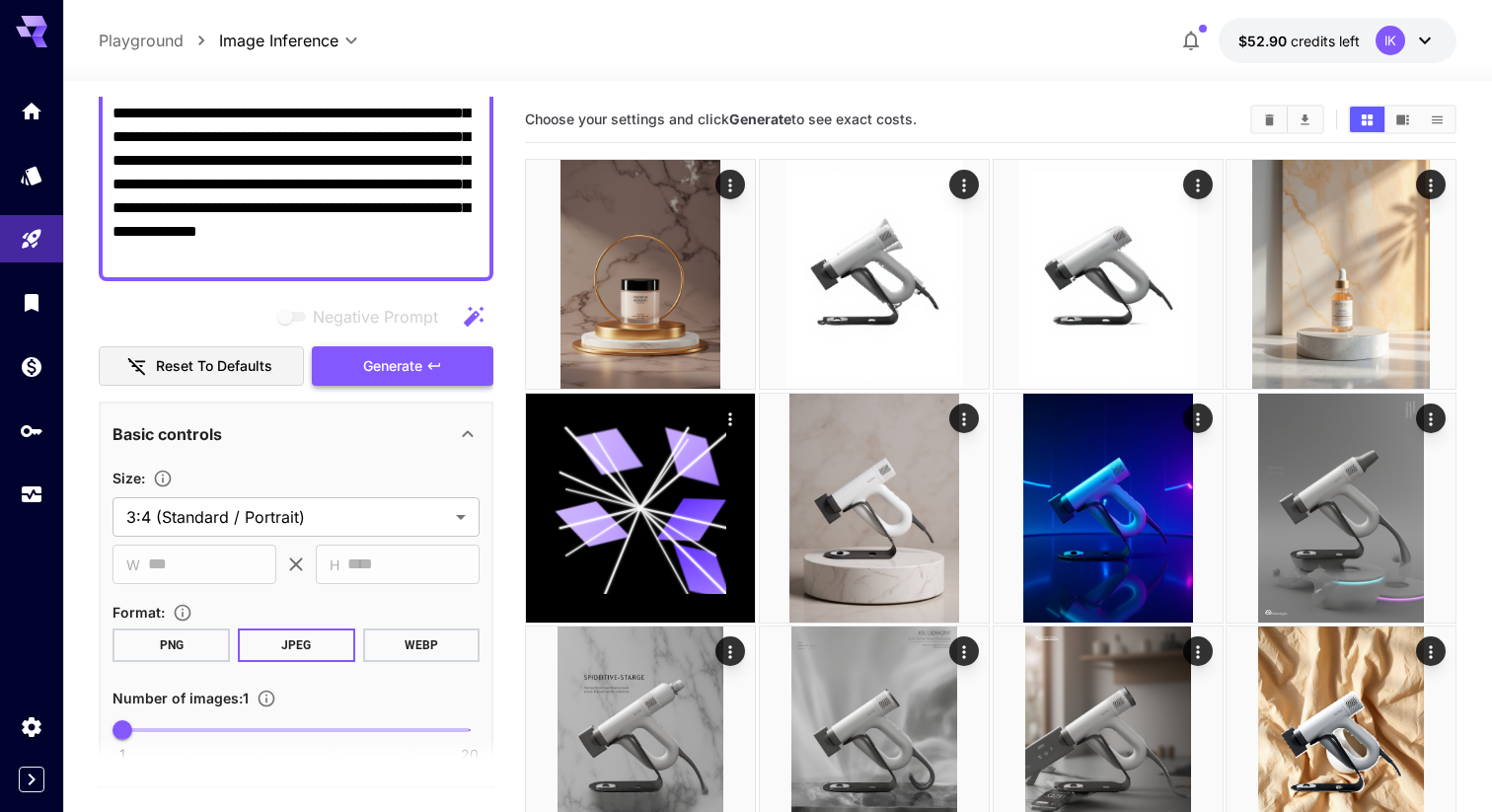 scroll, scrollTop: 410, scrollLeft: 0, axis: vertical 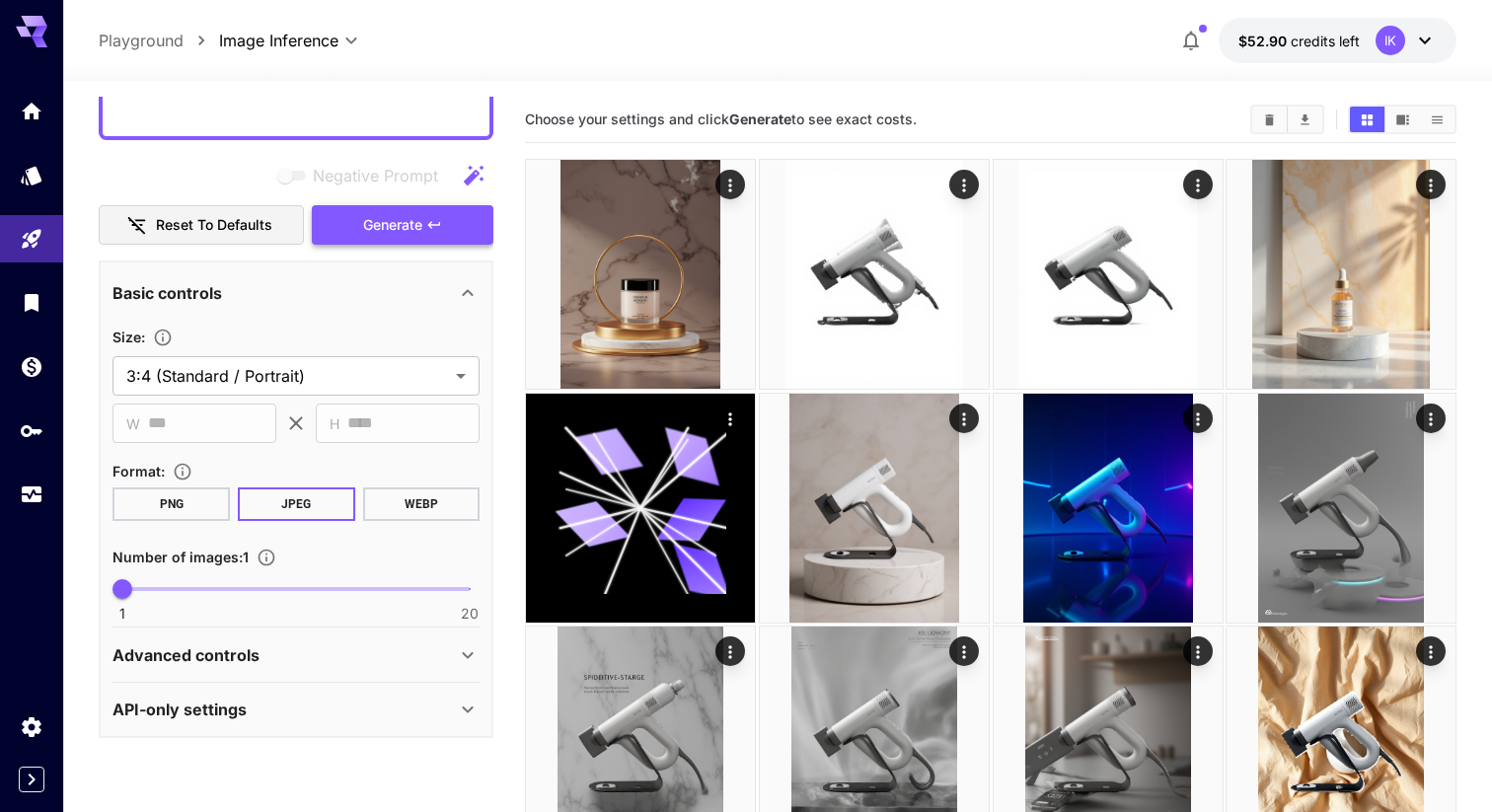 click on "Generate" at bounding box center [393, 225] 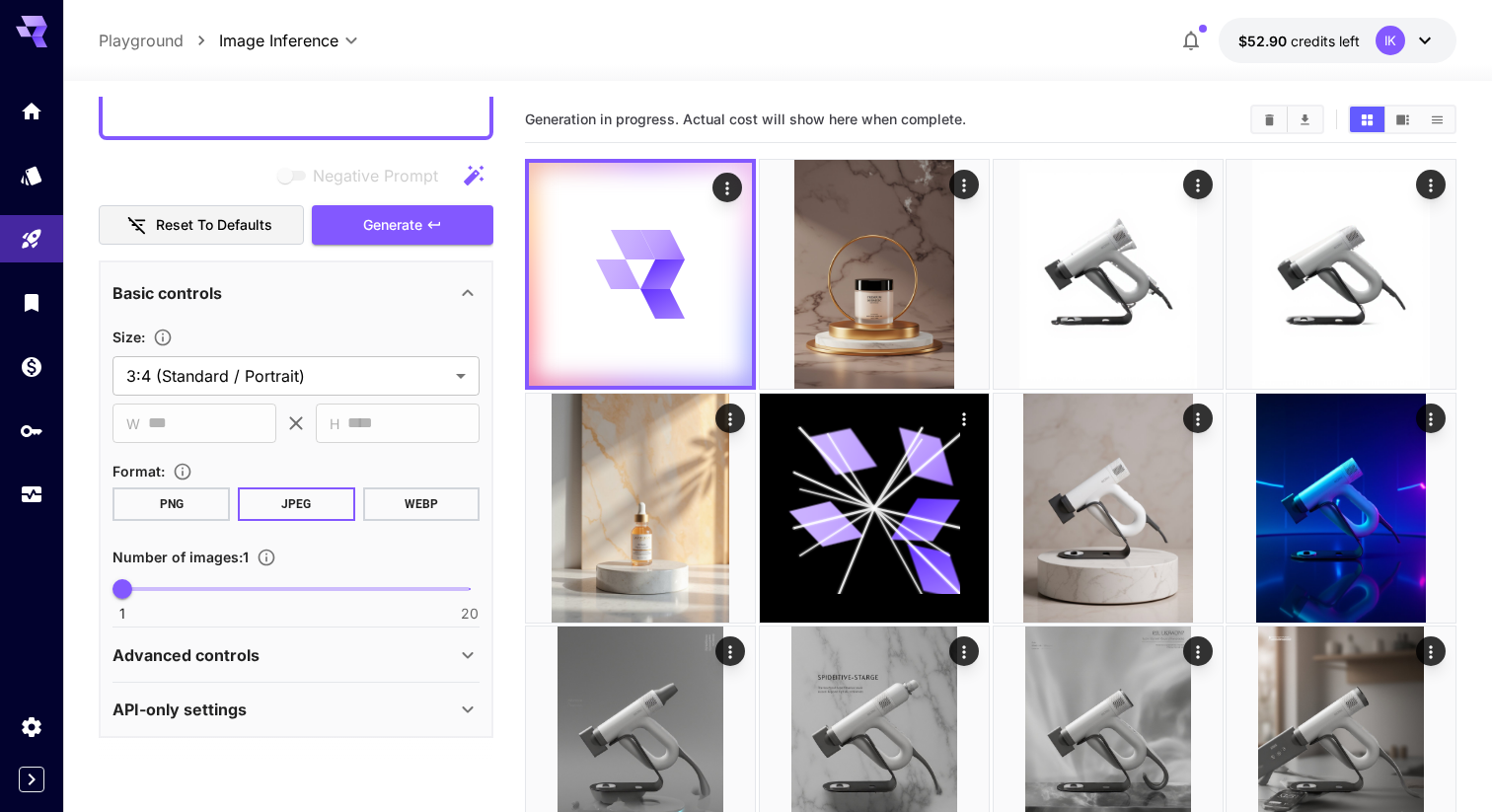 scroll, scrollTop: 0, scrollLeft: 0, axis: both 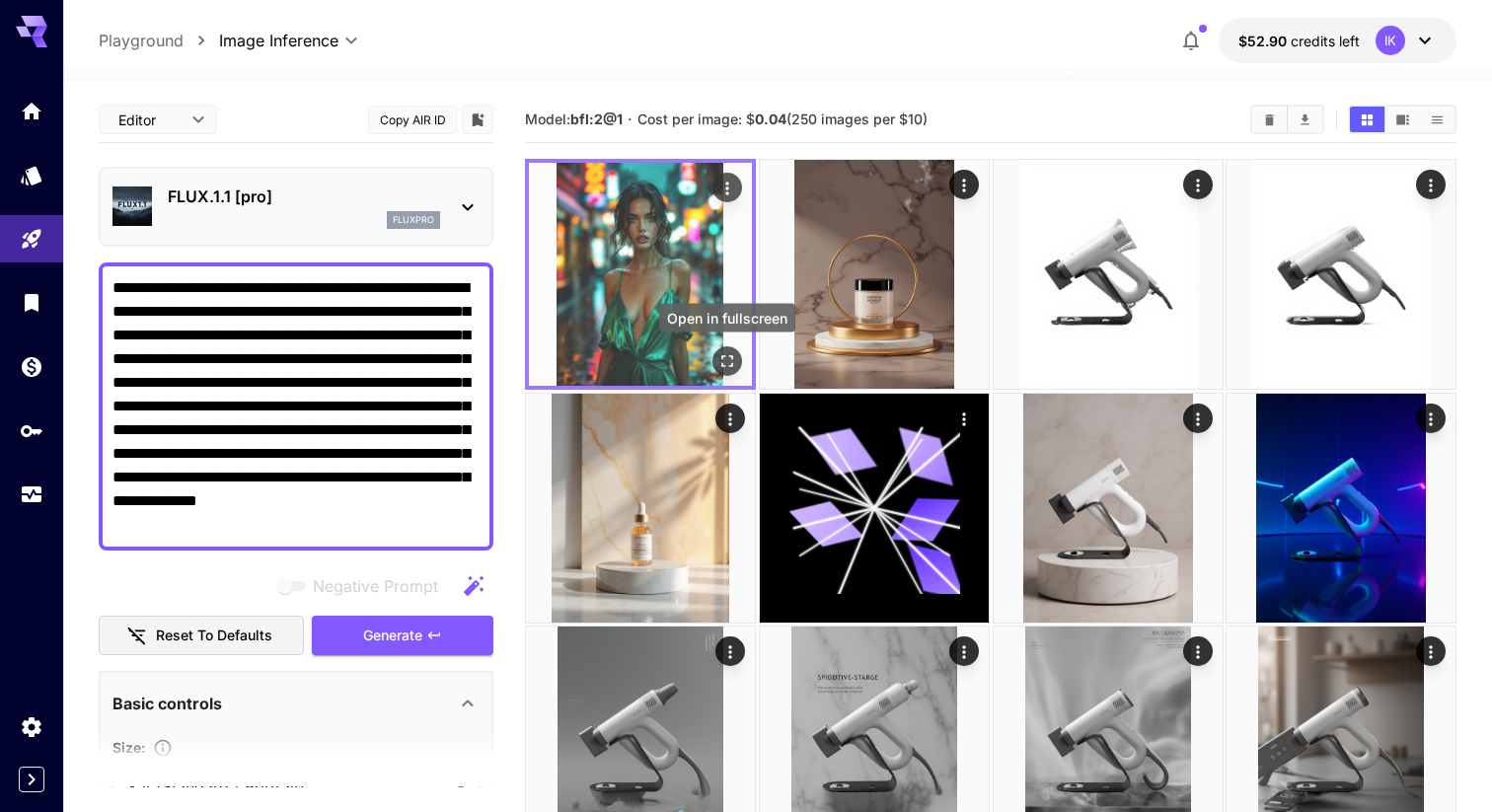 click 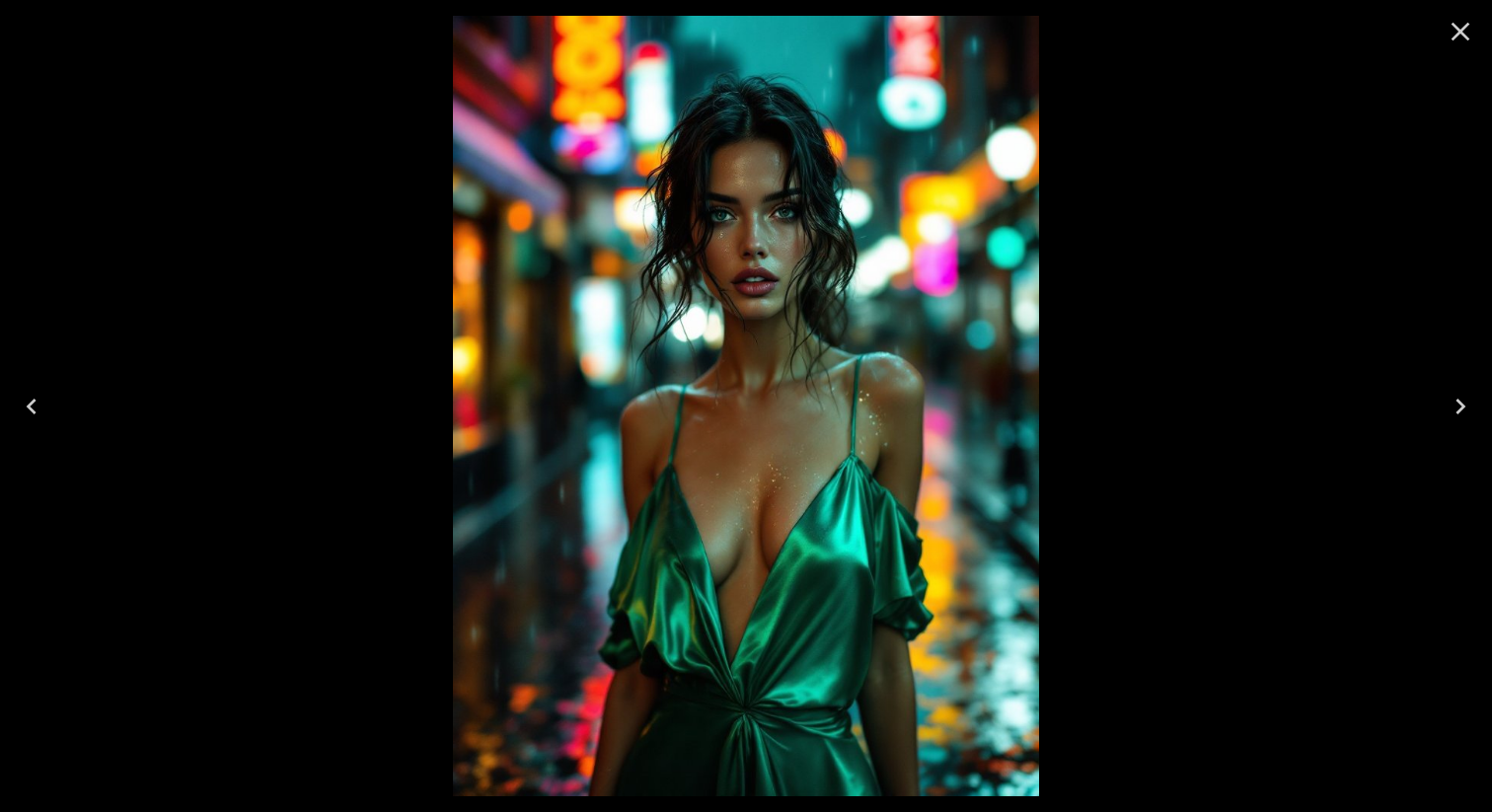 click at bounding box center (745, 406) 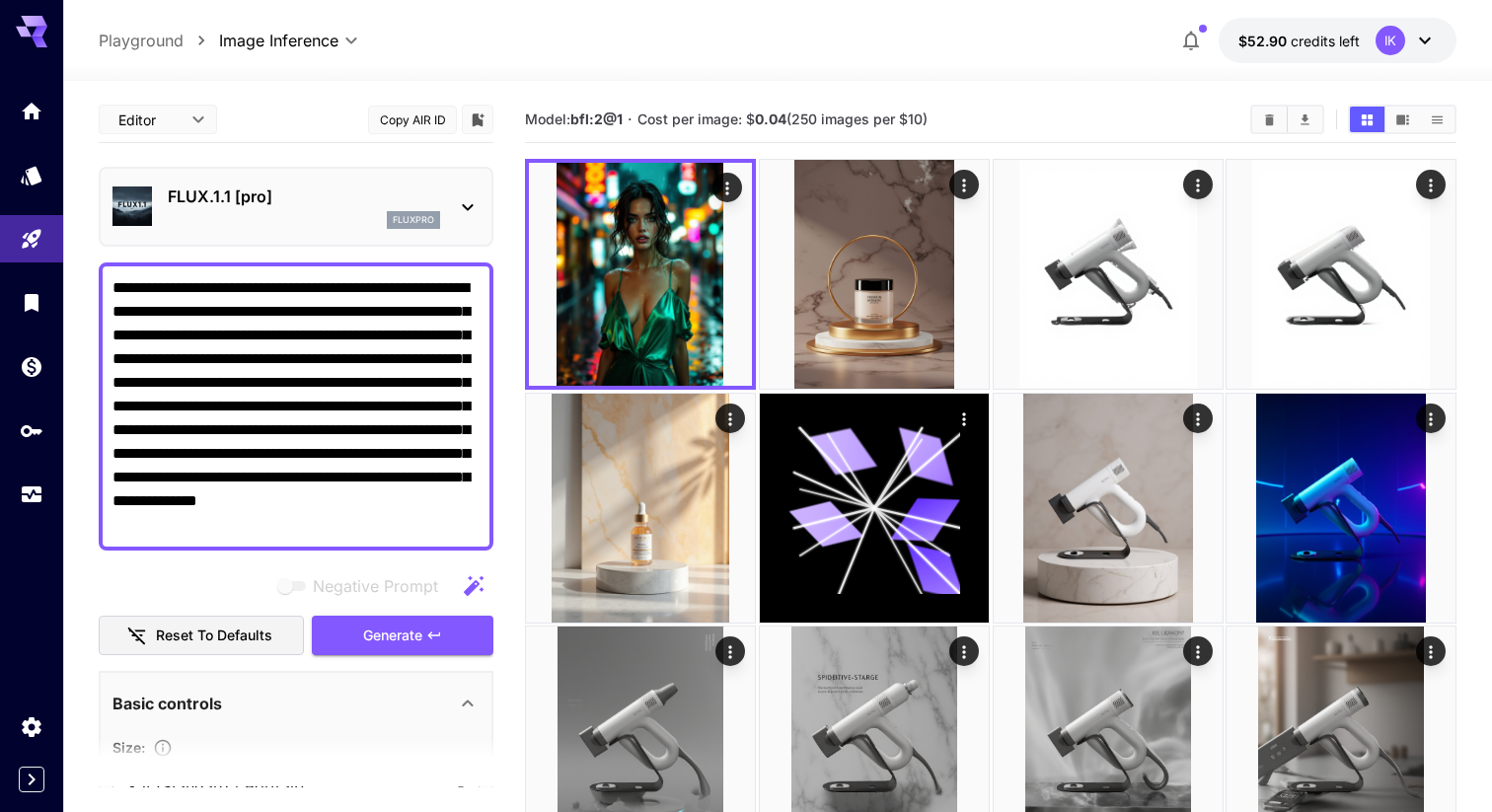 click on "FLUX.1.1 [pro]" at bounding box center (304, 196) 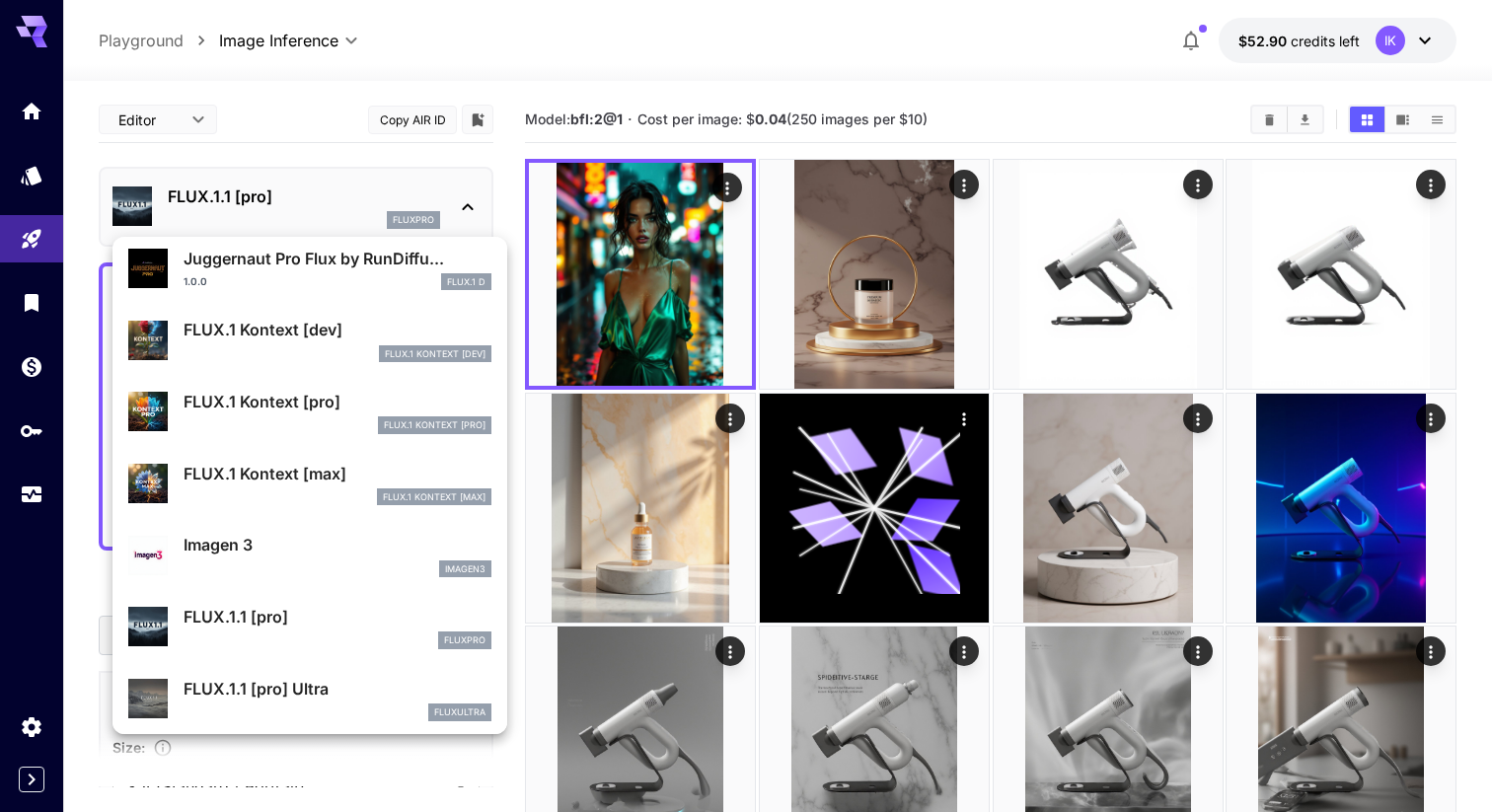 scroll, scrollTop: 739, scrollLeft: 0, axis: vertical 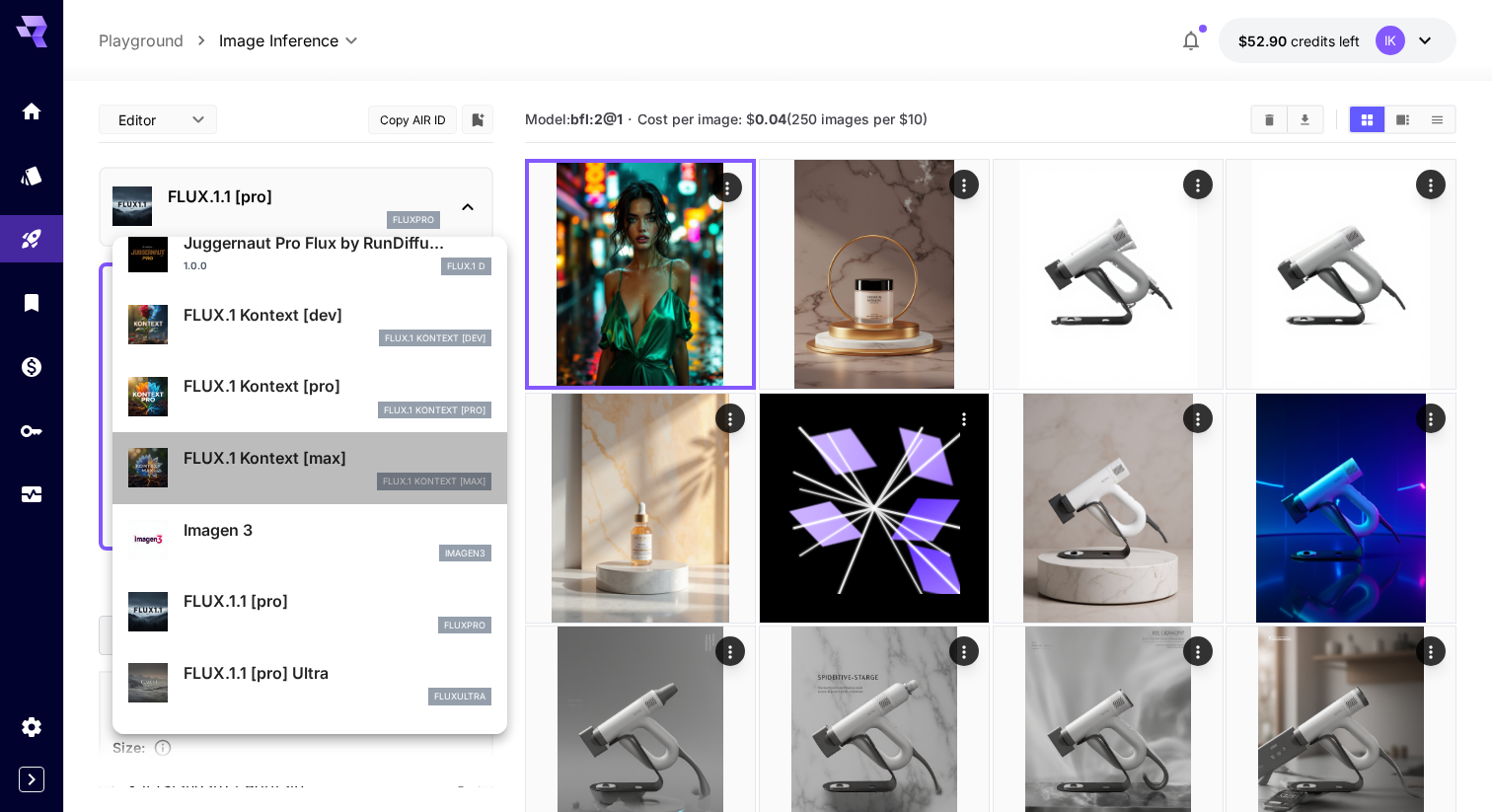click on "FLUX.1 Kontext [max]" at bounding box center [337, 458] 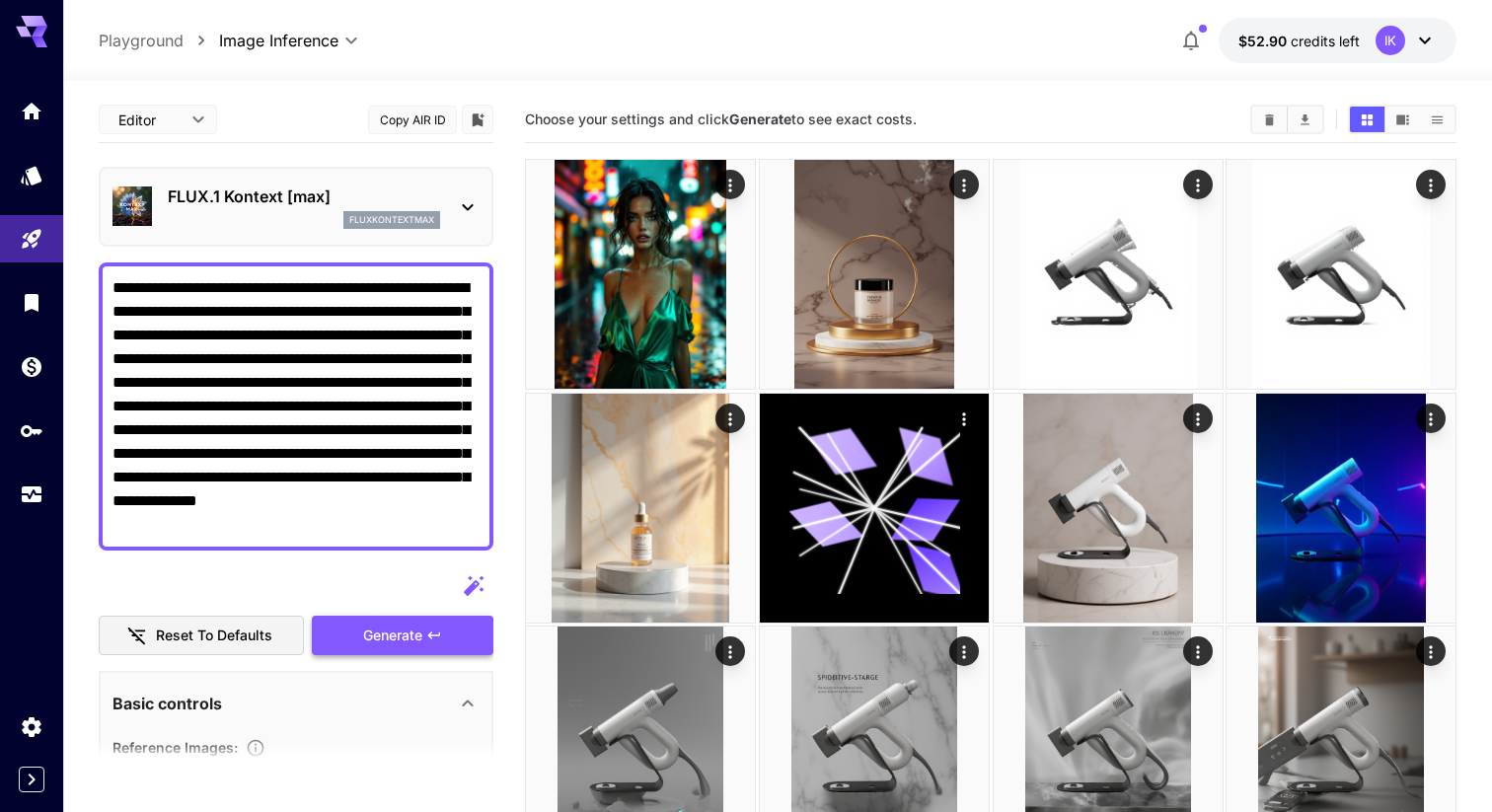 click on "Generate" at bounding box center [393, 635] 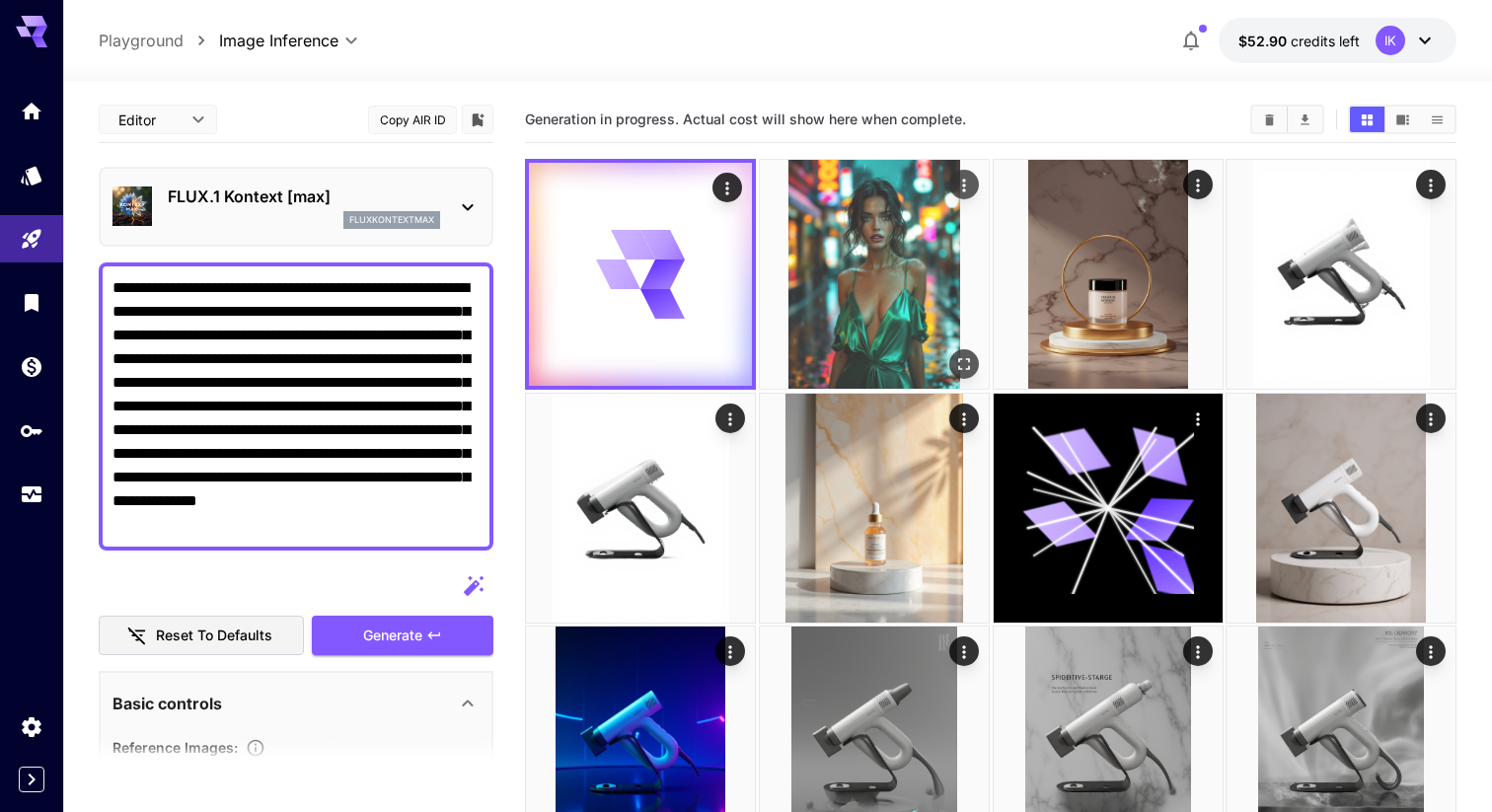 click at bounding box center [874, 274] 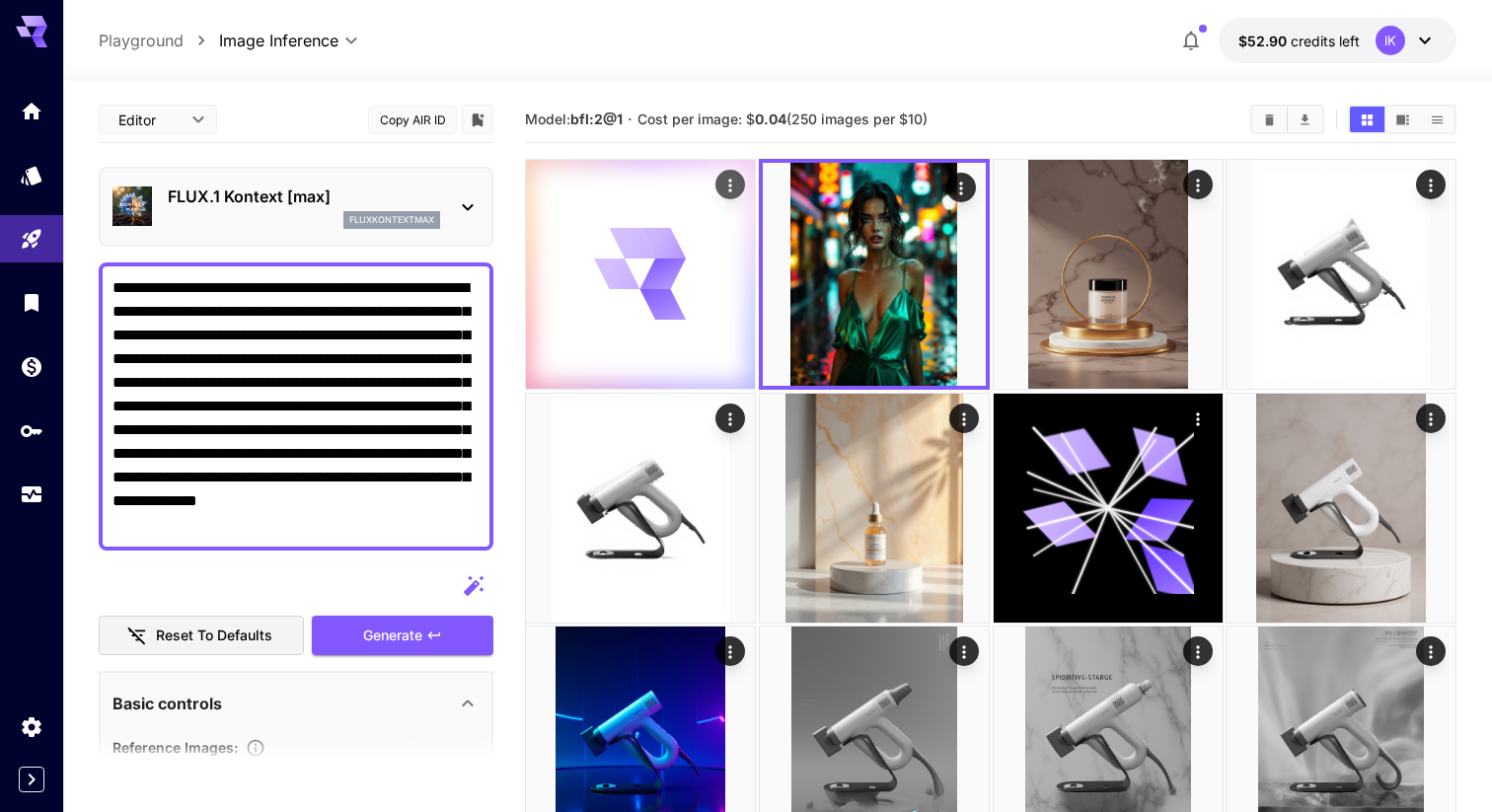 click at bounding box center [640, 274] 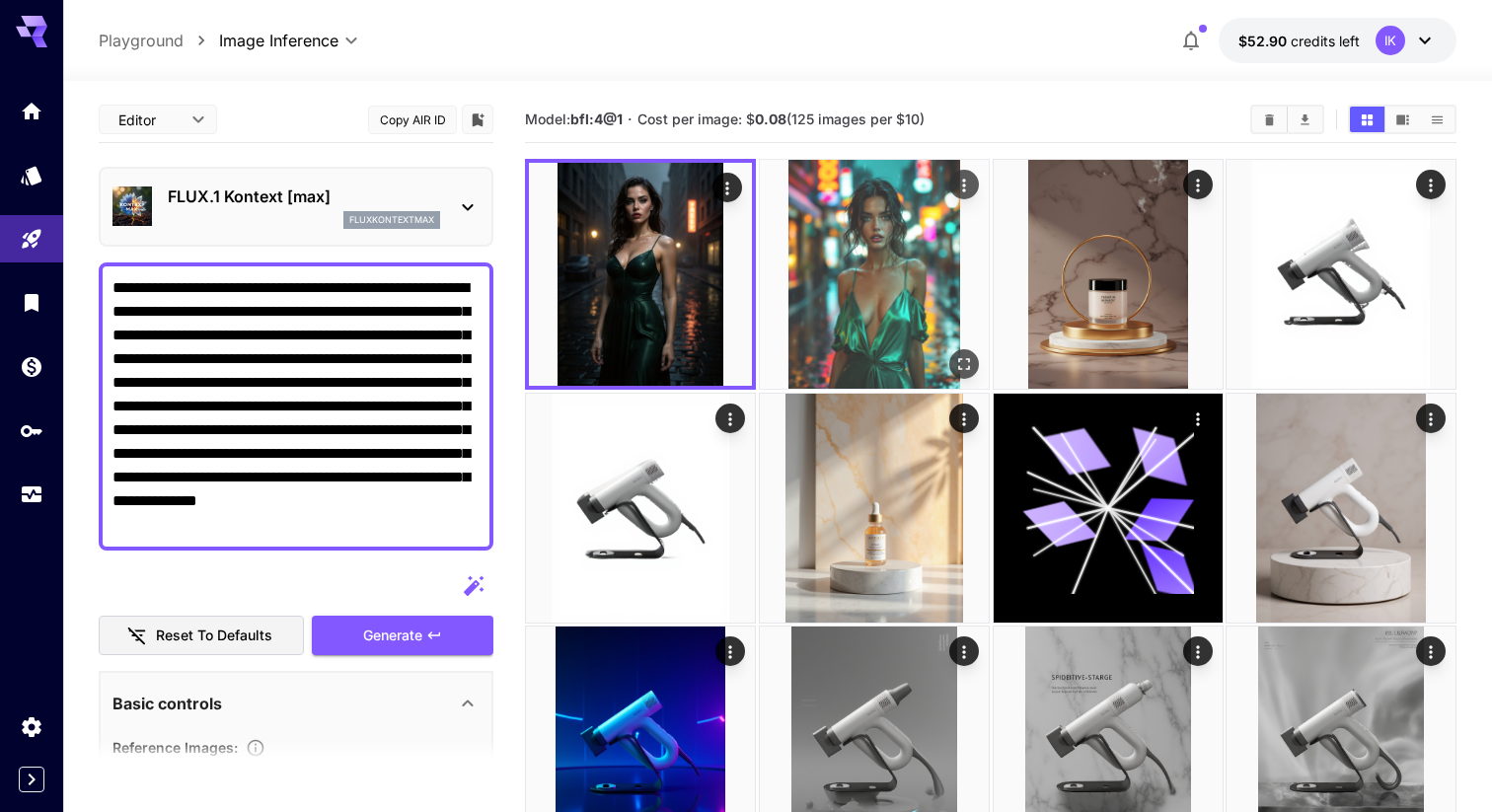 click at bounding box center [874, 274] 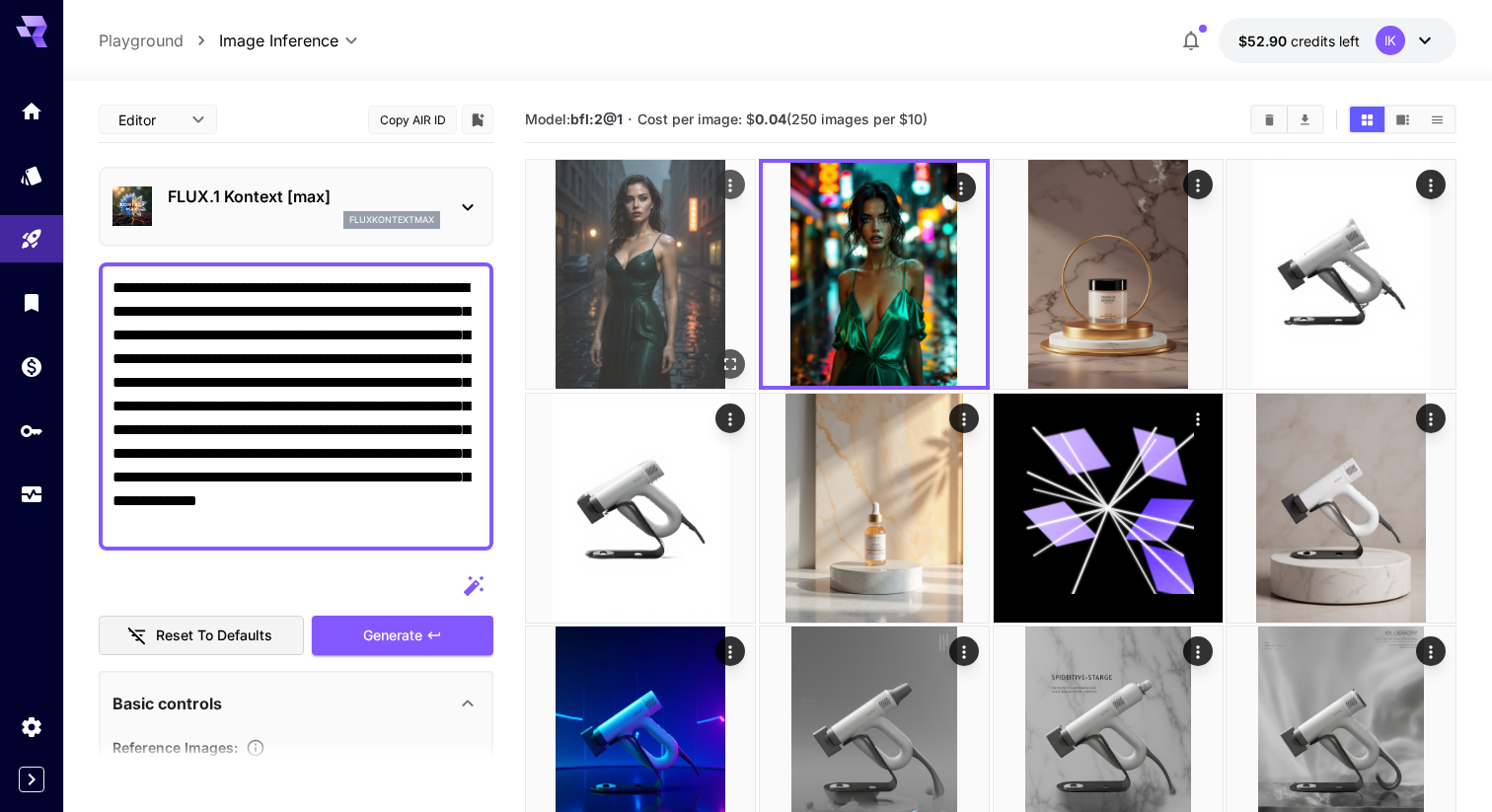 click at bounding box center (640, 274) 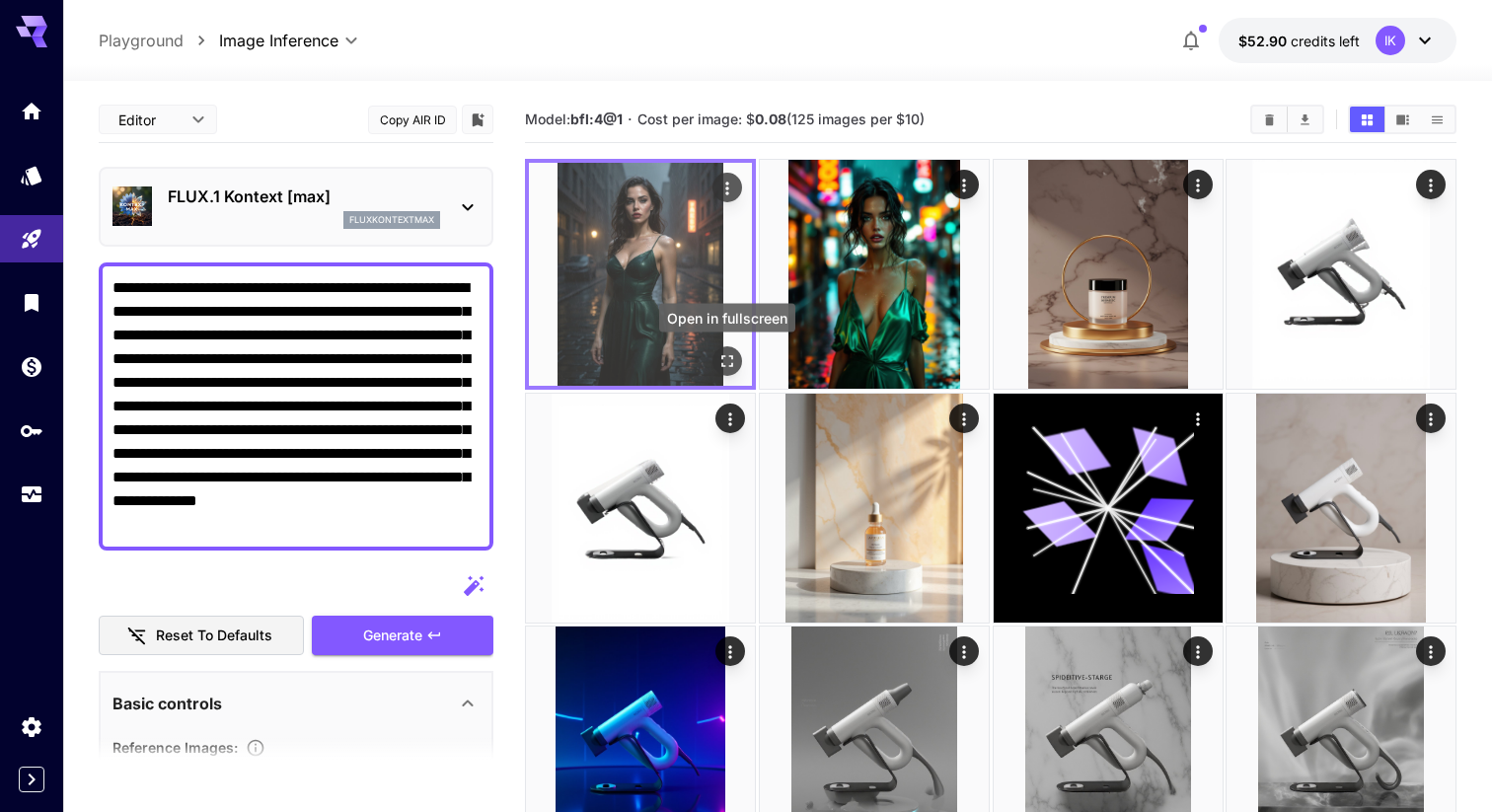 click 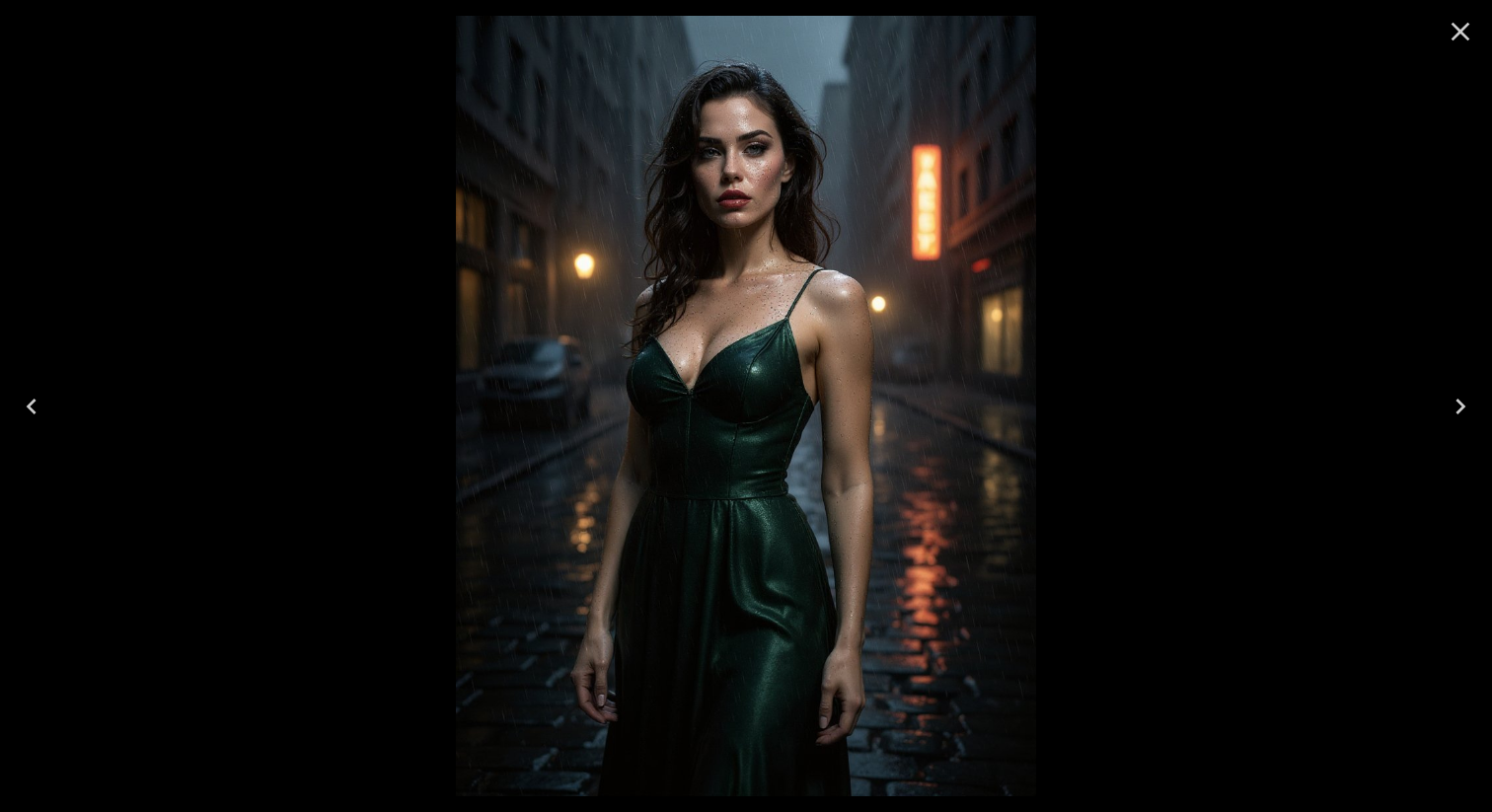 click 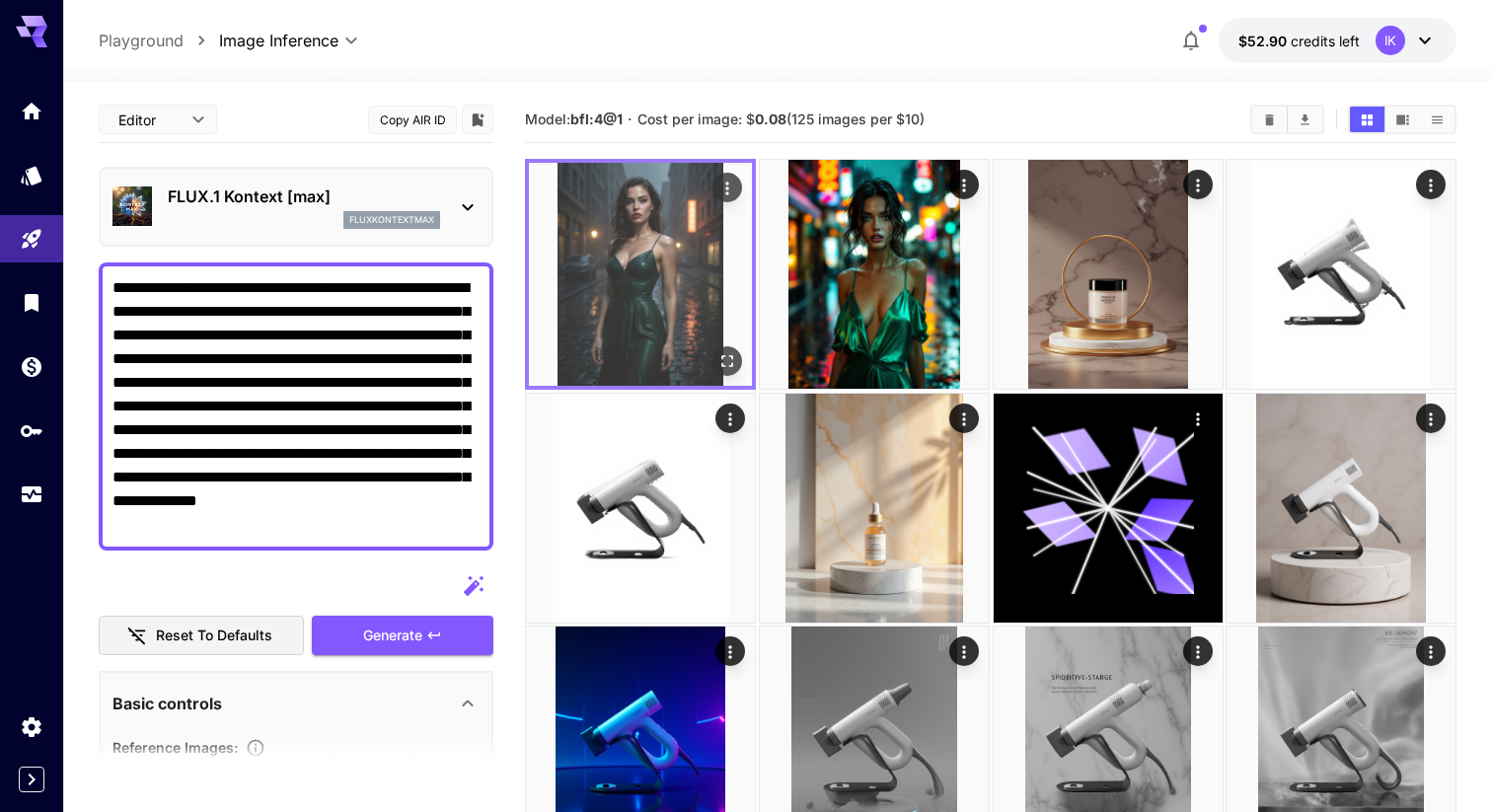 click at bounding box center (640, 274) 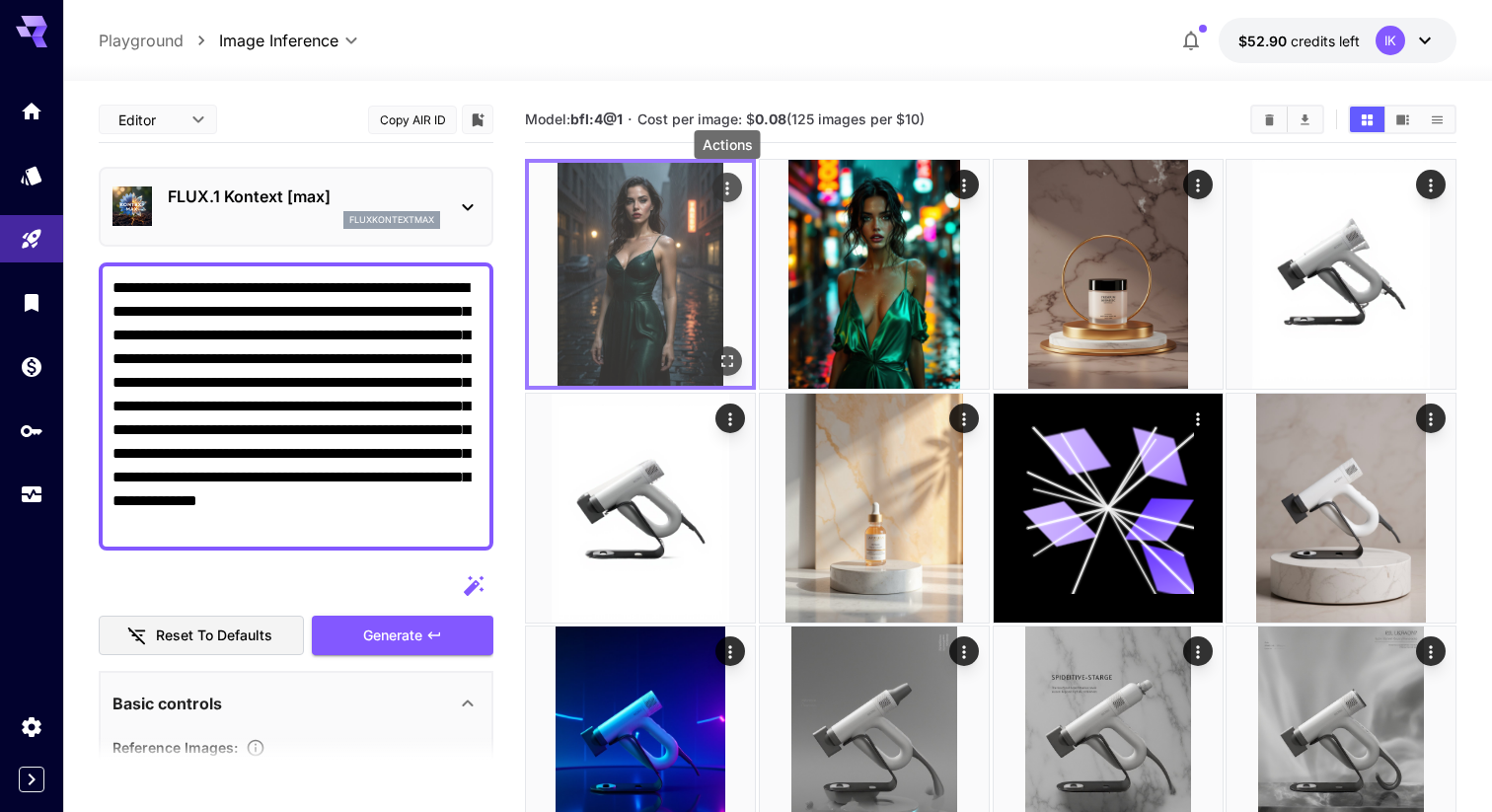 click 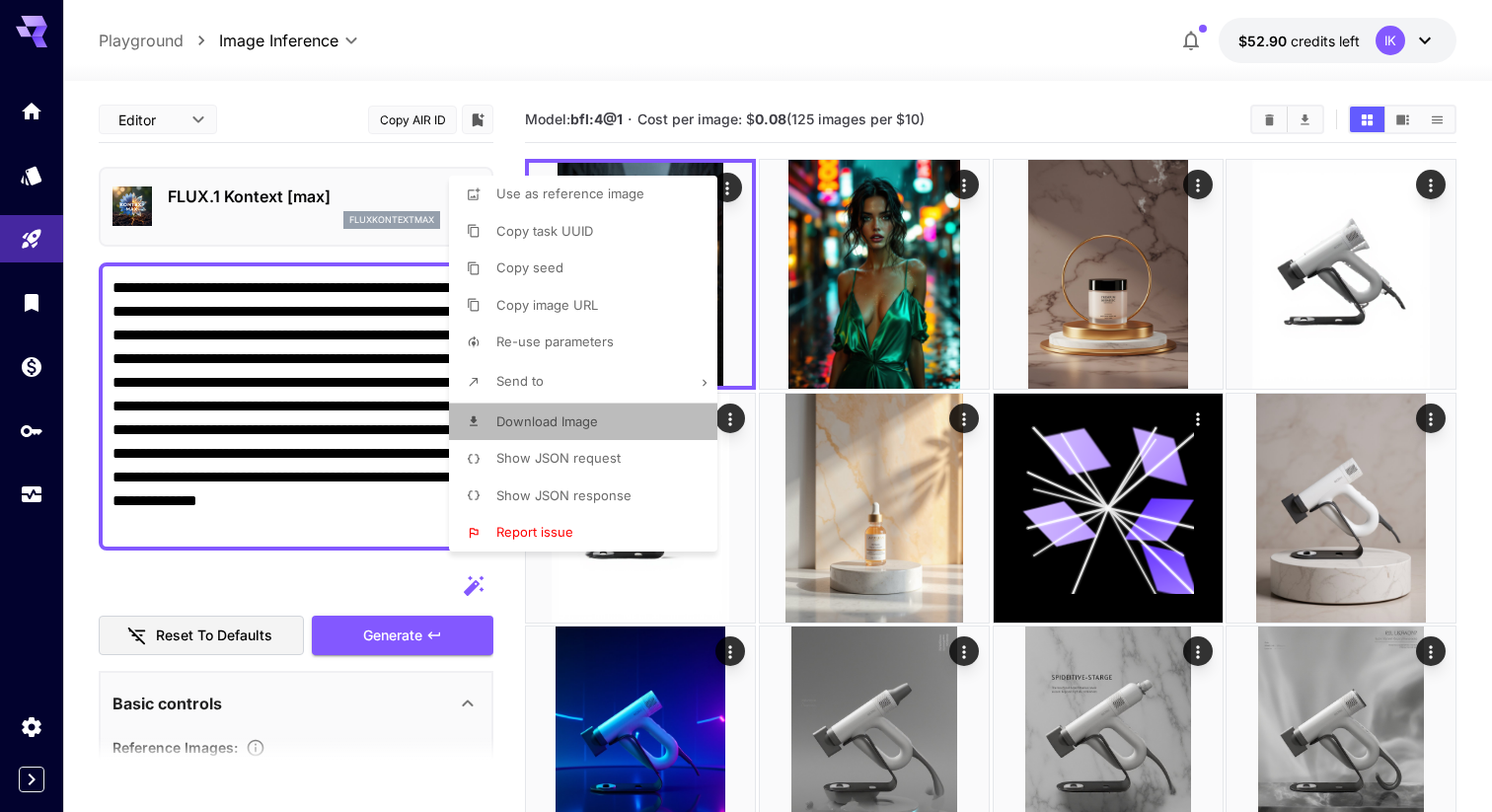 click on "Download Image" at bounding box center [589, 422] 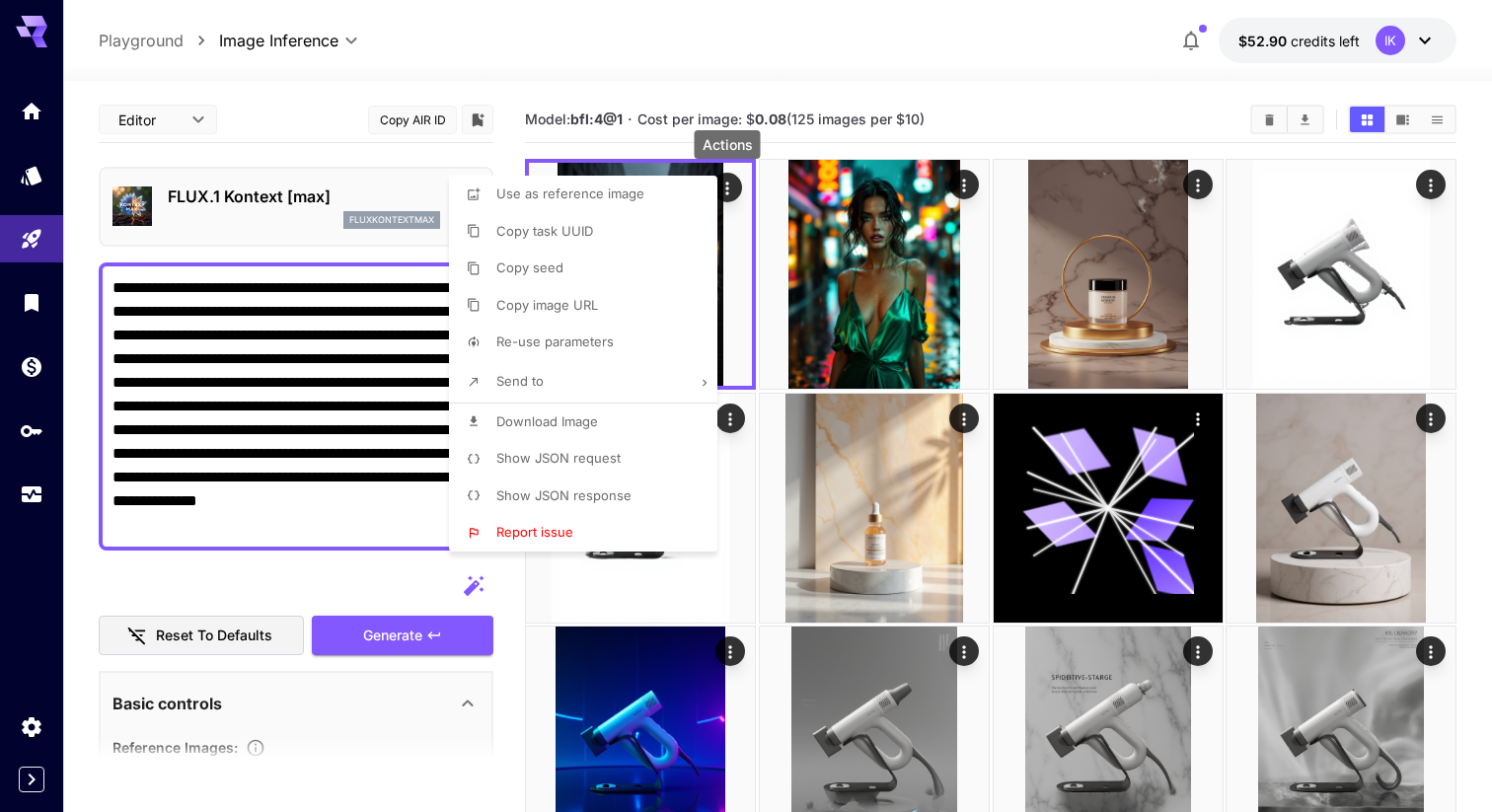 click at bounding box center [746, 406] 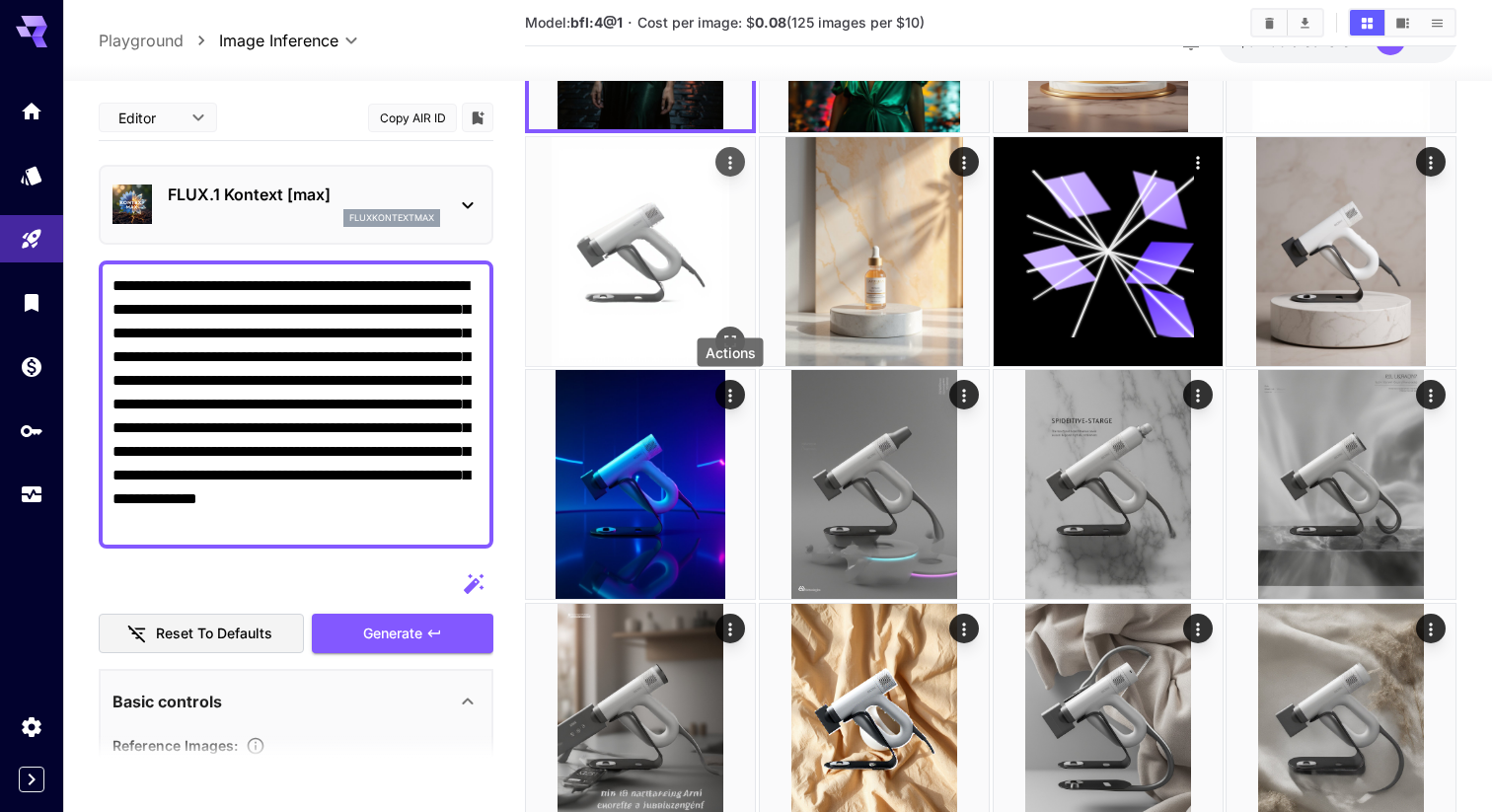 scroll, scrollTop: 285, scrollLeft: 0, axis: vertical 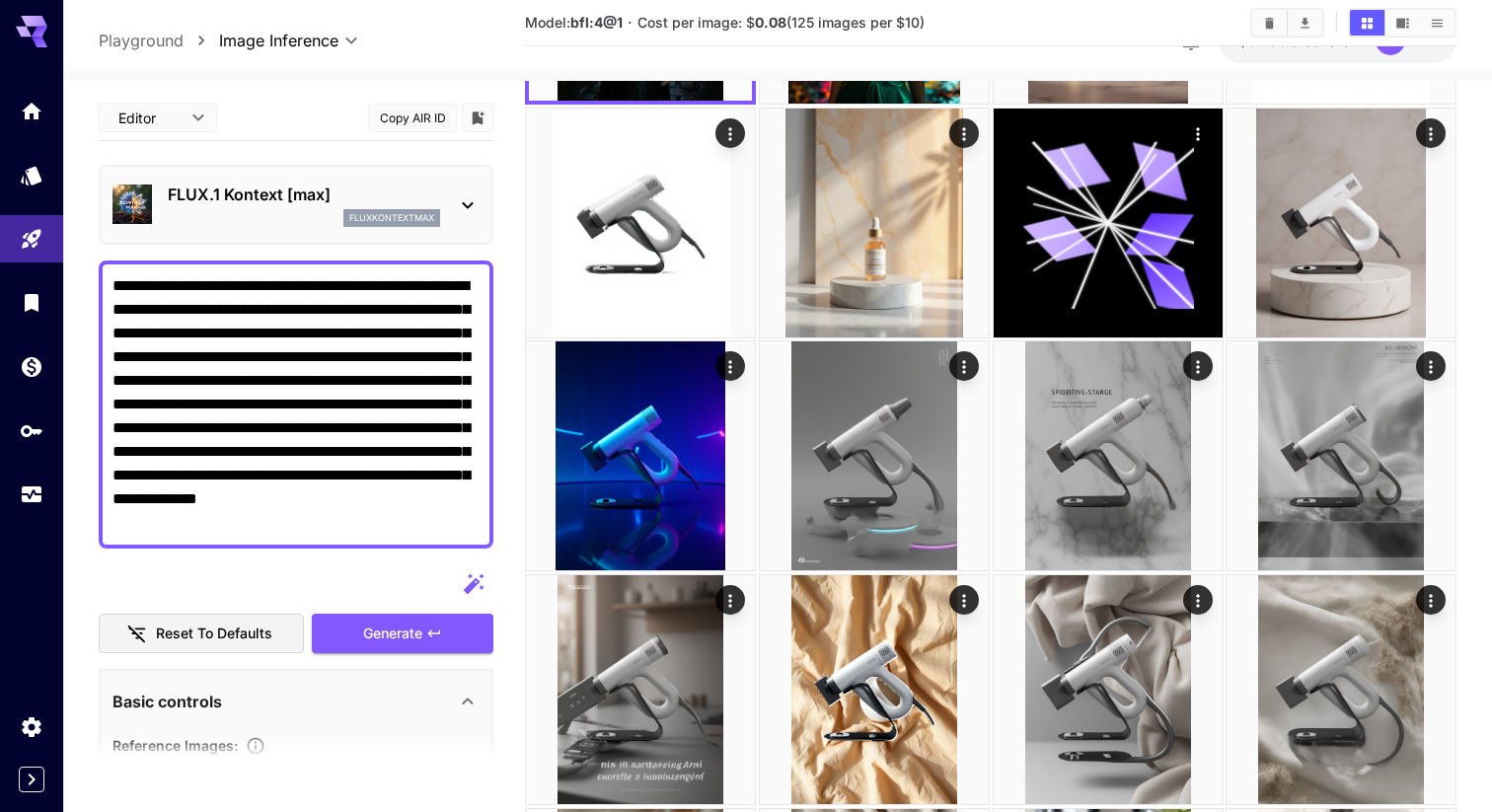 click on "**********" at bounding box center [296, 405] 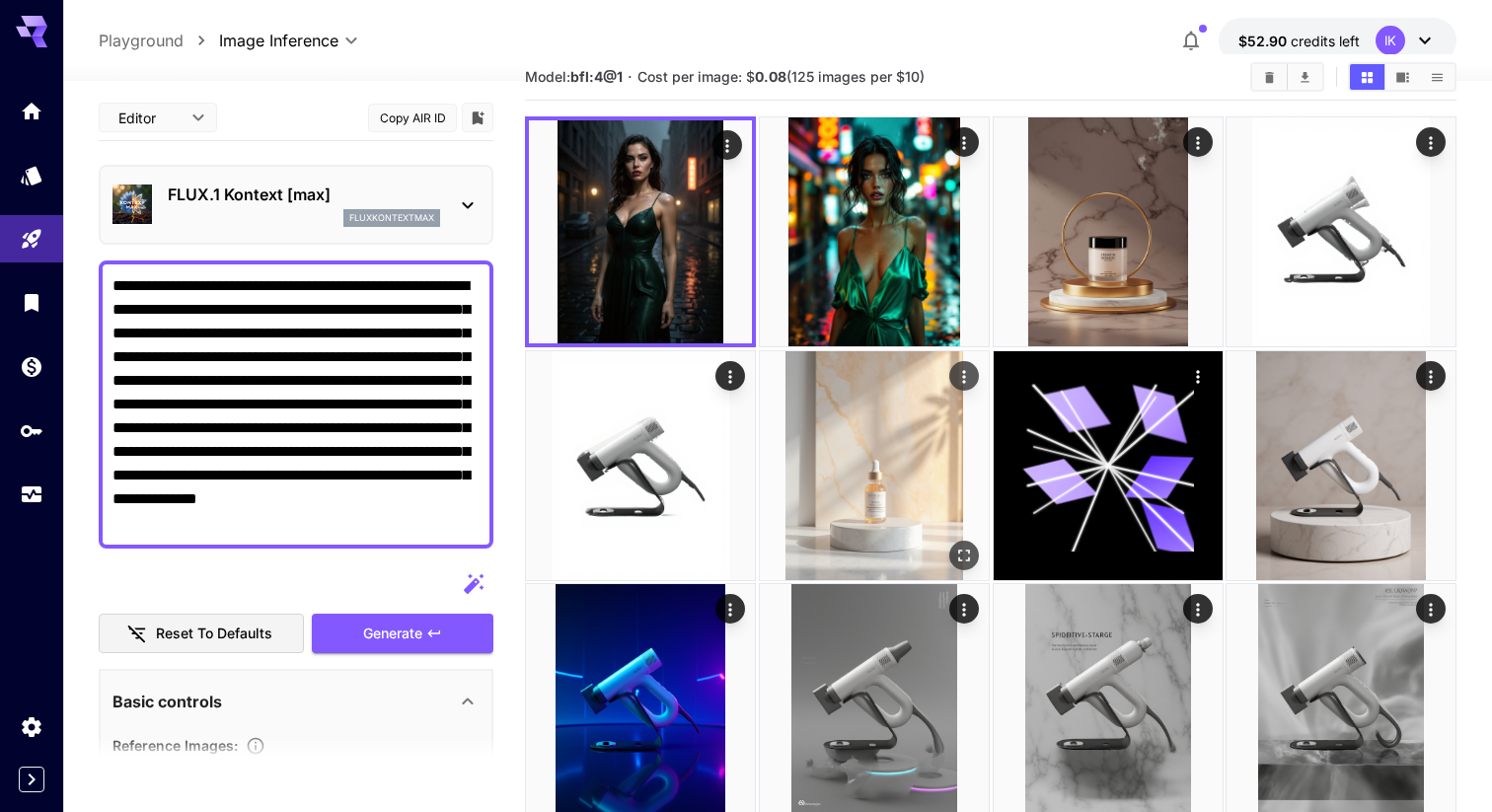 scroll, scrollTop: 0, scrollLeft: 0, axis: both 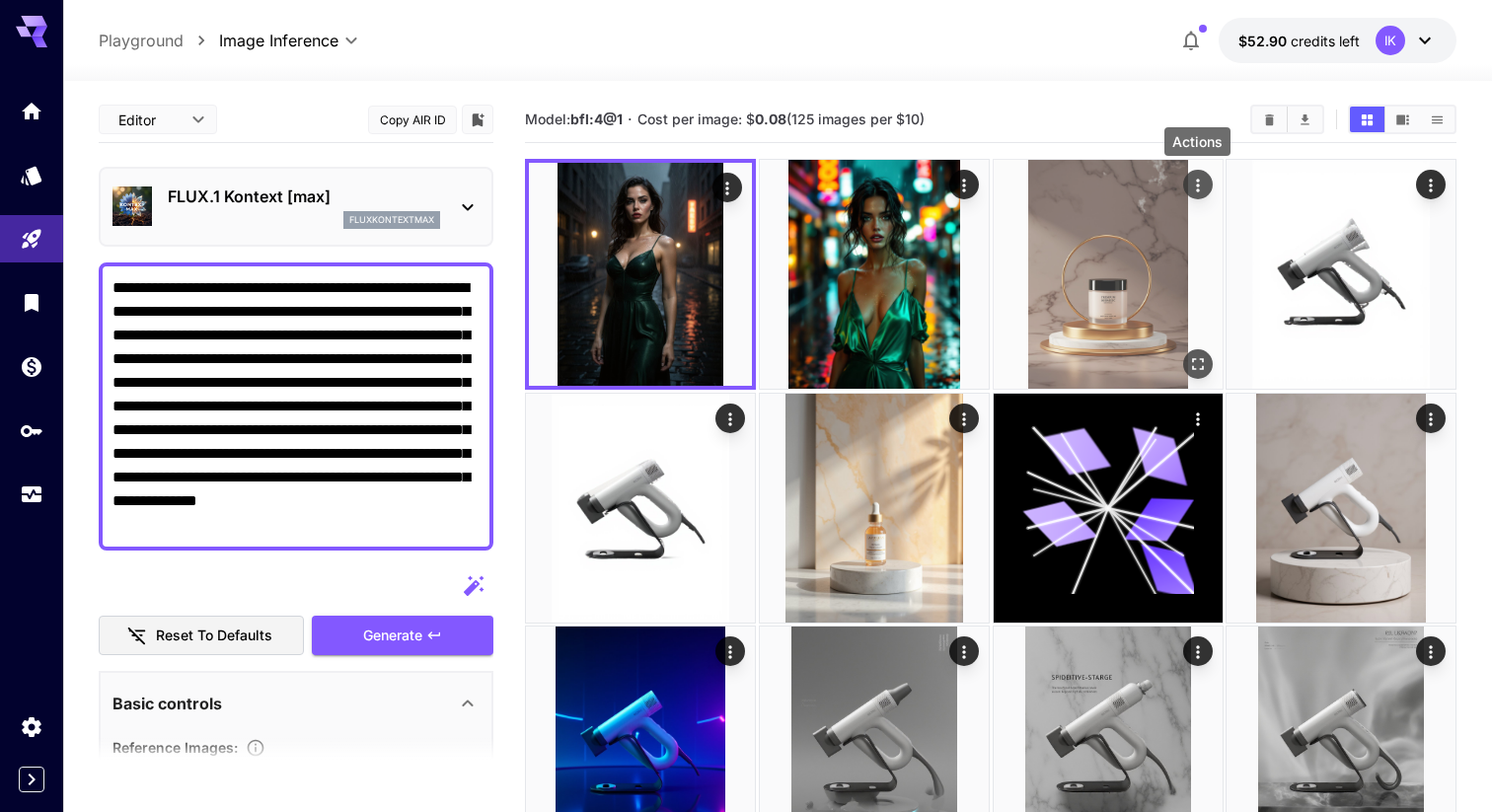 click at bounding box center [1197, 185] 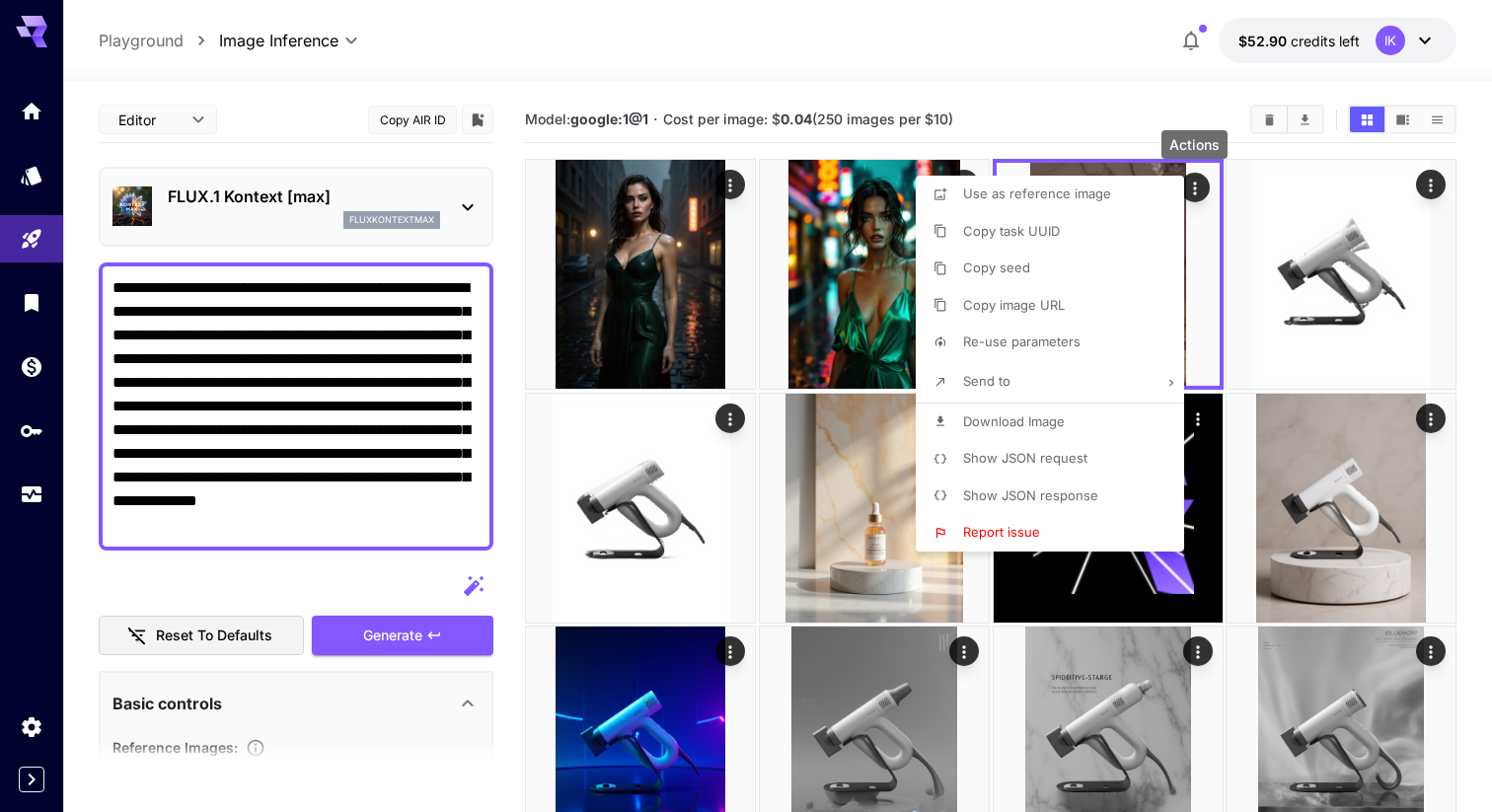 click at bounding box center (746, 406) 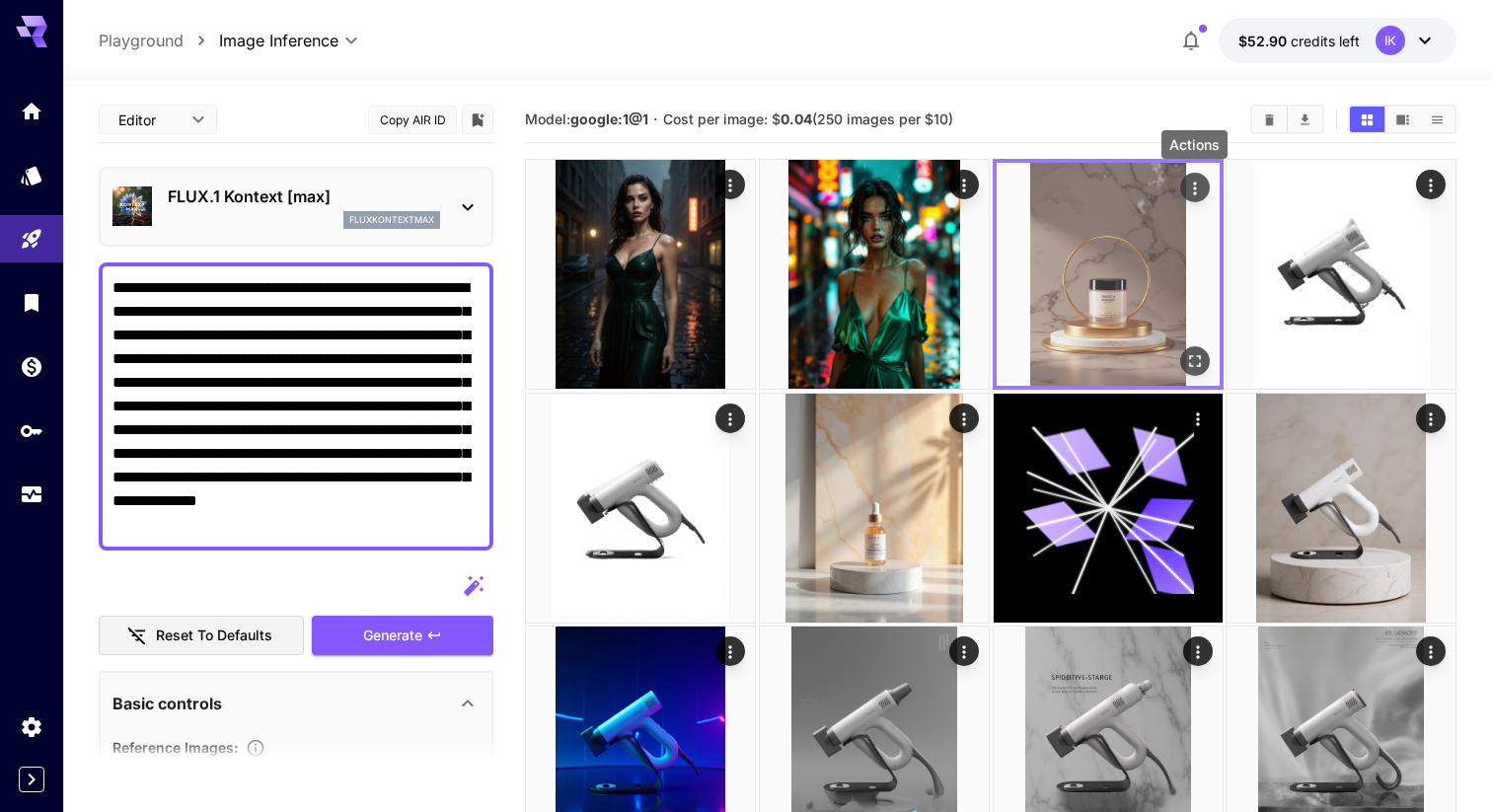click 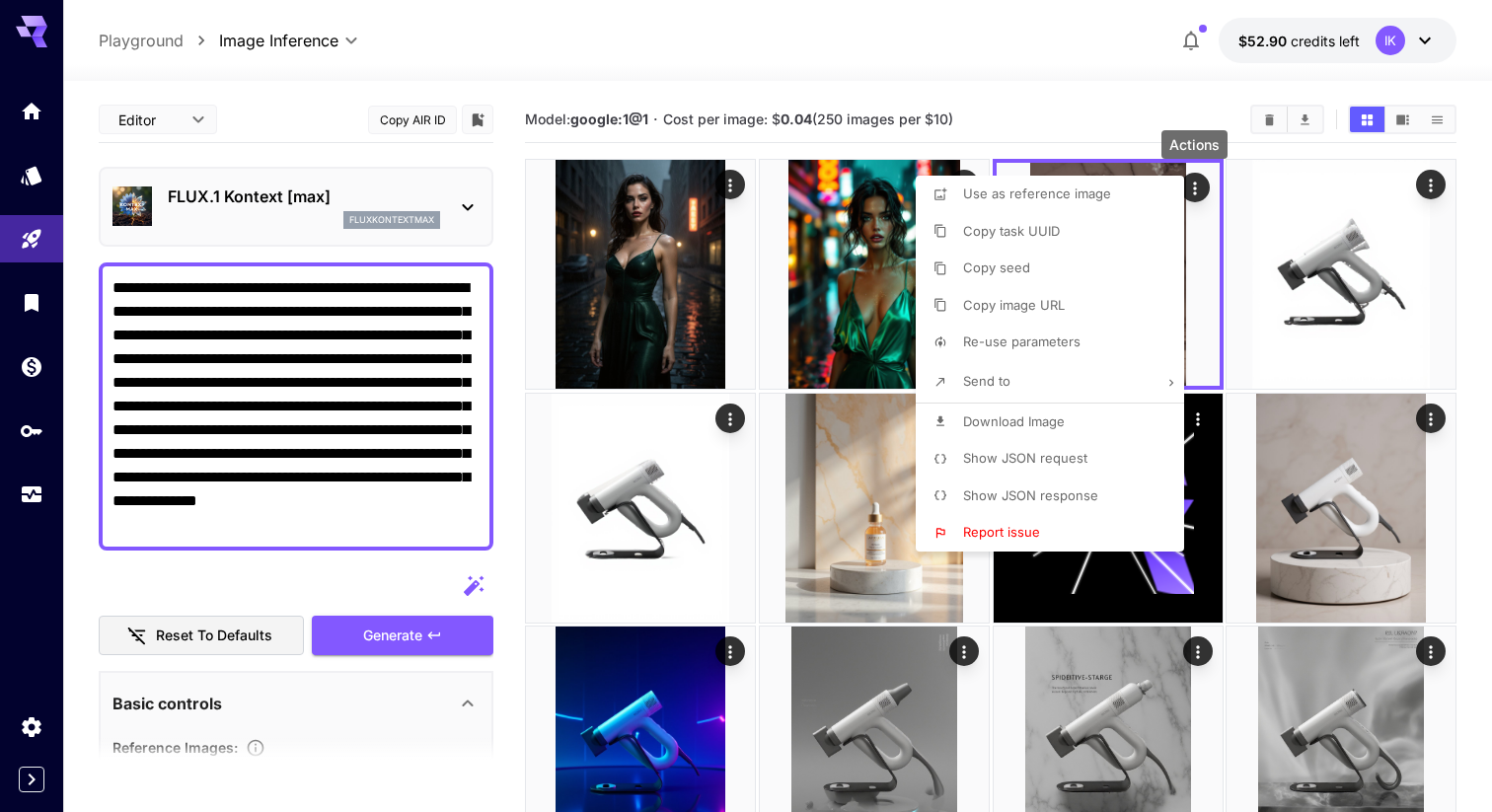 drag, startPoint x: 1007, startPoint y: 420, endPoint x: 1052, endPoint y: 467, distance: 65.06919 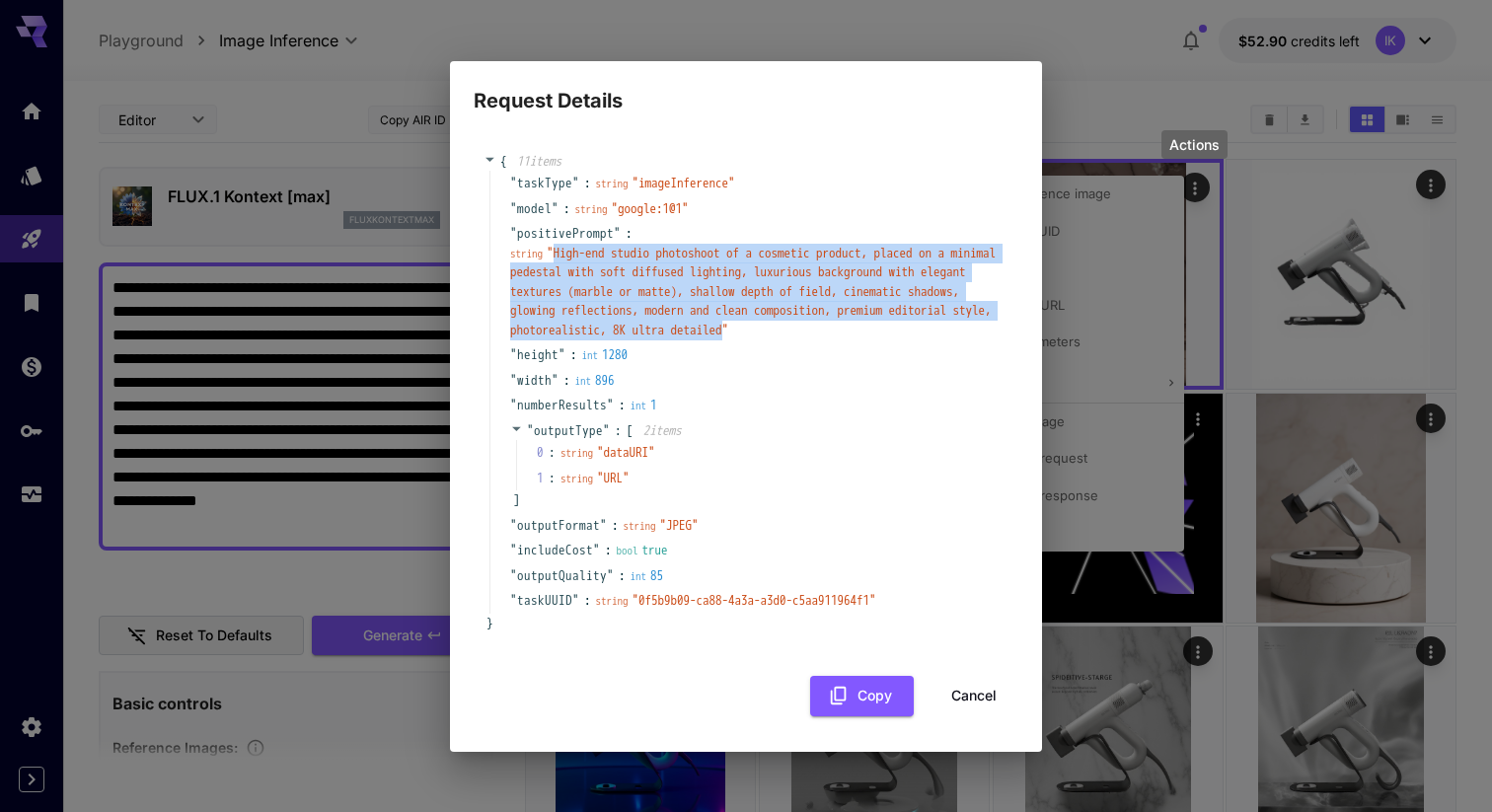 drag, startPoint x: 639, startPoint y: 334, endPoint x: 560, endPoint y: 243, distance: 120.50726 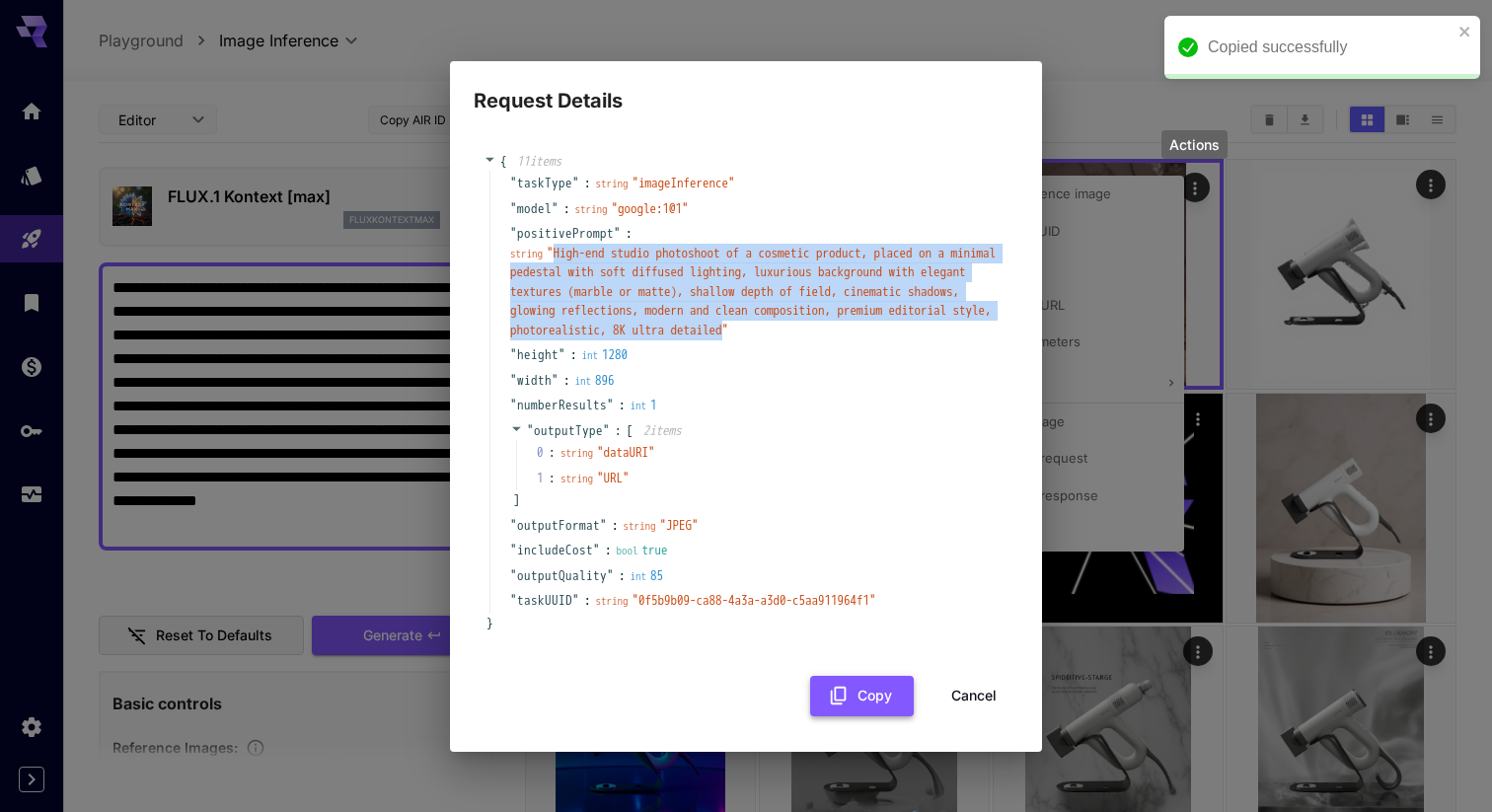 click on "Copy" at bounding box center (861, 696) 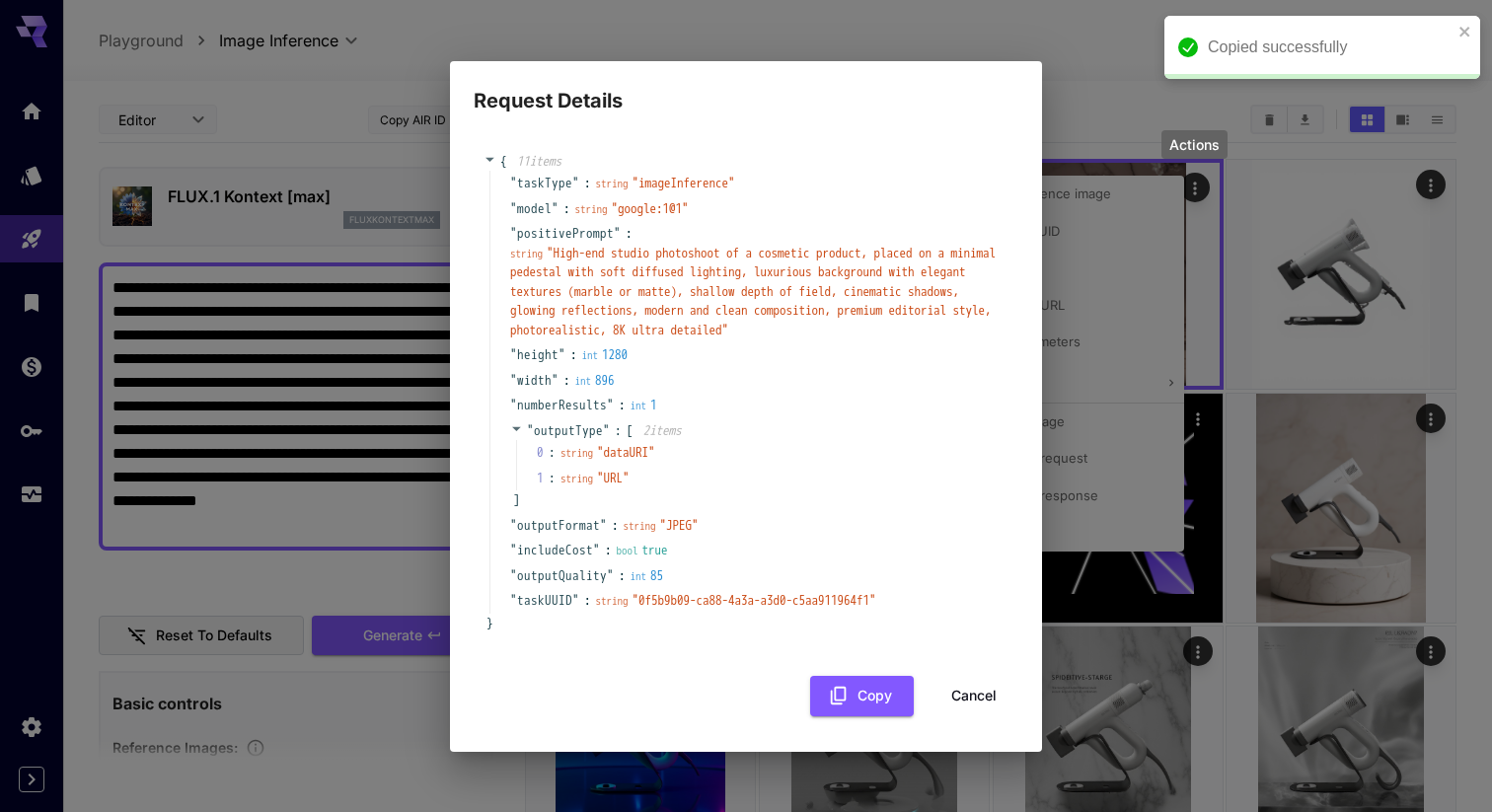 click on "Request Details { 11  item s " taskType " : string " imageInference " " model " : string " google:1@1 " " positivePrompt " : string " High-end studio photoshoot of a cosmetic product, placed on a minimal pedestal with soft diffused lighting, luxurious background with elegant textures (marble or matte), shallow depth of field, cinematic shadows, glowing reflections, modern and clean composition, premium editorial style, photorealistic, 8K ultra detailed " " height " : int 1280 " width " : int 896 " numberResults " : int 1 " outputType " : [ 2  item s 0 : string " dataURI " 1 : string " URL " ] " outputFormat " : string " JPEG " " includeCost " : bool true " outputQuality " : int 85 " taskUUID " : string " 0f5b9b09-ca88-4a3a-a3d0-c5aa911964f1 " } Copy Cancel" at bounding box center [746, 406] 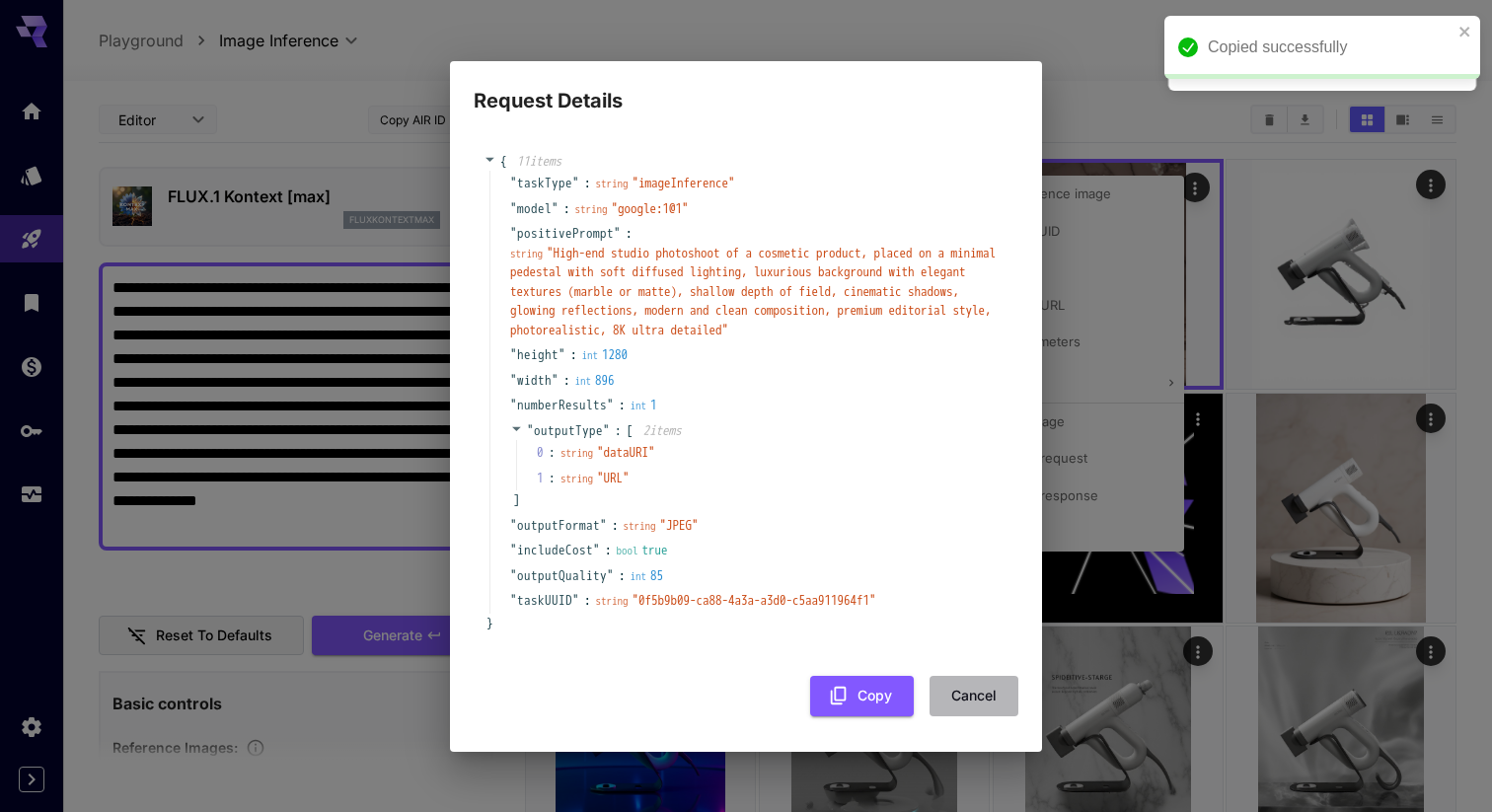 click on "Cancel" at bounding box center [974, 696] 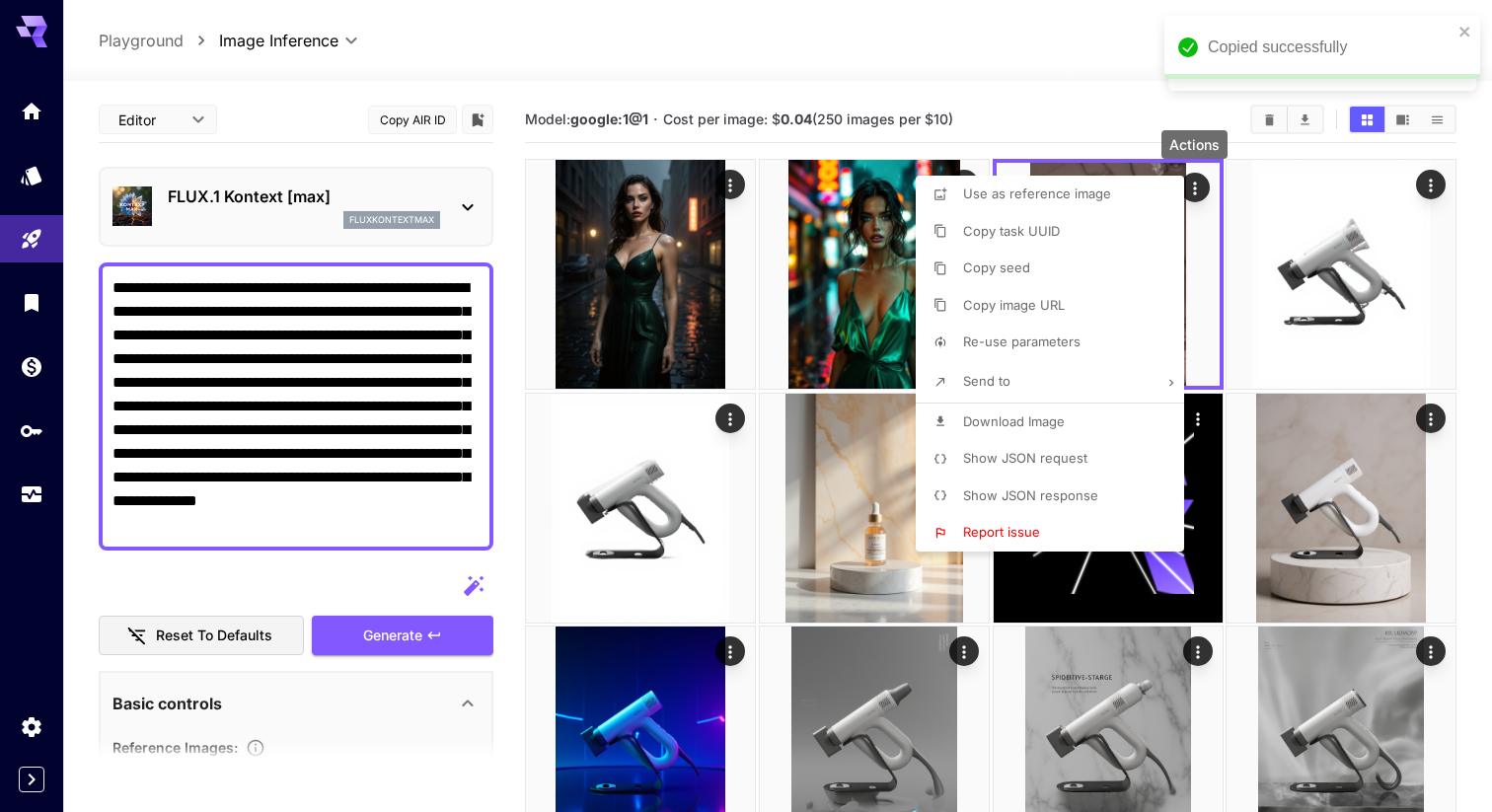 click at bounding box center (746, 406) 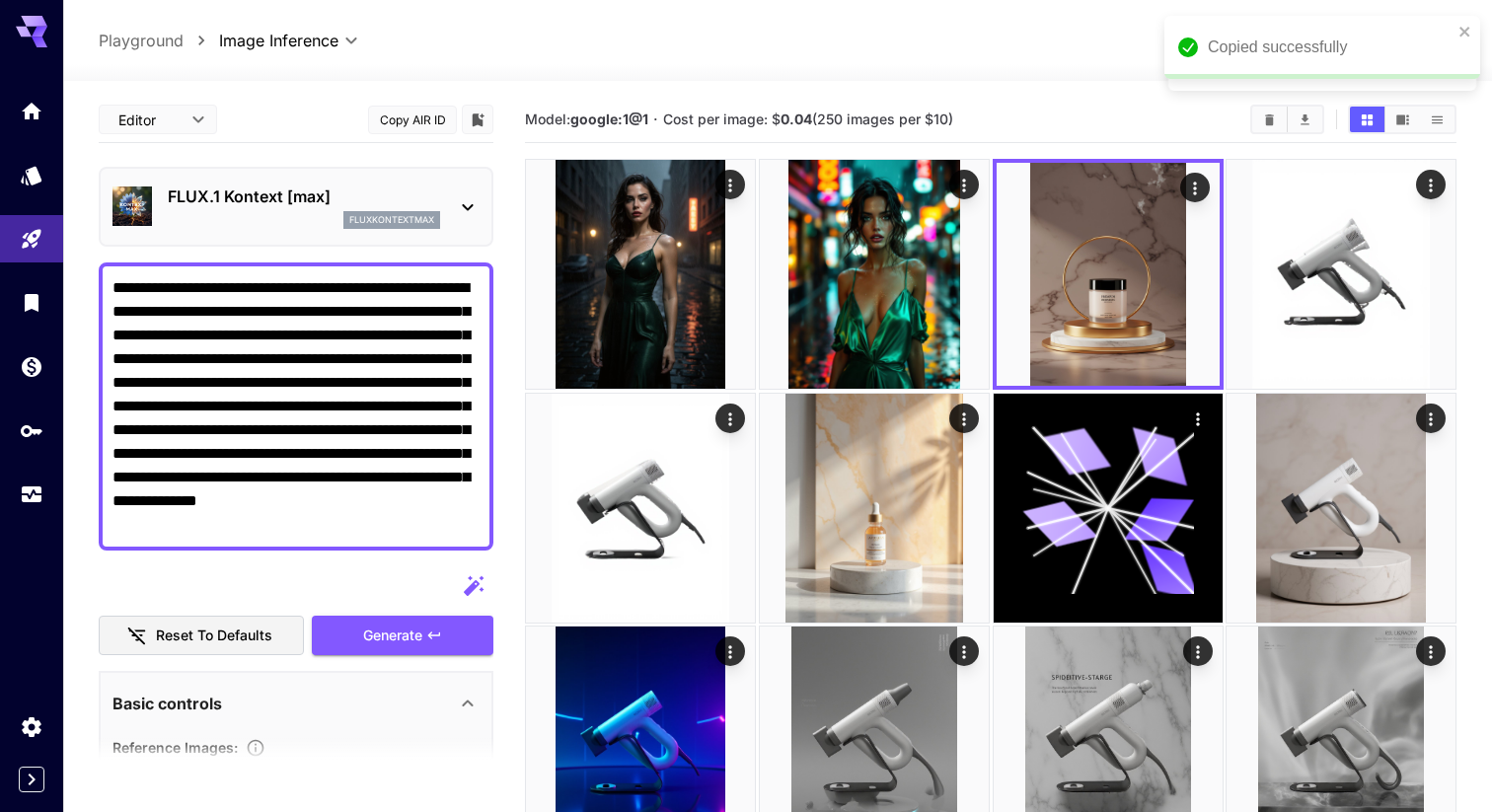 click on "**********" at bounding box center (296, 406) 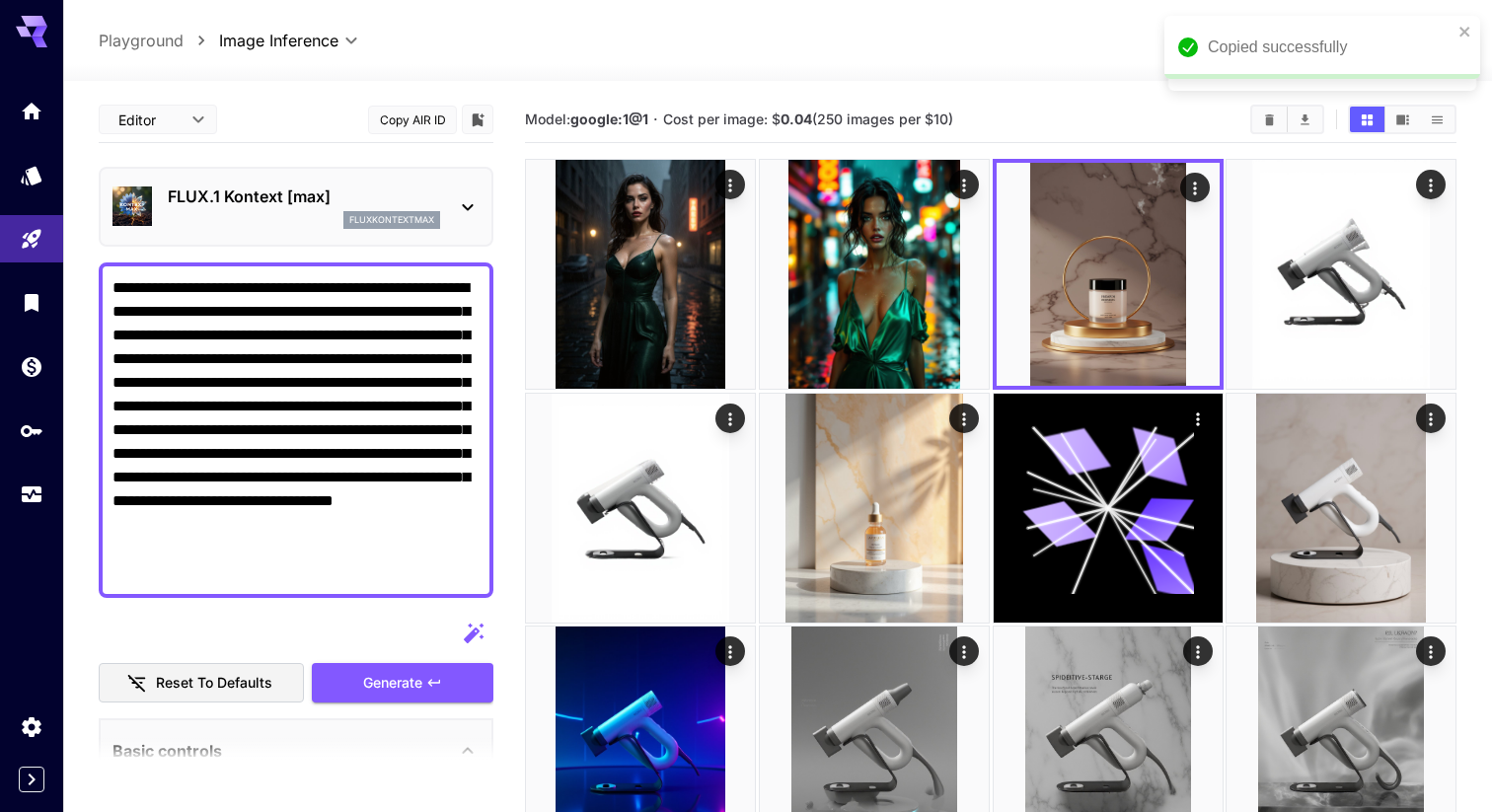 click on "**********" at bounding box center [296, 430] 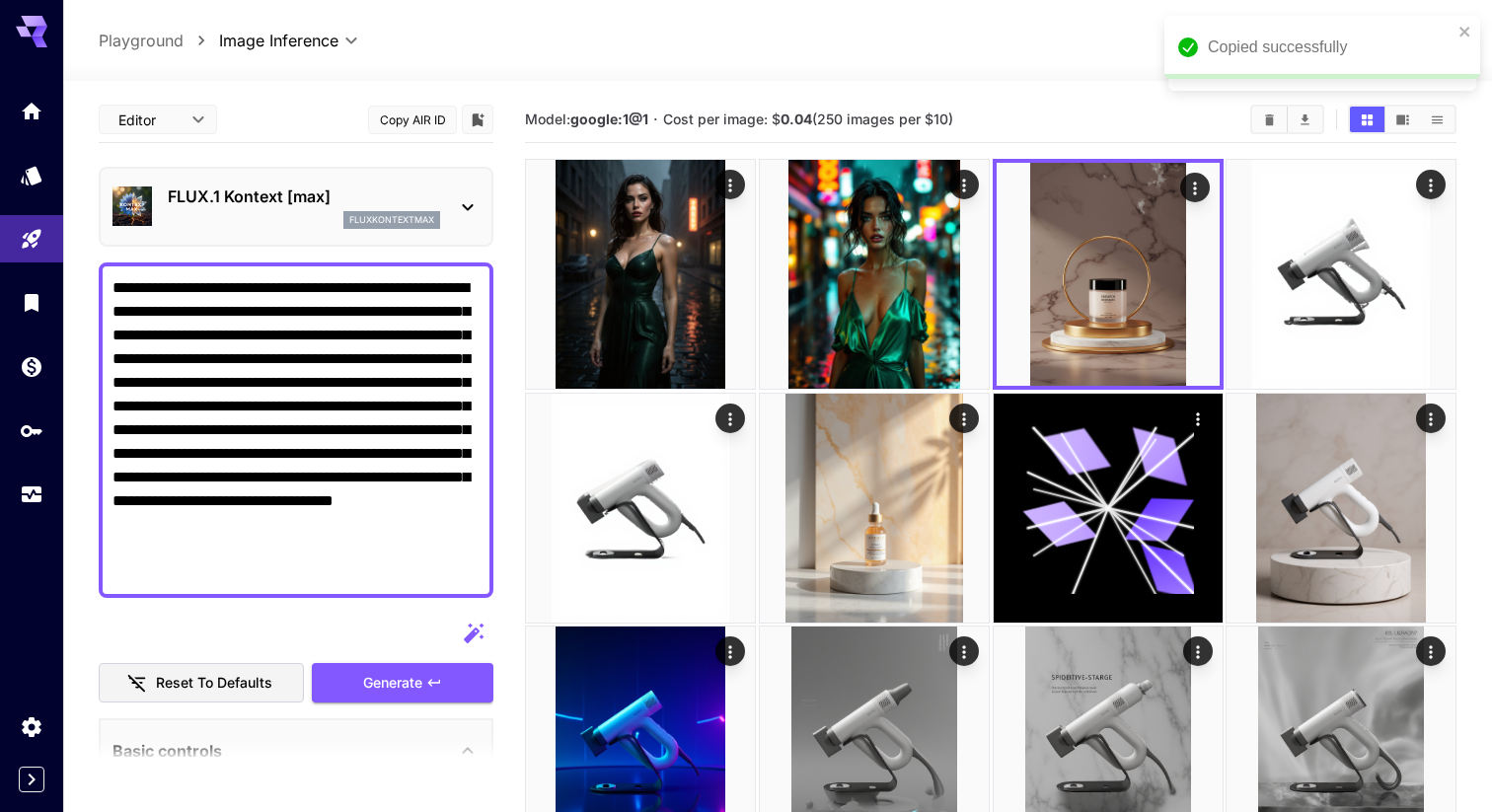 drag, startPoint x: 334, startPoint y: 574, endPoint x: 109, endPoint y: 479, distance: 244.23349 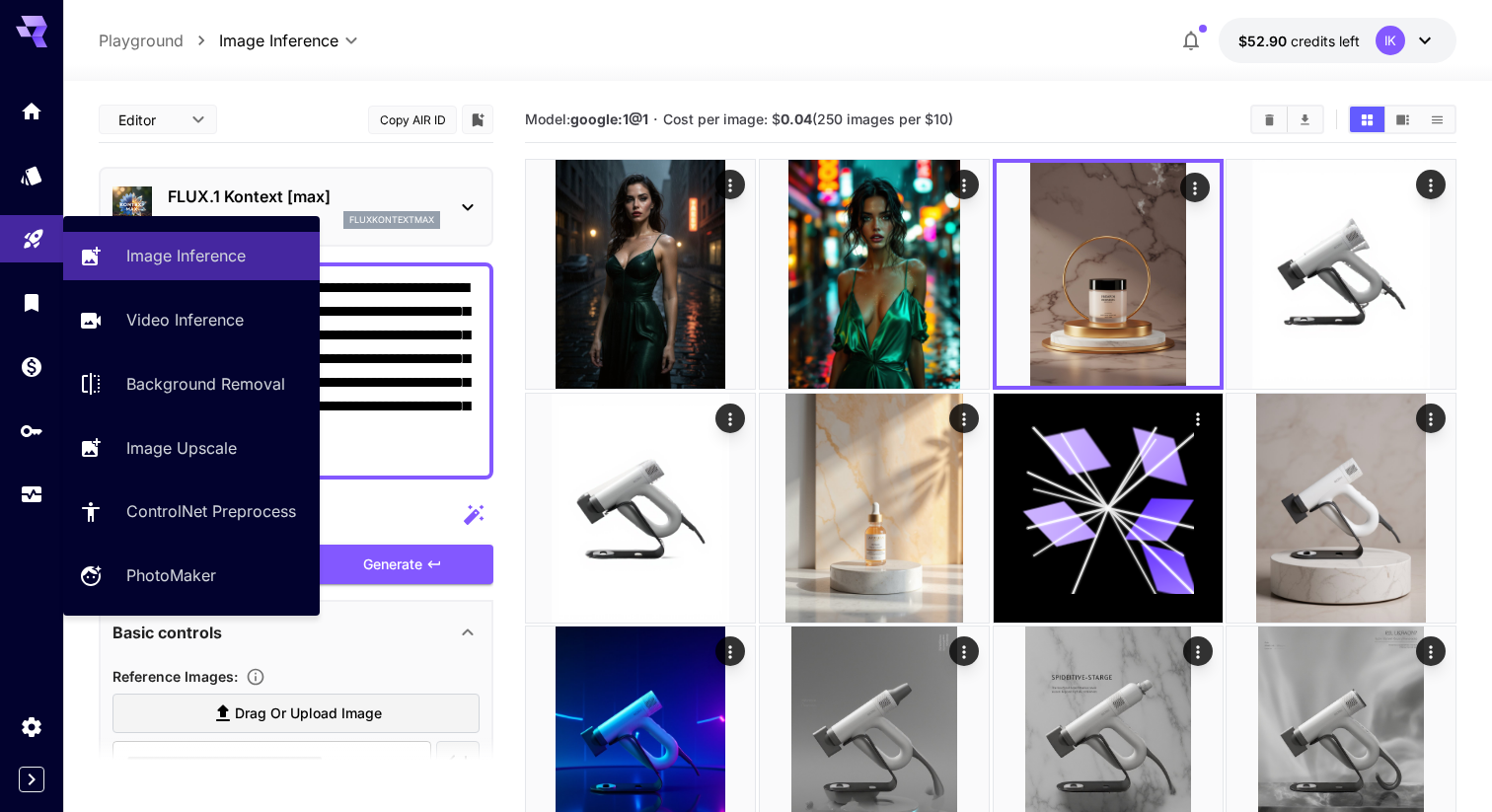 drag, startPoint x: 478, startPoint y: 289, endPoint x: 2, endPoint y: 252, distance: 477.4359 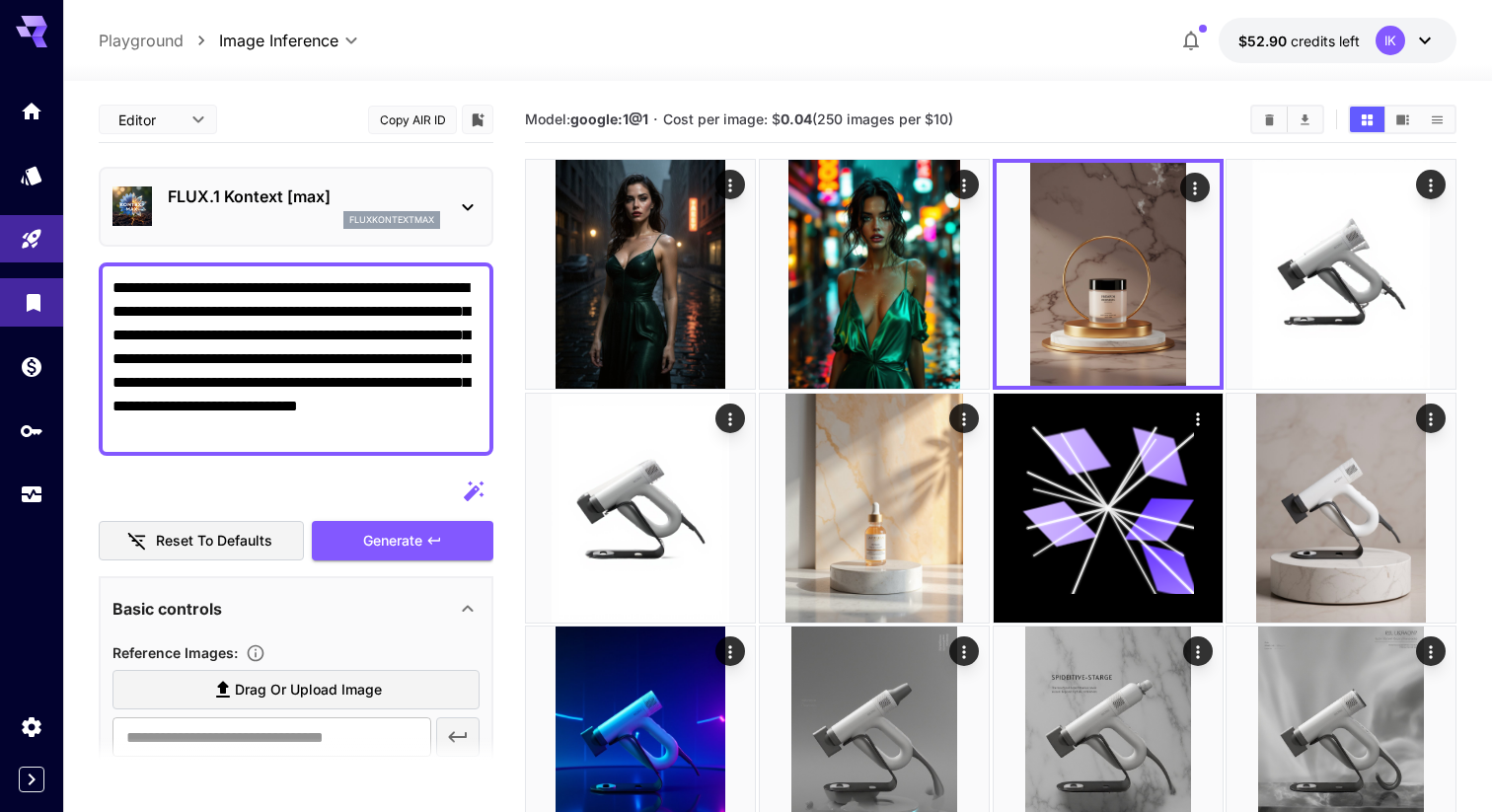 drag, startPoint x: 239, startPoint y: 285, endPoint x: 45, endPoint y: 284, distance: 194.00258 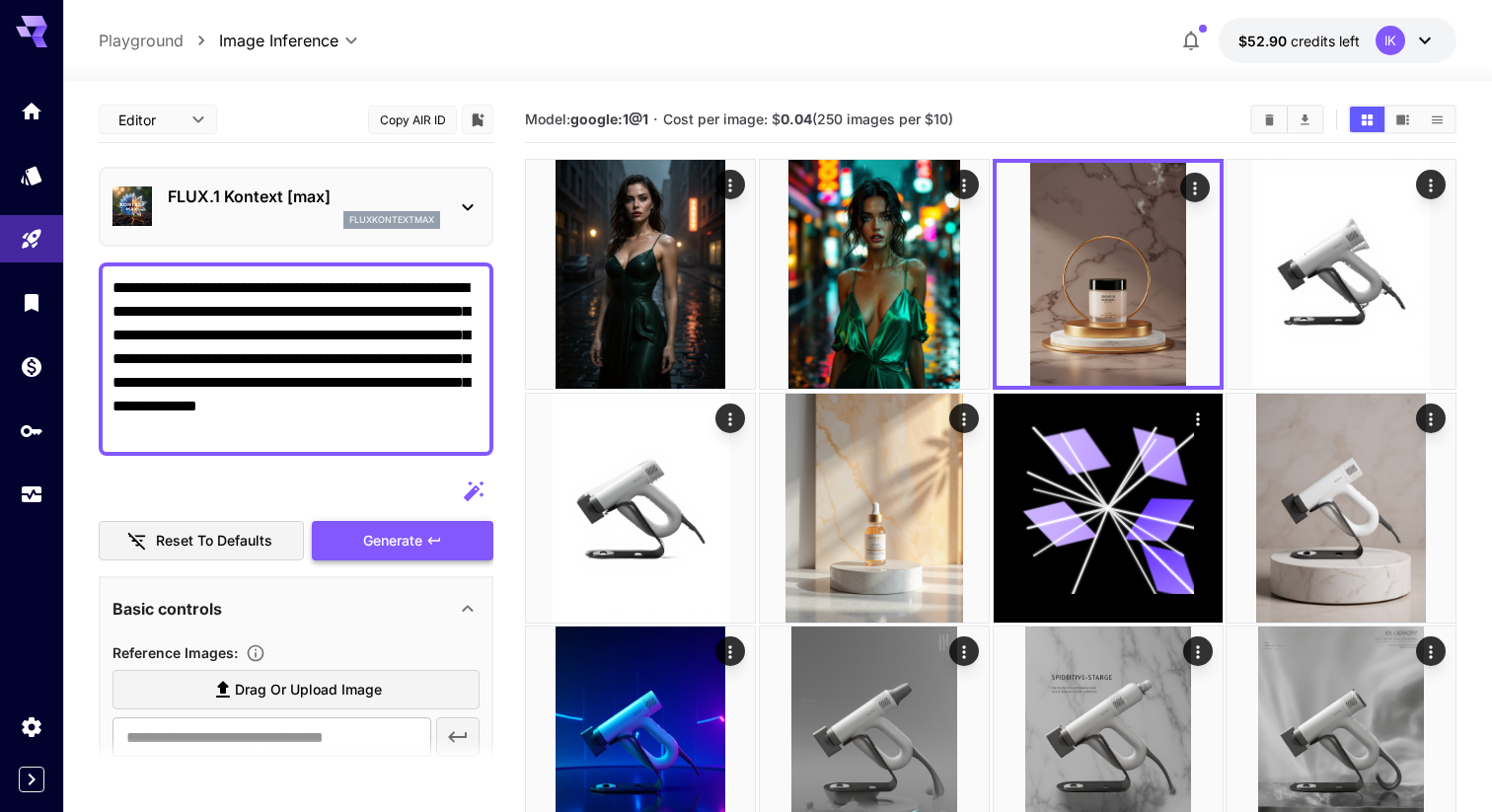 type on "**********" 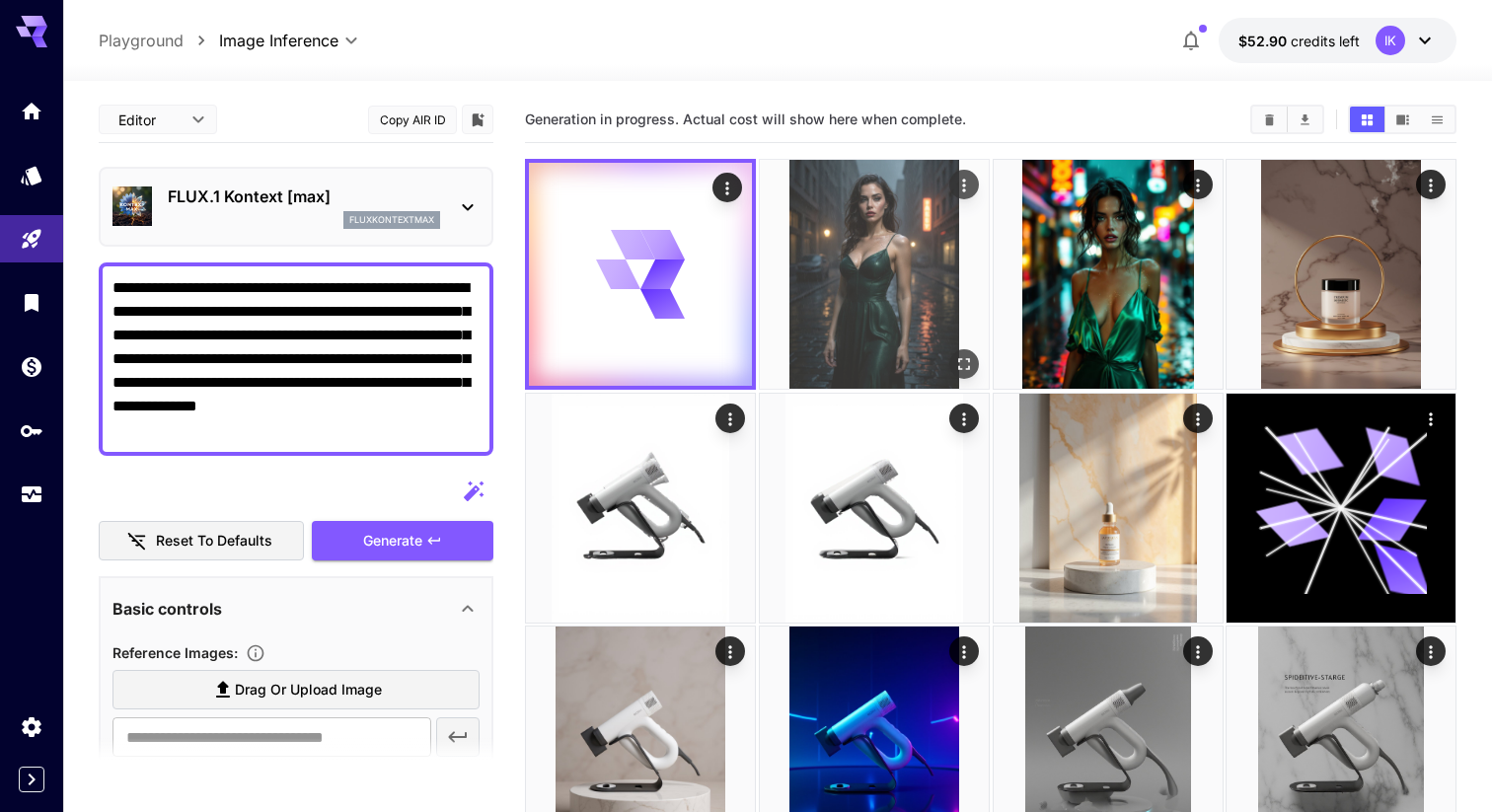 click at bounding box center [874, 274] 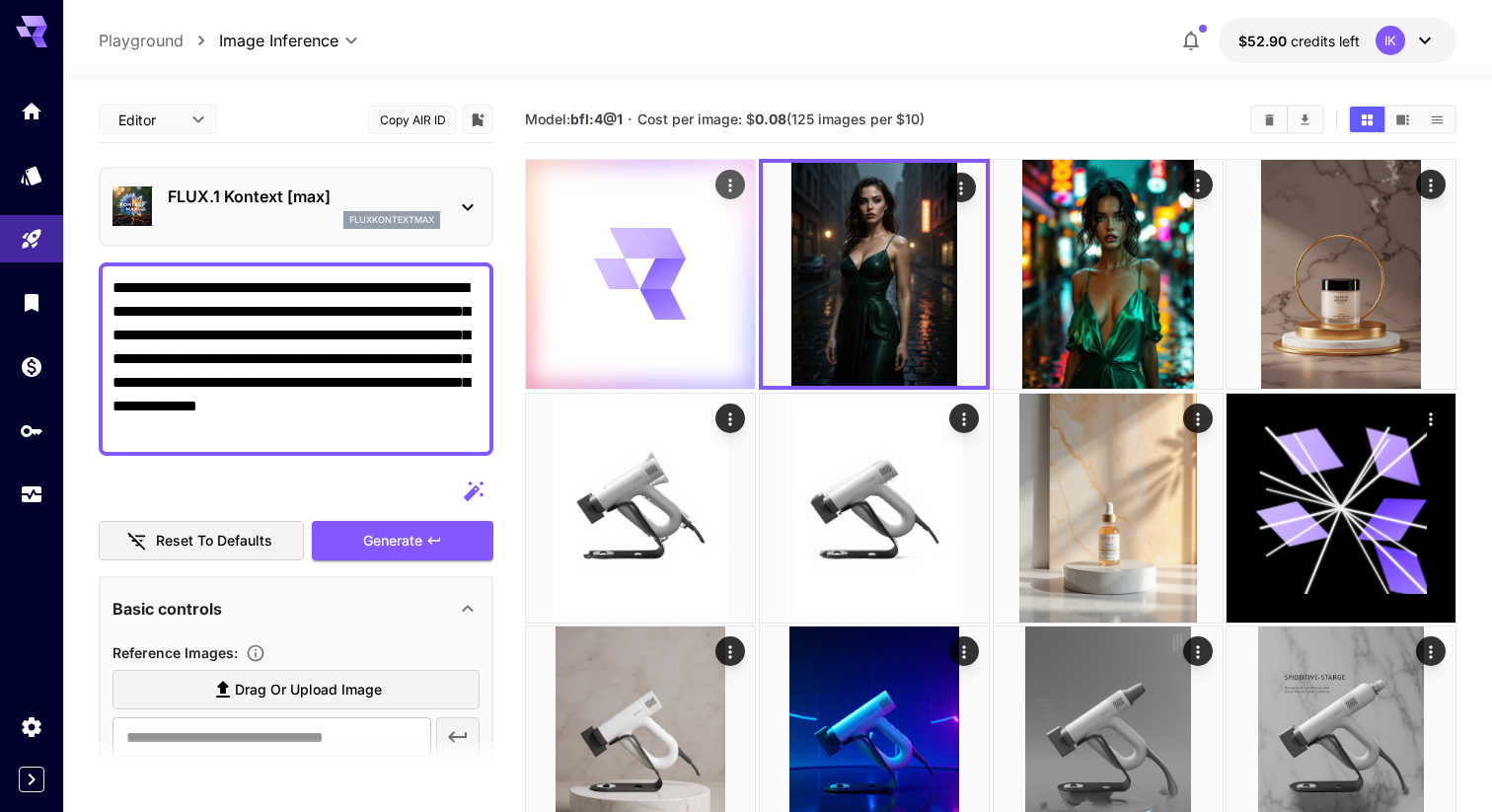 click at bounding box center [640, 274] 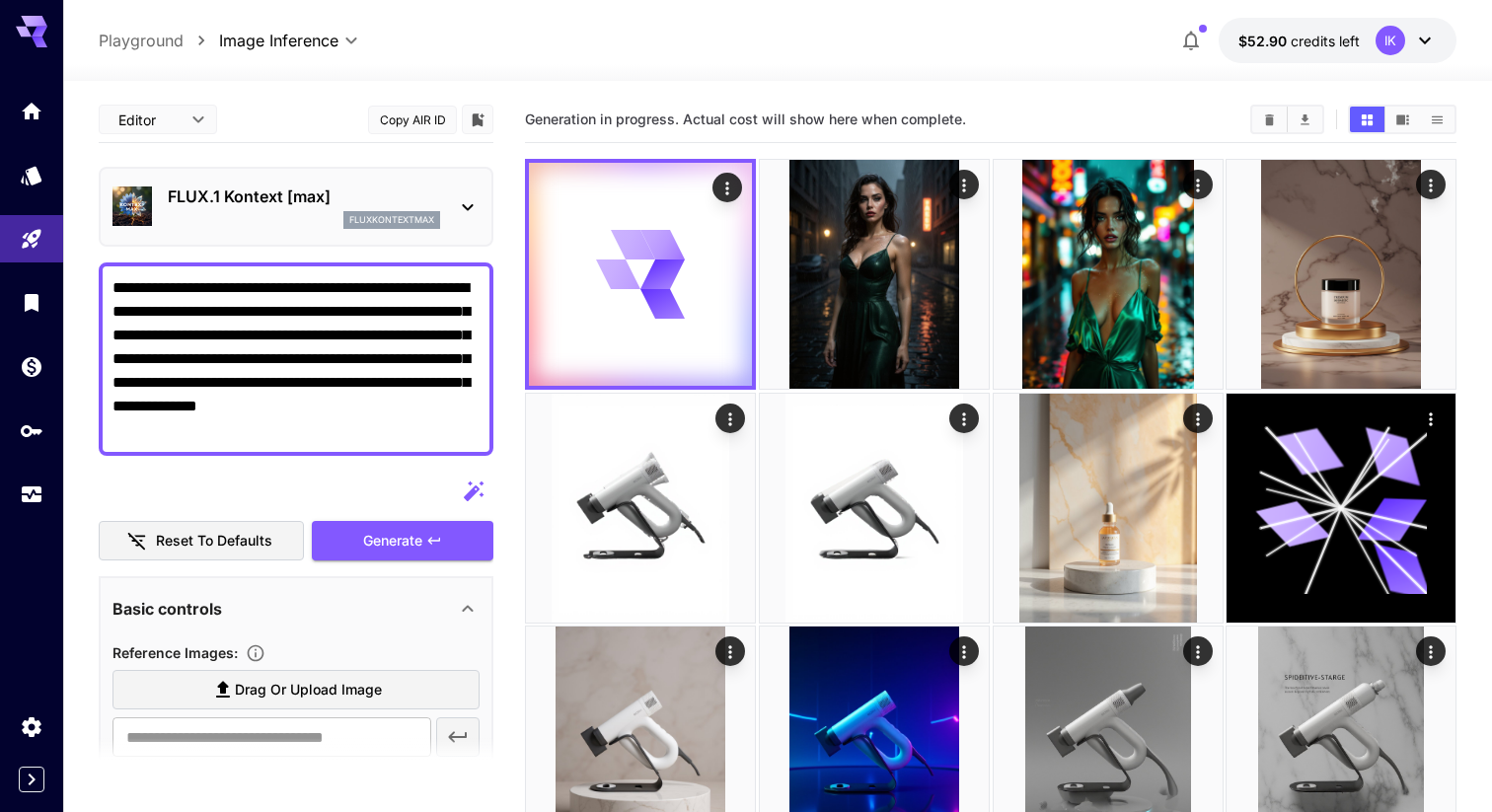 click 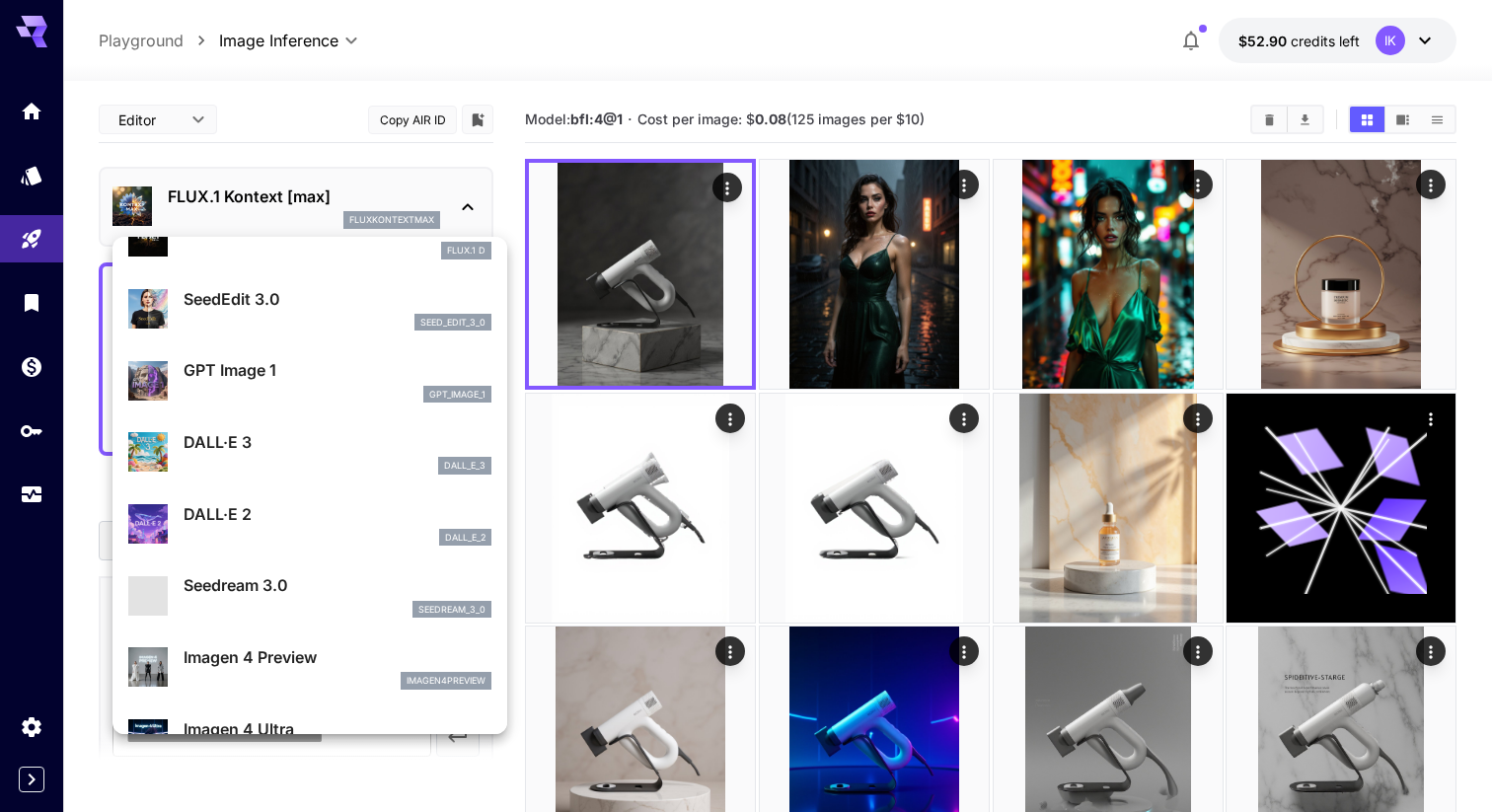 scroll, scrollTop: 187, scrollLeft: 0, axis: vertical 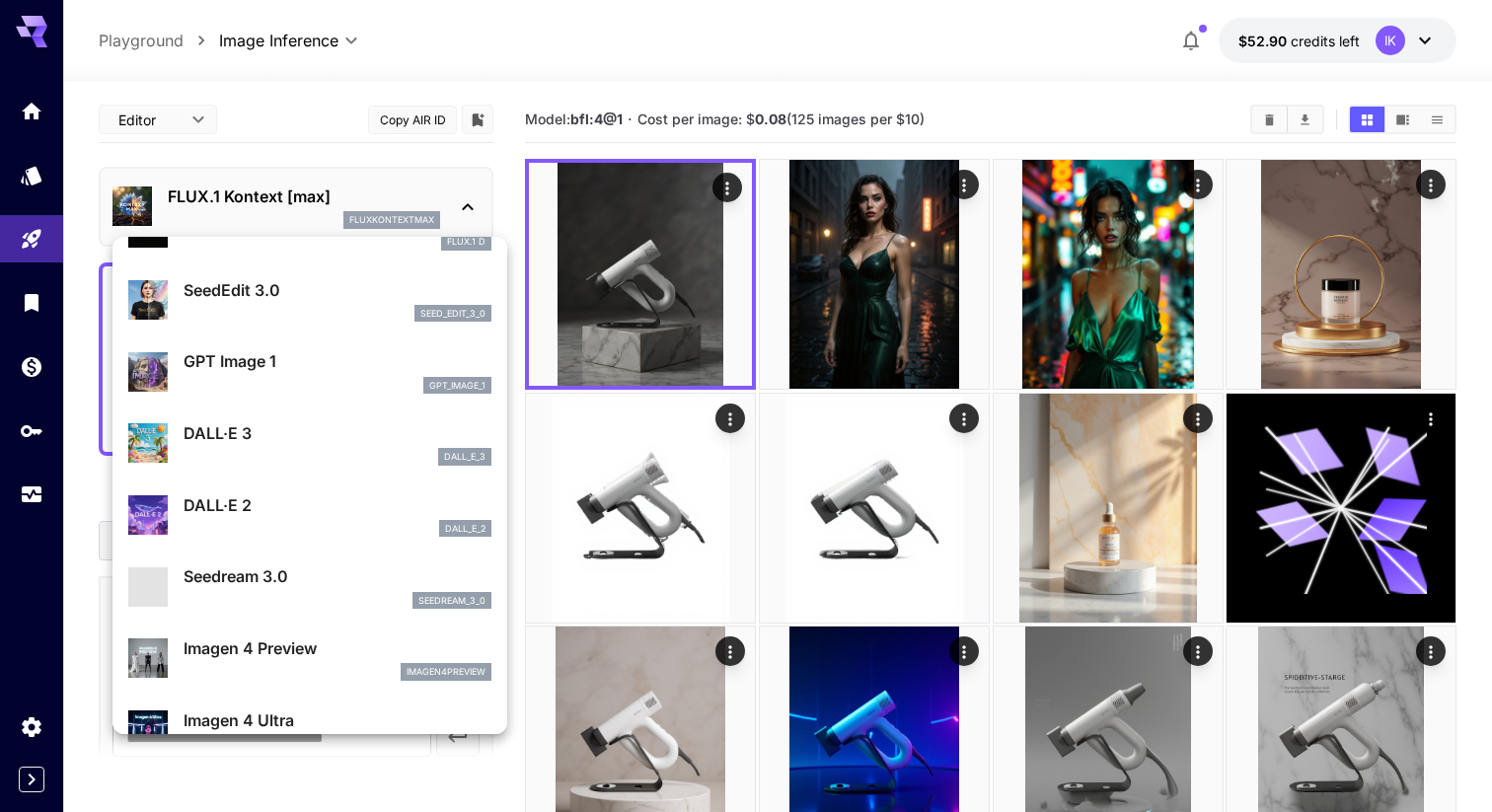click at bounding box center (746, 406) 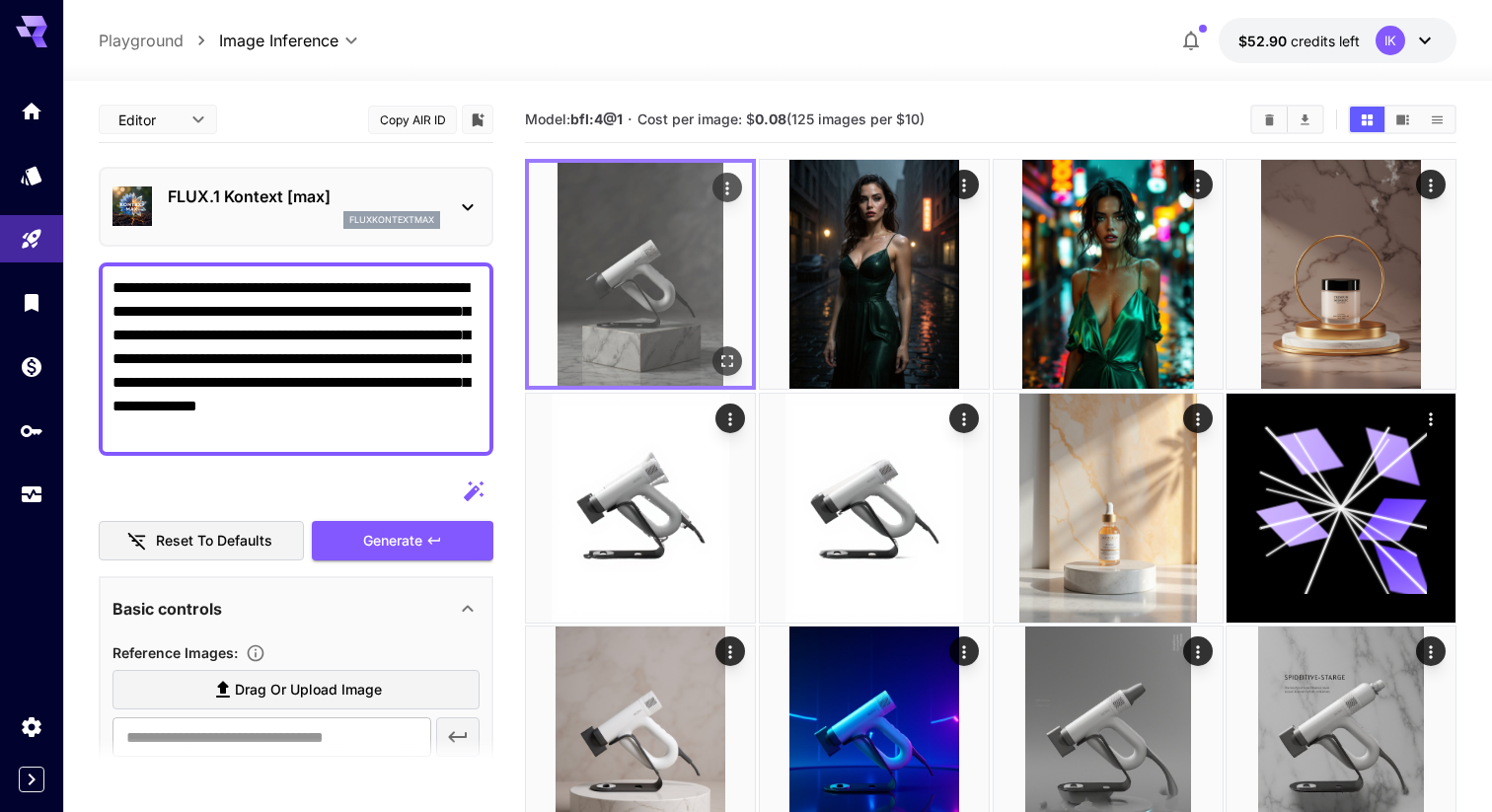 click at bounding box center [640, 274] 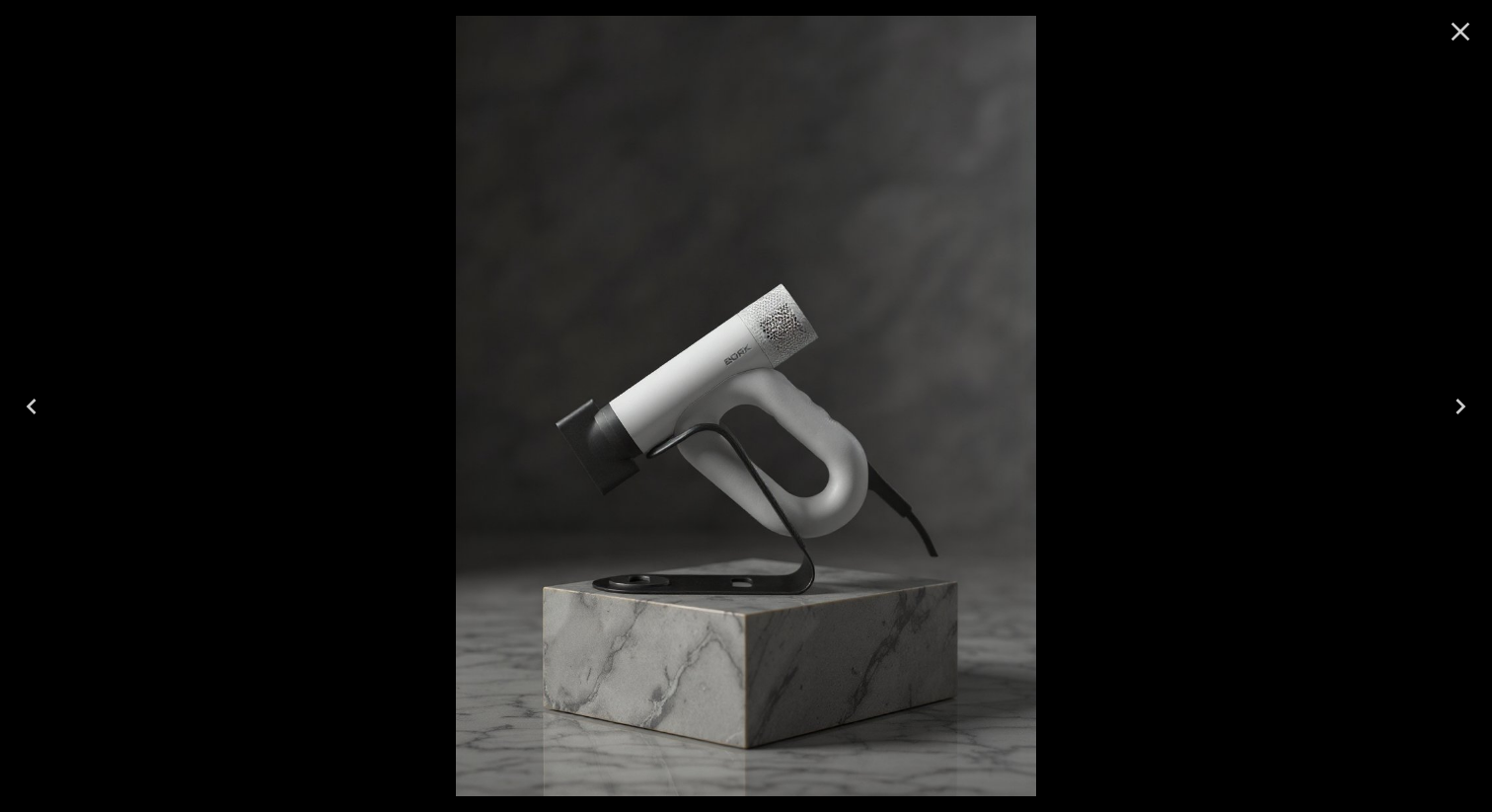 click 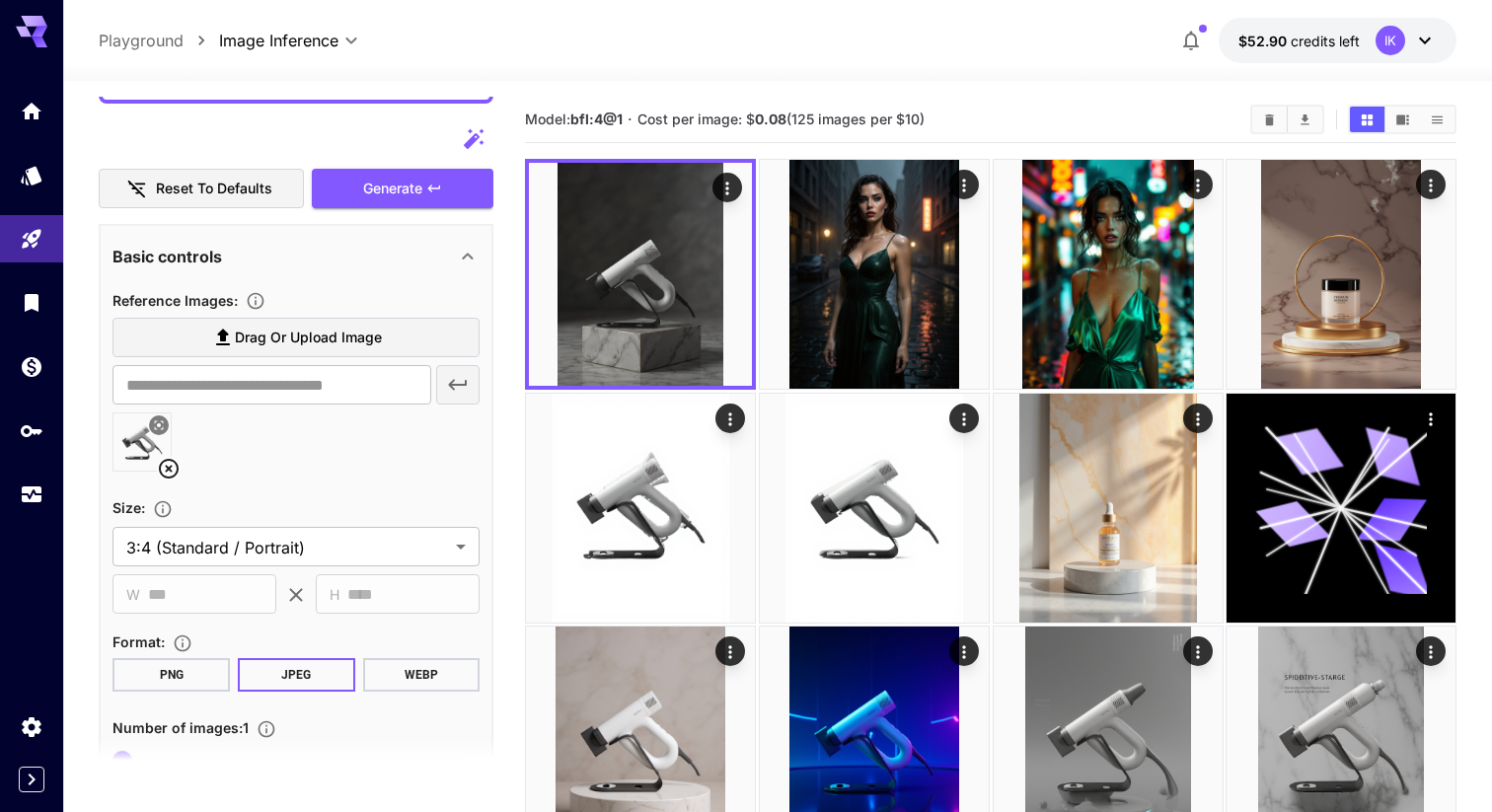 scroll, scrollTop: 524, scrollLeft: 0, axis: vertical 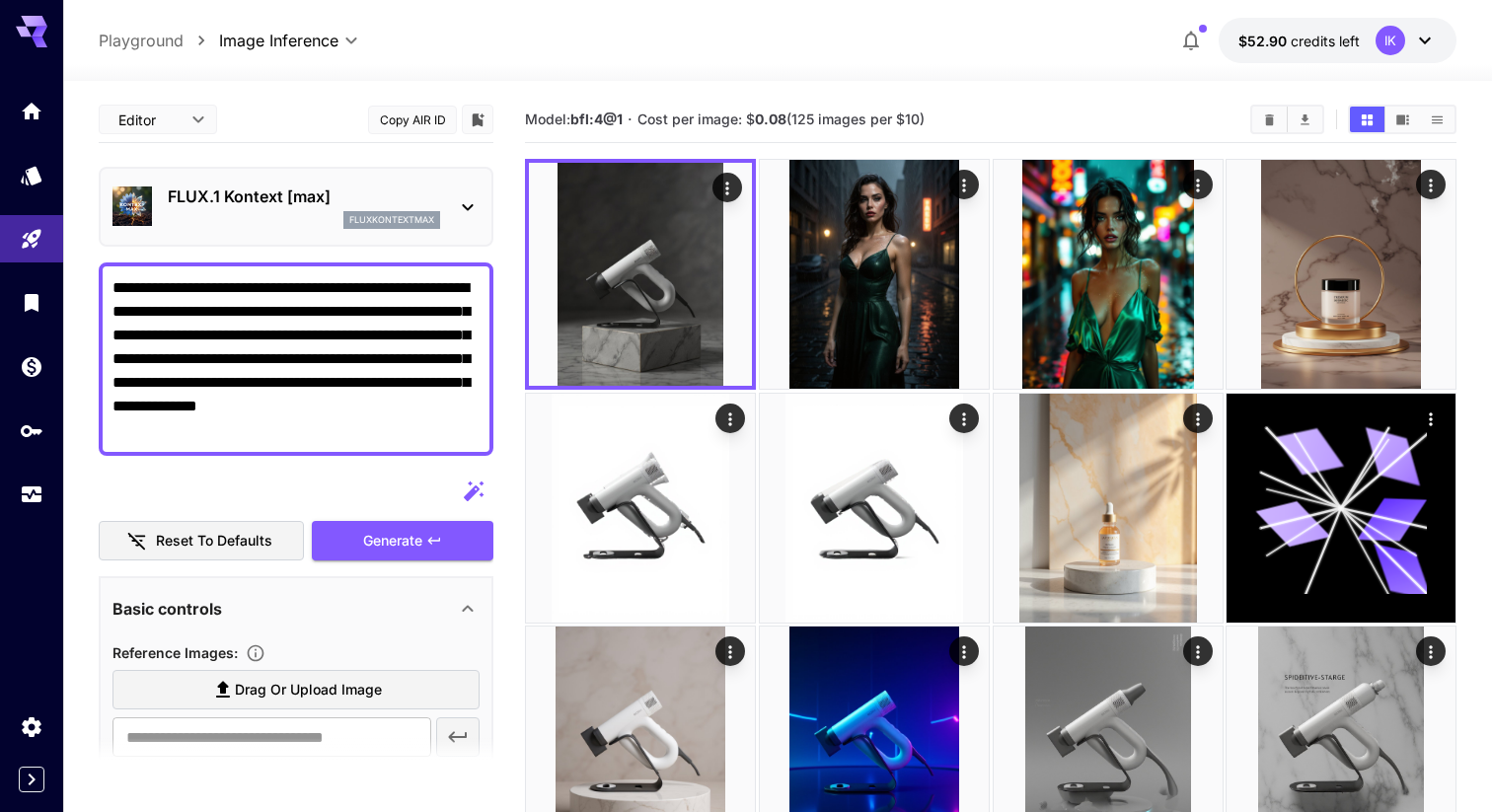 click on "FLUX.1 Kontext [max]" at bounding box center (304, 196) 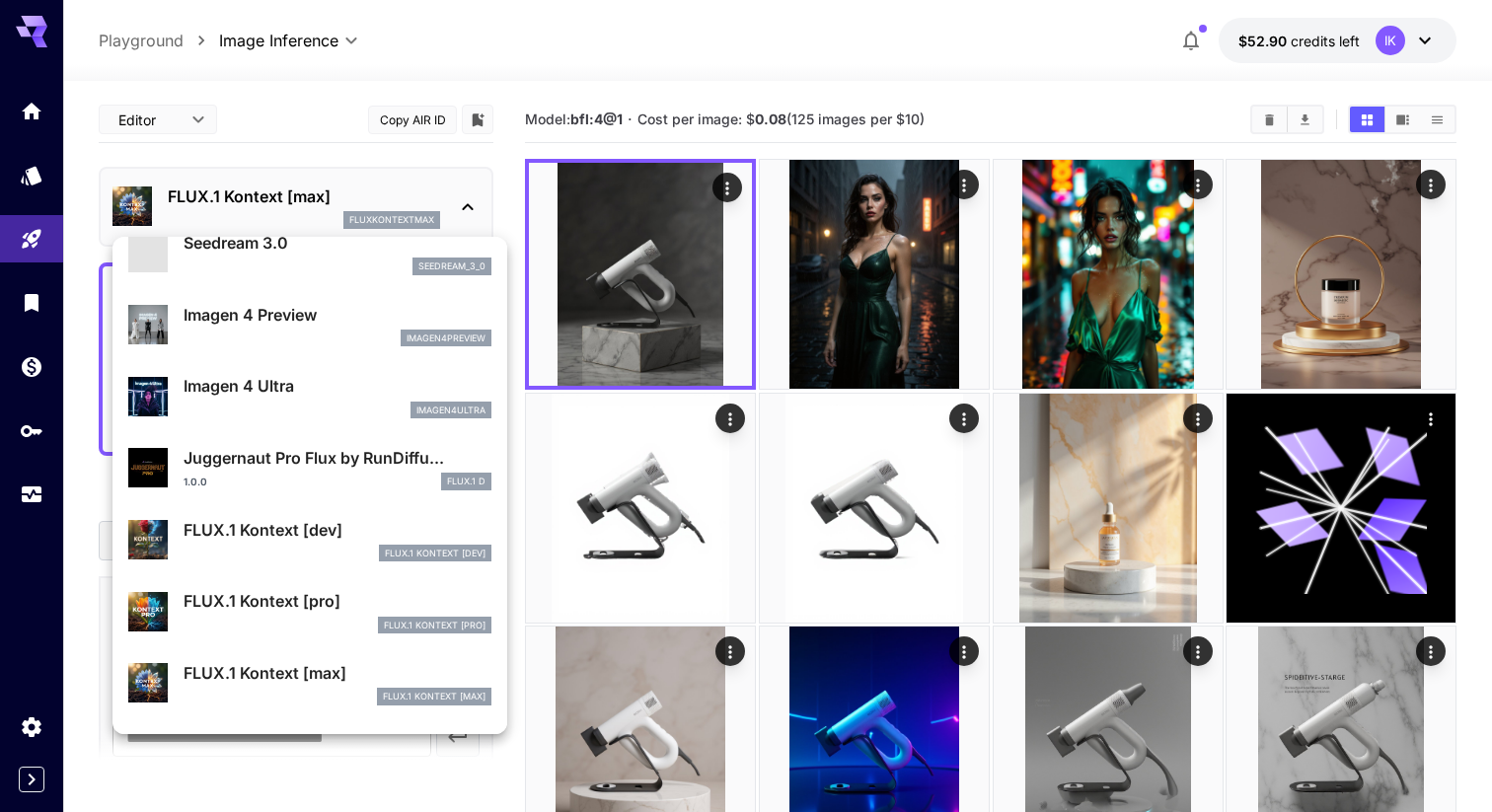 scroll, scrollTop: 525, scrollLeft: 0, axis: vertical 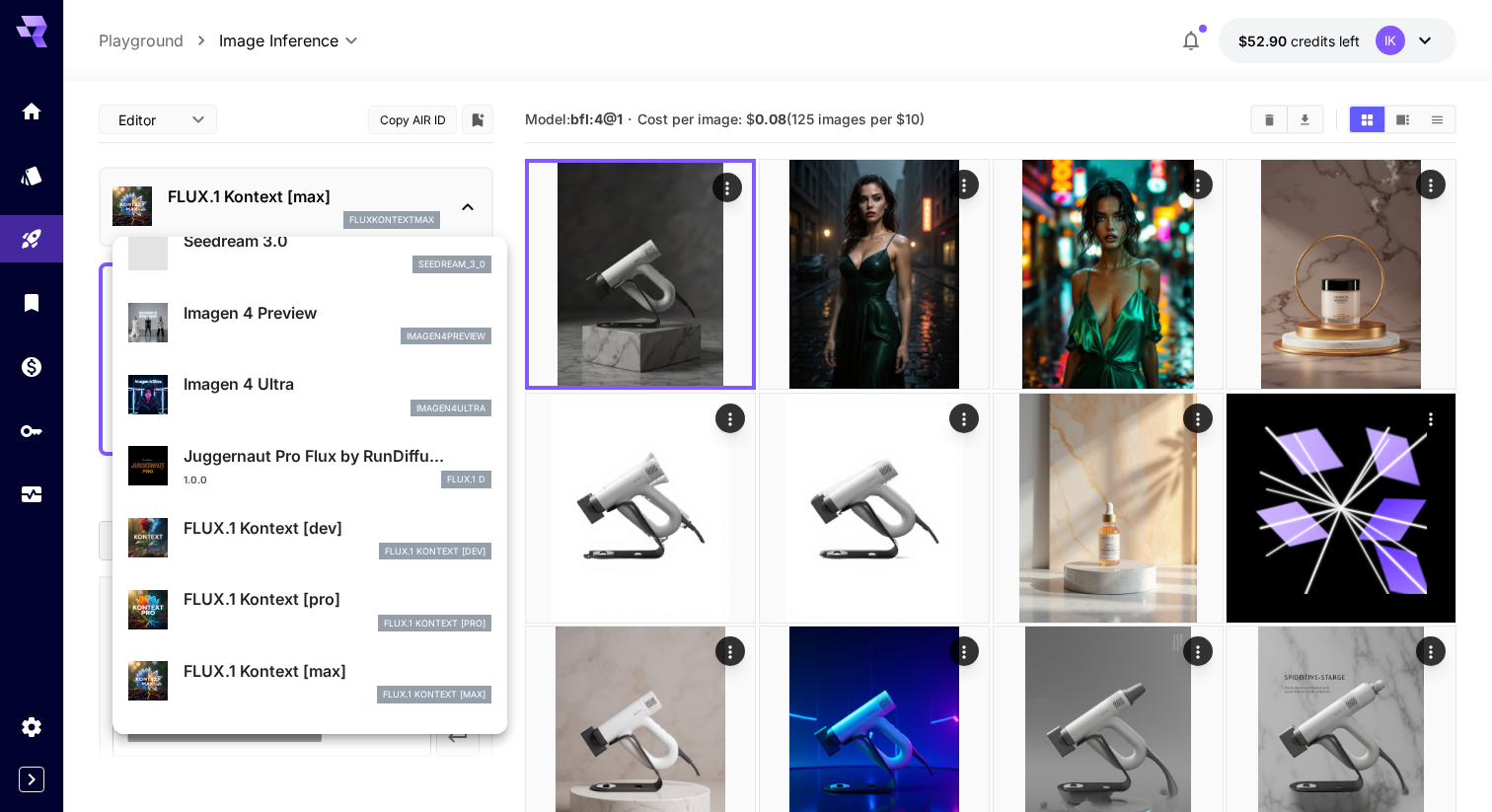 click on "FLUX.1 Kontext [pro] FlUX.1 Kontext [pro]" at bounding box center [337, 609] 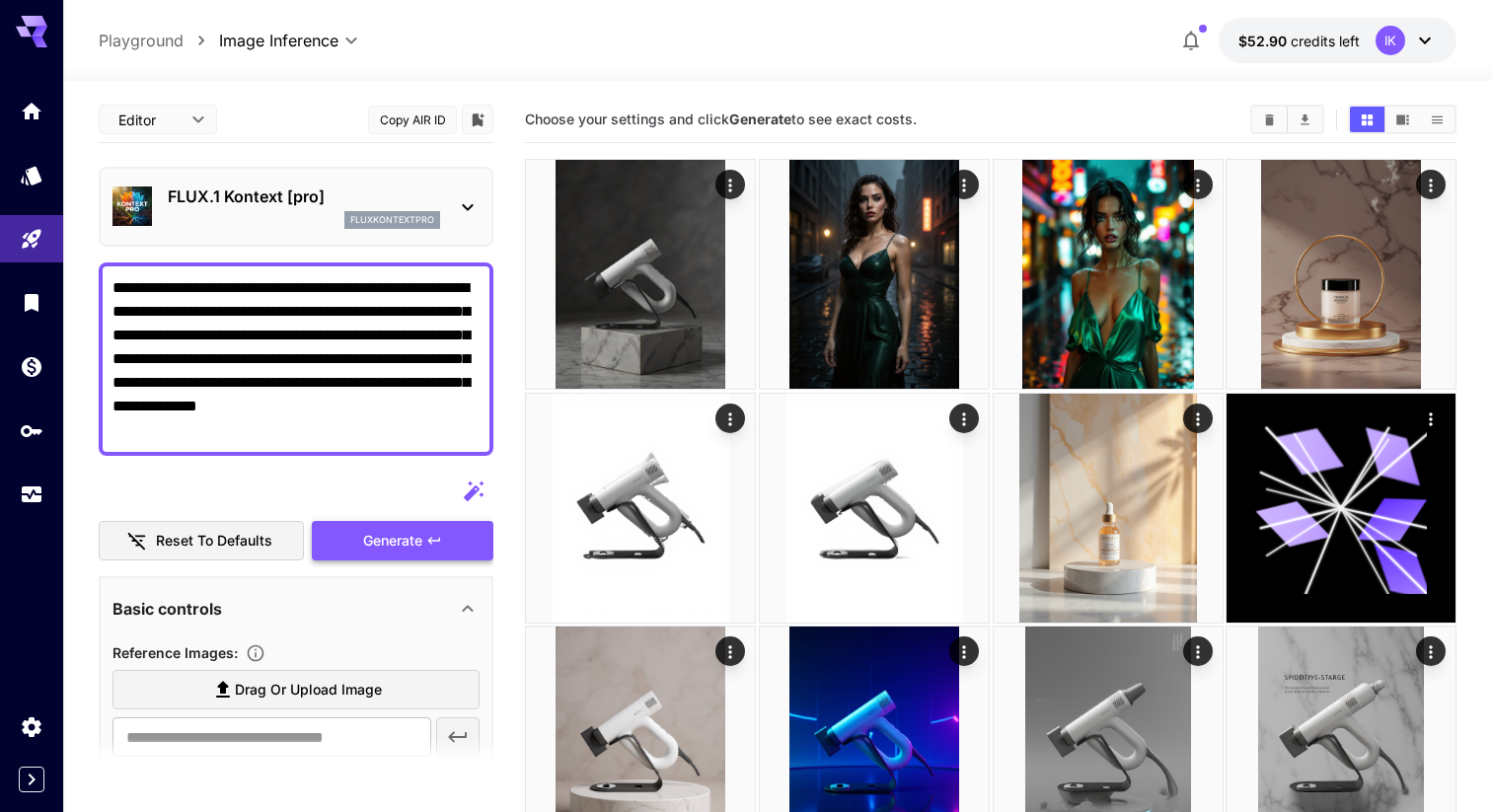 click on "Generate" at bounding box center [403, 541] 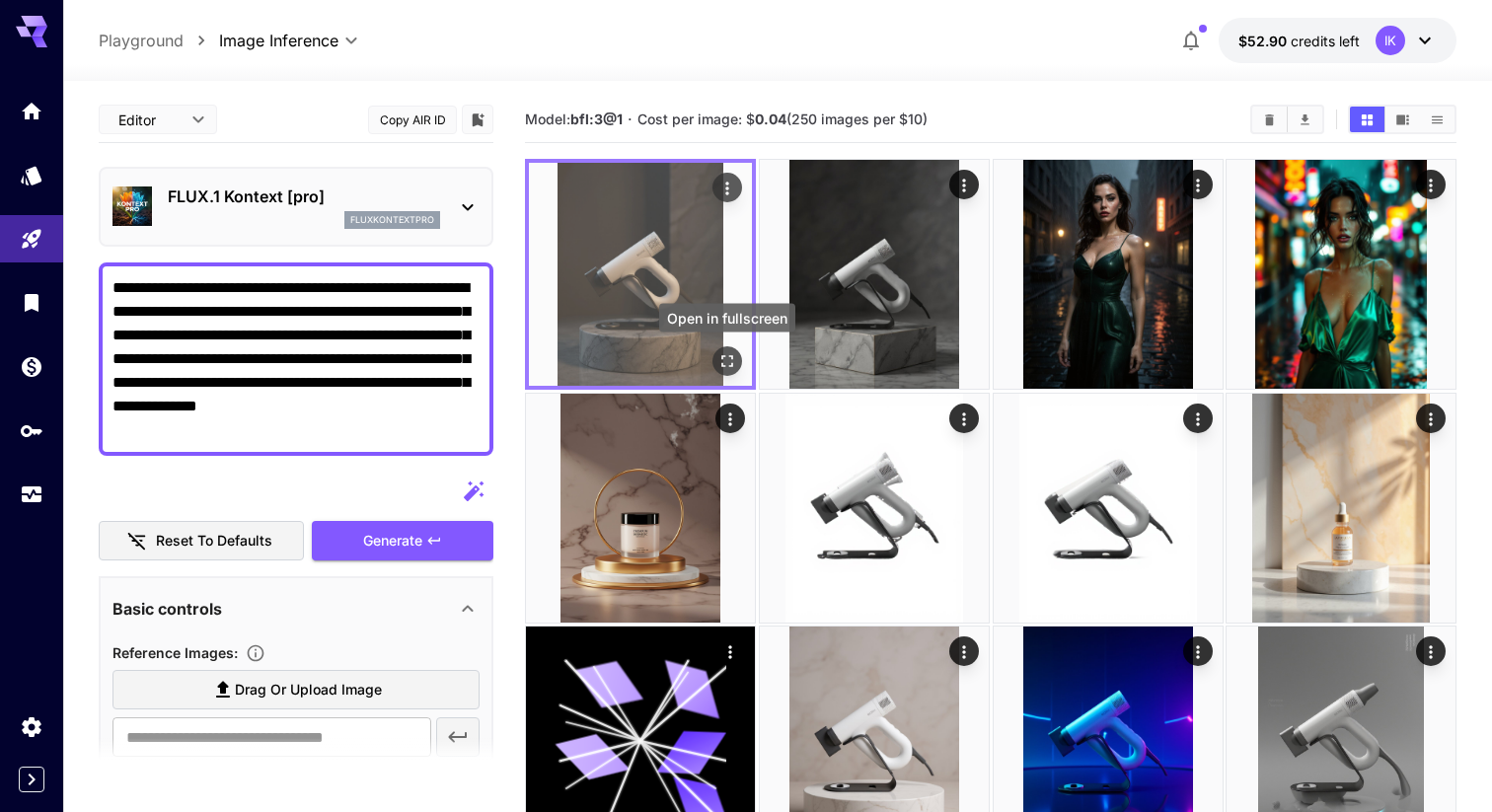 click 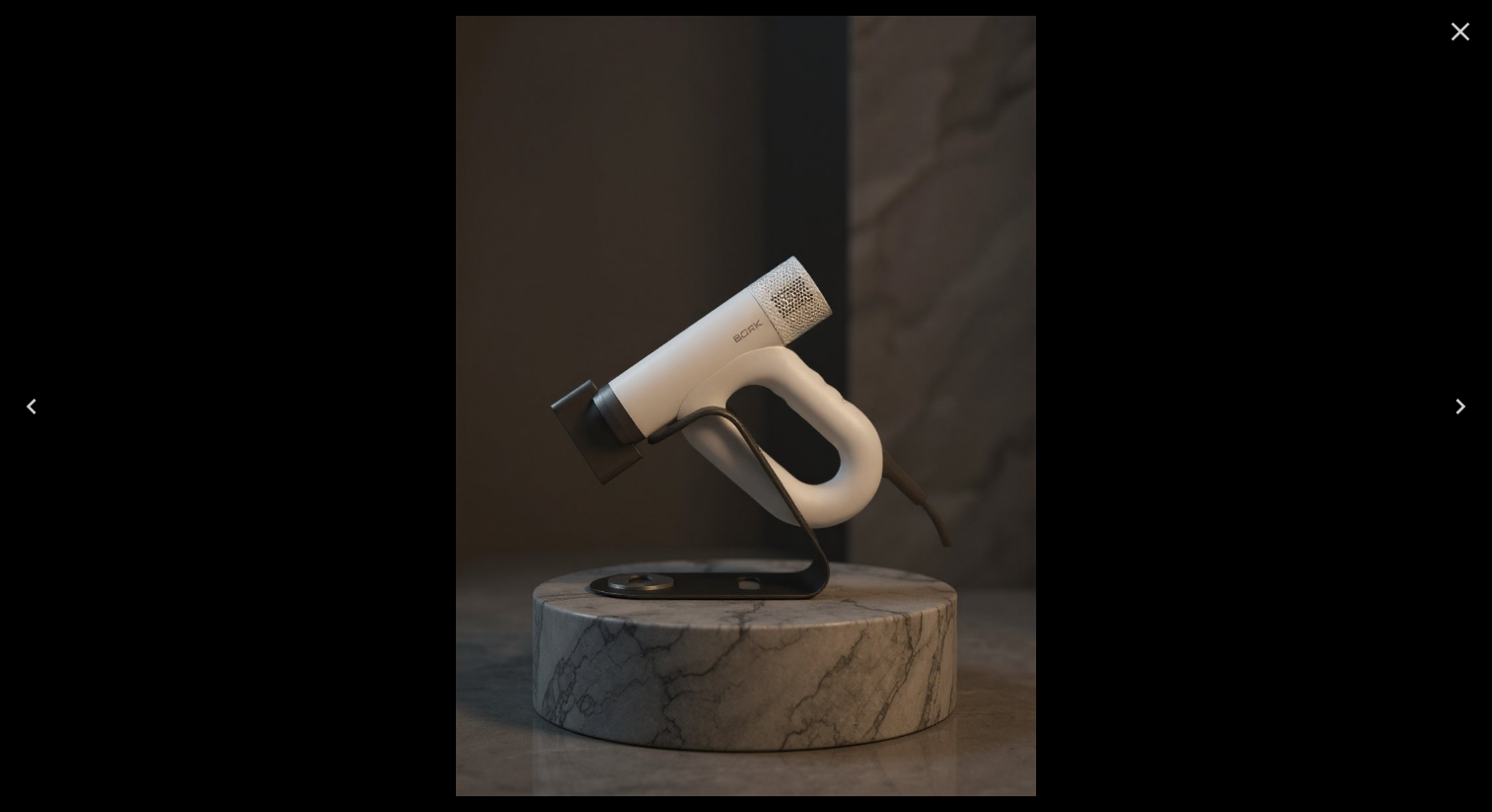 click 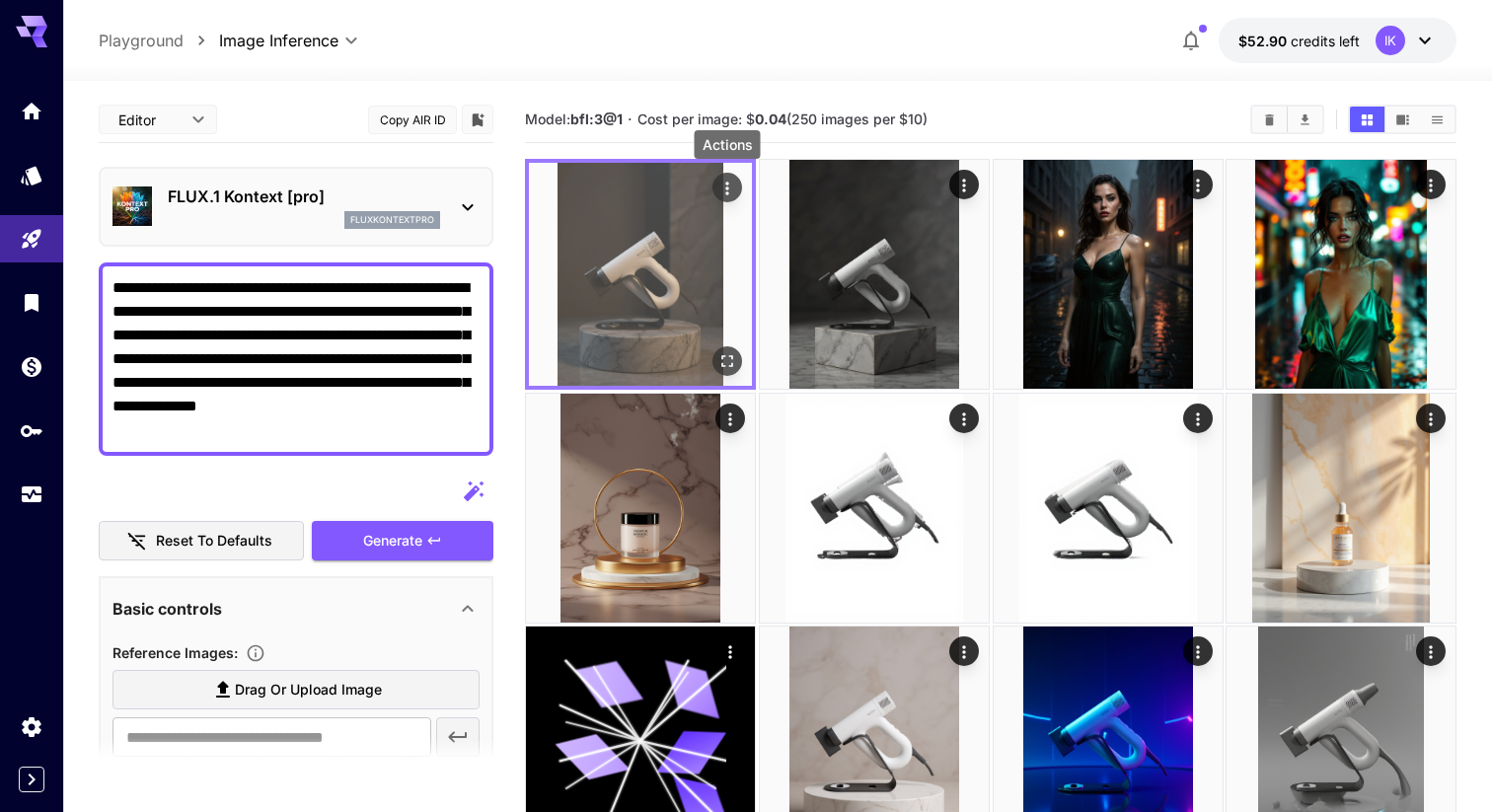 click 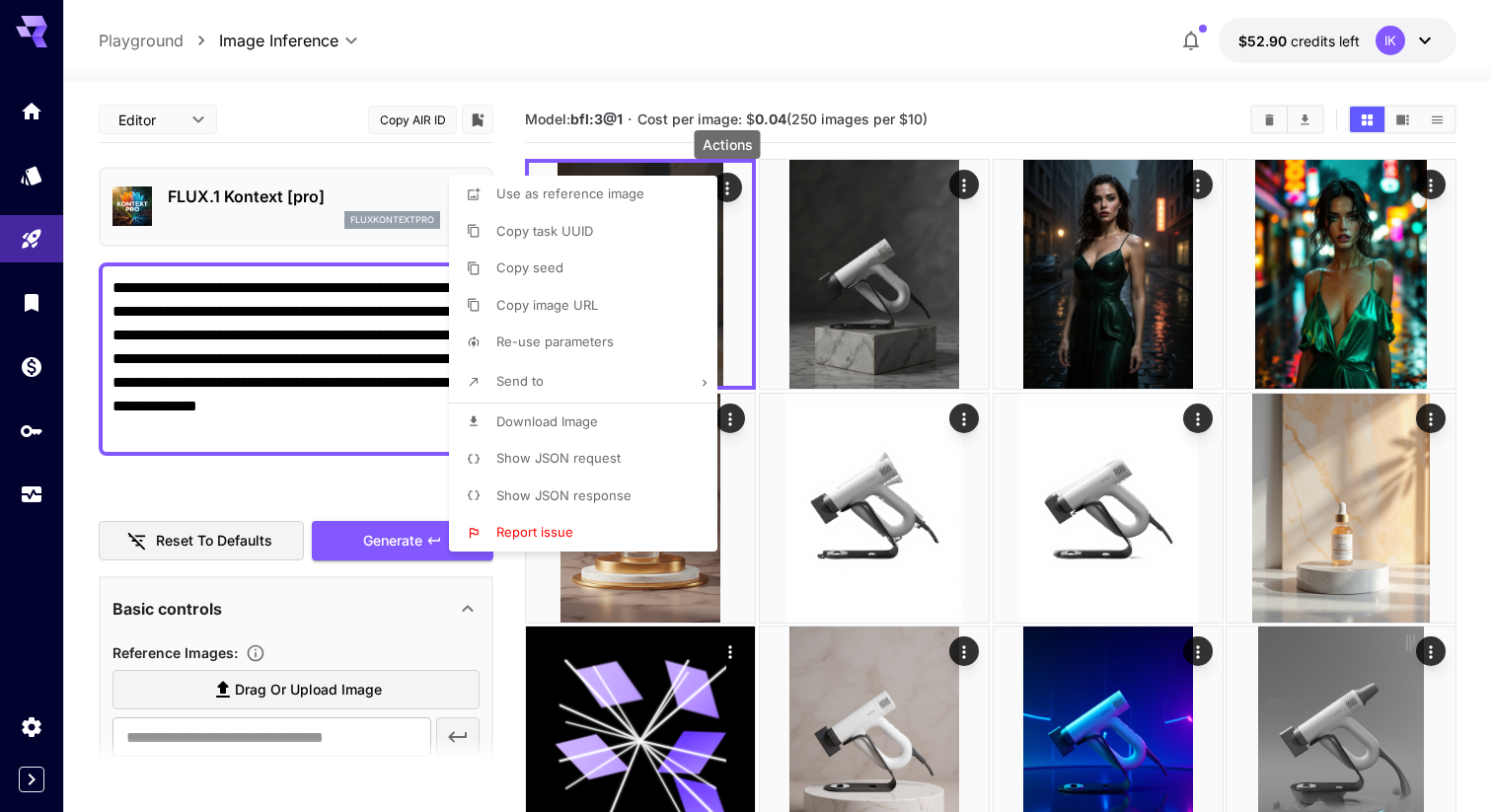 click on "Download Image" at bounding box center [589, 422] 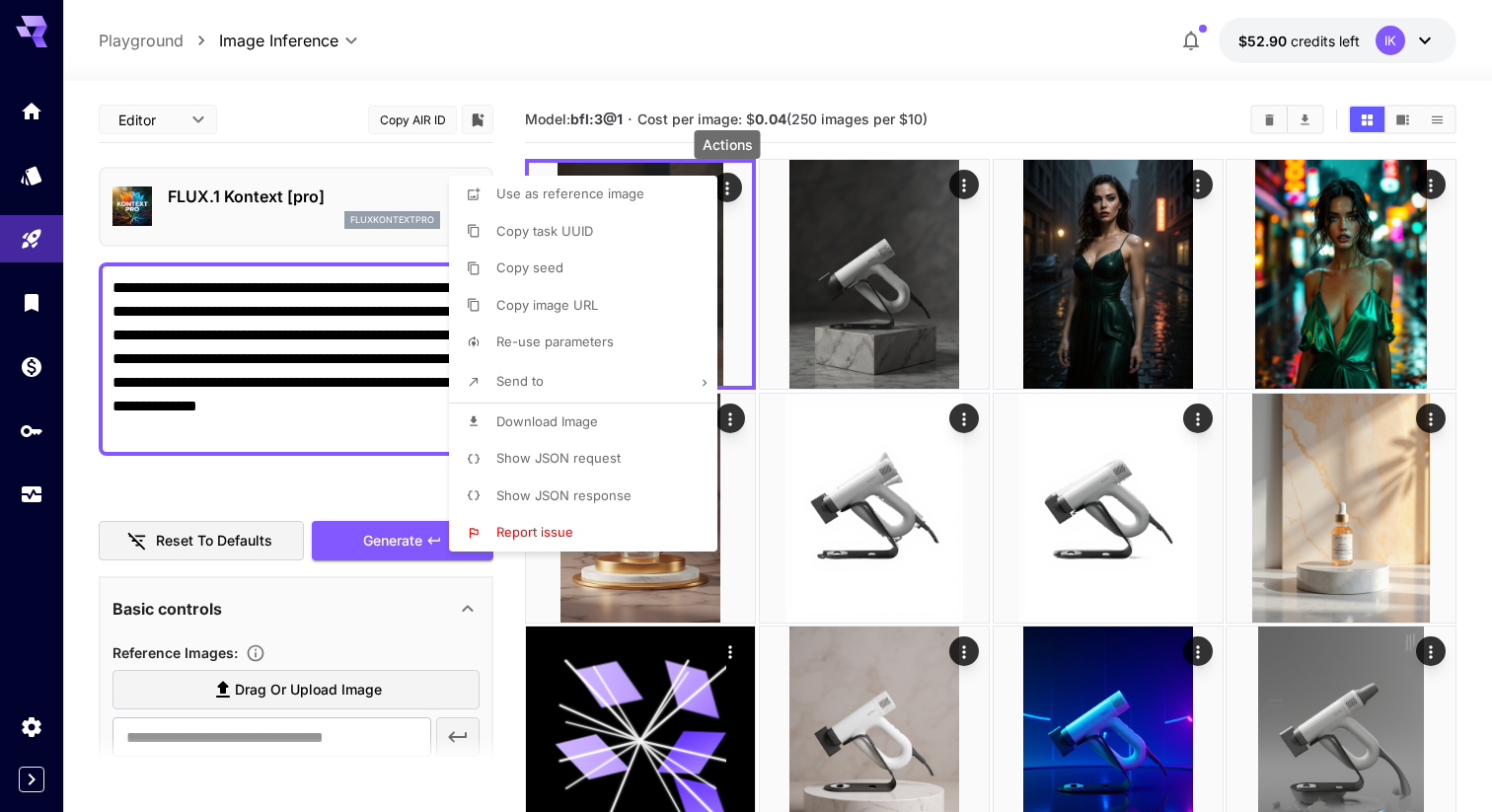 click at bounding box center [746, 406] 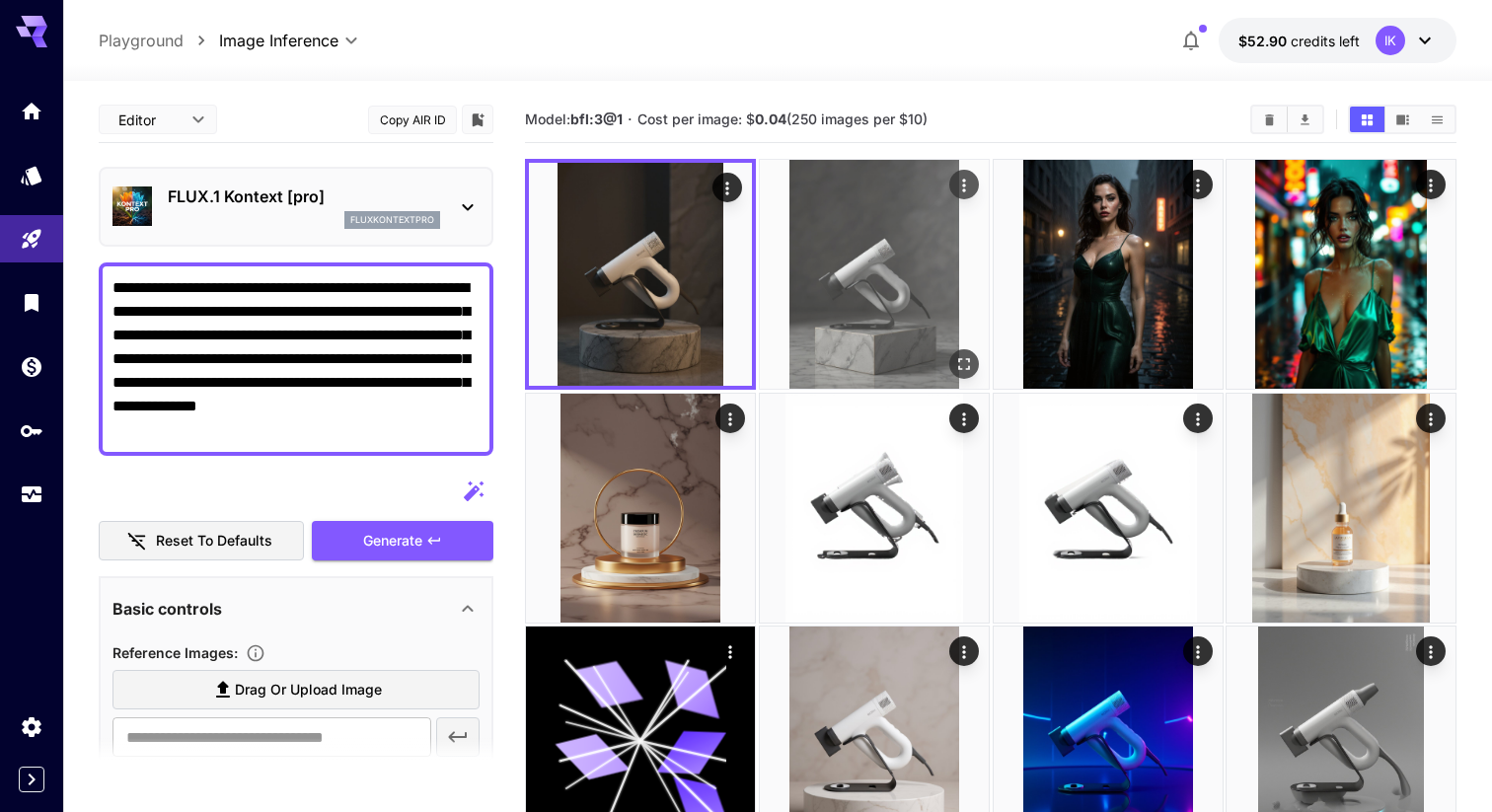 click at bounding box center (874, 274) 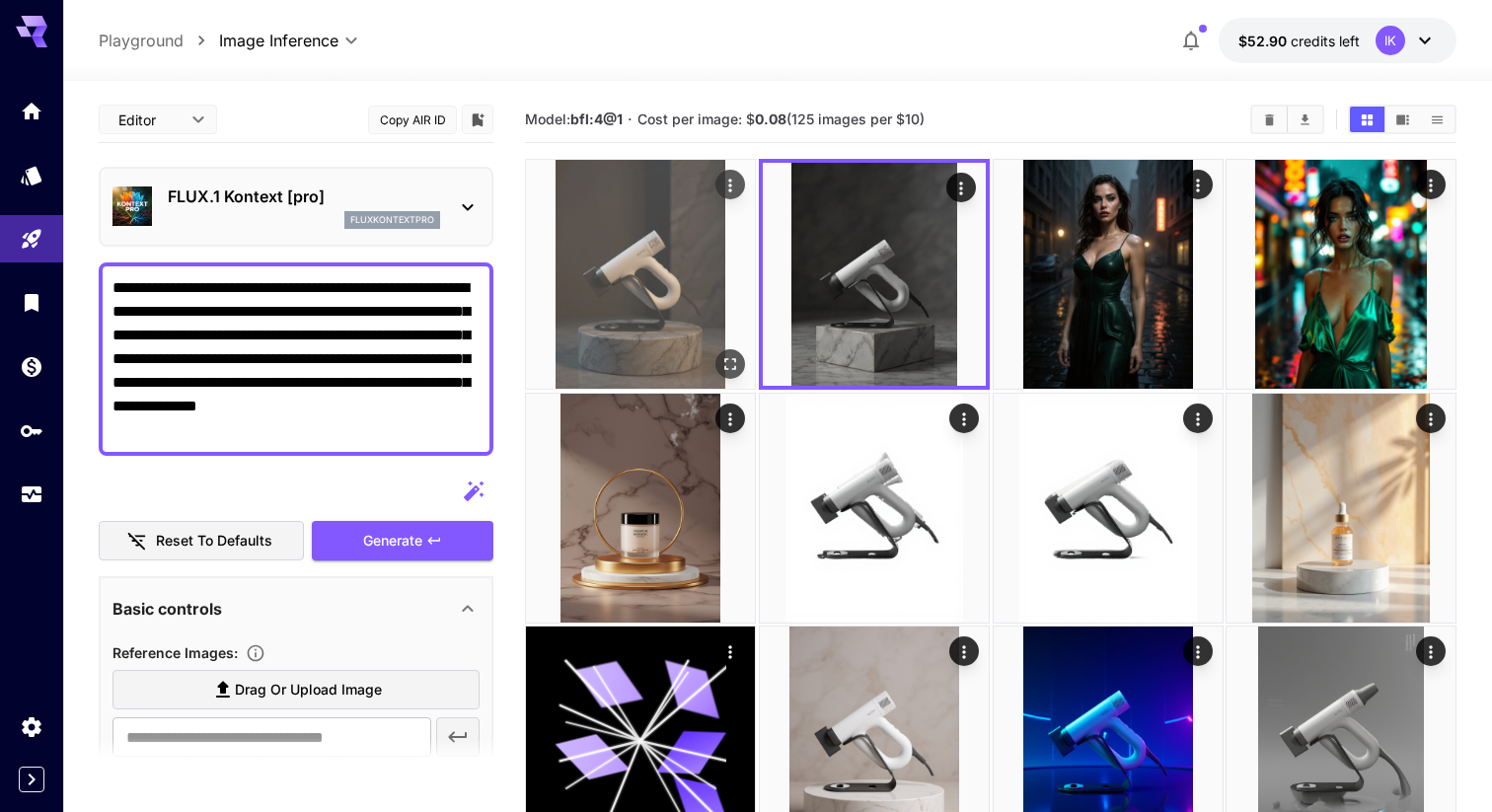 click at bounding box center (640, 274) 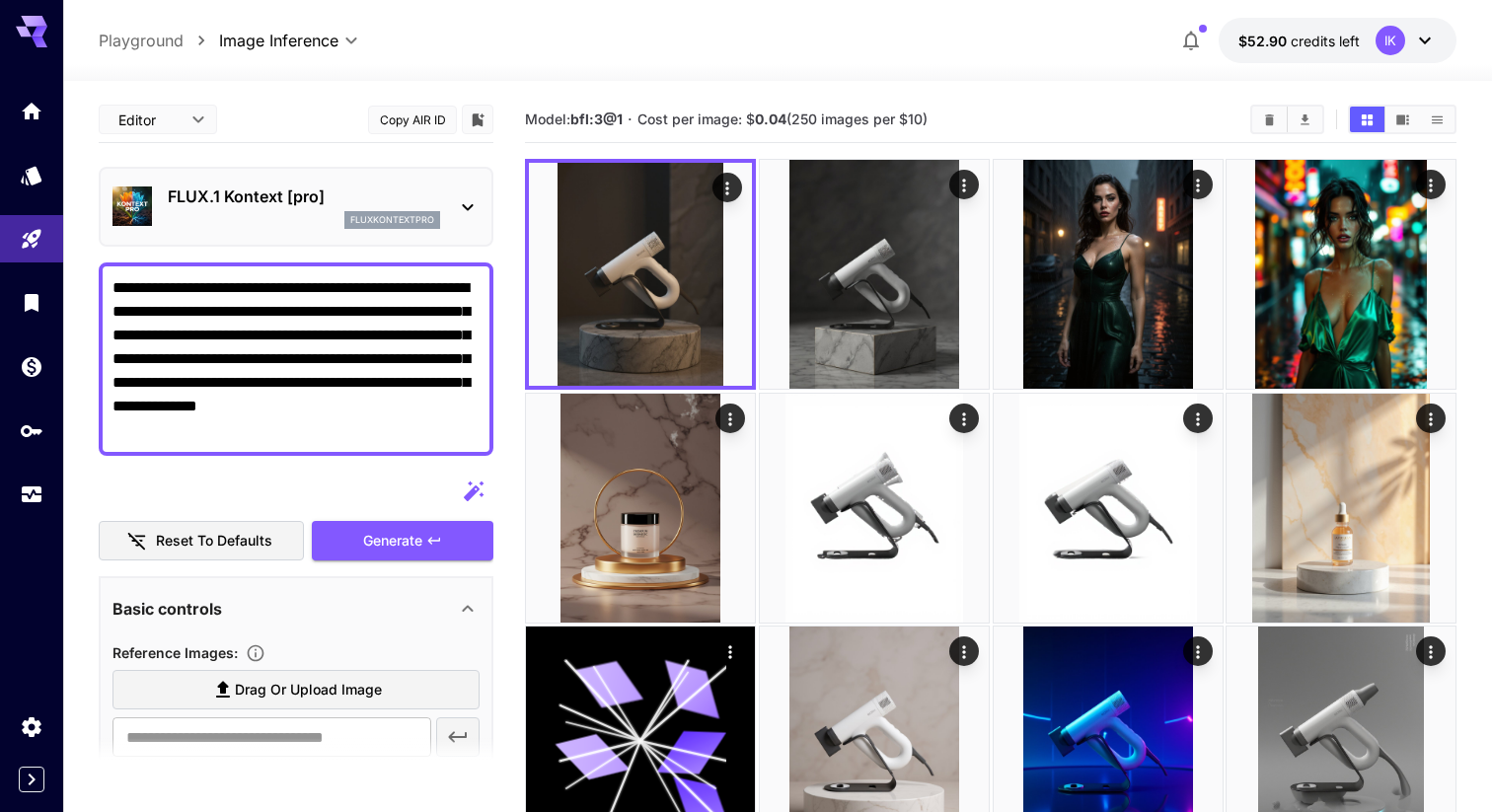click on "FLUX.1 Kontext [pro]" at bounding box center [304, 196] 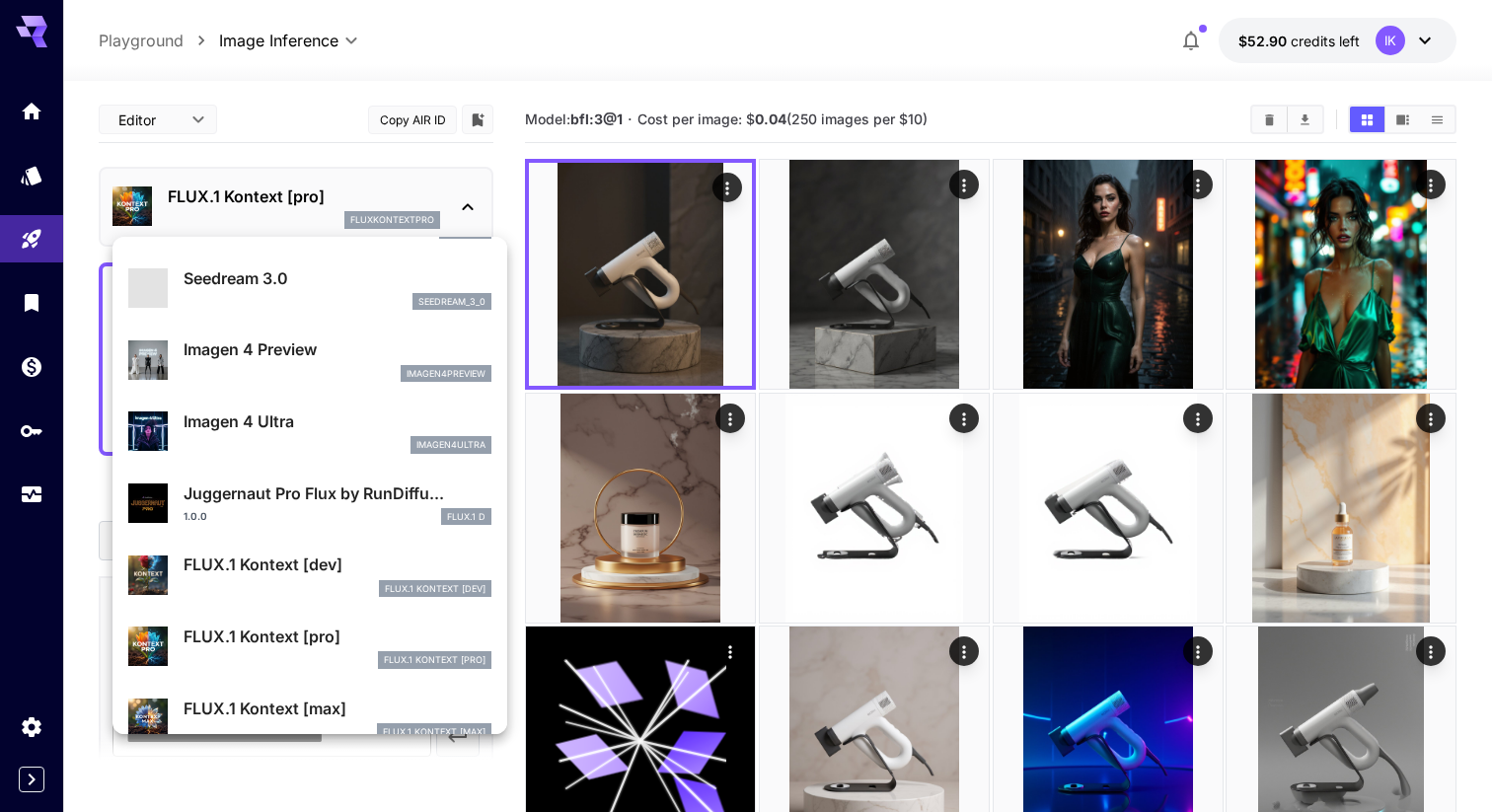 scroll, scrollTop: 532, scrollLeft: 0, axis: vertical 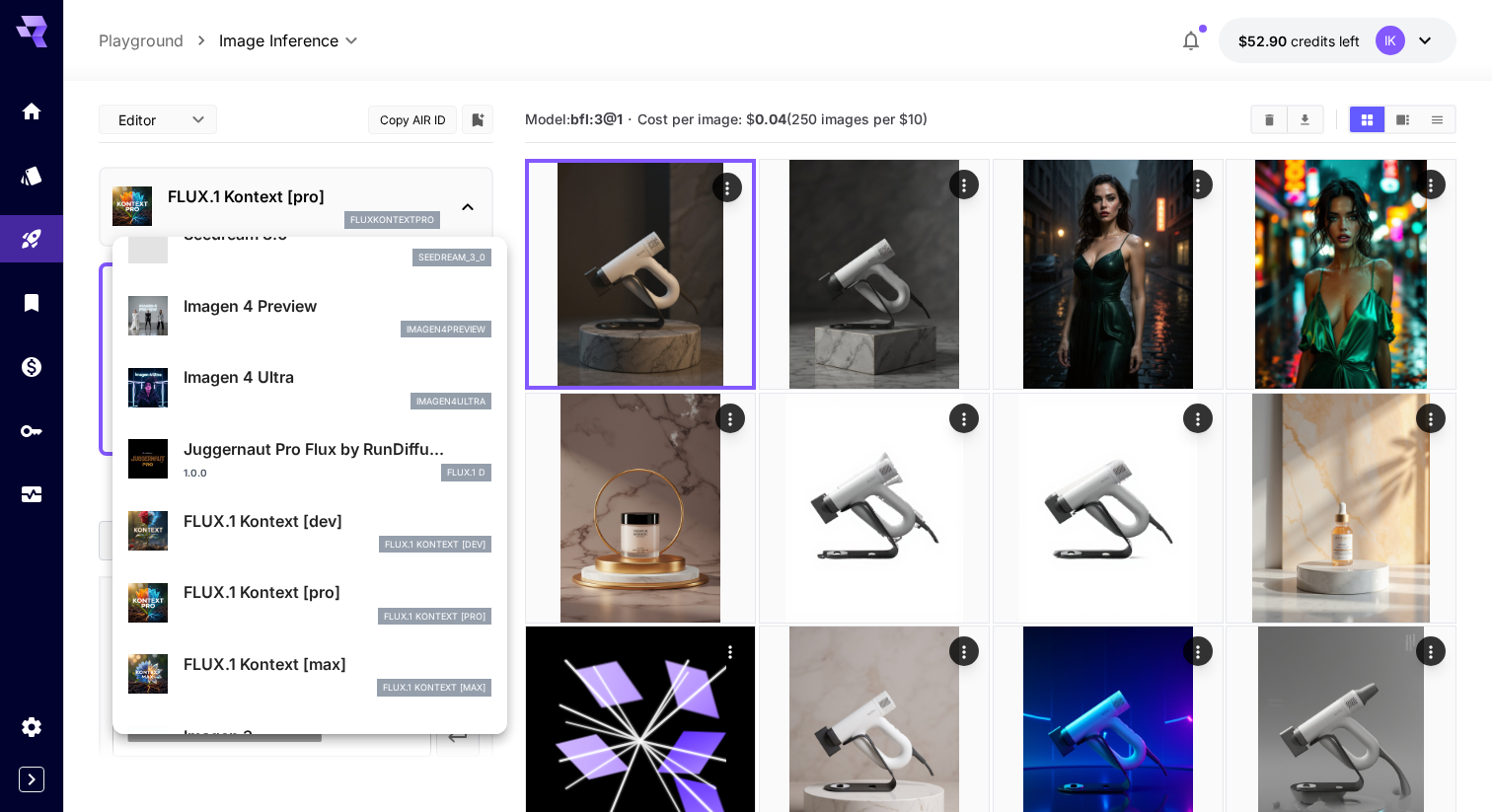 click on "FlUX.1 Kontext [dev]" at bounding box center (337, 545) 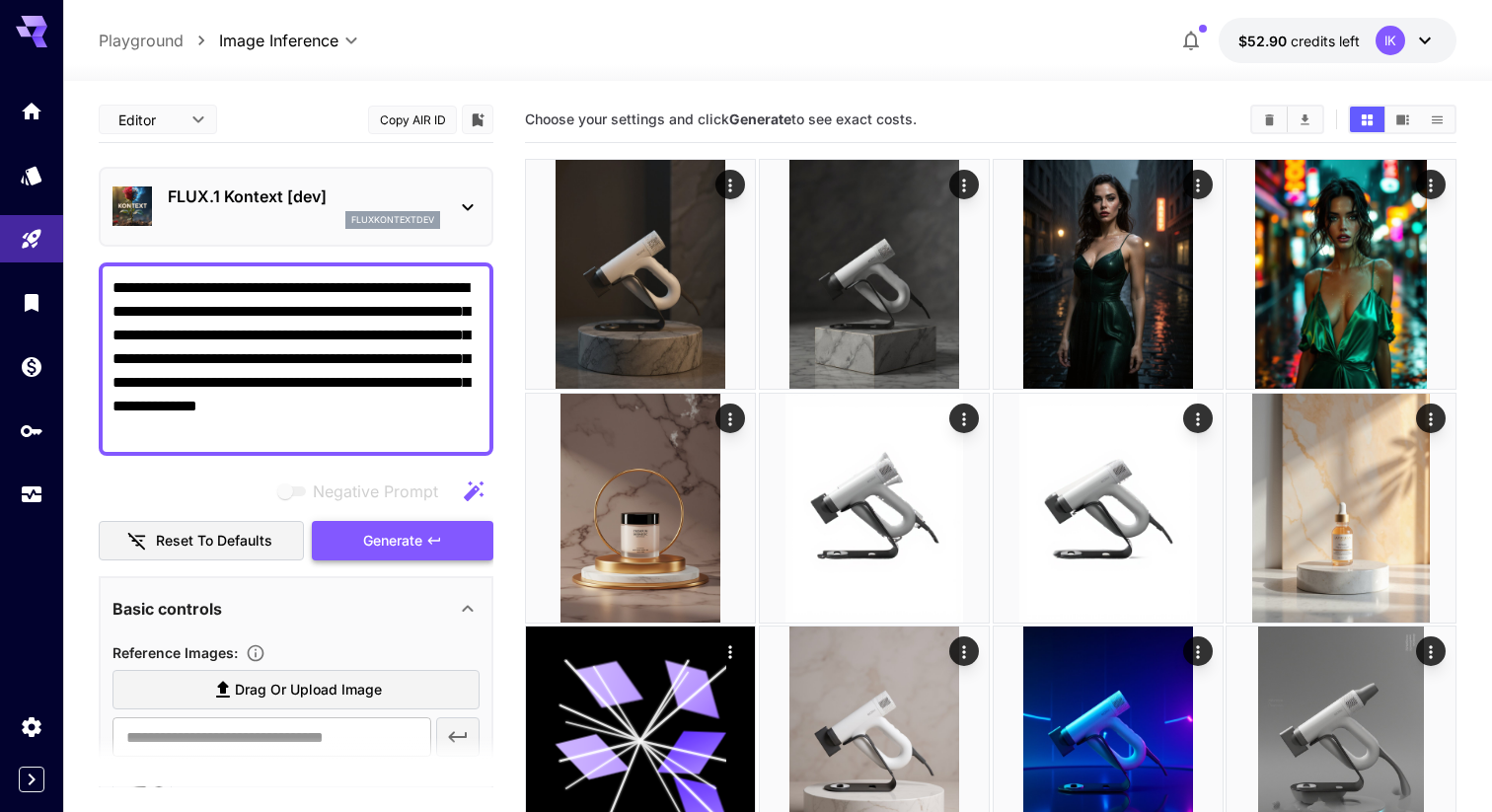 click on "Generate" at bounding box center (393, 541) 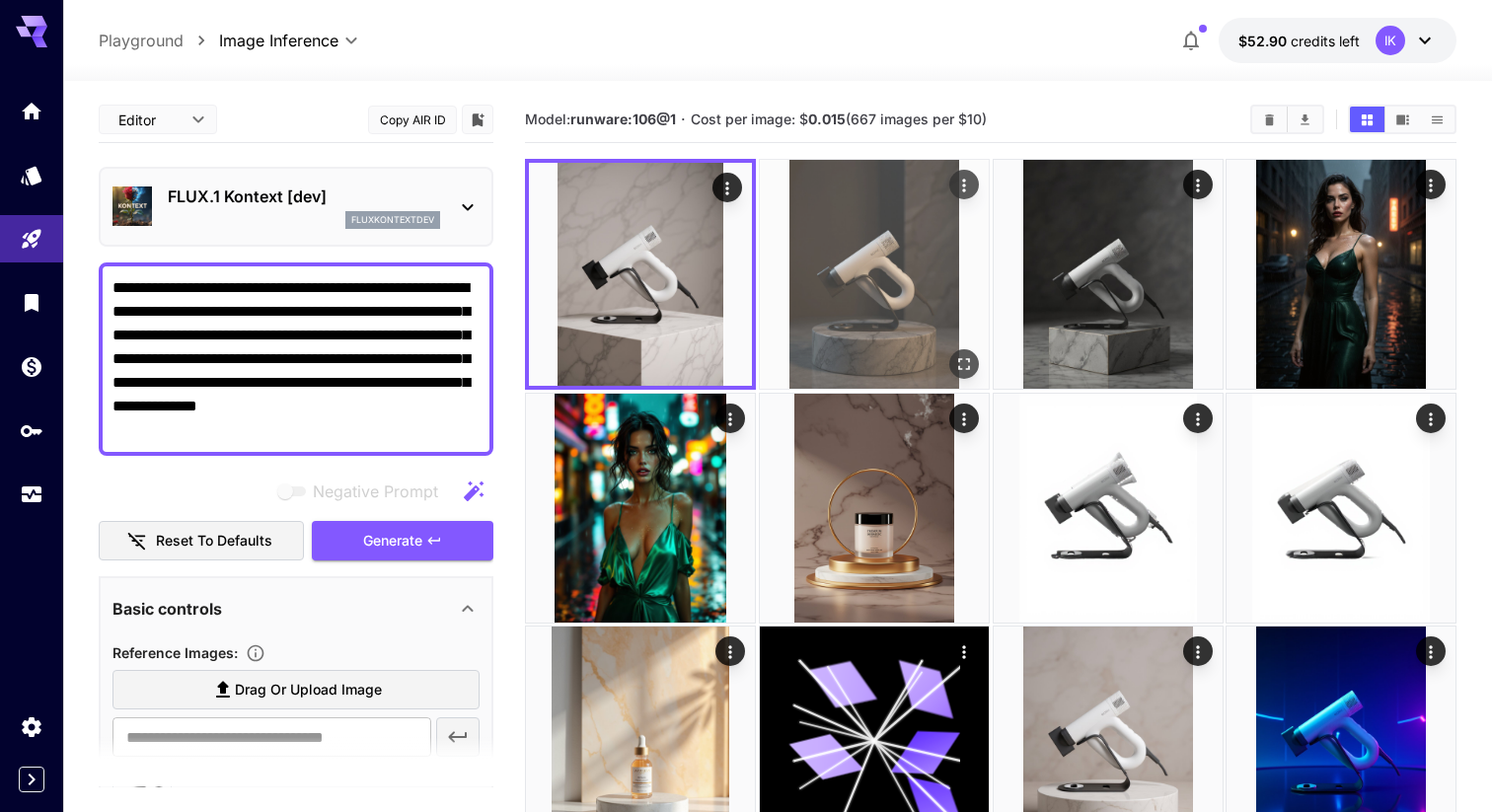click at bounding box center [874, 274] 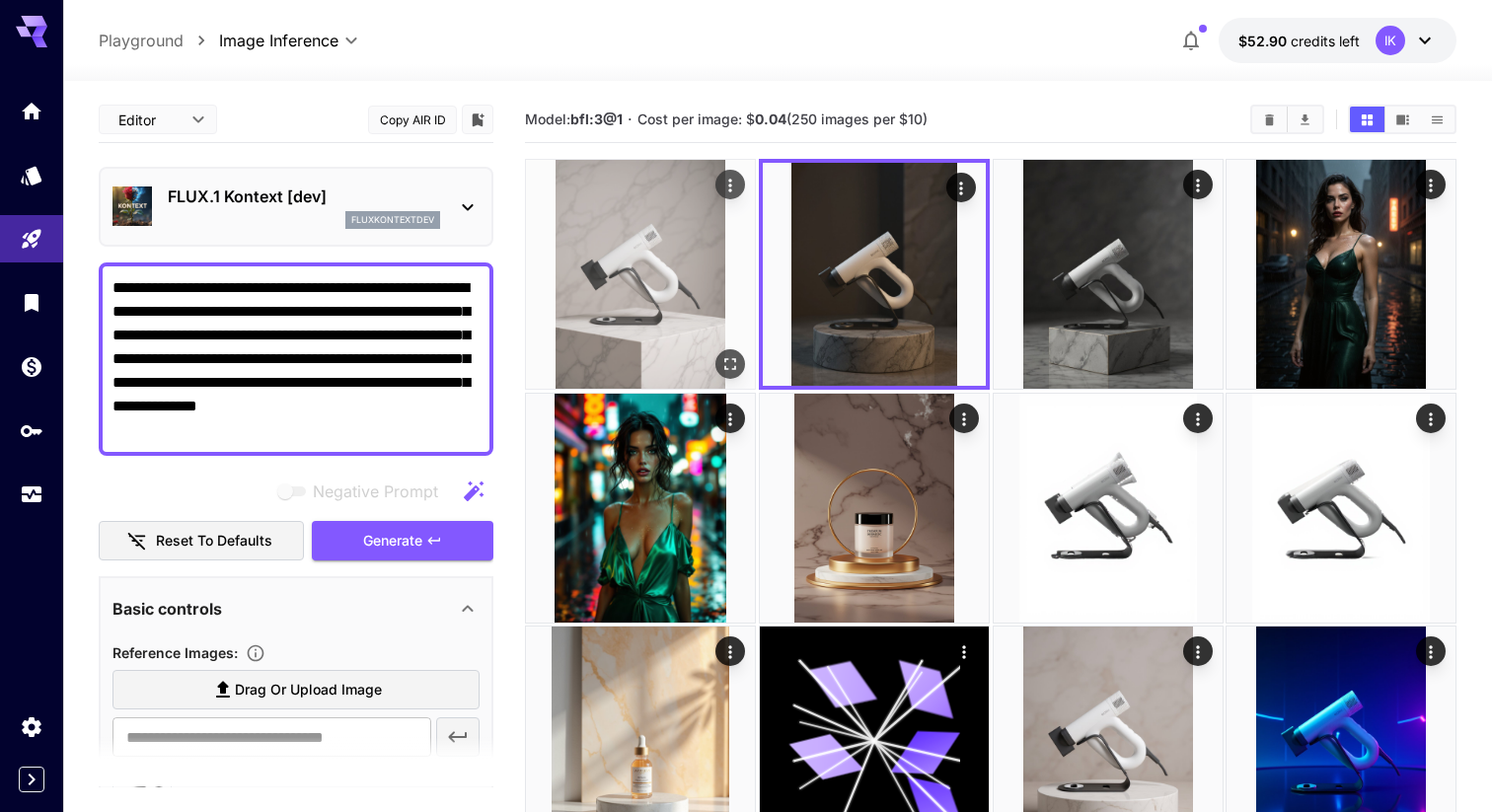 click at bounding box center (640, 274) 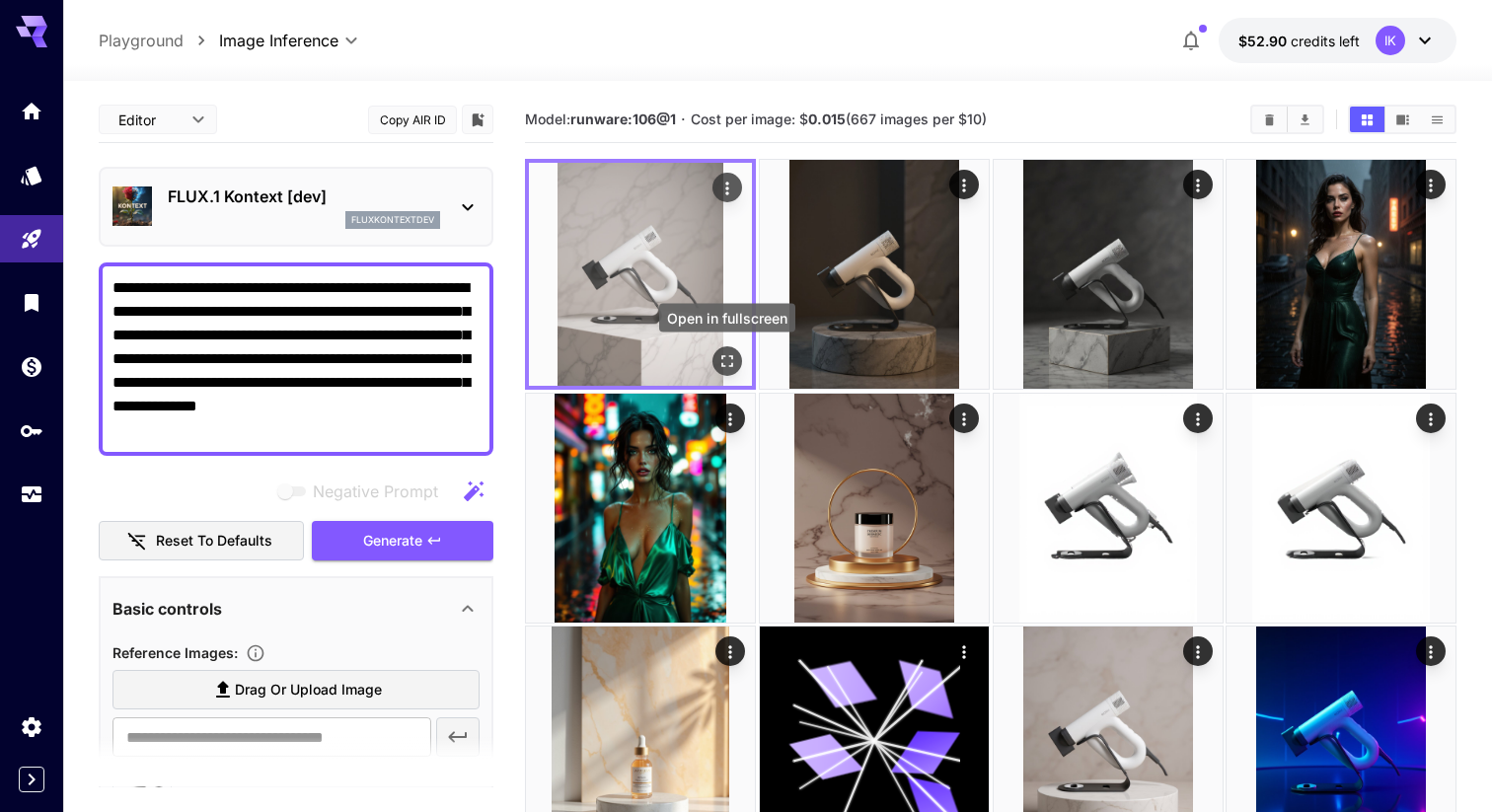 click 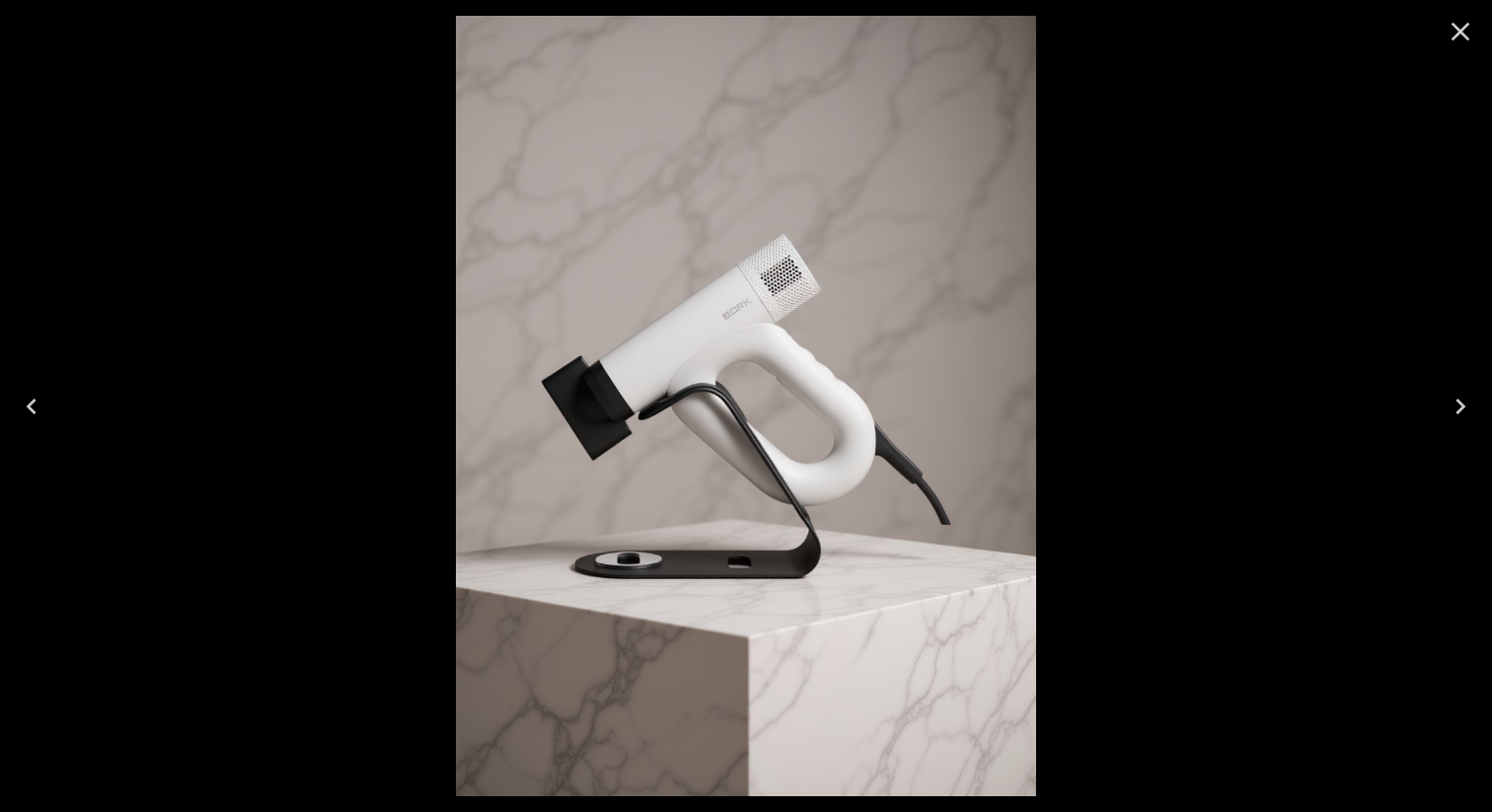 click 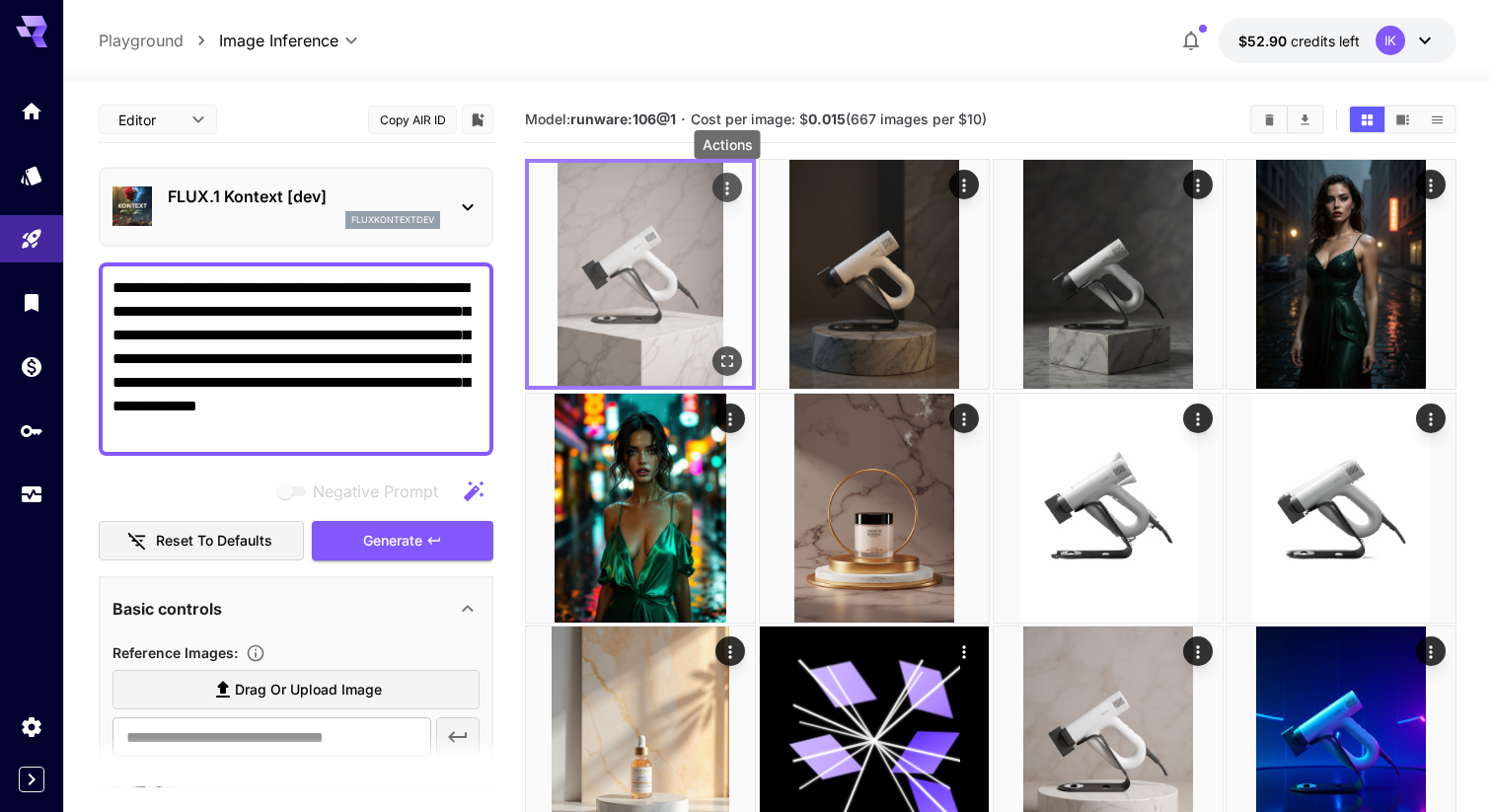 click 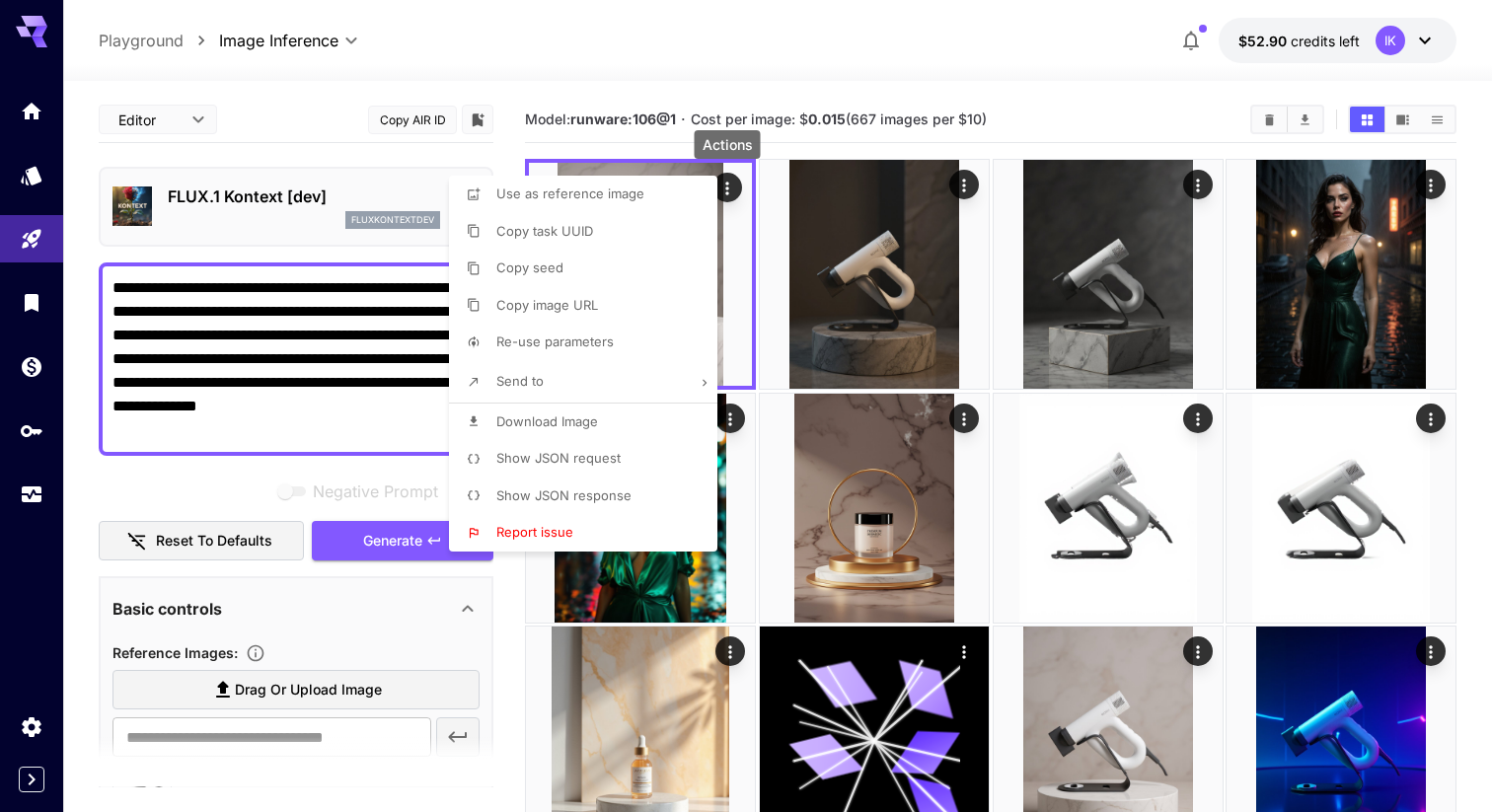 click on "Download Image" at bounding box center [589, 422] 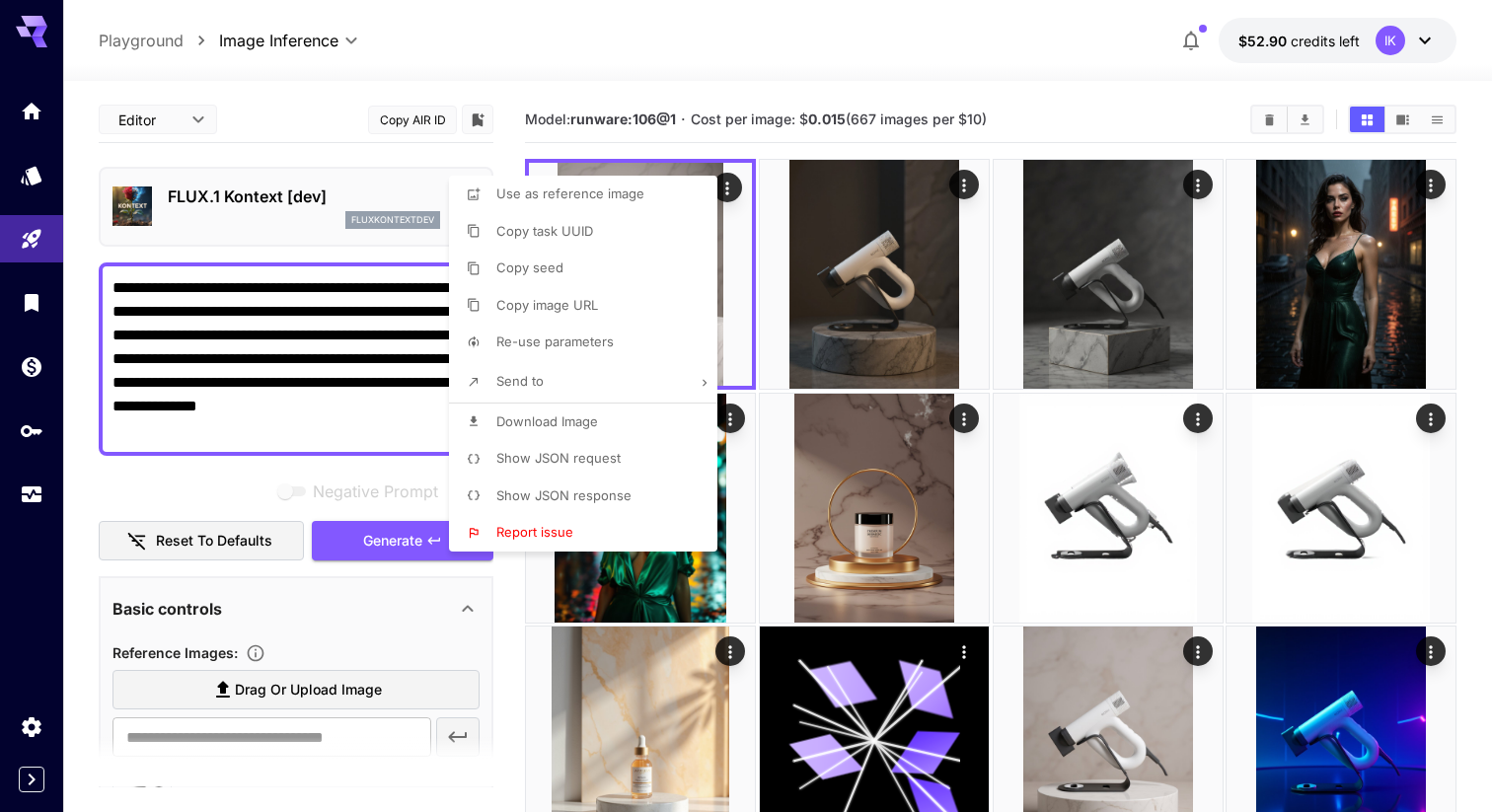 click at bounding box center [746, 406] 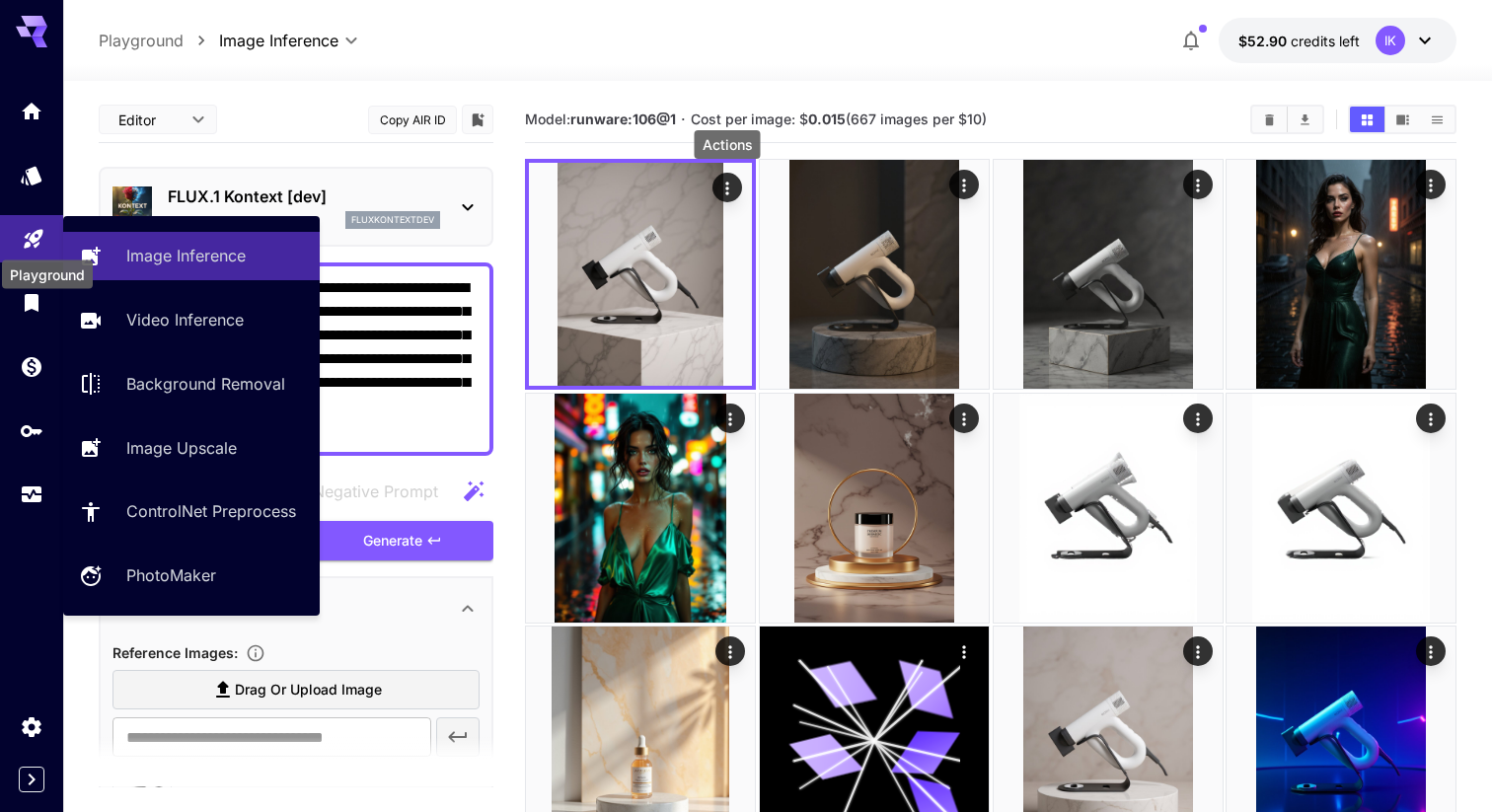 click 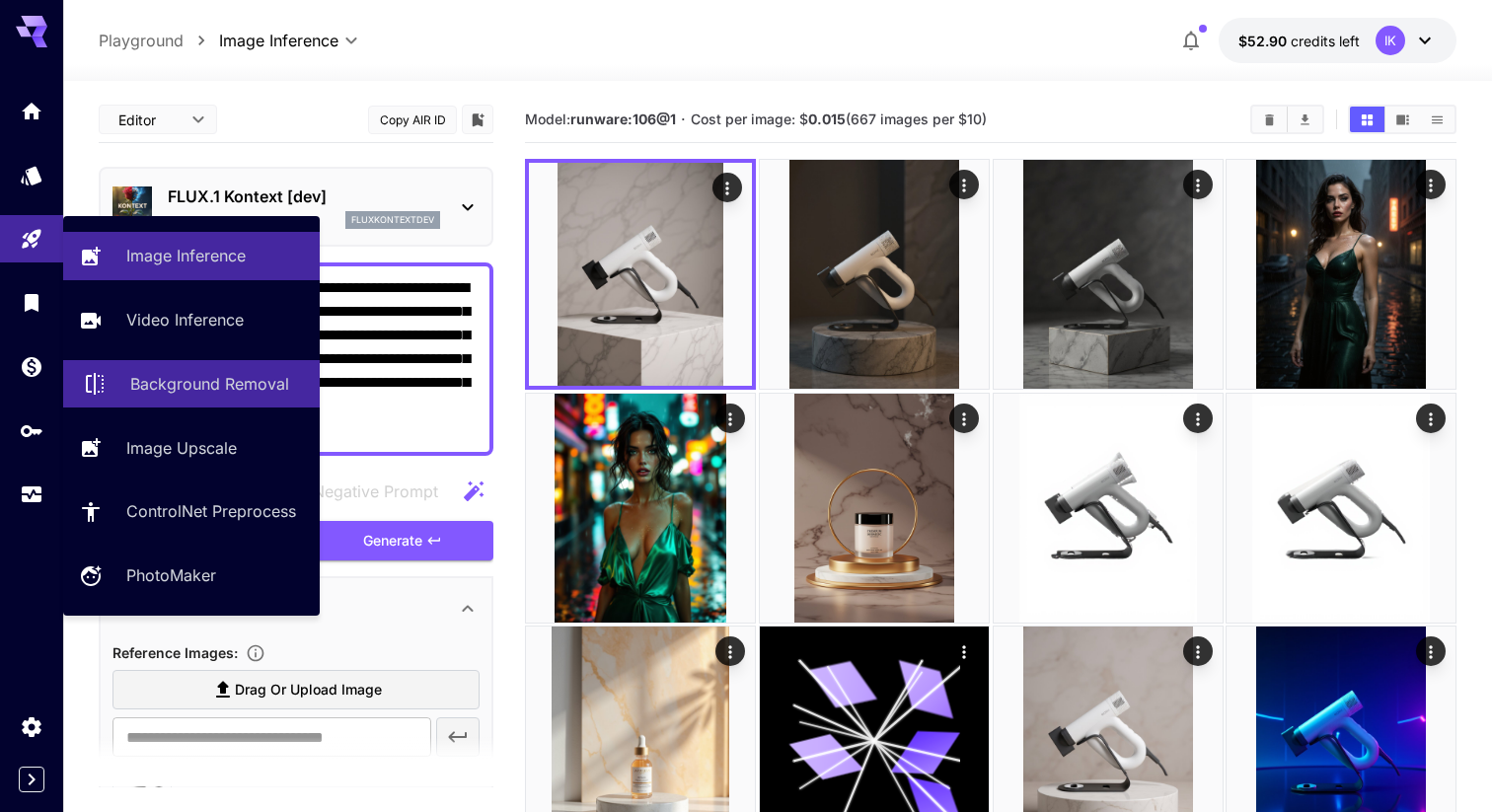click on "Background Removal" at bounding box center (209, 384) 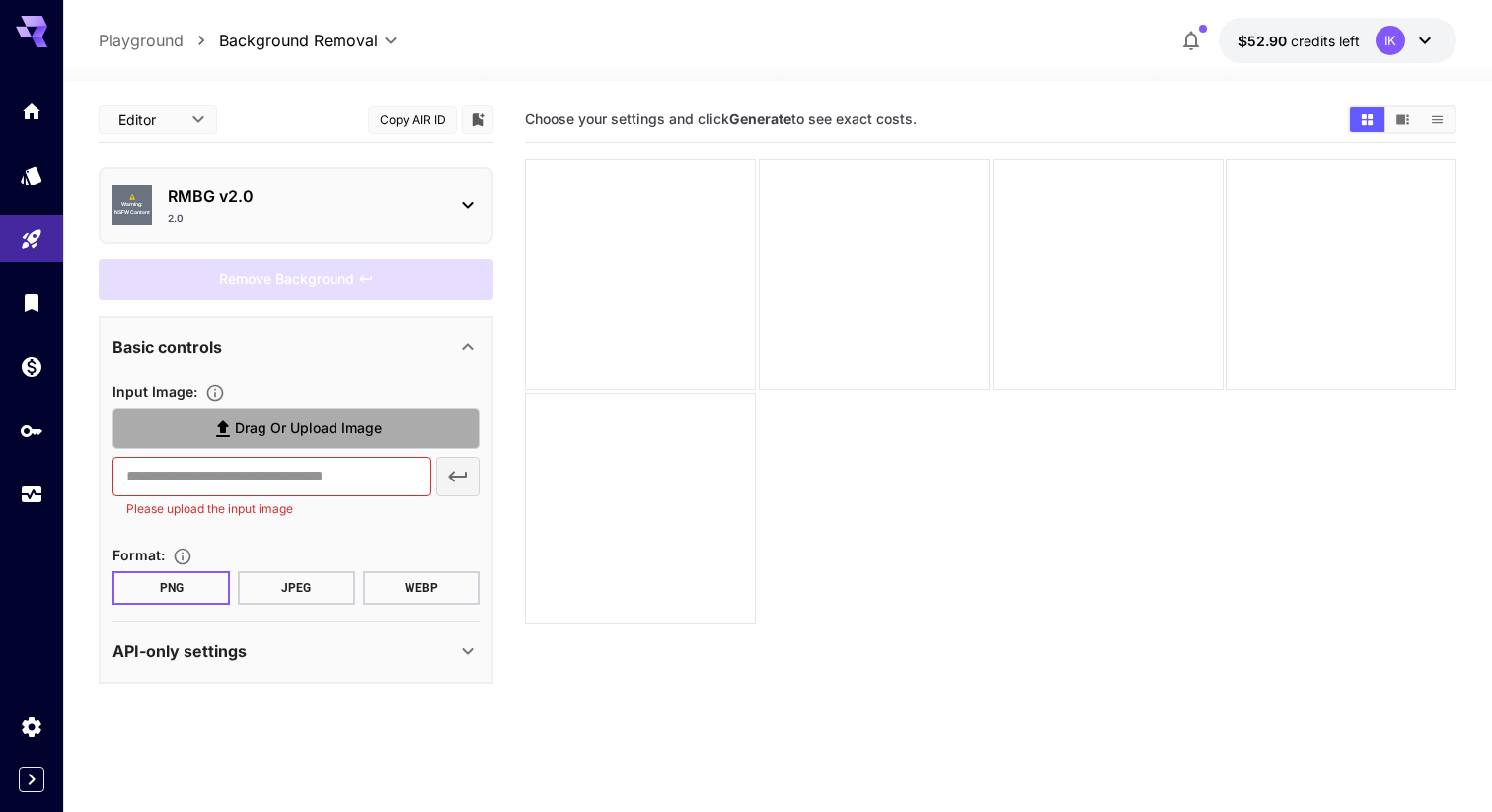 click on "Drag or upload image" at bounding box center [308, 428] 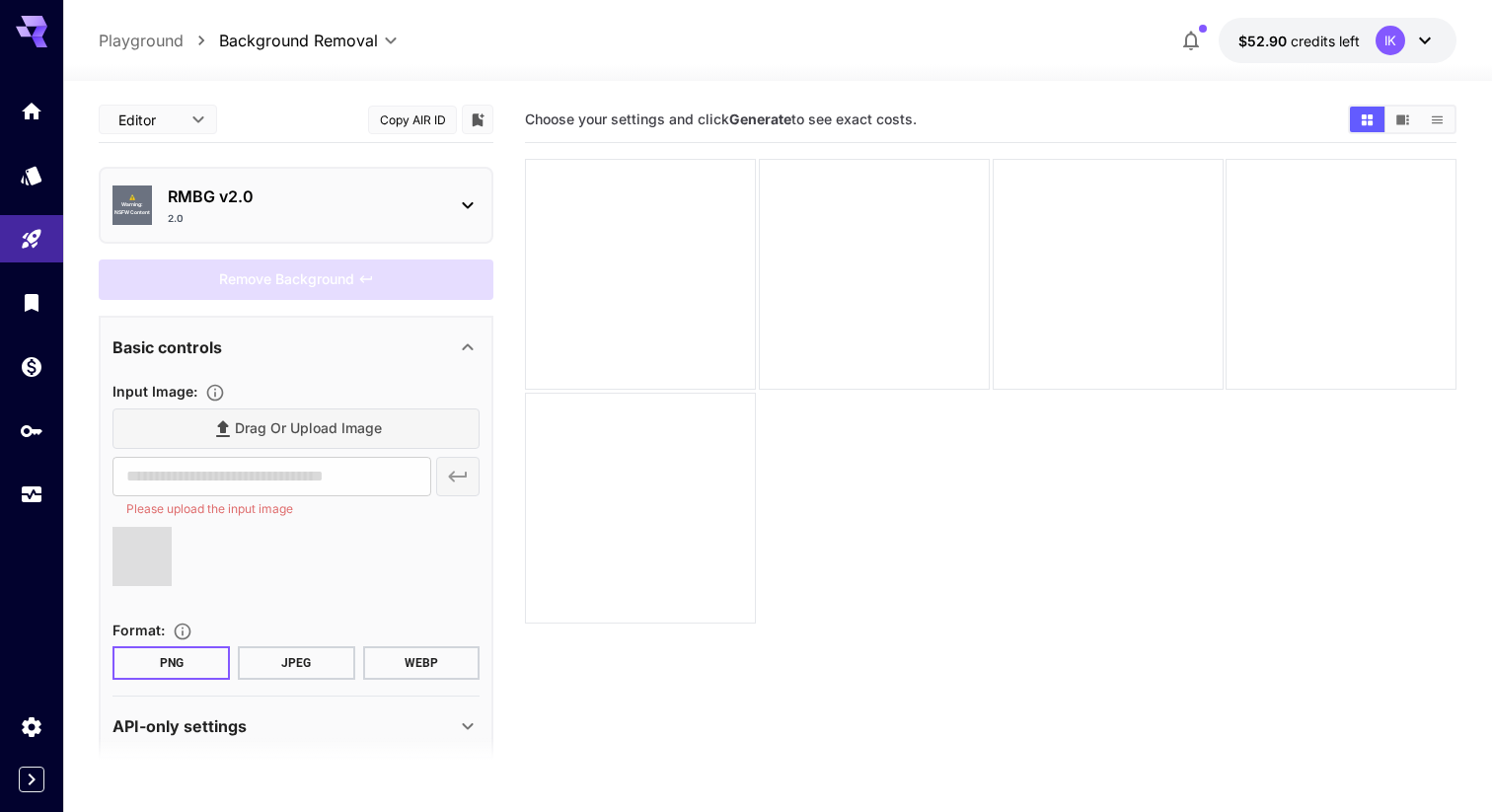 type on "**********" 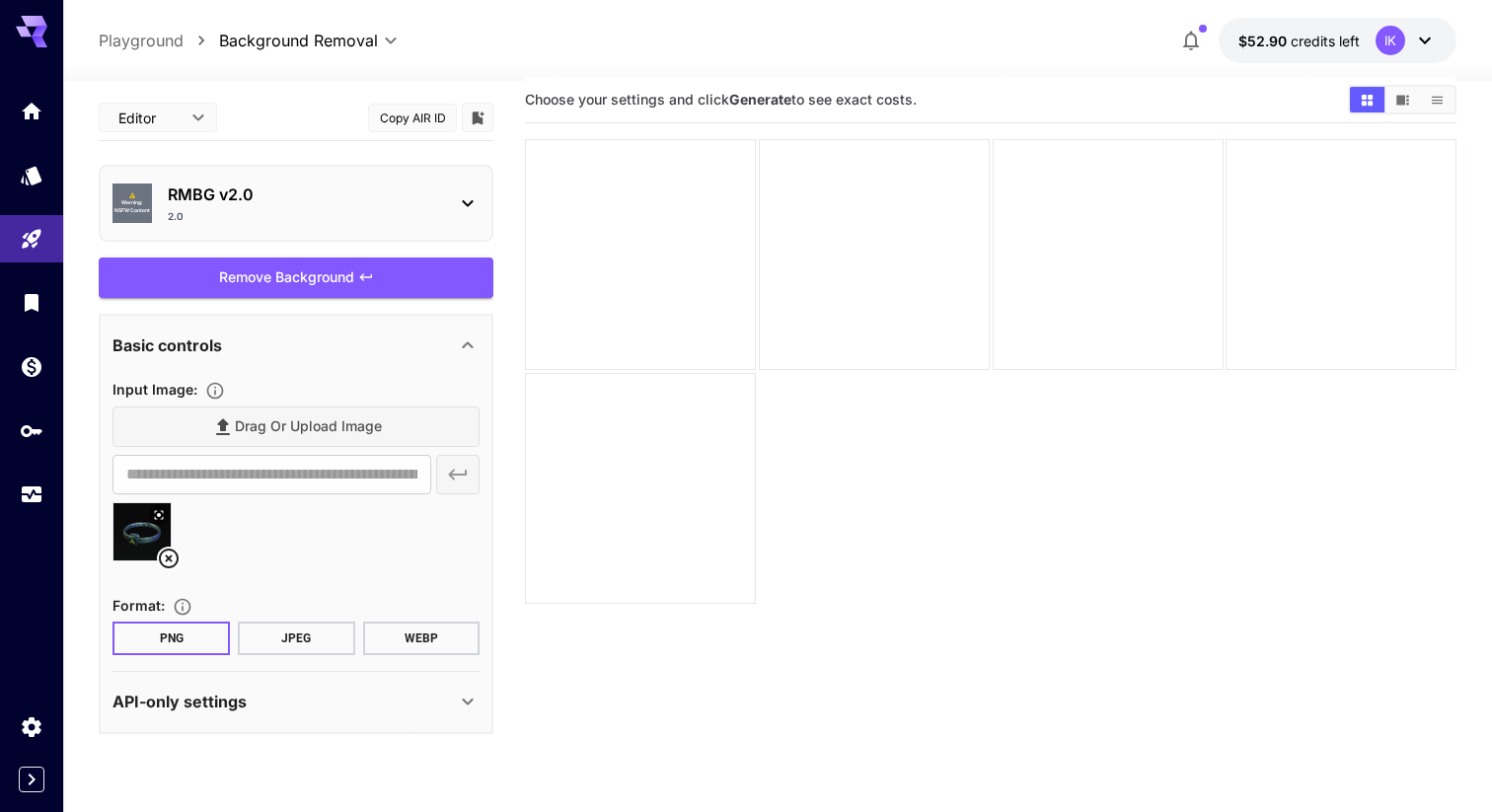 scroll, scrollTop: 0, scrollLeft: 0, axis: both 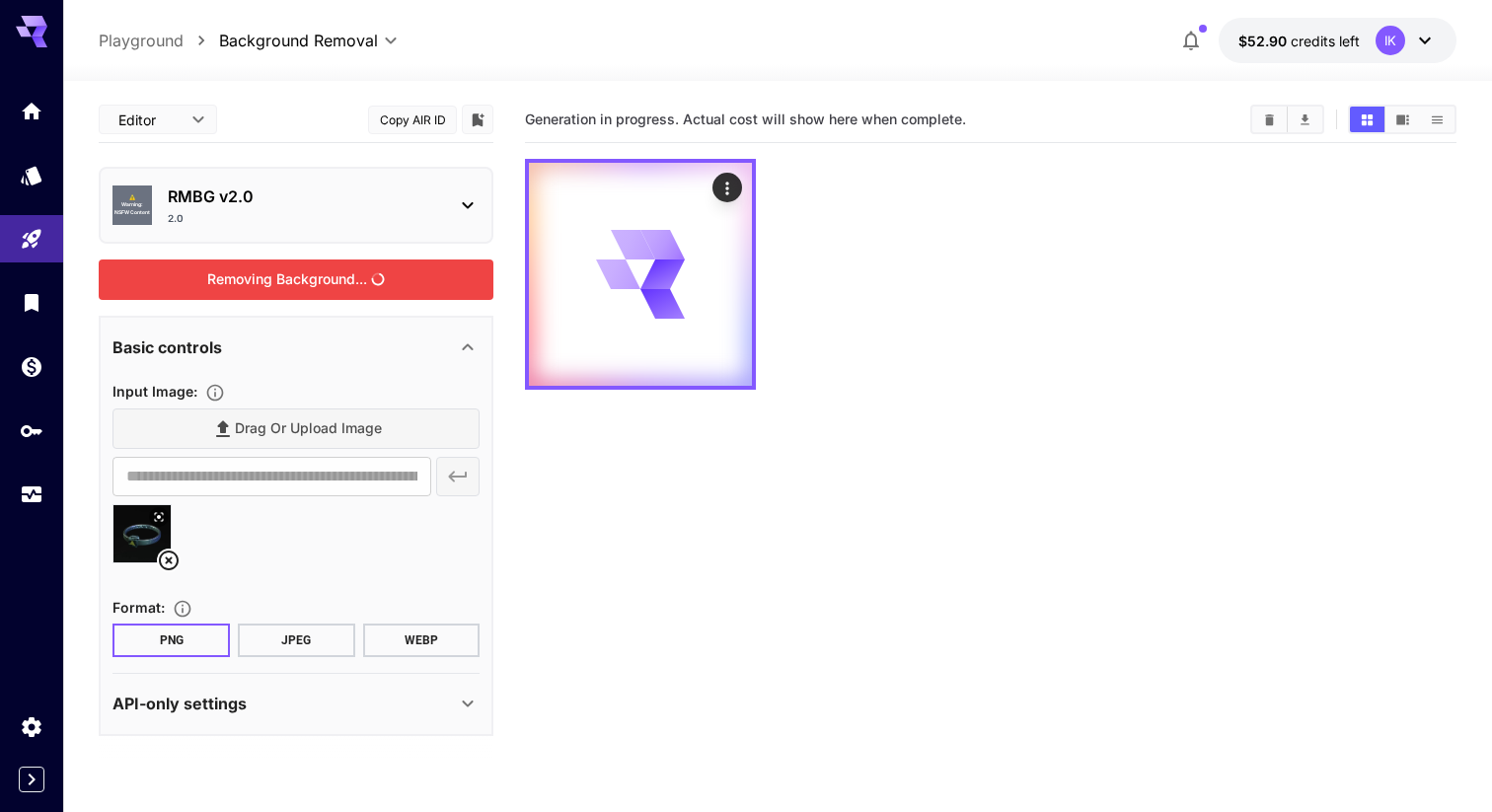 click on "Removing Background..." at bounding box center [296, 279] 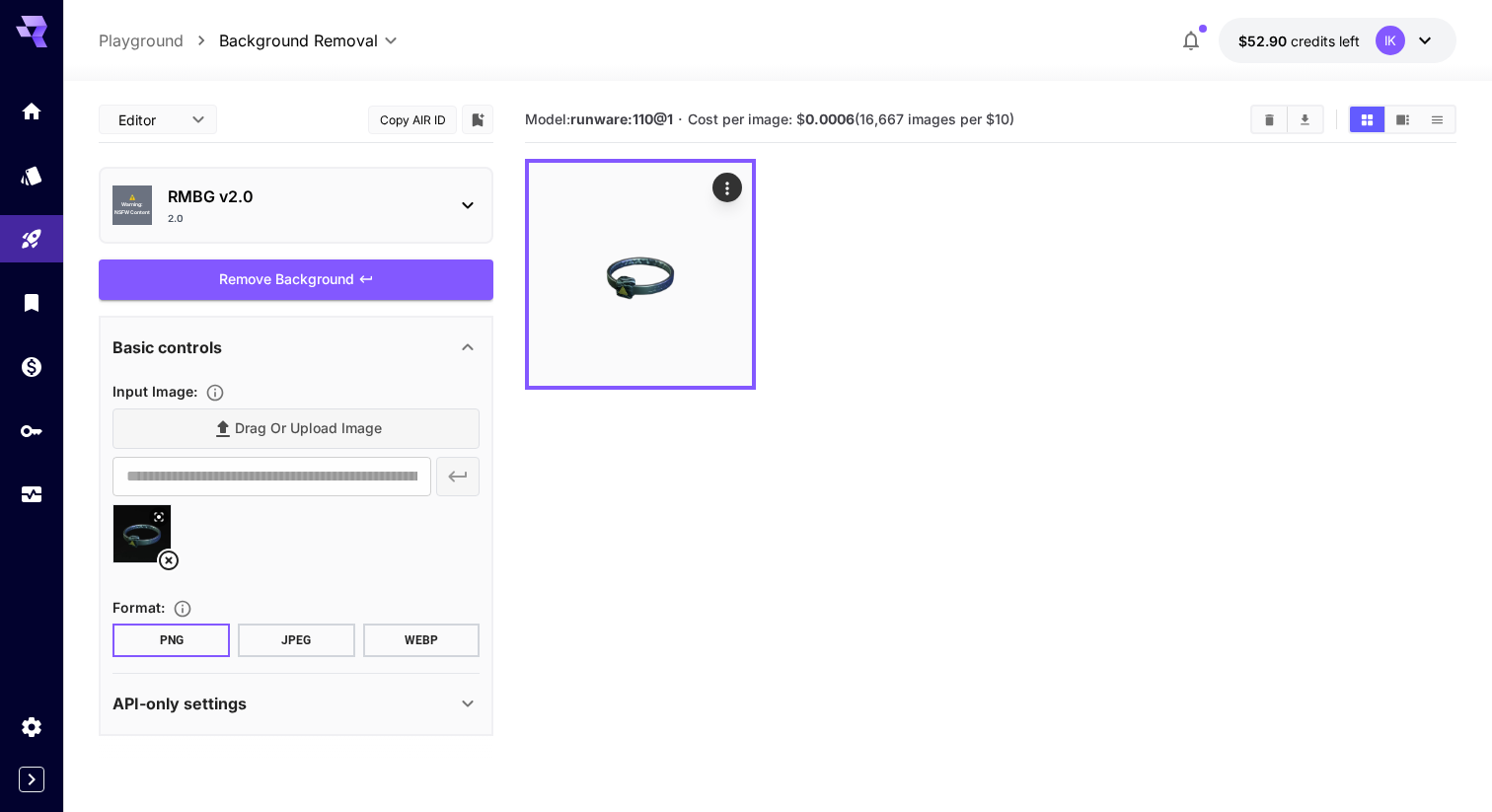 scroll, scrollTop: 0, scrollLeft: 0, axis: both 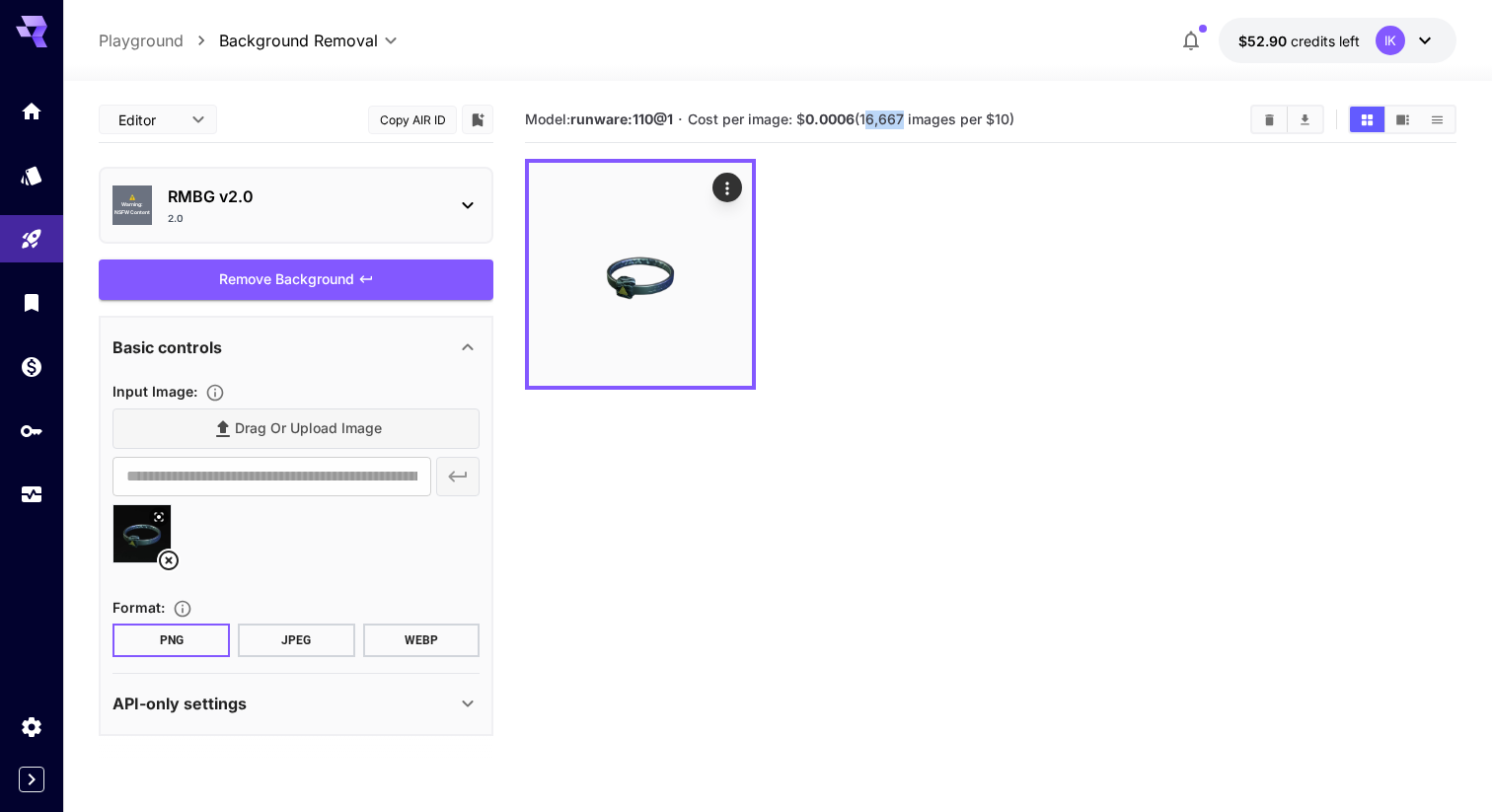 drag, startPoint x: 900, startPoint y: 122, endPoint x: 864, endPoint y: 126, distance: 36.221541 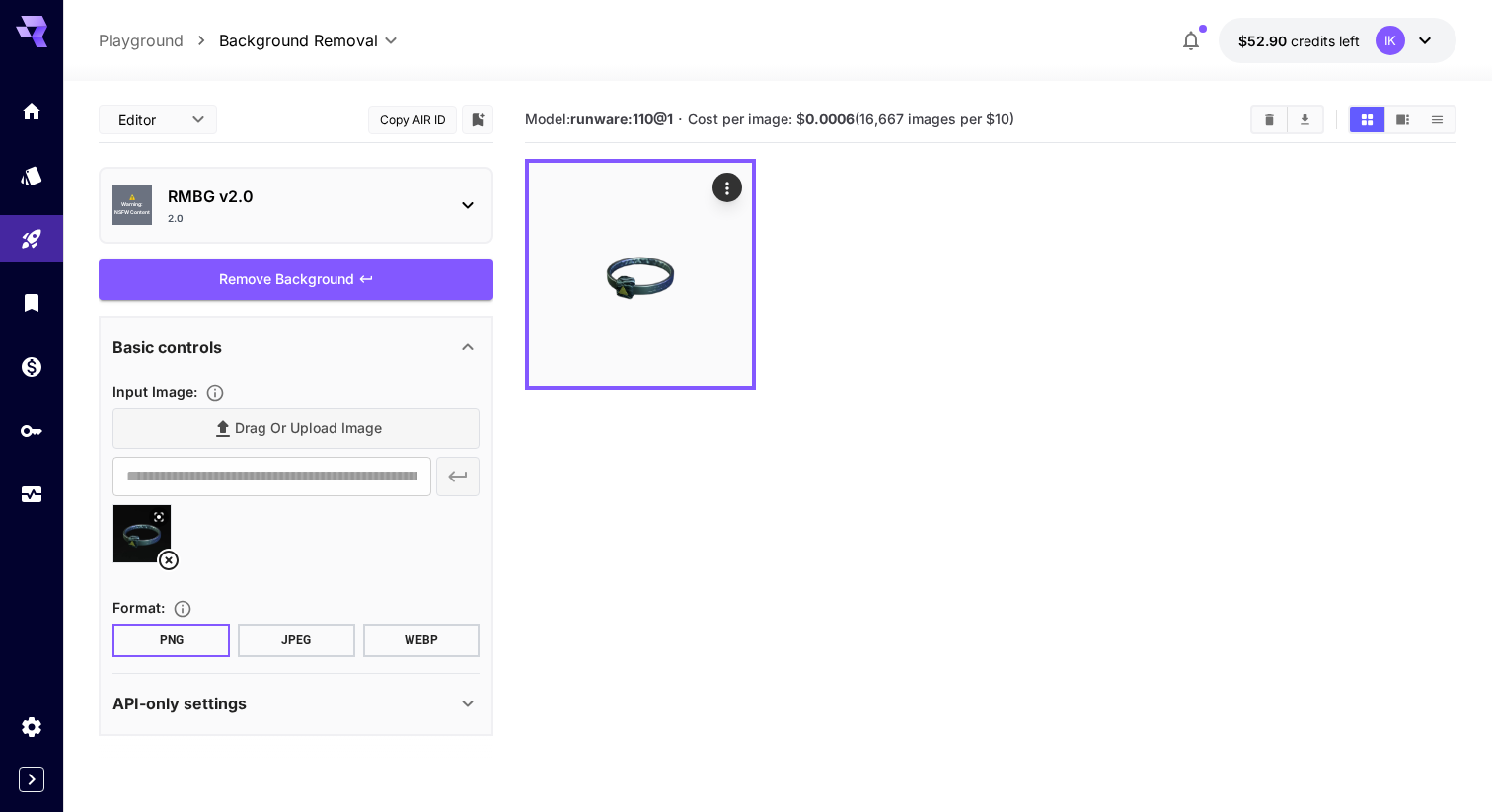 click on "Model:  runware:110@1 · Cost per image: $ 0.0006  (16,667 images per $10)" at bounding box center (879, 119) 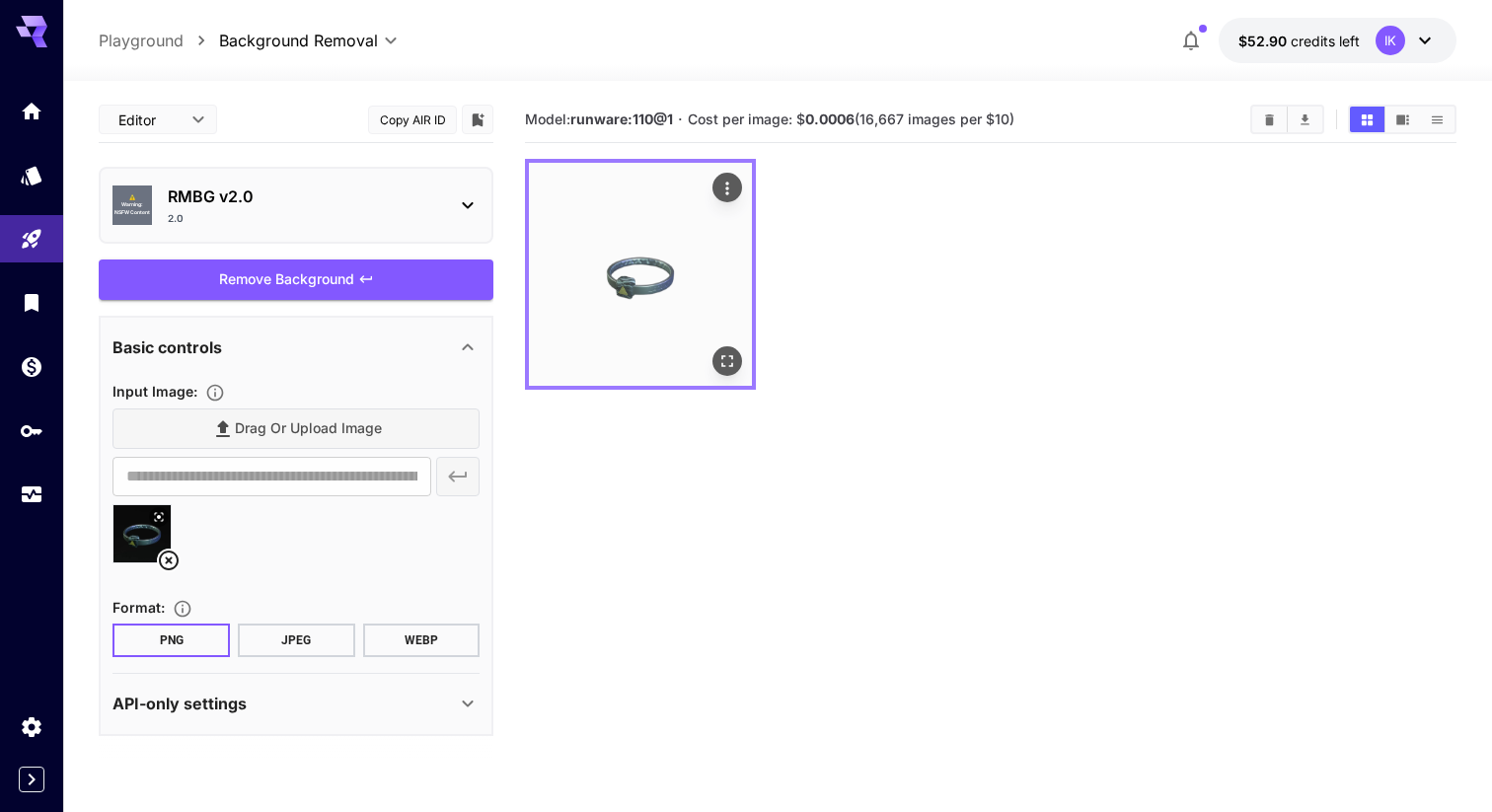 click at bounding box center [640, 274] 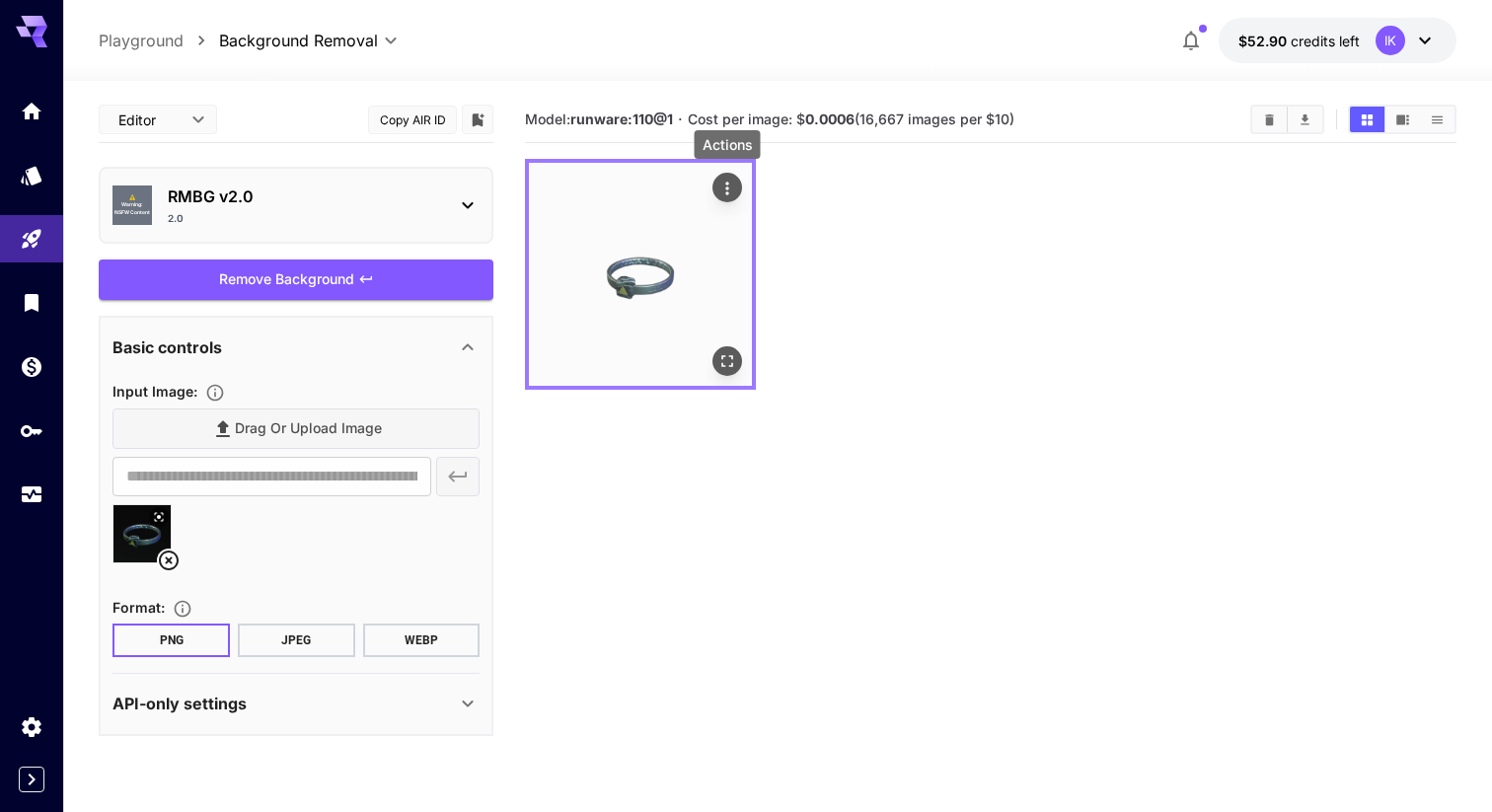 click at bounding box center (727, 187) 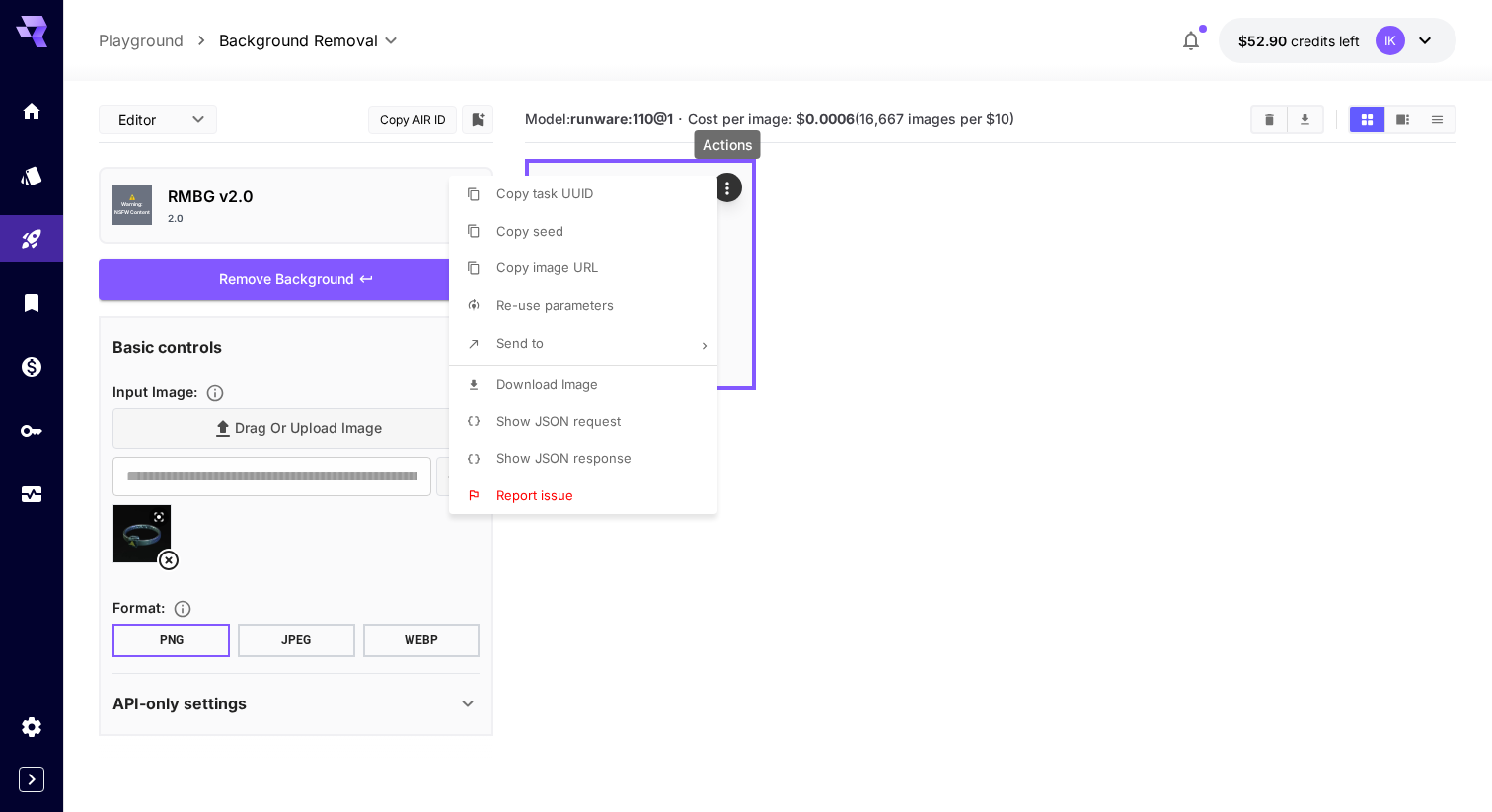 click on "Download Image" at bounding box center (547, 385) 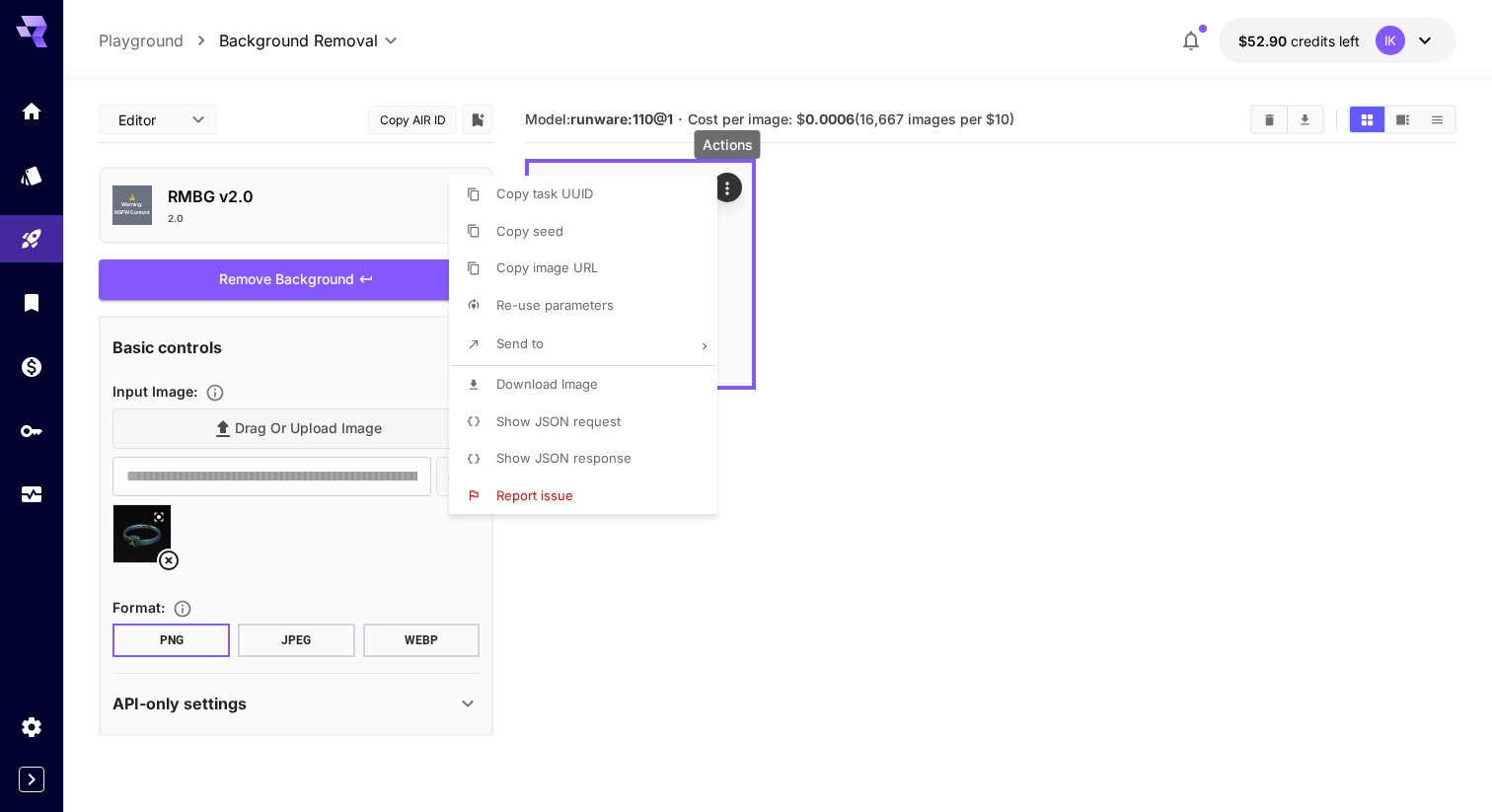 click at bounding box center [746, 406] 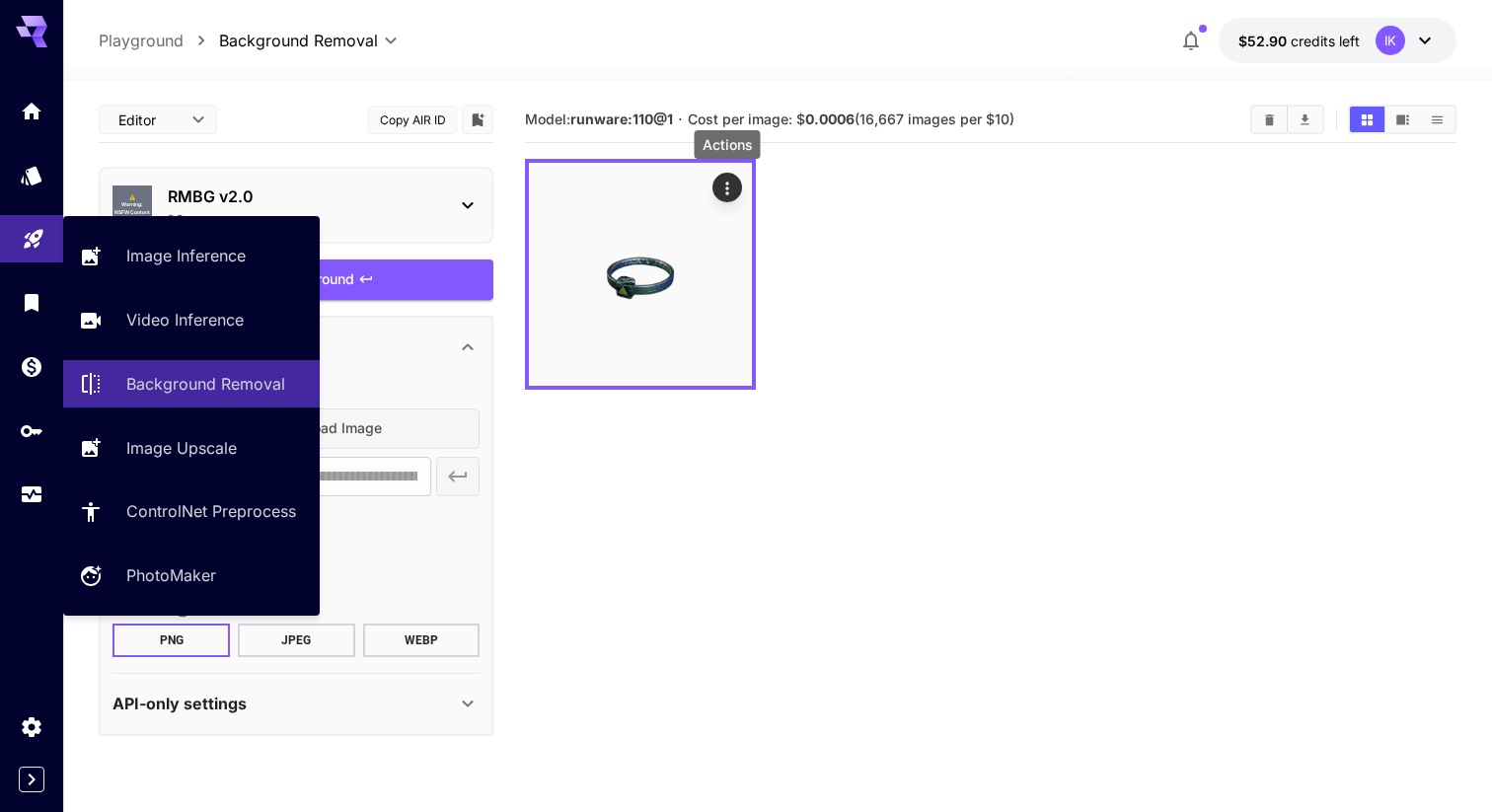 click at bounding box center (32, 239) 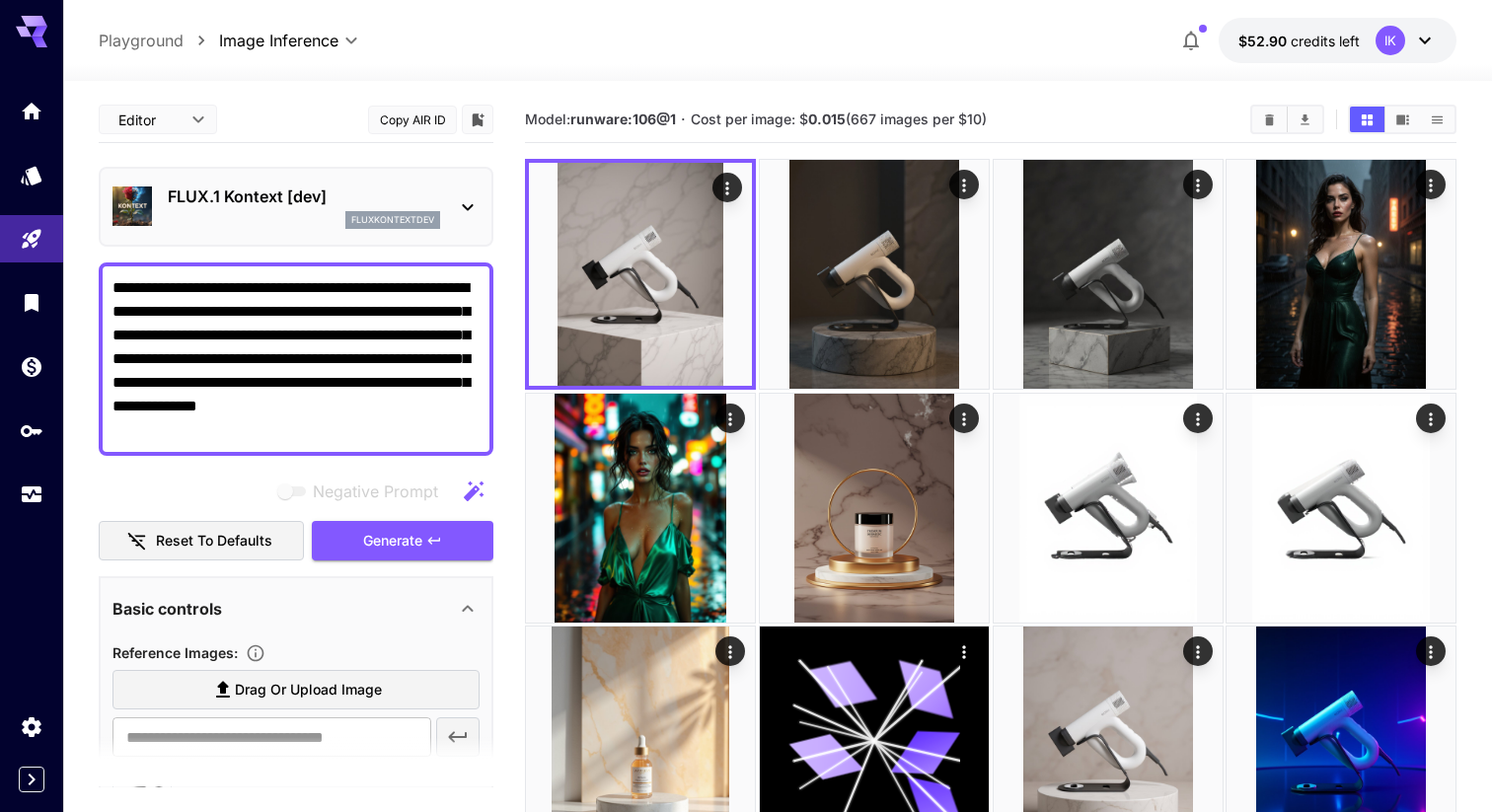 click on "Editor **** ​ Copy AIR ID" at bounding box center [296, 119] 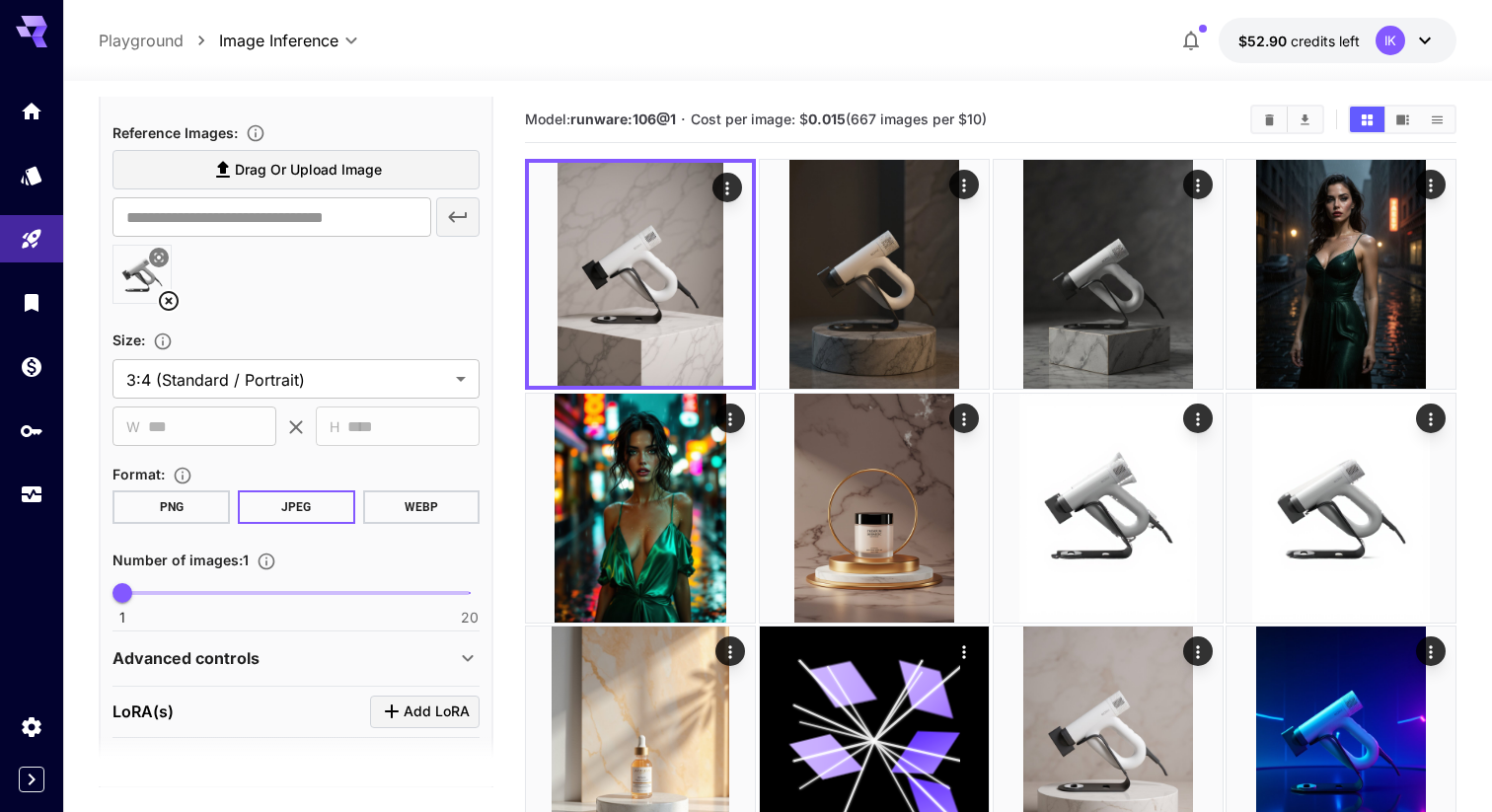 scroll, scrollTop: 546, scrollLeft: 0, axis: vertical 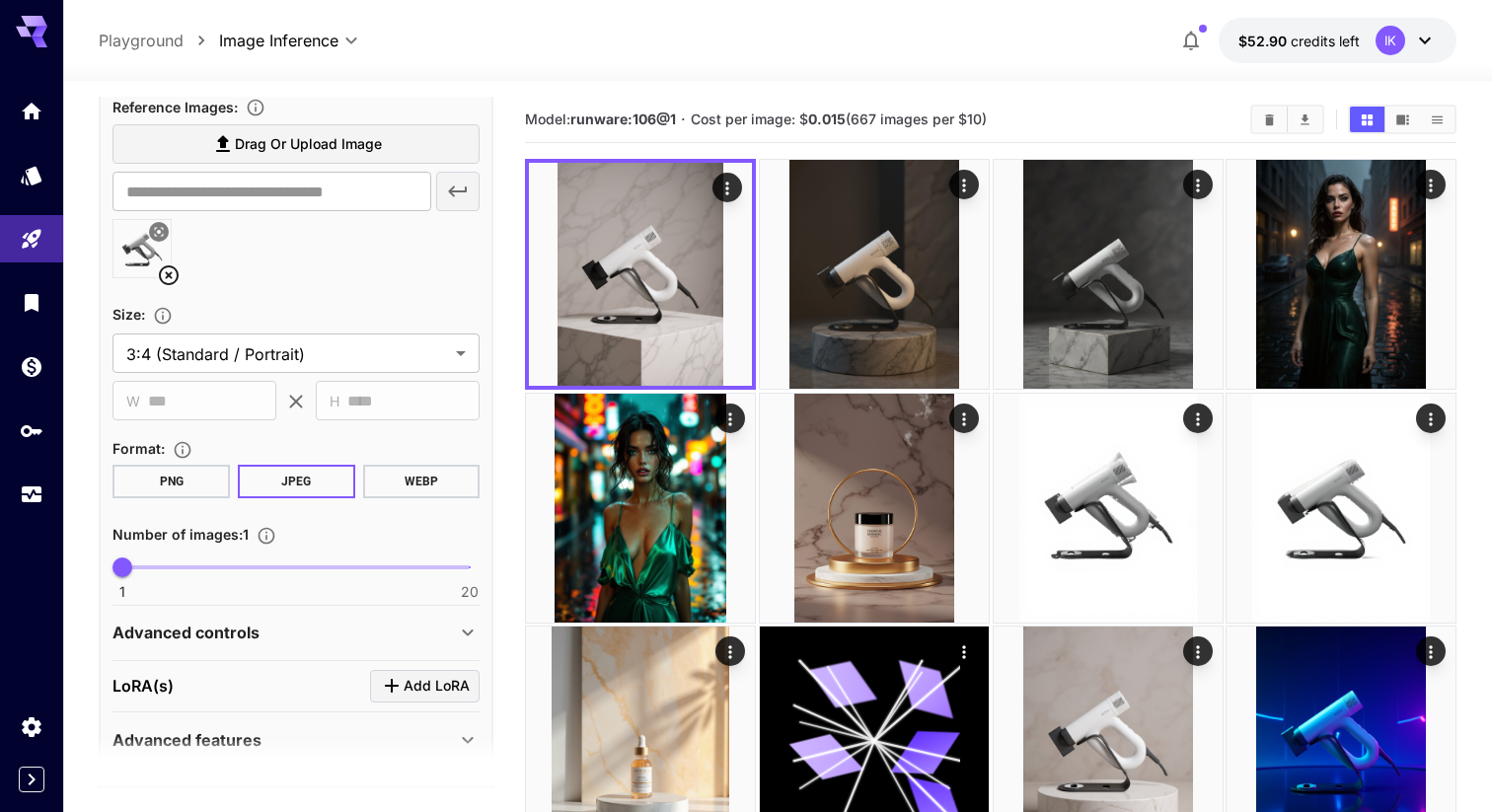 click 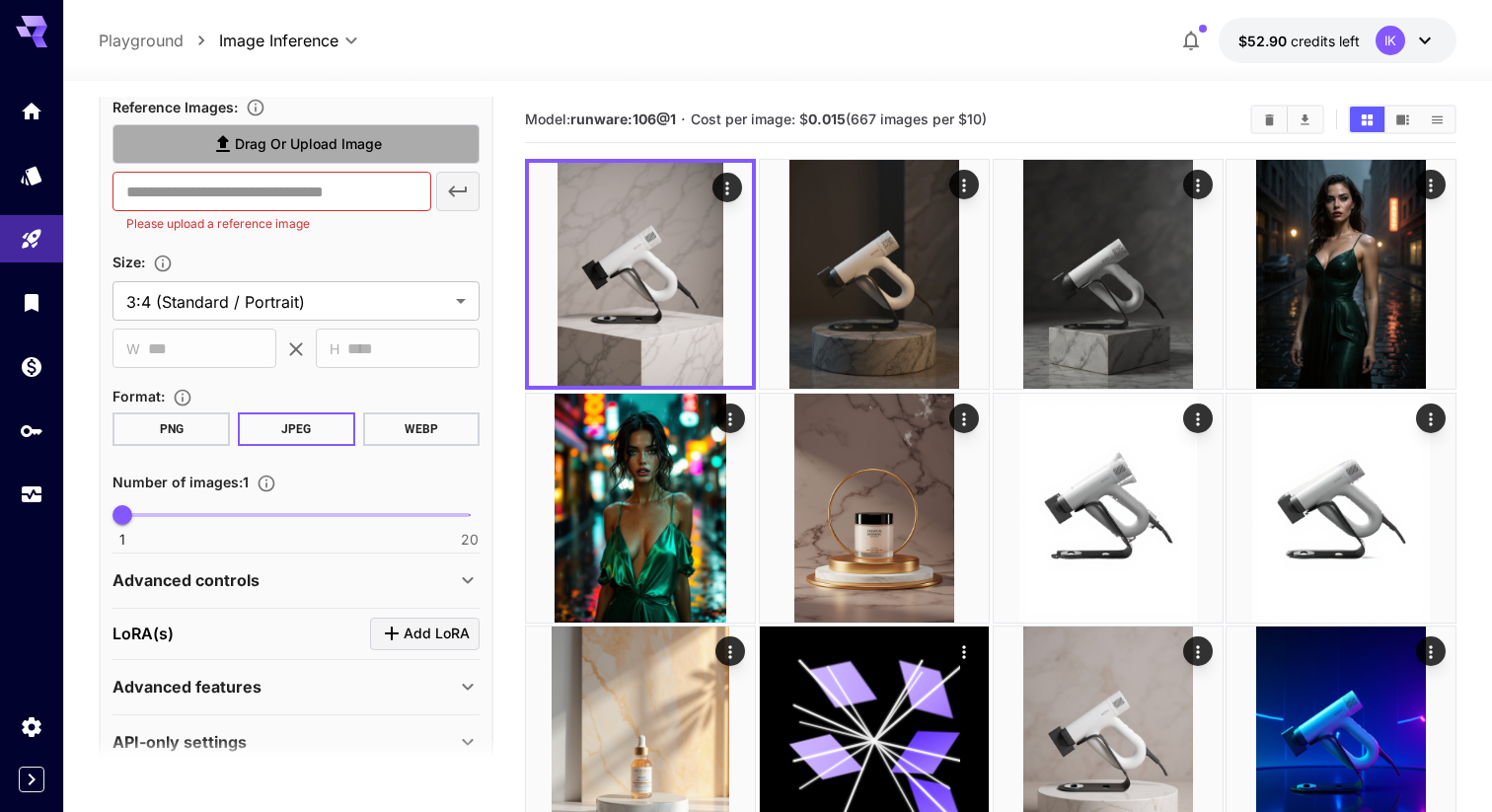 click on "Drag or upload image" at bounding box center [296, 144] 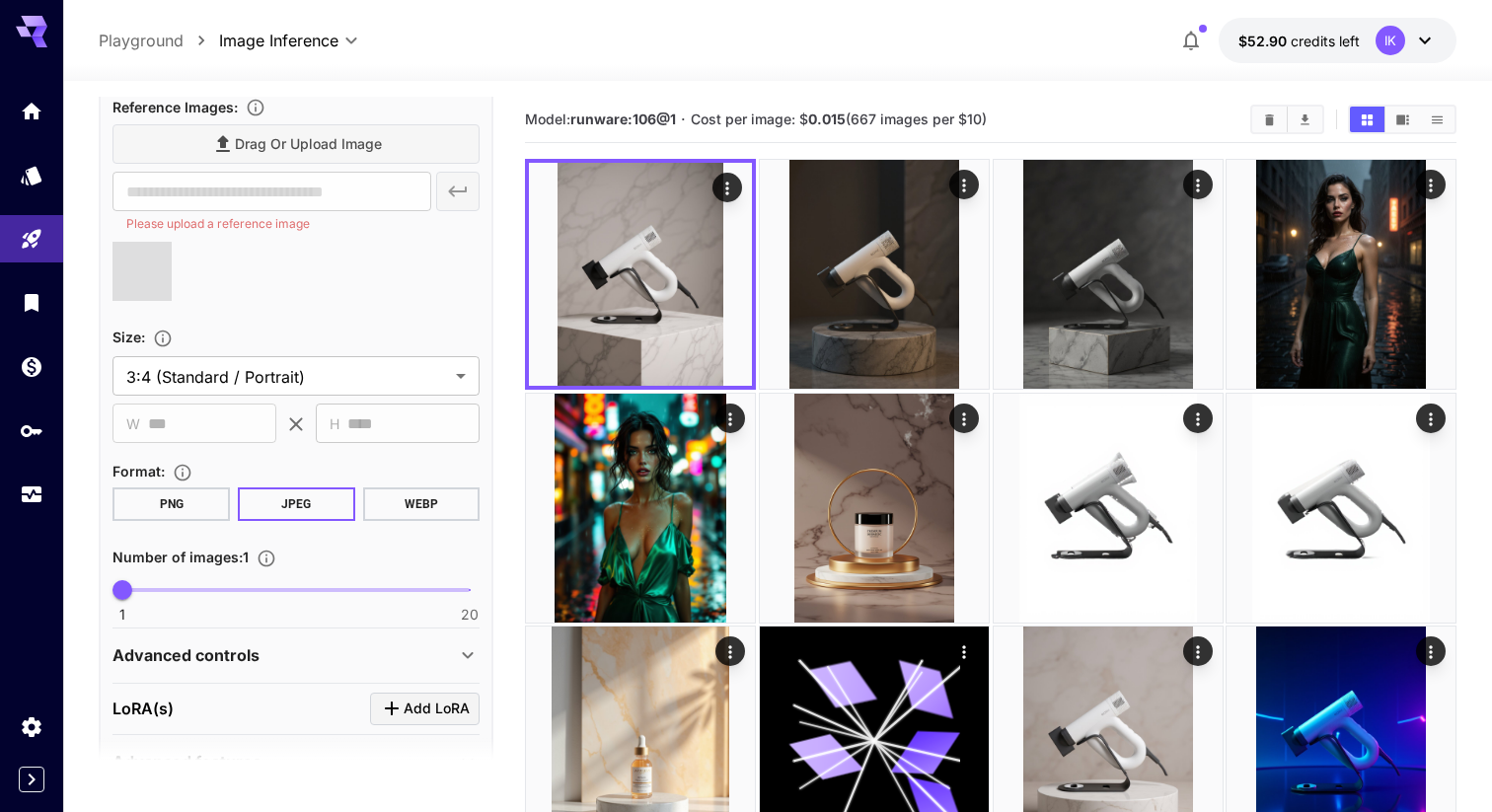 scroll, scrollTop: 59, scrollLeft: 0, axis: vertical 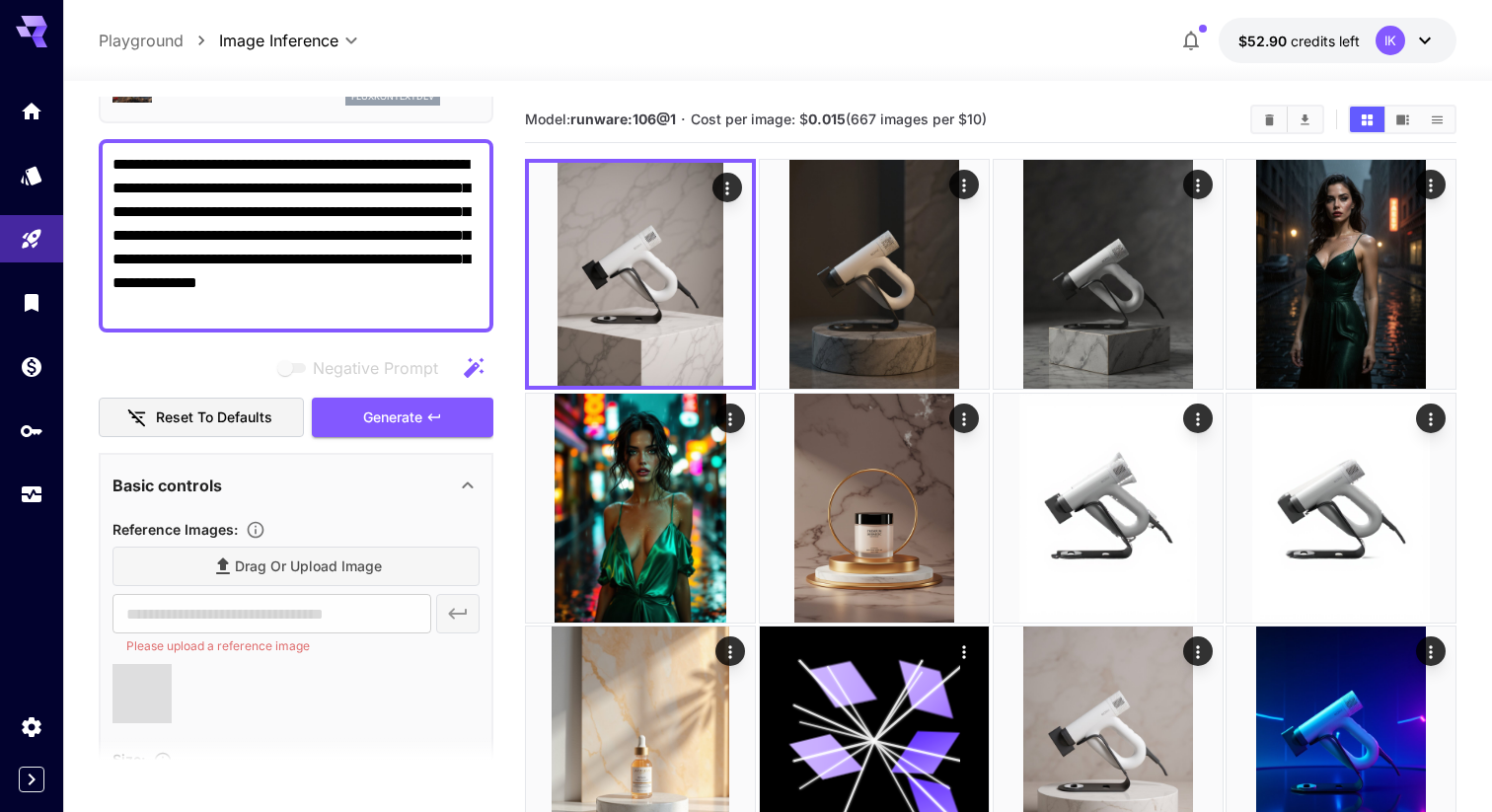 type on "**********" 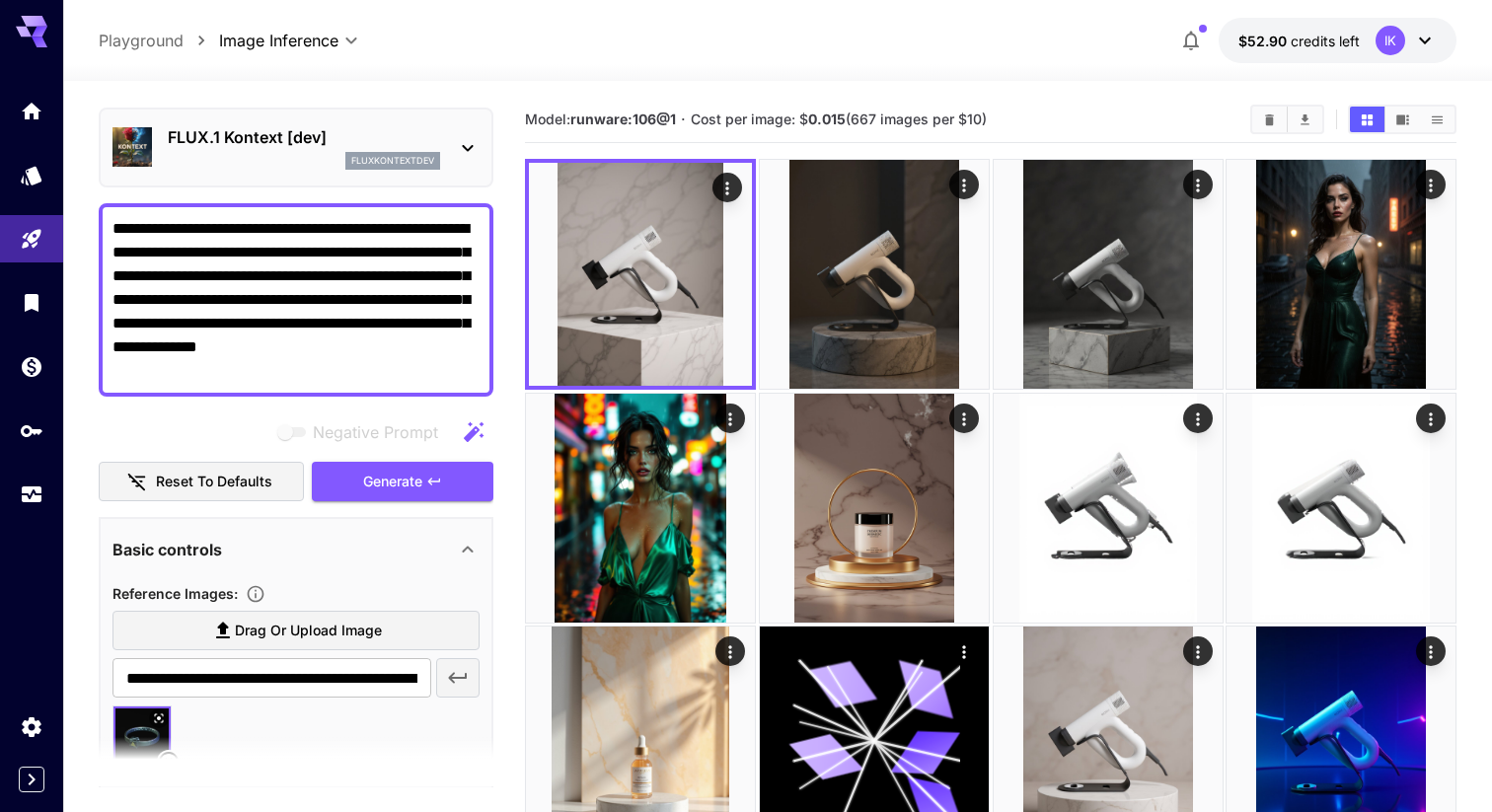 scroll, scrollTop: 0, scrollLeft: 0, axis: both 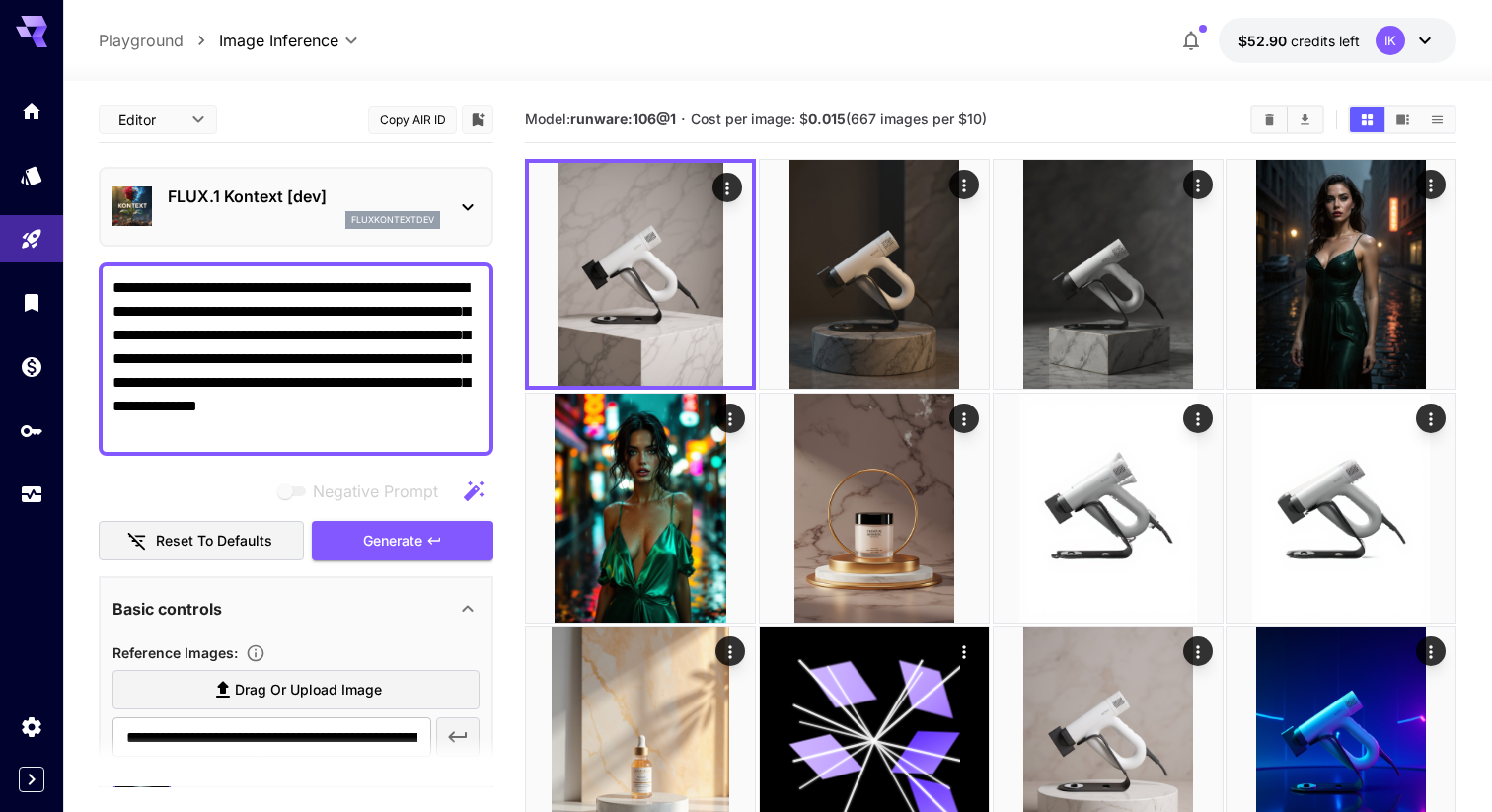 click on "**********" at bounding box center (296, 359) 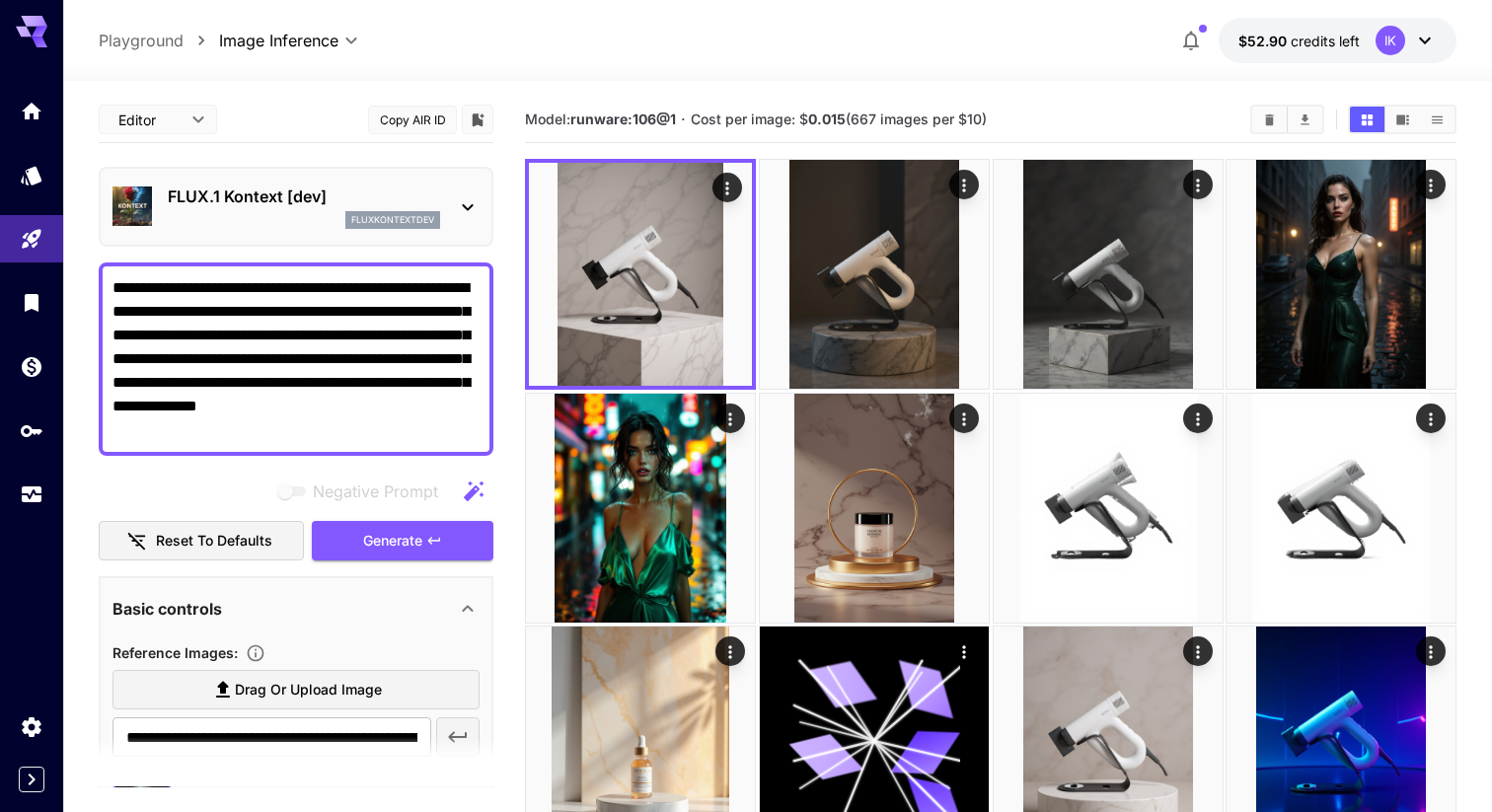 click on "**********" at bounding box center (296, 359) 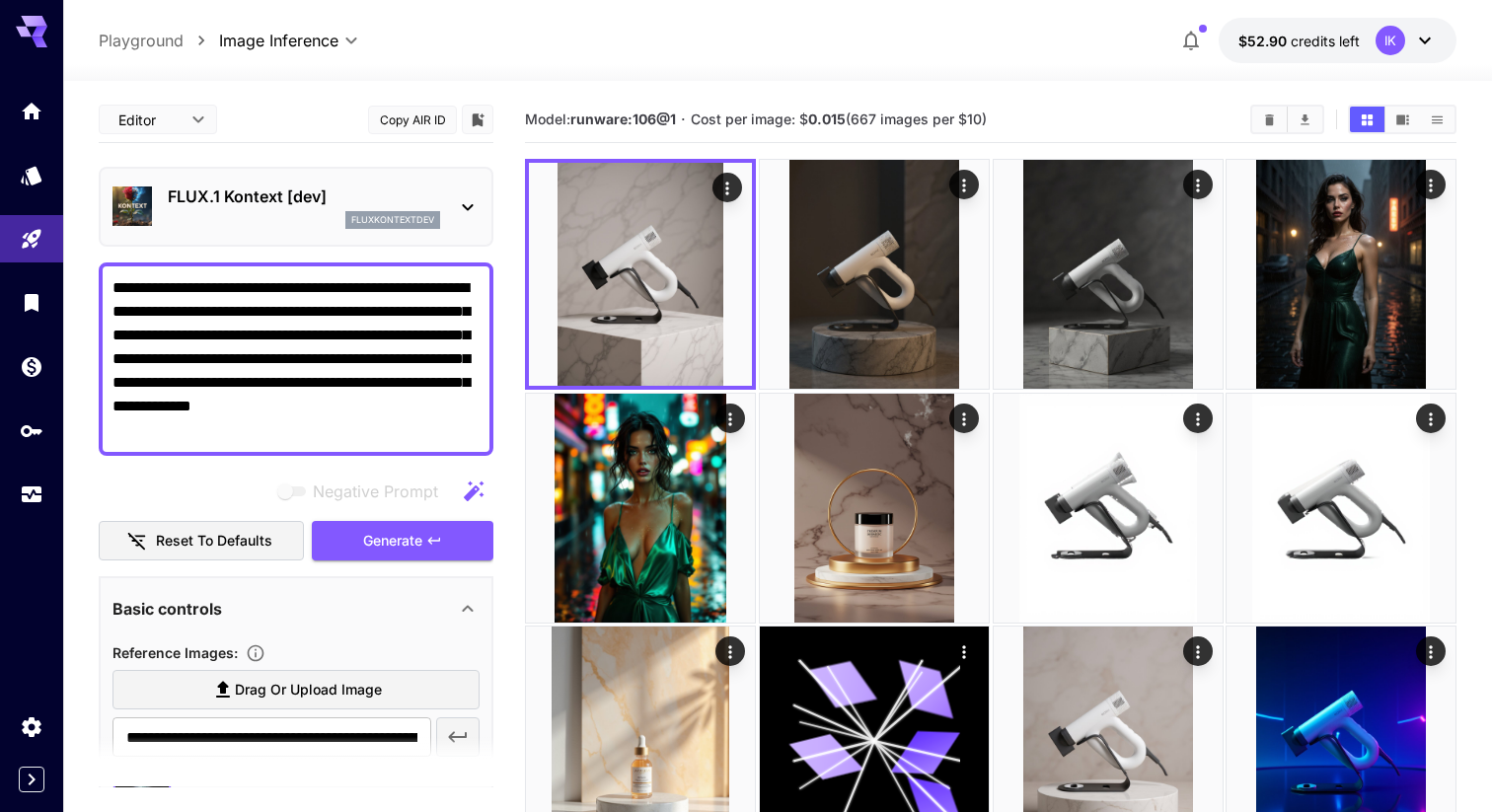 click on "**********" at bounding box center (296, 359) 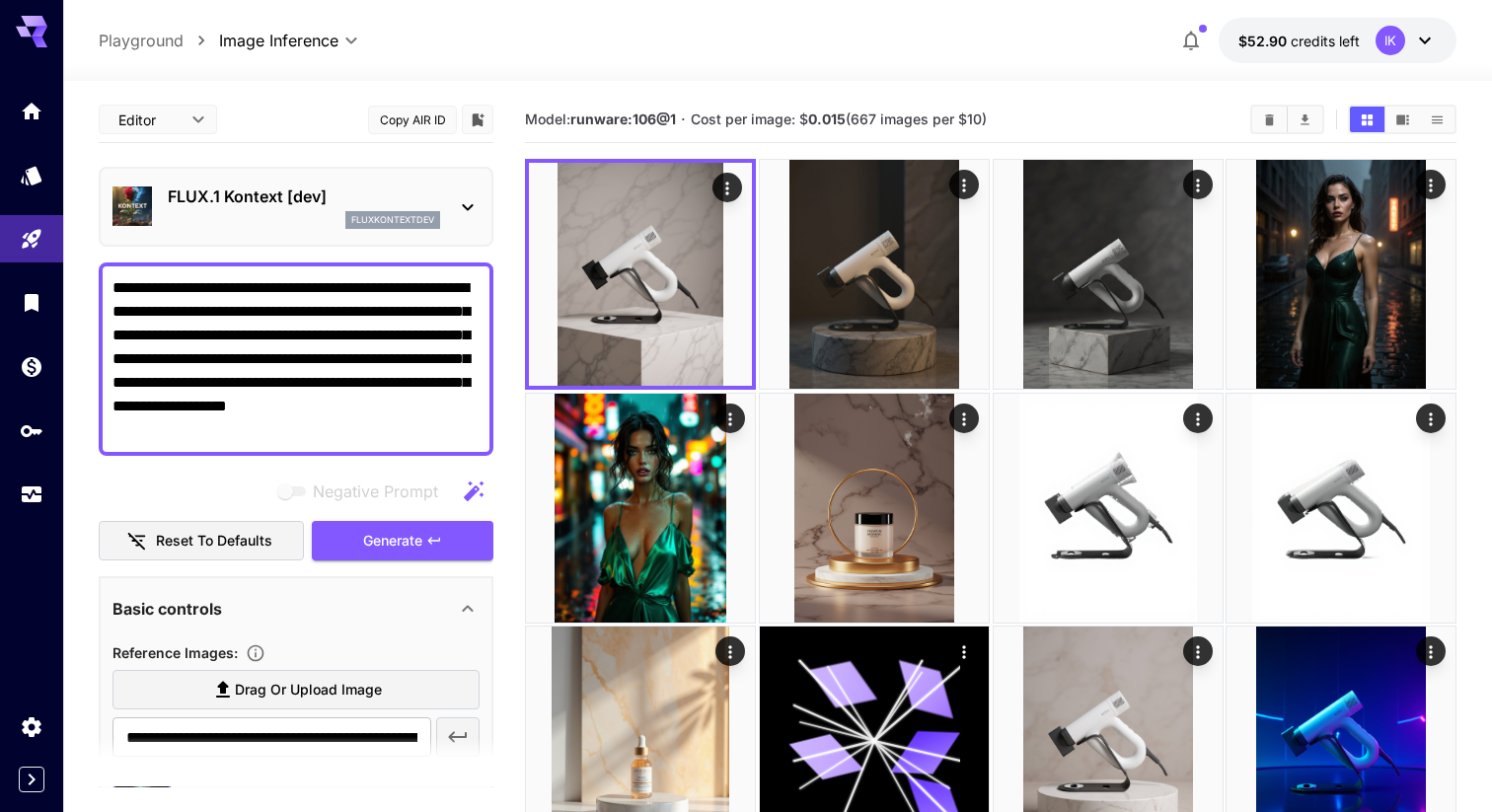 drag, startPoint x: 313, startPoint y: 313, endPoint x: 455, endPoint y: 310, distance: 142.03169 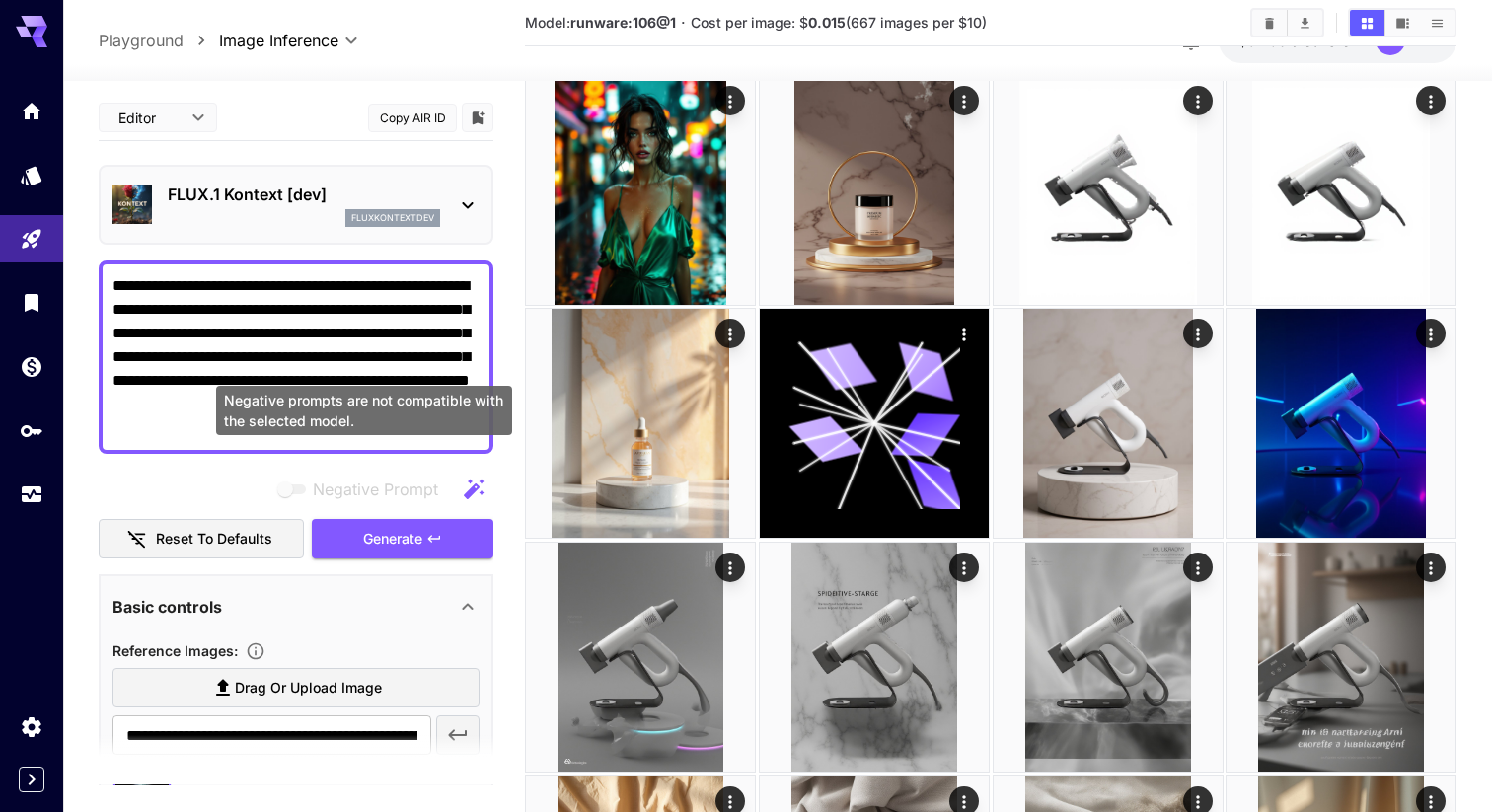 scroll, scrollTop: 485, scrollLeft: 0, axis: vertical 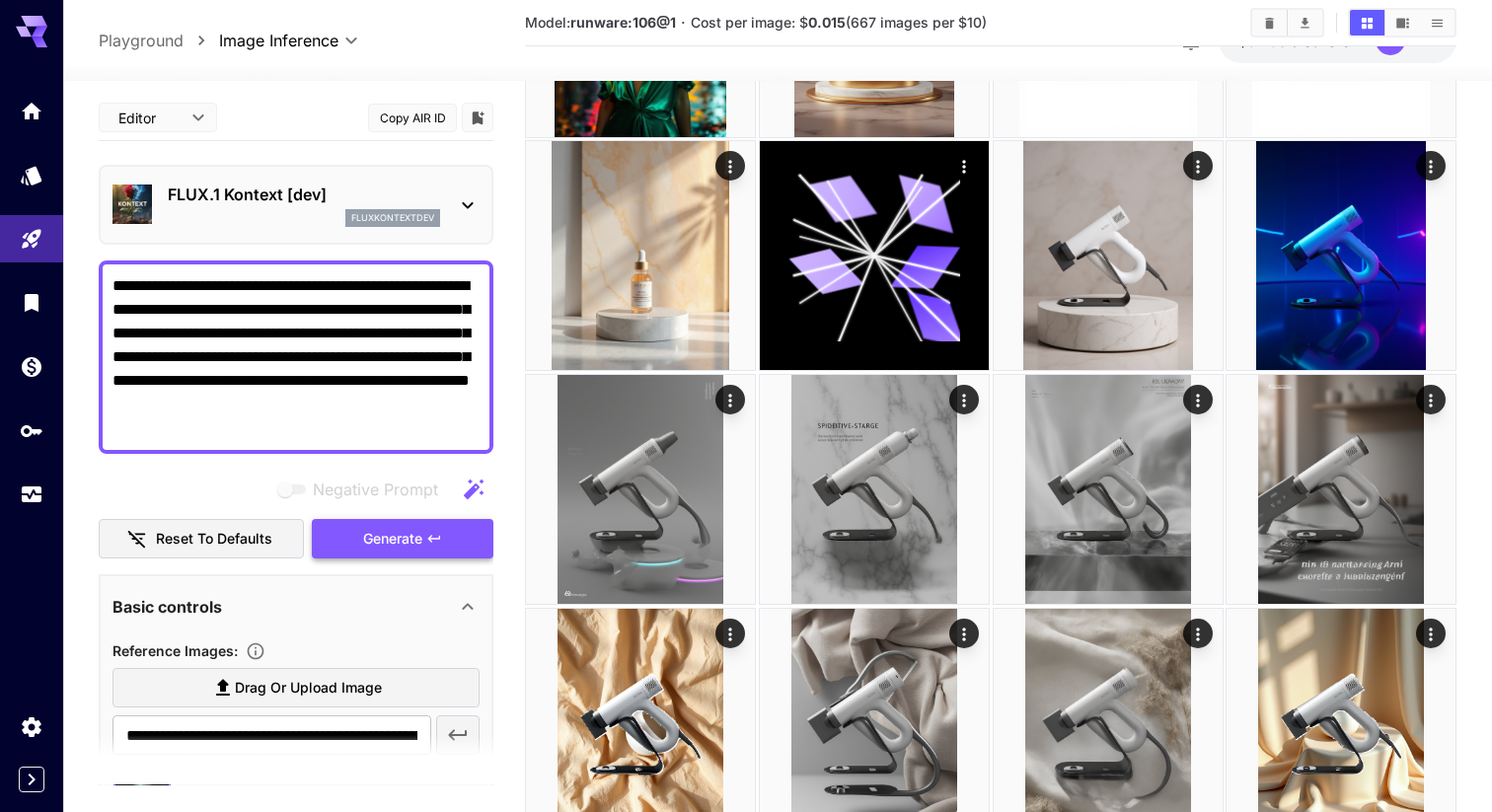 click on "Generate" at bounding box center (403, 539) 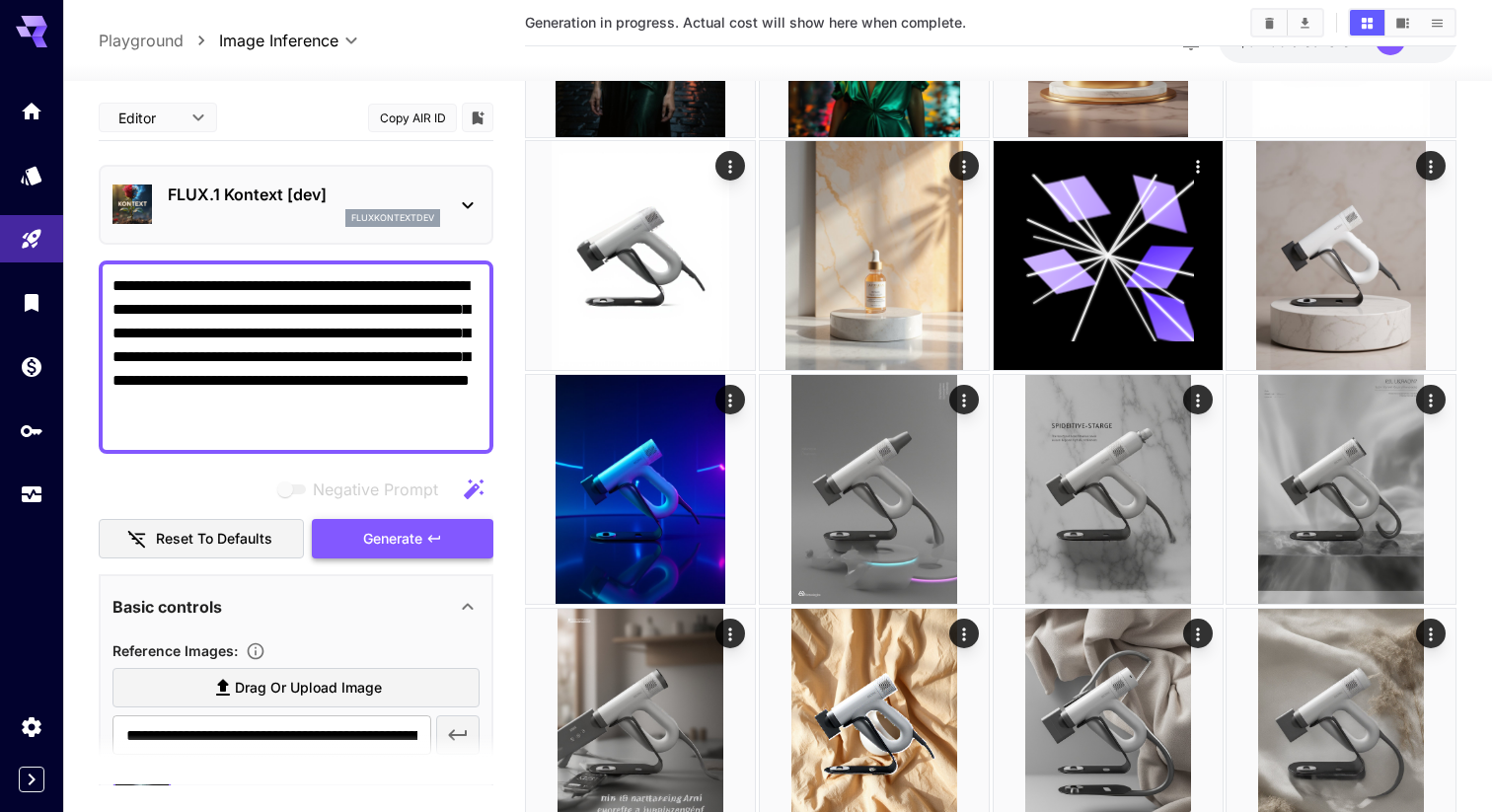 scroll, scrollTop: 0, scrollLeft: 0, axis: both 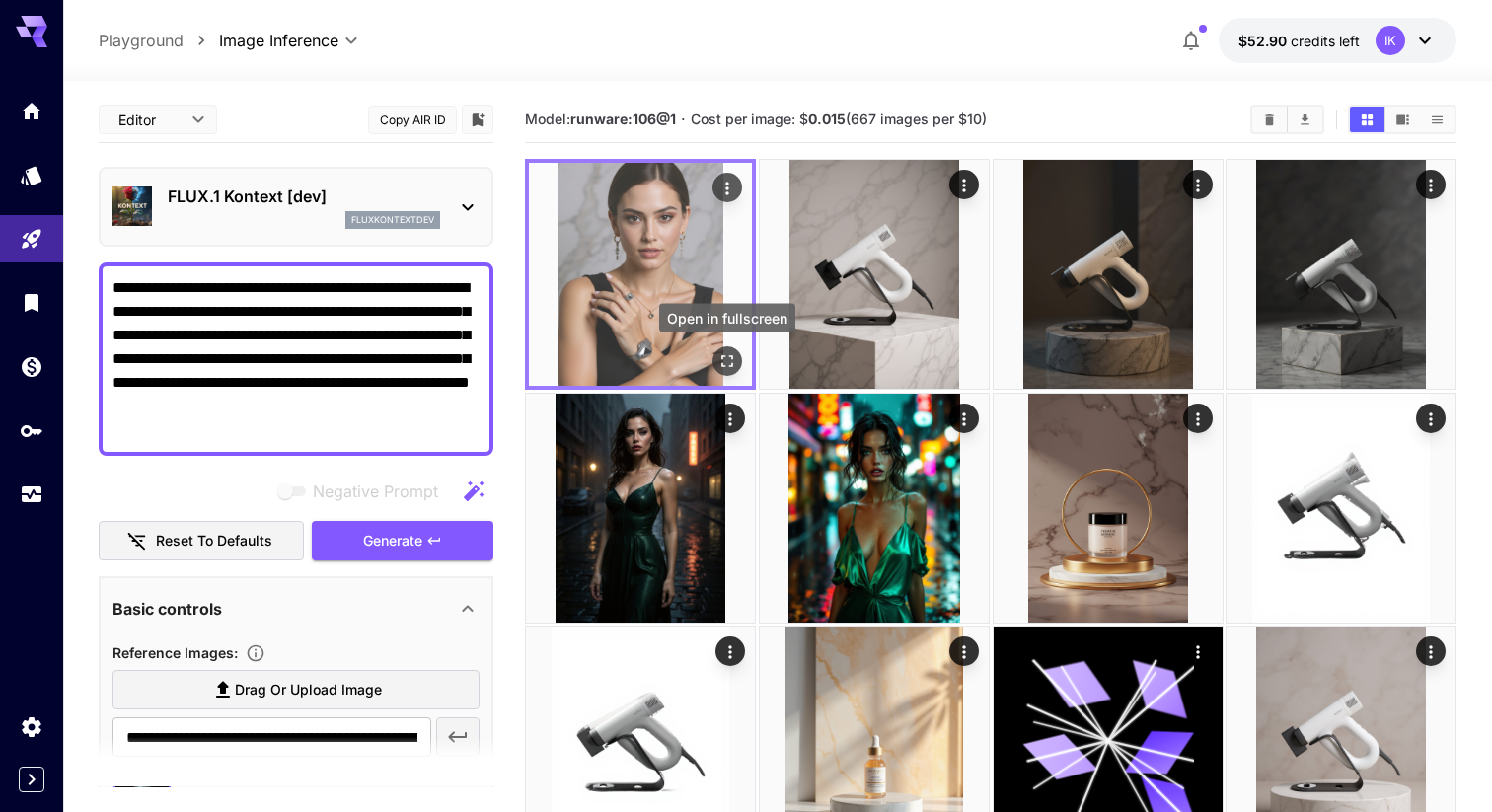 click 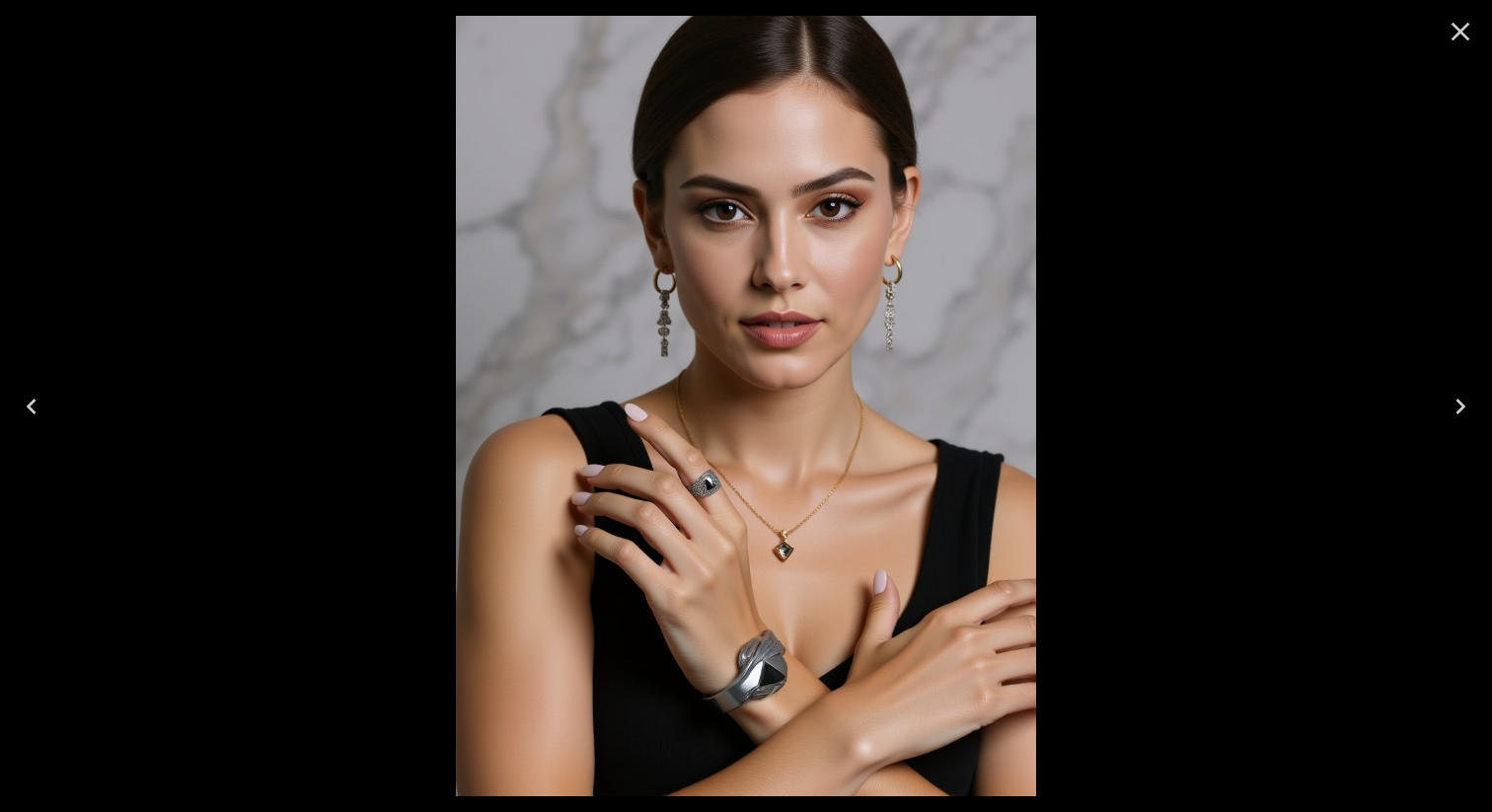 click 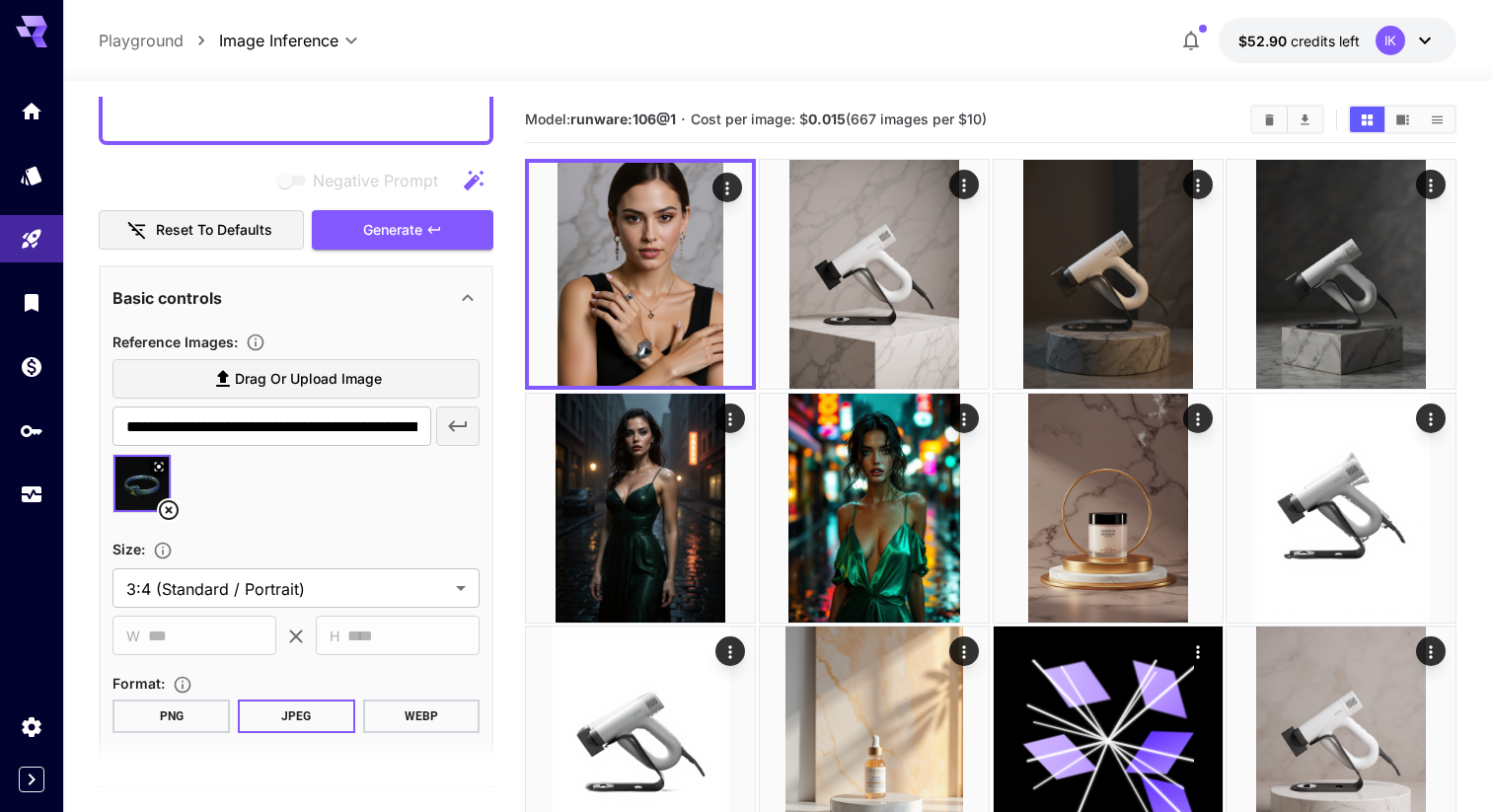 scroll, scrollTop: 630, scrollLeft: 0, axis: vertical 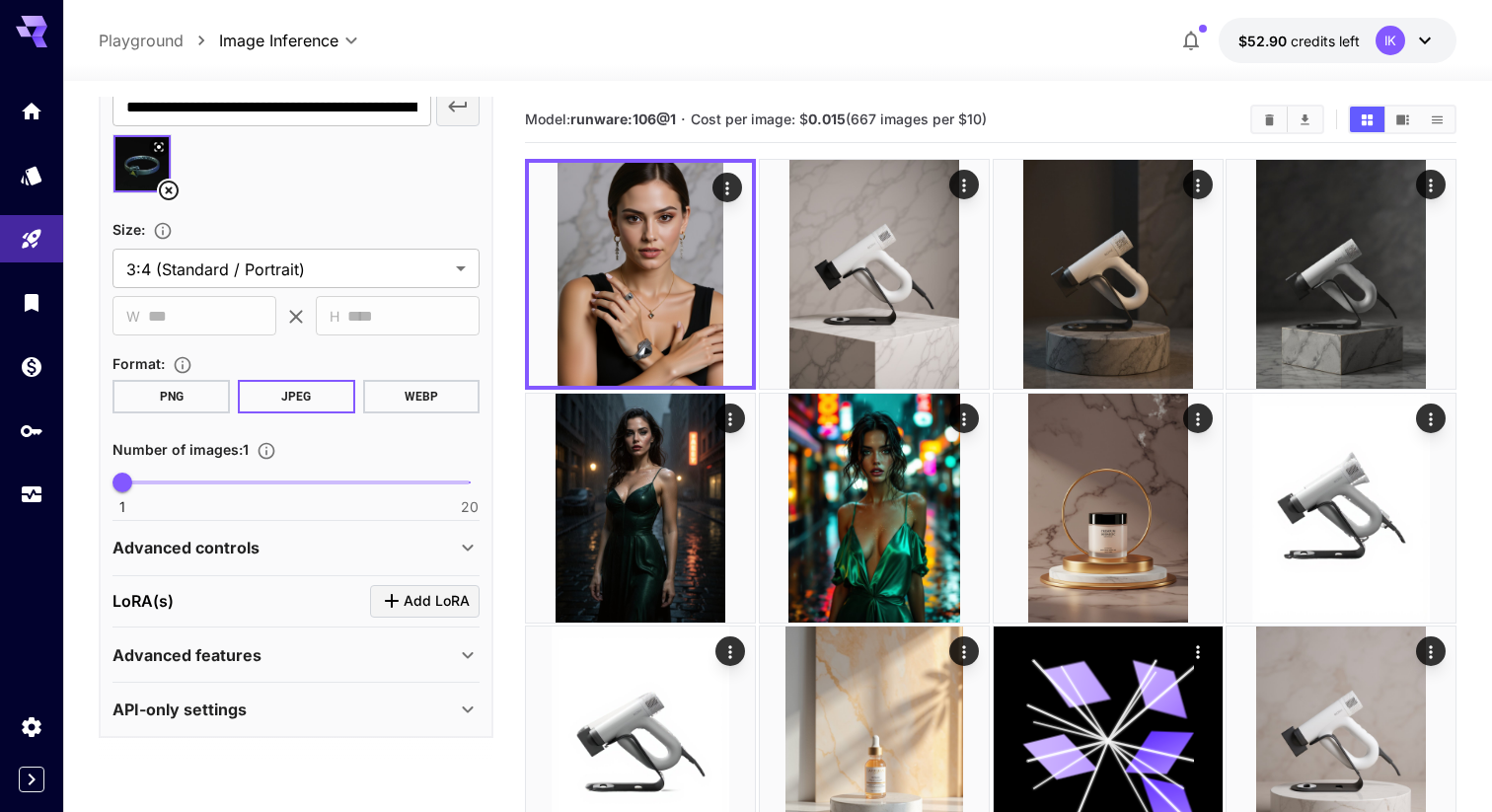 click at bounding box center [142, 164] 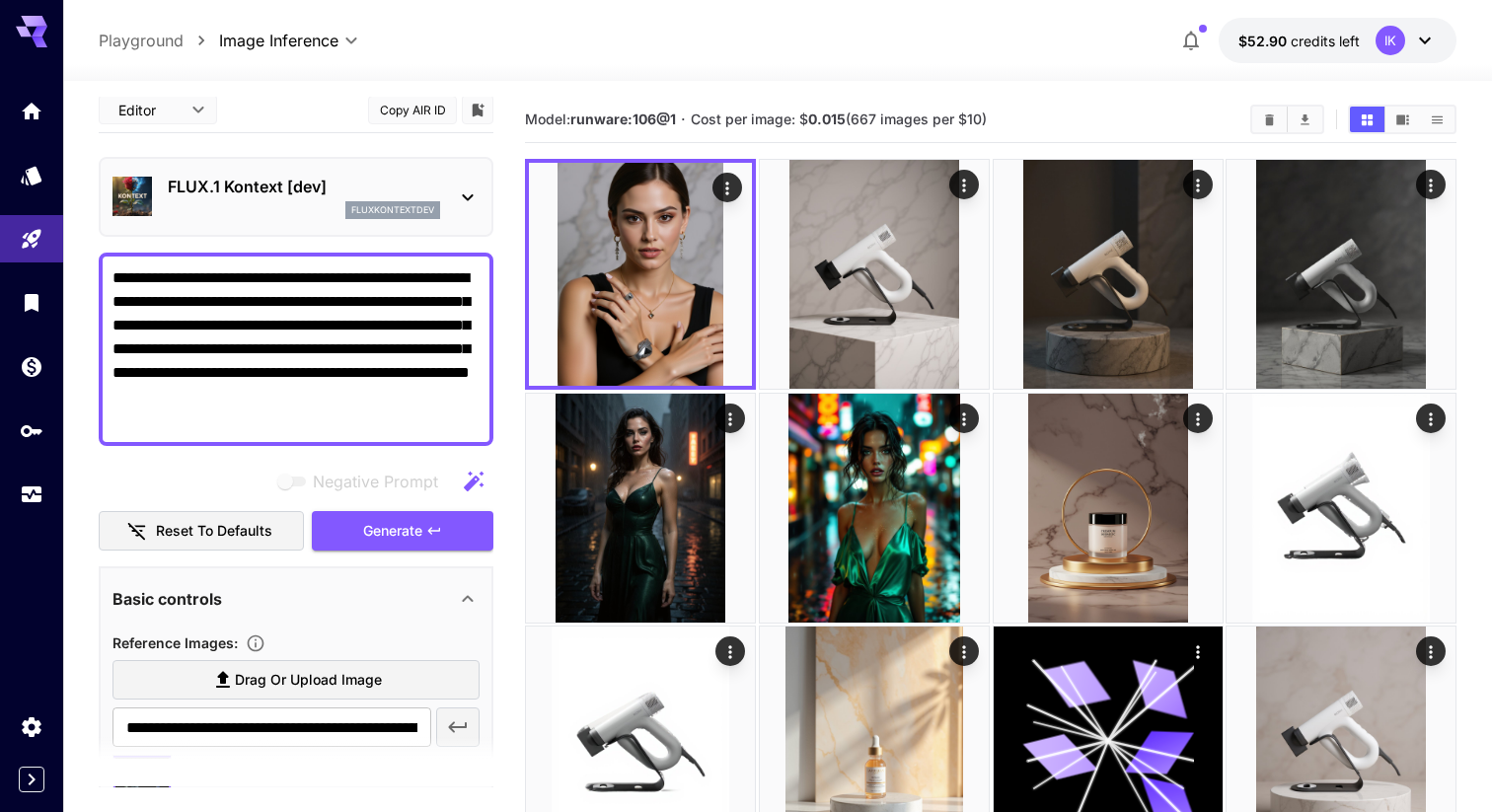 scroll, scrollTop: 0, scrollLeft: 0, axis: both 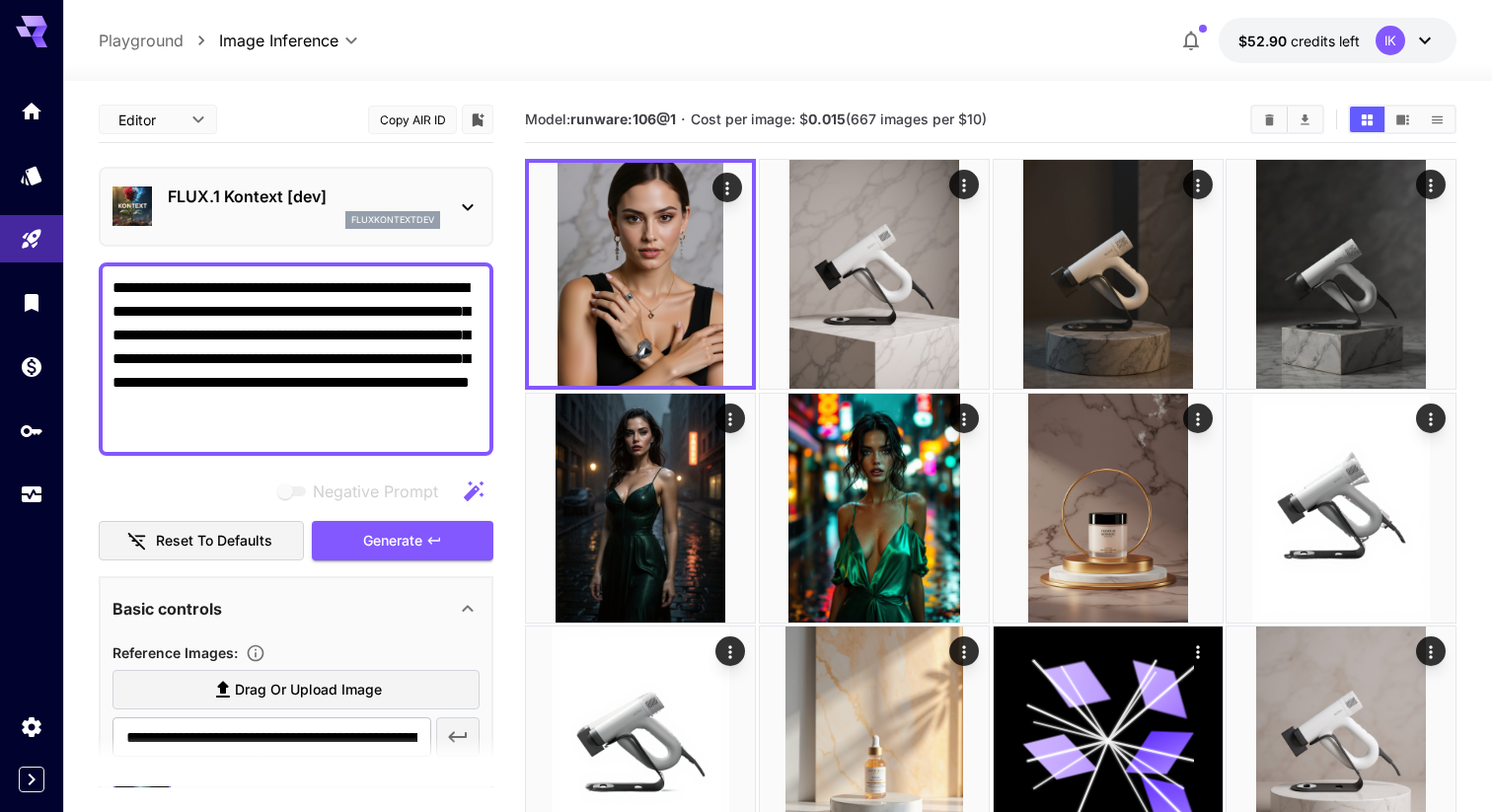 click on "**********" at bounding box center [296, 359] 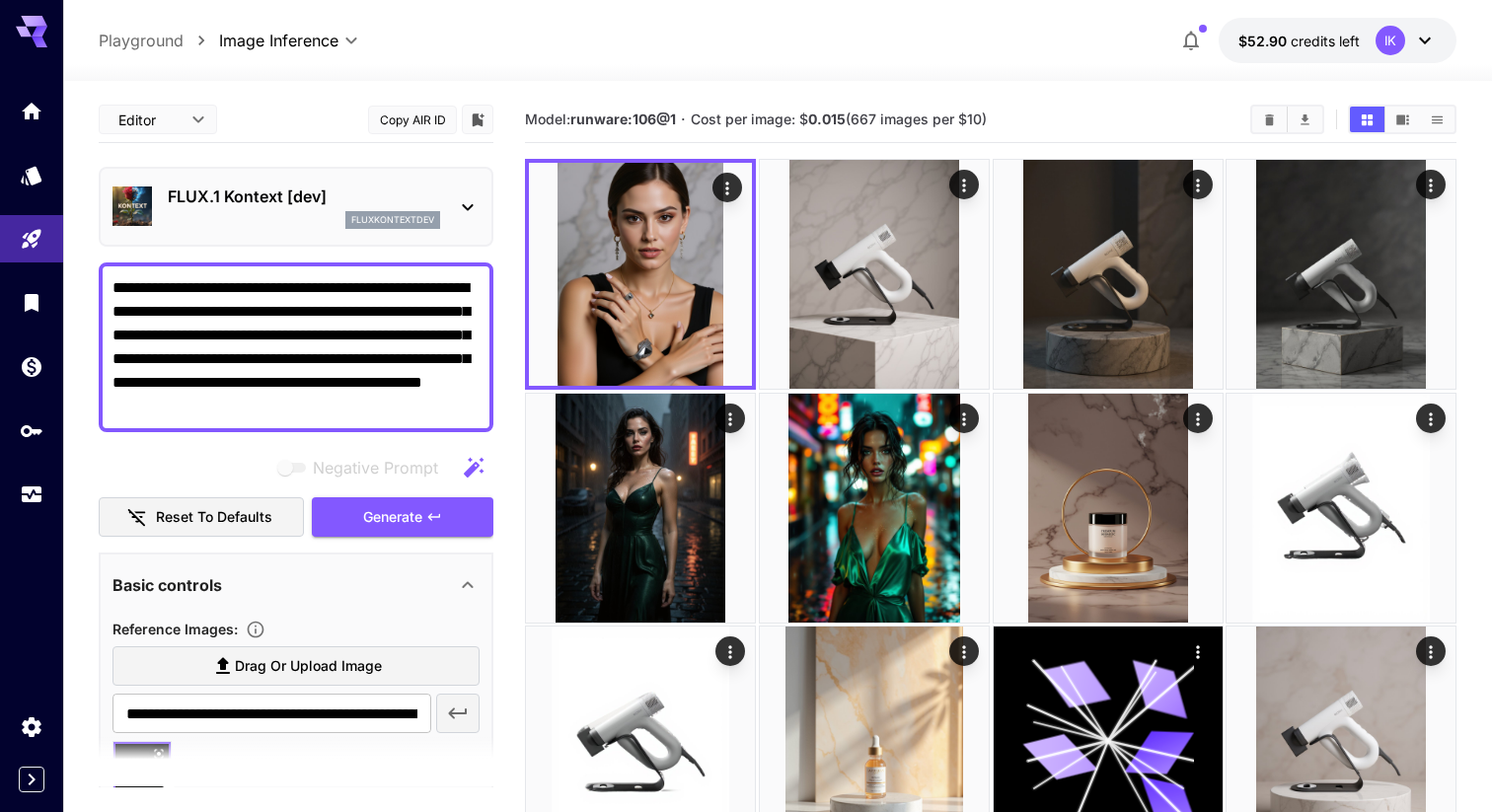 scroll, scrollTop: 32, scrollLeft: 0, axis: vertical 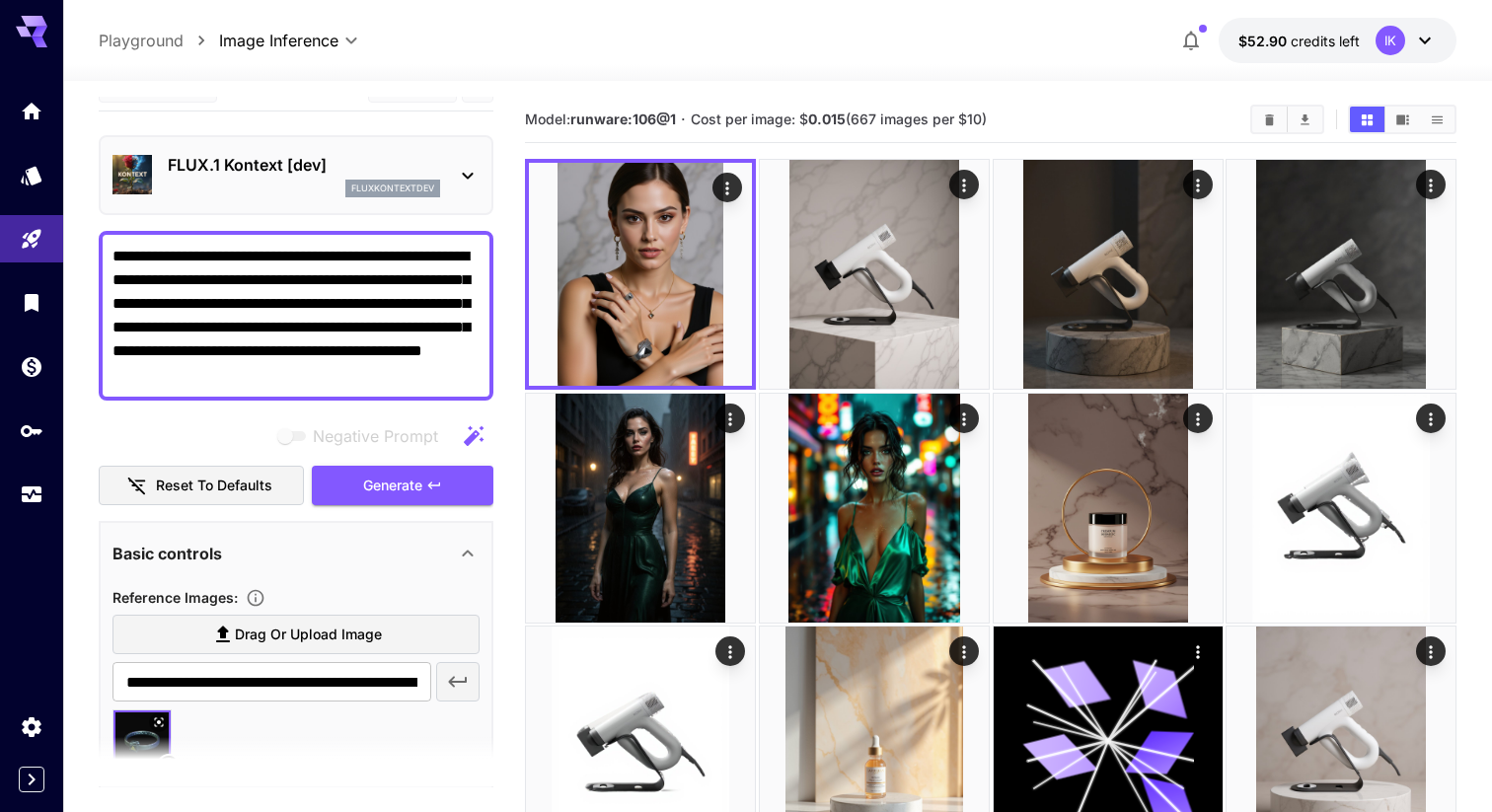 click on "**********" at bounding box center [296, 316] 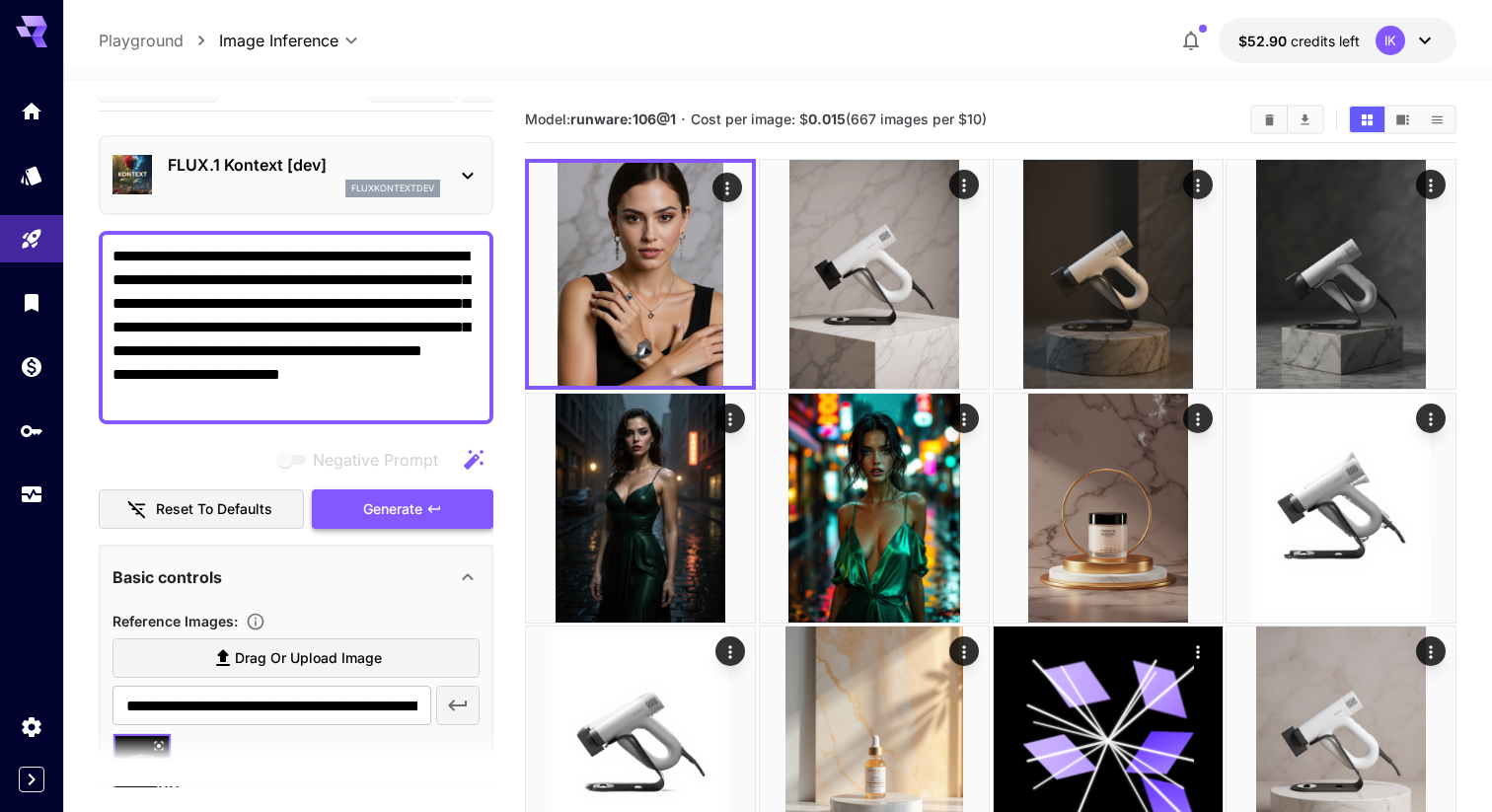 type on "**********" 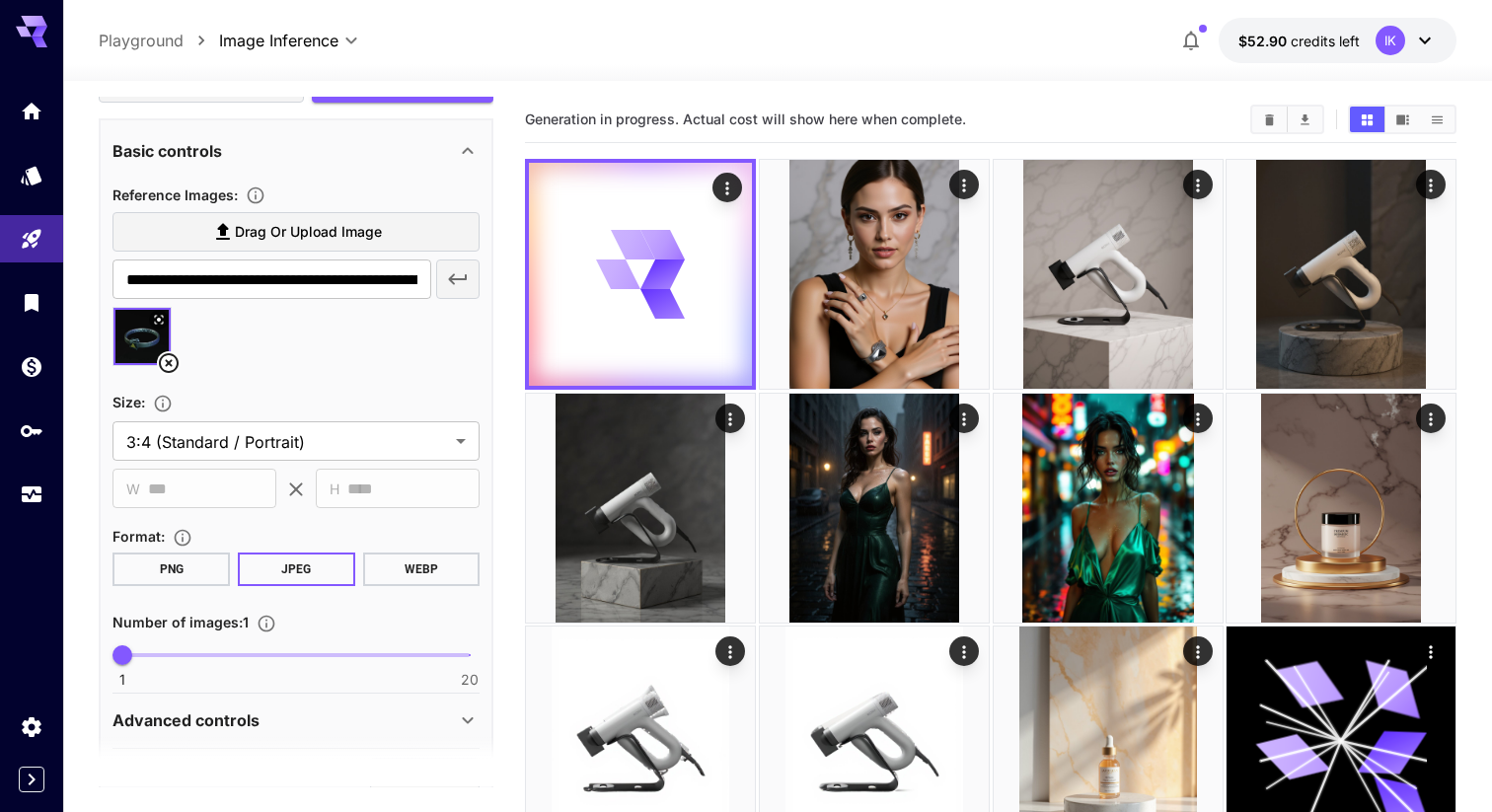 scroll, scrollTop: 436, scrollLeft: 0, axis: vertical 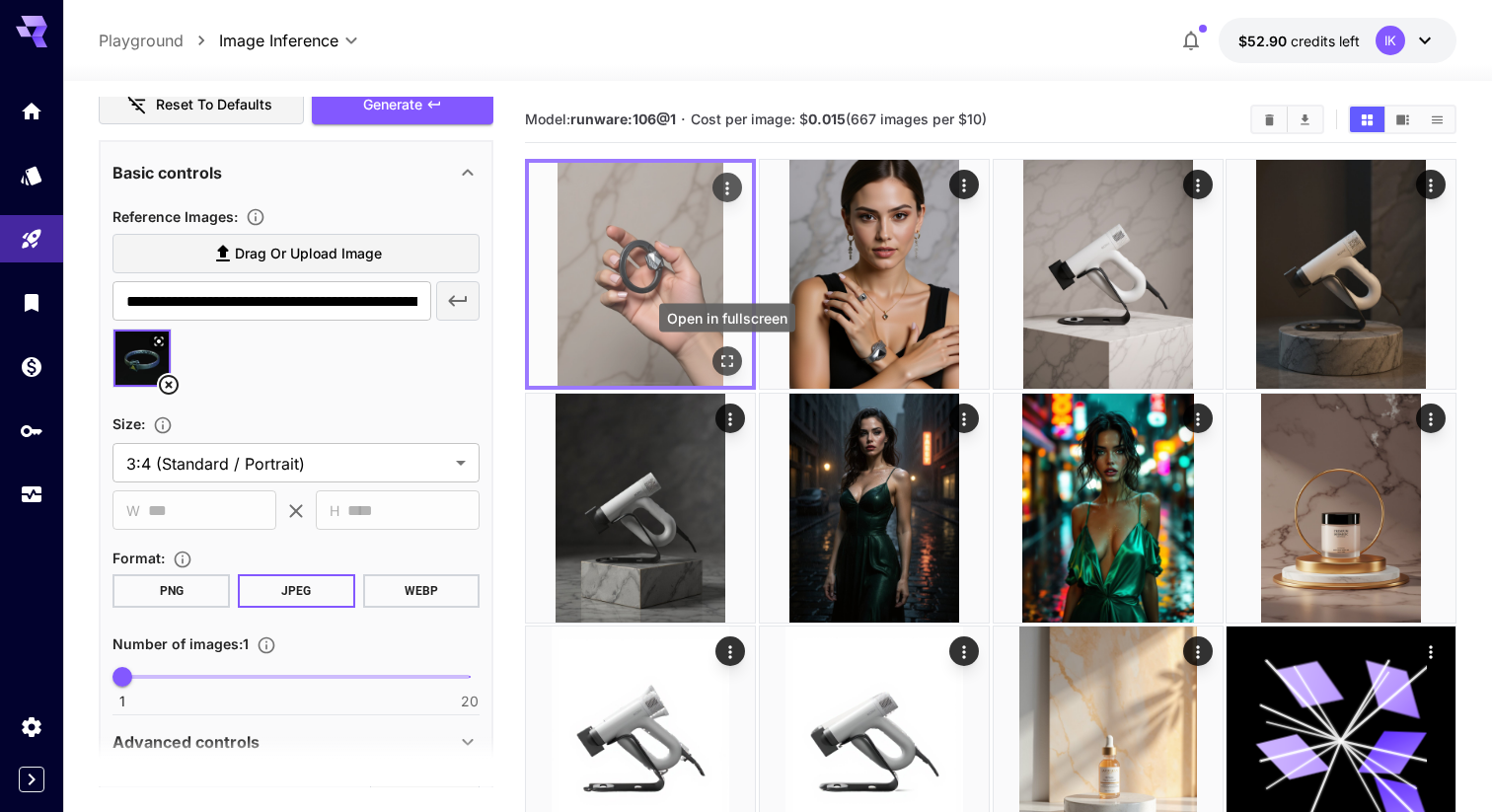 click 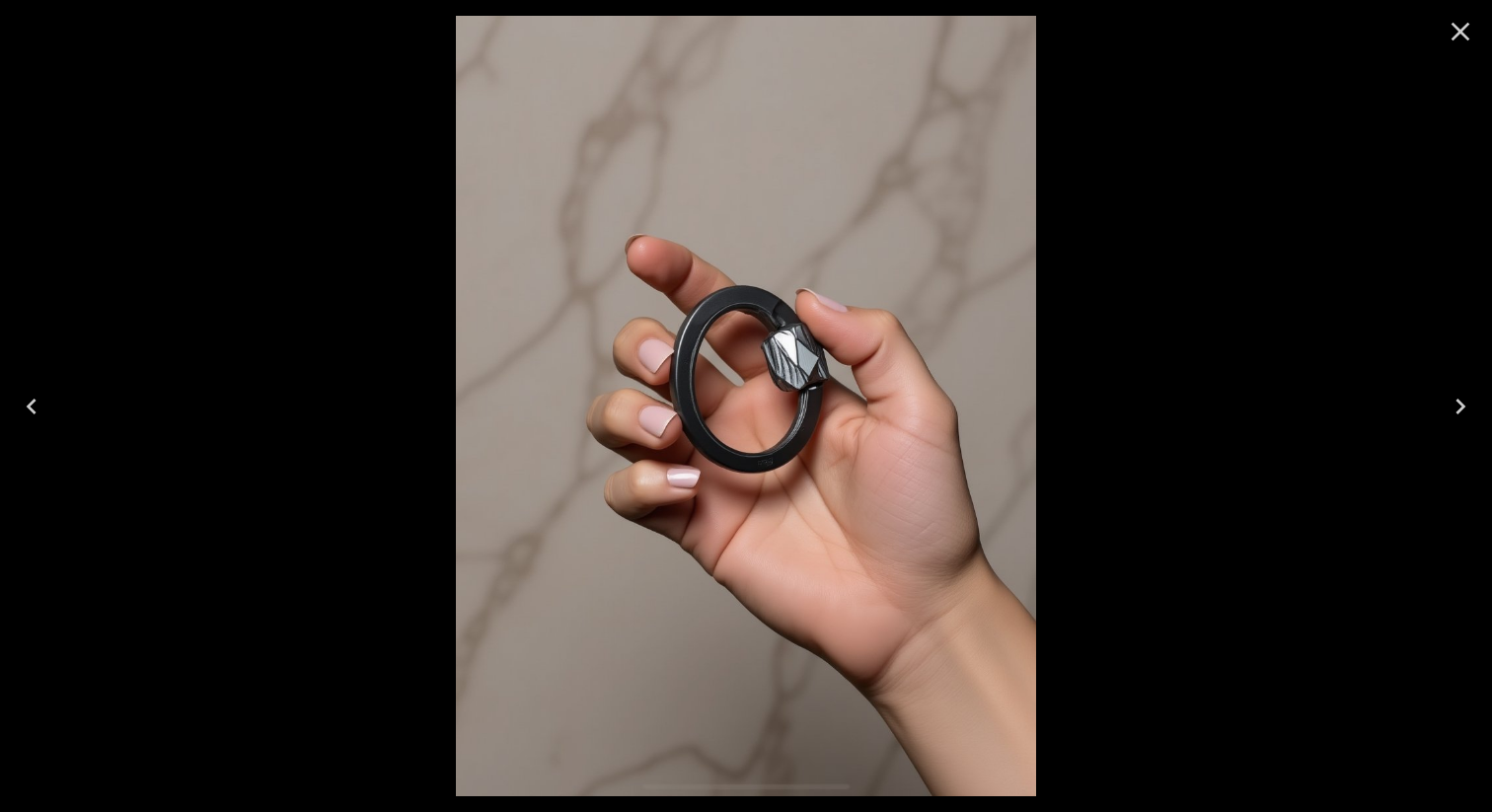 click at bounding box center [746, 406] 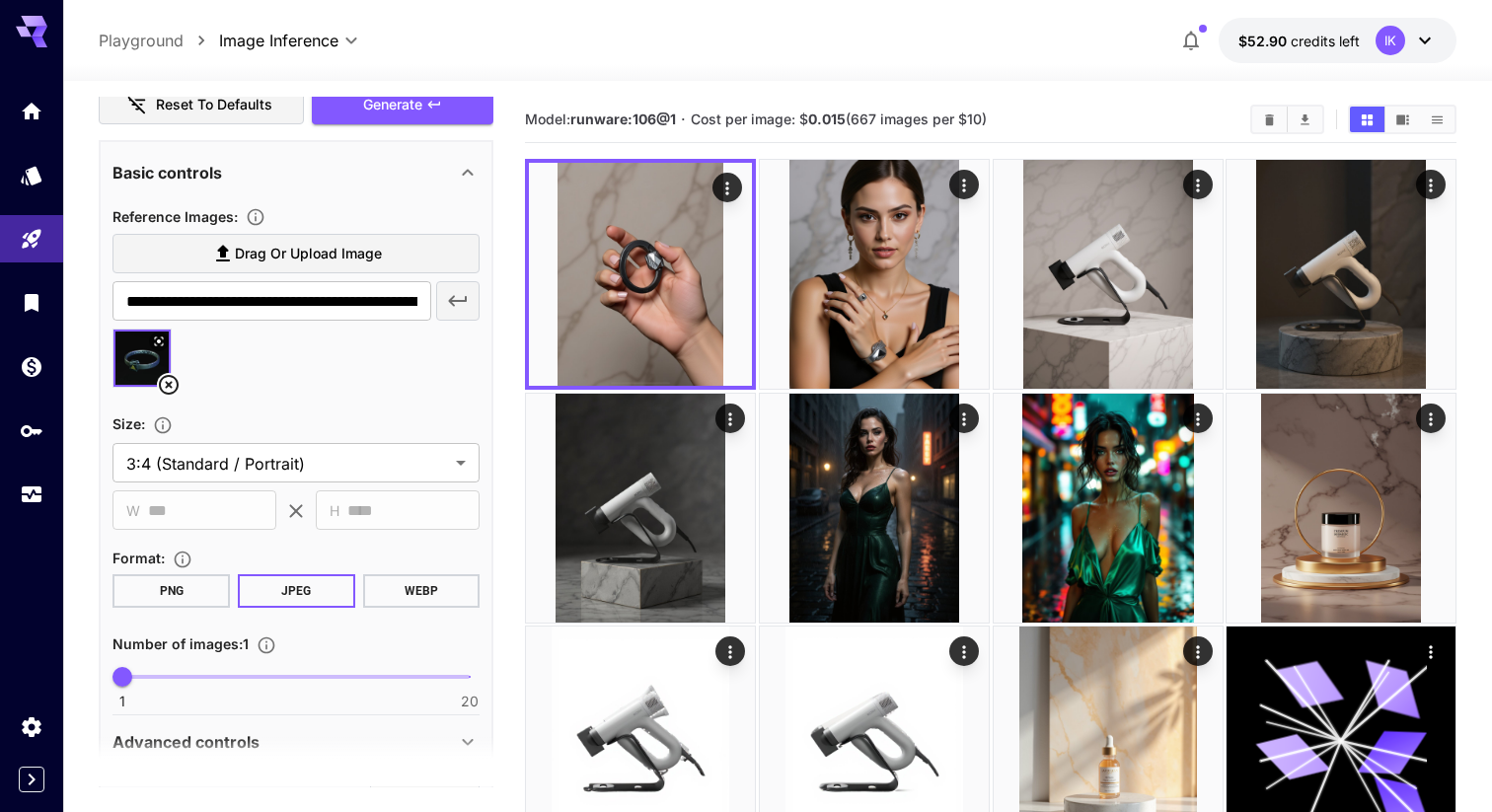click at bounding box center (142, 358) 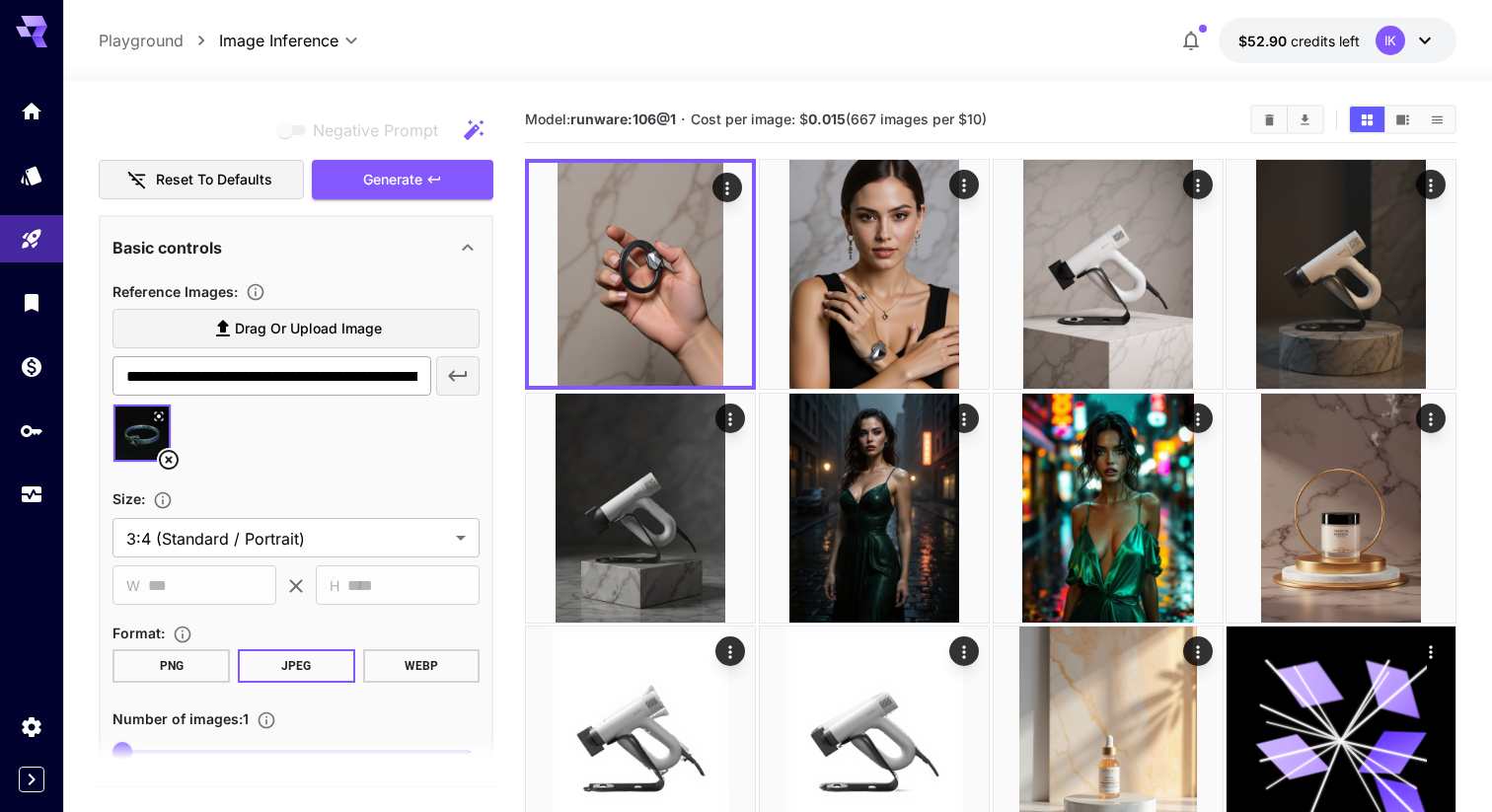 scroll, scrollTop: 389, scrollLeft: 0, axis: vertical 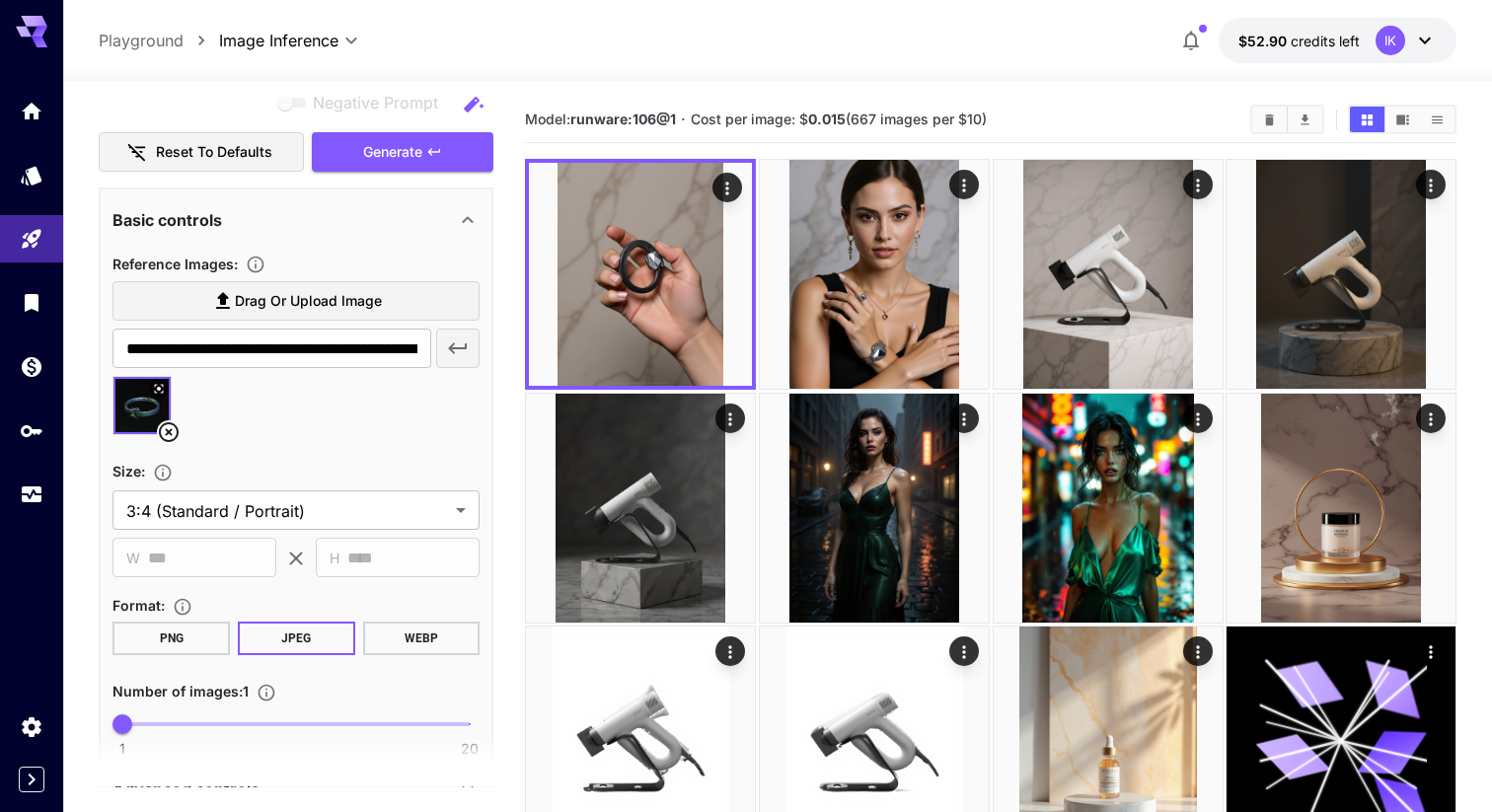 click 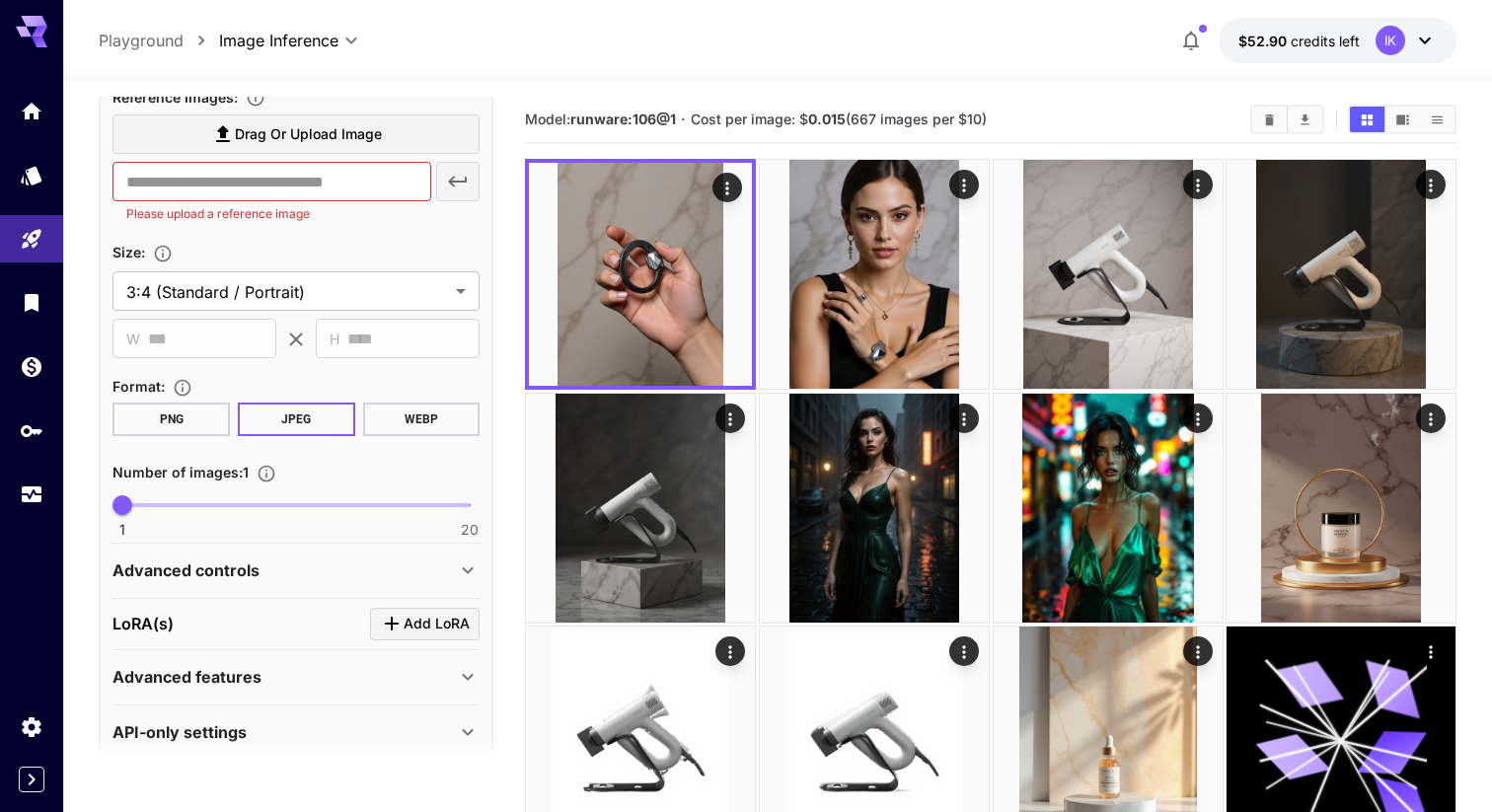 scroll, scrollTop: 578, scrollLeft: 0, axis: vertical 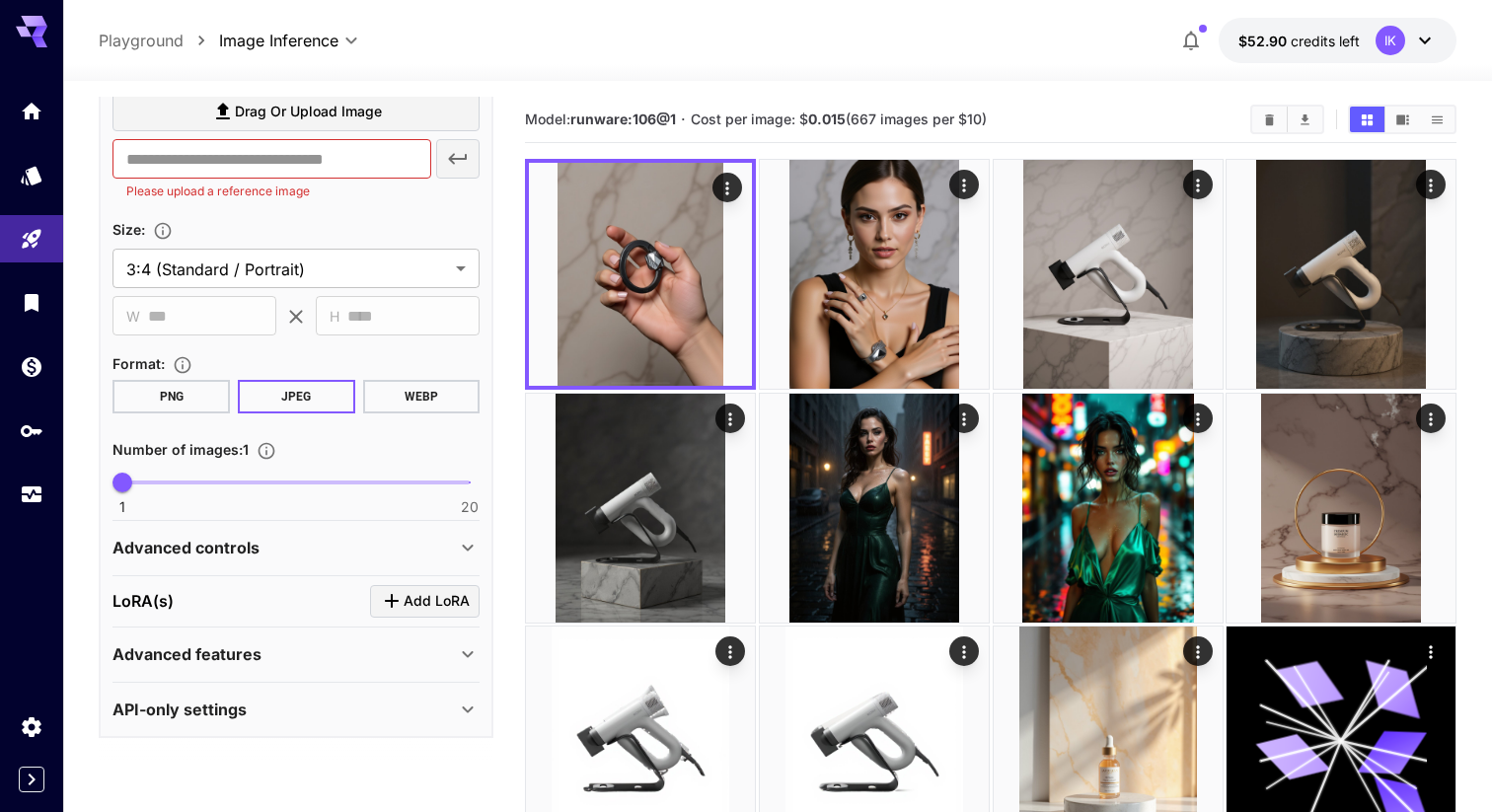 click on "Advanced controls" at bounding box center [186, 548] 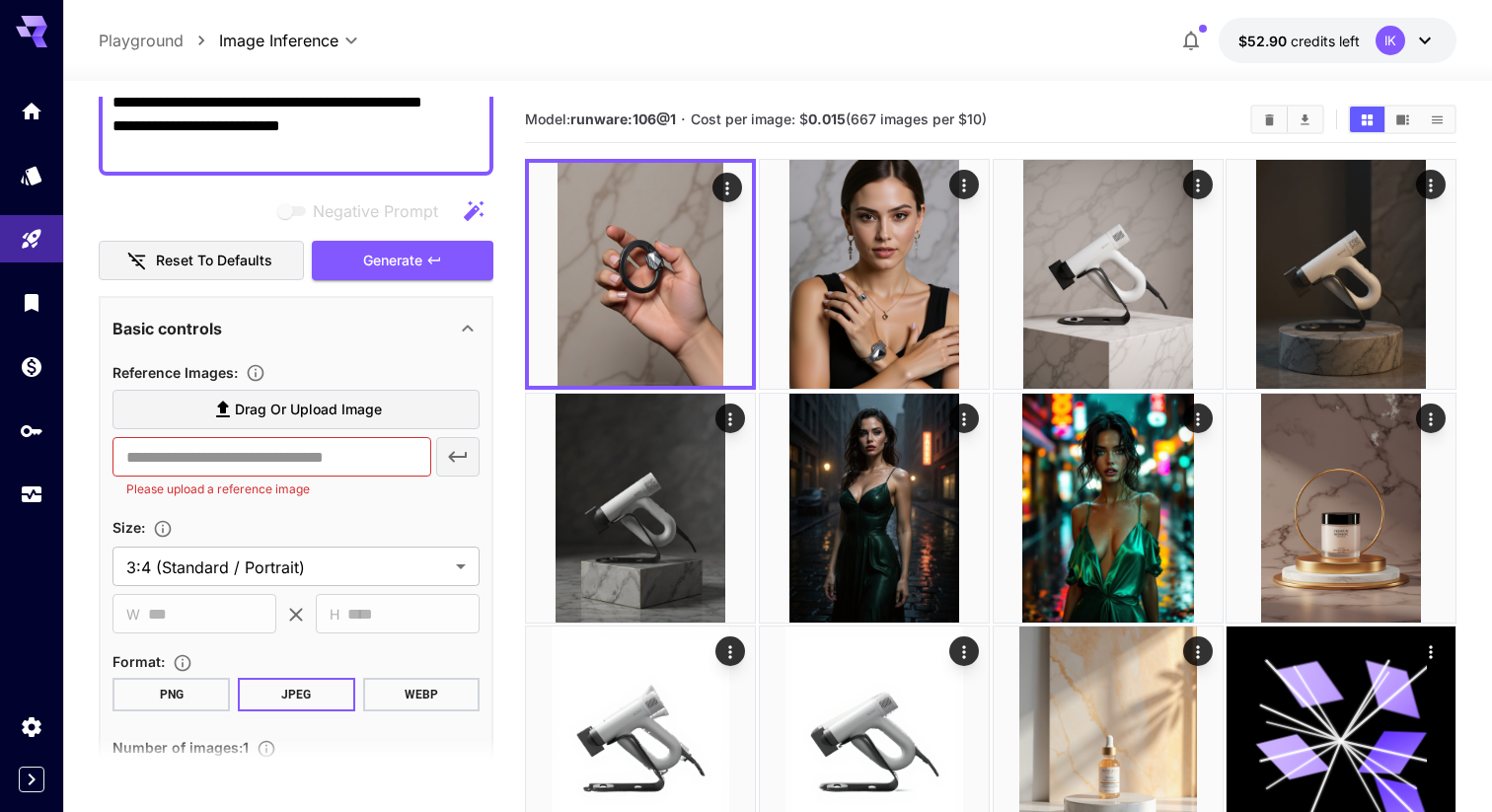 scroll, scrollTop: 258, scrollLeft: 0, axis: vertical 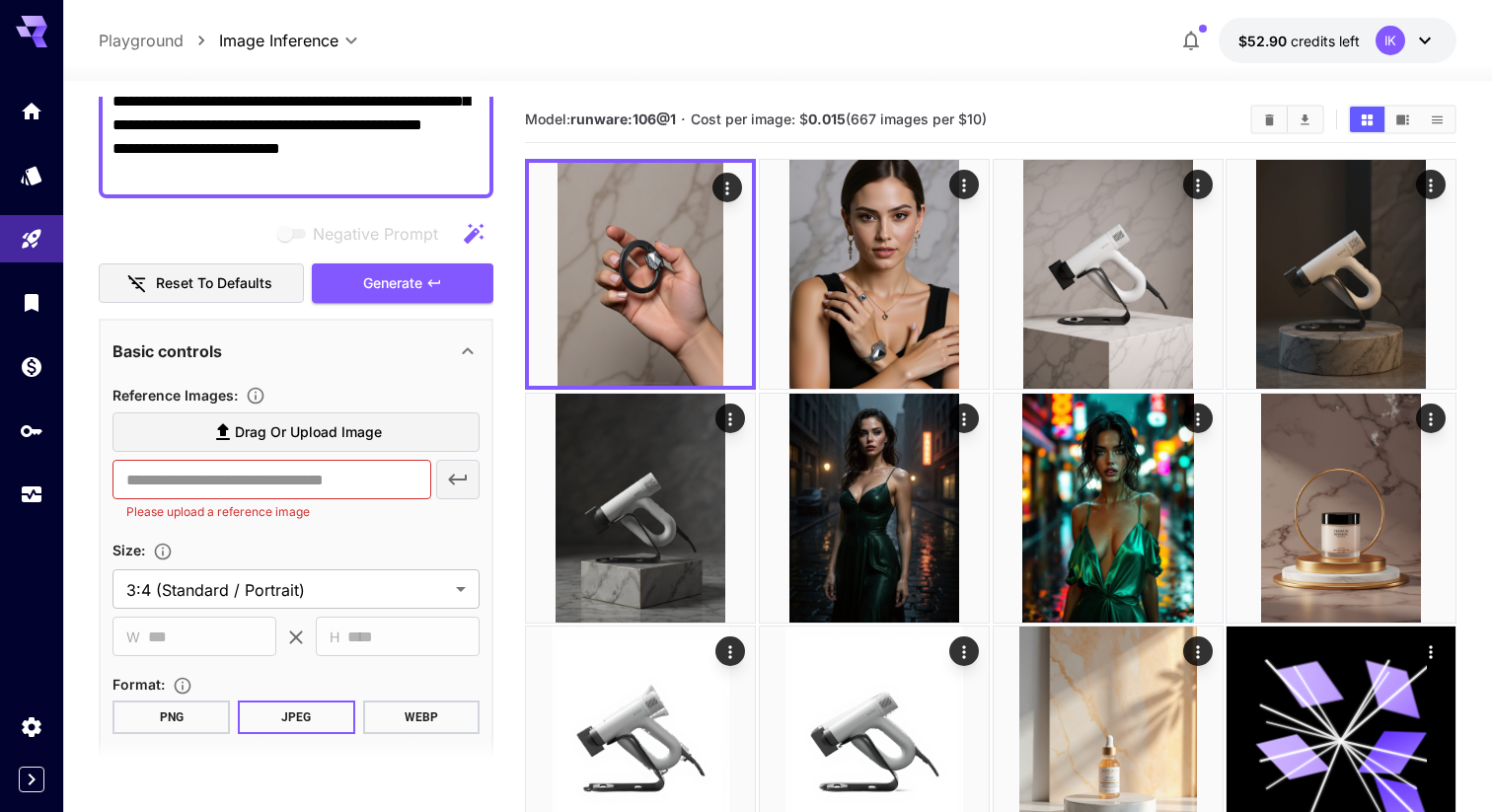 click on "Basic controls" at bounding box center [296, 351] 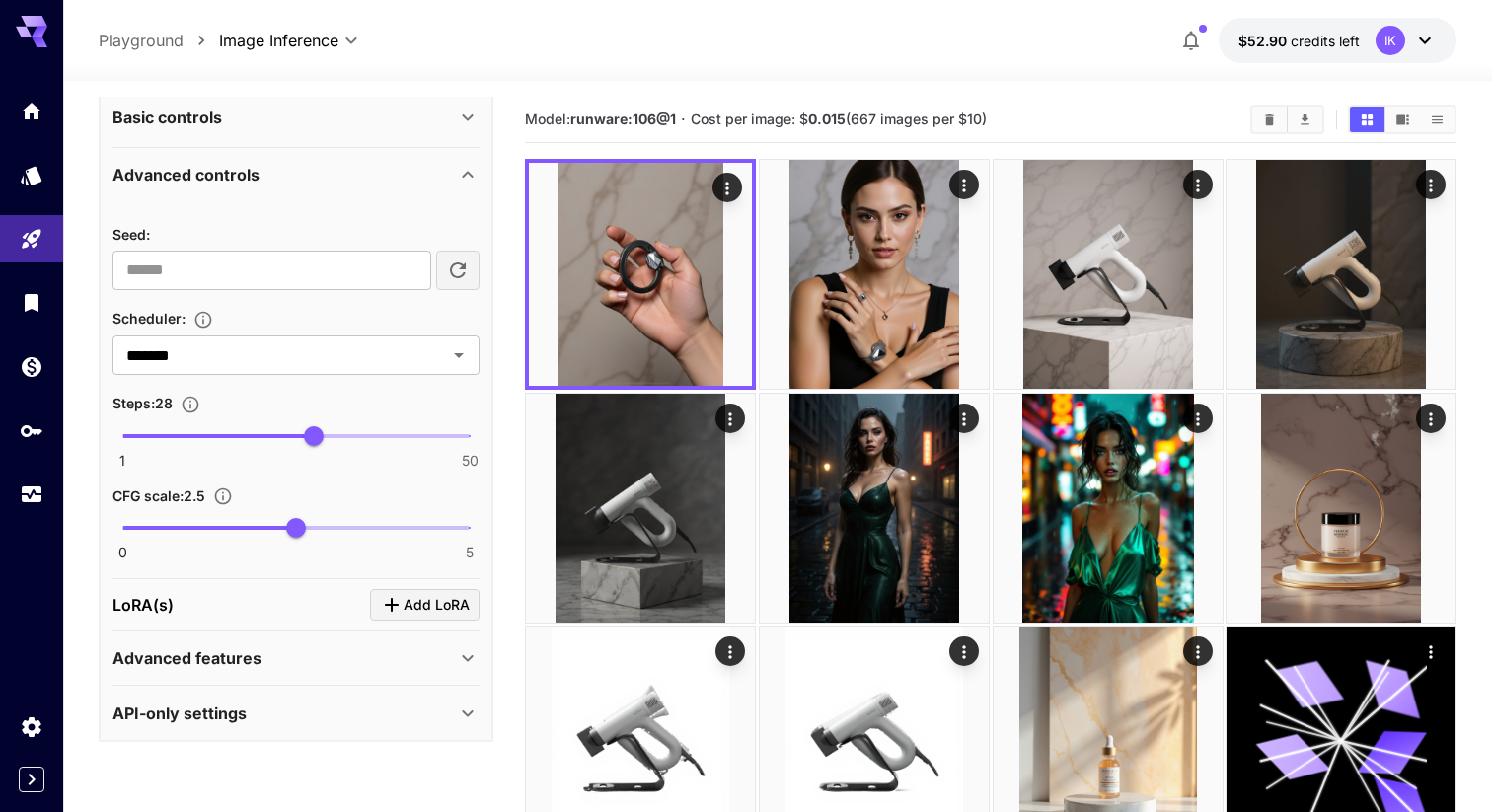 scroll, scrollTop: 494, scrollLeft: 0, axis: vertical 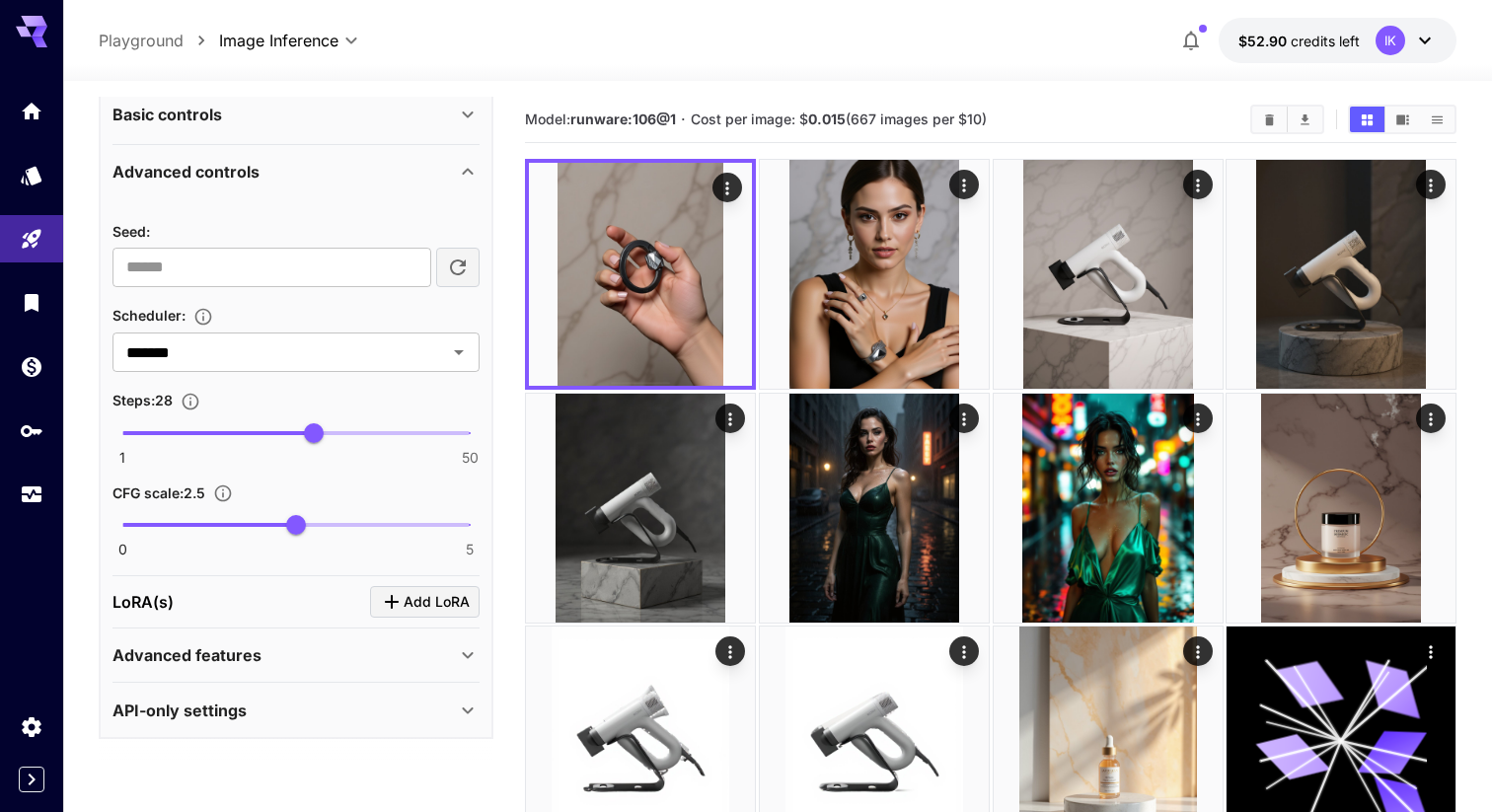click on "Advanced features" at bounding box center (284, 655) 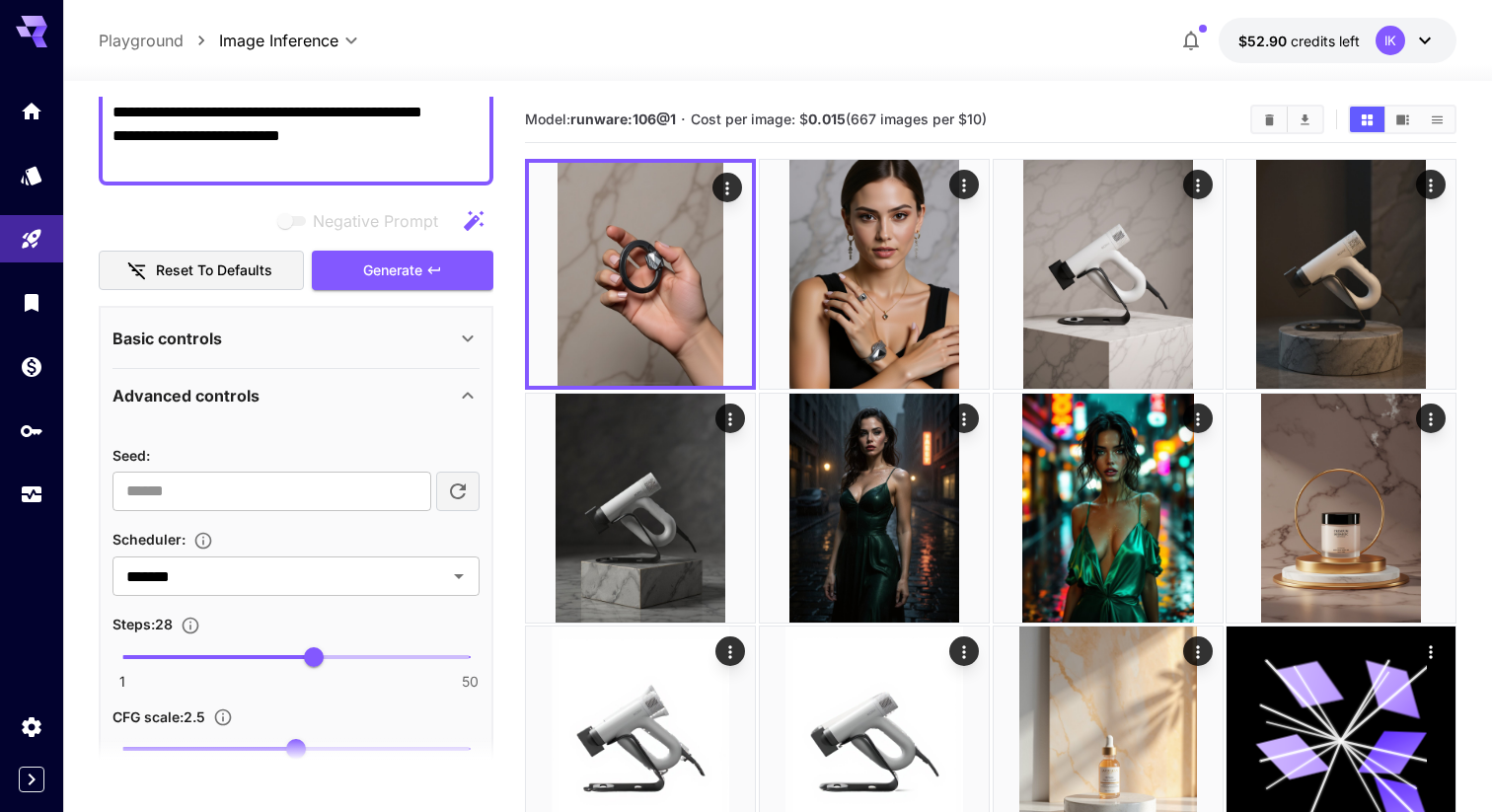 scroll, scrollTop: 0, scrollLeft: 0, axis: both 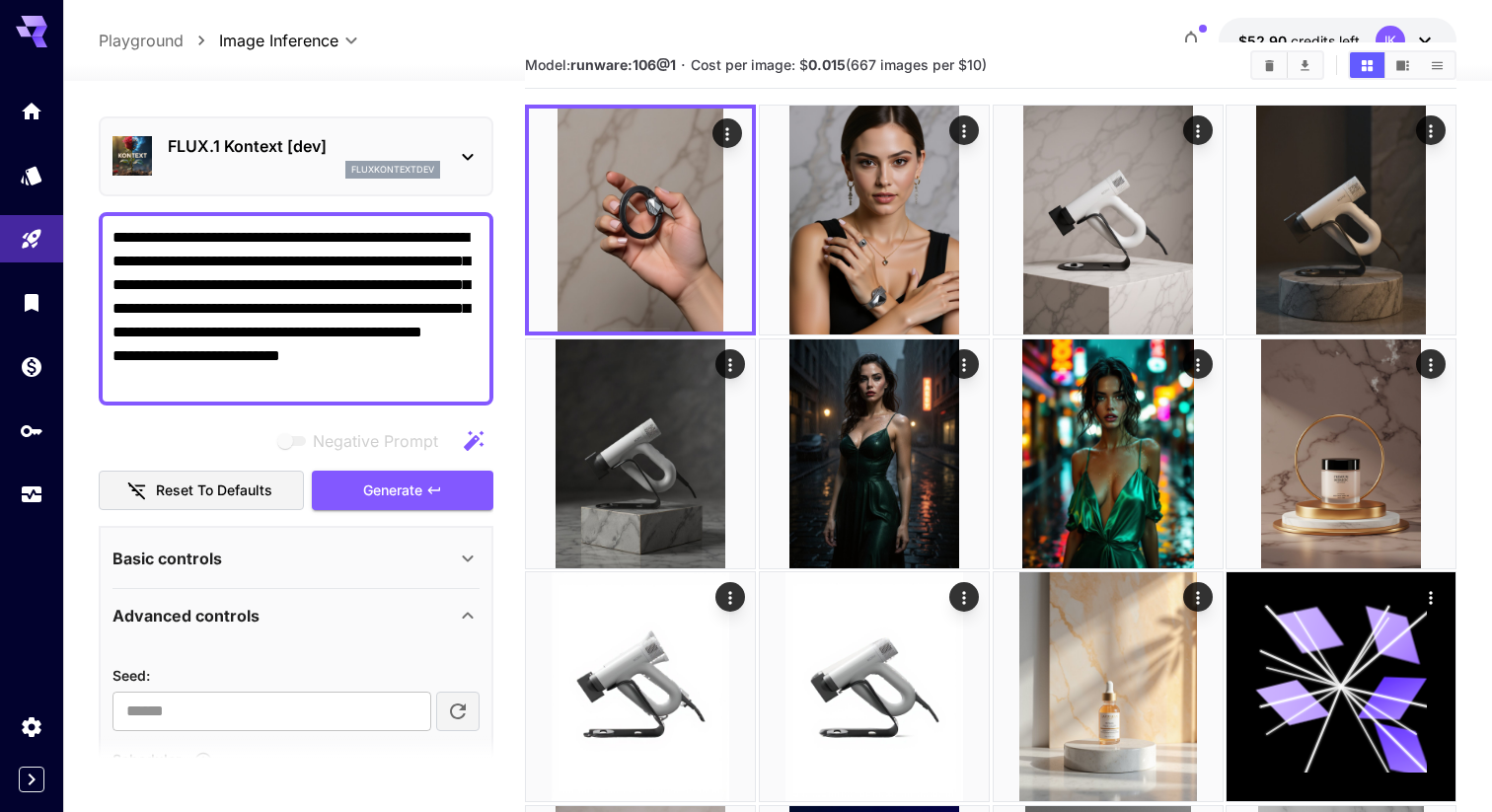 click on "Basic controls" at bounding box center (284, 558) 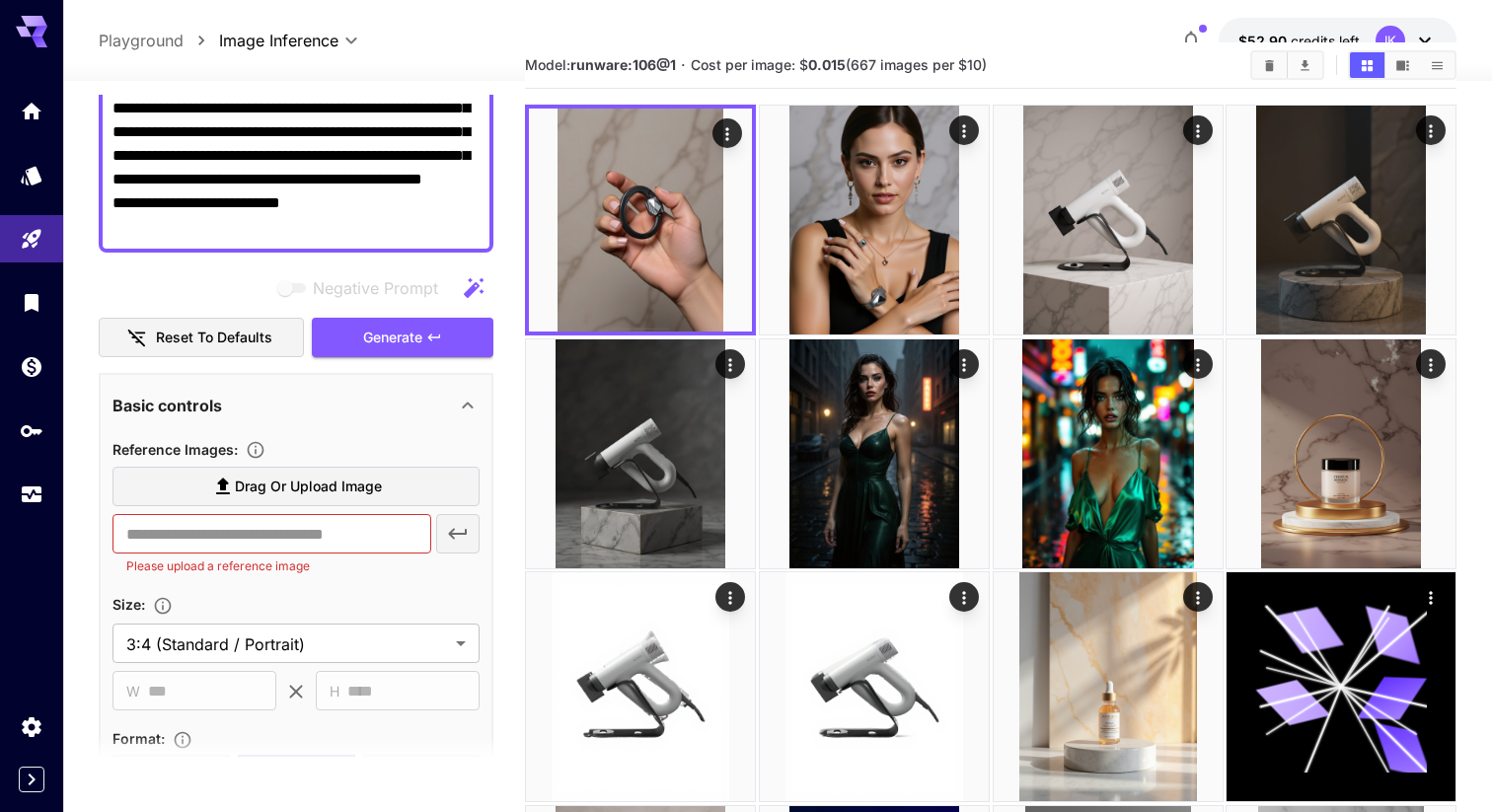 scroll, scrollTop: 238, scrollLeft: 0, axis: vertical 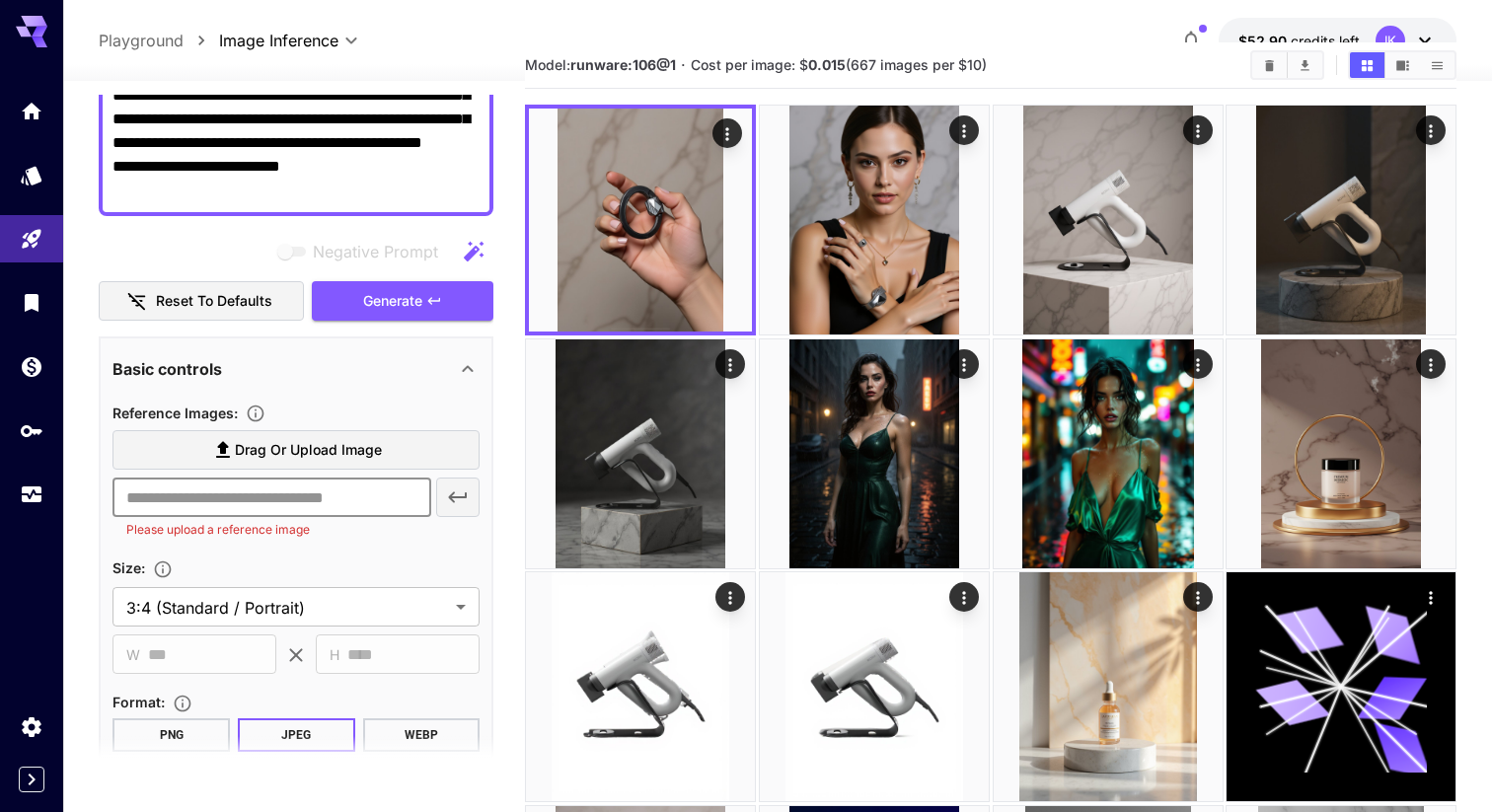 click at bounding box center [271, 497] 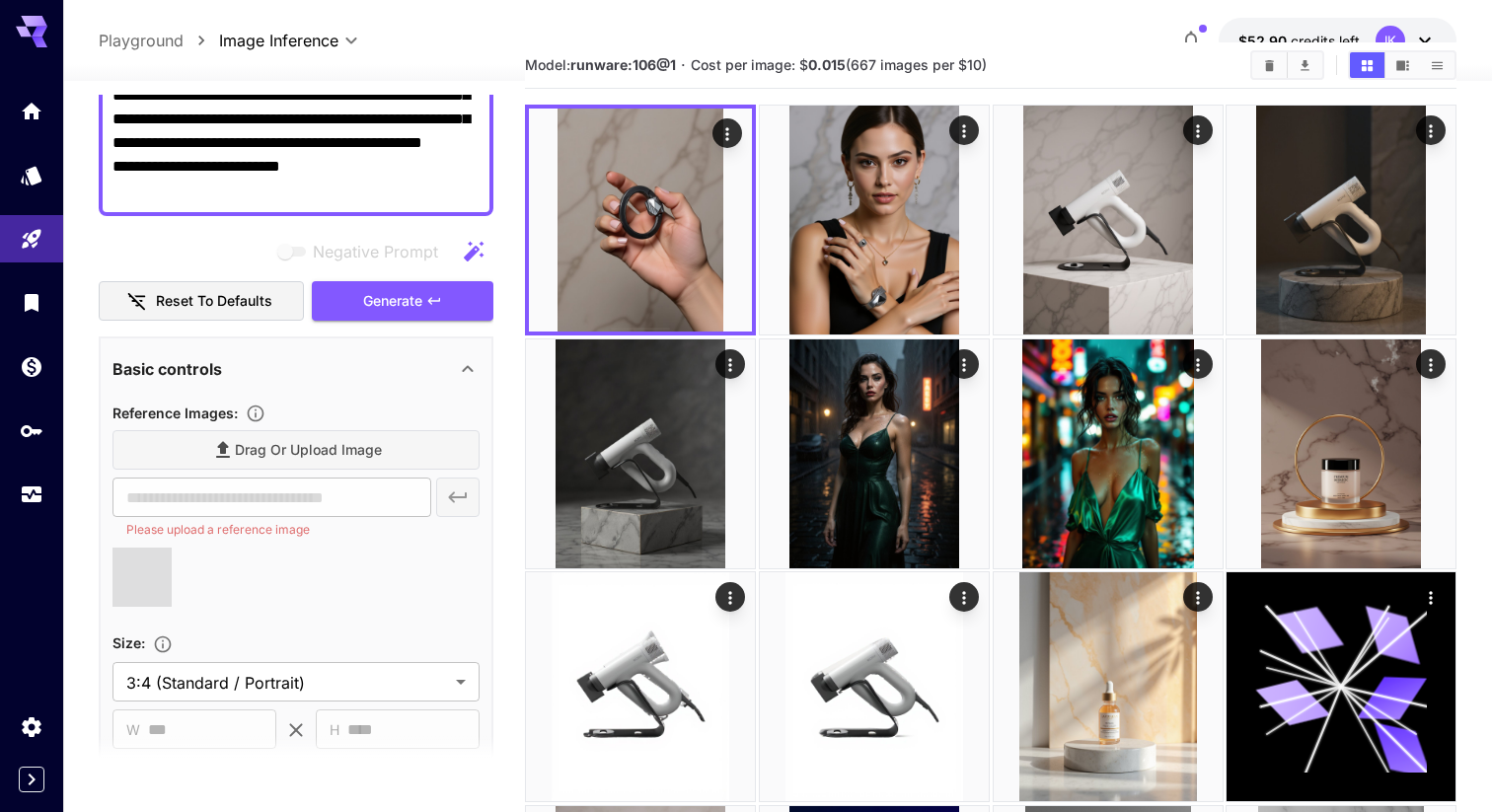 type on "**********" 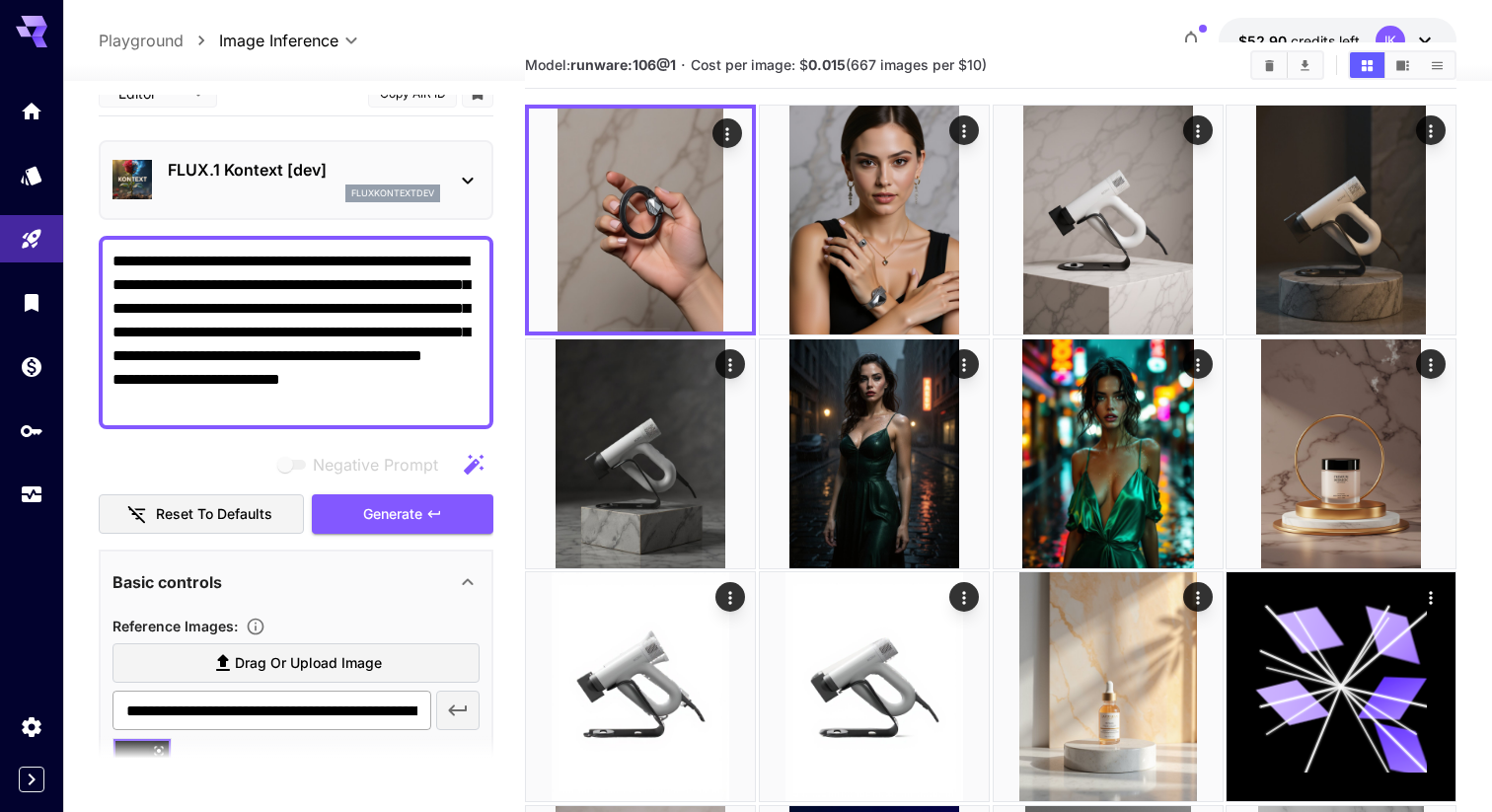 scroll, scrollTop: 0, scrollLeft: 0, axis: both 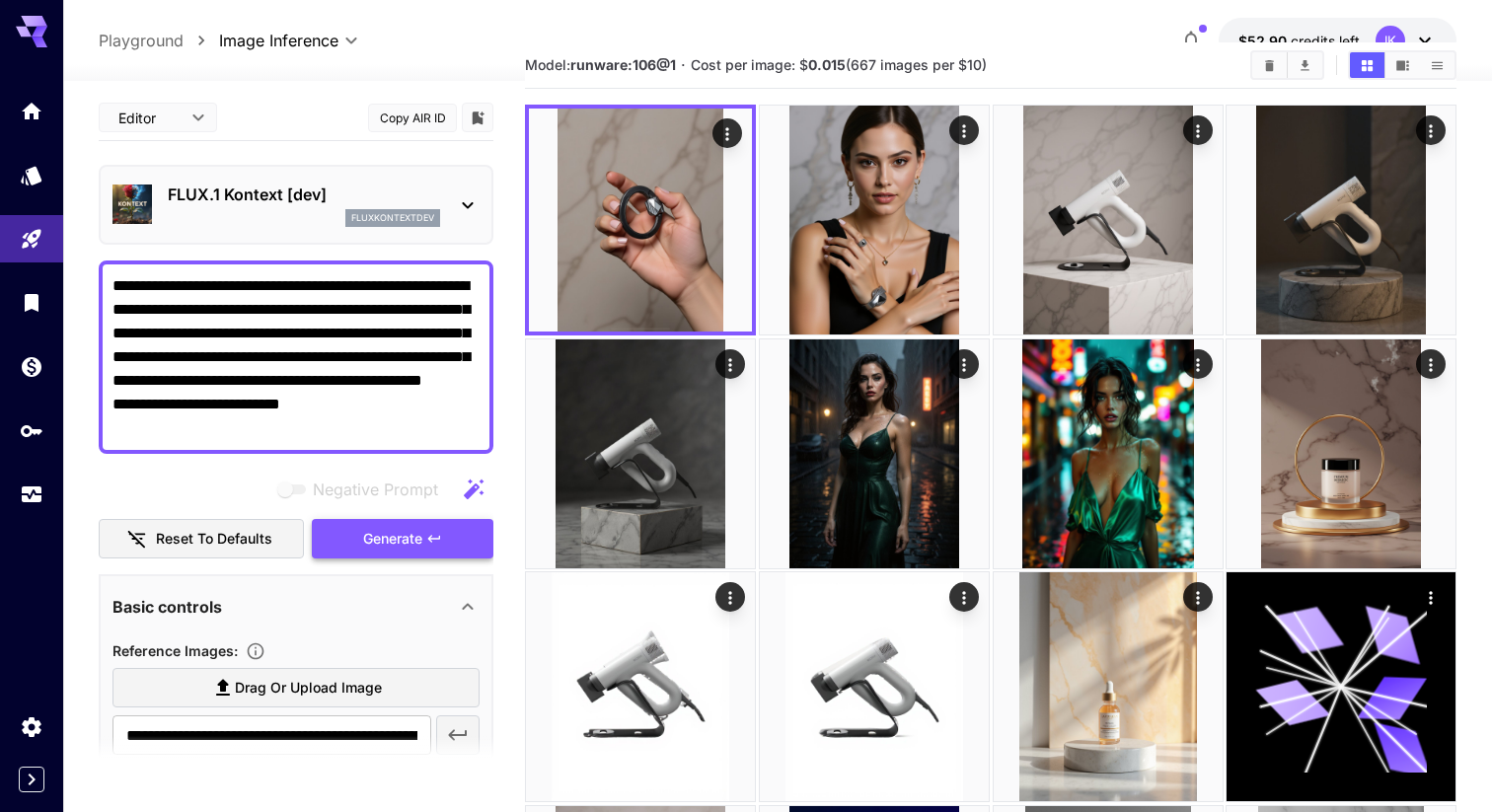 click on "Generate" at bounding box center (403, 539) 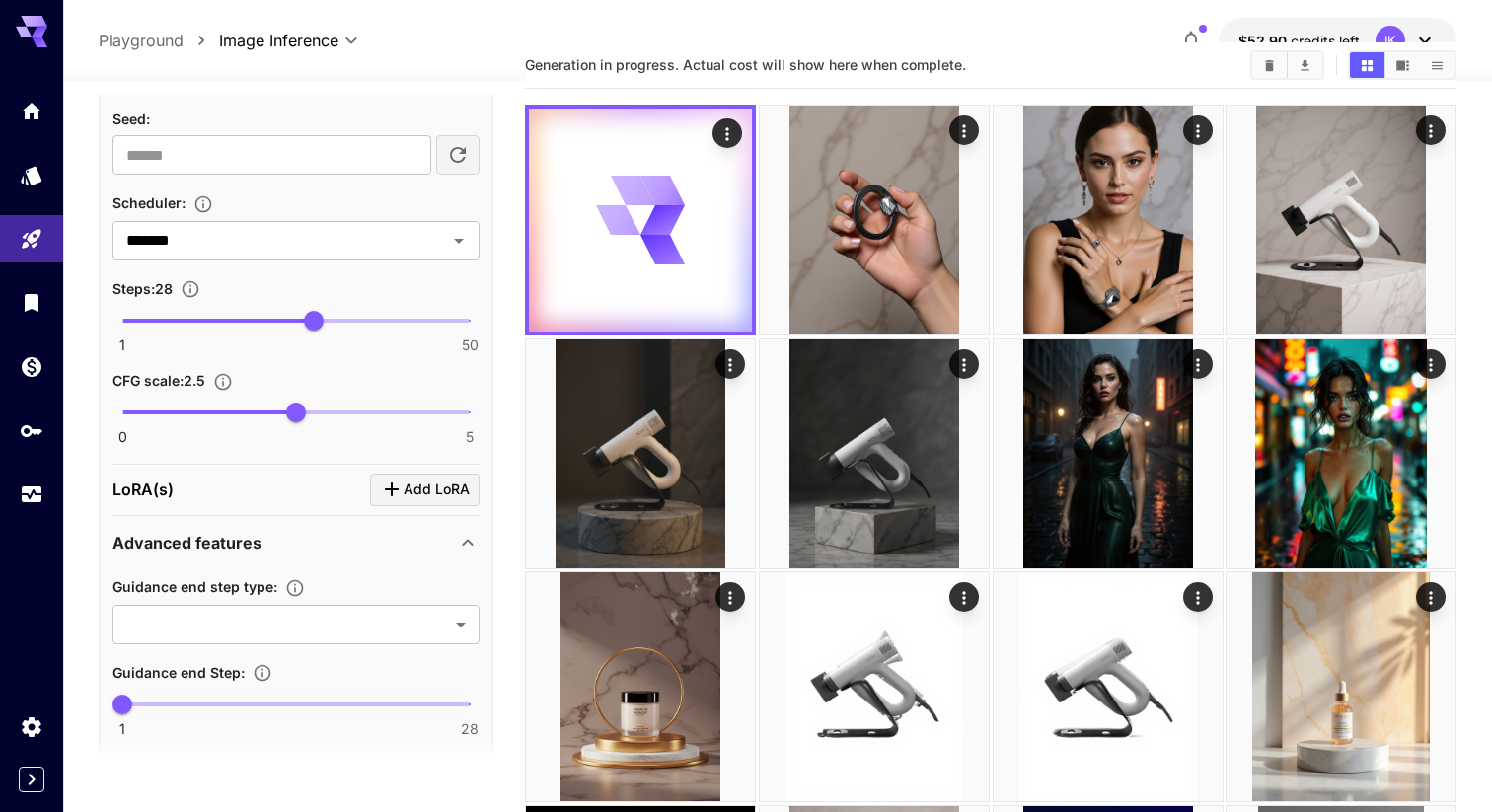 scroll, scrollTop: 1191, scrollLeft: 0, axis: vertical 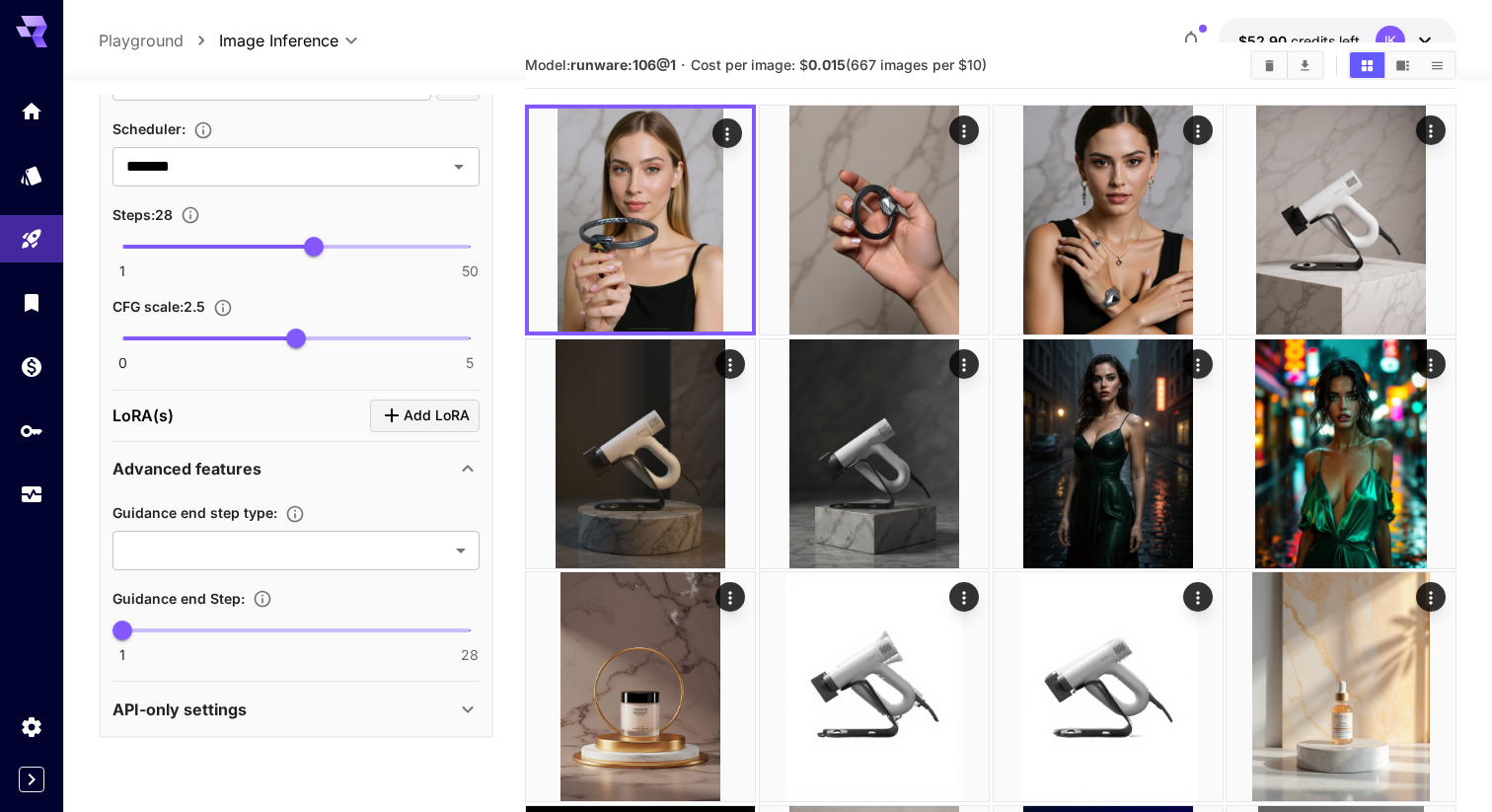 click on "LoRA(s) Add LoRA" at bounding box center [296, 416] 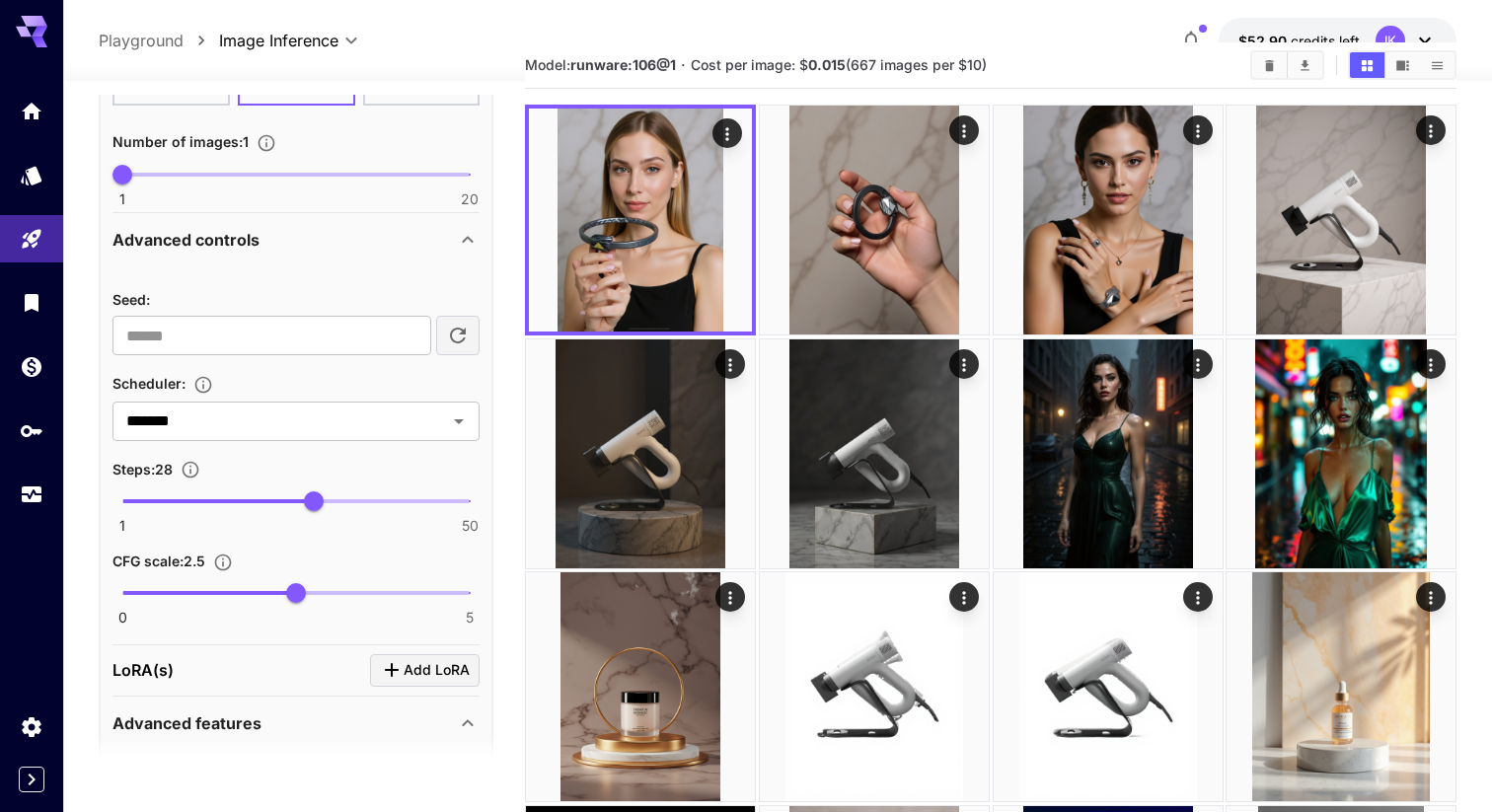 scroll, scrollTop: 829, scrollLeft: 0, axis: vertical 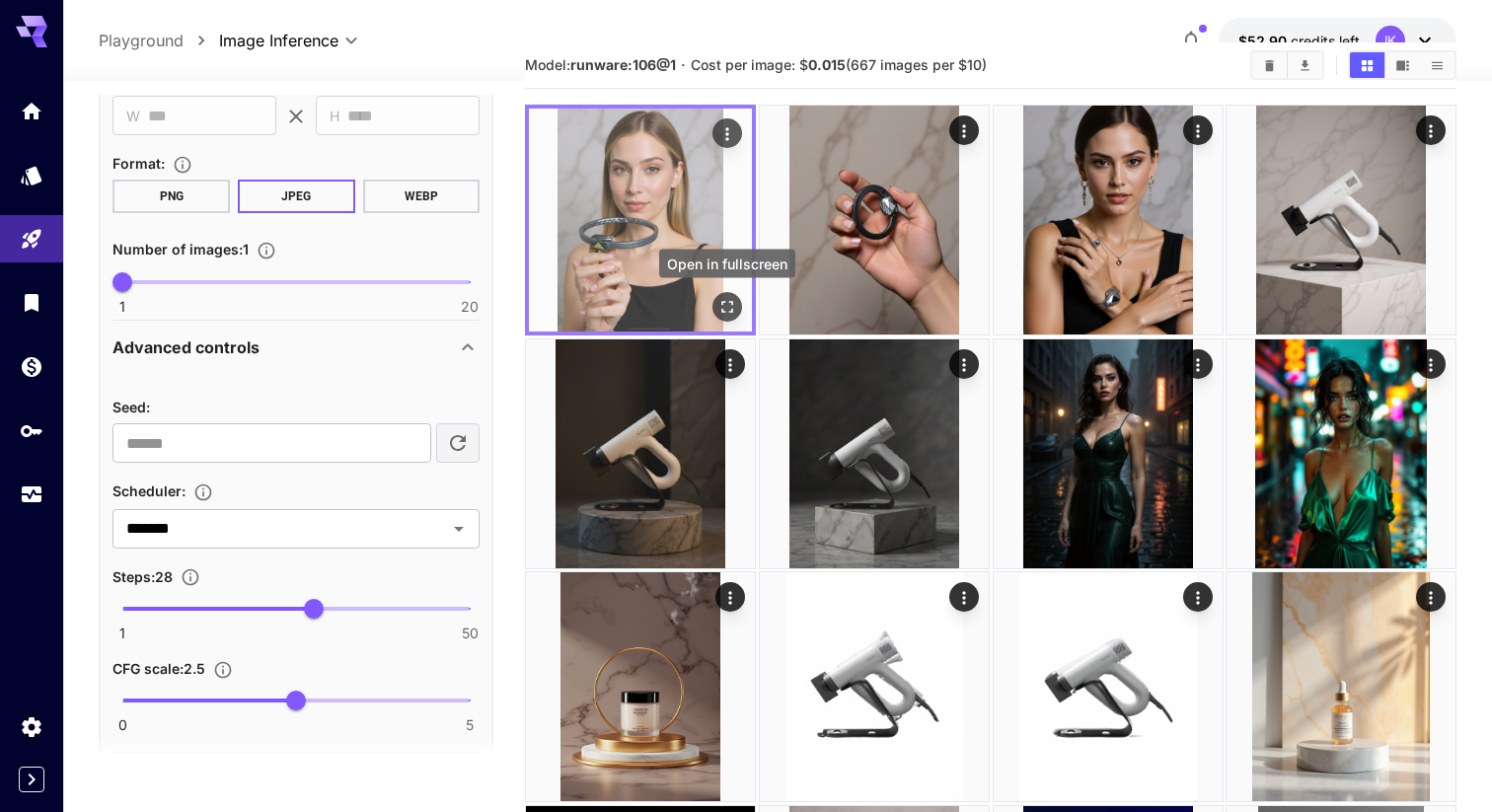 click 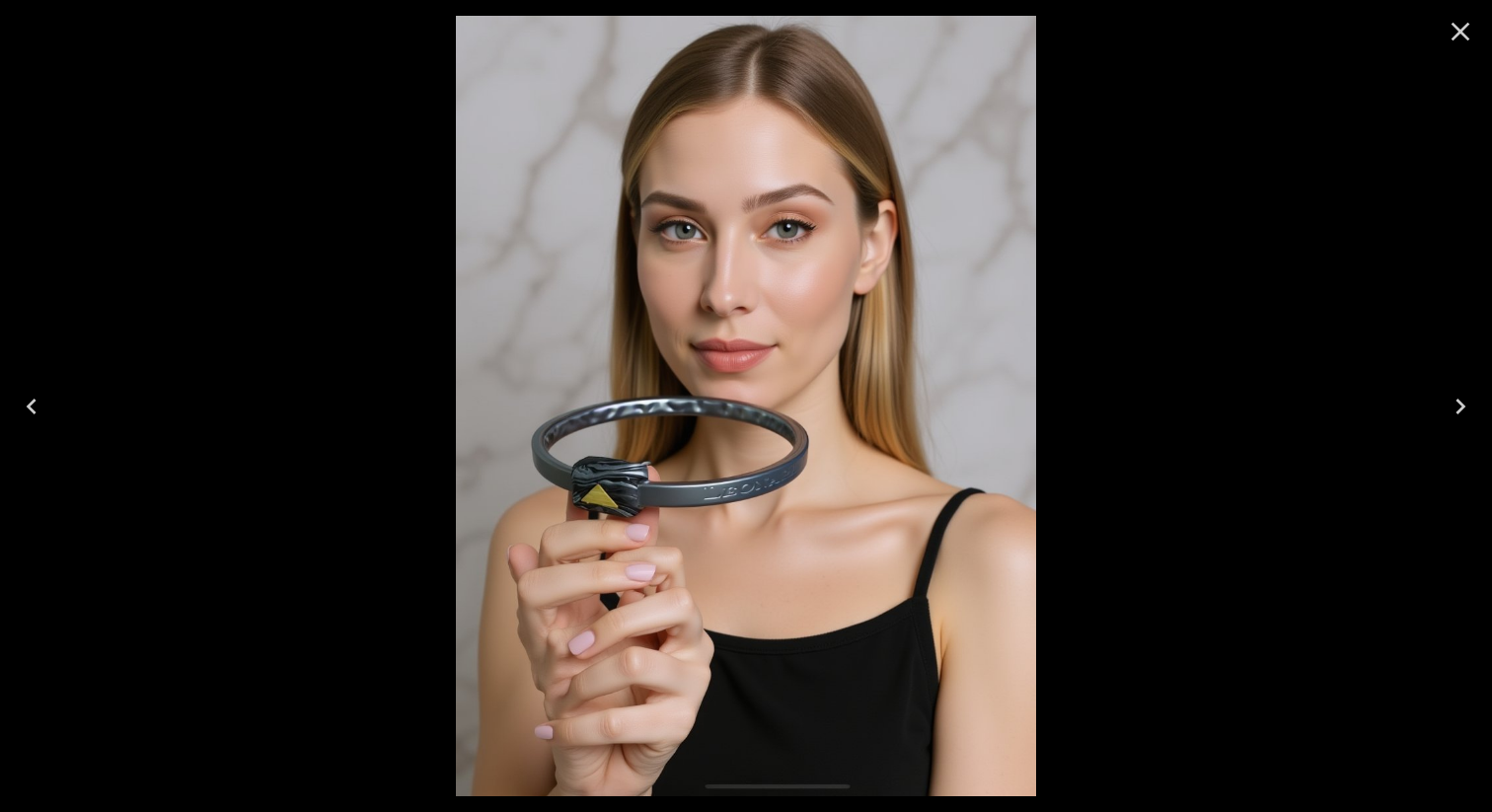 click 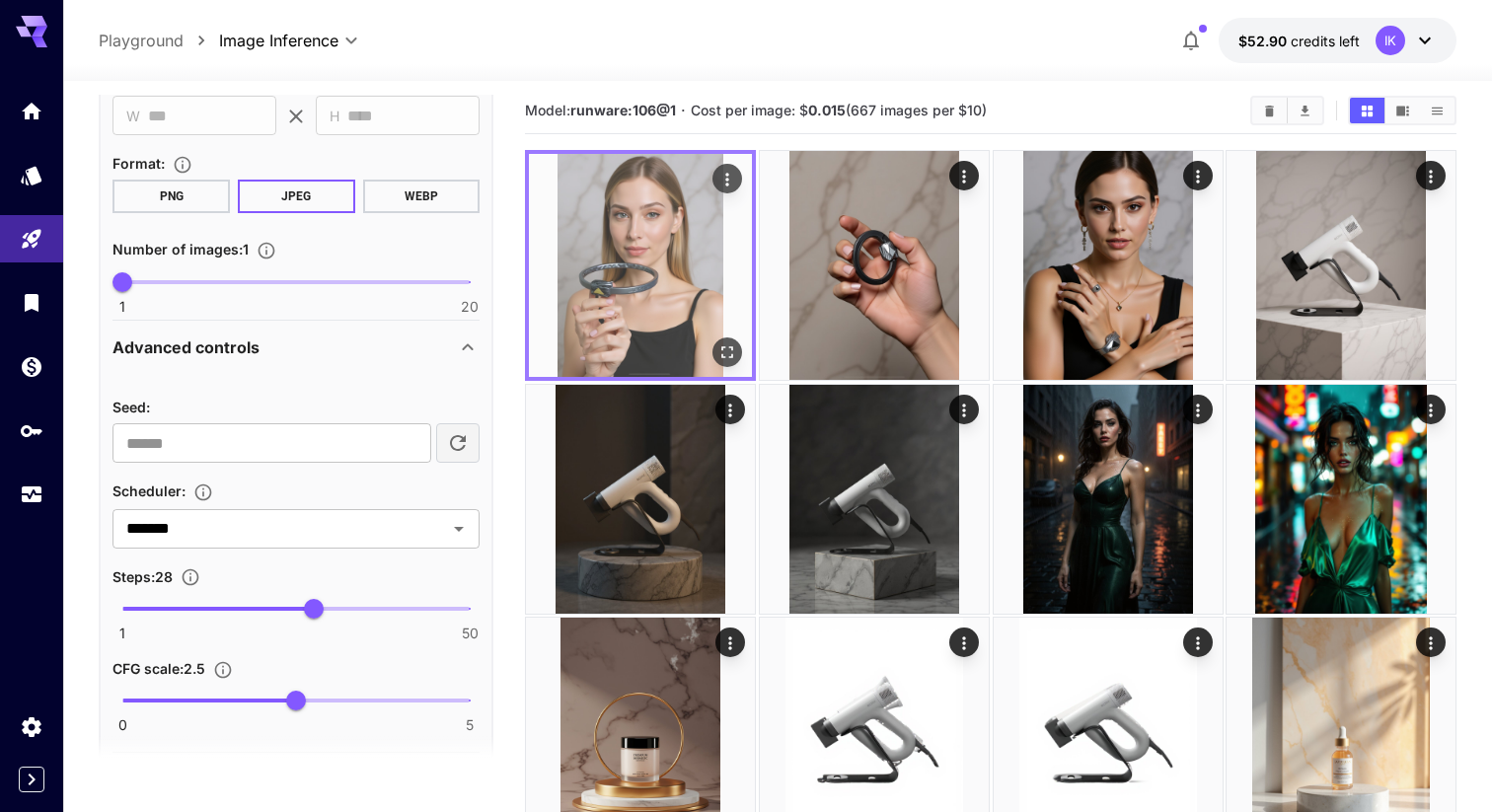 scroll, scrollTop: 0, scrollLeft: 0, axis: both 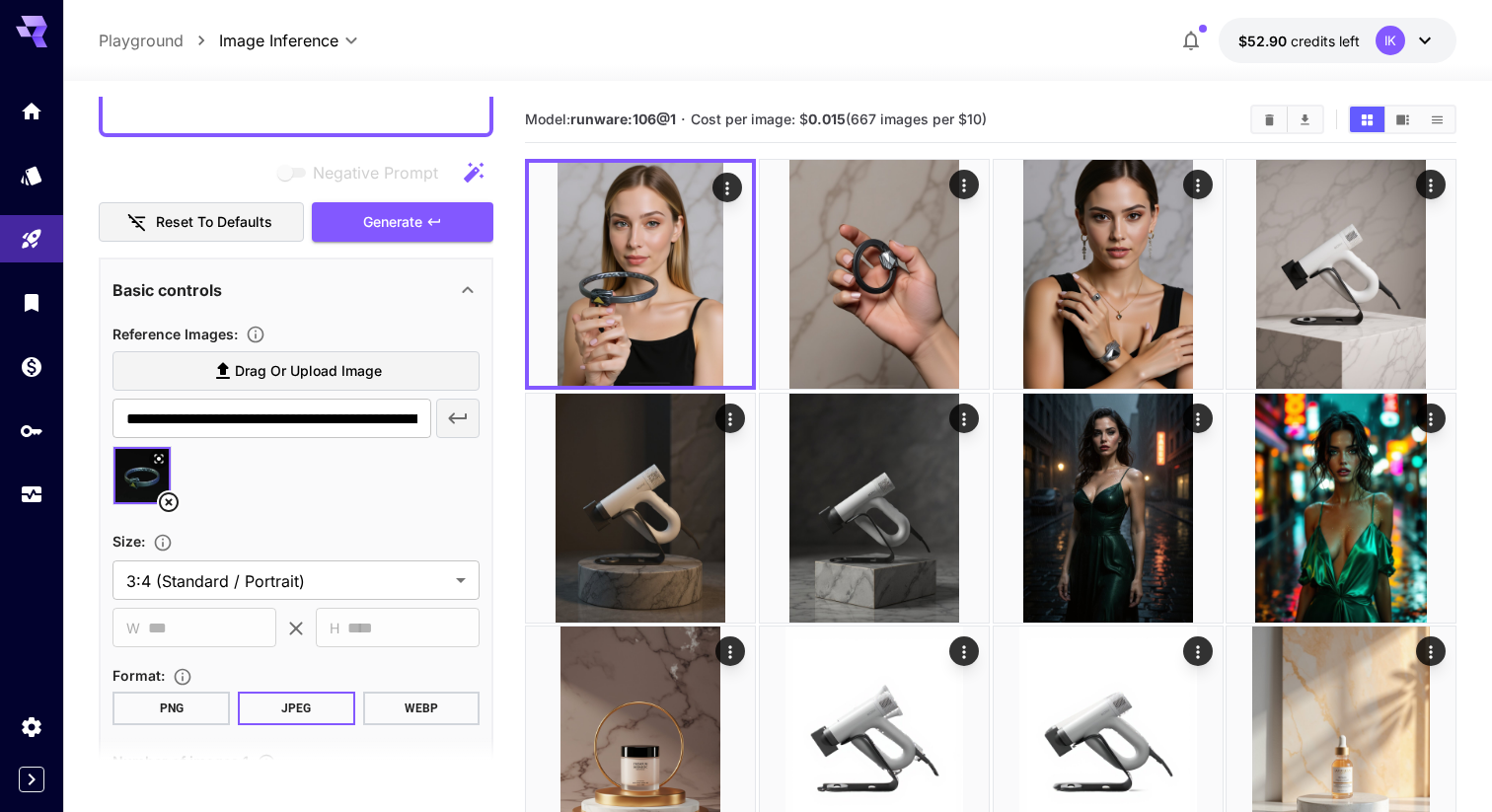 click 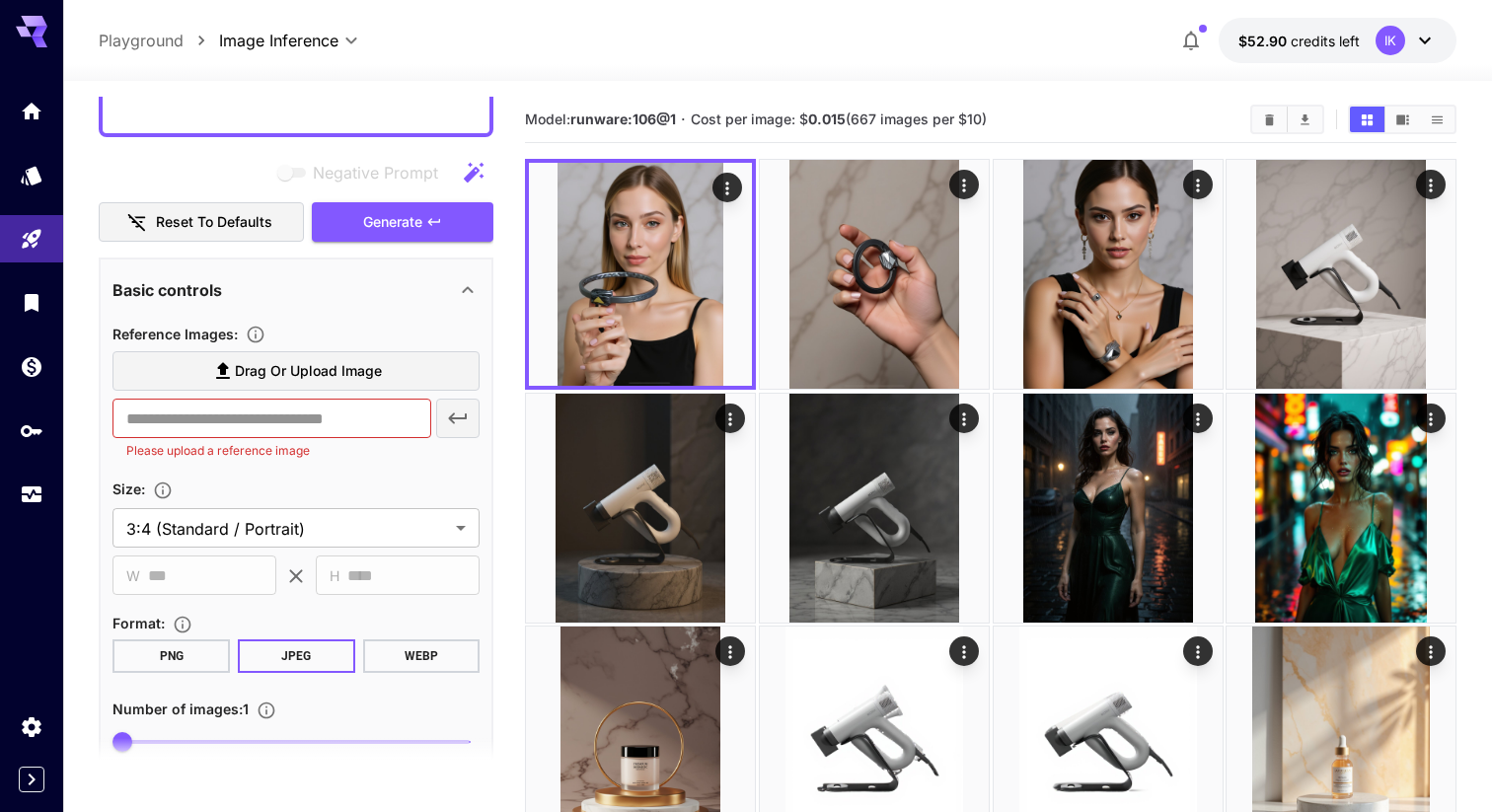click 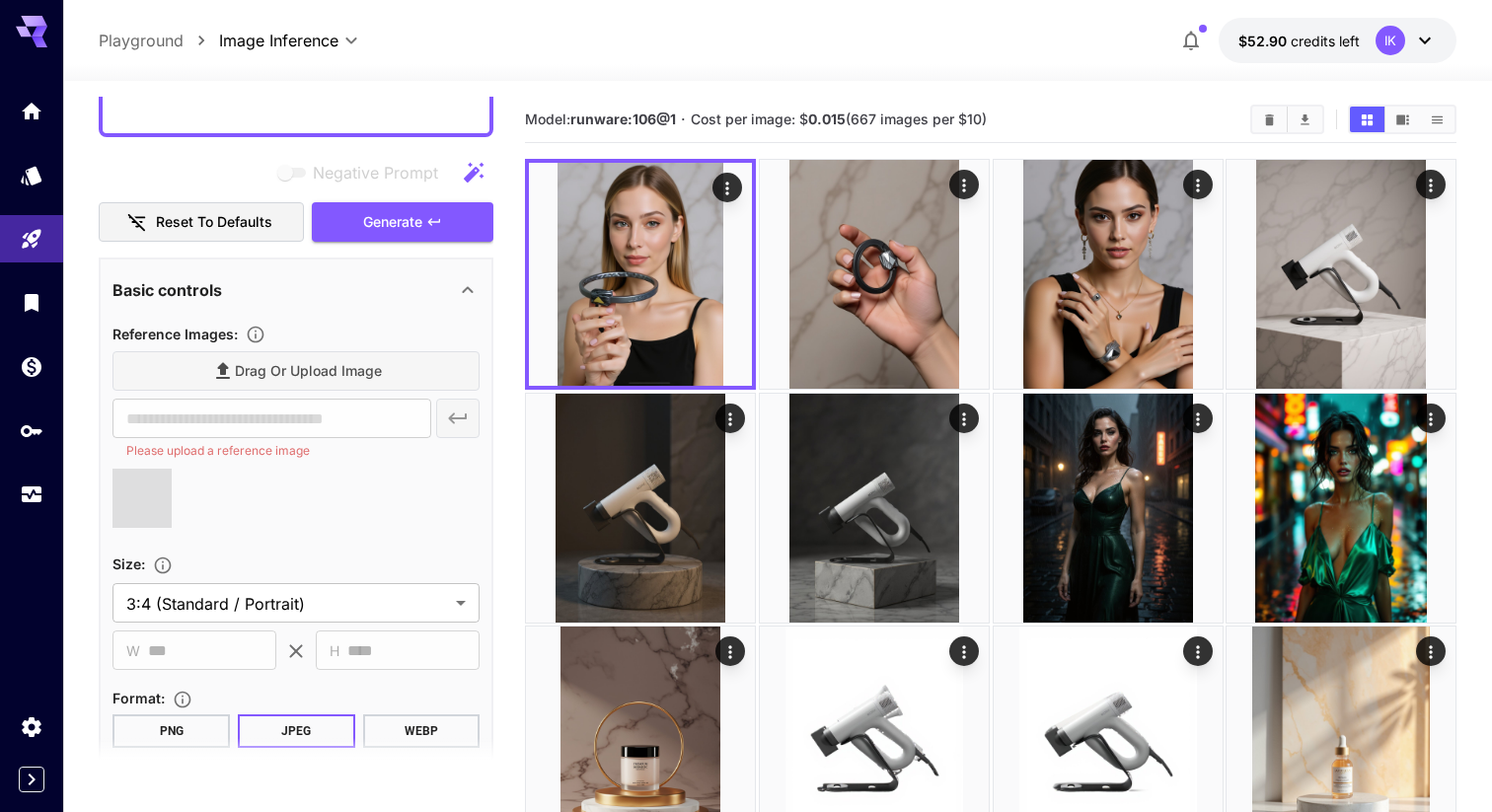 type on "**********" 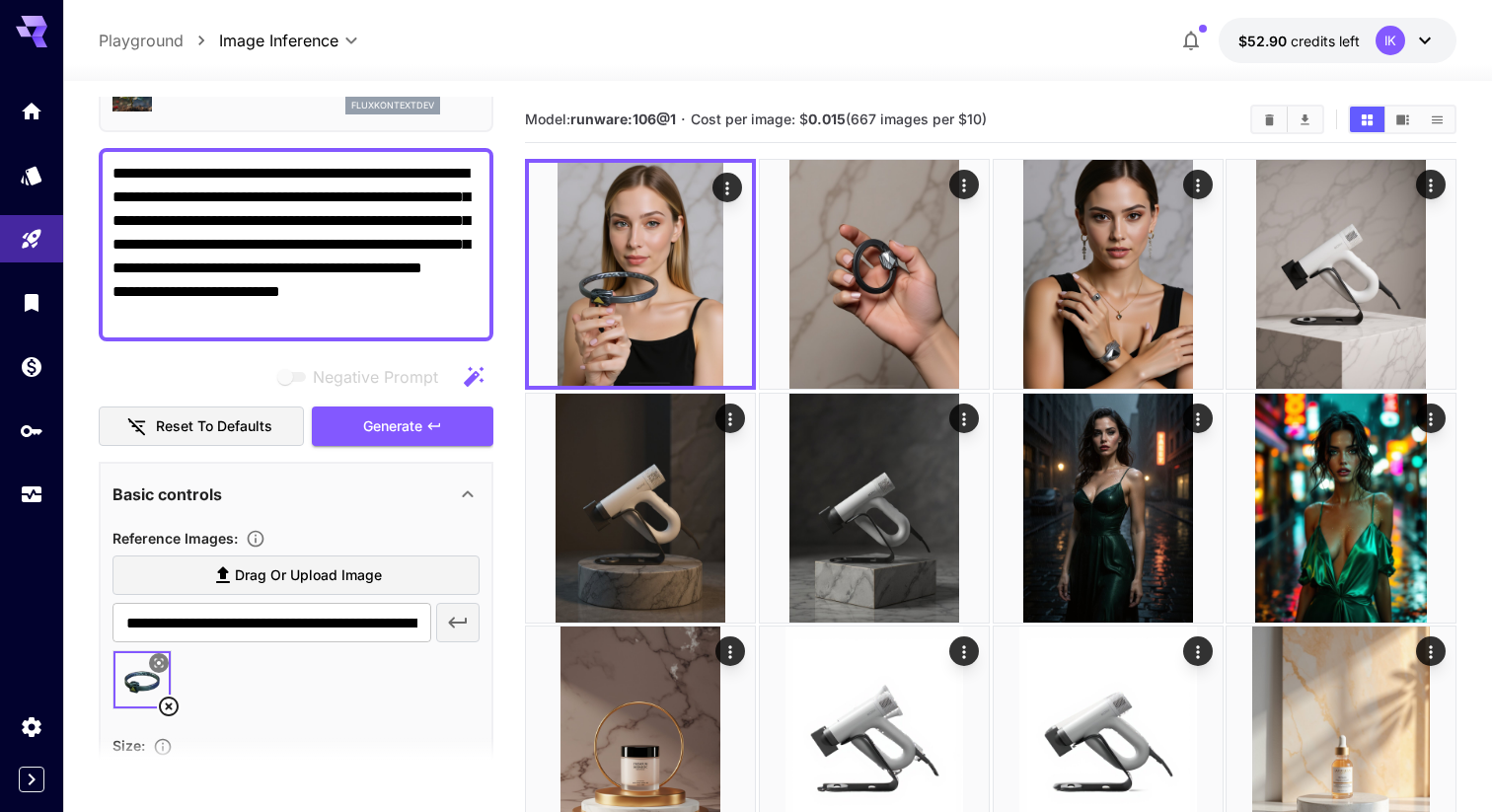 scroll, scrollTop: 59, scrollLeft: 0, axis: vertical 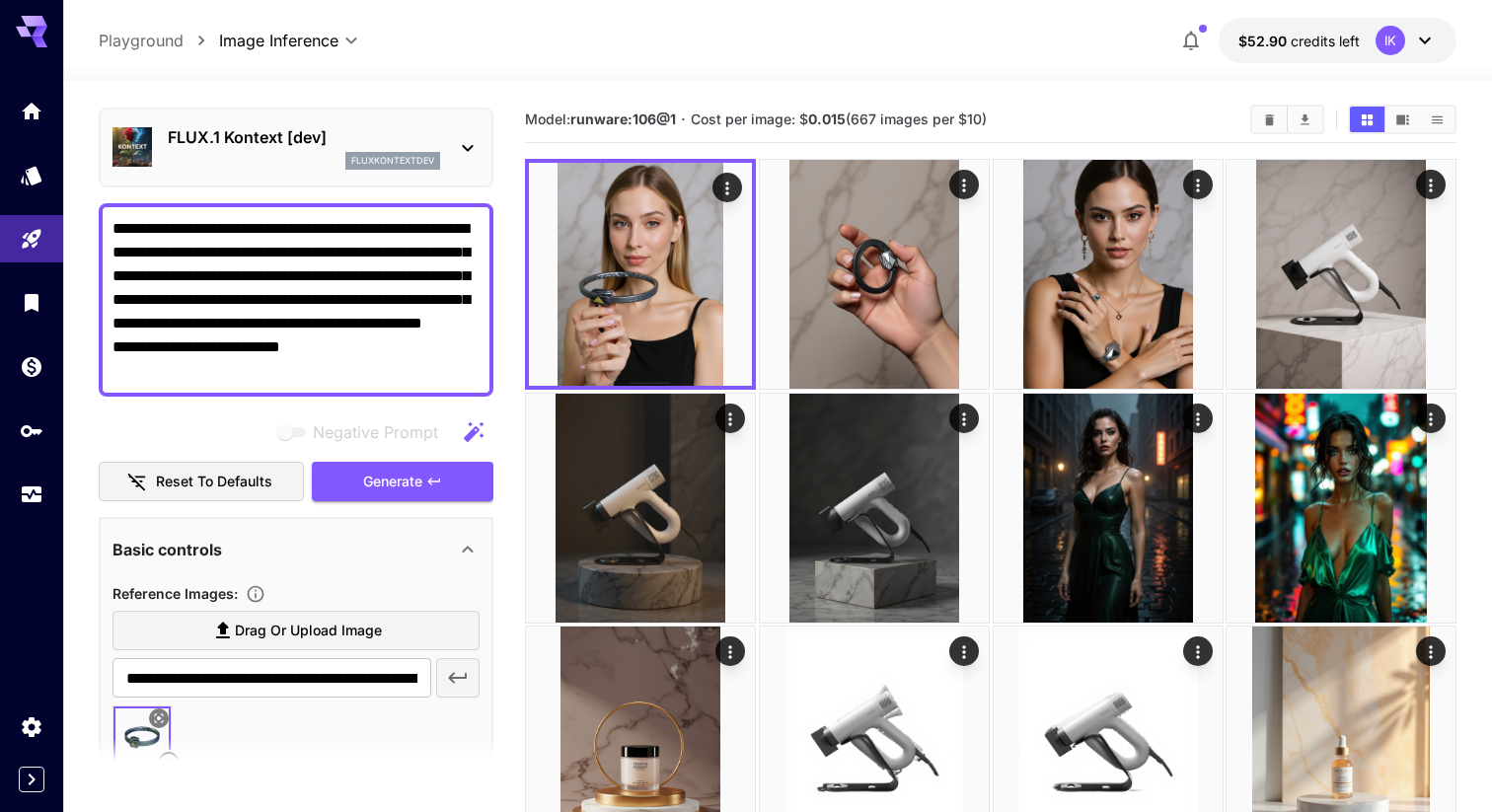 click on "**********" at bounding box center [296, 300] 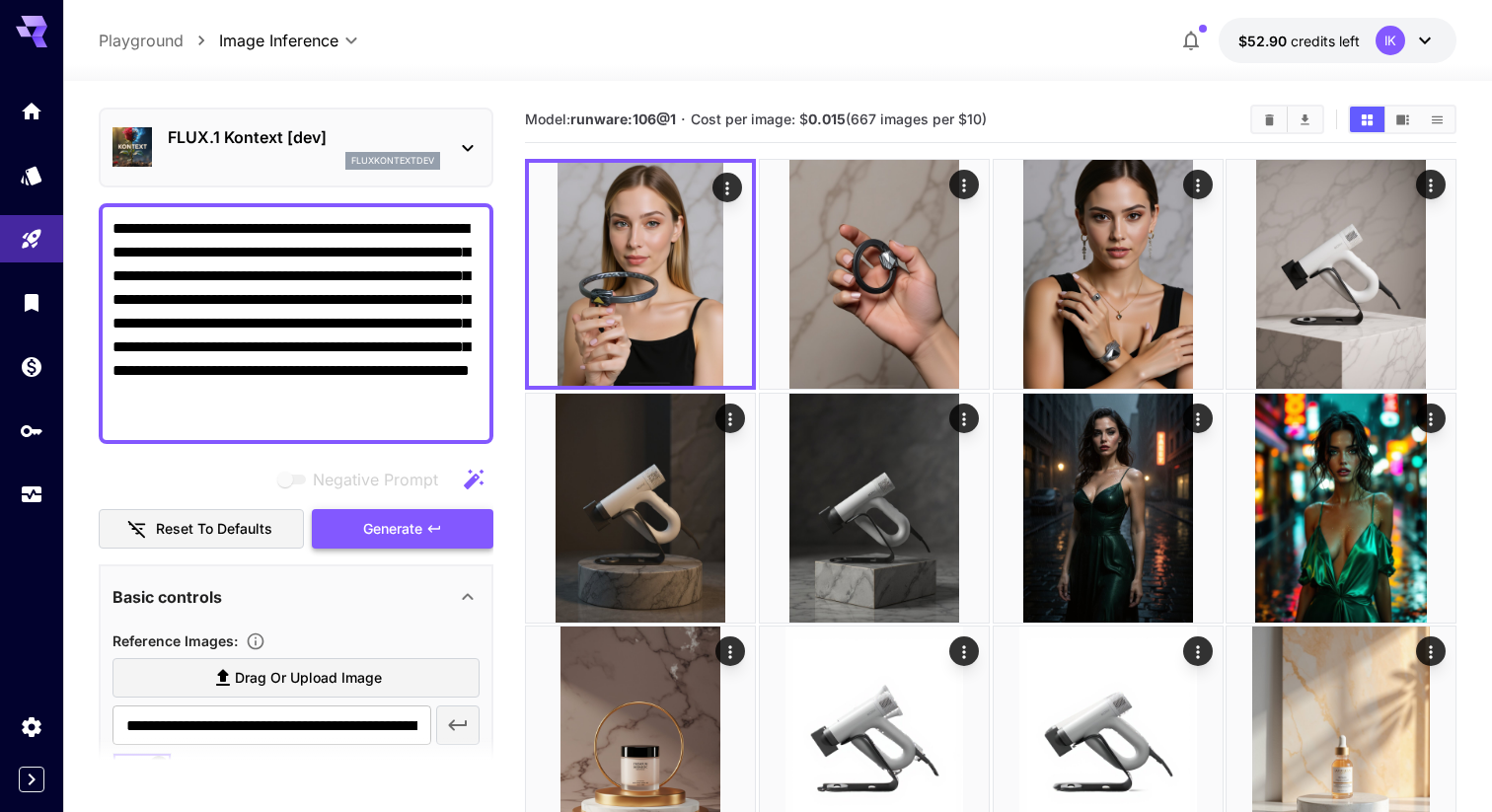 type on "**********" 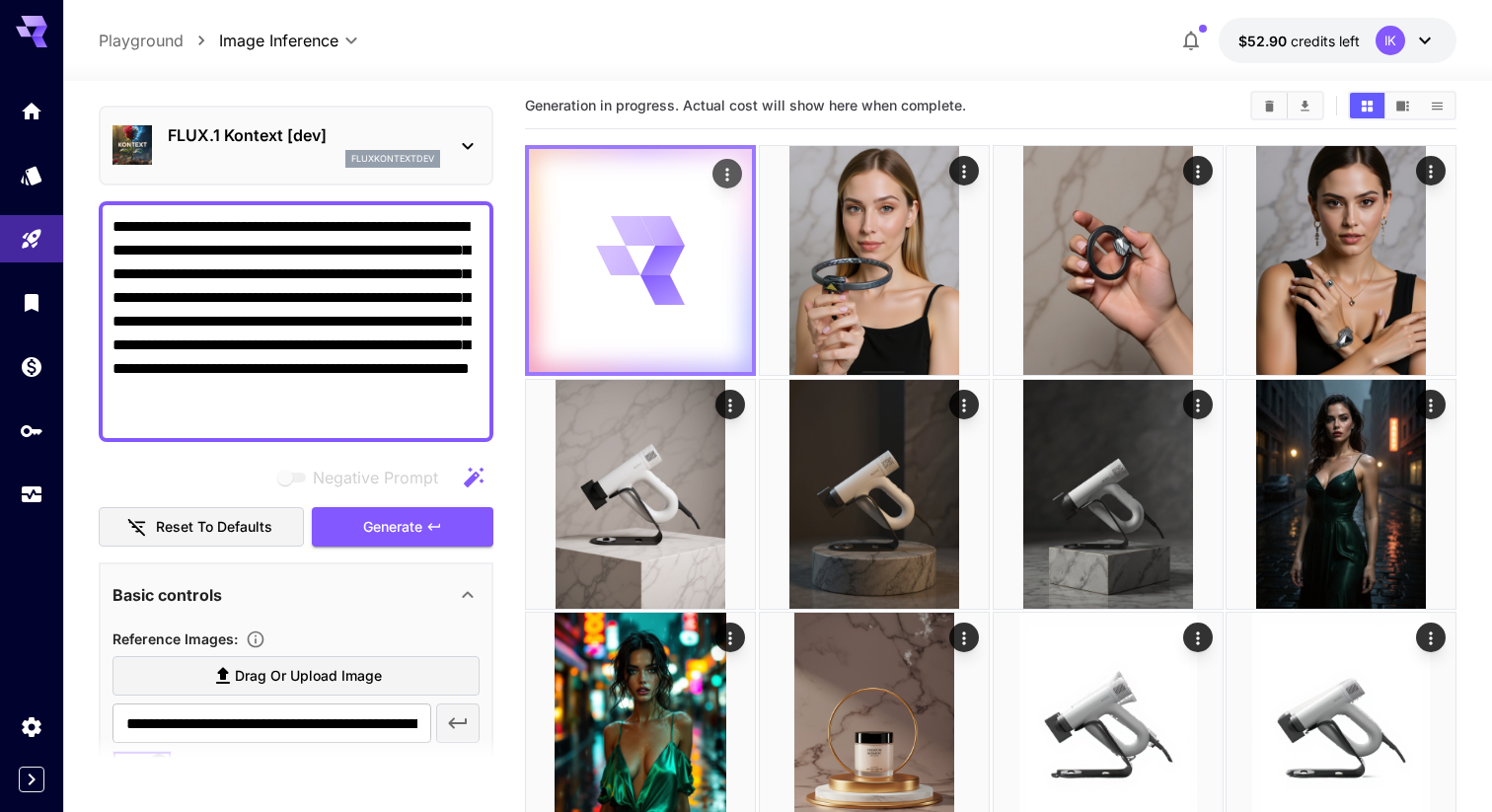 scroll, scrollTop: 4, scrollLeft: 0, axis: vertical 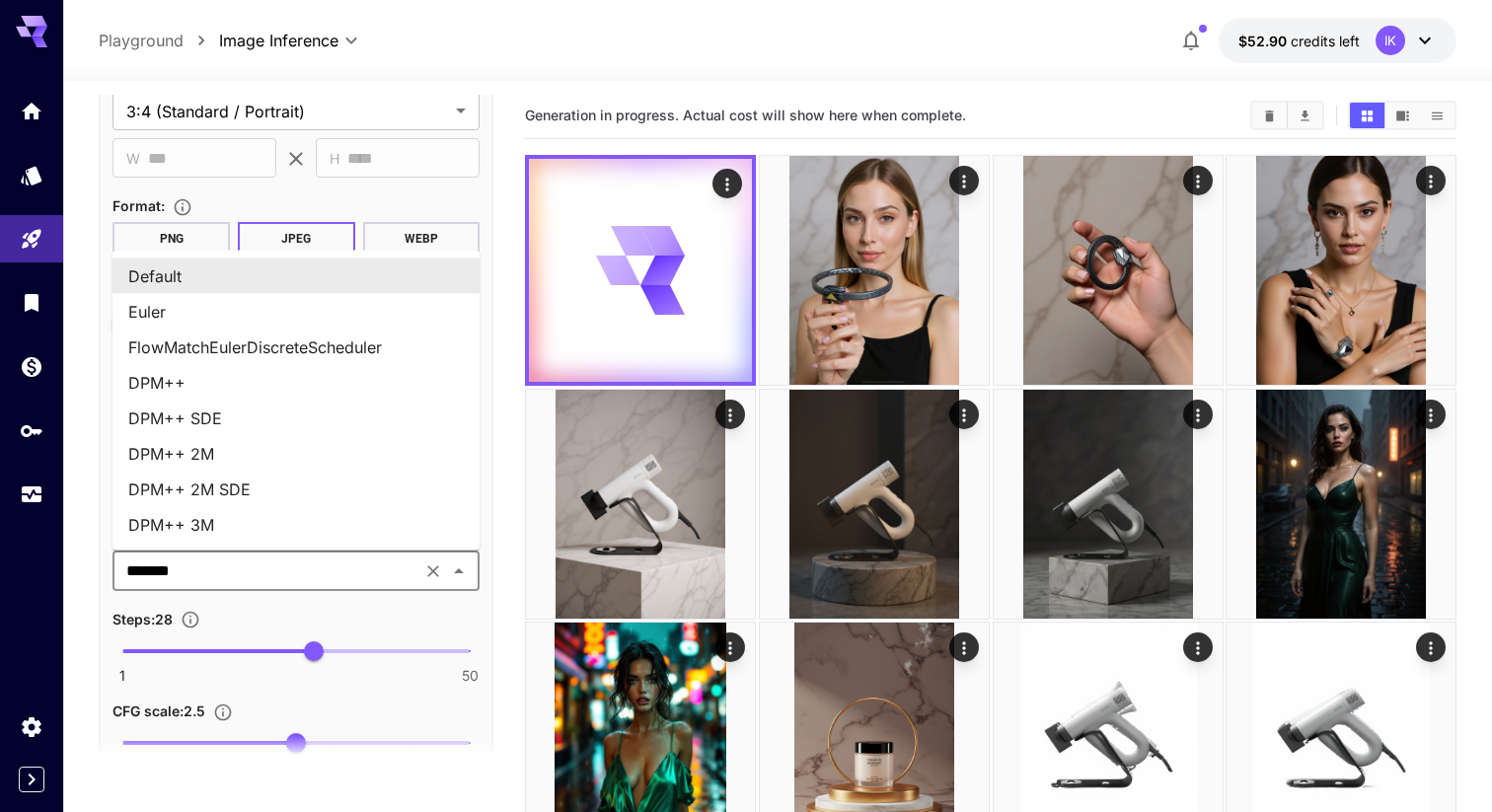 click on "*******" at bounding box center (266, 571) 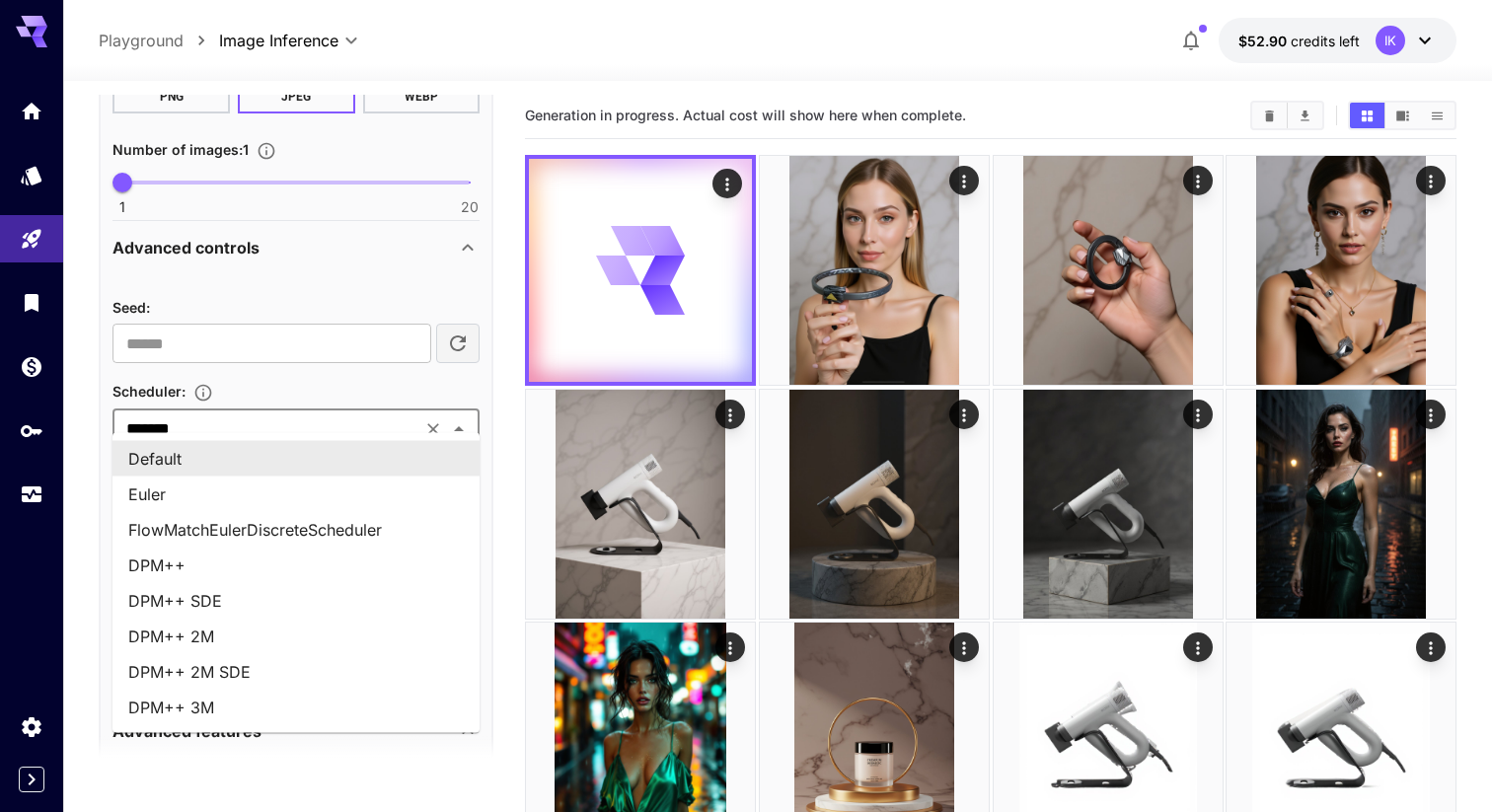 scroll, scrollTop: 1017, scrollLeft: 0, axis: vertical 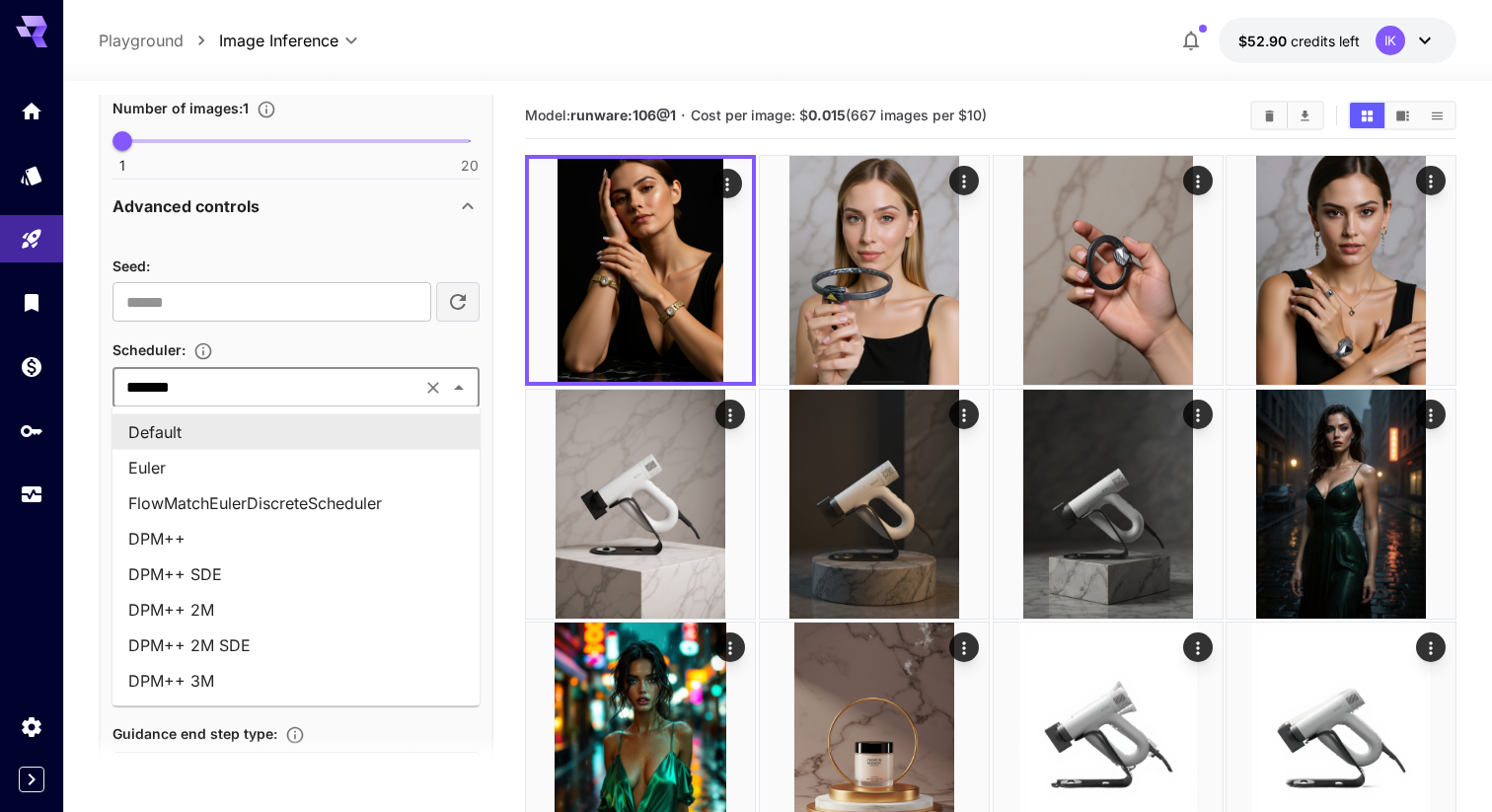 click on "**********" at bounding box center (778, 1661) 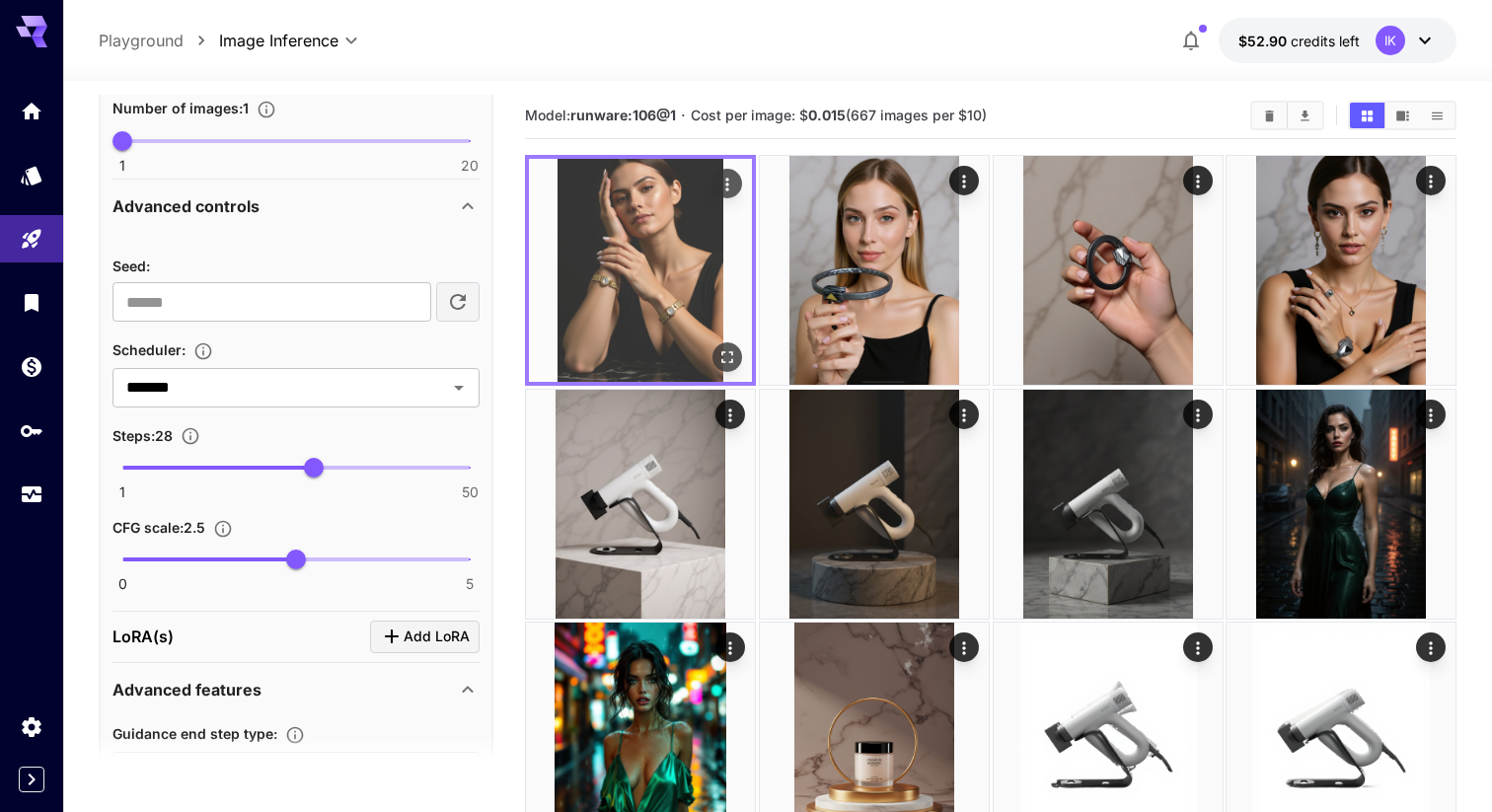 click at bounding box center [727, 357] 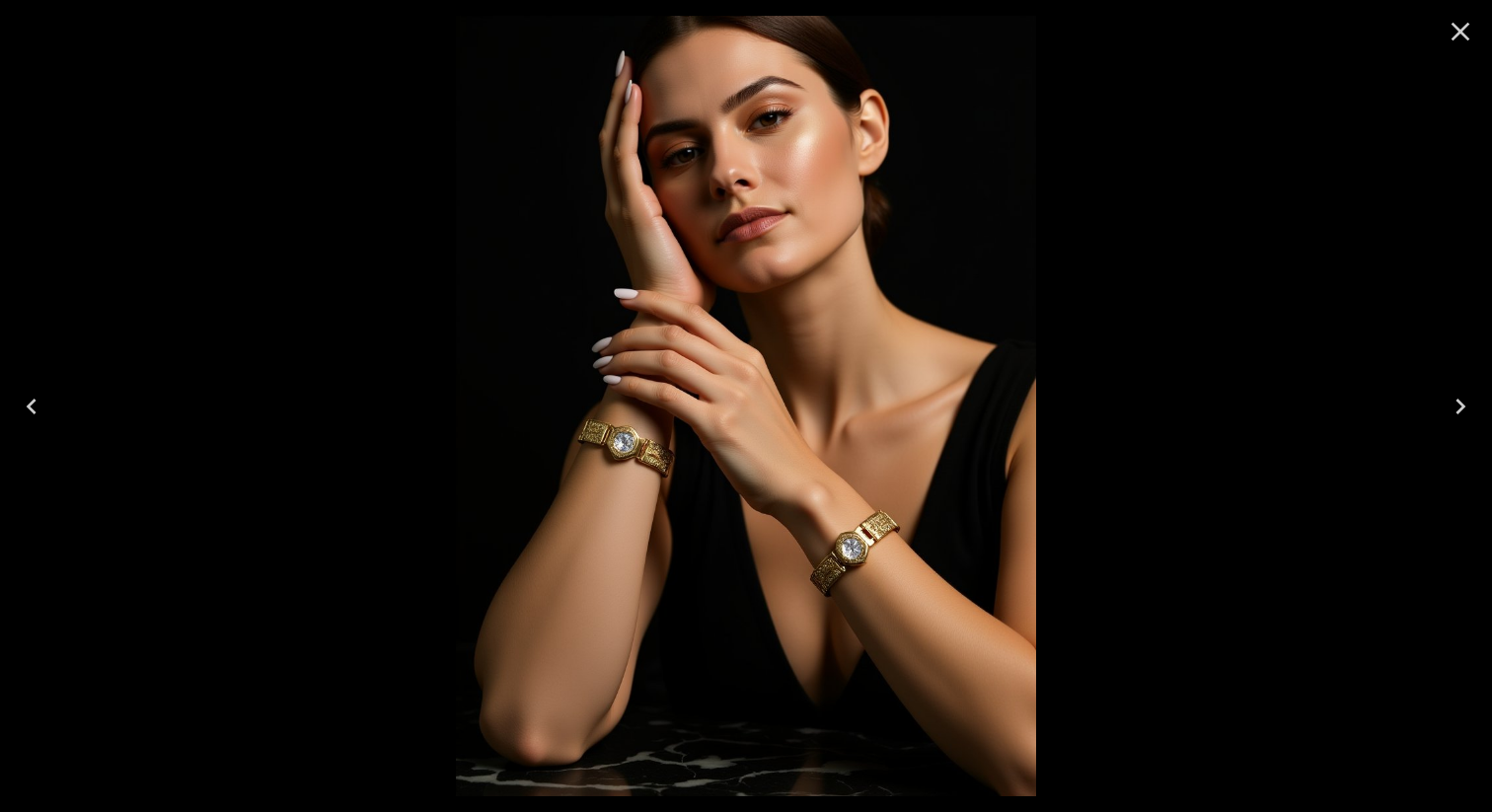 click 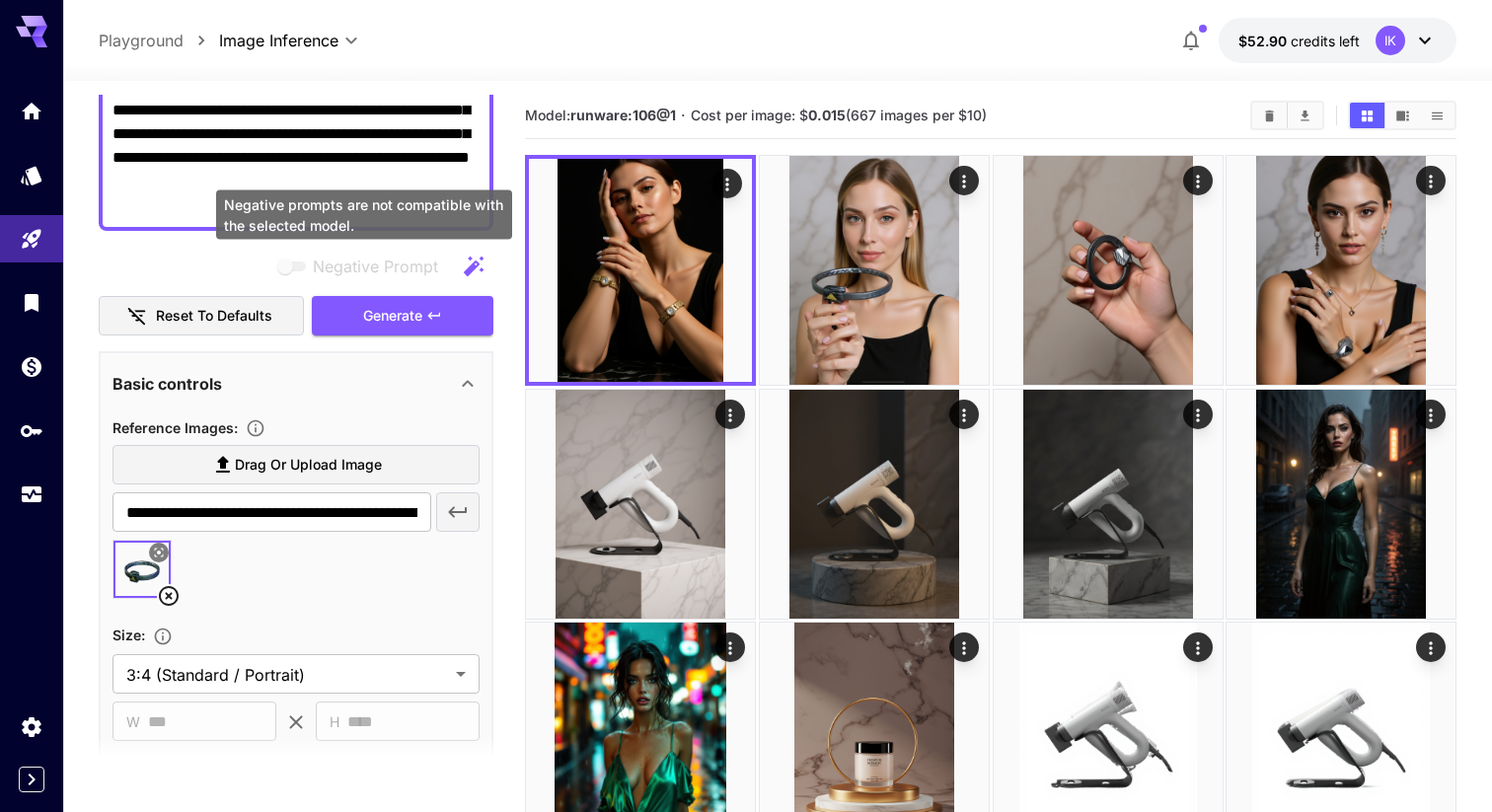 scroll, scrollTop: 0, scrollLeft: 0, axis: both 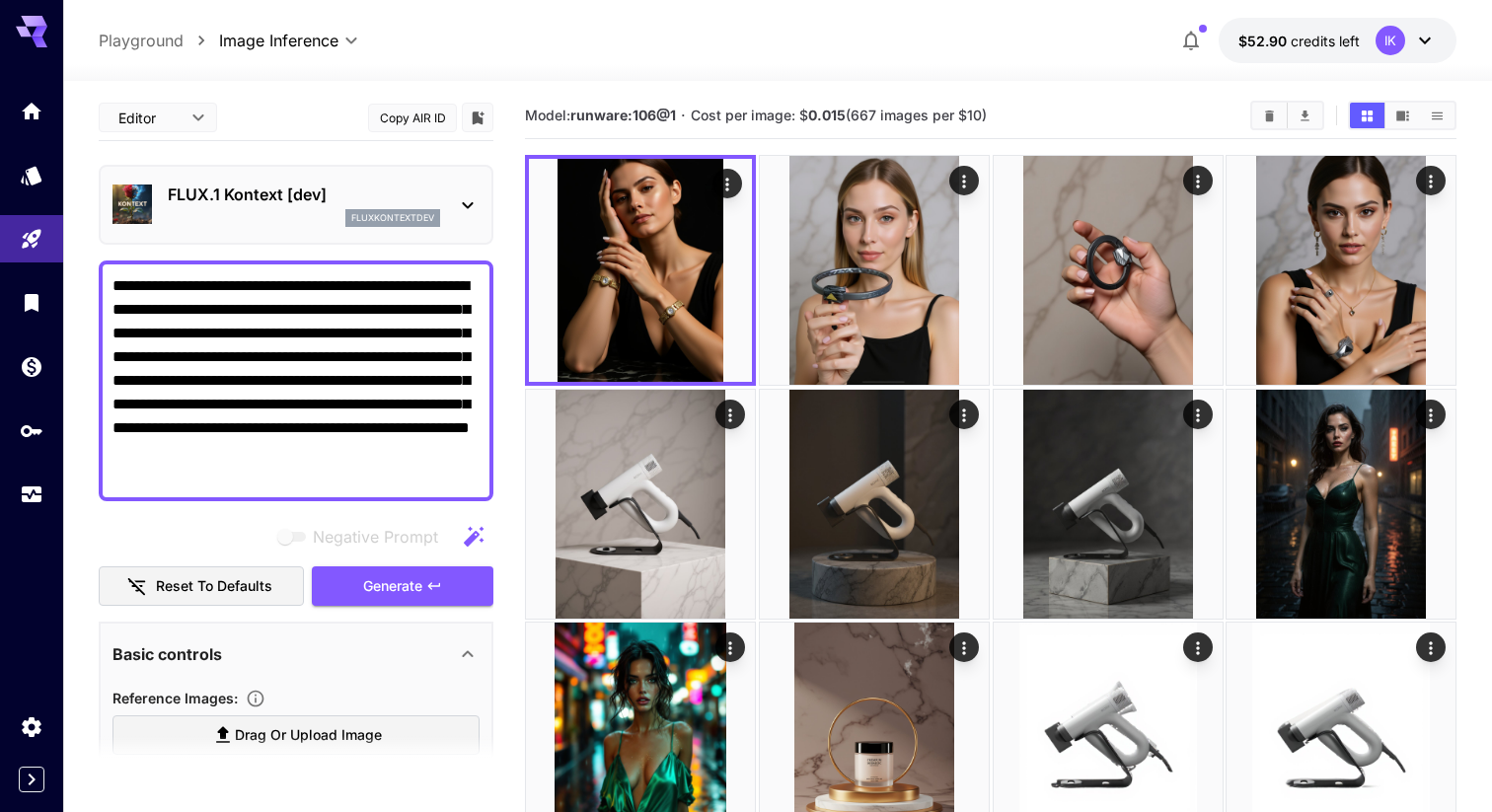 click on "FLUX.1 Kontext [dev] fluxkontextdev" at bounding box center [304, 204] 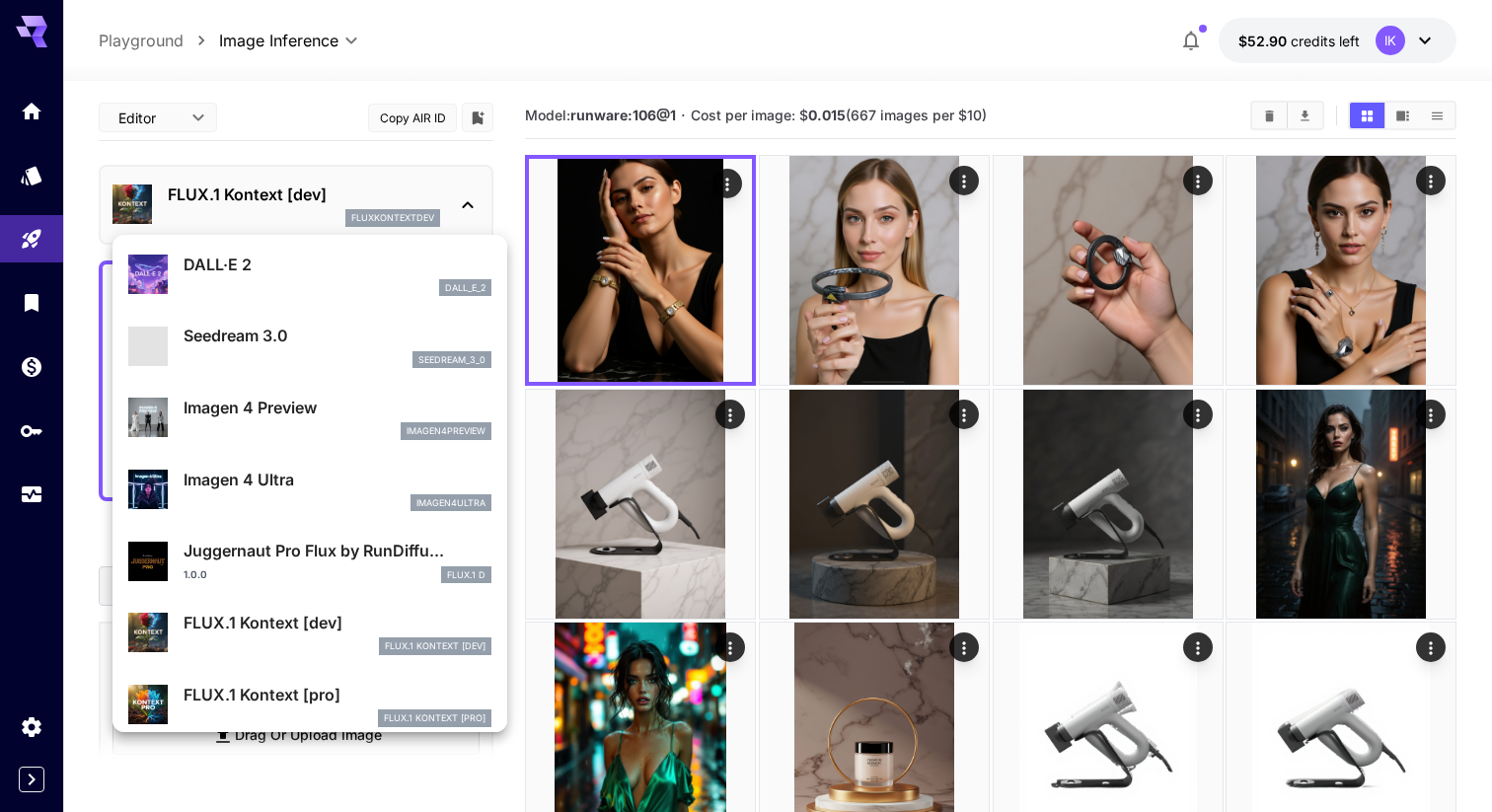 scroll, scrollTop: 478, scrollLeft: 0, axis: vertical 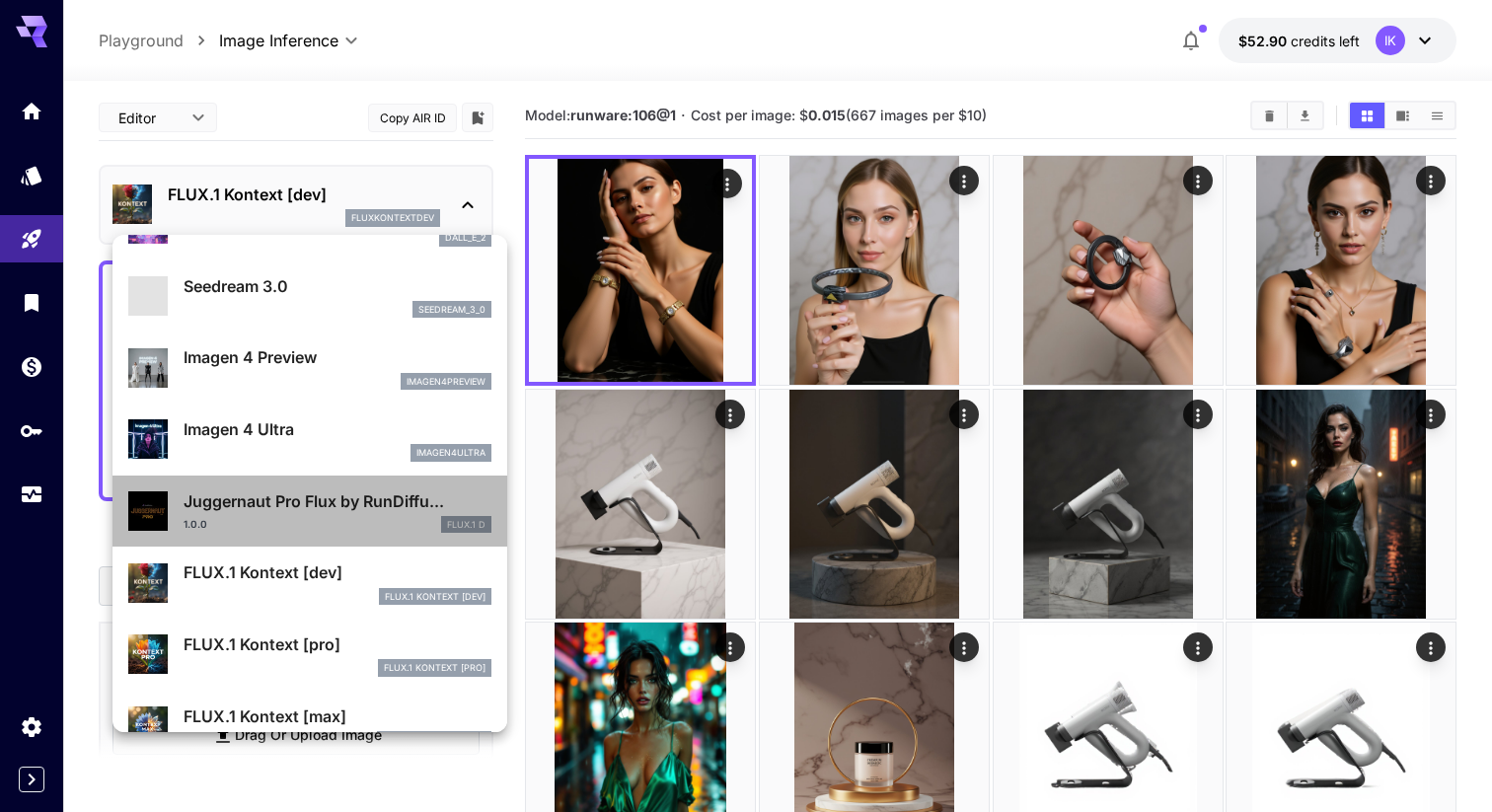 click on "1.0.0 FLUX.1 D" at bounding box center [337, 525] 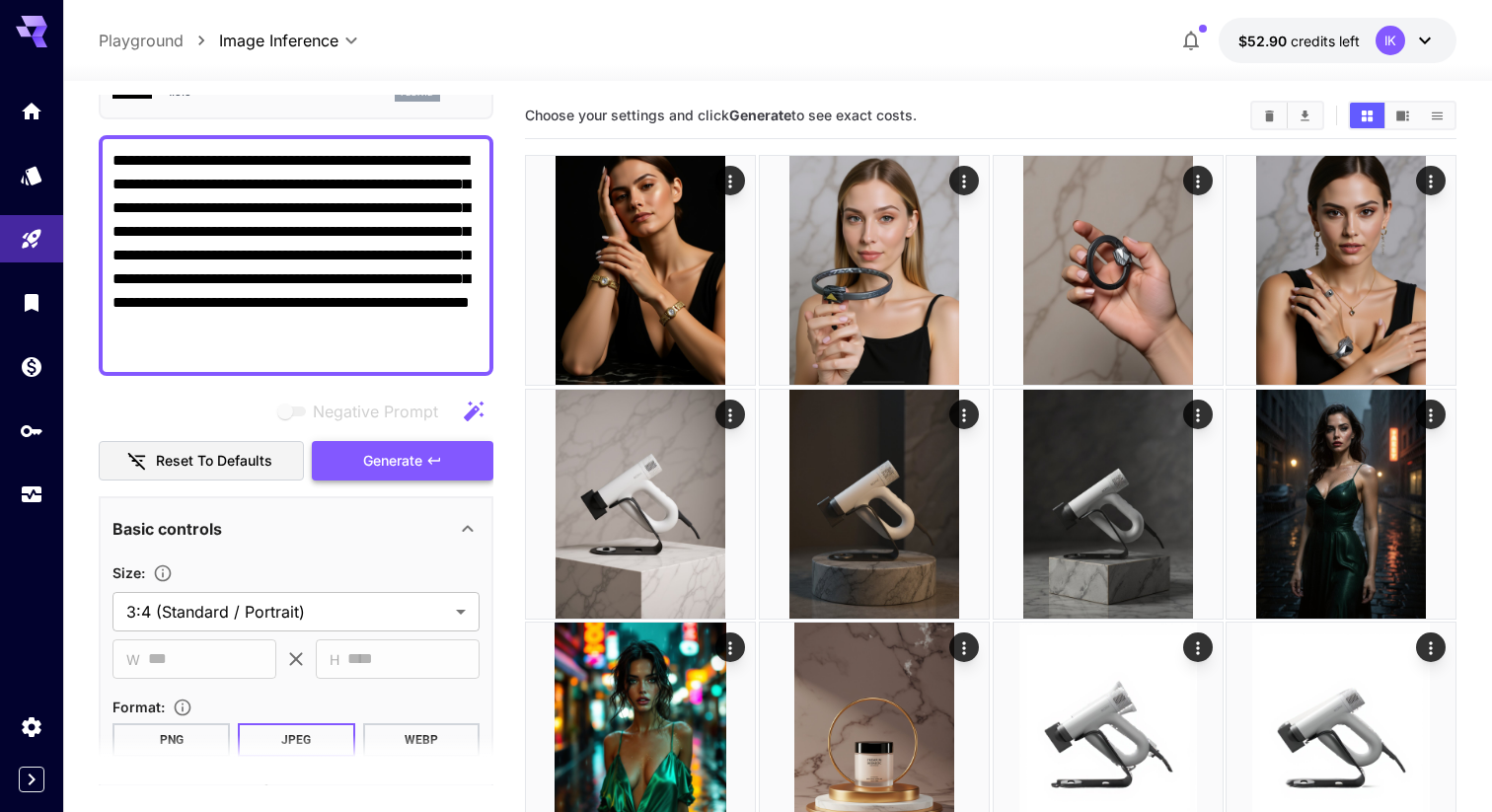 scroll, scrollTop: 29, scrollLeft: 0, axis: vertical 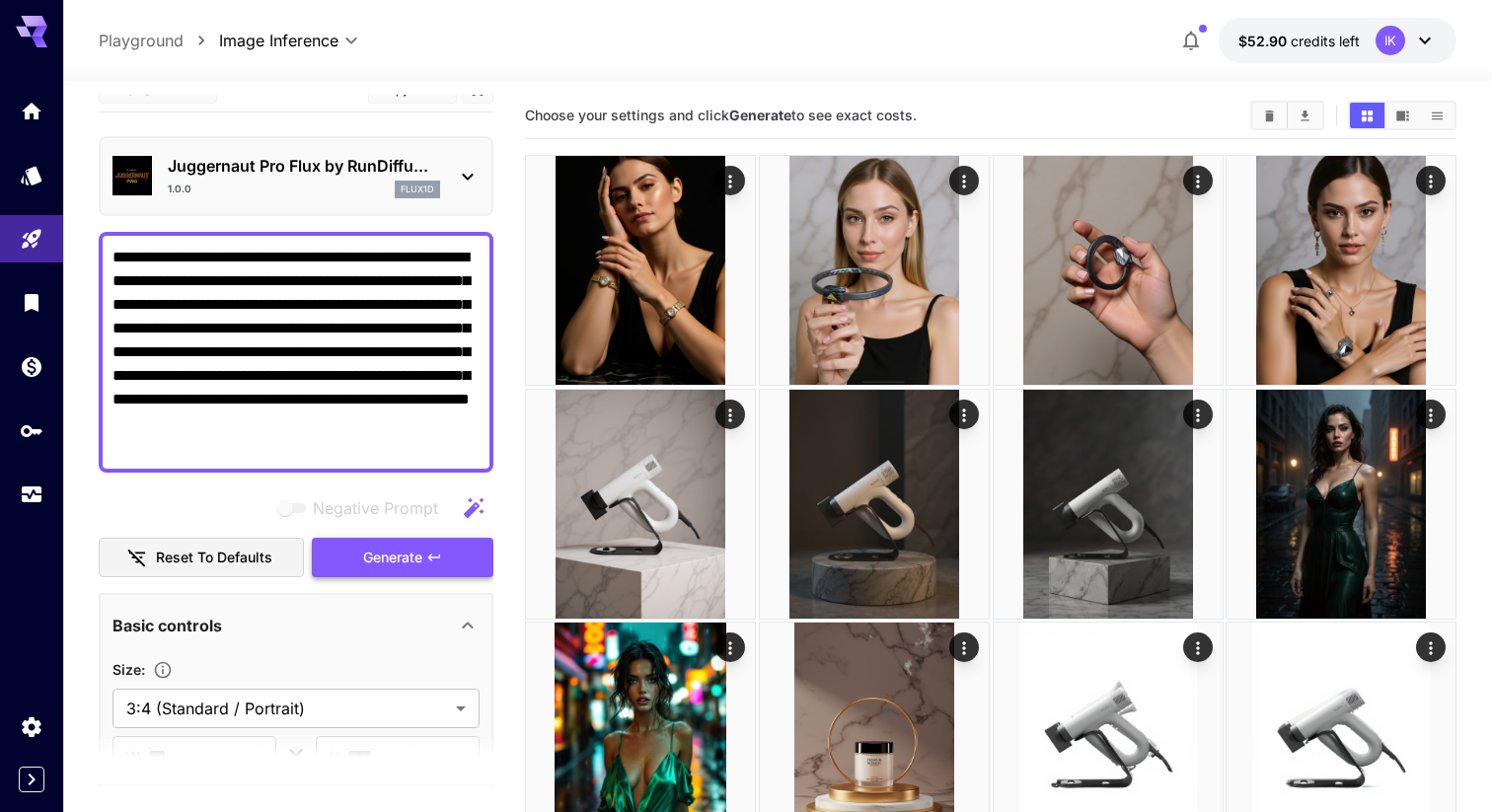 click on "Generate" at bounding box center (403, 557) 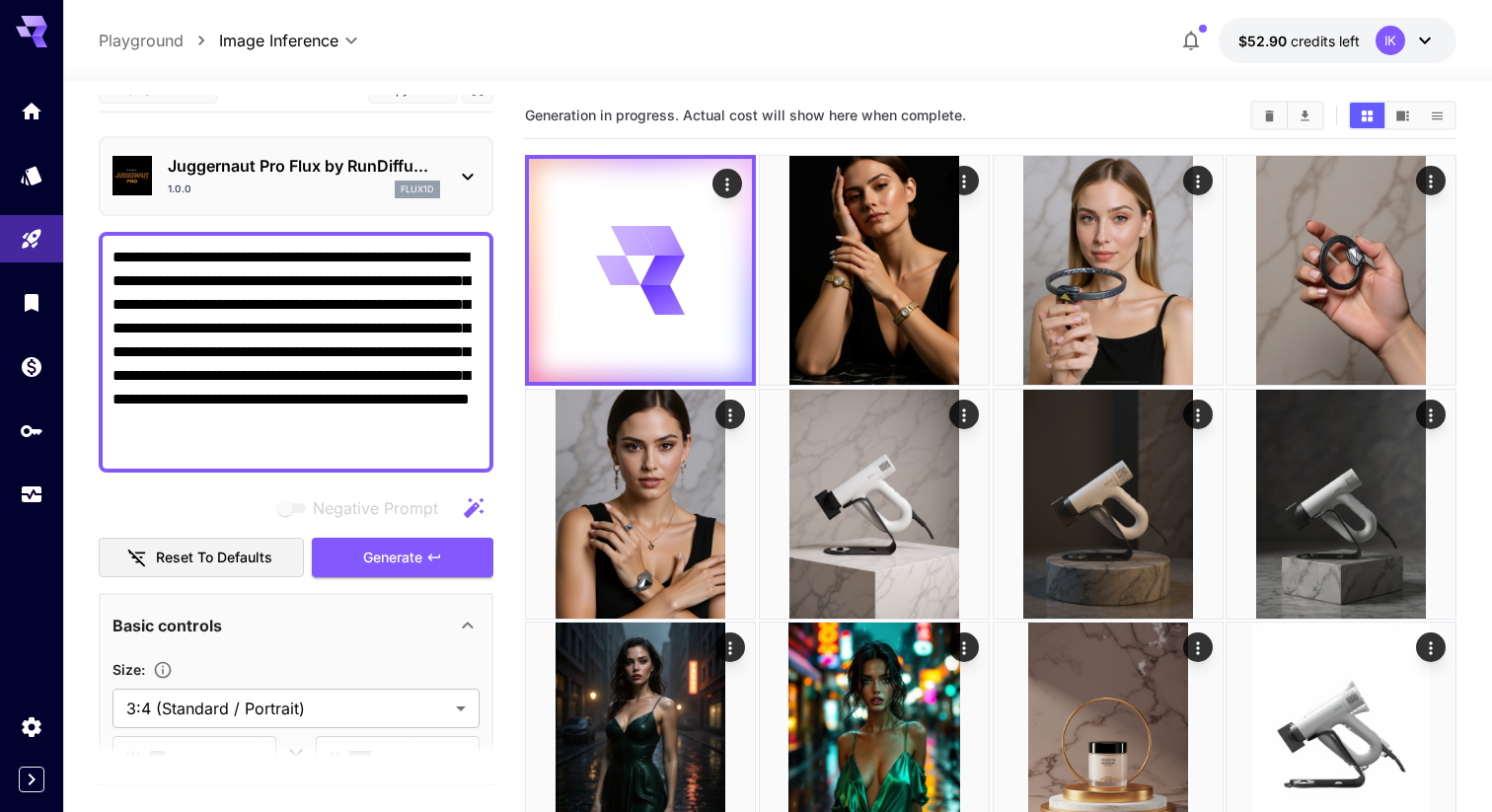 scroll, scrollTop: 0, scrollLeft: 0, axis: both 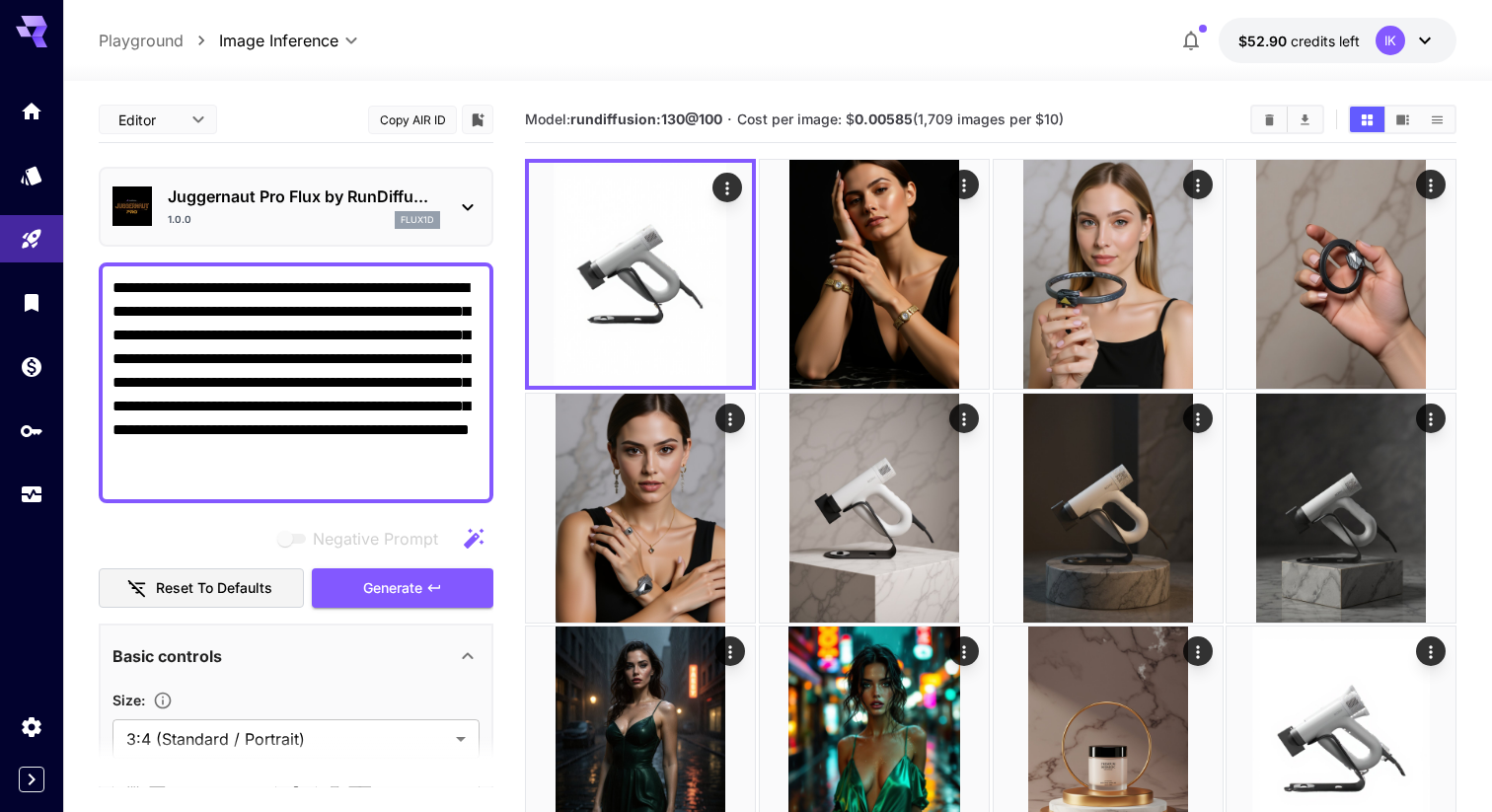 click on "Juggernaut Pro Flux by RunDiffu..." at bounding box center (304, 196) 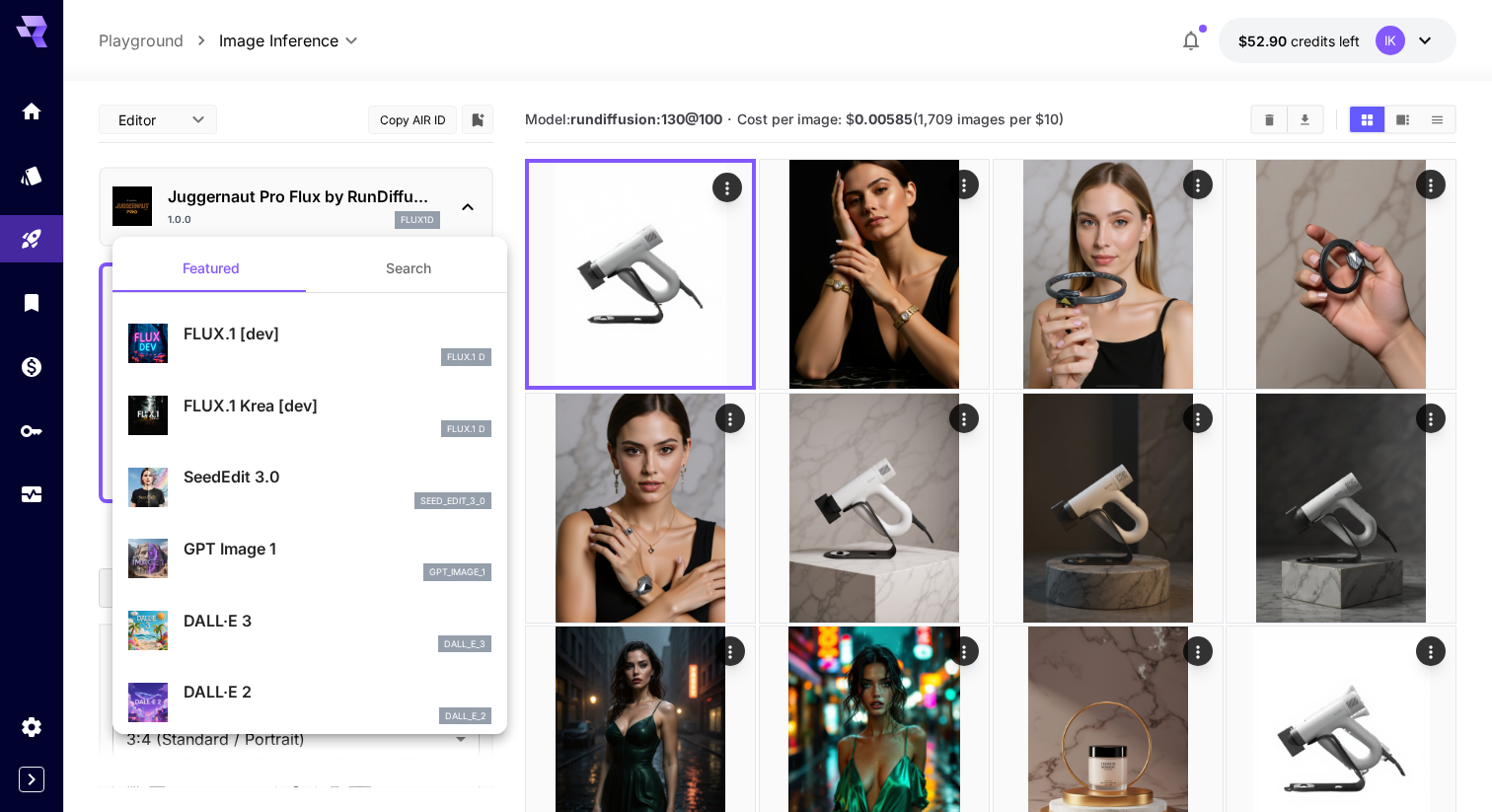 click at bounding box center [746, 406] 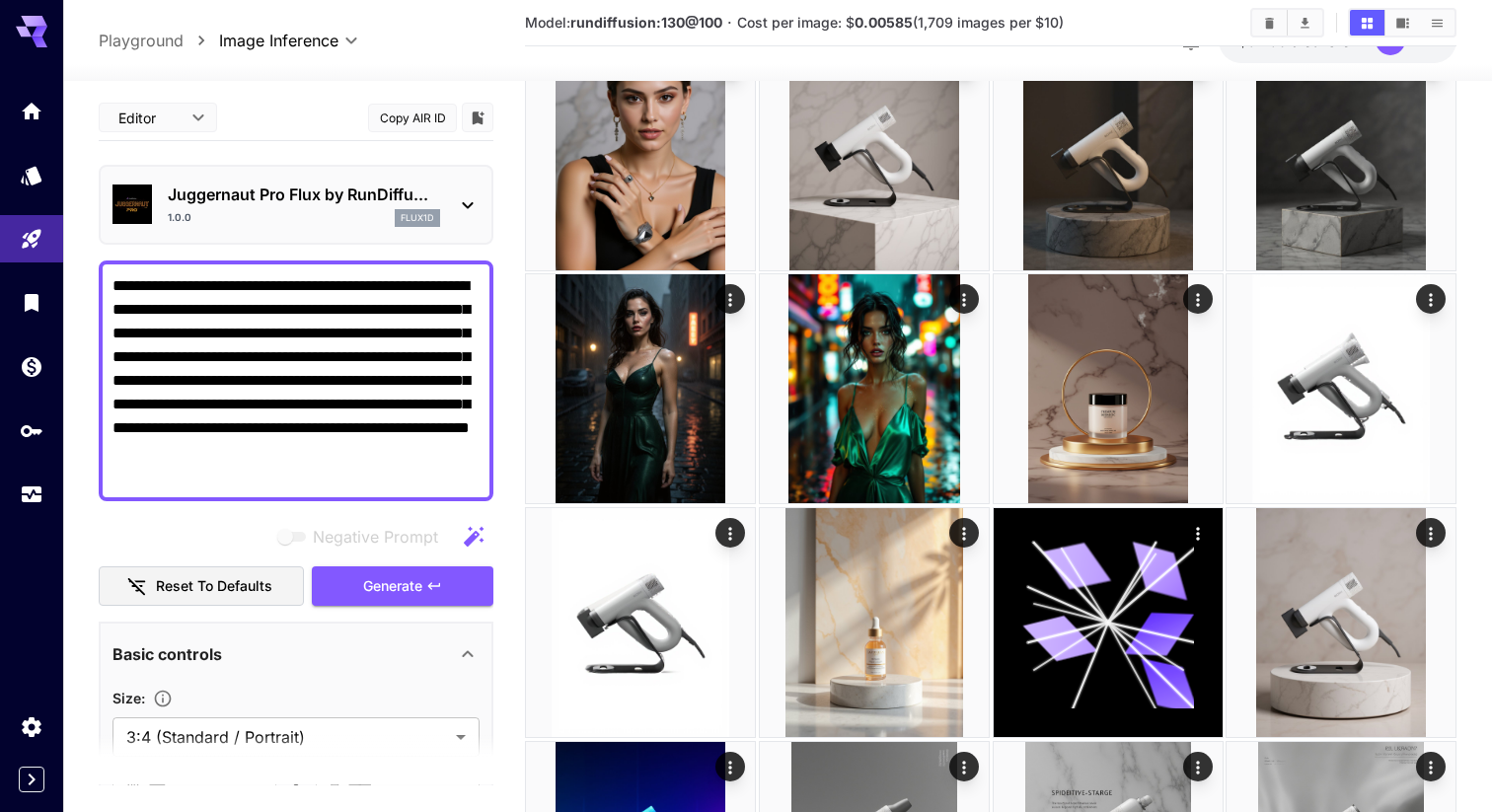 scroll, scrollTop: 448, scrollLeft: 0, axis: vertical 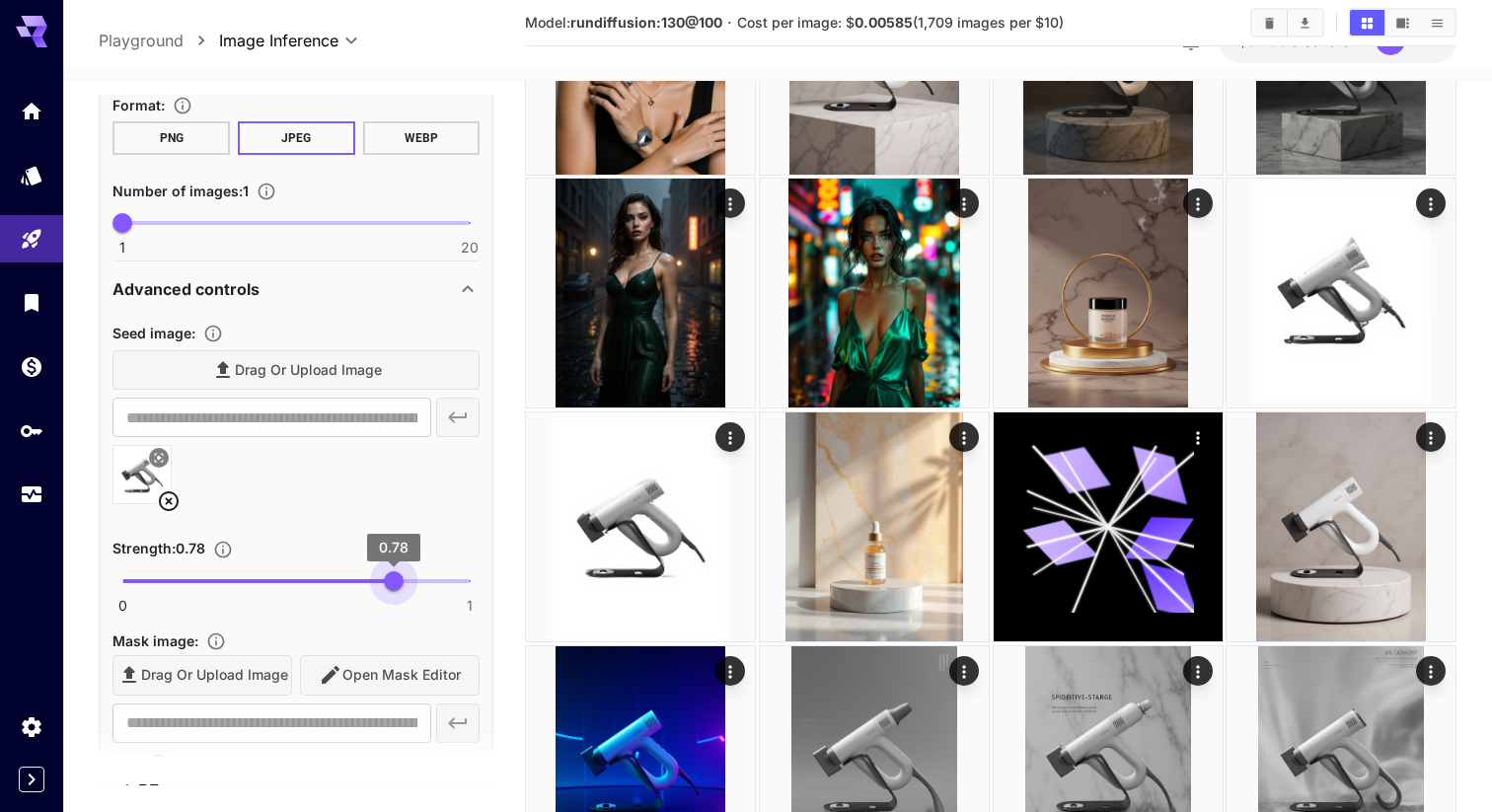 type on "****" 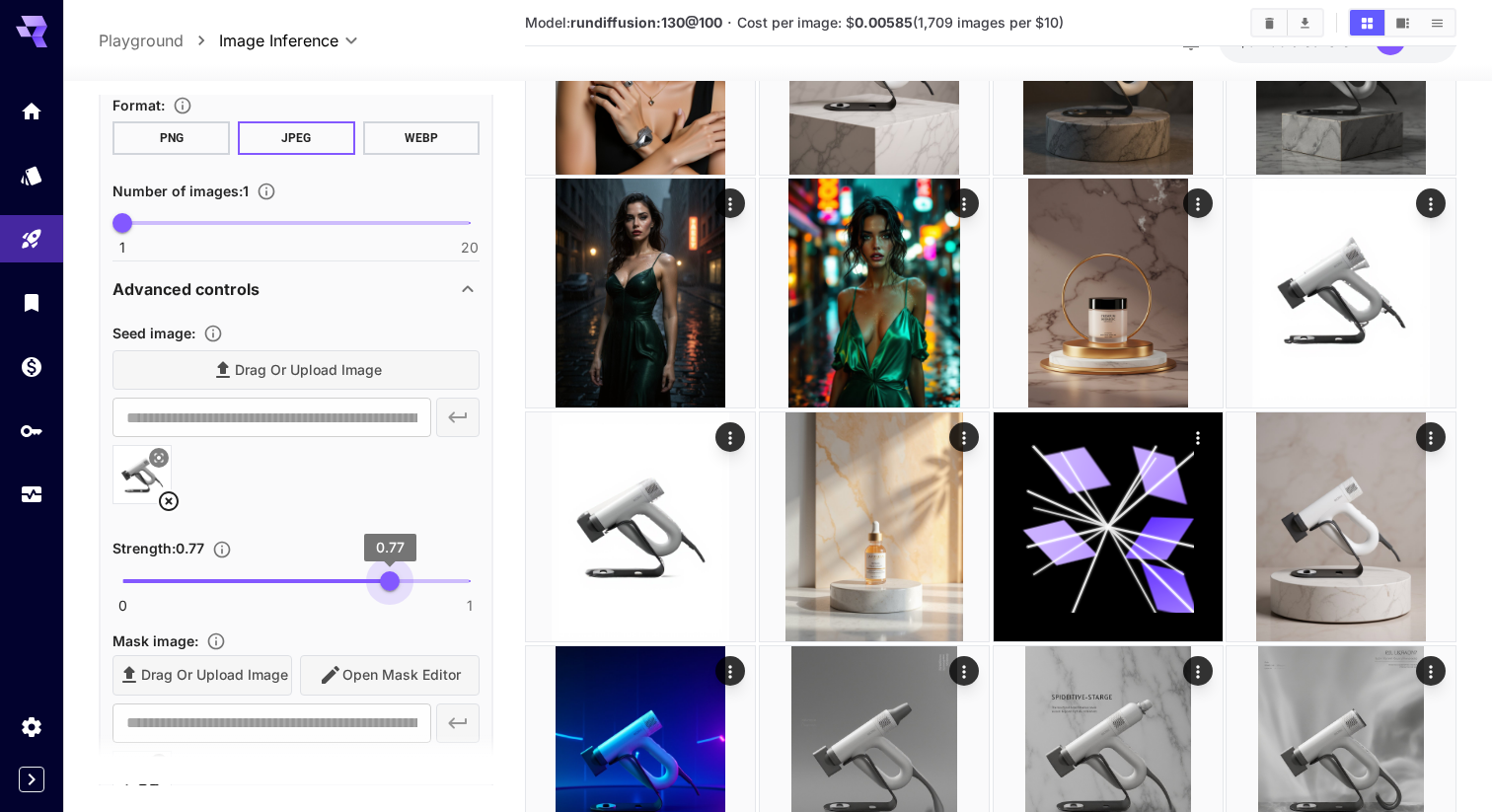 drag, startPoint x: 132, startPoint y: 584, endPoint x: 390, endPoint y: 584, distance: 258 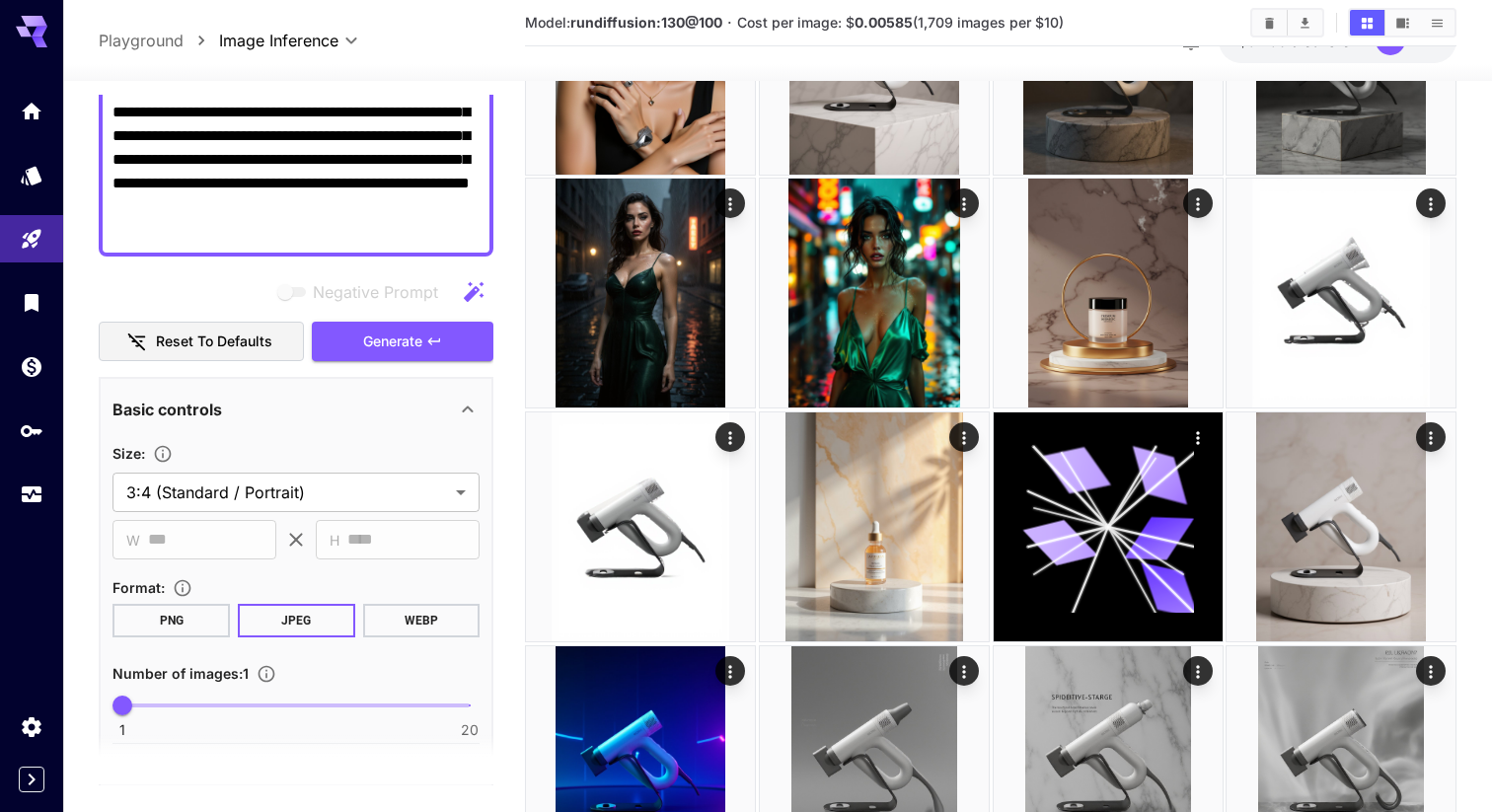 scroll, scrollTop: 0, scrollLeft: 0, axis: both 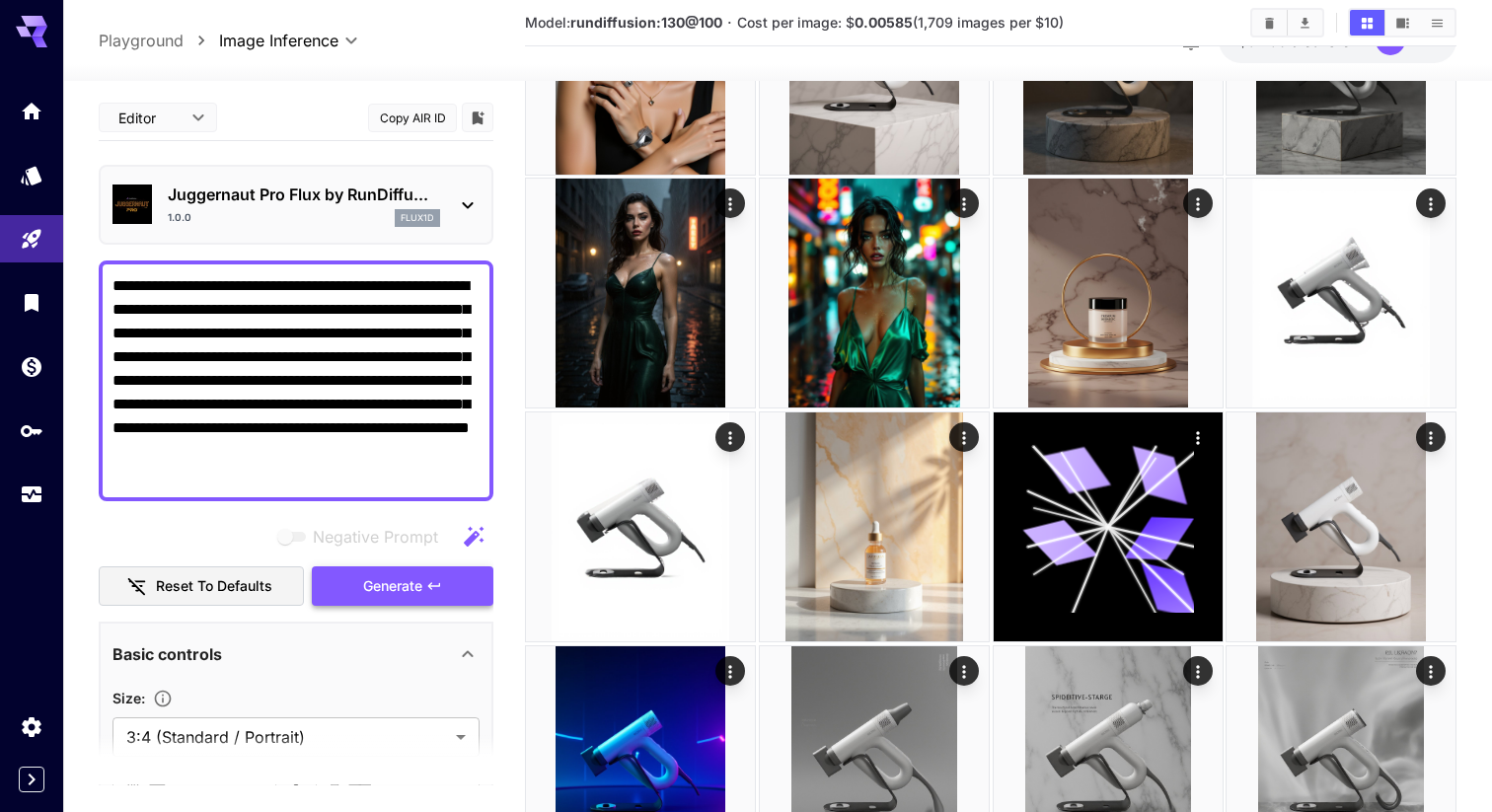 click on "Generate" at bounding box center [393, 586] 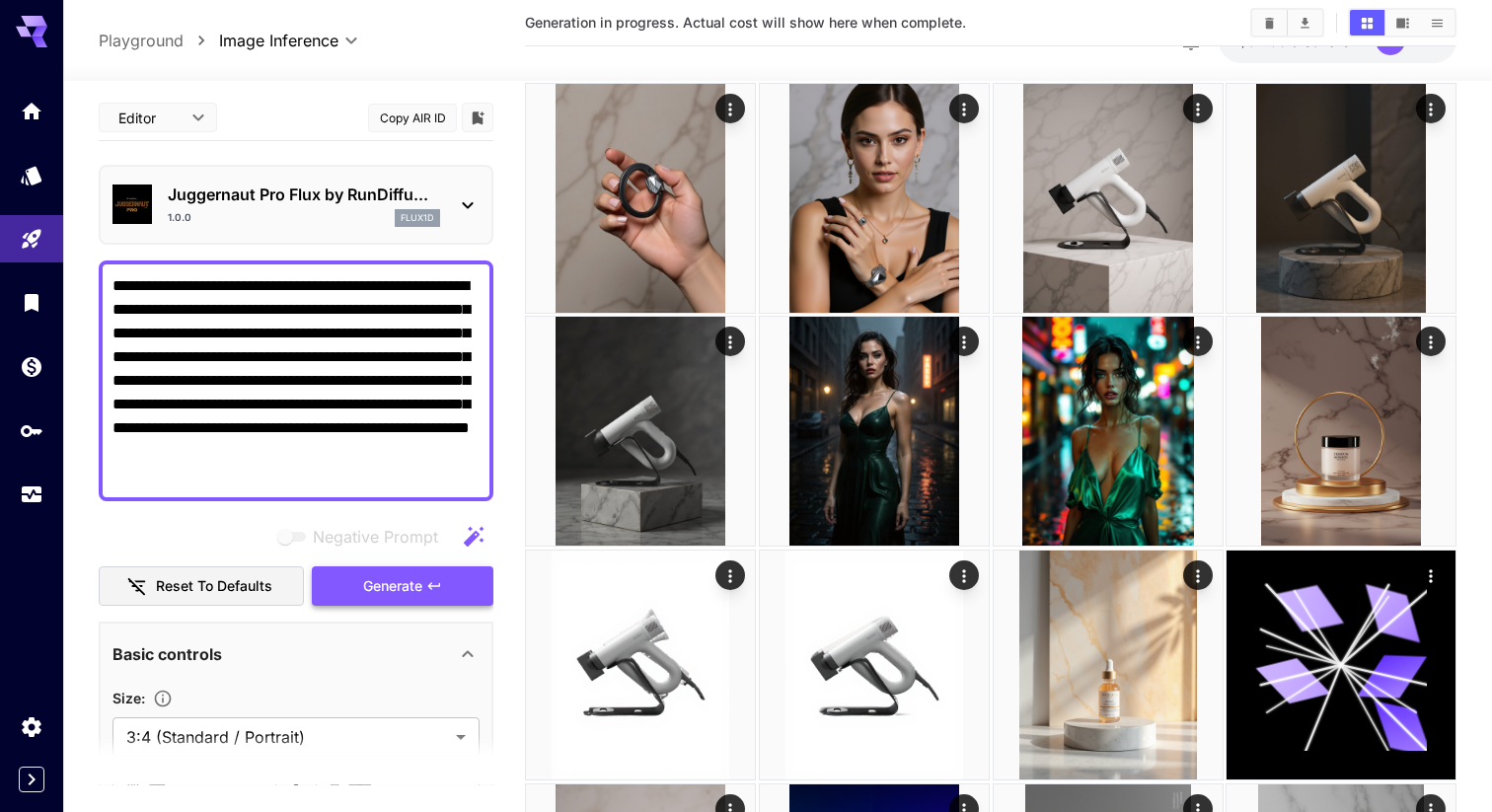 scroll, scrollTop: 0, scrollLeft: 0, axis: both 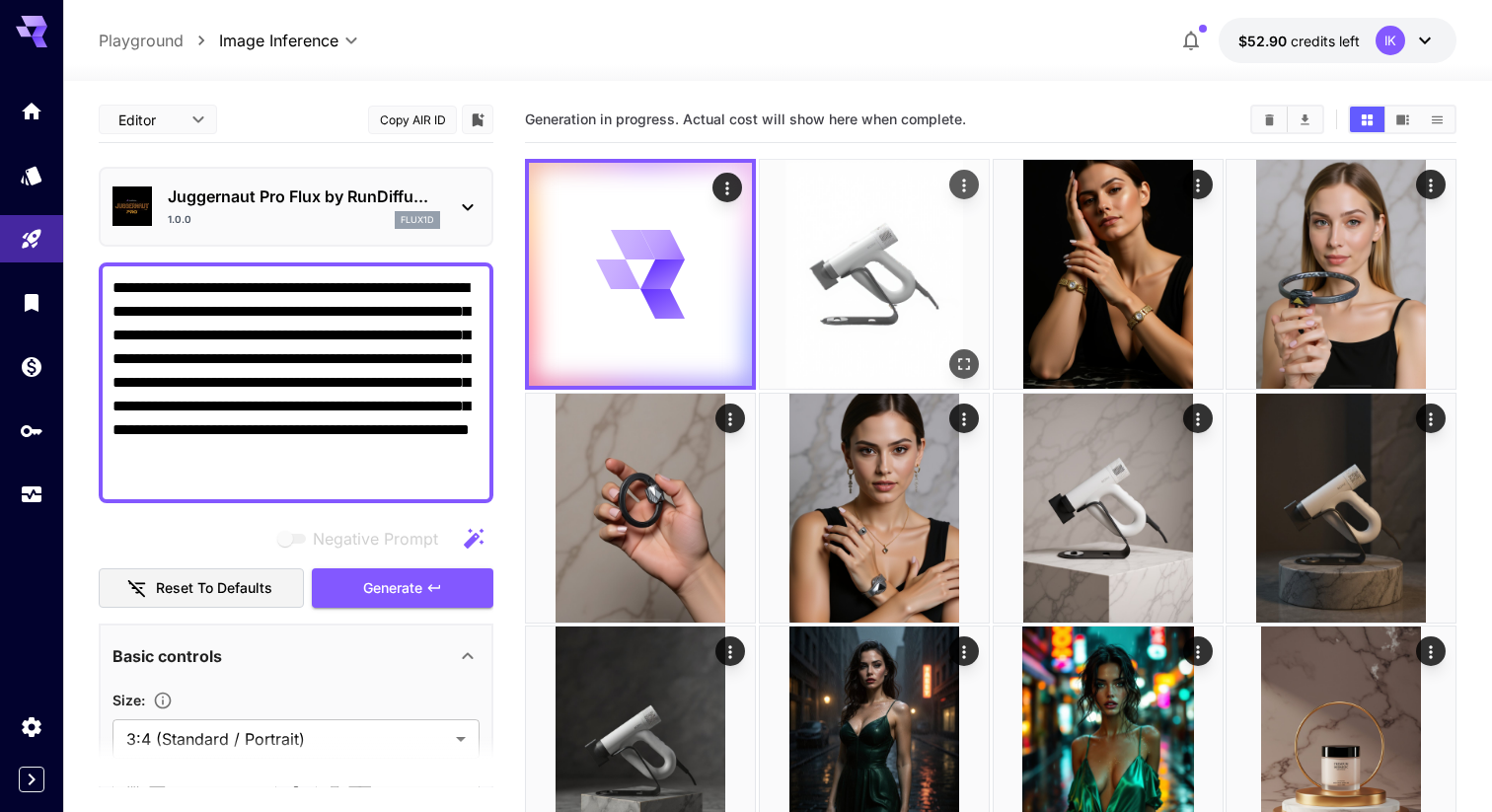 click at bounding box center [874, 274] 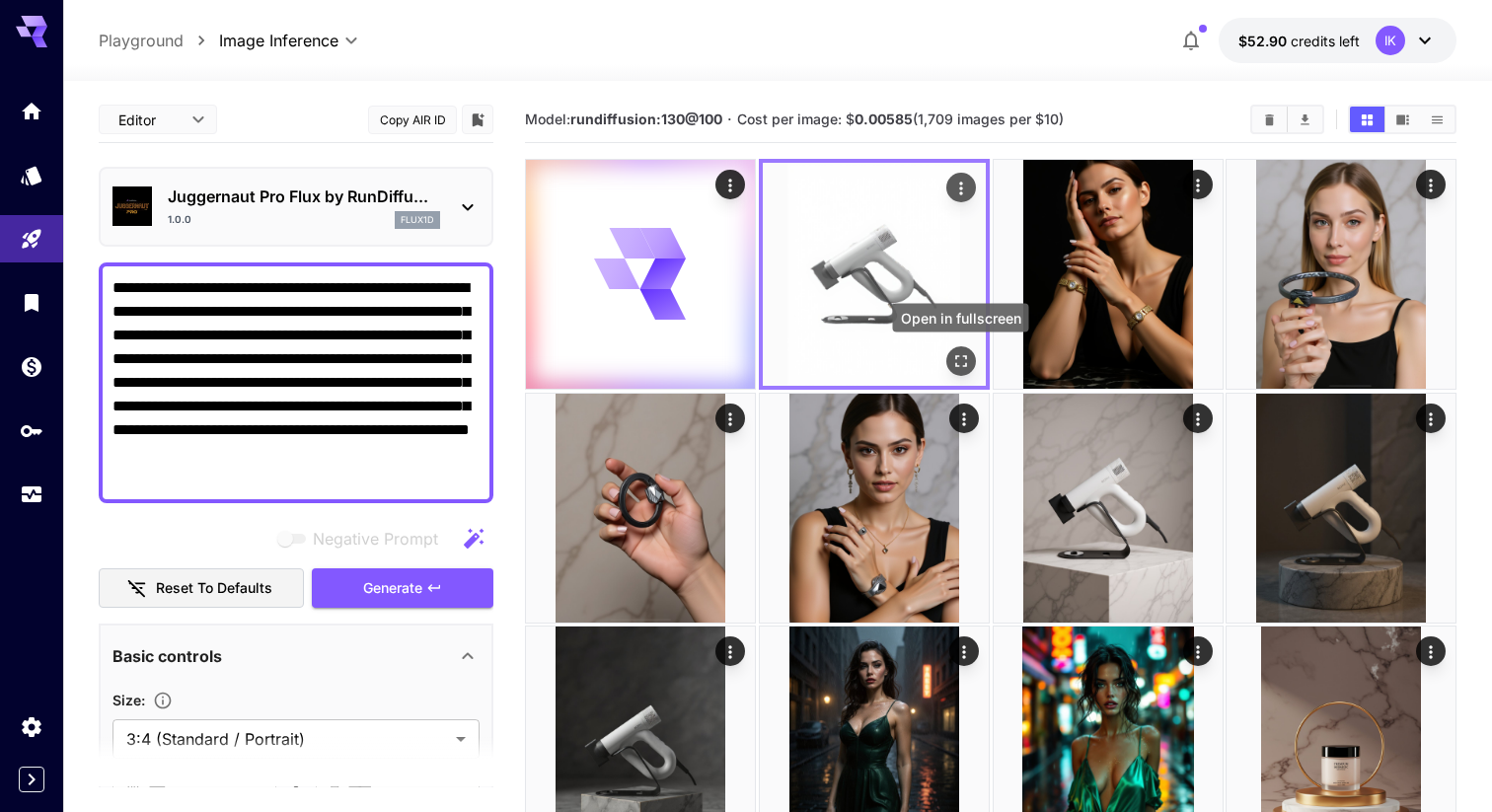 click at bounding box center [960, 361] 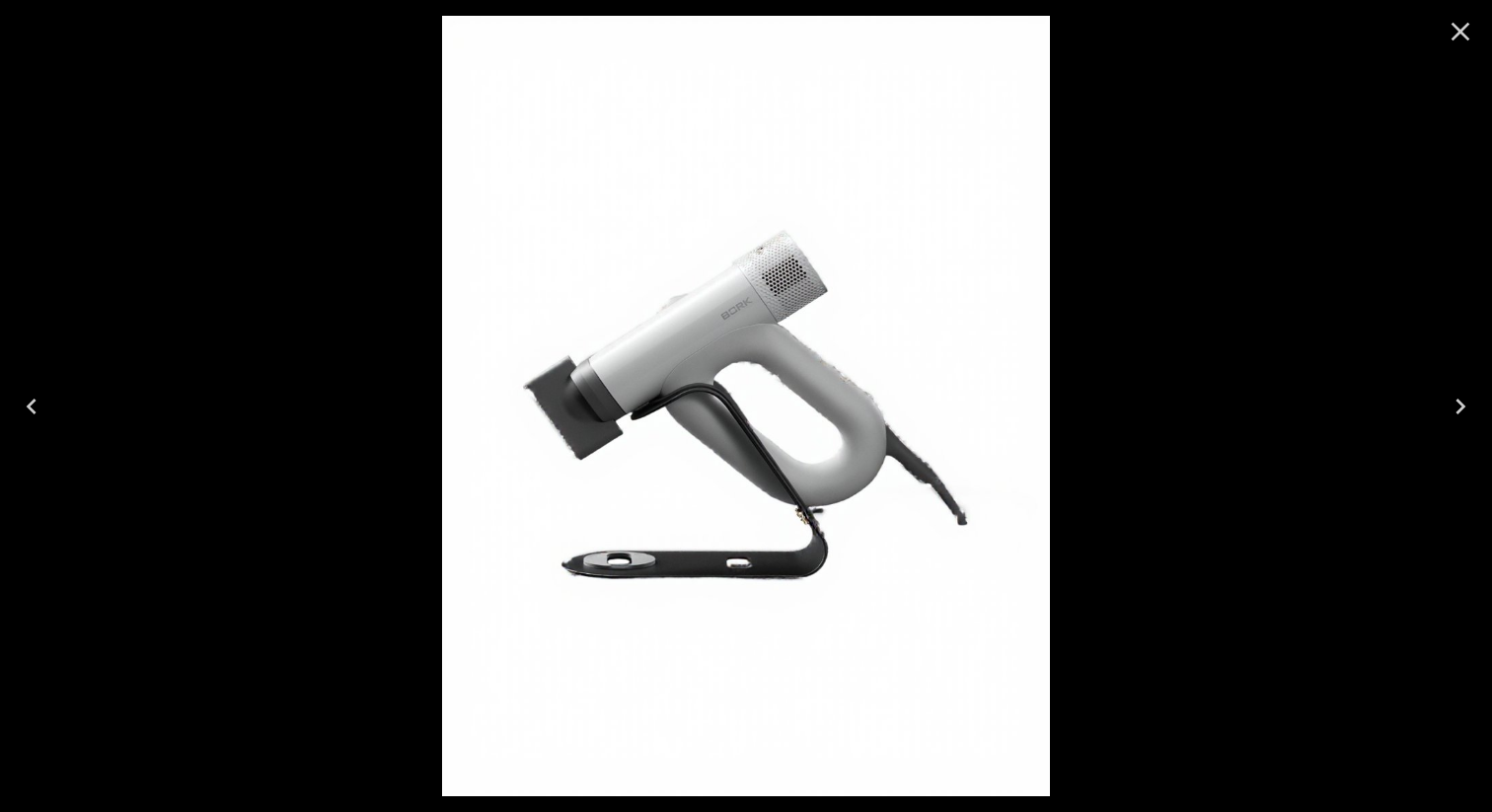 click 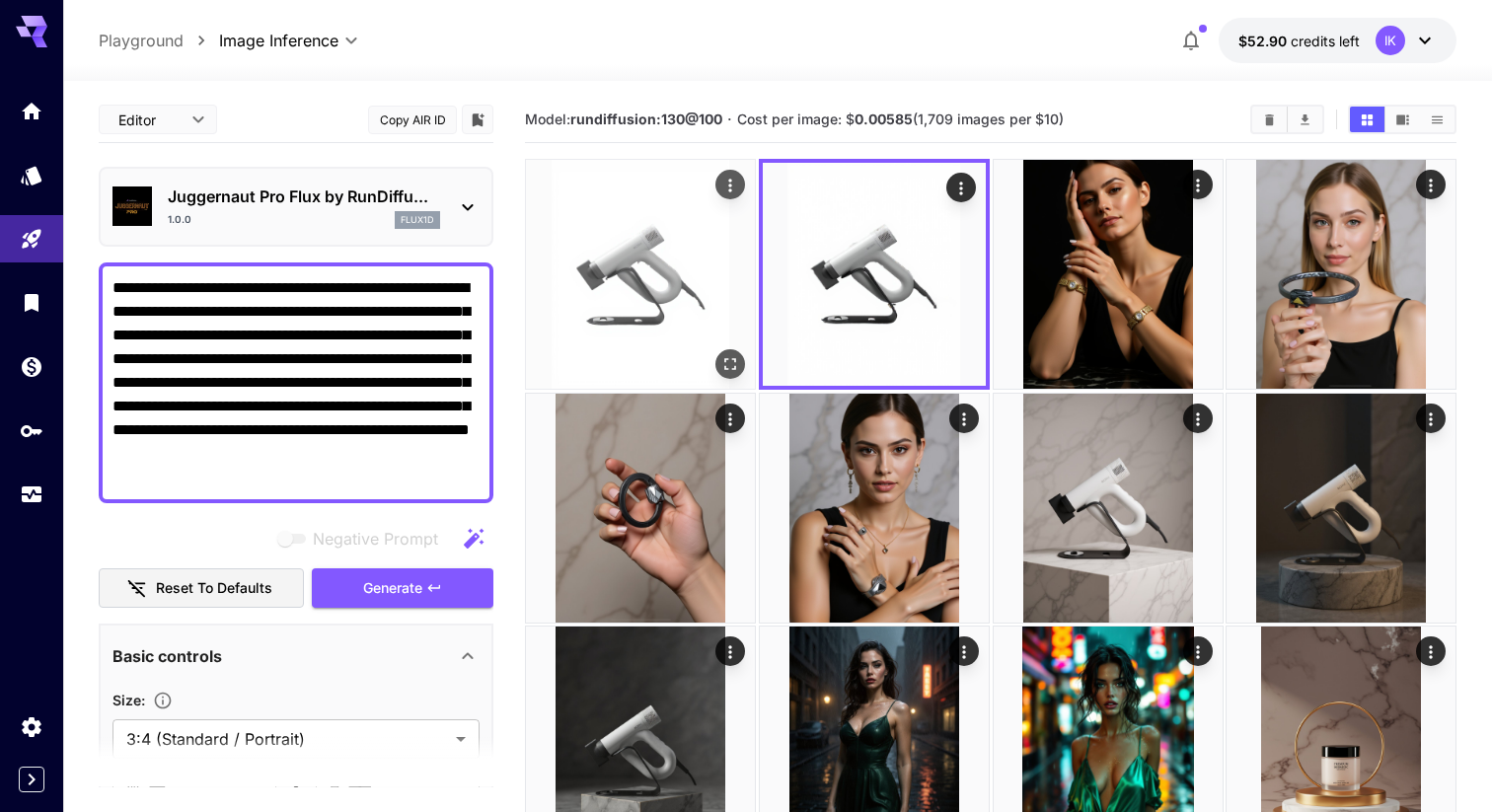 scroll, scrollTop: 32, scrollLeft: 0, axis: vertical 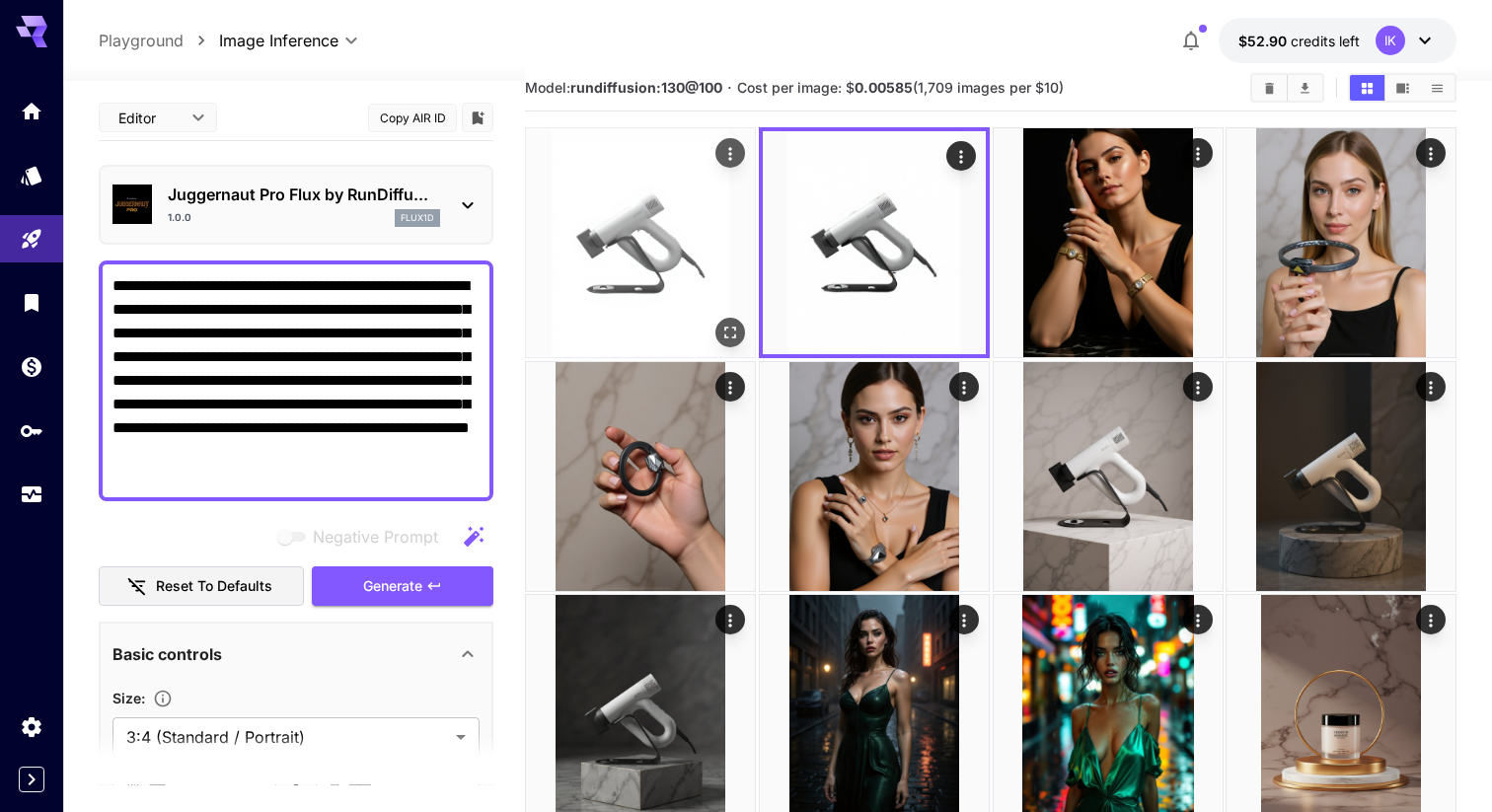 click at bounding box center [640, 243] 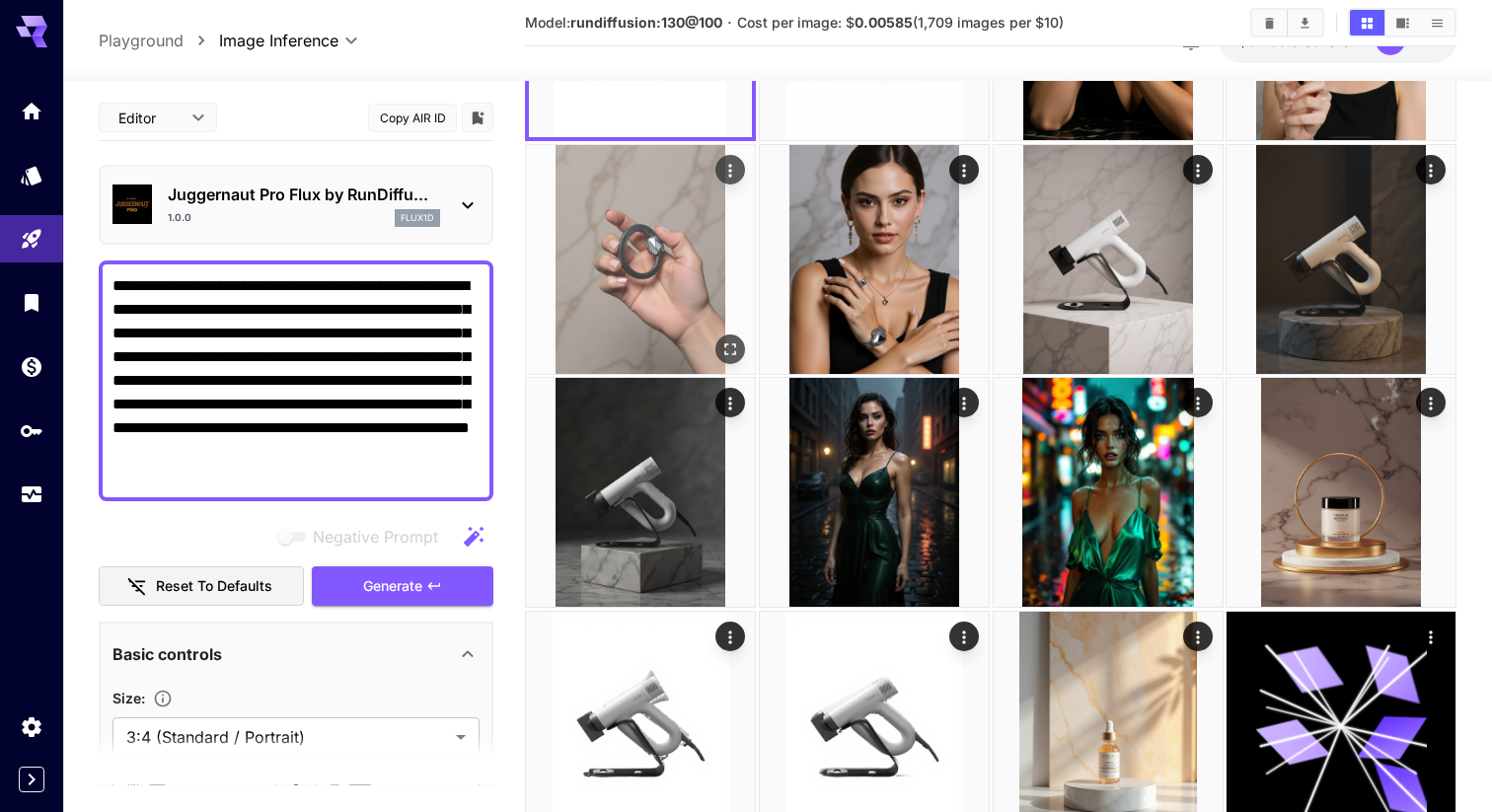 scroll, scrollTop: 257, scrollLeft: 0, axis: vertical 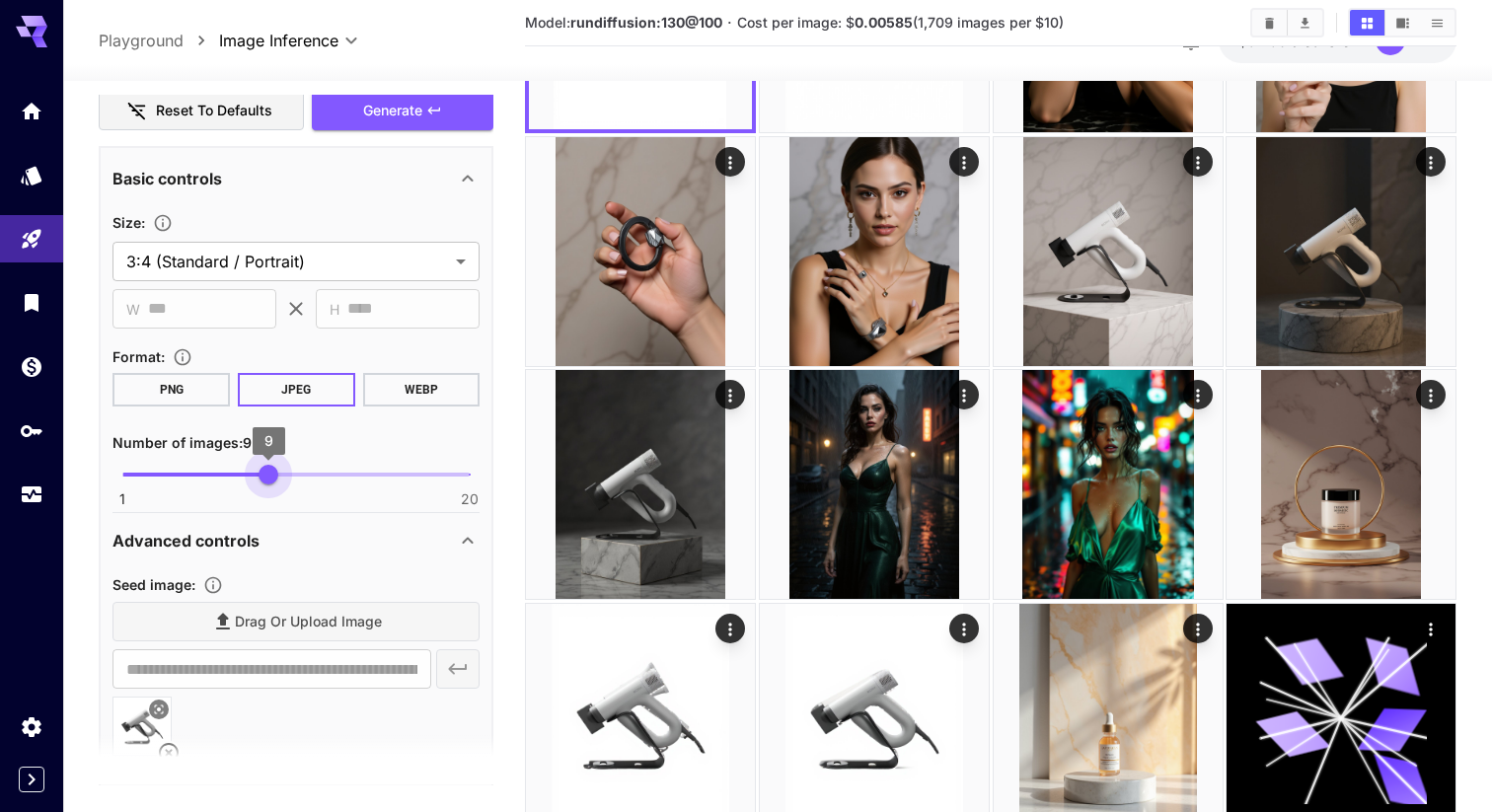 type on "*" 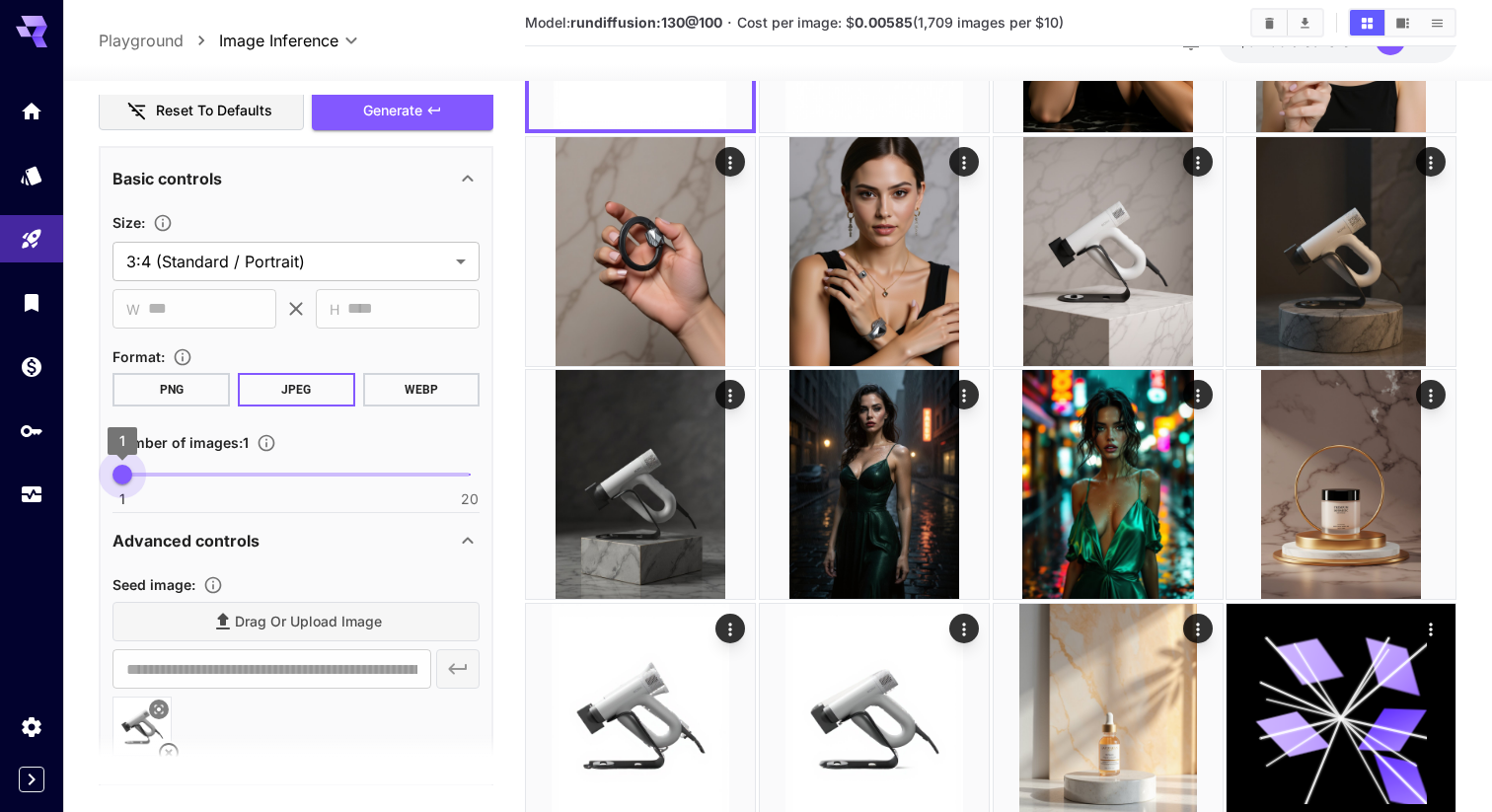drag, startPoint x: 216, startPoint y: 482, endPoint x: 0, endPoint y: 465, distance: 216.66795 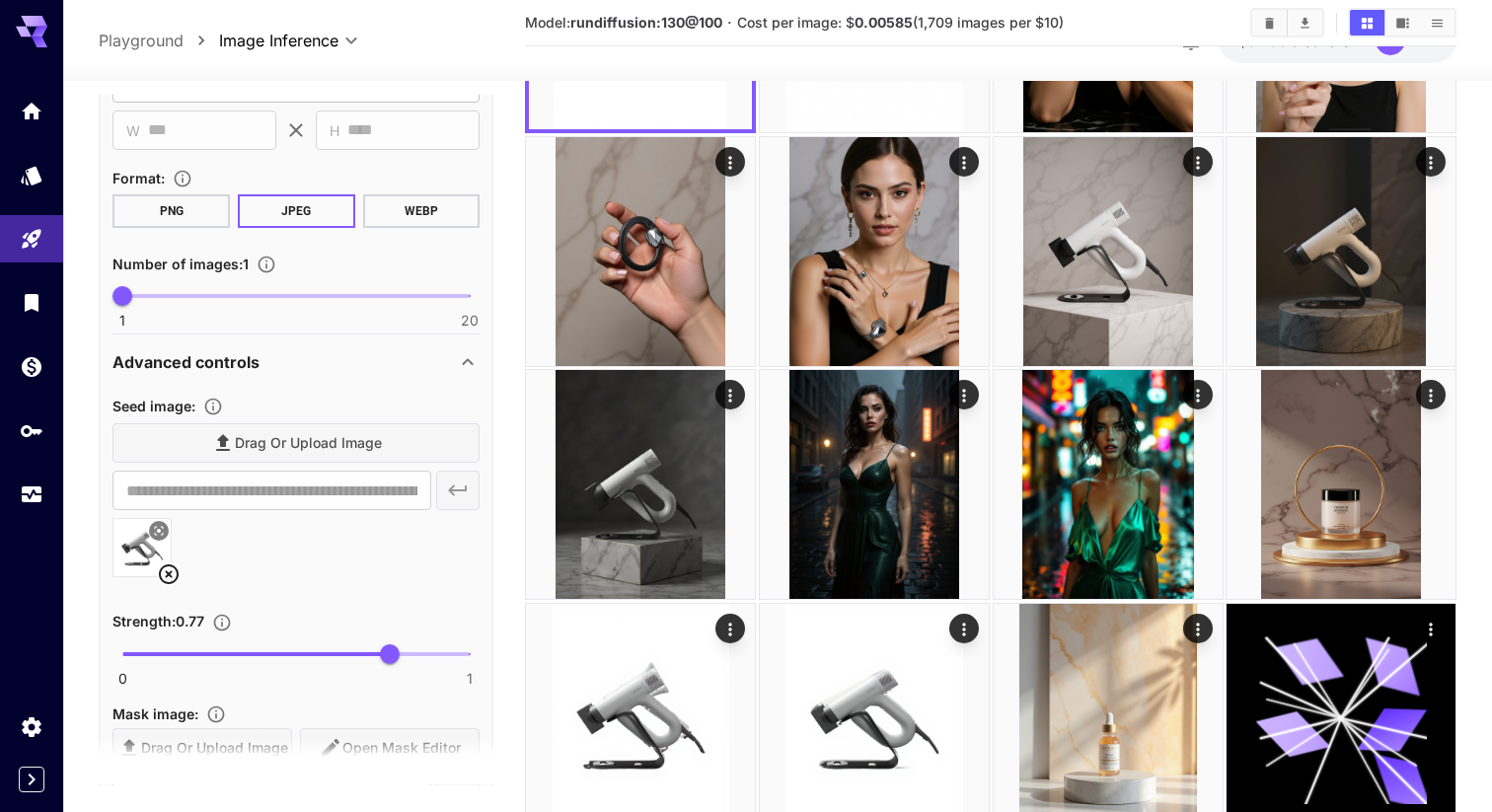 scroll, scrollTop: 822, scrollLeft: 0, axis: vertical 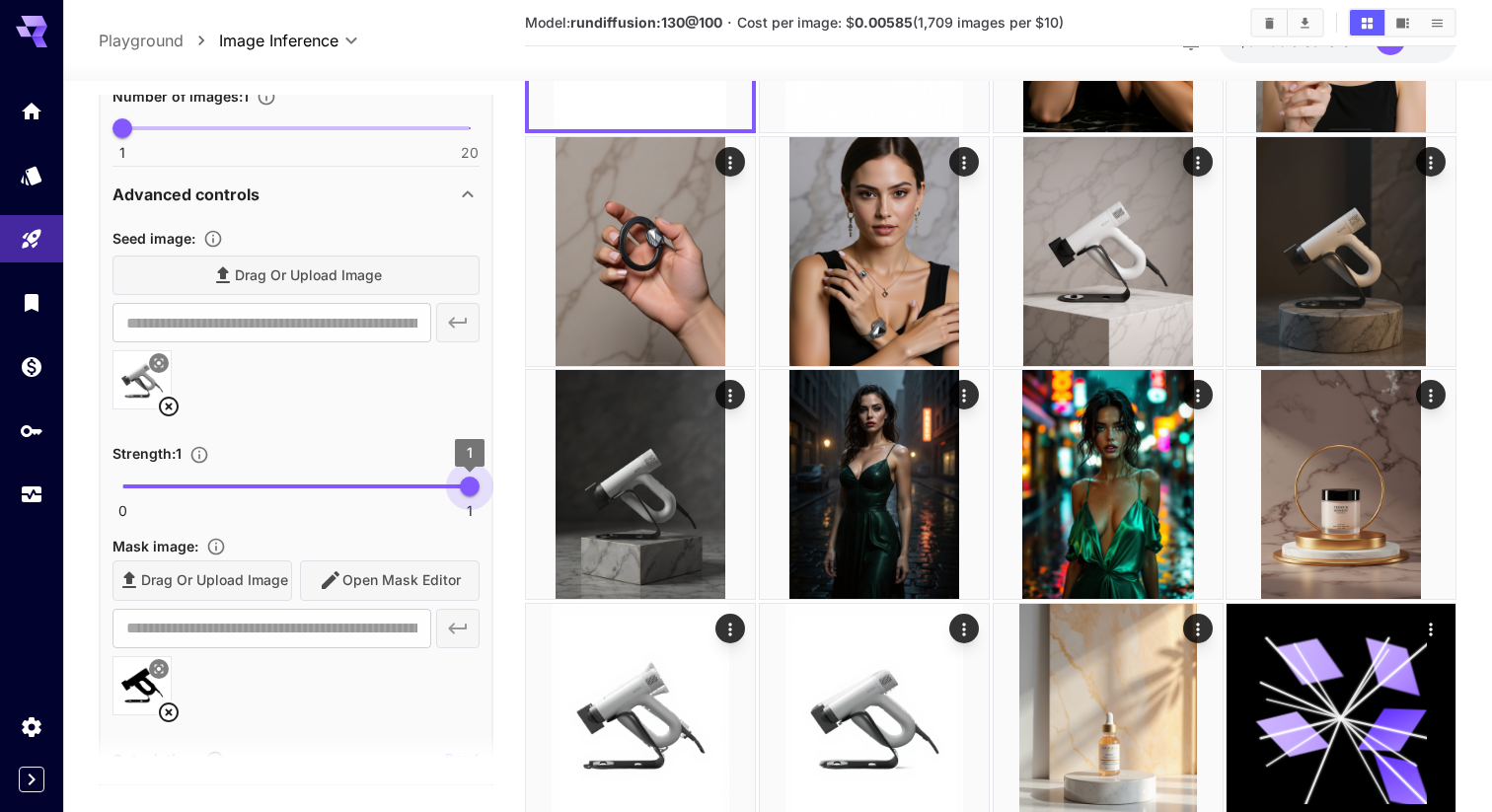 type on "*" 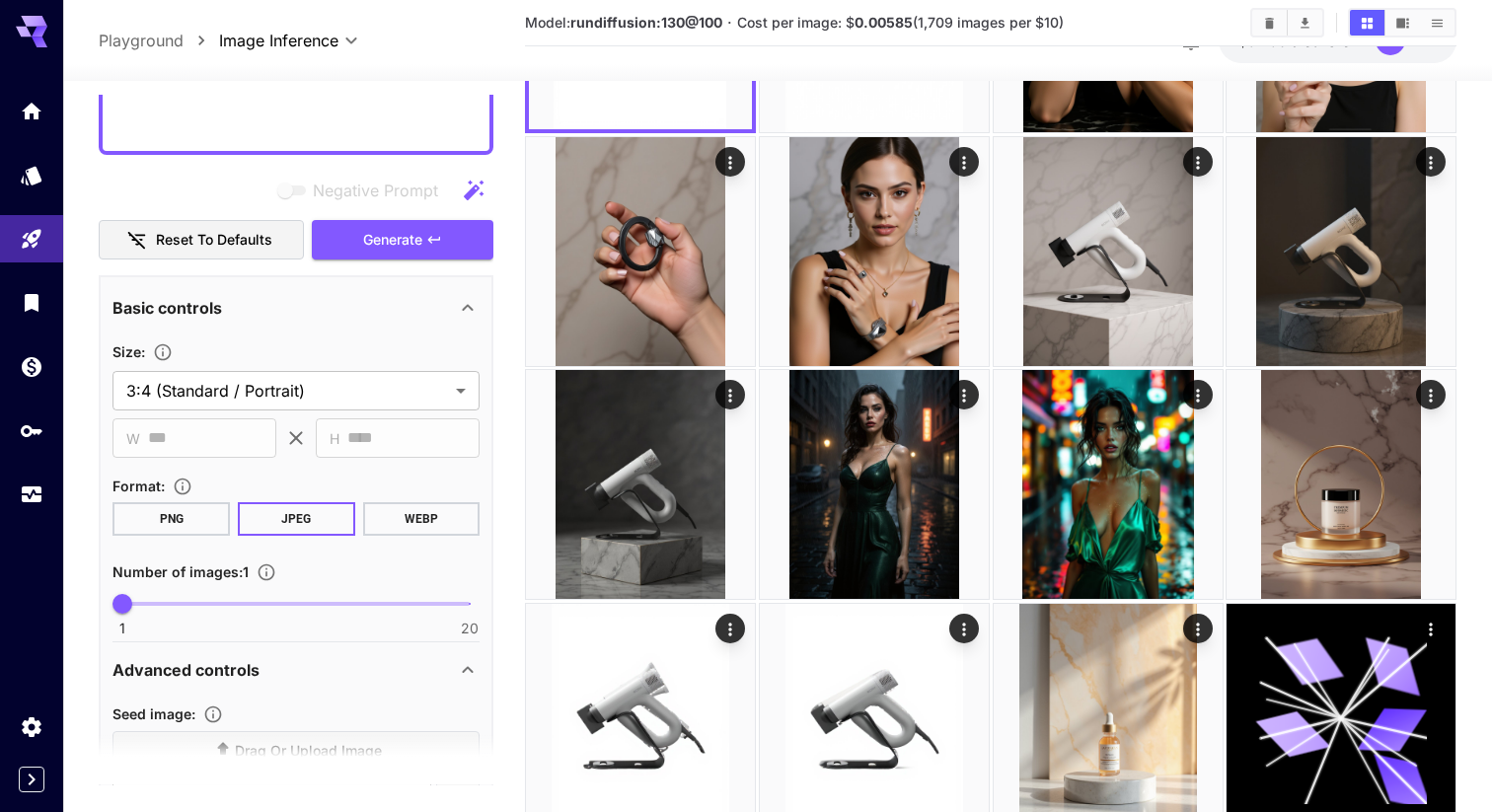 scroll, scrollTop: 0, scrollLeft: 0, axis: both 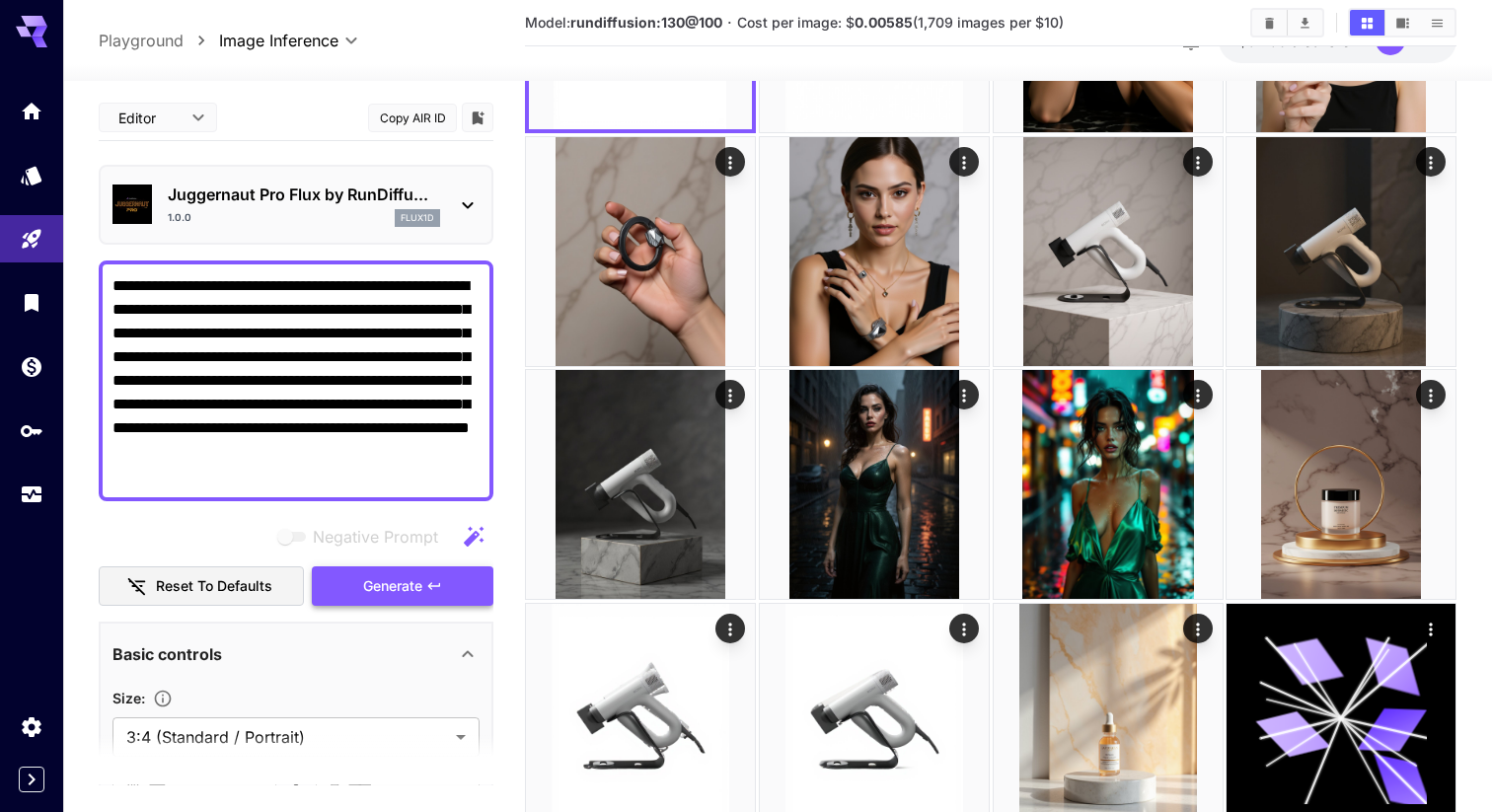 click on "Generate" at bounding box center [403, 586] 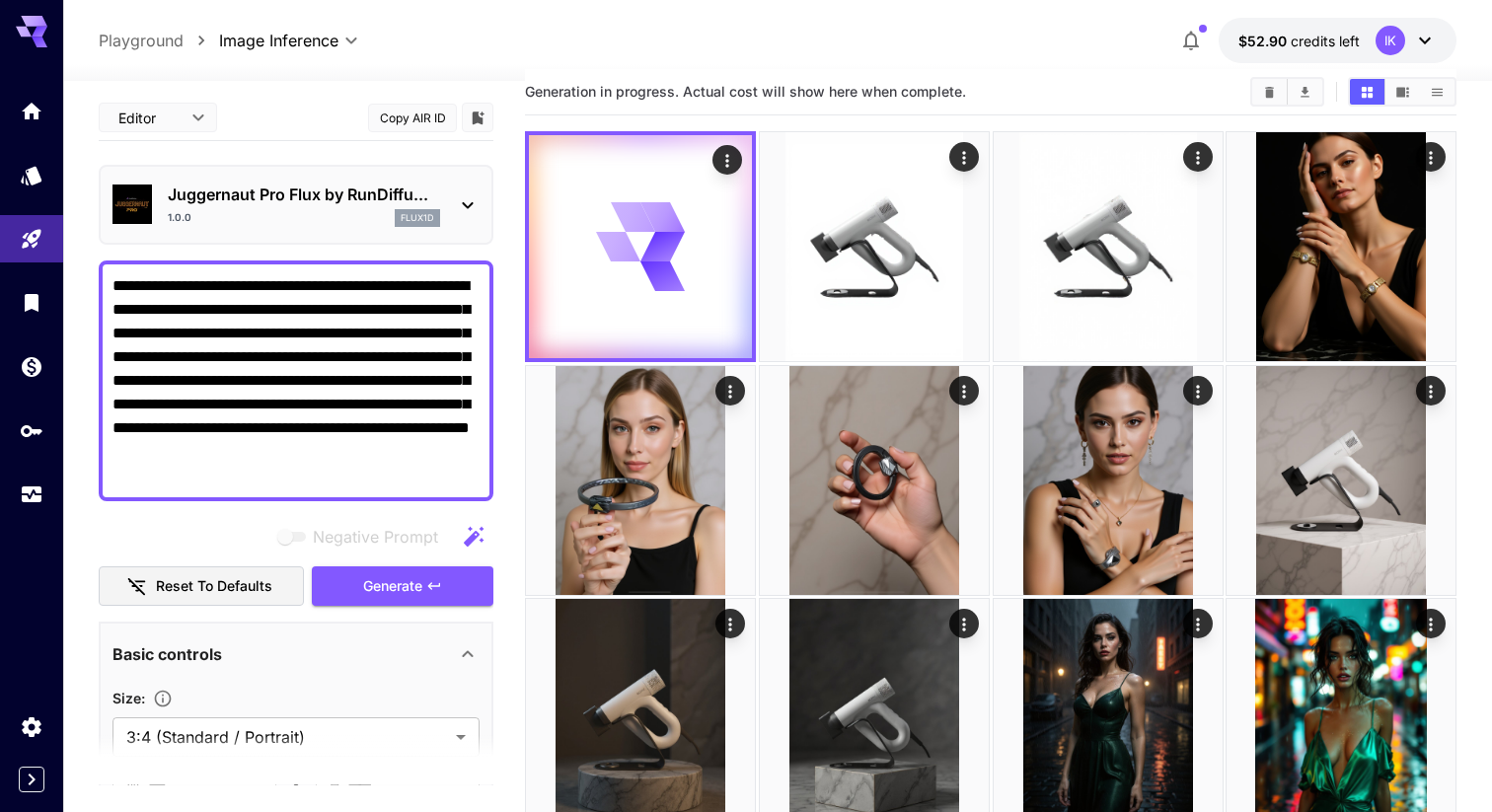 scroll, scrollTop: 0, scrollLeft: 0, axis: both 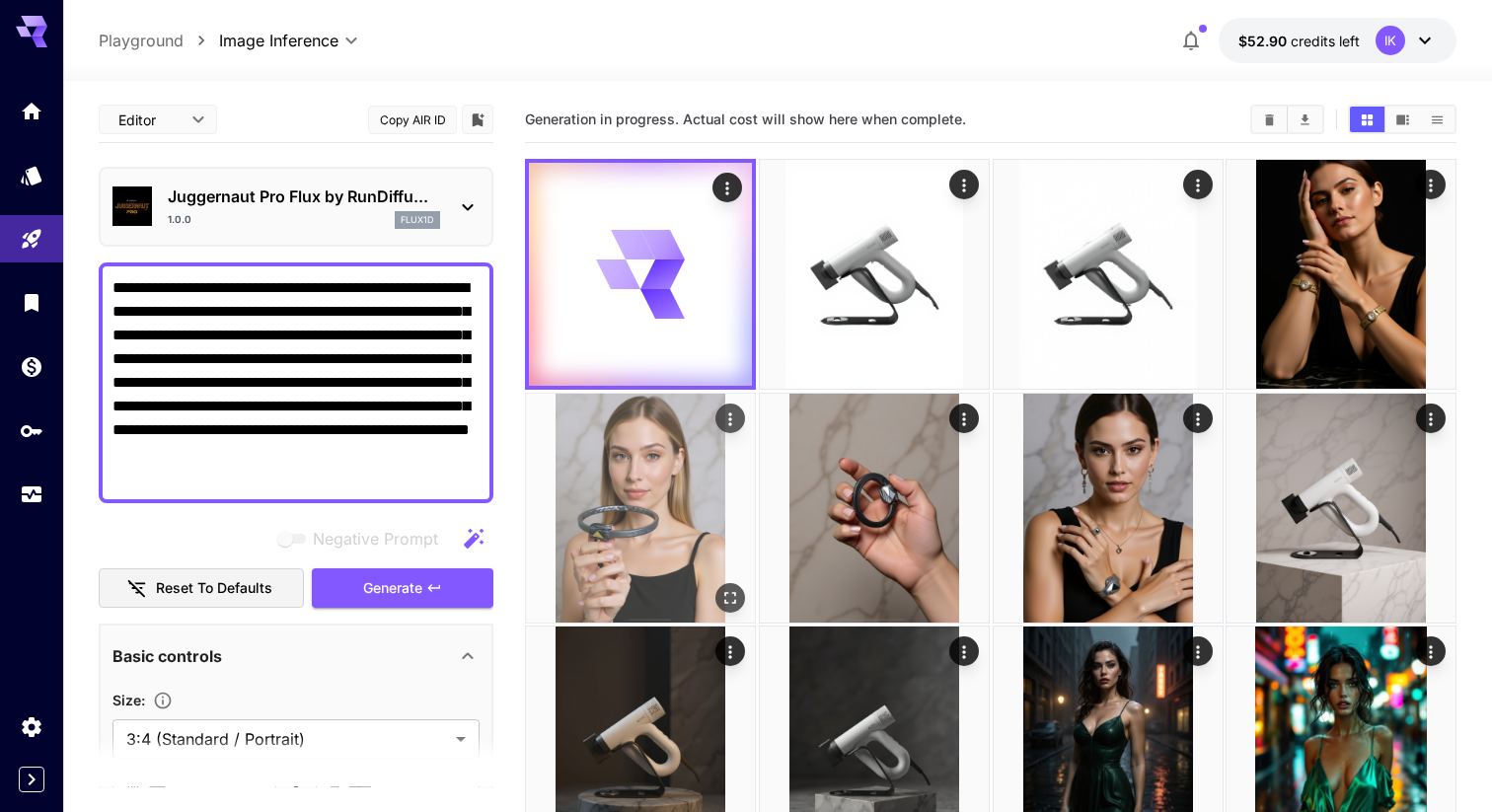 click 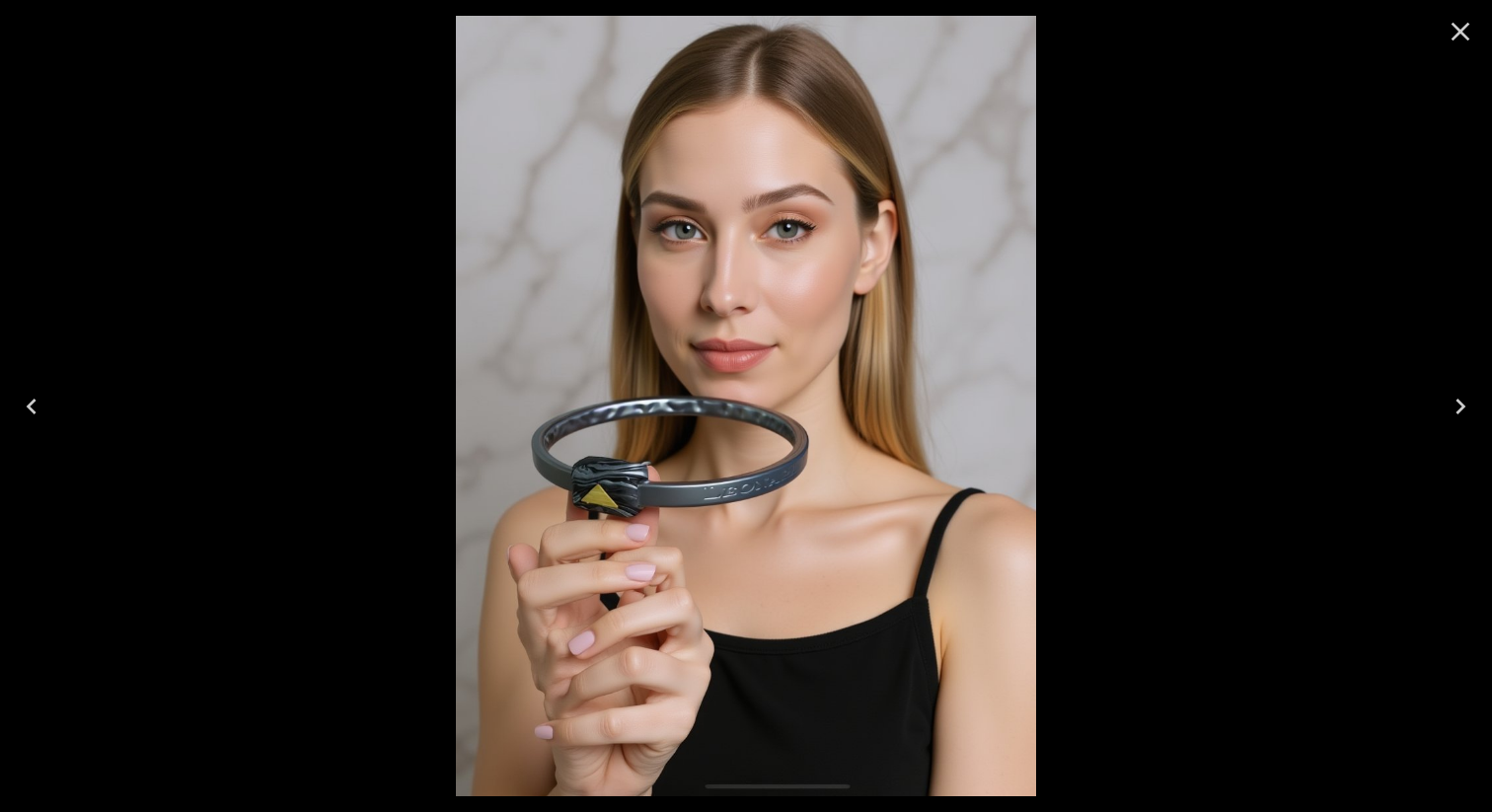 click 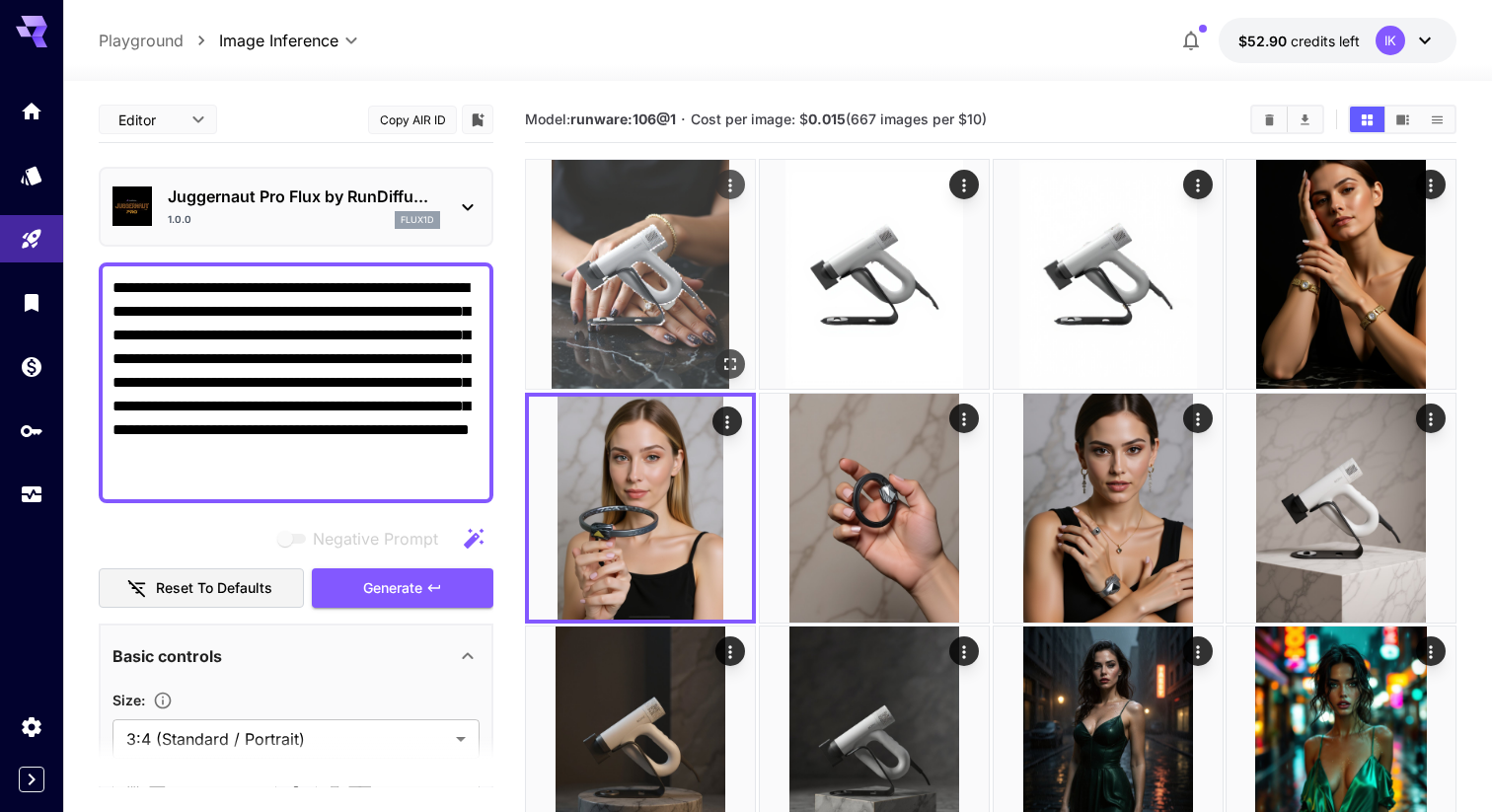 click 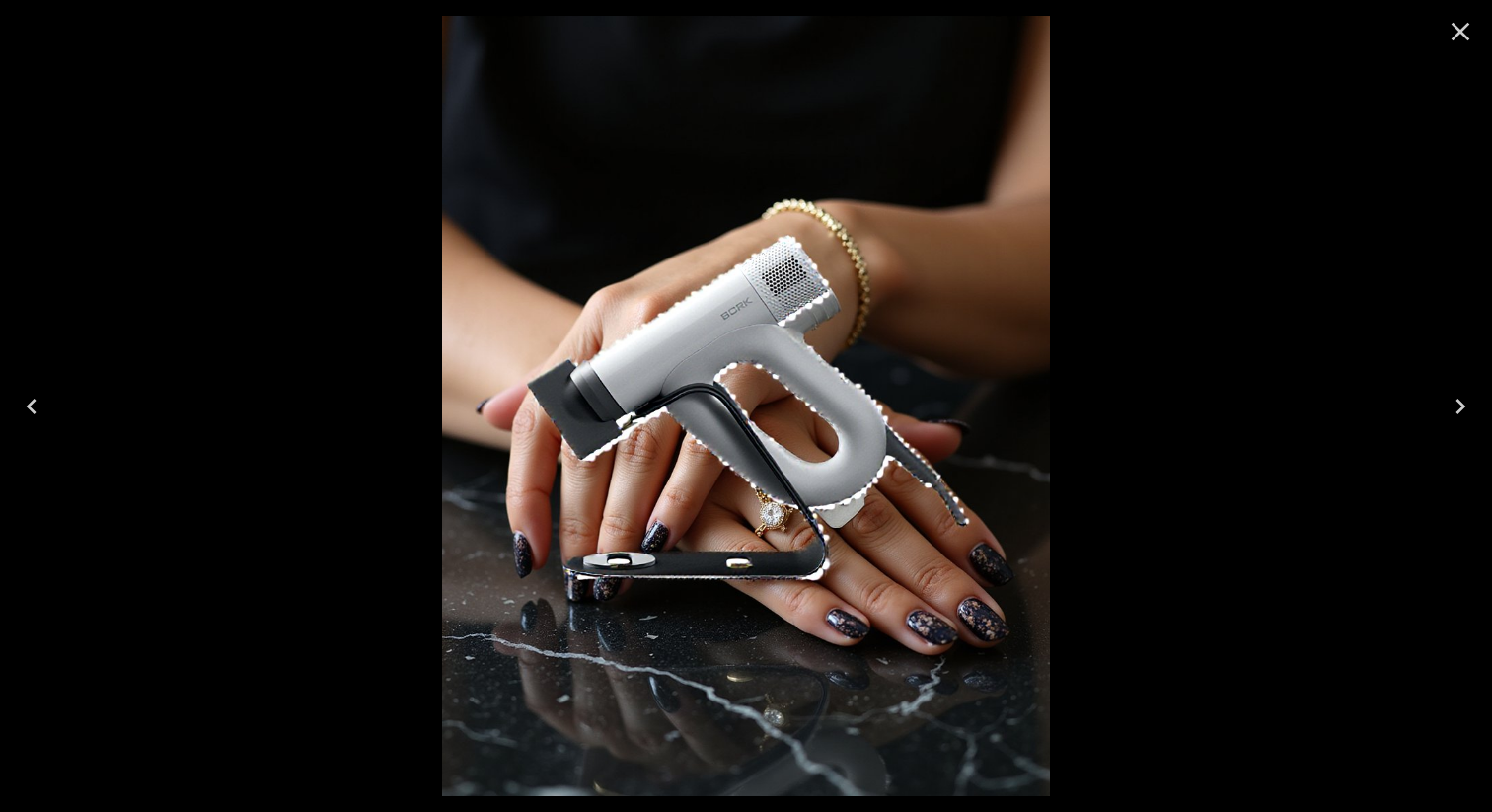 click 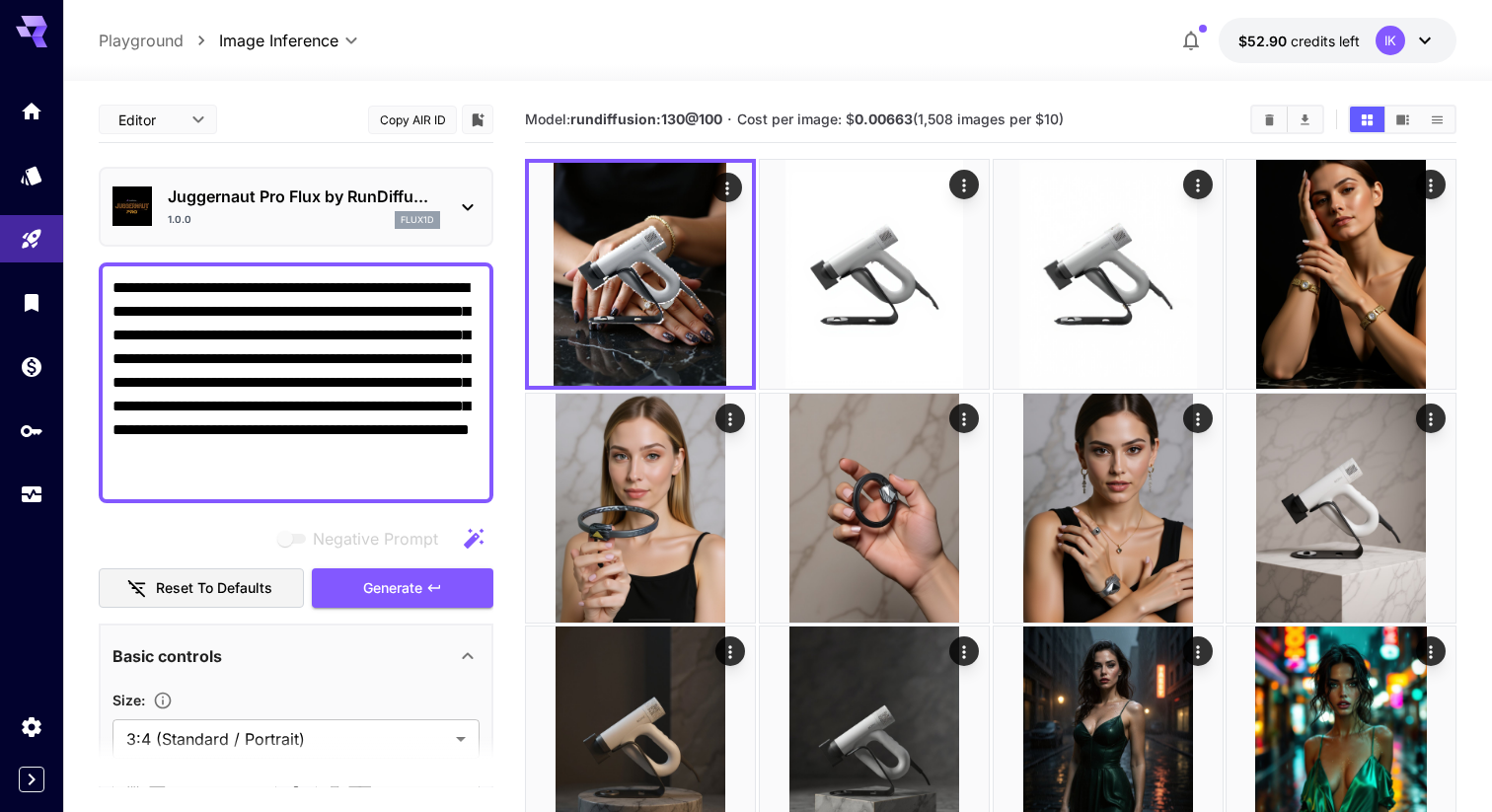 click on "1.0.0 flux1d" at bounding box center (304, 220) 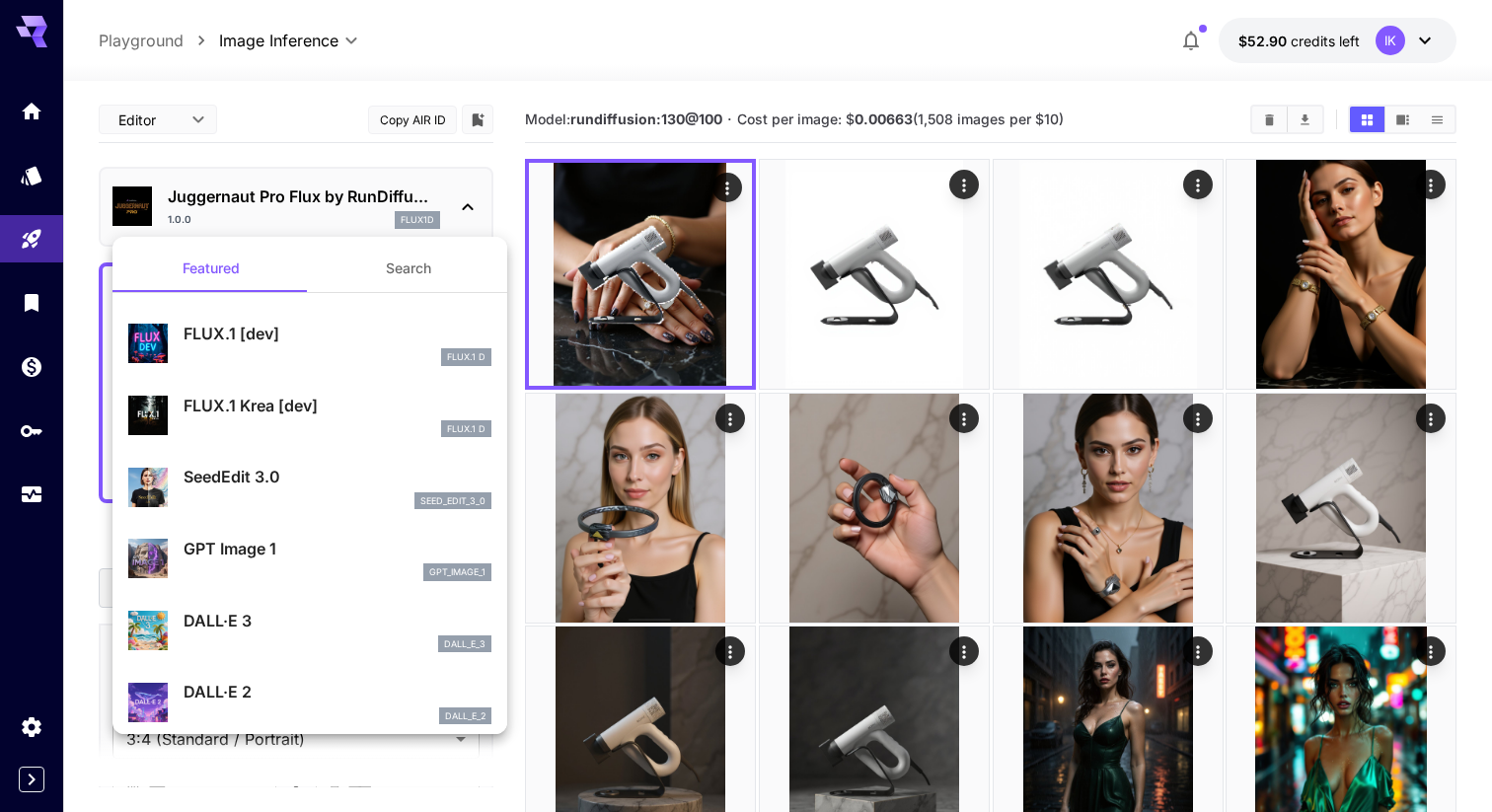 click at bounding box center [746, 406] 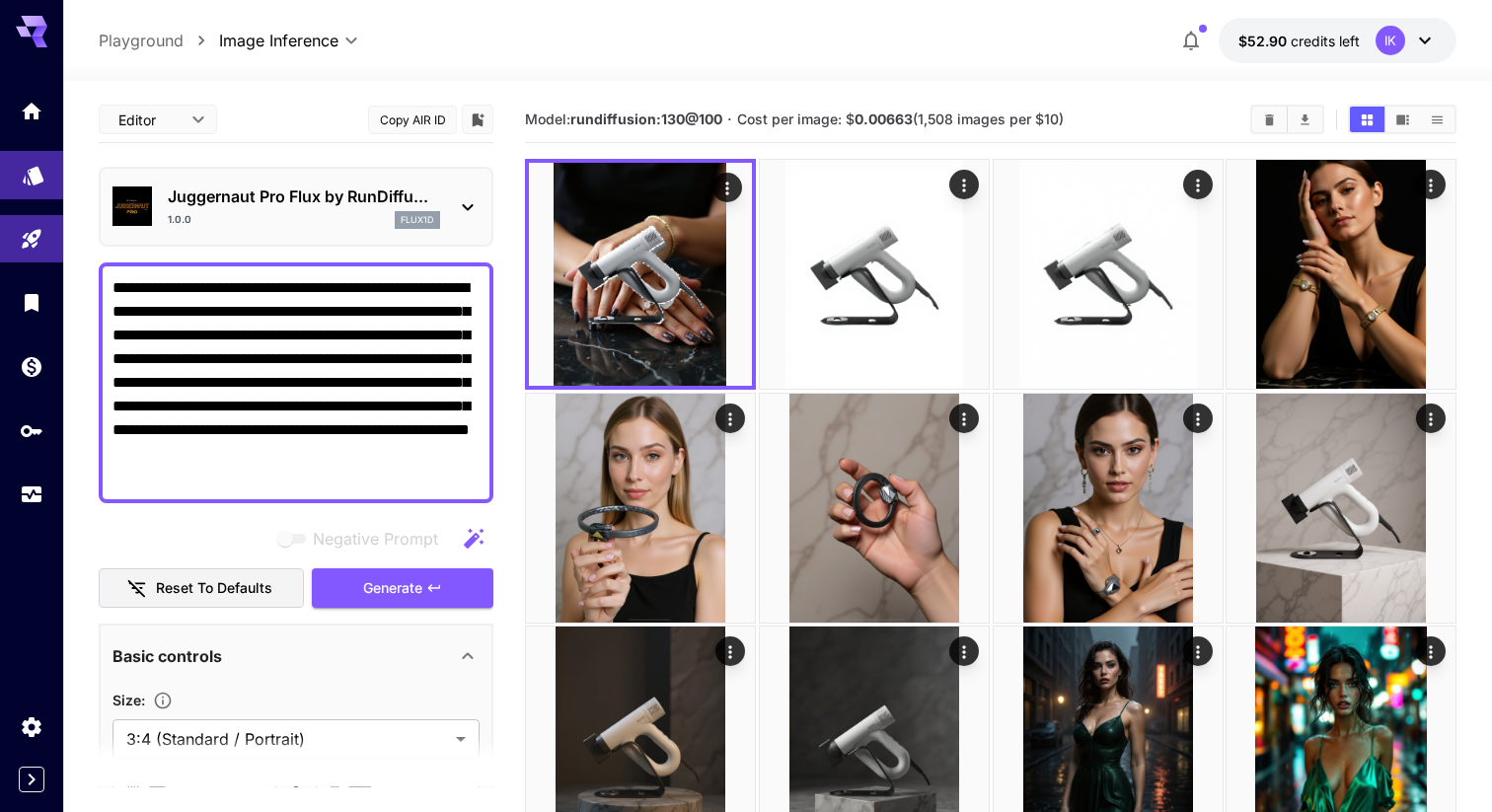 click at bounding box center [32, 175] 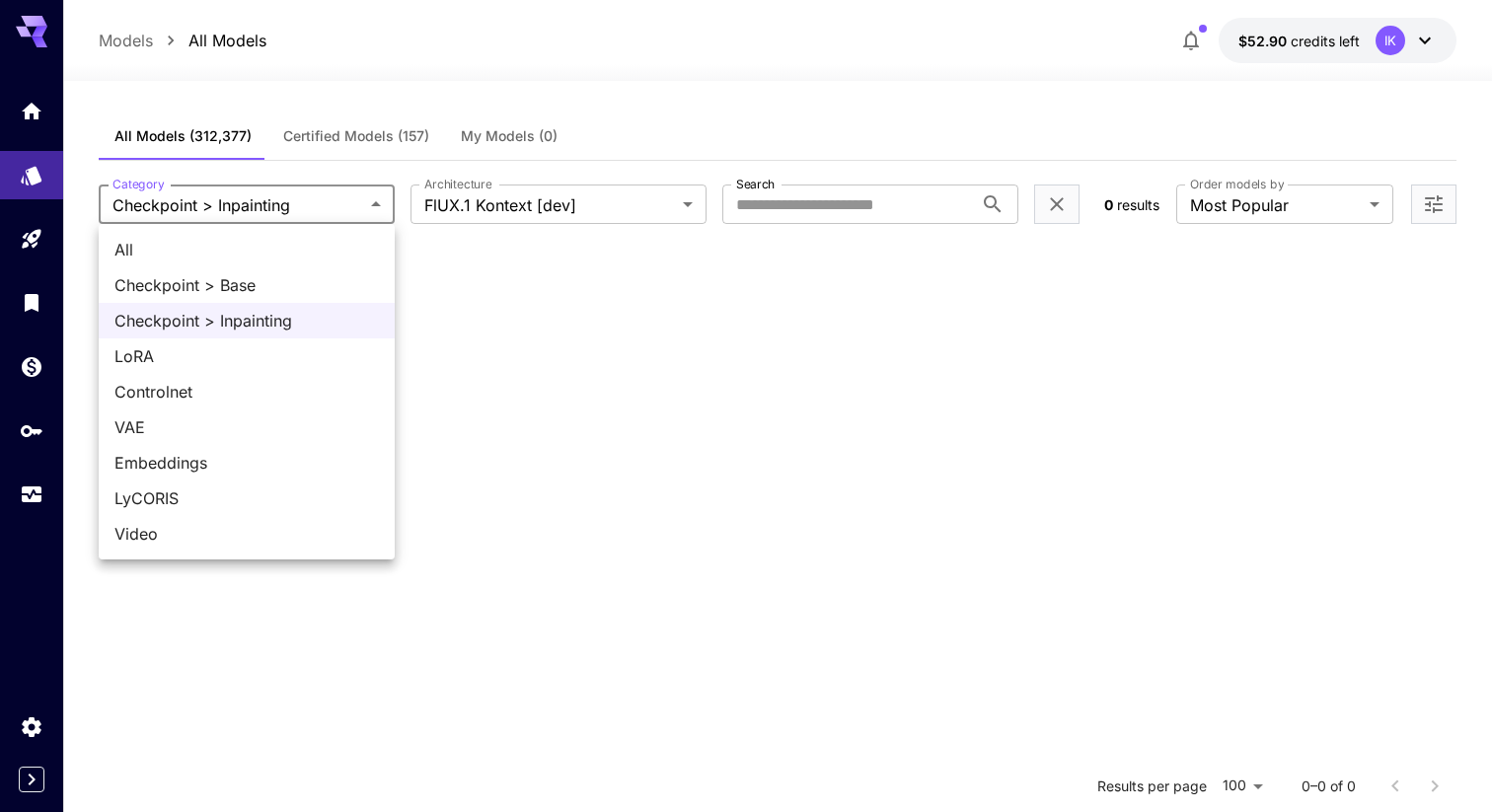 click on "**********" at bounding box center (746, 585) 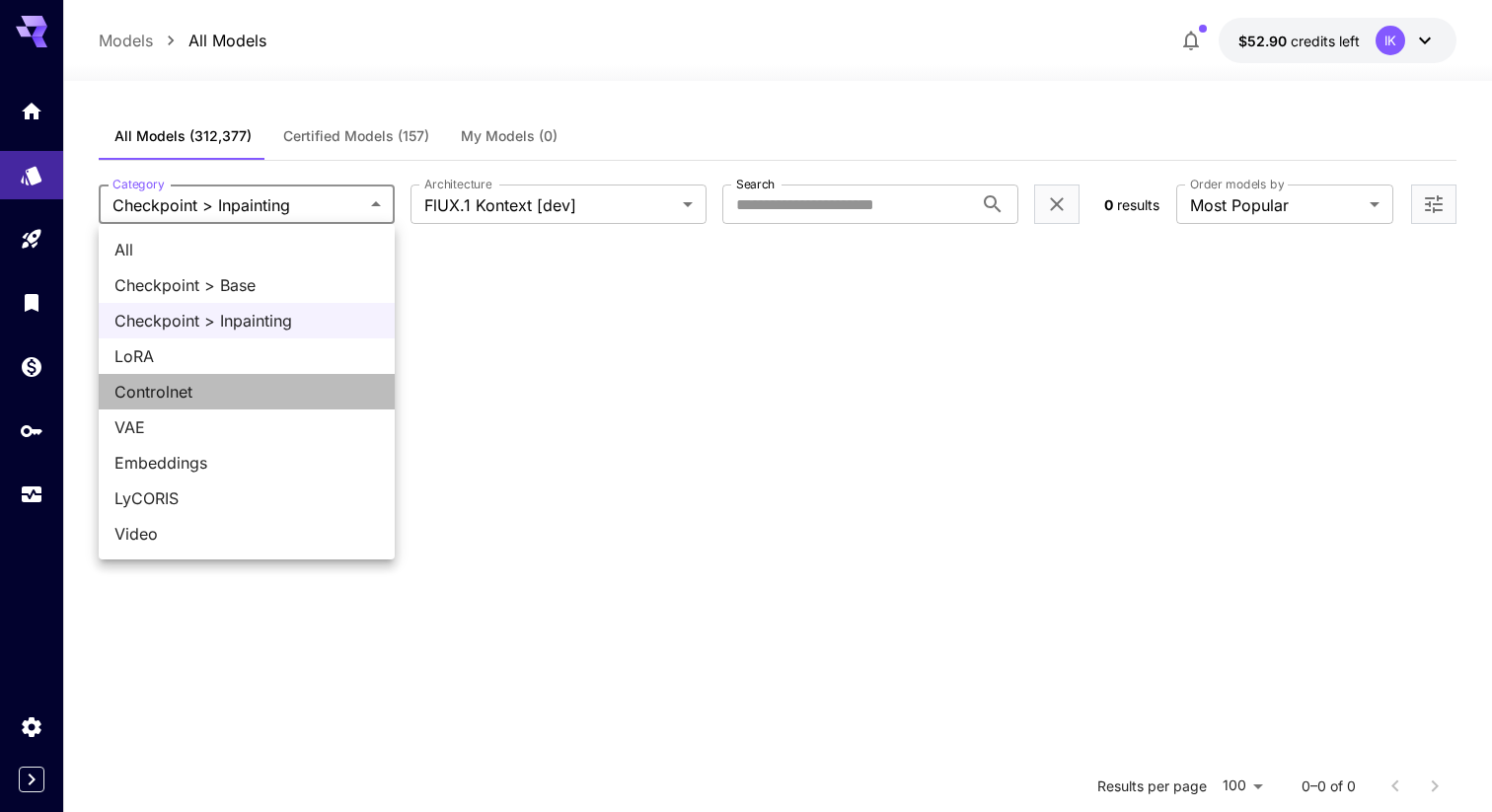 click on "Controlnet" at bounding box center [247, 392] 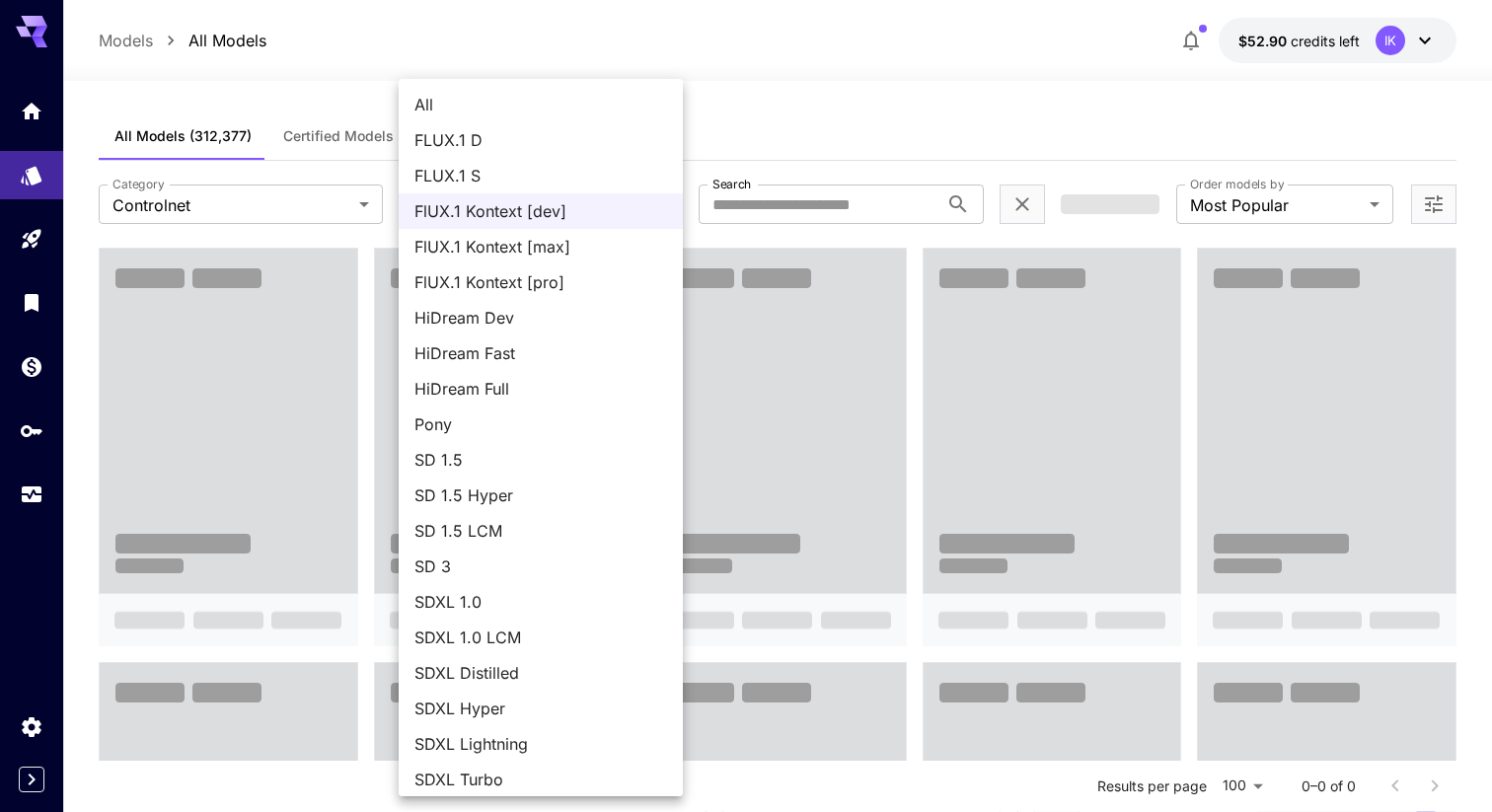 click on "**********" at bounding box center [746, 998] 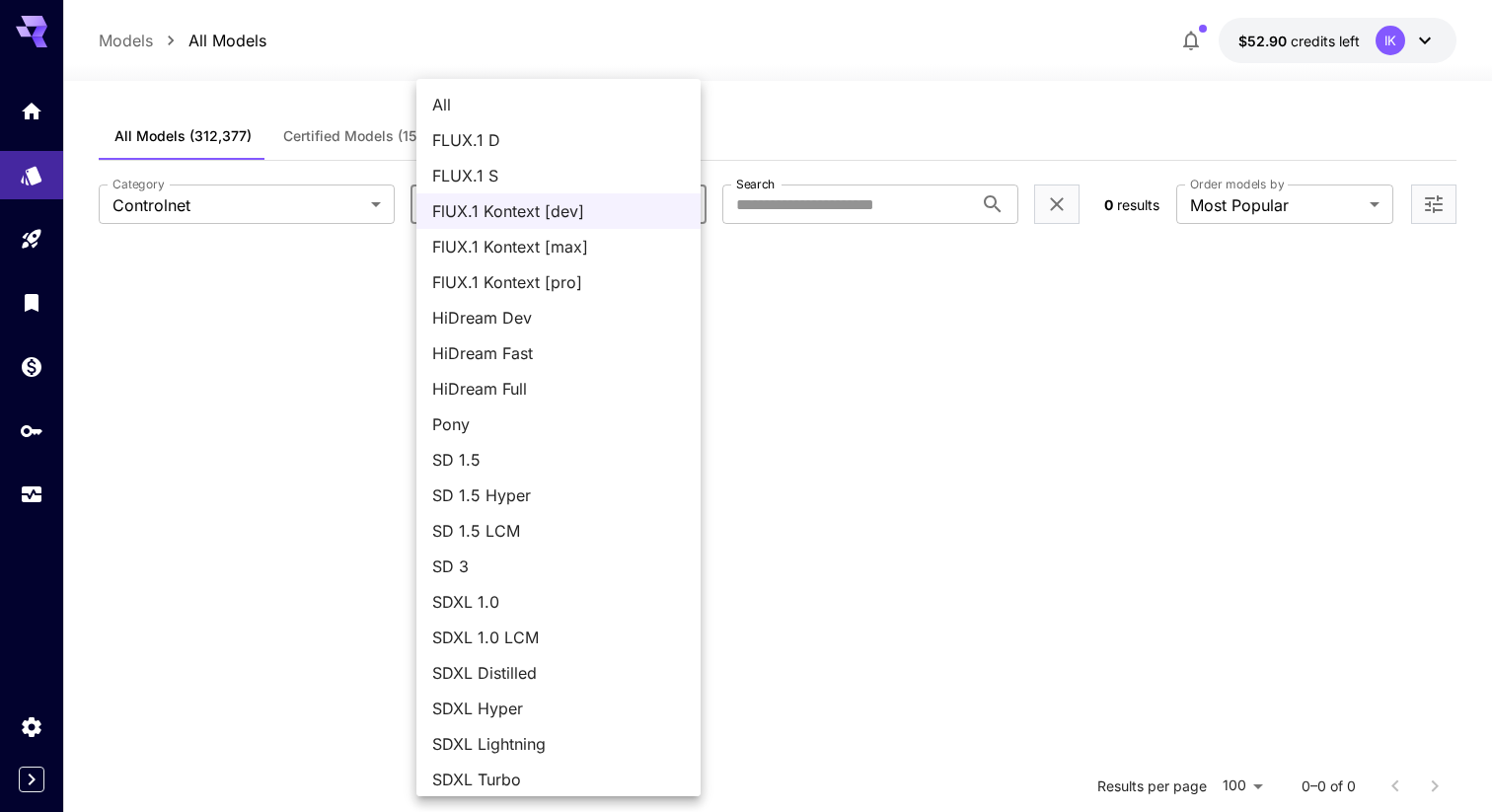 click on "All" at bounding box center (559, 105) 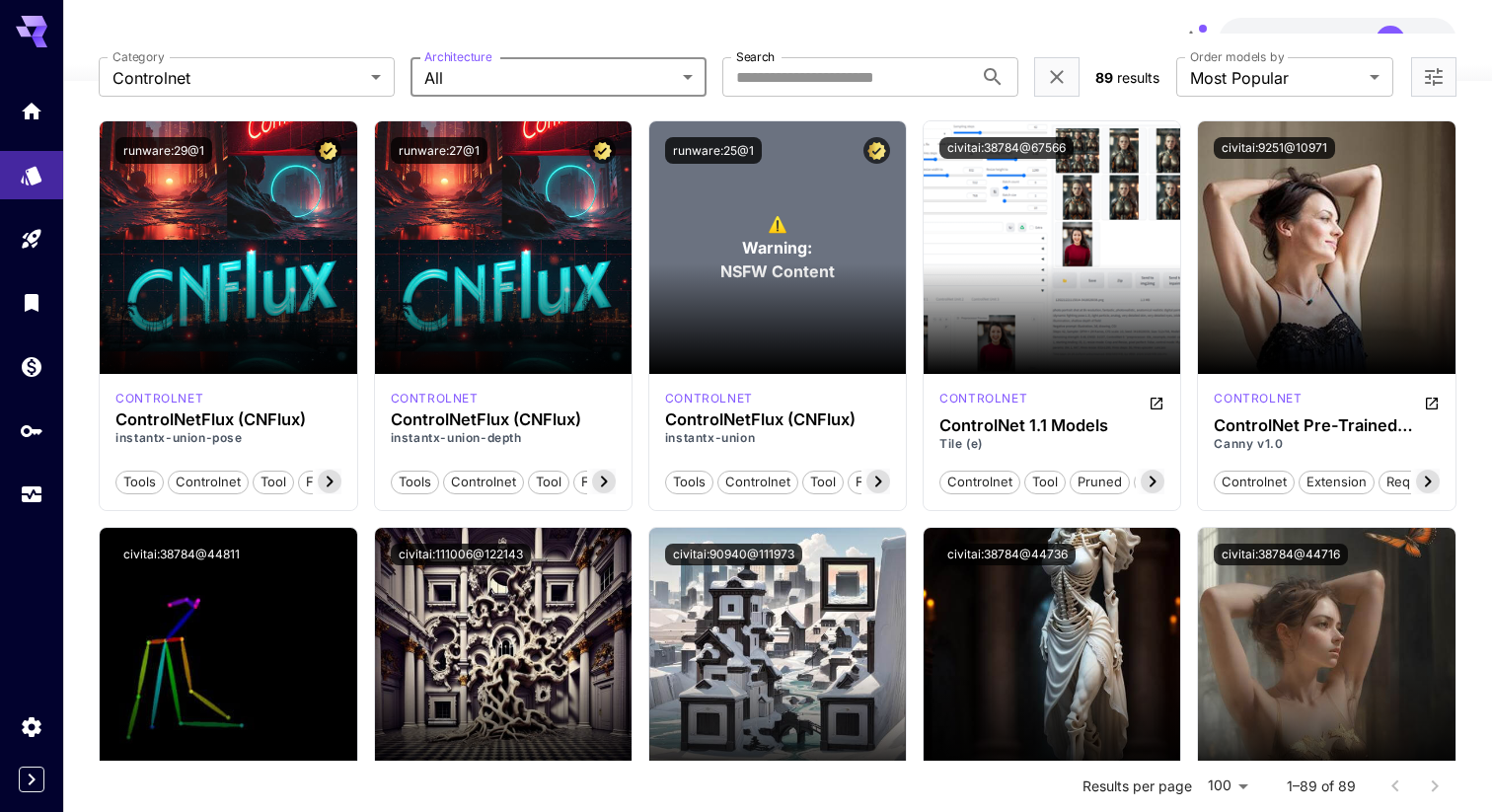 scroll, scrollTop: 132, scrollLeft: 0, axis: vertical 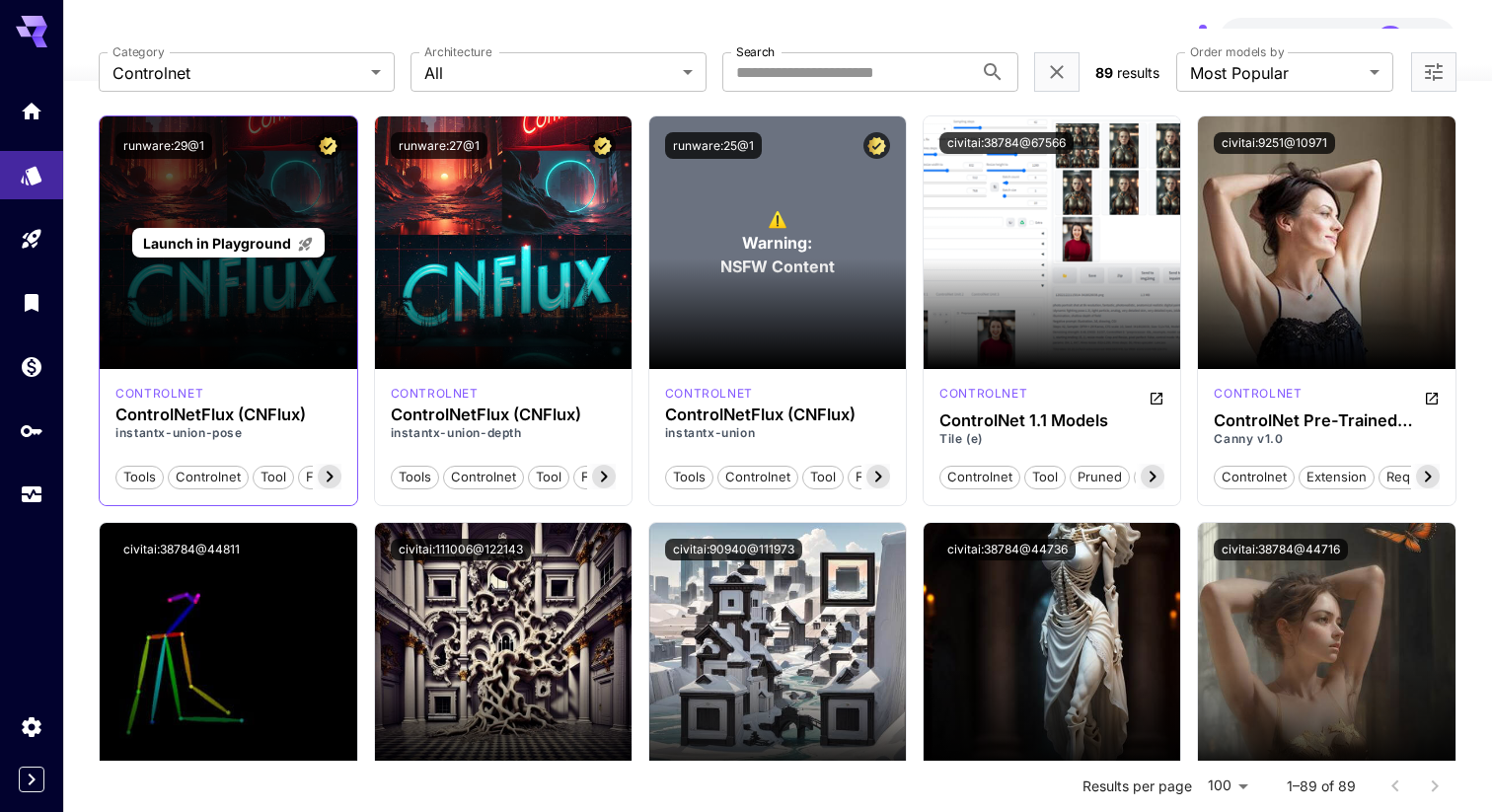 click on "Launch in Playground" at bounding box center (217, 243) 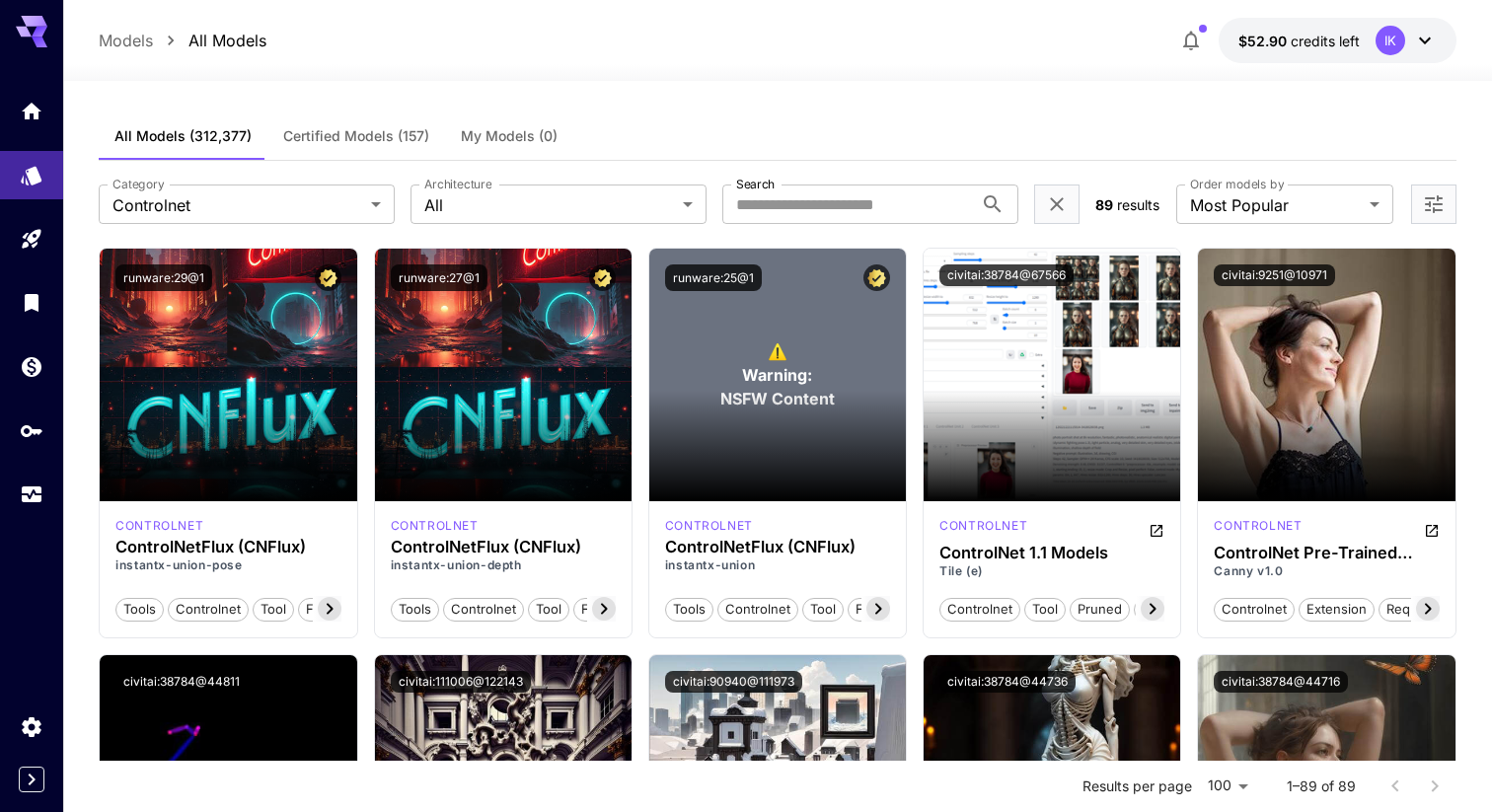 scroll, scrollTop: 132, scrollLeft: 0, axis: vertical 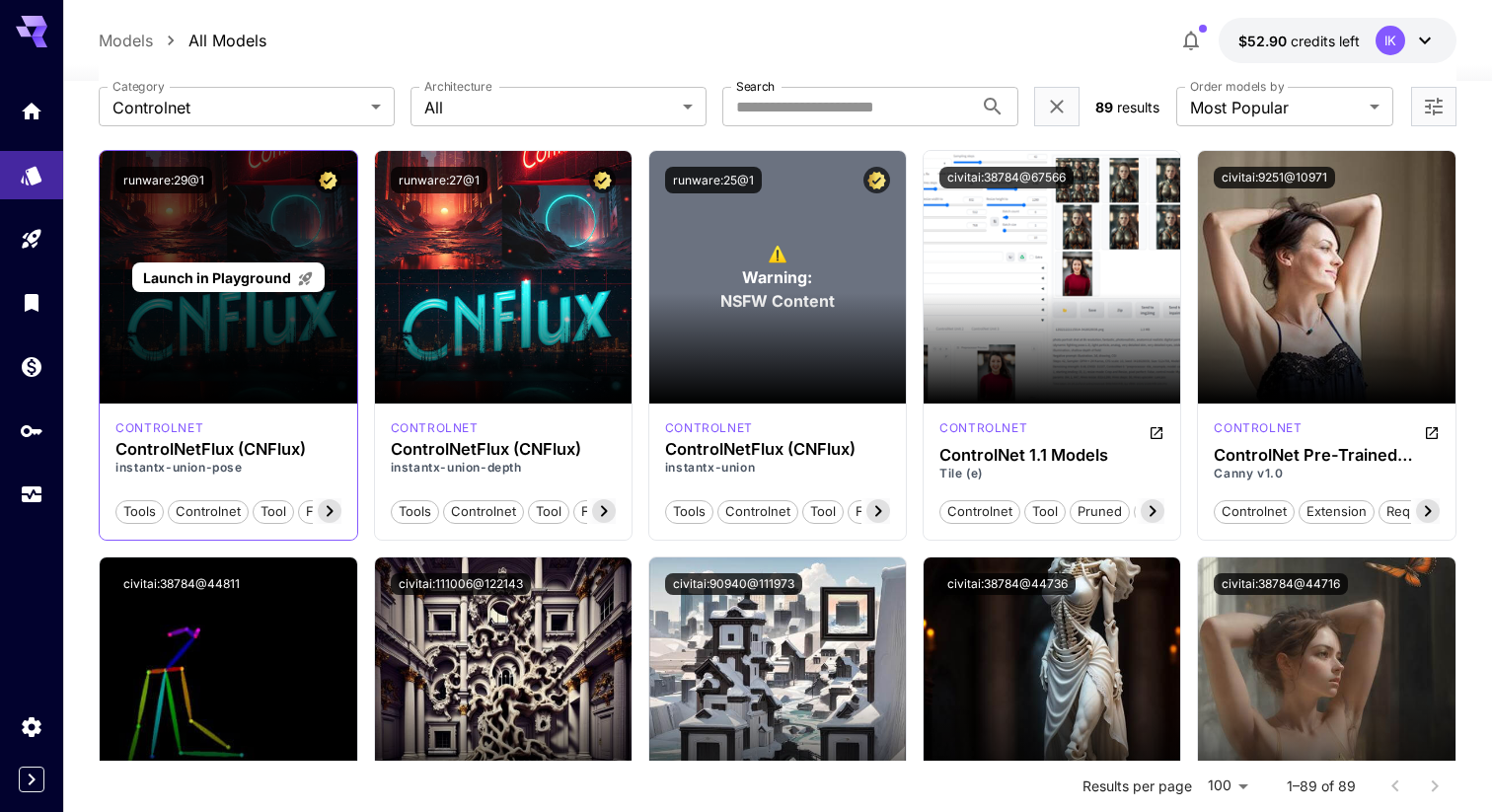 click on "Launch in Playground" at bounding box center [217, 277] 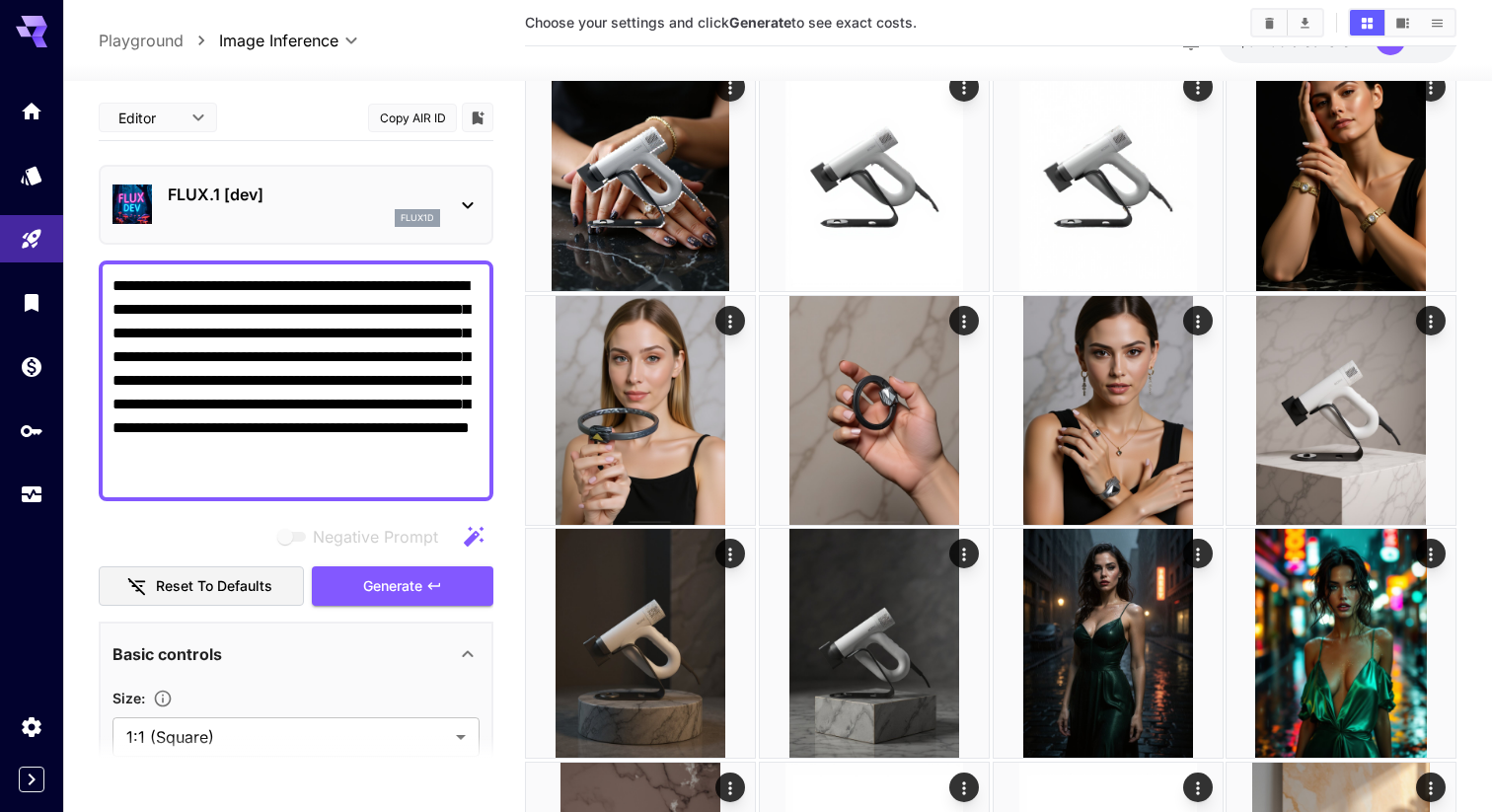 click on "FLUX.1 [dev]" at bounding box center [304, 194] 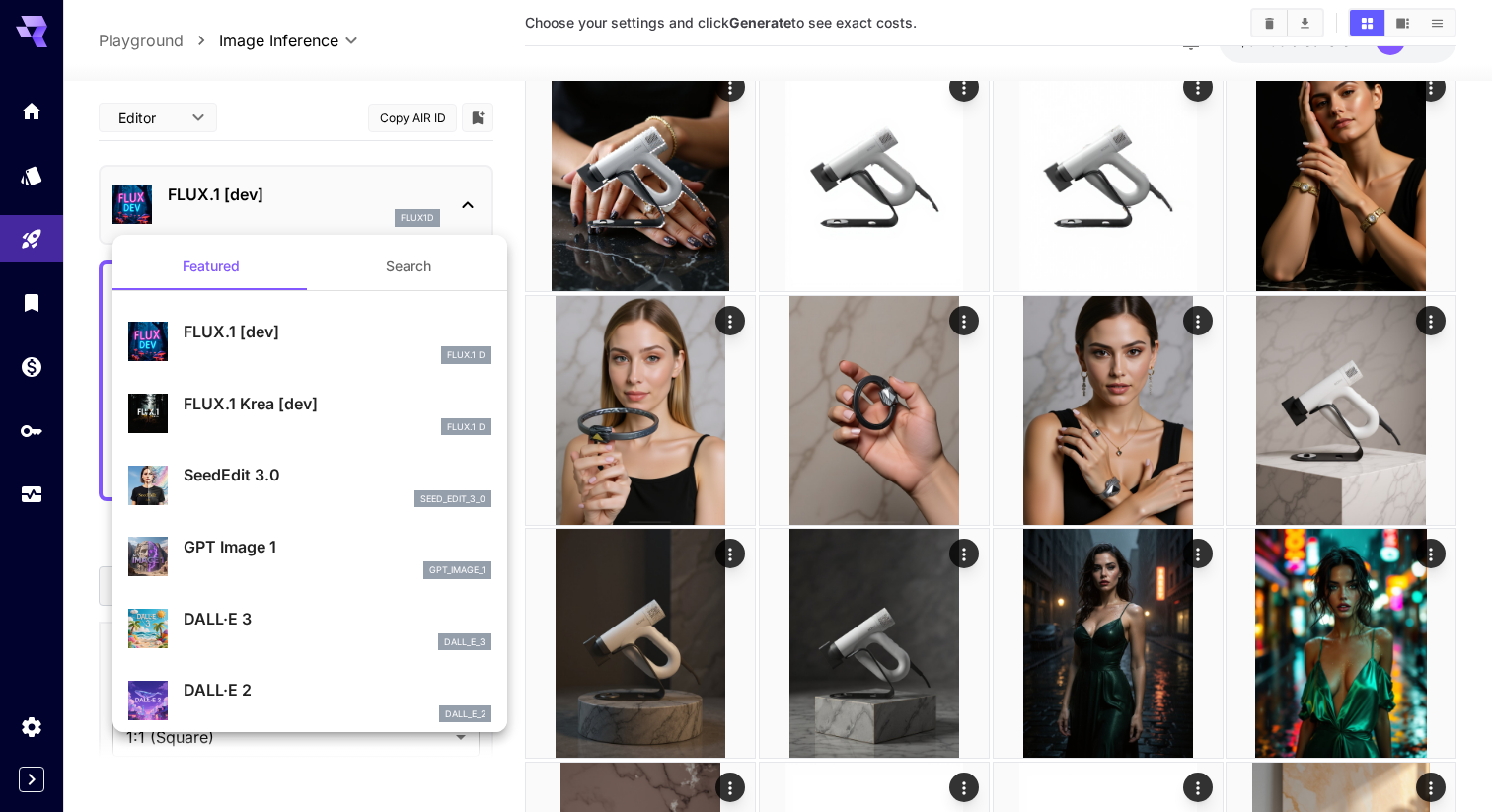 click at bounding box center (746, 406) 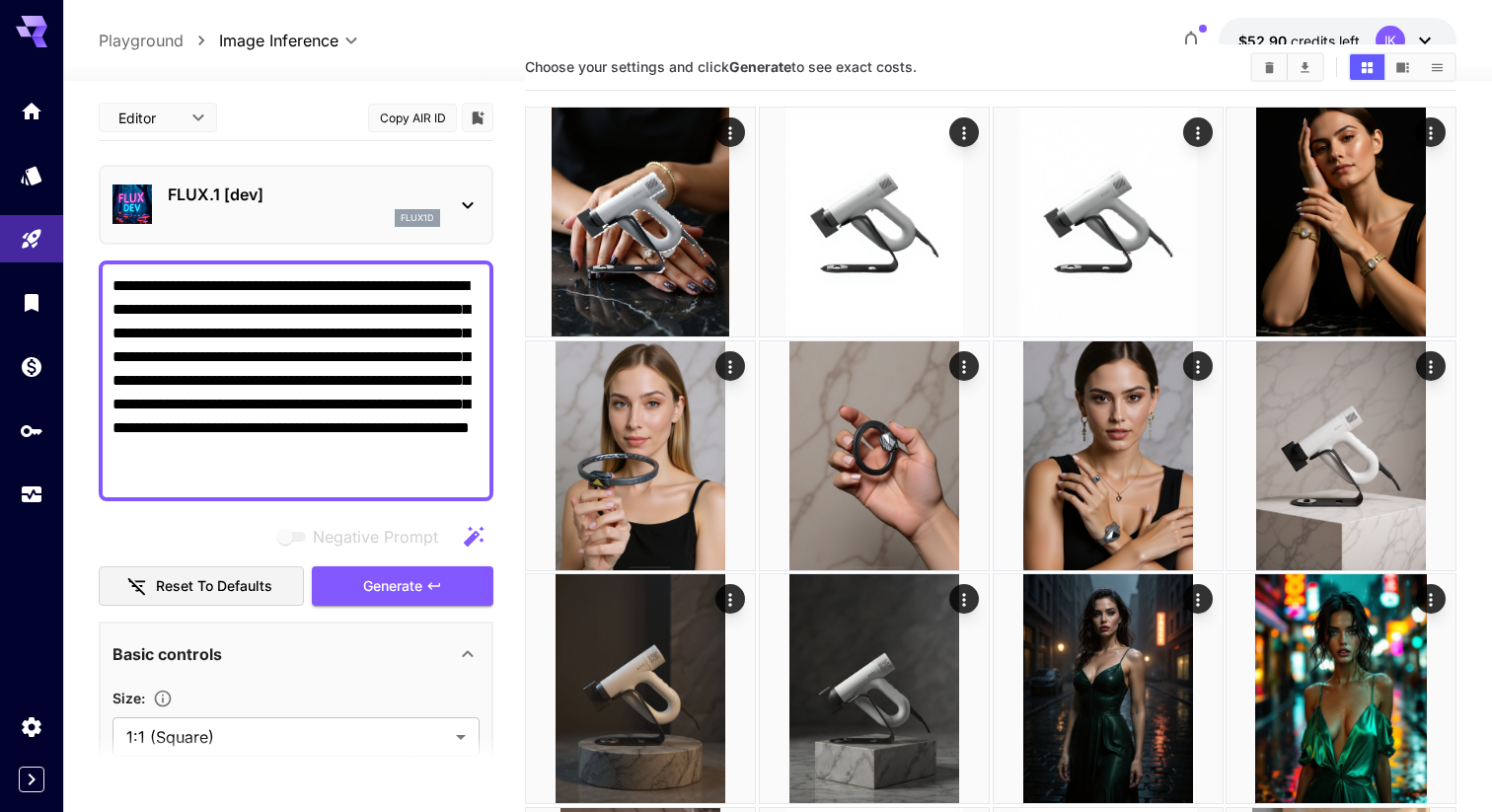 scroll, scrollTop: 0, scrollLeft: 0, axis: both 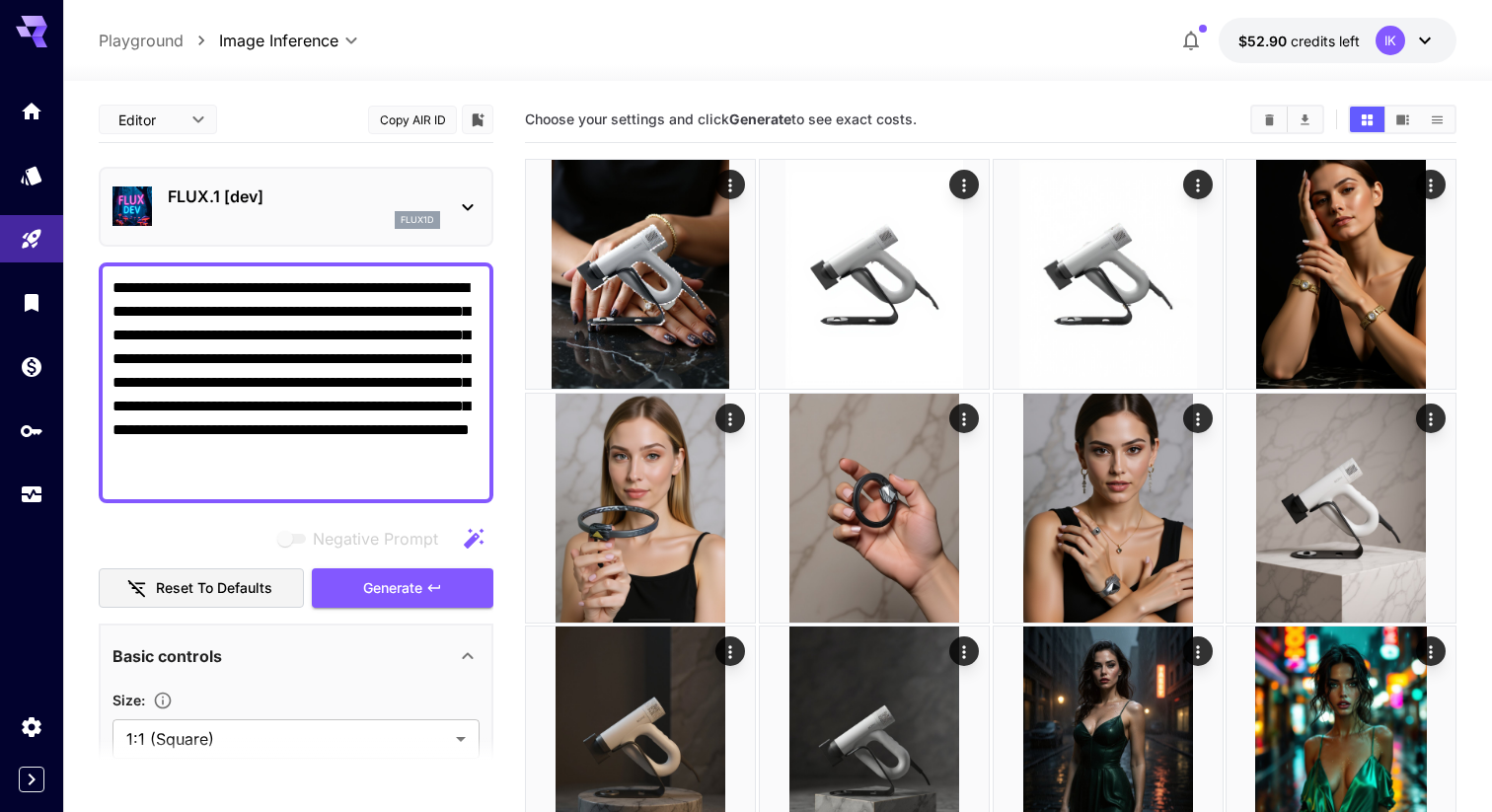 click on "**********" at bounding box center (746, 1742) 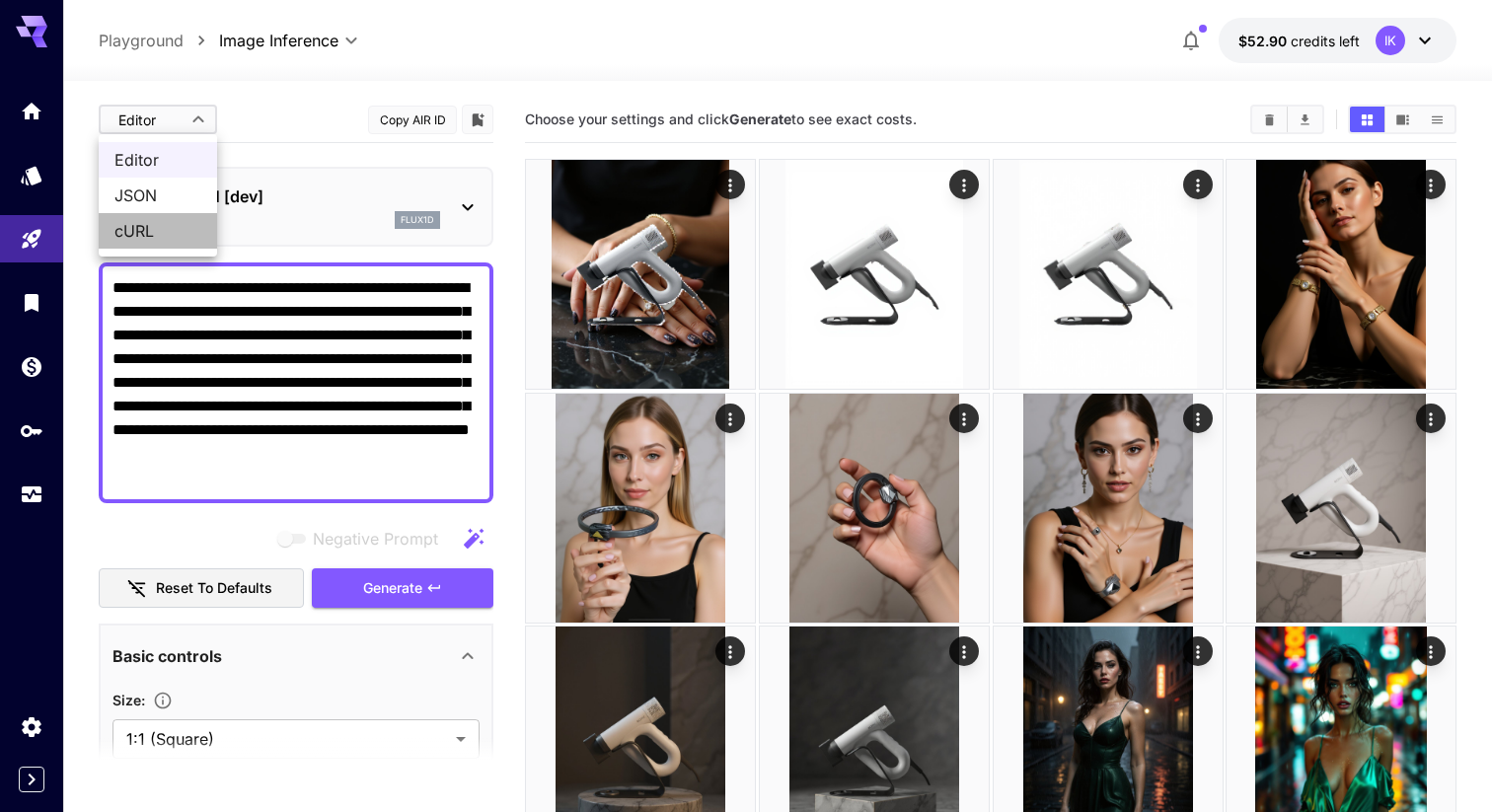 click on "cURL" at bounding box center (158, 231) 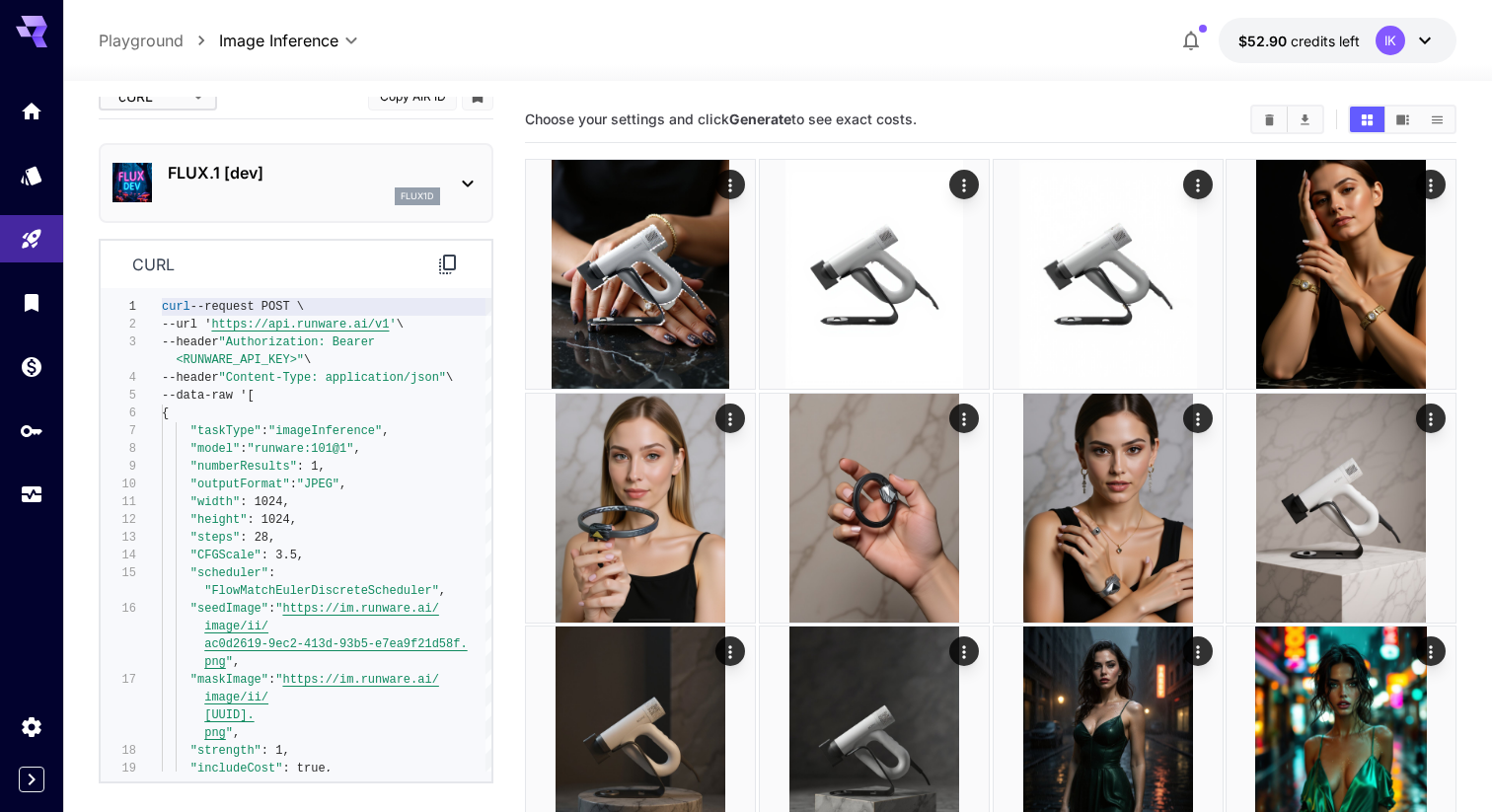 scroll, scrollTop: 0, scrollLeft: 0, axis: both 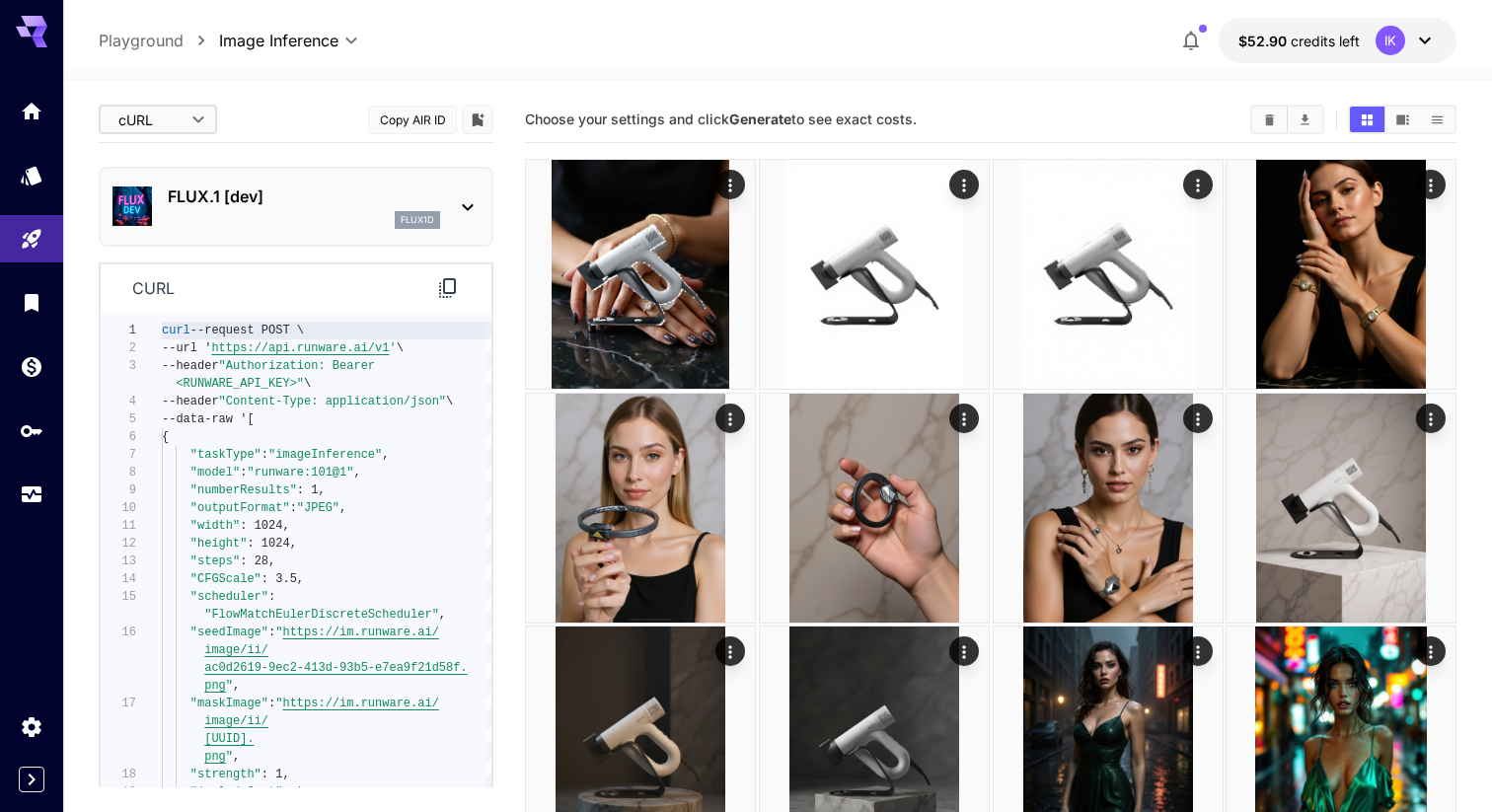 click on "**********" at bounding box center (746, 1742) 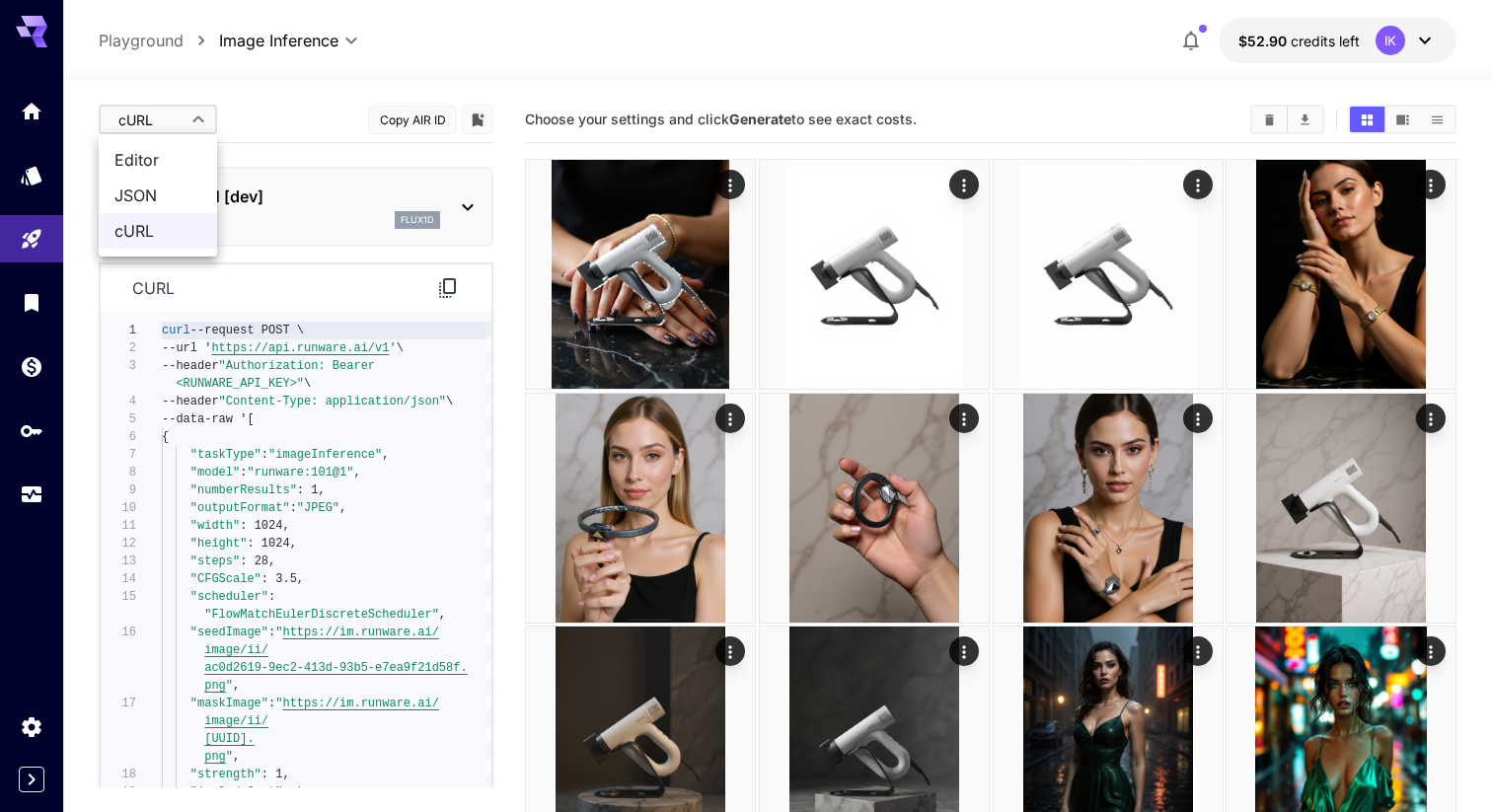 click on "JSON" at bounding box center (158, 195) 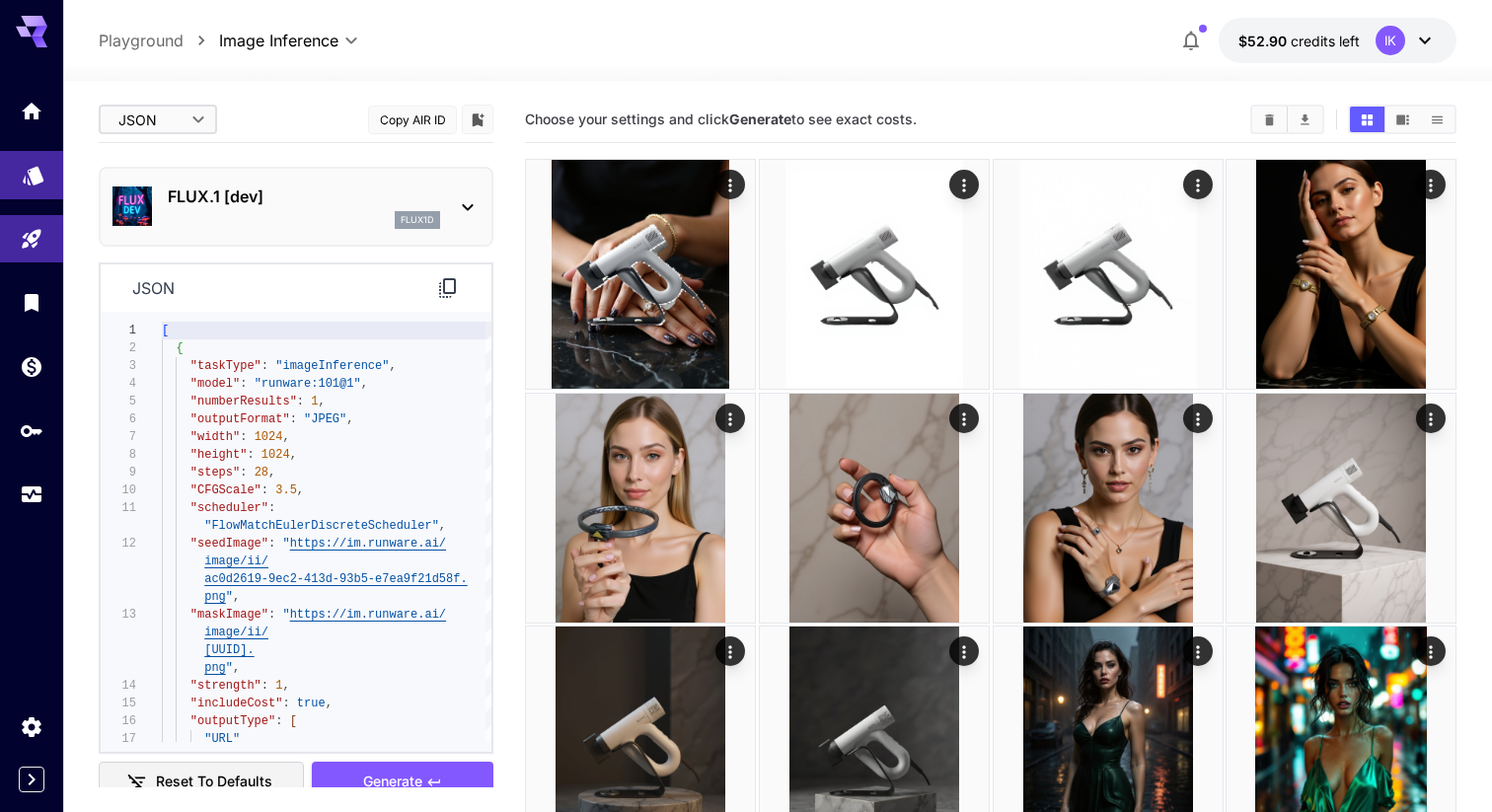 click at bounding box center [32, 175] 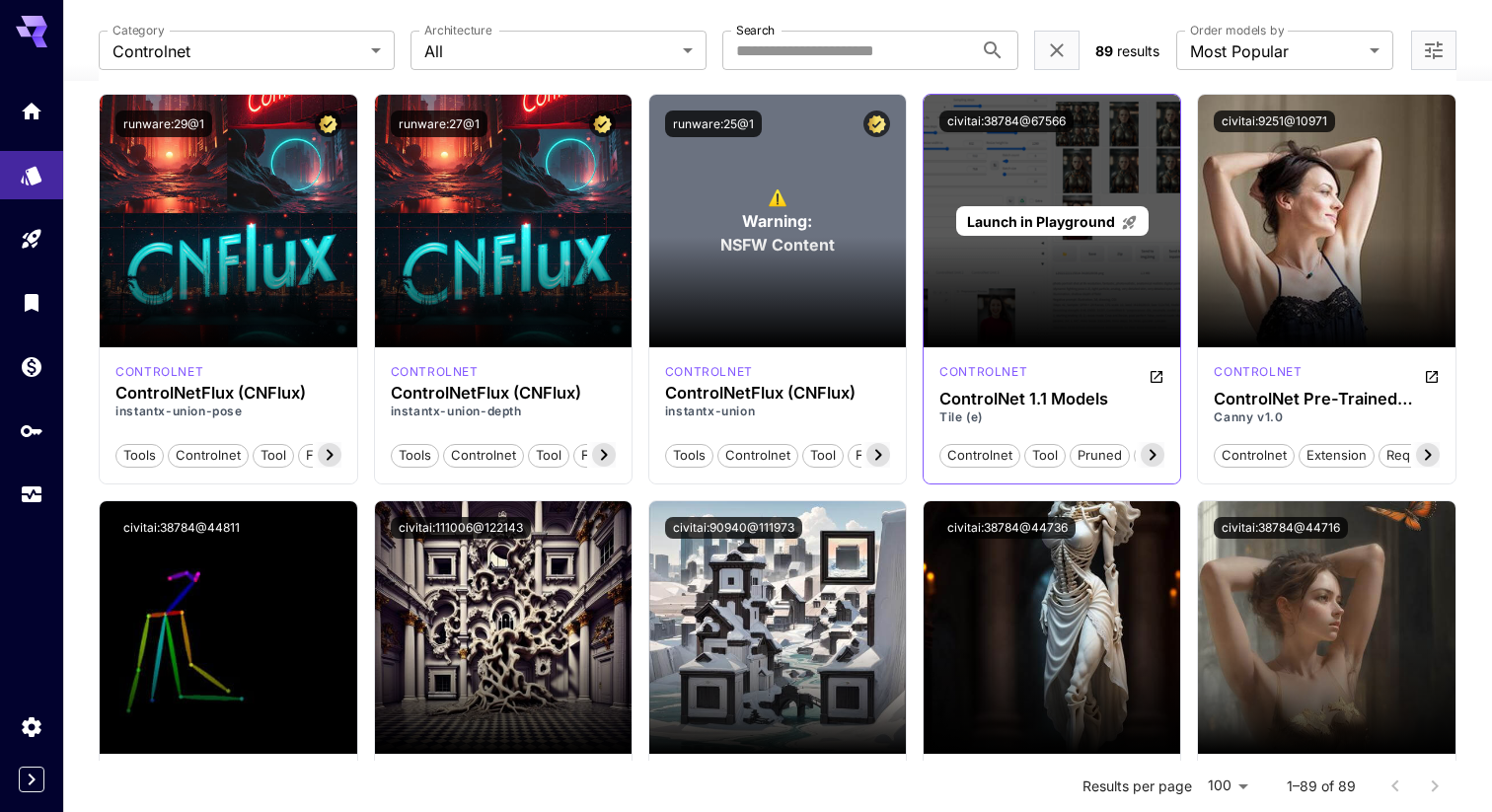 scroll, scrollTop: 167, scrollLeft: 0, axis: vertical 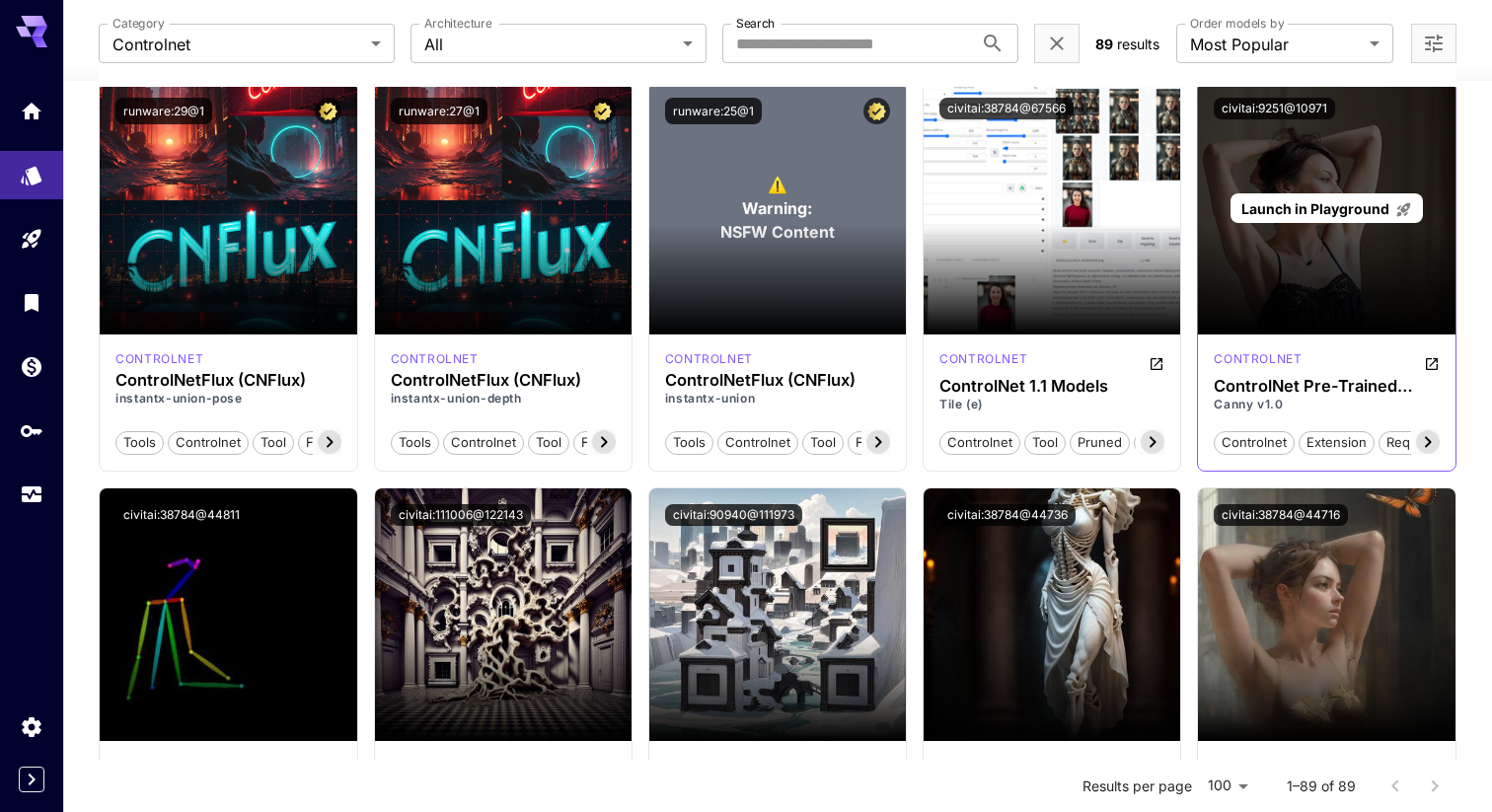 click on "Launch in Playground" at bounding box center (1315, 208) 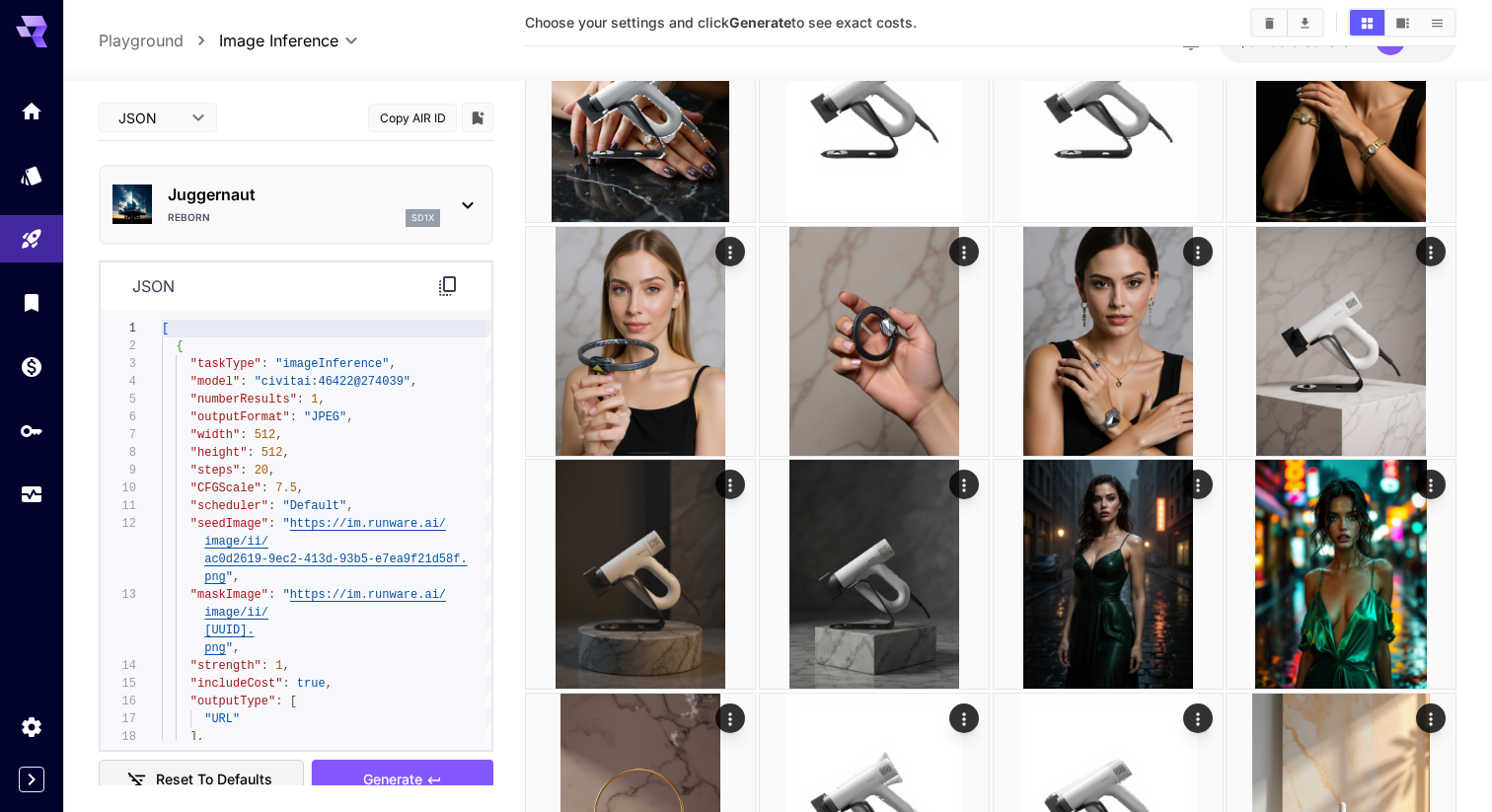 click on "**********" at bounding box center (746, 1576) 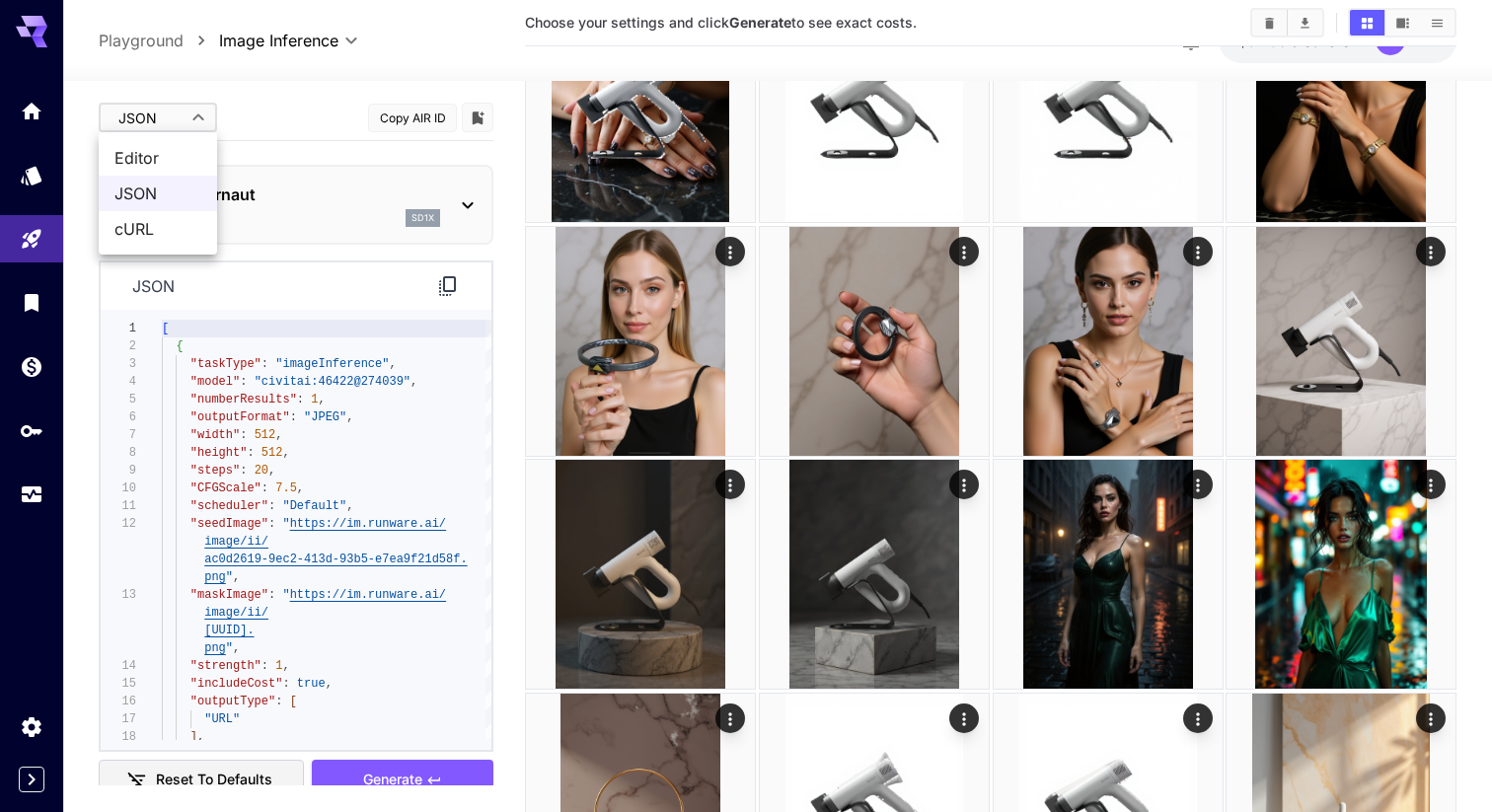 drag, startPoint x: 160, startPoint y: 175, endPoint x: 159, endPoint y: 150, distance: 25.019992 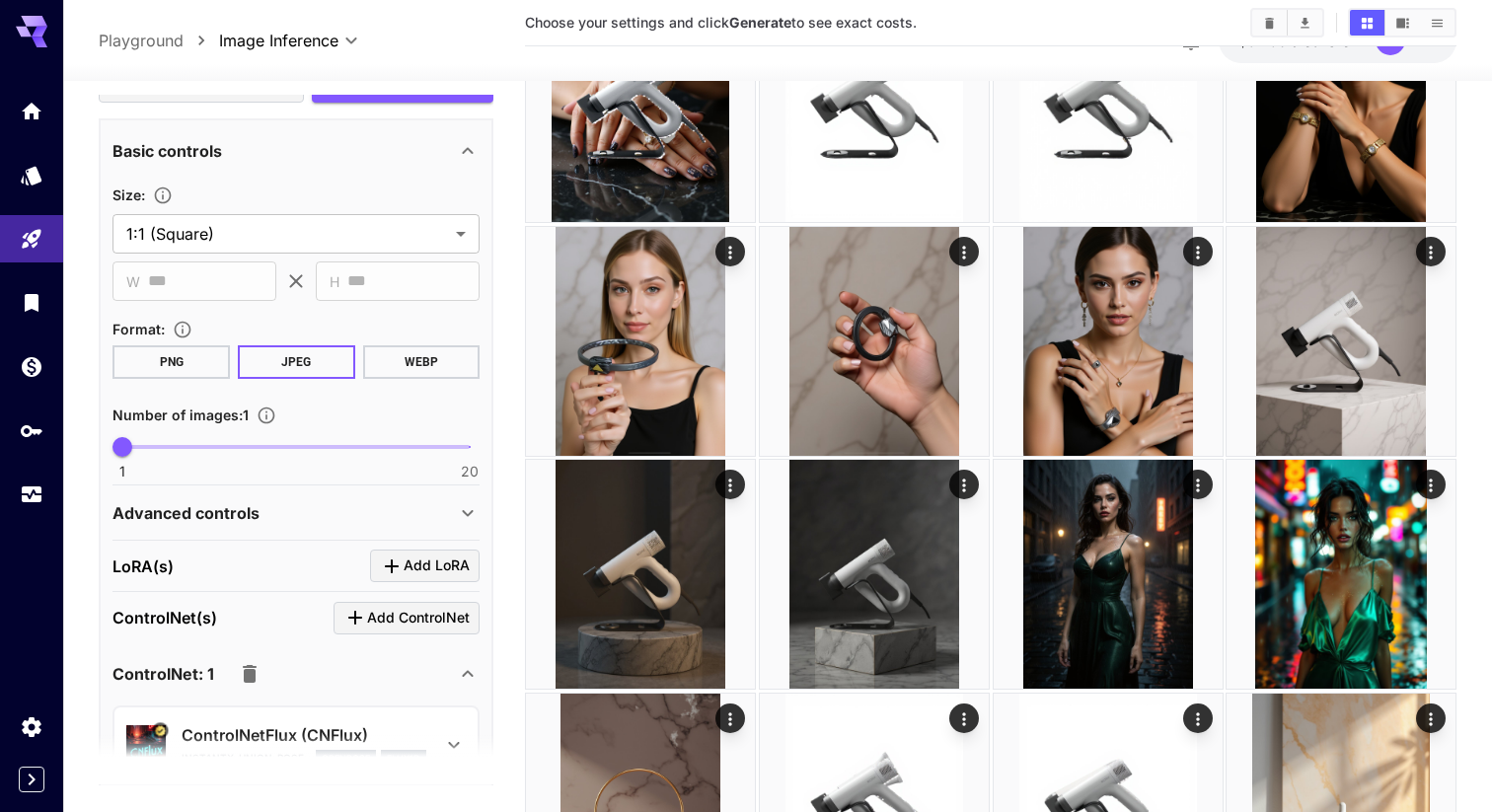 scroll, scrollTop: 539, scrollLeft: 0, axis: vertical 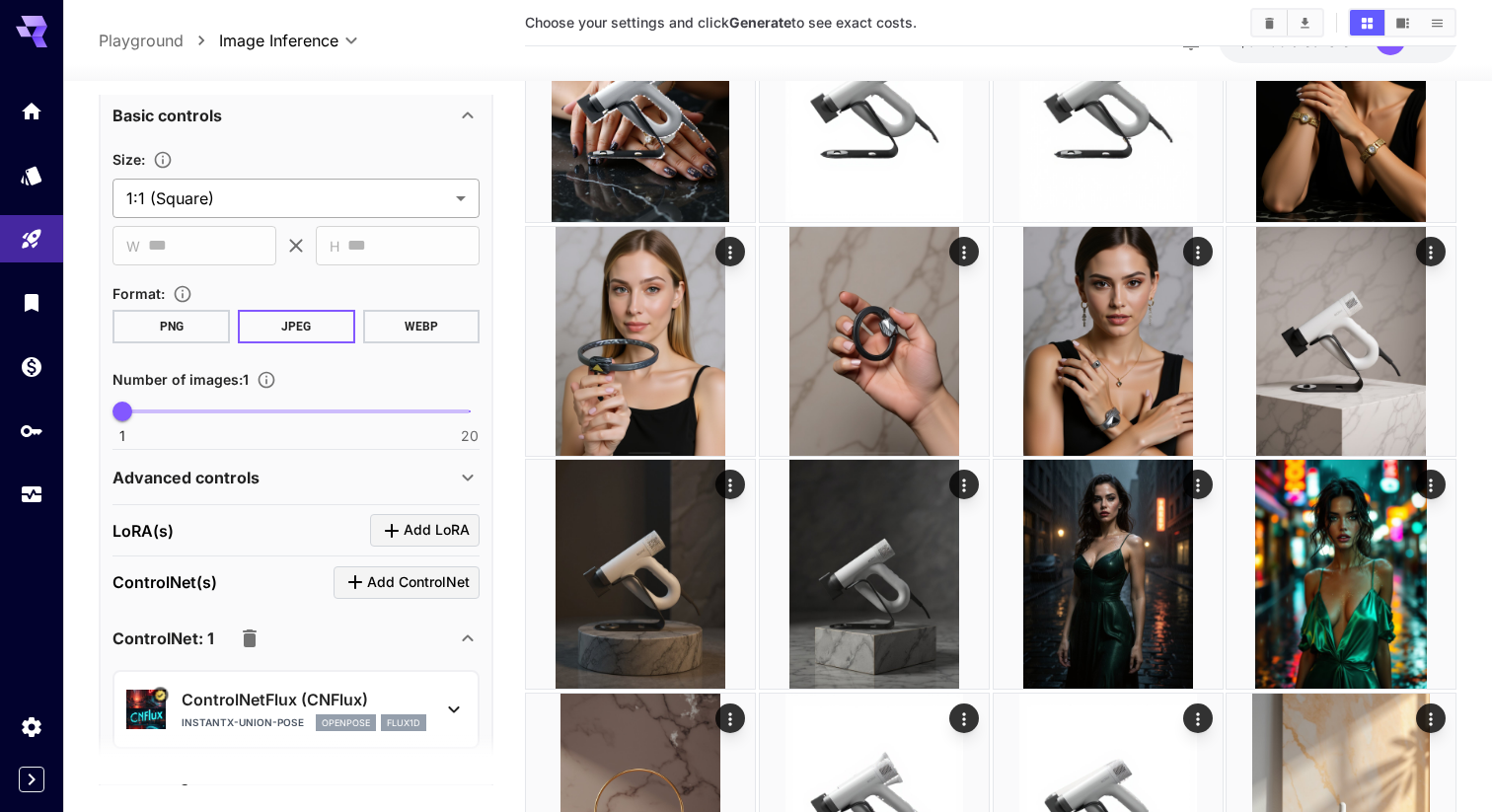 click on "**********" at bounding box center [746, 1576] 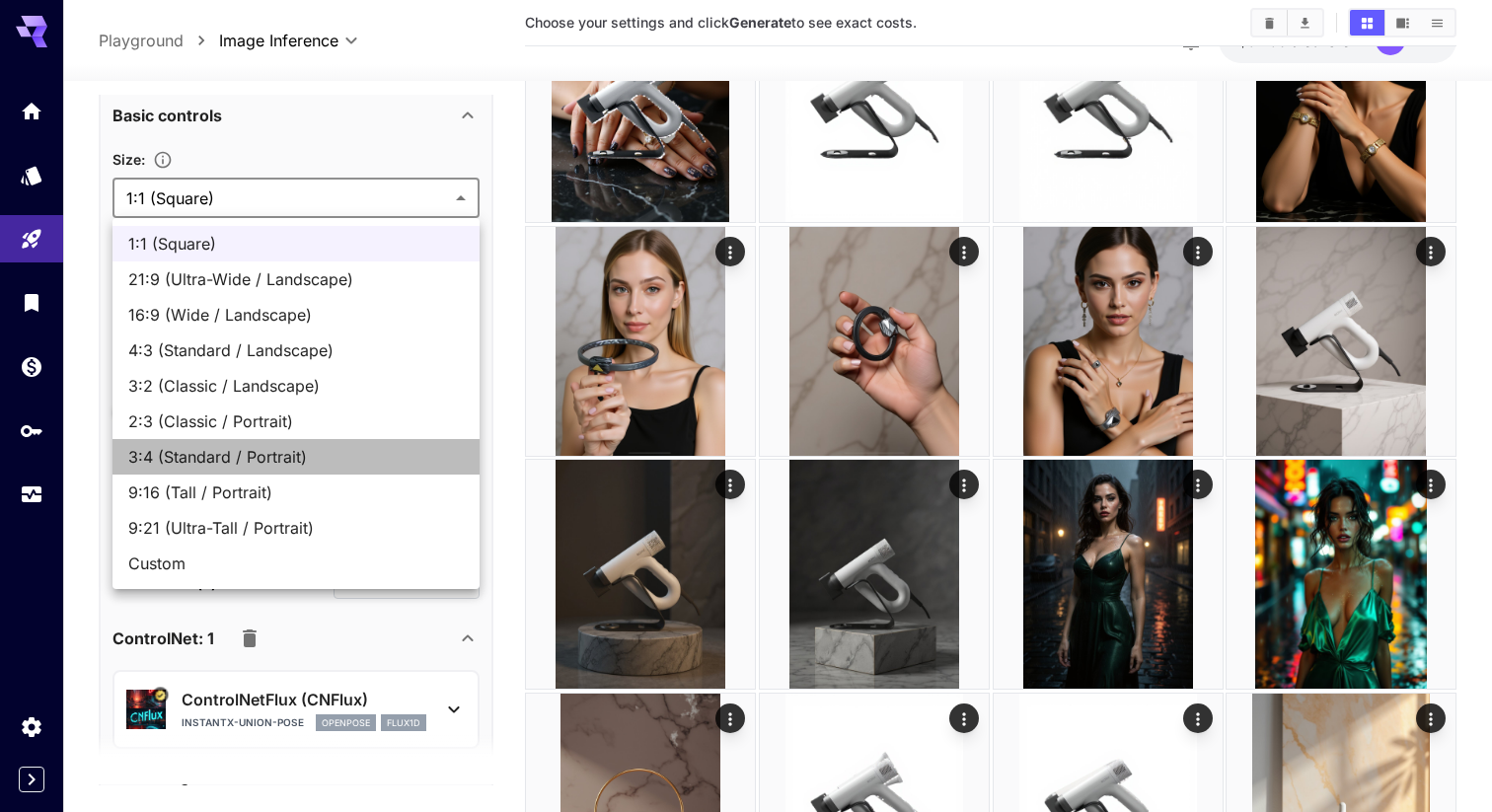 click on "3:4 (Standard / Portrait)" at bounding box center [296, 457] 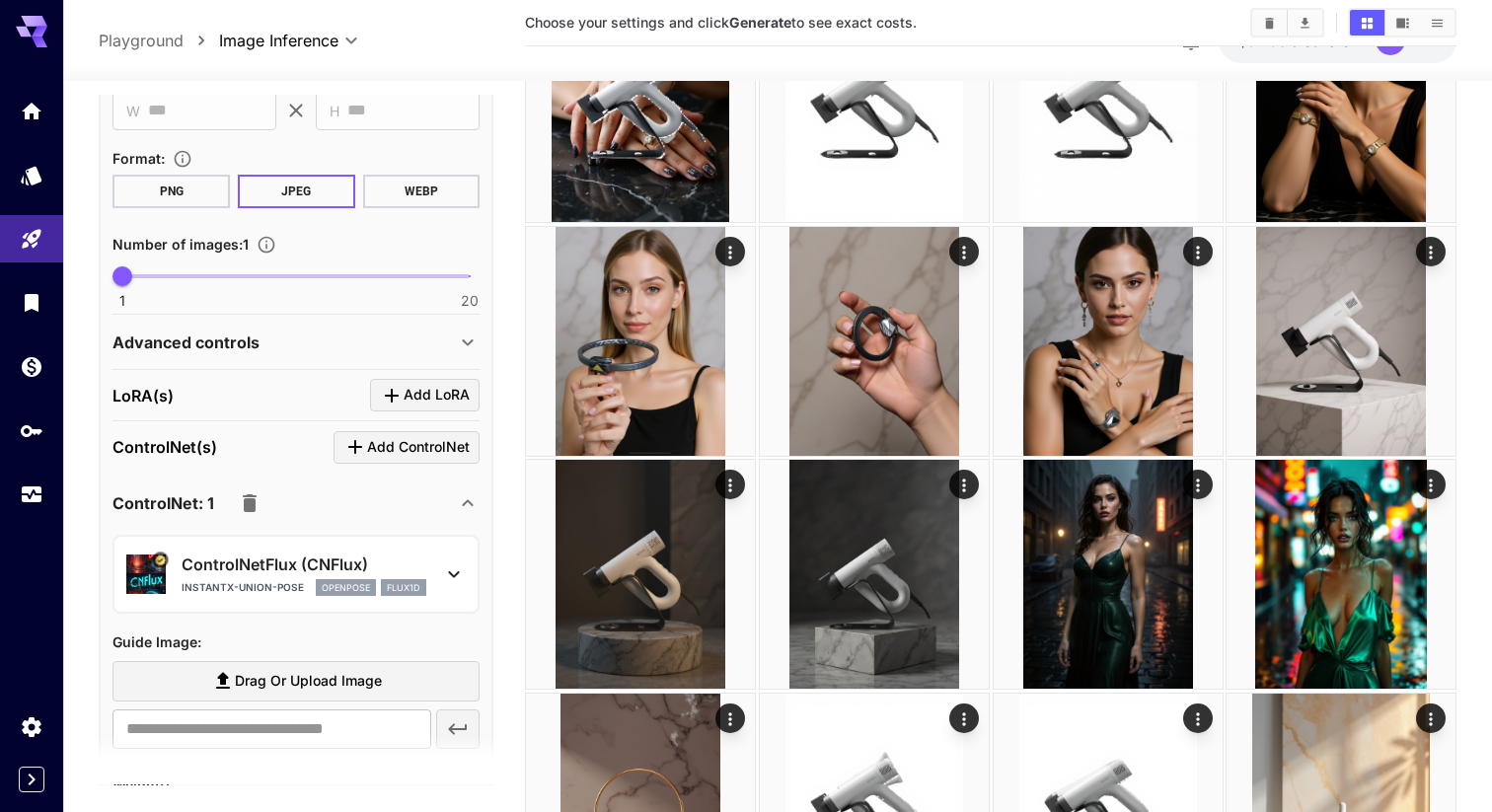 scroll, scrollTop: 687, scrollLeft: 0, axis: vertical 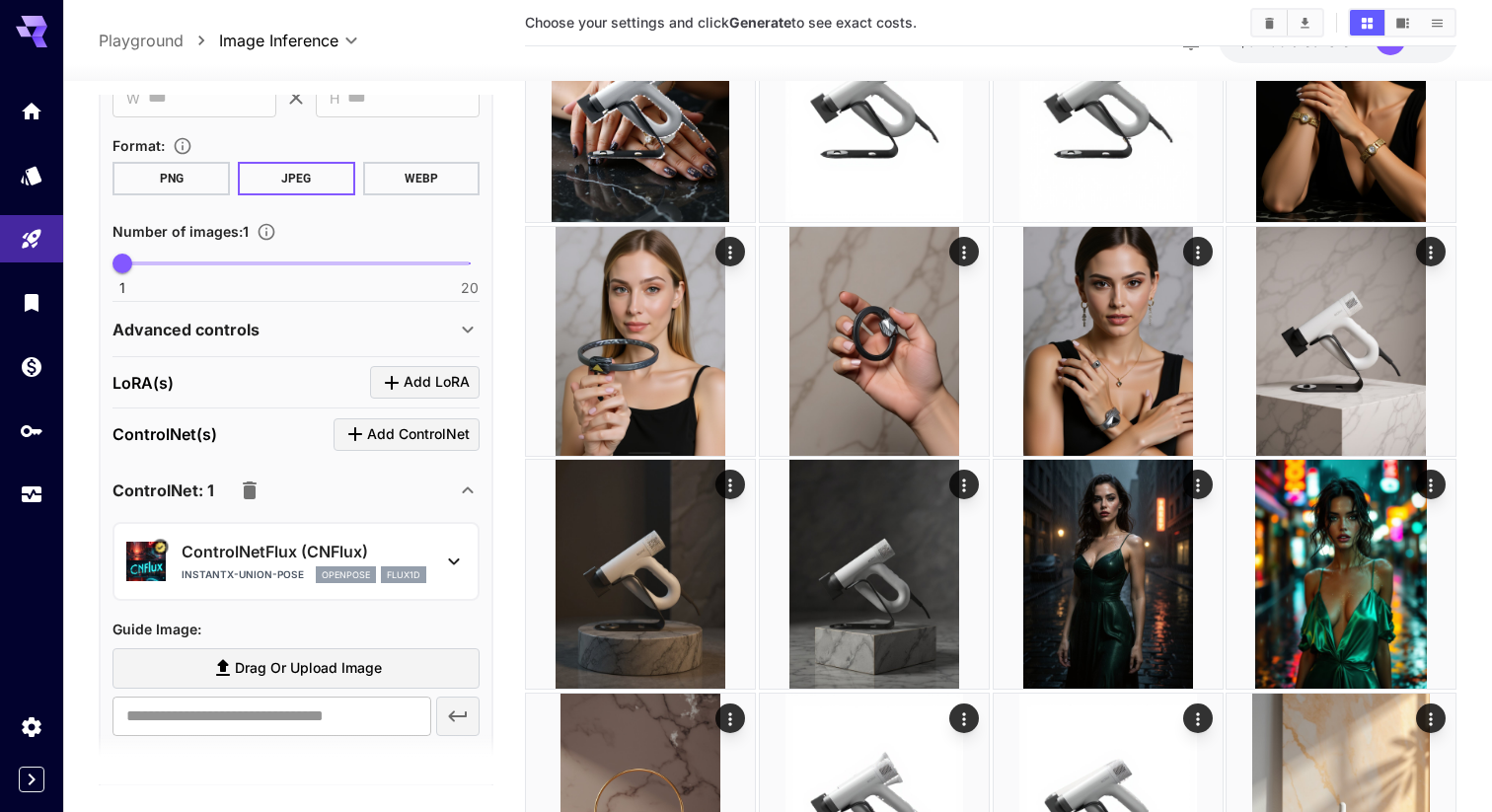 click on "Advanced controls" at bounding box center [186, 330] 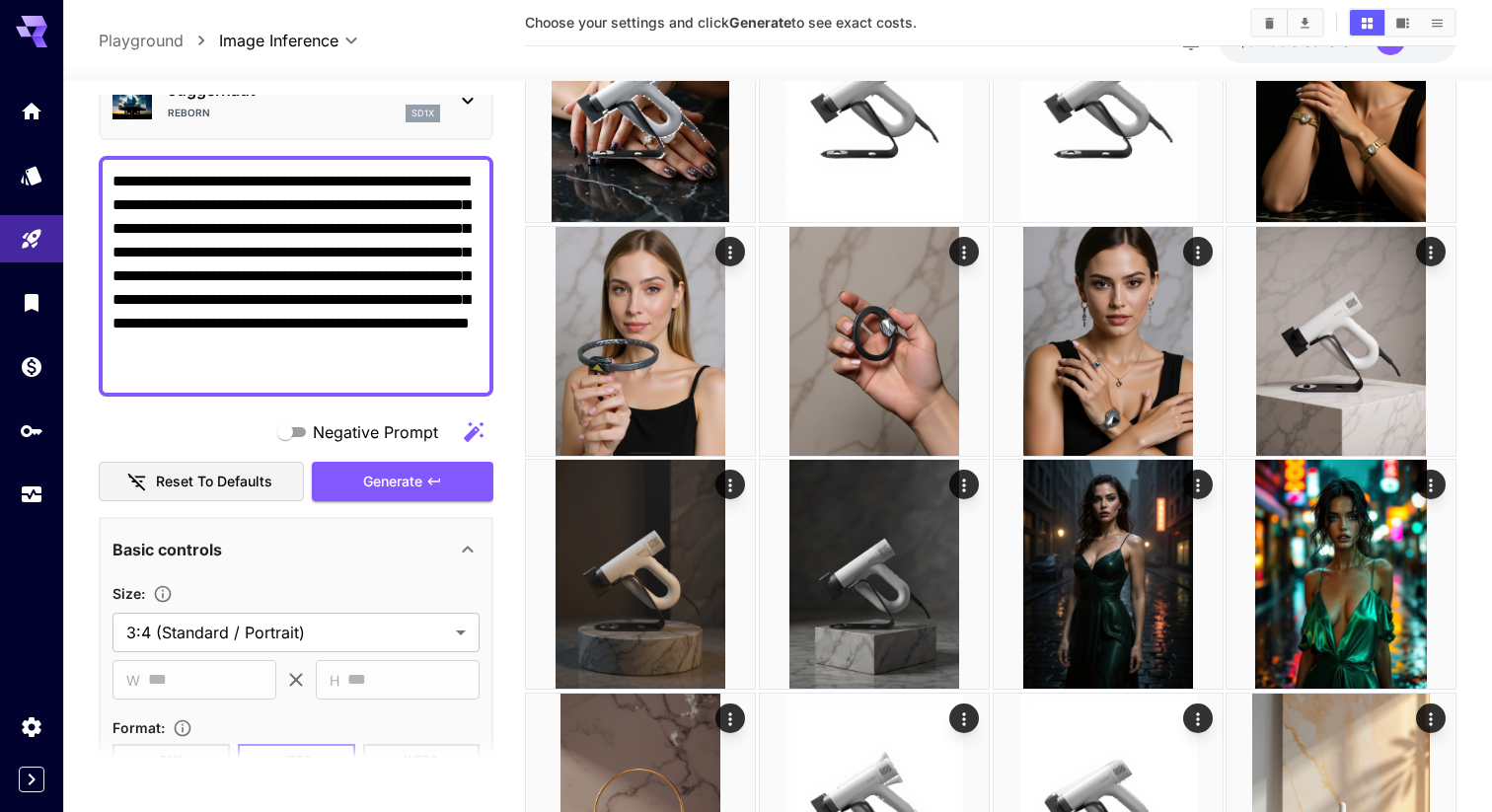 scroll, scrollTop: 0, scrollLeft: 0, axis: both 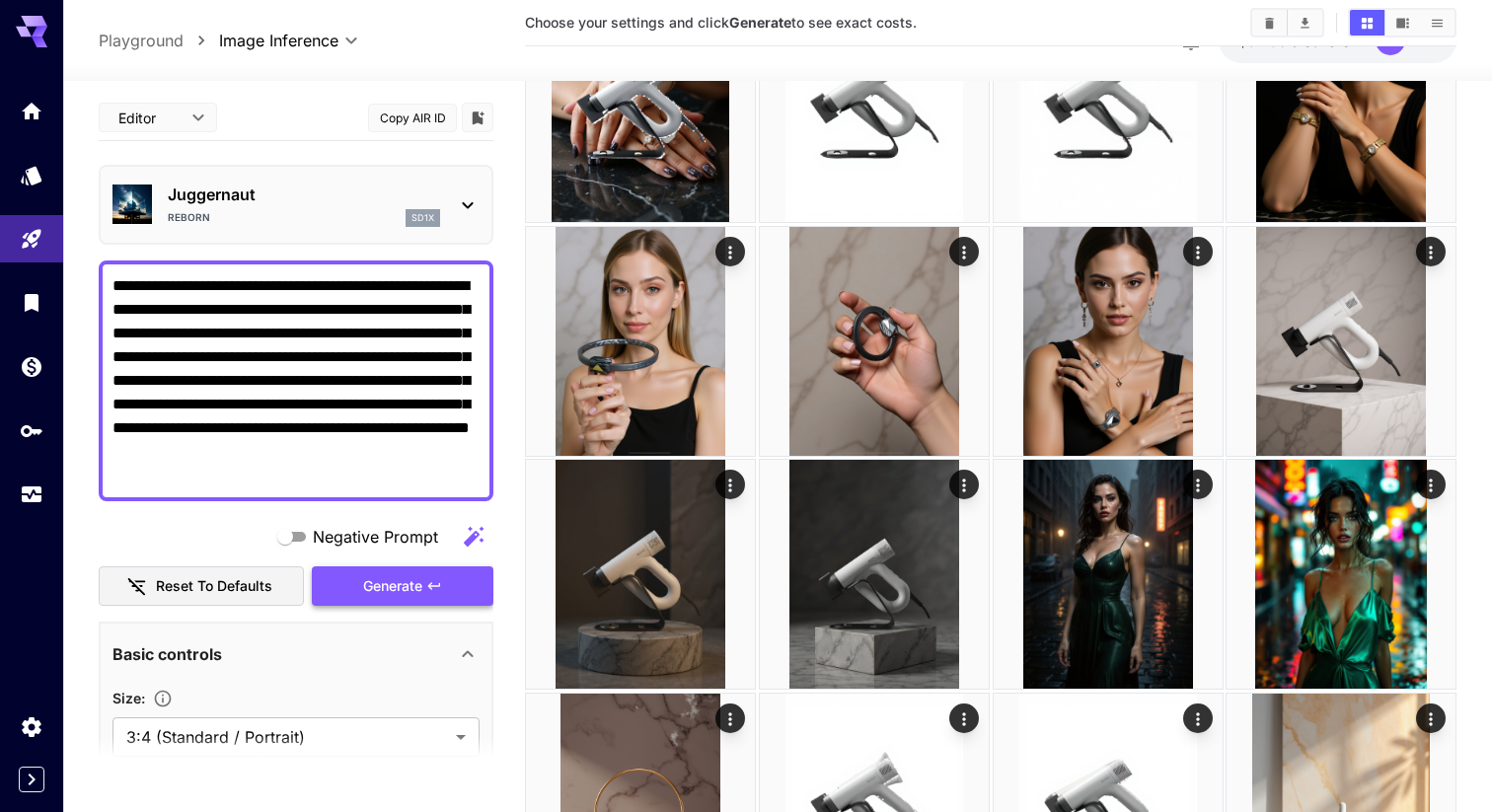 click on "Generate" at bounding box center [403, 586] 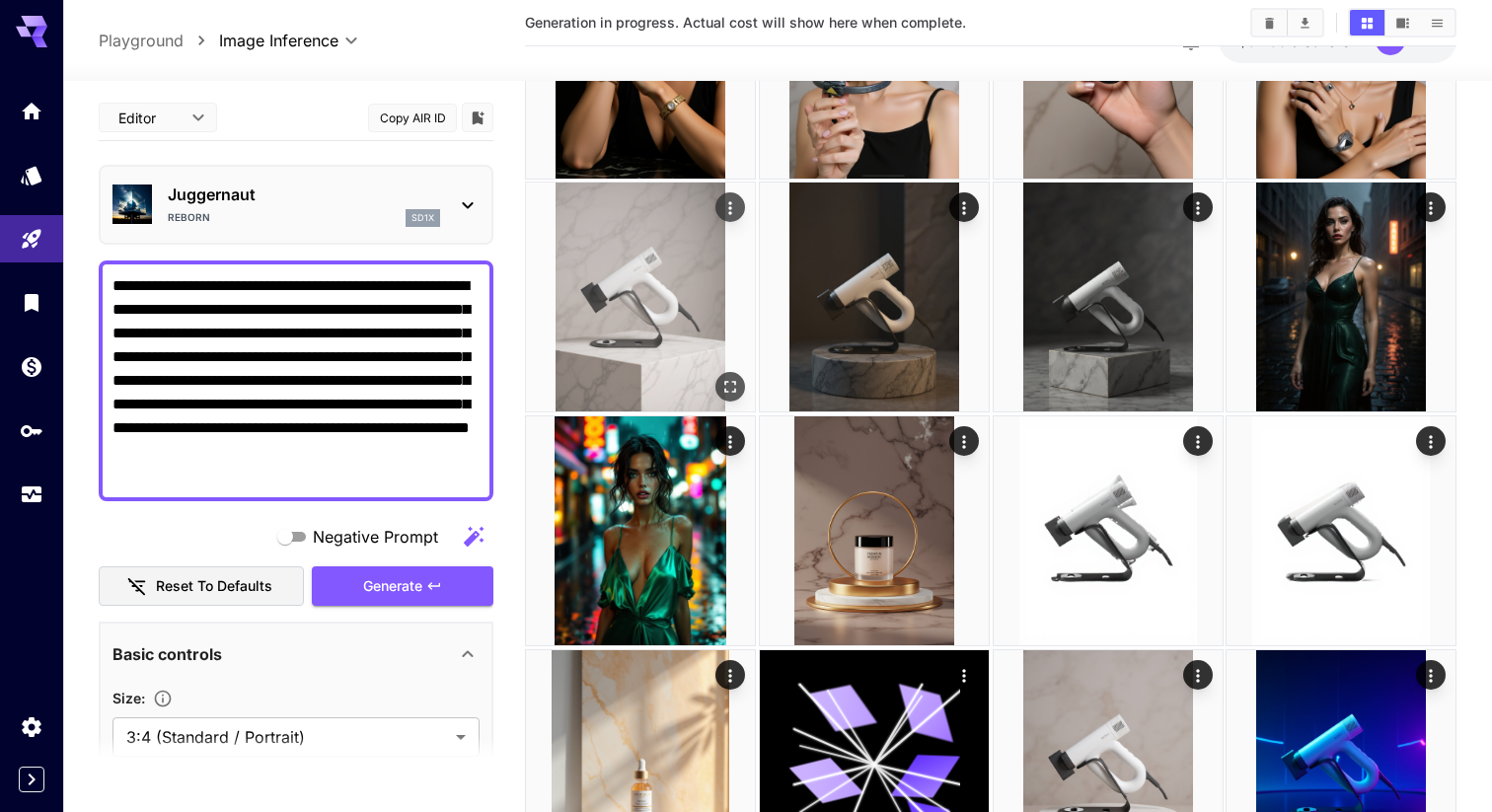 scroll, scrollTop: 458, scrollLeft: 0, axis: vertical 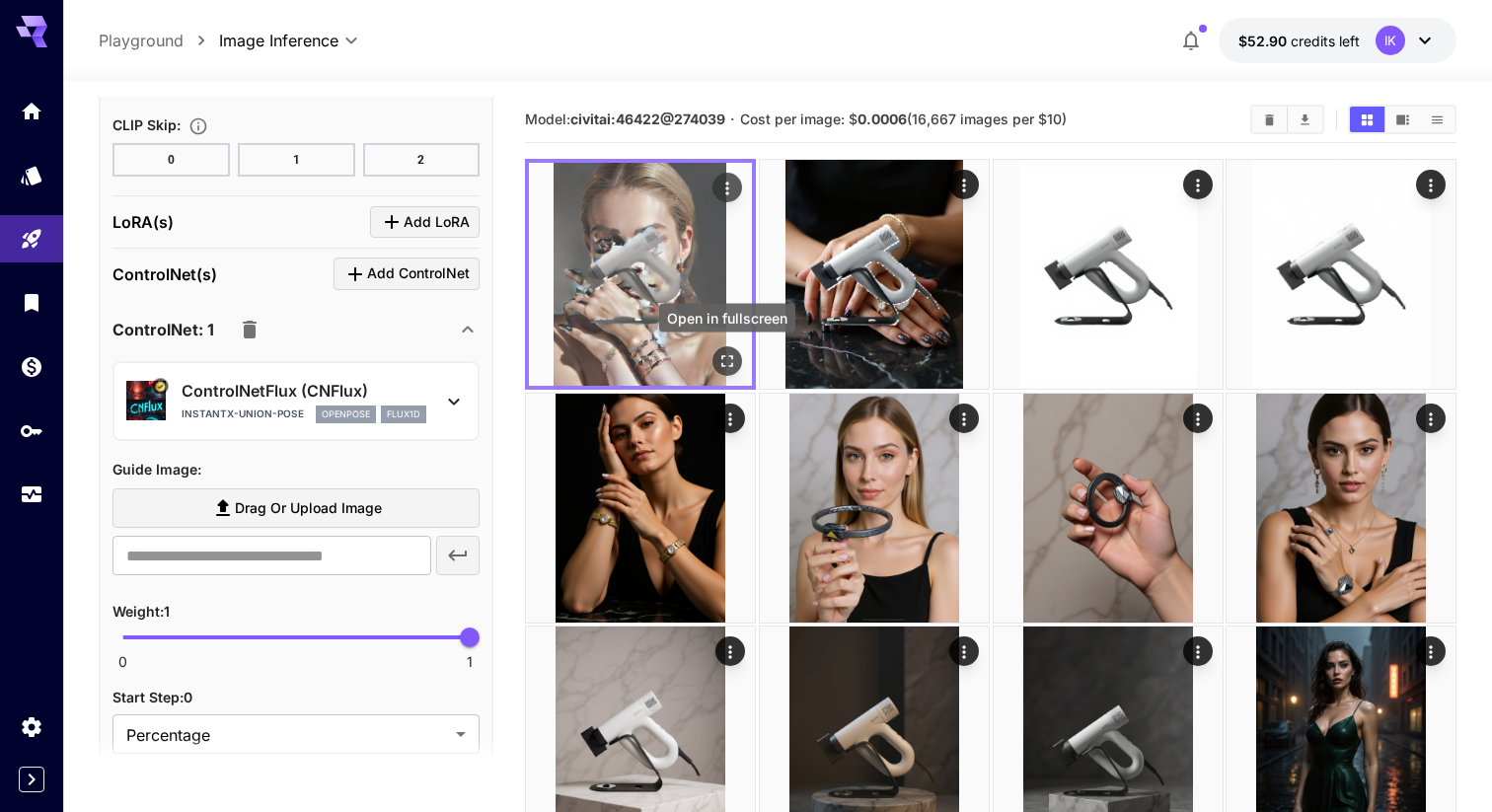 click 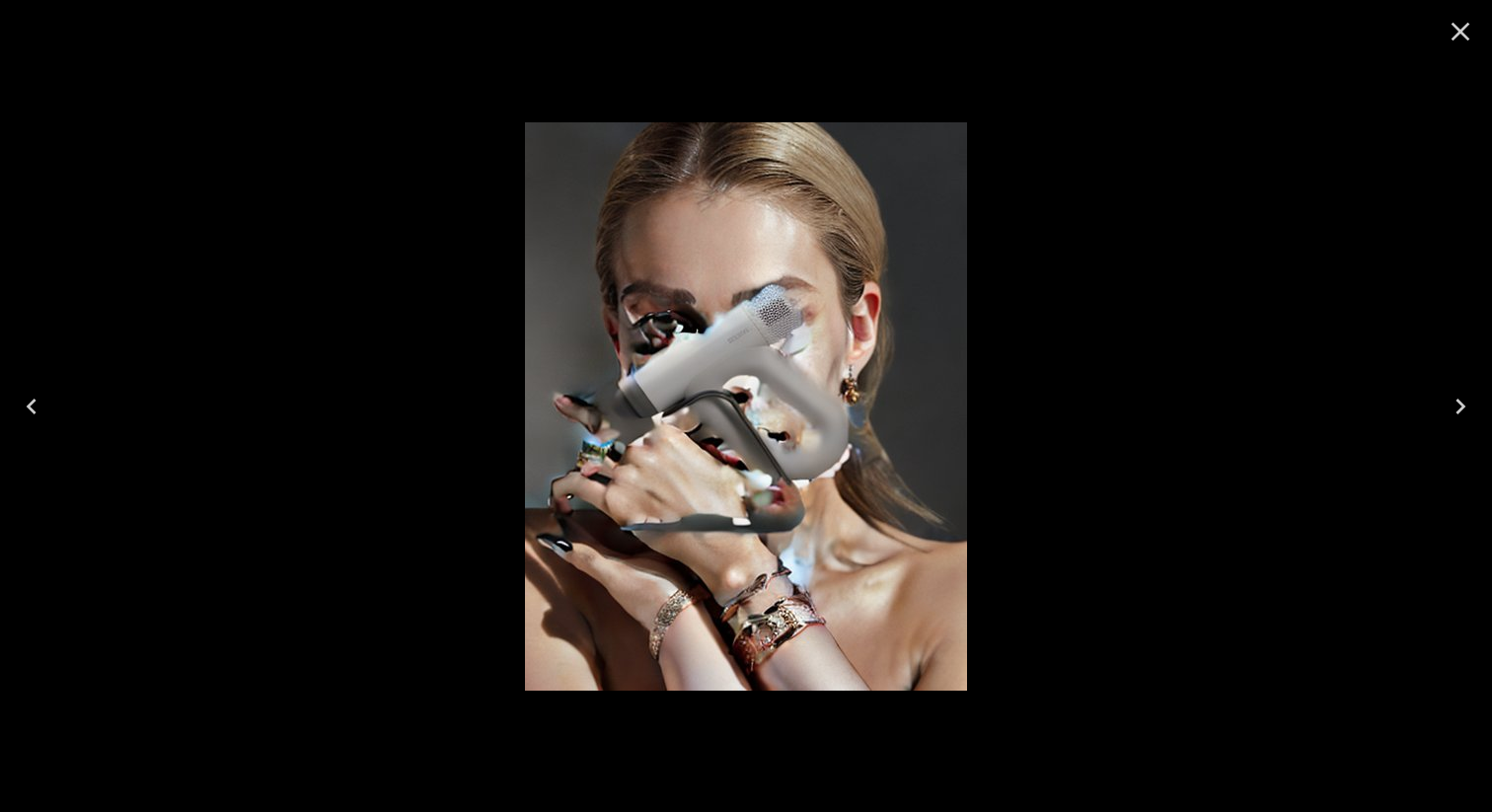 click 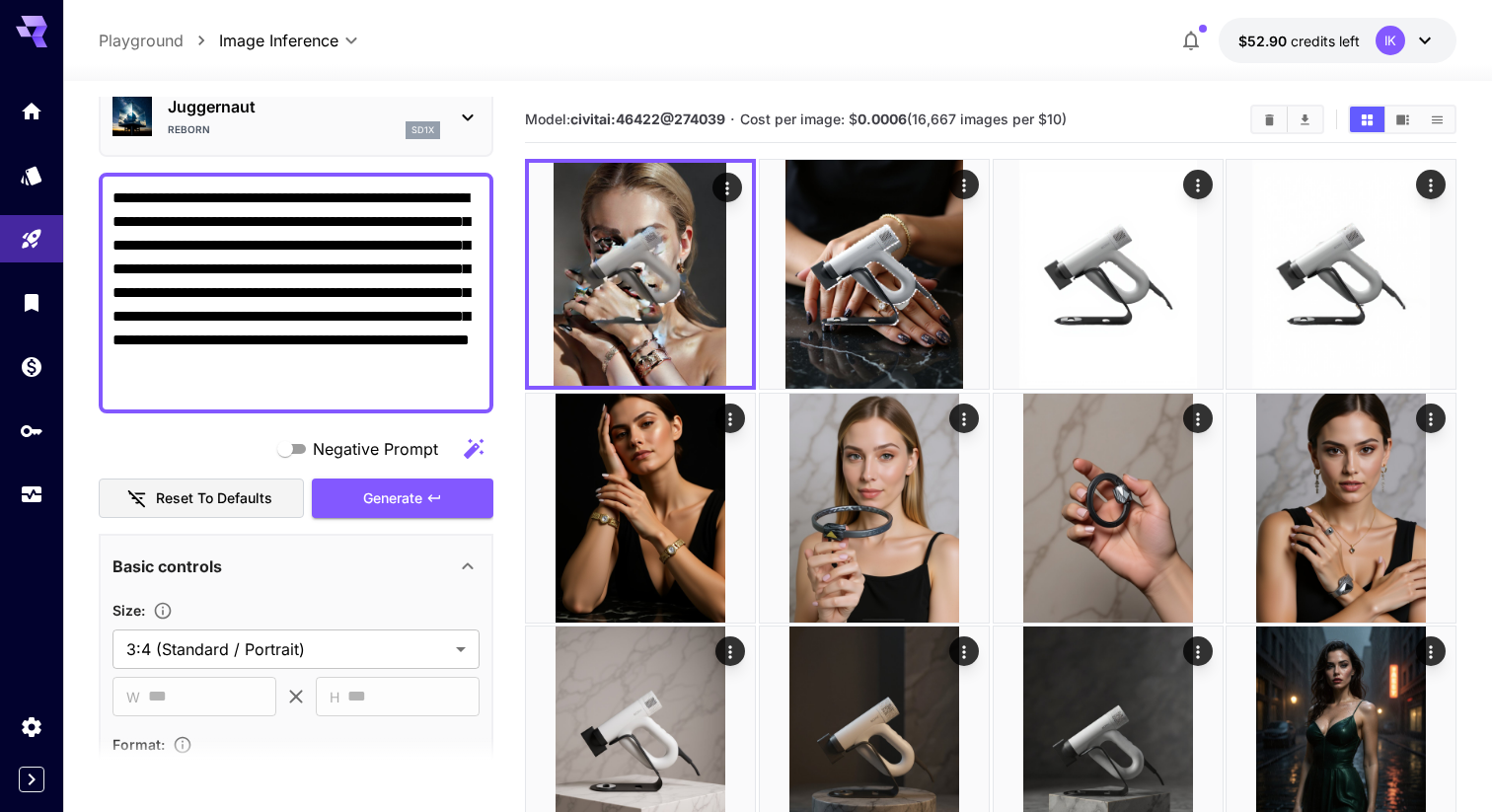scroll, scrollTop: 0, scrollLeft: 0, axis: both 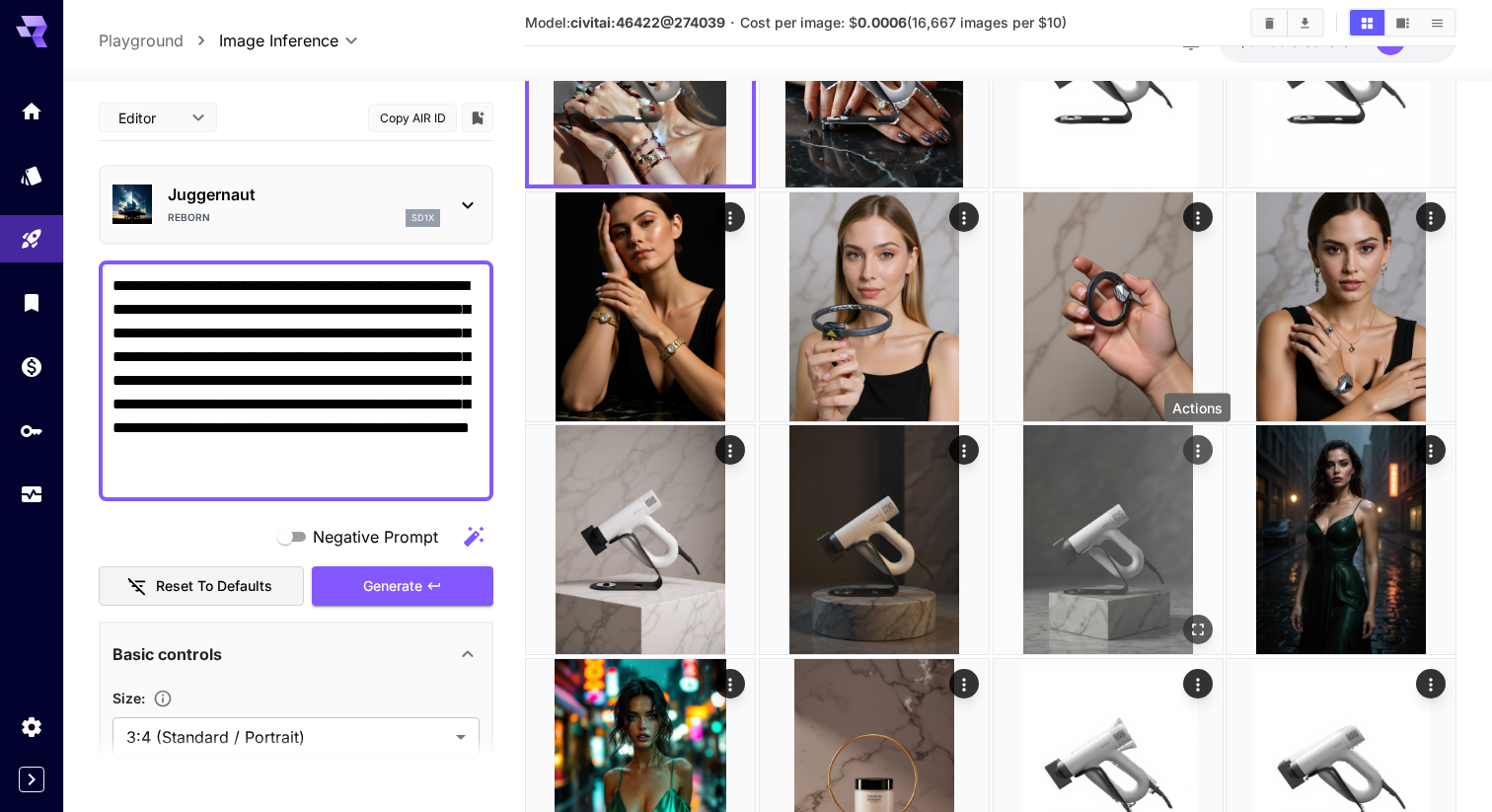 click 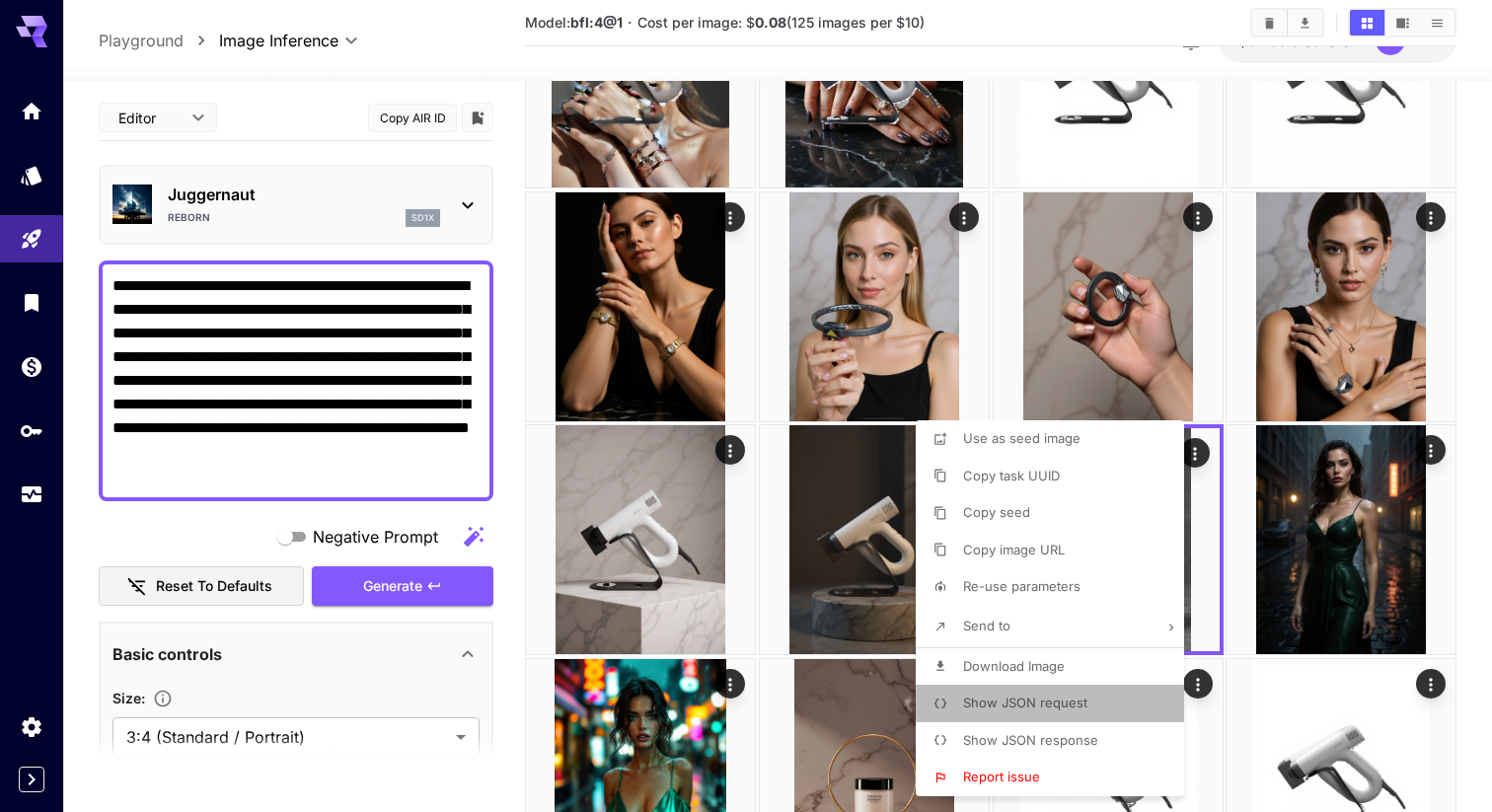click on "Show JSON request" at bounding box center [1025, 702] 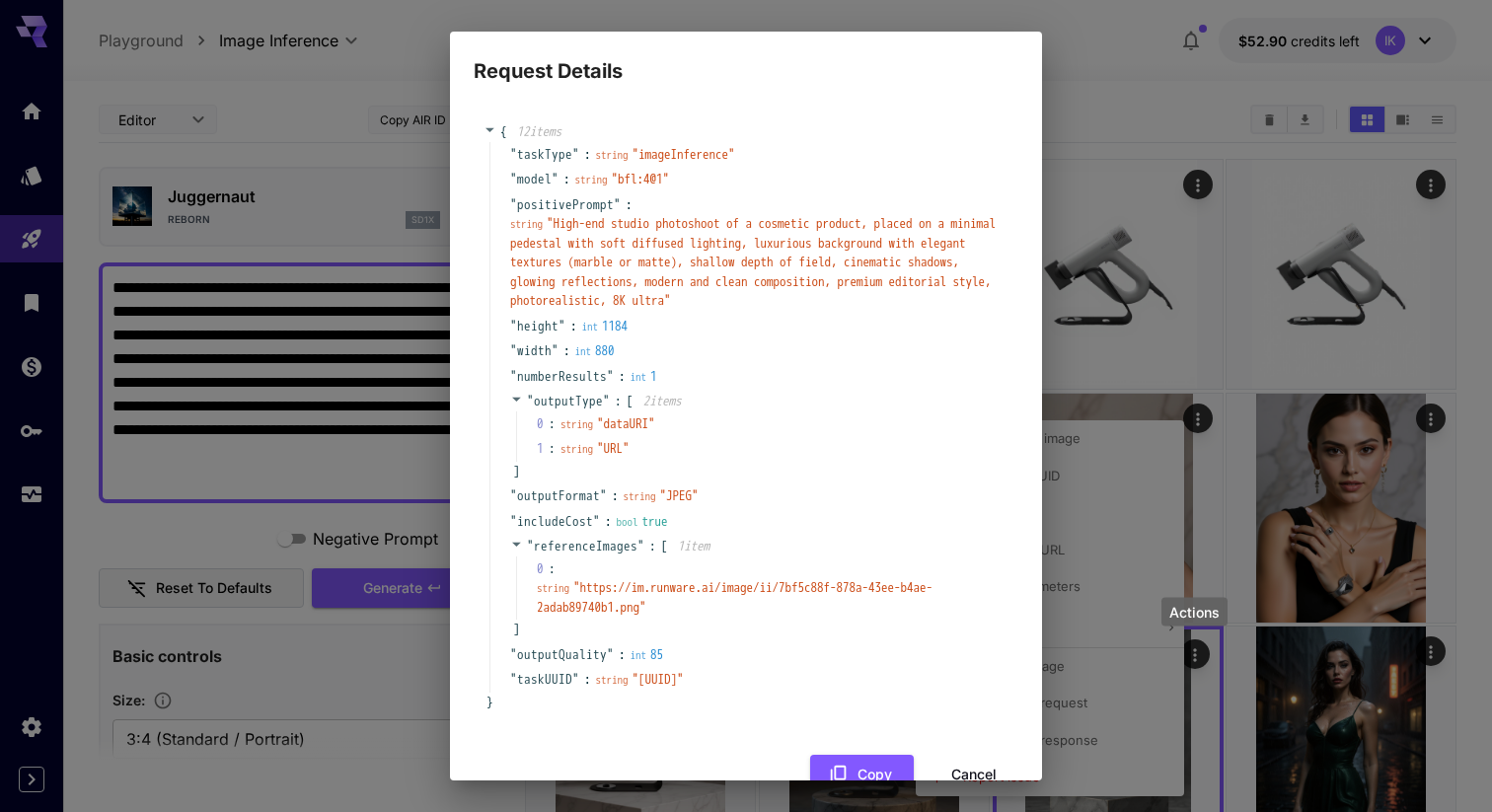 scroll, scrollTop: 201, scrollLeft: 0, axis: vertical 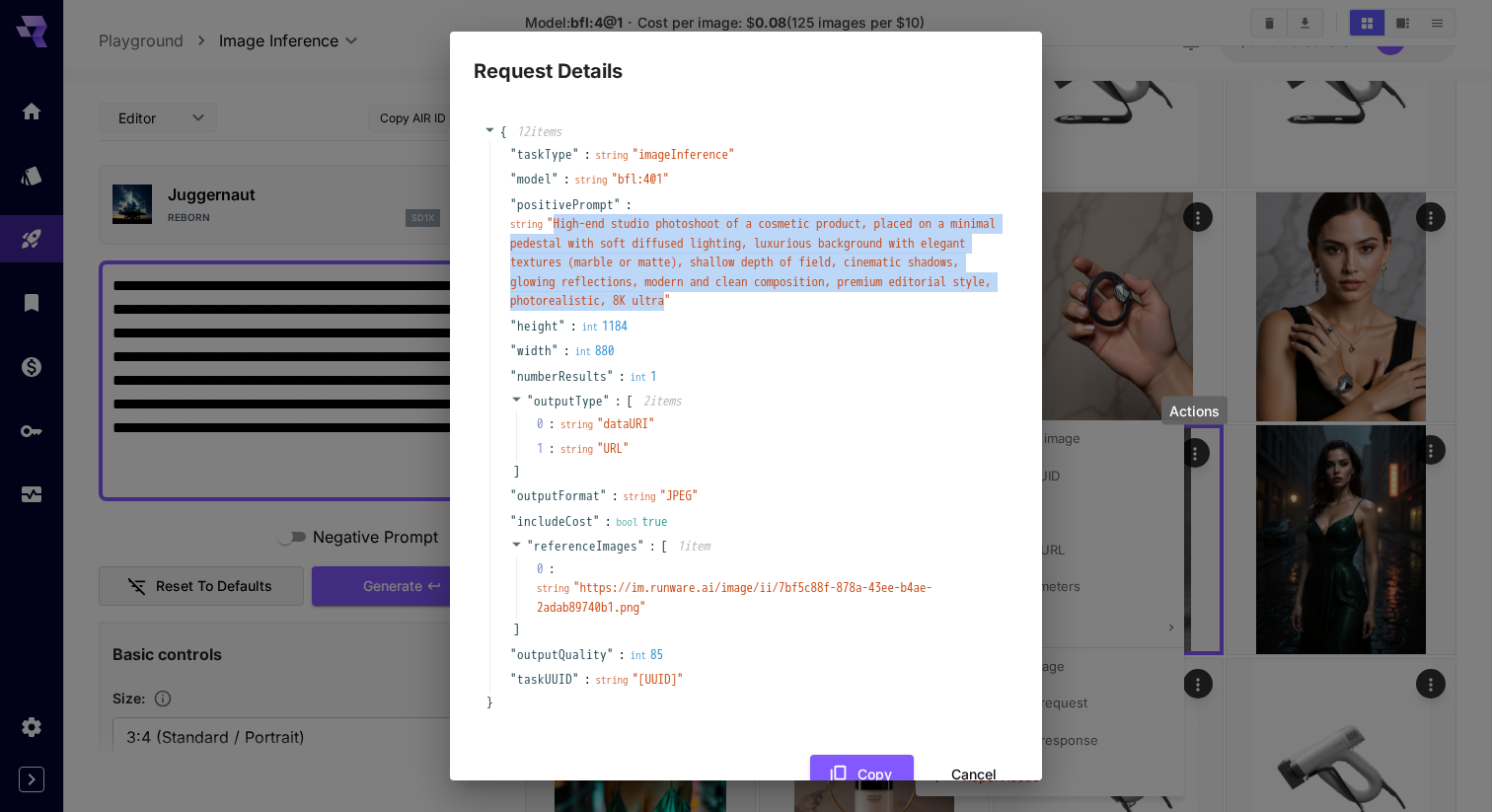 click on "" High-end studio photoshoot of a cosmetic product, placed on a minimal pedestal with soft diffused lighting, luxurious background with elegant textures (marble or matte), shallow depth of field, cinematic shadows, glowing reflections, modern and clean composition, premium editorial style, photorealistic, 8K ultra  "" at bounding box center [753, 261] 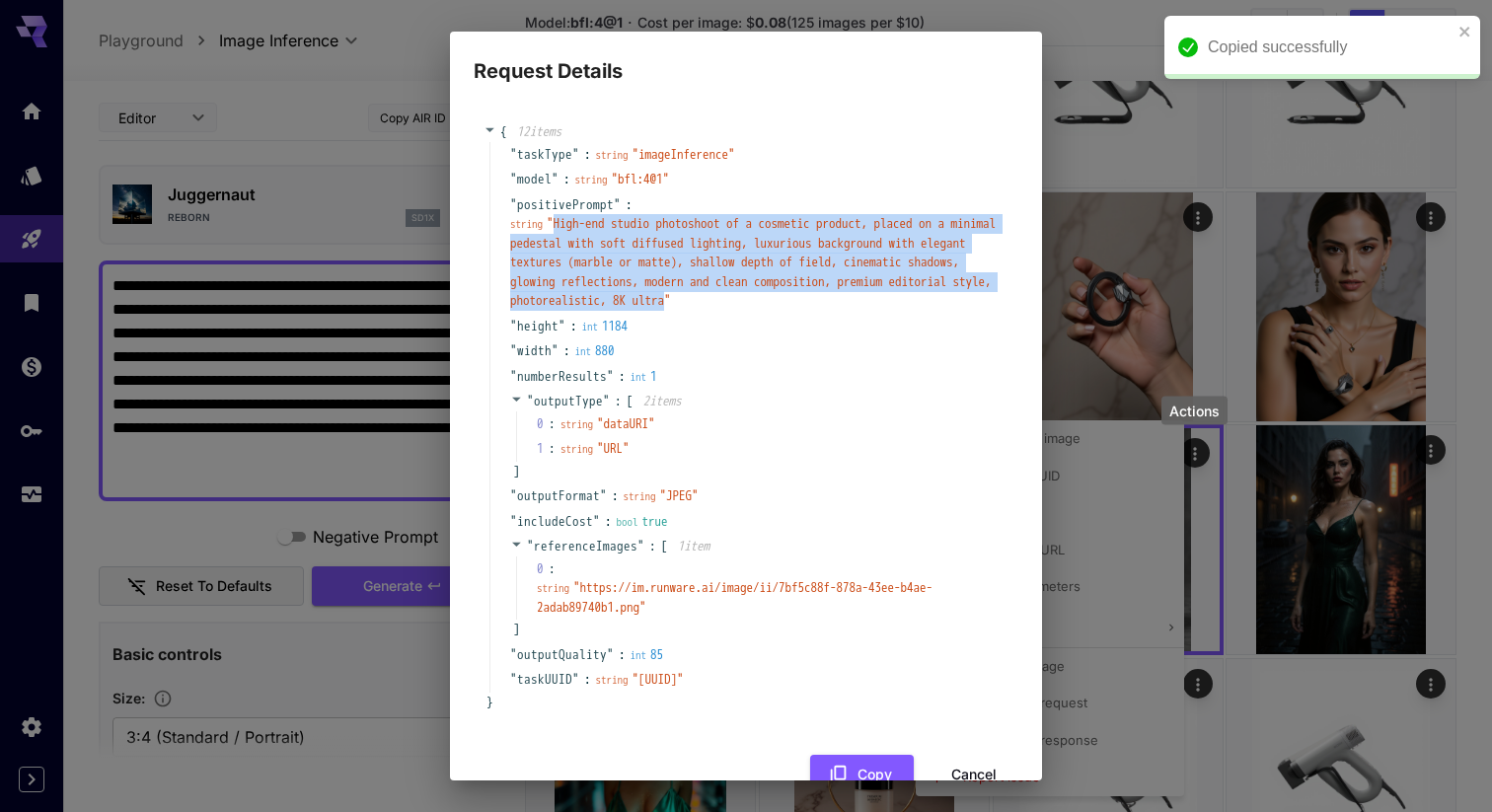 copy on "High-end studio photoshoot of a cosmetic product, placed on a minimal pedestal with soft diffused lighting, luxurious background with elegant textures (marble or matte), shallow depth of field, cinematic shadows, glowing reflections, modern and clean composition, premium editorial style, photorealistic, 8K ultra" 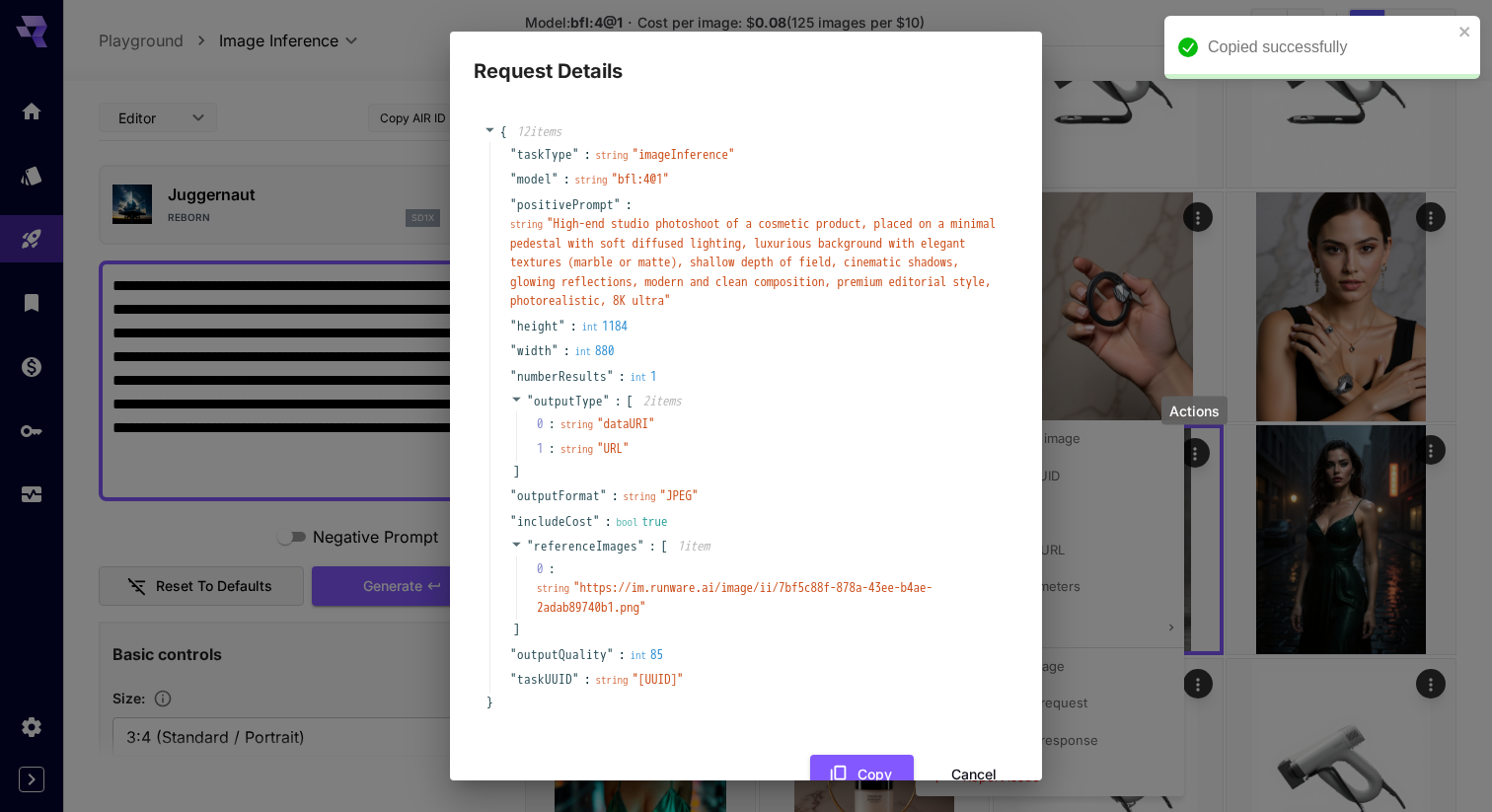 click on "Request Details { 12  item s " taskType " : string " imageInference " " model " : string " bfl:4@1 " " positivePrompt " : string " High-end studio photoshoot of a cosmetic product, placed on a minimal pedestal with soft diffused lighting, luxurious background with elegant textures (marble or matte), shallow depth of field, cinematic shadows, glowing reflections, modern and clean composition, premium editorial style, photorealistic, 8K ultra  " " height " : int 1184 " width " : int 880 " numberResults " : int 1 " outputType " : [ 2  item s 0 : string " dataURI " 1 : string " URL " ] " outputFormat " : string " JPEG " " includeCost " : bool true " referenceImages " : [ 1  item 0 : string " https://im.runware.ai/image/ii/7bf5c88f-878a-43ee-b4ae-2adab89740b1.png " ] " outputQuality " : int 85 " taskUUID " : string " [UUID] " } Copy Cancel" at bounding box center [746, 406] 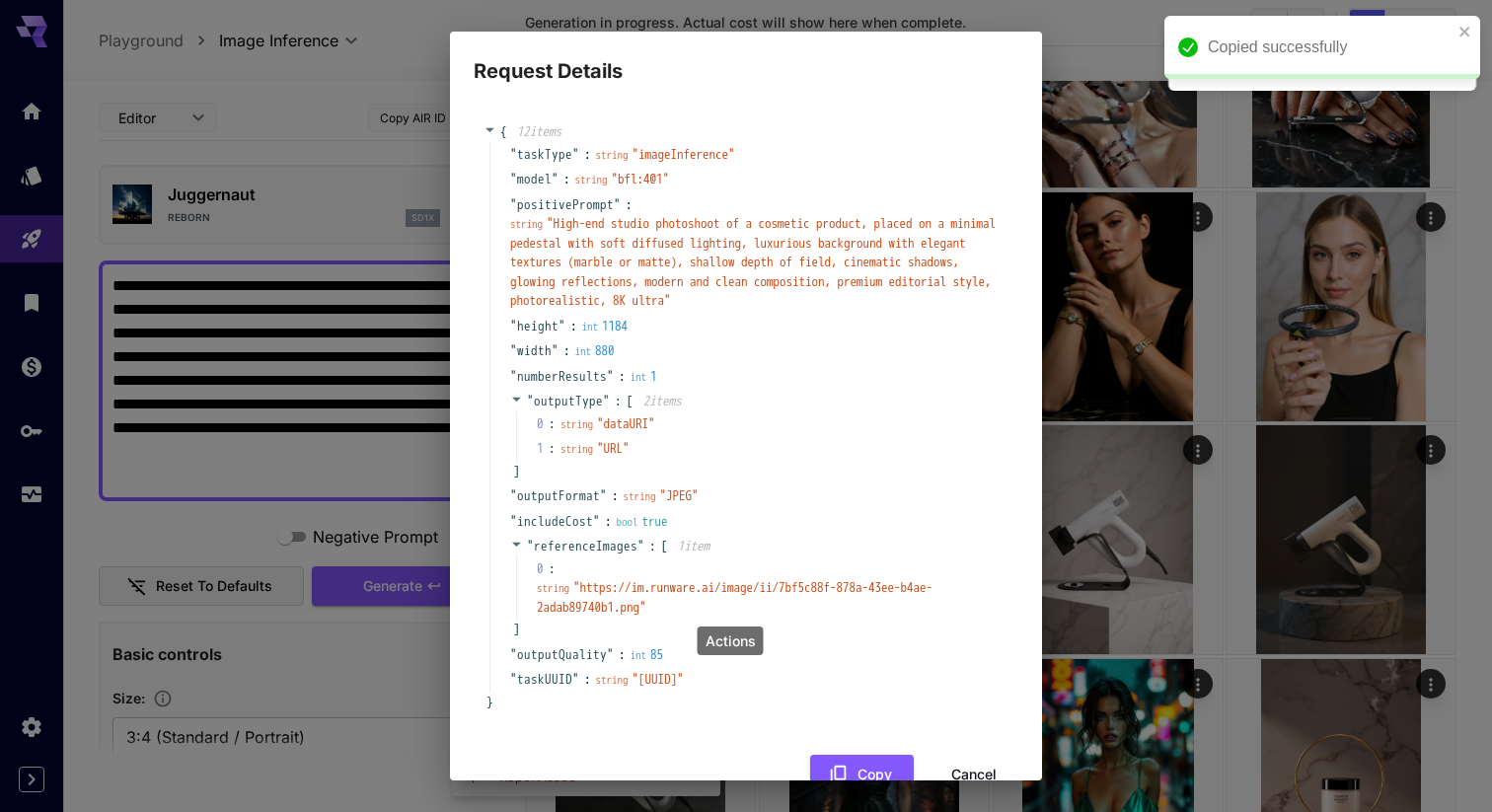 scroll, scrollTop: 69, scrollLeft: 0, axis: vertical 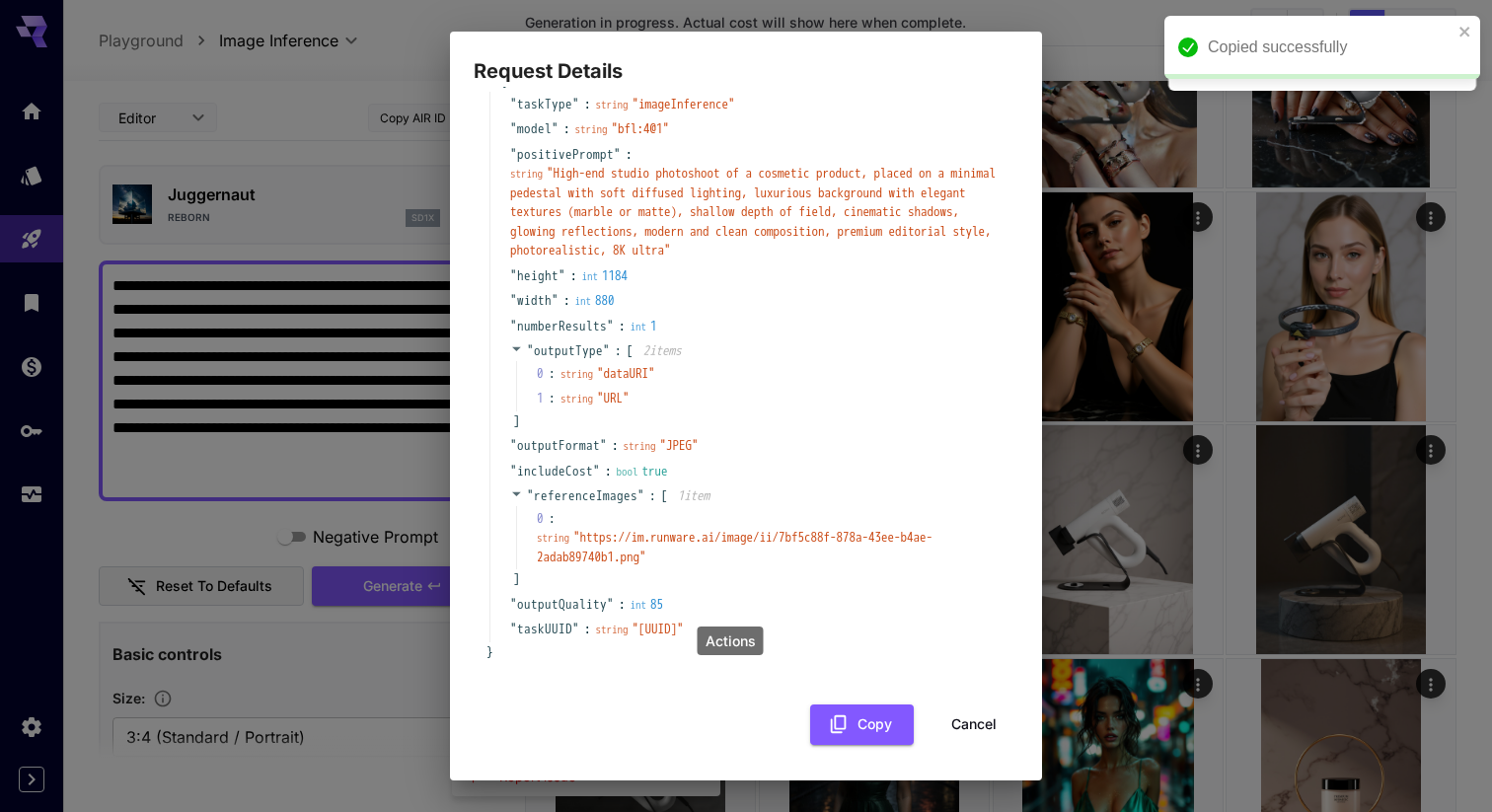 click on "{ 12  item s " taskType " : string " imageInference " " model " : string " bfl:4@1 " " positivePrompt " : string " High-end studio photoshoot of a cosmetic product, placed on a minimal pedestal with soft diffused lighting, luxurious background with elegant textures (marble or matte), shallow depth of field, cinematic shadows, glowing reflections, modern and clean composition, premium editorial style, photorealistic, 8K ultra  " " height " : int 1184 " width " : int 880 " numberResults " : int 1 " outputType " : [ 2  item s 0 : string " dataURI " 1 : string " URL " ] " outputFormat " : string " JPEG " " includeCost " : bool true " referenceImages " : [ 1  item 0 : string " https://im.runware.ai/image/ii/7bf5c88f-878a-43ee-b4ae-2adab89740b1.png " ] " outputQuality " : int 85 " taskUUID " : string " [UUID] " } Copy Cancel" at bounding box center (746, 406) 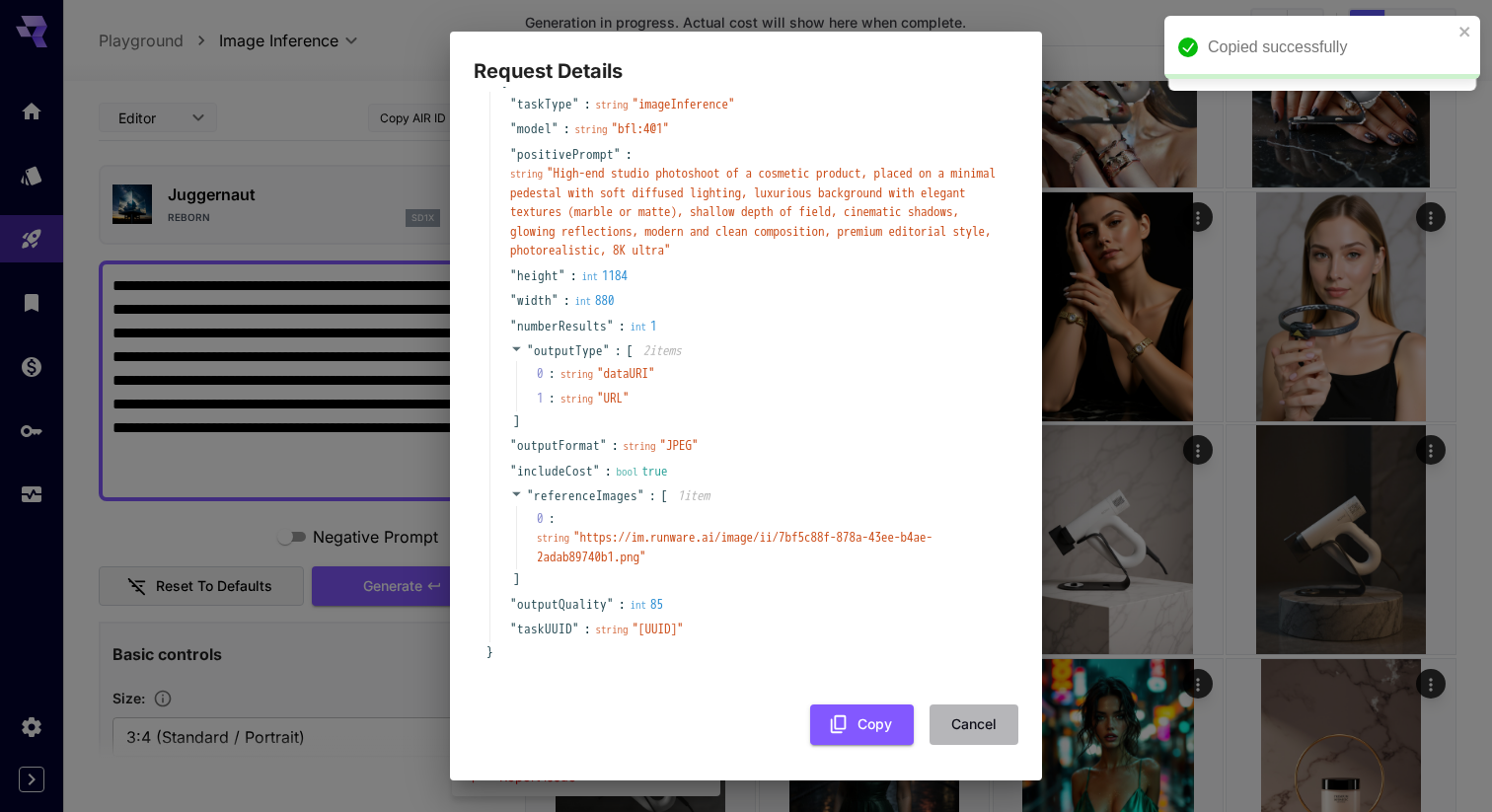 click on "Cancel" at bounding box center (974, 724) 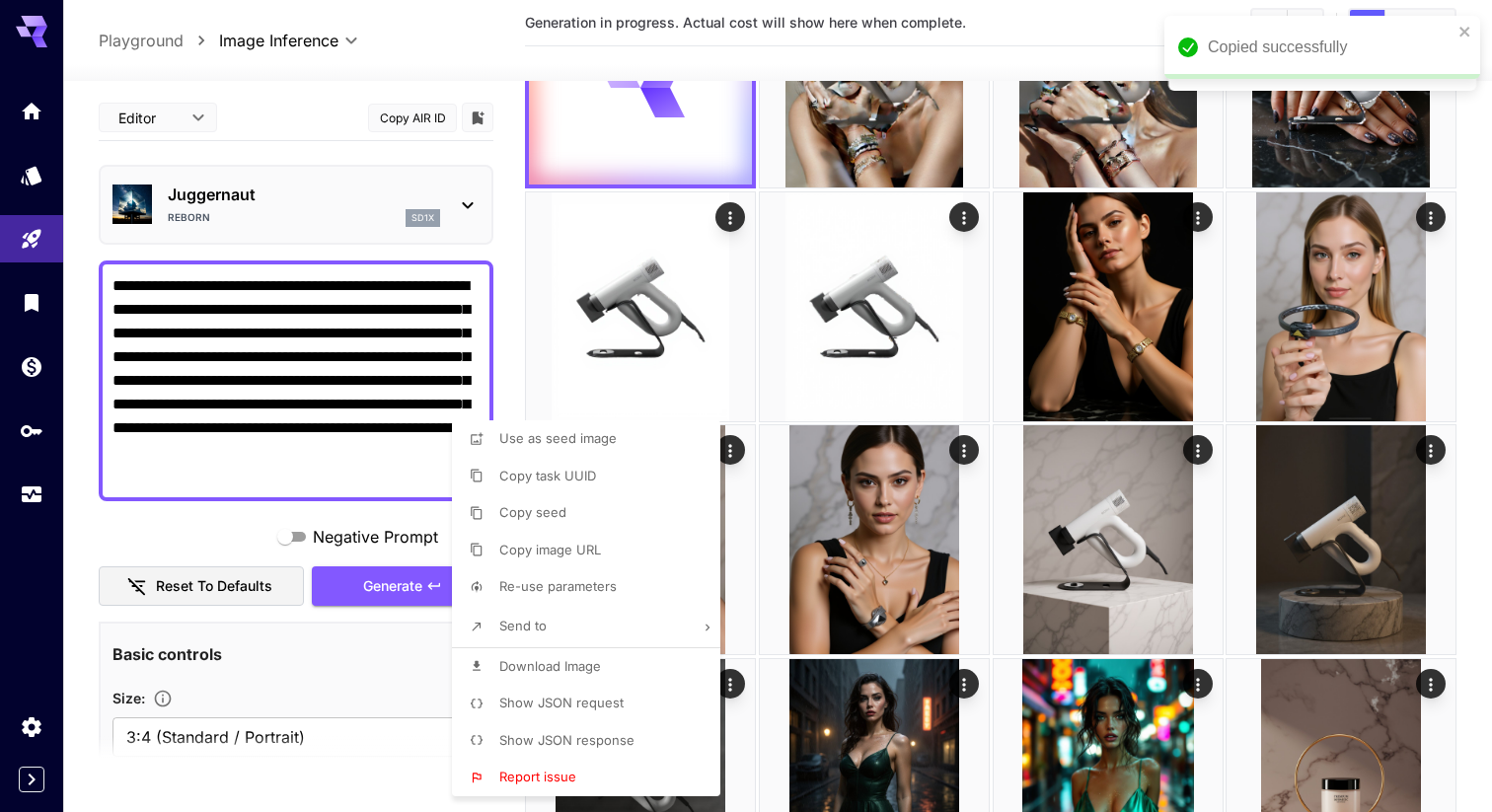 click at bounding box center (746, 406) 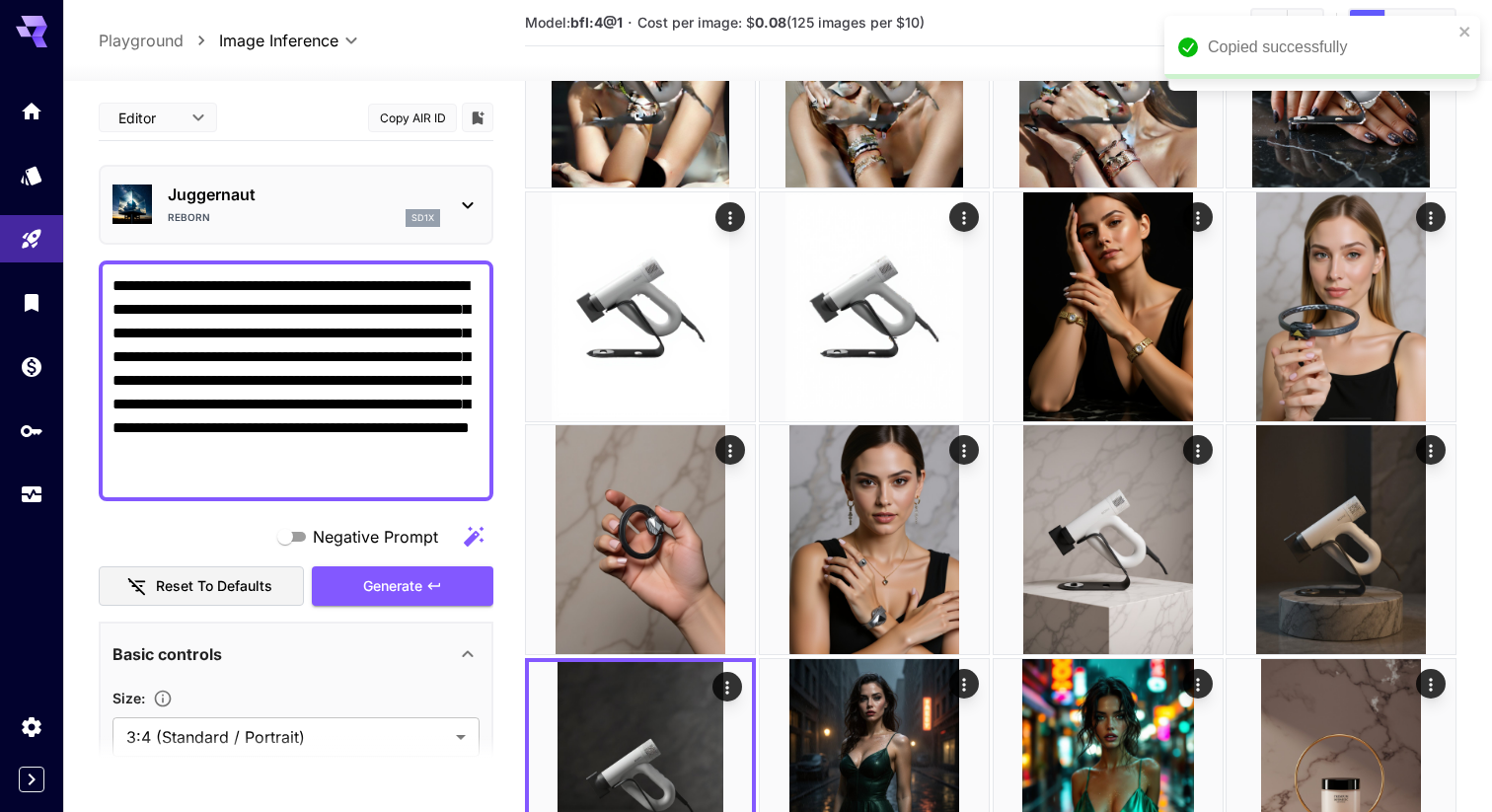 click on "**********" at bounding box center [296, 381] 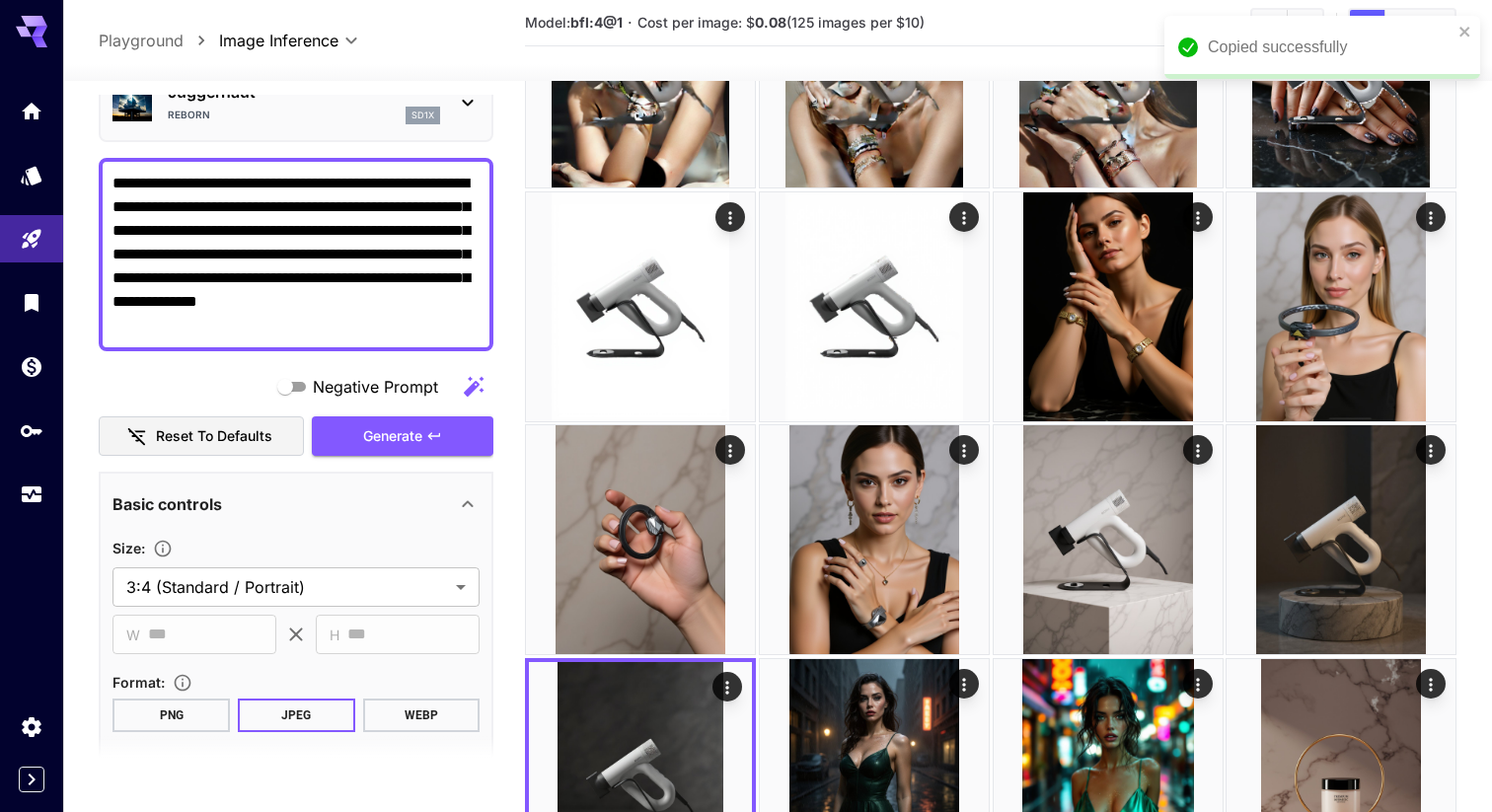 scroll, scrollTop: 161, scrollLeft: 0, axis: vertical 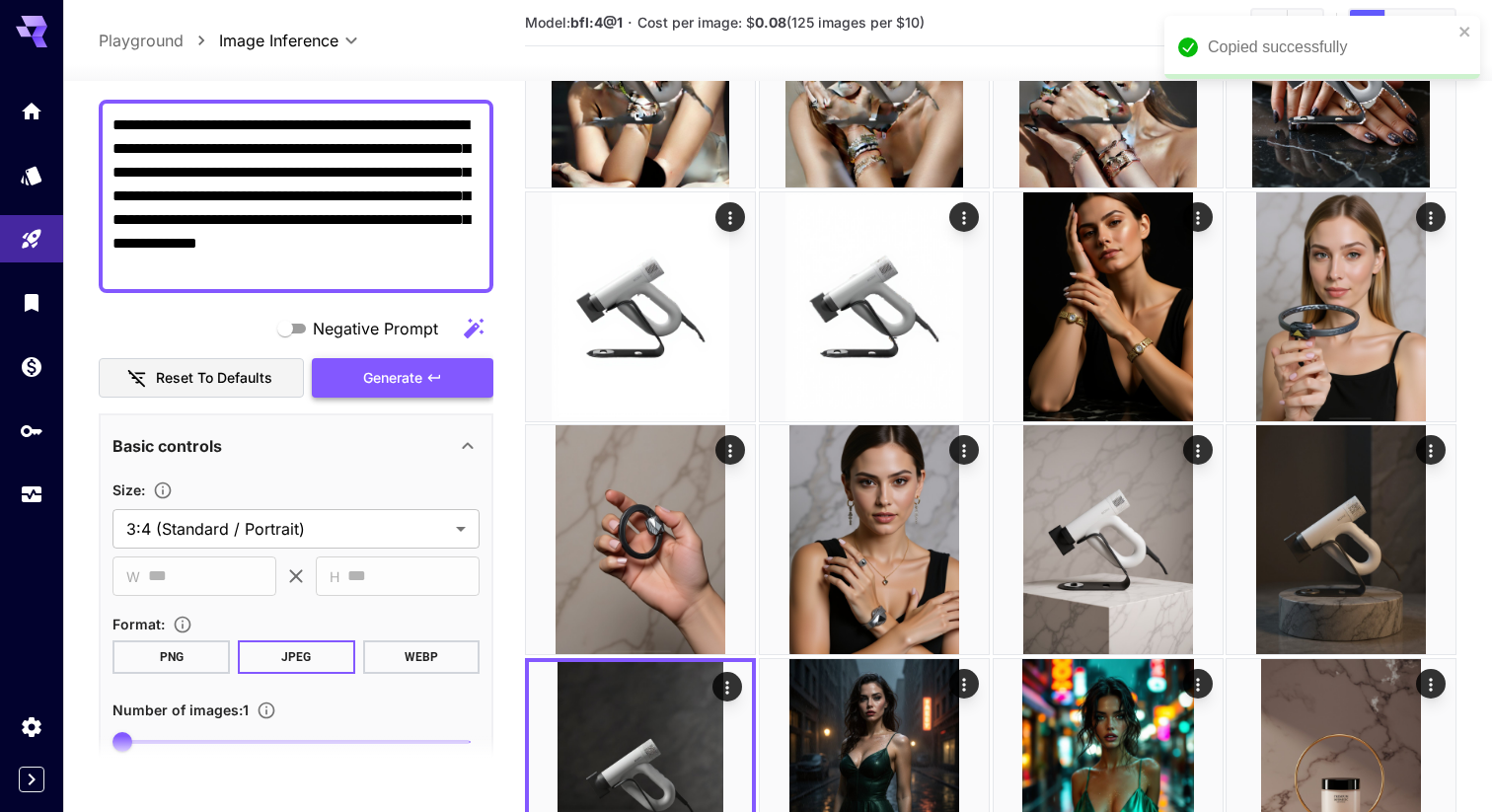 type on "**********" 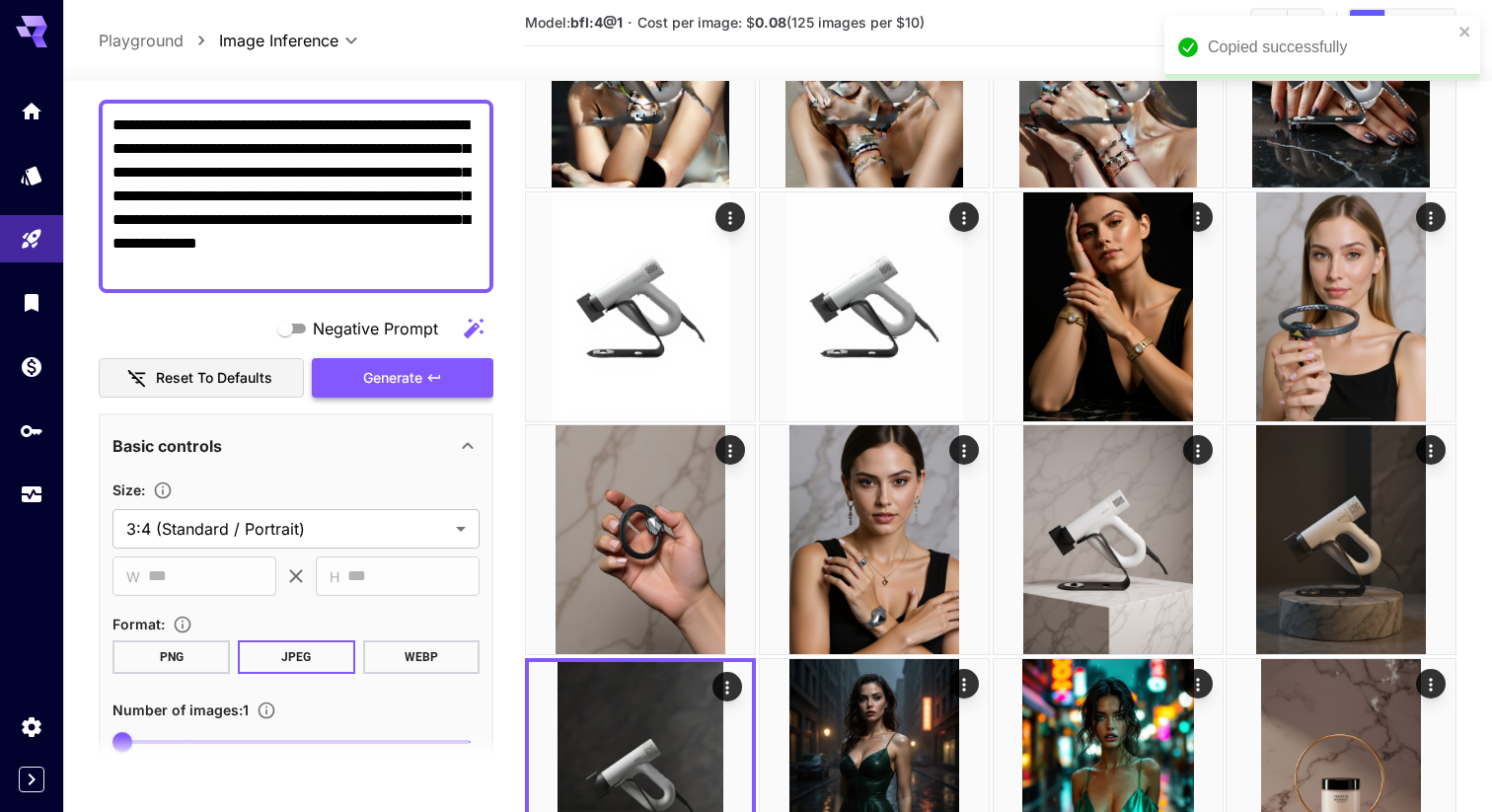click on "Generate" at bounding box center [403, 378] 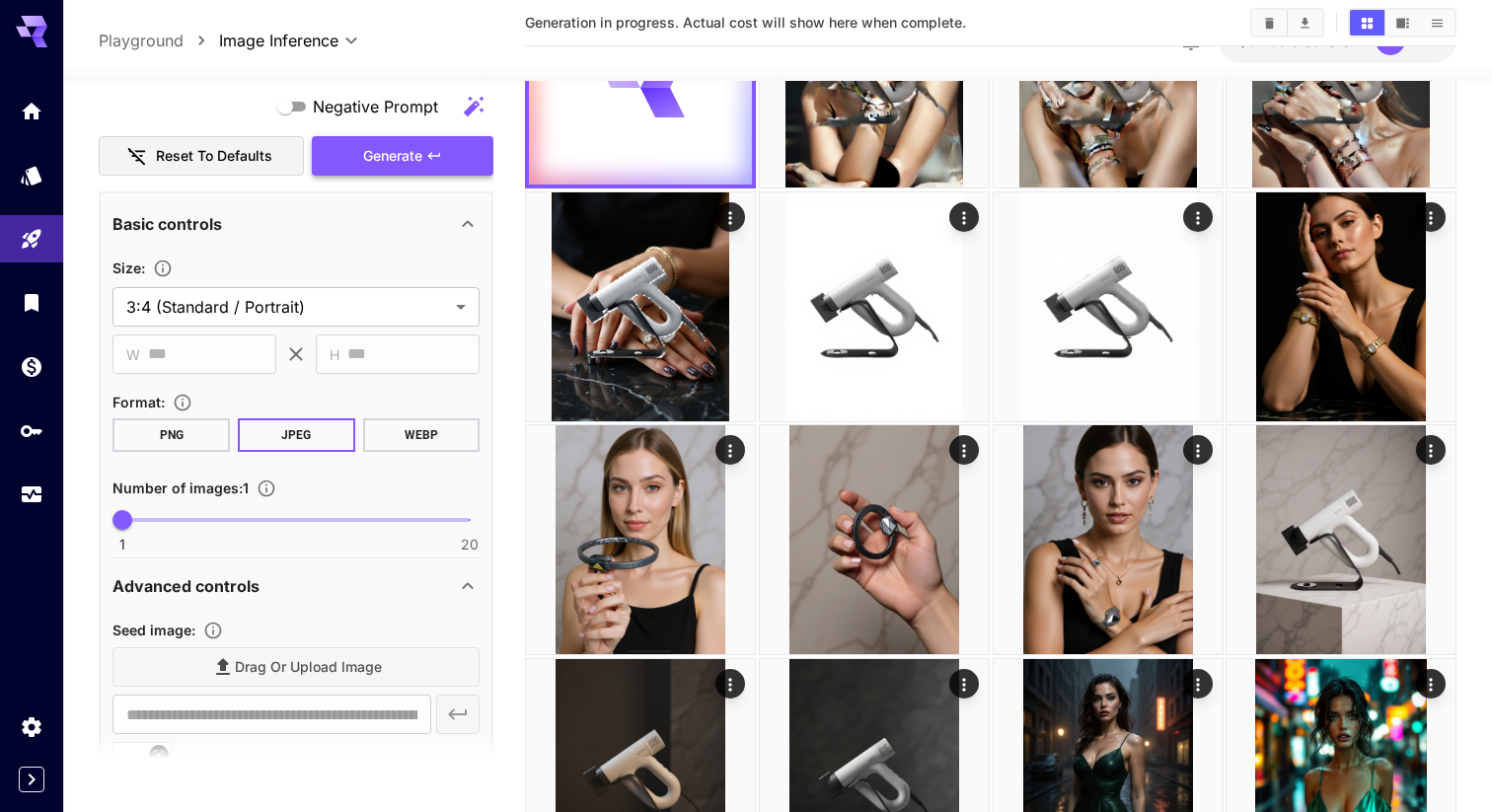 scroll, scrollTop: 448, scrollLeft: 0, axis: vertical 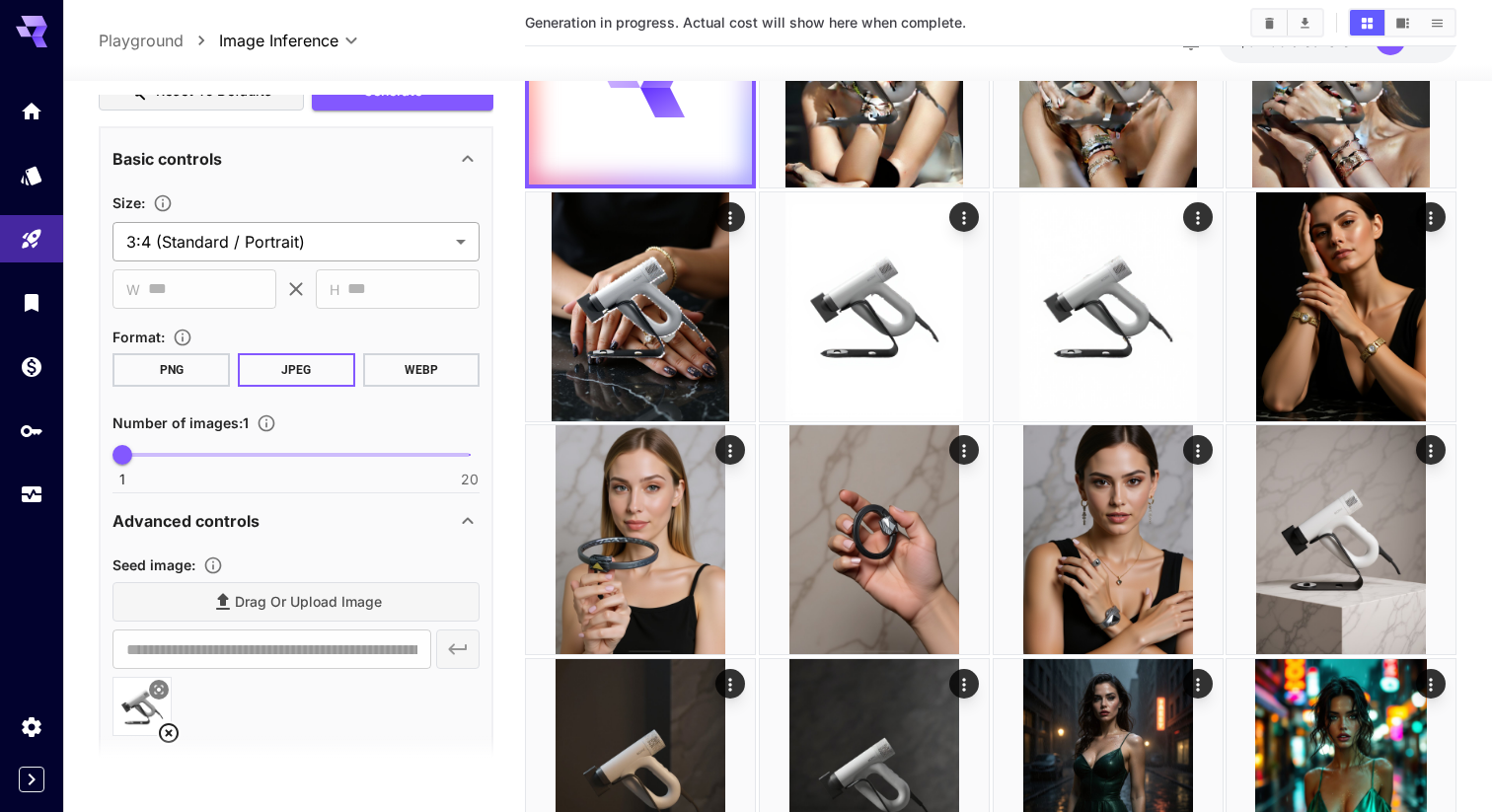 click on "**********" at bounding box center [746, 1658] 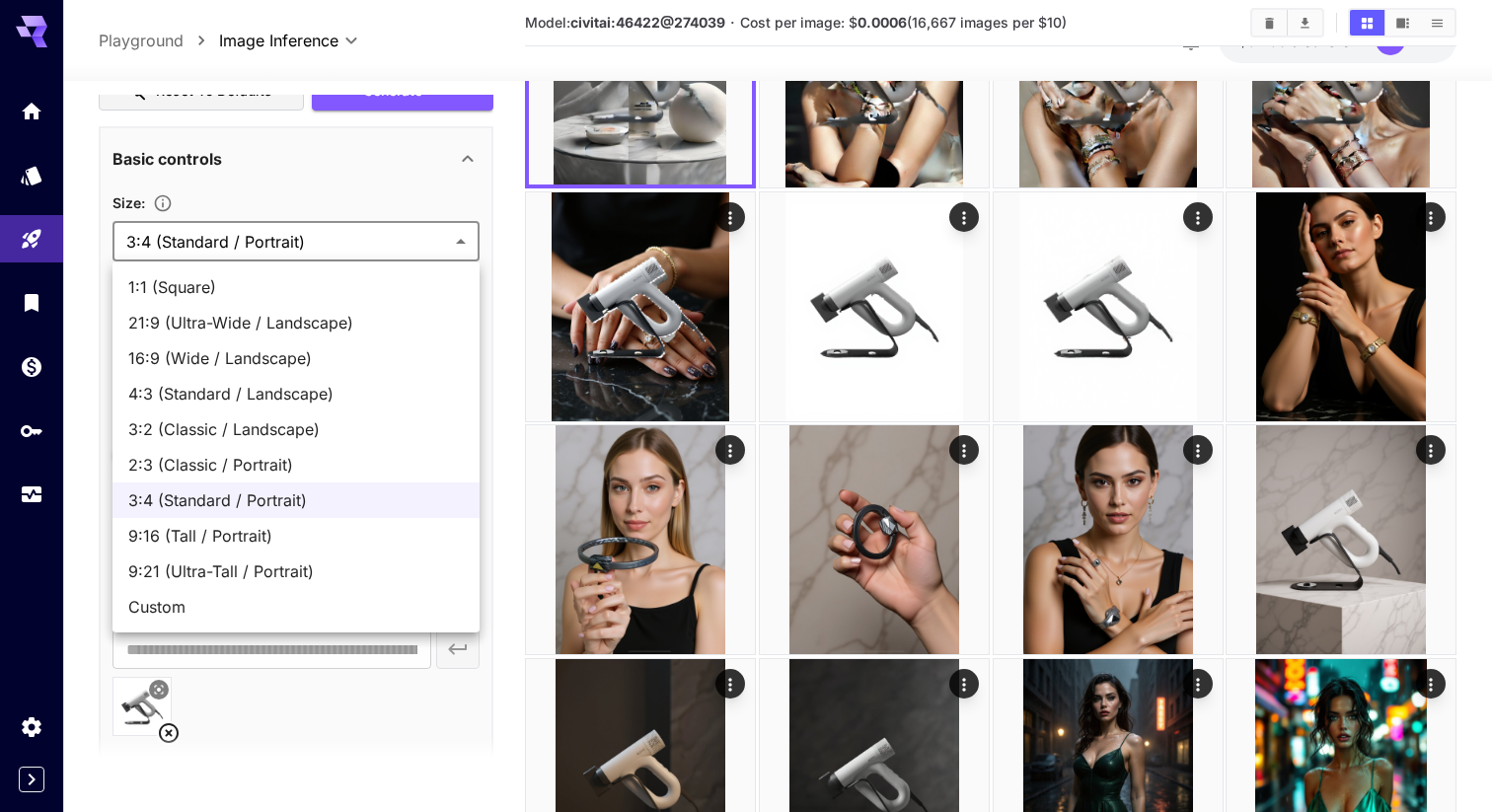 click at bounding box center (746, 406) 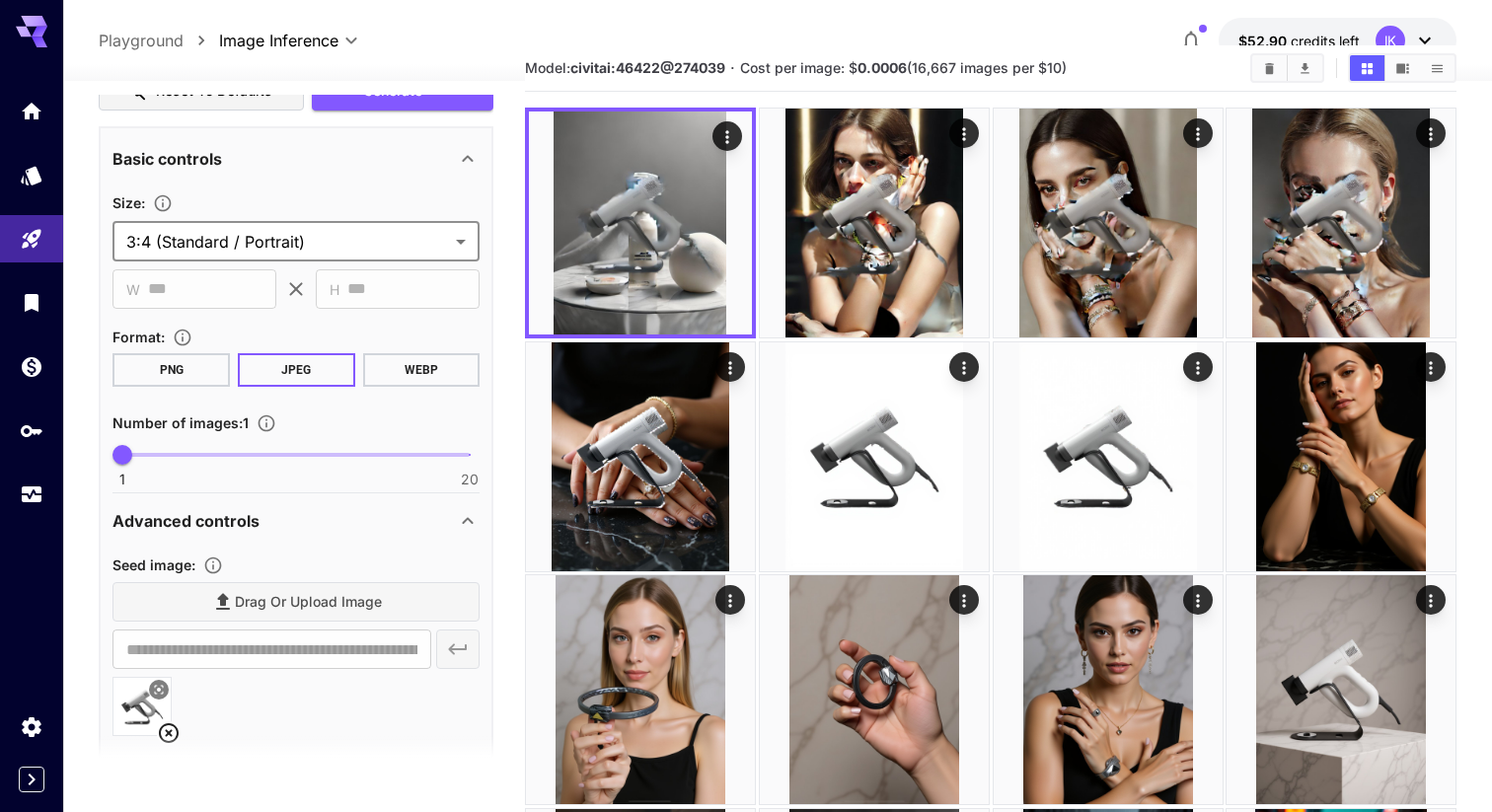 scroll, scrollTop: 0, scrollLeft: 0, axis: both 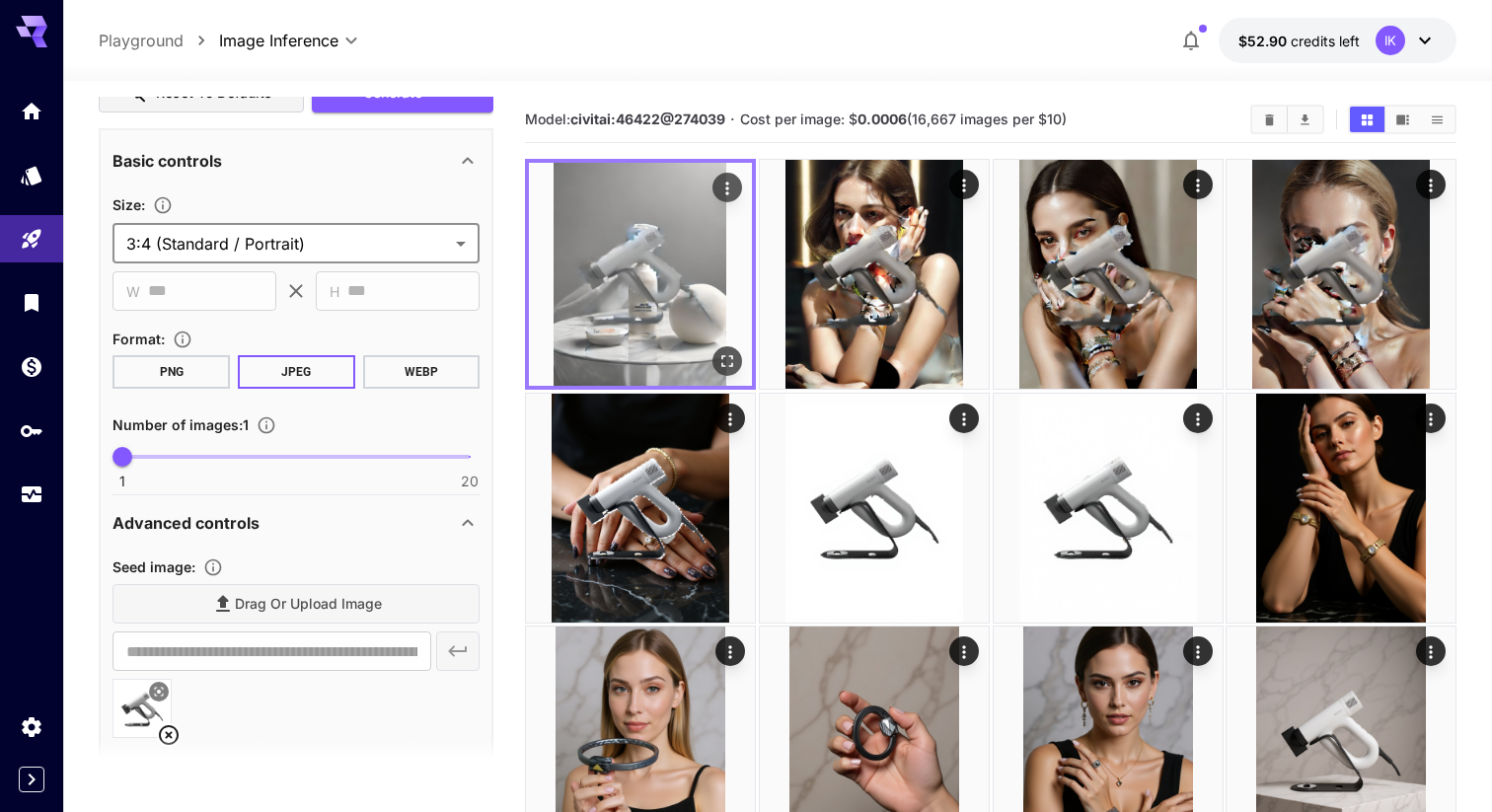 click at bounding box center [640, 274] 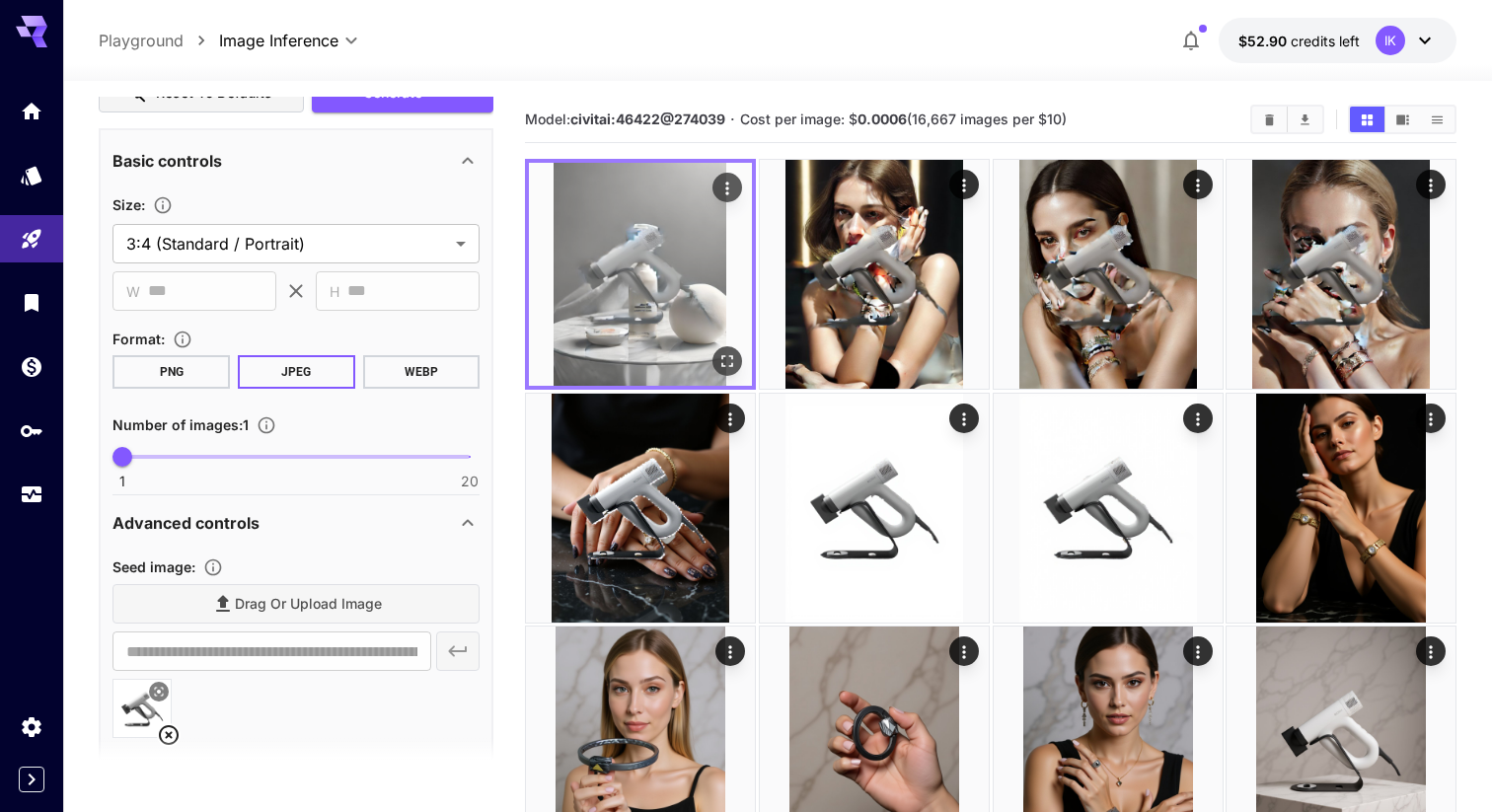 click at bounding box center [727, 361] 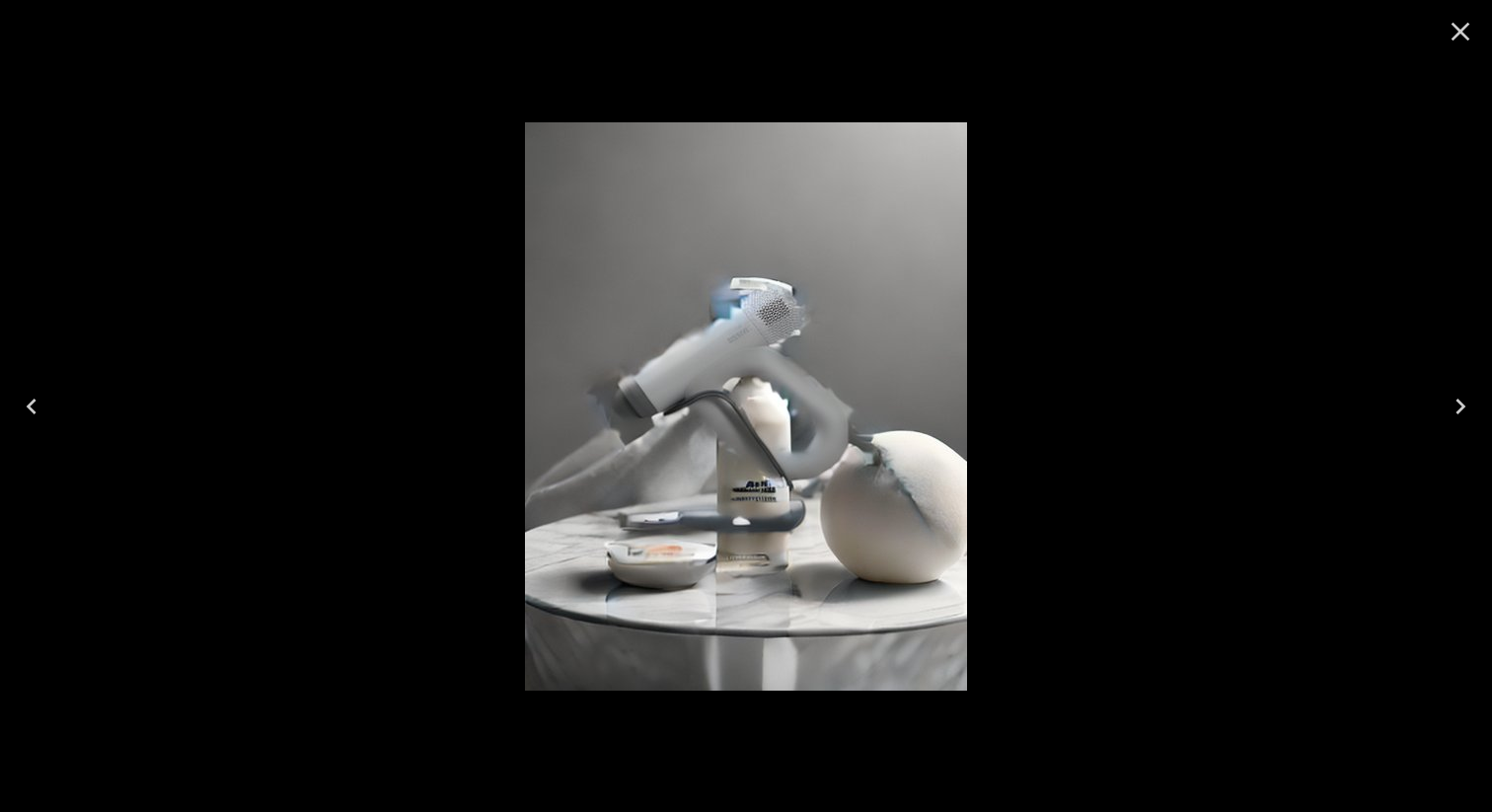 click 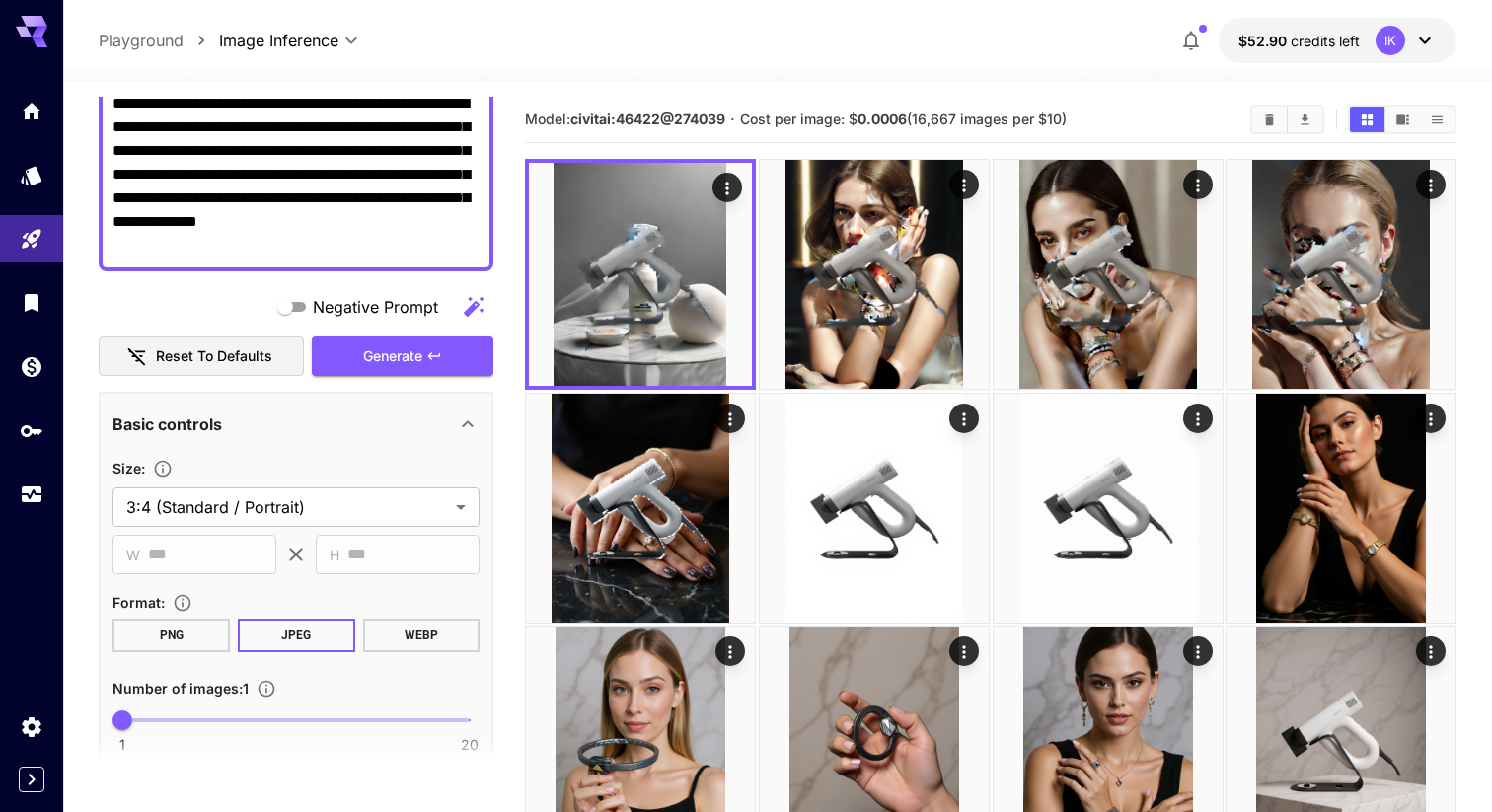 scroll, scrollTop: 0, scrollLeft: 0, axis: both 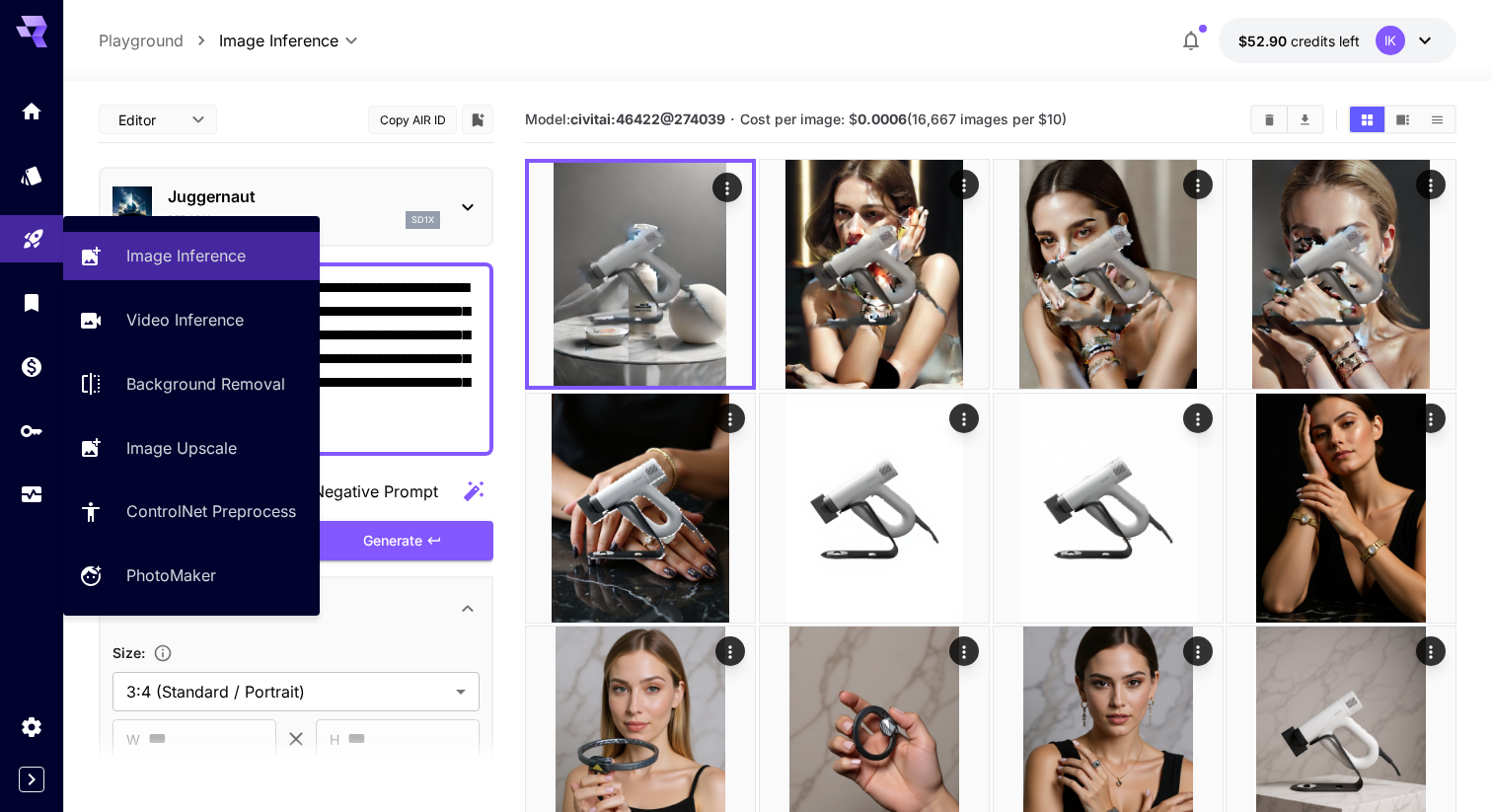 click at bounding box center (32, 239) 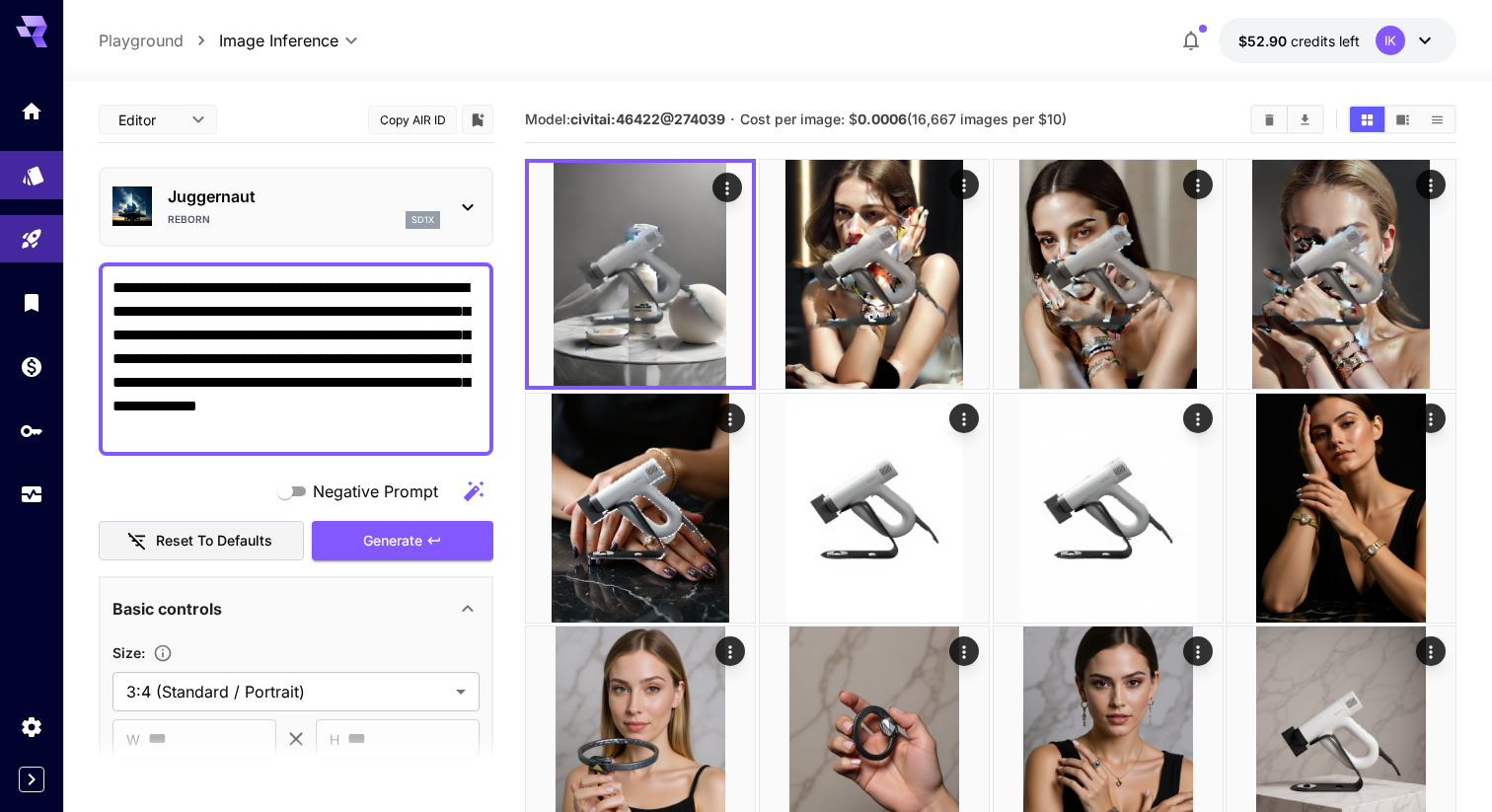 click at bounding box center [32, 175] 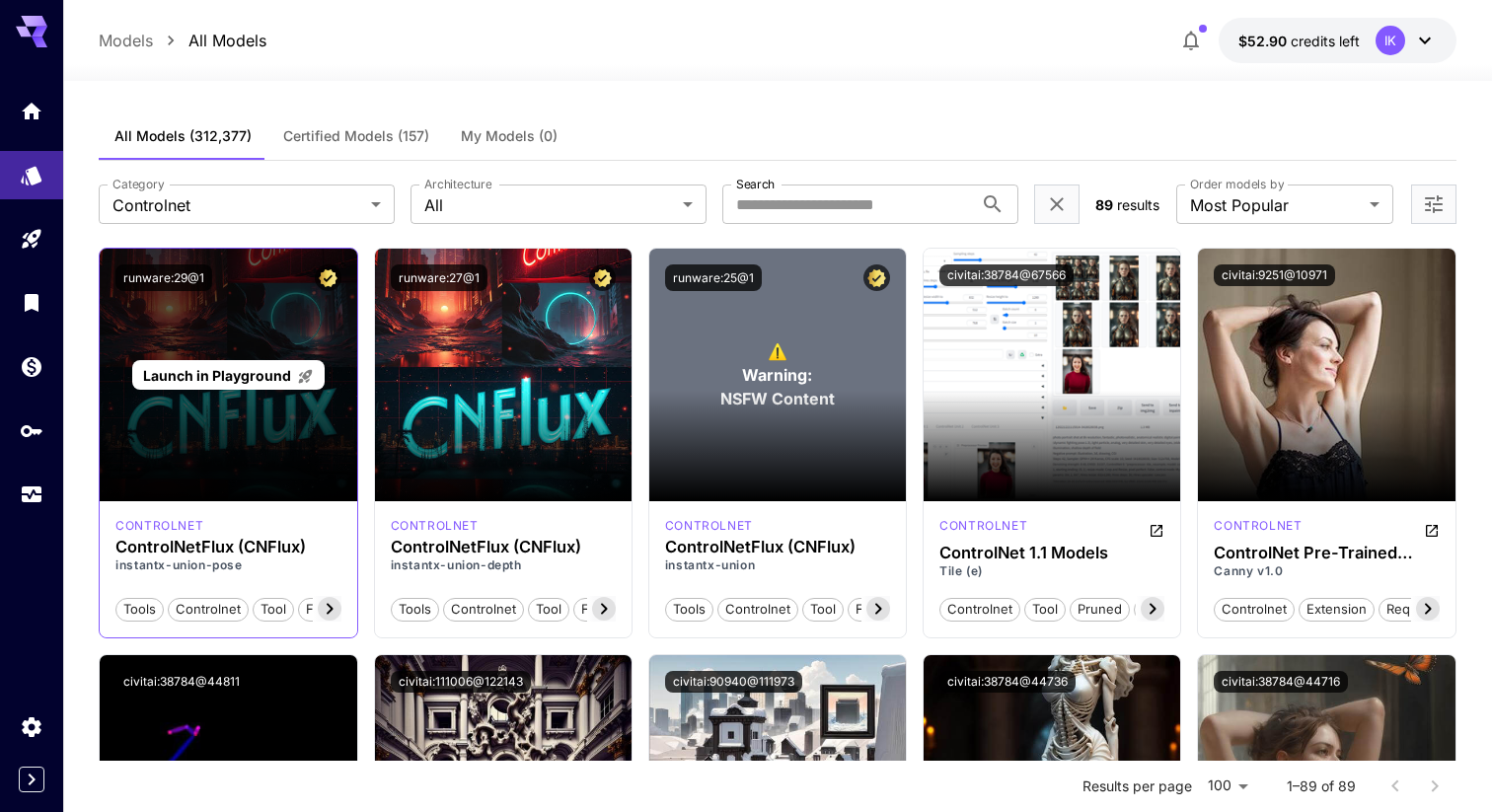 click on "Launch in Playground" at bounding box center (217, 375) 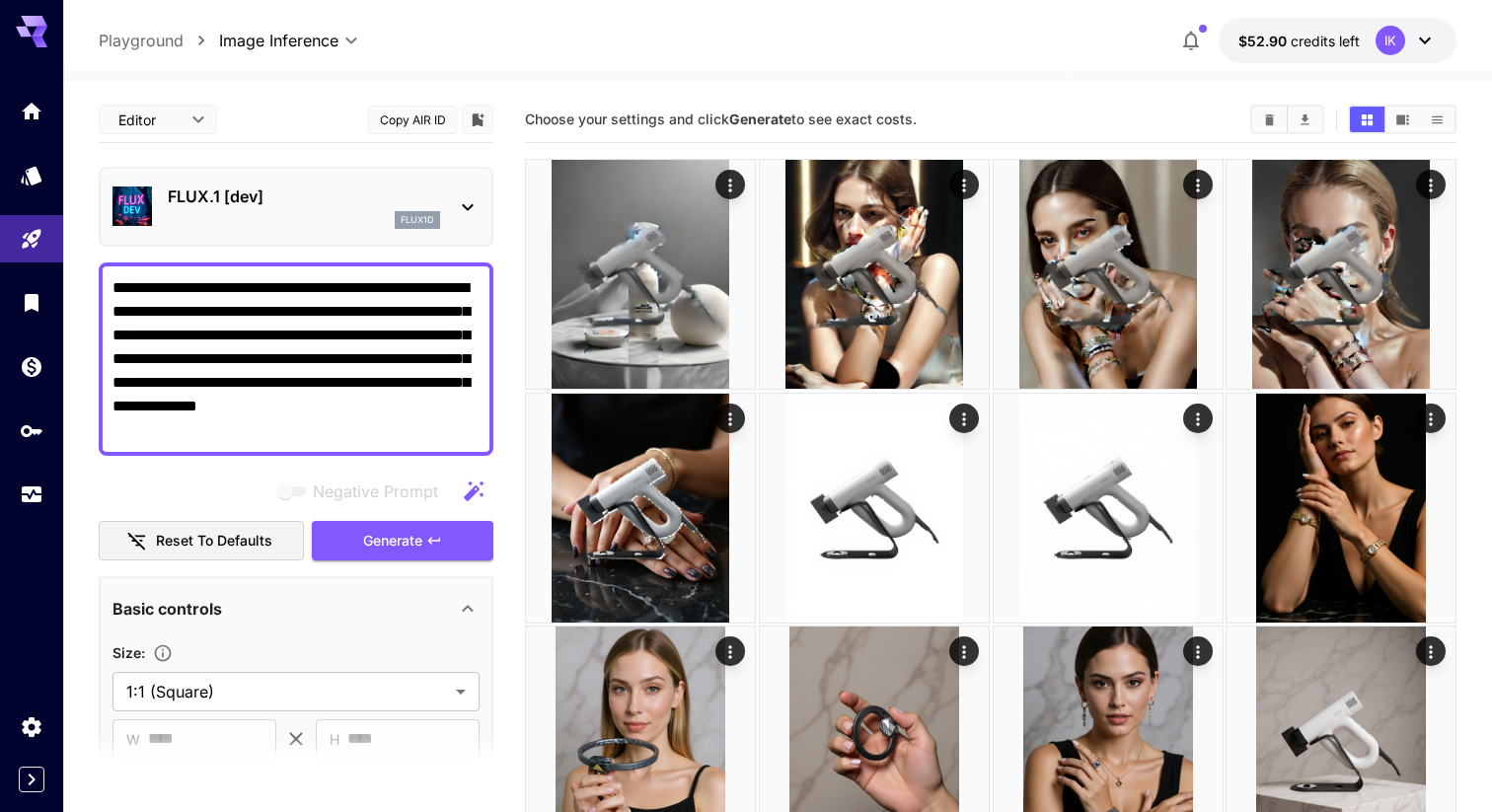 click at bounding box center [32, 302] 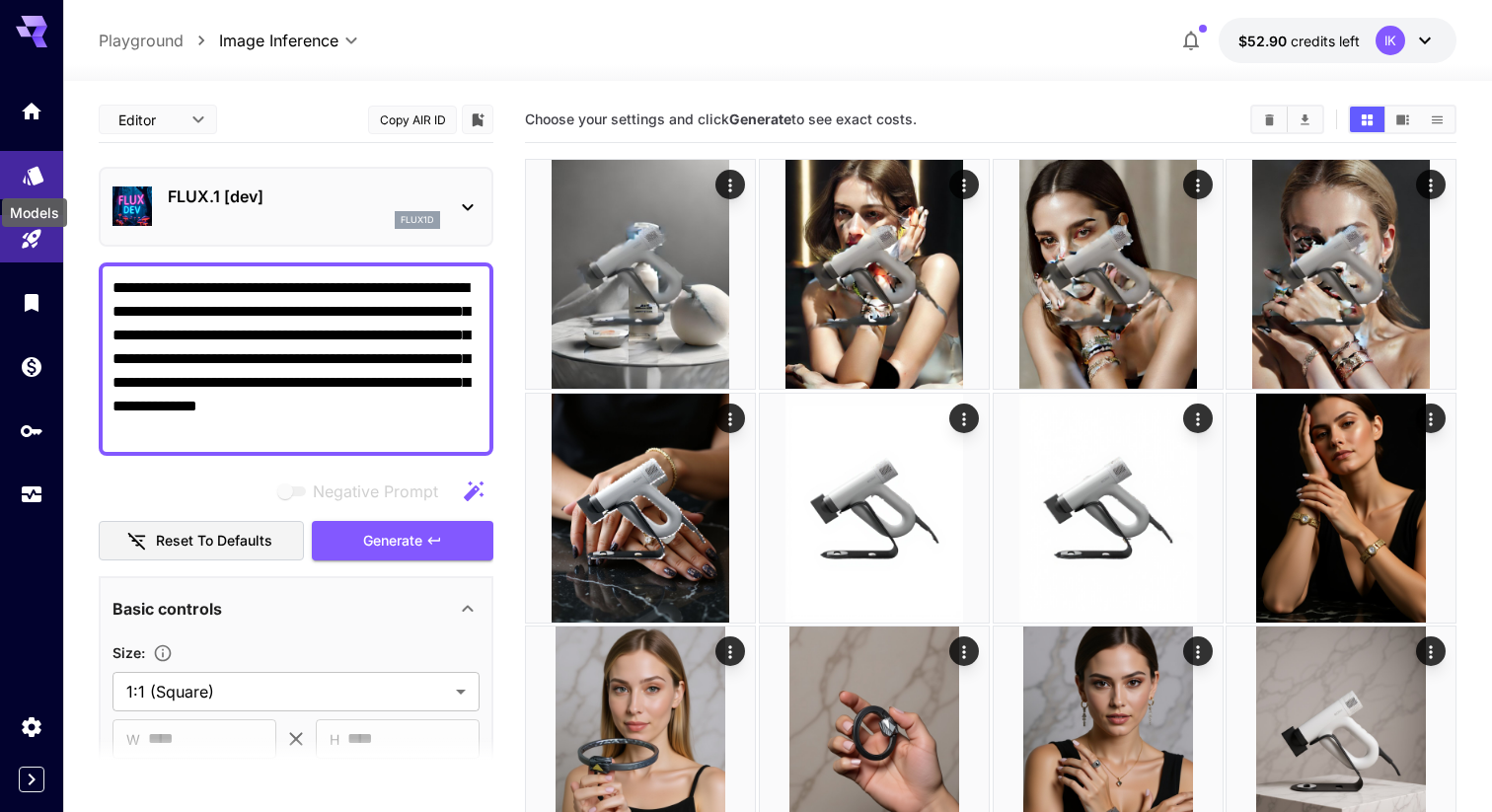 click on "Models" at bounding box center [35, 206] 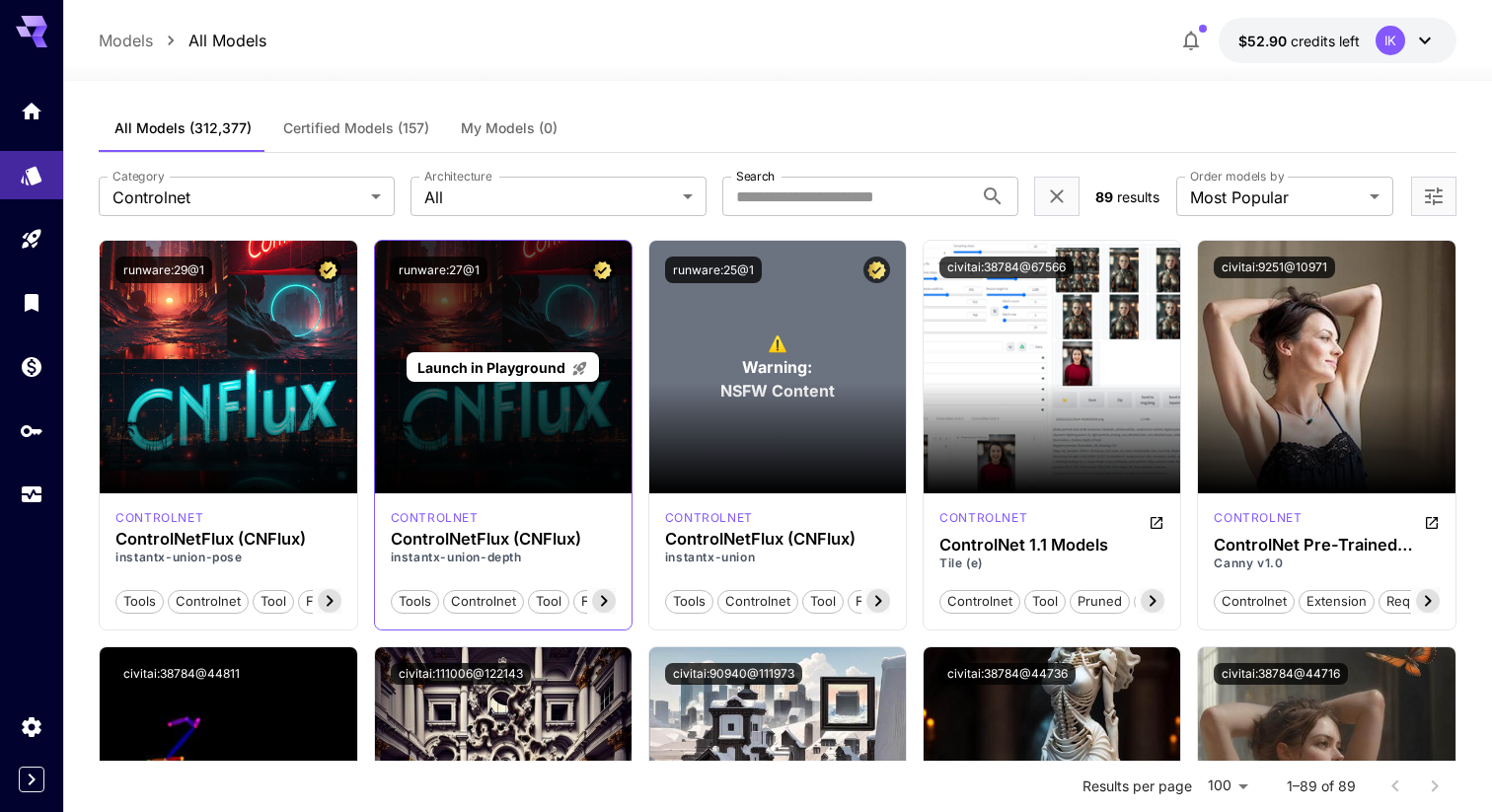 scroll, scrollTop: 0, scrollLeft: 0, axis: both 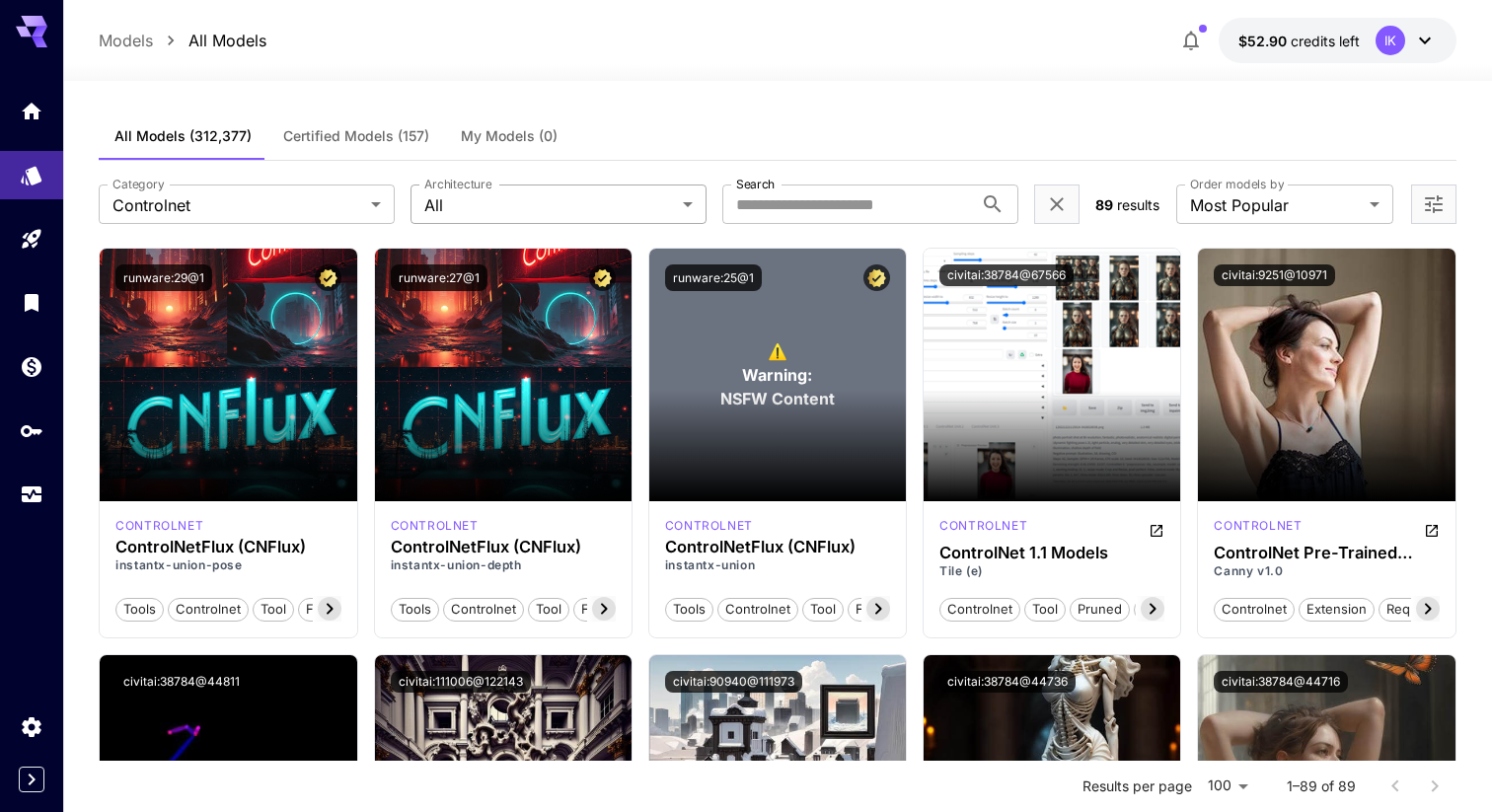click on "**********" at bounding box center [746, 6619] 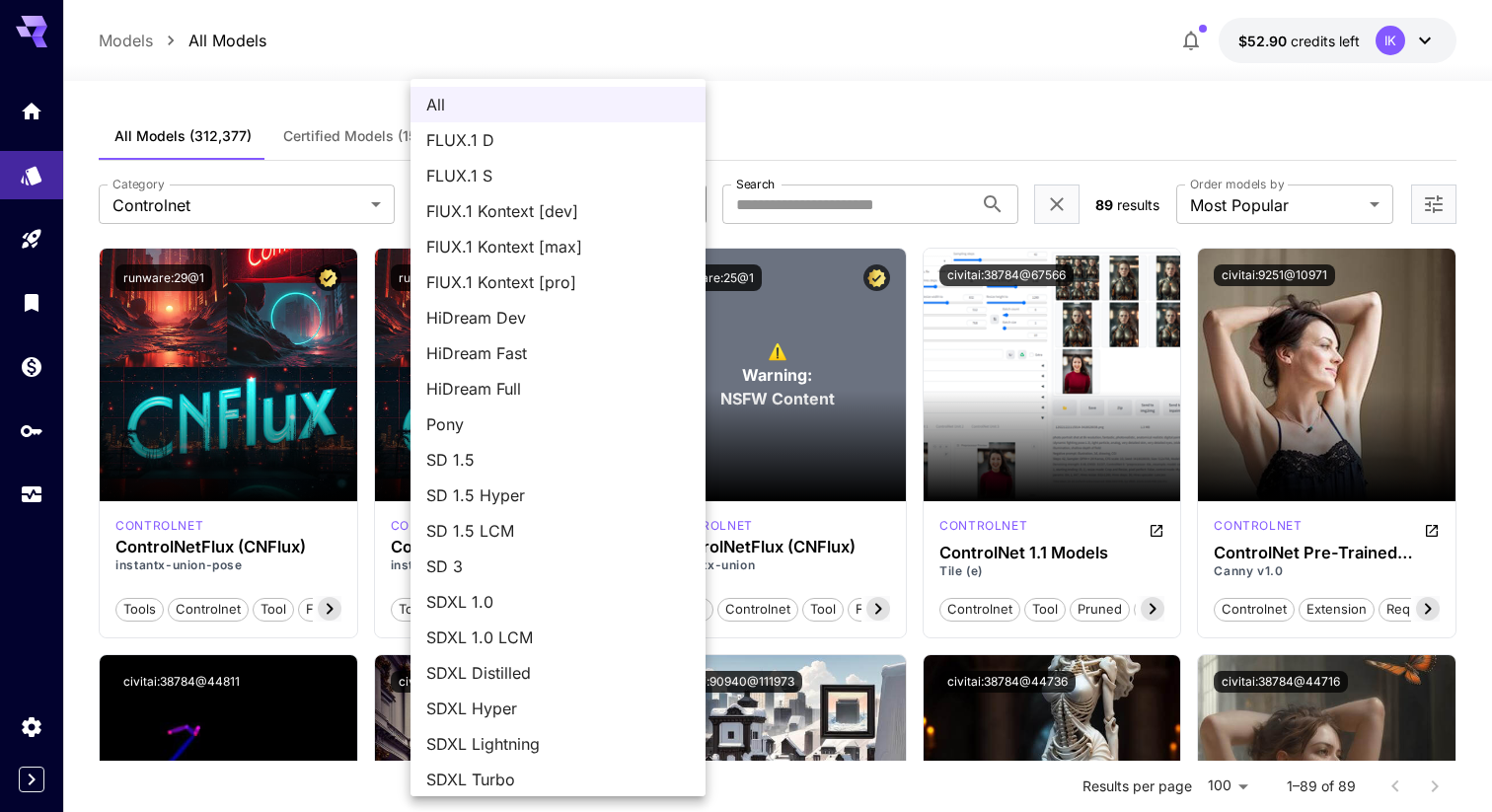 click at bounding box center (746, 406) 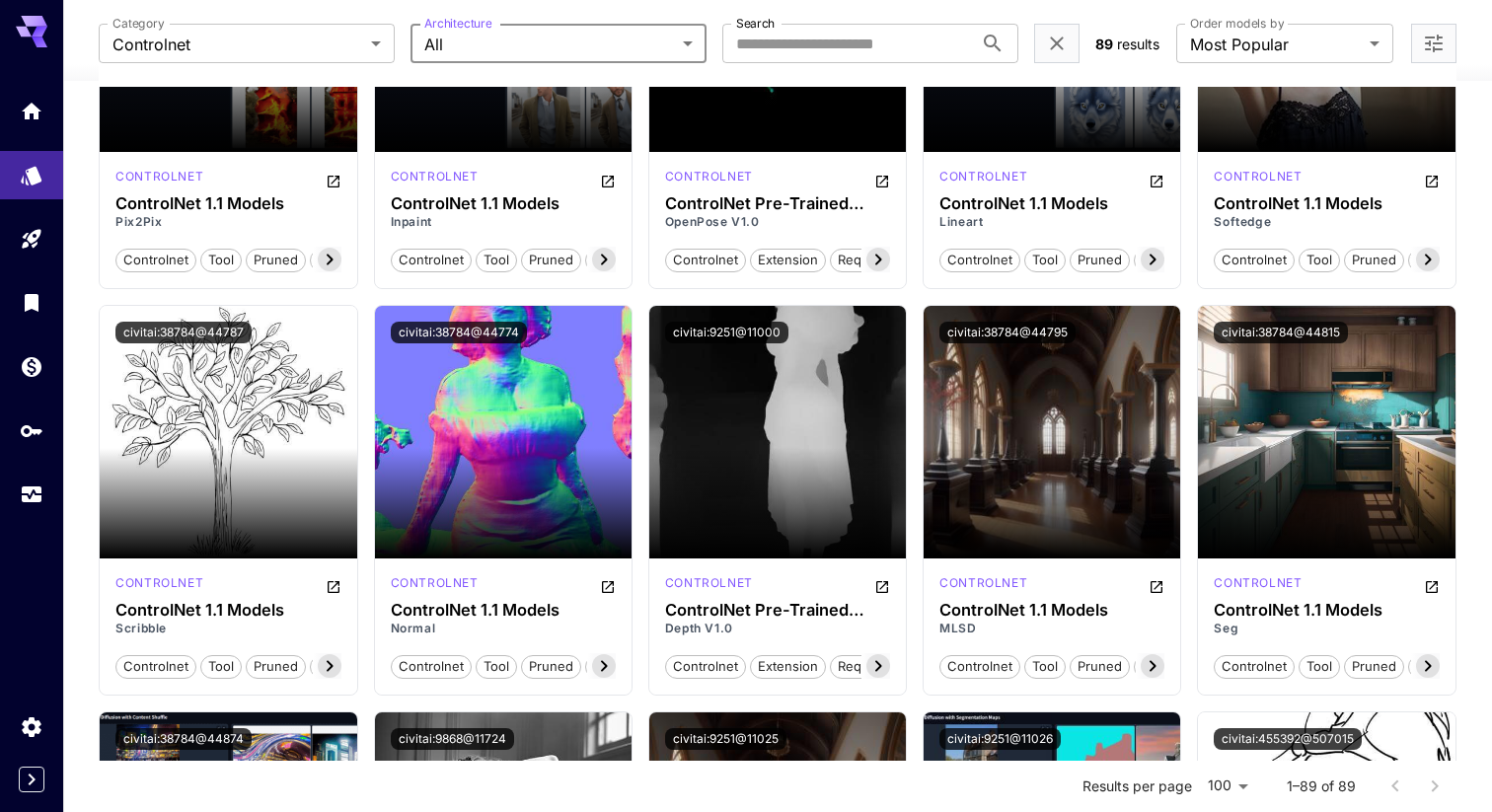 scroll, scrollTop: 1163, scrollLeft: 0, axis: vertical 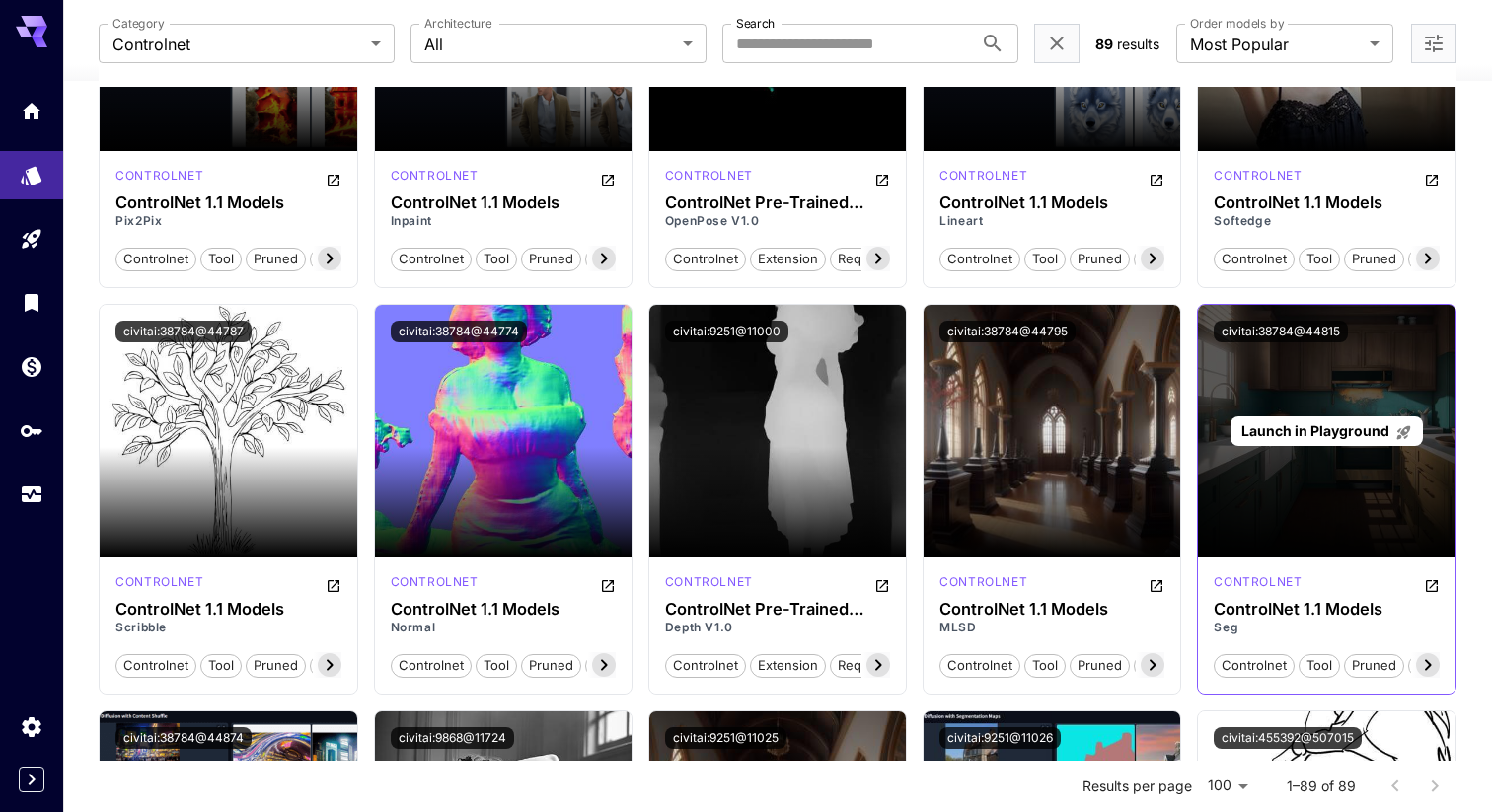 click on "Launch in Playground" at bounding box center (1315, 430) 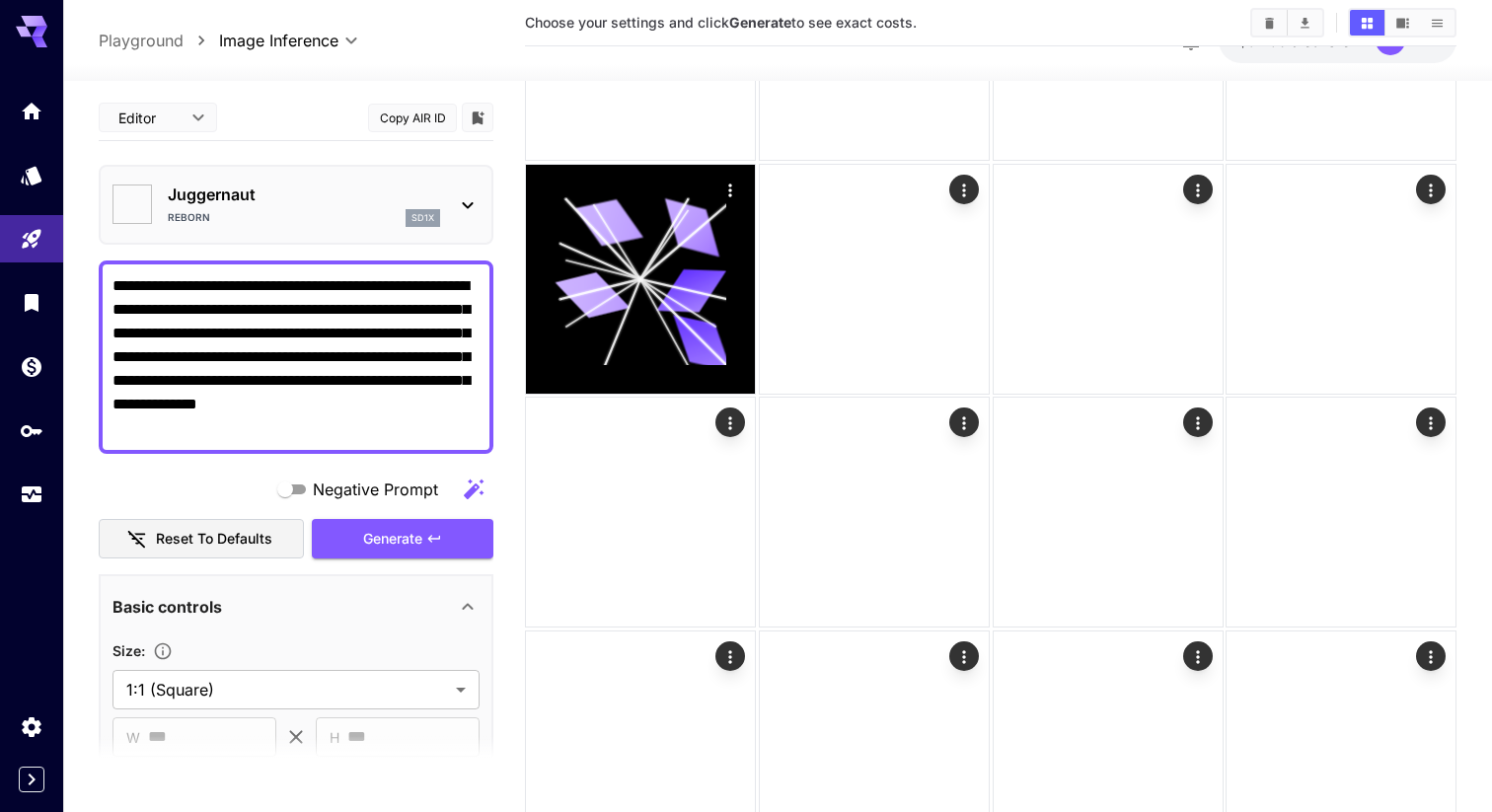type on "*******" 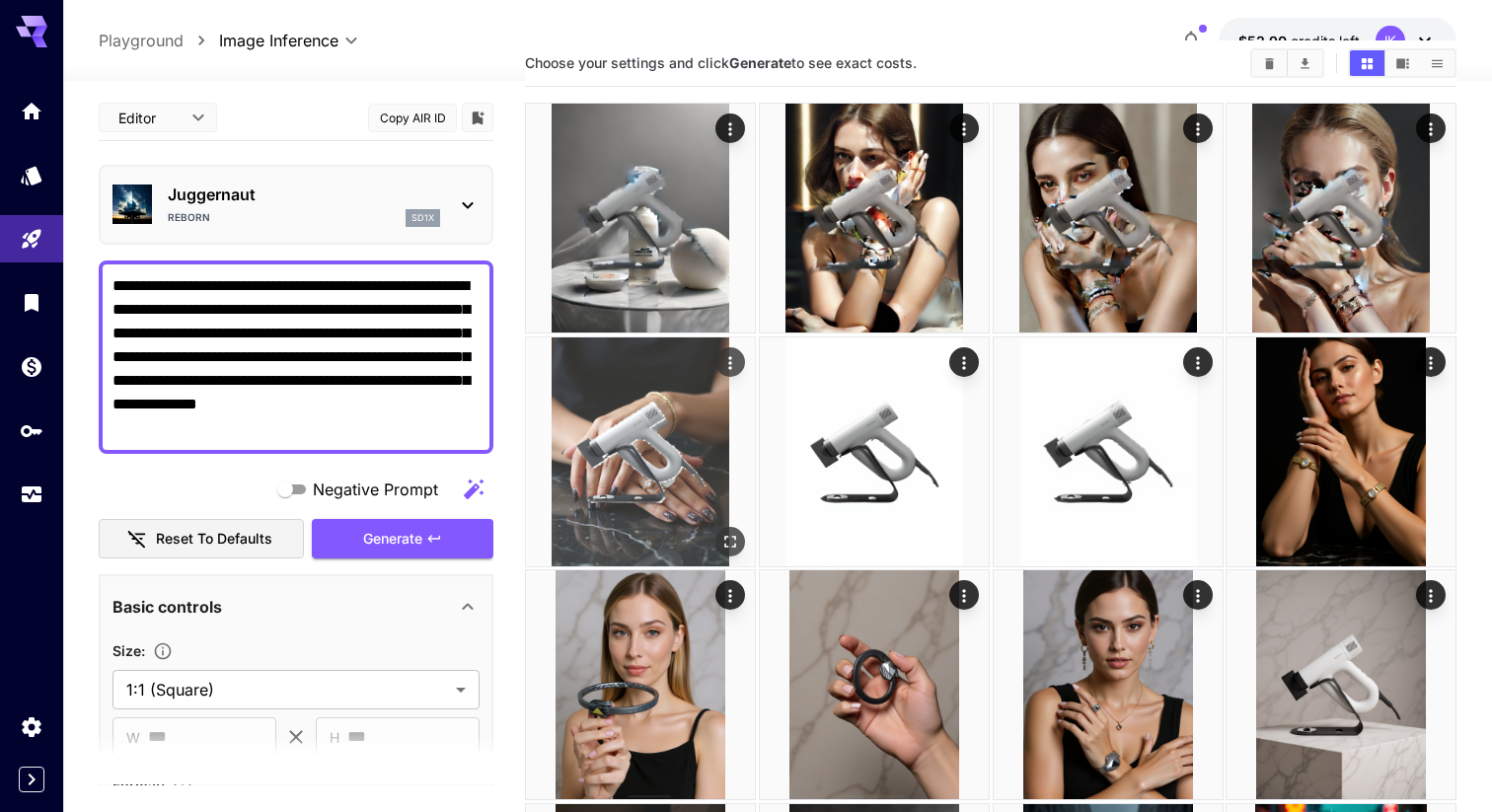 scroll, scrollTop: 0, scrollLeft: 0, axis: both 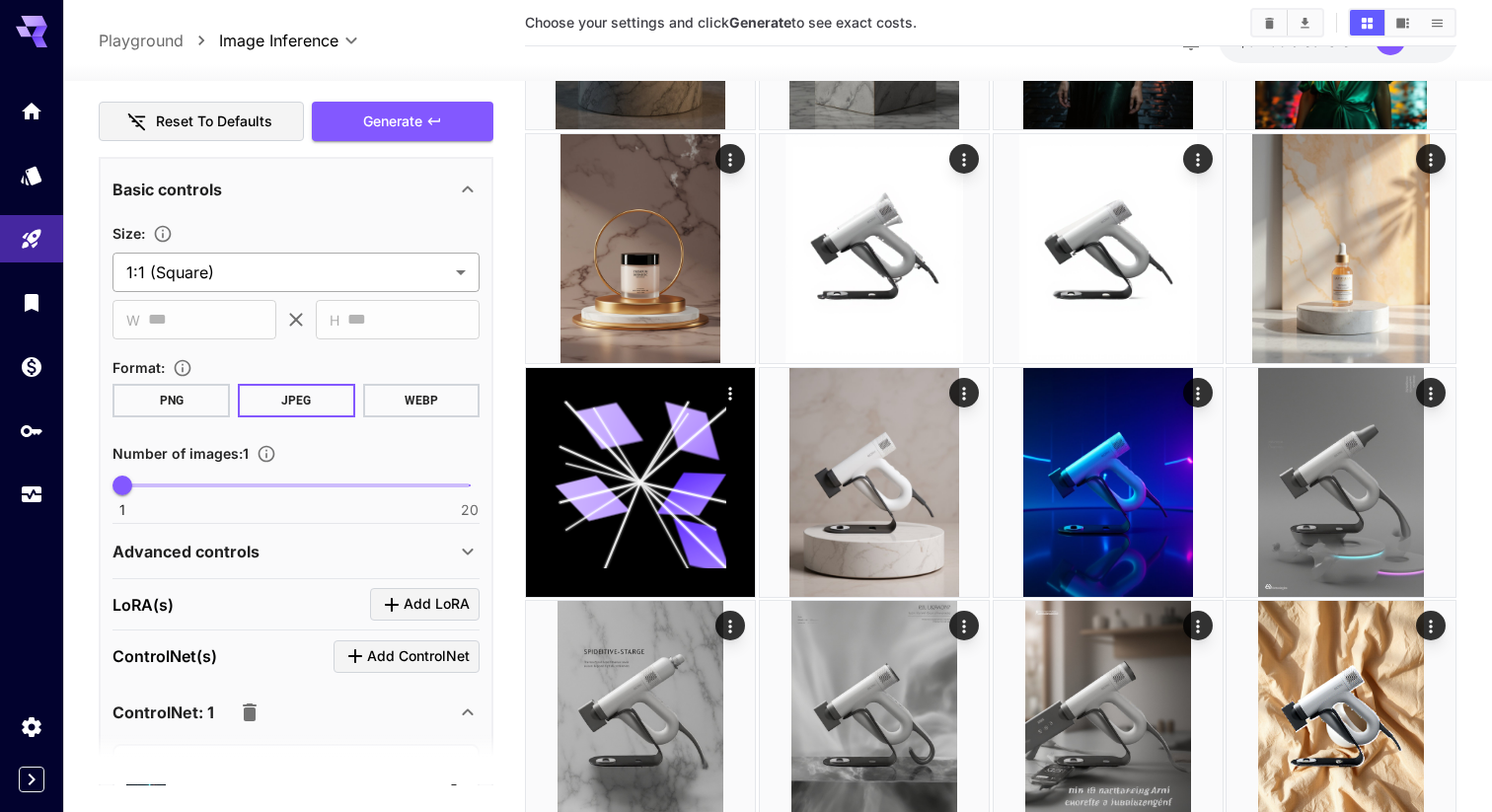 click on "**********" at bounding box center (746, 899) 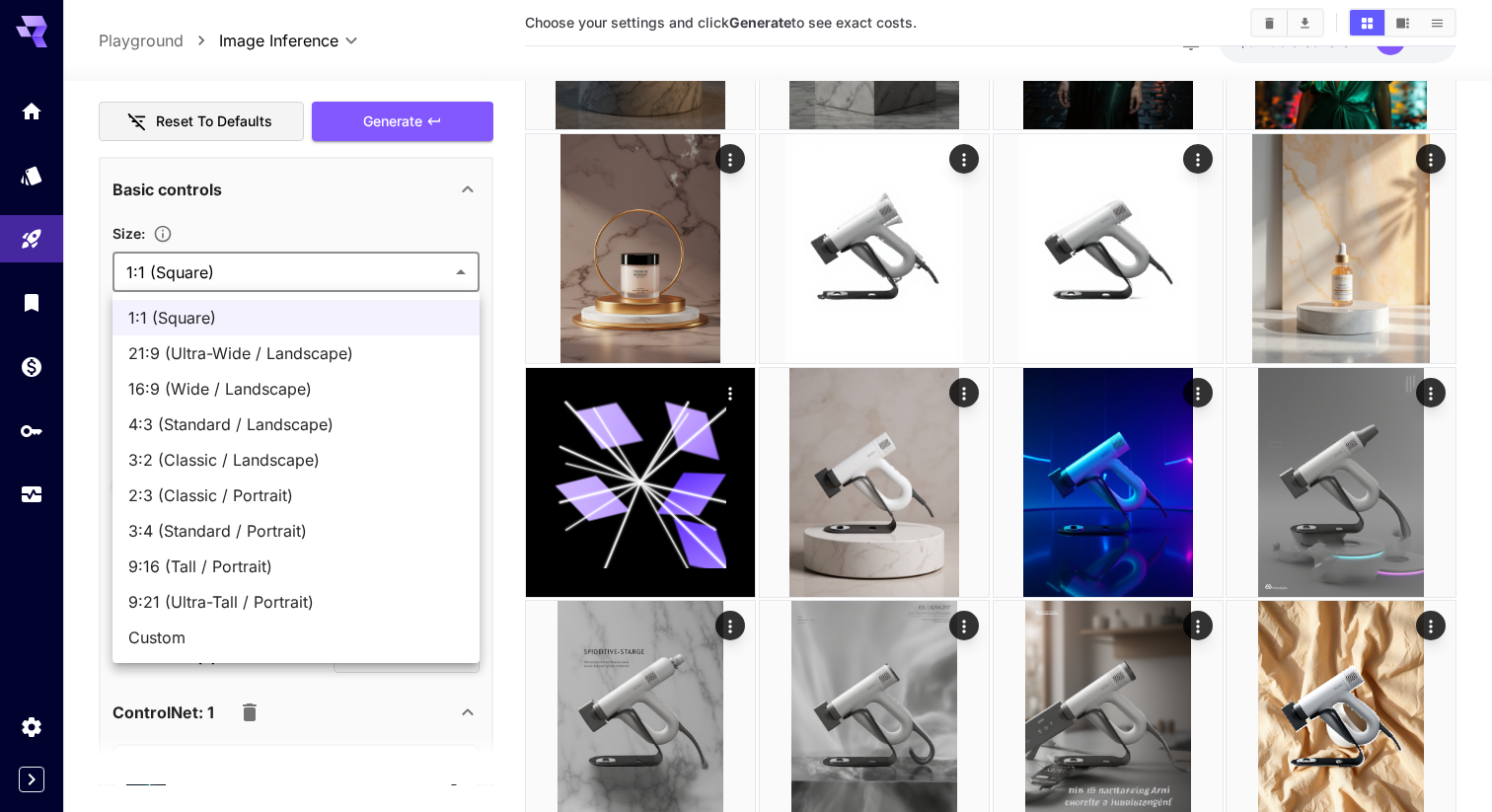 click on "Custom" at bounding box center [296, 637] 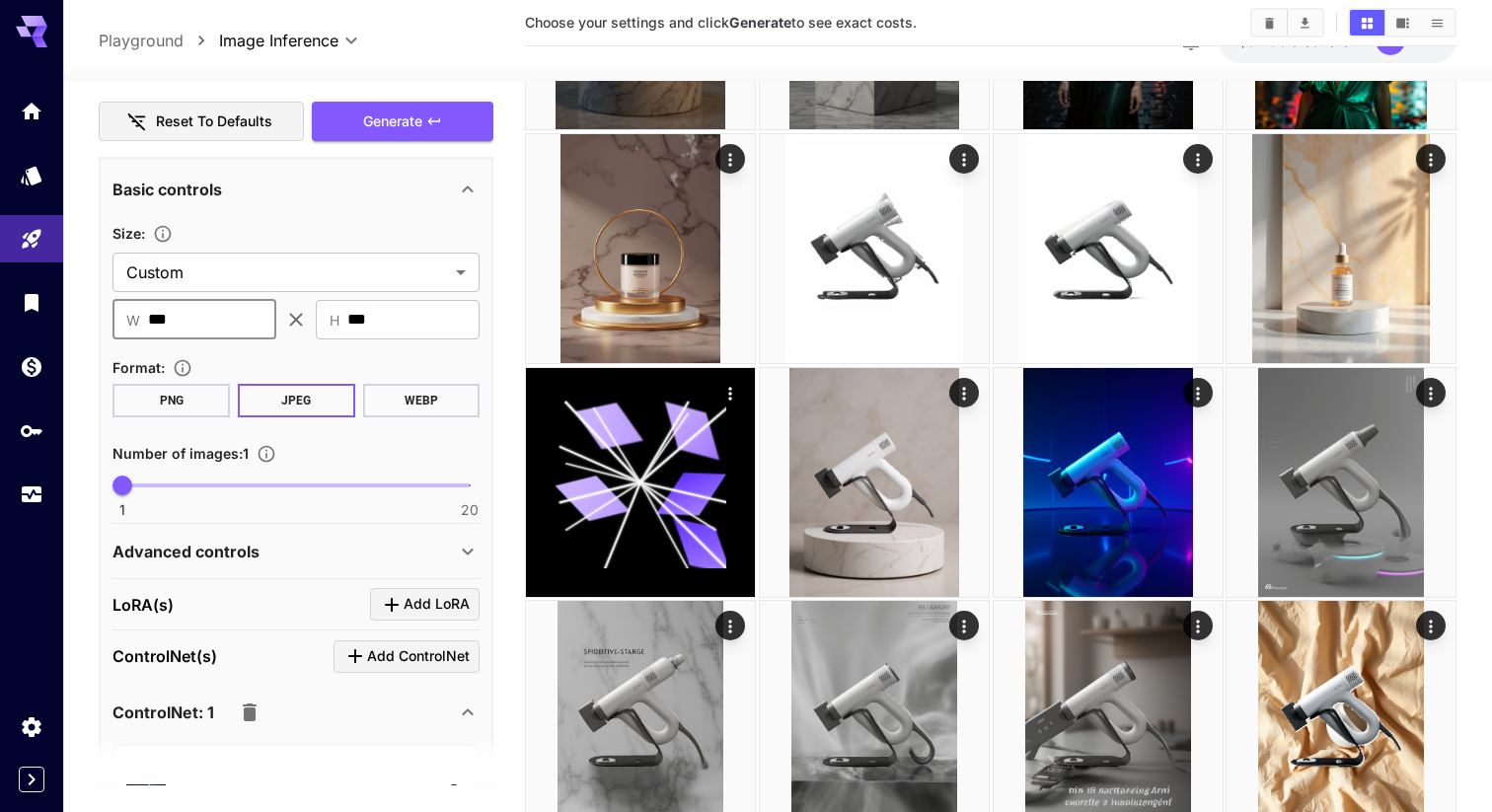 drag, startPoint x: 190, startPoint y: 326, endPoint x: 81, endPoint y: 326, distance: 109 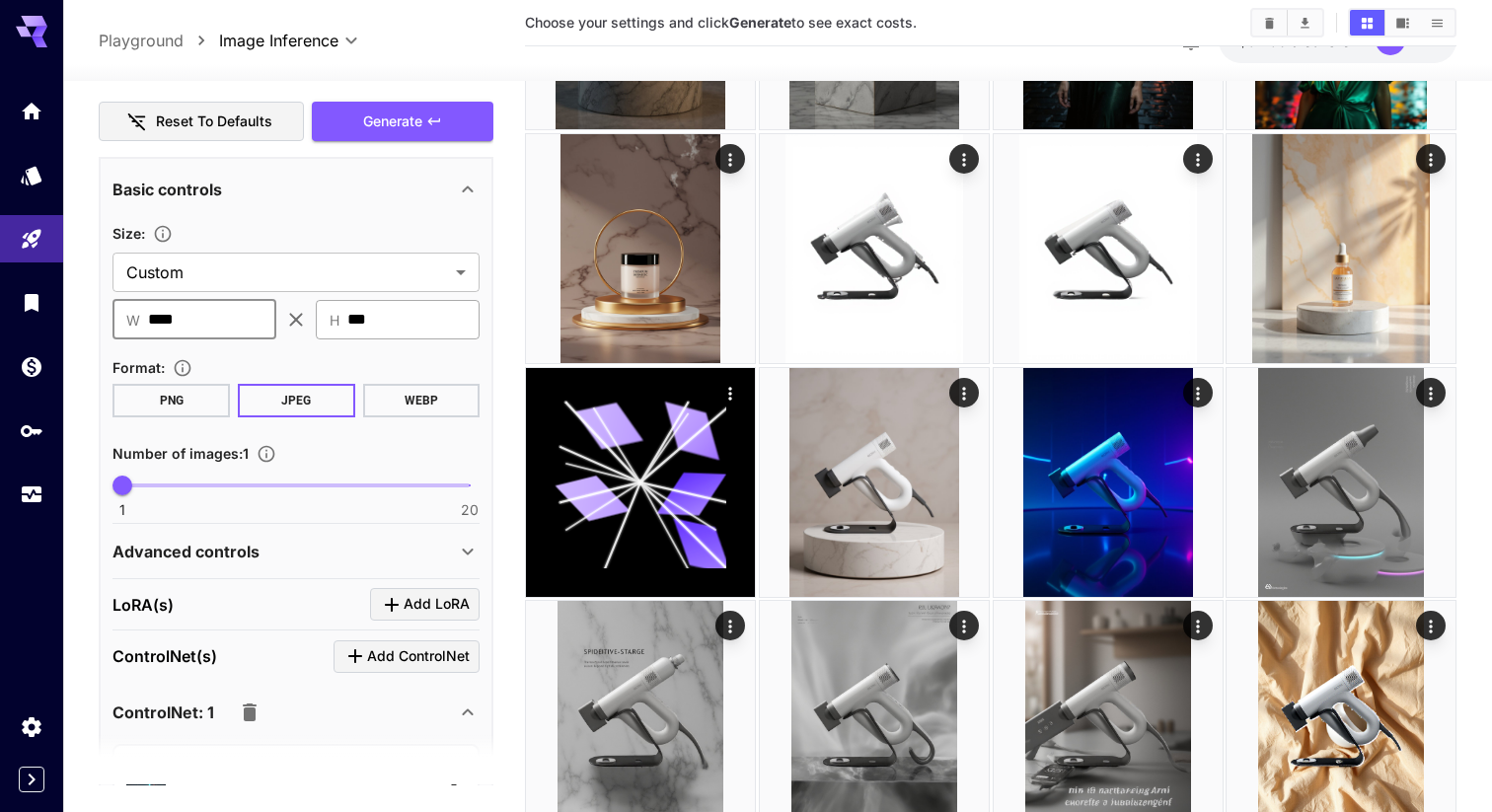 type on "****" 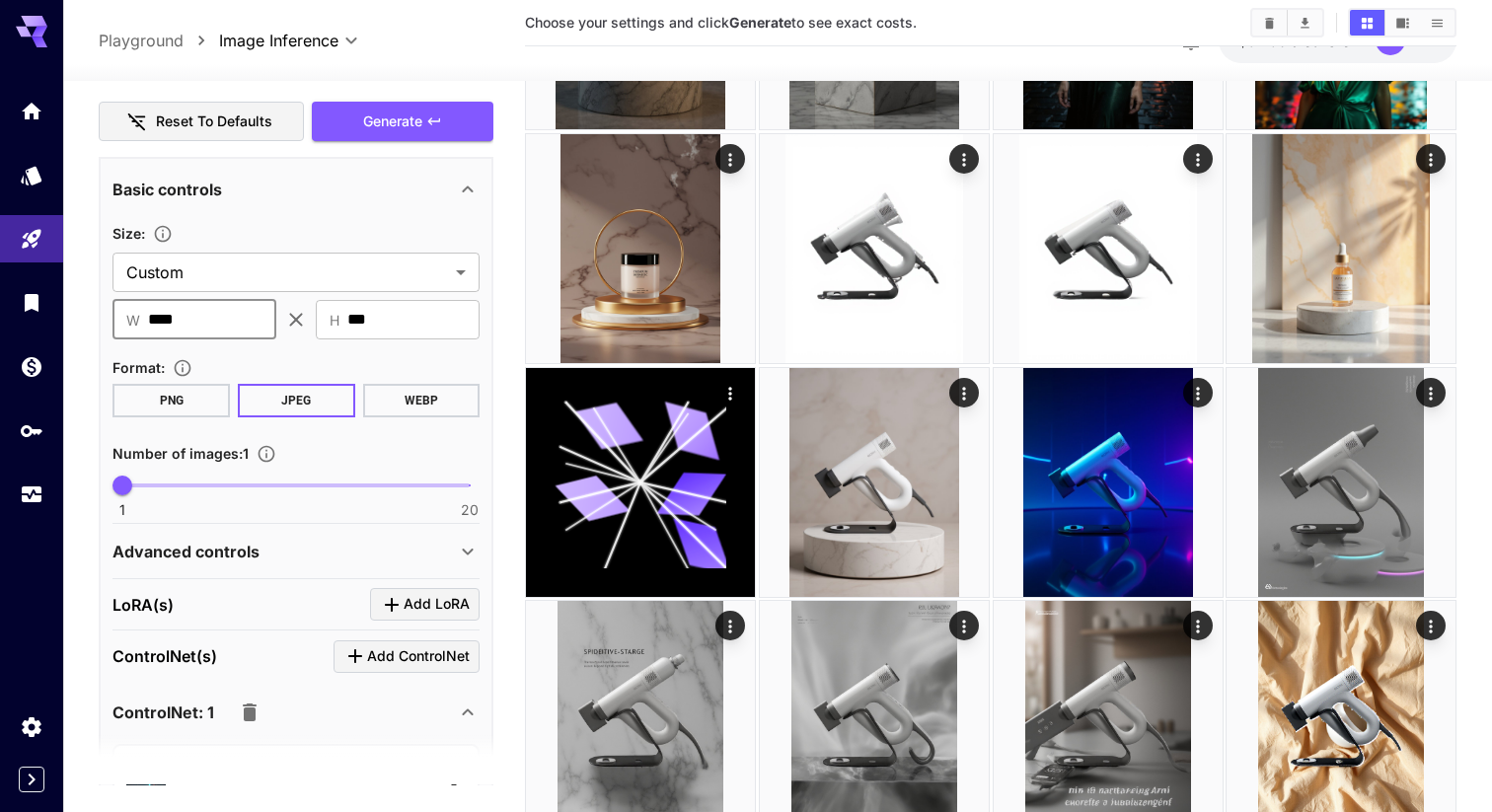 drag, startPoint x: 391, startPoint y: 316, endPoint x: 231, endPoint y: 316, distance: 160 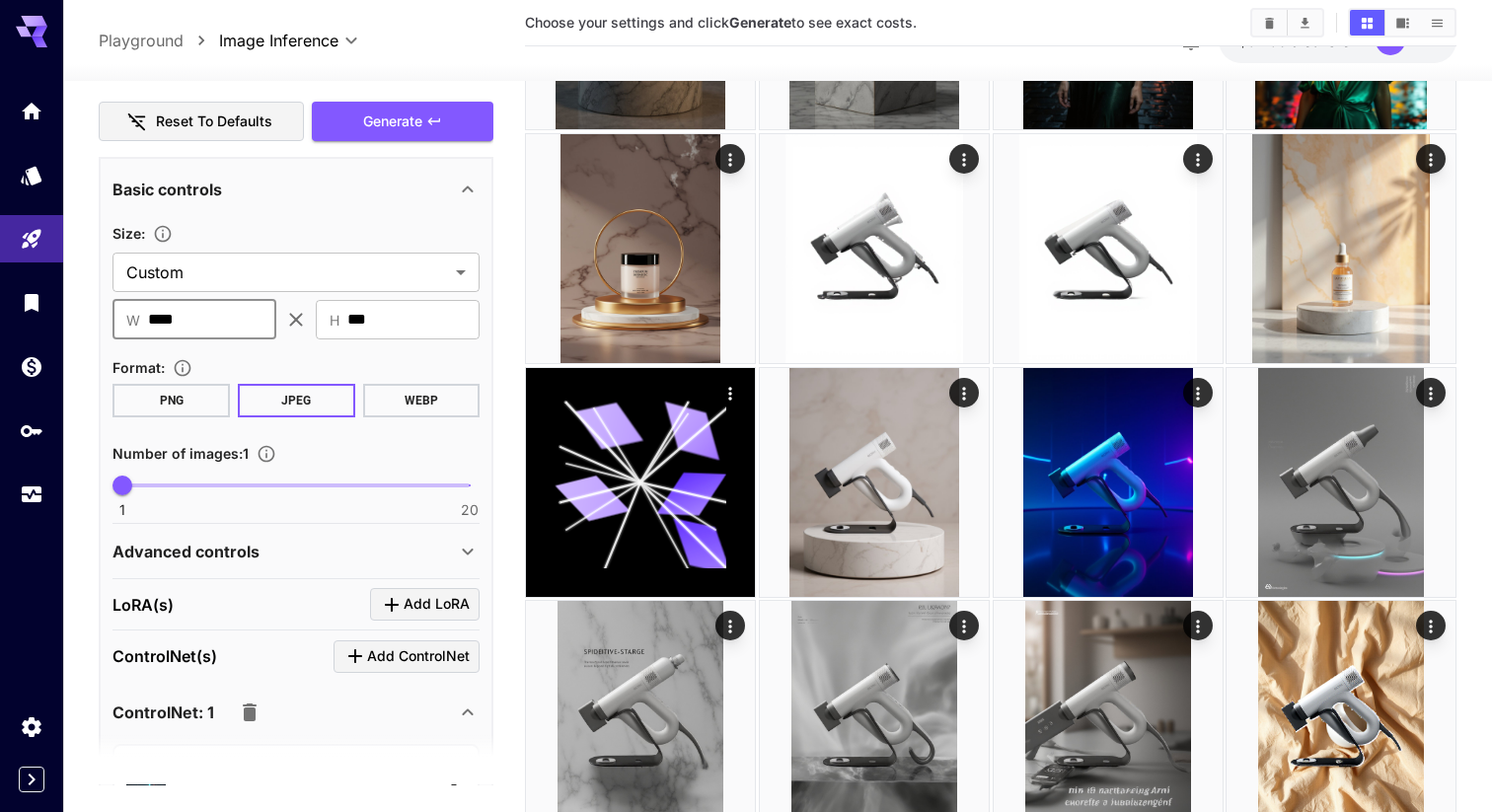 click on "​ W **** ​ ​ H *** ​" at bounding box center [296, 320] 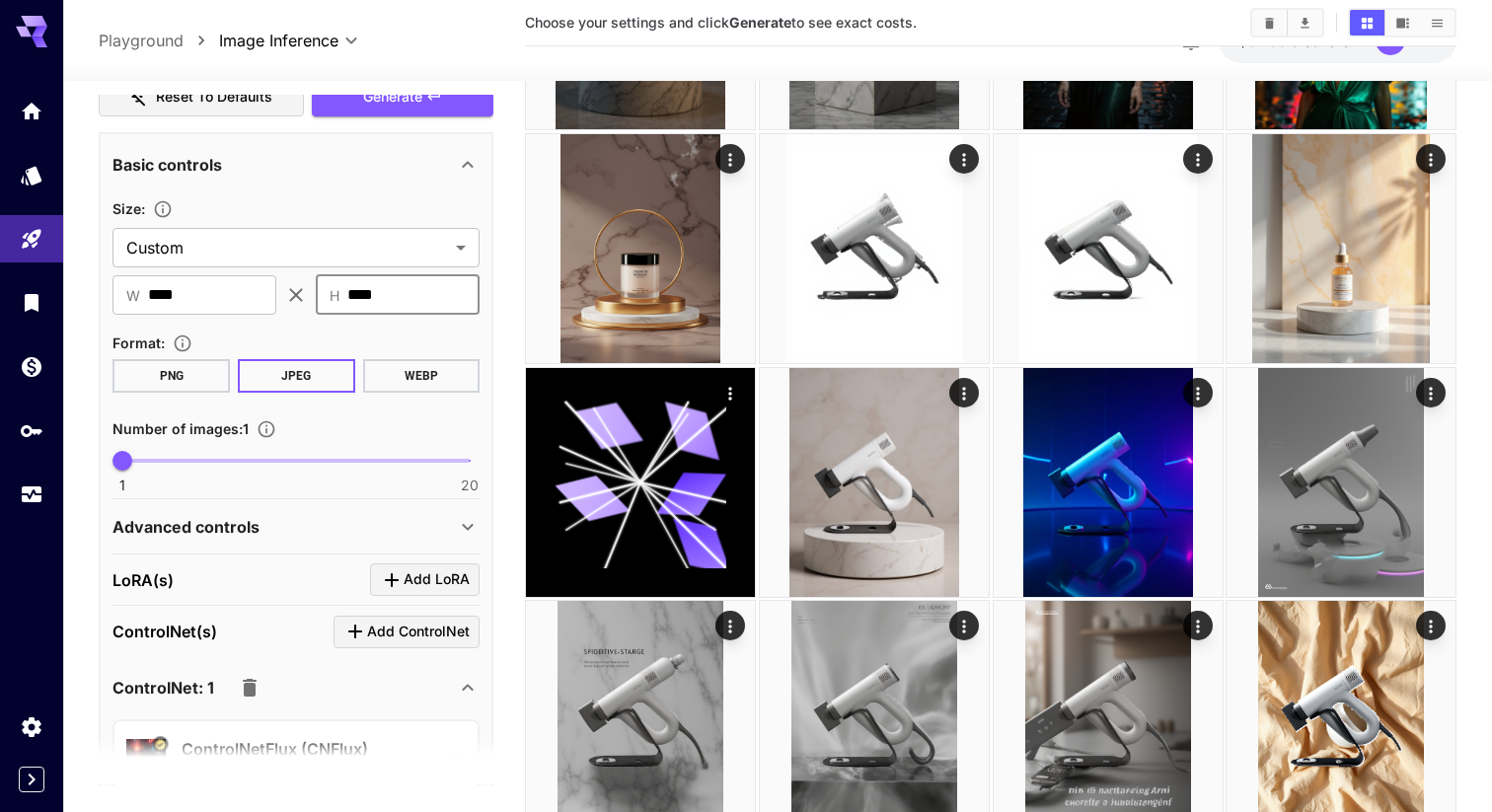 type on "****" 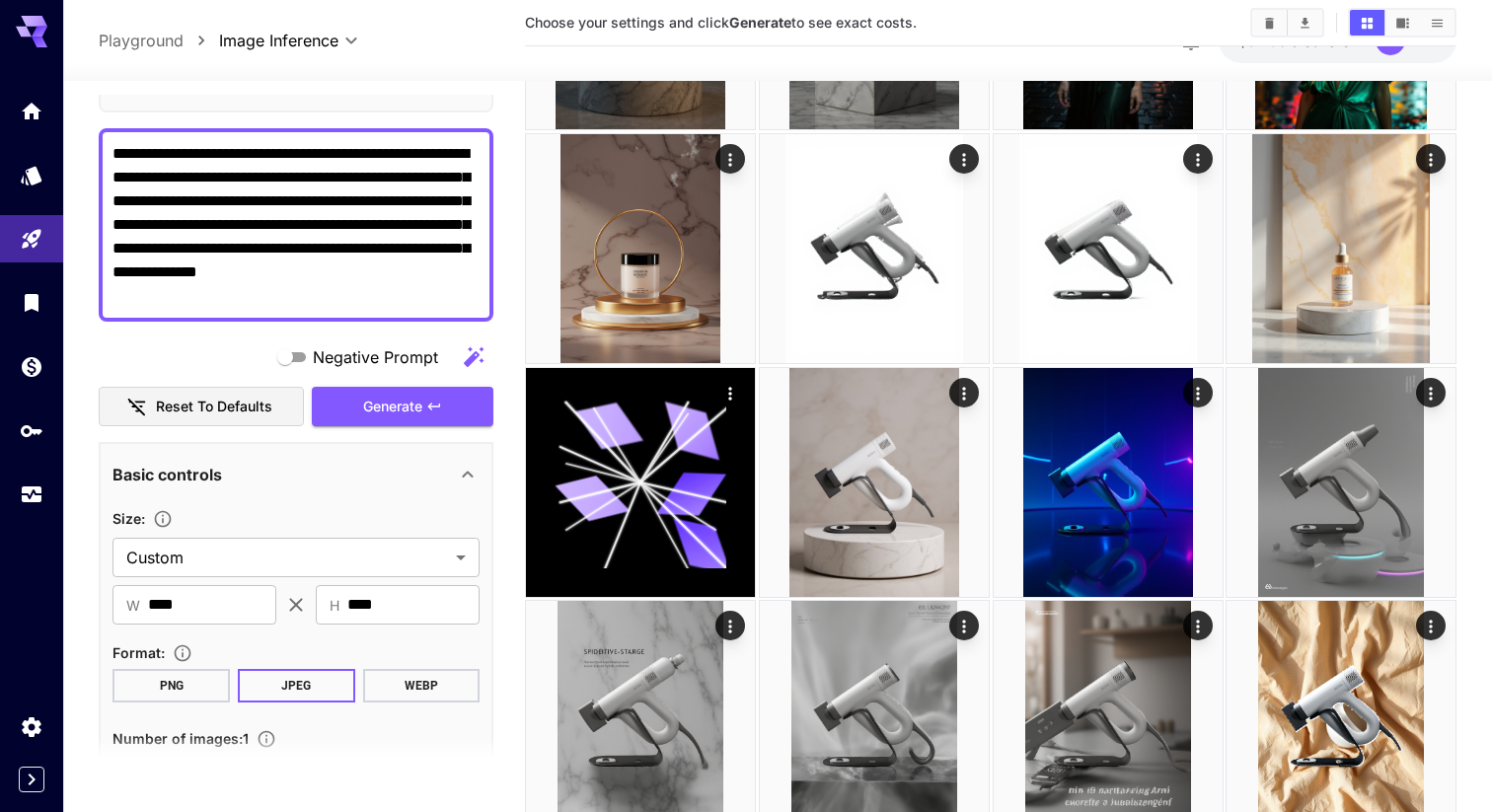 scroll, scrollTop: 0, scrollLeft: 0, axis: both 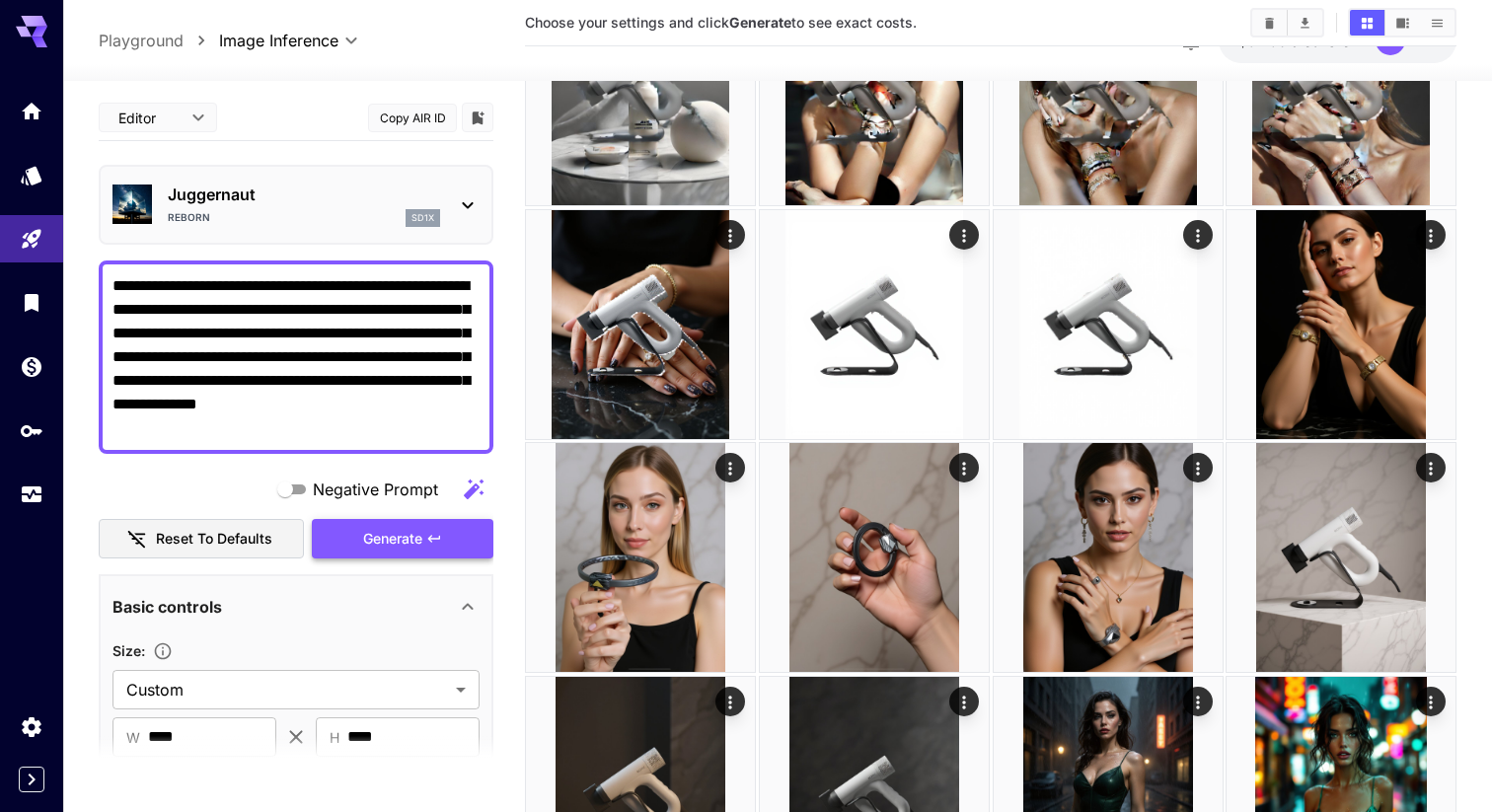 click on "Generate" at bounding box center (393, 539) 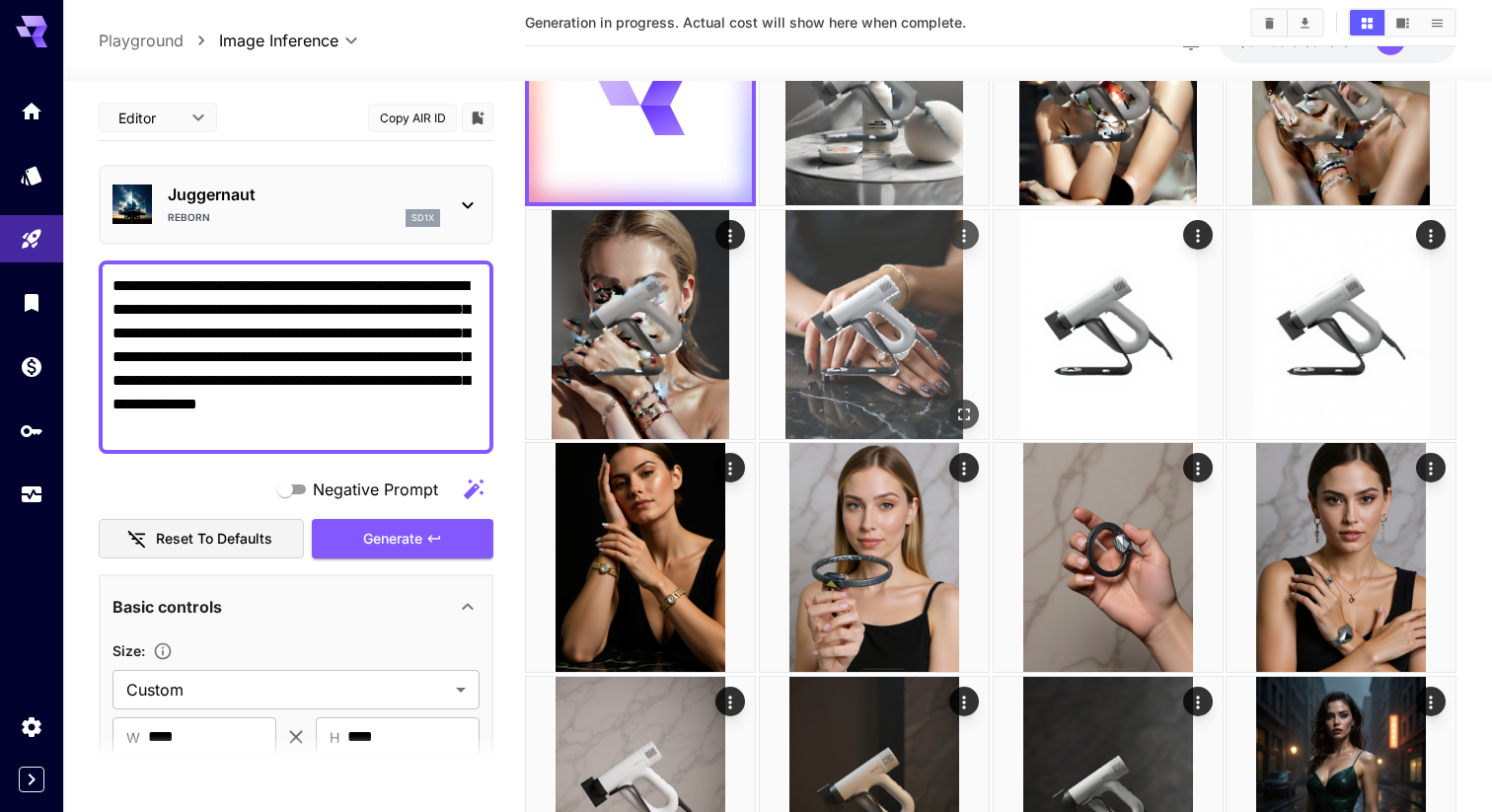 scroll, scrollTop: 0, scrollLeft: 0, axis: both 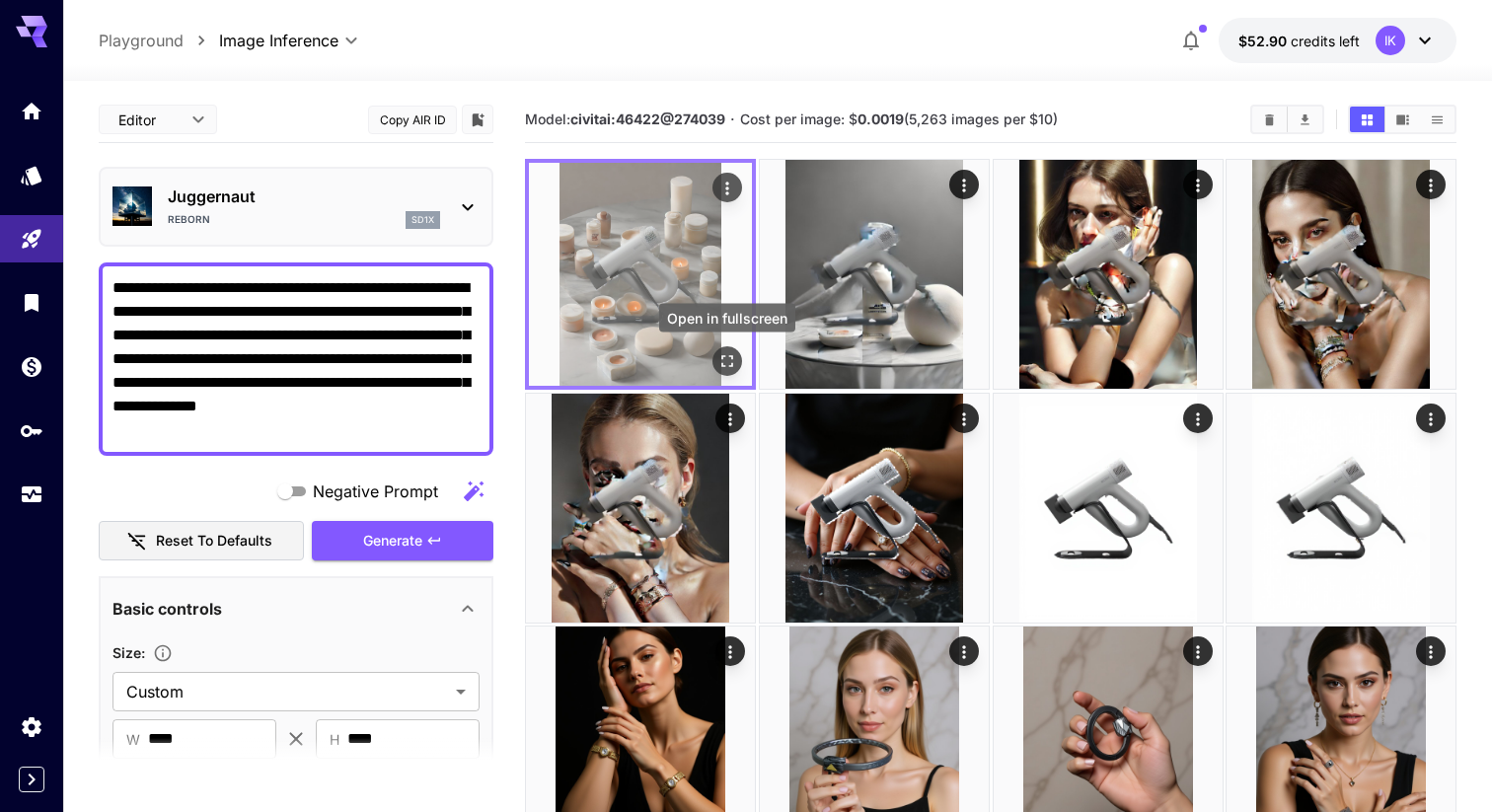 click 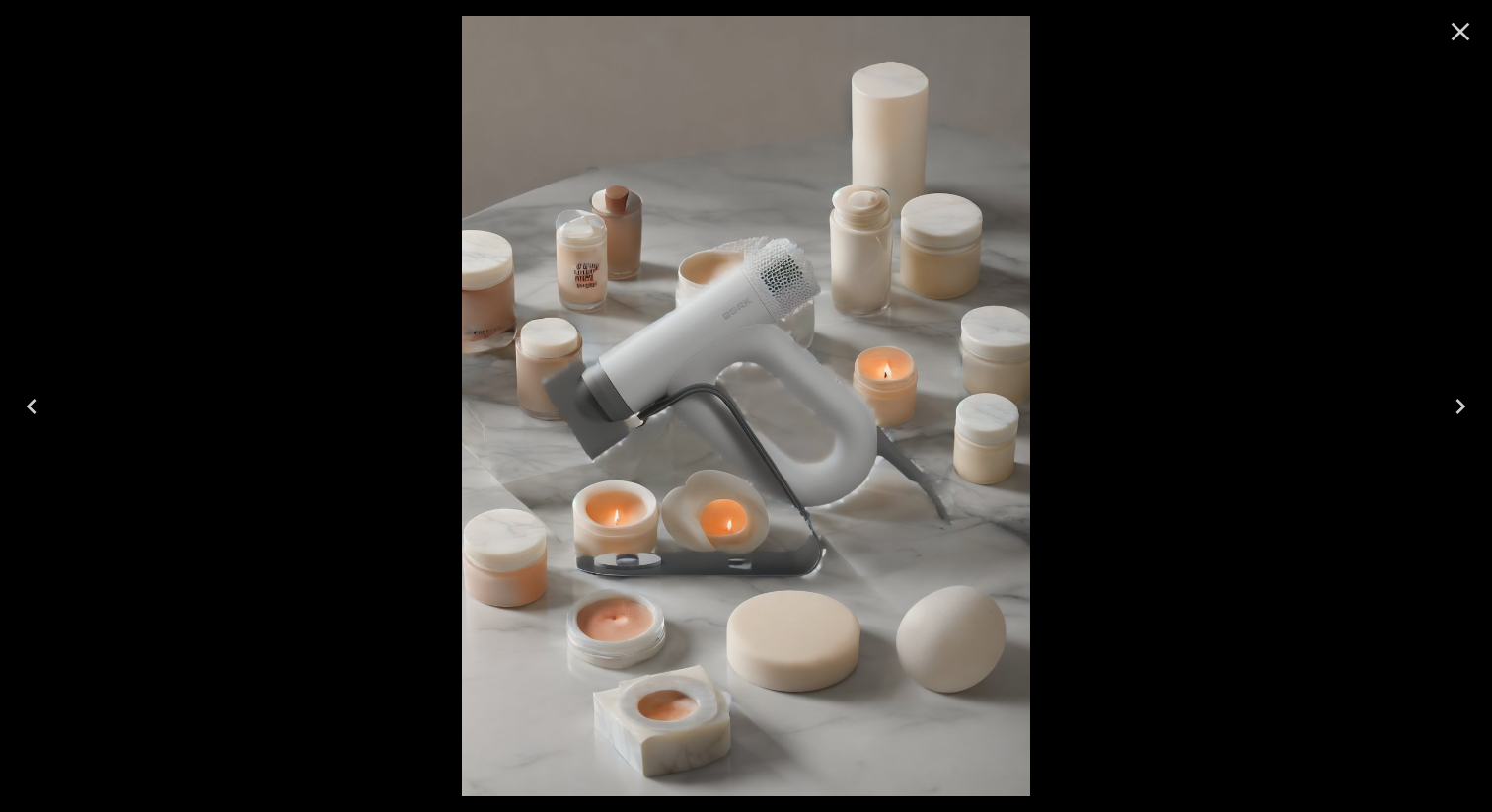 click 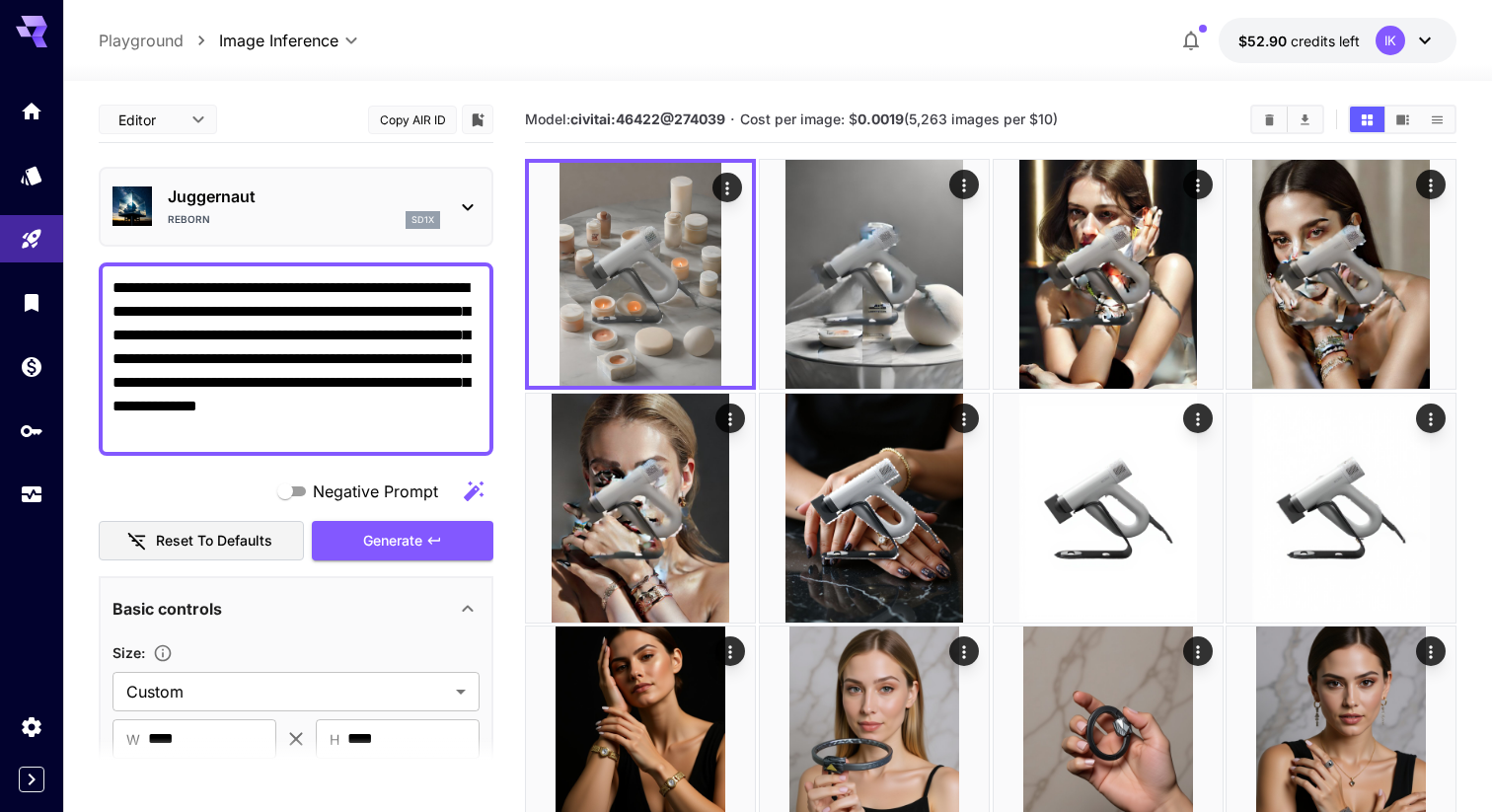 click on "**********" at bounding box center (296, 359) 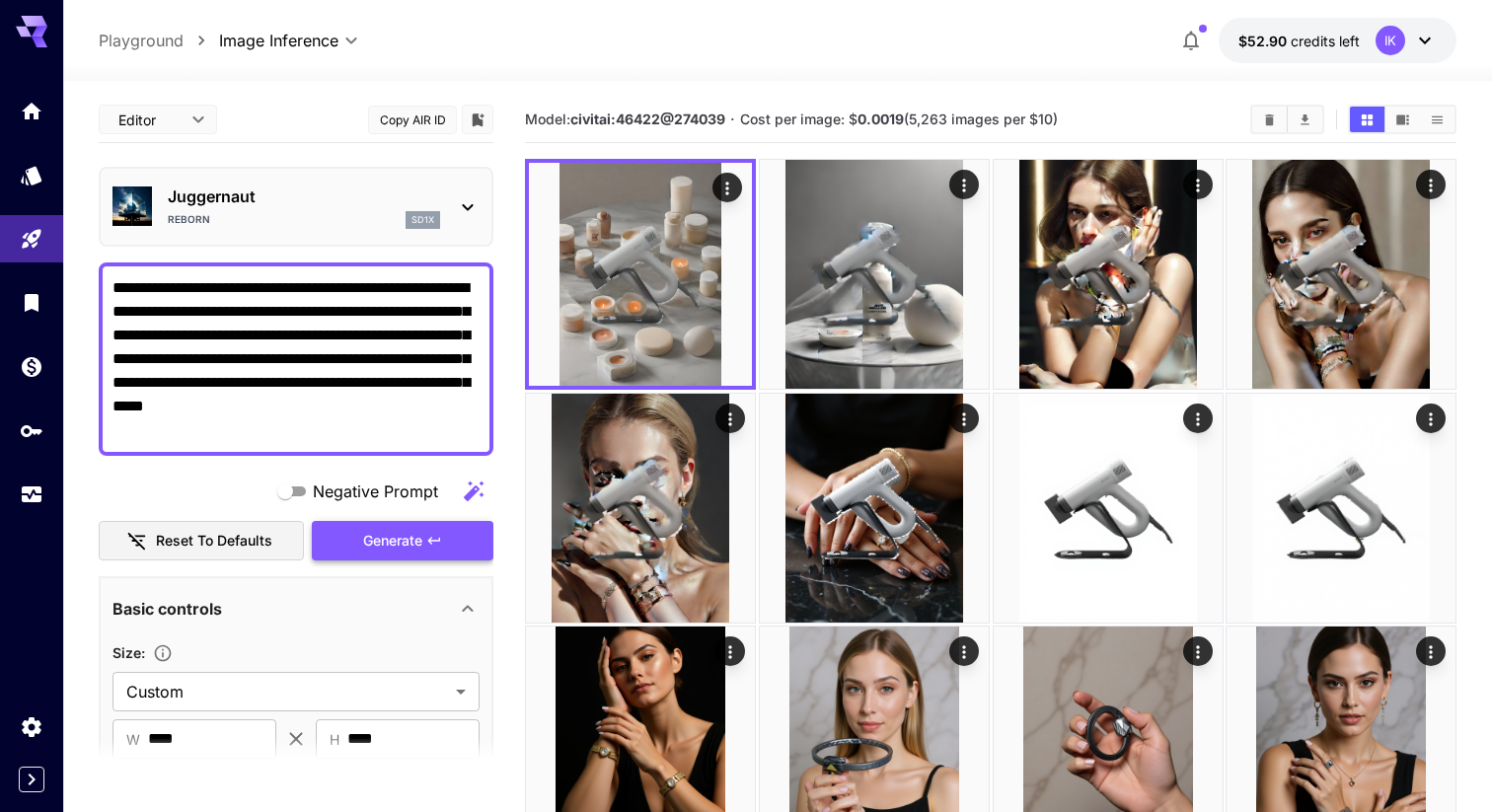 type on "**********" 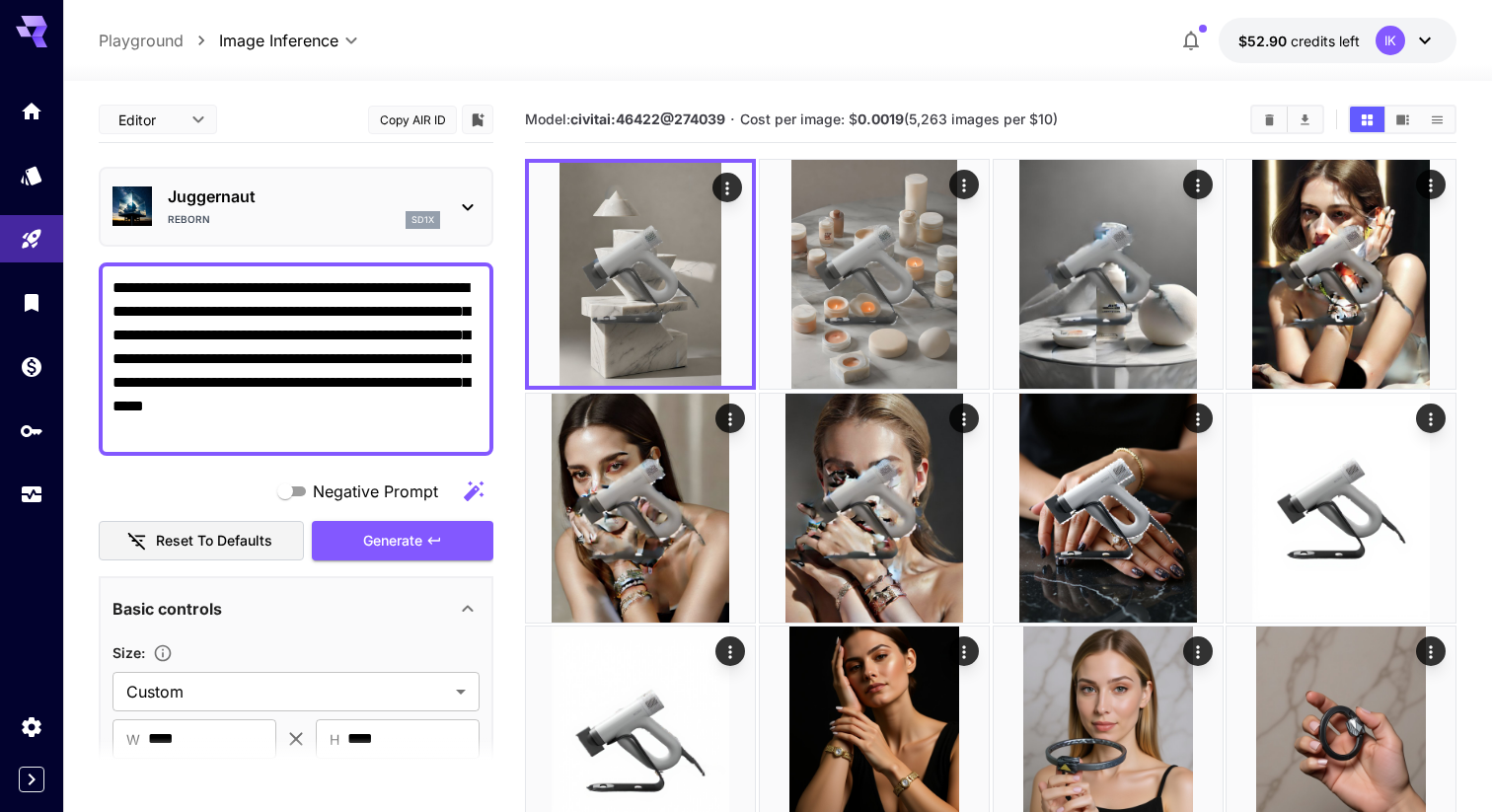 click 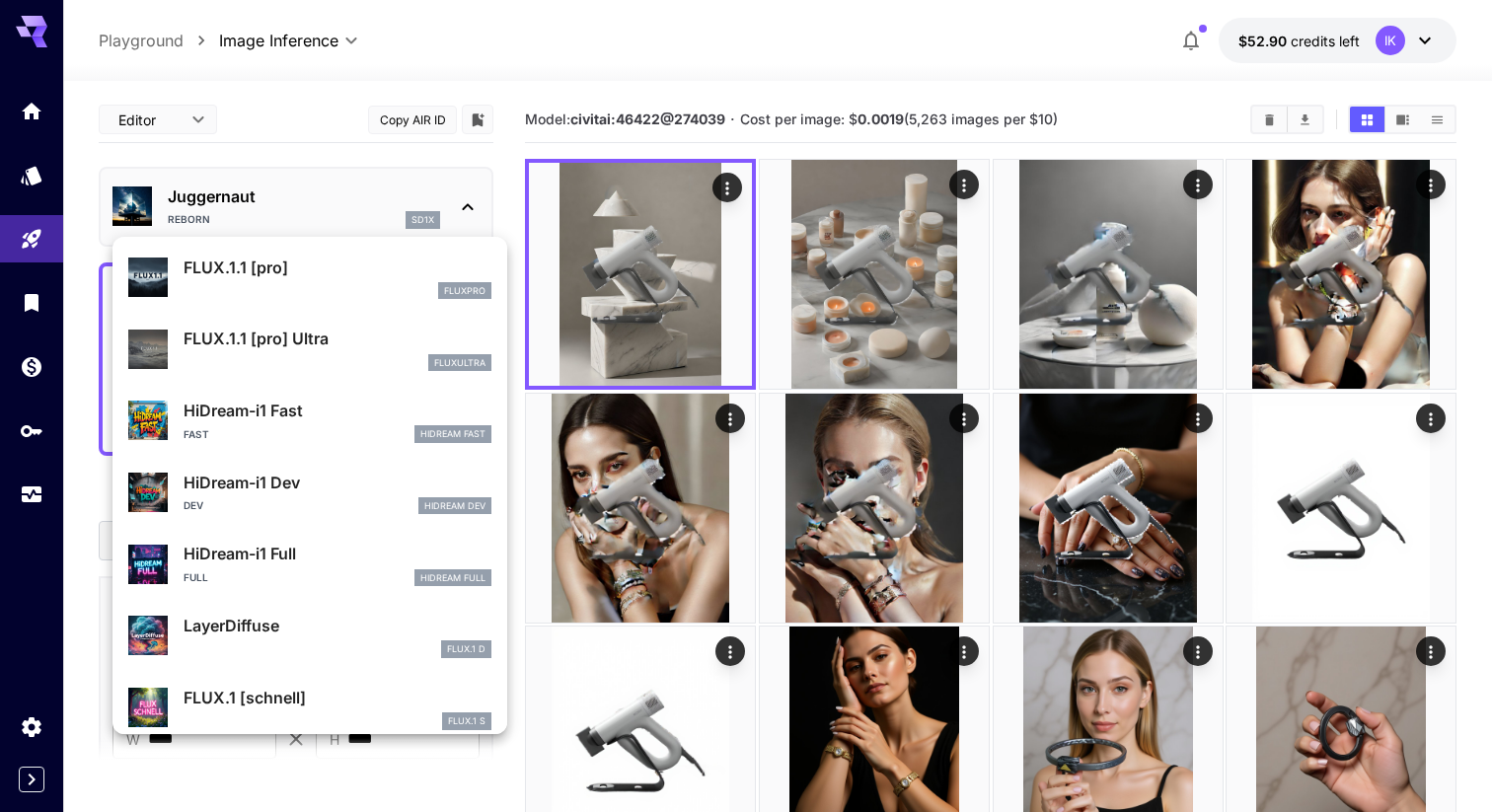 scroll, scrollTop: 1092, scrollLeft: 0, axis: vertical 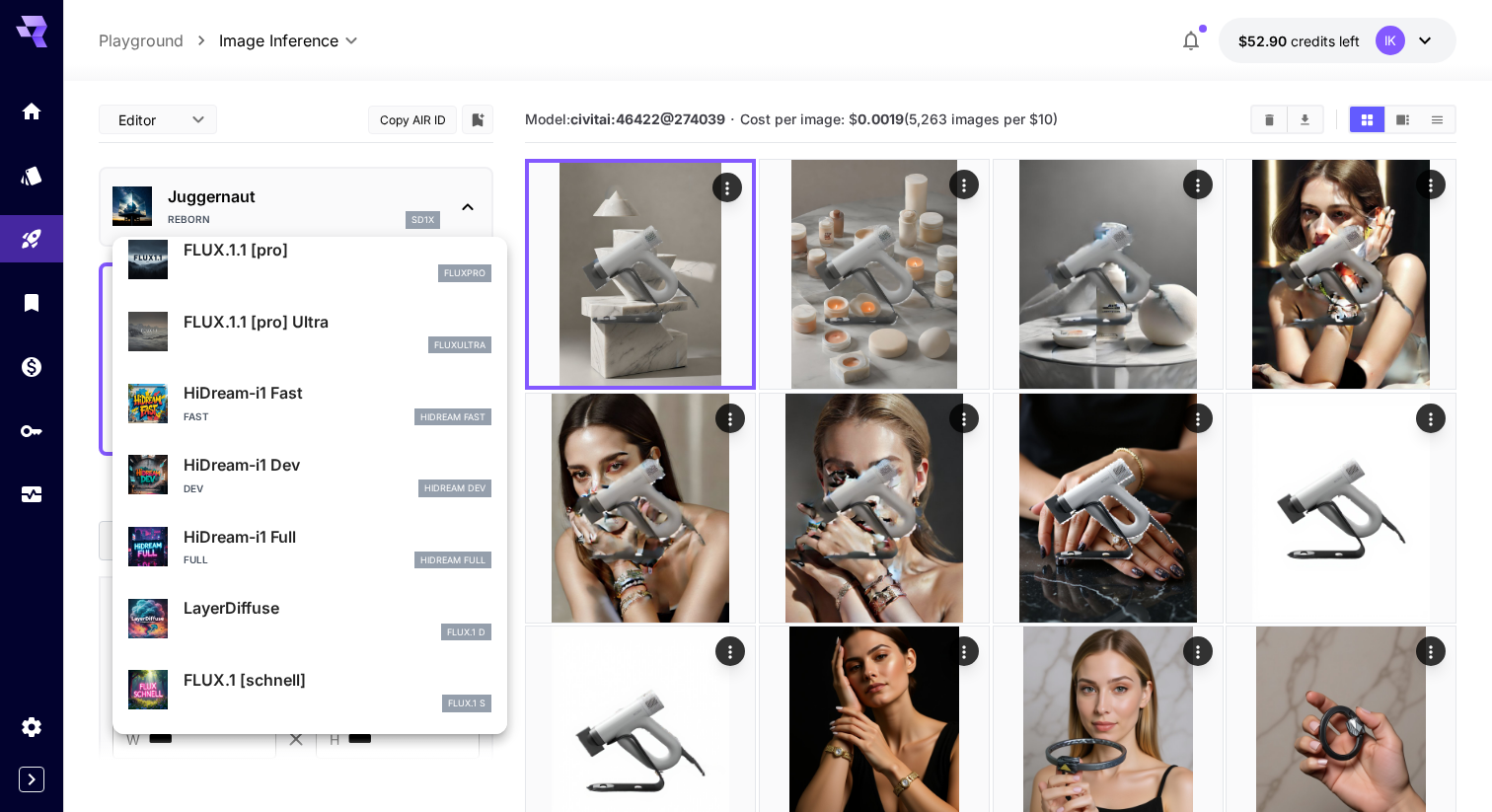 click at bounding box center (746, 406) 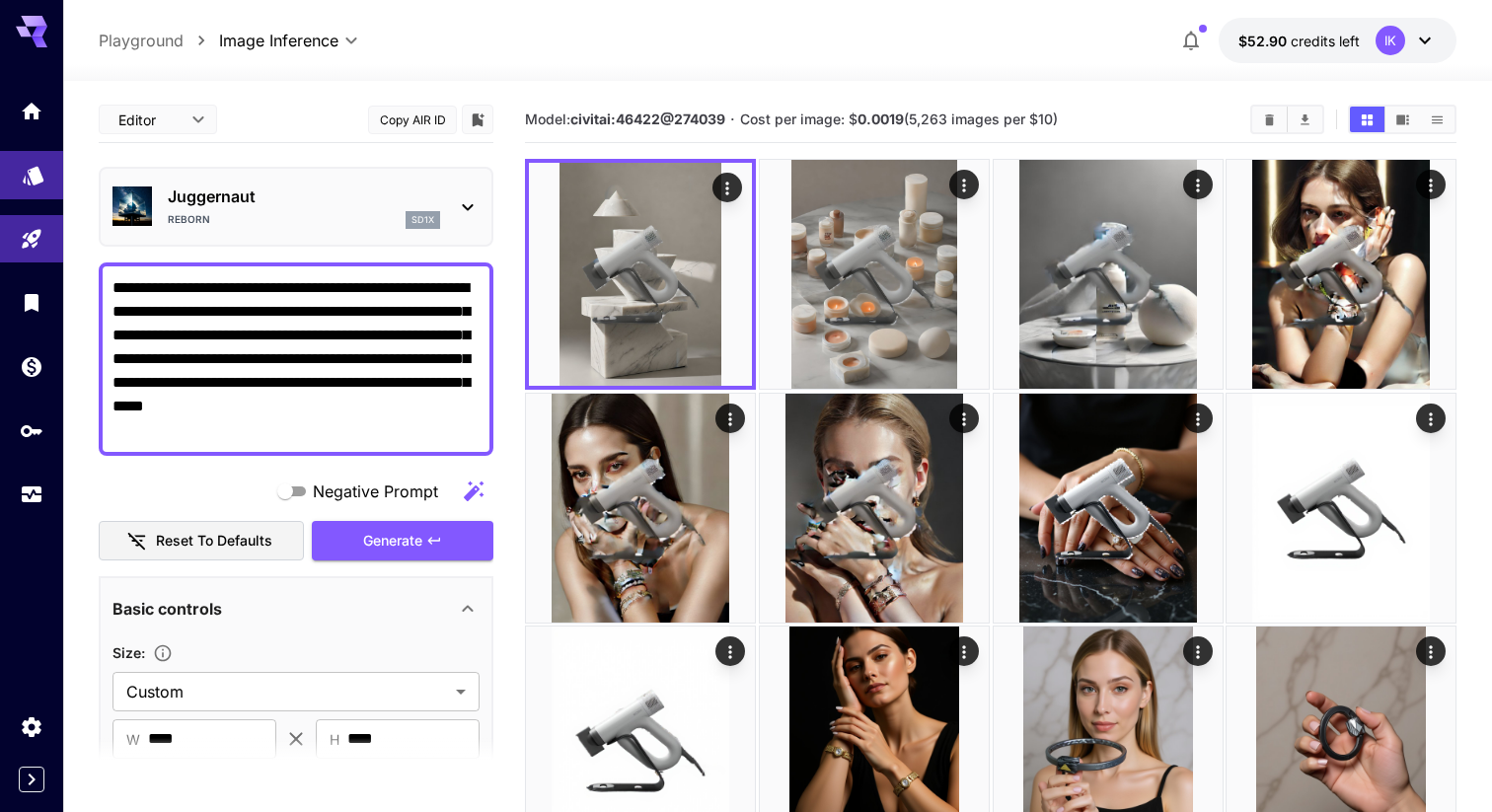 click at bounding box center (32, 175) 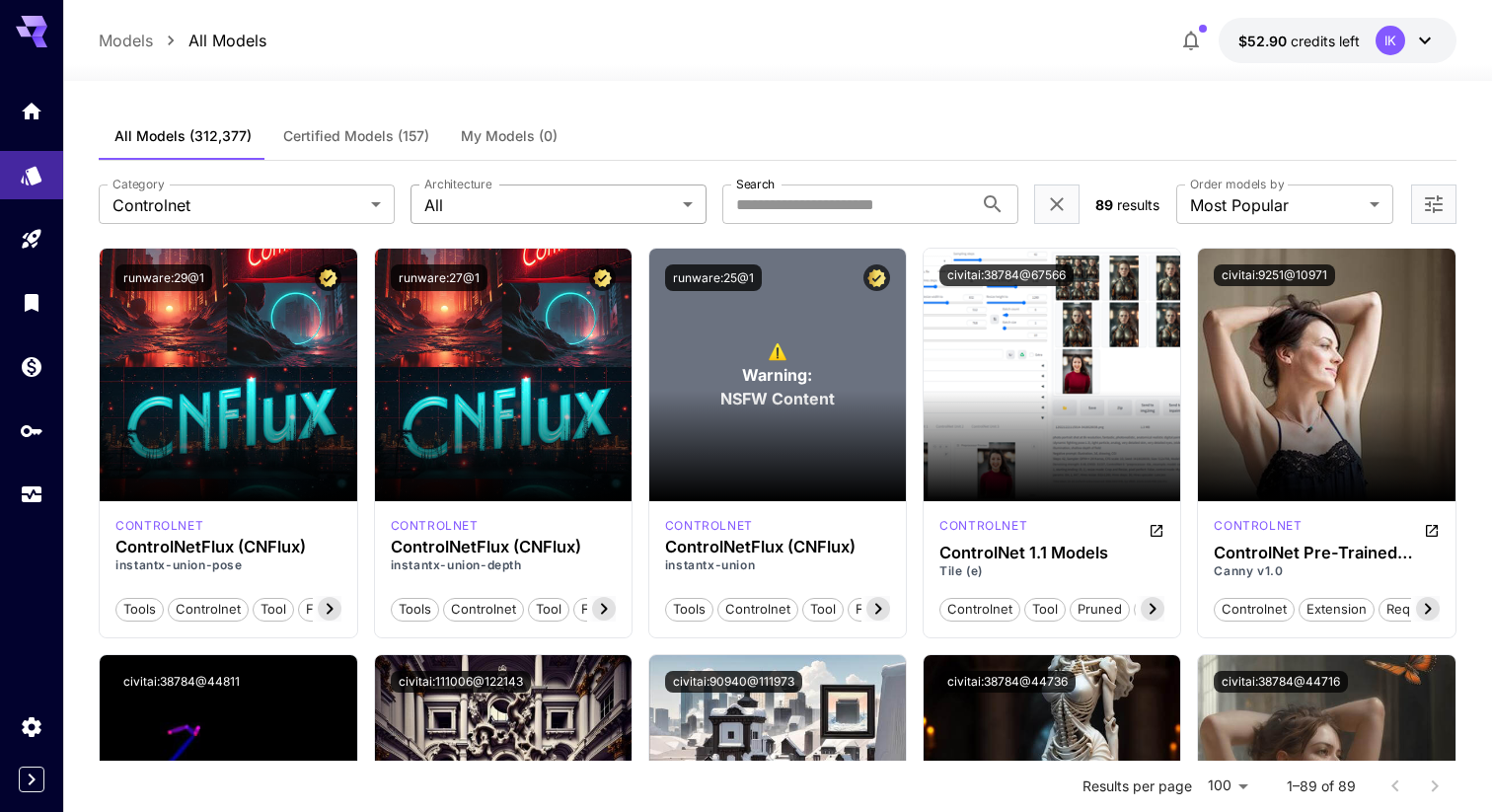 click on "**********" at bounding box center (746, 6619) 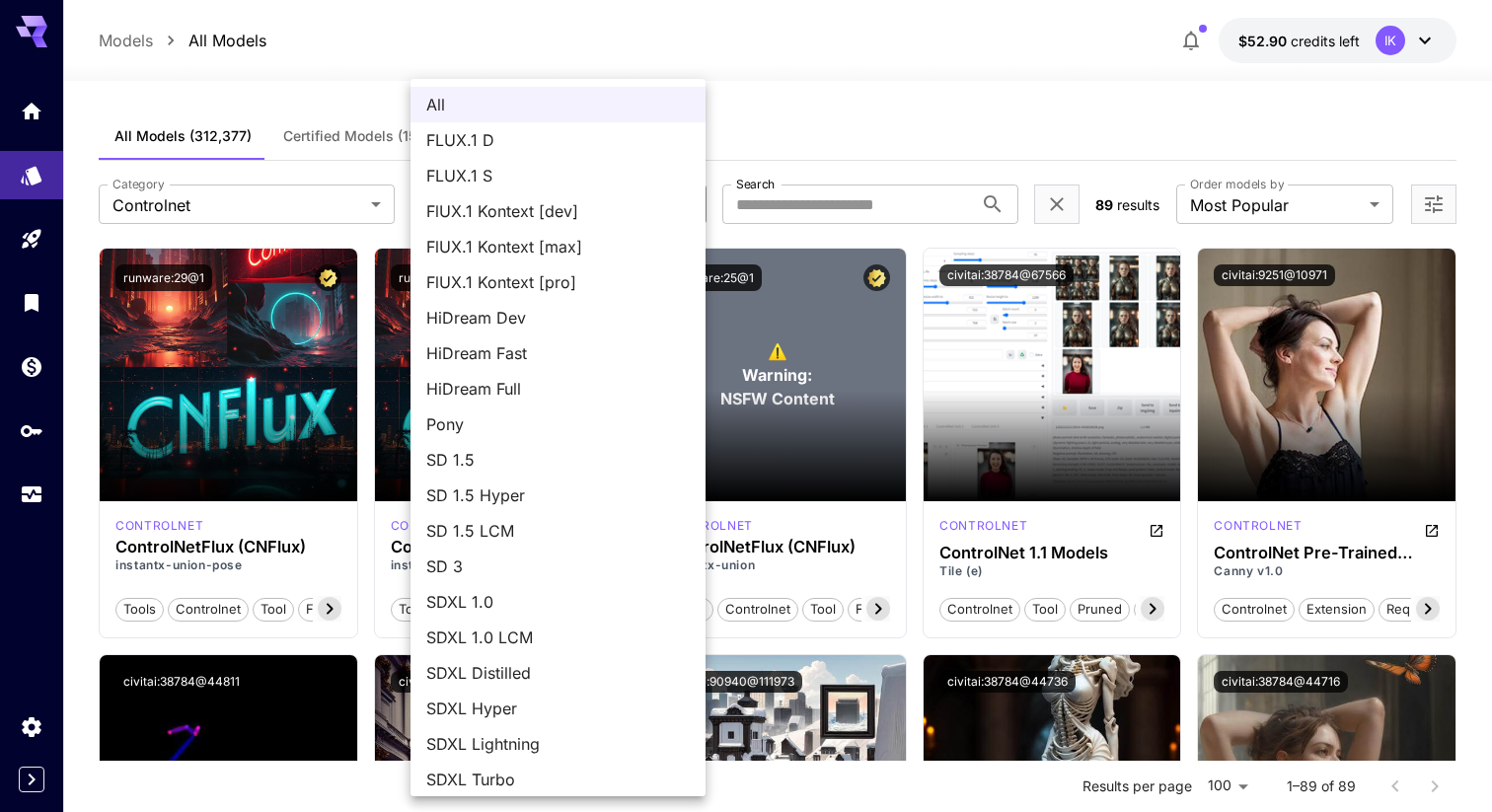 click on "FlUX.1 Kontext [dev]" at bounding box center [558, 211] 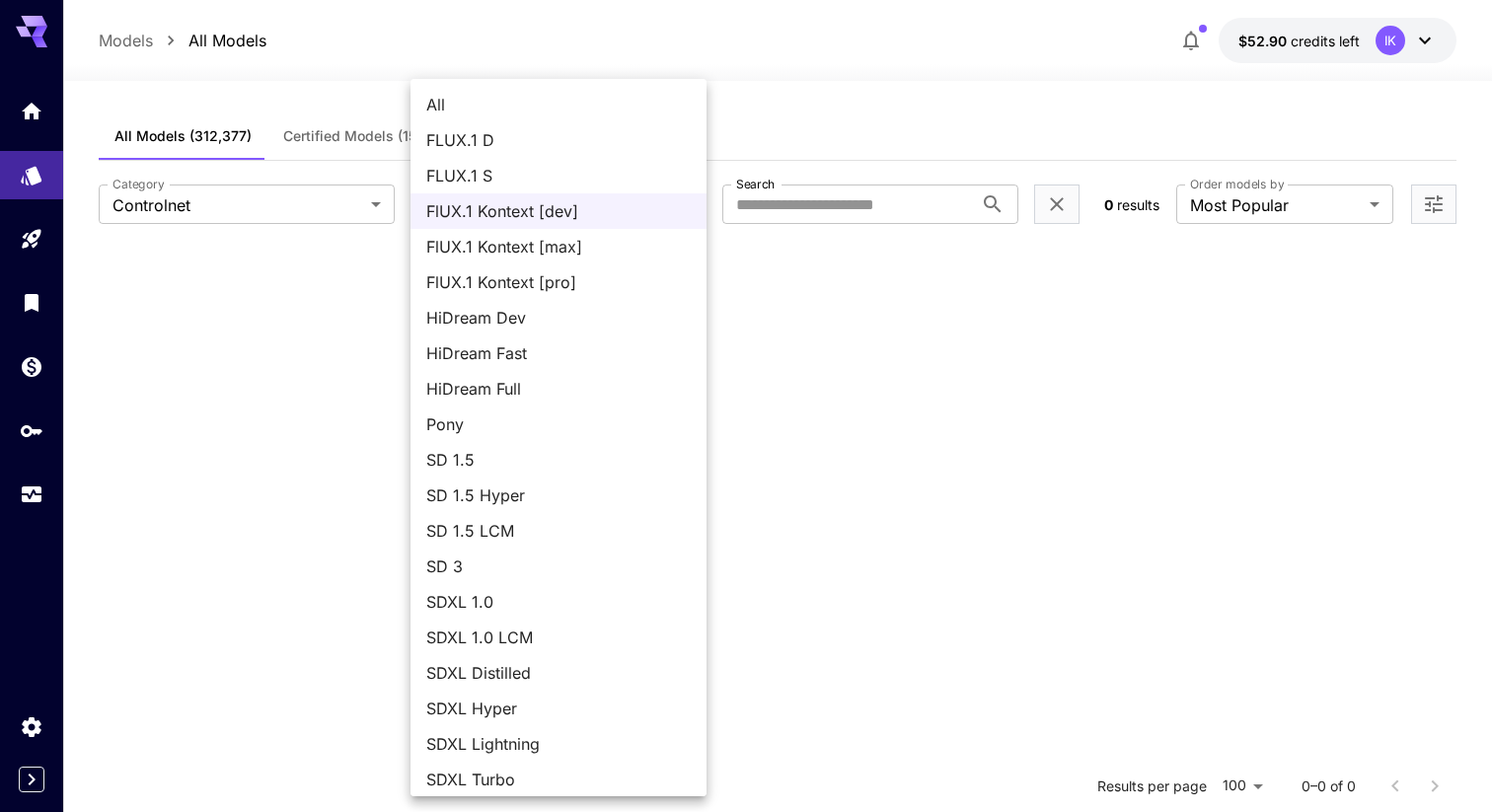 click on "**********" at bounding box center (746, 585) 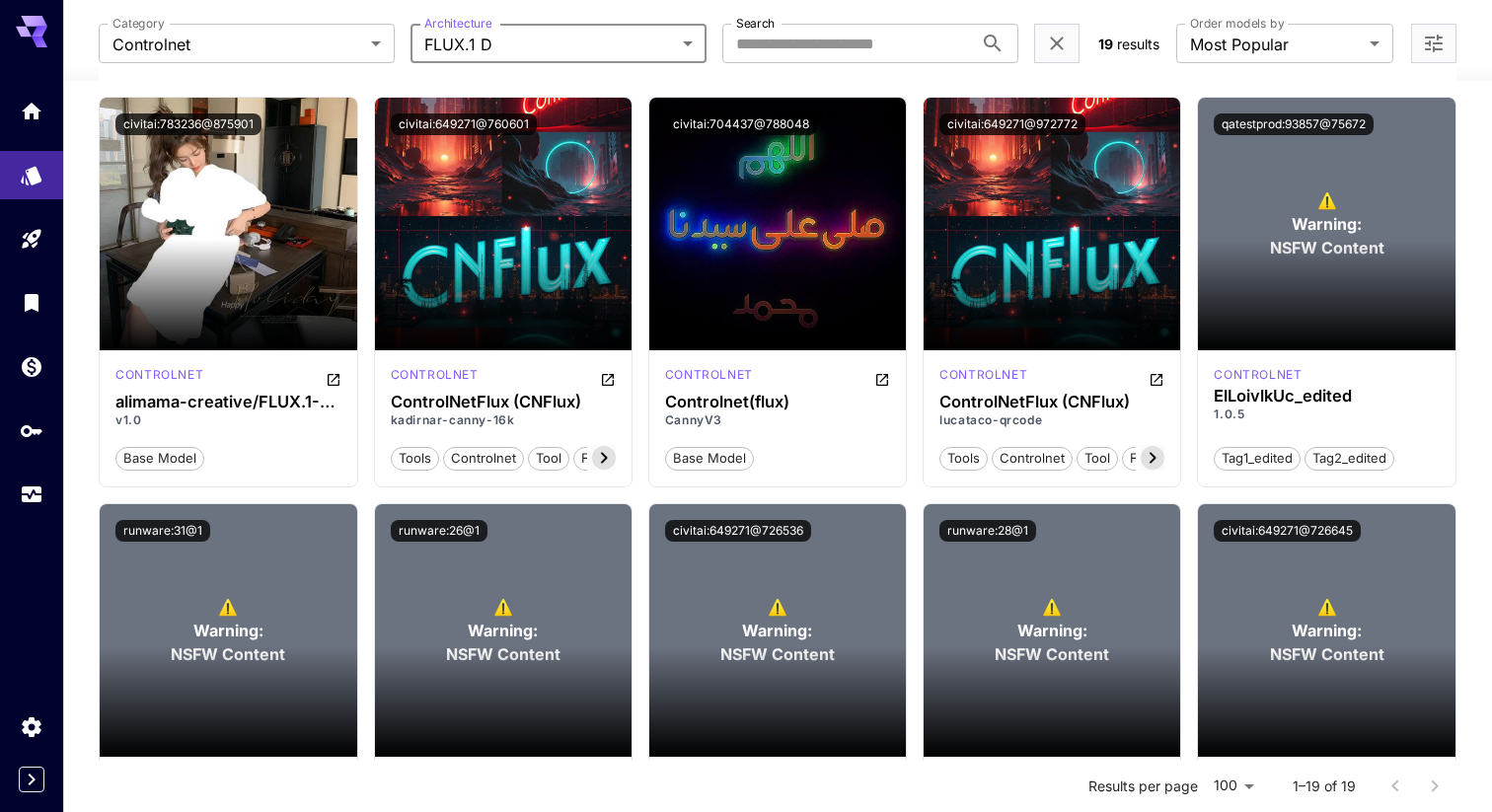 scroll, scrollTop: 555, scrollLeft: 0, axis: vertical 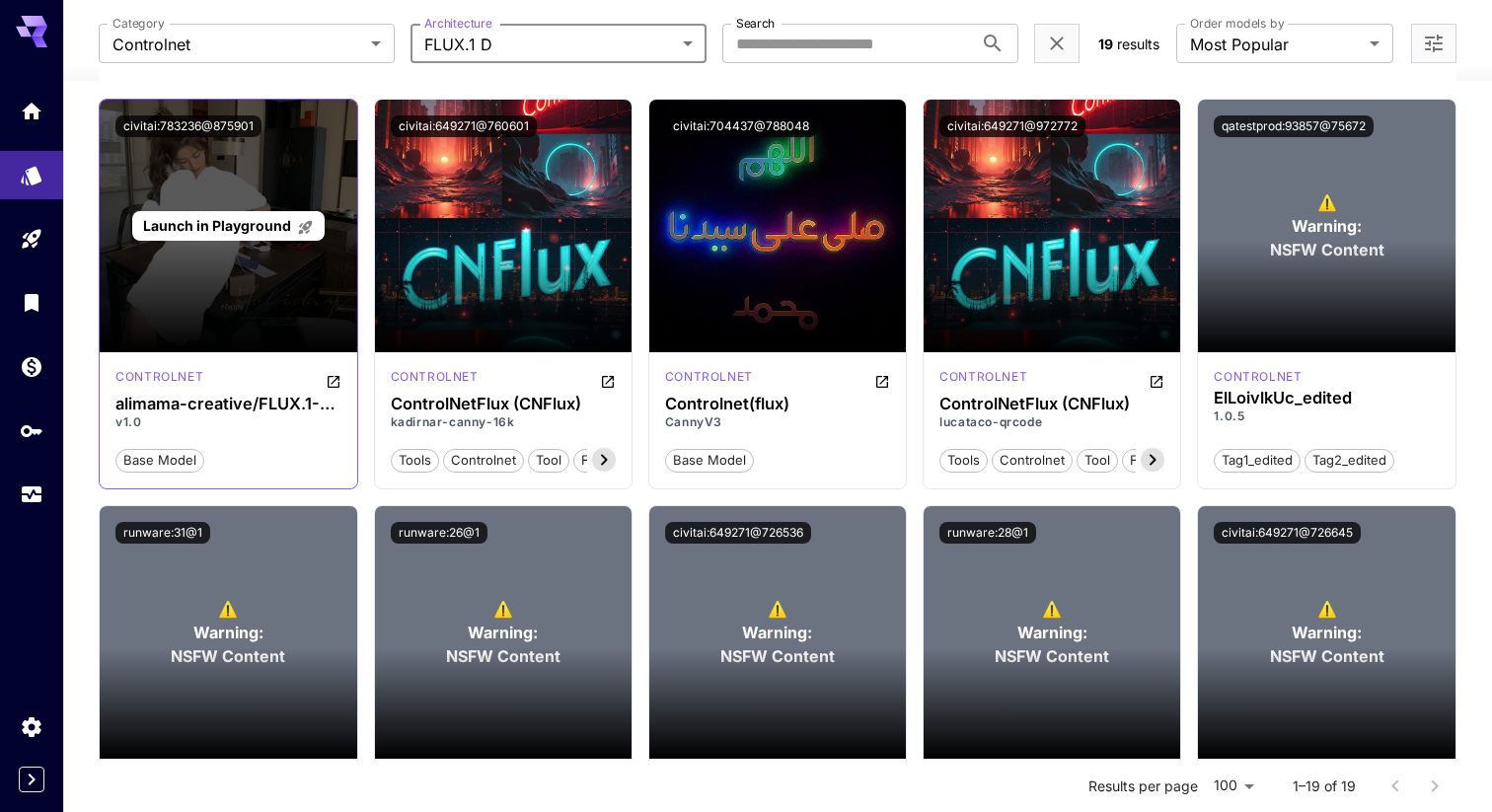 click on "Launch in Playground" at bounding box center (217, 225) 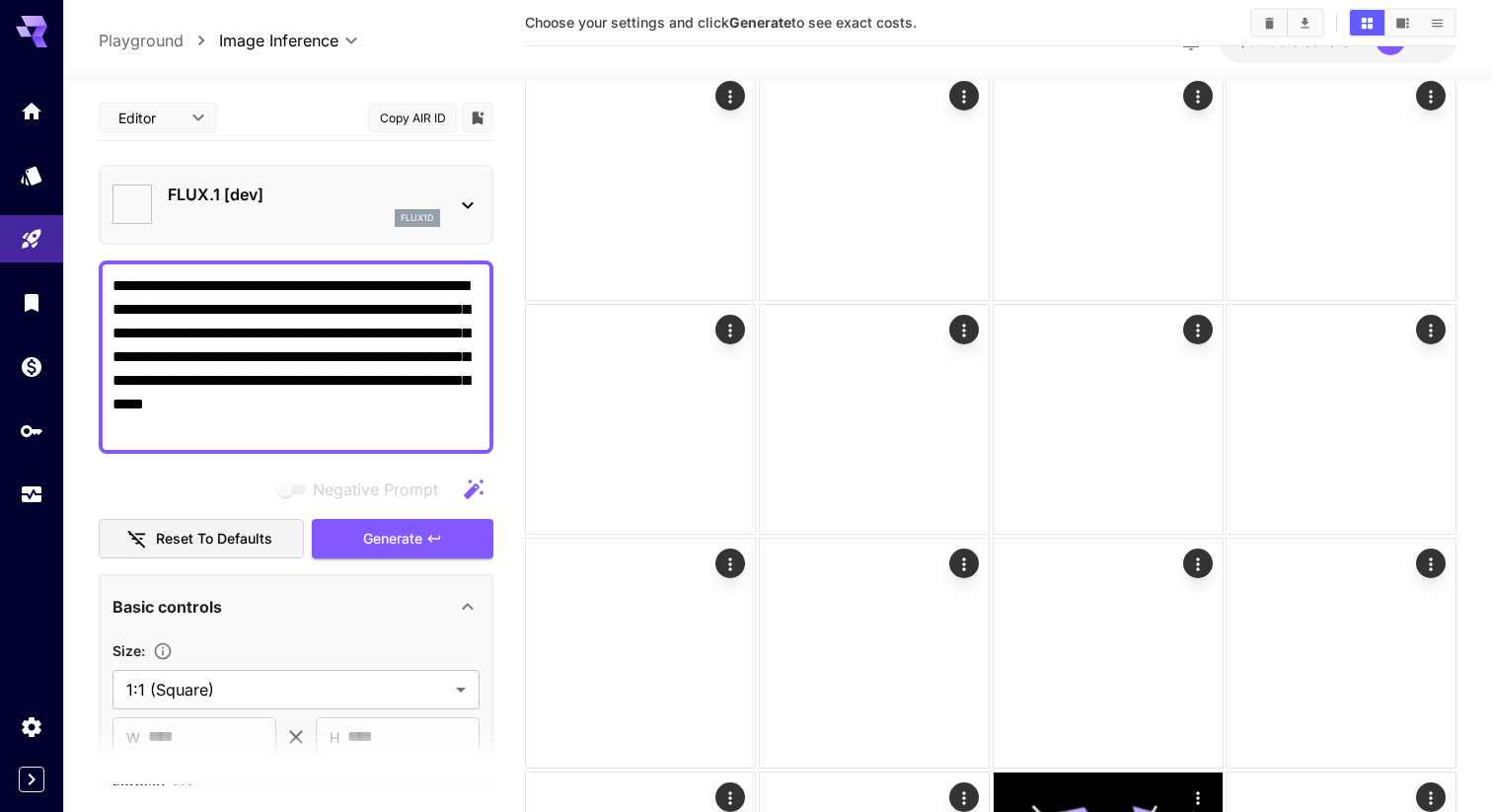 type on "**********" 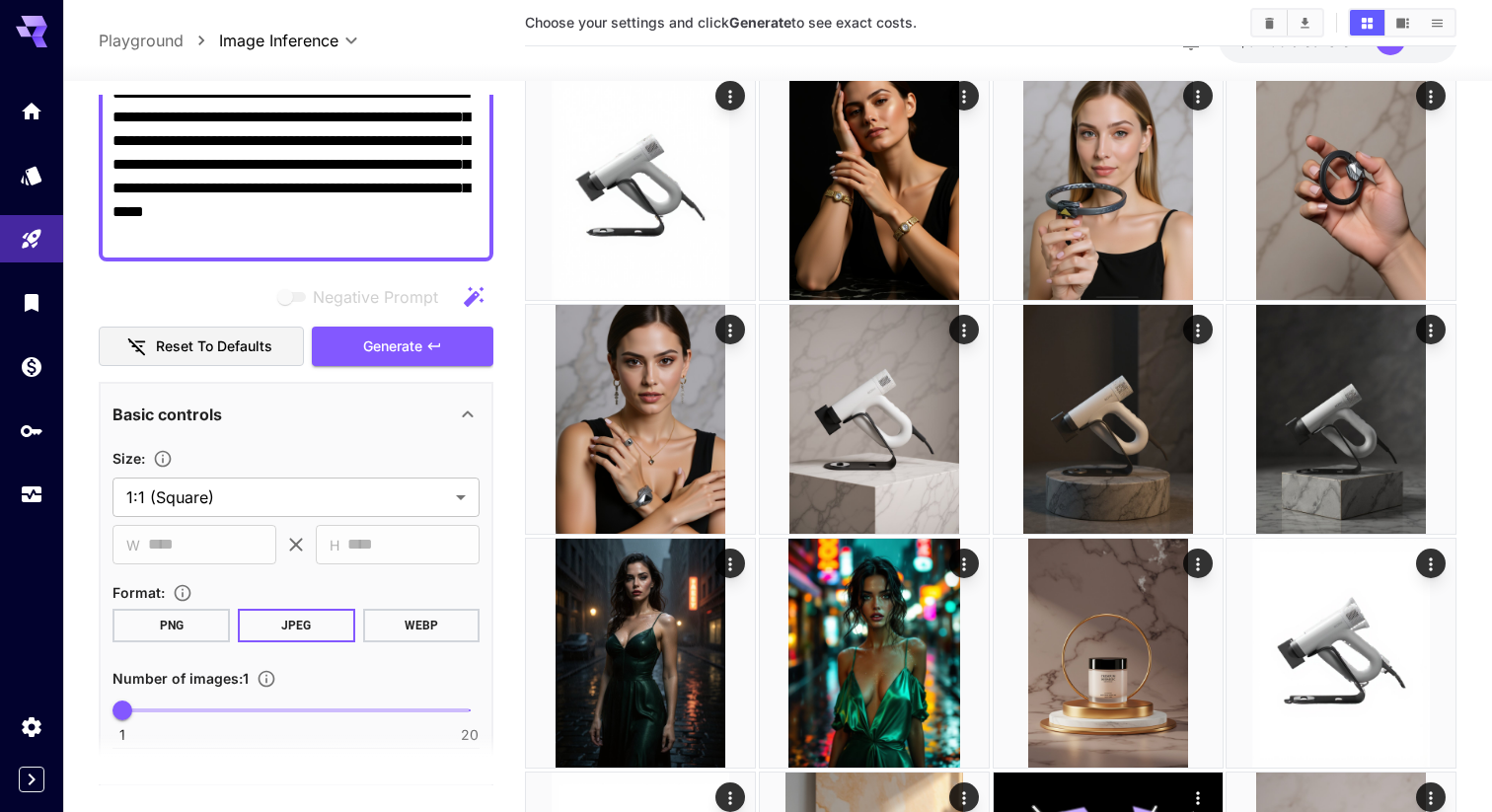 scroll, scrollTop: 220, scrollLeft: 0, axis: vertical 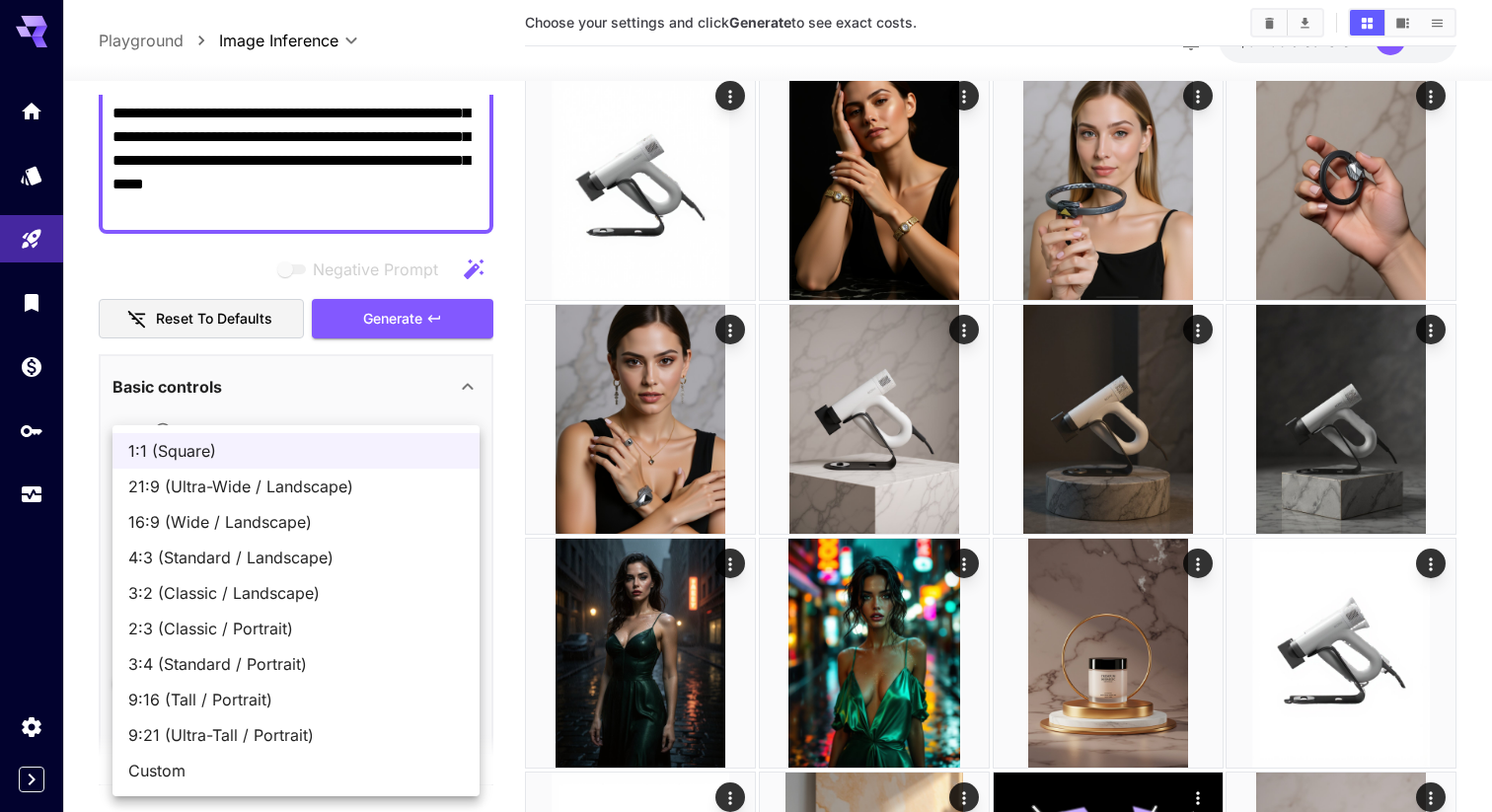 click on "**********" at bounding box center (746, 1303) 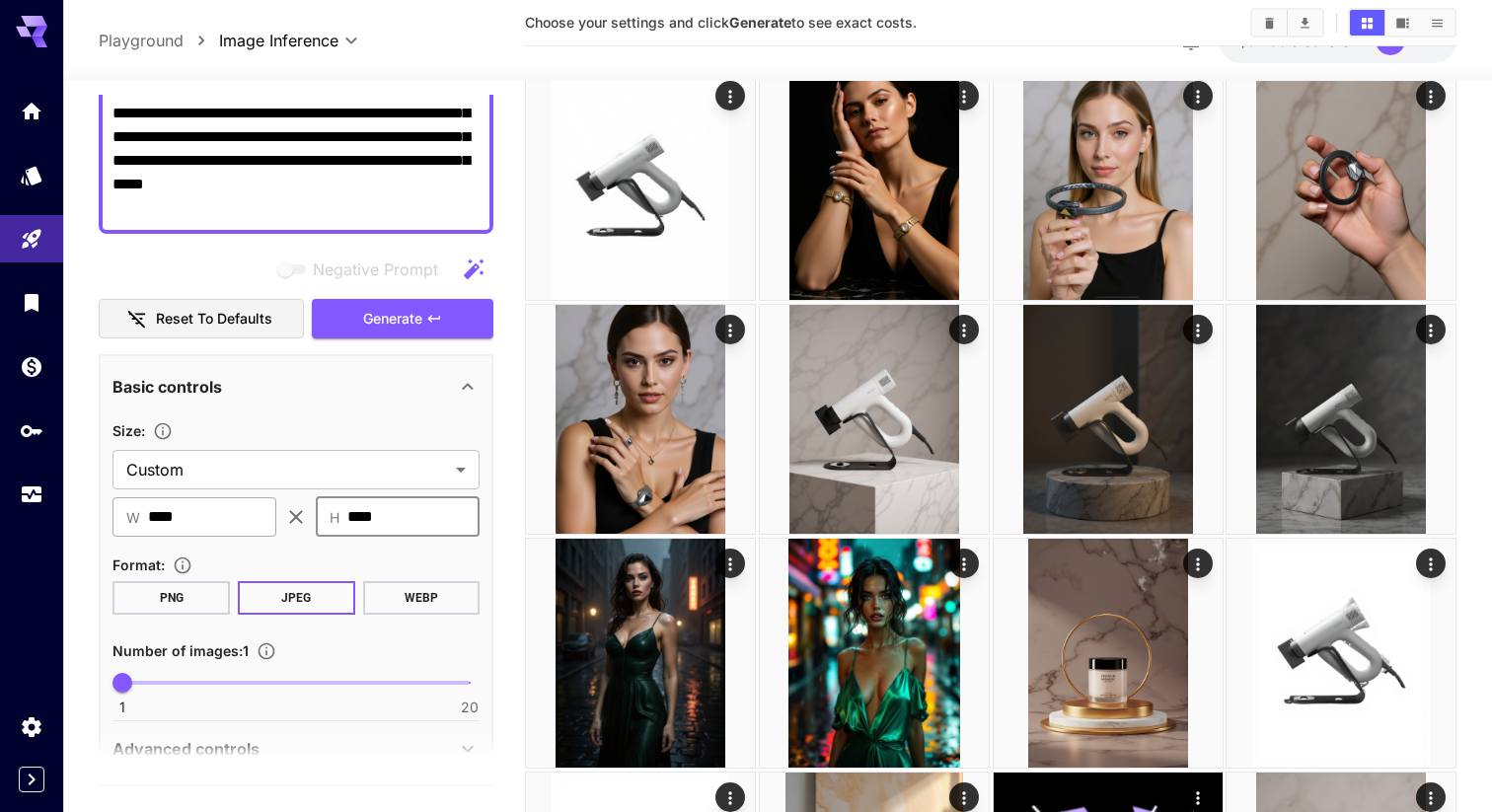 drag, startPoint x: 407, startPoint y: 508, endPoint x: 251, endPoint y: 508, distance: 156 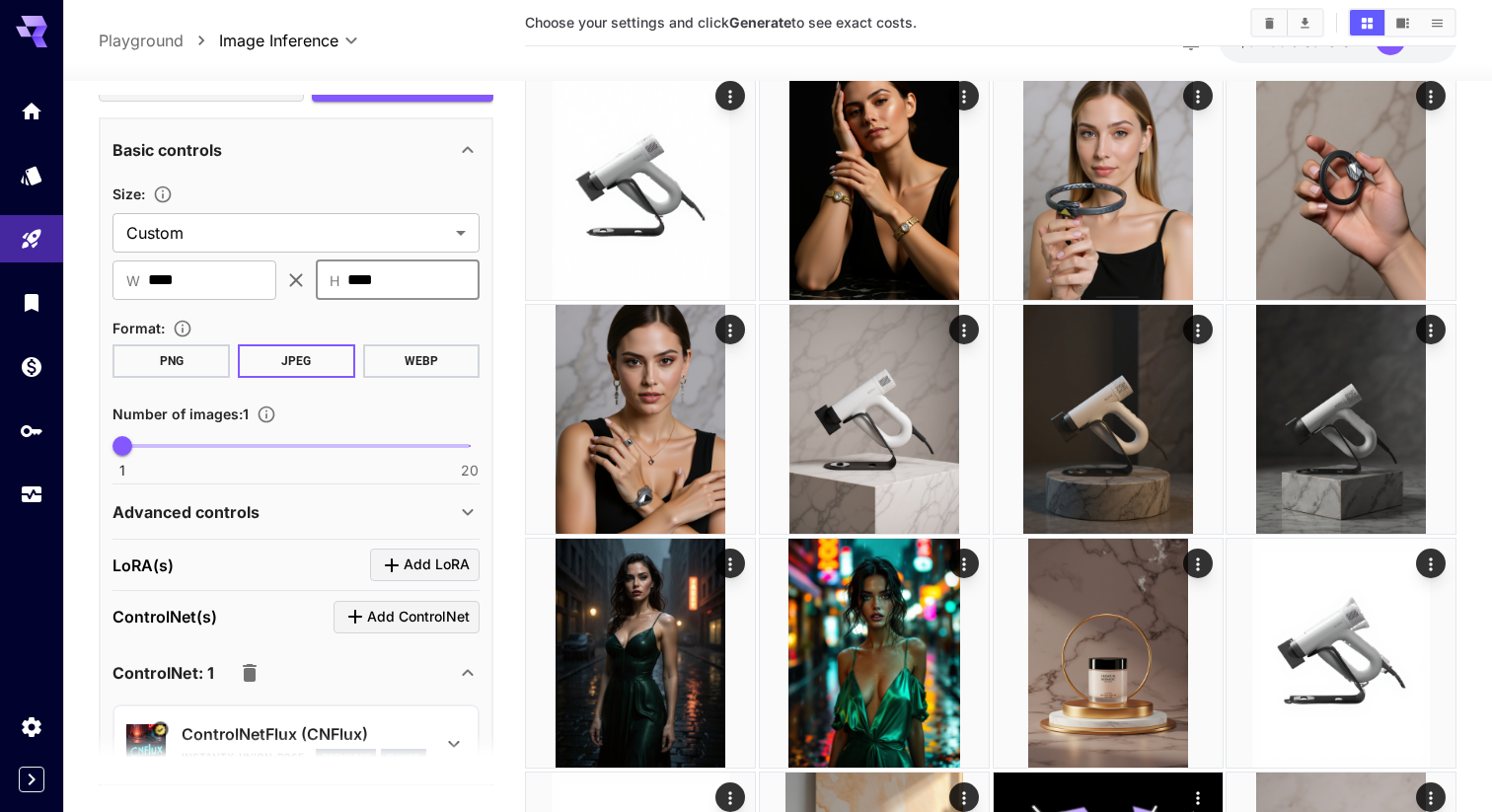 scroll, scrollTop: 0, scrollLeft: 0, axis: both 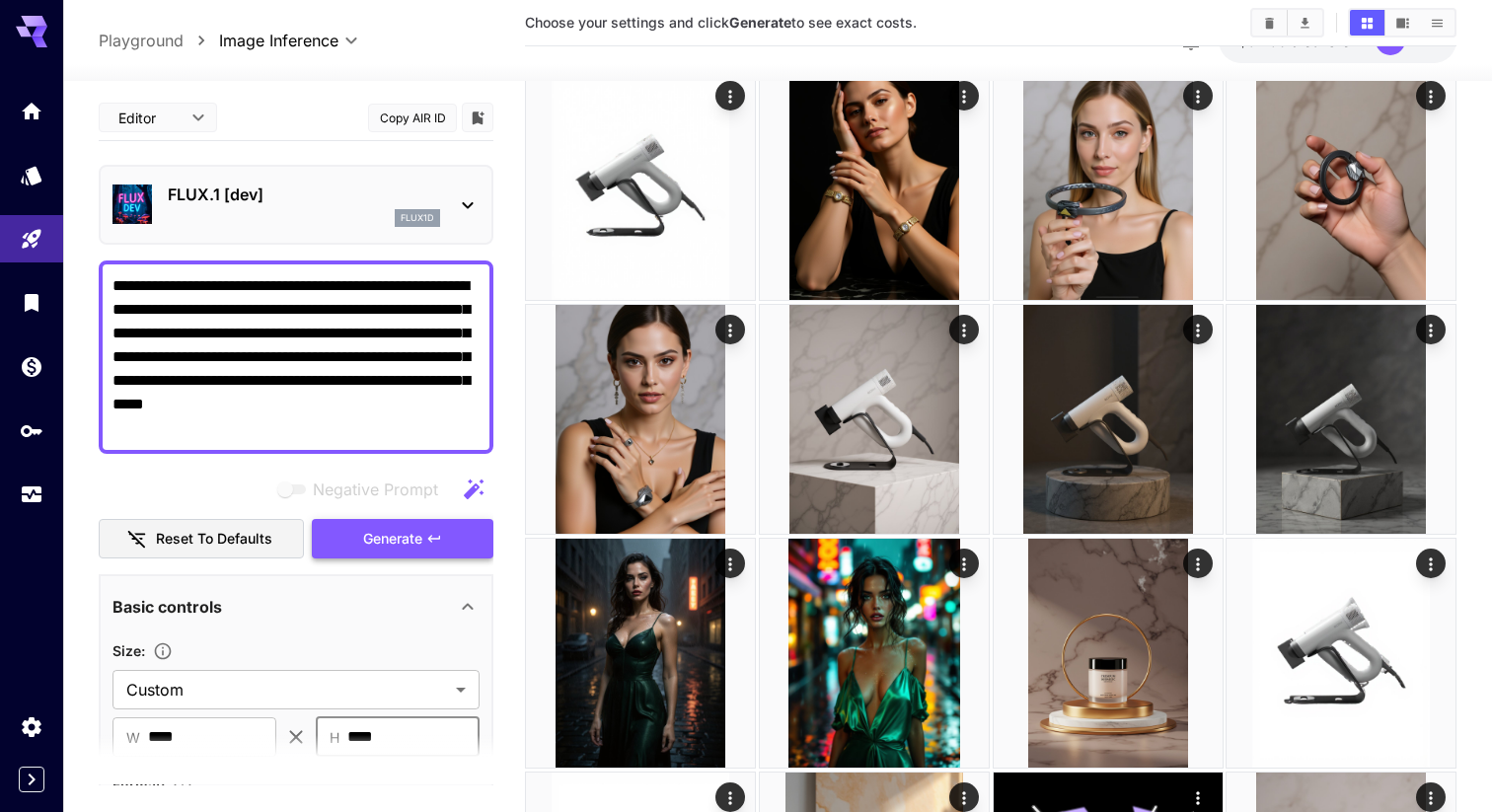 type on "****" 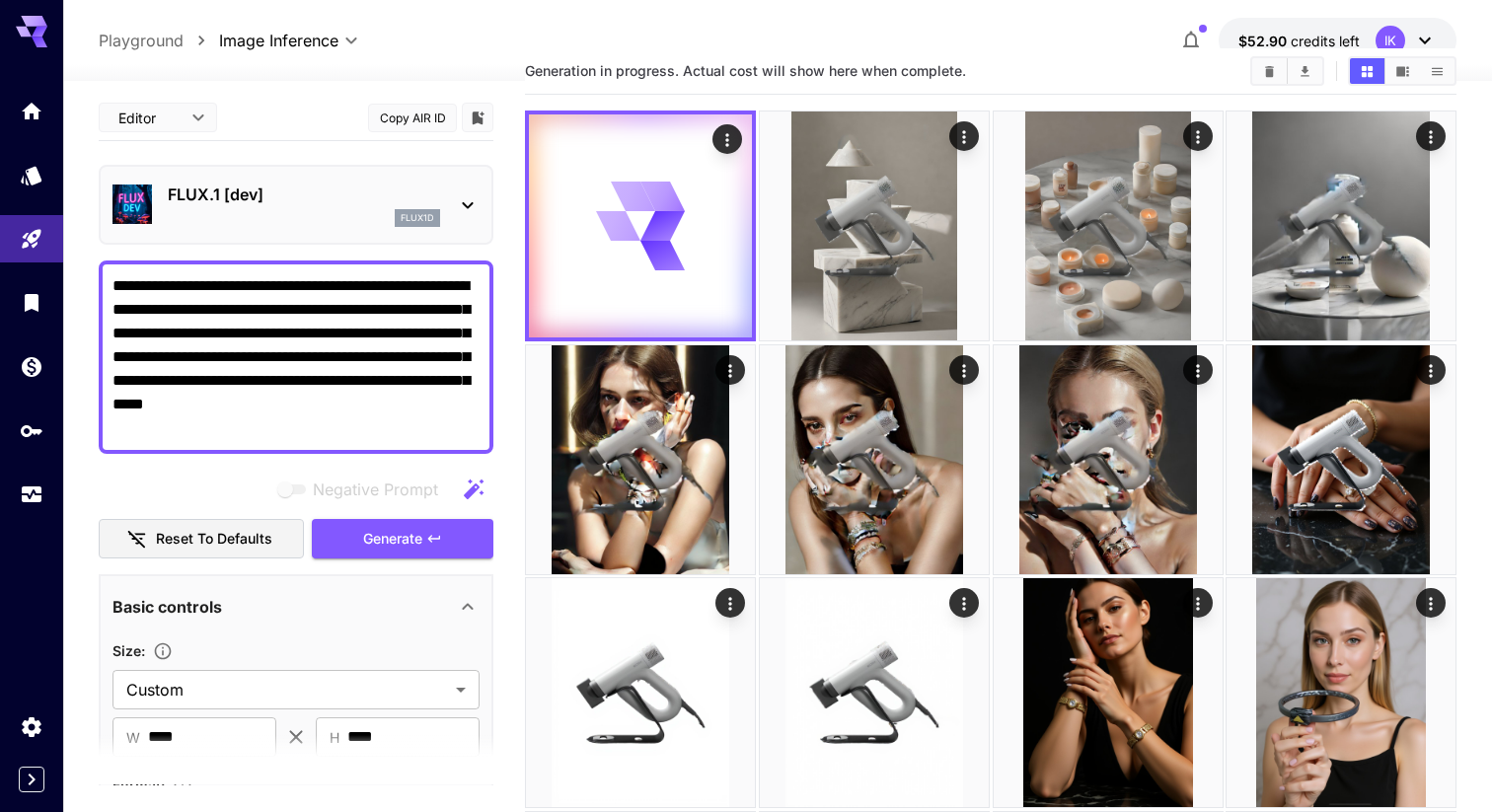 scroll, scrollTop: 0, scrollLeft: 0, axis: both 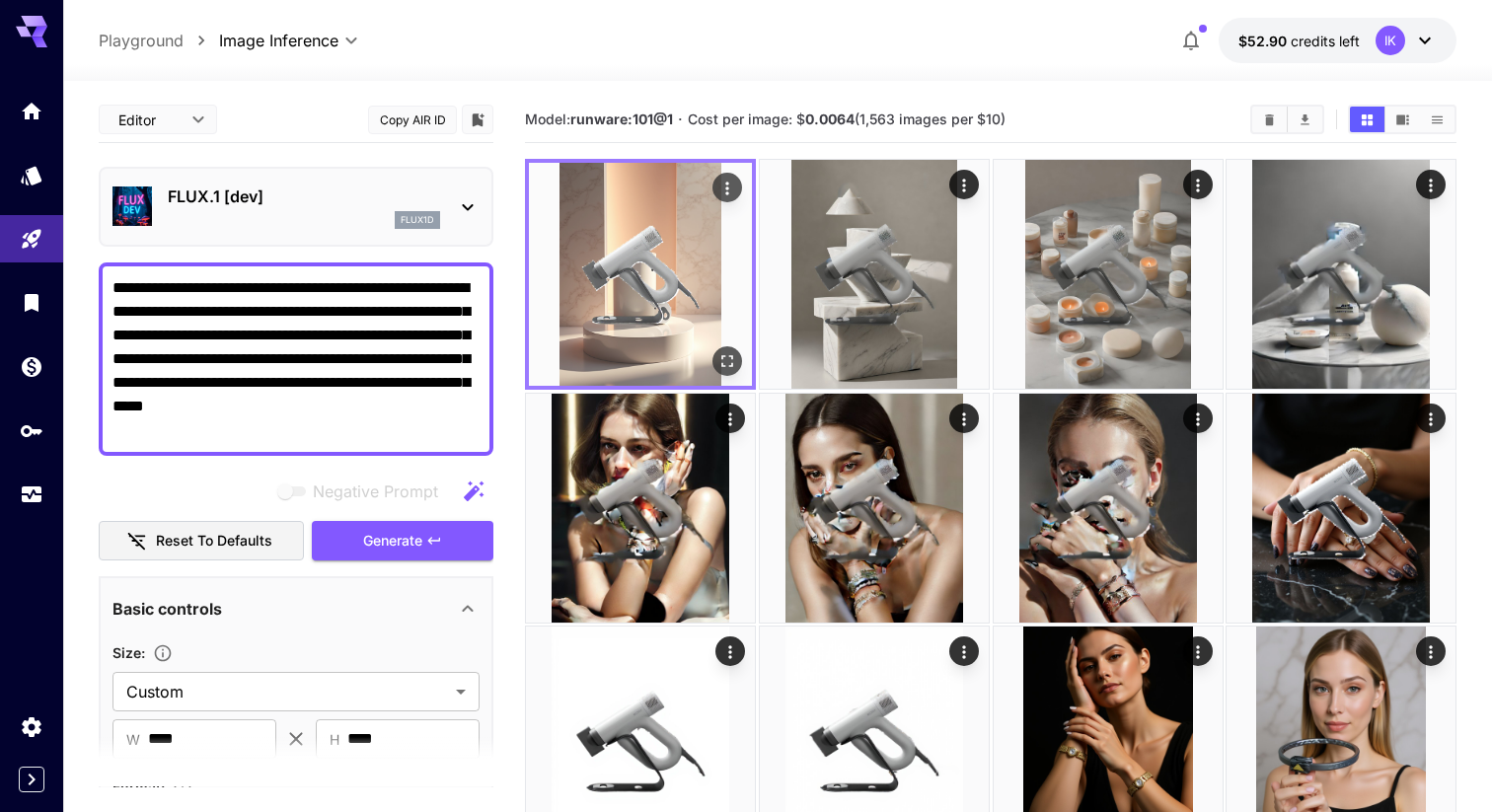click at bounding box center [727, 361] 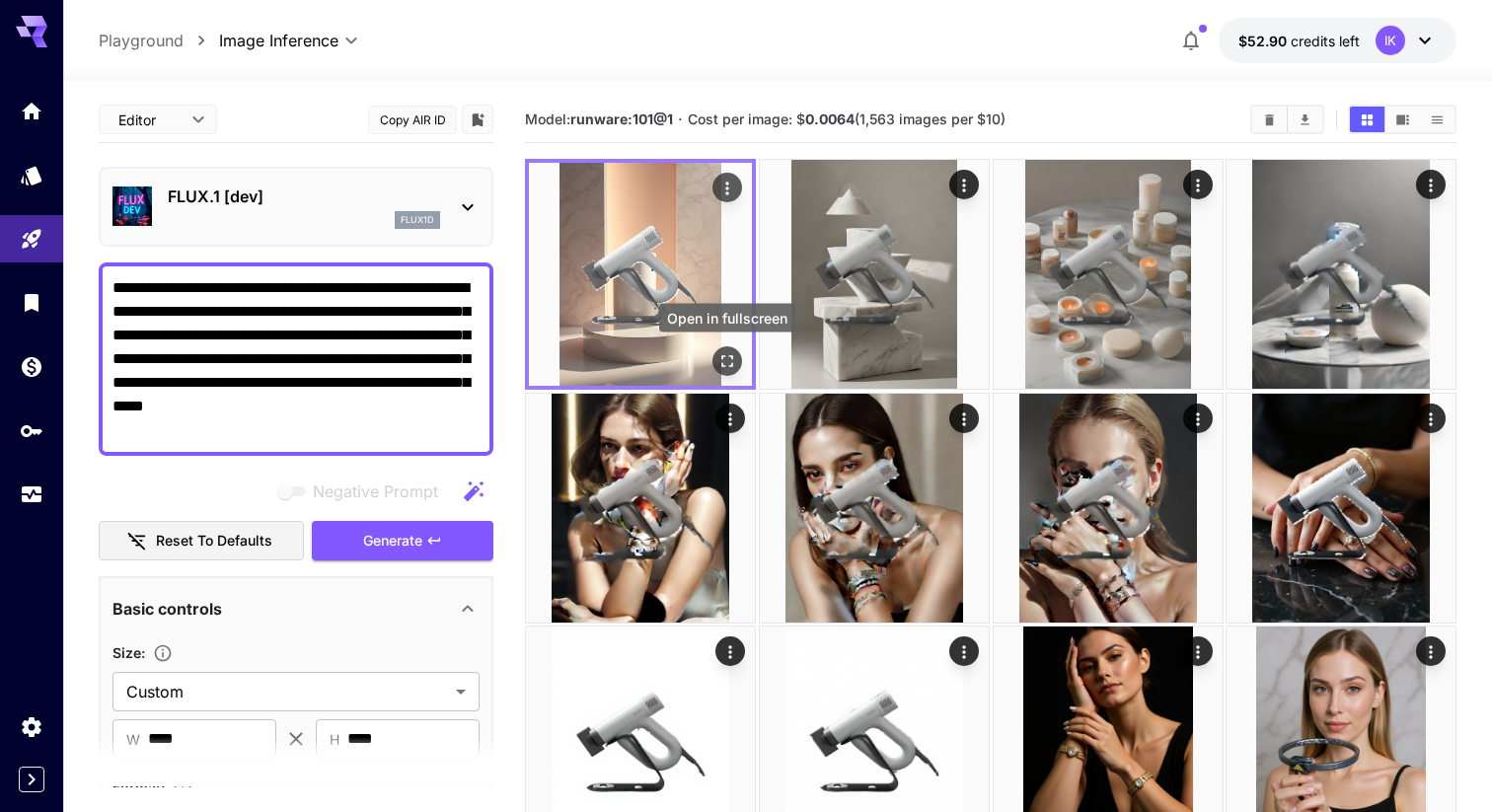 click 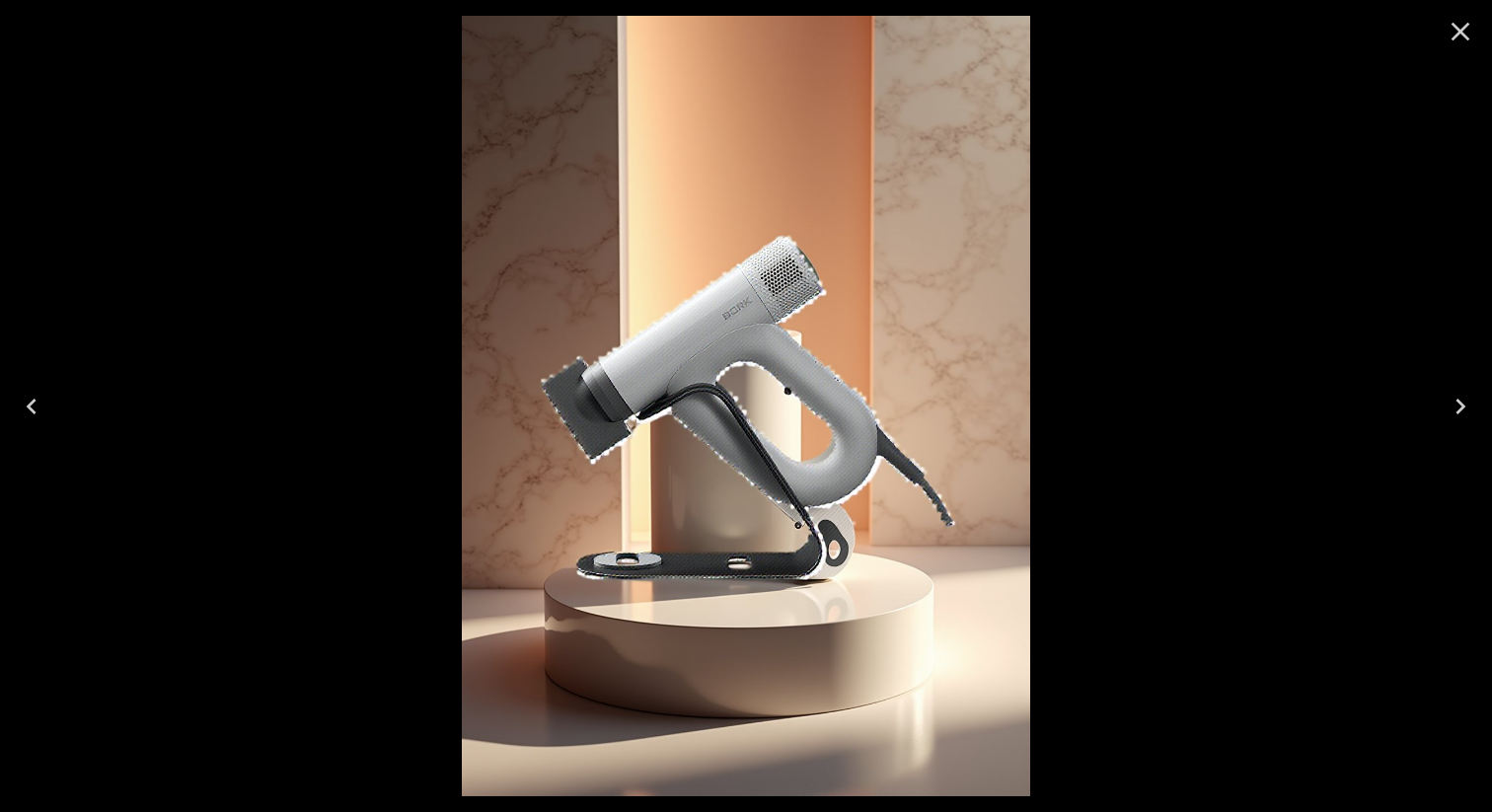 click 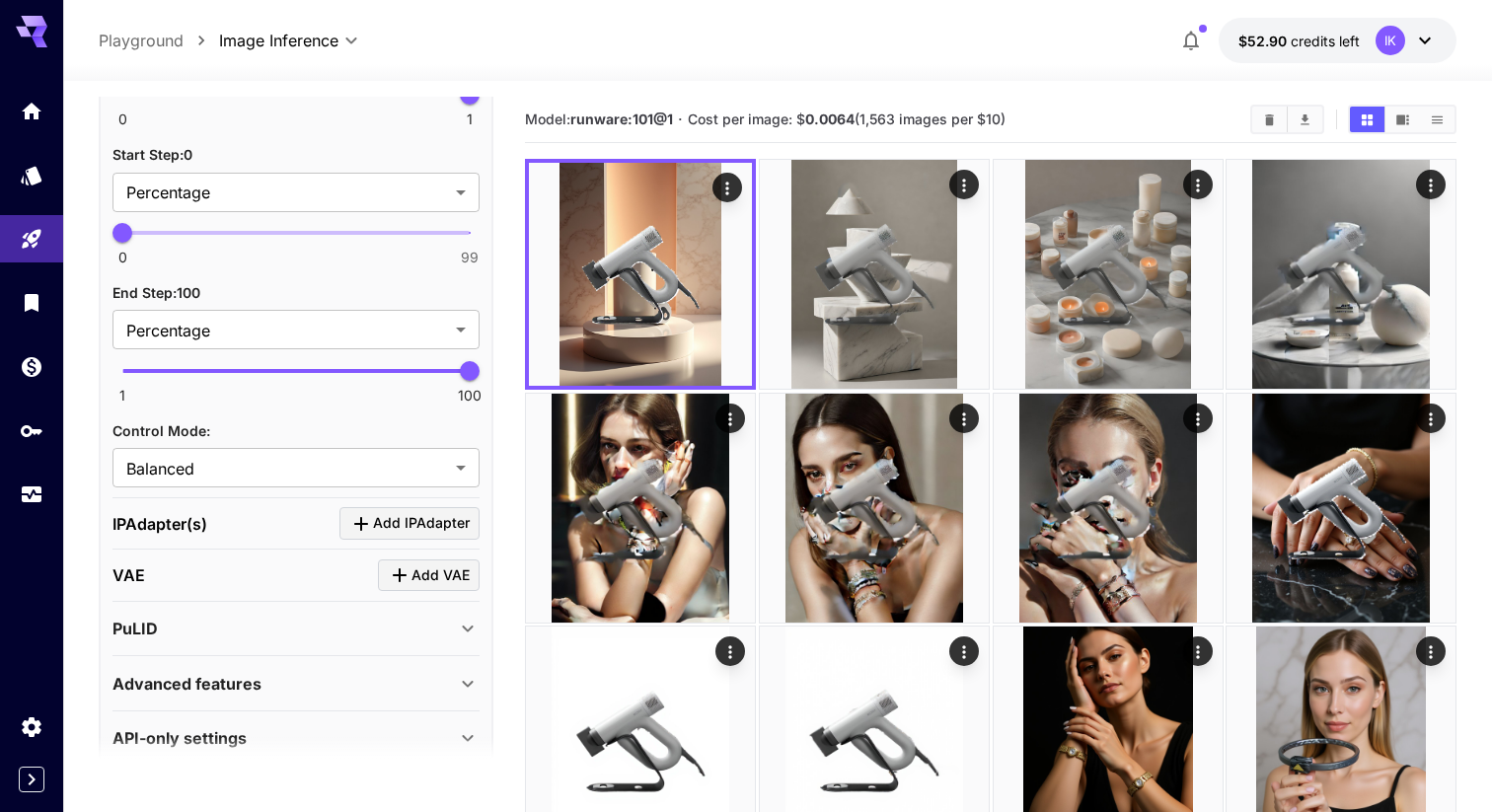 scroll, scrollTop: 3611, scrollLeft: 0, axis: vertical 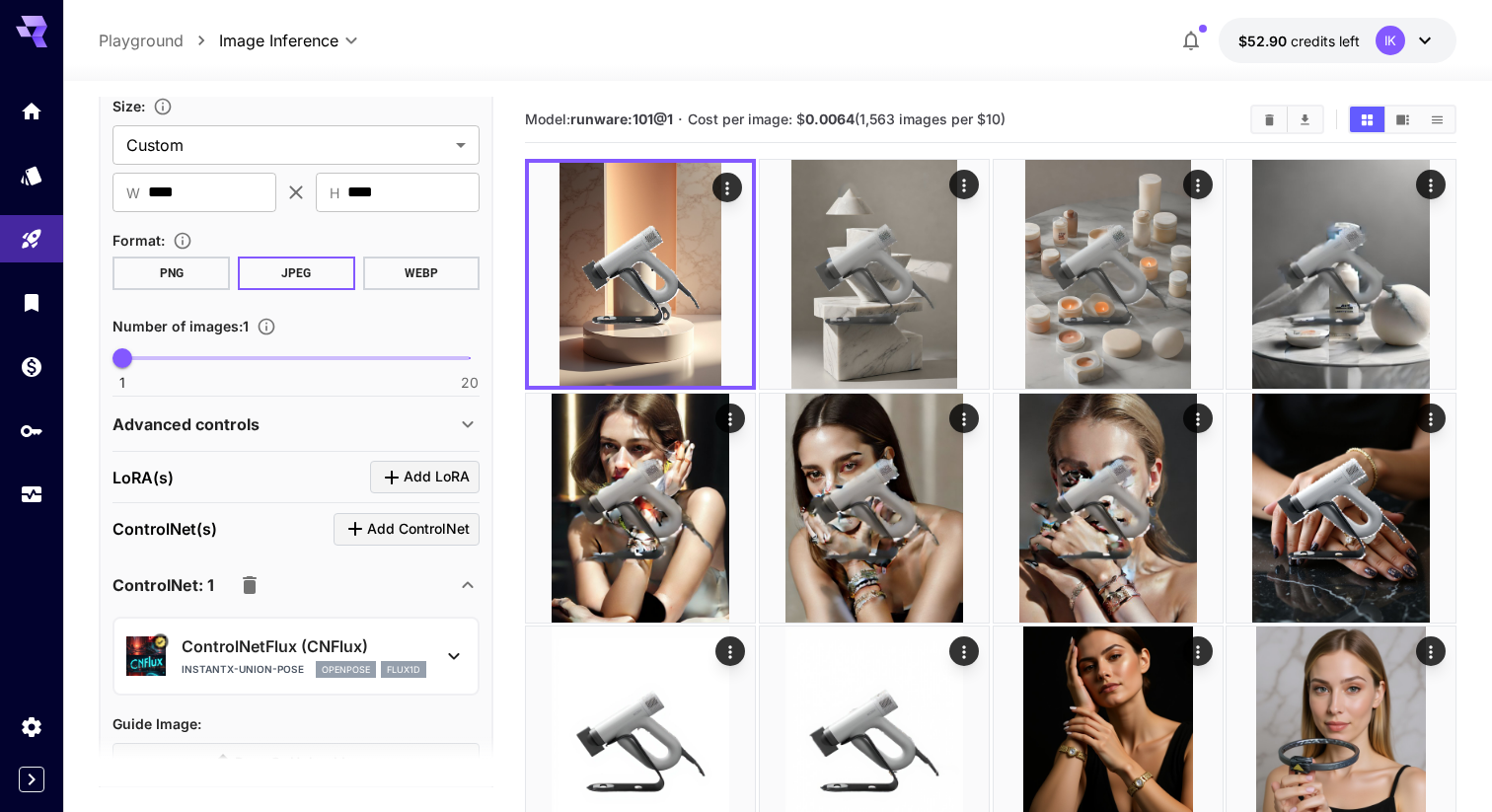 click on "Advanced controls" at bounding box center (296, 424) 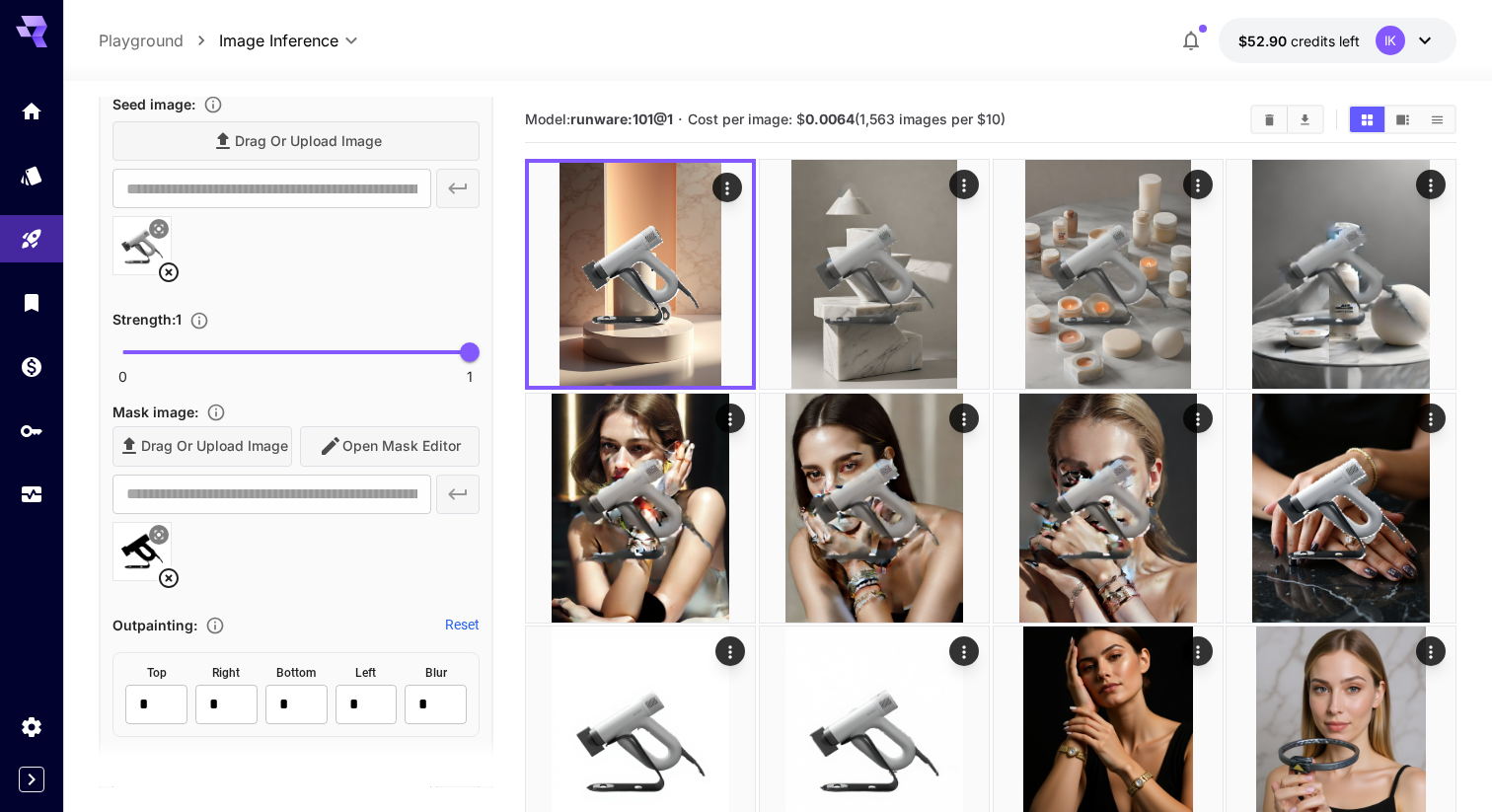 scroll, scrollTop: 956, scrollLeft: 0, axis: vertical 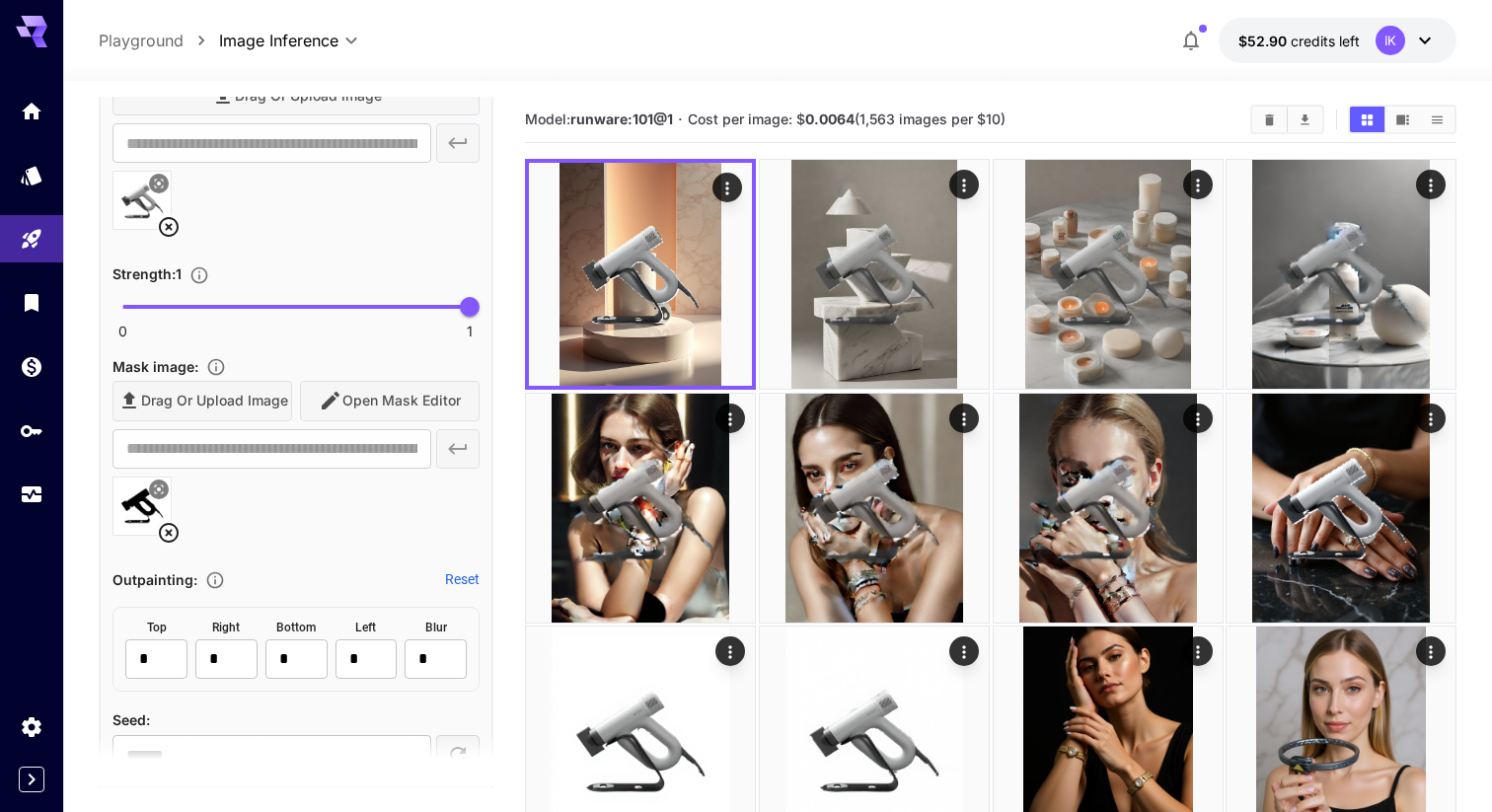 click 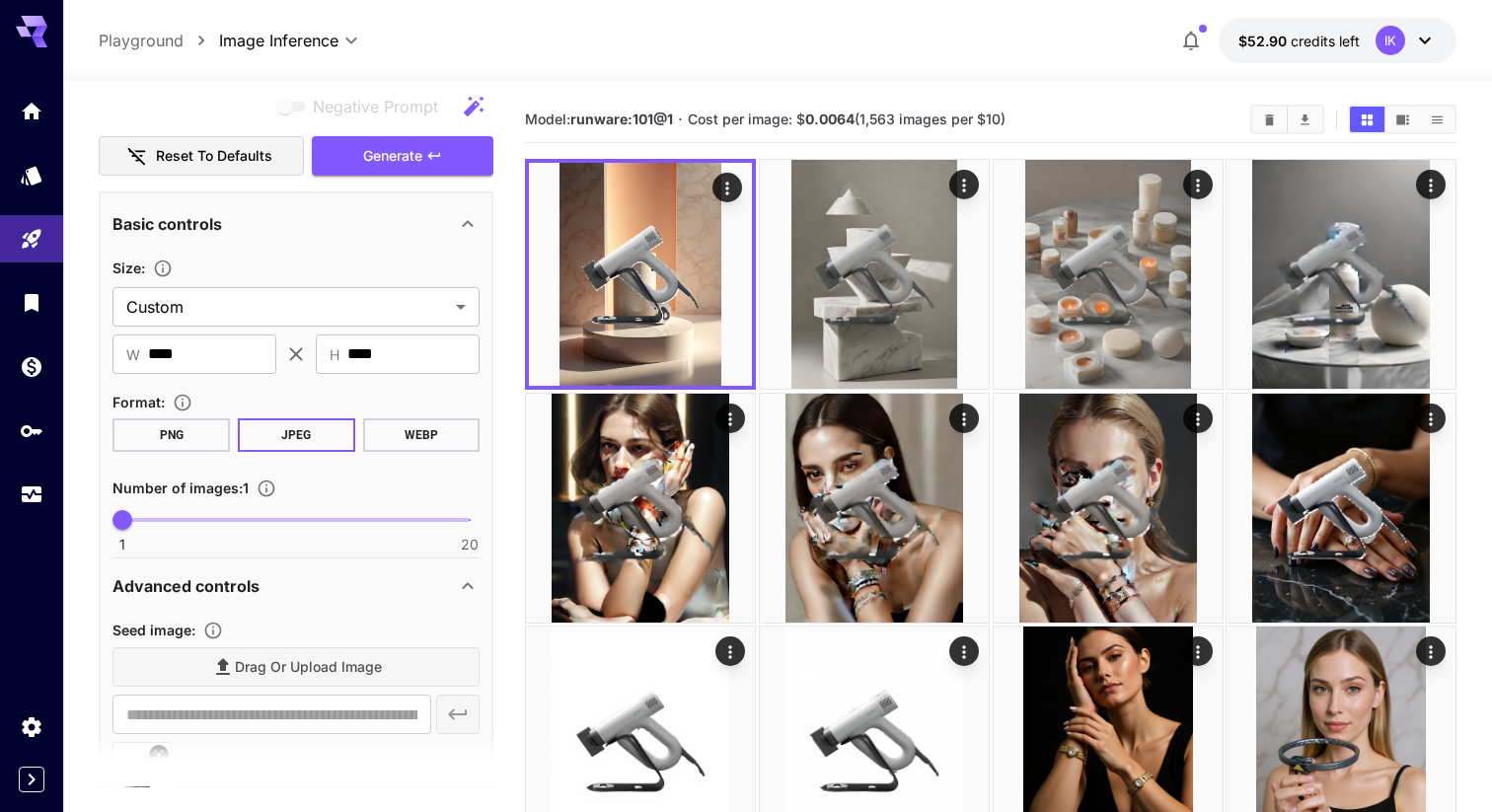 scroll, scrollTop: 0, scrollLeft: 0, axis: both 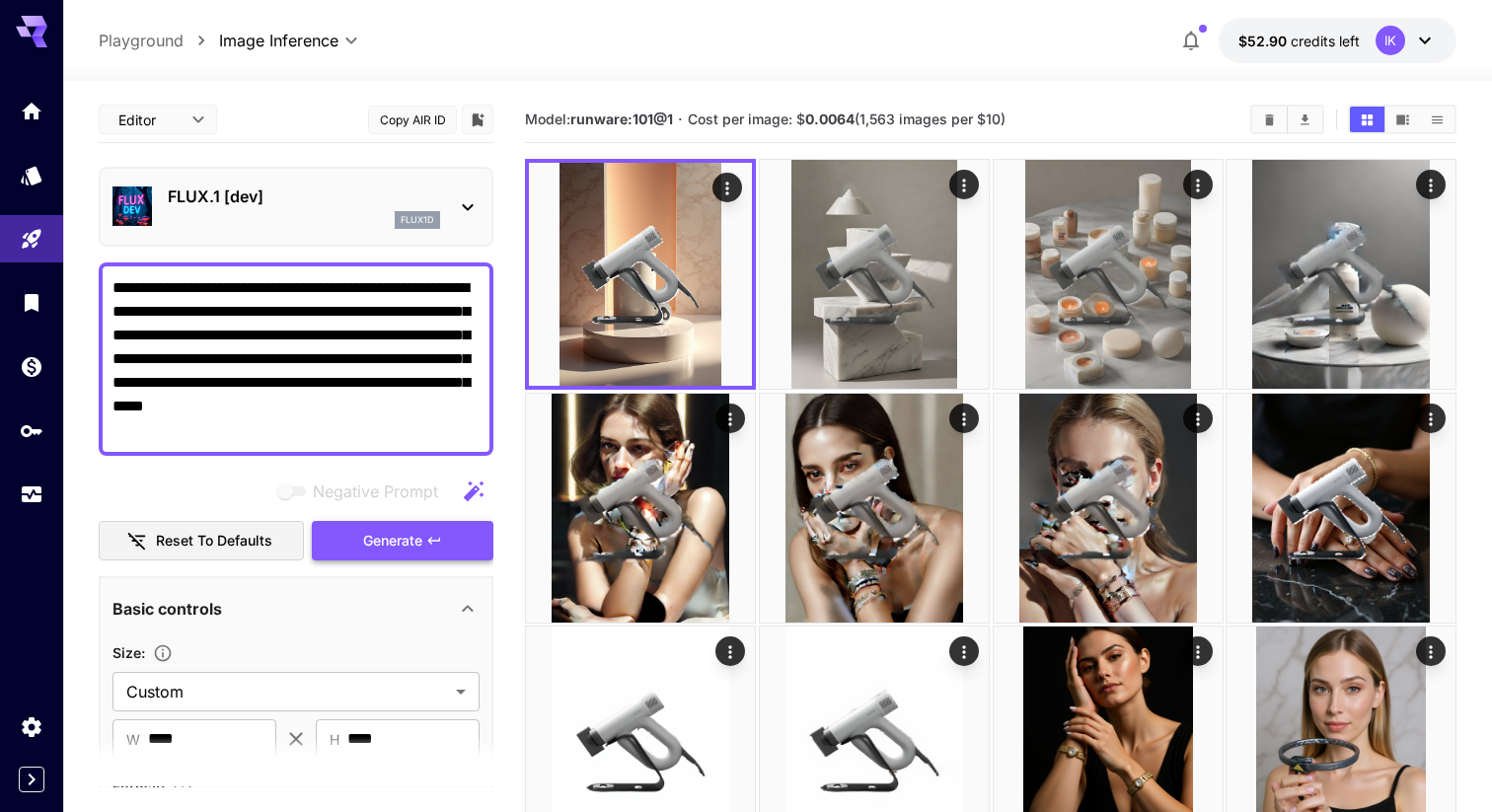 click on "Generate" at bounding box center (393, 541) 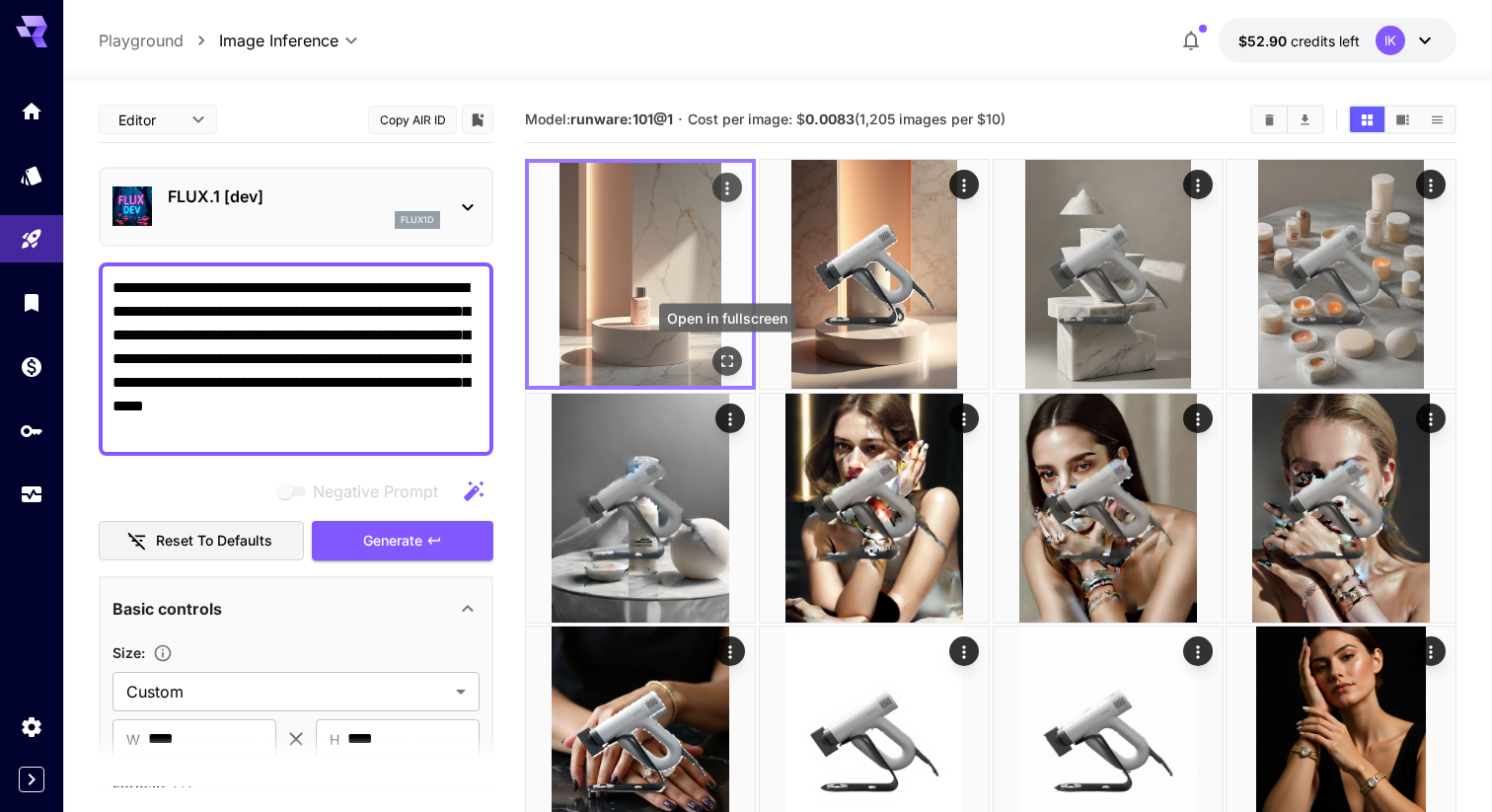 click 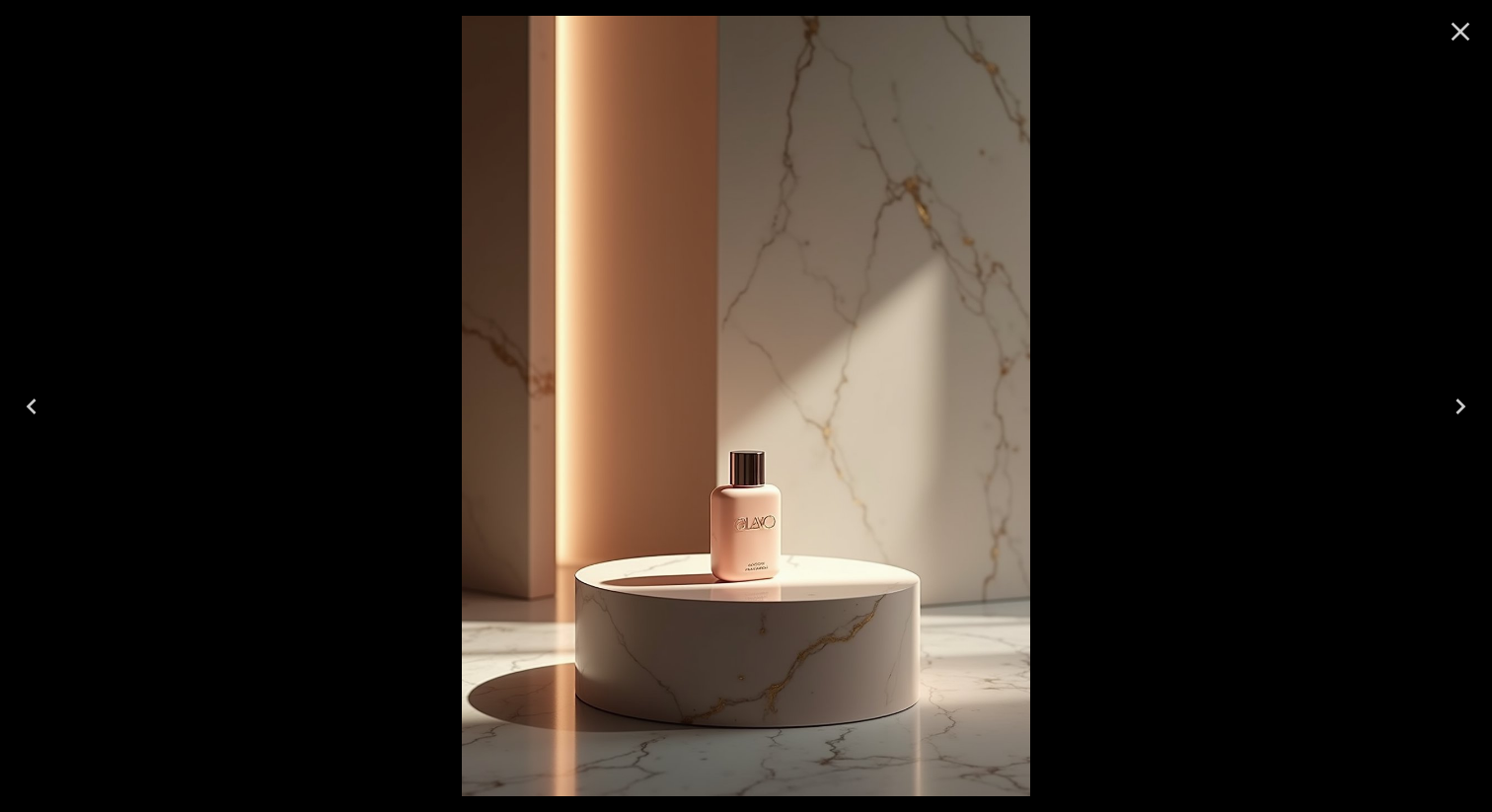 click 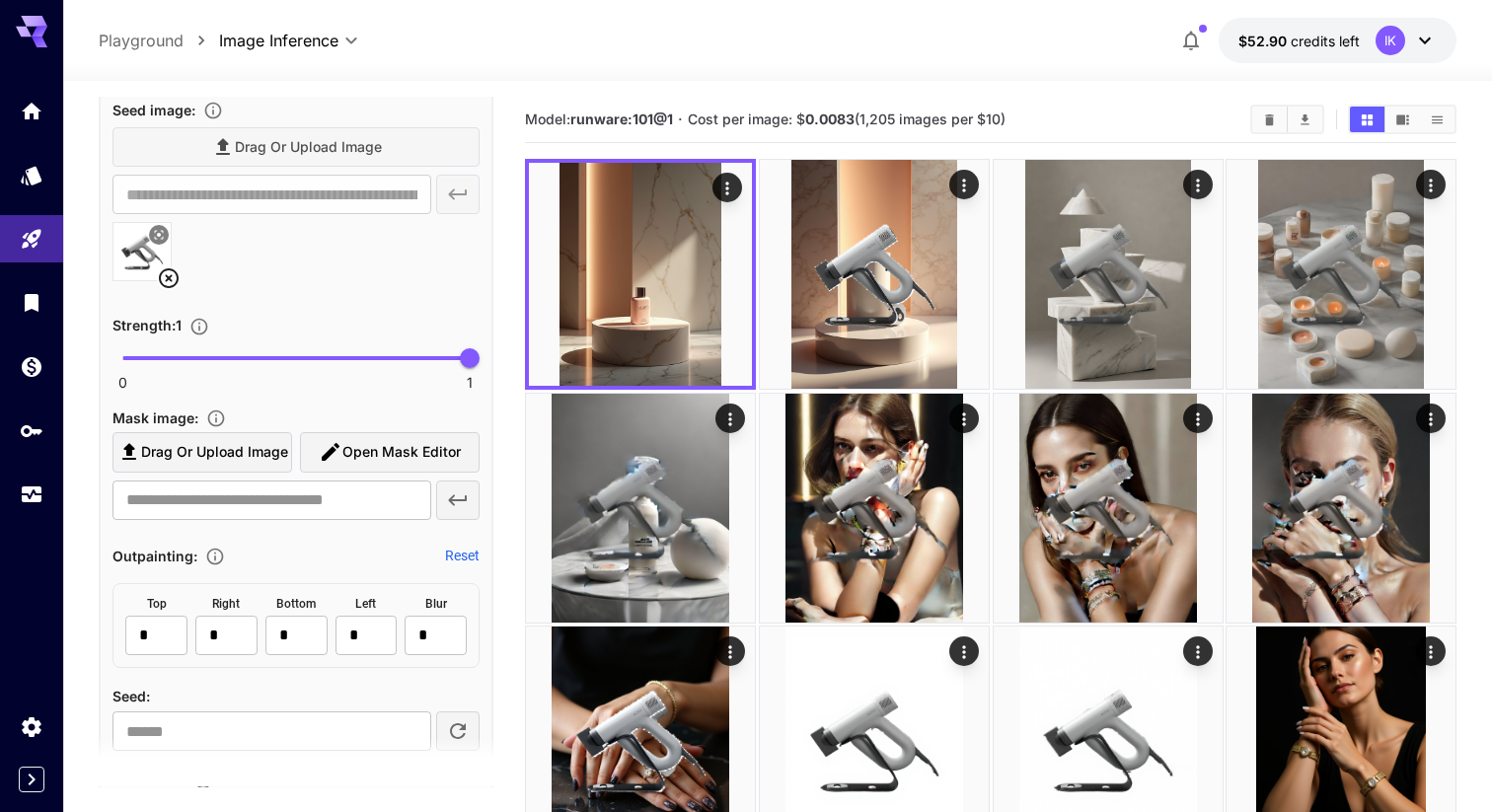 scroll, scrollTop: 896, scrollLeft: 0, axis: vertical 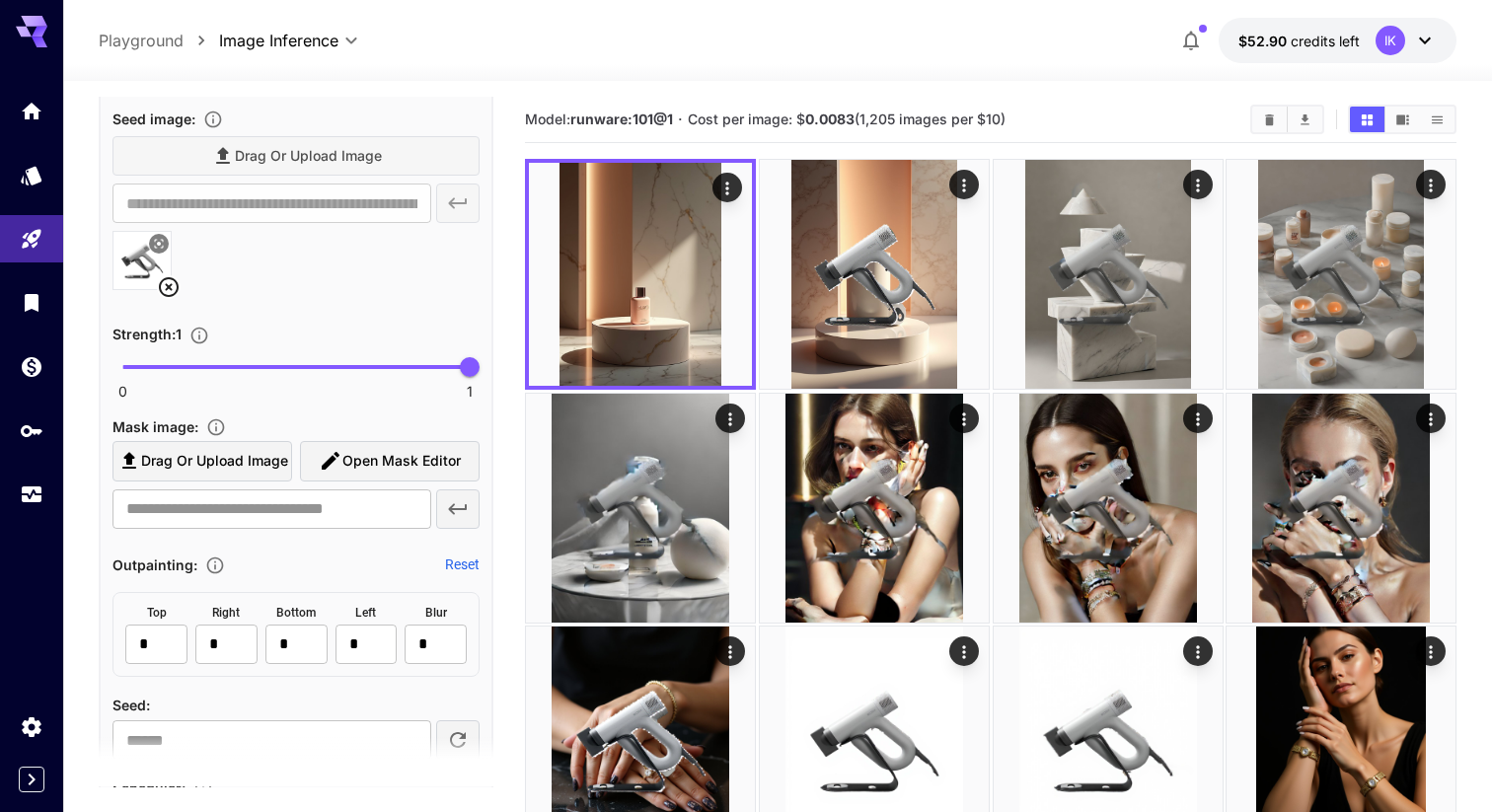 click on "Open Mask Editor" at bounding box center (402, 461) 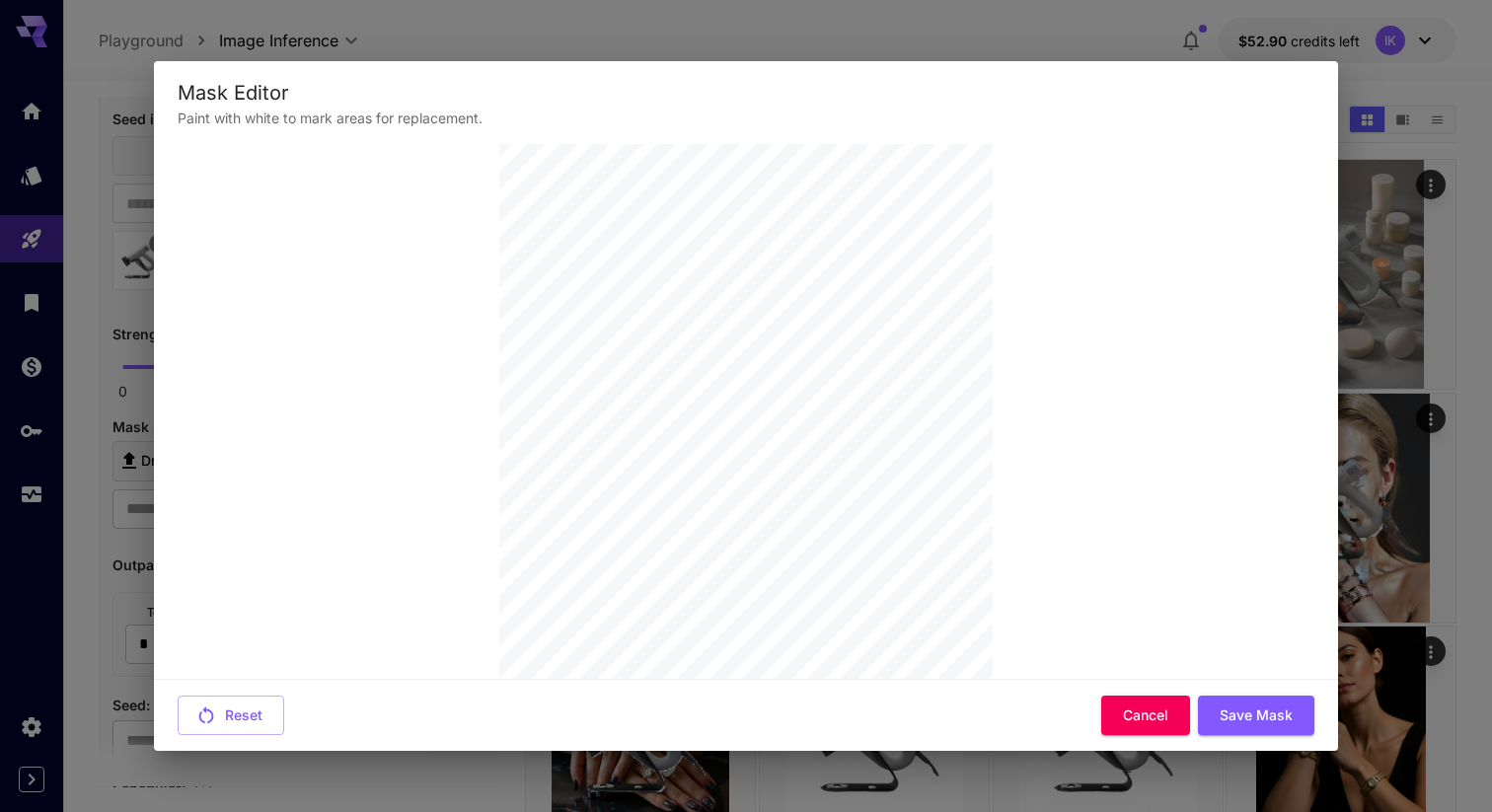 scroll, scrollTop: 0, scrollLeft: 0, axis: both 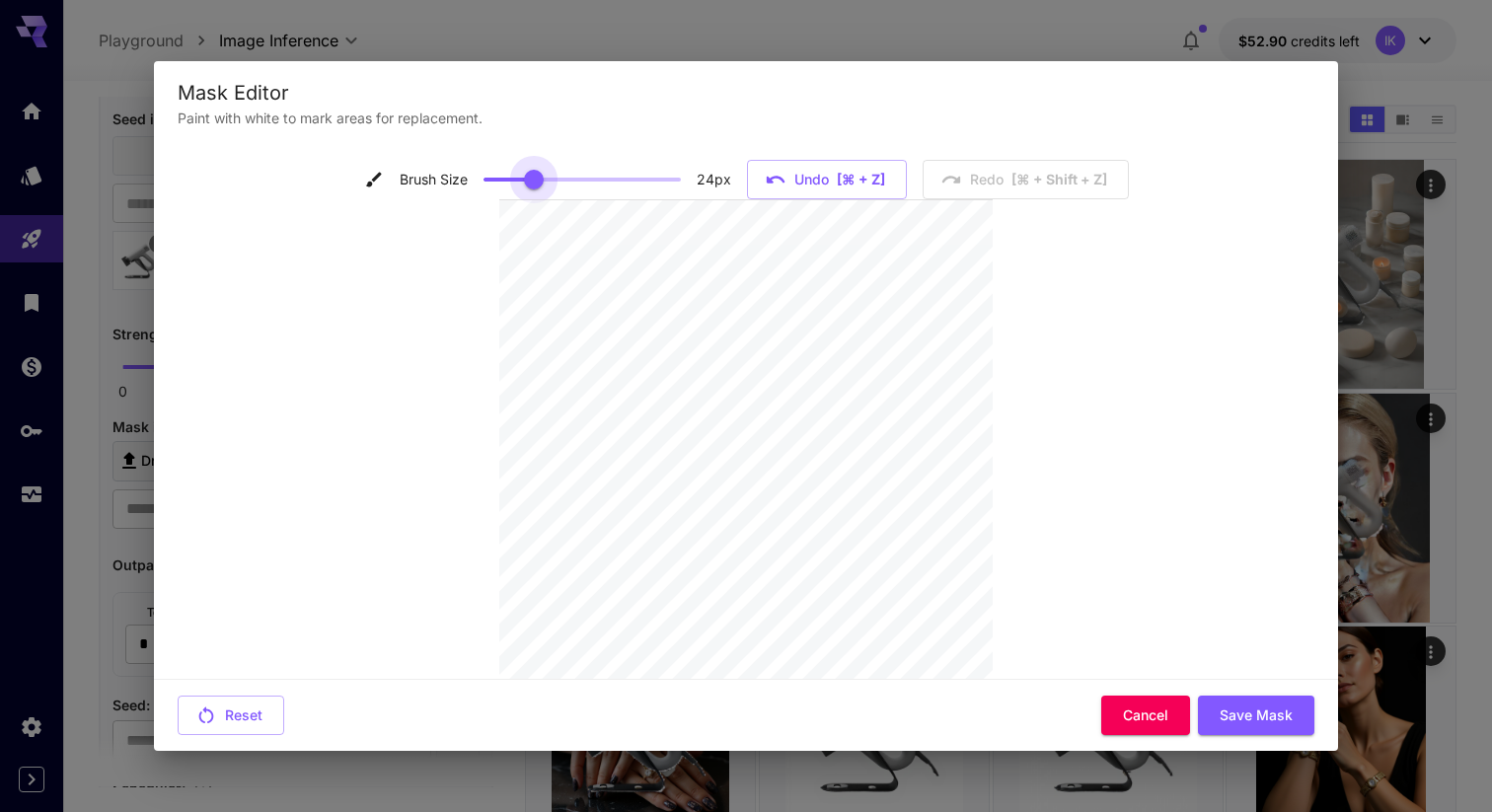 click at bounding box center (582, 180) 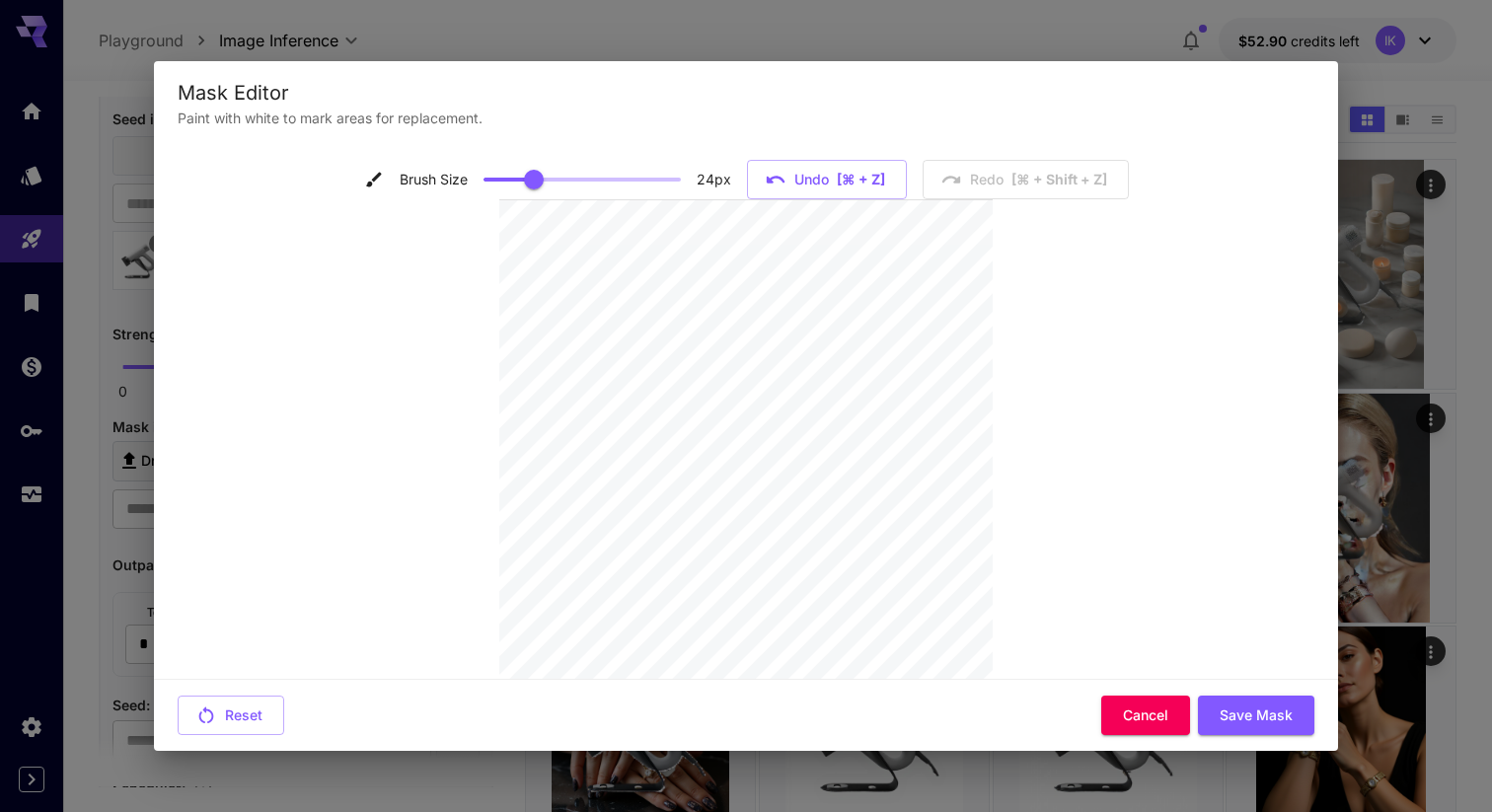 click at bounding box center [582, 180] 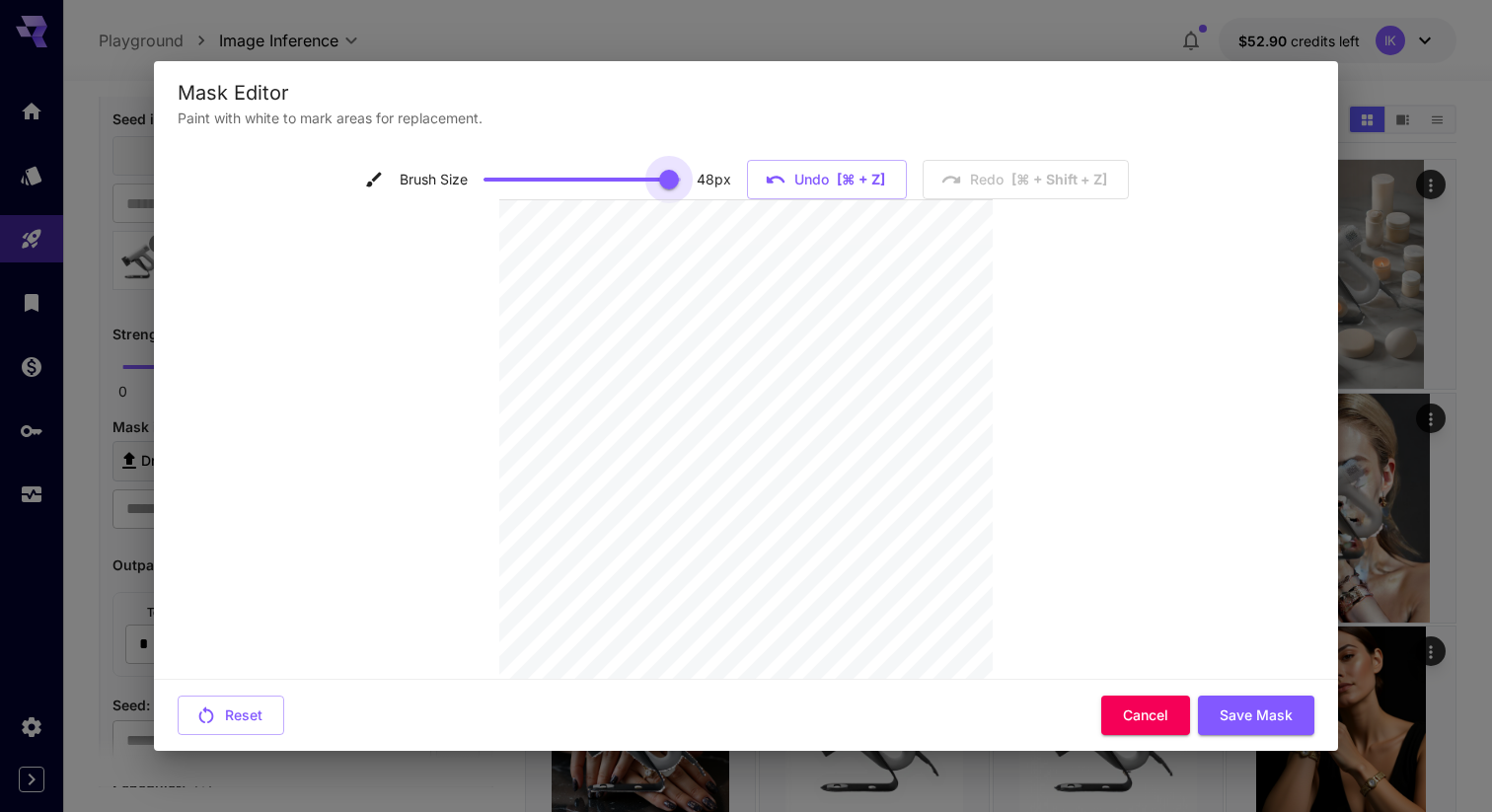 type on "**" 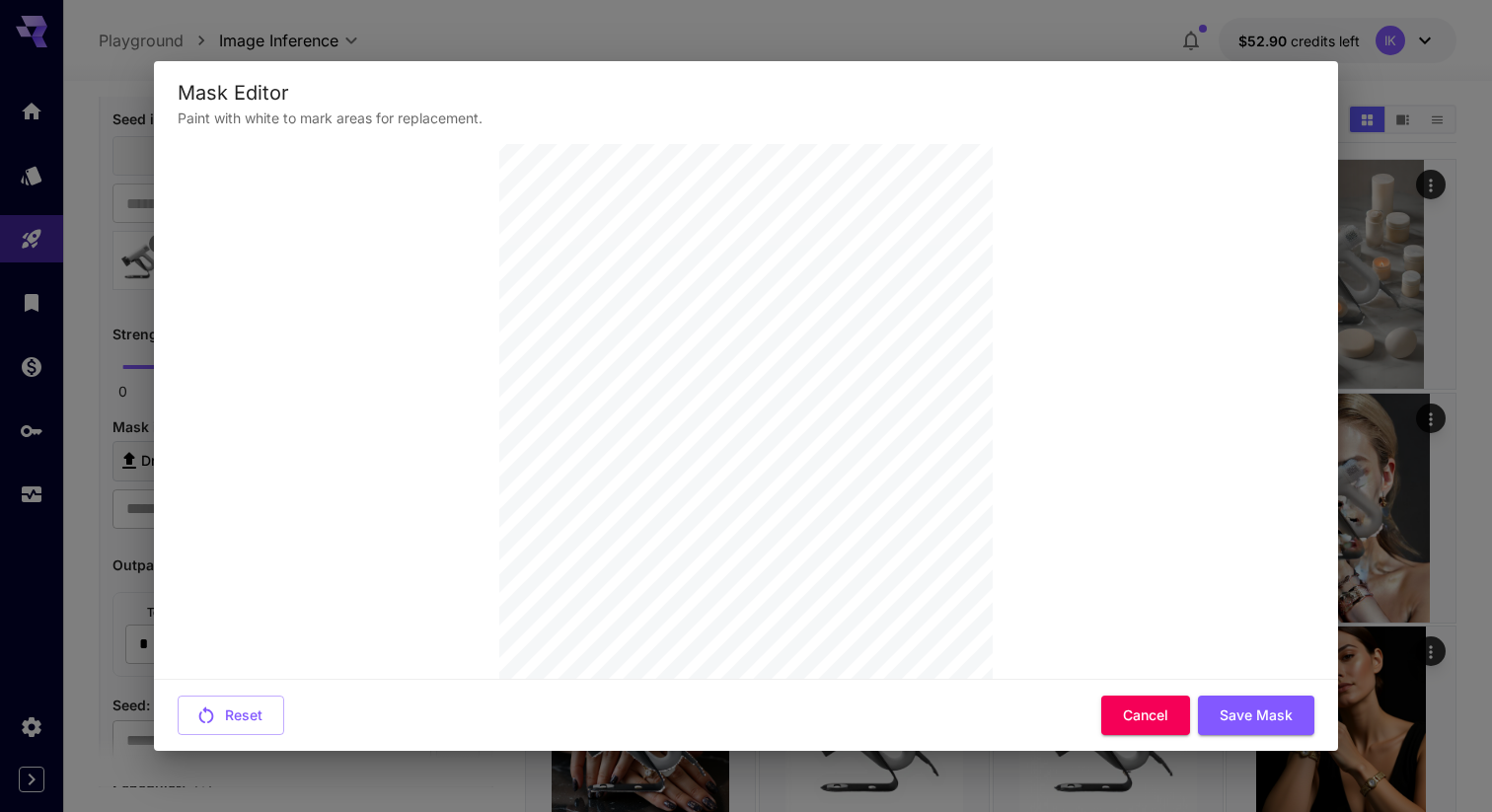 scroll, scrollTop: 200, scrollLeft: 0, axis: vertical 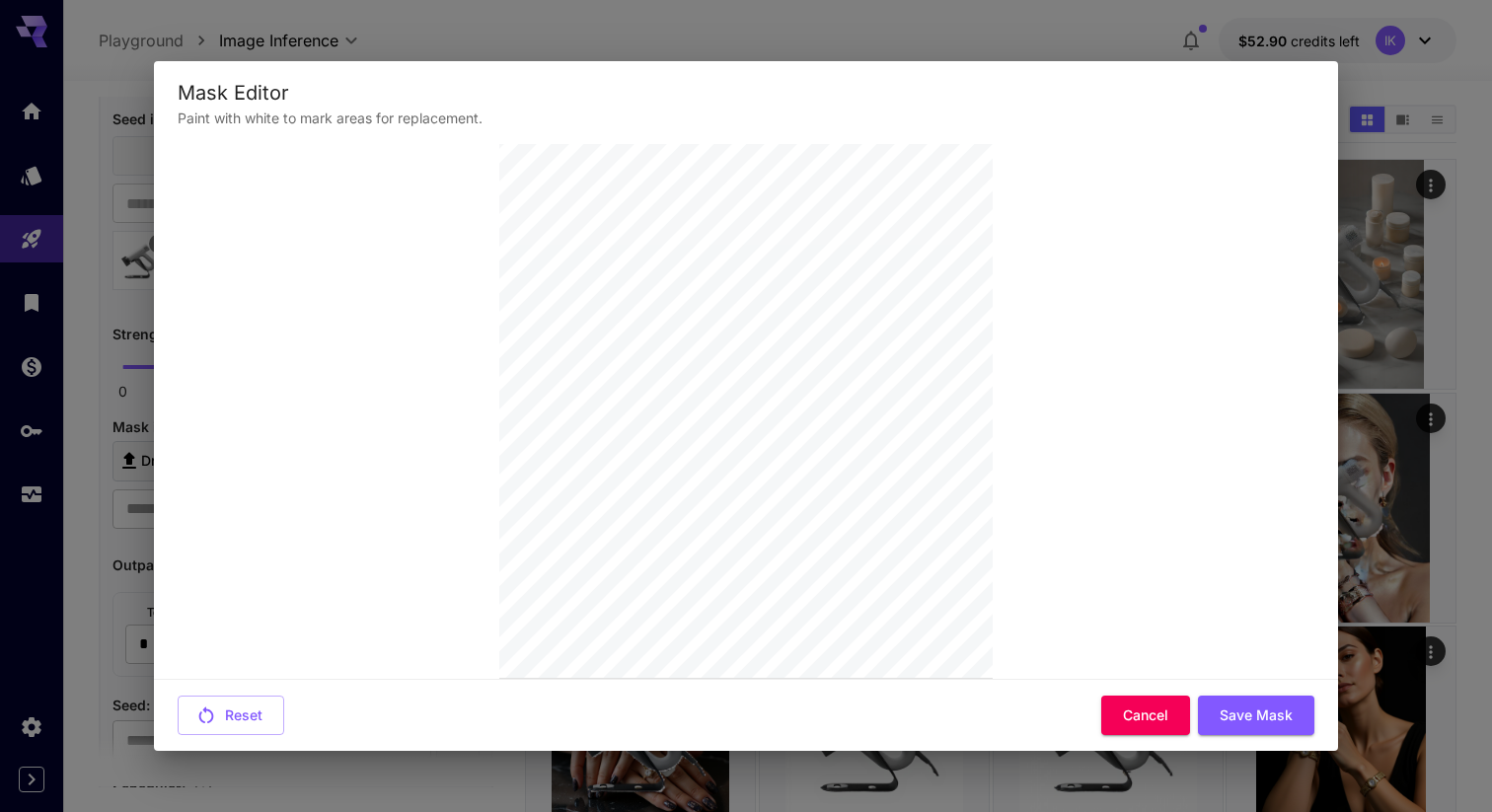 click on "Mask Editor Paint with white to mark areas for replacement. Brush Size 50 px Undo   [⌘ + Z] Redo   [⌘ + shift + Z] Reset Cancel Save Mask" at bounding box center [746, 406] 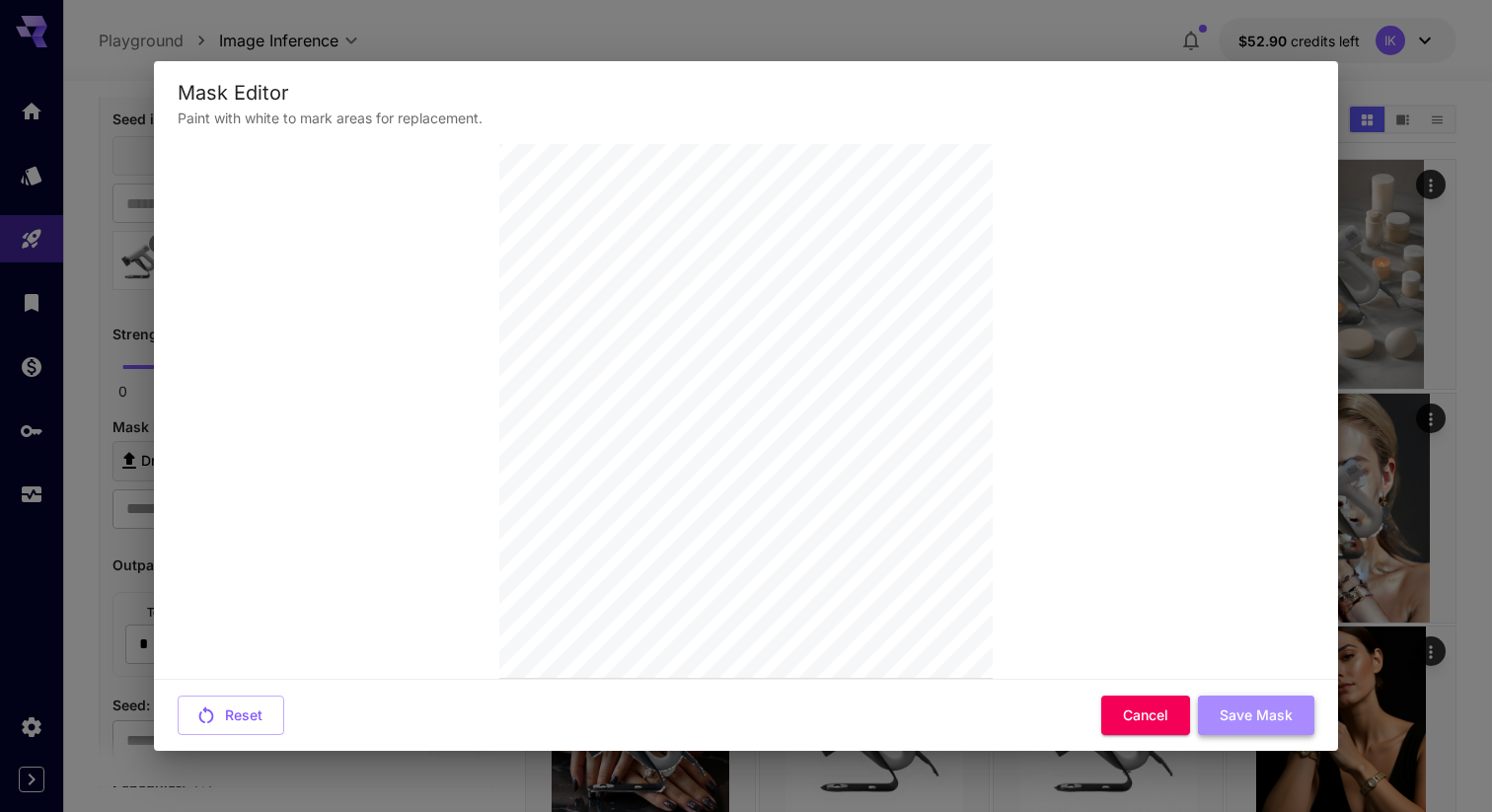 click on "Save Mask" at bounding box center (1256, 715) 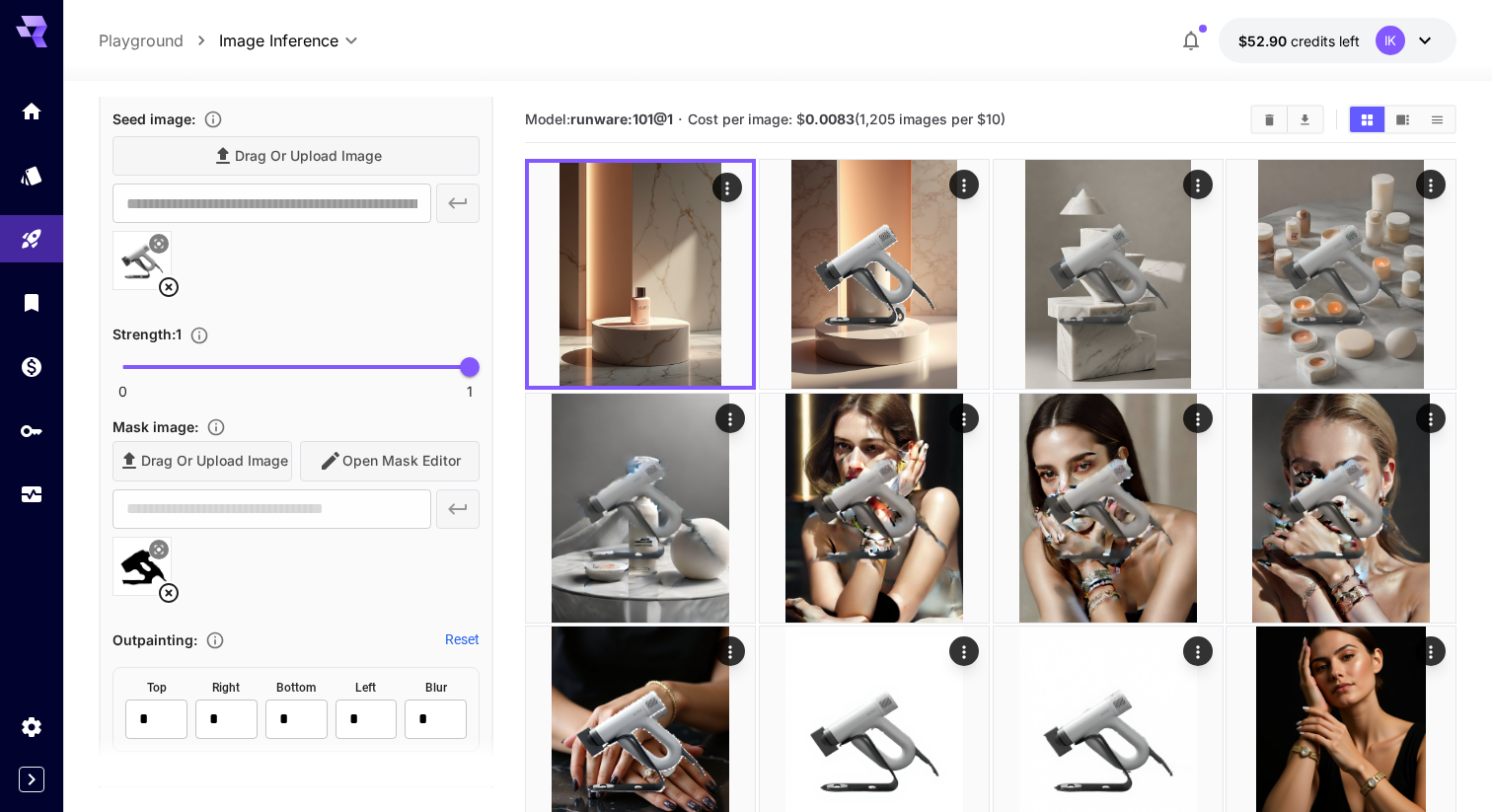 type on "**********" 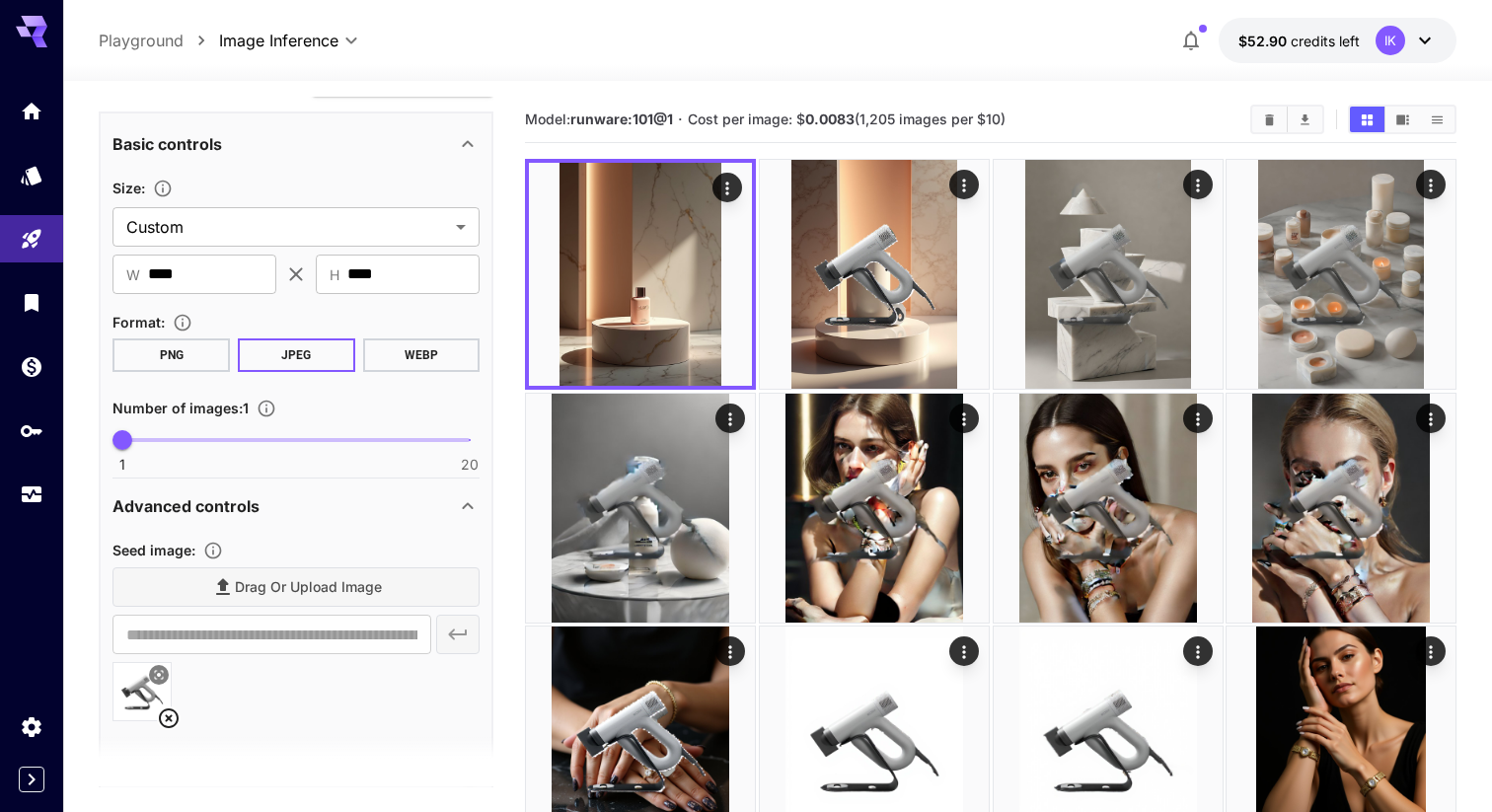 scroll, scrollTop: 0, scrollLeft: 0, axis: both 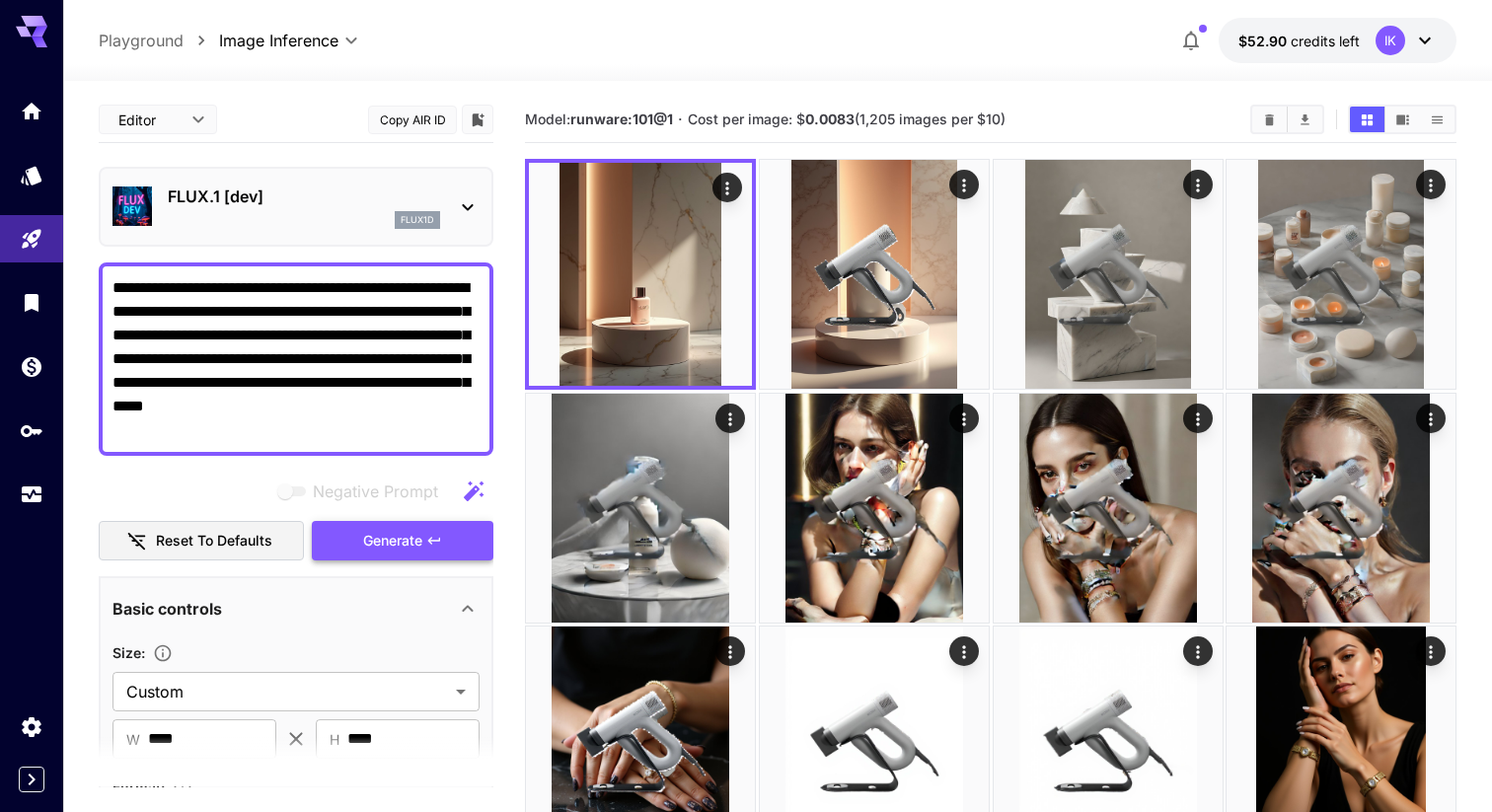click on "Generate" at bounding box center [393, 541] 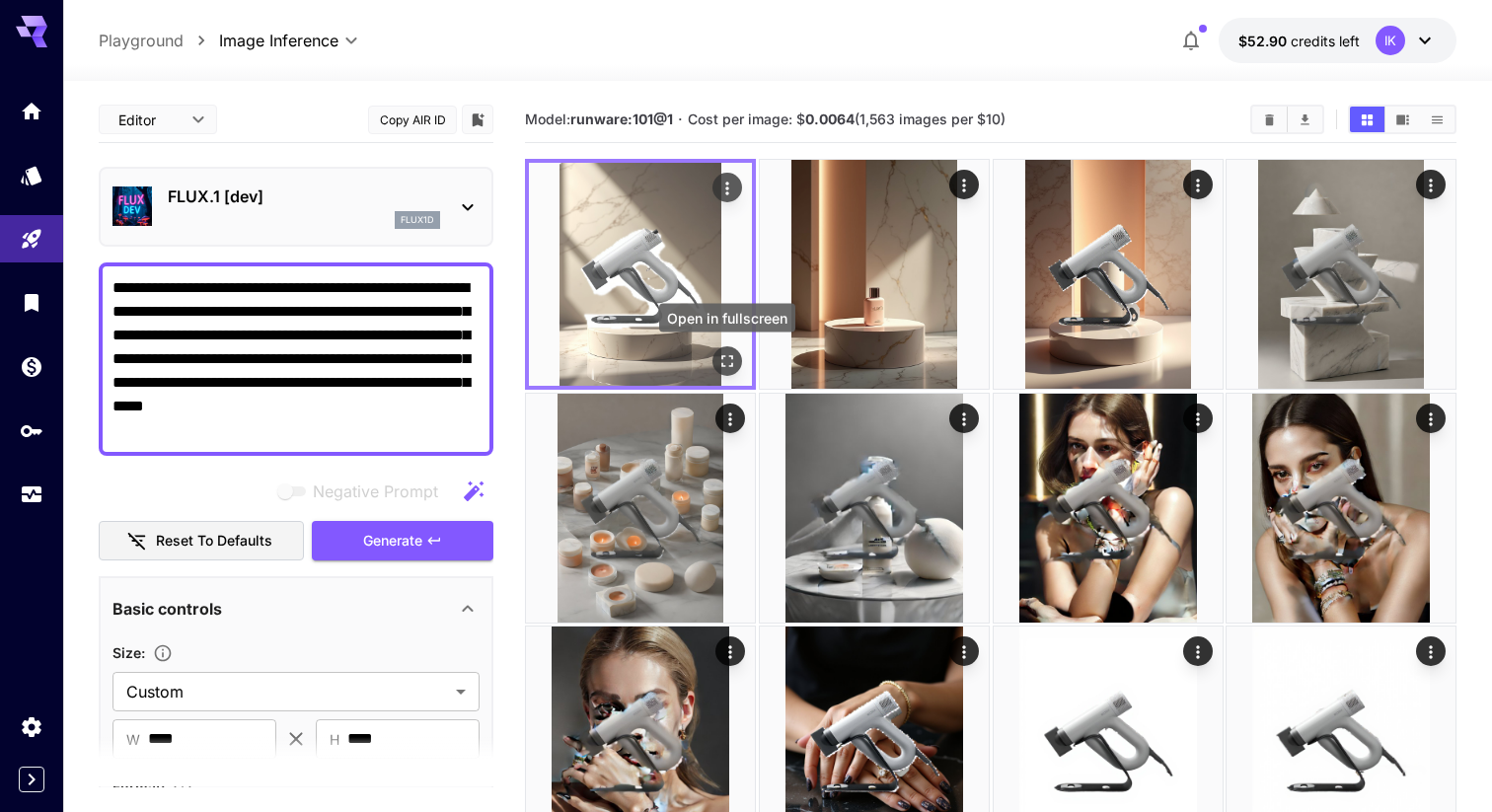 click 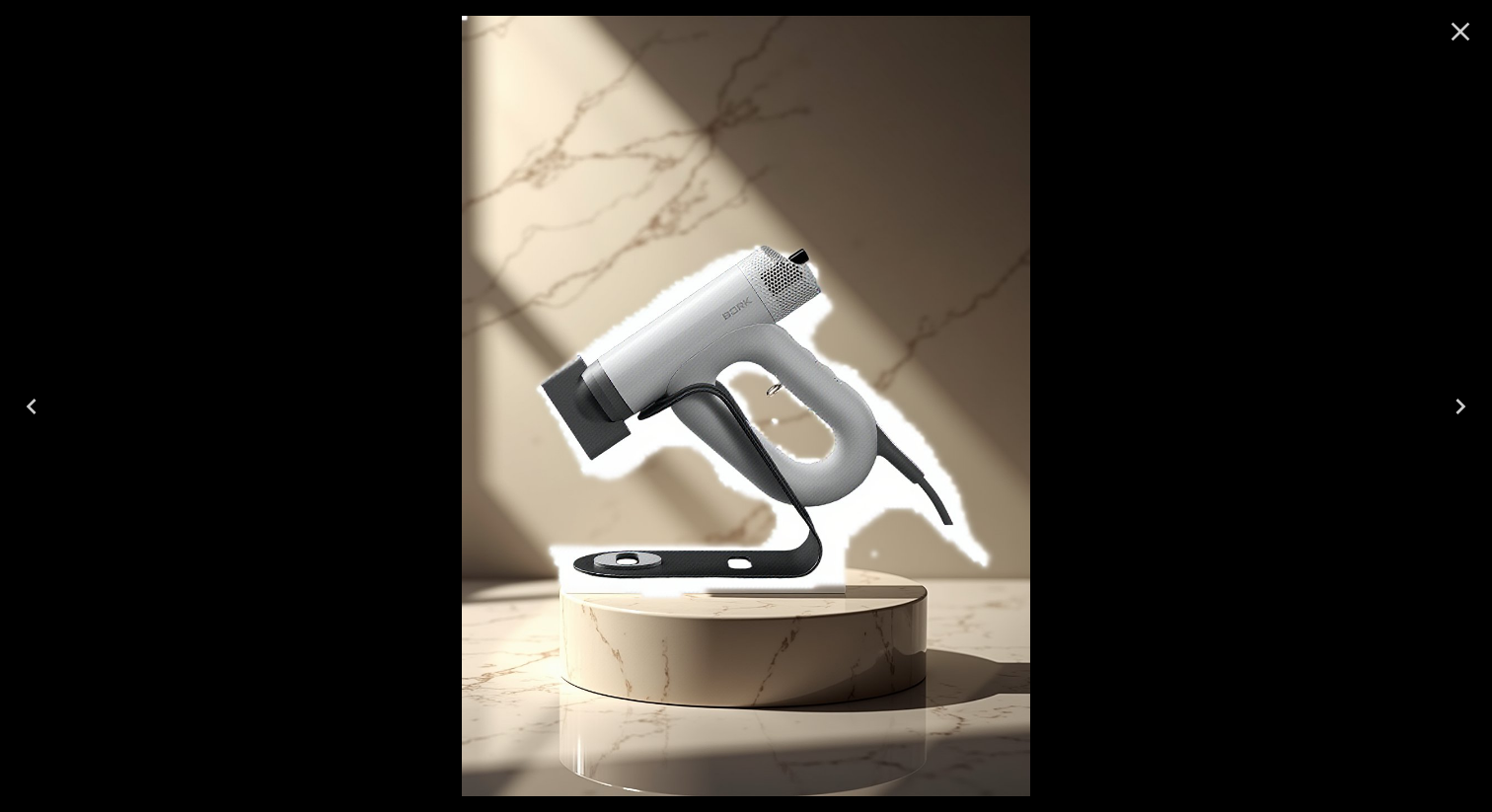 click at bounding box center (745, 406) 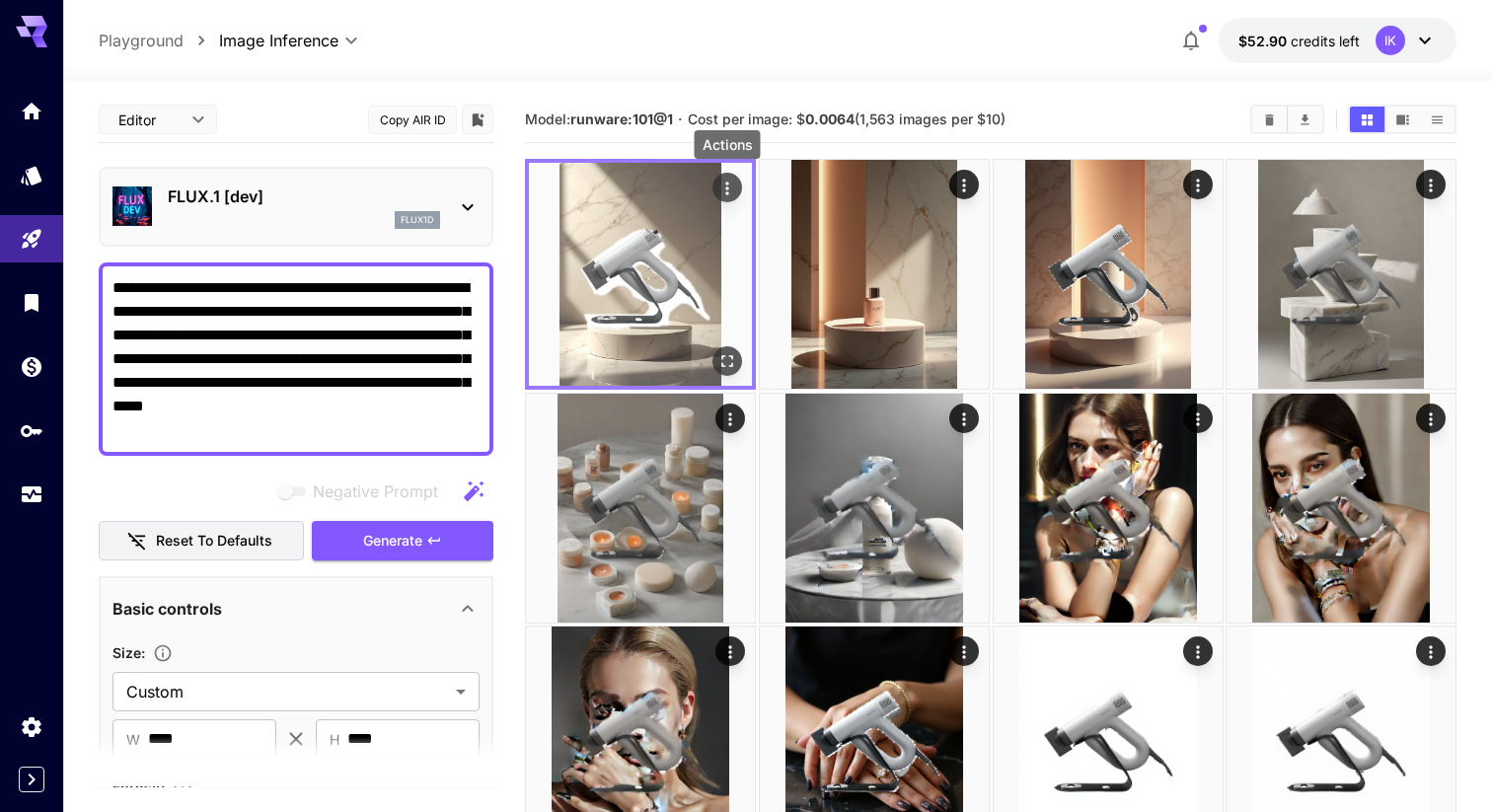 click at bounding box center (727, 187) 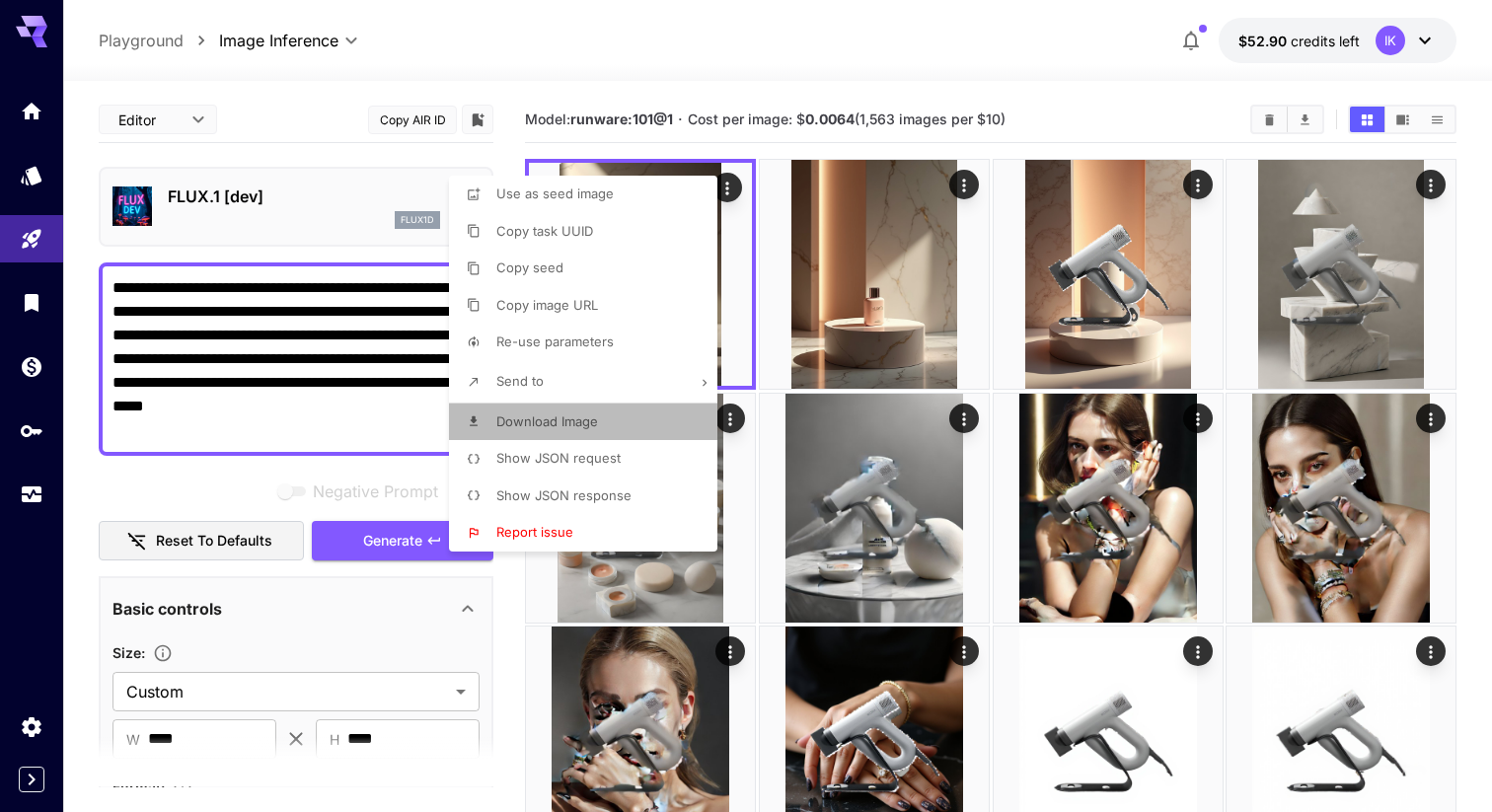 click on "Download Image" at bounding box center (547, 421) 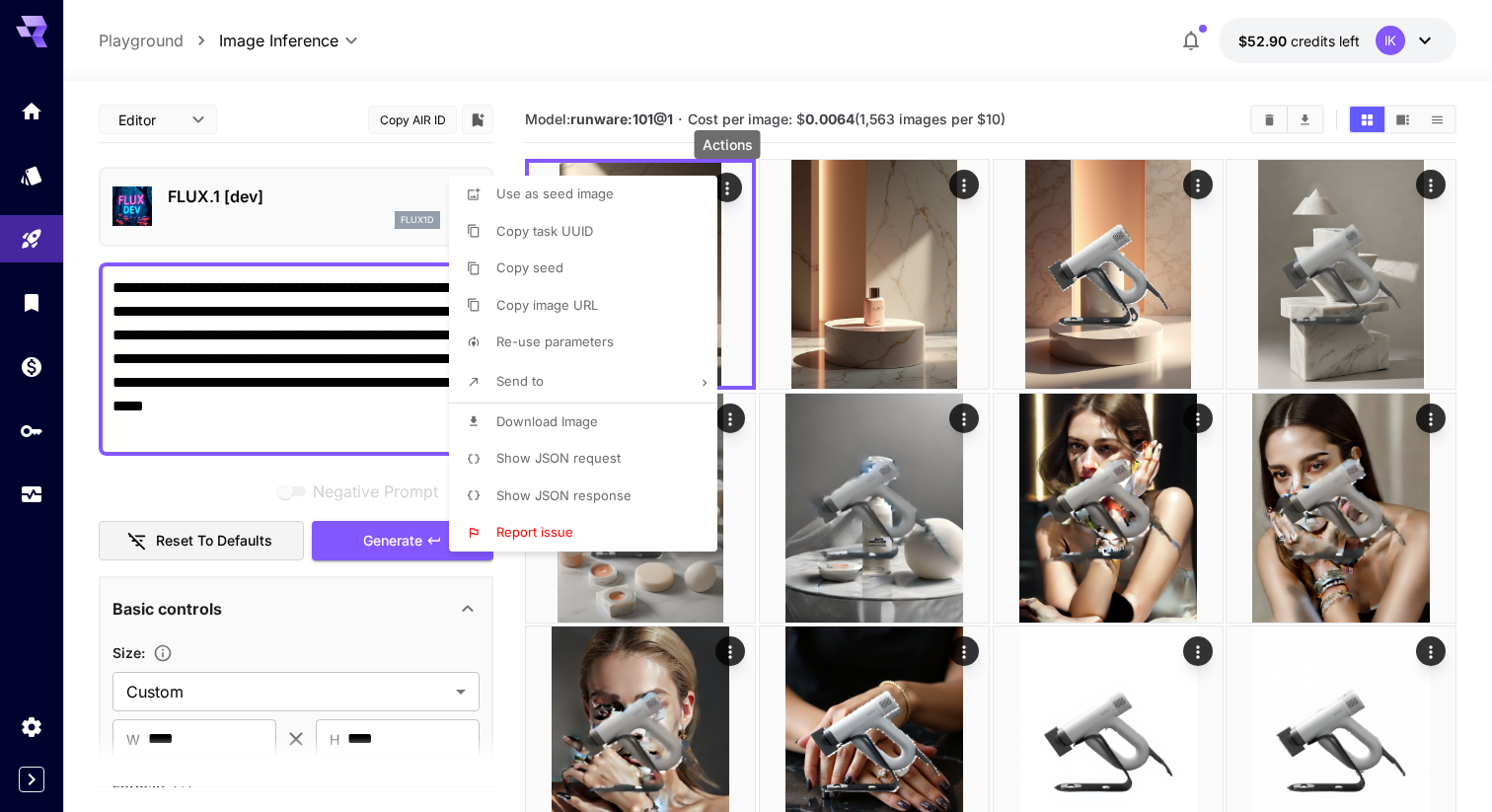 click at bounding box center [746, 406] 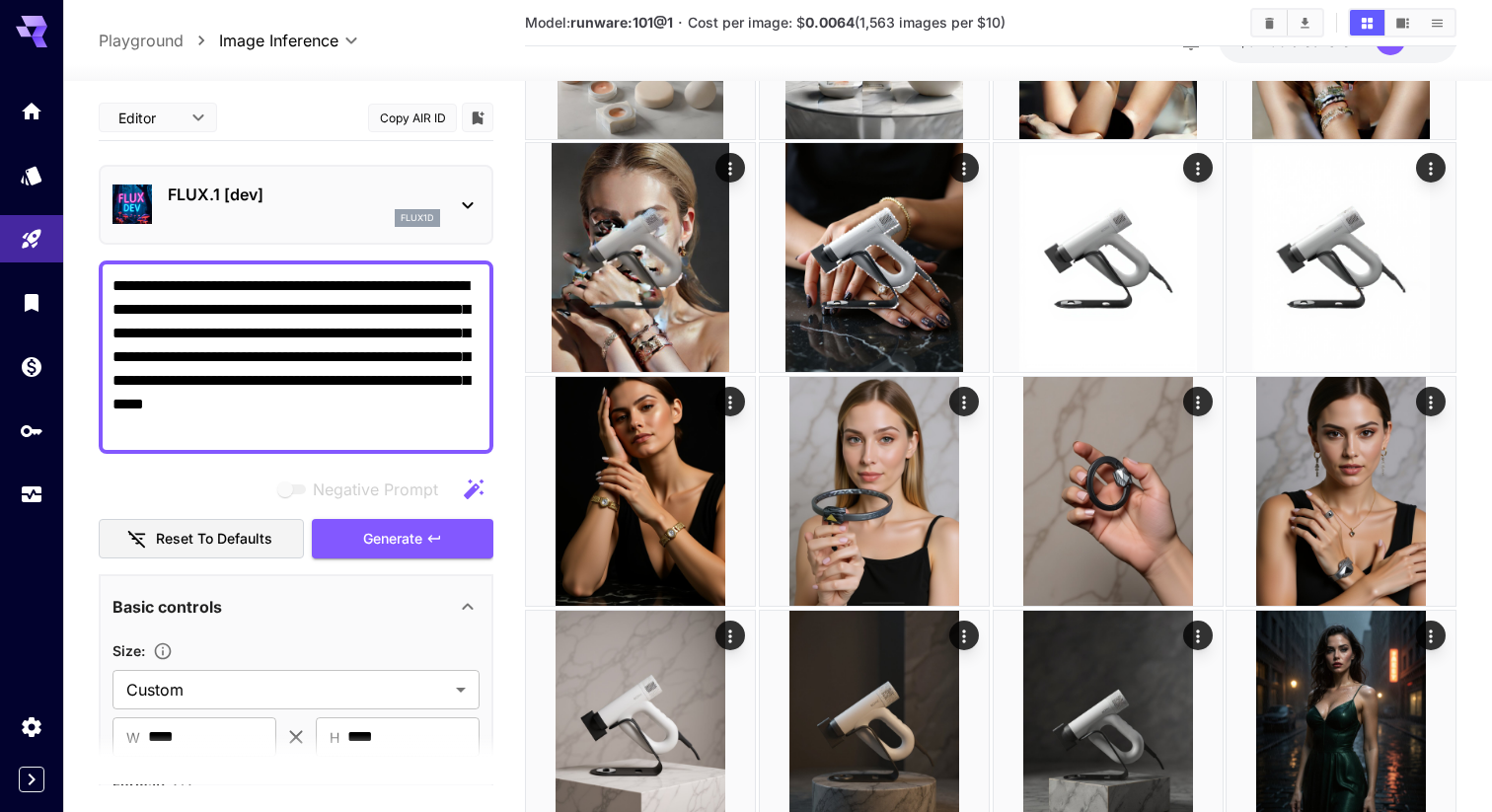 scroll, scrollTop: 557, scrollLeft: 0, axis: vertical 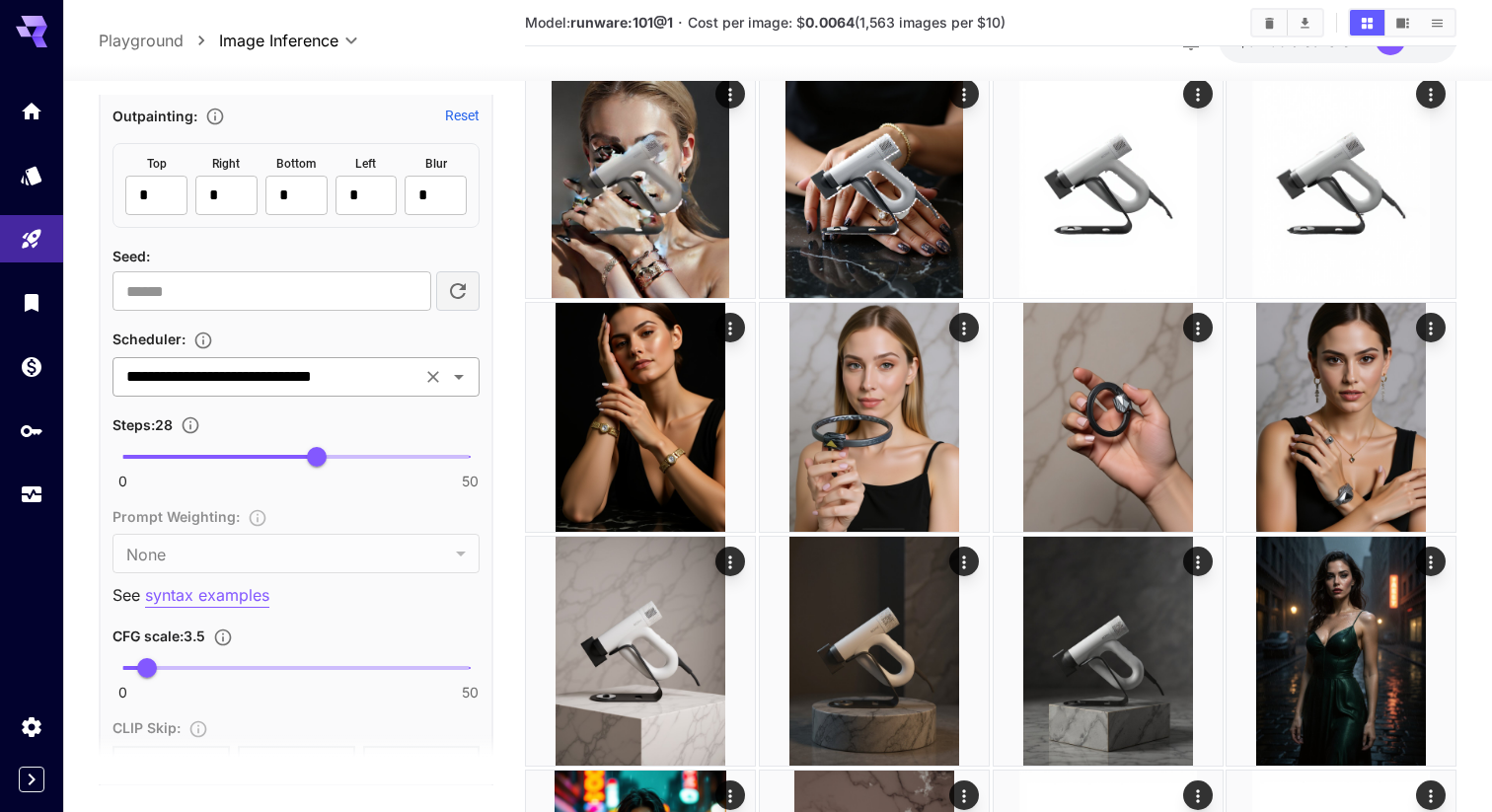 click 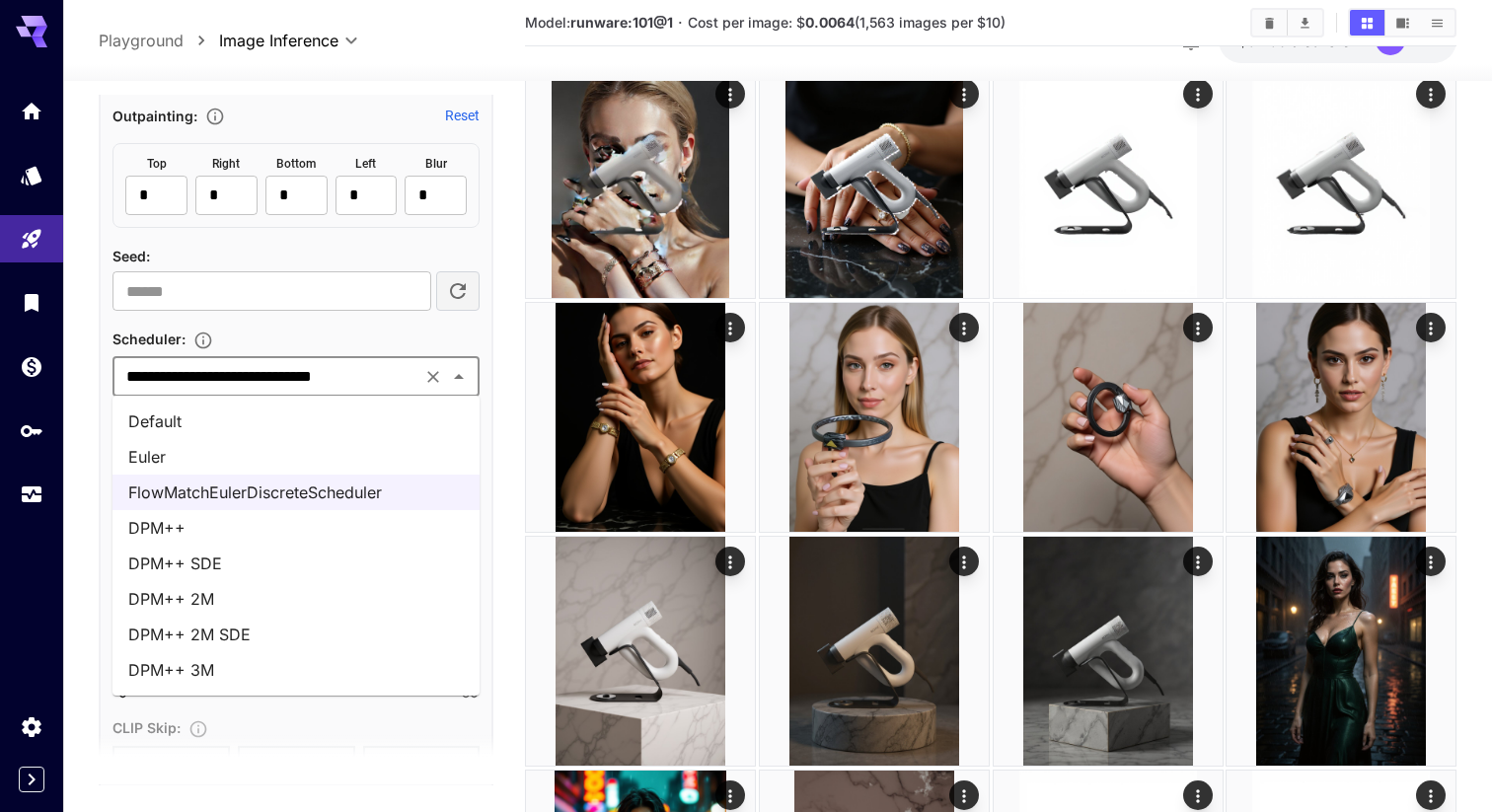 click on "DPM++ 3M" at bounding box center (296, 670) 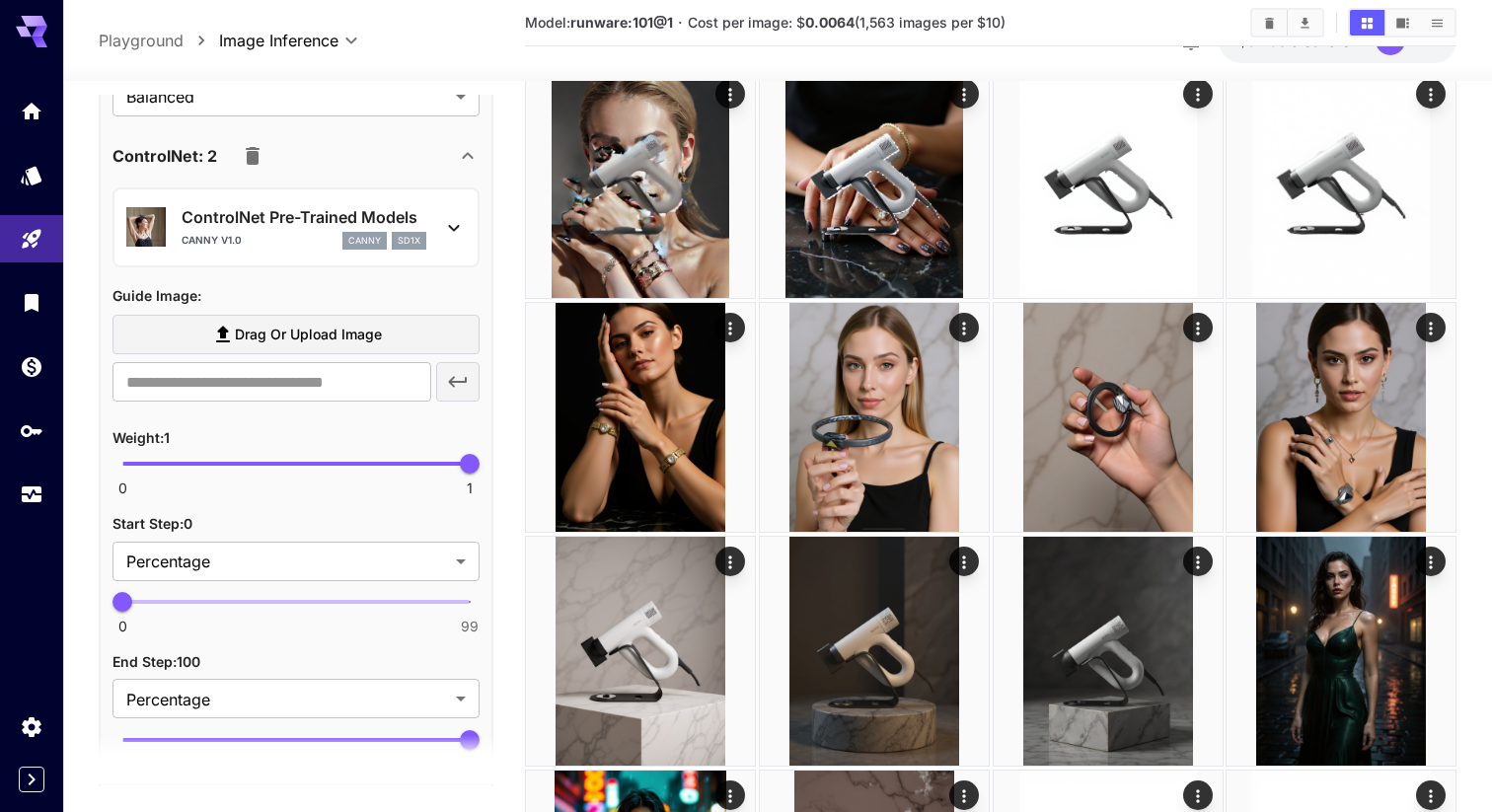 scroll, scrollTop: 2937, scrollLeft: 0, axis: vertical 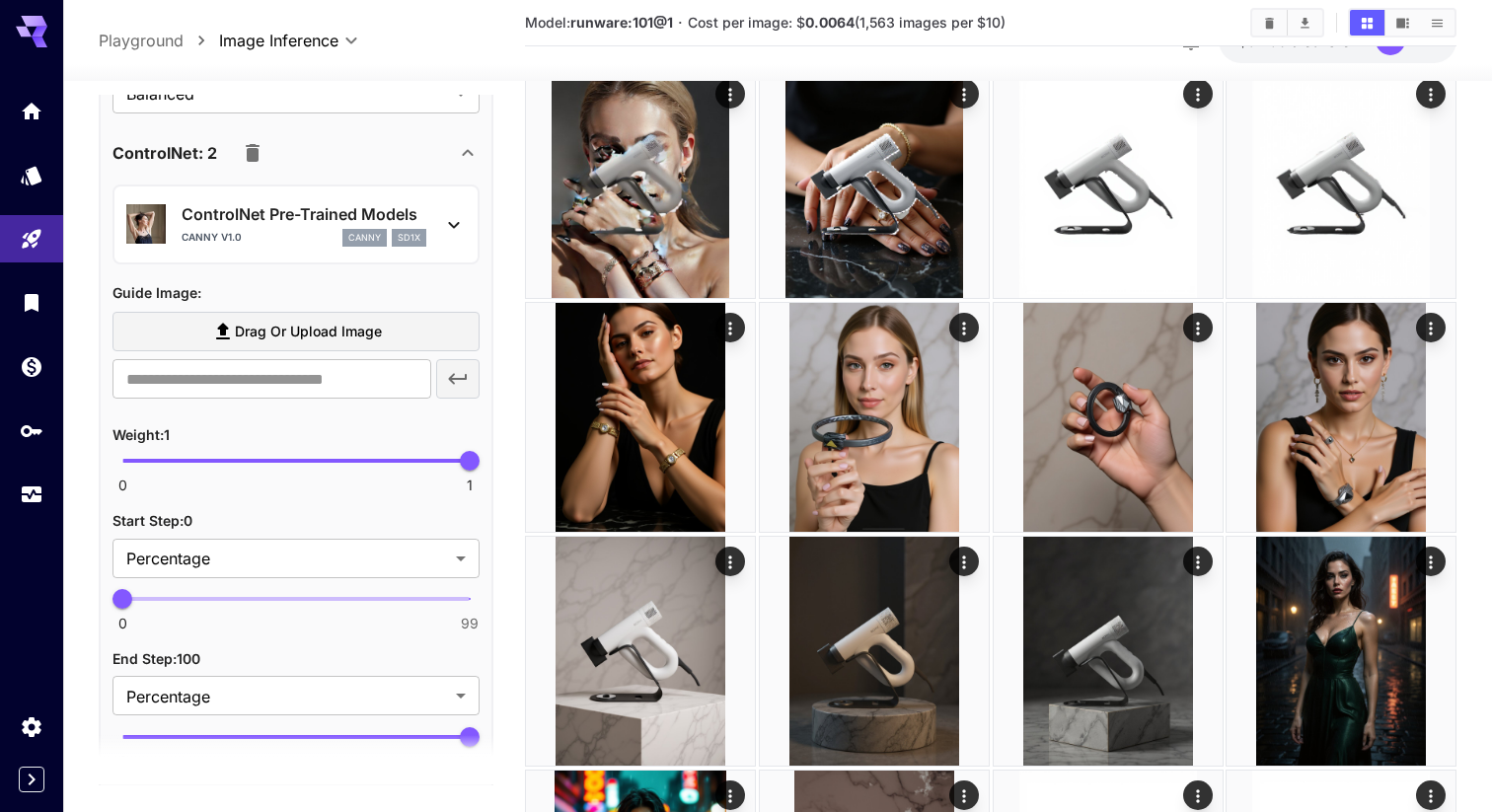 click at bounding box center [253, 153] 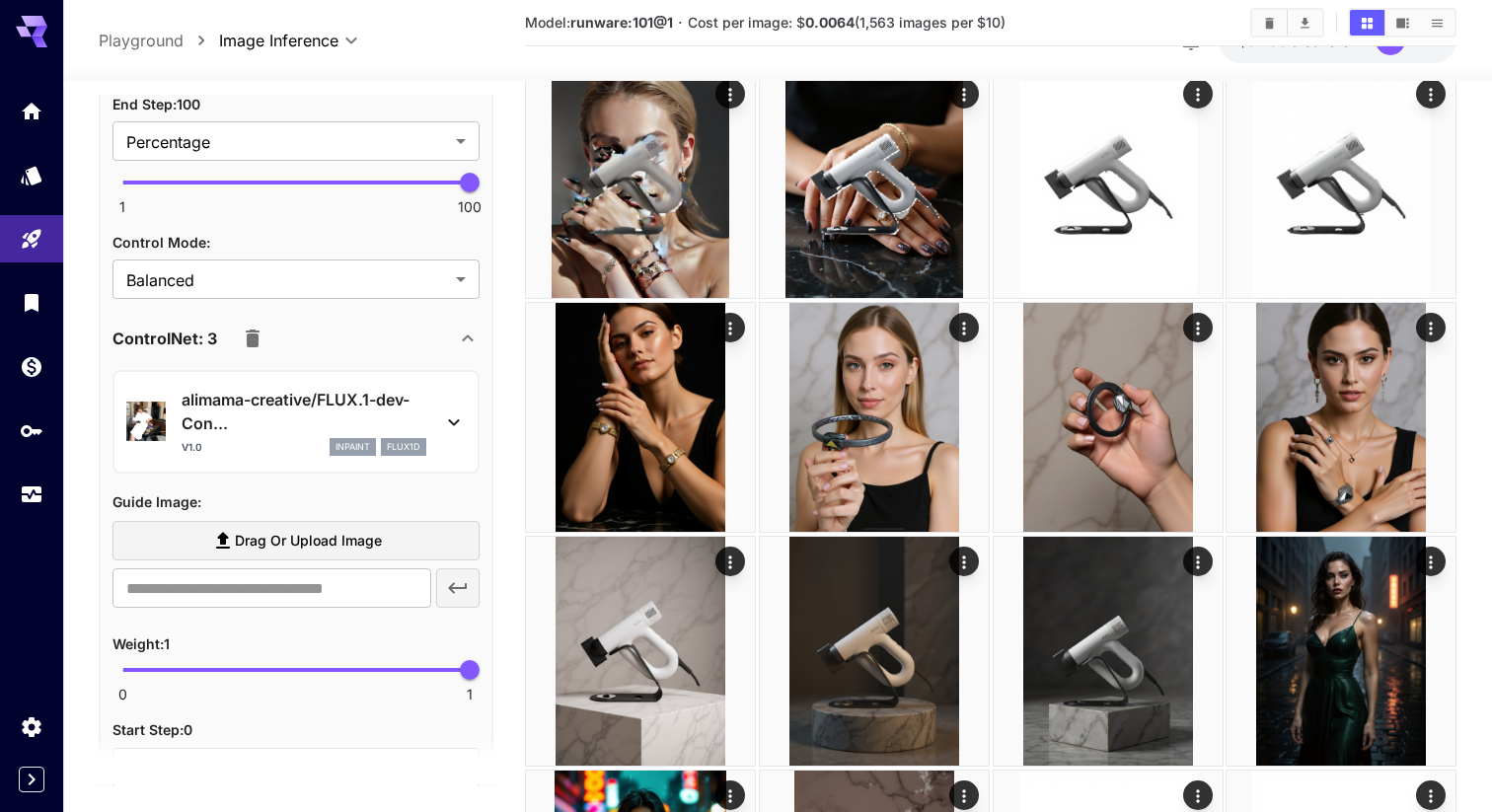 click 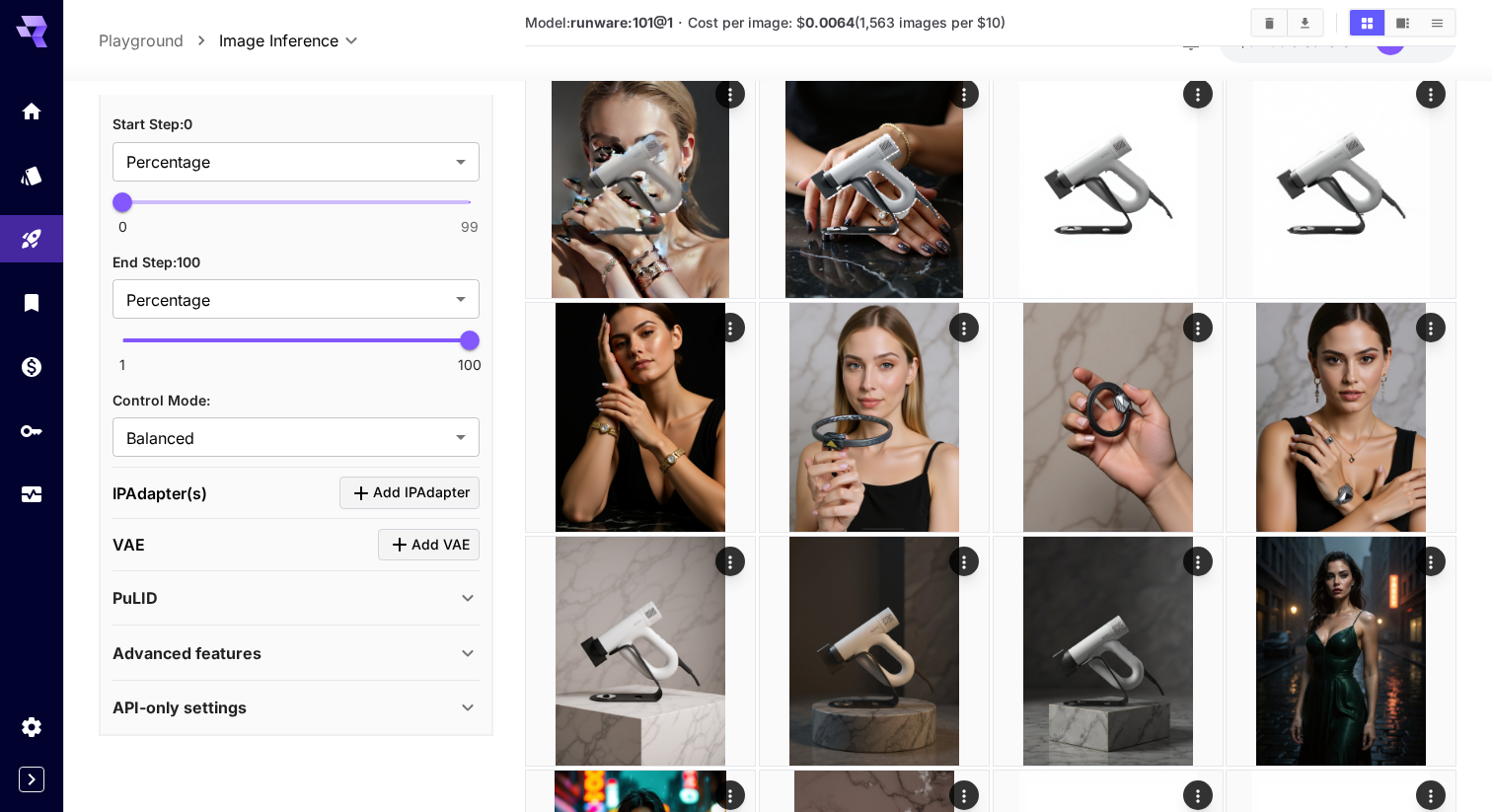 scroll, scrollTop: 3330, scrollLeft: 0, axis: vertical 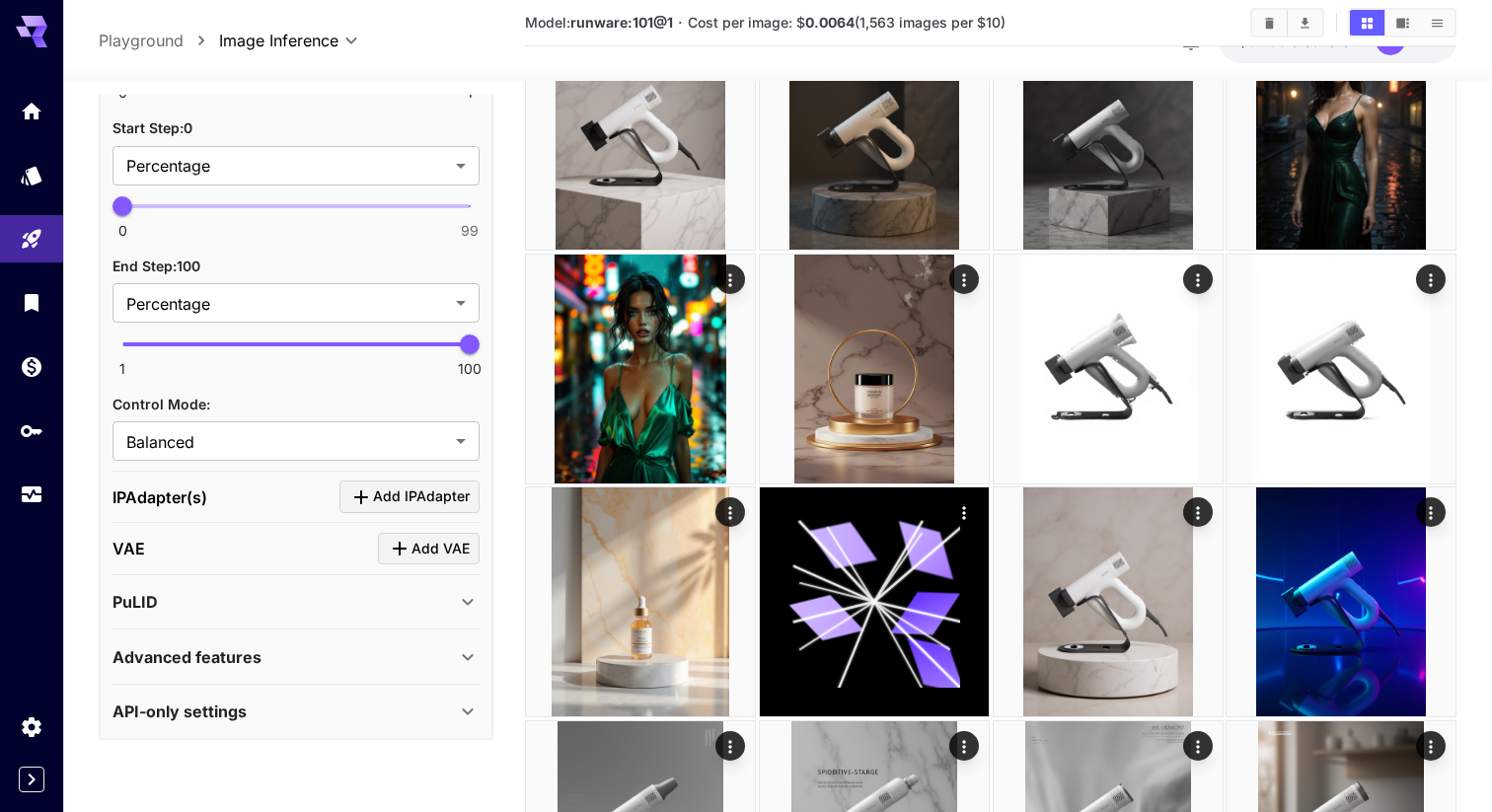 click on "PuLID" at bounding box center (284, 602) 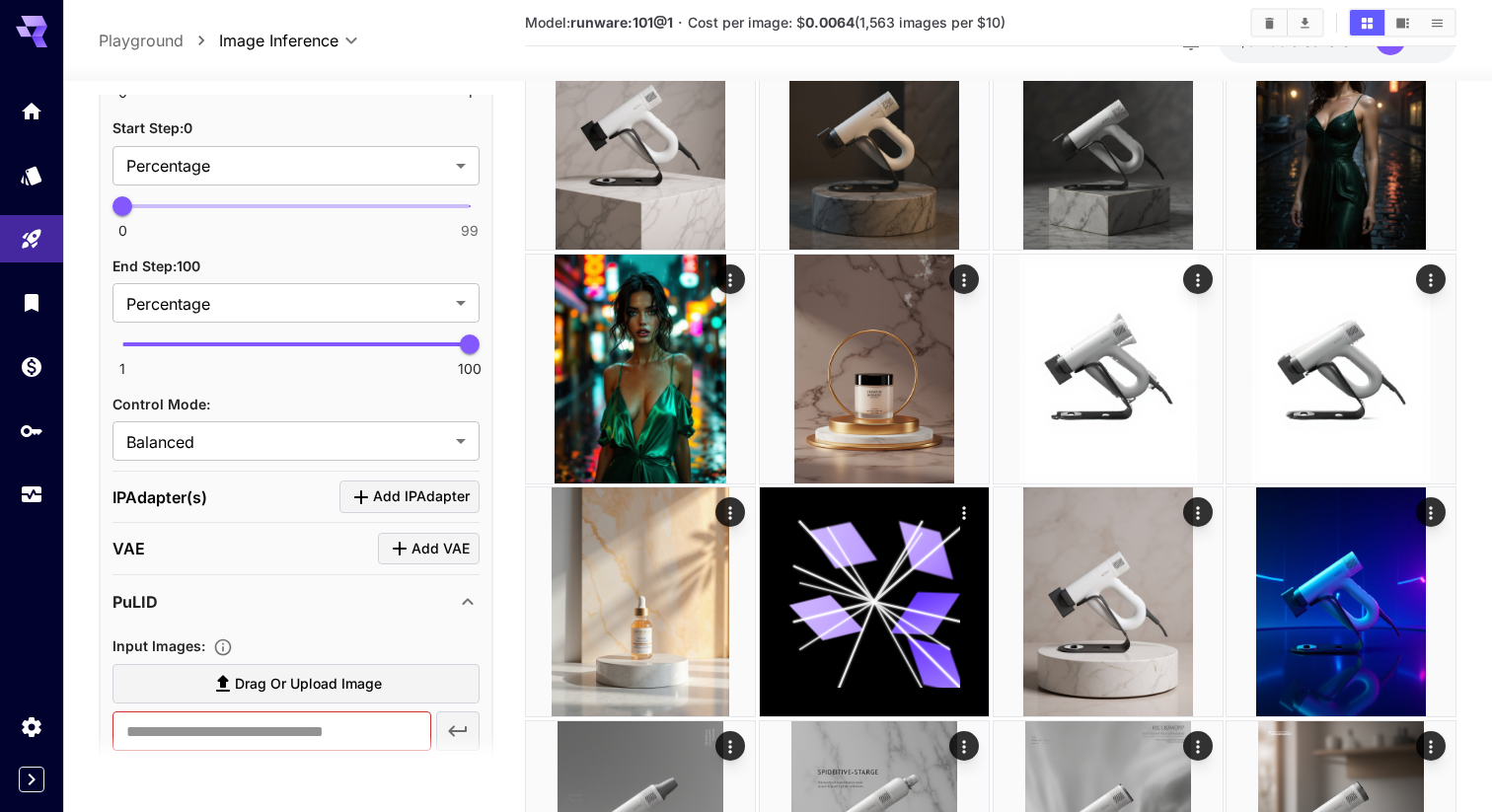 click on "PuLID" at bounding box center [284, 602] 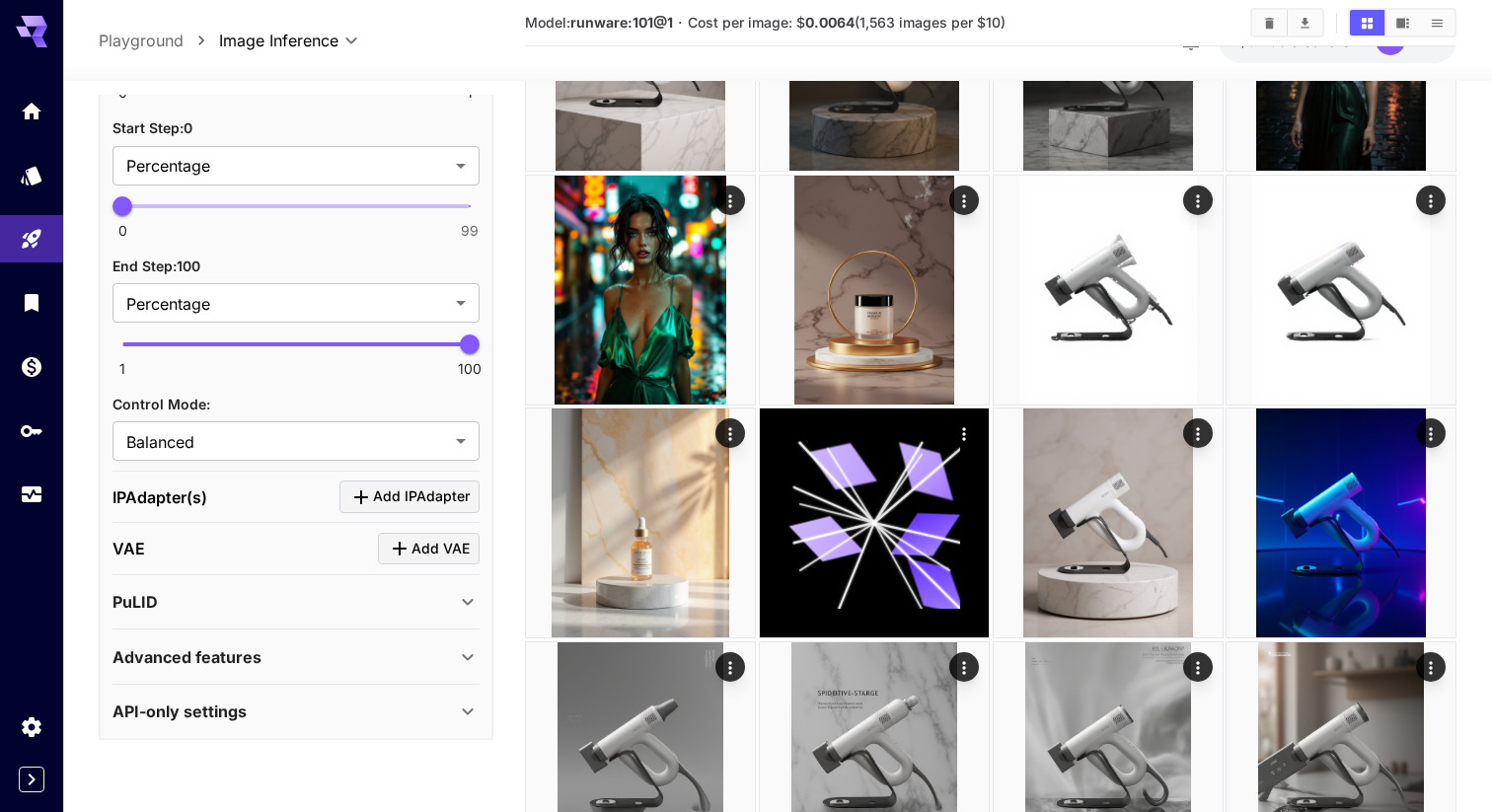 scroll, scrollTop: 1216, scrollLeft: 0, axis: vertical 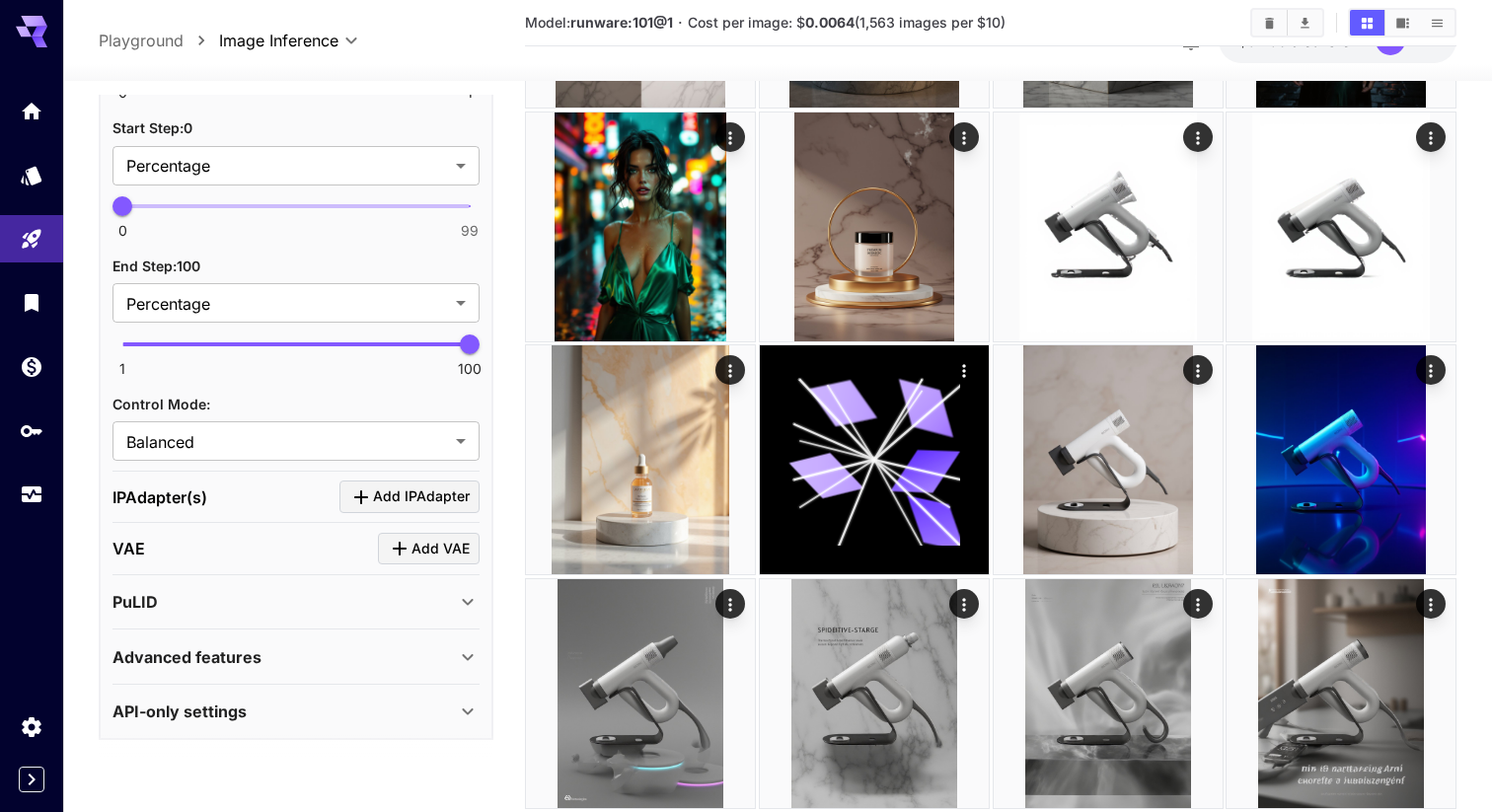 click on "IPAdapter(s) Add IPAdapter" at bounding box center [296, 497] 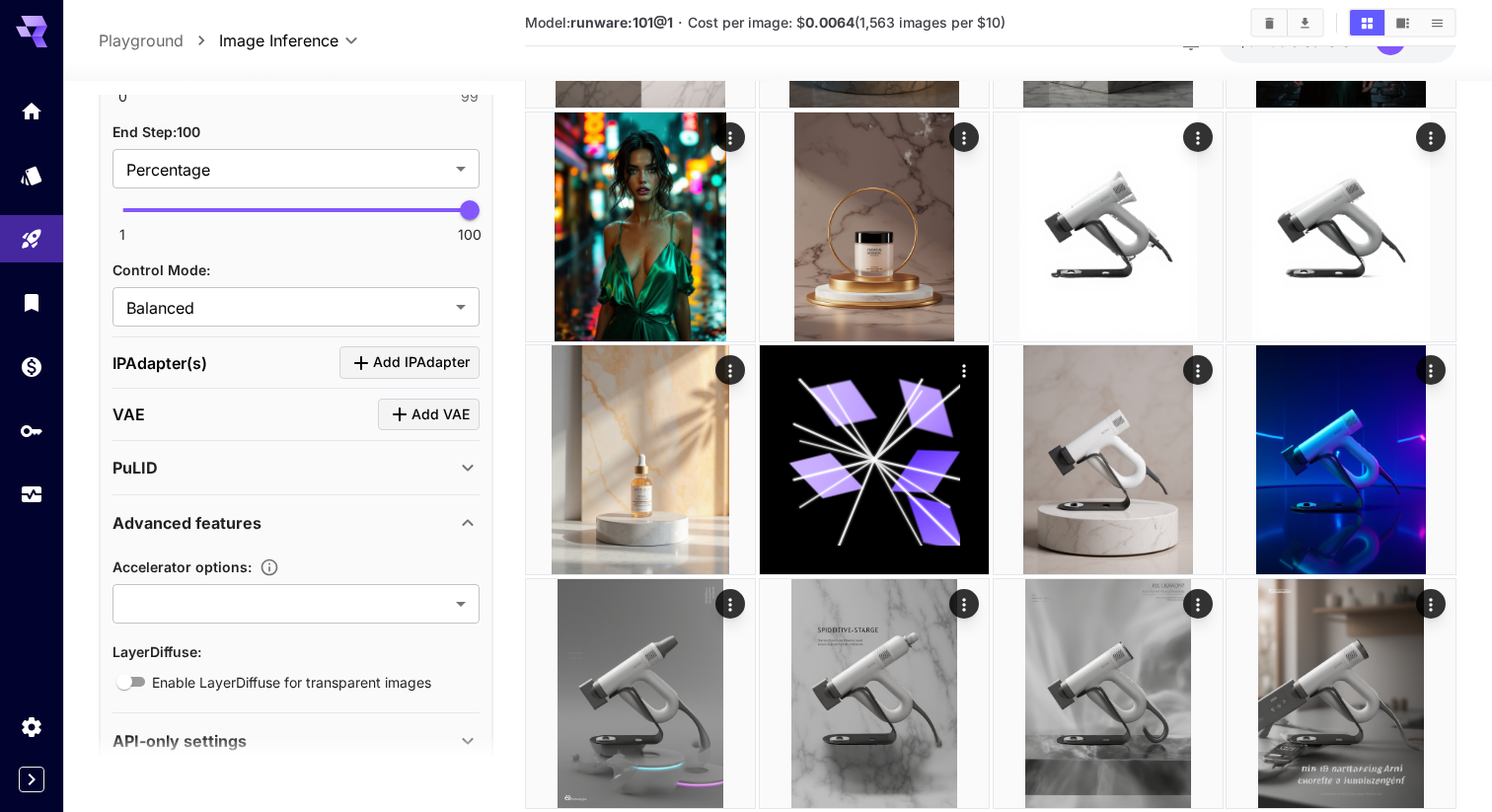 scroll, scrollTop: 3494, scrollLeft: 0, axis: vertical 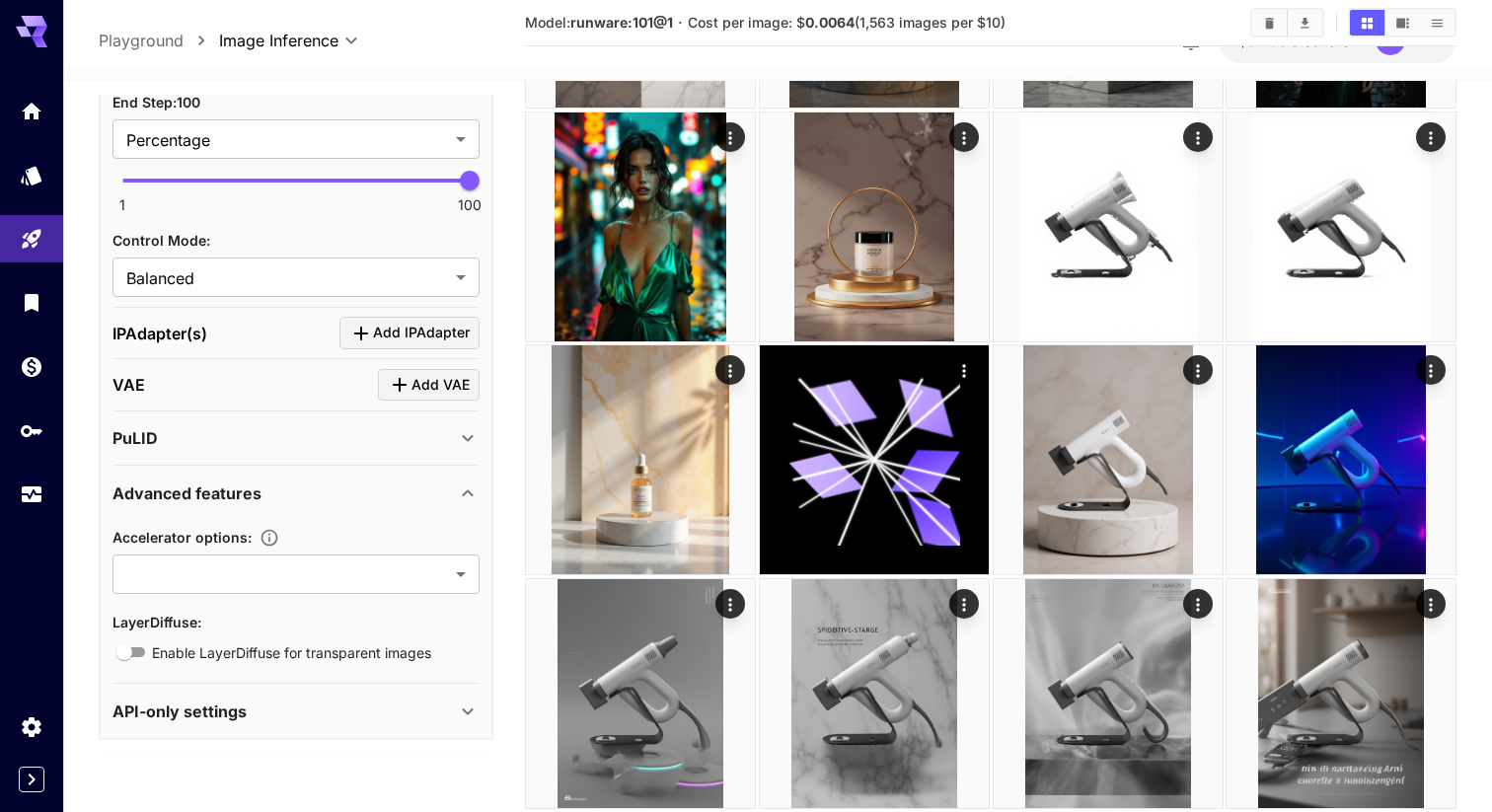 click on "Advanced features" at bounding box center (186, 493) 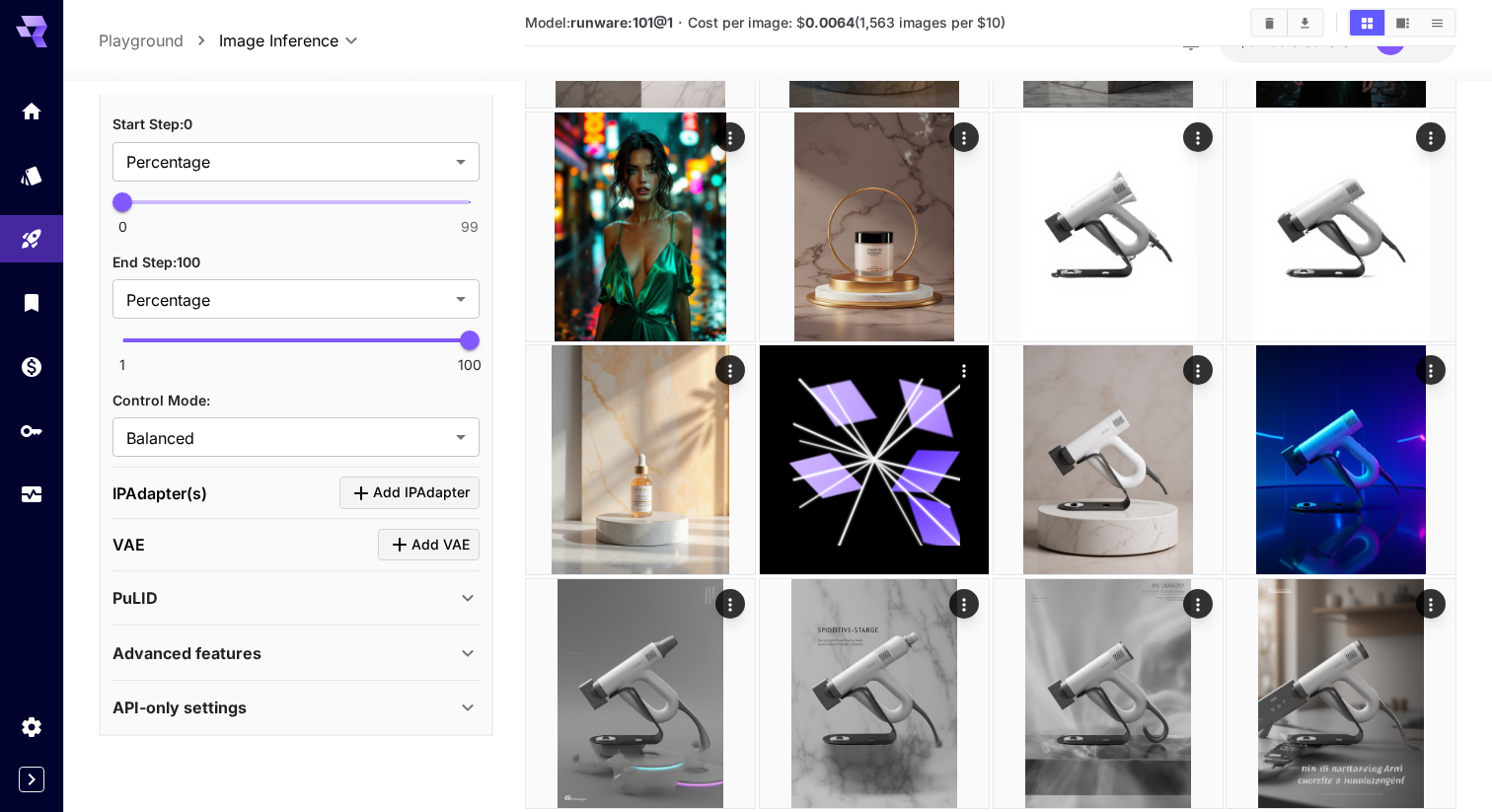 scroll, scrollTop: 3330, scrollLeft: 0, axis: vertical 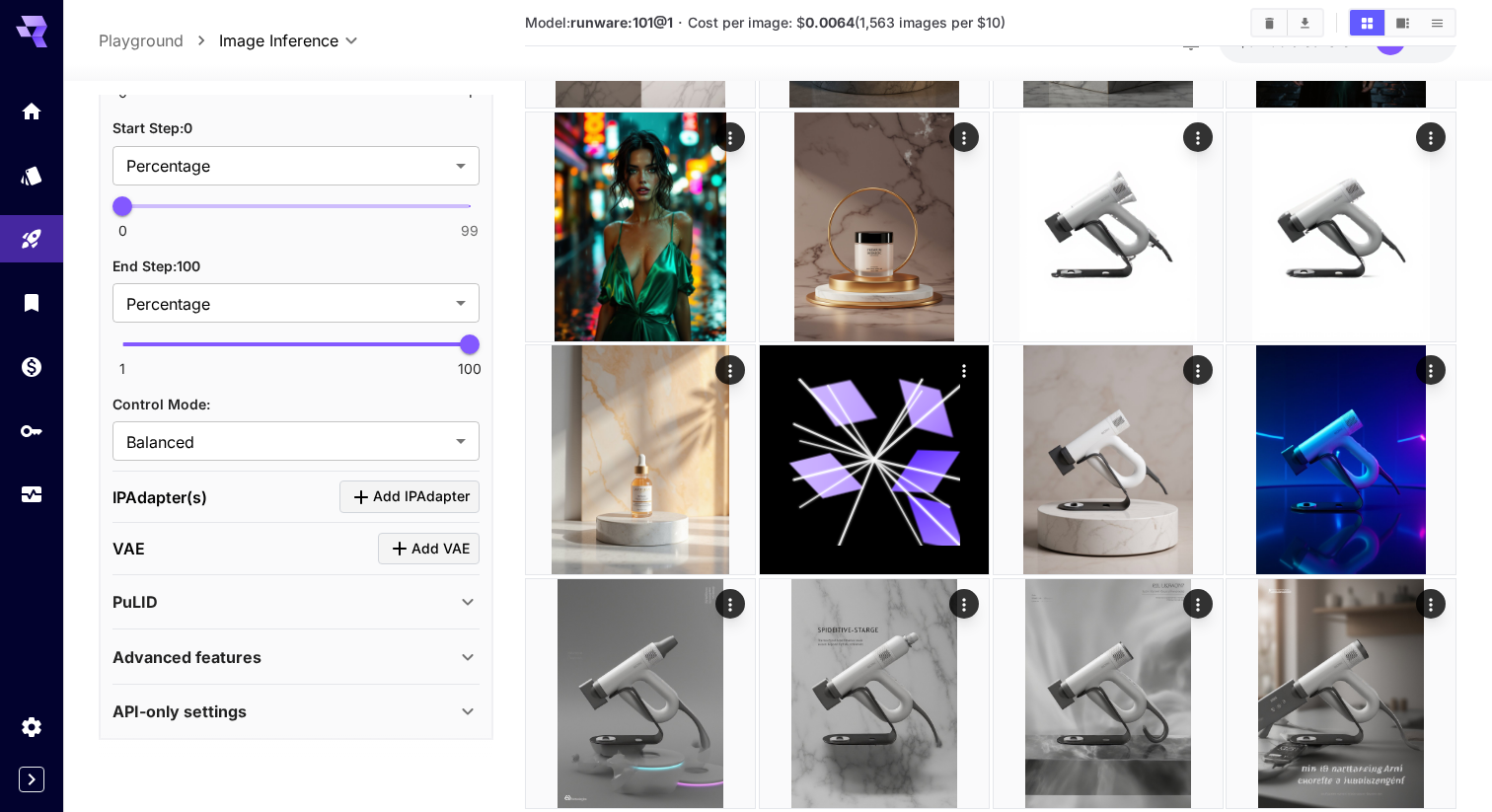 click on "VAE Add VAE" at bounding box center (296, 549) 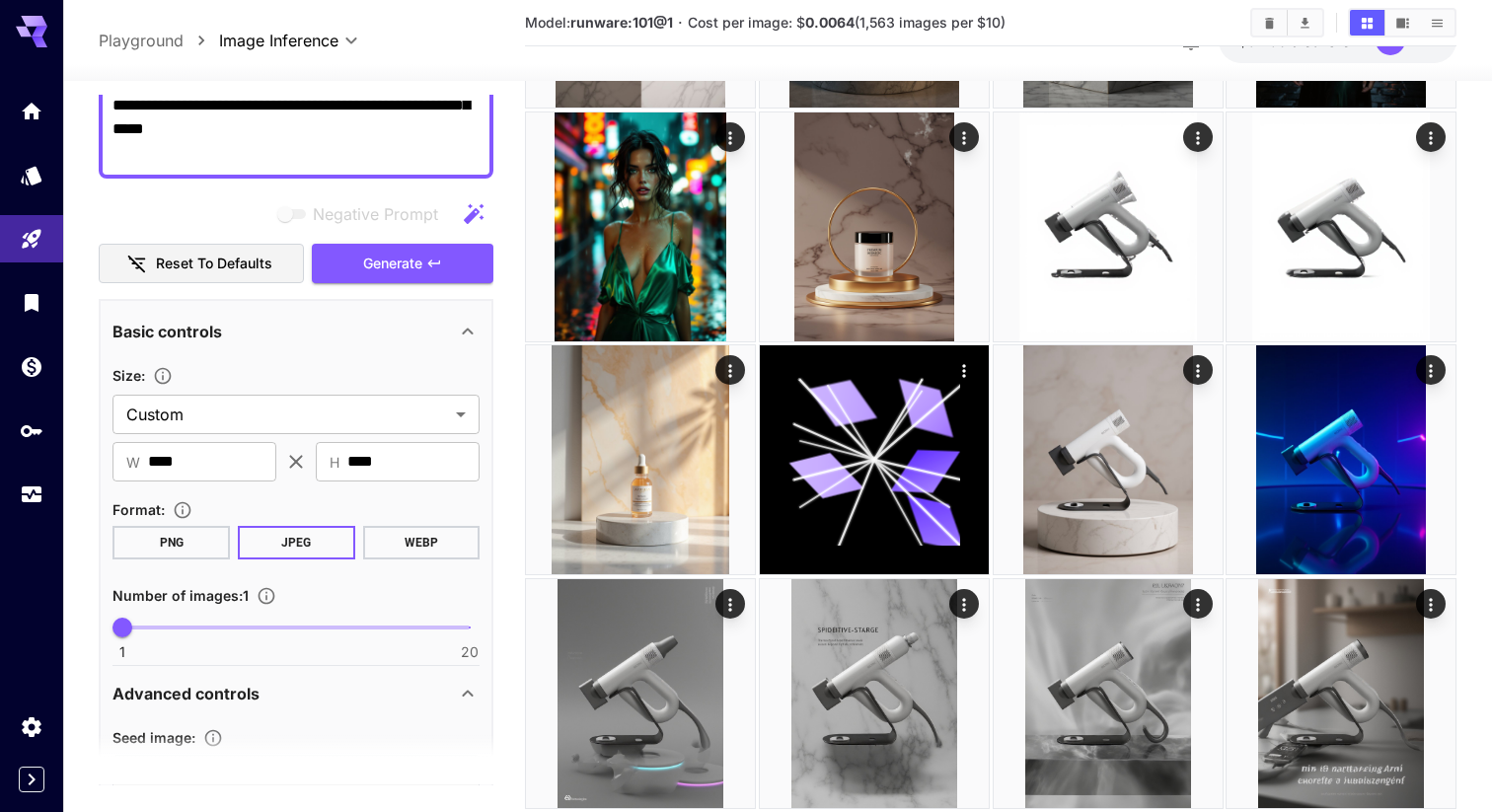 scroll, scrollTop: 81, scrollLeft: 0, axis: vertical 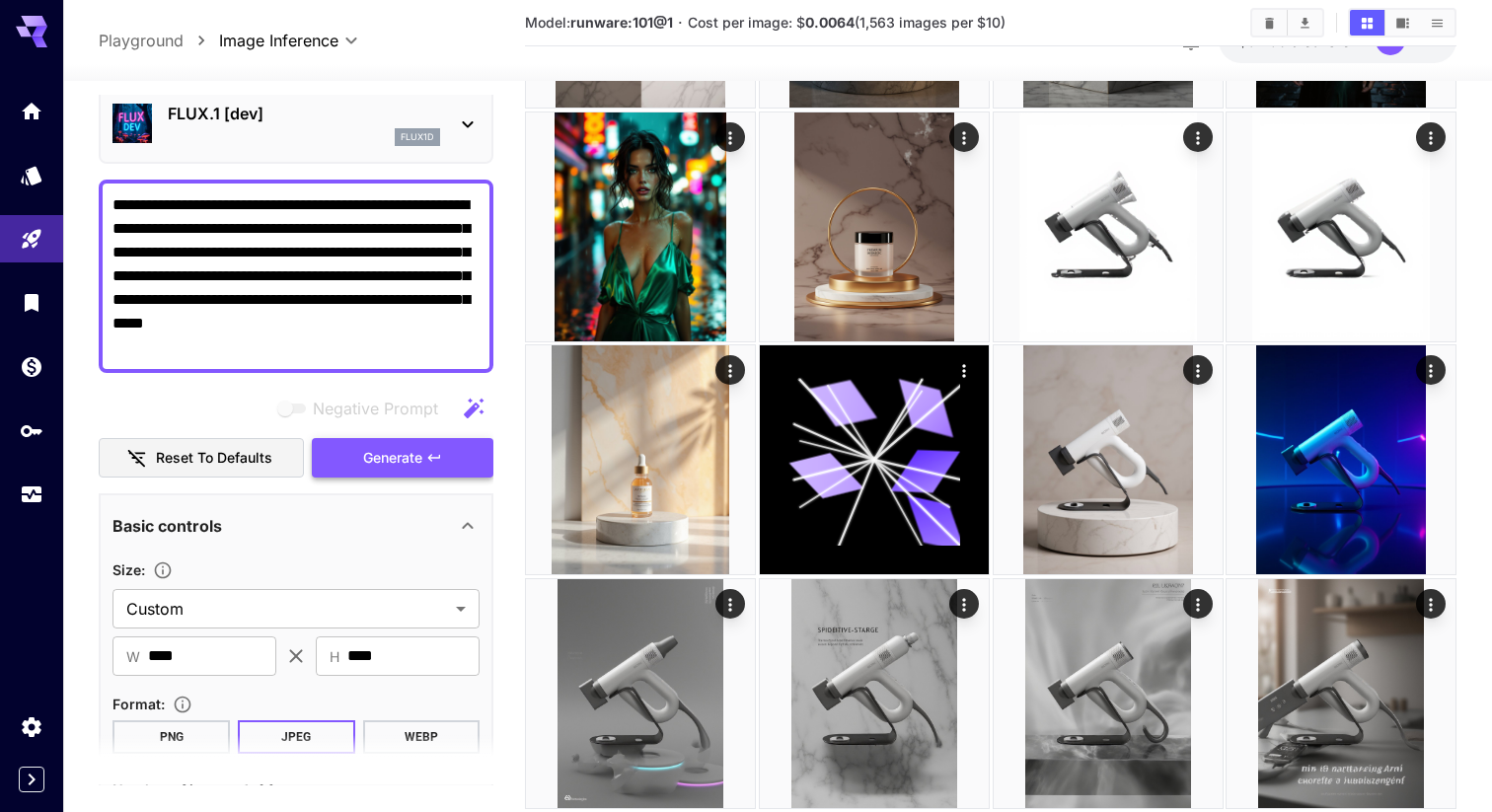 click on "Generate" at bounding box center [393, 458] 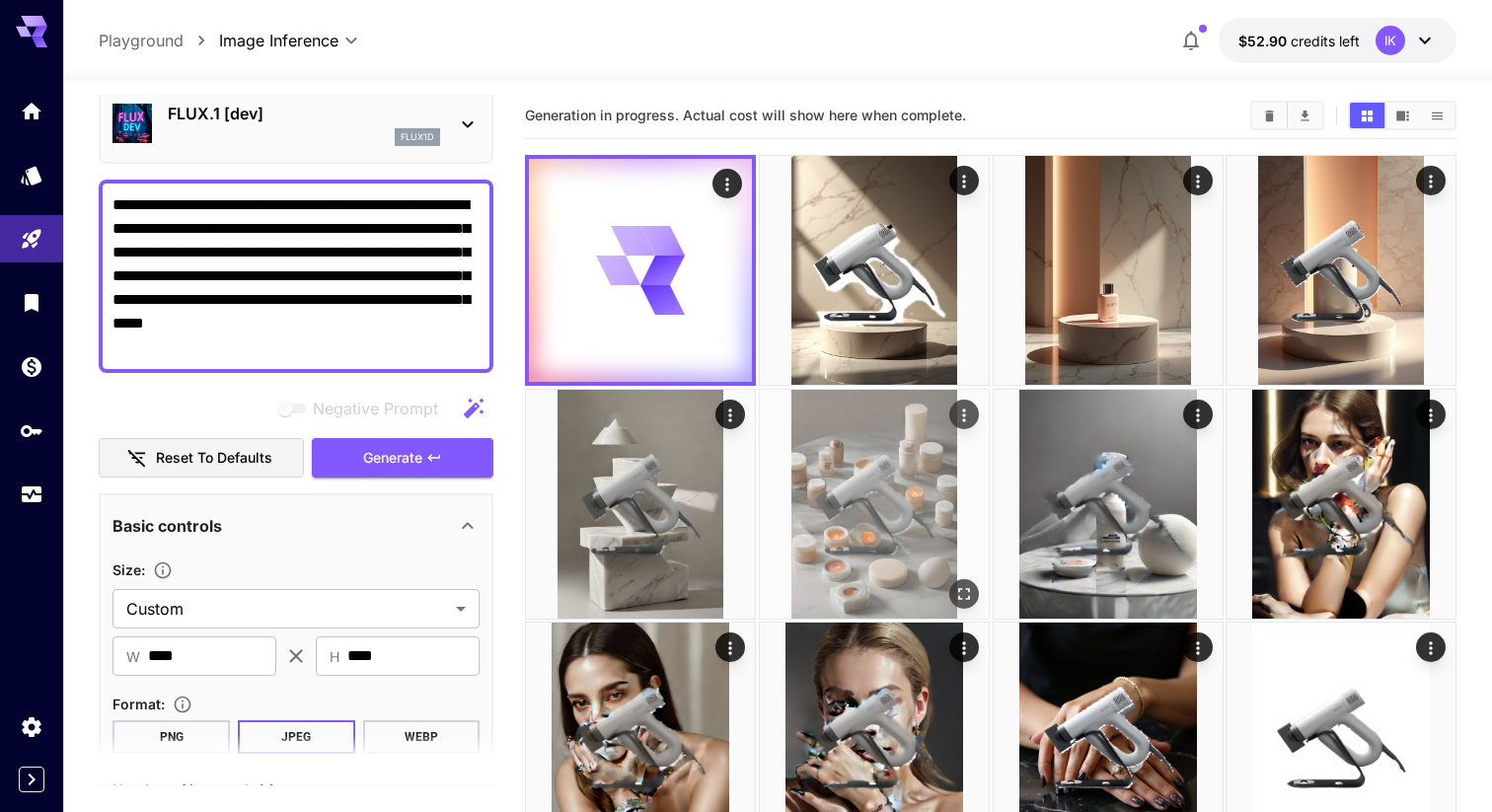 scroll, scrollTop: 0, scrollLeft: 0, axis: both 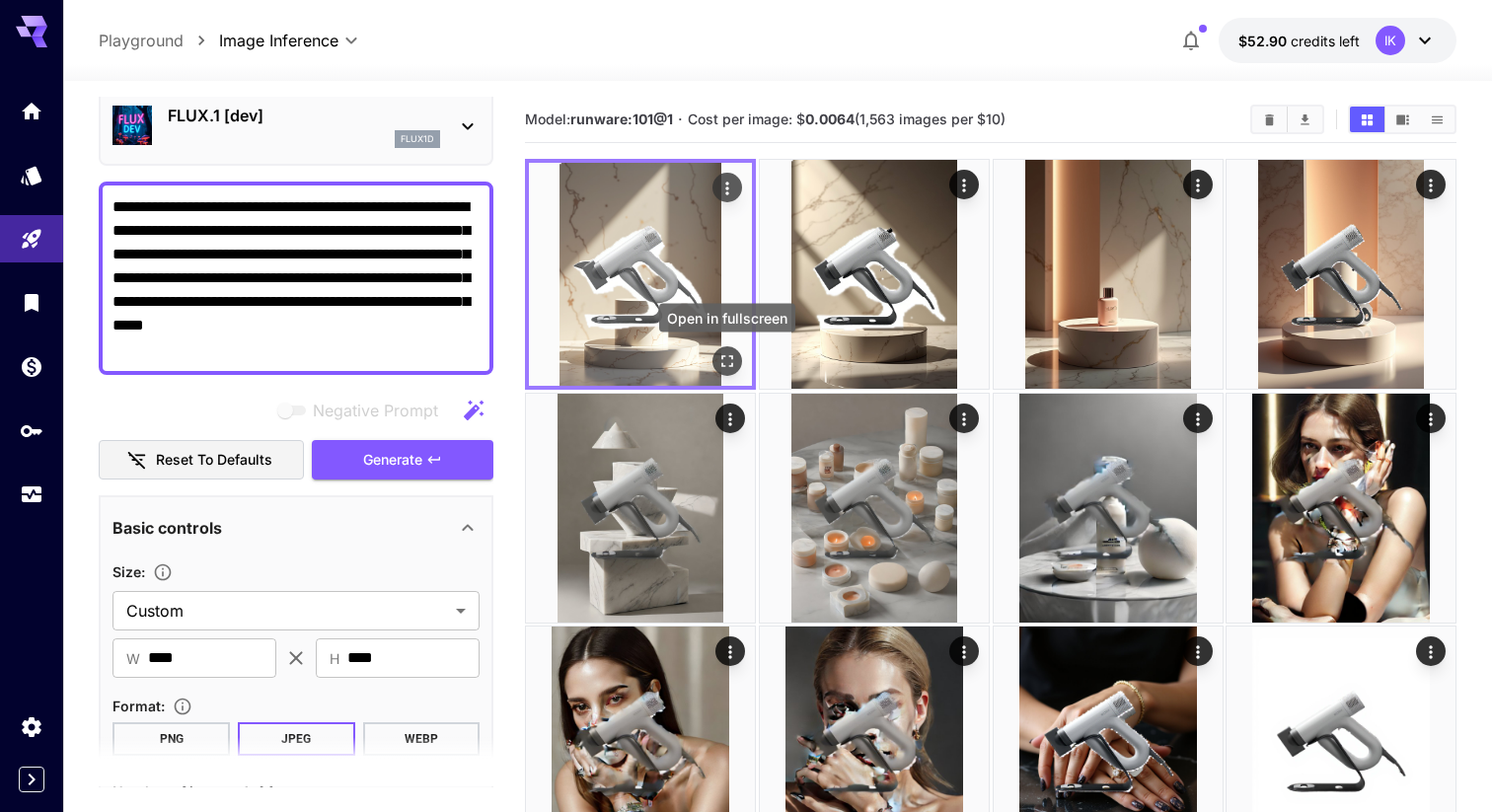 click 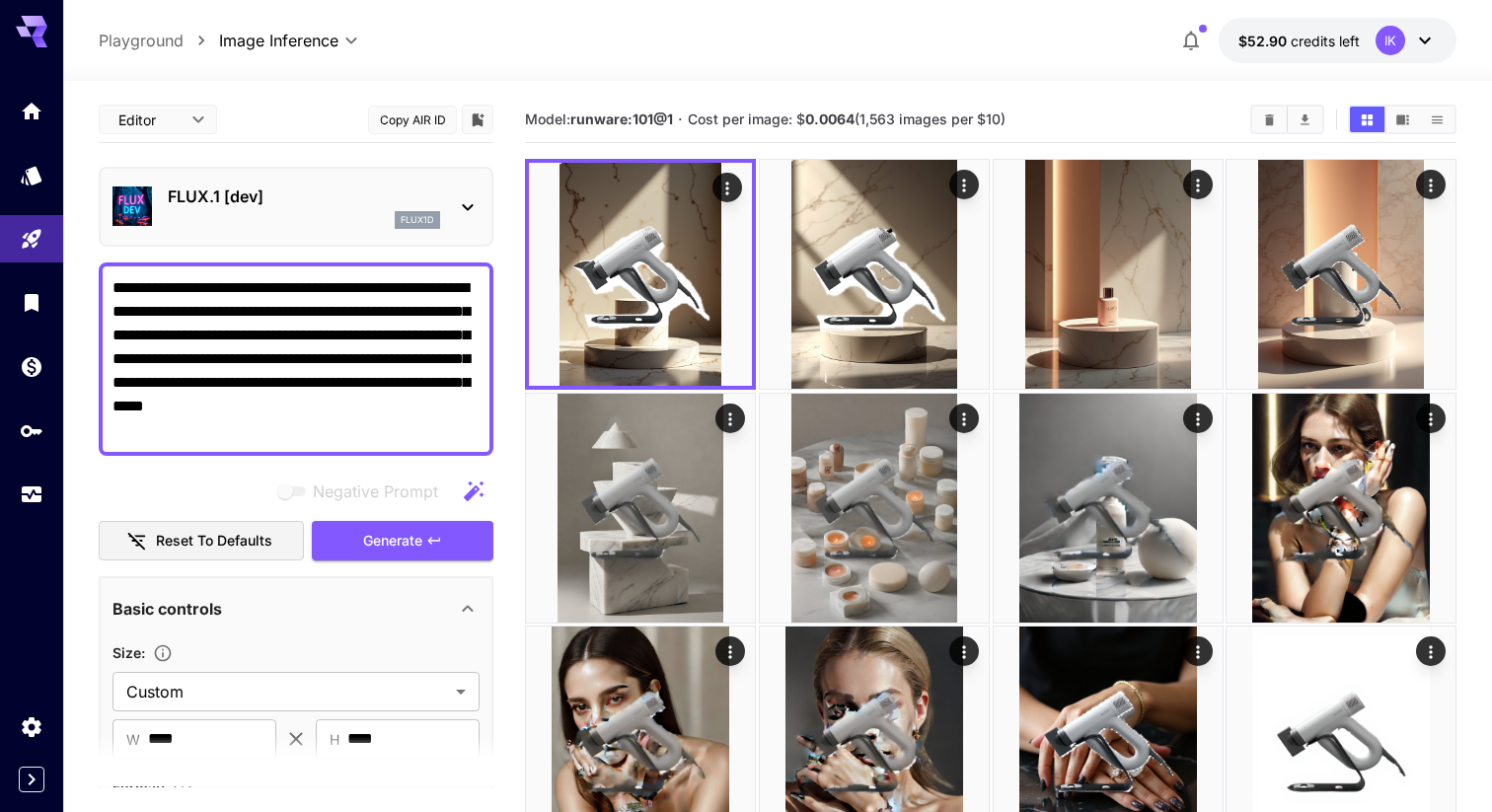 scroll, scrollTop: 0, scrollLeft: 0, axis: both 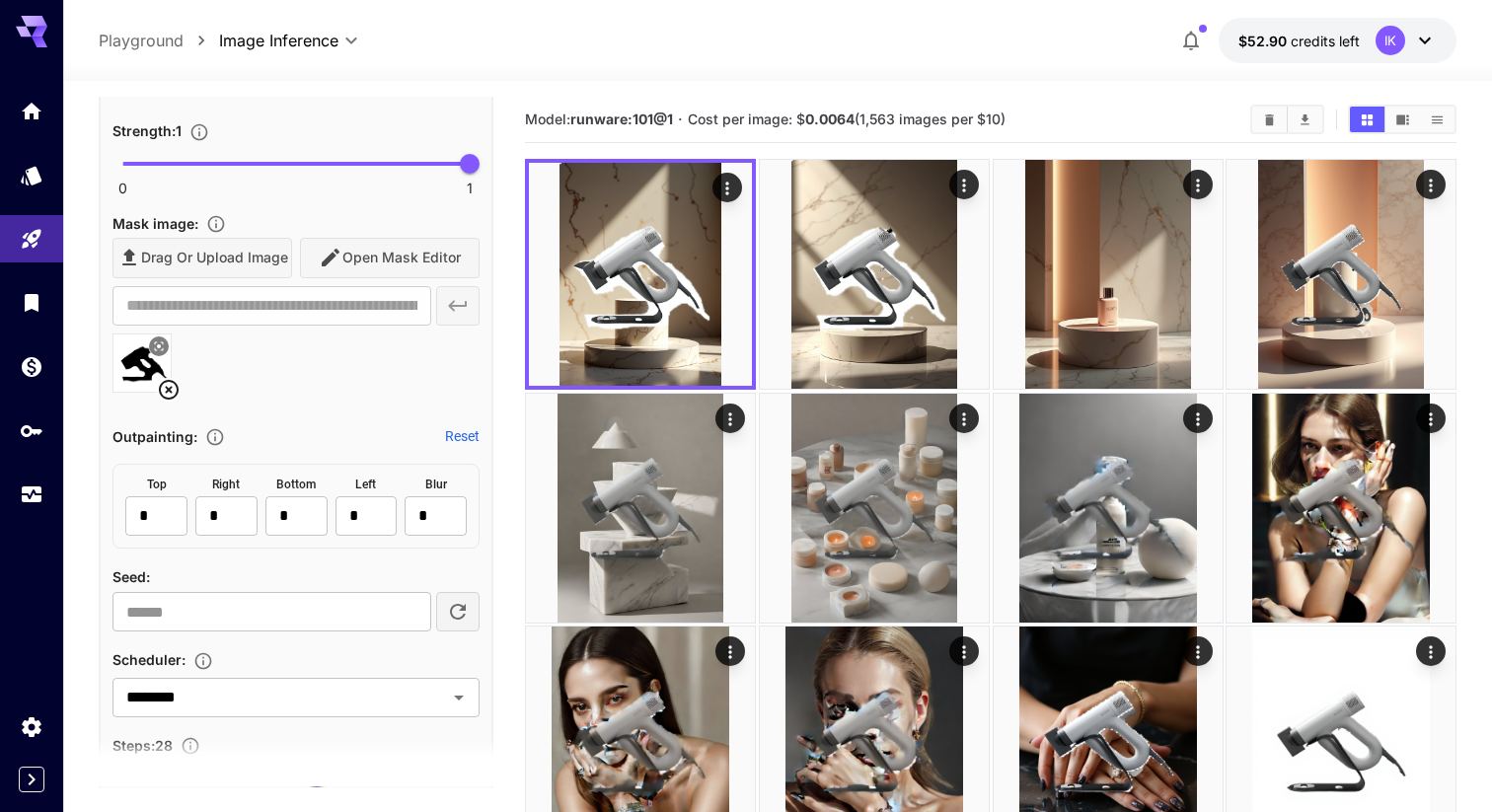 click 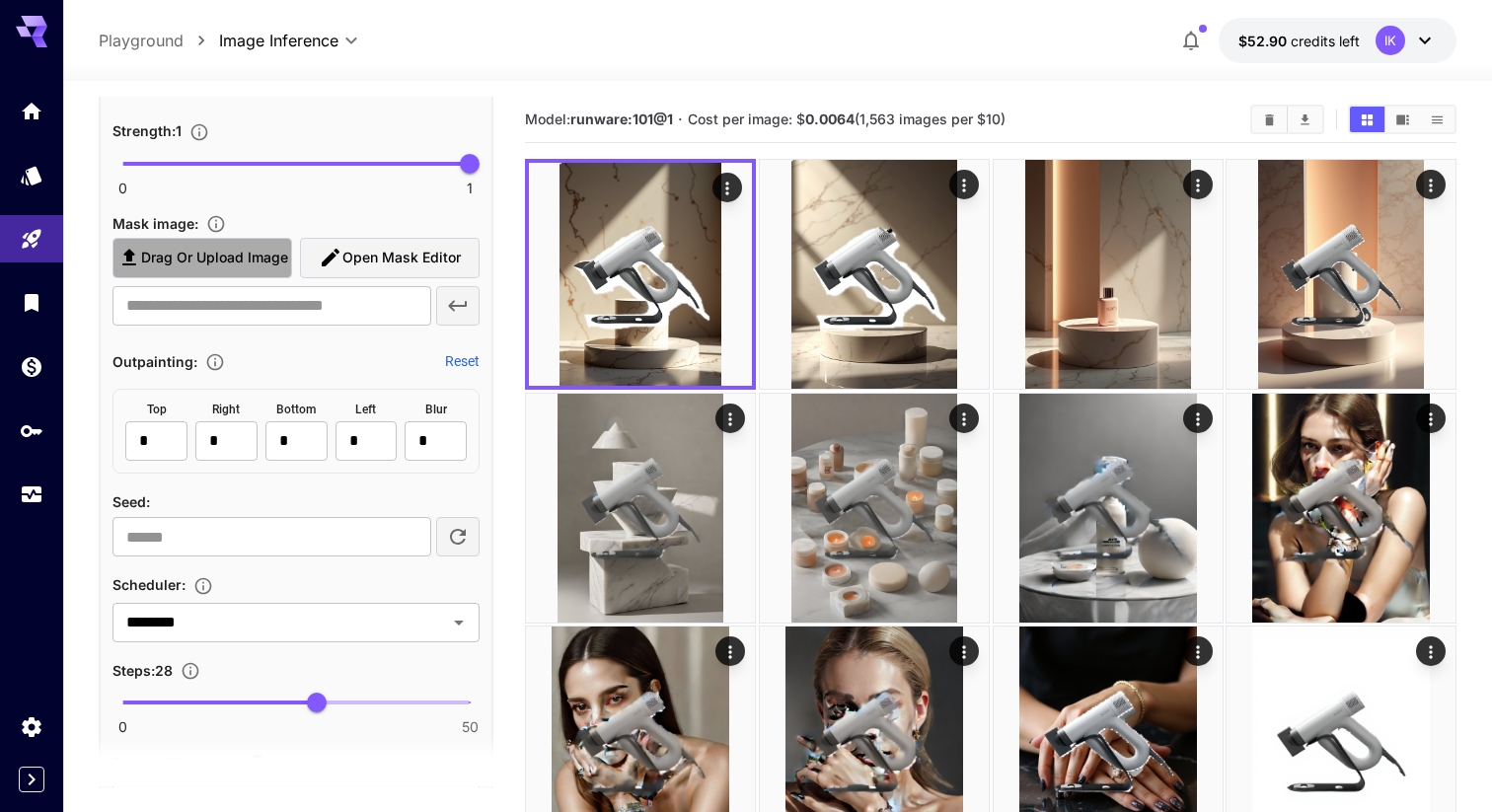 click on "Drag or upload image" at bounding box center (202, 258) 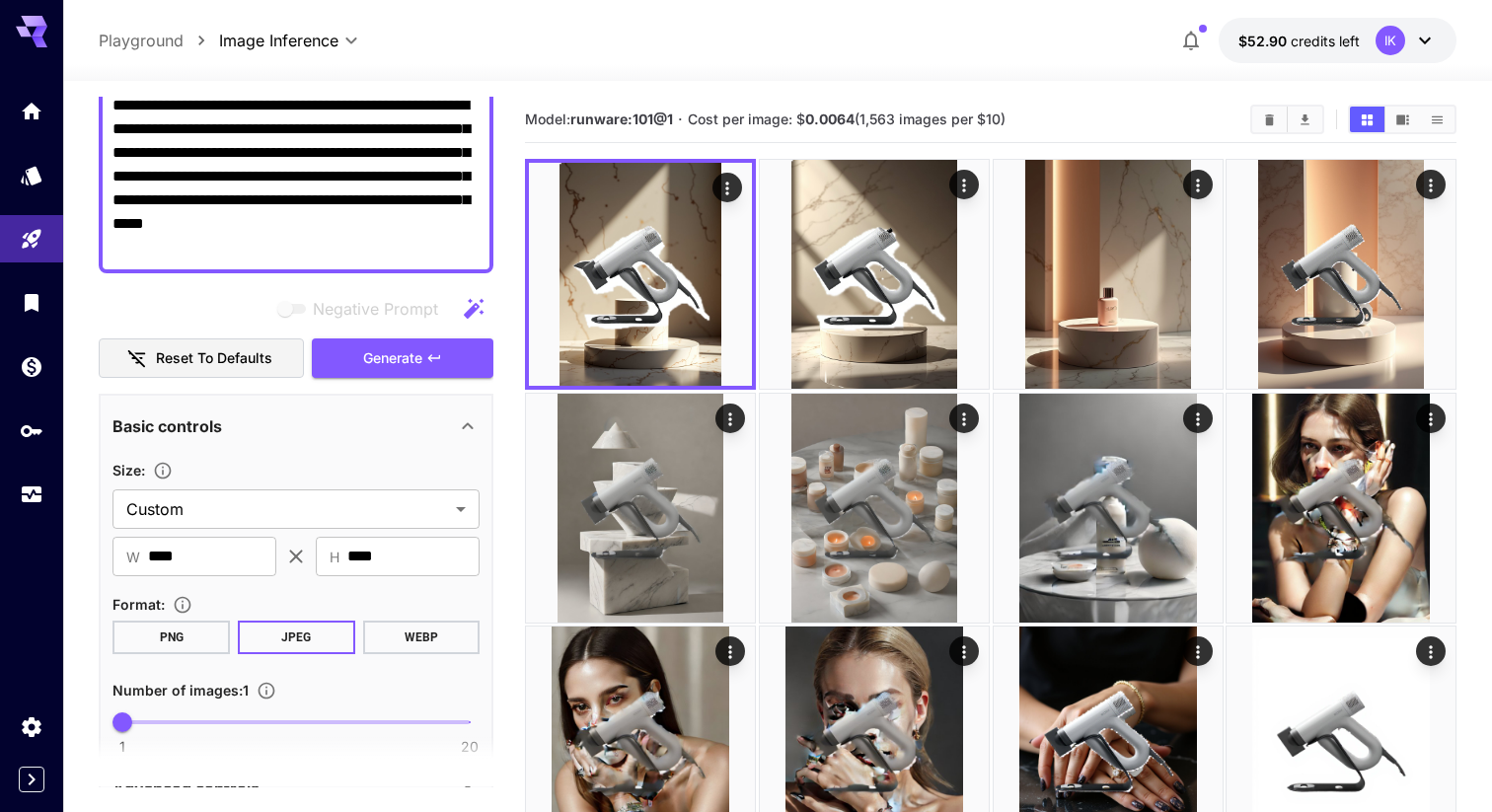 scroll, scrollTop: 0, scrollLeft: 0, axis: both 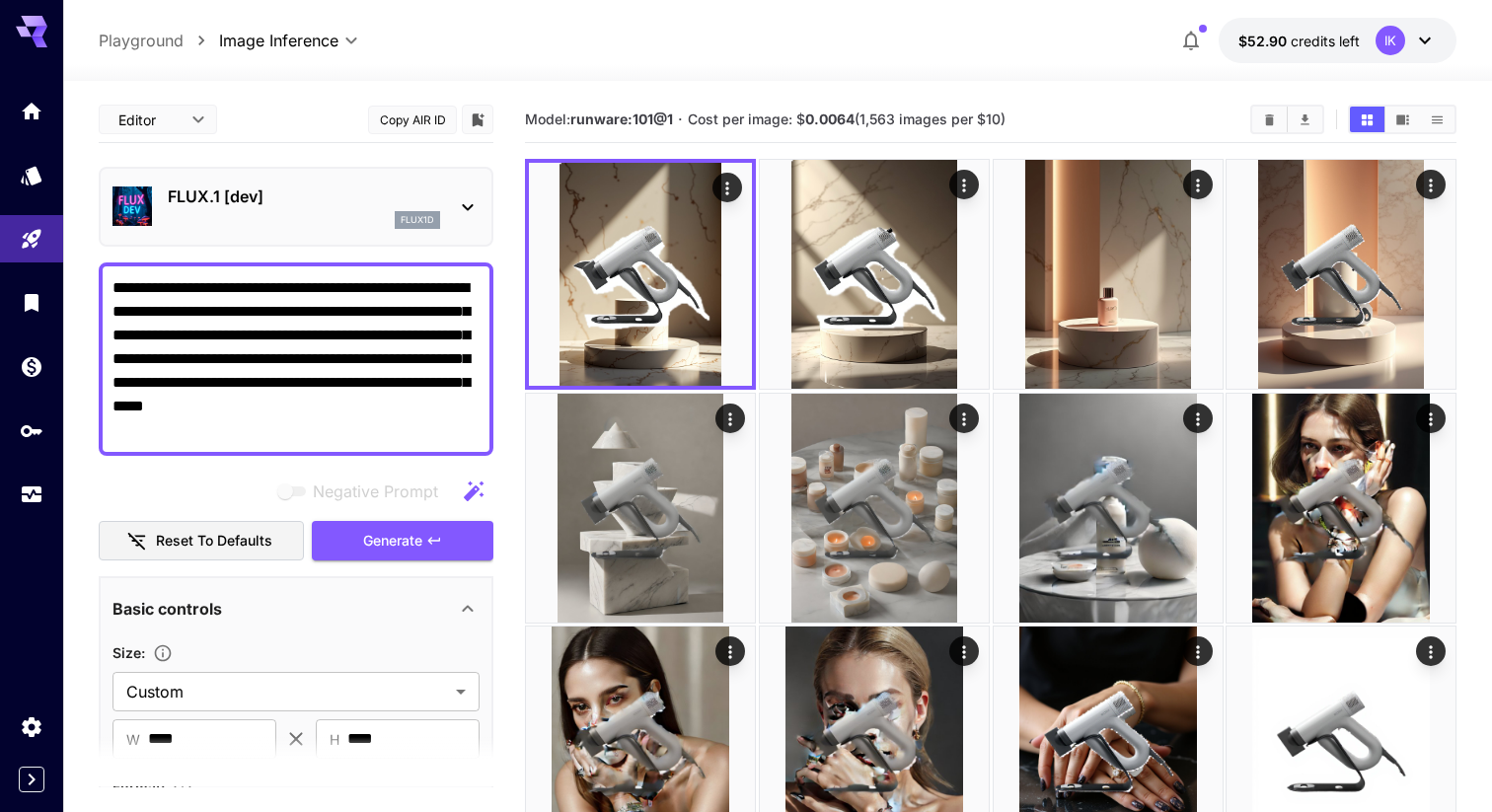 type on "**********" 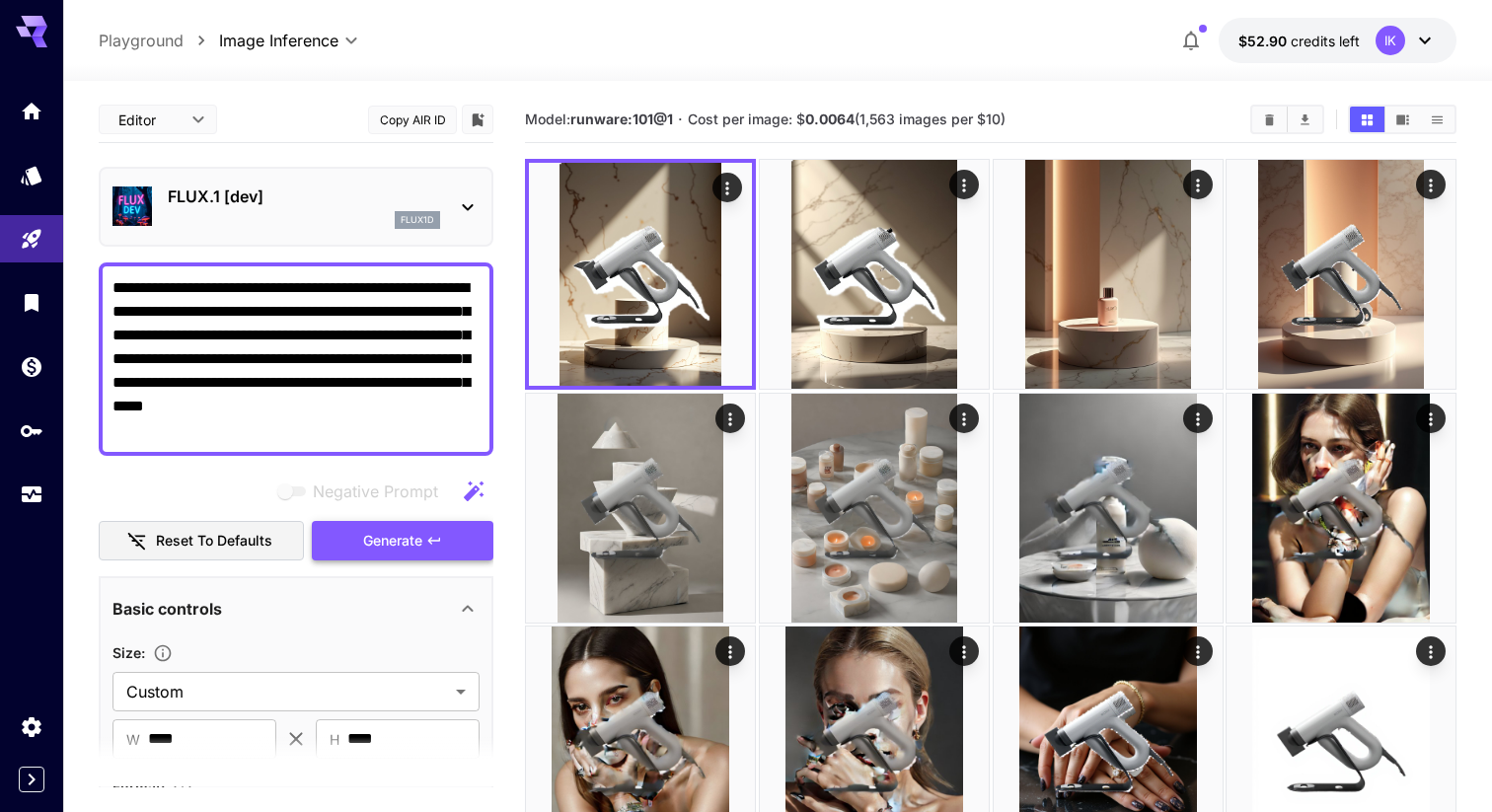 click on "Generate" at bounding box center [393, 541] 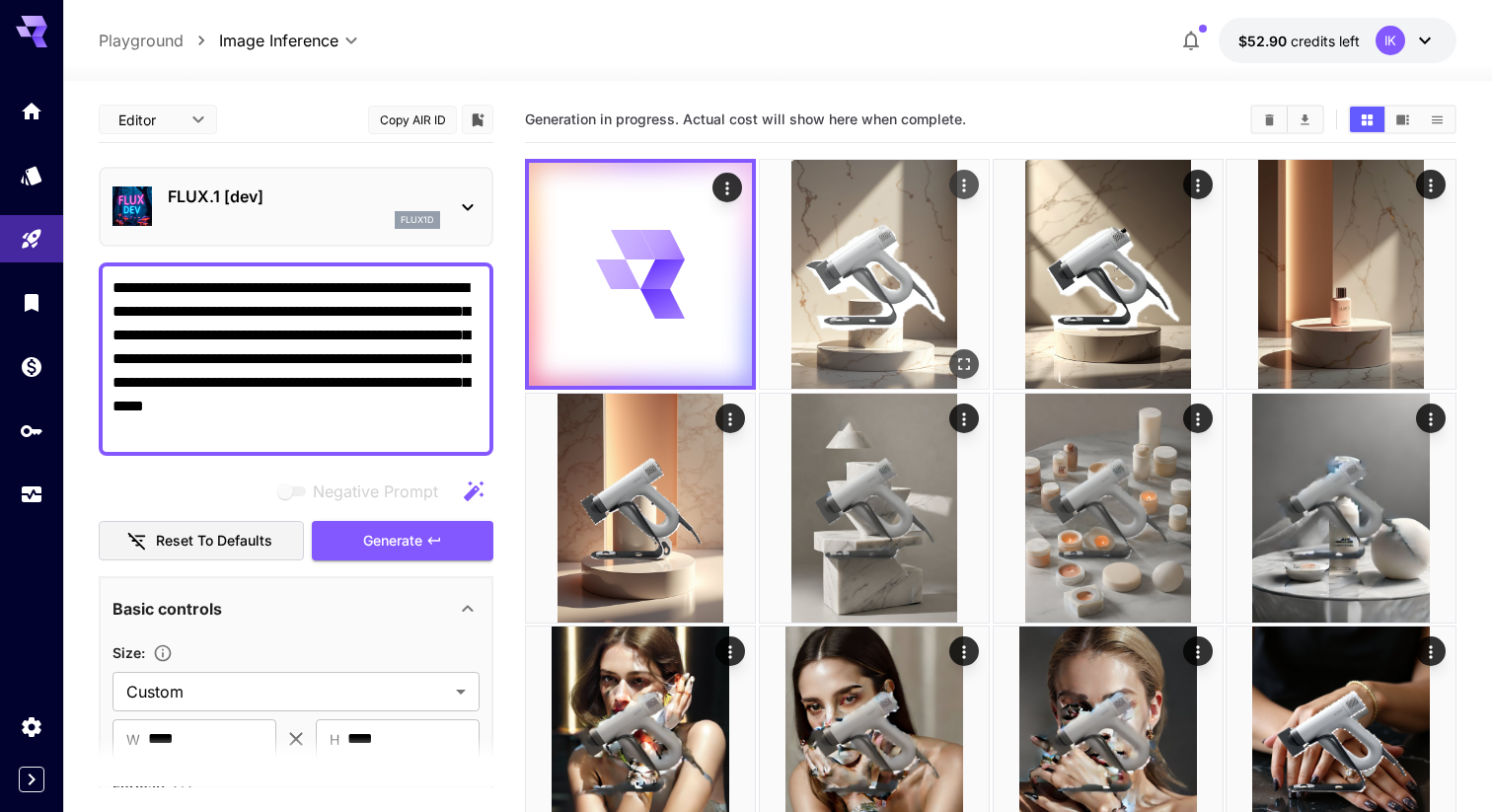 click at bounding box center [874, 274] 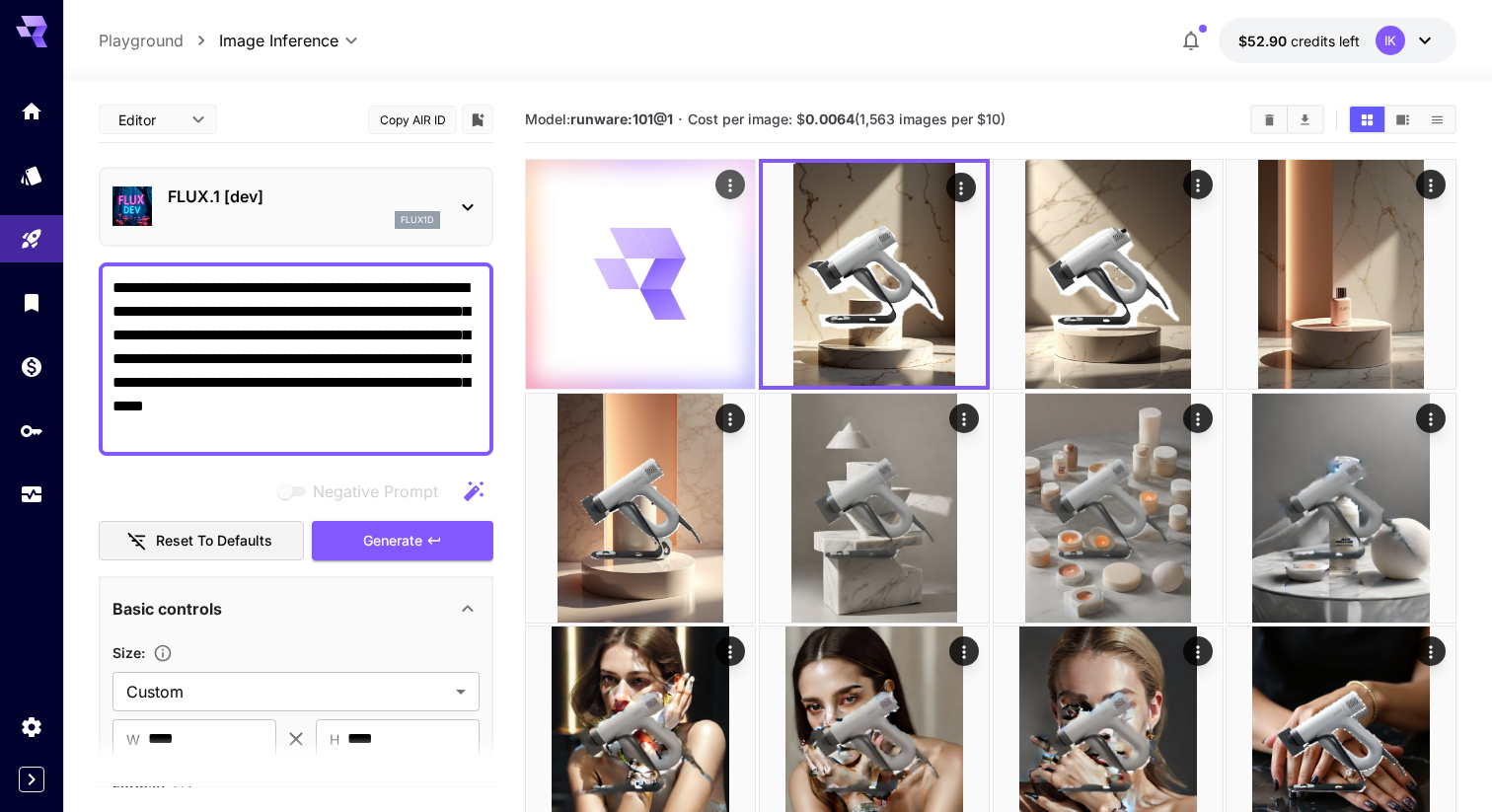 click at bounding box center (640, 274) 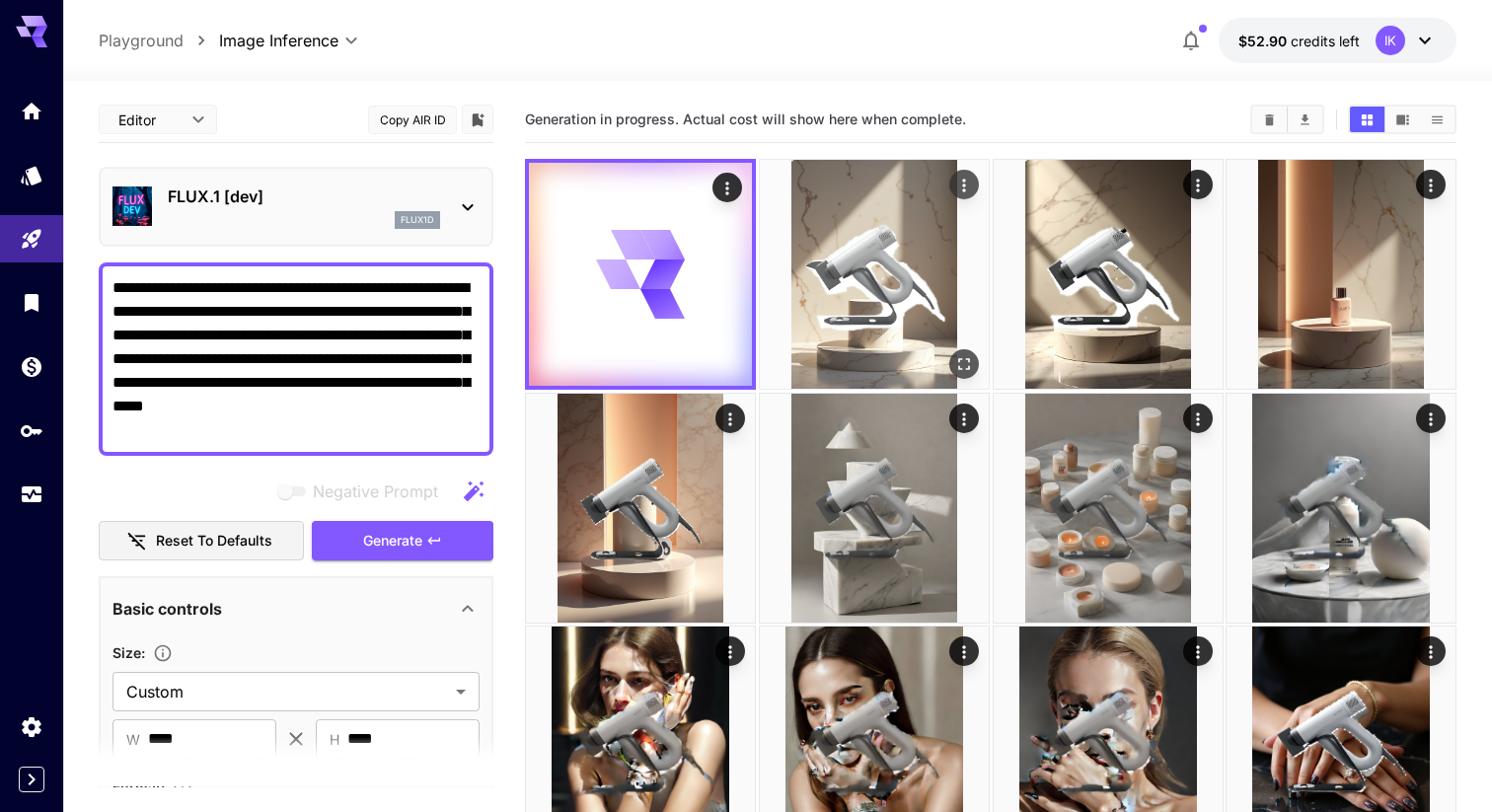 click at bounding box center (874, 274) 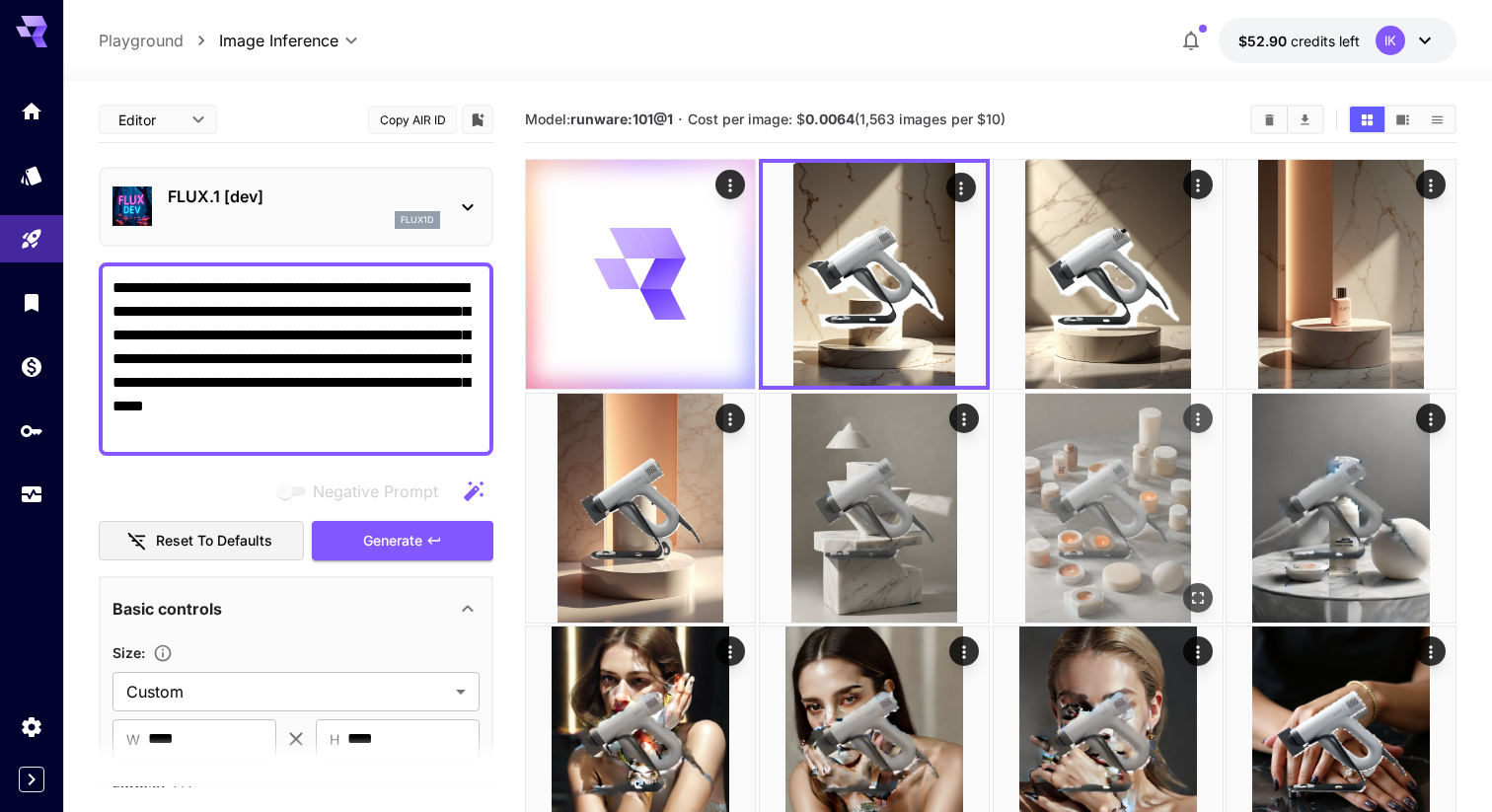 click at bounding box center [1108, 508] 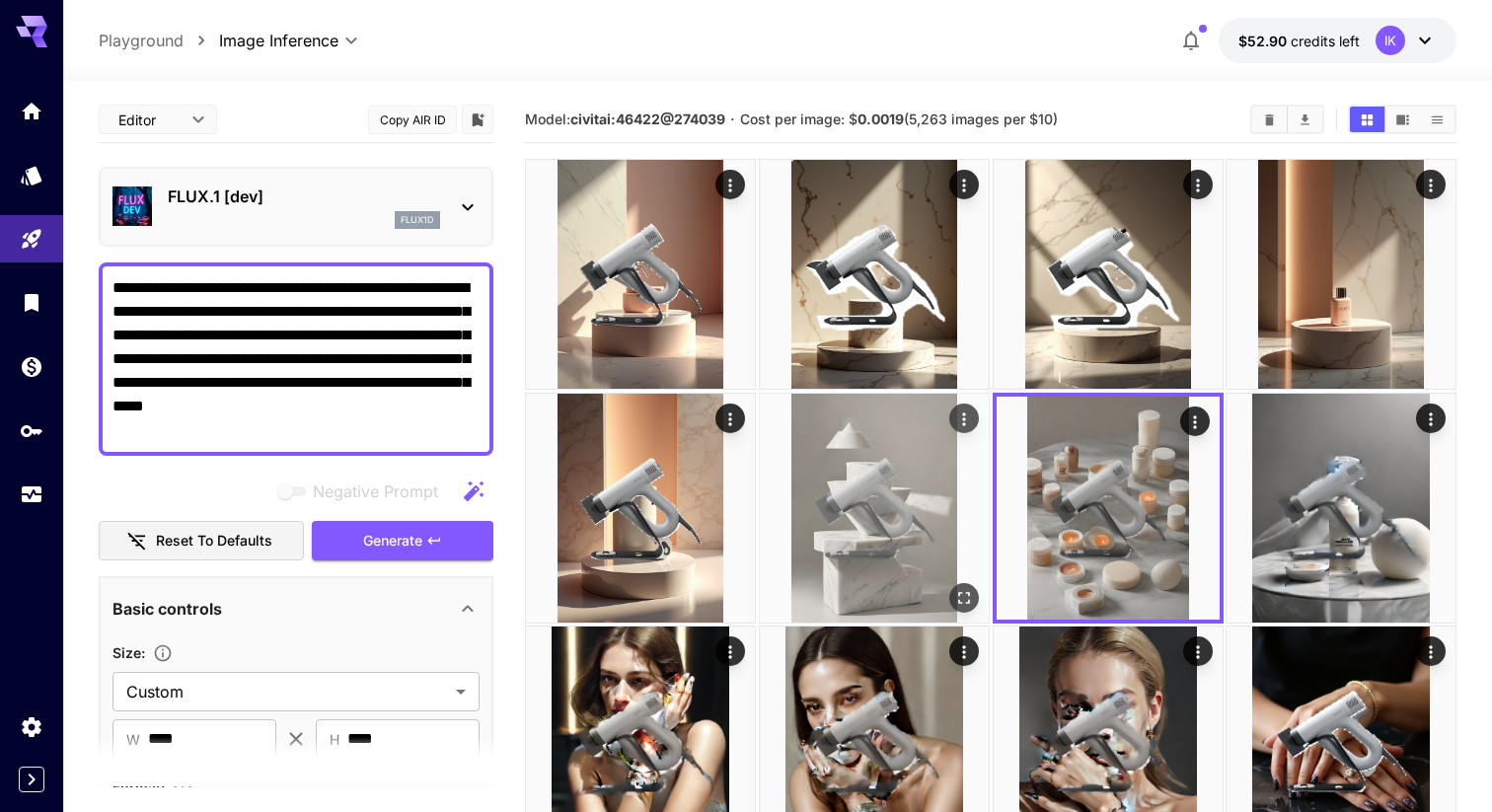 click at bounding box center (874, 508) 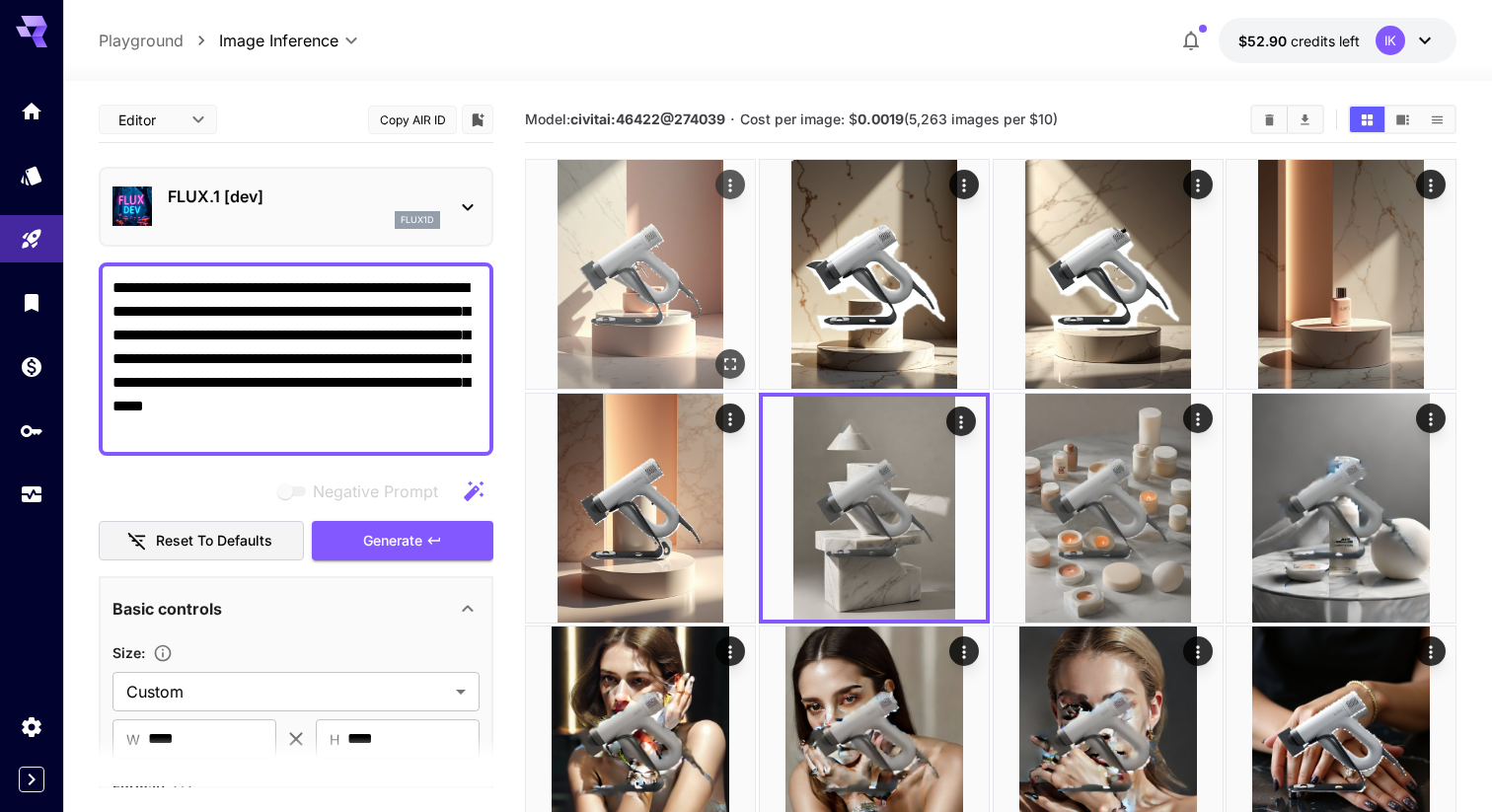 click at bounding box center [640, 274] 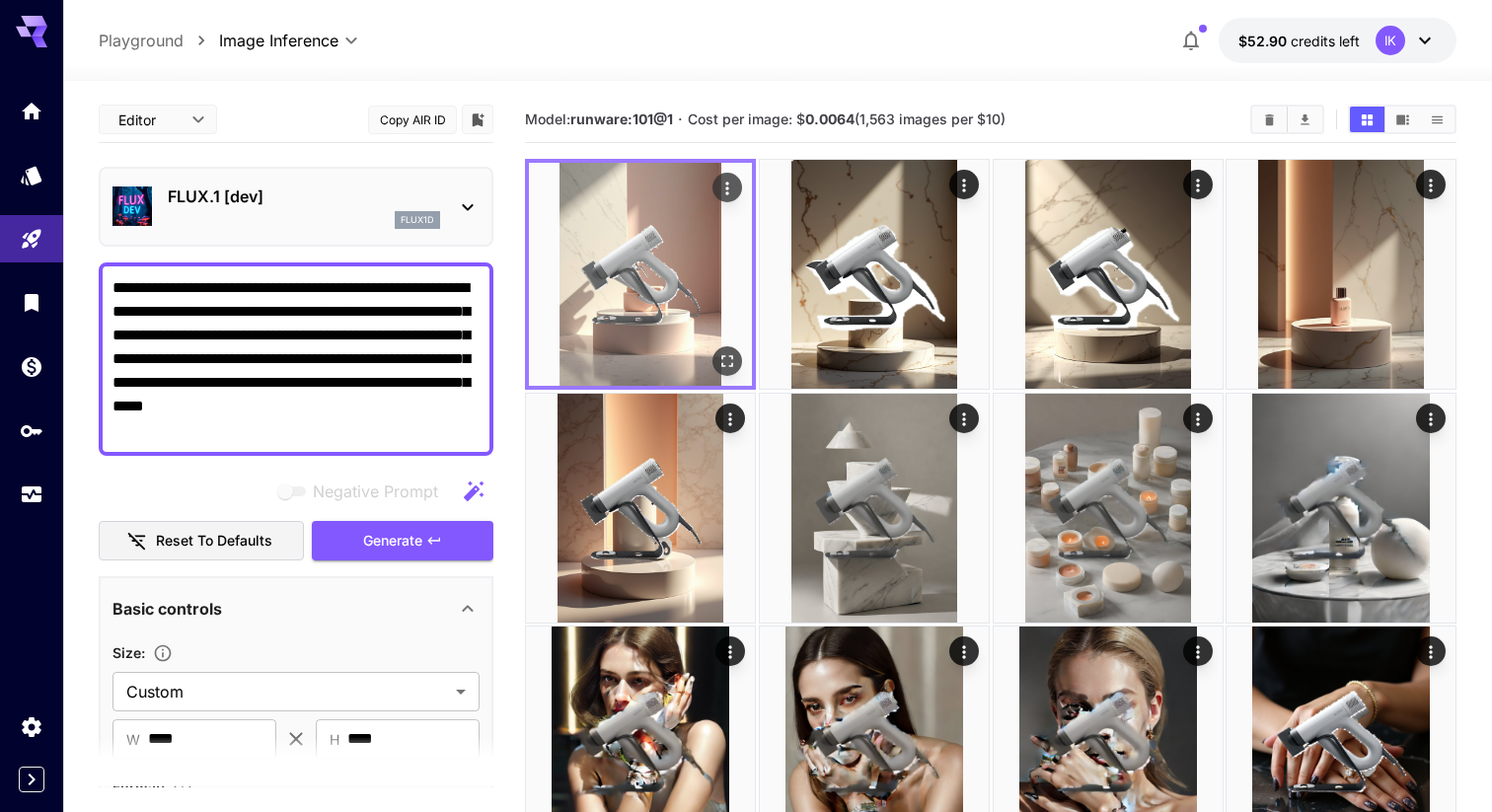 click 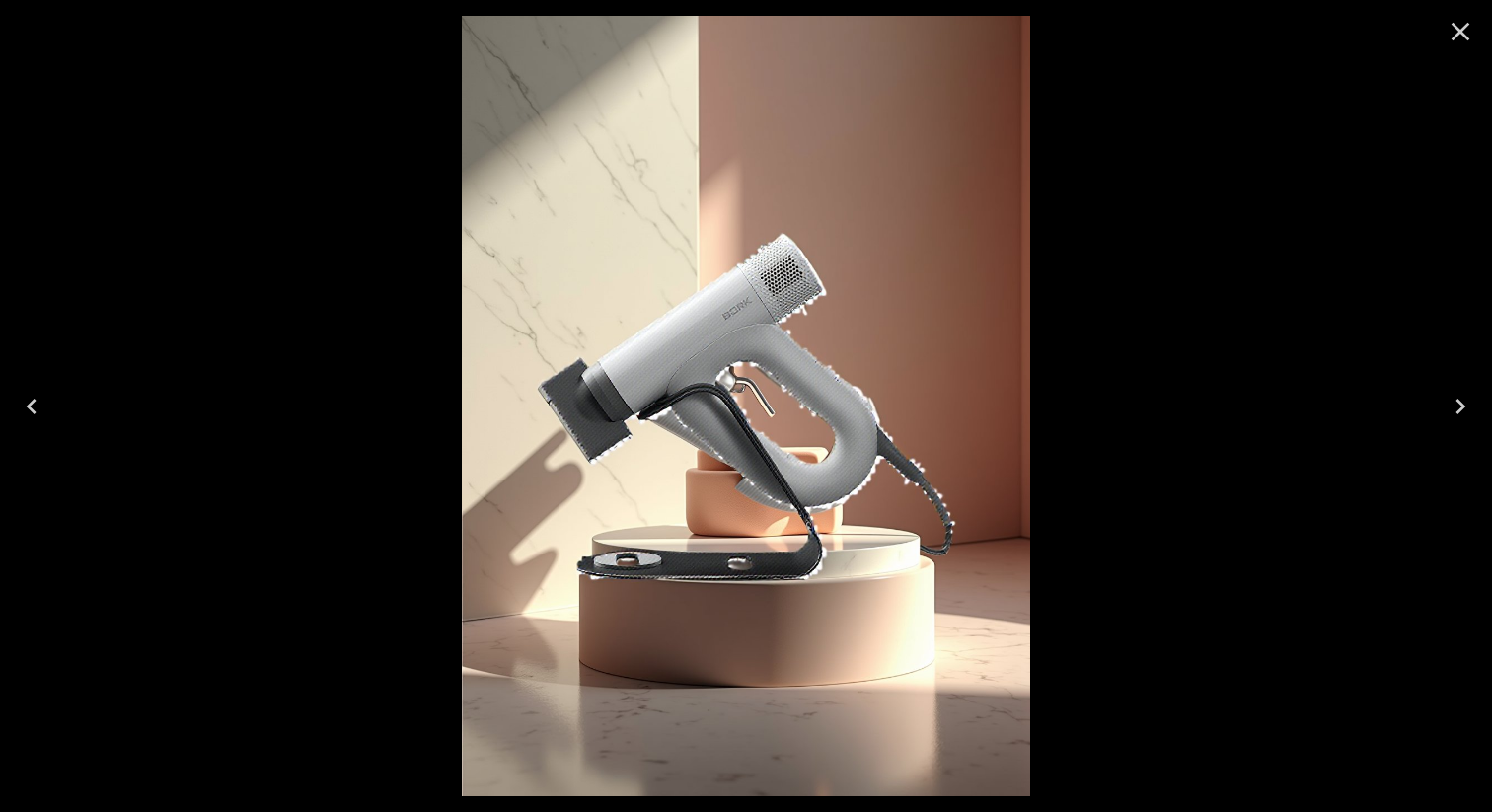 click 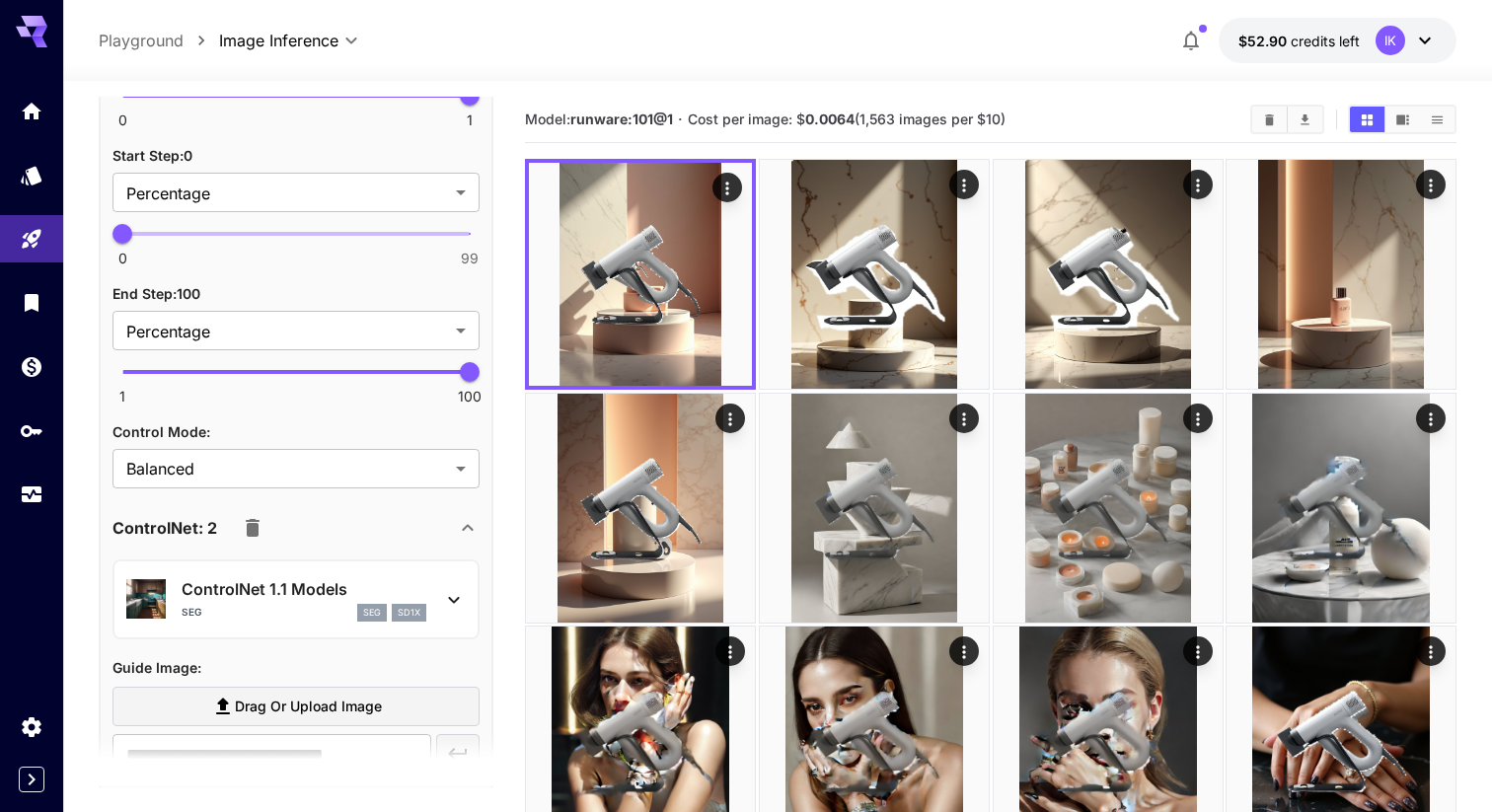 scroll, scrollTop: 2549, scrollLeft: 0, axis: vertical 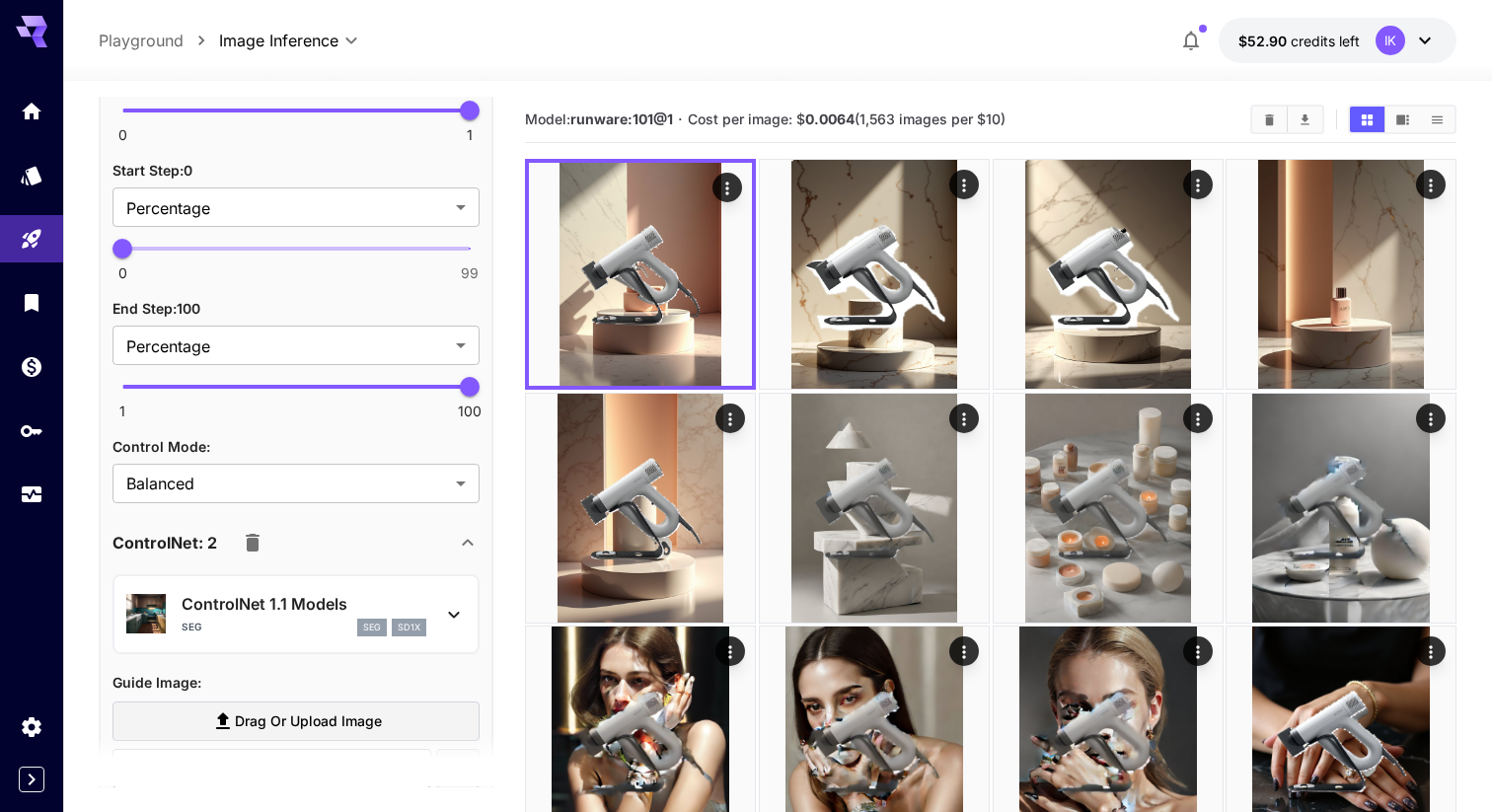 click 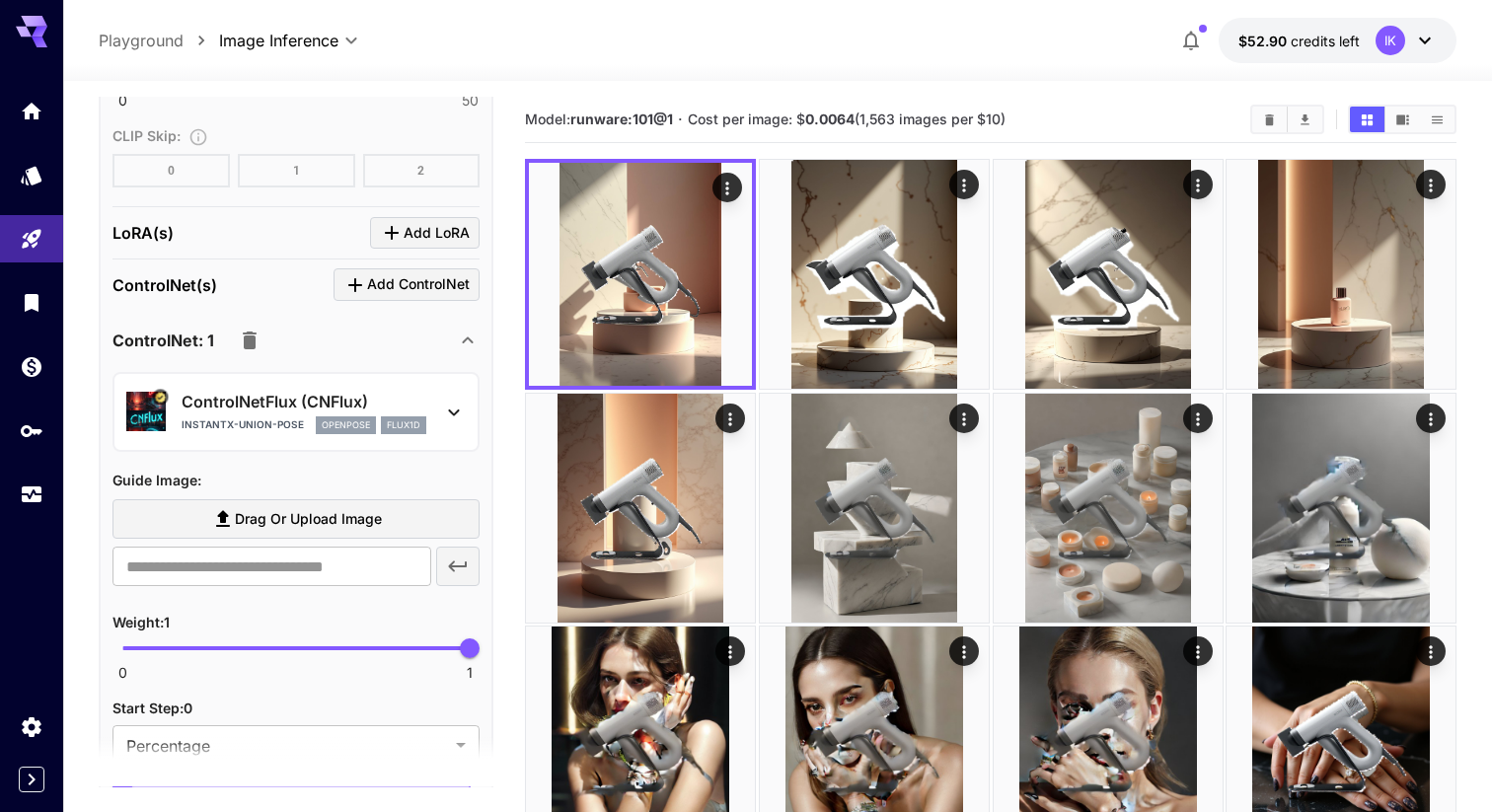 click 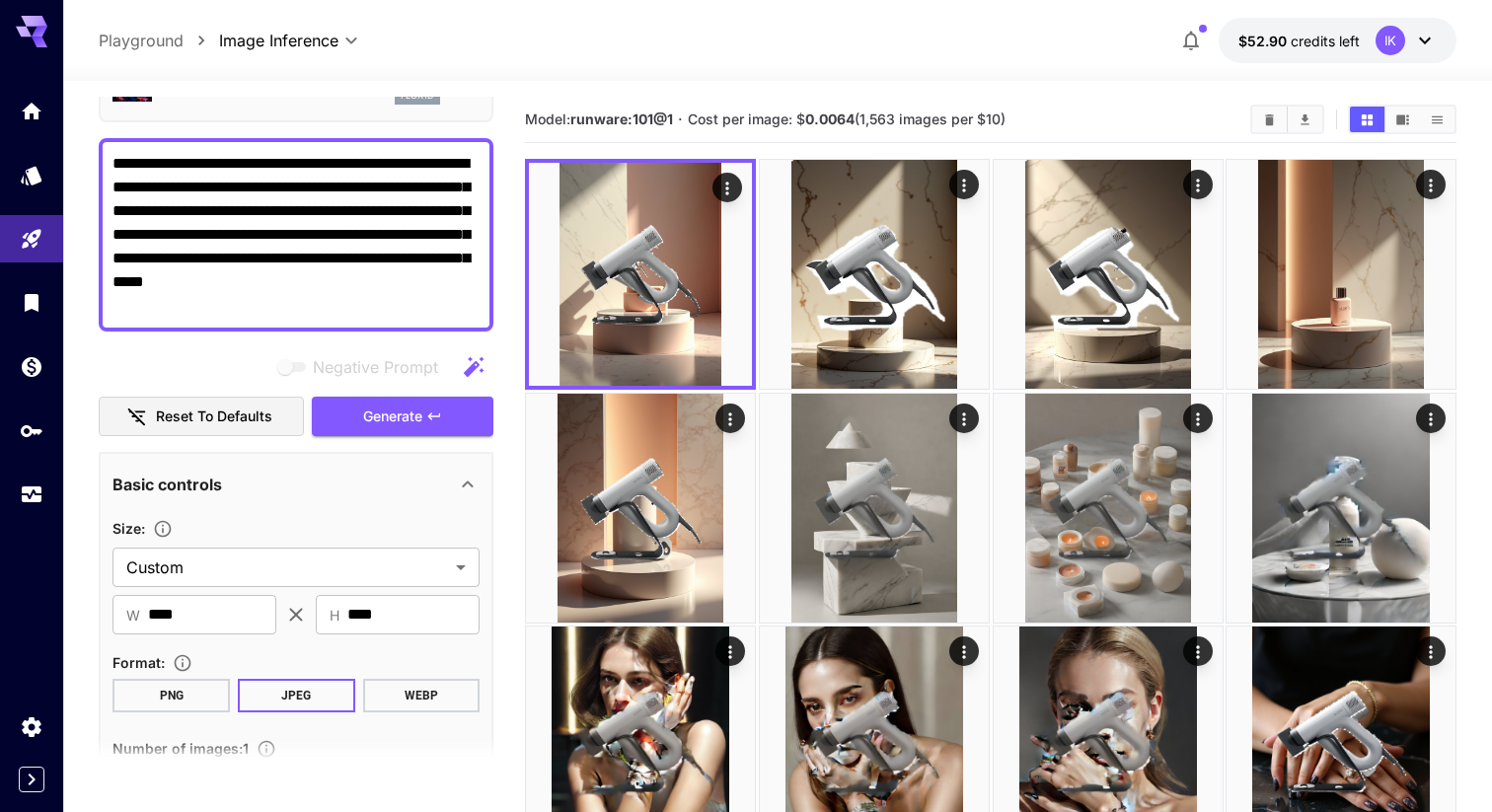 scroll, scrollTop: 0, scrollLeft: 0, axis: both 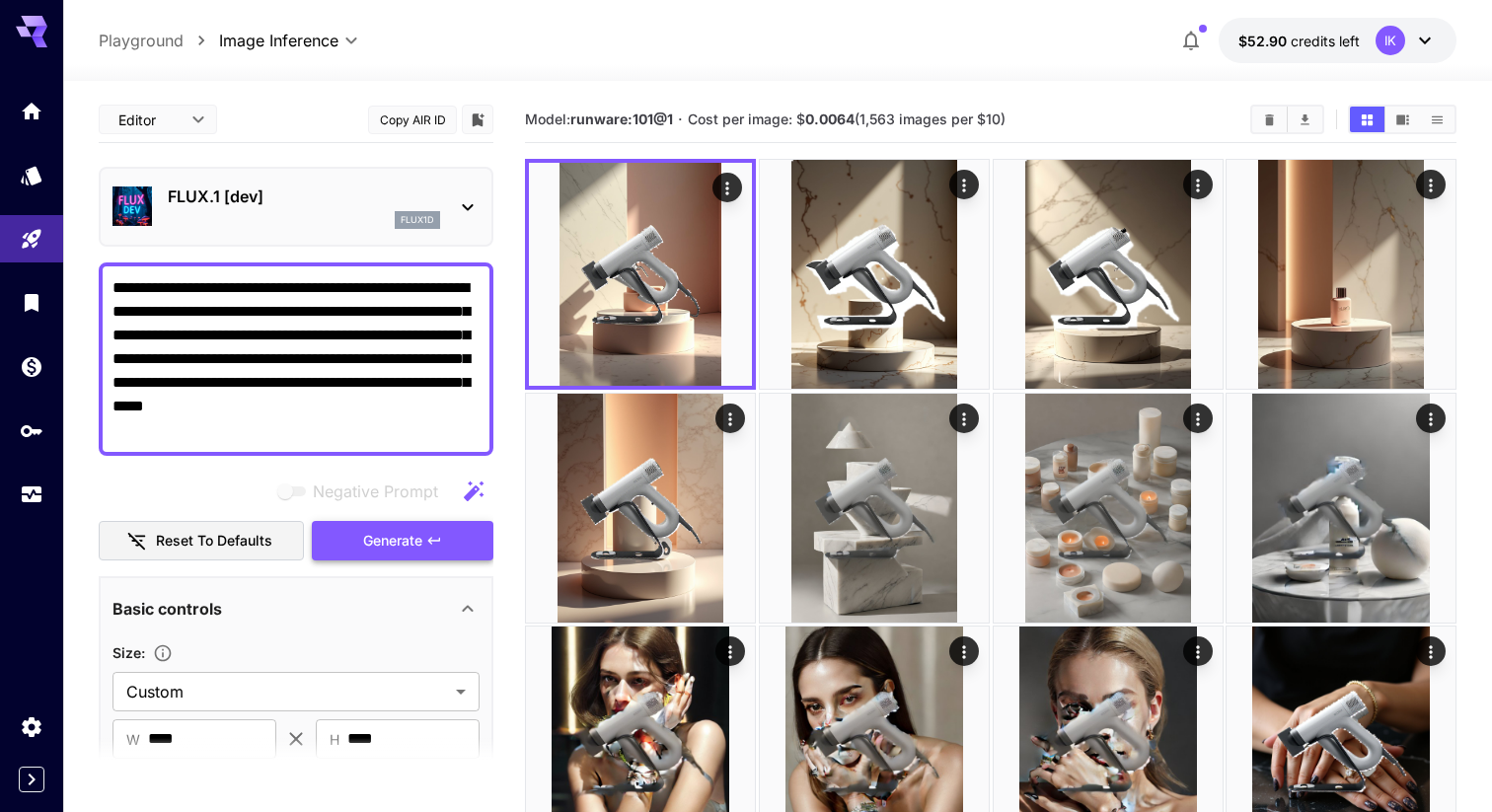 click on "Generate" at bounding box center (393, 541) 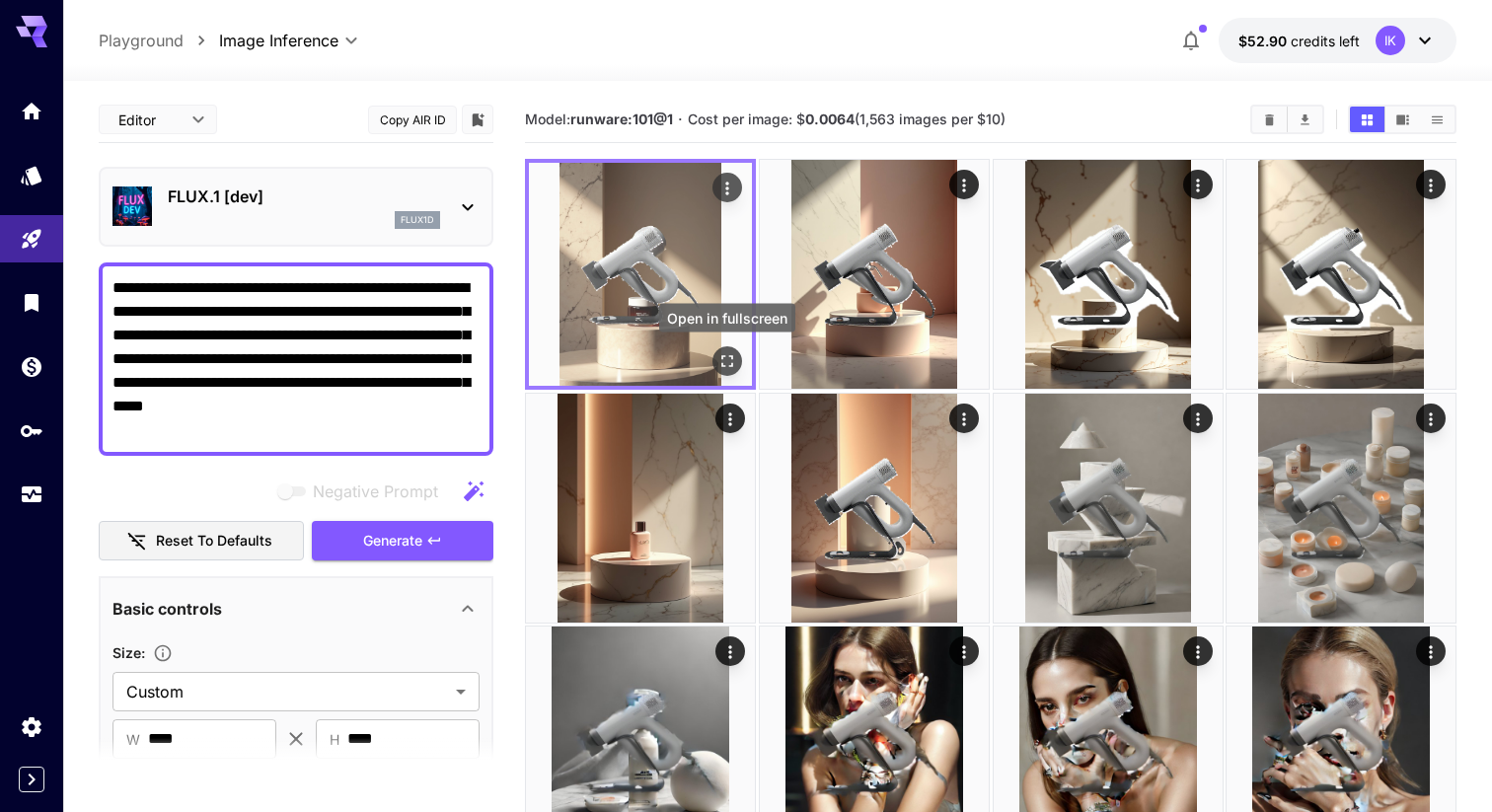 click 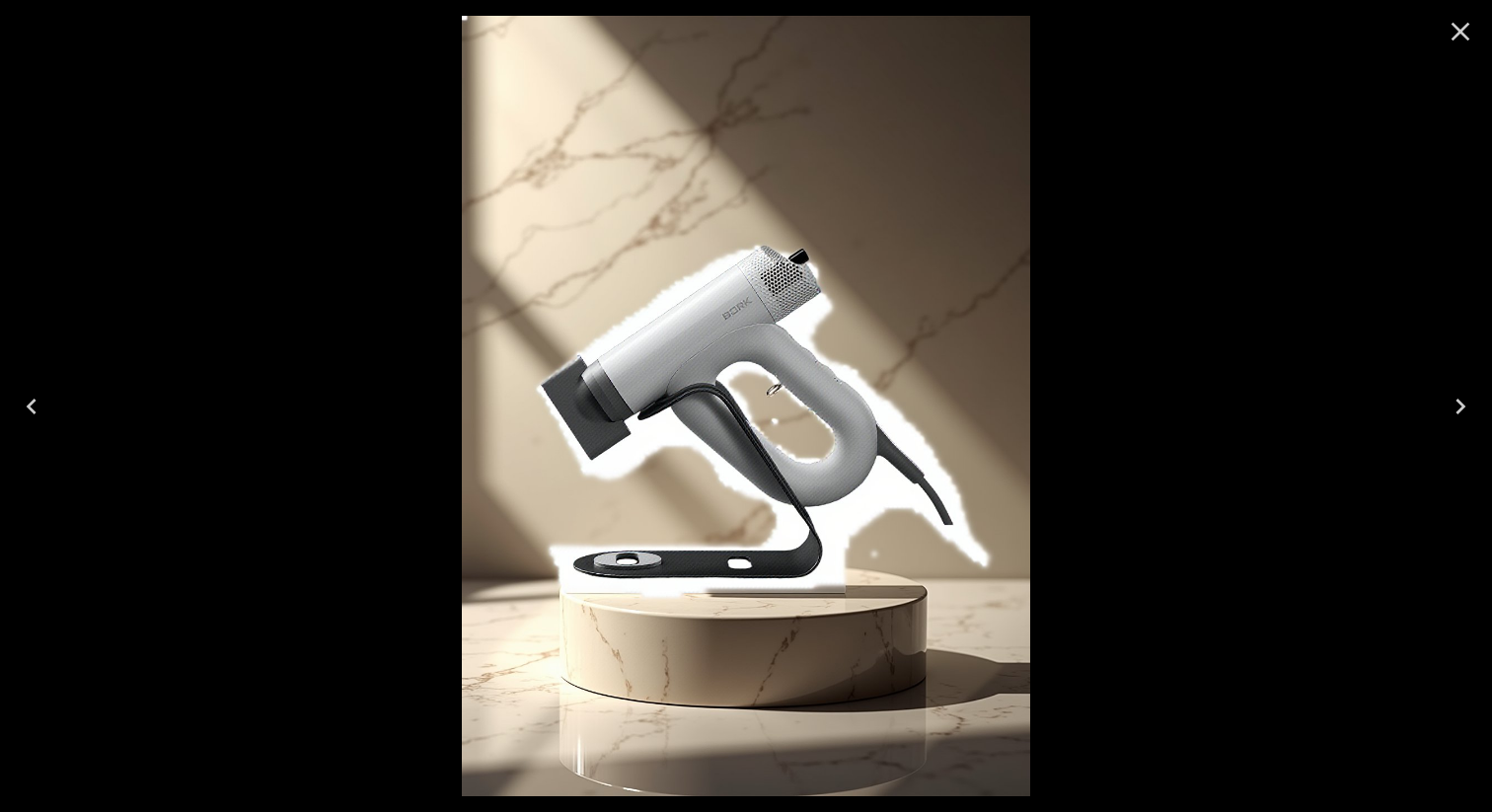 click 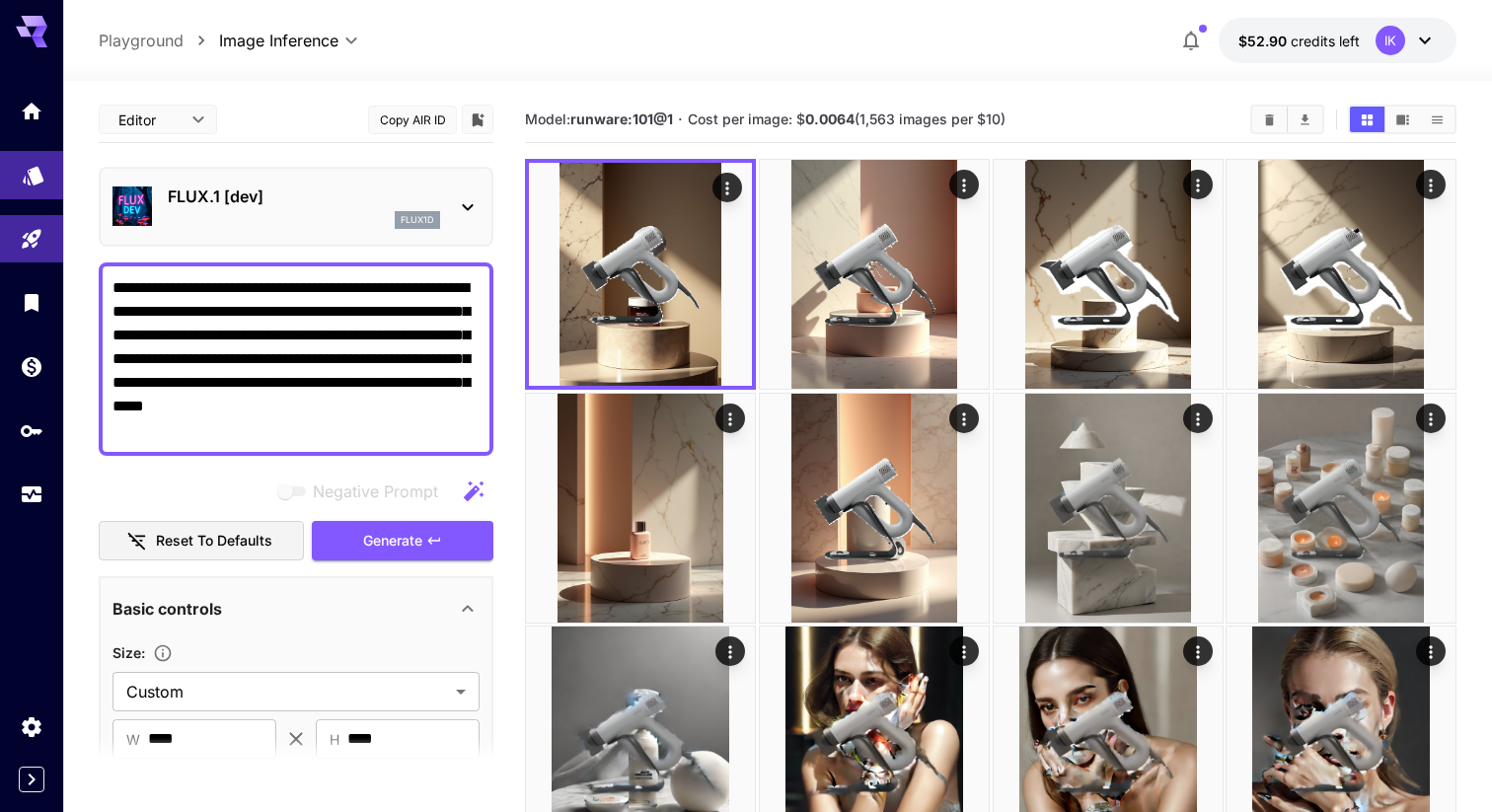 click at bounding box center [32, 175] 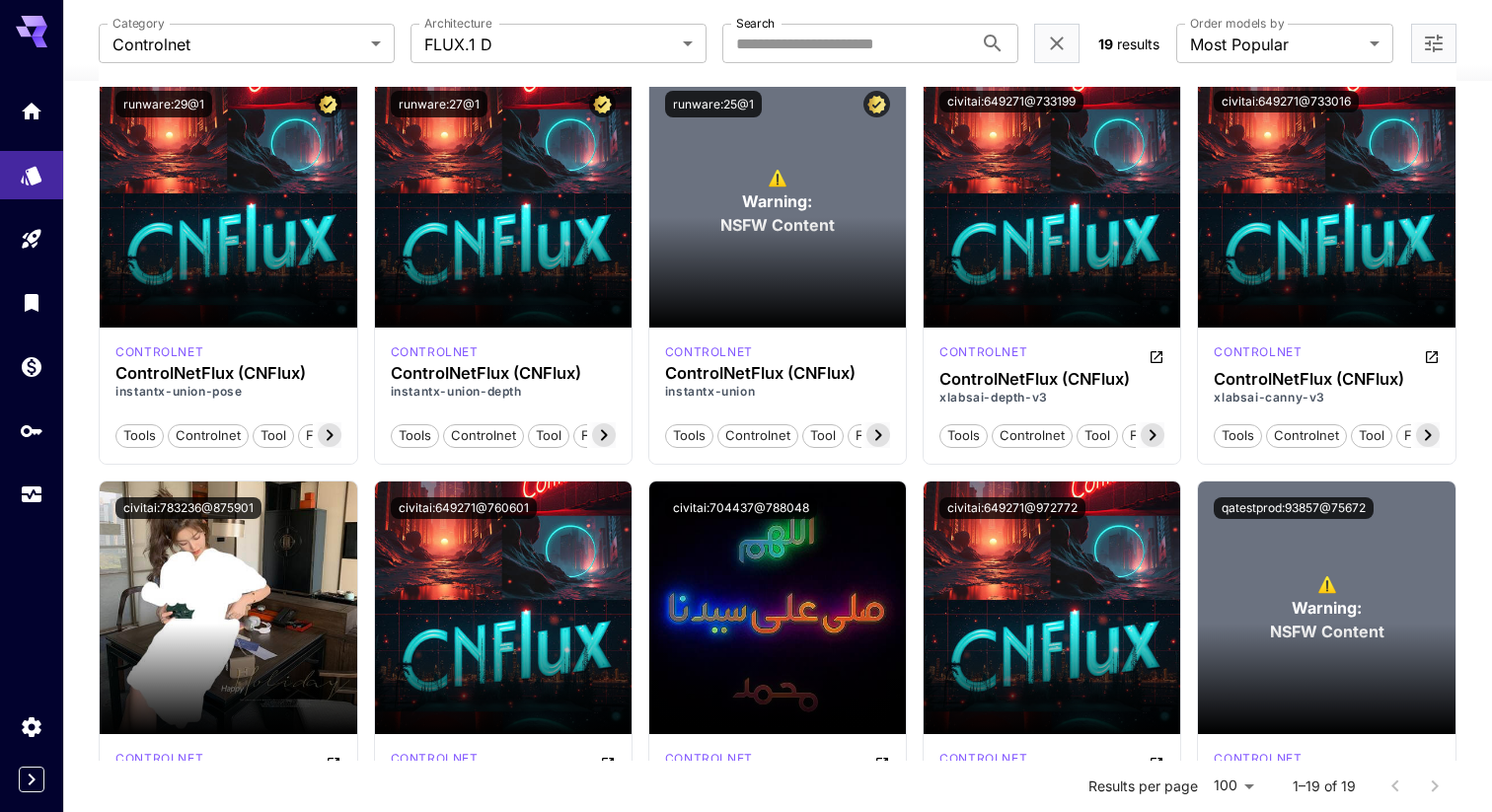 scroll, scrollTop: 0, scrollLeft: 0, axis: both 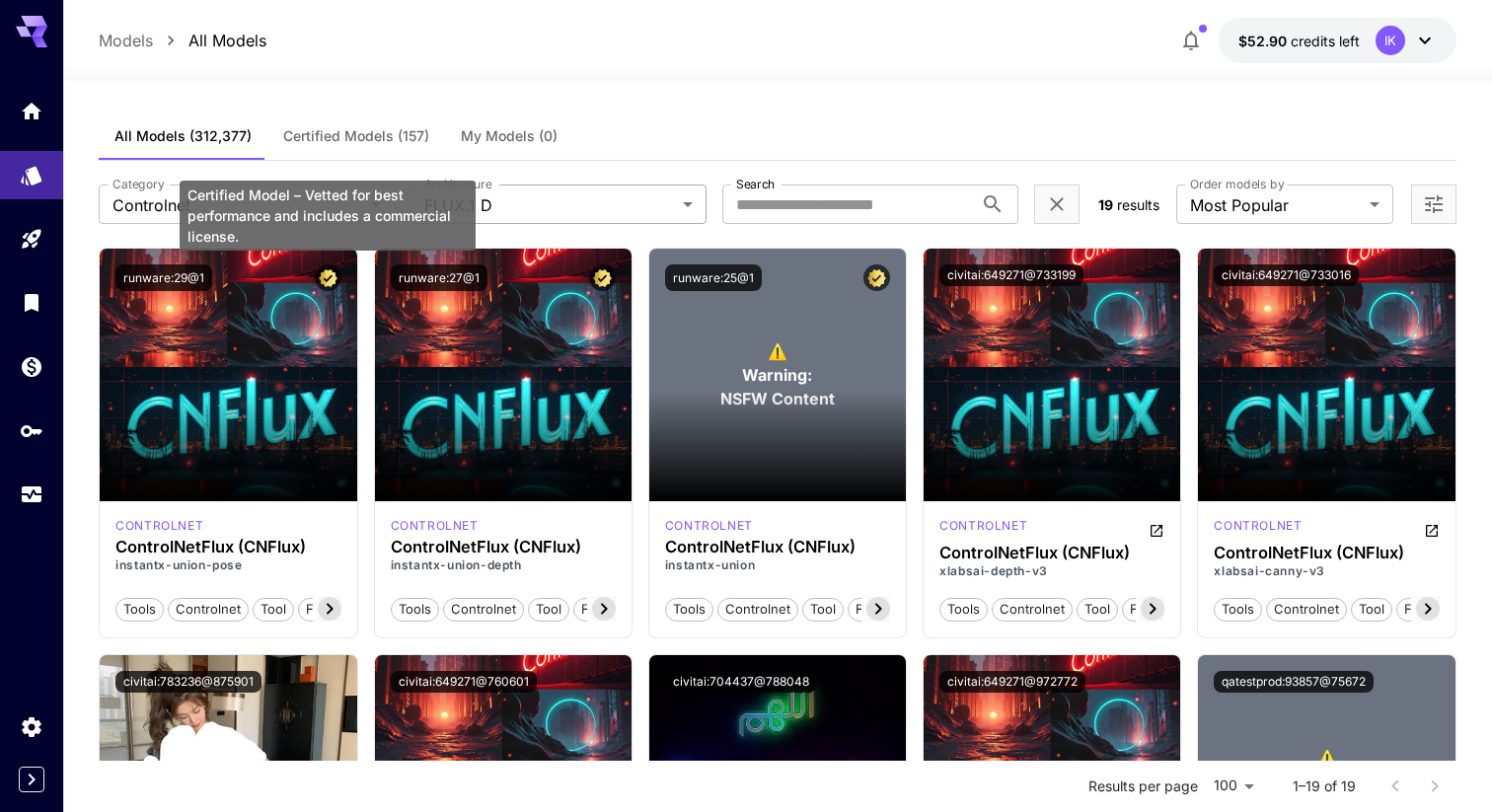 click on "Certified Model – Vetted for best performance and includes a commercial license." at bounding box center [328, 215] 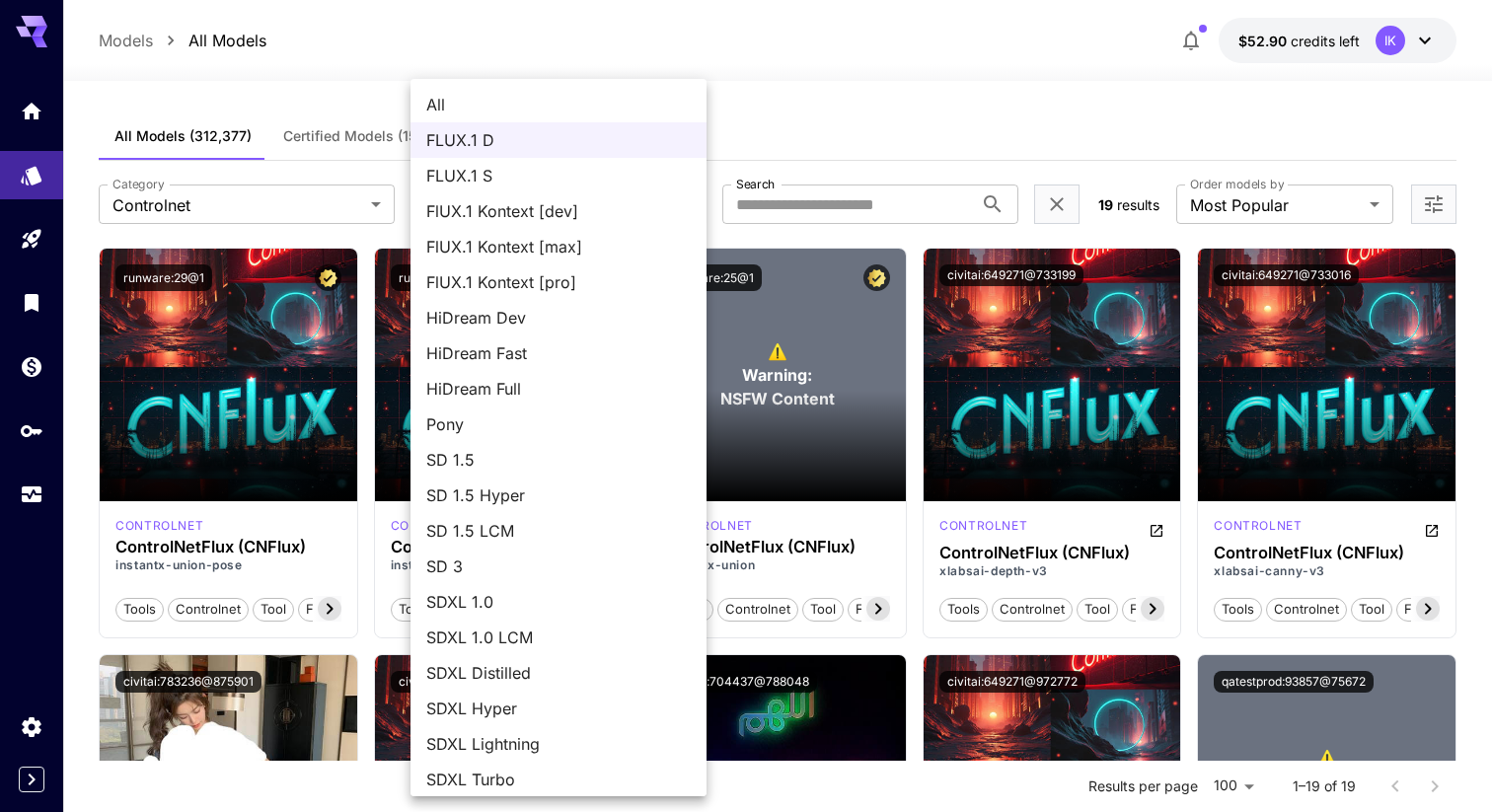 click on "**********" at bounding box center (746, 984) 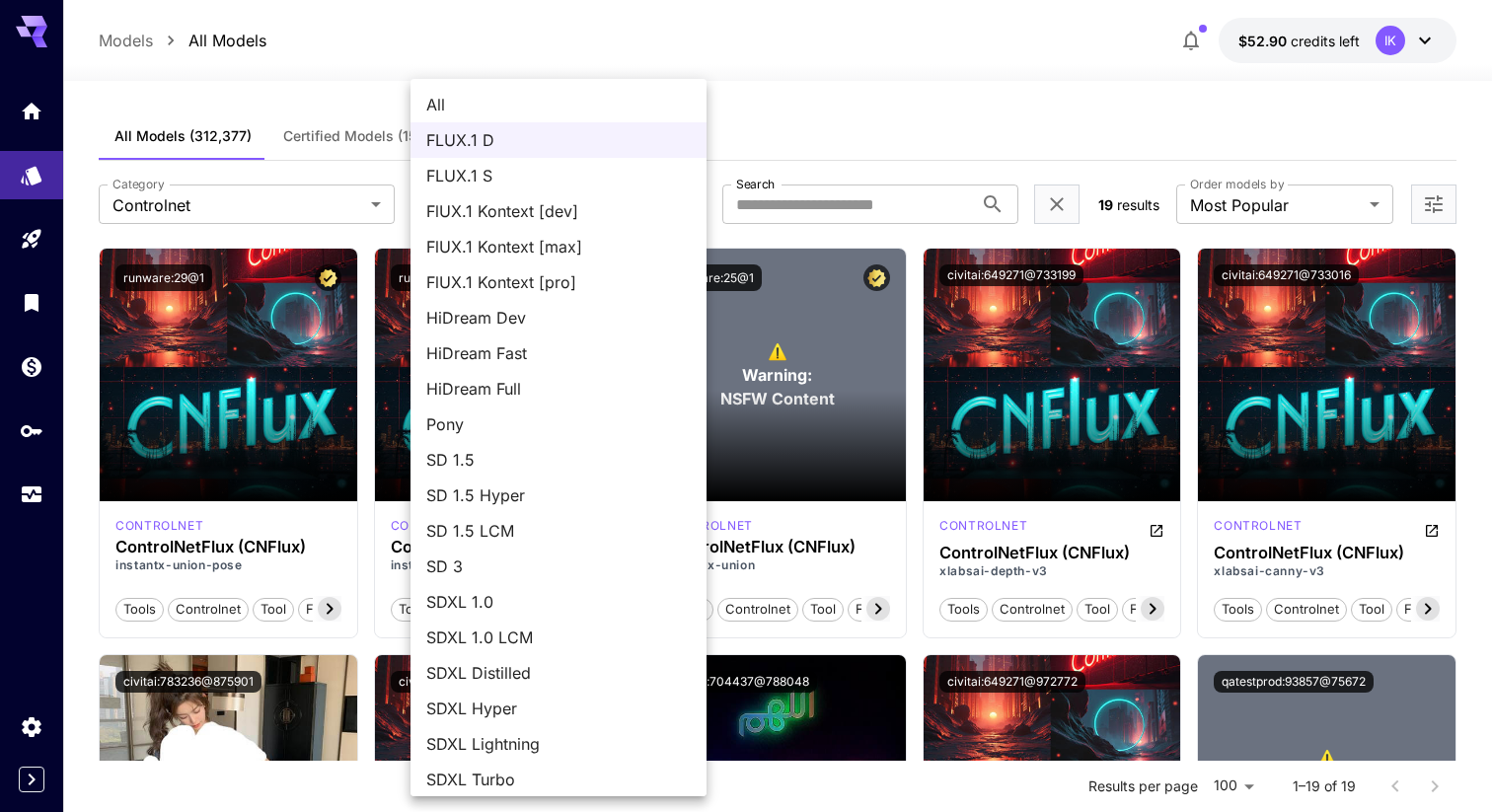 click on "SD 3" at bounding box center (559, 566) 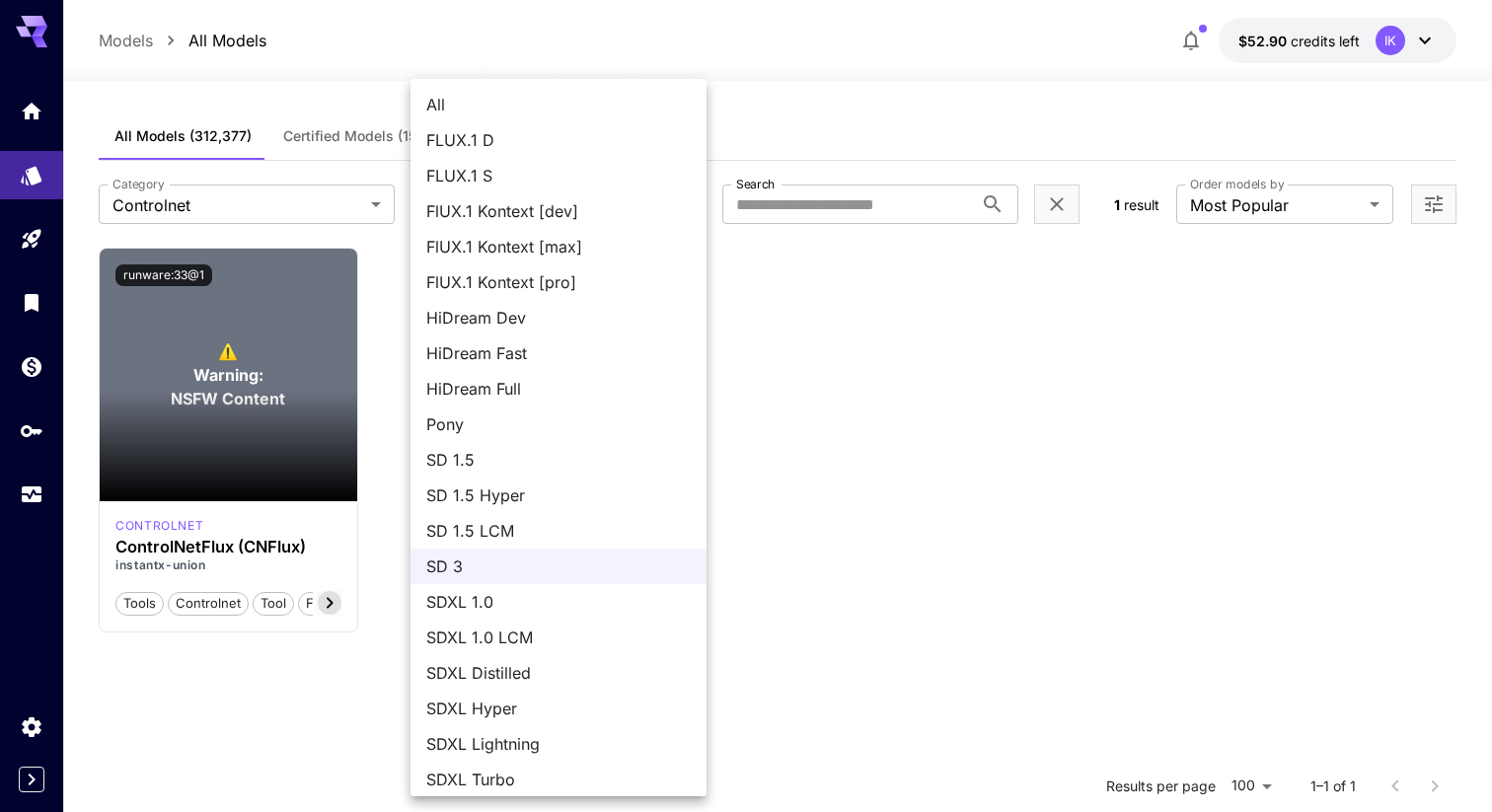 click on "**********" at bounding box center (746, 585) 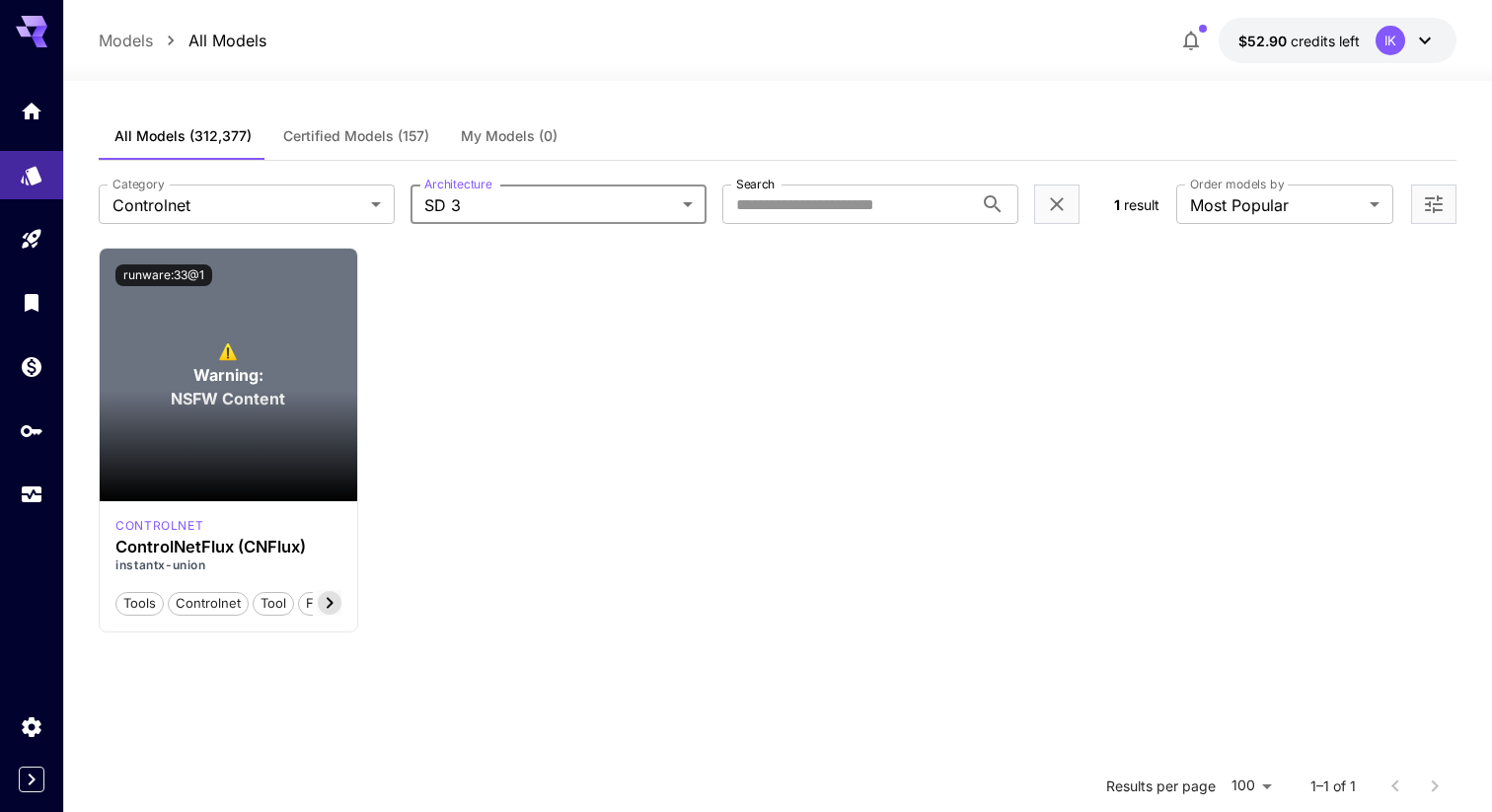 click on "All FLUX.1 D FLUX.1 S FlUX.1 Kontext [dev] FlUX.1 Kontext [max] FlUX.1 Kontext [pro] HiDream Dev HiDream Fast HiDream Full Pony SD 1.5 SD 1.5 Hyper SD 1.5 LCM SD 3 SDXL 1.0 SDXL 1.0 LCM SDXL Distilled SDXL Hyper SDXL Lightning SDXL Turbo" at bounding box center [746, 406] 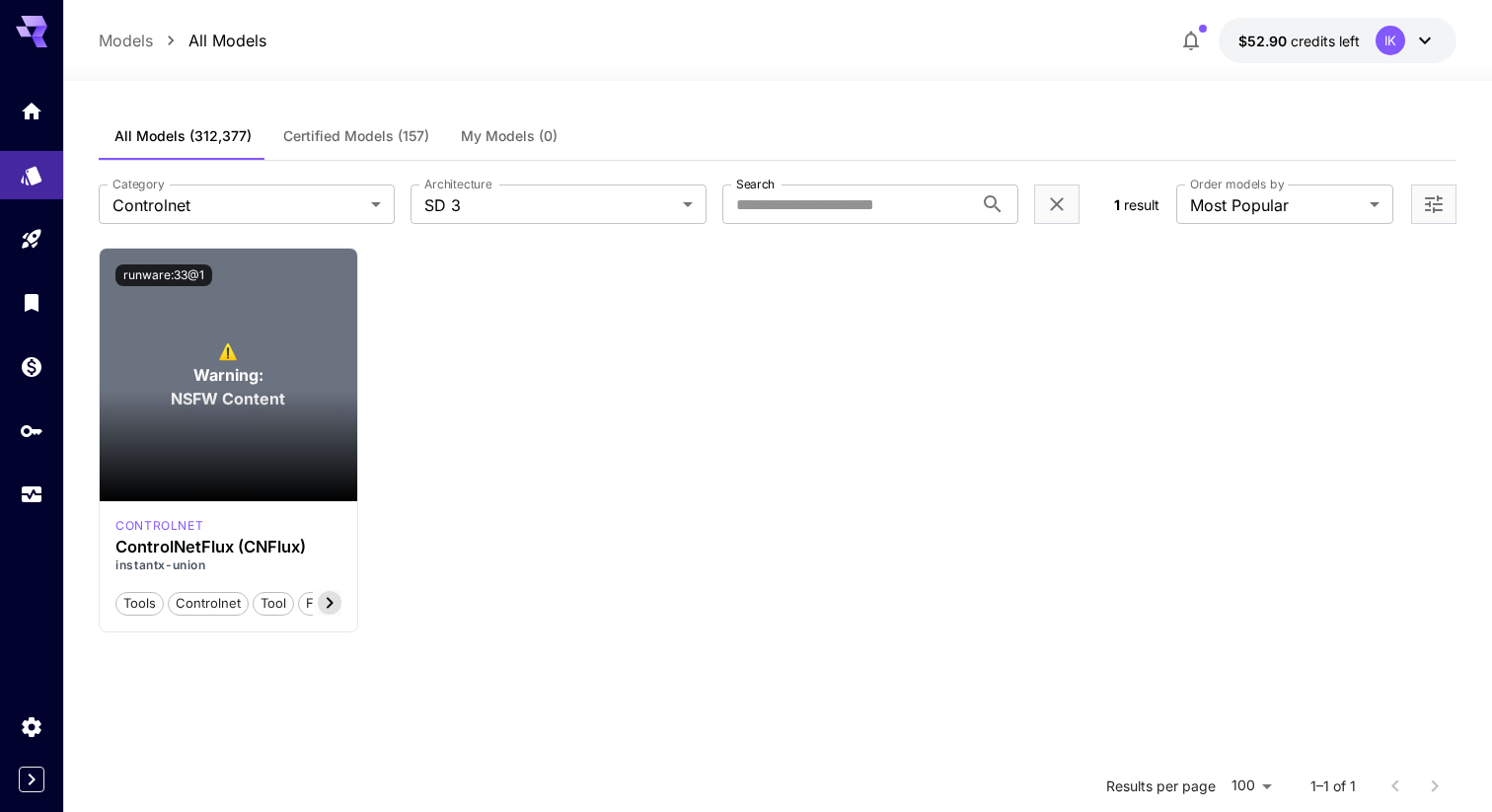 click on "**********" at bounding box center (746, 585) 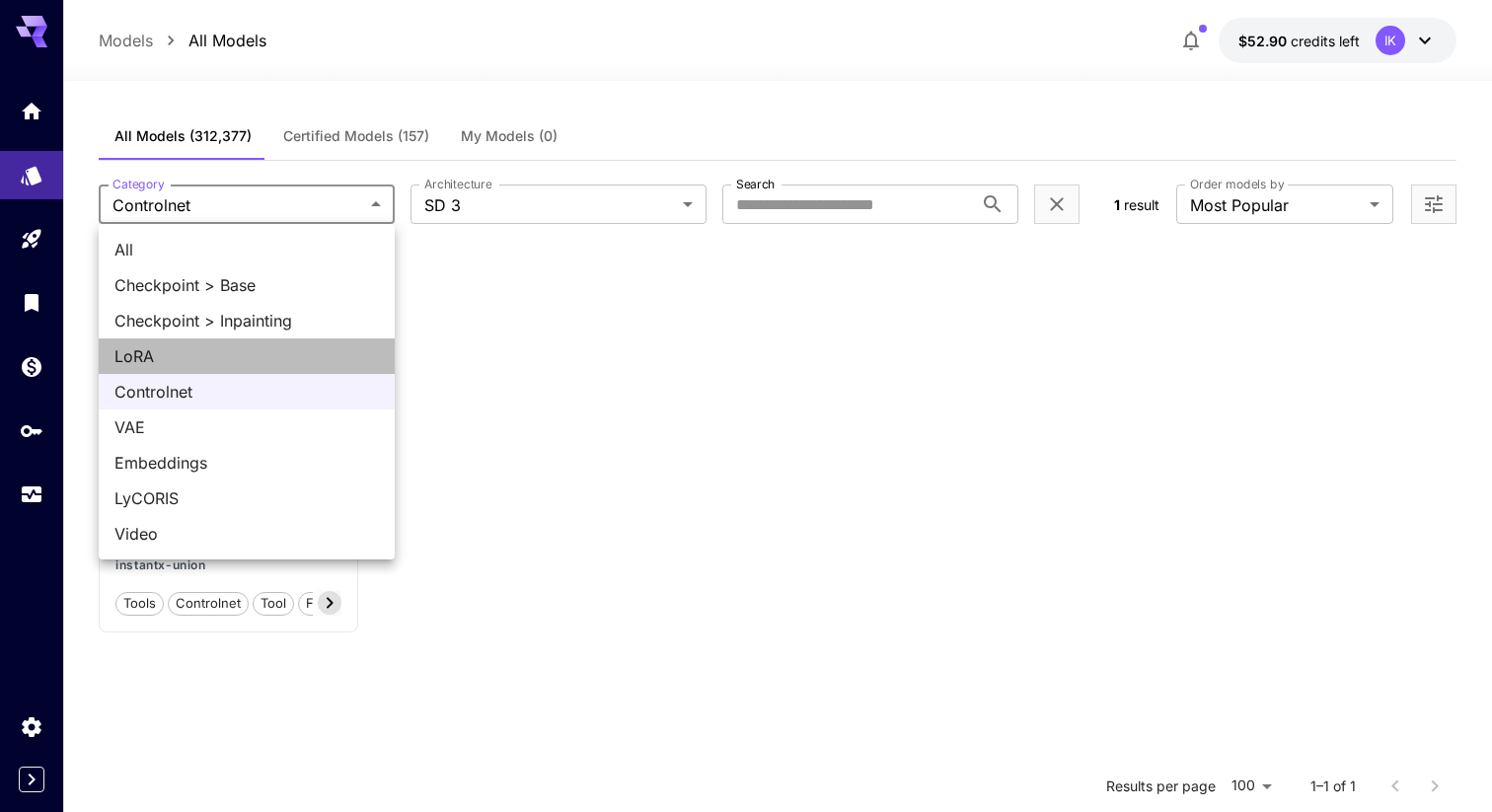 click on "LoRA" at bounding box center [247, 356] 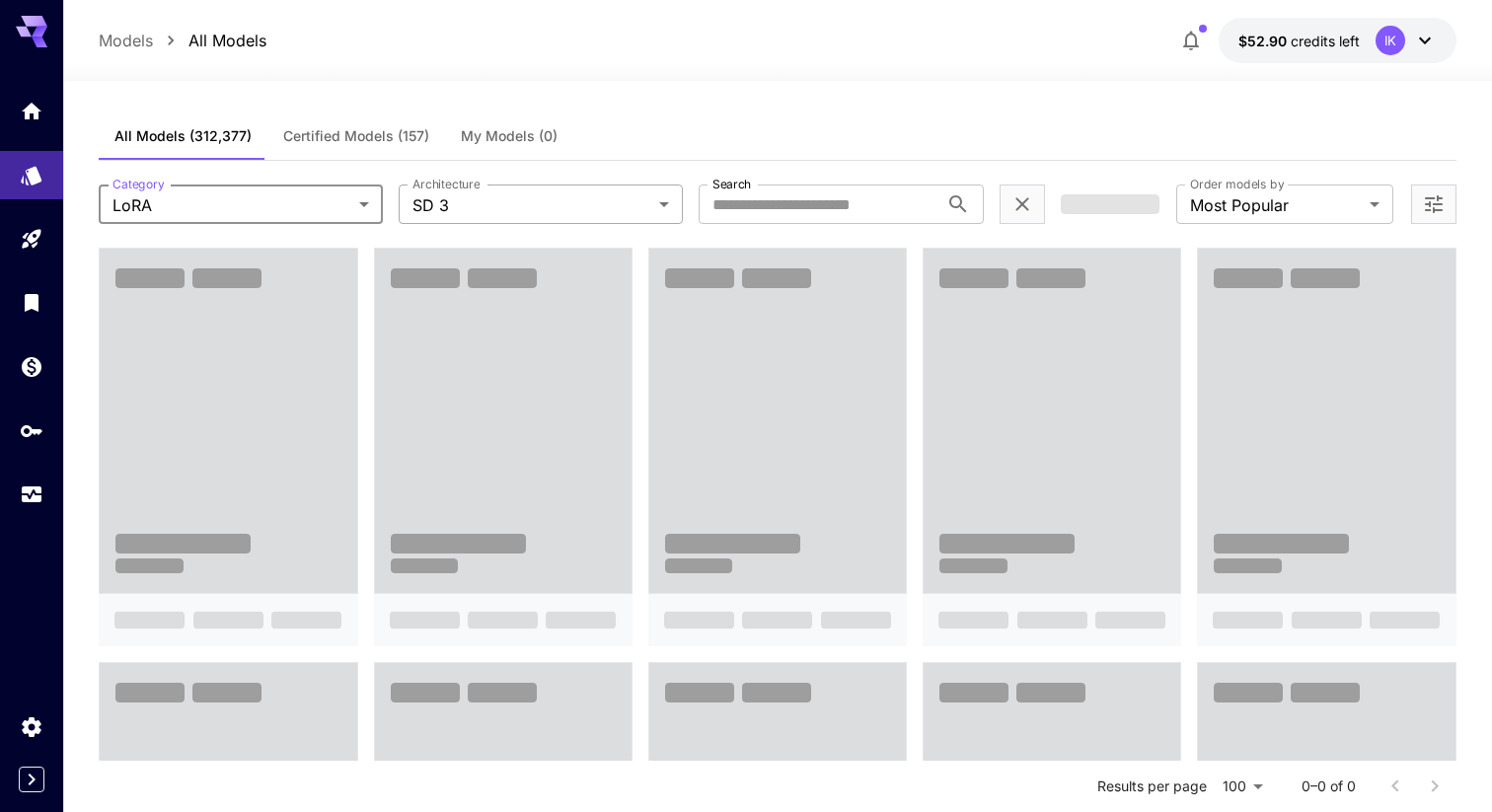 click on "**********" at bounding box center (746, 998) 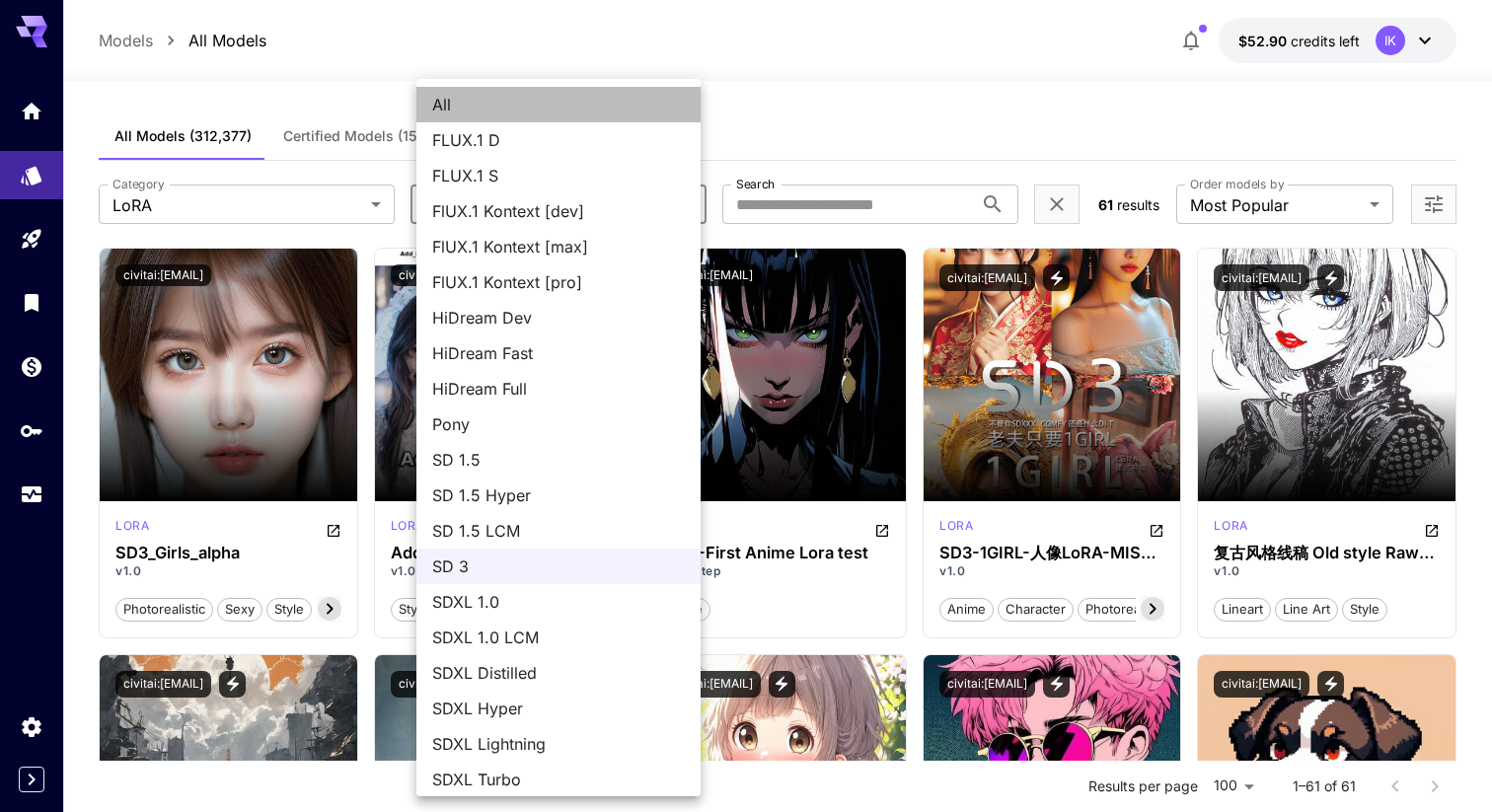 click on "All" at bounding box center (559, 105) 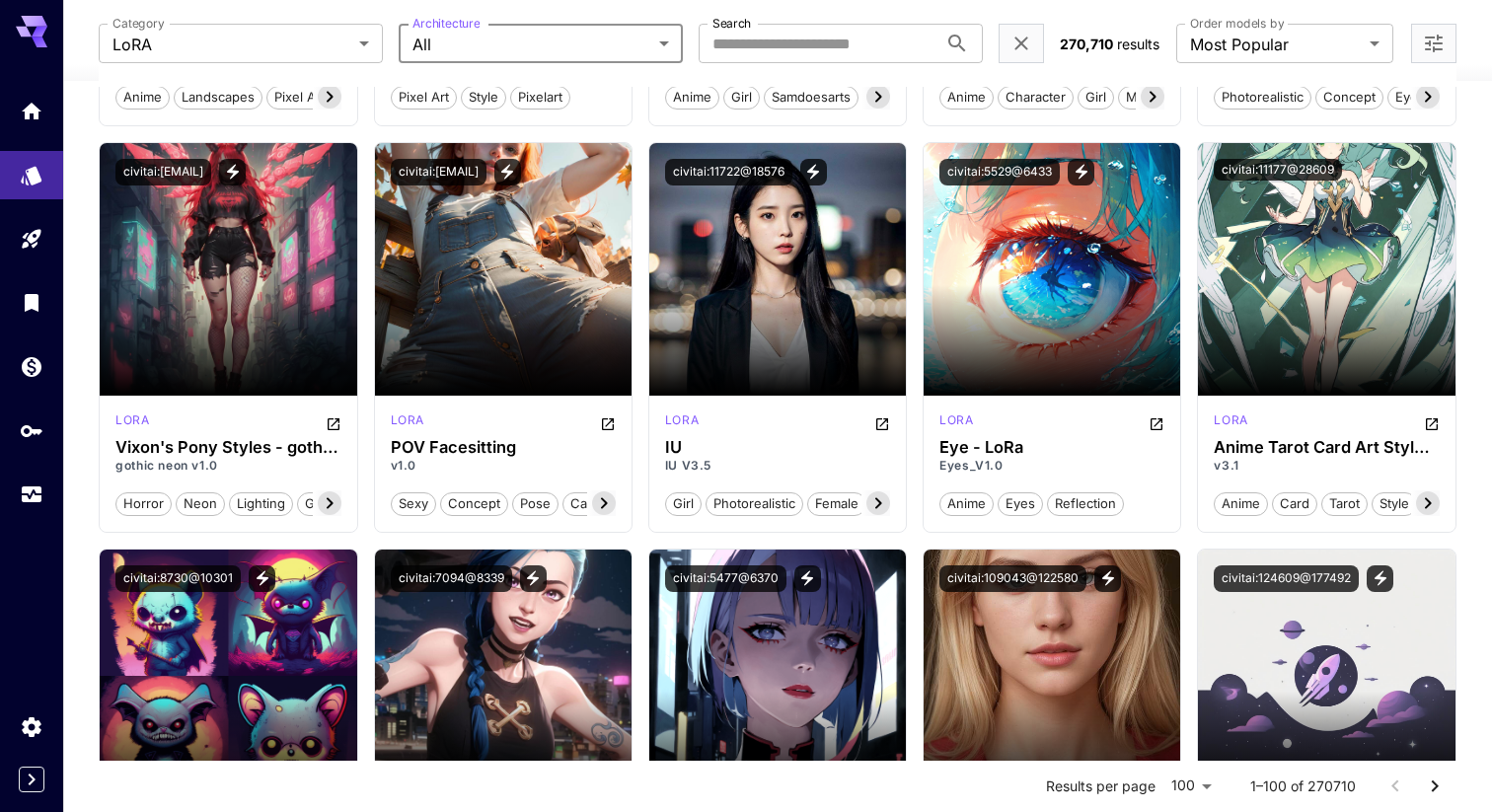 scroll, scrollTop: 2127, scrollLeft: 0, axis: vertical 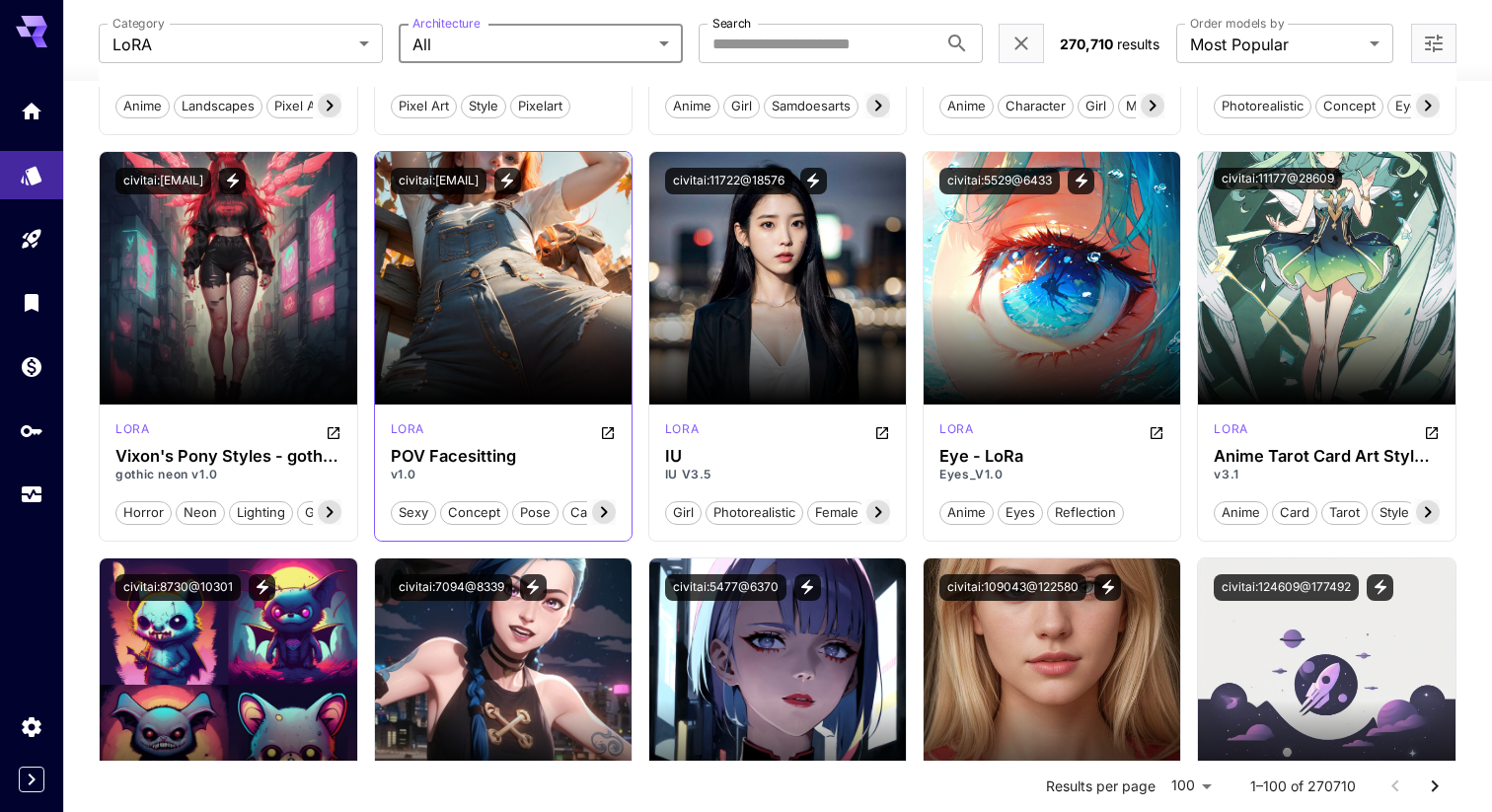 click on "POV Facesitting" at bounding box center (503, 456) 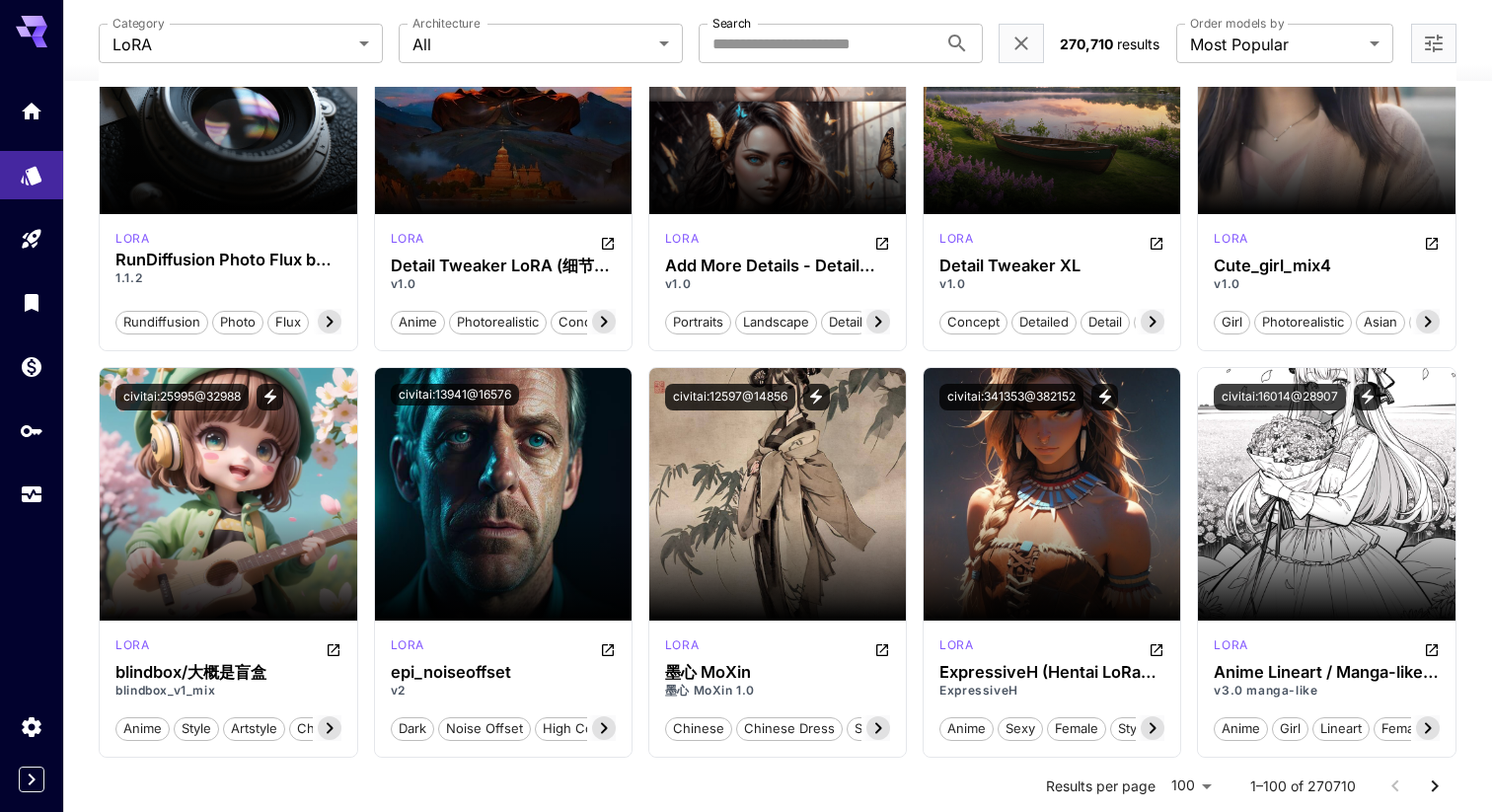 scroll, scrollTop: 0, scrollLeft: 0, axis: both 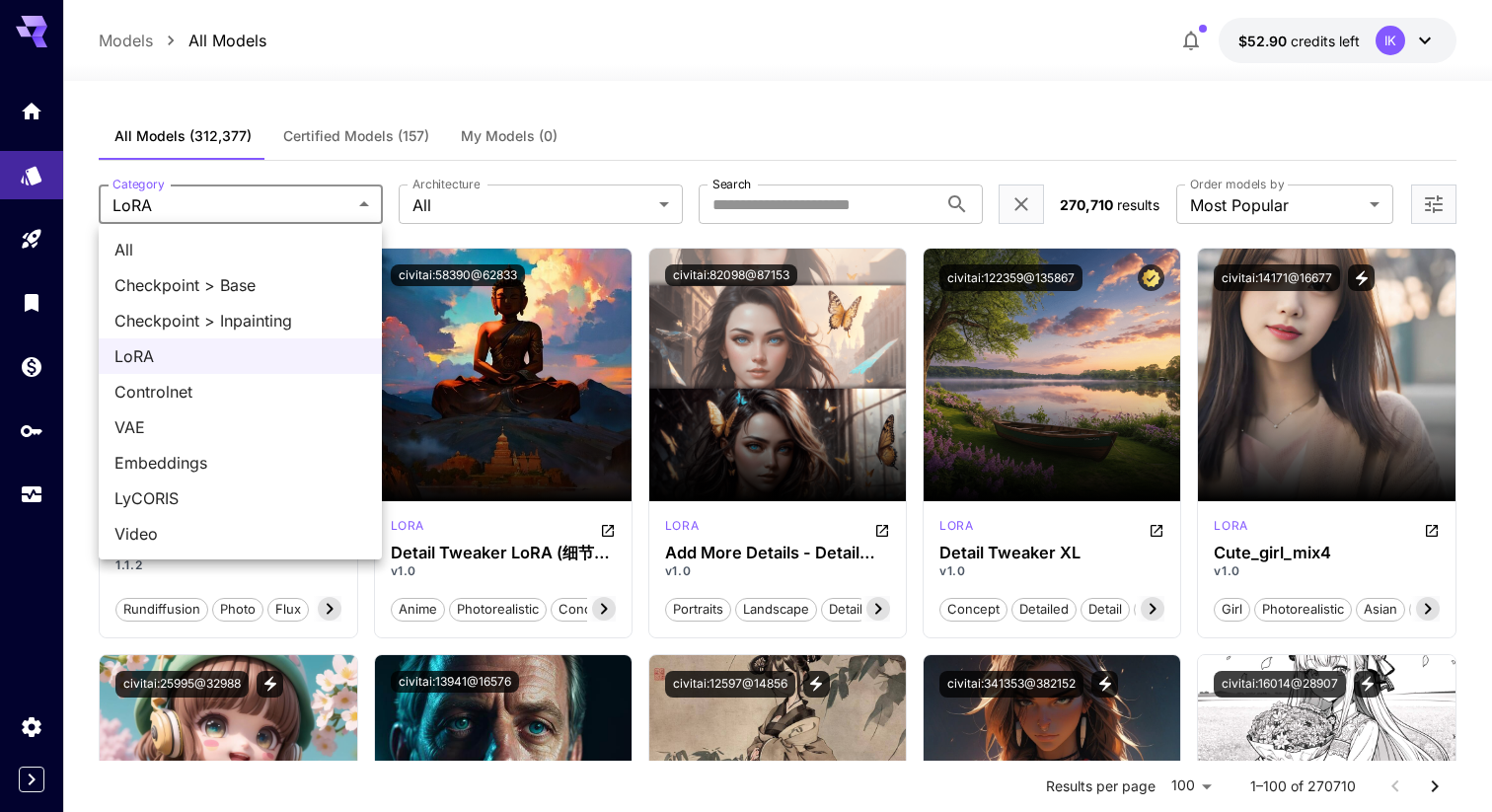 click on "**********" at bounding box center [746, 4228] 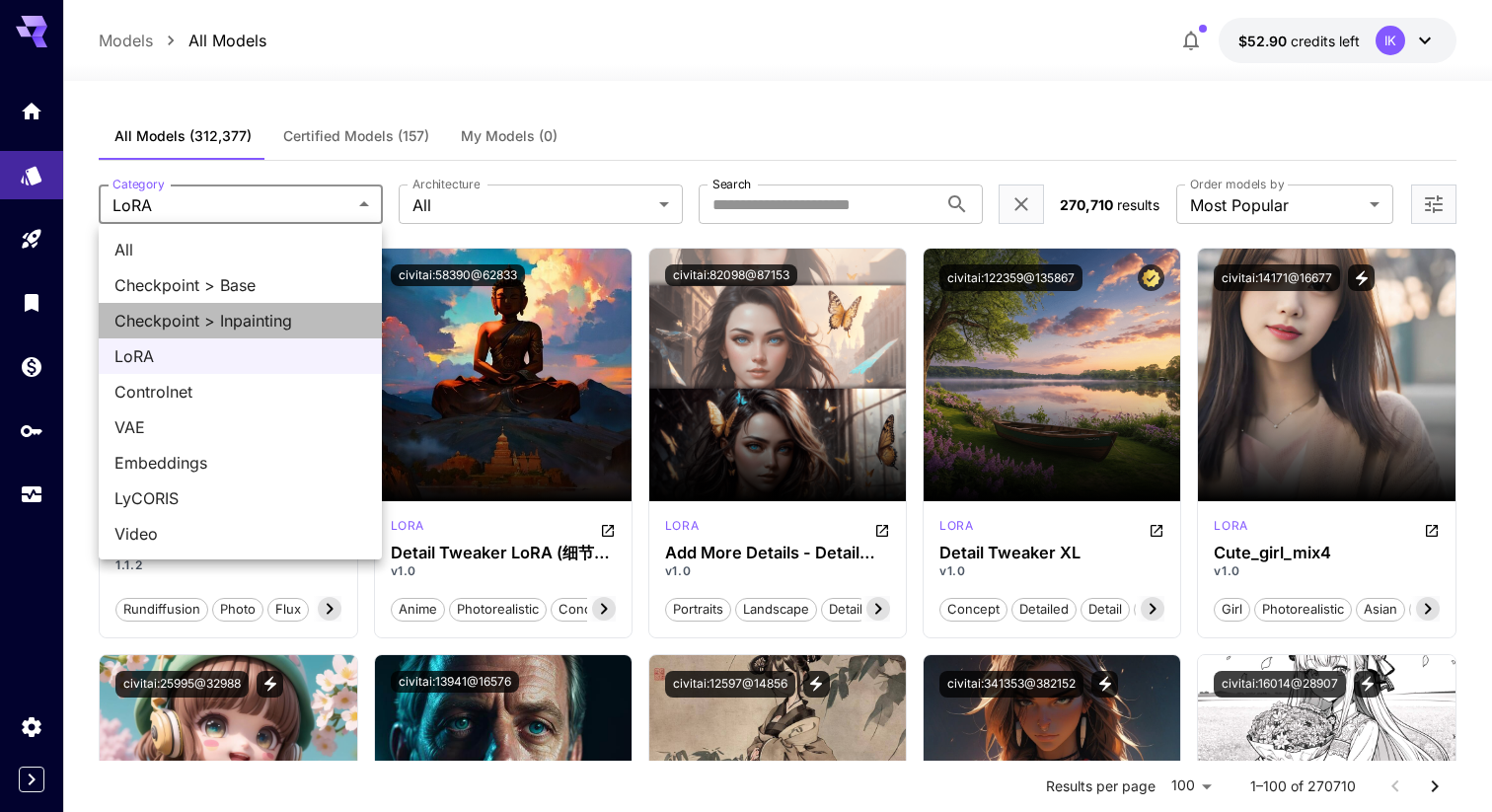 click on "Checkpoint > Inpainting" at bounding box center [240, 321] 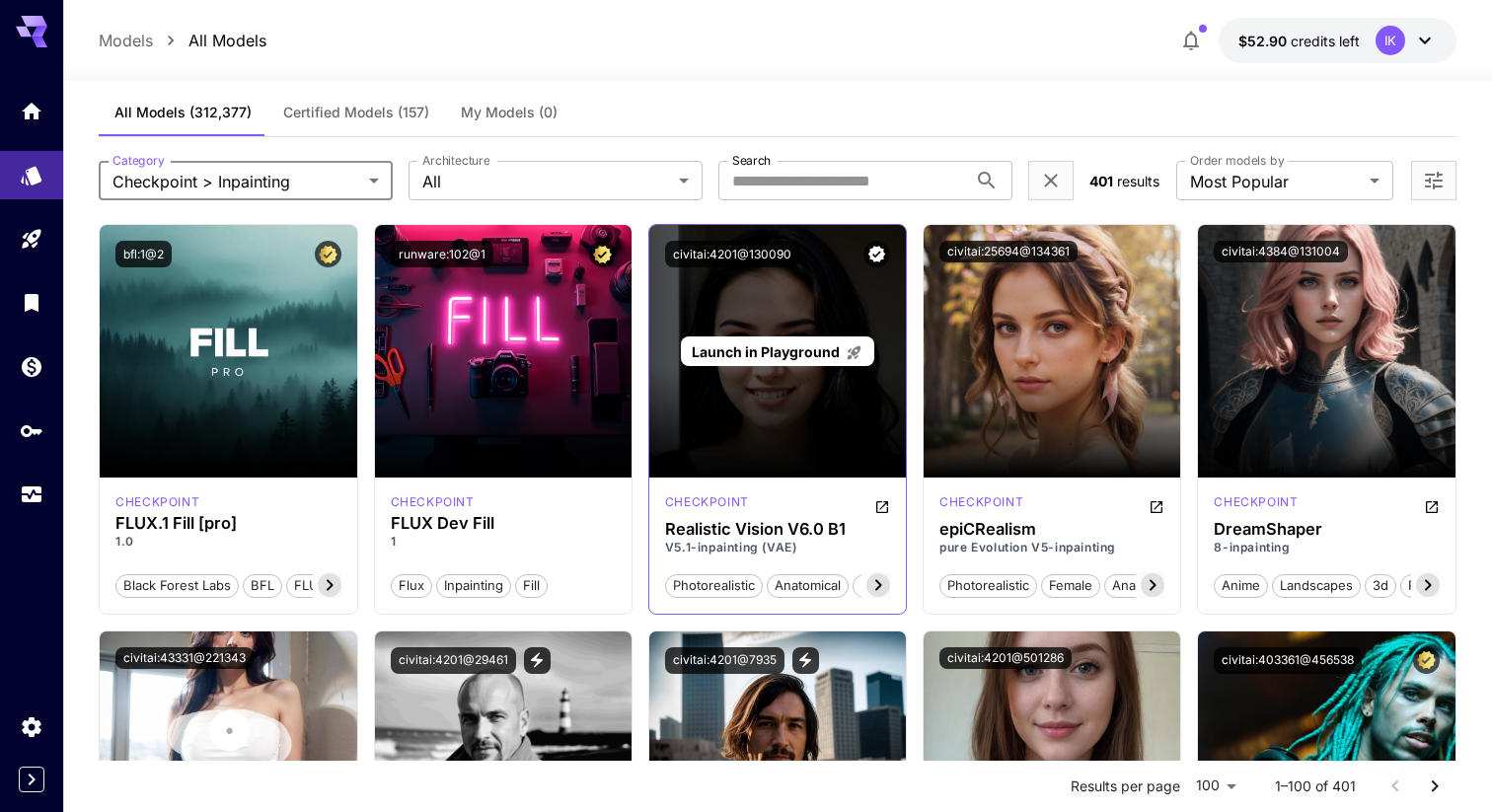 scroll, scrollTop: 35, scrollLeft: 0, axis: vertical 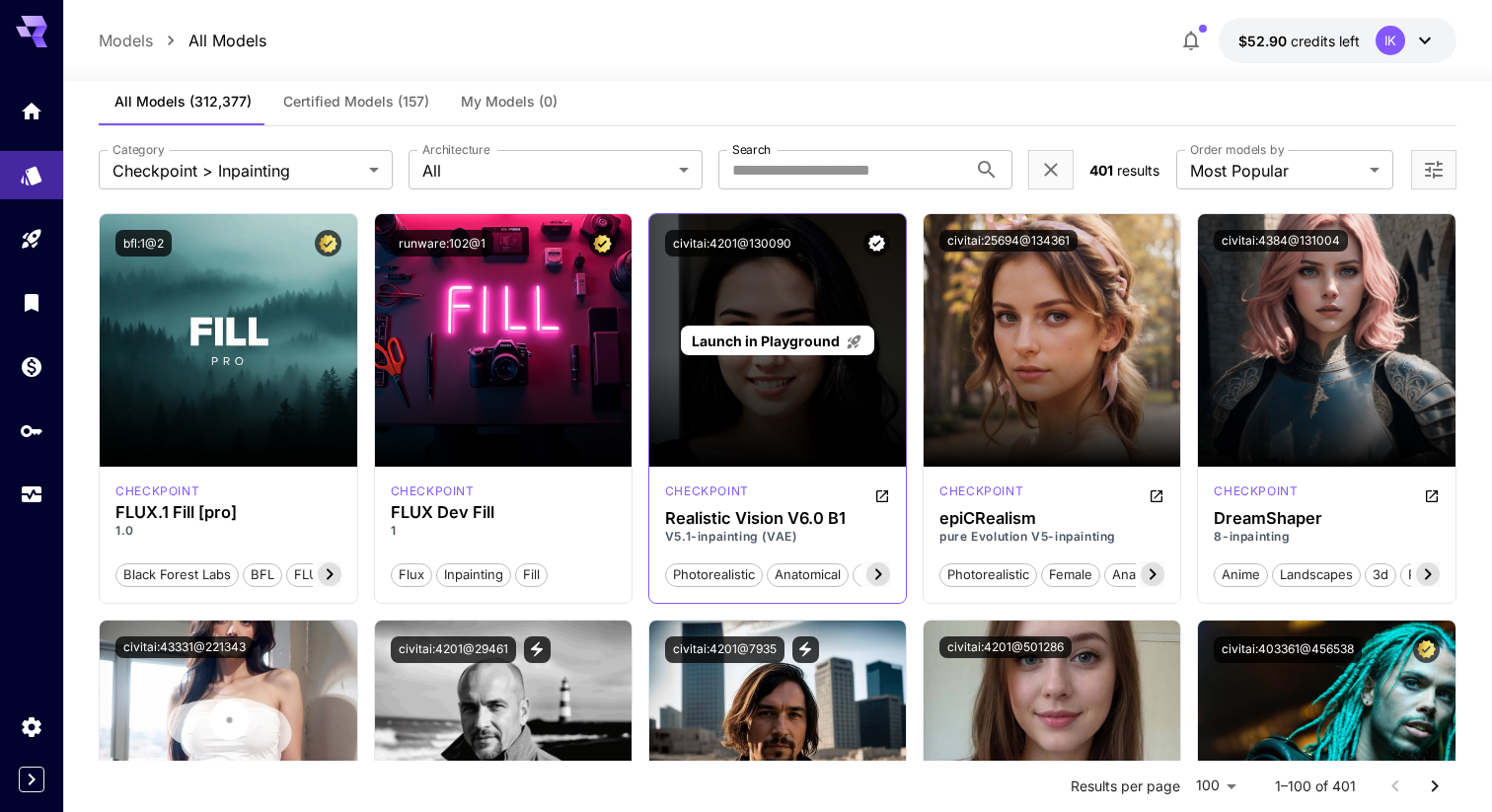 click on "Launch in Playground" at bounding box center (766, 340) 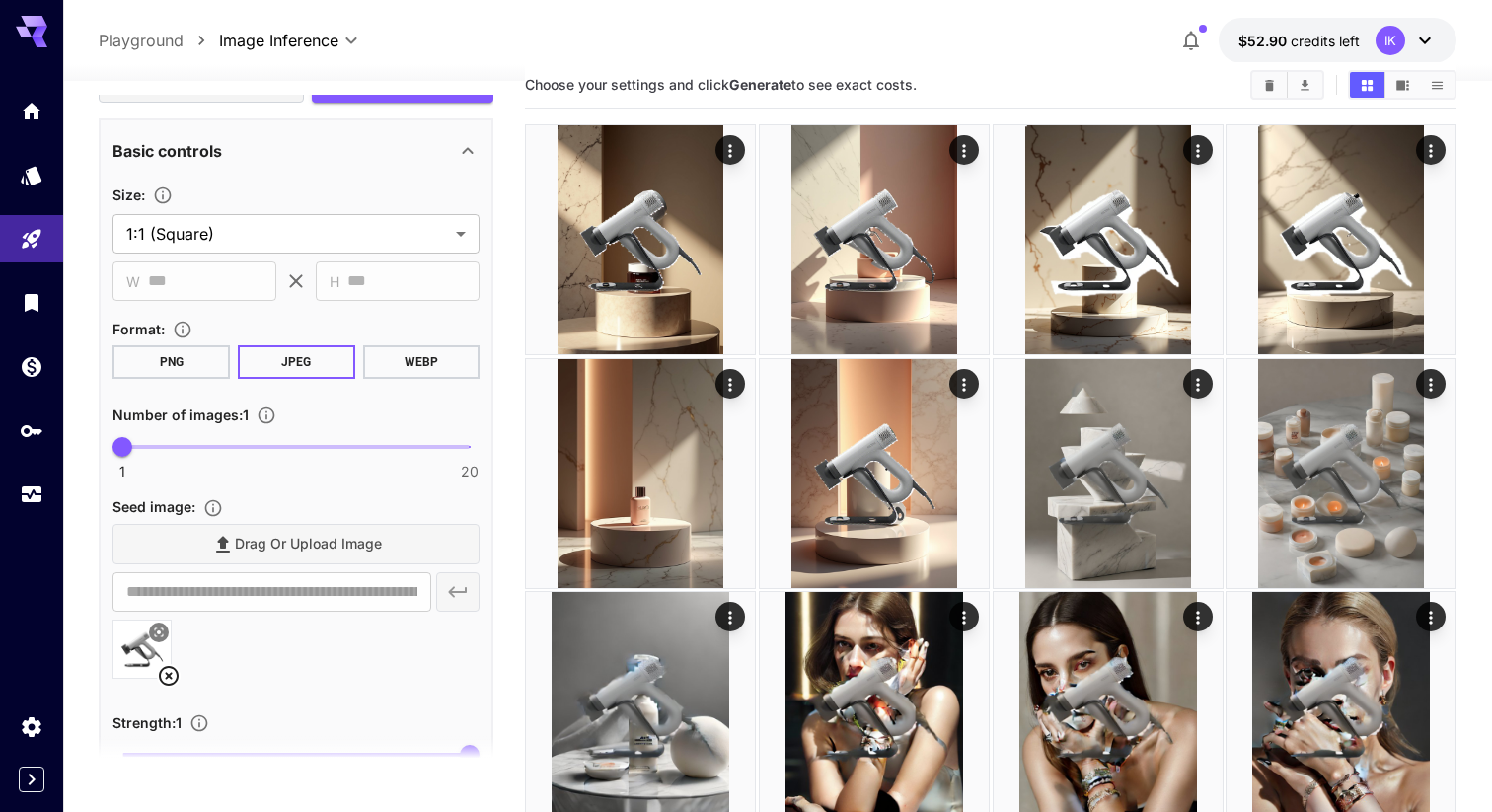 scroll, scrollTop: 471, scrollLeft: 0, axis: vertical 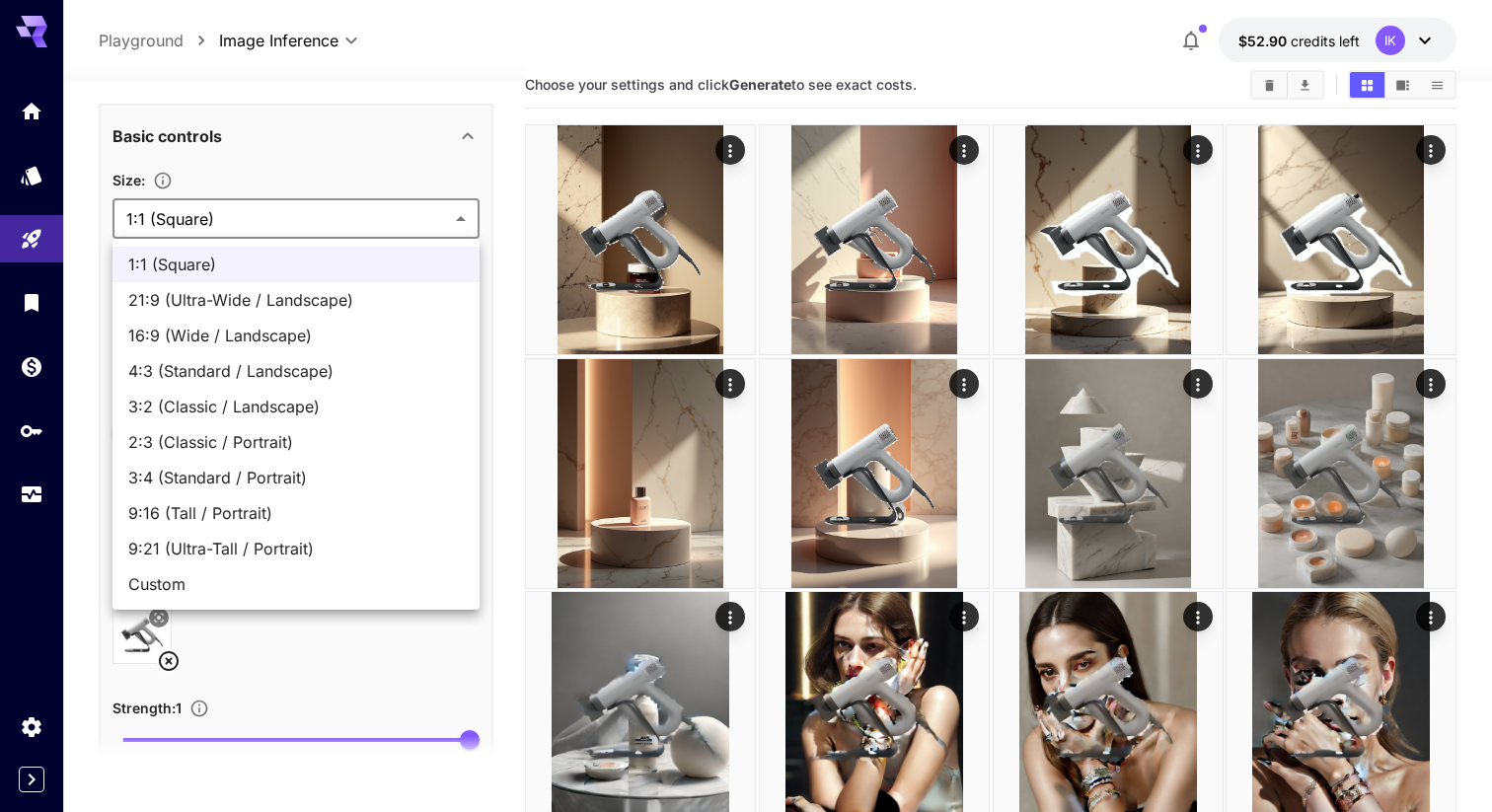 click on "**********" at bounding box center [746, 2058] 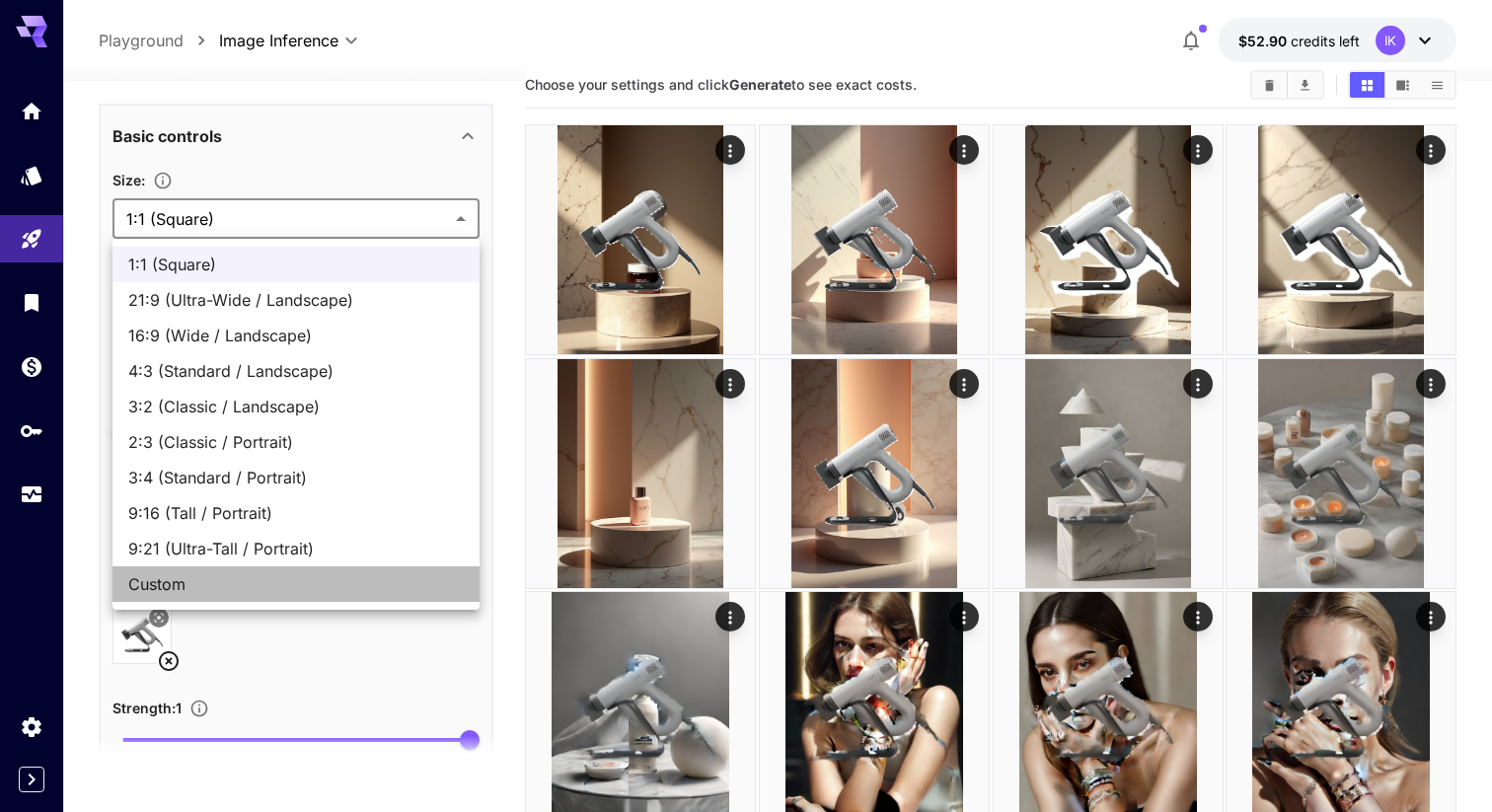 click on "Custom" at bounding box center (296, 584) 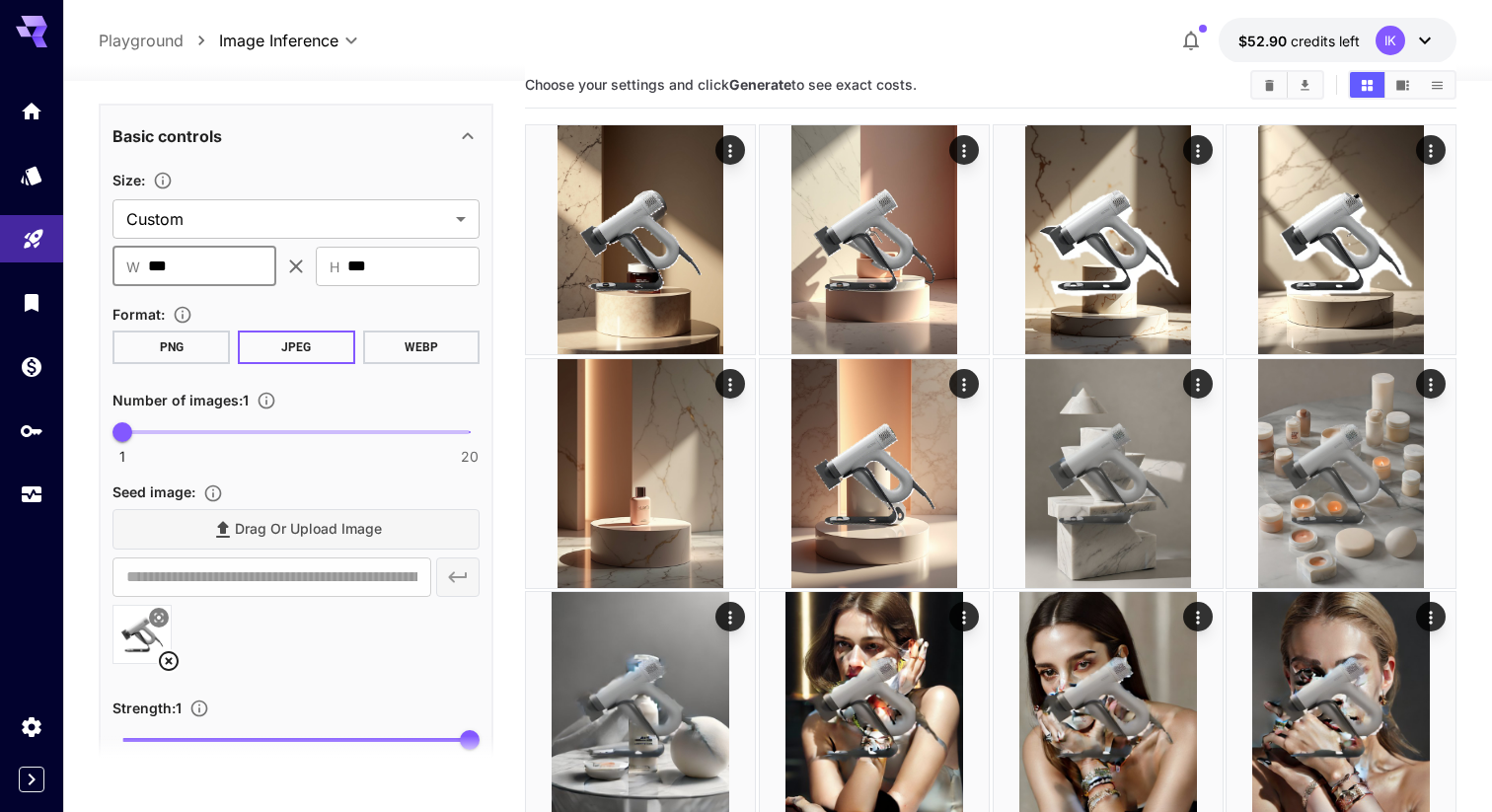 drag, startPoint x: 228, startPoint y: 262, endPoint x: 0, endPoint y: 262, distance: 228 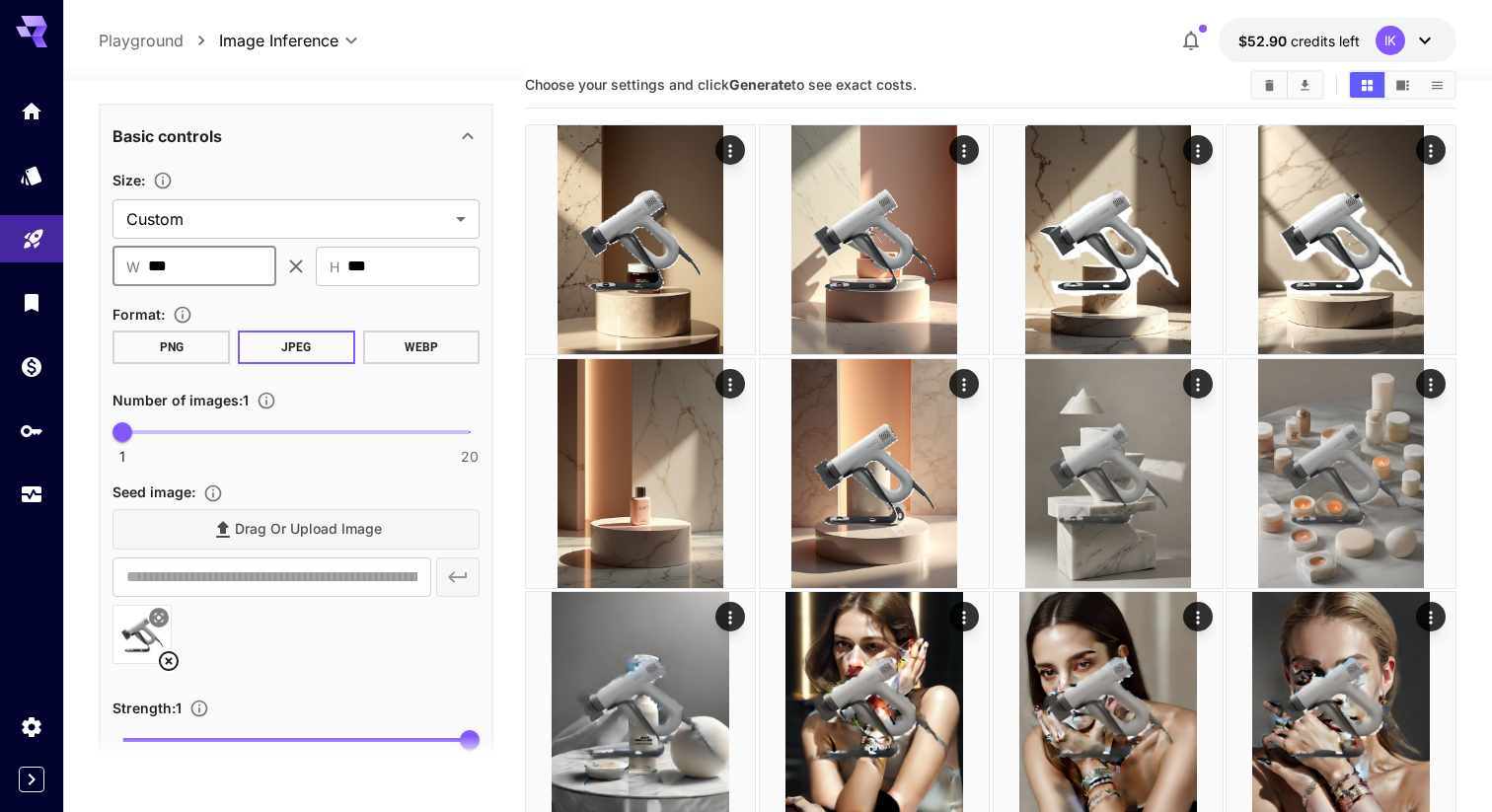drag, startPoint x: 214, startPoint y: 257, endPoint x: 58, endPoint y: 257, distance: 156 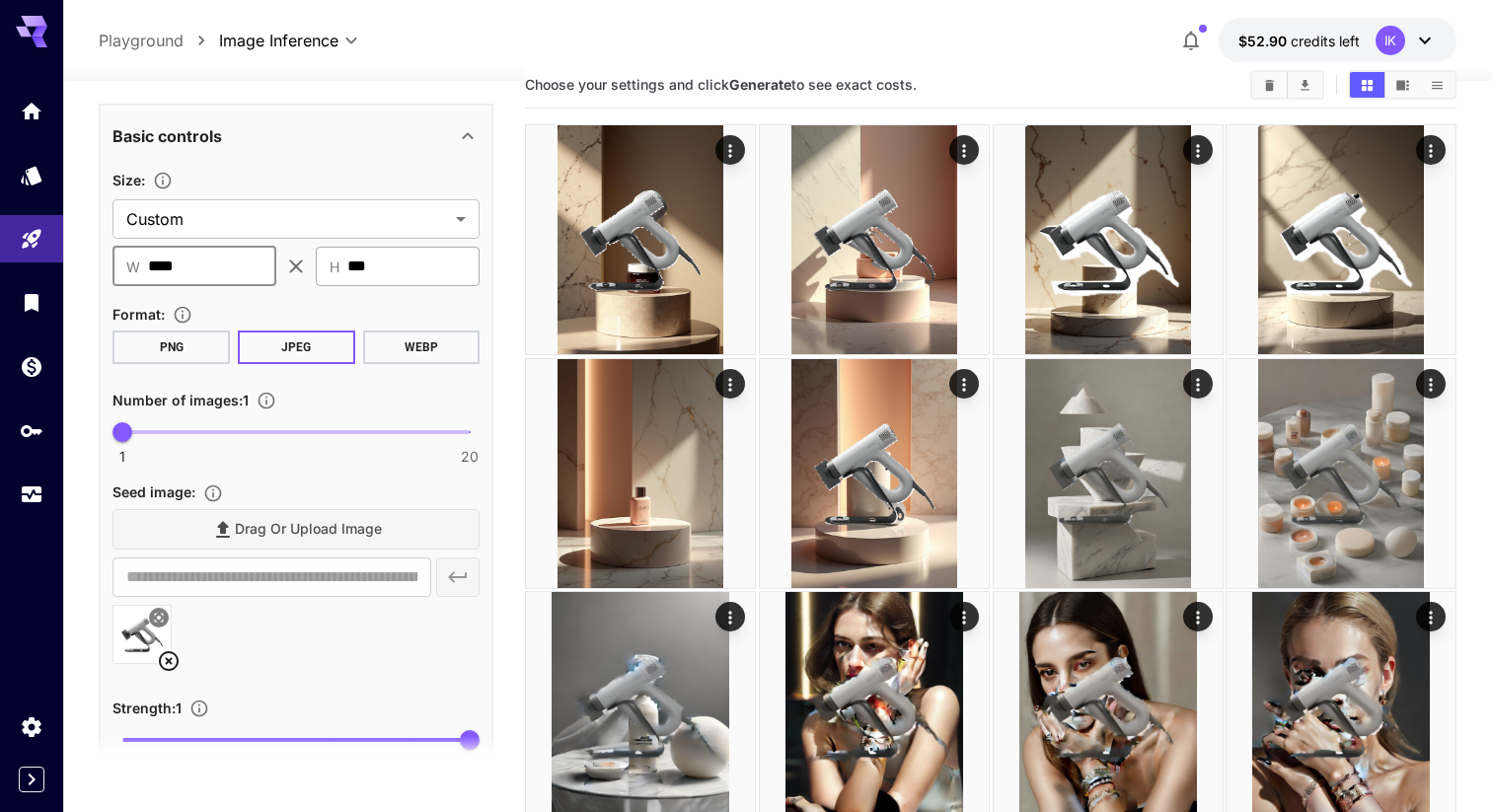 type on "****" 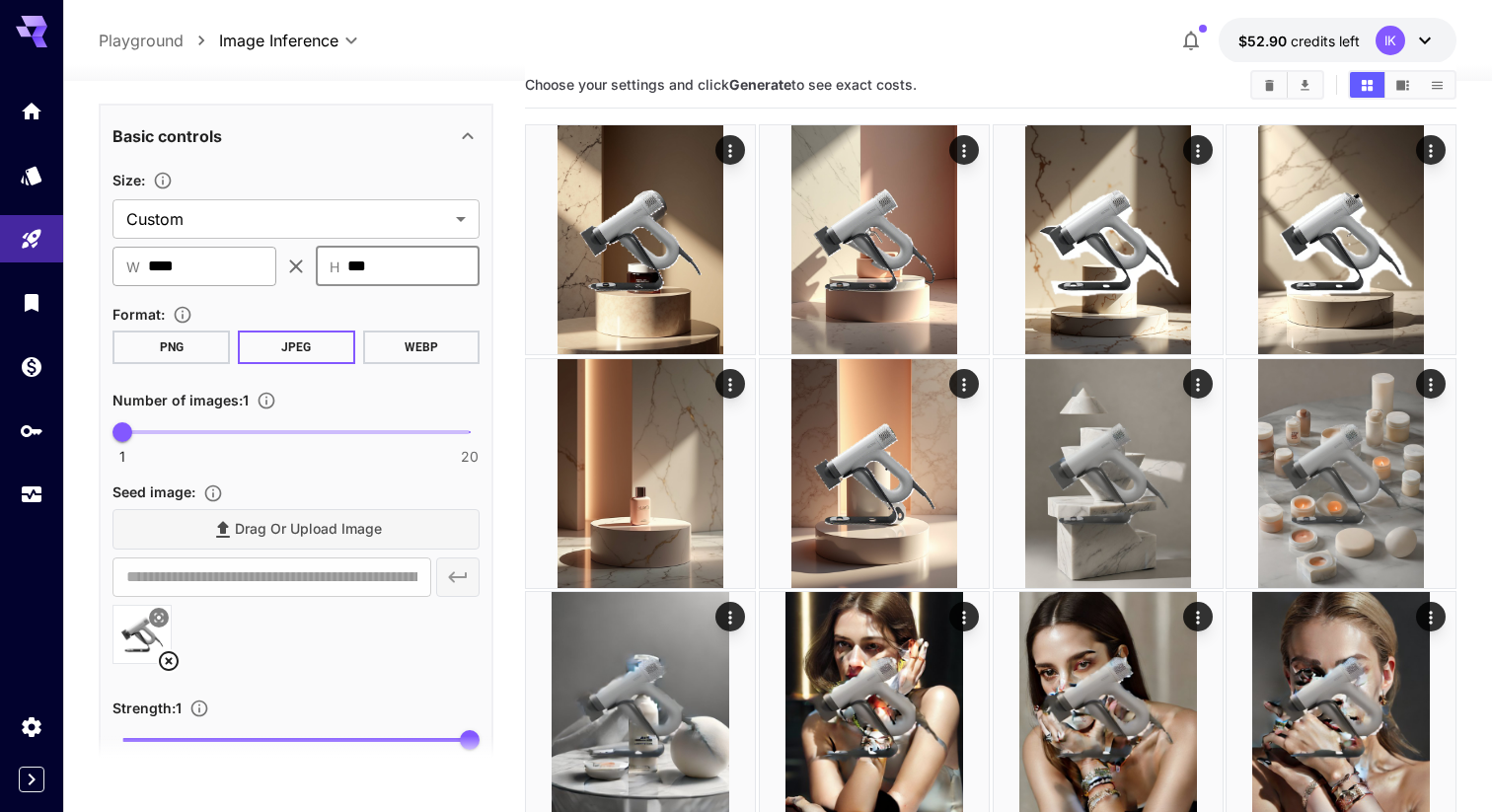 drag, startPoint x: 407, startPoint y: 271, endPoint x: 211, endPoint y: 270, distance: 196.00255 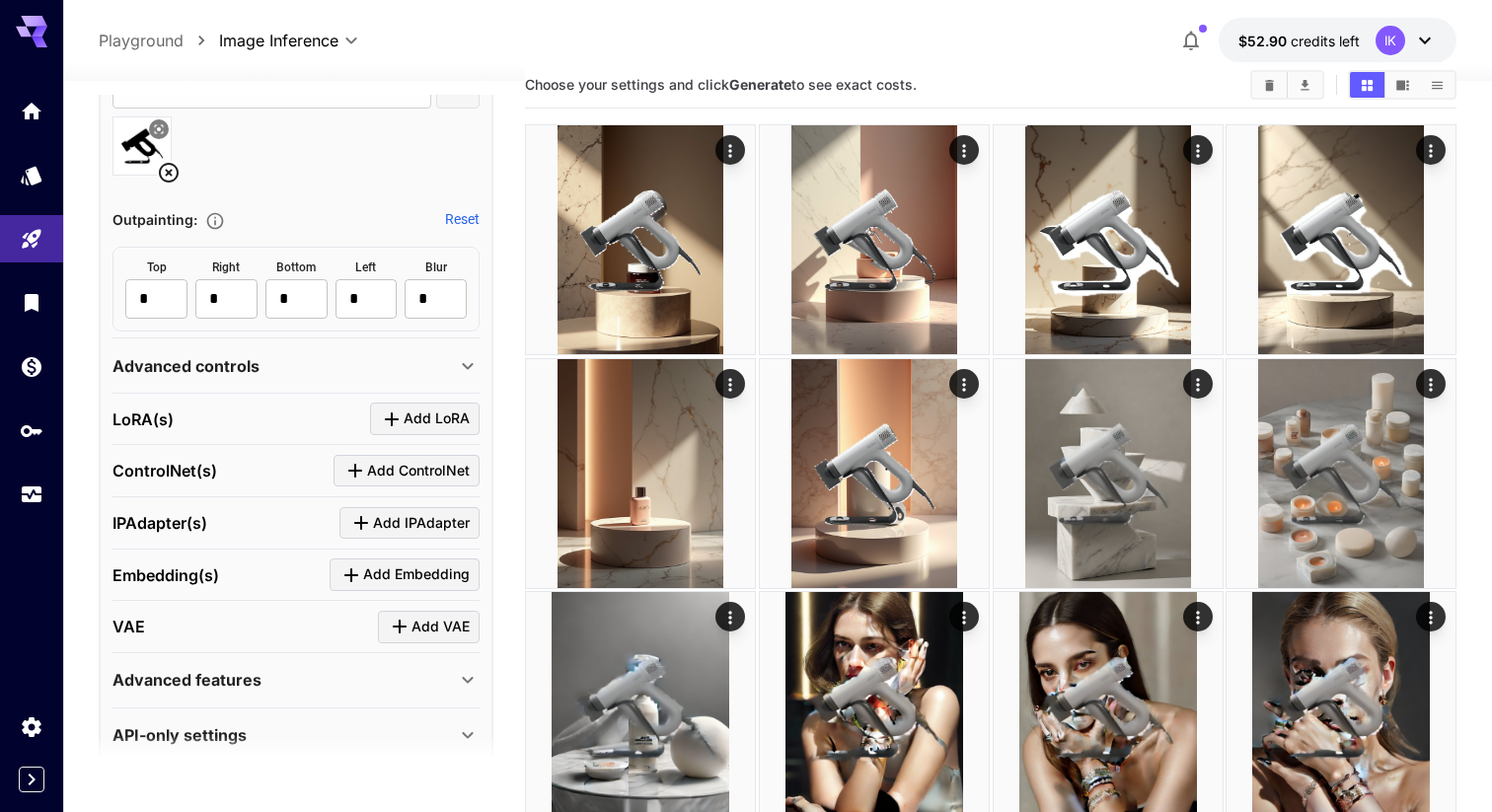scroll, scrollTop: 1263, scrollLeft: 0, axis: vertical 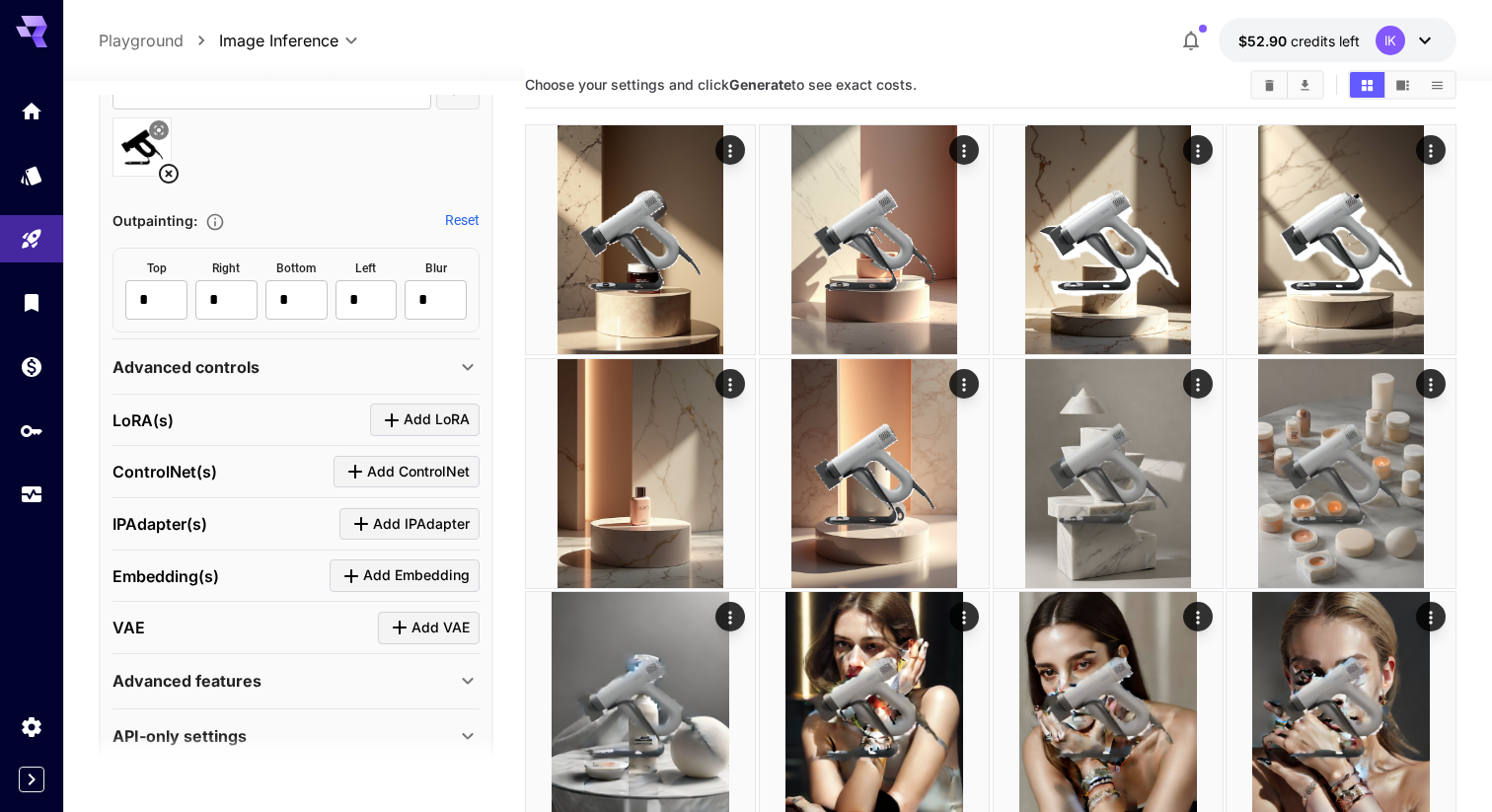 type on "****" 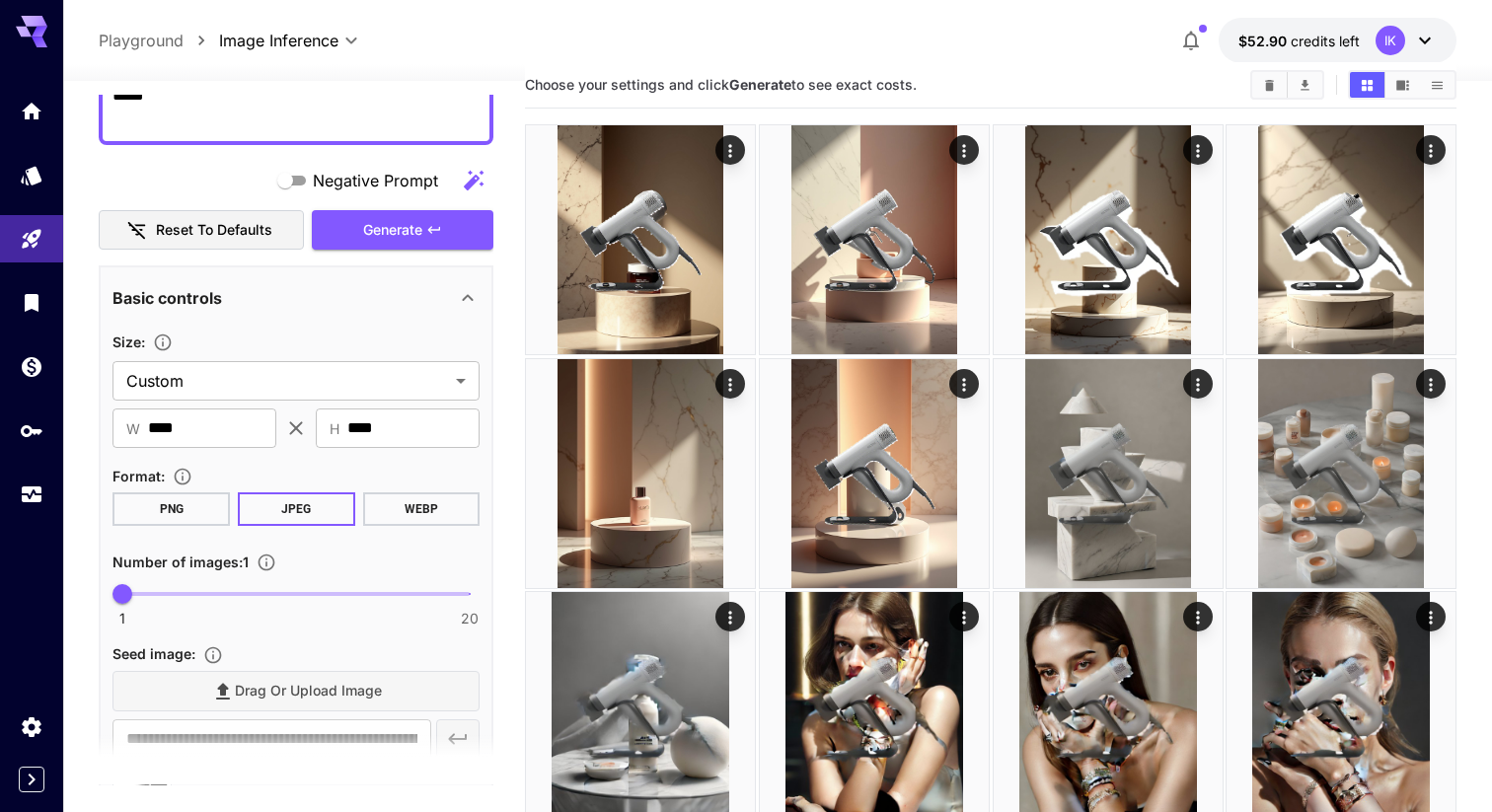 scroll, scrollTop: 265, scrollLeft: 0, axis: vertical 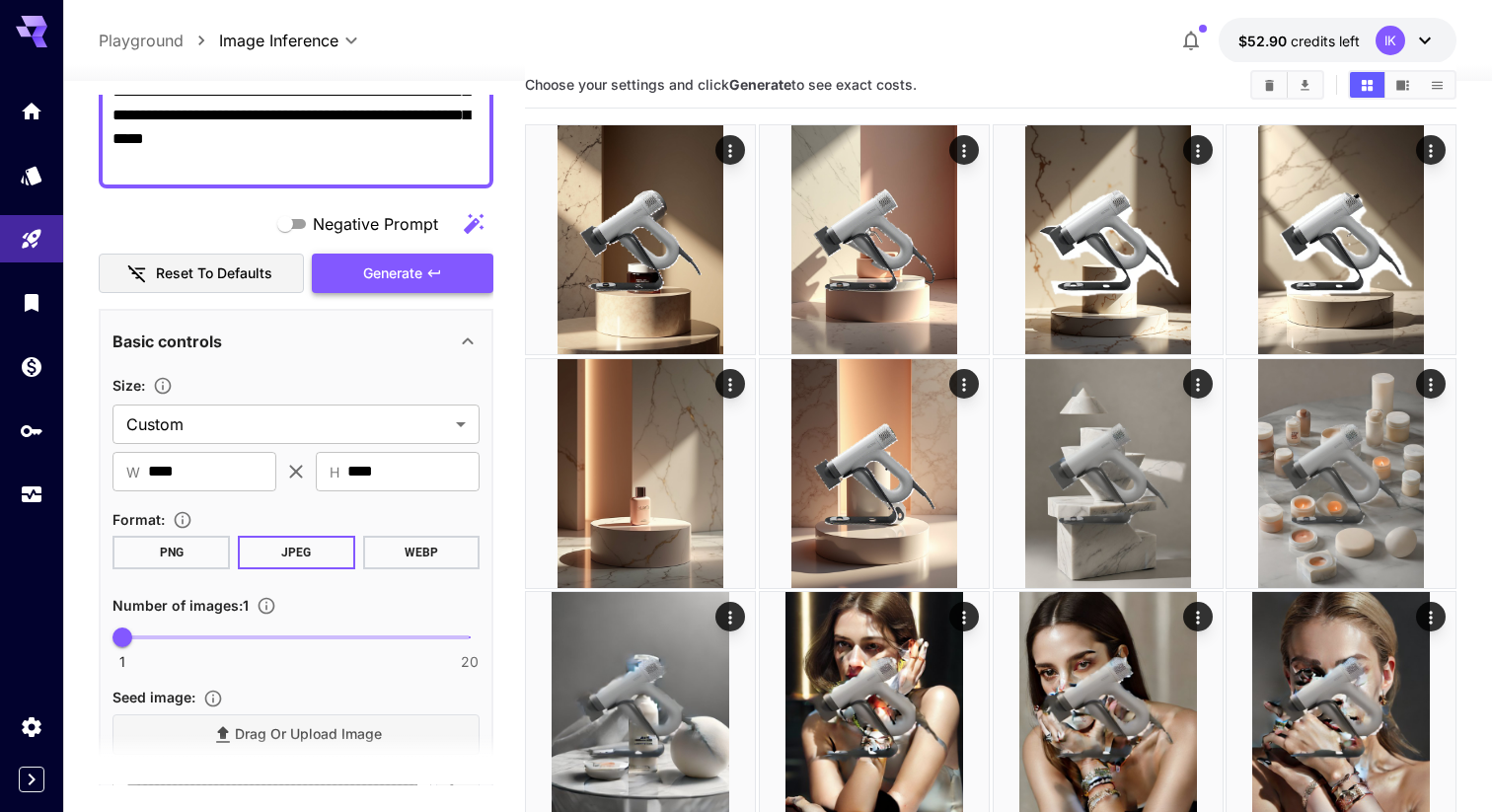 click on "Generate" at bounding box center [393, 273] 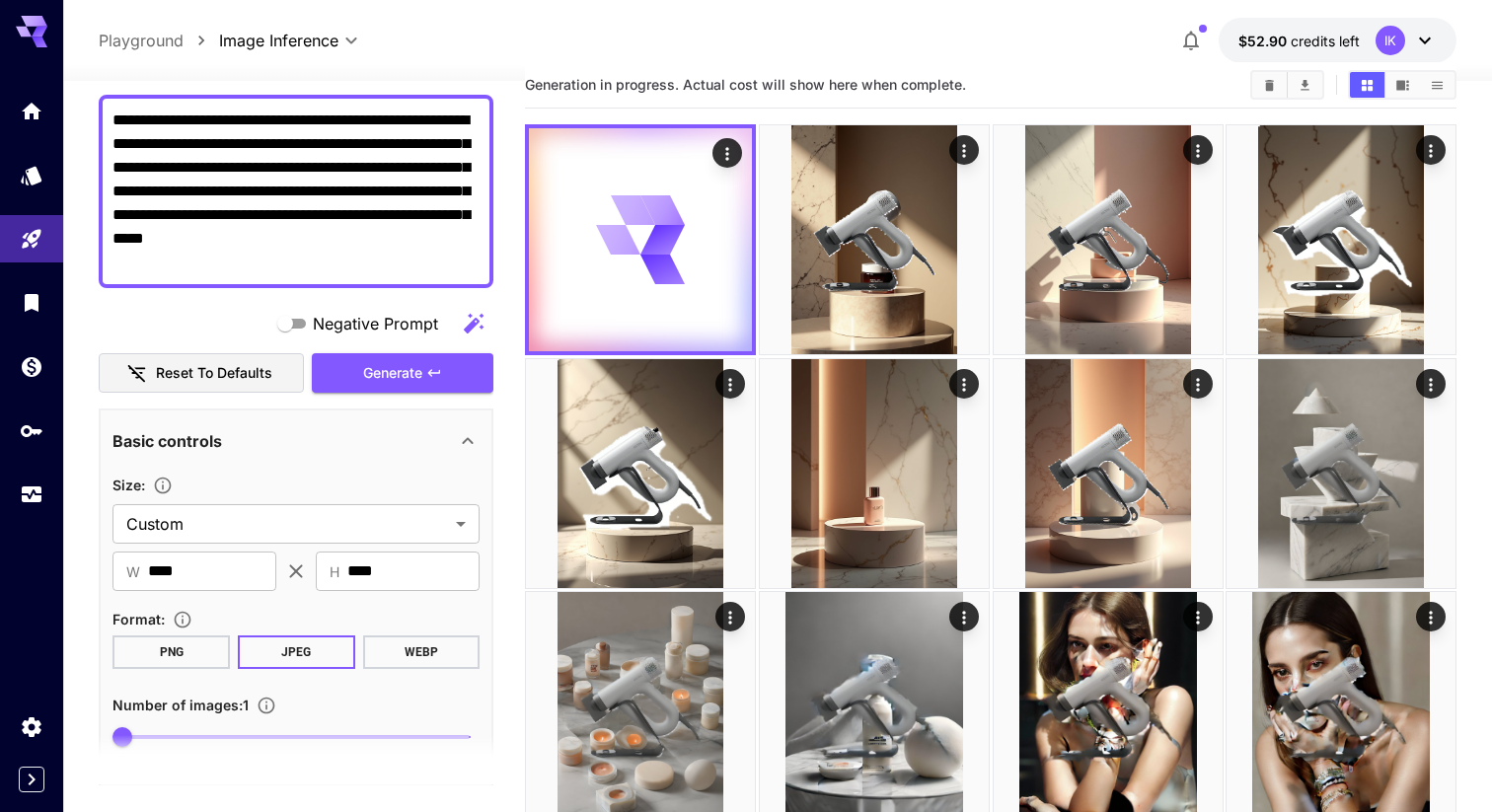 scroll, scrollTop: 0, scrollLeft: 0, axis: both 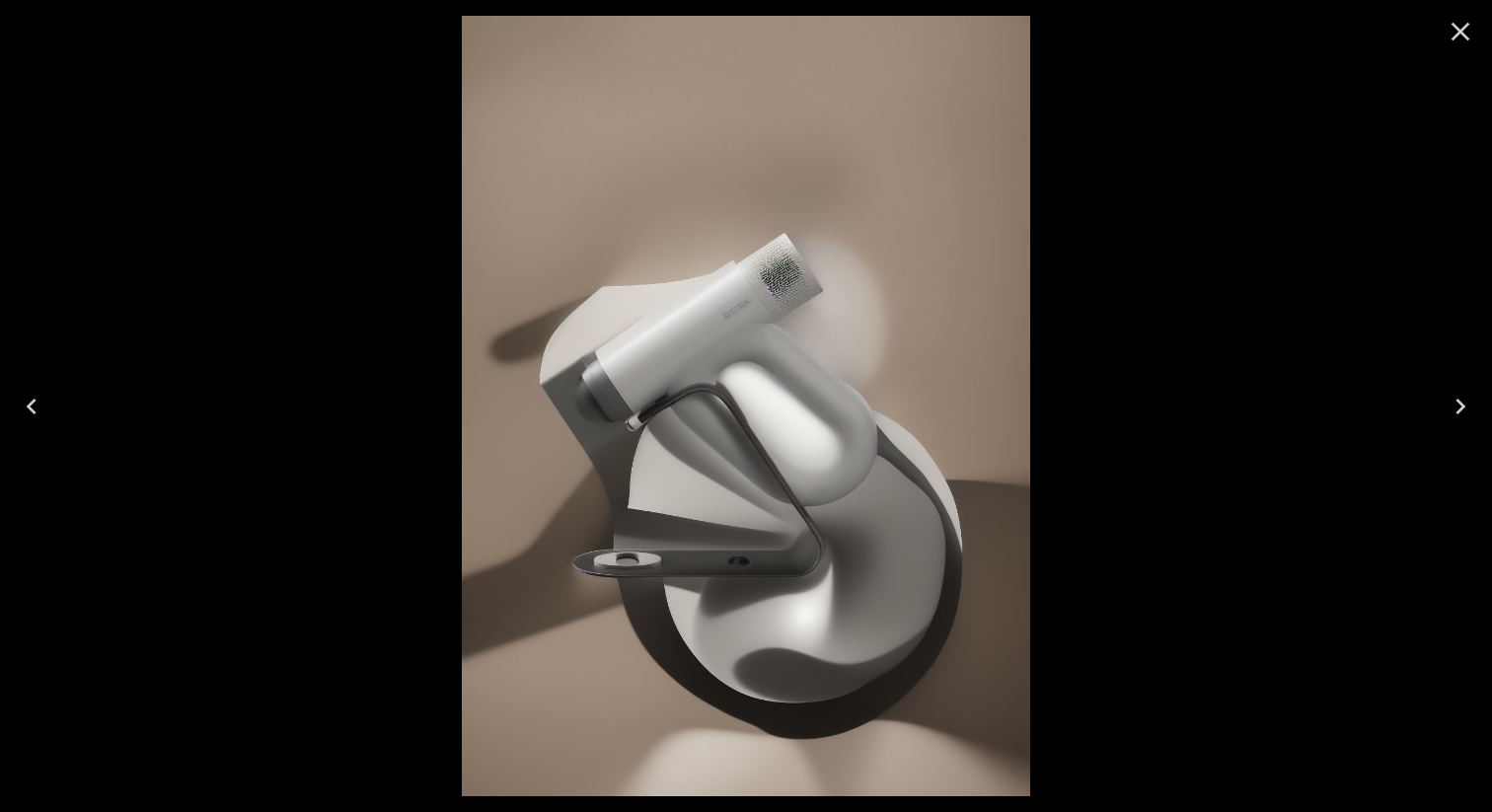 click 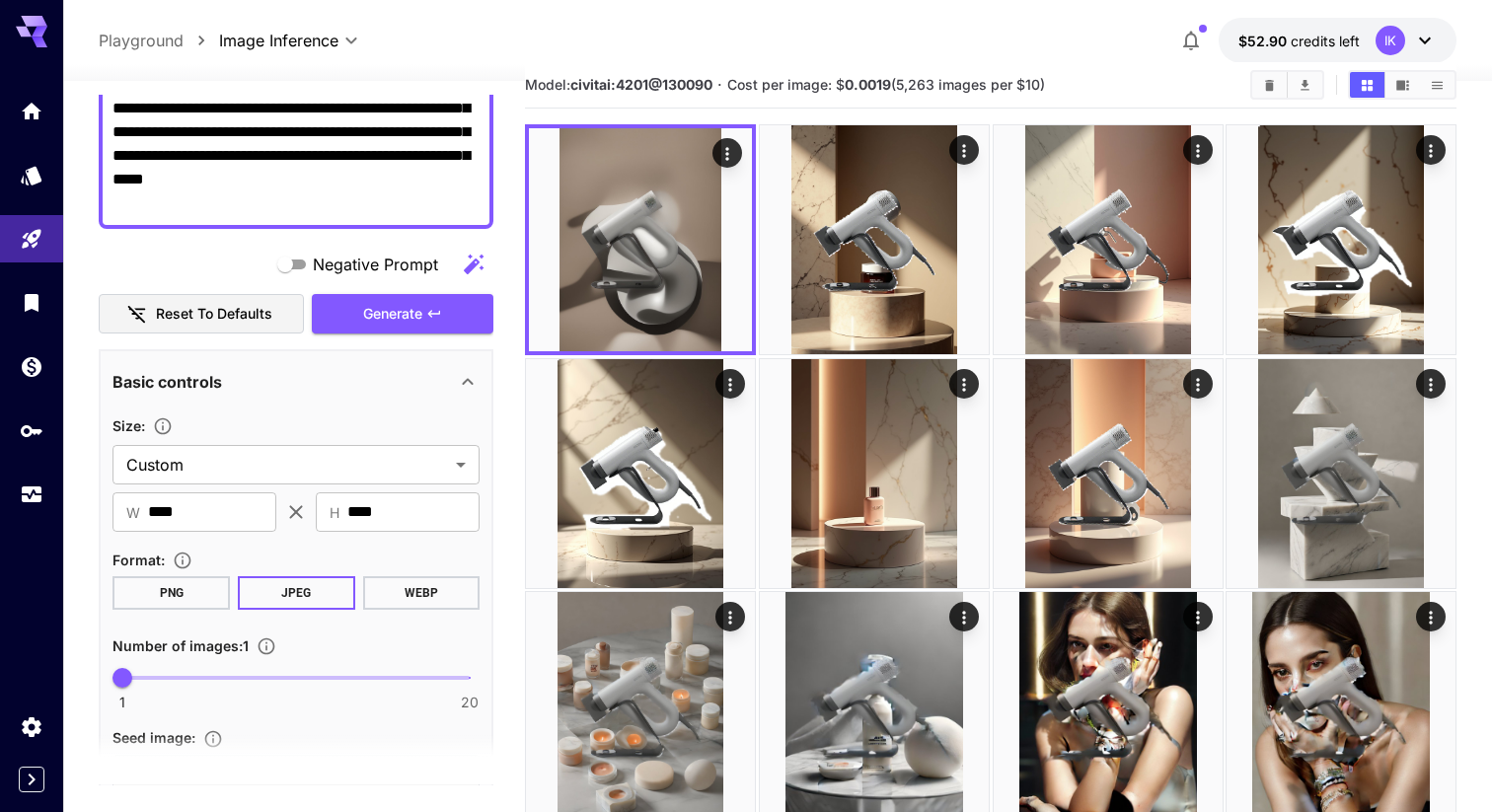scroll, scrollTop: 267, scrollLeft: 0, axis: vertical 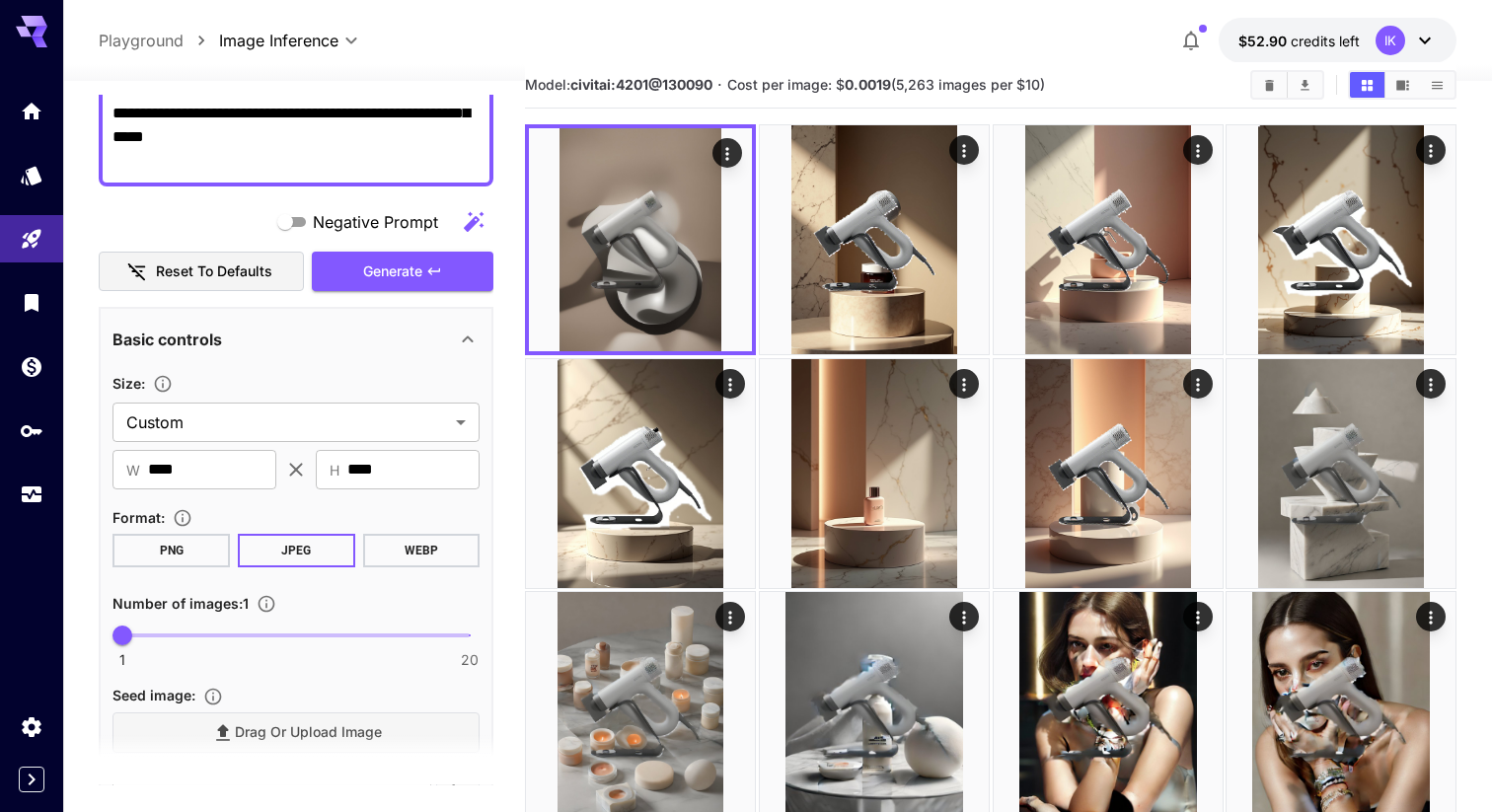 click on "Format :  PNG JPEG WEBP" at bounding box center [296, 536] 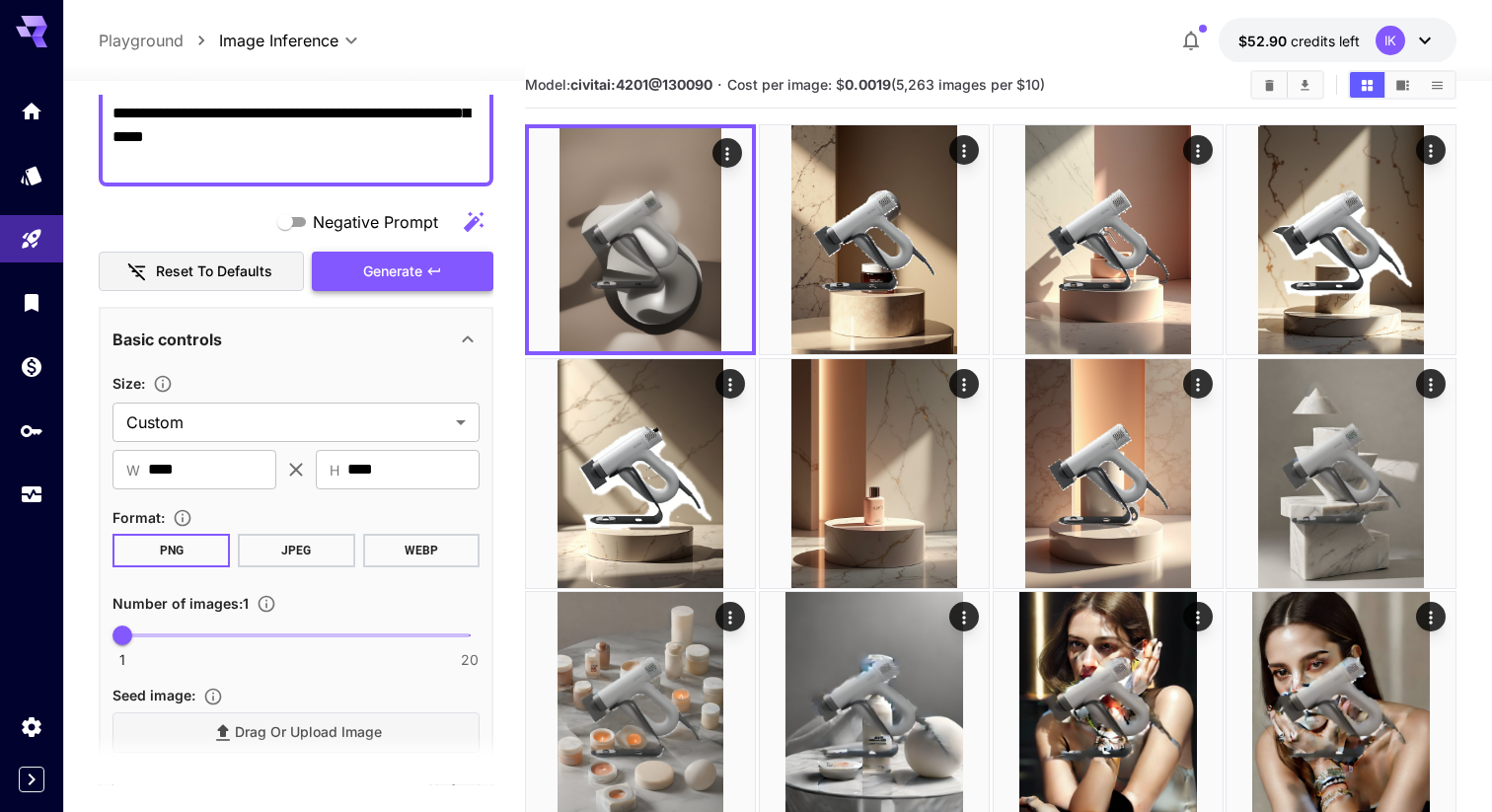 click 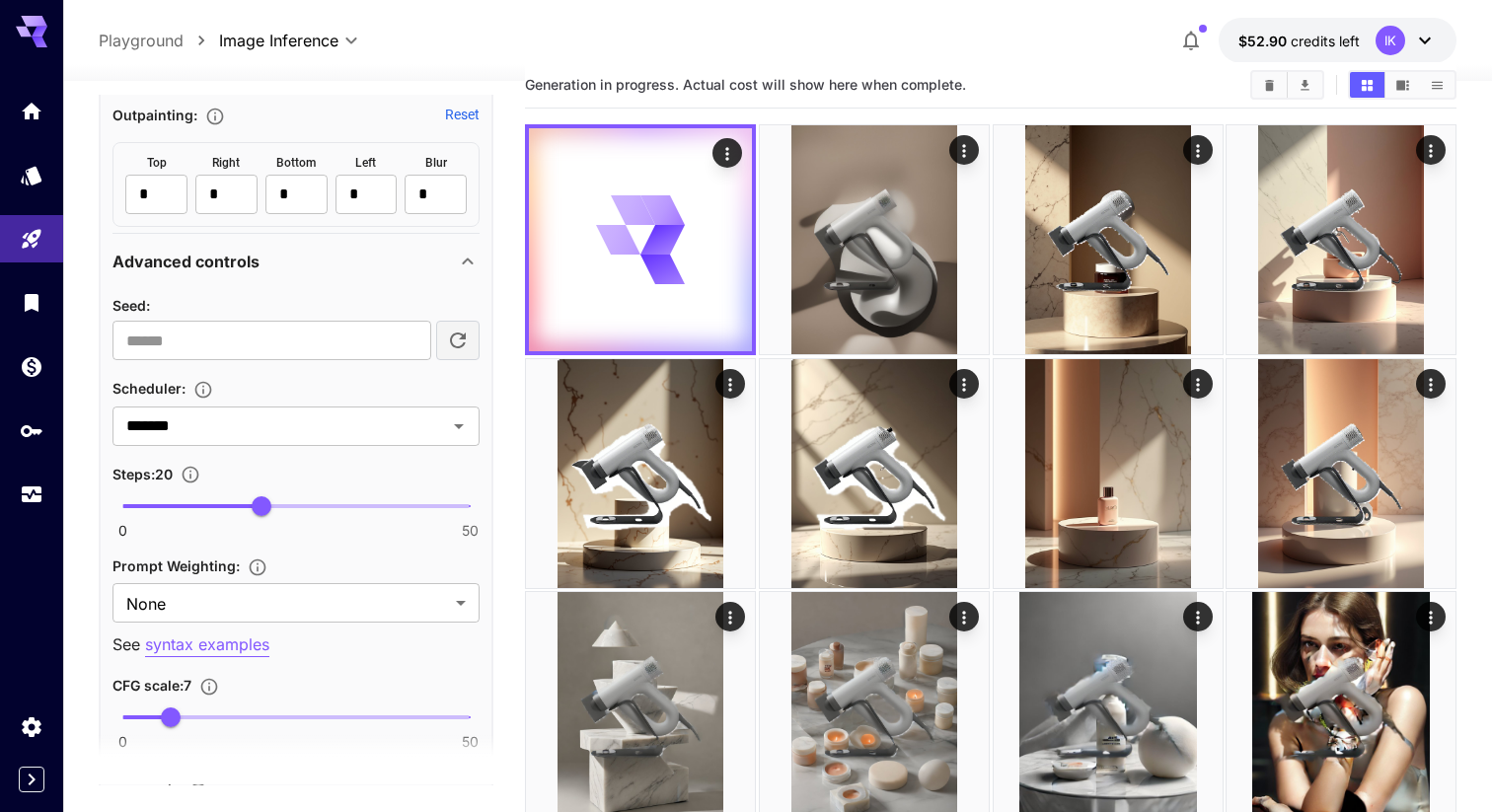scroll, scrollTop: 1373, scrollLeft: 0, axis: vertical 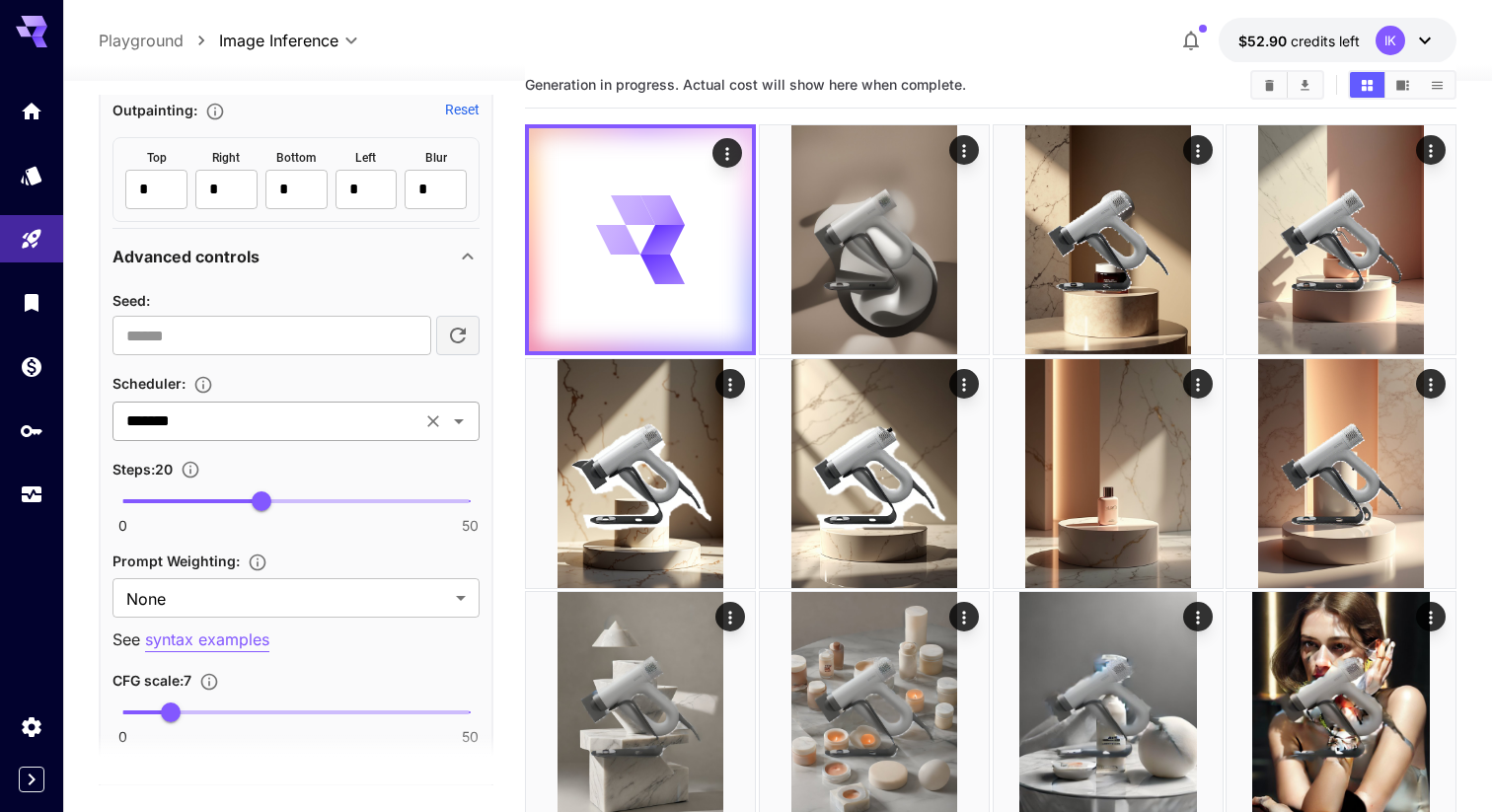 click 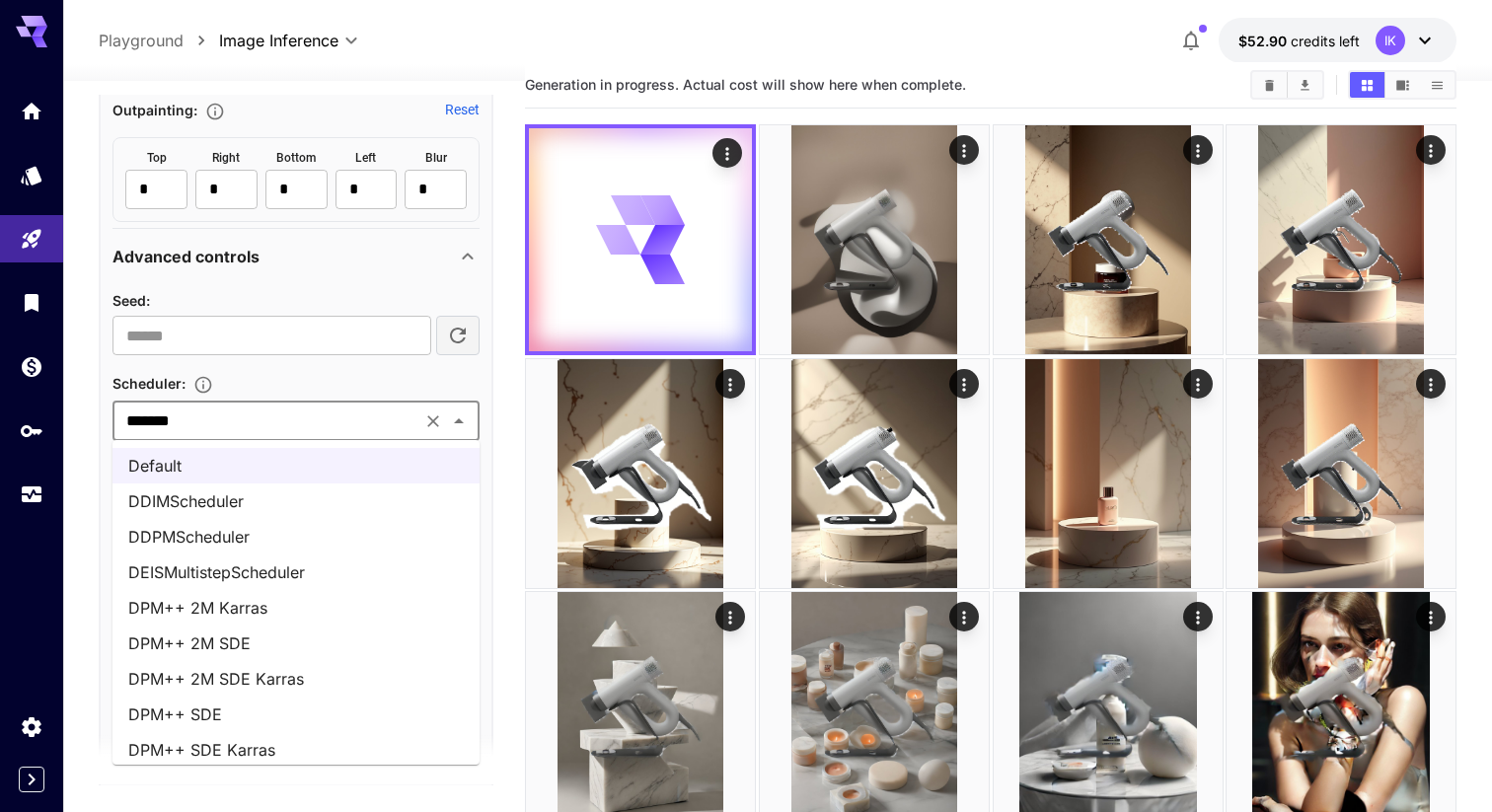 click on "DPM++ 2M Karras" at bounding box center (296, 608) 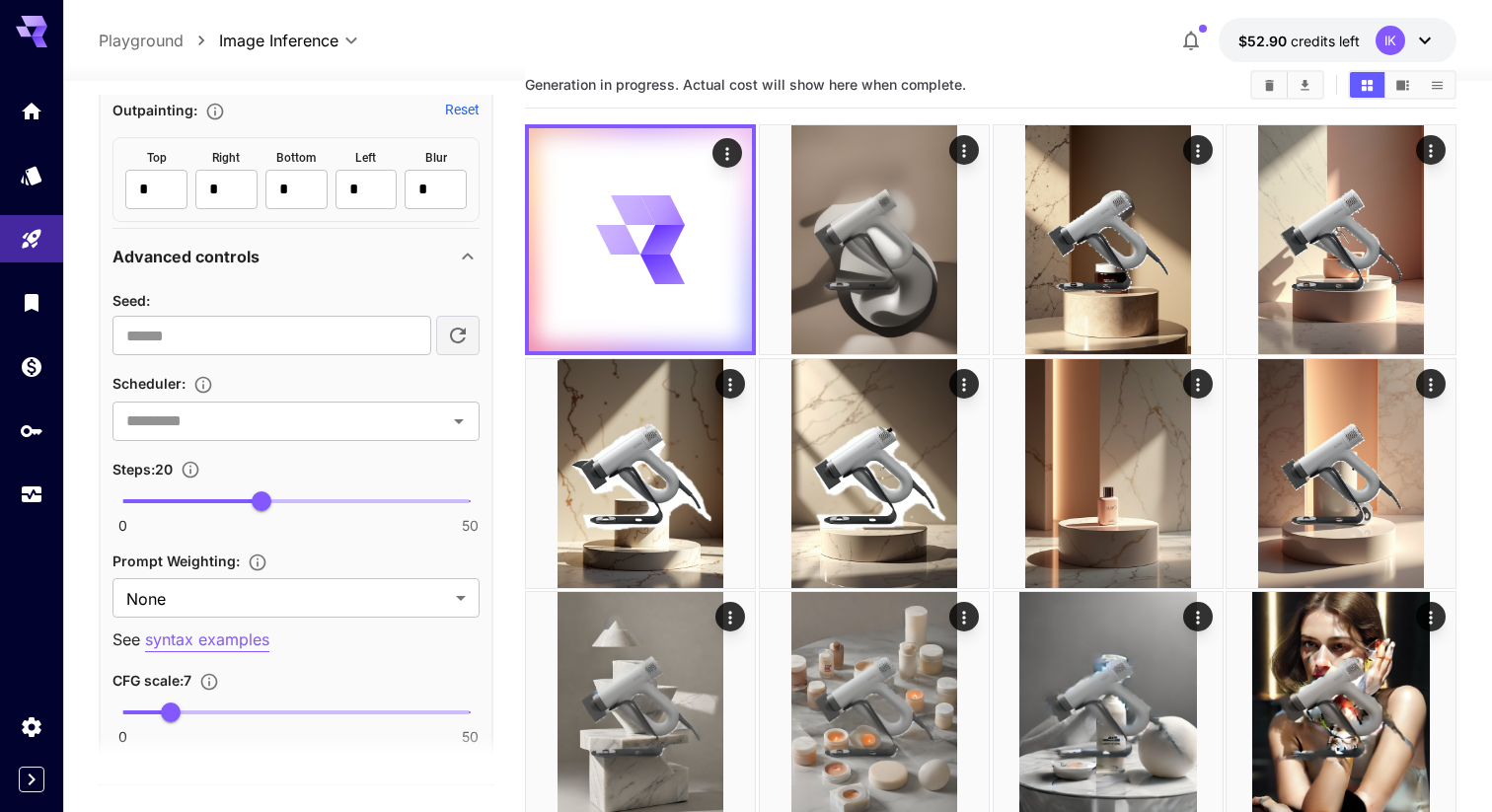 type on "**********" 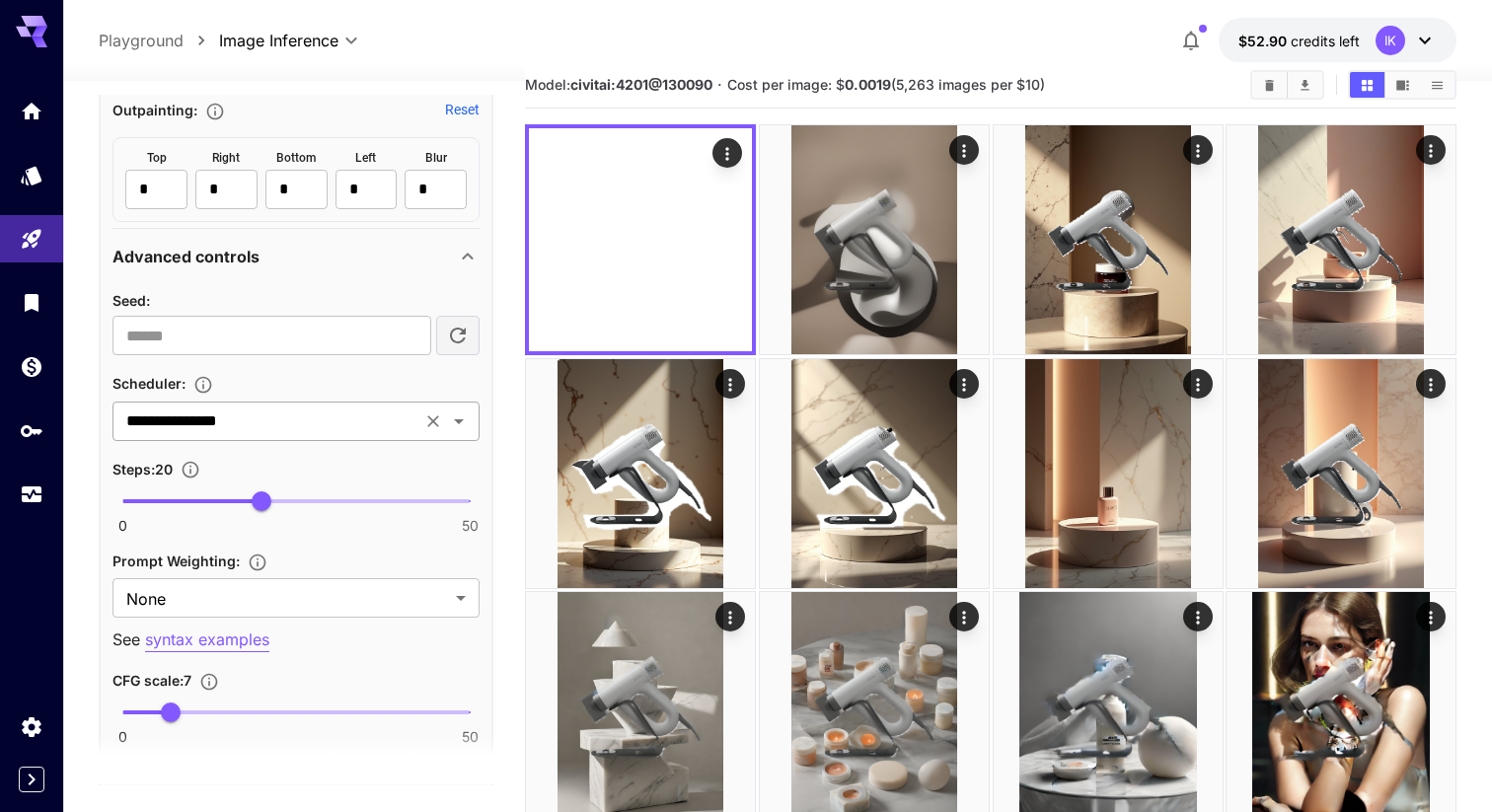 click on "**********" at bounding box center (266, 421) 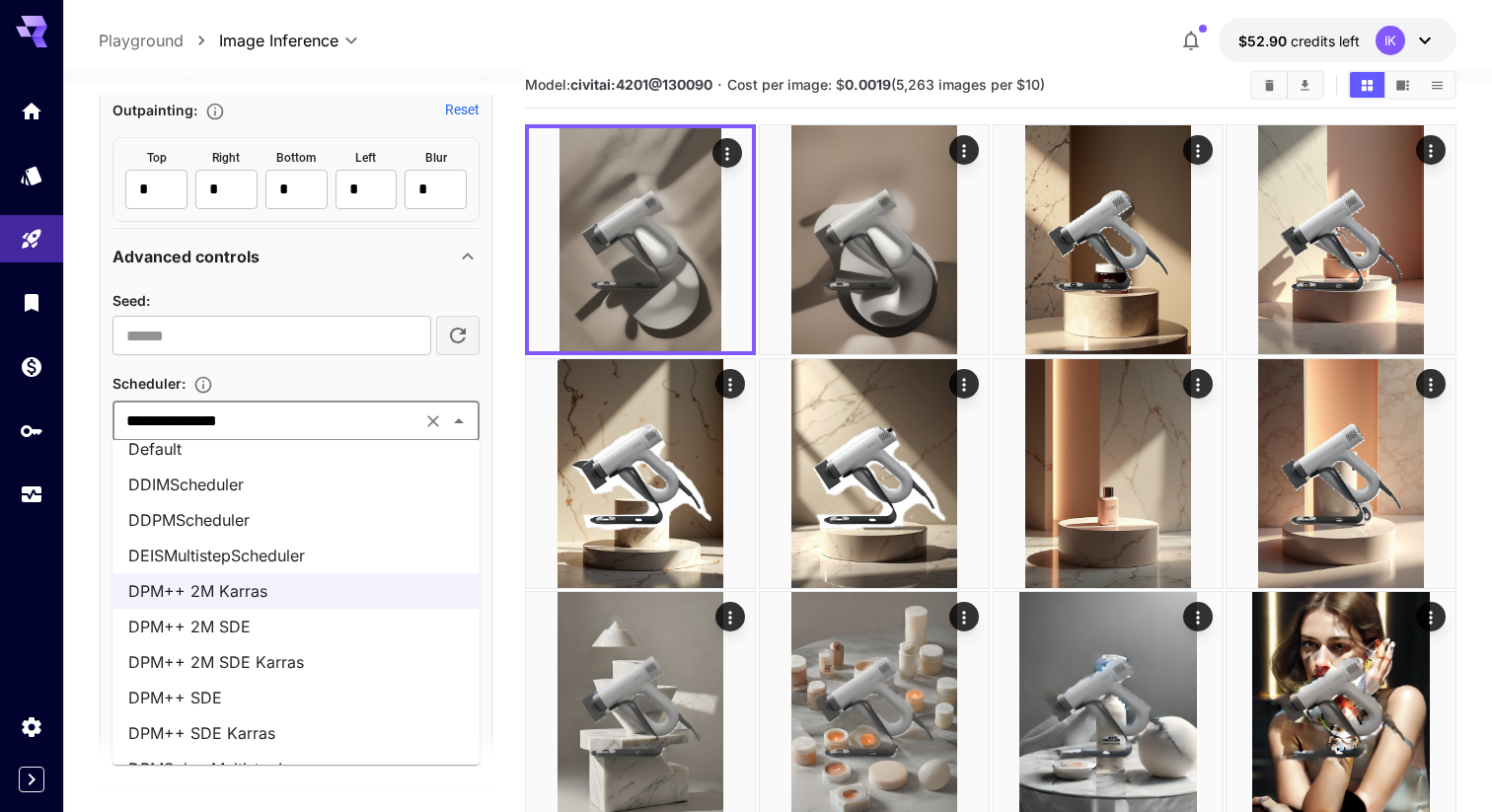 scroll, scrollTop: 30, scrollLeft: 0, axis: vertical 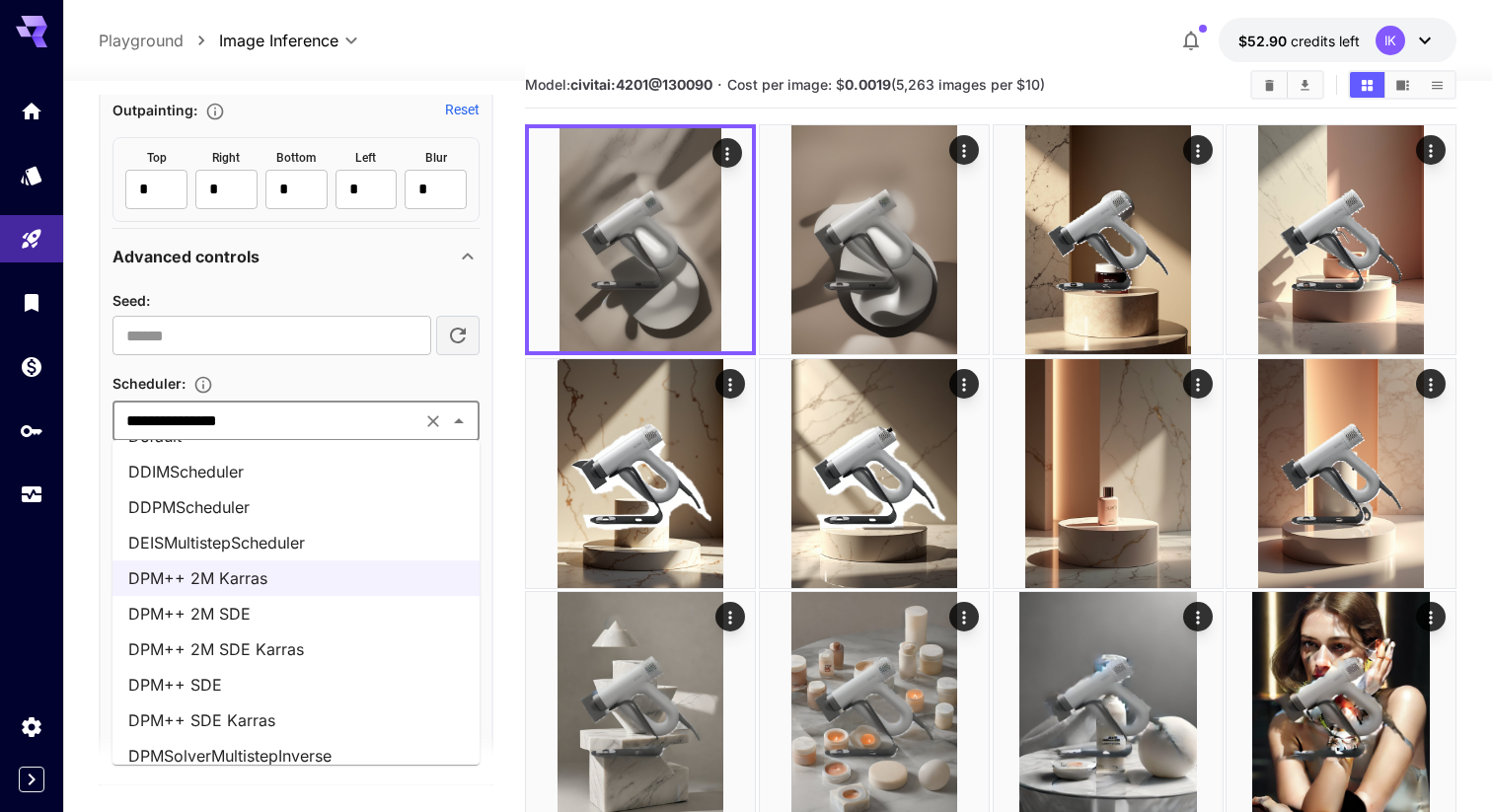click on "DPM++ 2M SDE" at bounding box center [296, 614] 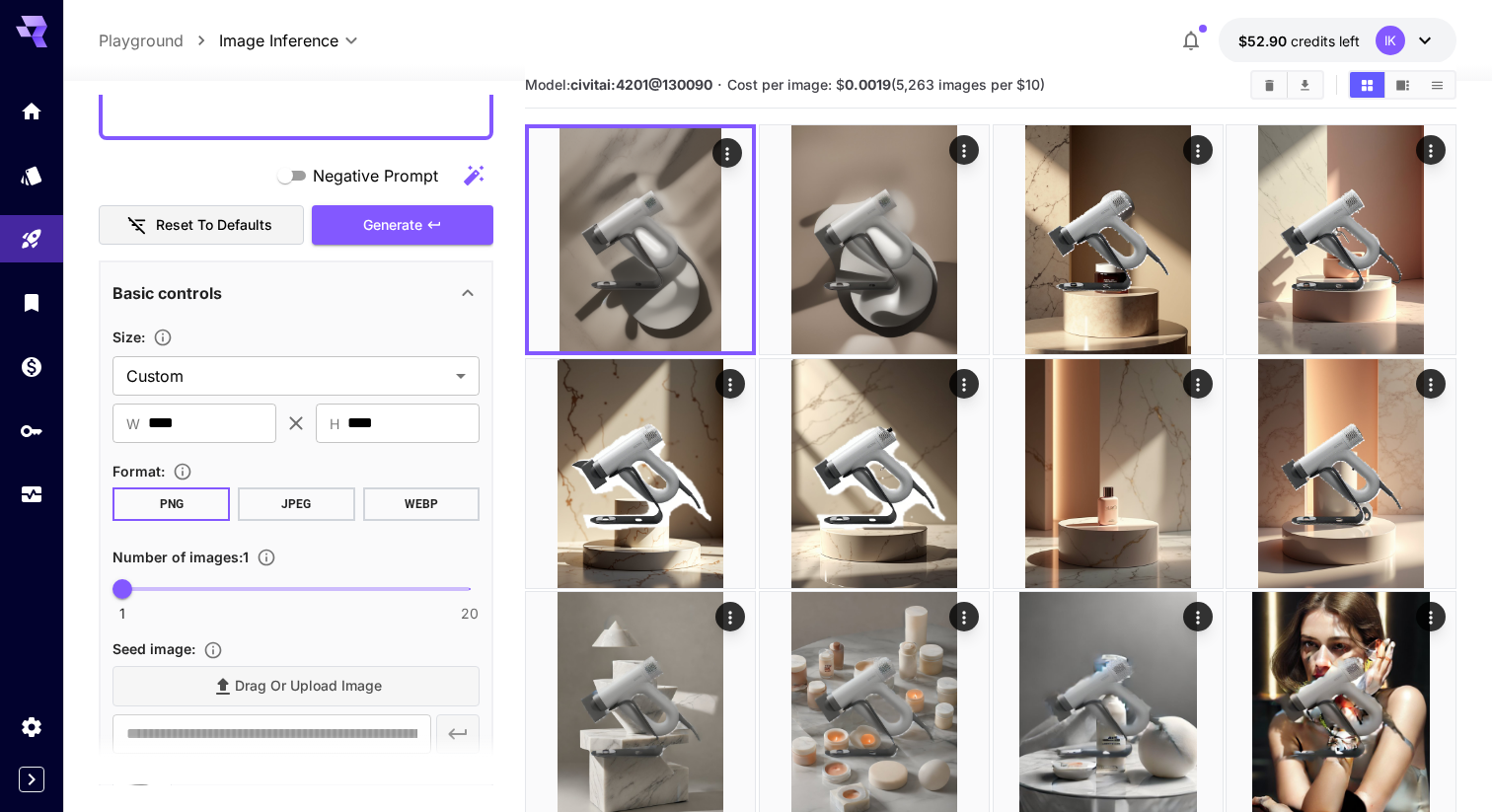 scroll, scrollTop: 223, scrollLeft: 0, axis: vertical 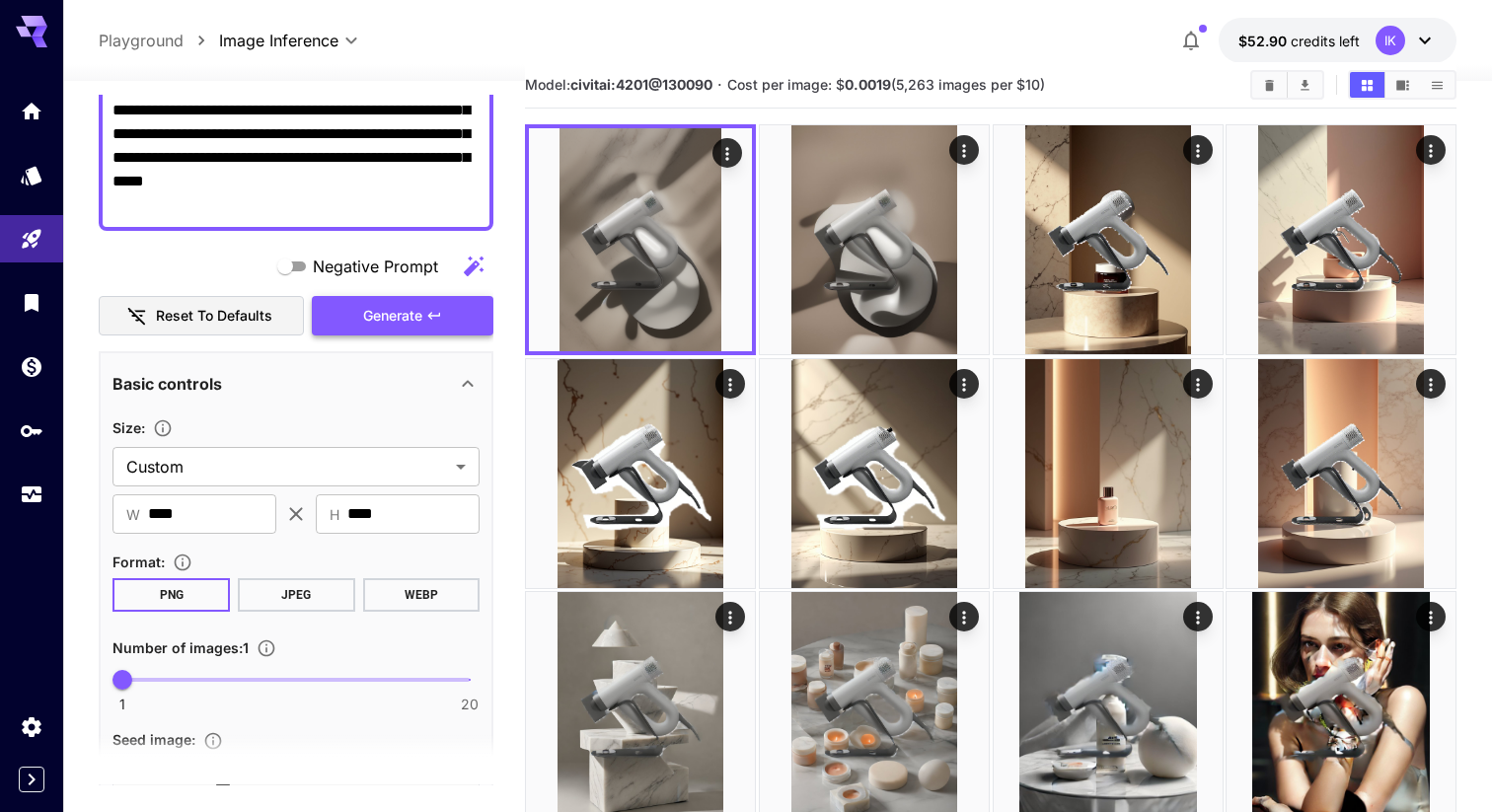 click 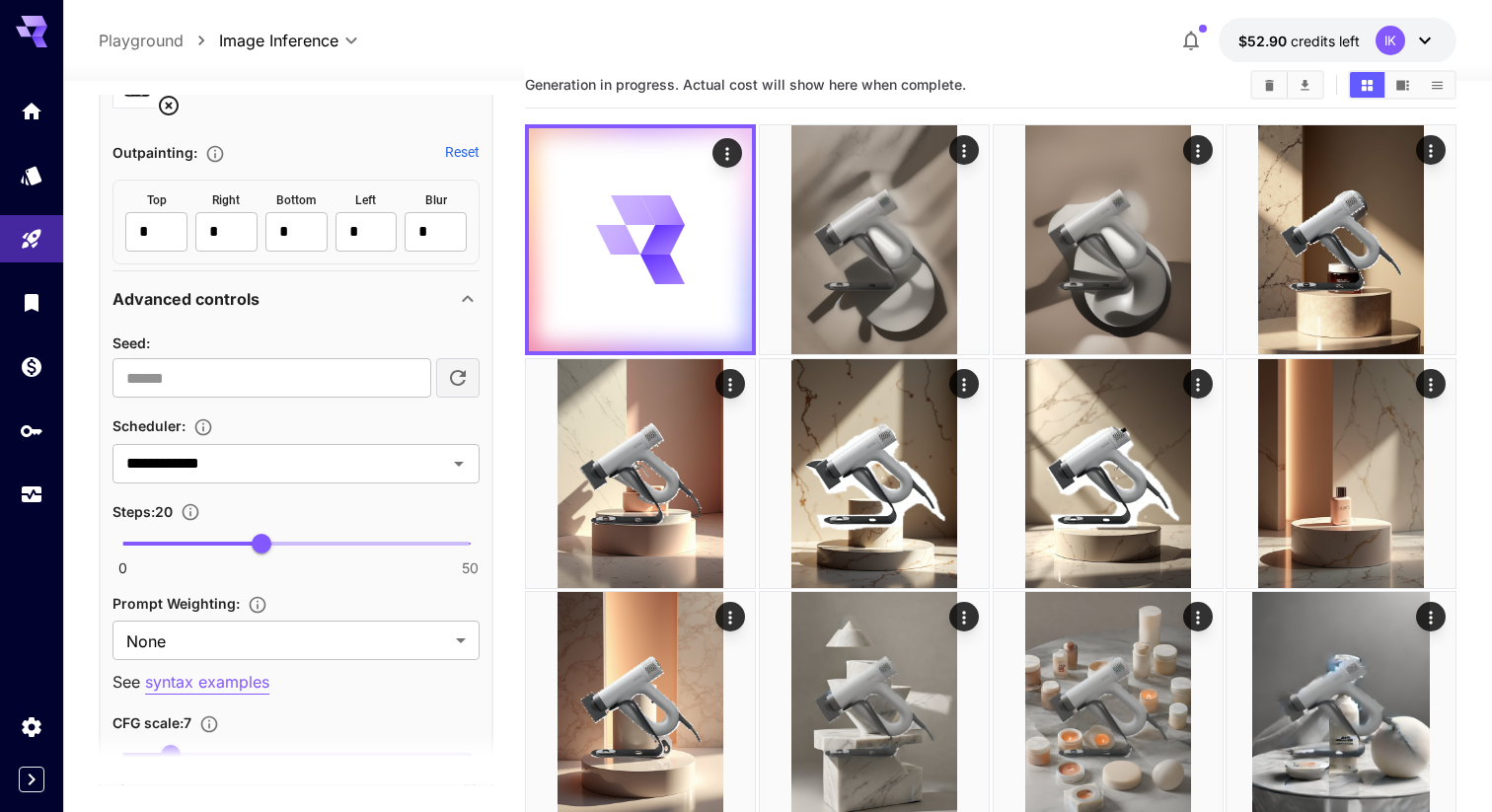 scroll, scrollTop: 1386, scrollLeft: 0, axis: vertical 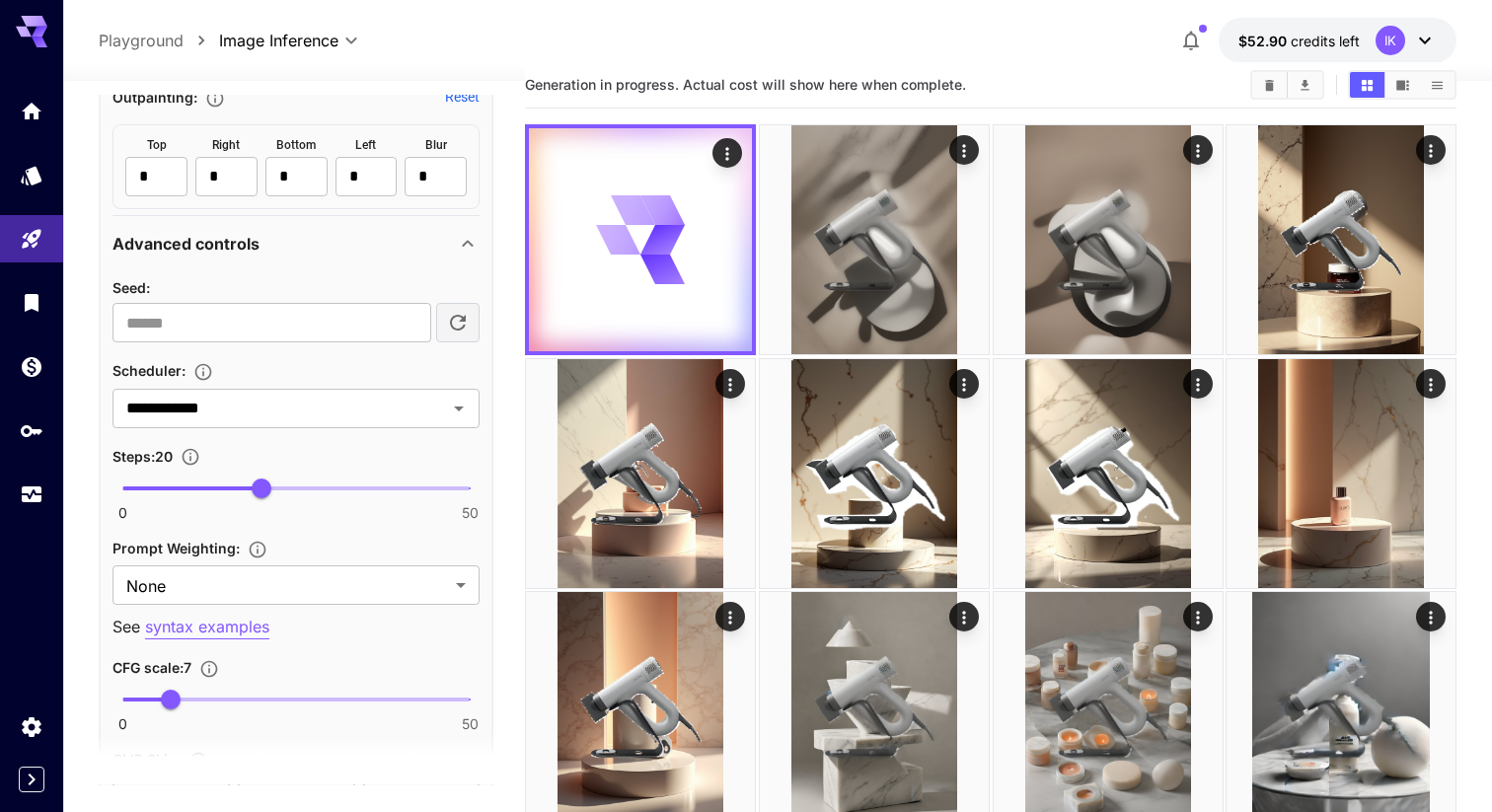 click on "**********" at bounding box center [296, 543] 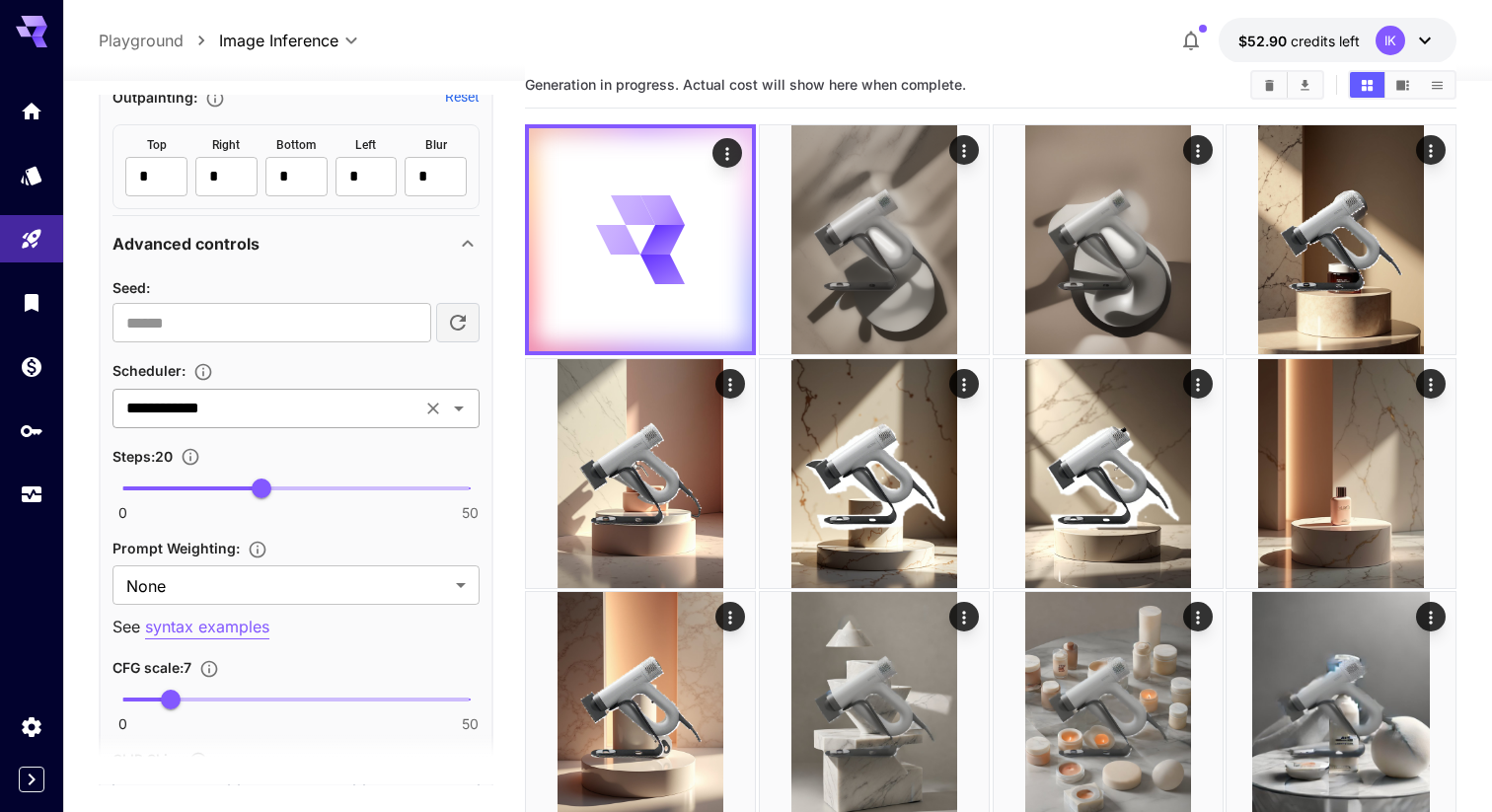 click 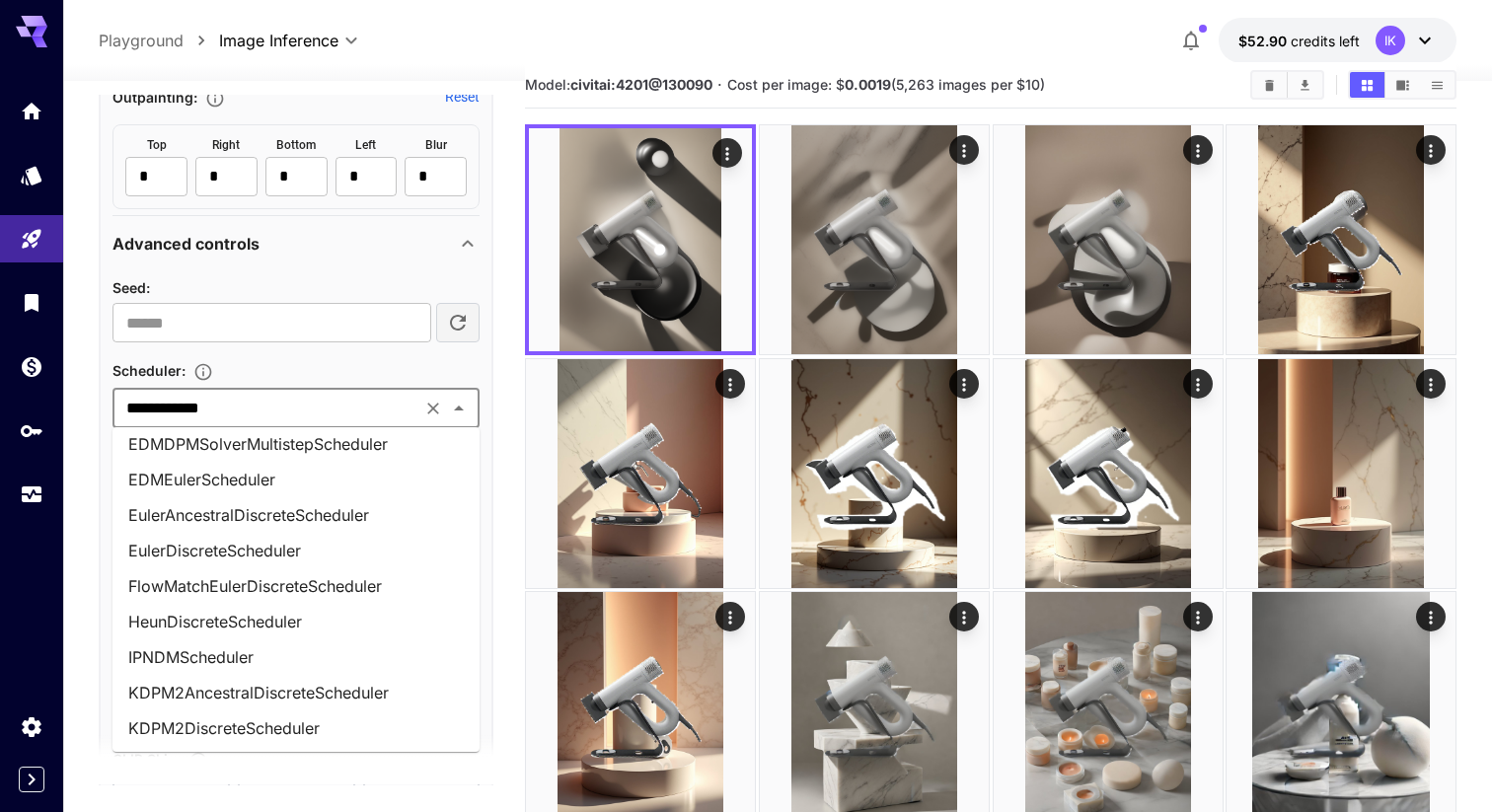 scroll, scrollTop: 462, scrollLeft: 0, axis: vertical 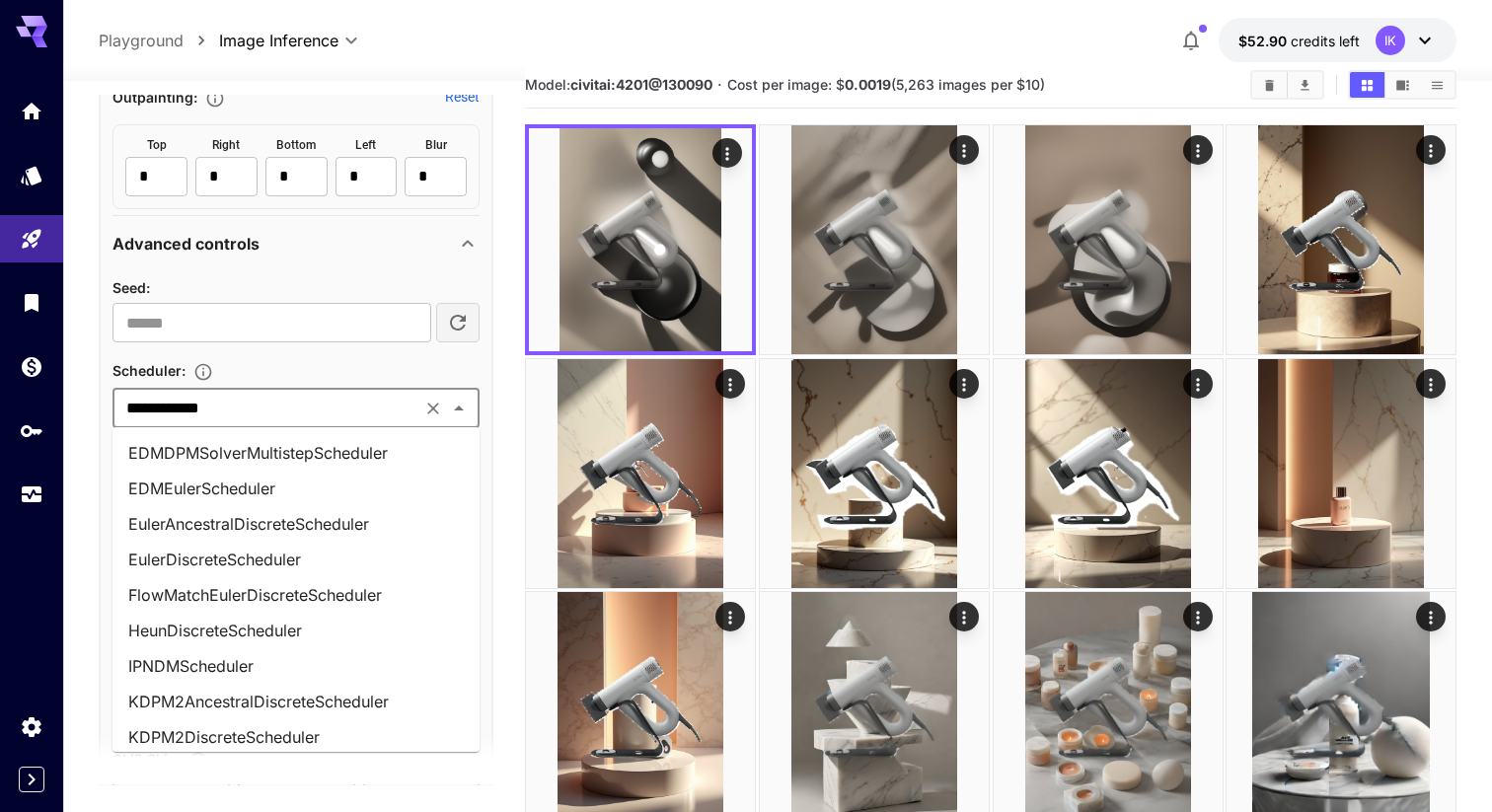 click on "EDMEulerScheduler" at bounding box center [296, 488] 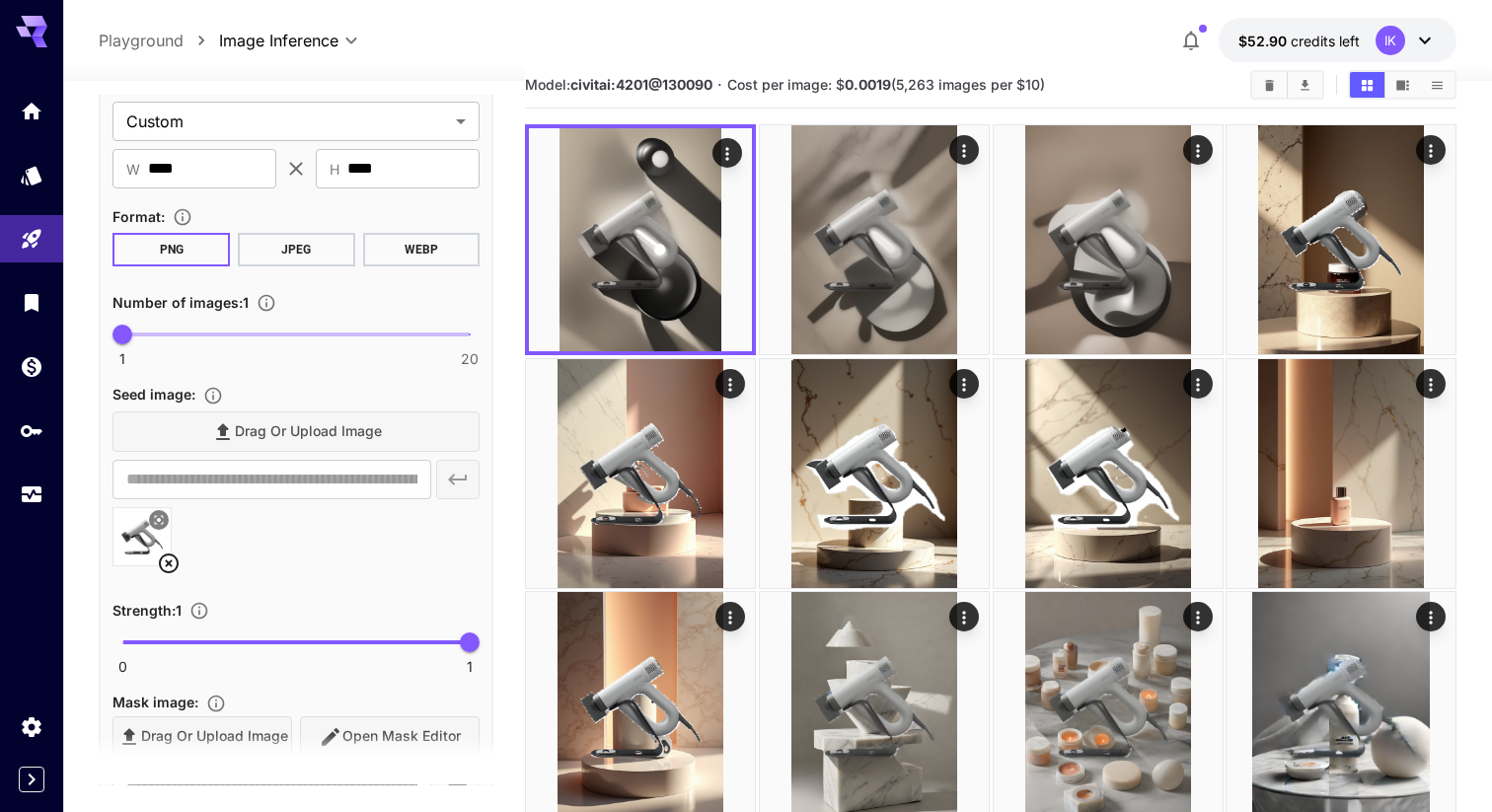 scroll, scrollTop: 392, scrollLeft: 0, axis: vertical 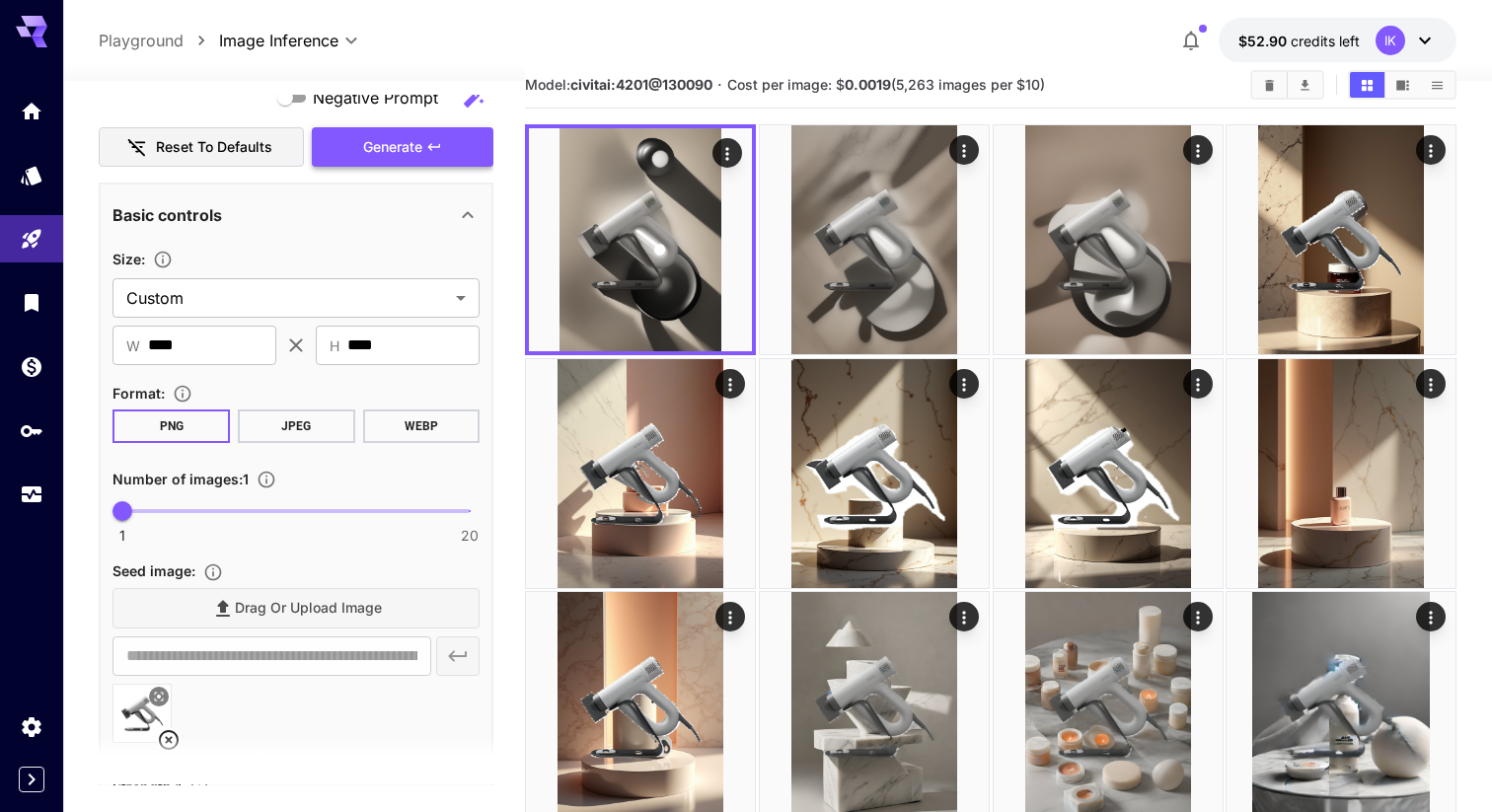 click on "Generate" at bounding box center [403, 147] 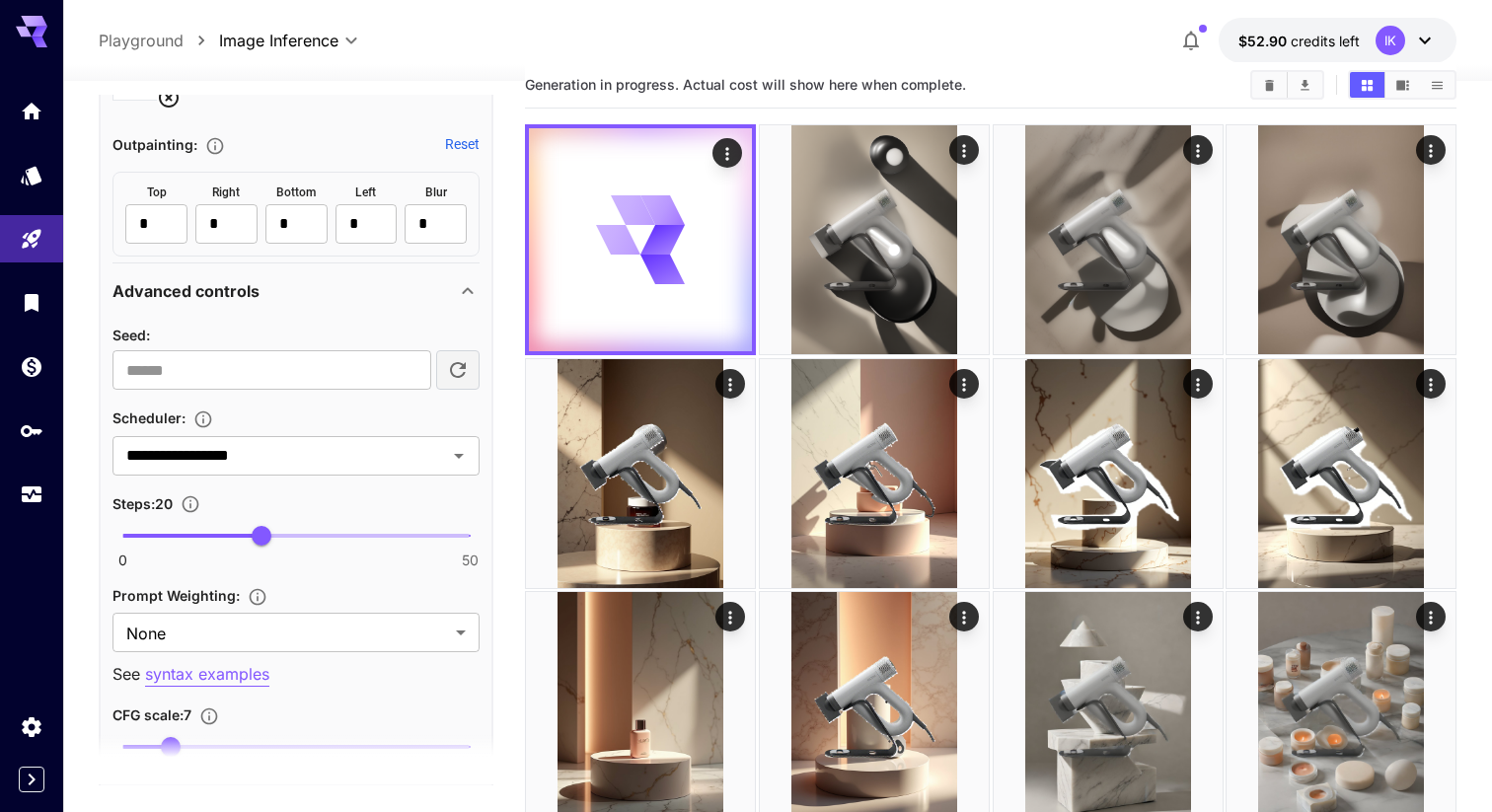 scroll, scrollTop: 1551, scrollLeft: 0, axis: vertical 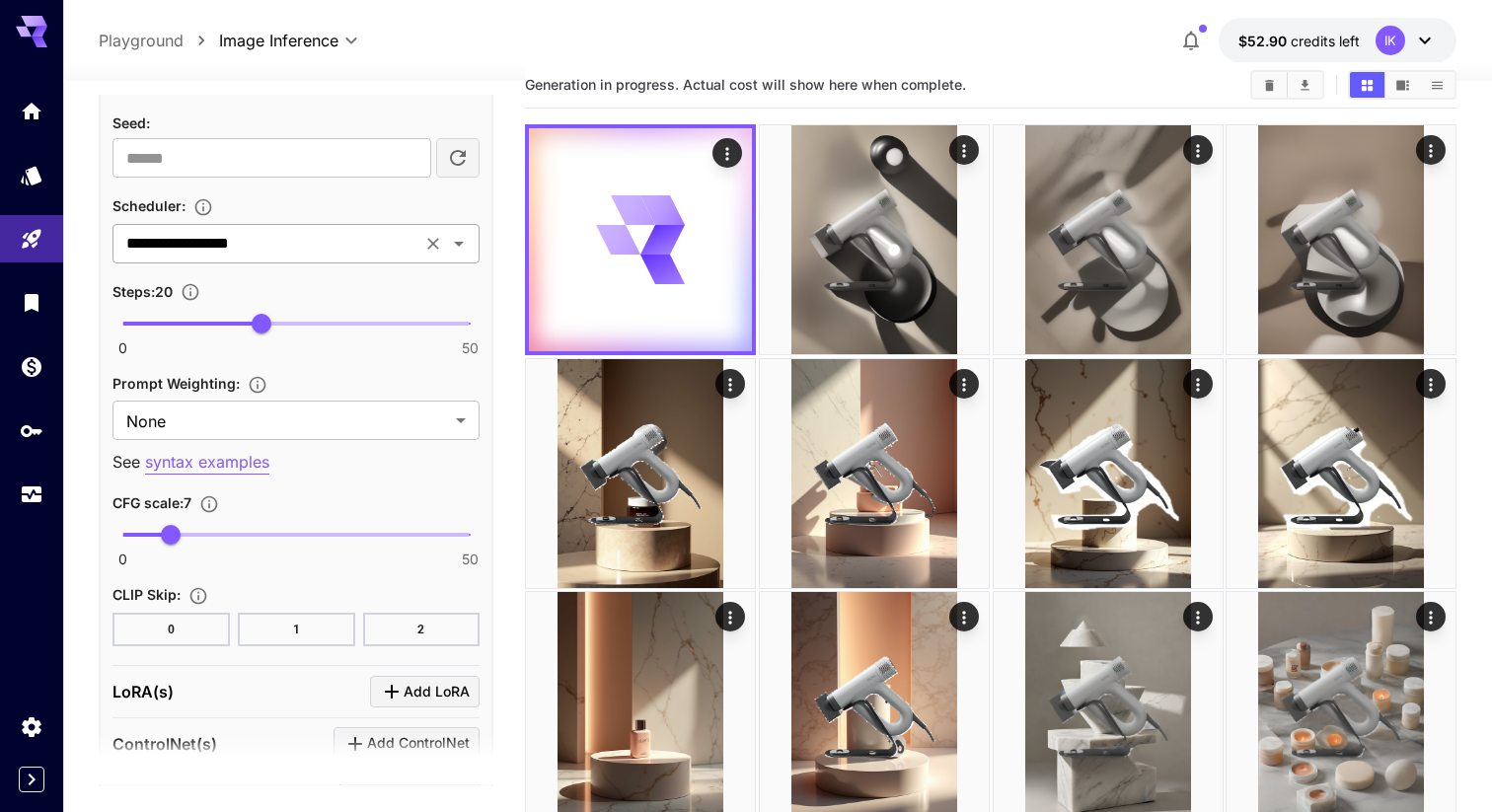 click on "**********" at bounding box center (266, 244) 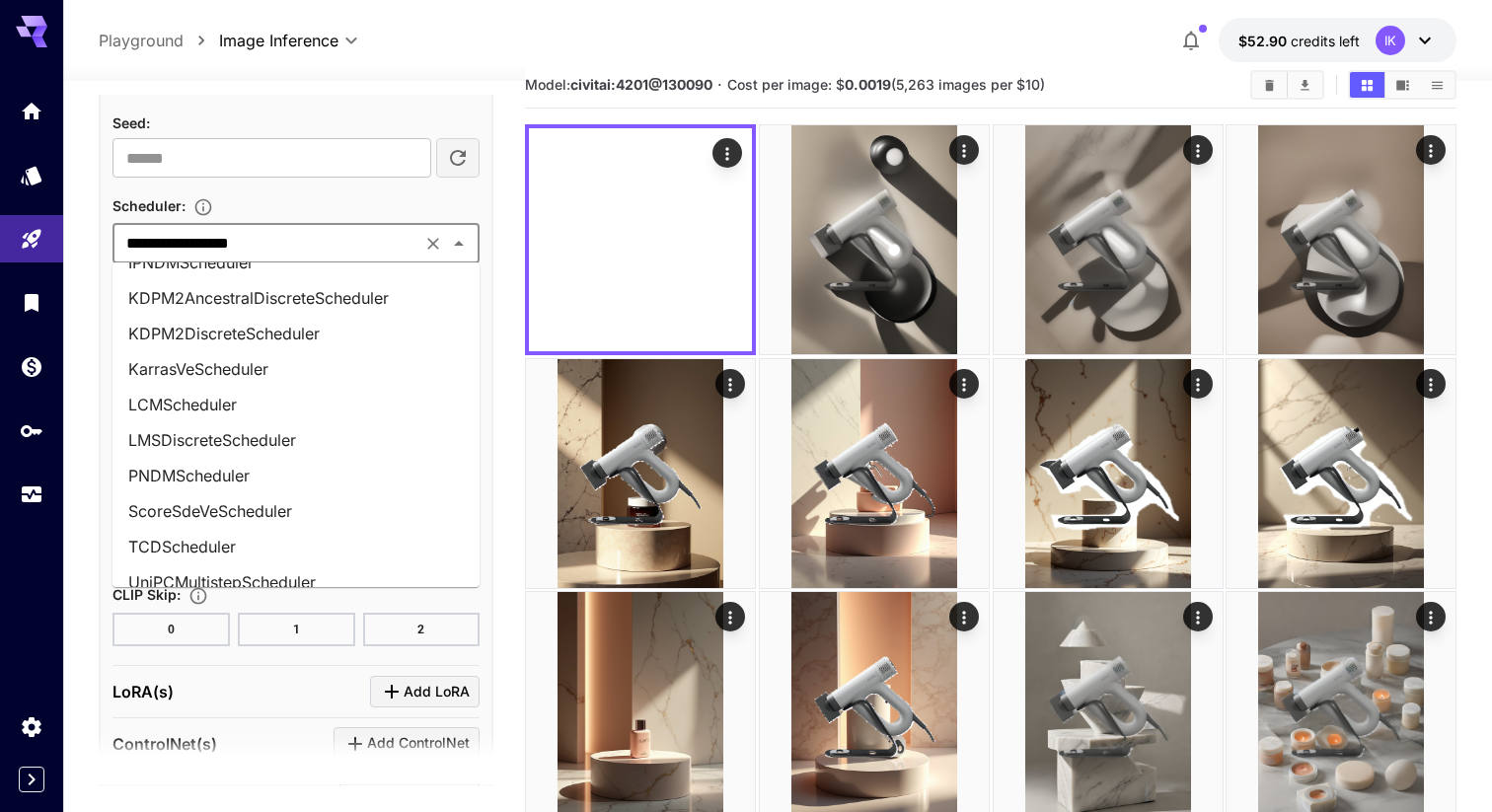 scroll, scrollTop: 721, scrollLeft: 0, axis: vertical 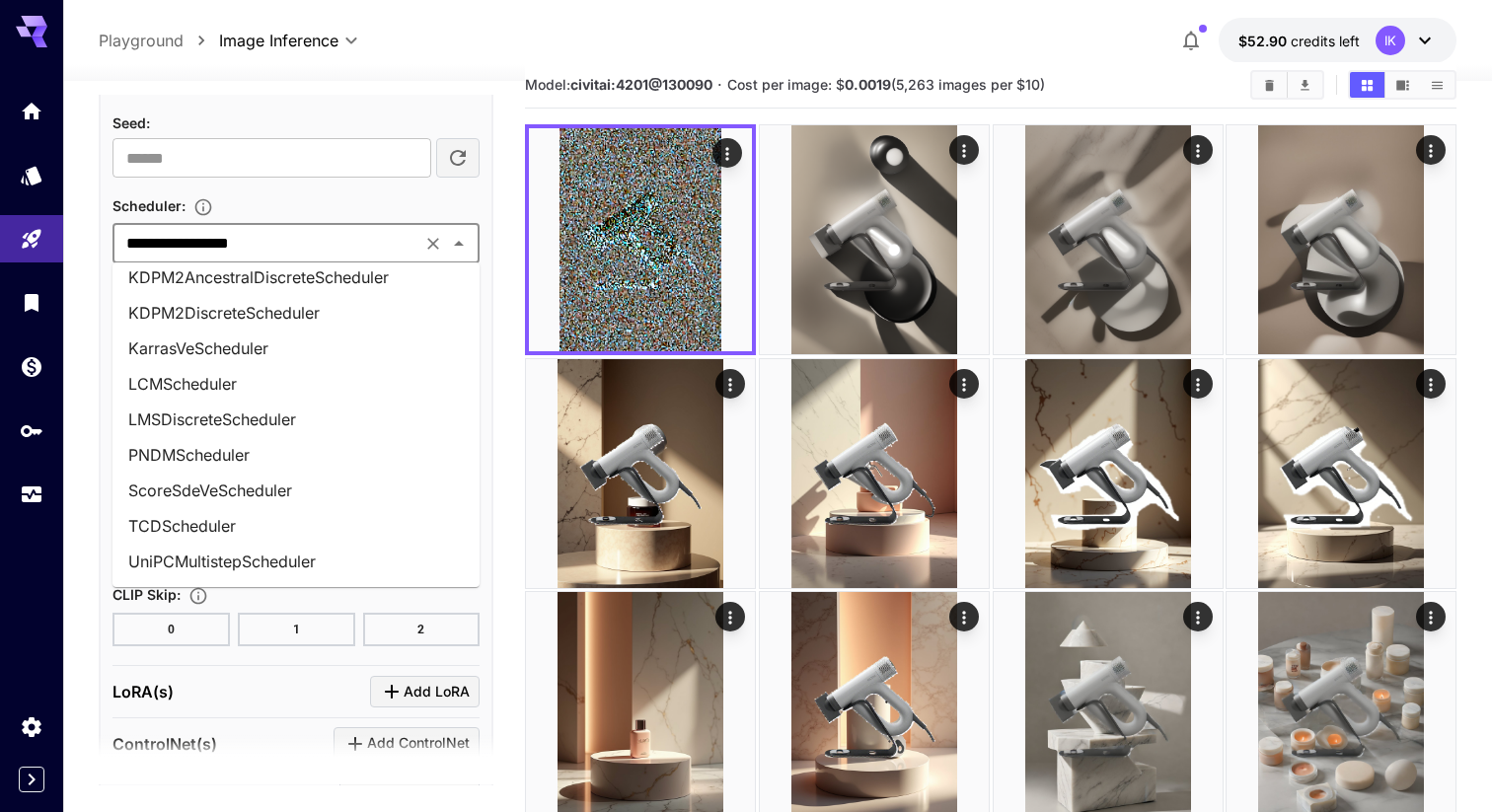click on "TCDScheduler" at bounding box center [296, 526] 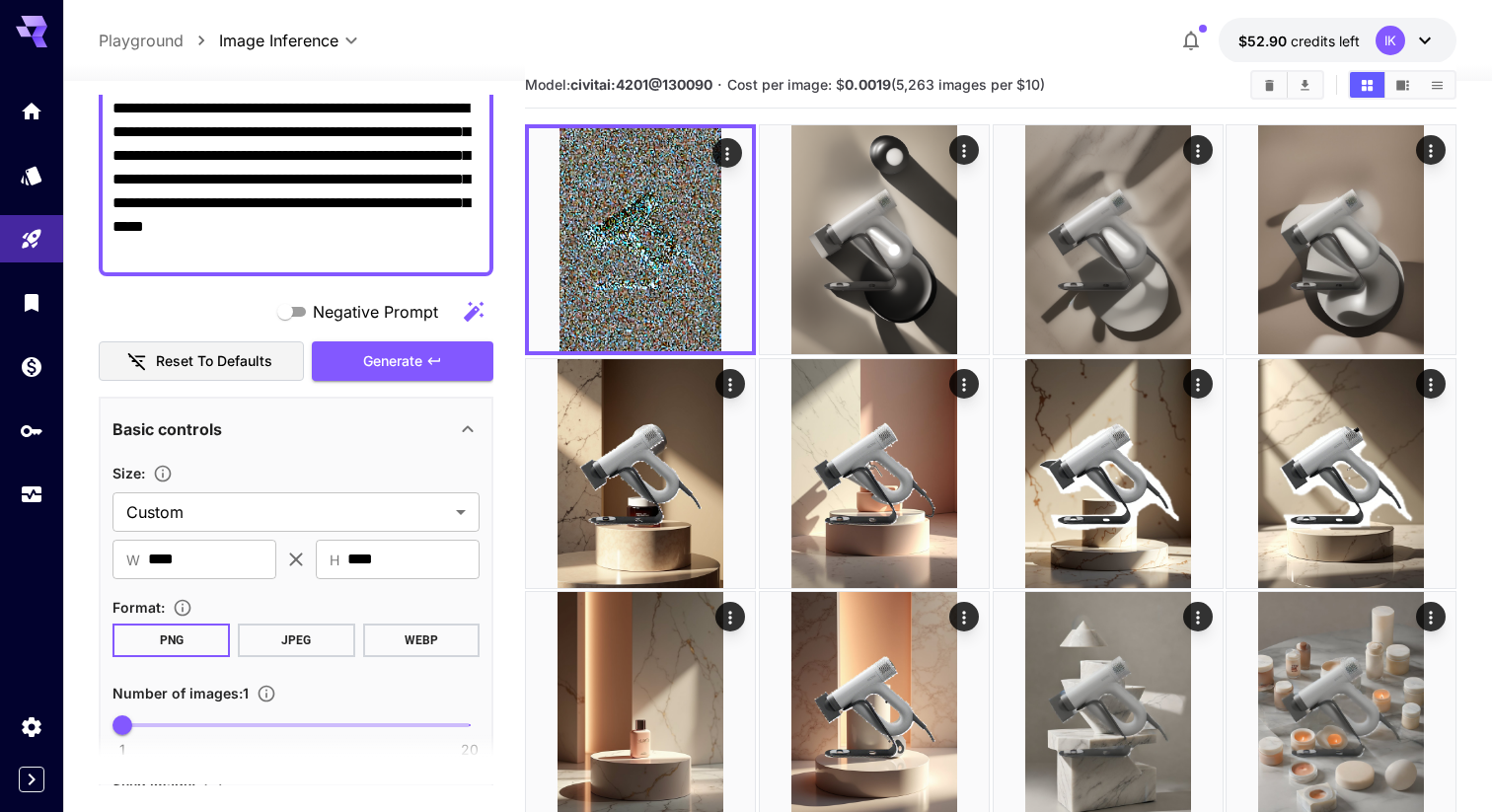 scroll, scrollTop: 0, scrollLeft: 0, axis: both 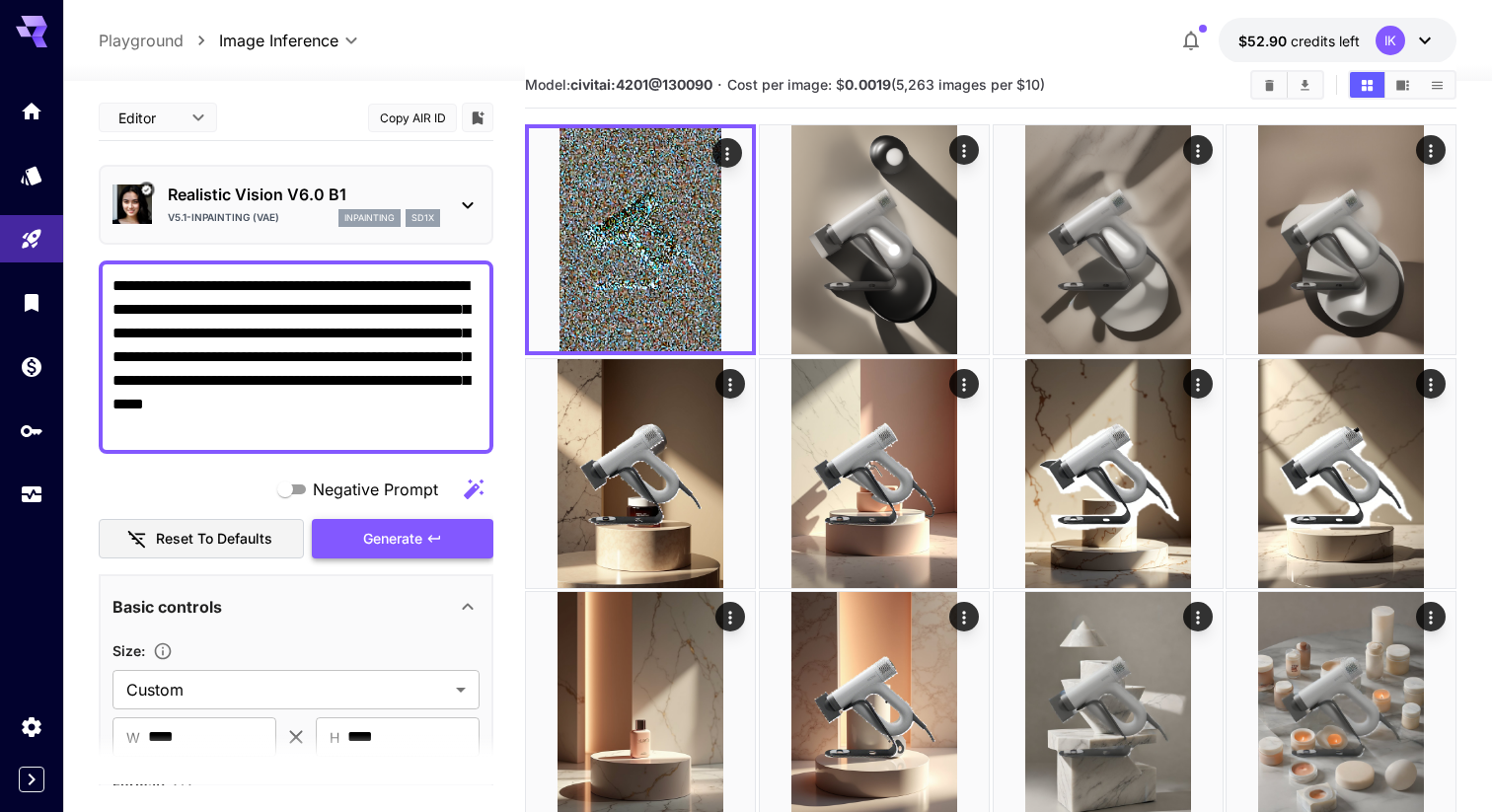 click on "Generate" at bounding box center [403, 539] 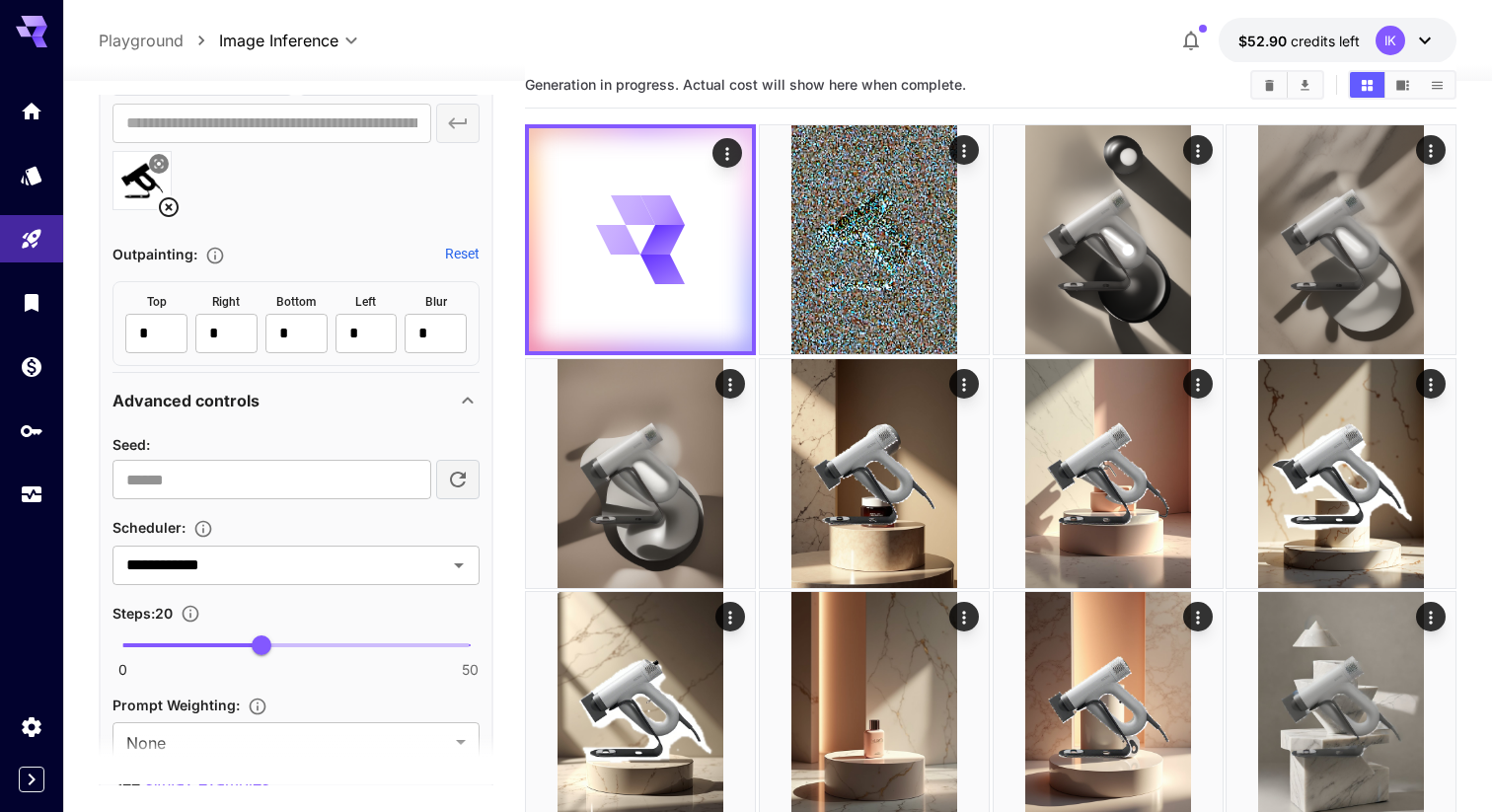 scroll, scrollTop: 1254, scrollLeft: 0, axis: vertical 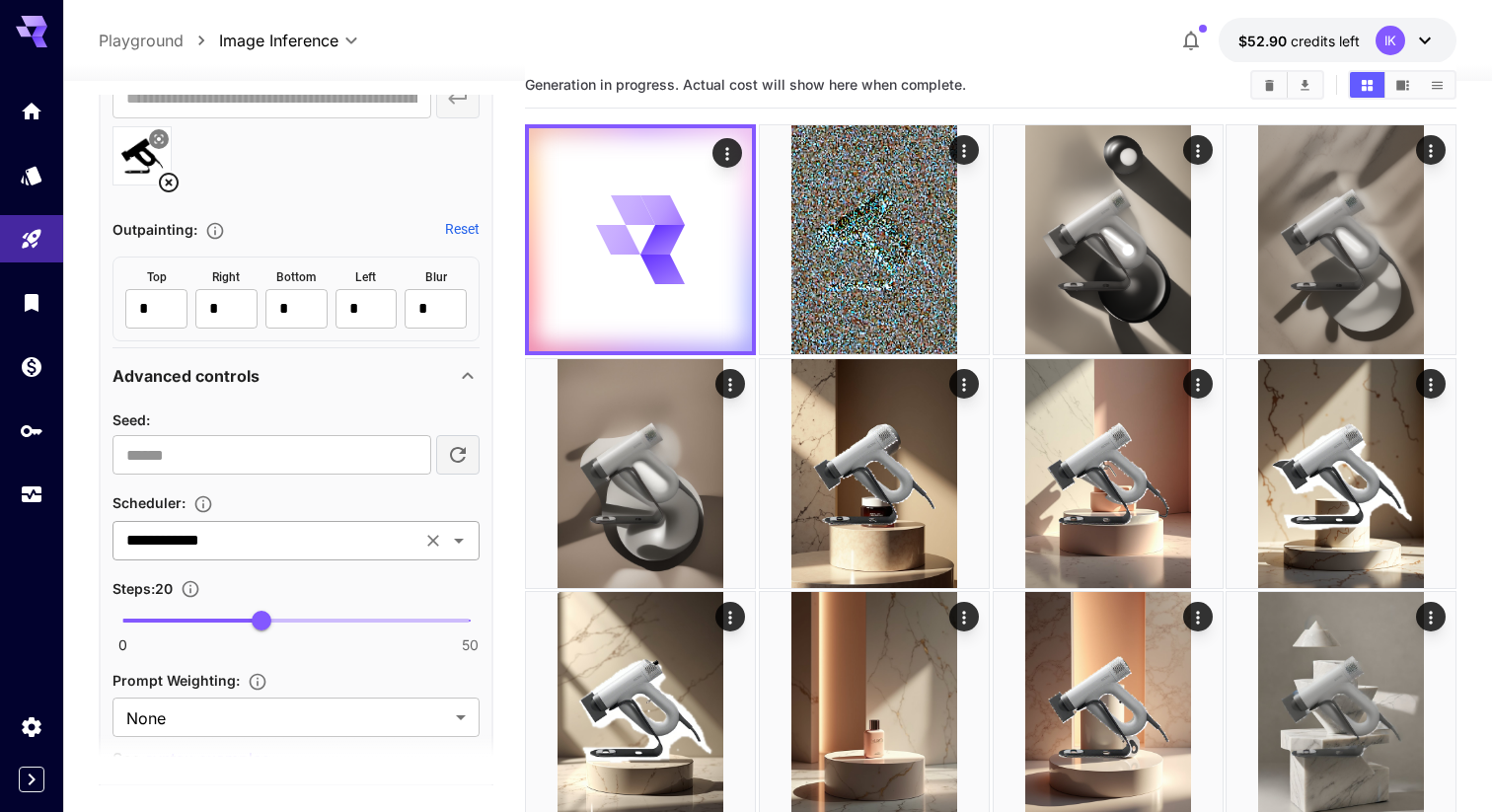 click on "**********" at bounding box center (266, 541) 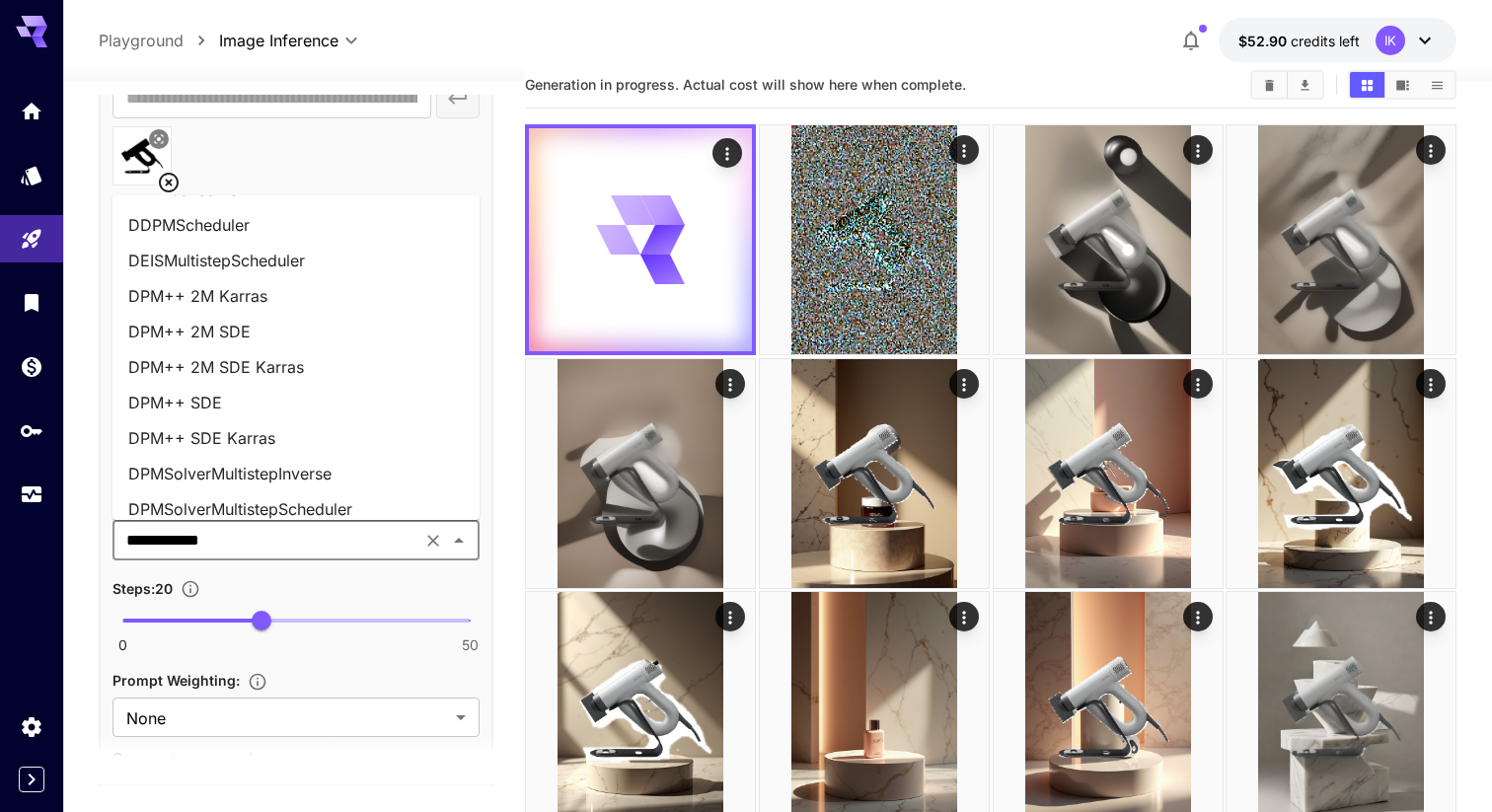 scroll, scrollTop: 0, scrollLeft: 0, axis: both 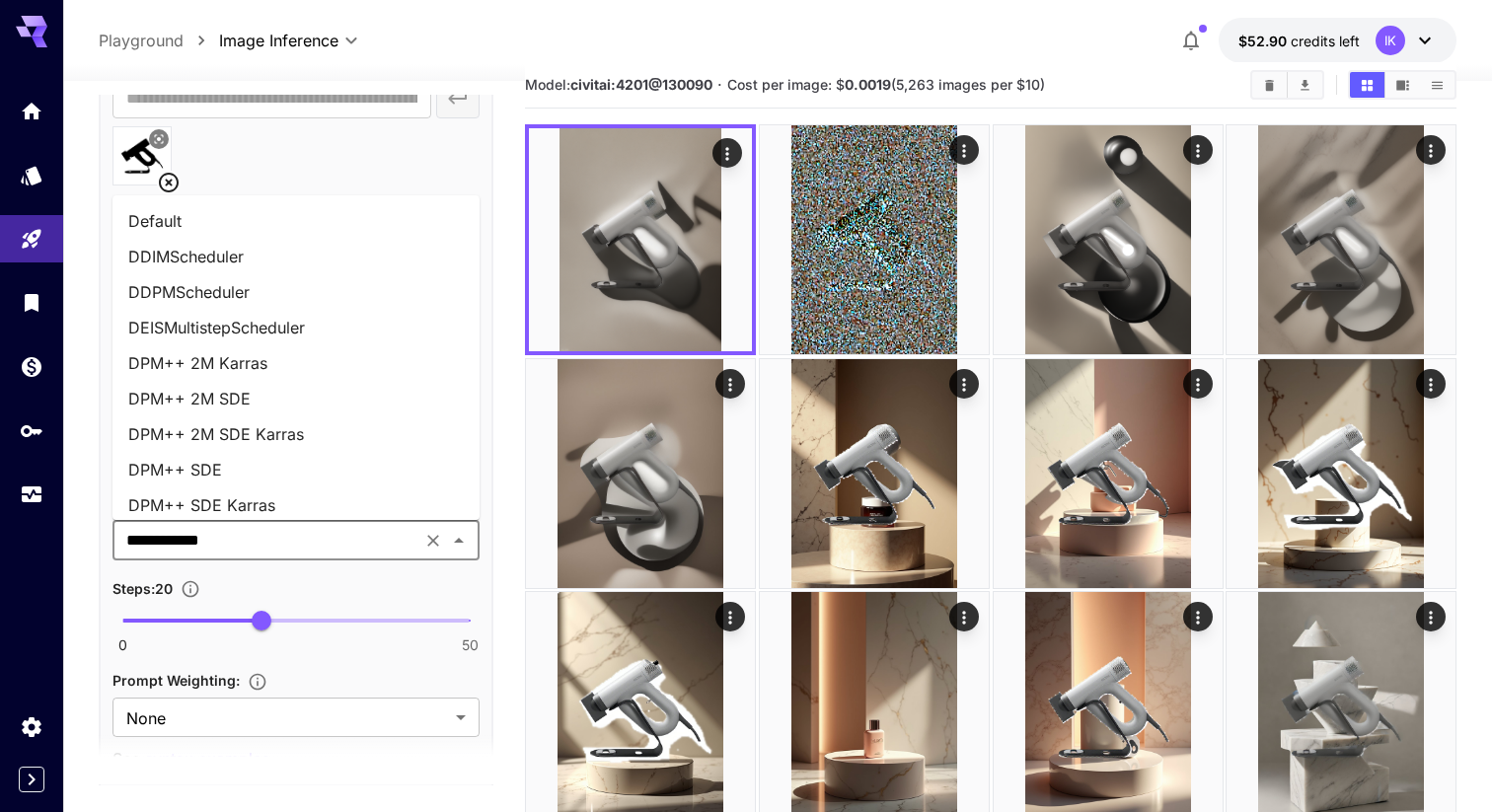 click on "DDIMScheduler" at bounding box center [296, 257] 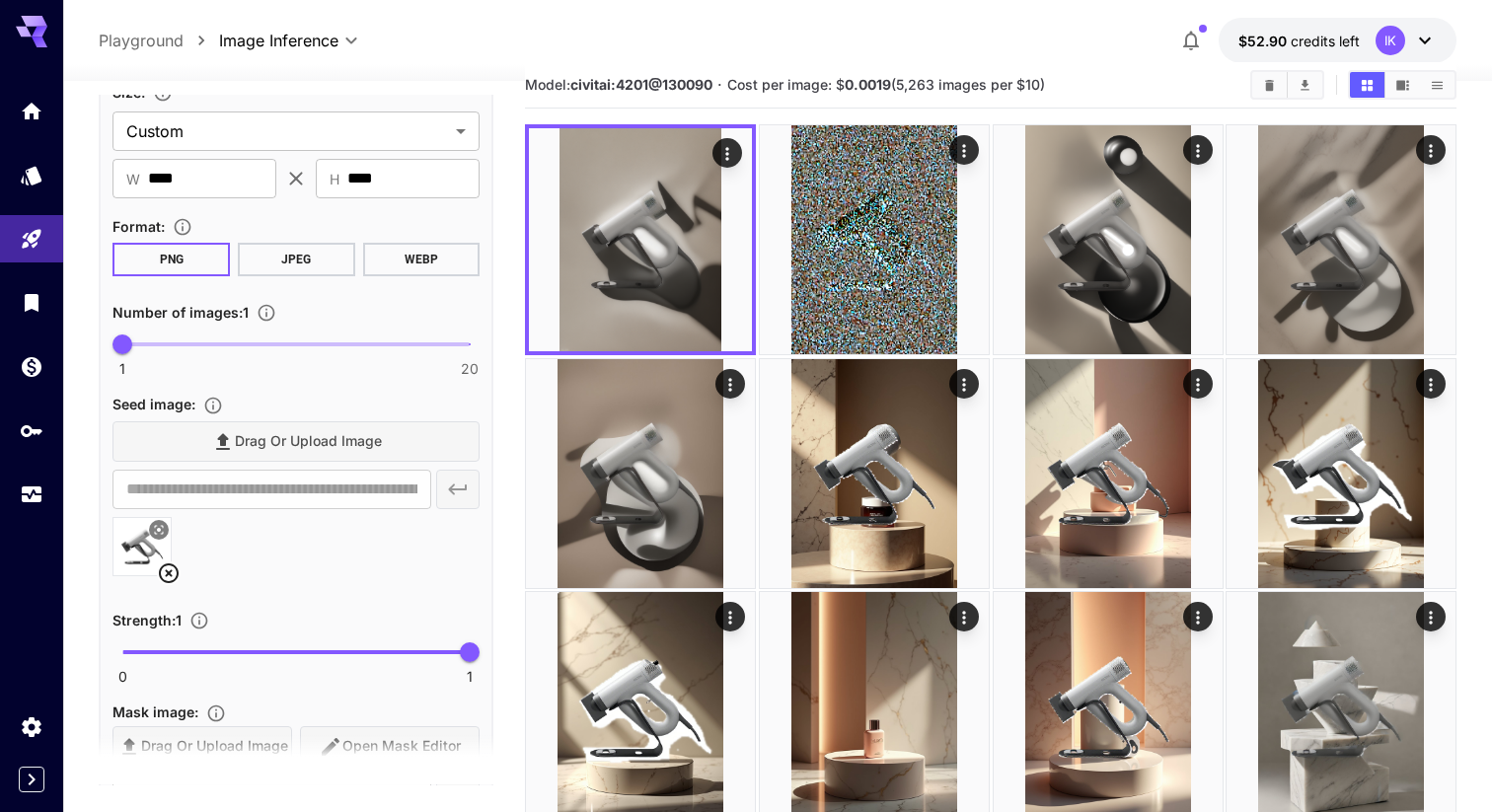 scroll, scrollTop: 0, scrollLeft: 0, axis: both 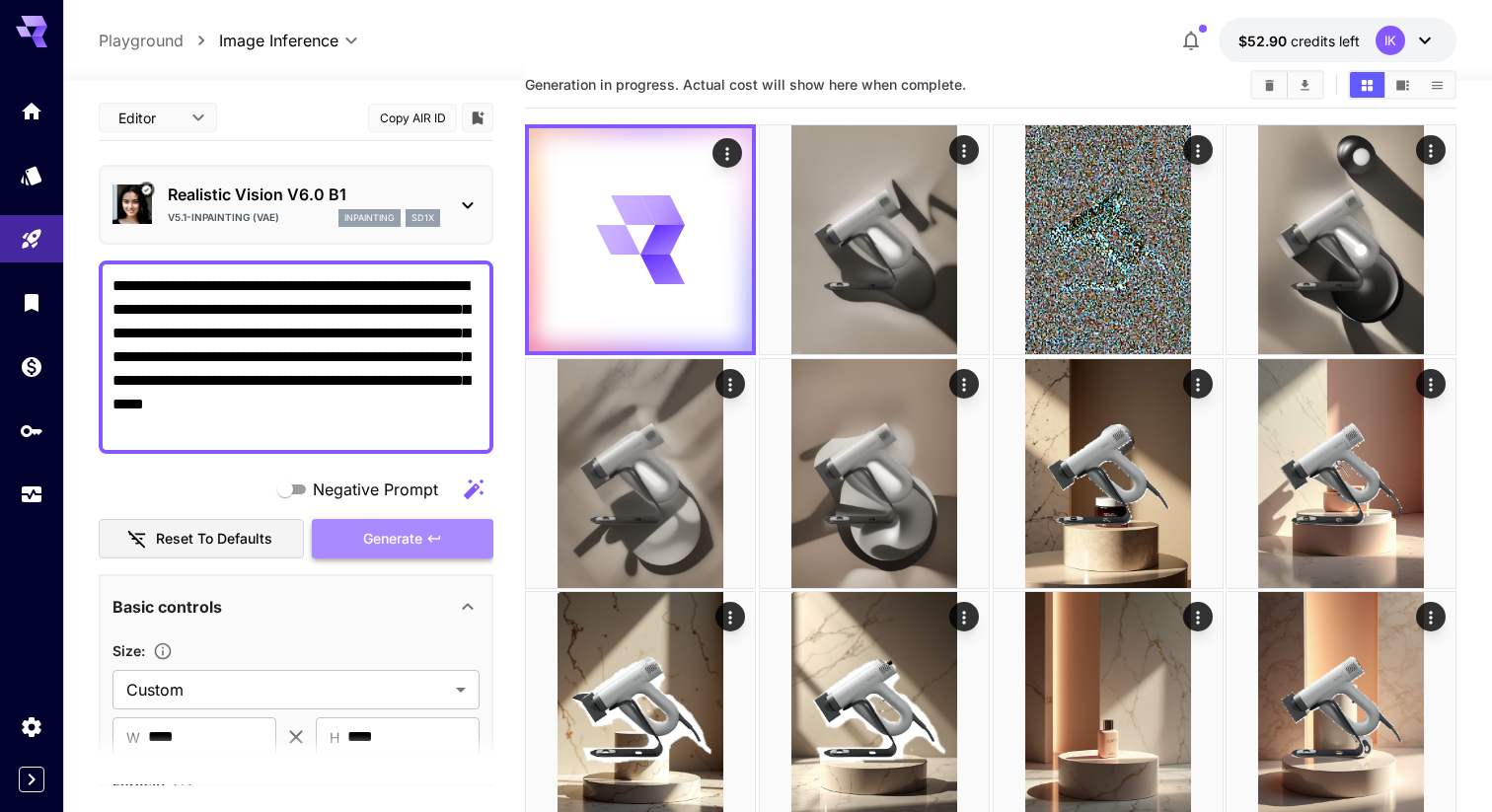 click on "Generate" at bounding box center (393, 539) 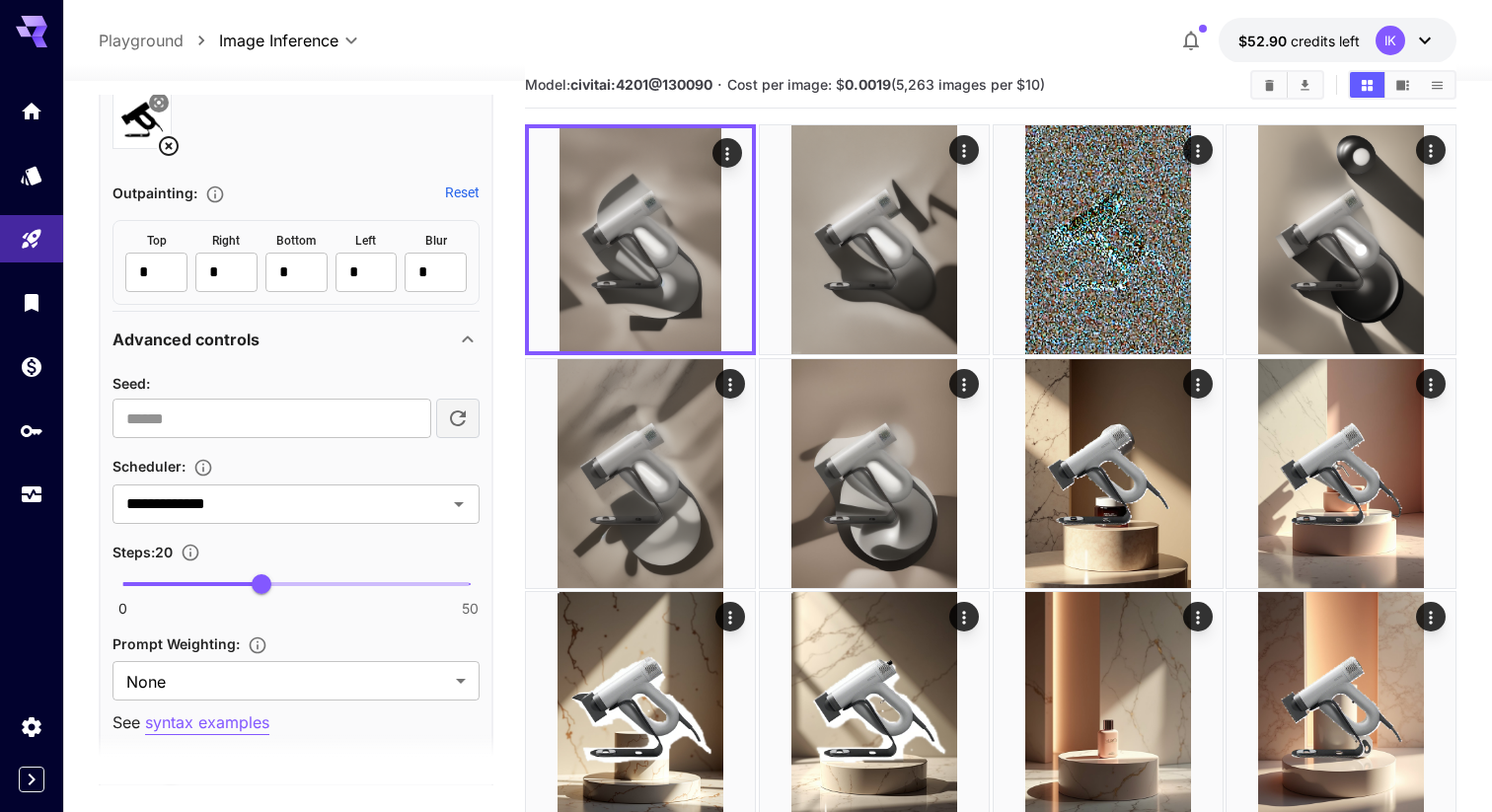 scroll, scrollTop: 1306, scrollLeft: 0, axis: vertical 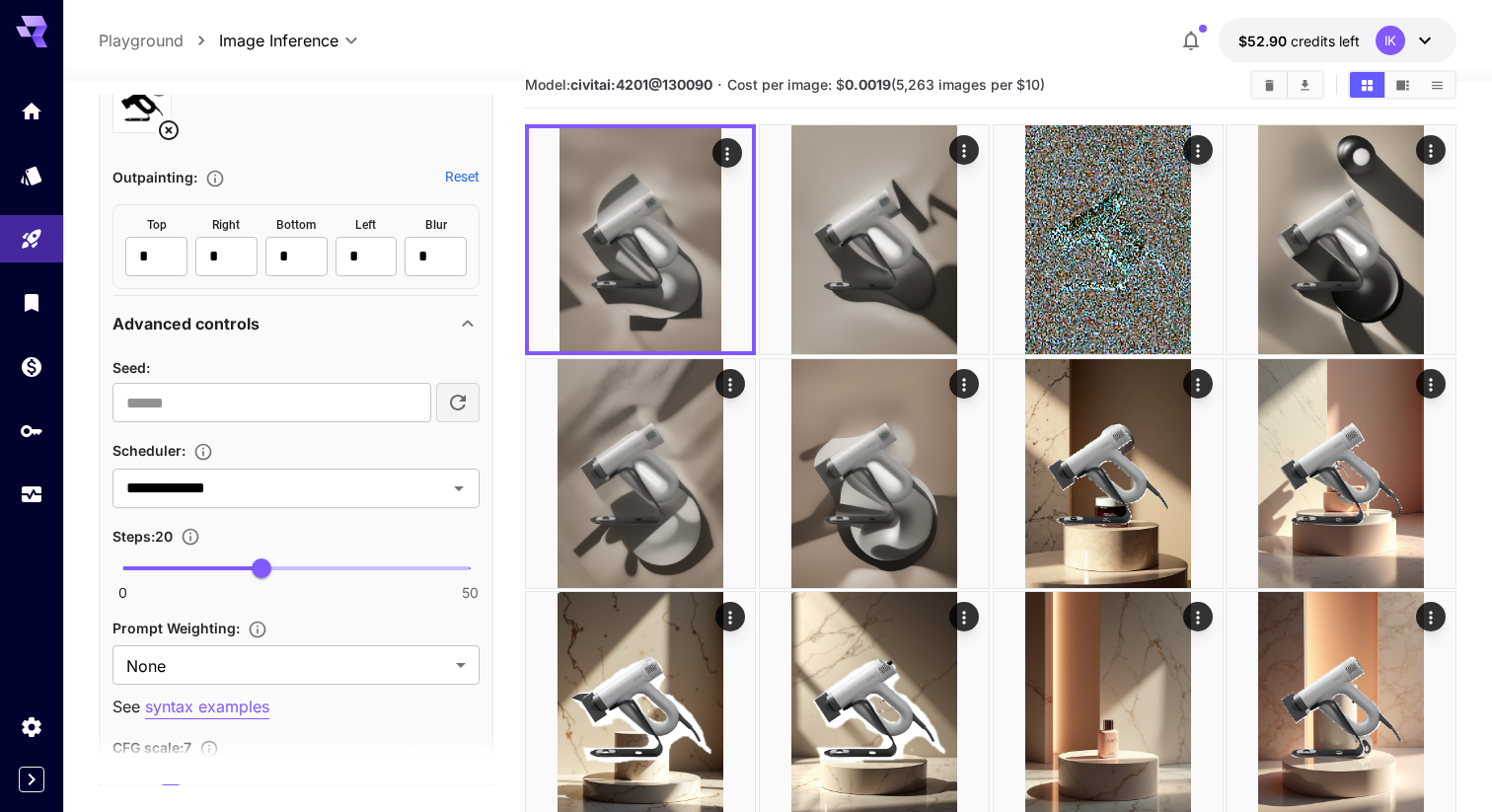 click on "**********" at bounding box center [296, 274] 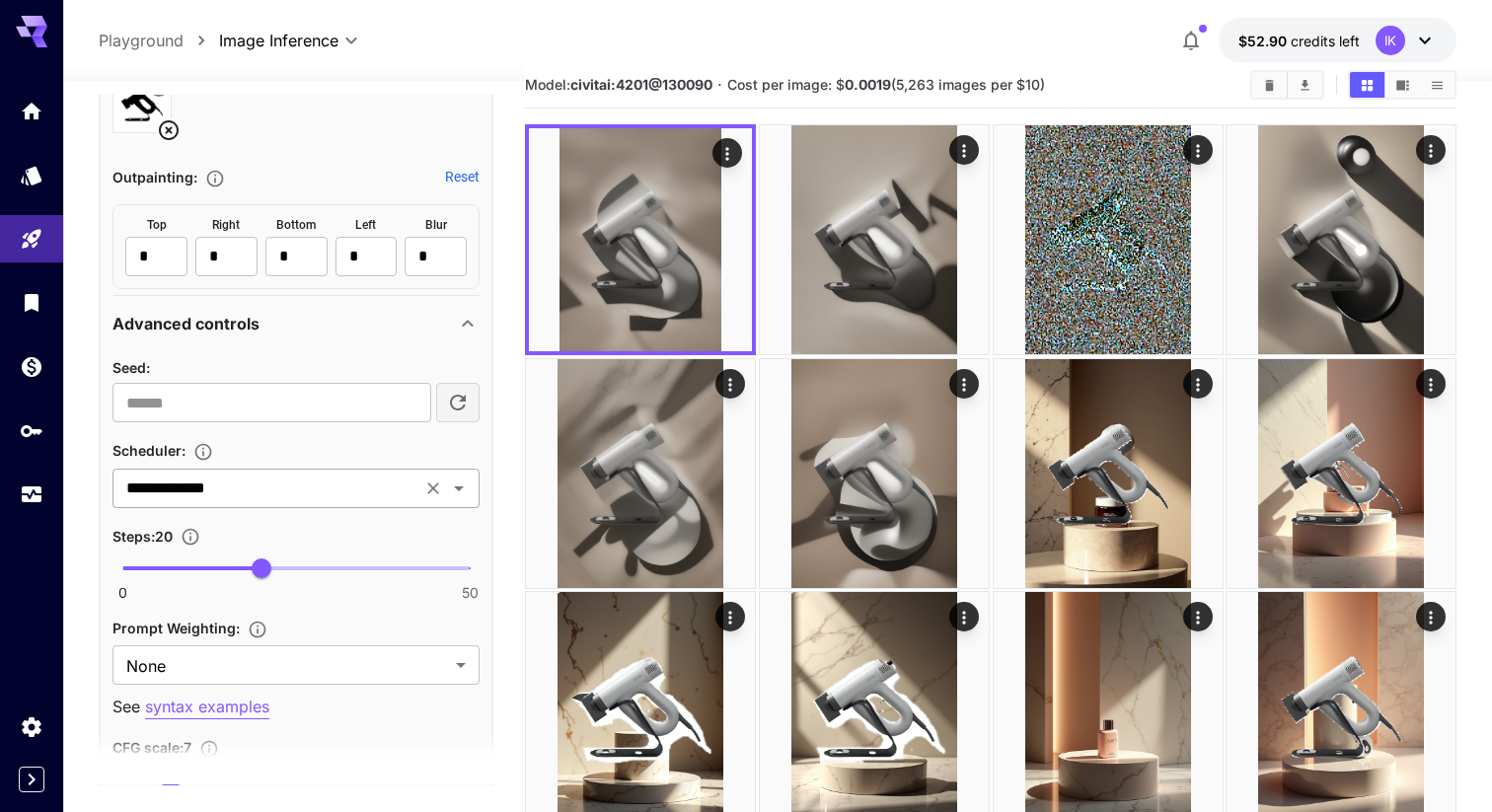 click on "**********" at bounding box center [296, 488] 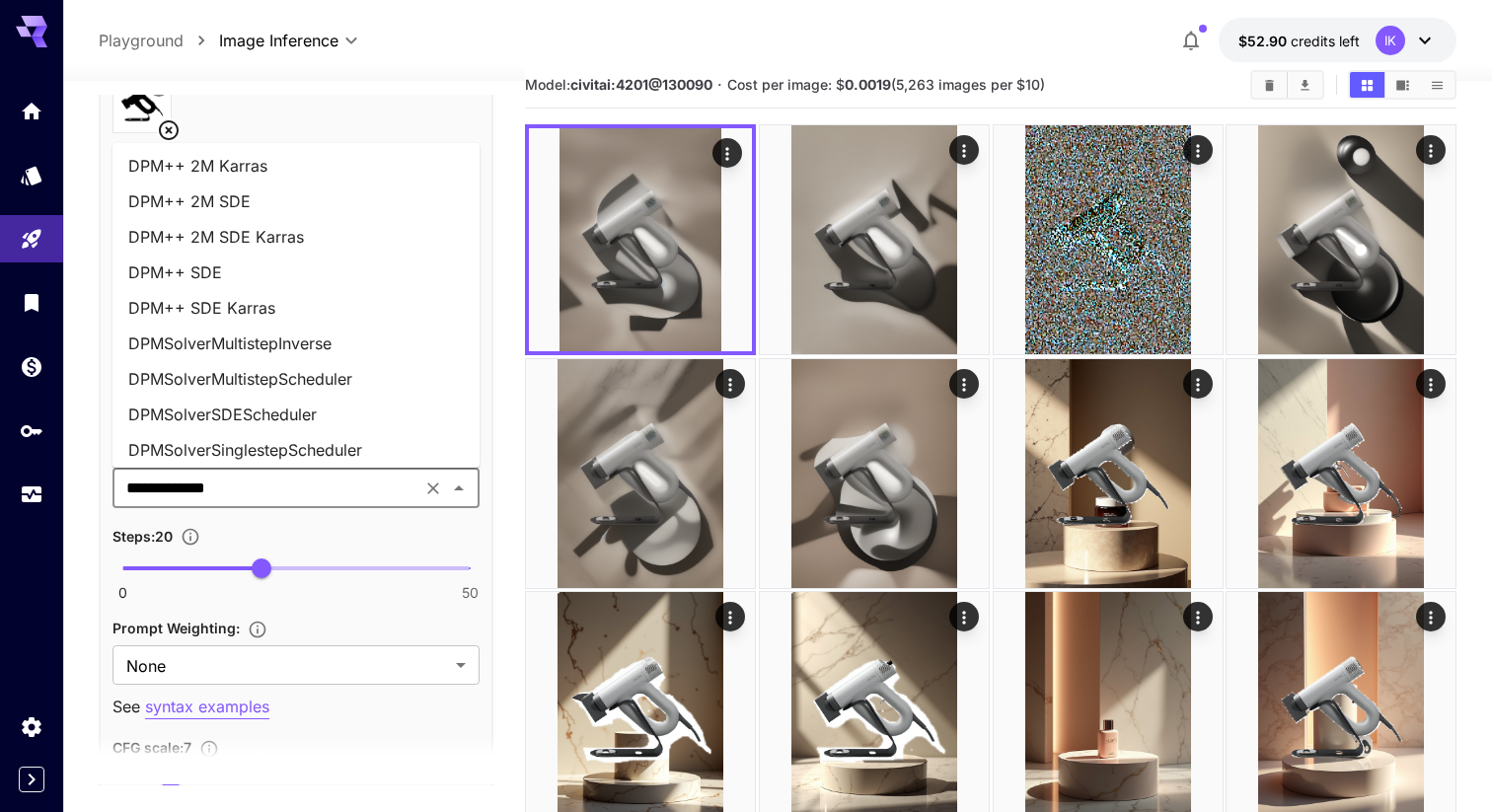 scroll, scrollTop: 148, scrollLeft: 0, axis: vertical 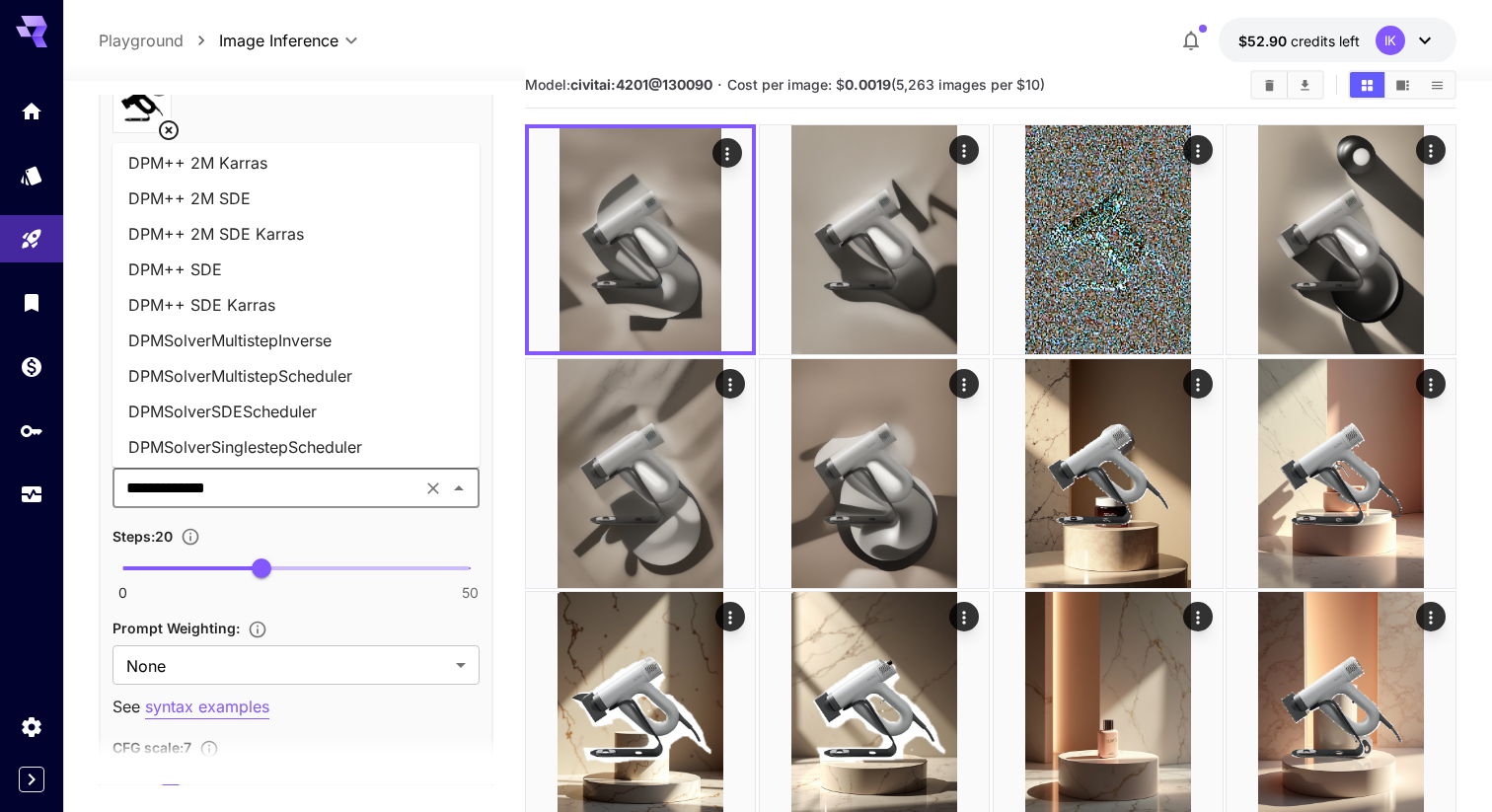 click on "DPM++ SDE Karras" at bounding box center [296, 305] 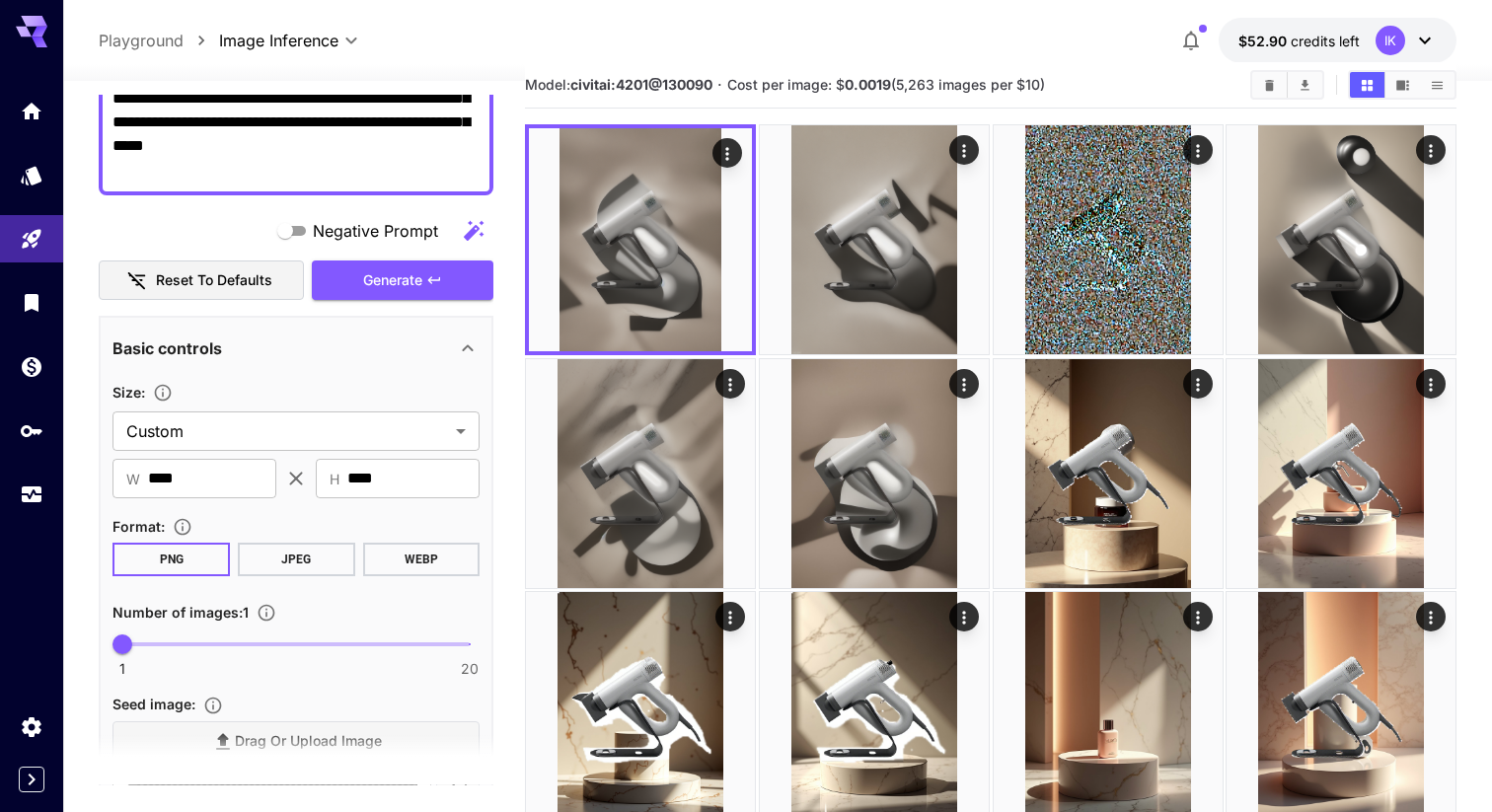 scroll, scrollTop: 124, scrollLeft: 0, axis: vertical 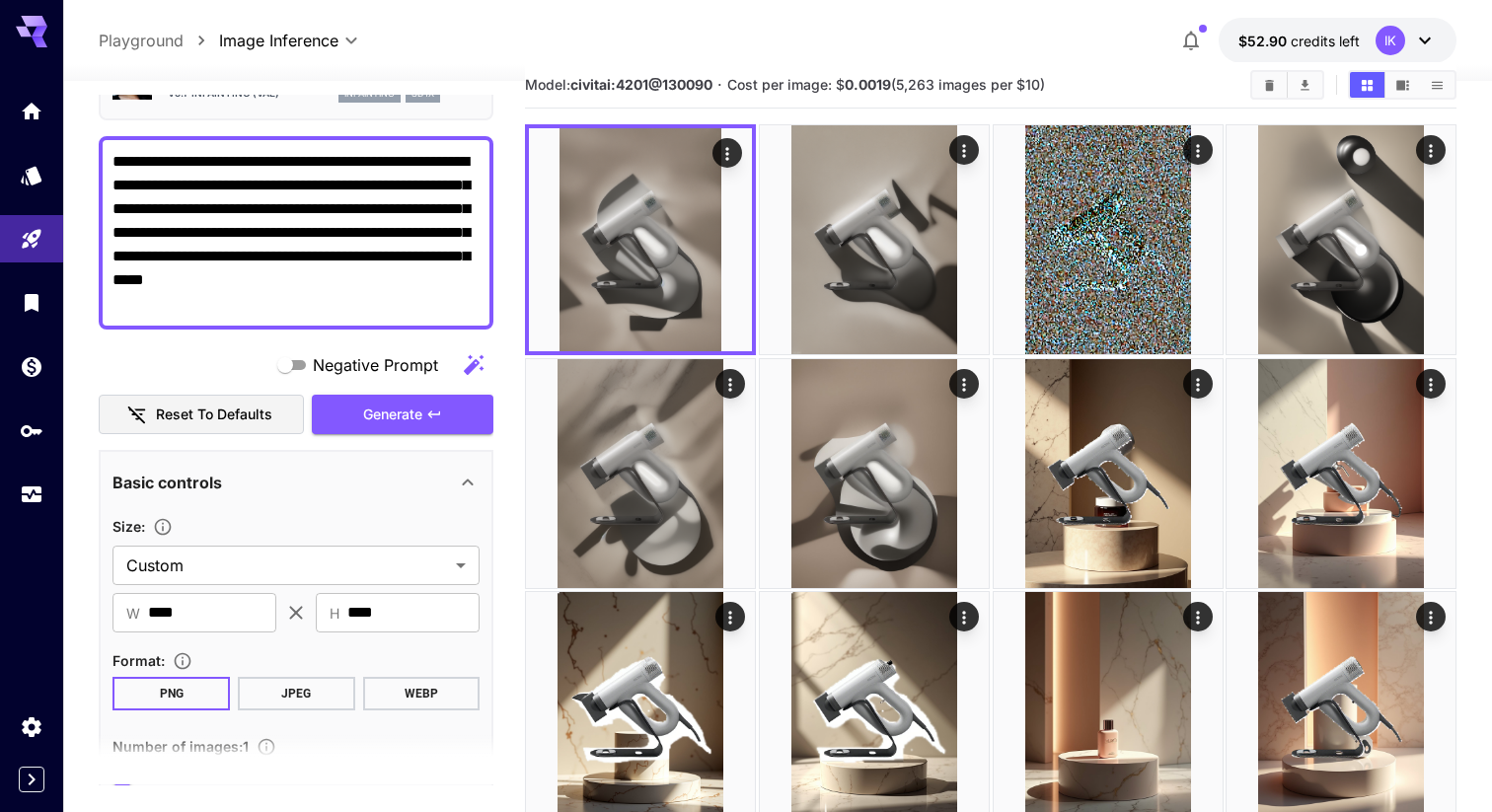 click on "**********" at bounding box center (296, 1217) 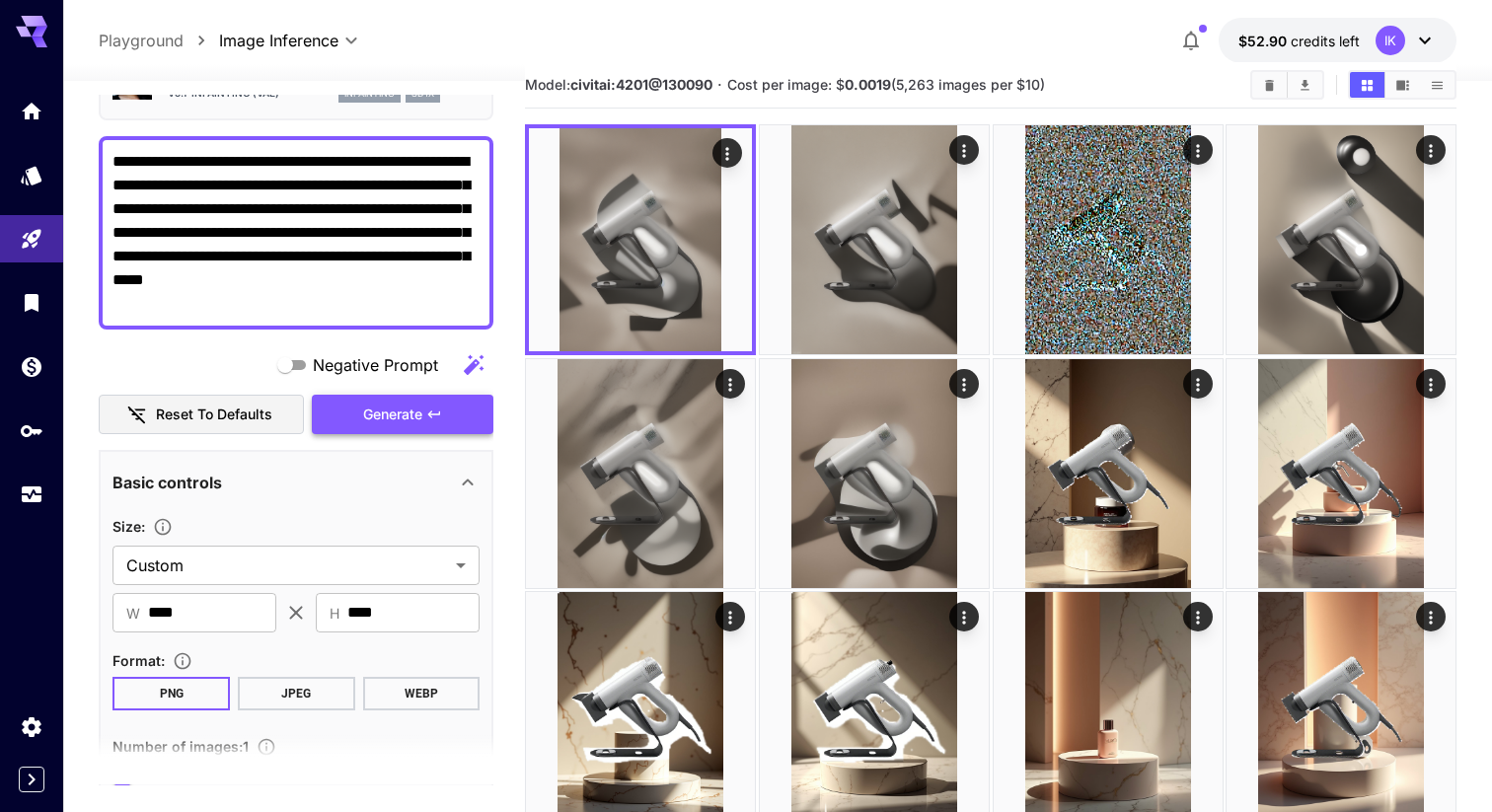 click on "Generate" at bounding box center (393, 414) 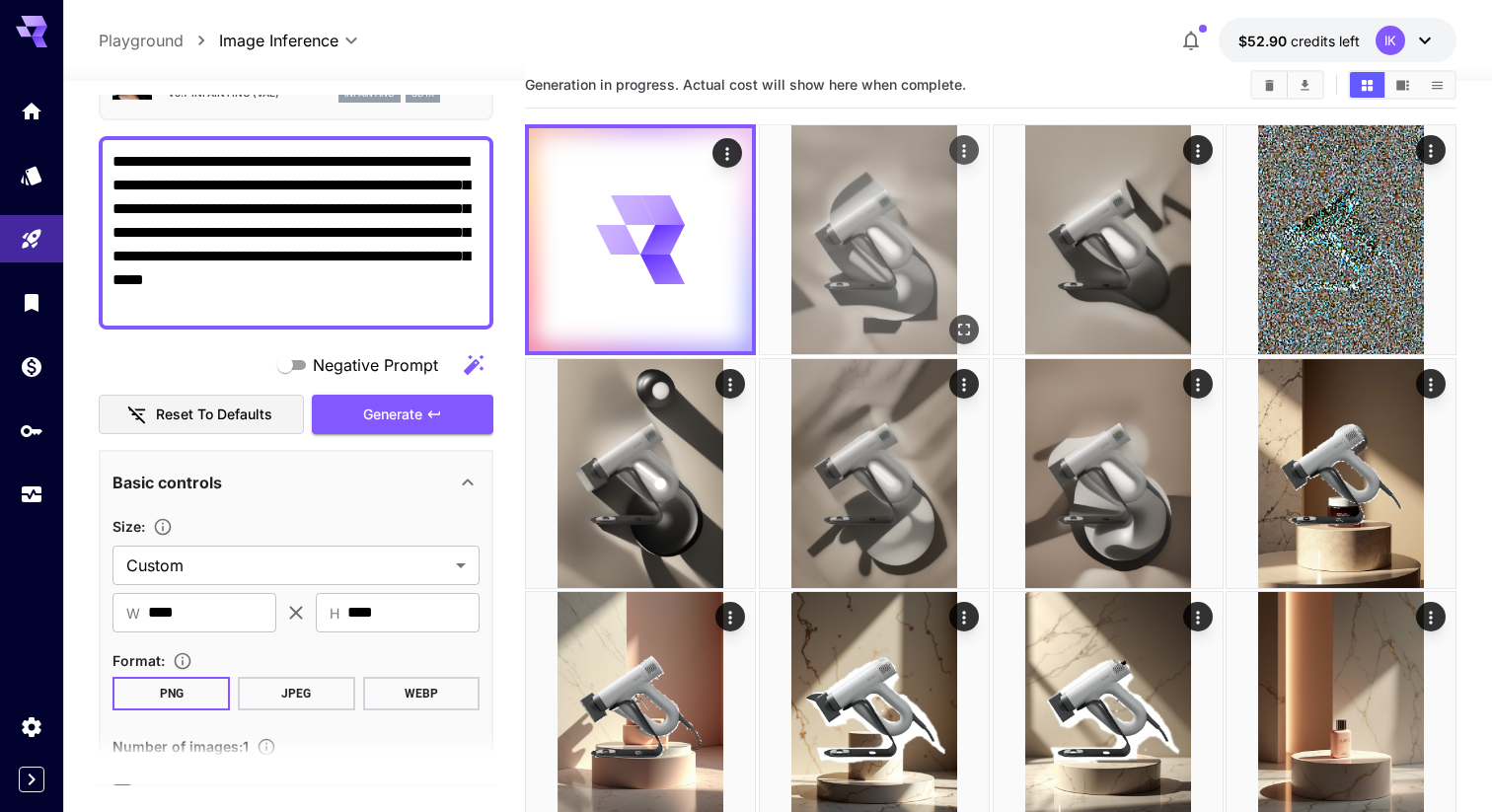 click at bounding box center (874, 240) 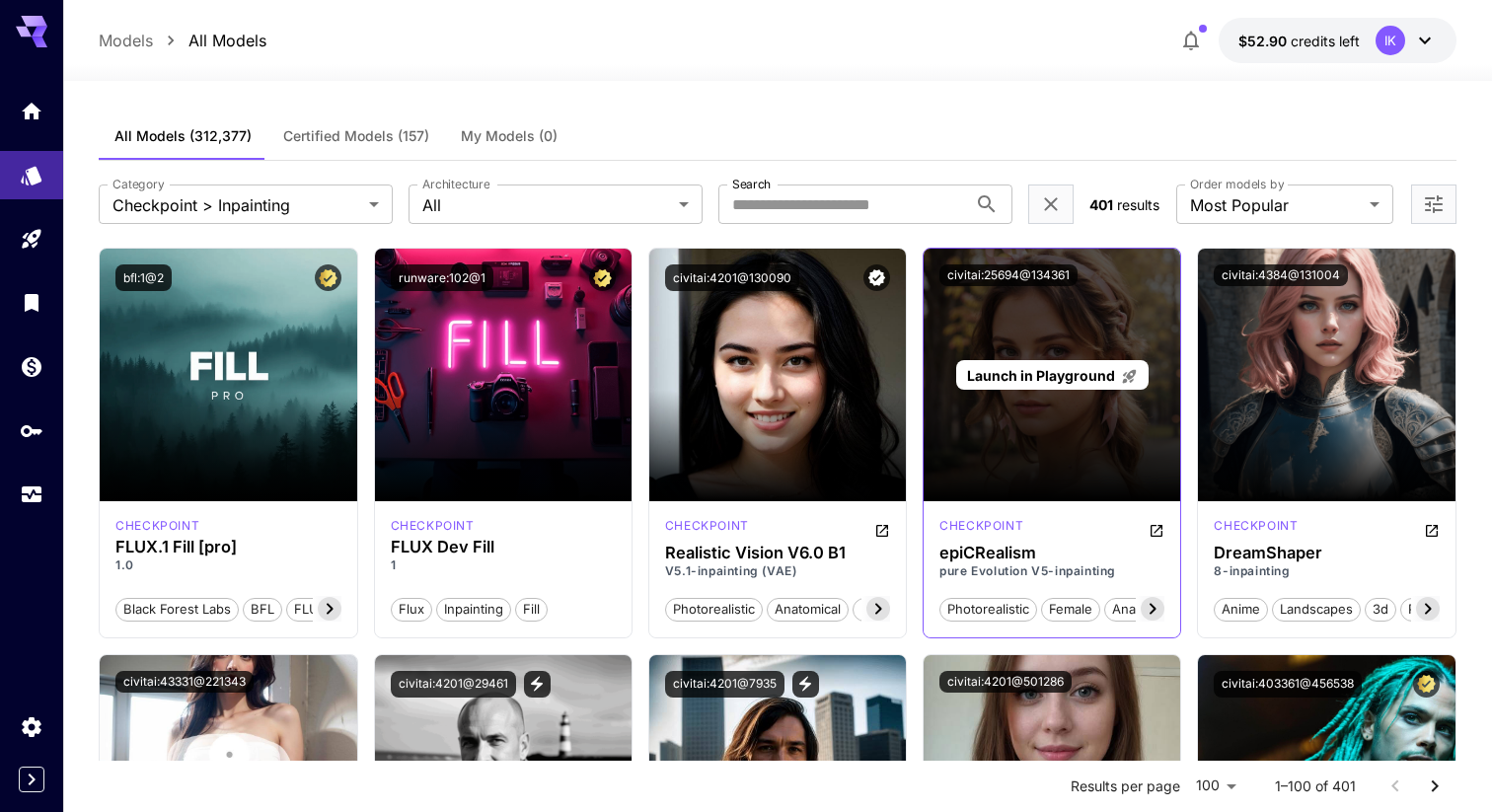 scroll, scrollTop: 35, scrollLeft: 0, axis: vertical 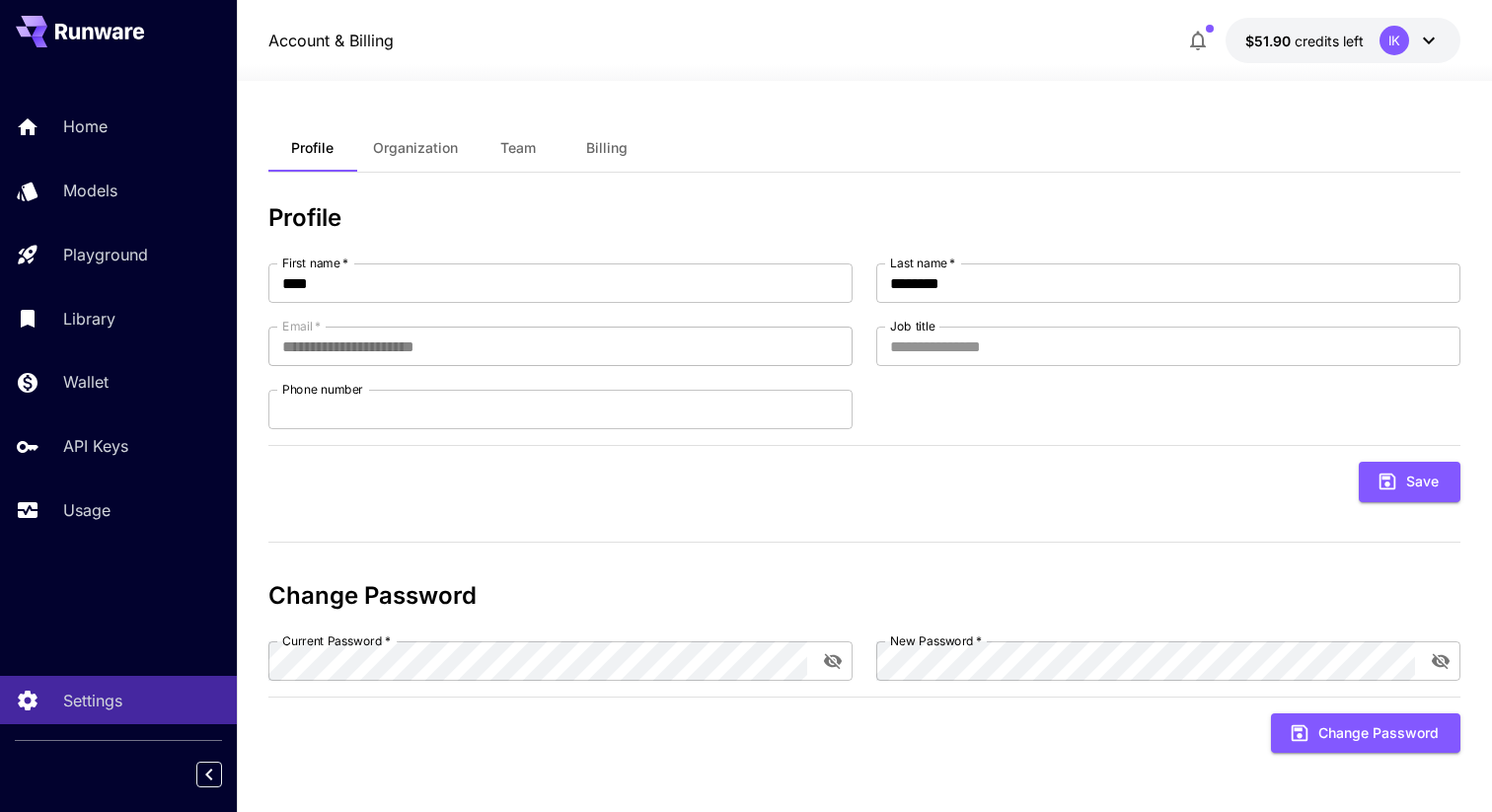 click on "IK" at bounding box center [1410, 40] 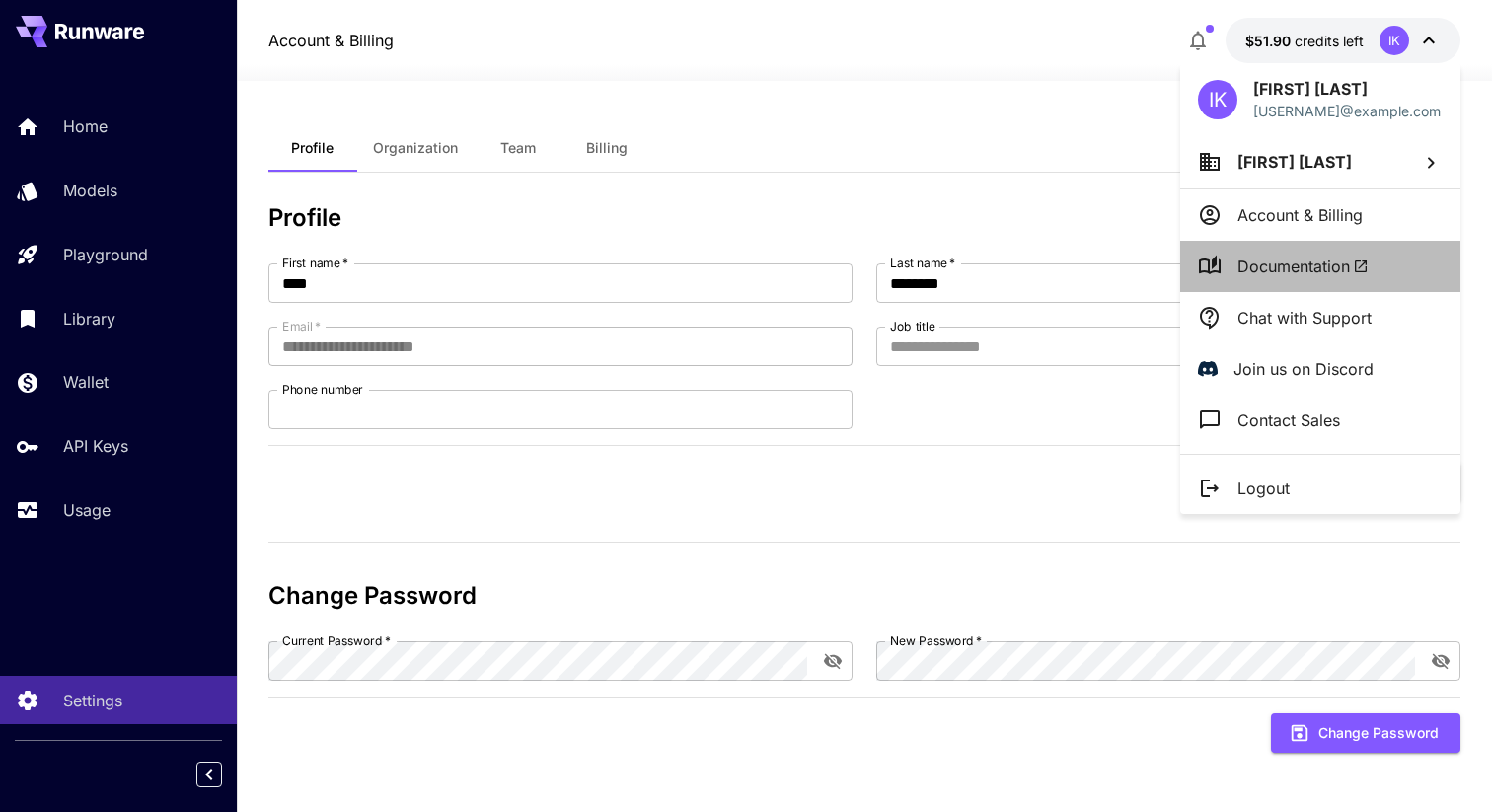 click on "Documentation" at bounding box center (1320, 266) 